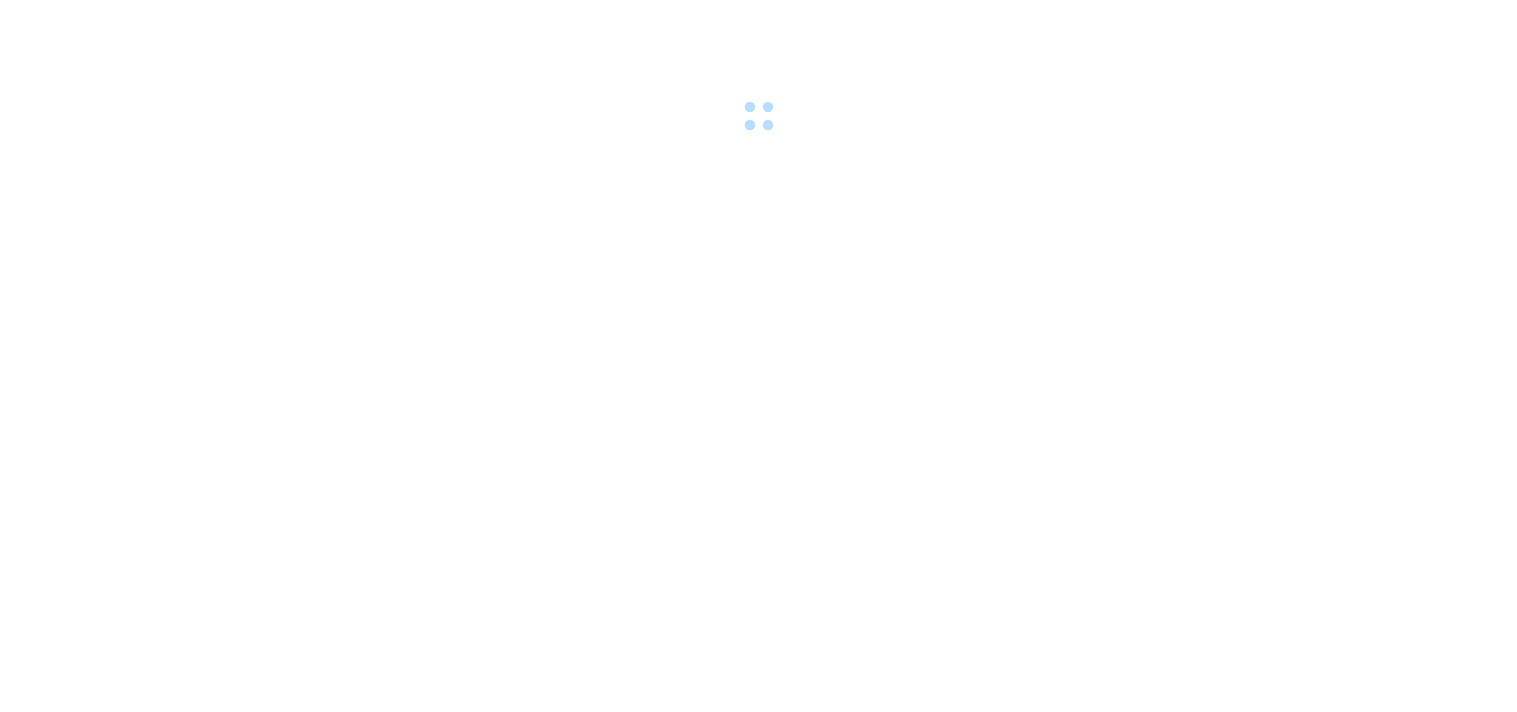 scroll, scrollTop: 0, scrollLeft: 0, axis: both 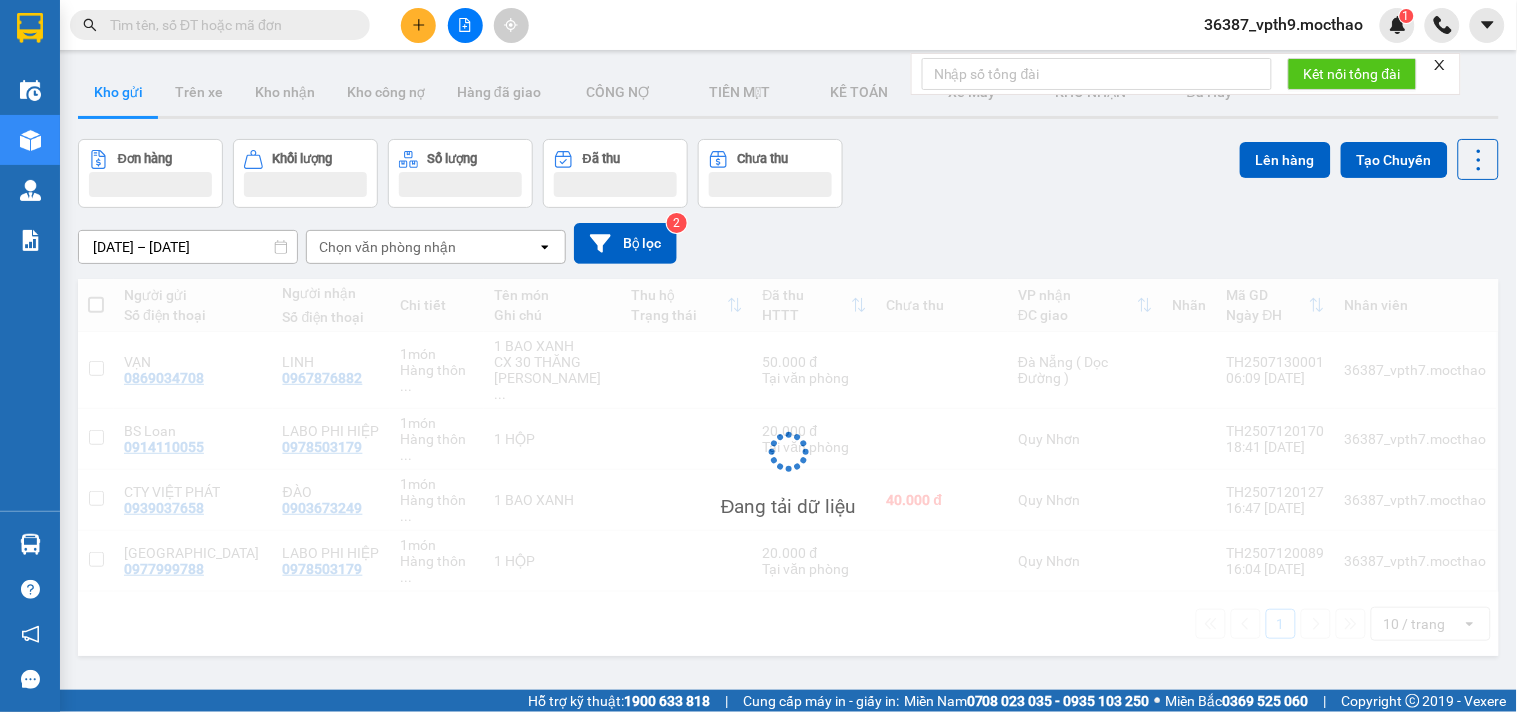 click 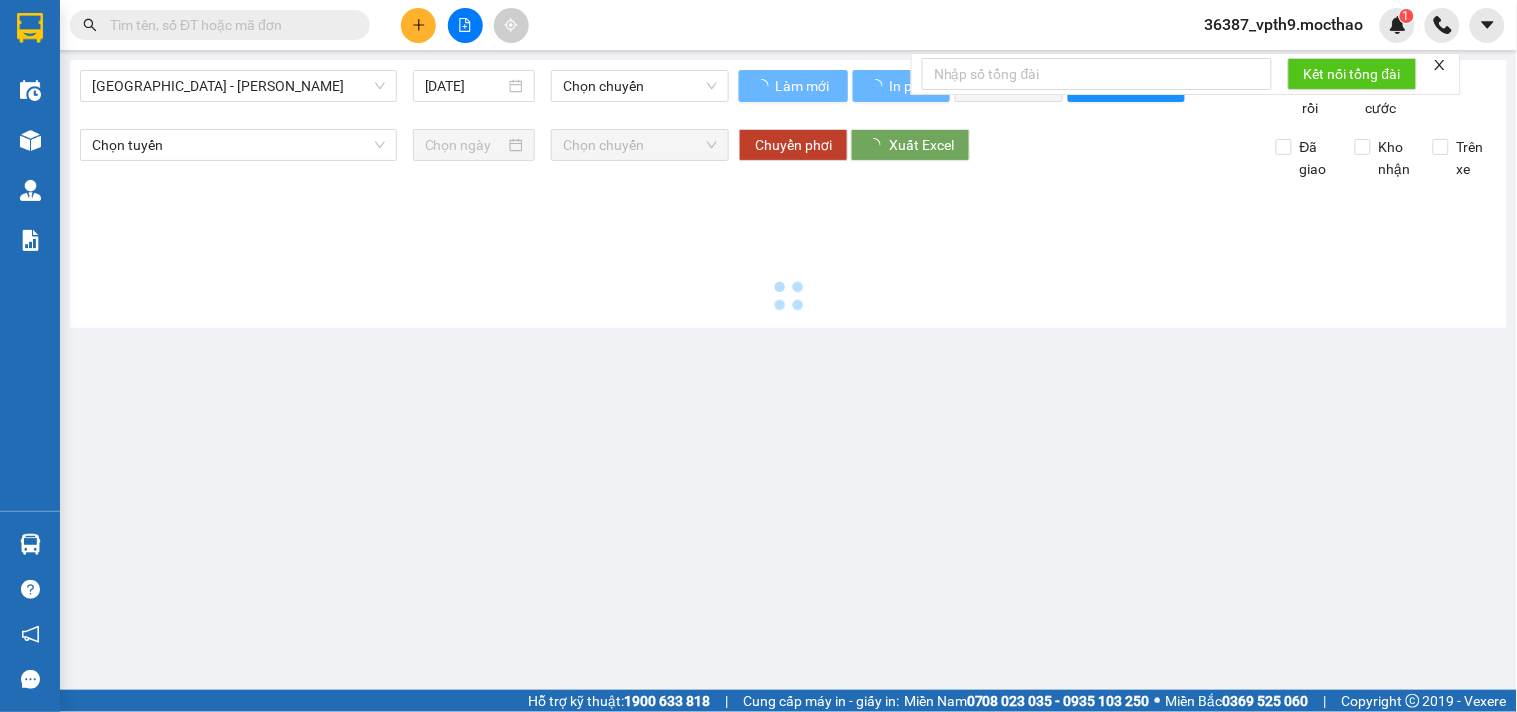 type on "[DATE]" 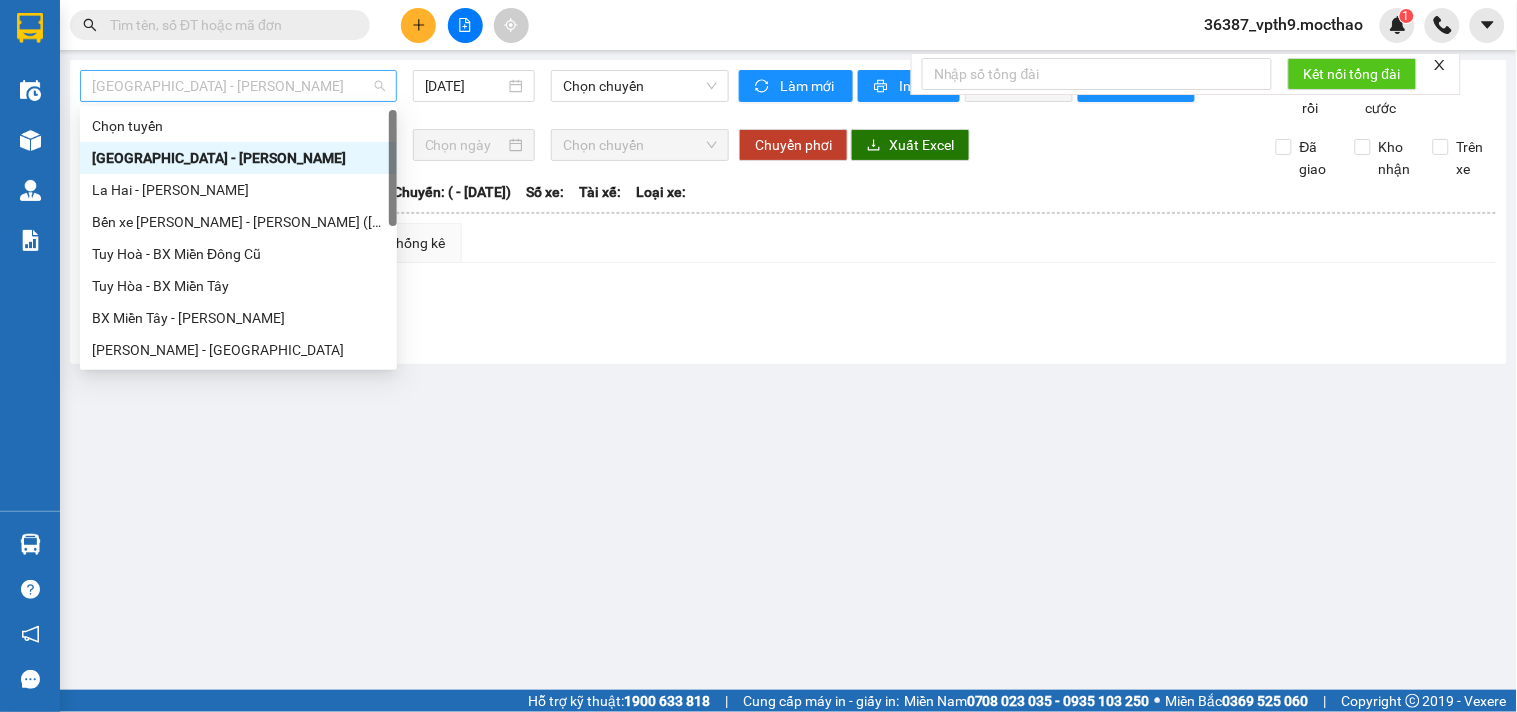 click on "[GEOGRAPHIC_DATA] - [PERSON_NAME]" at bounding box center [238, 86] 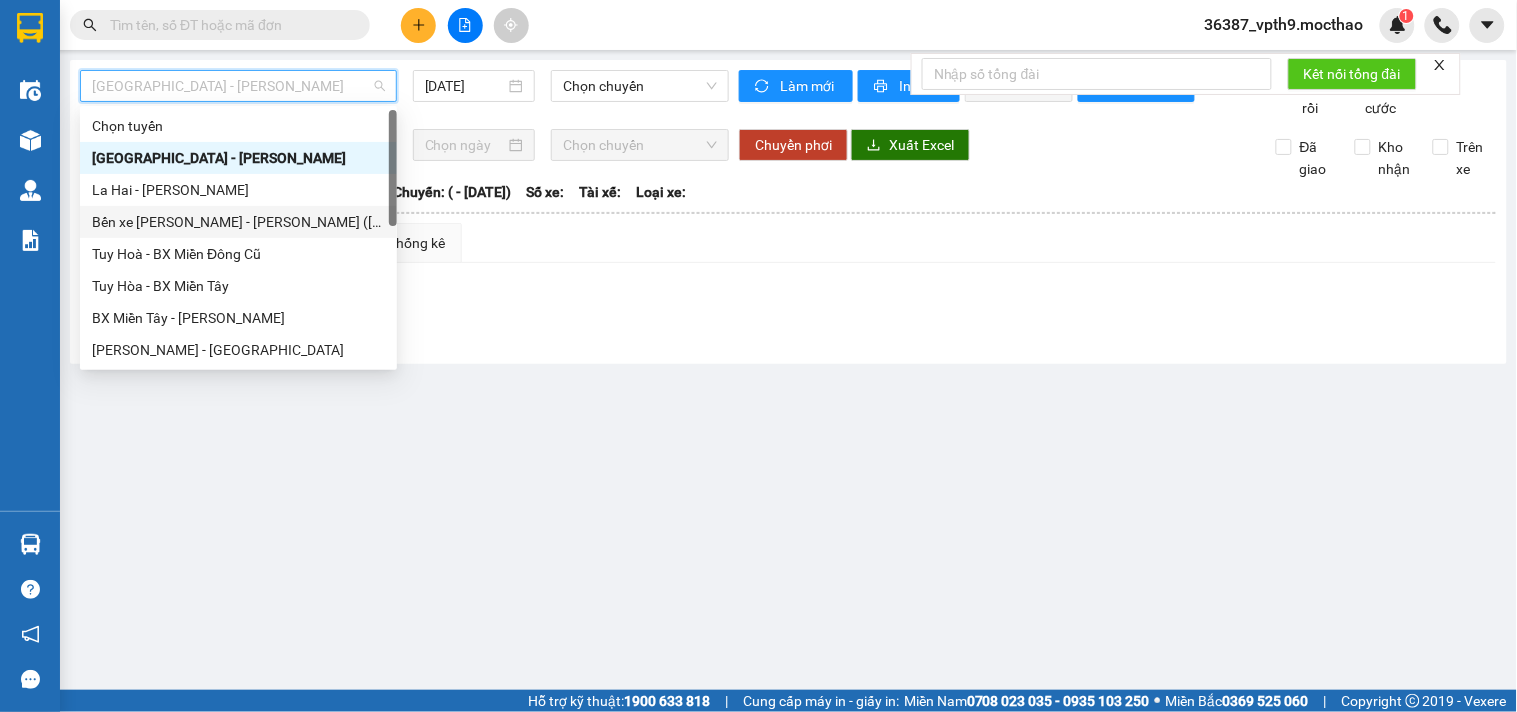 scroll, scrollTop: 222, scrollLeft: 0, axis: vertical 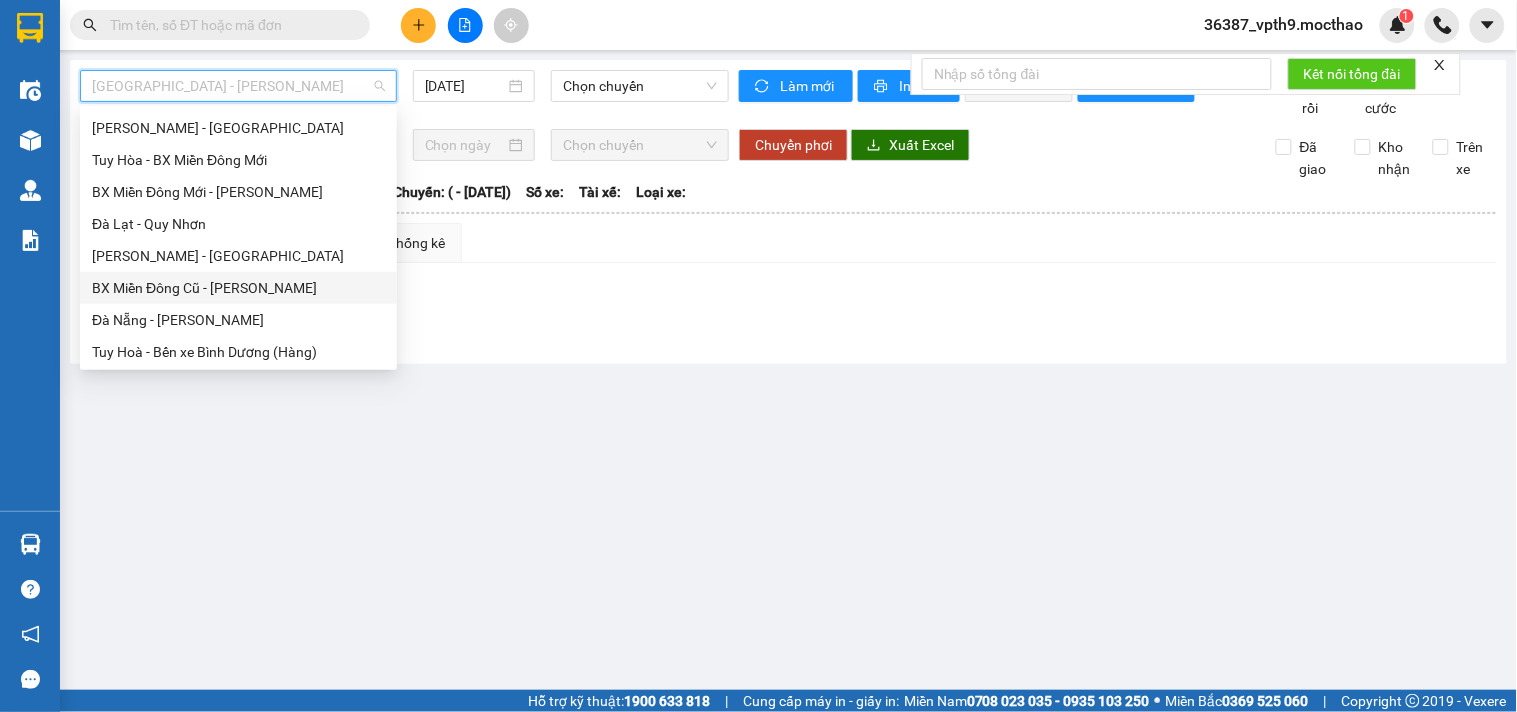 click on "BX Miền Đông Cũ - [PERSON_NAME]" at bounding box center [238, 288] 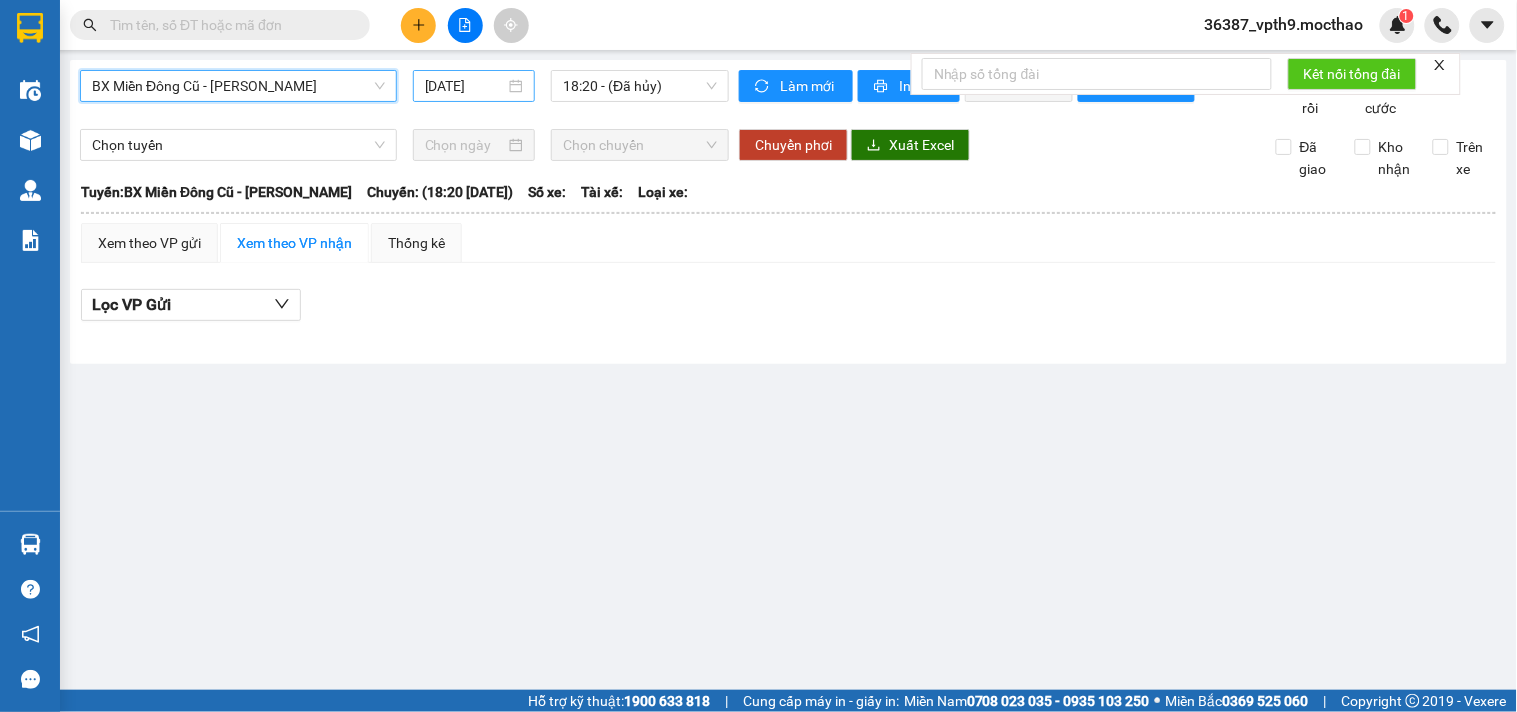 click on "[DATE]" at bounding box center (465, 86) 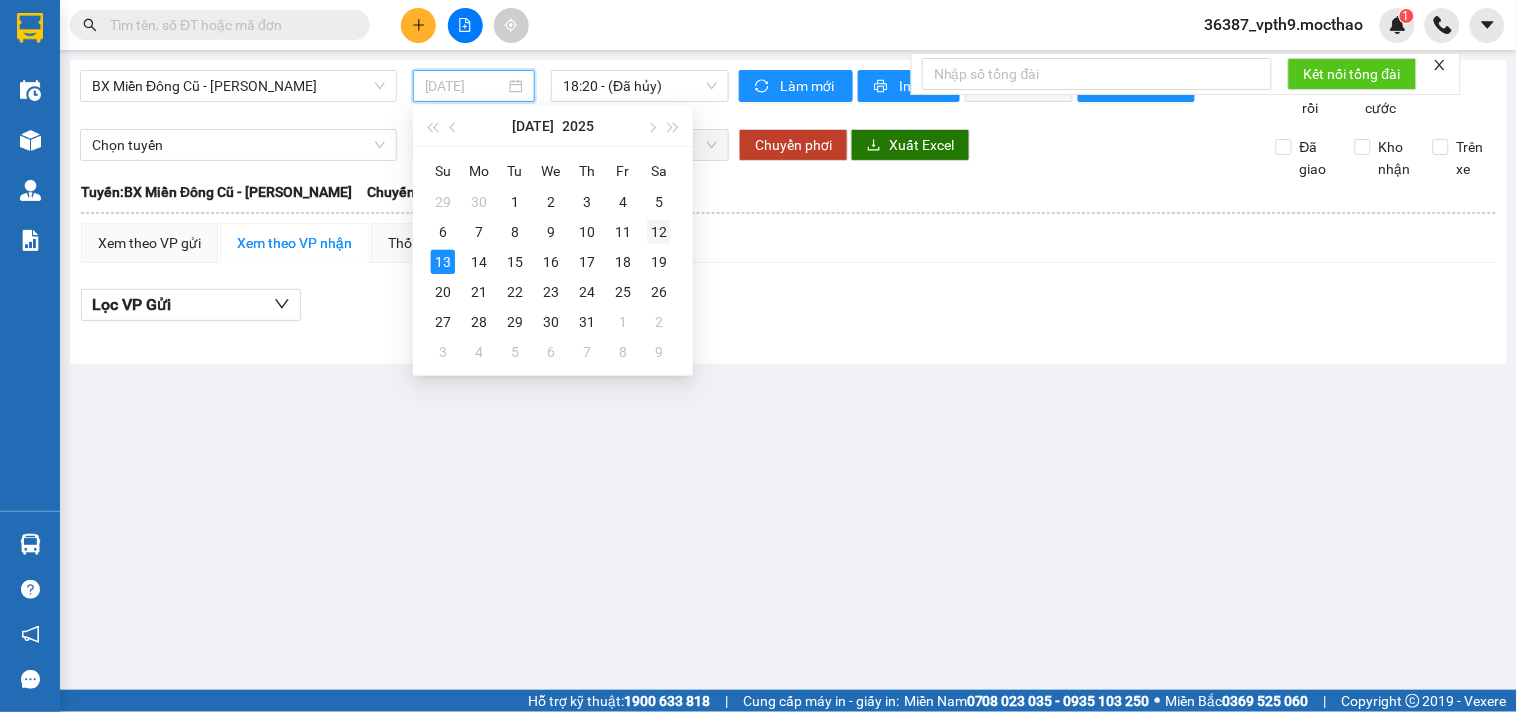 click on "12" at bounding box center [659, 232] 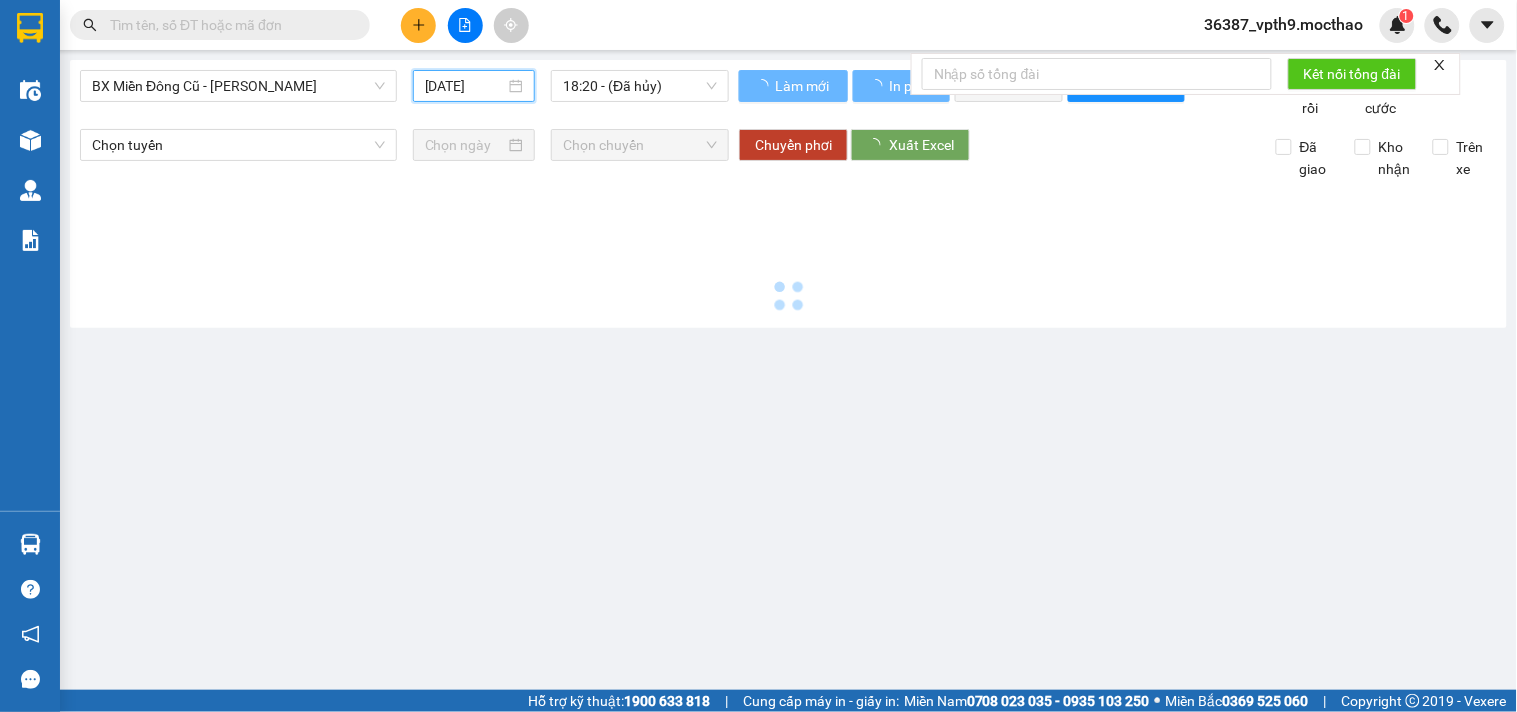 type on "[DATE]" 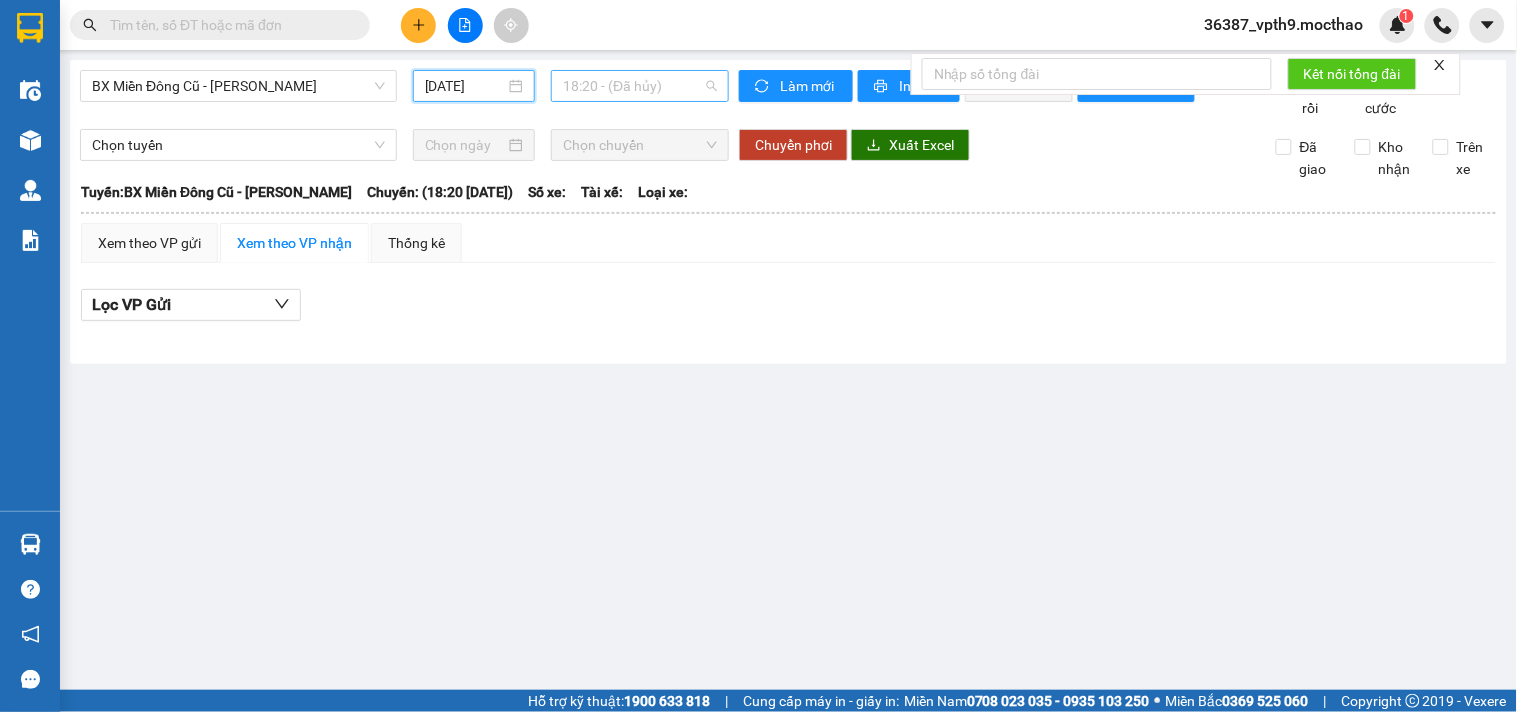 click on "18:20     - (Đã hủy)" at bounding box center (640, 86) 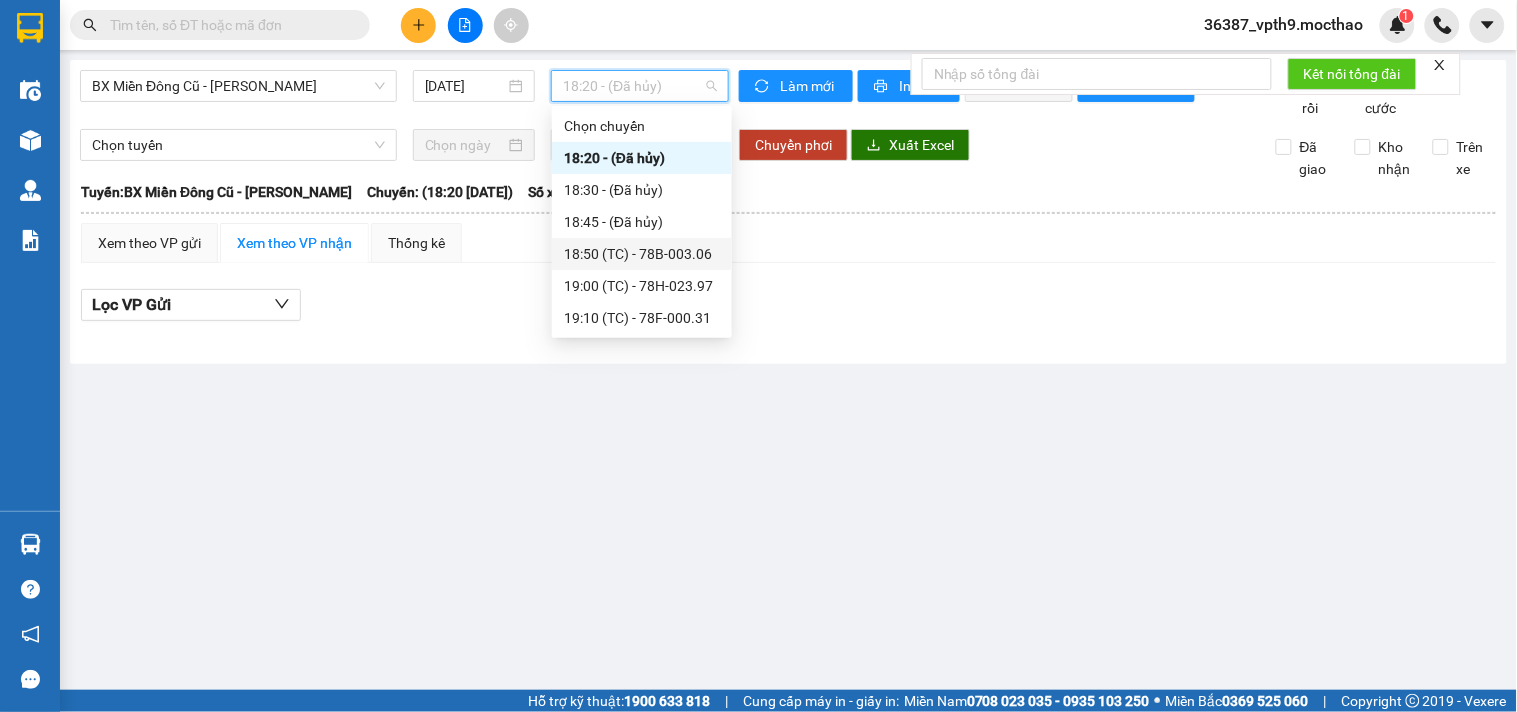click on "18:50   (TC)   - 78B-003.06" at bounding box center [642, 254] 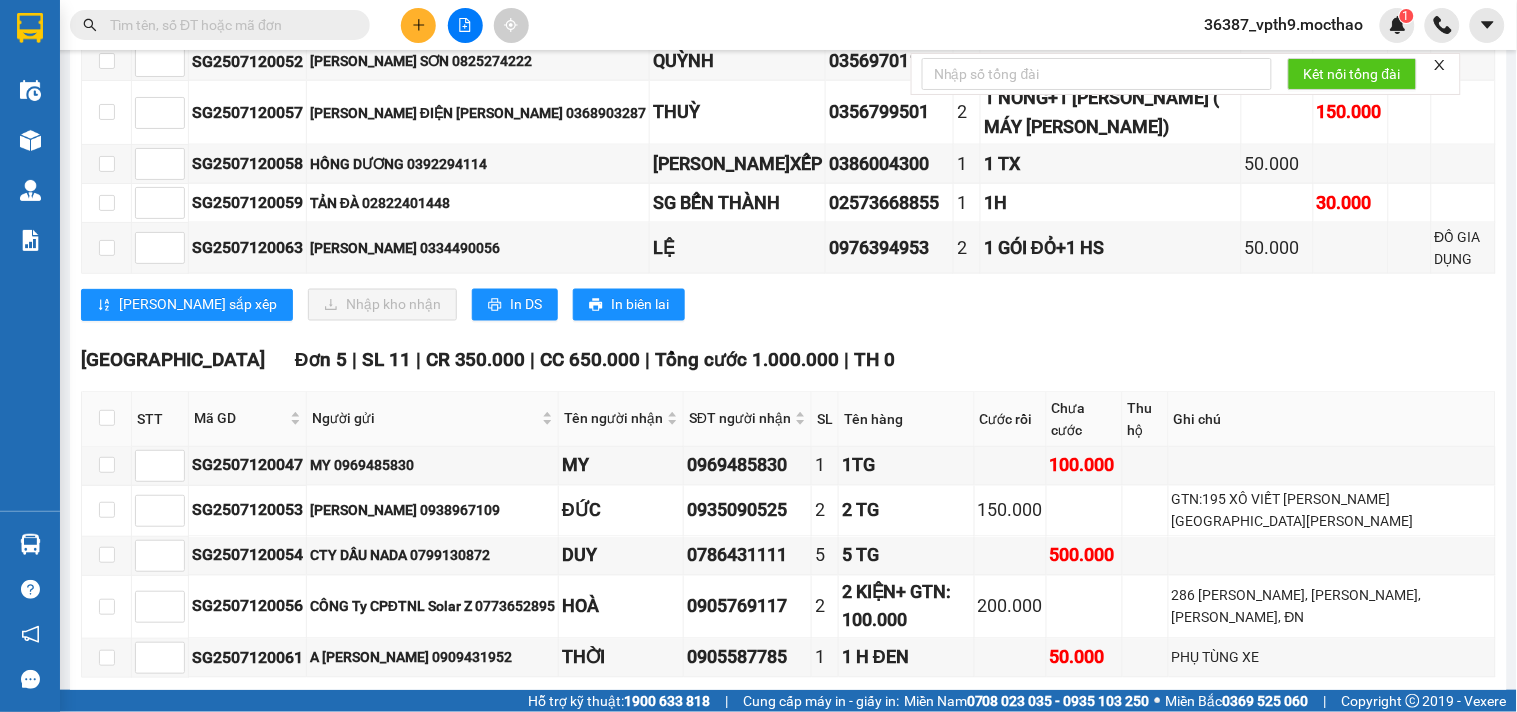 scroll, scrollTop: 555, scrollLeft: 0, axis: vertical 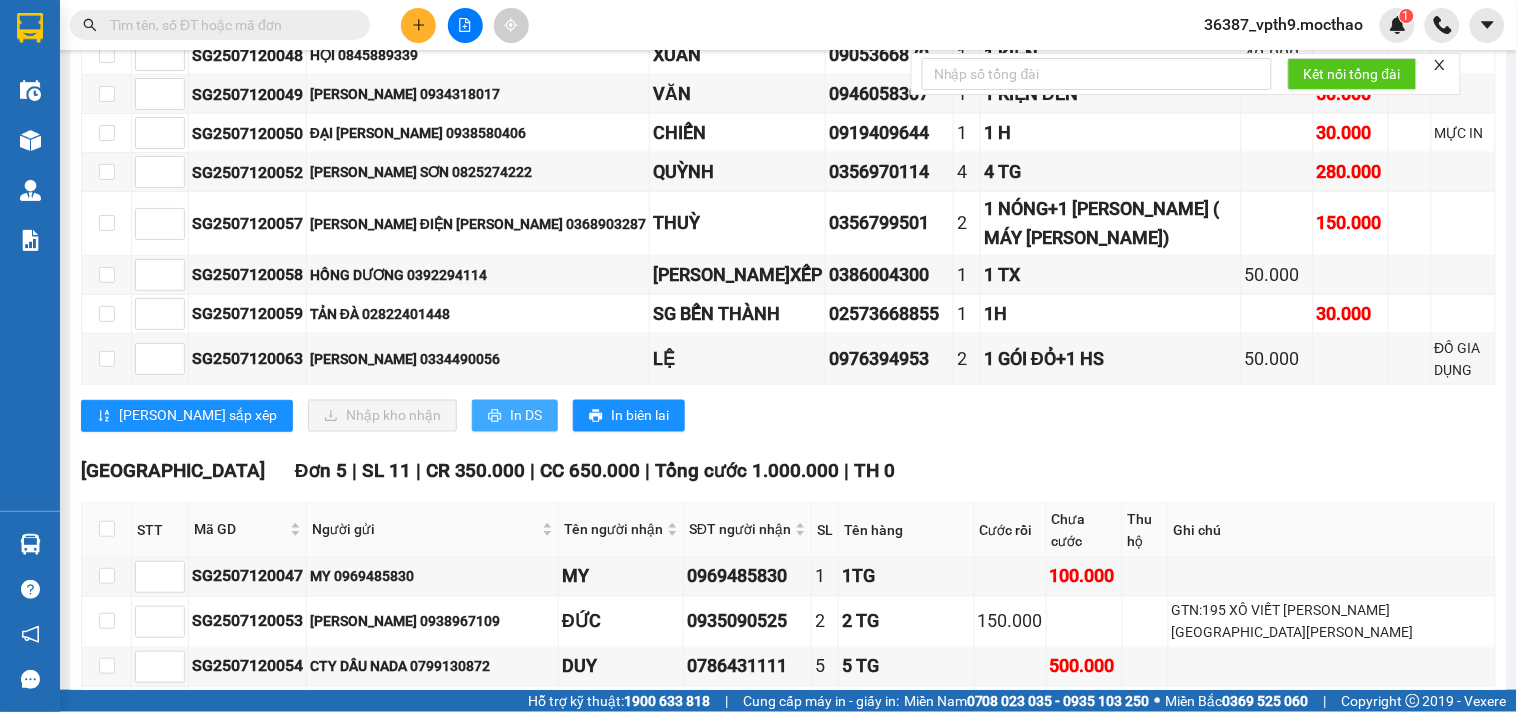 click on "In DS" at bounding box center (526, 416) 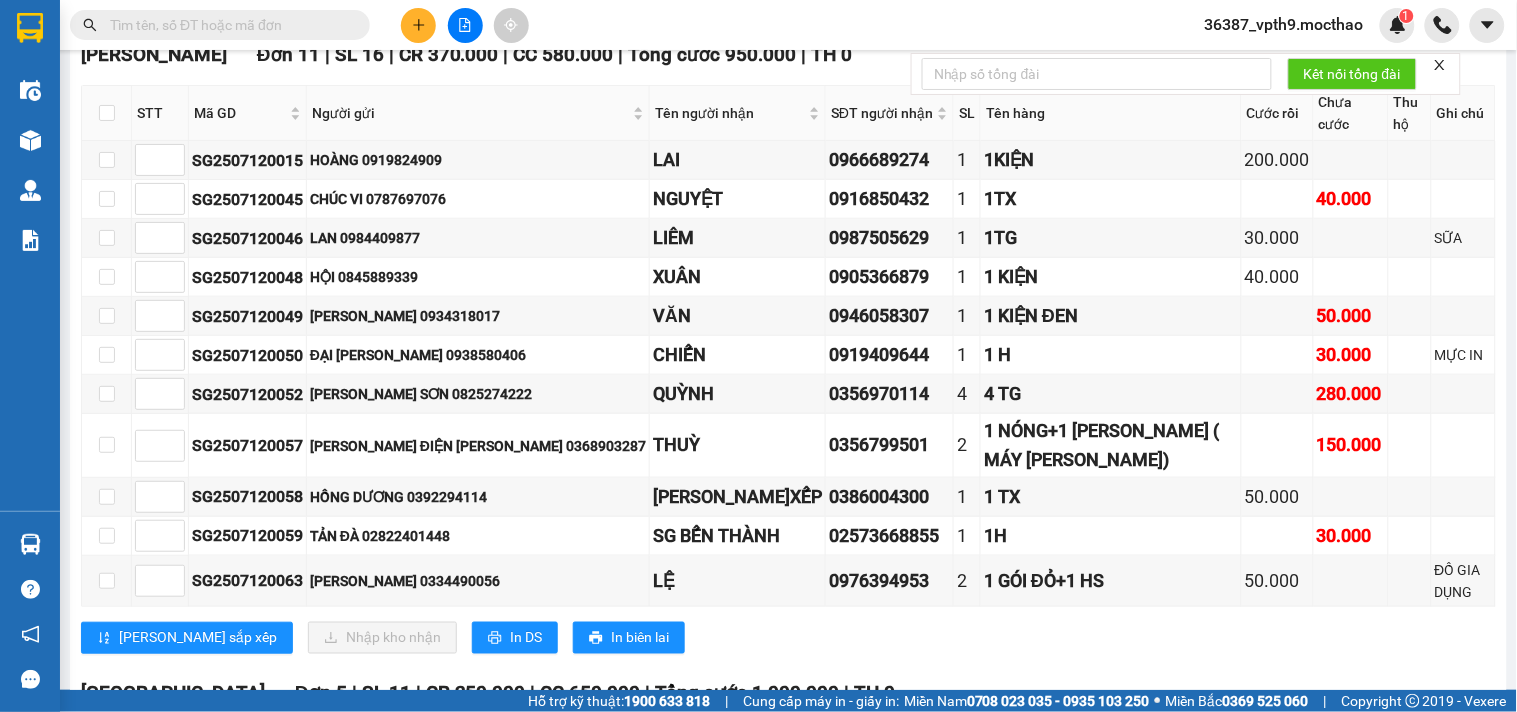 scroll, scrollTop: 0, scrollLeft: 0, axis: both 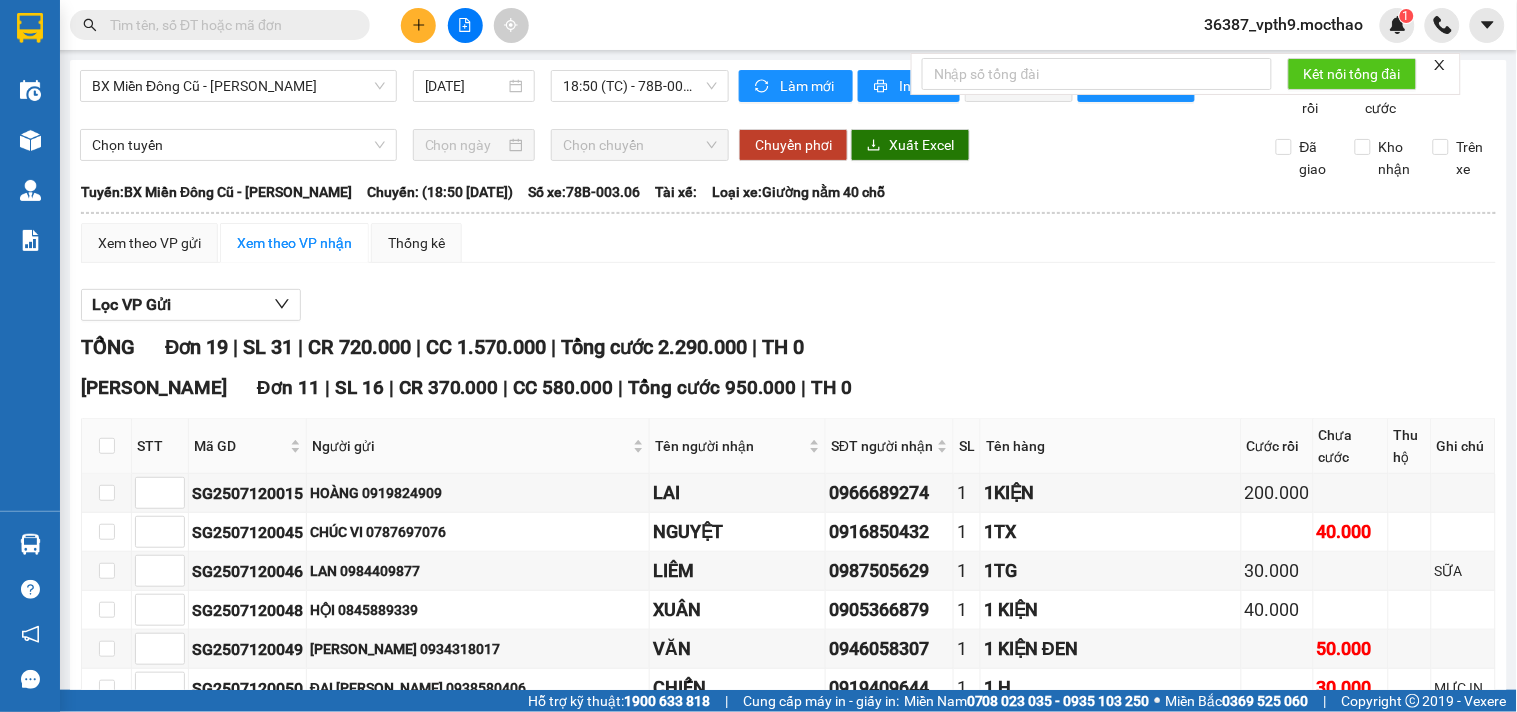 click on "TỔNG Đơn   19 | SL   31 | CR   720.000 | CC   1.570.000 | Tổng cước   2.290.000 | TH   0" at bounding box center (788, 347) 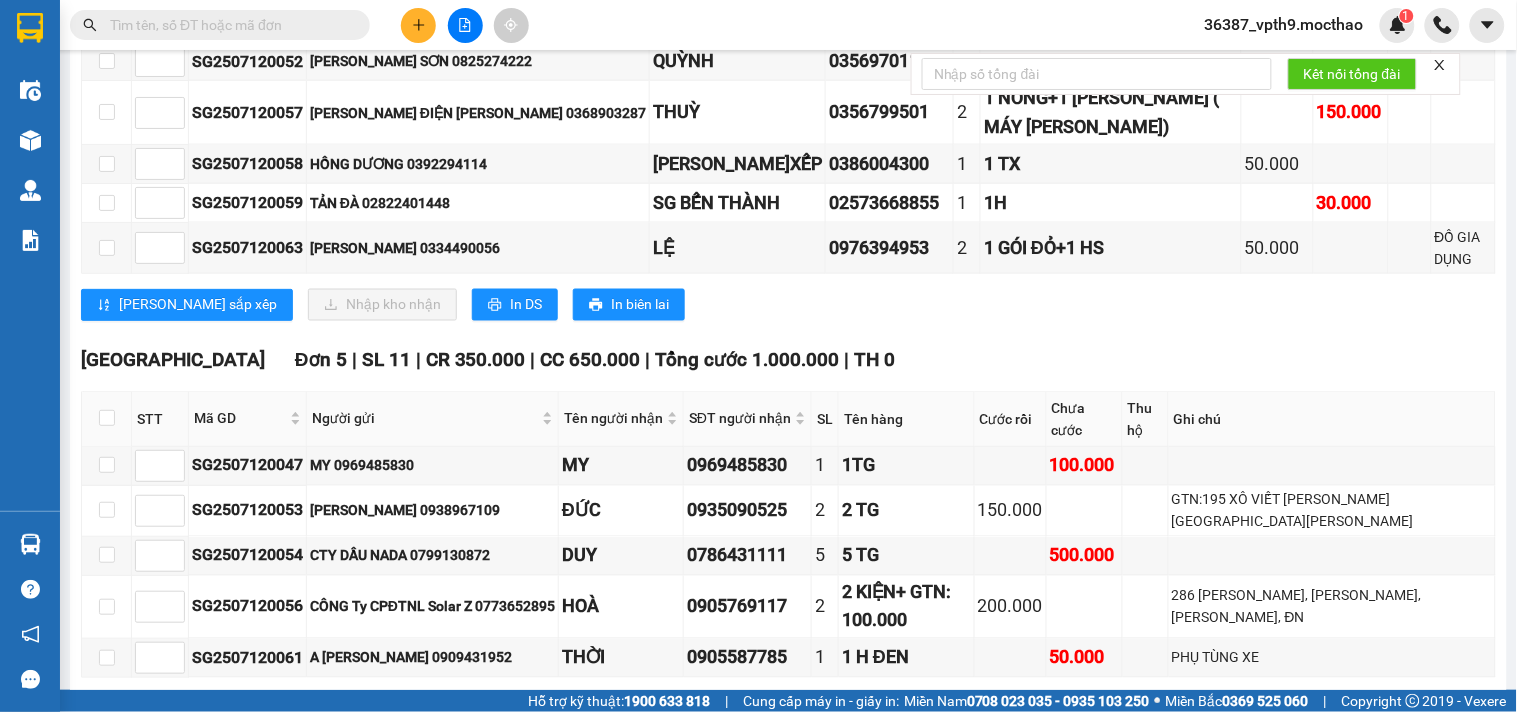scroll, scrollTop: 994, scrollLeft: 0, axis: vertical 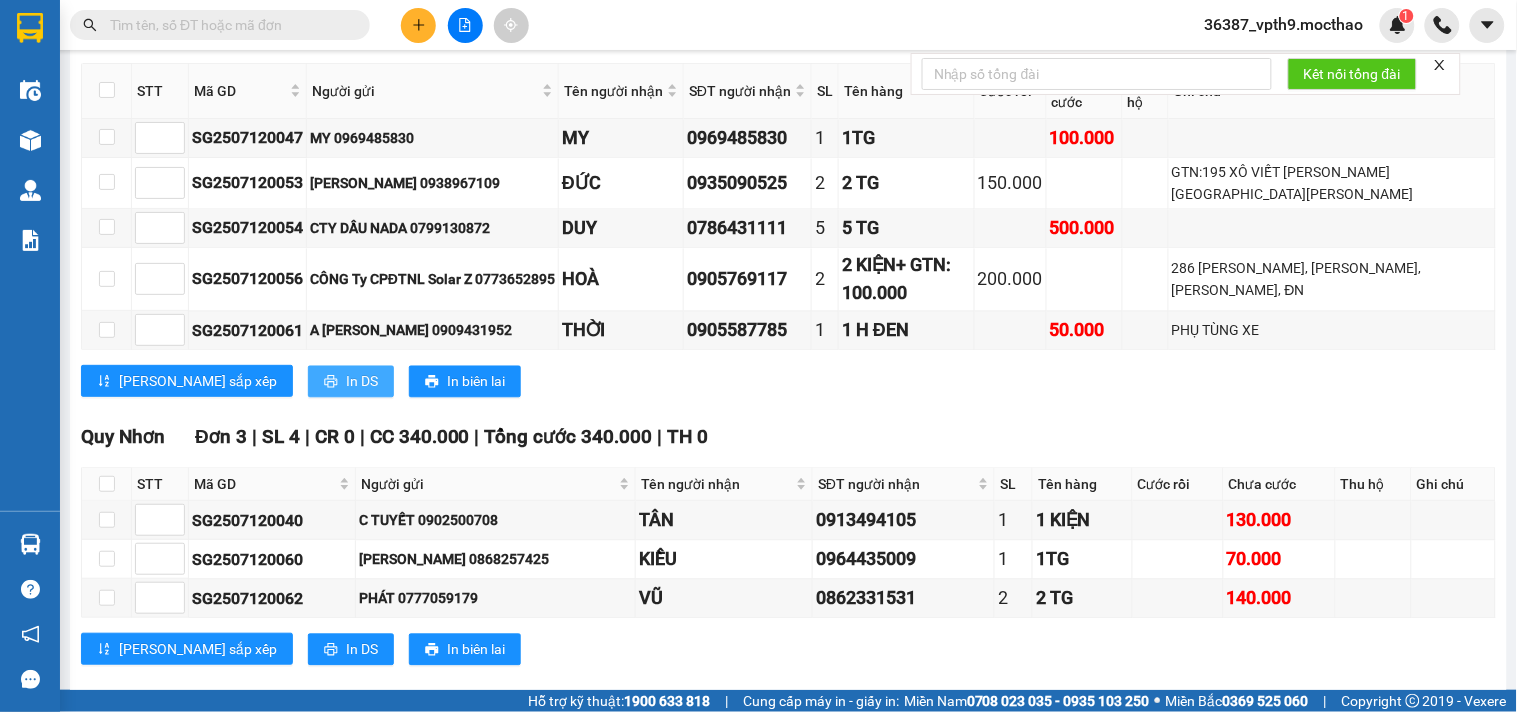 click on "In DS" at bounding box center (362, 381) 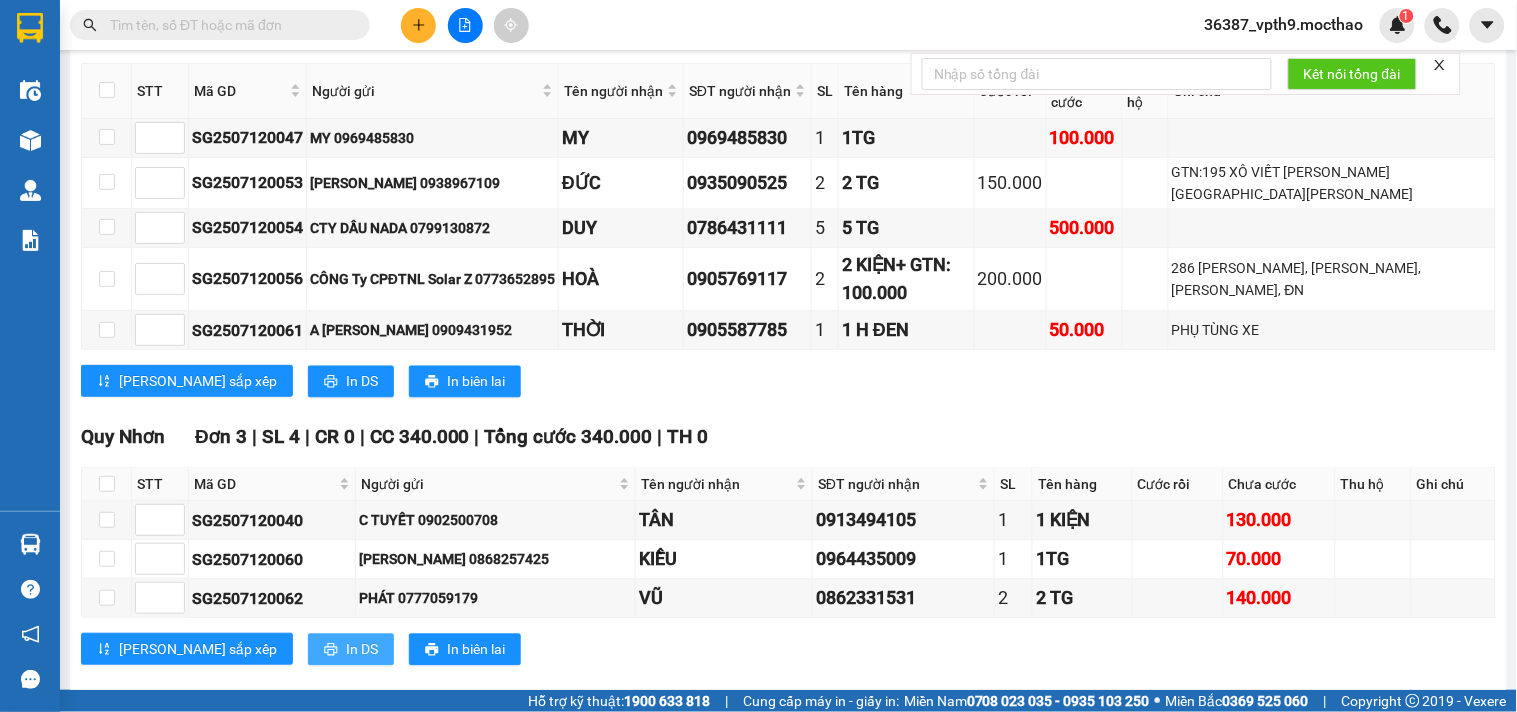 click on "In DS" at bounding box center [362, 649] 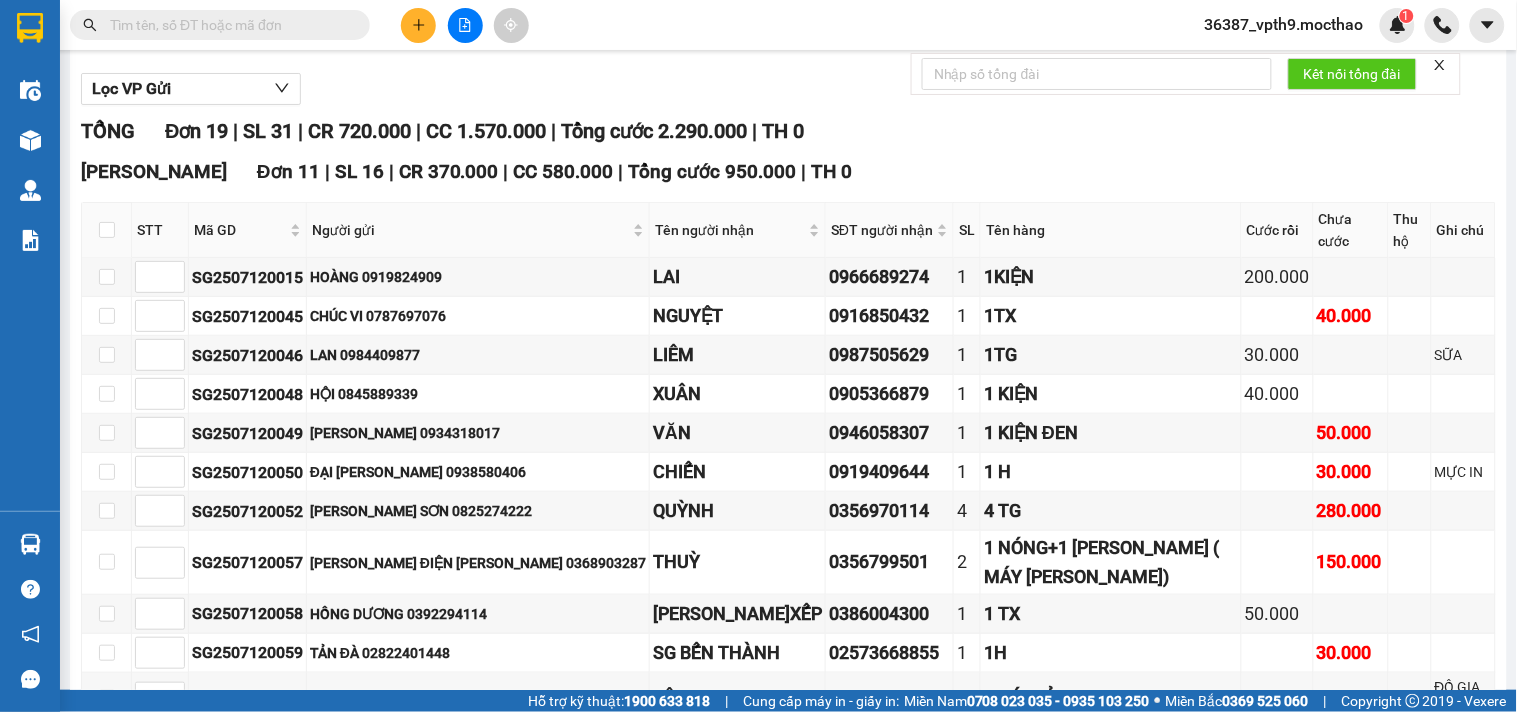 scroll, scrollTop: 0, scrollLeft: 0, axis: both 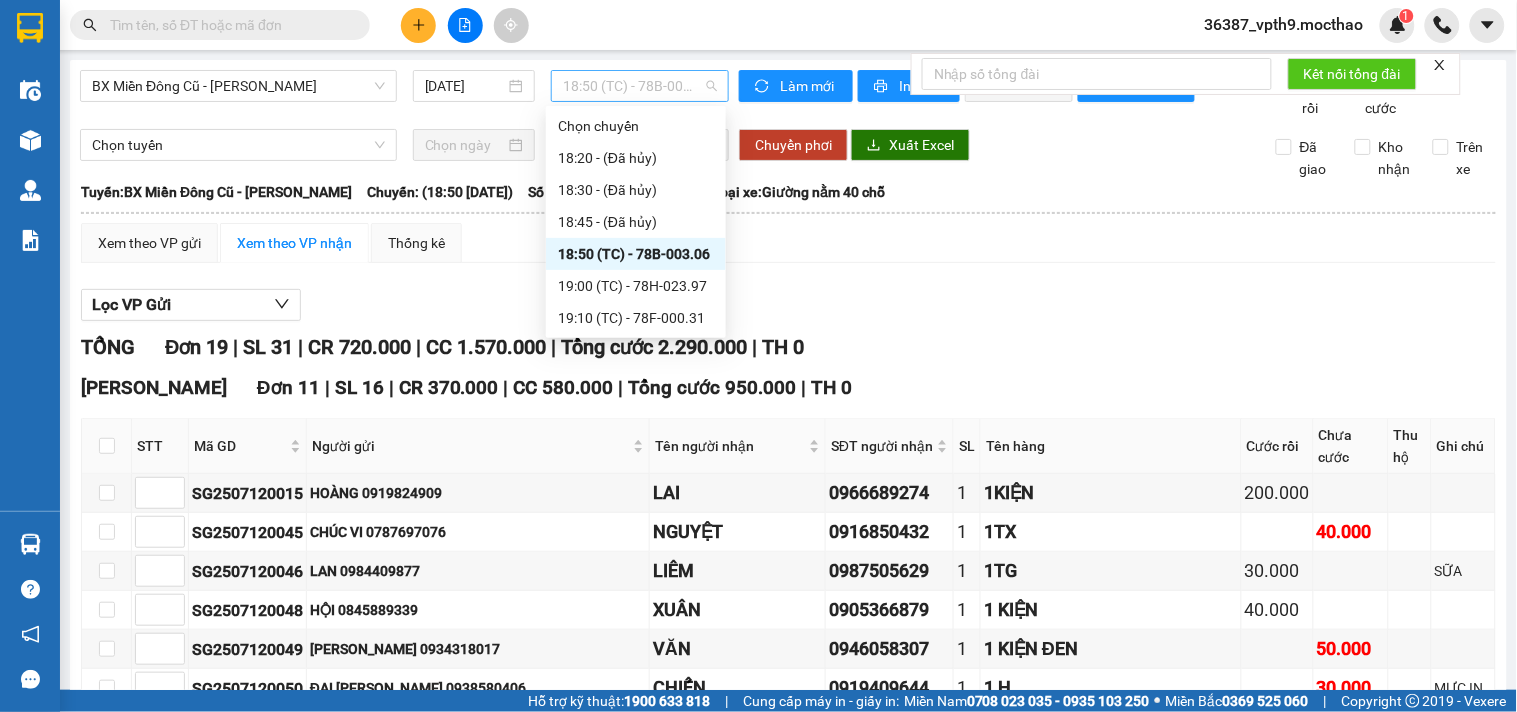 click on "18:50   (TC)   - 78B-003.06" at bounding box center (640, 86) 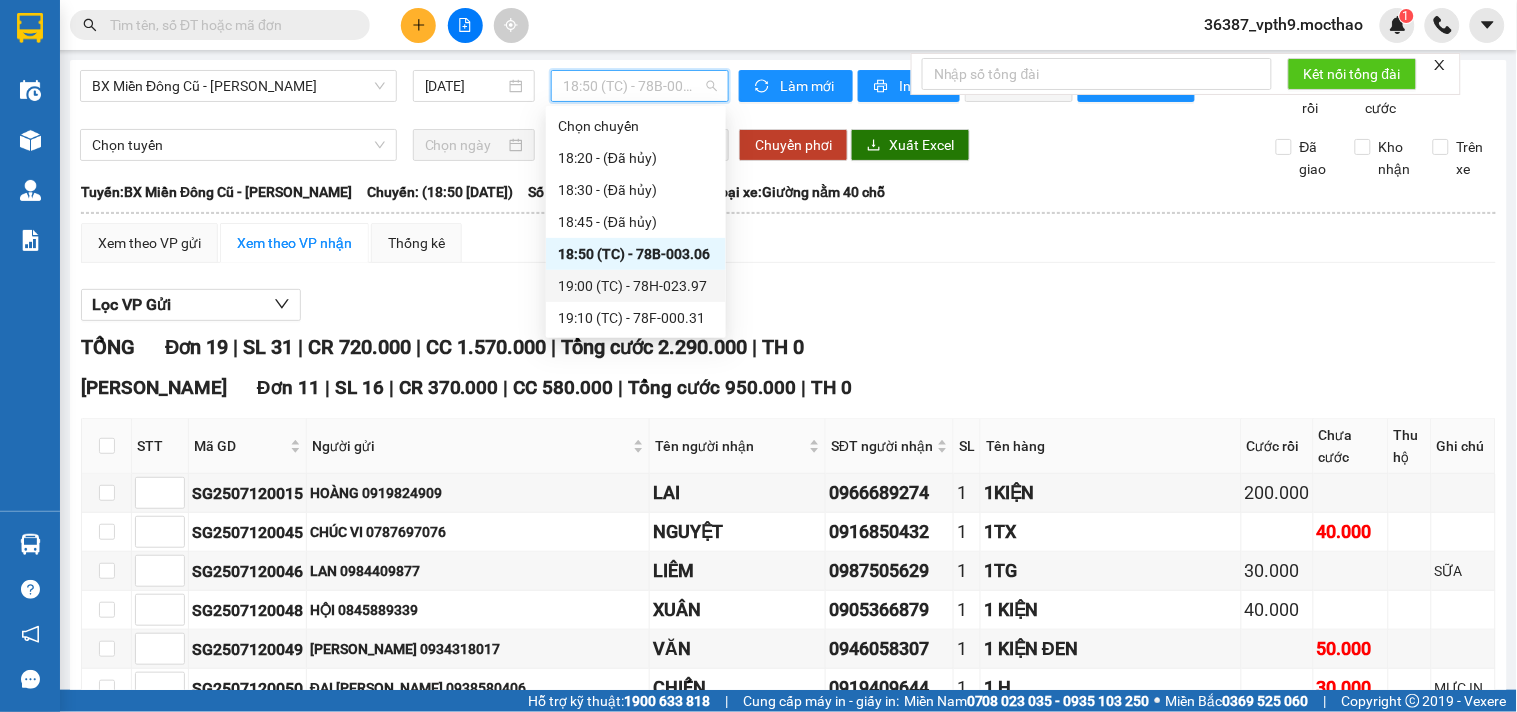 click on "19:00   (TC)   - 78H-023.97" at bounding box center (636, 286) 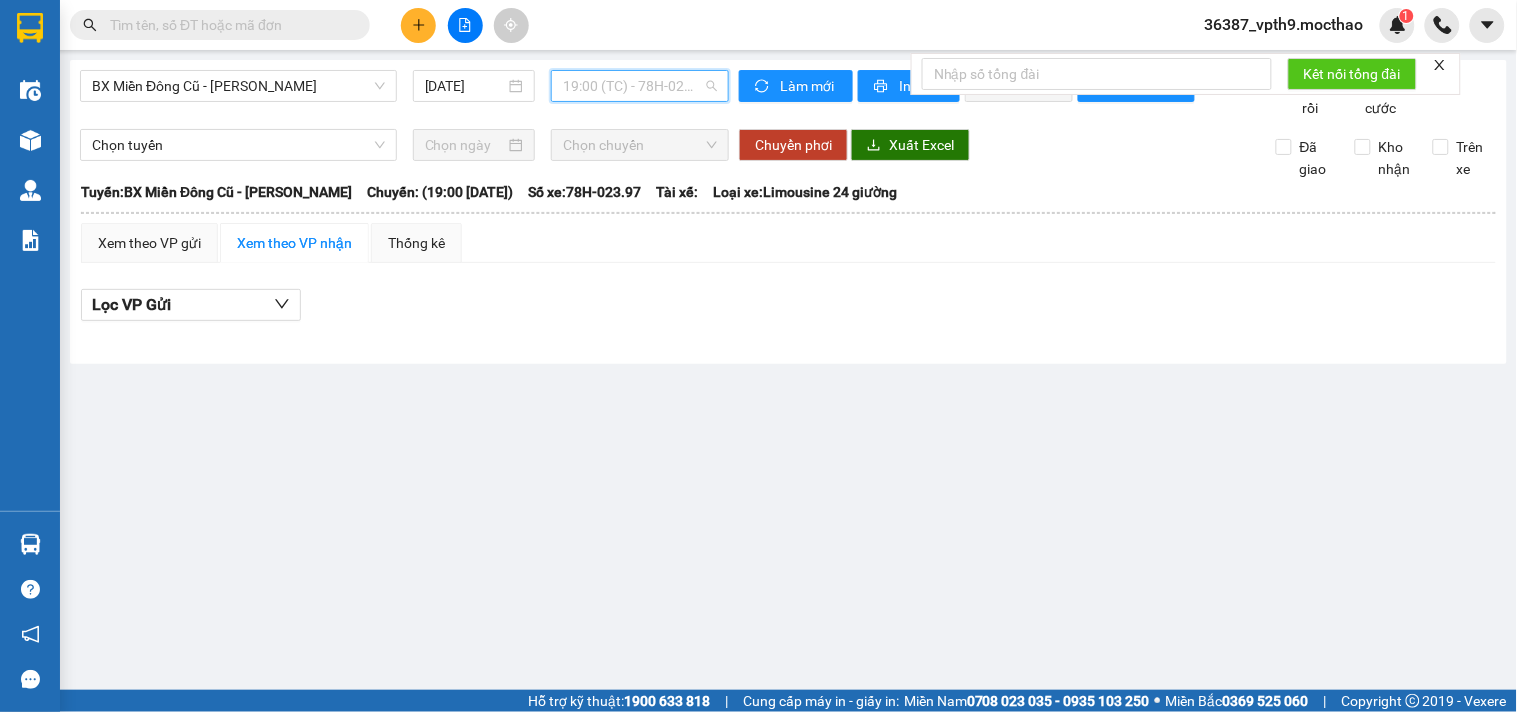 click on "BX Miền Đông Cũ - Tuy Hoà 12/07/2025 19:00   (TC)   - 78H-023.97" at bounding box center [404, 94] 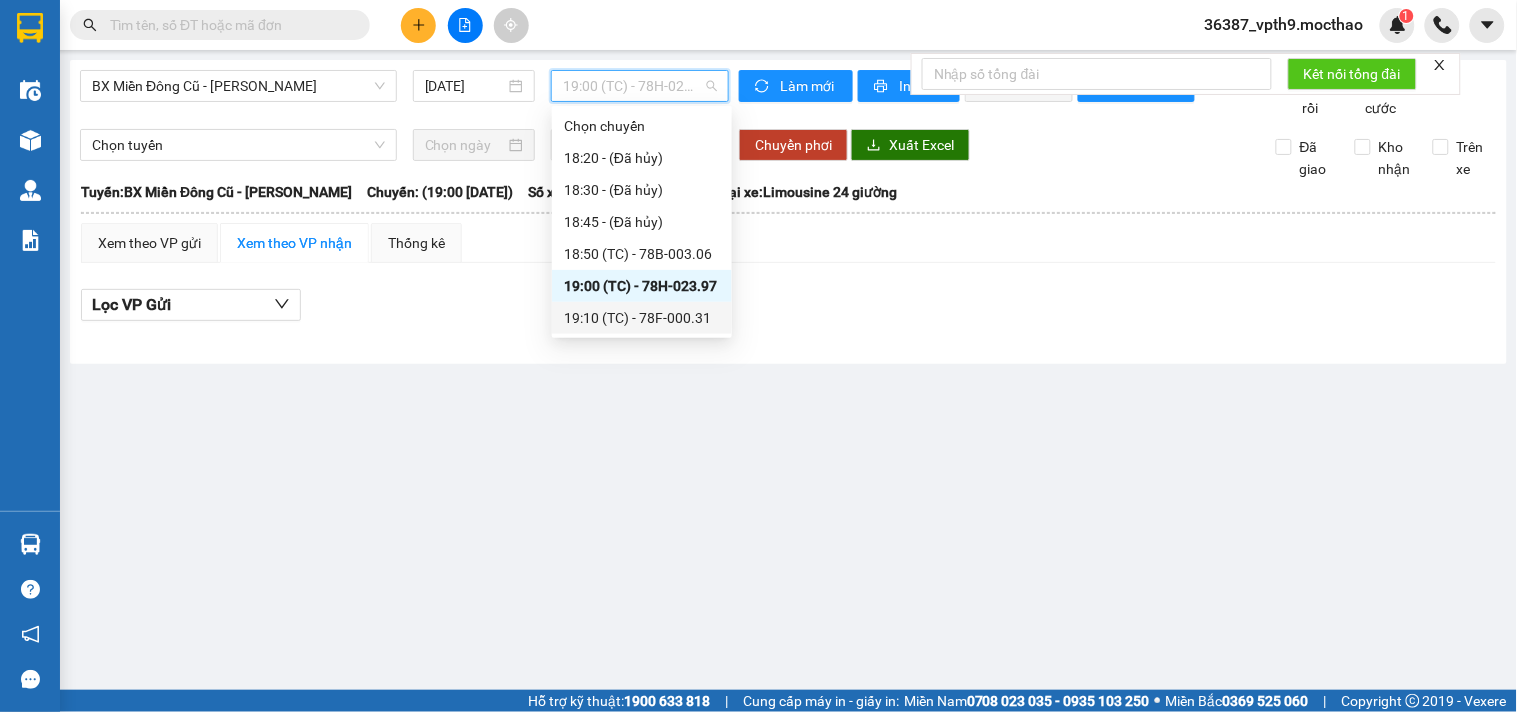 click on "19:10   (TC)   - 78F-000.31" at bounding box center [642, 318] 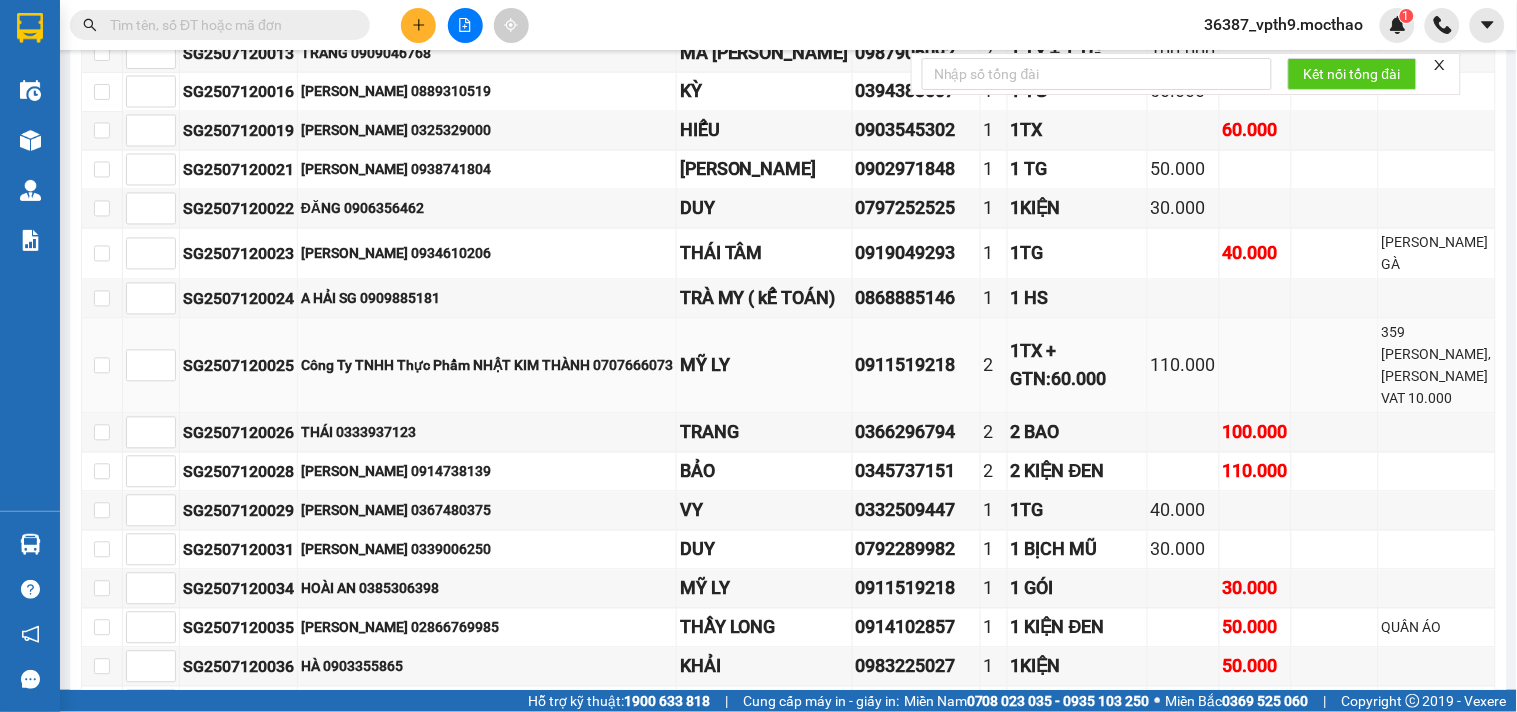 scroll, scrollTop: 1333, scrollLeft: 0, axis: vertical 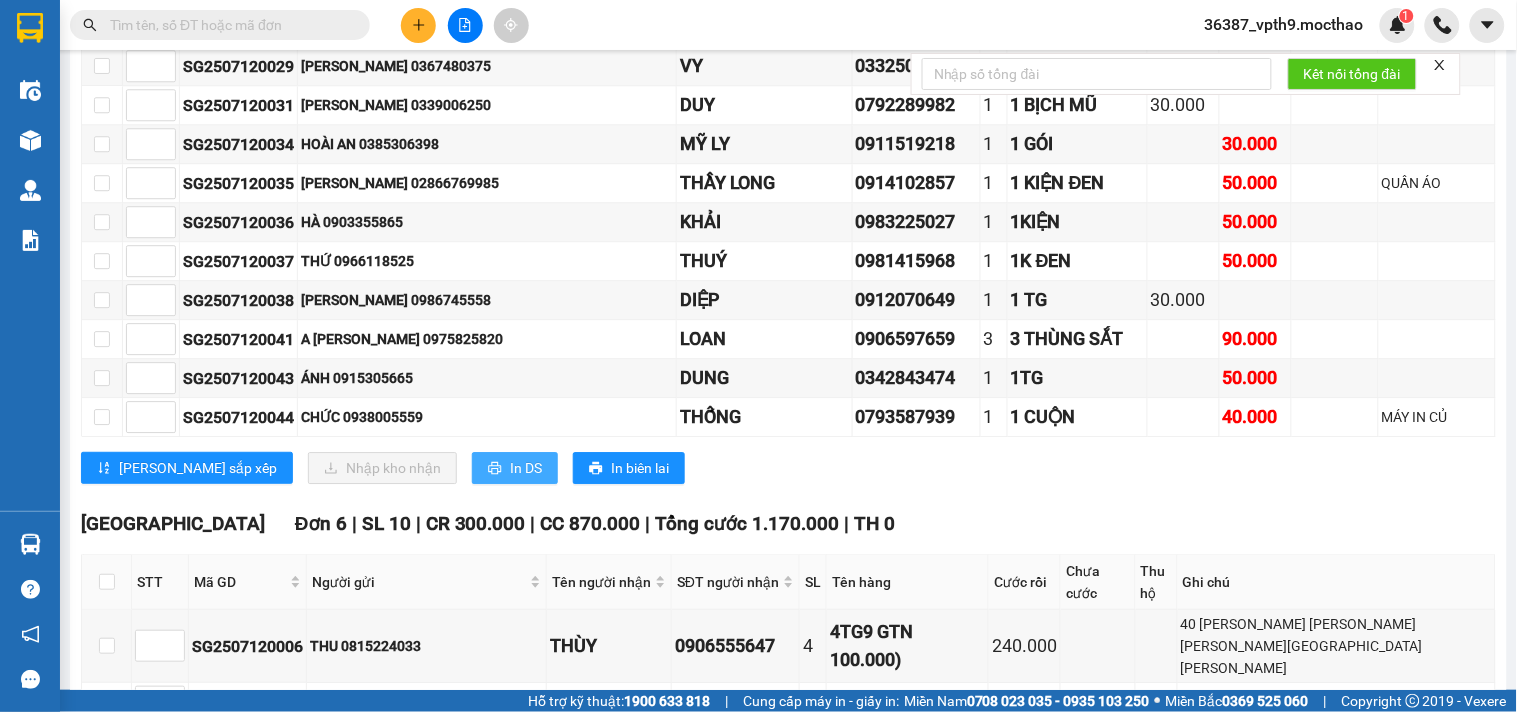 click on "In DS" at bounding box center [526, 468] 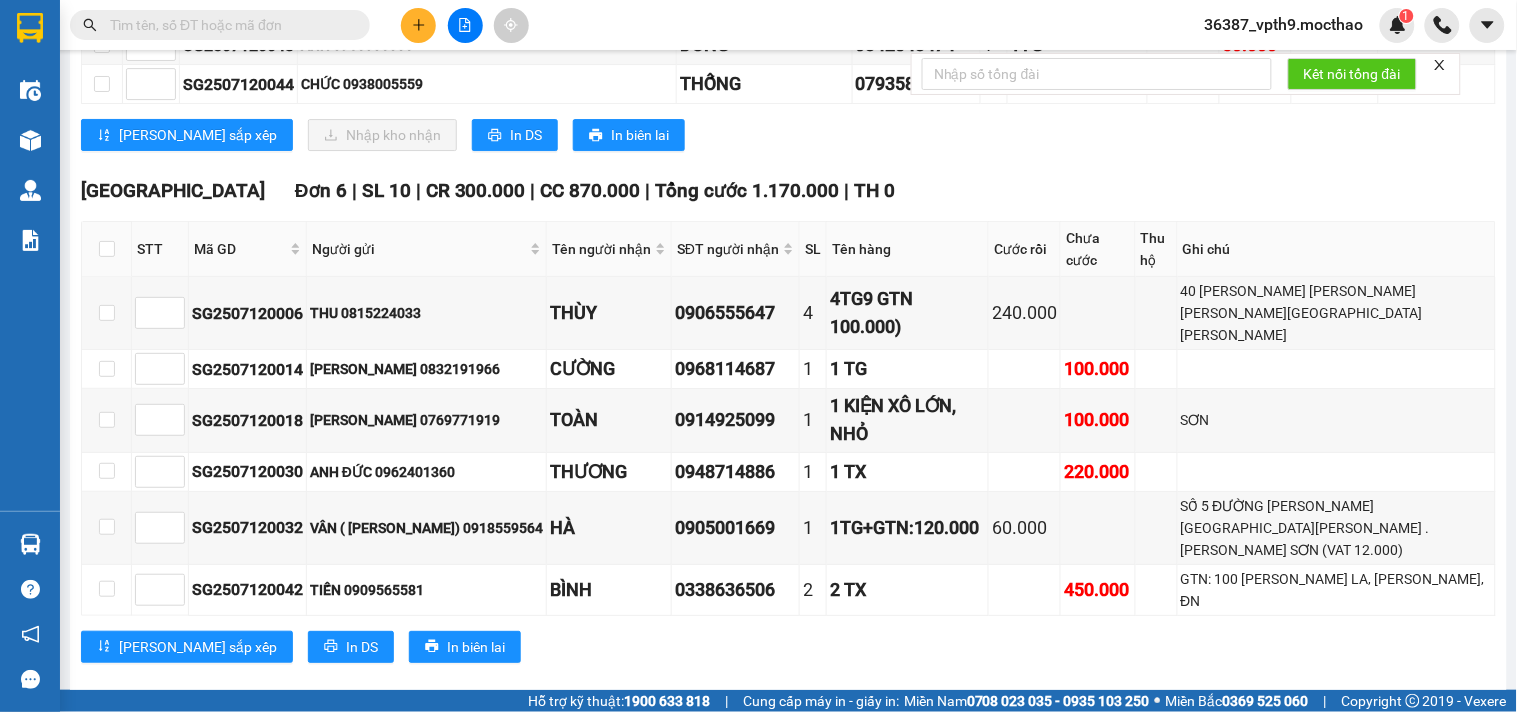 scroll, scrollTop: 1777, scrollLeft: 0, axis: vertical 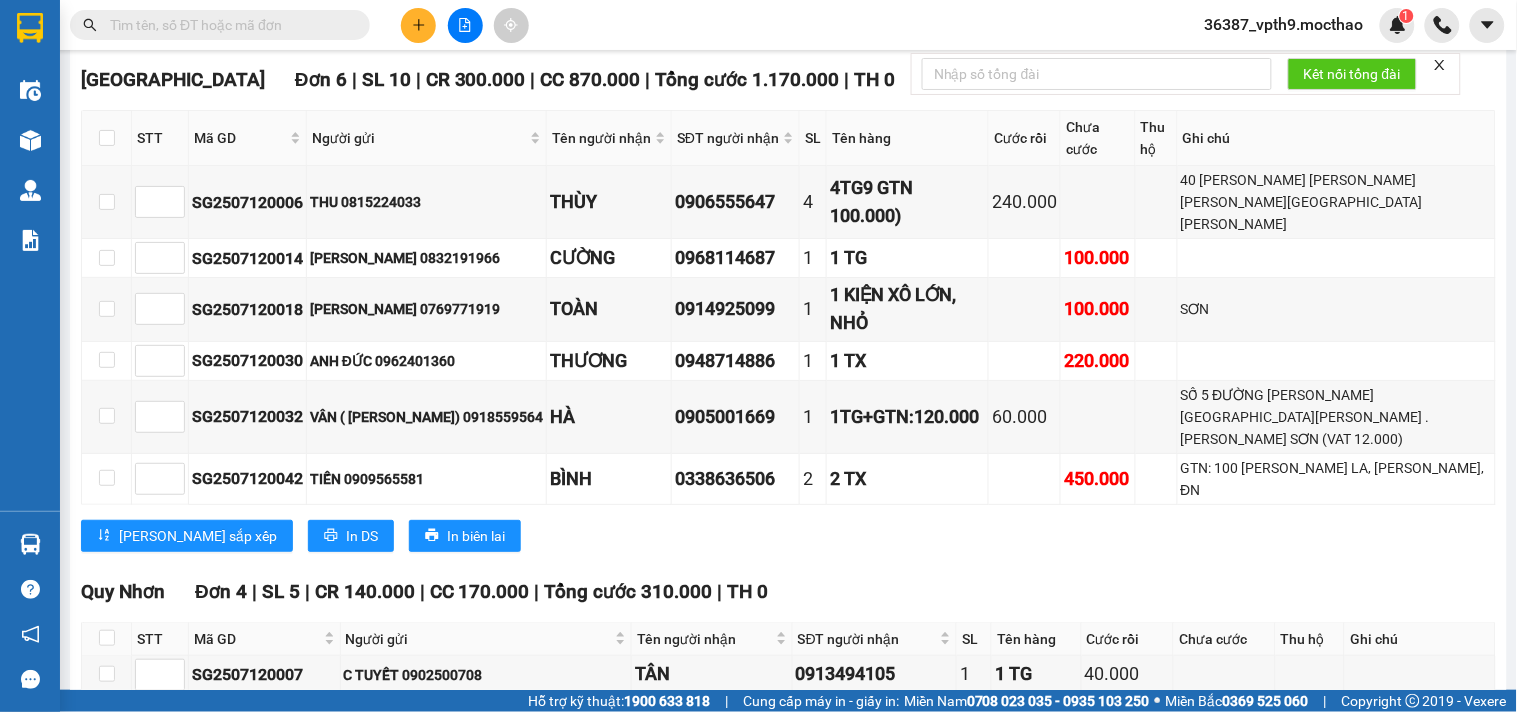 click on "Lưu sắp xếp In DS In biên lai" at bounding box center [788, 536] 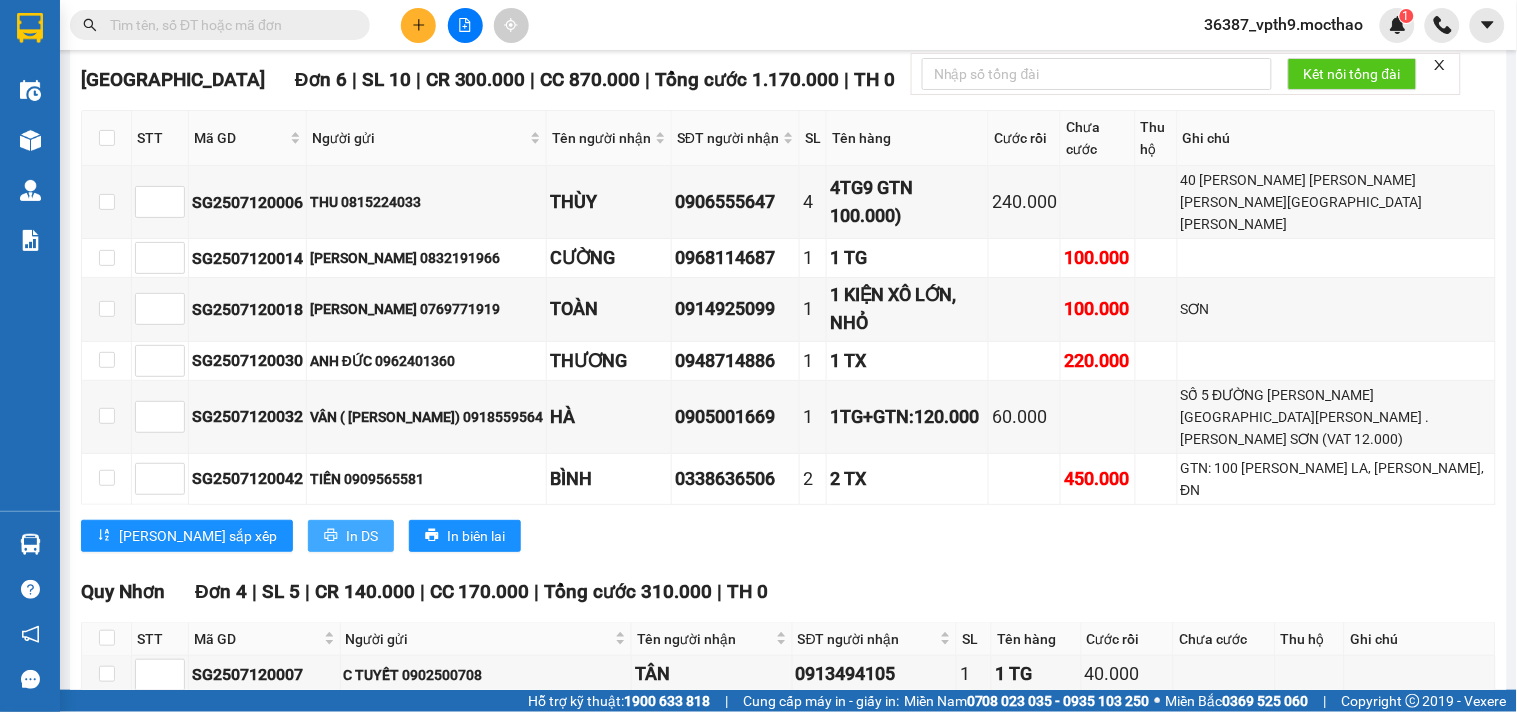 click on "In DS" at bounding box center (362, 536) 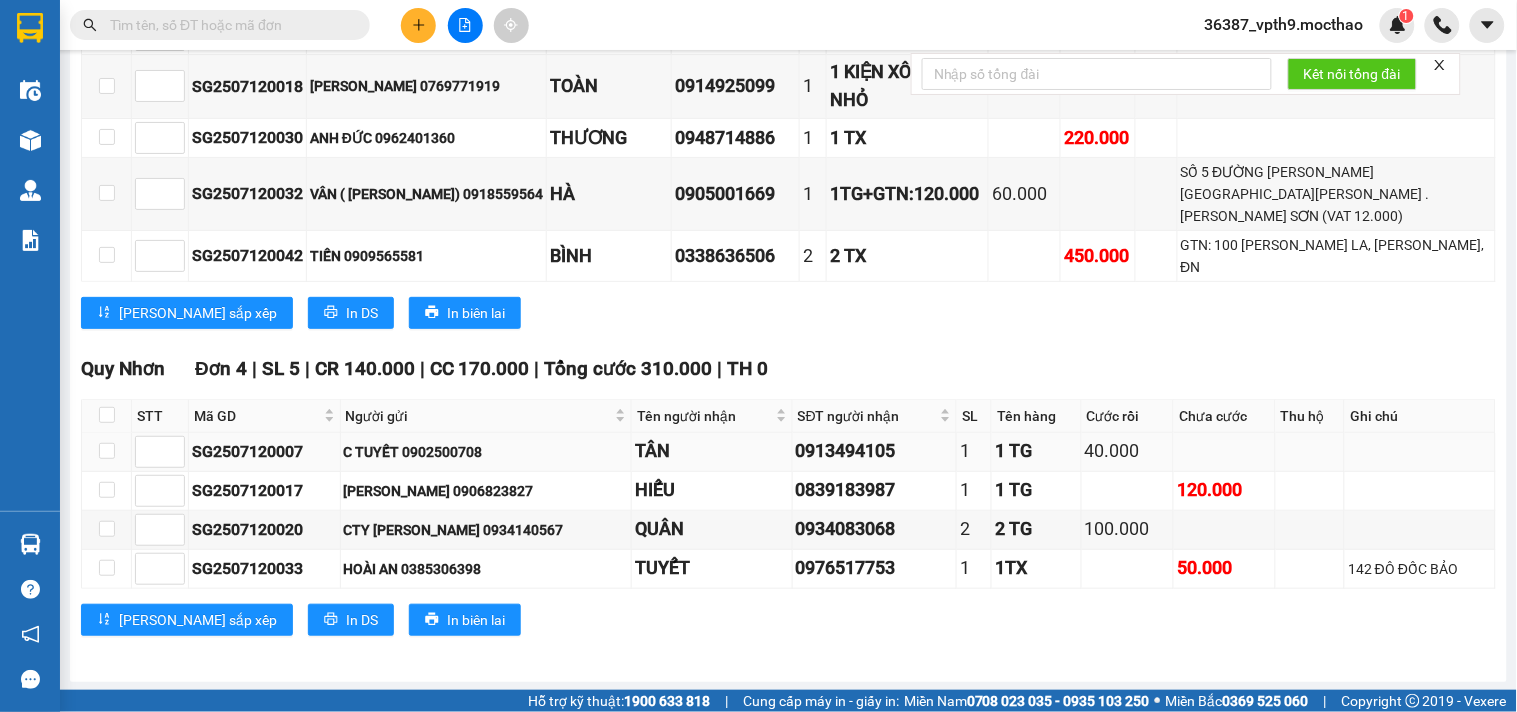 scroll, scrollTop: 2013, scrollLeft: 0, axis: vertical 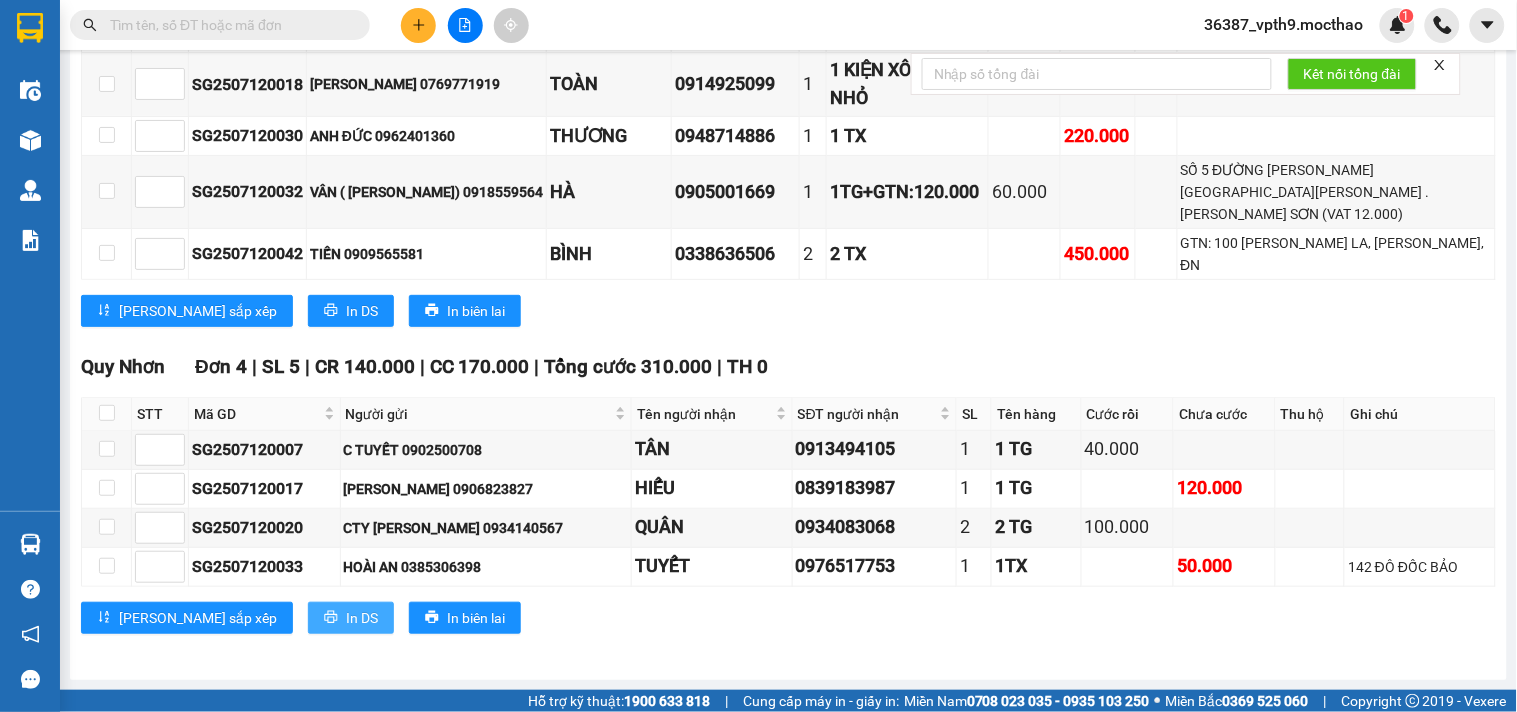 click on "In DS" at bounding box center (362, 618) 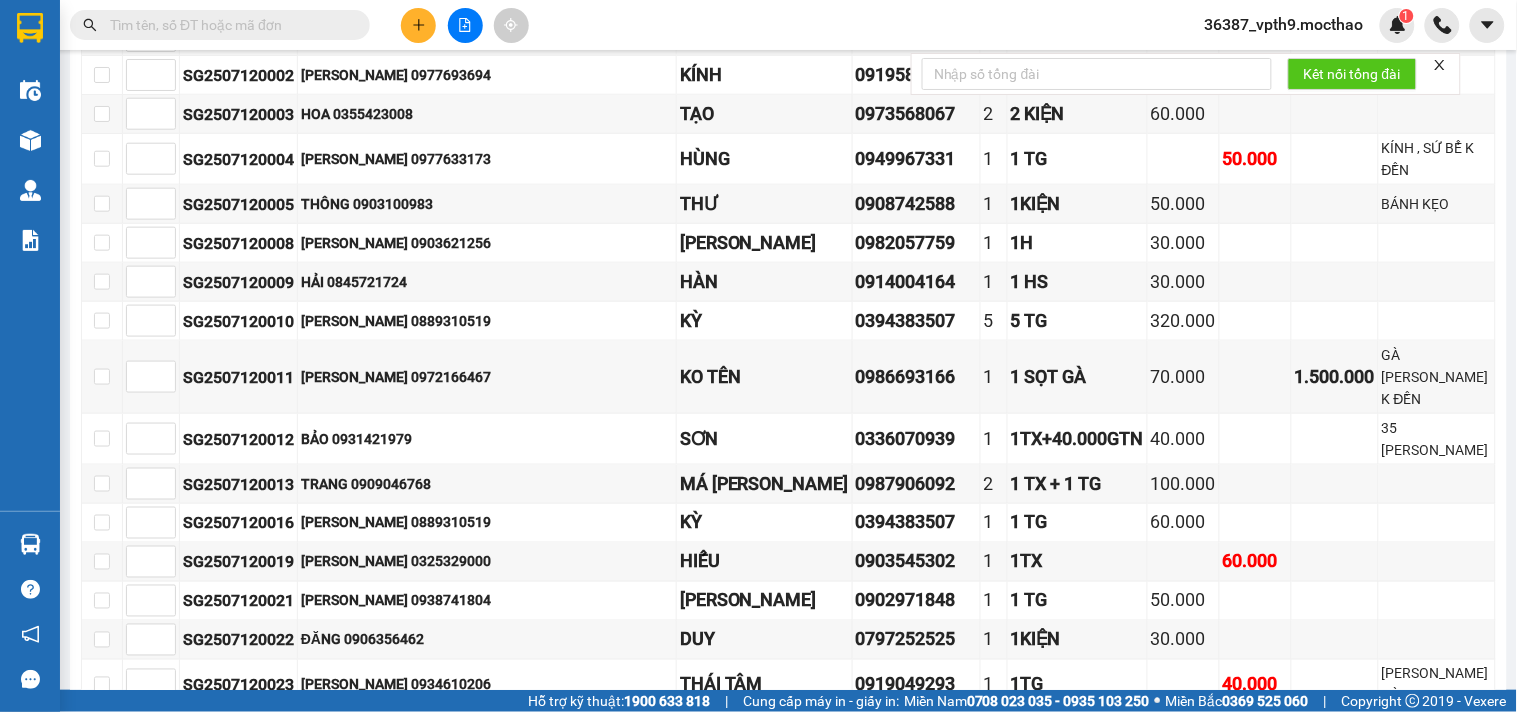 scroll, scrollTop: 0, scrollLeft: 0, axis: both 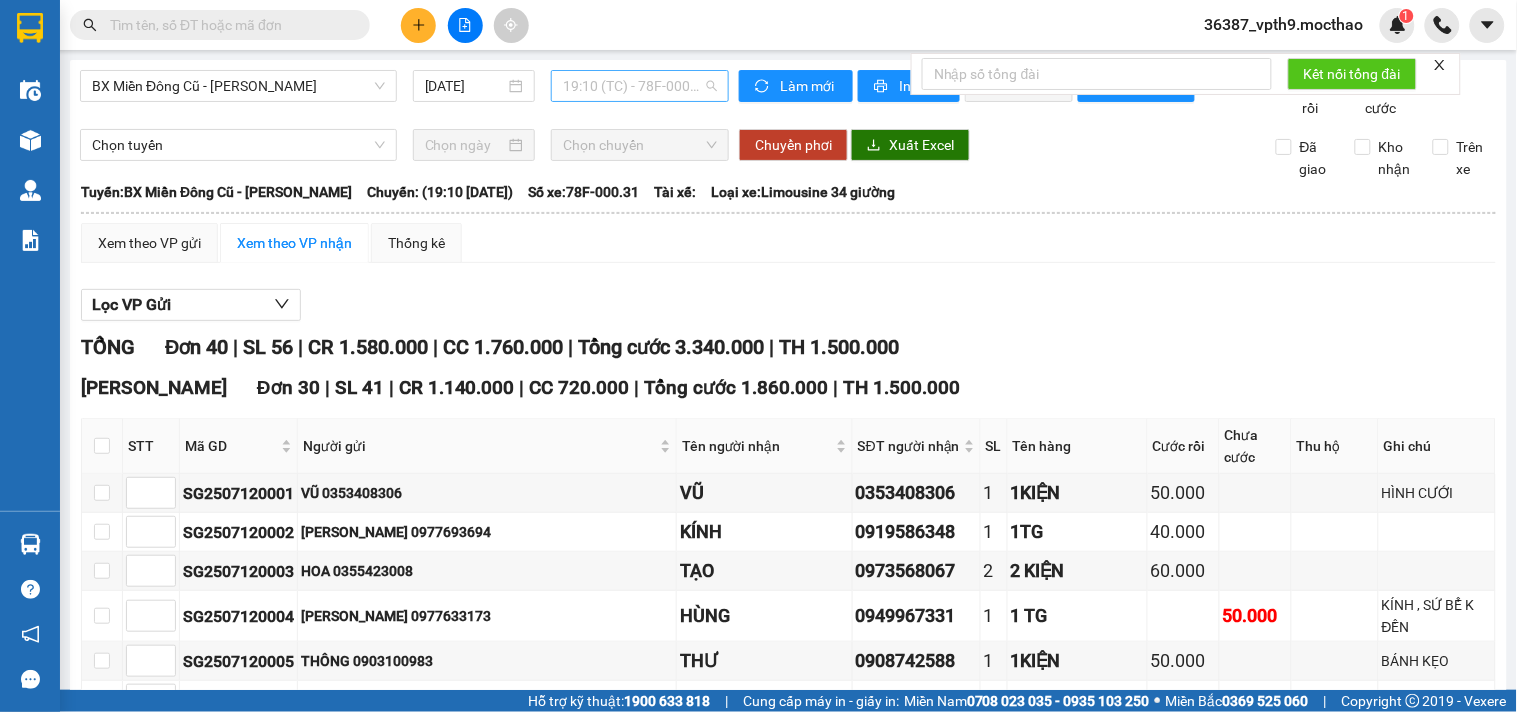click on "19:10   (TC)   - 78F-000.31" at bounding box center (640, 86) 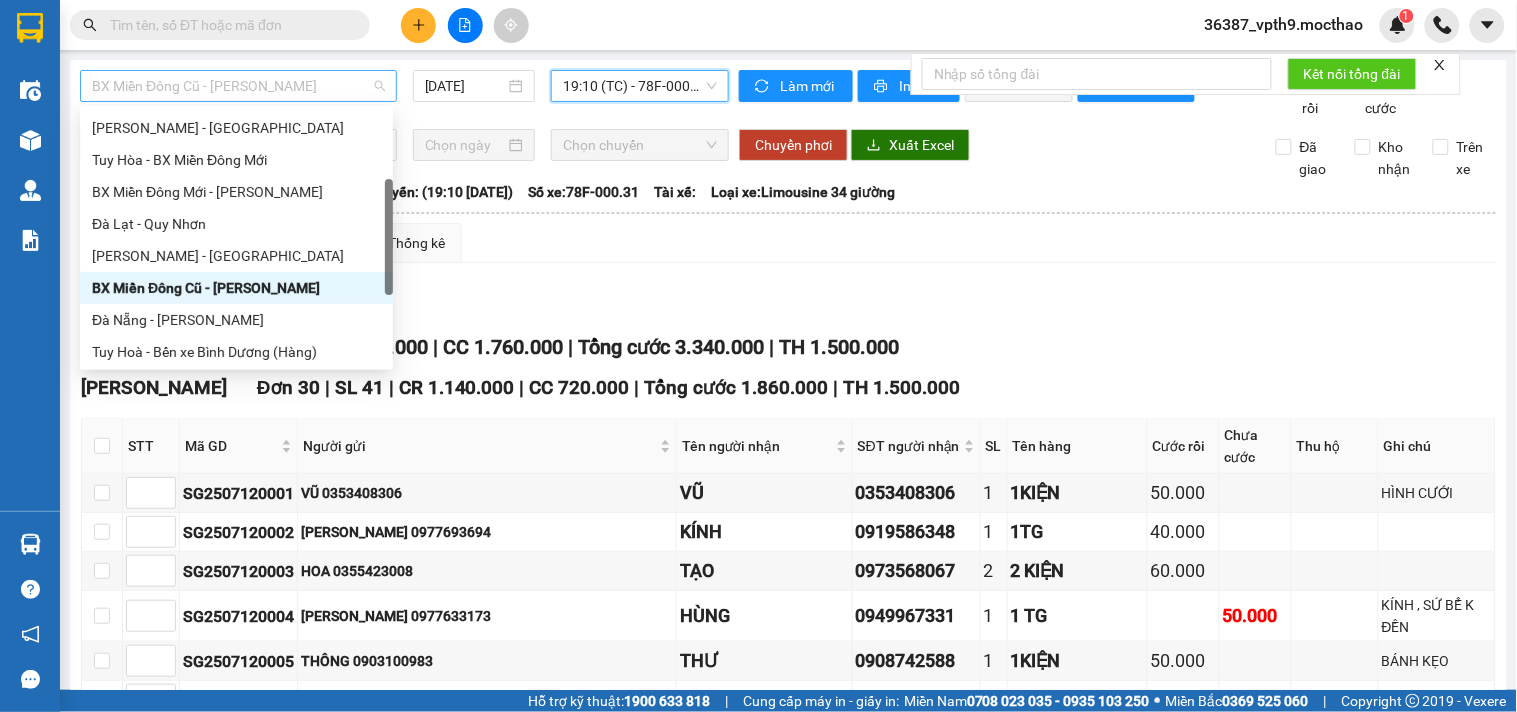 click on "BX Miền Đông Cũ - [PERSON_NAME]" at bounding box center [238, 86] 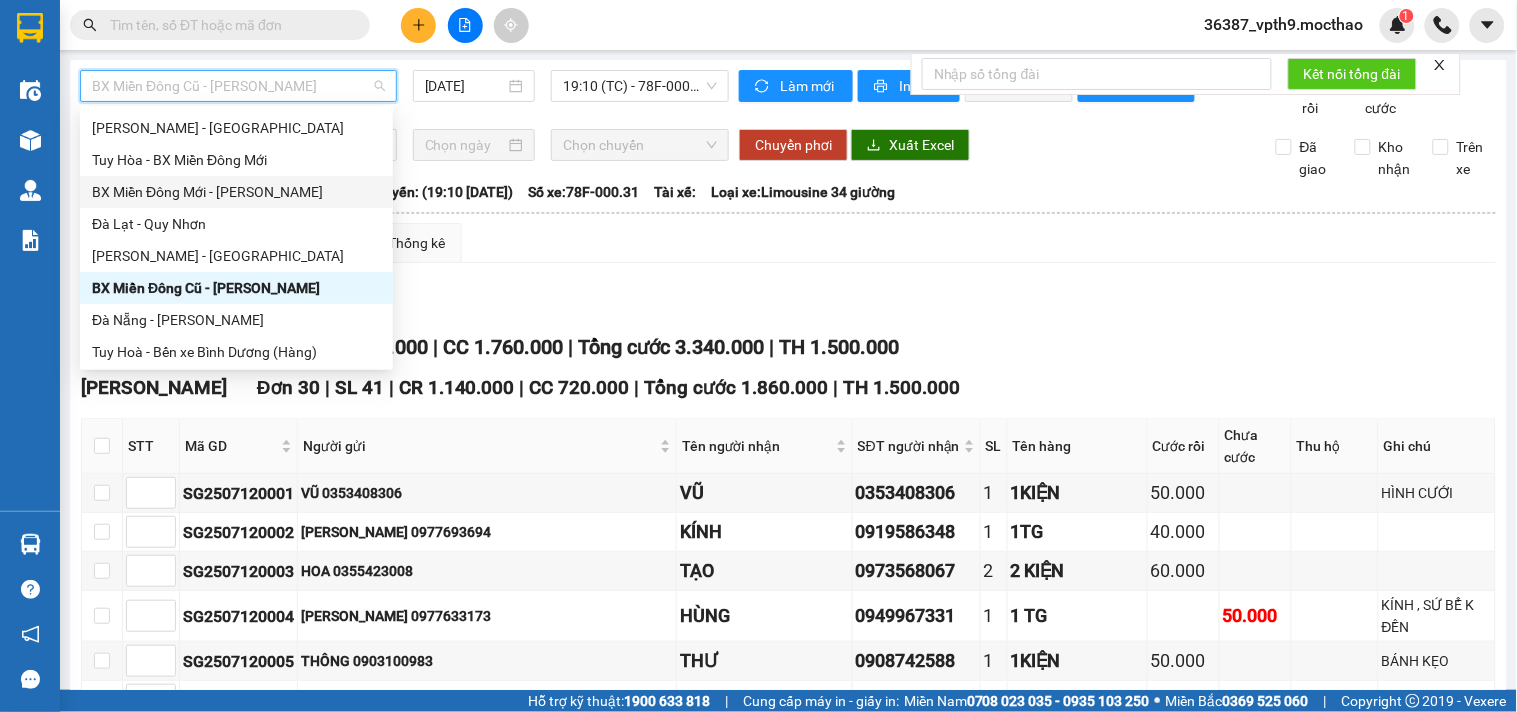 click on "BX Miền Đông Mới - [PERSON_NAME]" at bounding box center [236, 192] 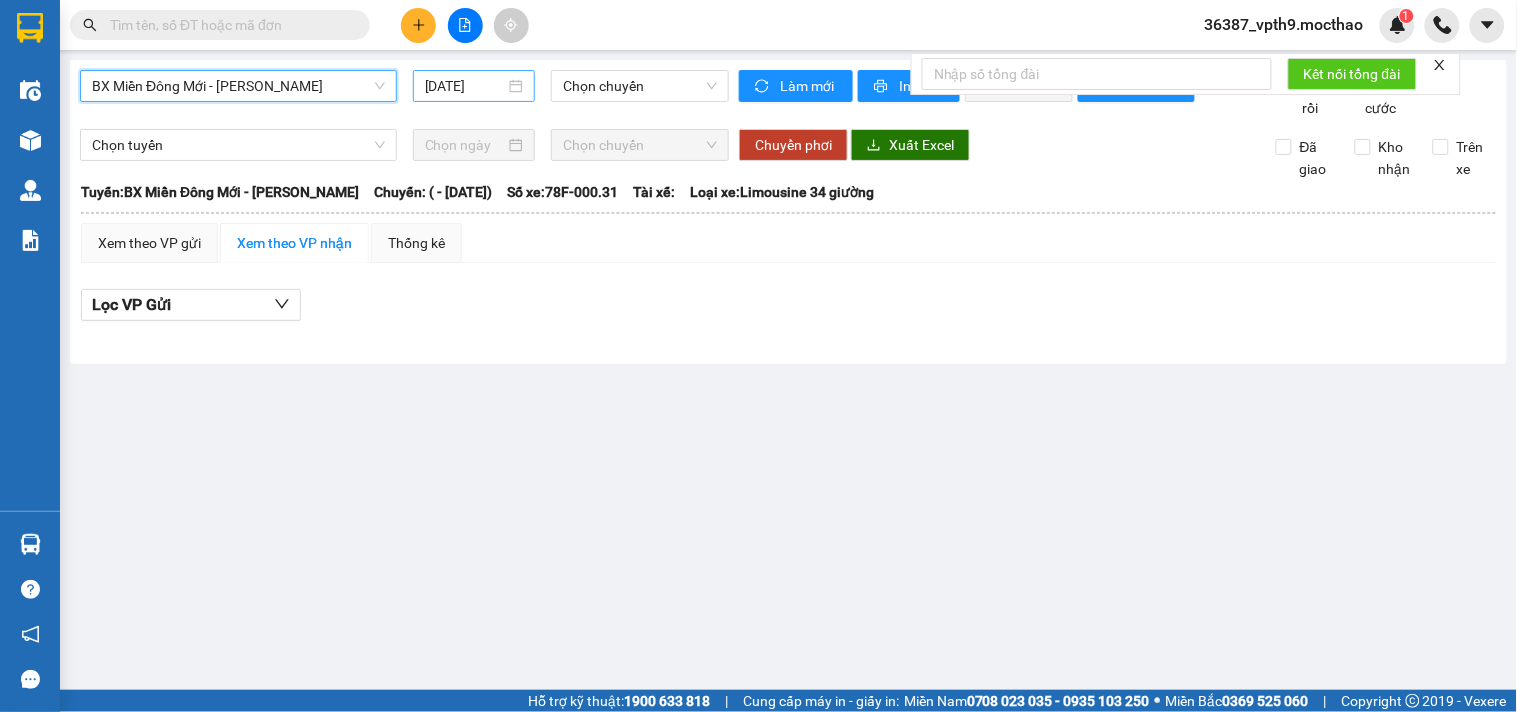 click on "[DATE]" at bounding box center [465, 86] 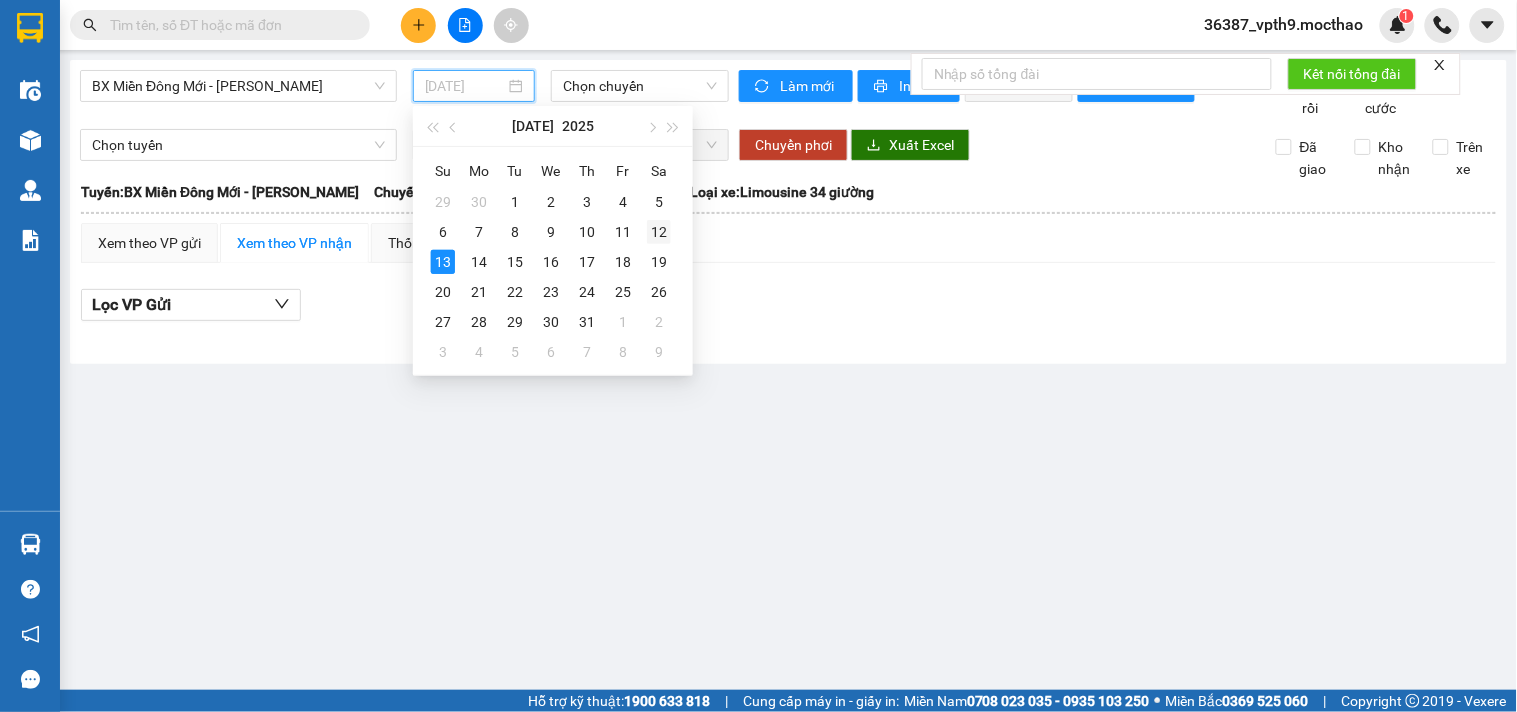 click on "12" at bounding box center (659, 232) 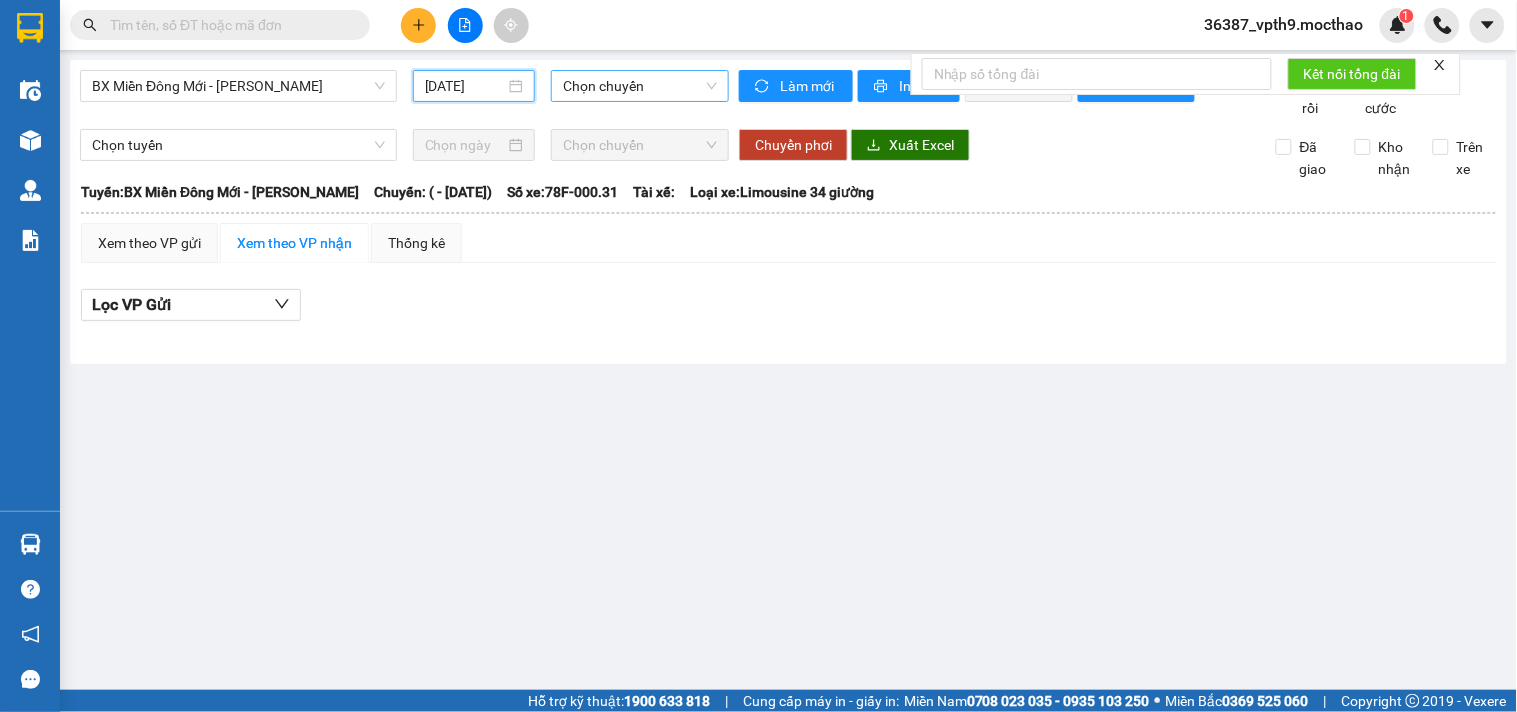 click on "Chọn chuyến" at bounding box center (640, 86) 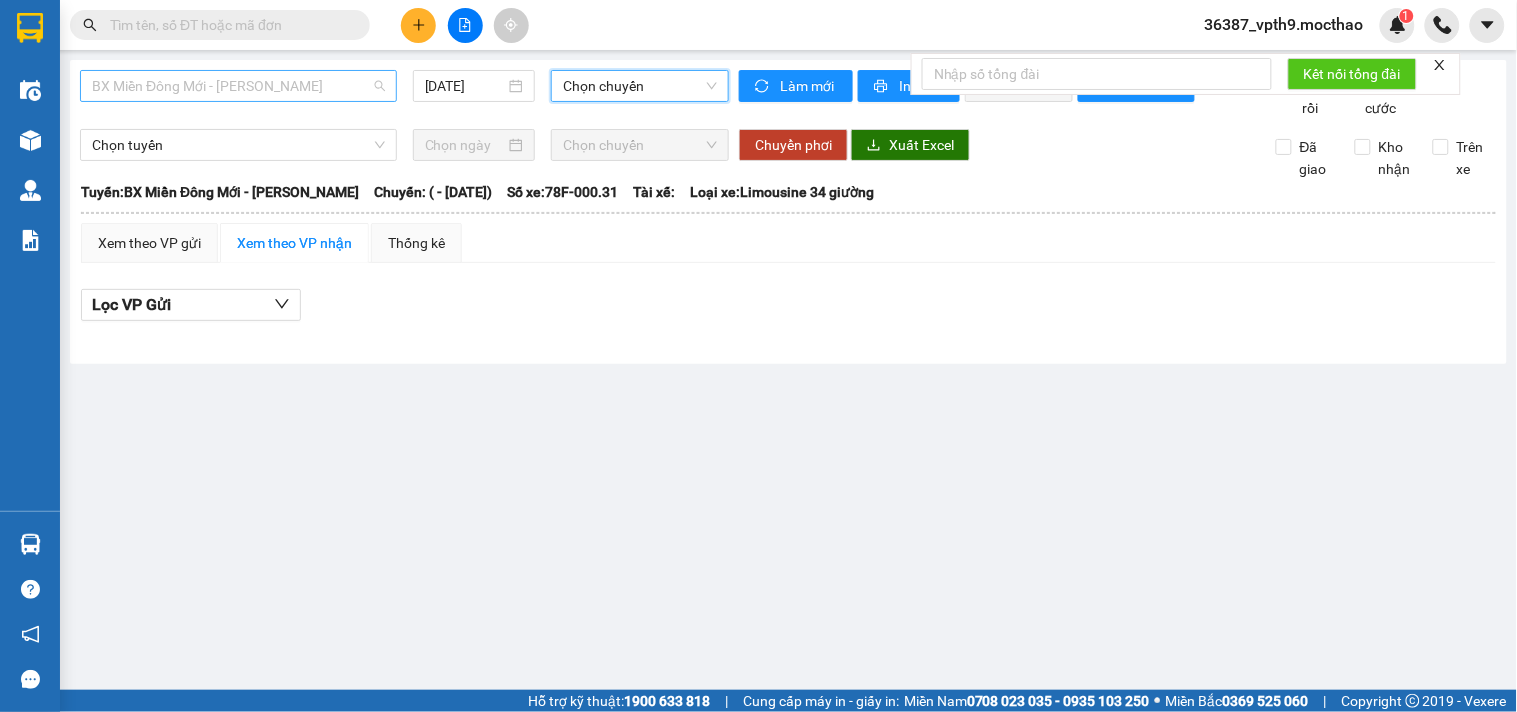 click on "BX Miền Đông Mới - [PERSON_NAME]" at bounding box center (238, 86) 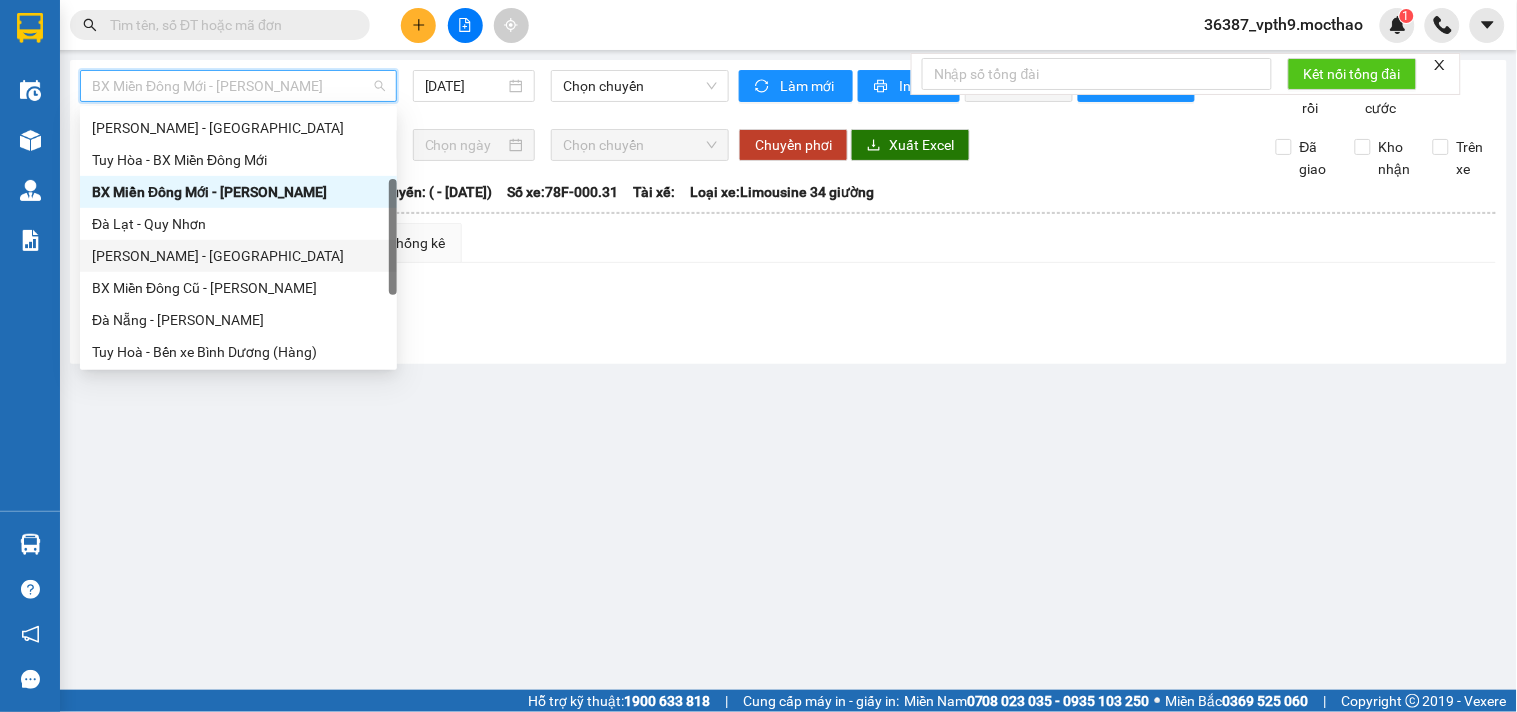scroll, scrollTop: 0, scrollLeft: 0, axis: both 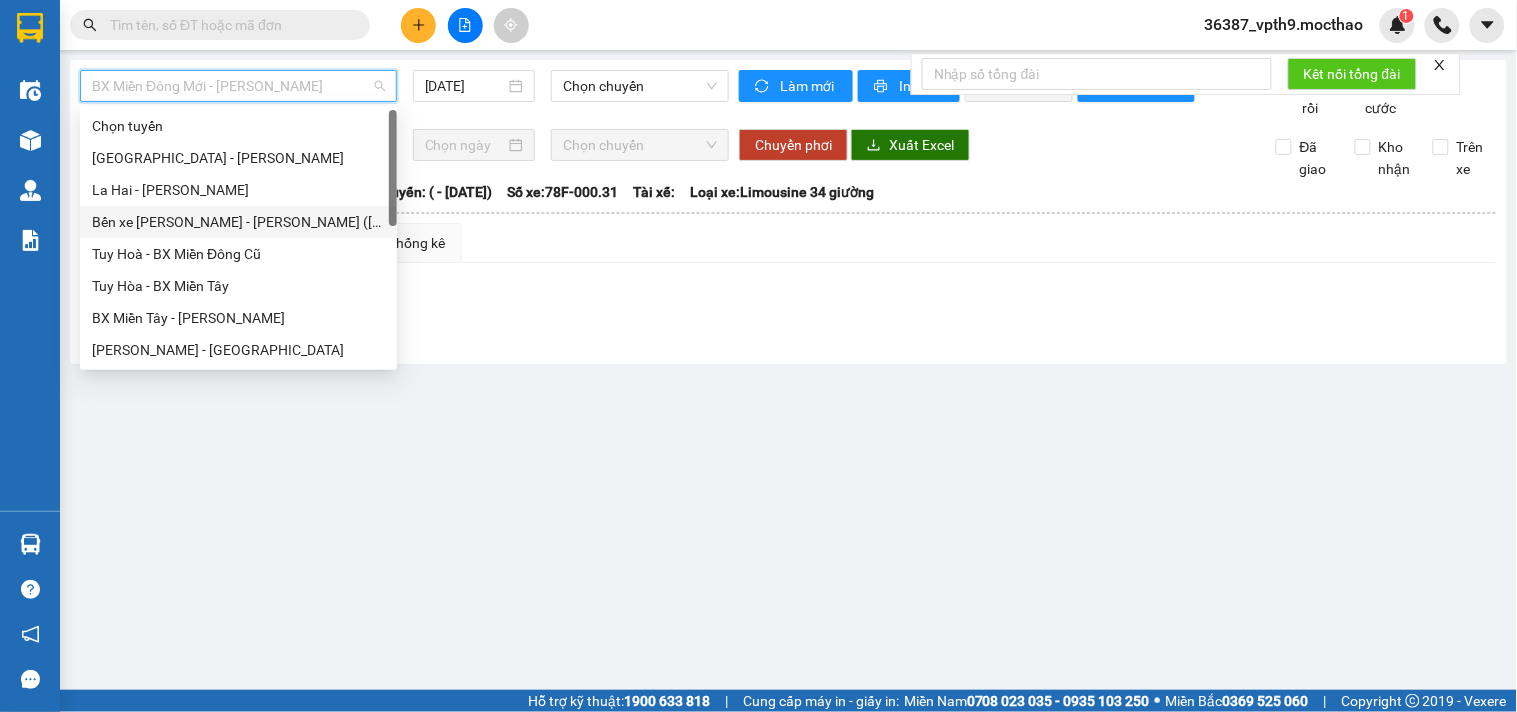 click on "Bến xe [PERSON_NAME] - [PERSON_NAME] ([GEOGRAPHIC_DATA])" at bounding box center (238, 222) 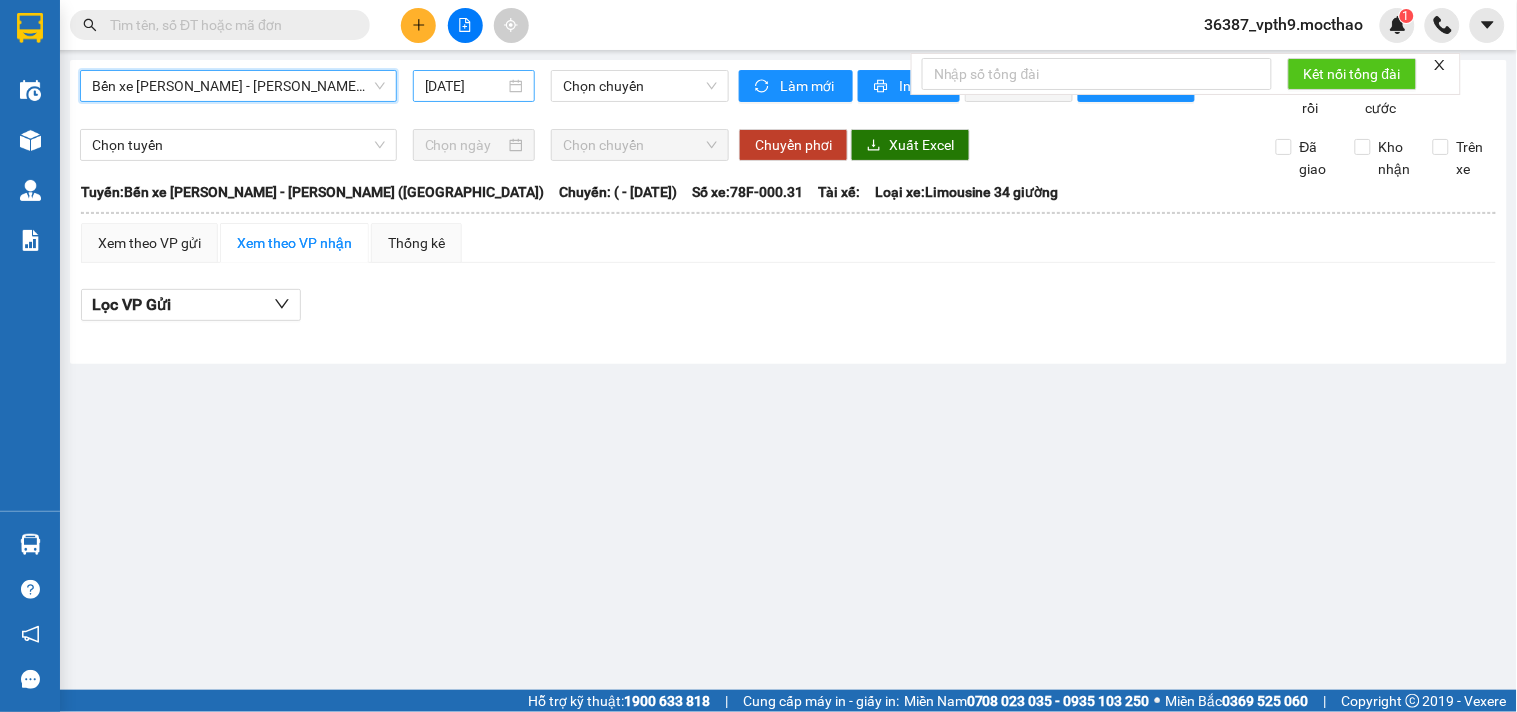 click on "[DATE]" at bounding box center (465, 86) 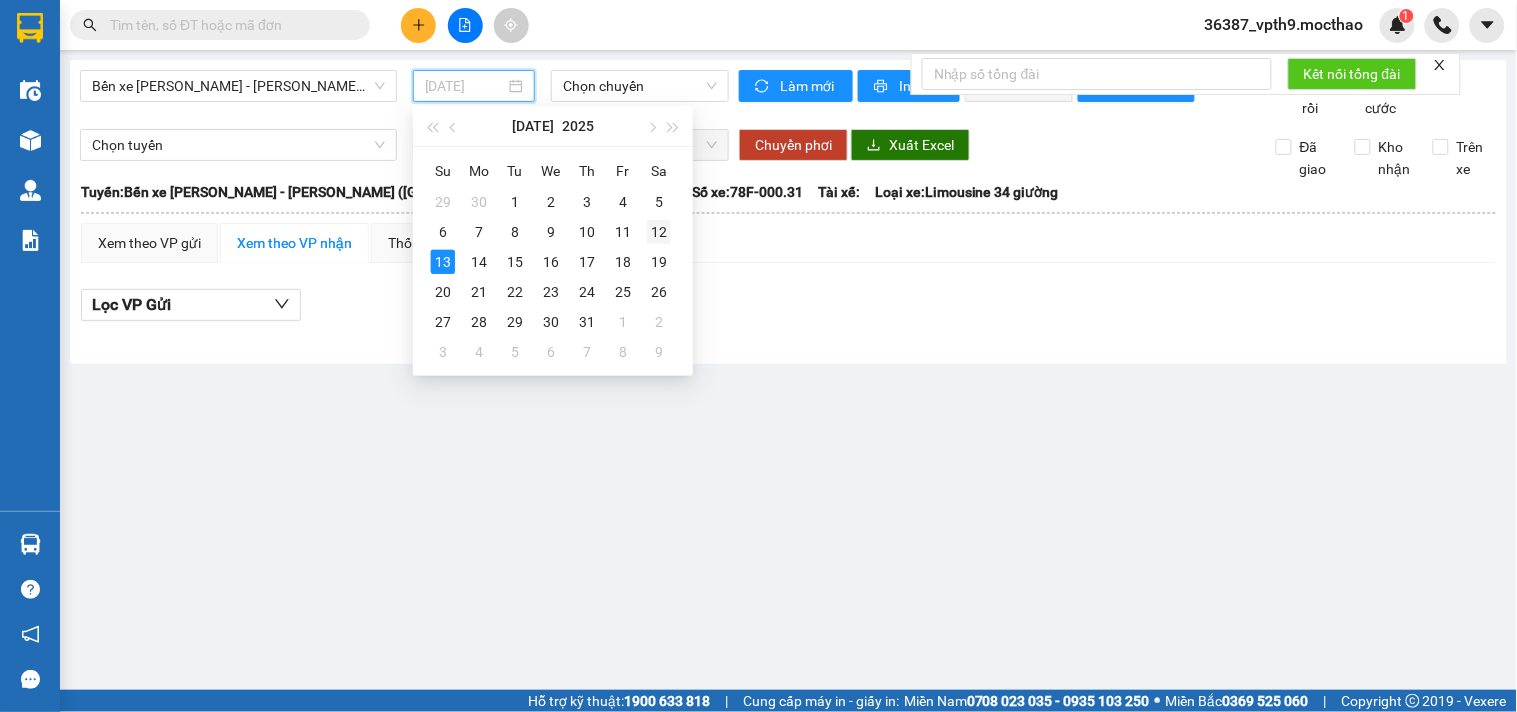 click on "12" at bounding box center (659, 232) 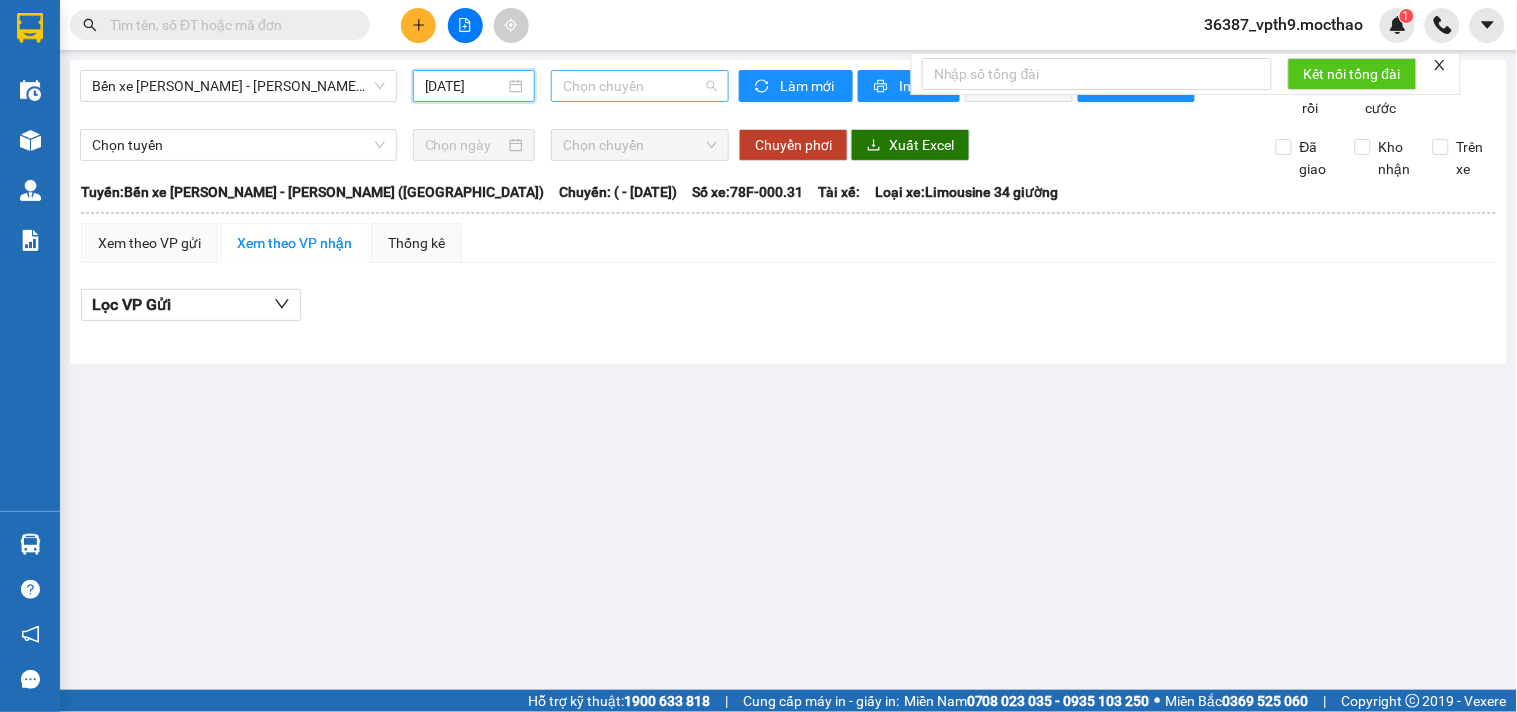 click on "Chọn chuyến" at bounding box center [640, 86] 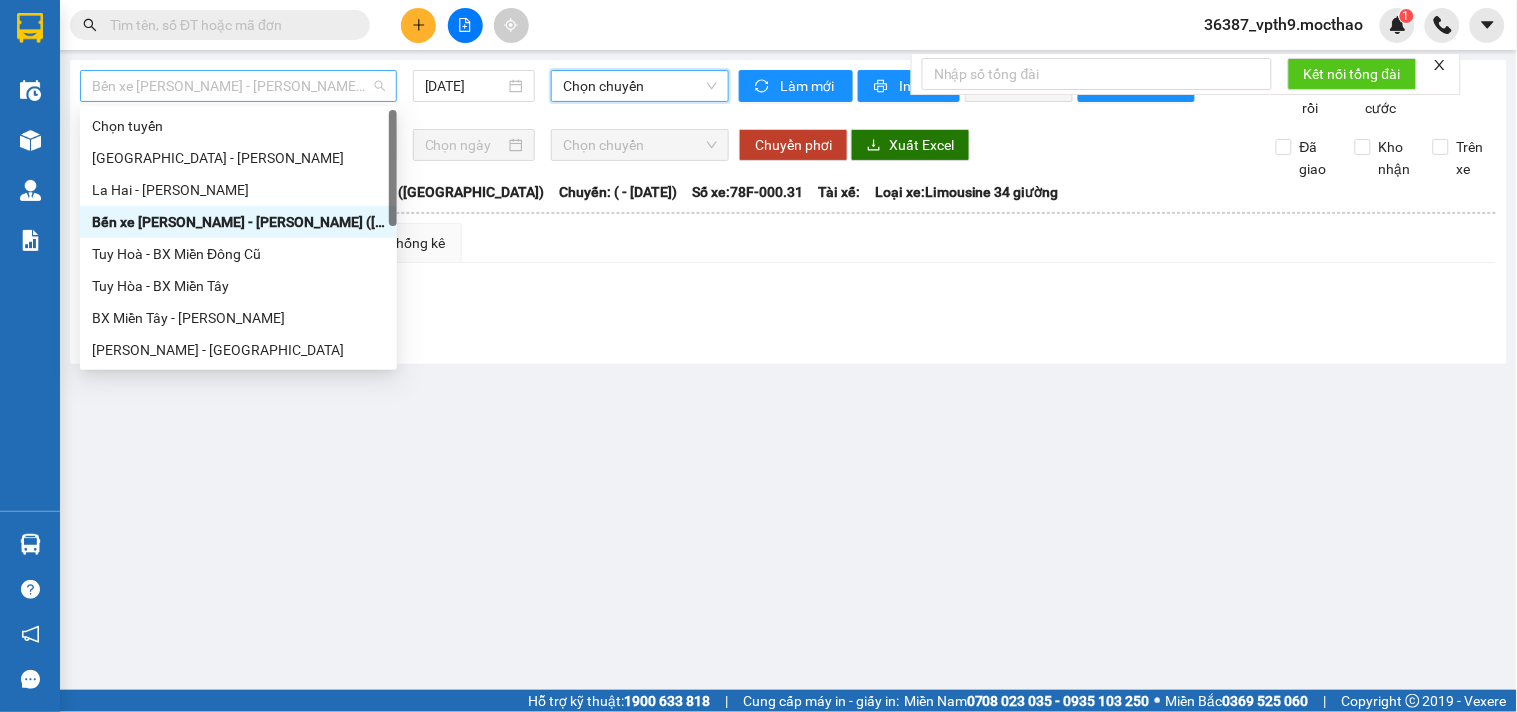 click on "Bến xe [PERSON_NAME] - [PERSON_NAME] ([GEOGRAPHIC_DATA])" at bounding box center (238, 86) 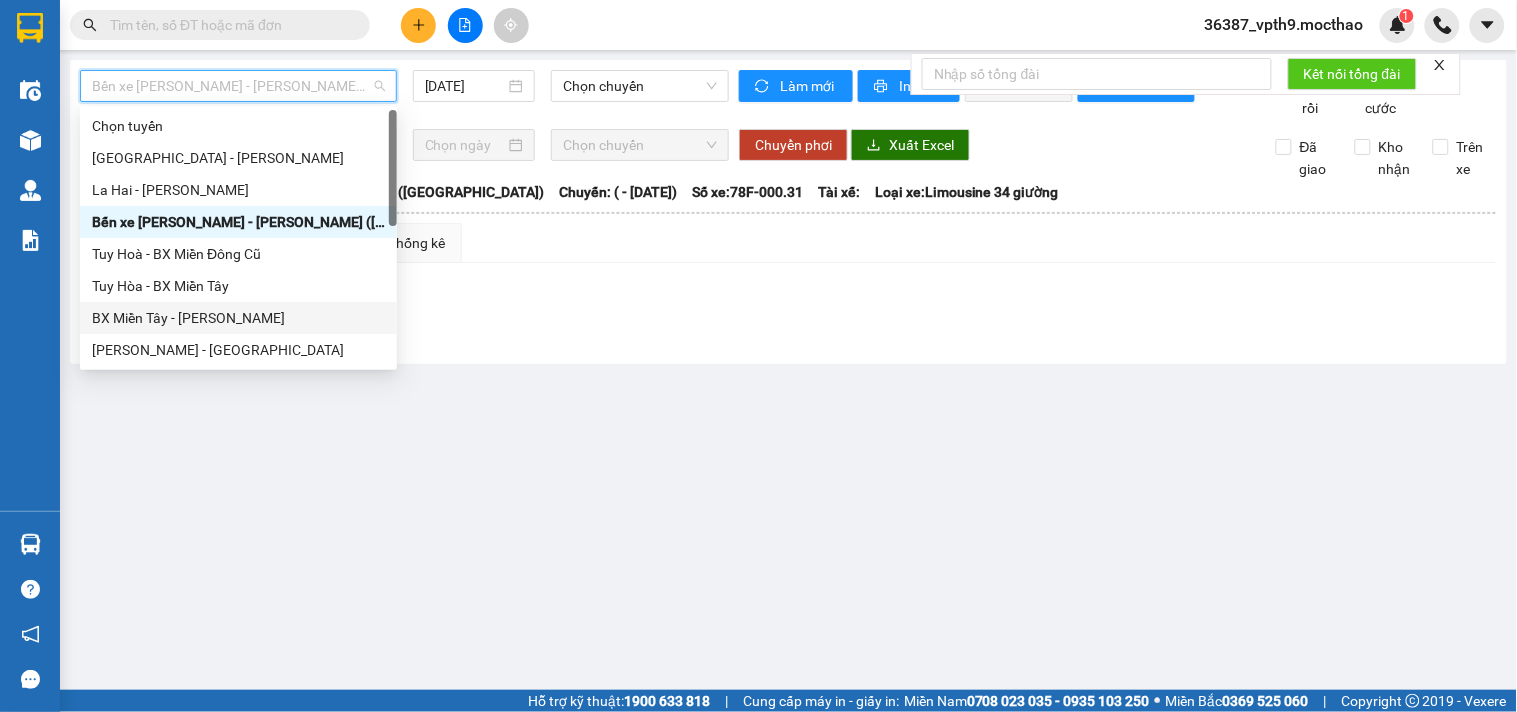 click on "BX Miền Tây - [PERSON_NAME]" at bounding box center [238, 318] 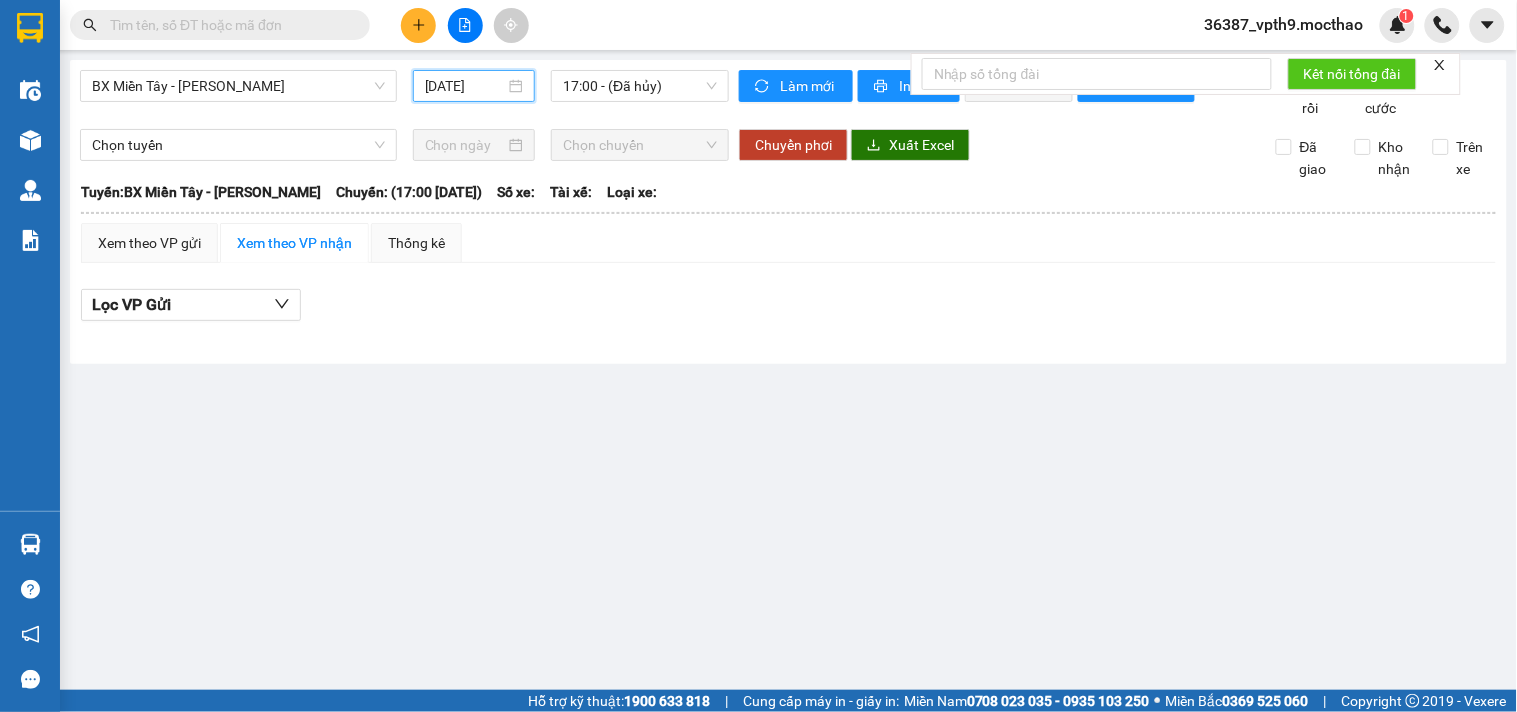 click on "[DATE]" at bounding box center [465, 86] 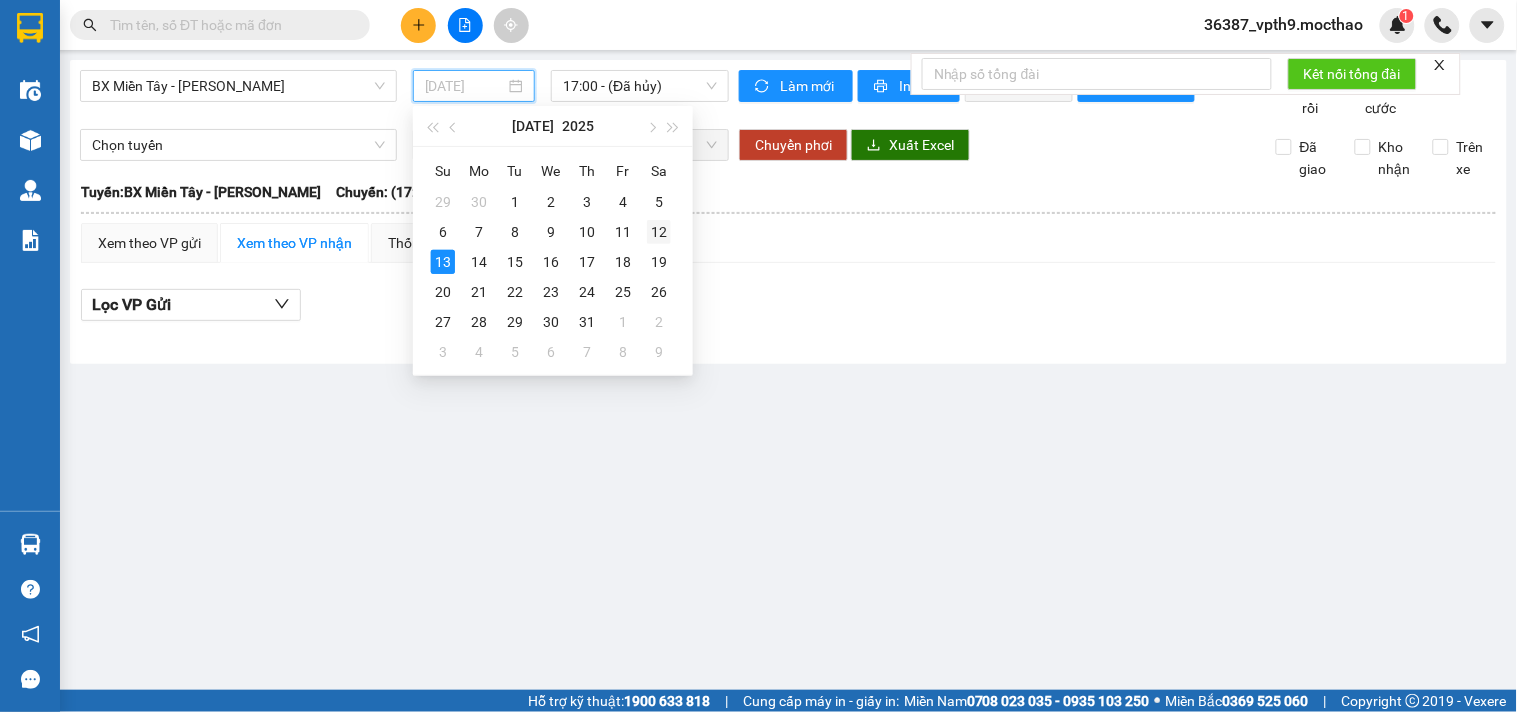click on "12" at bounding box center (659, 232) 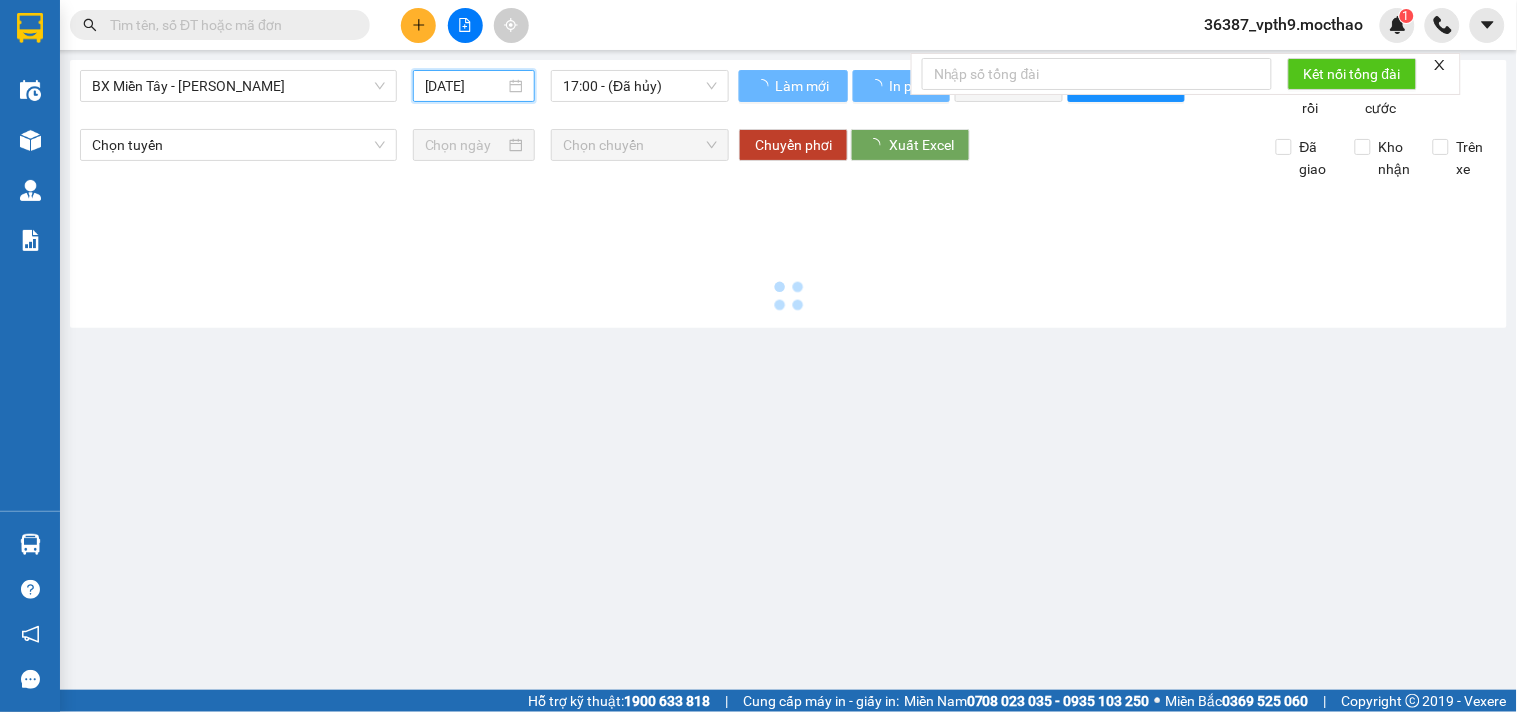type on "[DATE]" 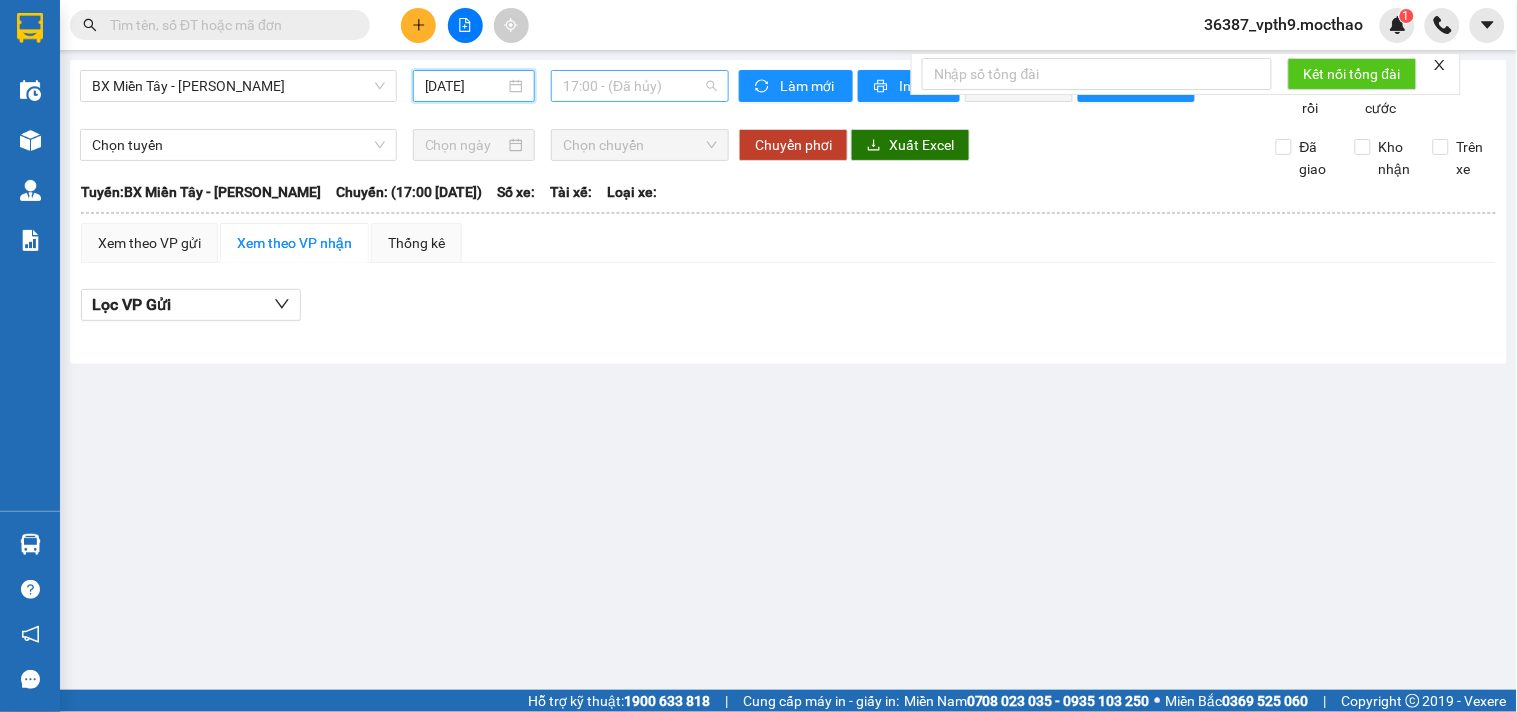 click on "17:00     - (Đã hủy)" at bounding box center [640, 86] 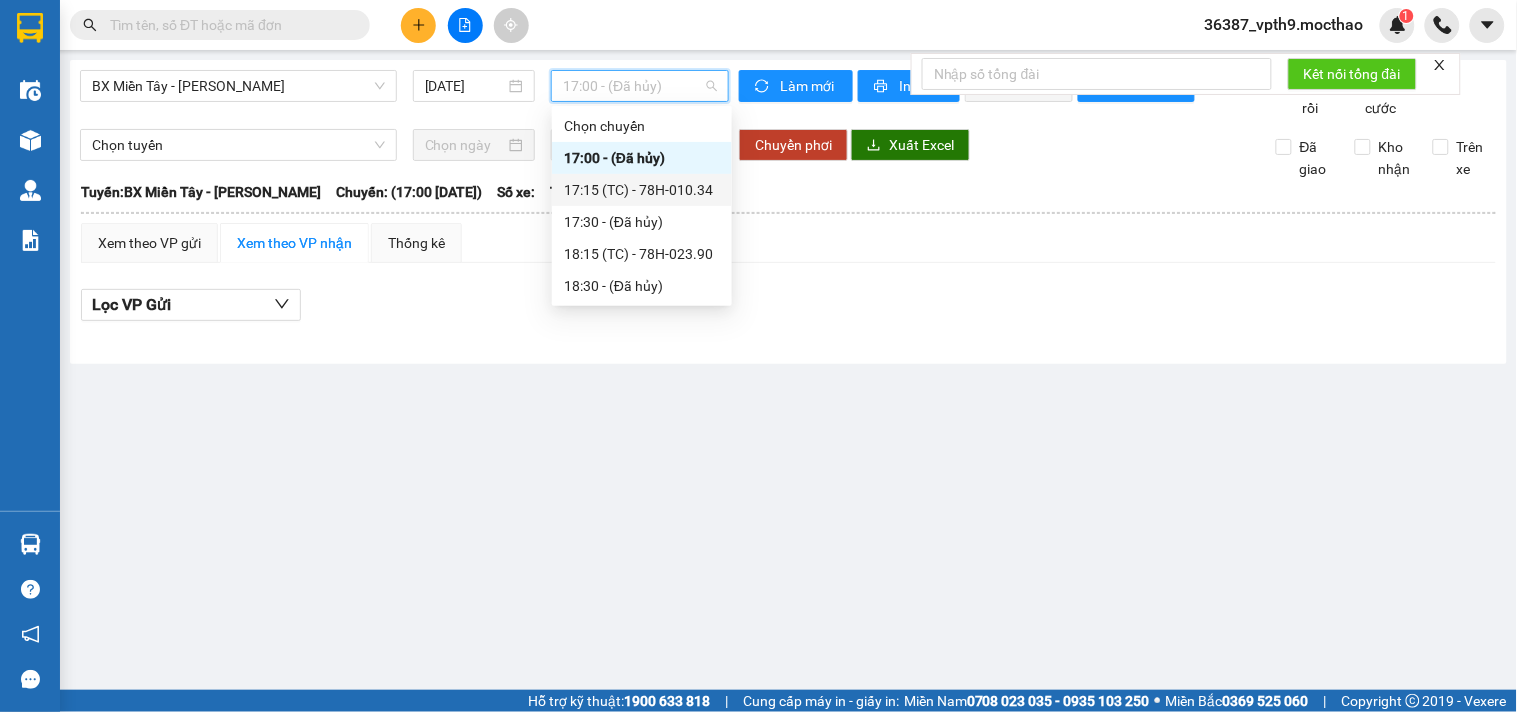 click on "17:15   (TC)   - 78H-010.34" at bounding box center [642, 190] 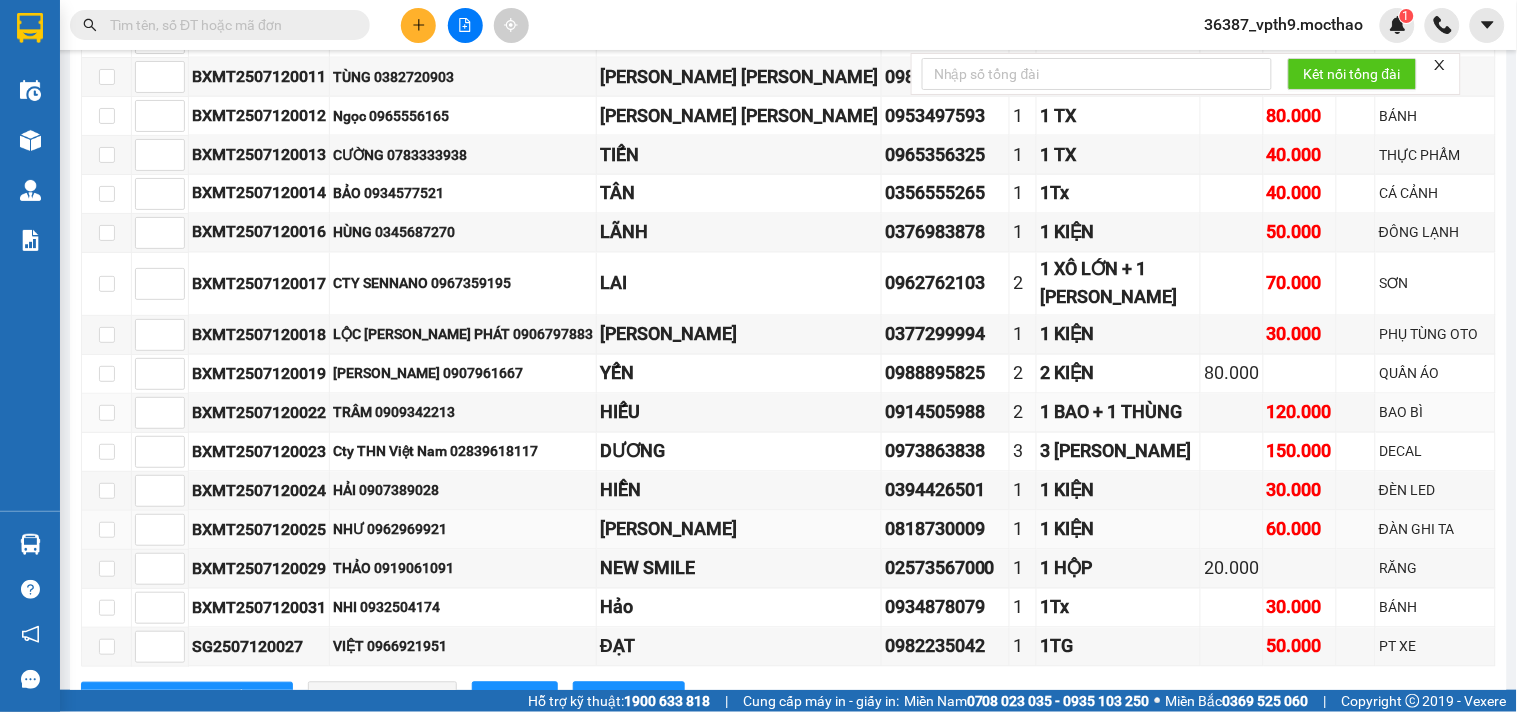 scroll, scrollTop: 888, scrollLeft: 0, axis: vertical 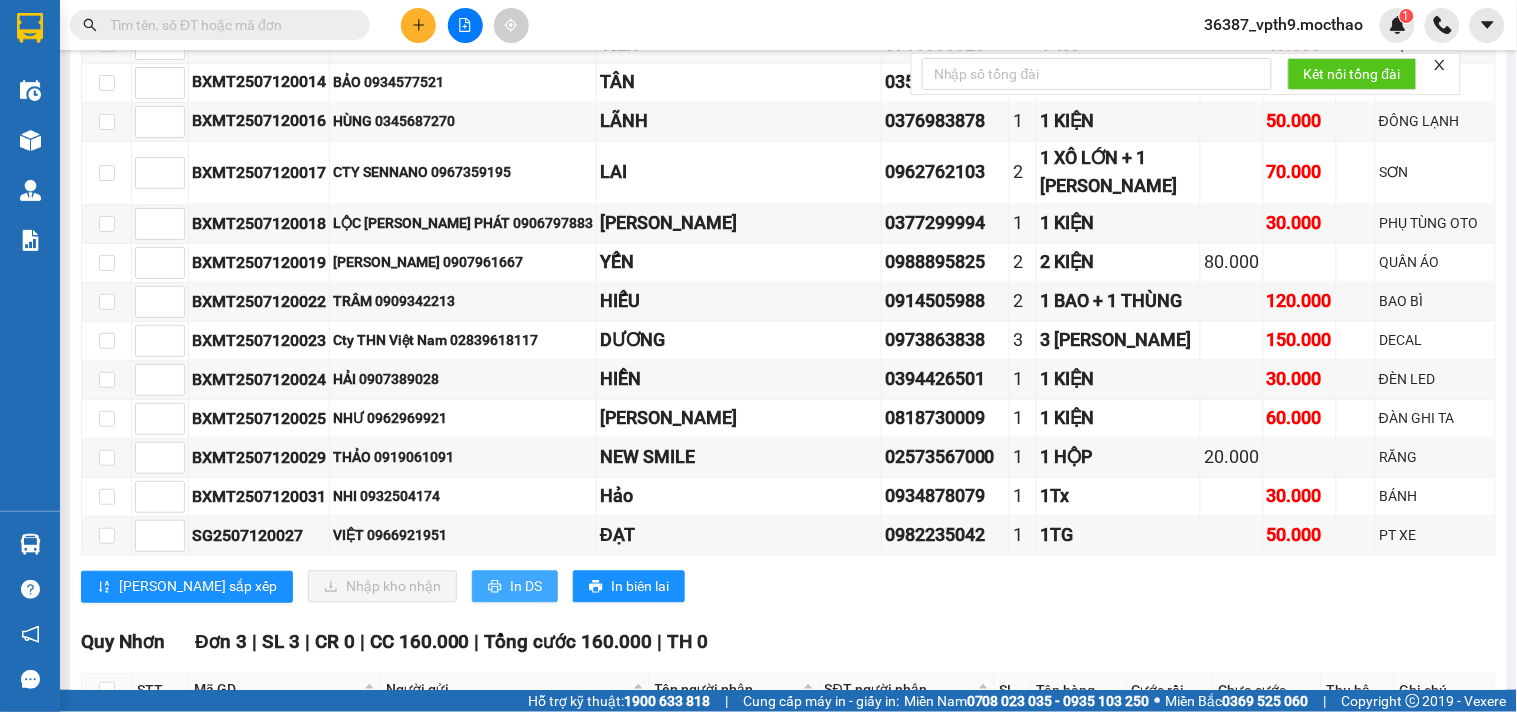 click on "In DS" at bounding box center (526, 587) 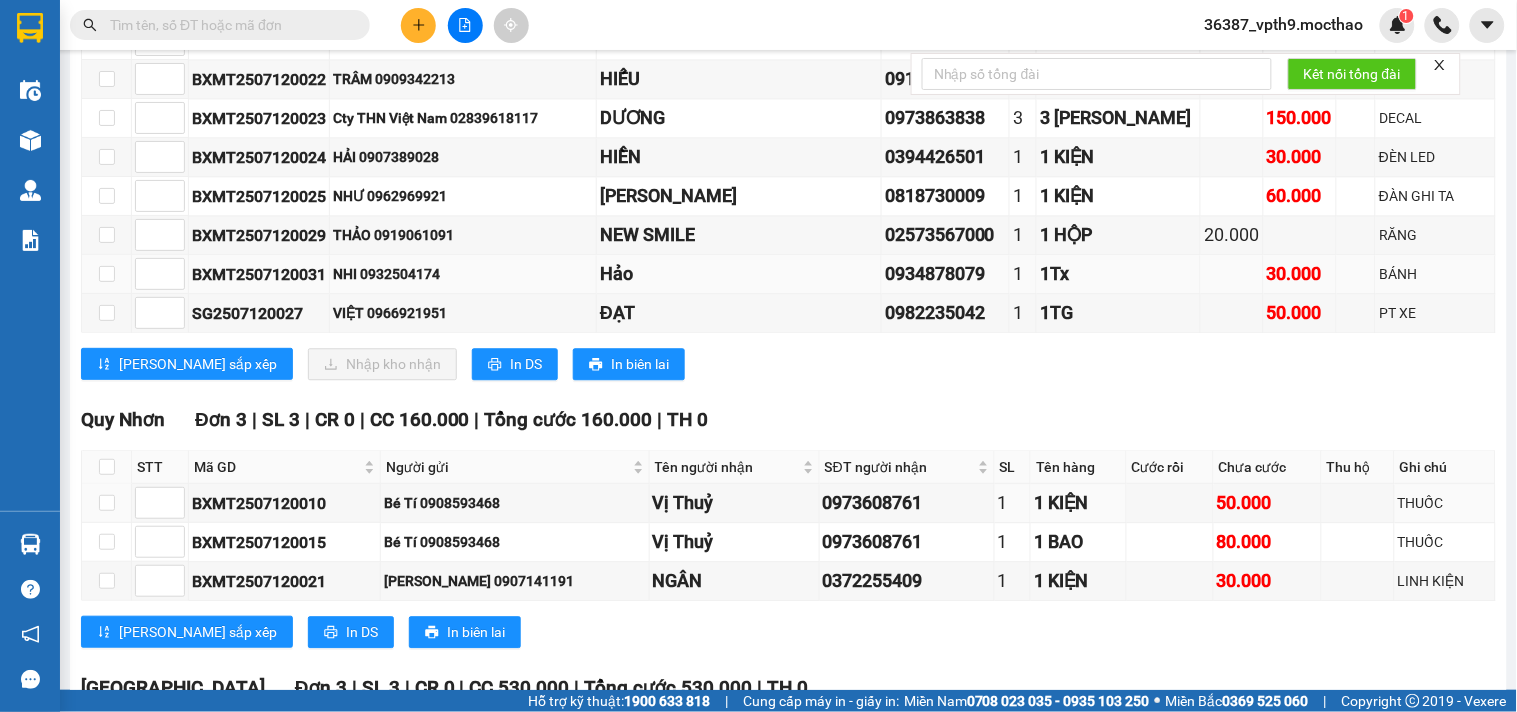 scroll, scrollTop: 1222, scrollLeft: 0, axis: vertical 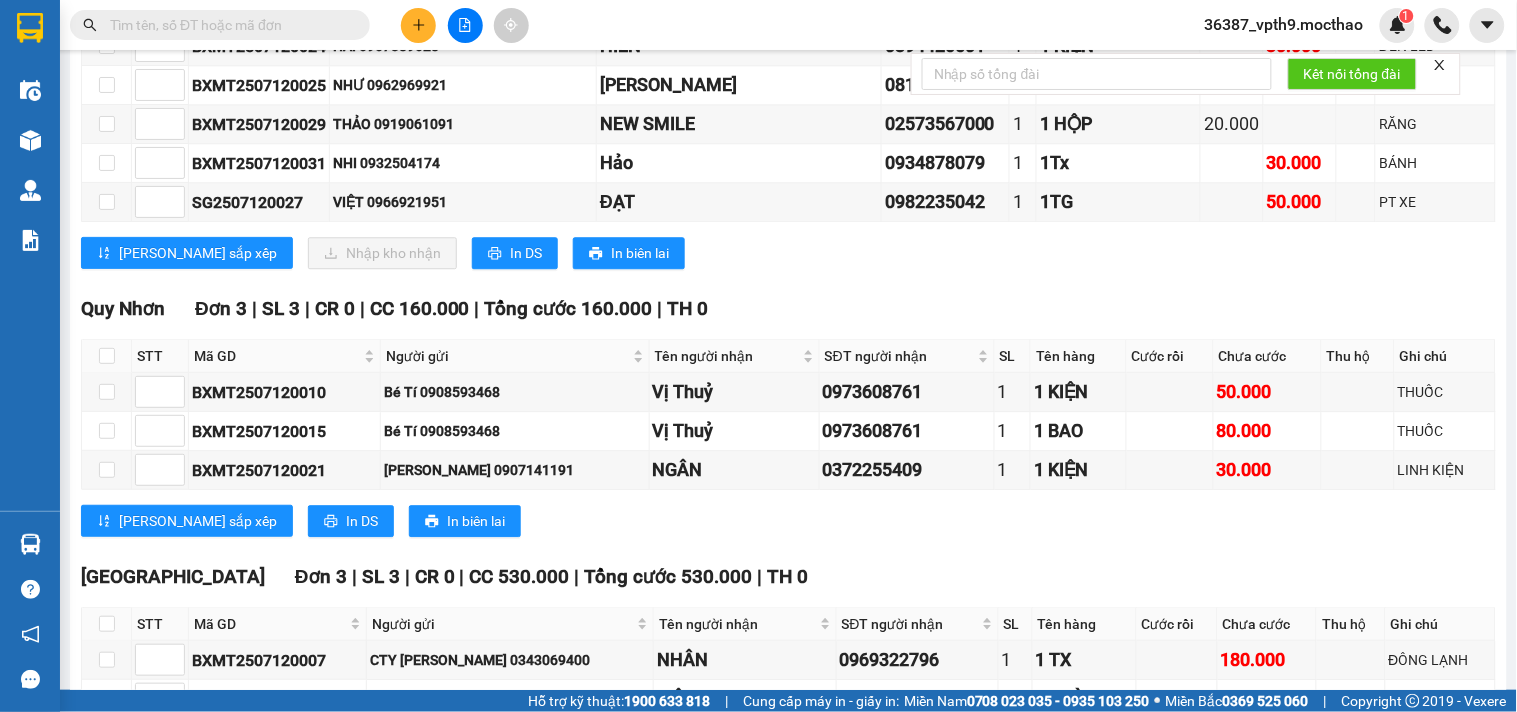 click on "Lưu sắp xếp In DS In biên lai" at bounding box center [788, 521] 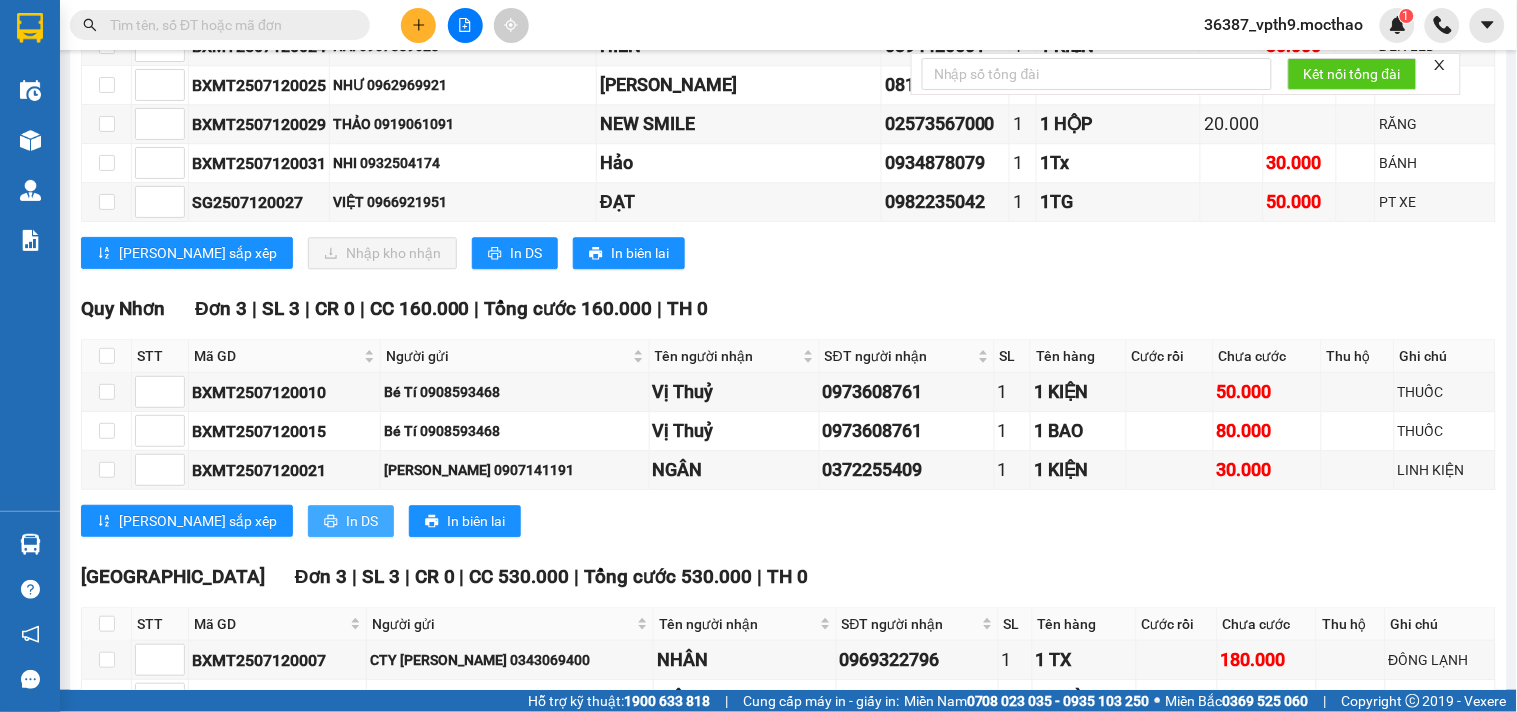 click on "In DS" at bounding box center [351, 521] 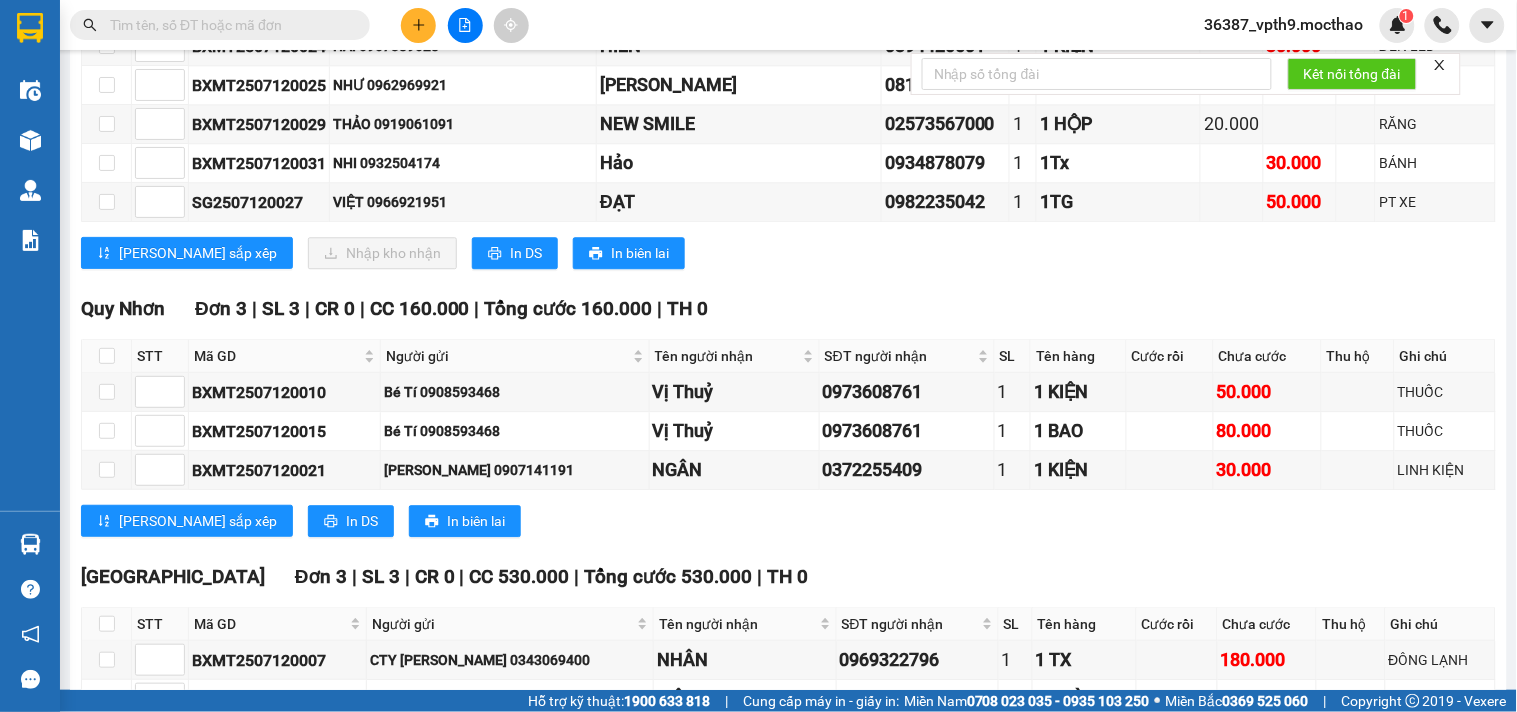scroll, scrollTop: 1330, scrollLeft: 0, axis: vertical 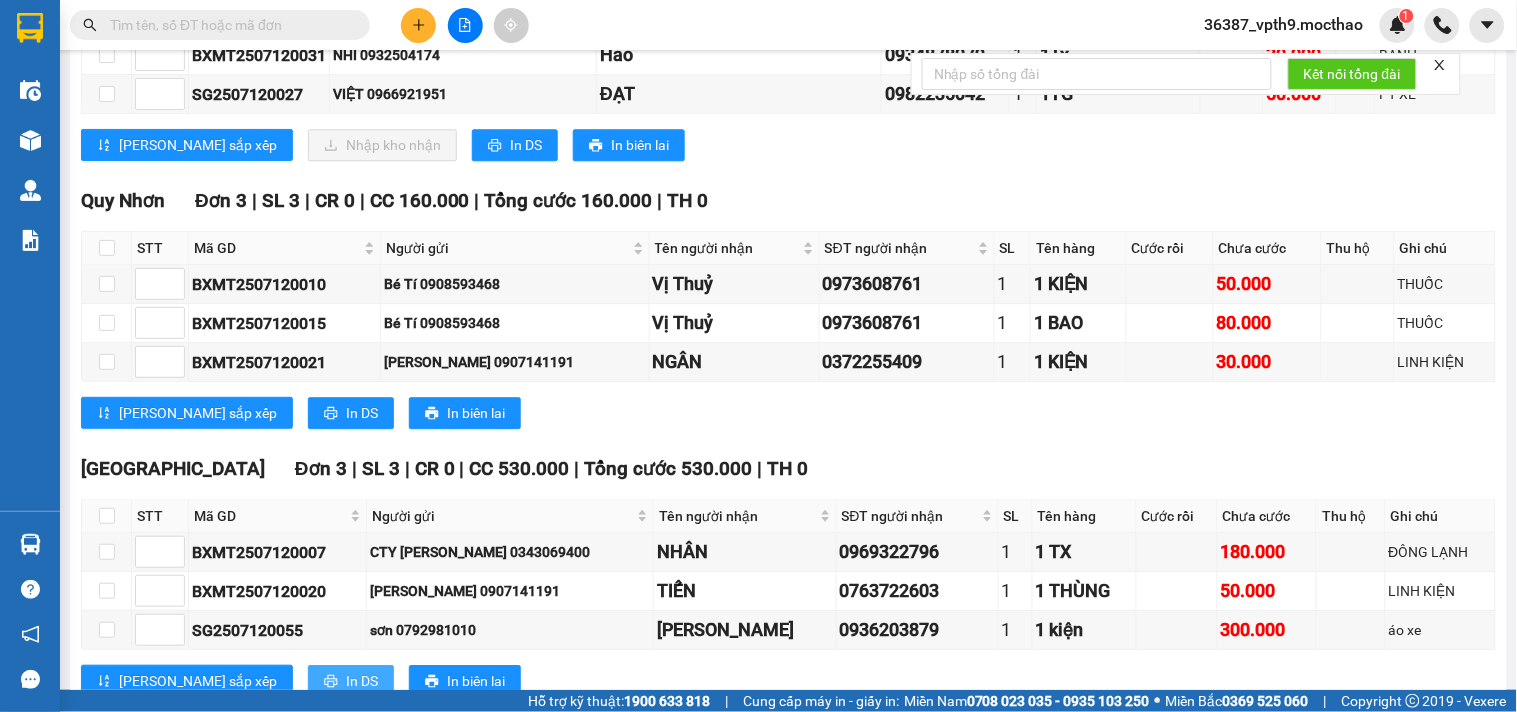 click on "In DS" at bounding box center [351, 681] 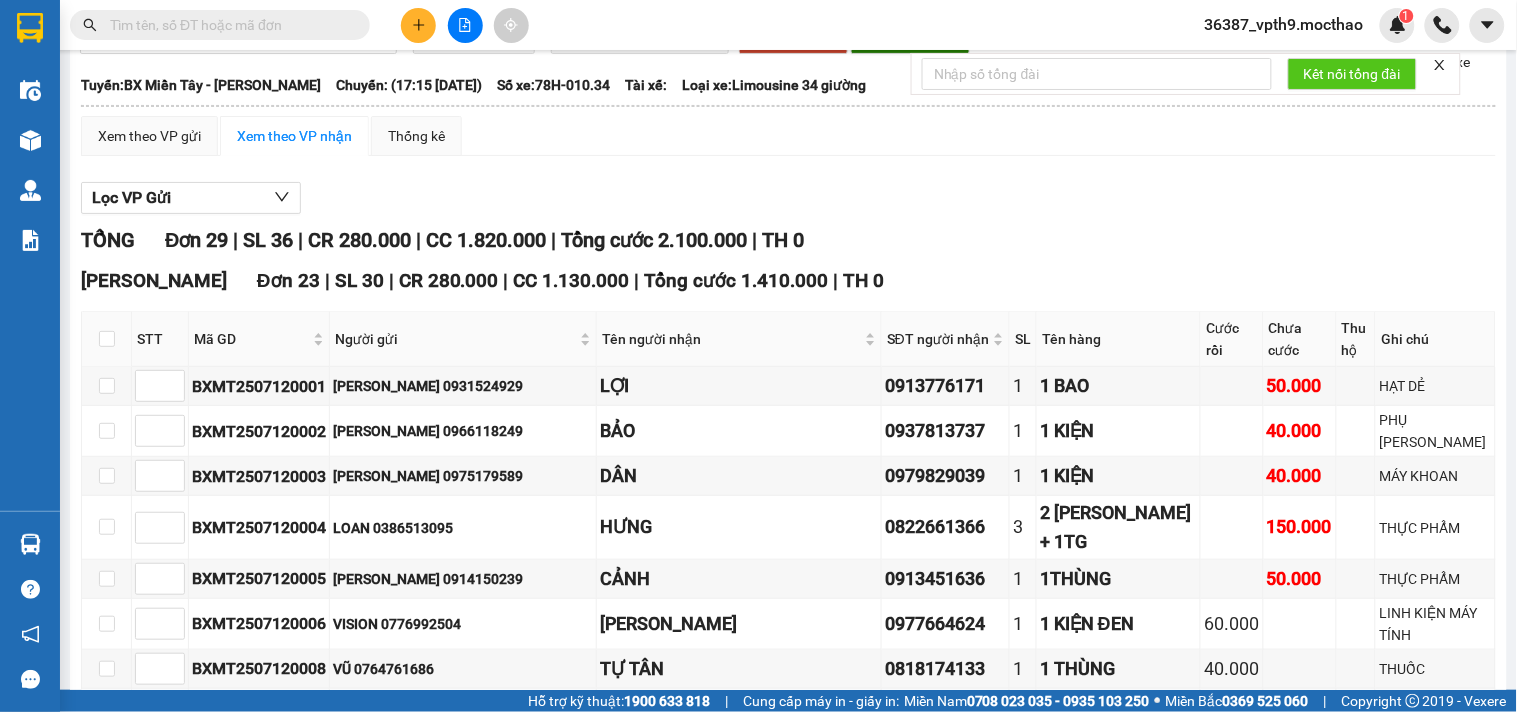 scroll, scrollTop: 0, scrollLeft: 0, axis: both 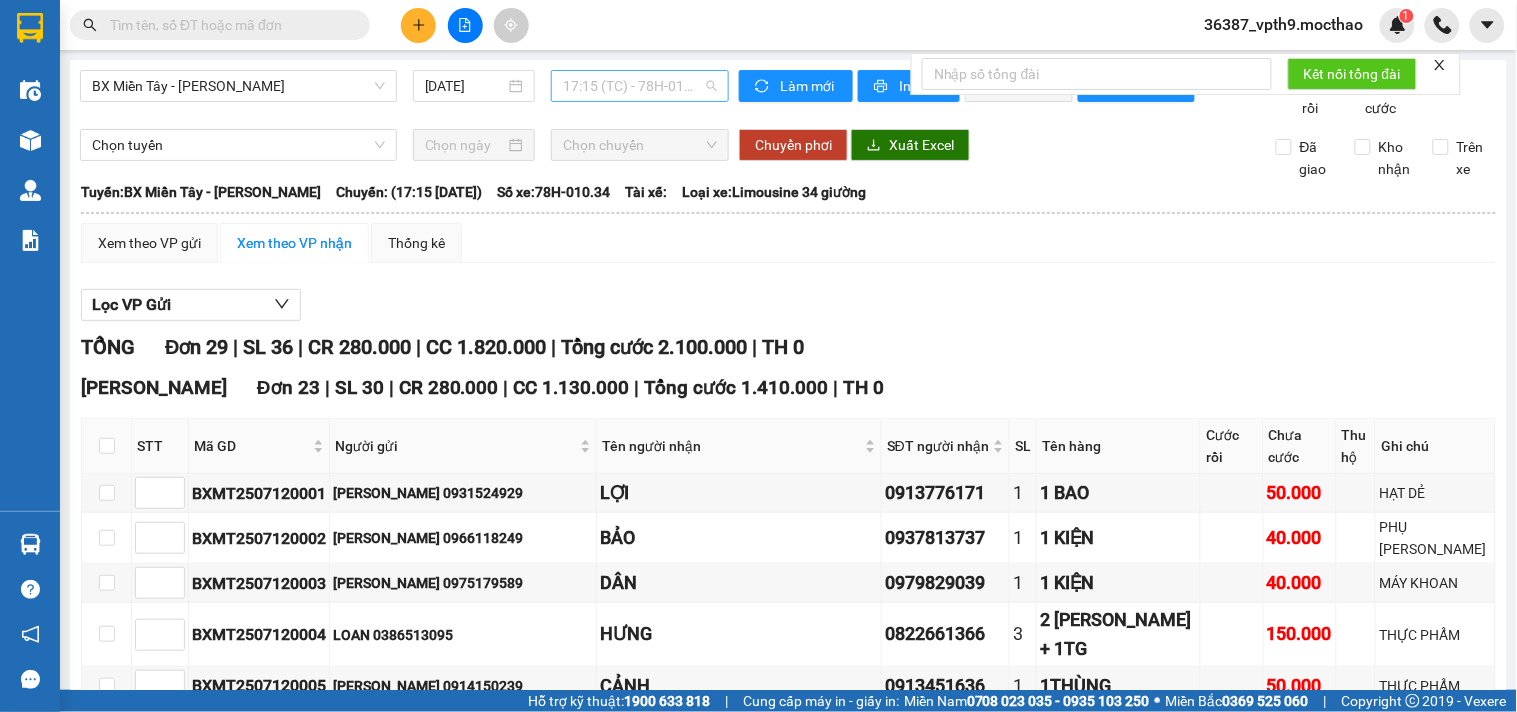 click on "17:15   (TC)   - 78H-010.34" at bounding box center (640, 86) 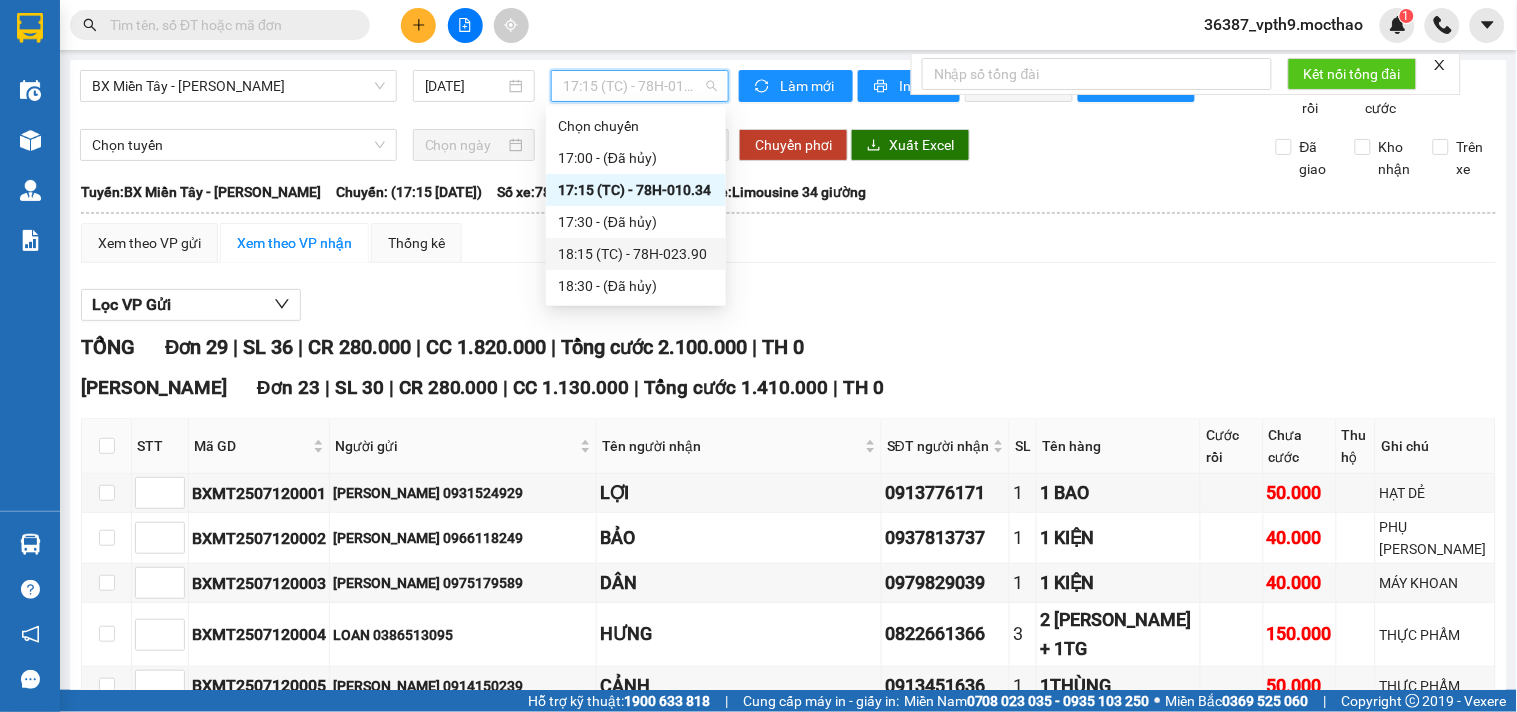 click on "18:15   (TC)   - 78H-023.90" at bounding box center [636, 254] 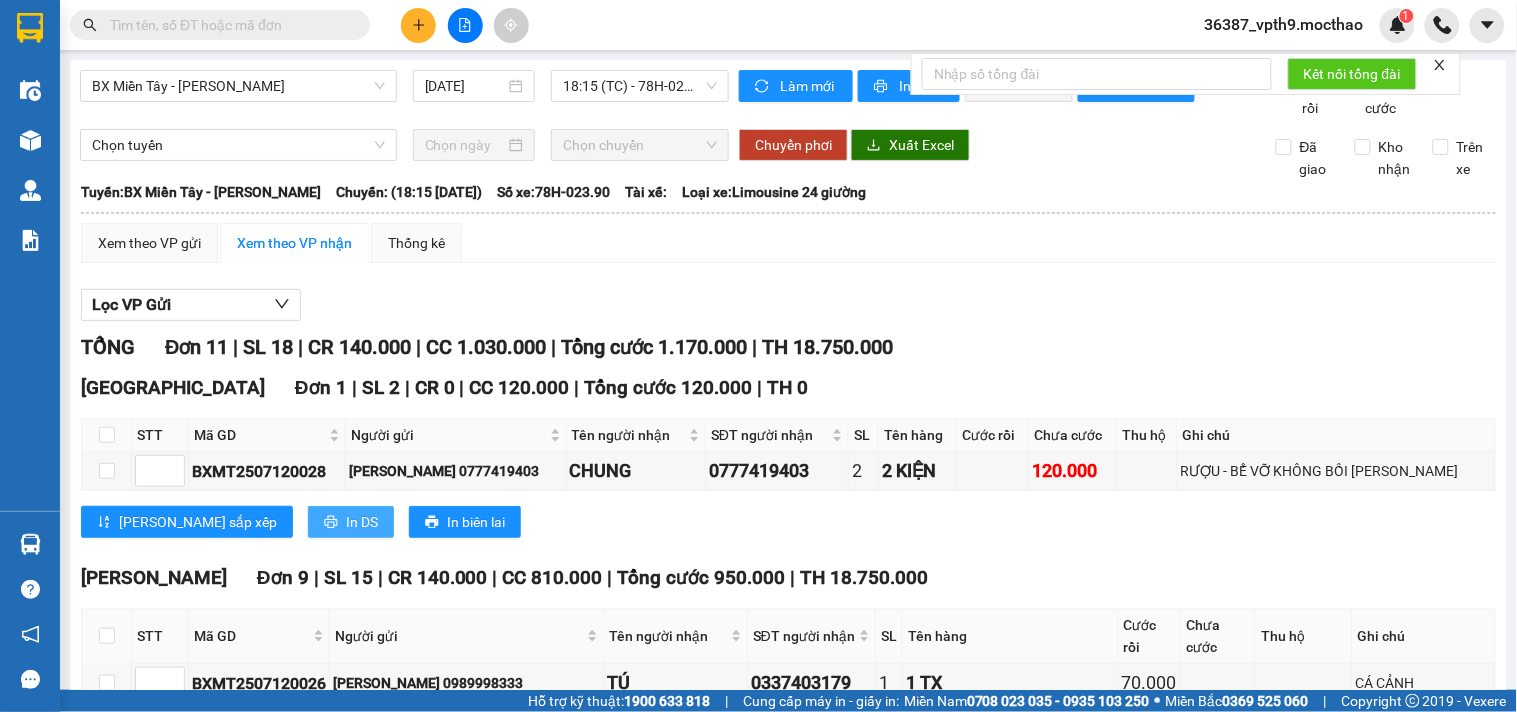 click on "In DS" at bounding box center (362, 522) 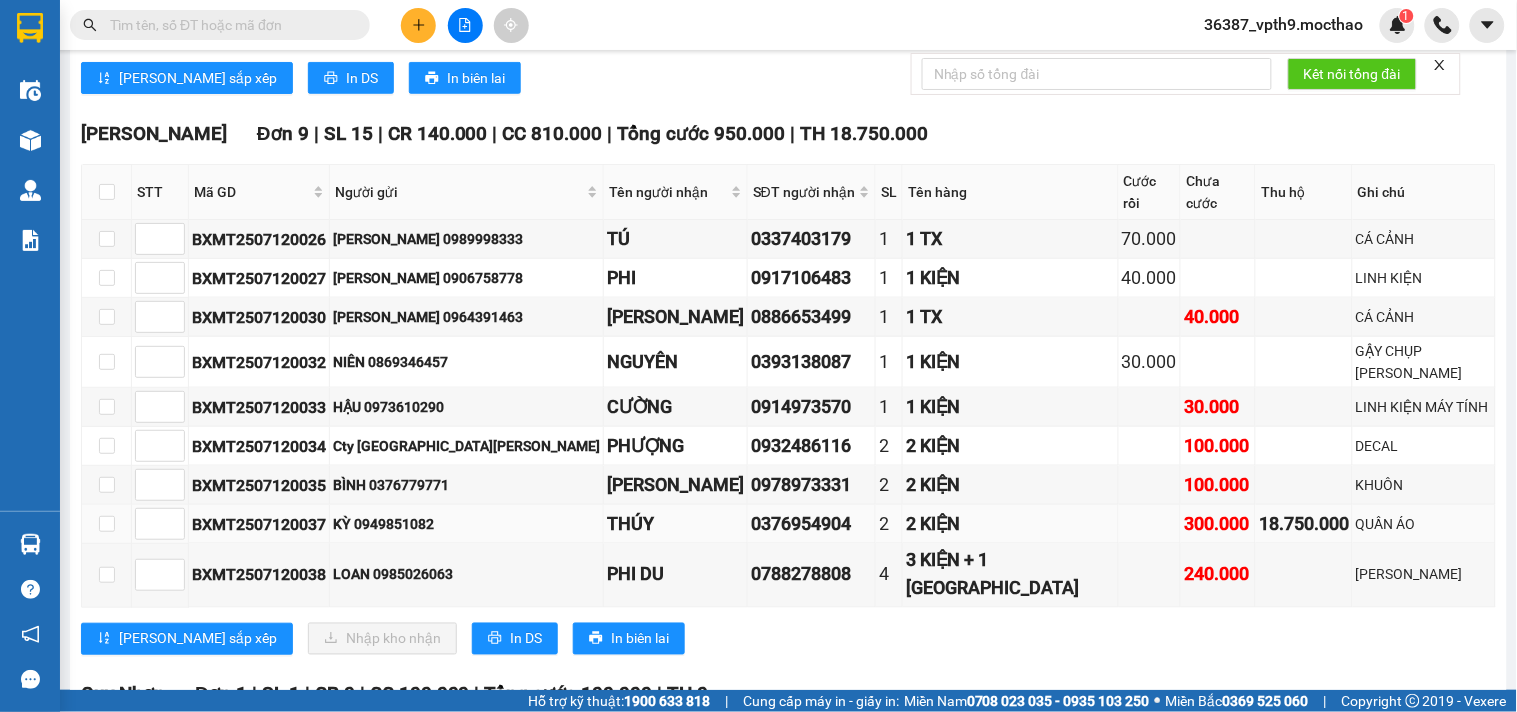 scroll, scrollTop: 555, scrollLeft: 0, axis: vertical 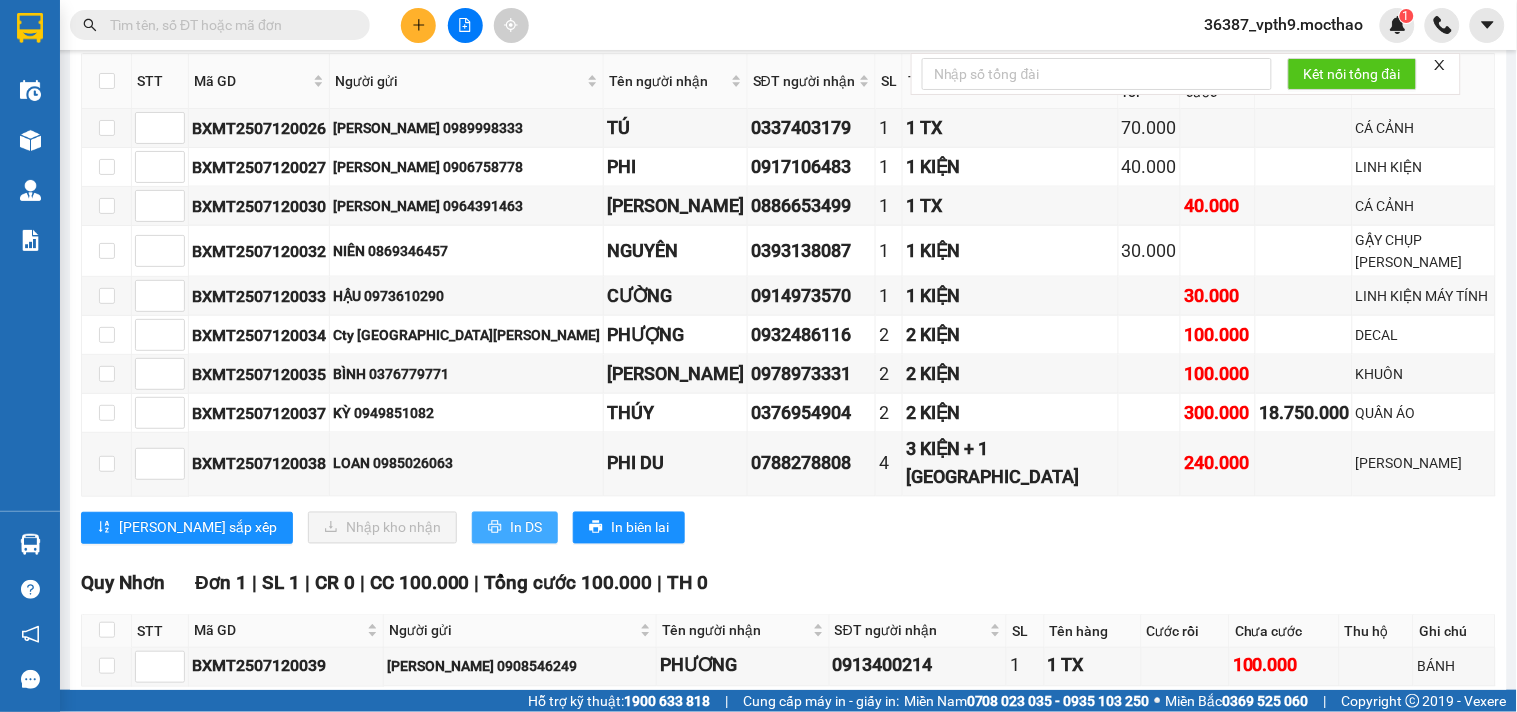 click on "In DS" at bounding box center (526, 528) 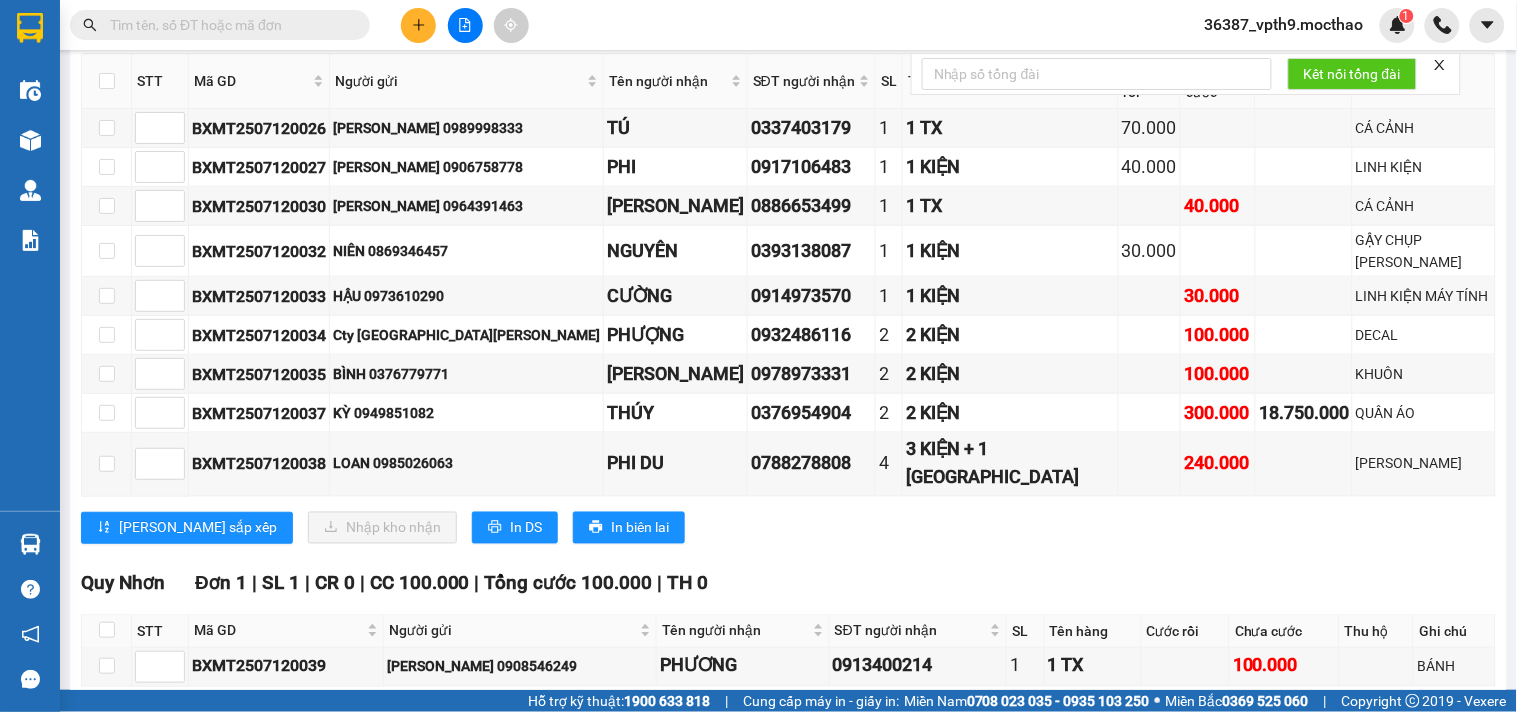 scroll, scrollTop: 622, scrollLeft: 0, axis: vertical 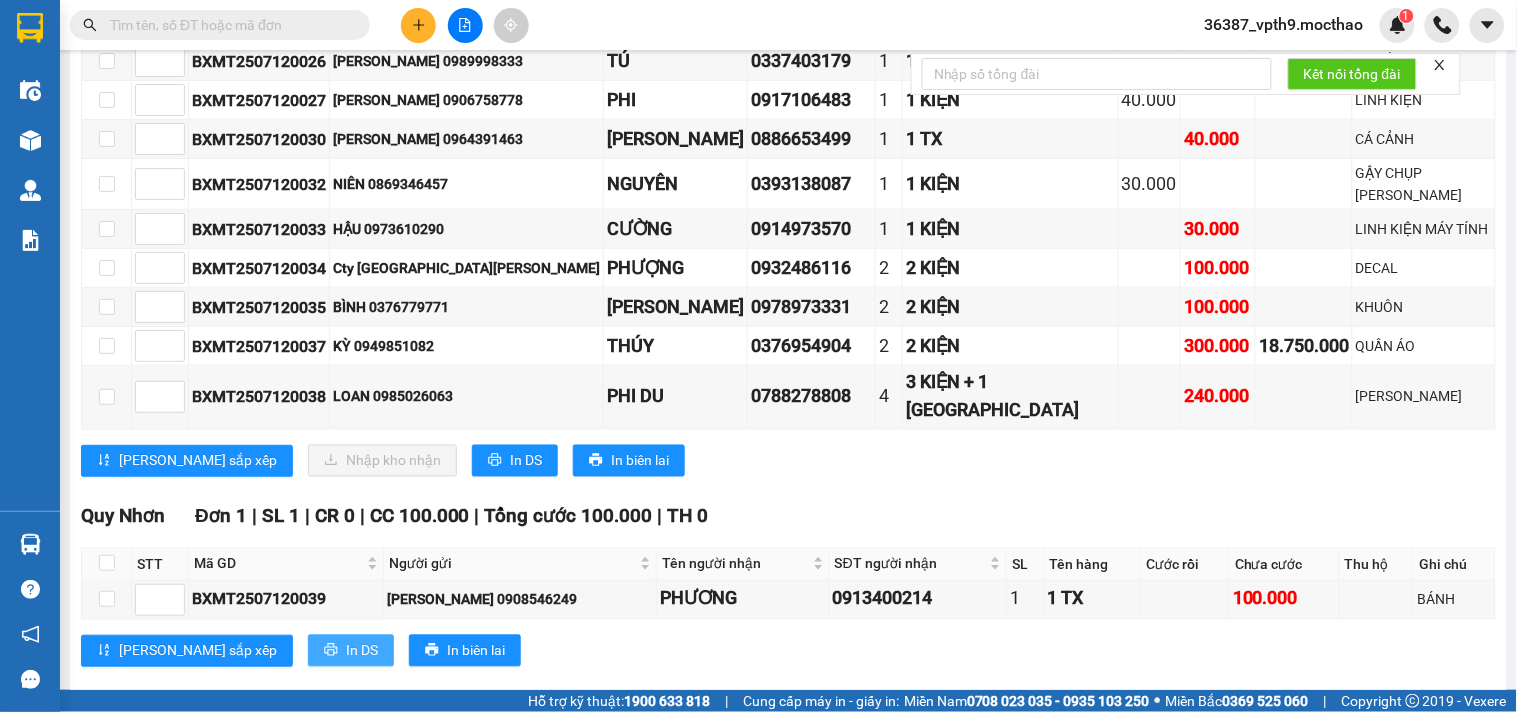 click on "In DS" at bounding box center (351, 651) 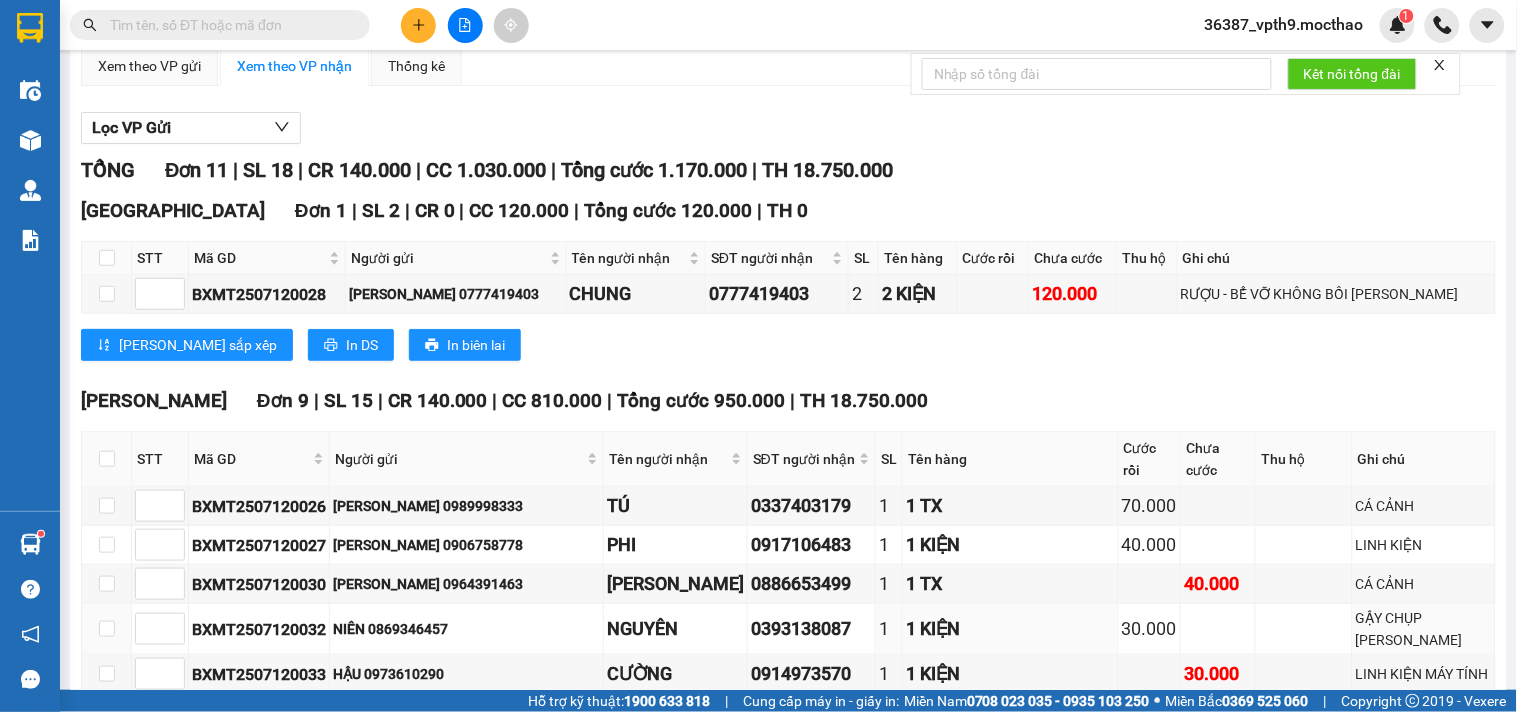 scroll, scrollTop: 0, scrollLeft: 0, axis: both 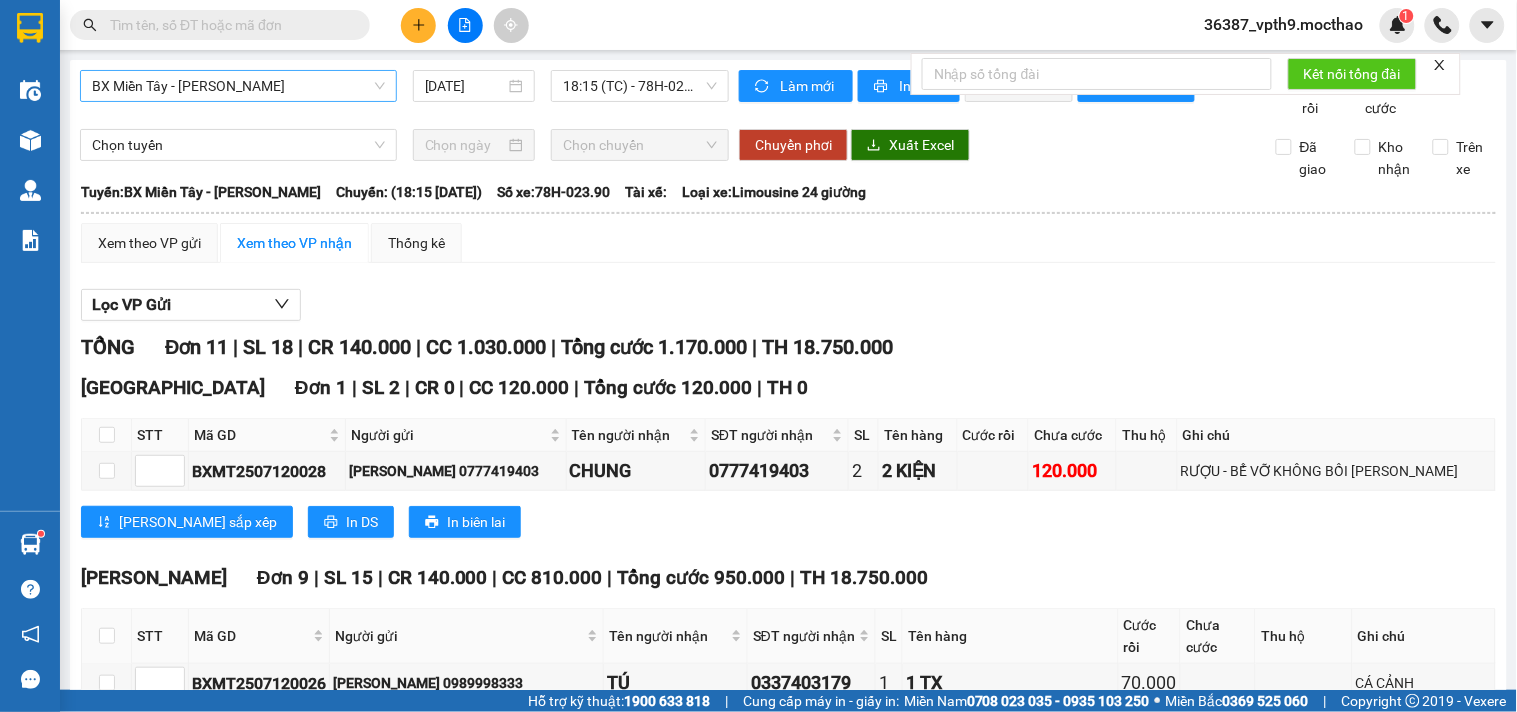 click on "BX Miền Tây - [PERSON_NAME]" at bounding box center (238, 86) 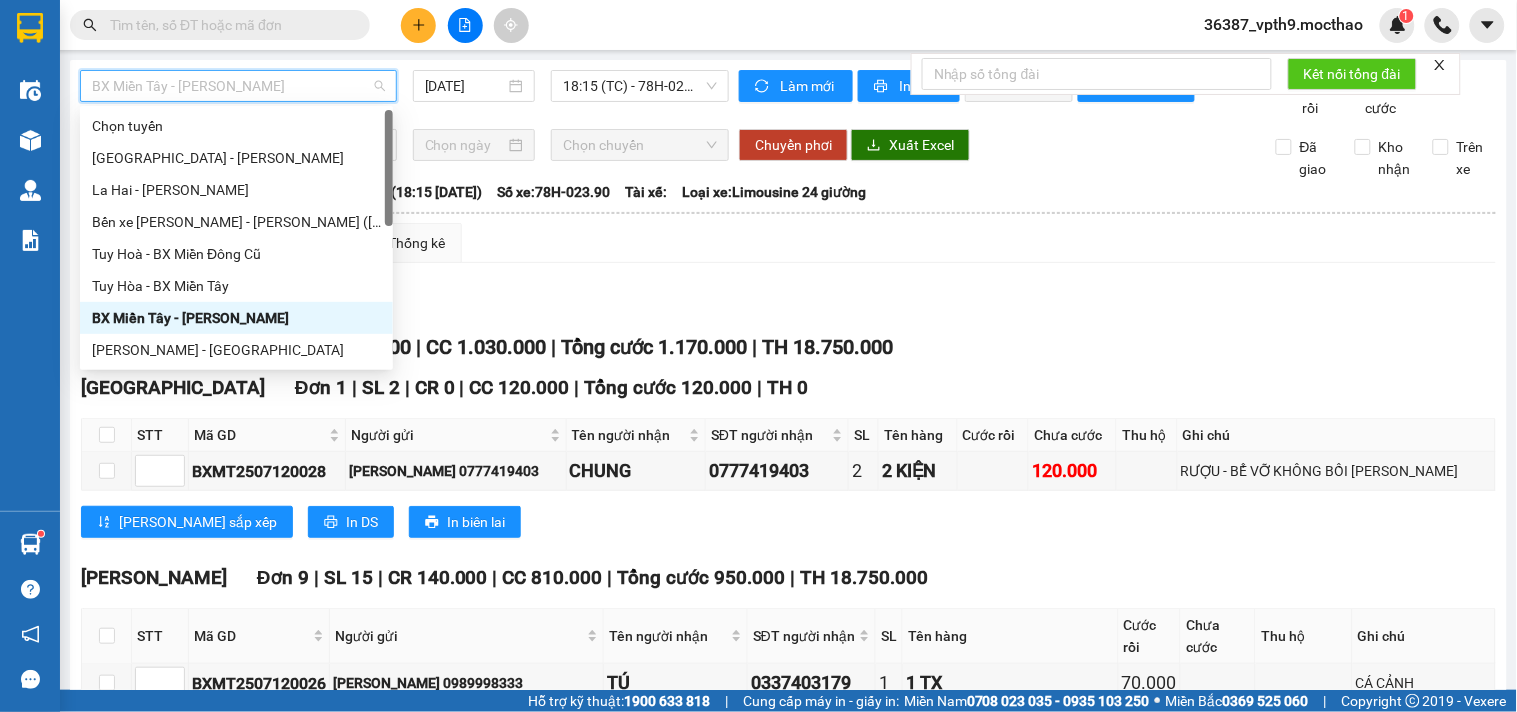 type on "m" 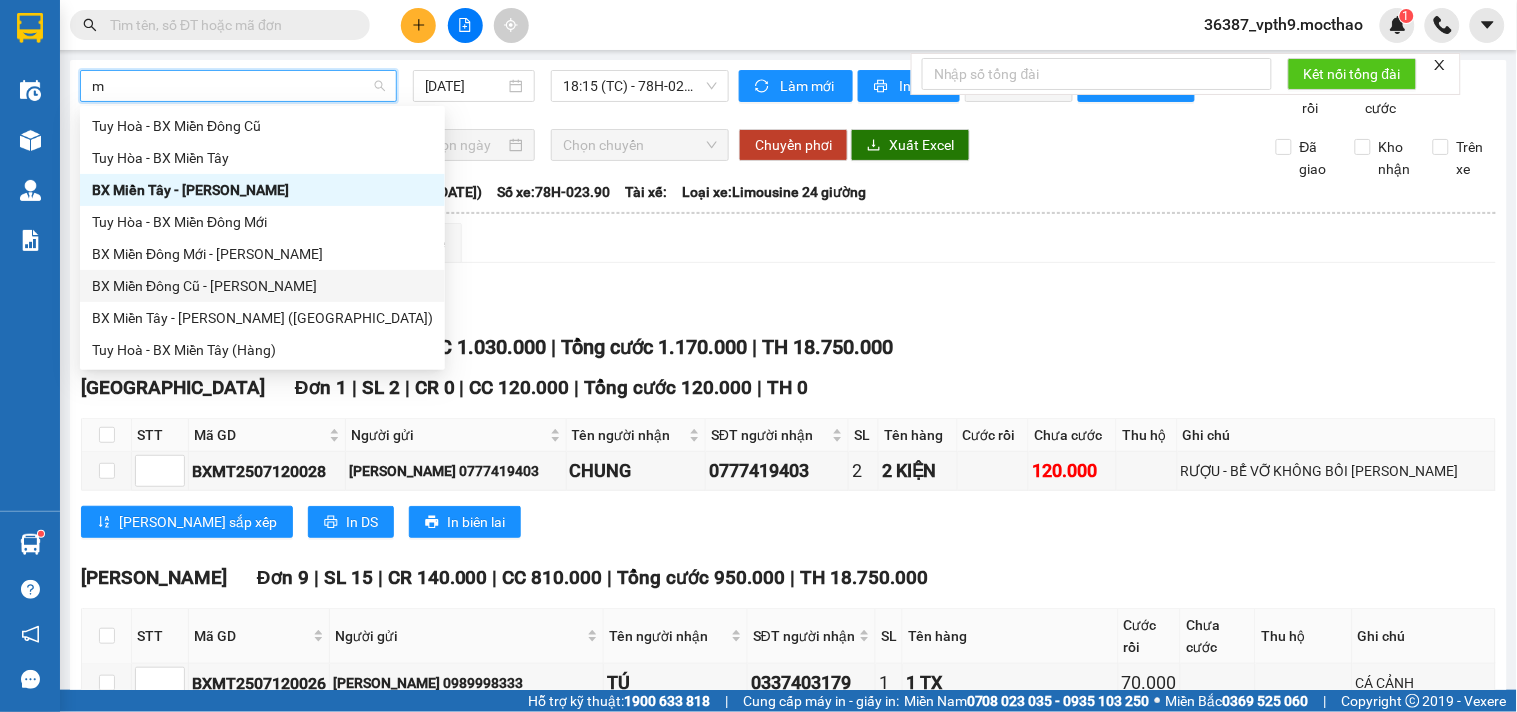click on "BX Miền Đông Cũ - [PERSON_NAME]" at bounding box center (262, 286) 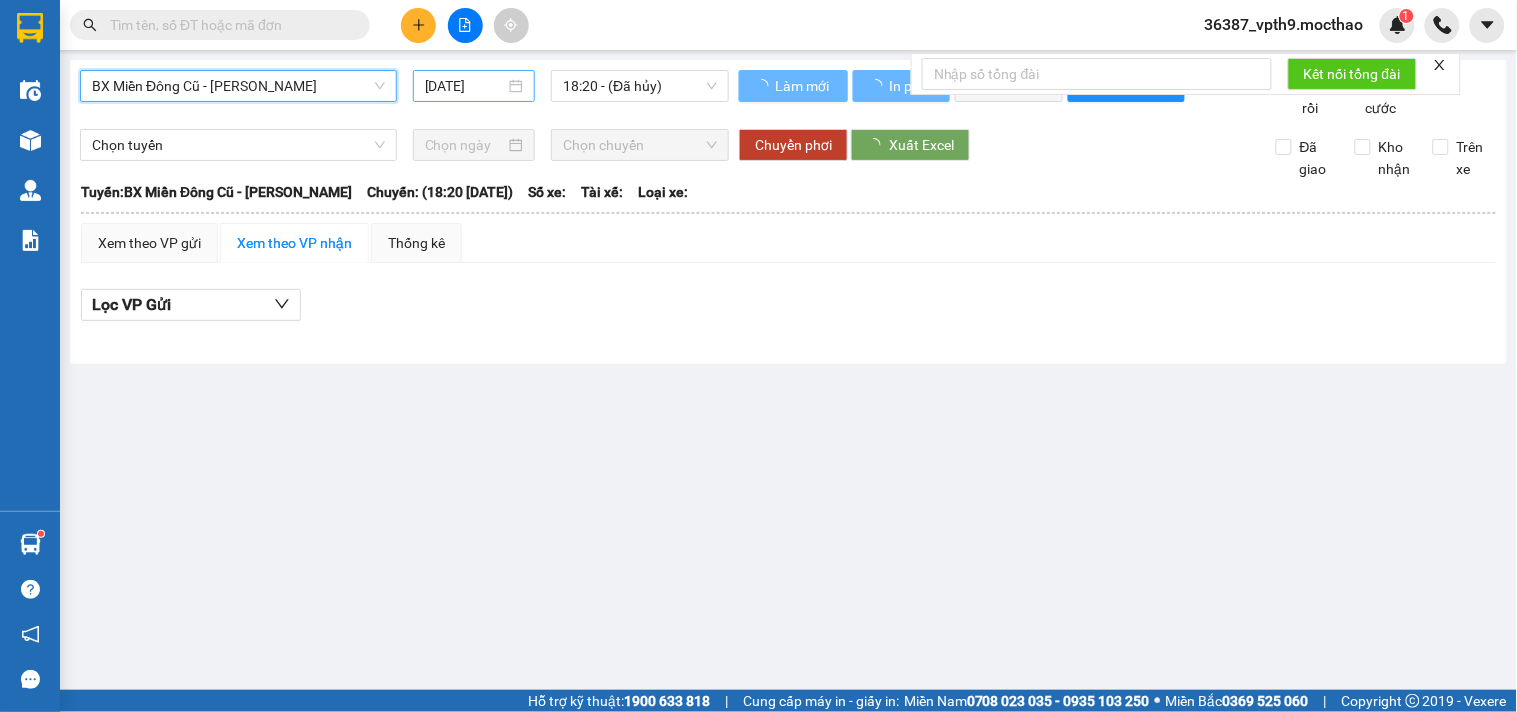 click on "[DATE]" at bounding box center (474, 86) 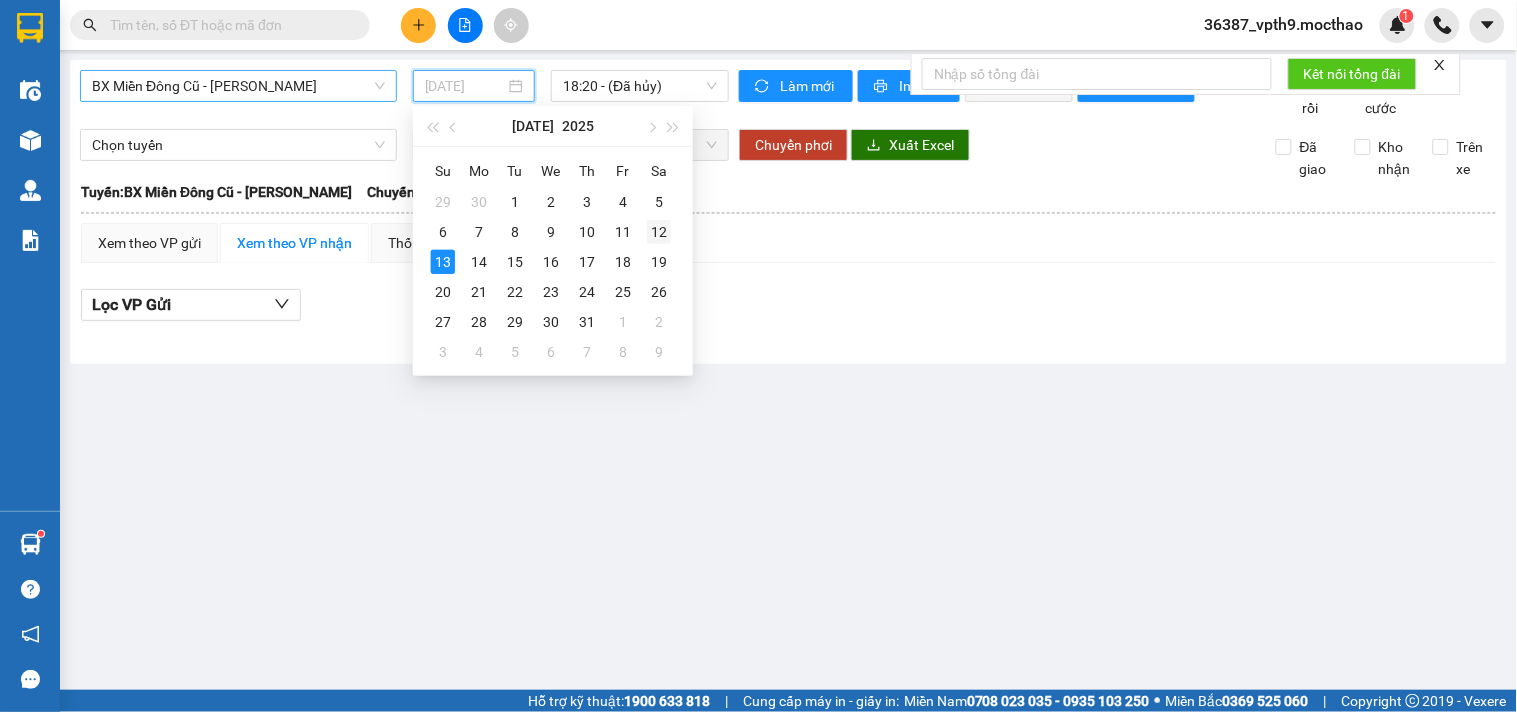 click on "12" at bounding box center [659, 232] 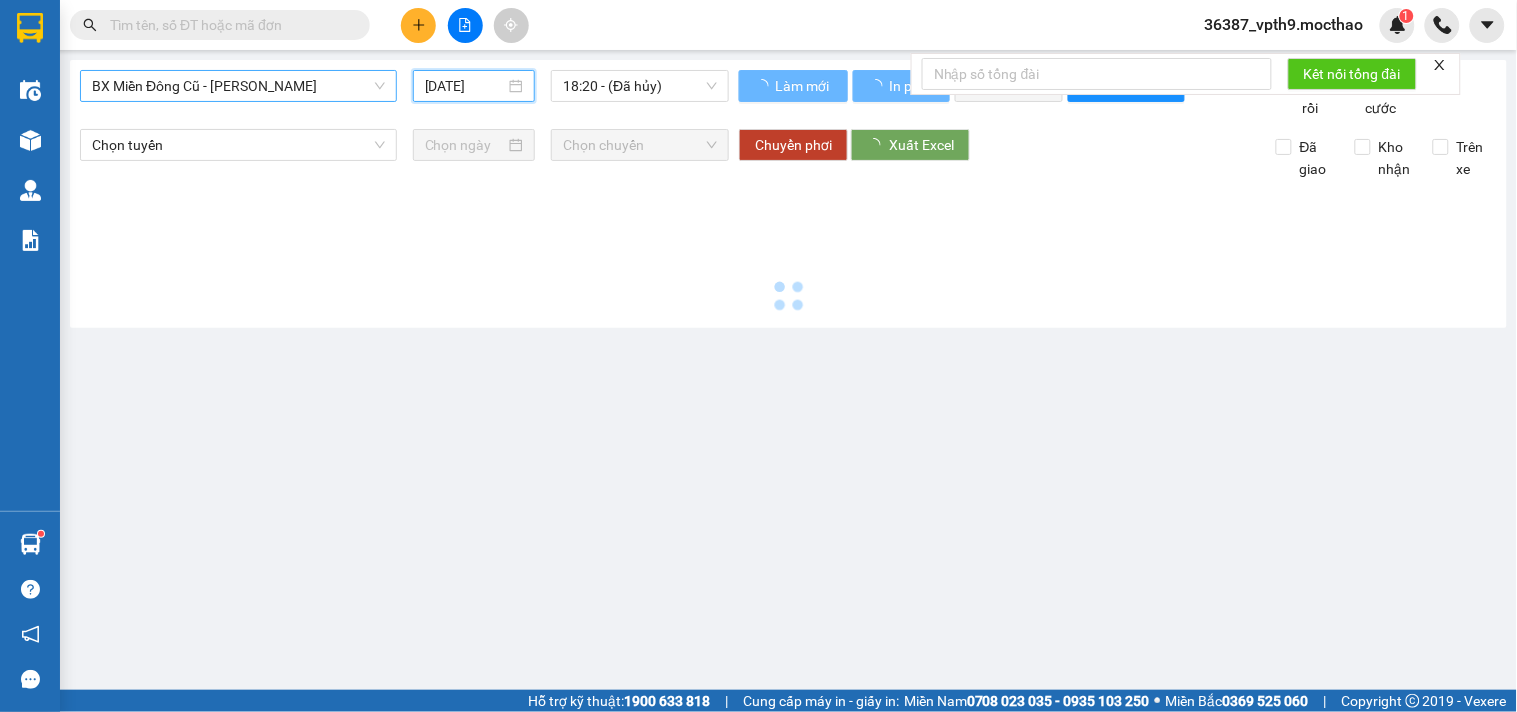 type on "[DATE]" 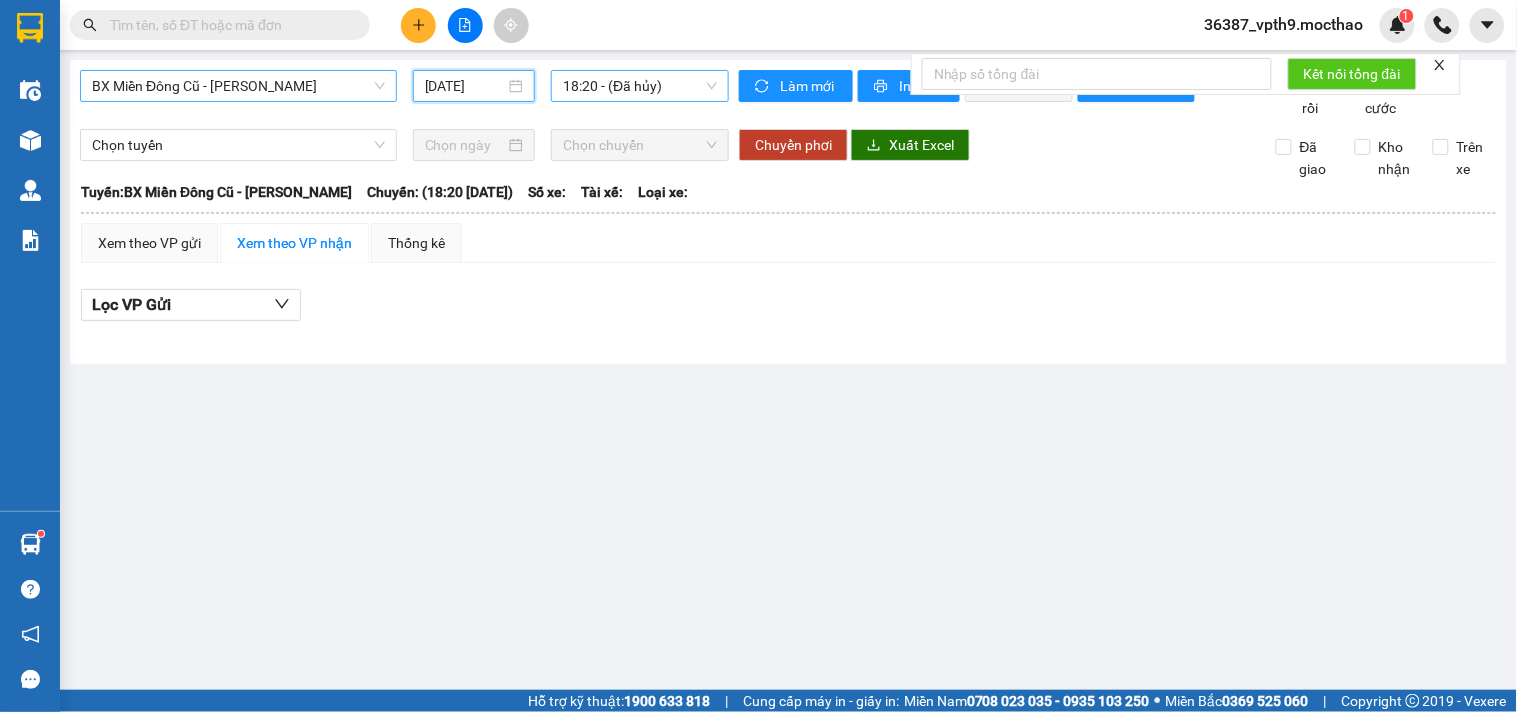 click on "18:20     - (Đã hủy)" at bounding box center [640, 86] 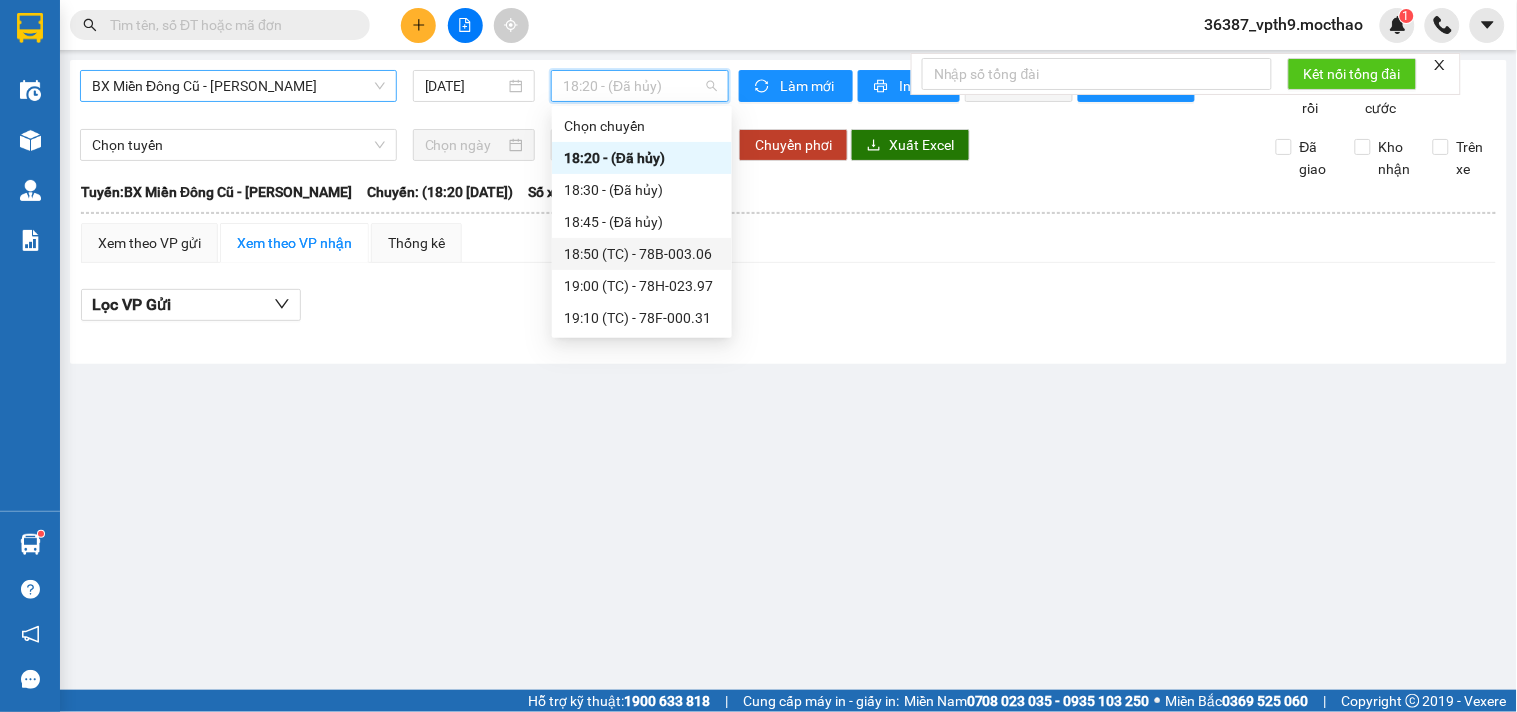 click on "18:50   (TC)   - 78B-003.06" at bounding box center [642, 254] 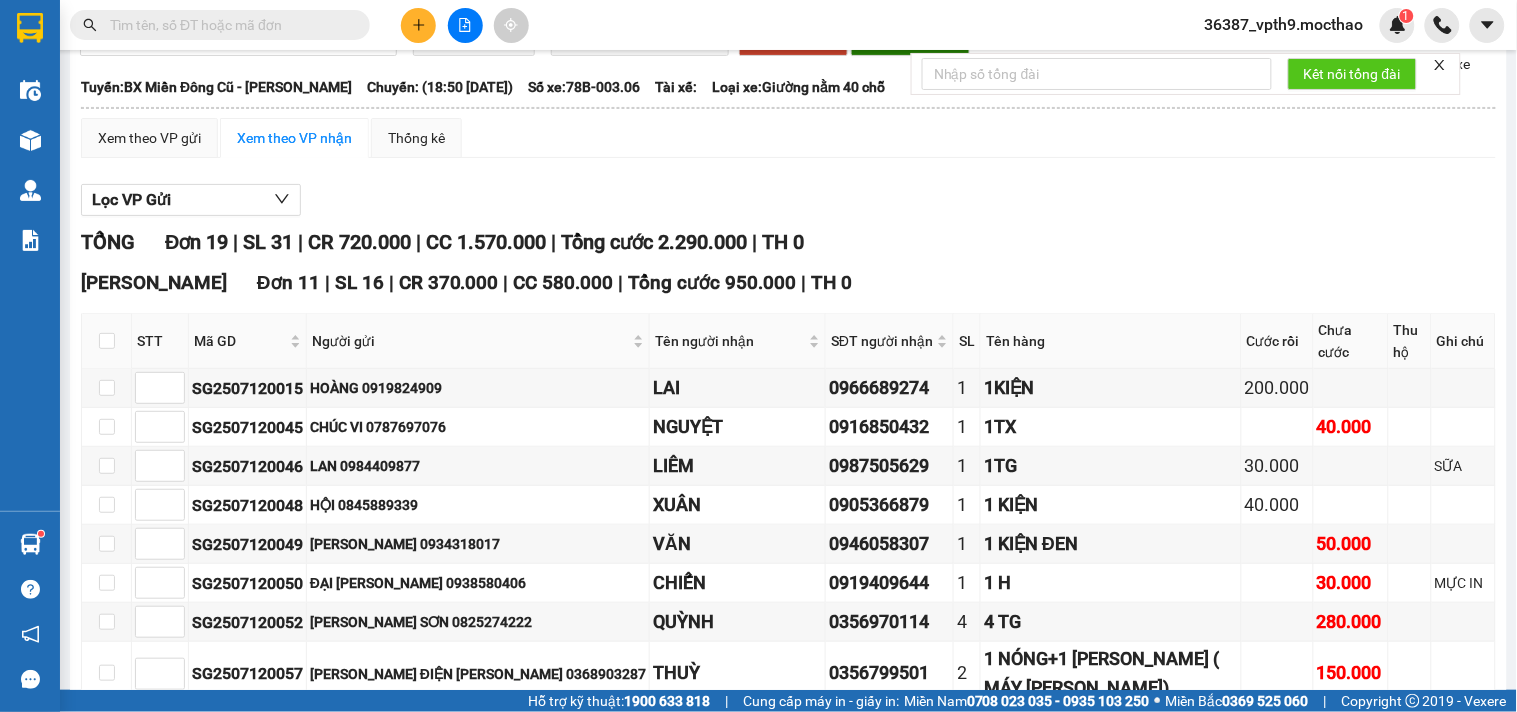 scroll, scrollTop: 0, scrollLeft: 0, axis: both 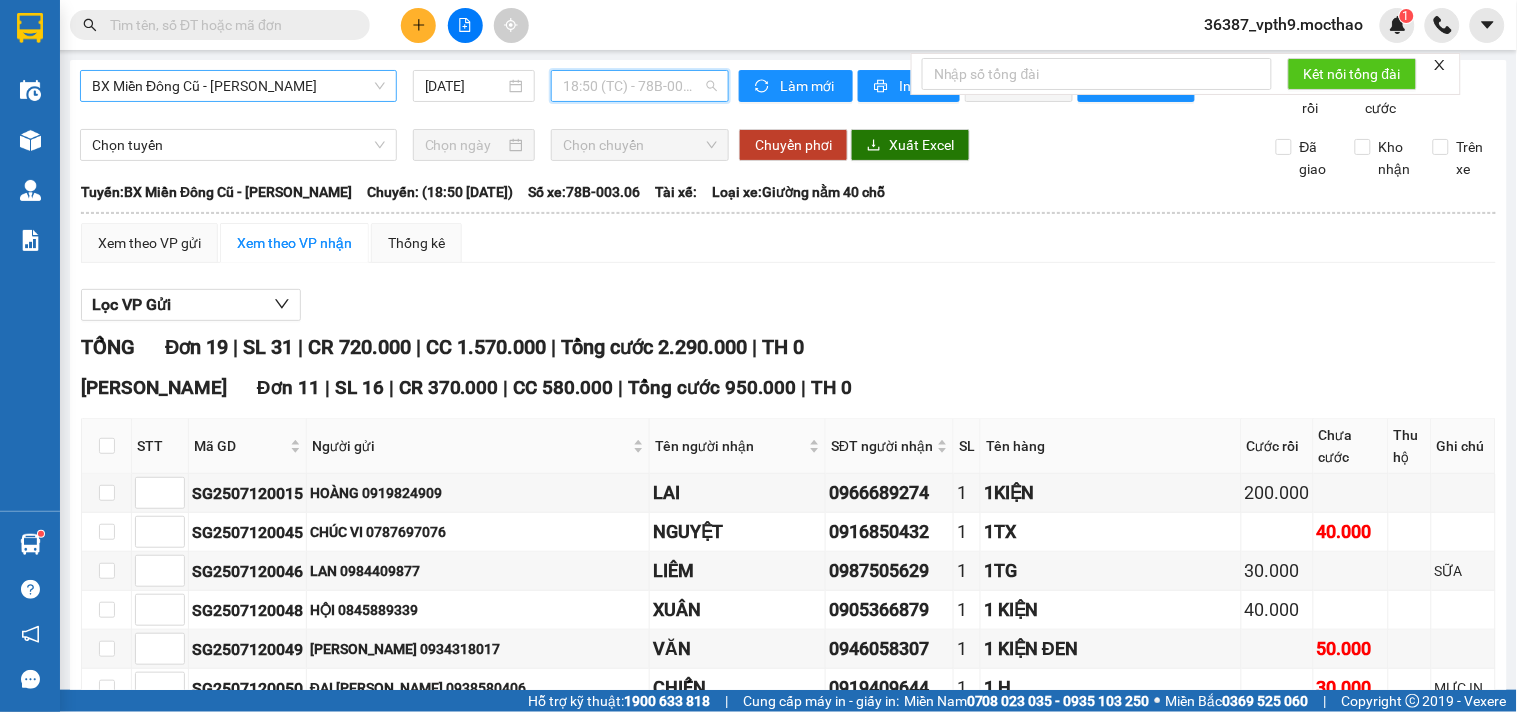 click on "18:50   (TC)   - 78B-003.06" at bounding box center [640, 86] 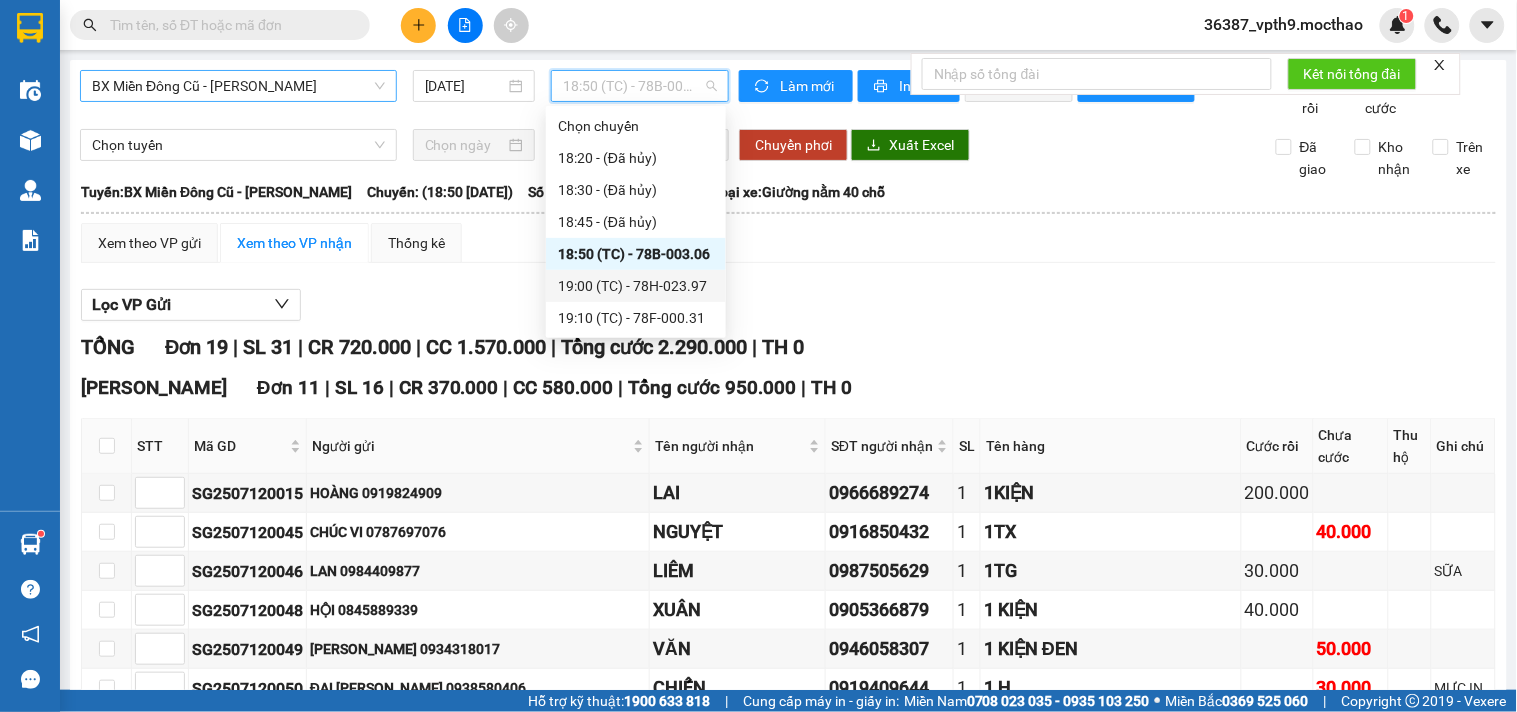 click on "19:00   (TC)   - 78H-023.97" at bounding box center (636, 286) 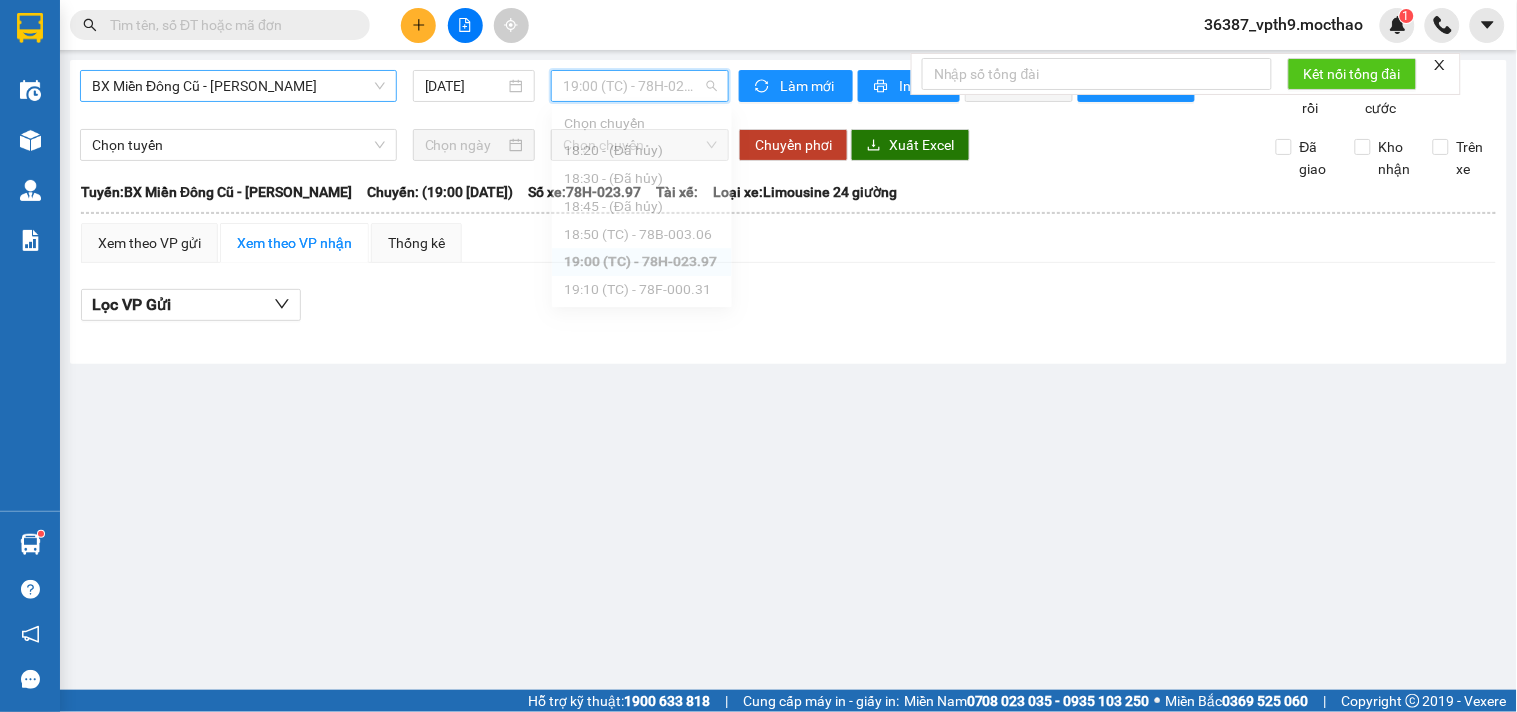 click on "19:00   (TC)   - 78H-023.97" at bounding box center [640, 86] 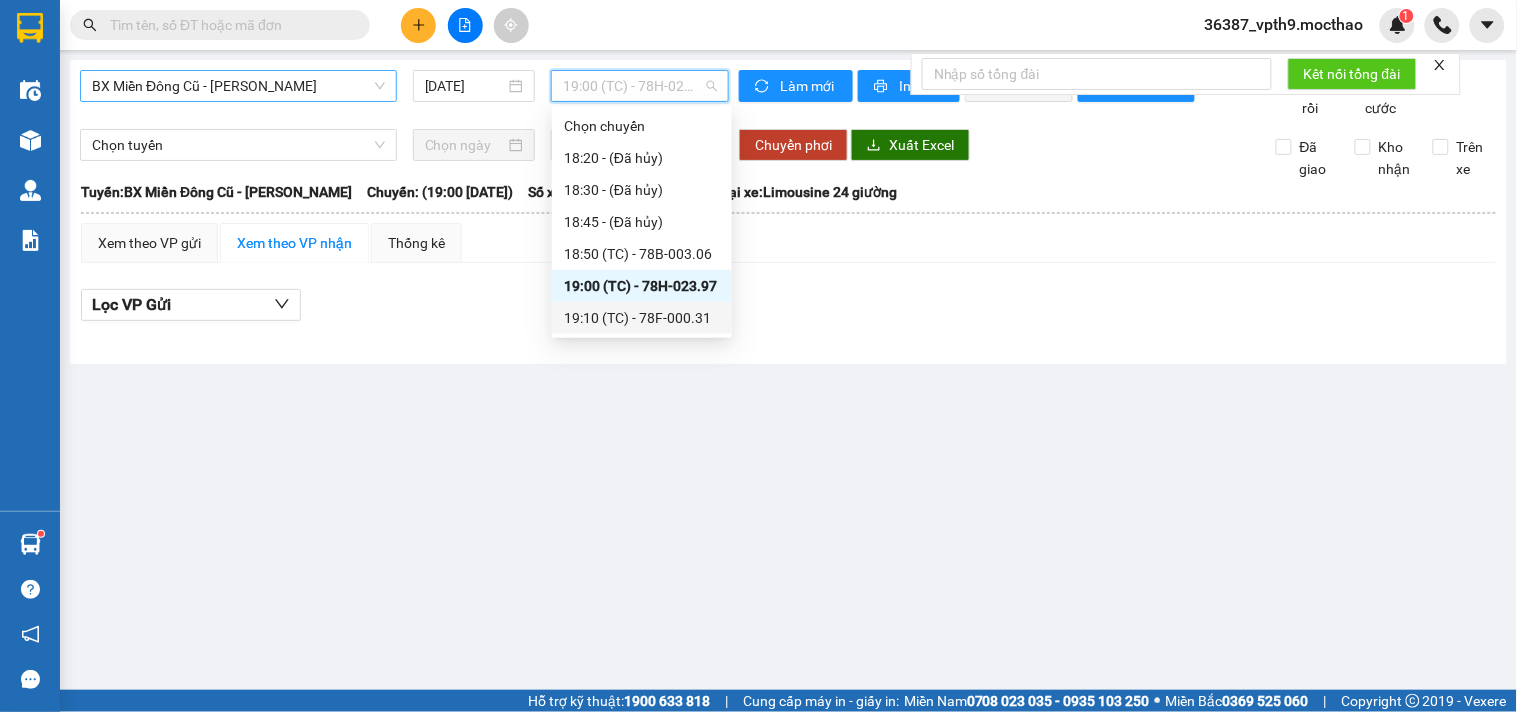 click on "19:10   (TC)   - 78F-000.31" at bounding box center [642, 318] 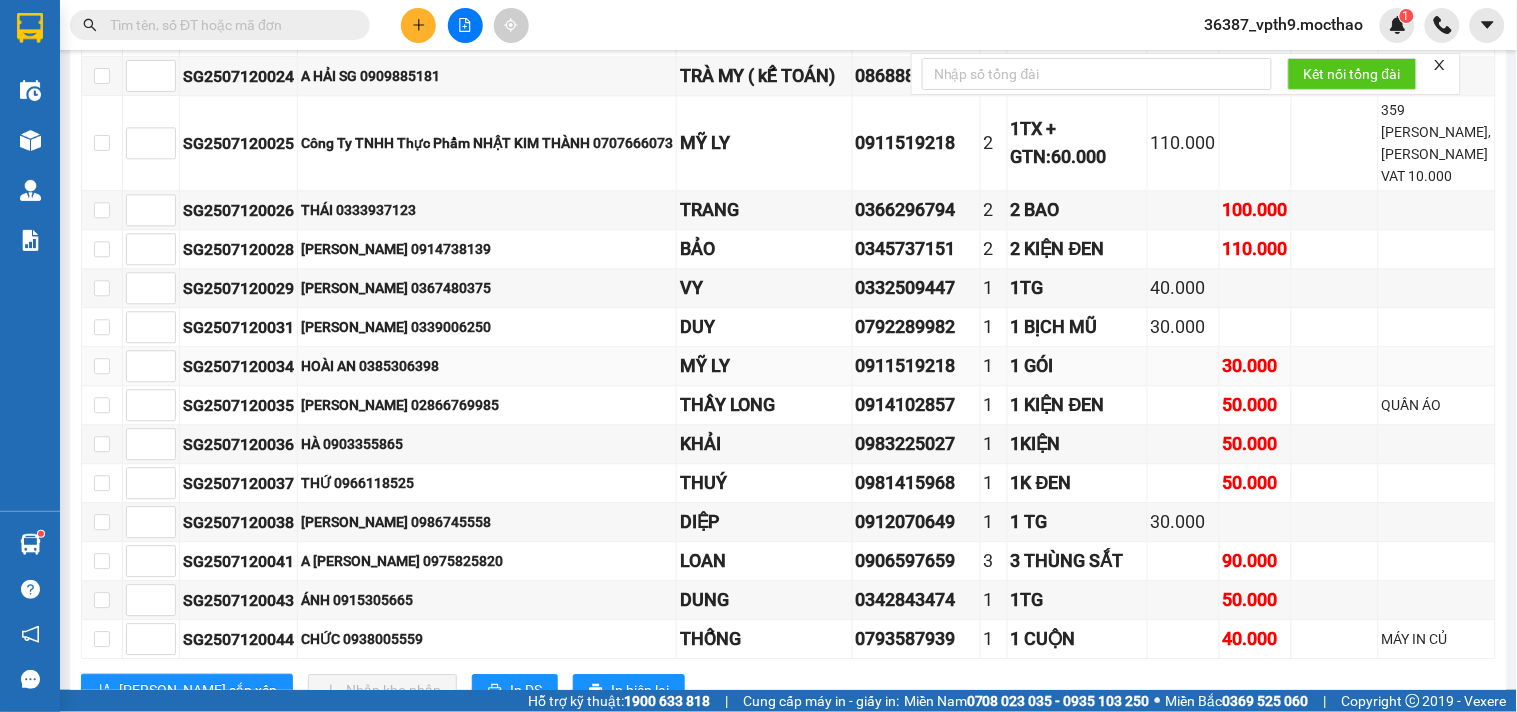 scroll, scrollTop: 1444, scrollLeft: 0, axis: vertical 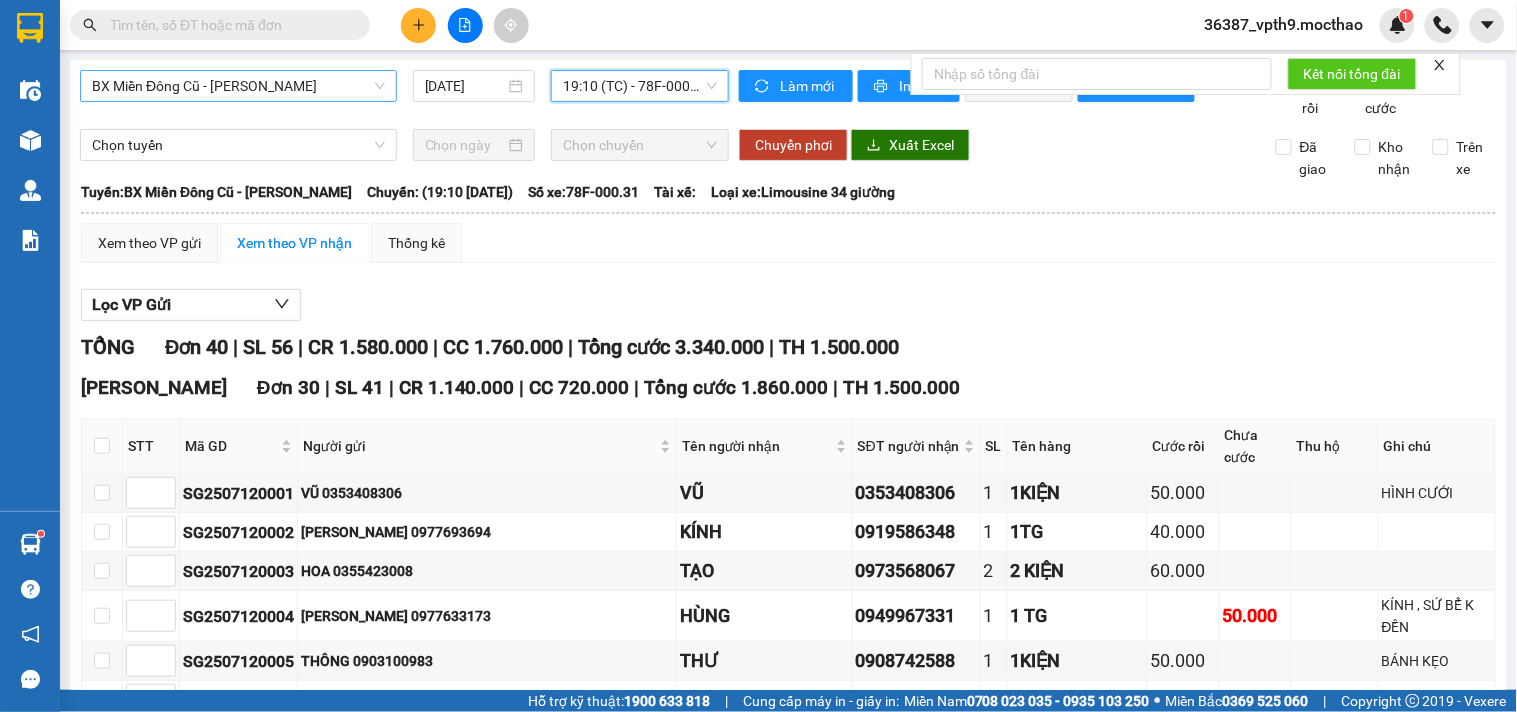 click on "19:10   (TC)   - 78F-000.31" at bounding box center [640, 86] 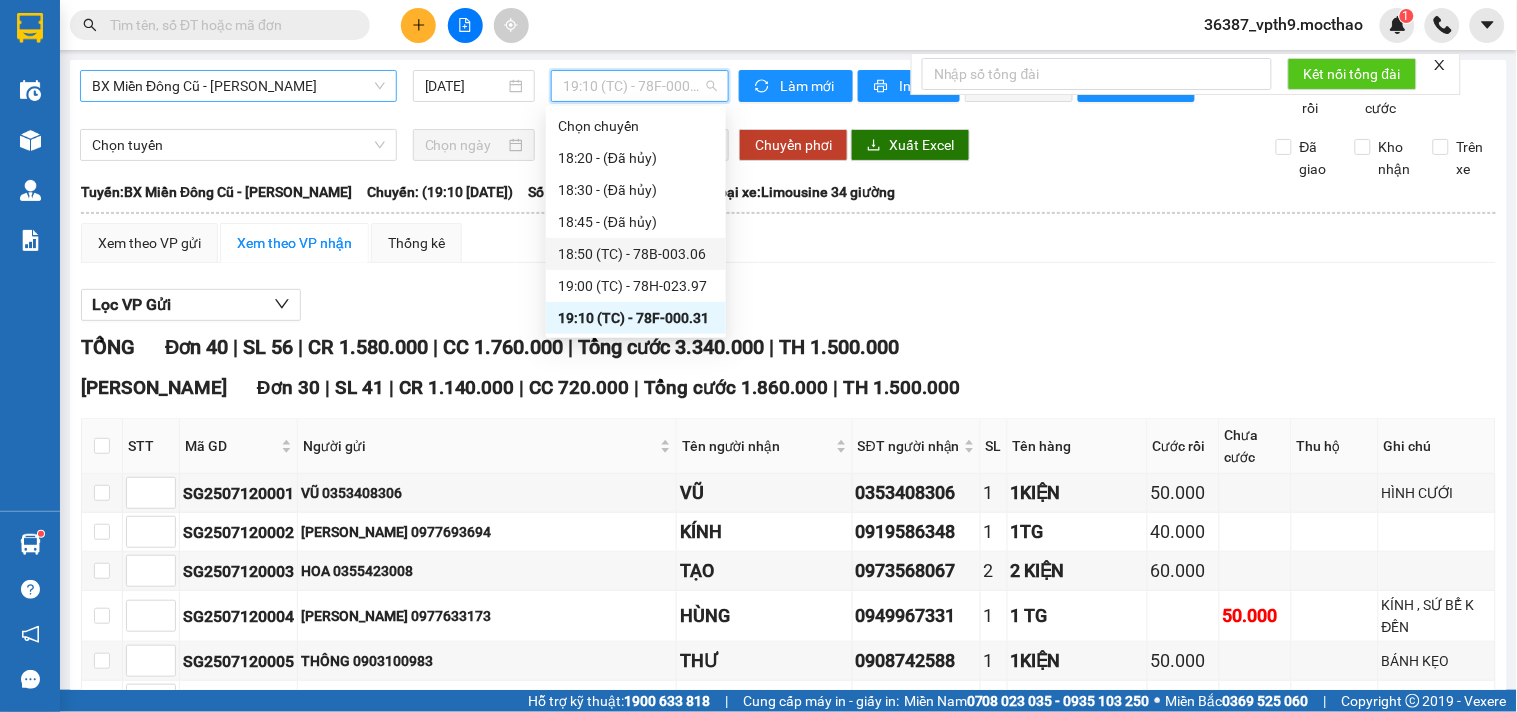 click on "18:50   (TC)   - 78B-003.06" at bounding box center (636, 254) 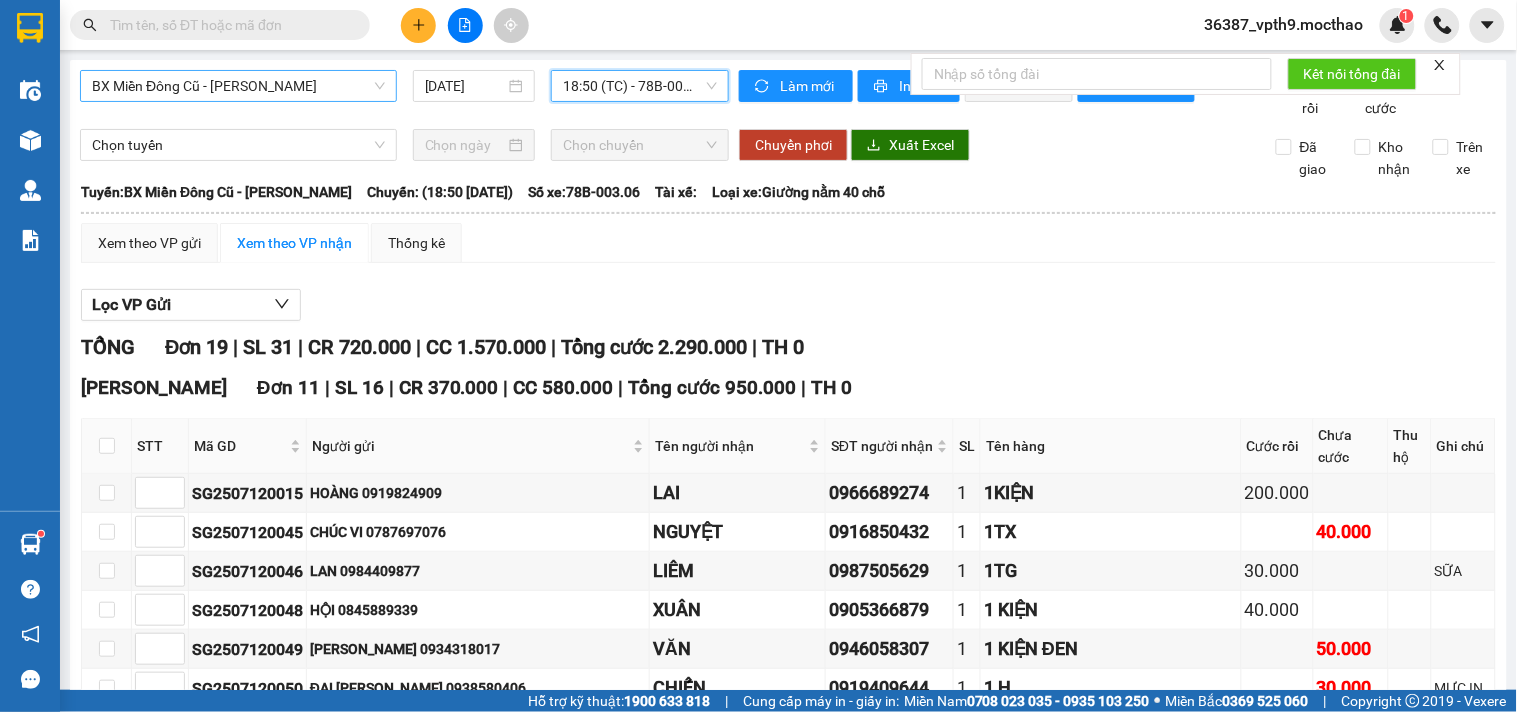 click at bounding box center (107, 446) 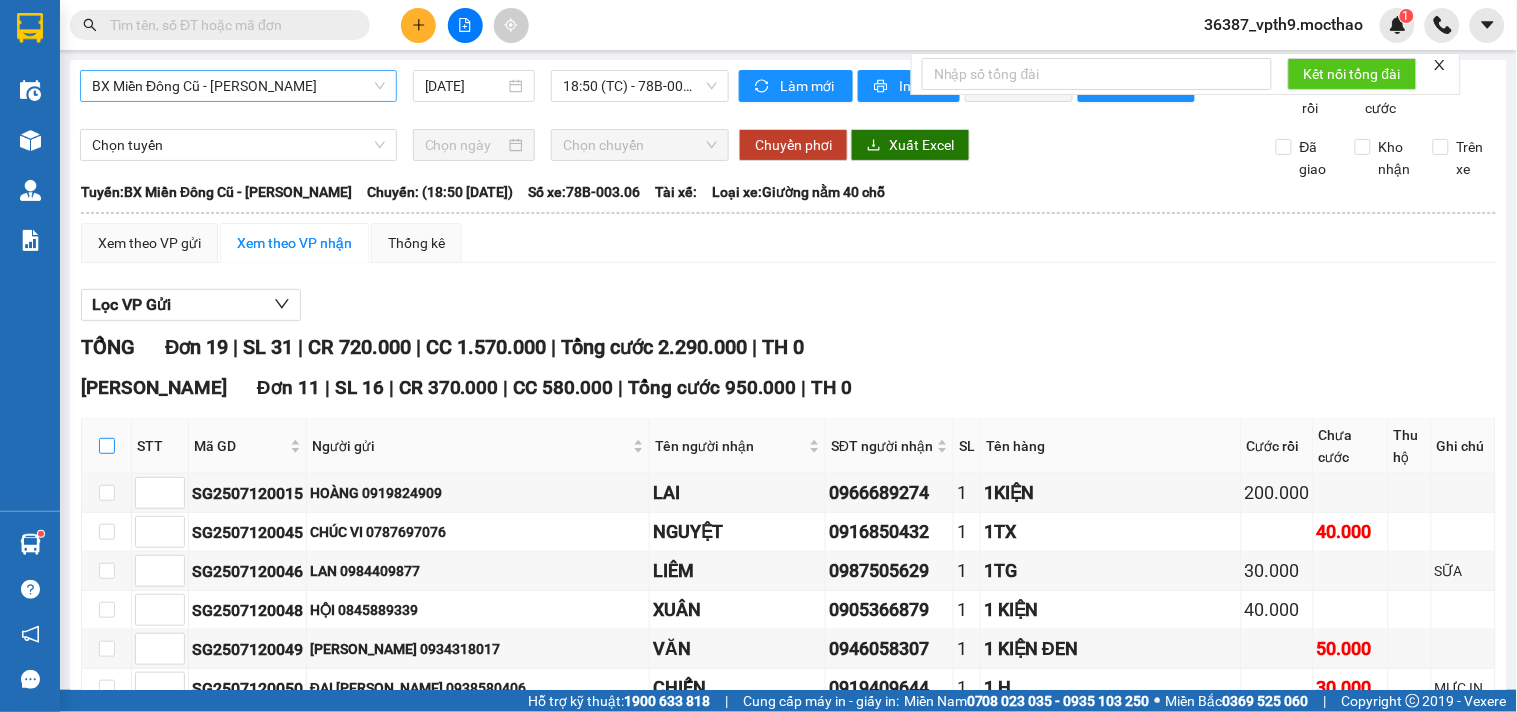 click at bounding box center [107, 446] 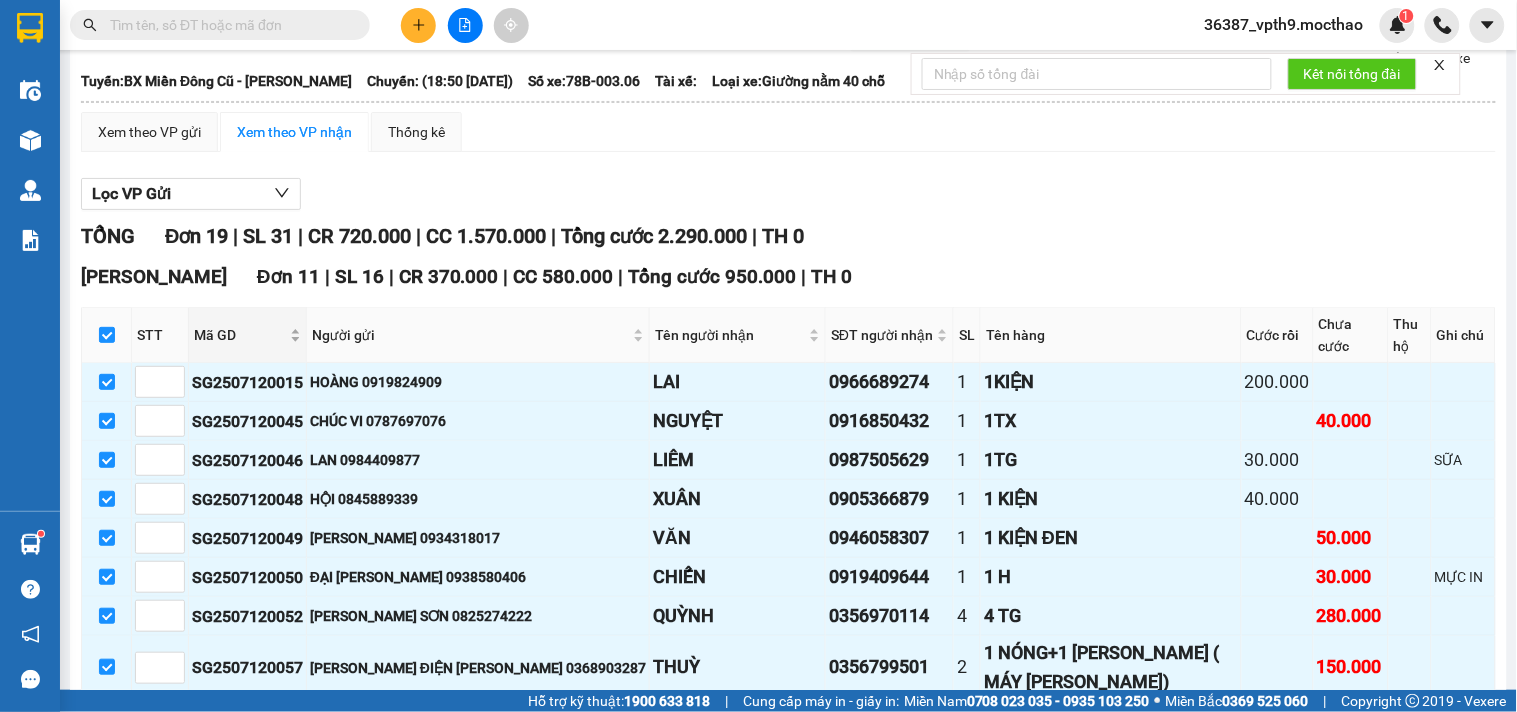 scroll, scrollTop: 333, scrollLeft: 0, axis: vertical 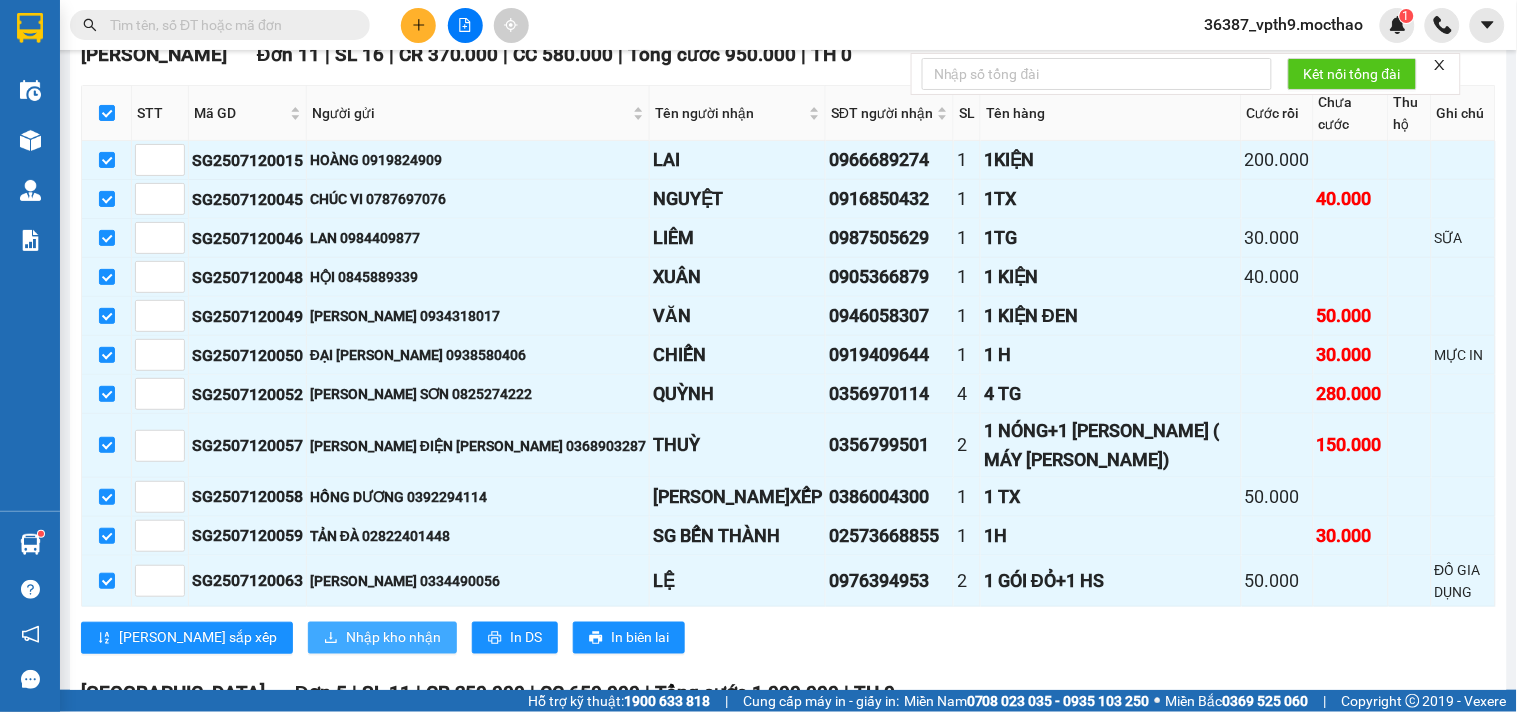 click on "Nhập kho nhận" at bounding box center (382, 638) 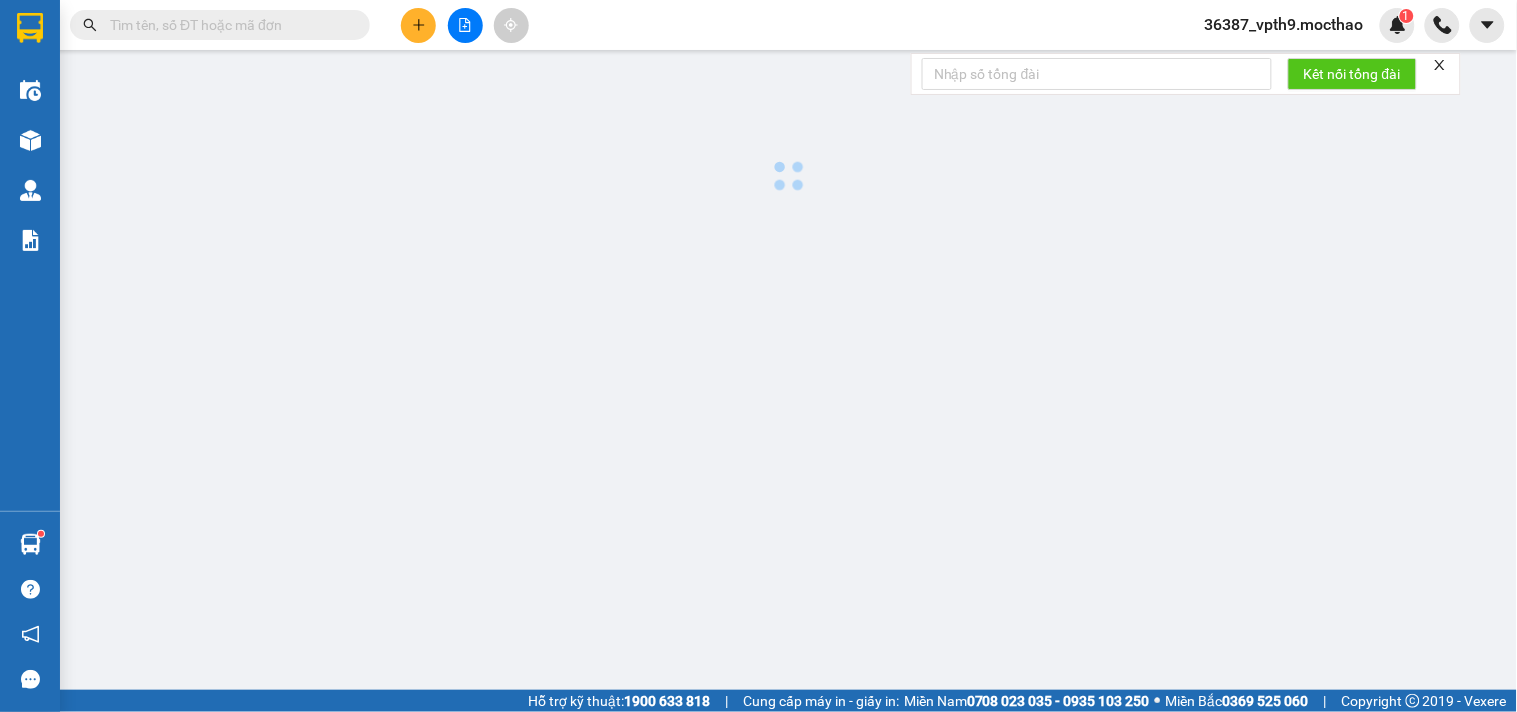 scroll, scrollTop: 0, scrollLeft: 0, axis: both 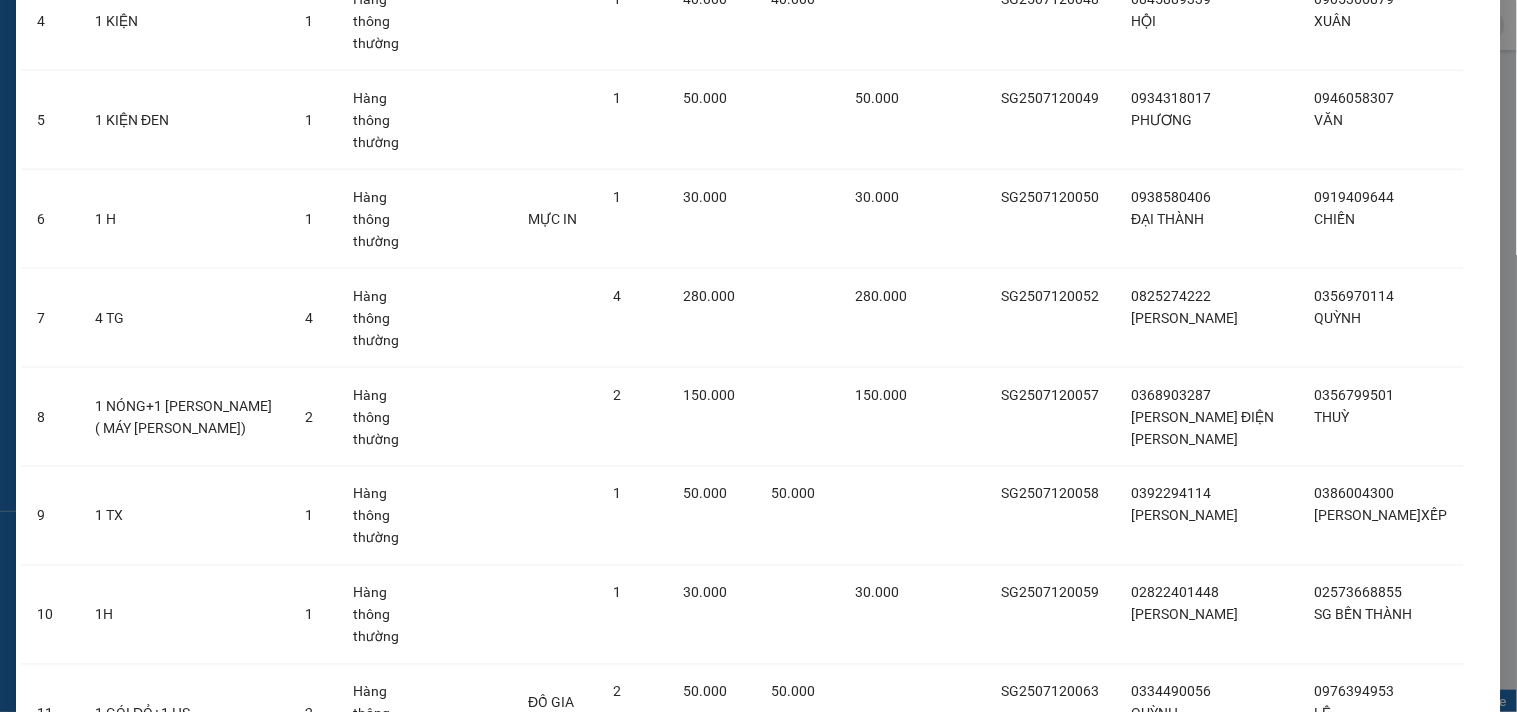 click on "Nhập hàng kho nhận" at bounding box center [832, 855] 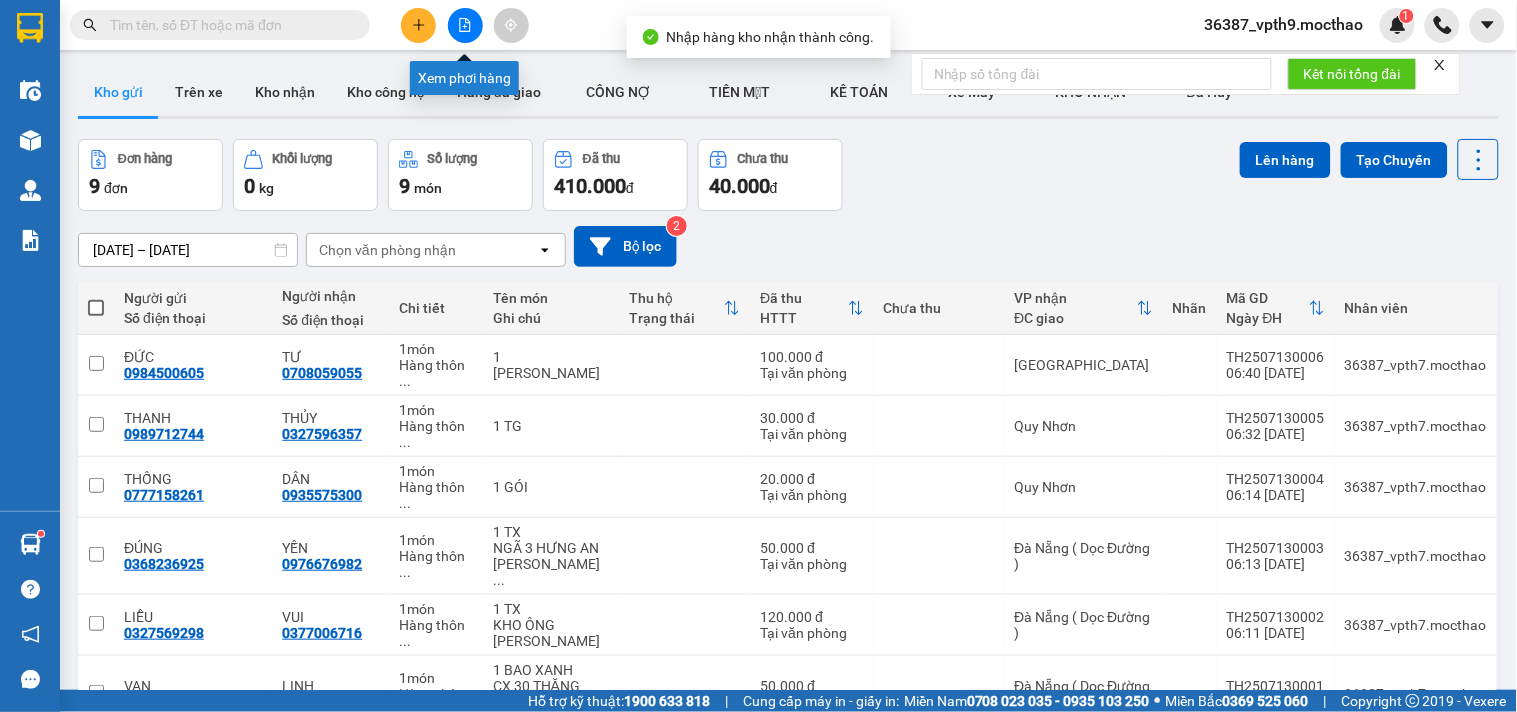click 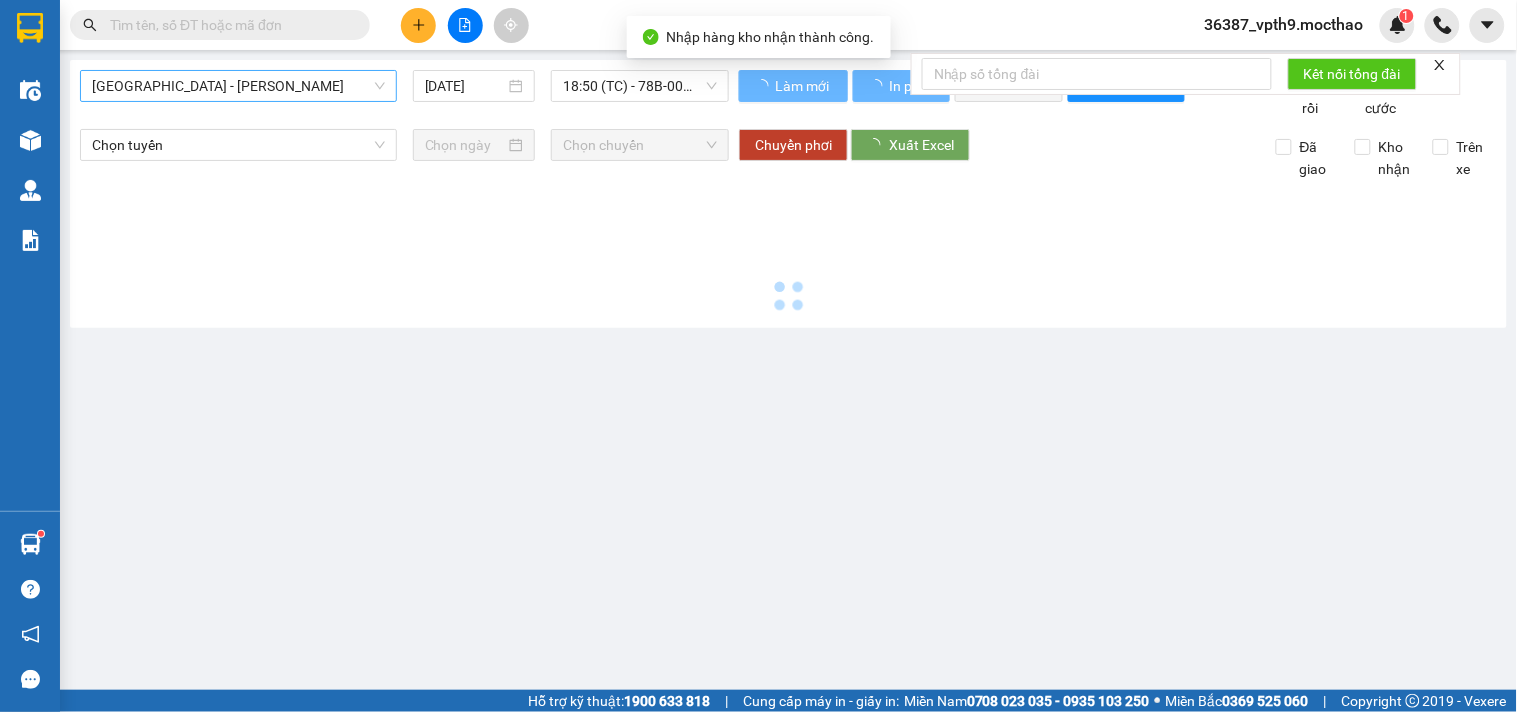 type on "[DATE]" 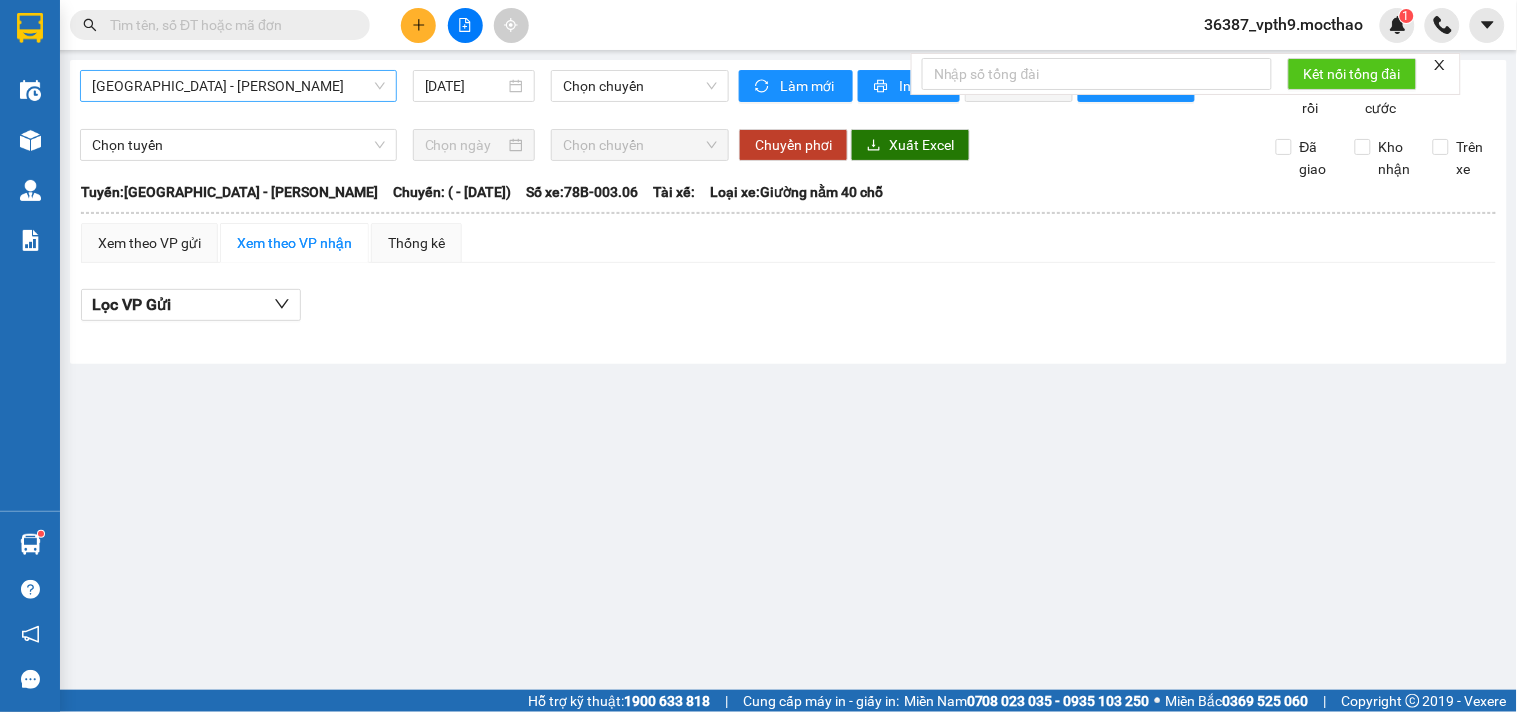 click on "[GEOGRAPHIC_DATA] - [PERSON_NAME]" at bounding box center [238, 86] 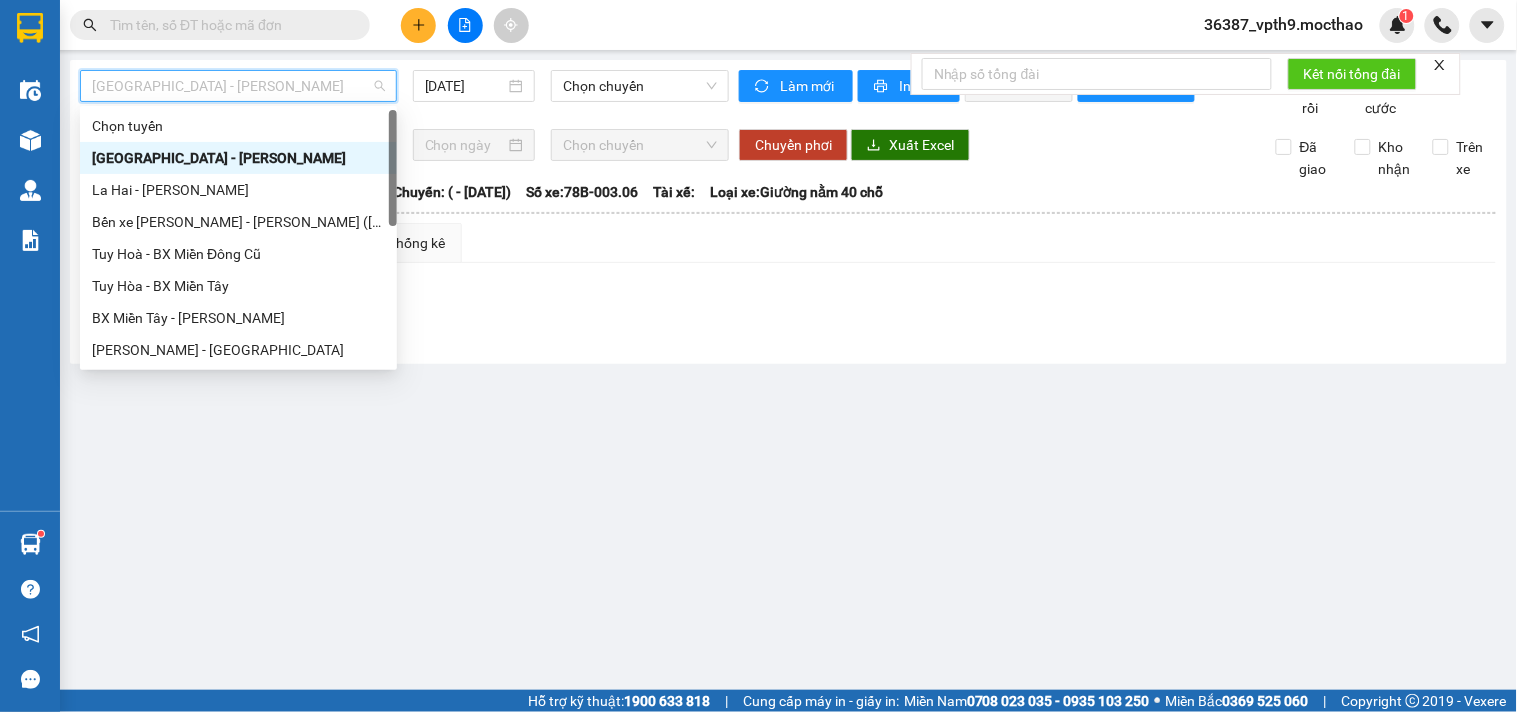 type on "m" 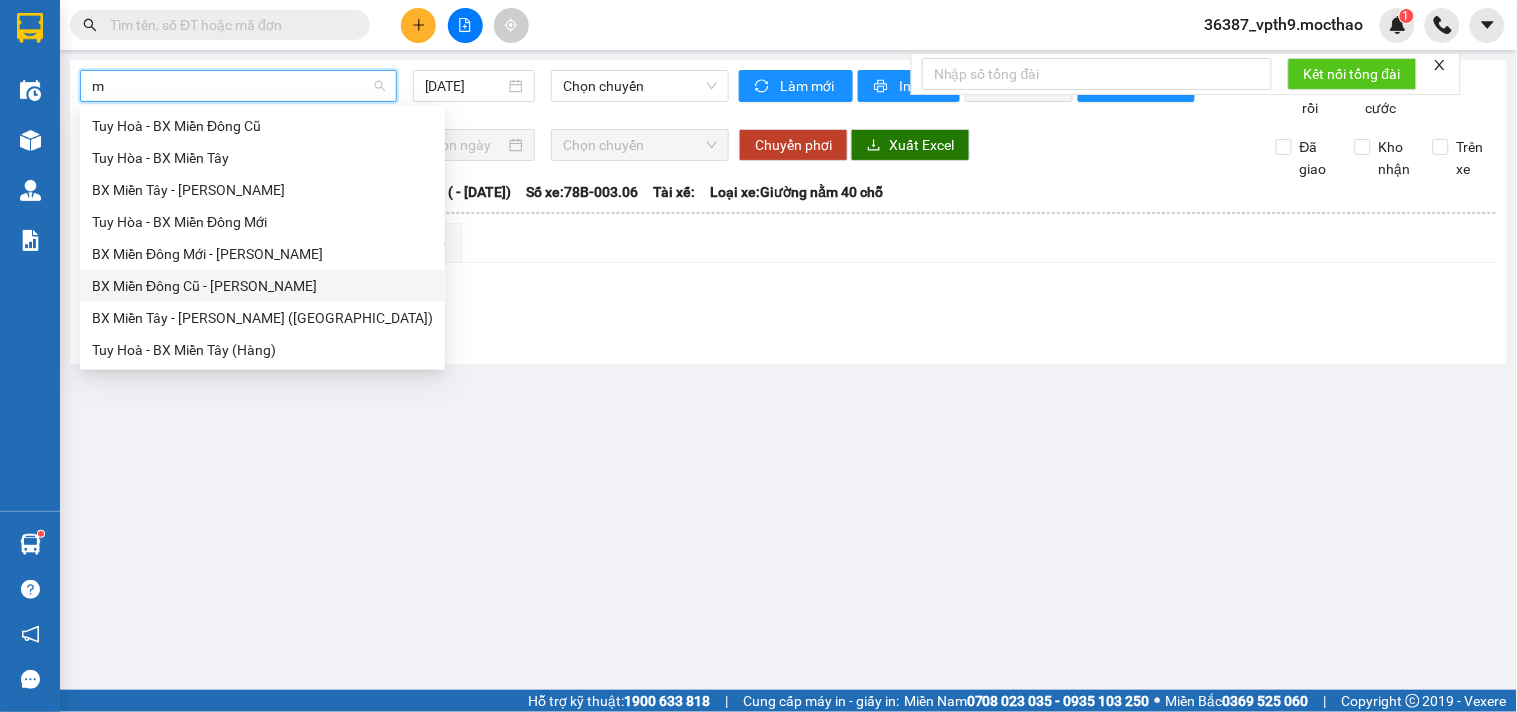 click on "BX Miền Đông Cũ - [PERSON_NAME]" at bounding box center (262, 286) 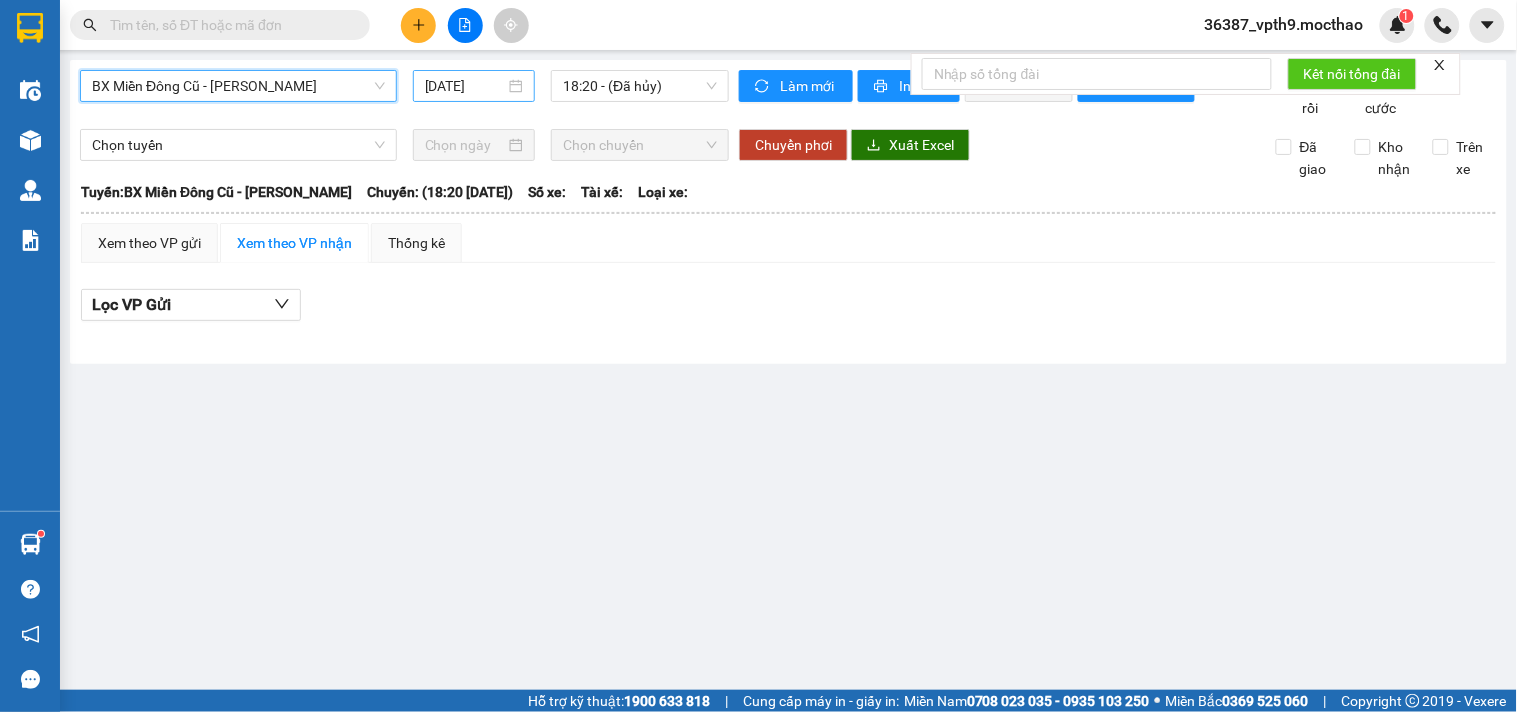 click on "[DATE]" at bounding box center (465, 86) 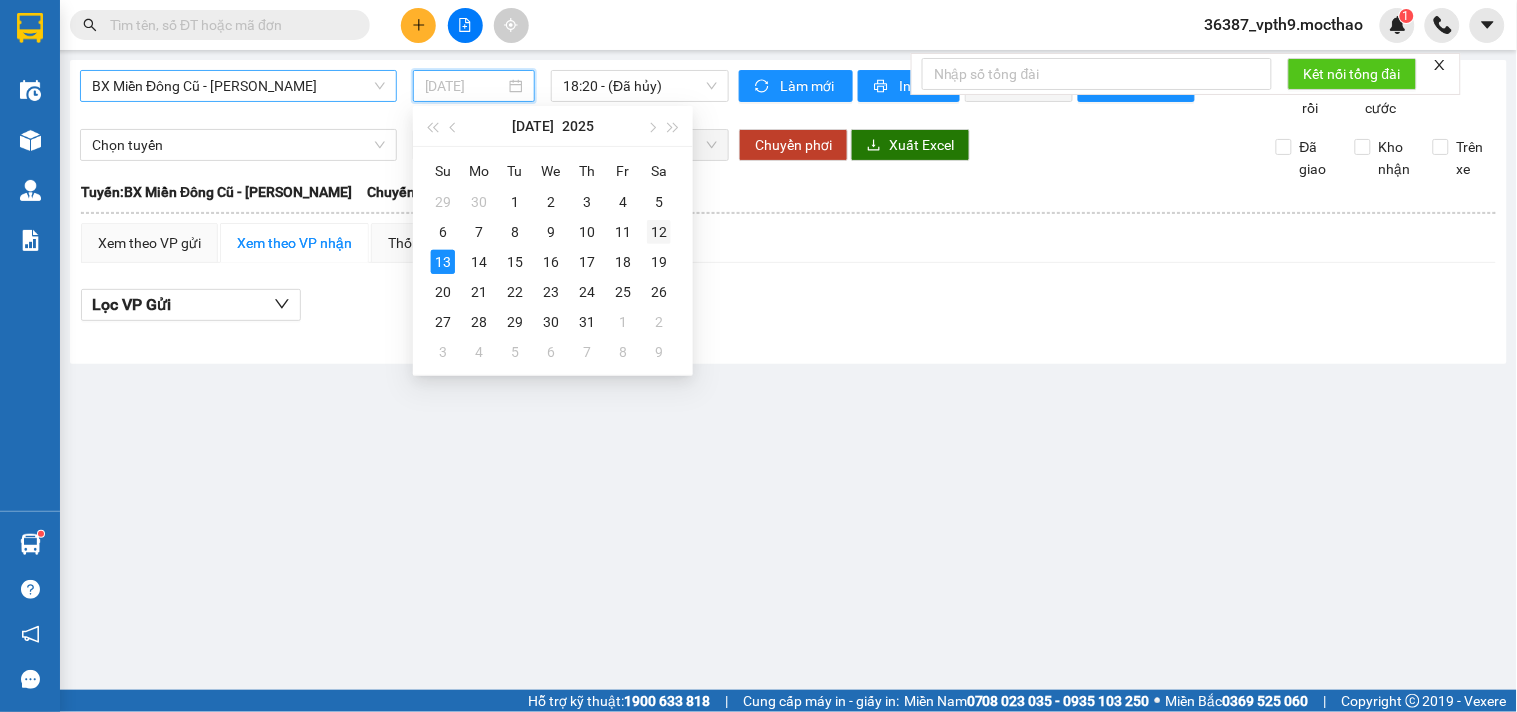 click on "12" at bounding box center (659, 232) 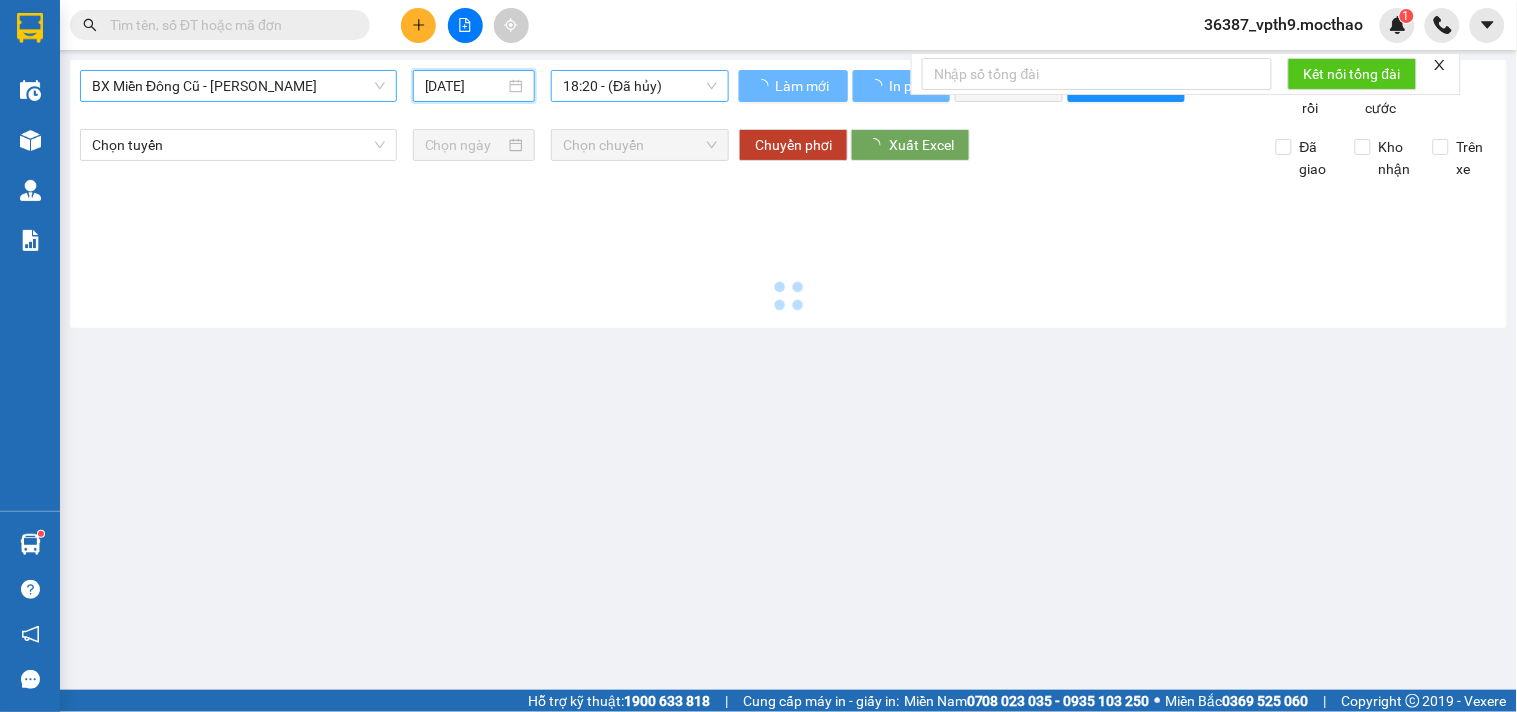type on "[DATE]" 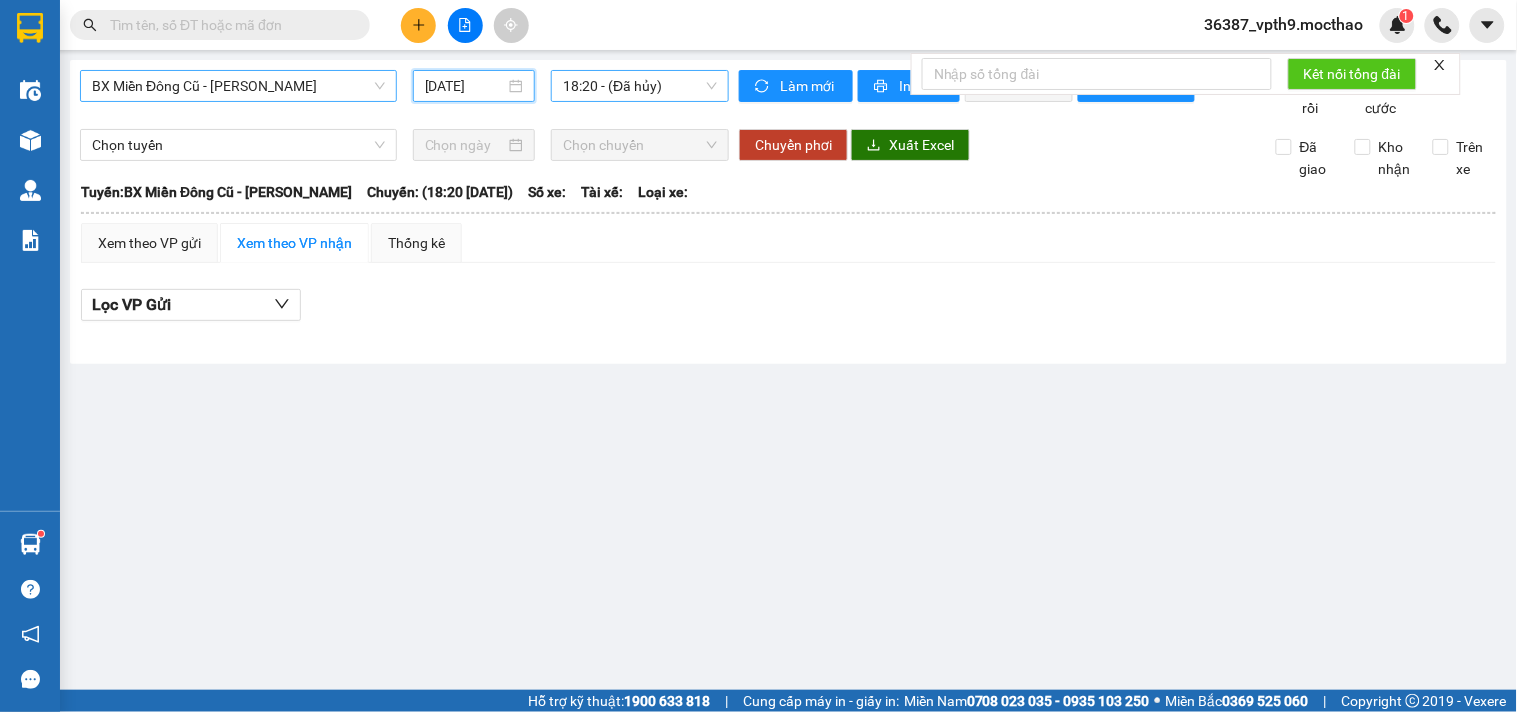 click on "18:20     - (Đã hủy)" at bounding box center [640, 86] 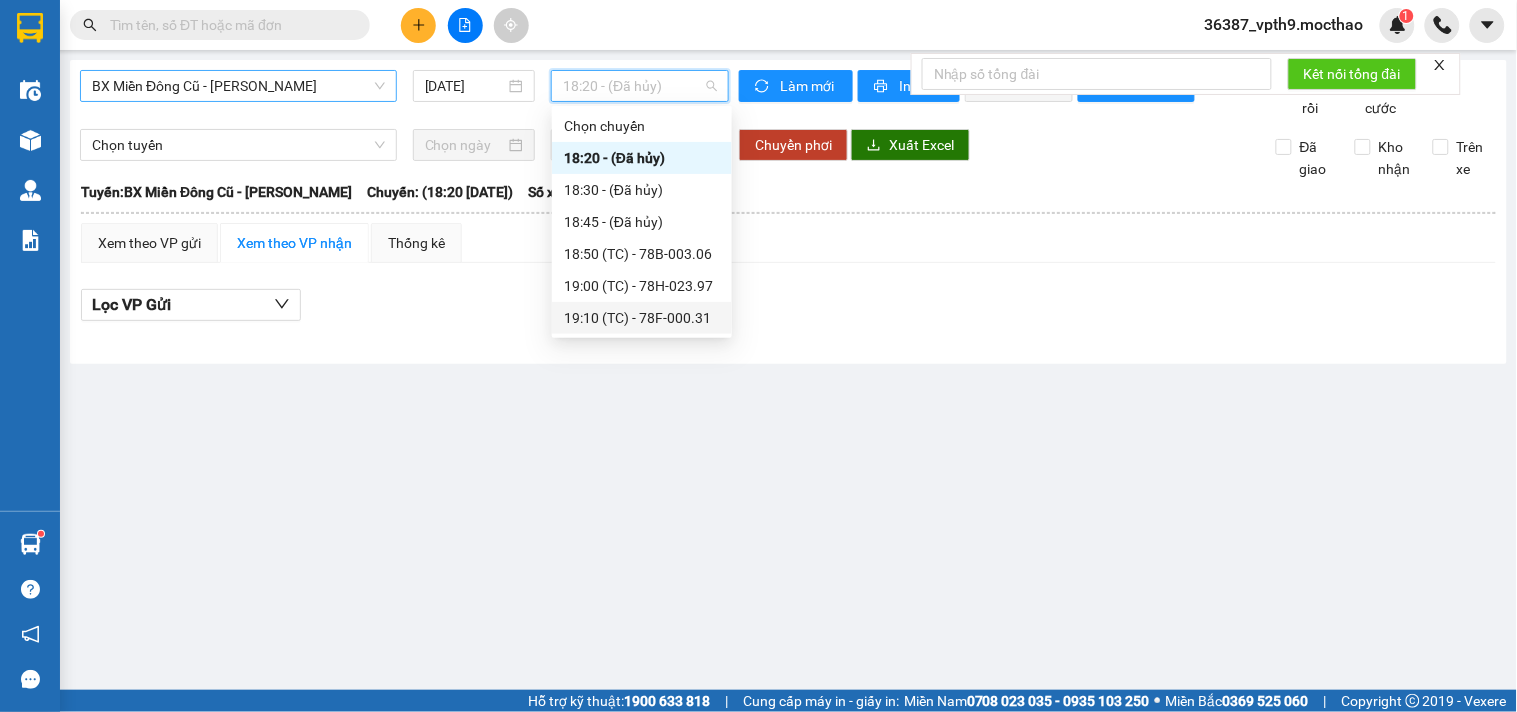 click on "19:10   (TC)   - 78F-000.31" at bounding box center (642, 318) 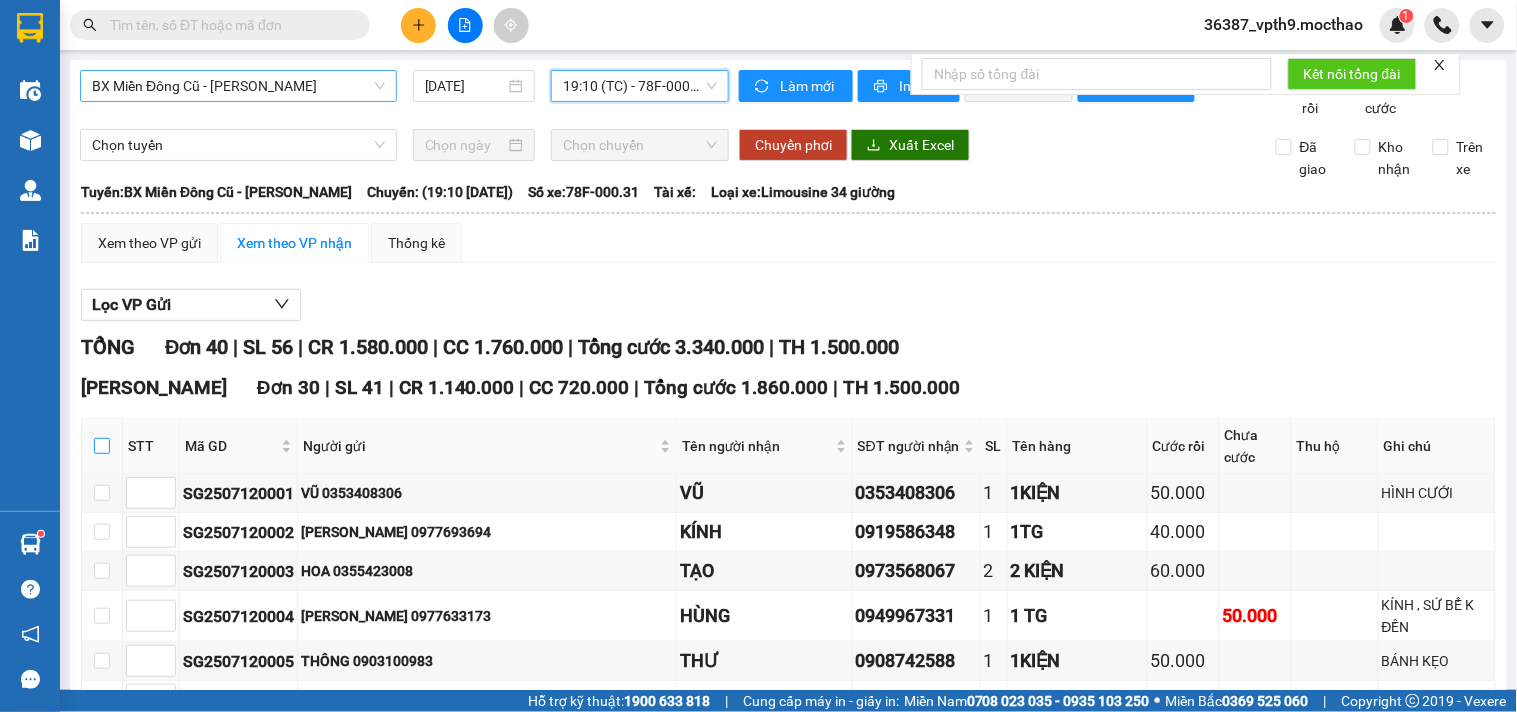 click at bounding box center (102, 446) 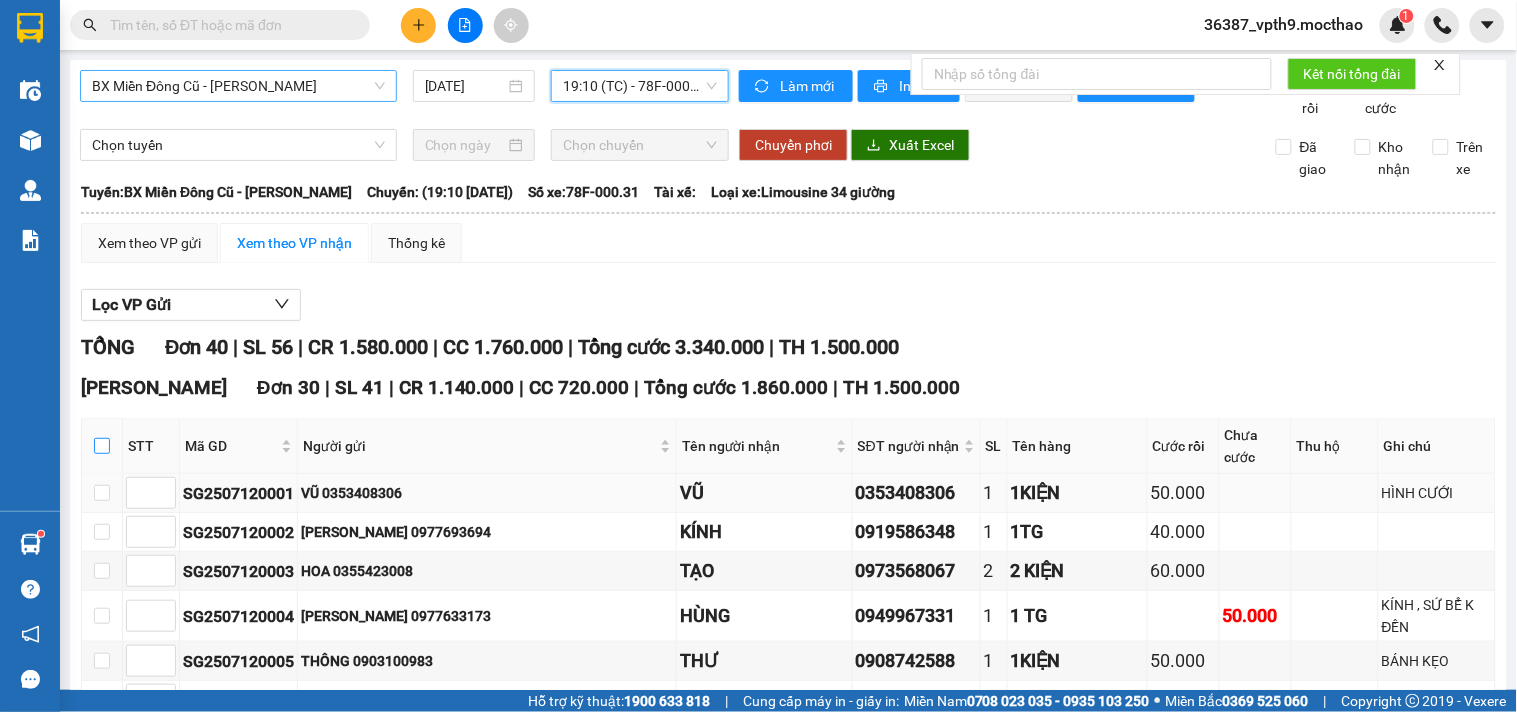 checkbox on "true" 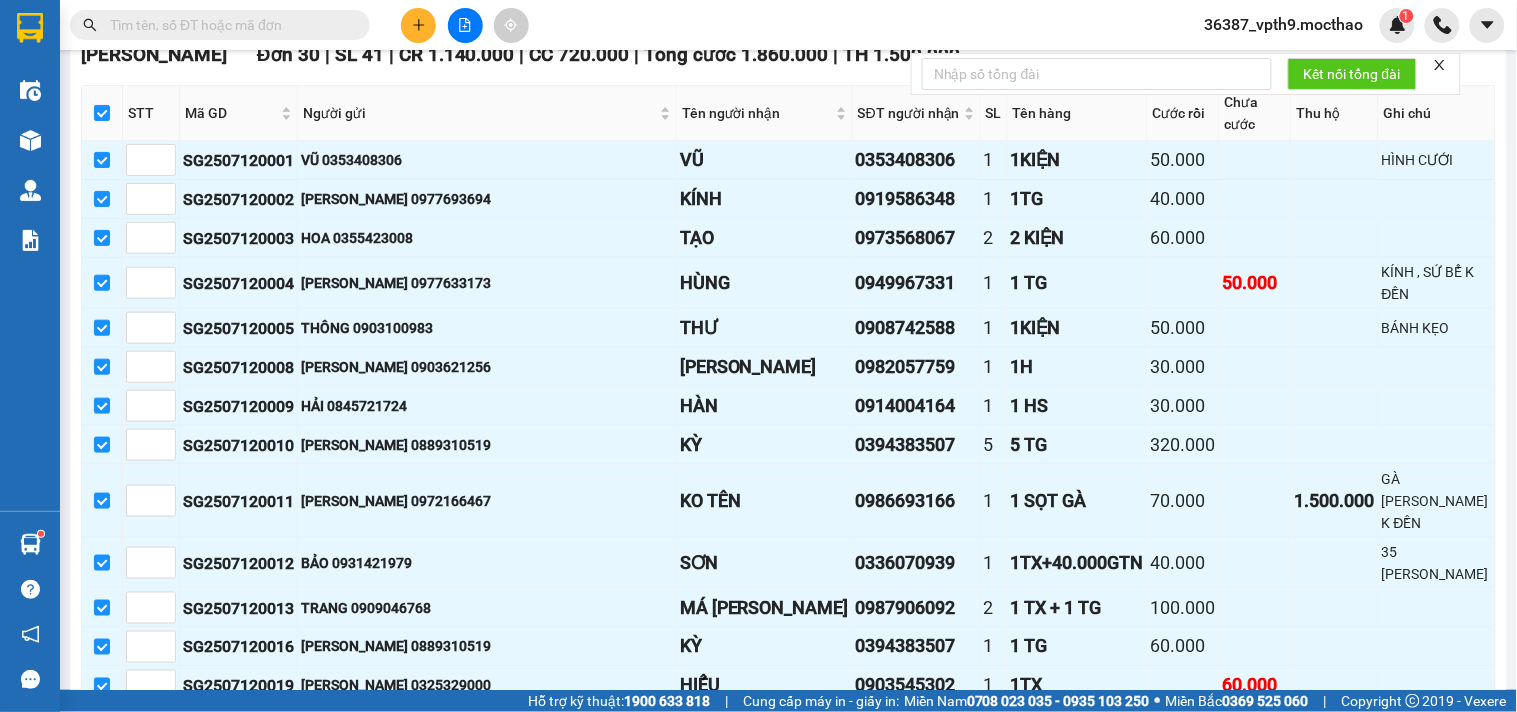 scroll, scrollTop: 444, scrollLeft: 0, axis: vertical 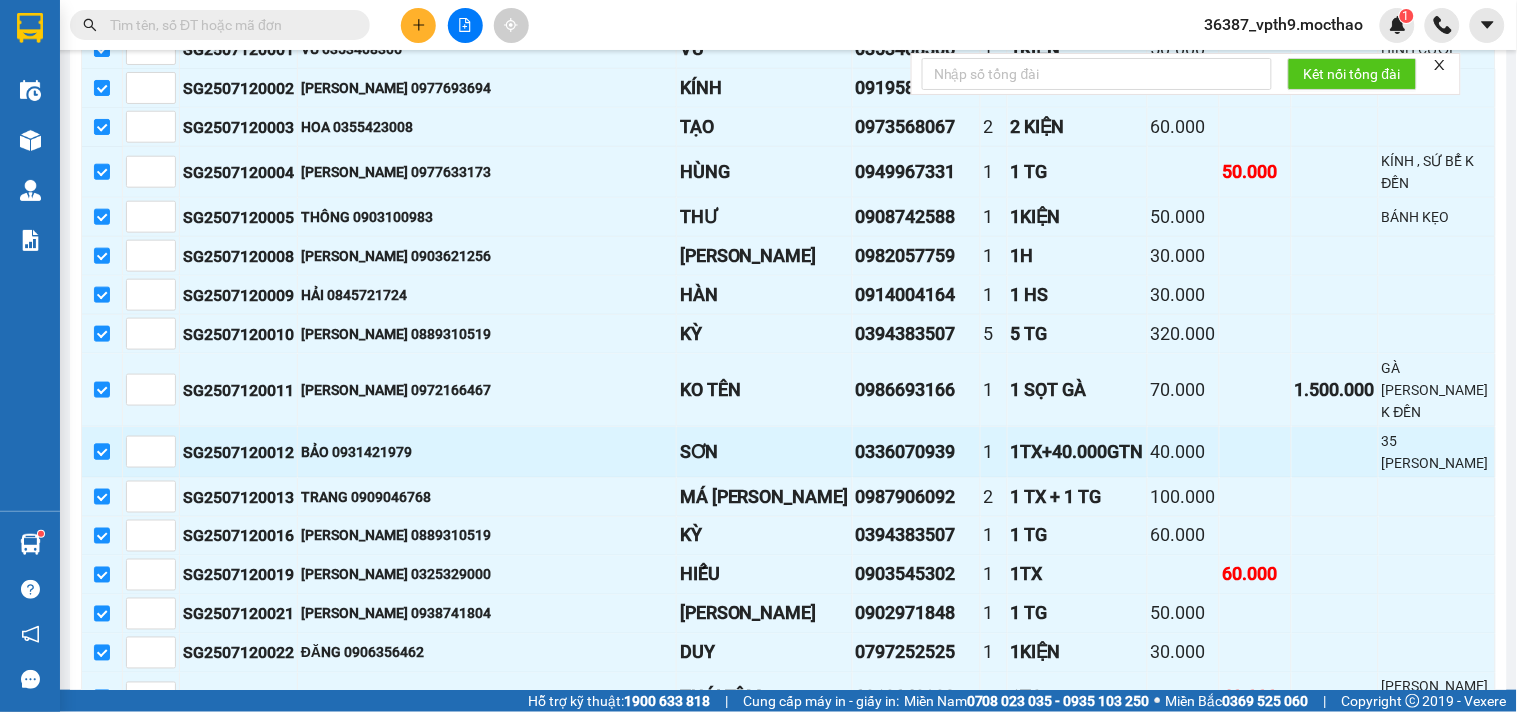 click at bounding box center [102, 452] 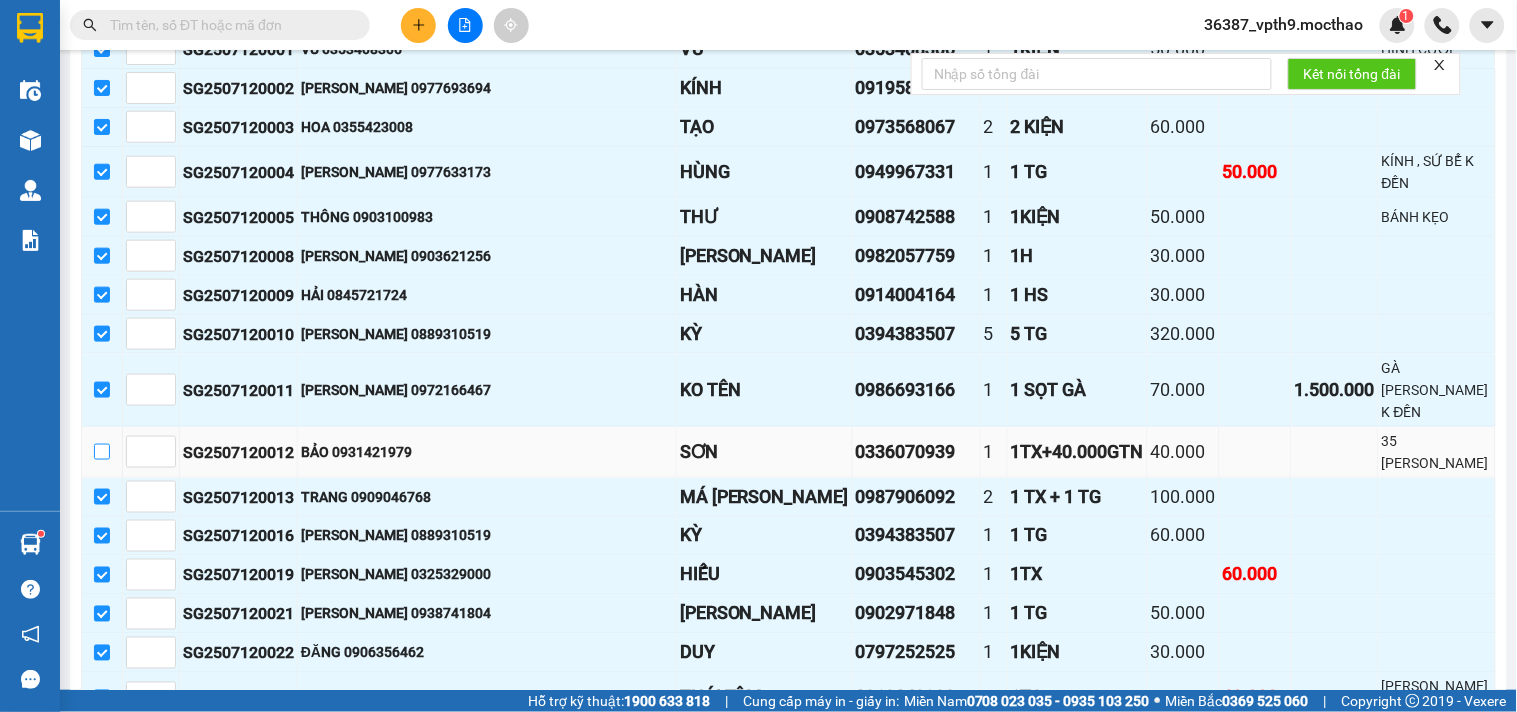 scroll, scrollTop: 777, scrollLeft: 0, axis: vertical 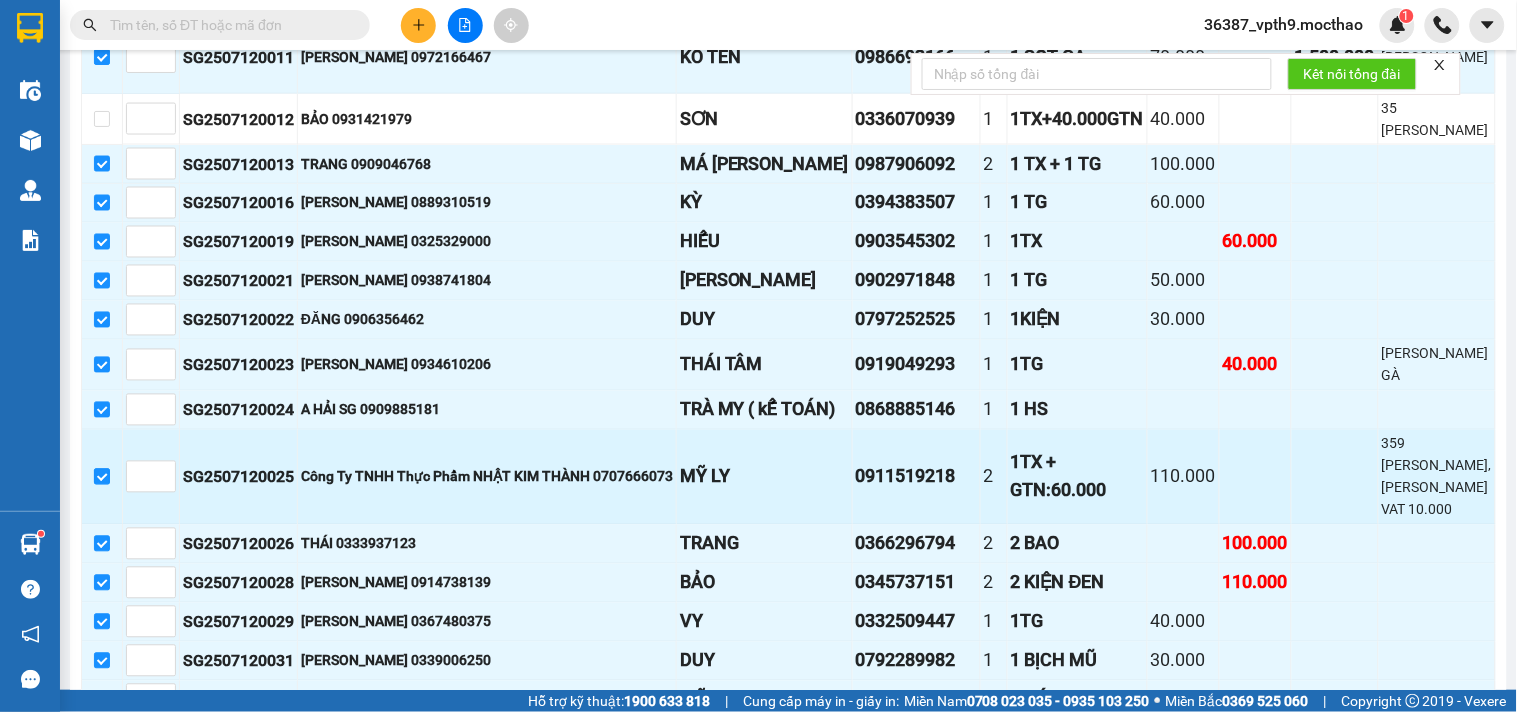 click at bounding box center (102, 477) 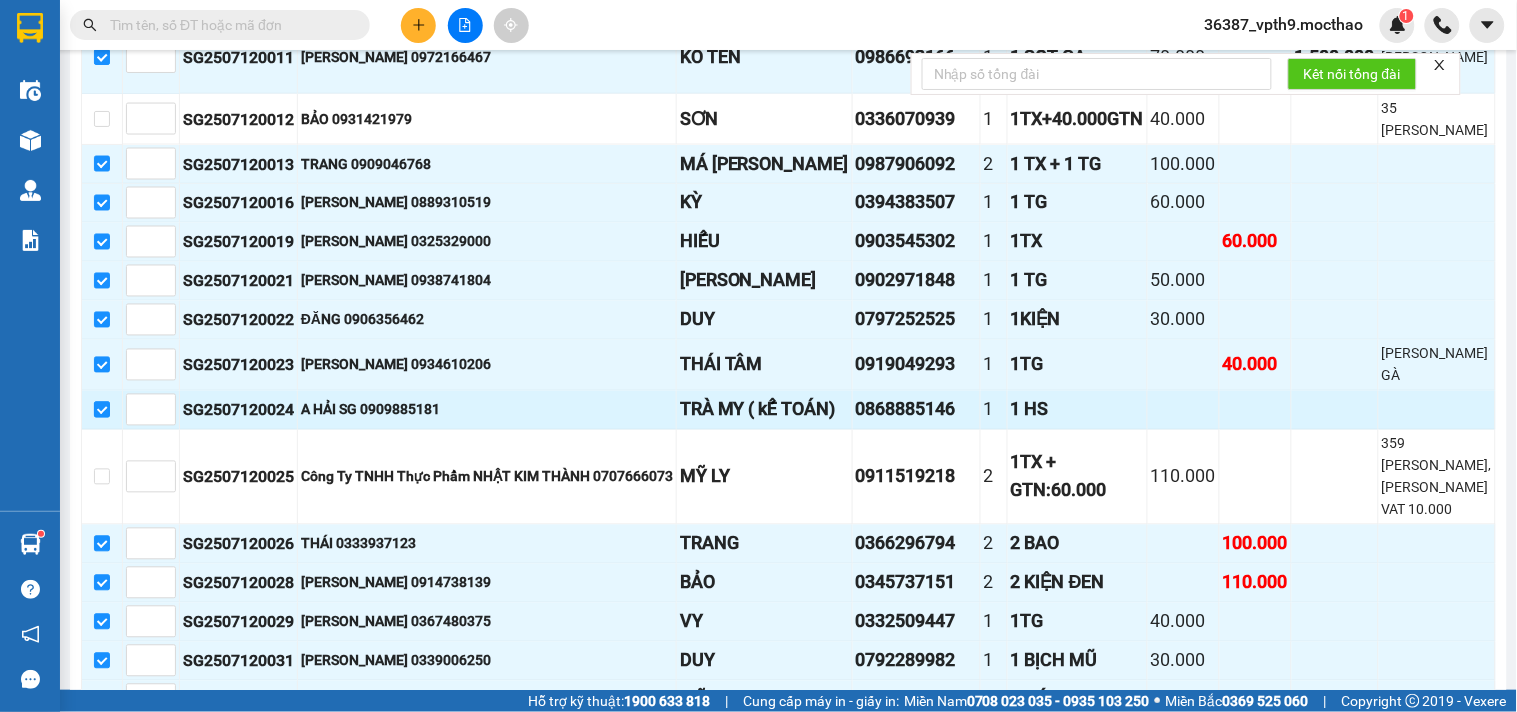 click at bounding box center [102, 410] 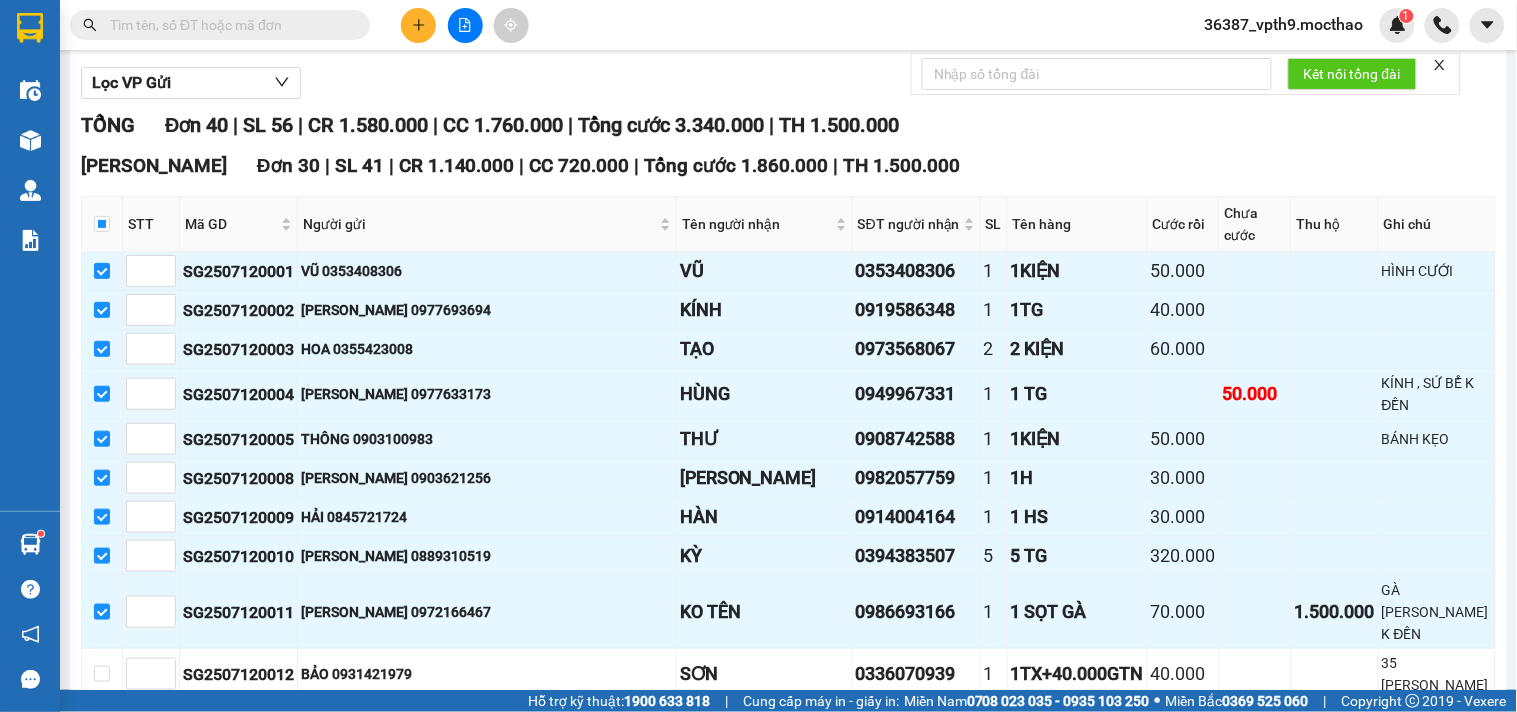 scroll, scrollTop: 0, scrollLeft: 0, axis: both 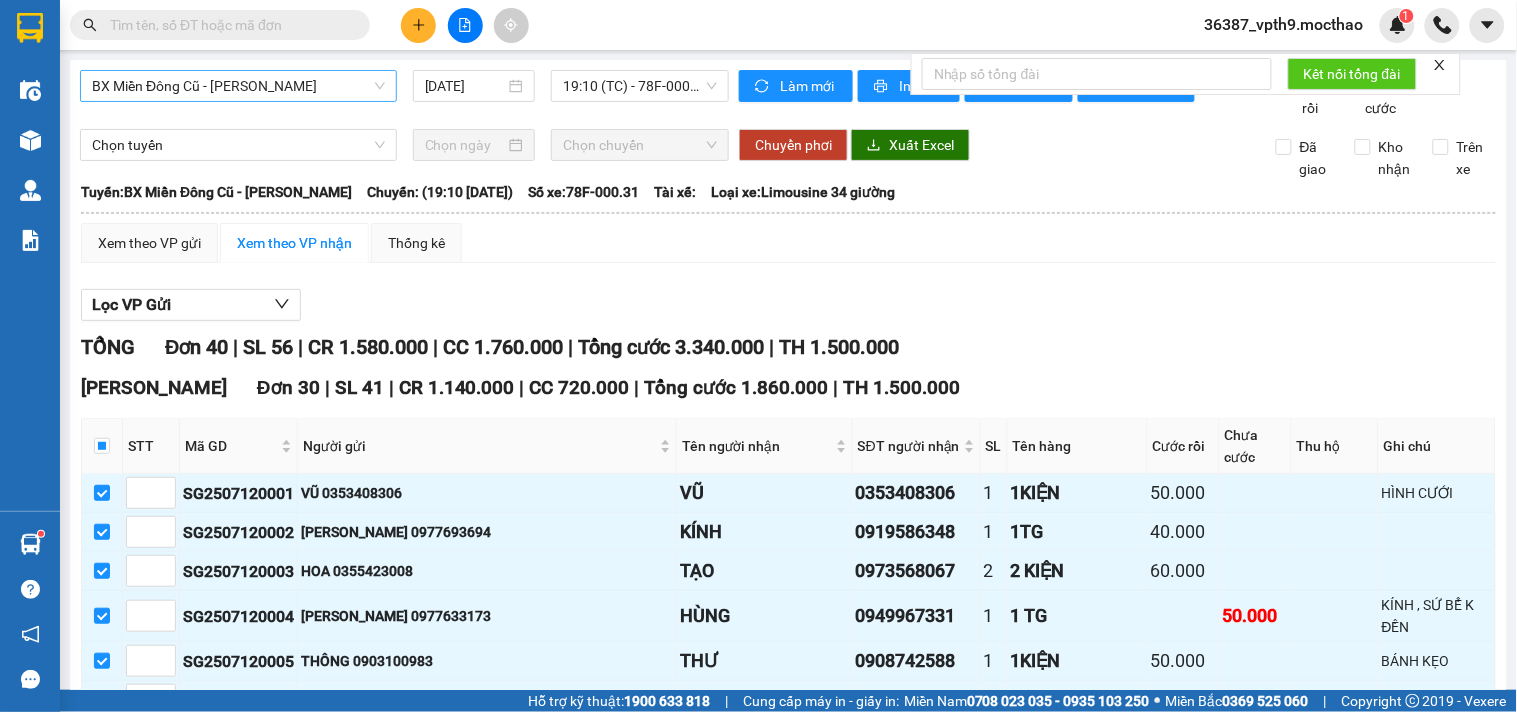 click 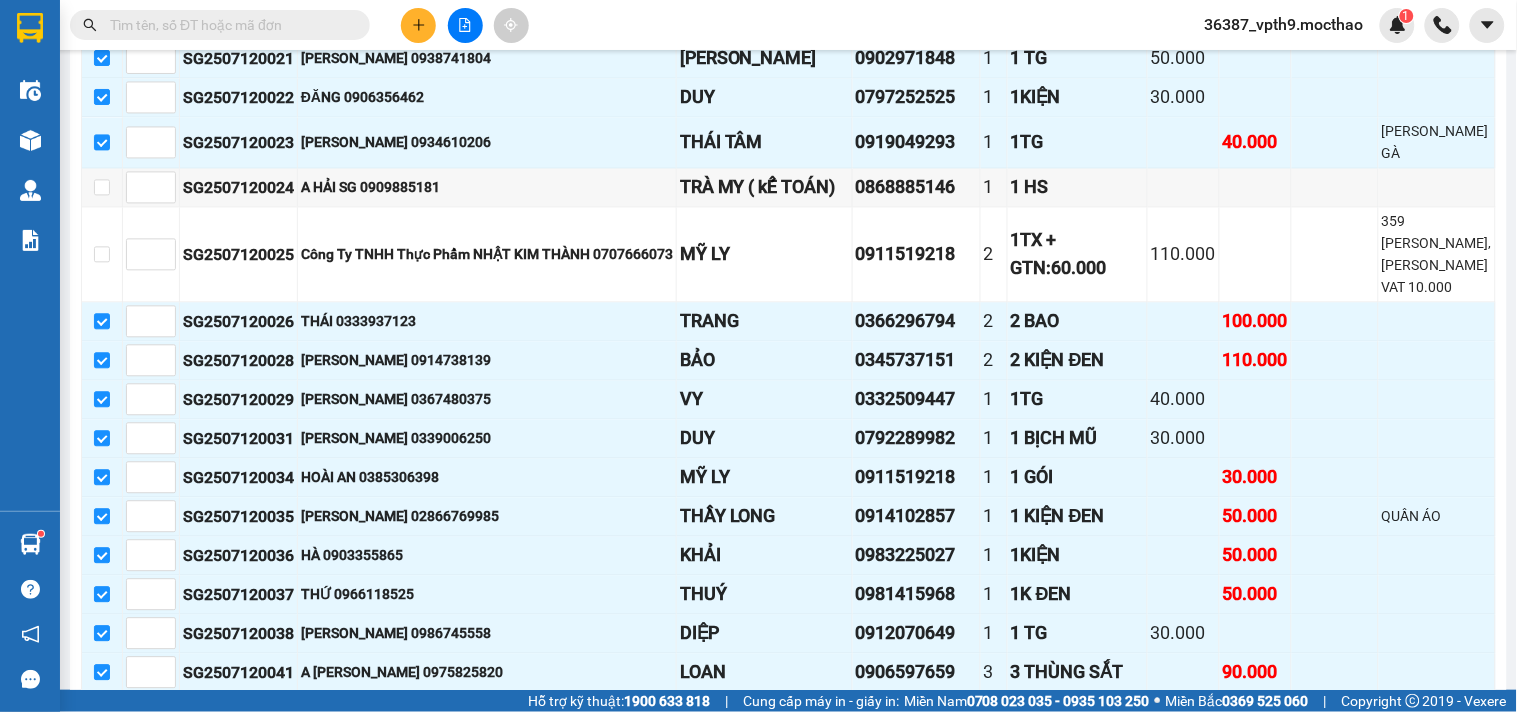 scroll, scrollTop: 1222, scrollLeft: 0, axis: vertical 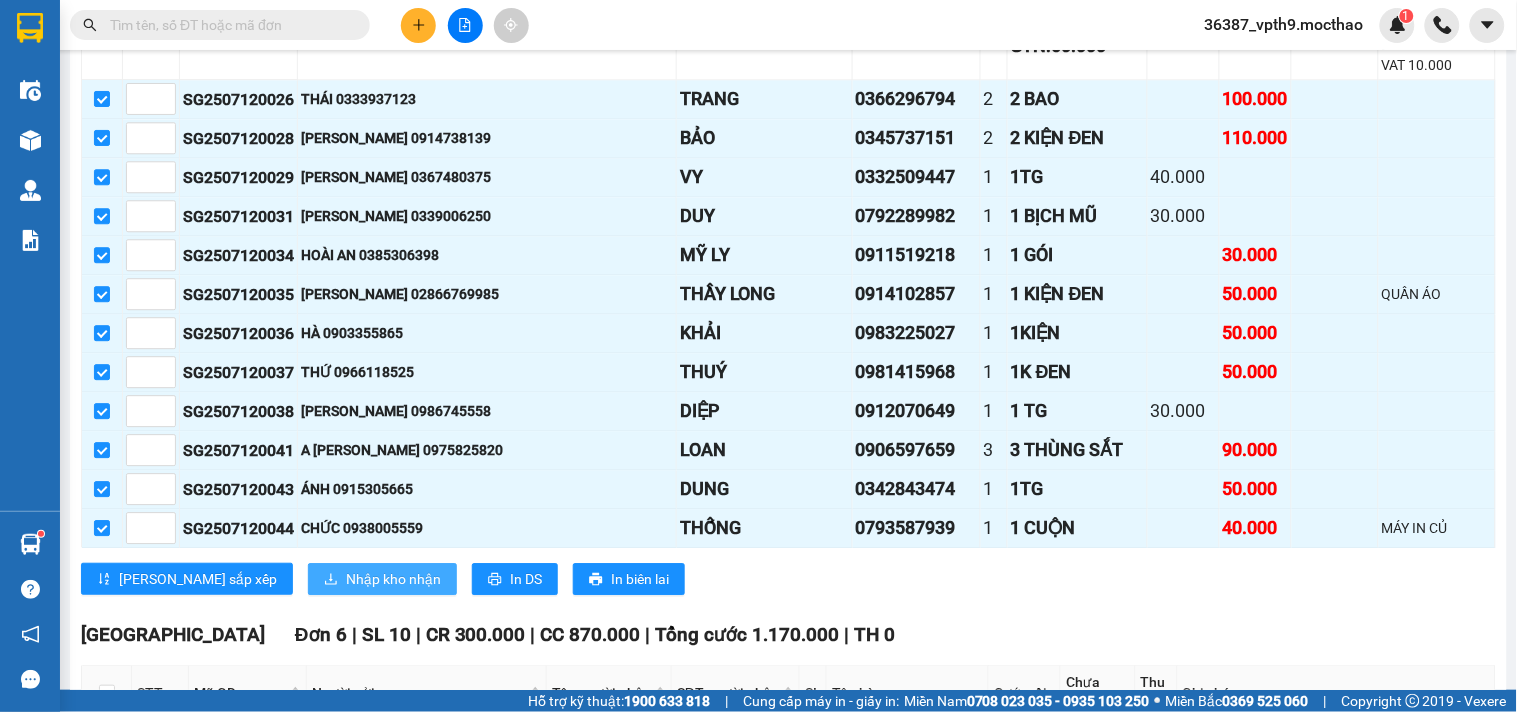 click on "Nhập kho nhận" at bounding box center [393, 579] 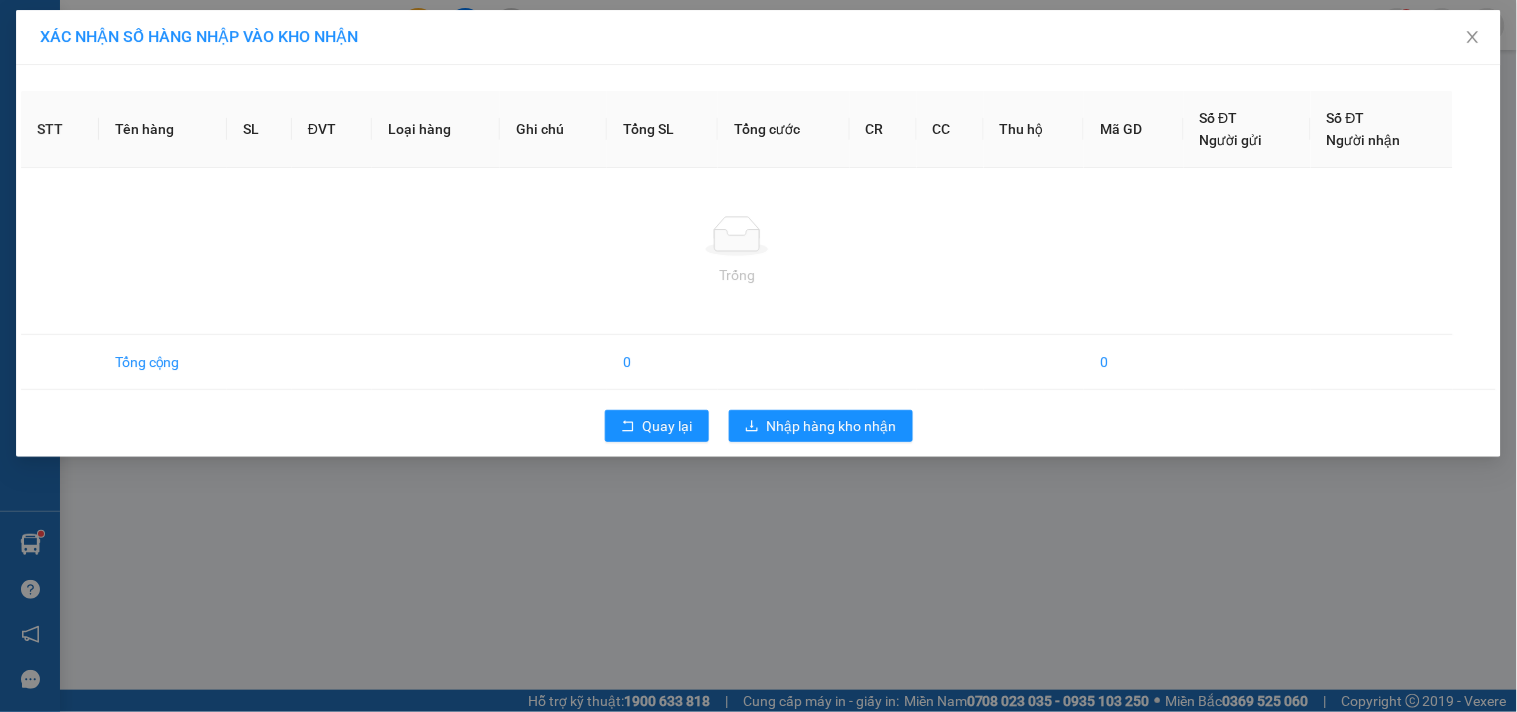 scroll, scrollTop: 0, scrollLeft: 0, axis: both 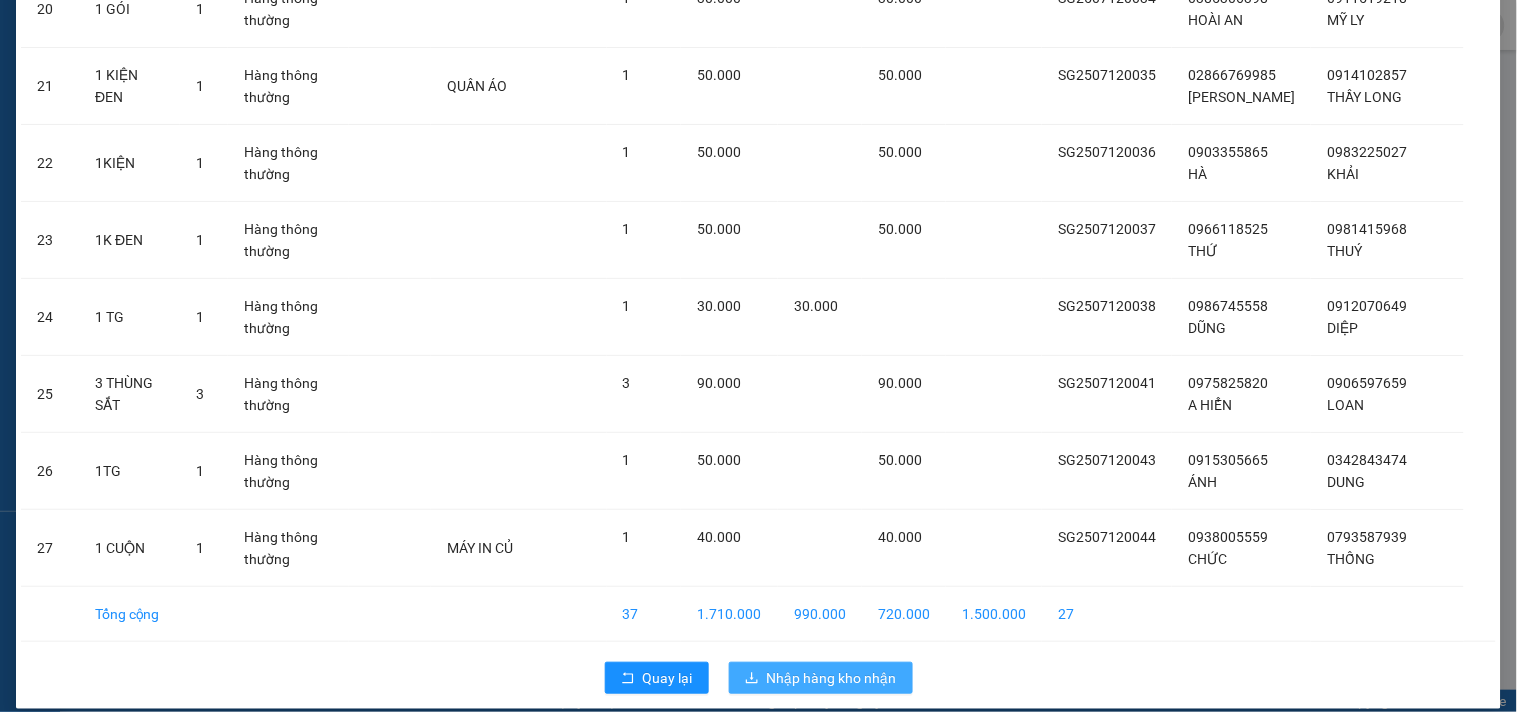 click on "Nhập hàng kho nhận" at bounding box center (832, 678) 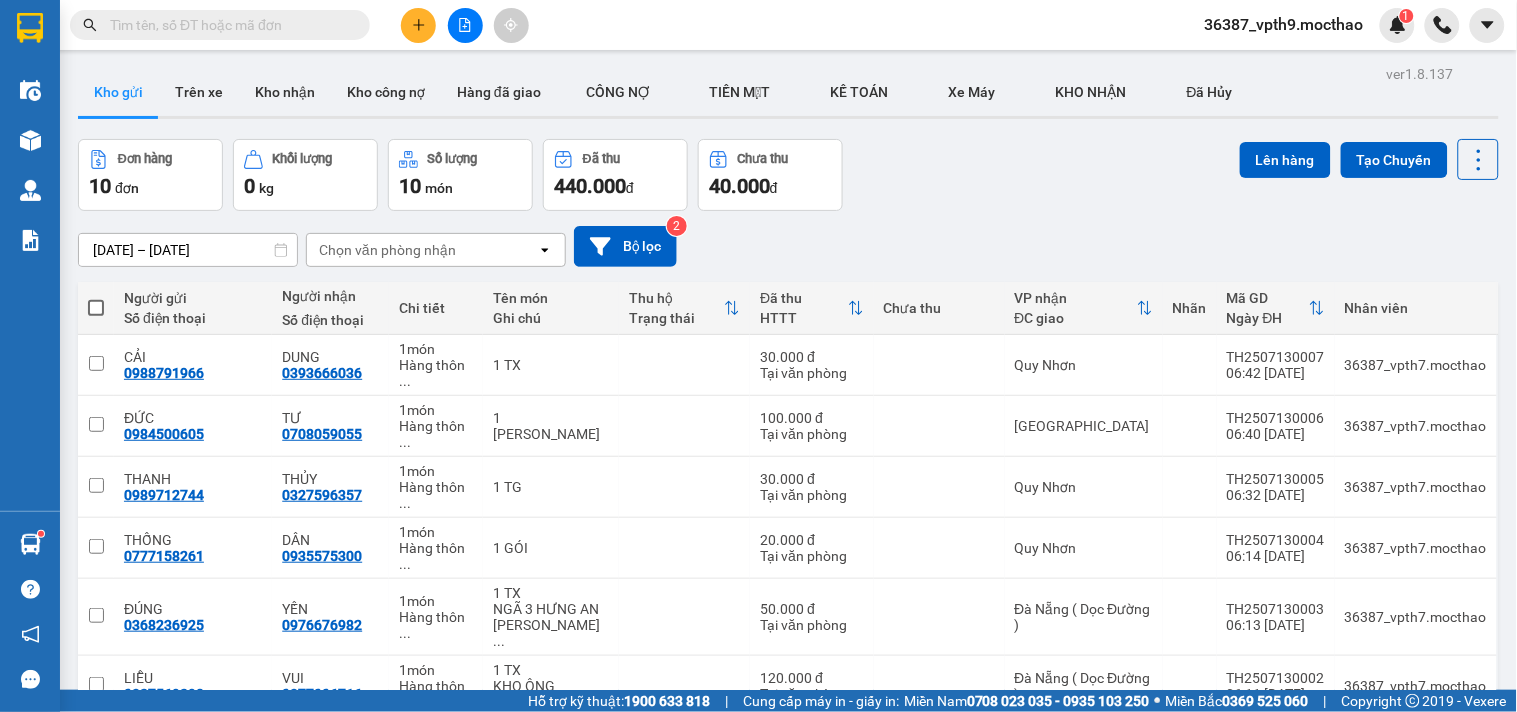 click at bounding box center (228, 25) 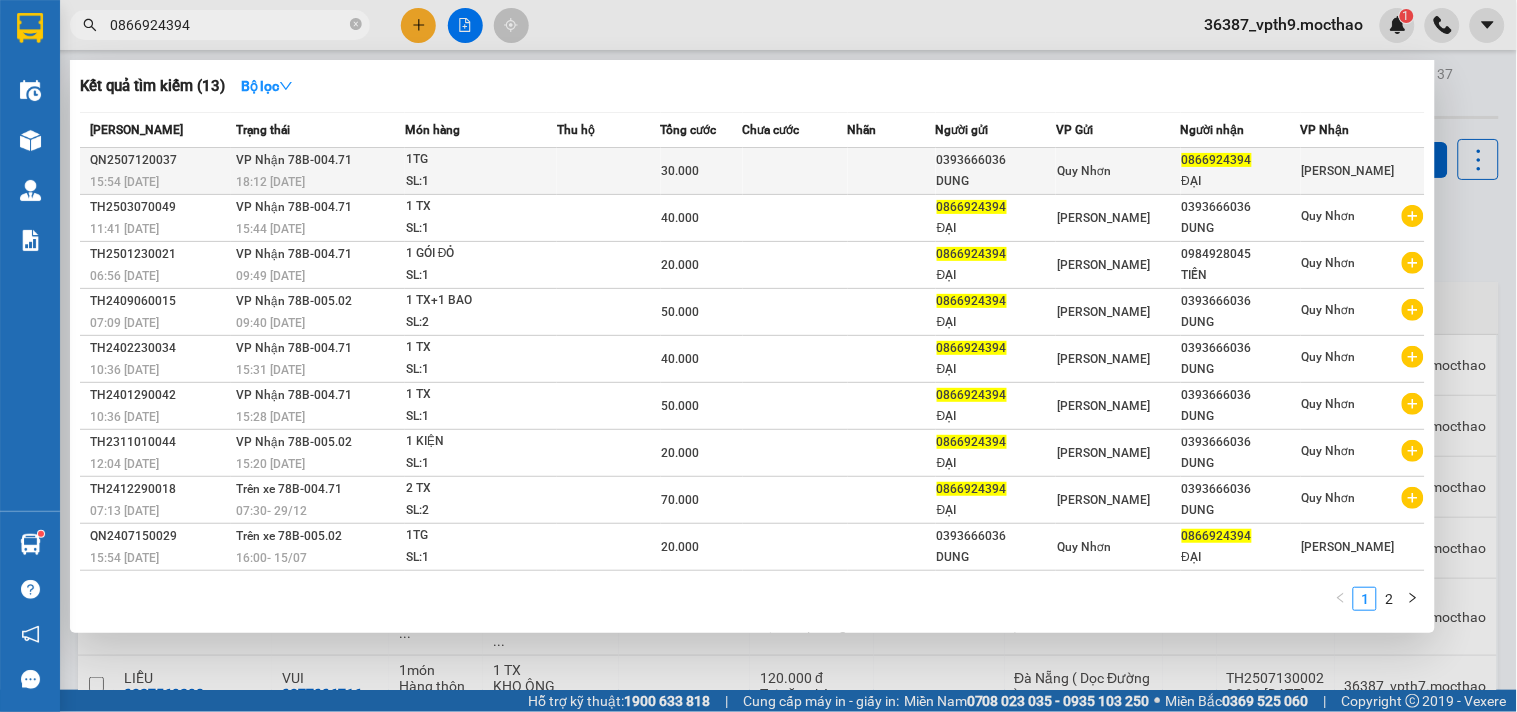 type on "0866924394" 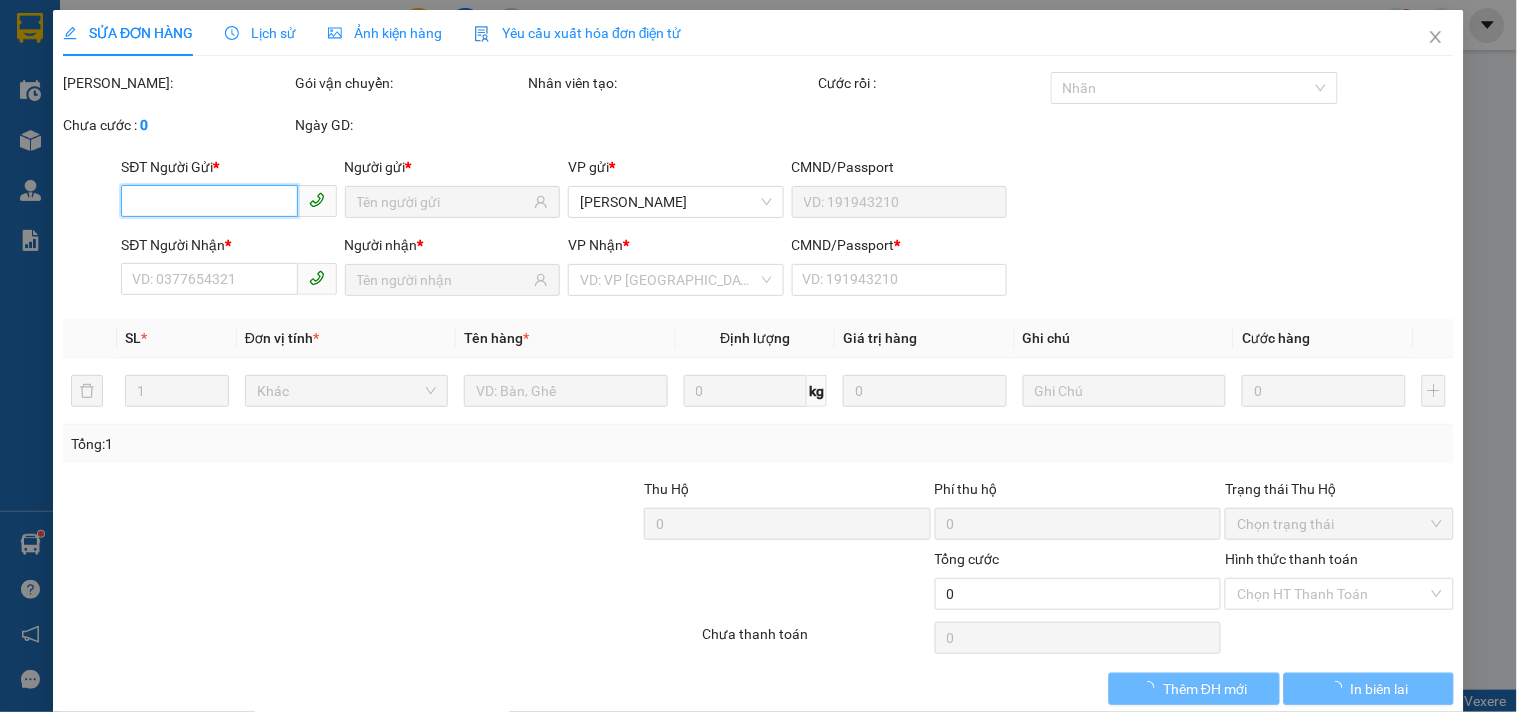type on "0393666036" 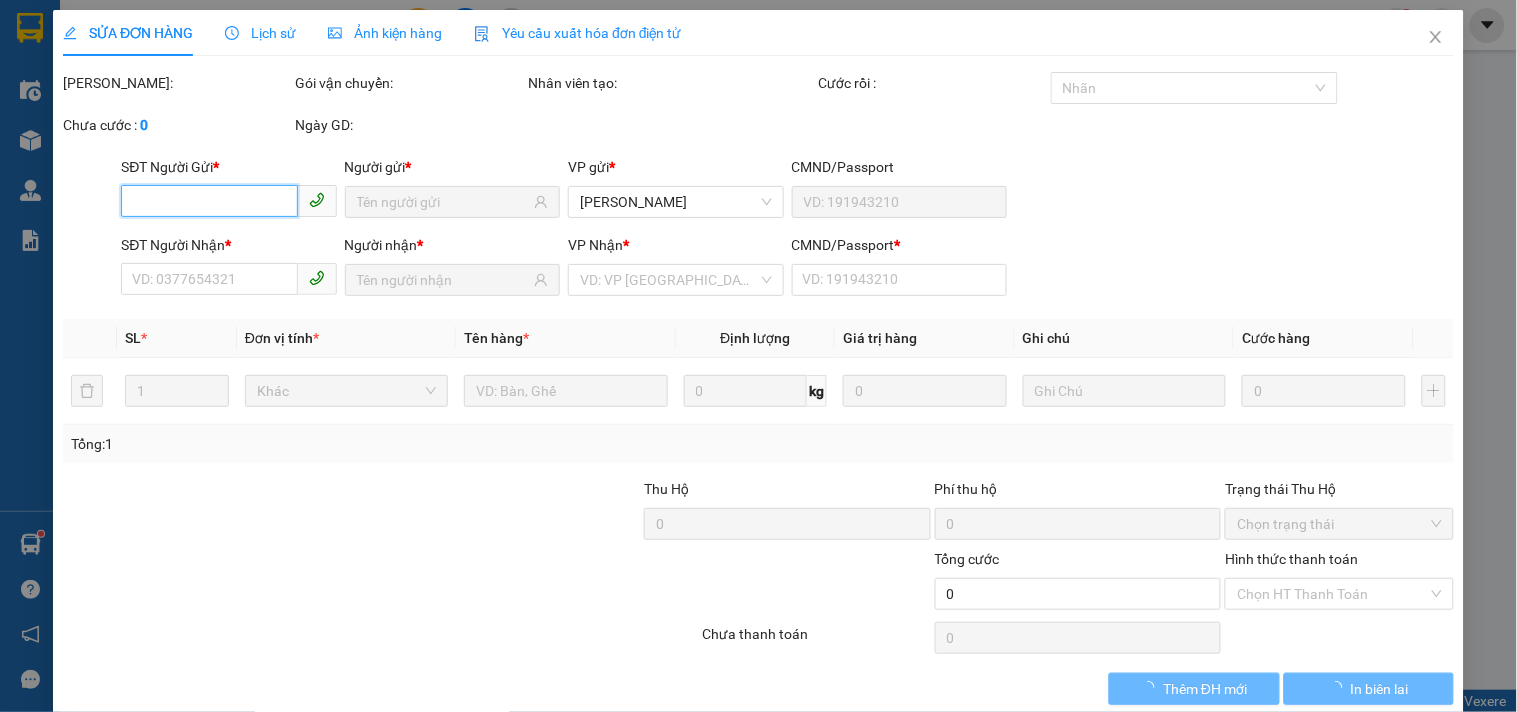 type on "DUNG" 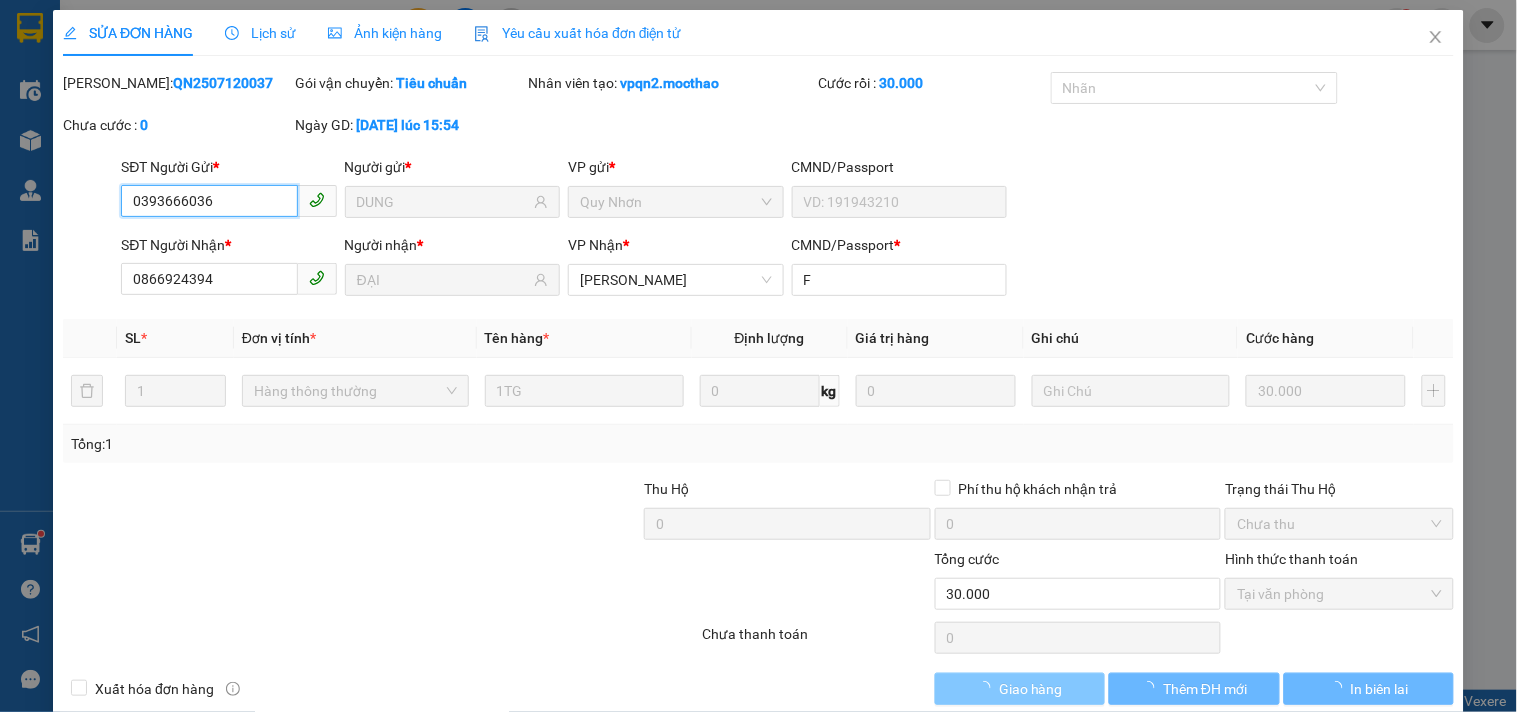 checkbox on "true" 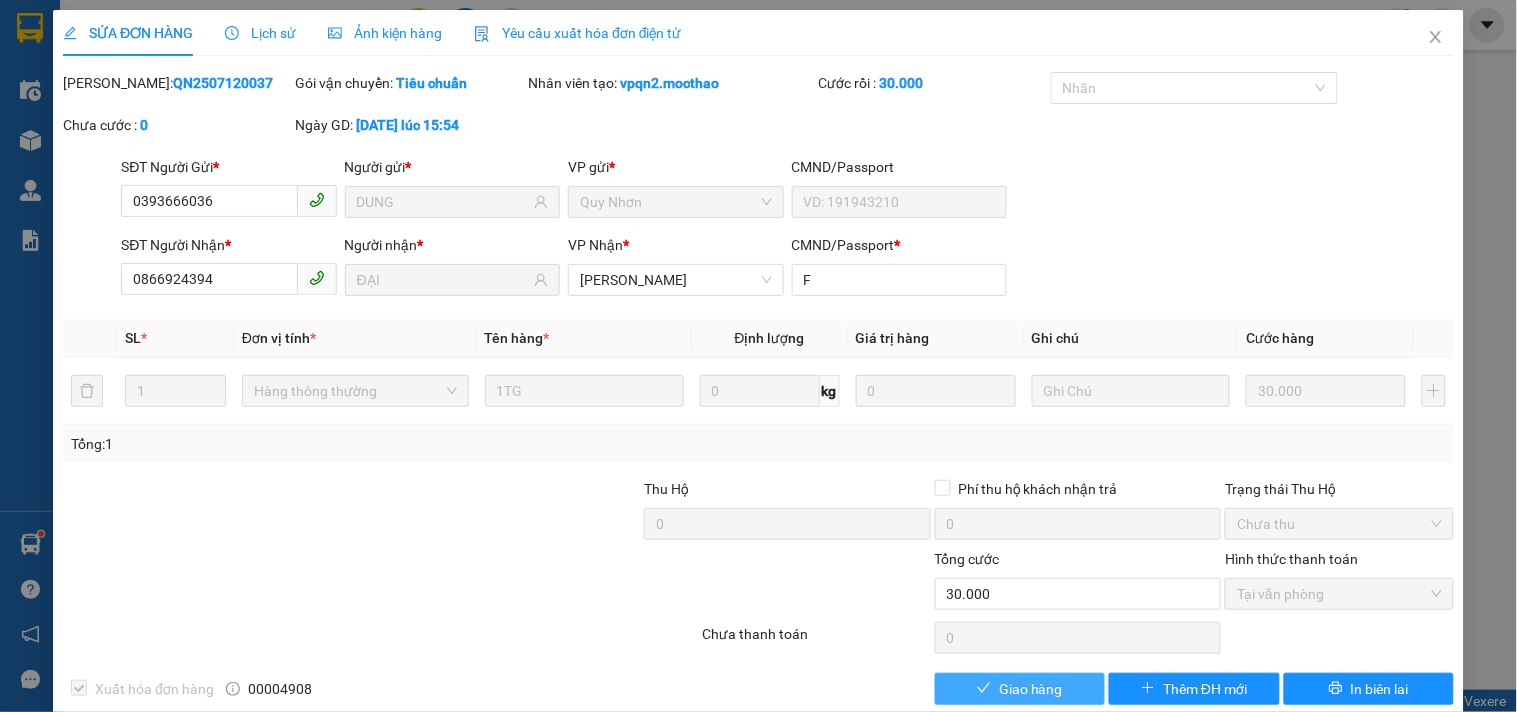 click on "Giao hàng" at bounding box center (1031, 689) 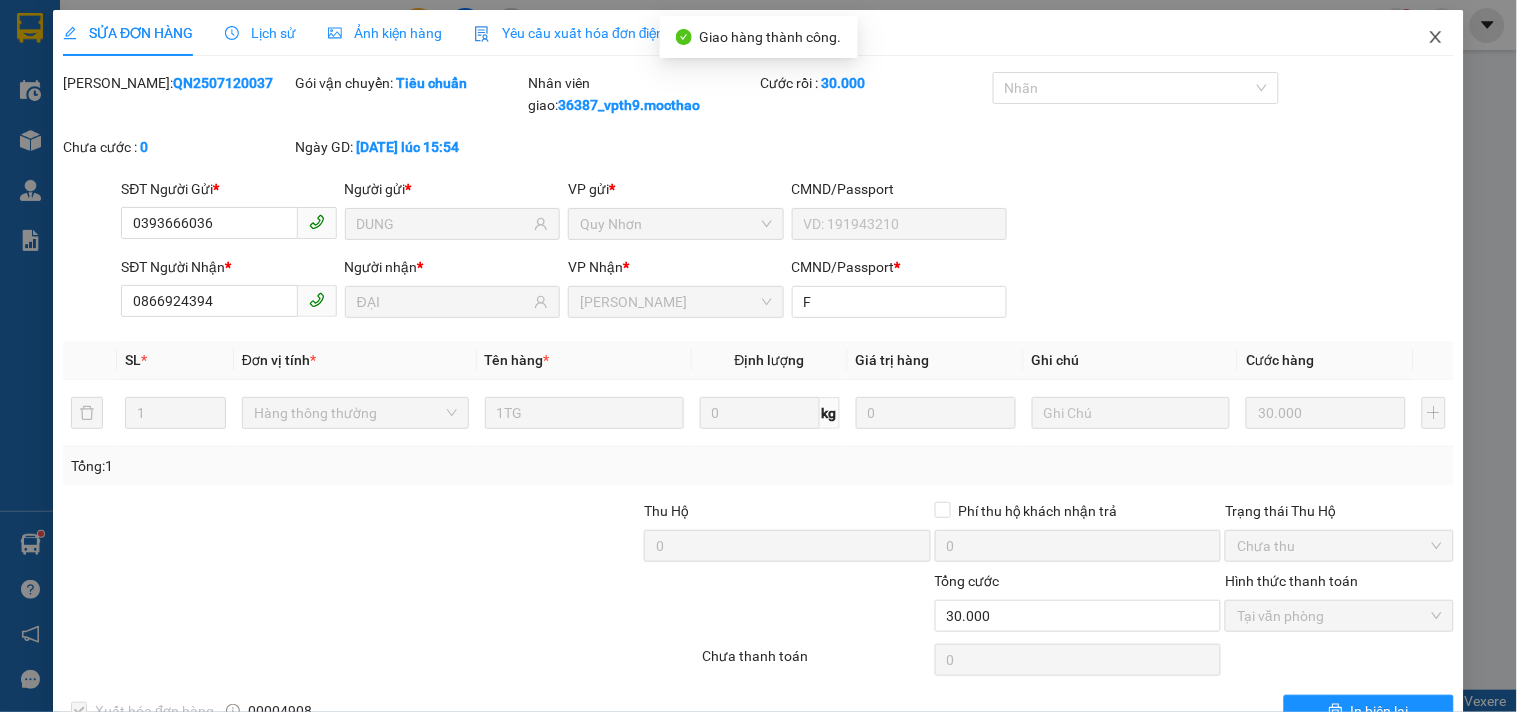 click at bounding box center (1436, 38) 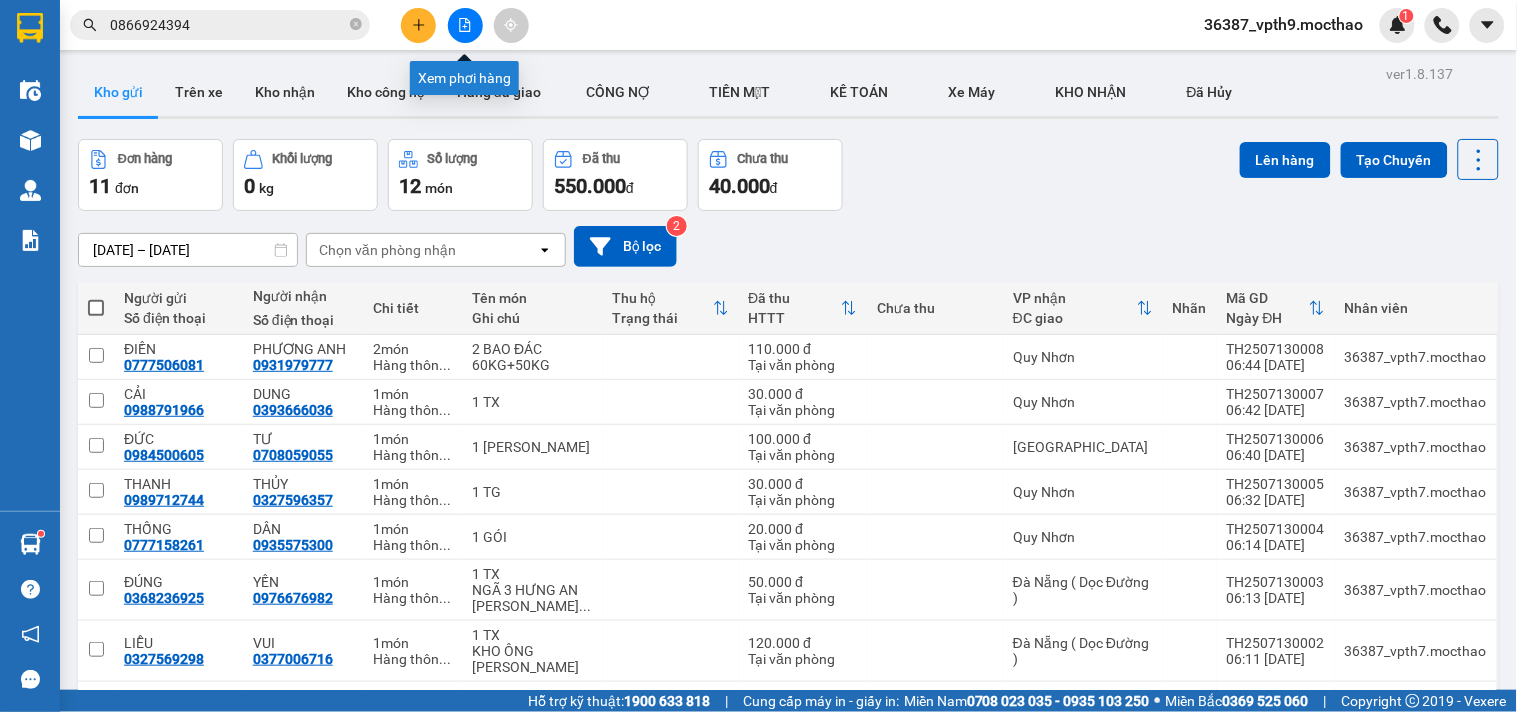click 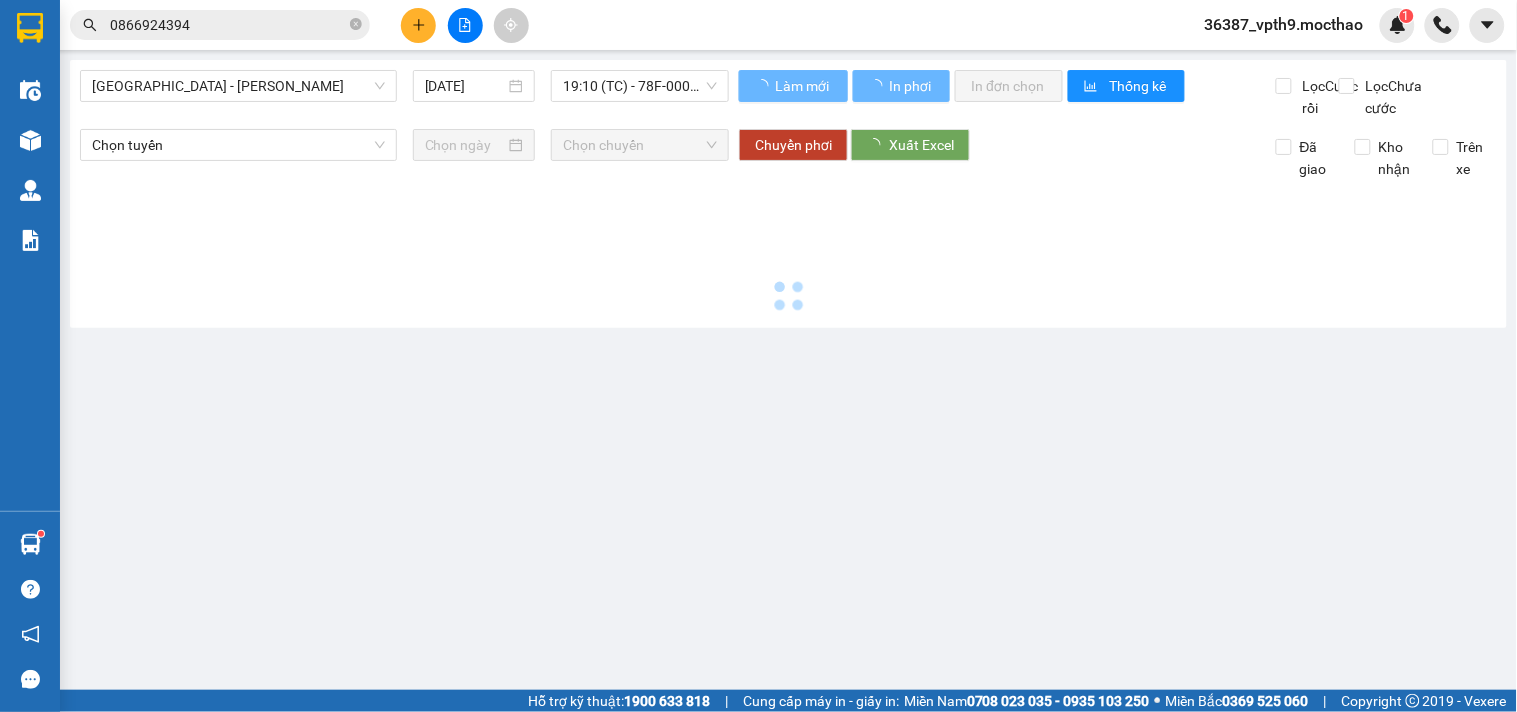 type on "[DATE]" 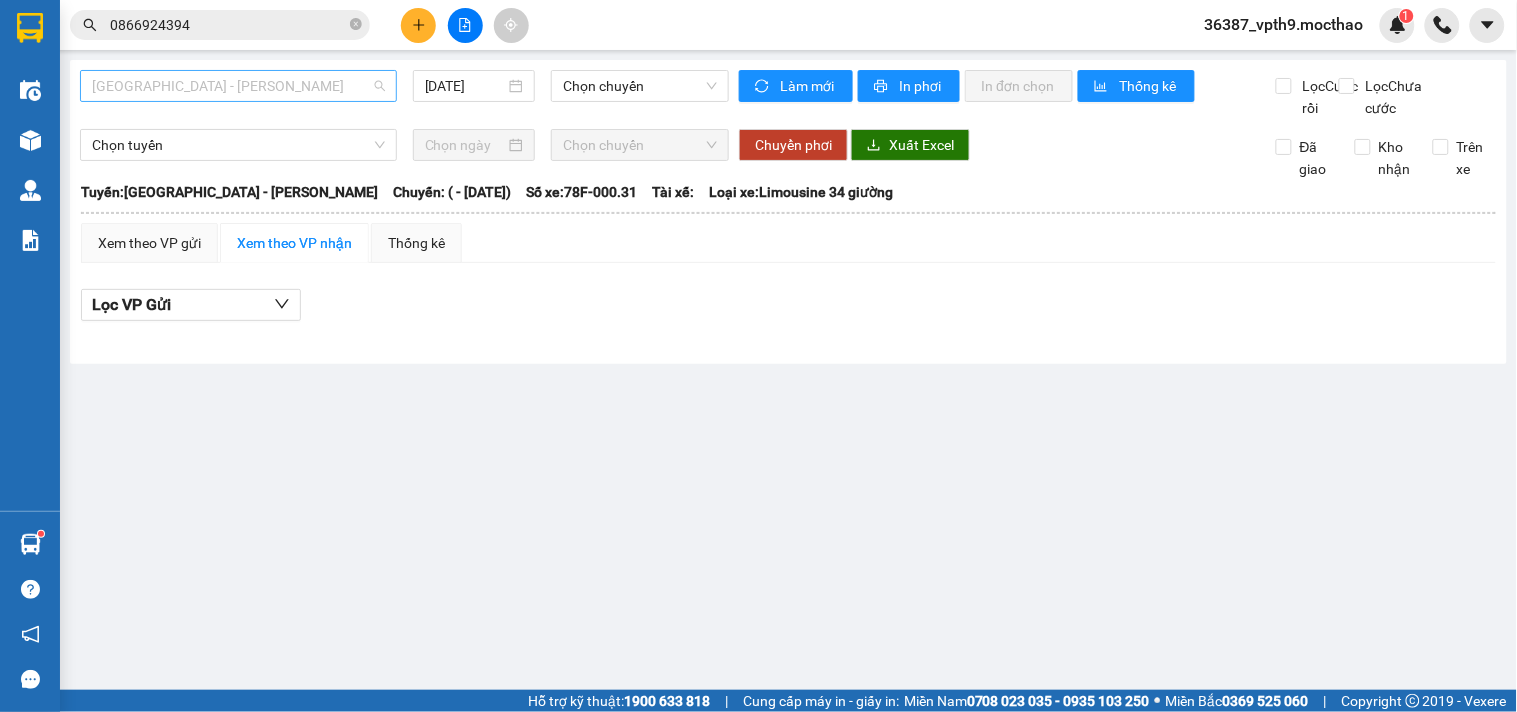 click on "[GEOGRAPHIC_DATA] - [PERSON_NAME]" at bounding box center [238, 86] 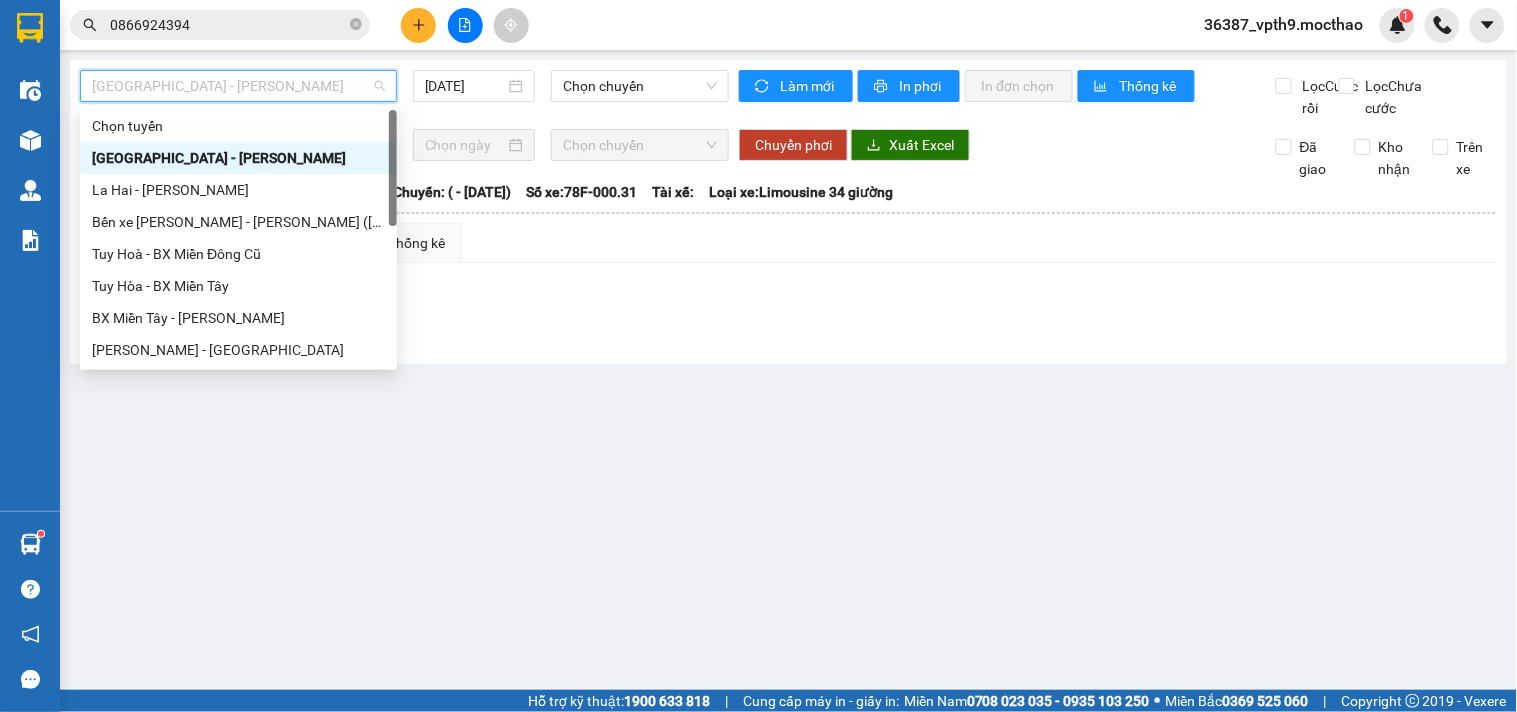 type on "m" 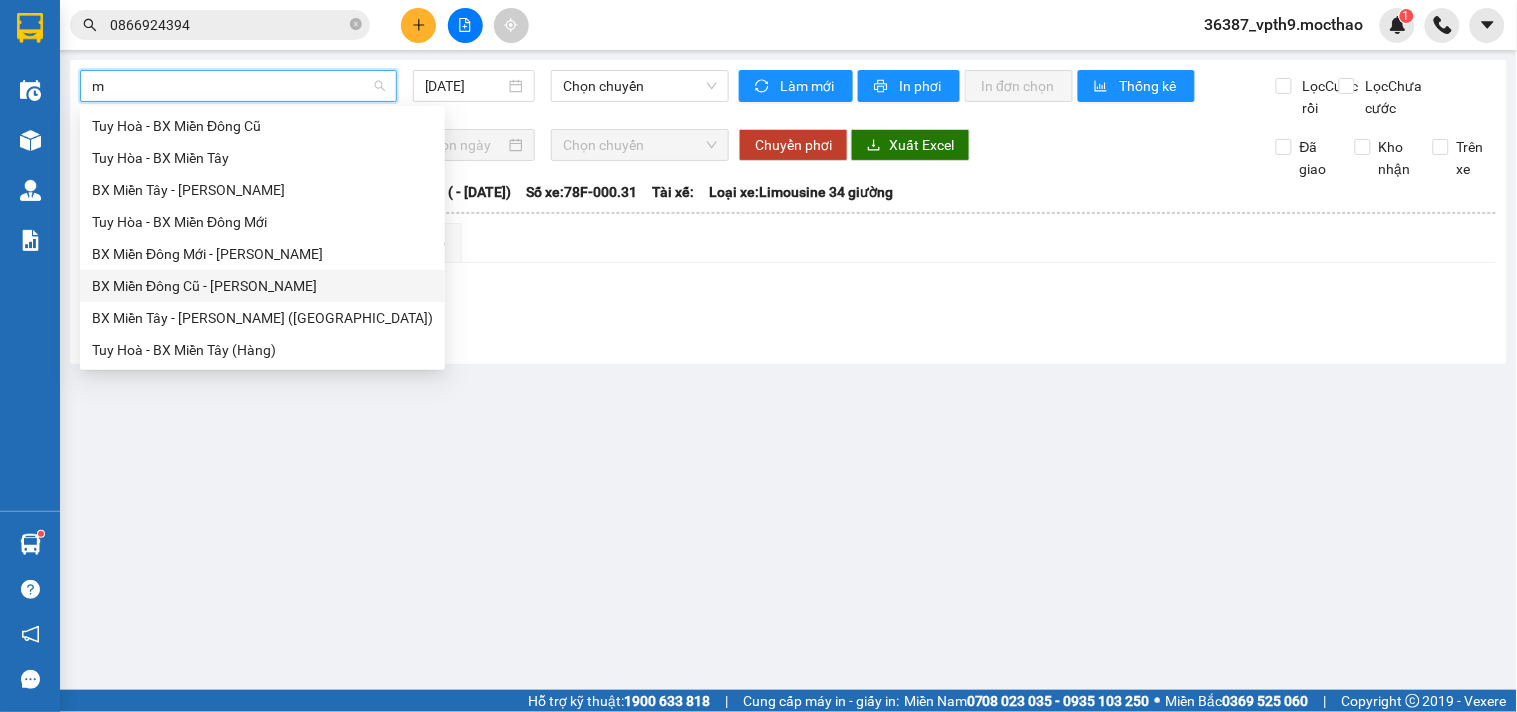 click on "BX Miền Đông Cũ - [PERSON_NAME]" at bounding box center [262, 286] 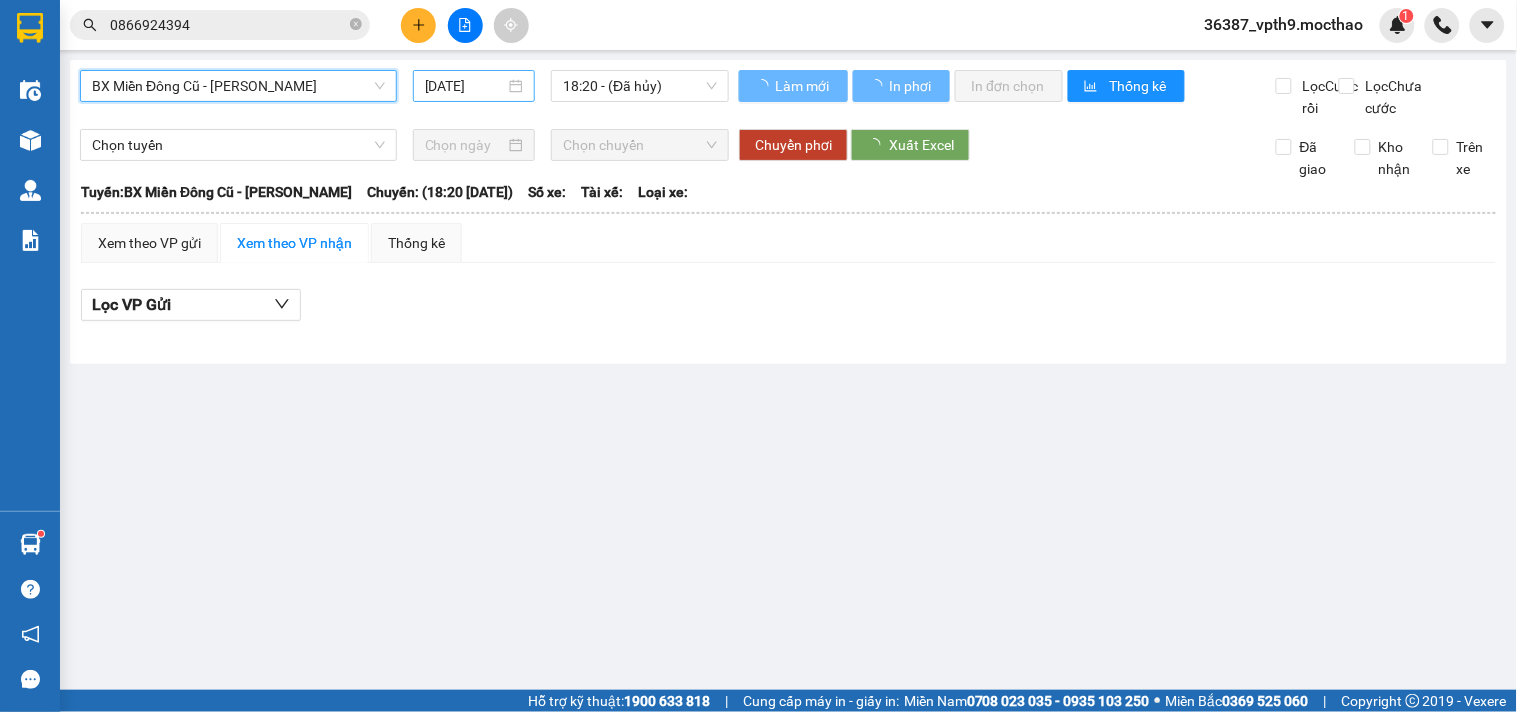 click on "[DATE]" at bounding box center (465, 86) 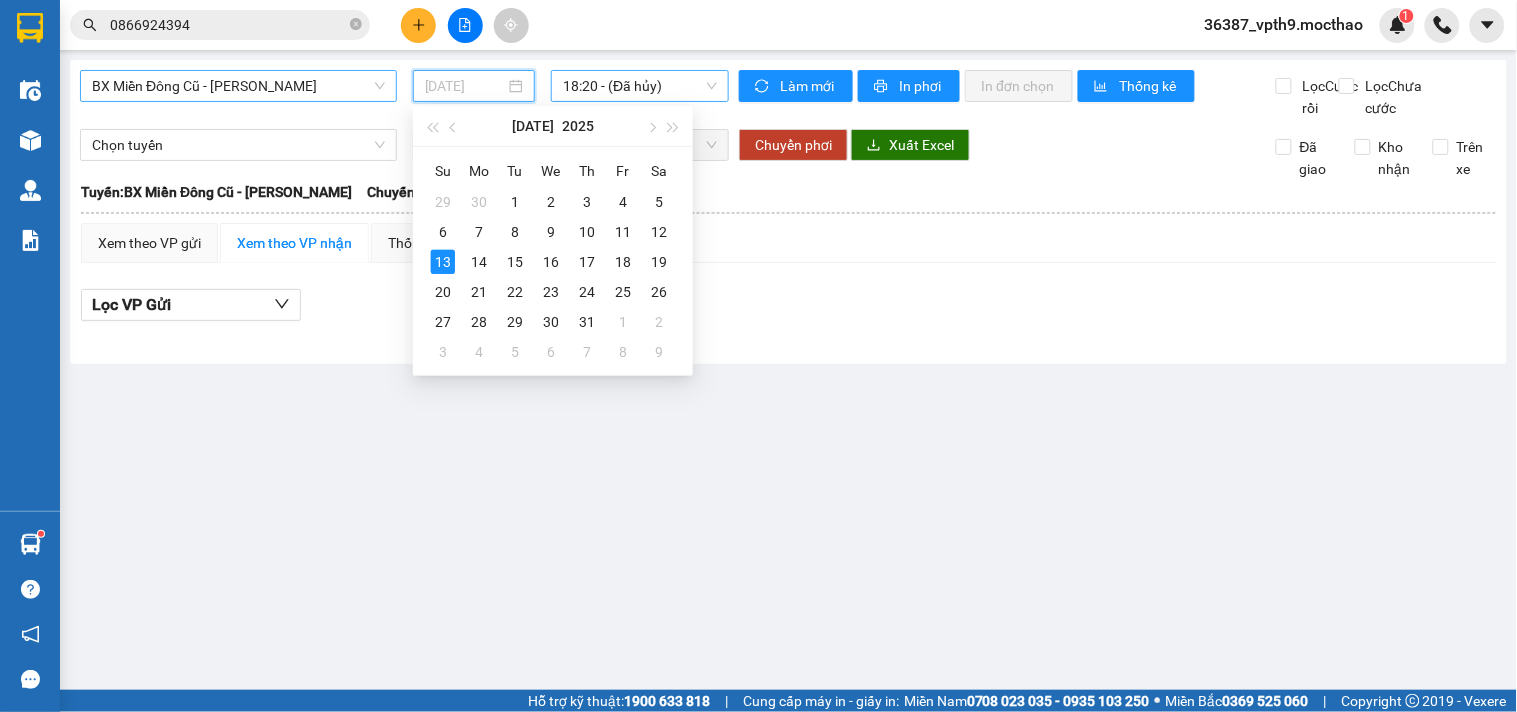 drag, startPoint x: 648, startPoint y: 231, endPoint x: 674, endPoint y: 81, distance: 152.23666 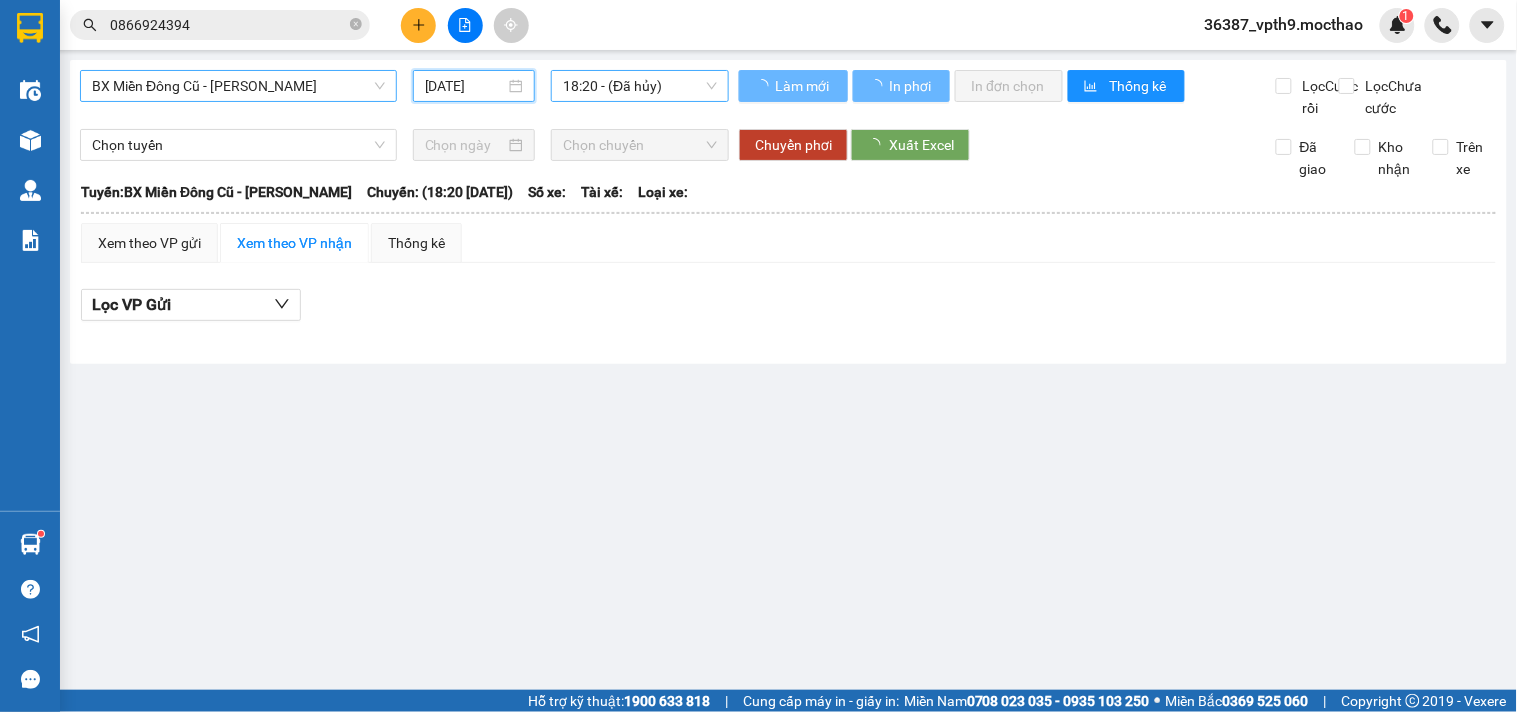 click on "18:20     - (Đã hủy)" at bounding box center (640, 86) 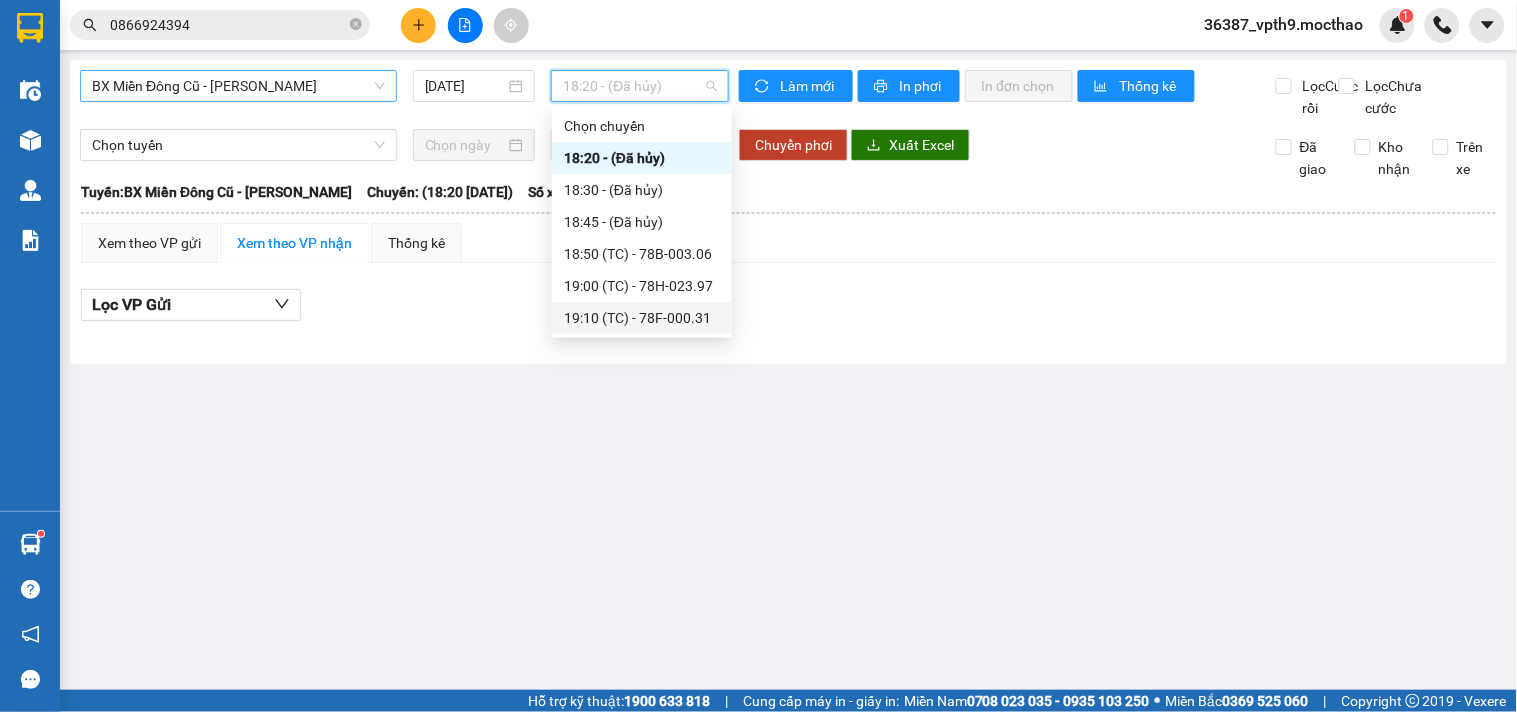 click on "19:10   (TC)   - 78F-000.31" at bounding box center (642, 318) 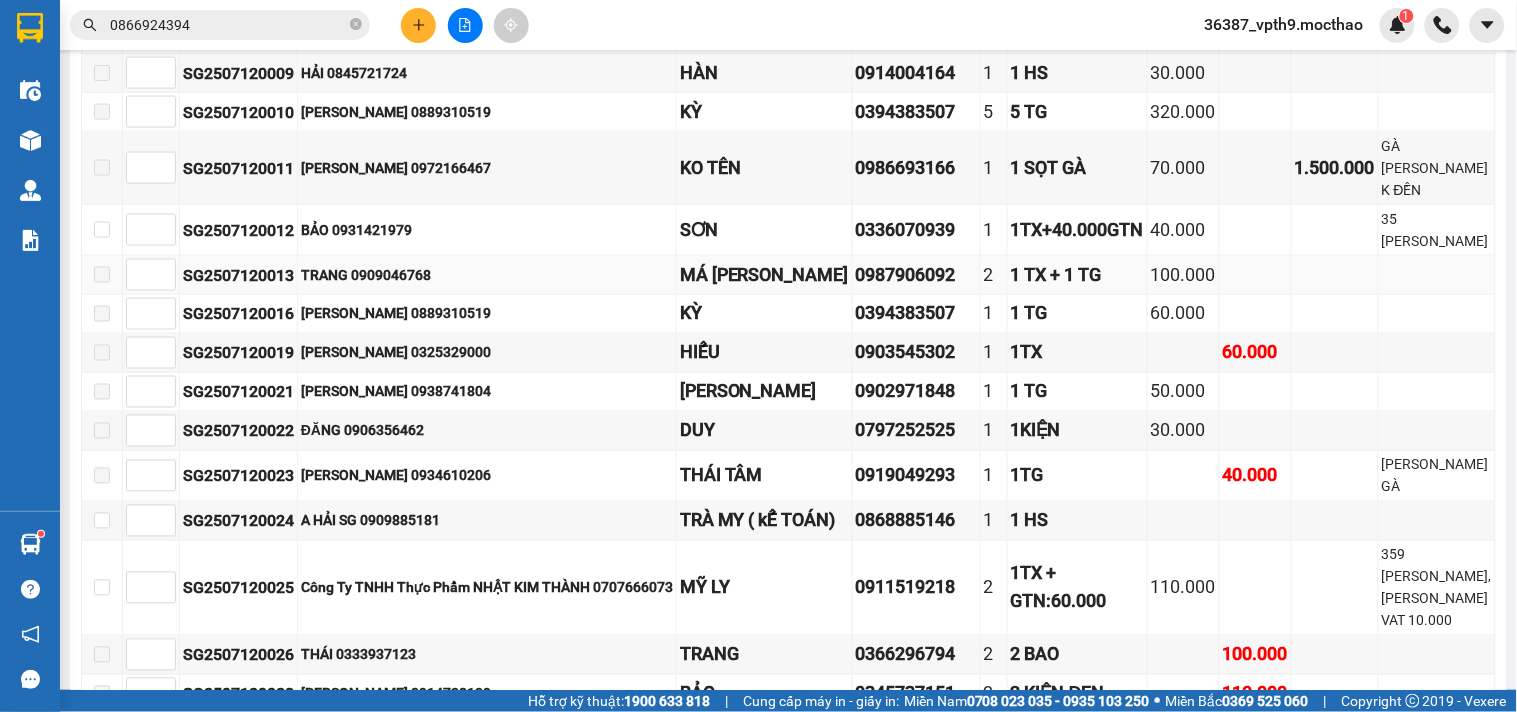 scroll, scrollTop: 888, scrollLeft: 0, axis: vertical 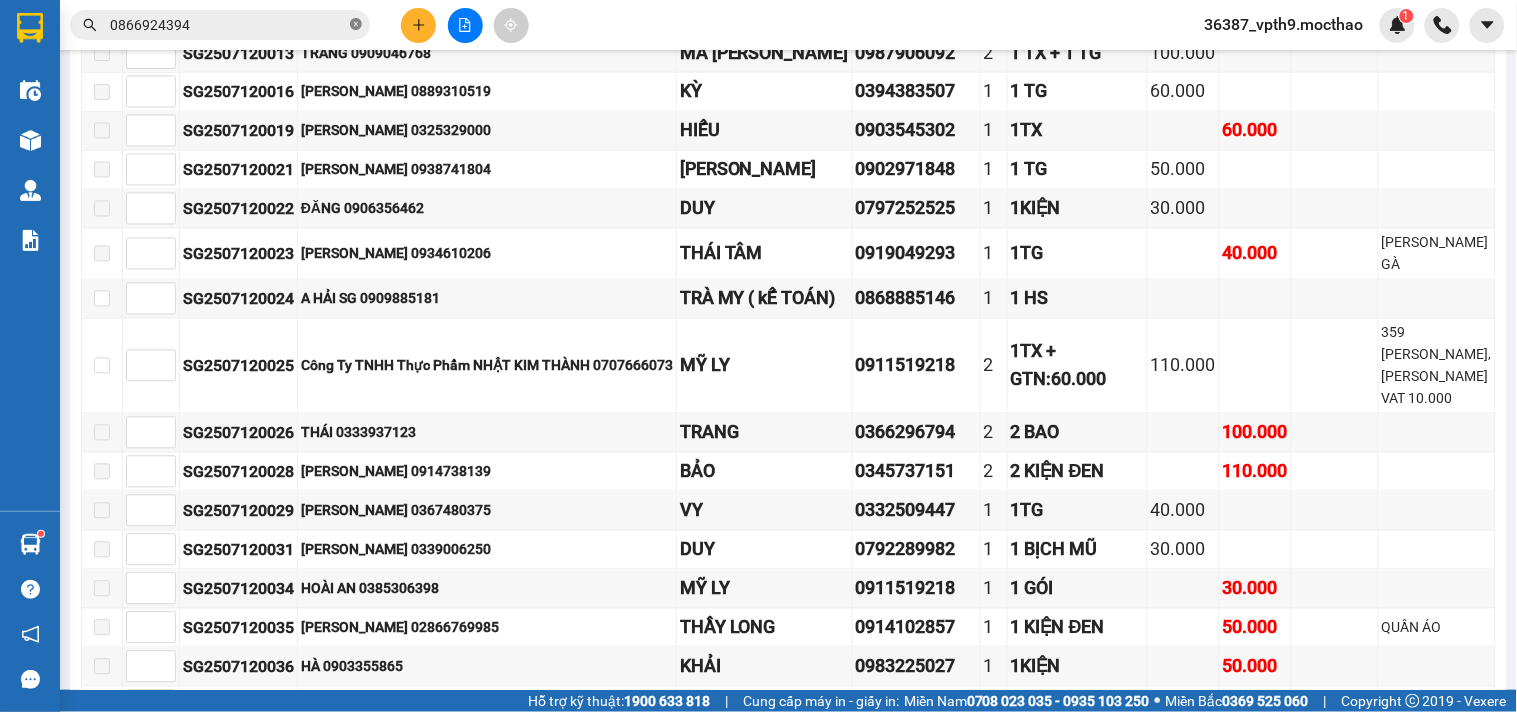 click 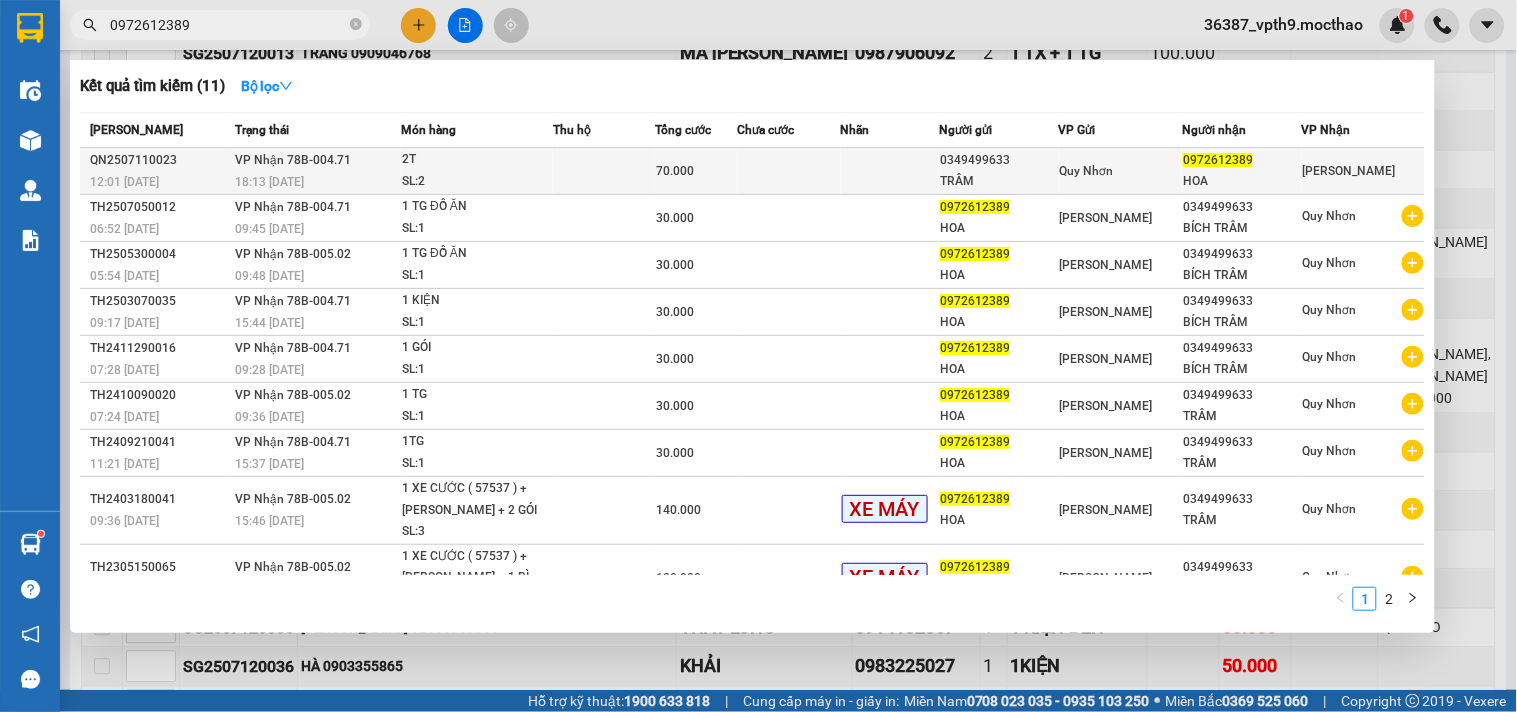type on "0972612389" 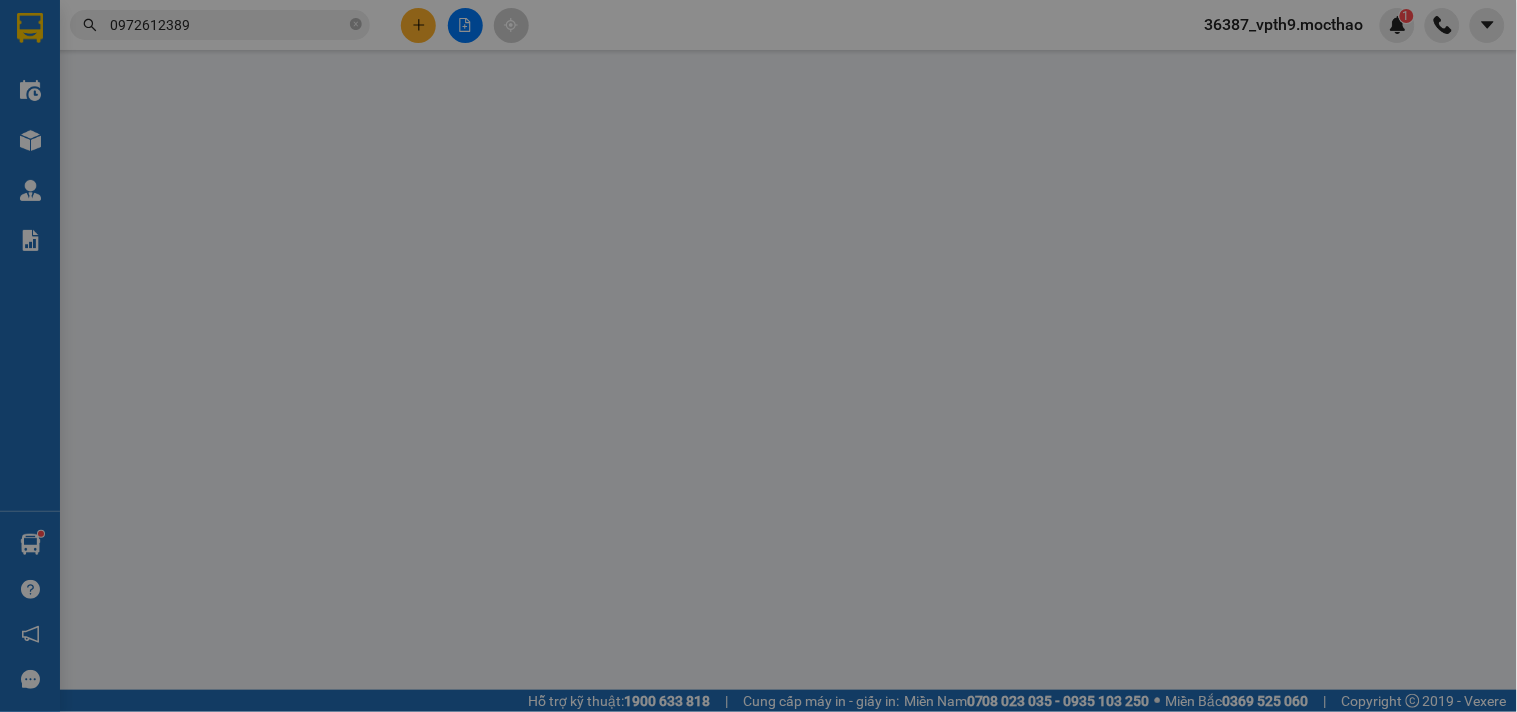 scroll, scrollTop: 0, scrollLeft: 0, axis: both 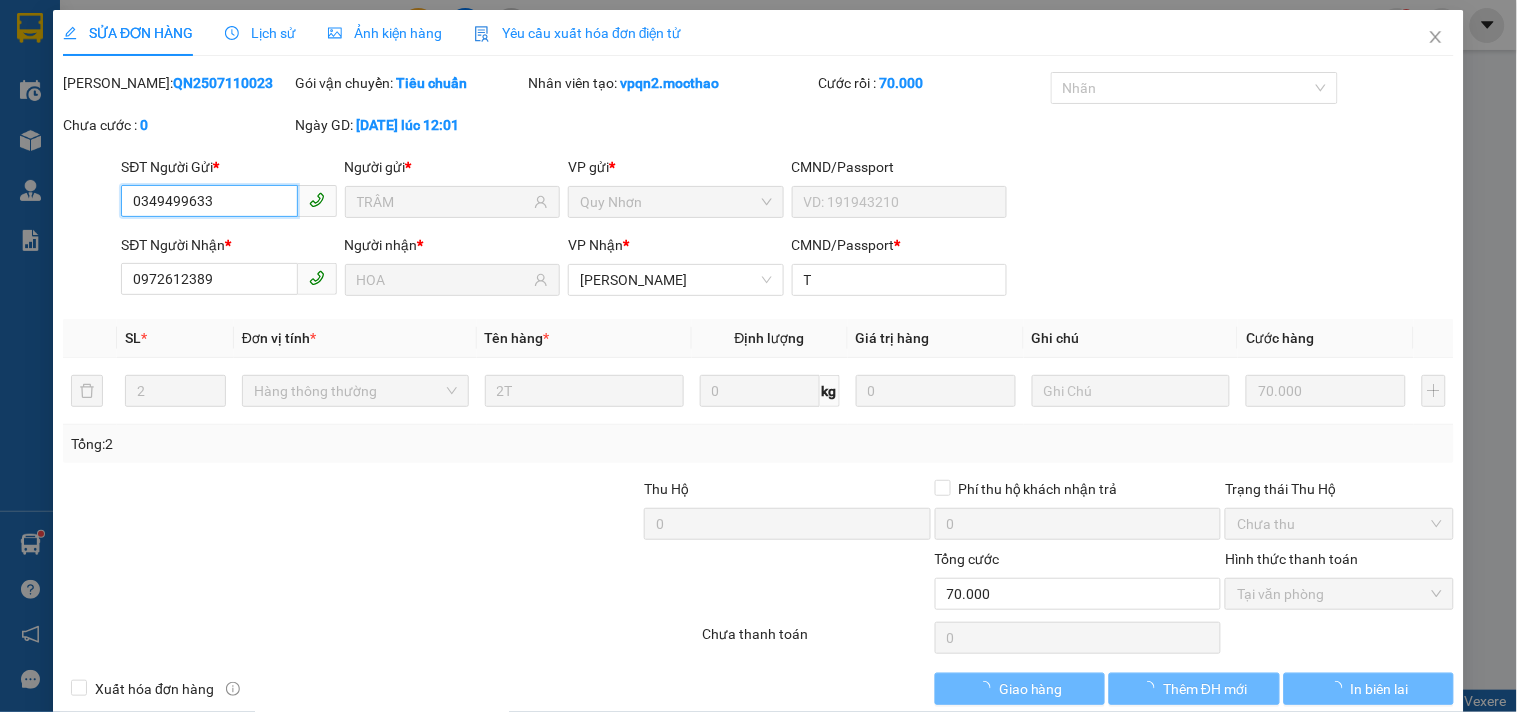 type on "0349499633" 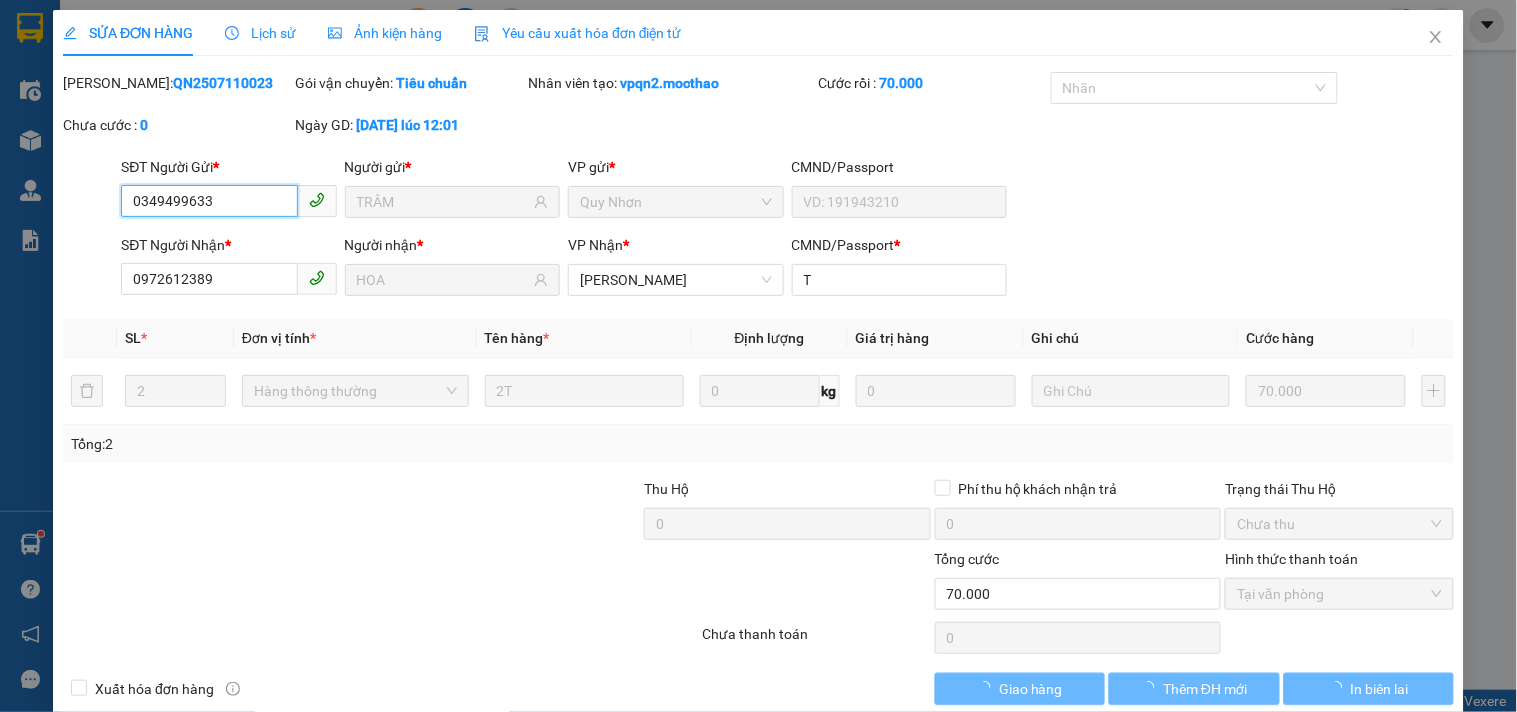 type on "TRÂM" 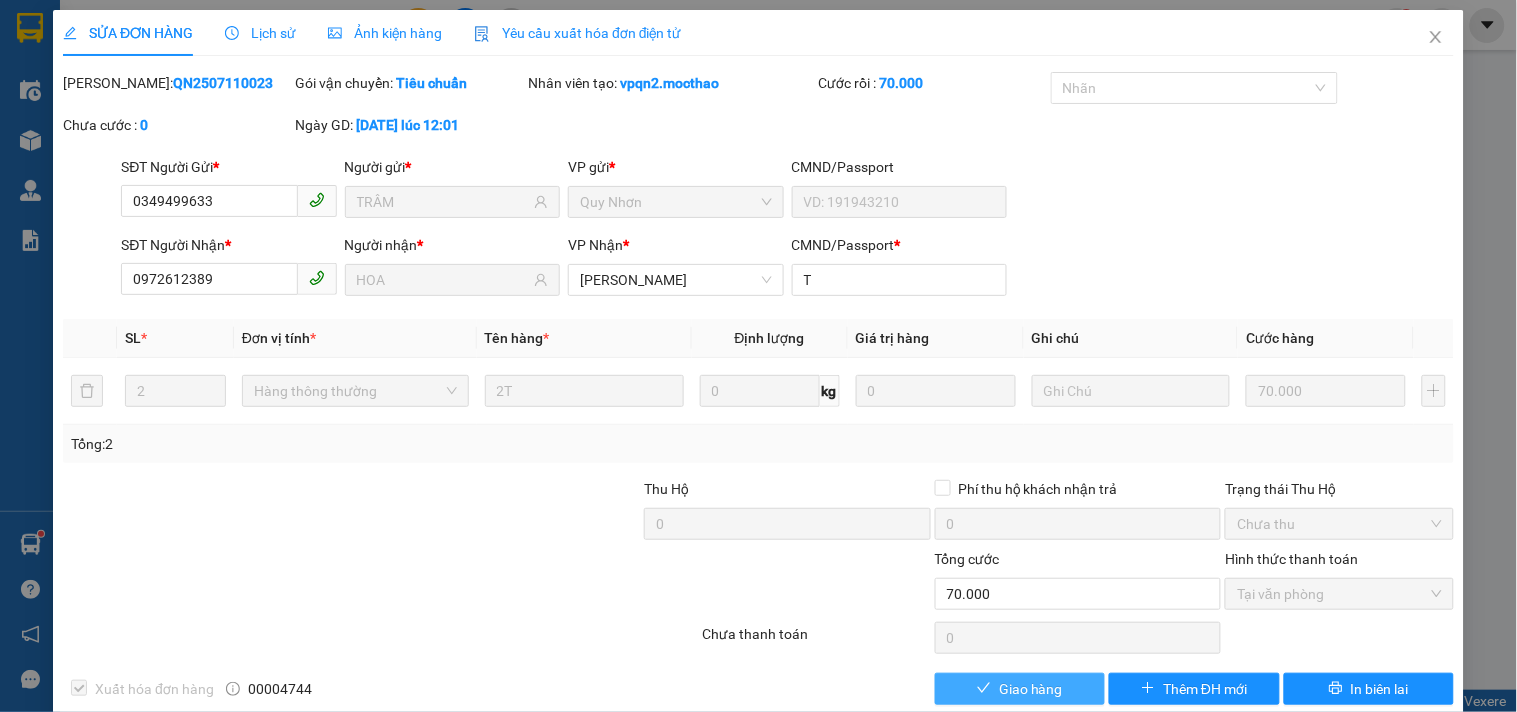 click on "Giao hàng" at bounding box center (1031, 689) 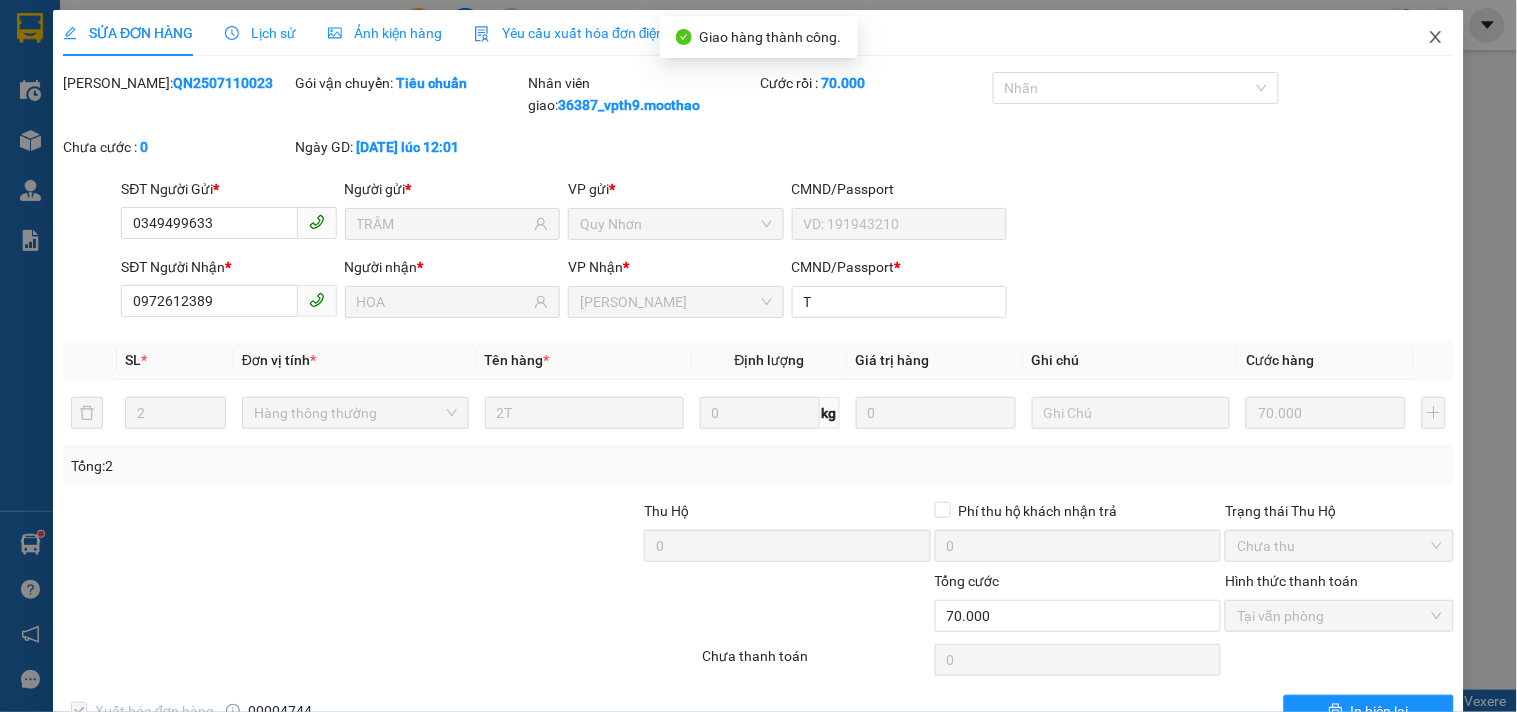 click at bounding box center [1436, 38] 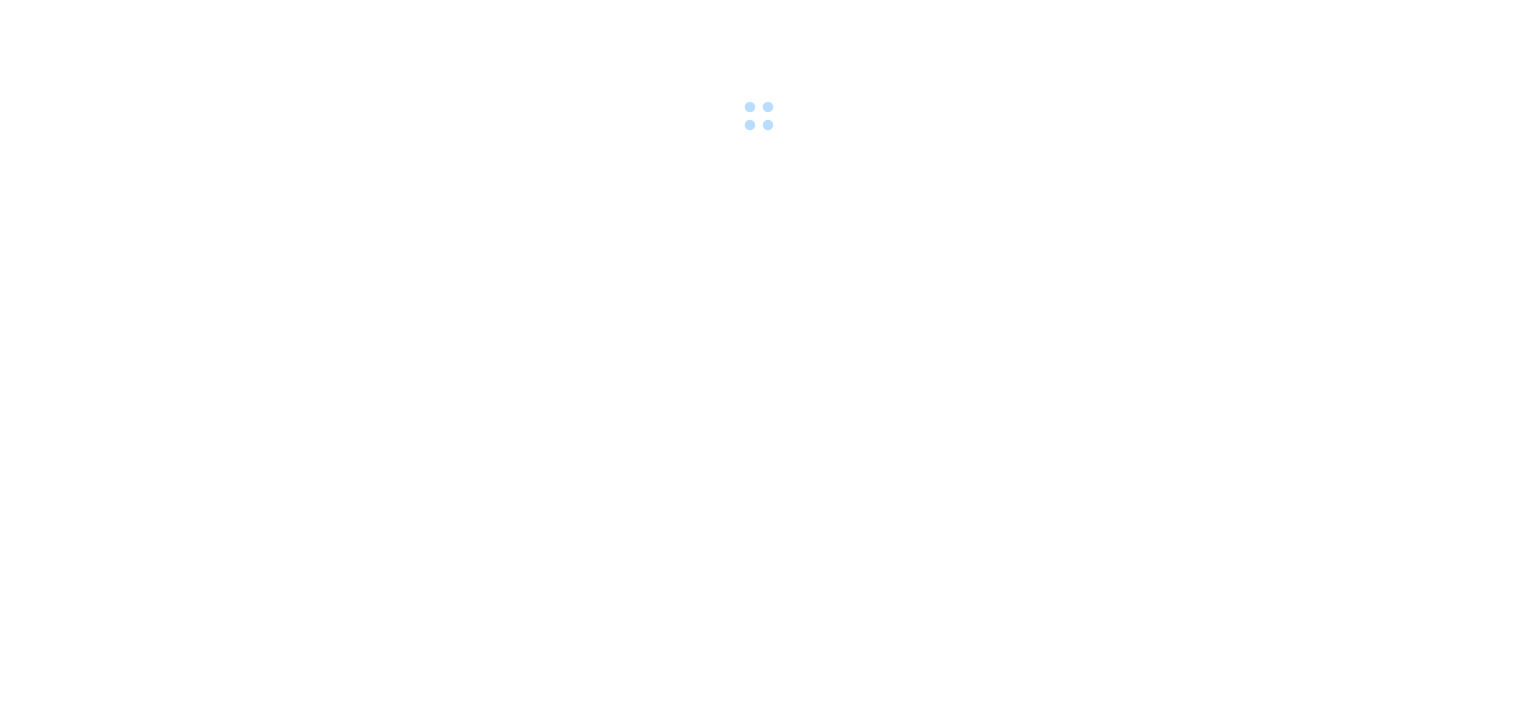 scroll, scrollTop: 0, scrollLeft: 0, axis: both 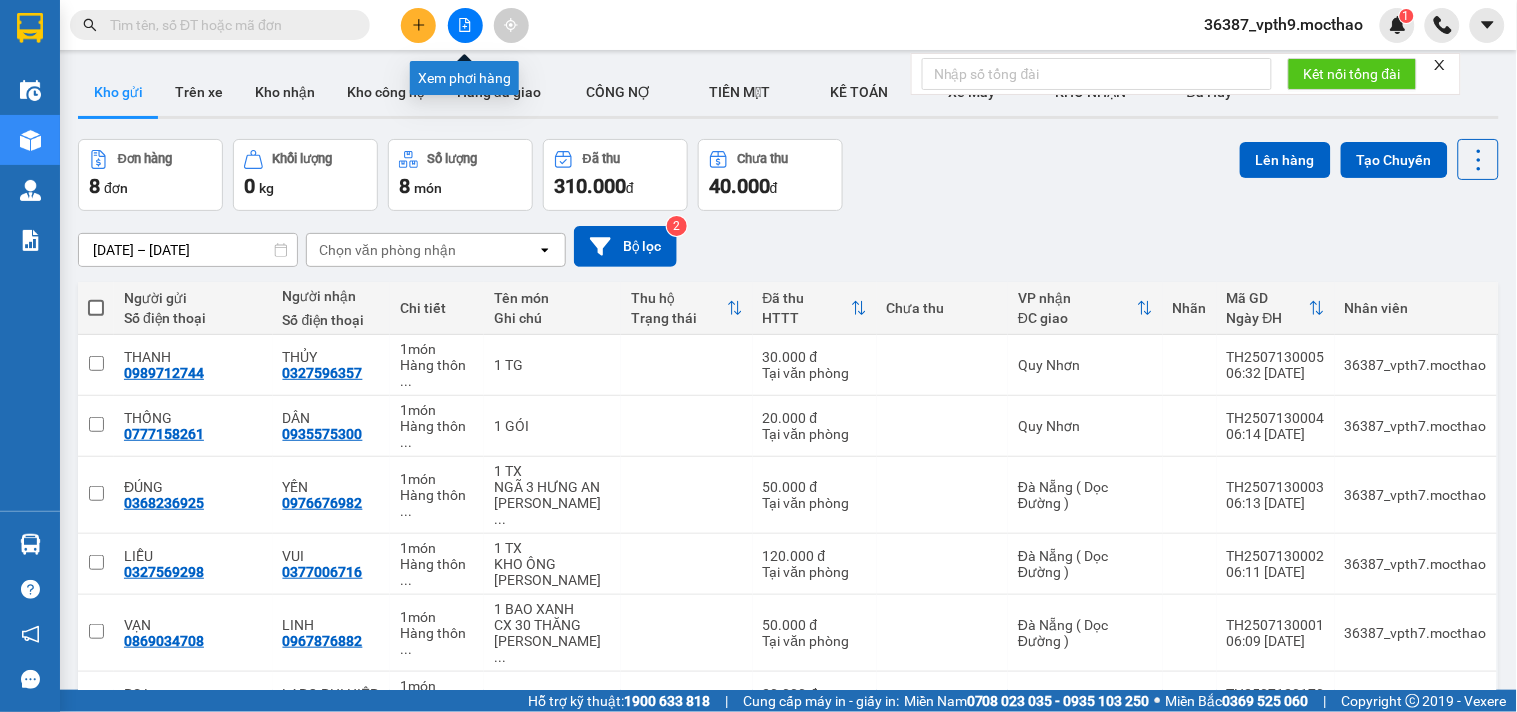 click at bounding box center (465, 25) 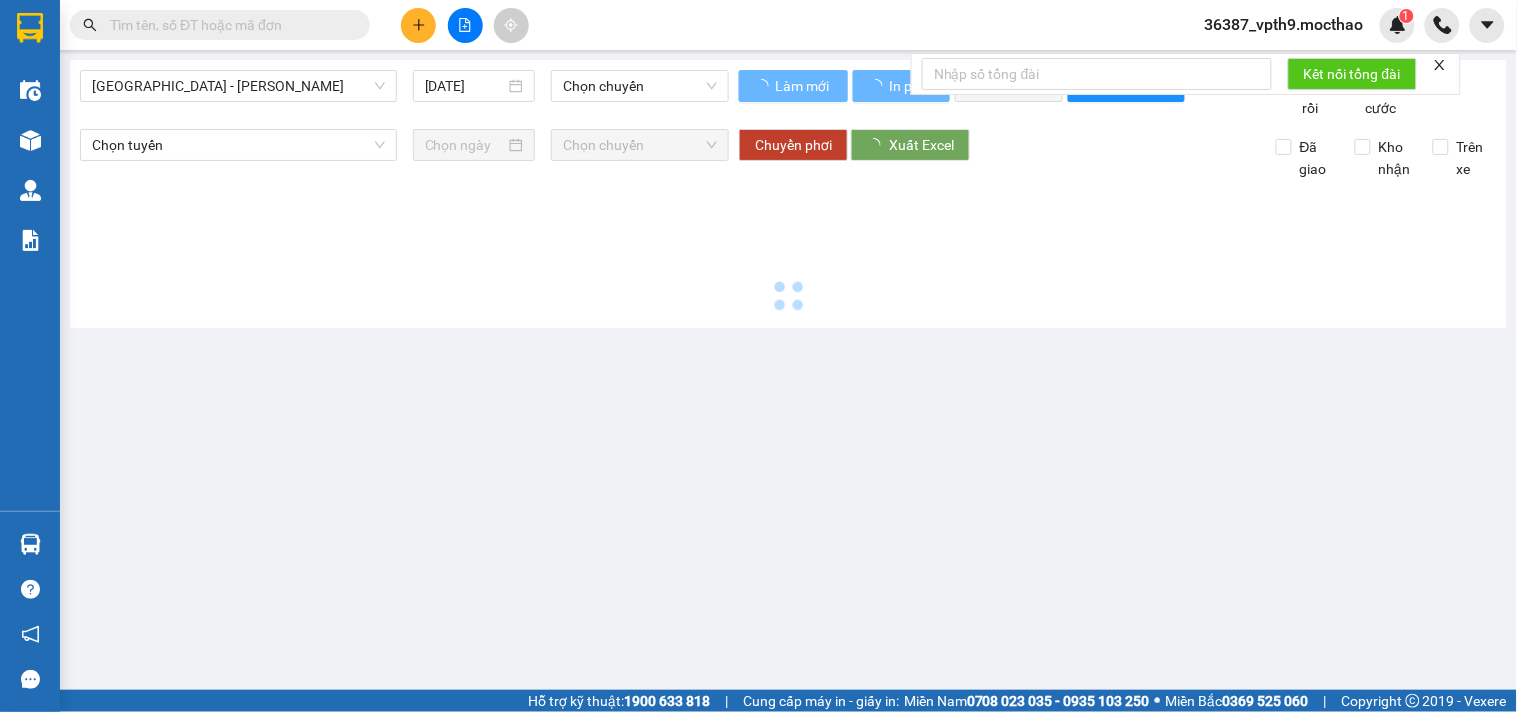 type on "[DATE]" 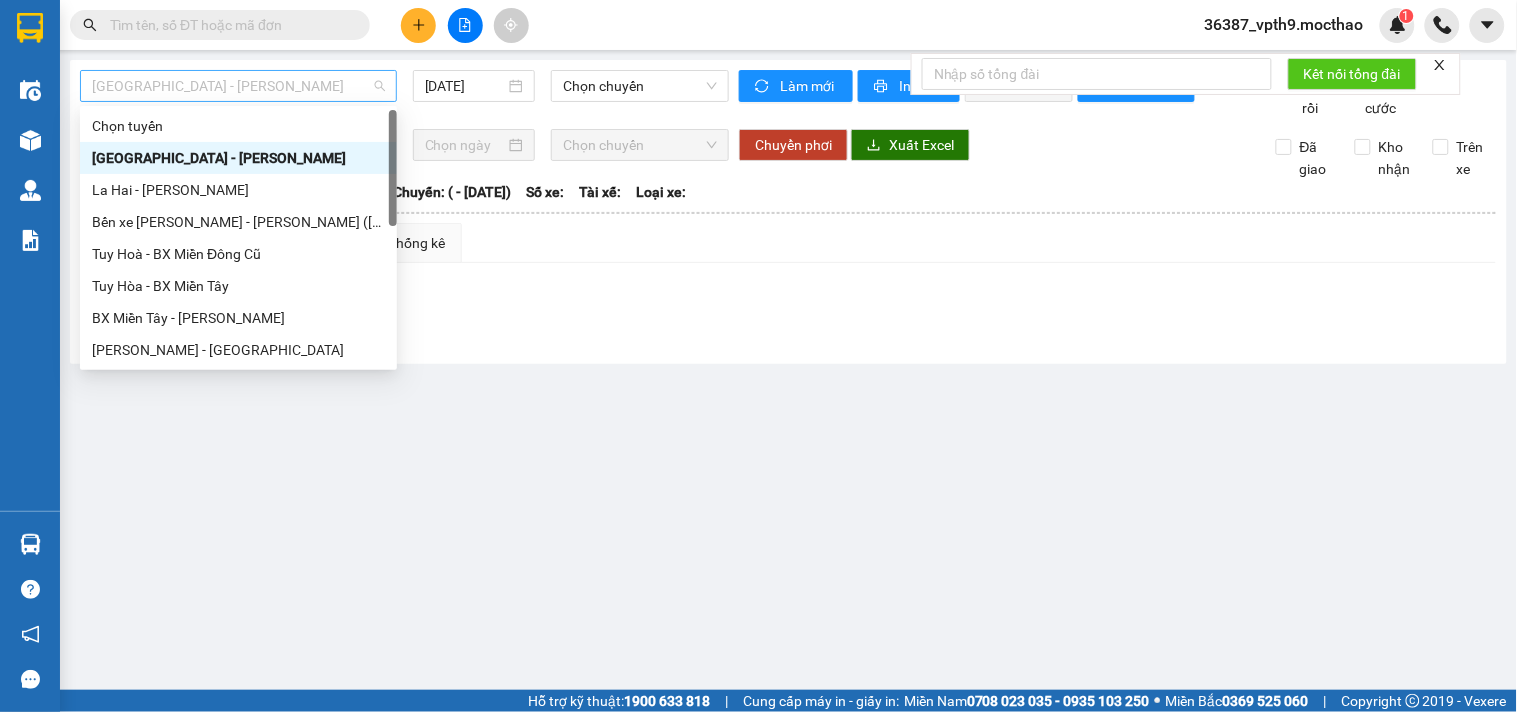 click on "[GEOGRAPHIC_DATA] - [PERSON_NAME]" at bounding box center (238, 86) 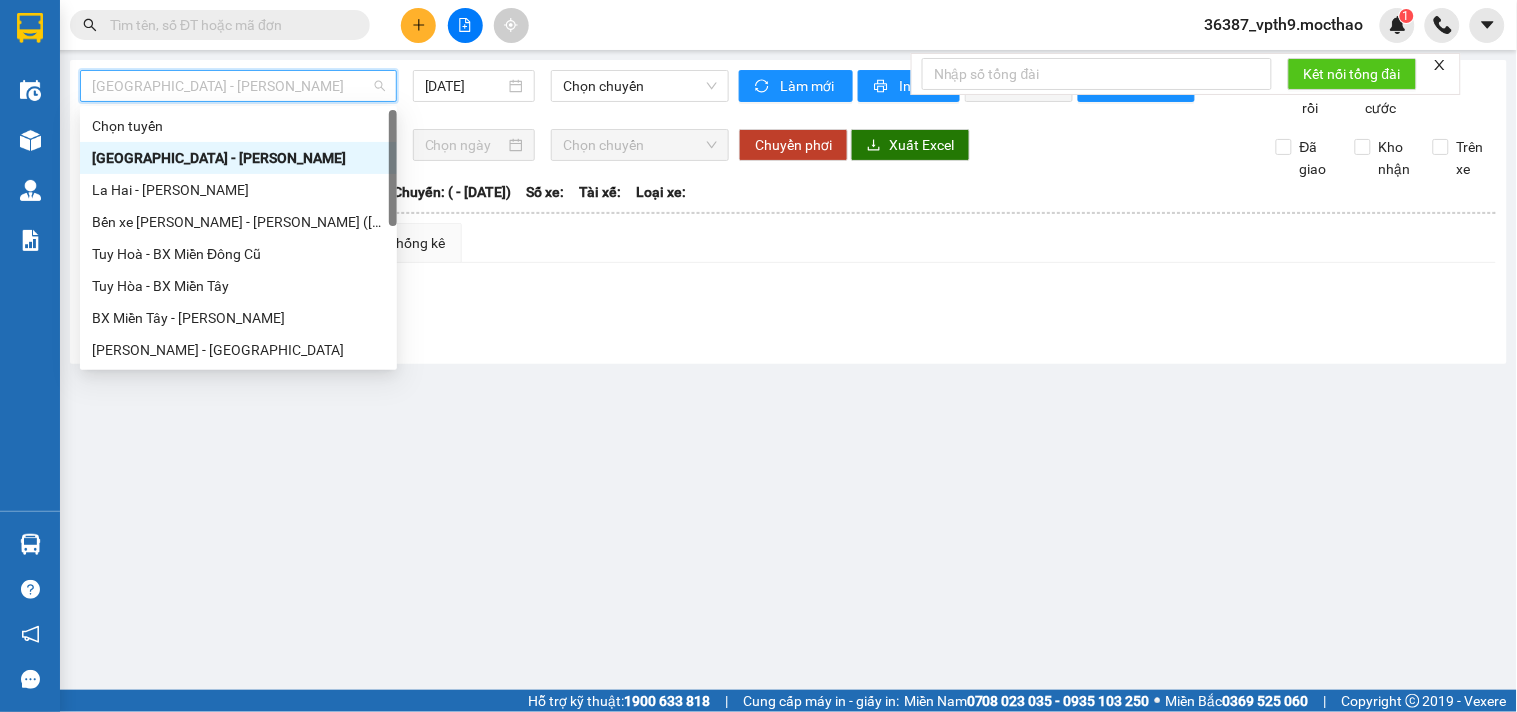type on "m" 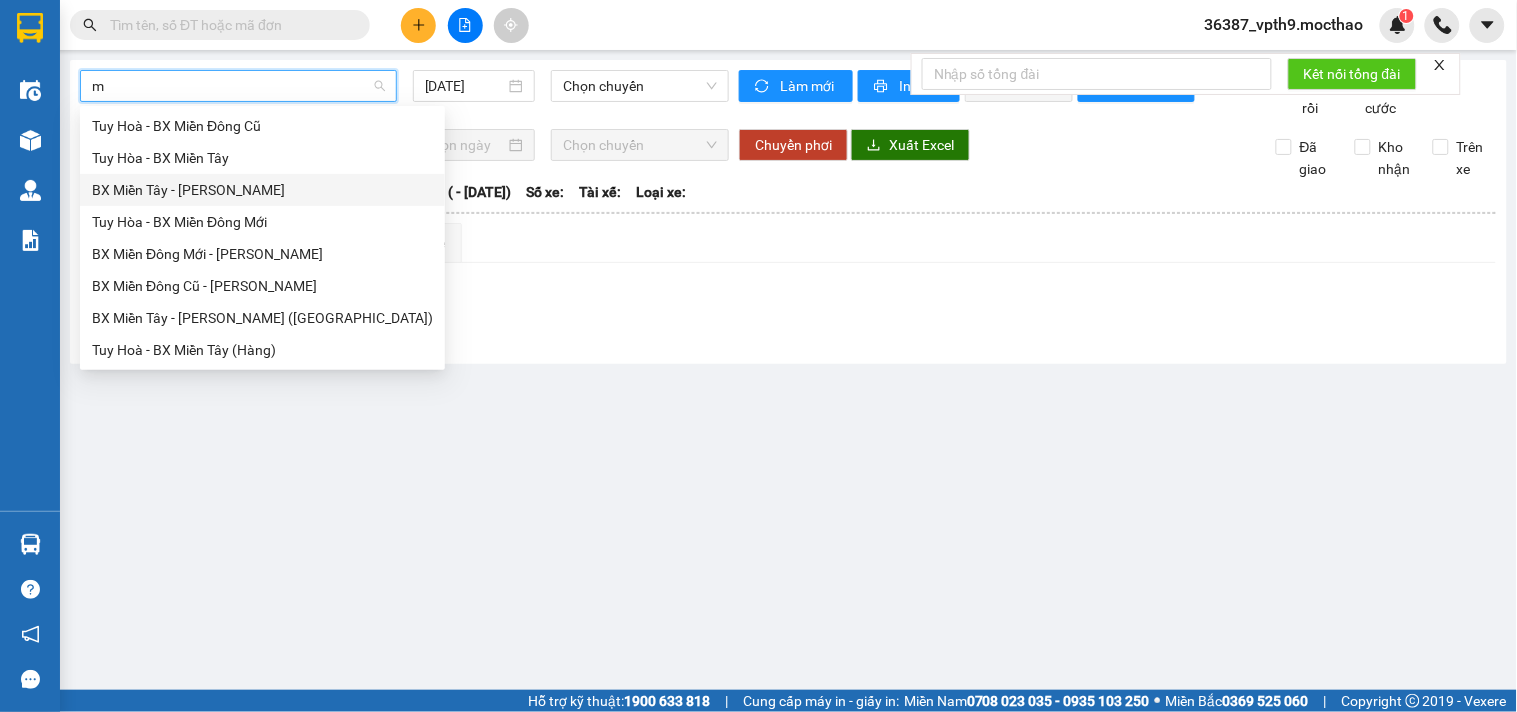 drag, startPoint x: 170, startPoint y: 194, endPoint x: 550, endPoint y: 87, distance: 394.77716 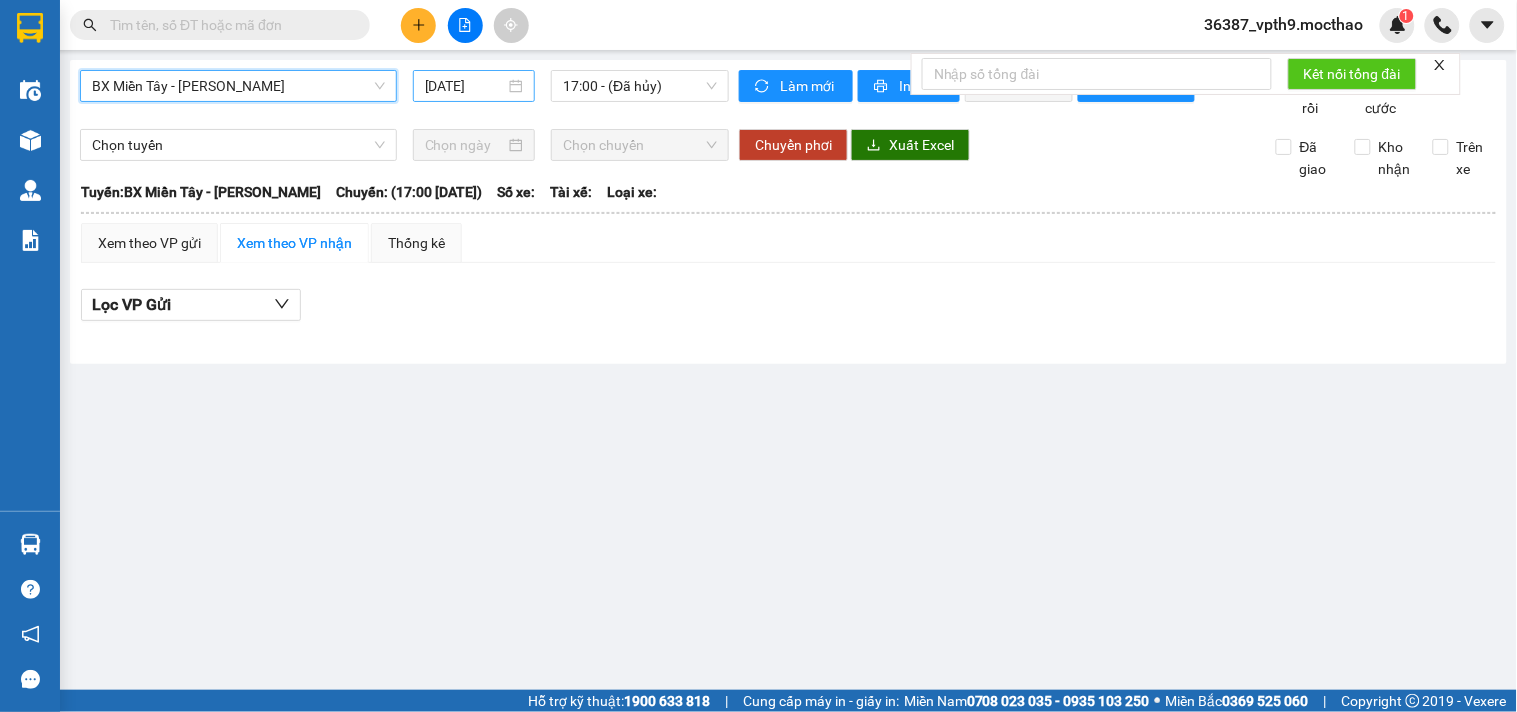 click on "[DATE]" at bounding box center (465, 86) 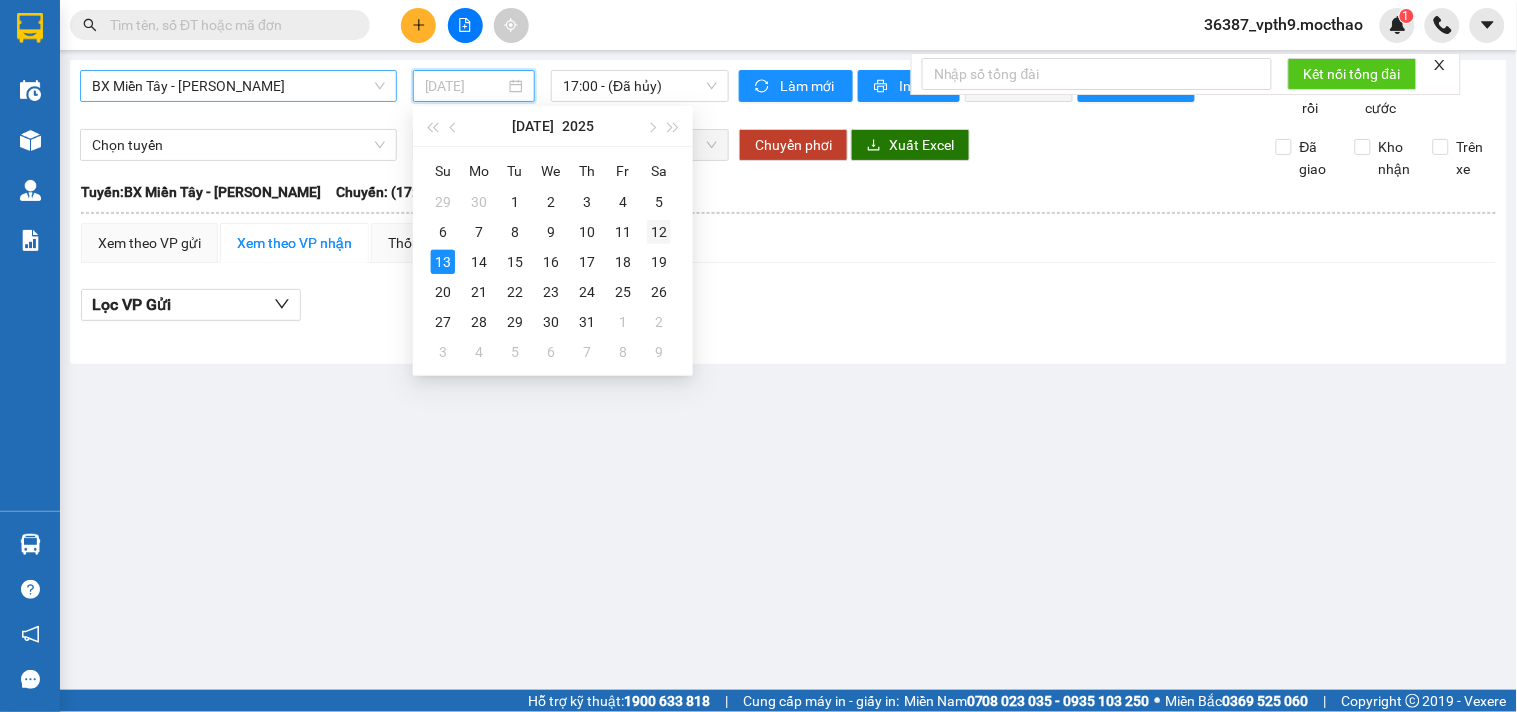 click on "12" at bounding box center [659, 232] 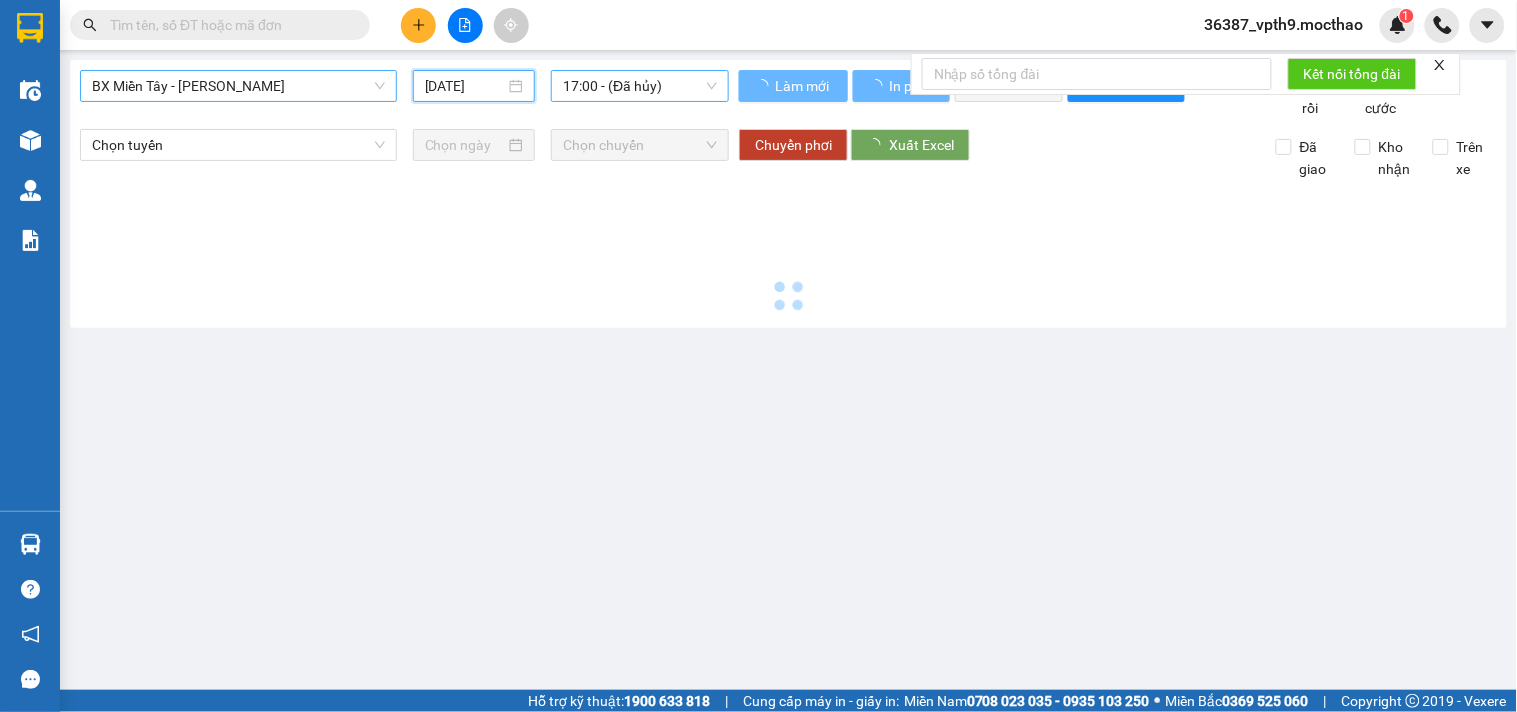 type on "[DATE]" 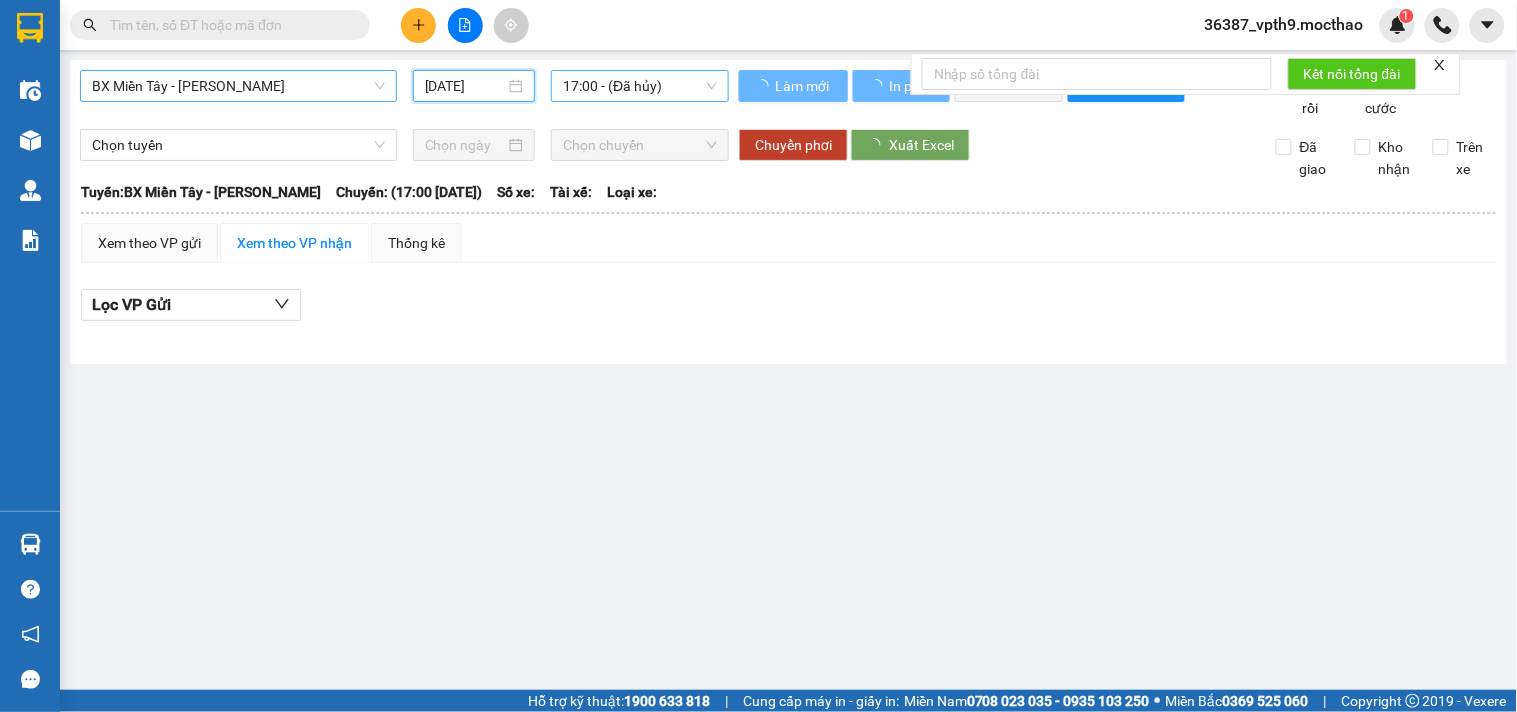 click on "17:00     - (Đã hủy)" at bounding box center (640, 86) 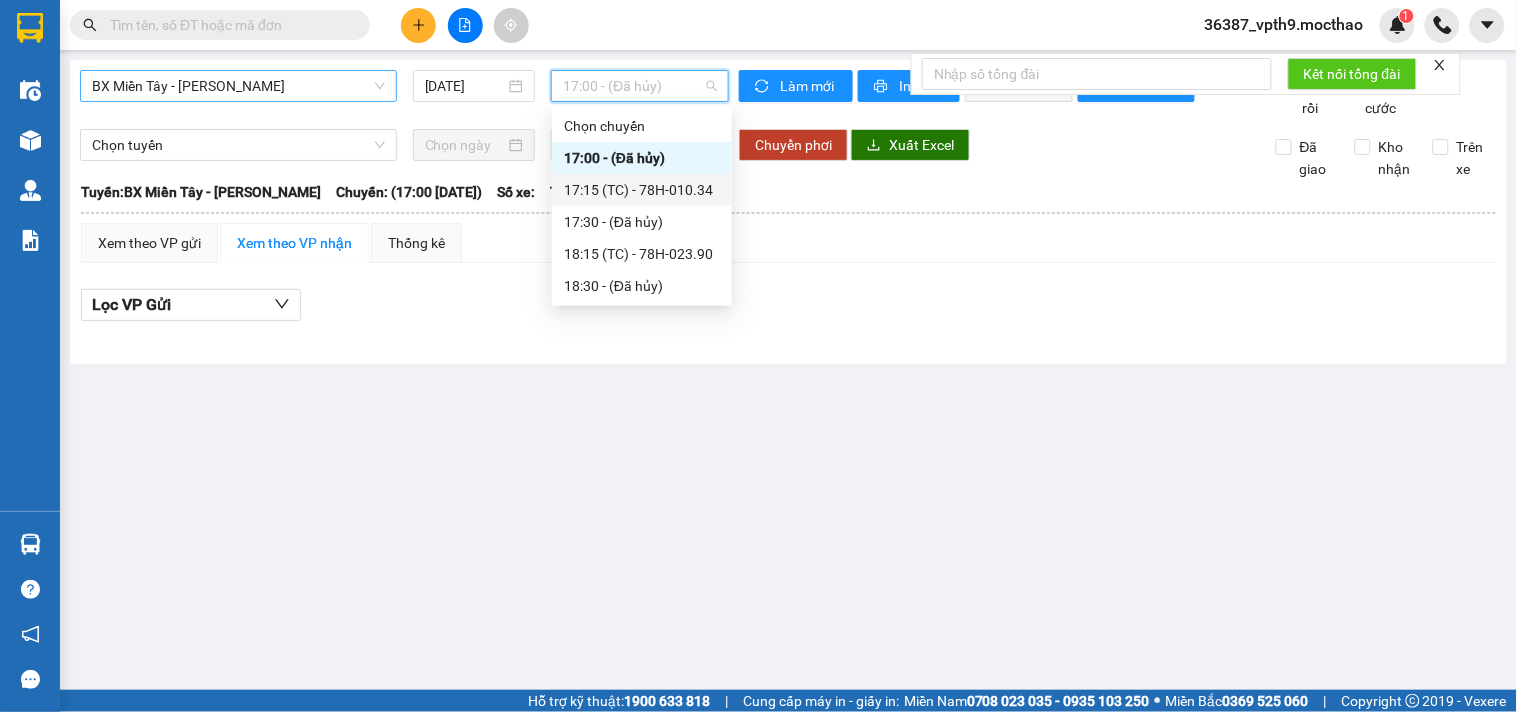 click on "17:15   (TC)   - 78H-010.34" at bounding box center [642, 190] 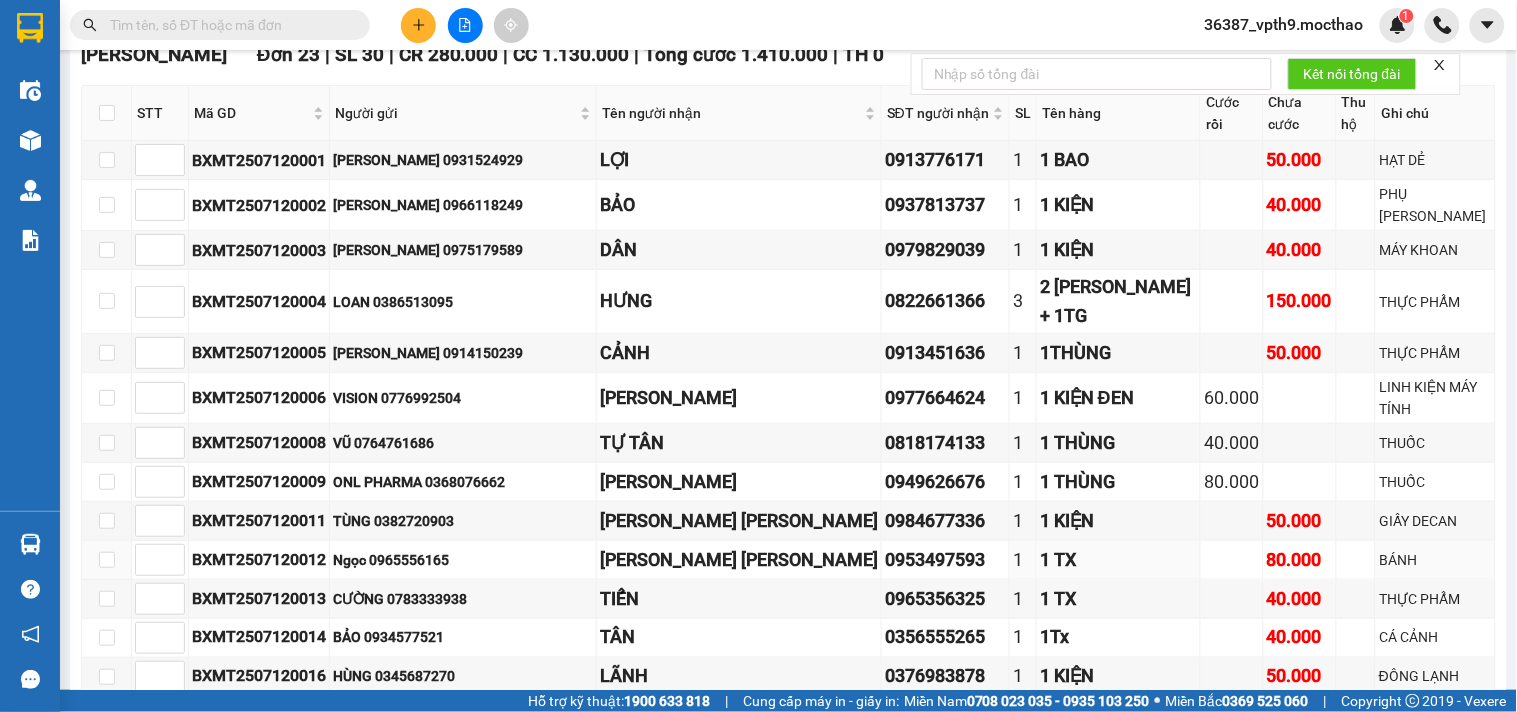 scroll, scrollTop: 0, scrollLeft: 0, axis: both 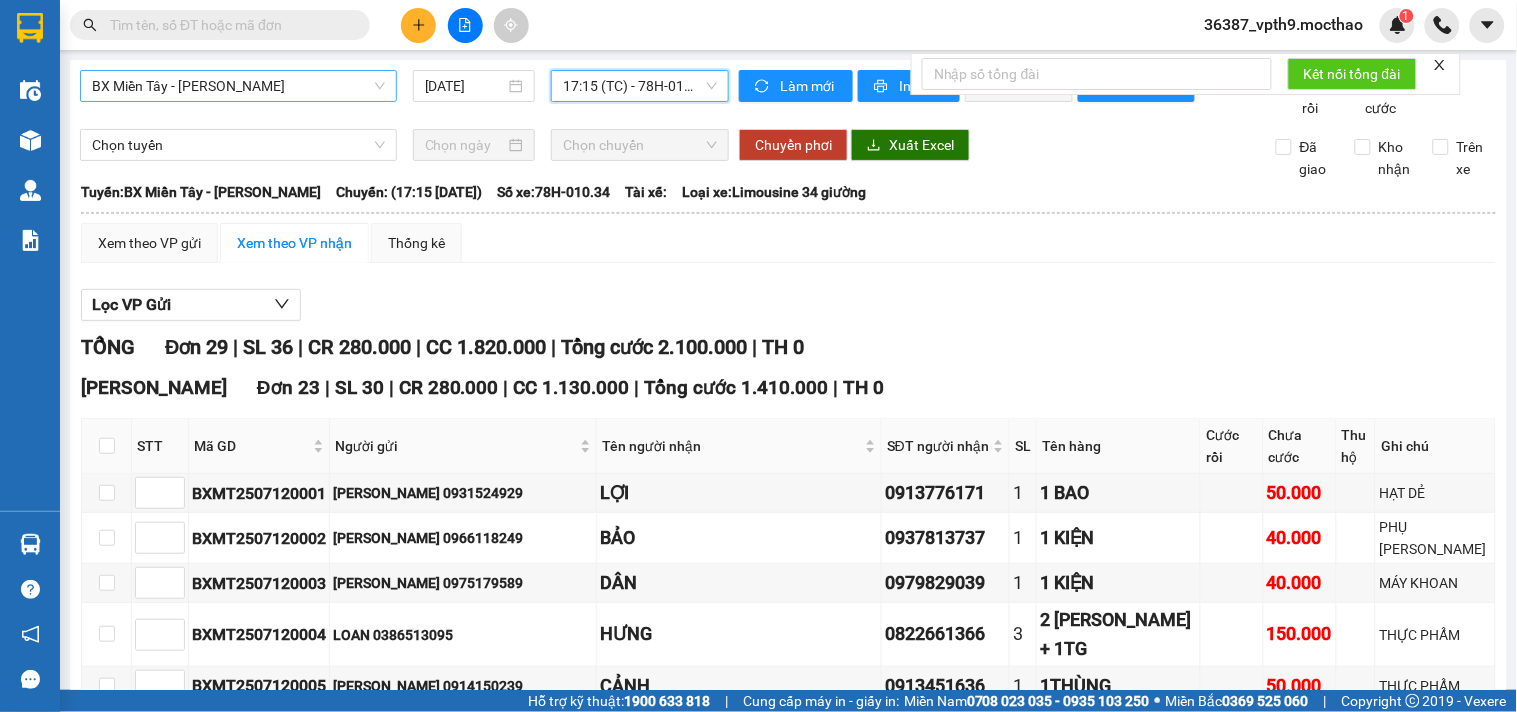 click on "17:15   (TC)   - 78H-010.34" at bounding box center (640, 86) 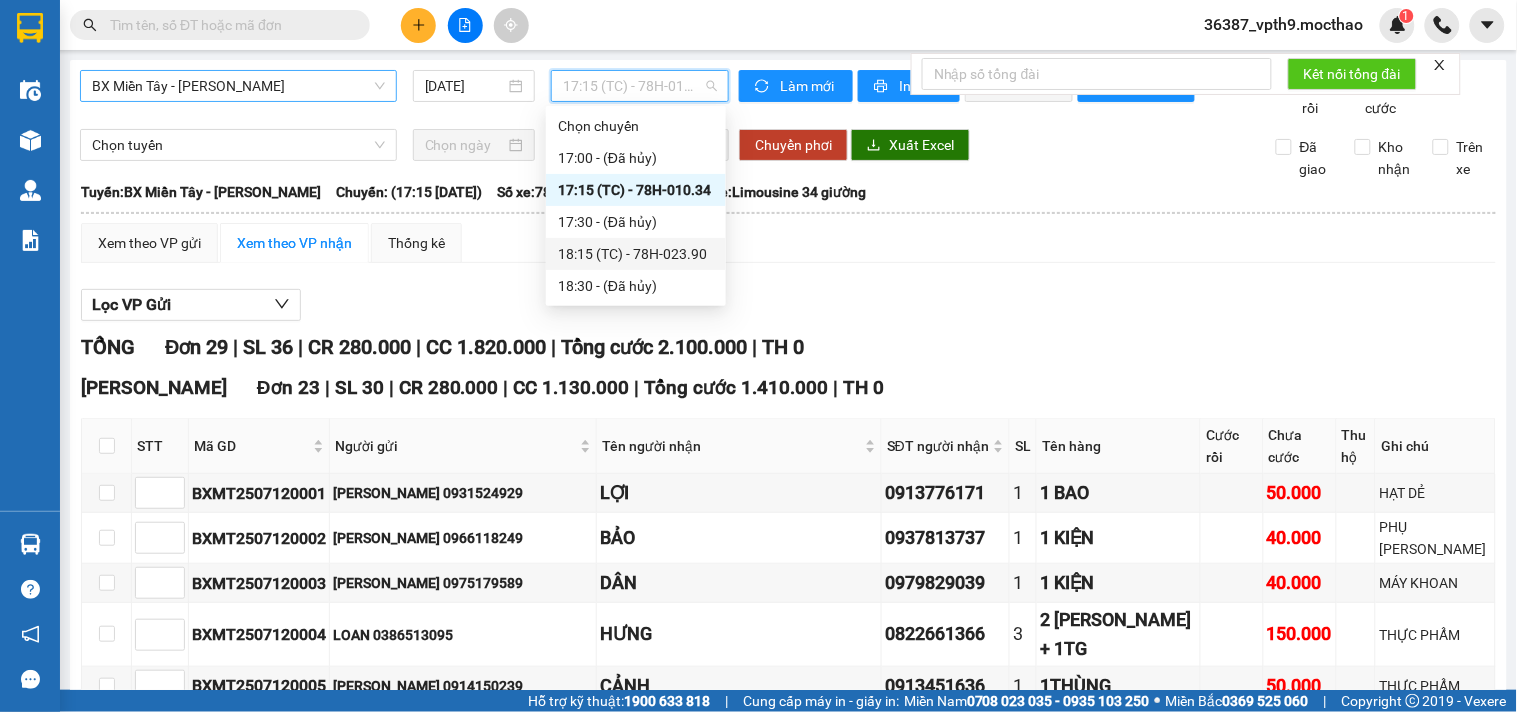 click on "18:15   (TC)   - 78H-023.90" at bounding box center [636, 254] 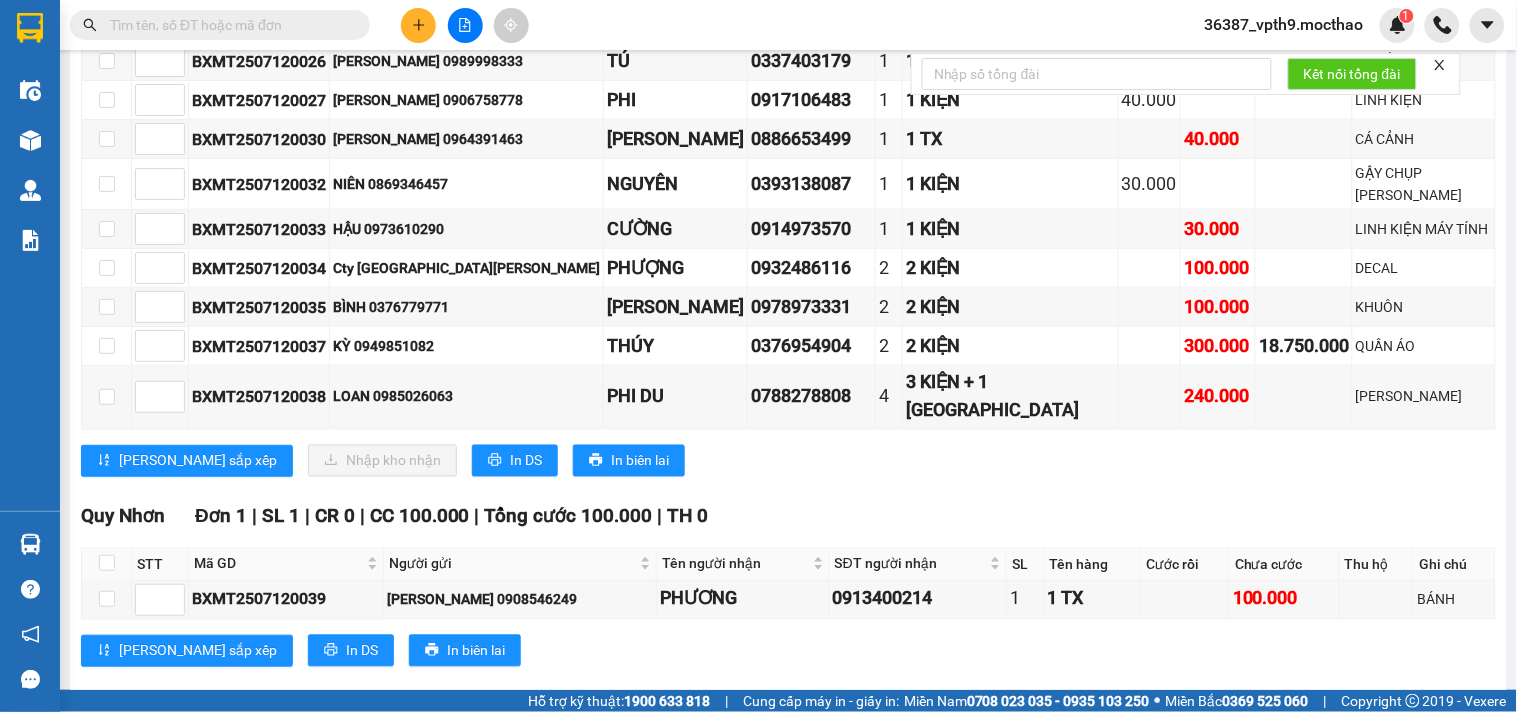 scroll, scrollTop: 288, scrollLeft: 0, axis: vertical 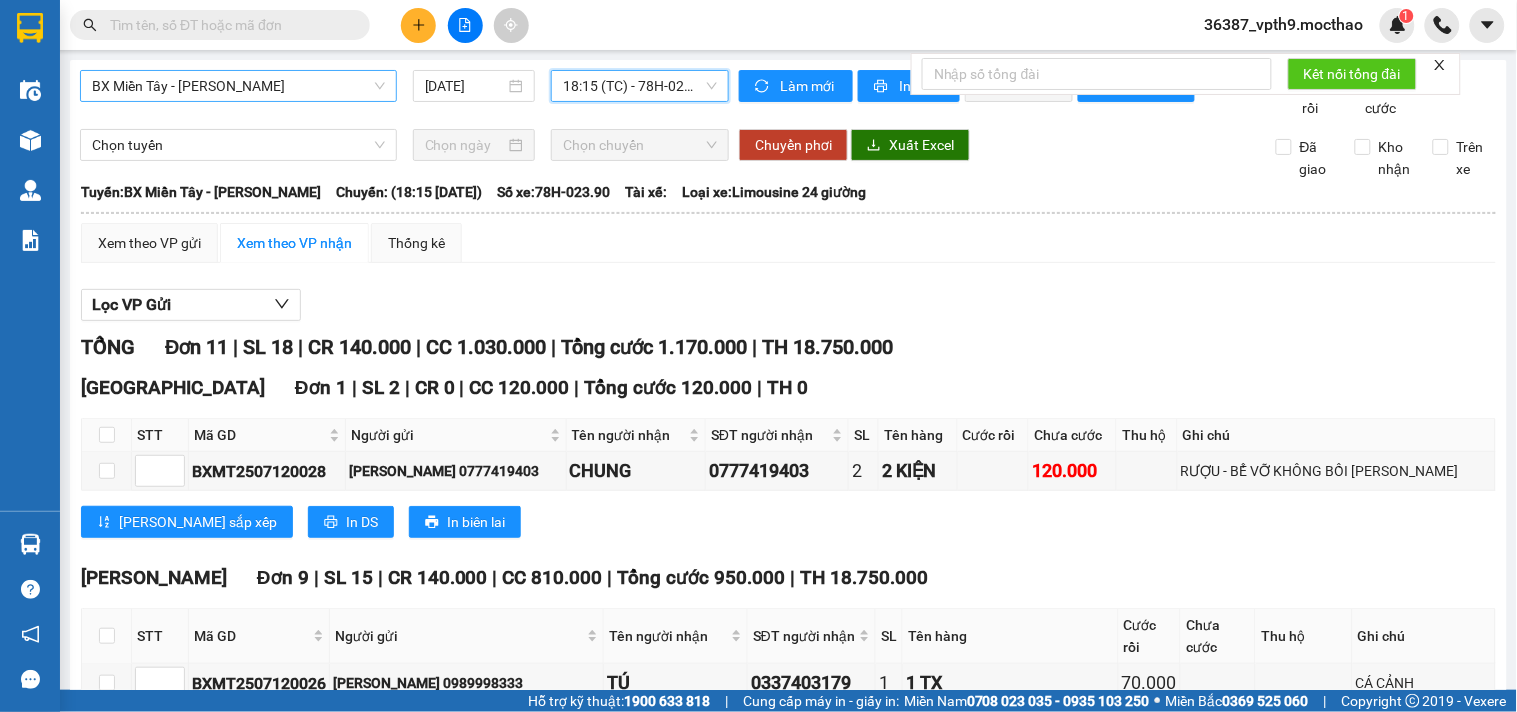 click on "BX Miền Tây - [PERSON_NAME]" at bounding box center (238, 86) 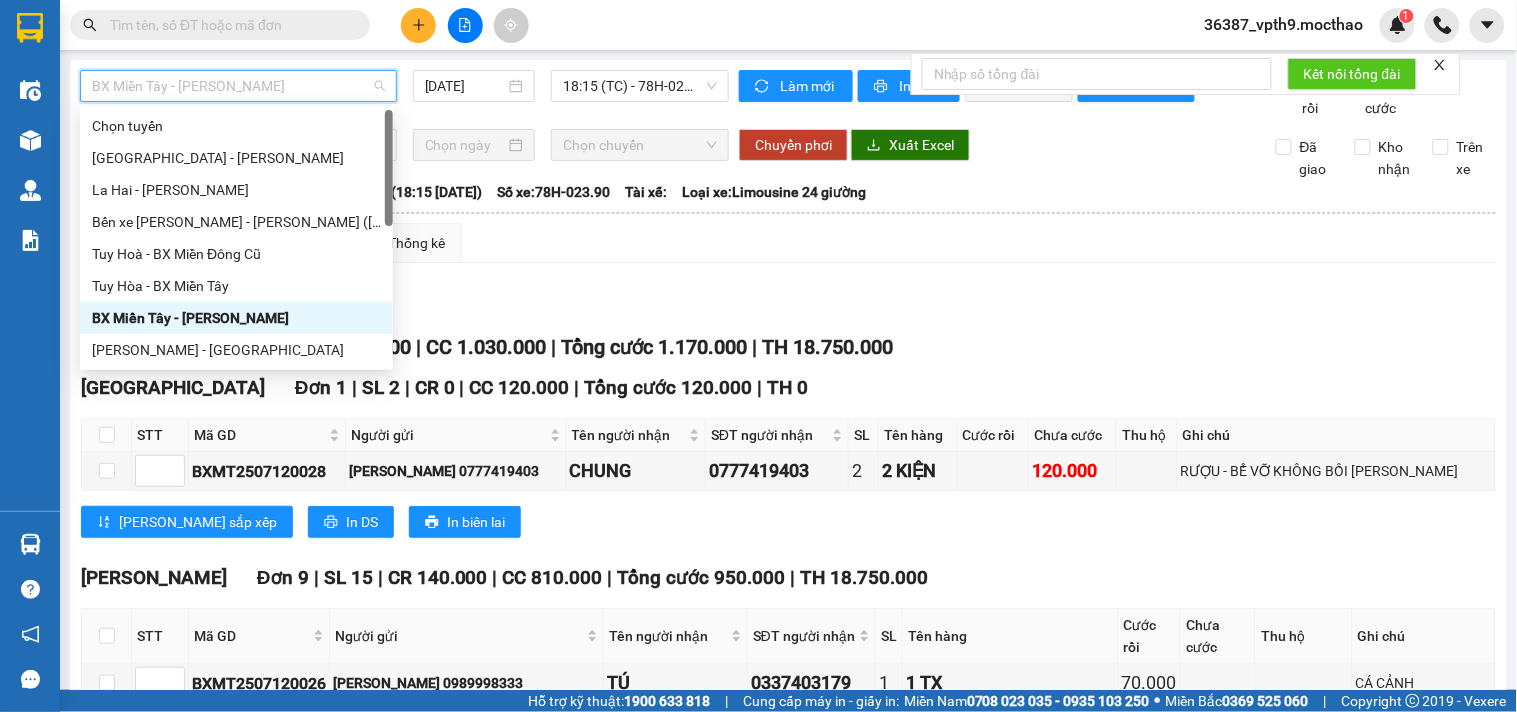 type on "q" 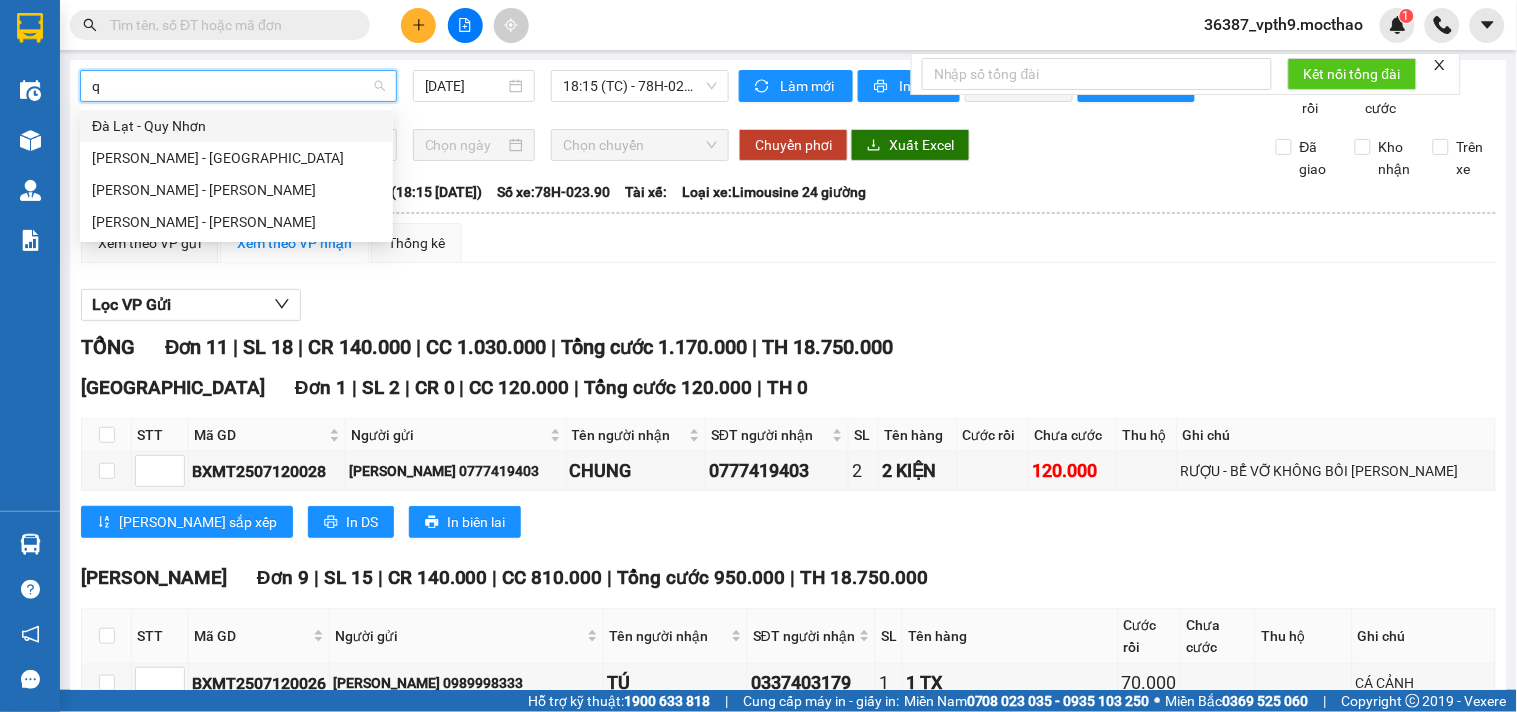 click on "Đà Lạt - Quy Nhơn" at bounding box center (236, 126) 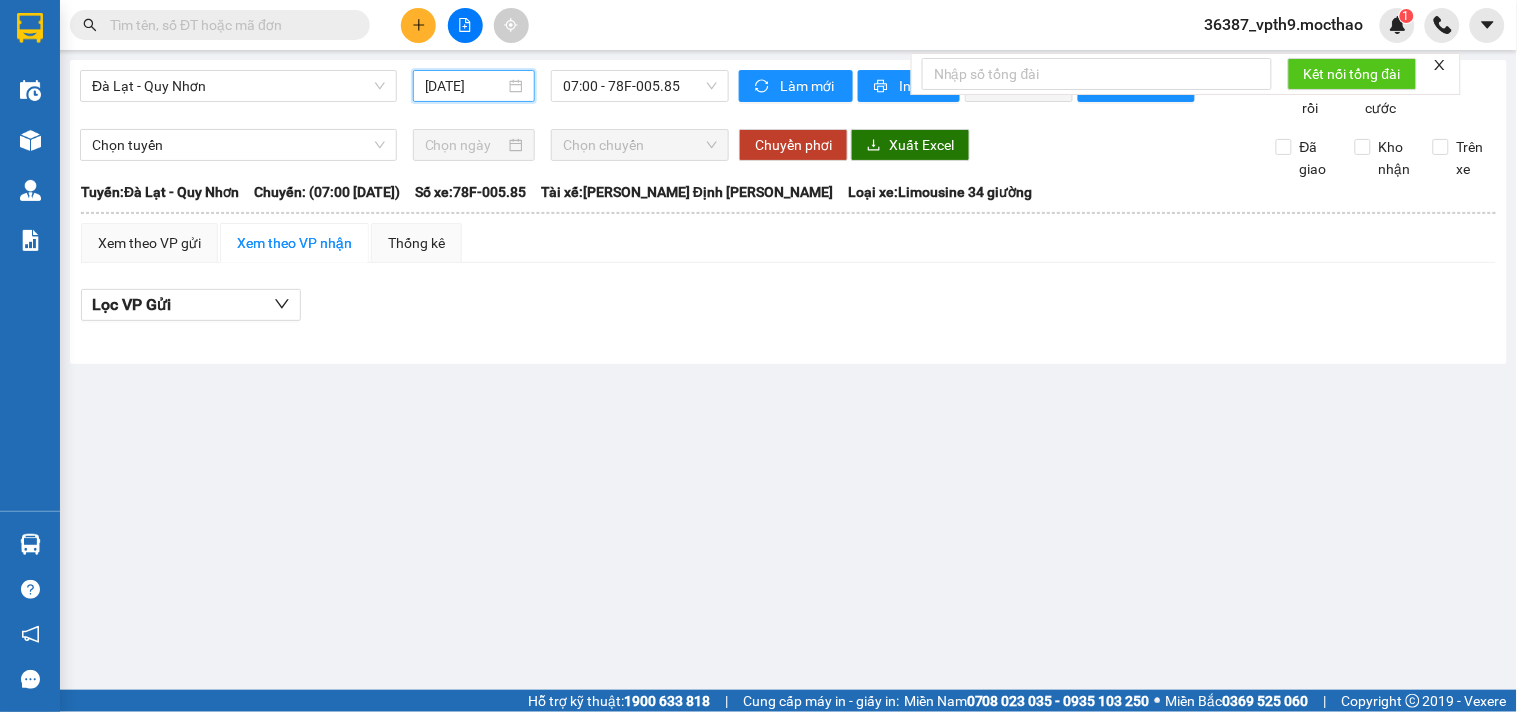 click on "[DATE]" at bounding box center (465, 86) 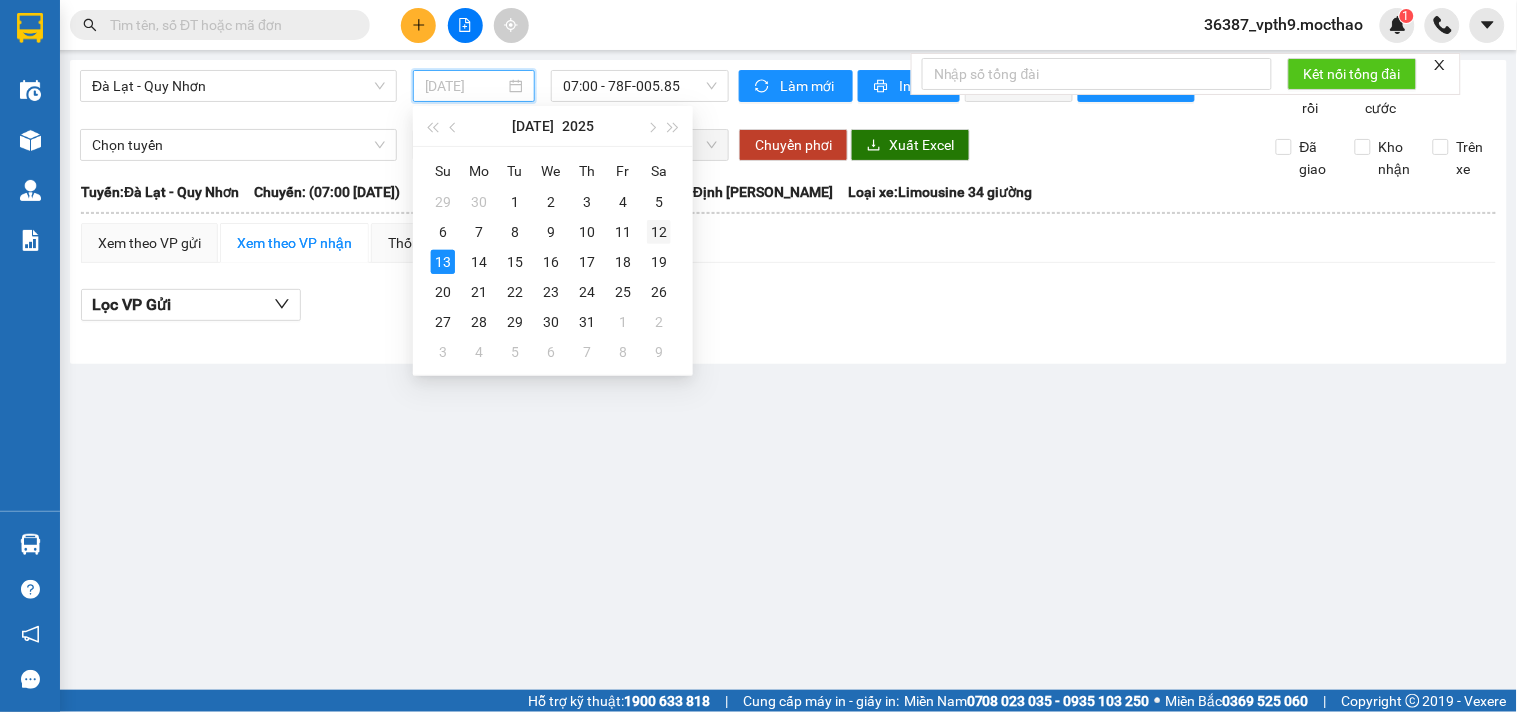 click on "12" at bounding box center [659, 232] 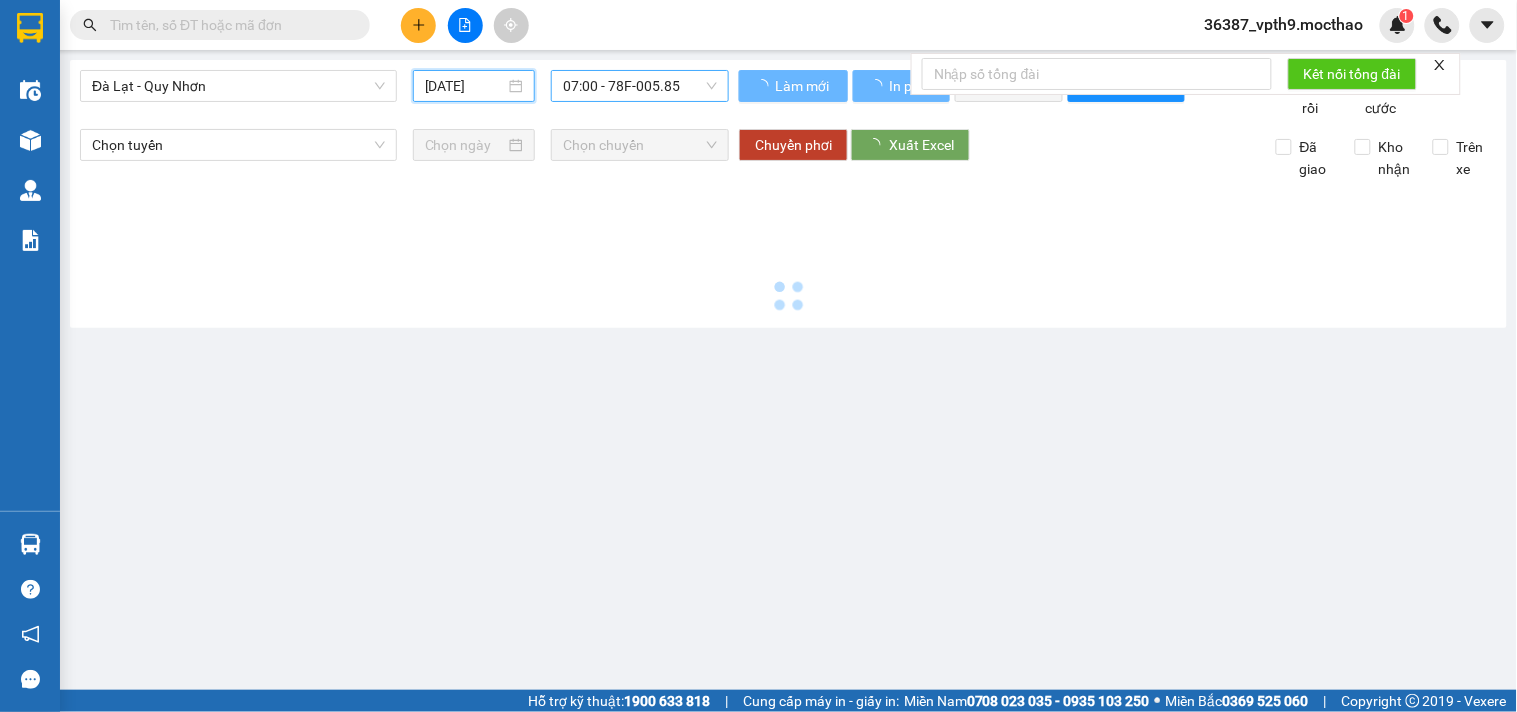 type on "[DATE]" 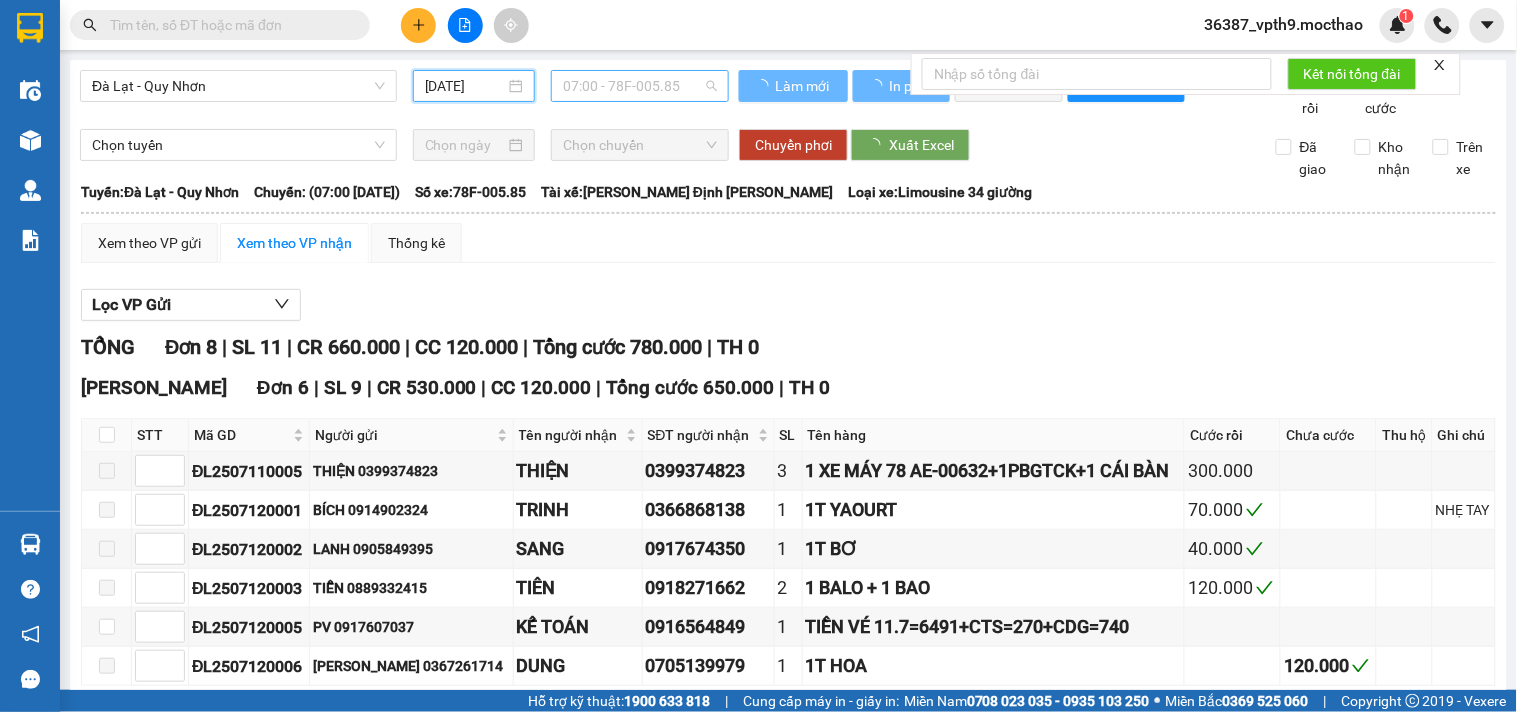 click on "07:00     - 78F-005.85" at bounding box center (640, 86) 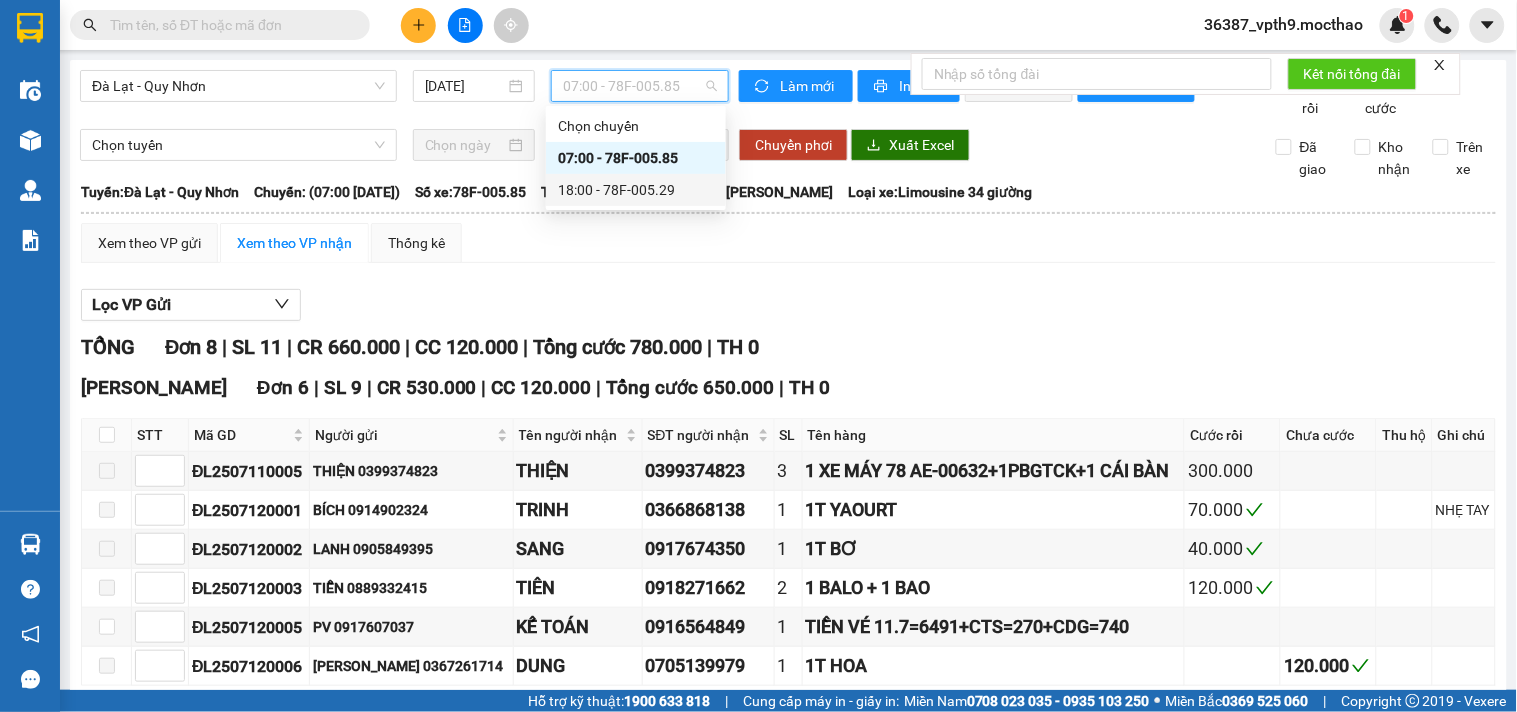 click on "18:00     - 78F-005.29" at bounding box center (636, 190) 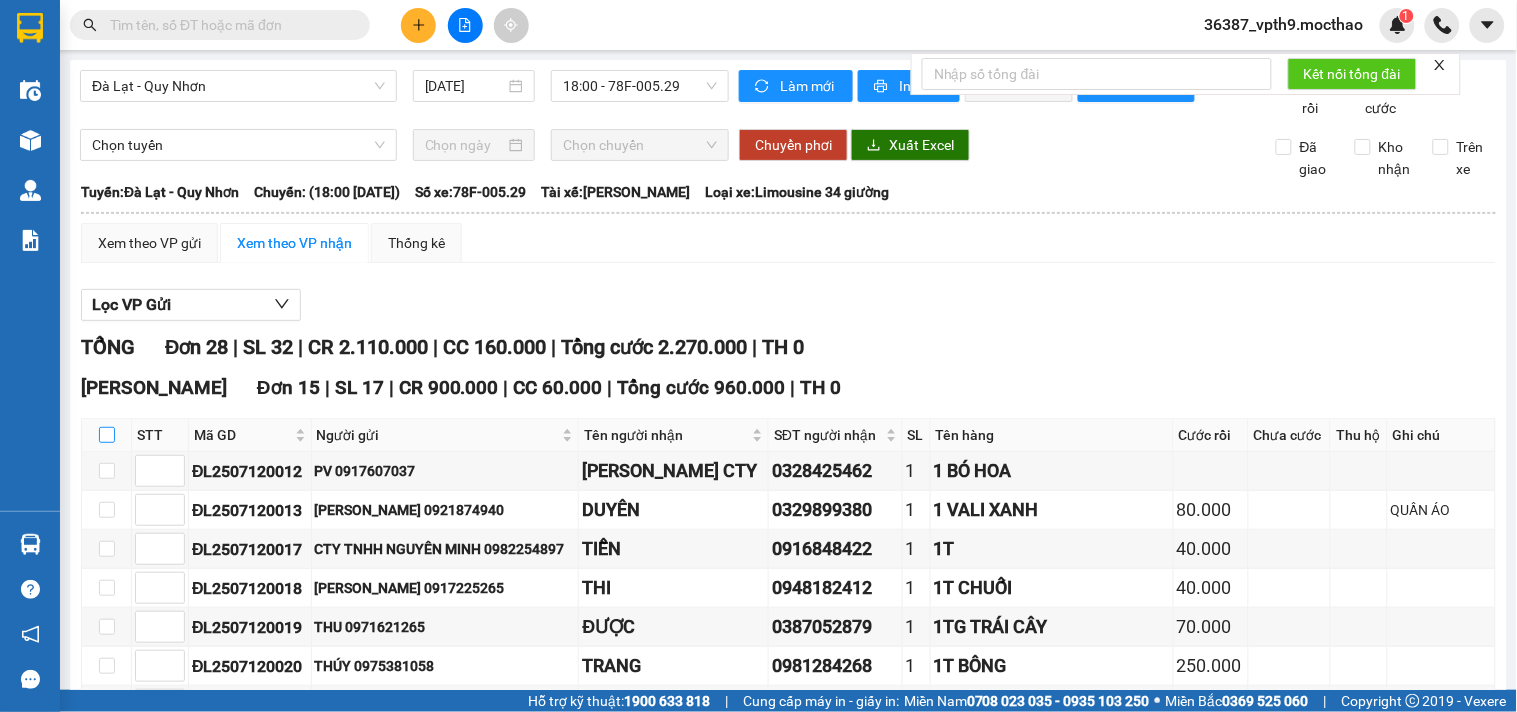 click at bounding box center (107, 435) 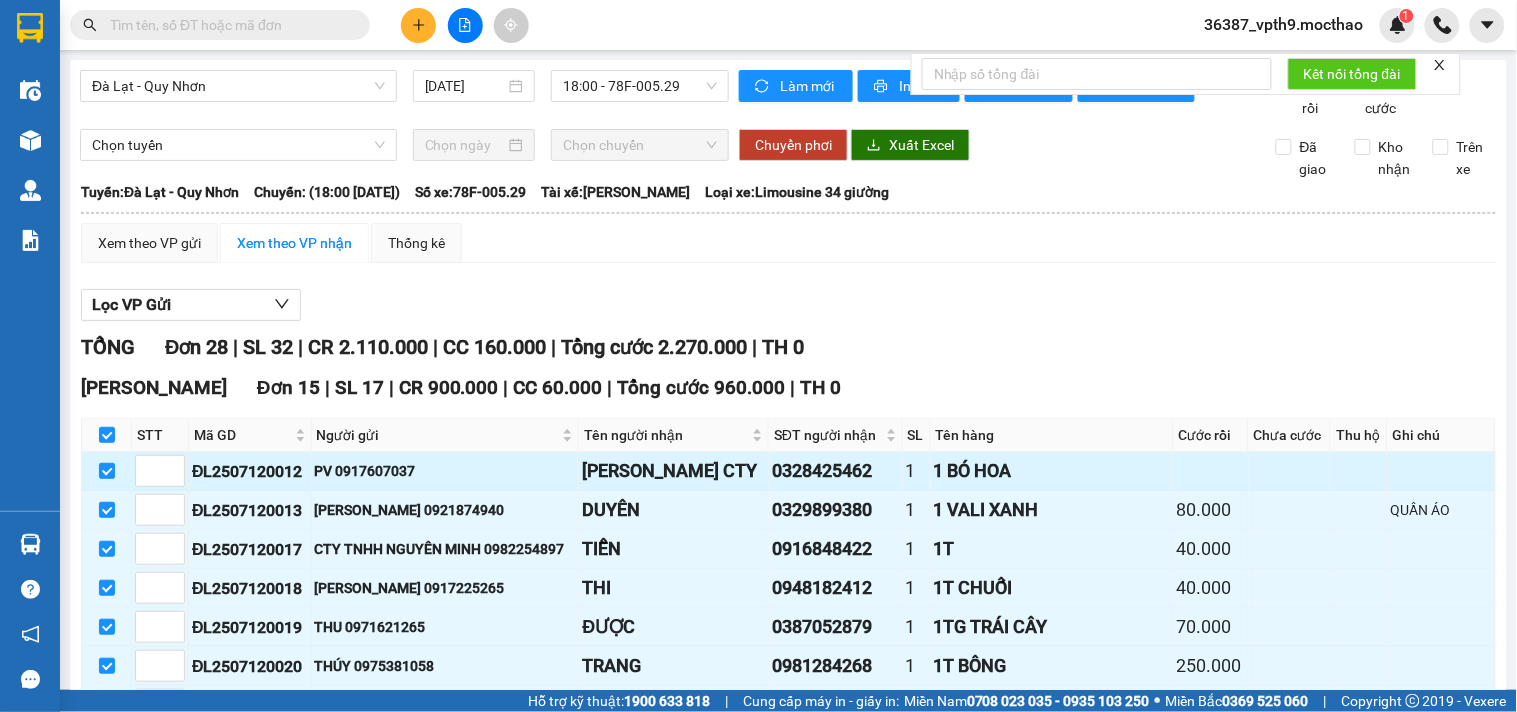 scroll, scrollTop: 222, scrollLeft: 0, axis: vertical 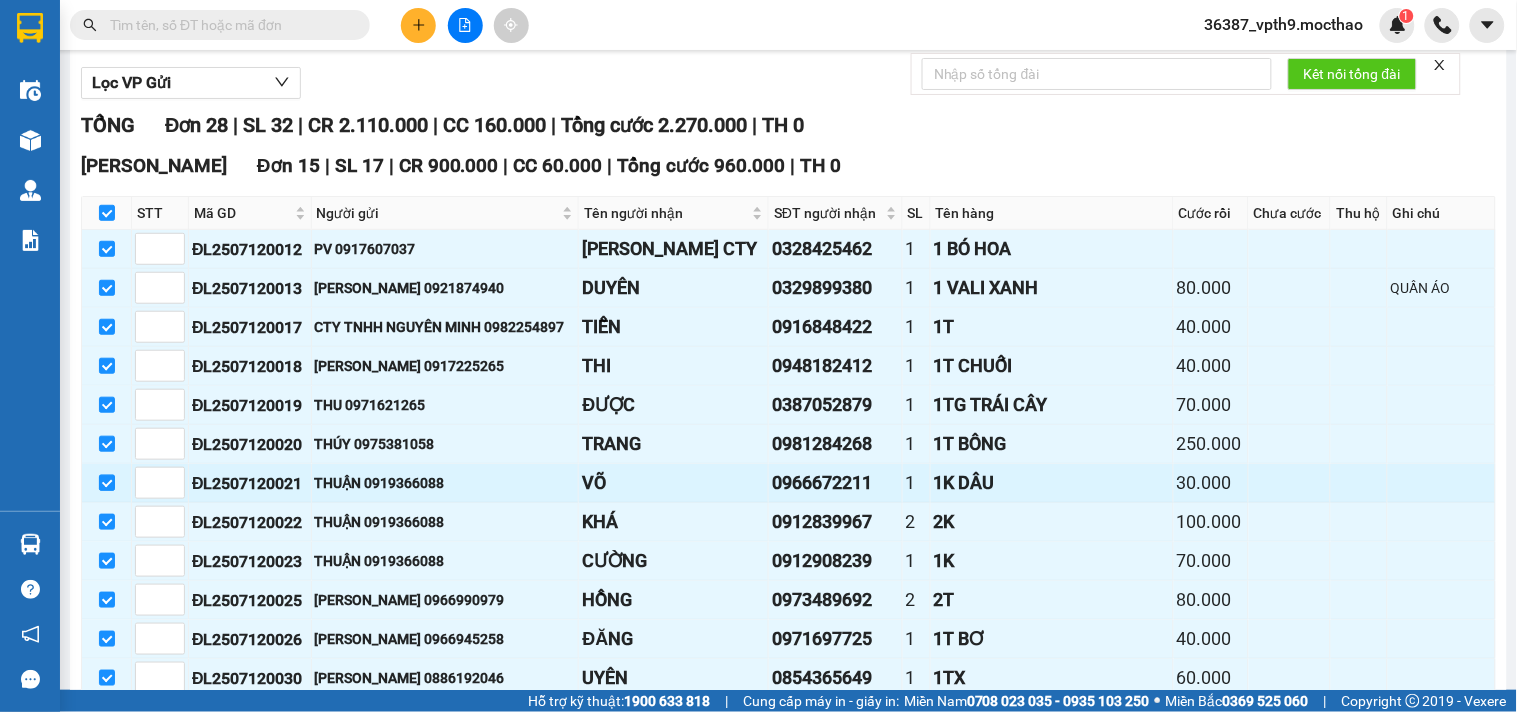 click at bounding box center (107, 483) 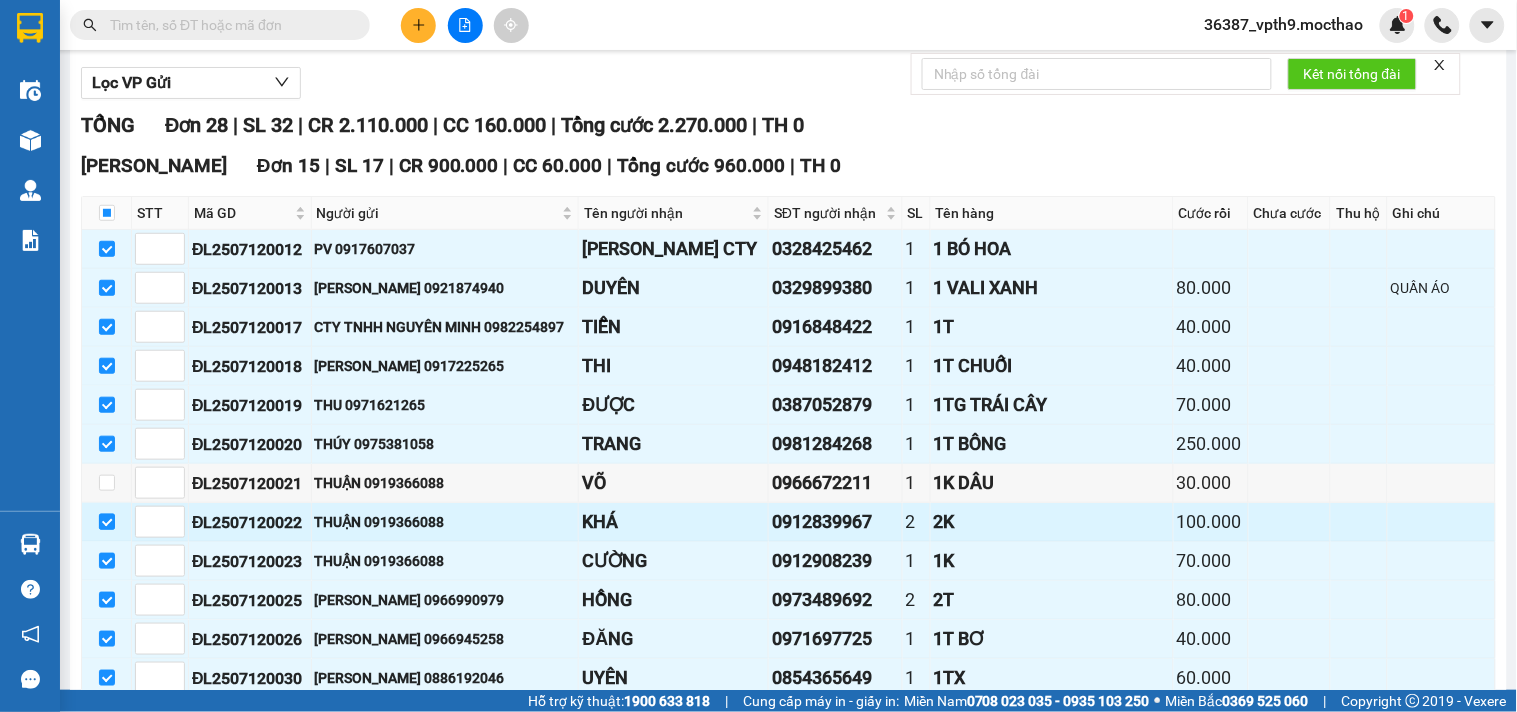 click at bounding box center [107, 522] 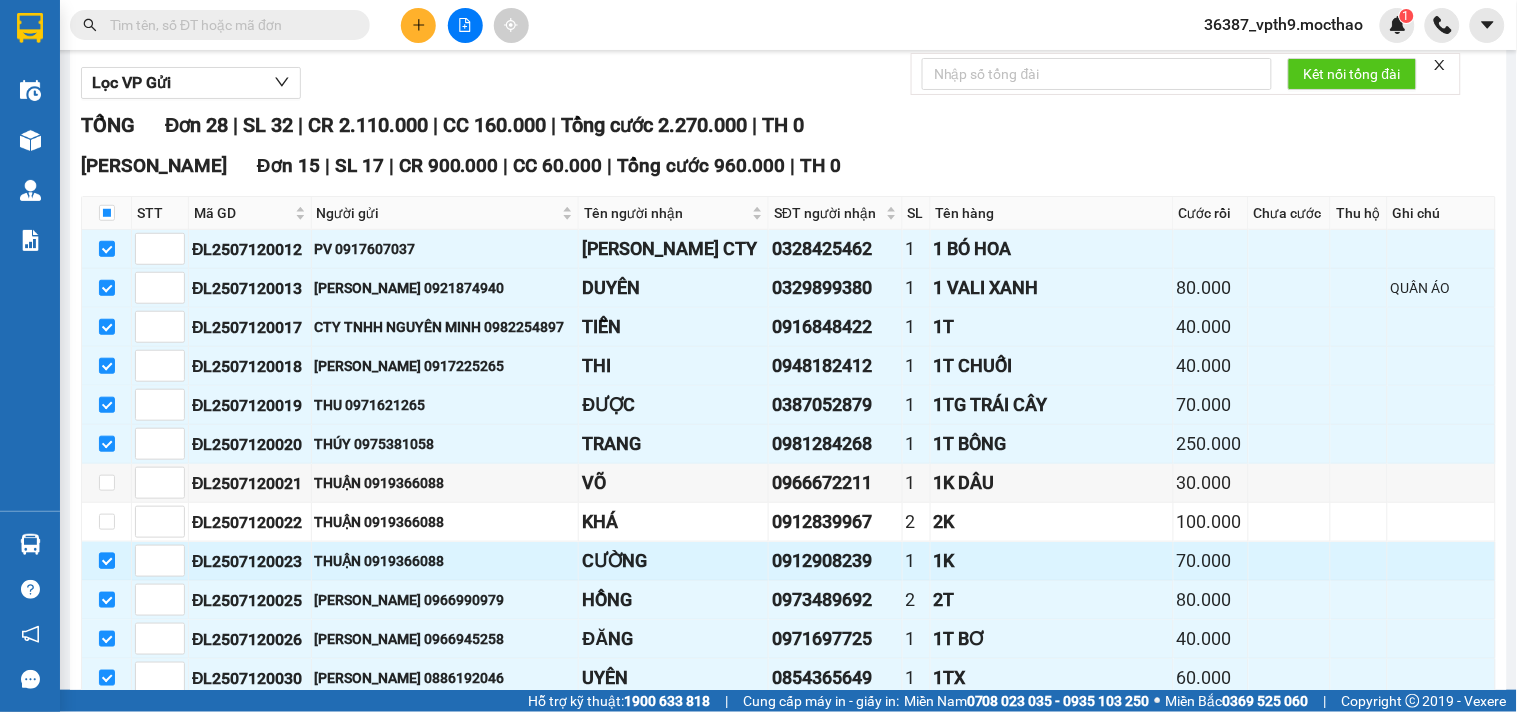 click at bounding box center [107, 561] 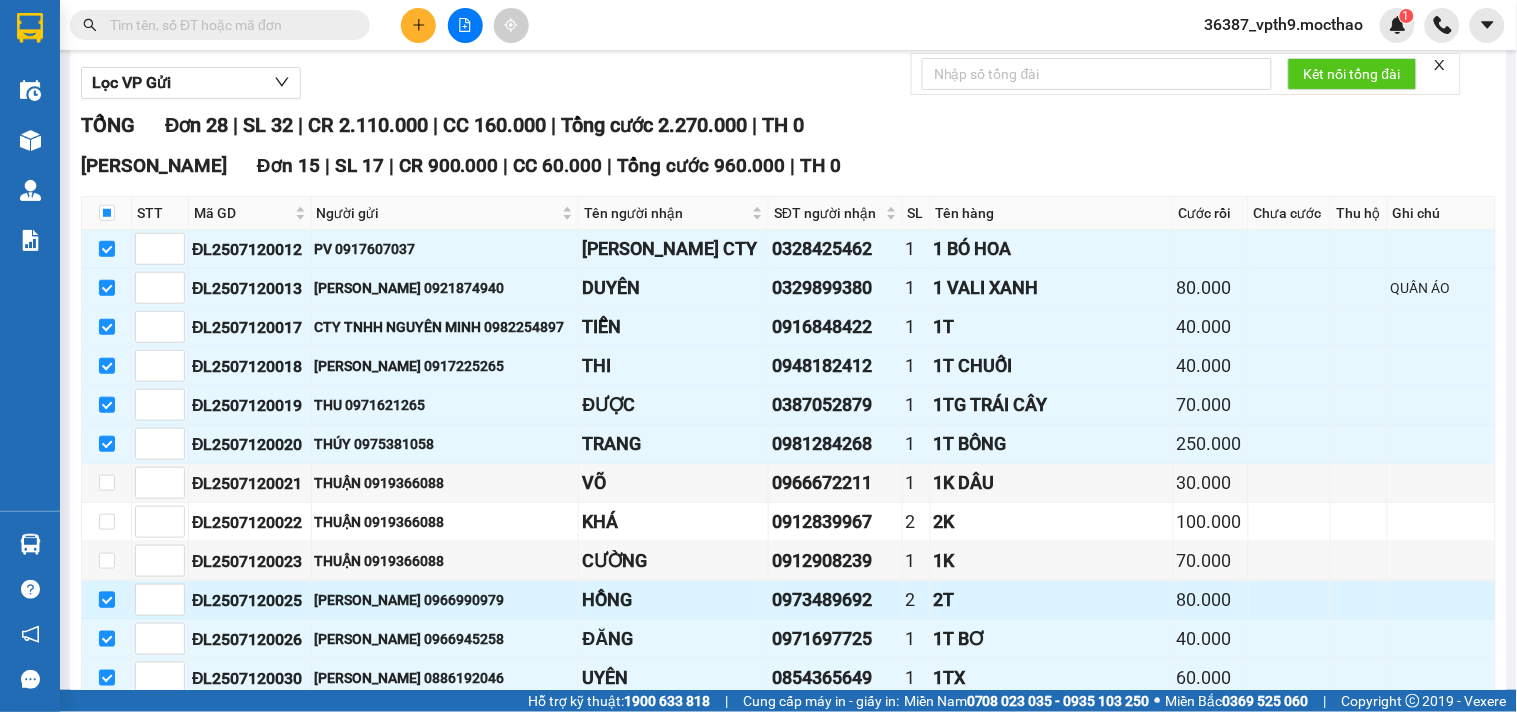 click at bounding box center [107, 600] 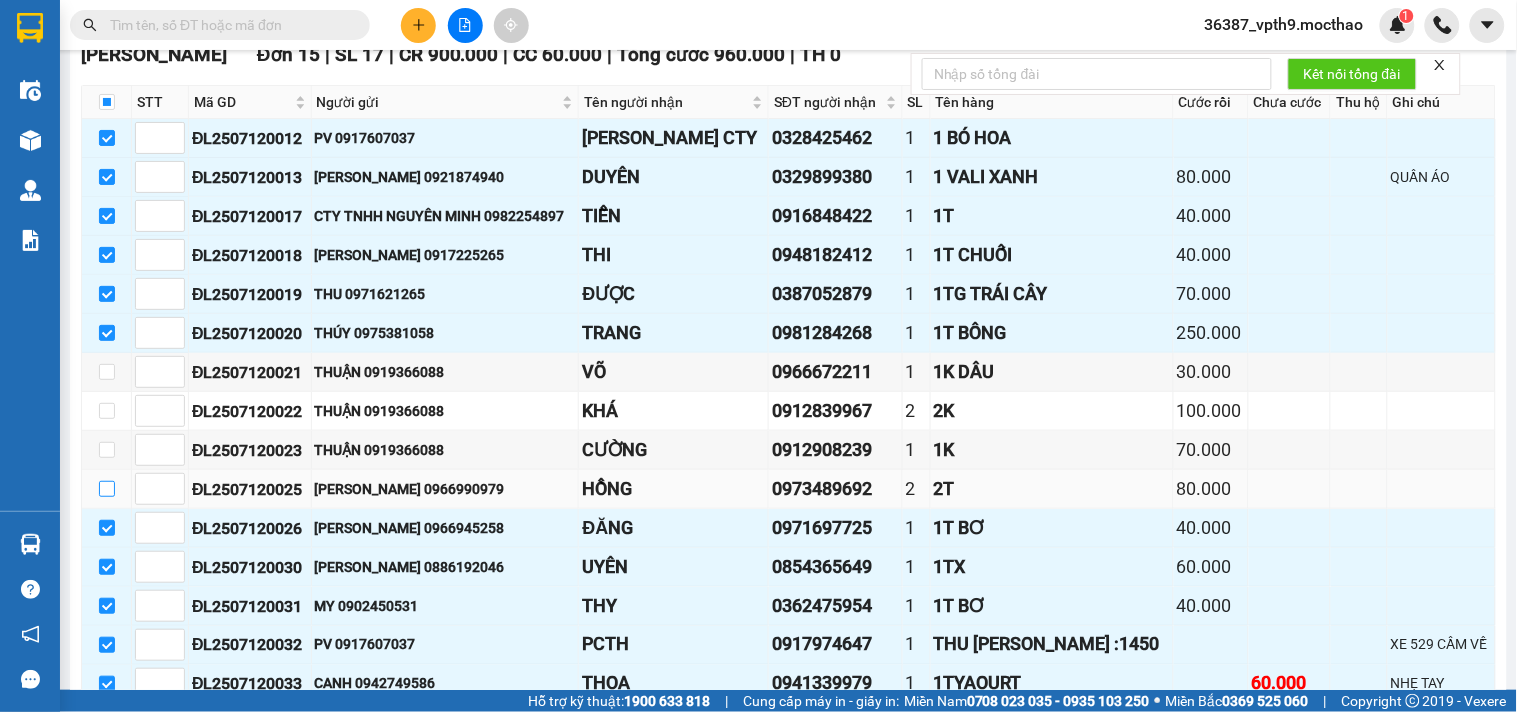 scroll, scrollTop: 555, scrollLeft: 0, axis: vertical 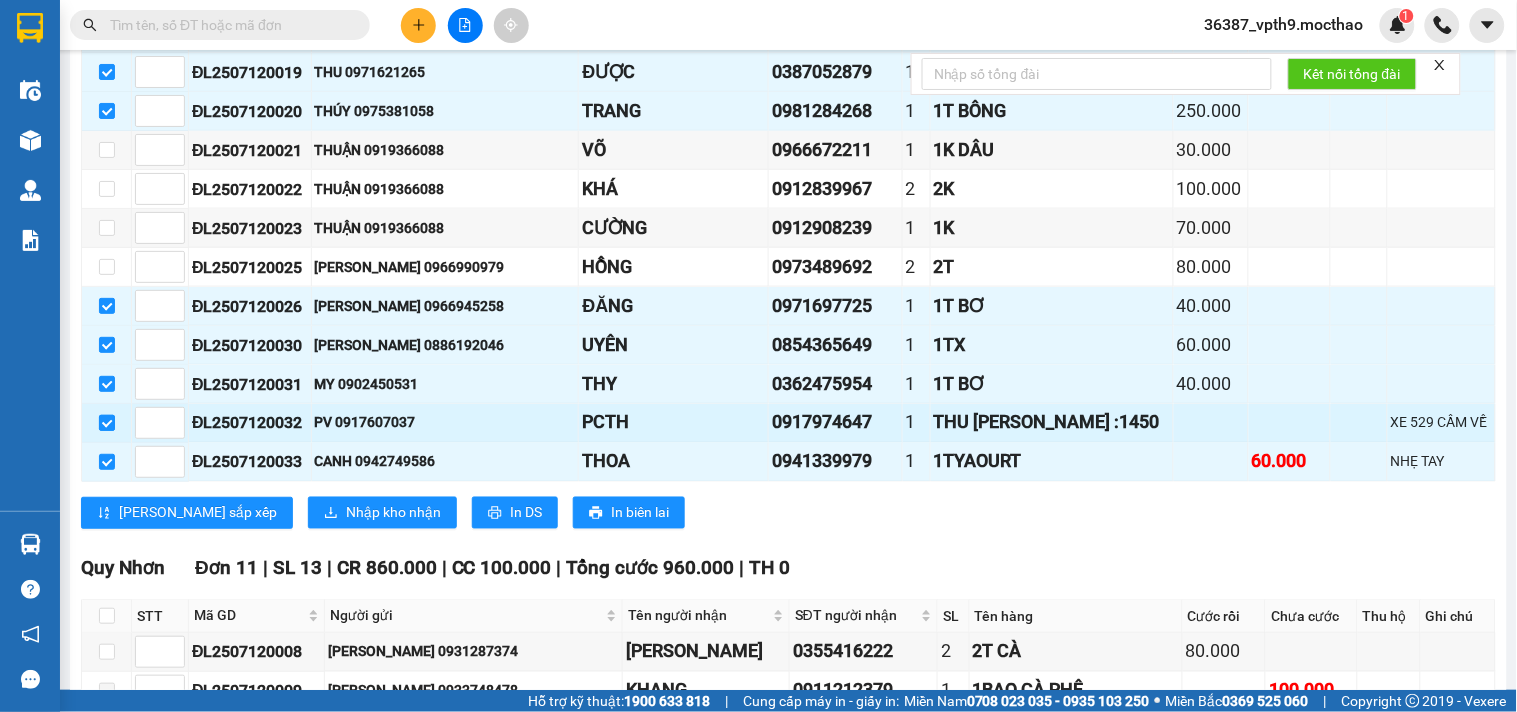 click at bounding box center [107, 423] 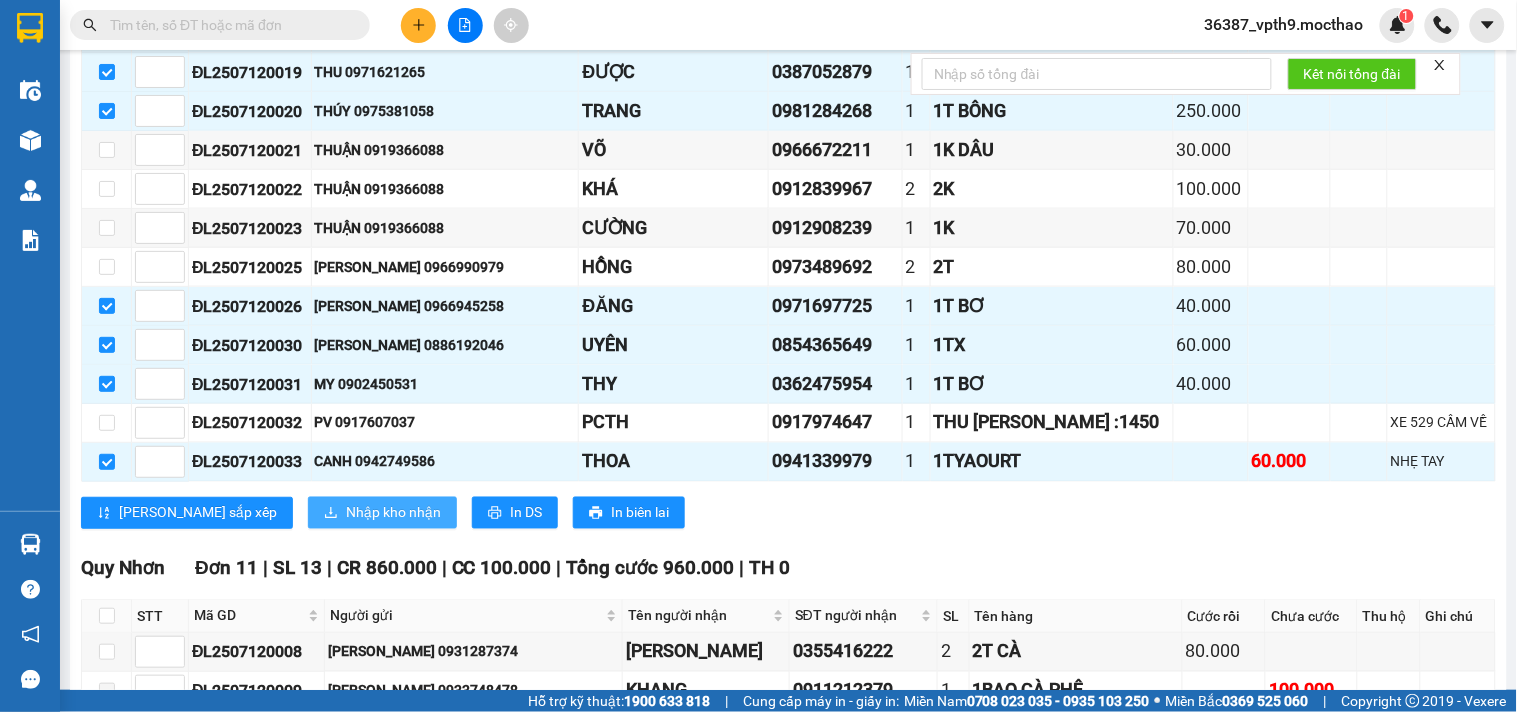 click on "Nhập kho nhận" at bounding box center (393, 513) 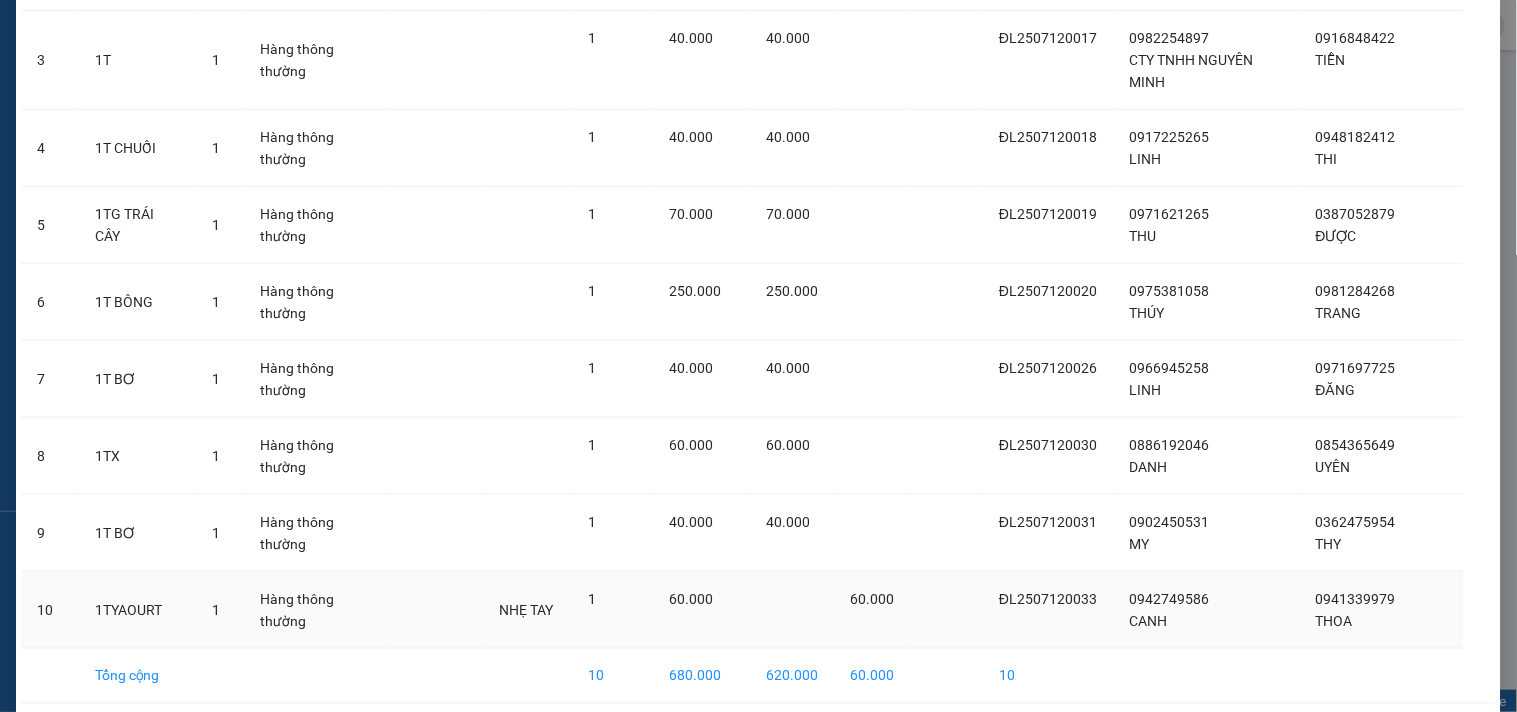 scroll, scrollTop: 372, scrollLeft: 0, axis: vertical 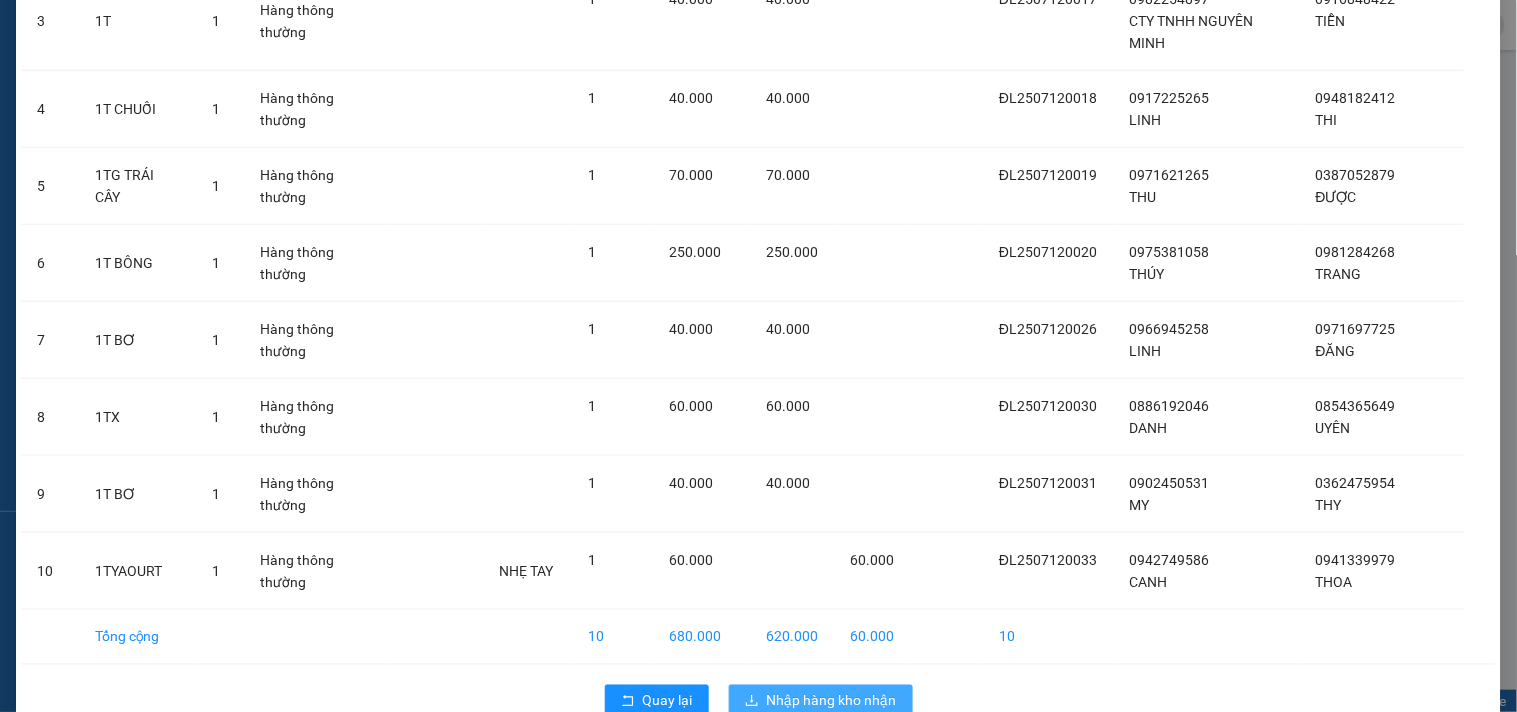 click on "Nhập hàng kho nhận" at bounding box center (832, 701) 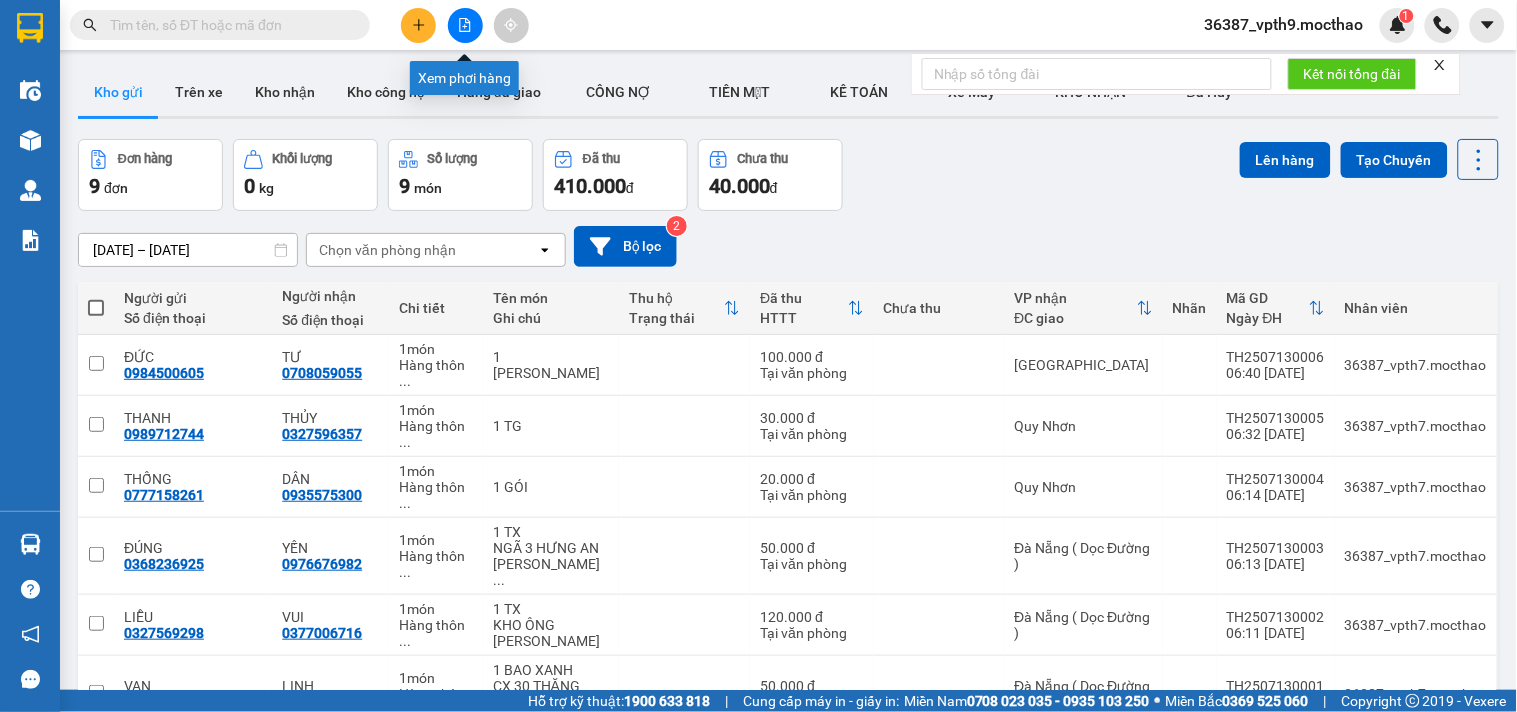 click 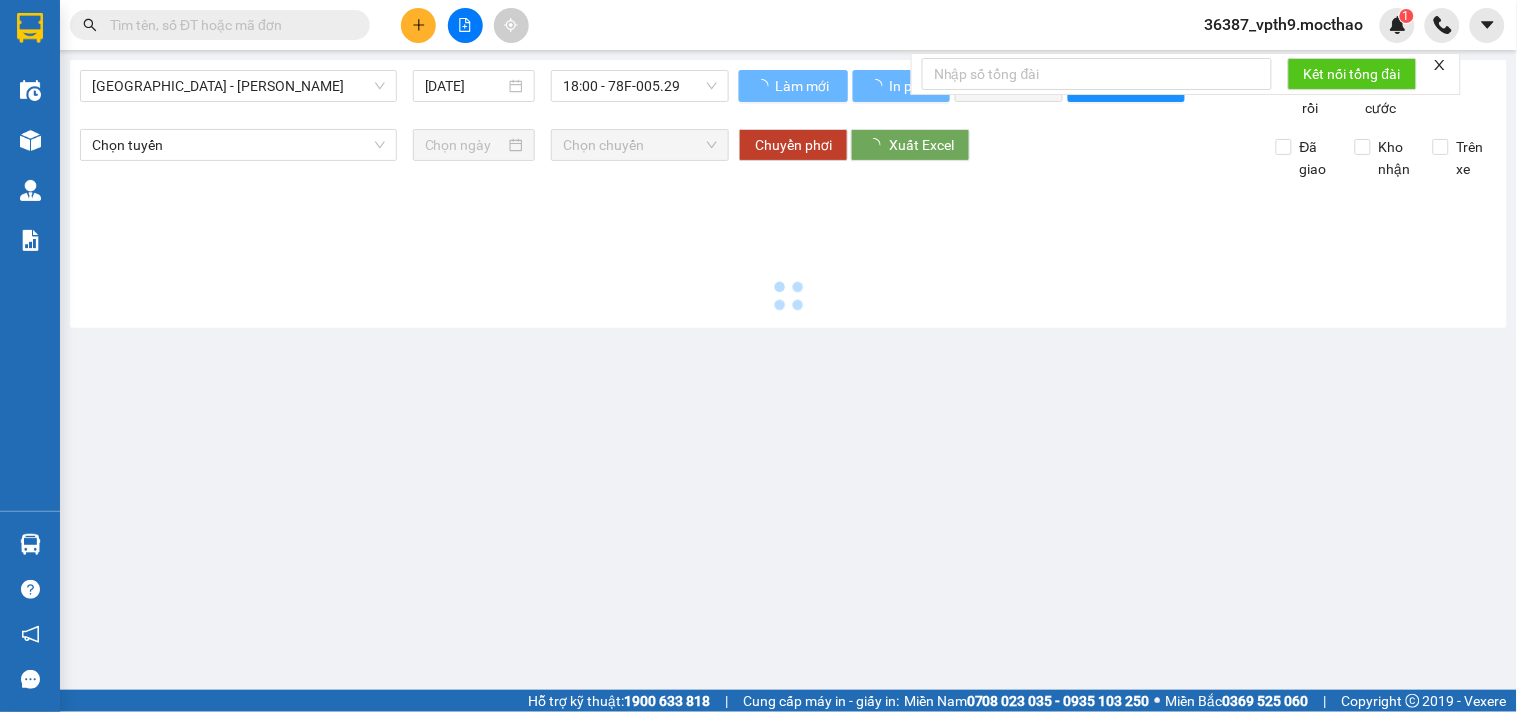 type on "[DATE]" 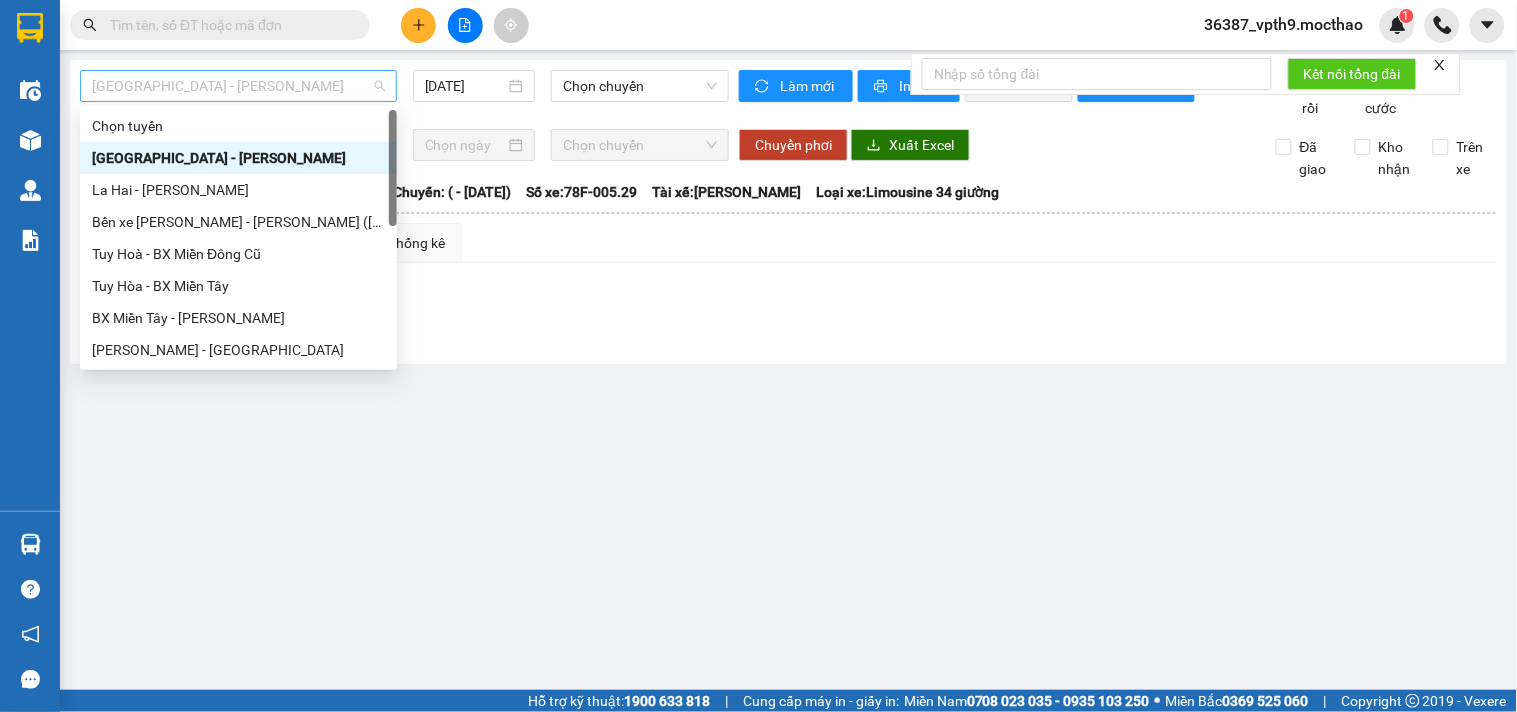 click on "[GEOGRAPHIC_DATA] - [PERSON_NAME]" at bounding box center [238, 86] 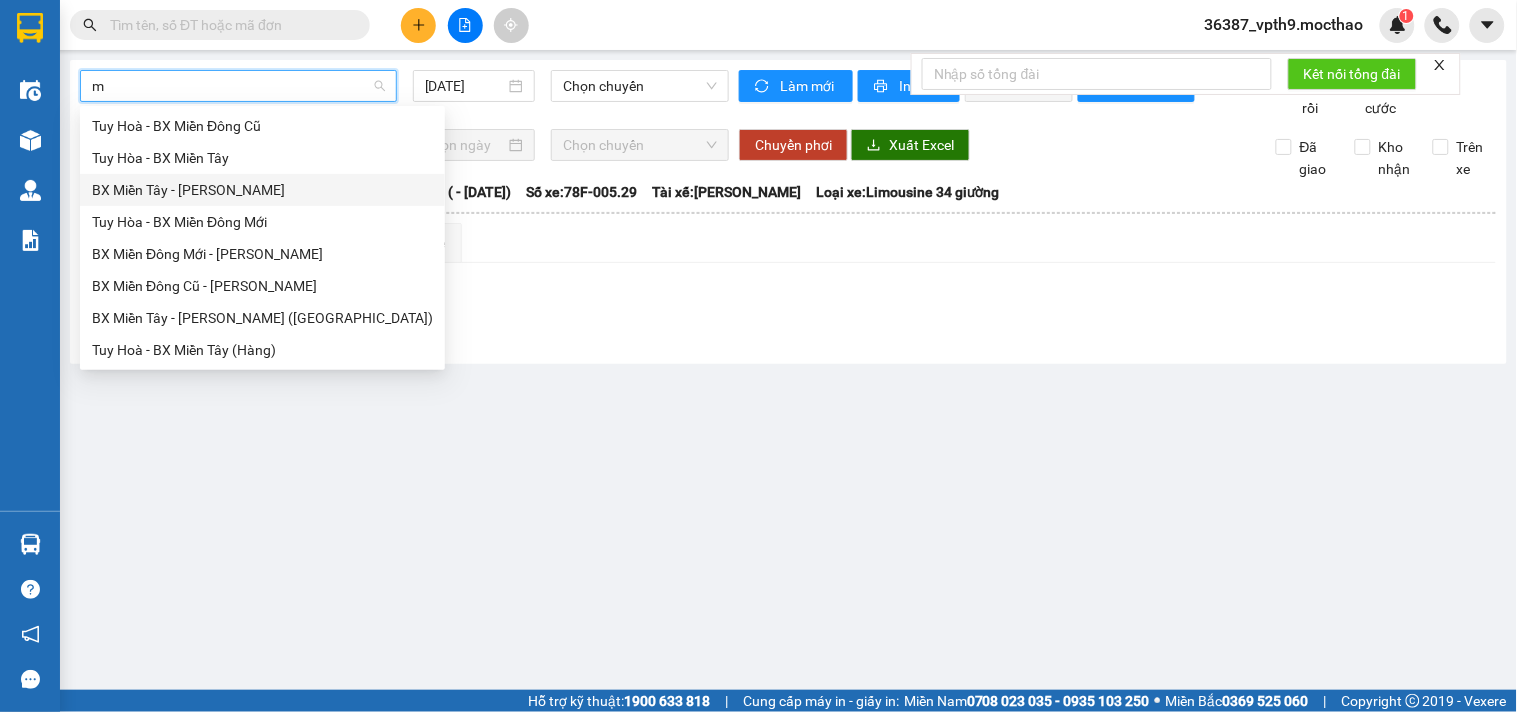 click on "BX Miền Tây - [PERSON_NAME]" at bounding box center (262, 190) 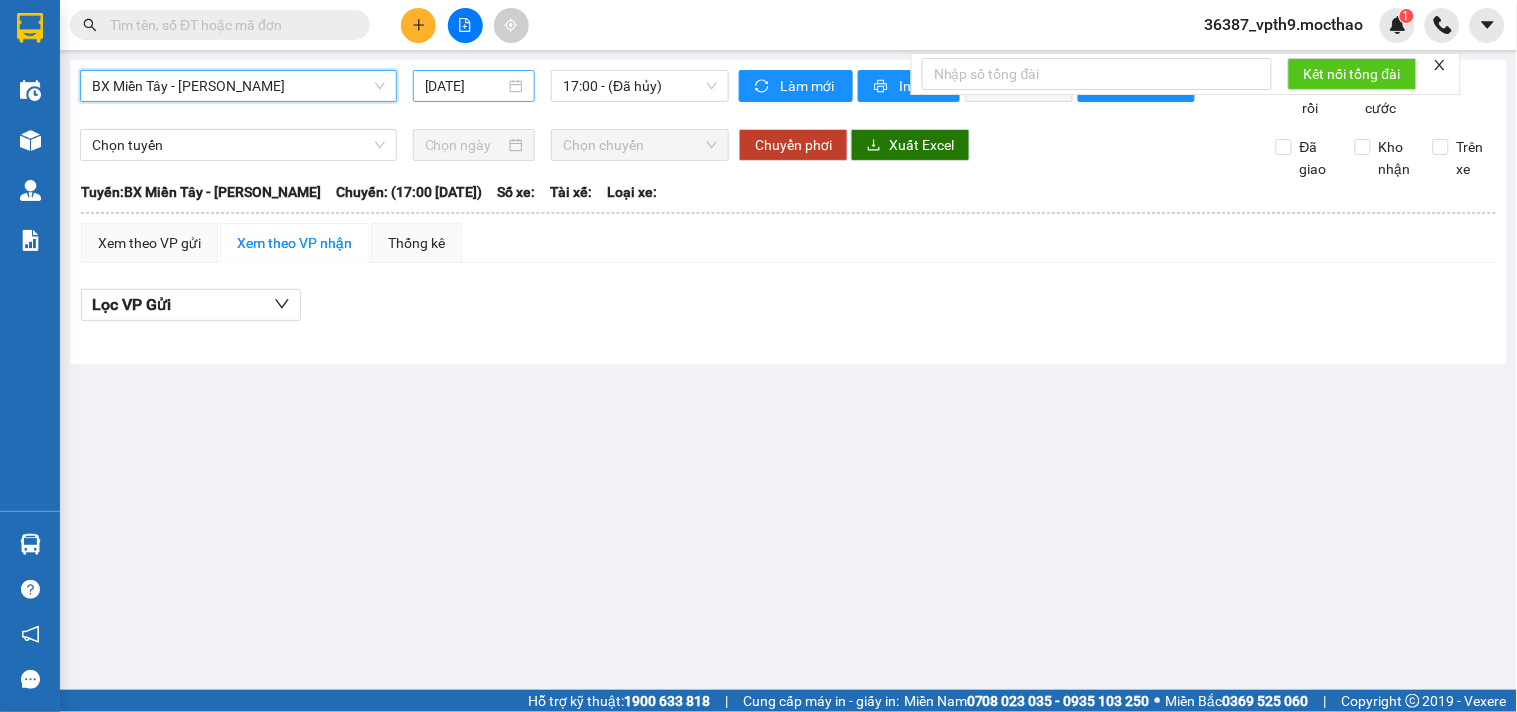 click on "[DATE]" at bounding box center (465, 86) 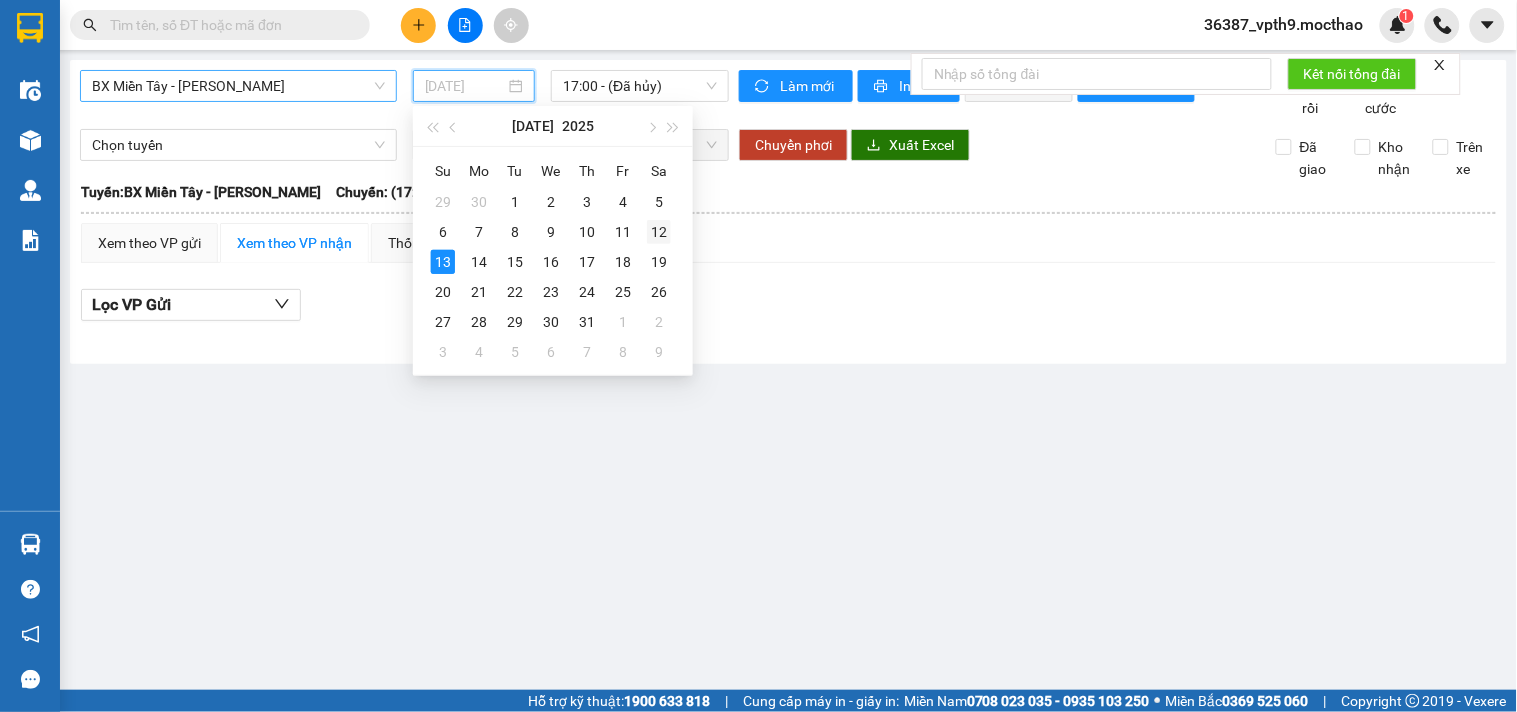 click on "12" at bounding box center (659, 232) 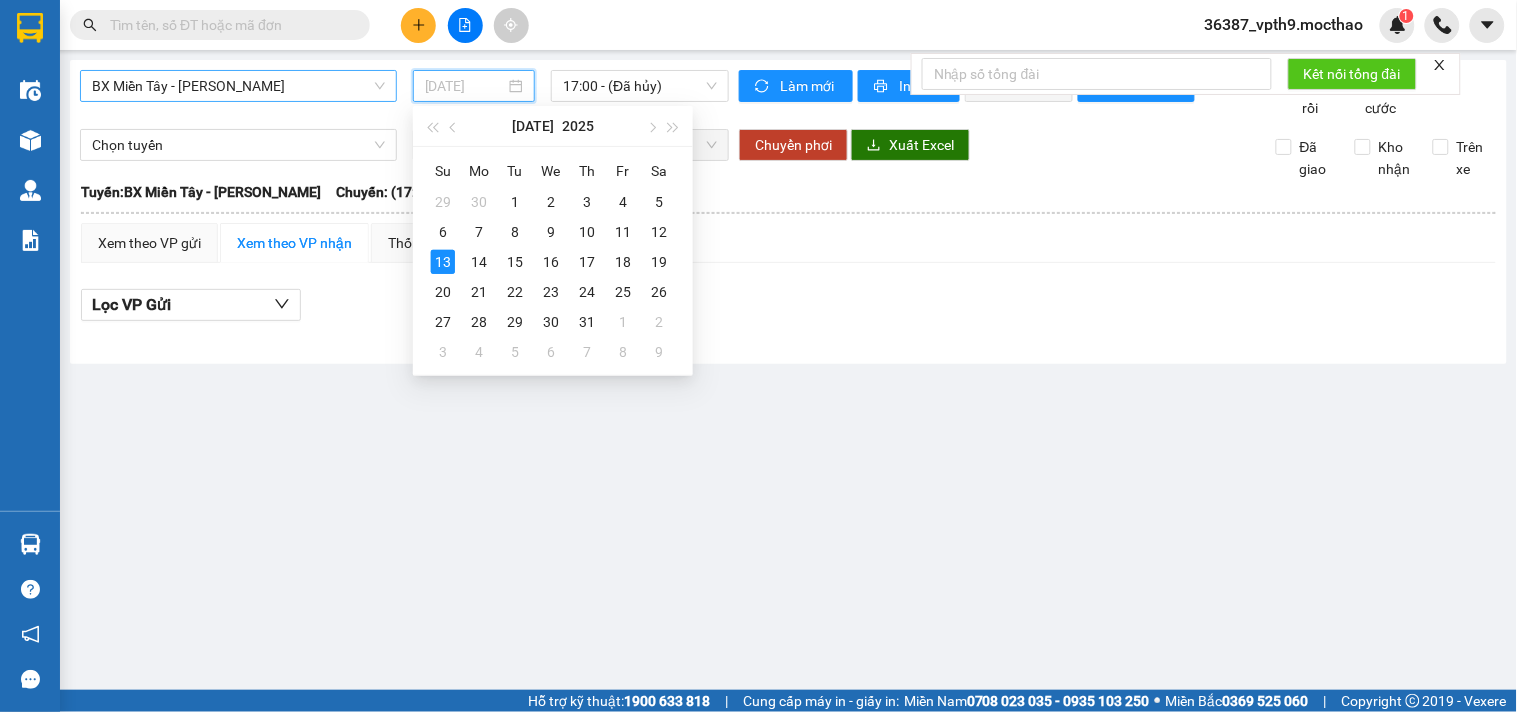 type on "[DATE]" 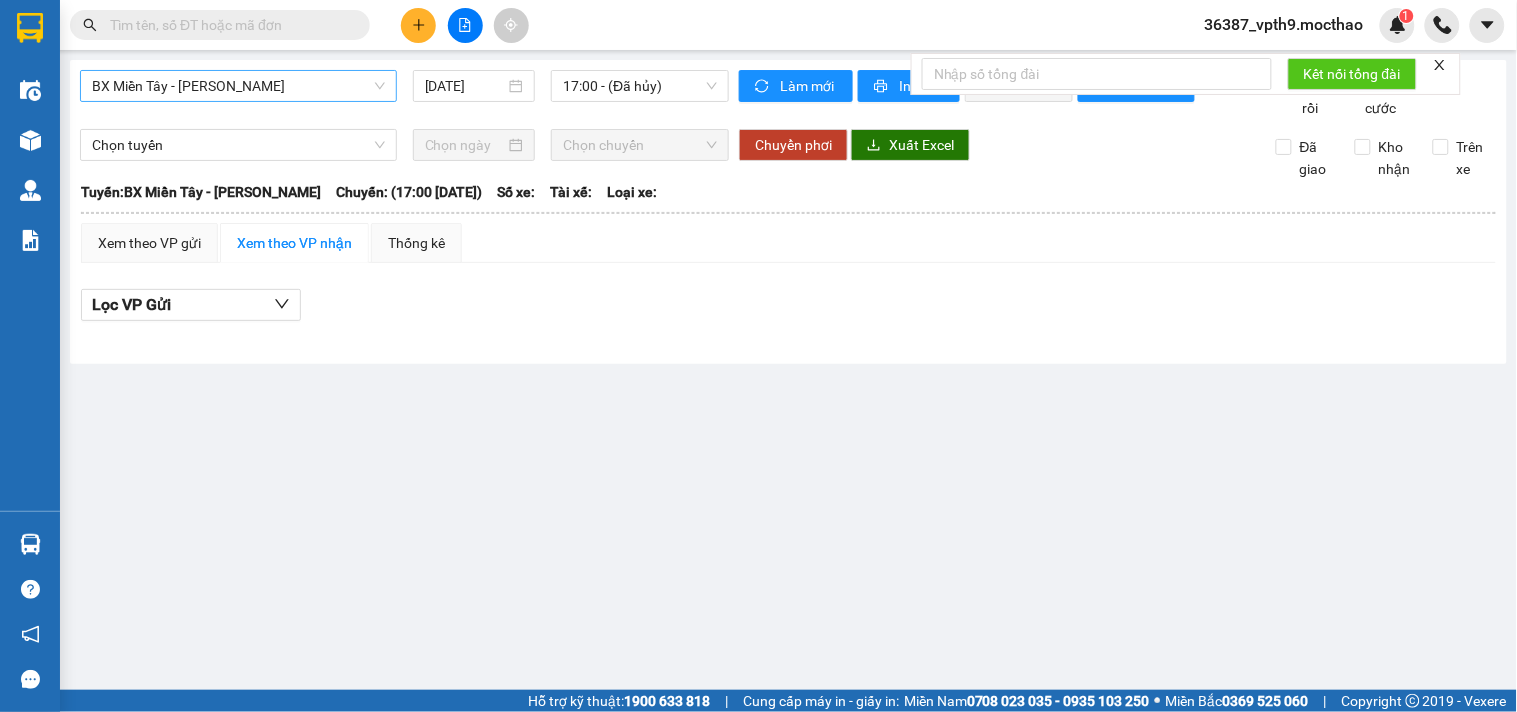 click on "BX Miền Tây - [PERSON_NAME] [DATE] 17:00     - (Đã [PERSON_NAME])" at bounding box center (404, 94) 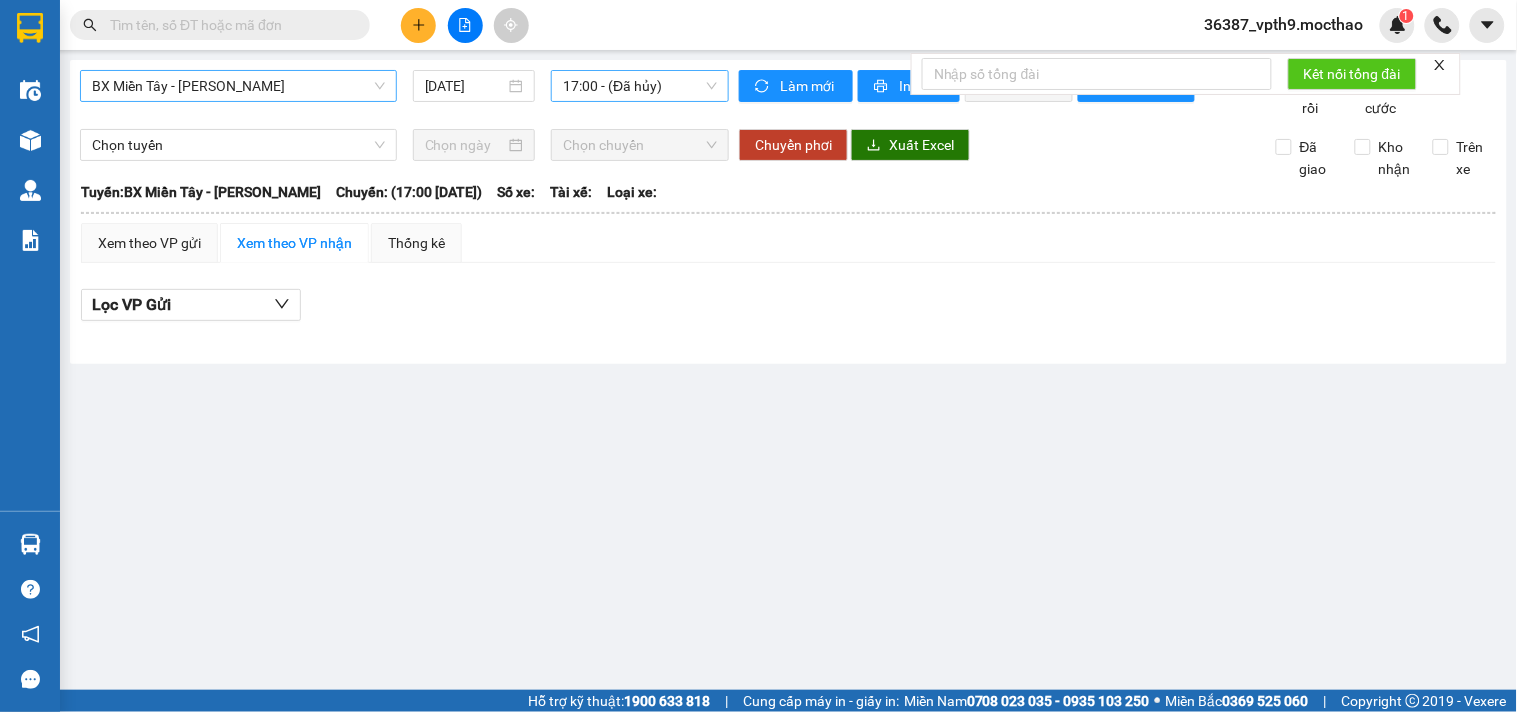 click on "17:00     - (Đã hủy)" at bounding box center (640, 86) 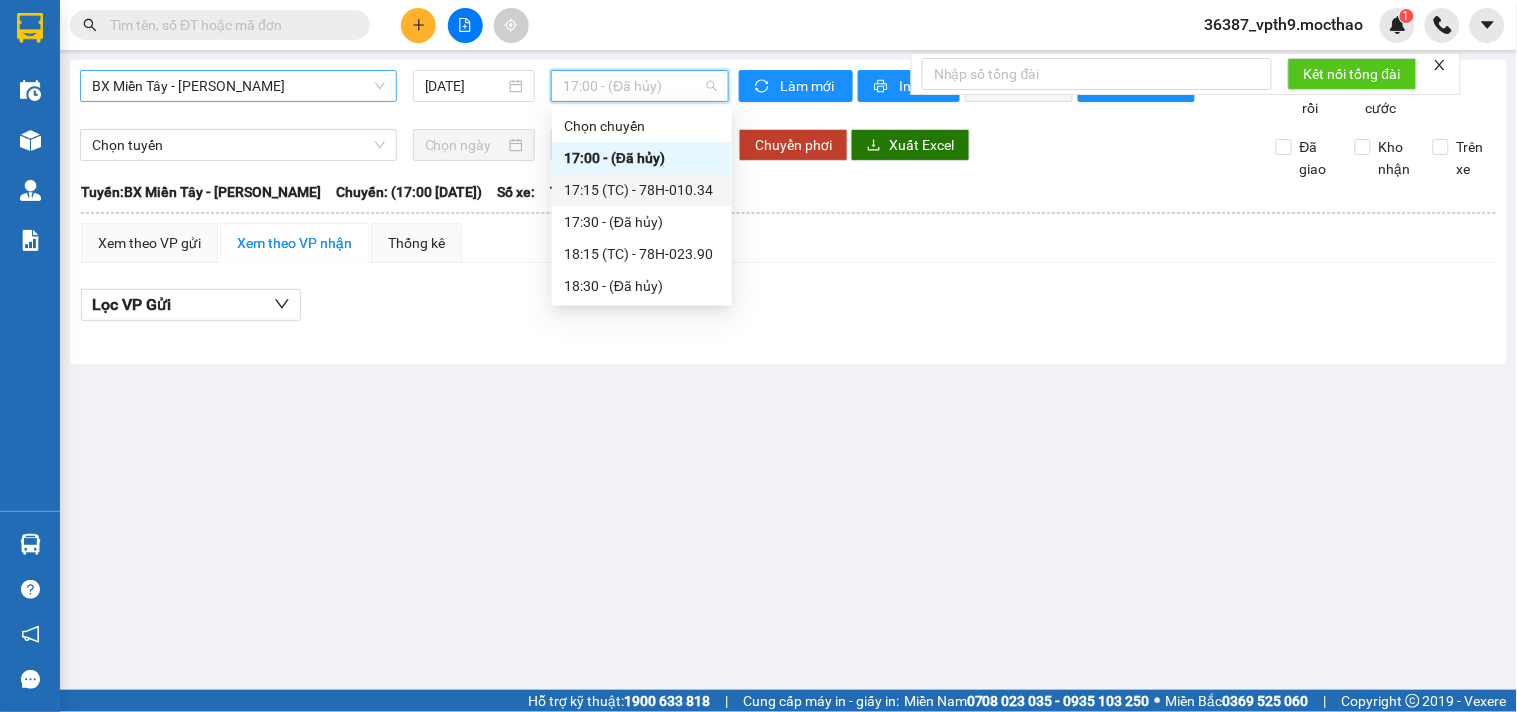 click on "17:15   (TC)   - 78H-010.34" at bounding box center [642, 190] 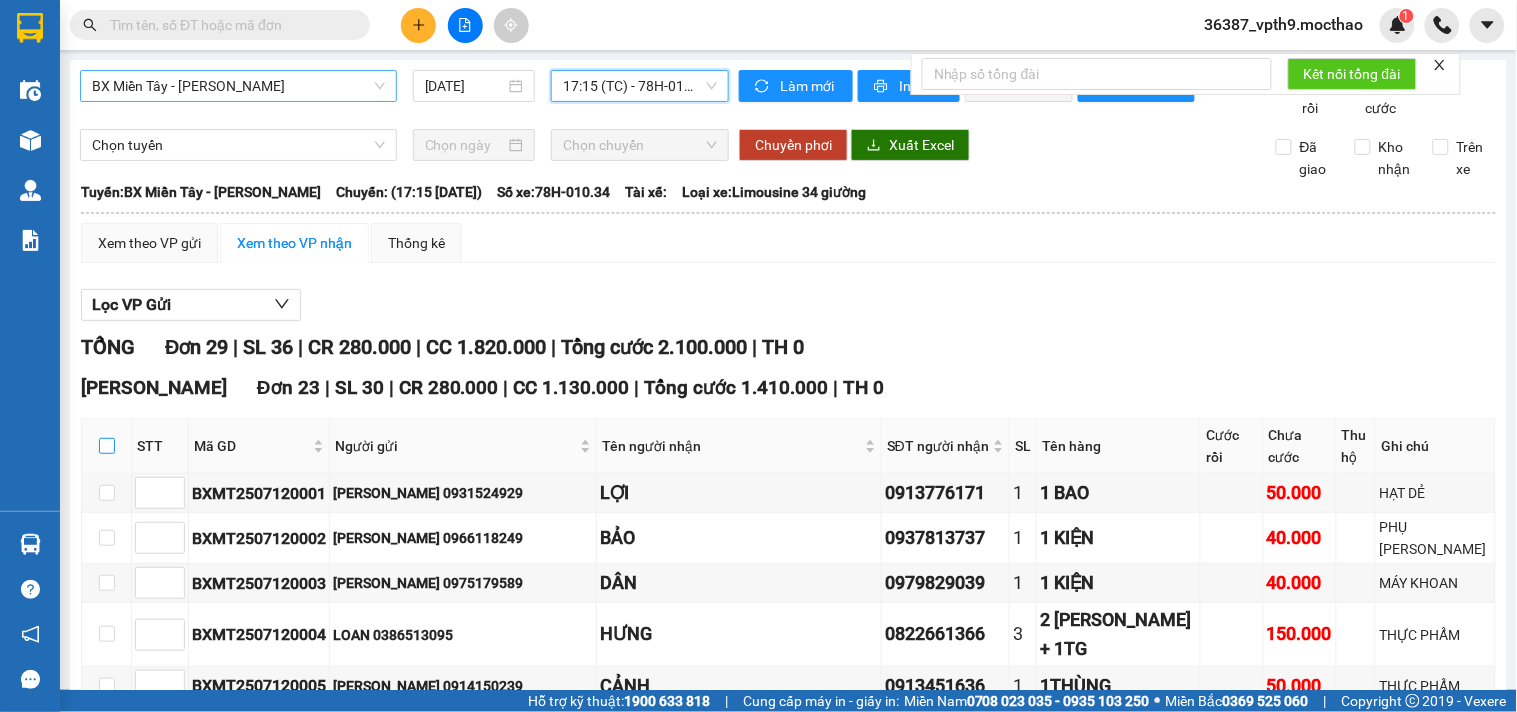click at bounding box center [107, 446] 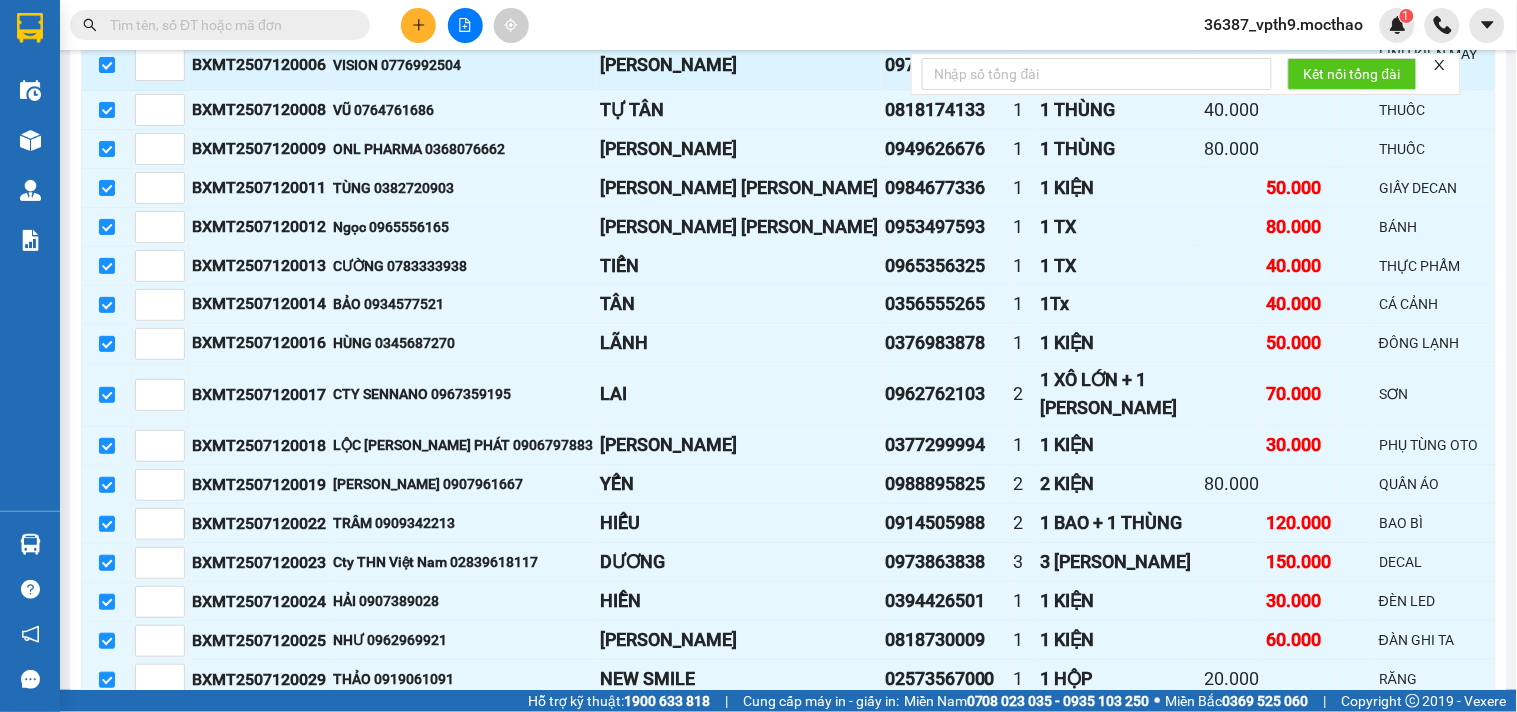 scroll, scrollTop: 777, scrollLeft: 0, axis: vertical 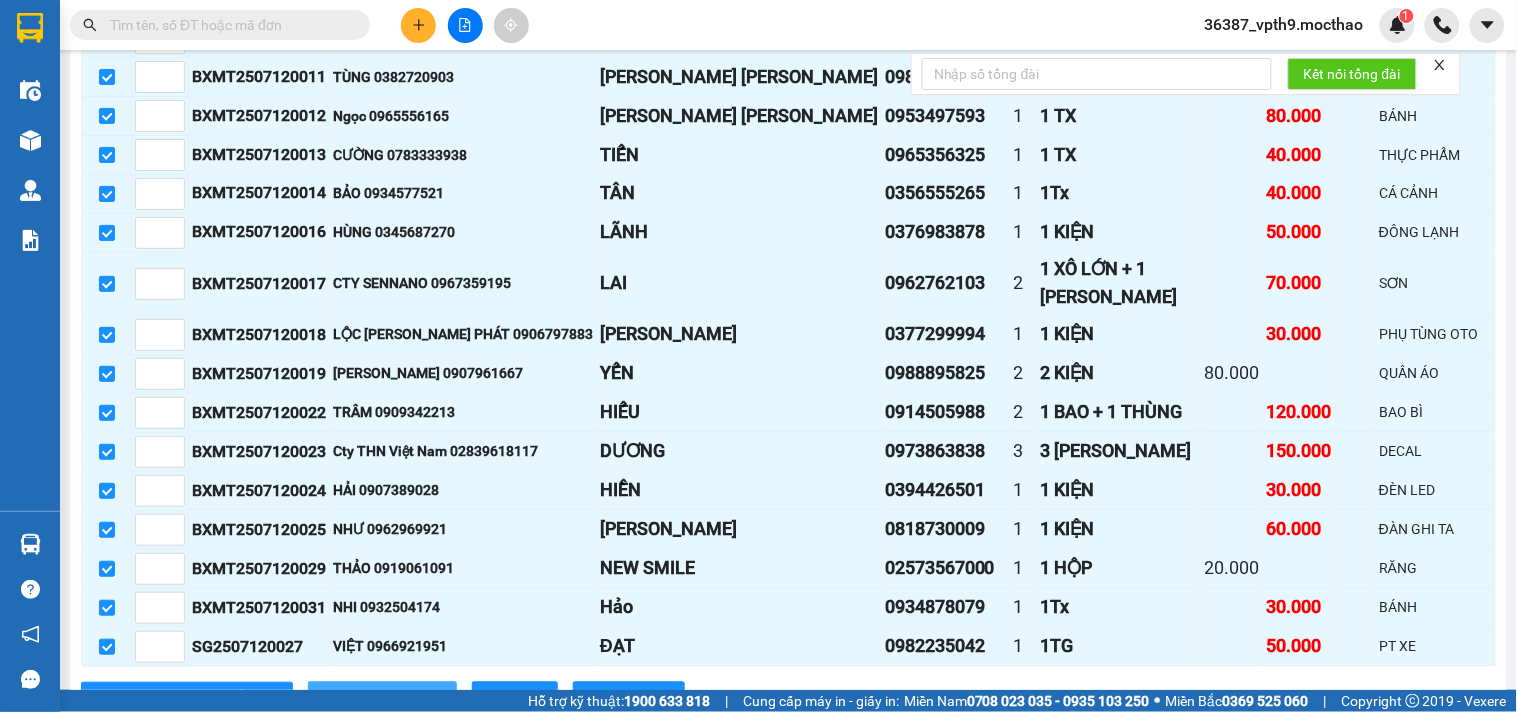 click on "Nhập kho nhận" at bounding box center [382, 698] 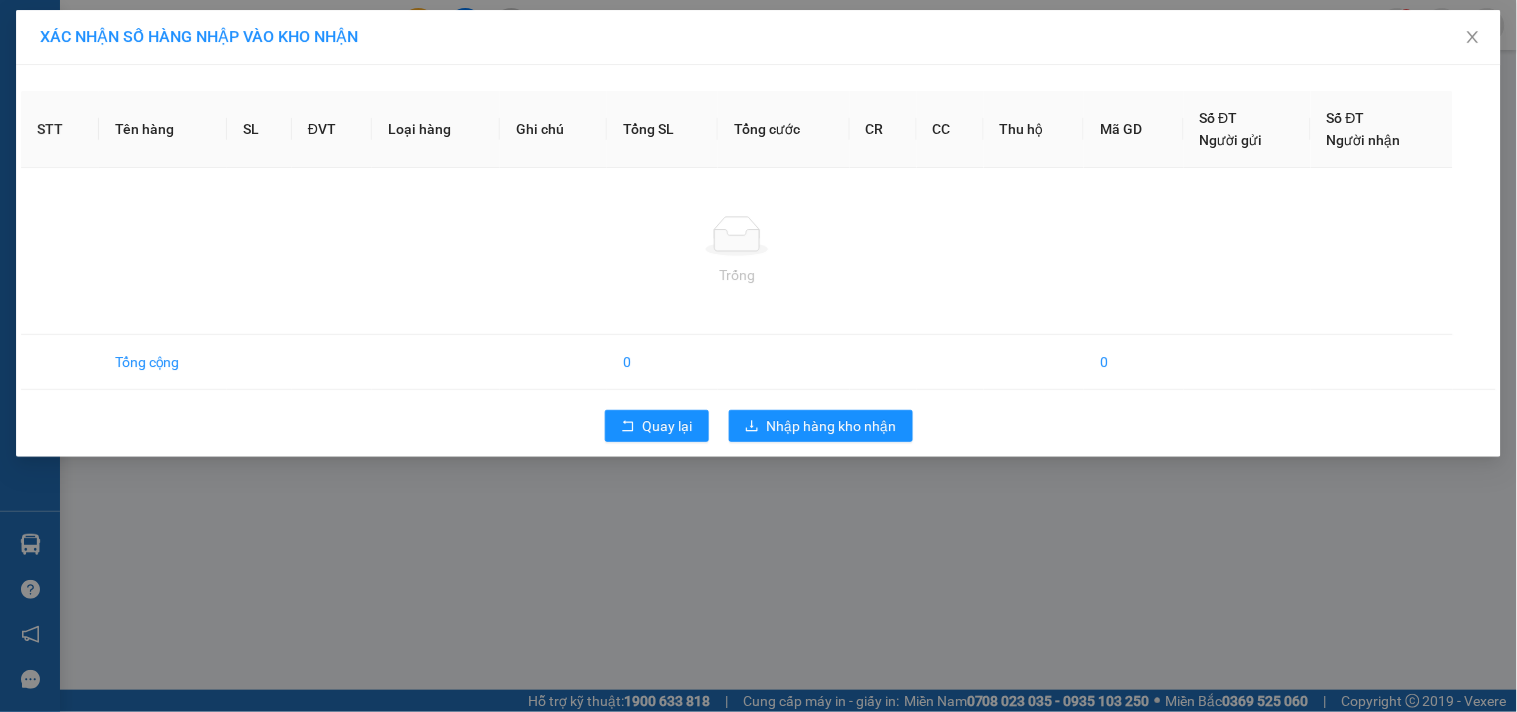 scroll, scrollTop: 0, scrollLeft: 0, axis: both 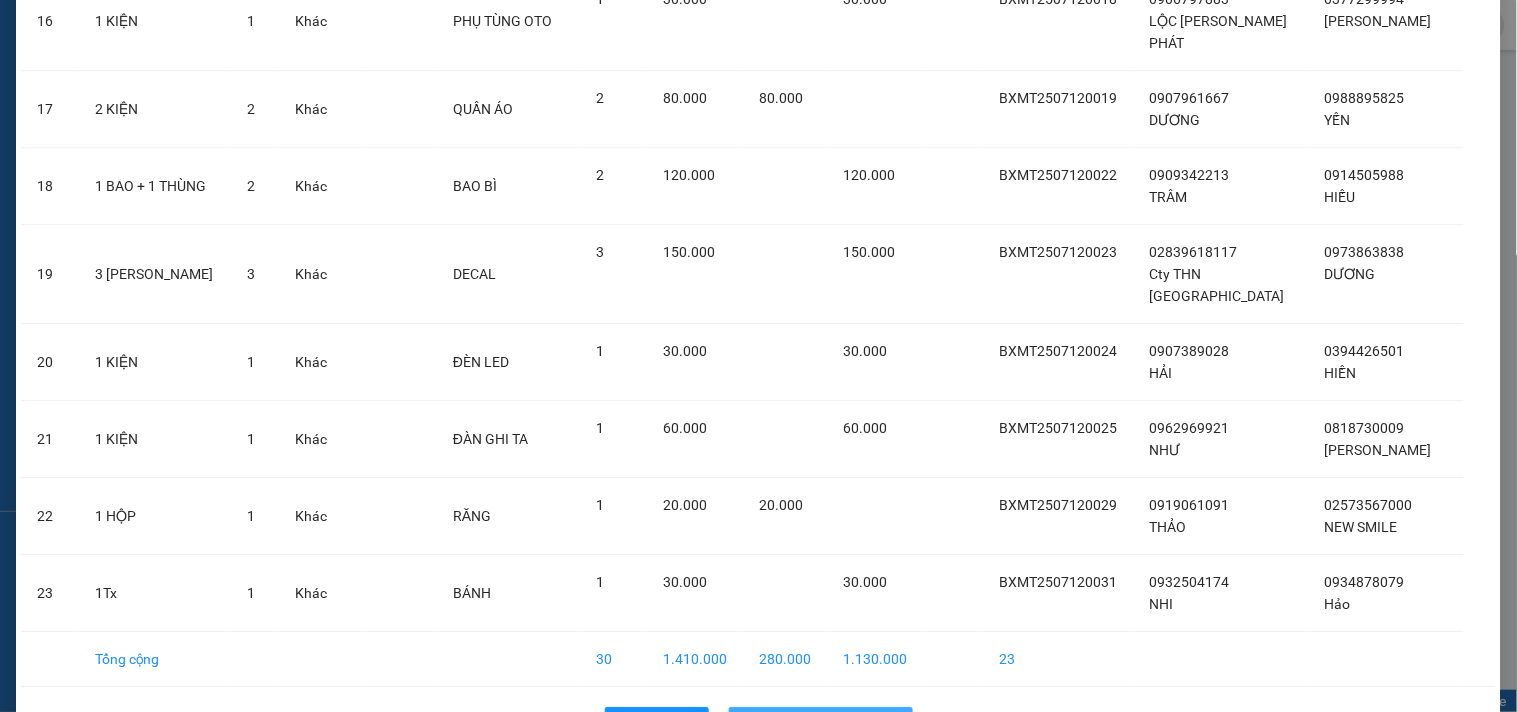 click on "Nhập hàng kho nhận" at bounding box center (832, 723) 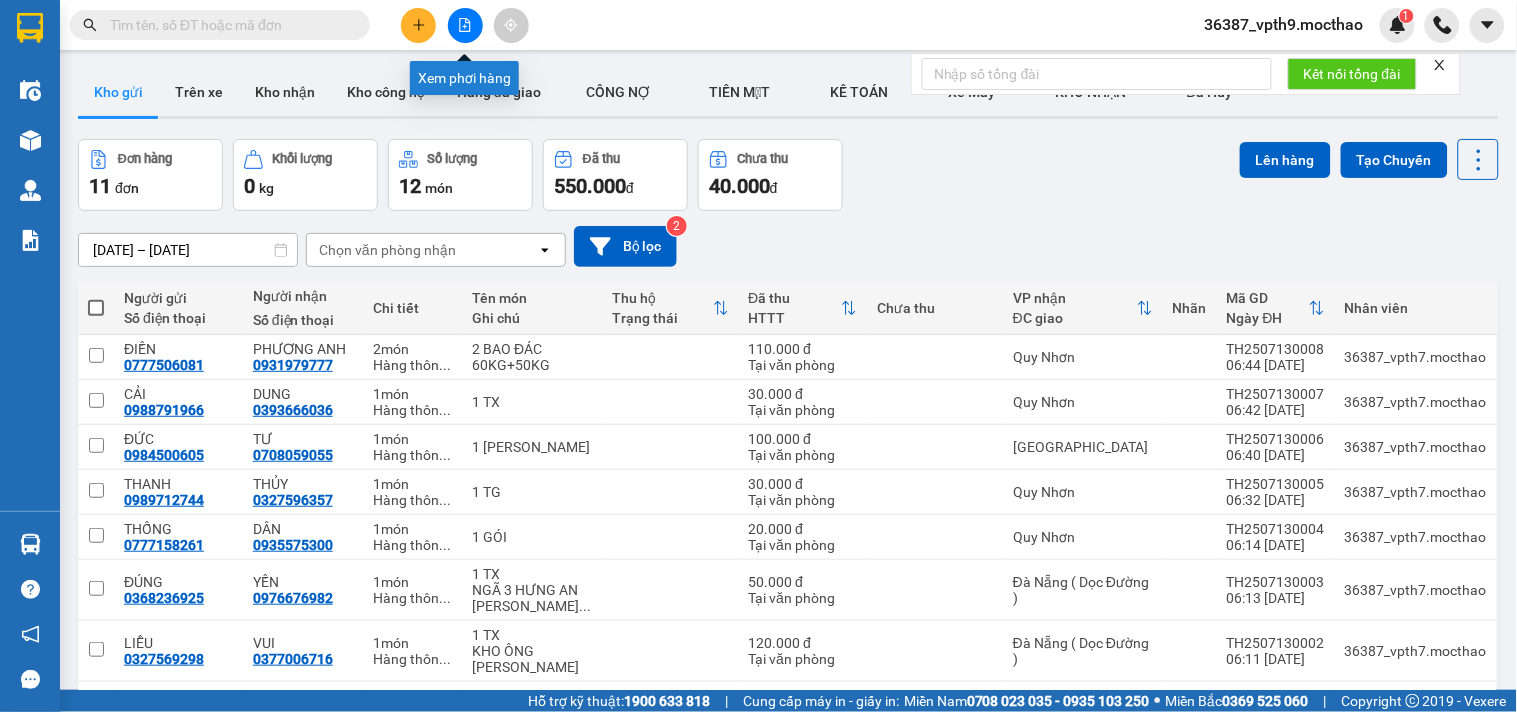 click at bounding box center (465, 25) 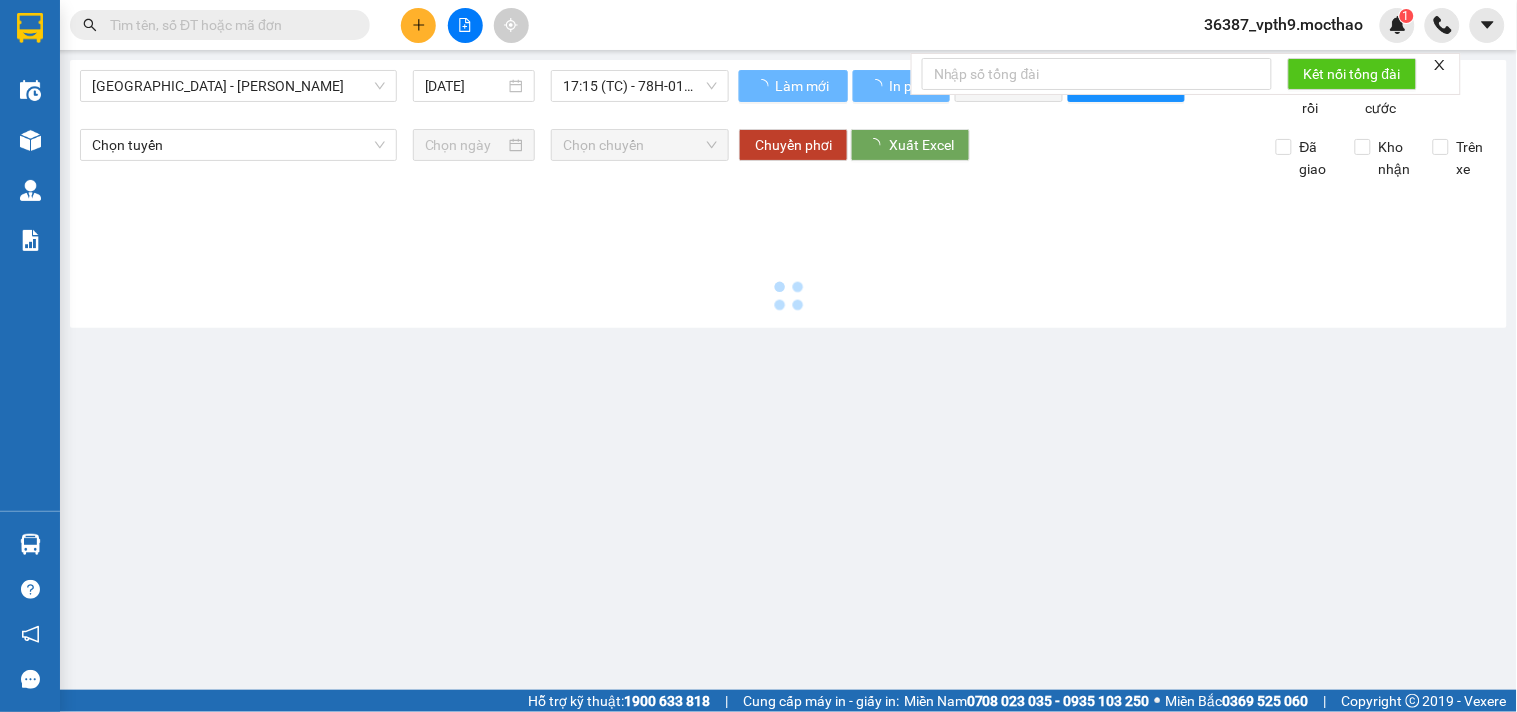 type on "[DATE]" 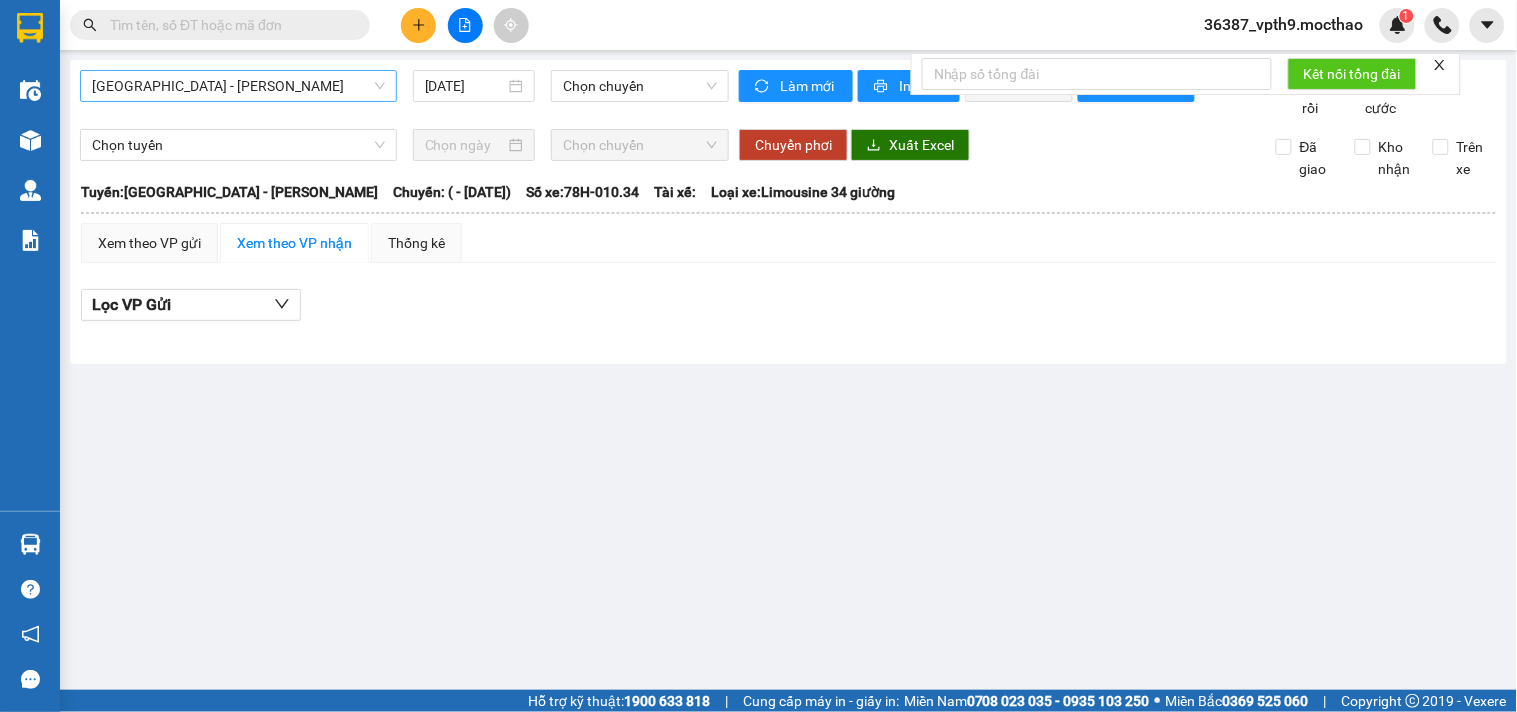 click on "[GEOGRAPHIC_DATA] - [PERSON_NAME]" at bounding box center [238, 86] 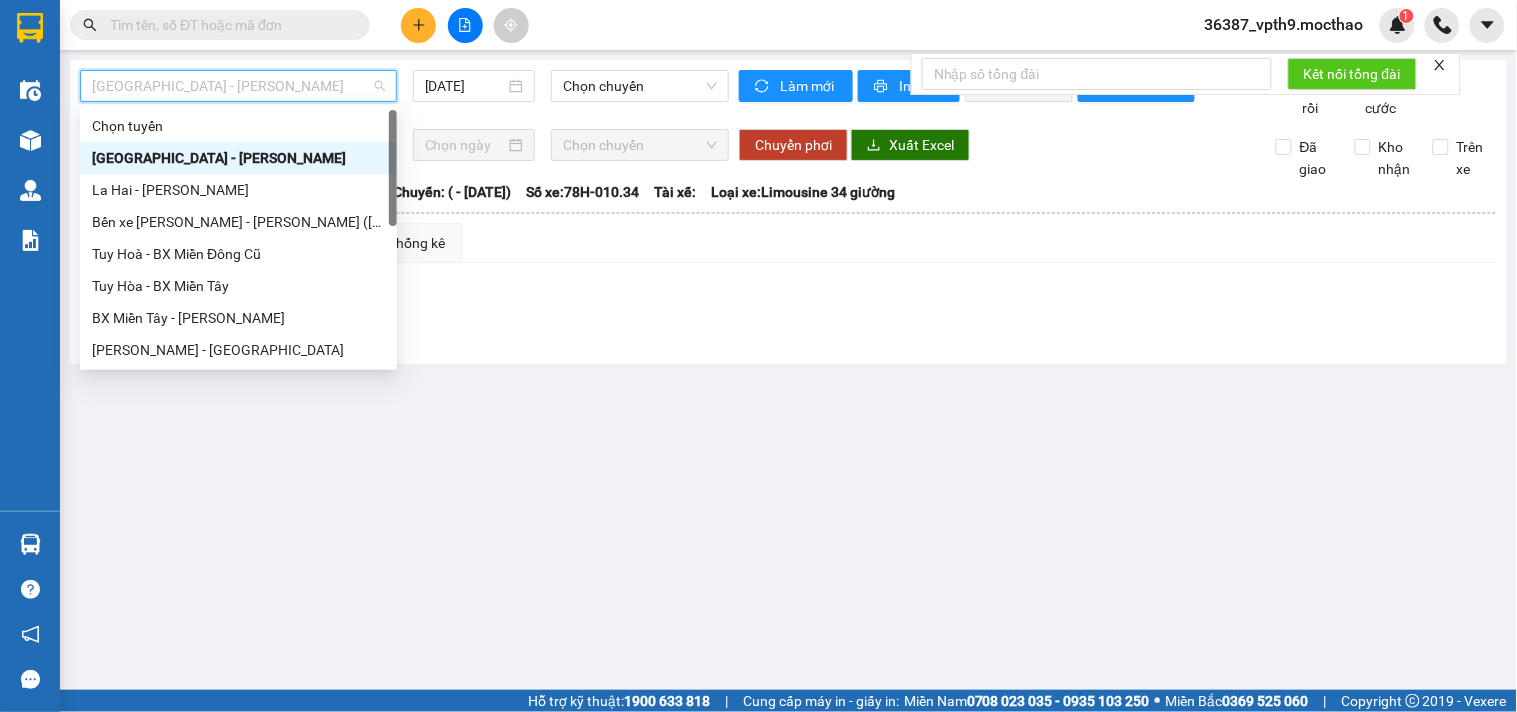 type on "m" 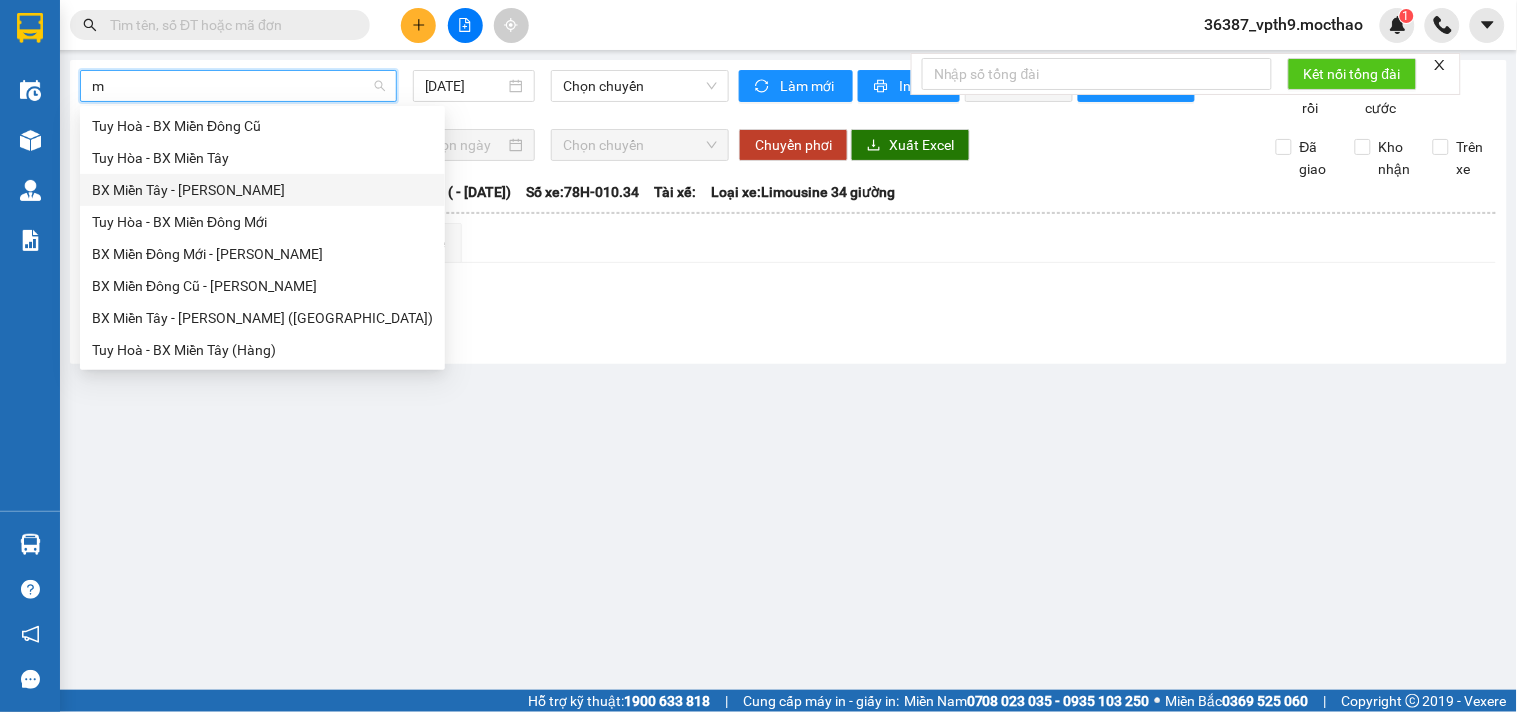 click on "BX Miền Tây - [PERSON_NAME]" at bounding box center [262, 190] 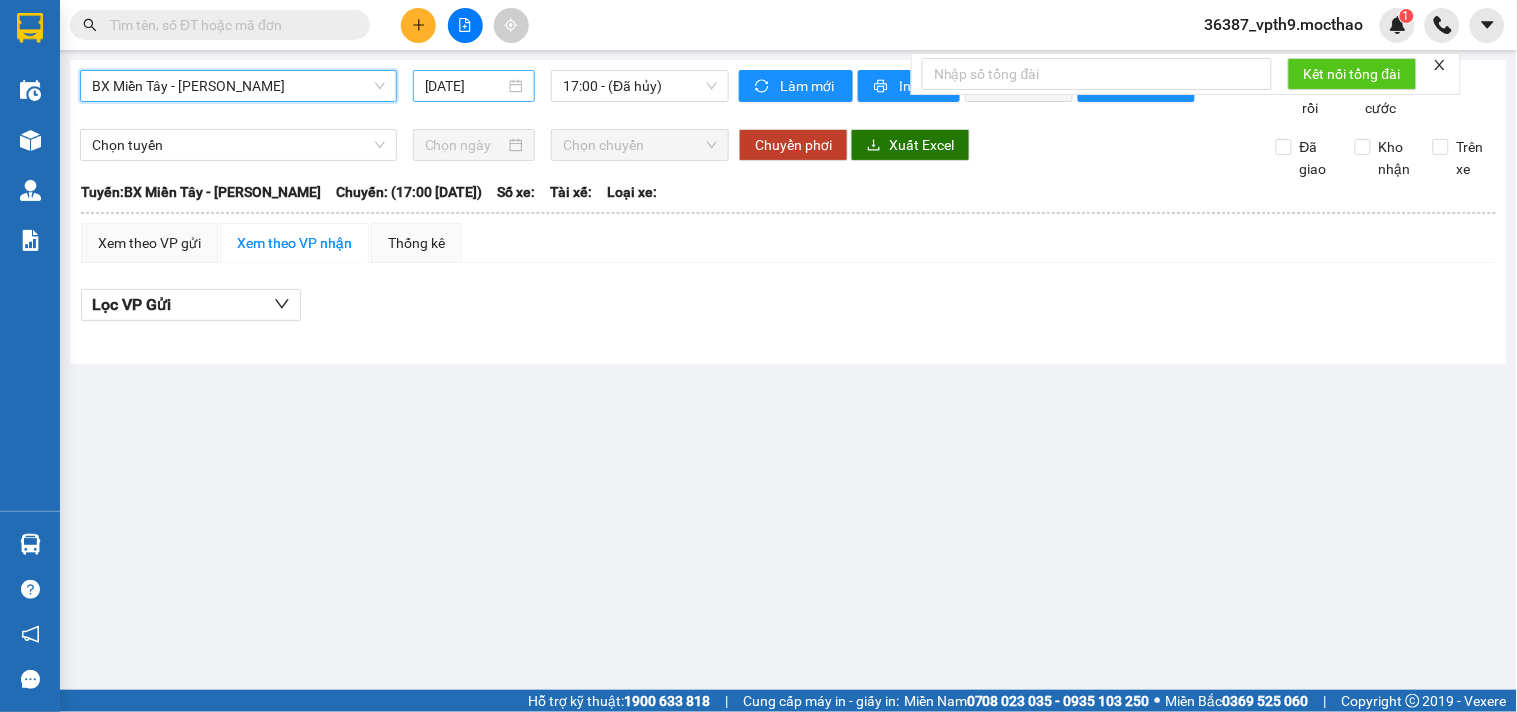 click on "[DATE]" at bounding box center (465, 86) 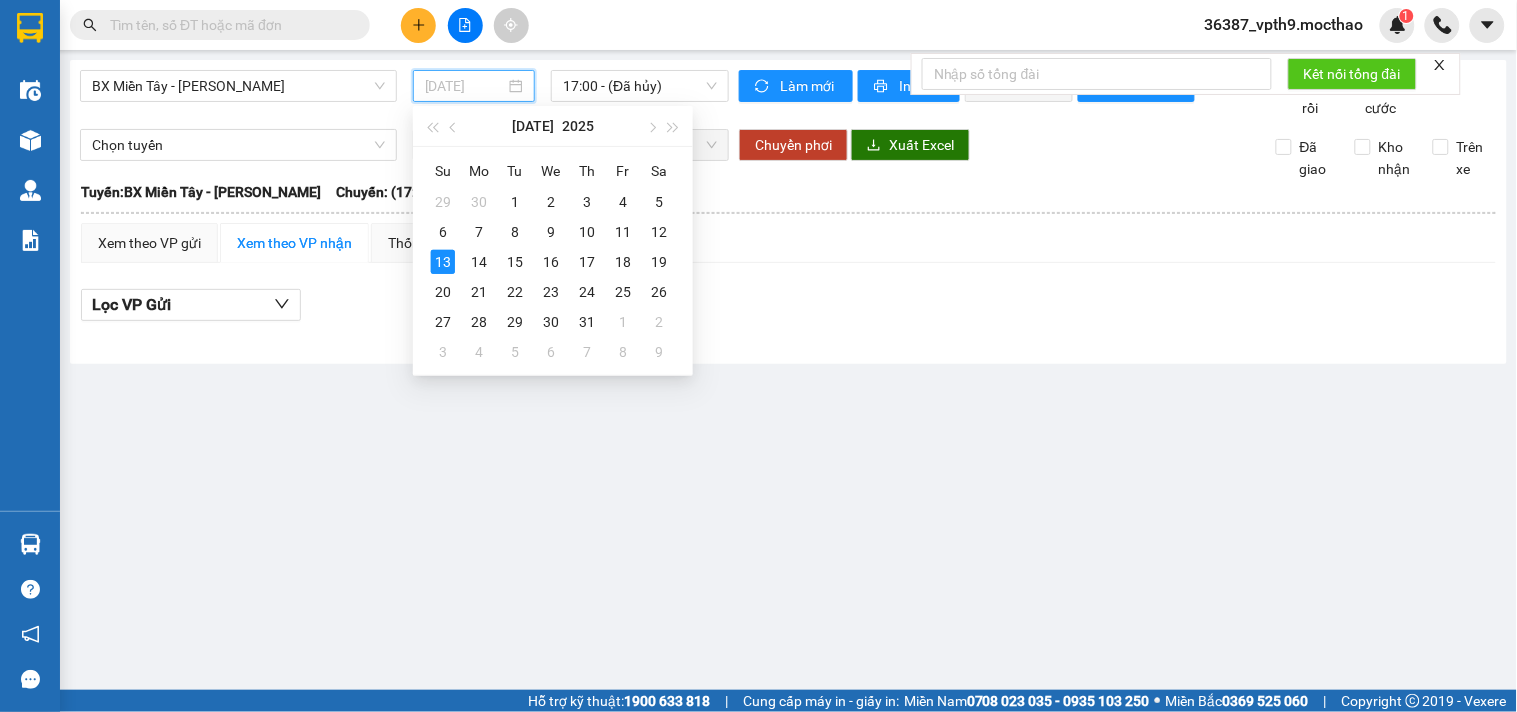 drag, startPoint x: 655, startPoint y: 227, endPoint x: 665, endPoint y: 112, distance: 115.43397 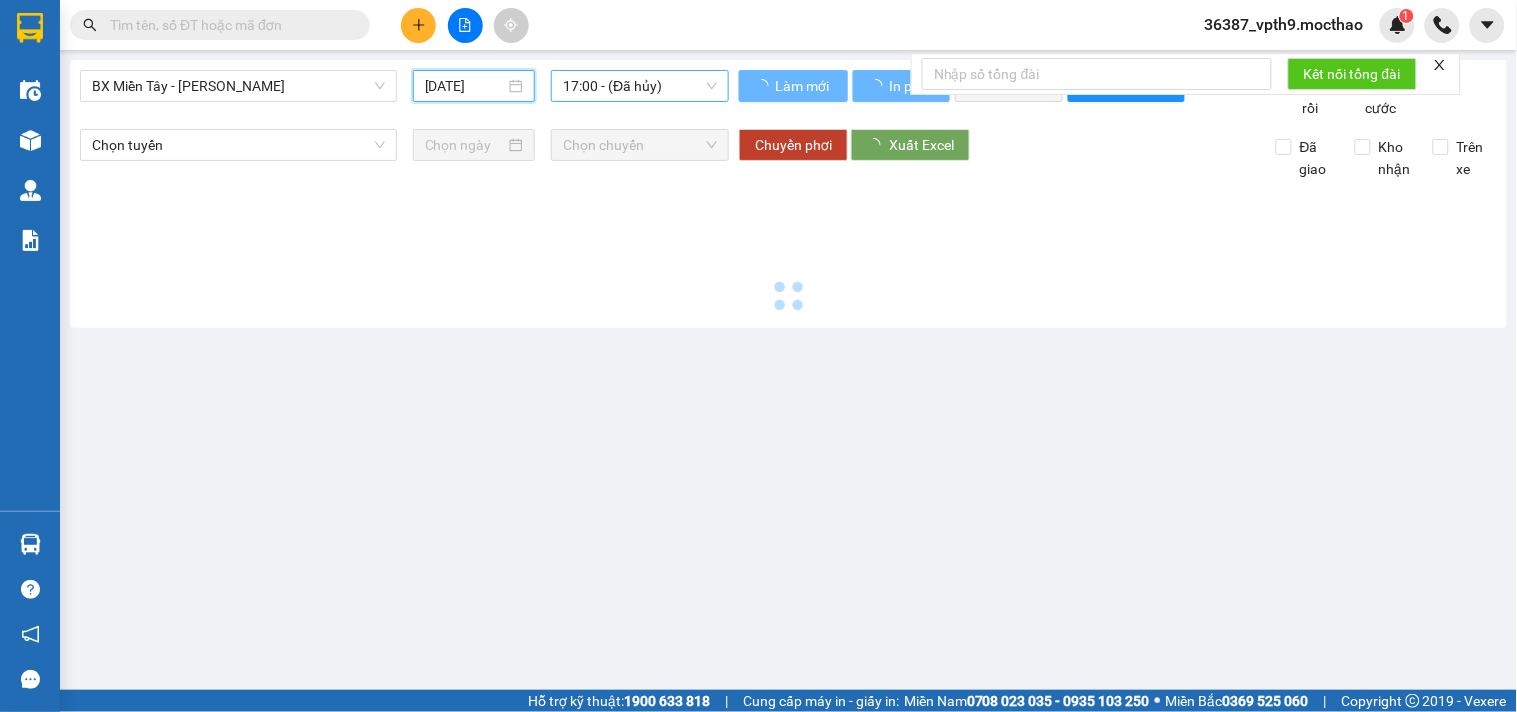 type on "[DATE]" 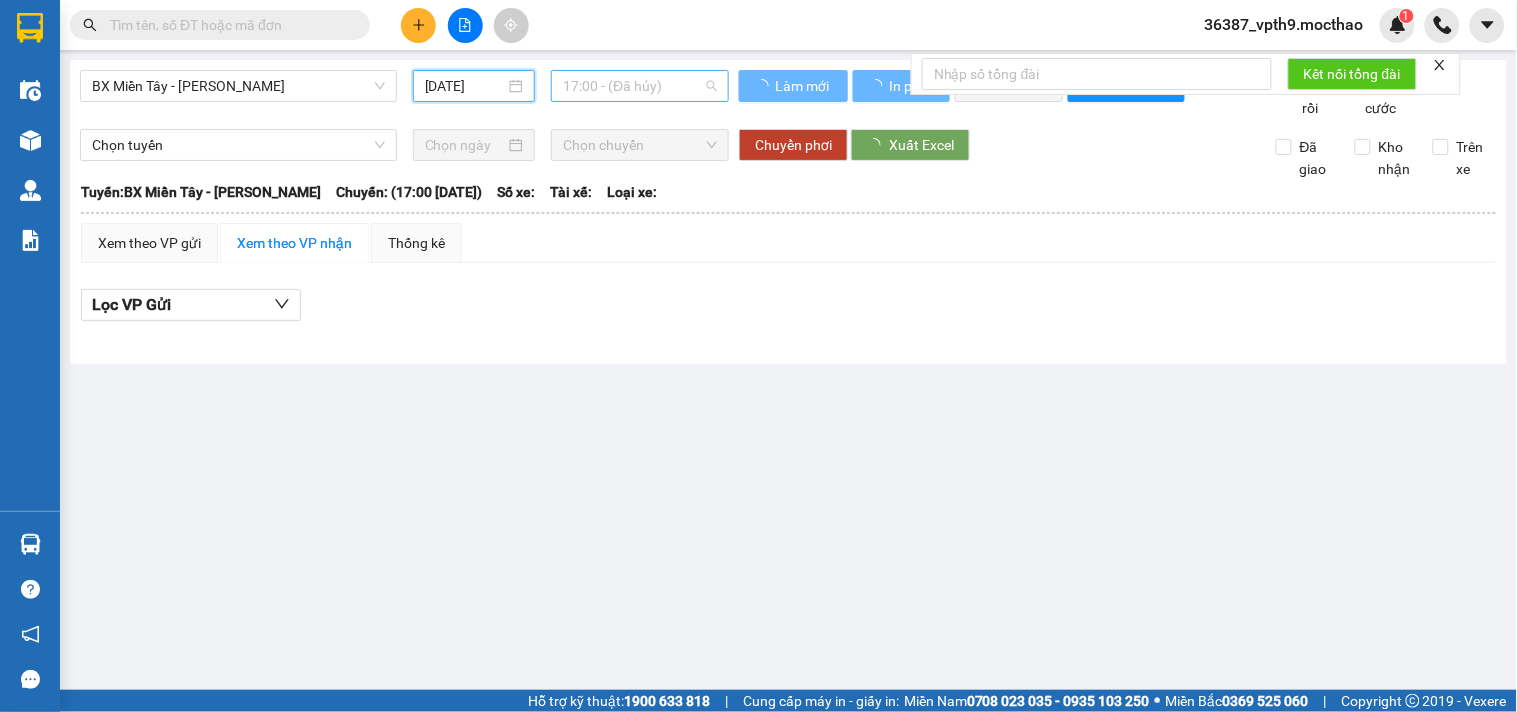 click on "17:00     - (Đã hủy)" at bounding box center (640, 86) 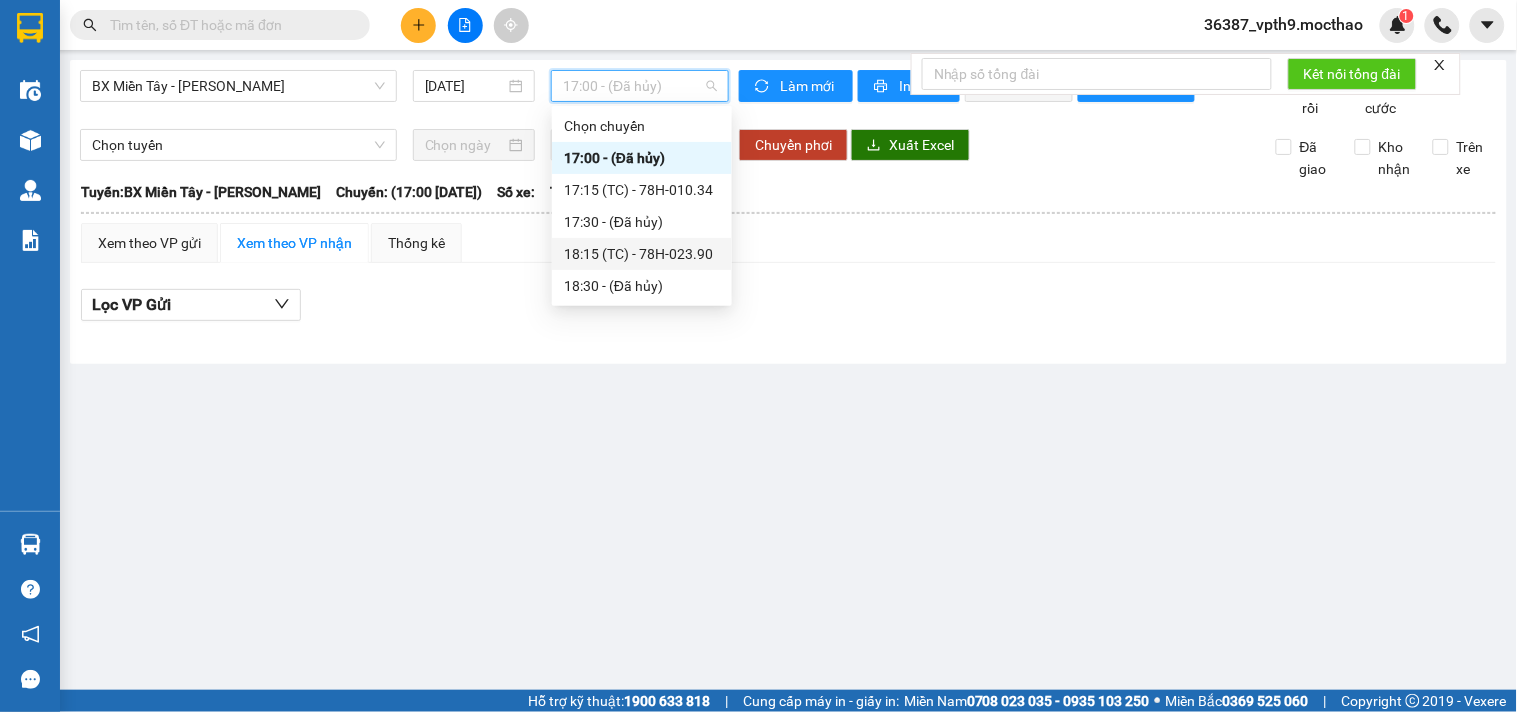 click on "18:15   (TC)   - 78H-023.90" at bounding box center [642, 254] 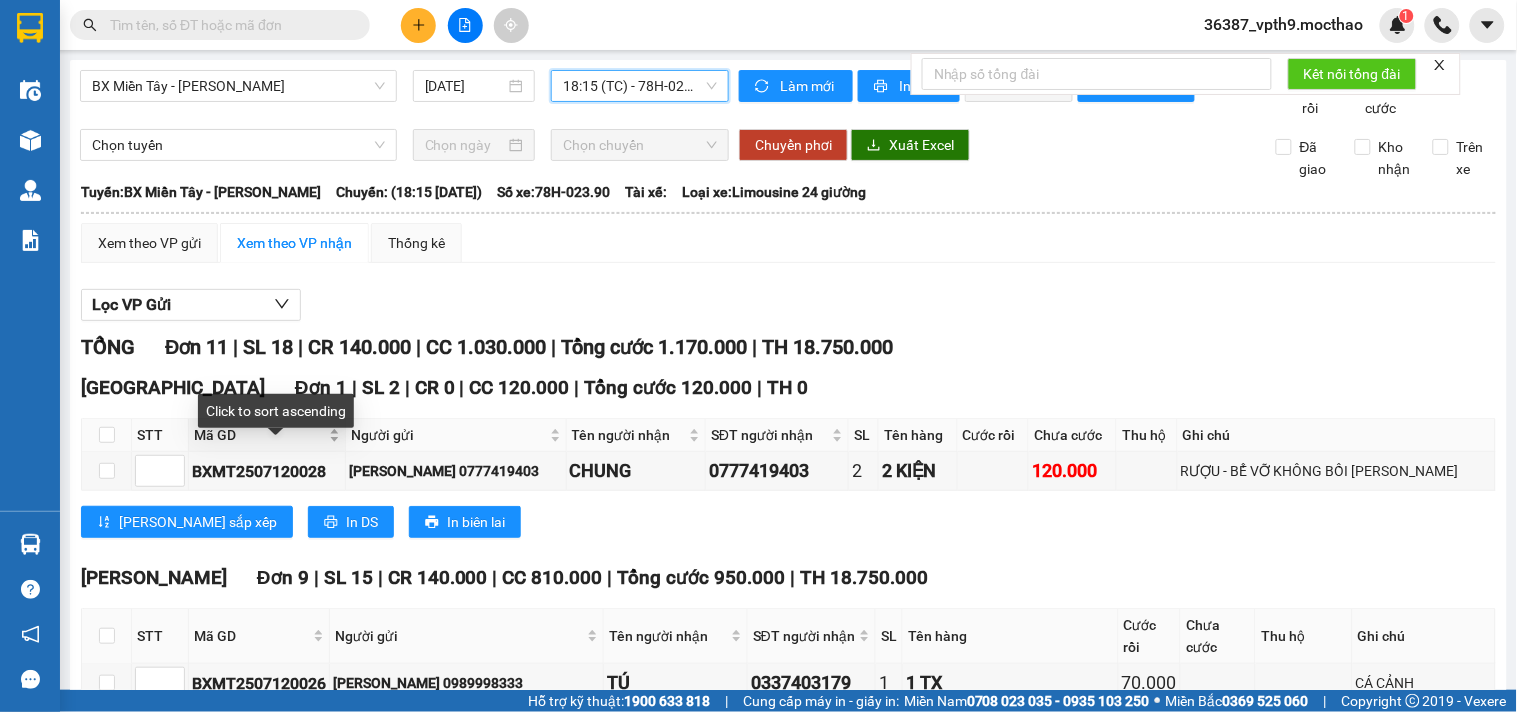 scroll, scrollTop: 333, scrollLeft: 0, axis: vertical 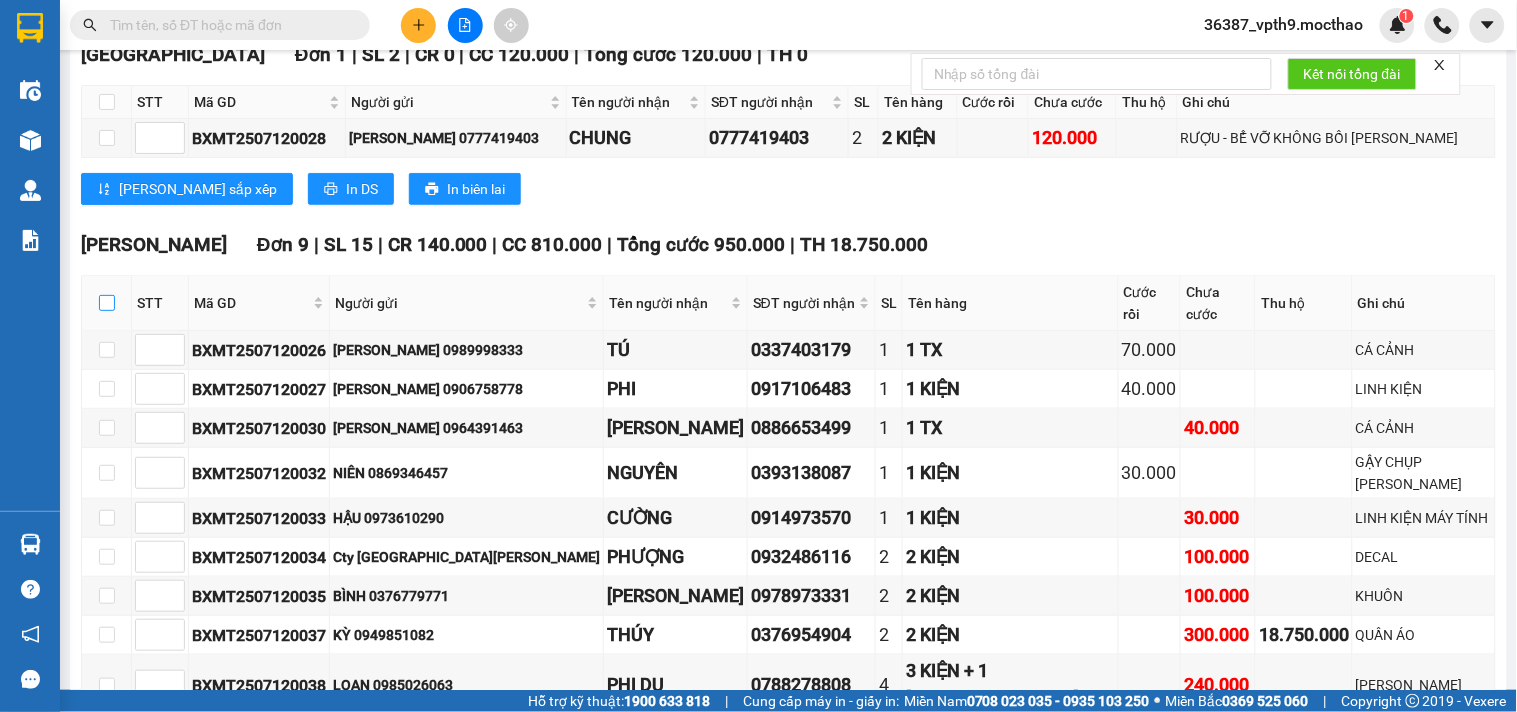click at bounding box center [107, 303] 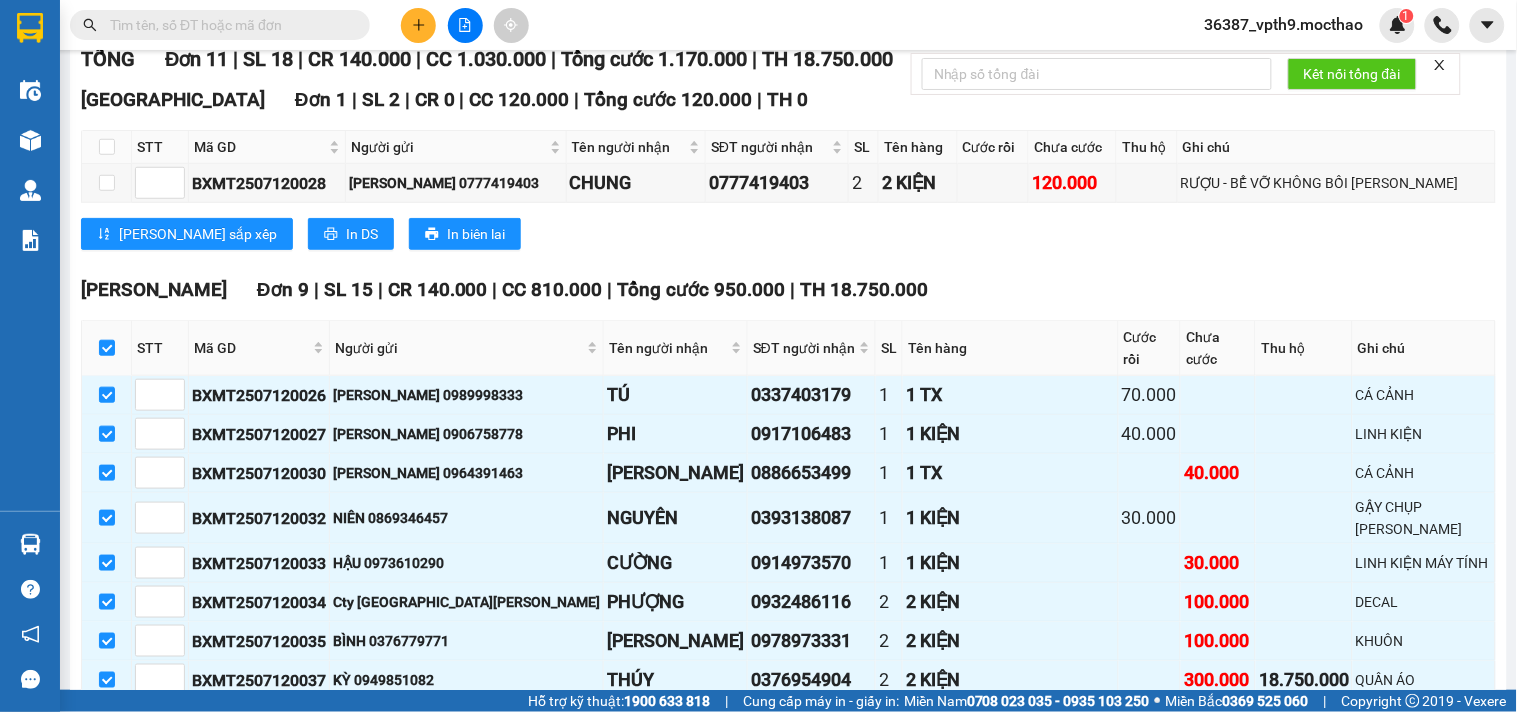 scroll, scrollTop: 511, scrollLeft: 0, axis: vertical 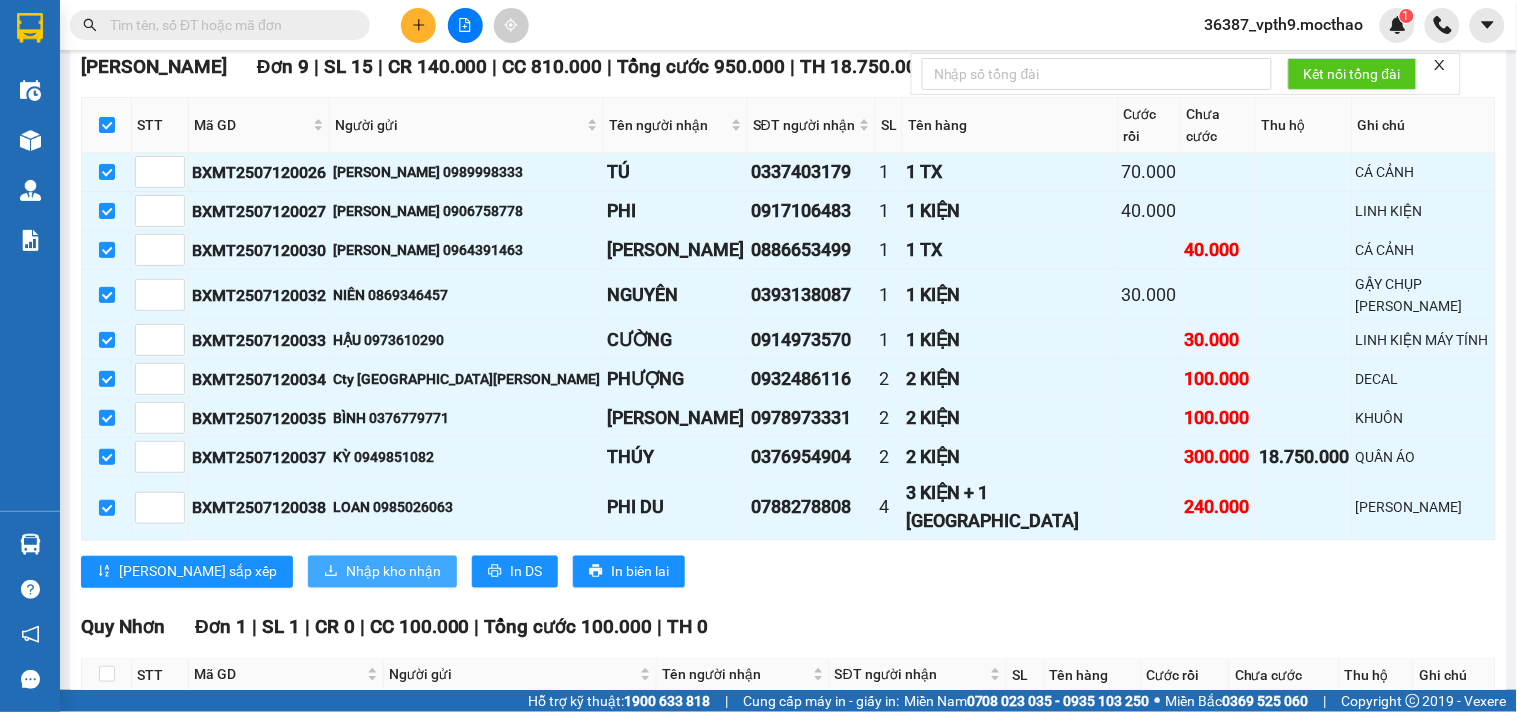 click on "Nhập kho nhận" at bounding box center (393, 572) 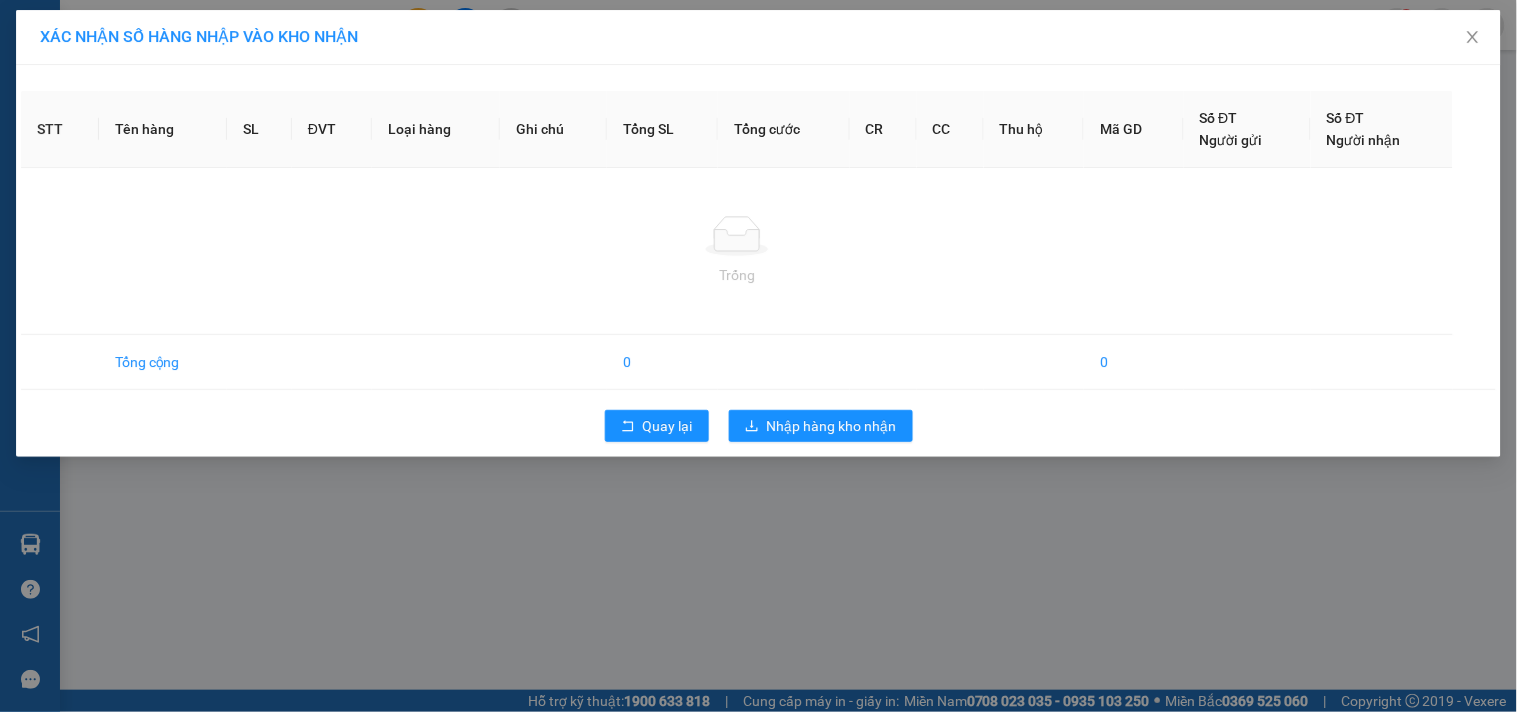 scroll, scrollTop: 0, scrollLeft: 0, axis: both 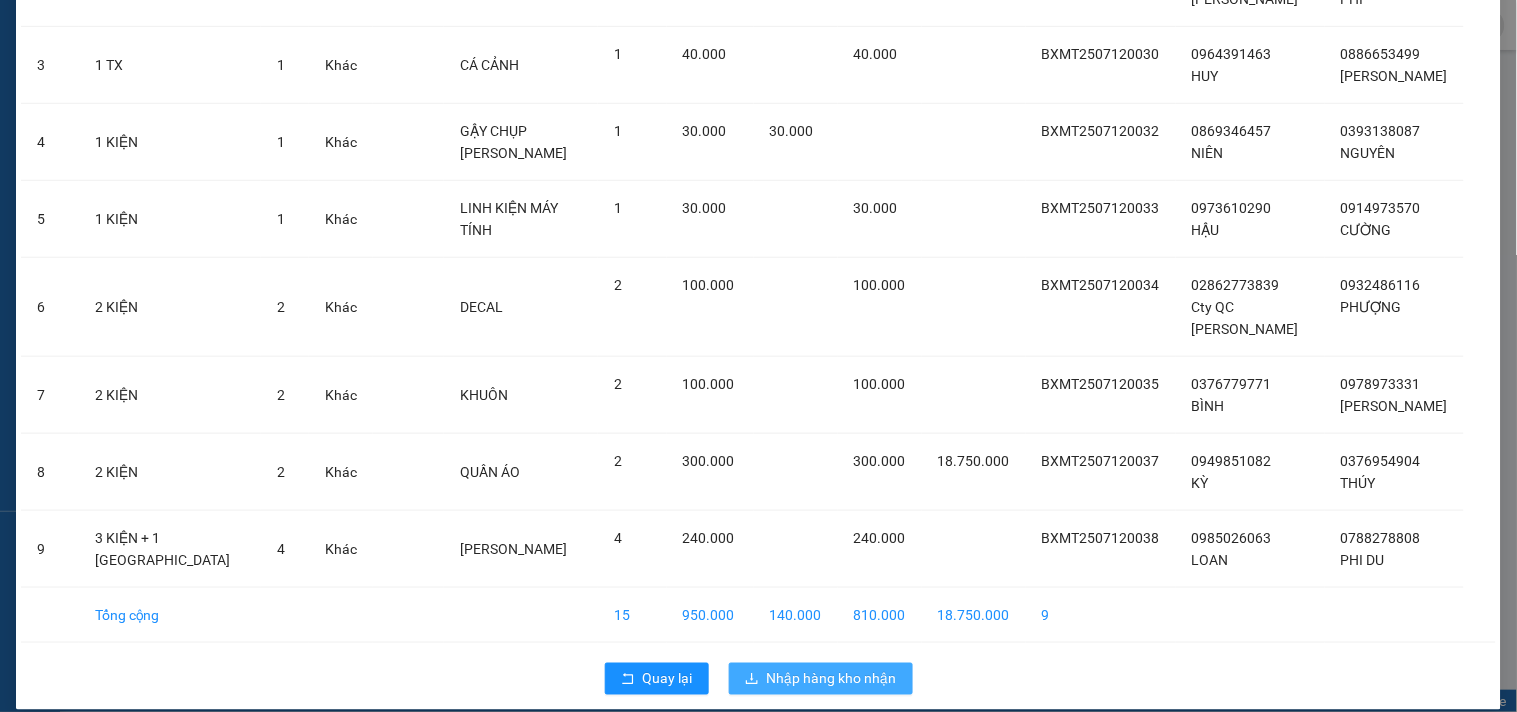 click on "Nhập hàng kho nhận" at bounding box center (832, 679) 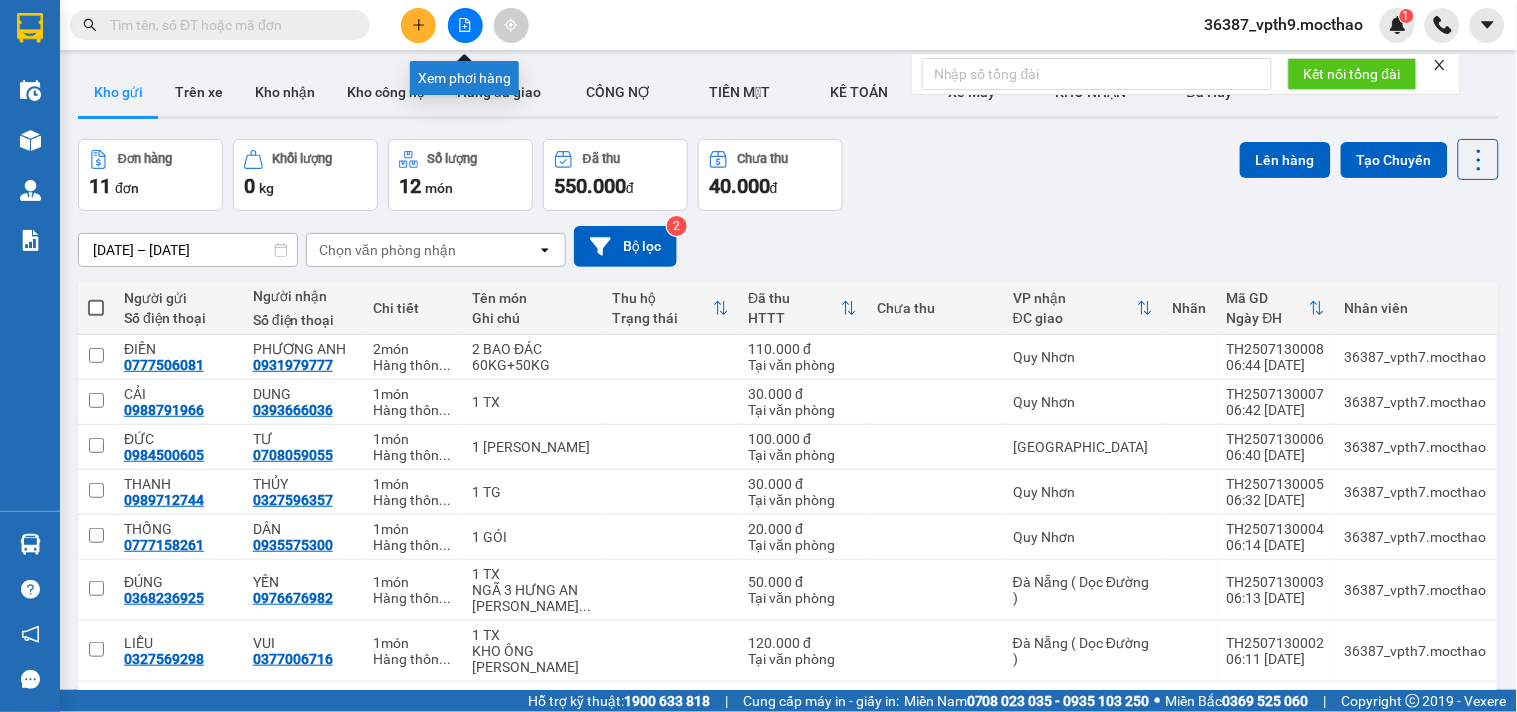 click at bounding box center (465, 25) 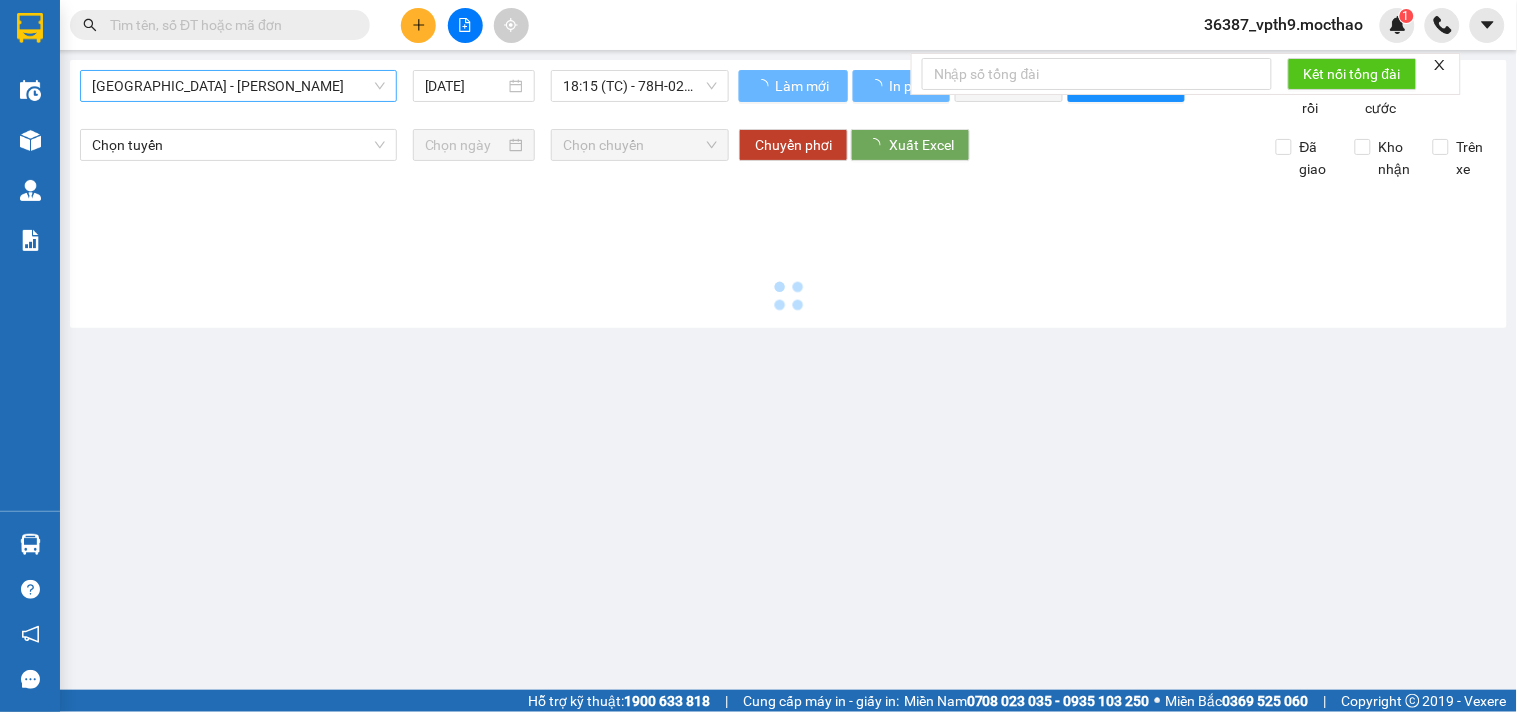 type on "[DATE]" 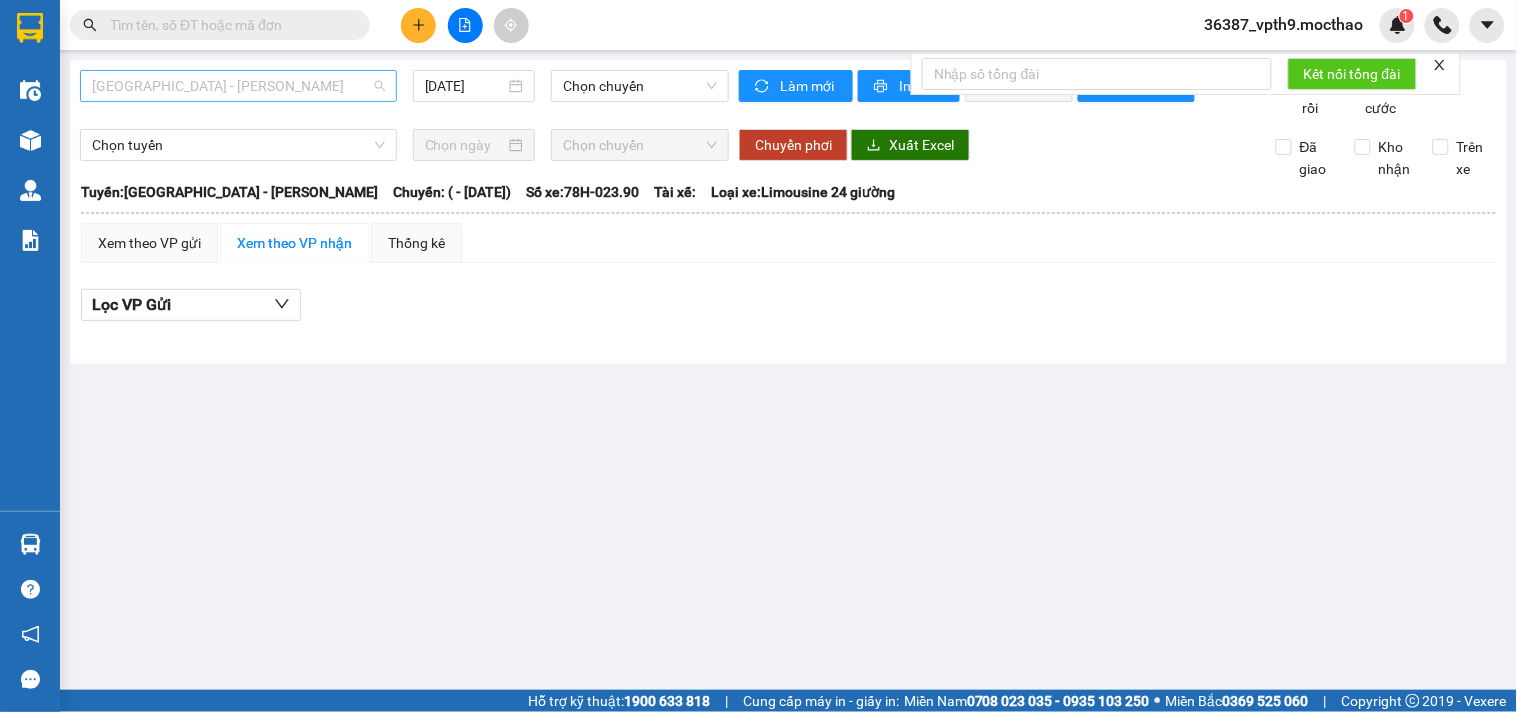click on "[GEOGRAPHIC_DATA] - [PERSON_NAME]" at bounding box center [238, 86] 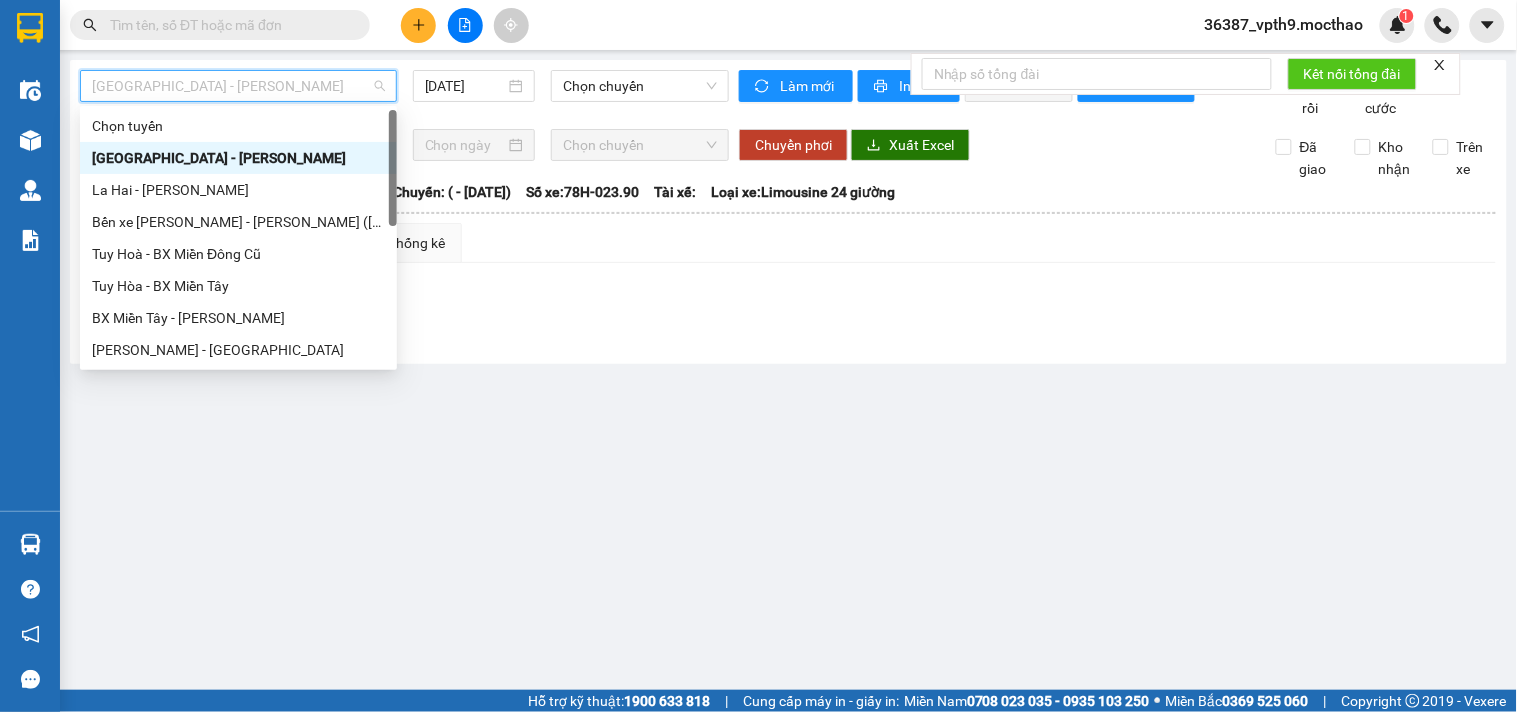 type on "d" 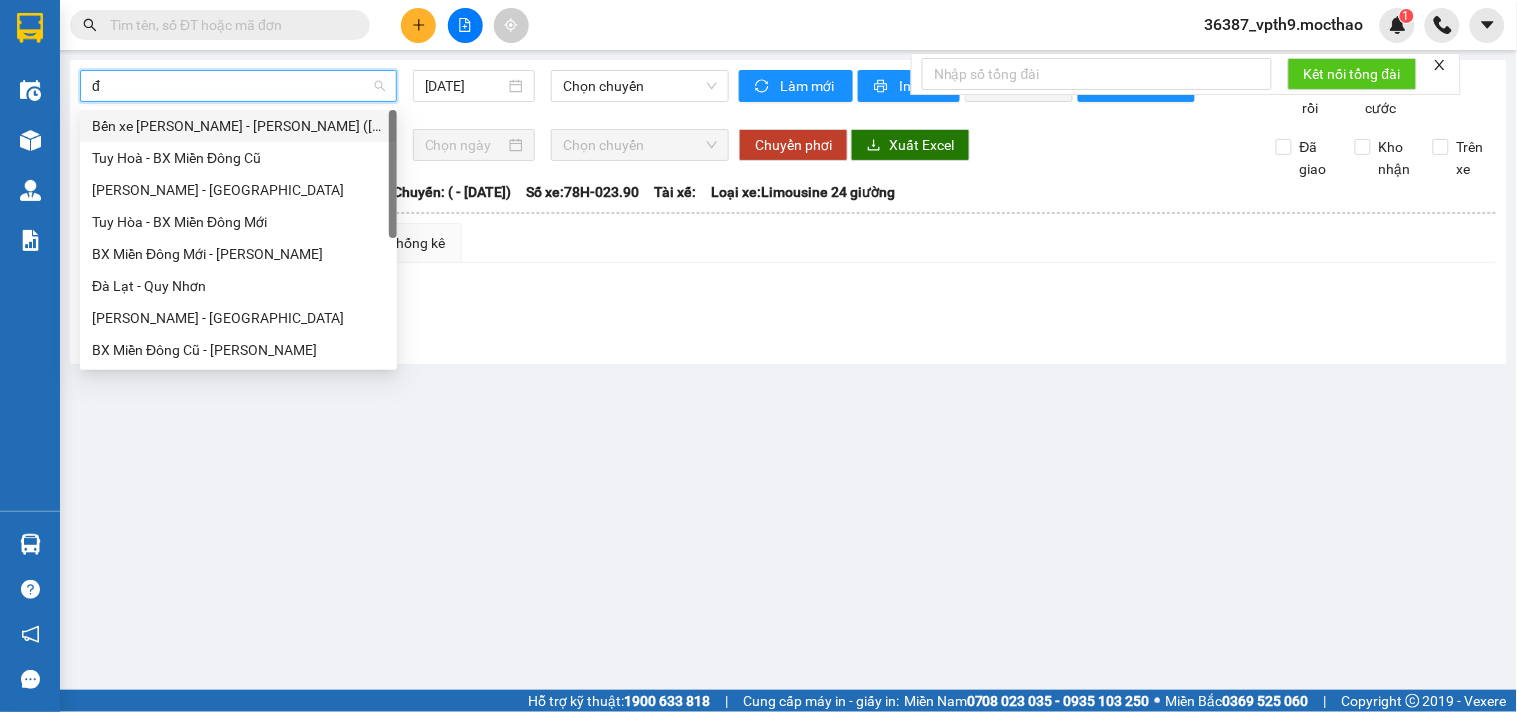 type on "đa" 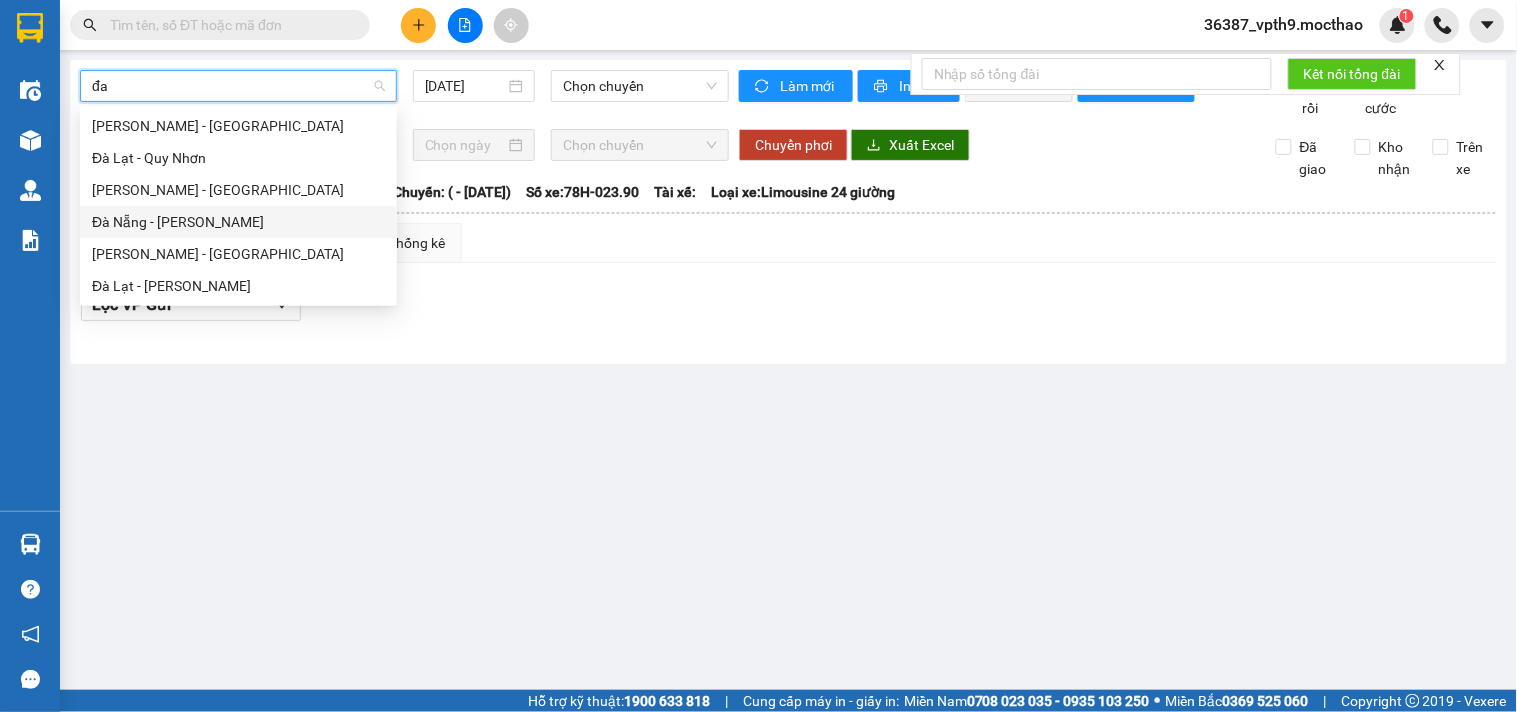 click on "Đà Nẵng - [PERSON_NAME]" at bounding box center (238, 222) 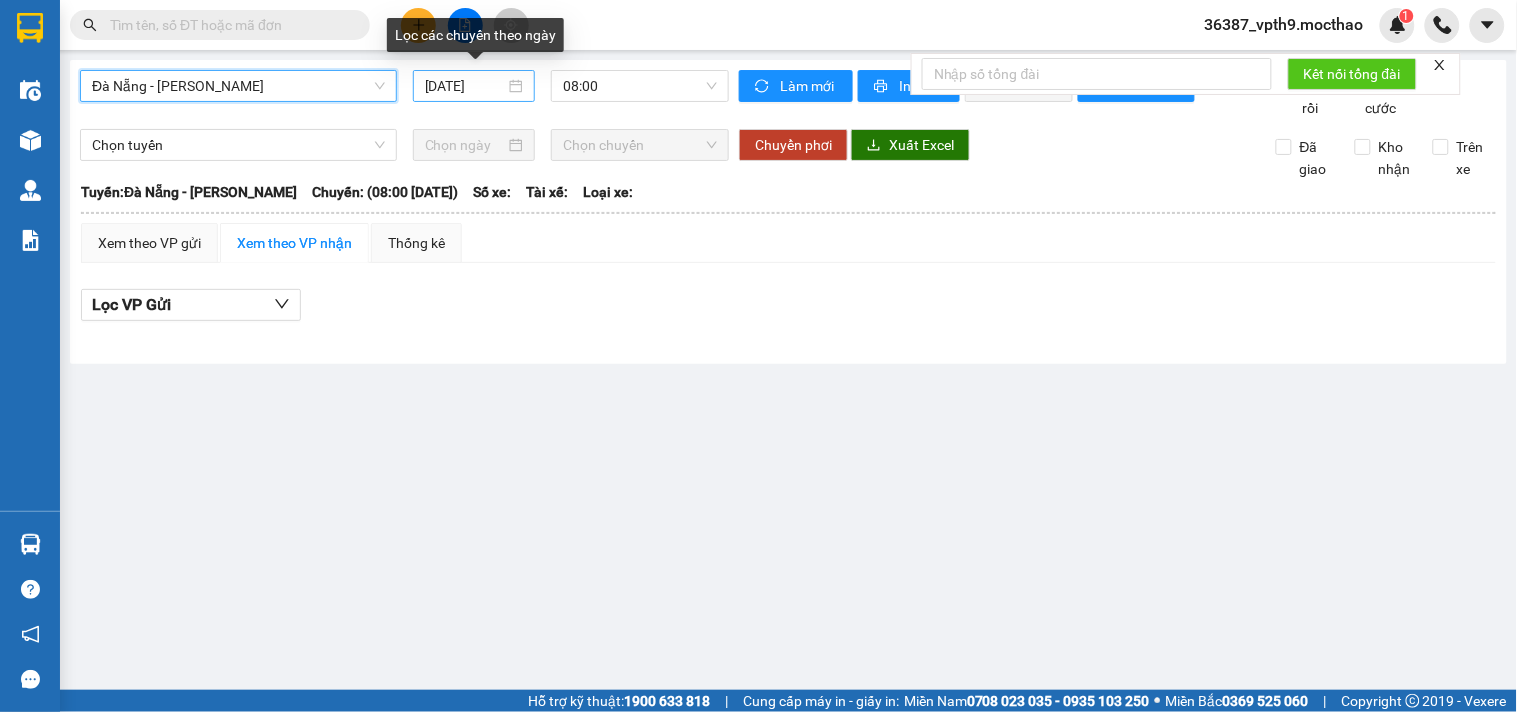 click on "[DATE]" at bounding box center [465, 86] 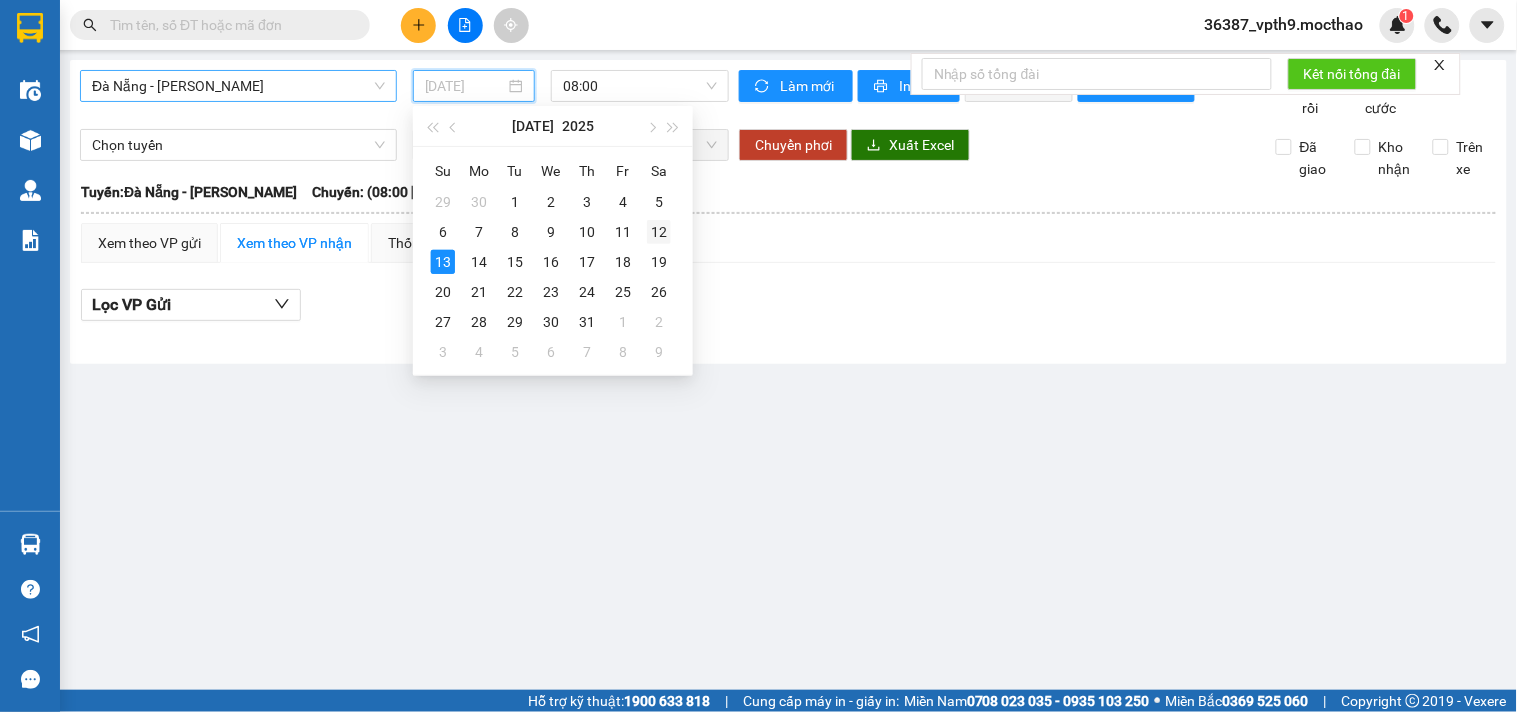 click on "12" at bounding box center [659, 232] 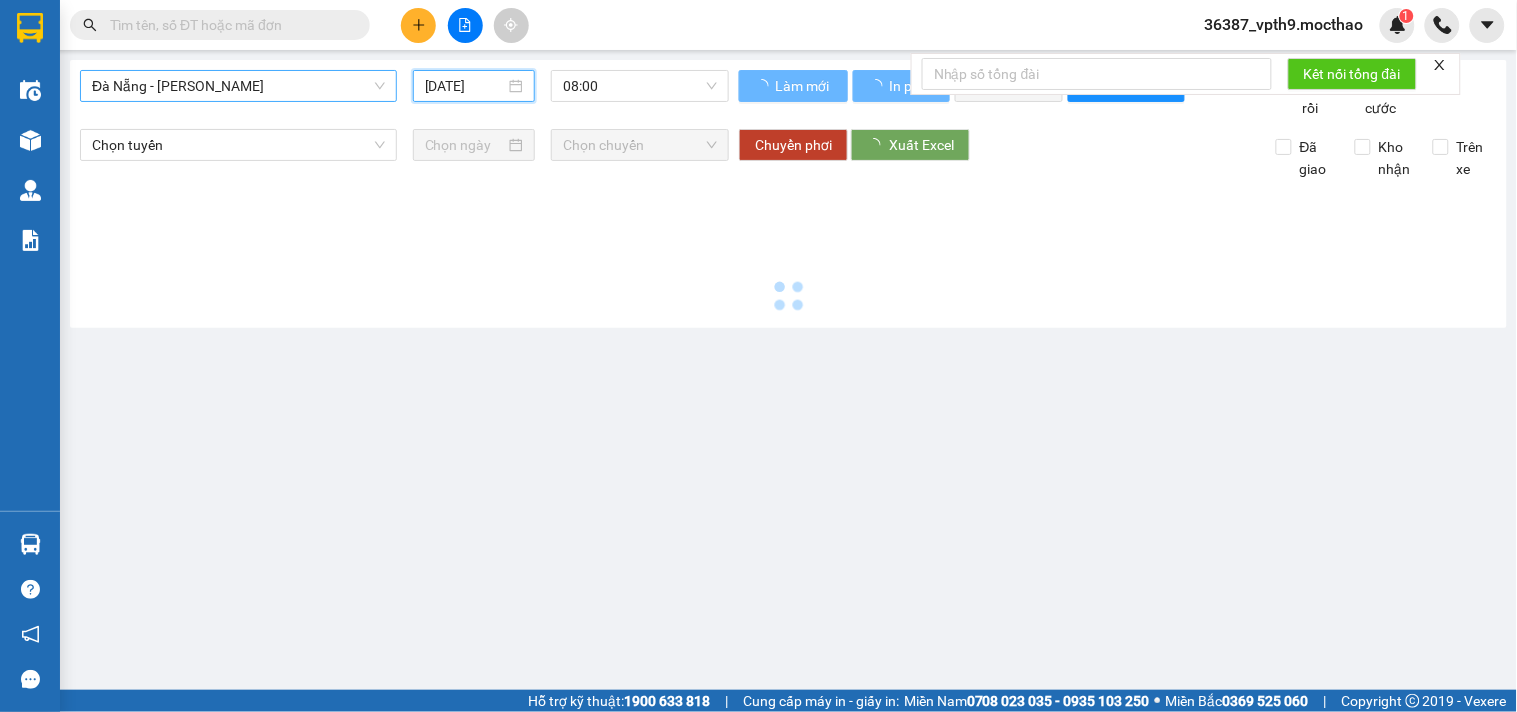 type on "[DATE]" 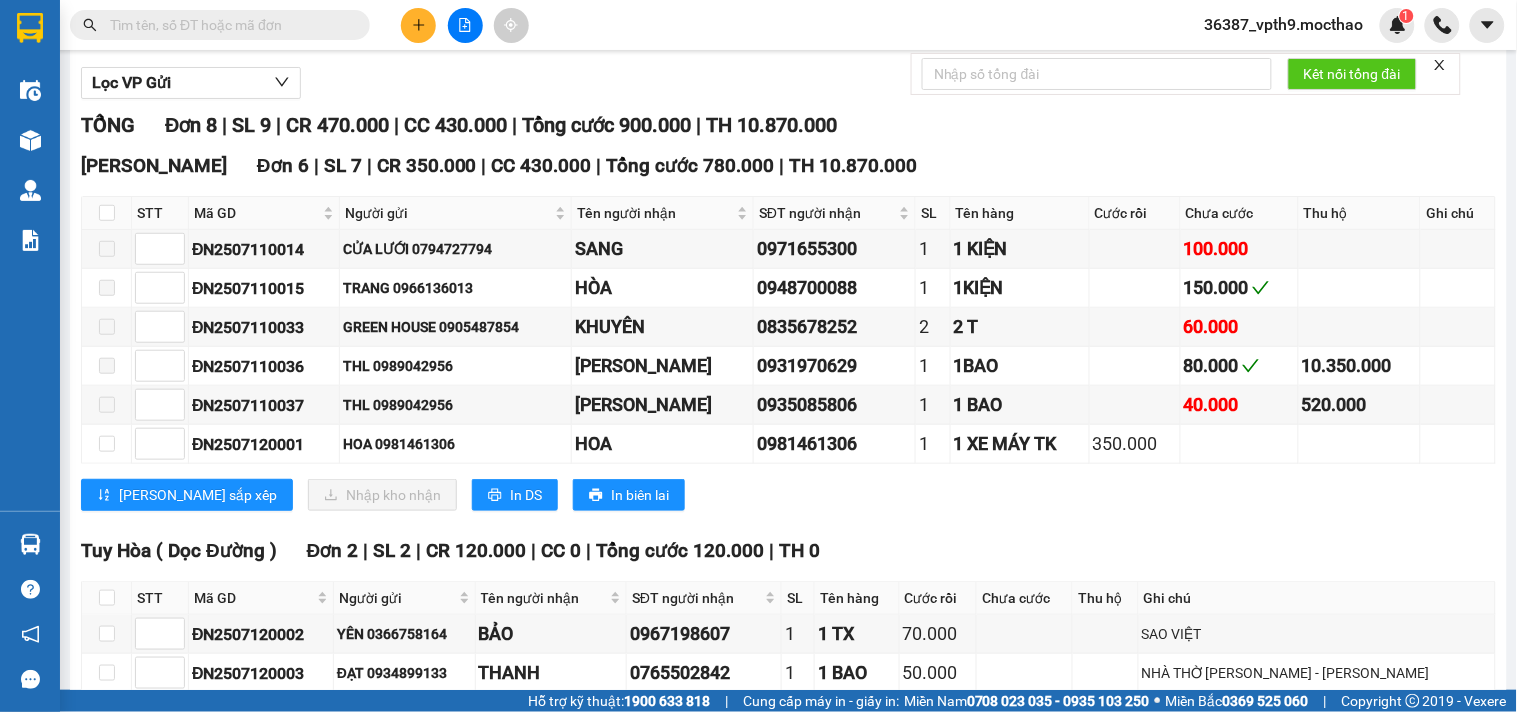 scroll, scrollTop: 0, scrollLeft: 0, axis: both 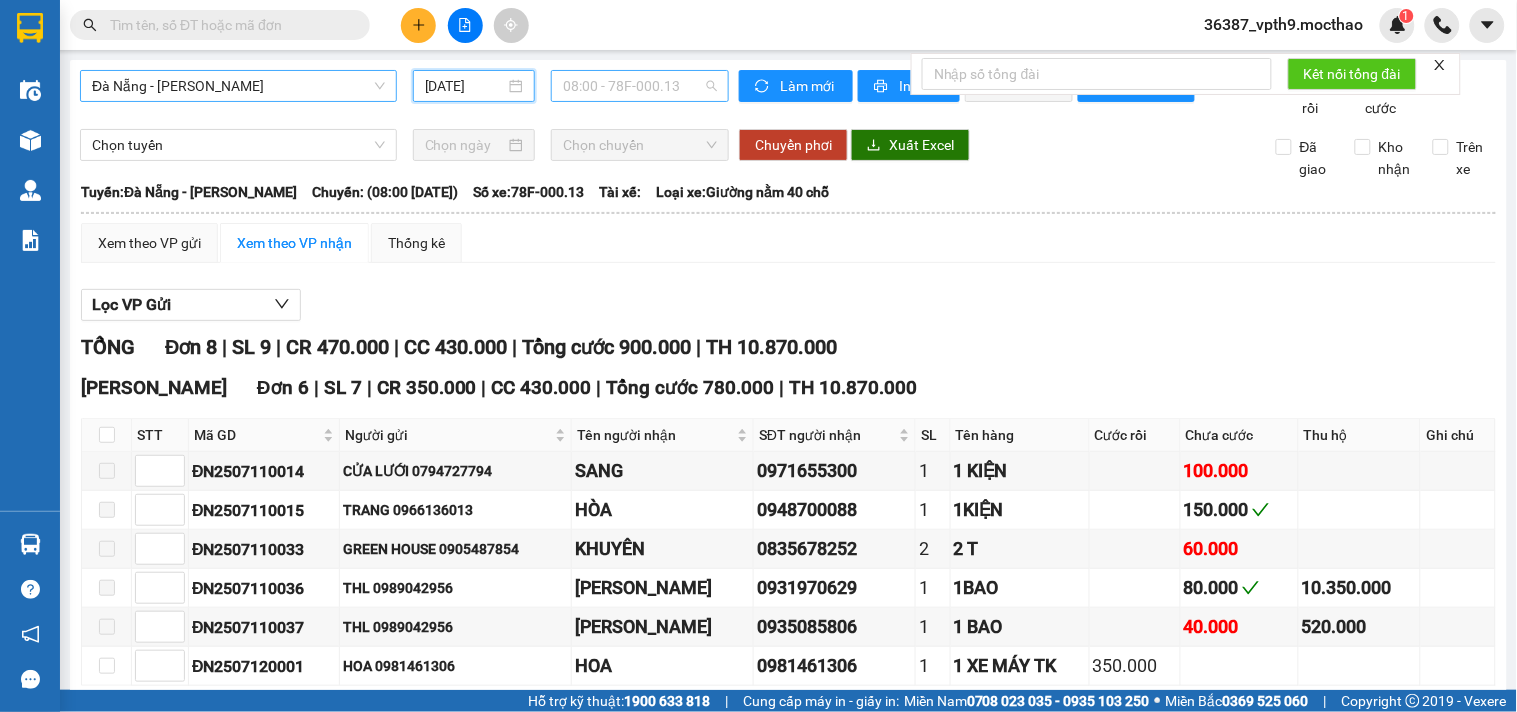click on "08:00     - 78F-000.13" at bounding box center [640, 86] 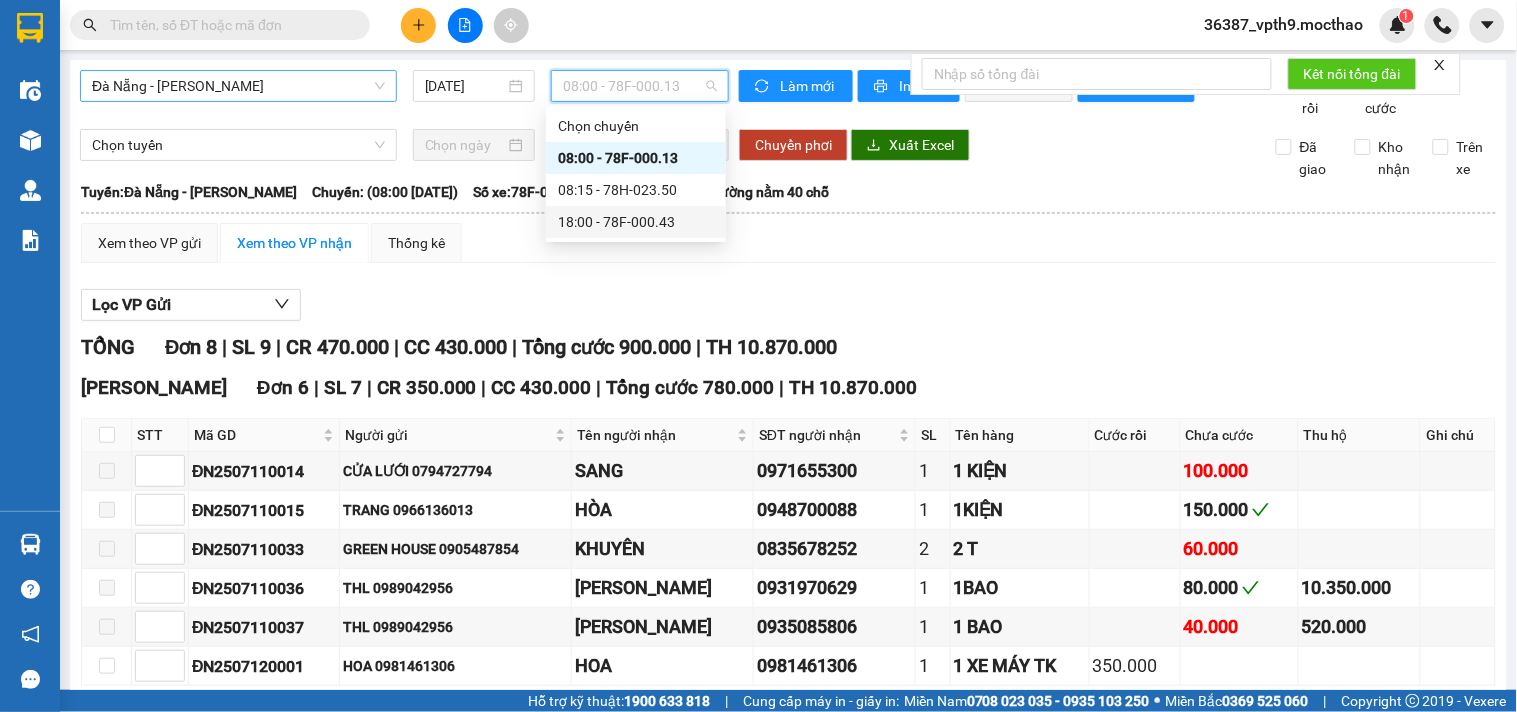 click on "18:00     - 78F-000.43" at bounding box center (636, 222) 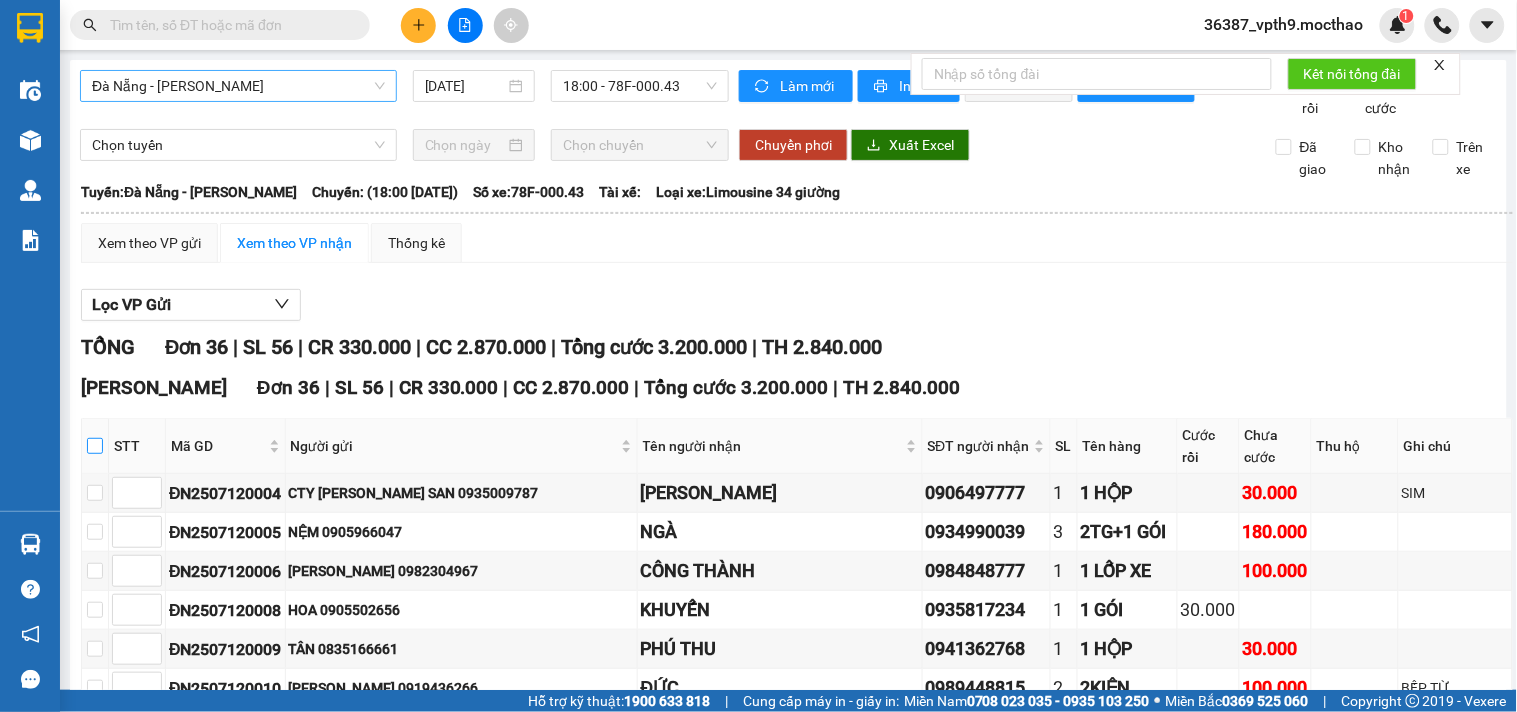 click at bounding box center [95, 446] 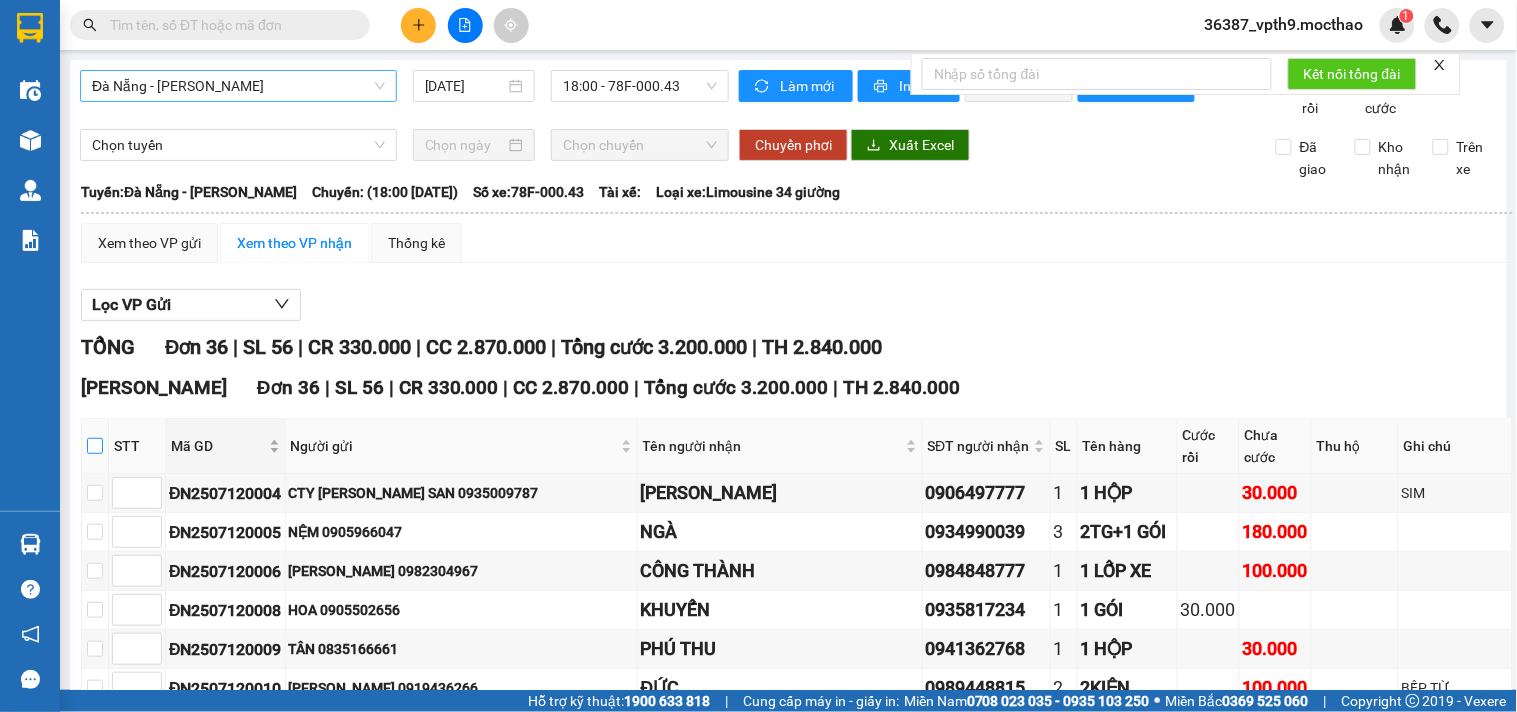 checkbox on "true" 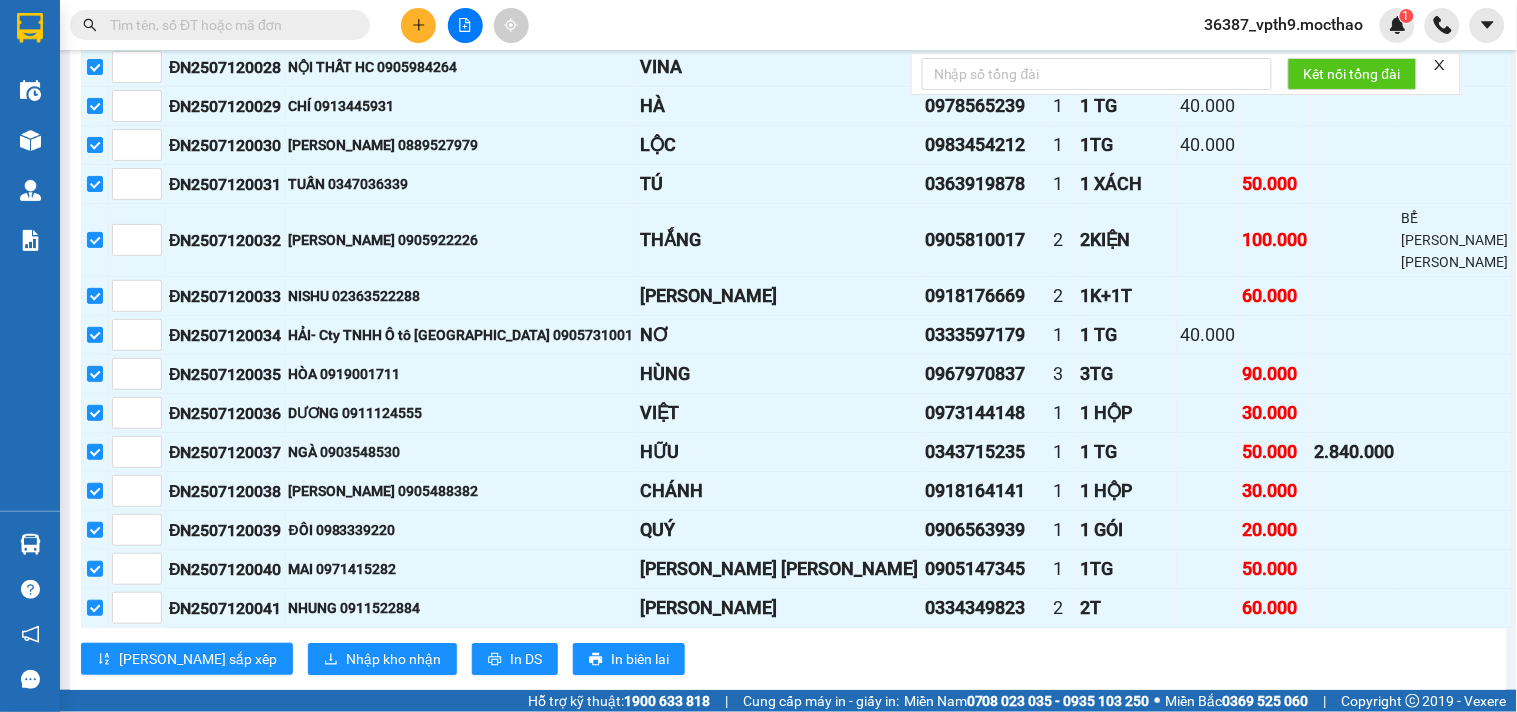 scroll, scrollTop: 1111, scrollLeft: 0, axis: vertical 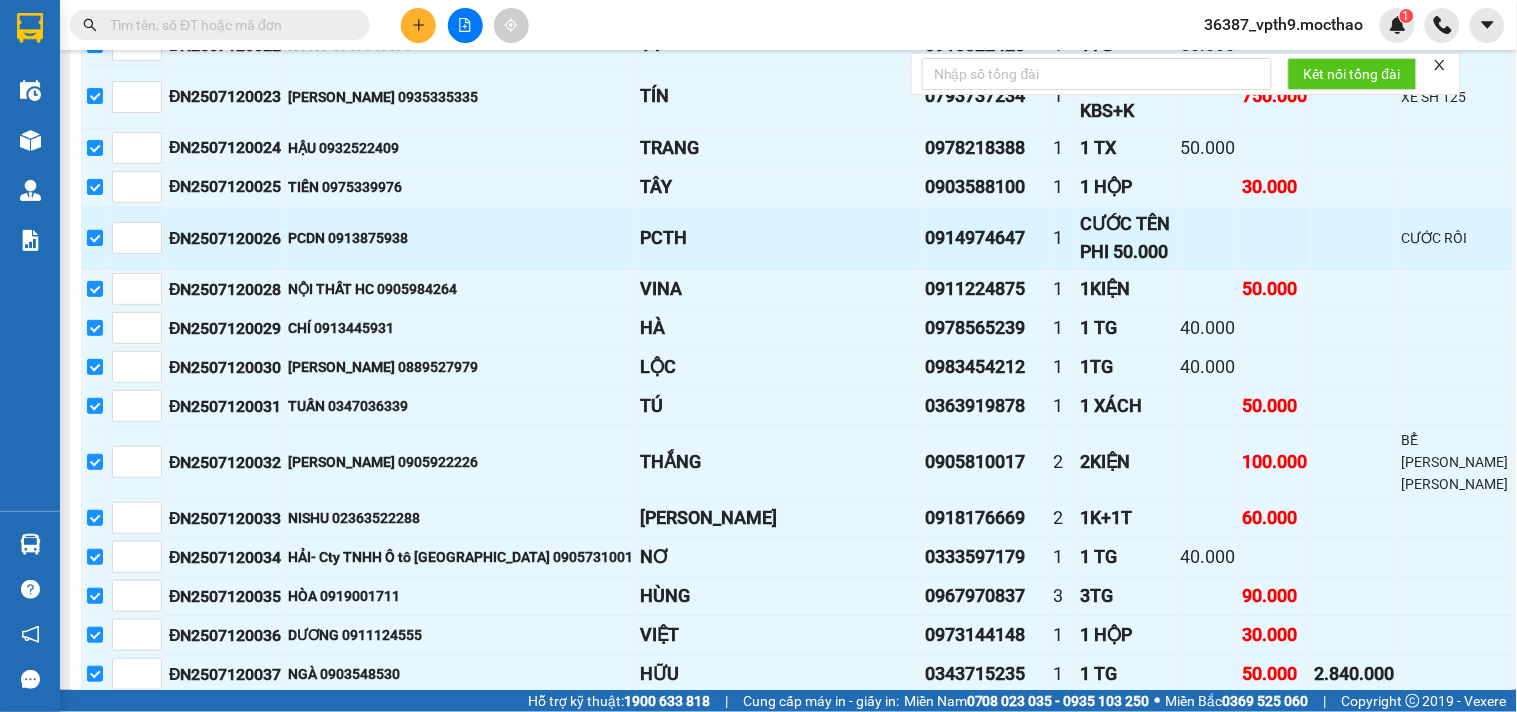 click at bounding box center [95, 238] 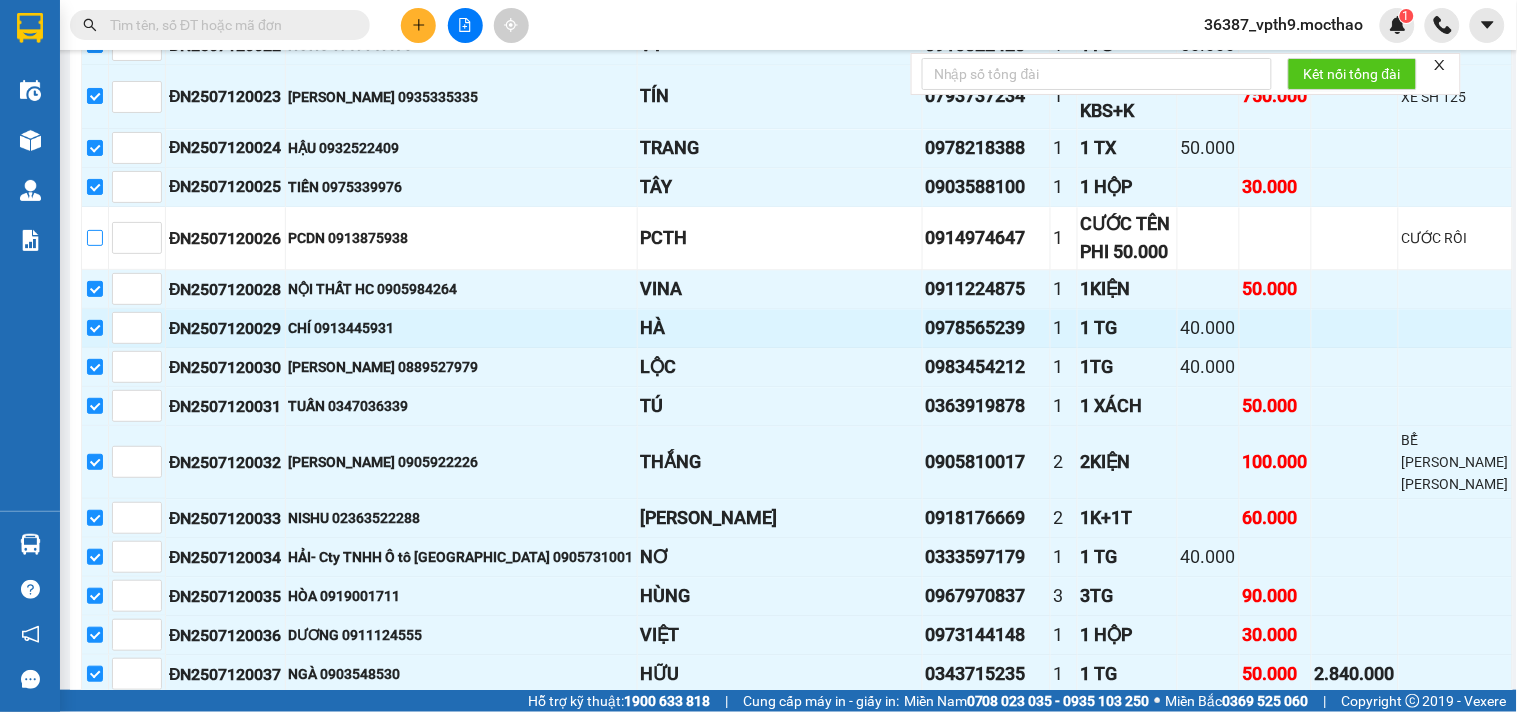 scroll, scrollTop: 1333, scrollLeft: 0, axis: vertical 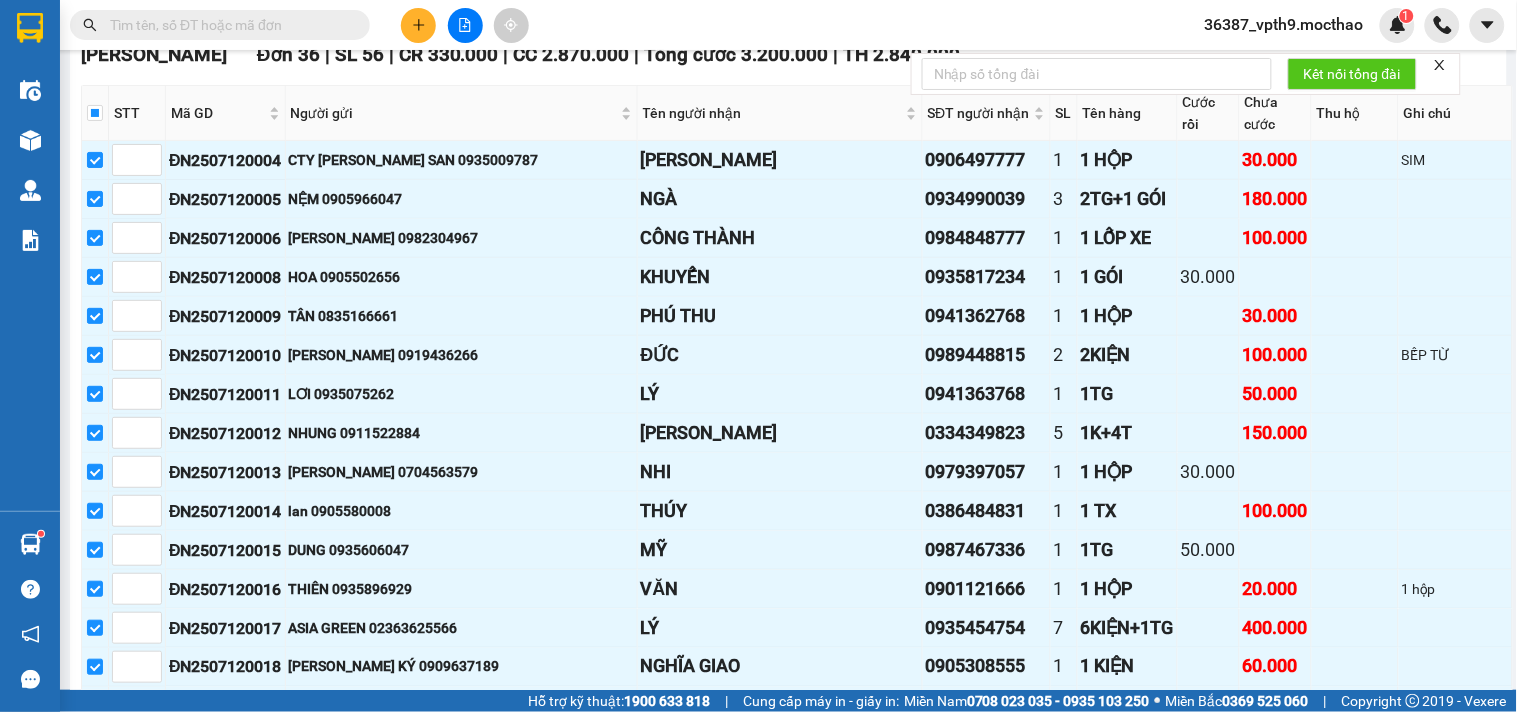 click 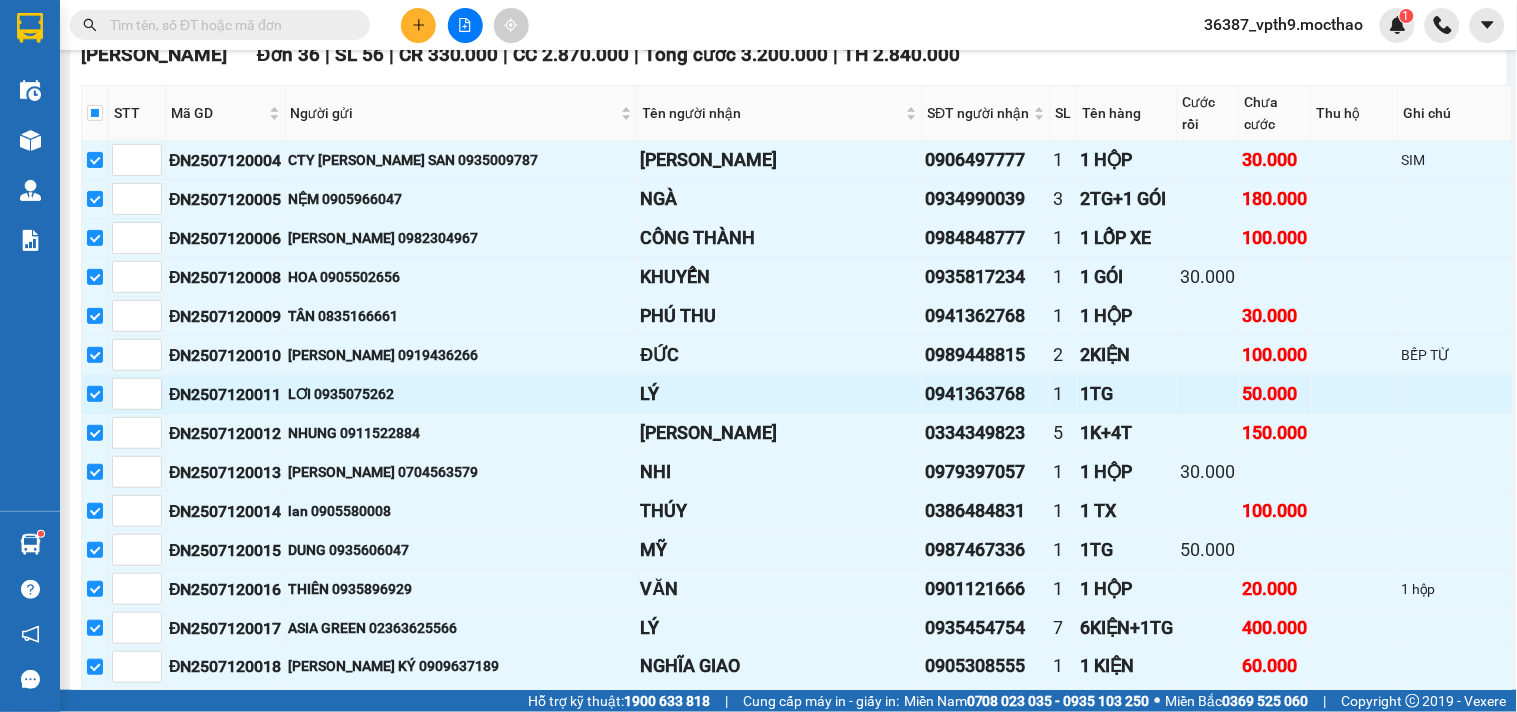 scroll, scrollTop: 444, scrollLeft: 0, axis: vertical 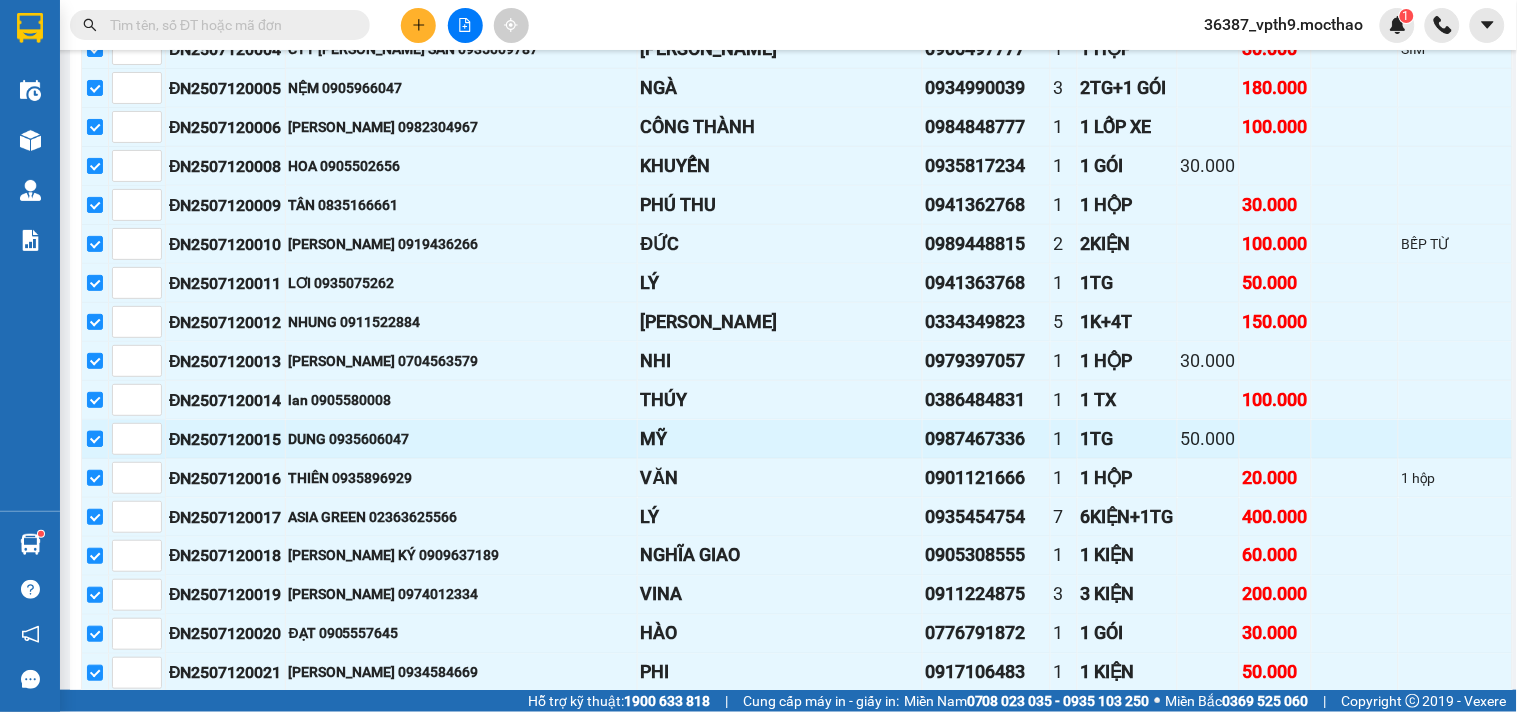 click at bounding box center (95, 439) 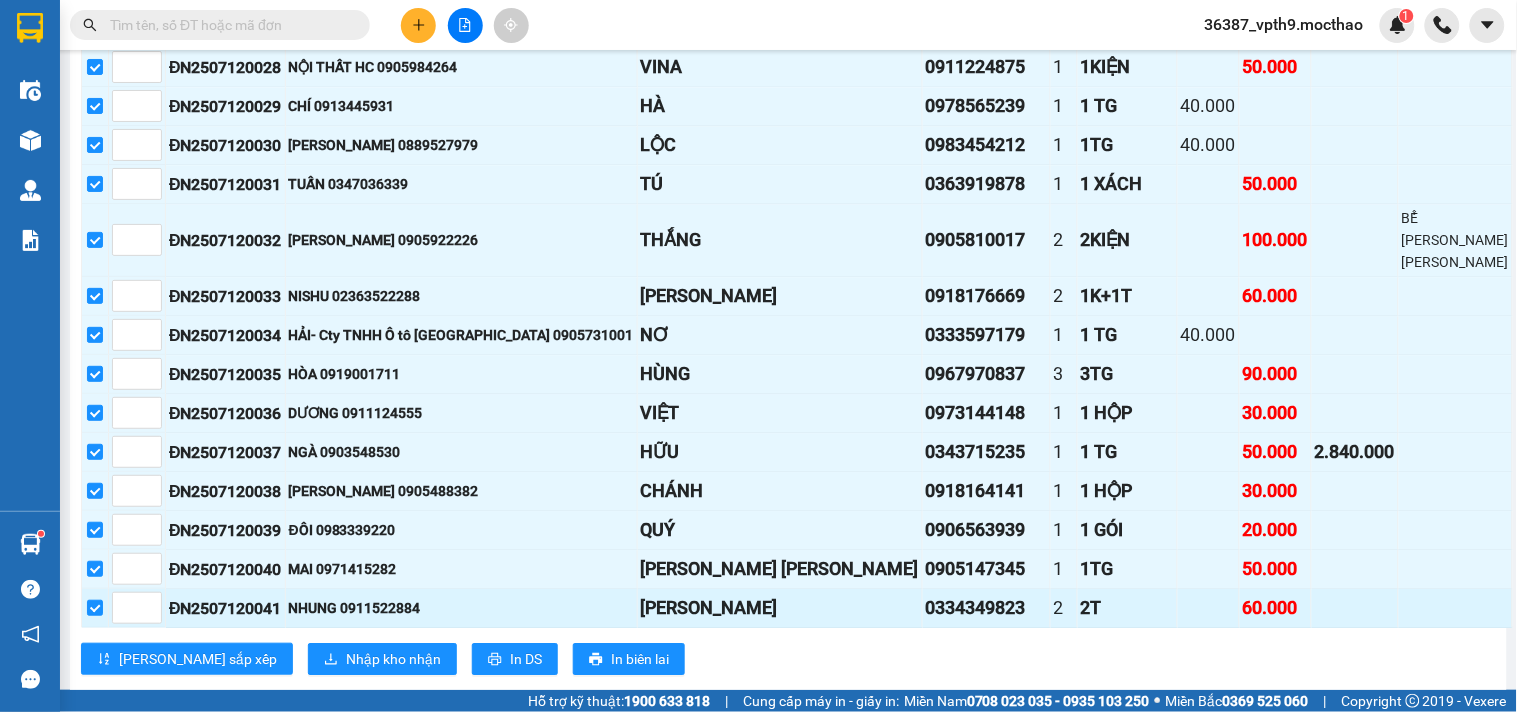 scroll, scrollTop: 1361, scrollLeft: 0, axis: vertical 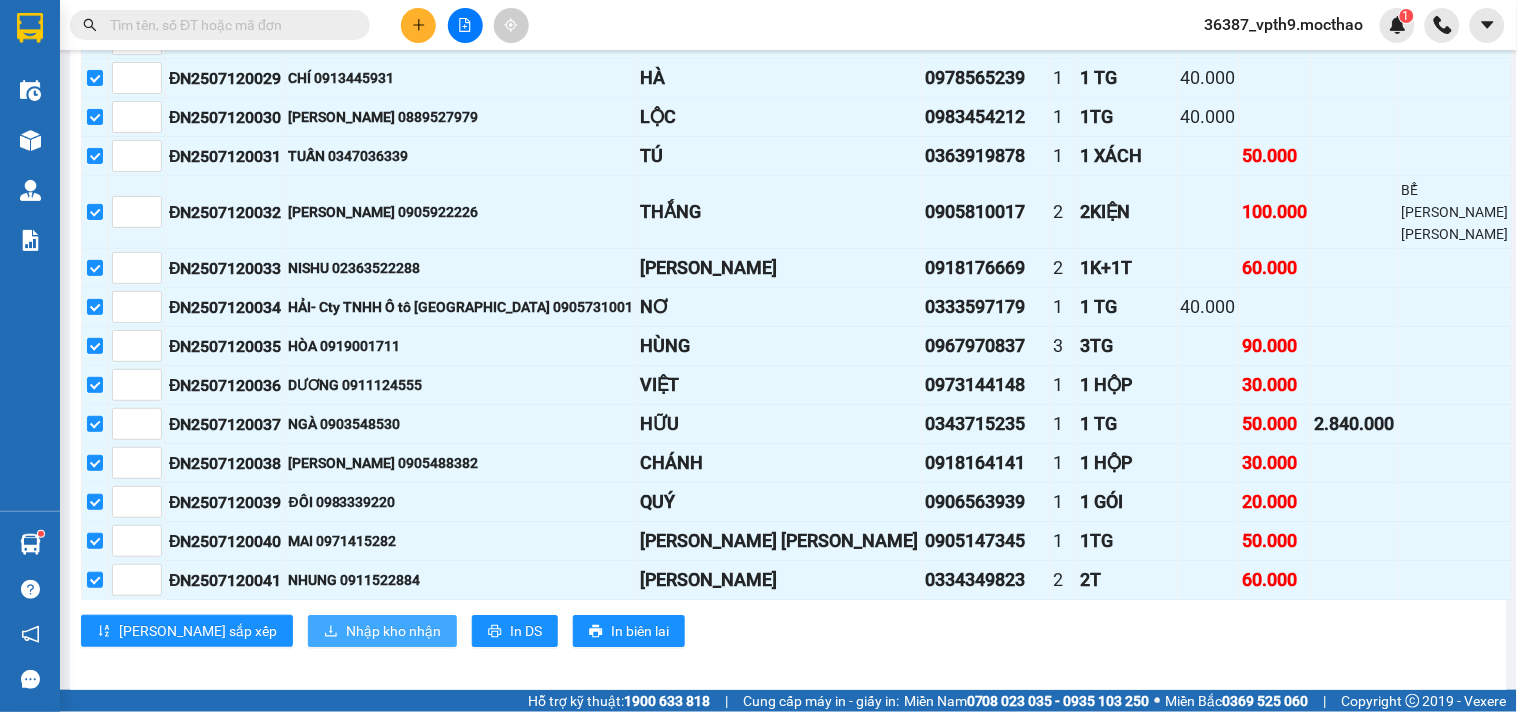 click on "Nhập kho nhận" at bounding box center (393, 631) 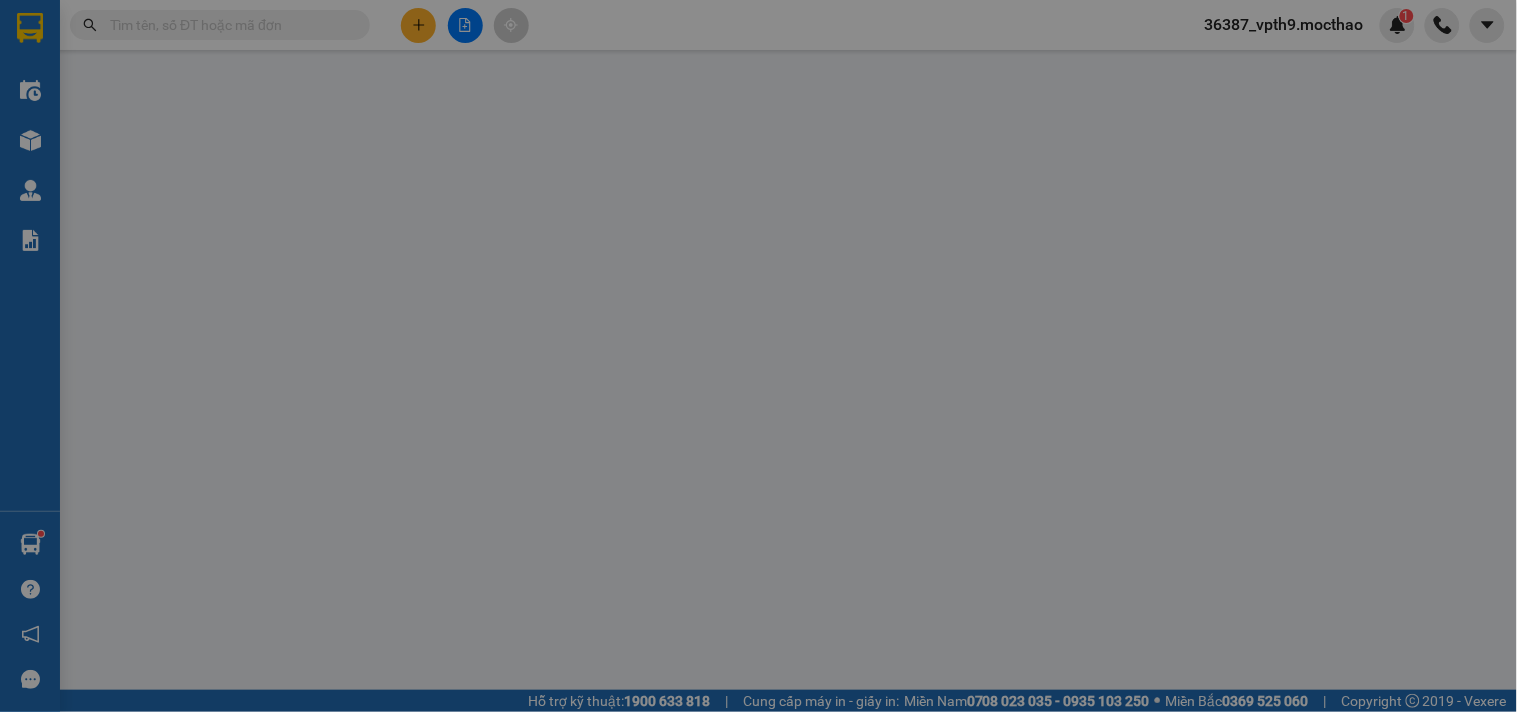 scroll, scrollTop: 0, scrollLeft: 0, axis: both 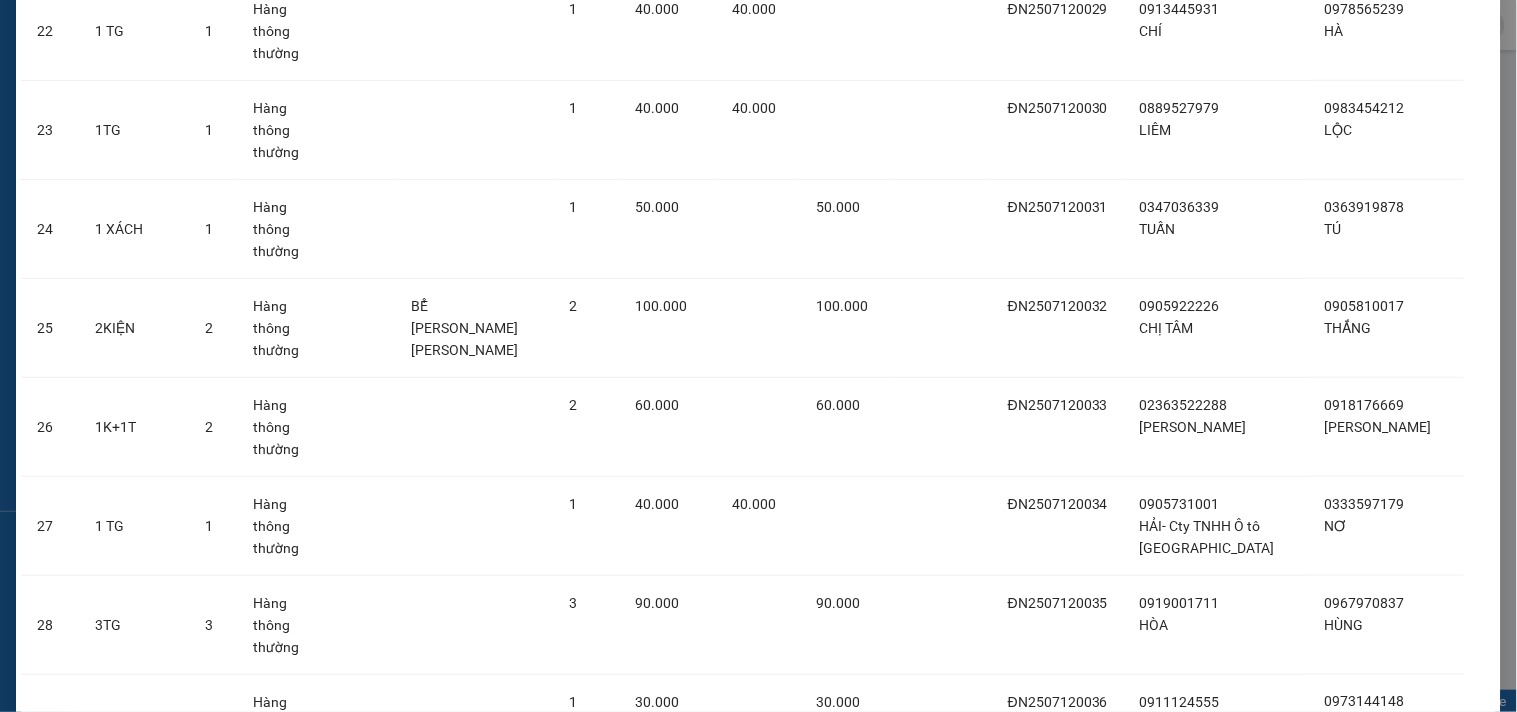 click on "Nhập hàng kho nhận" at bounding box center [832, 1360] 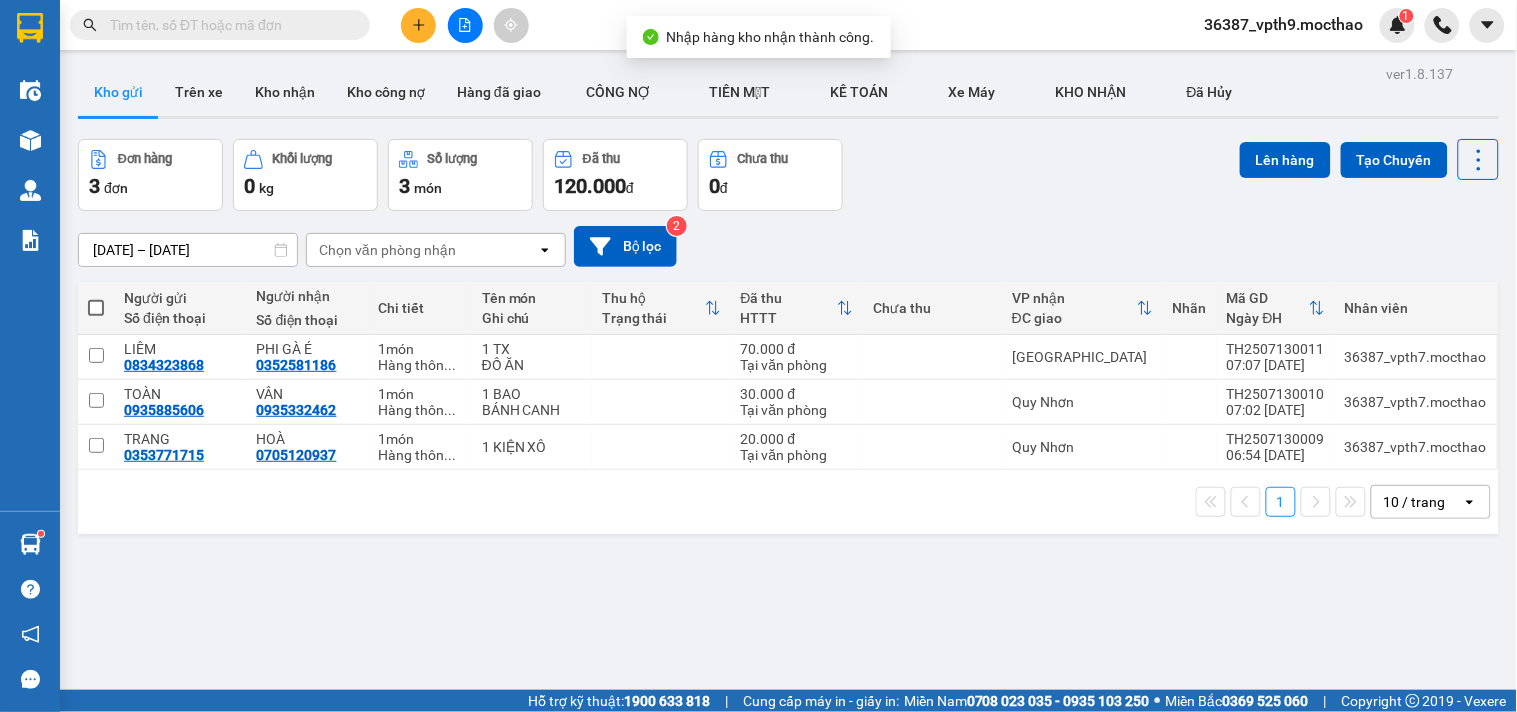 click at bounding box center (228, 25) 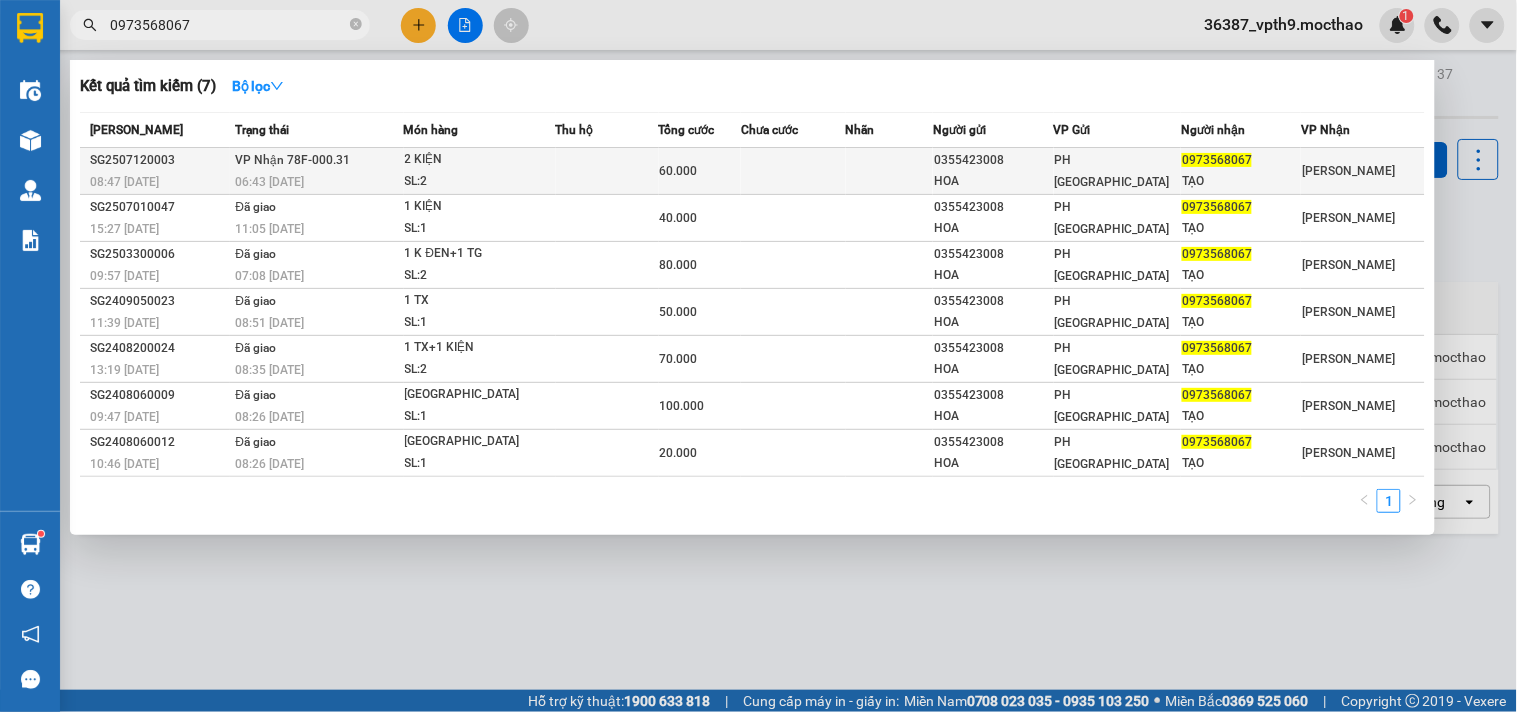 type on "0973568067" 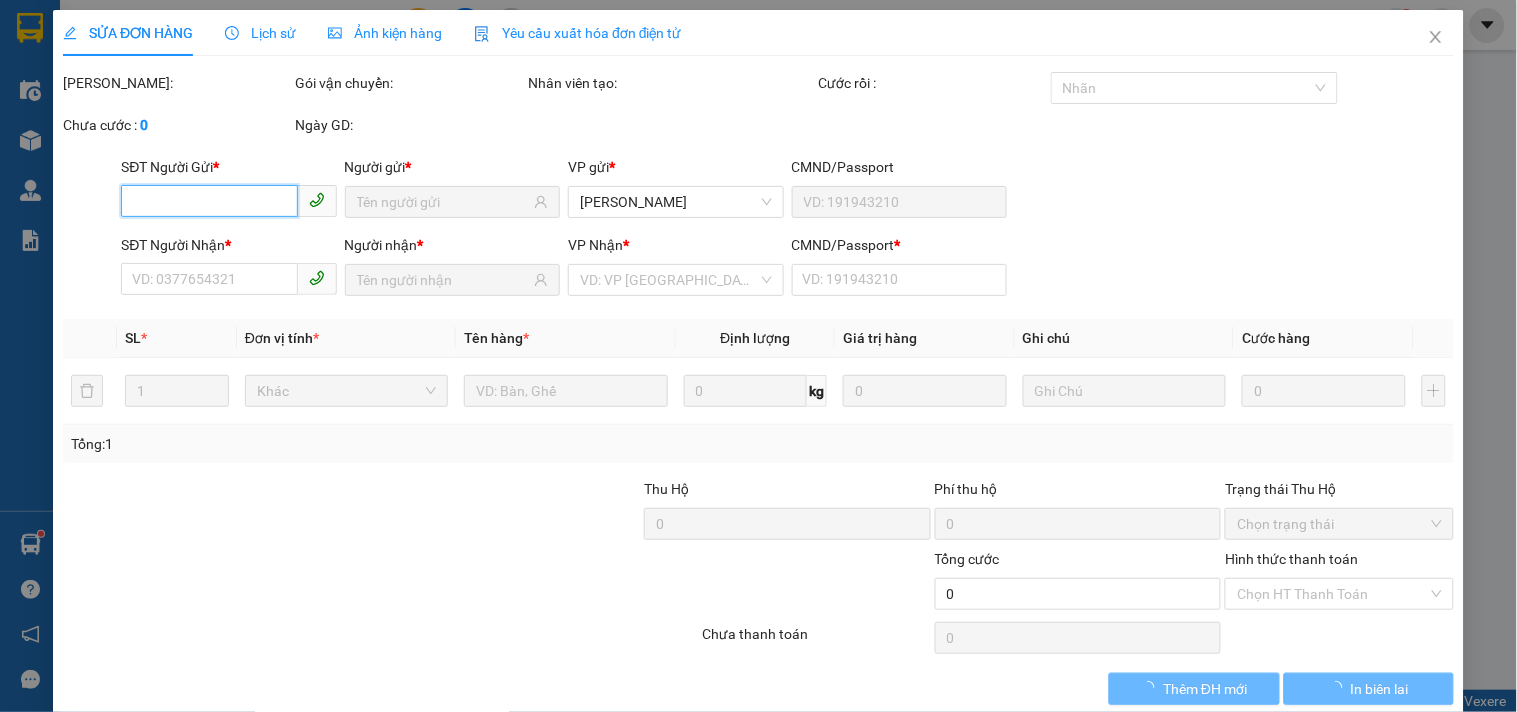 type on "0355423008" 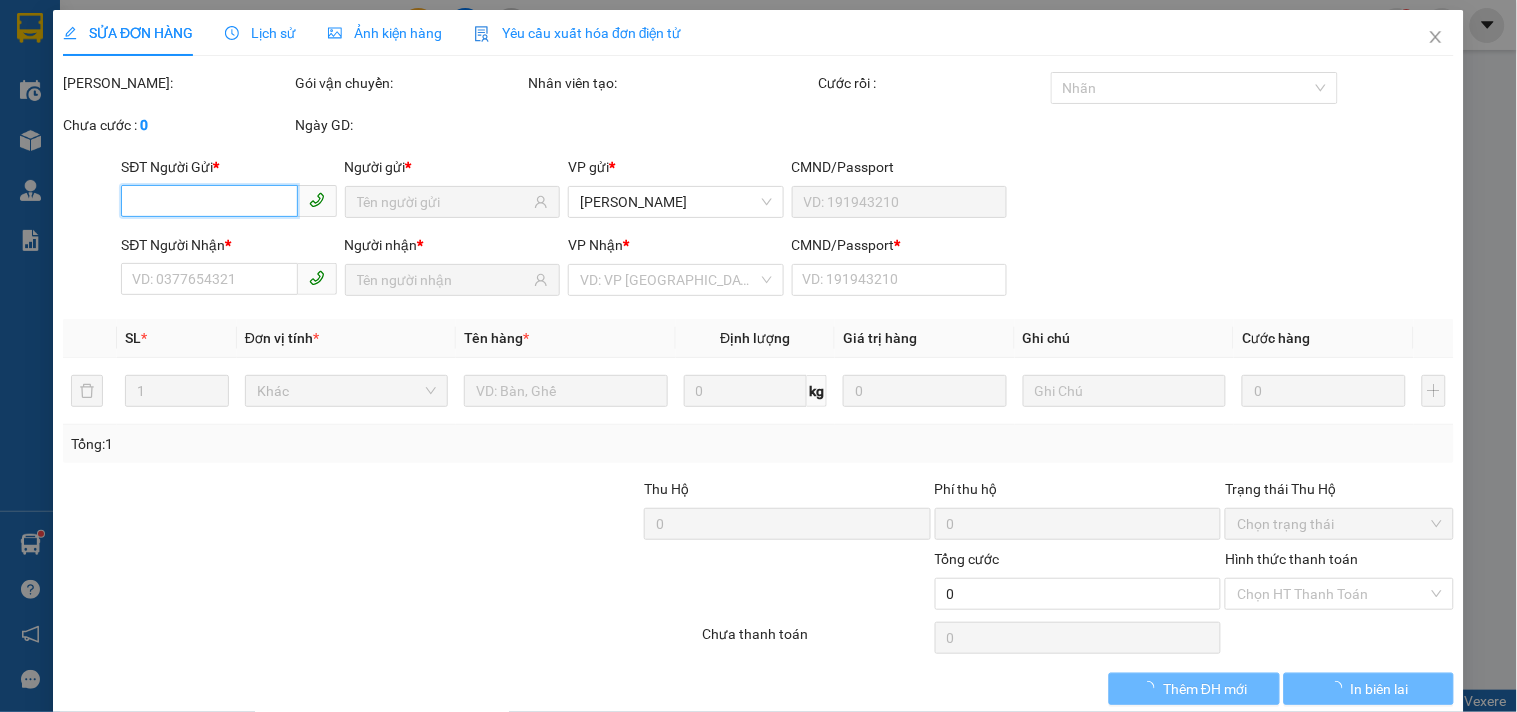 type on "HOA" 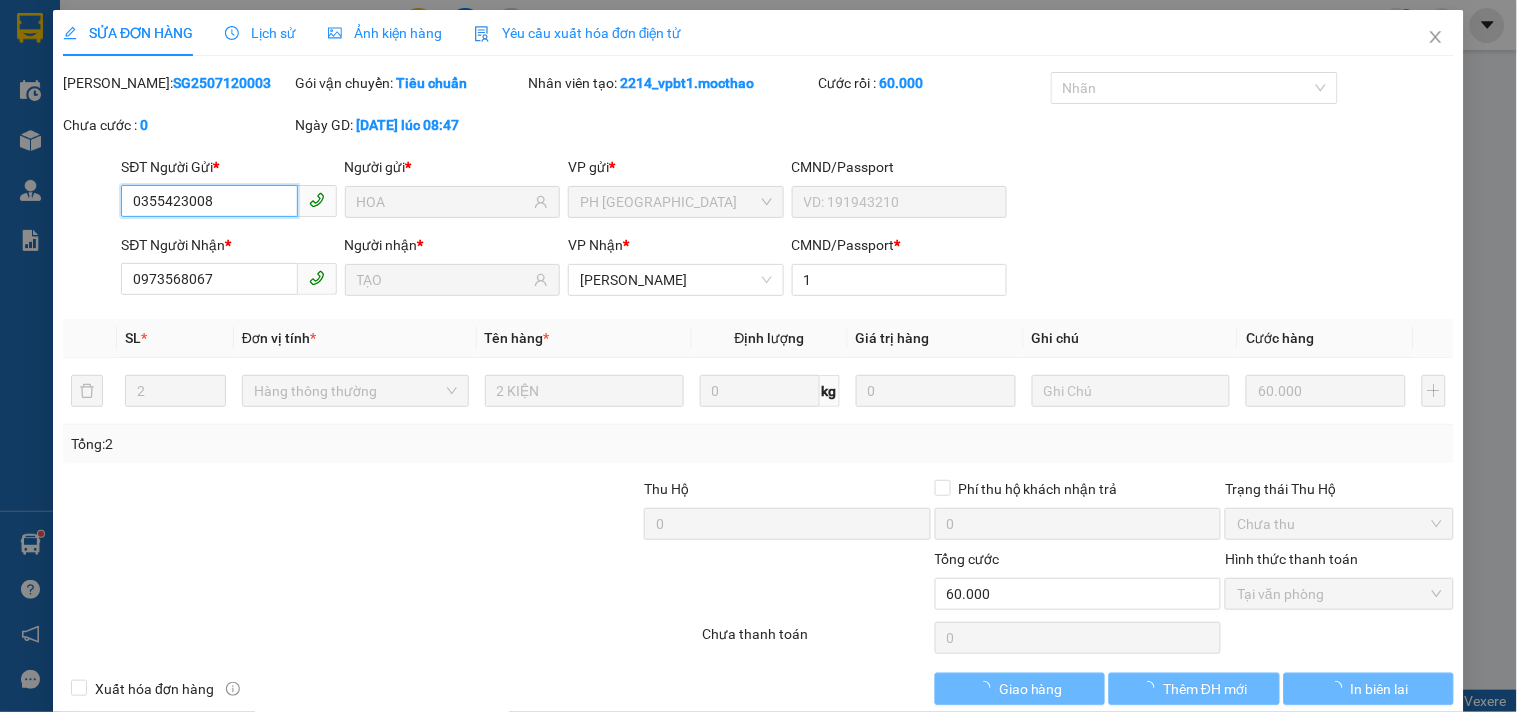 checkbox on "true" 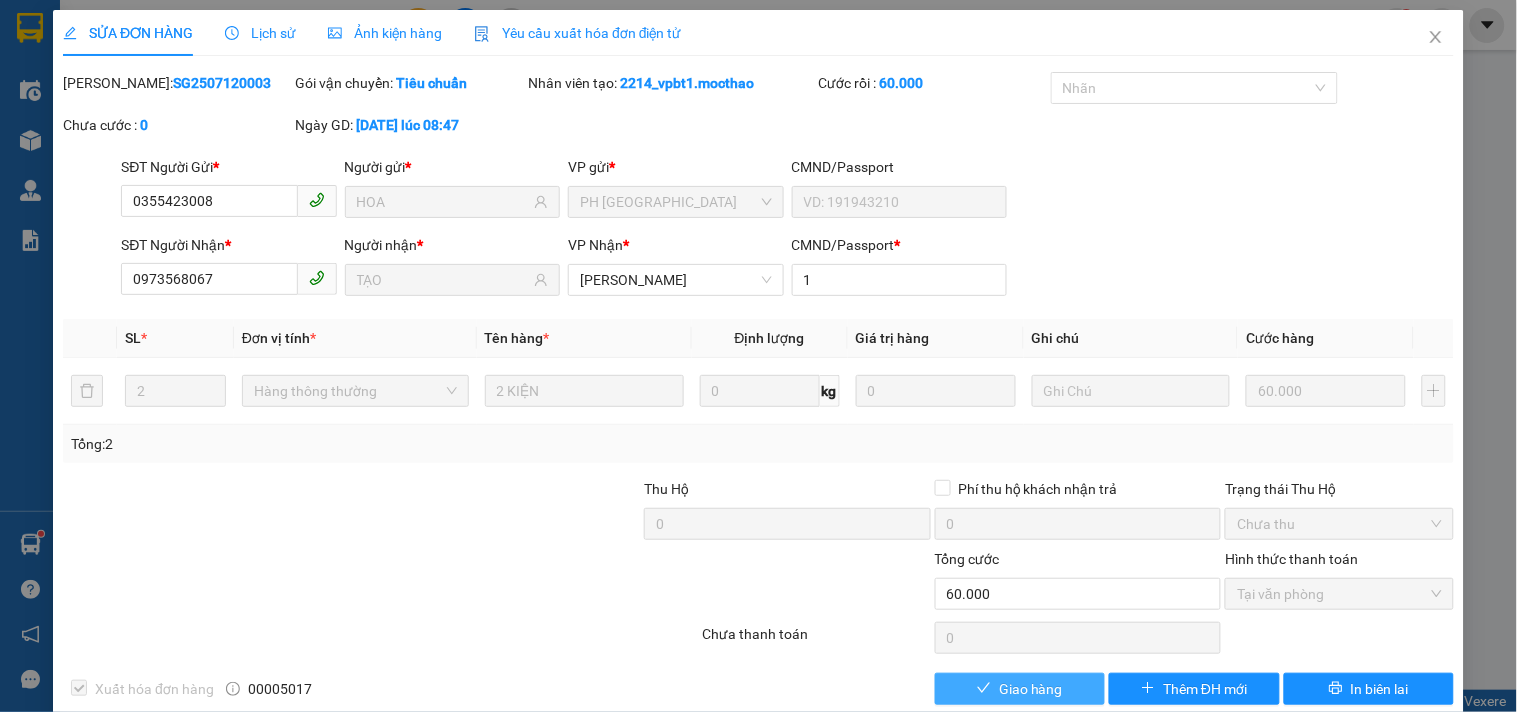 click on "Giao hàng" at bounding box center (1020, 689) 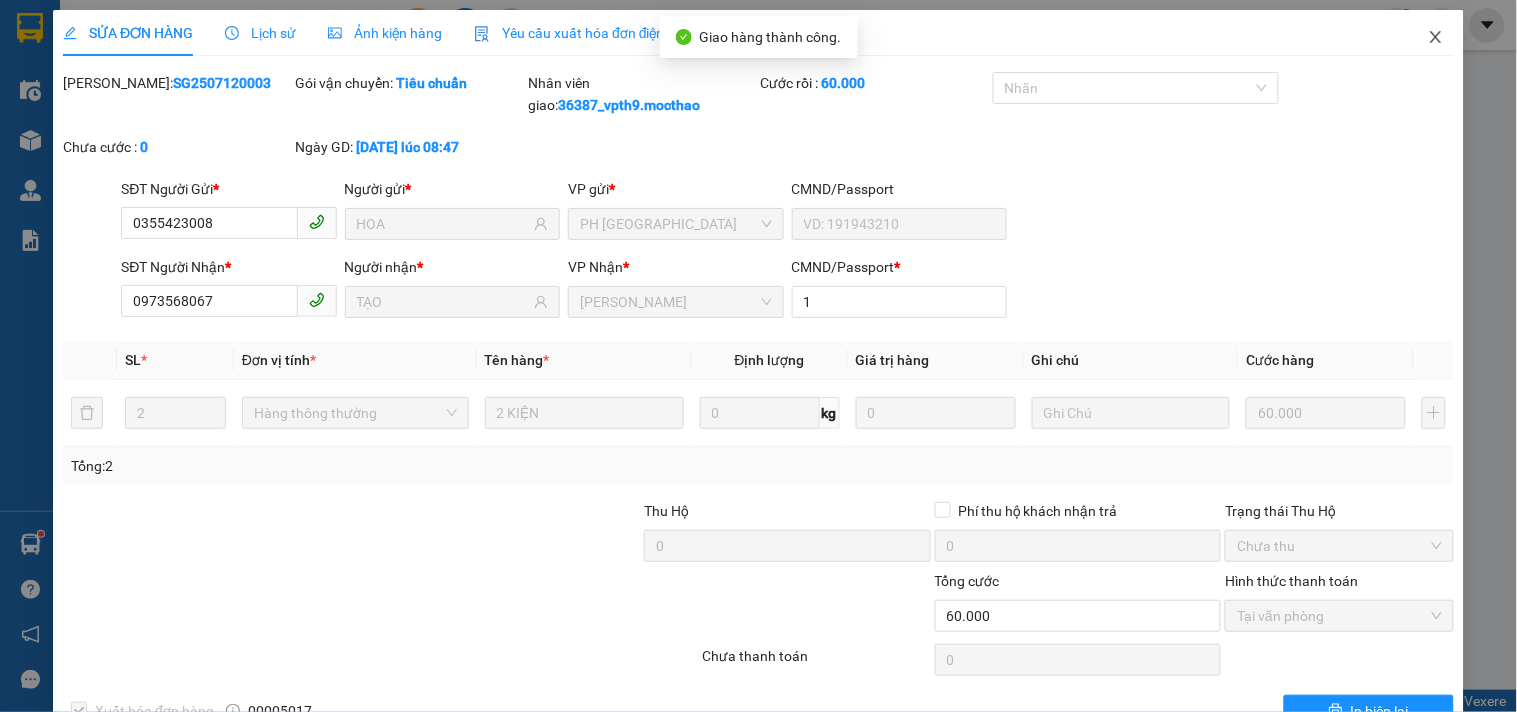 click at bounding box center [1436, 38] 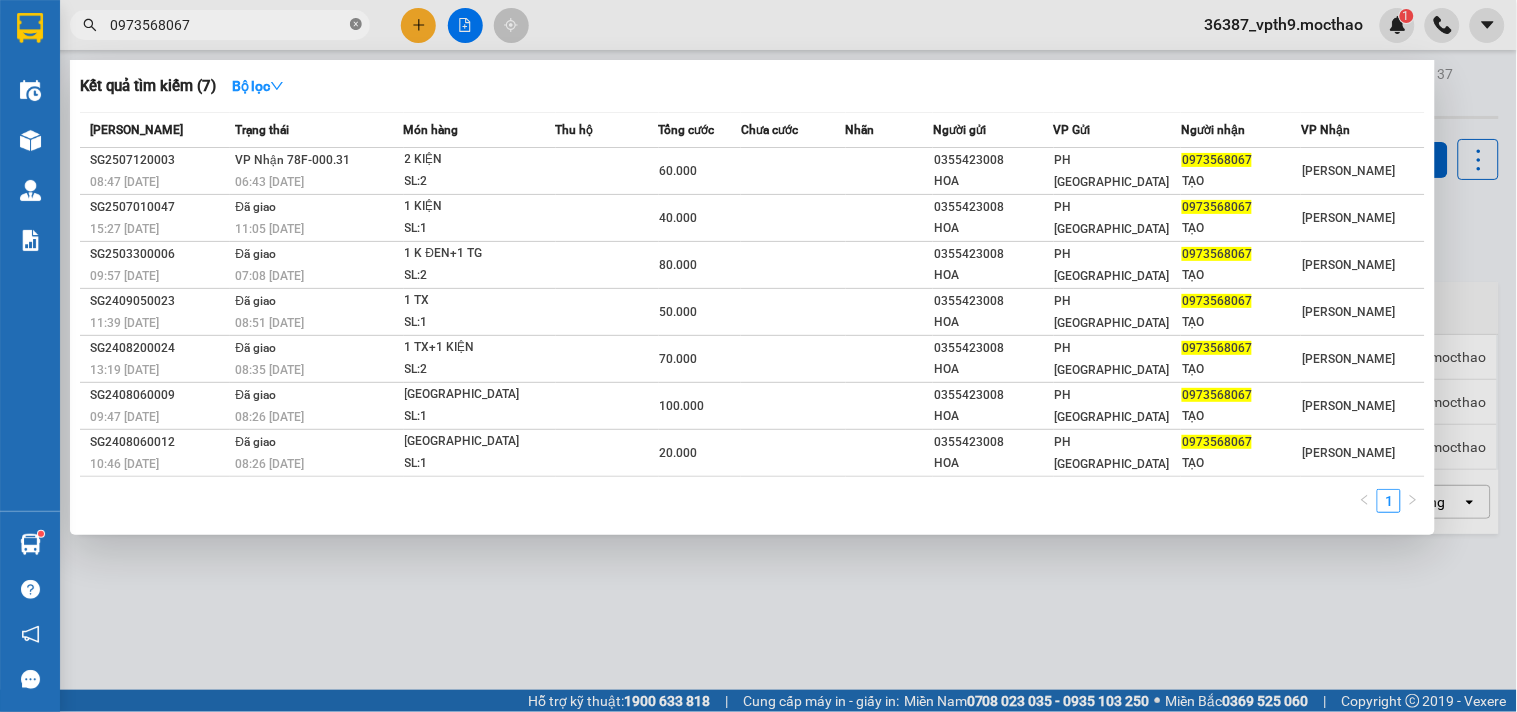 click 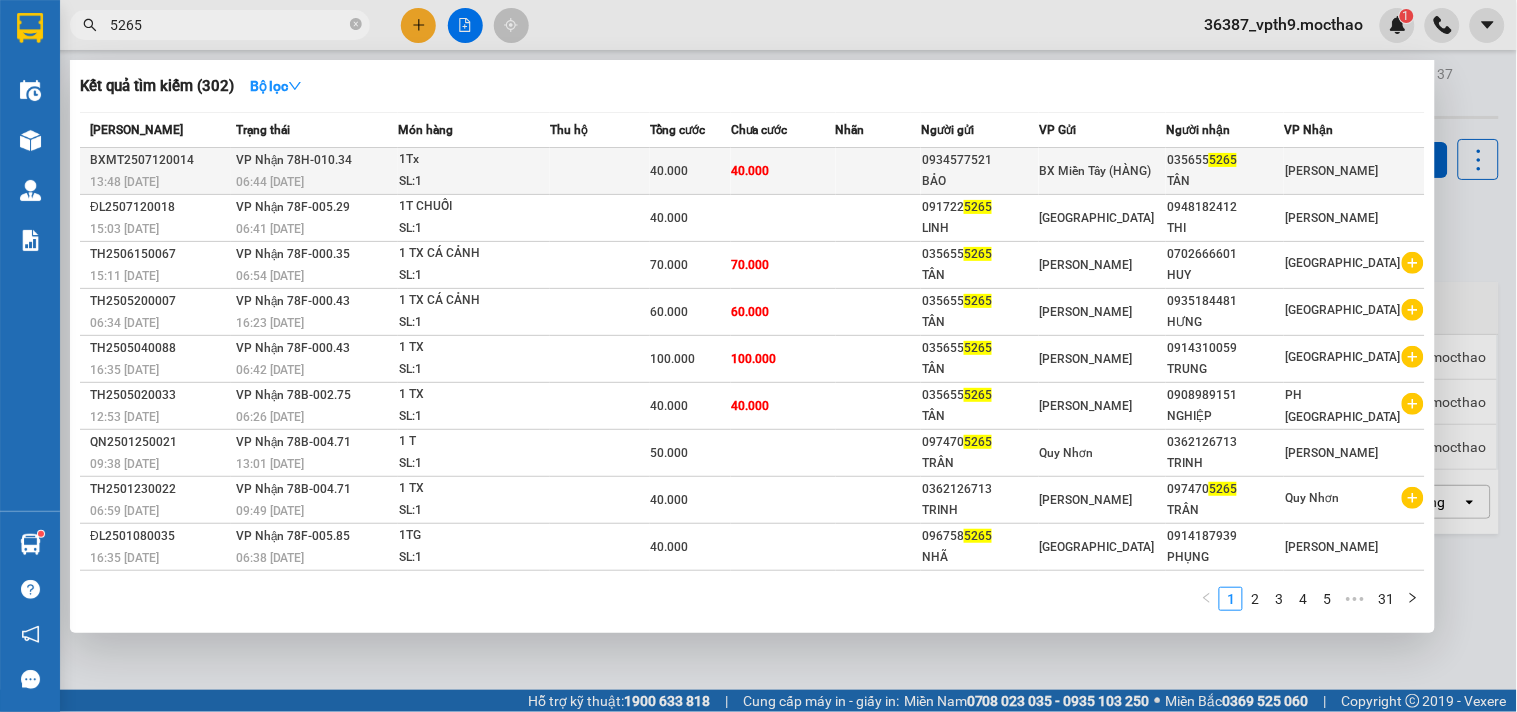 type on "5265" 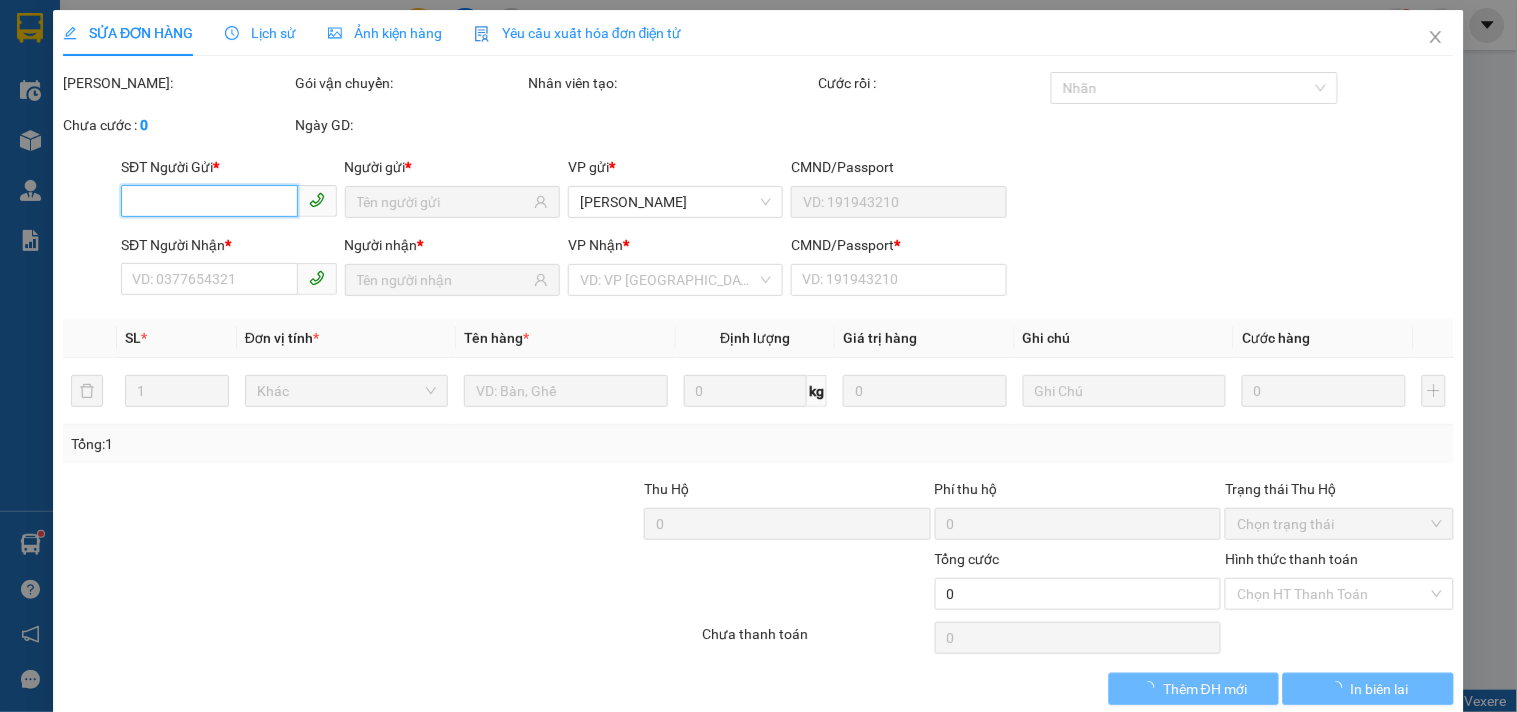type on "0934577521" 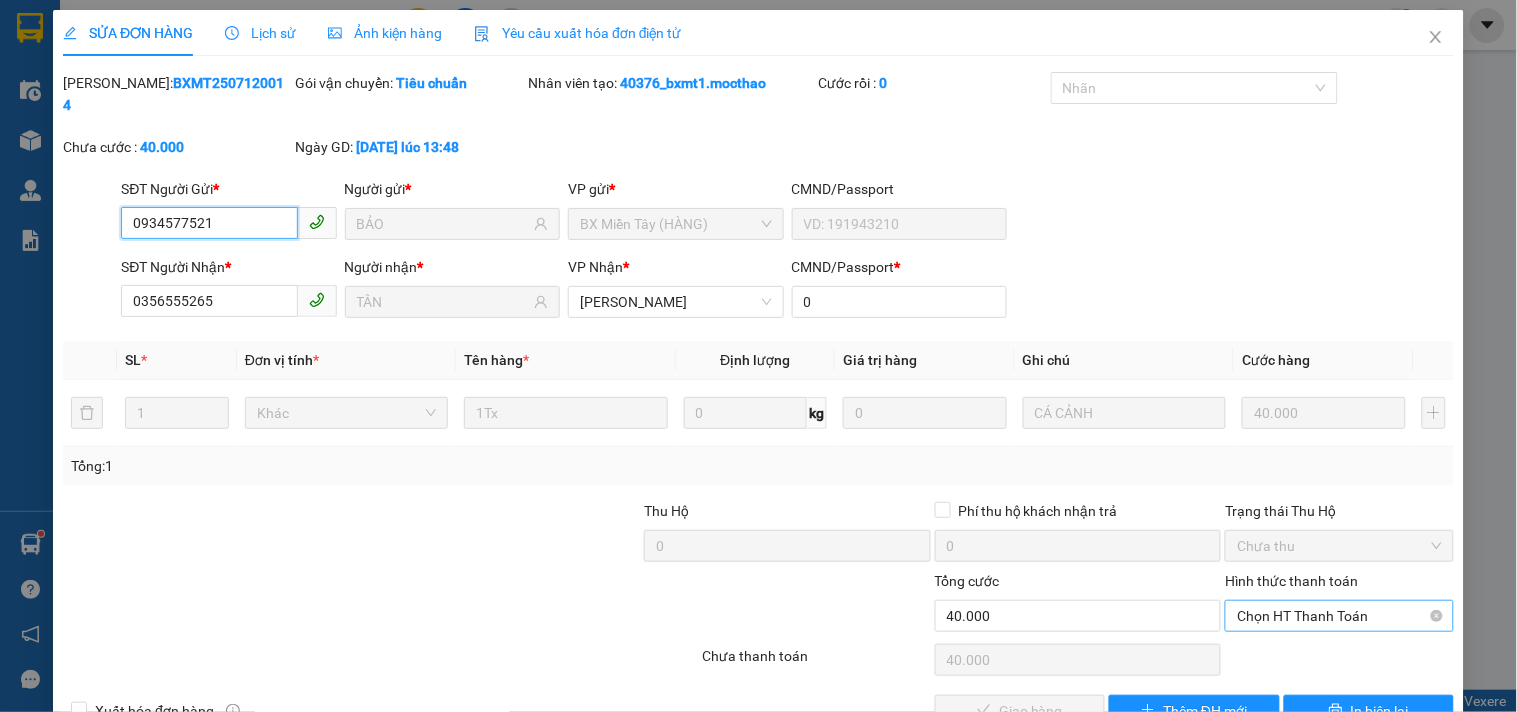 click on "Chọn HT Thanh Toán" at bounding box center [1339, 616] 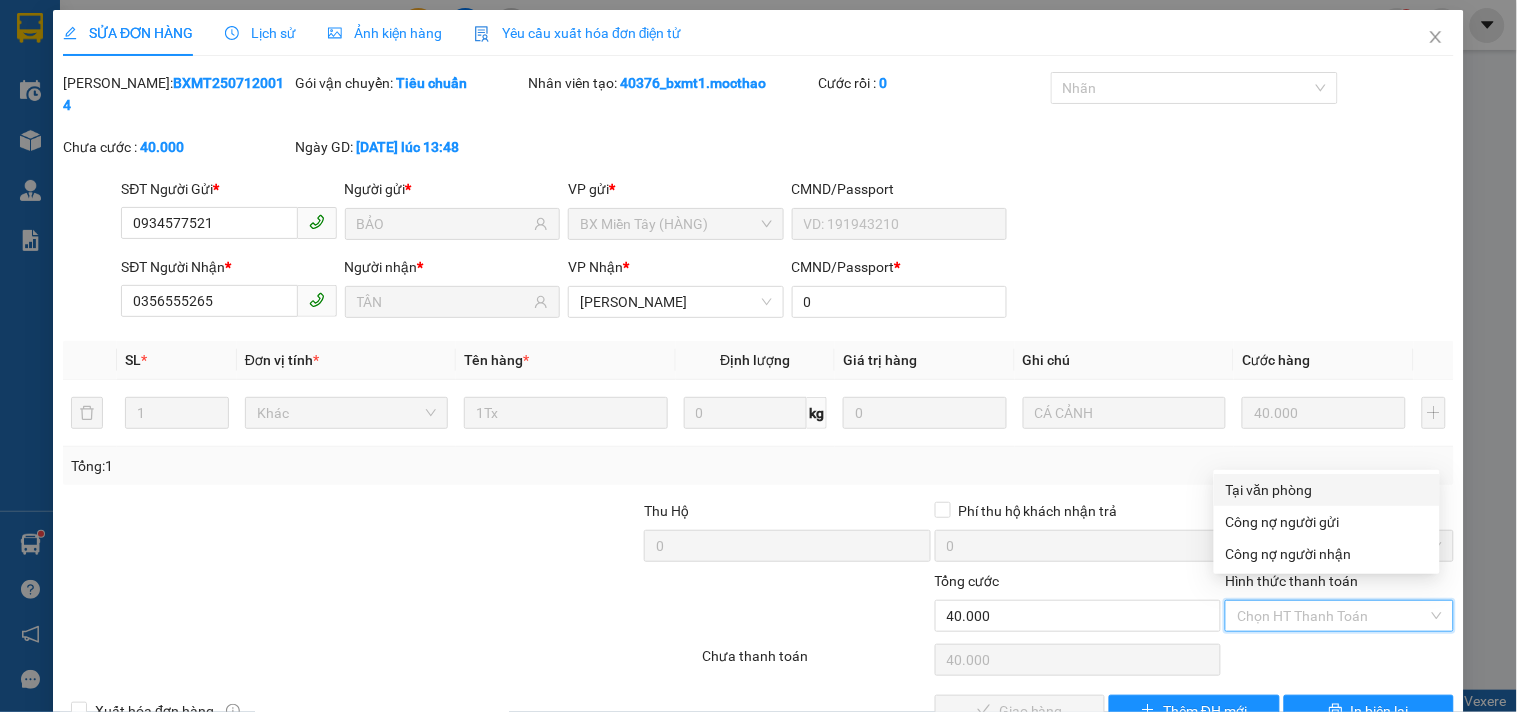 click on "Tại văn phòng" at bounding box center [1327, 490] 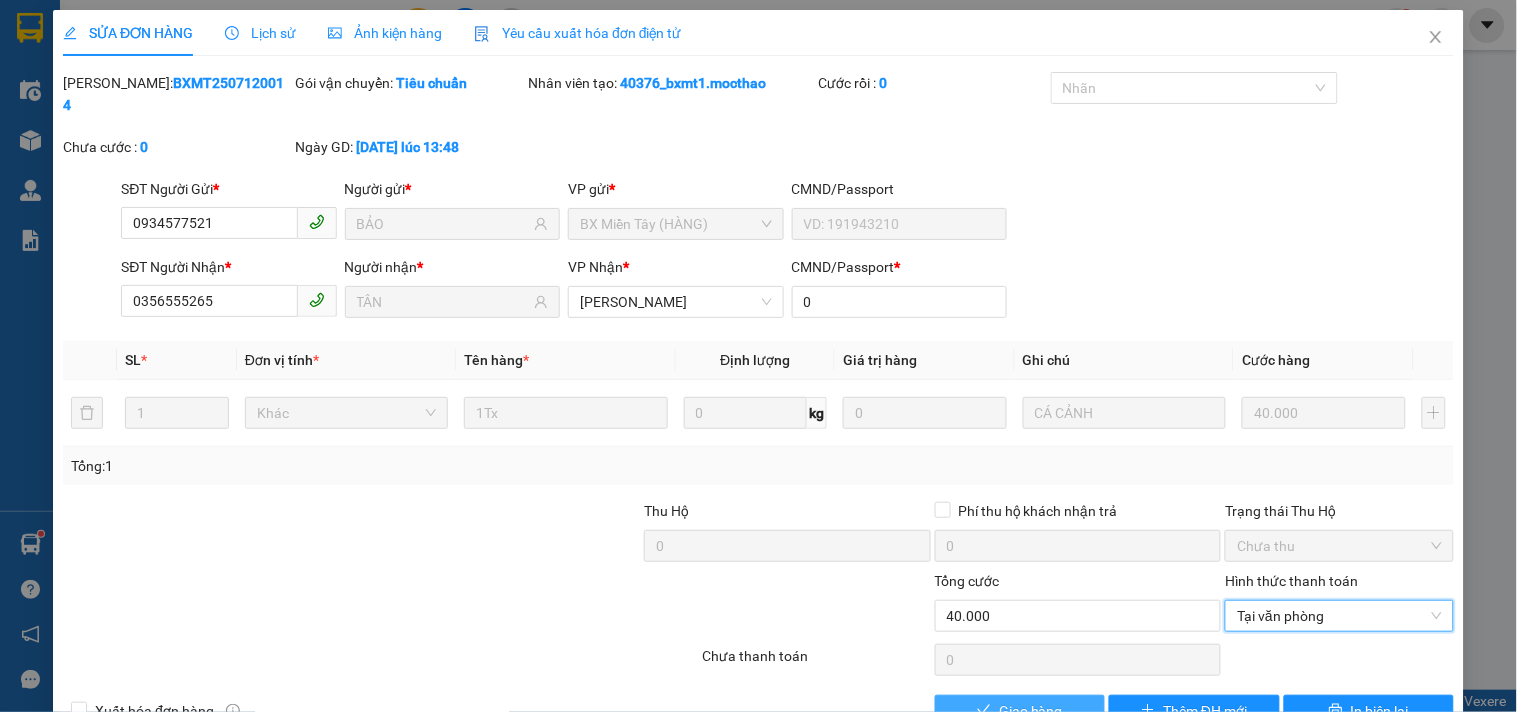 click on "Giao hàng" at bounding box center [1020, 711] 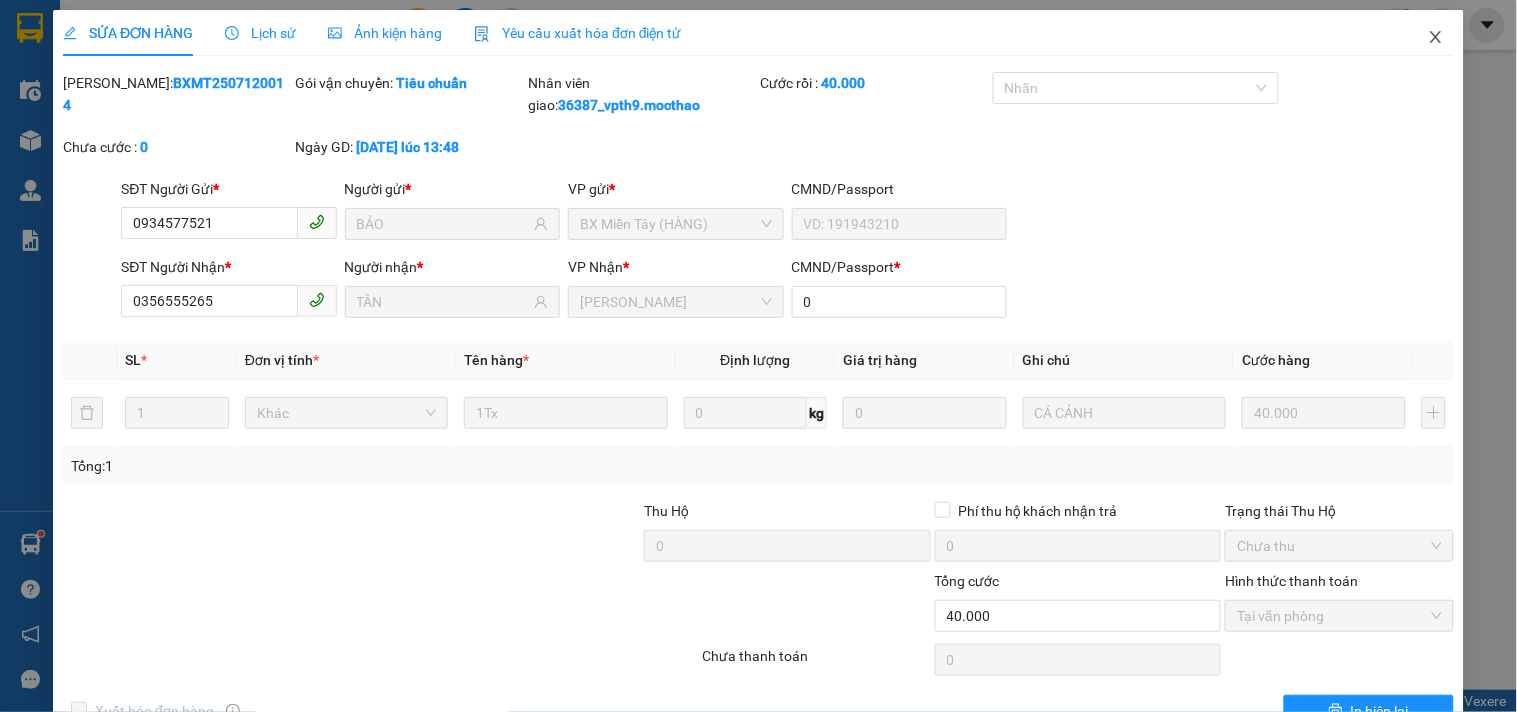click 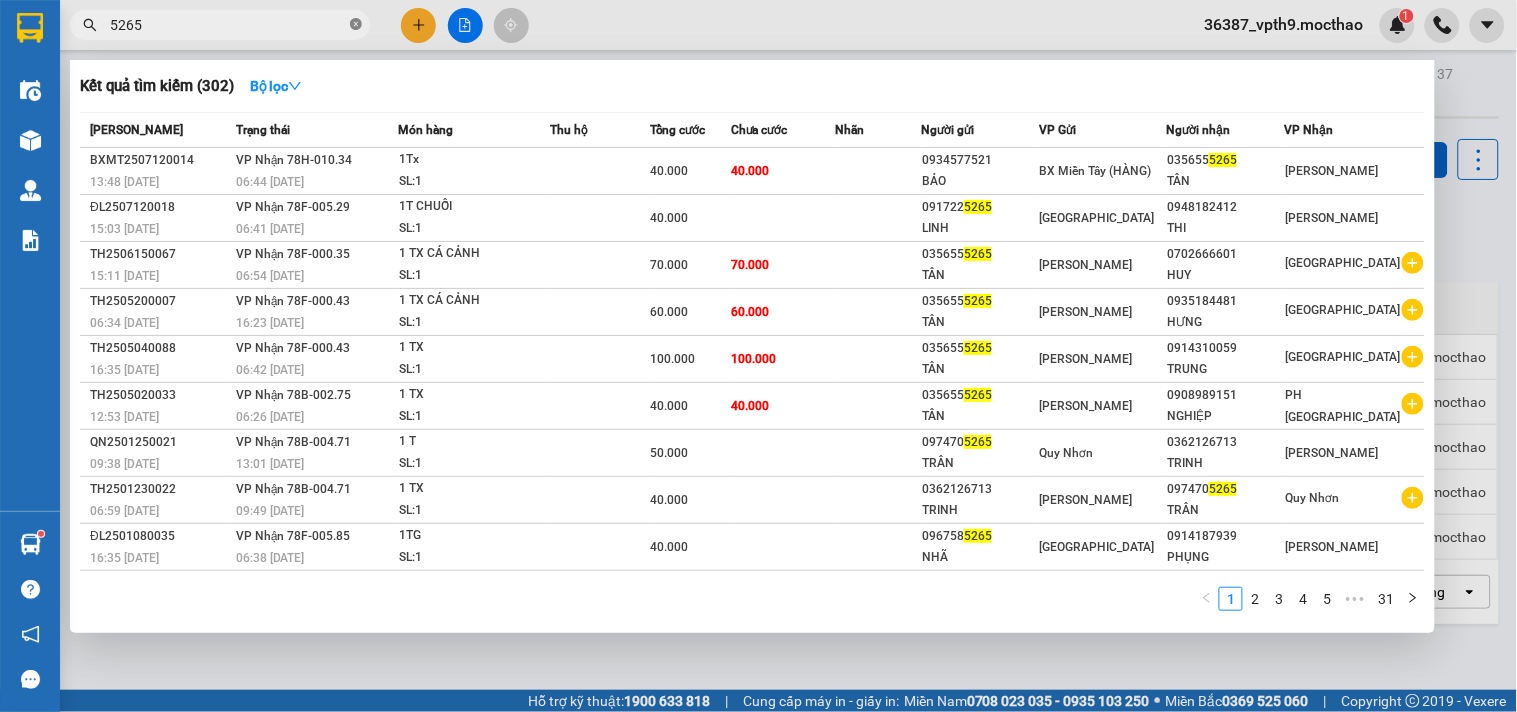 click 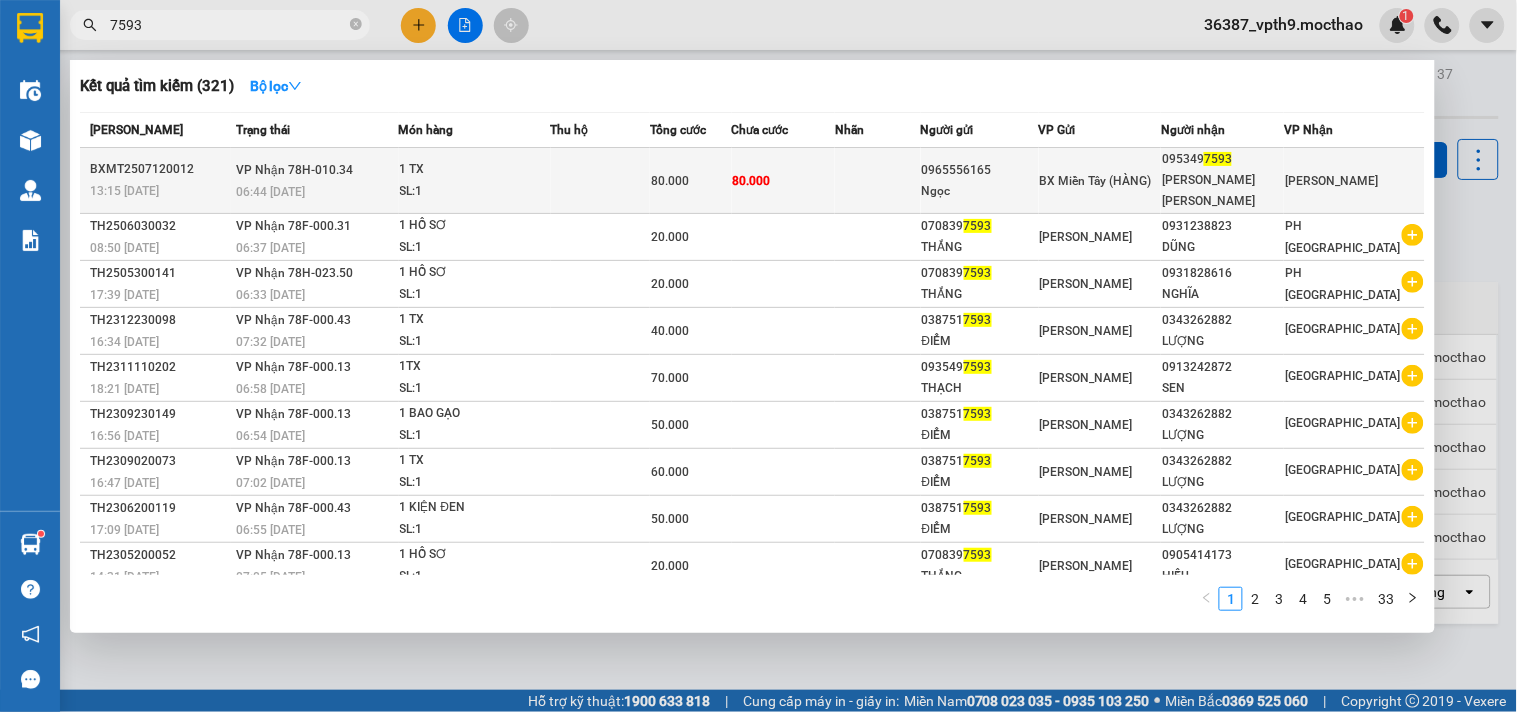 type on "7593" 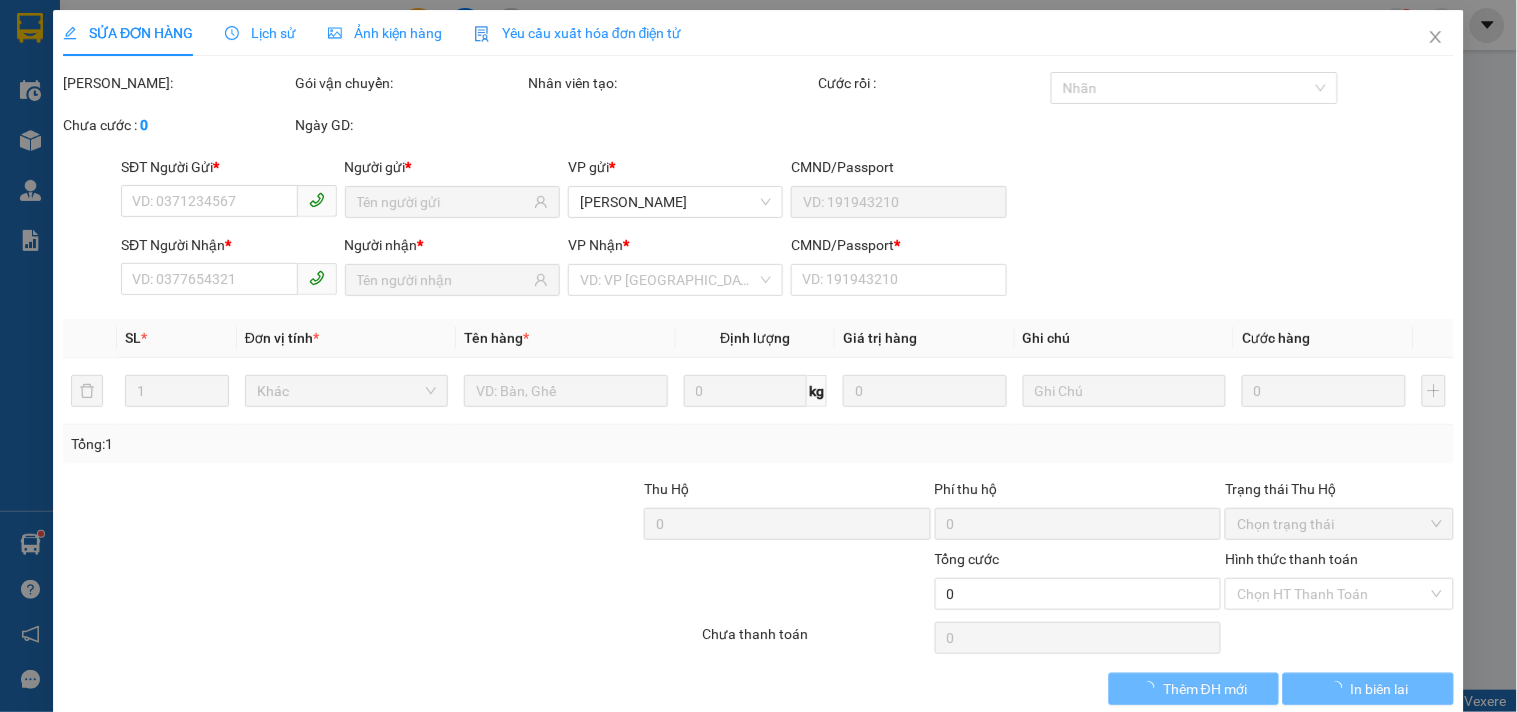 type on "0965556165" 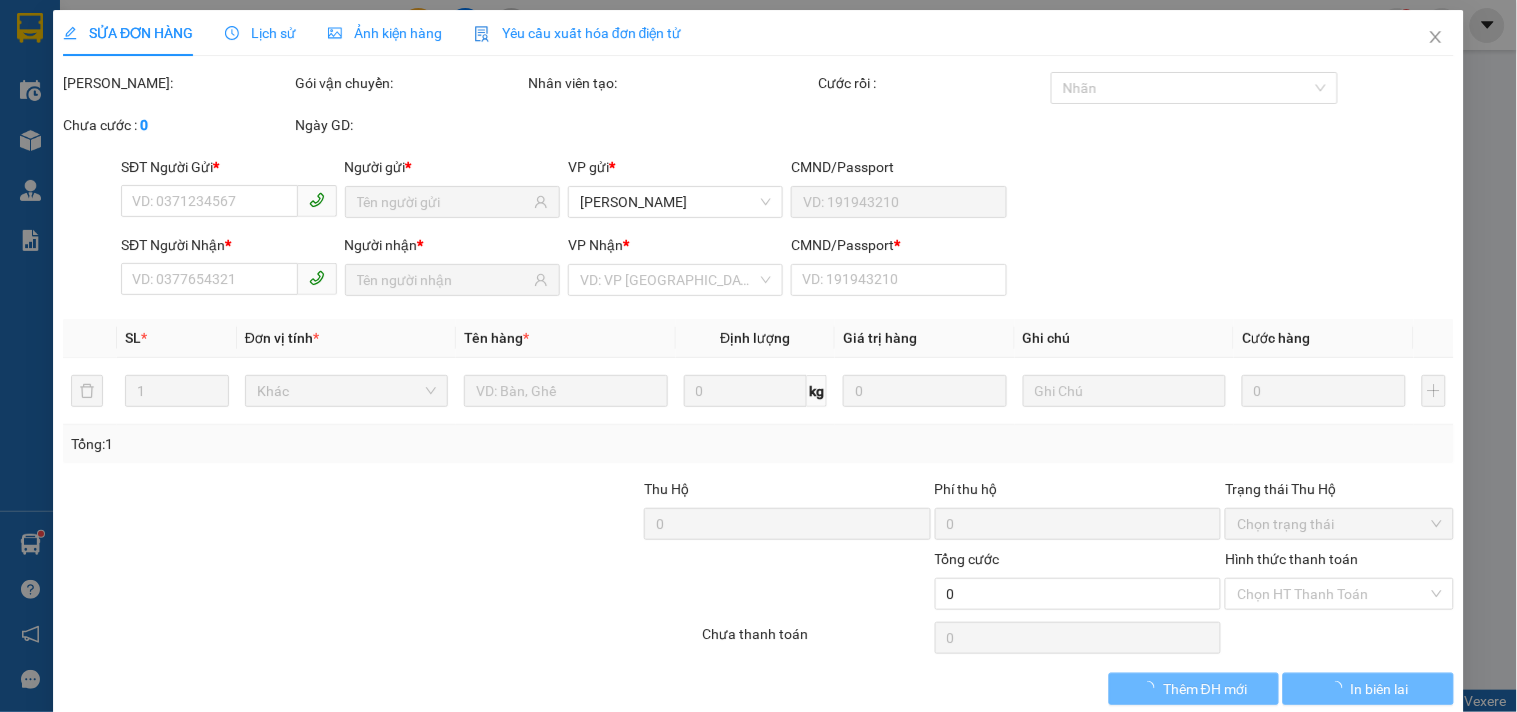 type on "Ngọc" 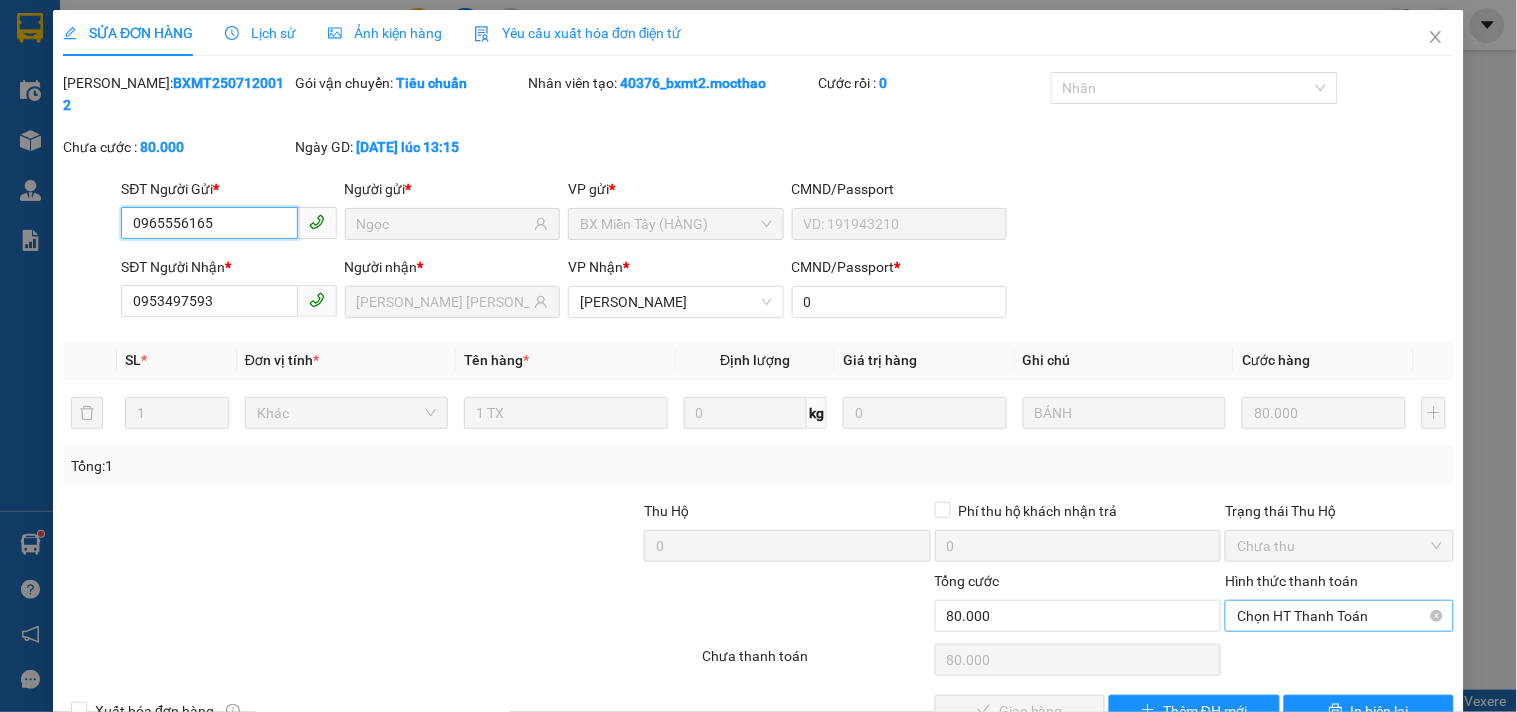 click on "Chọn HT Thanh Toán" at bounding box center [1339, 616] 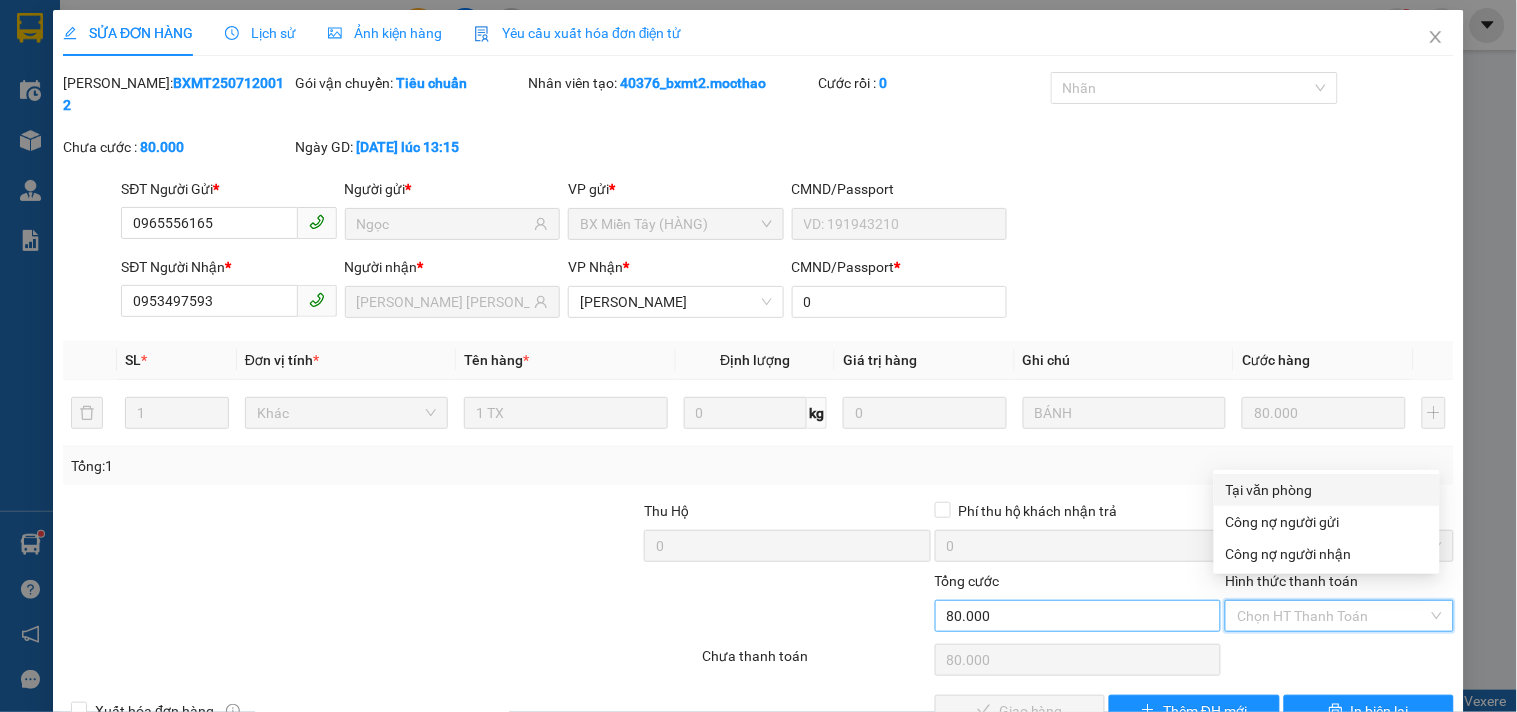 drag, startPoint x: 1286, startPoint y: 488, endPoint x: 1181, endPoint y: 610, distance: 160.96272 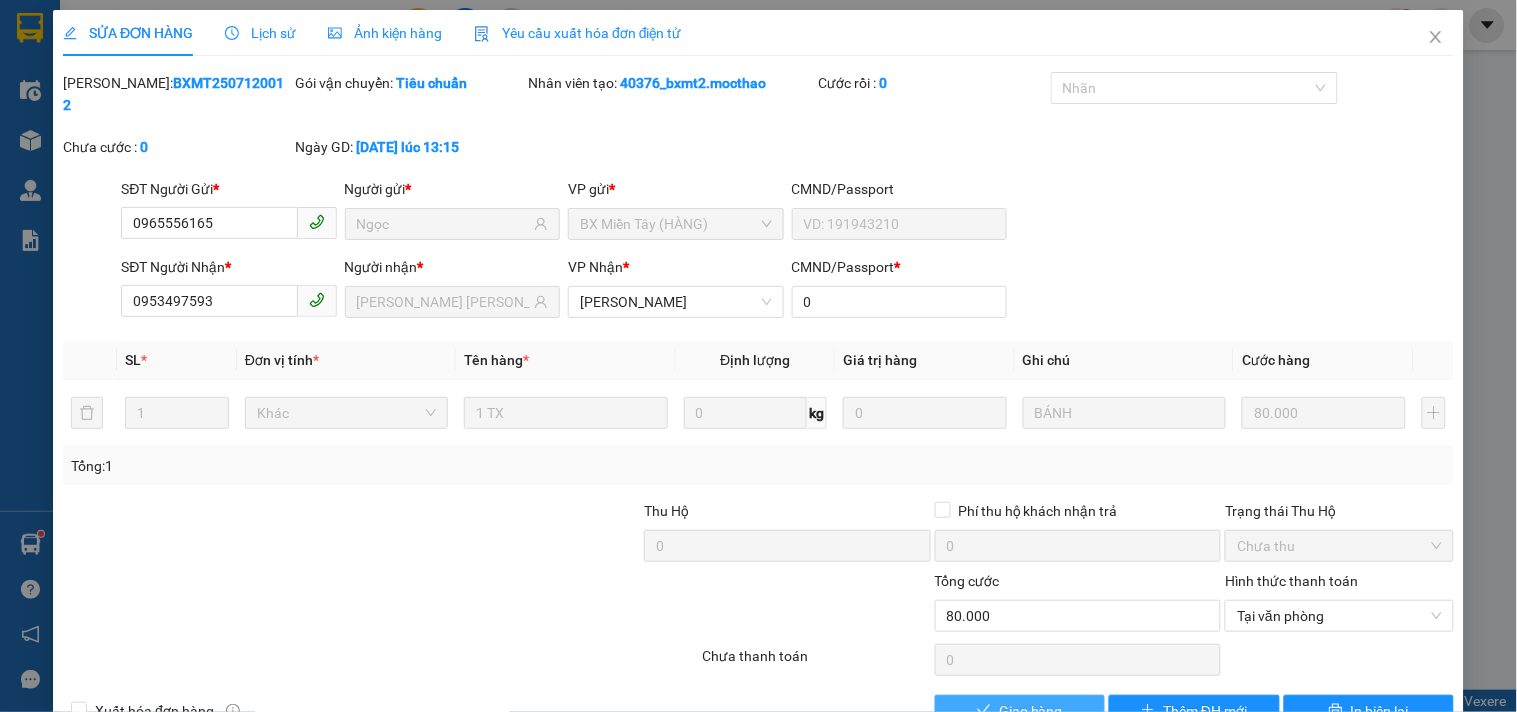 click on "Giao hàng" at bounding box center [1031, 711] 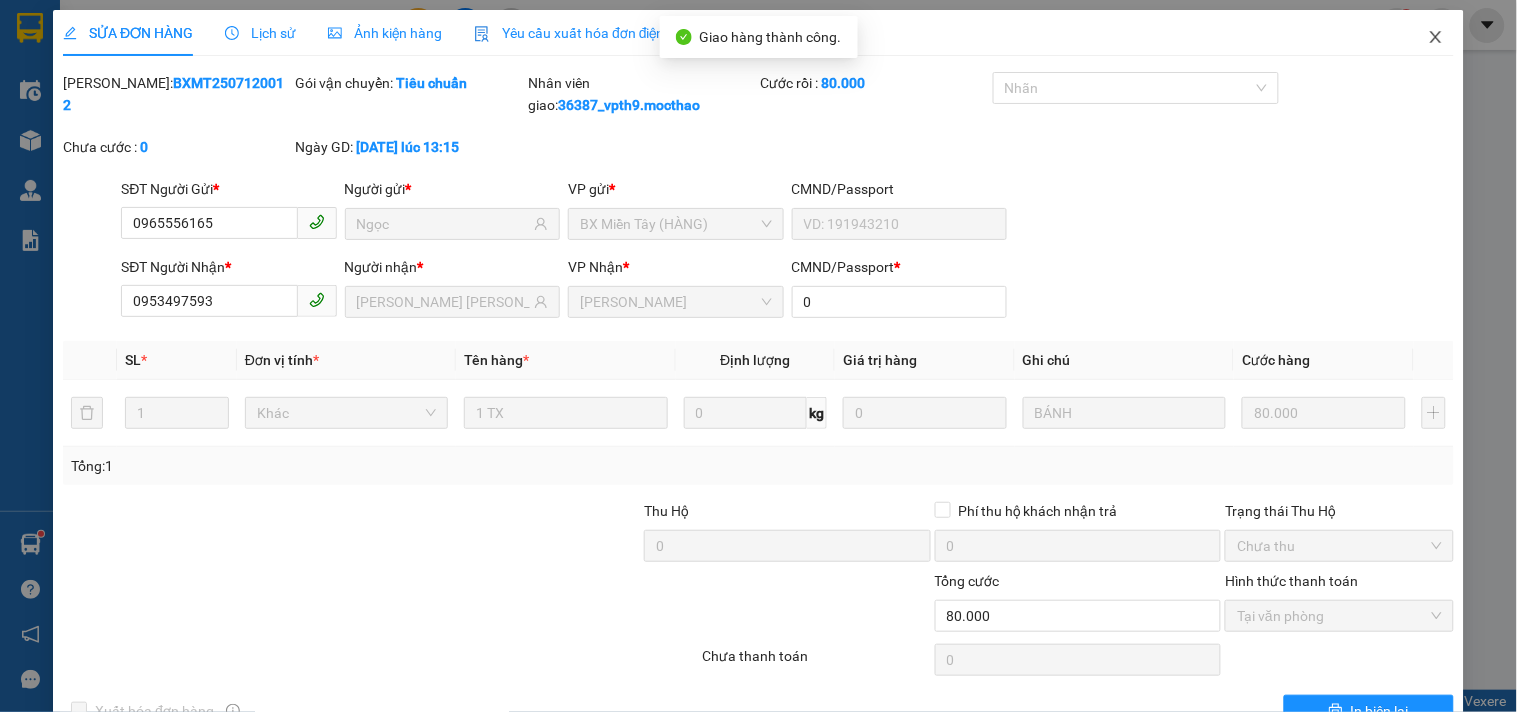 click at bounding box center (1436, 38) 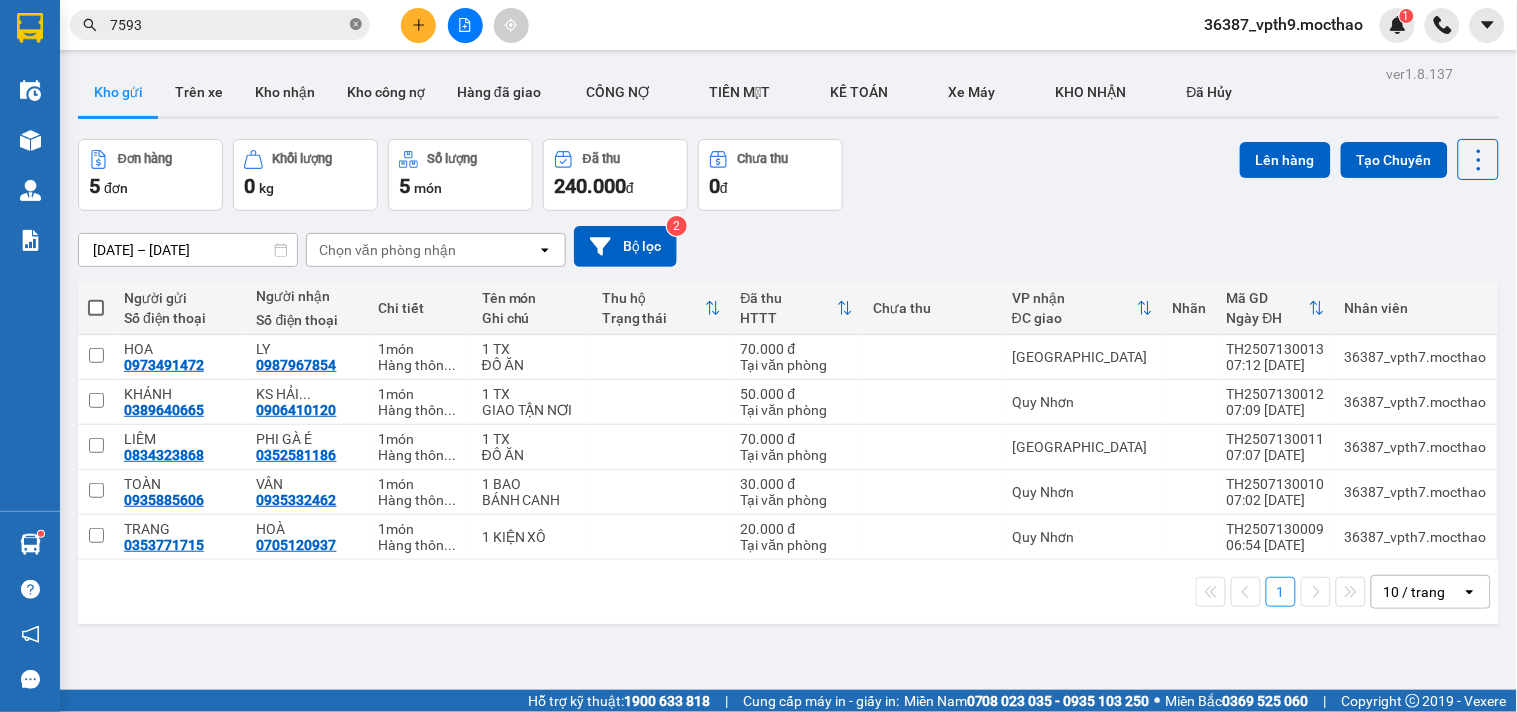 click 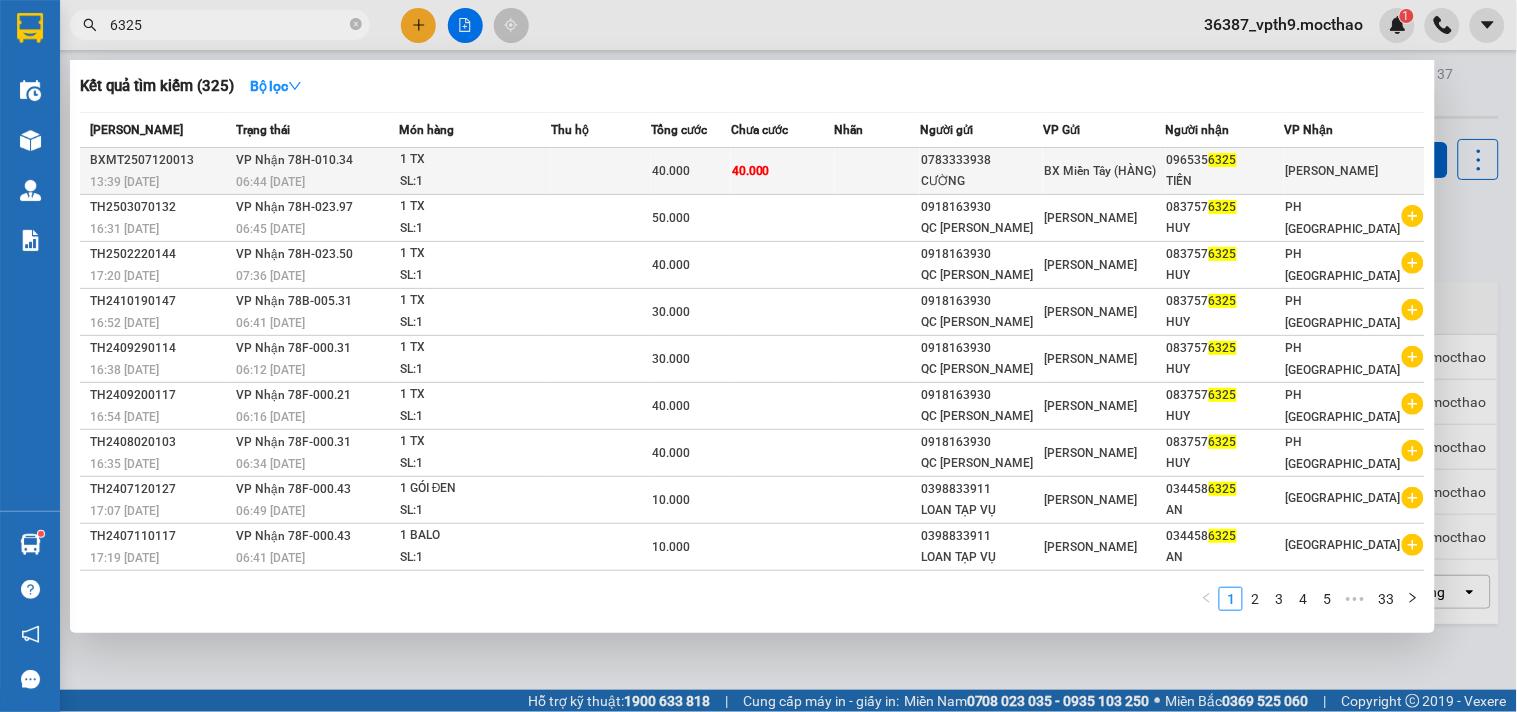 type on "6325" 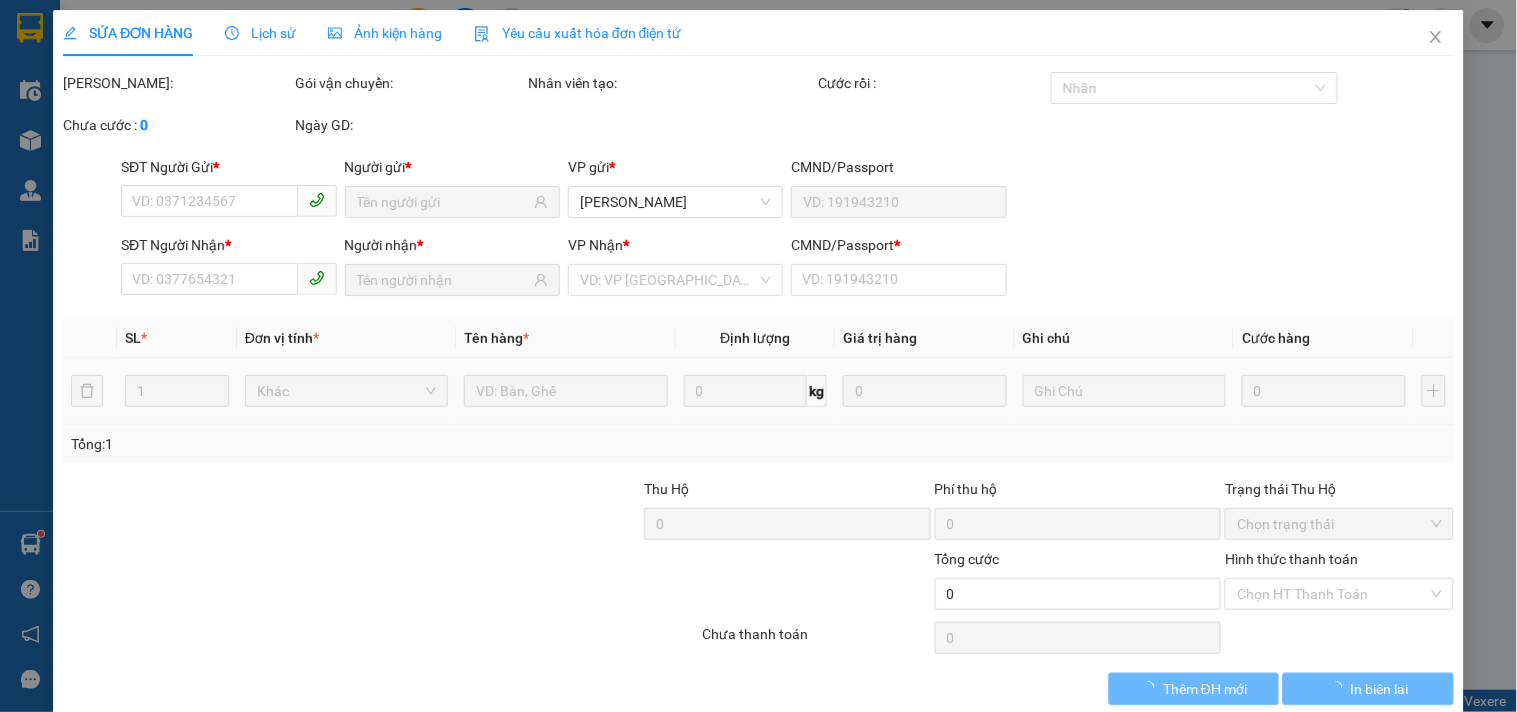 type on "0783333938" 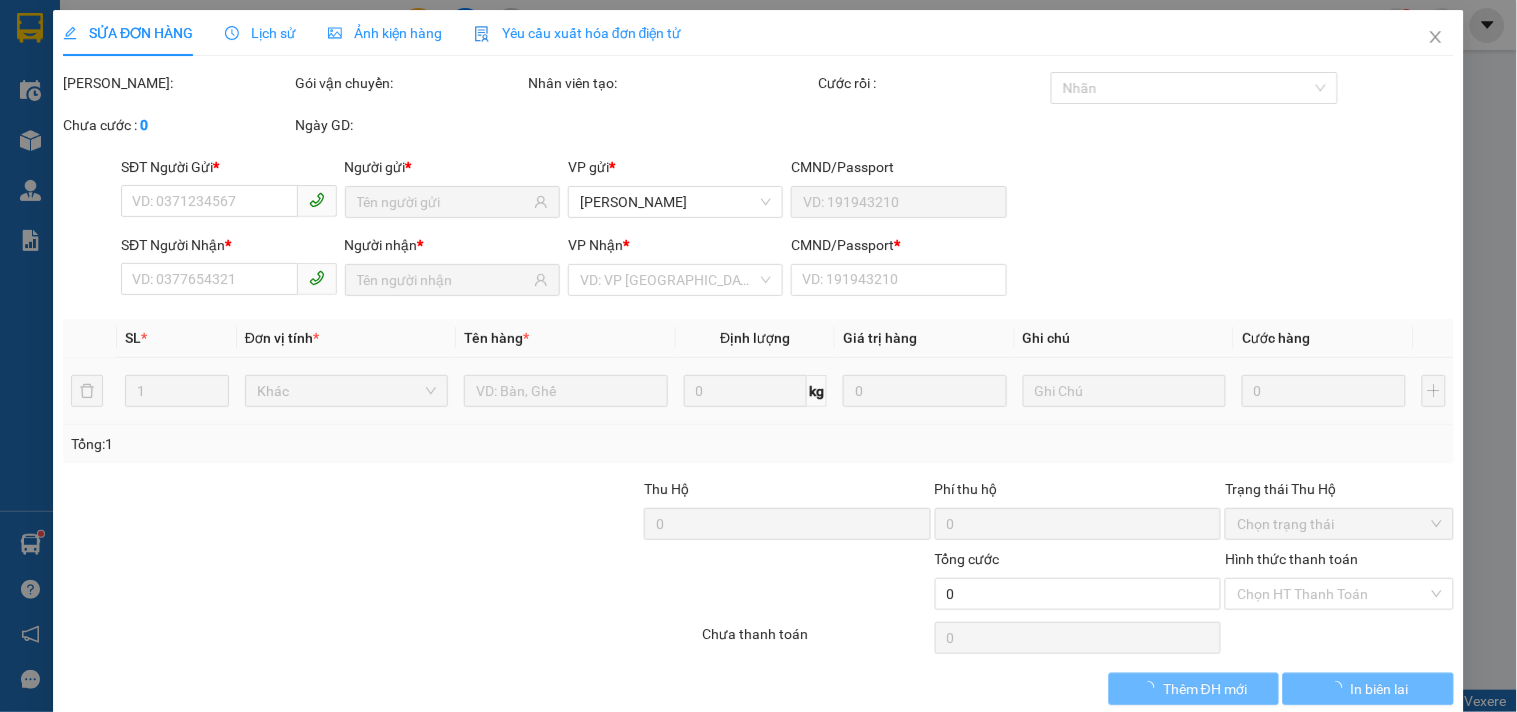 type on "CƯỜNG" 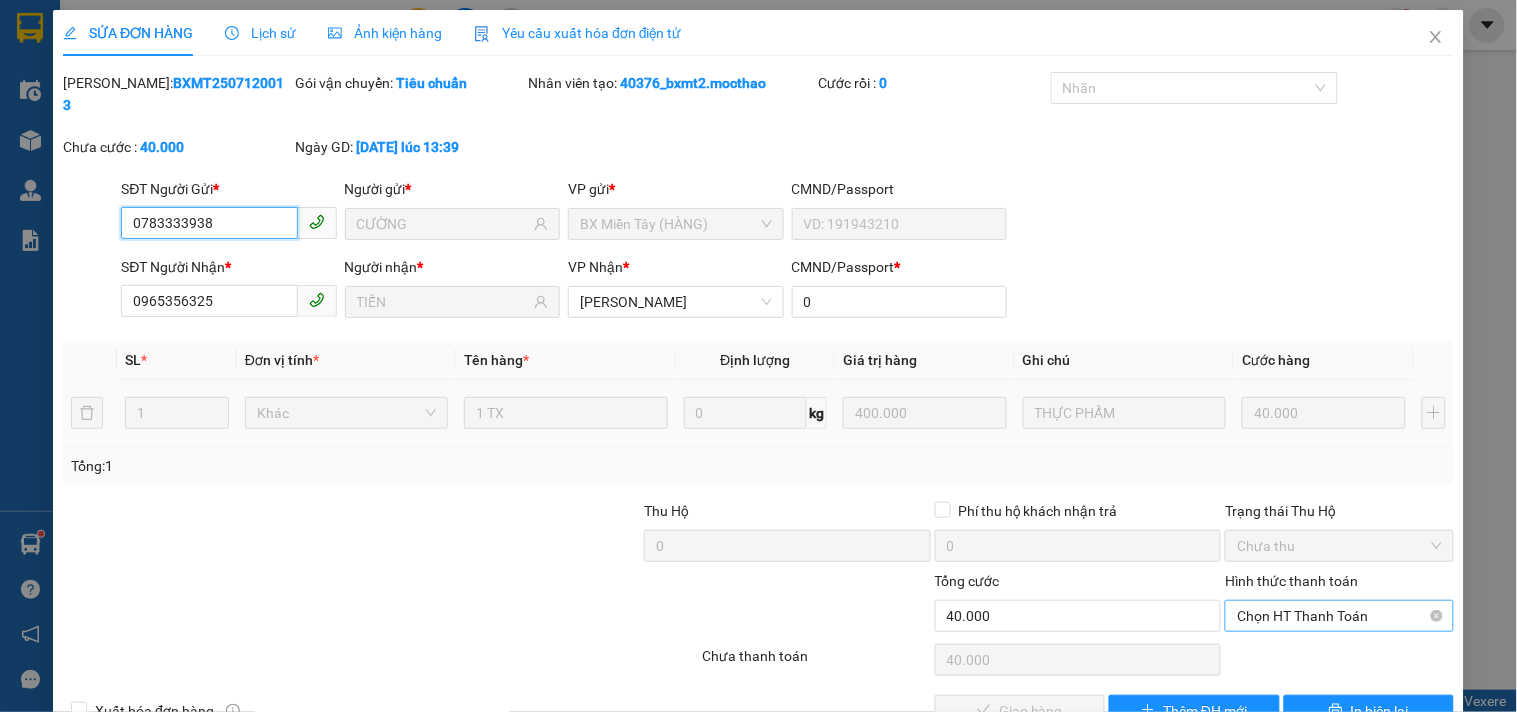 click on "Chọn HT Thanh Toán" at bounding box center (1339, 616) 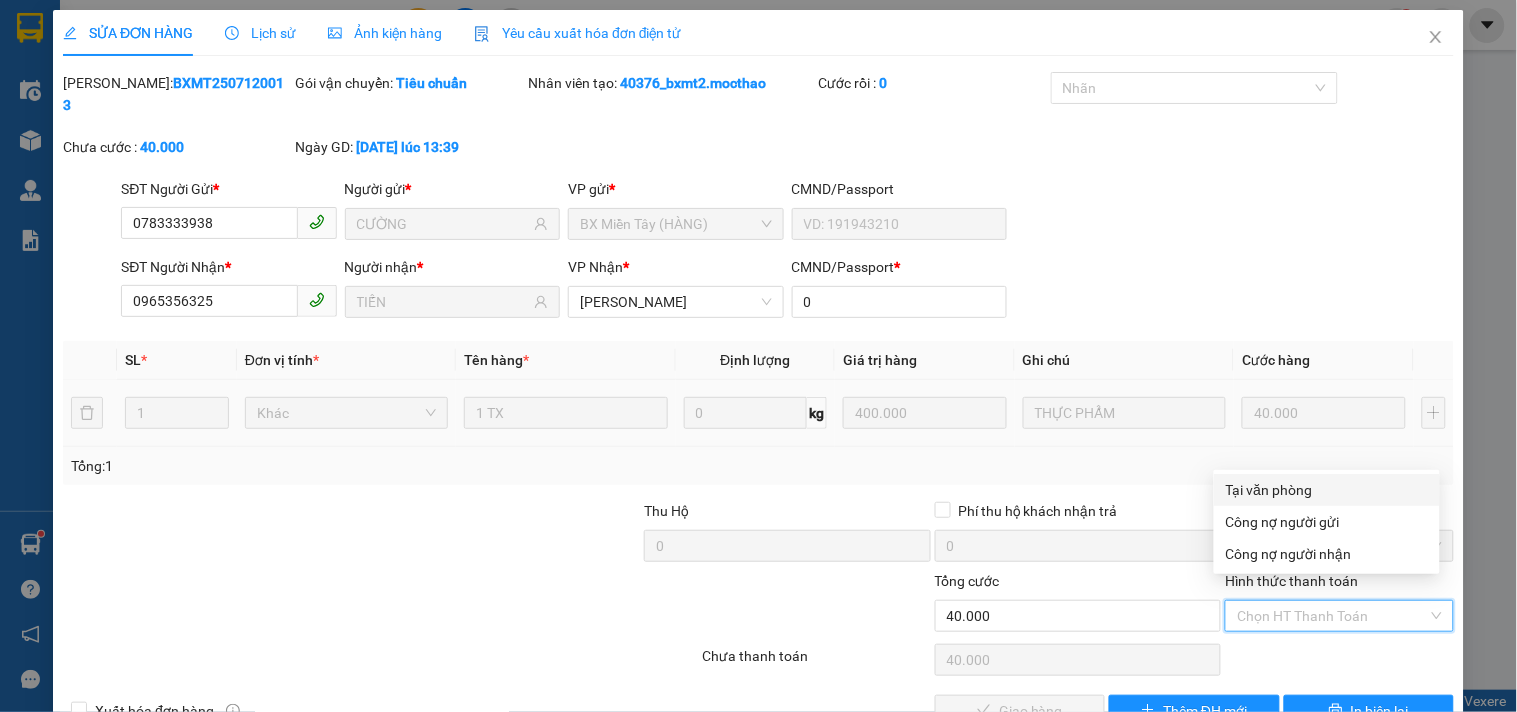 click on "Tại văn phòng" at bounding box center (1327, 490) 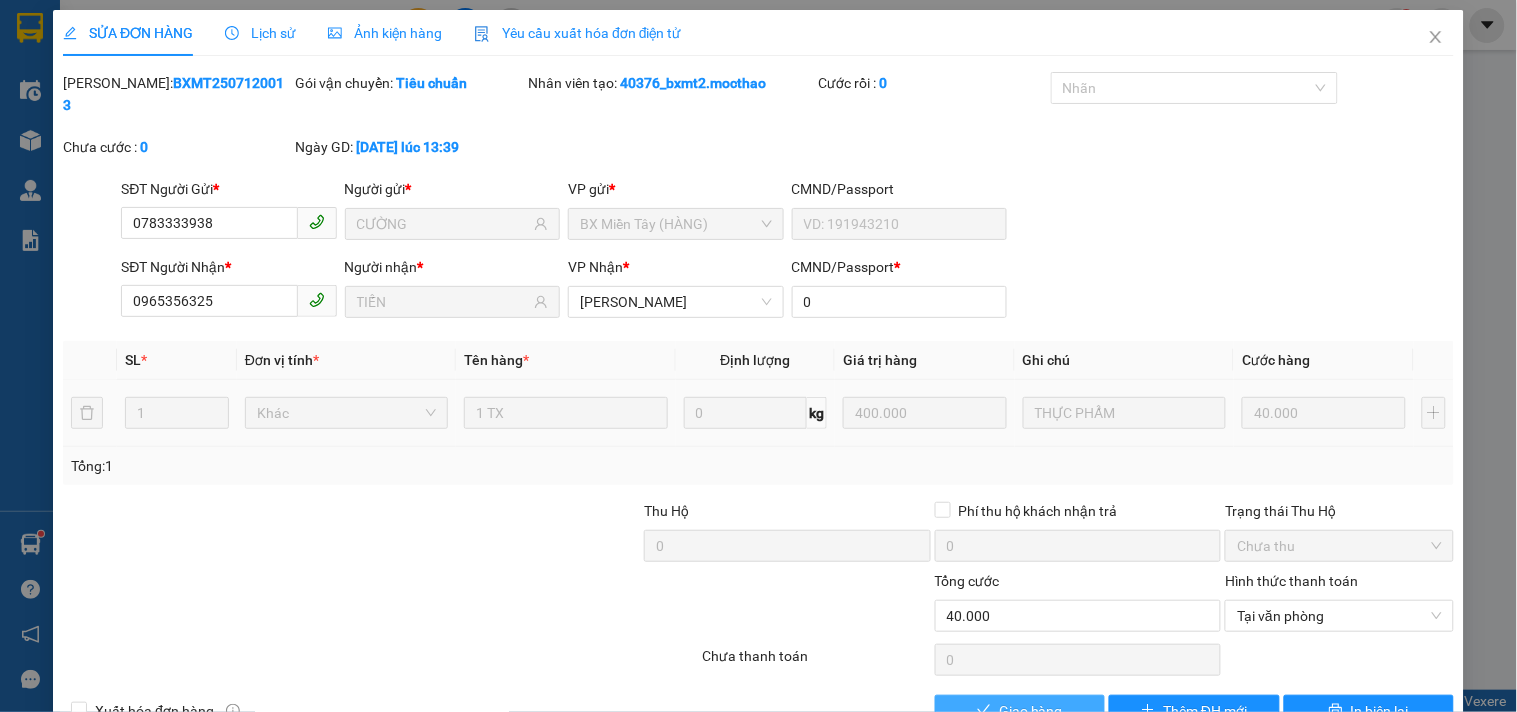 drag, startPoint x: 1027, startPoint y: 687, endPoint x: 1223, endPoint y: 21, distance: 694.242 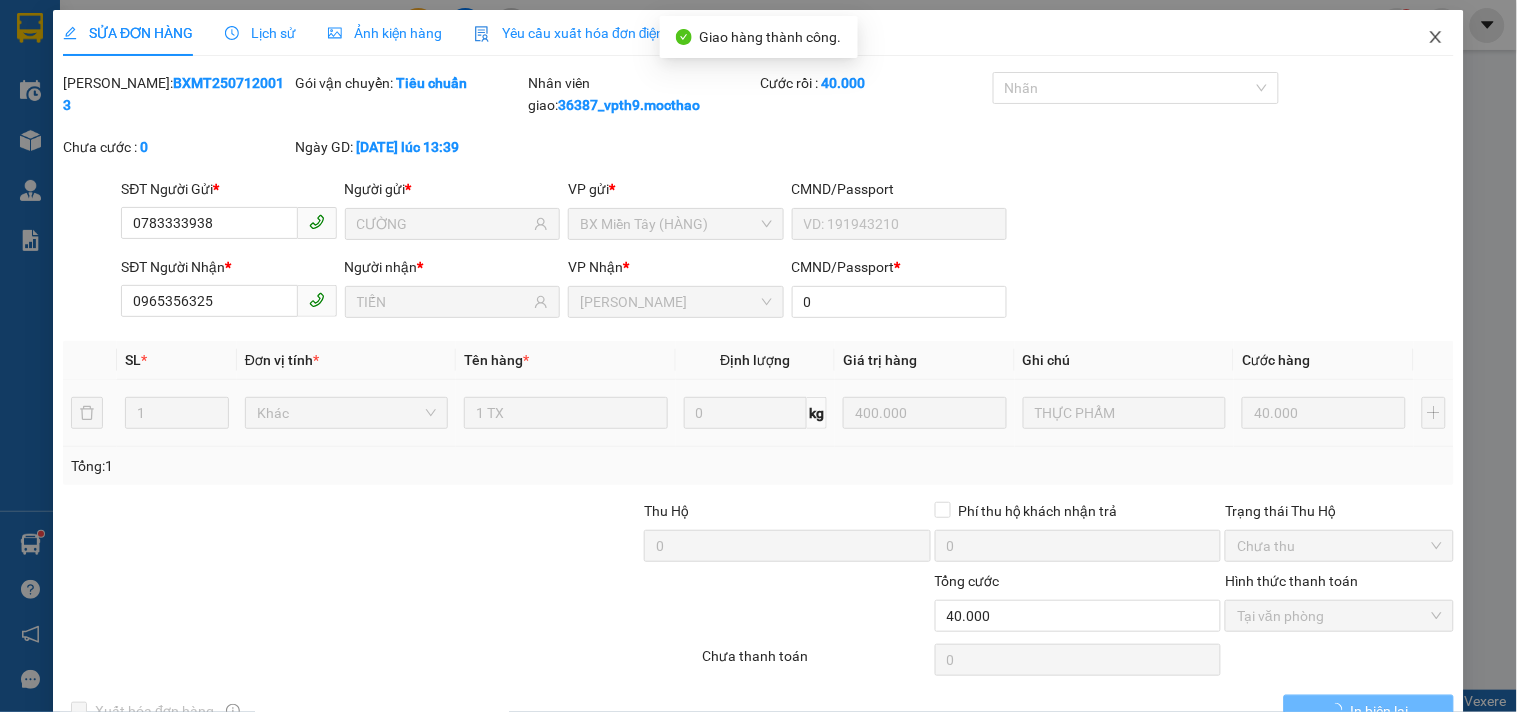 click at bounding box center (1436, 38) 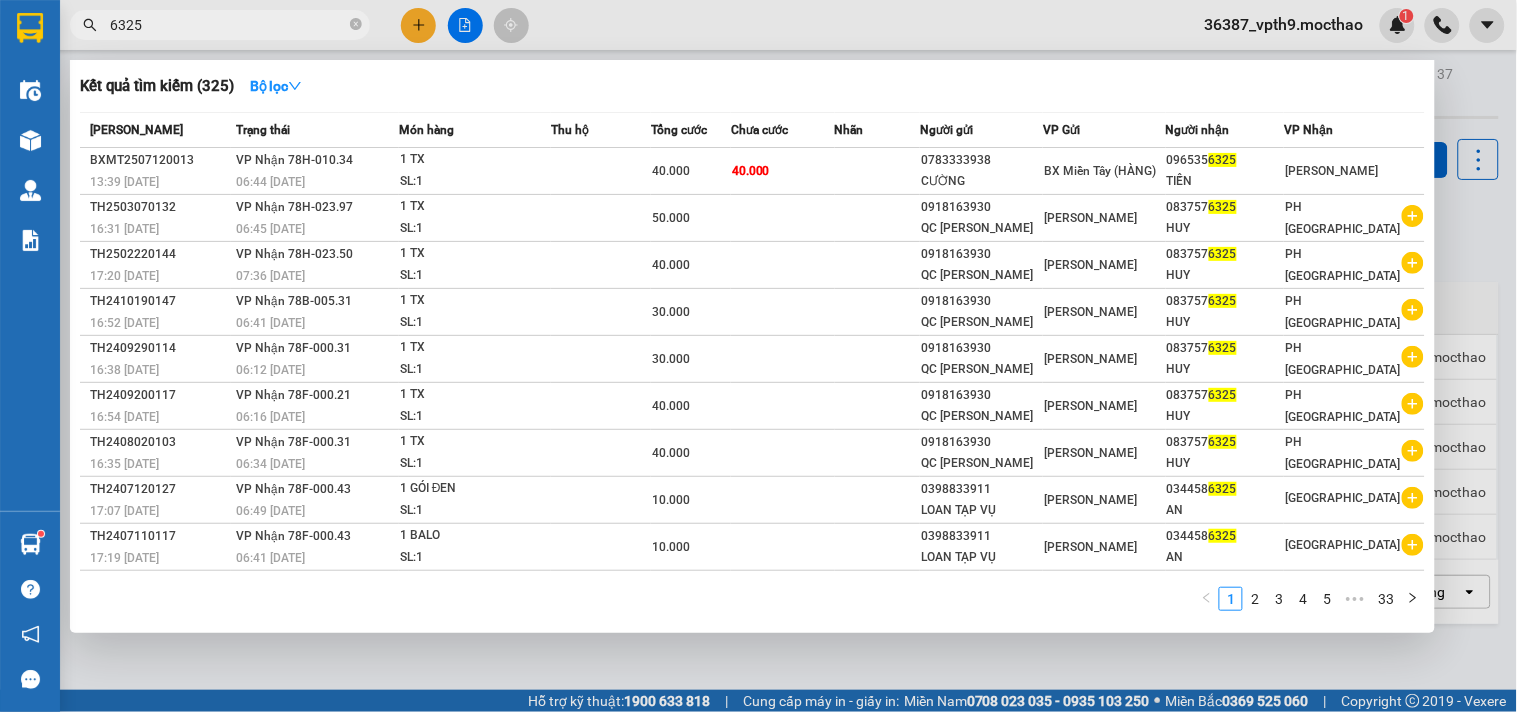 click 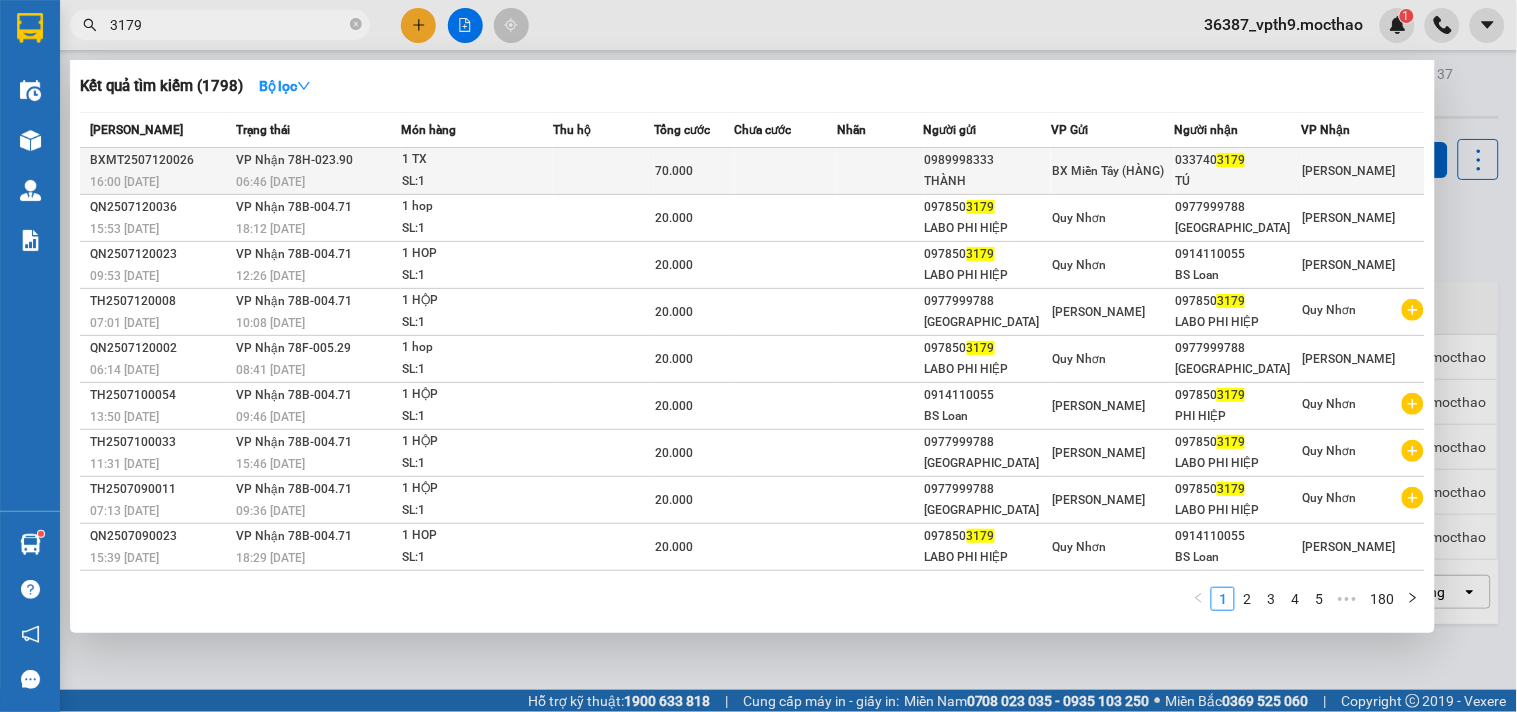 type on "3179" 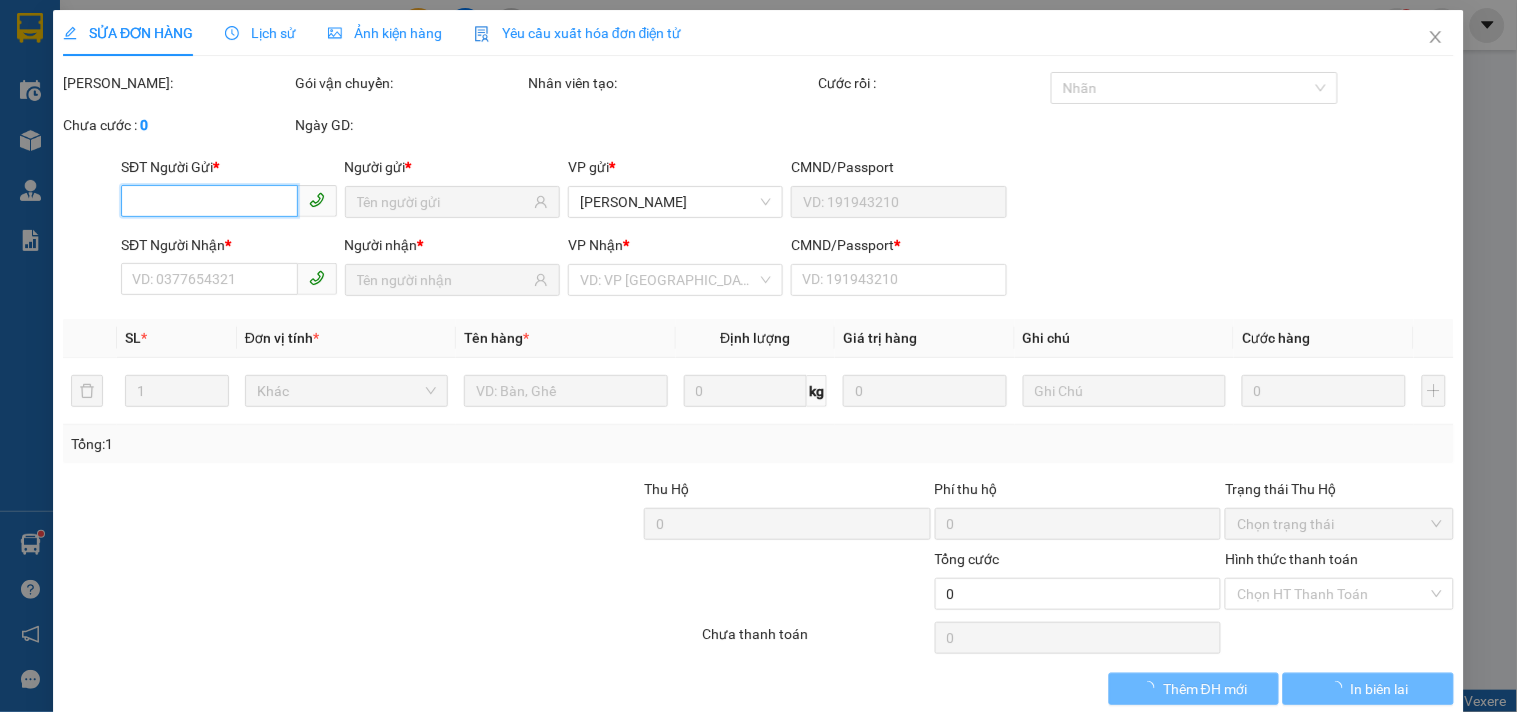 type on "0989998333" 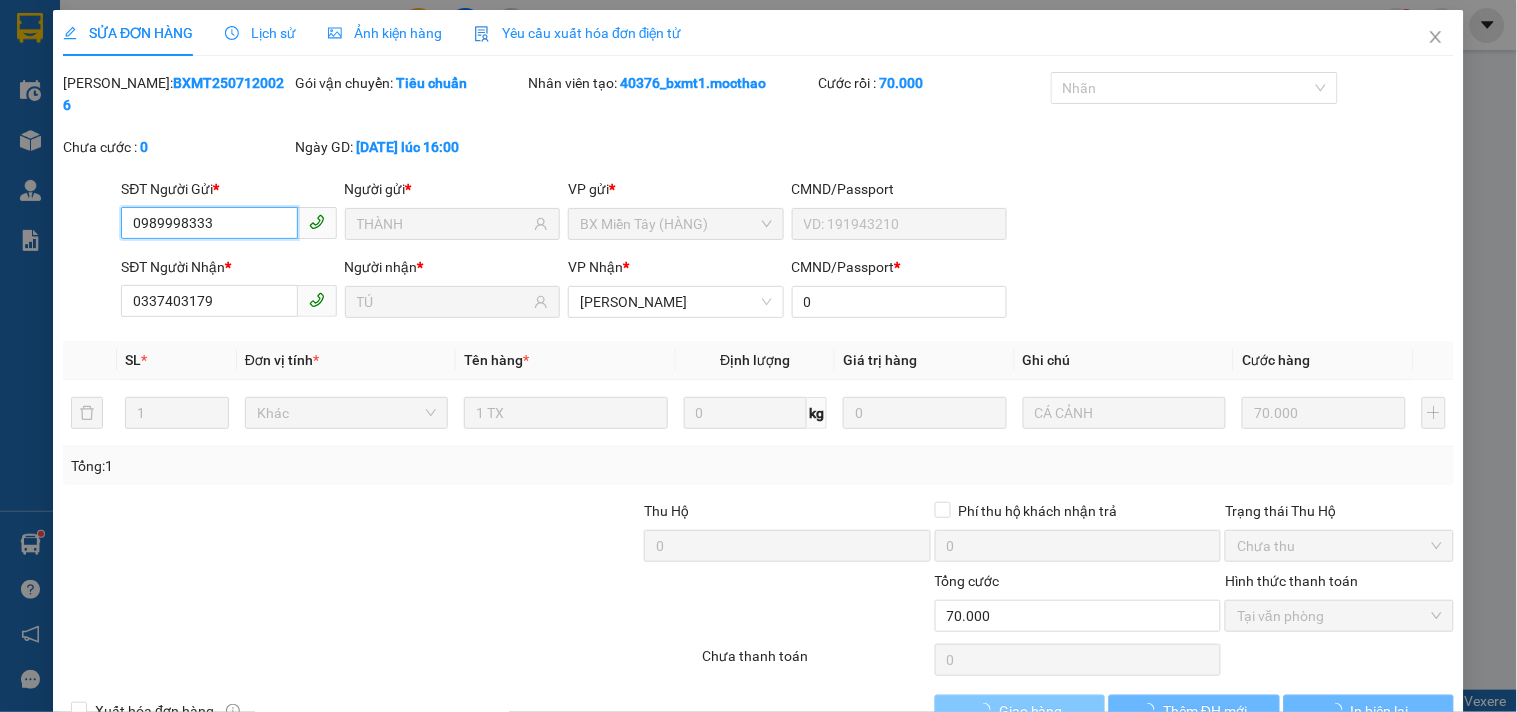checkbox on "true" 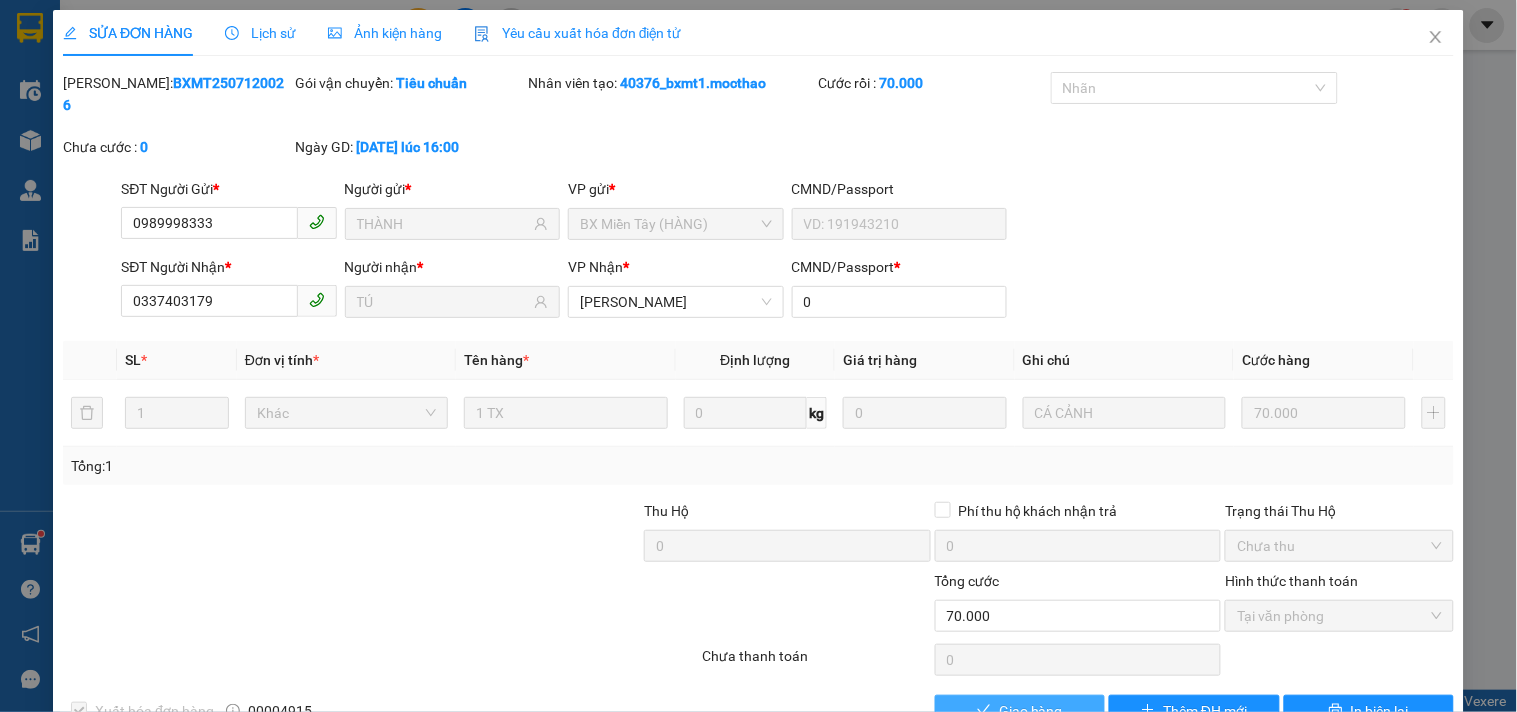 click on "Giao hàng" at bounding box center (1031, 711) 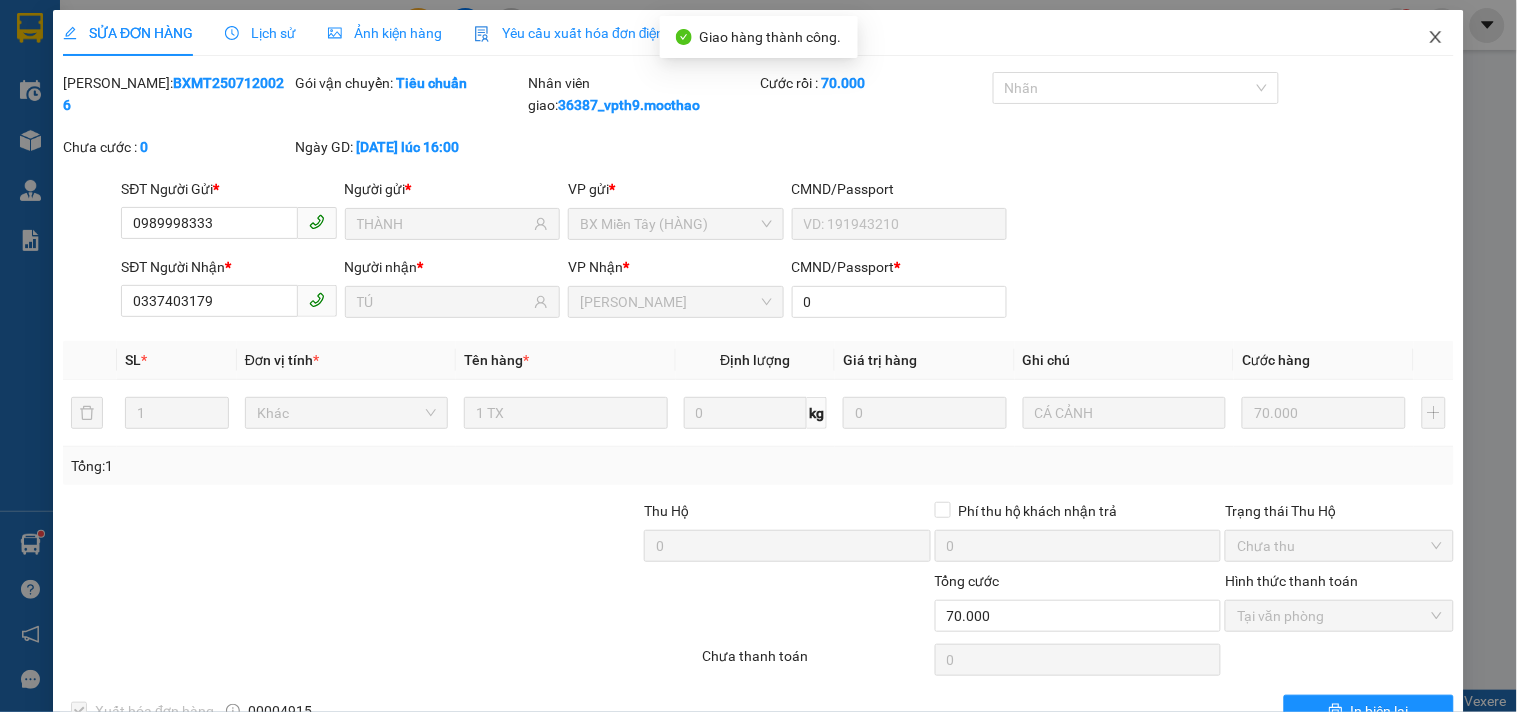 click at bounding box center [1436, 38] 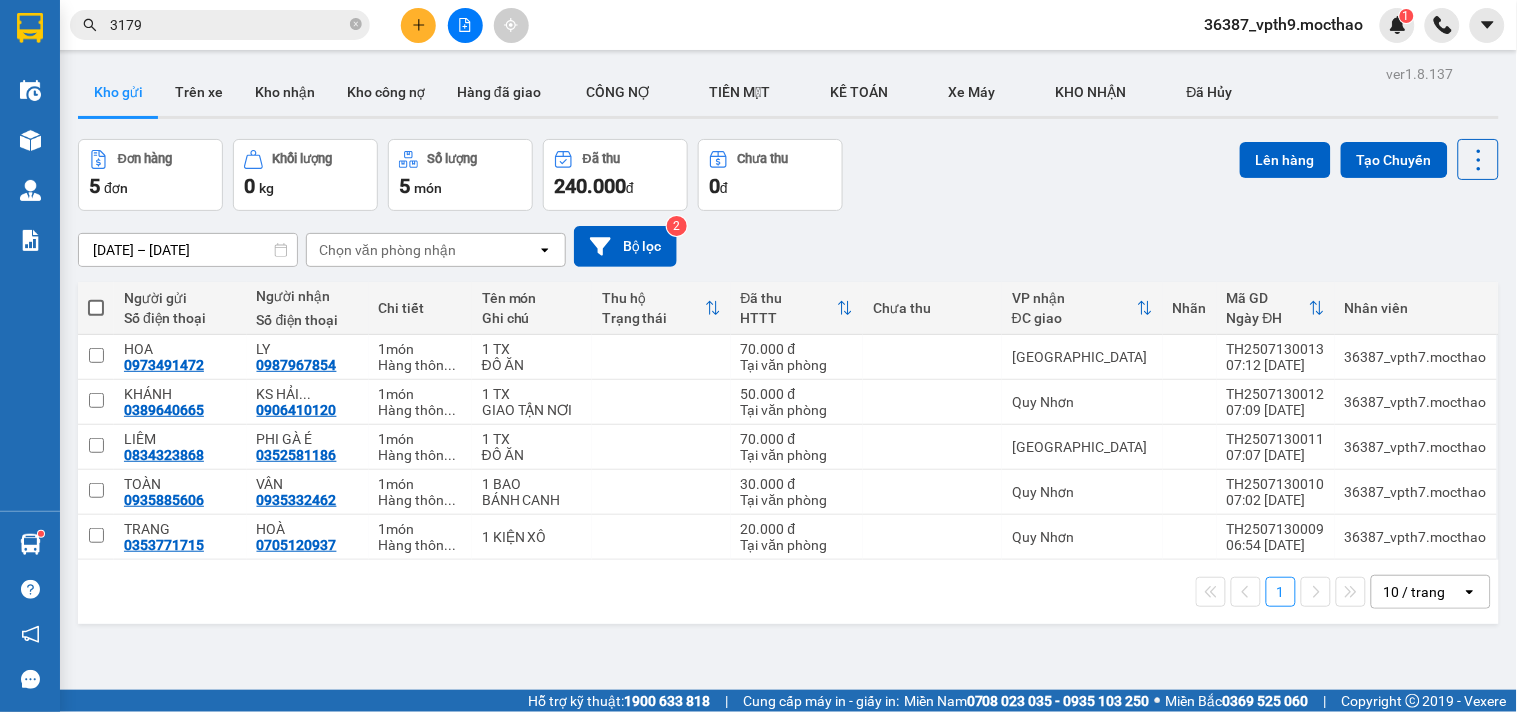 click 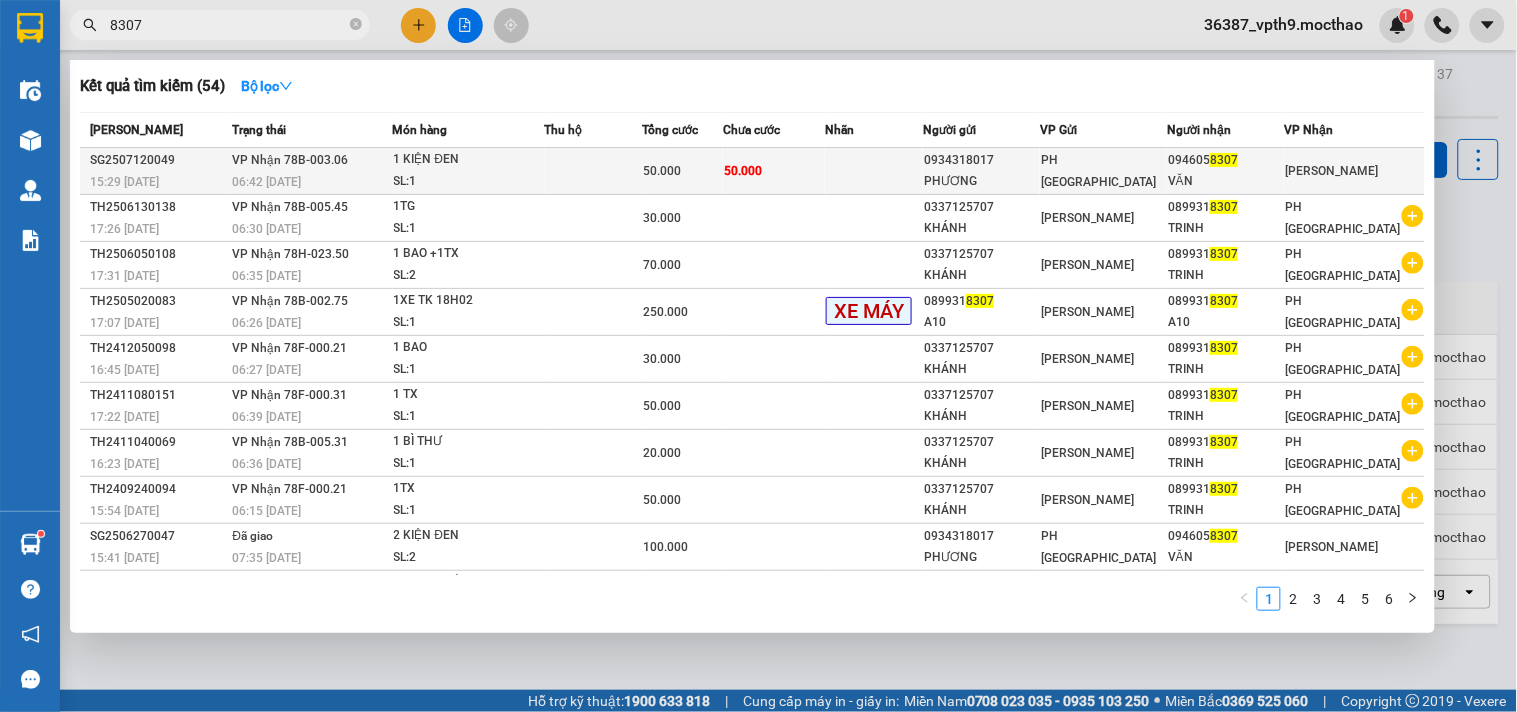 type on "8307" 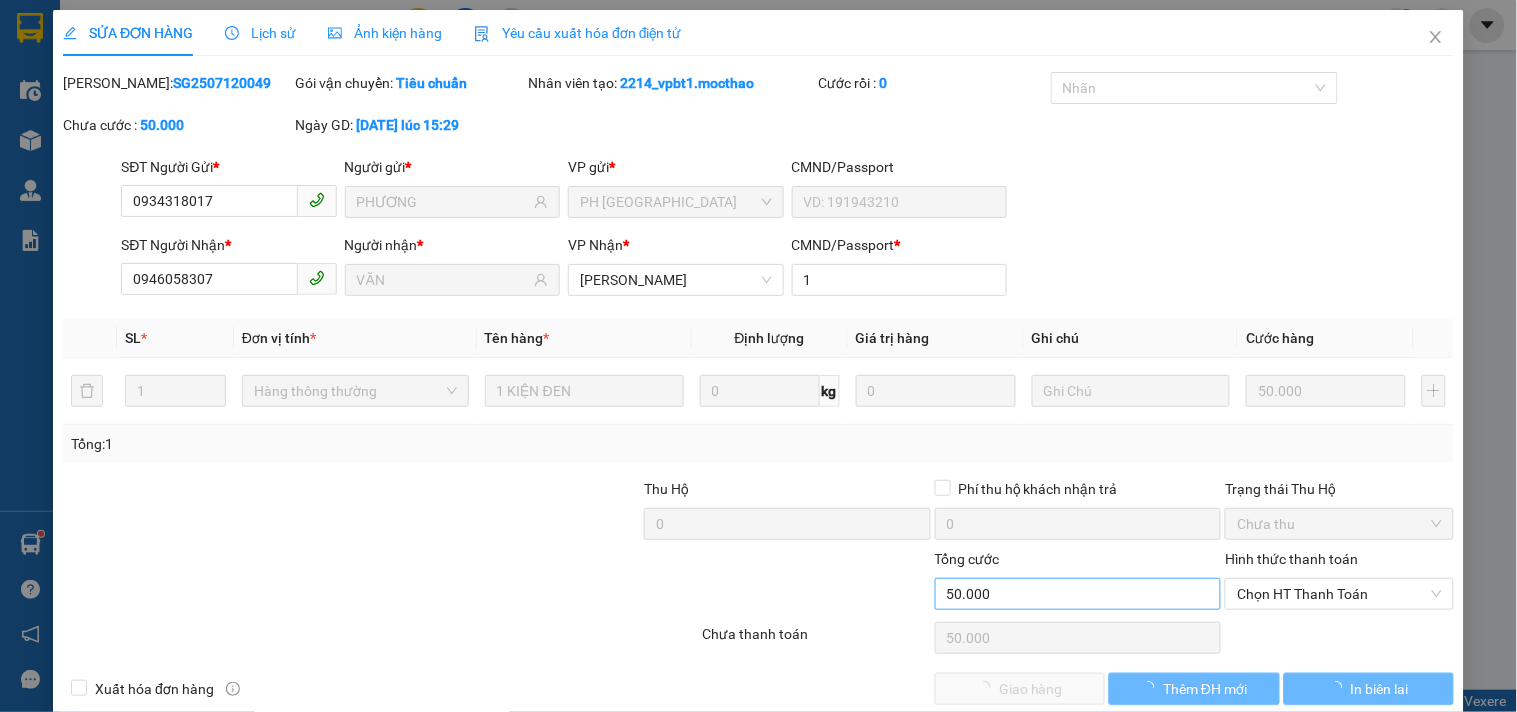 type on "0934318017" 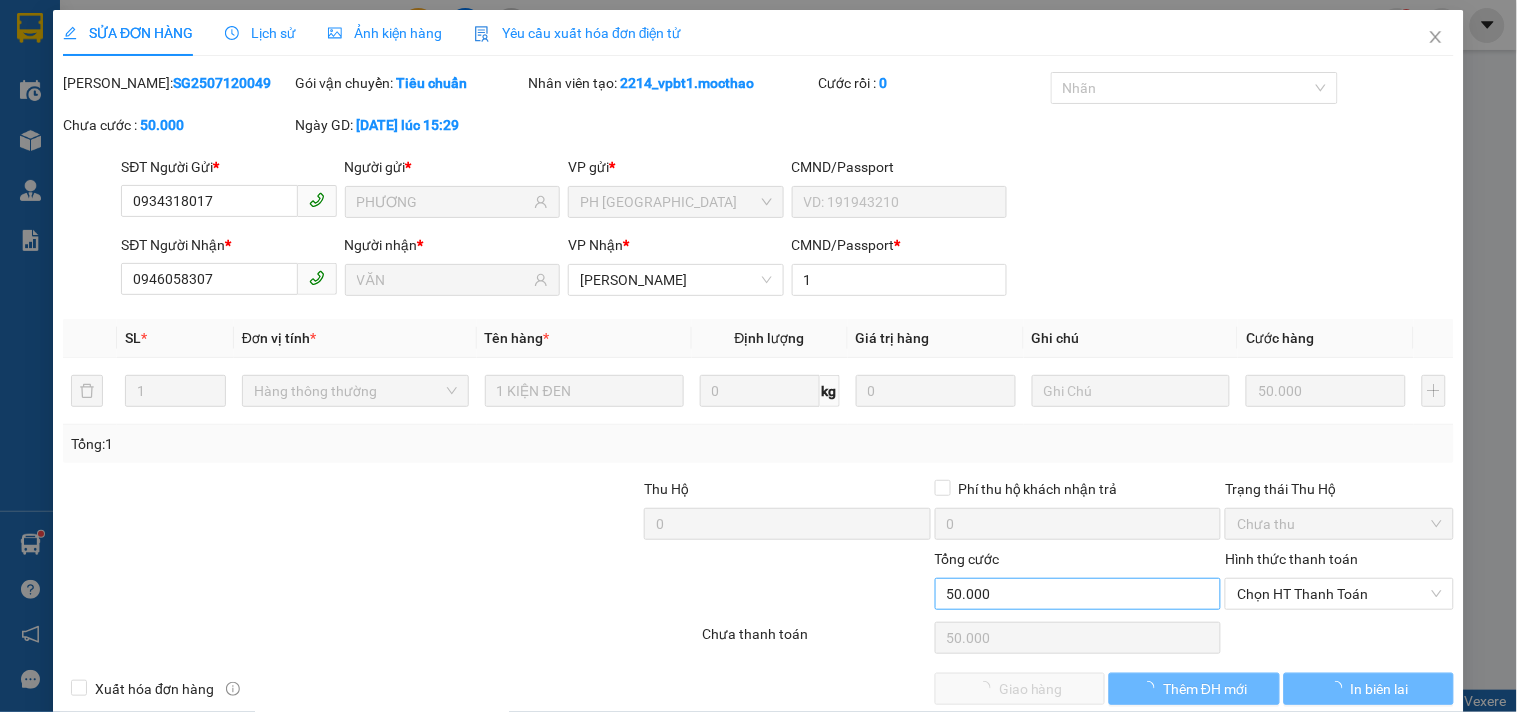 type on "PHƯƠNG" 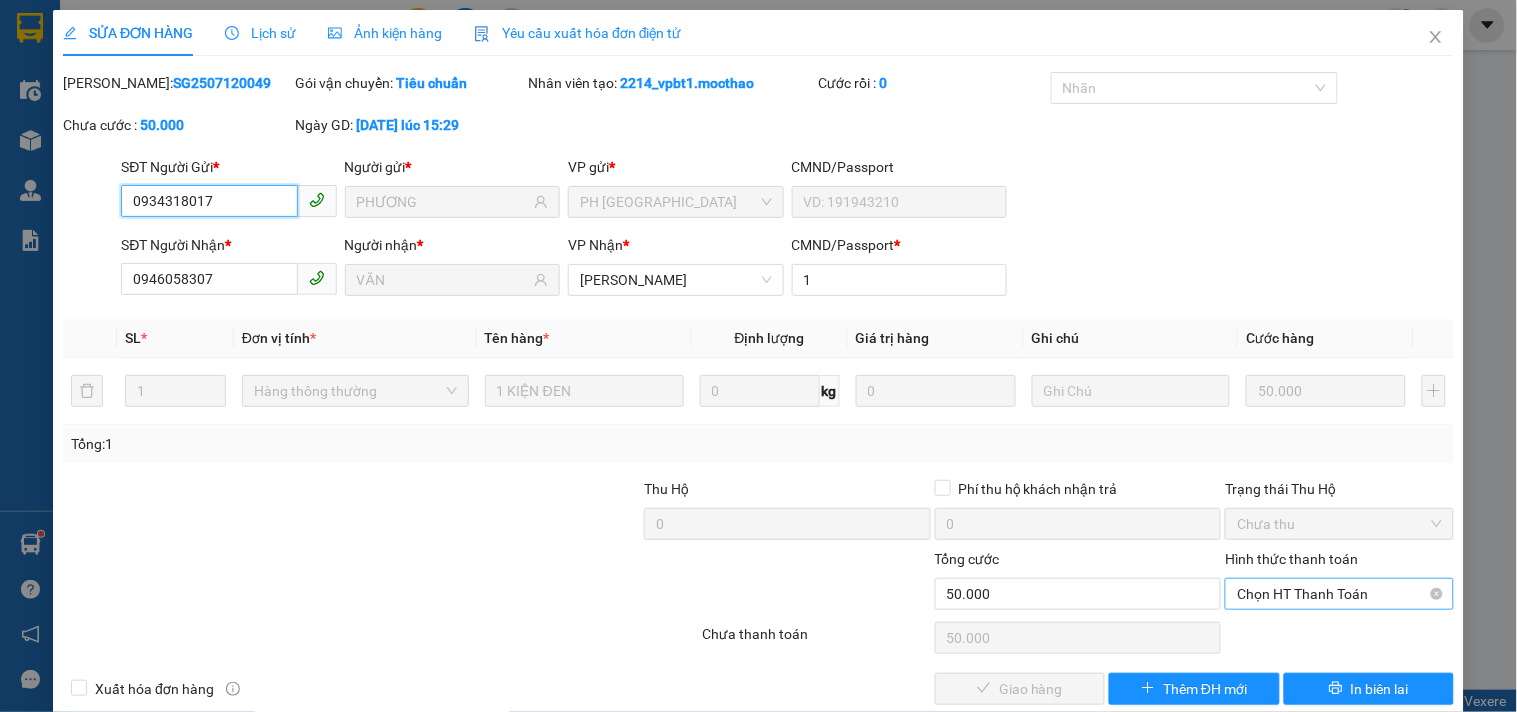 click on "Chọn HT Thanh Toán" at bounding box center [1339, 594] 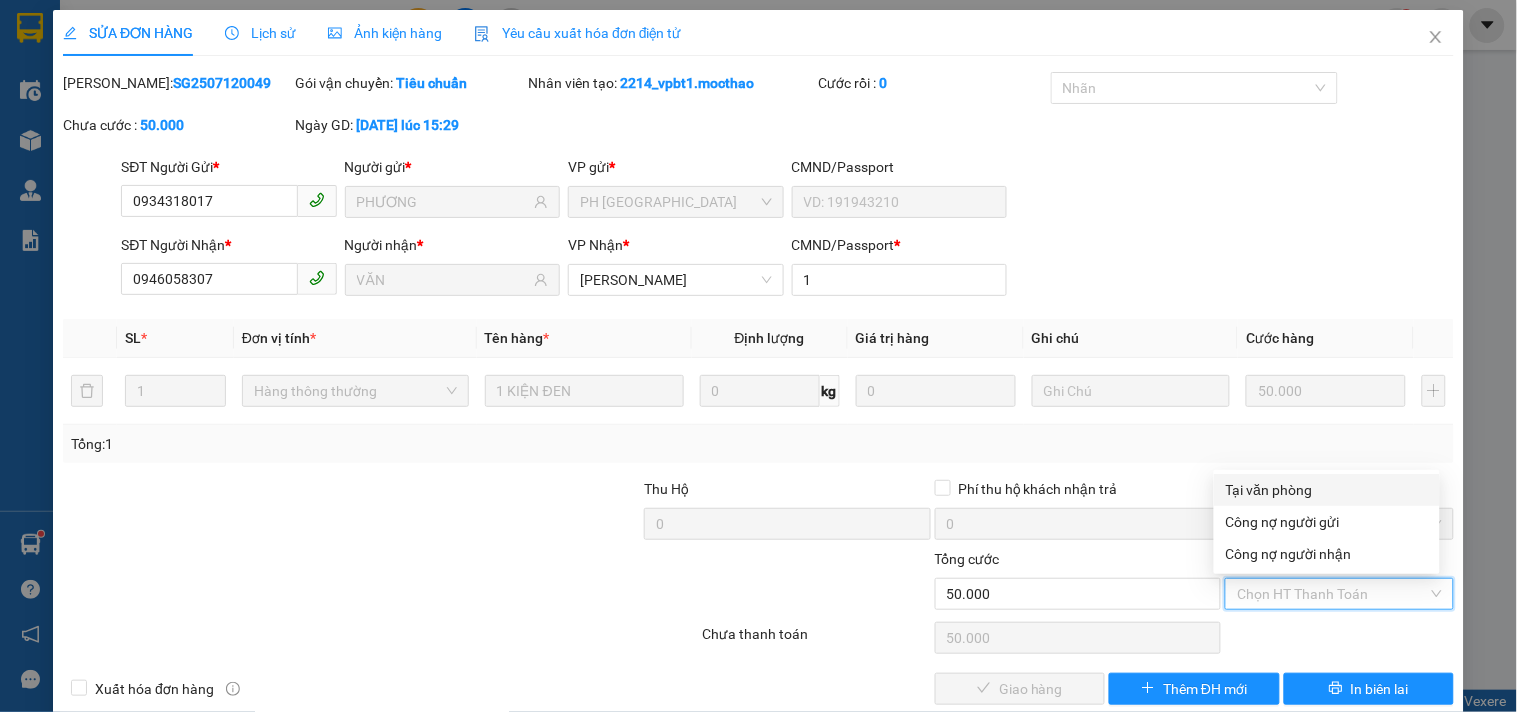 click on "Tại văn phòng" at bounding box center [1327, 490] 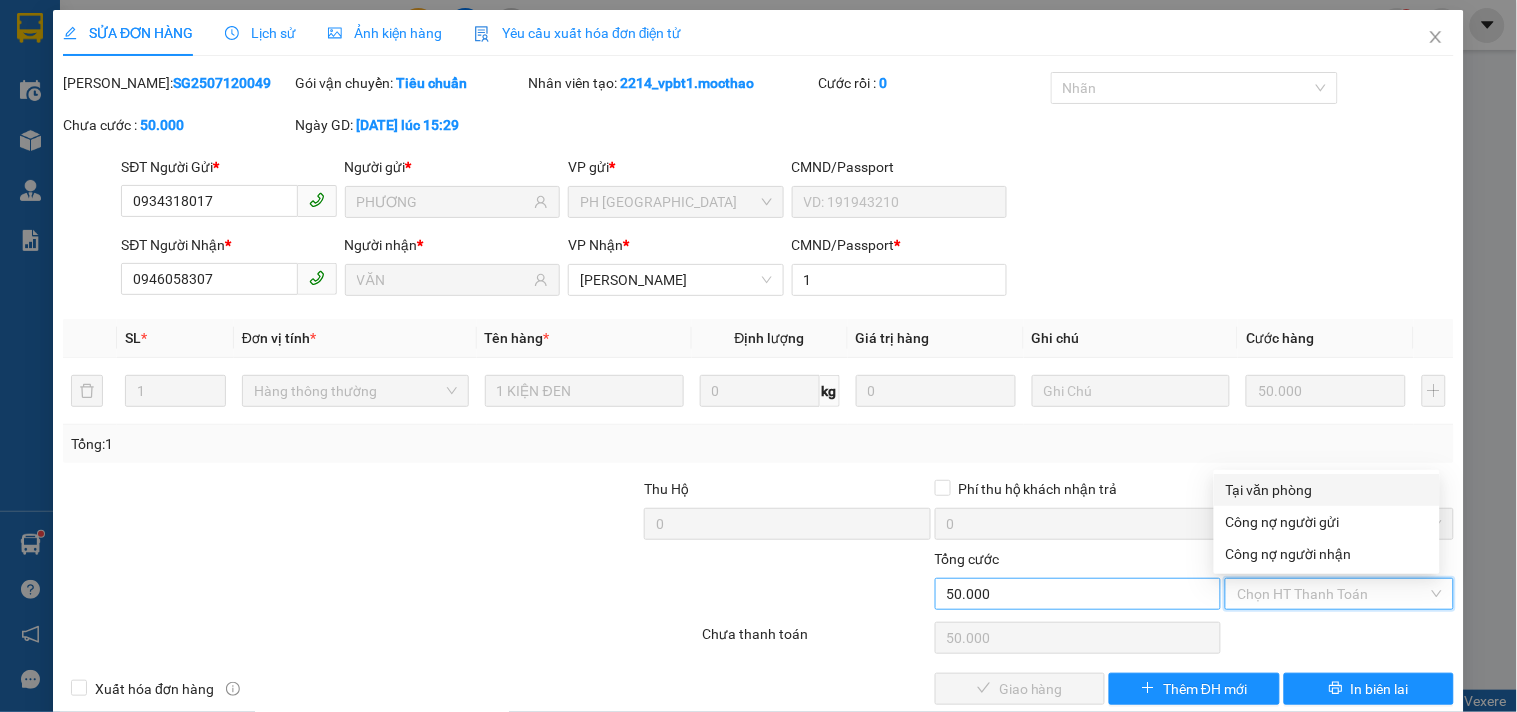 type on "0" 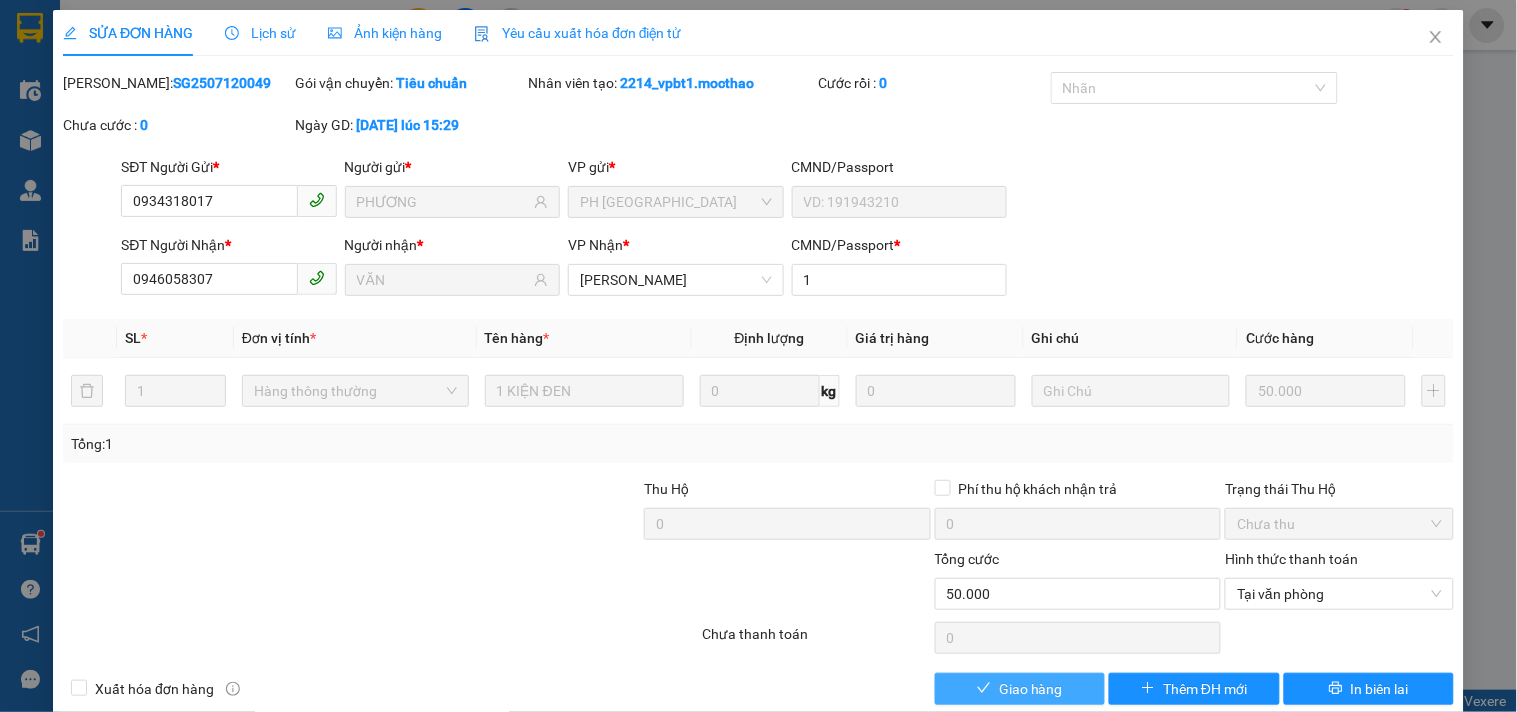 click on "Giao hàng" at bounding box center (1031, 689) 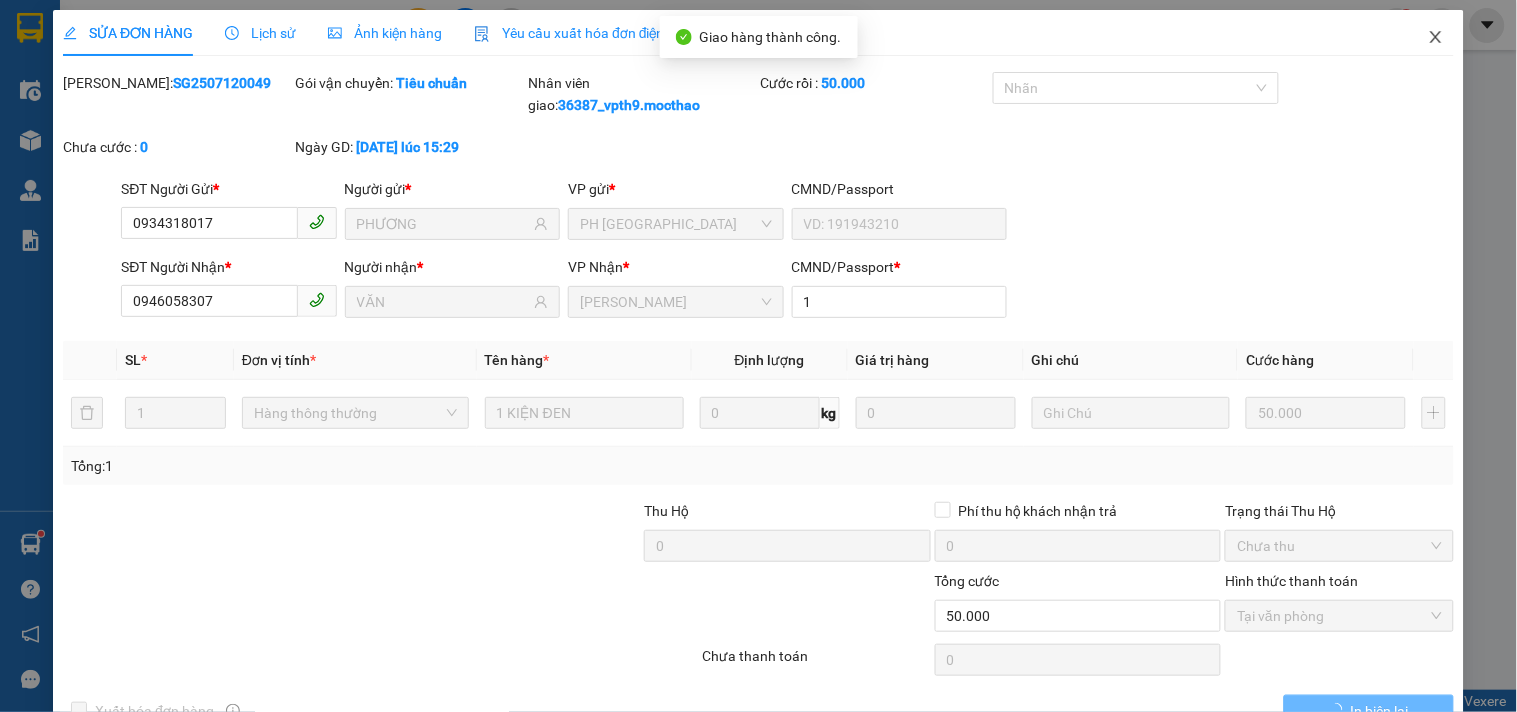 click 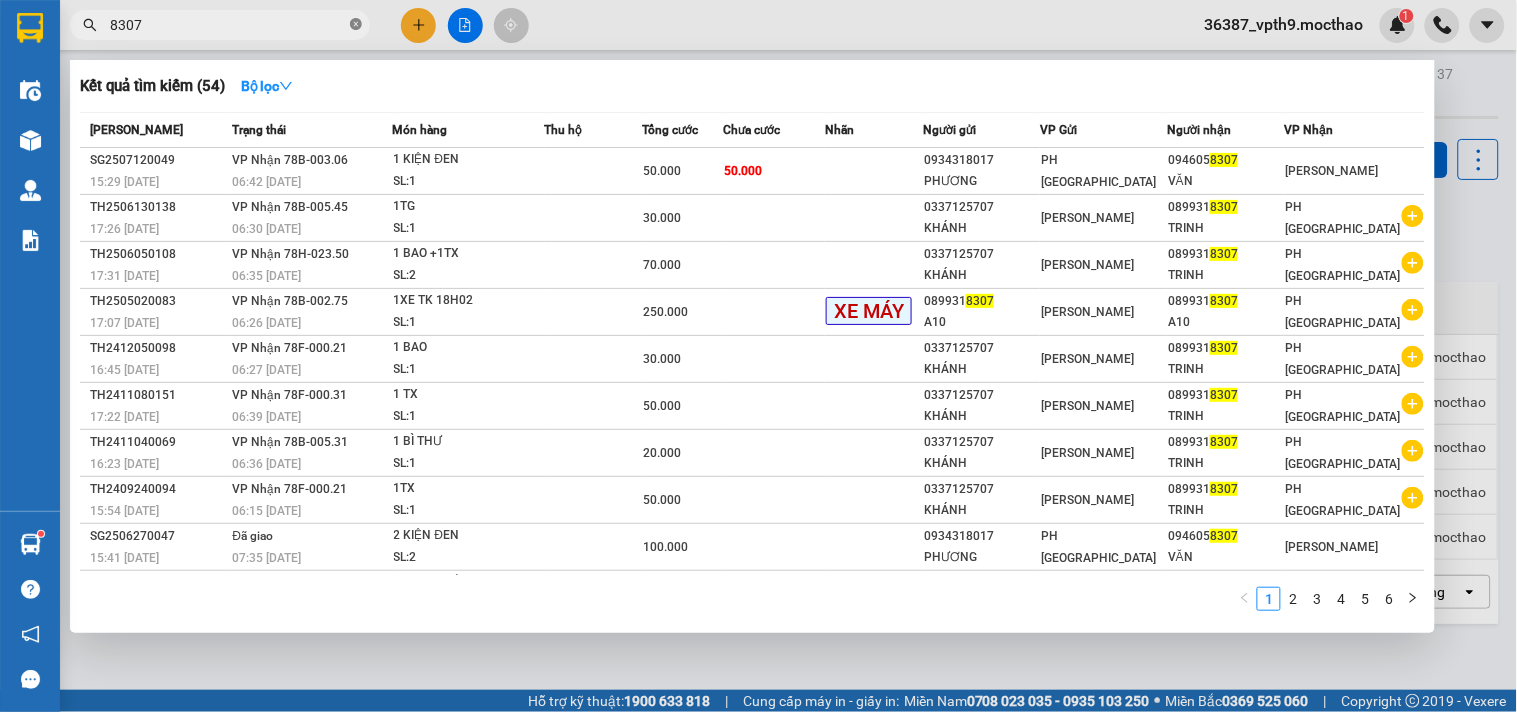 click 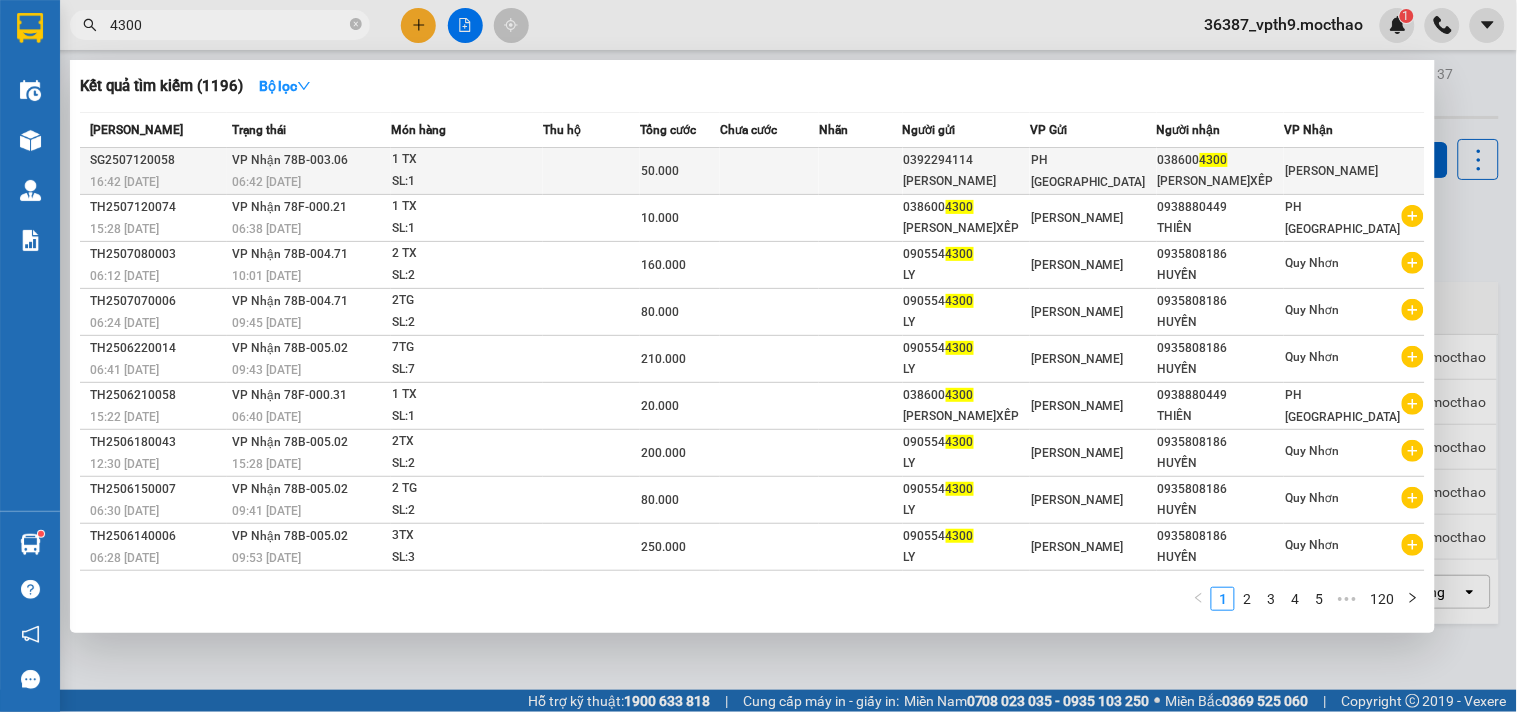 type on "4300" 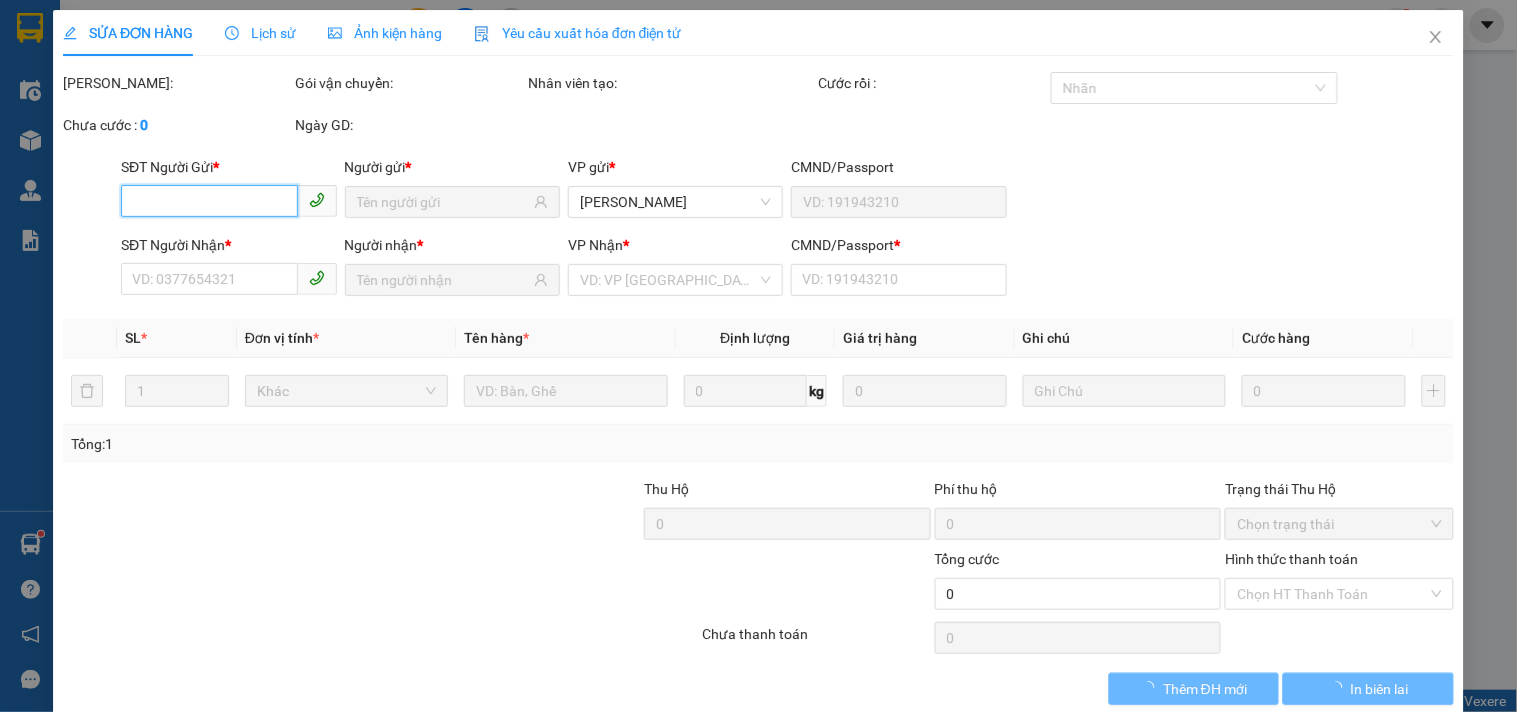 type on "0392294114" 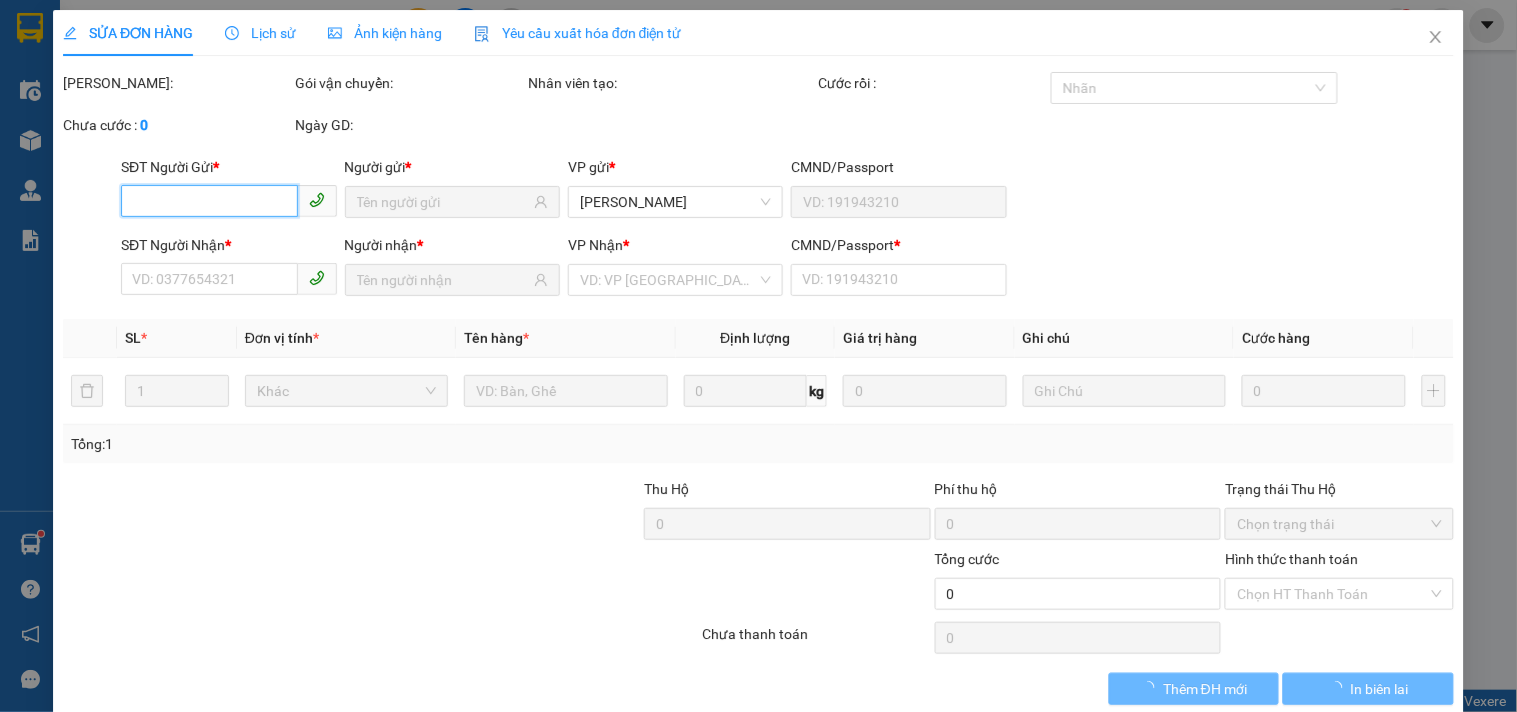 type on "HỒNG DƯƠNG" 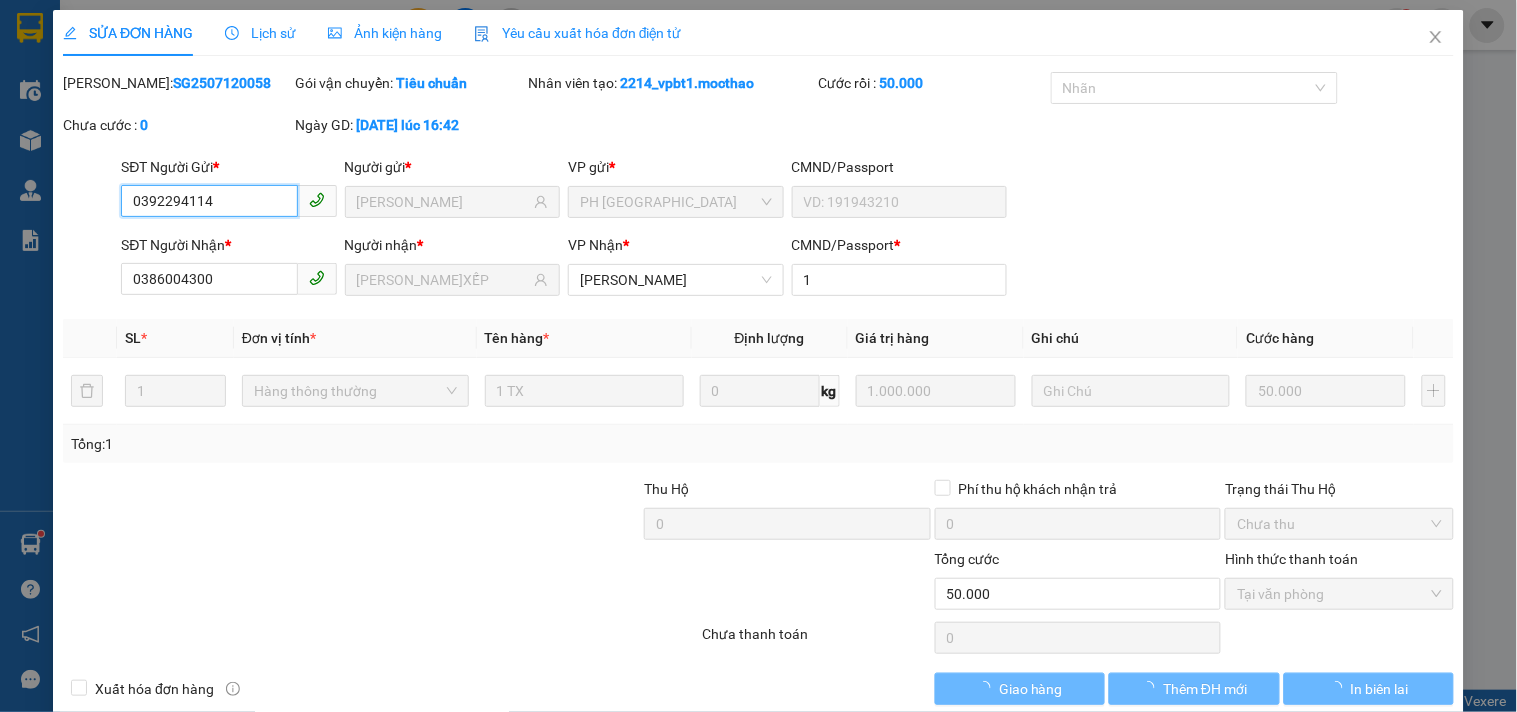 checkbox on "true" 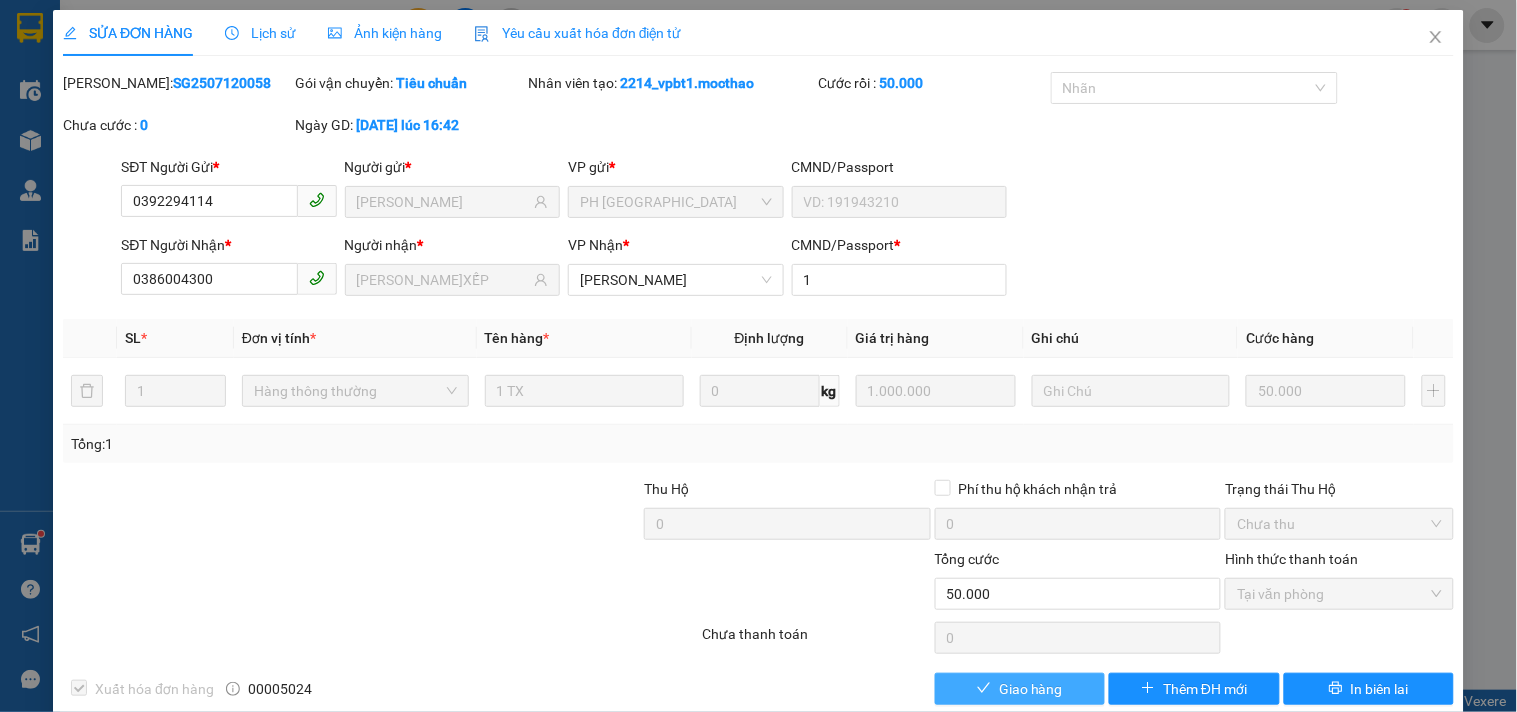 click on "Giao hàng" at bounding box center (1031, 689) 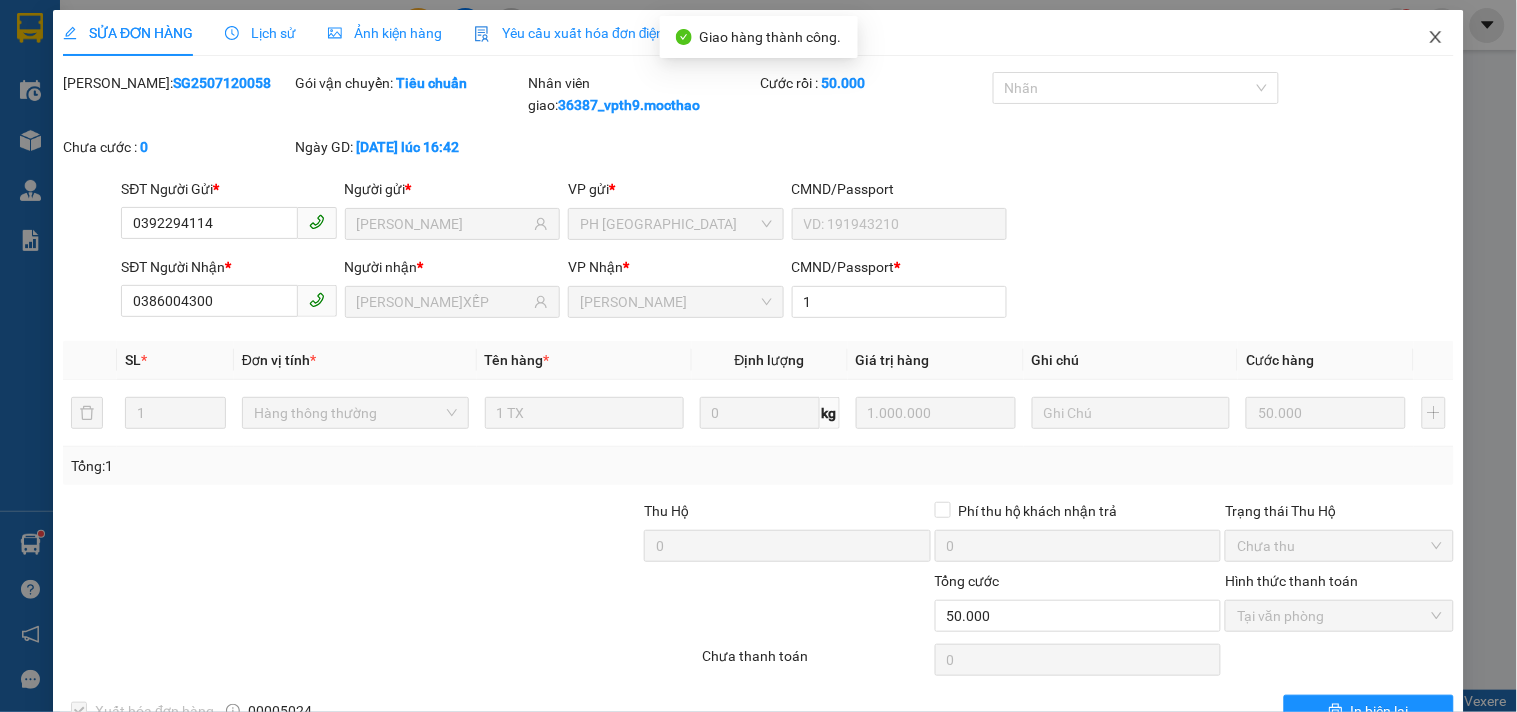 click at bounding box center [1436, 38] 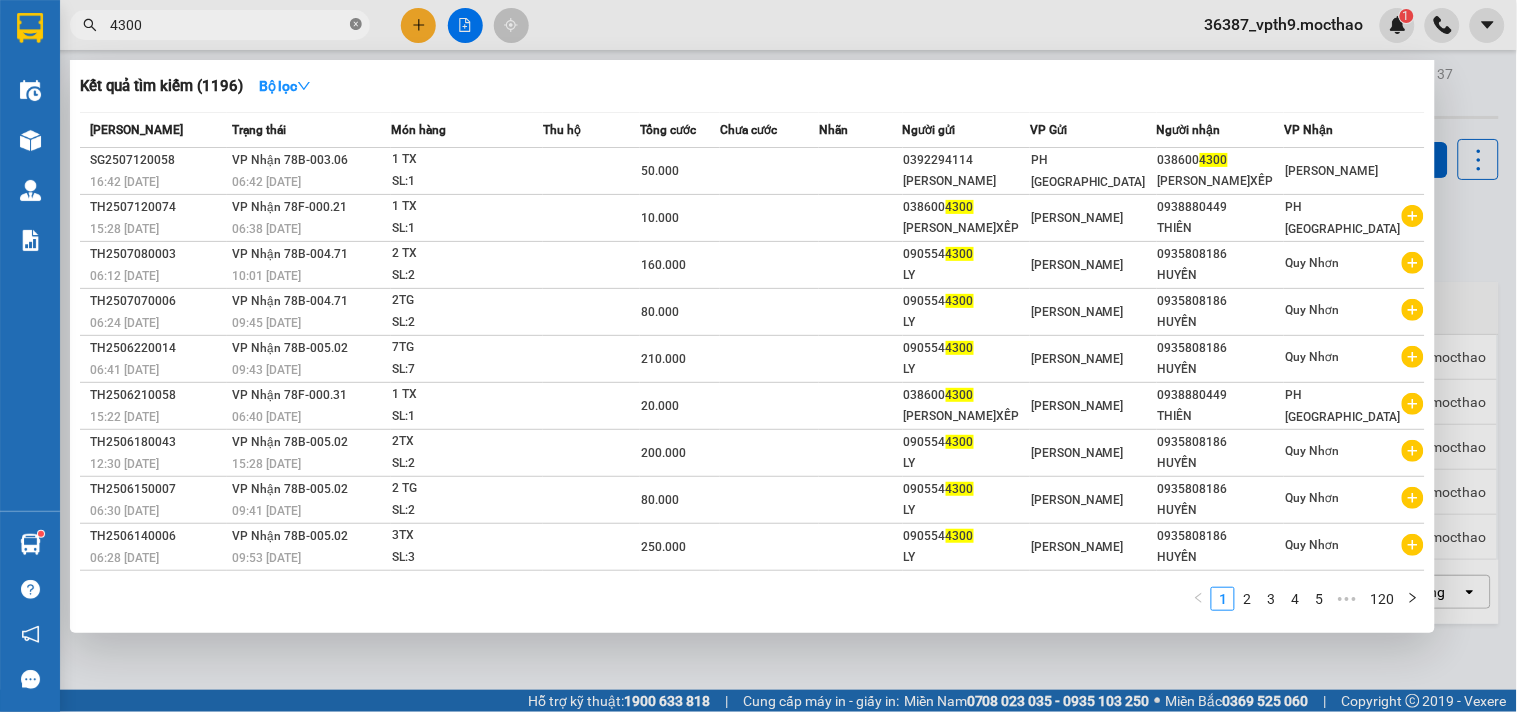 click 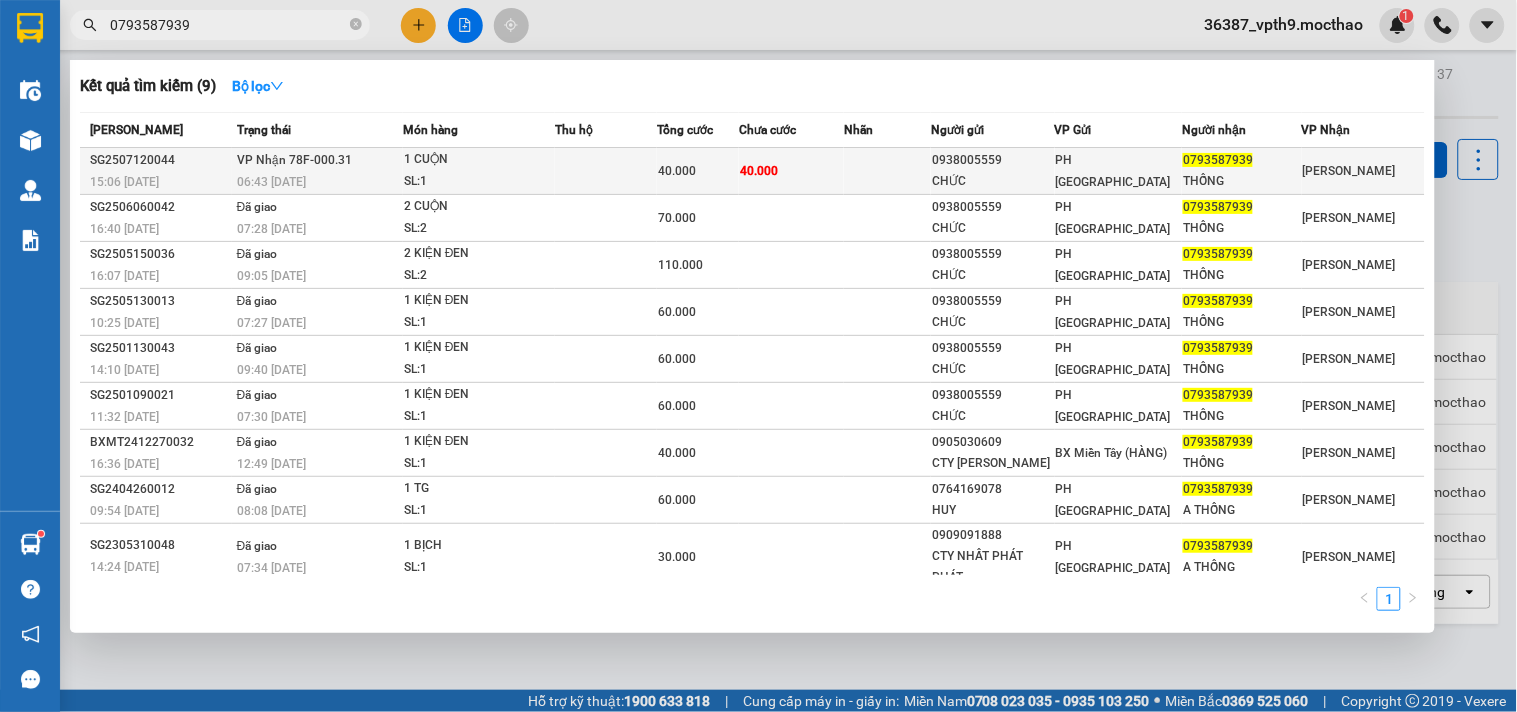 type on "0793587939" 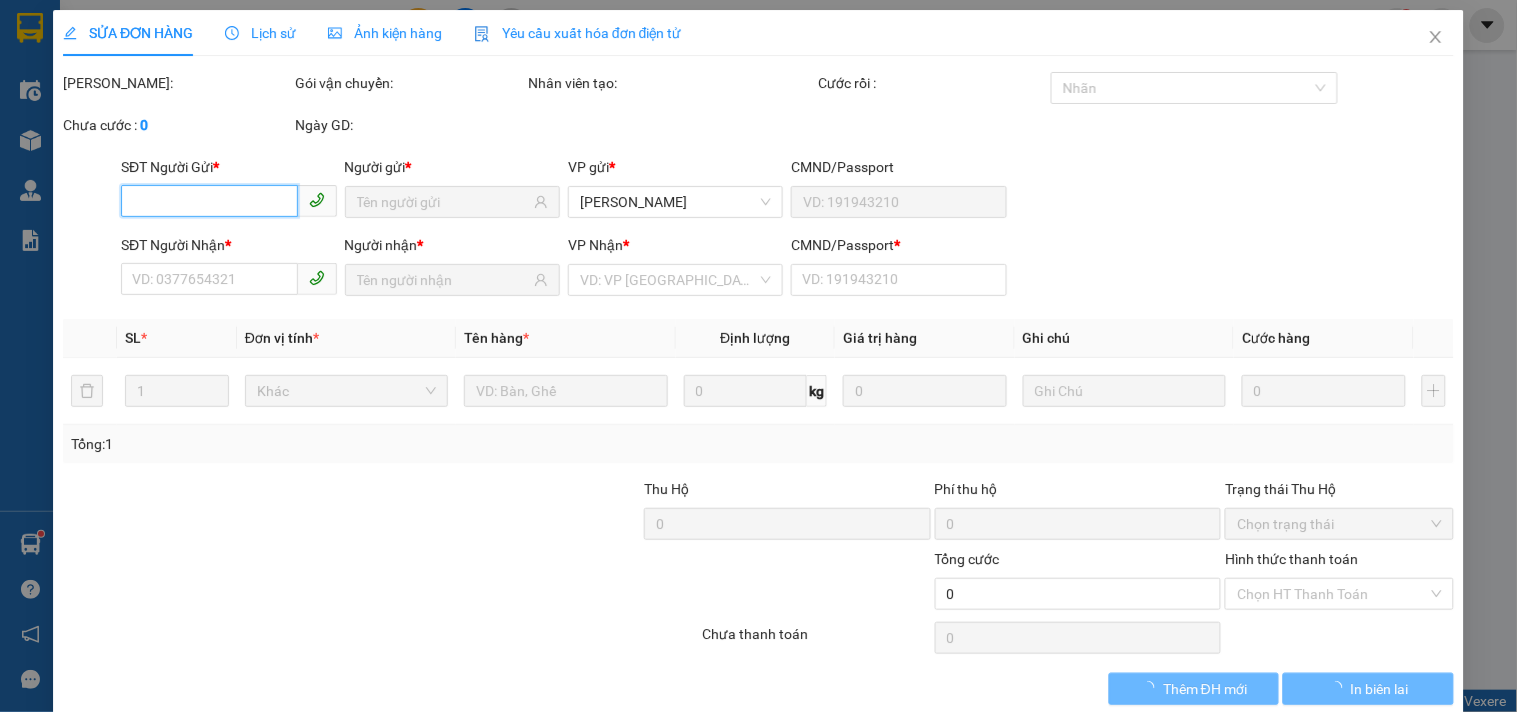 type on "0938005559" 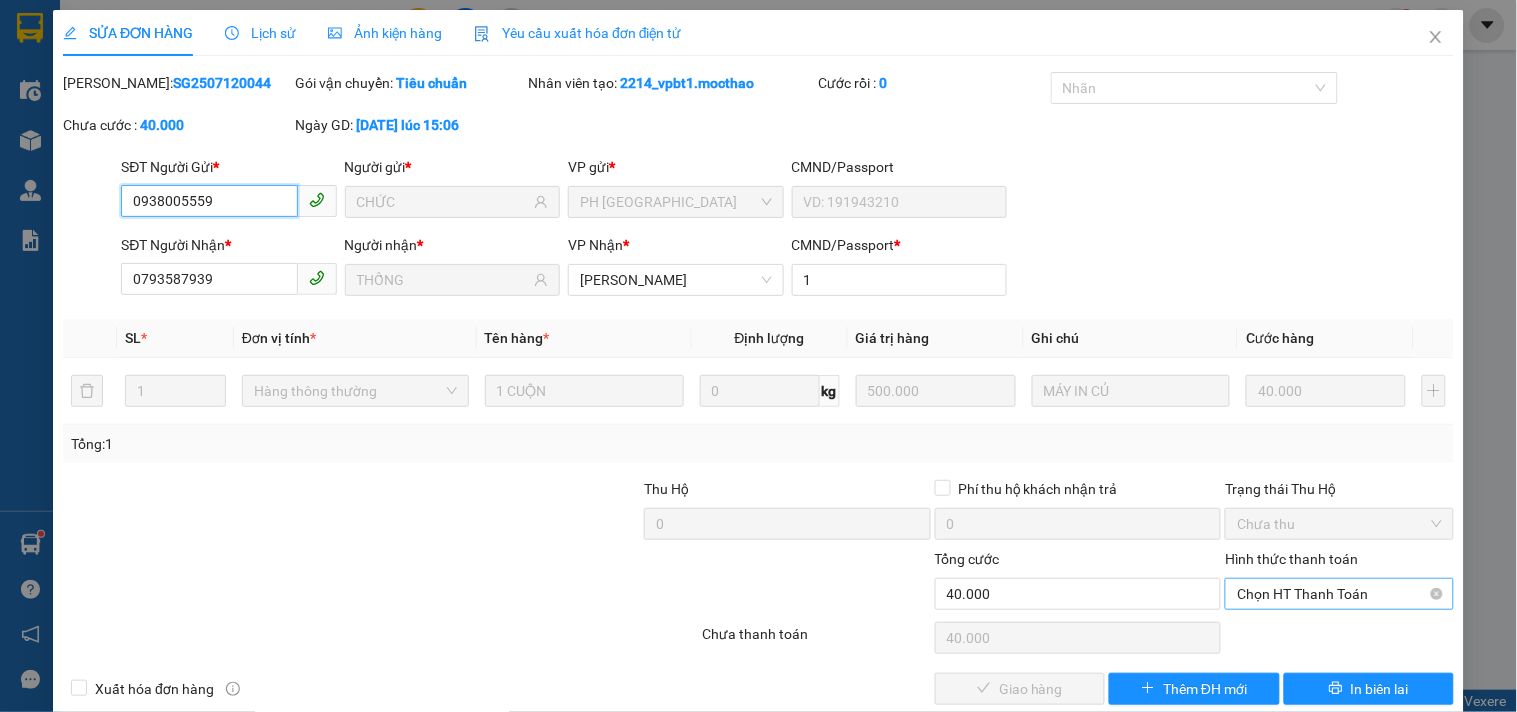 click on "Chọn HT Thanh Toán" at bounding box center (1339, 594) 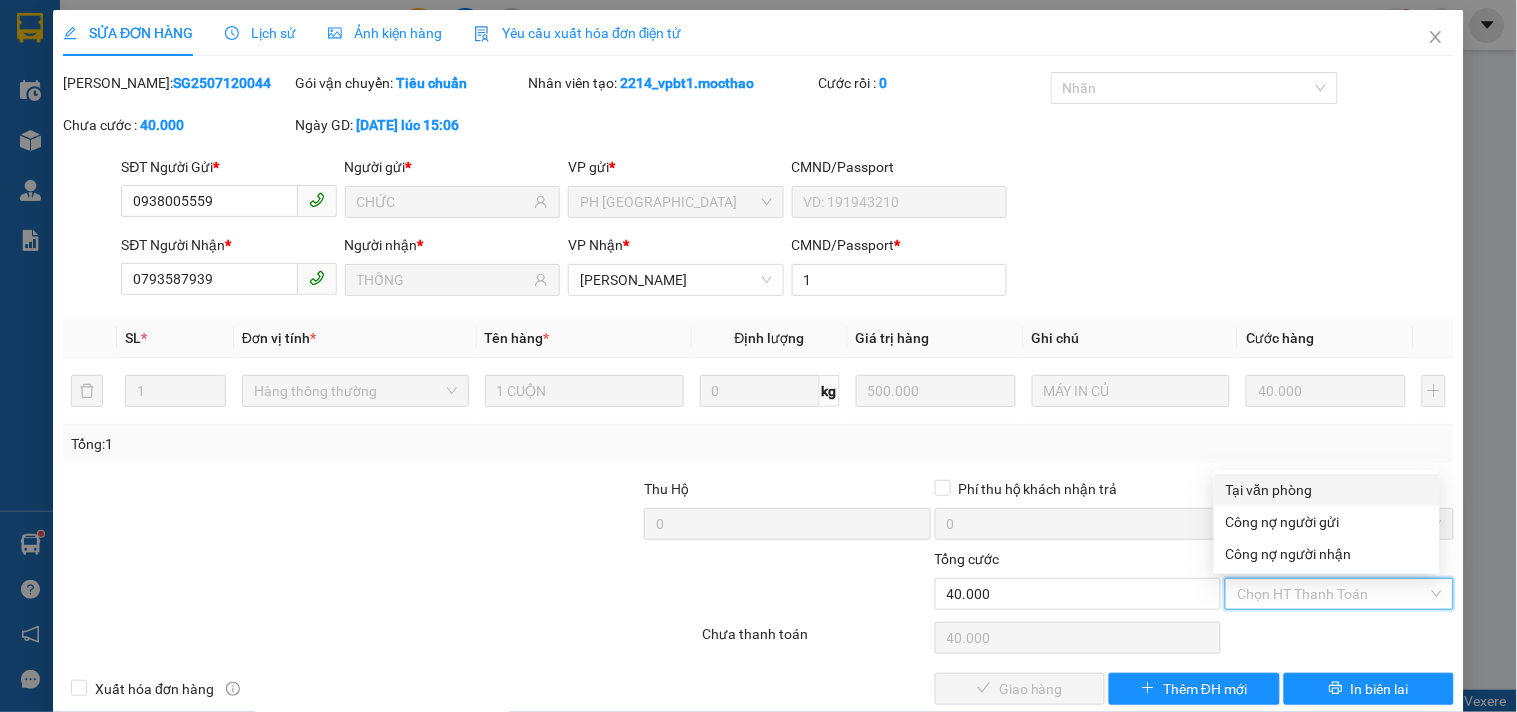 click on "Tại văn phòng" at bounding box center (1327, 490) 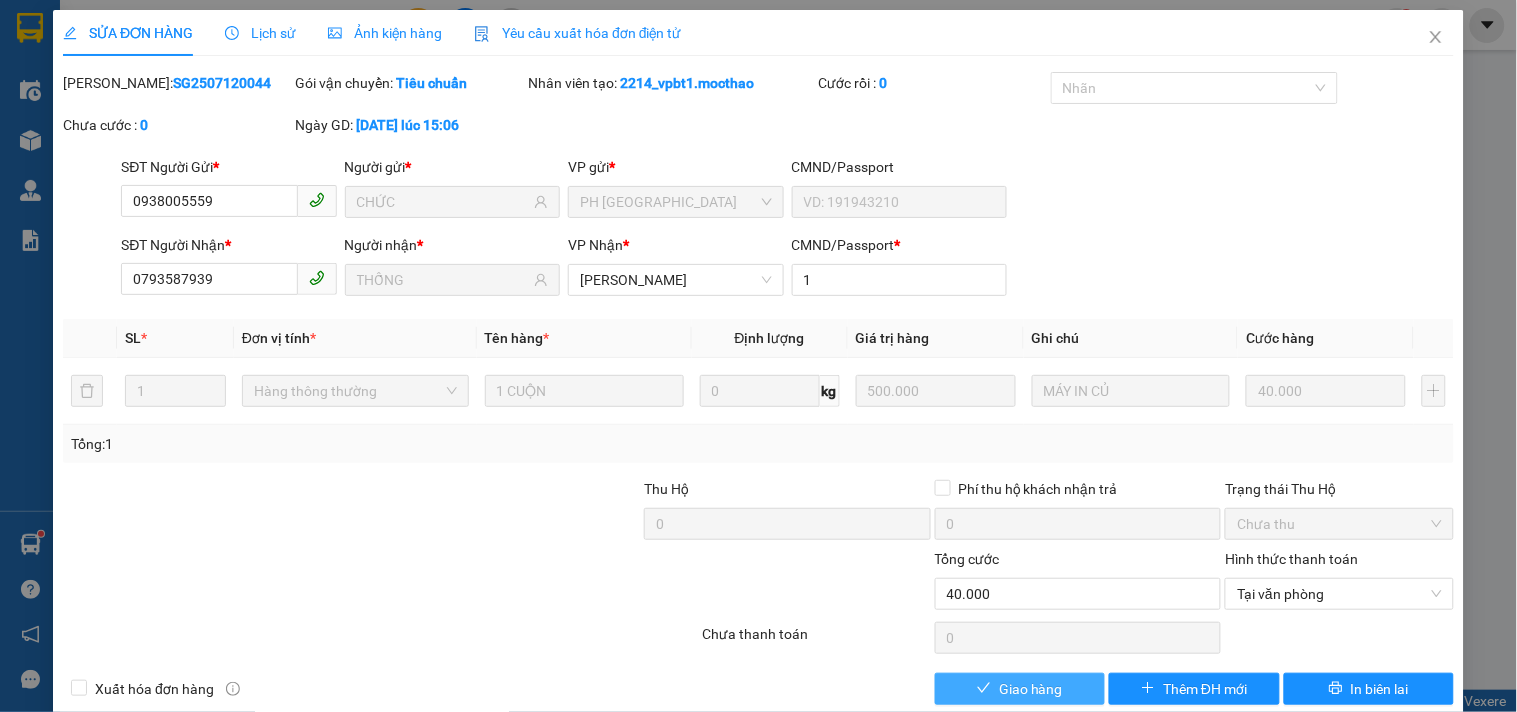 click on "Giao hàng" at bounding box center [1031, 689] 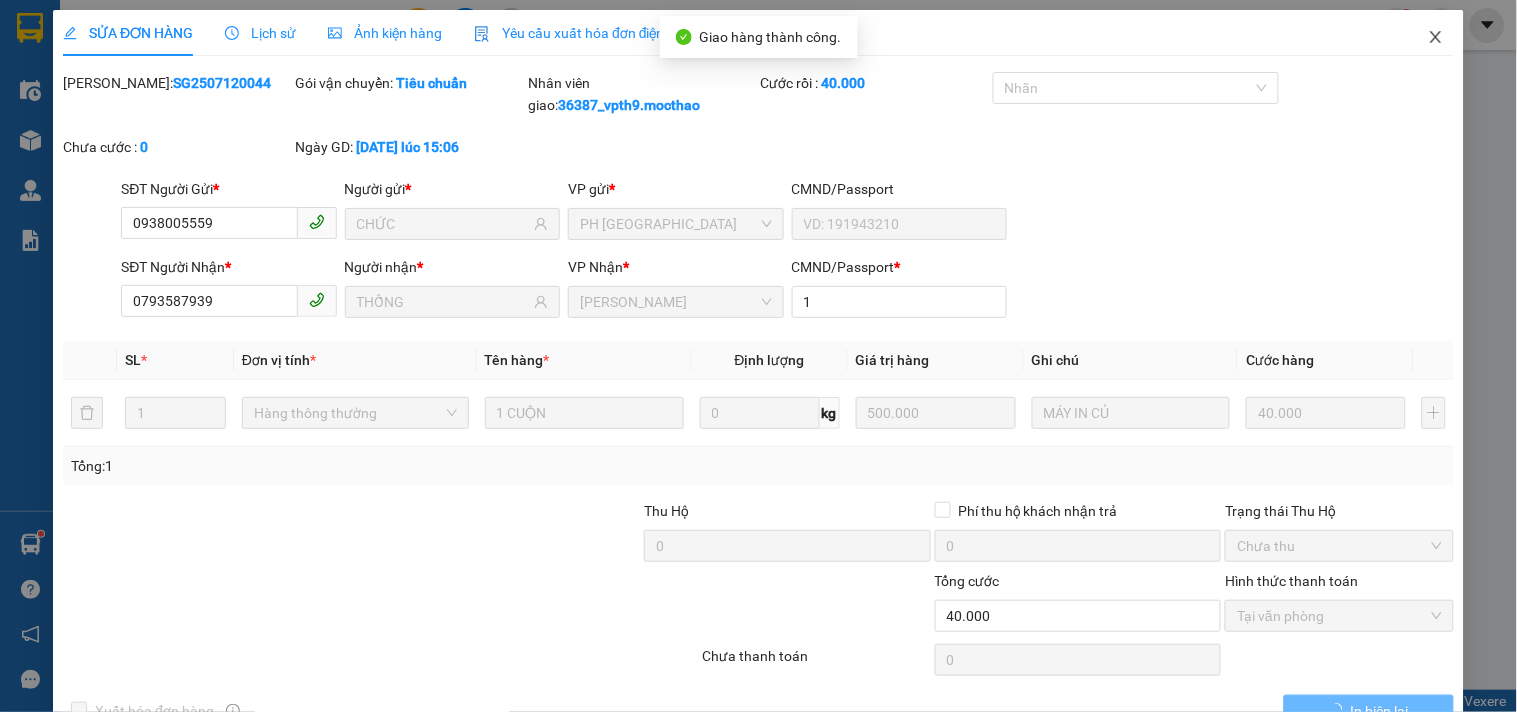 click at bounding box center [1436, 38] 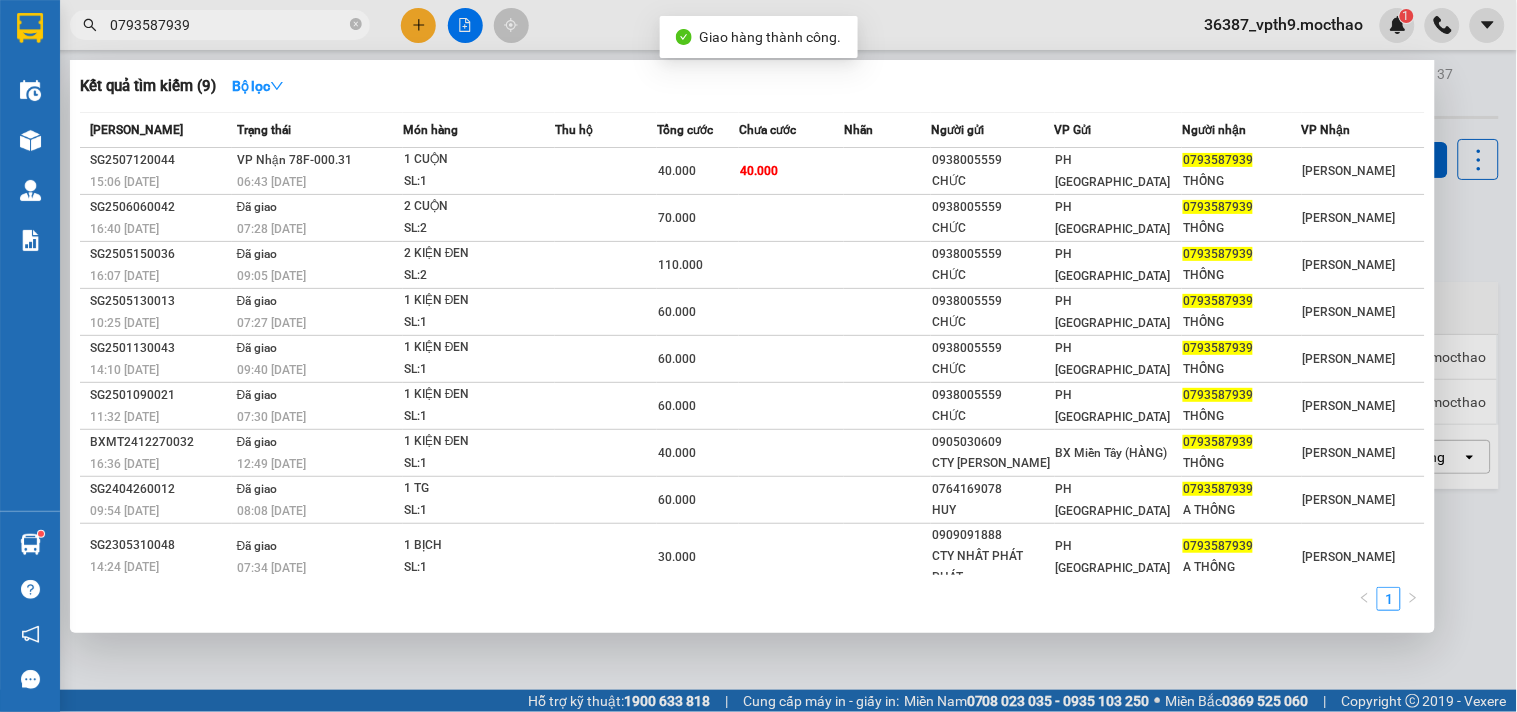 click 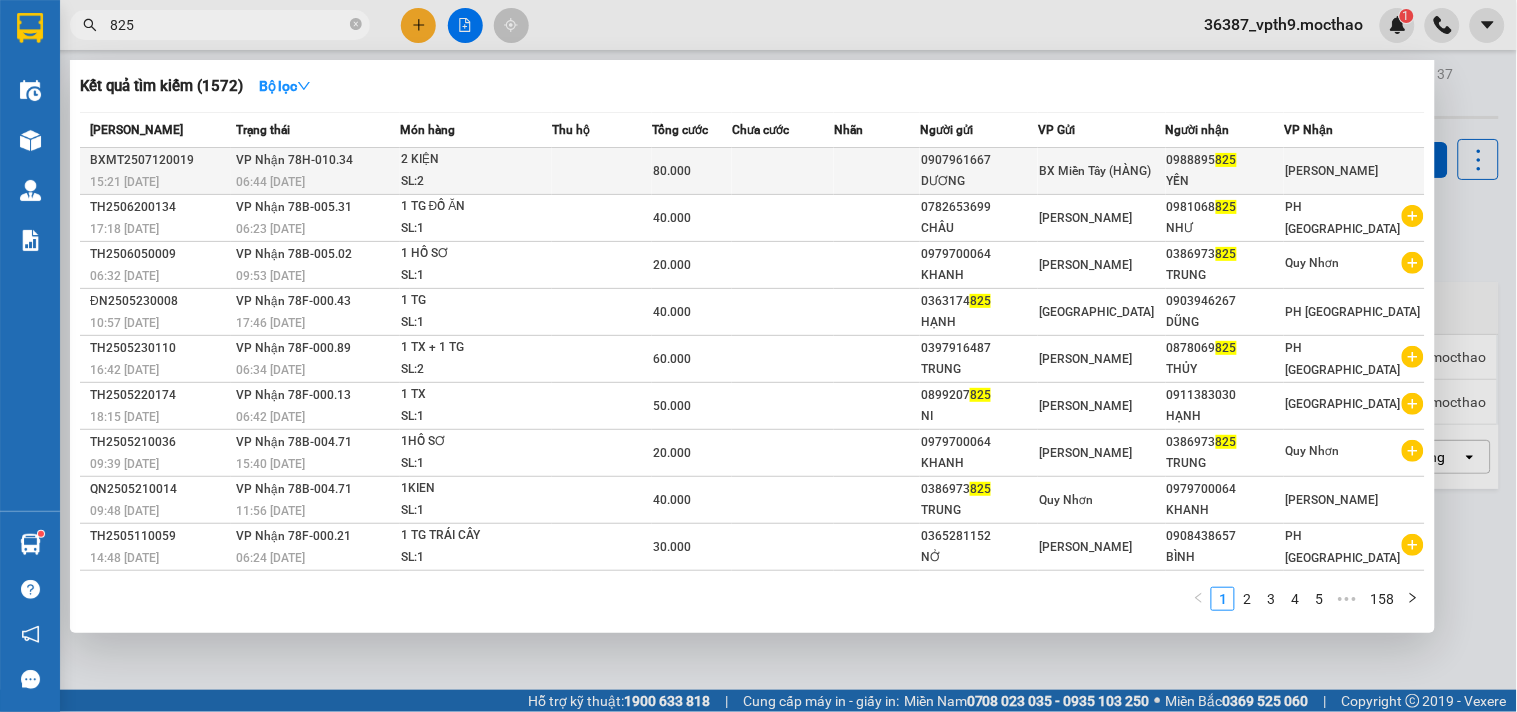 type on "825" 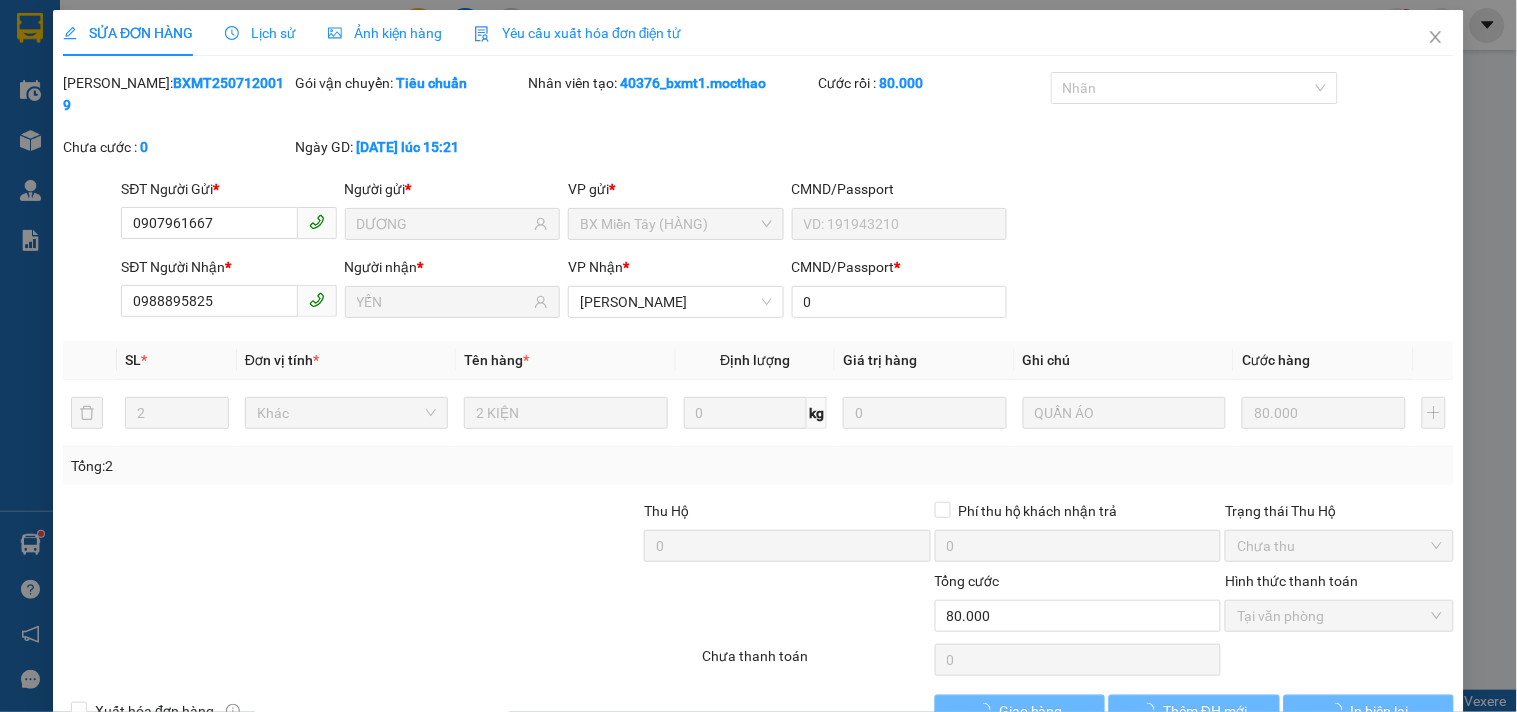 type on "0907961667" 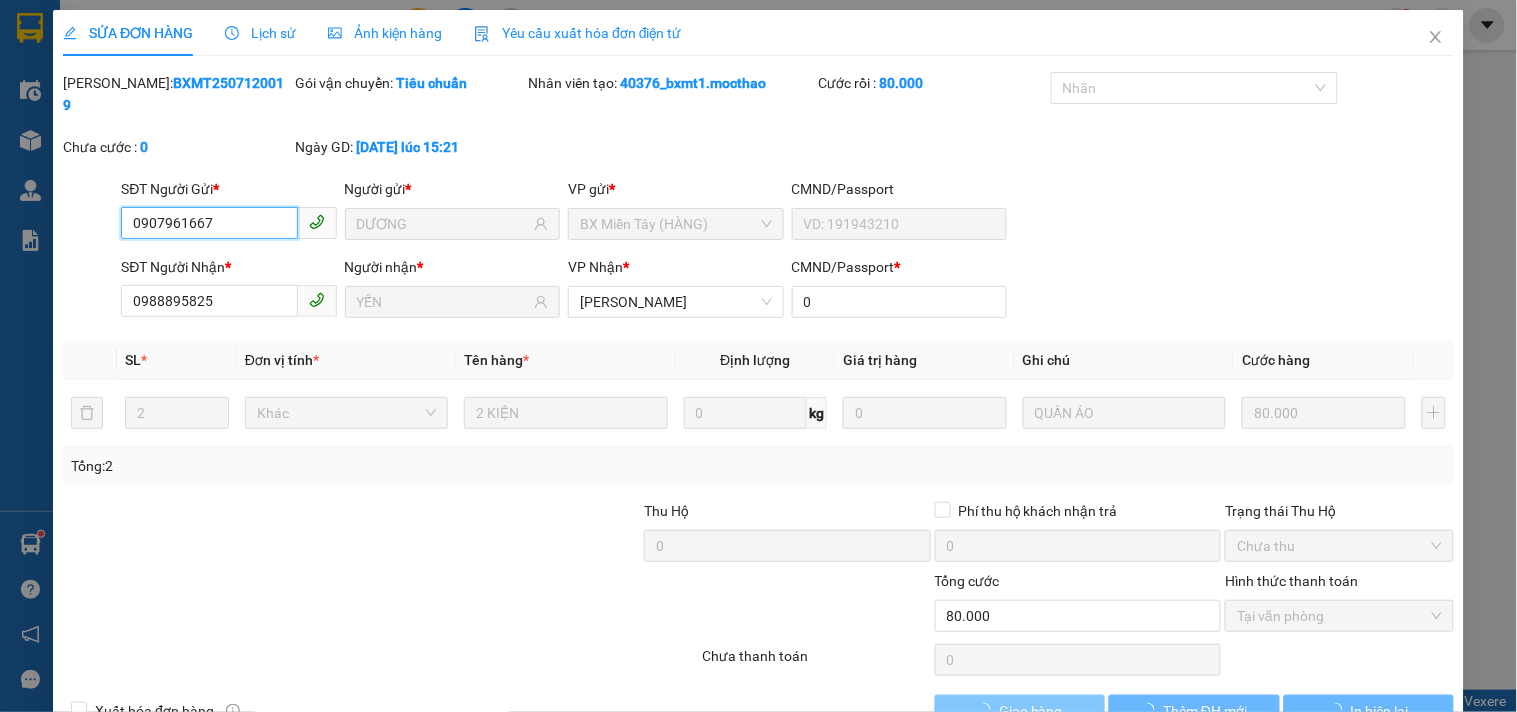 checkbox on "true" 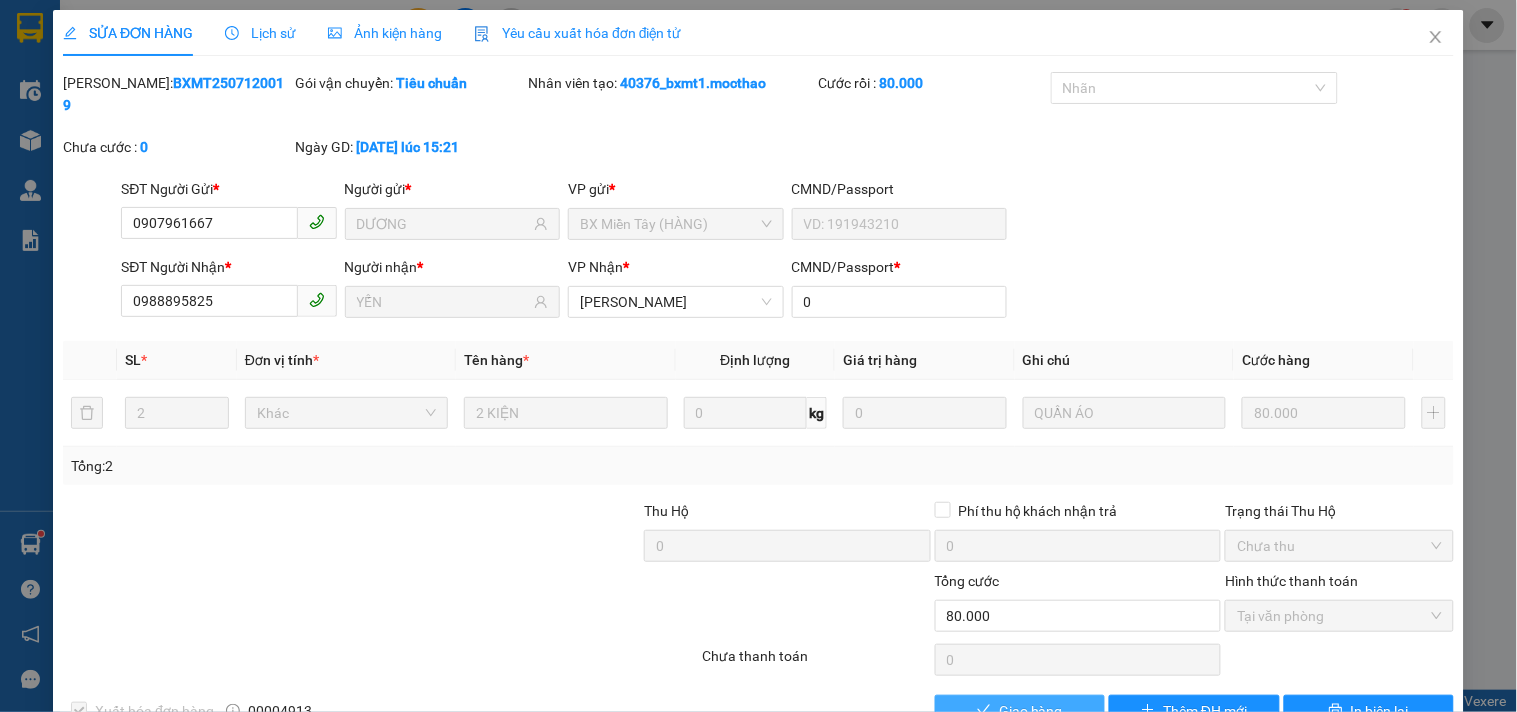 click on "Giao hàng" at bounding box center (1031, 711) 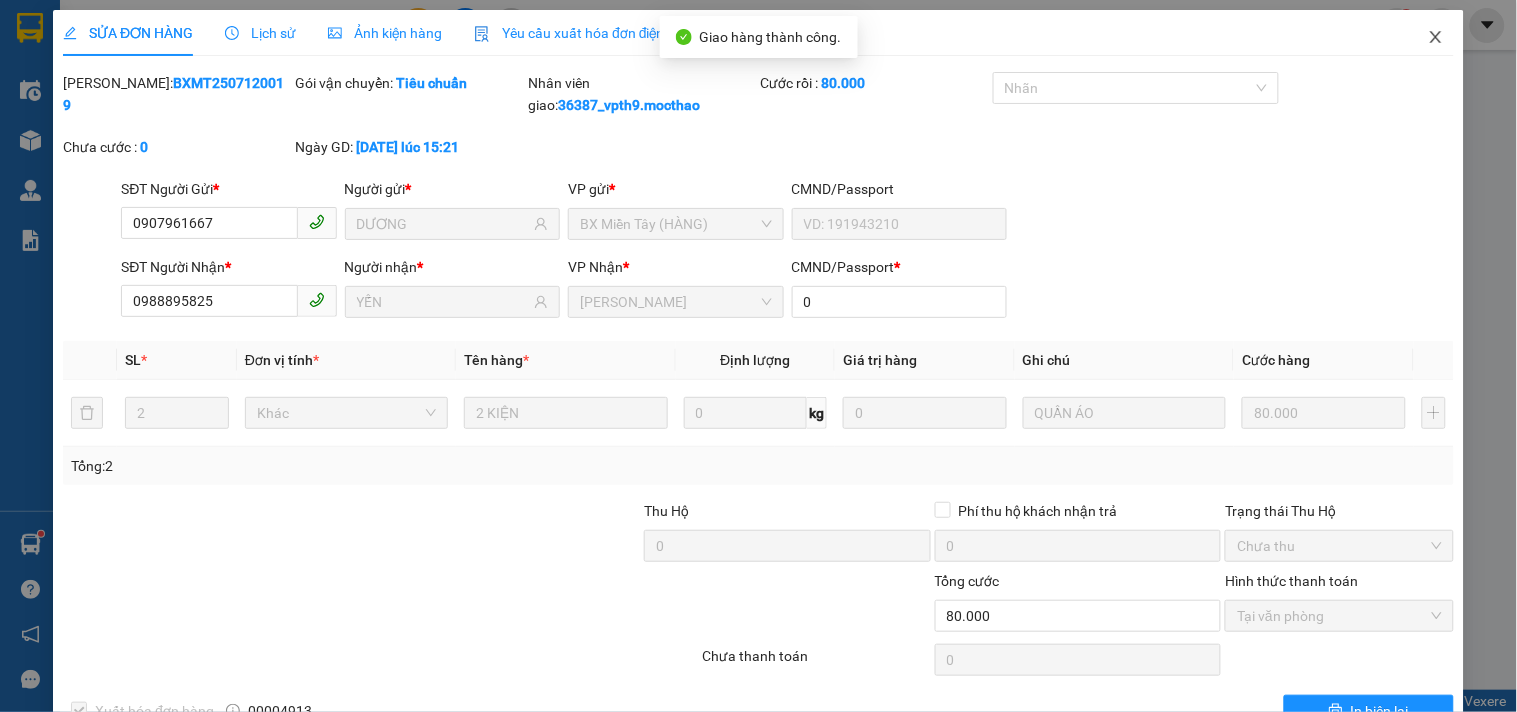 click 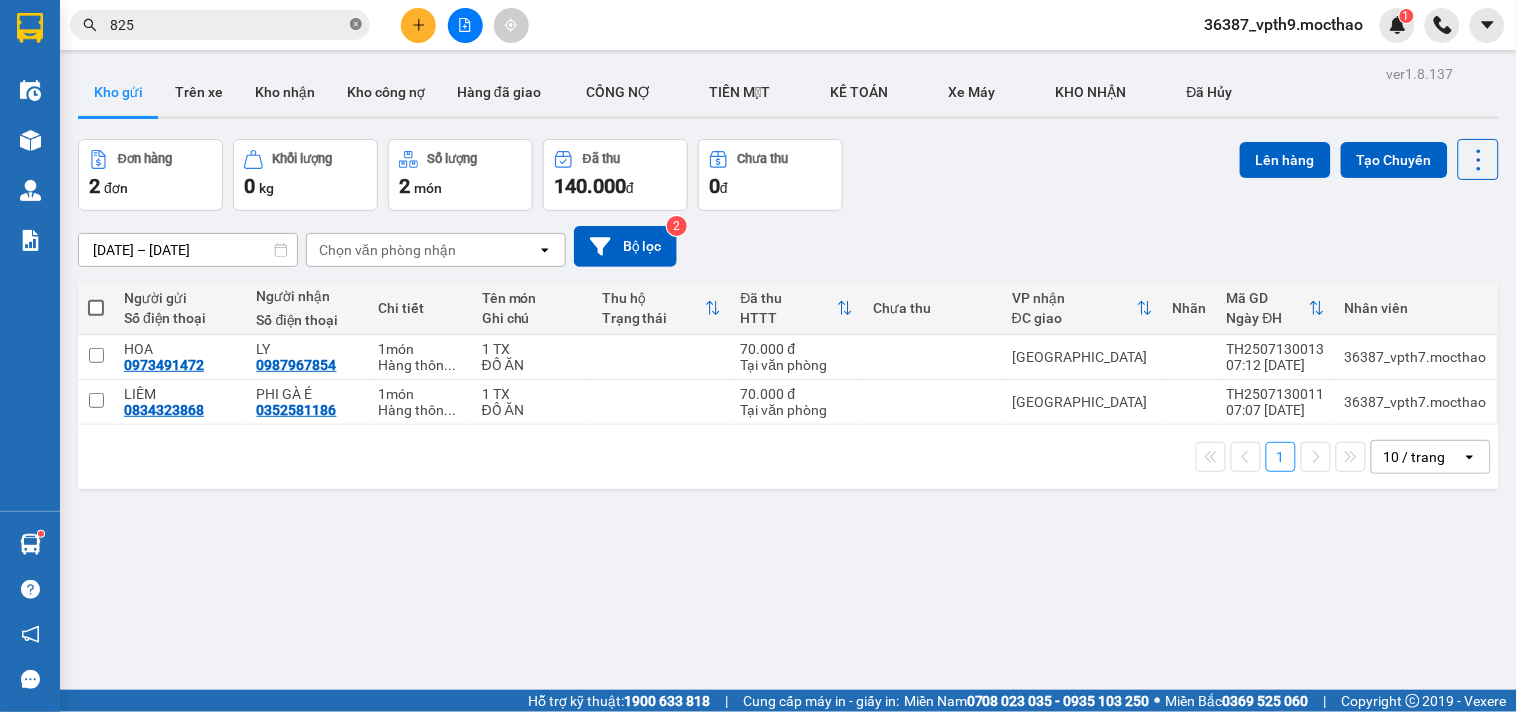 click 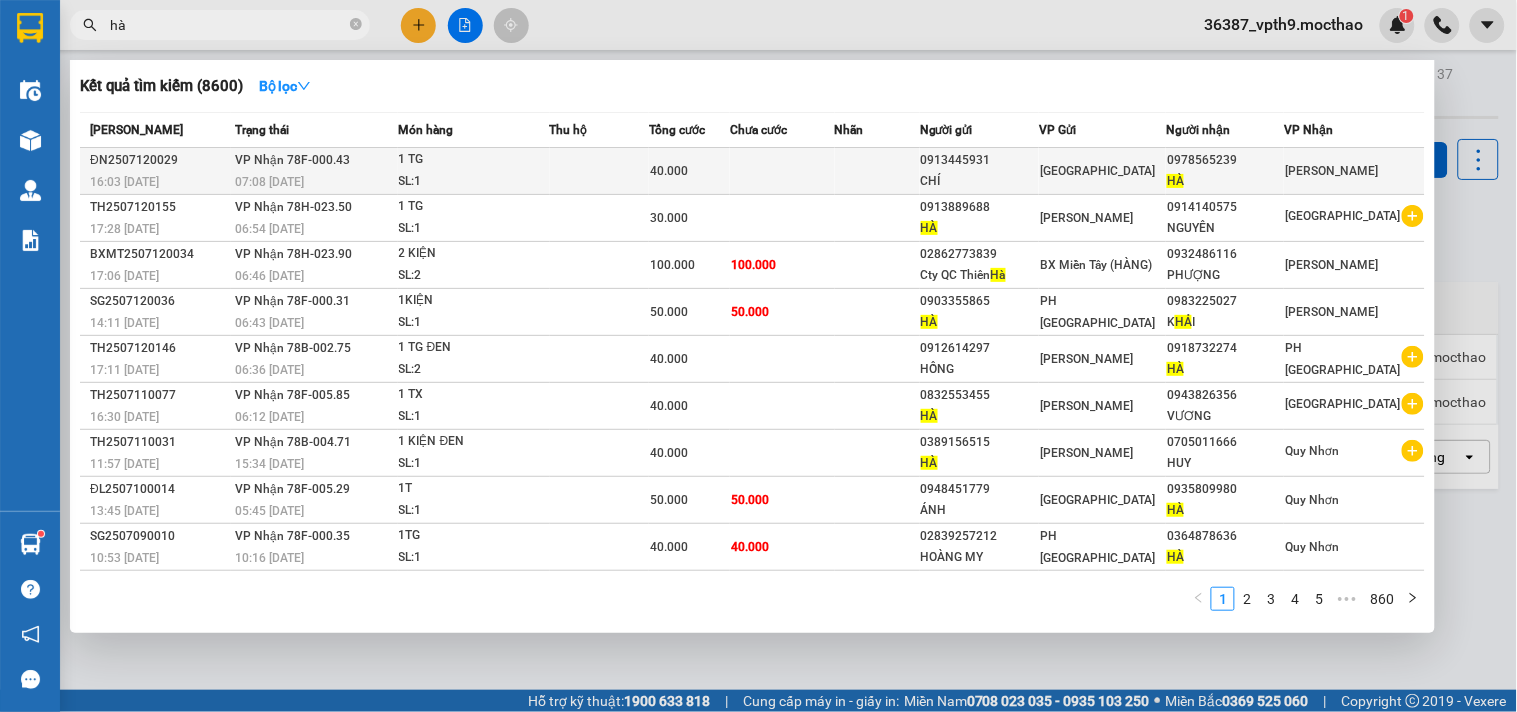 type on "hà" 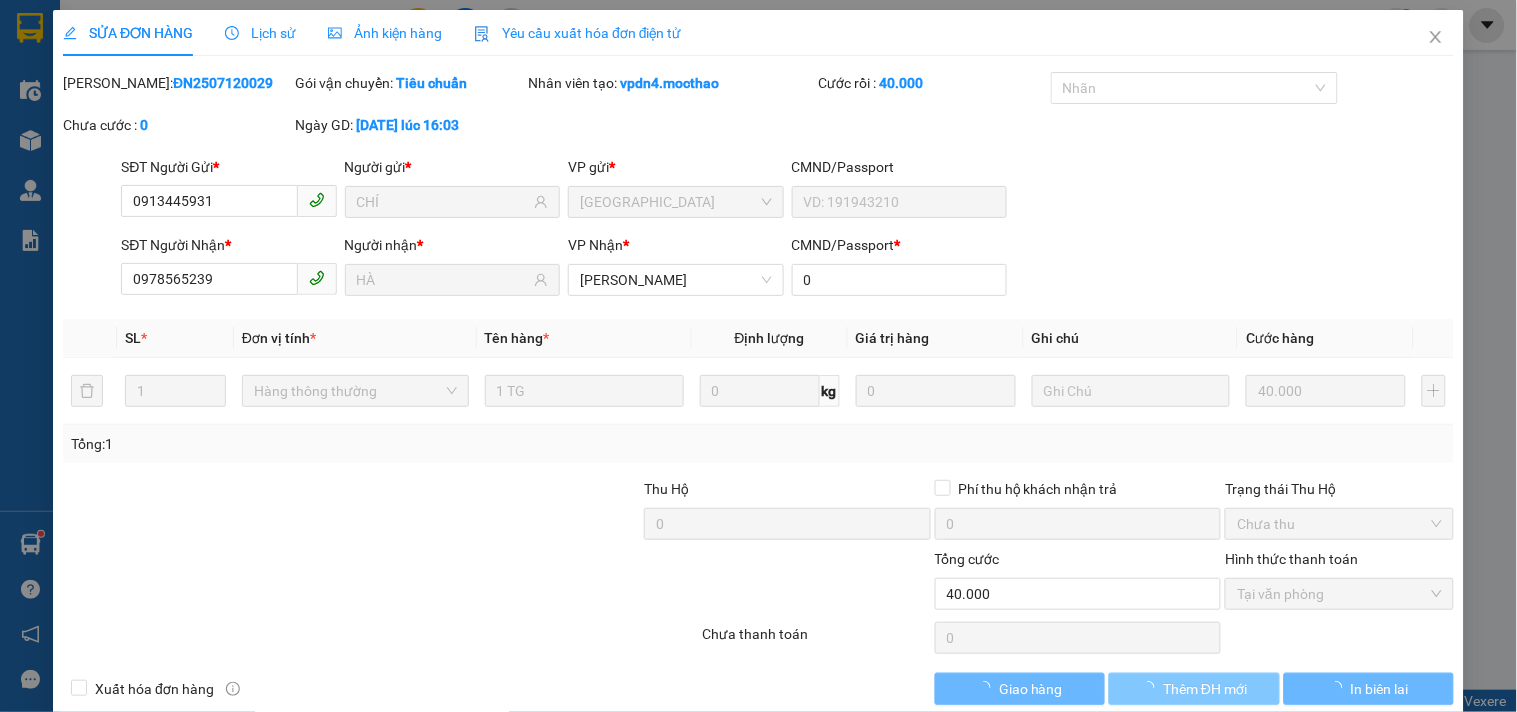 type on "0913445931" 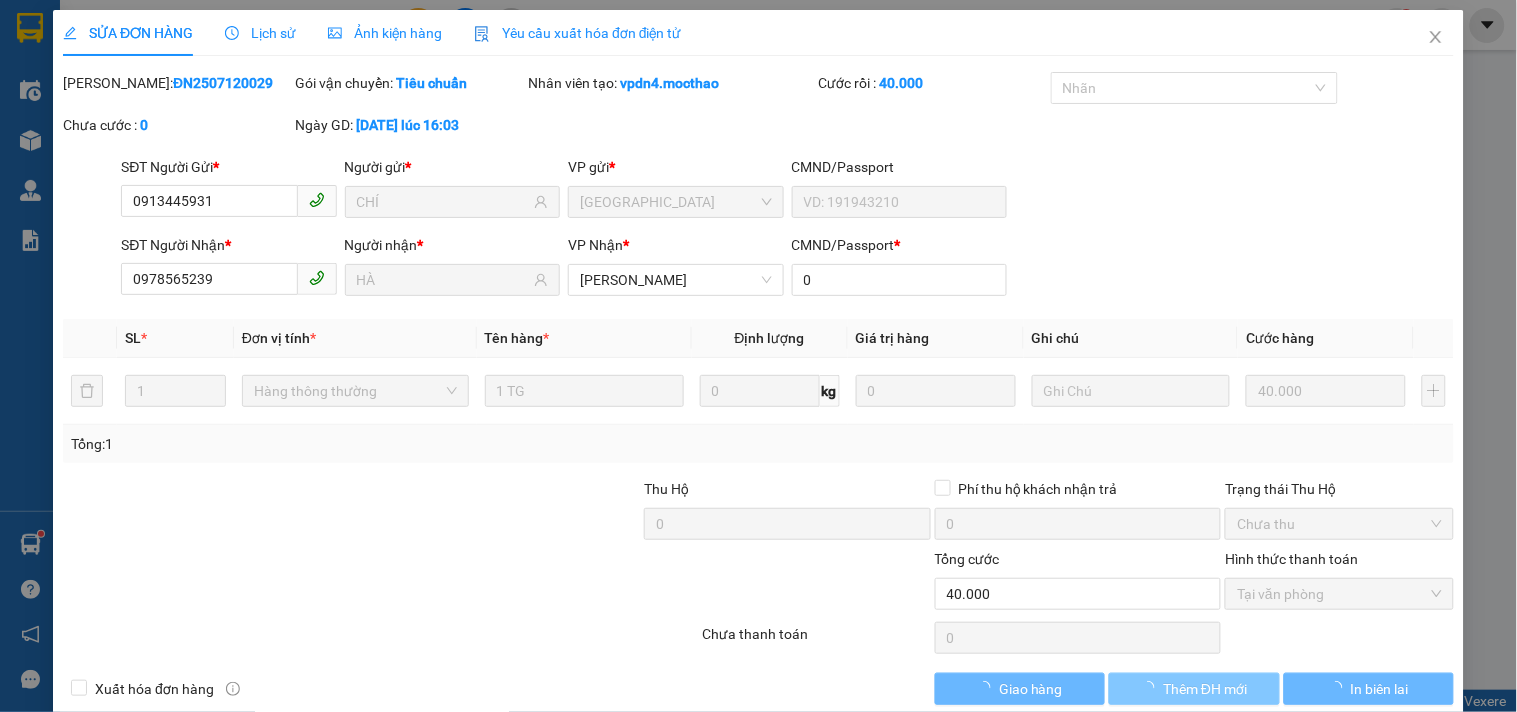 type on "CHÍ" 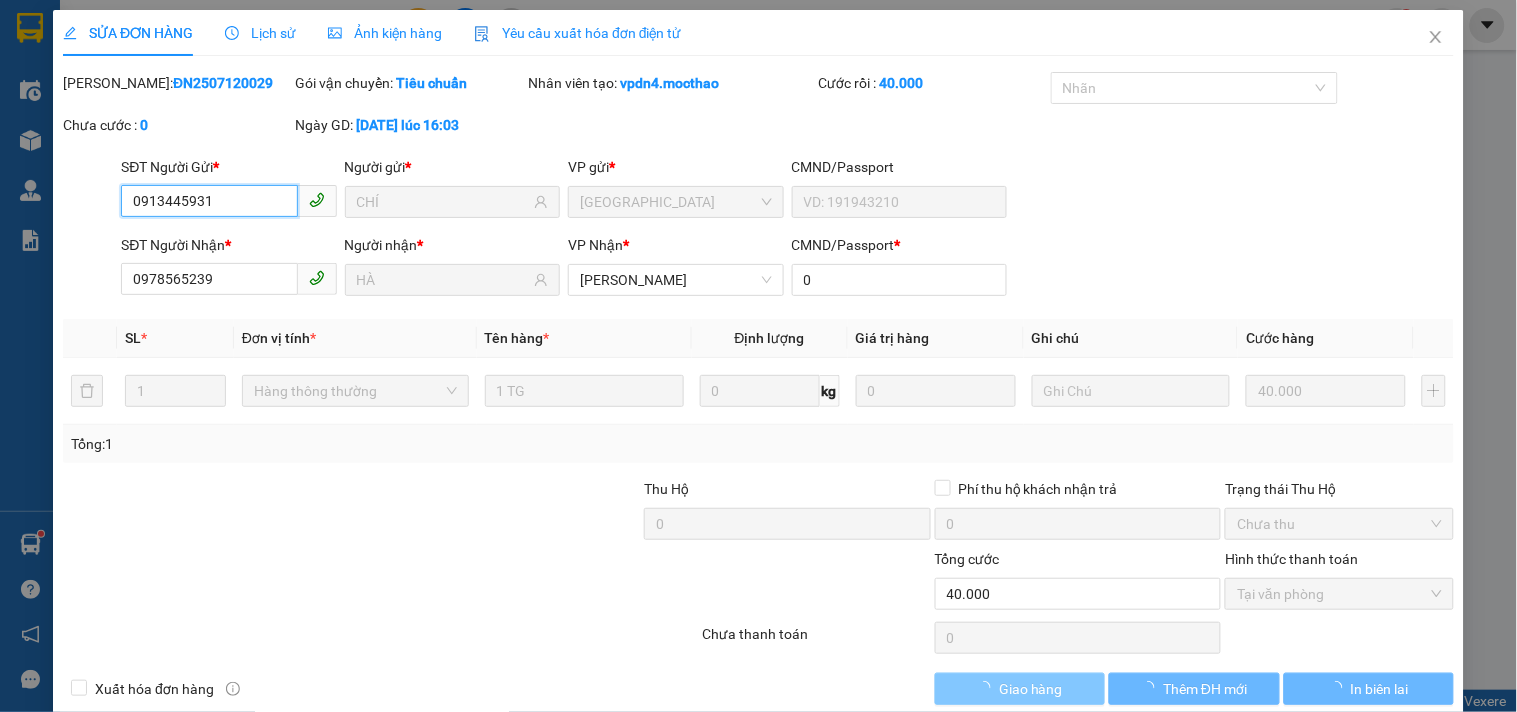 checkbox on "true" 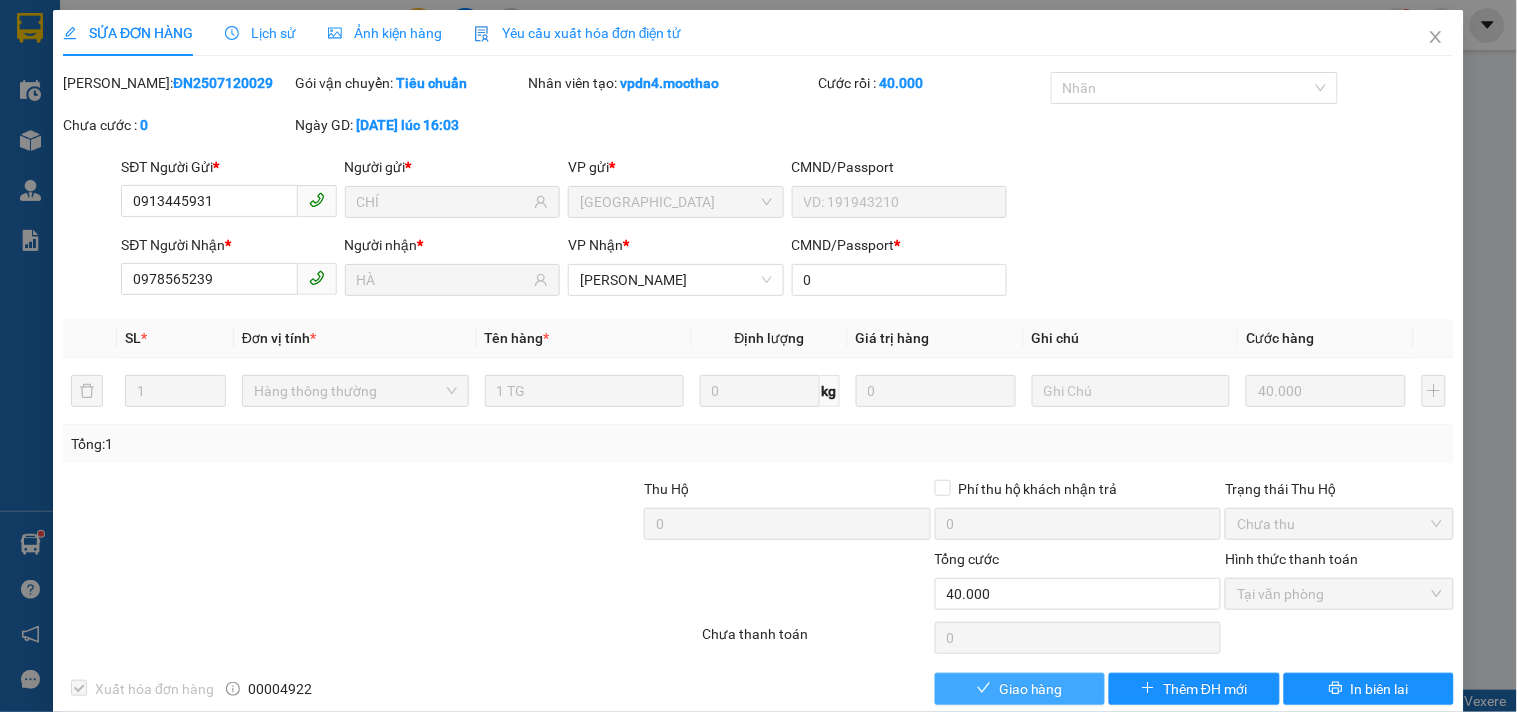 click on "Giao hàng" at bounding box center (1031, 689) 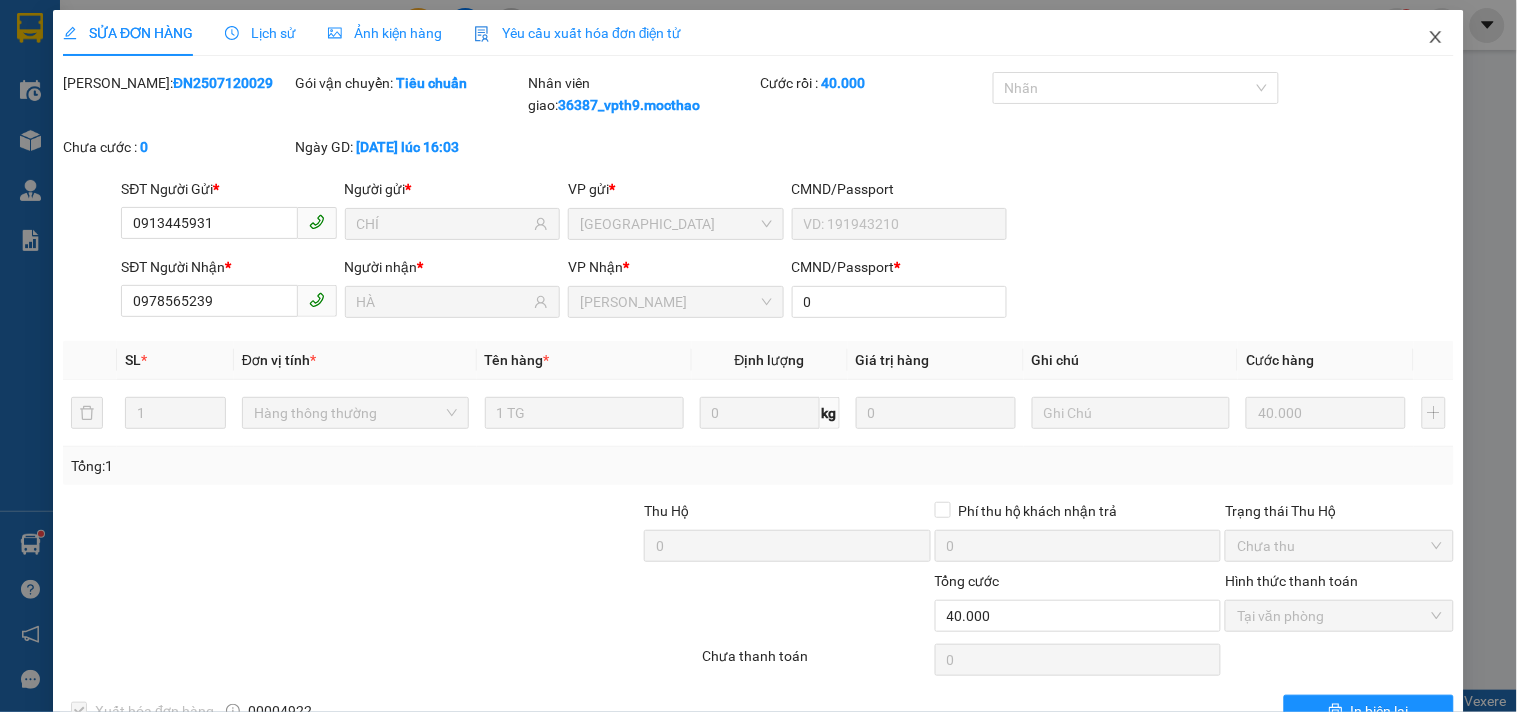 drag, startPoint x: 1417, startPoint y: 18, endPoint x: 45, endPoint y: 263, distance: 1393.7034 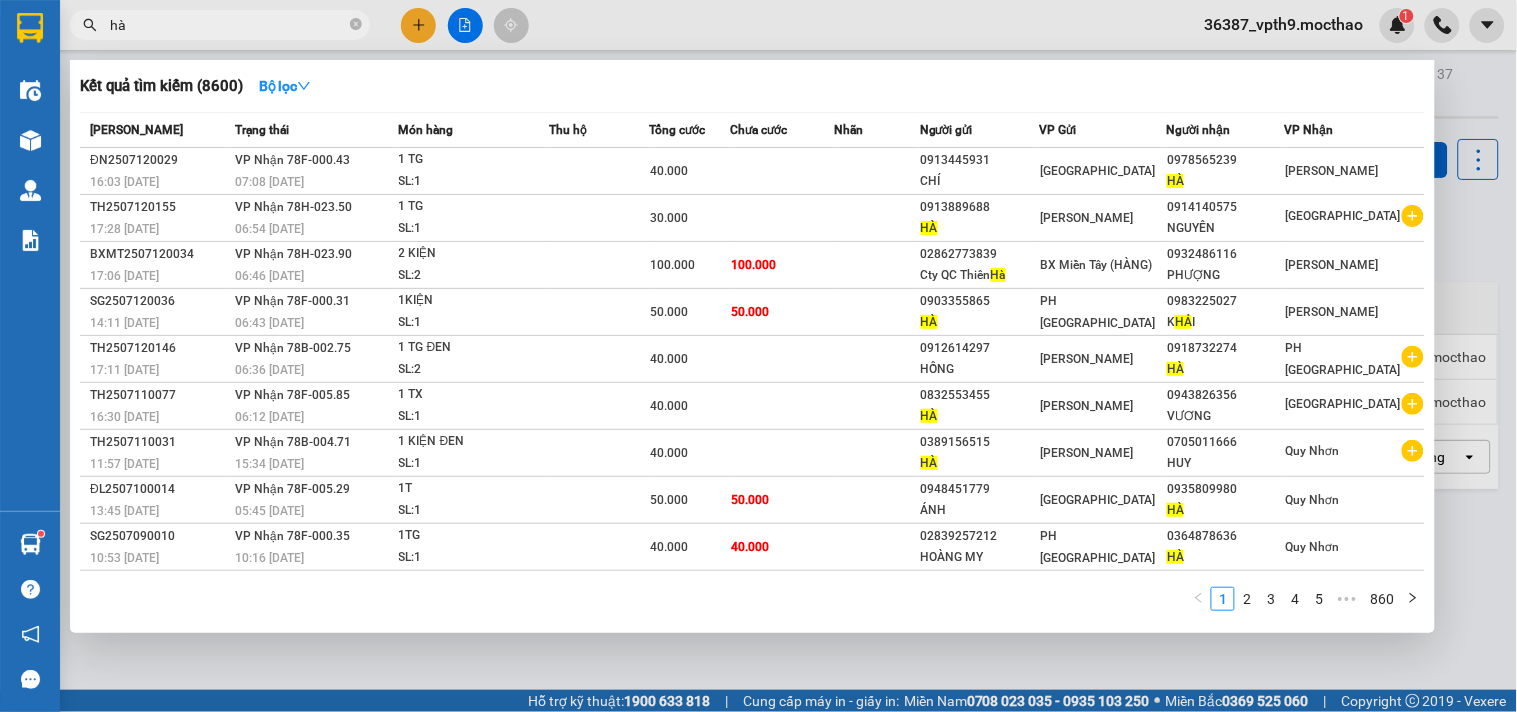 click on "hà" at bounding box center [220, 25] 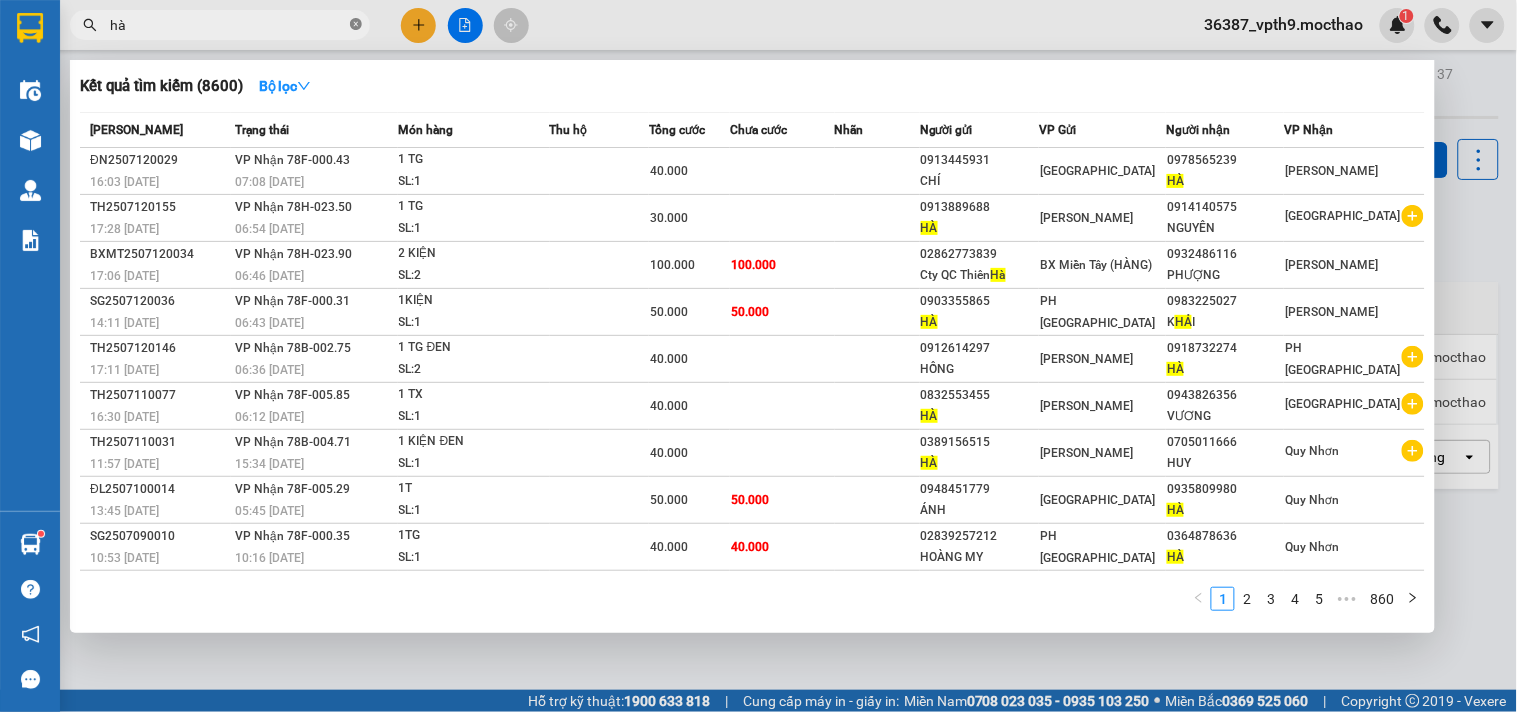 click 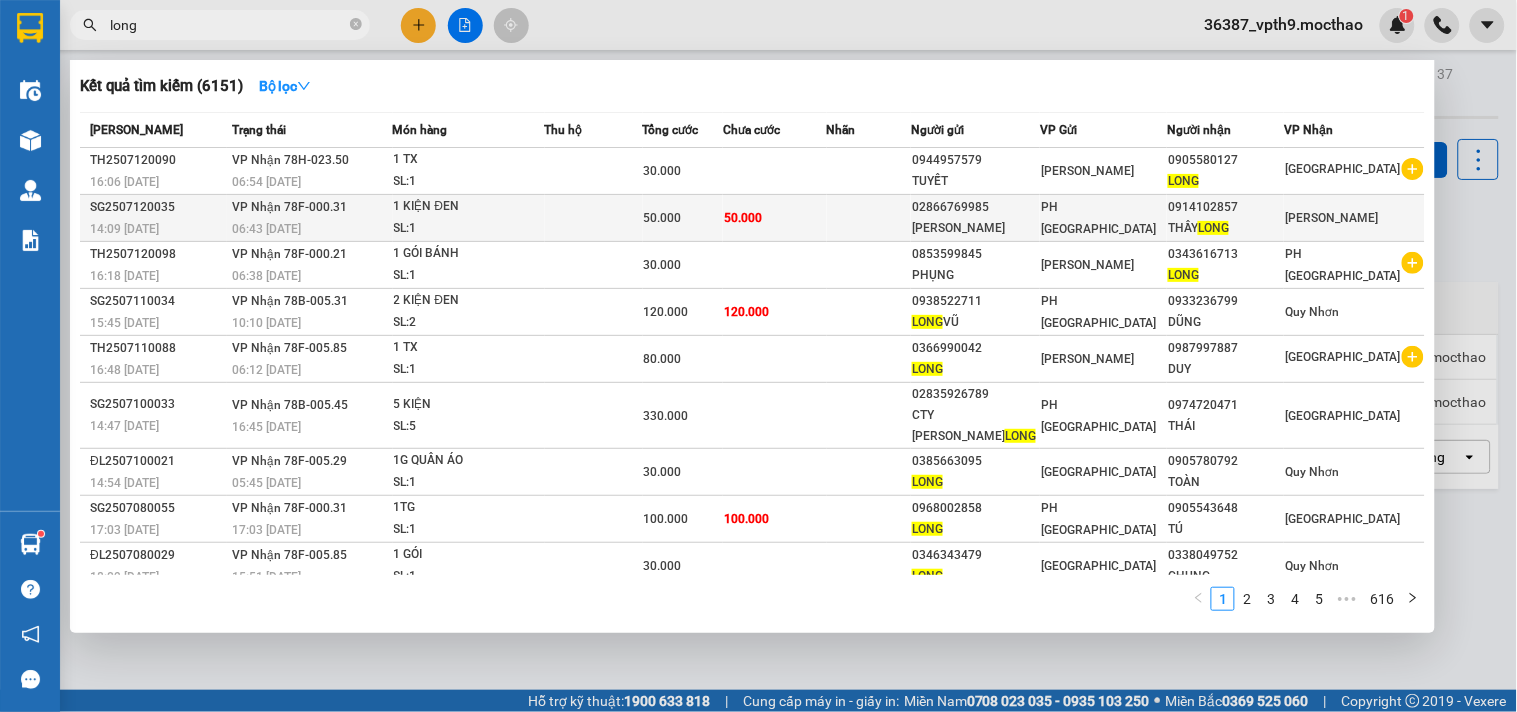 type on "long" 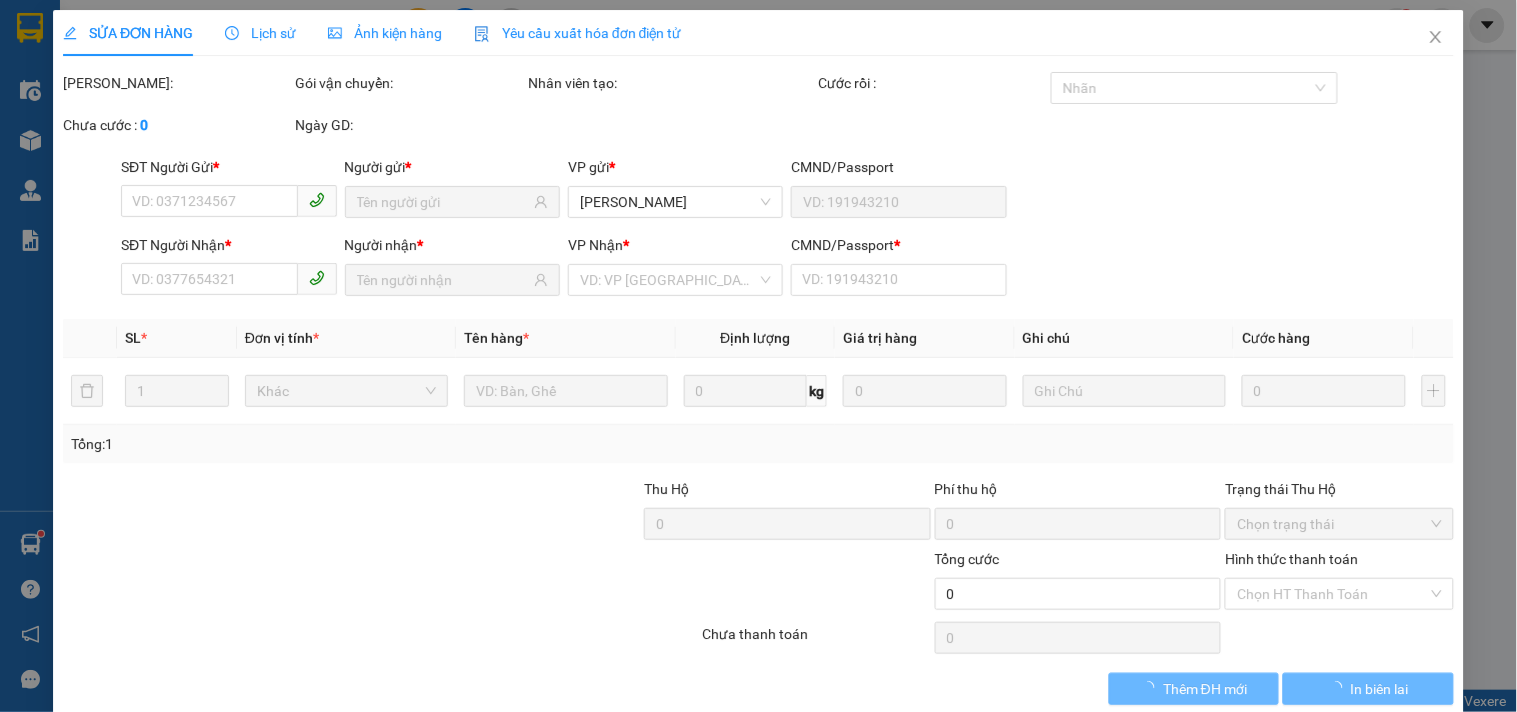 type on "02866769985" 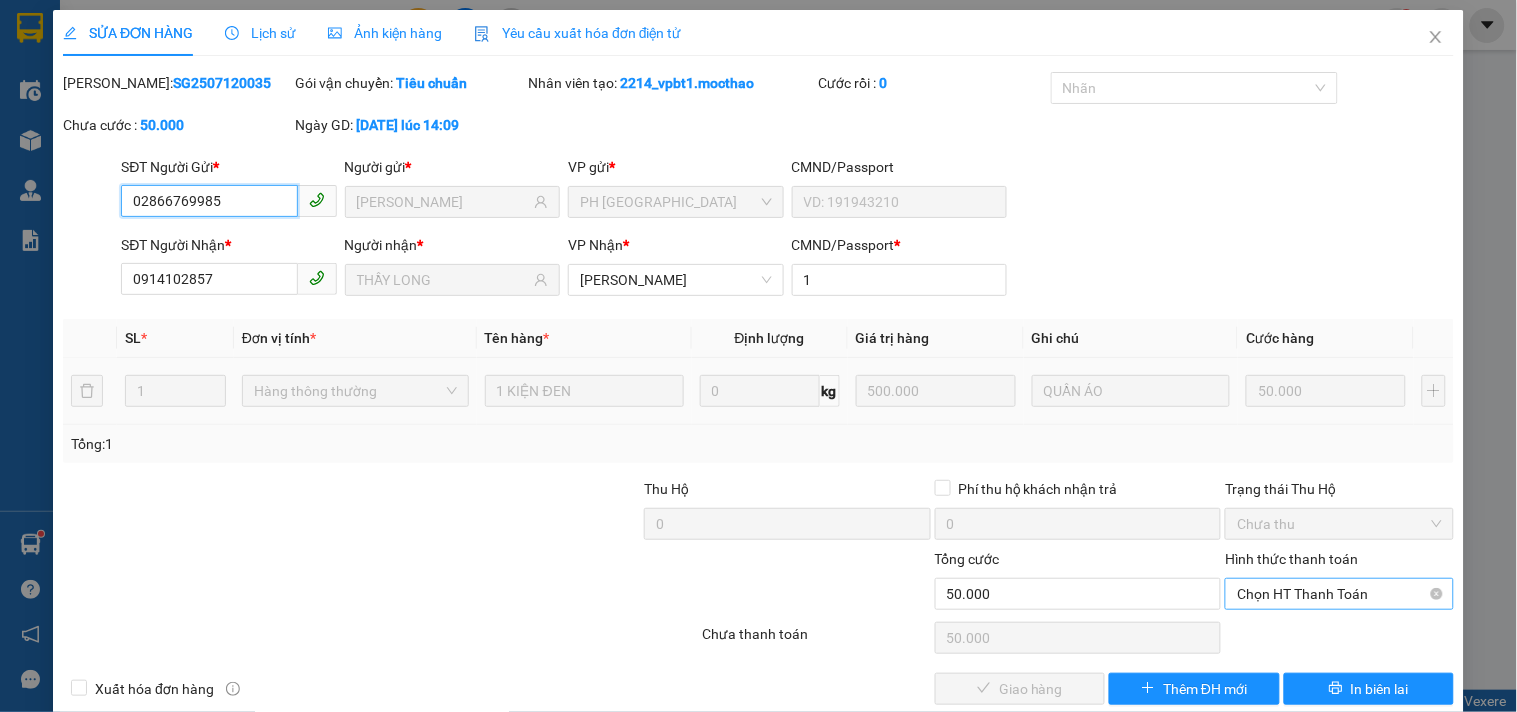 click on "Chọn HT Thanh Toán" at bounding box center (1339, 594) 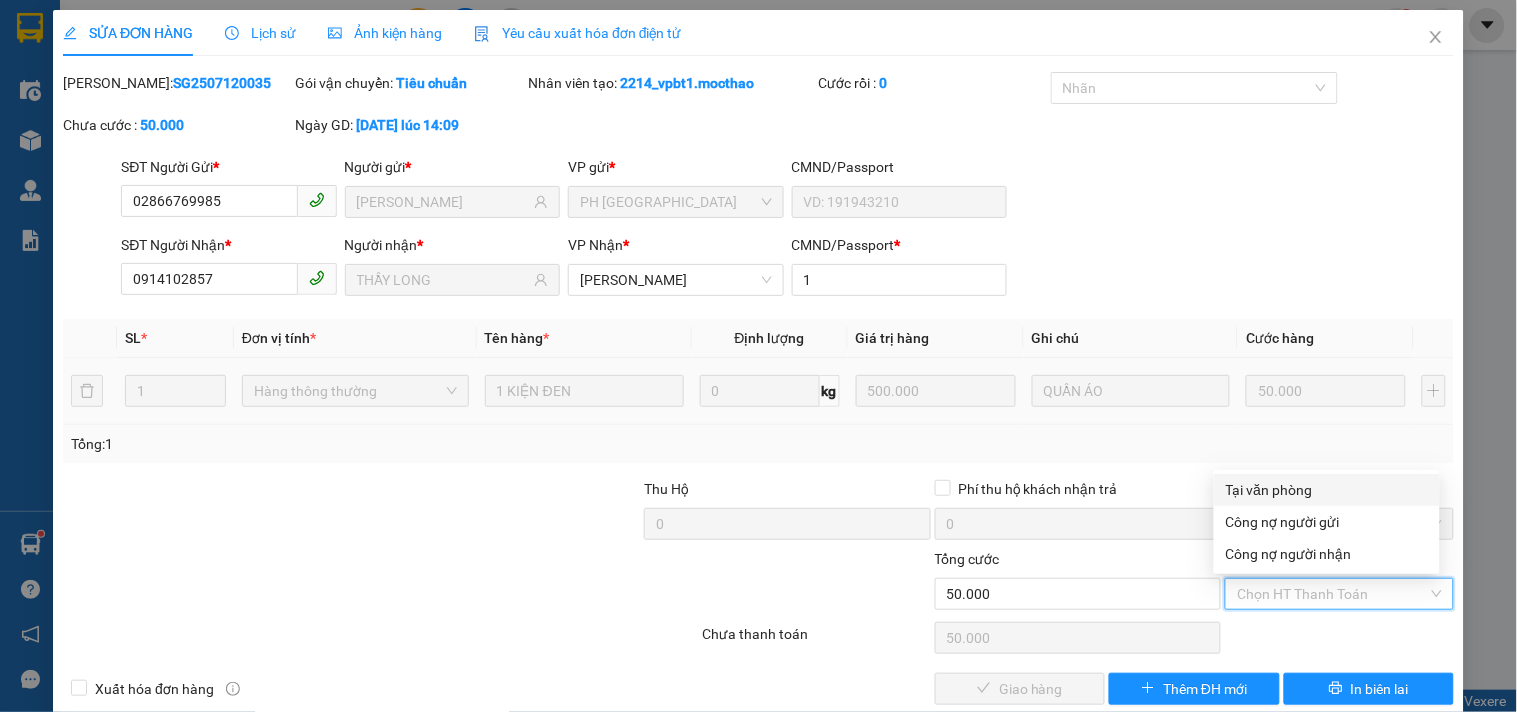 click on "Tại văn phòng" at bounding box center (1327, 490) 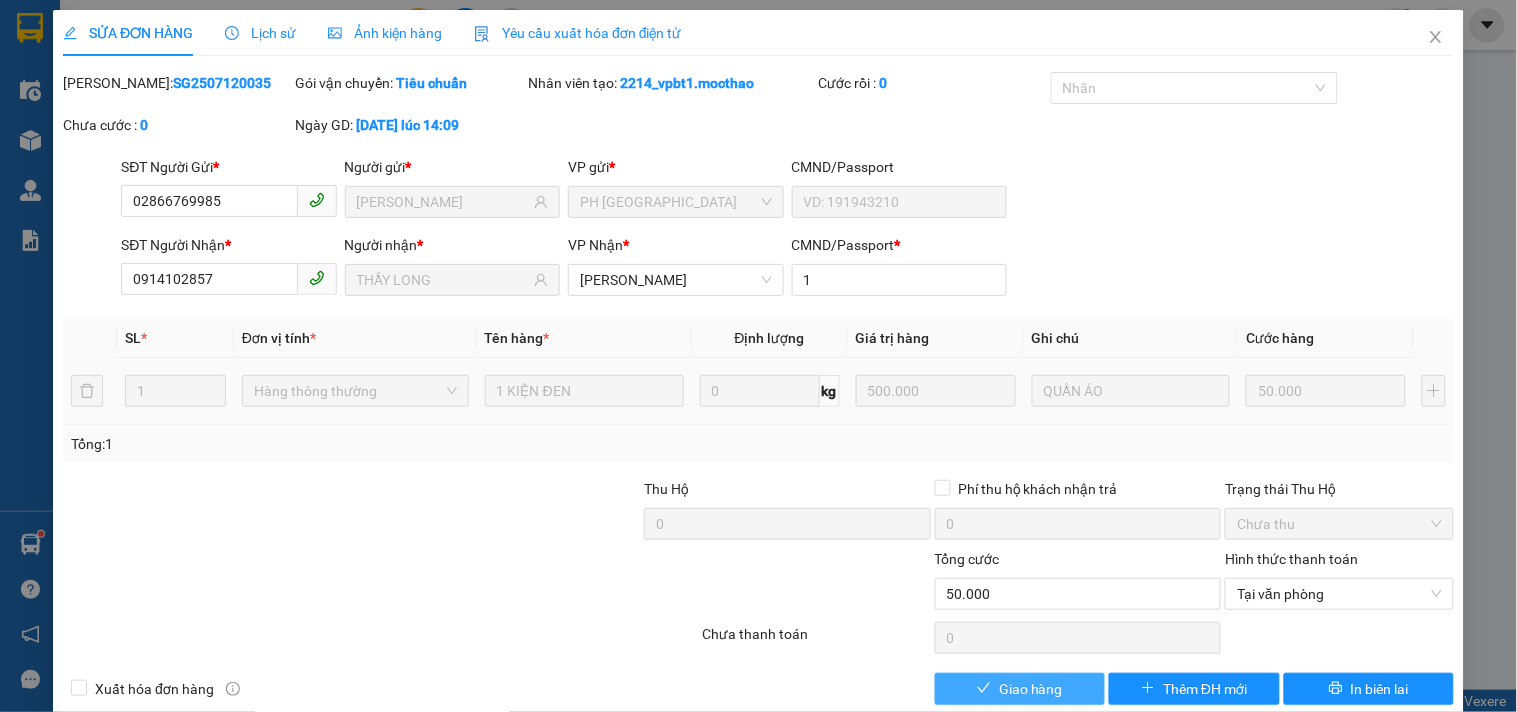 click on "Giao hàng" at bounding box center [1020, 689] 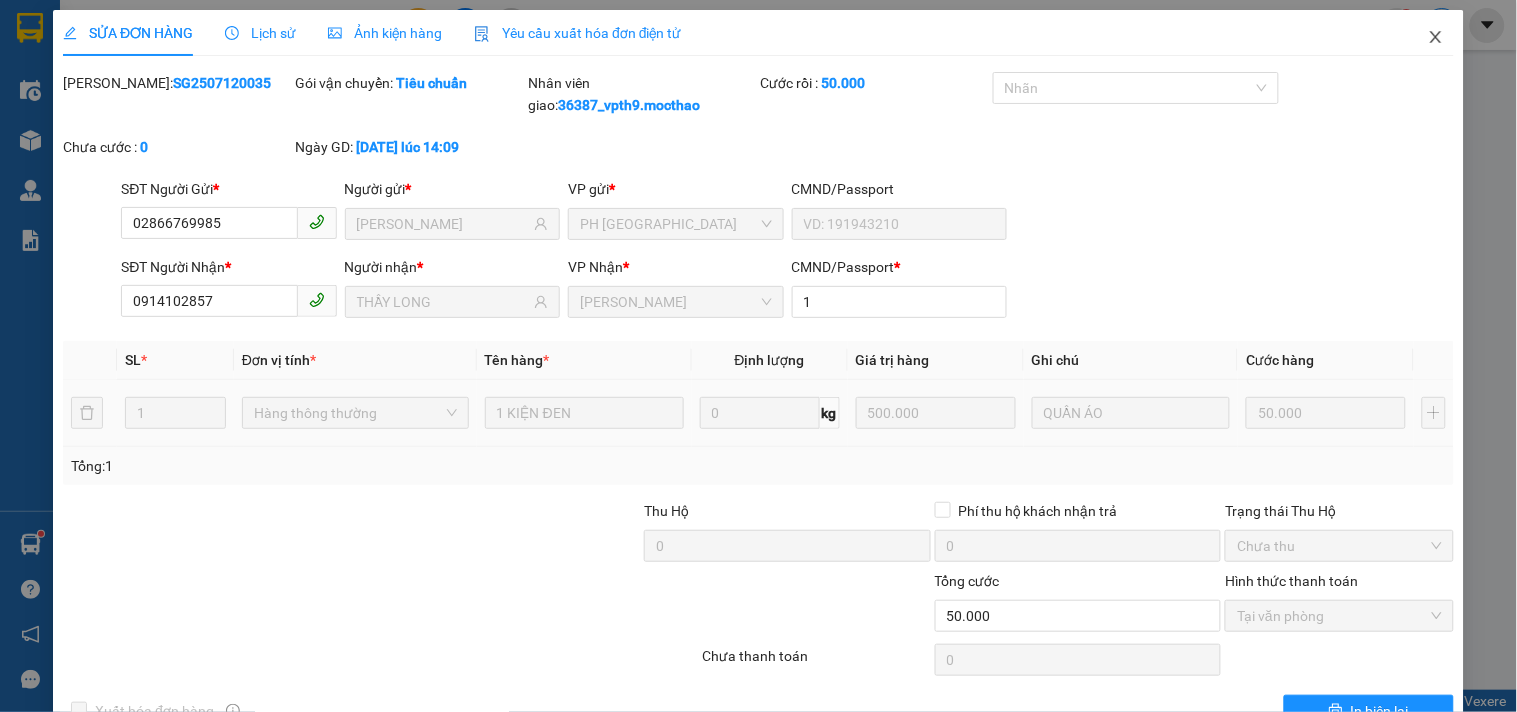 click at bounding box center (1436, 38) 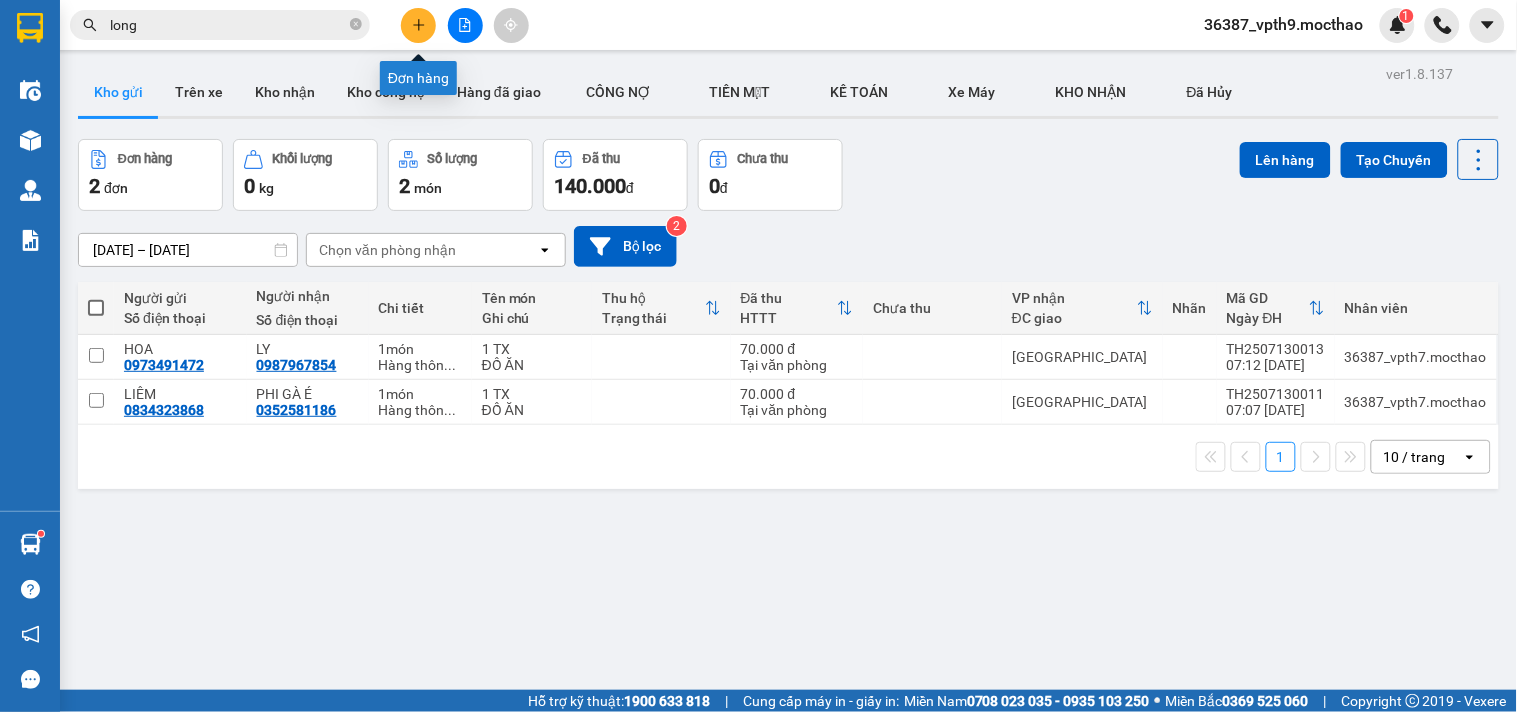 click at bounding box center [418, 25] 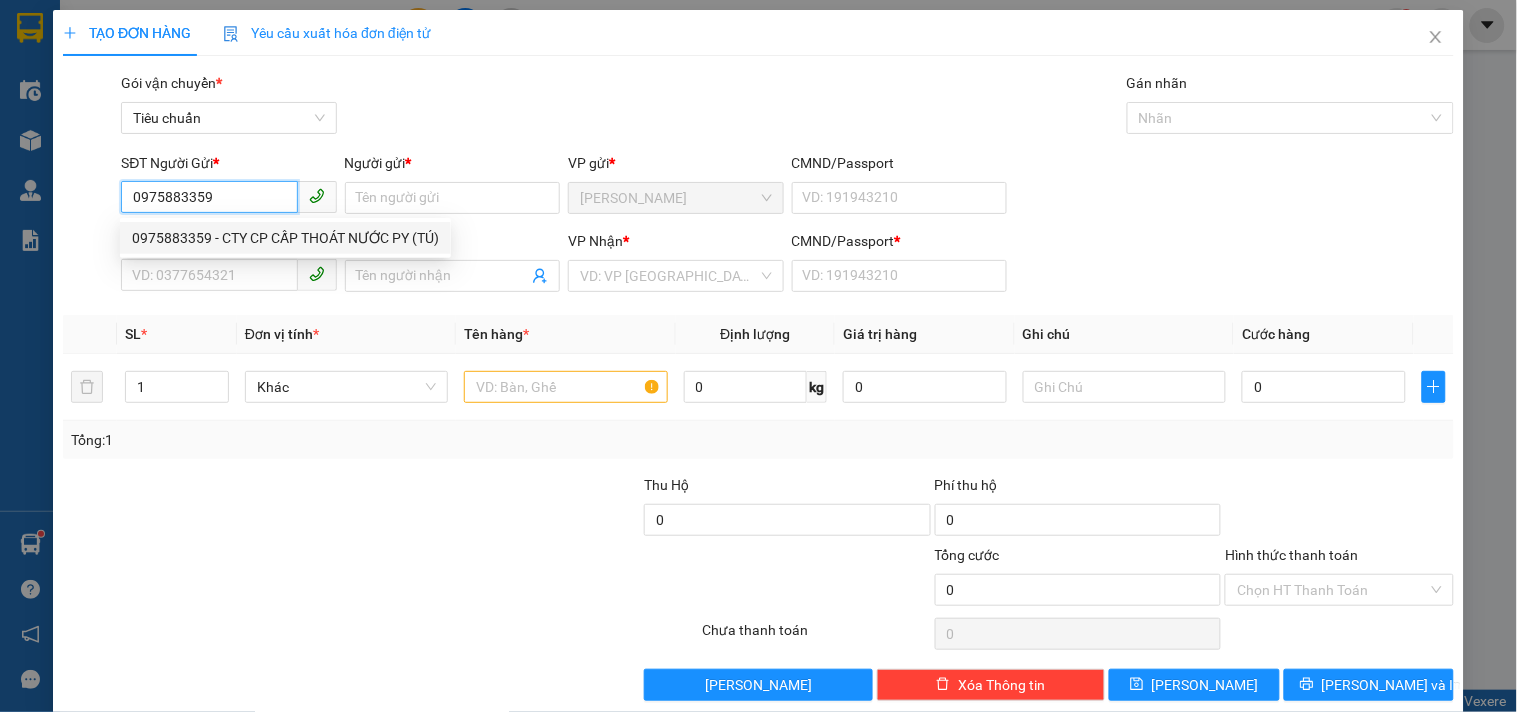 click on "0975883359 - CTY CP CẤP THOÁT NƯỚC PY (TÚ)" at bounding box center [285, 238] 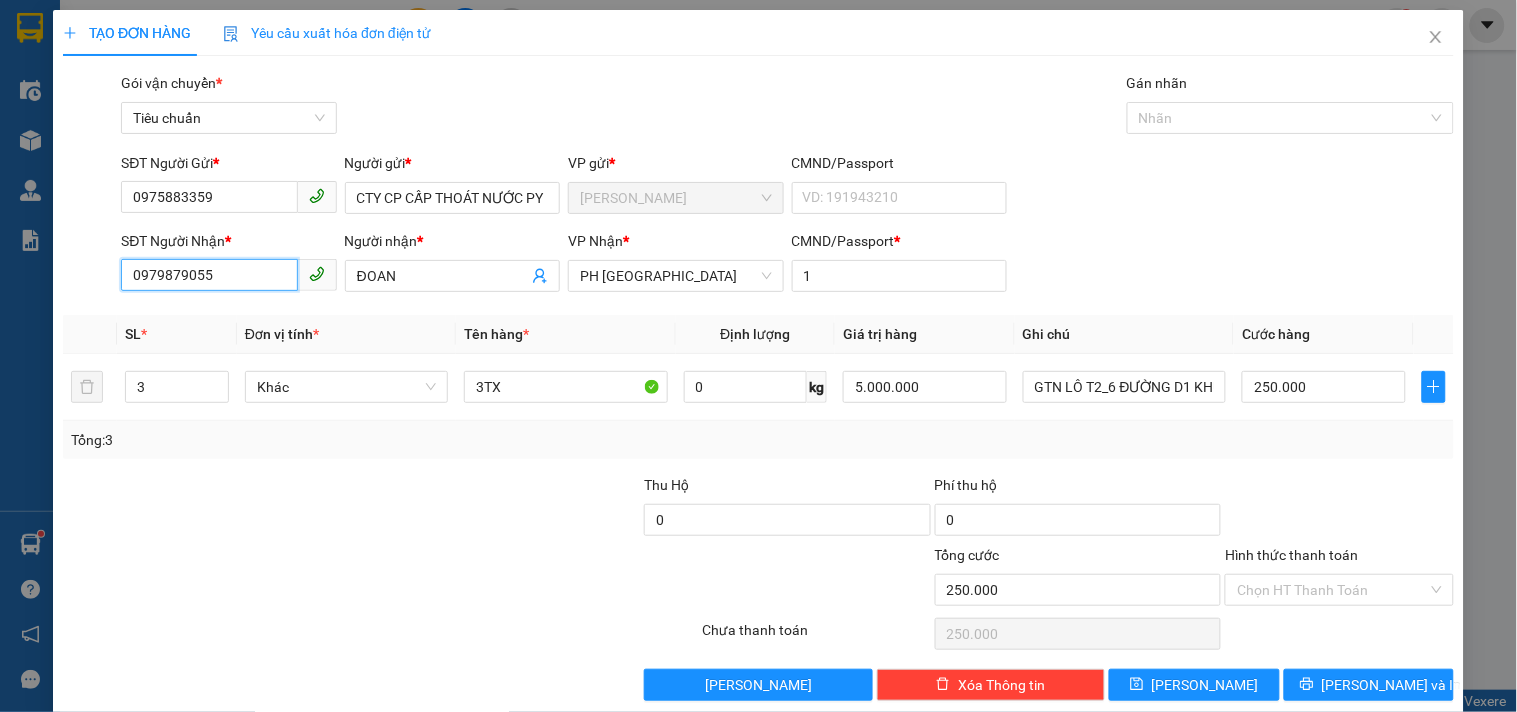 click on "0979879055" at bounding box center [209, 275] 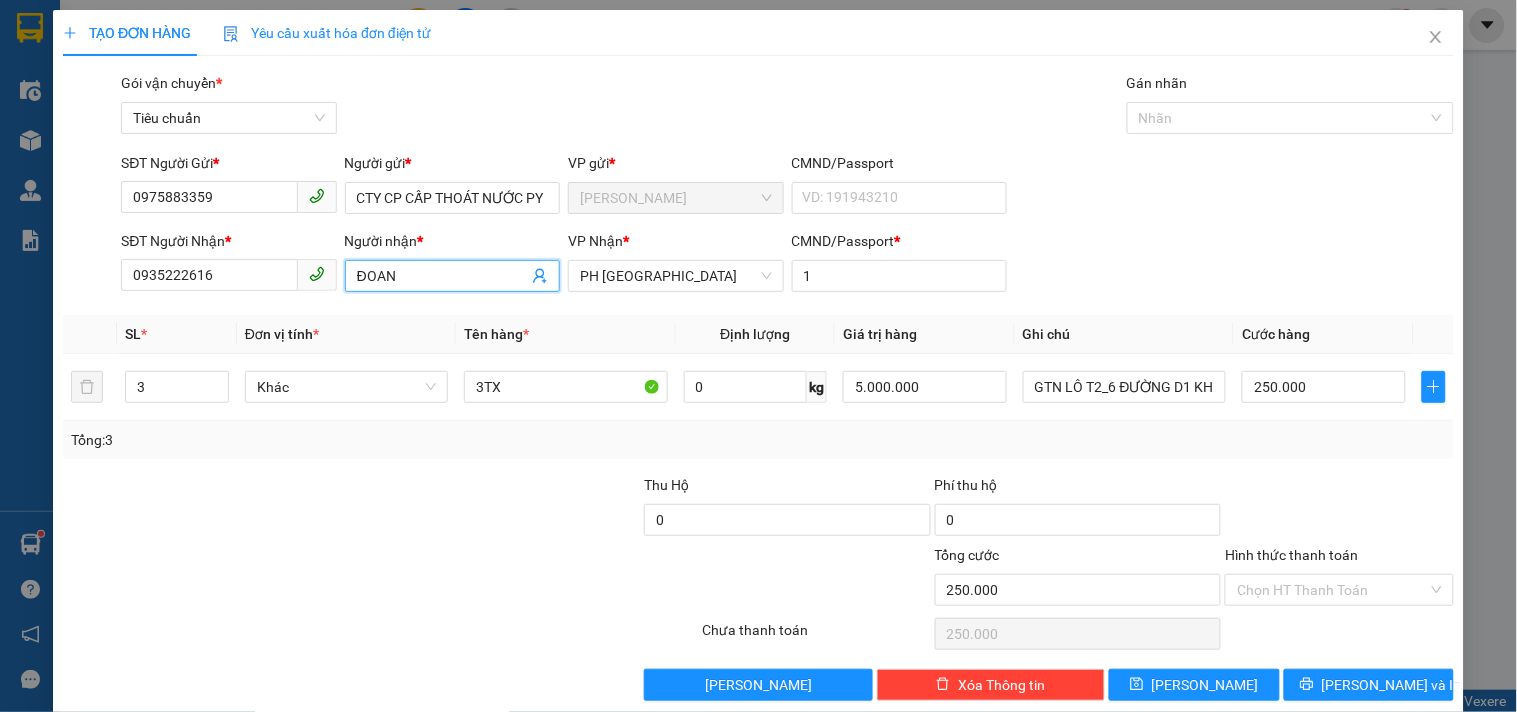 click on "ĐOAN" at bounding box center (442, 276) 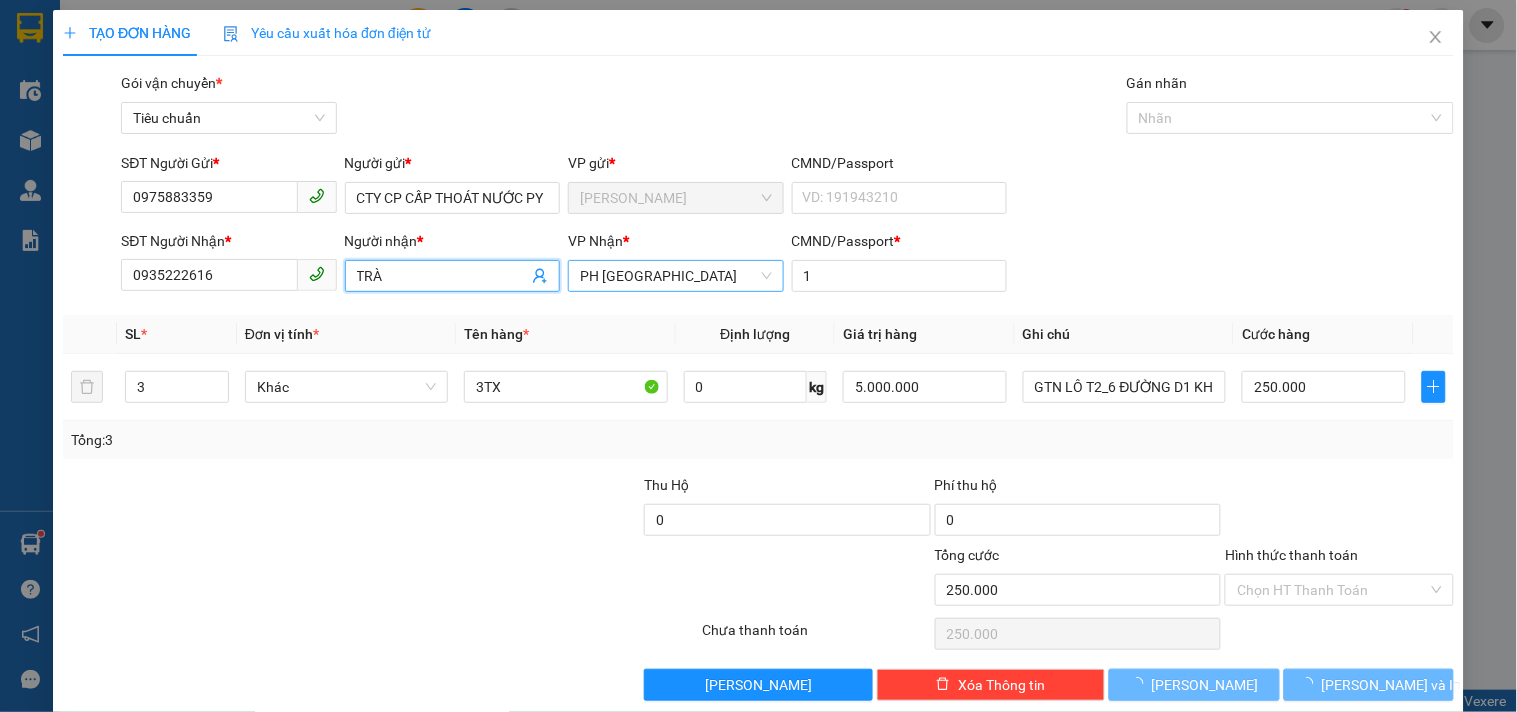 click on "PH [GEOGRAPHIC_DATA]" at bounding box center [675, 276] 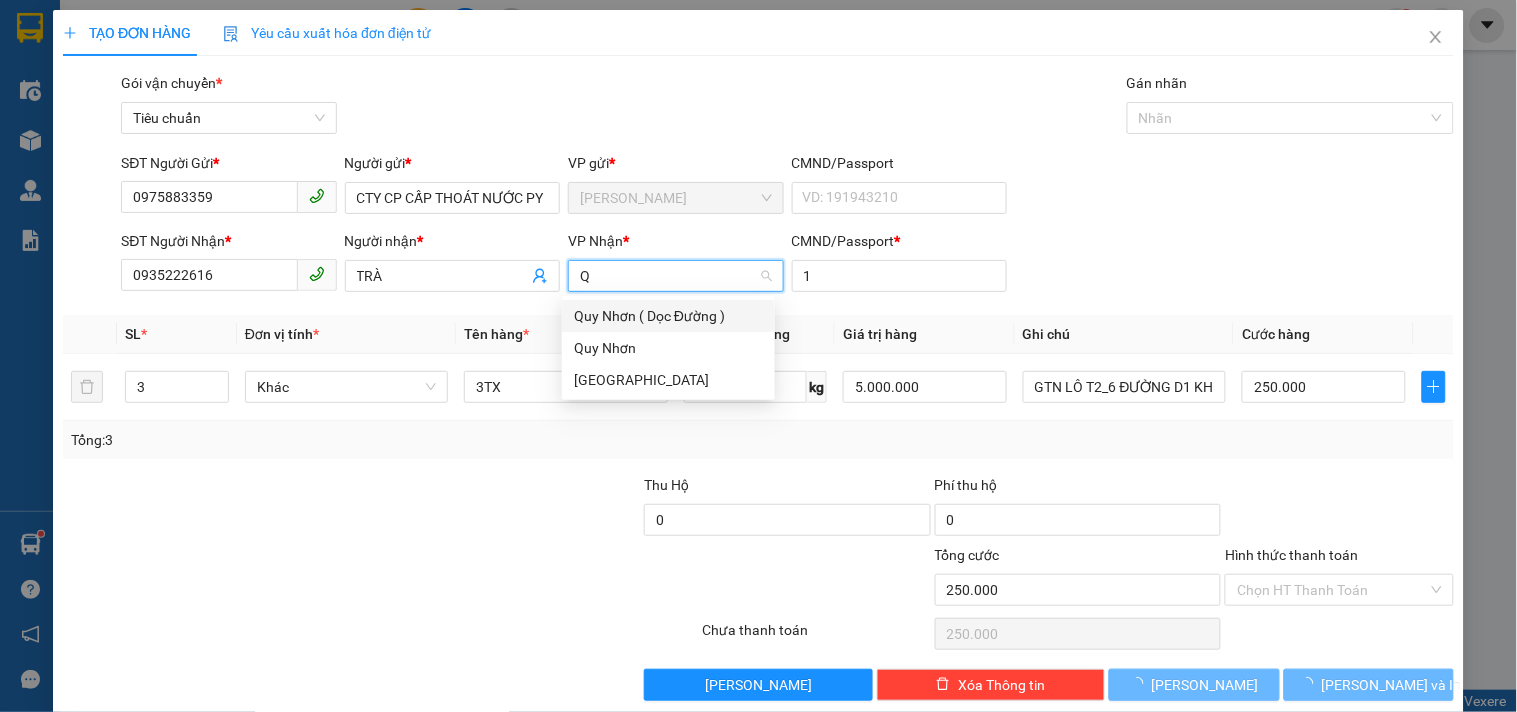 scroll, scrollTop: 0, scrollLeft: 0, axis: both 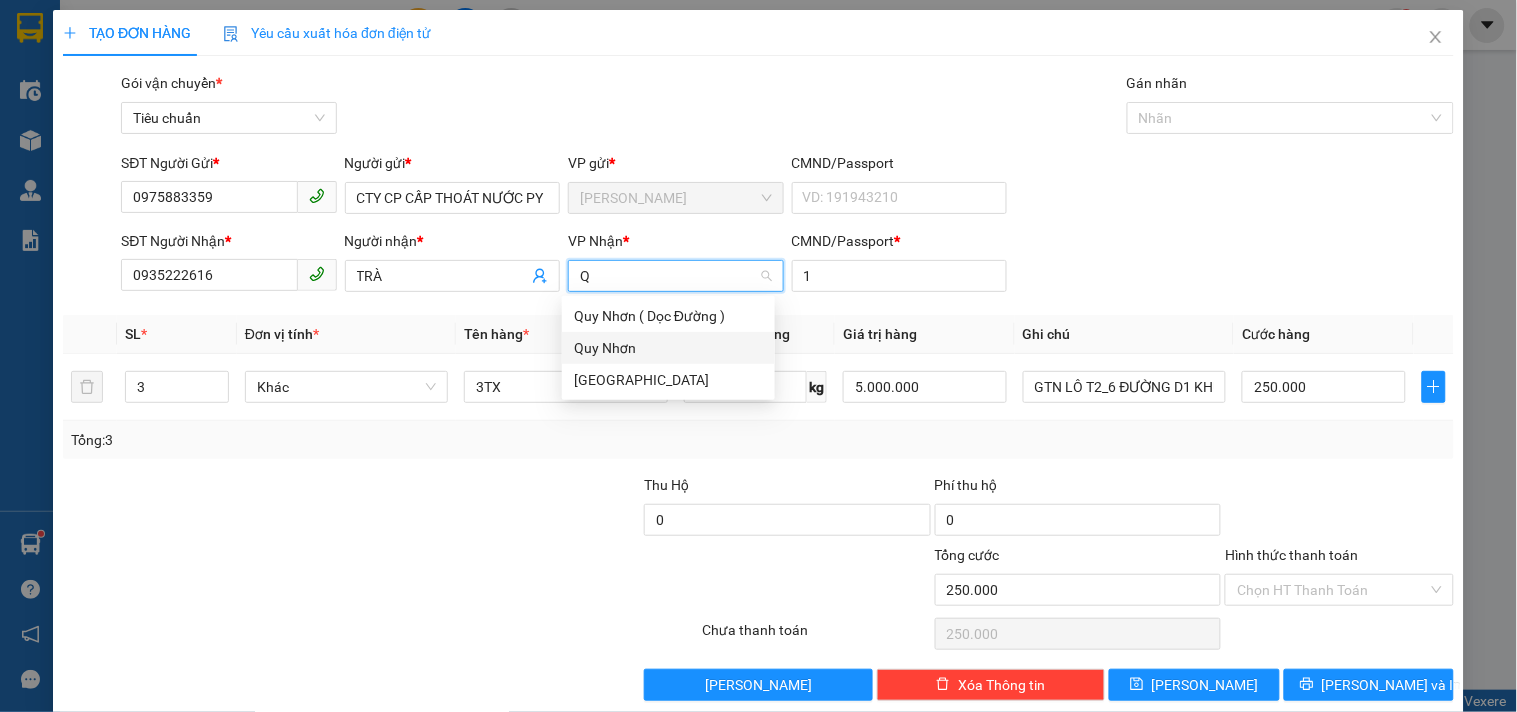 click on "Quy Nhơn" at bounding box center [668, 348] 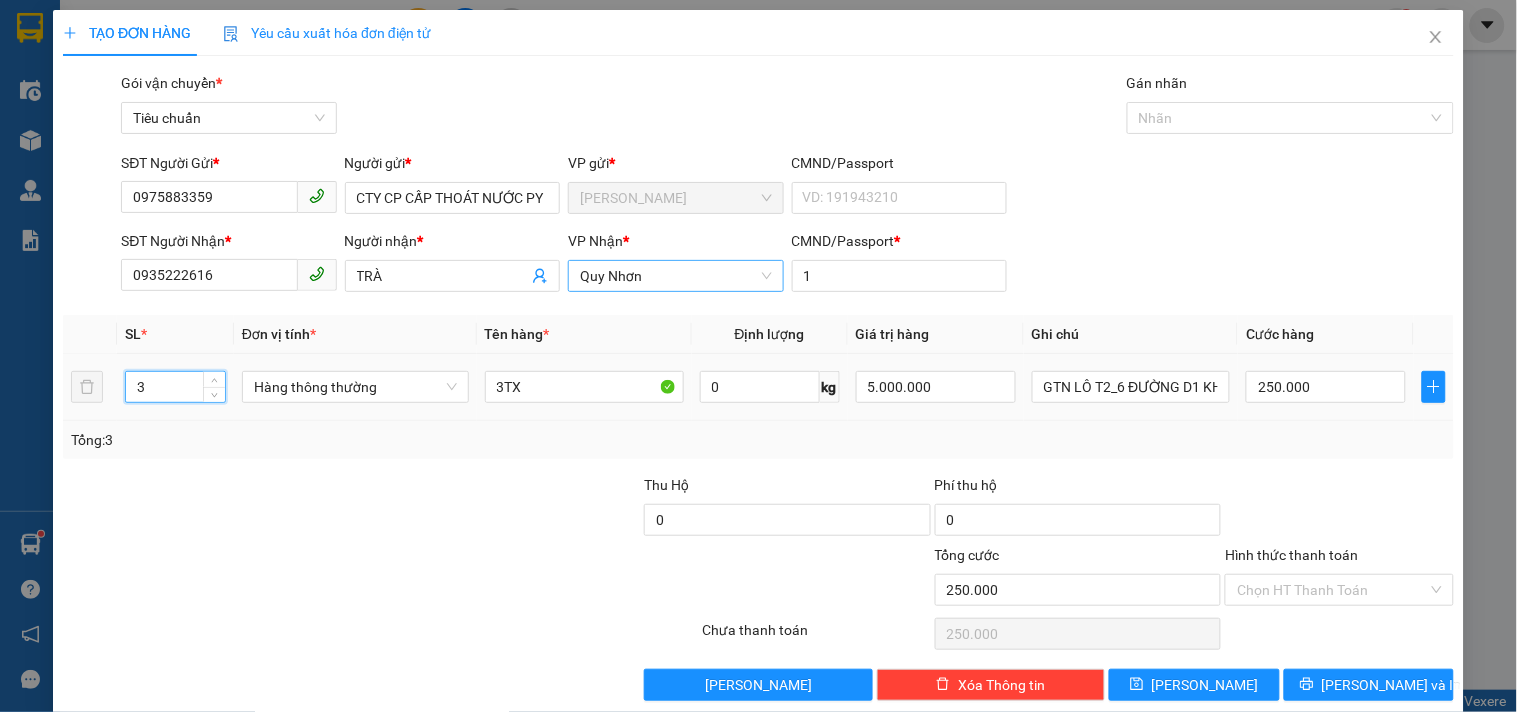 click on "3 Hàng thông thường 3TX 0 kg 5.000.000 GTN LÔ T2_6 ĐƯỜNG D1 KHU CÔNG NGHỆ CAO THỦ ĐỨC 250.000" at bounding box center [758, 387] 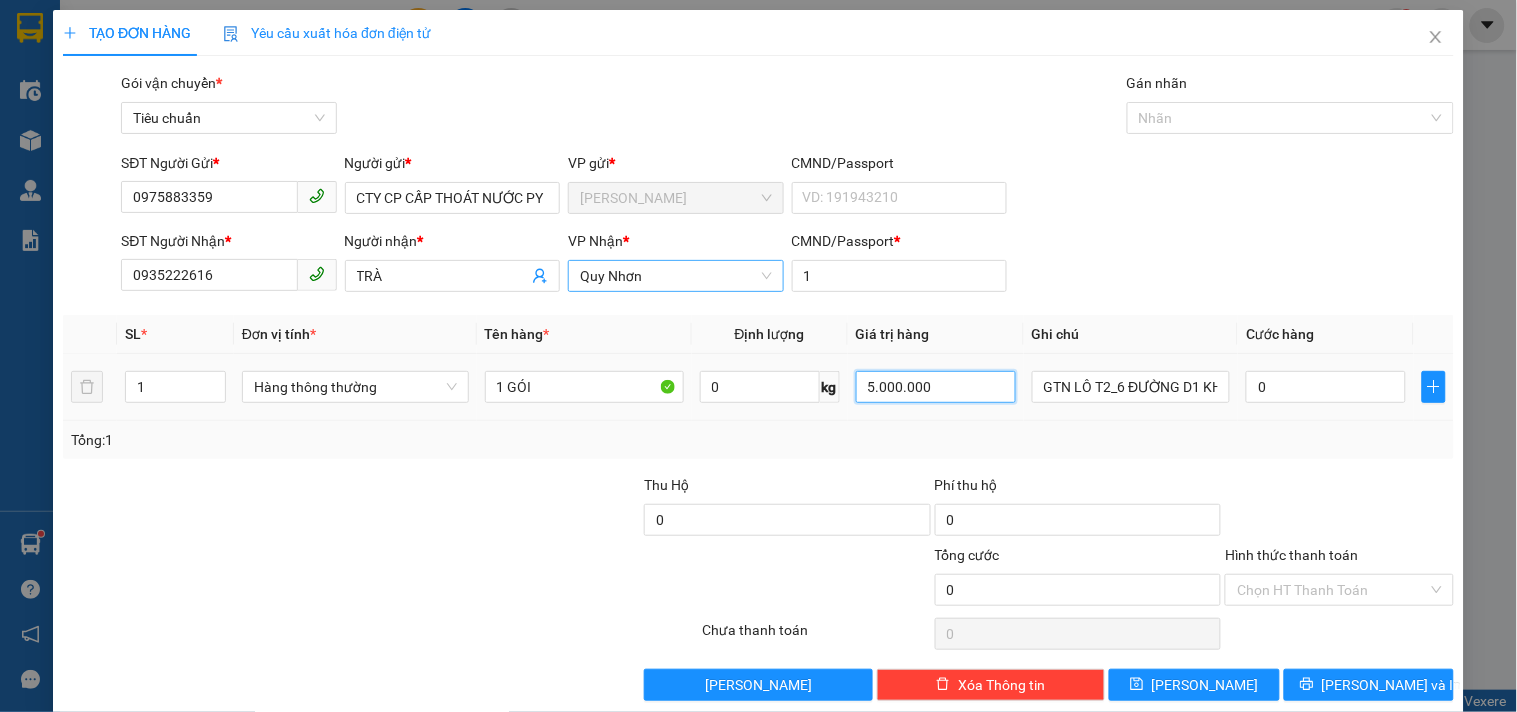 click on "5.000.000" at bounding box center [936, 387] 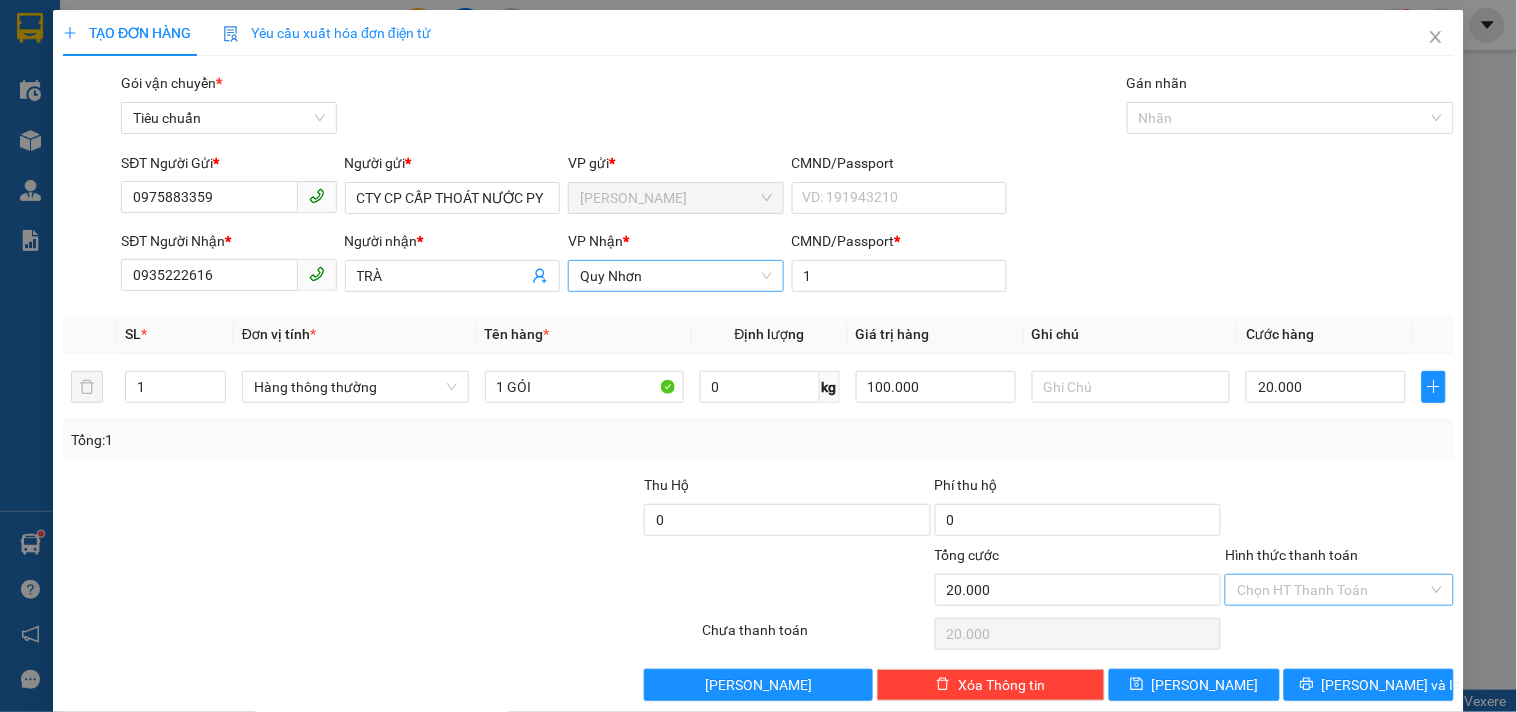 click on "Hình thức thanh toán" at bounding box center [1332, 590] 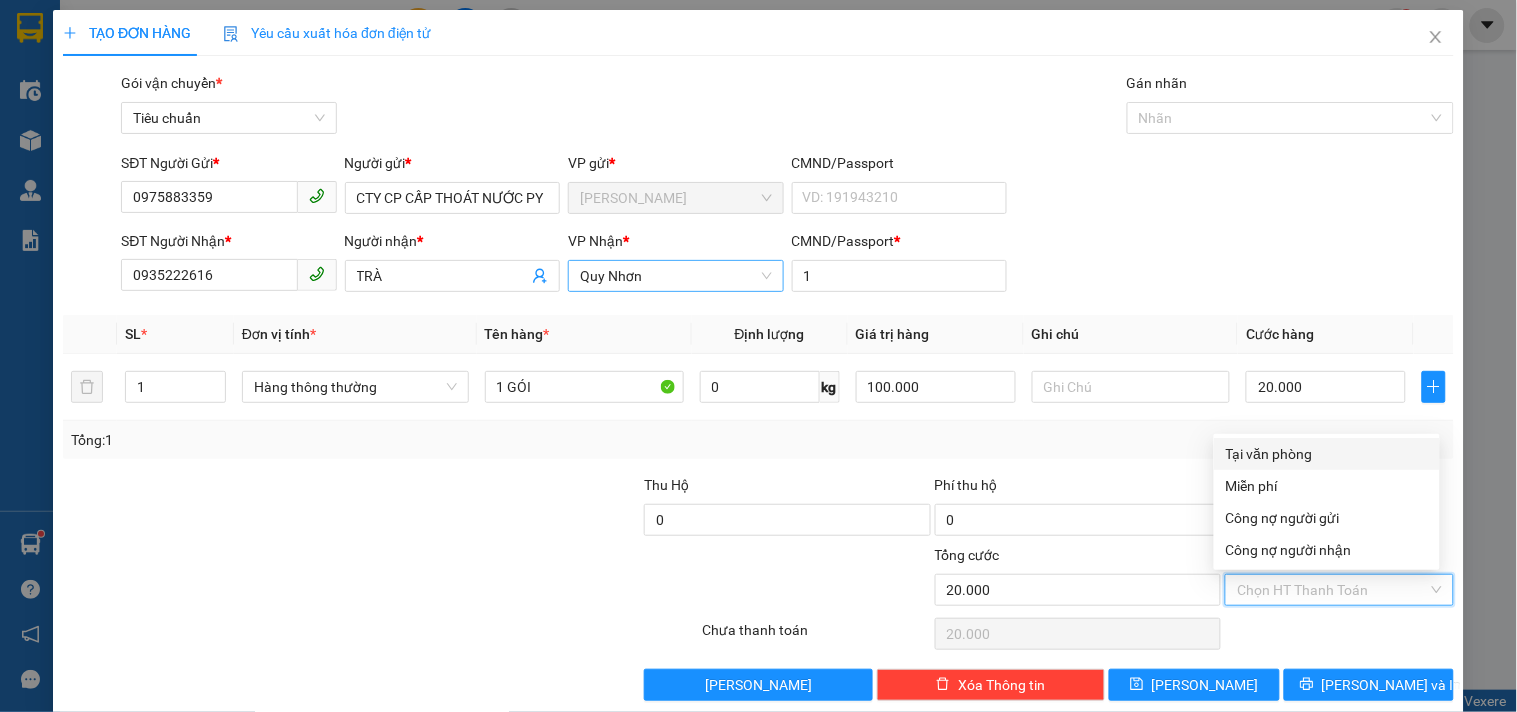 click on "Tại văn phòng" at bounding box center [1327, 454] 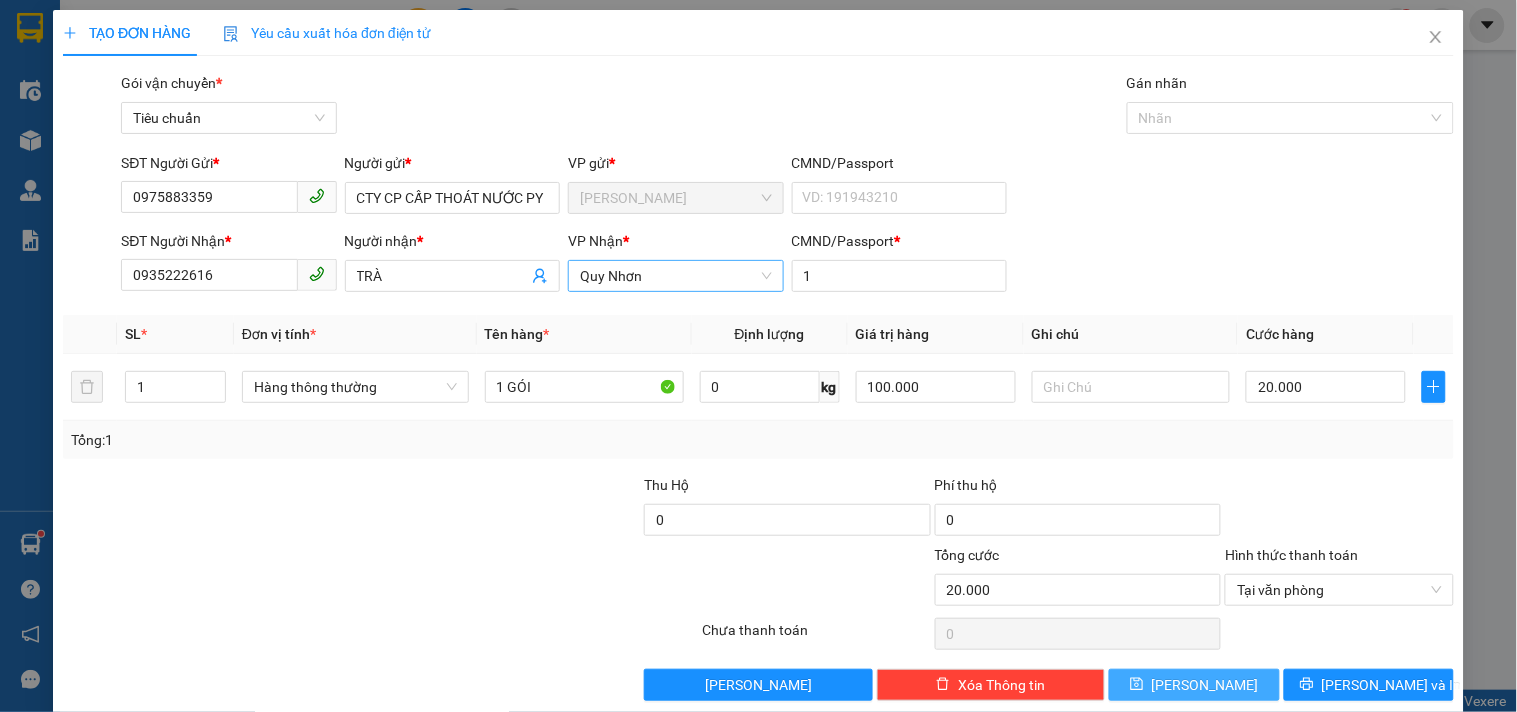 click on "Lưu" at bounding box center (1194, 685) 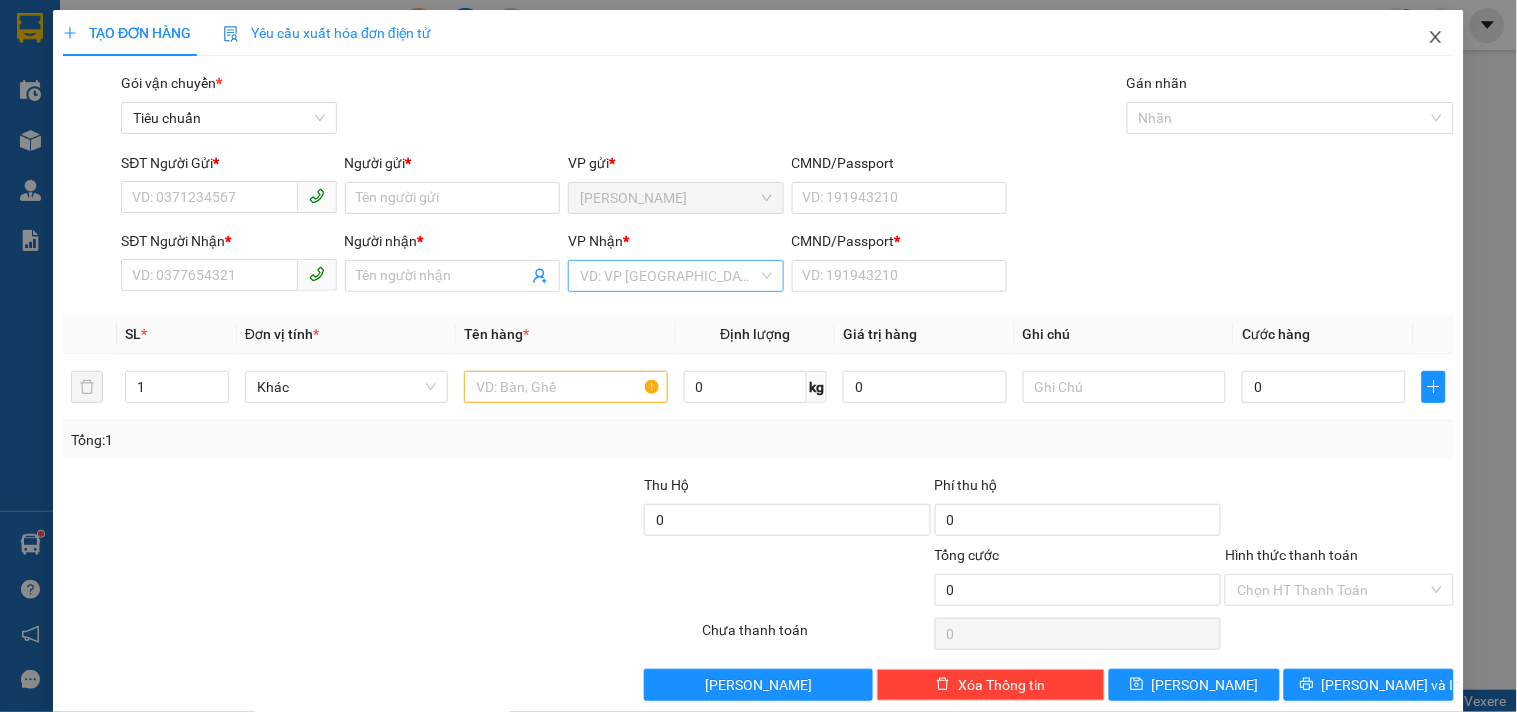 click at bounding box center [1436, 38] 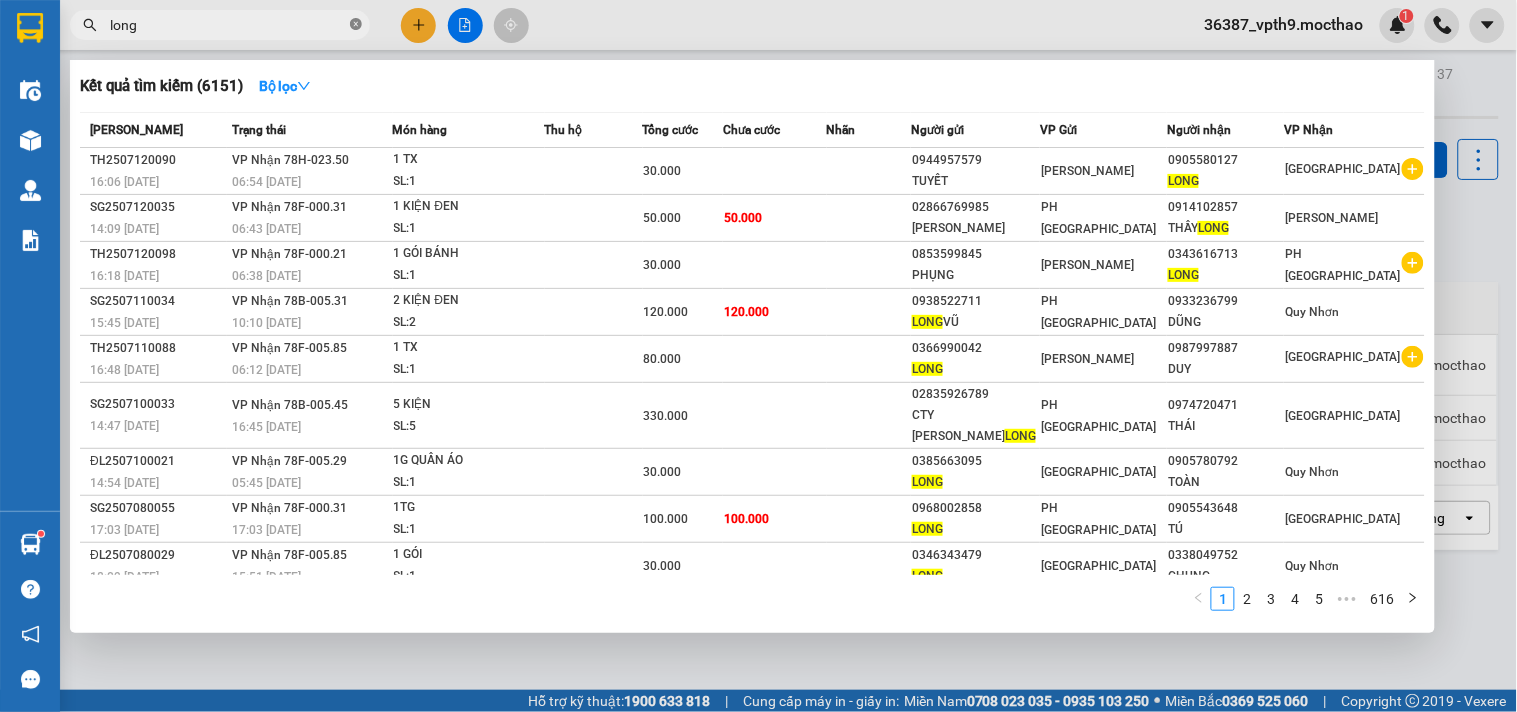 click 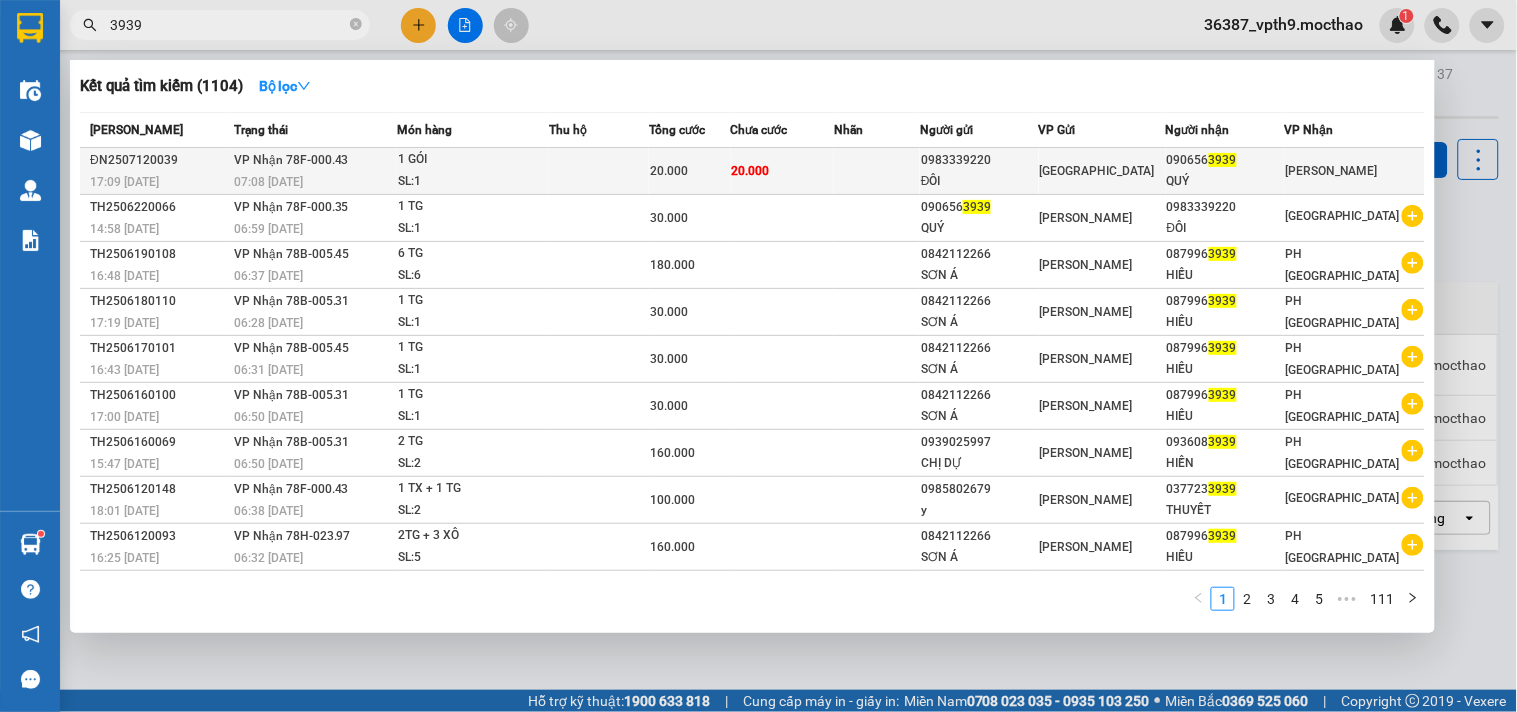 click on "090656 3939" at bounding box center (1225, 160) 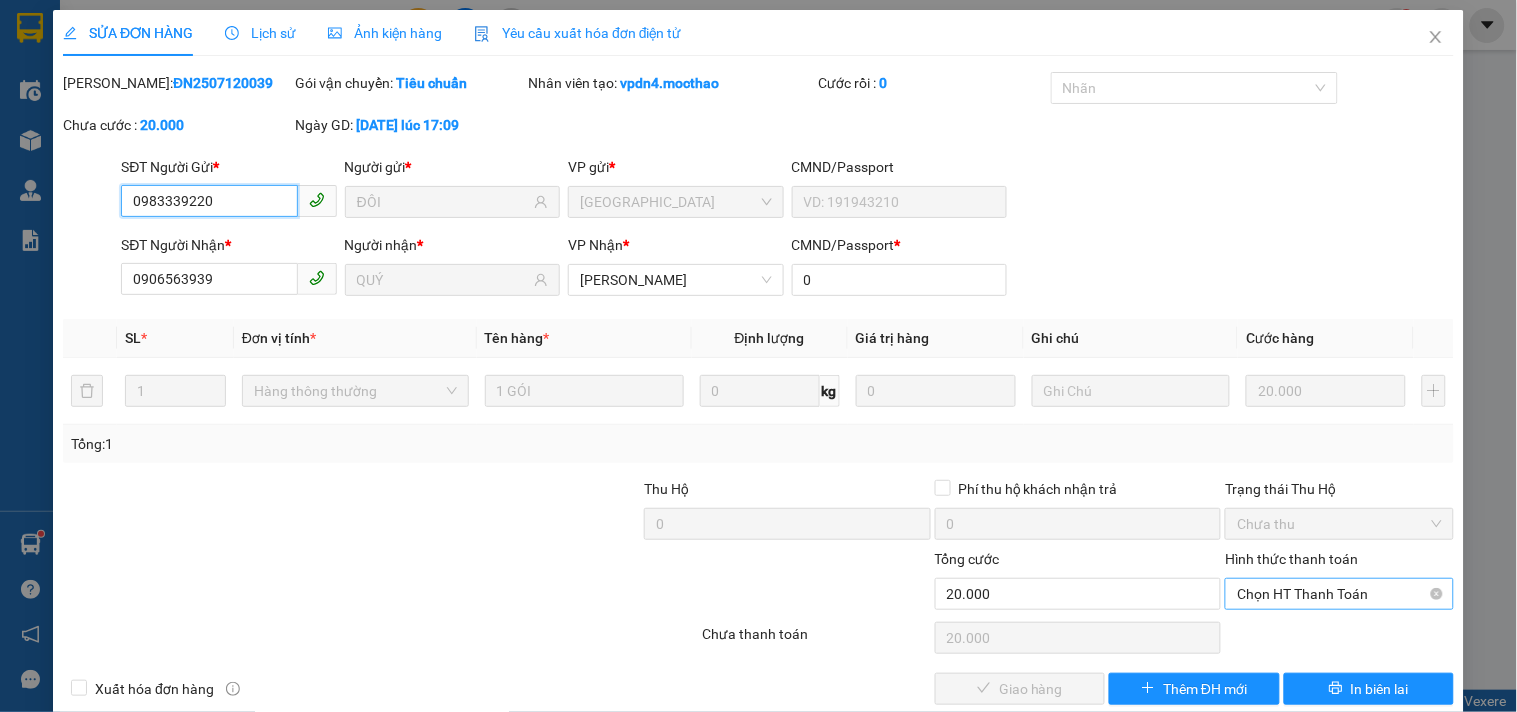 click on "Chọn HT Thanh Toán" at bounding box center [1339, 594] 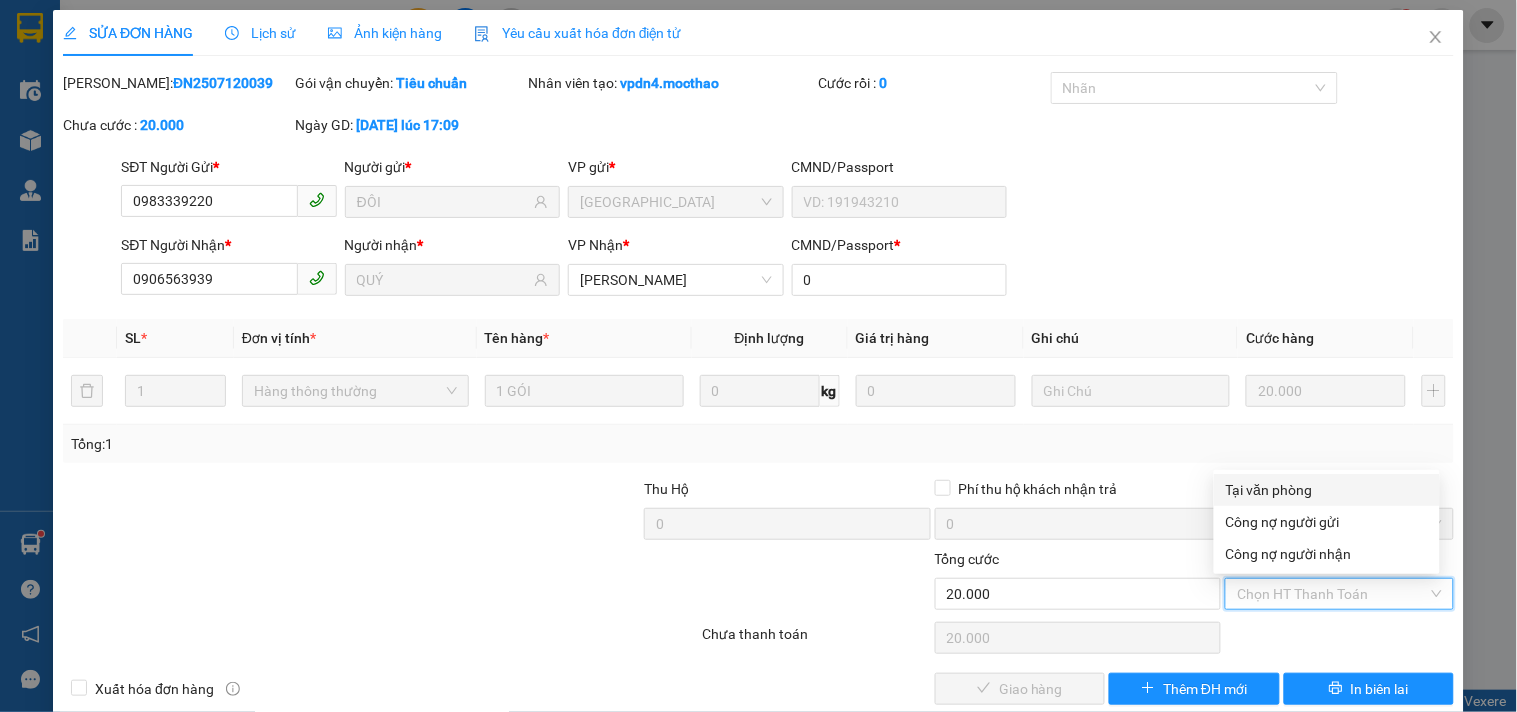 click on "Tại văn phòng" at bounding box center (1327, 490) 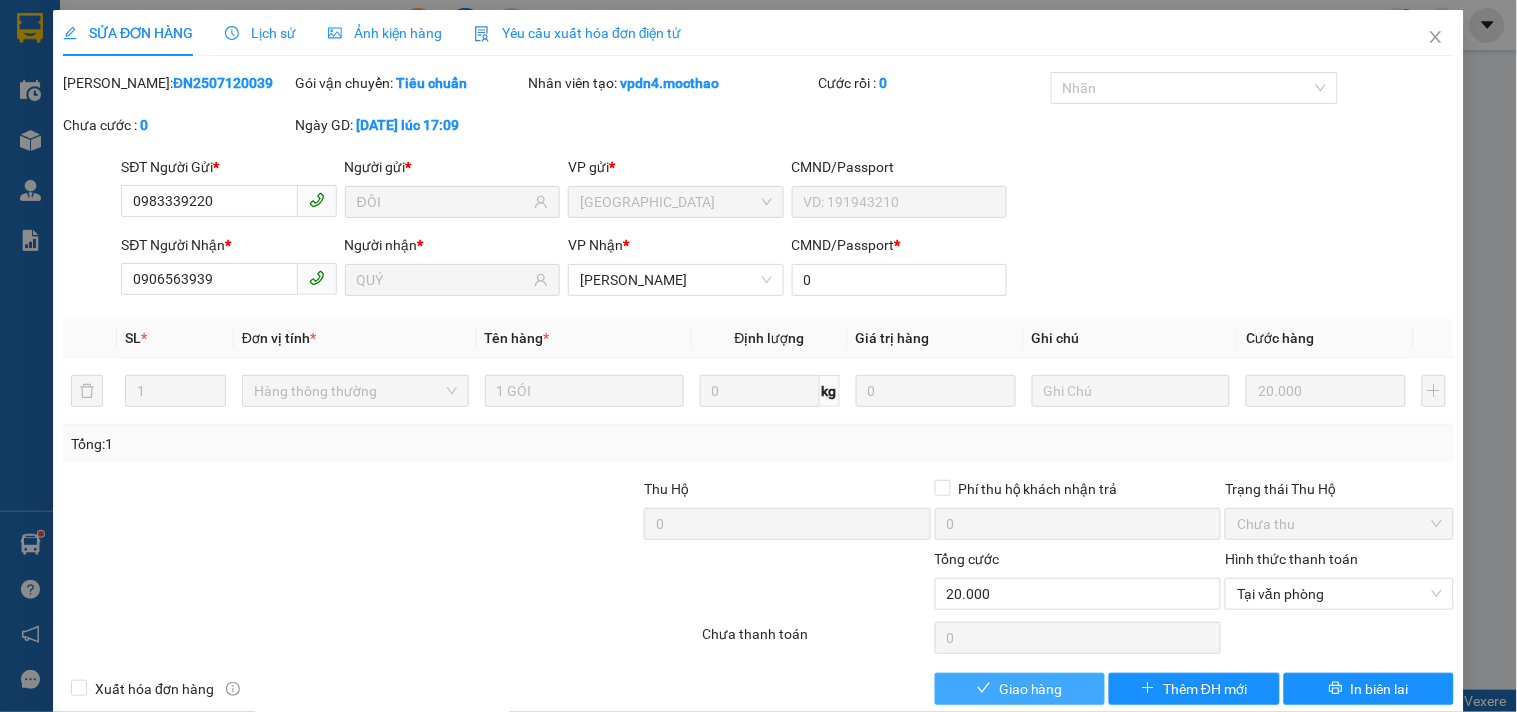 click 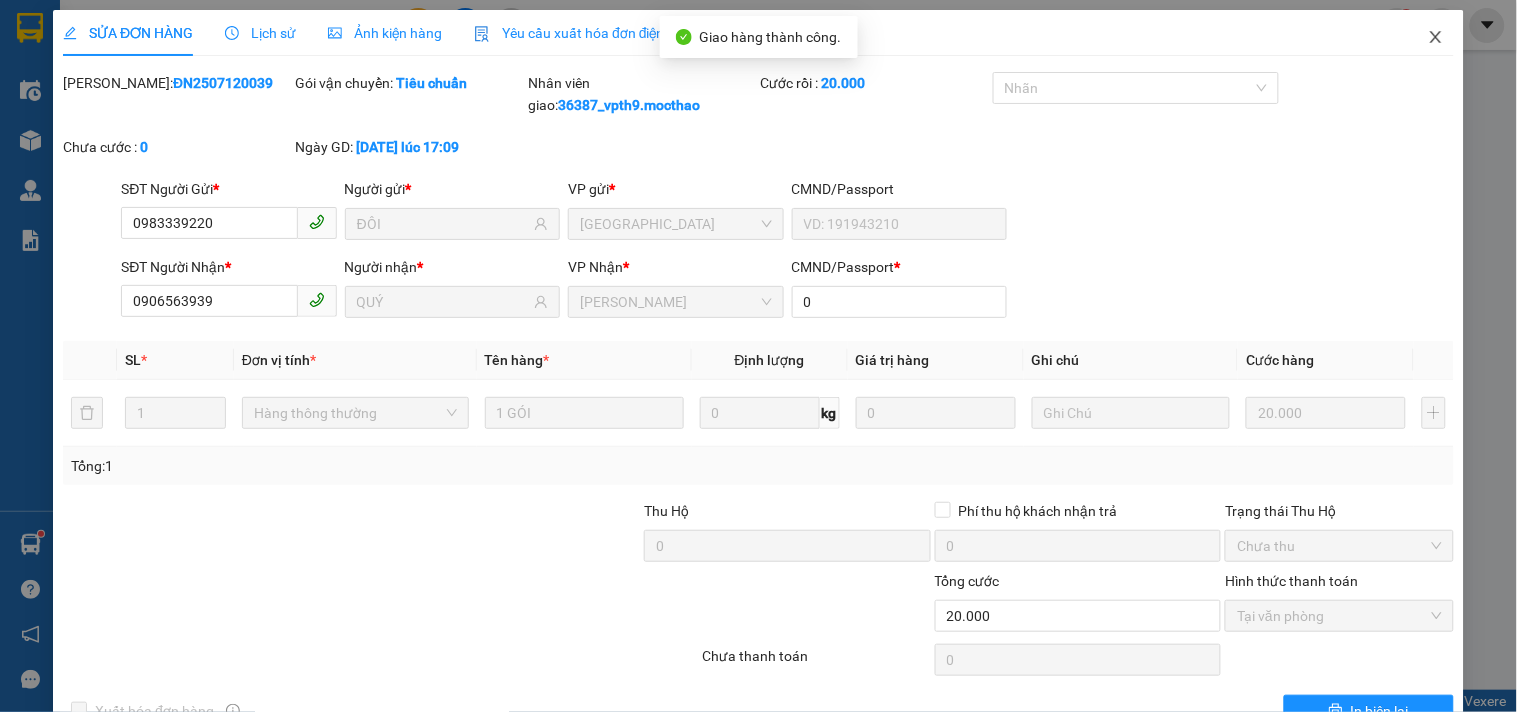 click 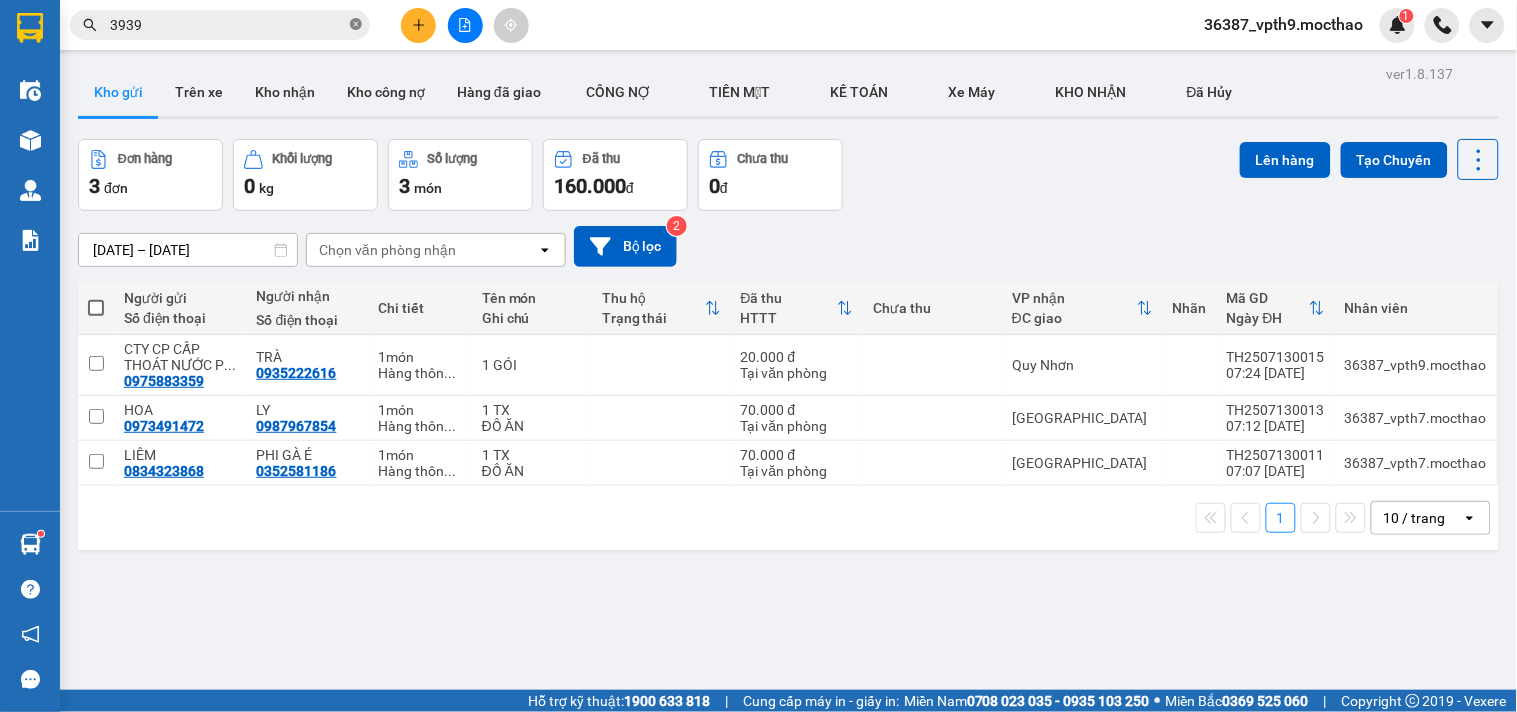 click 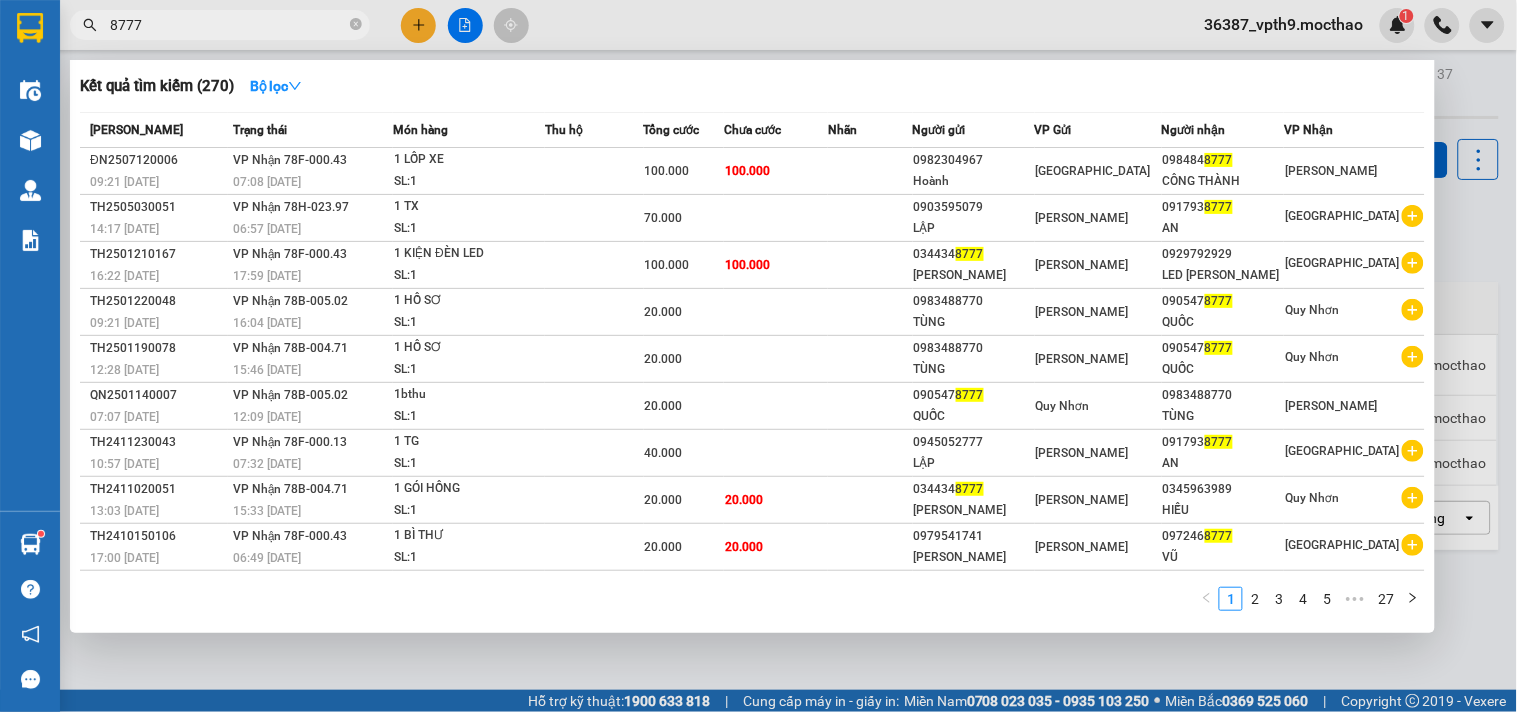 click on "[GEOGRAPHIC_DATA]" at bounding box center [1098, 171] 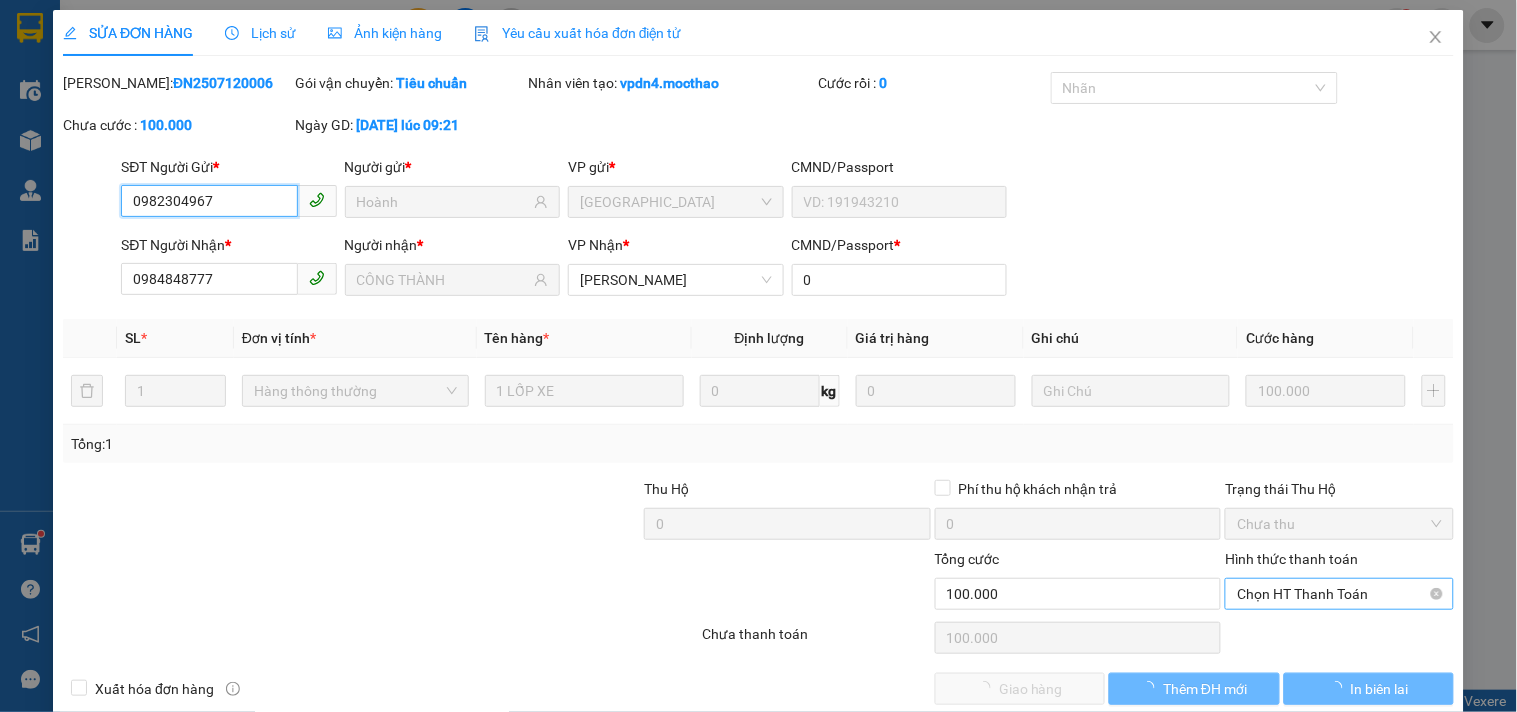 click on "Chọn HT Thanh Toán" at bounding box center [1339, 594] 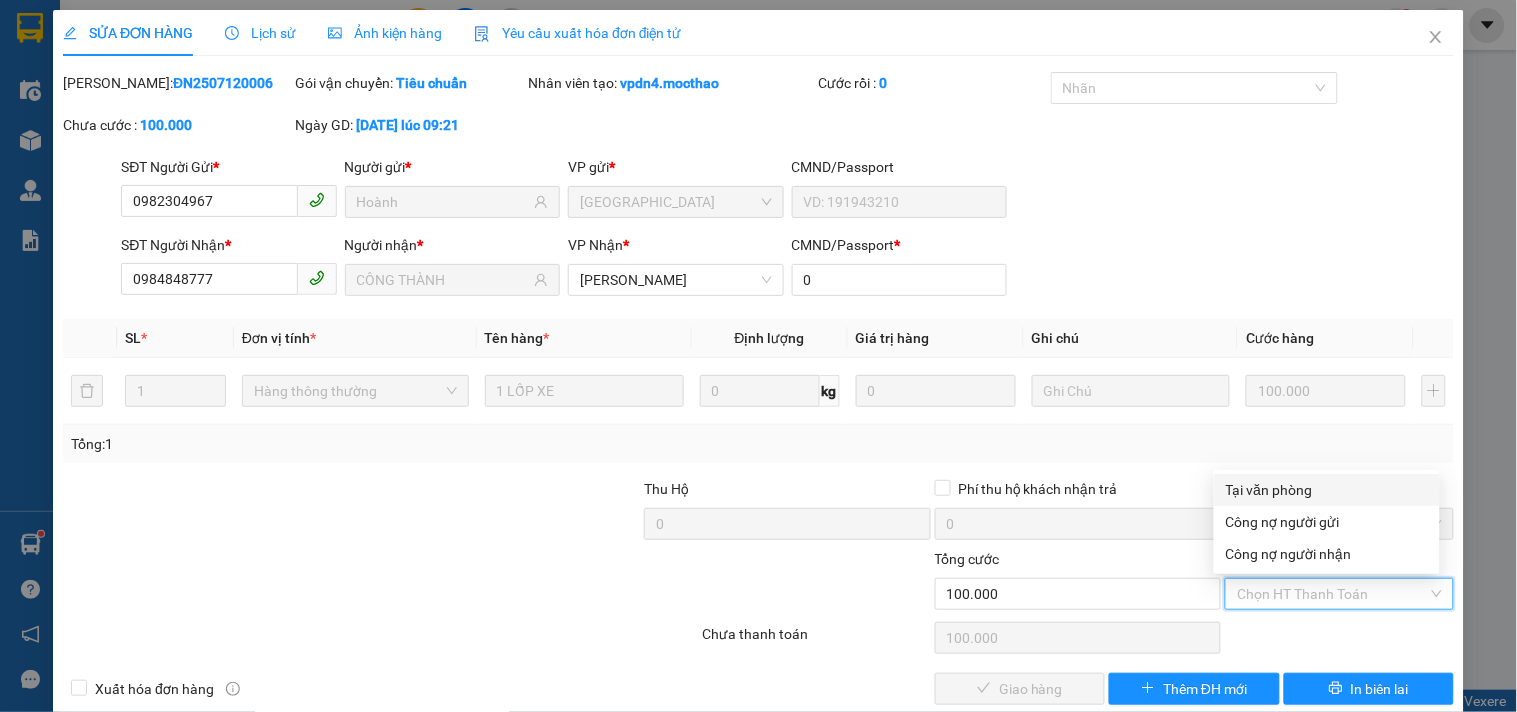 click on "Tại văn phòng" at bounding box center [1327, 490] 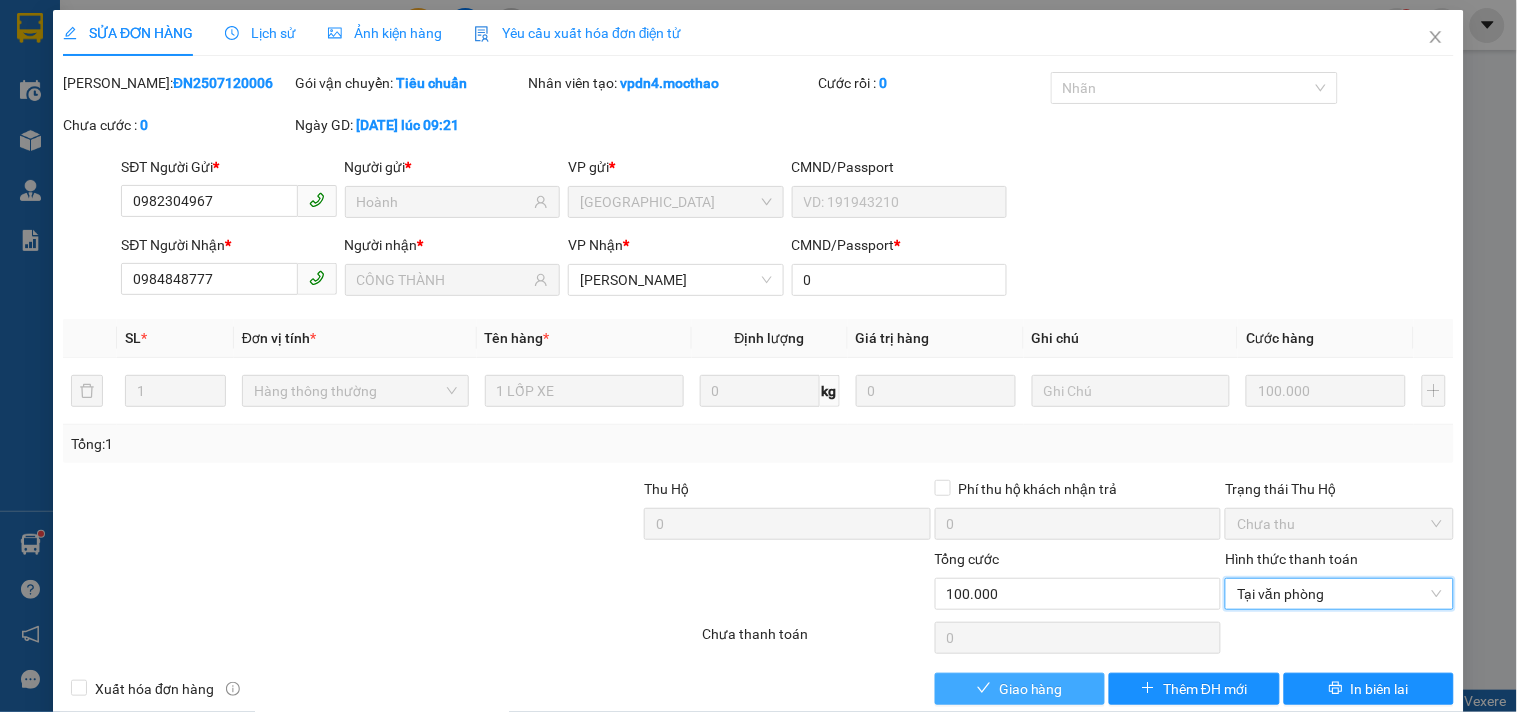 drag, startPoint x: 1018, startPoint y: 687, endPoint x: 1033, endPoint y: 655, distance: 35.341194 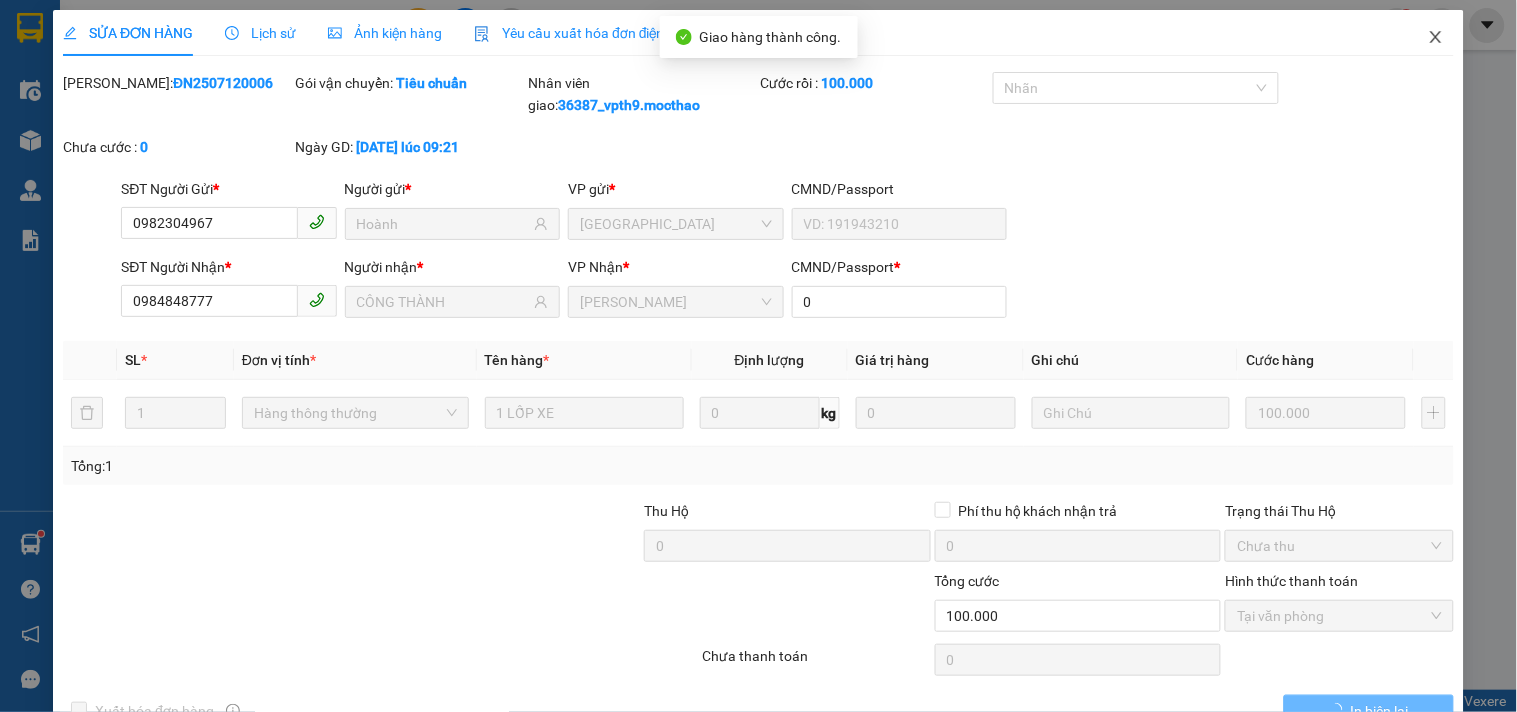 click 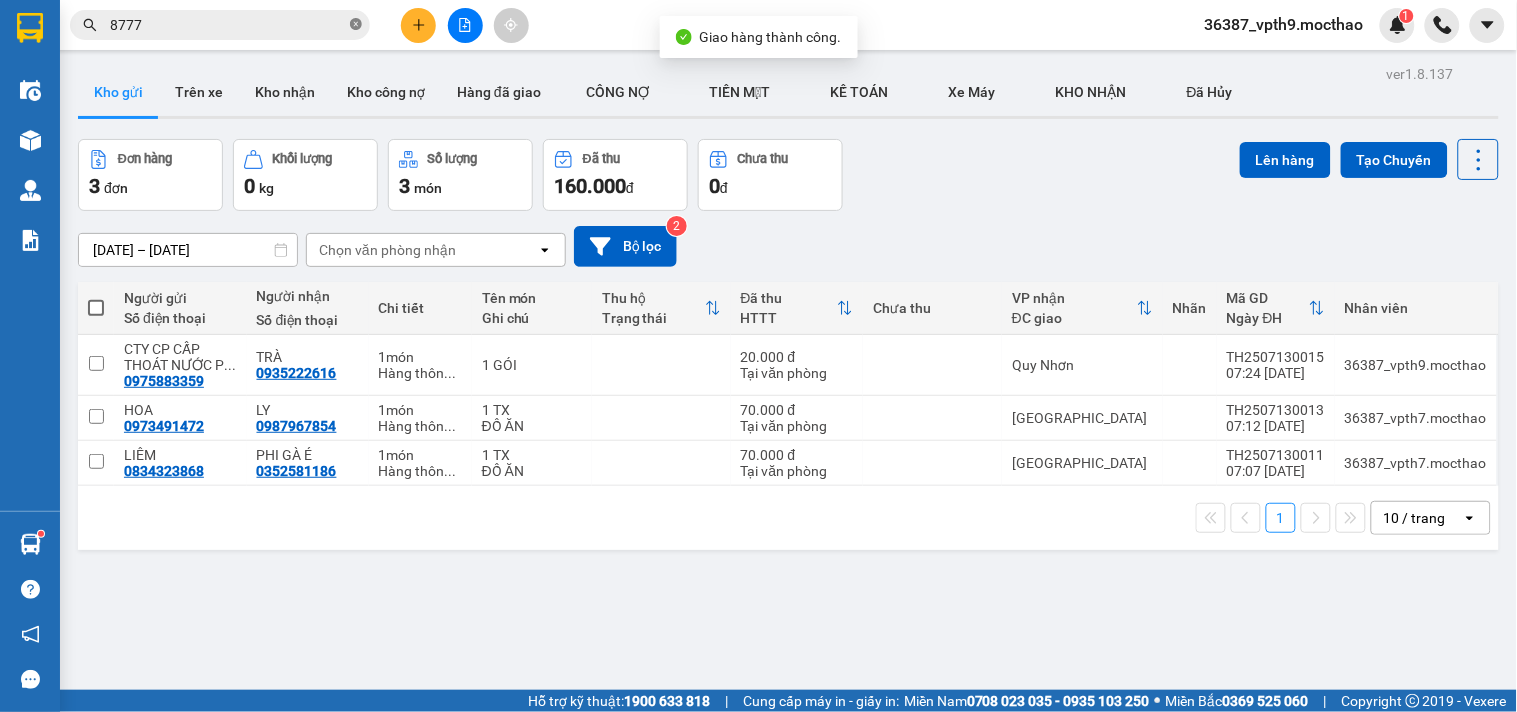 click 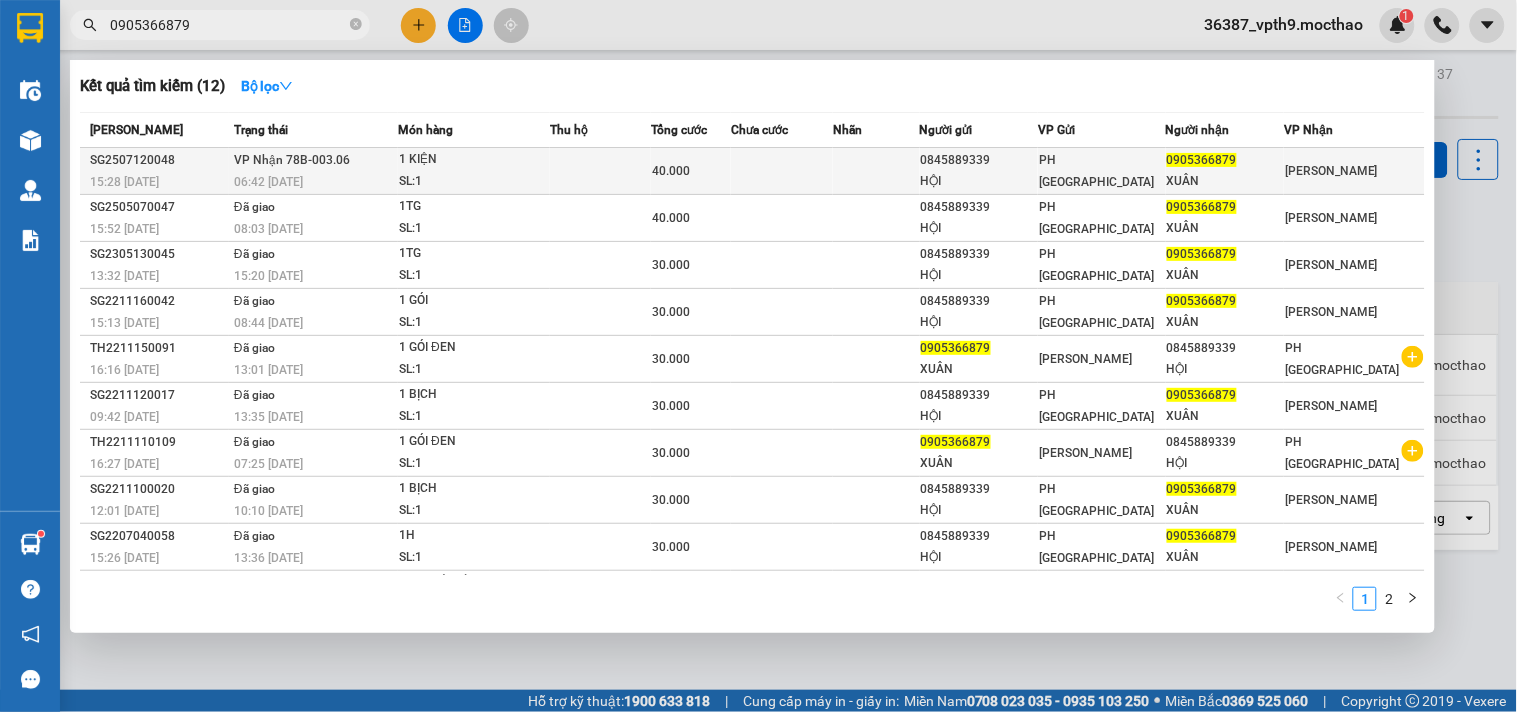 click on "40.000" at bounding box center (691, 171) 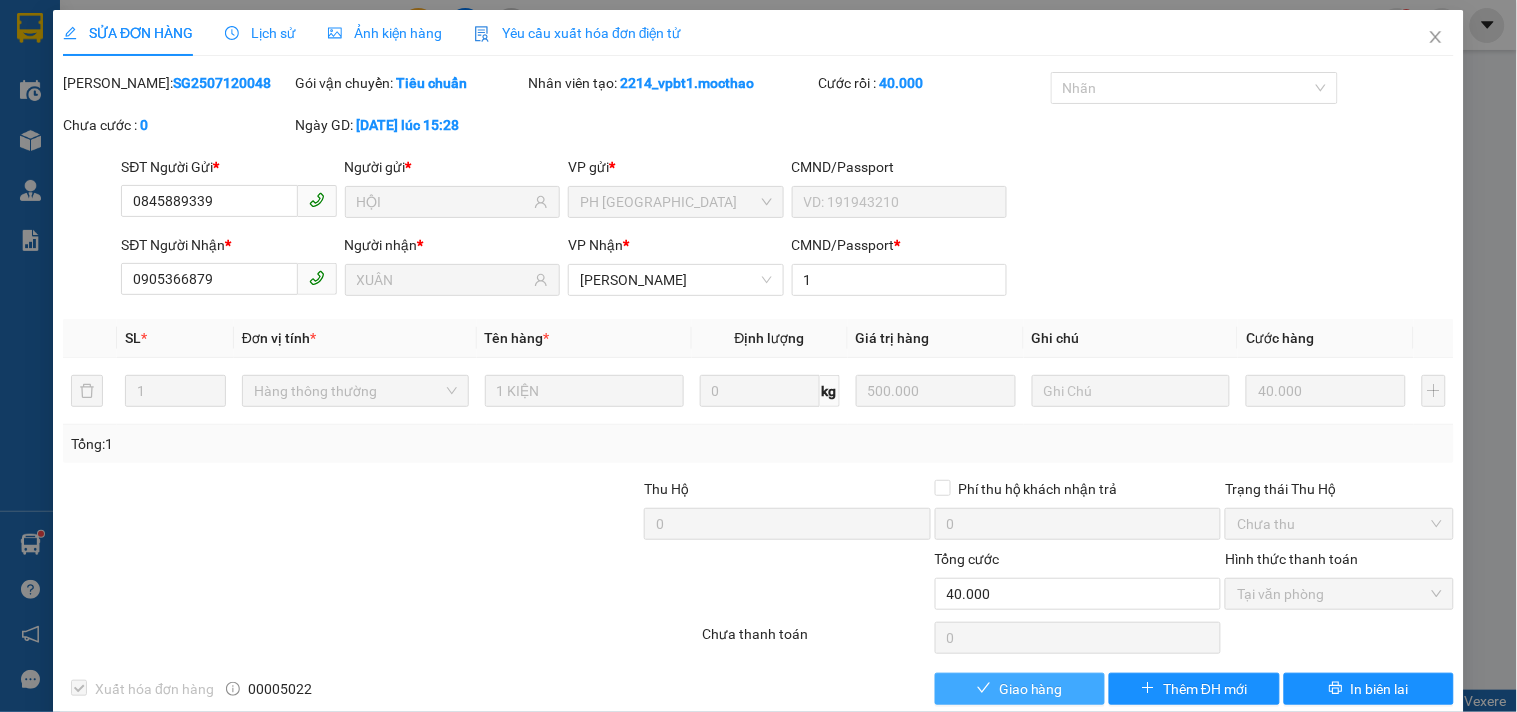 drag, startPoint x: 1003, startPoint y: 692, endPoint x: 1455, endPoint y: 227, distance: 648.48206 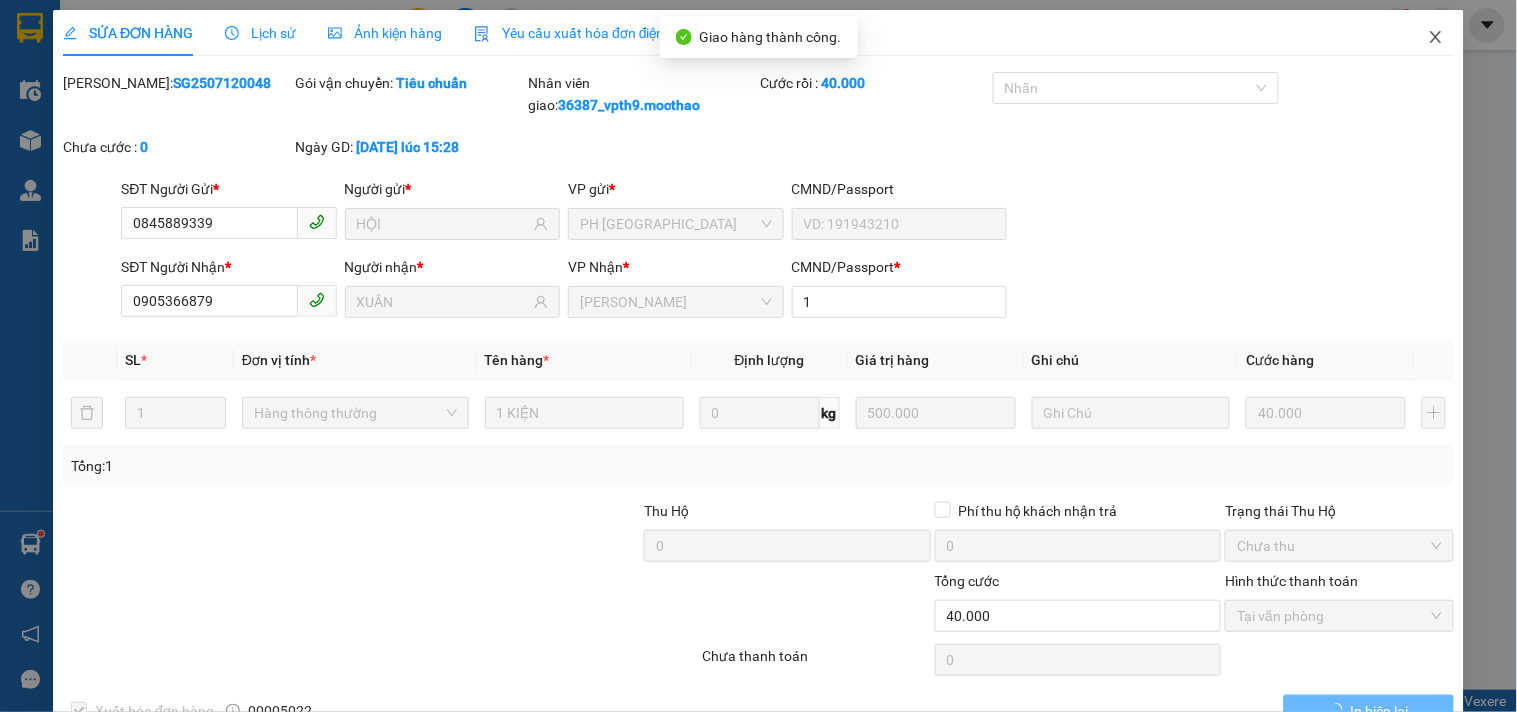 click 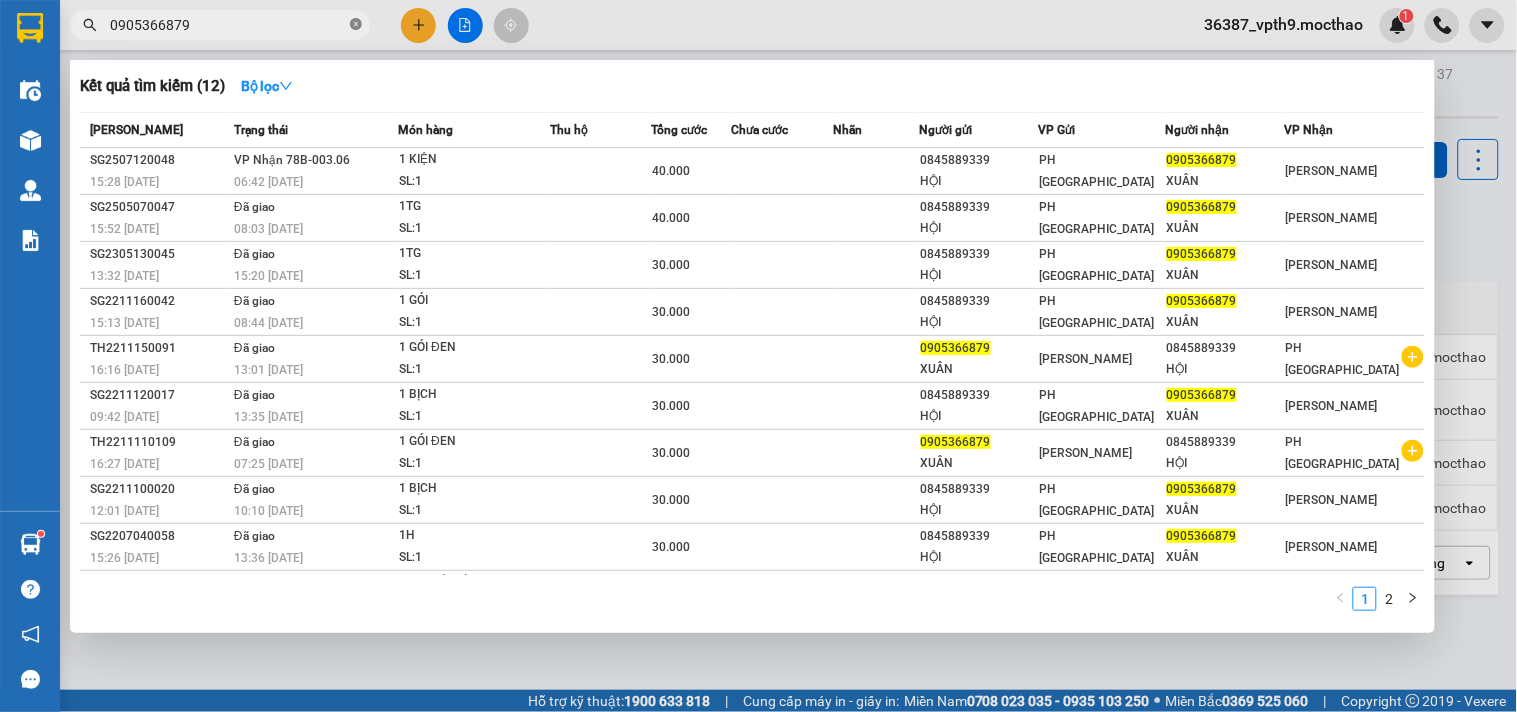 click 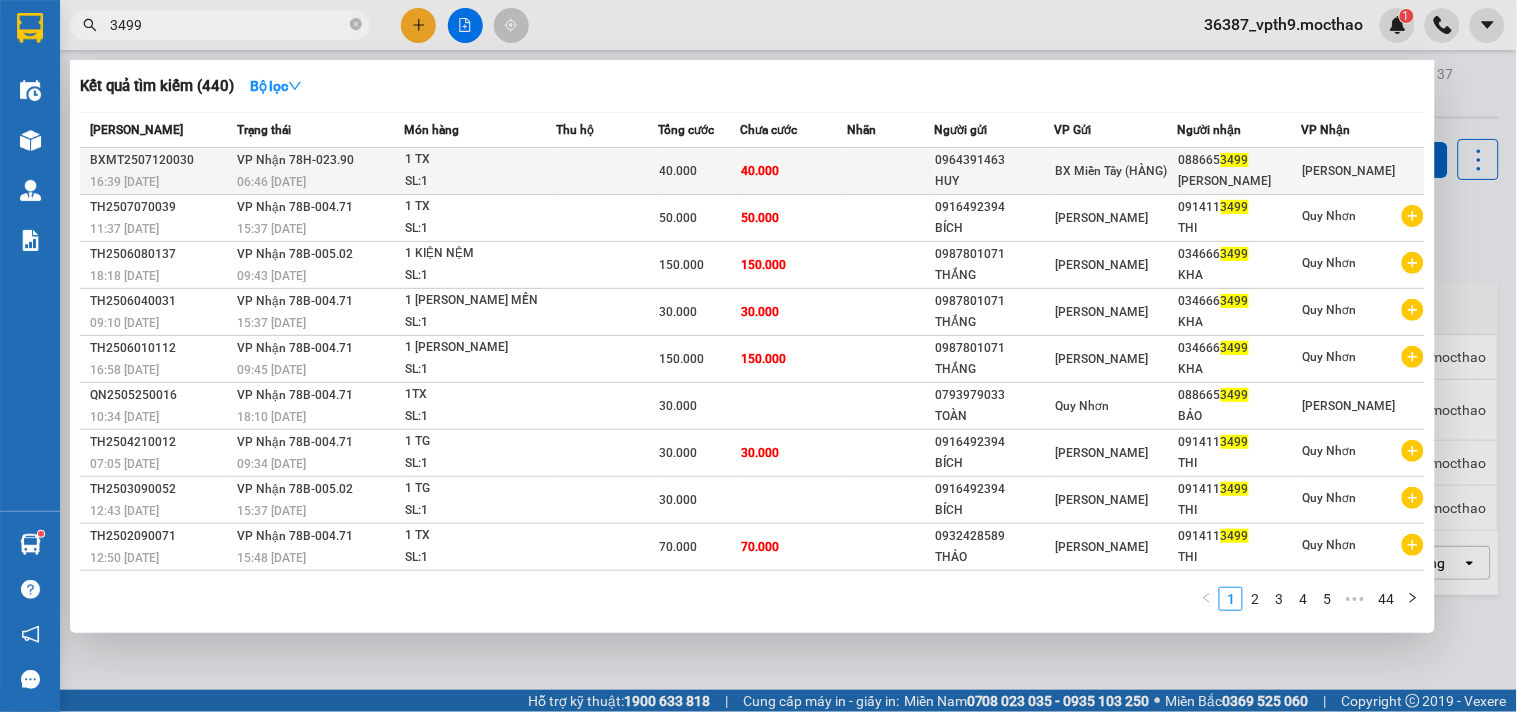 click at bounding box center (607, 171) 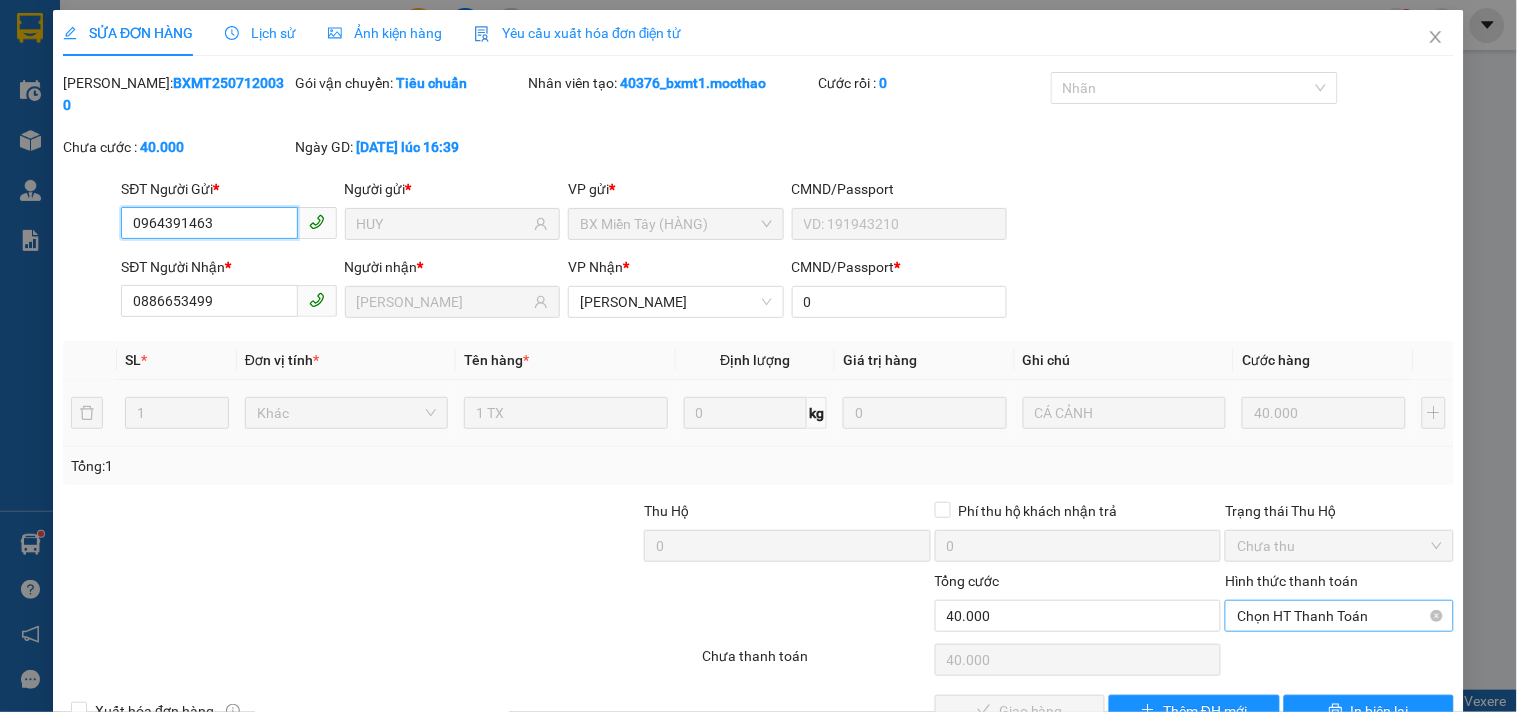 click on "Chọn HT Thanh Toán" at bounding box center [1339, 616] 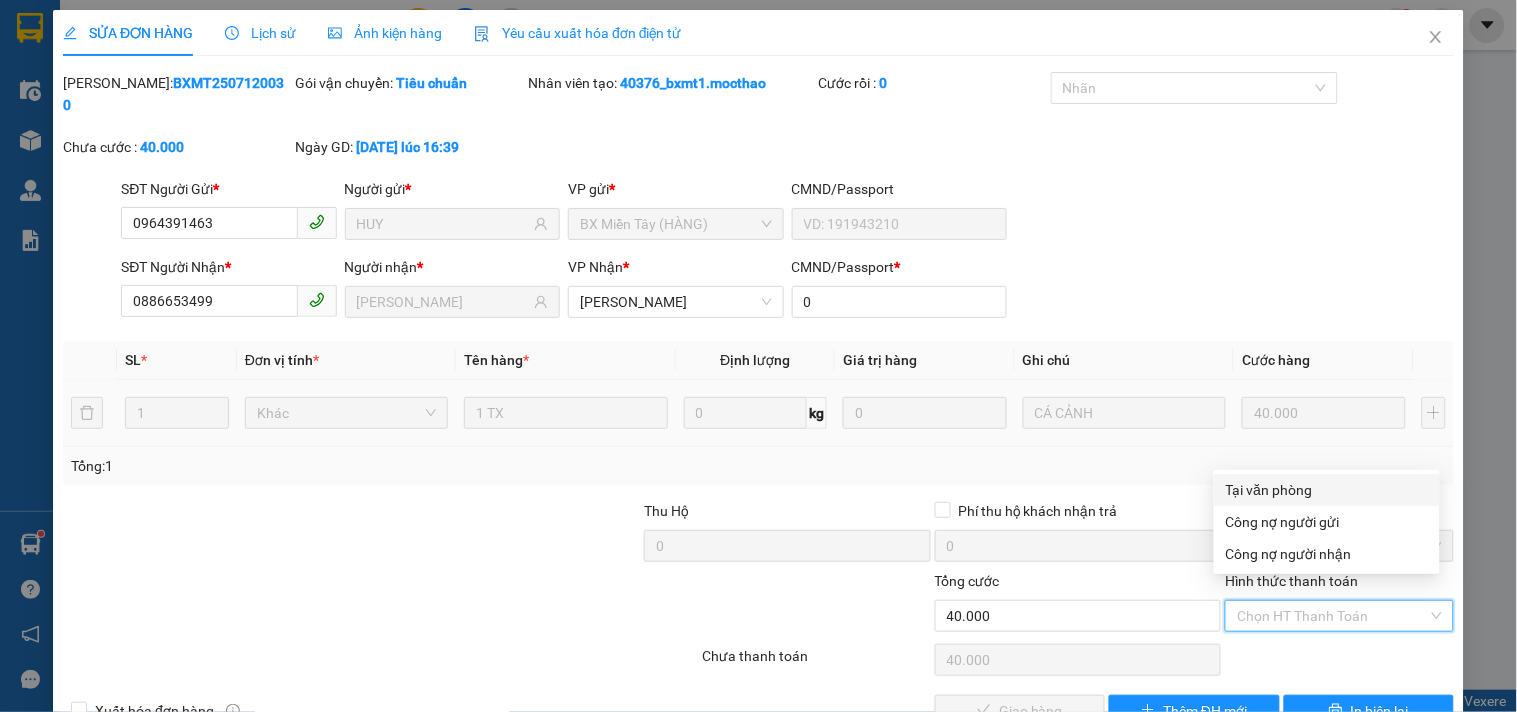 click on "Tại văn phòng" at bounding box center (1327, 490) 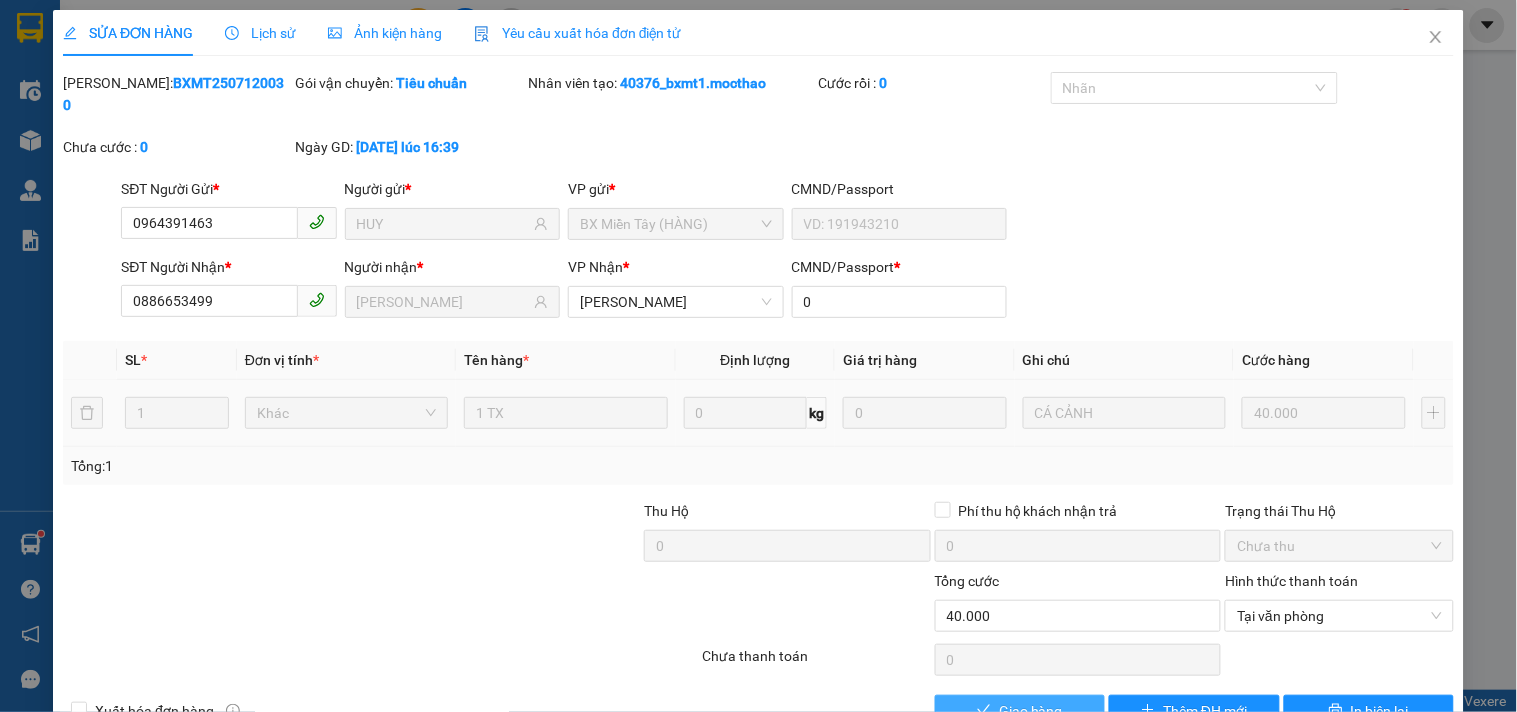 drag, startPoint x: 1022, startPoint y: 692, endPoint x: 1516, endPoint y: 30, distance: 826.00244 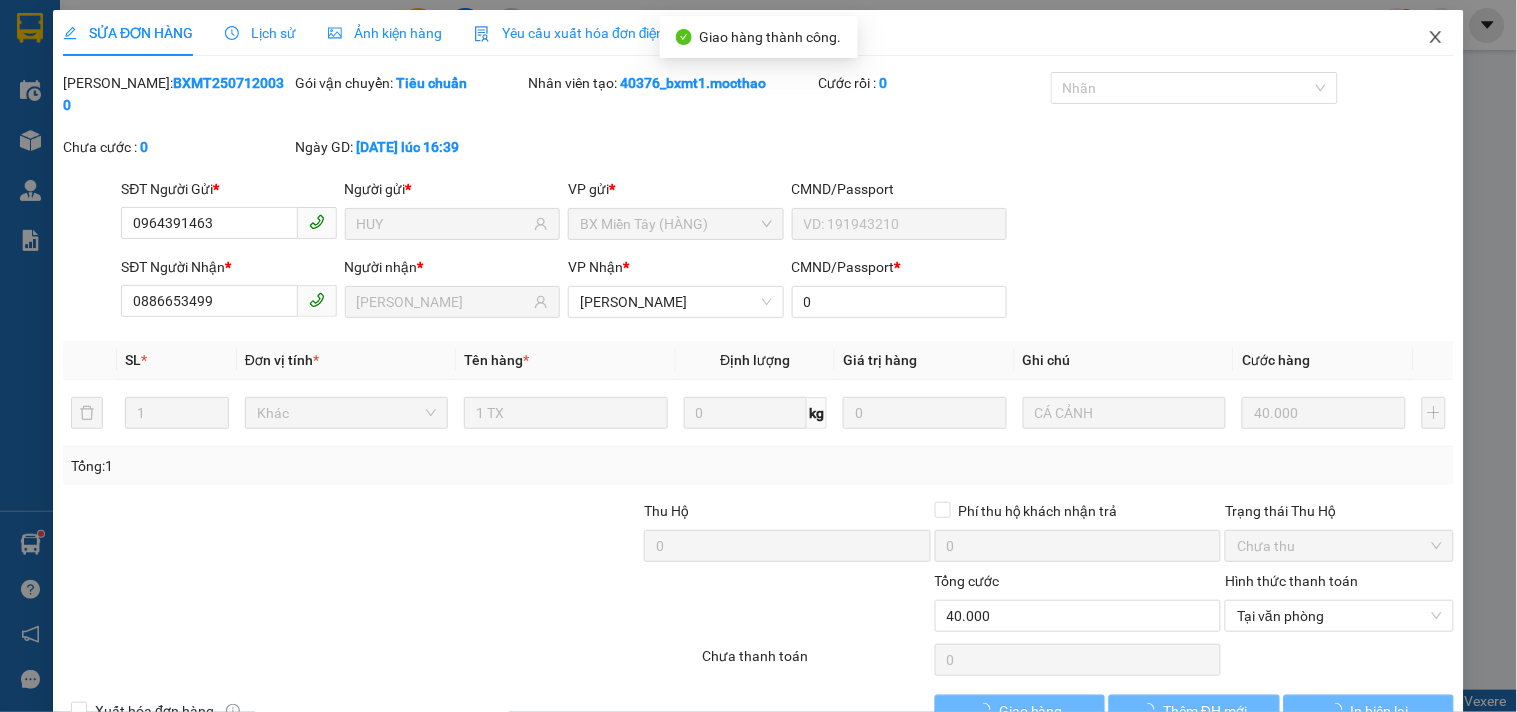 click 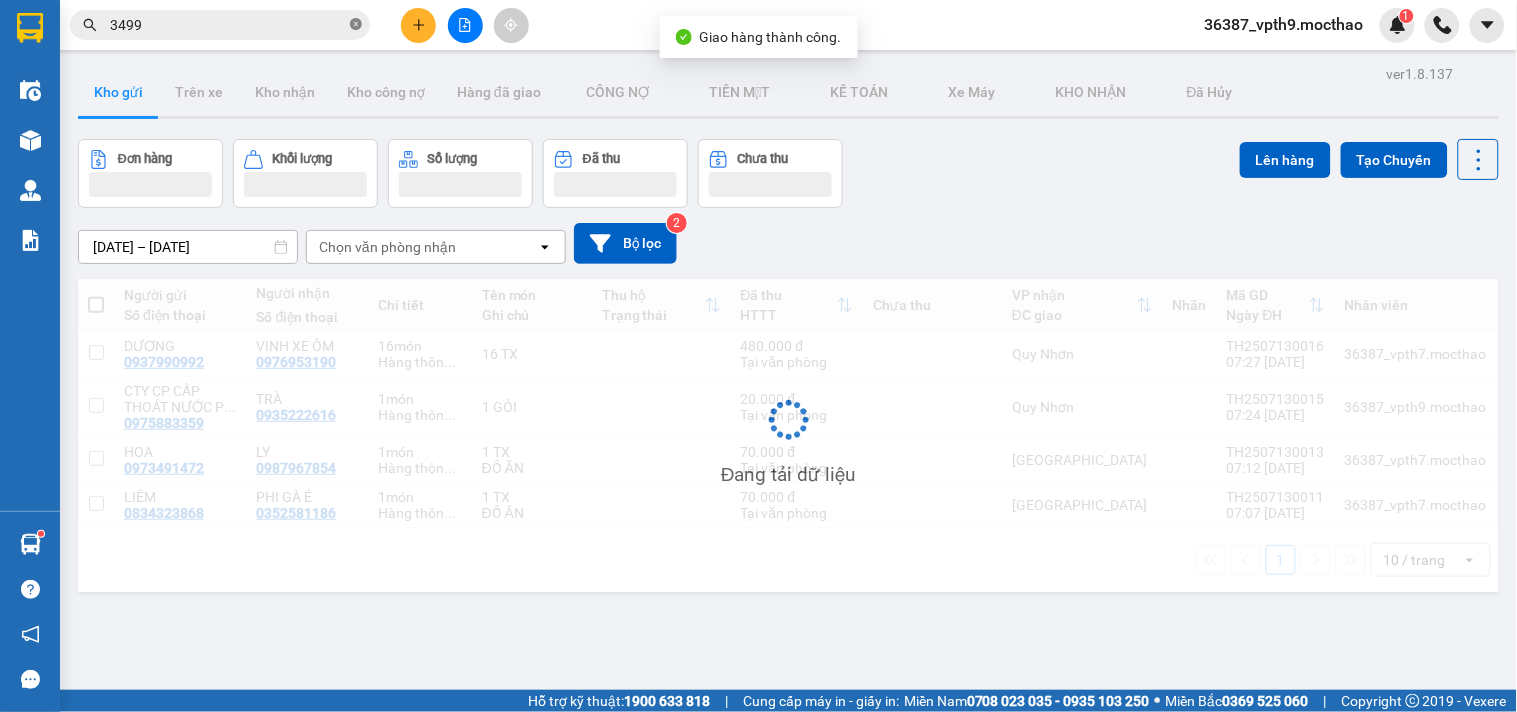 click 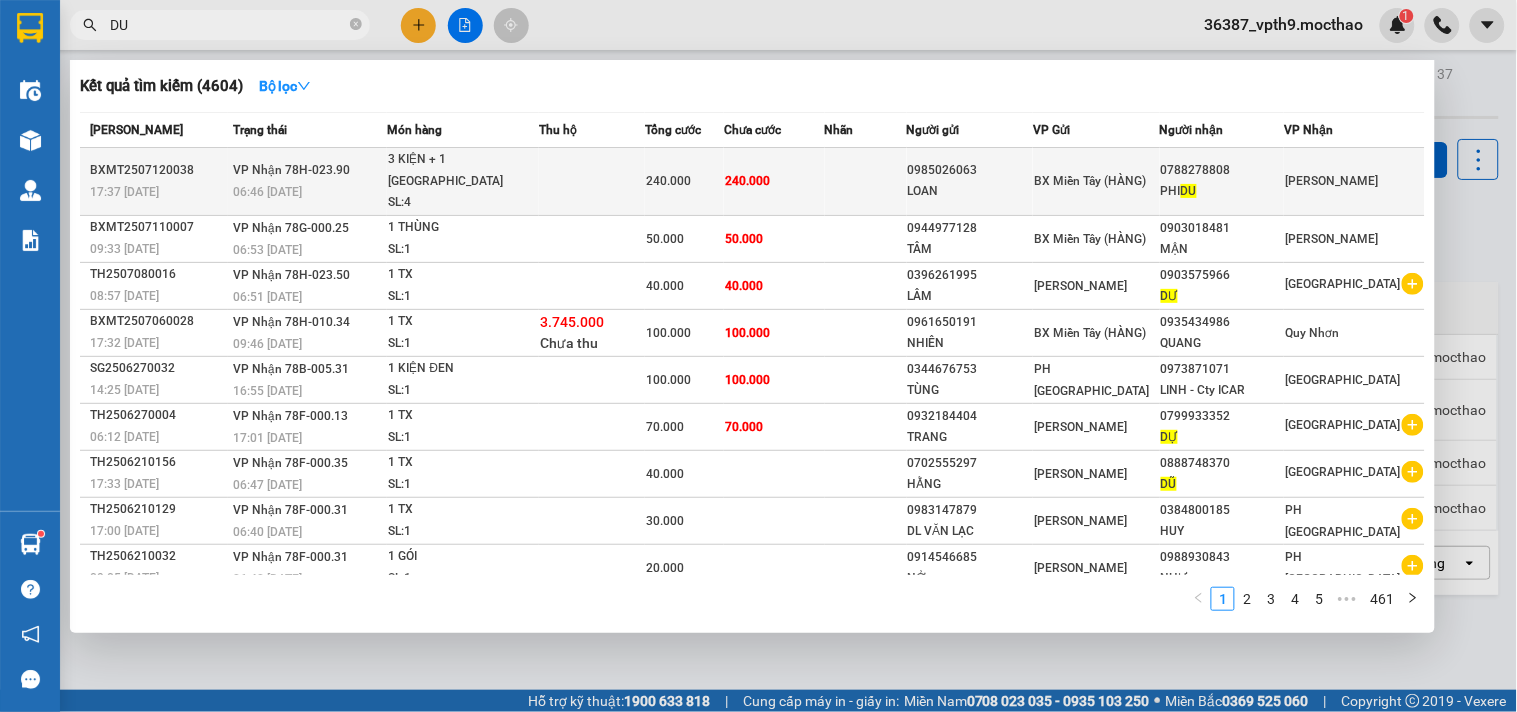 click on "LOAN" at bounding box center [970, 191] 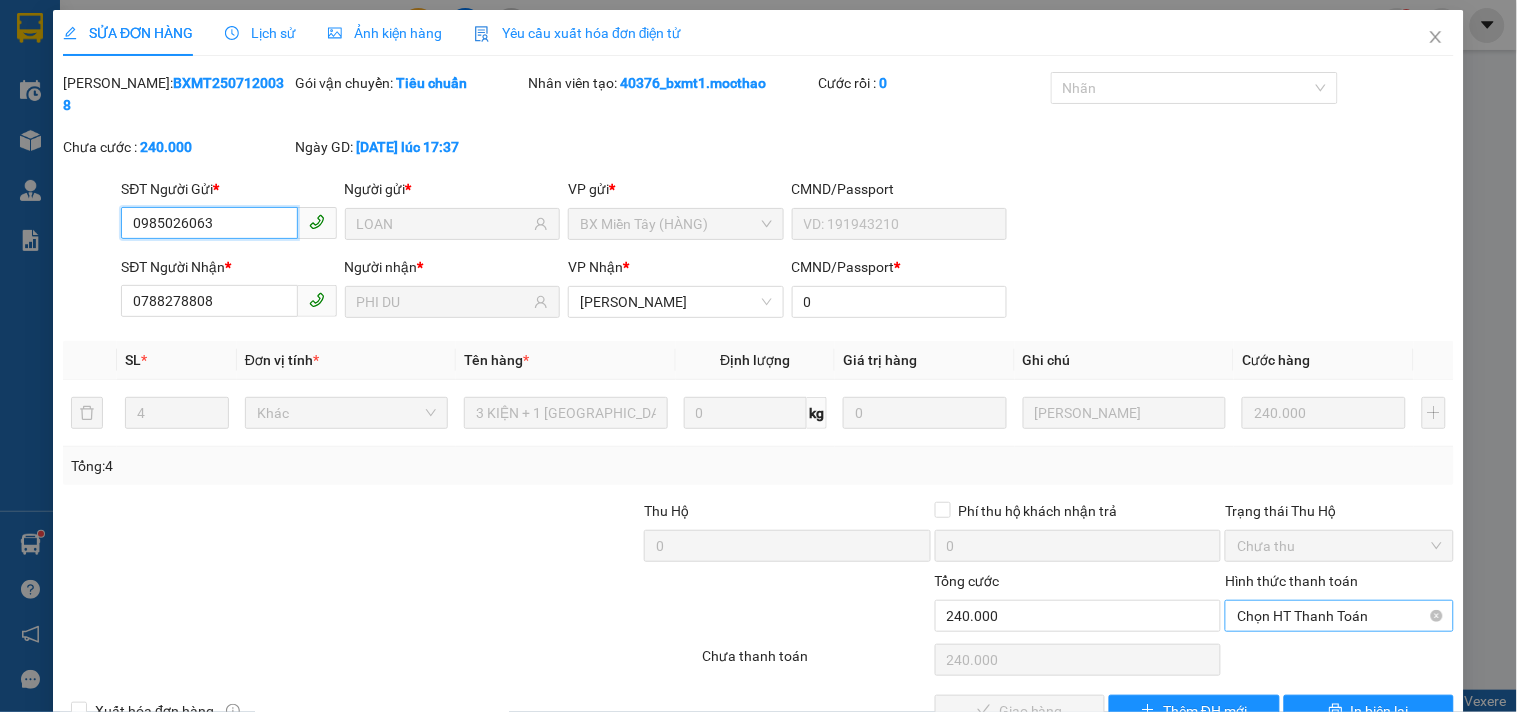 click on "Chọn HT Thanh Toán" at bounding box center (1339, 616) 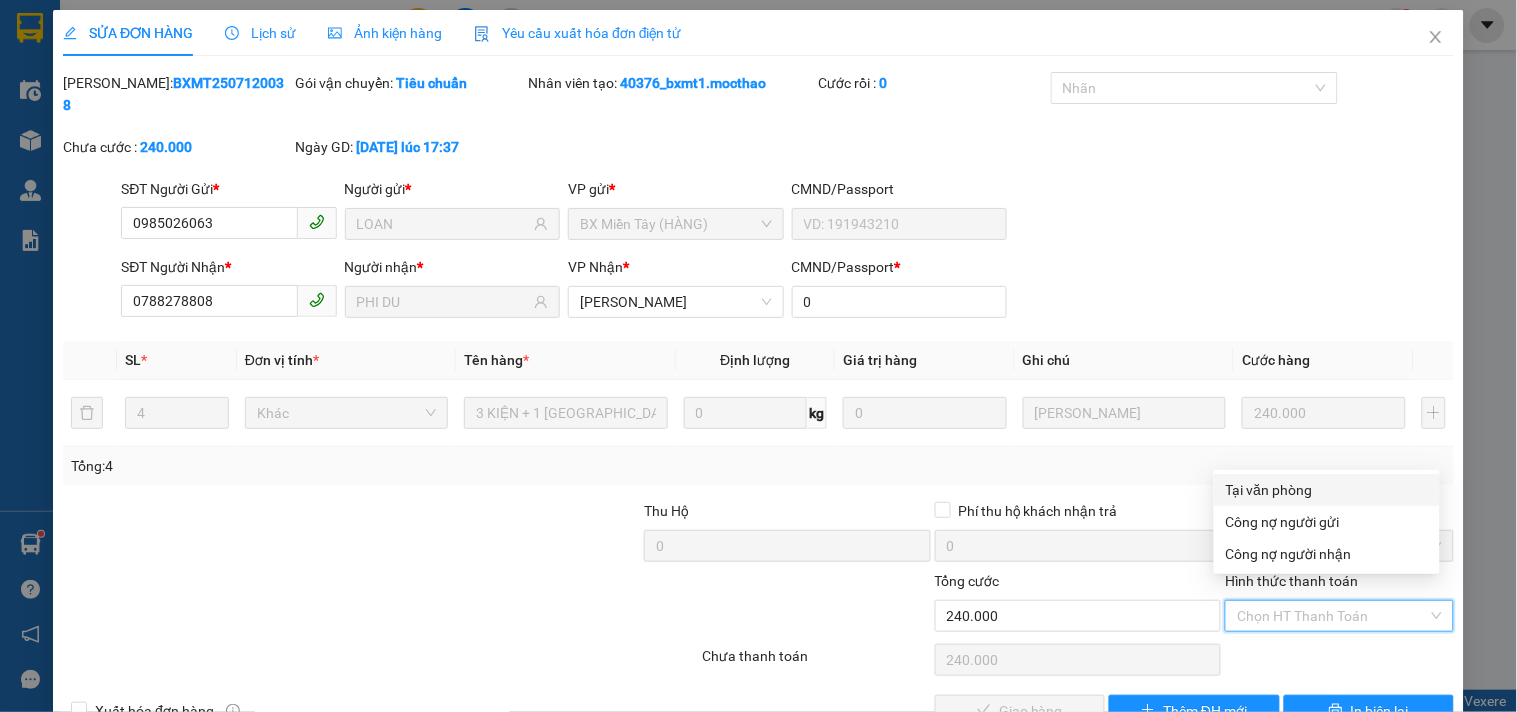 drag, startPoint x: 1298, startPoint y: 480, endPoint x: 1238, endPoint y: 510, distance: 67.08204 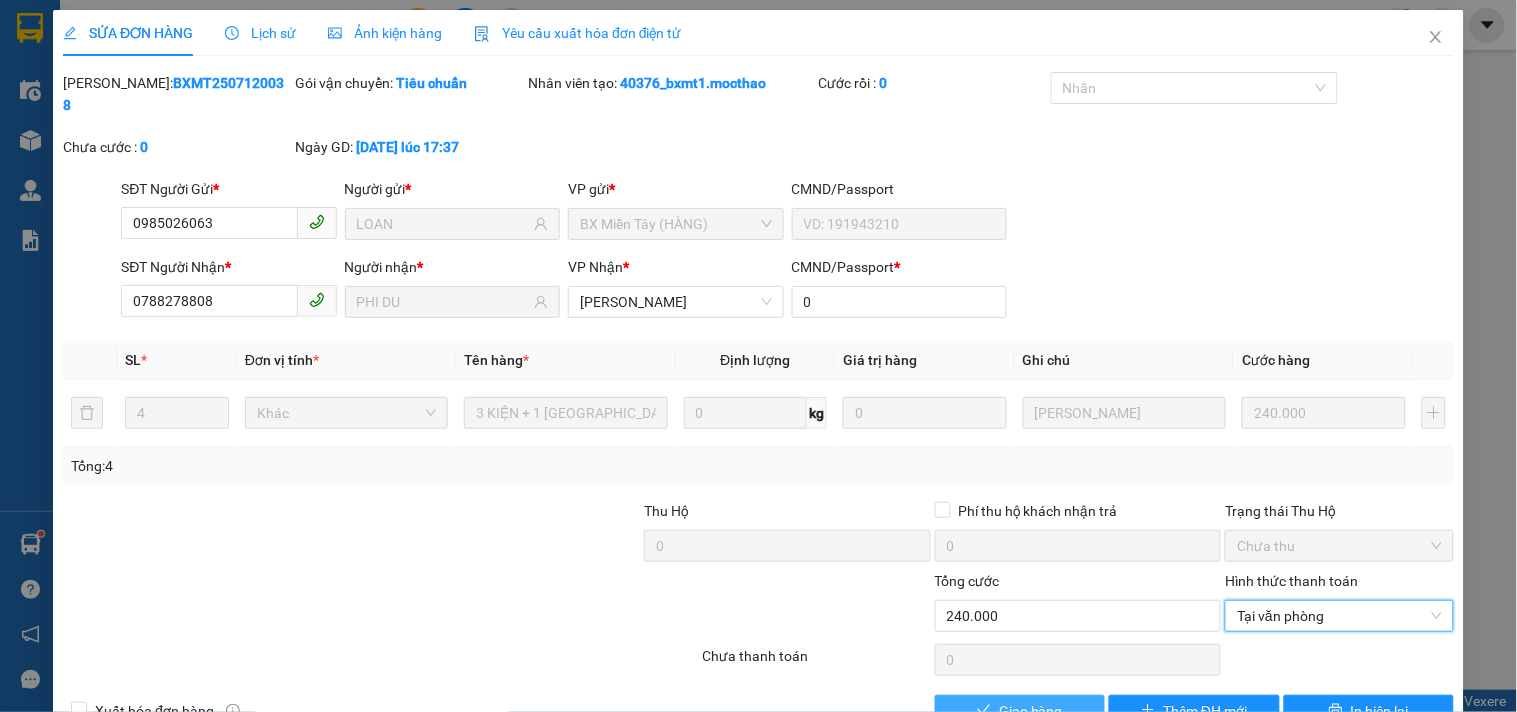 click on "Giao hàng" at bounding box center (1020, 711) 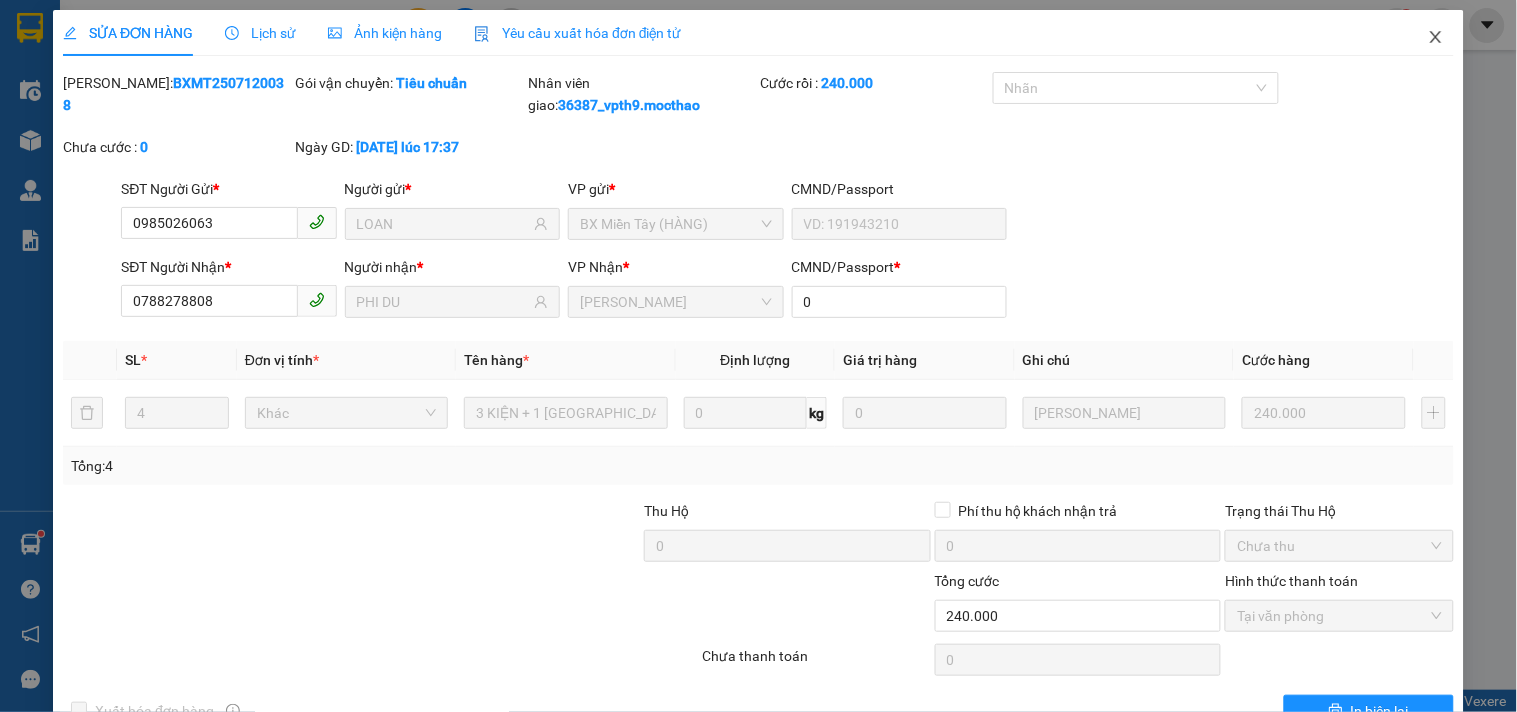 click at bounding box center [1436, 38] 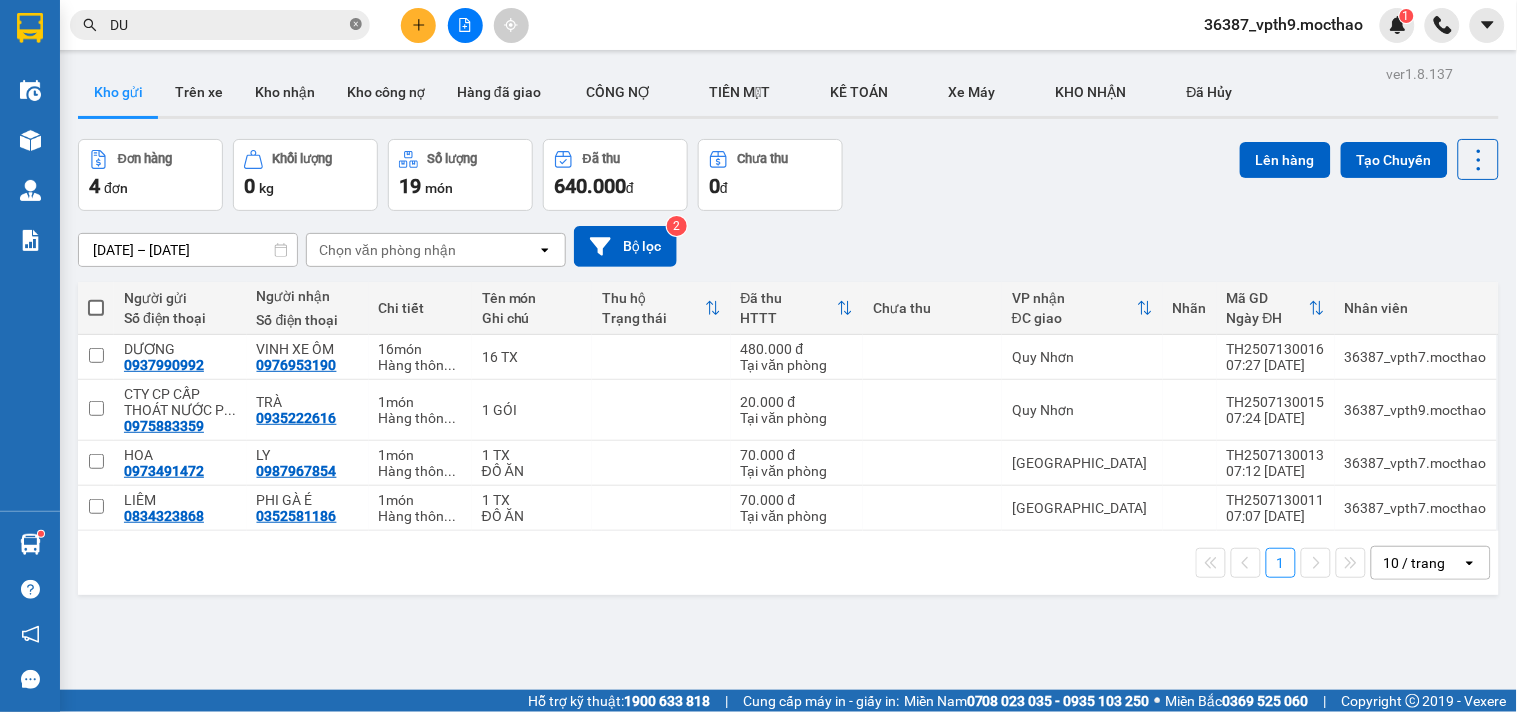 click at bounding box center (356, 25) 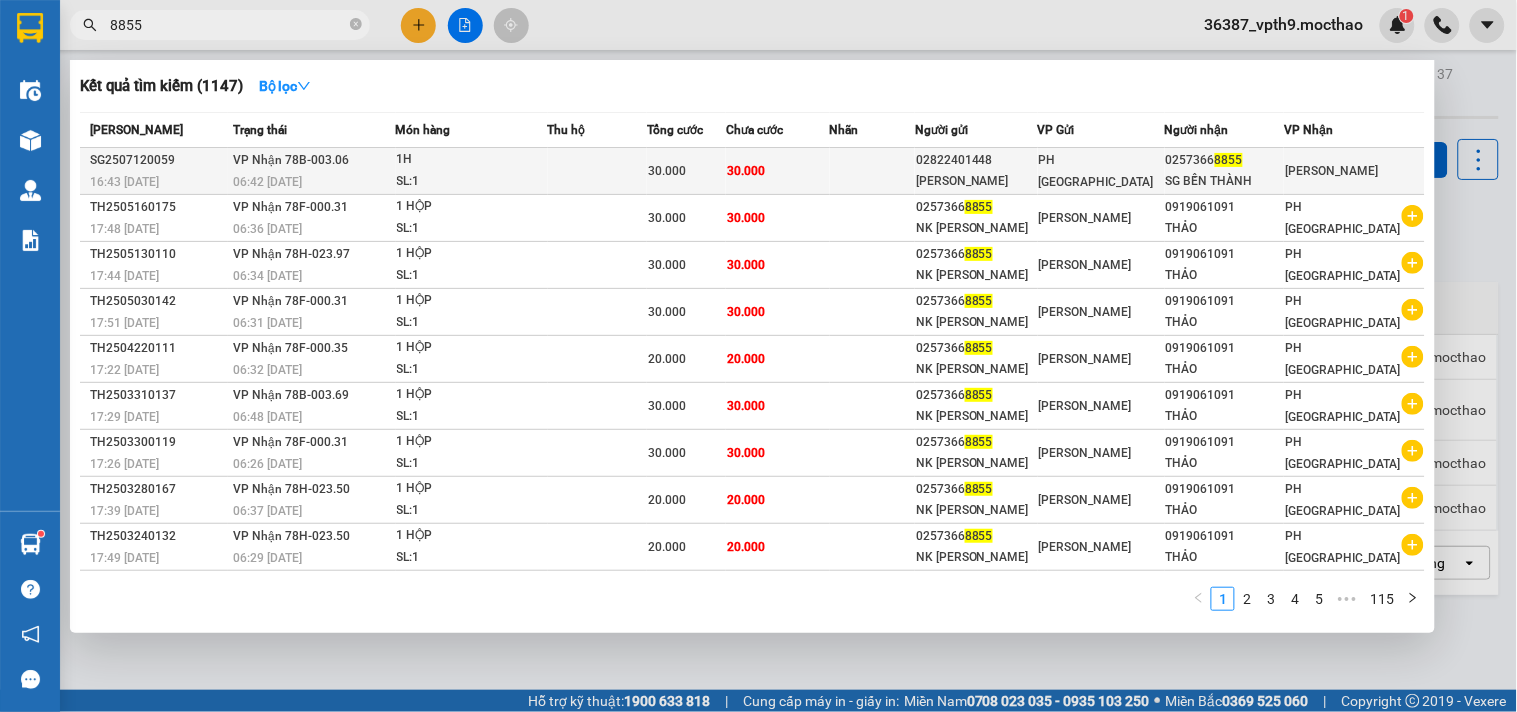 click on "PH [GEOGRAPHIC_DATA]" at bounding box center [1101, 171] 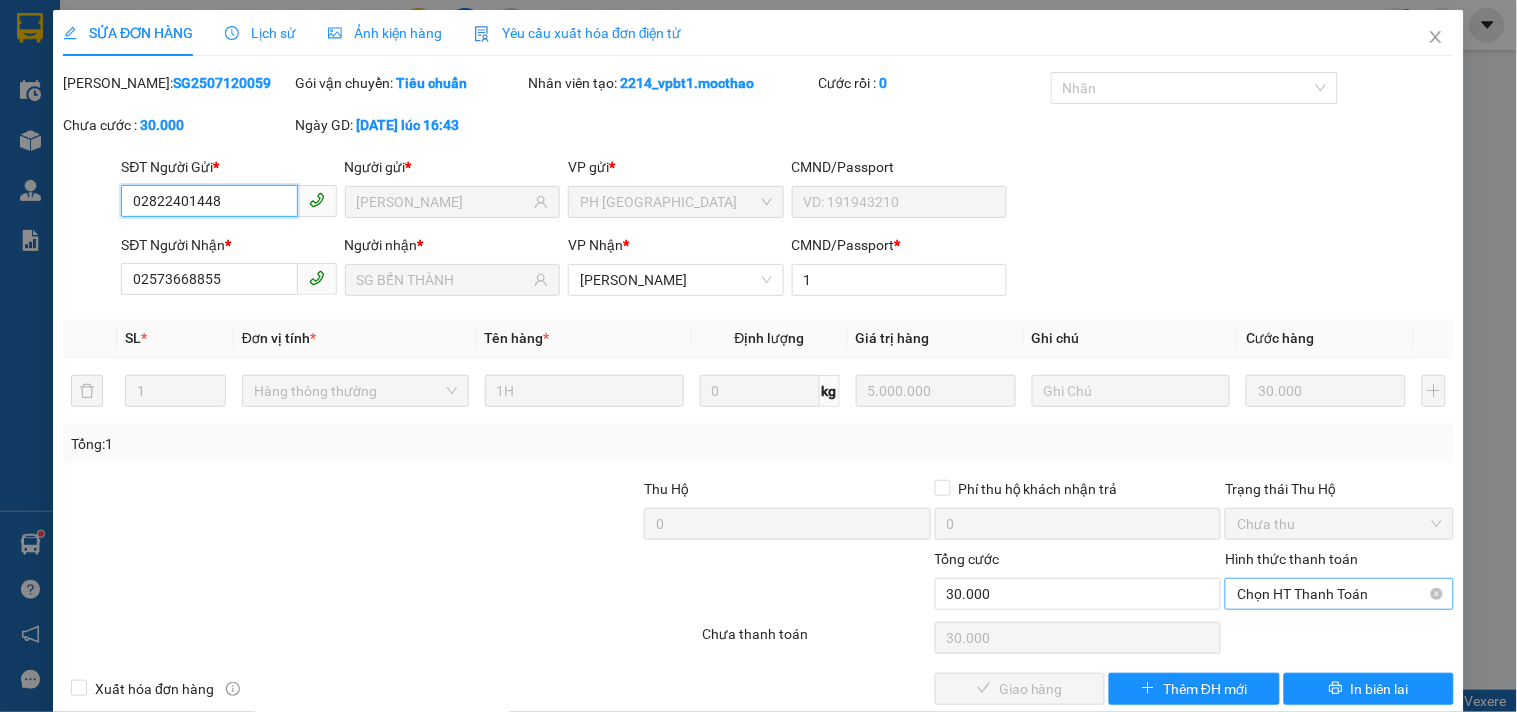 click on "Chọn HT Thanh Toán" at bounding box center [1339, 594] 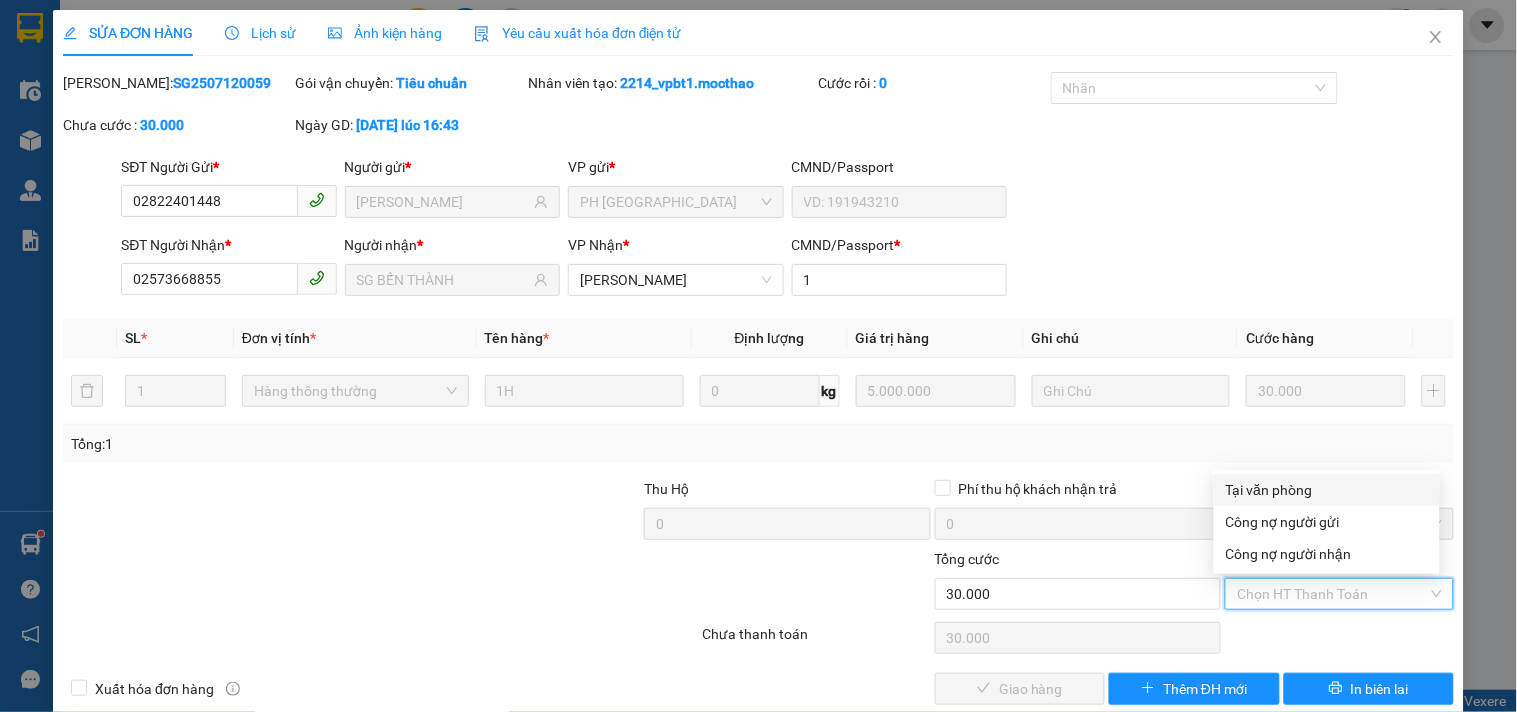 click on "Tại văn phòng" at bounding box center (1327, 490) 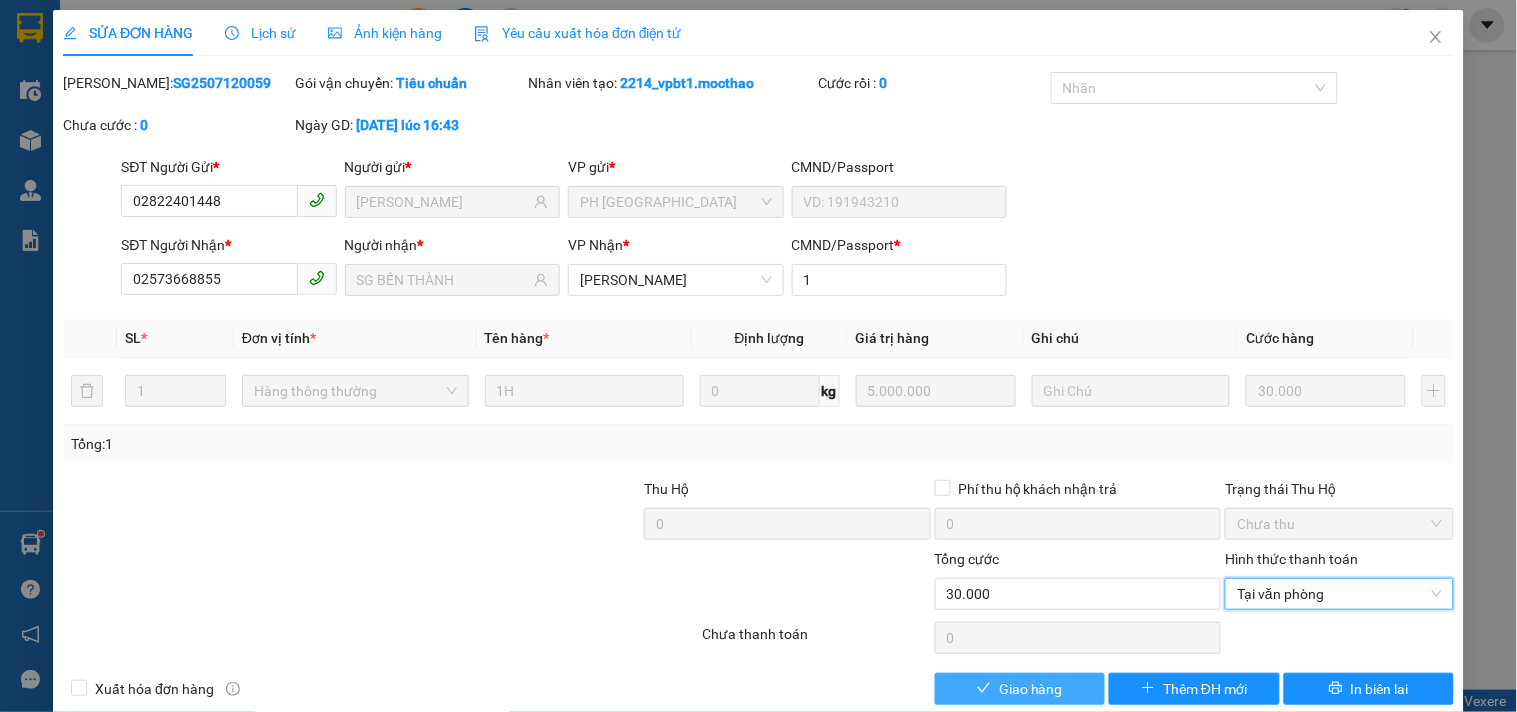 click on "Giao hàng" at bounding box center (1031, 689) 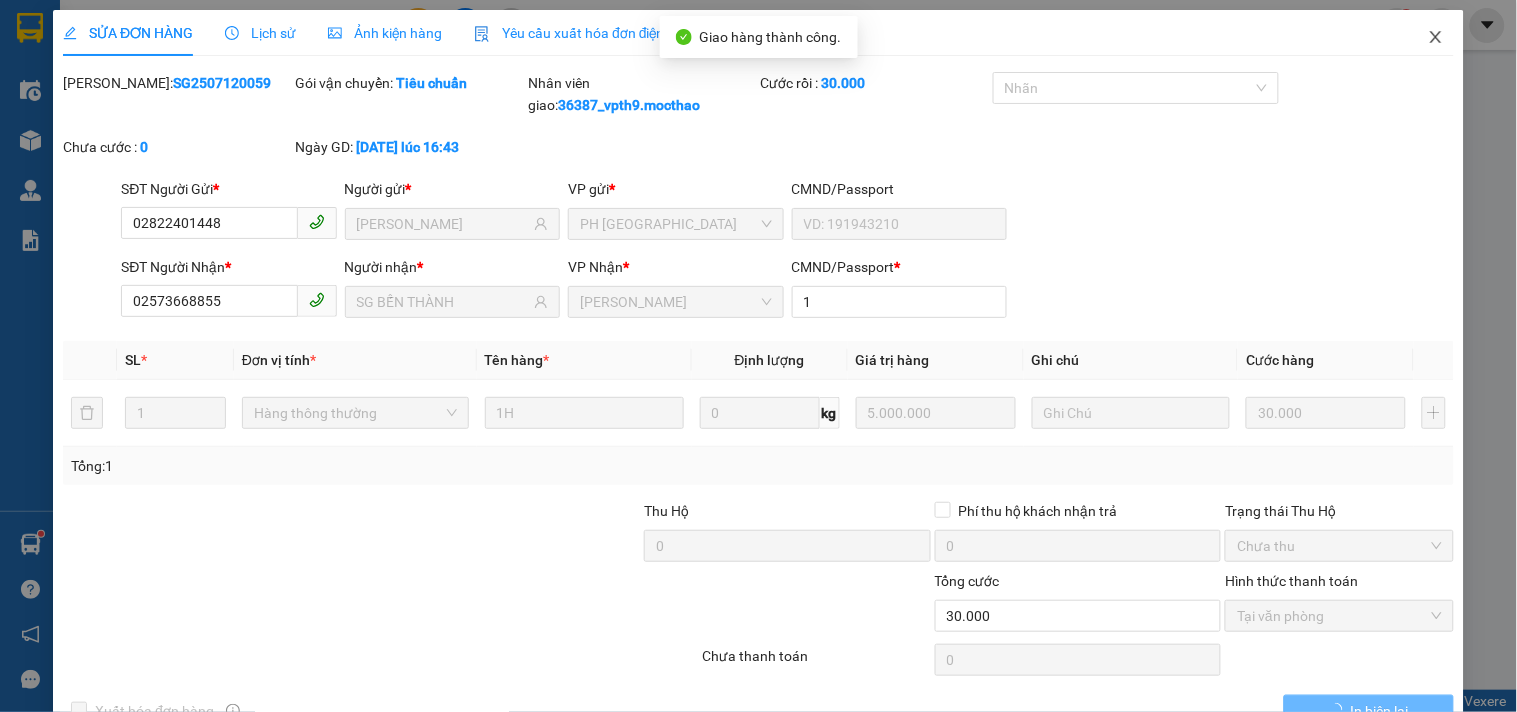 click at bounding box center (1436, 38) 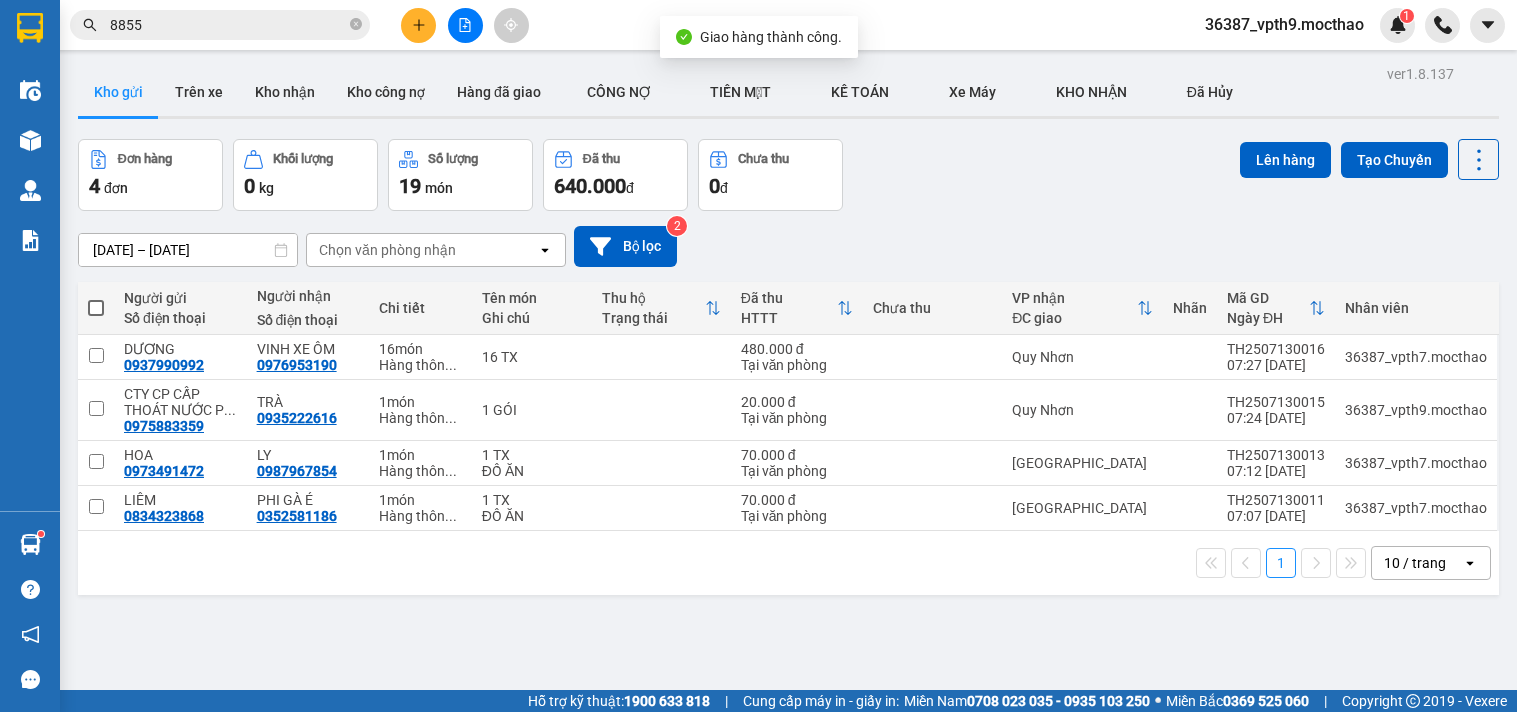 scroll, scrollTop: 0, scrollLeft: 0, axis: both 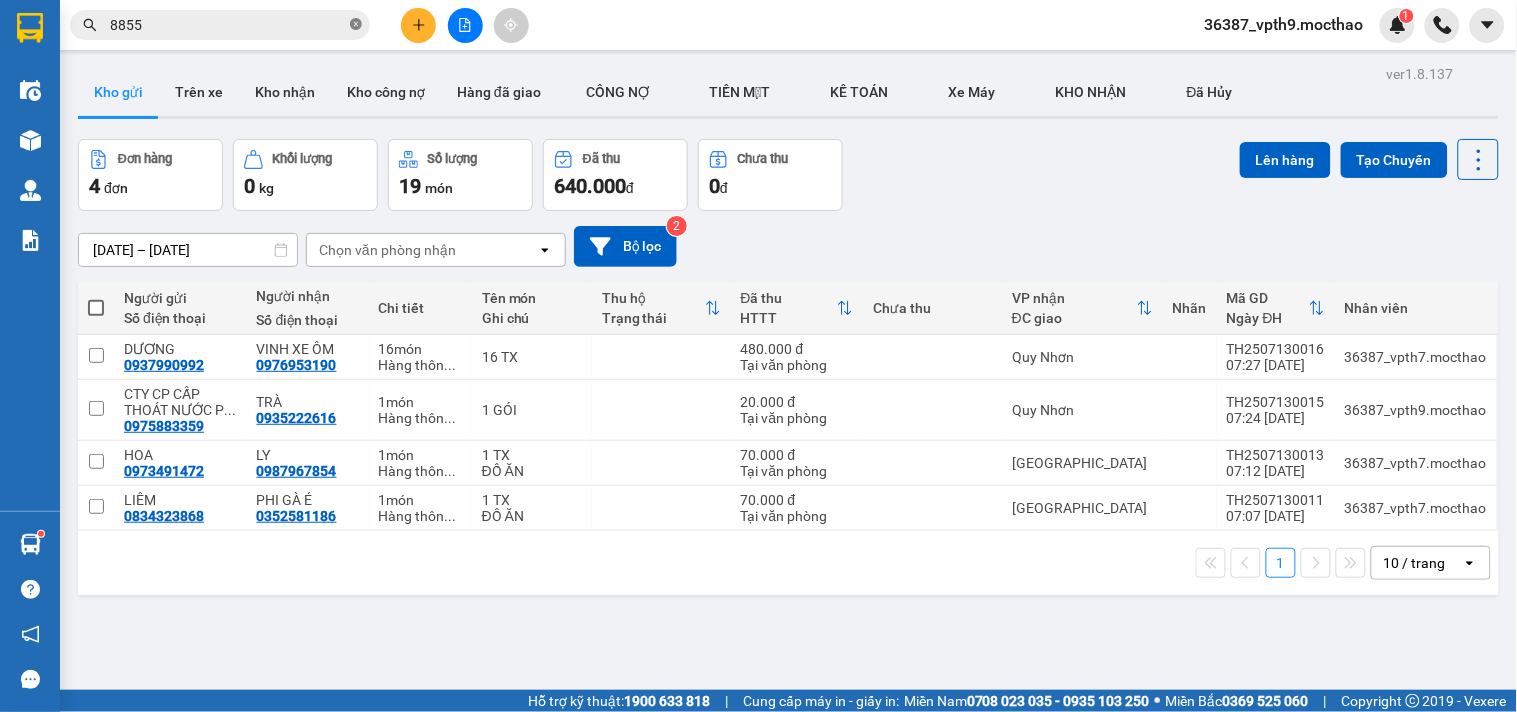 click 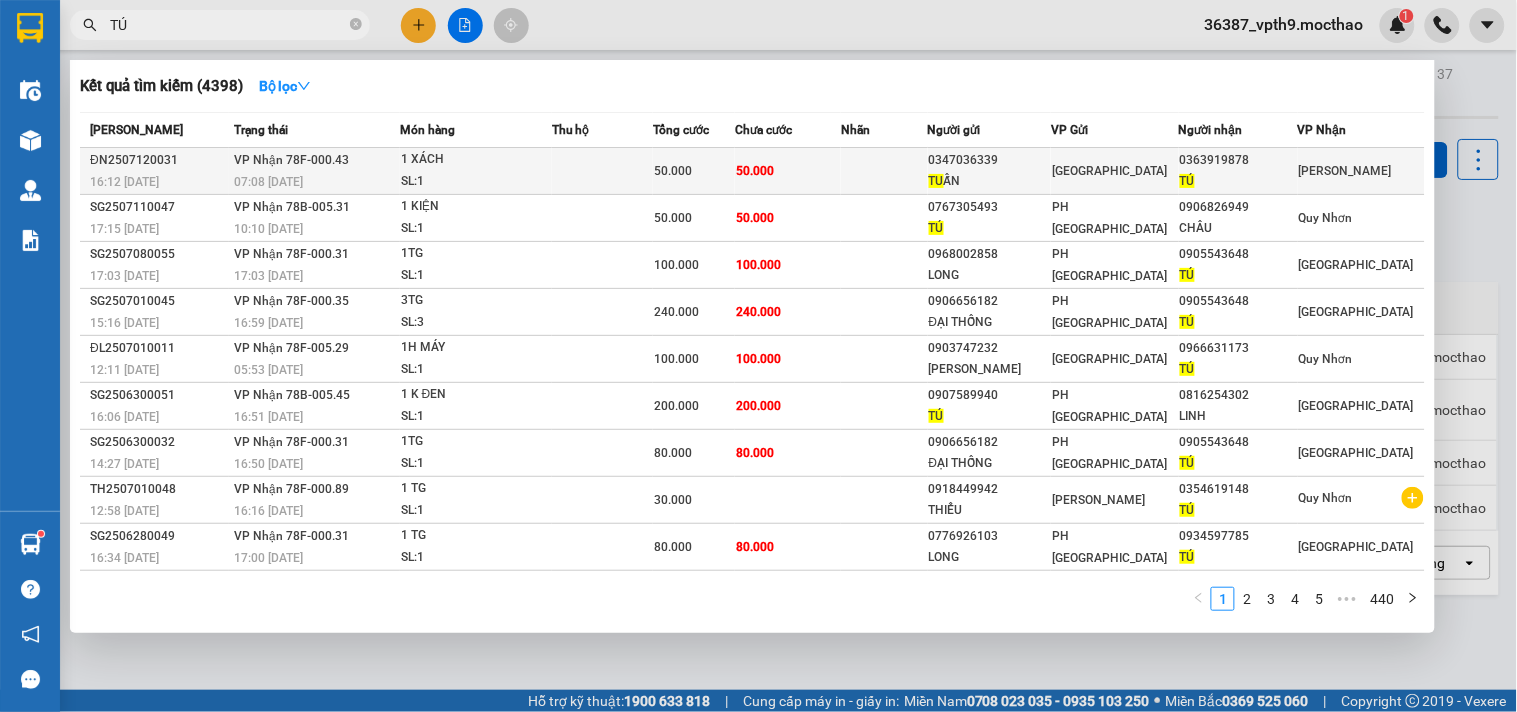 type on "TÚ" 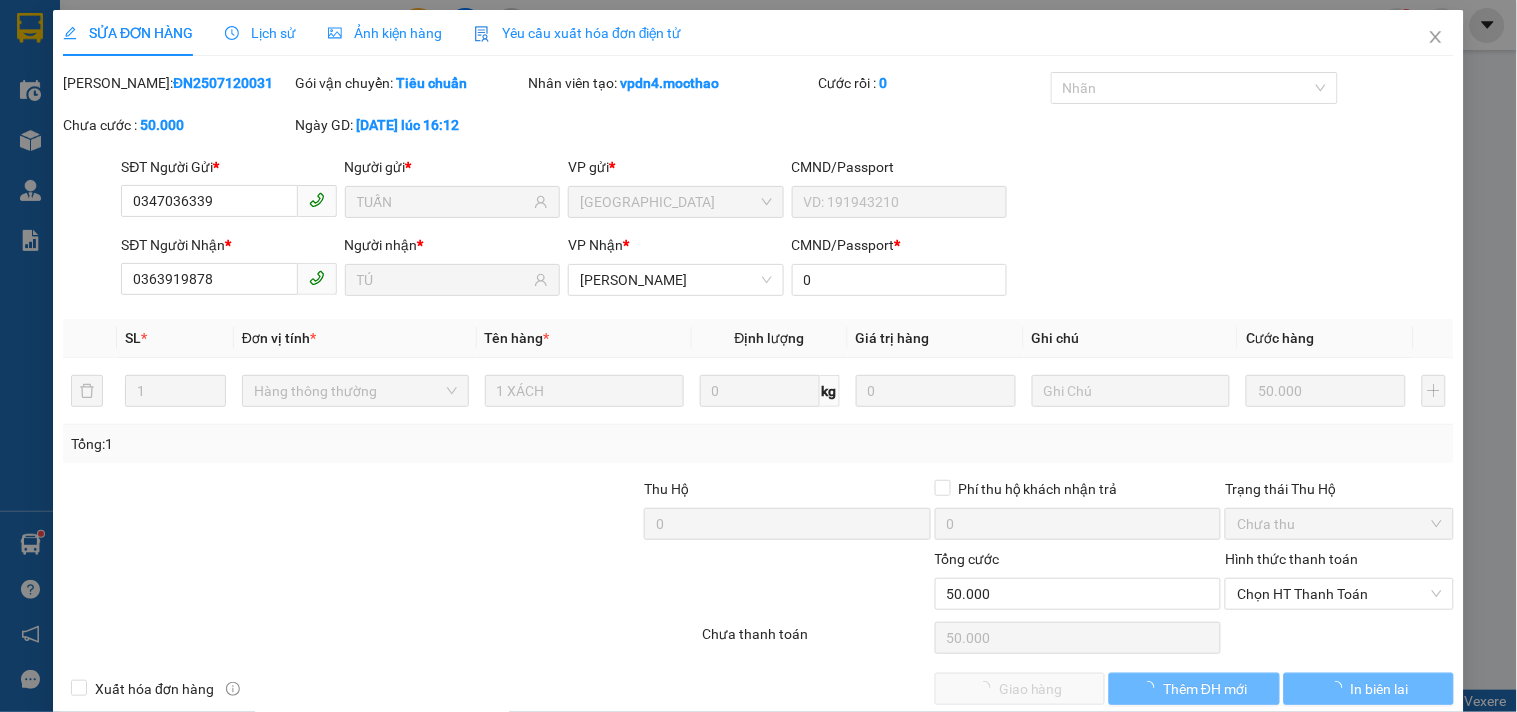 type on "0347036339" 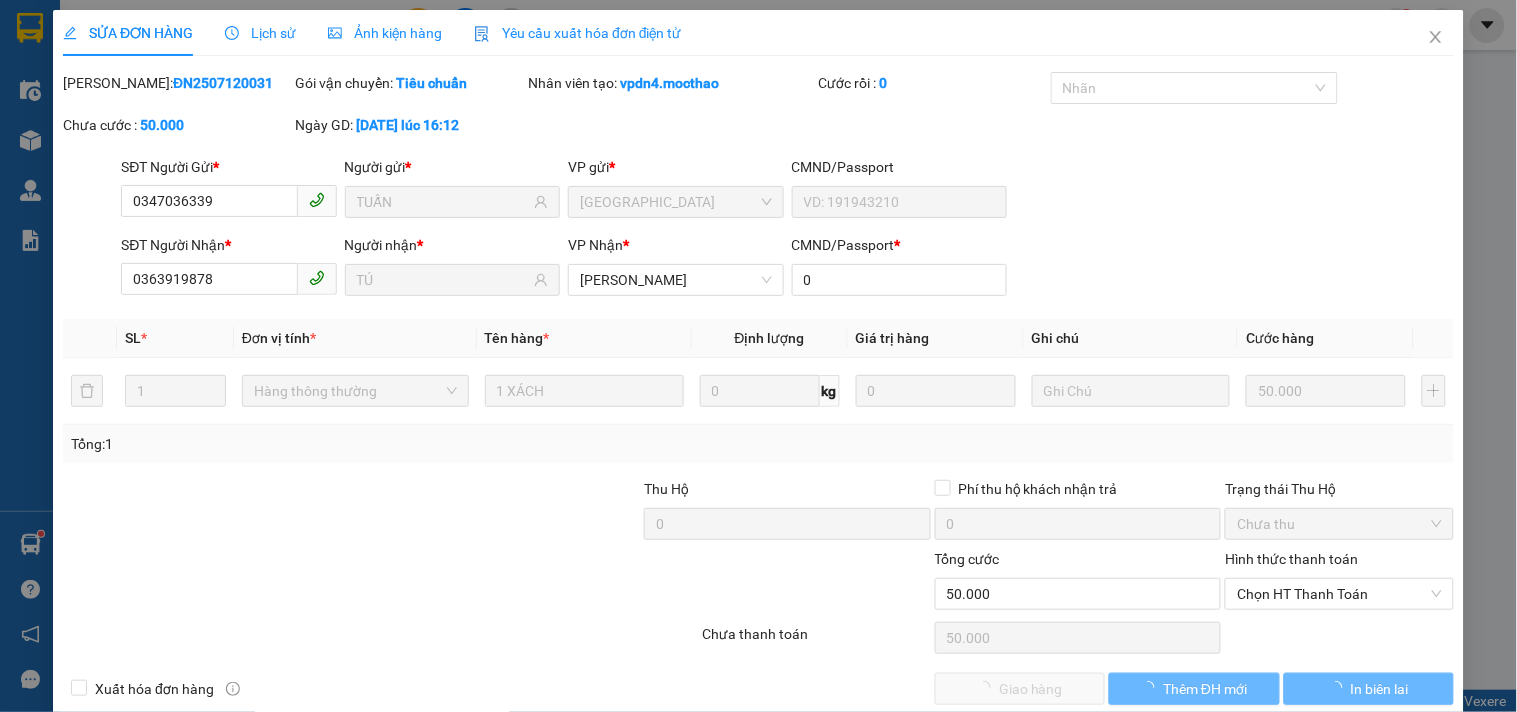 type on "TUẤN" 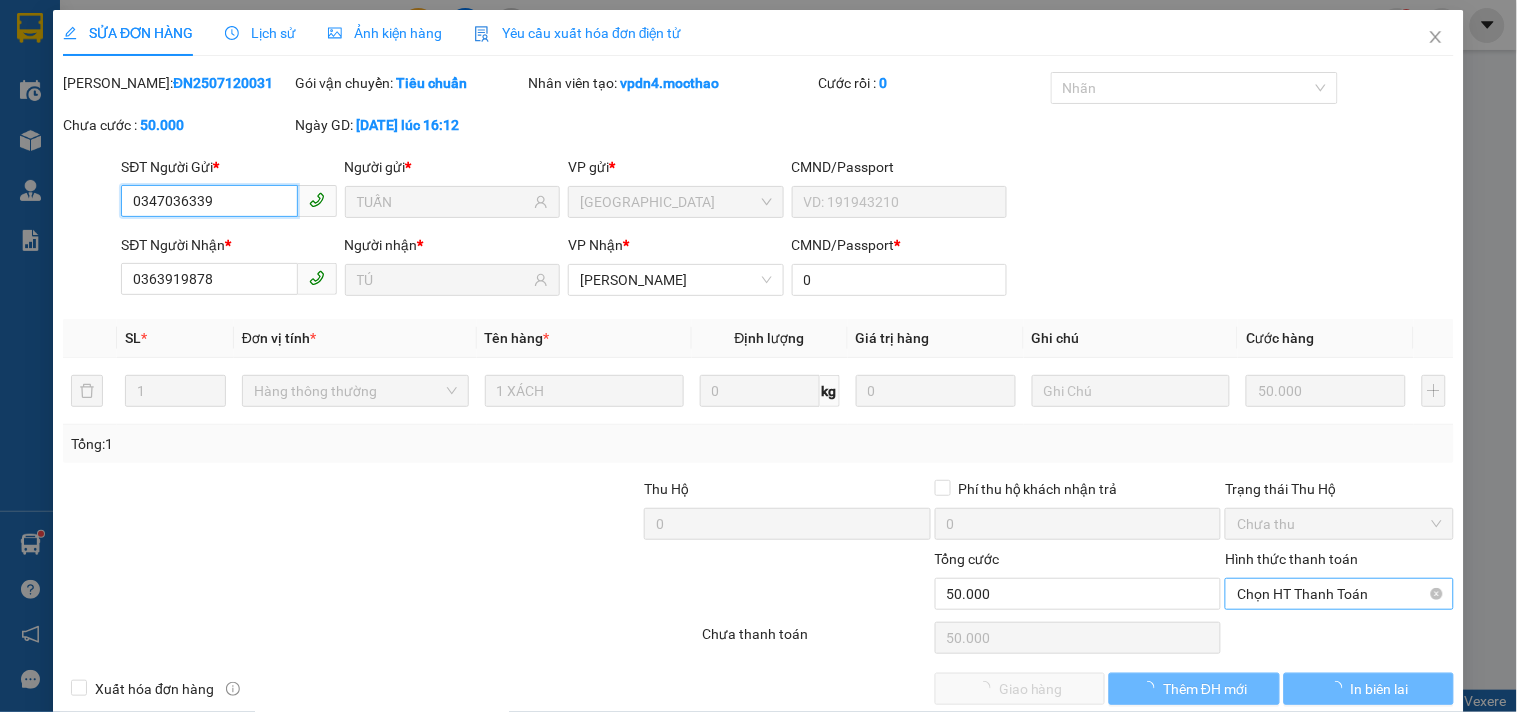 click on "Chọn HT Thanh Toán" at bounding box center [1339, 594] 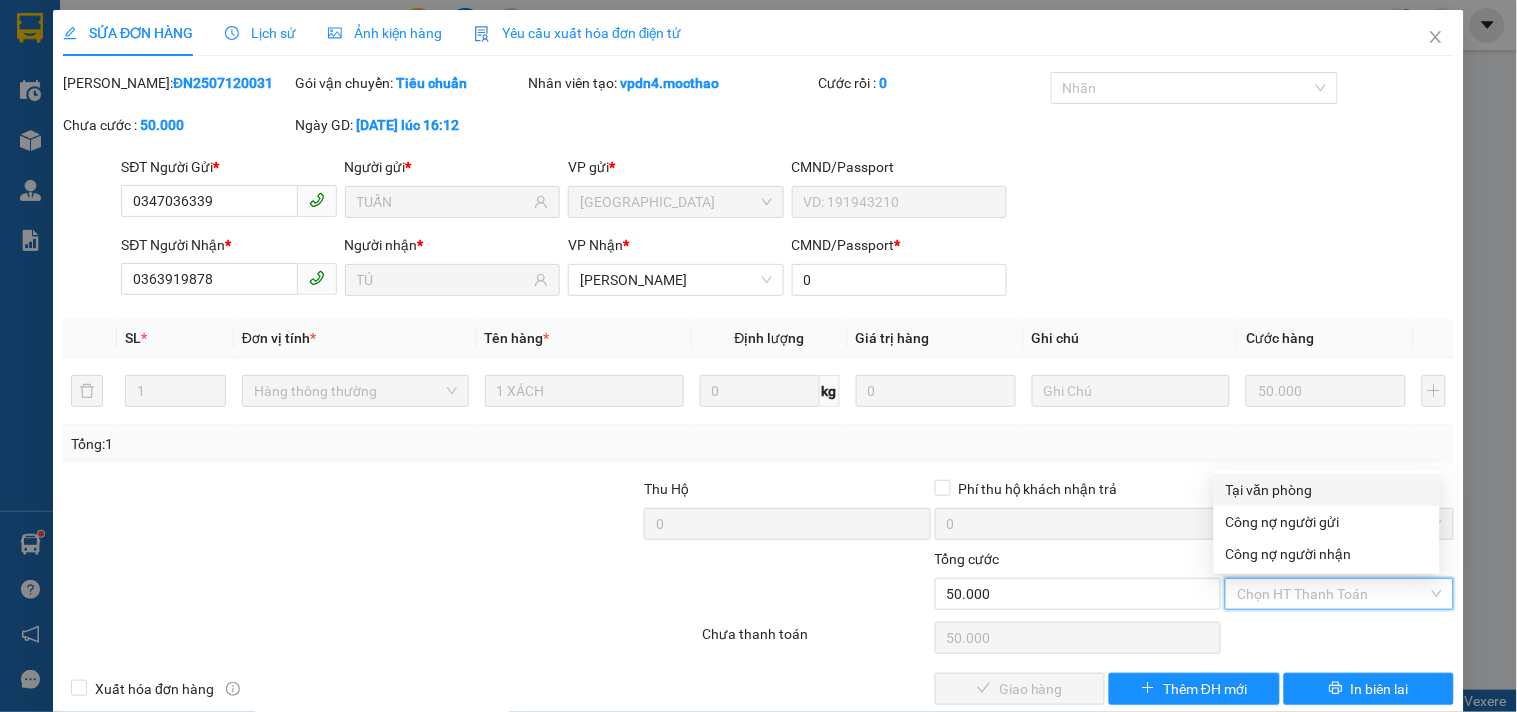click on "Tại văn phòng" at bounding box center [1327, 490] 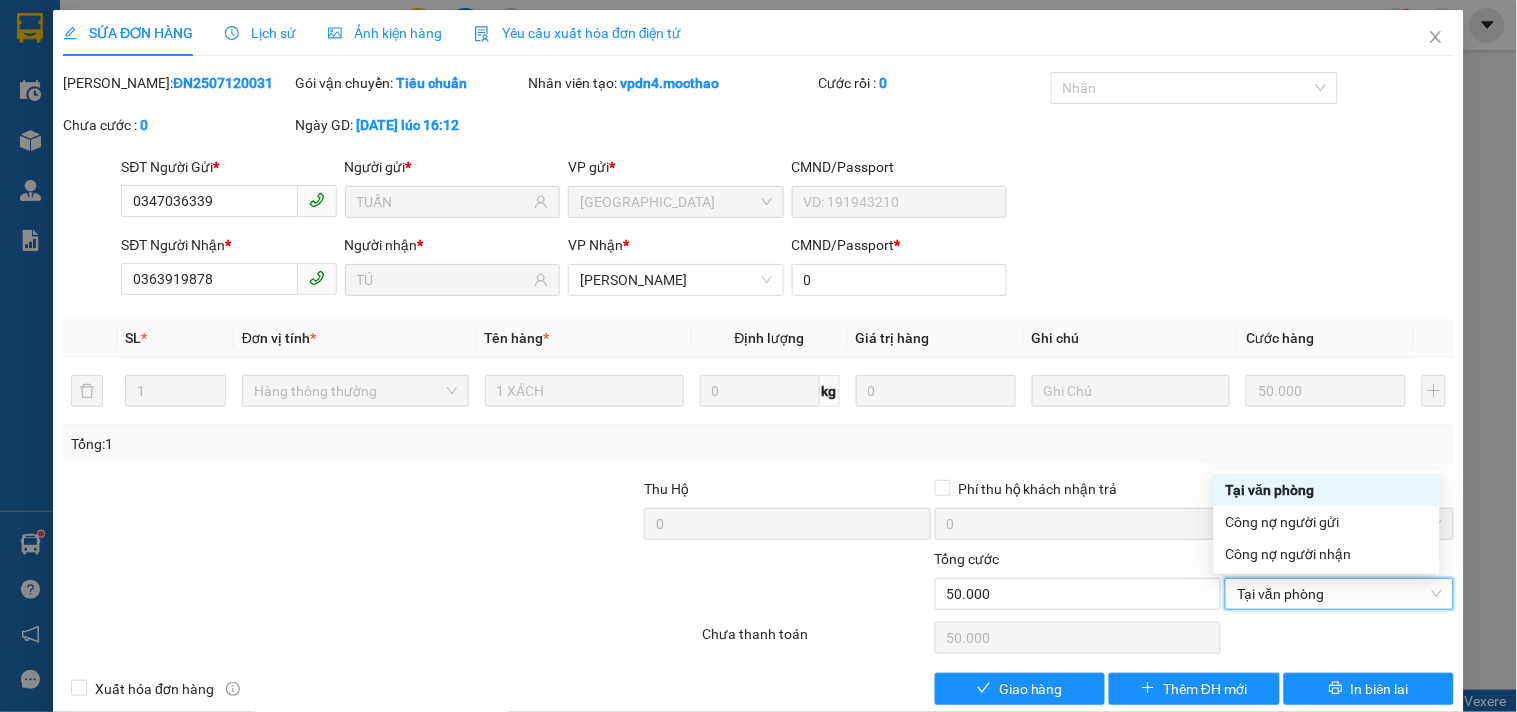 type on "0" 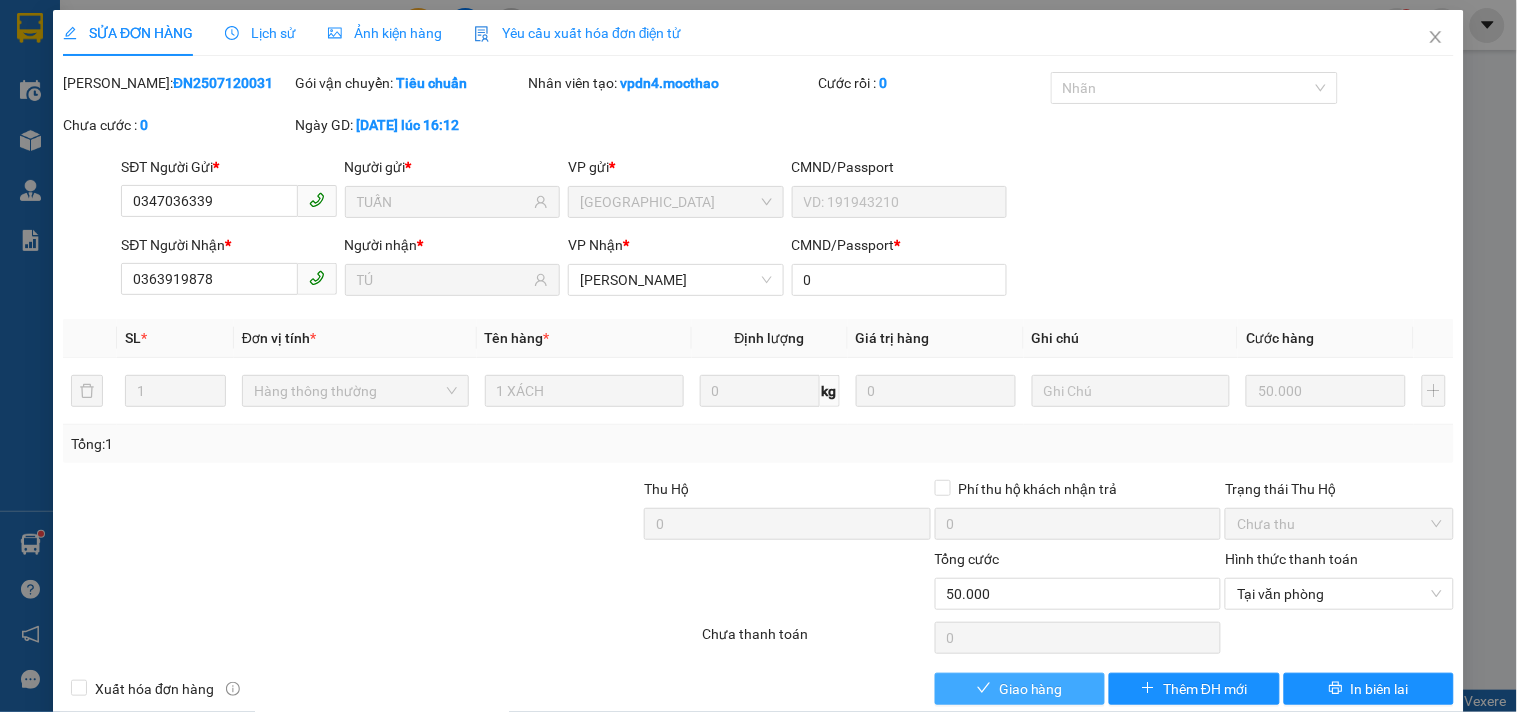 click on "Giao hàng" at bounding box center [1031, 689] 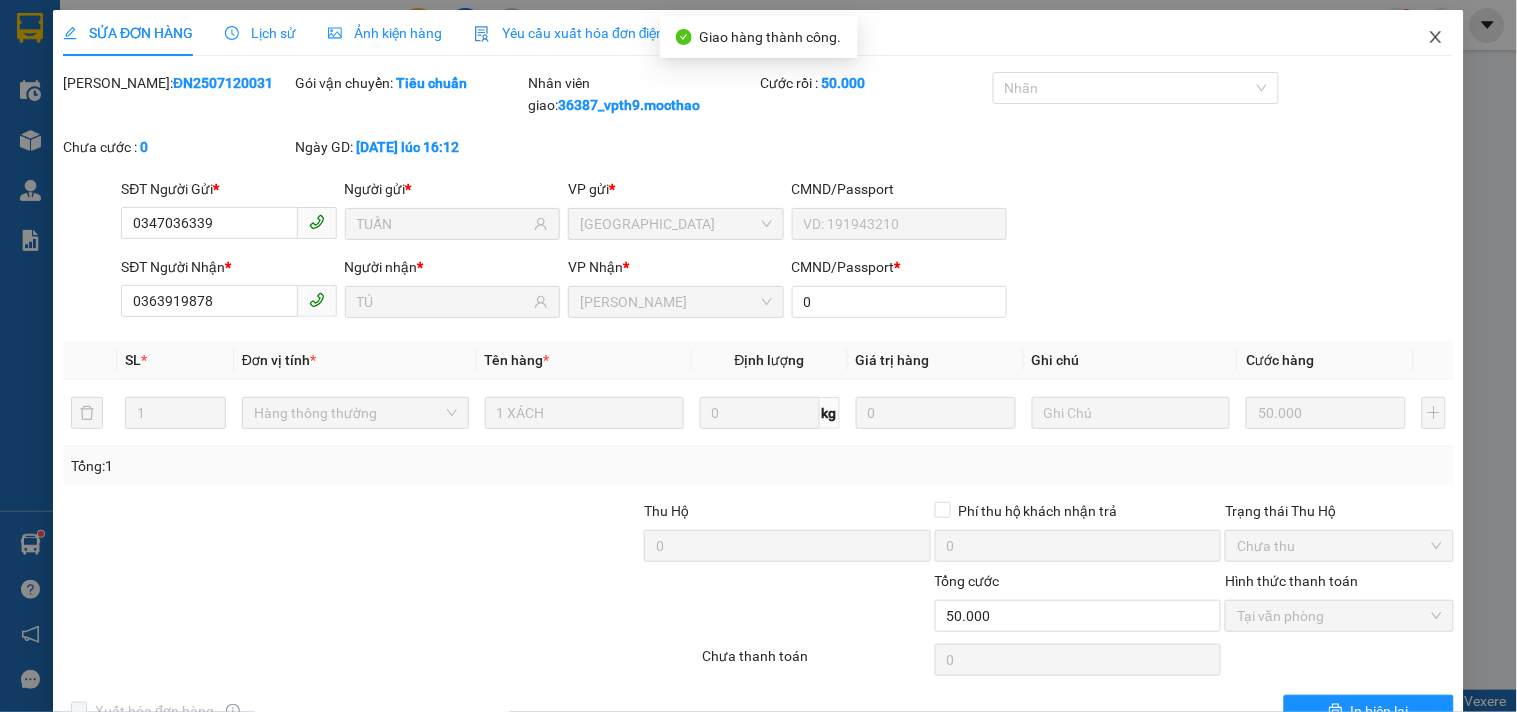 click at bounding box center (1436, 38) 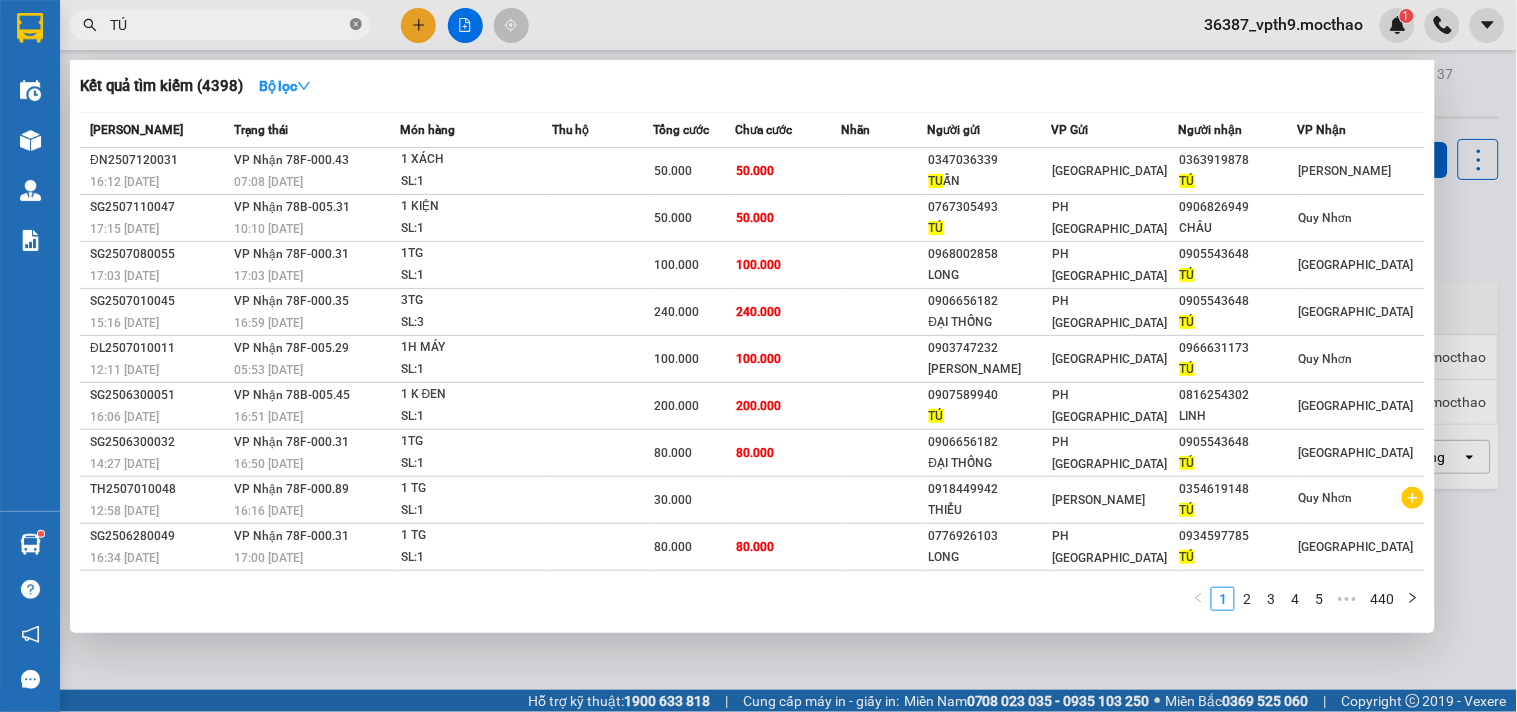 click 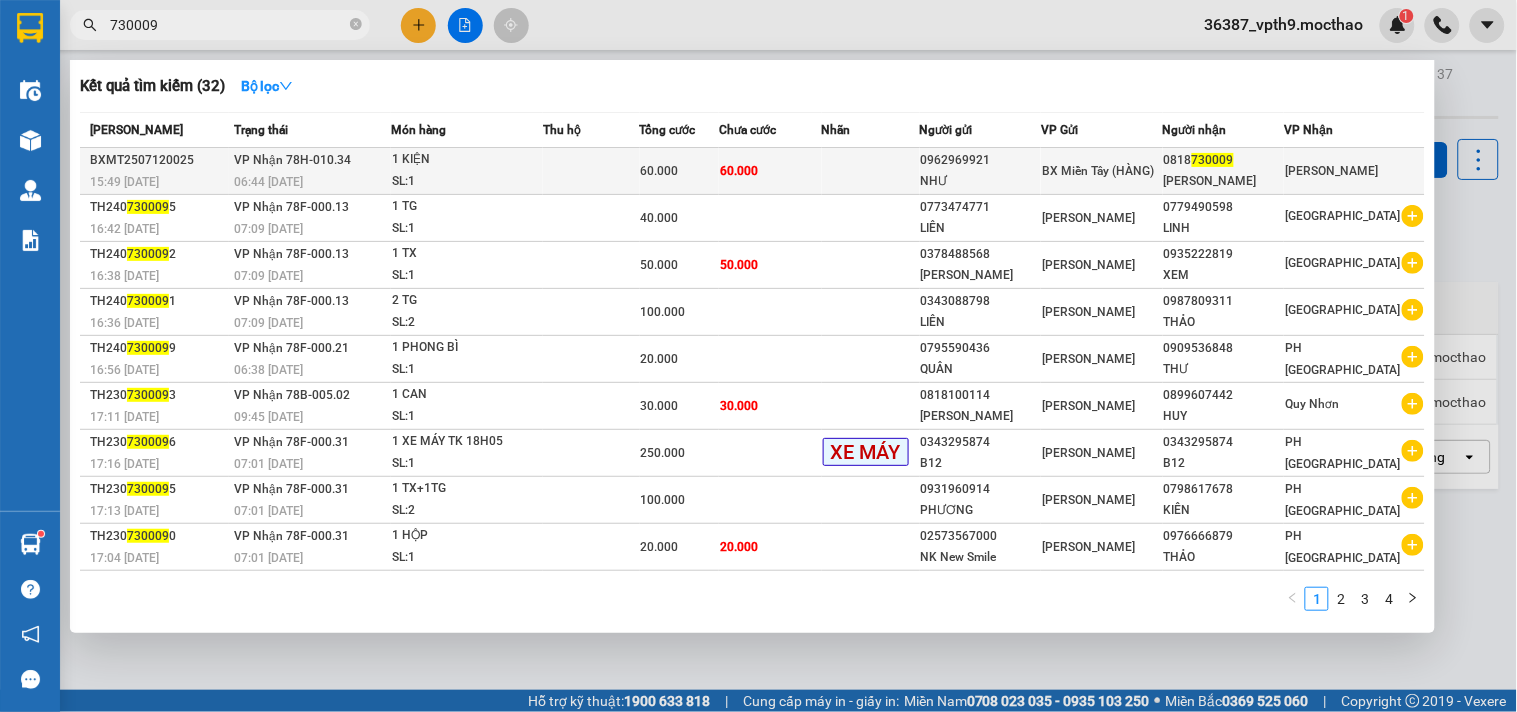 type on "730009" 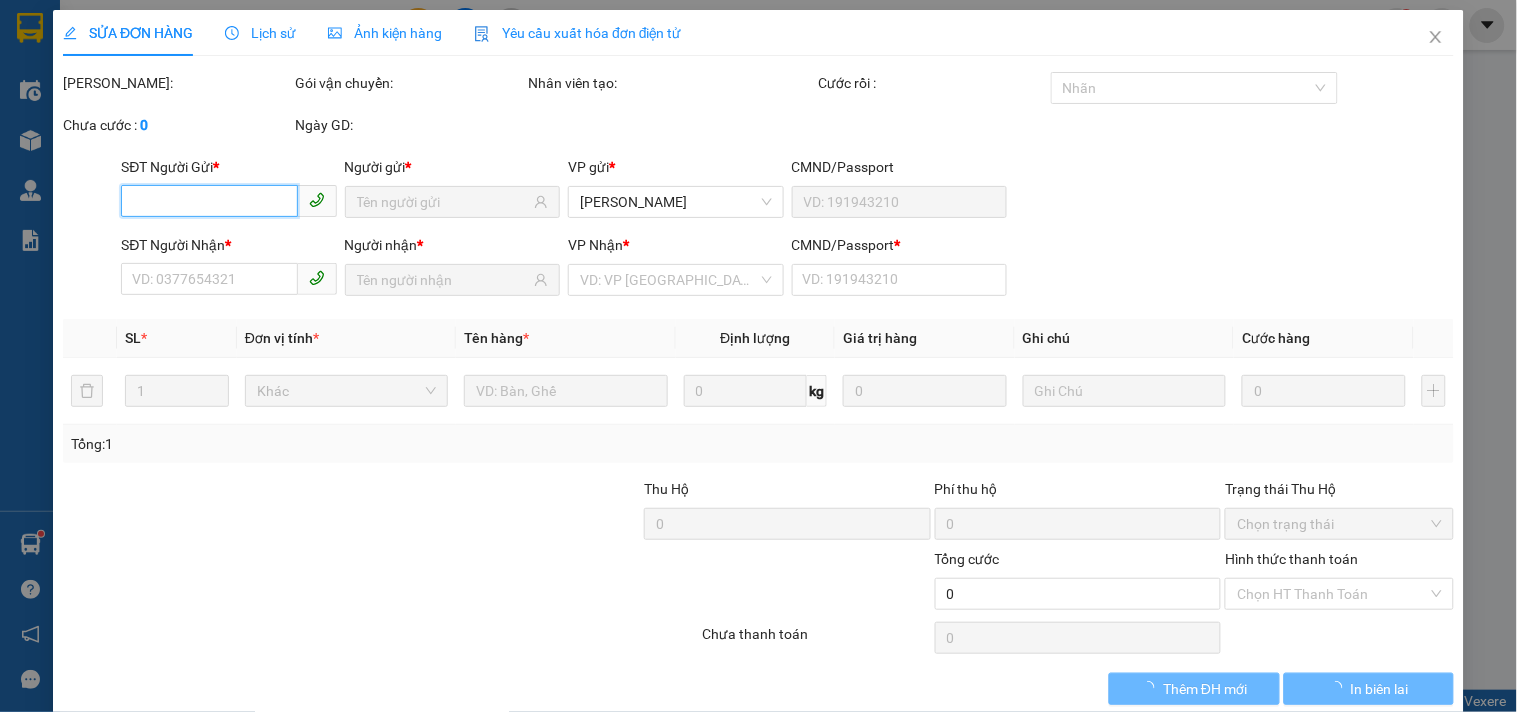 type on "0962969921" 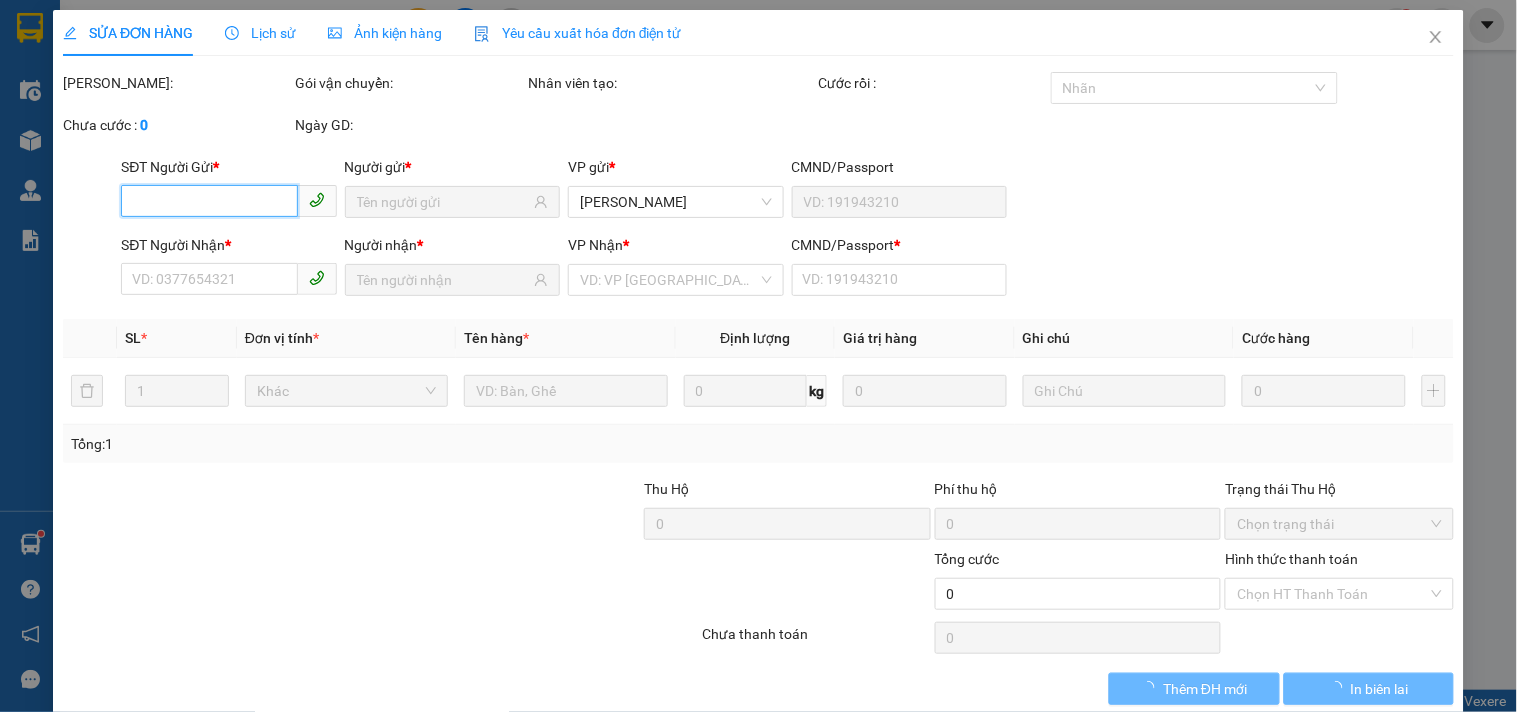 type on "NHƯ" 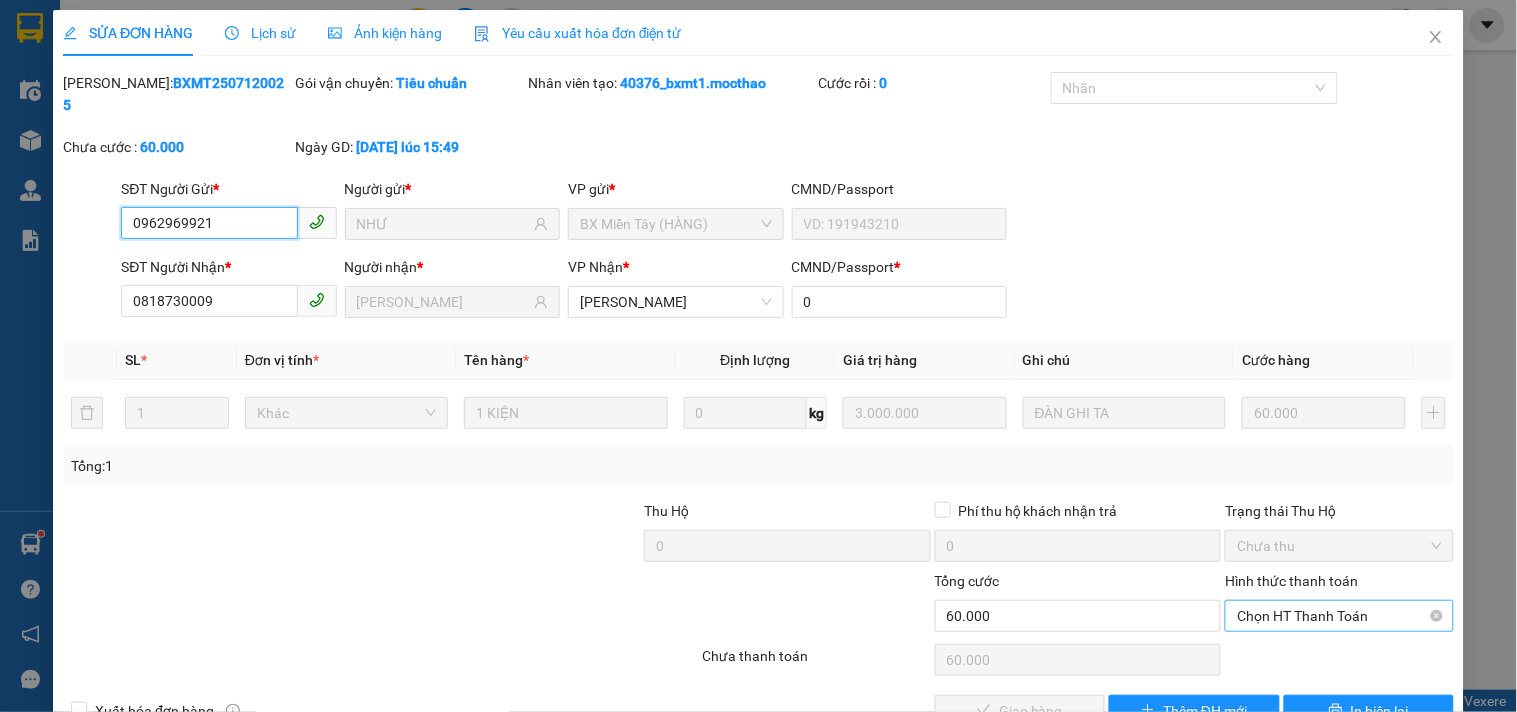 click on "Chọn HT Thanh Toán" at bounding box center [1339, 616] 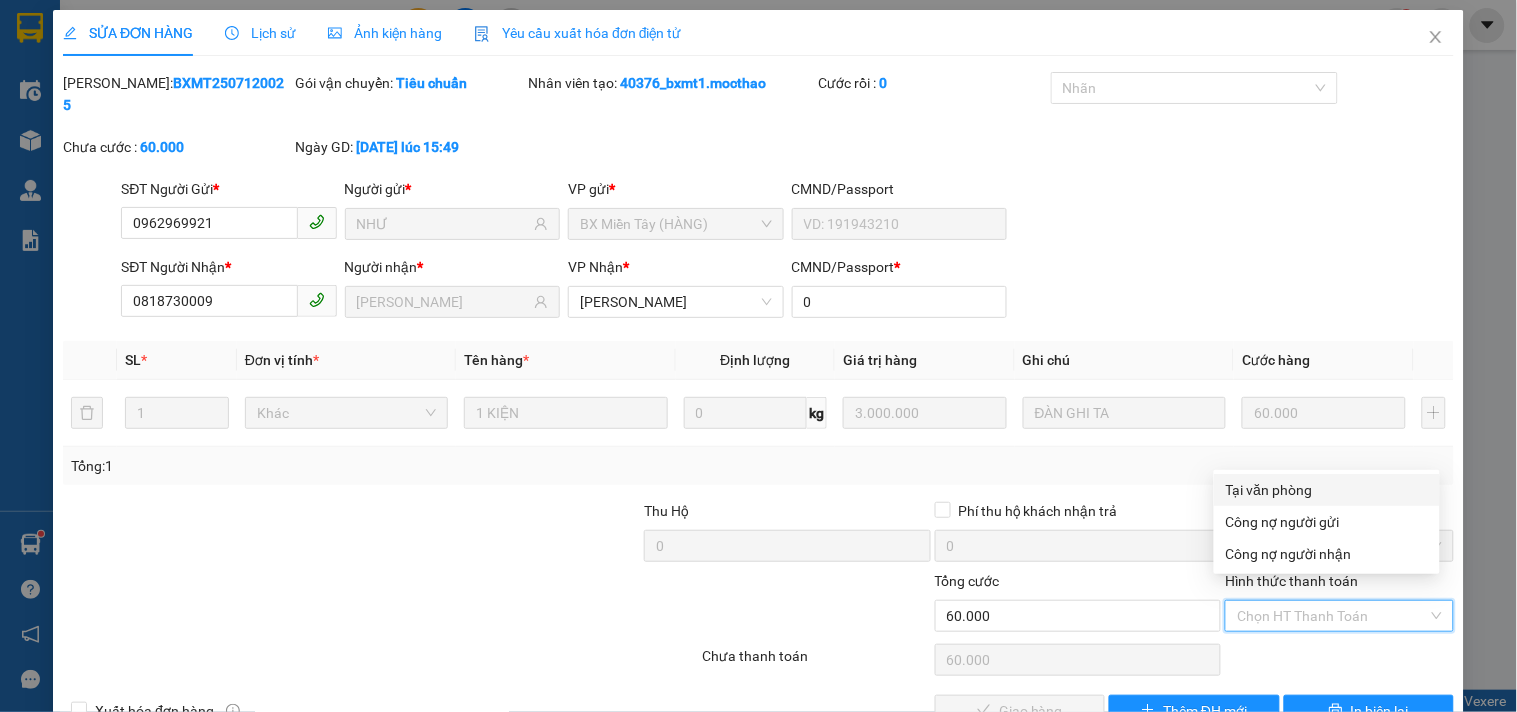drag, startPoint x: 1270, startPoint y: 482, endPoint x: 1204, endPoint y: 554, distance: 97.67292 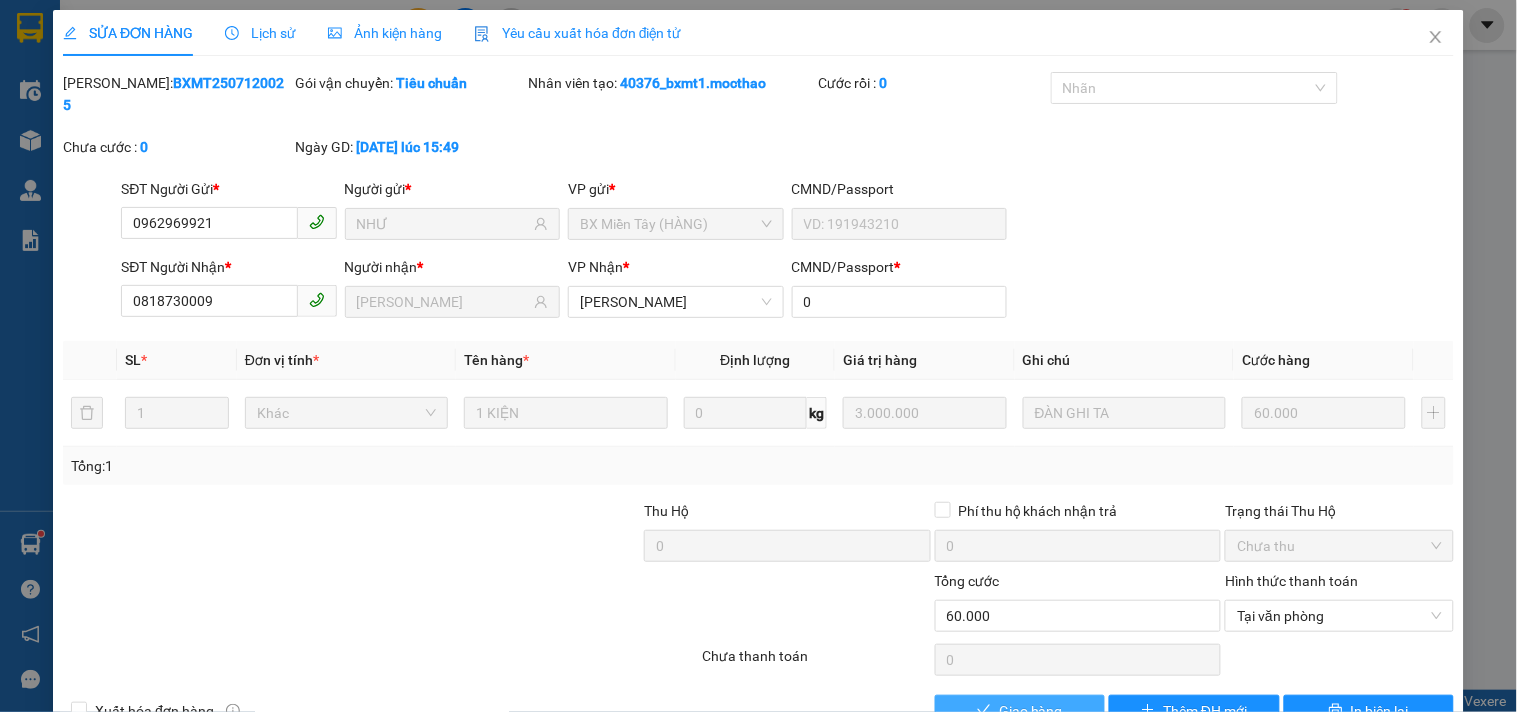 click on "Giao hàng" at bounding box center [1020, 711] 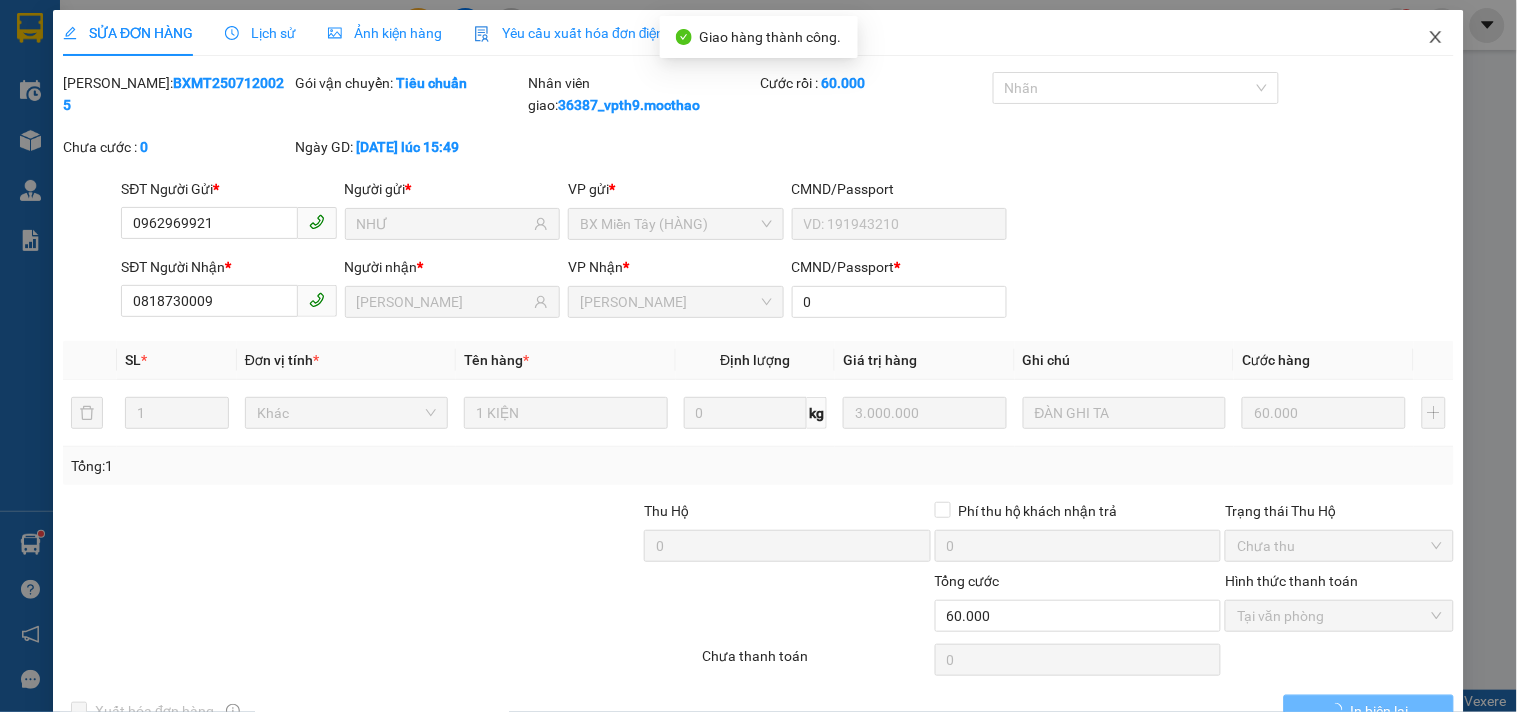 click at bounding box center (1436, 38) 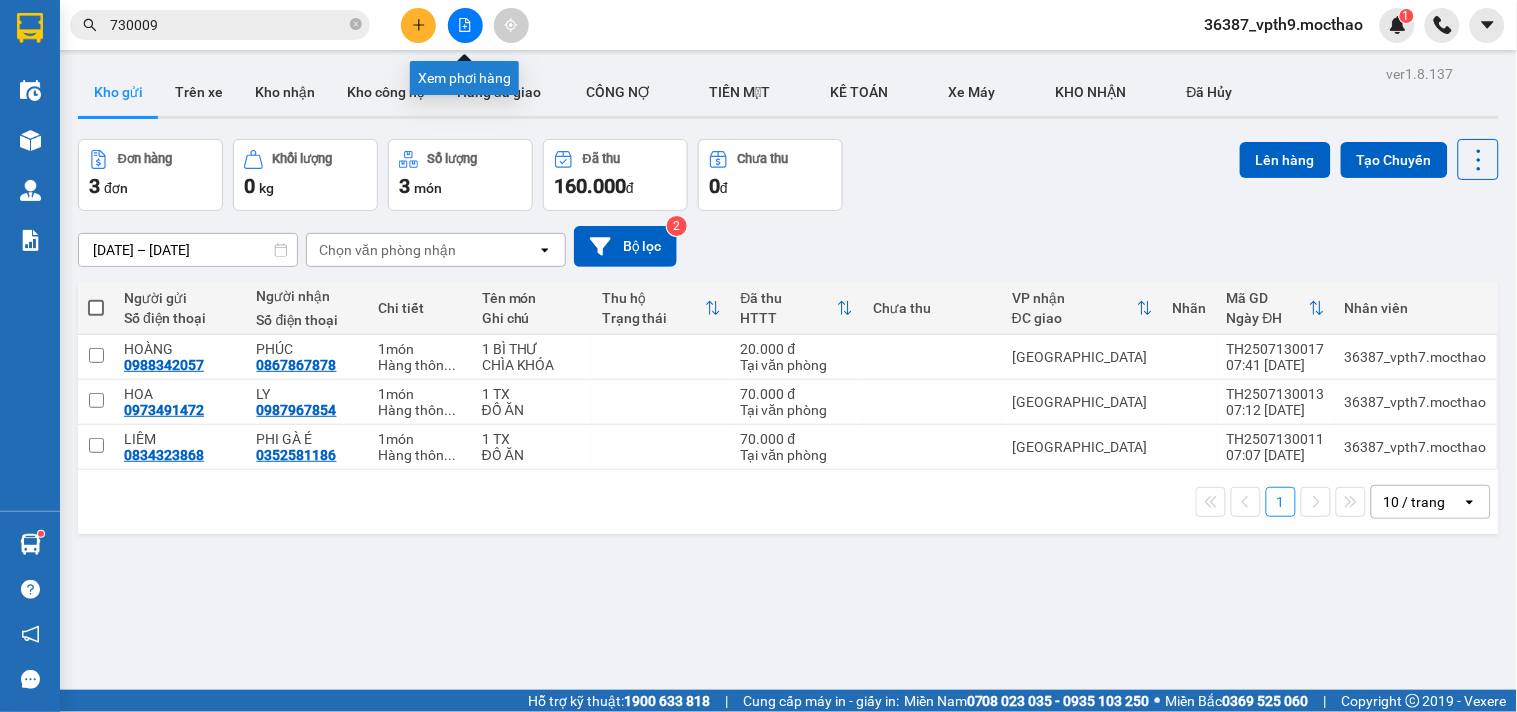 click at bounding box center (465, 25) 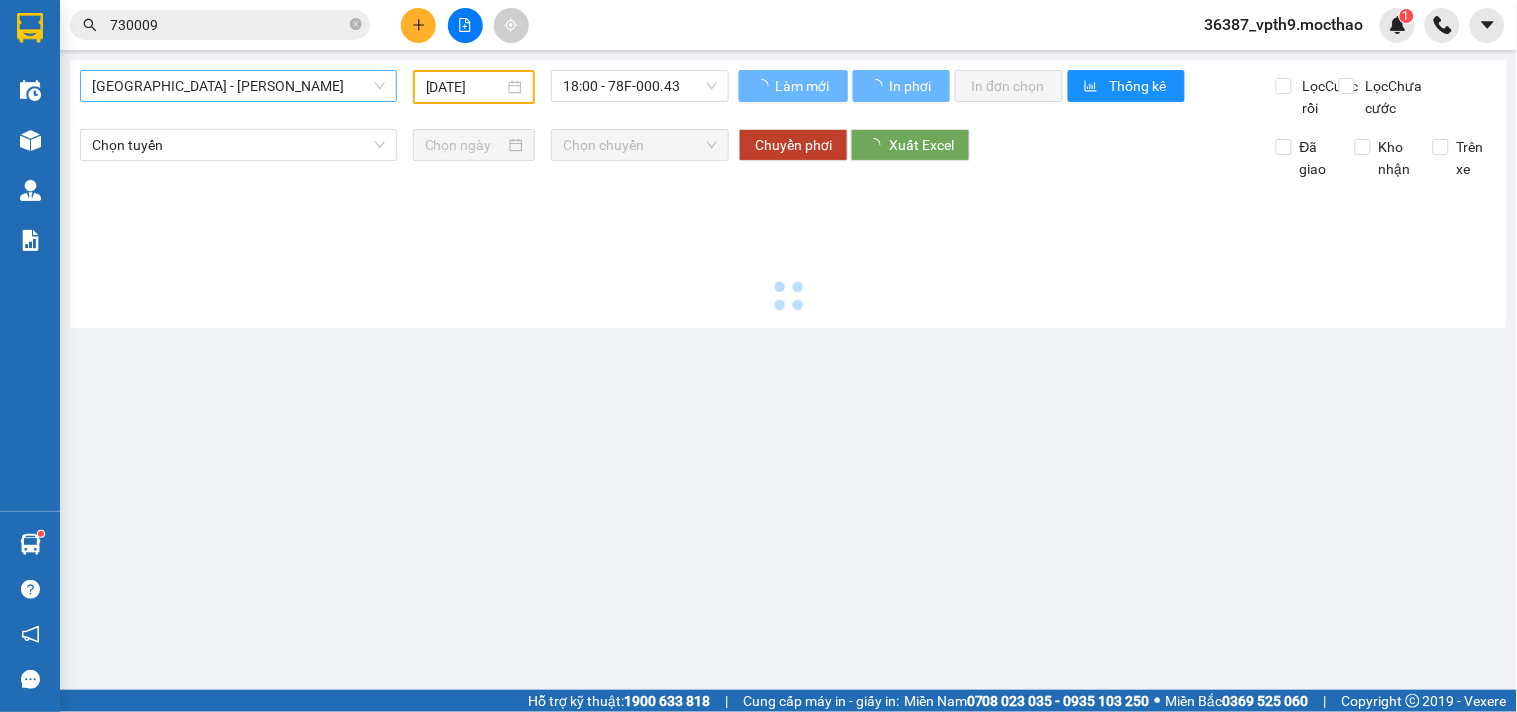 type on "[DATE]" 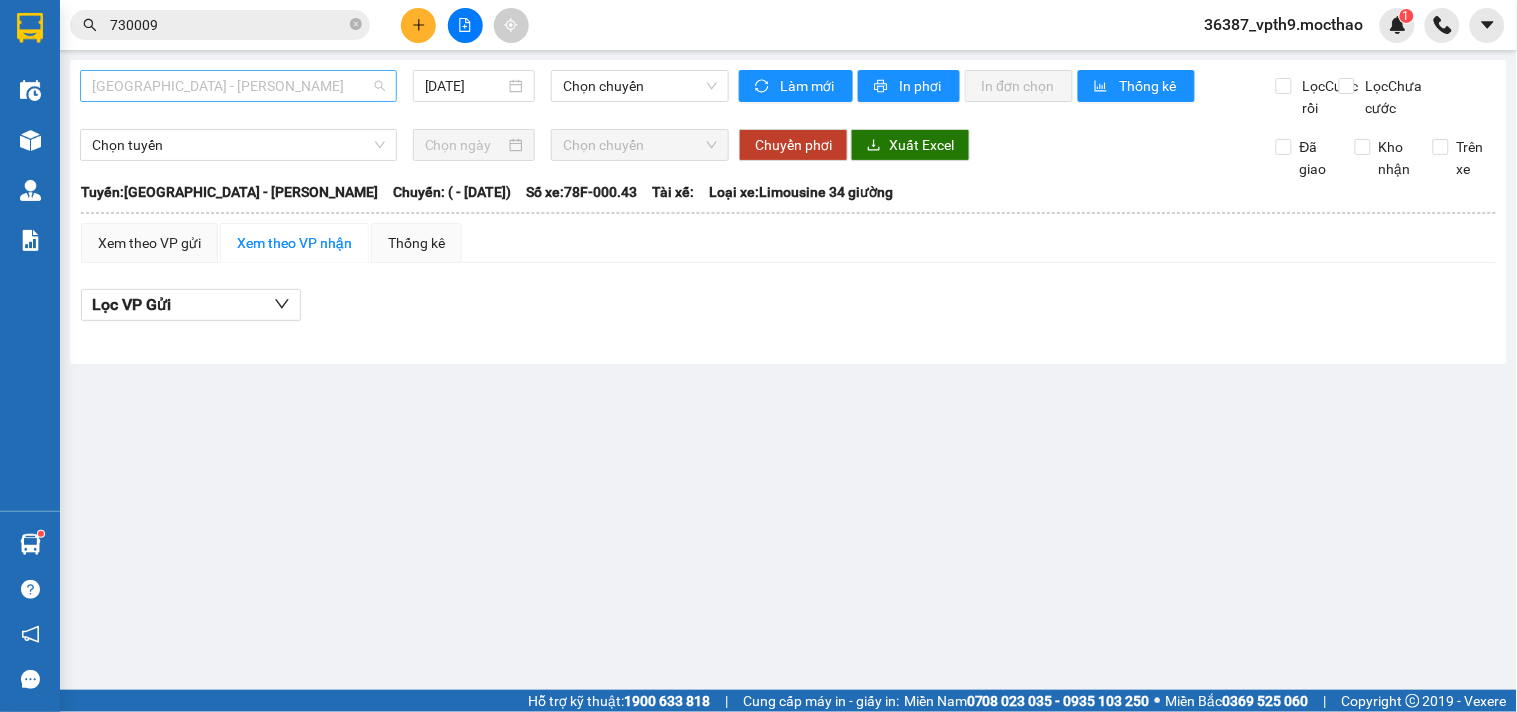 click on "[GEOGRAPHIC_DATA] - [PERSON_NAME]" at bounding box center [238, 86] 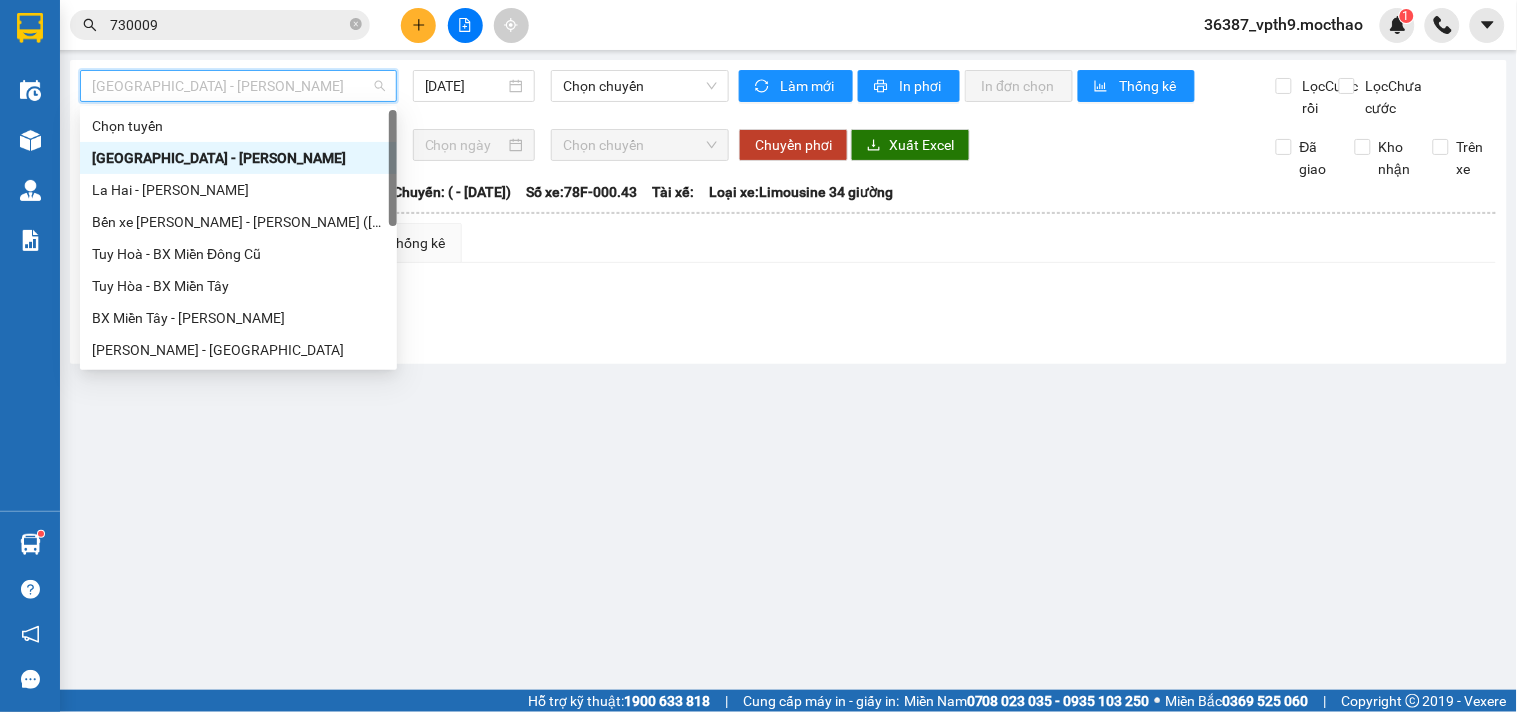type on "M" 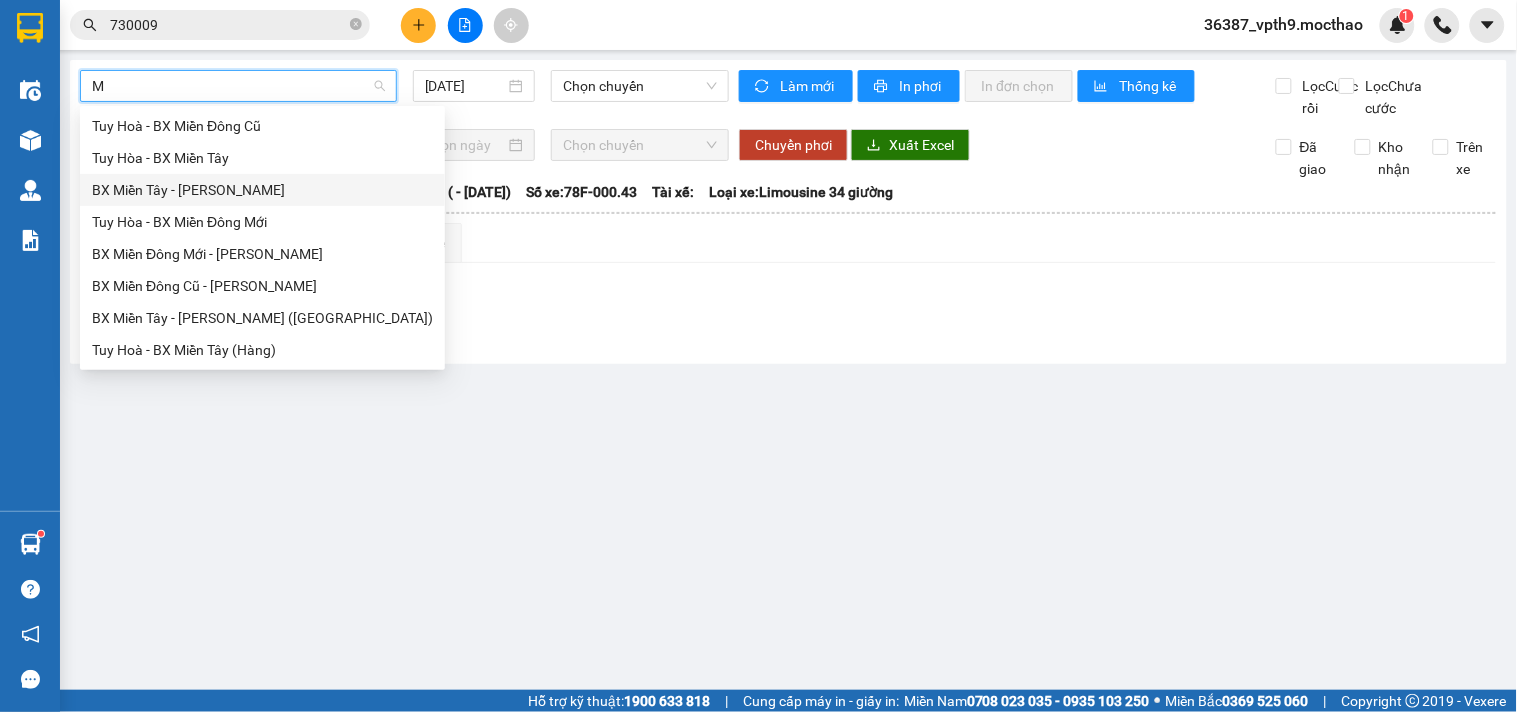 click on "BX Miền Tây - [PERSON_NAME]" at bounding box center (262, 190) 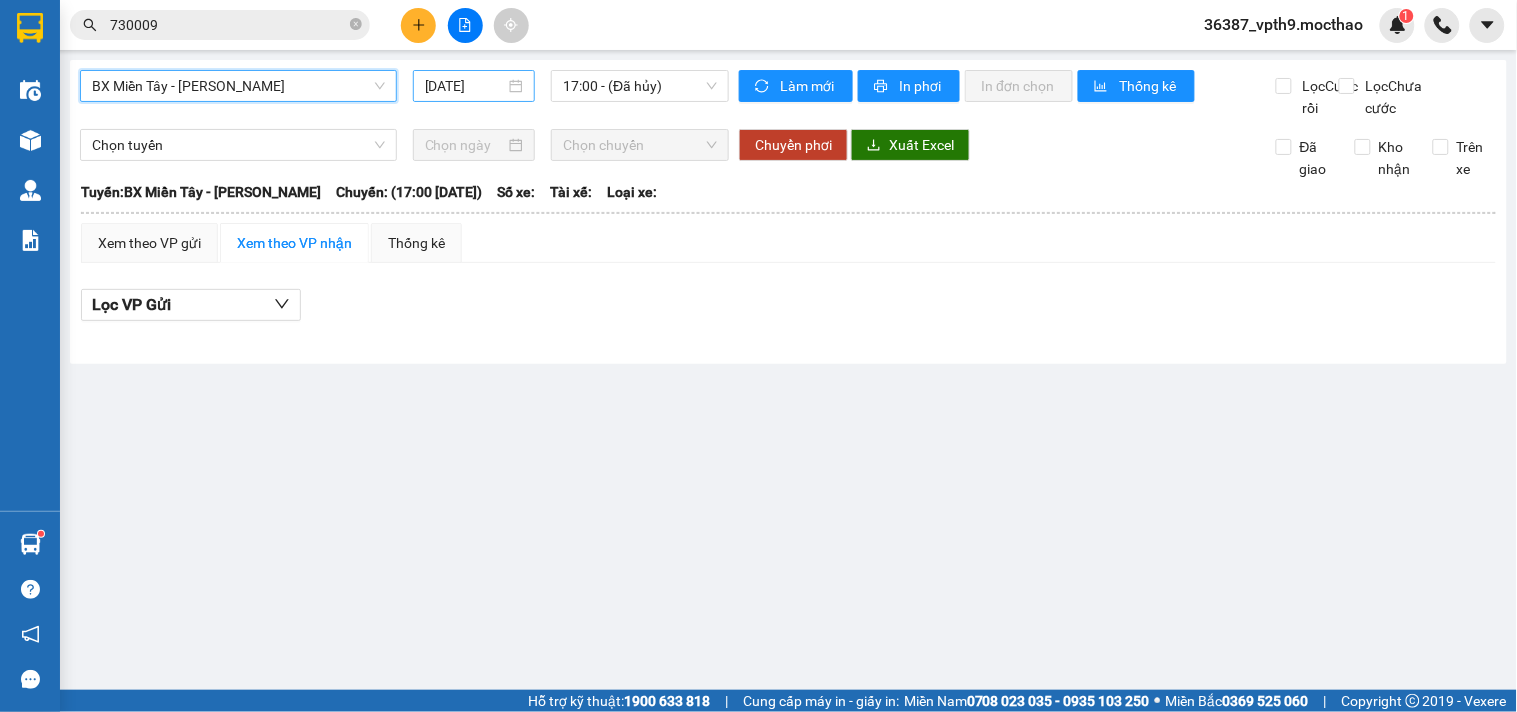 click on "[DATE]" at bounding box center (465, 86) 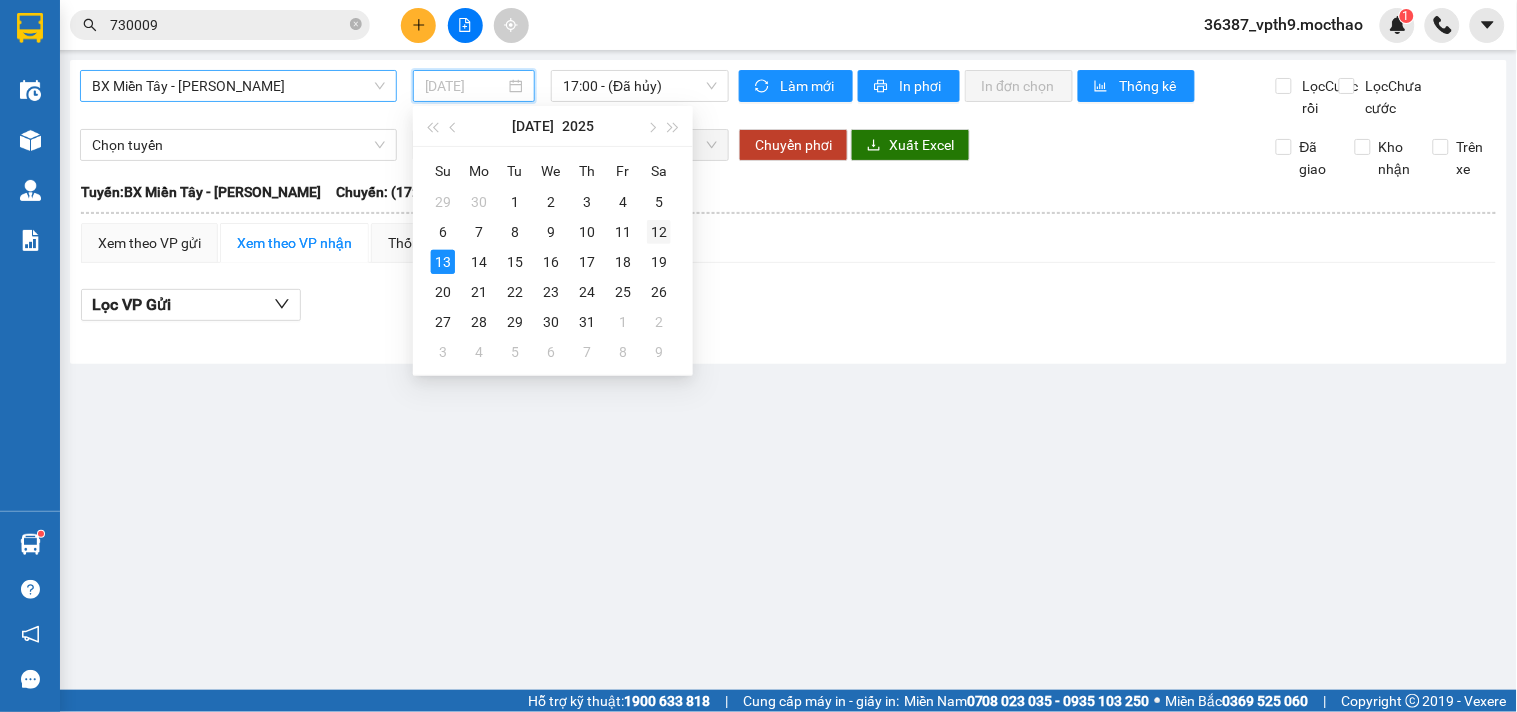 click on "12" at bounding box center (659, 232) 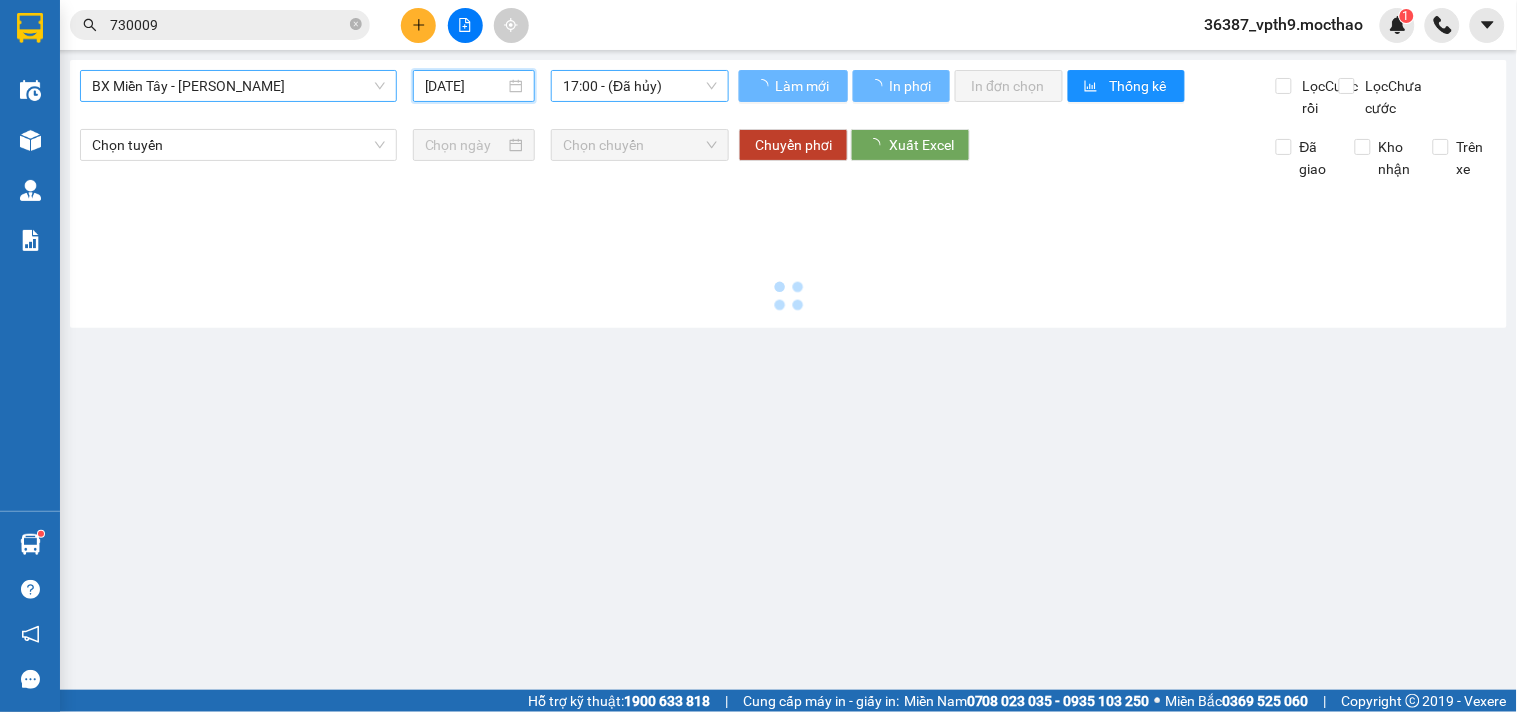 type on "[DATE]" 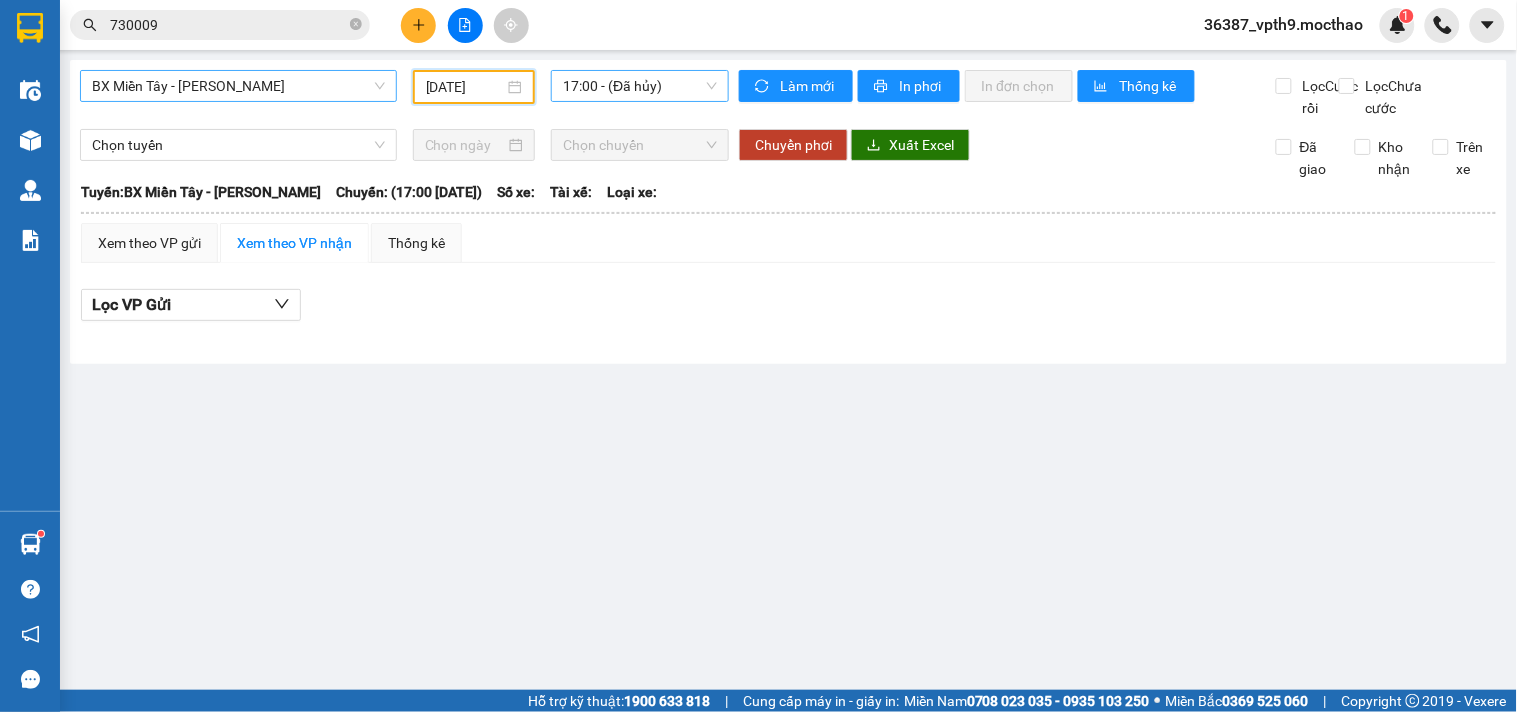 click on "17:00     - (Đã hủy)" at bounding box center (640, 86) 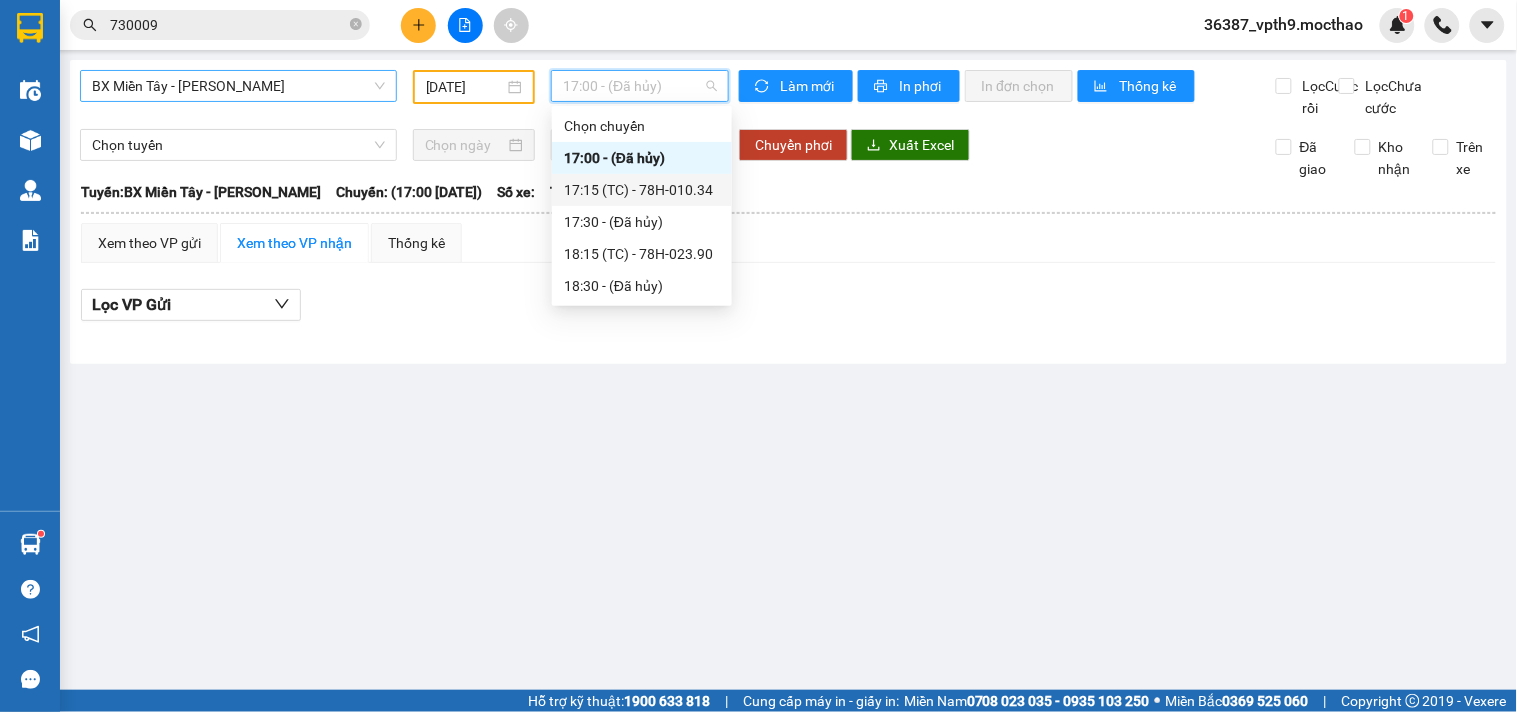 click on "17:15   (TC)   - 78H-010.34" at bounding box center (642, 190) 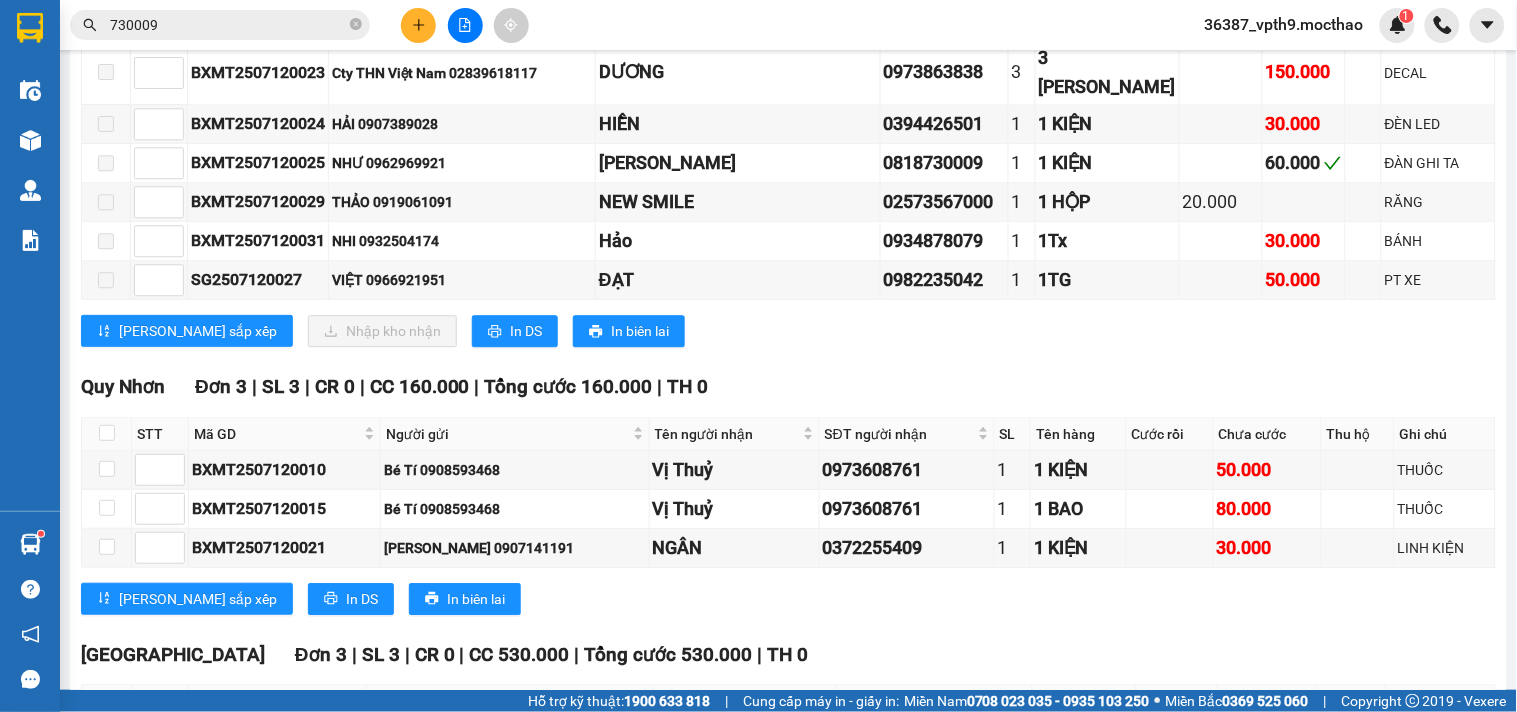 scroll, scrollTop: 1330, scrollLeft: 0, axis: vertical 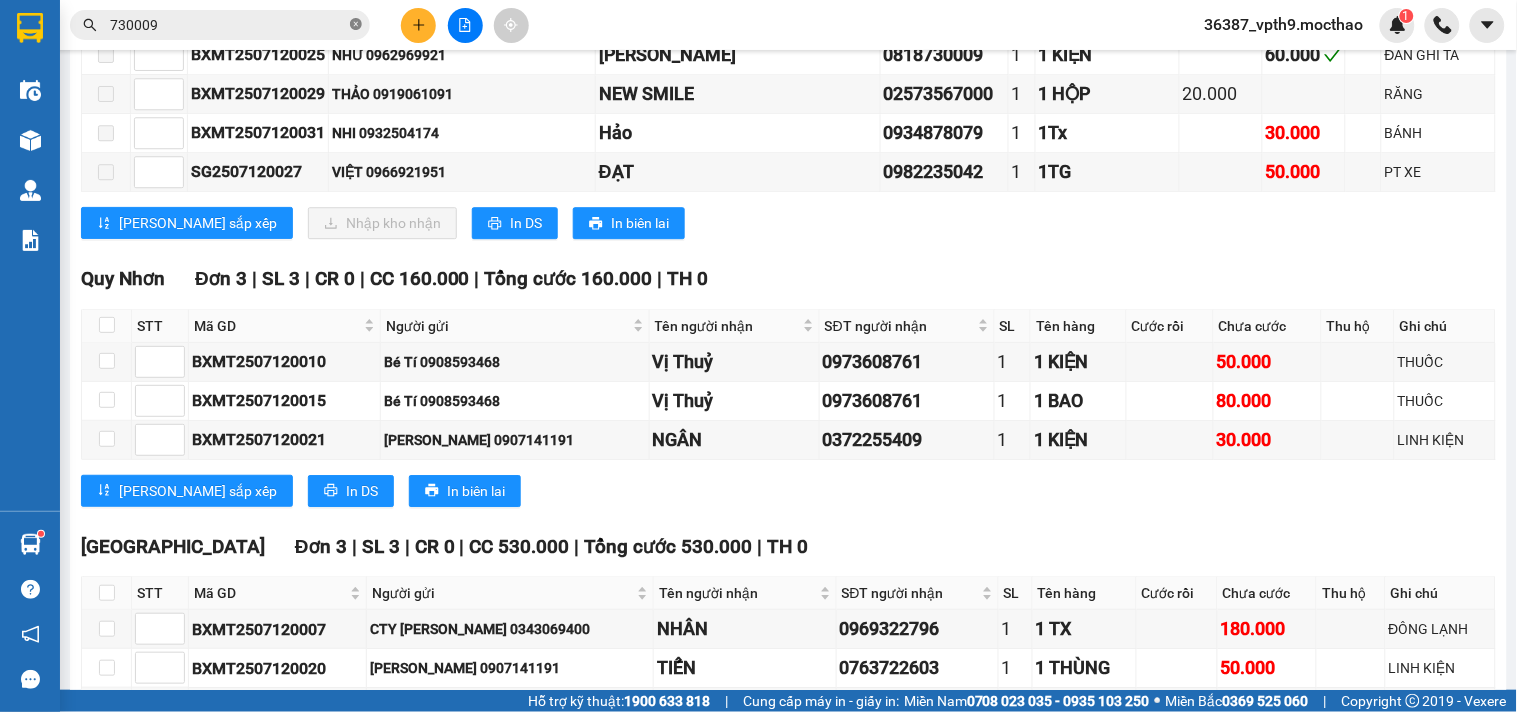 click at bounding box center [356, 25] 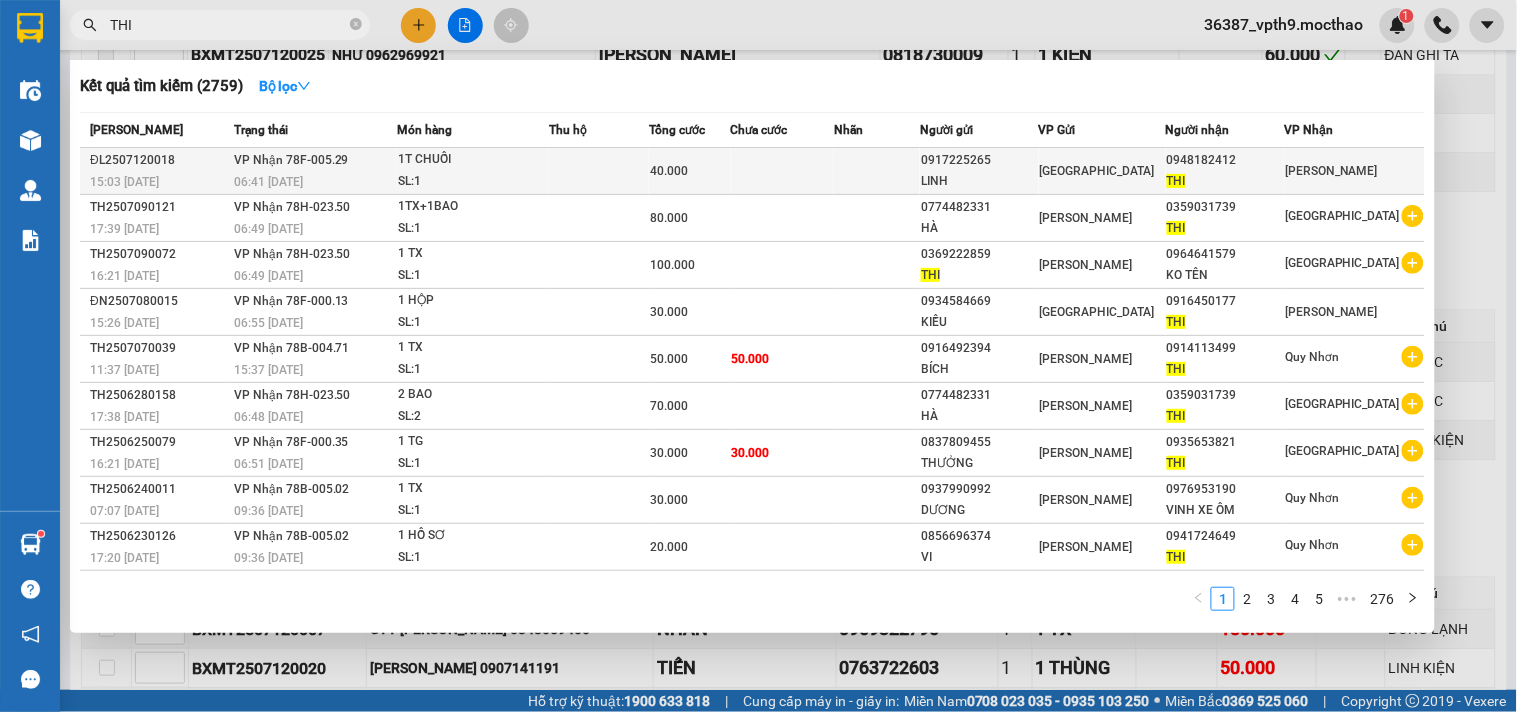 type on "THI" 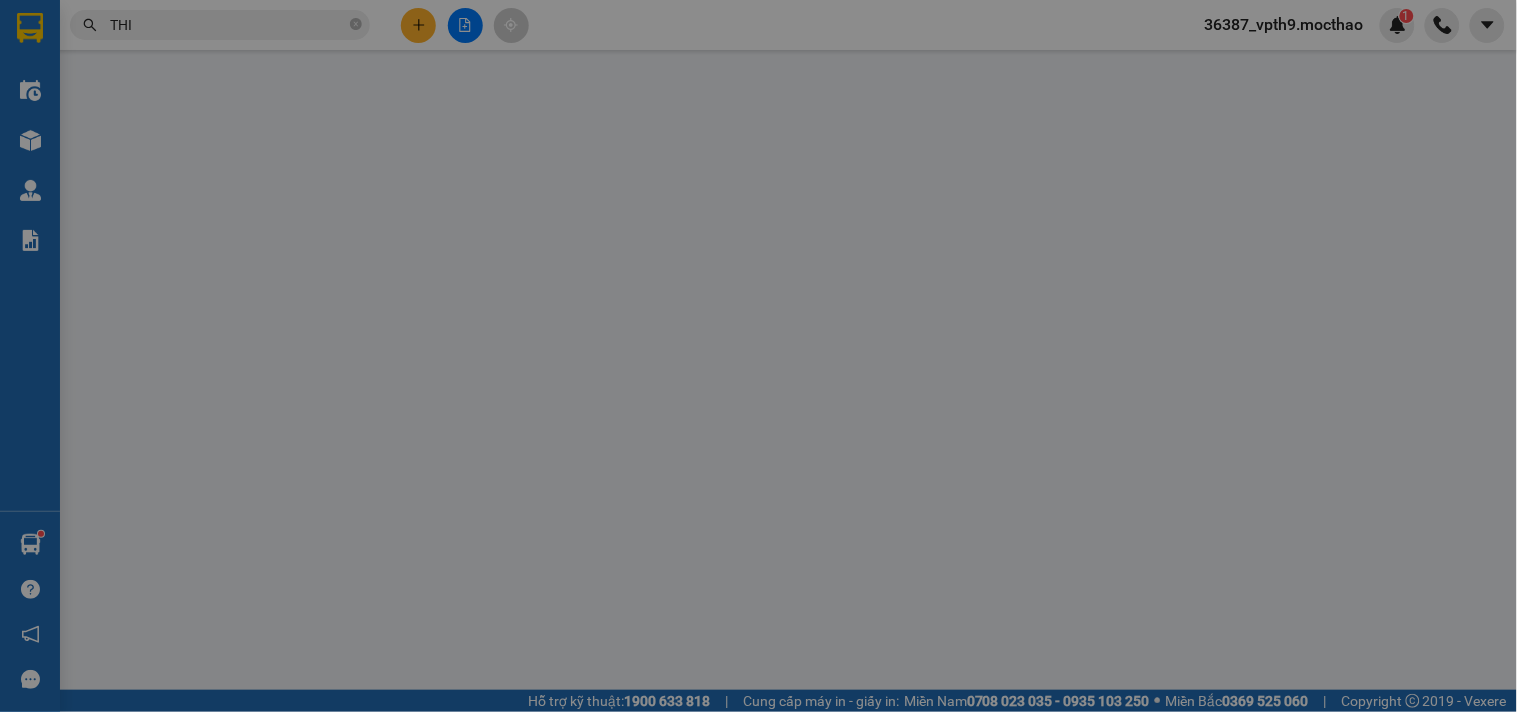 scroll, scrollTop: 0, scrollLeft: 0, axis: both 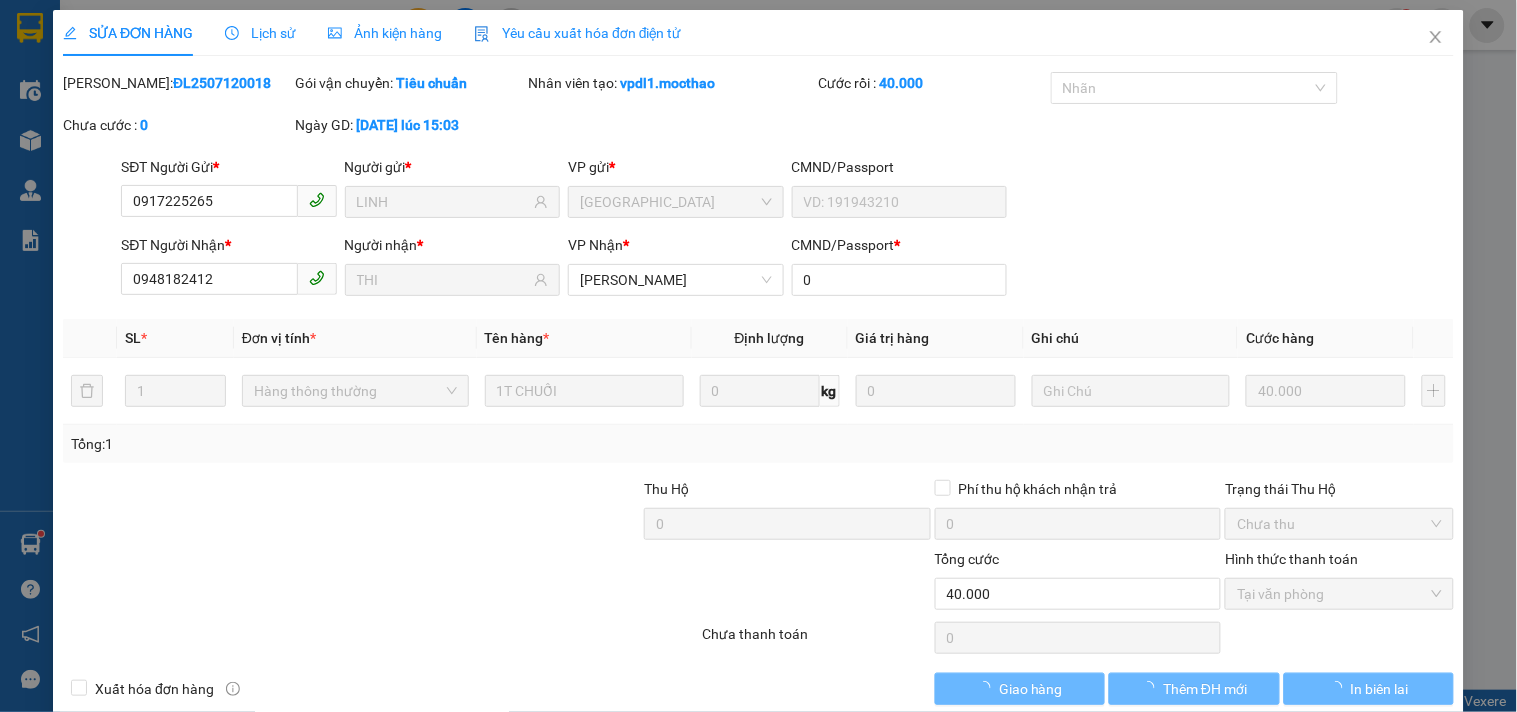 type on "0917225265" 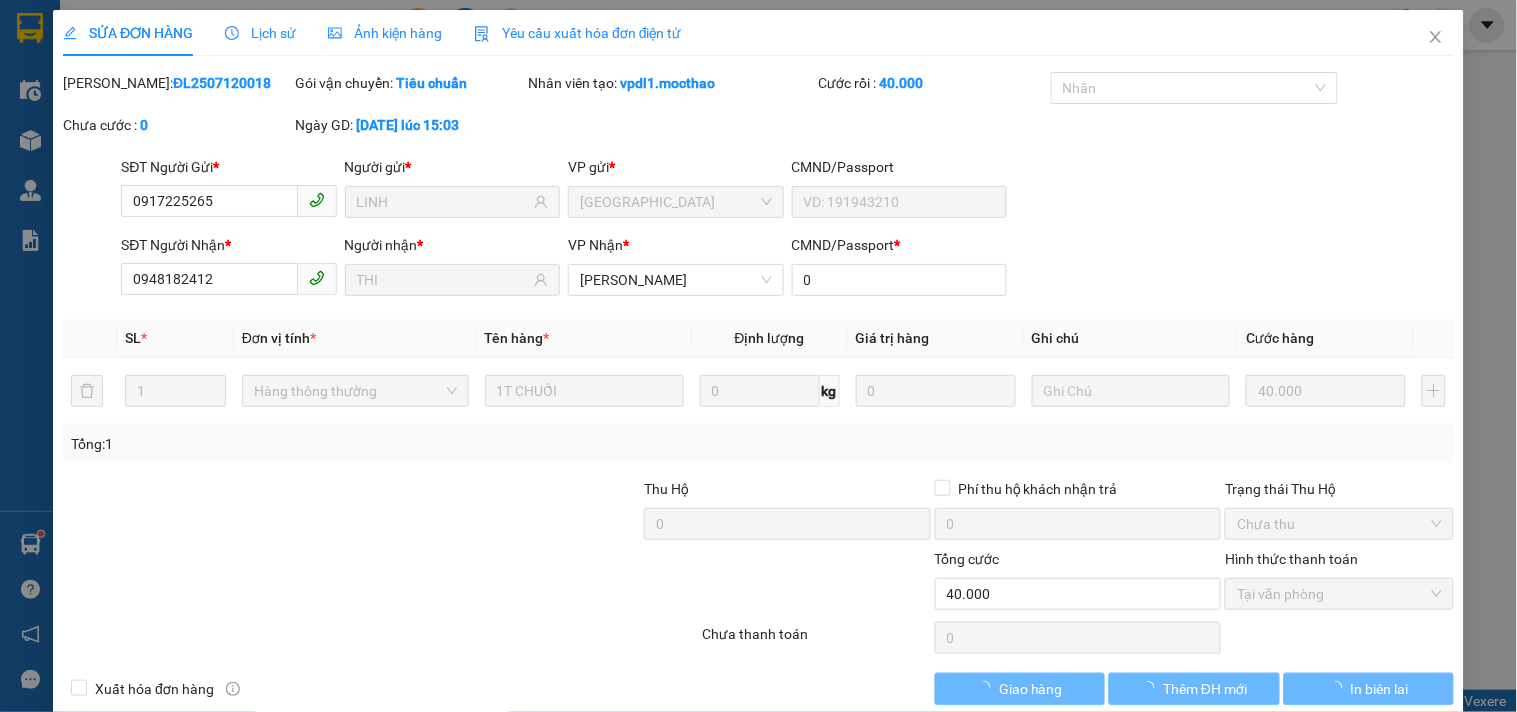 type on "LINH" 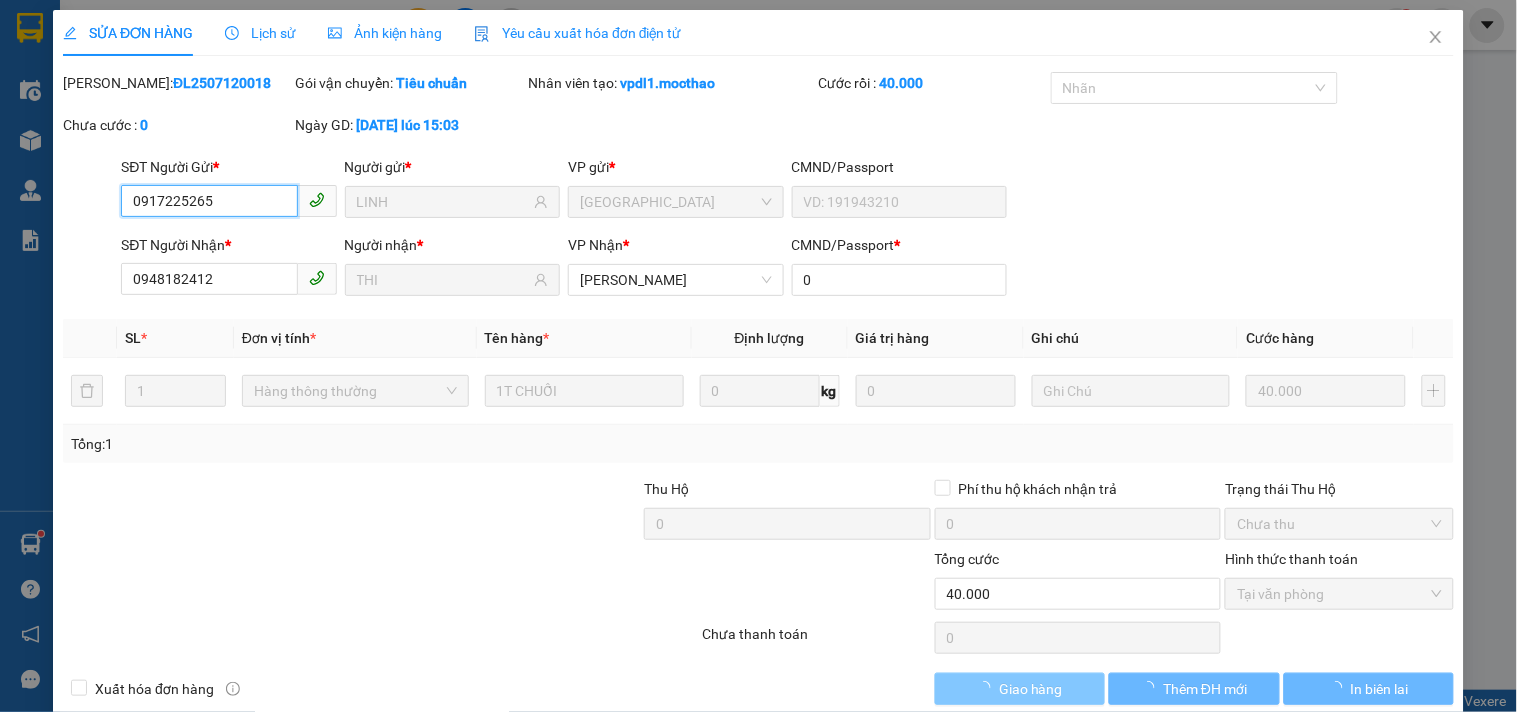 checkbox on "true" 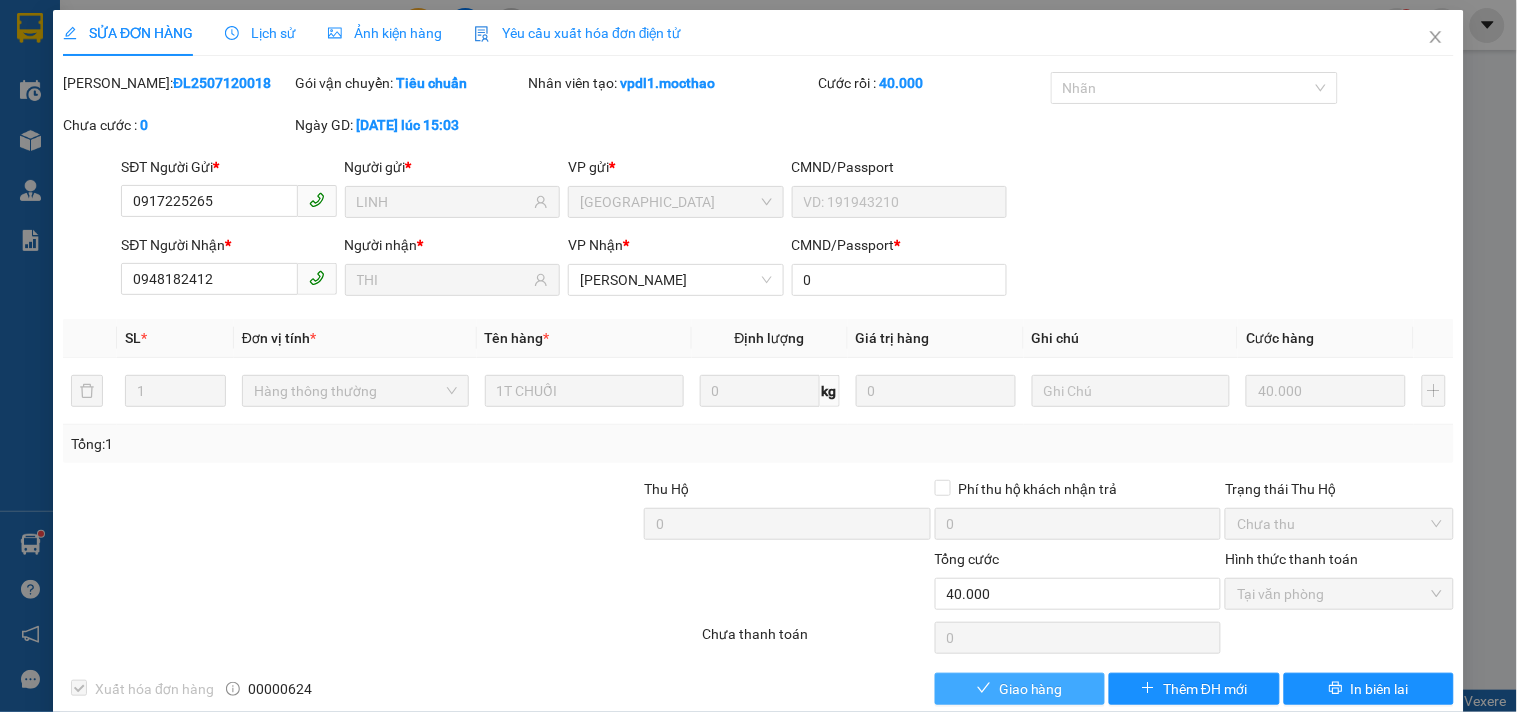 click on "Giao hàng" at bounding box center [1031, 689] 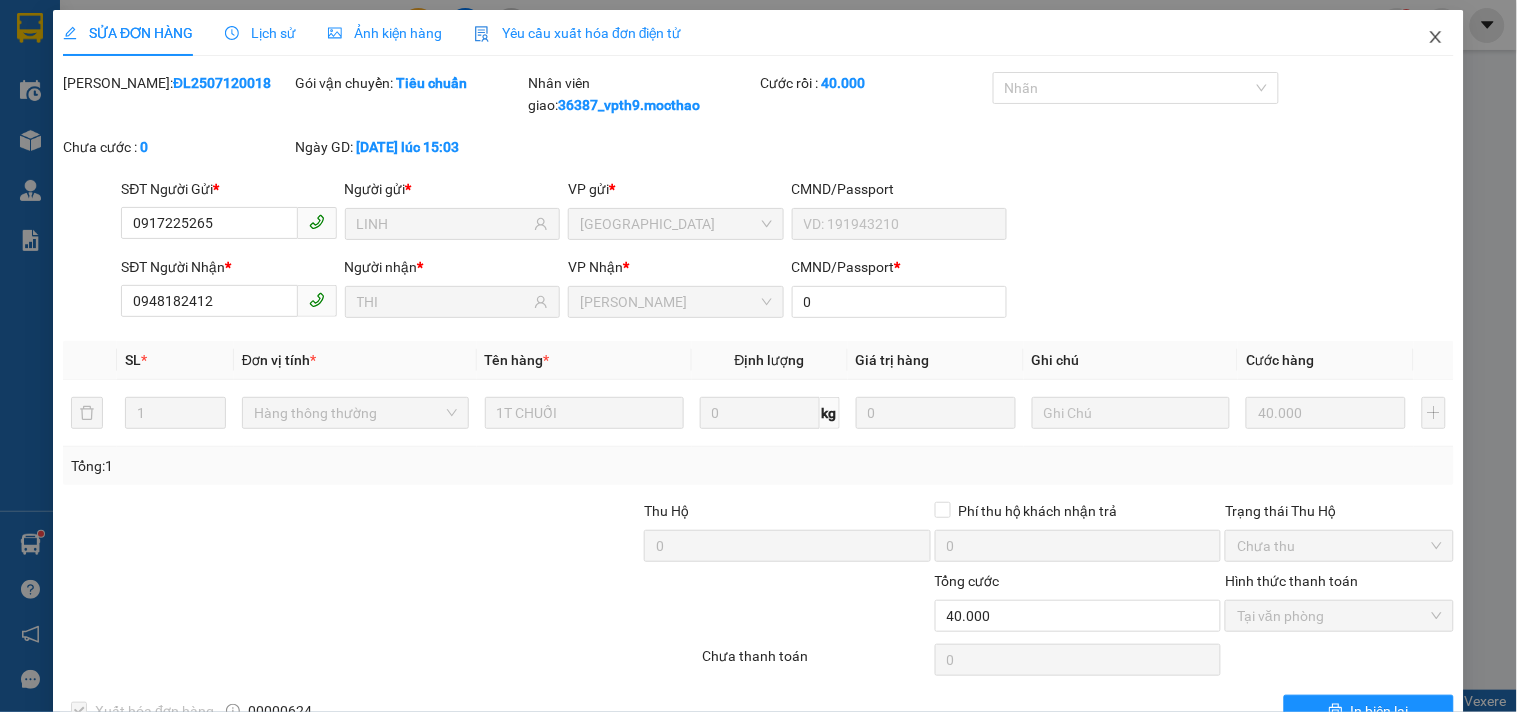 click at bounding box center [1436, 38] 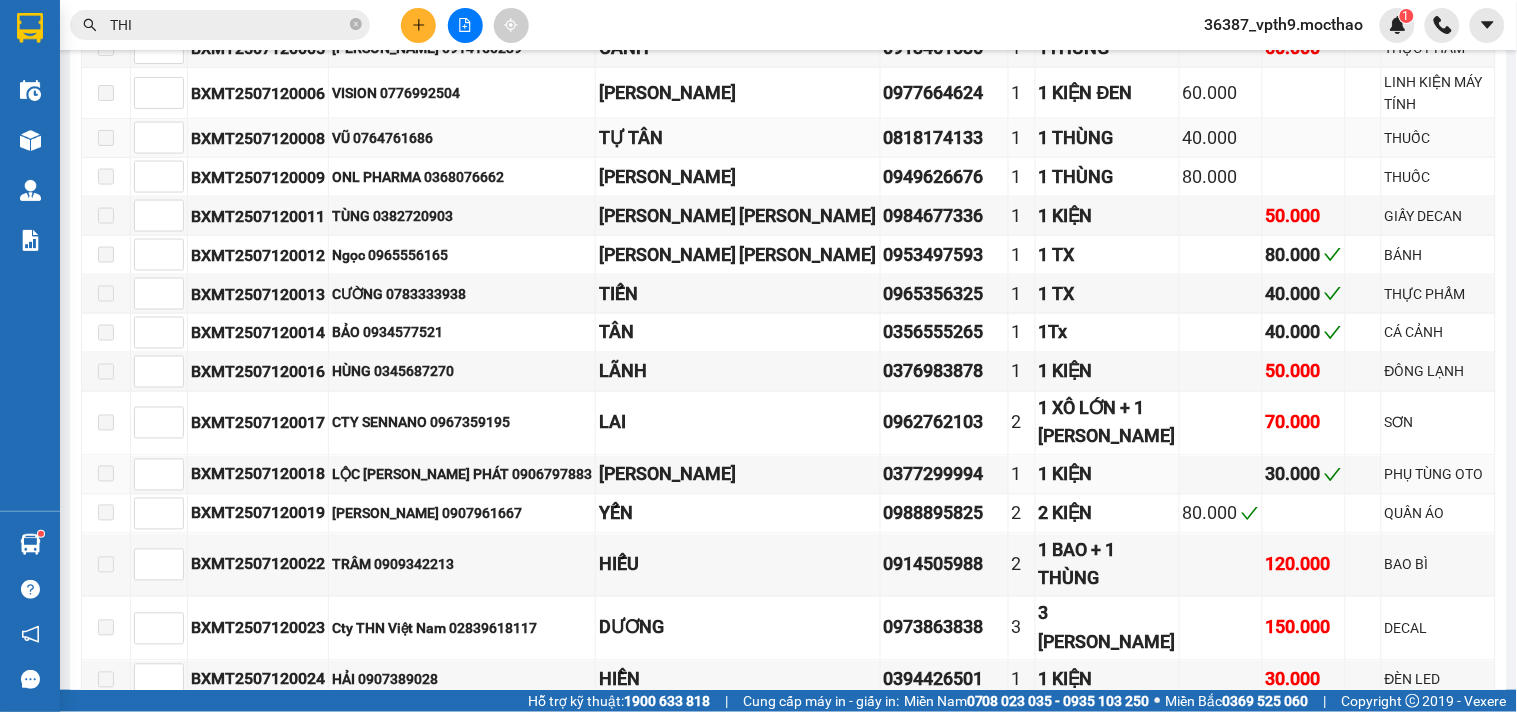 scroll, scrollTop: 888, scrollLeft: 0, axis: vertical 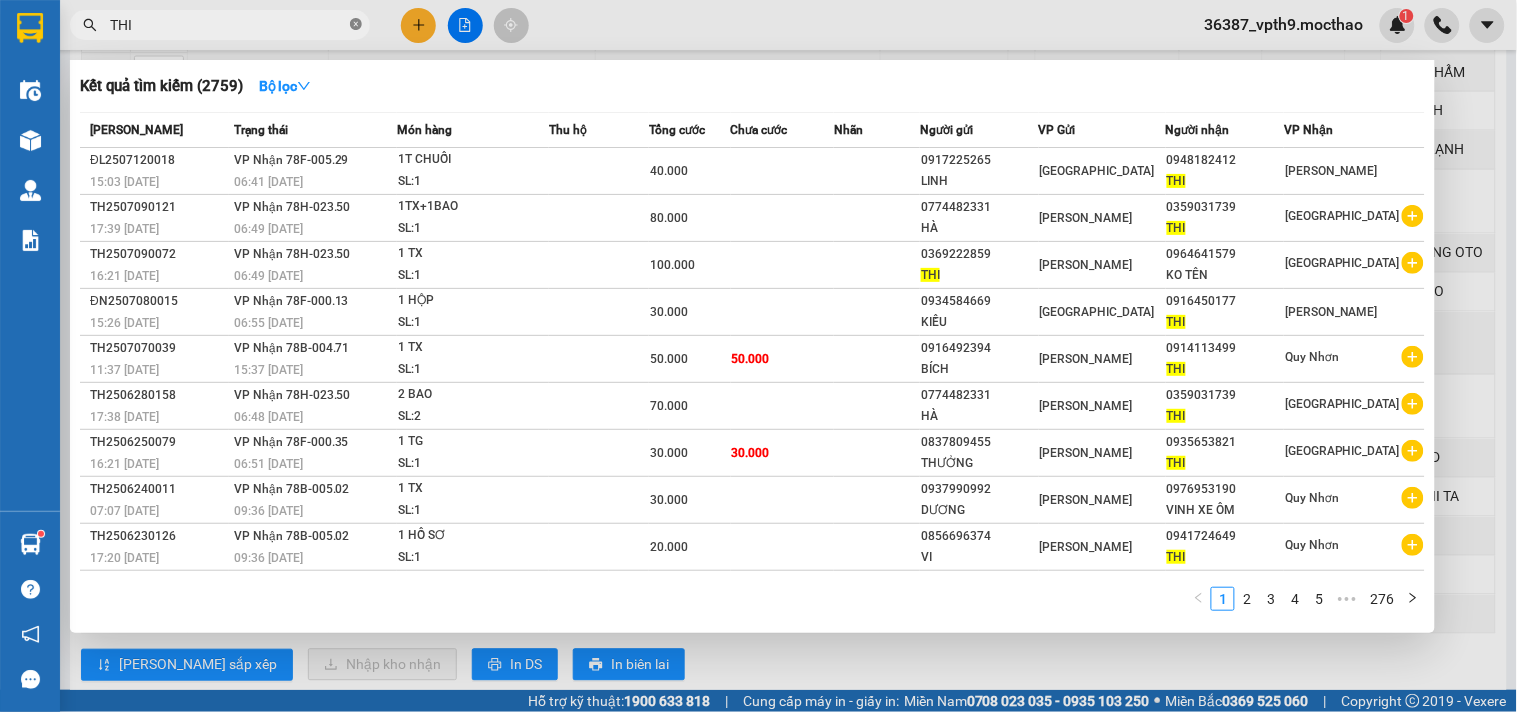 click 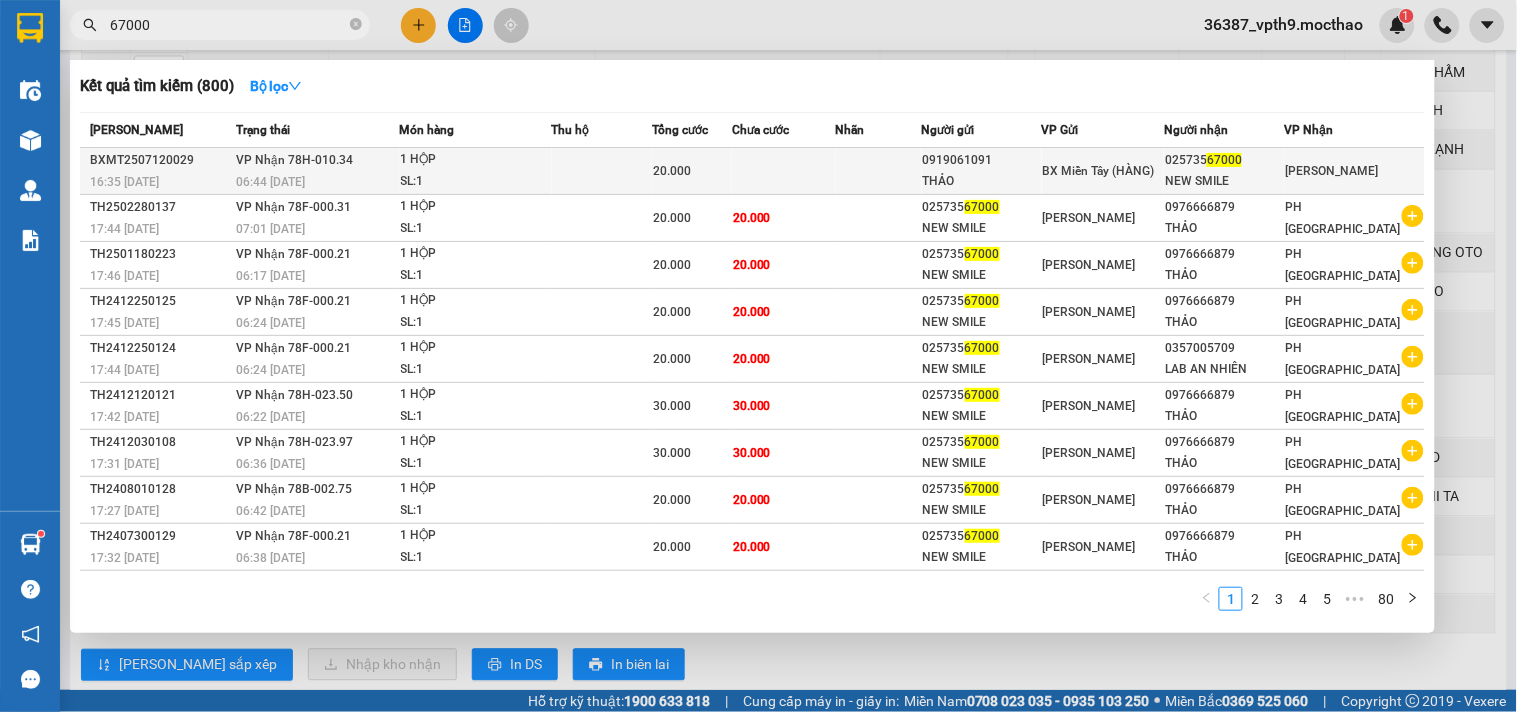 type on "67000" 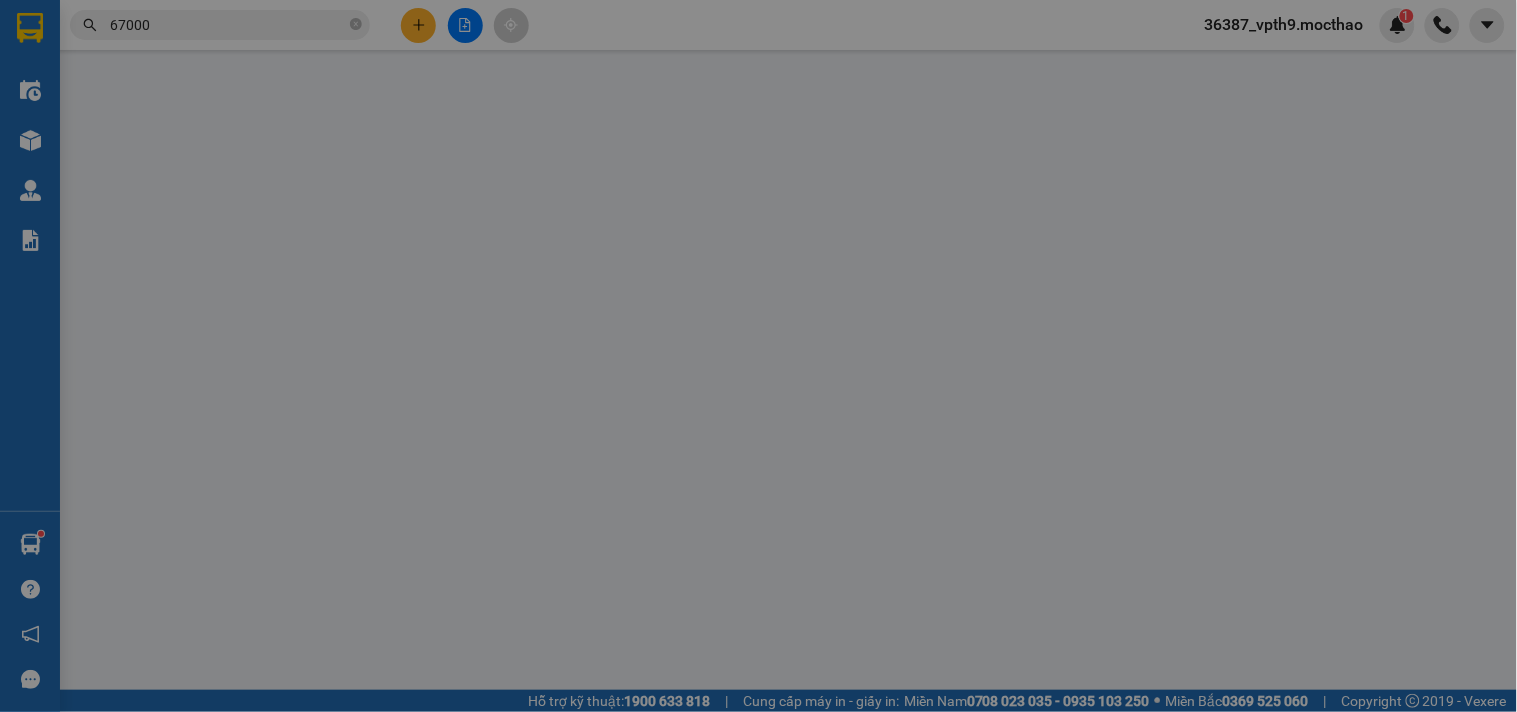 scroll, scrollTop: 0, scrollLeft: 0, axis: both 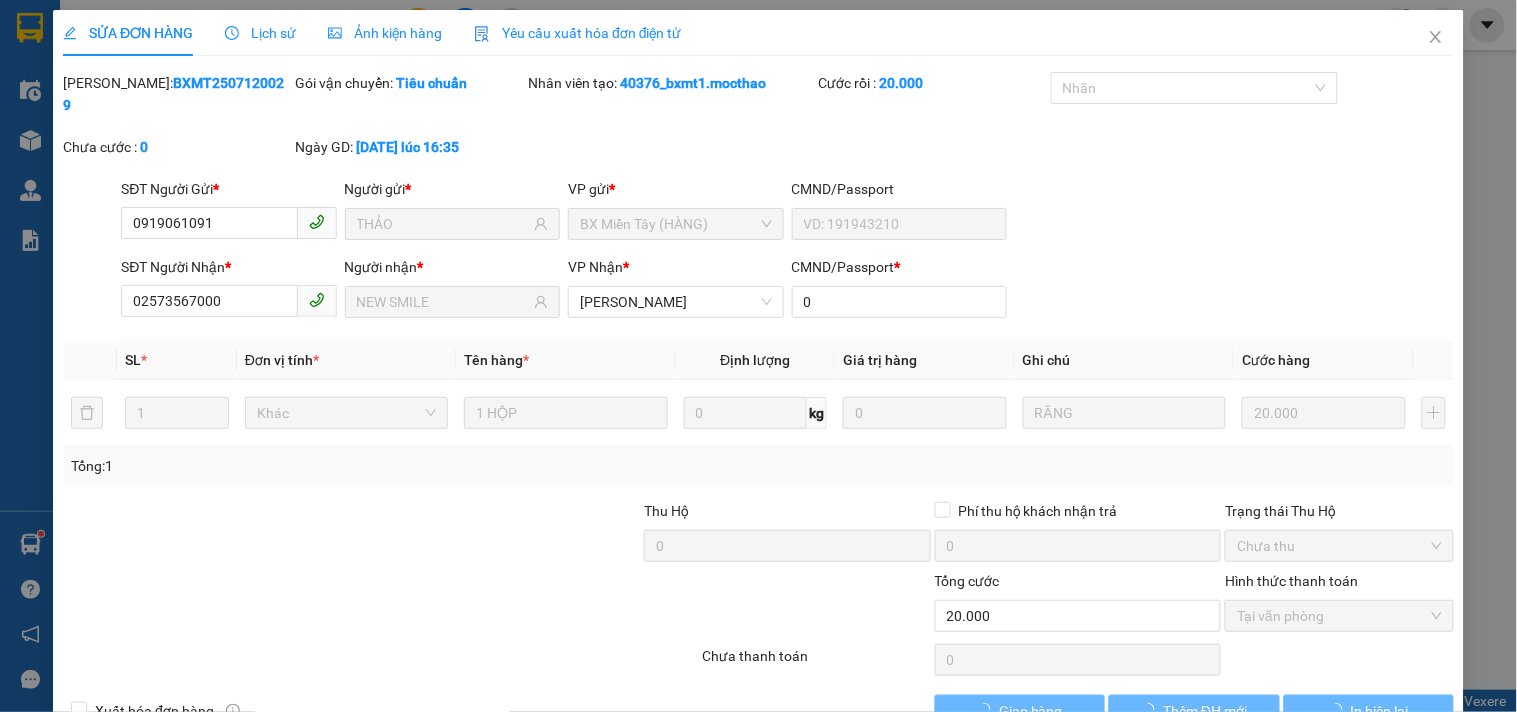 type on "0919061091" 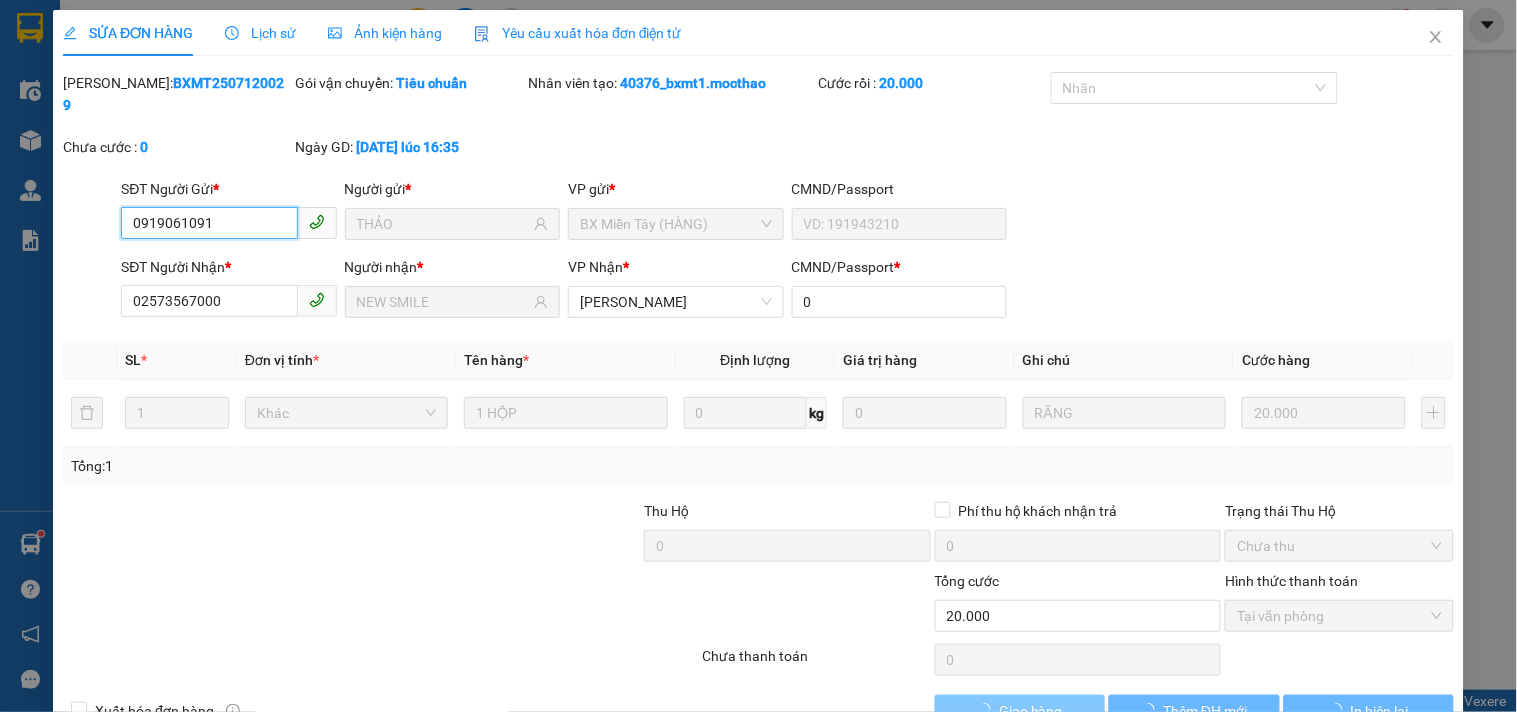 checkbox on "true" 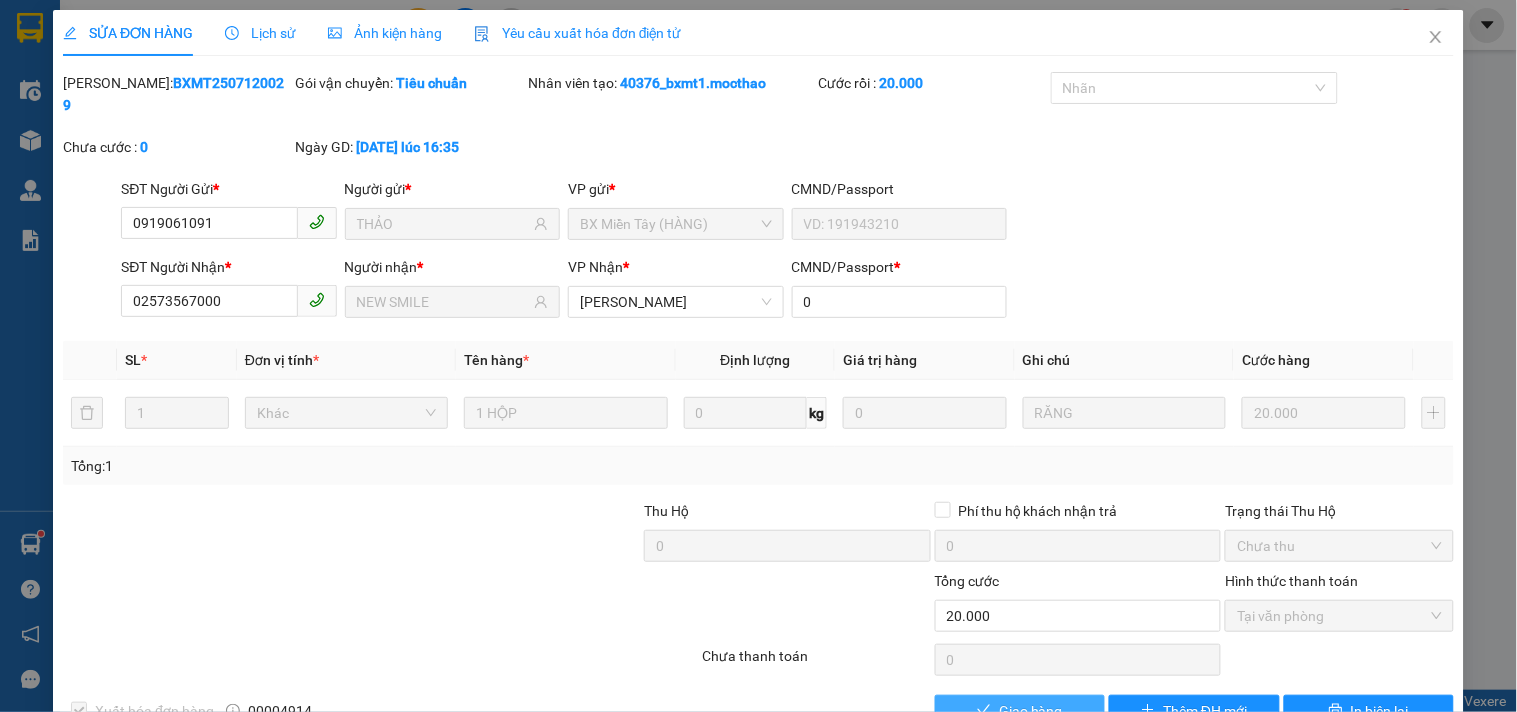 click on "Giao hàng" at bounding box center [1031, 711] 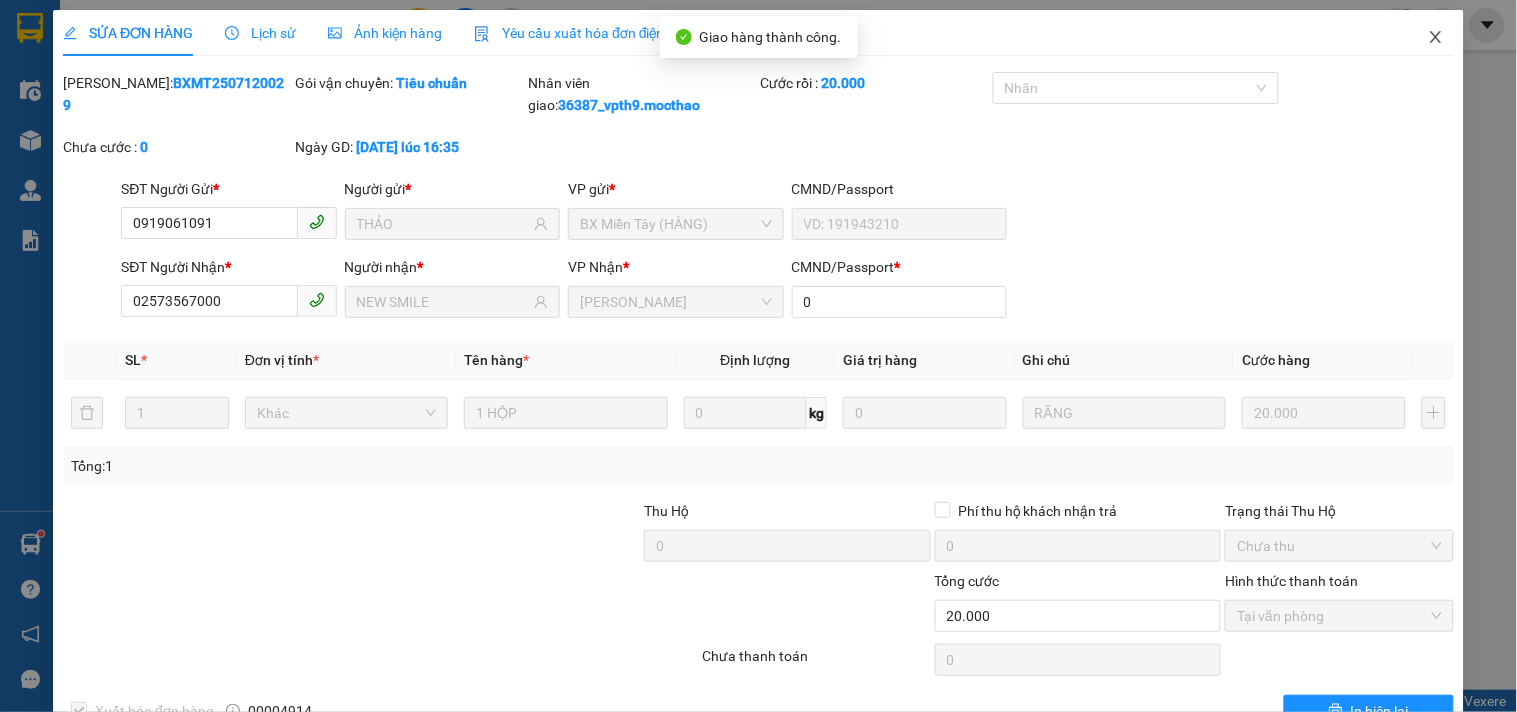click 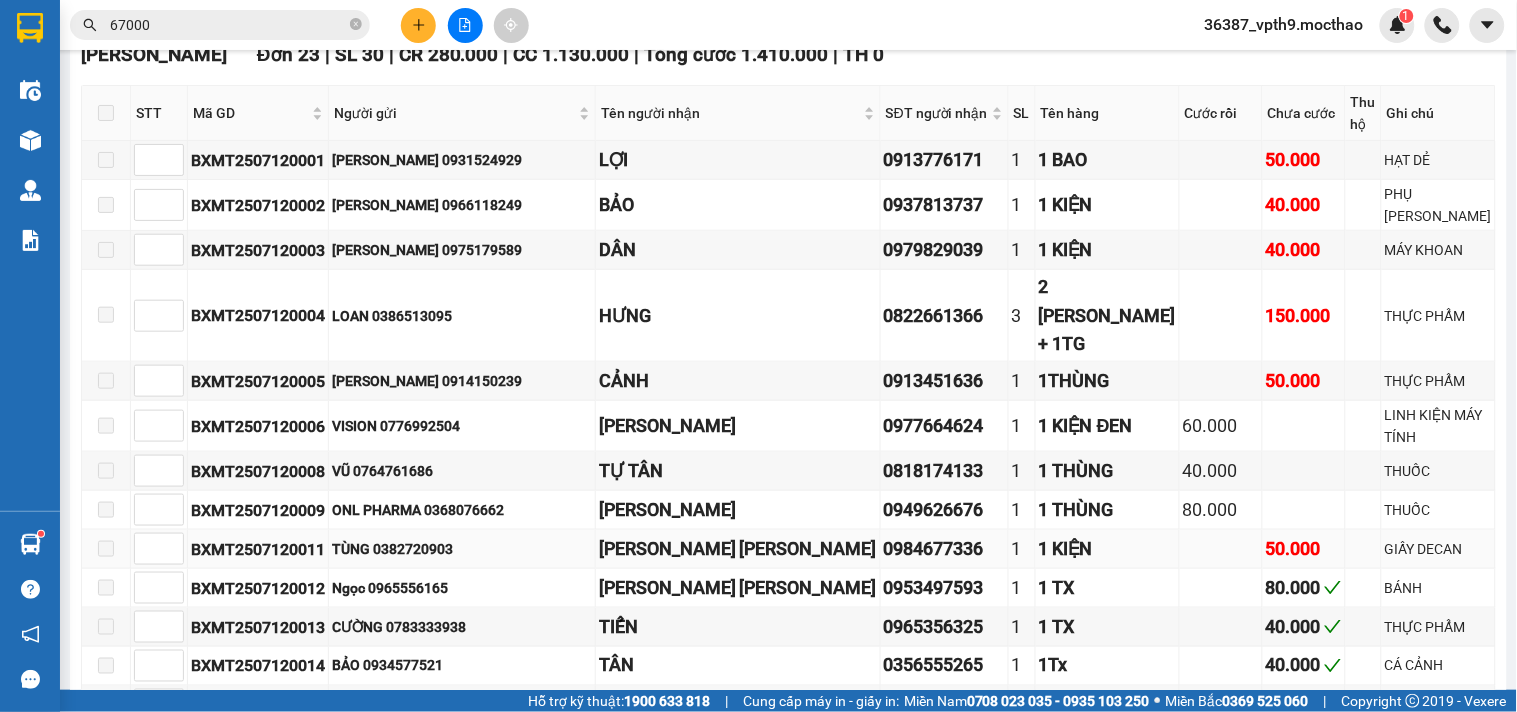 scroll, scrollTop: 444, scrollLeft: 0, axis: vertical 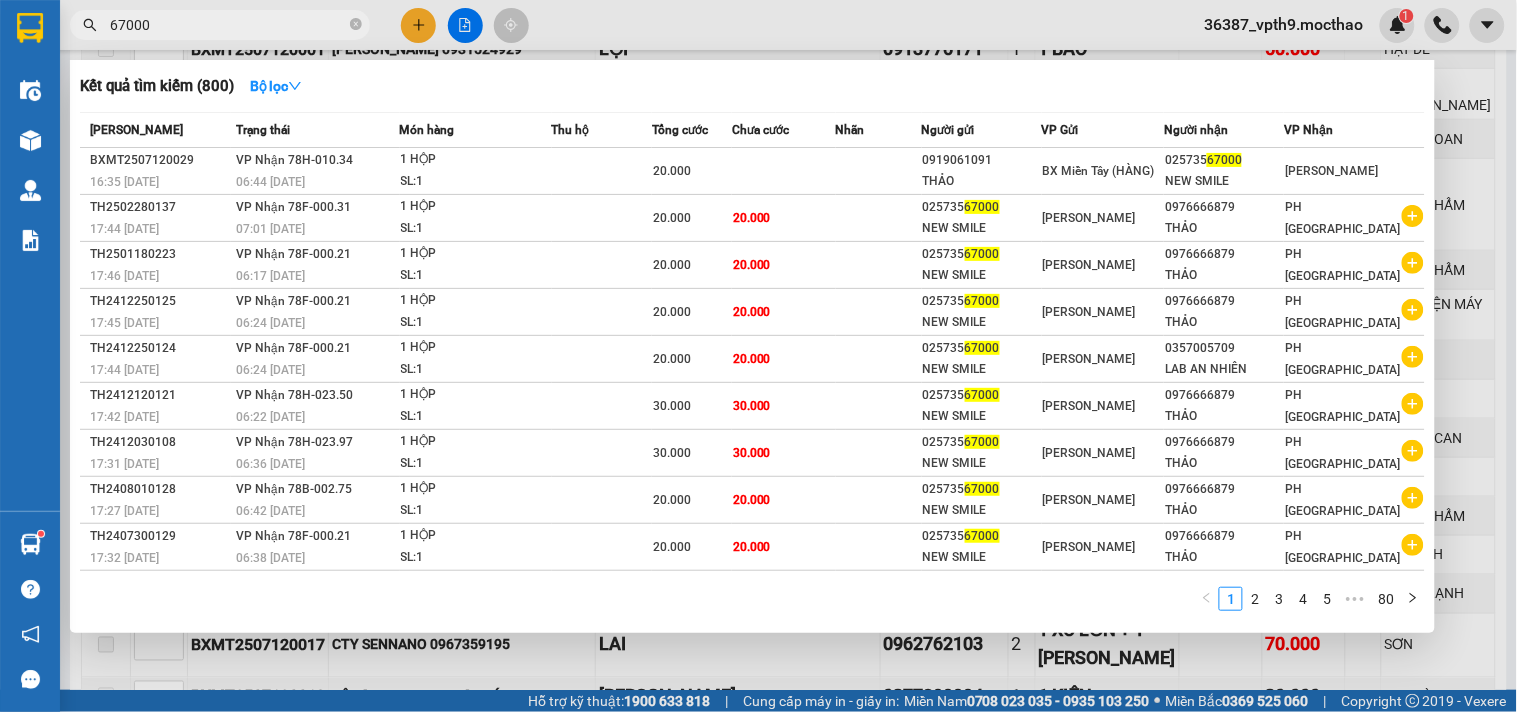 click 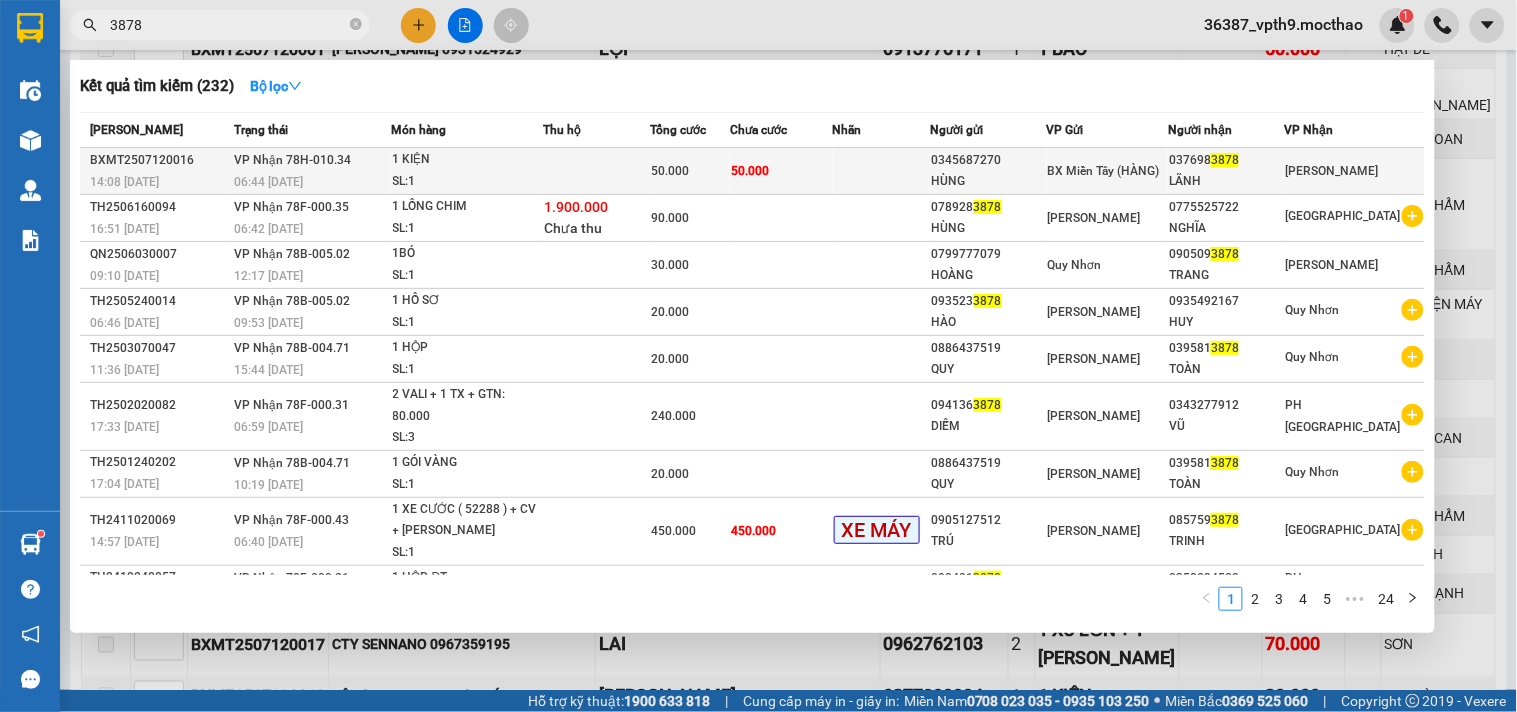 type on "3878" 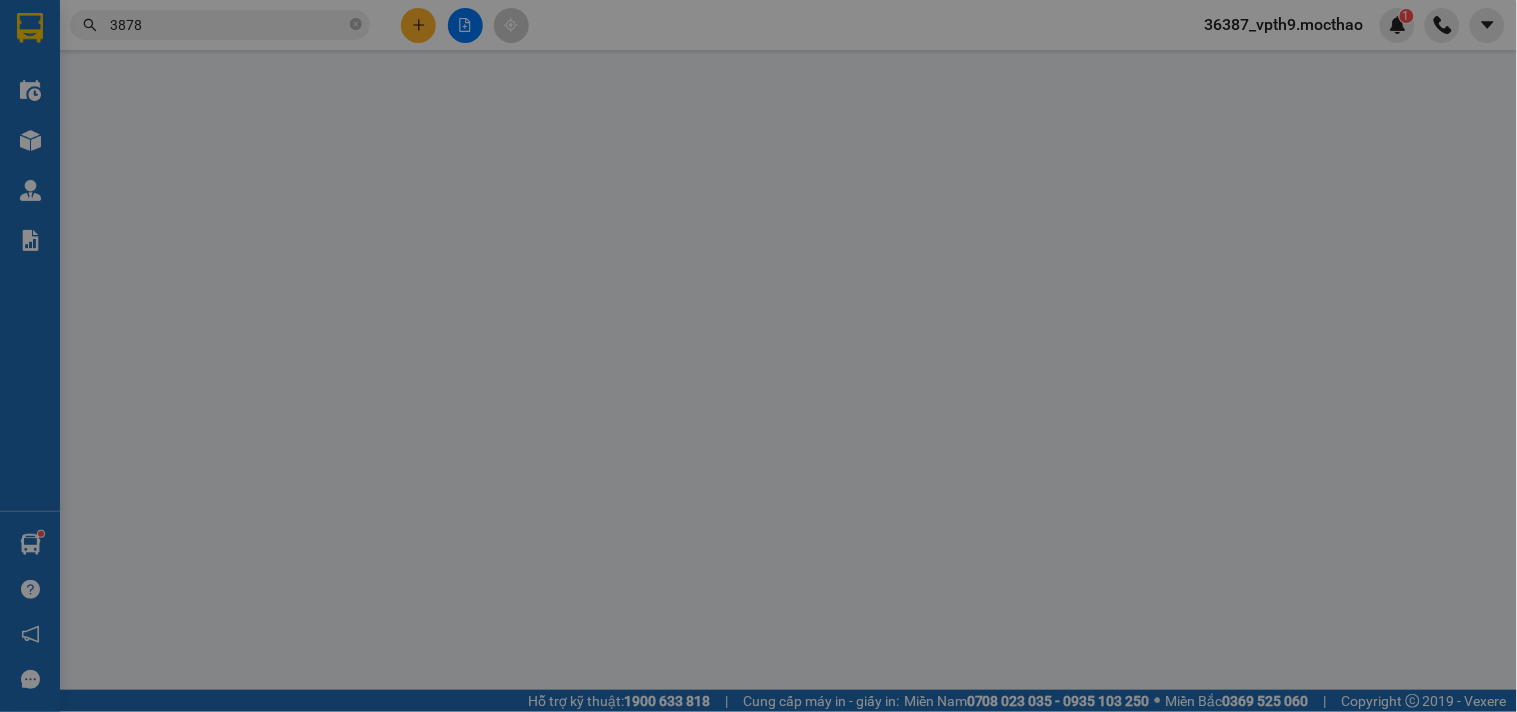 scroll, scrollTop: 0, scrollLeft: 0, axis: both 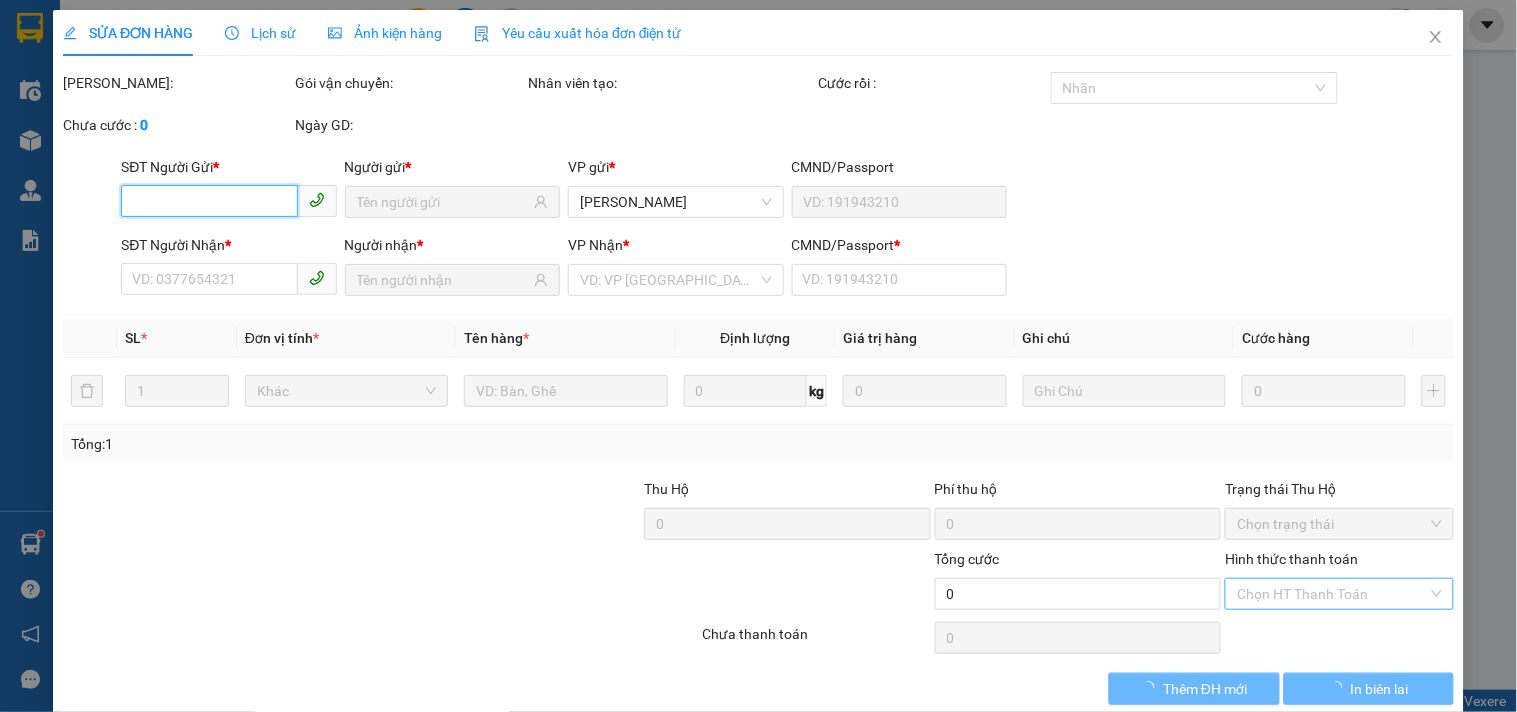 type on "0345687270" 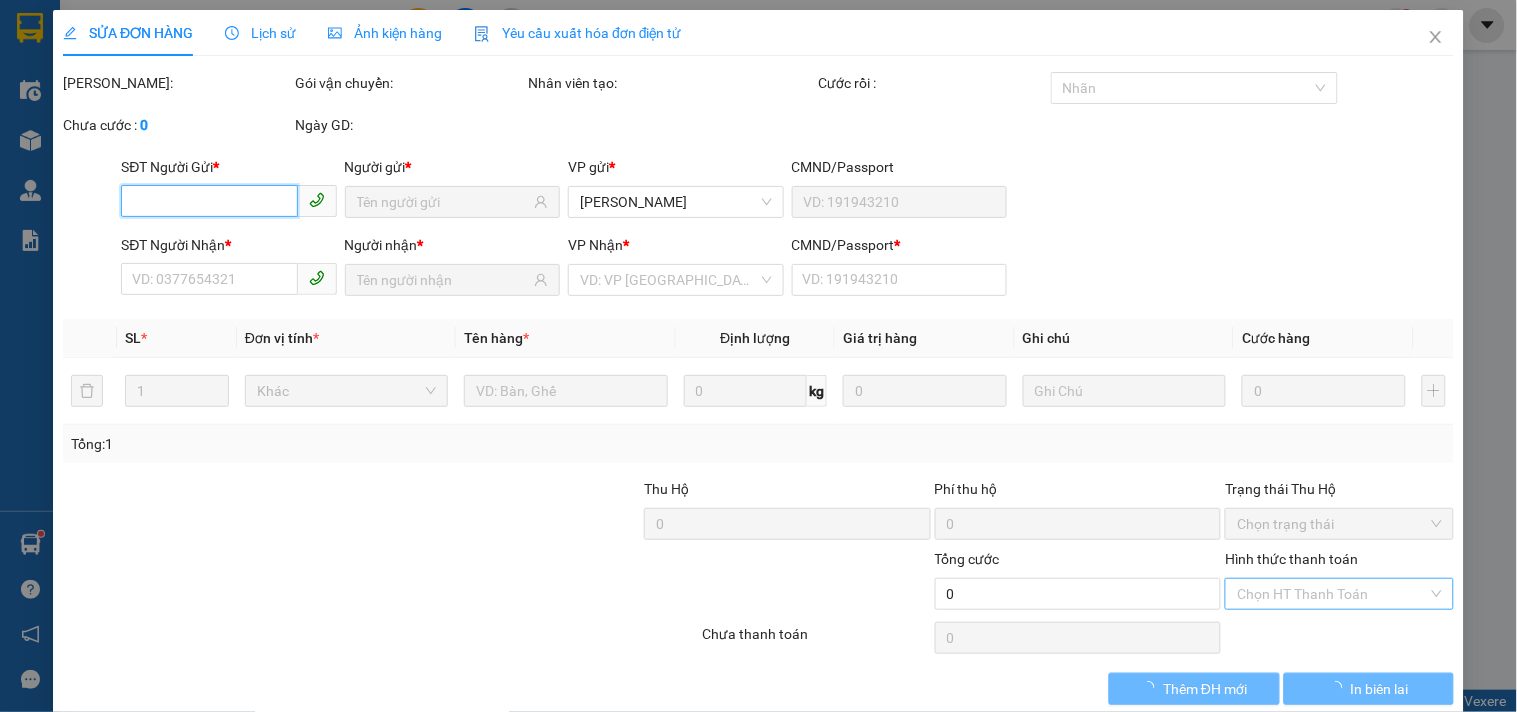 type on "HÙNG" 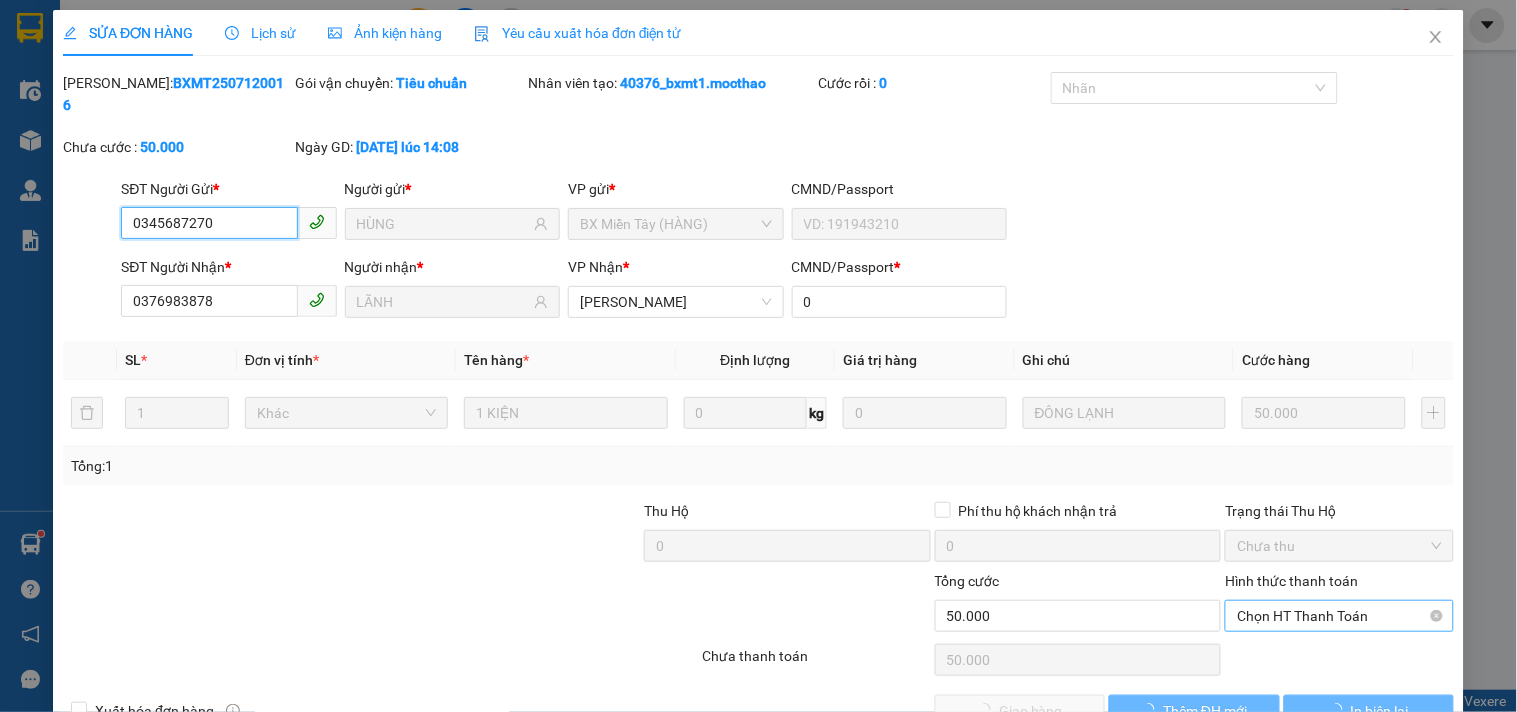 click on "Chọn HT Thanh Toán" at bounding box center [1339, 616] 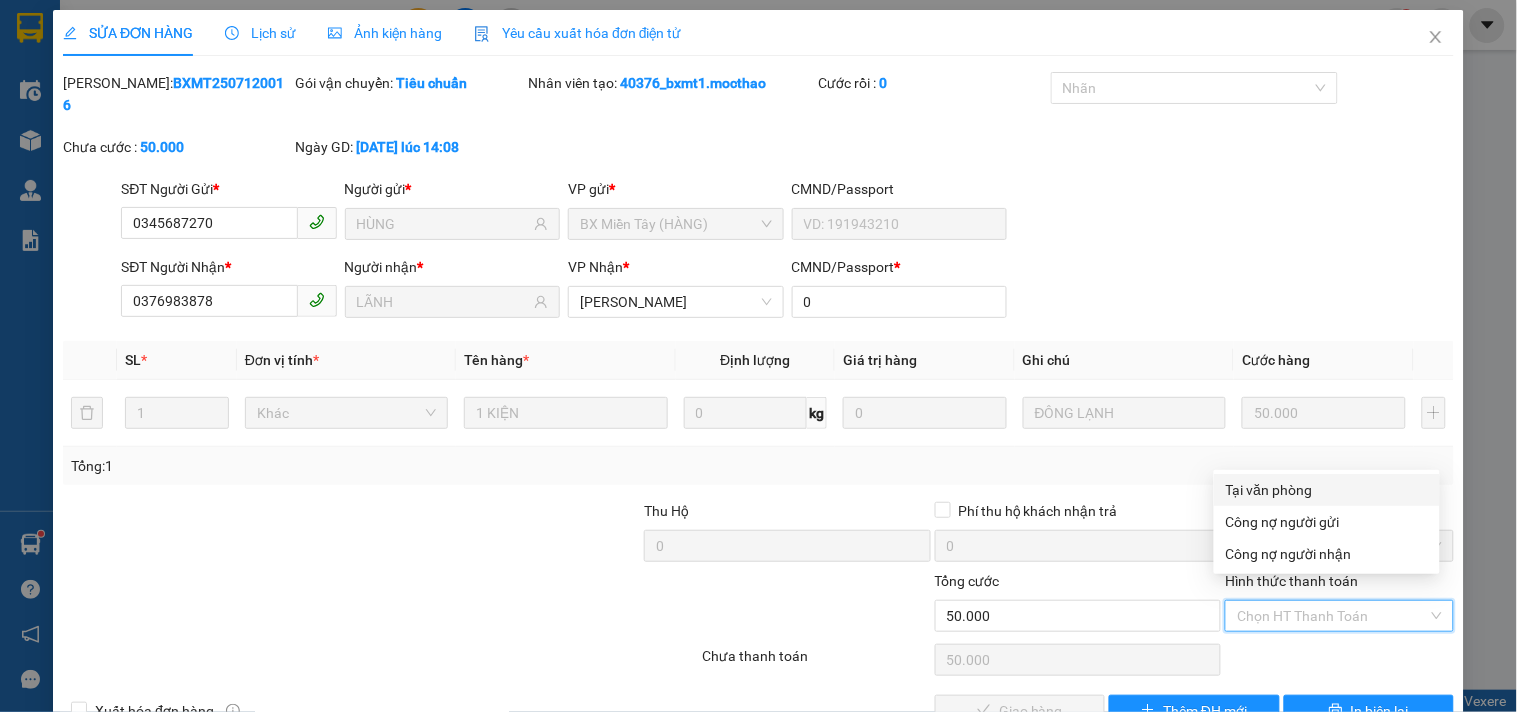click on "Tại văn phòng" at bounding box center [1327, 490] 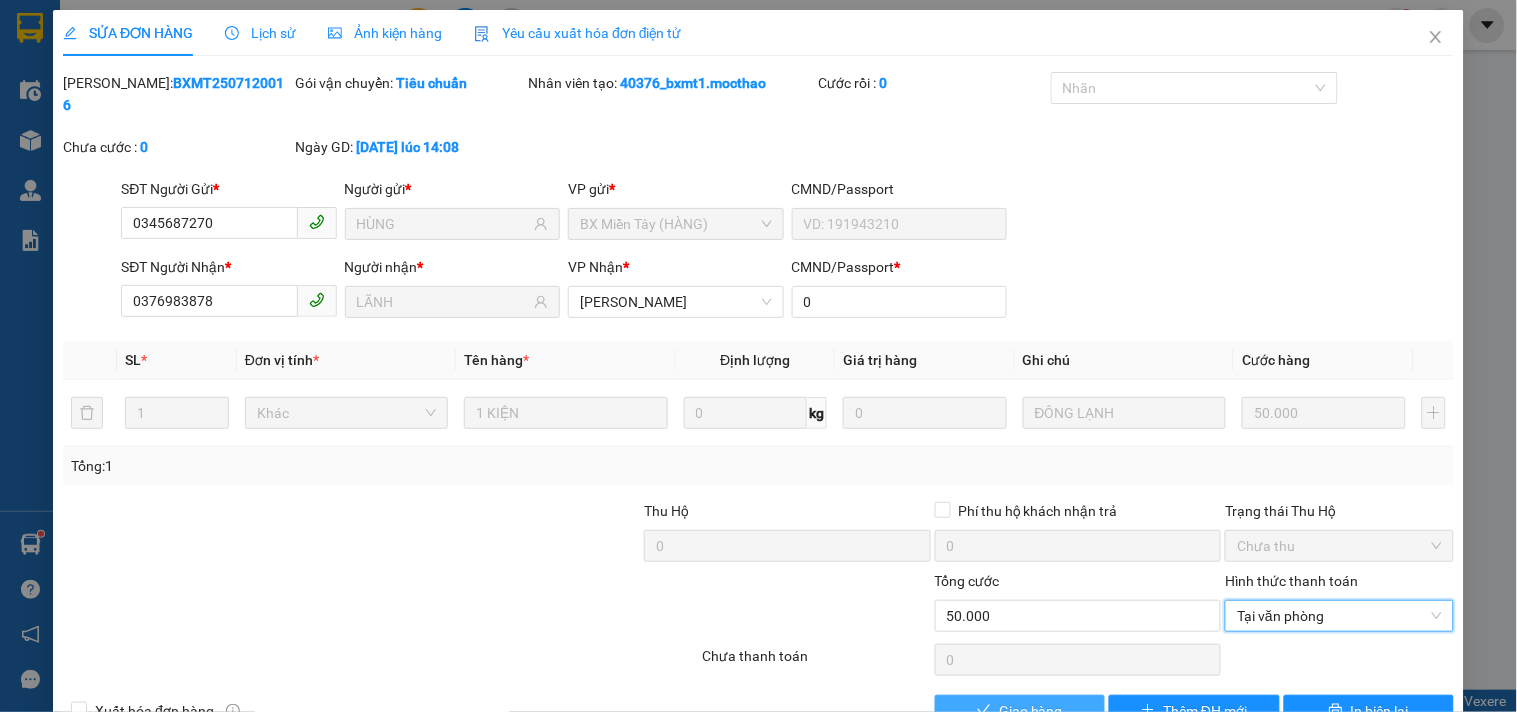 click on "Giao hàng" at bounding box center [1020, 711] 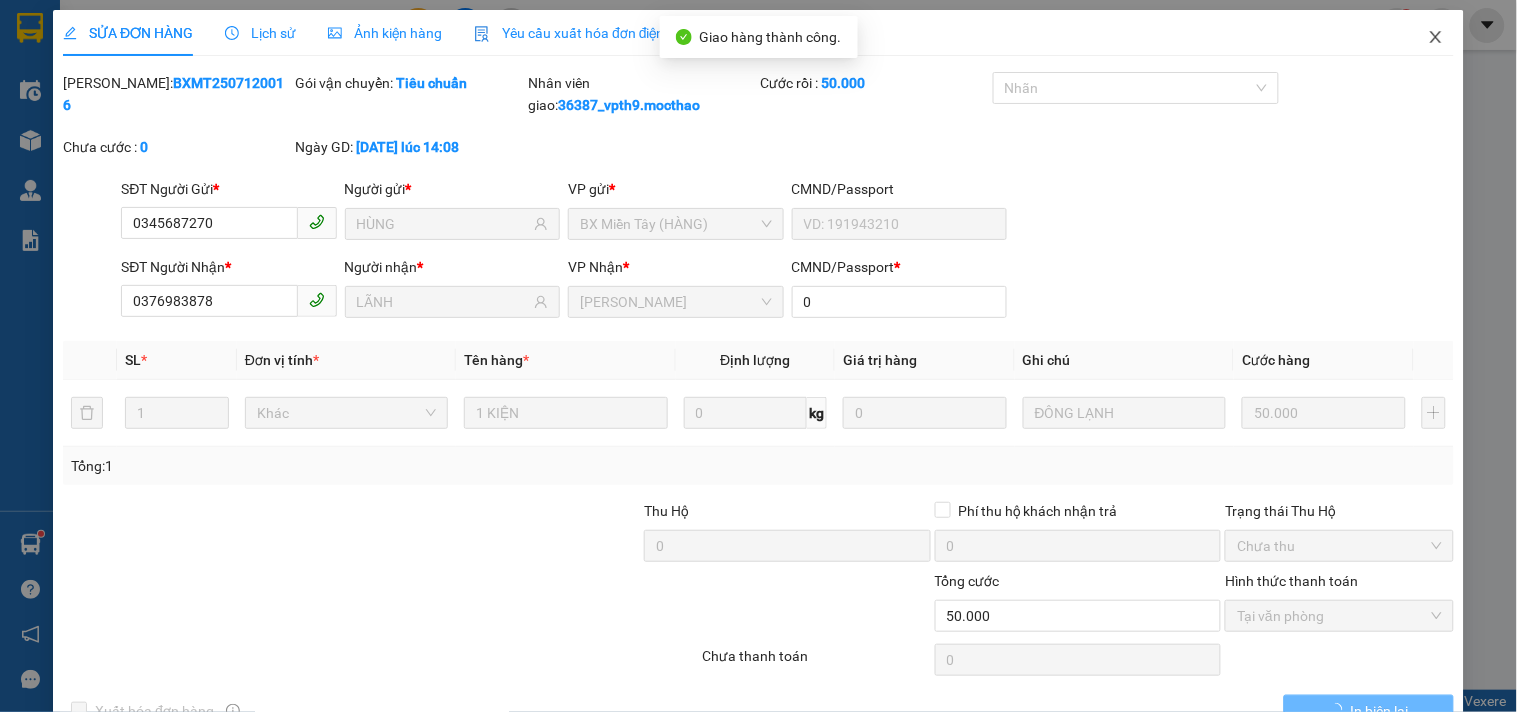 click at bounding box center (1436, 38) 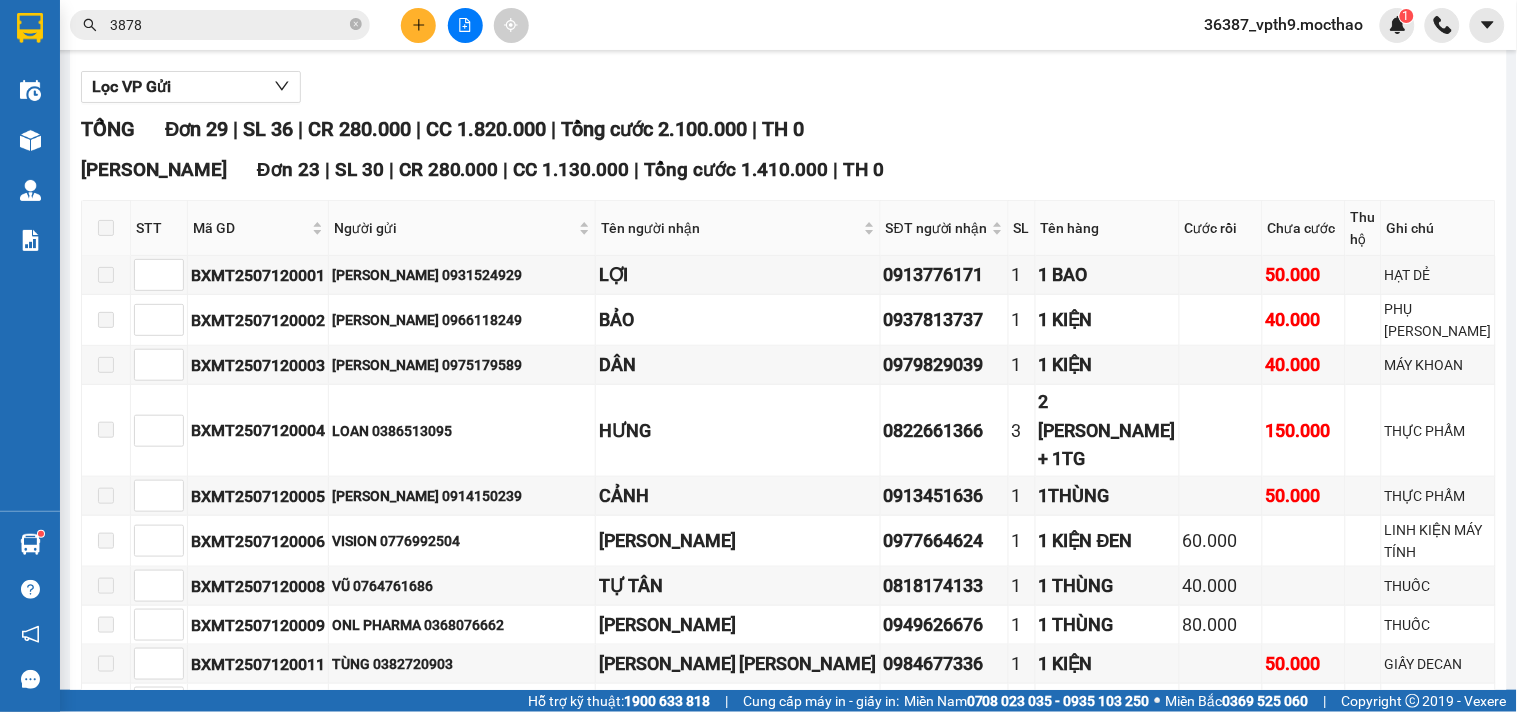 scroll, scrollTop: 0, scrollLeft: 0, axis: both 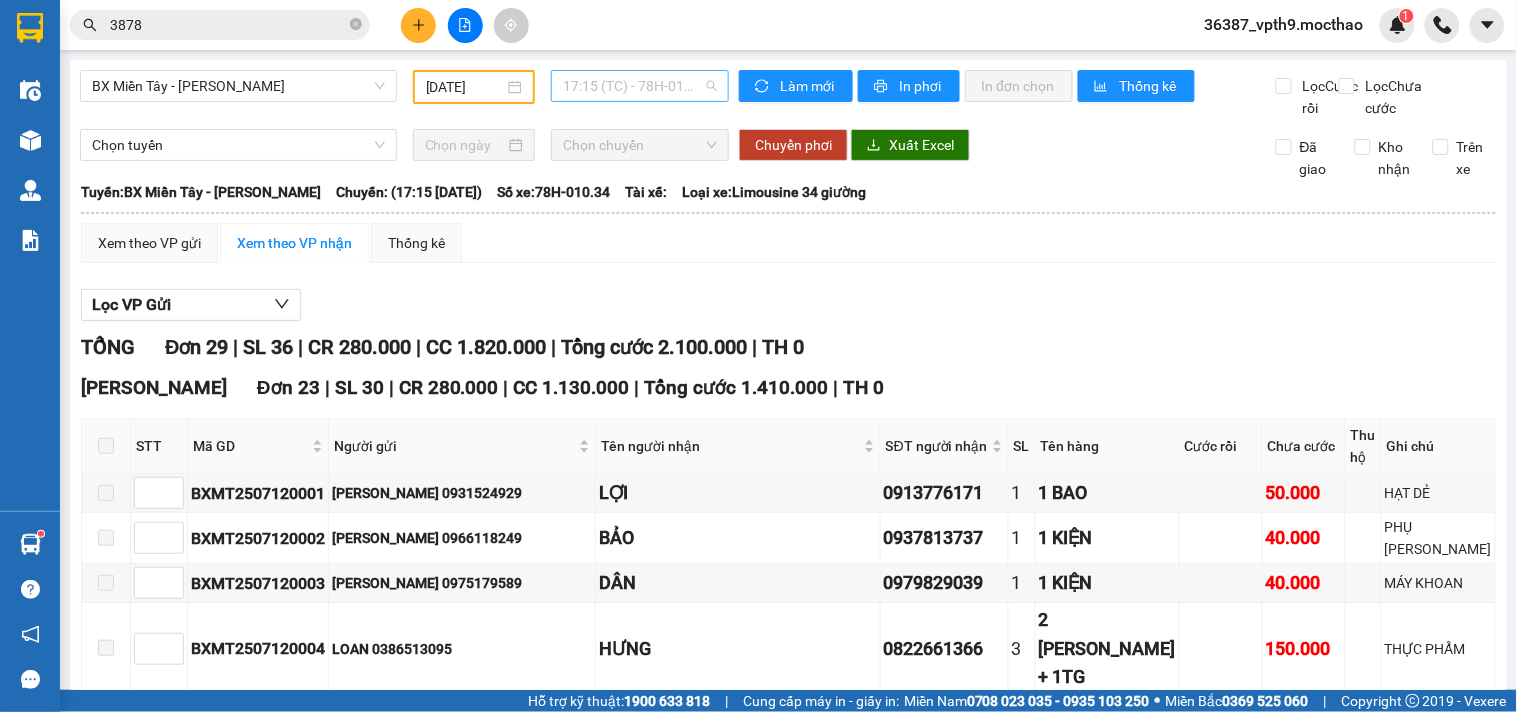 click on "17:15   (TC)   - 78H-010.34" at bounding box center (640, 86) 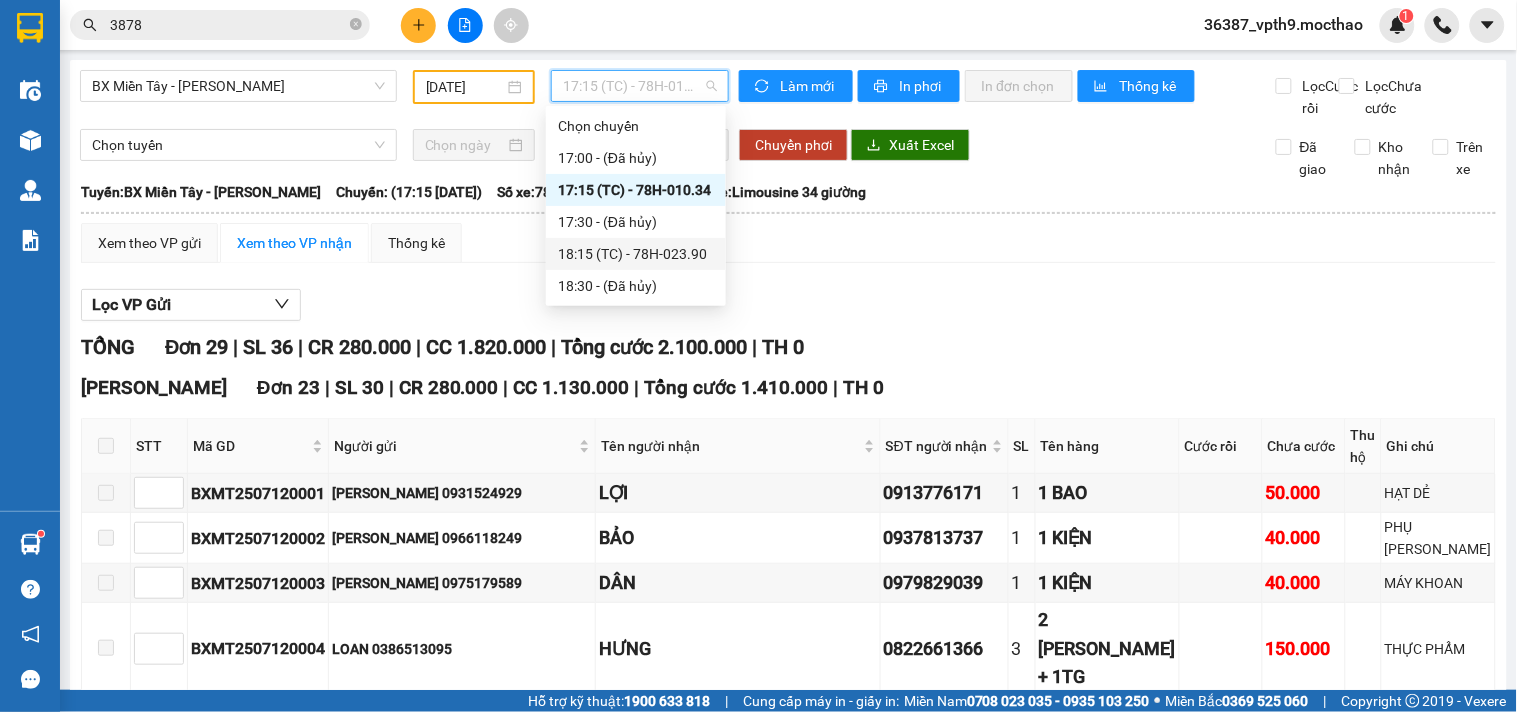 click on "18:15   (TC)   - 78H-023.90" at bounding box center (636, 254) 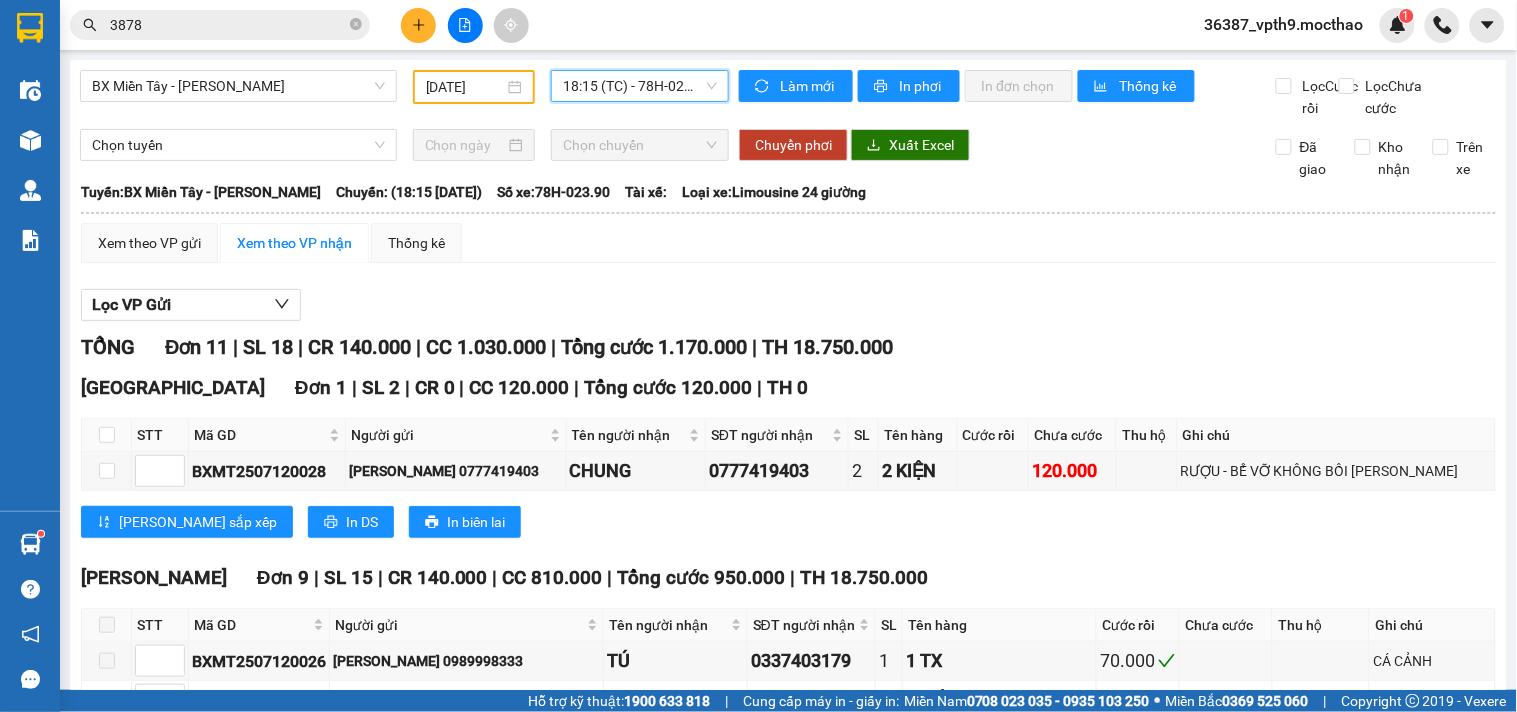 scroll, scrollTop: 333, scrollLeft: 0, axis: vertical 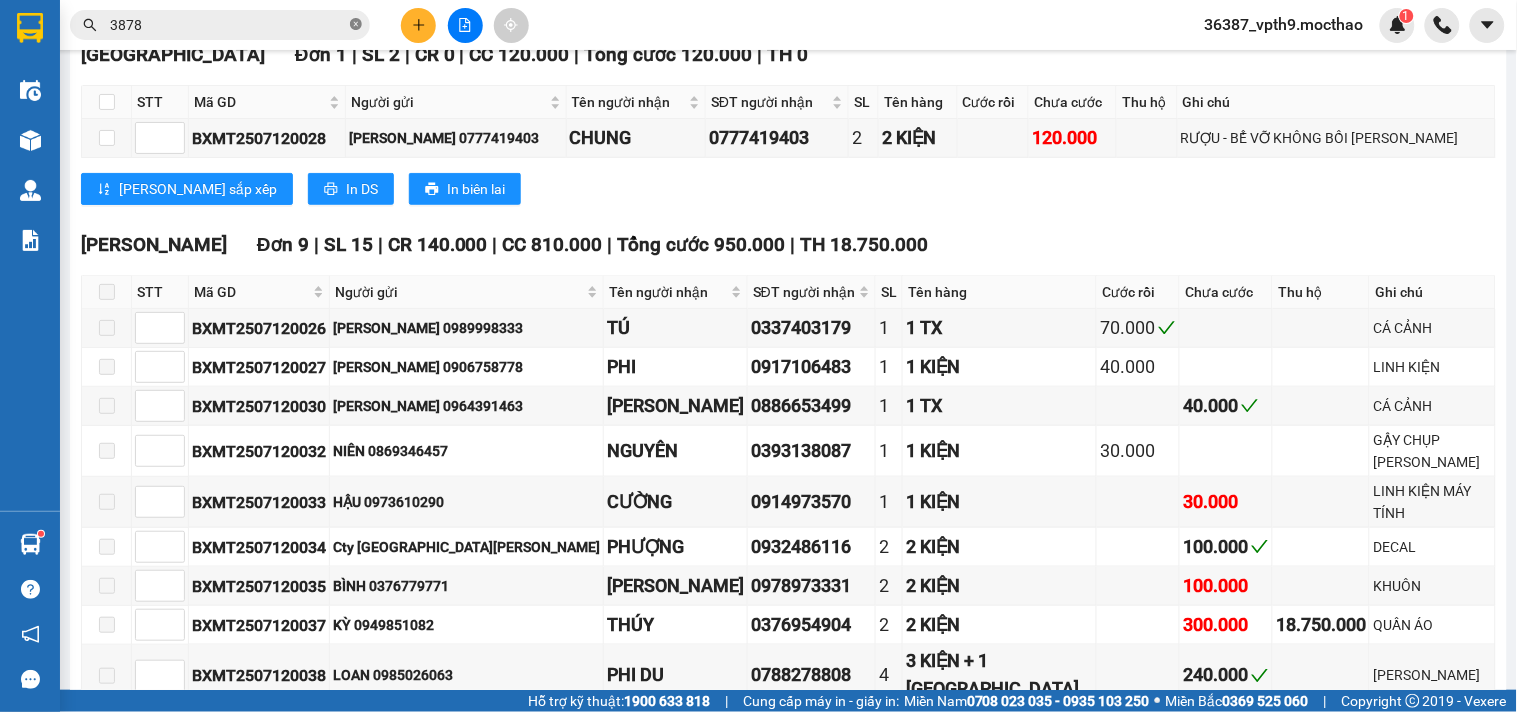 click 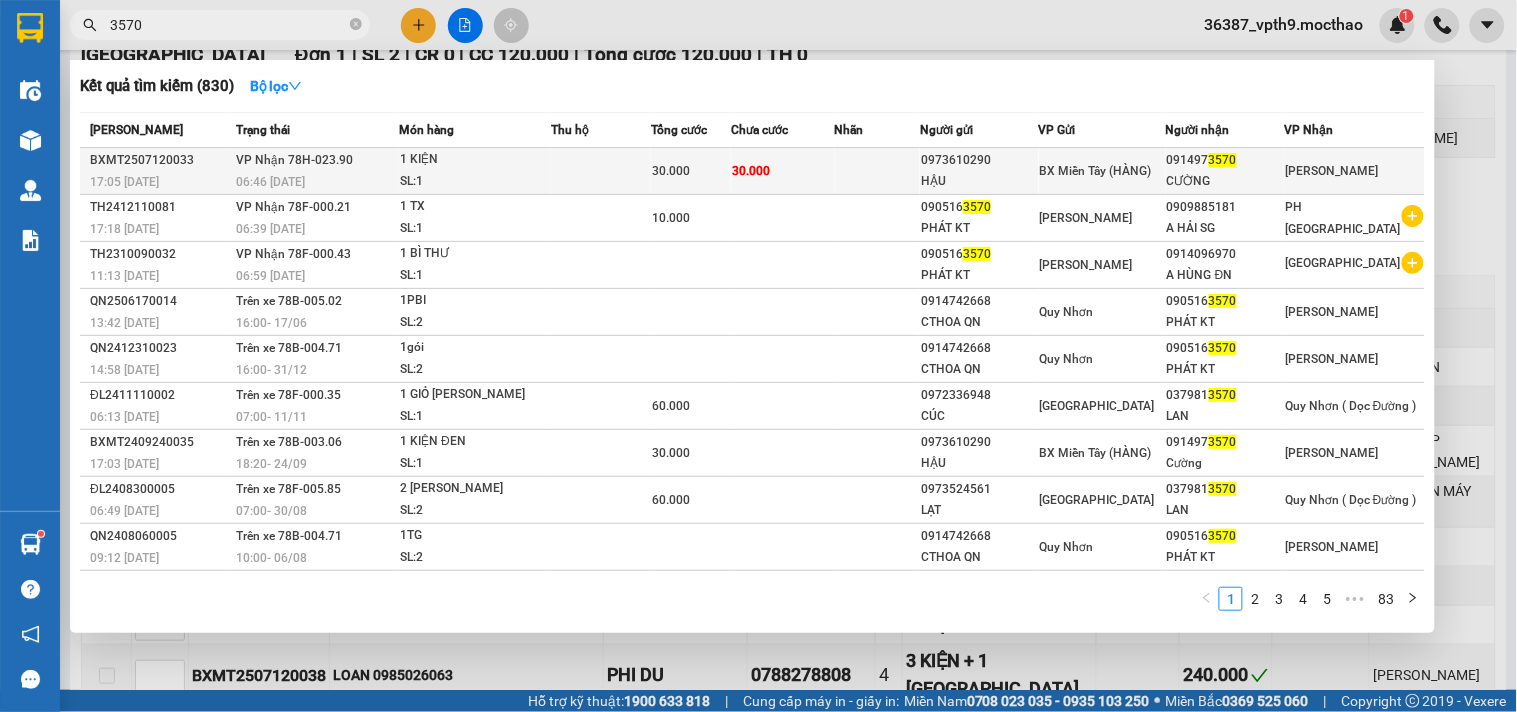 type on "3570" 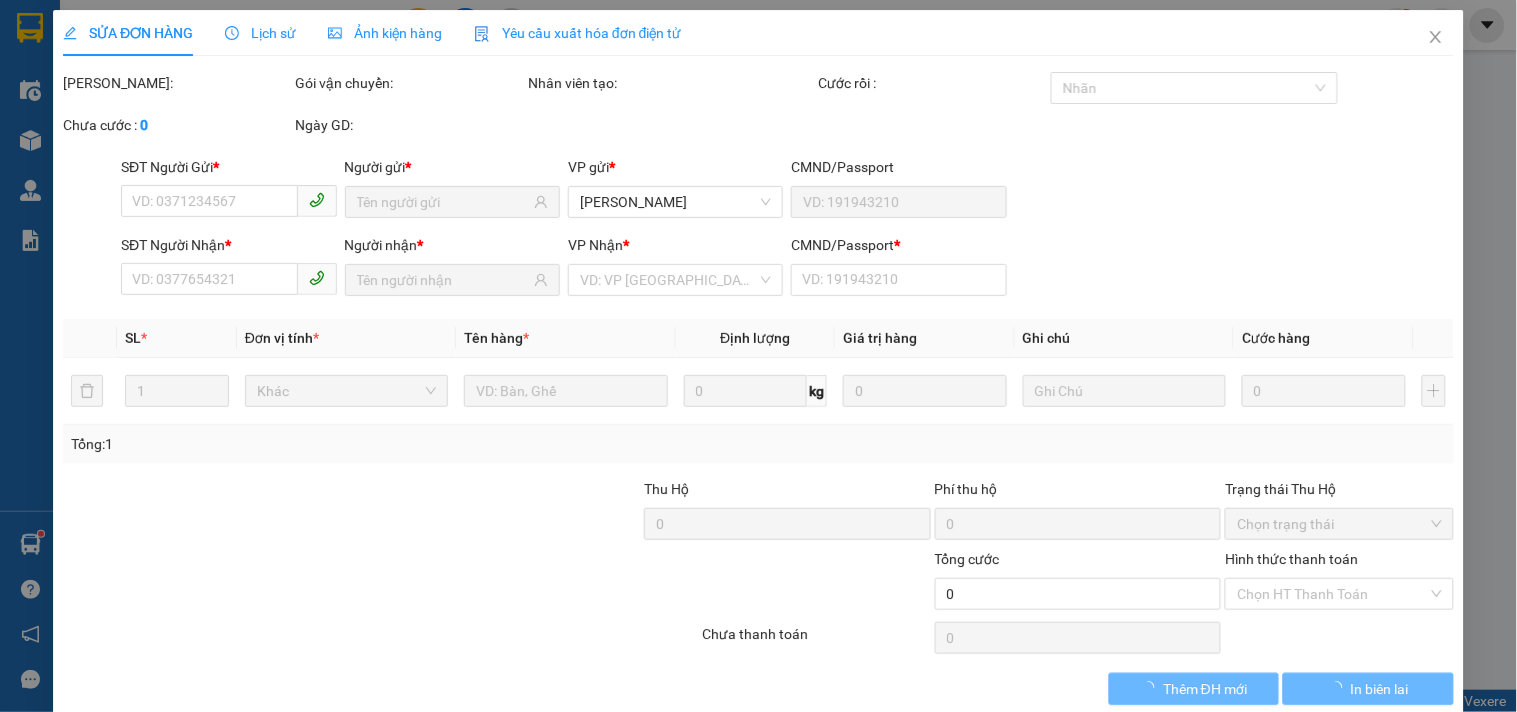 scroll, scrollTop: 0, scrollLeft: 0, axis: both 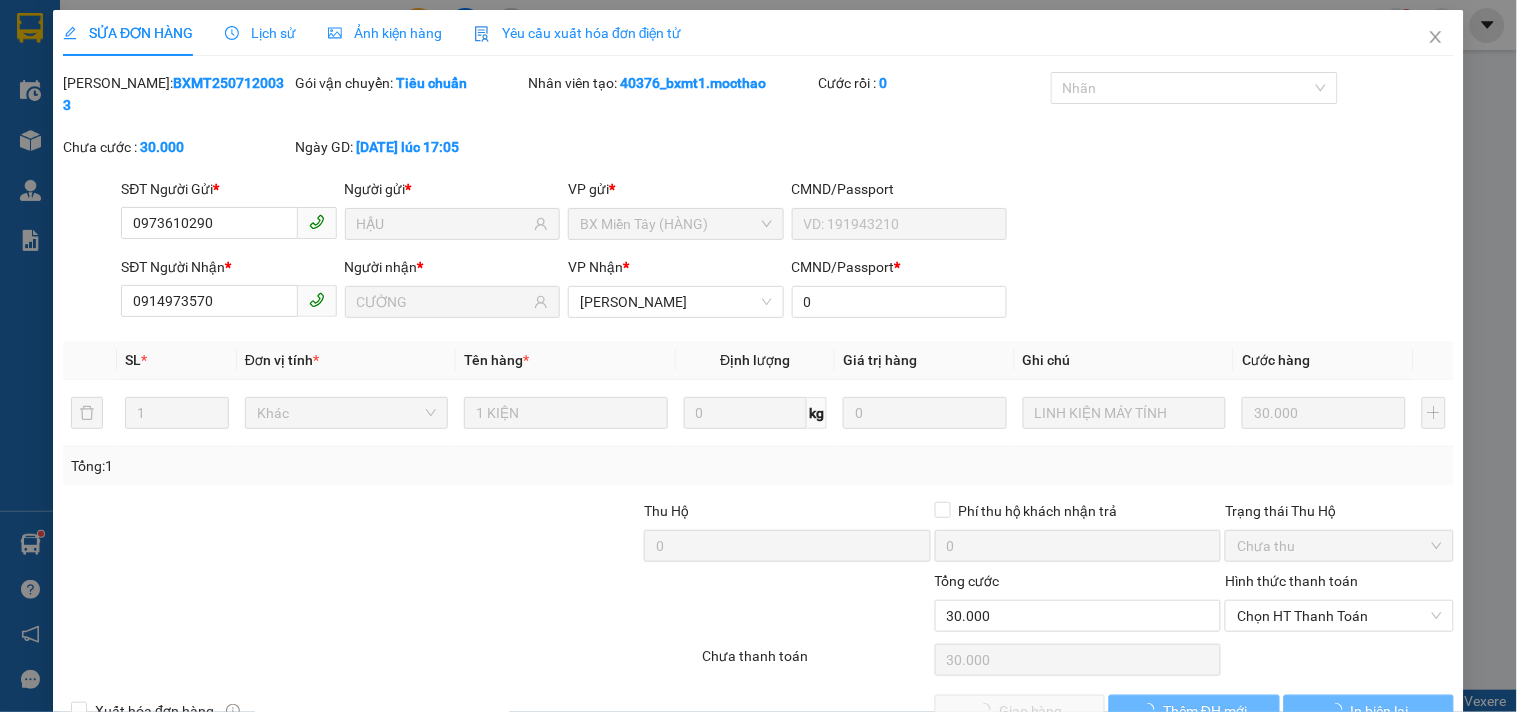 type on "0973610290" 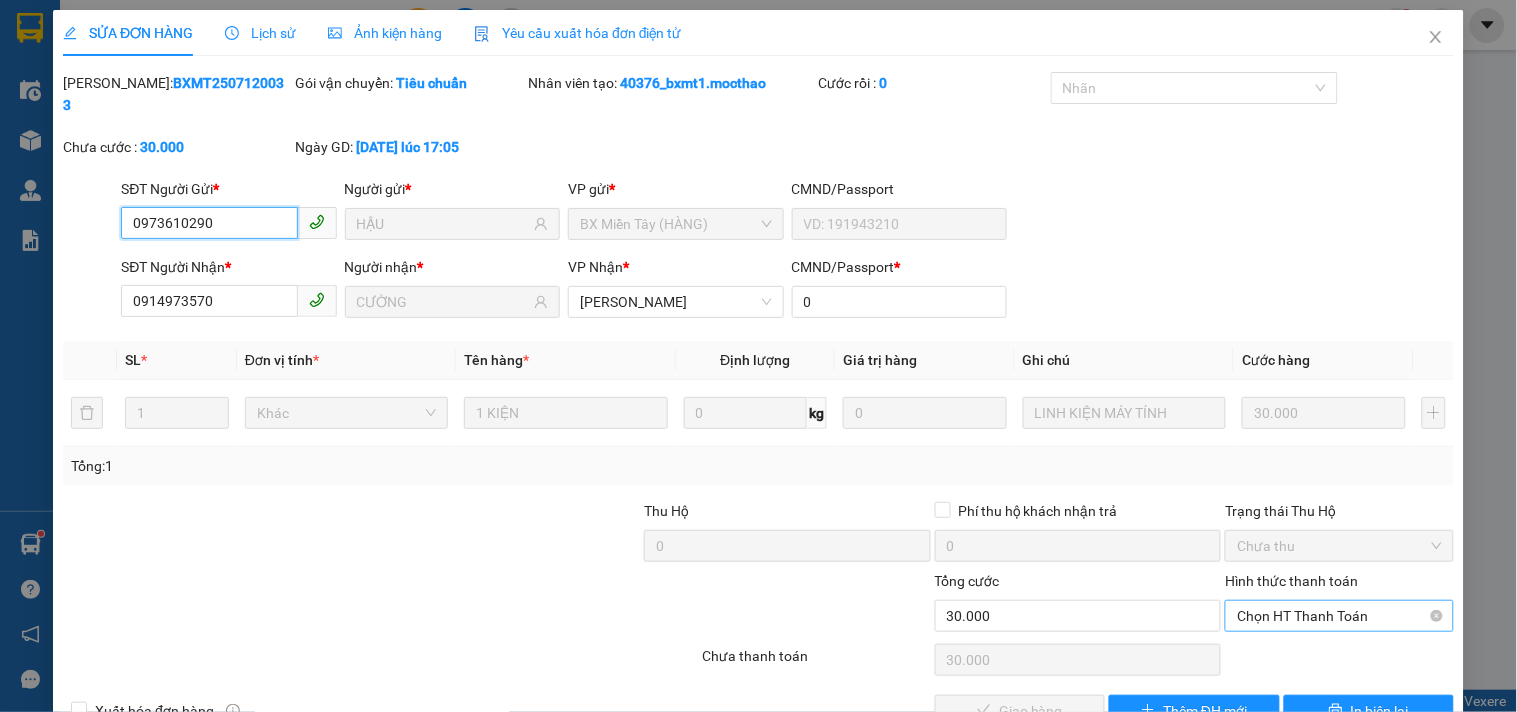 click on "Chọn HT Thanh Toán" at bounding box center (1339, 616) 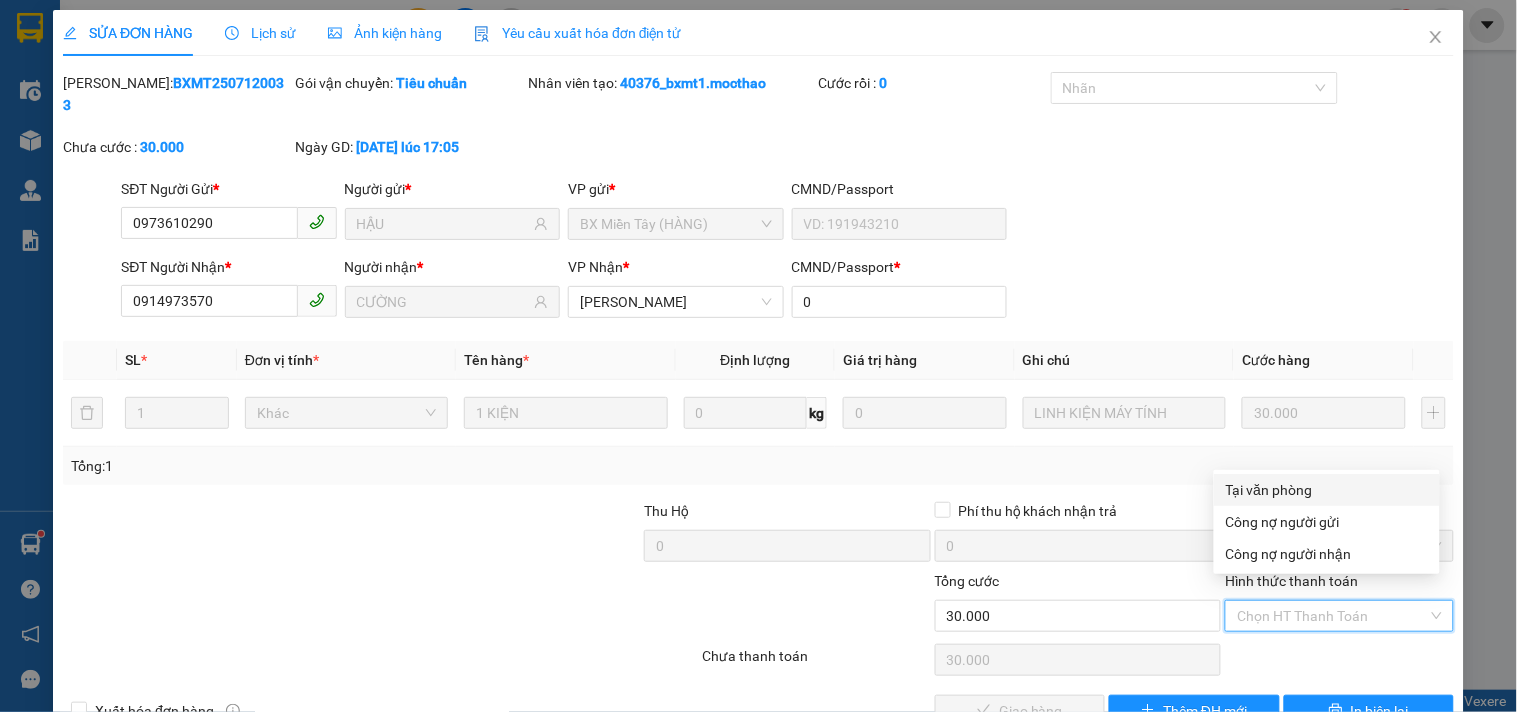click on "Tại văn phòng" at bounding box center (1327, 490) 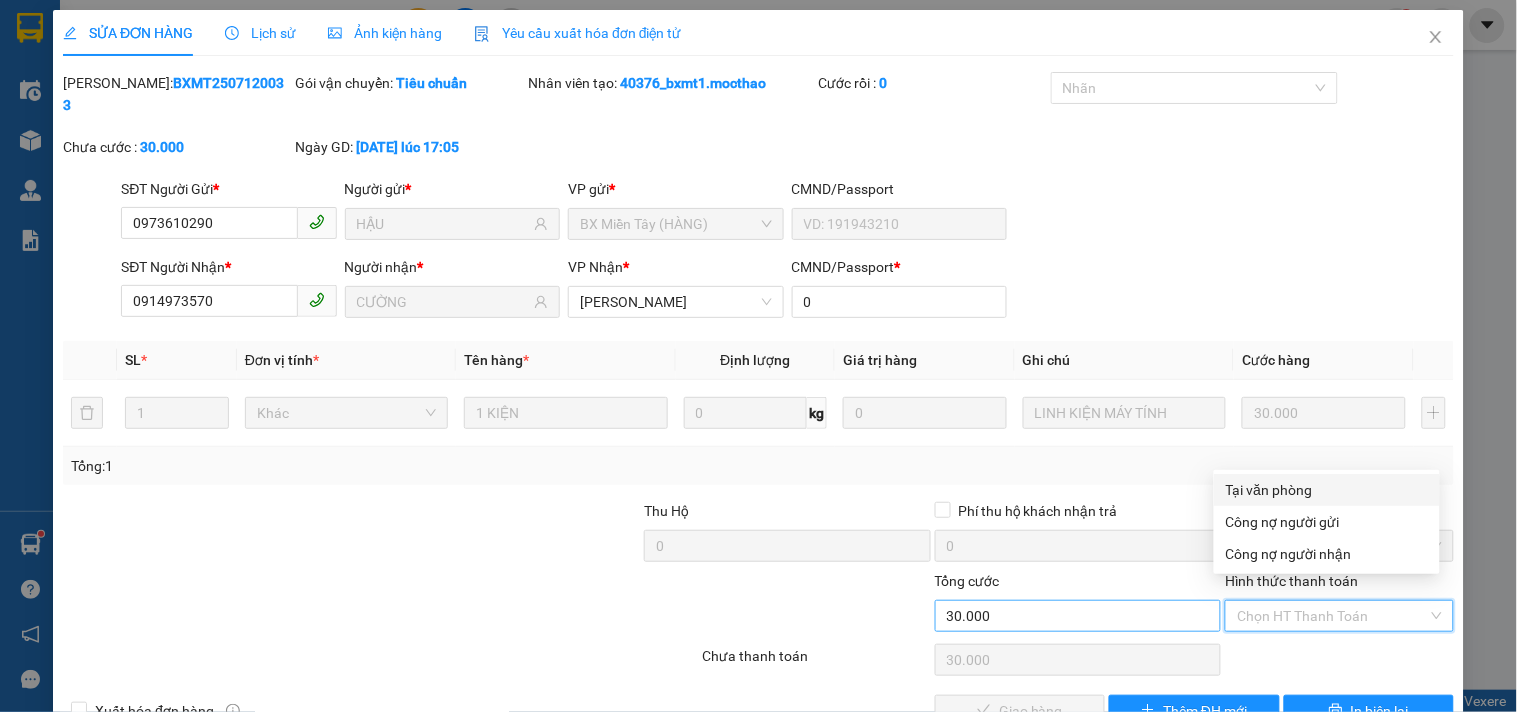 type on "0" 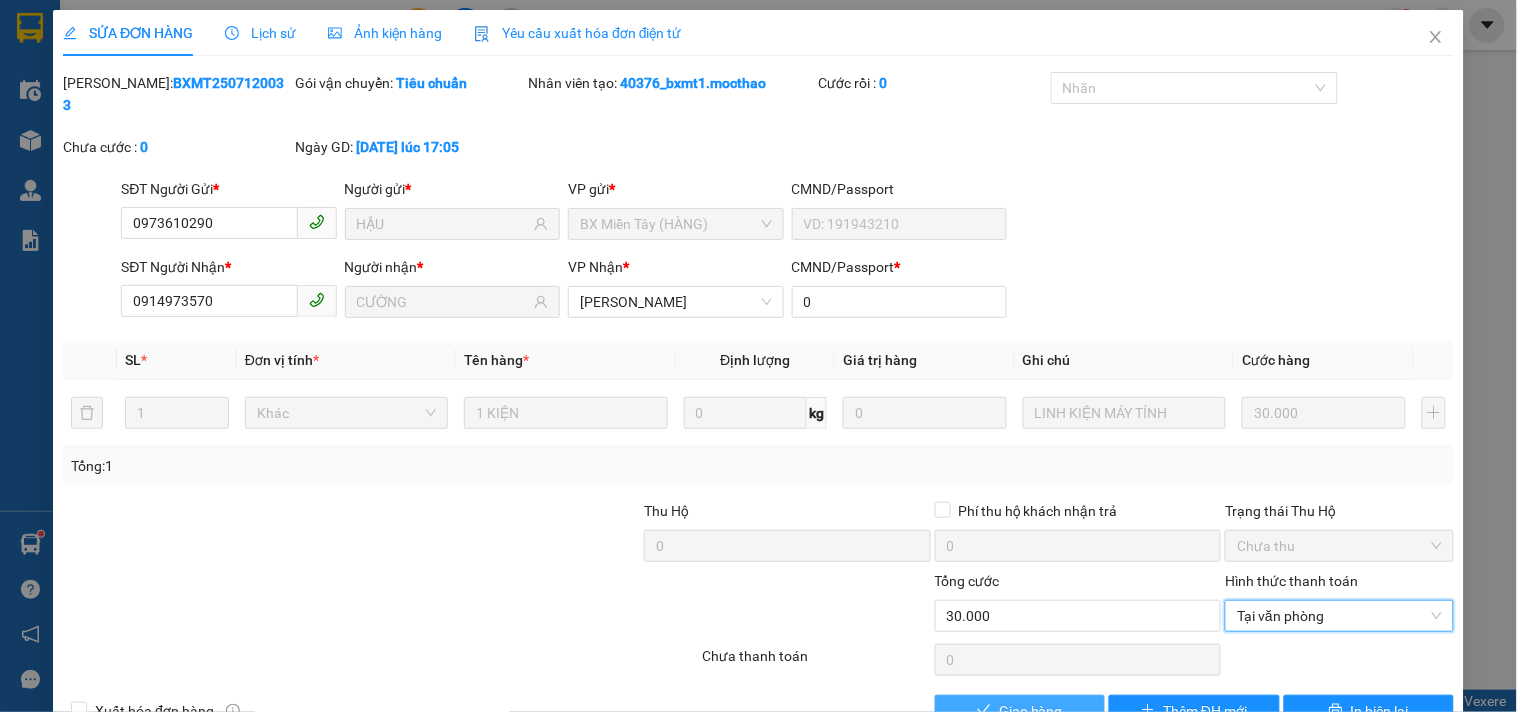 click on "Giao hàng" at bounding box center (1020, 711) 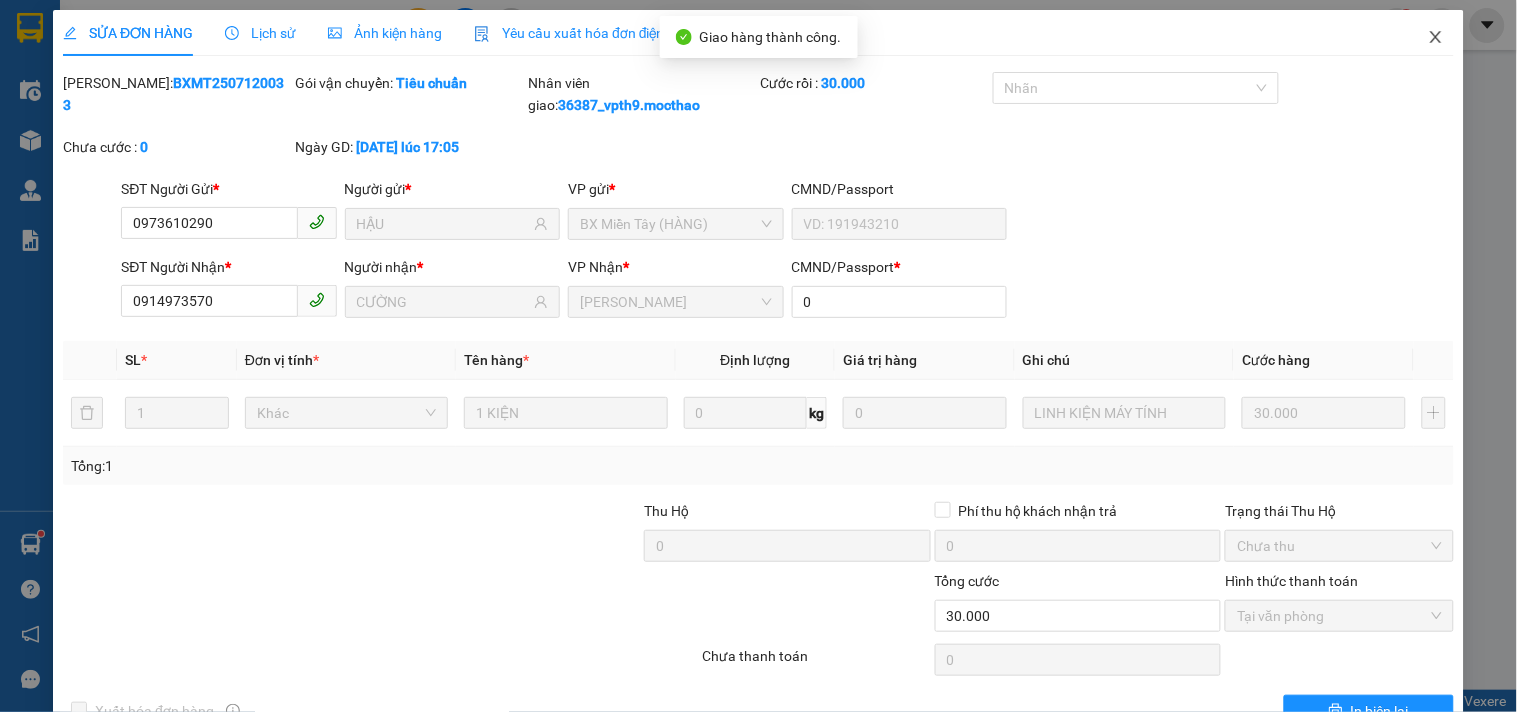 click at bounding box center [1436, 38] 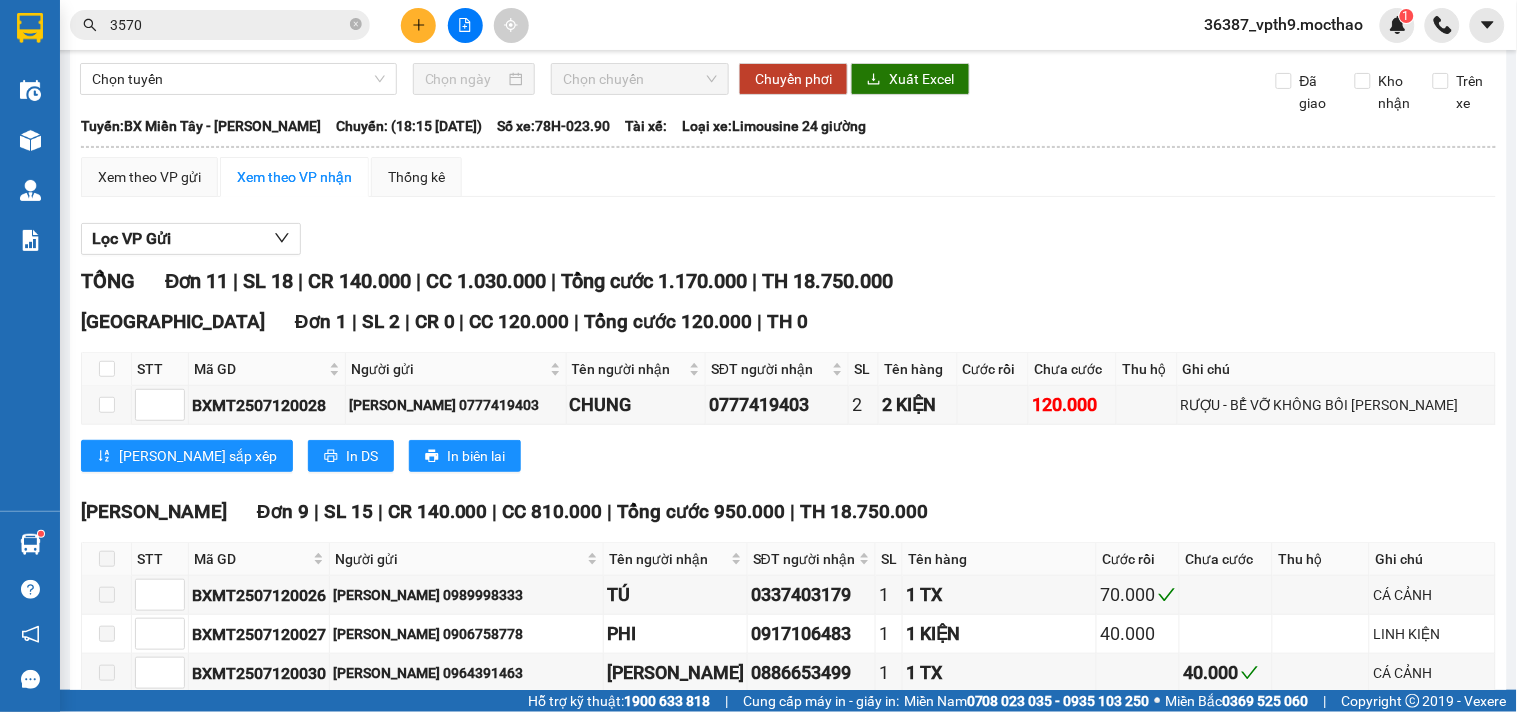 scroll, scrollTop: 0, scrollLeft: 0, axis: both 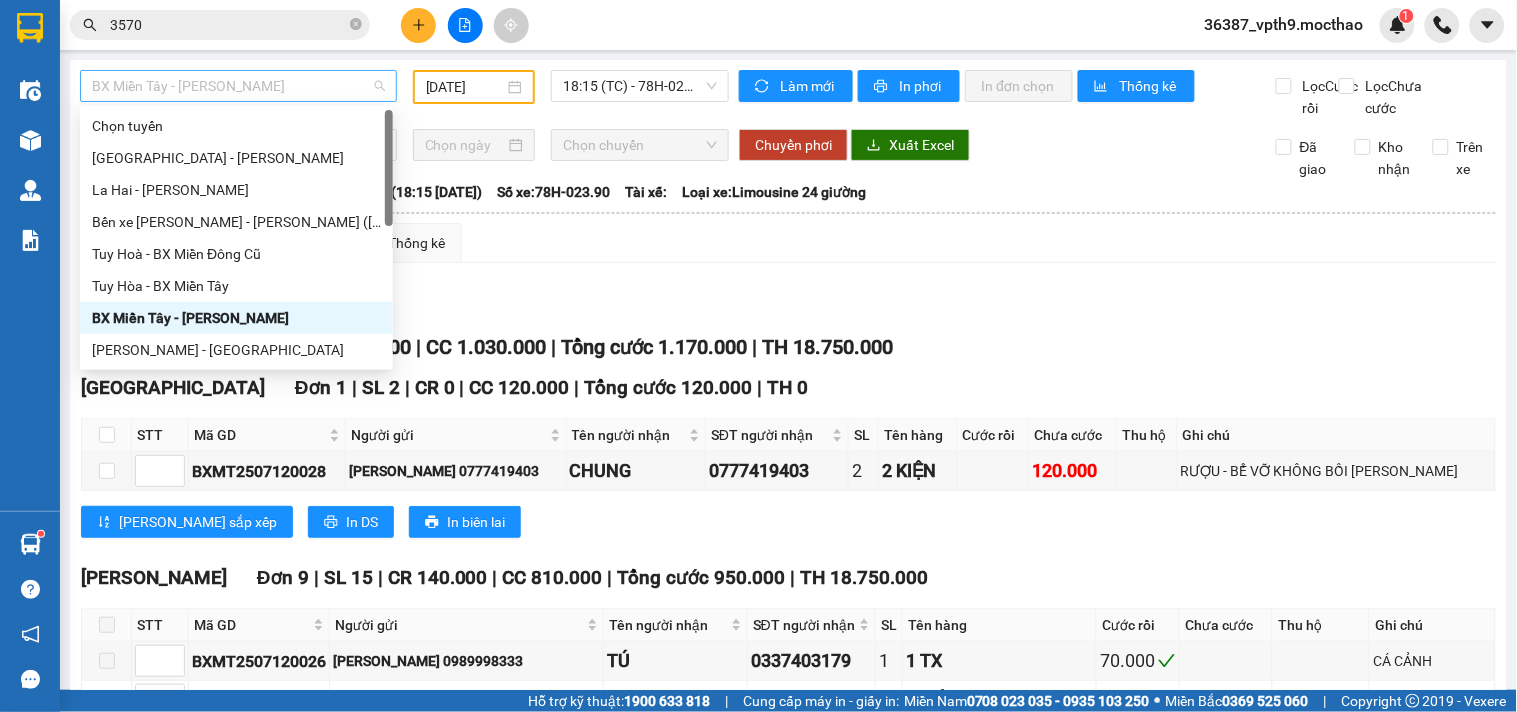 click on "BX Miền Tây - [PERSON_NAME]" at bounding box center [238, 86] 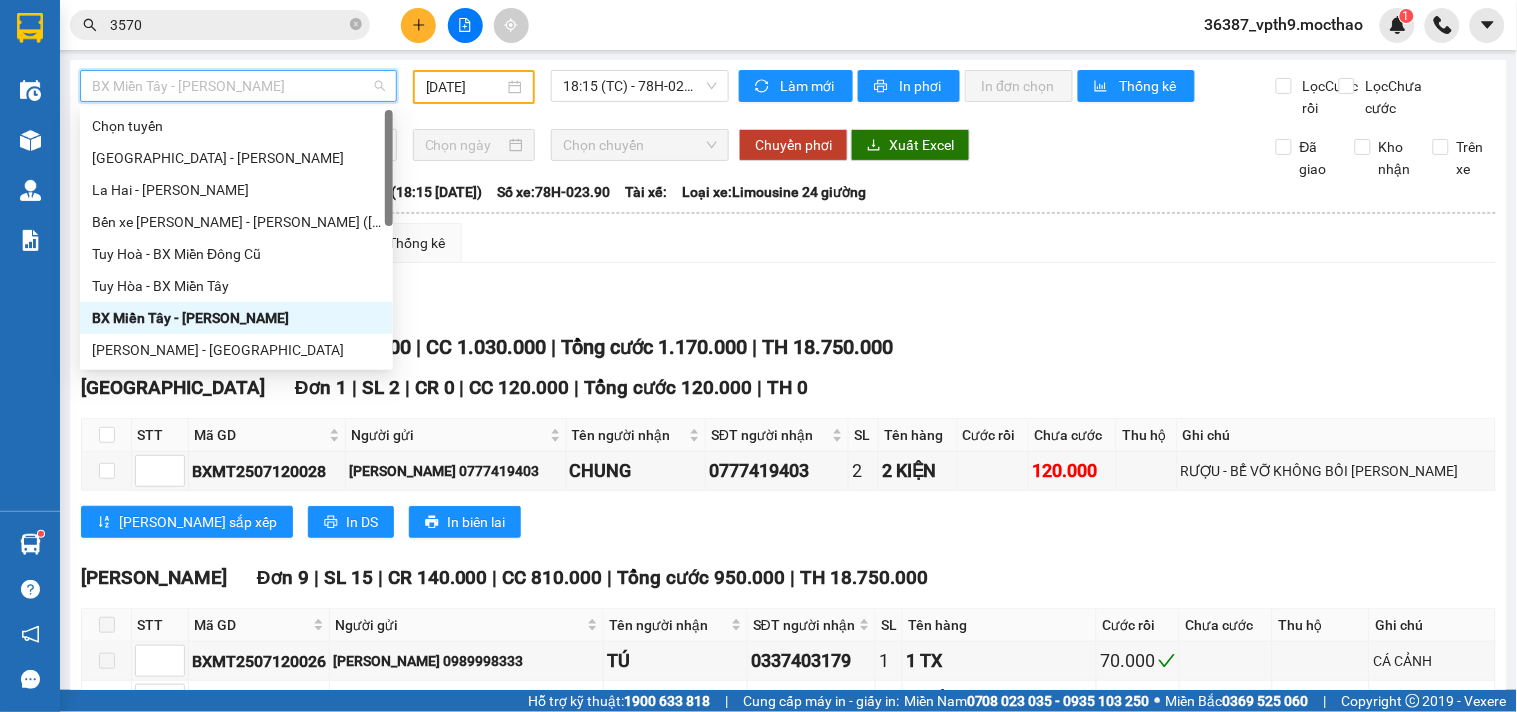 type on "M" 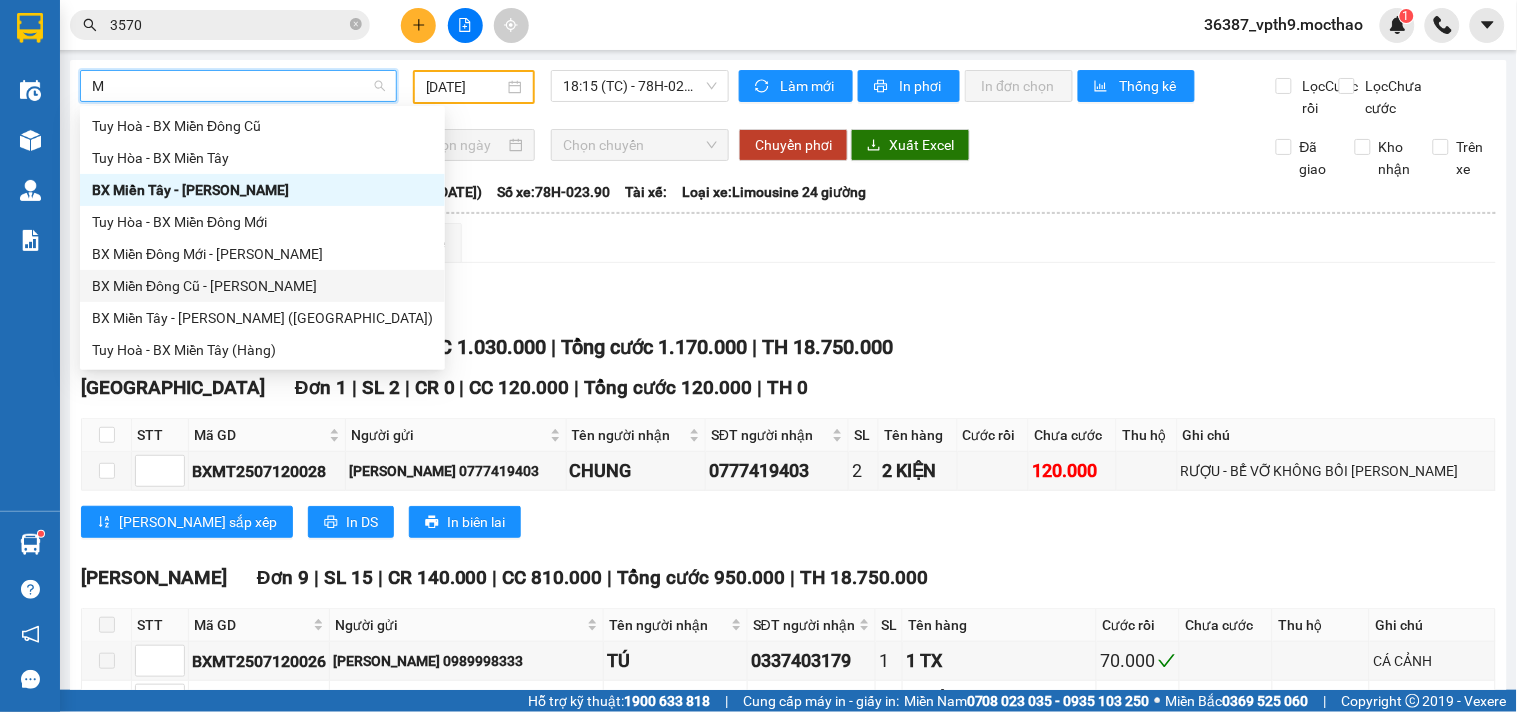 click on "BX Miền Đông Cũ - [PERSON_NAME]" at bounding box center (262, 286) 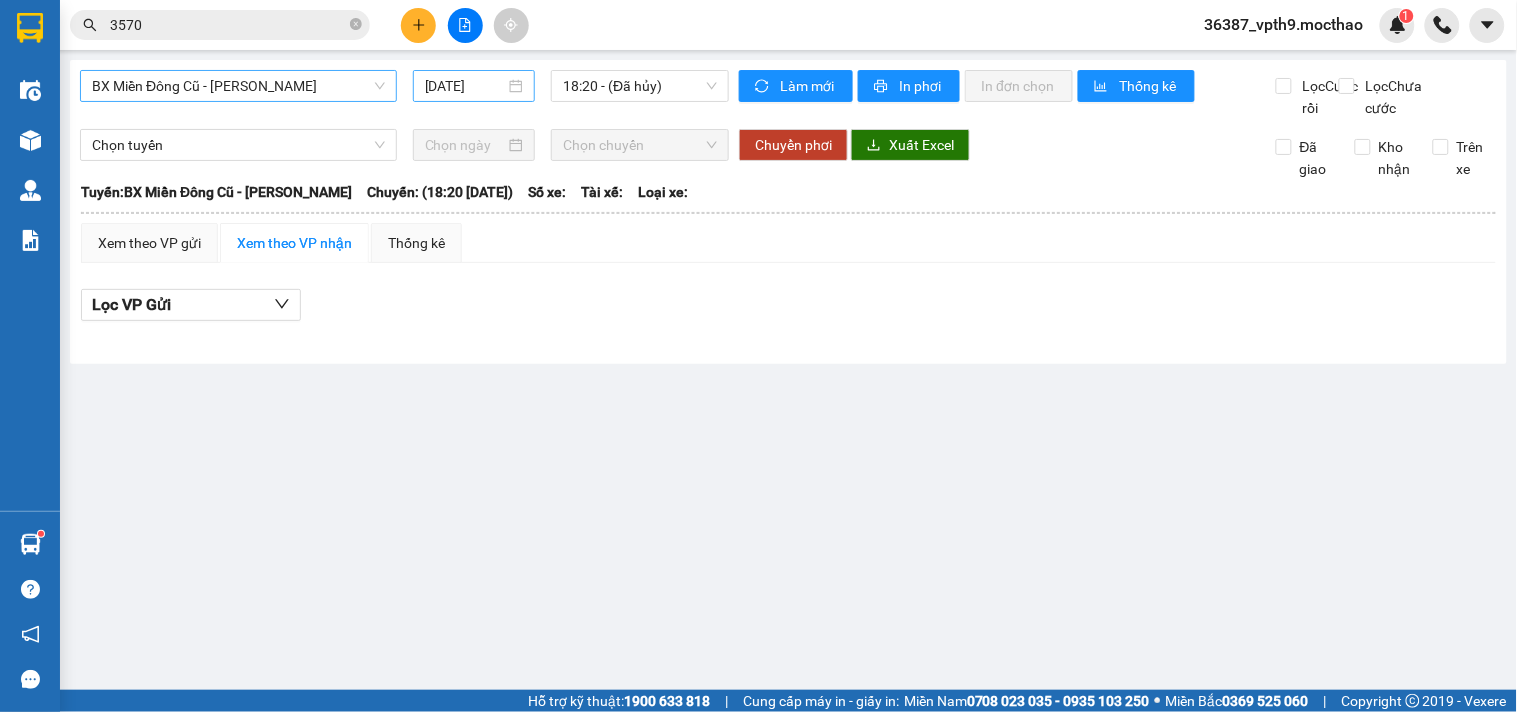 click on "[DATE]" at bounding box center (474, 86) 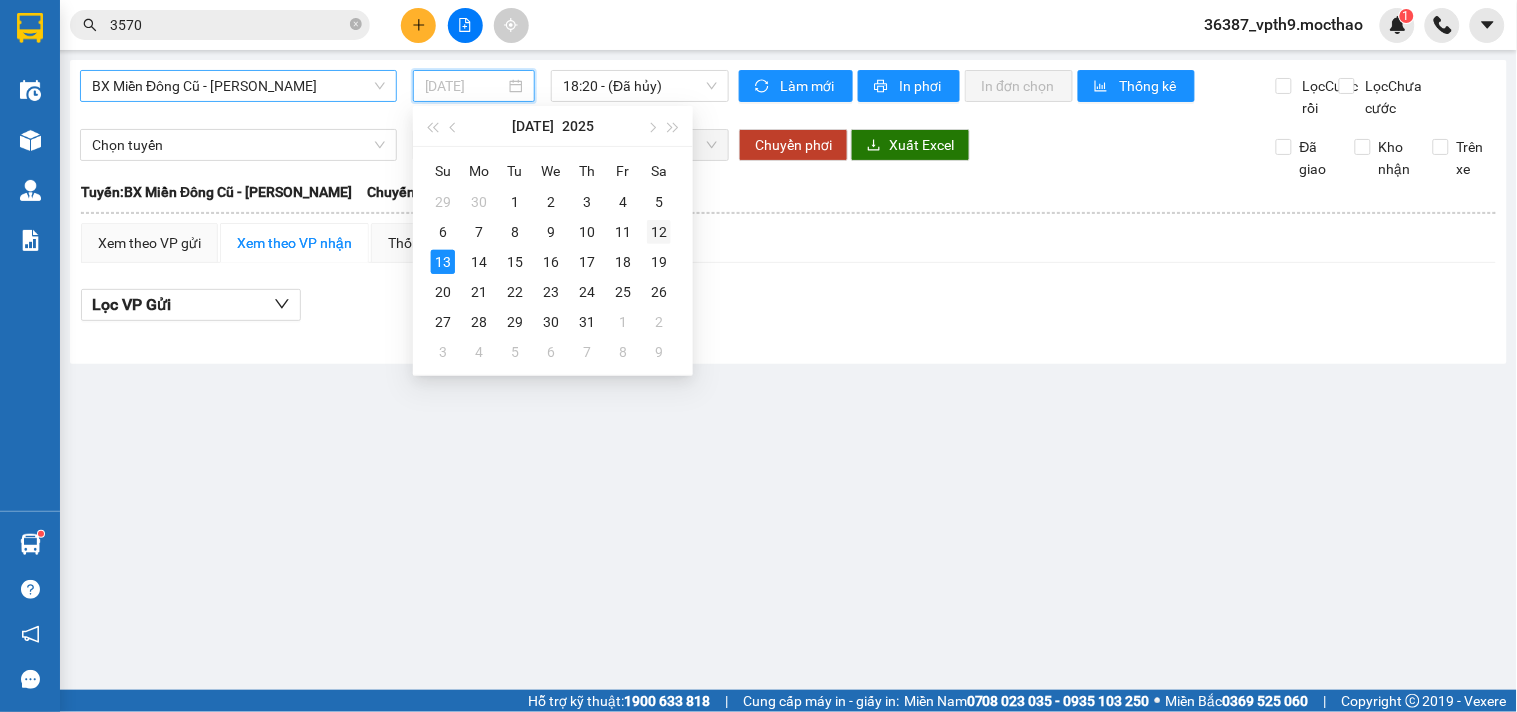 click on "12" at bounding box center (659, 232) 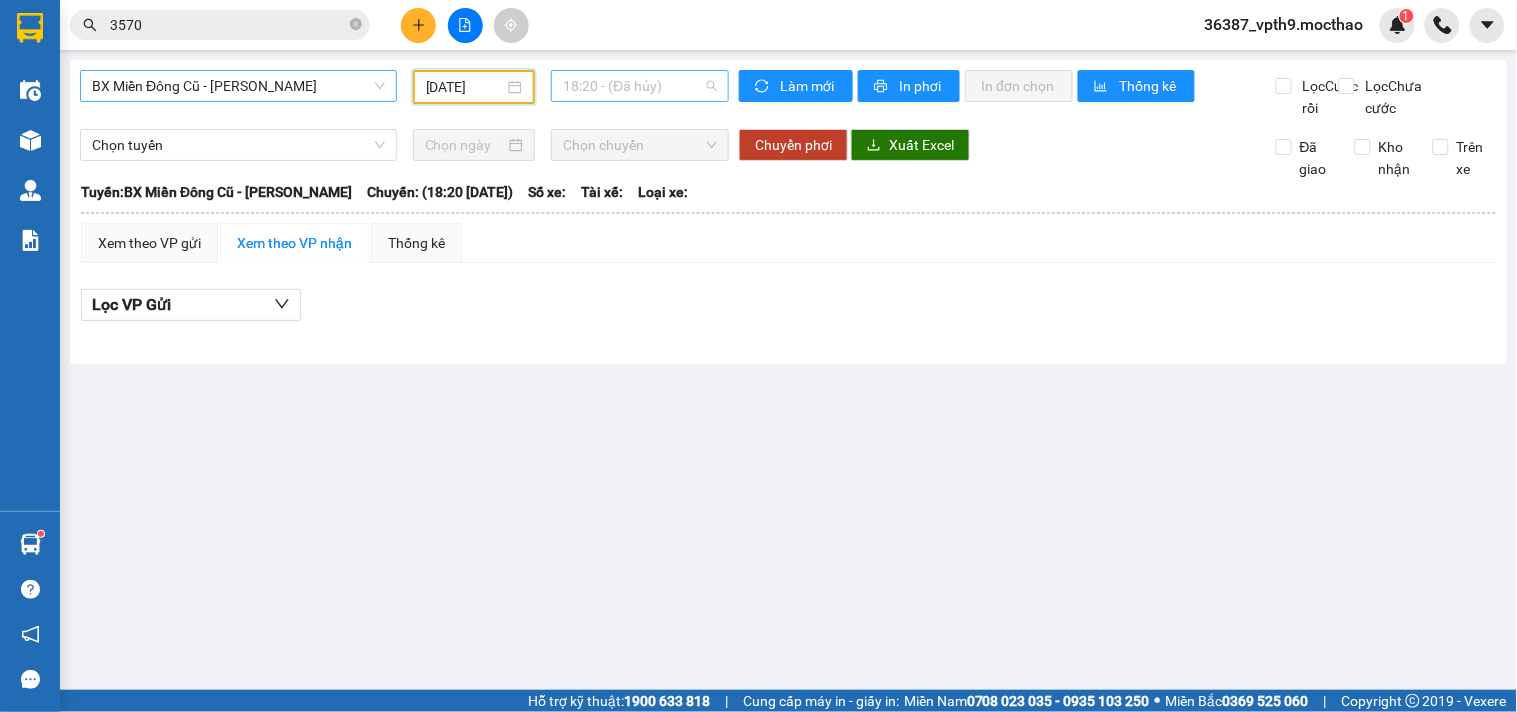 drag, startPoint x: 691, startPoint y: 90, endPoint x: 697, endPoint y: 78, distance: 13.416408 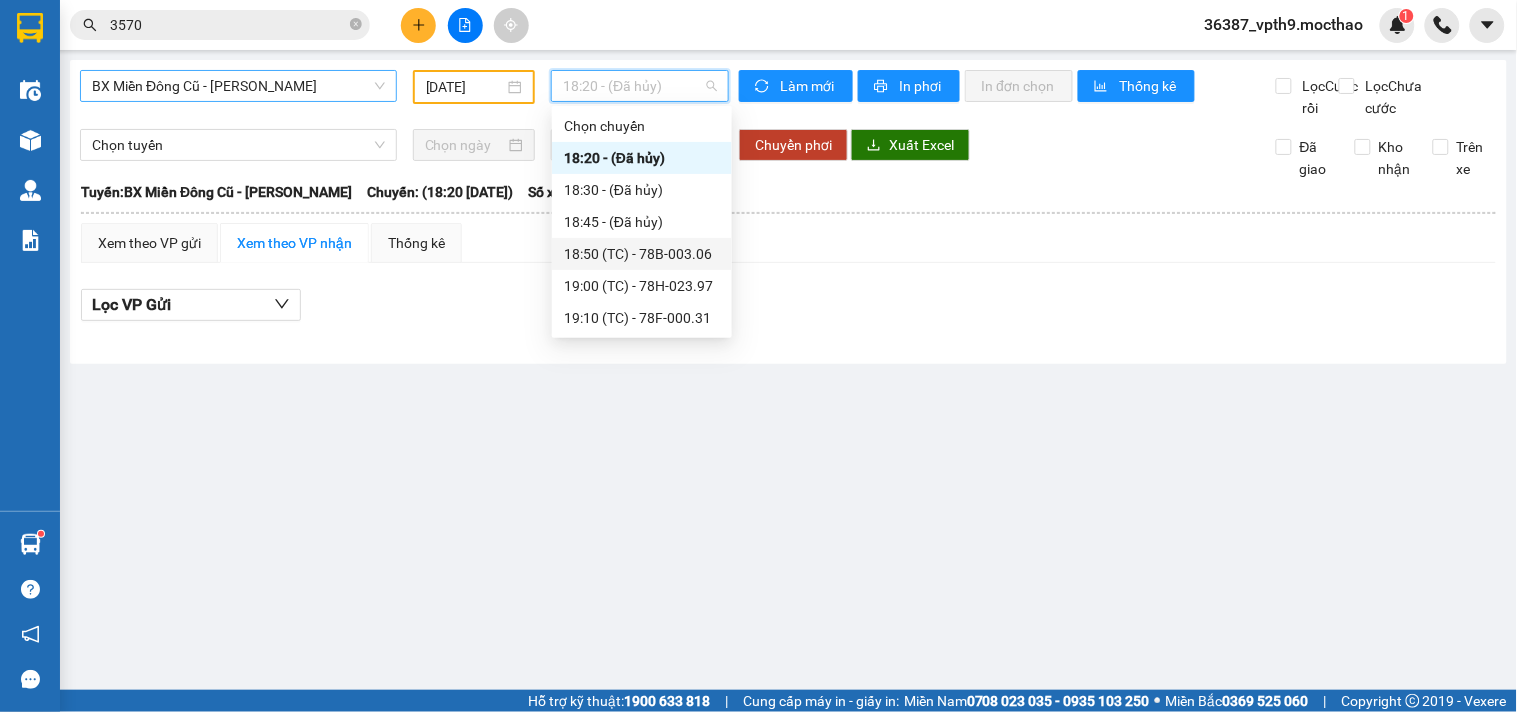 click on "18:50   (TC)   - 78B-003.06" at bounding box center (642, 254) 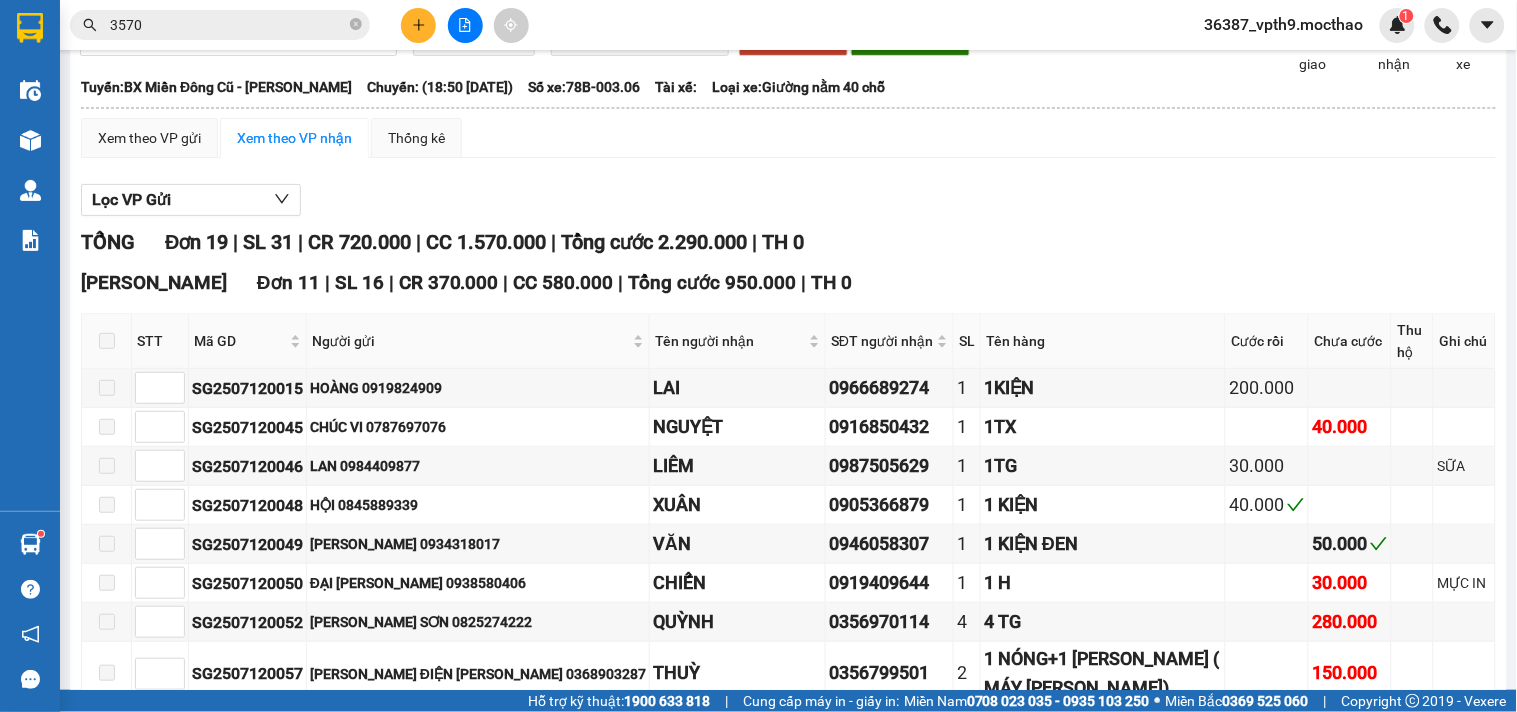 scroll, scrollTop: 0, scrollLeft: 0, axis: both 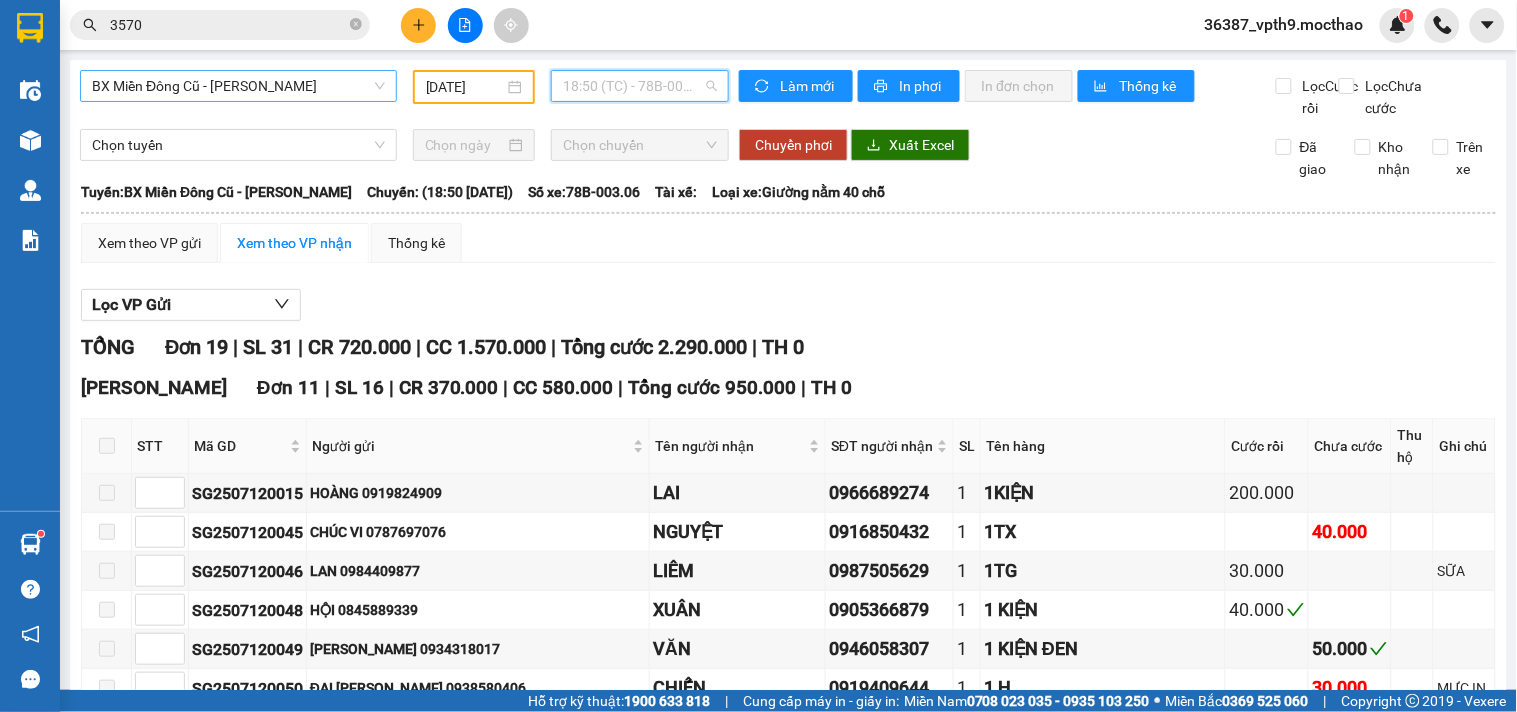 click on "18:50   (TC)   - 78B-003.06" at bounding box center [640, 86] 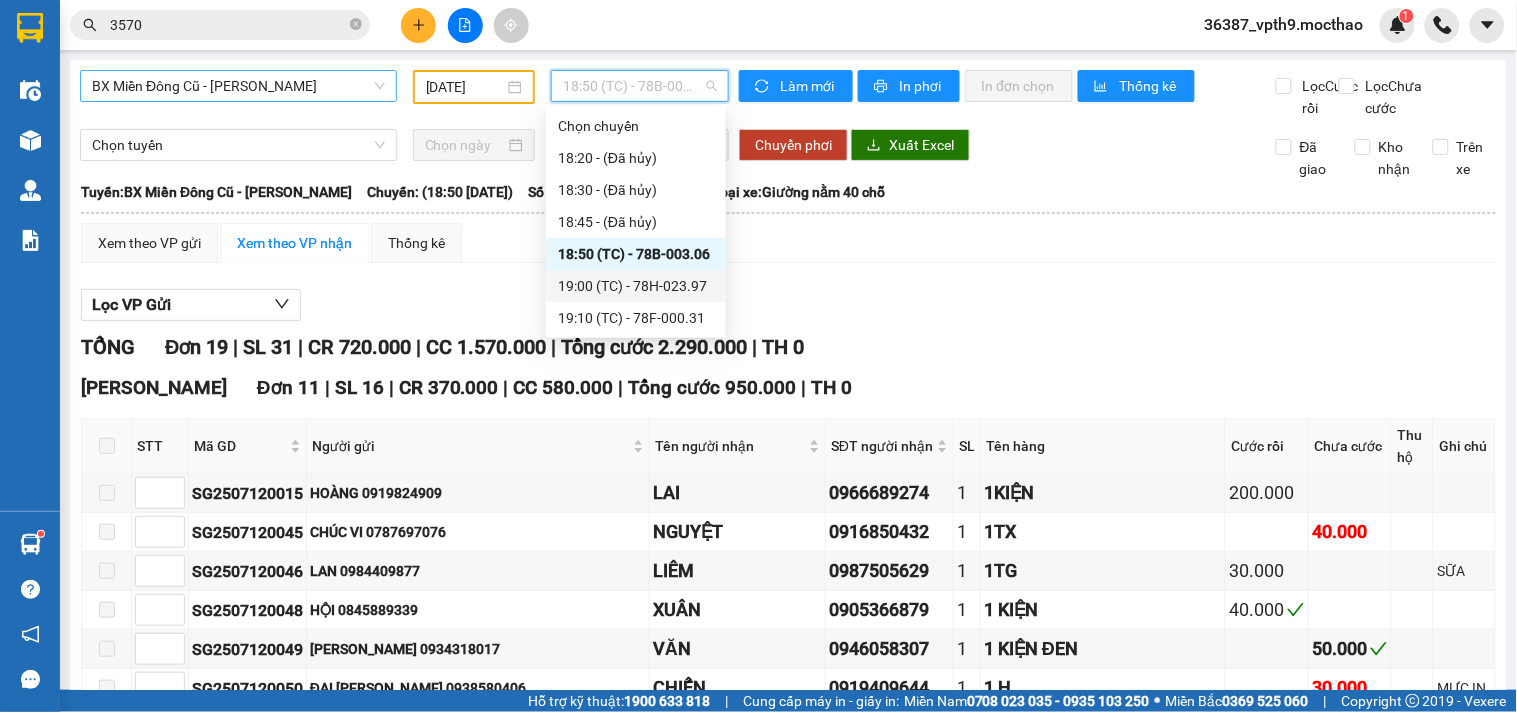 click on "19:00   (TC)   - 78H-023.97" at bounding box center (636, 286) 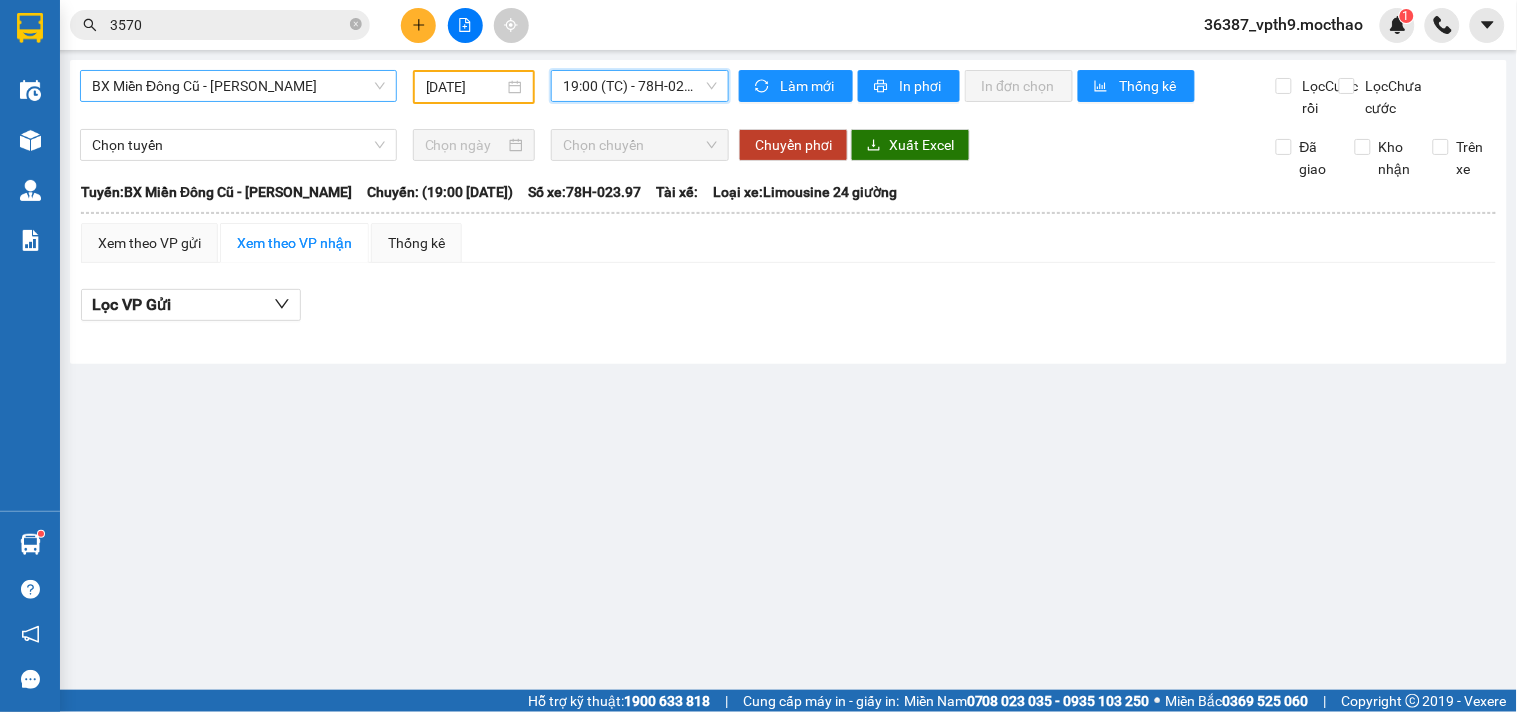 click on "19:00   (TC)   - 78H-023.97" at bounding box center (640, 86) 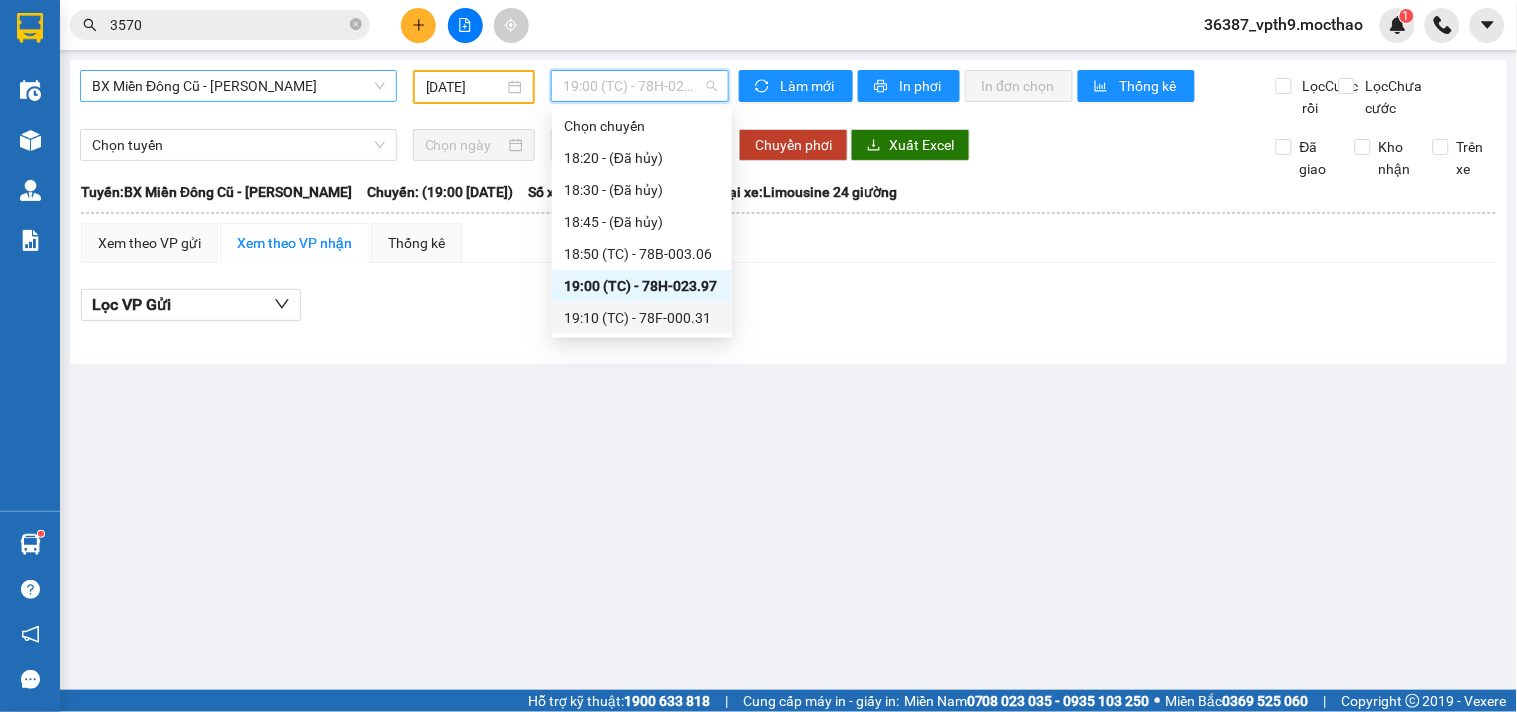 click on "19:10   (TC)   - 78F-000.31" at bounding box center [642, 318] 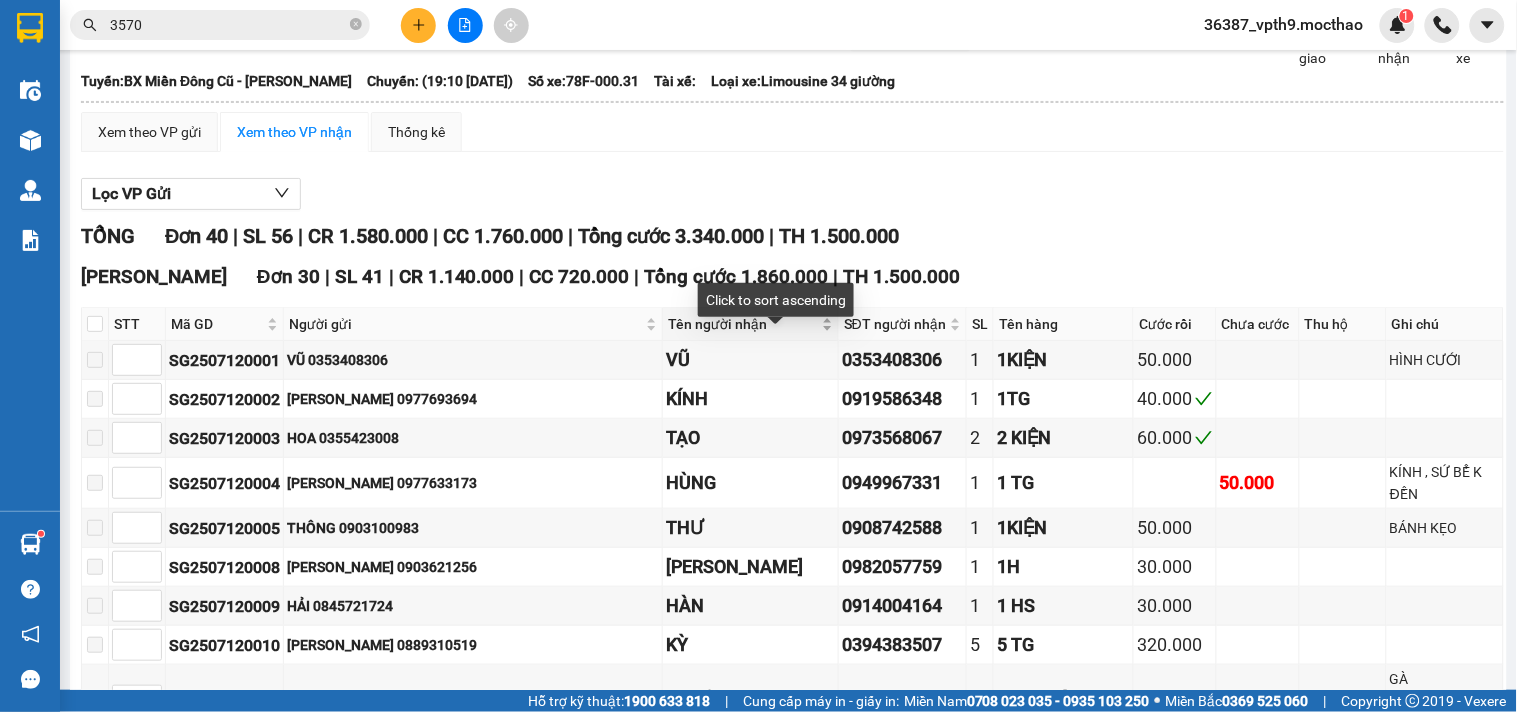 scroll, scrollTop: 222, scrollLeft: 0, axis: vertical 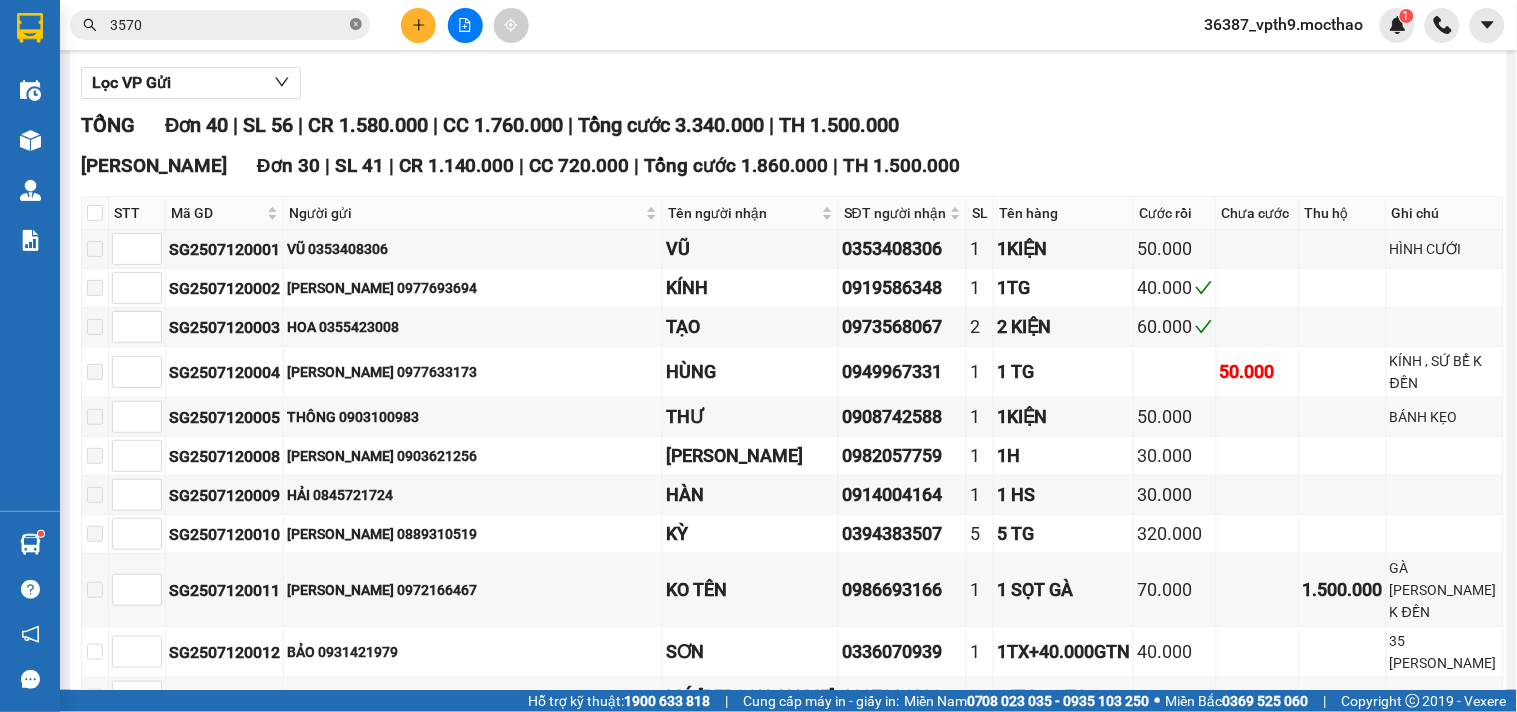 click 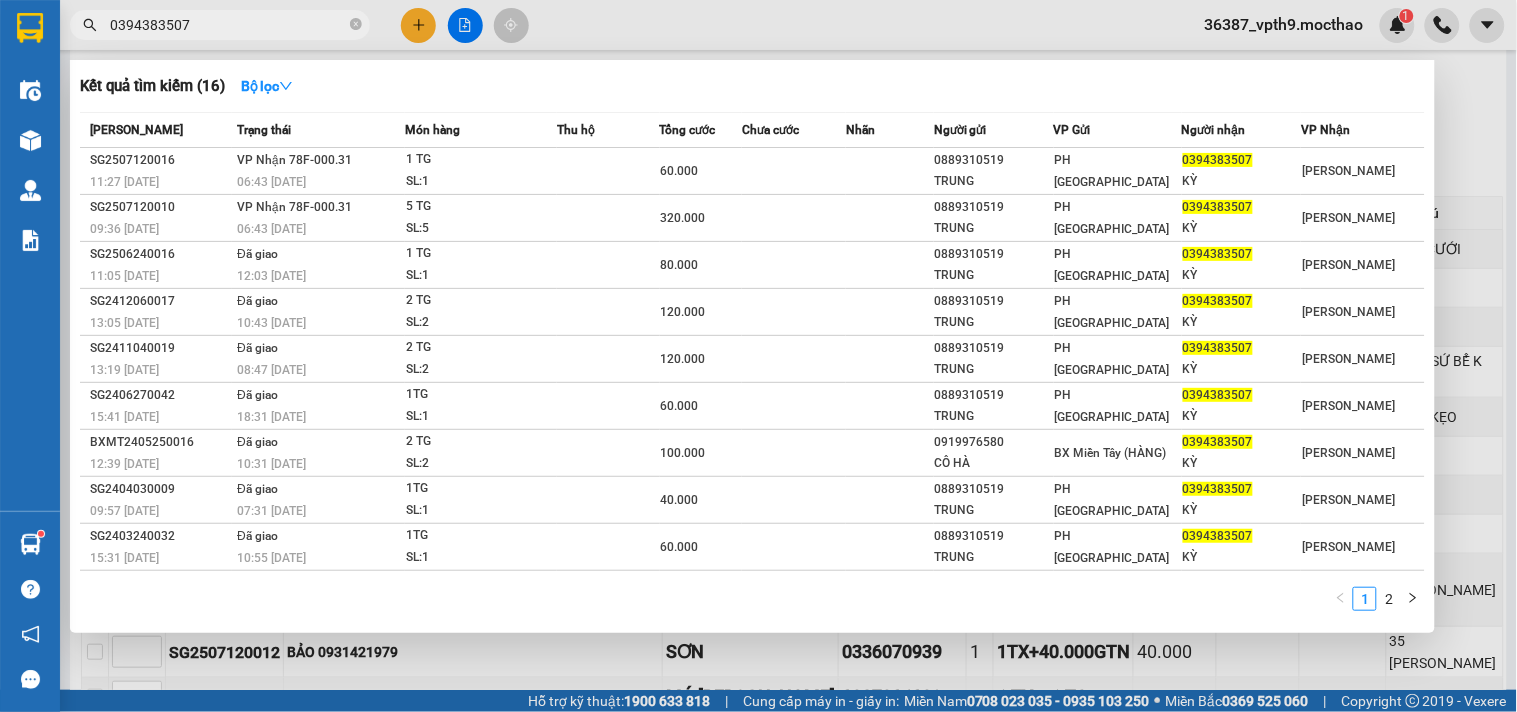 type on "0394383507" 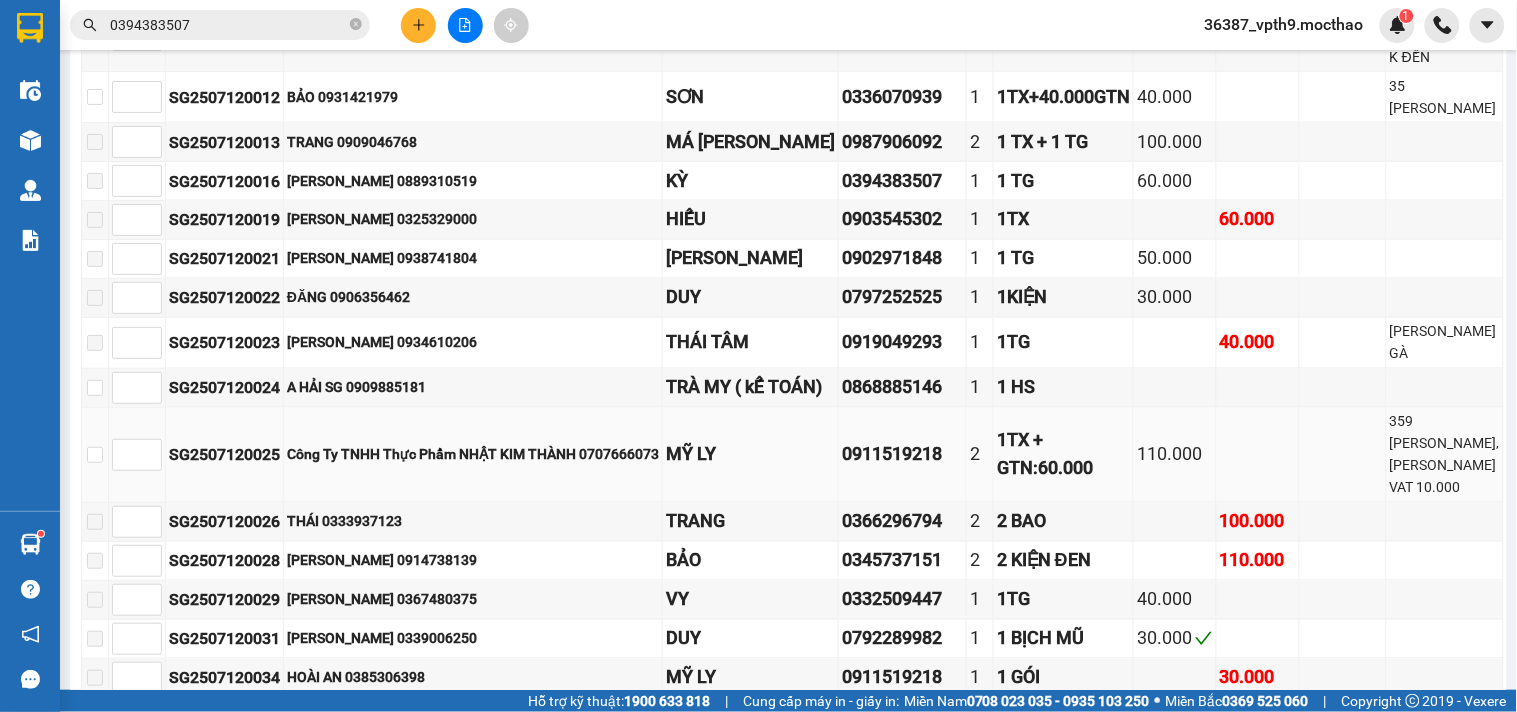scroll, scrollTop: 888, scrollLeft: 0, axis: vertical 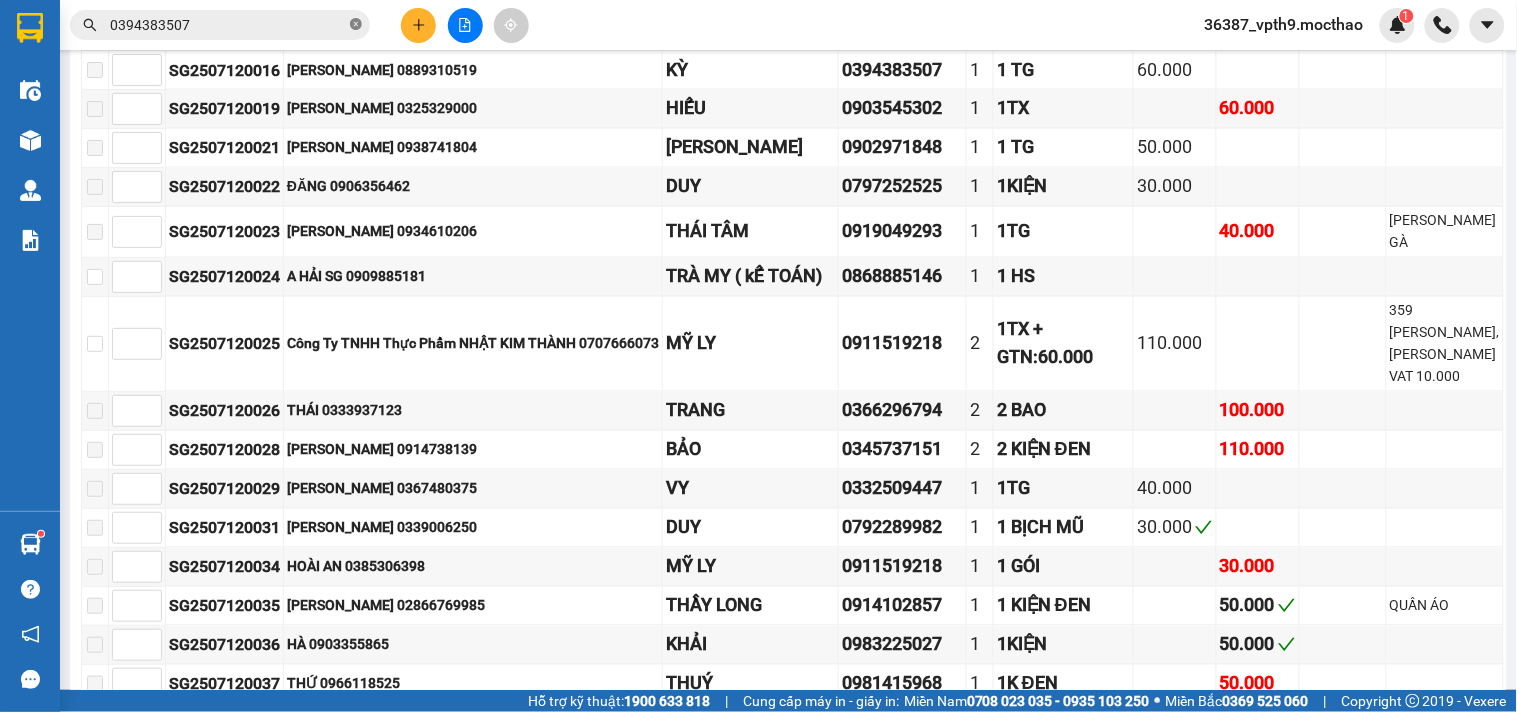 click 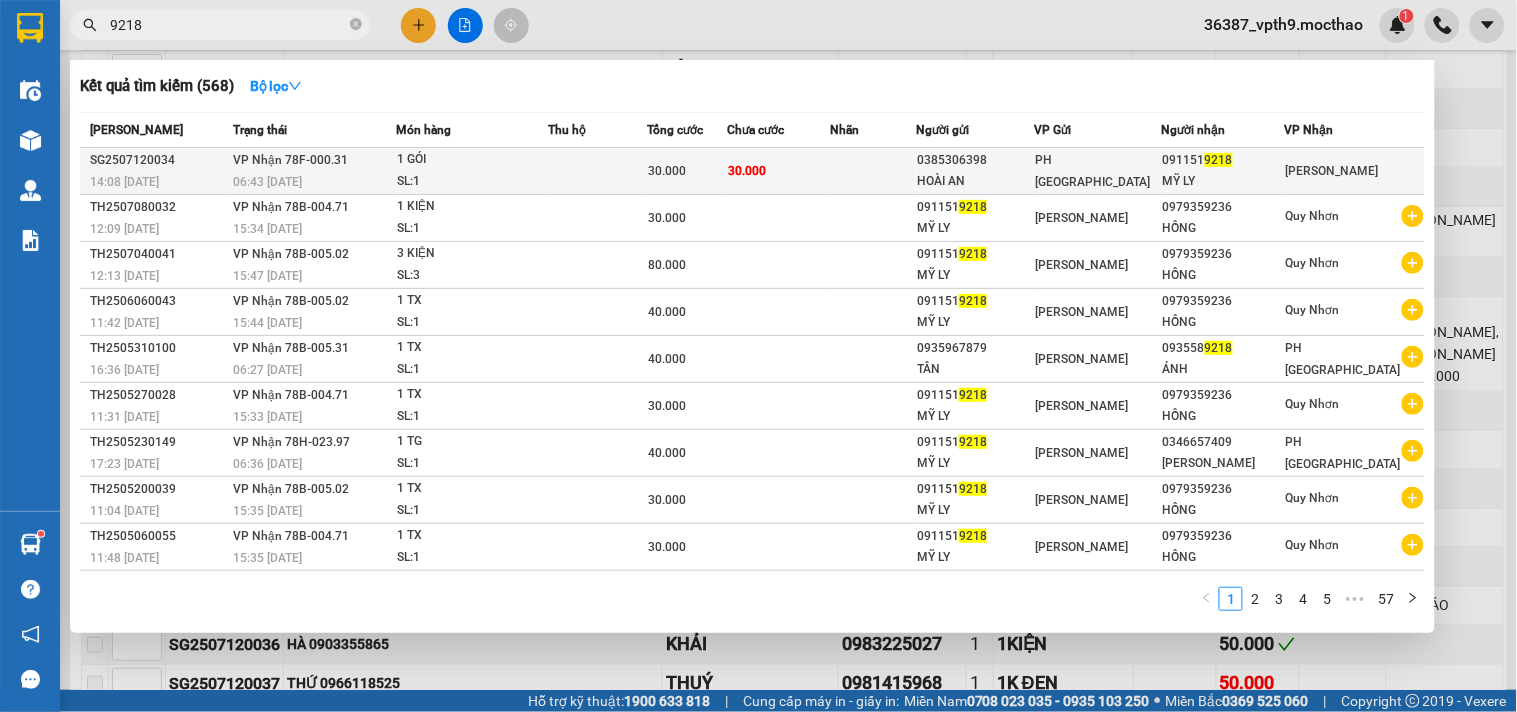type on "9218" 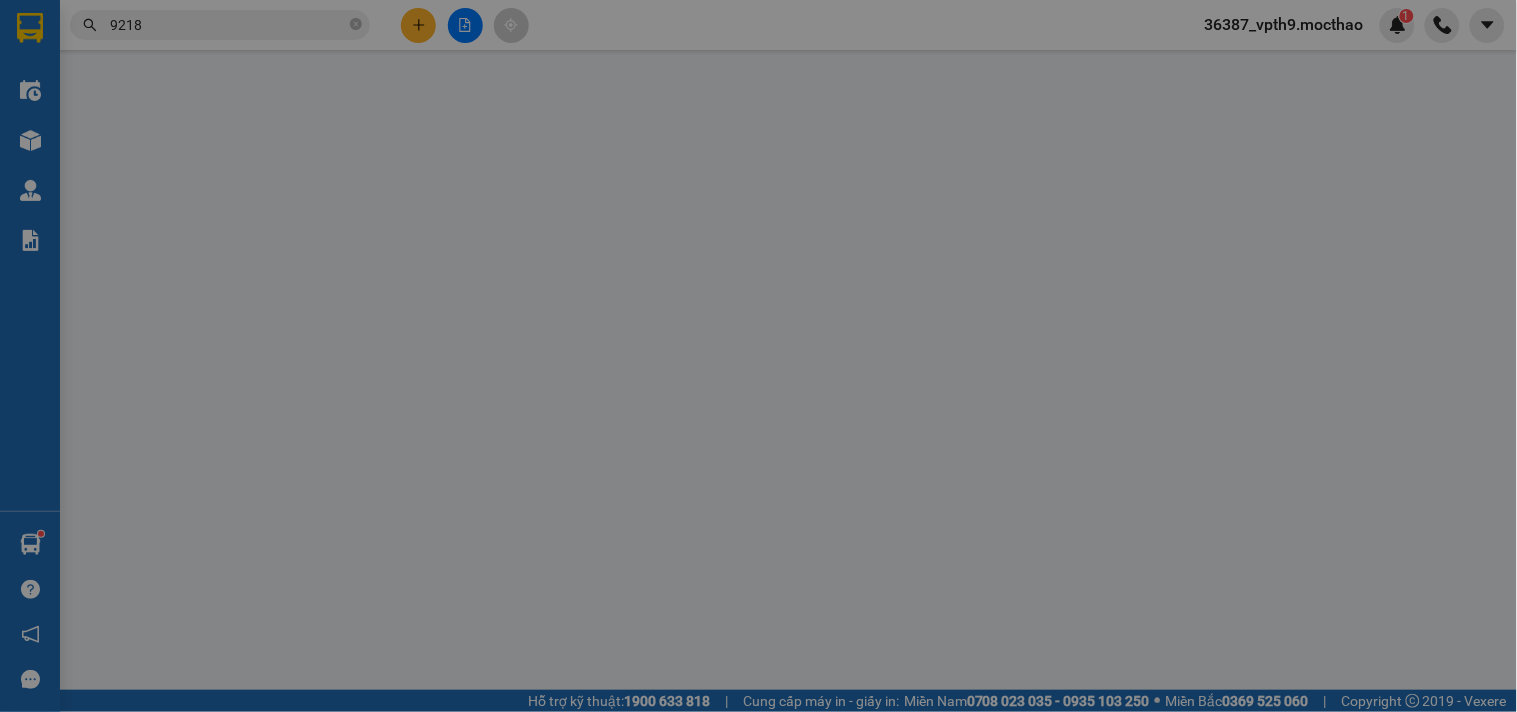 scroll, scrollTop: 0, scrollLeft: 0, axis: both 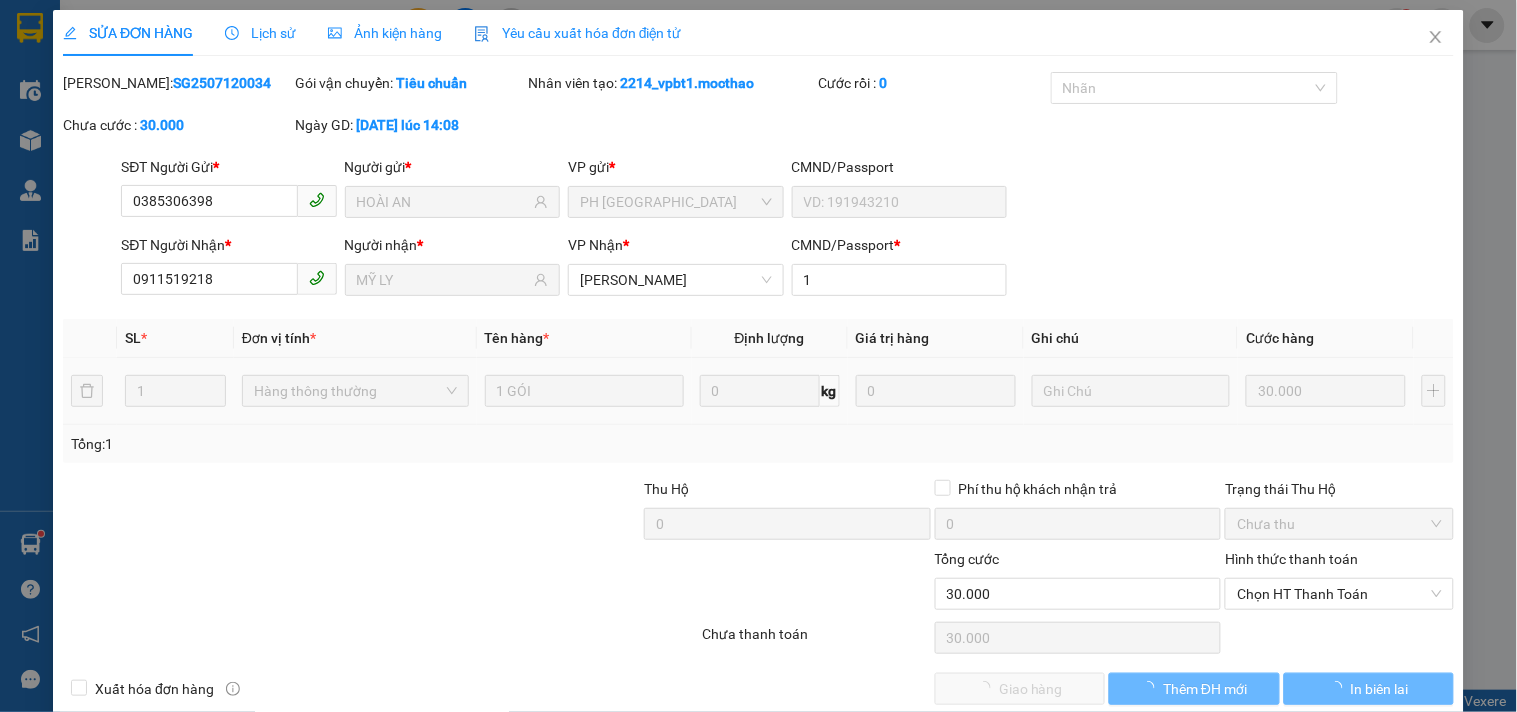 type on "0385306398" 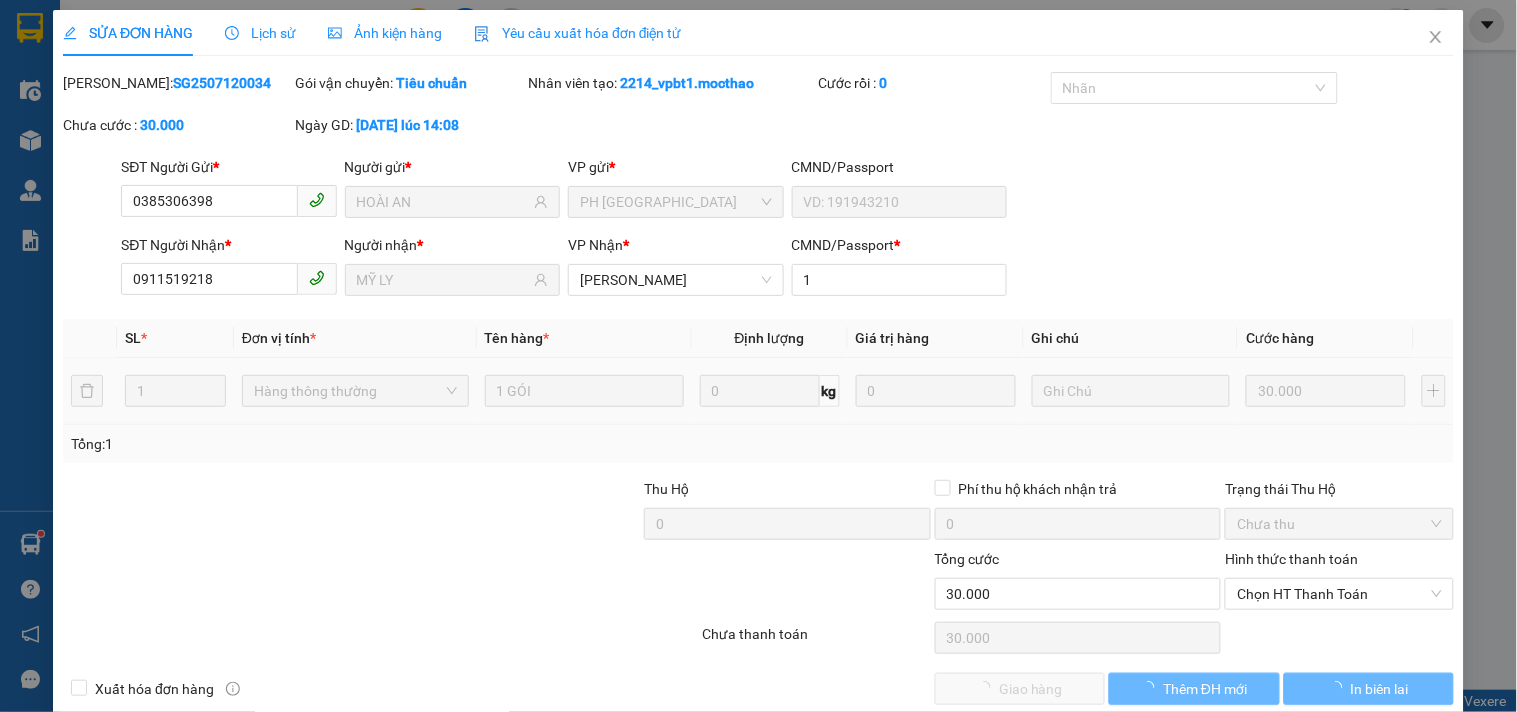 type on "HOÀI AN" 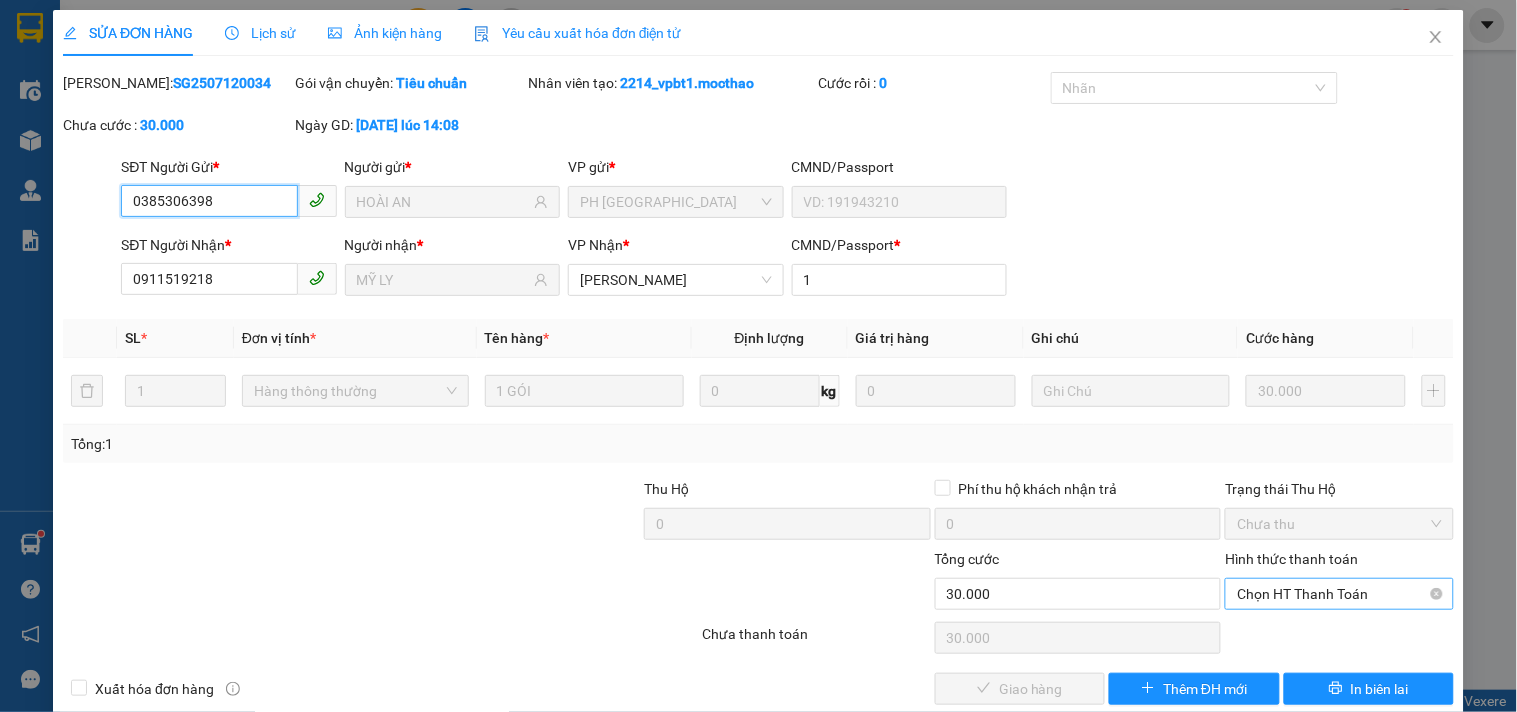 drag, startPoint x: 1291, startPoint y: 590, endPoint x: 1284, endPoint y: 575, distance: 16.552946 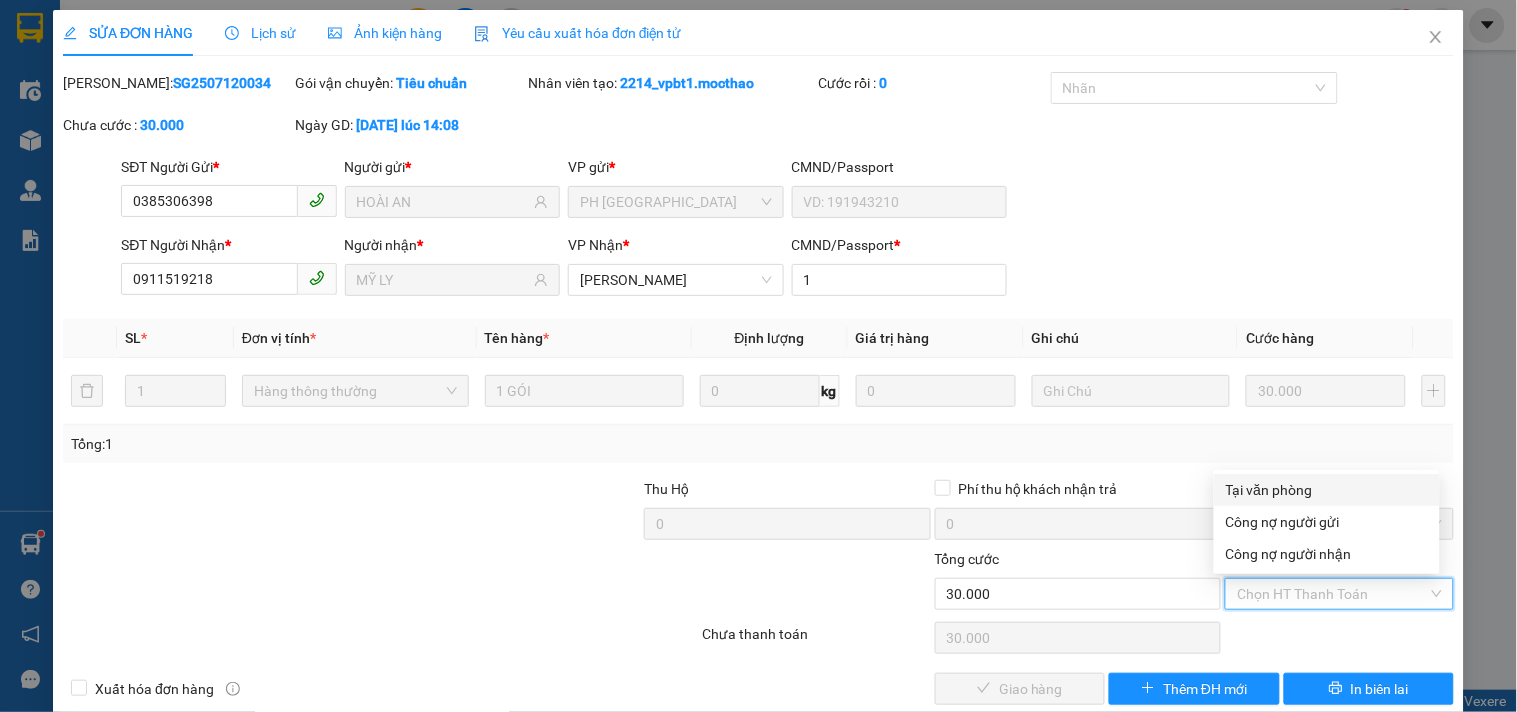 click on "Tại văn phòng" at bounding box center [1327, 490] 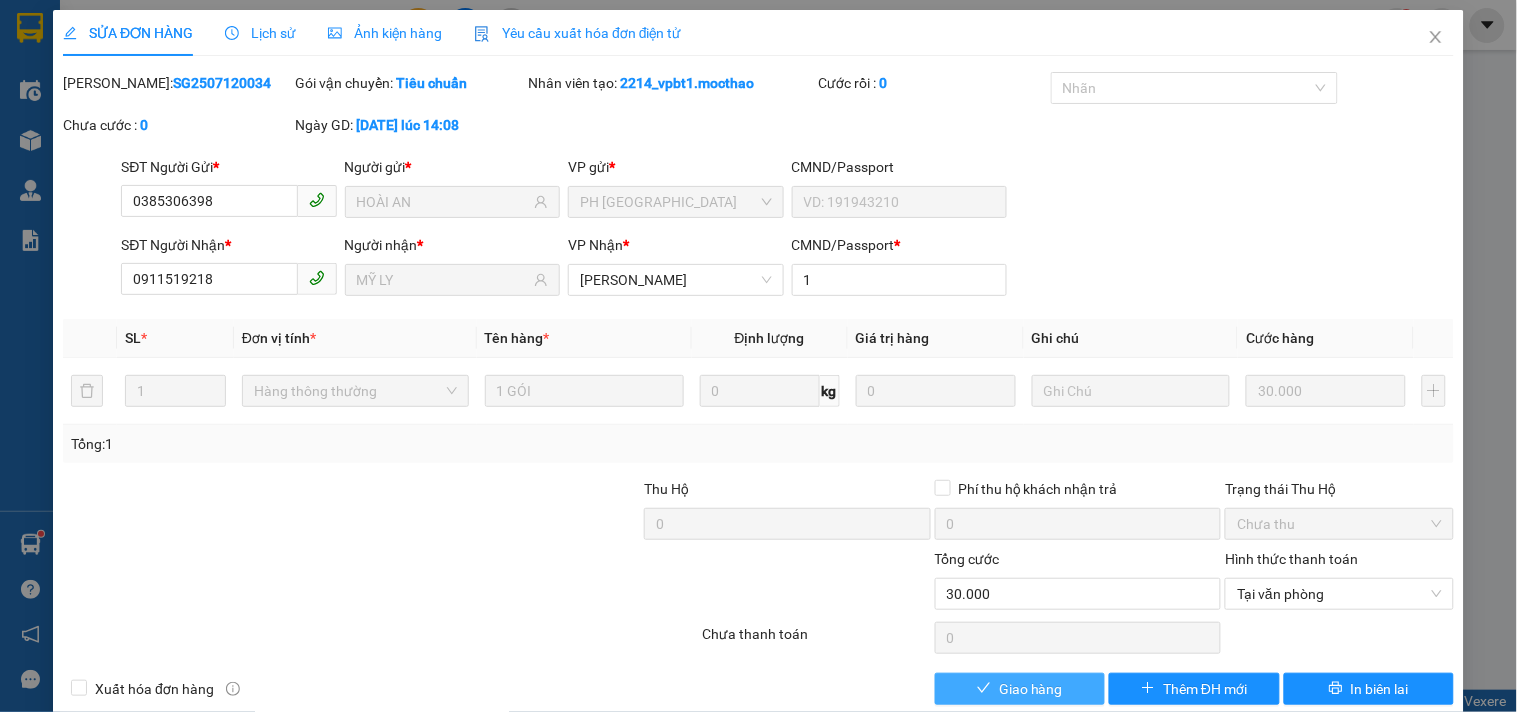 click on "Giao hàng" at bounding box center [1031, 689] 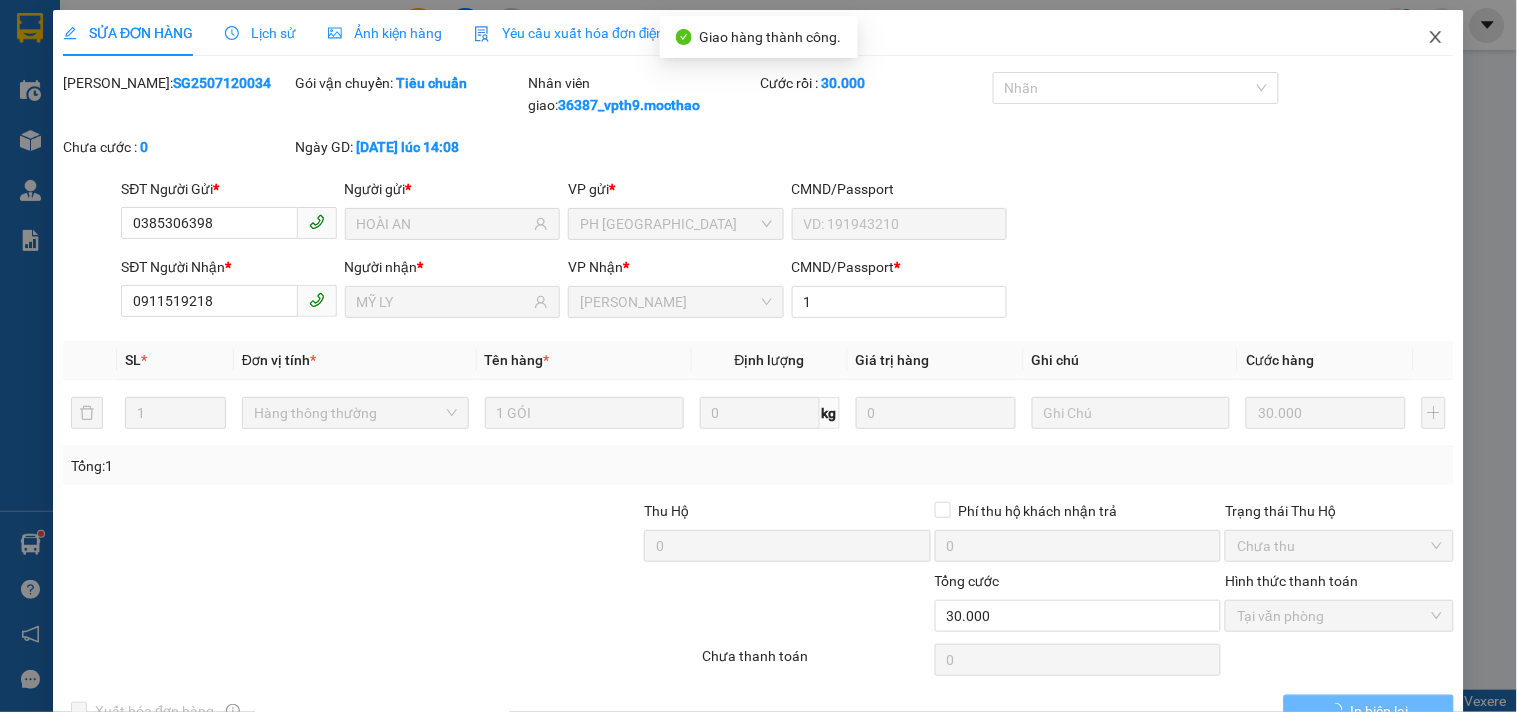 click 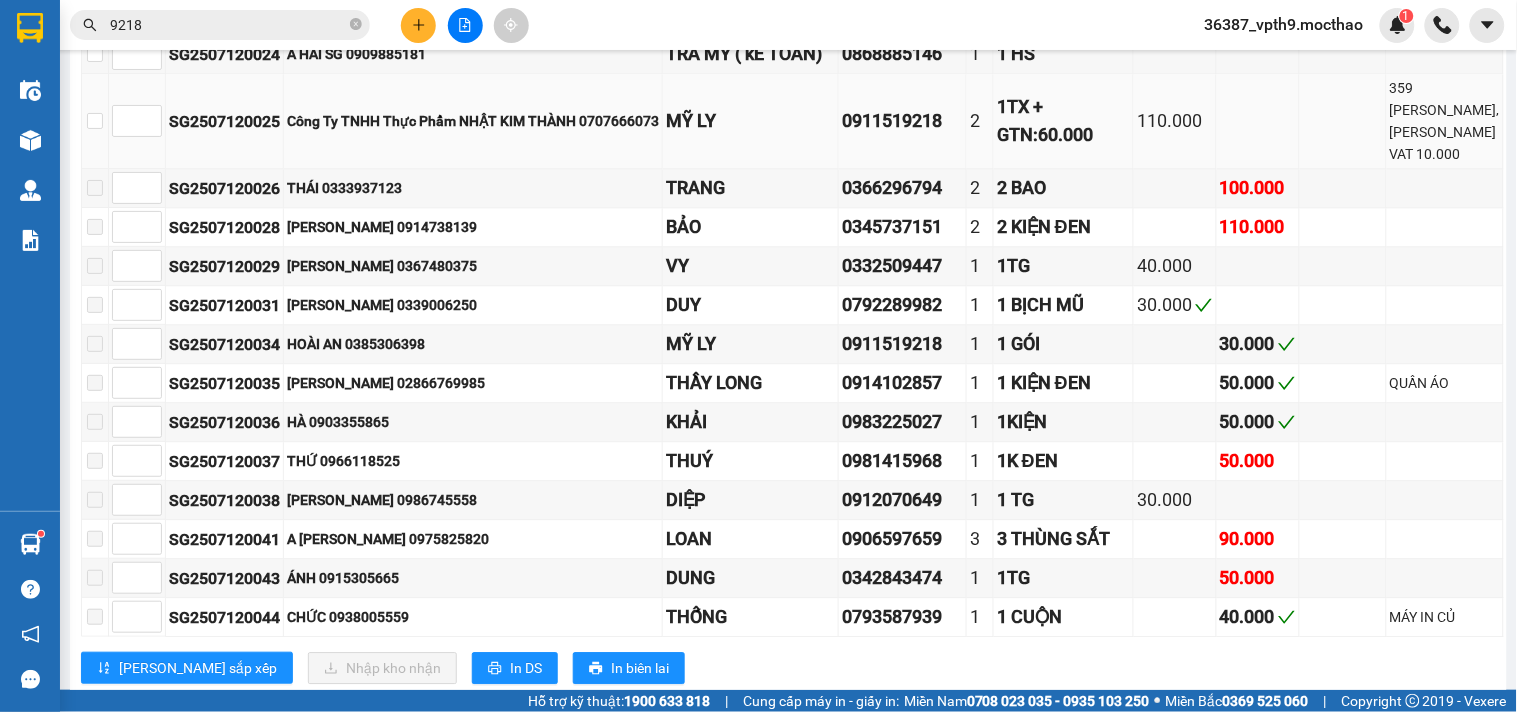 scroll, scrollTop: 1222, scrollLeft: 0, axis: vertical 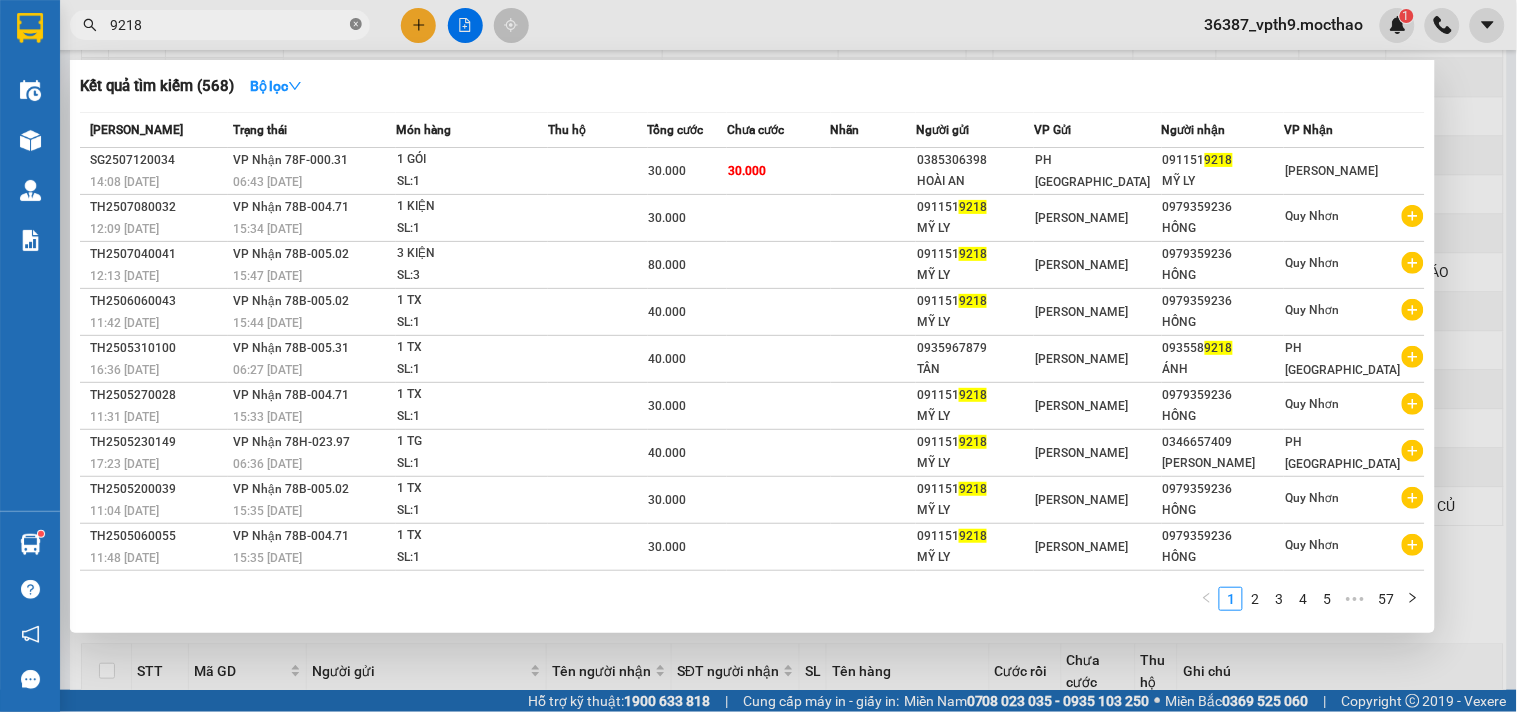 click 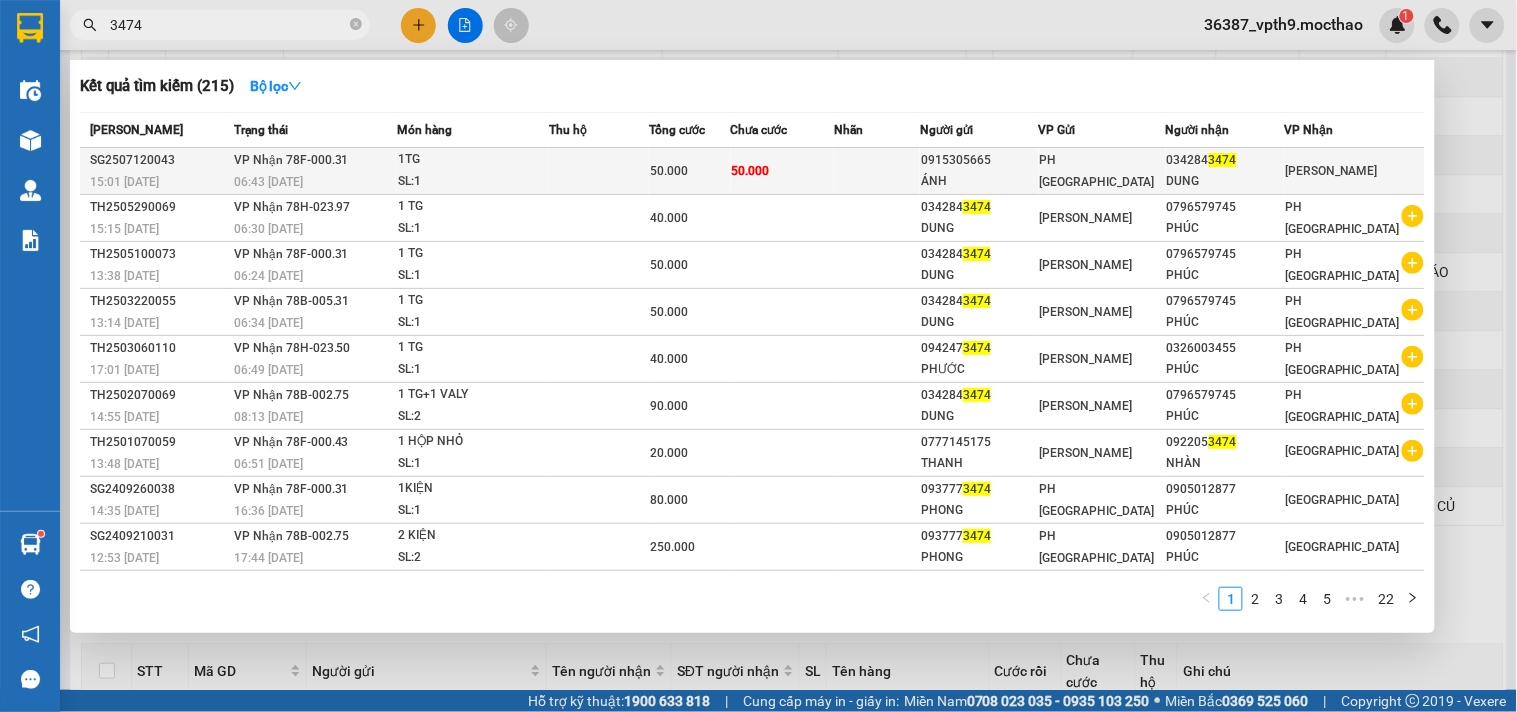 type on "3474" 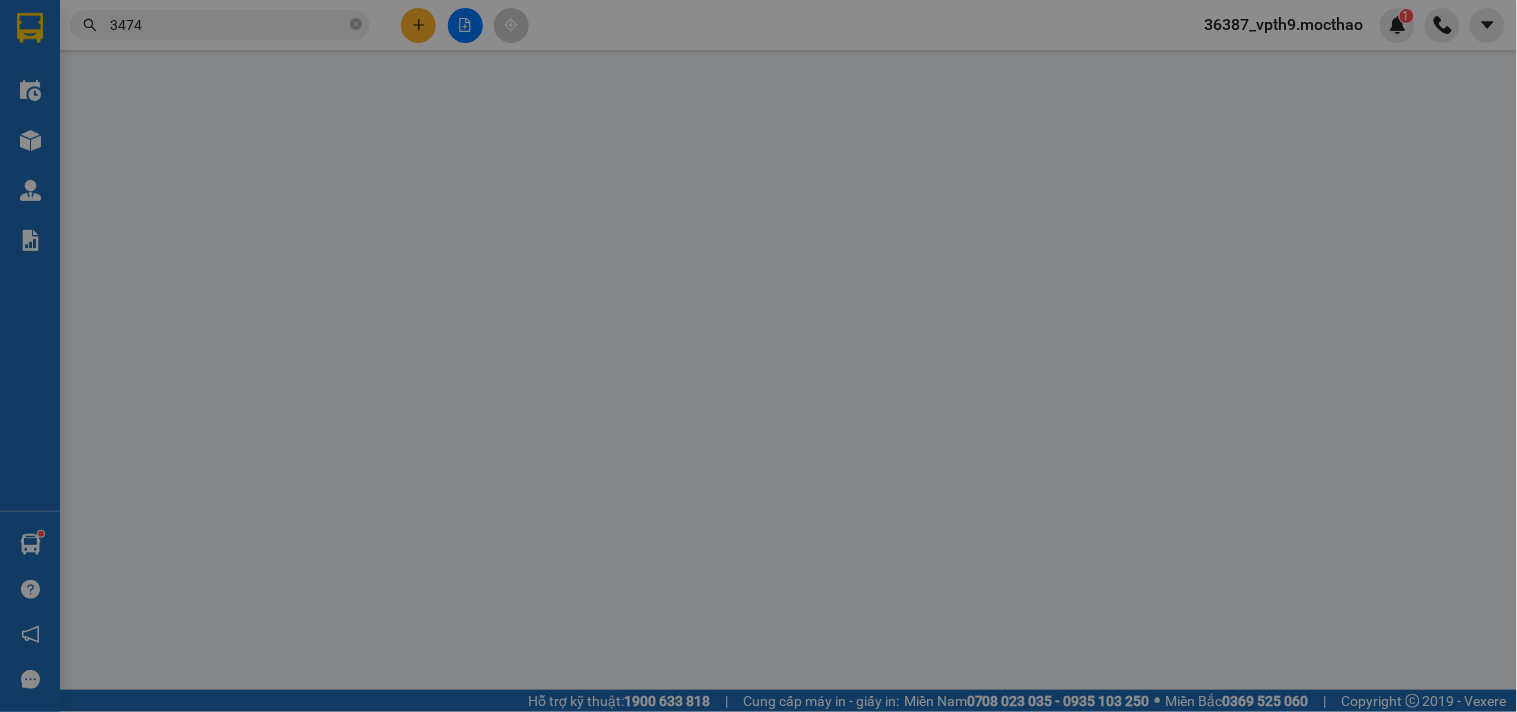 scroll, scrollTop: 0, scrollLeft: 0, axis: both 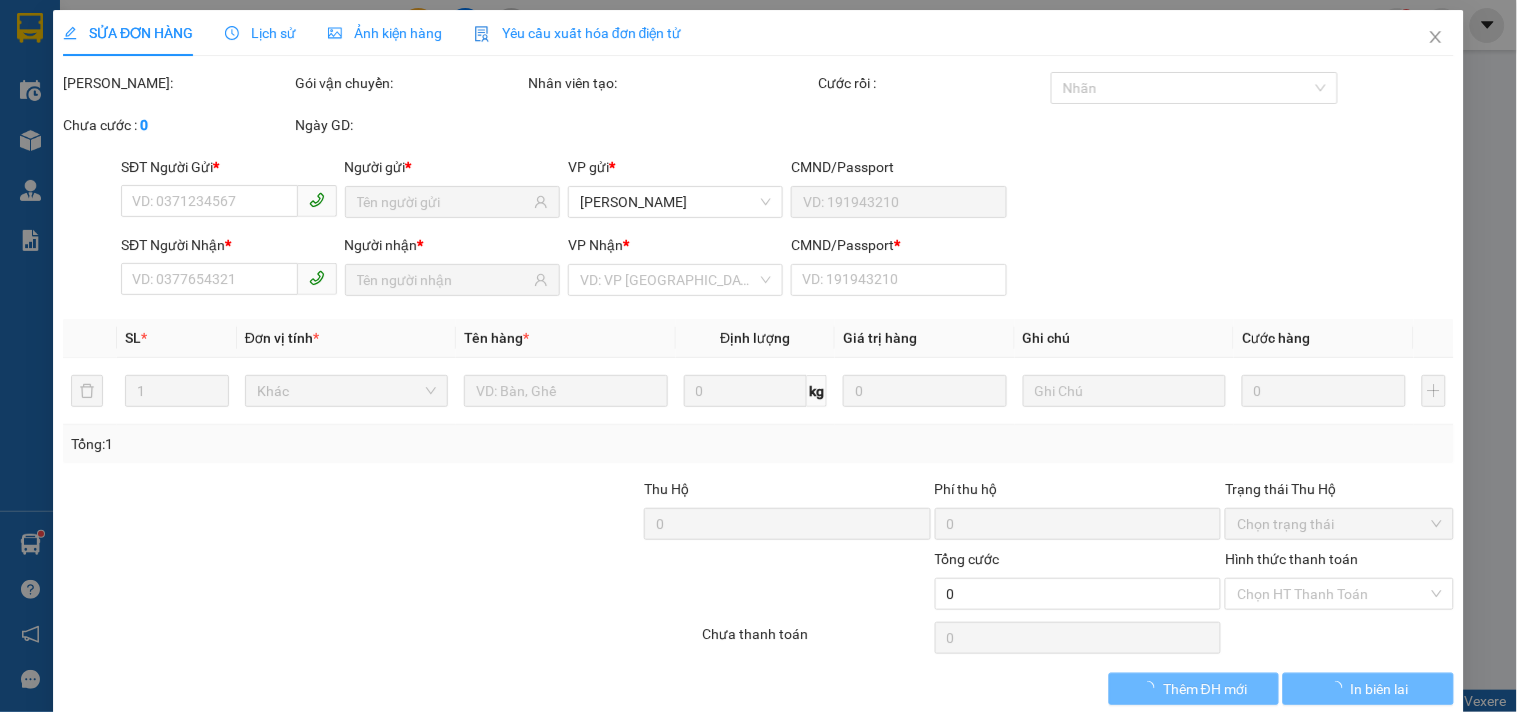 type on "0915305665" 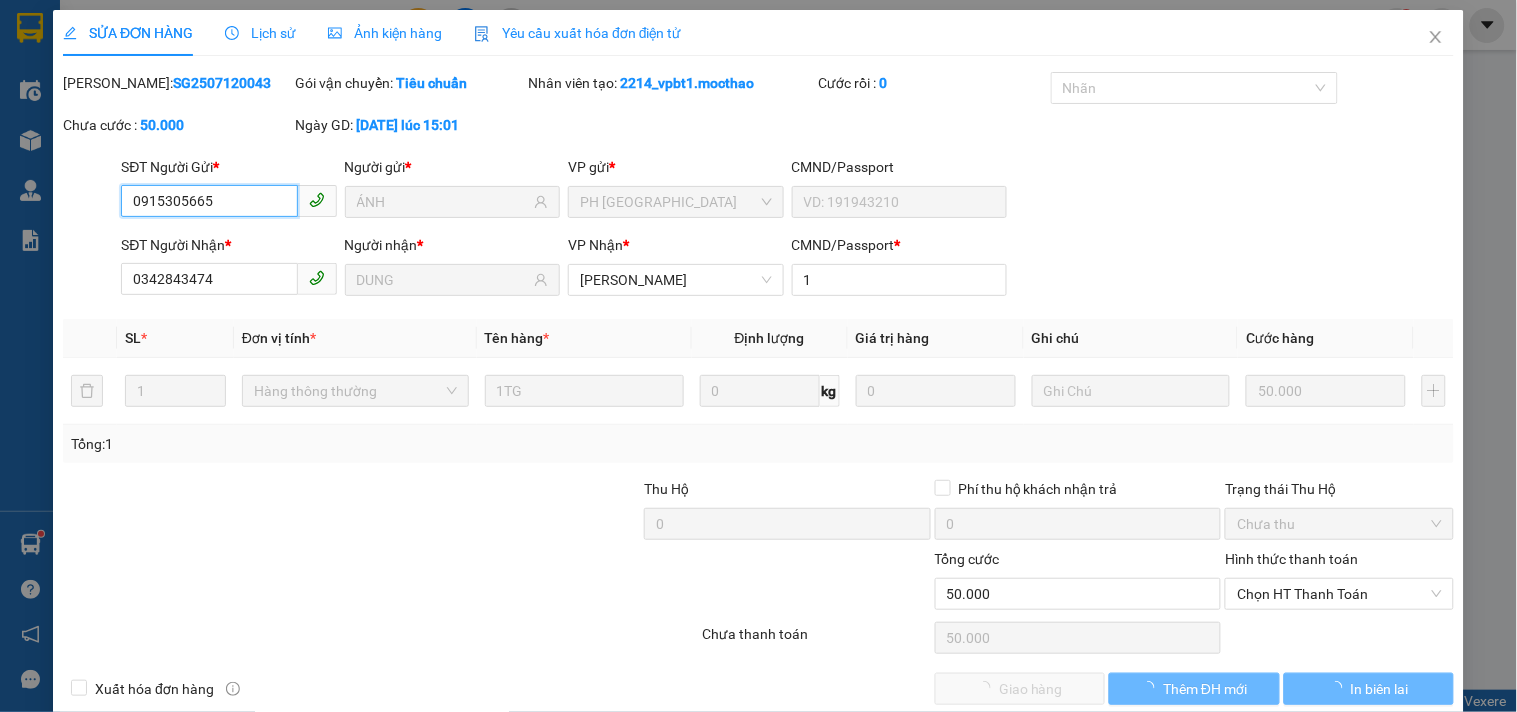 click on "Chọn HT Thanh Toán" at bounding box center [1339, 594] 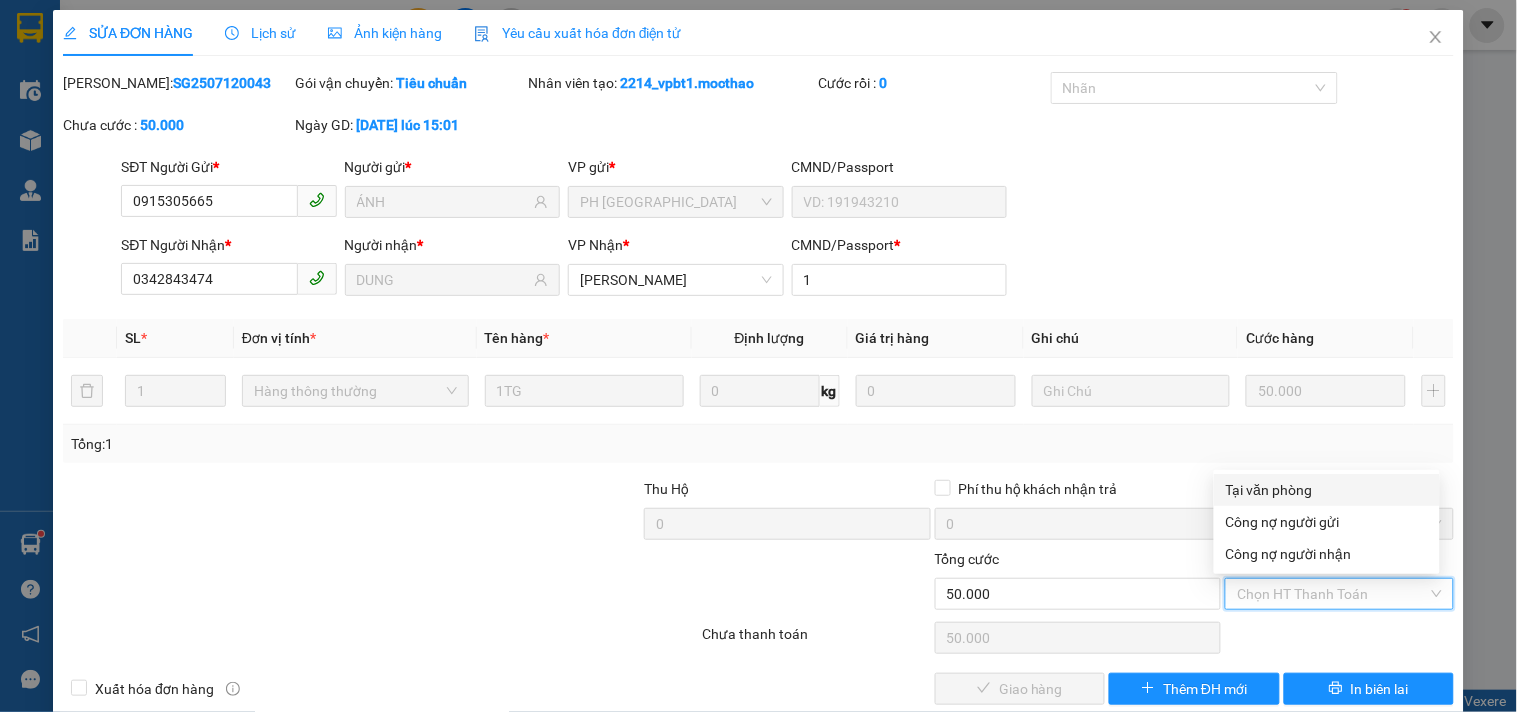 click on "Tại văn phòng" at bounding box center (1327, 490) 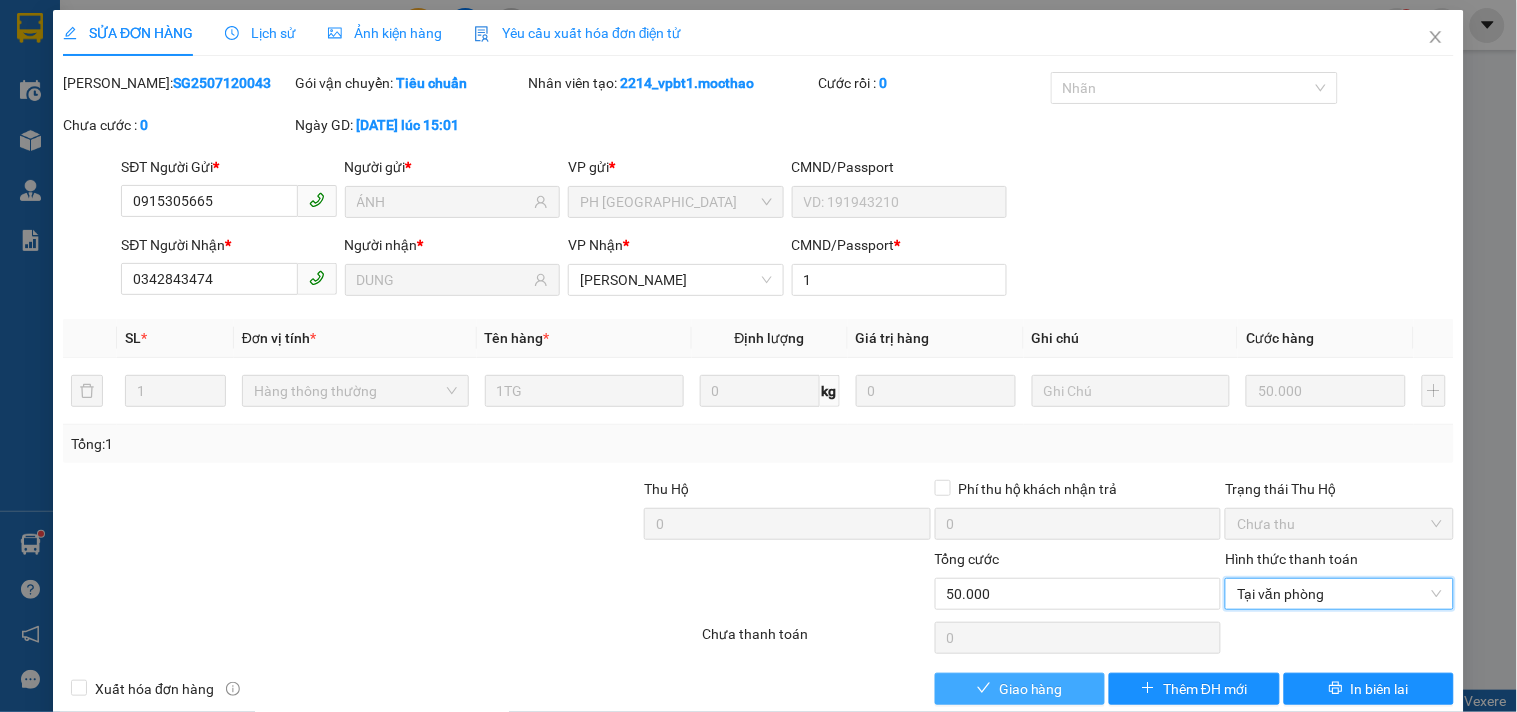 click on "Giao hàng" at bounding box center (1031, 689) 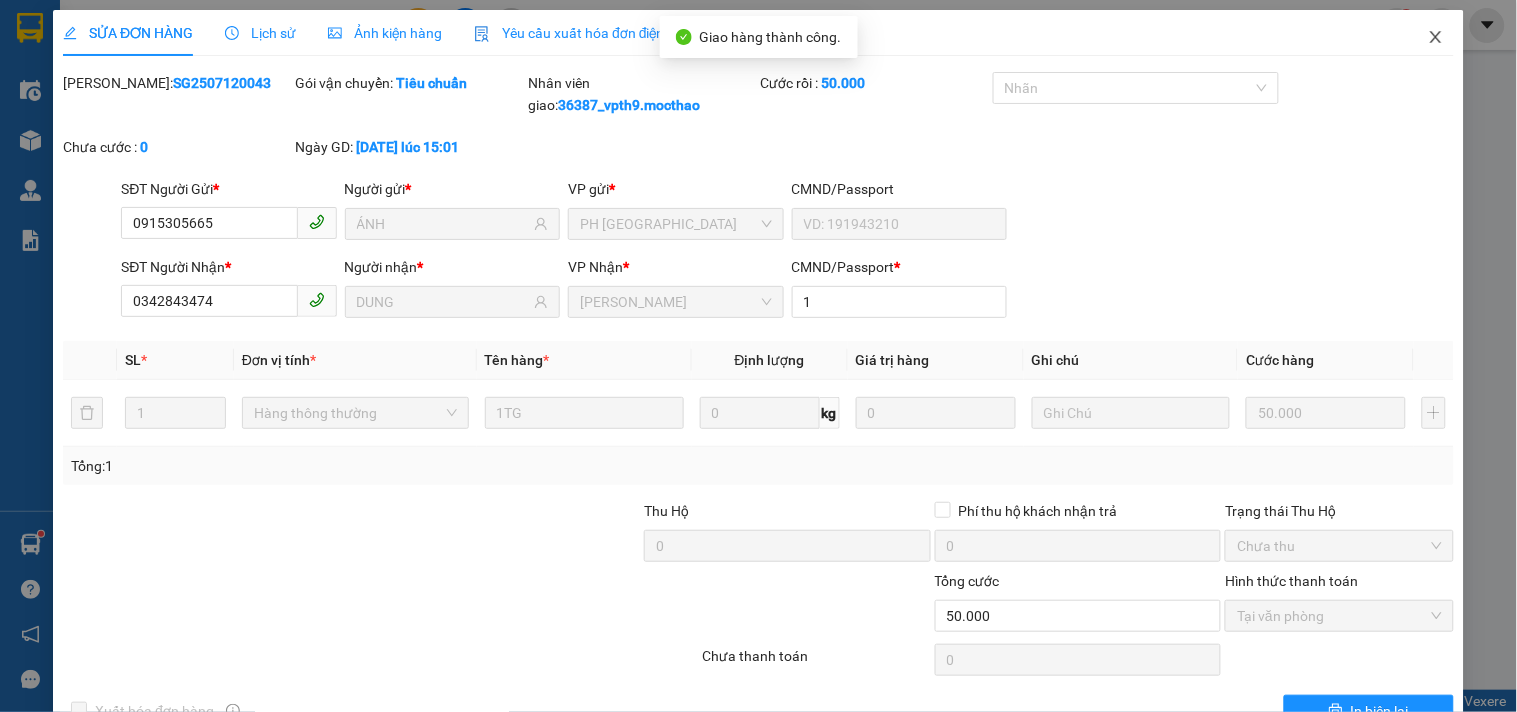 click 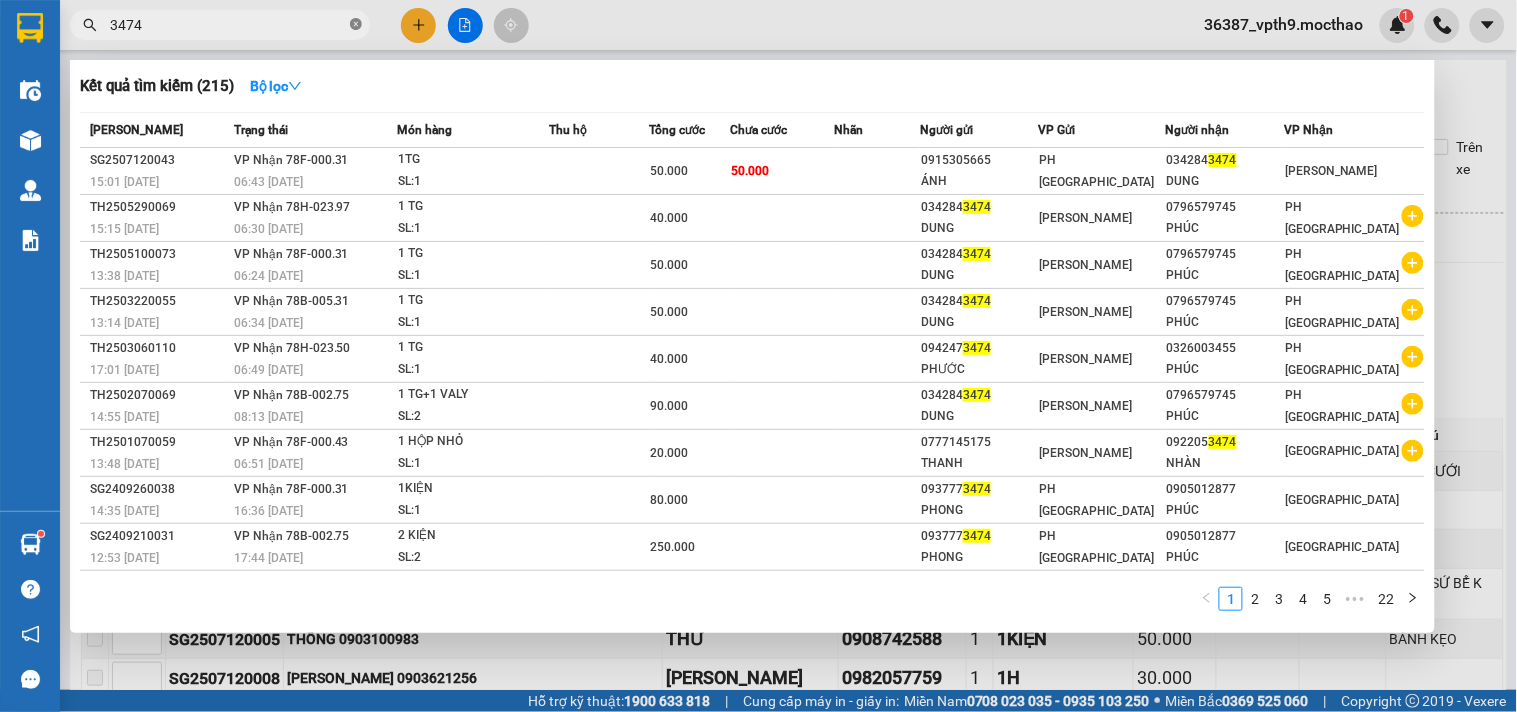click 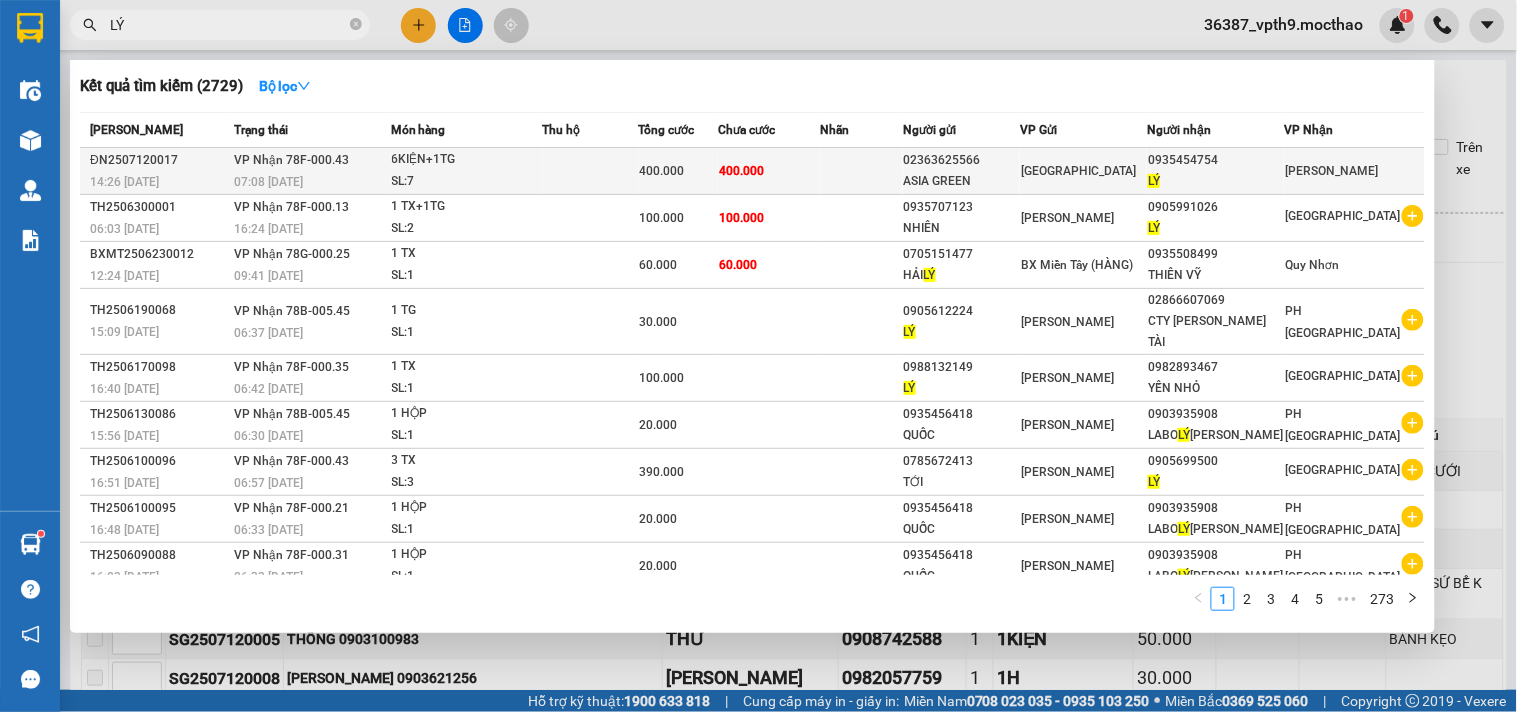 type on "LÝ" 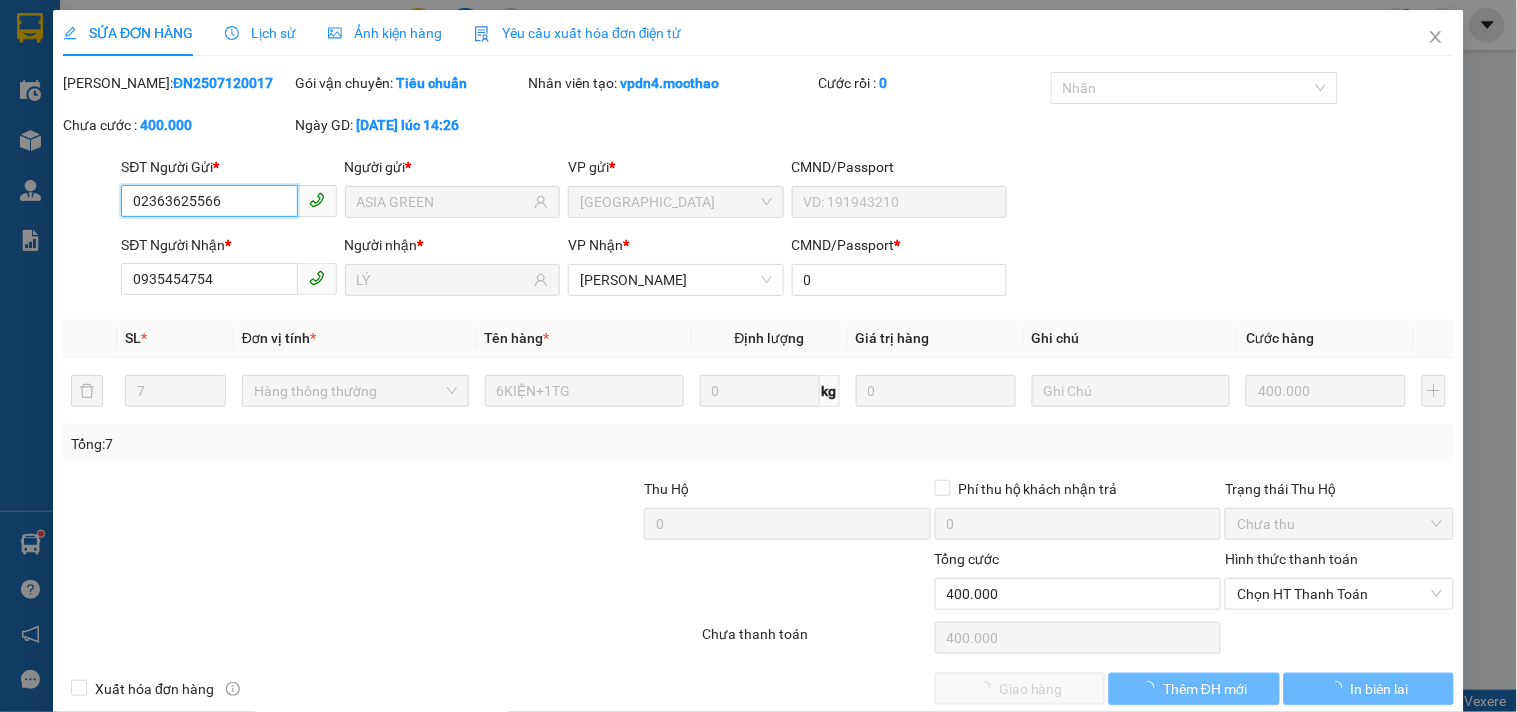 type on "02363625566" 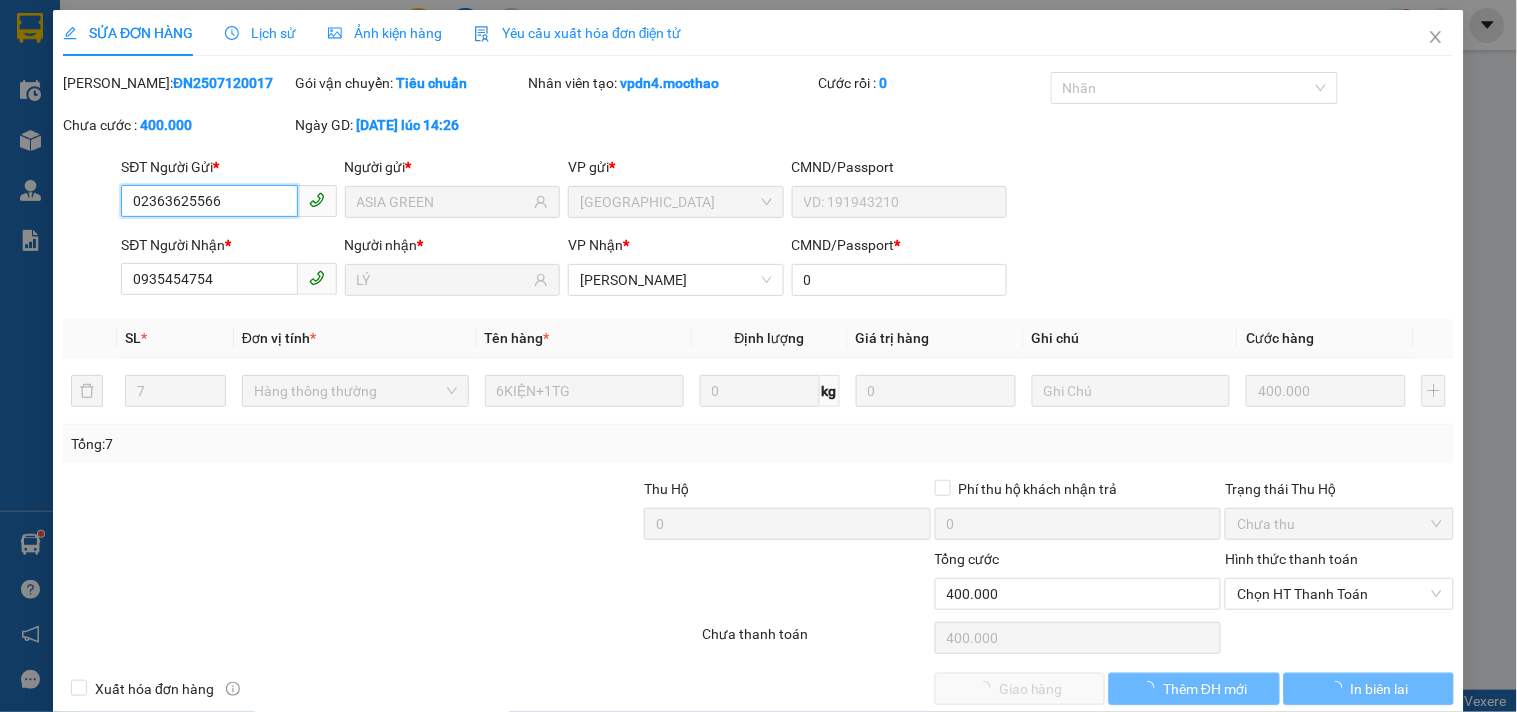 type on "ASIA GREEN" 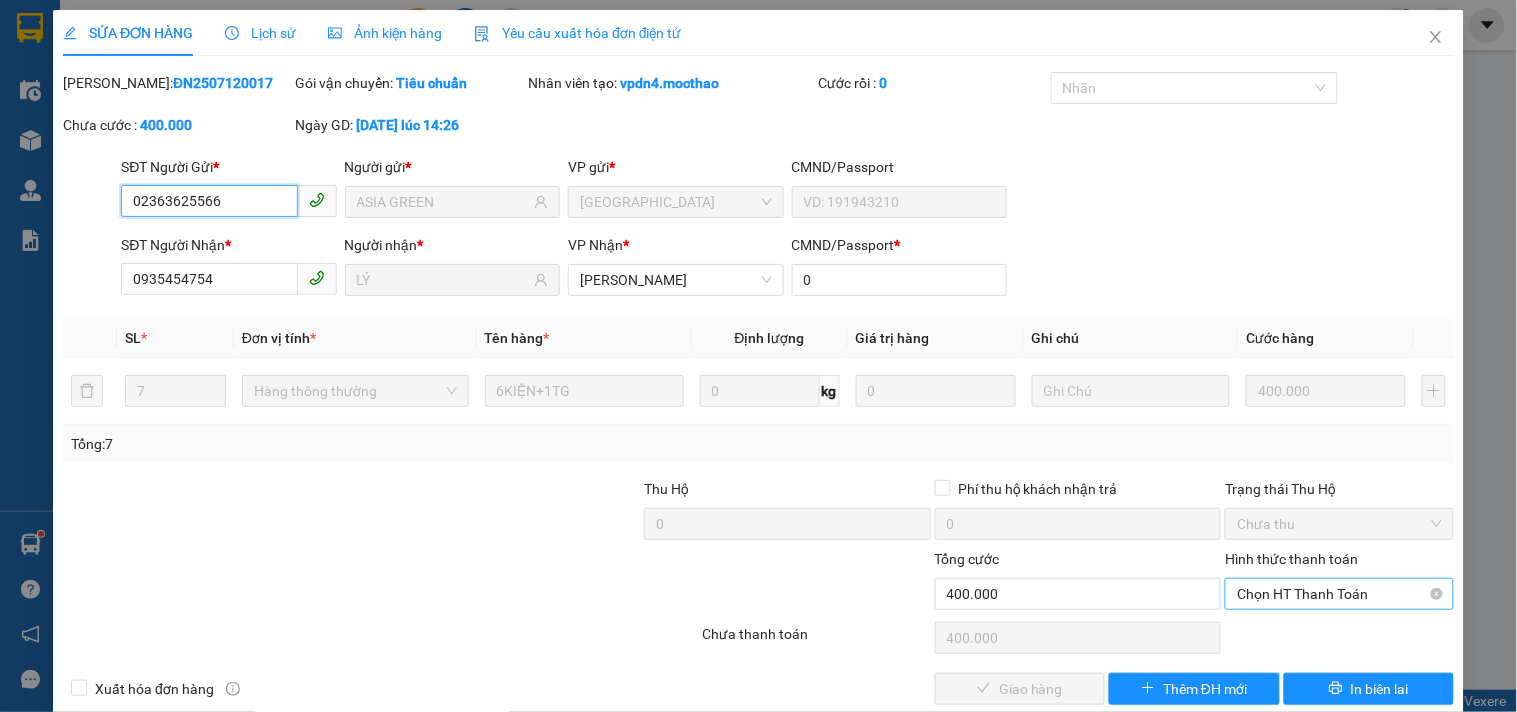click on "Chọn HT Thanh Toán" at bounding box center (1339, 594) 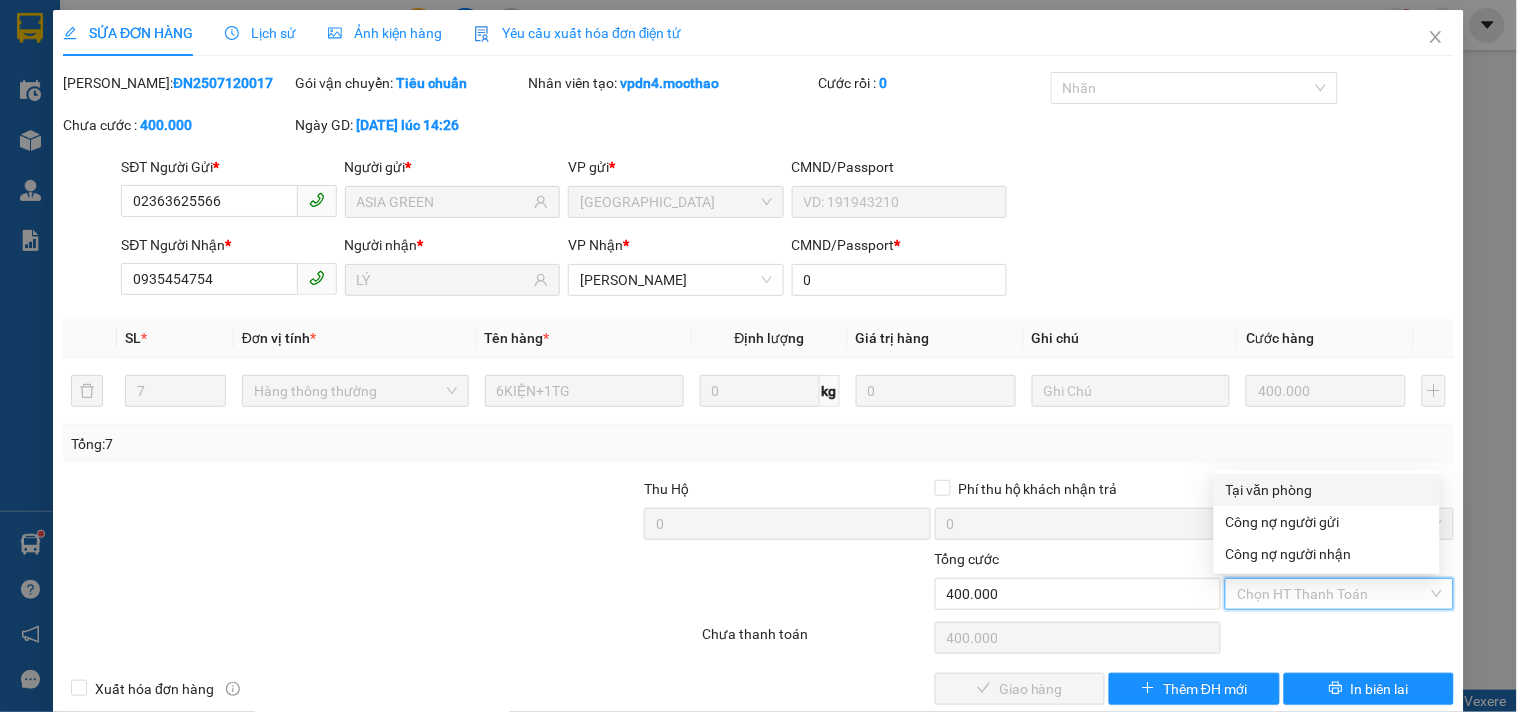 click on "Tại văn phòng" at bounding box center [1327, 490] 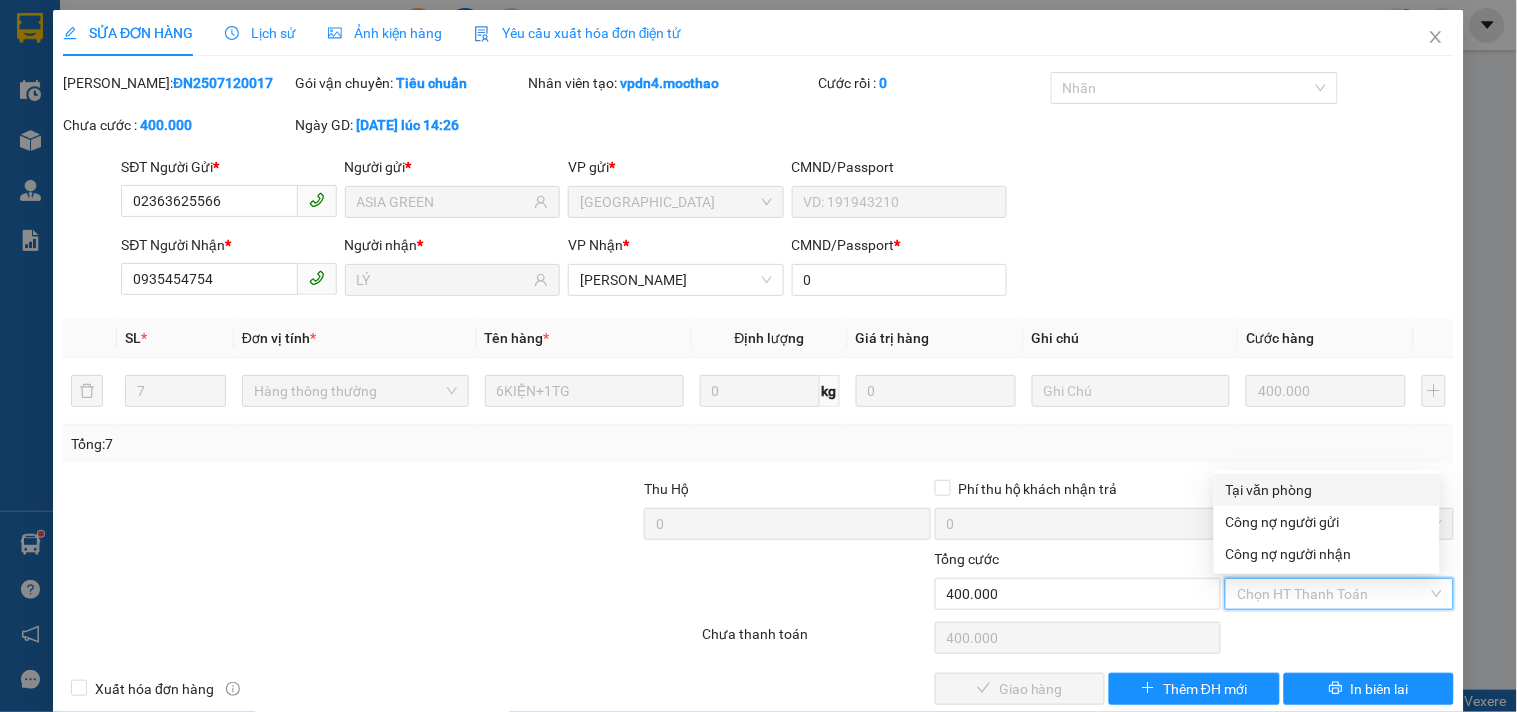 type on "0" 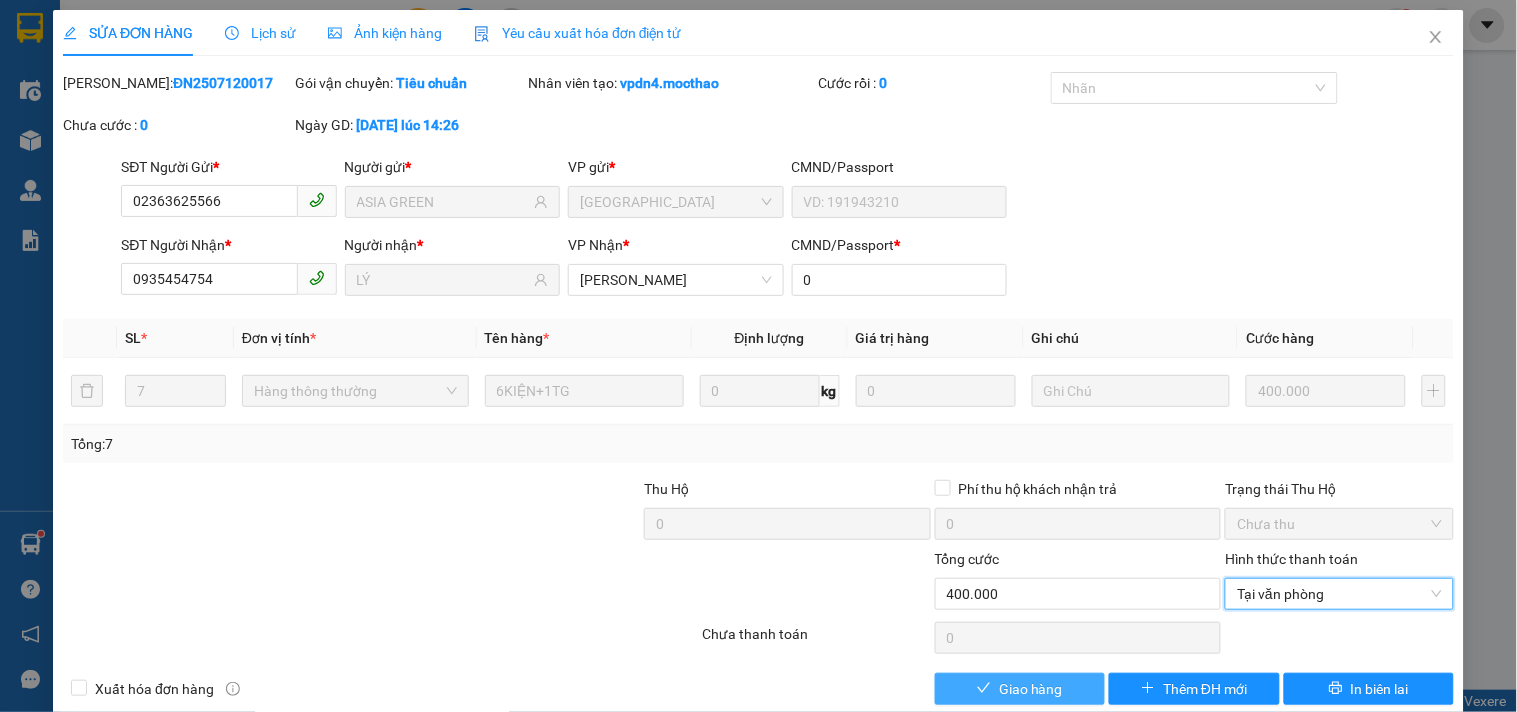 click on "Giao hàng" at bounding box center [1031, 689] 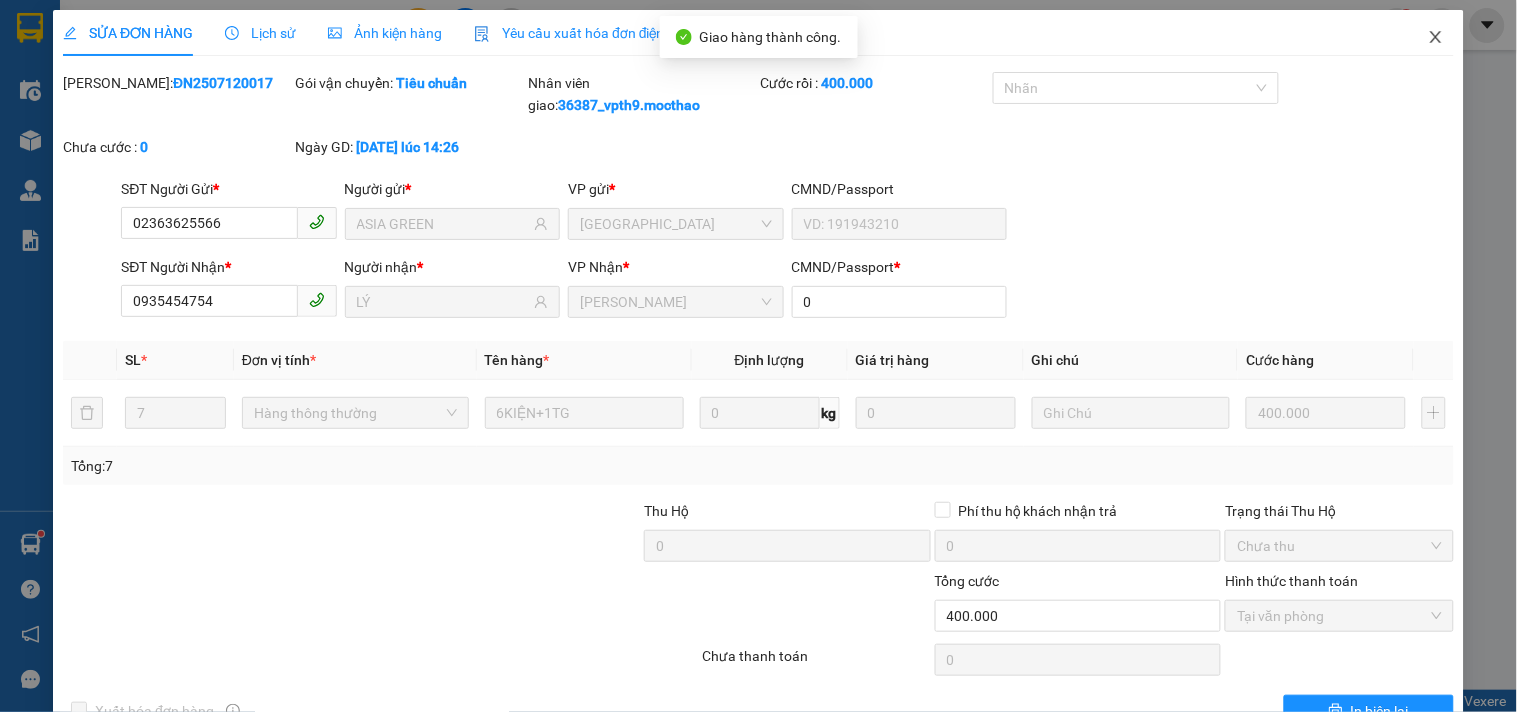 click at bounding box center (1436, 38) 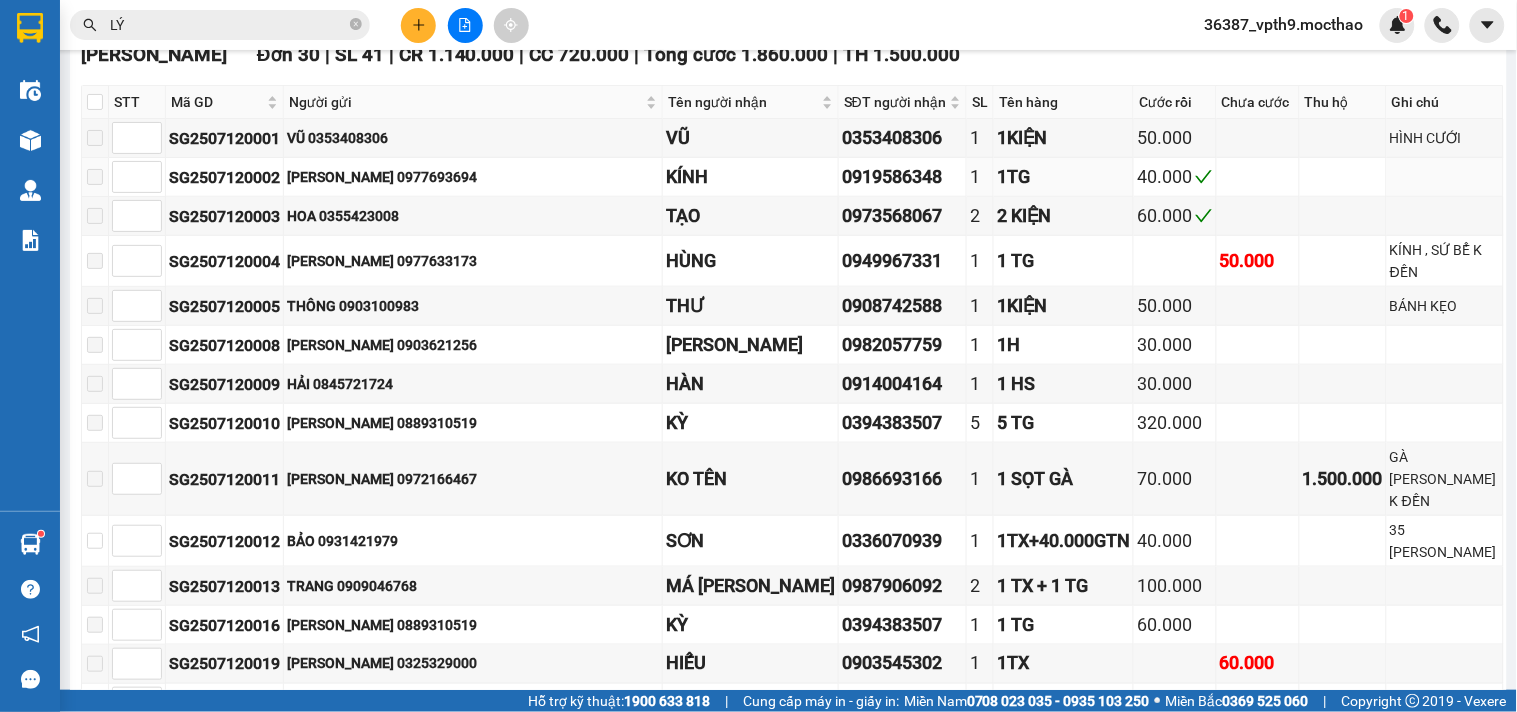 scroll, scrollTop: 0, scrollLeft: 0, axis: both 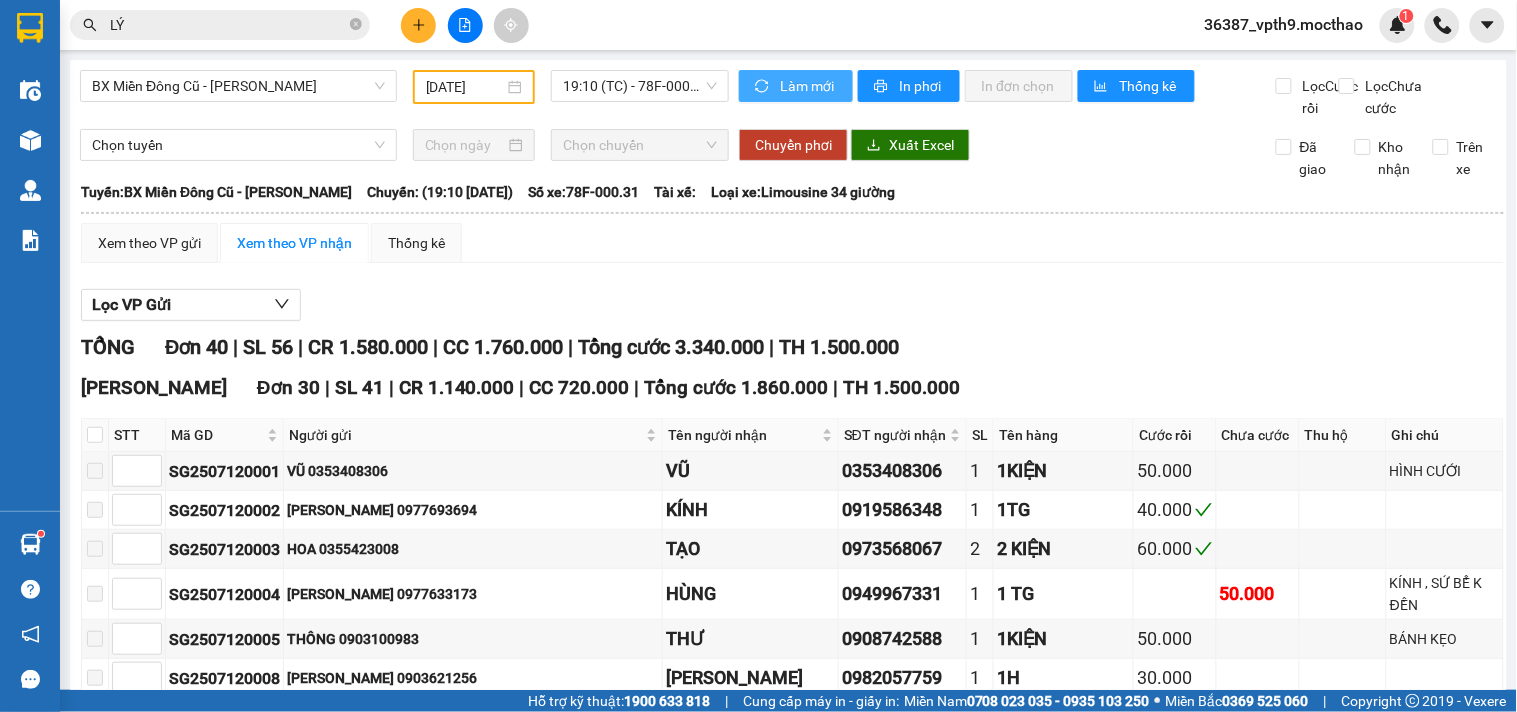 click on "Làm mới" at bounding box center [808, 86] 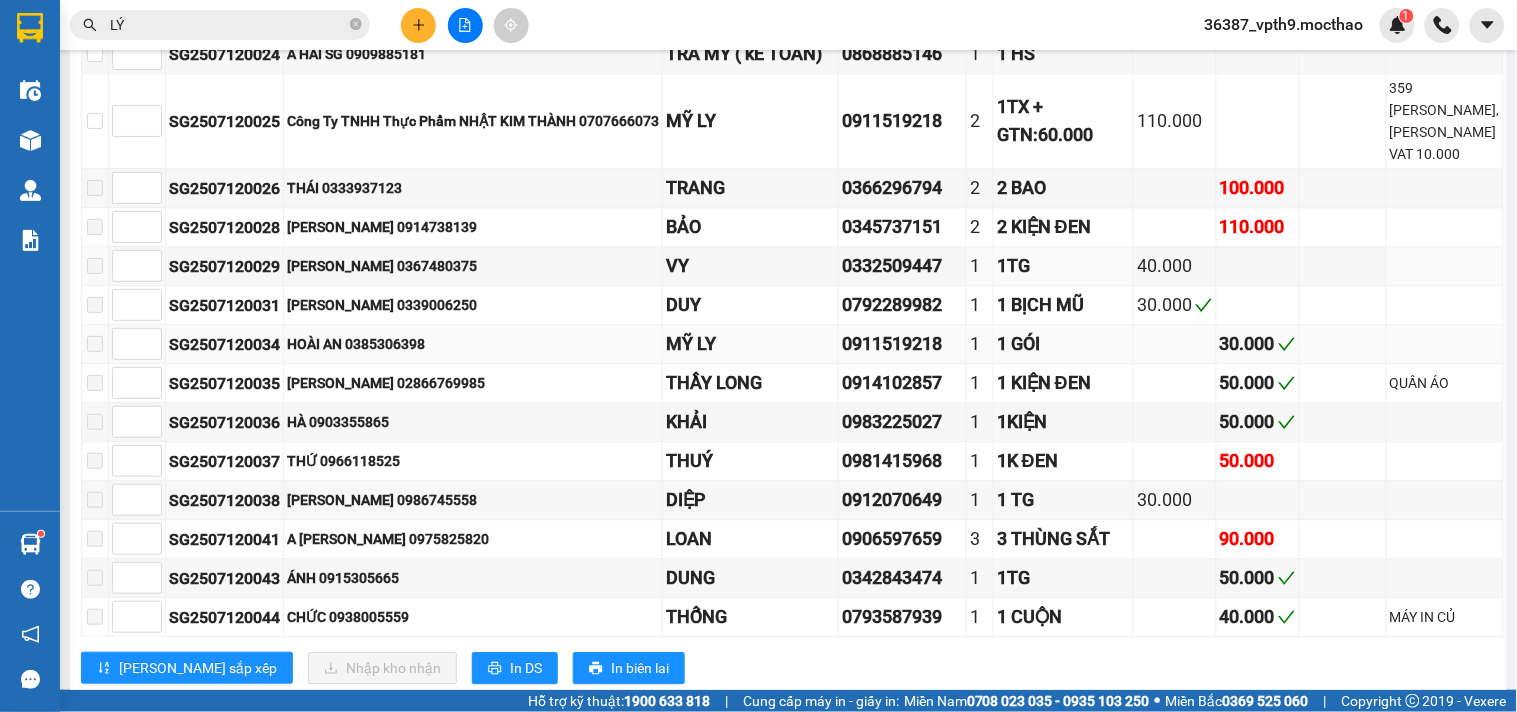 scroll, scrollTop: 1222, scrollLeft: 0, axis: vertical 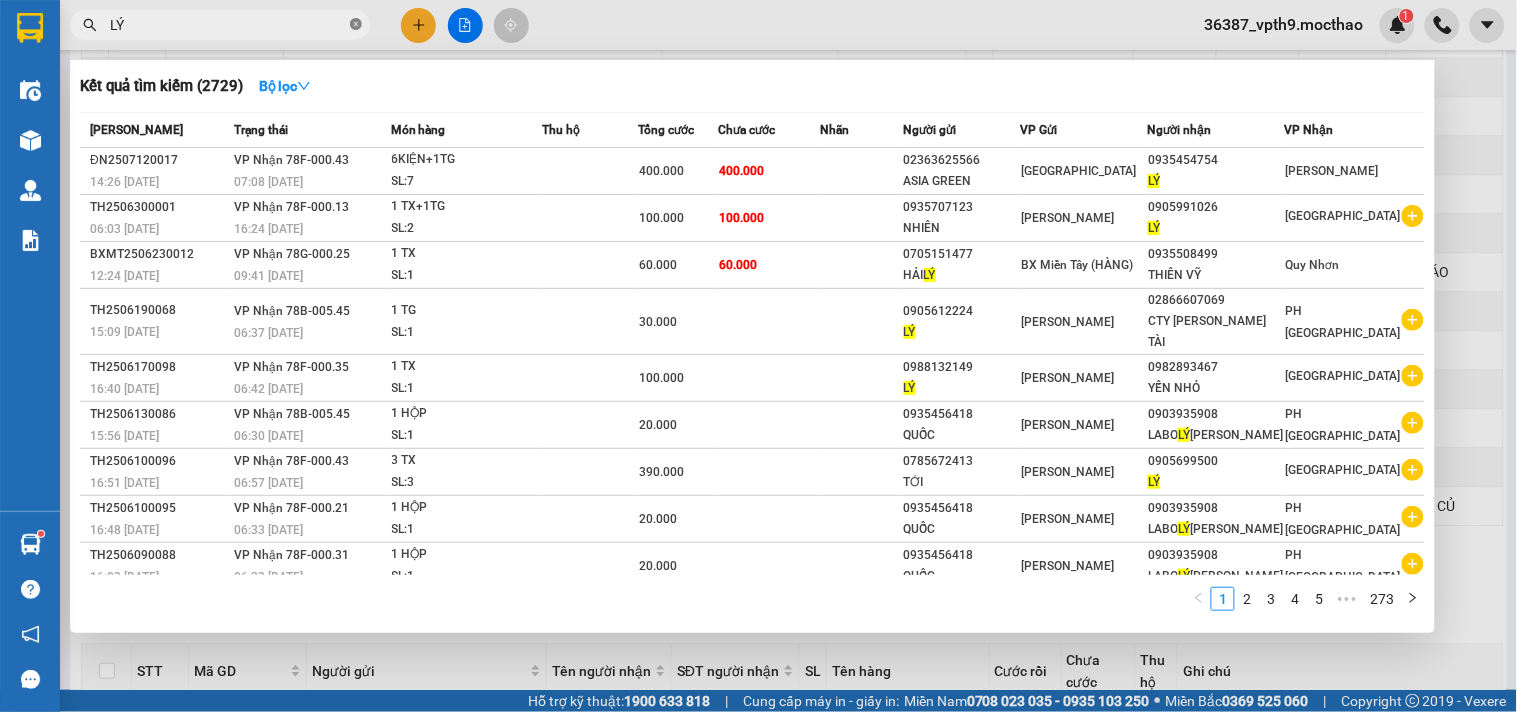 click 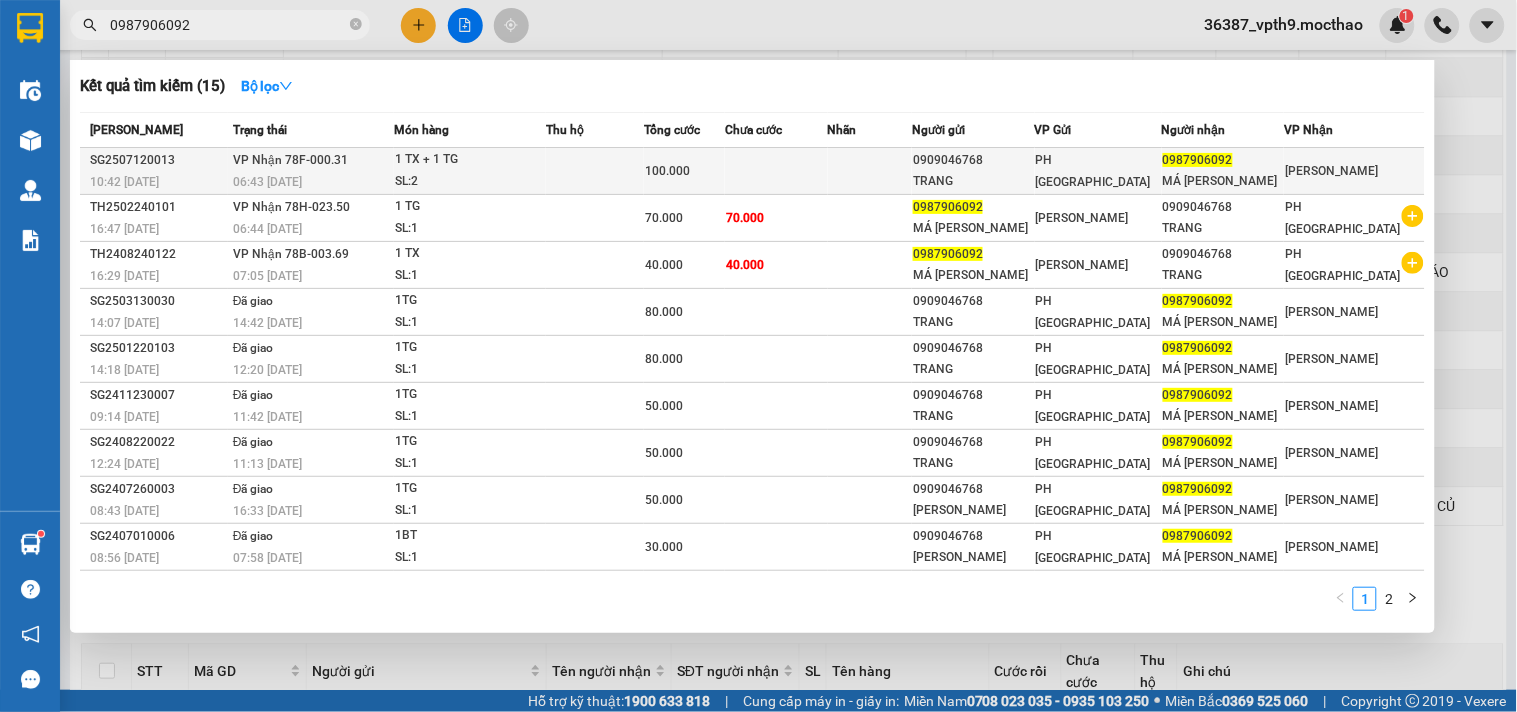 type on "0987906092" 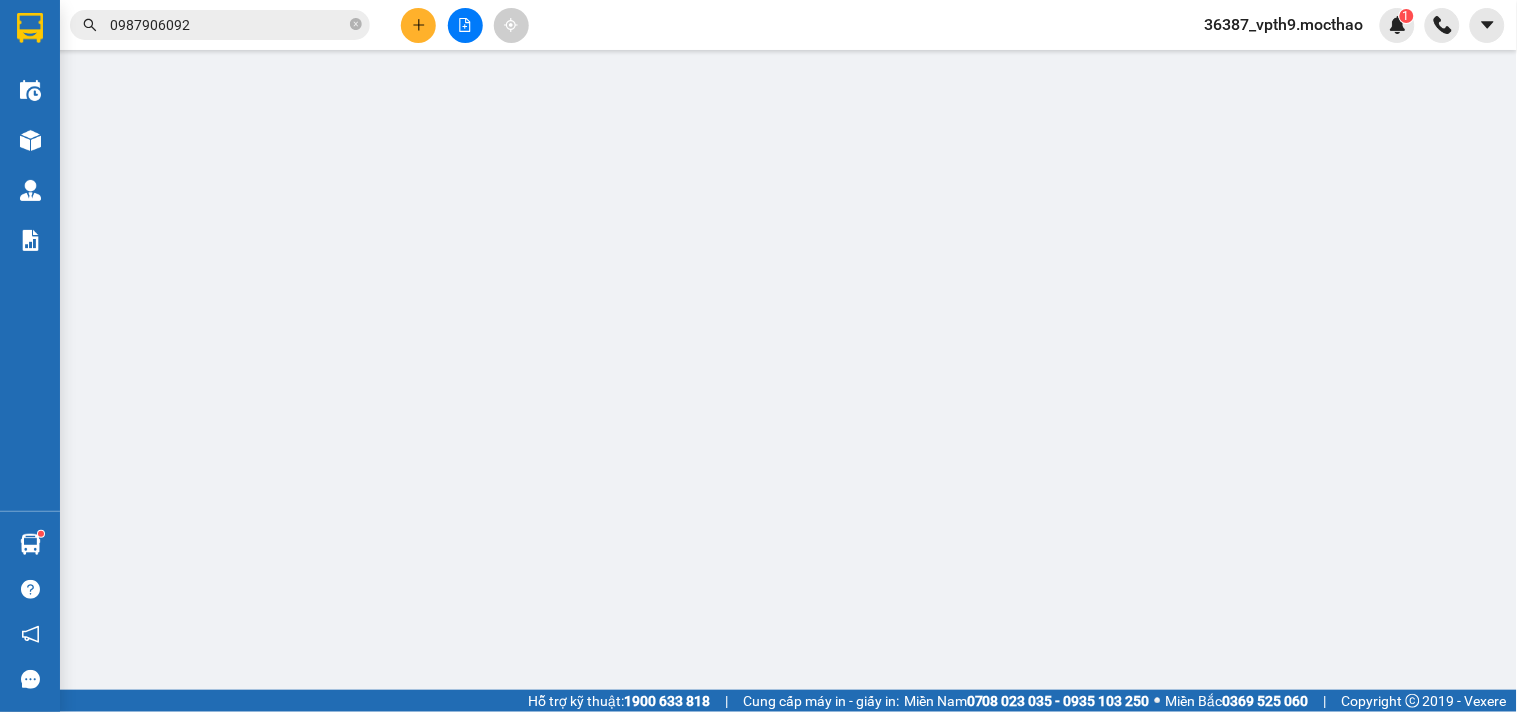 scroll, scrollTop: 0, scrollLeft: 0, axis: both 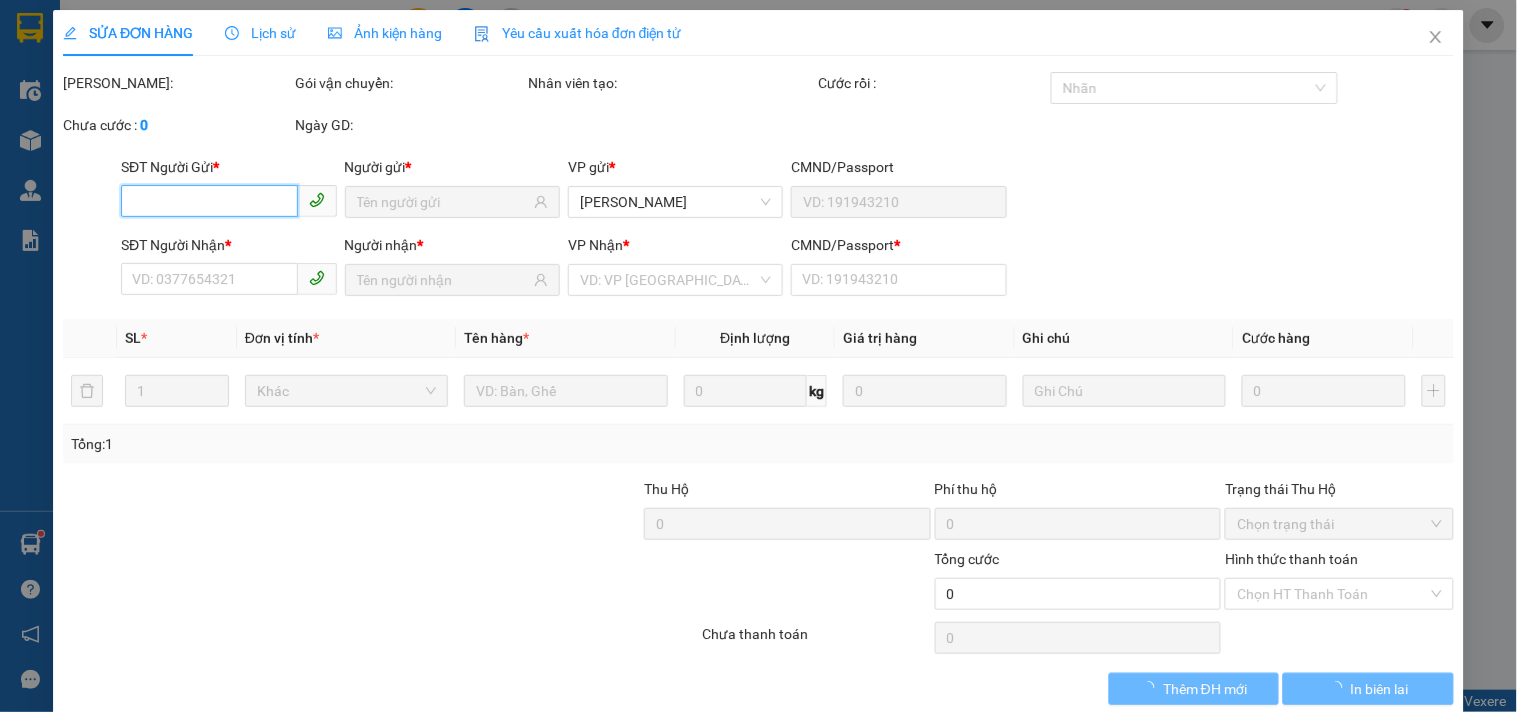 type on "0909046768" 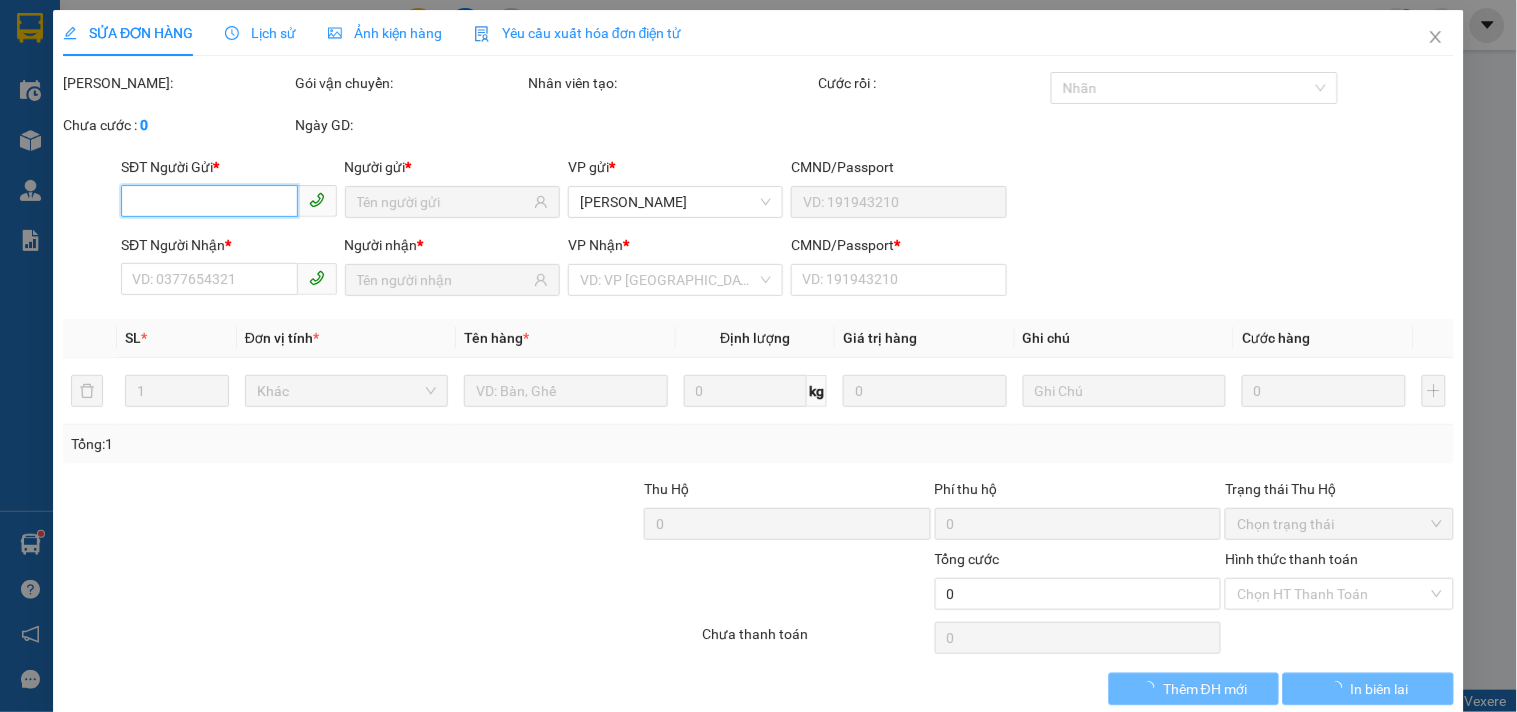 type on "TRANG" 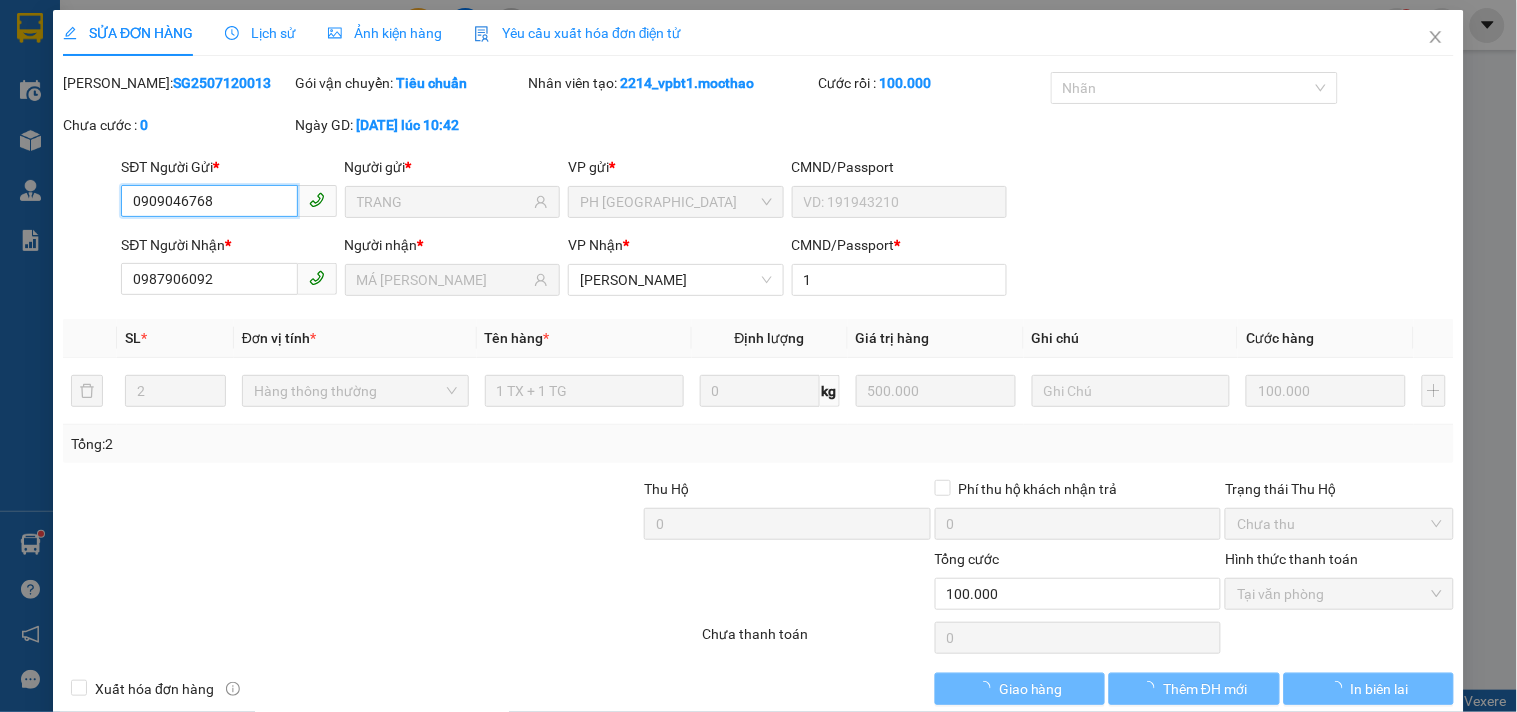 checkbox on "true" 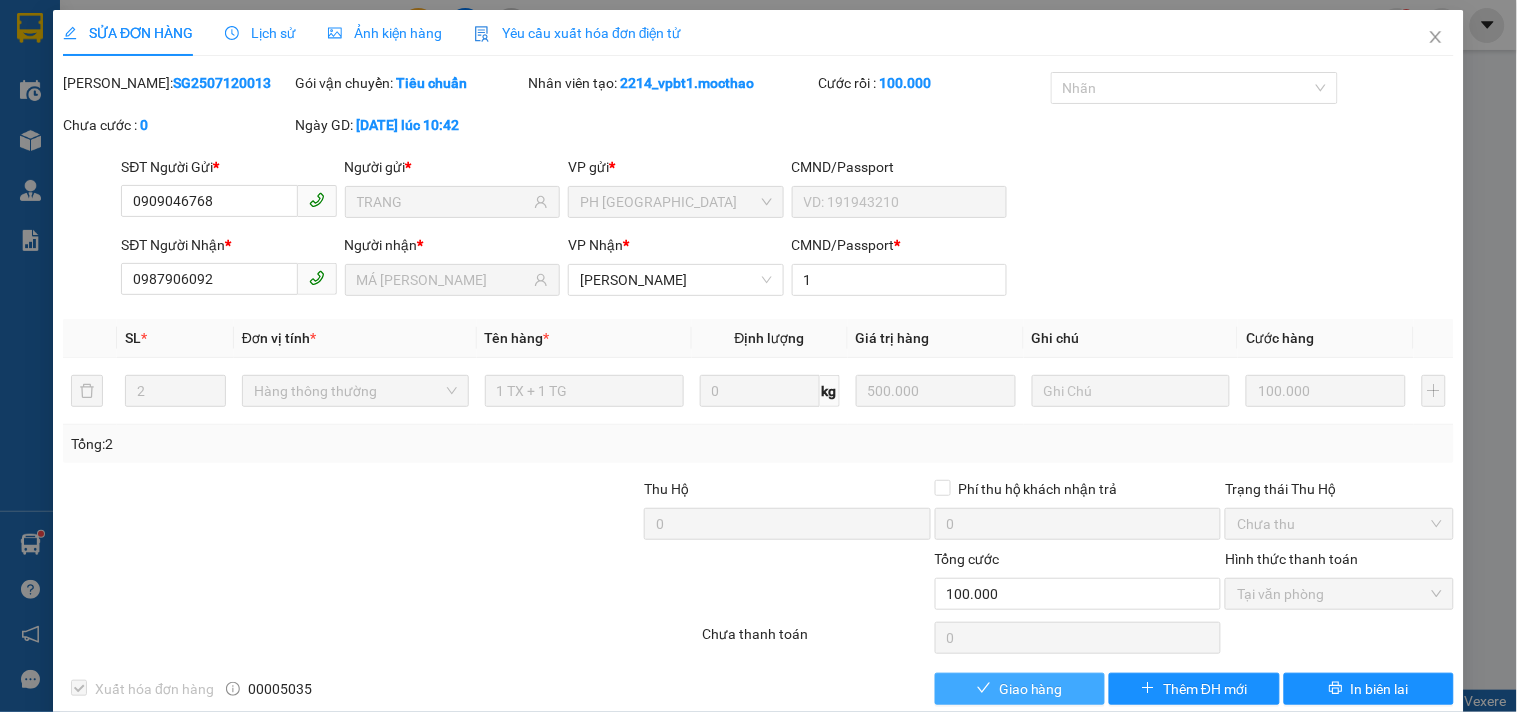 click on "Giao hàng" at bounding box center (1020, 689) 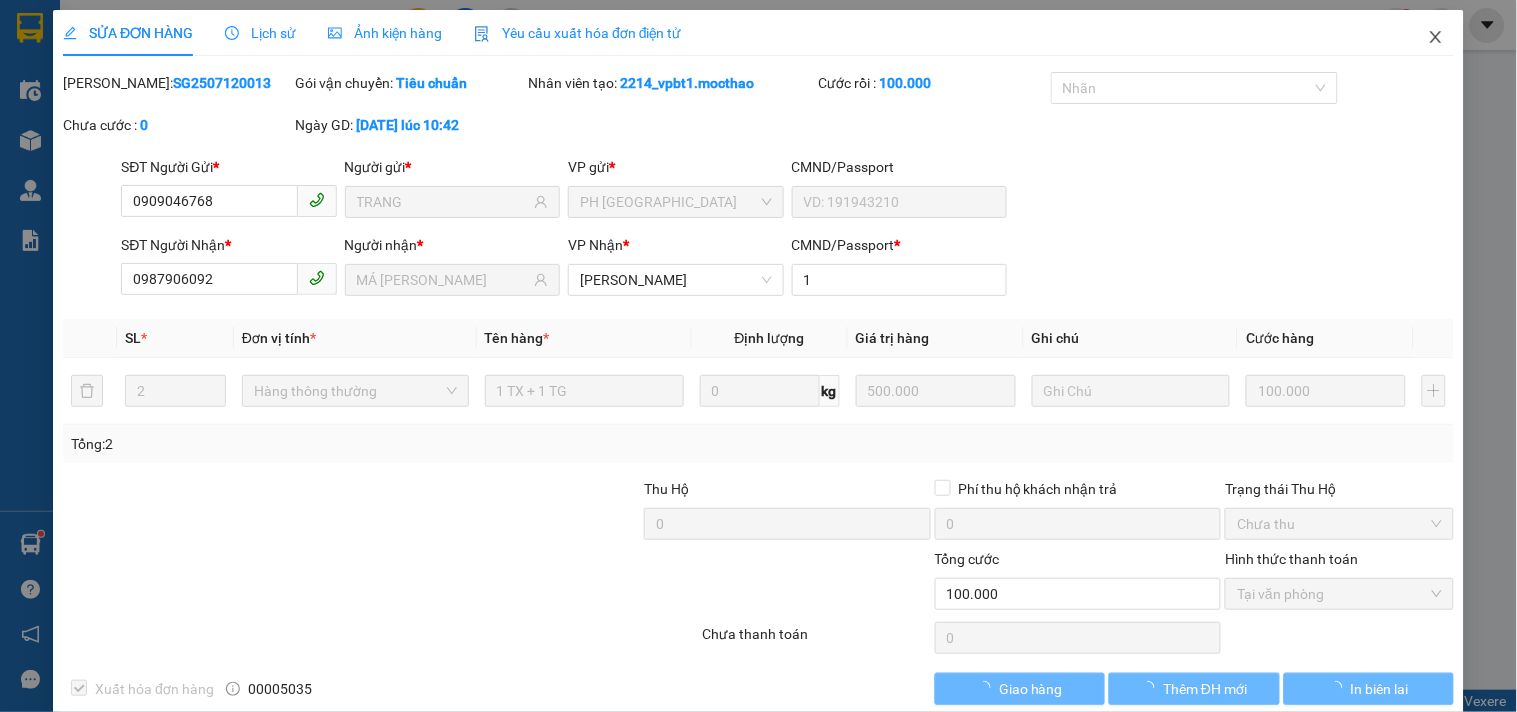 click at bounding box center (1436, 38) 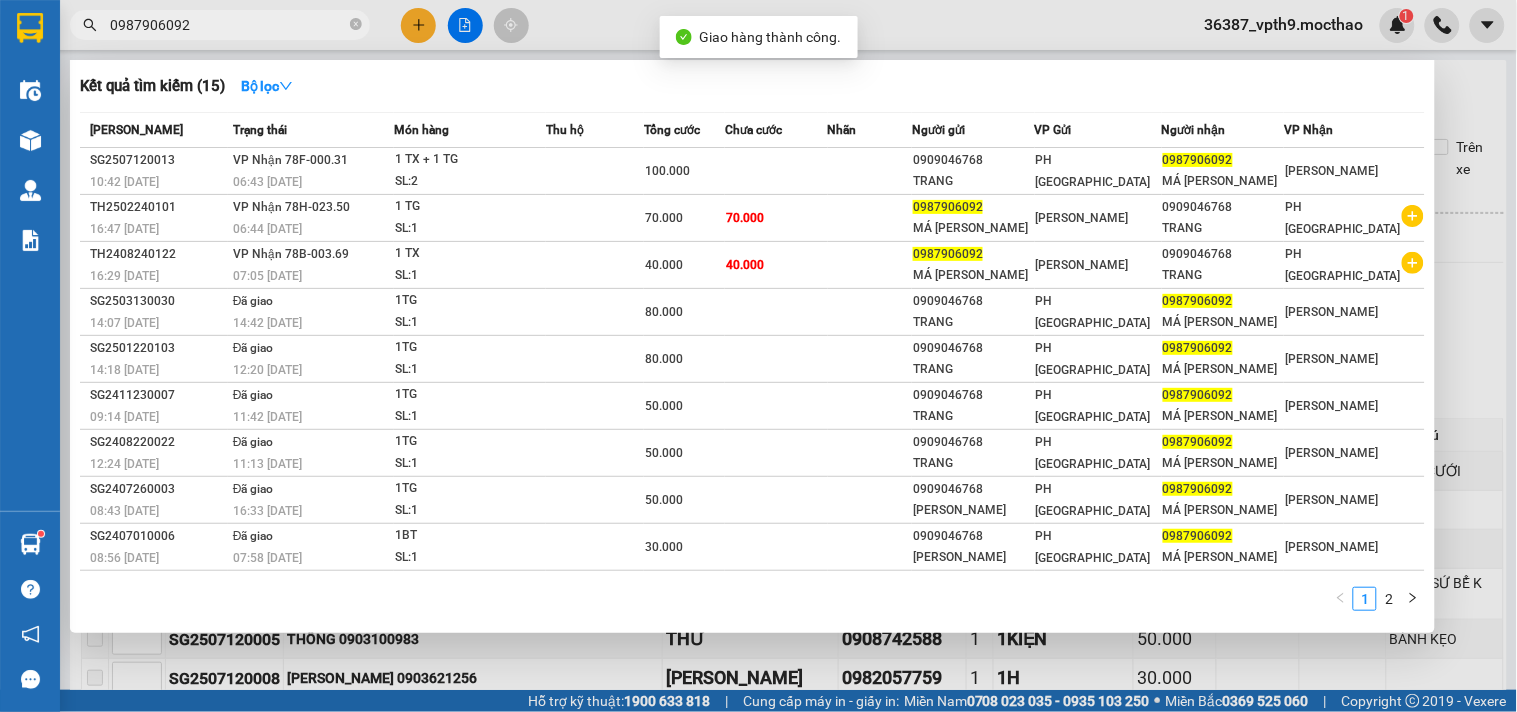 click 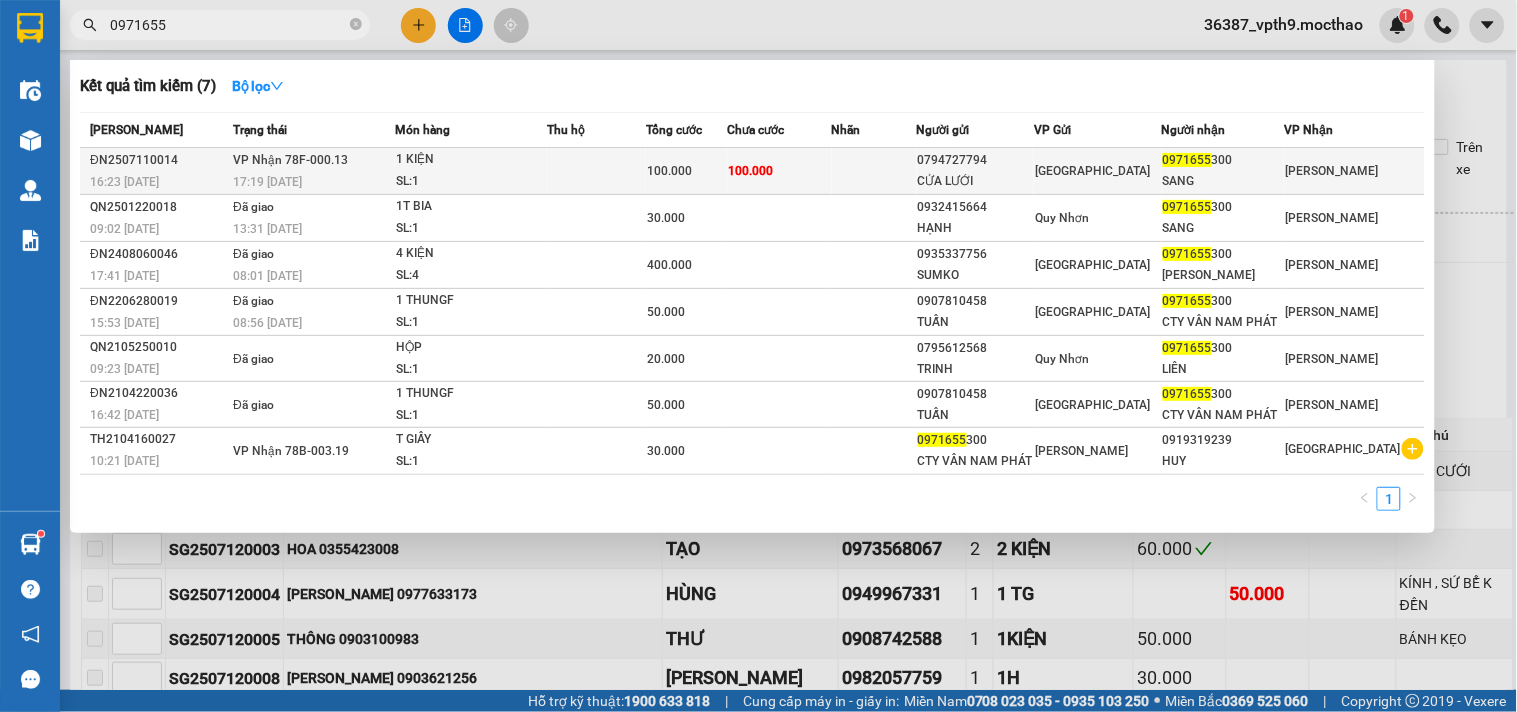 type on "0971655" 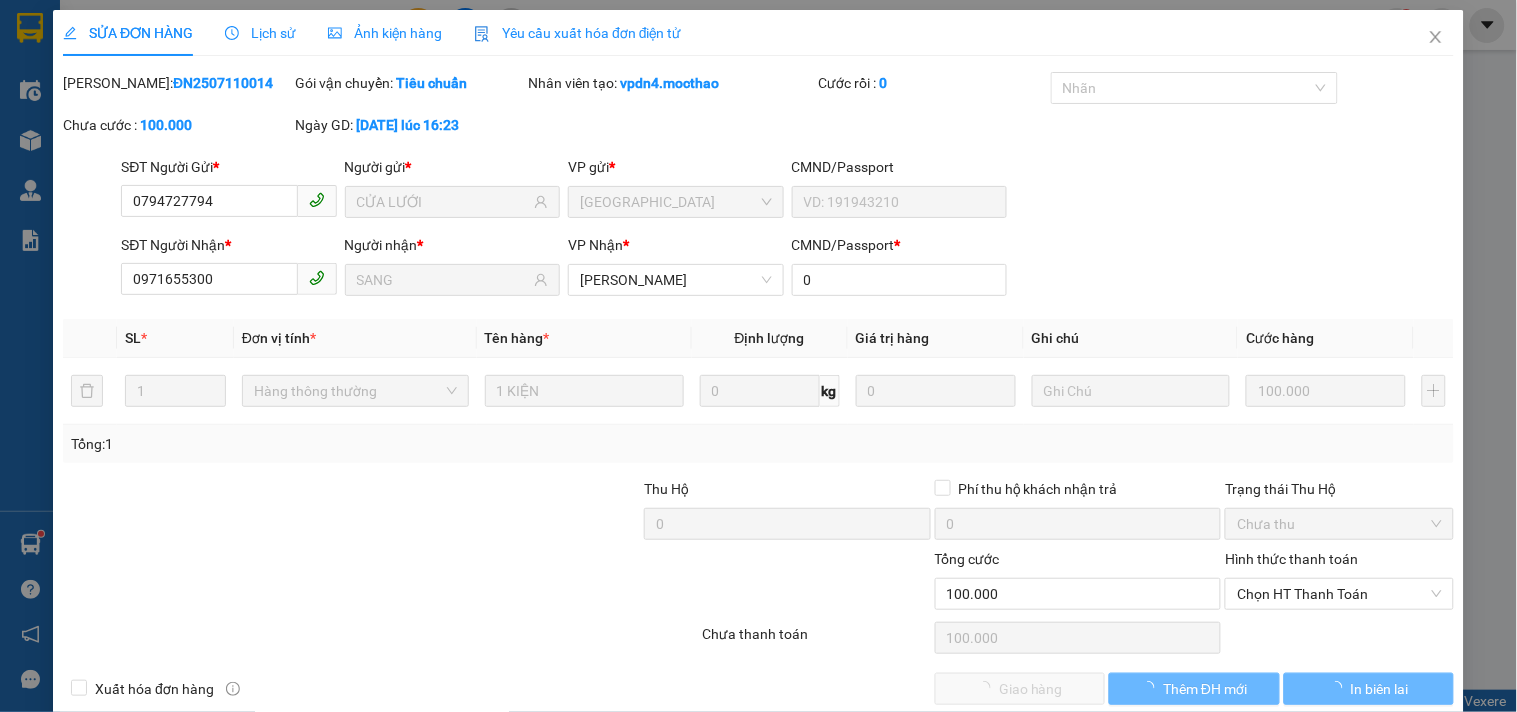 type on "0794727794" 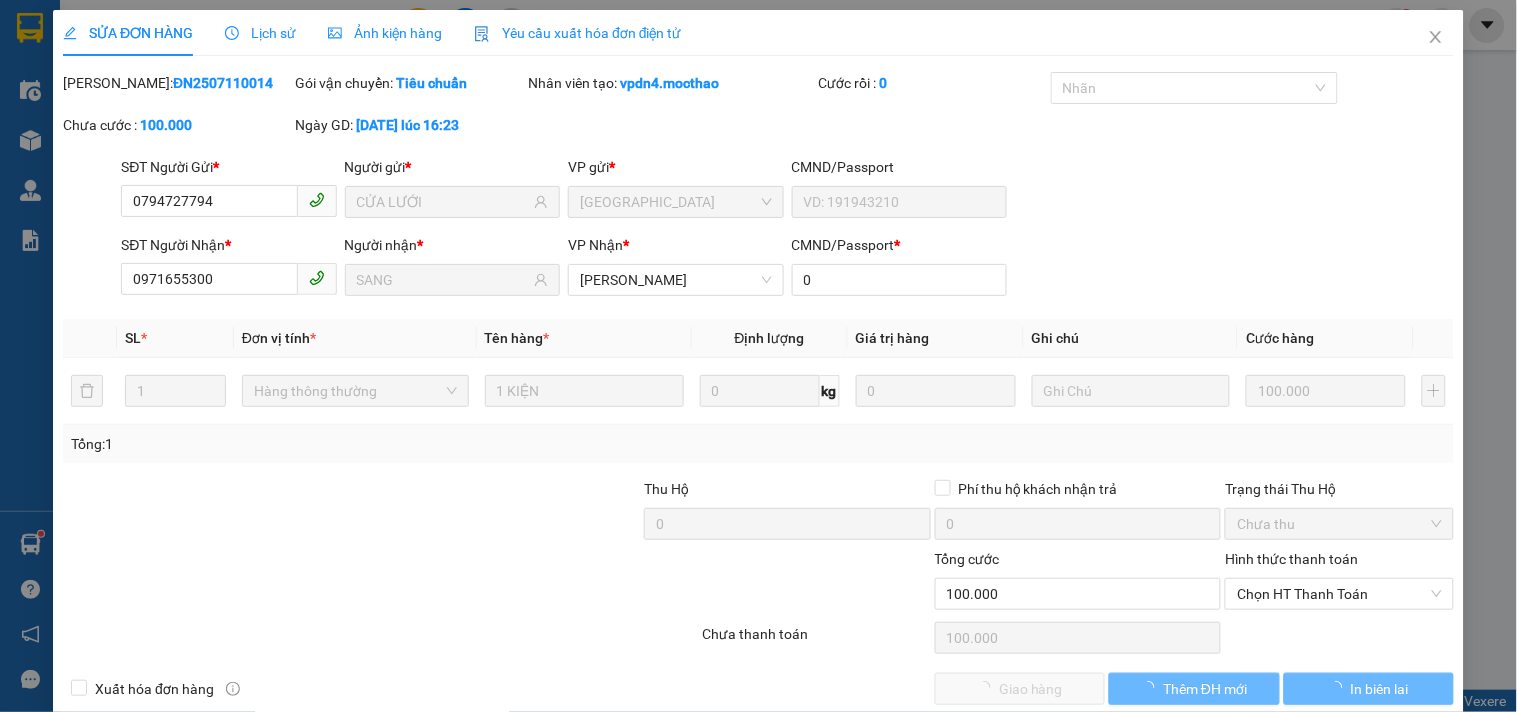 type on "CỬA LƯỚI" 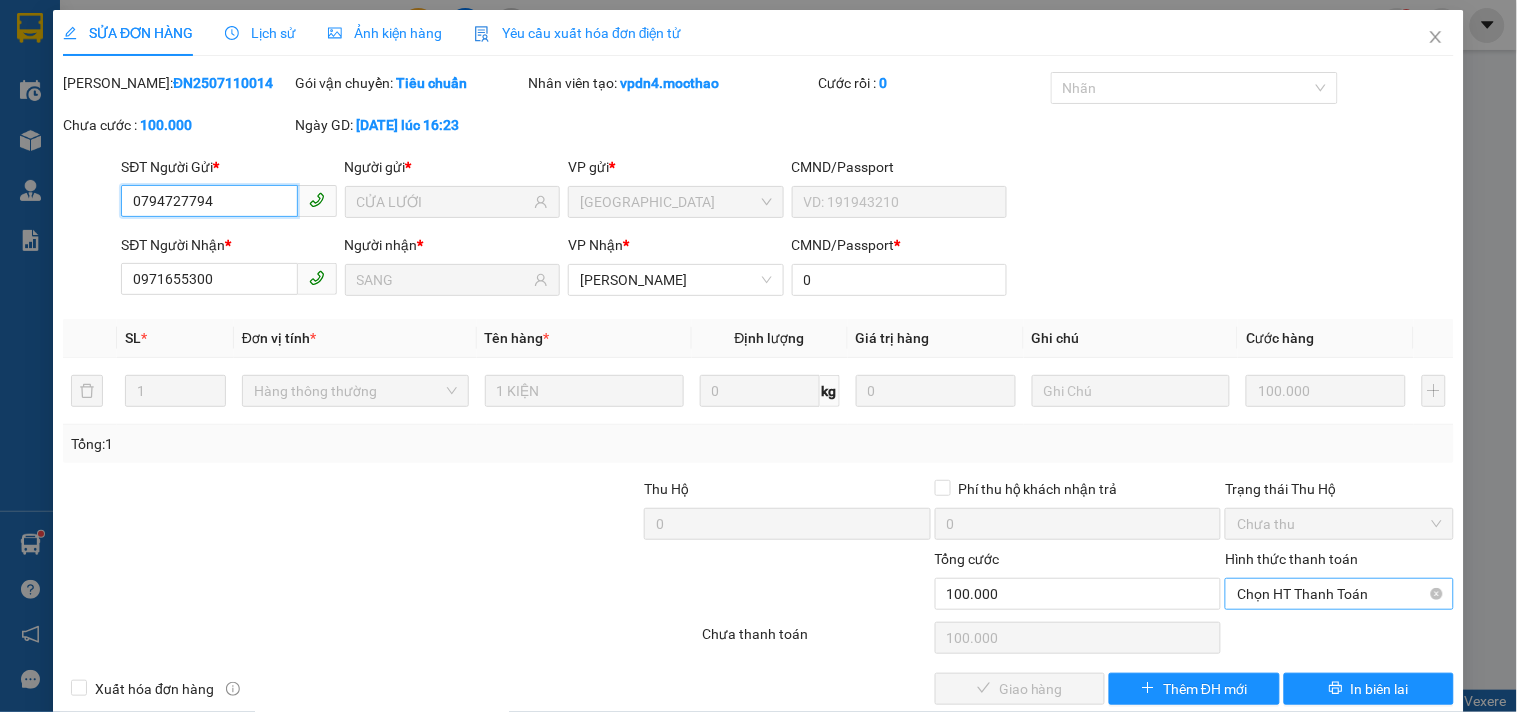 click on "Chọn HT Thanh Toán" at bounding box center [1339, 594] 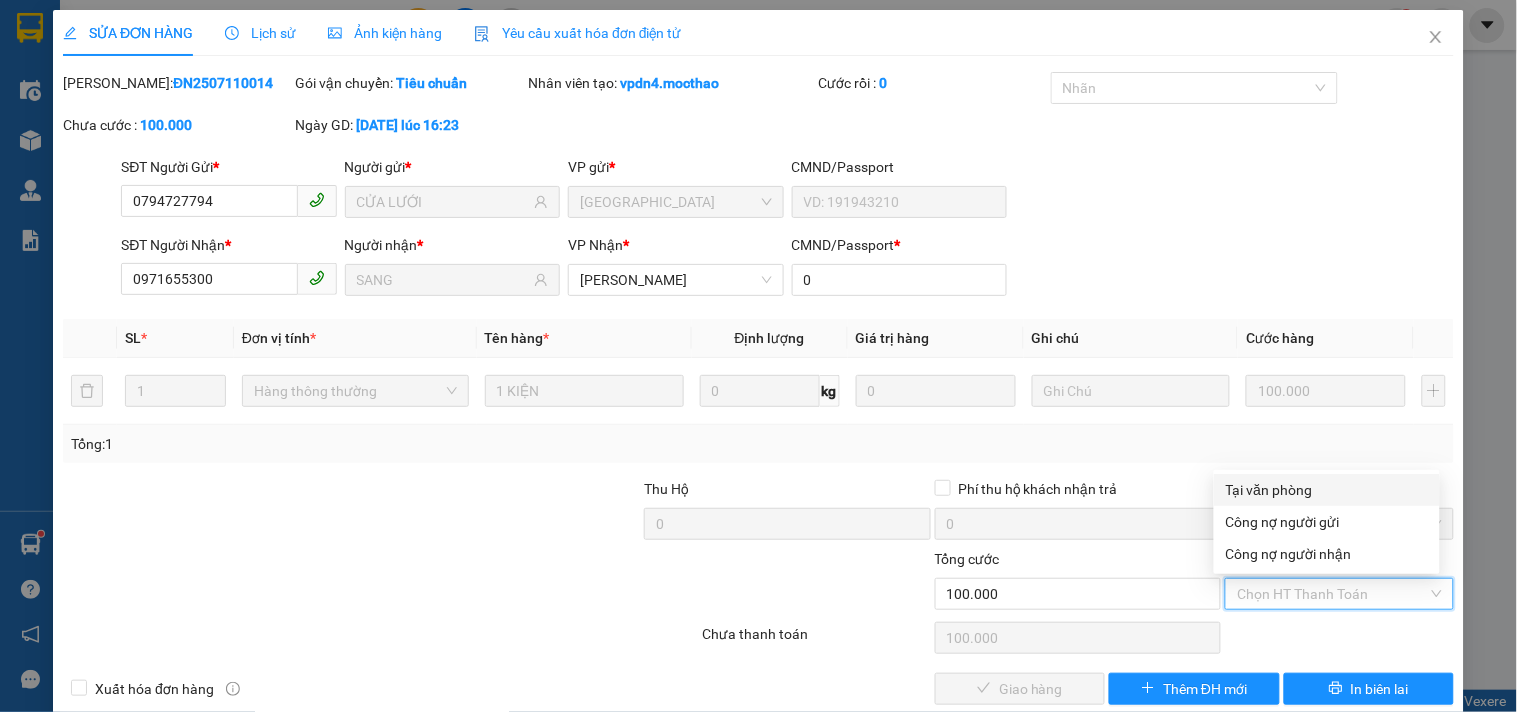 click on "Tại văn phòng" at bounding box center (1327, 490) 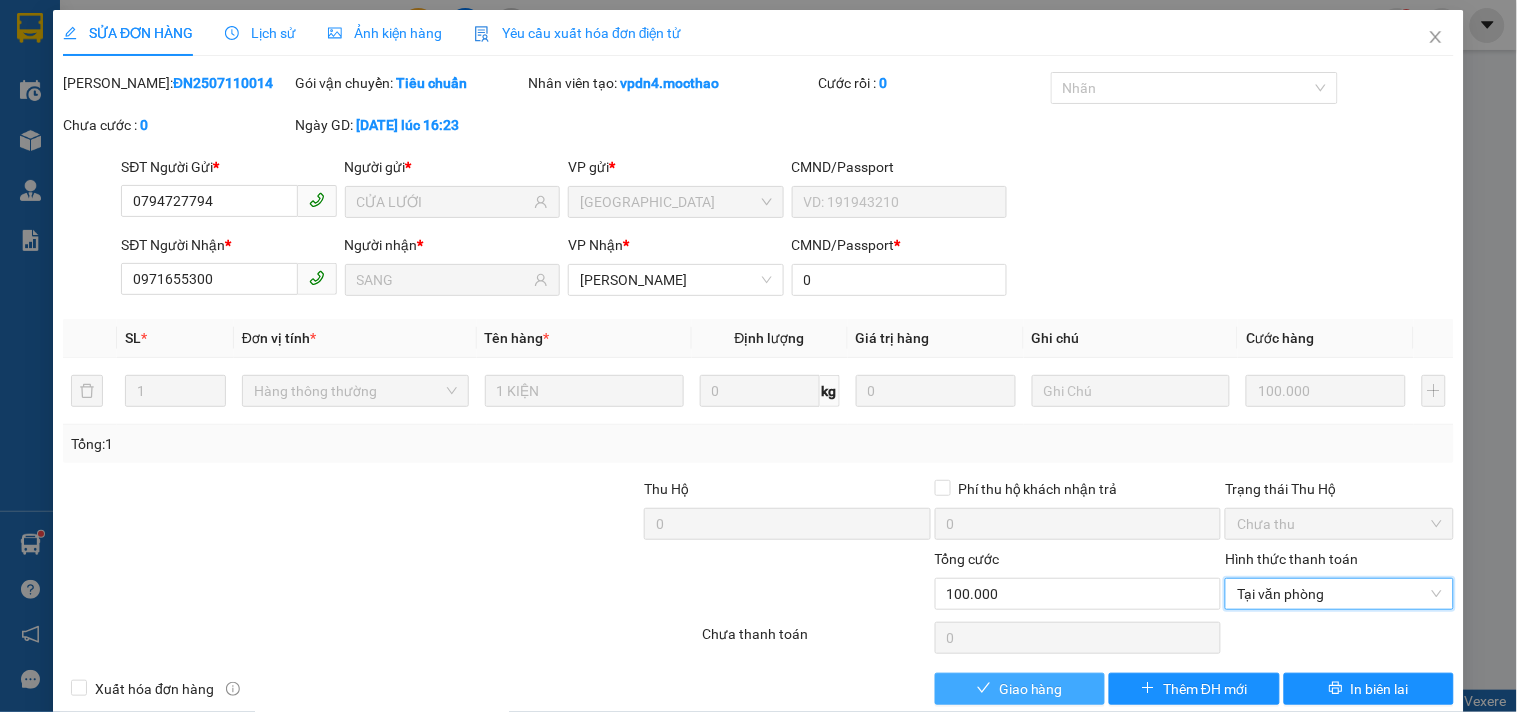 click on "Giao hàng" at bounding box center [1020, 689] 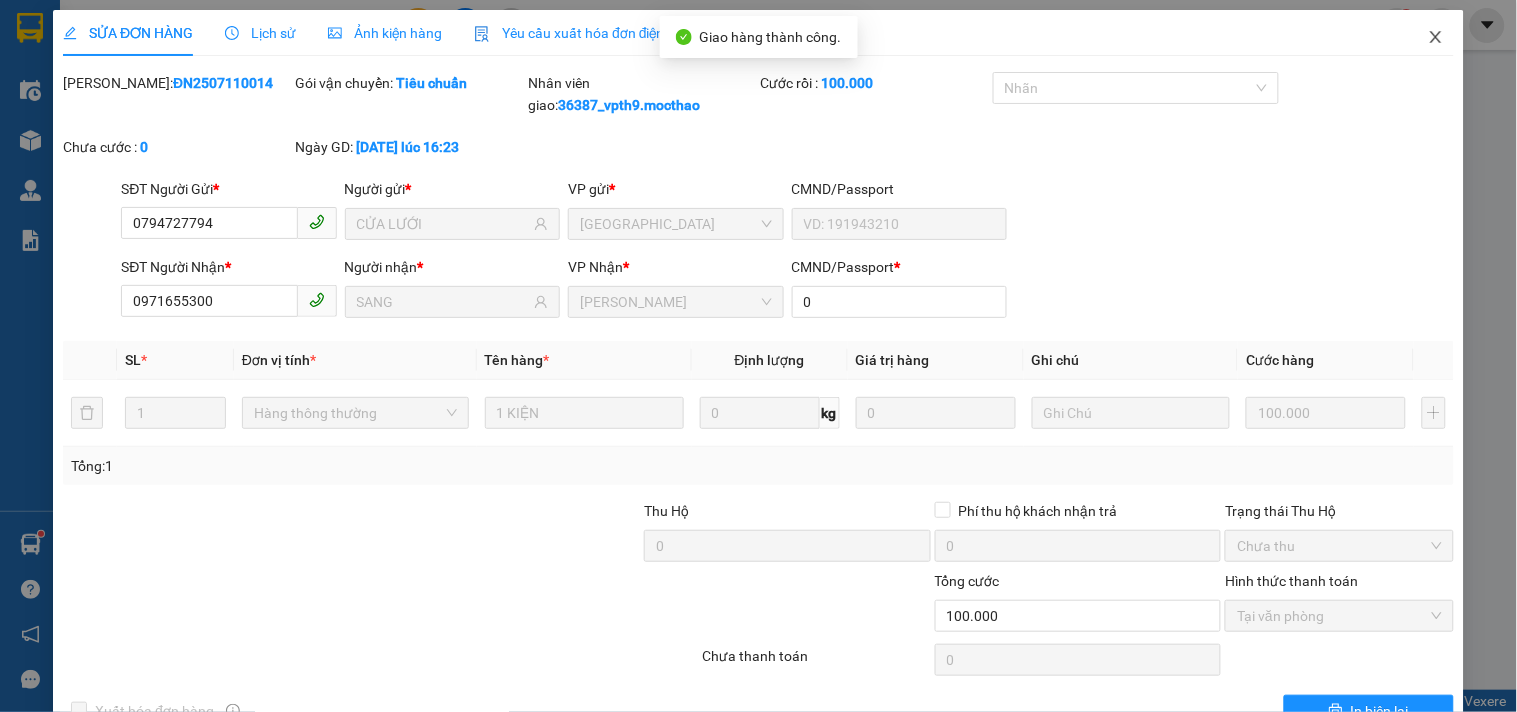 drag, startPoint x: 1427, startPoint y: 41, endPoint x: 377, endPoint y: 26, distance: 1050.1072 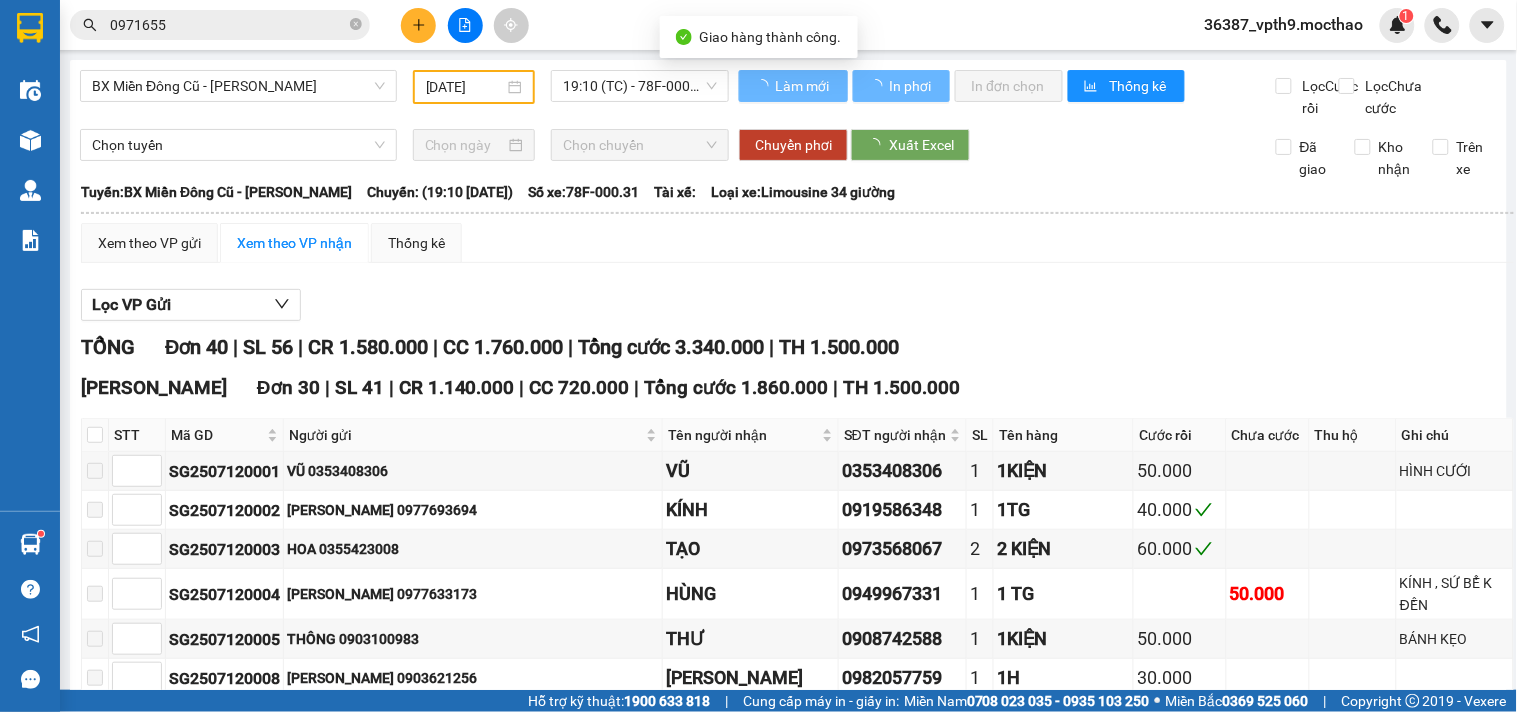click 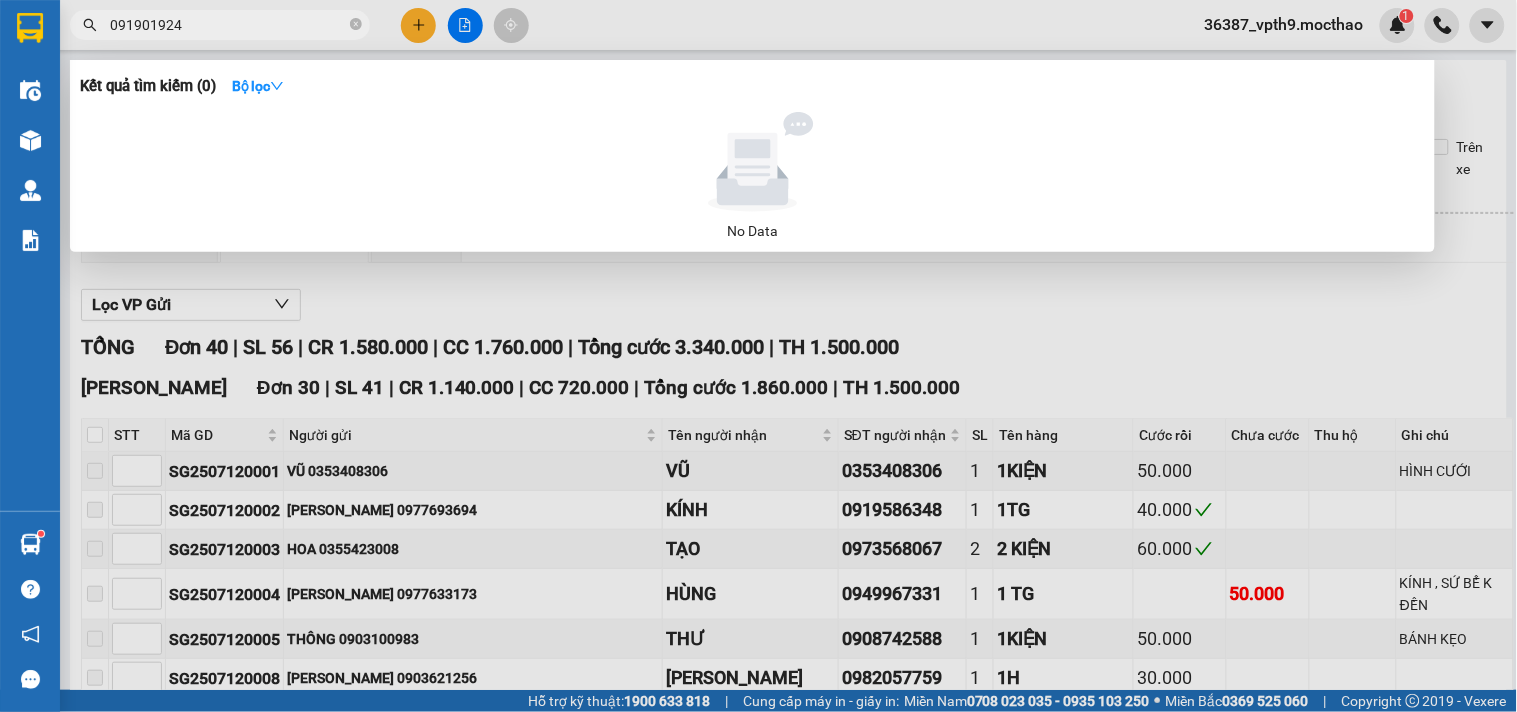 type on "0919019241" 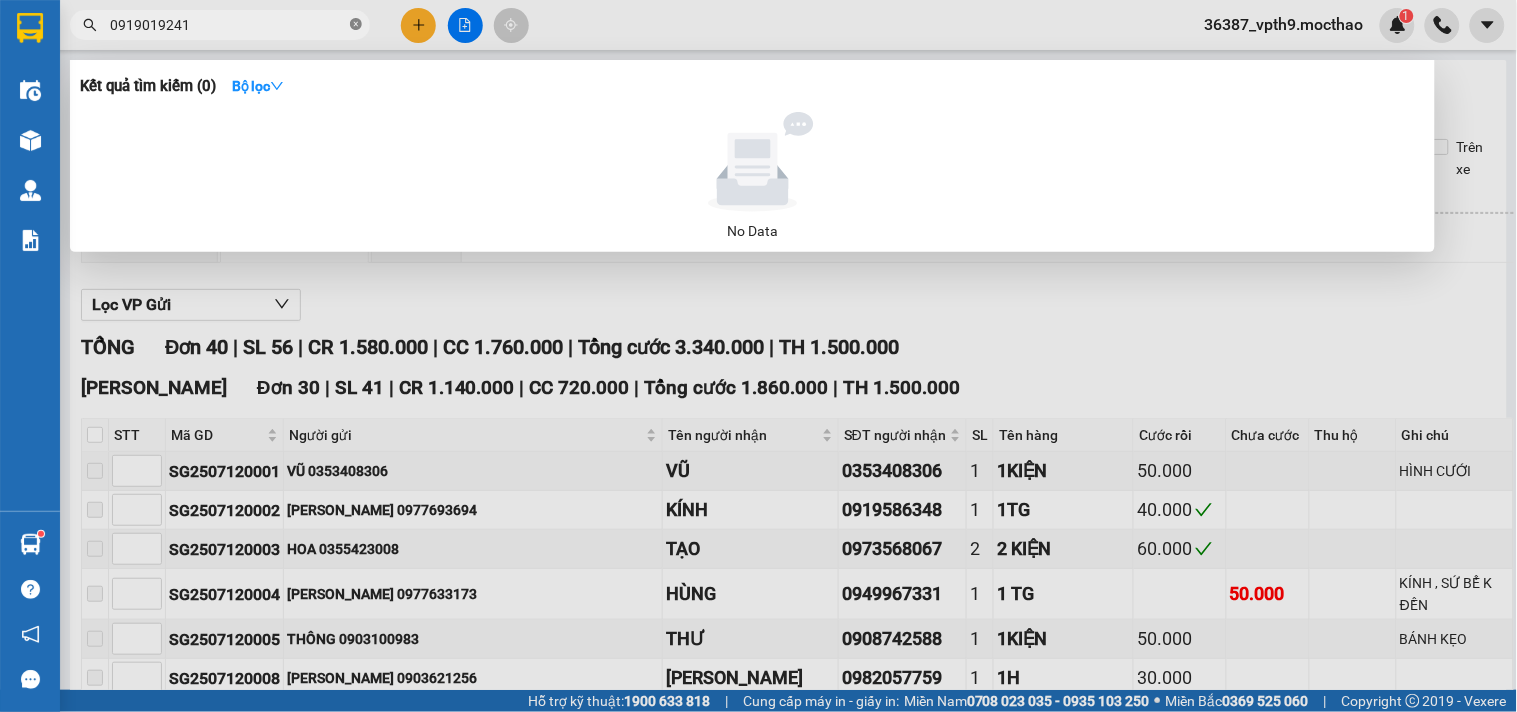 click 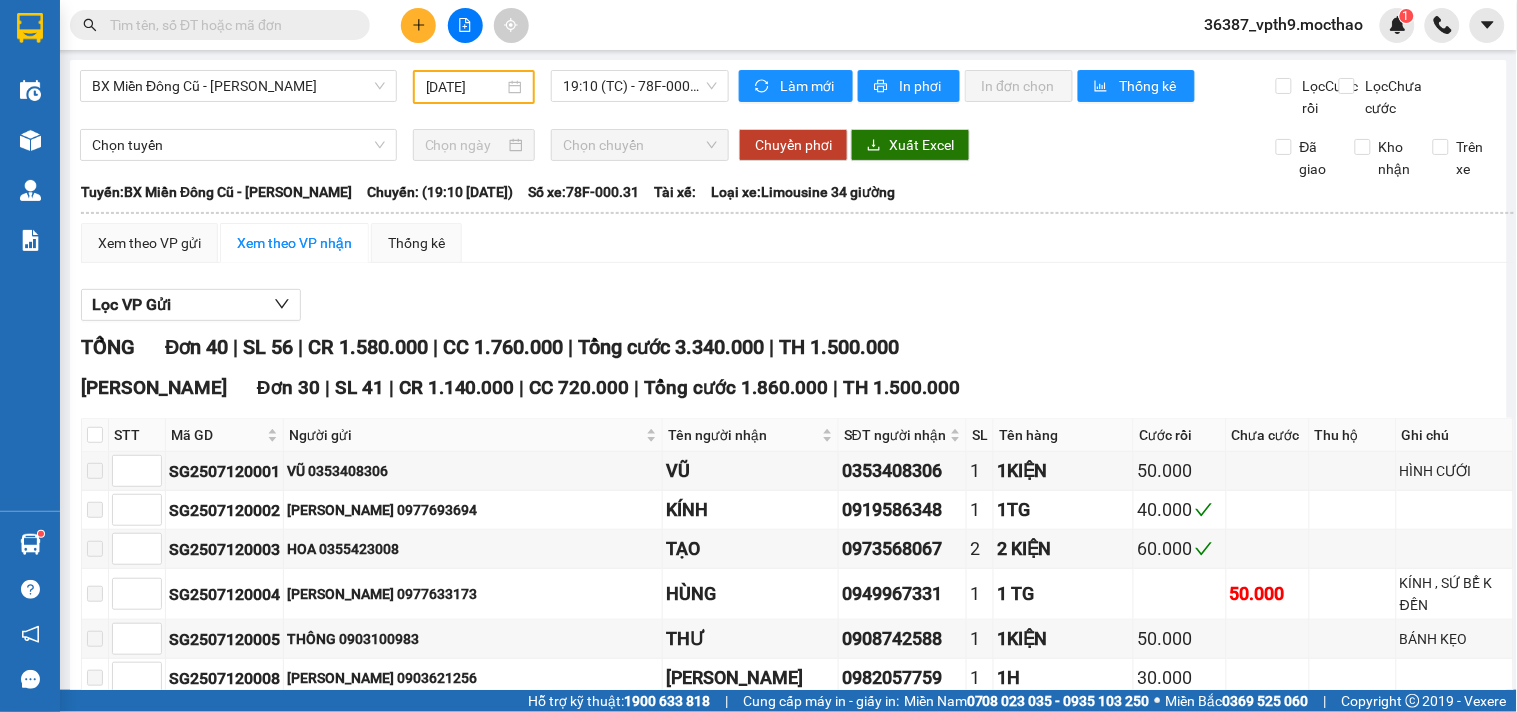 click at bounding box center [228, 25] 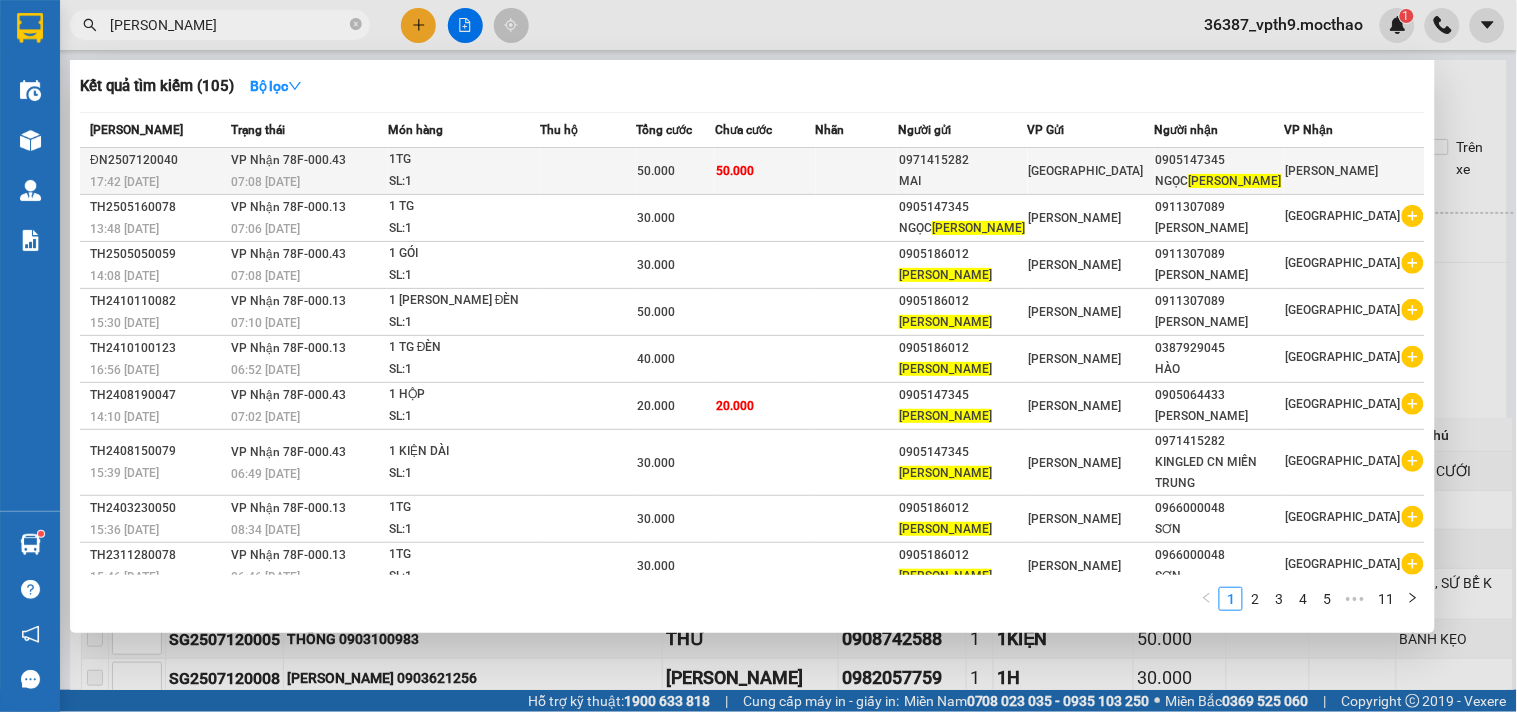 type on "TÂN HƯƠNG" 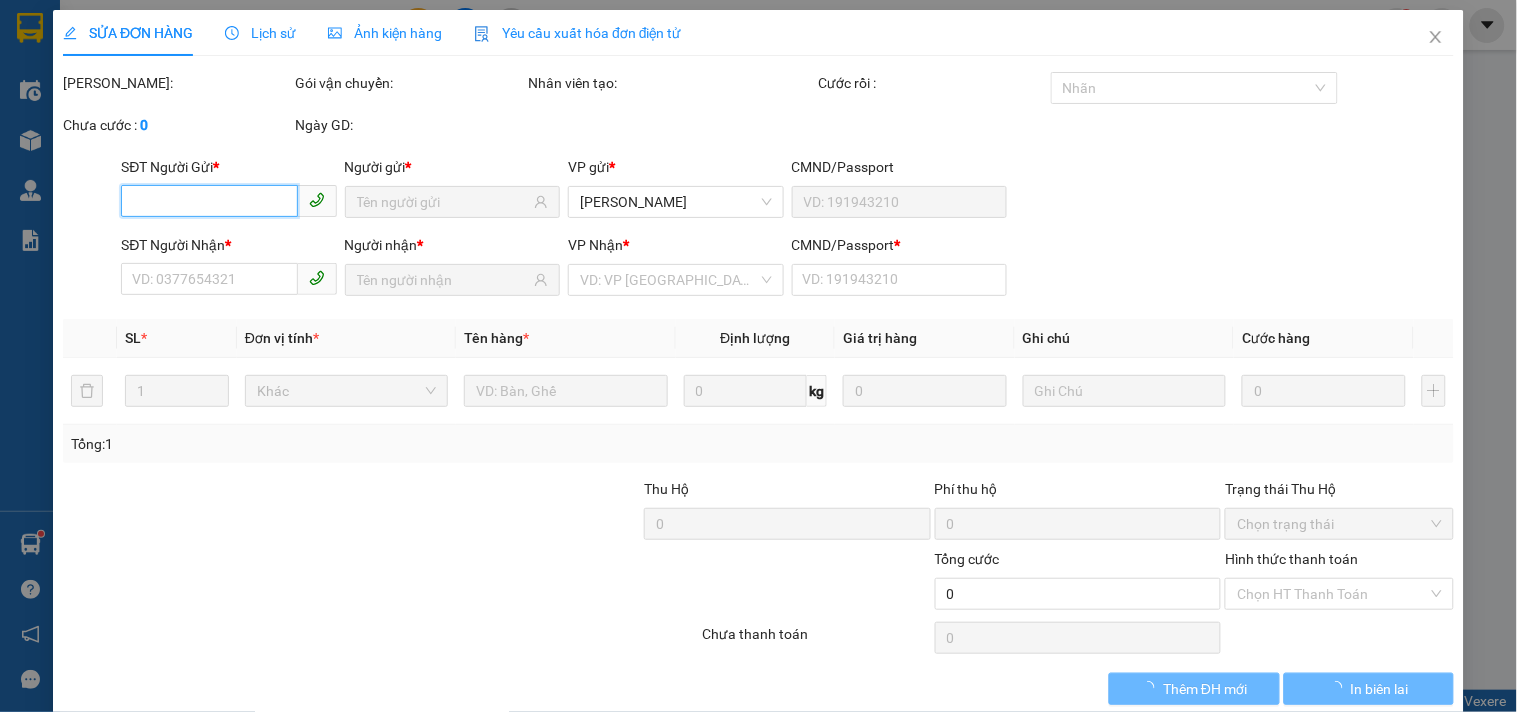 type on "0971415282" 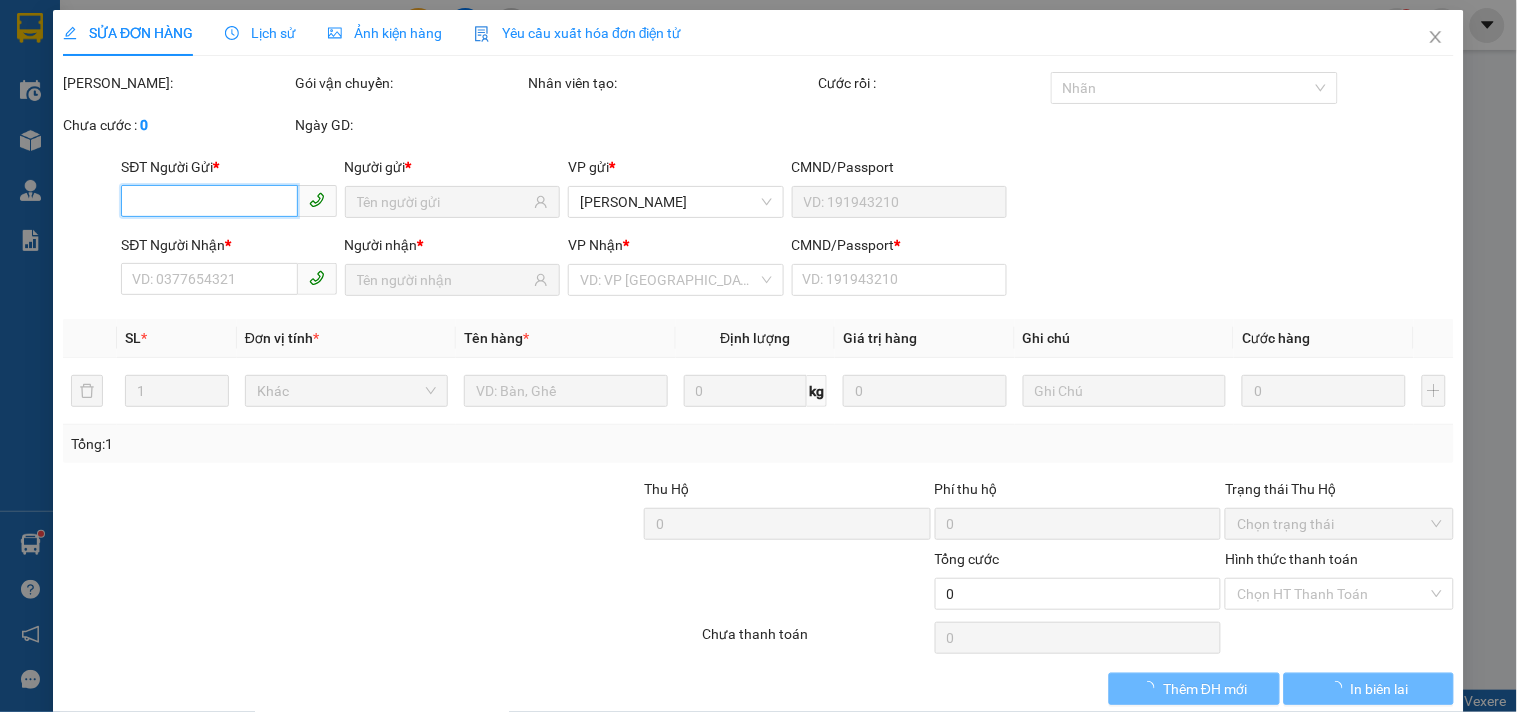 type on "MAI" 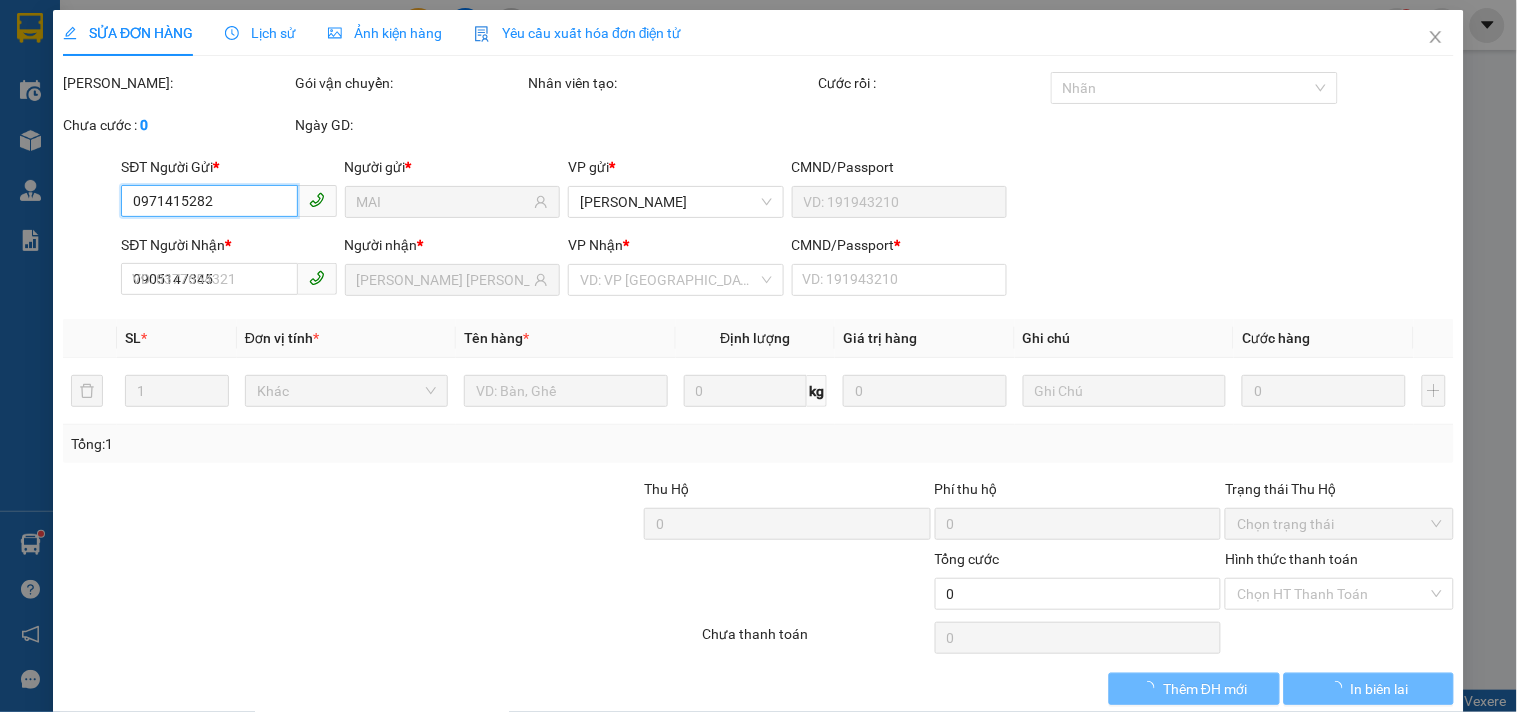 type on "0" 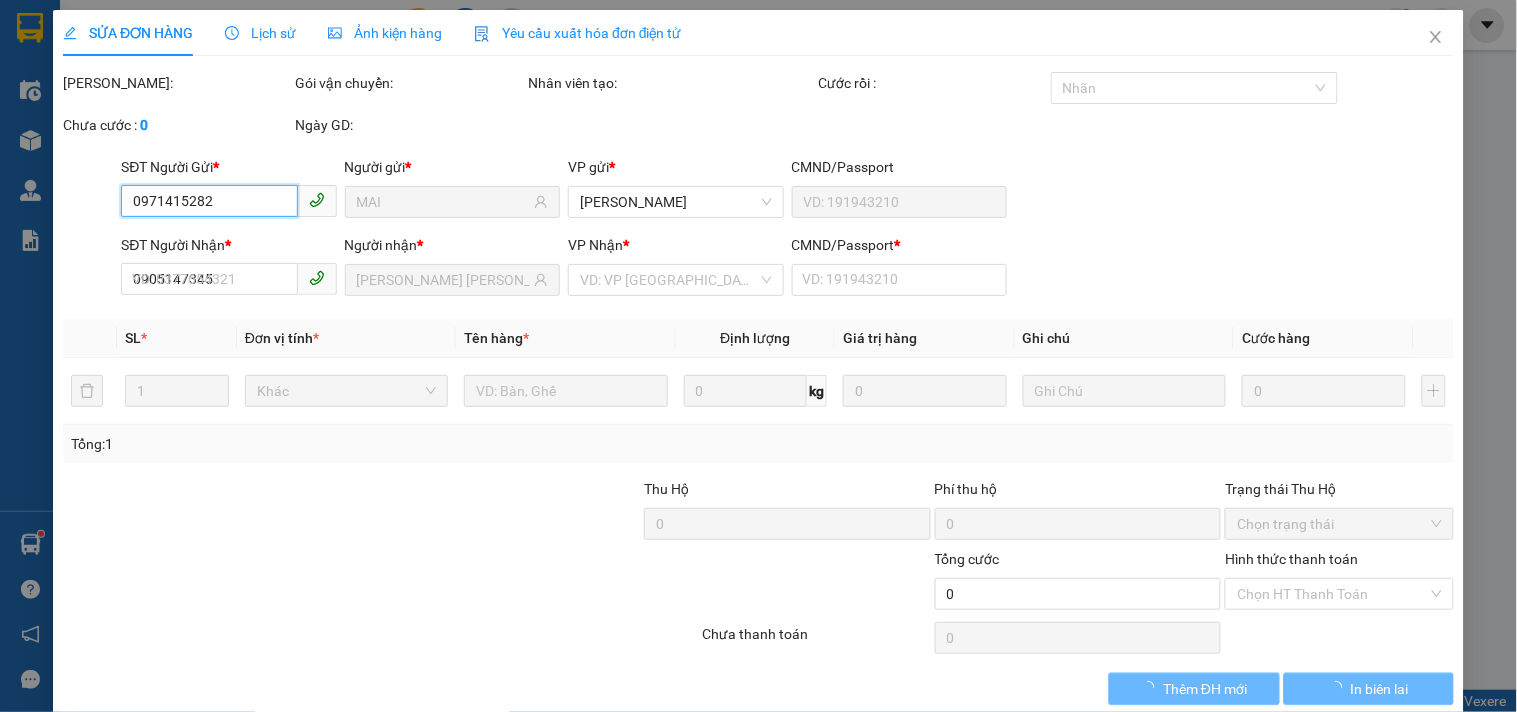 type on "50.000" 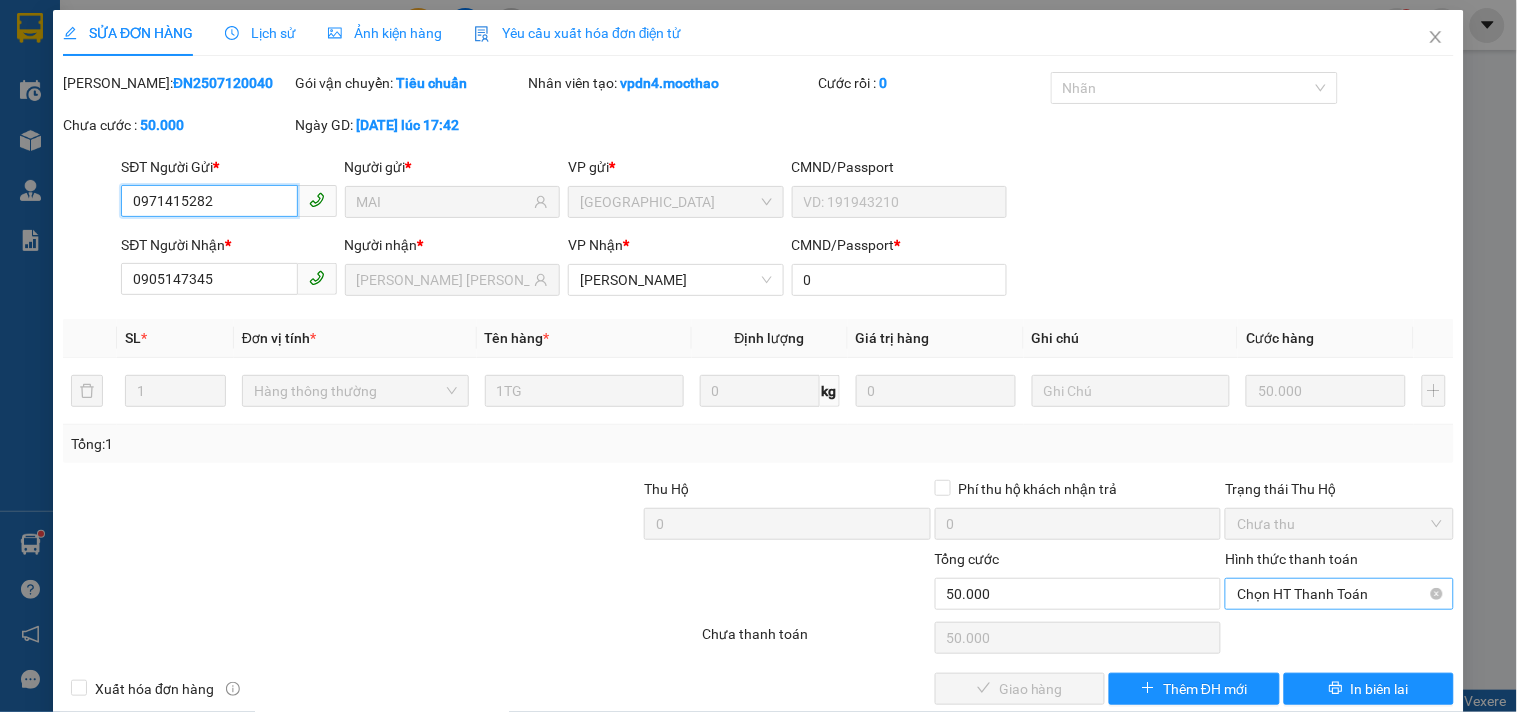 click on "Chọn HT Thanh Toán" at bounding box center [1339, 594] 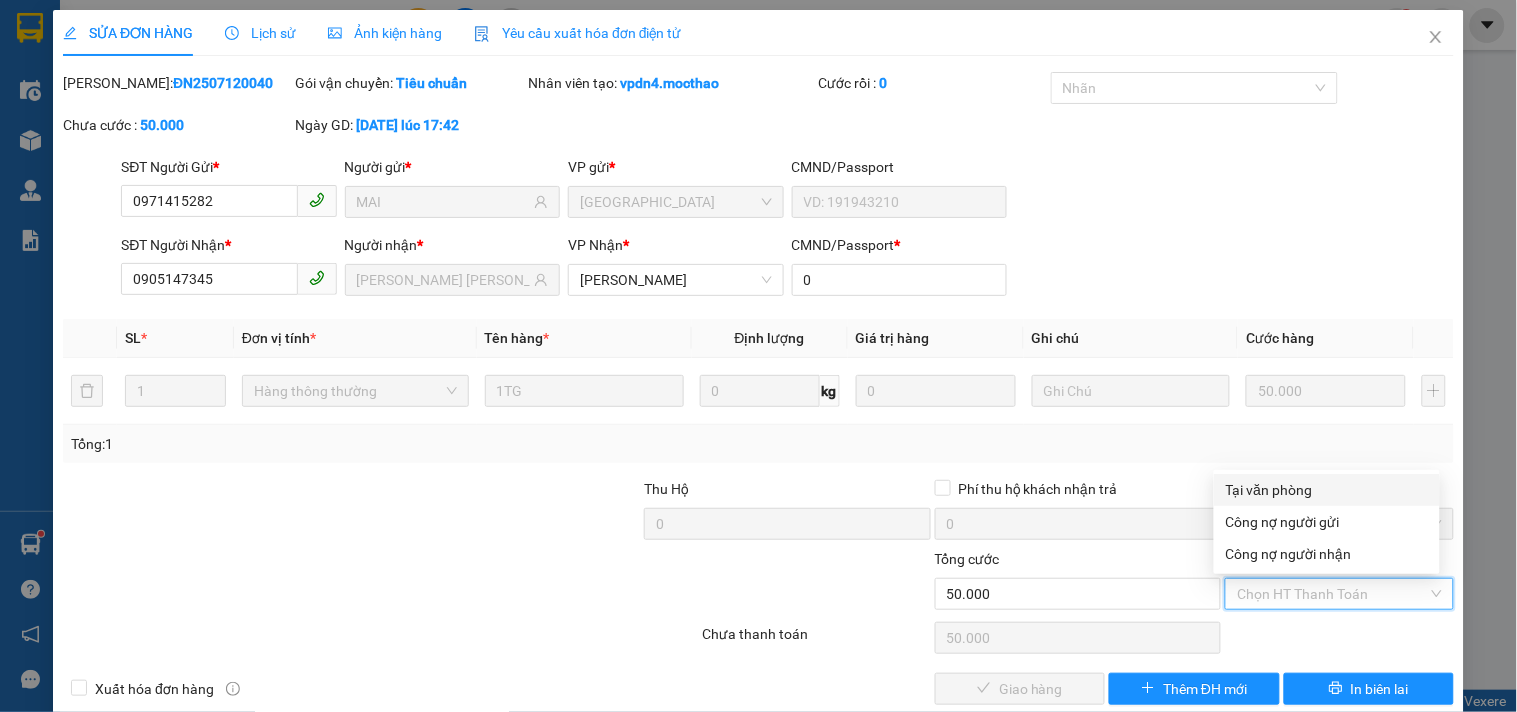 click on "Tại văn phòng" at bounding box center [1327, 490] 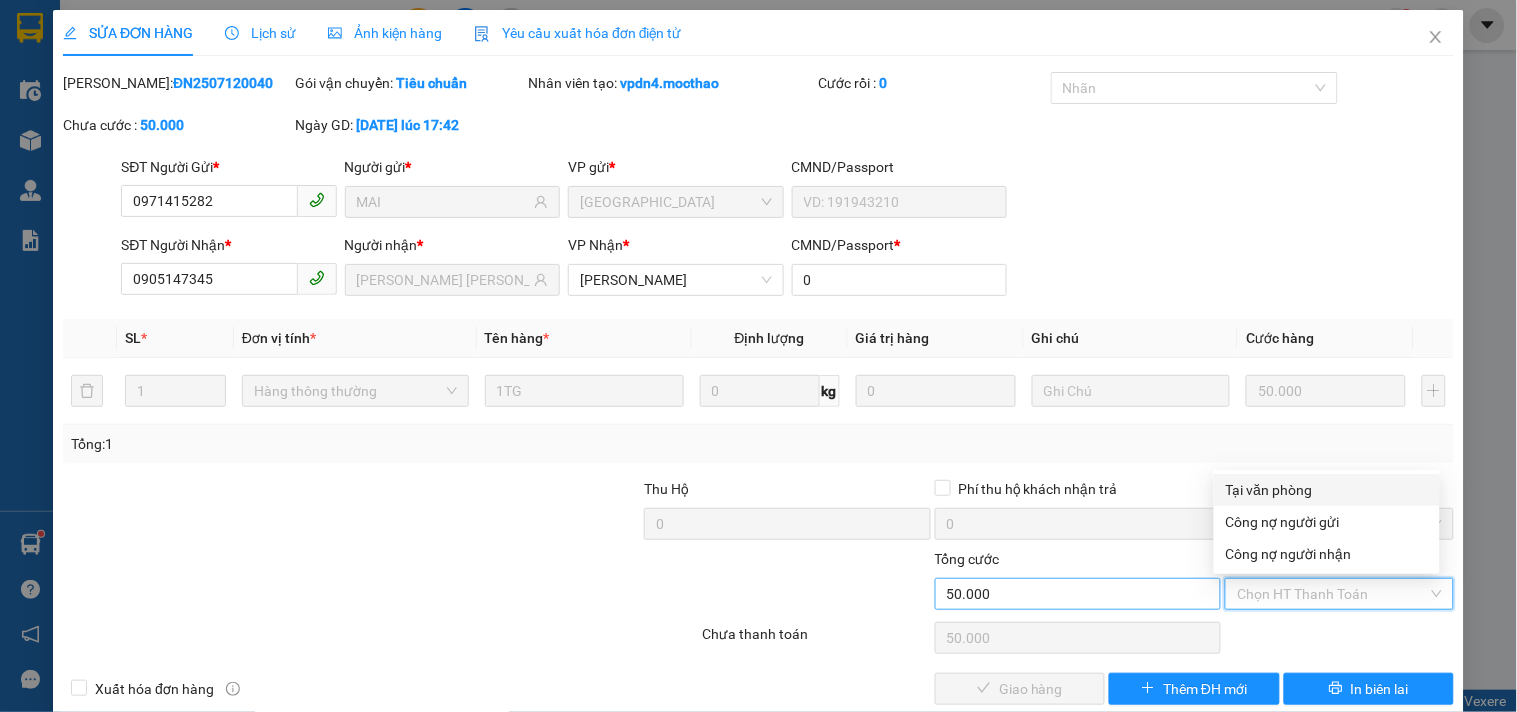 type on "0" 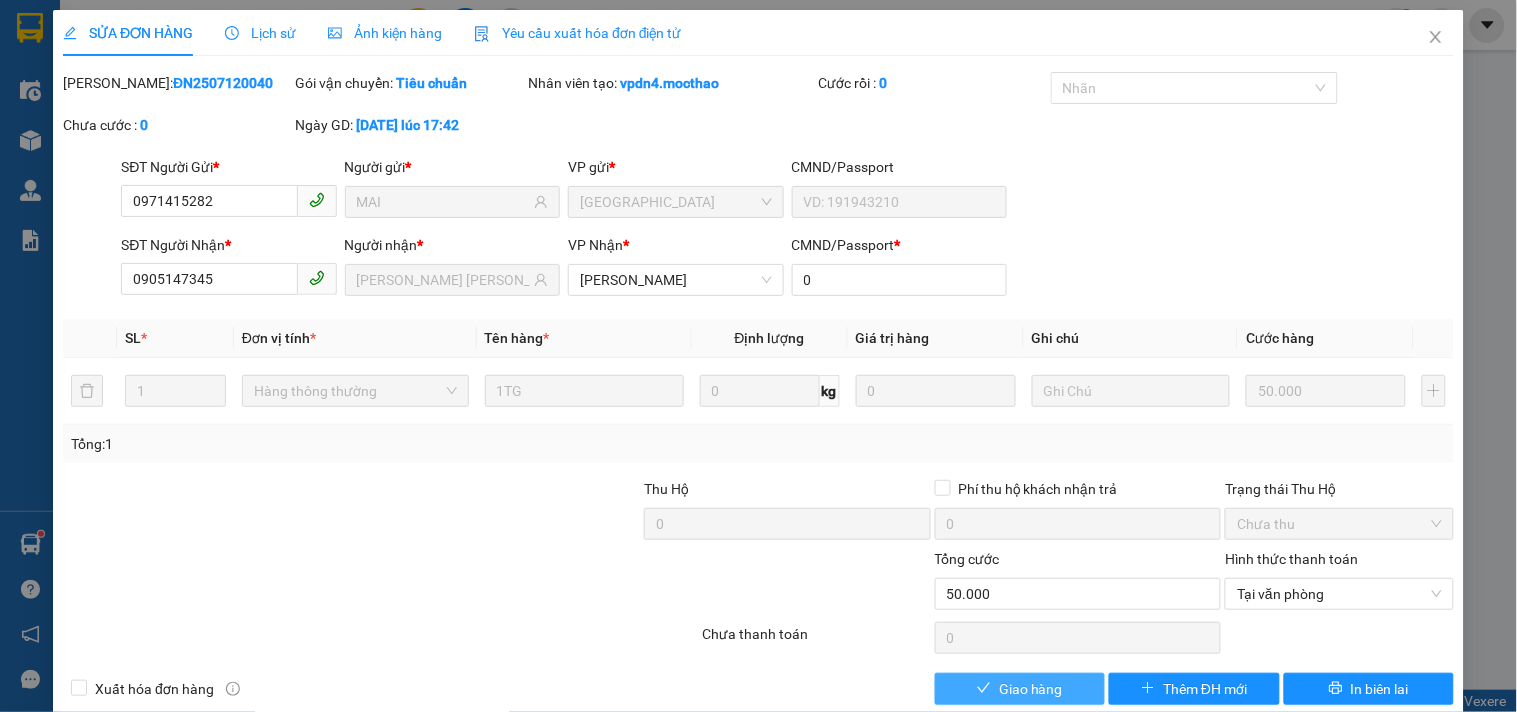 click on "Giao hàng" at bounding box center (1031, 689) 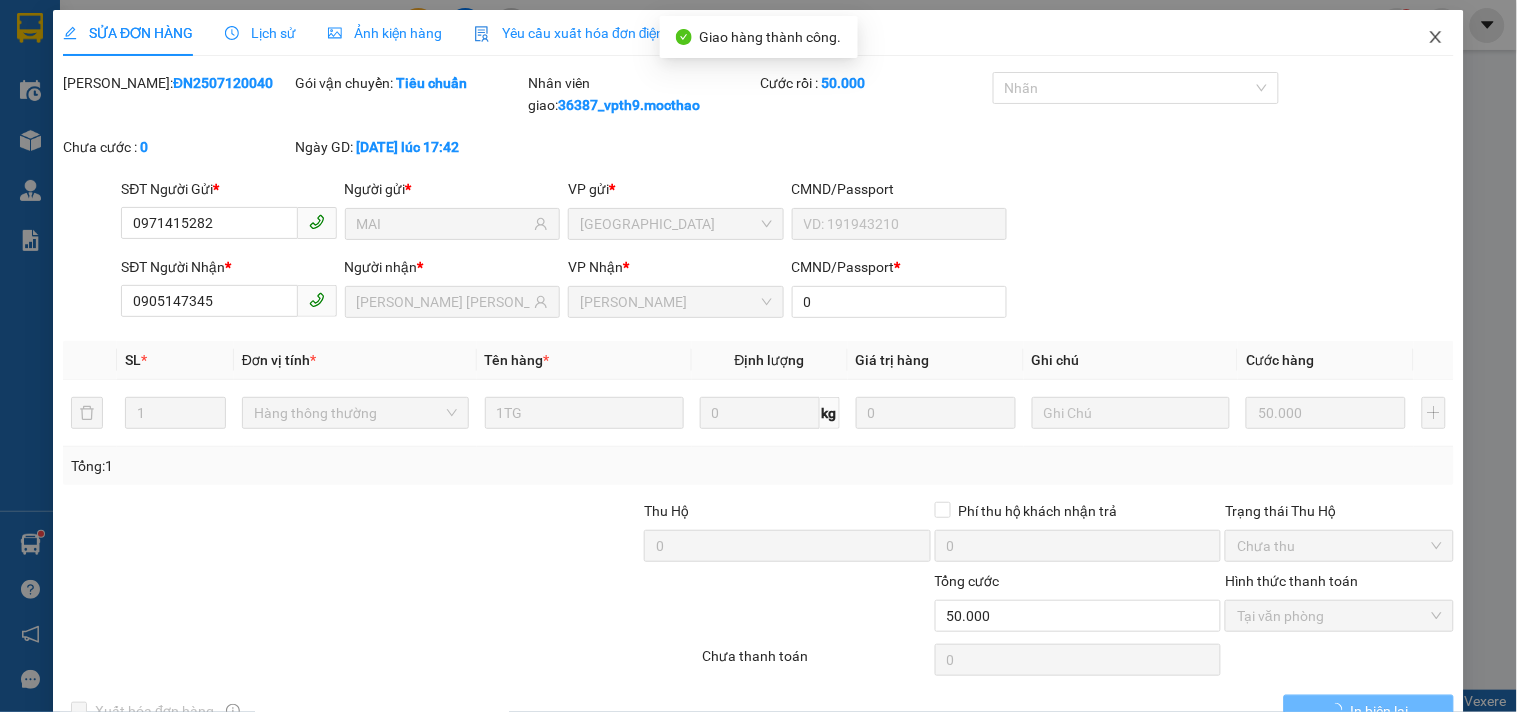click 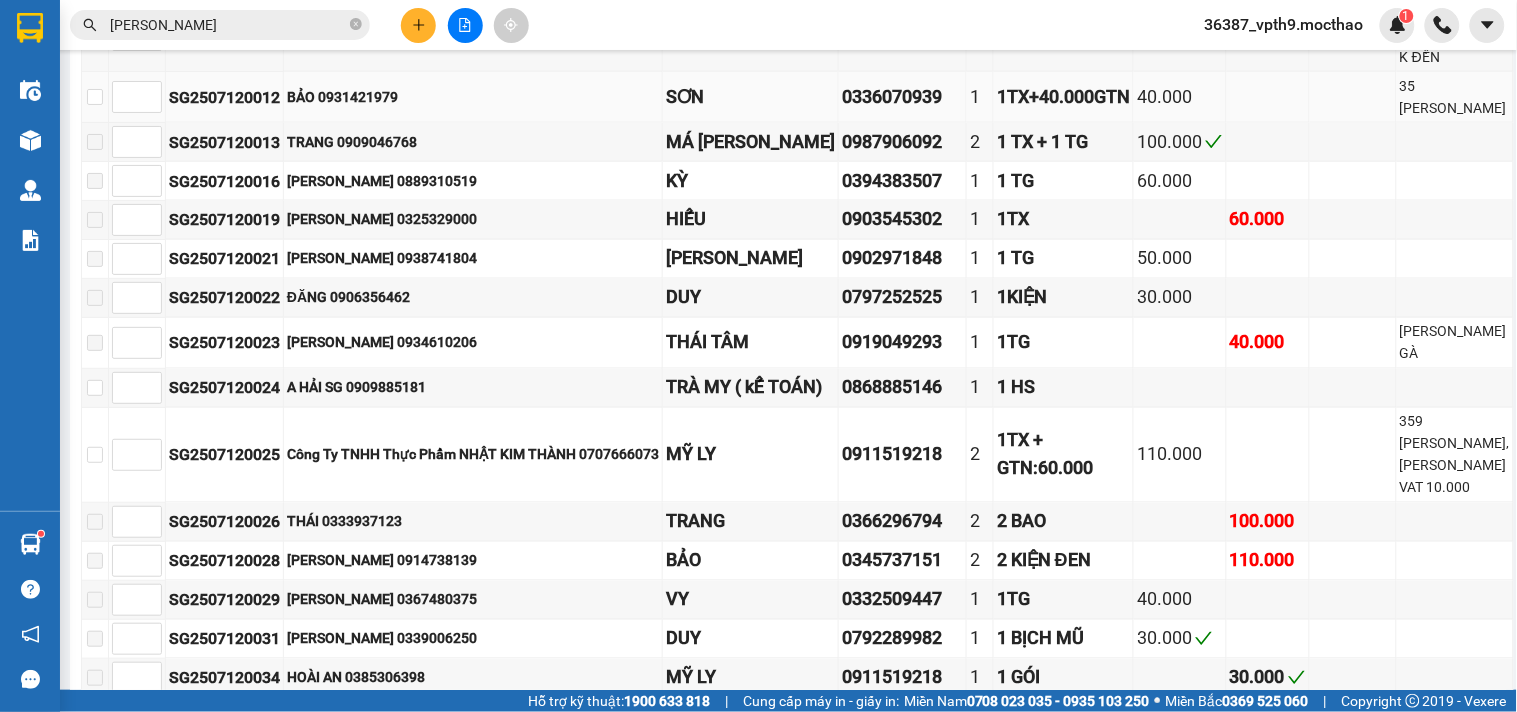 scroll, scrollTop: 444, scrollLeft: 0, axis: vertical 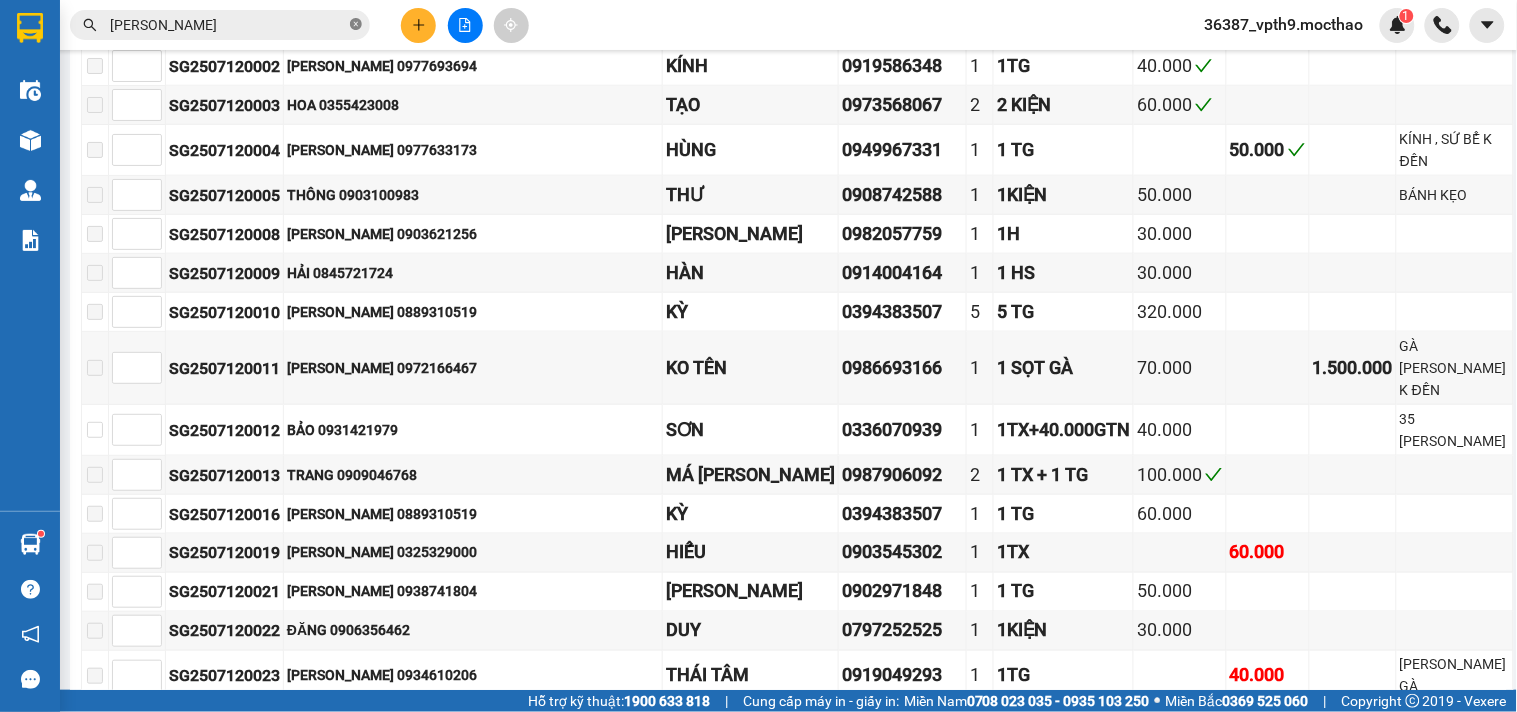 click 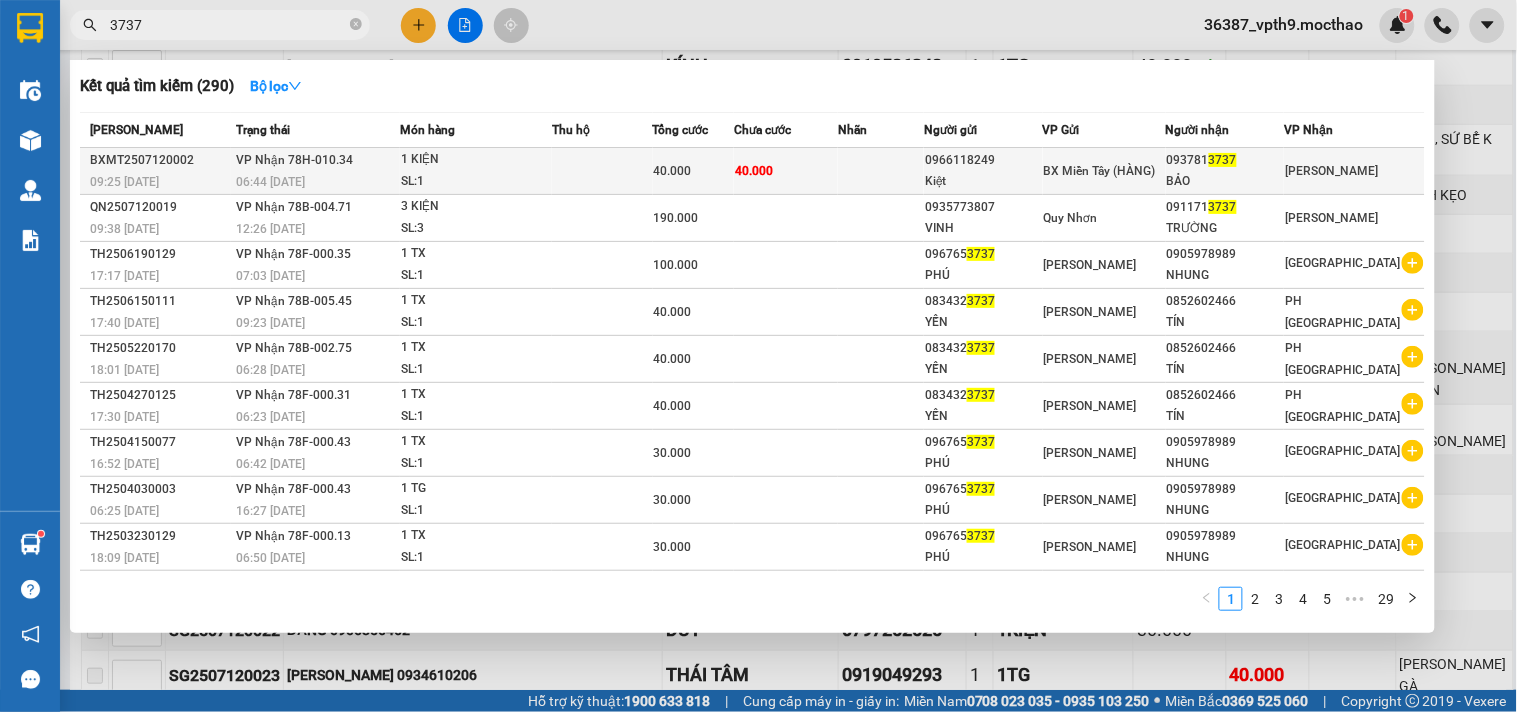 type on "3737" 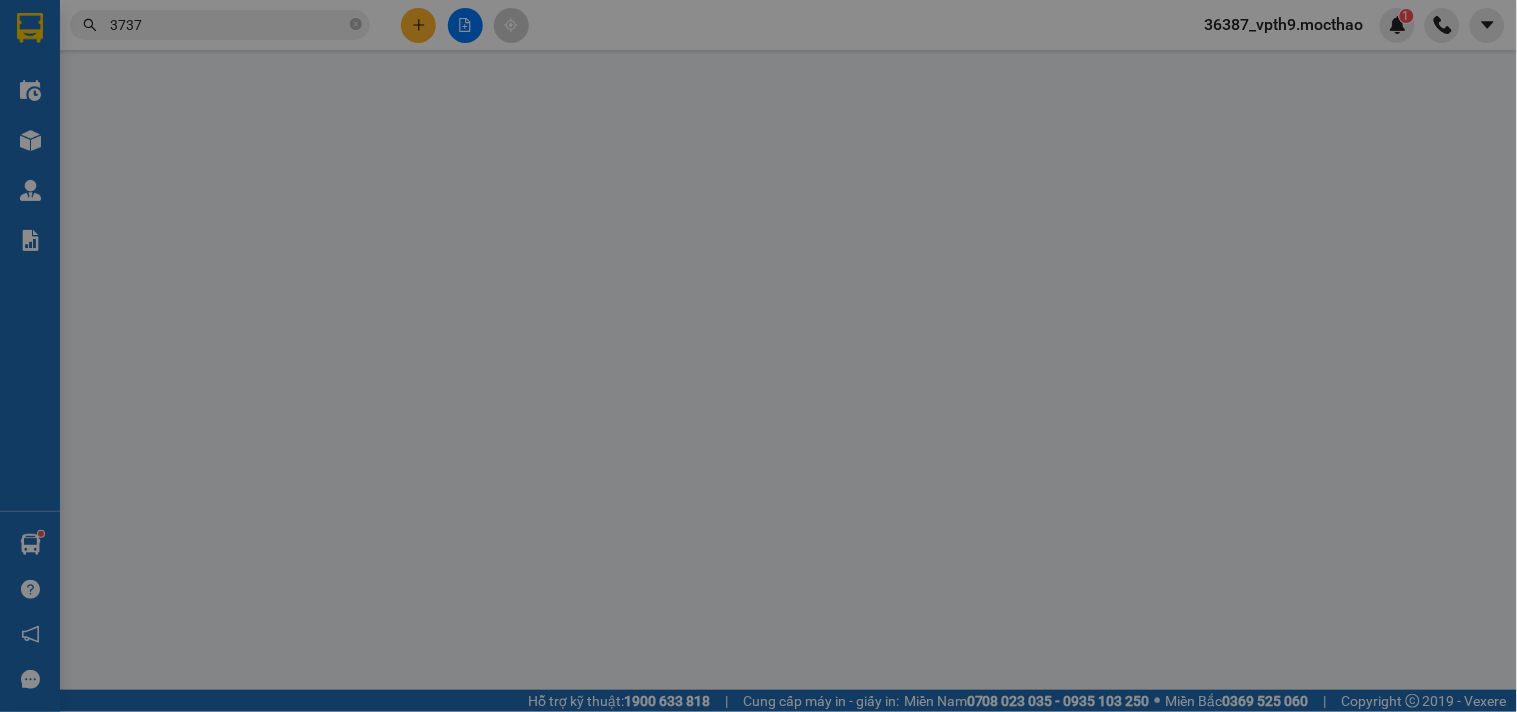 scroll, scrollTop: 0, scrollLeft: 0, axis: both 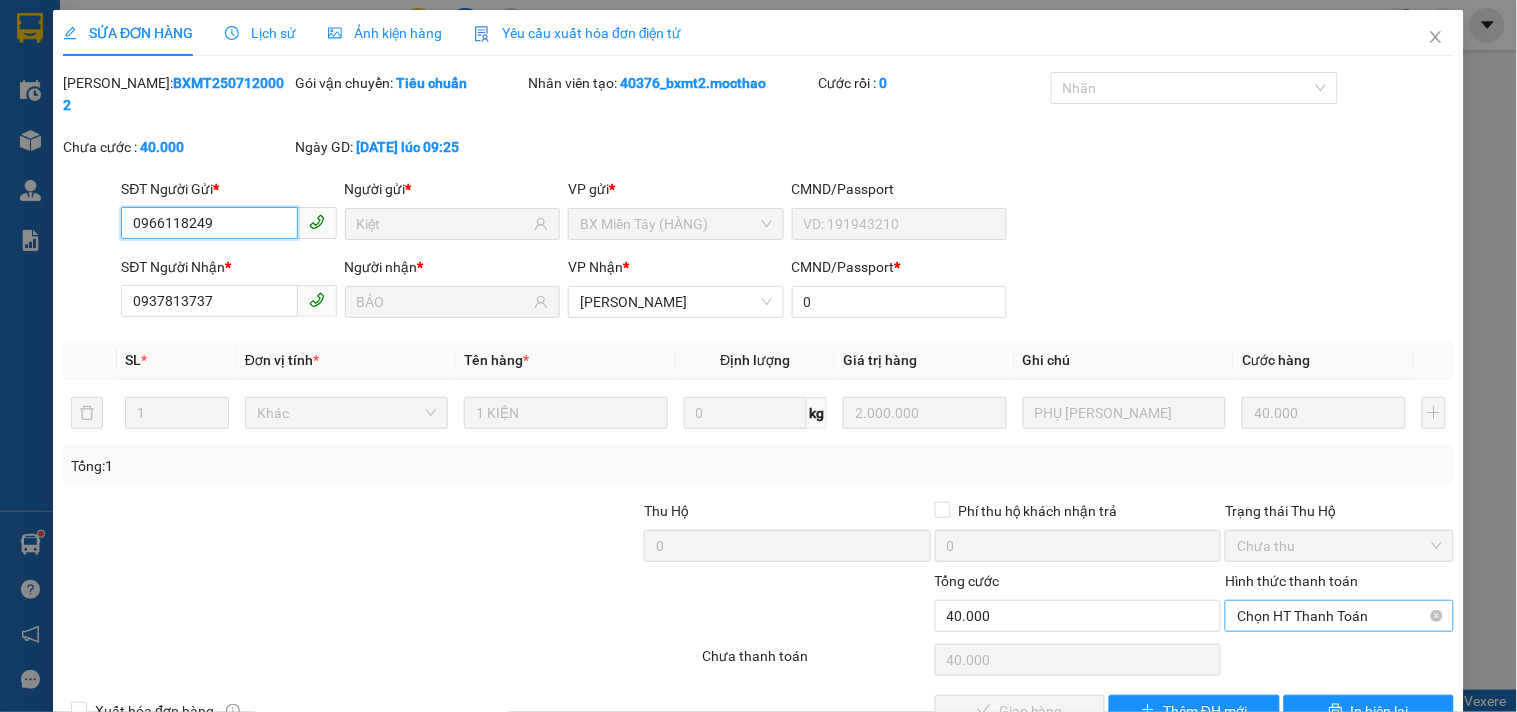 click on "Chọn HT Thanh Toán" at bounding box center (1339, 616) 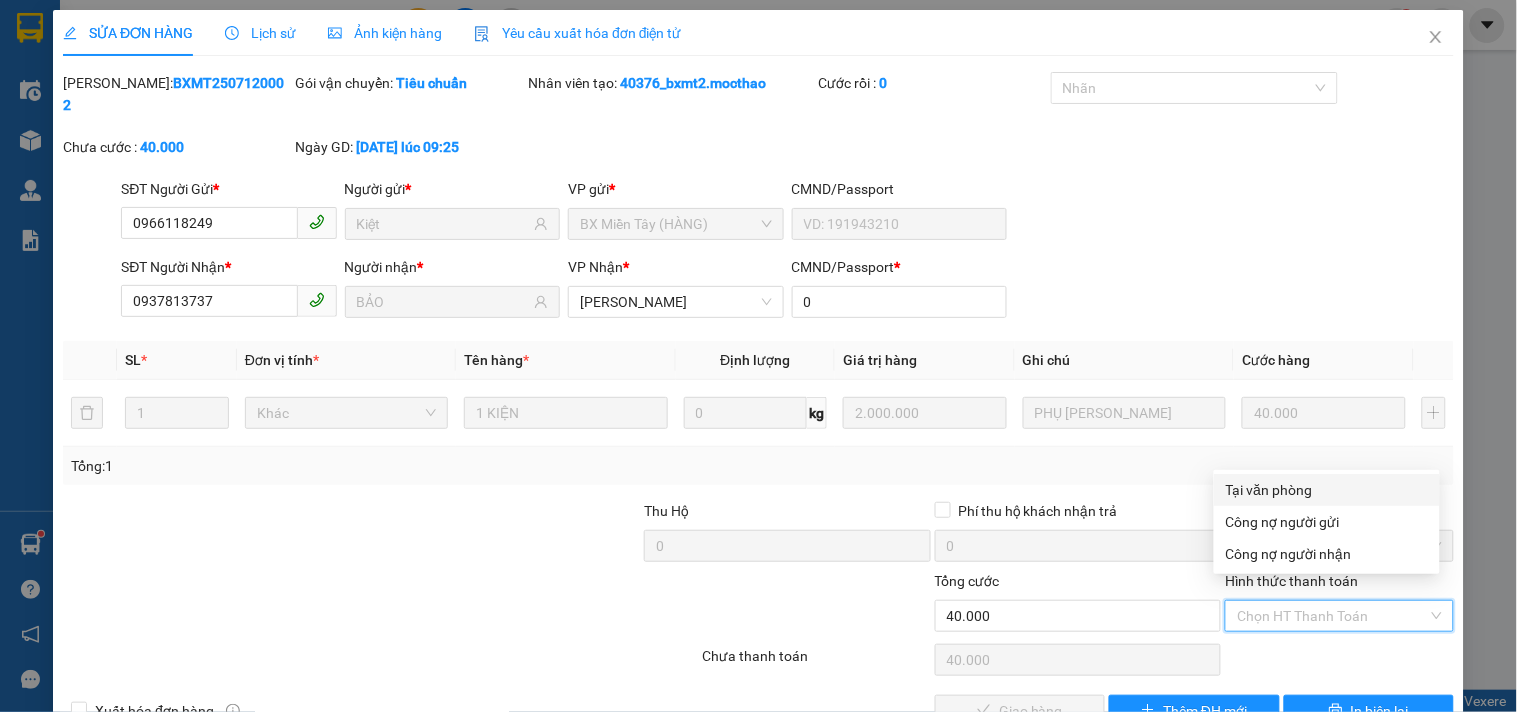 click on "Tại văn phòng" at bounding box center [1327, 490] 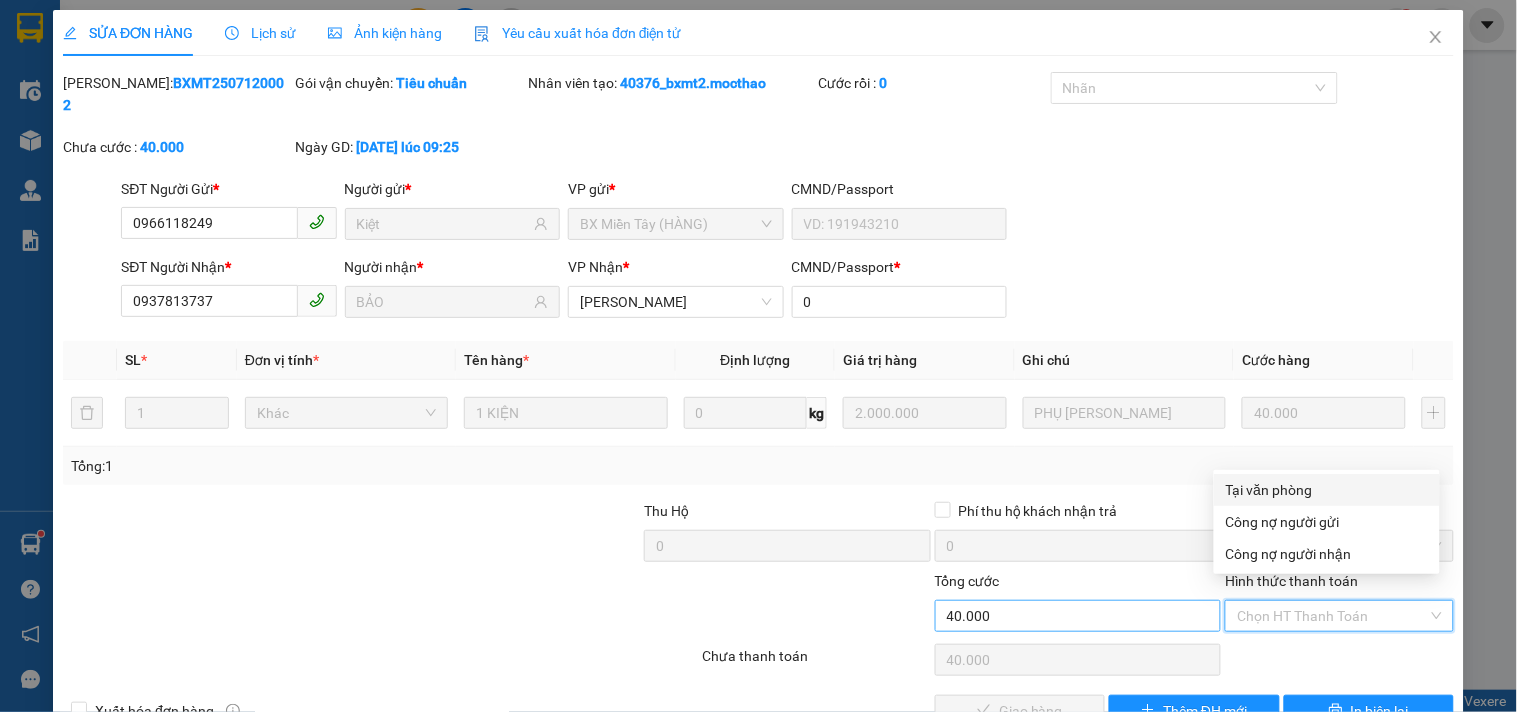 type on "0" 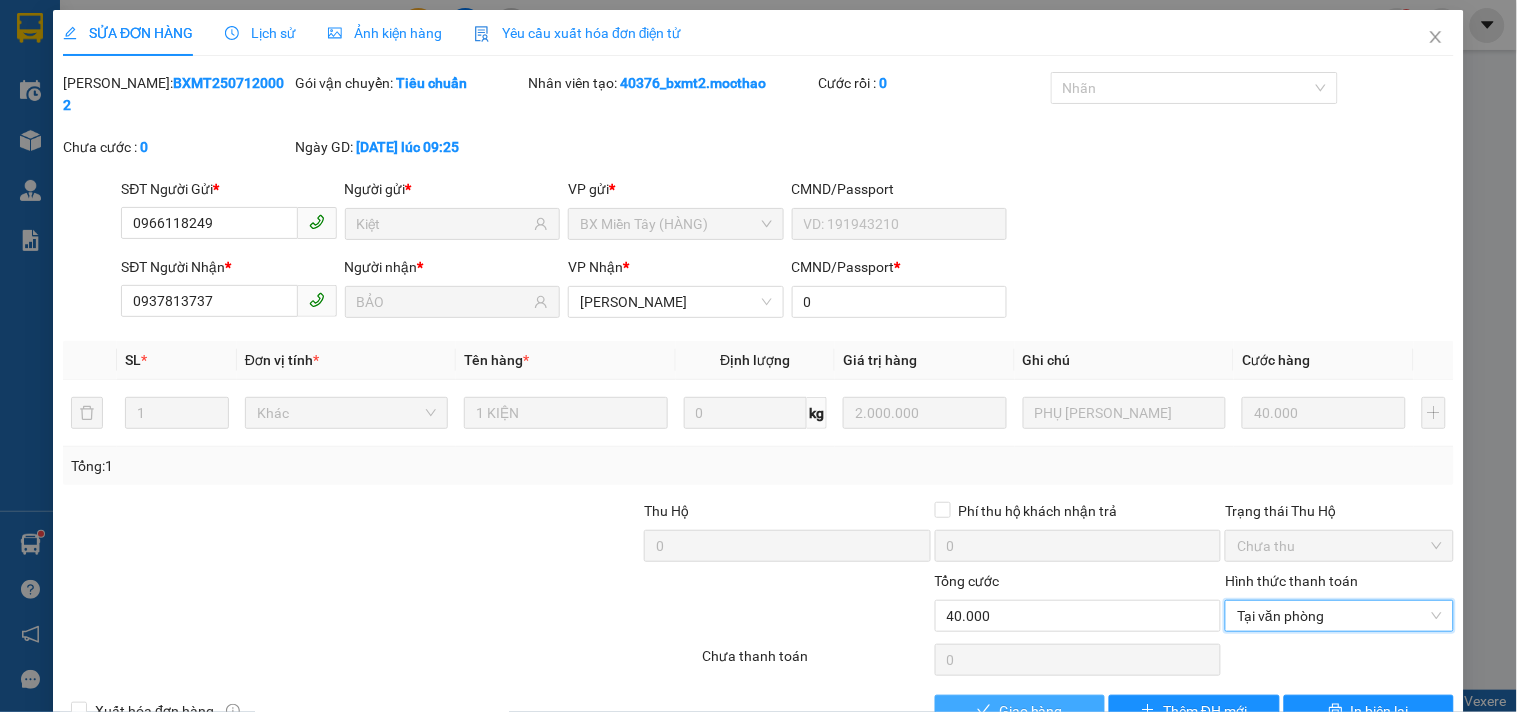 click on "Giao hàng" at bounding box center [1020, 711] 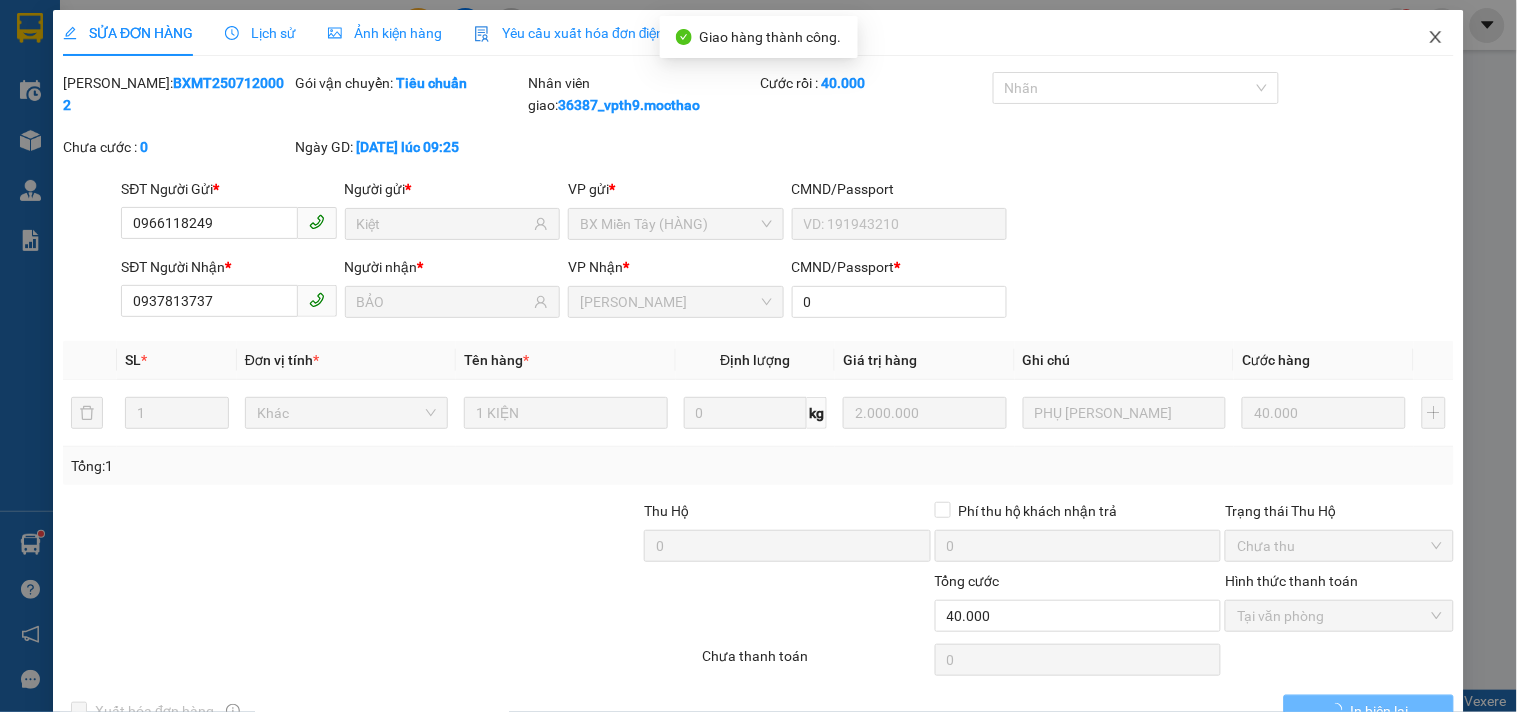 click at bounding box center [1436, 38] 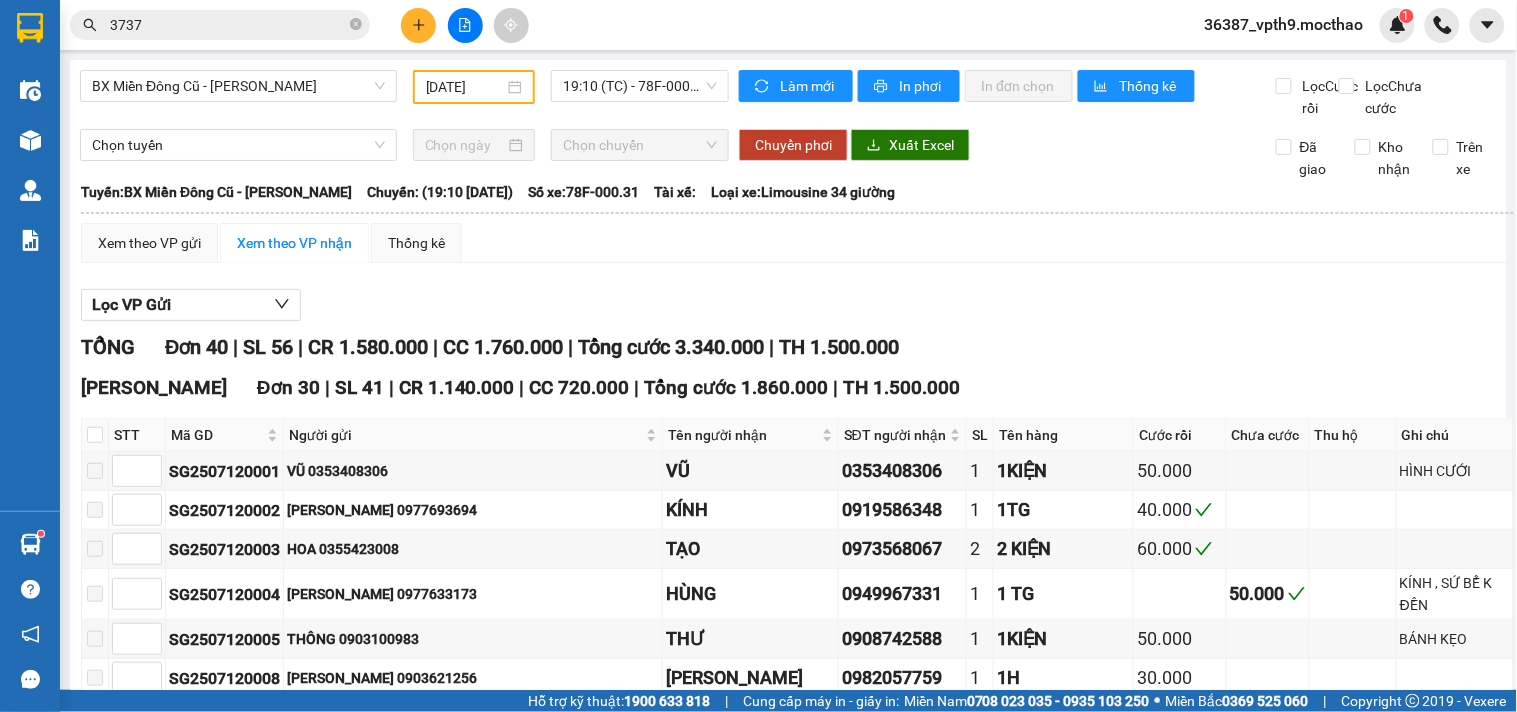 click on "3737" at bounding box center (228, 25) 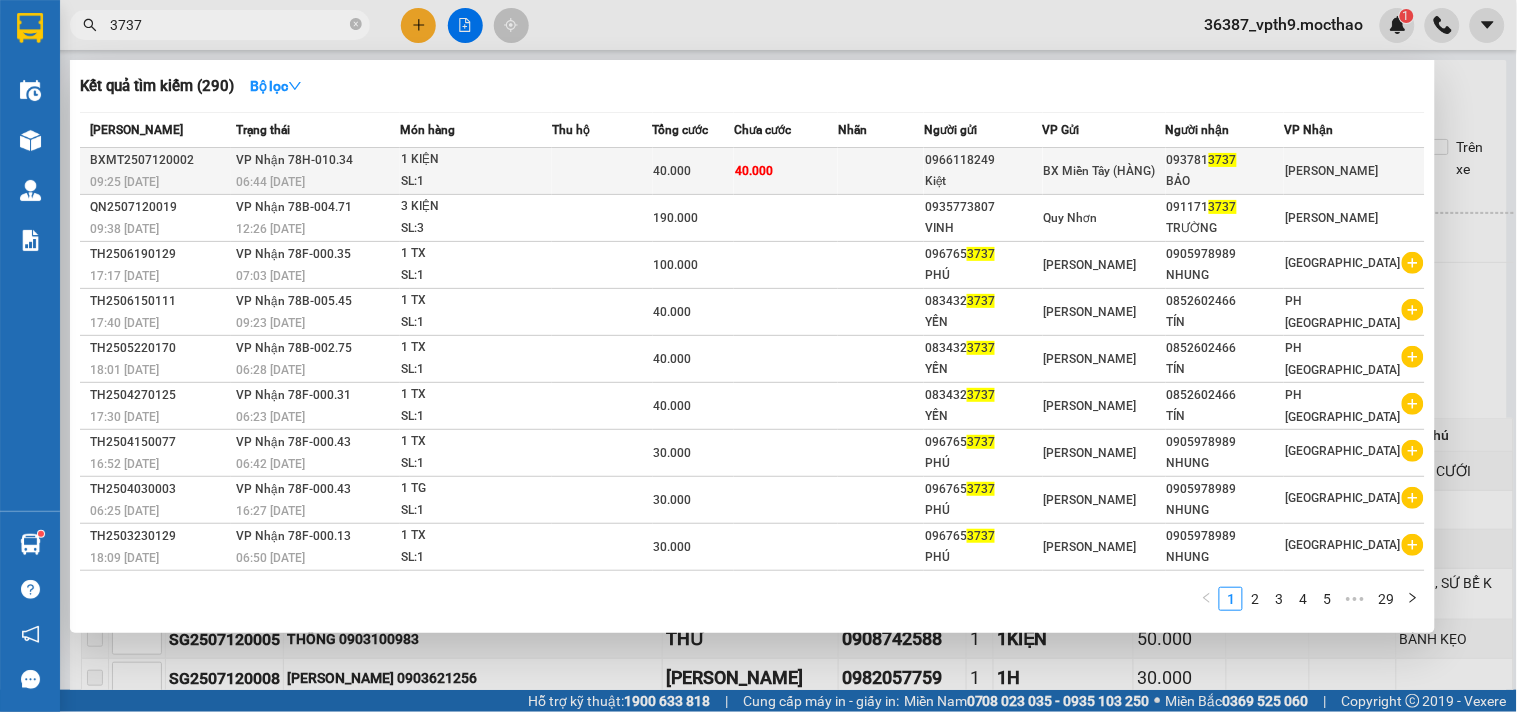 click on "093781 3737" at bounding box center (1225, 160) 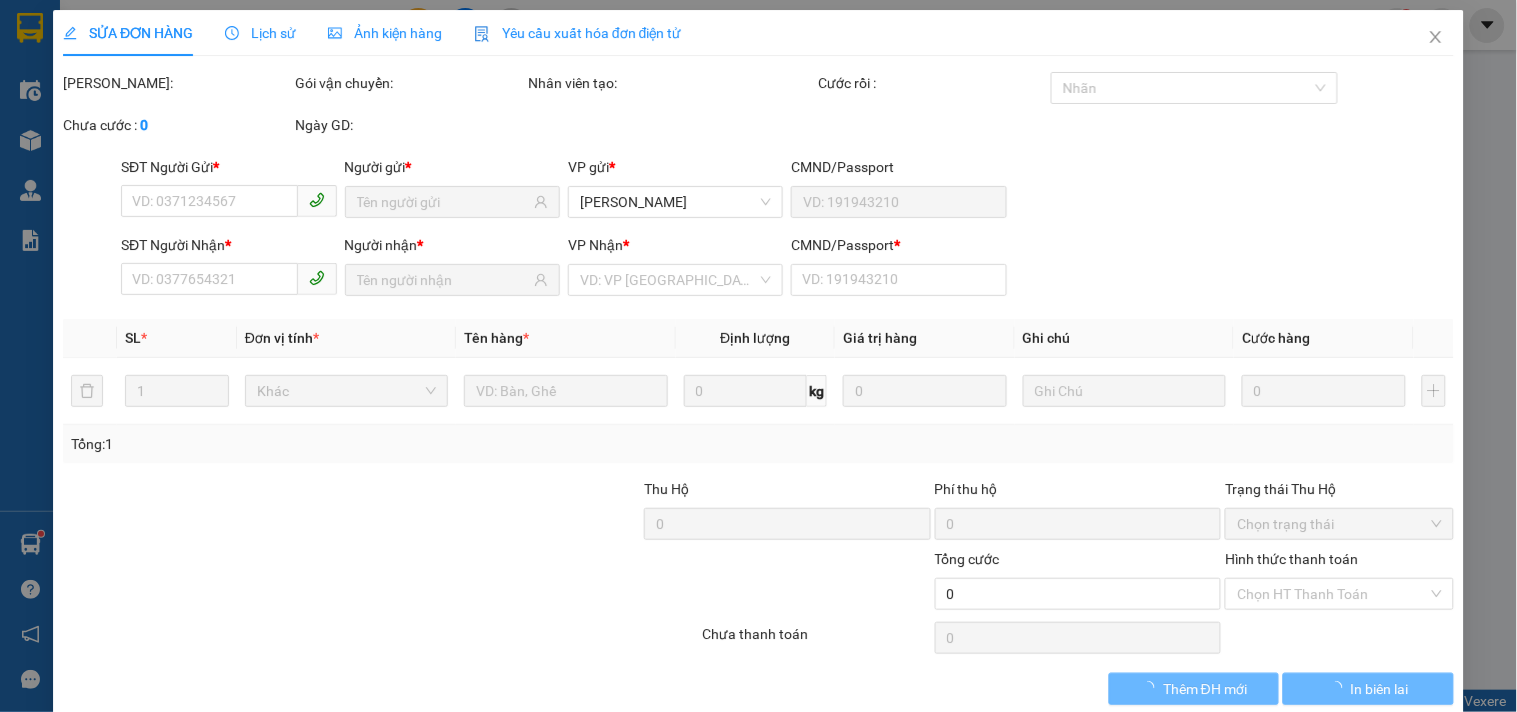 type on "0966118249" 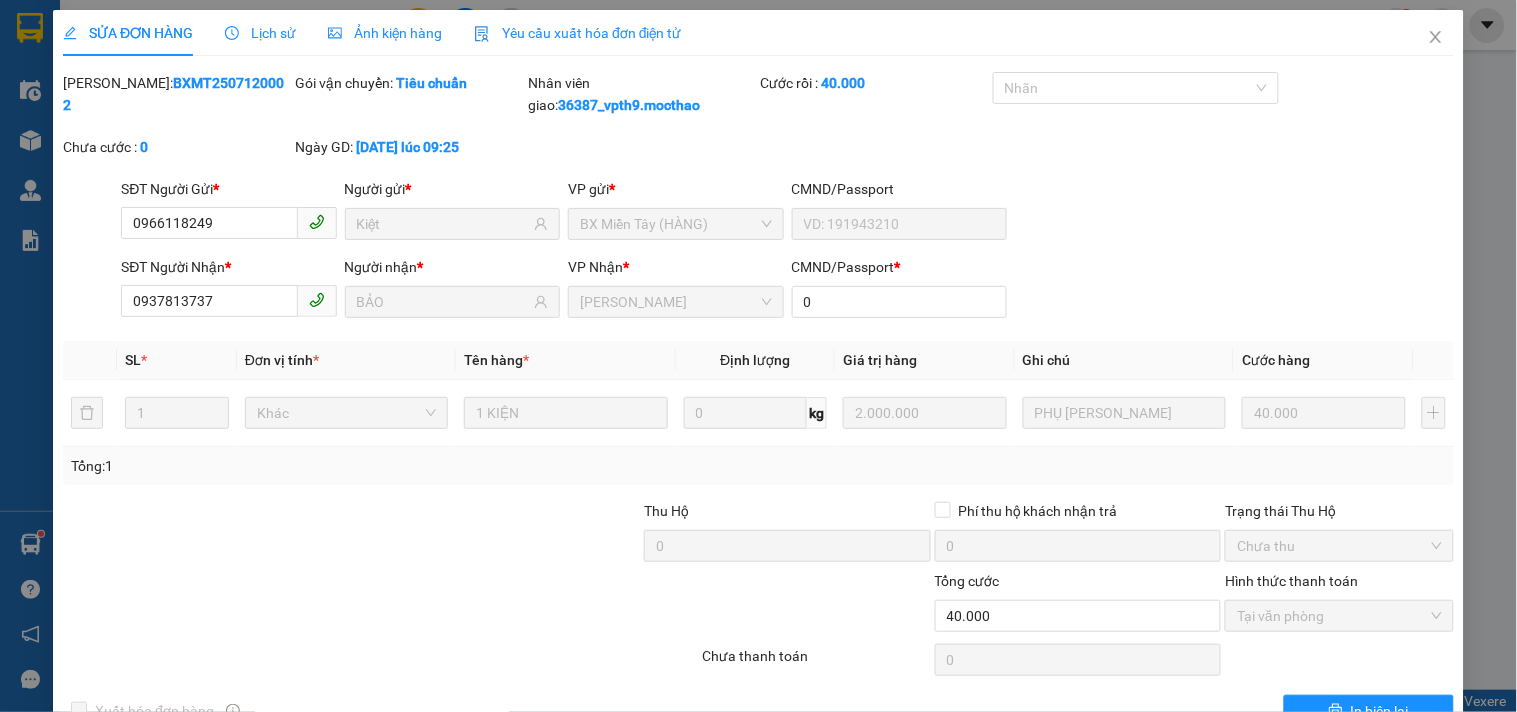 click on "SỬA ĐƠN HÀNG Lịch sử Ảnh kiện hàng Yêu cầu xuất hóa đơn điện tử Total Paid Fee 40.000 Total UnPaid Fee 0 Cash Collection Total Fee Mã ĐH:  BXMT2507120002 Gói vận chuyển:   Tiêu chuẩn Nhân viên giao: 36387_vpth9.mocthao Cước rồi :   40.000   Nhãn Chưa cước :   0 Ngày GD:   12-07-2025 lúc 09:25 SĐT Người Gửi  * 0966118249 Người gửi  * Kiệt VP gửi  * BX Miền Tây (HÀNG) CMND/Passport SĐT Người Nhận  * 0937813737 Người nhận  * BẢO VP Nhận  * Tuy Hòa CMND/Passport  * 0 SL  * Đơn vị tính  * Tên hàng  * Định lượng Giá trị hàng Ghi chú Cước hàng                   1 Khác 1 KIỆN 0 kg 2.000.000 PHỤ KIỆN ẢNH 40.000 Tổng:  1 Thu Hộ 0 Phí thu hộ khách nhận trả 0 Trạng thái Thu Hộ   Chưa thu Tổng cước 40.000 Hình thức thanh toán Tại văn phòng Số tiền thu trước 40.000 Chọn HT Thanh Toán Chưa thanh toán 0 Chọn HT Thanh Toán Xuất hóa đơn hàng" at bounding box center [758, 368] 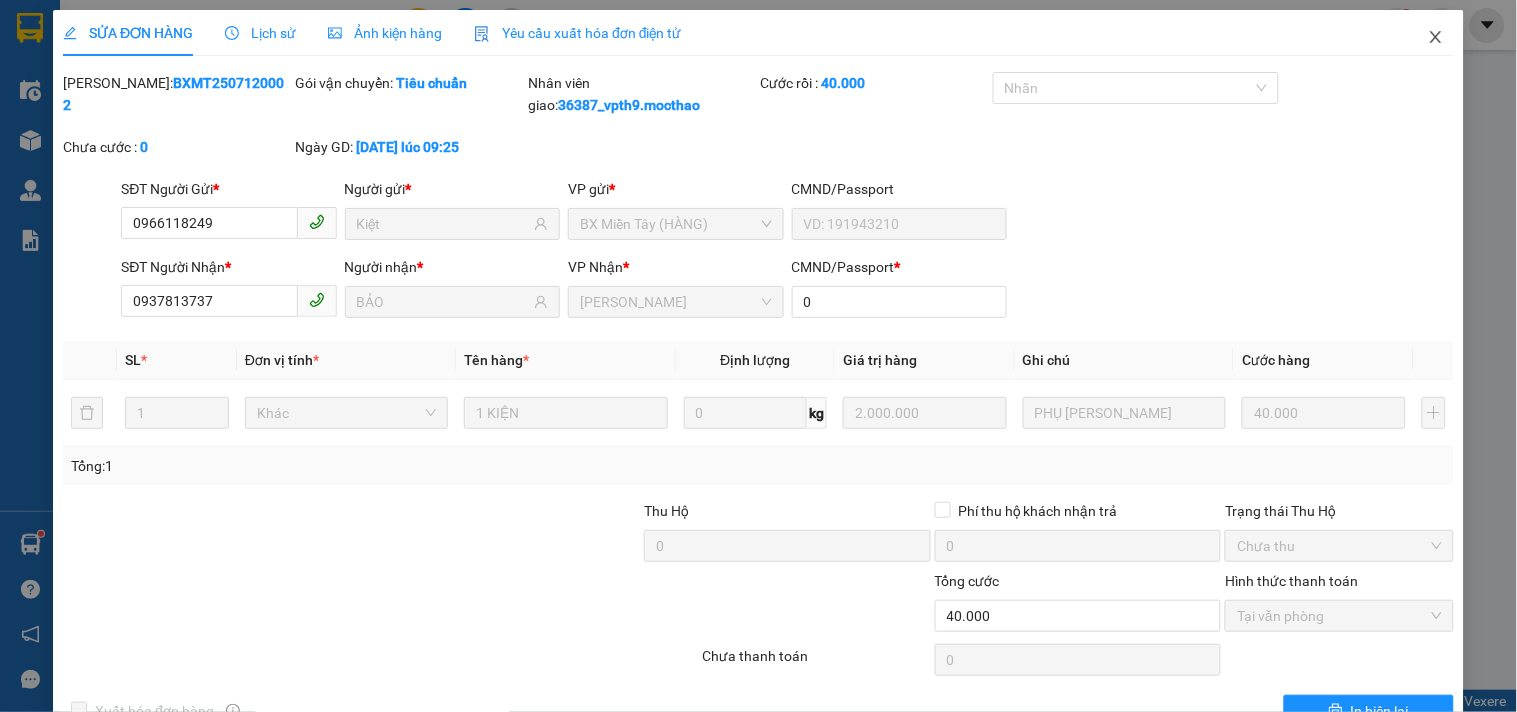 drag, startPoint x: 1416, startPoint y: 37, endPoint x: 287, endPoint y: 41, distance: 1129.0071 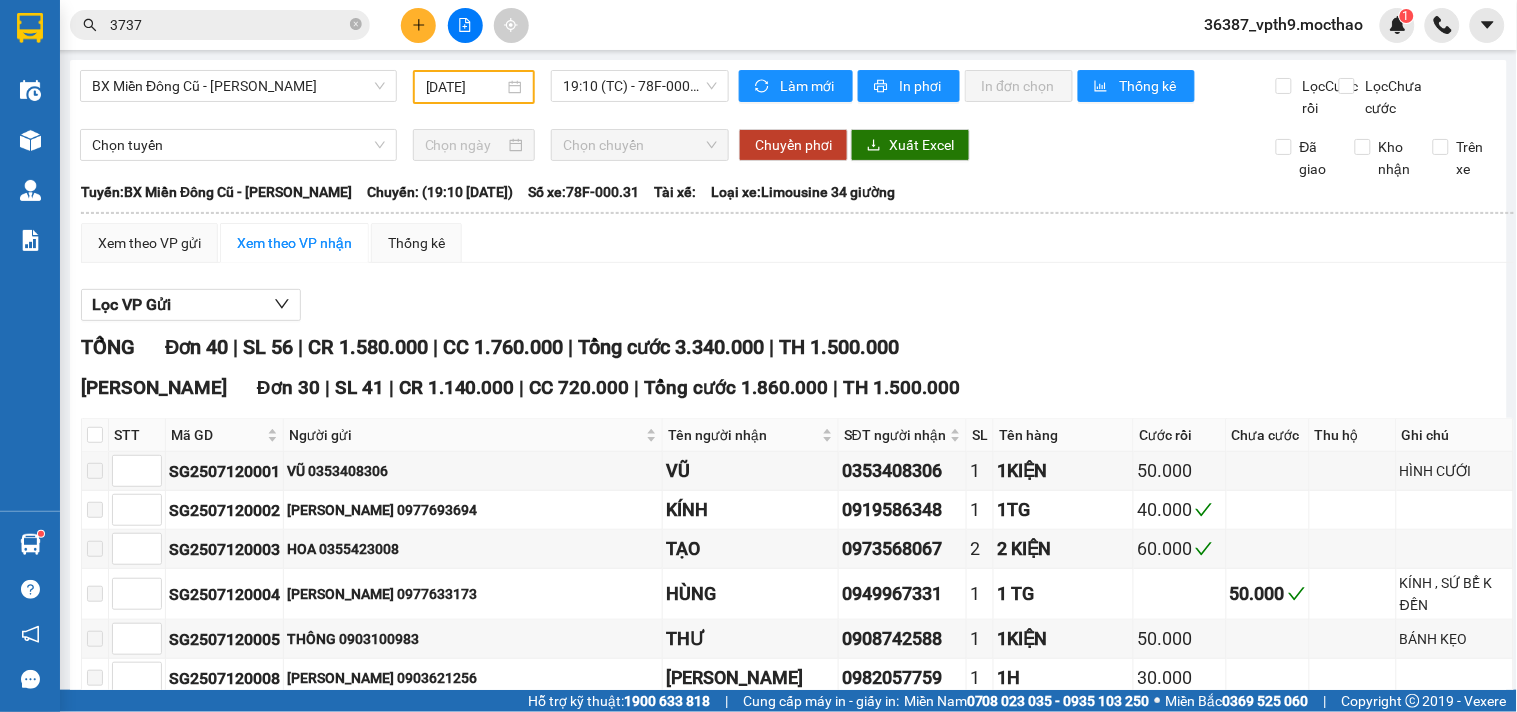 click on "3737" at bounding box center (228, 25) 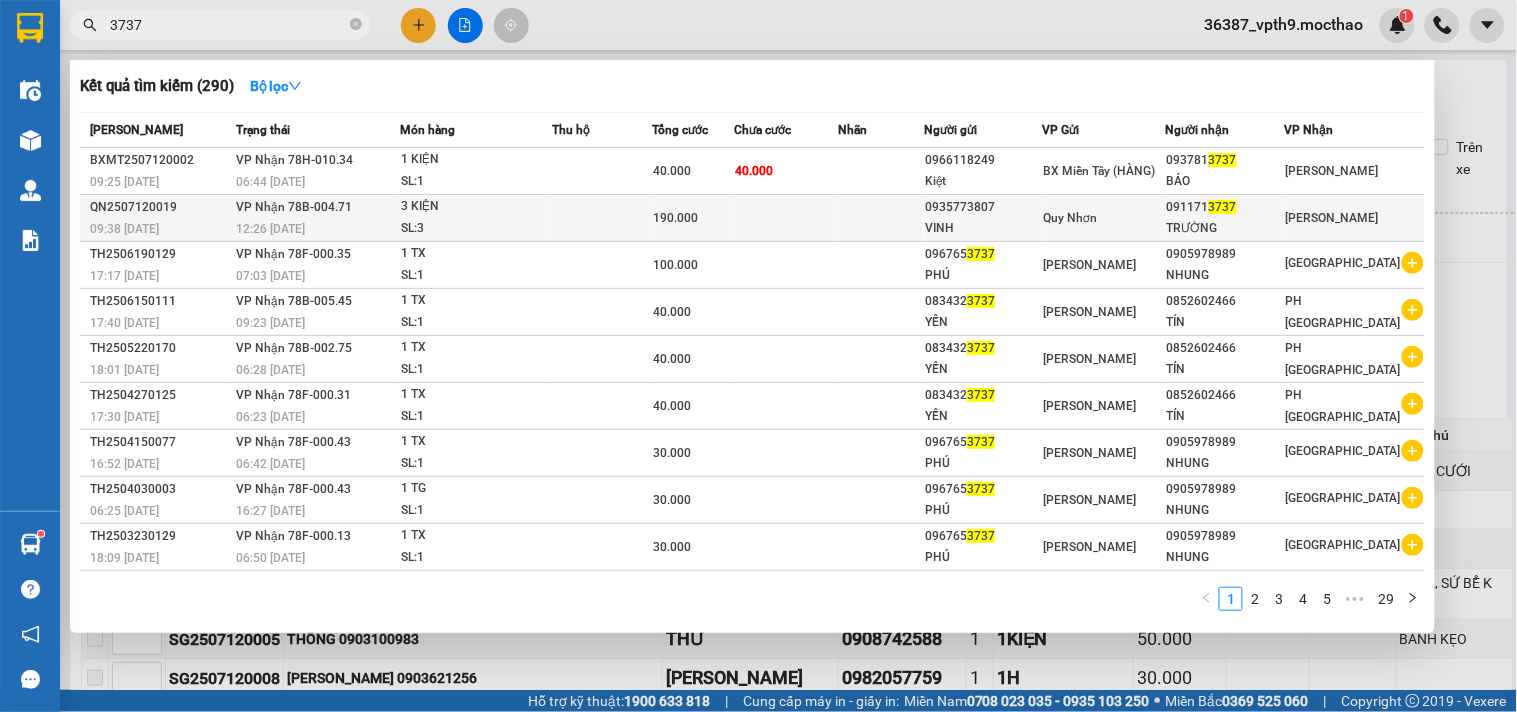 click on "SL:  3" at bounding box center (476, 229) 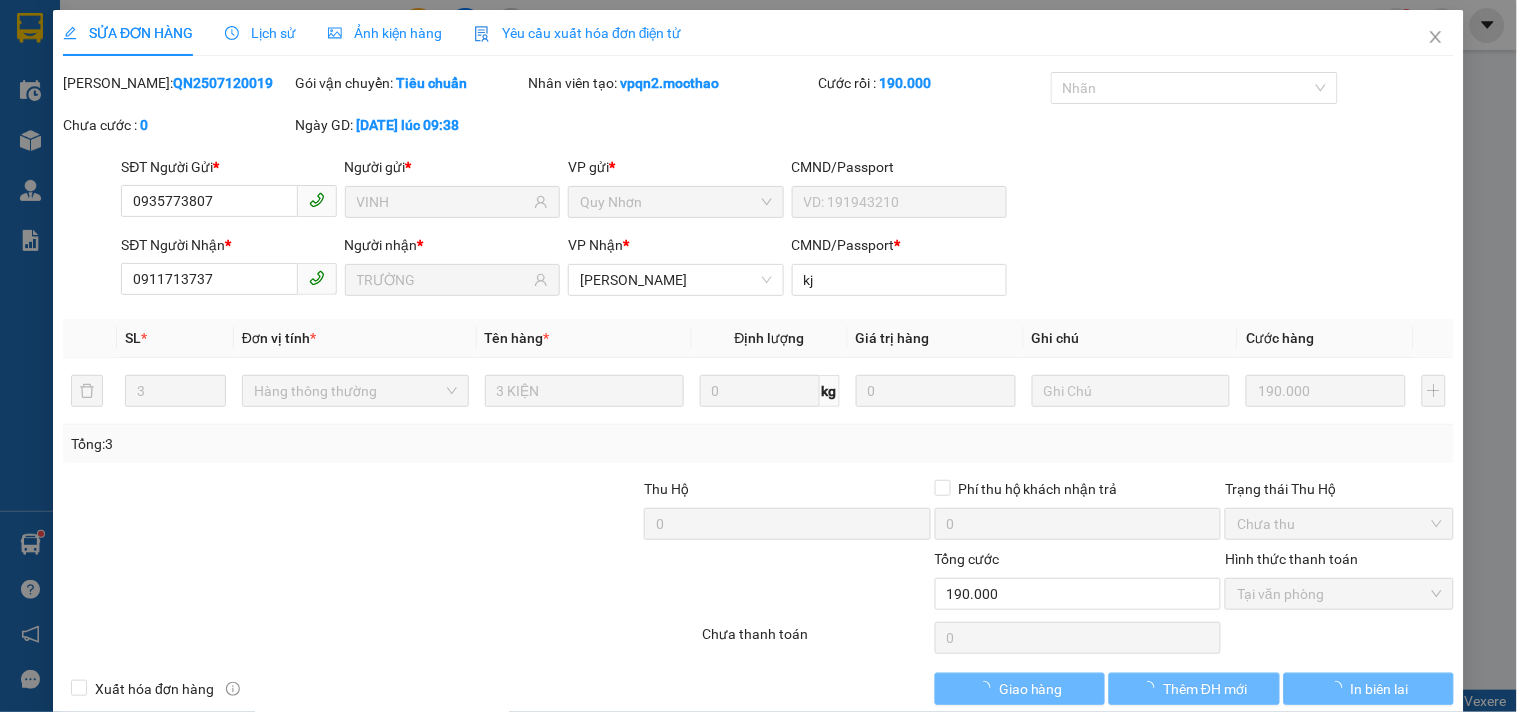 type on "0935773807" 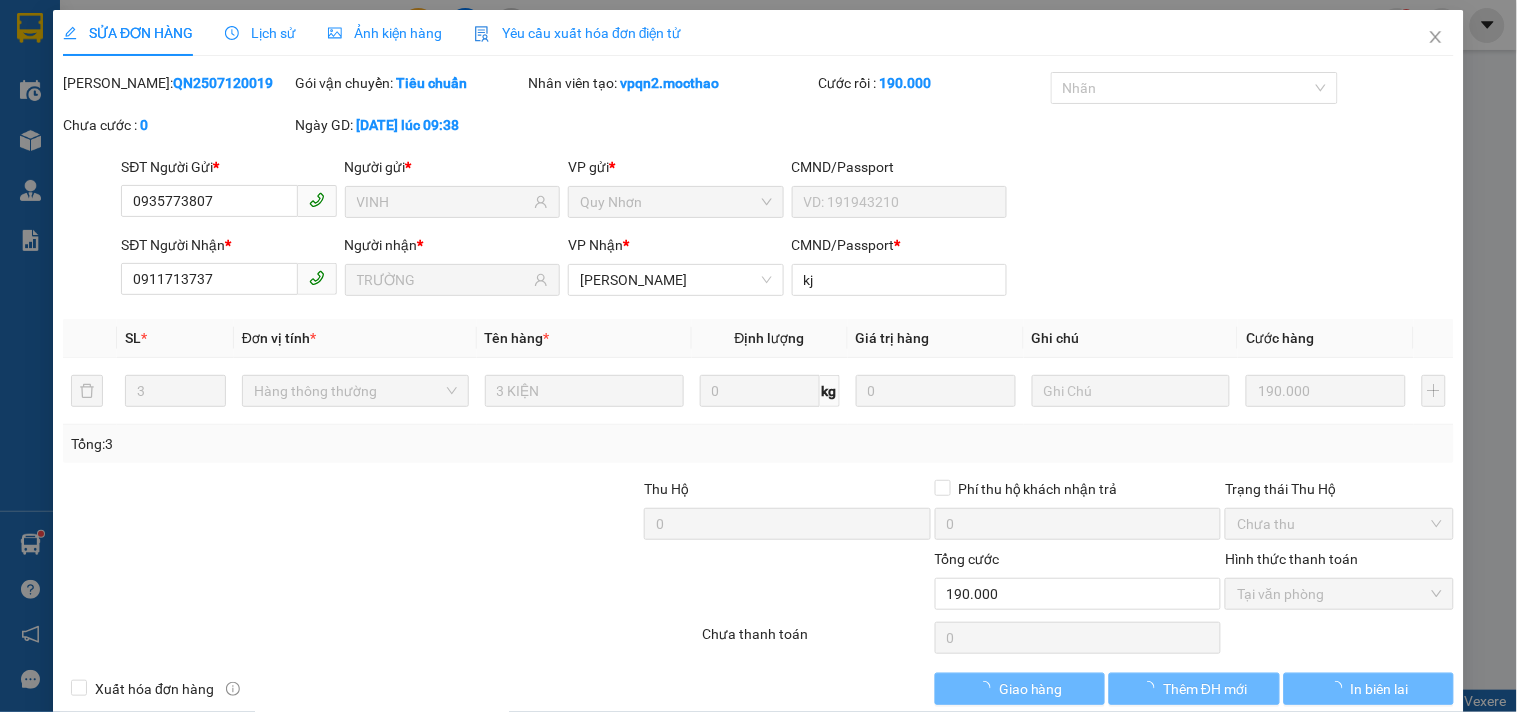 type on "VINH" 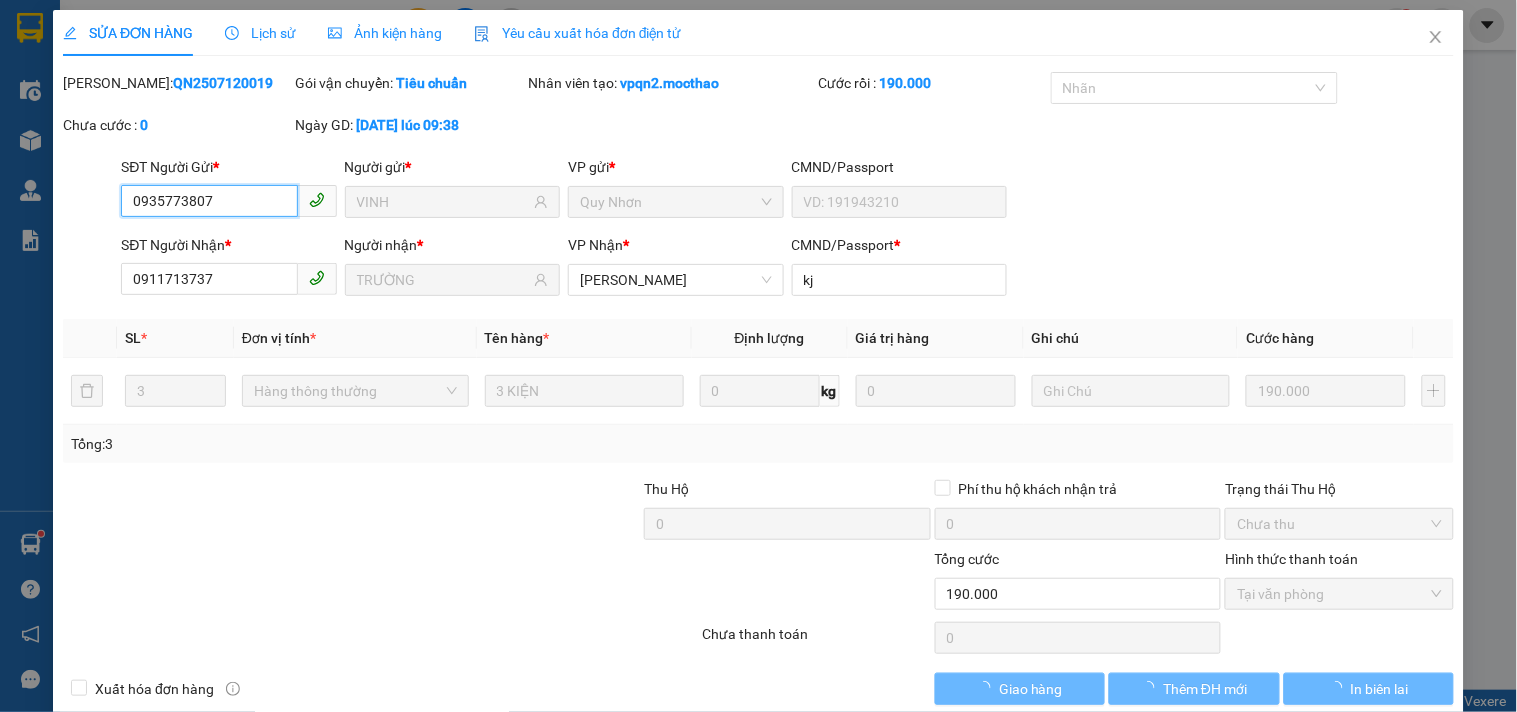 checkbox on "true" 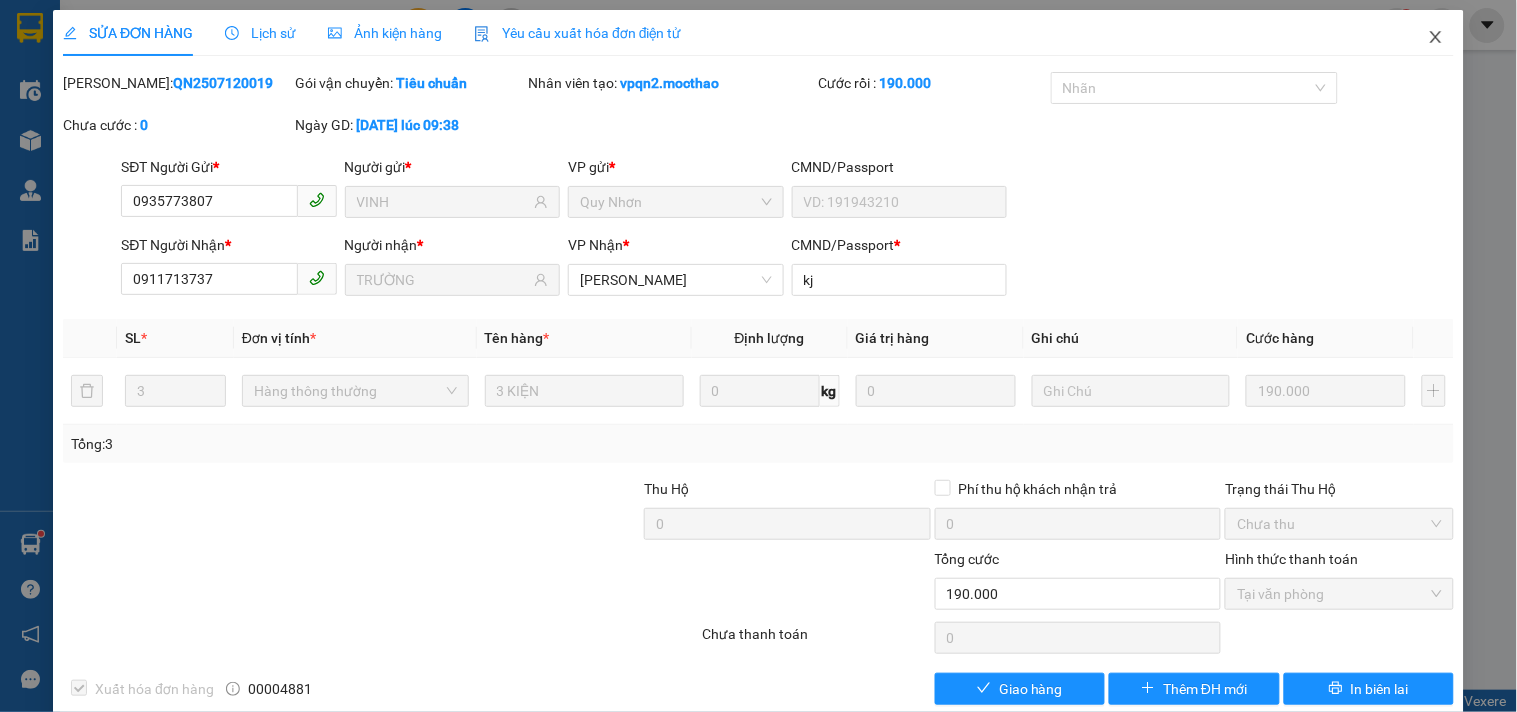 click at bounding box center [1436, 38] 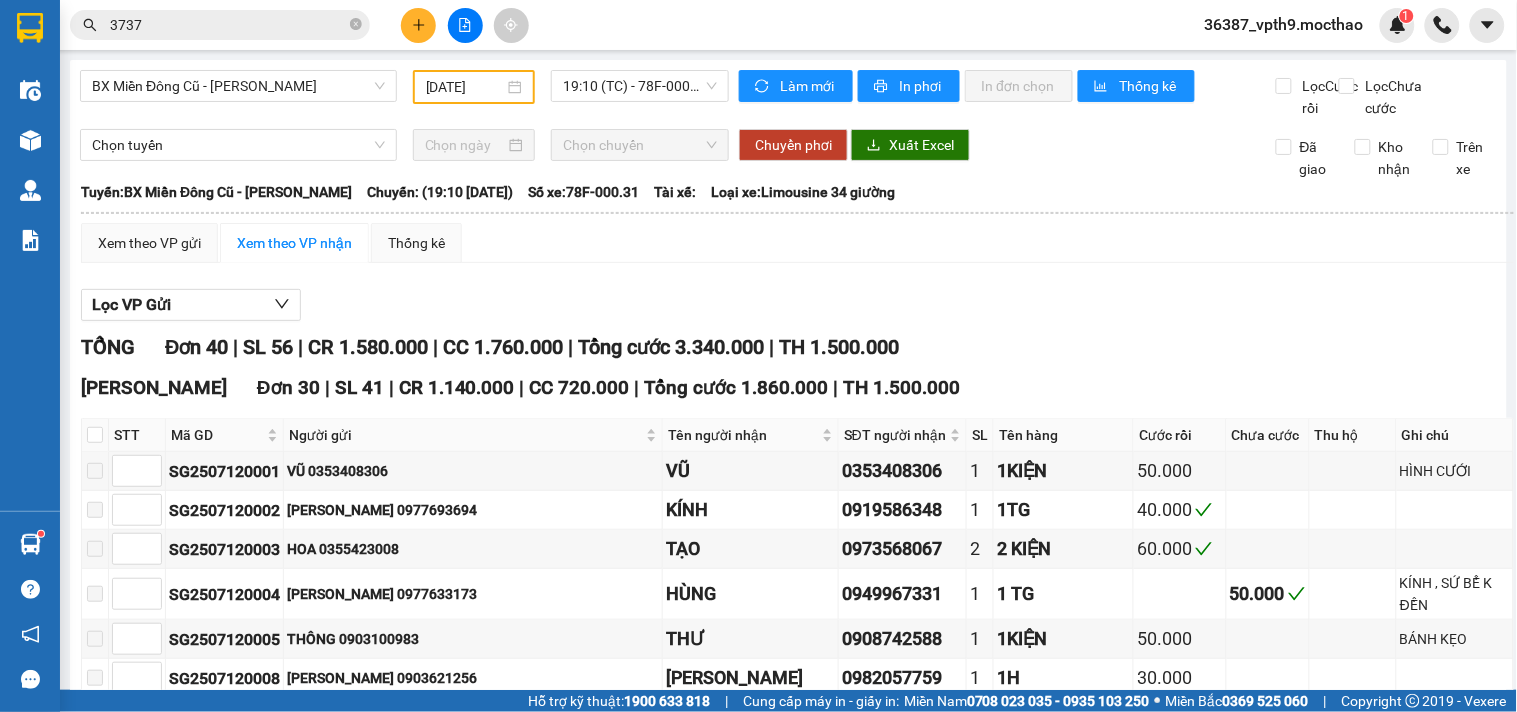 click on "3737" at bounding box center (220, 25) 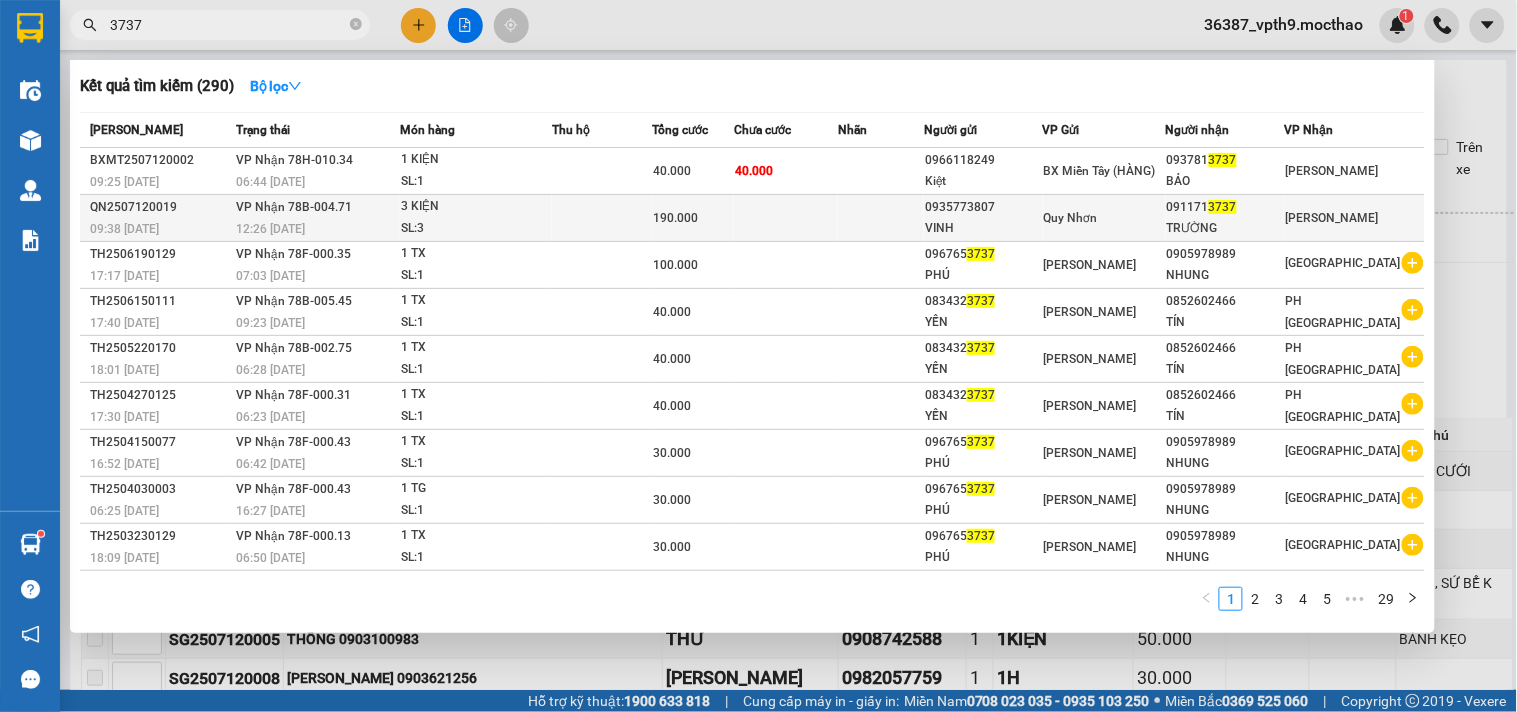 click on "091171 3737" at bounding box center [1225, 207] 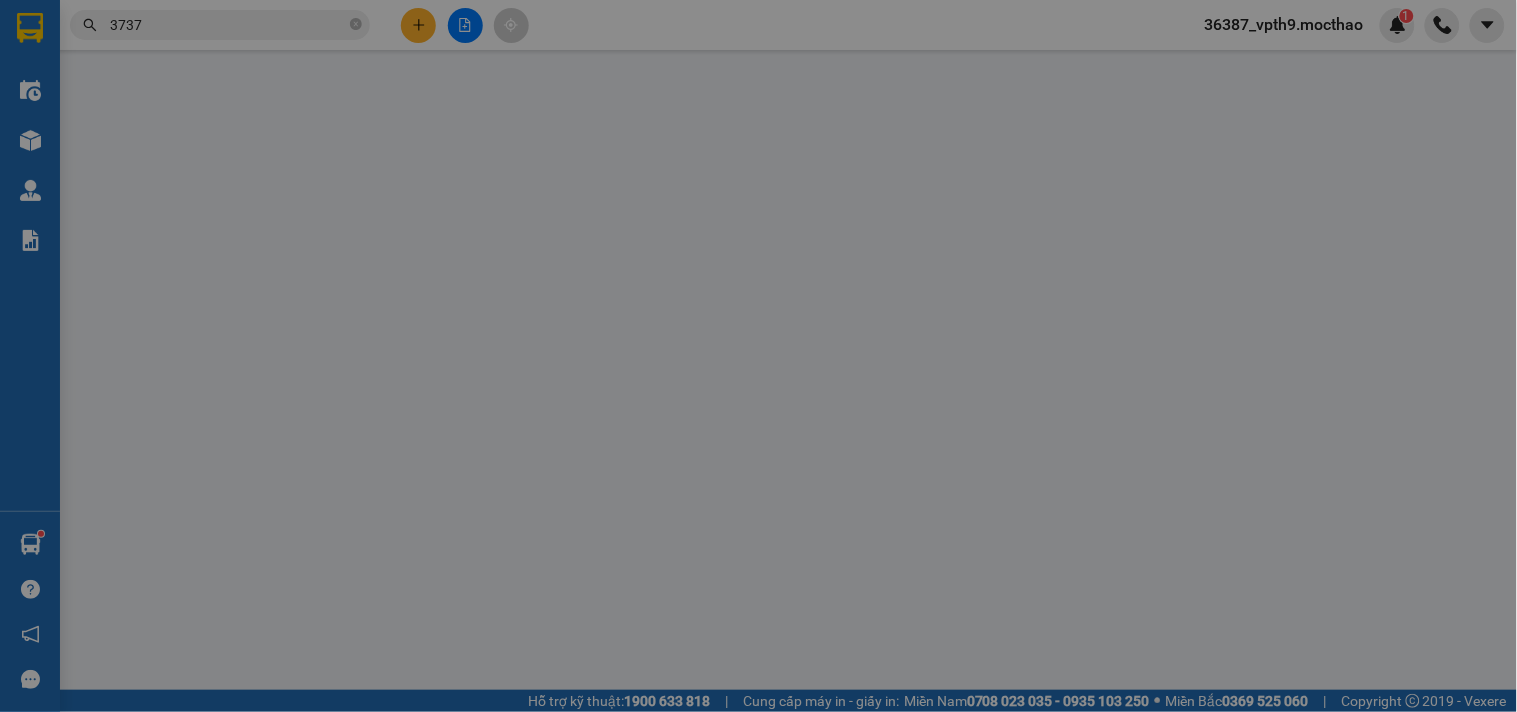 type on "0935773807" 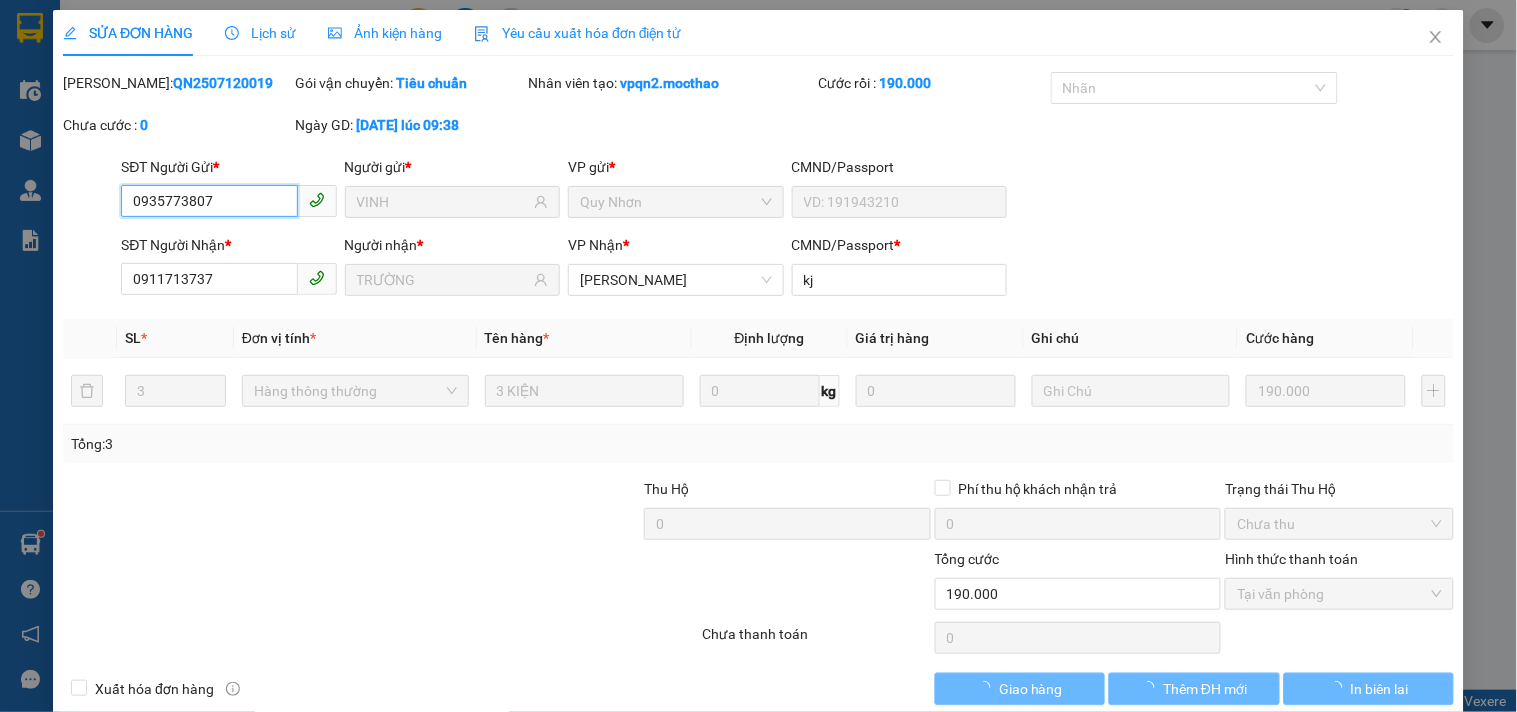 checkbox on "true" 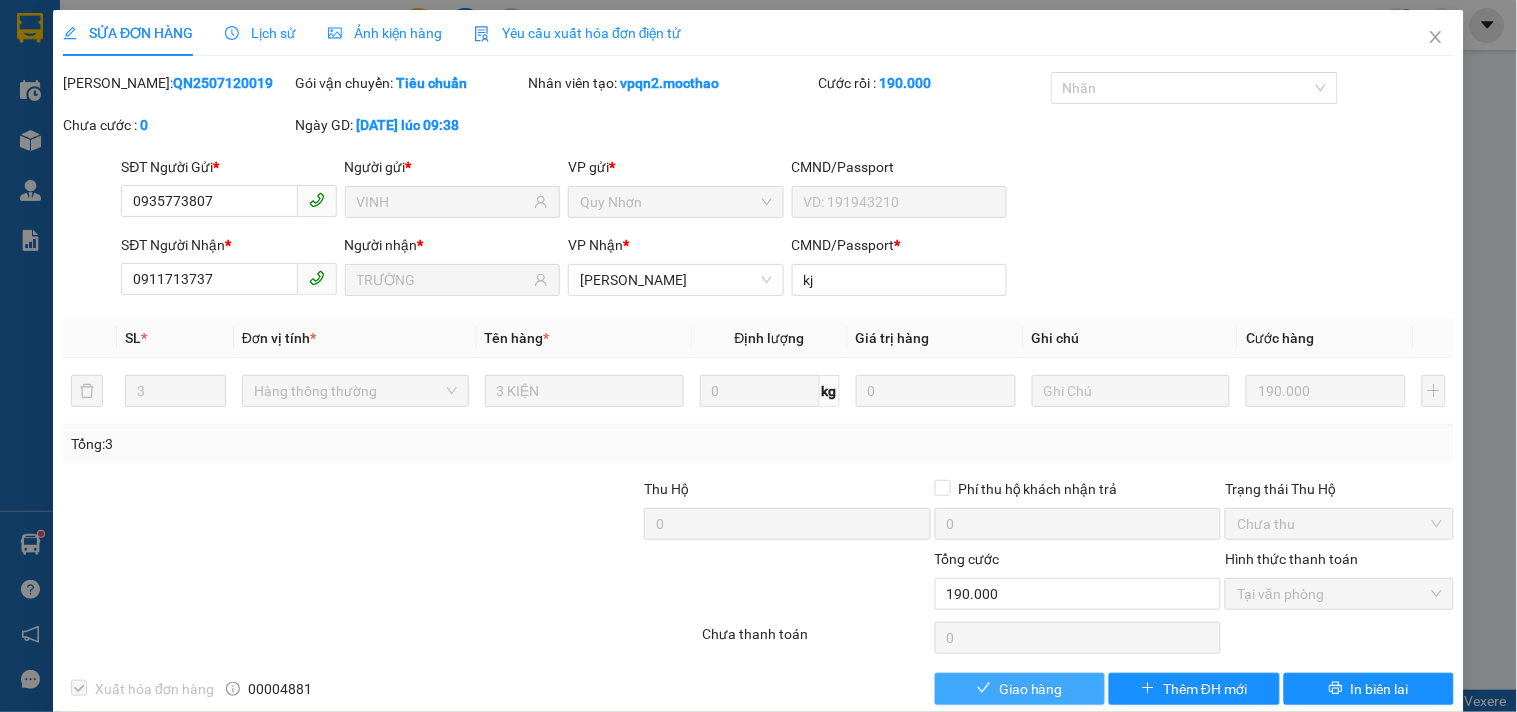click on "Giao hàng" at bounding box center [1031, 689] 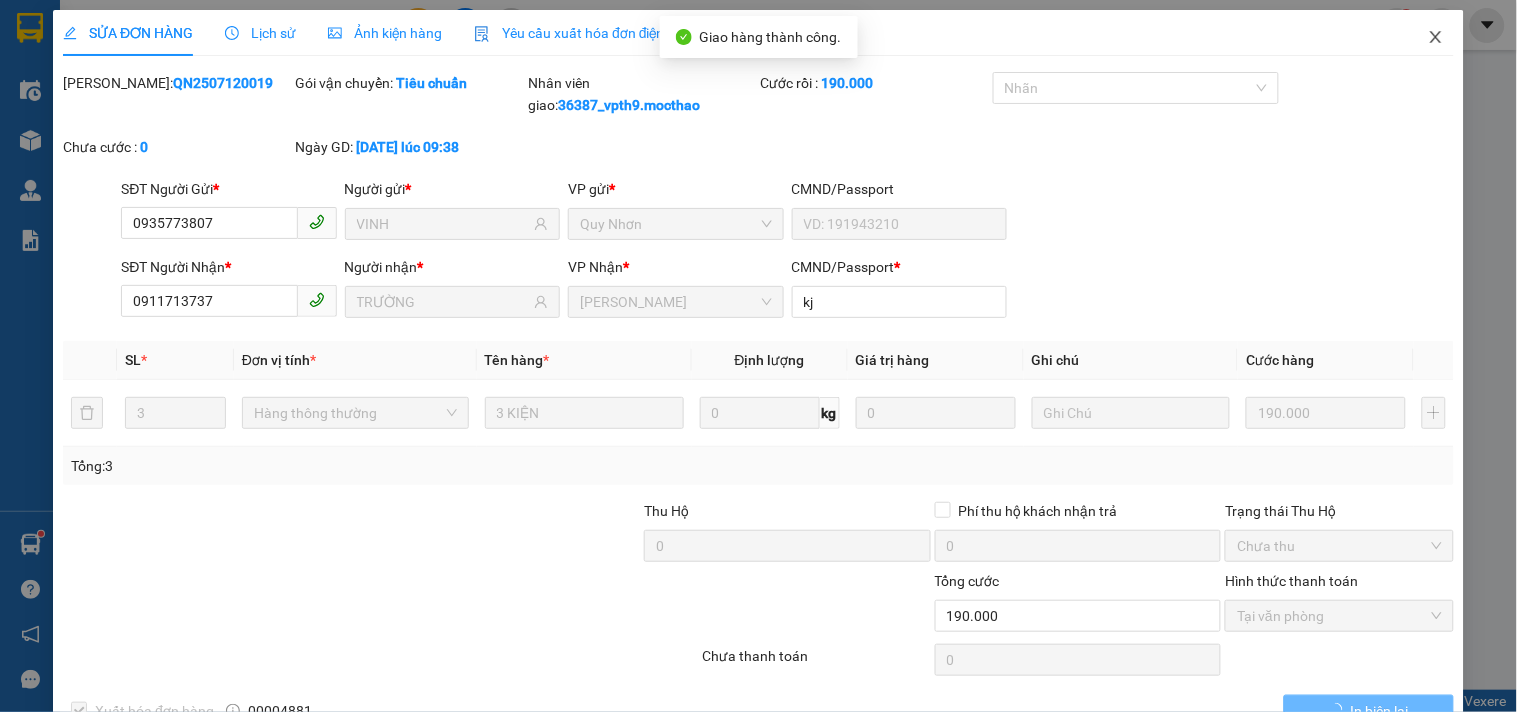 click at bounding box center (1436, 38) 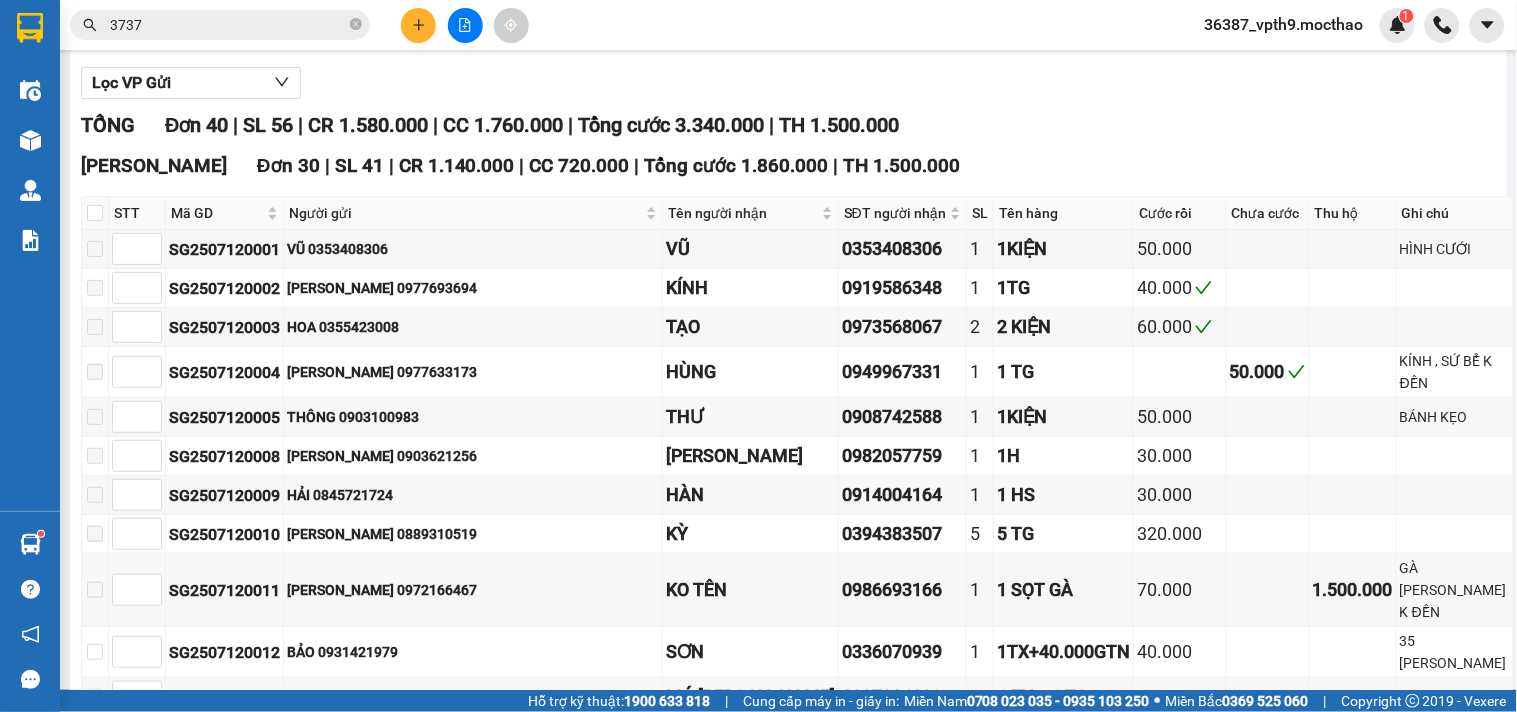scroll, scrollTop: 333, scrollLeft: 0, axis: vertical 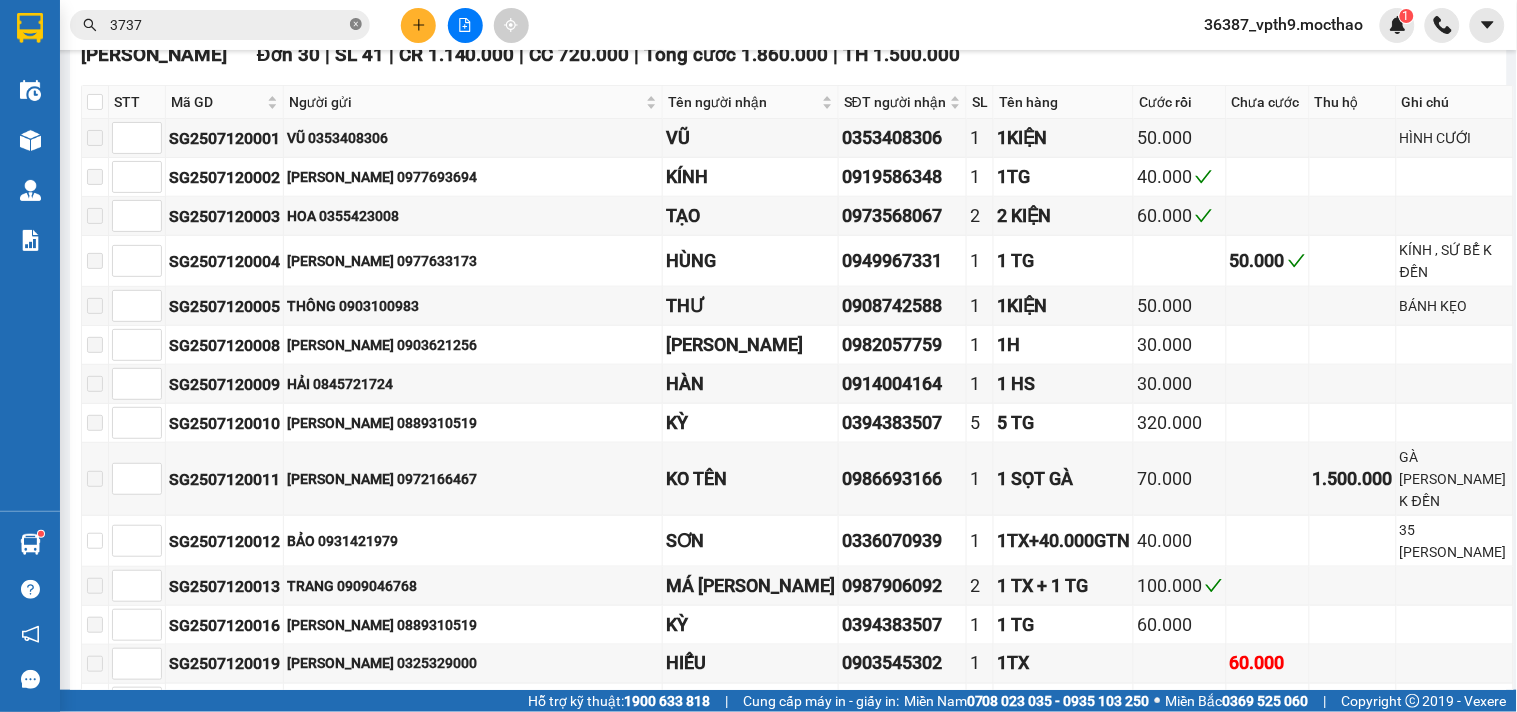 click 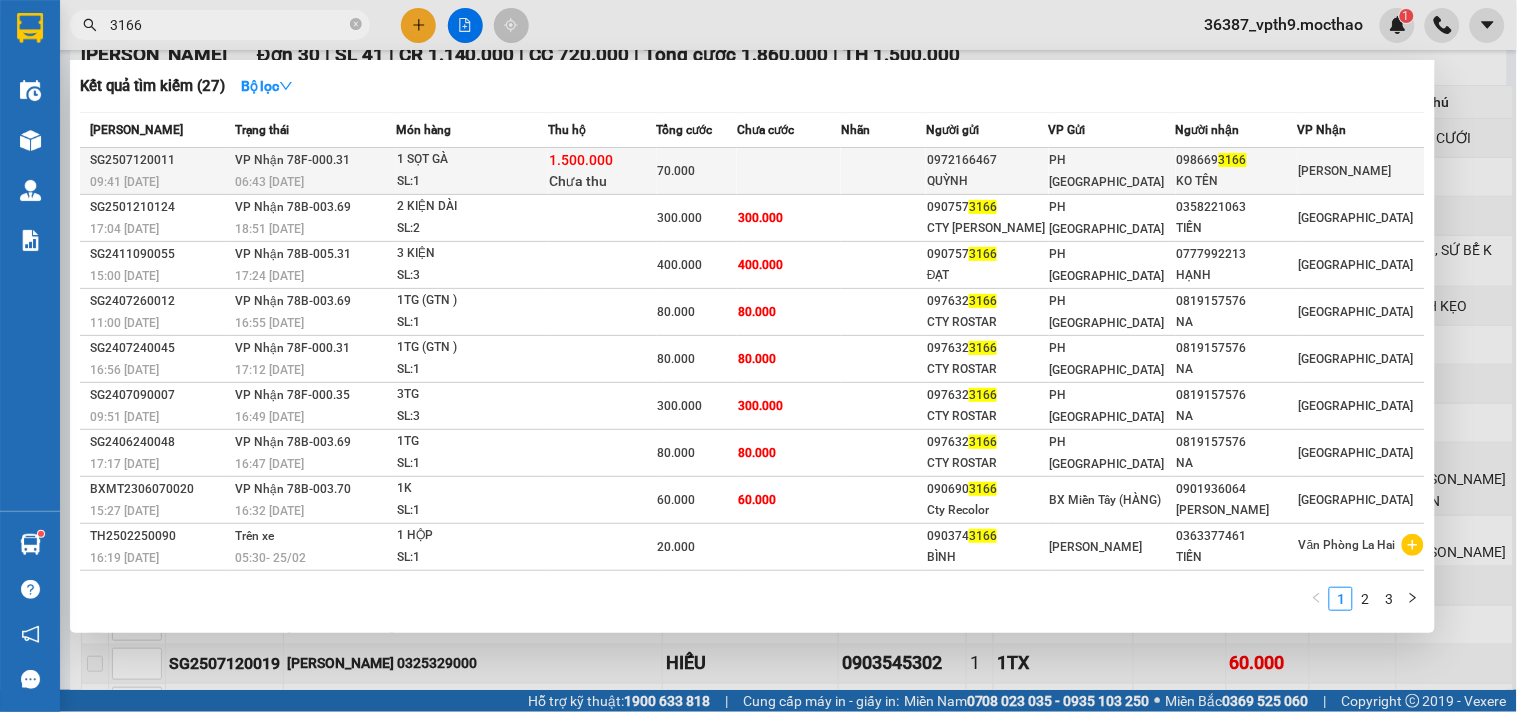 type on "3166" 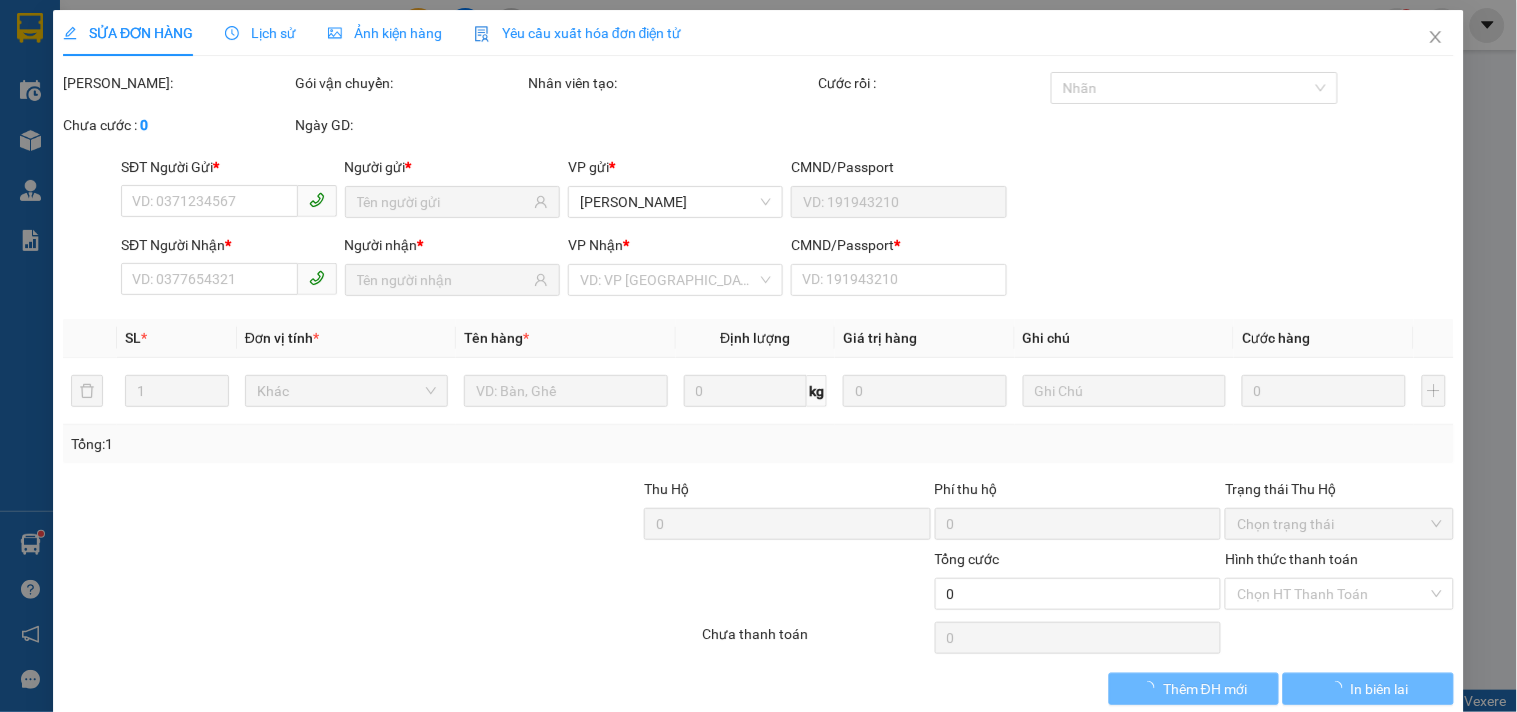 scroll, scrollTop: 0, scrollLeft: 0, axis: both 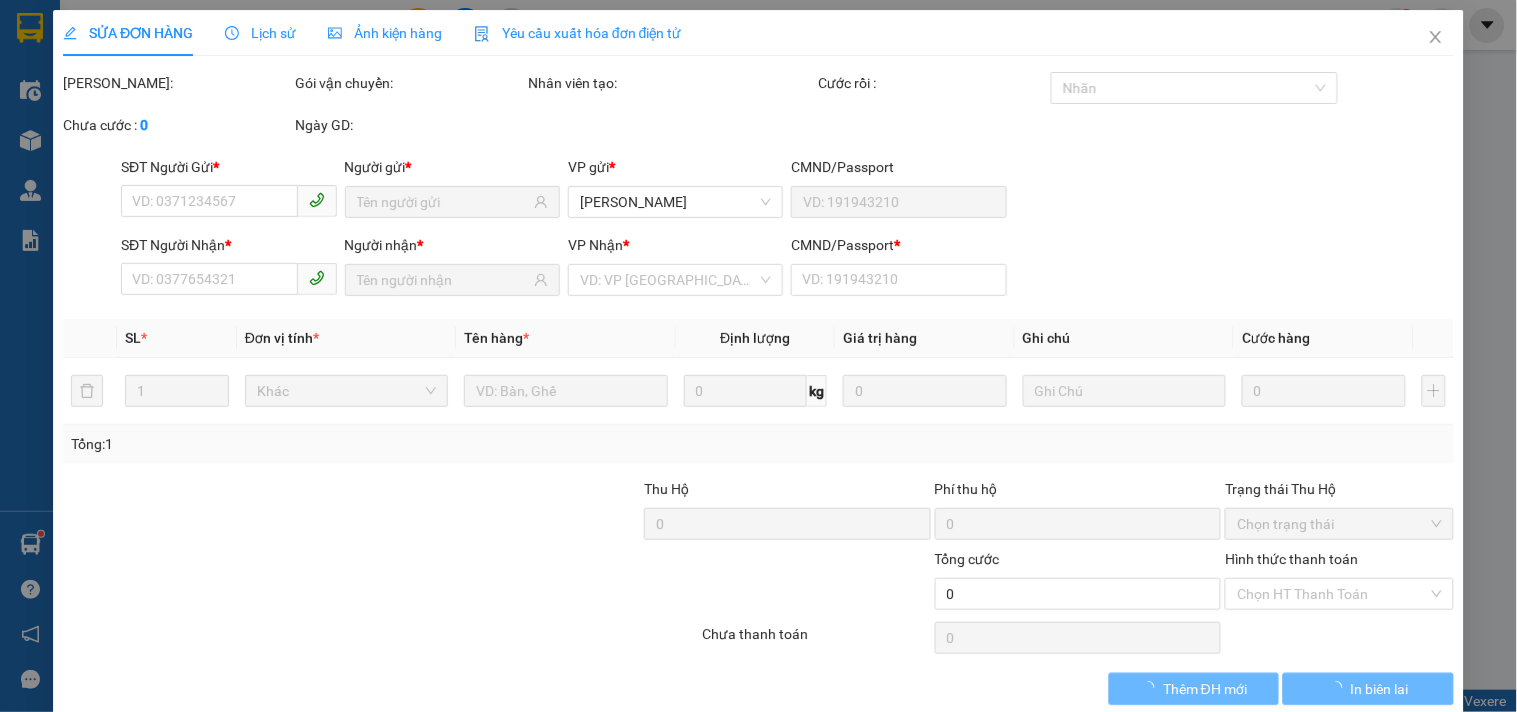 type on "0972166467" 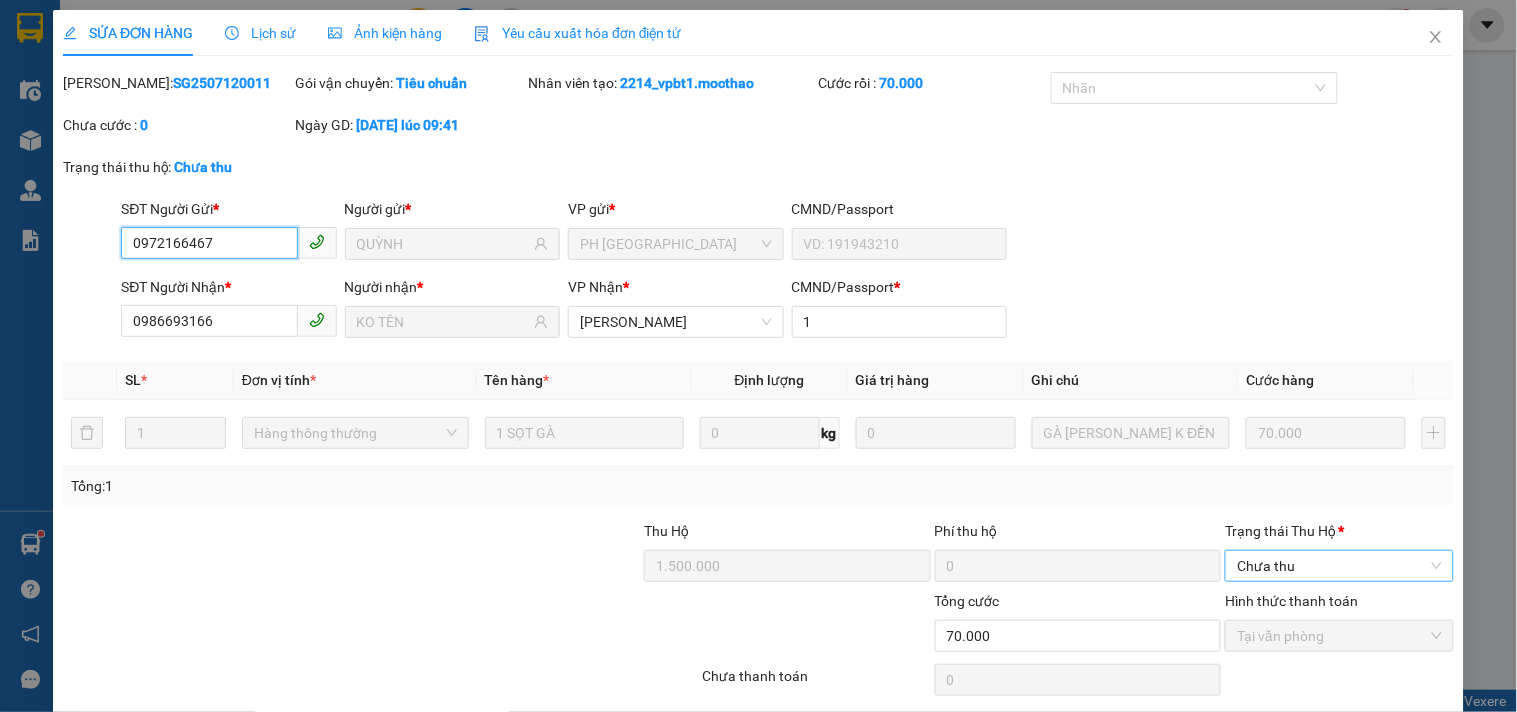 click on "Chưa thu" at bounding box center [1339, 566] 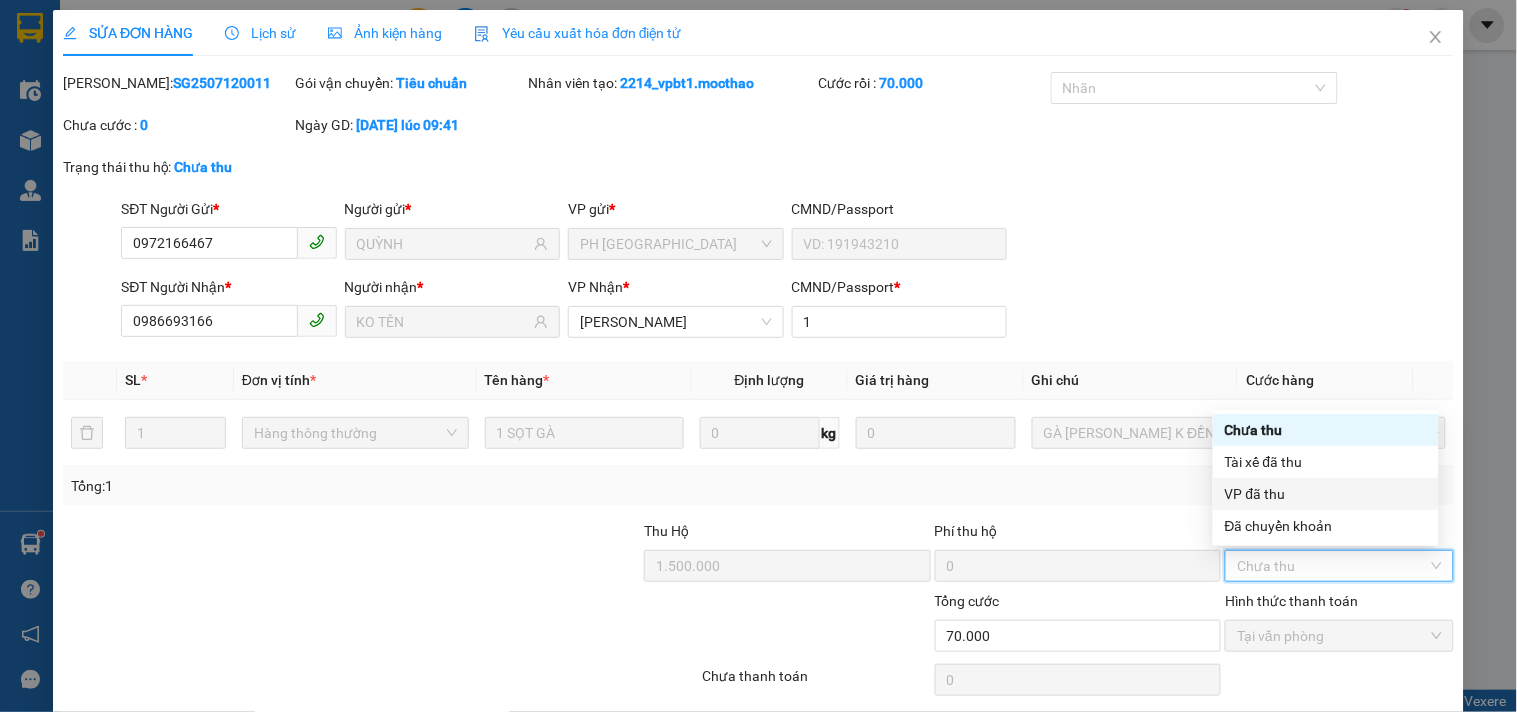 click on "VP đã thu" at bounding box center (1326, 494) 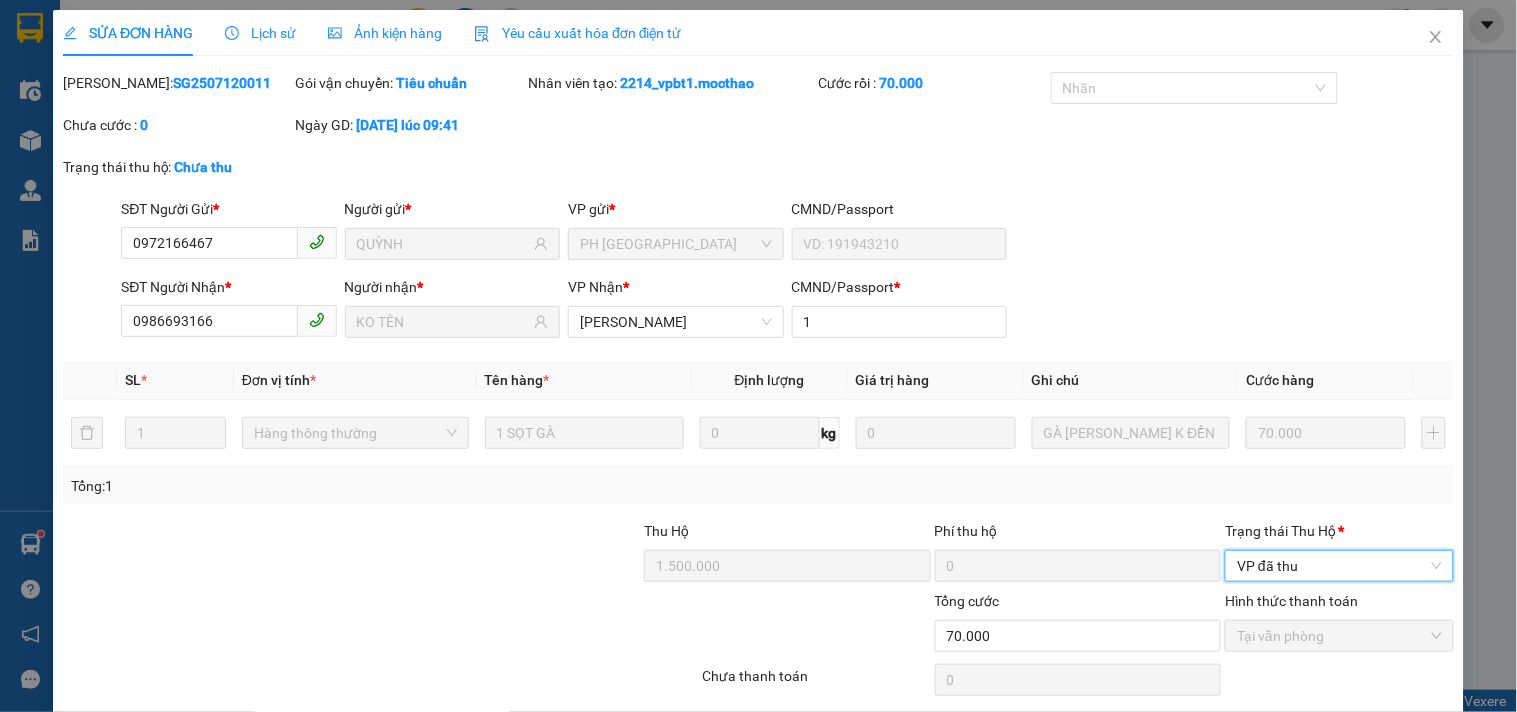 scroll, scrollTop: 73, scrollLeft: 0, axis: vertical 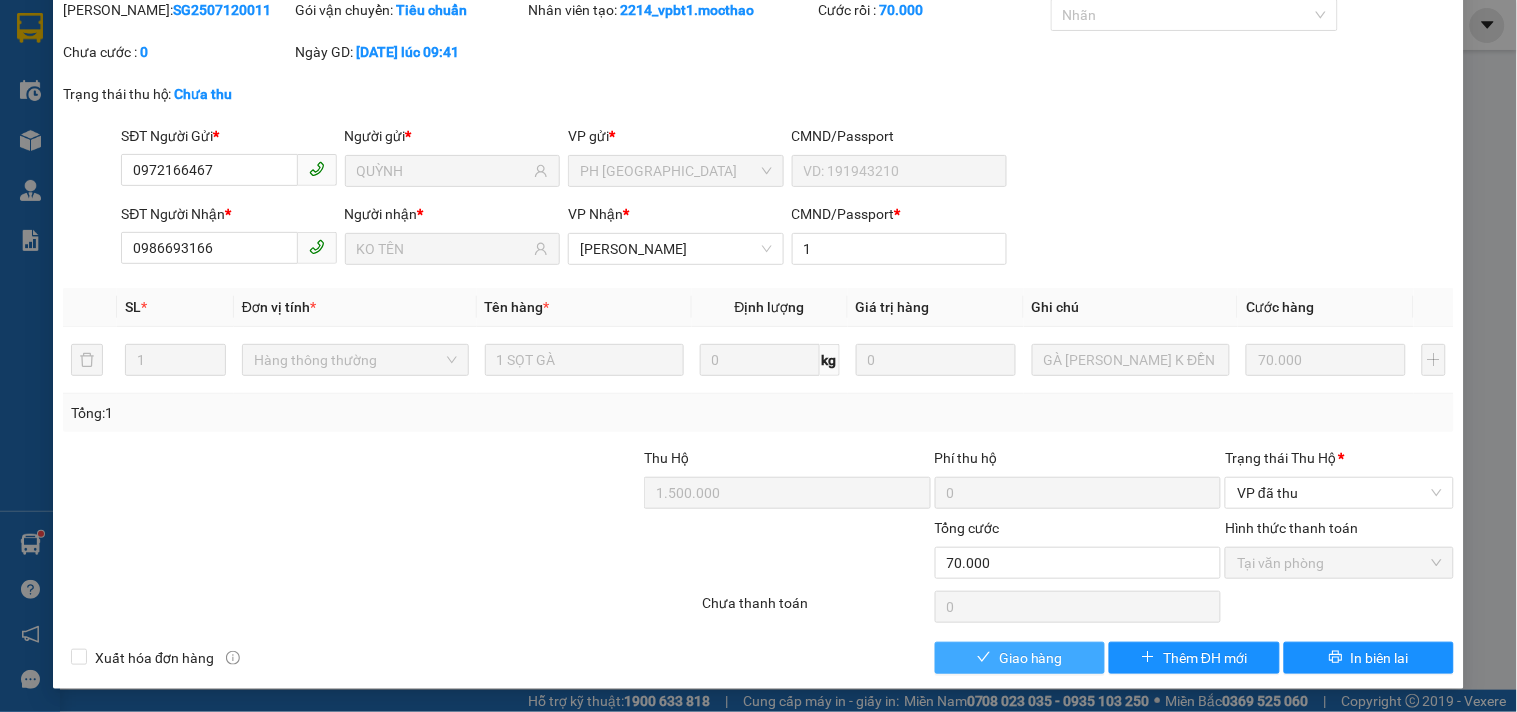 click on "Giao hàng" at bounding box center (1020, 658) 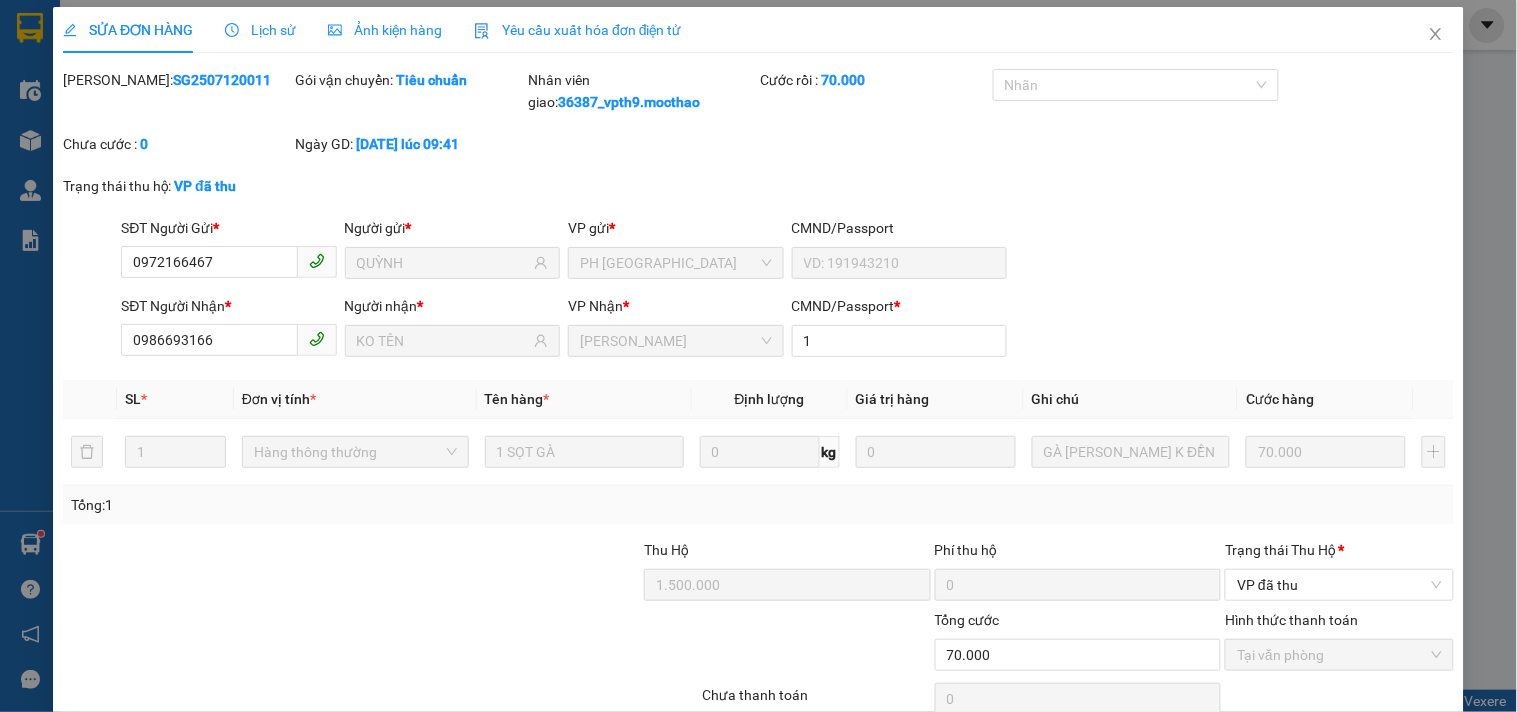 scroll, scrollTop: 0, scrollLeft: 0, axis: both 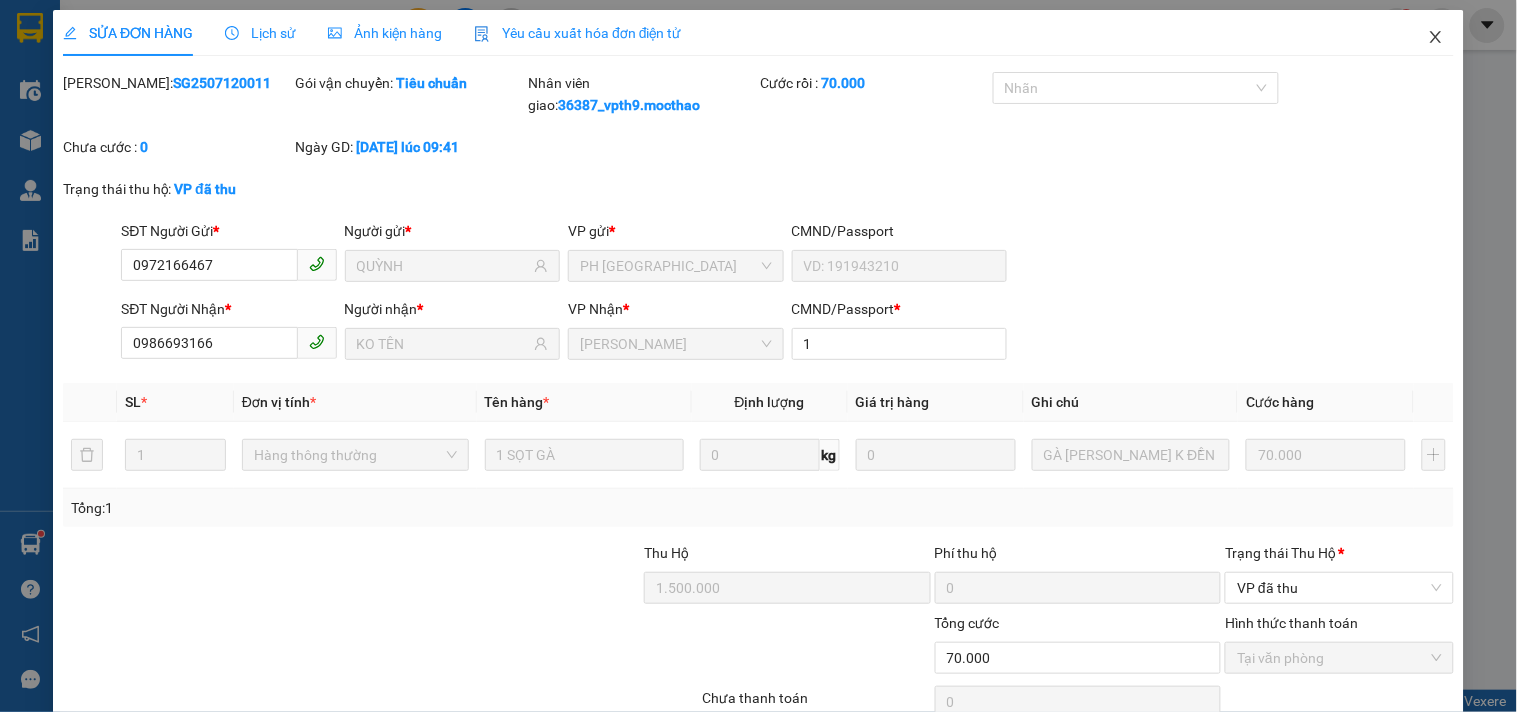 click at bounding box center (1436, 38) 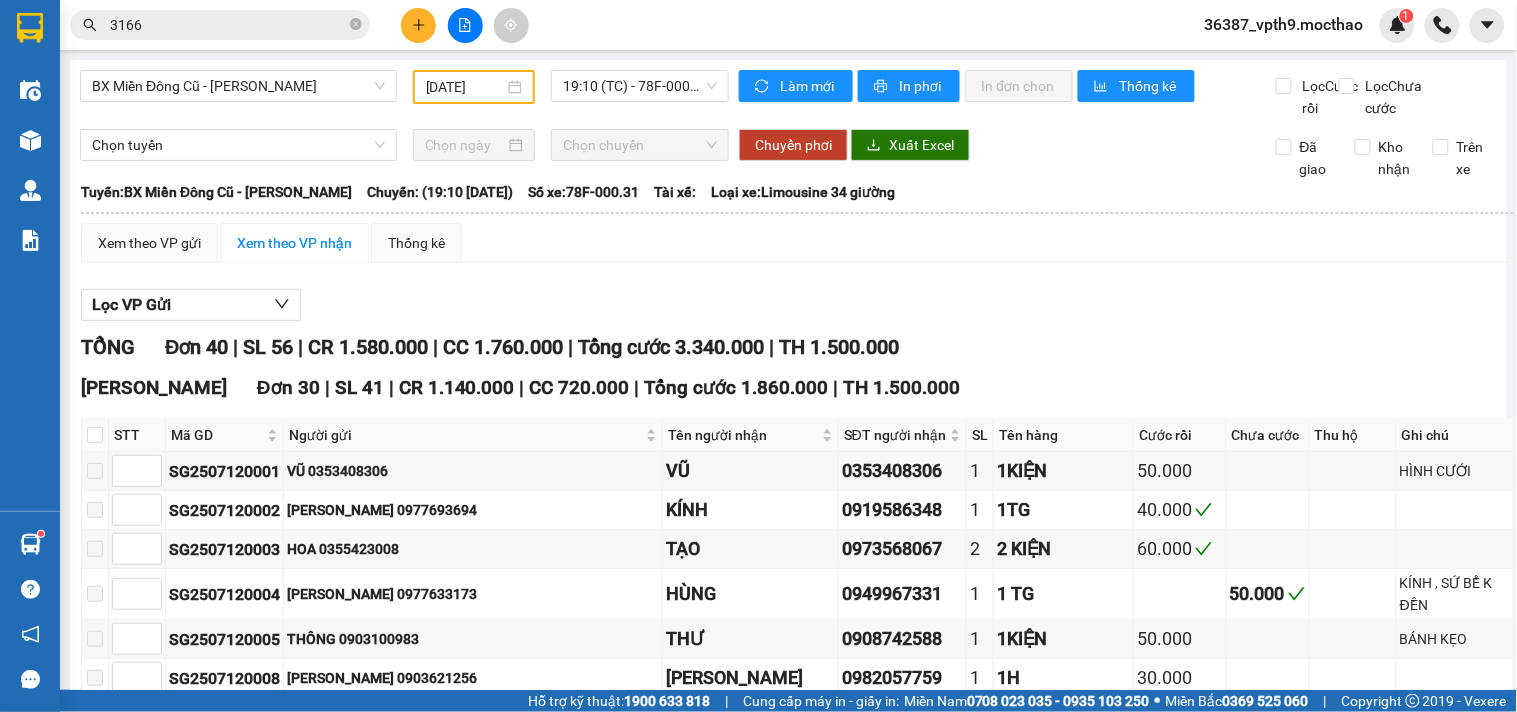 scroll, scrollTop: 222, scrollLeft: 0, axis: vertical 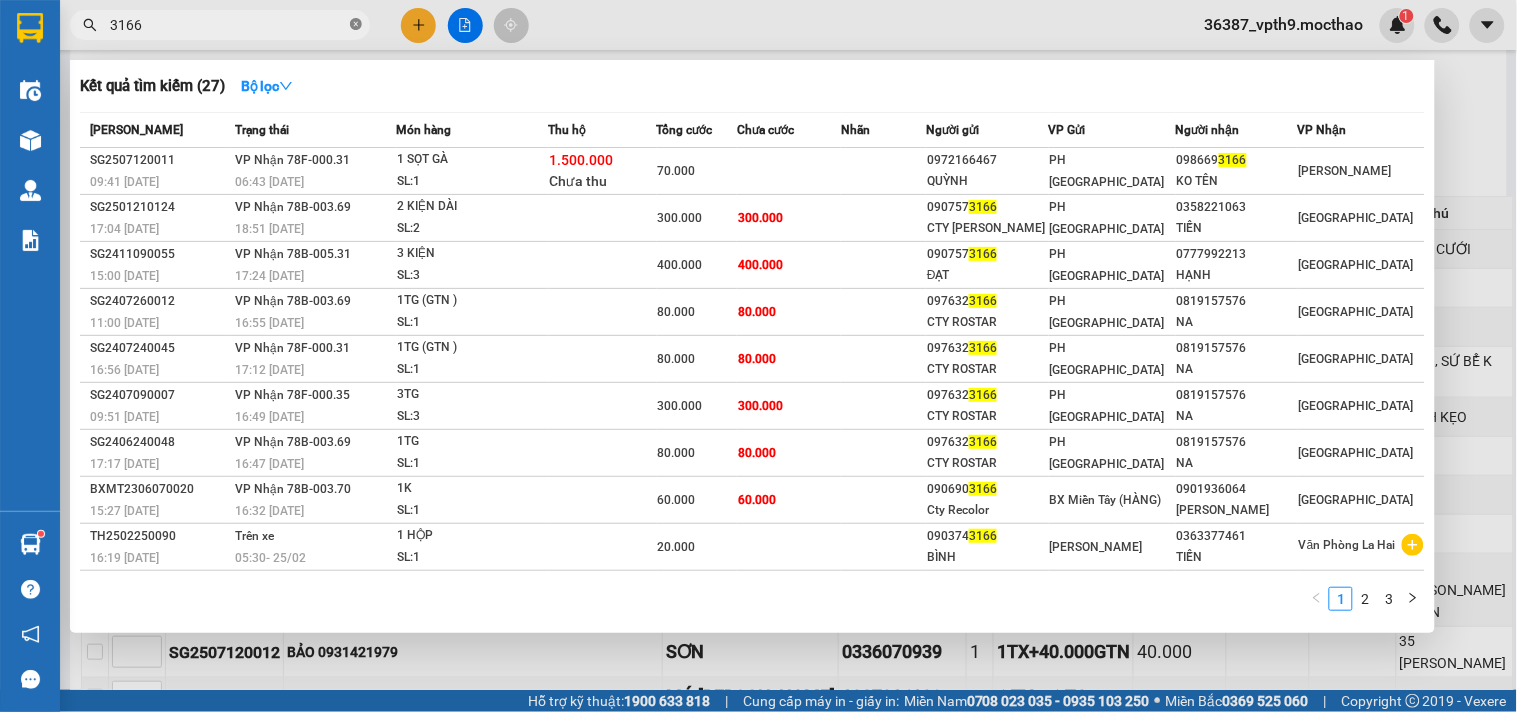 click 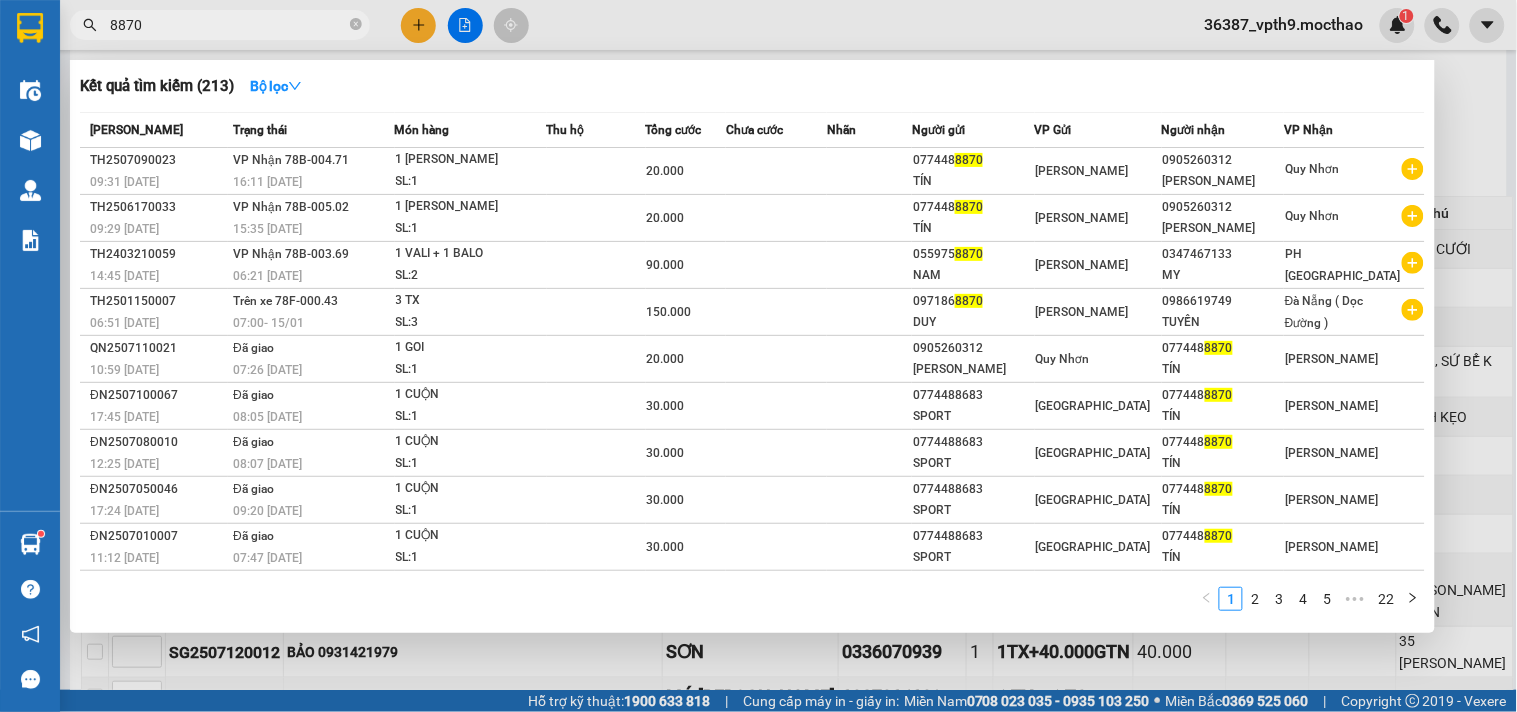 type on "8870" 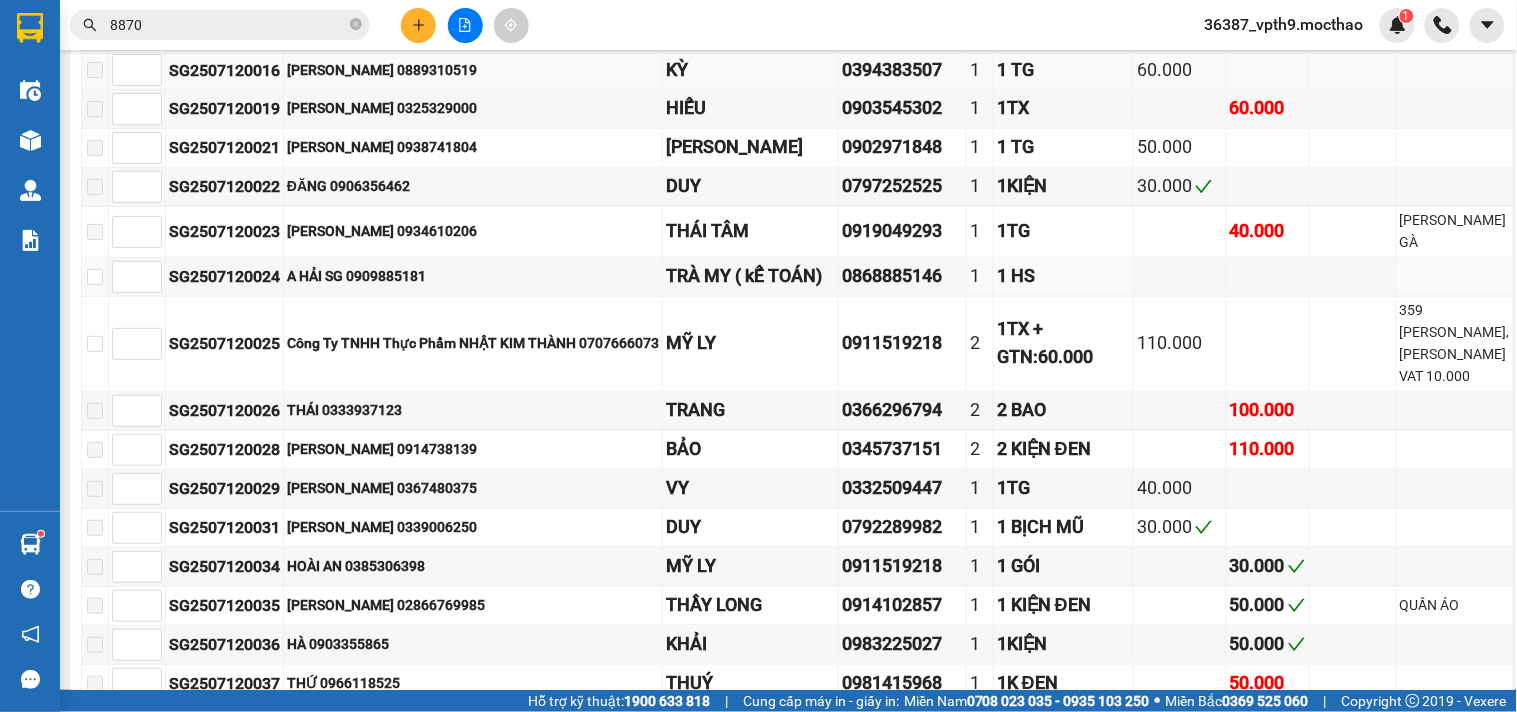 scroll, scrollTop: 1222, scrollLeft: 0, axis: vertical 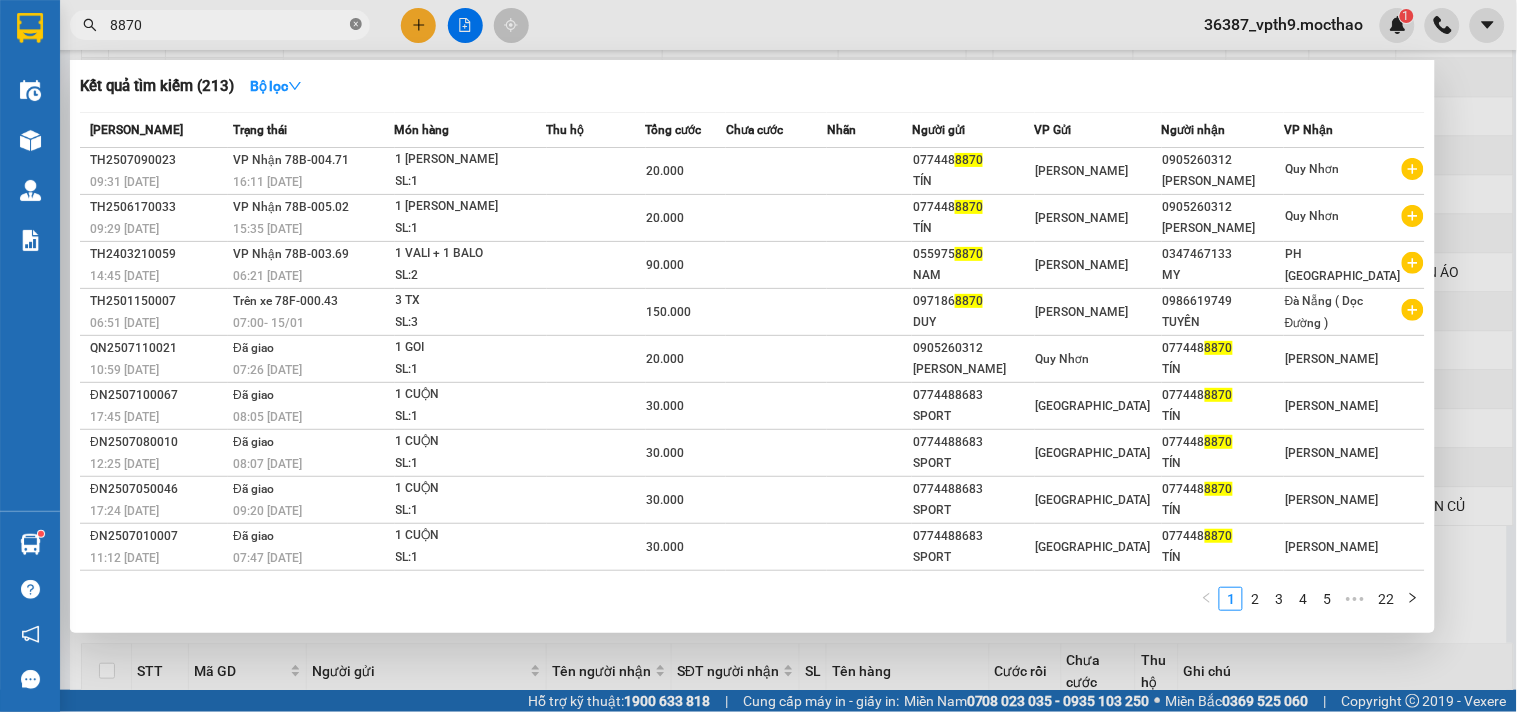 click 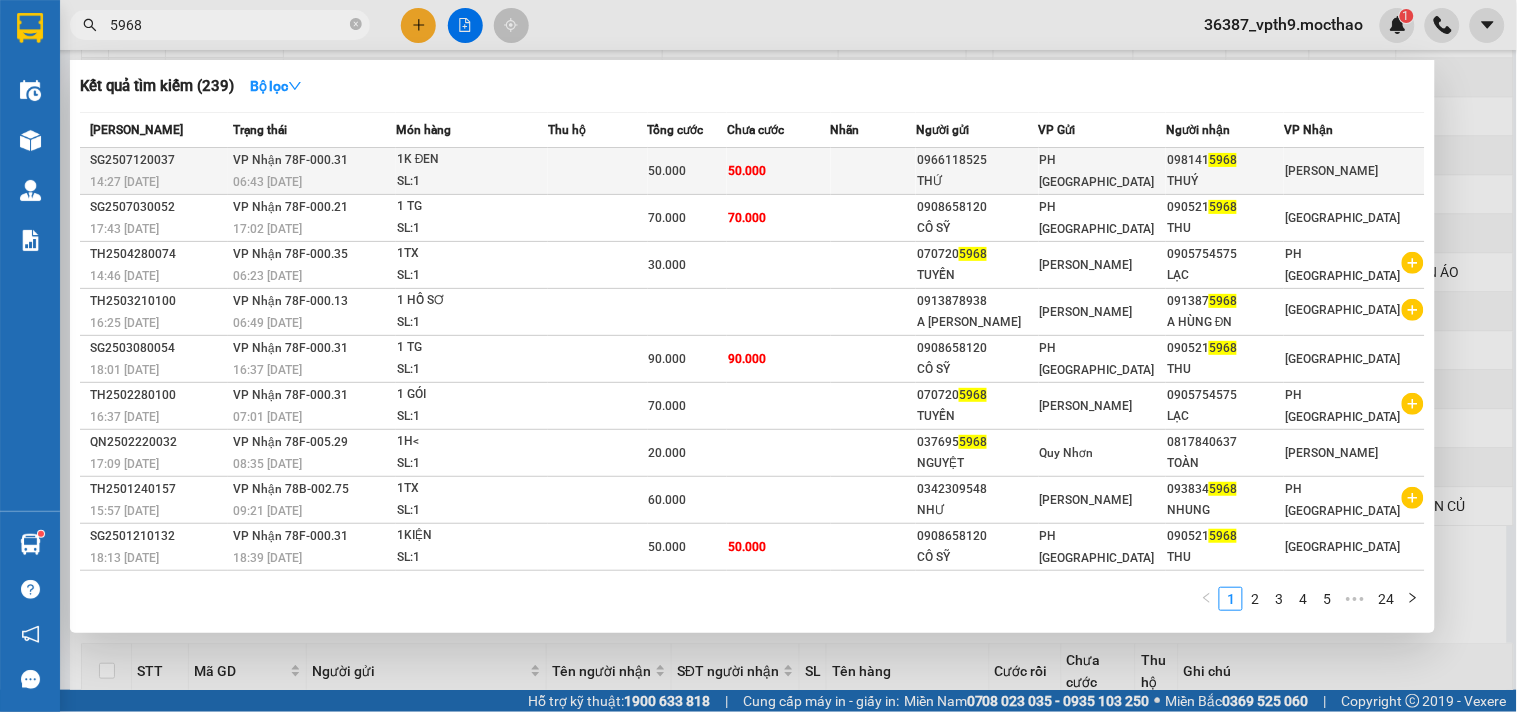type on "5968" 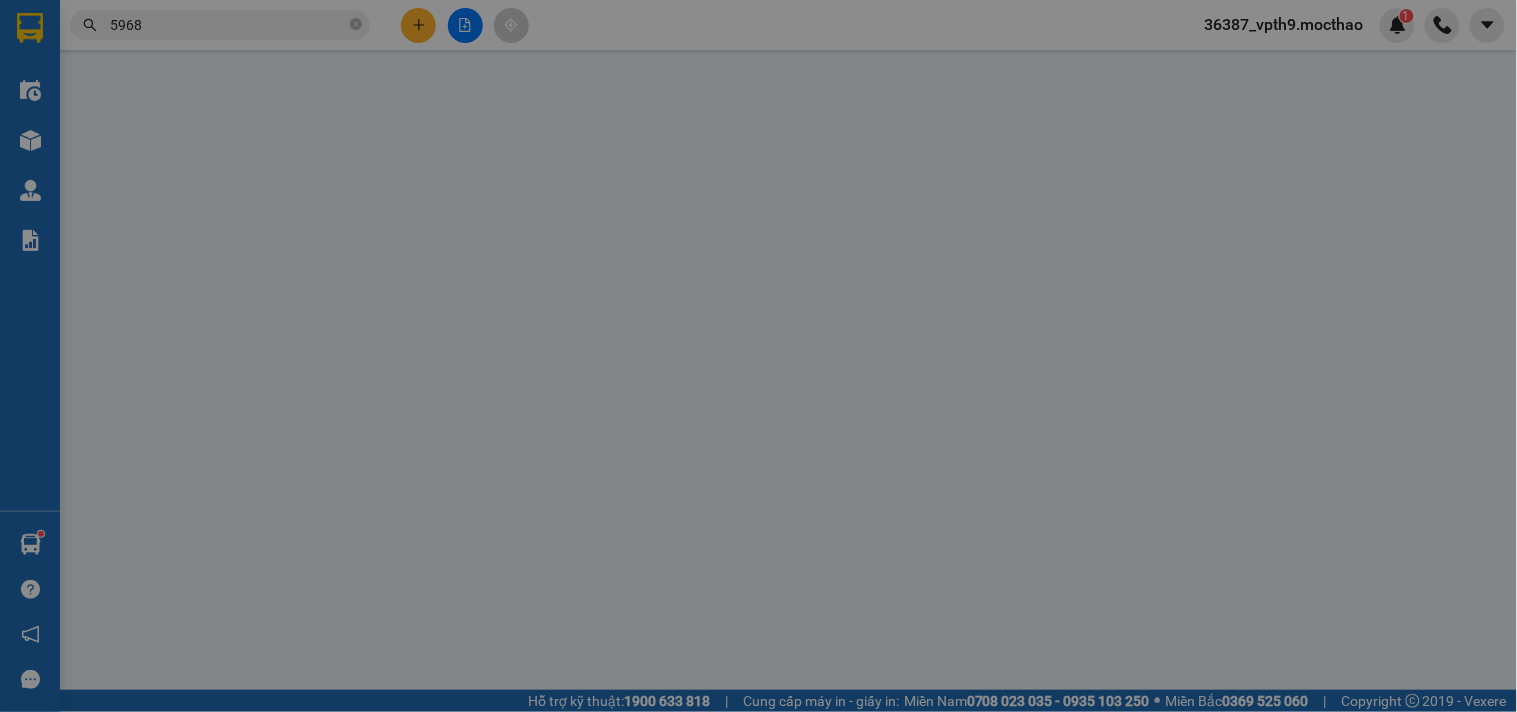scroll, scrollTop: 0, scrollLeft: 0, axis: both 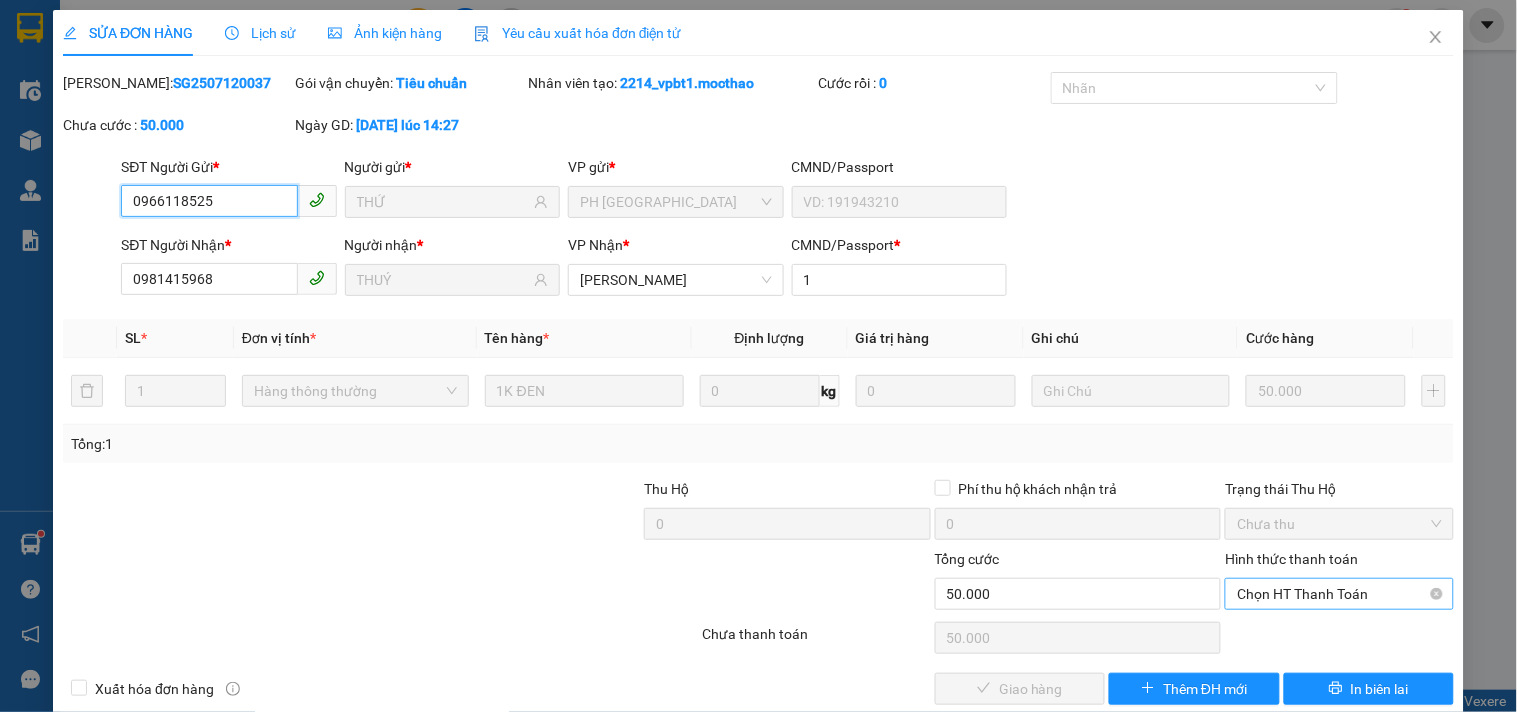 click on "Chọn HT Thanh Toán" at bounding box center (1339, 594) 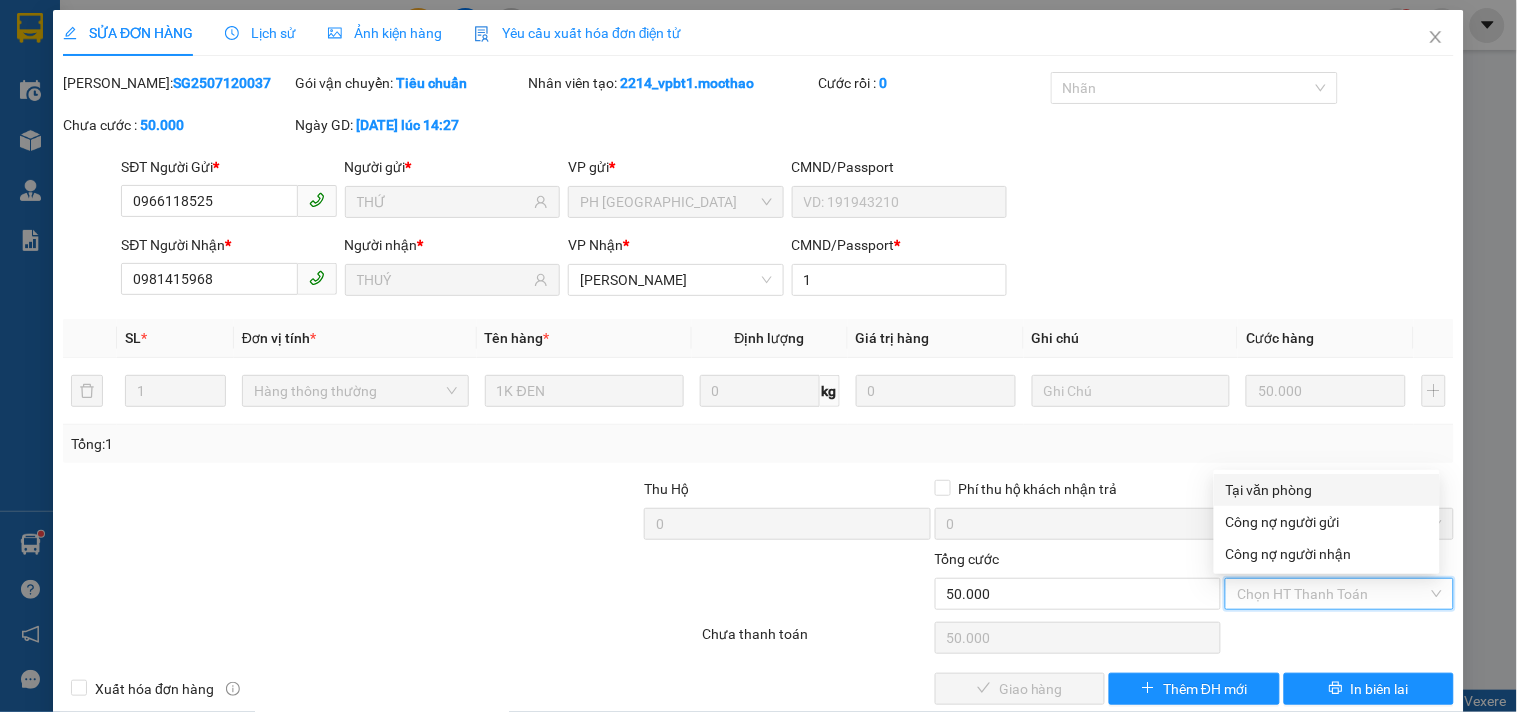 click on "Tại văn phòng" at bounding box center (1327, 490) 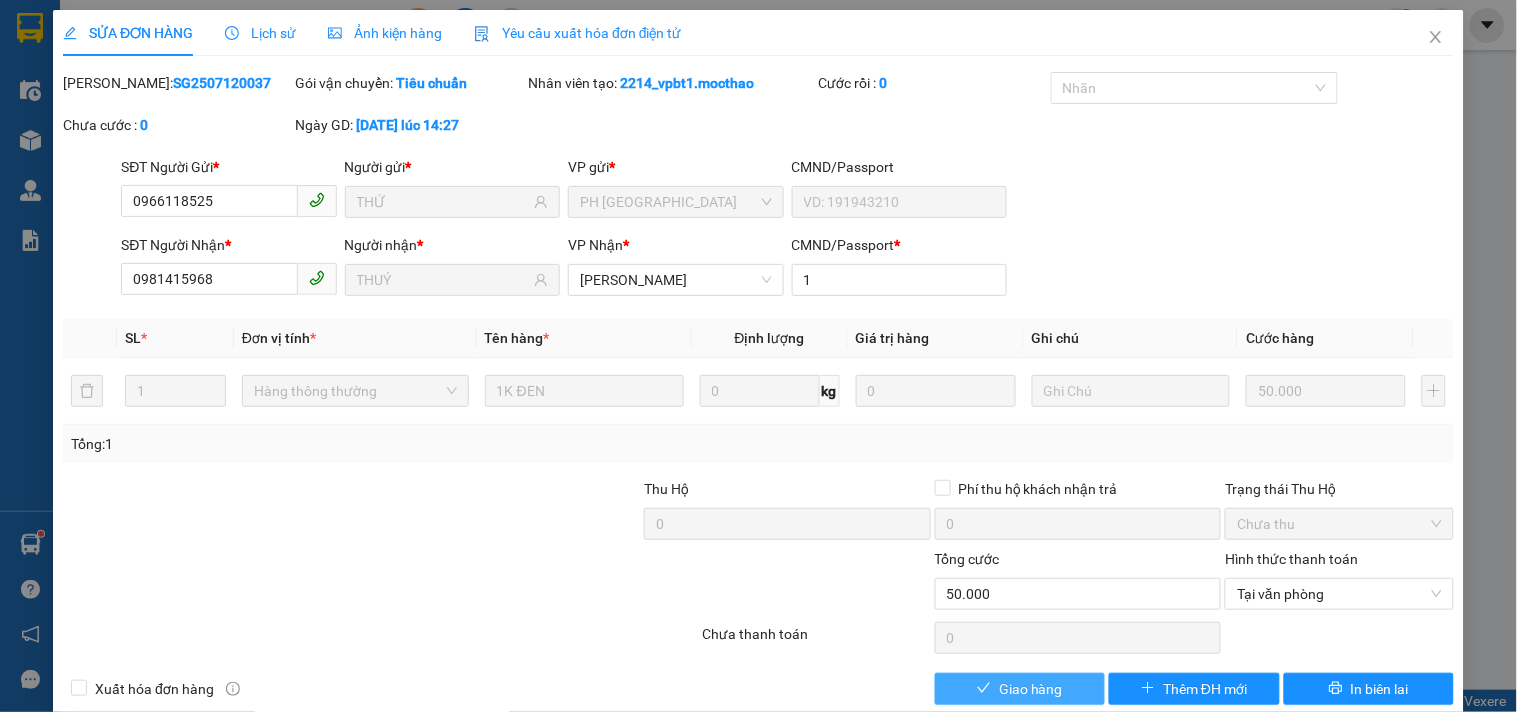 click on "Giao hàng" at bounding box center (1031, 689) 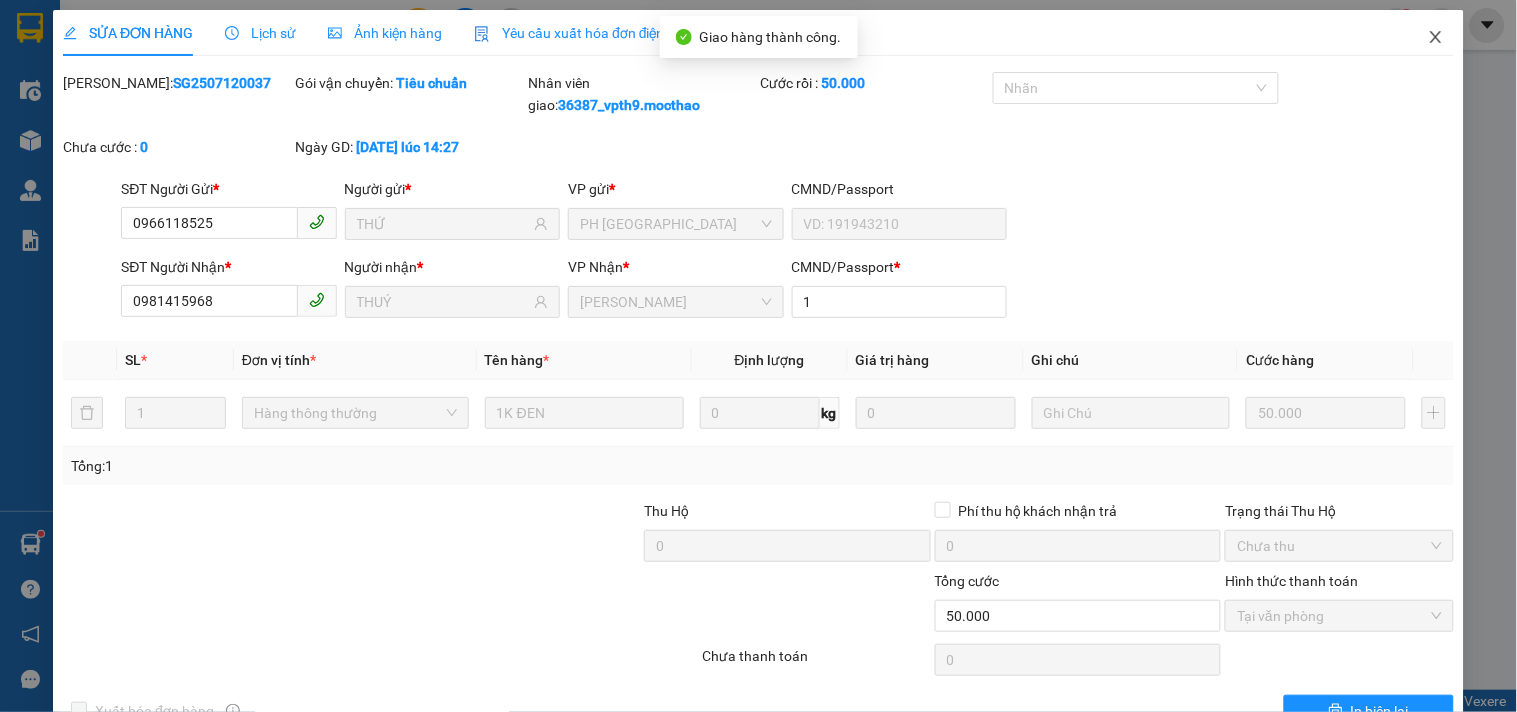 click 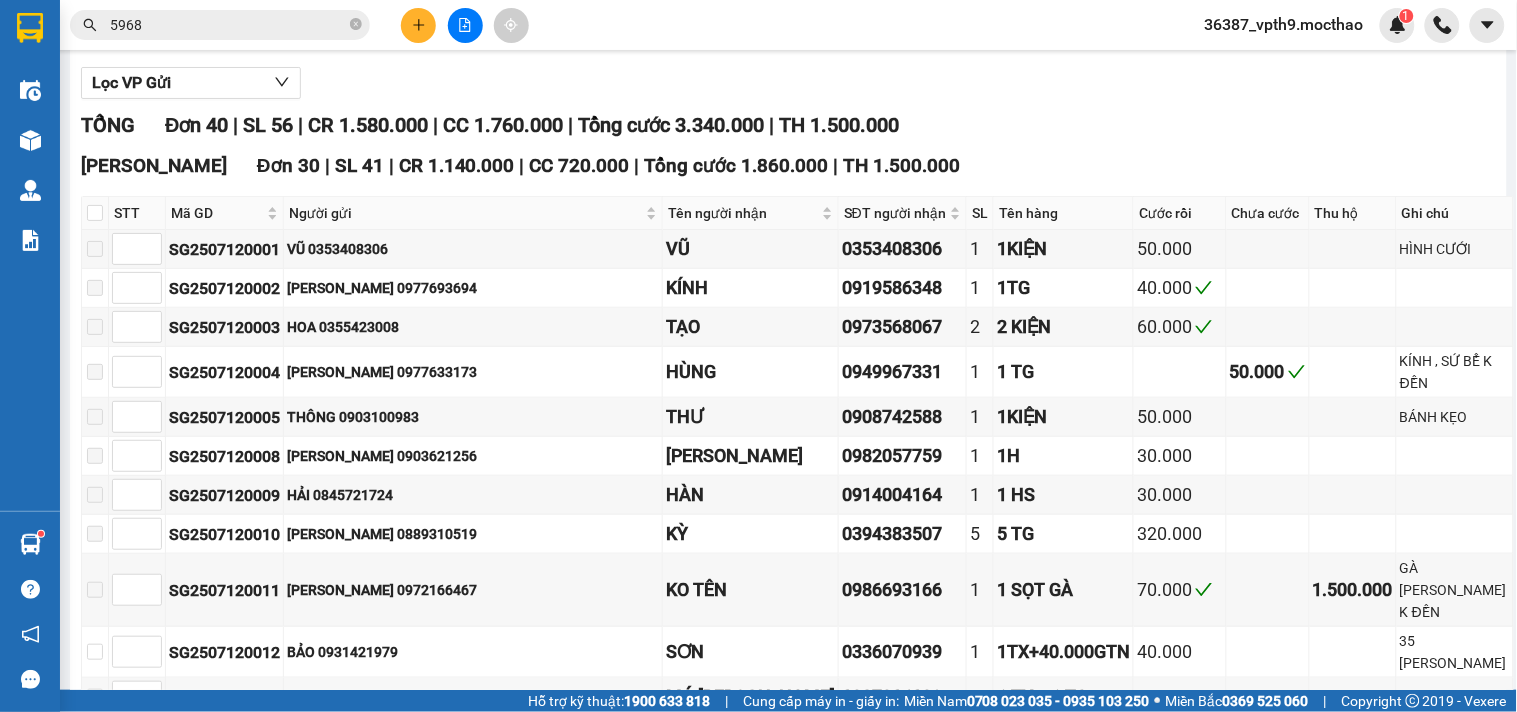 scroll, scrollTop: 0, scrollLeft: 0, axis: both 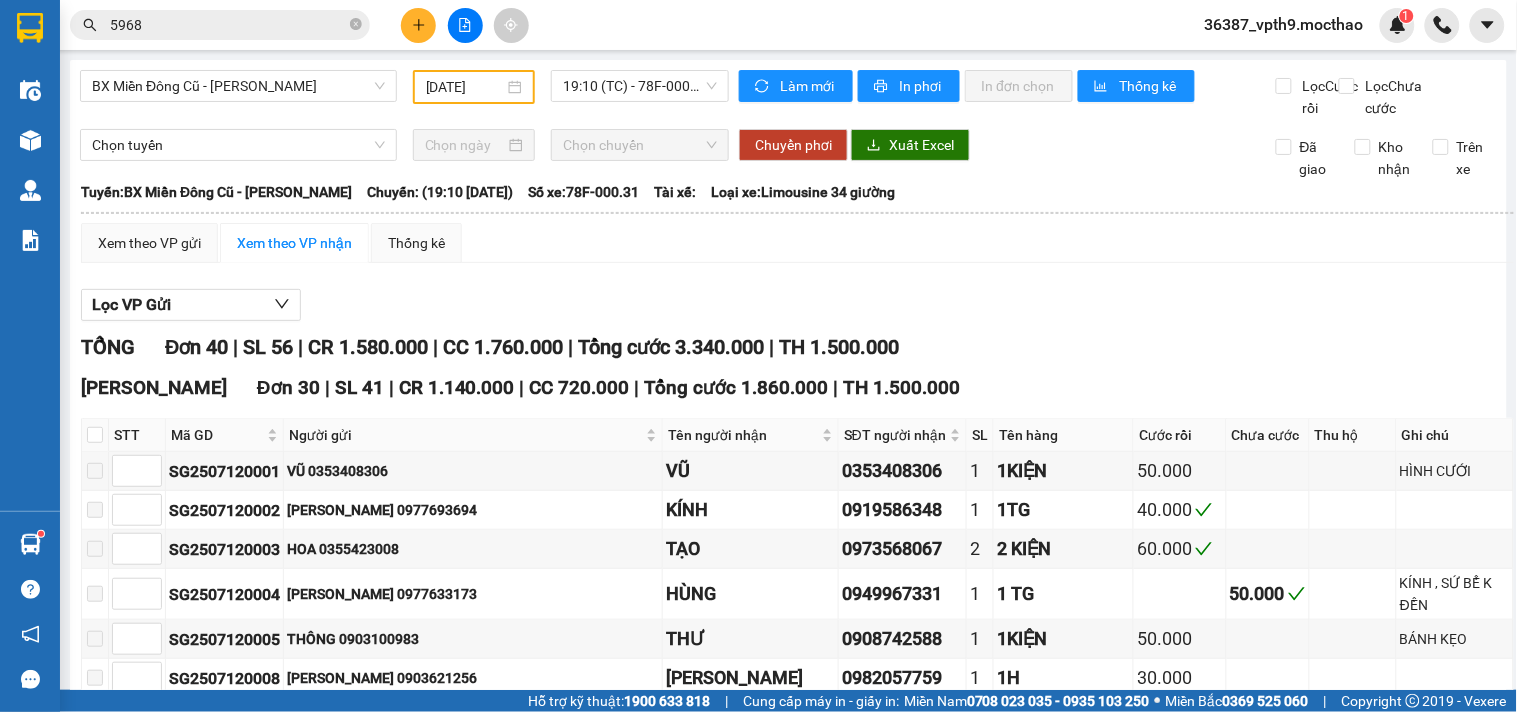 click on "BX Miền Đông Cũ - Tuy Hoà 12/07/2025 19:10   (TC)   - 78F-000.31  Làm mới In phơi In đơn chọn Thống kê Lọc  Cước rồi Lọc  Chưa cước Chọn tuyến Chọn chuyến Chuyển phơi Xuất Excel Đã giao Kho nhận Trên xe Mộc Thảo   19007464   Số 227 đường Nguyễn Tất Thành PHƠI HÀNG 08:45 - 13/07/2025 Tuyến:  BX Miền Đông Cũ - Tuy Hoà Chuyến:   (19:10 - 12/07/2025) Số xe:  78F-000.31 Loại xe:  Limousine 34 giường Tuyến:  BX Miền Đông Cũ - Tuy Hoà Chuyến:   (19:10 - 12/07/2025) Số xe:  78F-000.31 Tài xế:  Loại xe:  Limousine 34 giường Xem theo VP gửi Xem theo VP nhận Thống kê Lọc VP Gửi TỔNG Đơn   40 | SL   56 | CR   1.580.000 | CC   1.760.000 | Tổng cước   3.340.000 | TH   1.500.000 Tuy Hòa Đơn   30 | SL   41 | CR   1.140.000 | CC   720.000 | Tổng cước   1.860.000 | TH   1.500.000 STT Mã GD Người gửi Tên người nhận SĐT người nhận SL Tên hàng Cước rồi Chưa cước Thu hộ 1" at bounding box center [788, 1354] 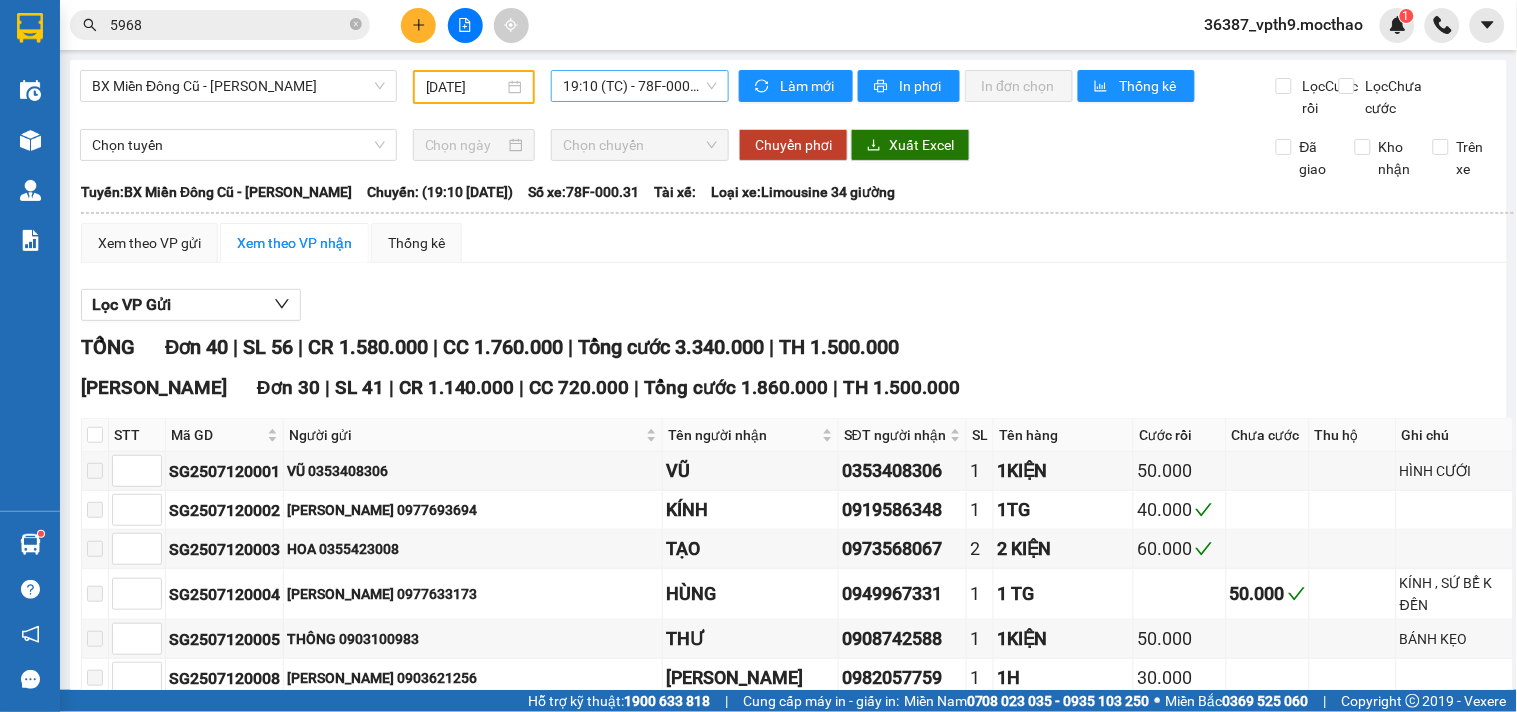 click on "19:10   (TC)   - 78F-000.31" at bounding box center (640, 86) 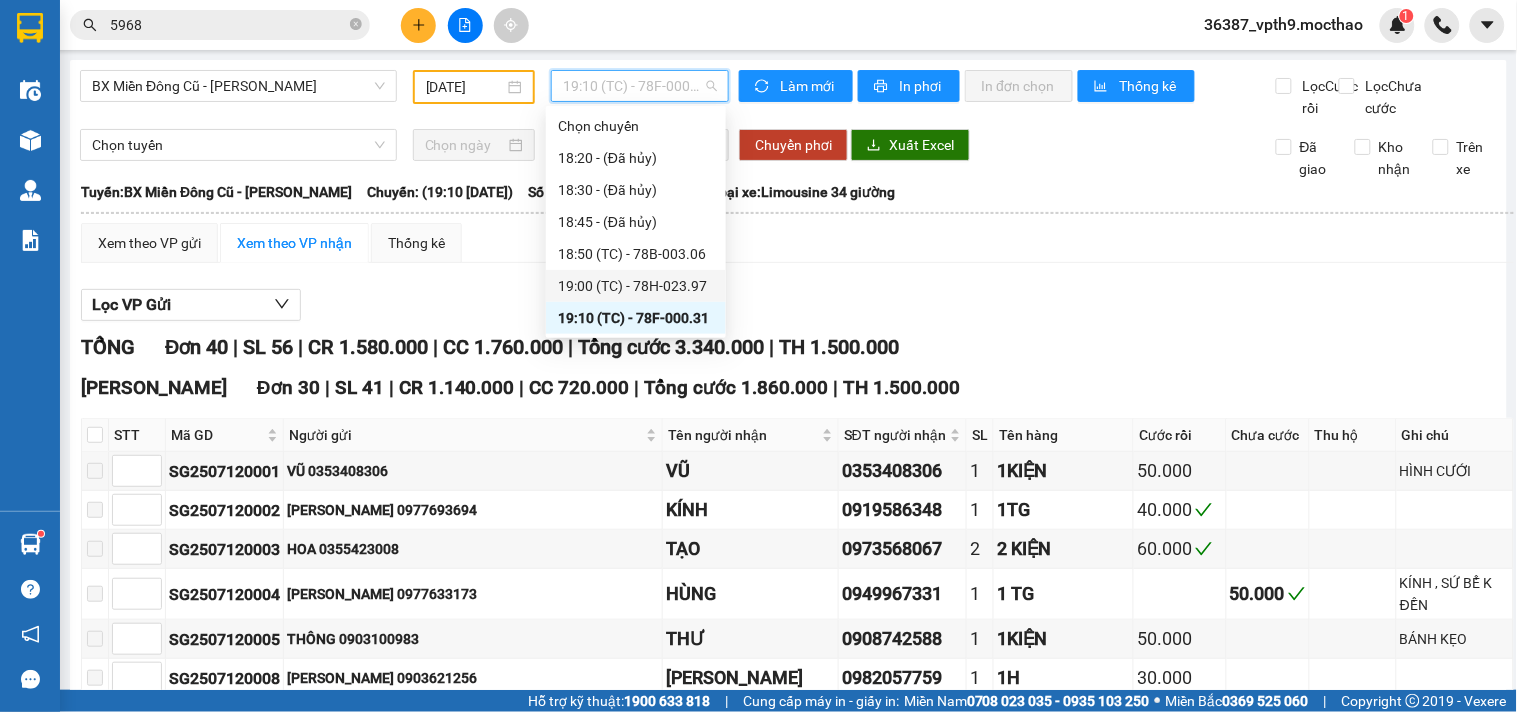 click on "19:00   (TC)   - 78H-023.97" at bounding box center [636, 286] 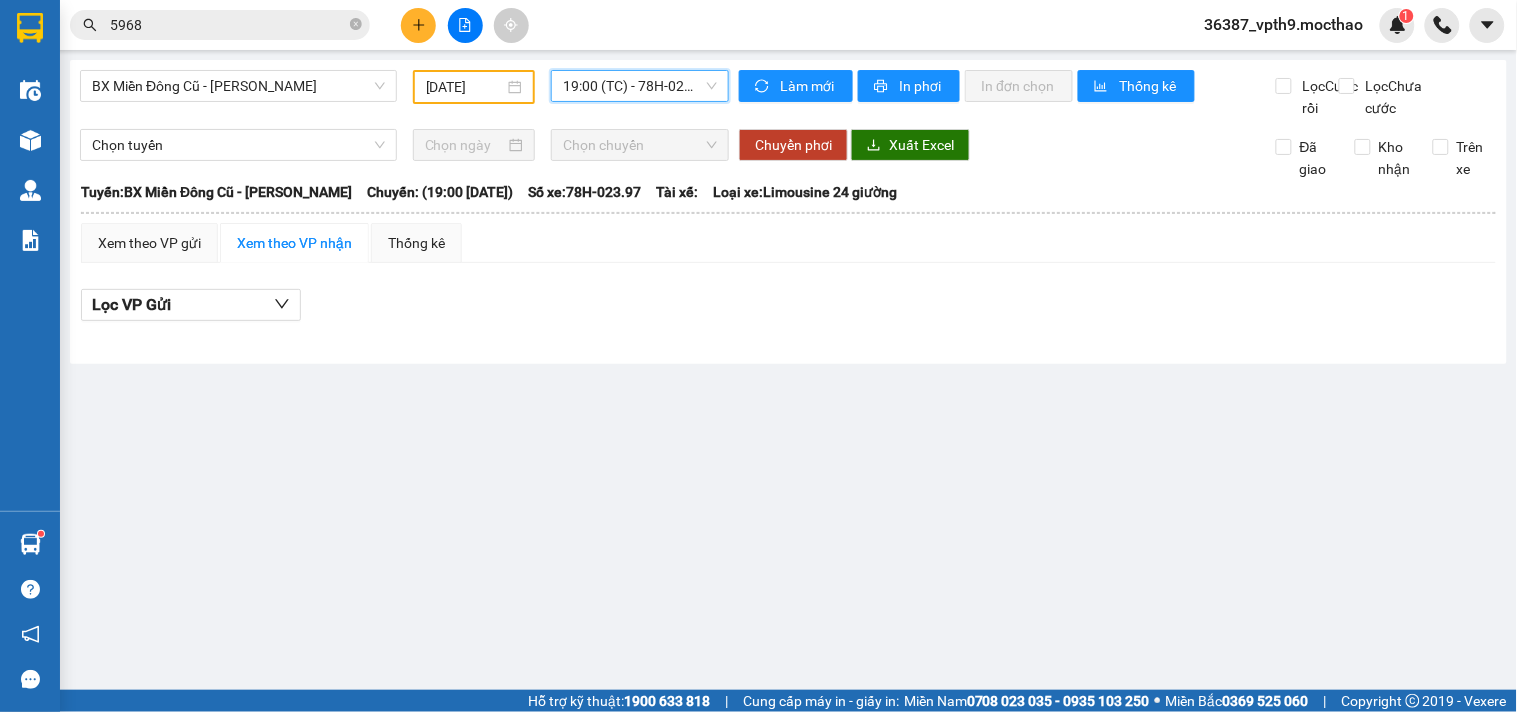click on "19:00   (TC)   - 78H-023.97" at bounding box center [640, 86] 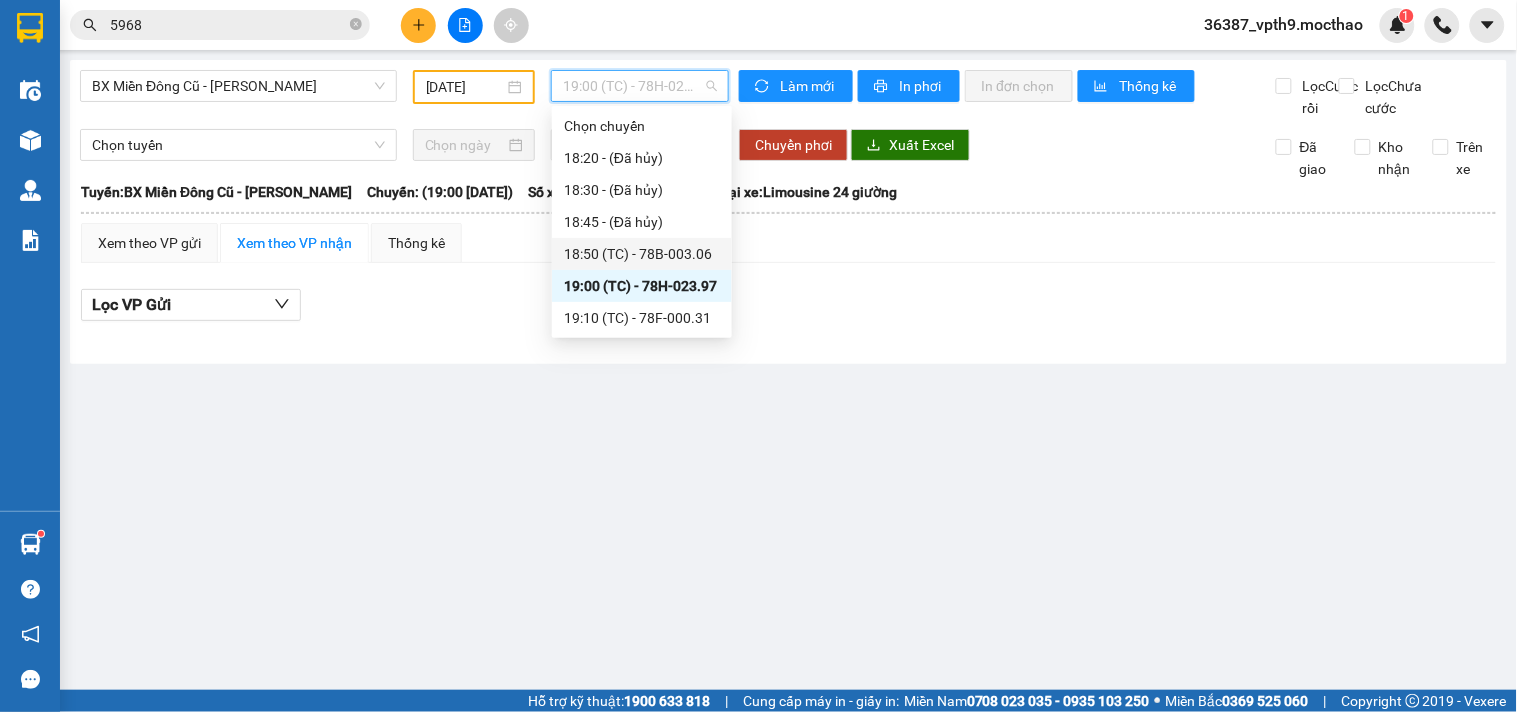 click on "18:50   (TC)   - 78B-003.06" at bounding box center [642, 254] 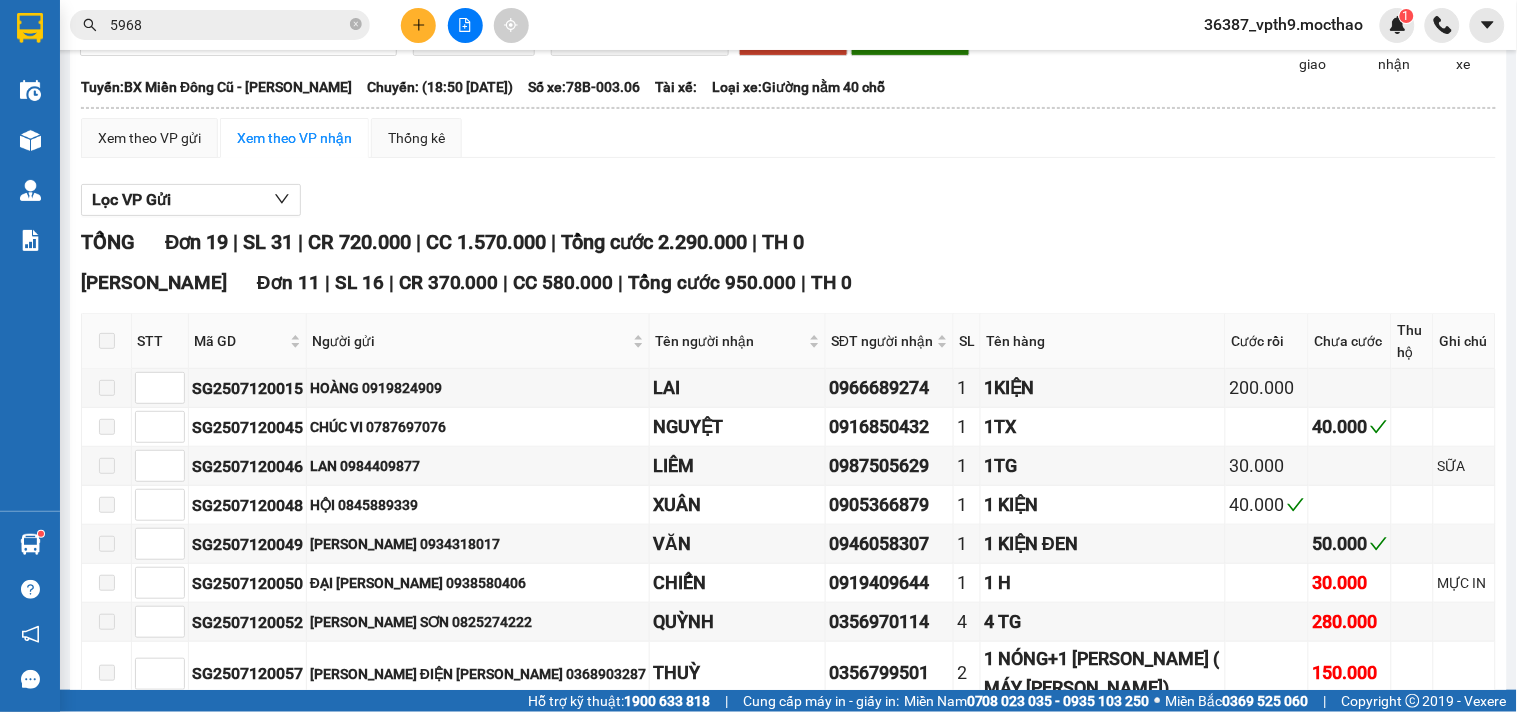 scroll, scrollTop: 0, scrollLeft: 0, axis: both 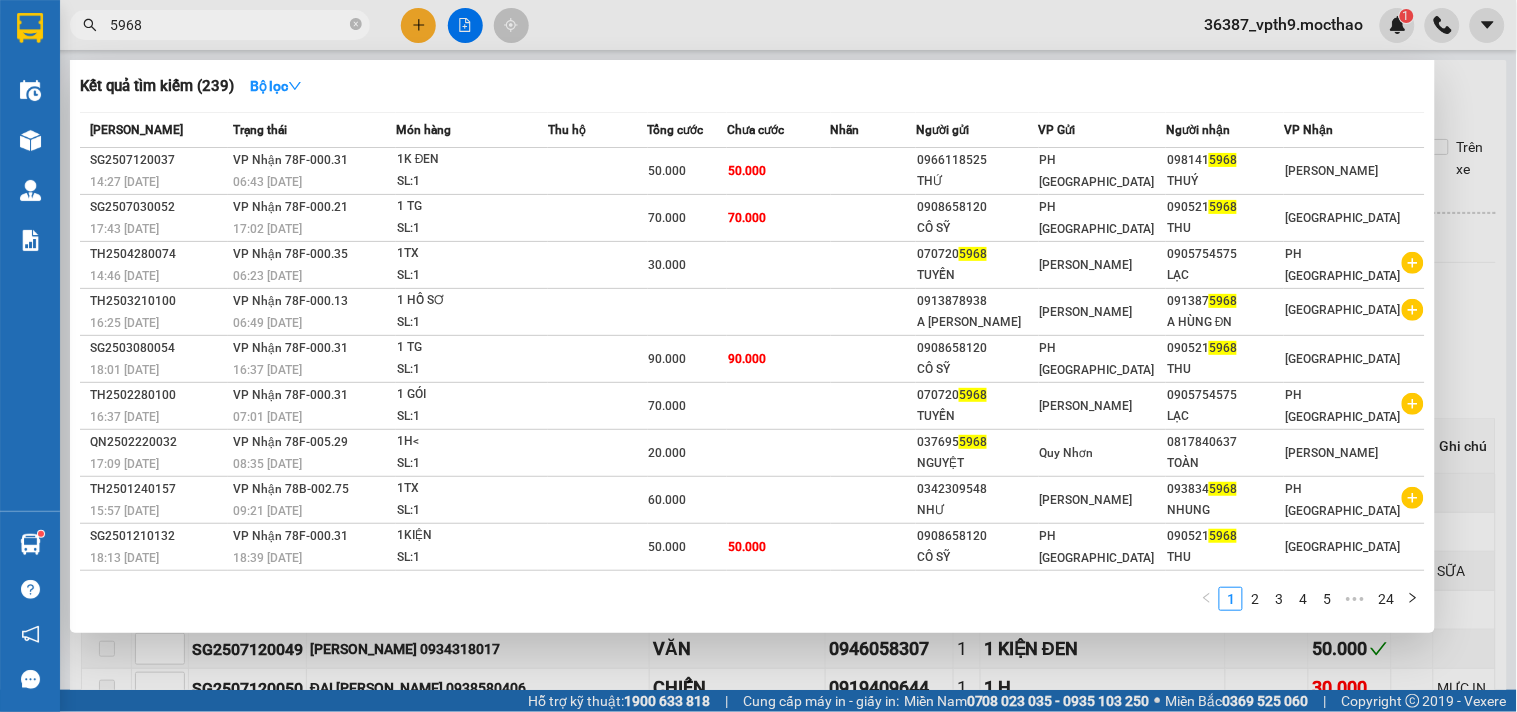 click 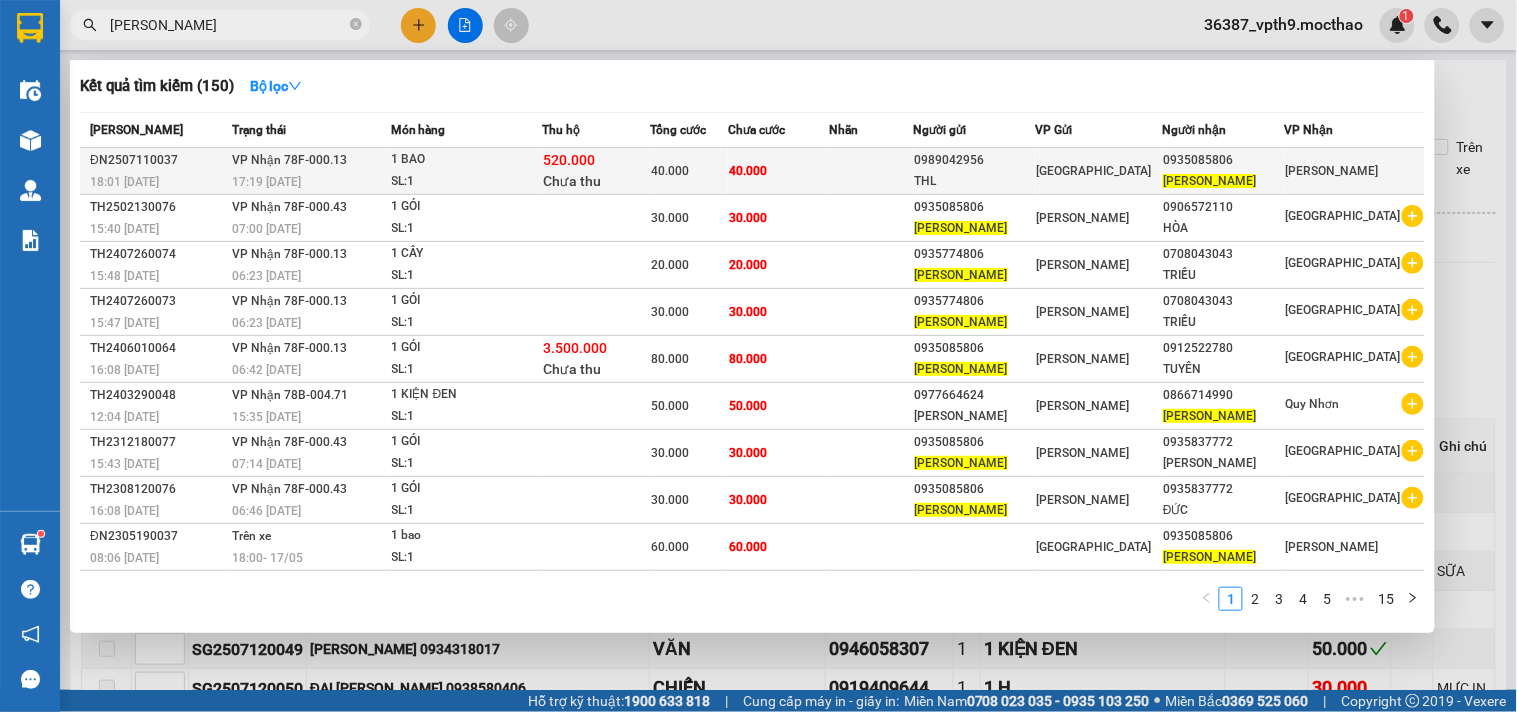 type on "THÀNH VŨ" 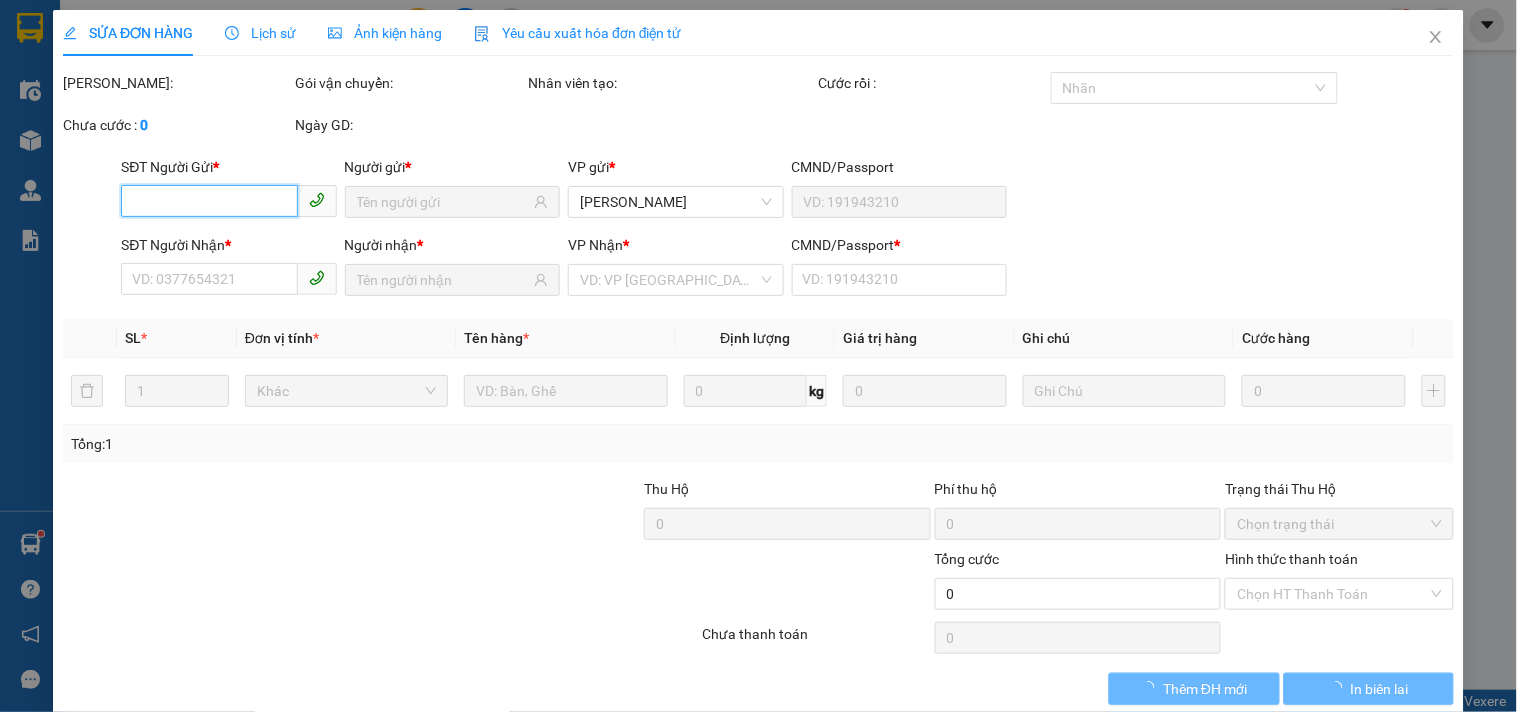 type on "0989042956" 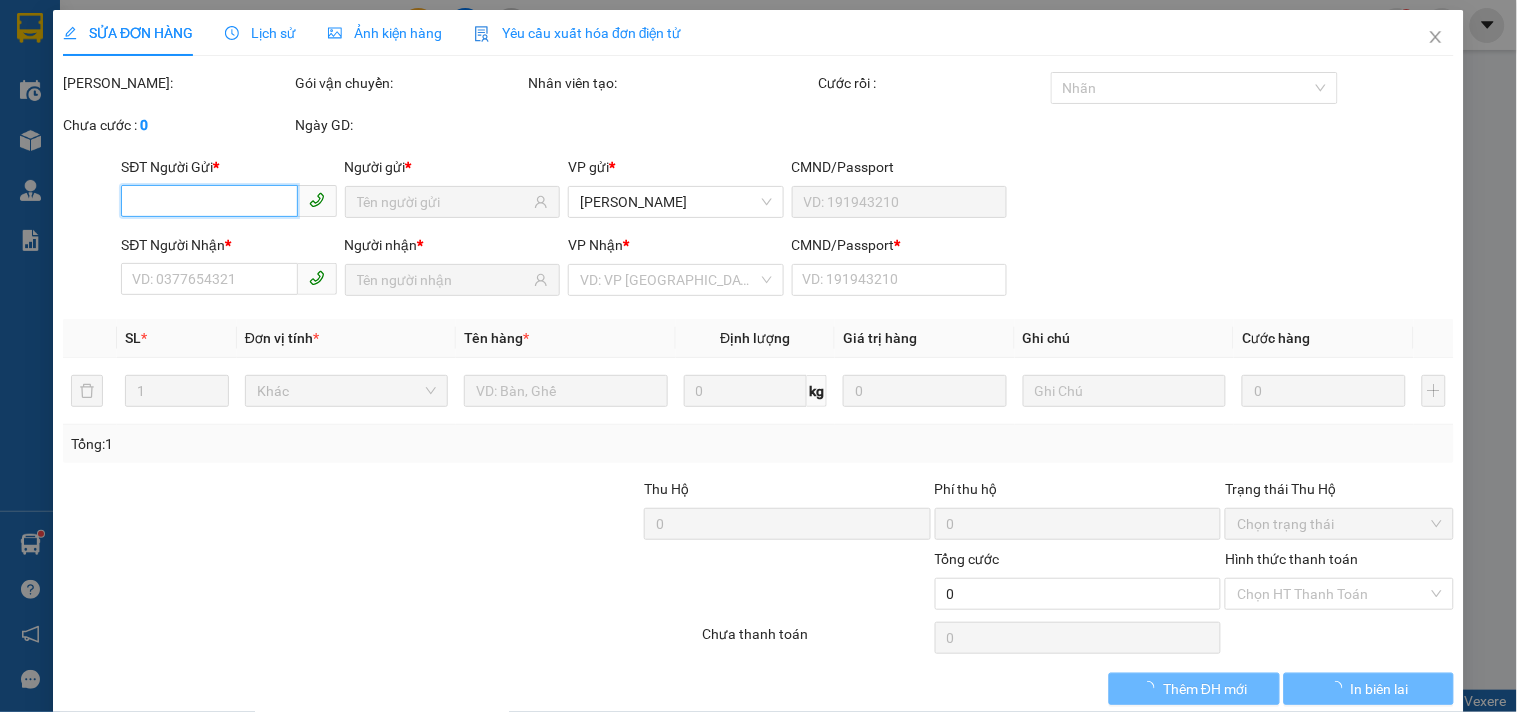 type on "THL" 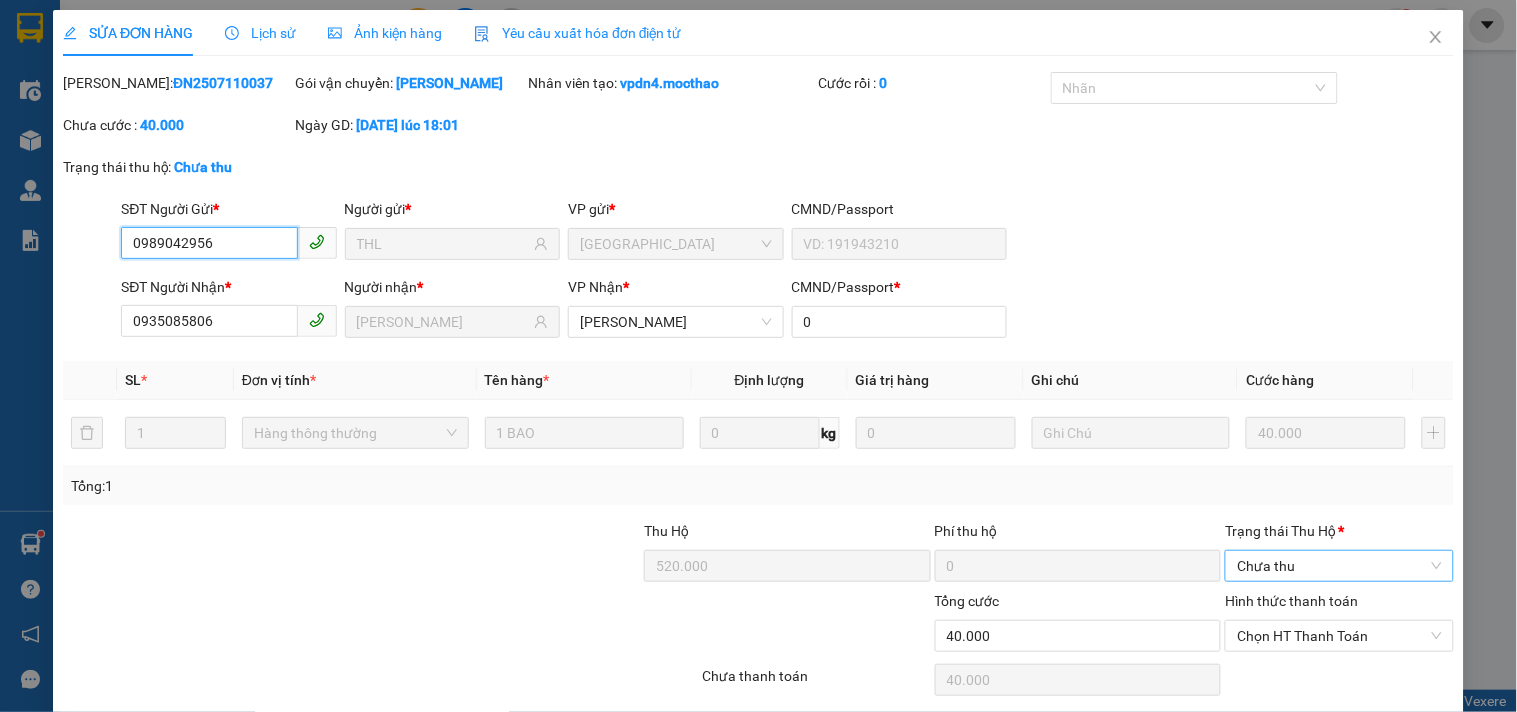 click on "Chưa thu" at bounding box center (1339, 566) 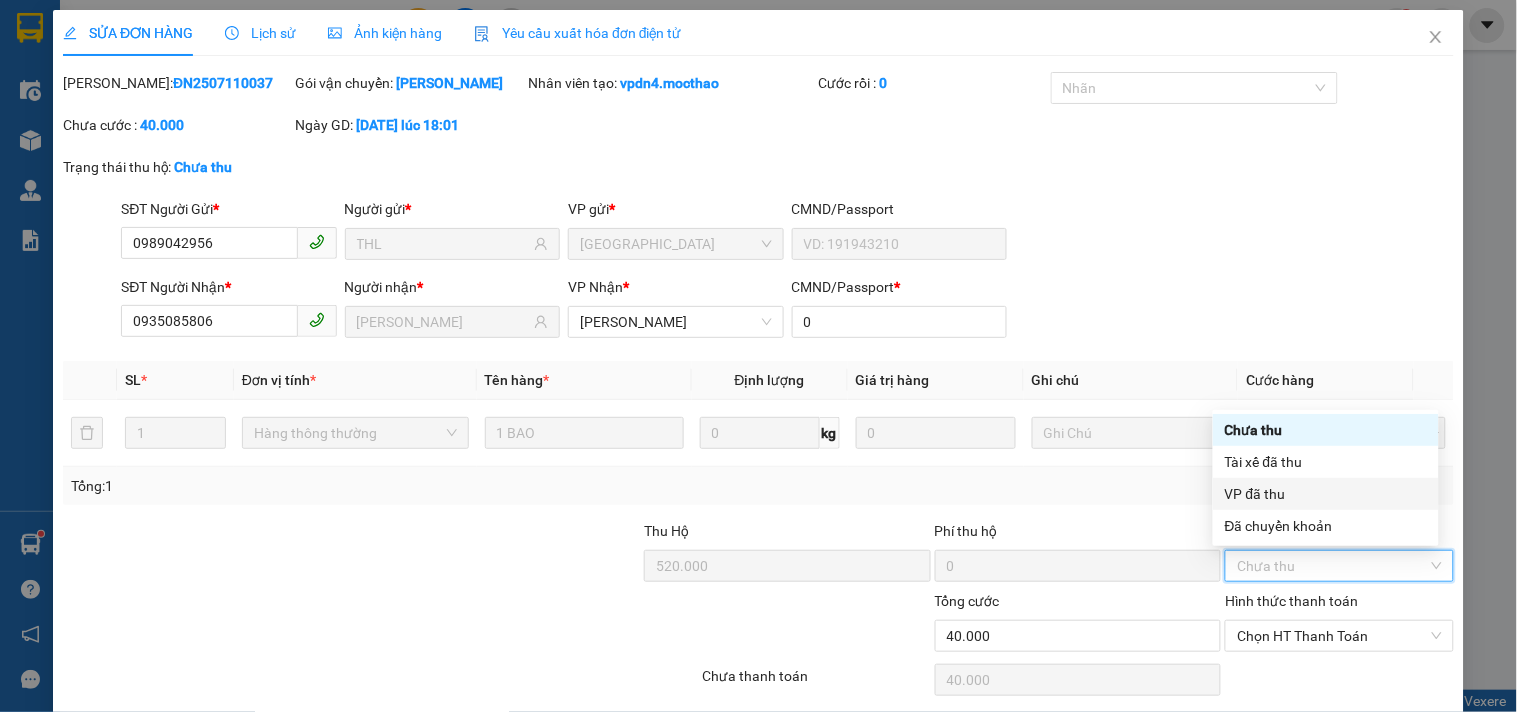 click on "VP đã thu" at bounding box center [1326, 494] 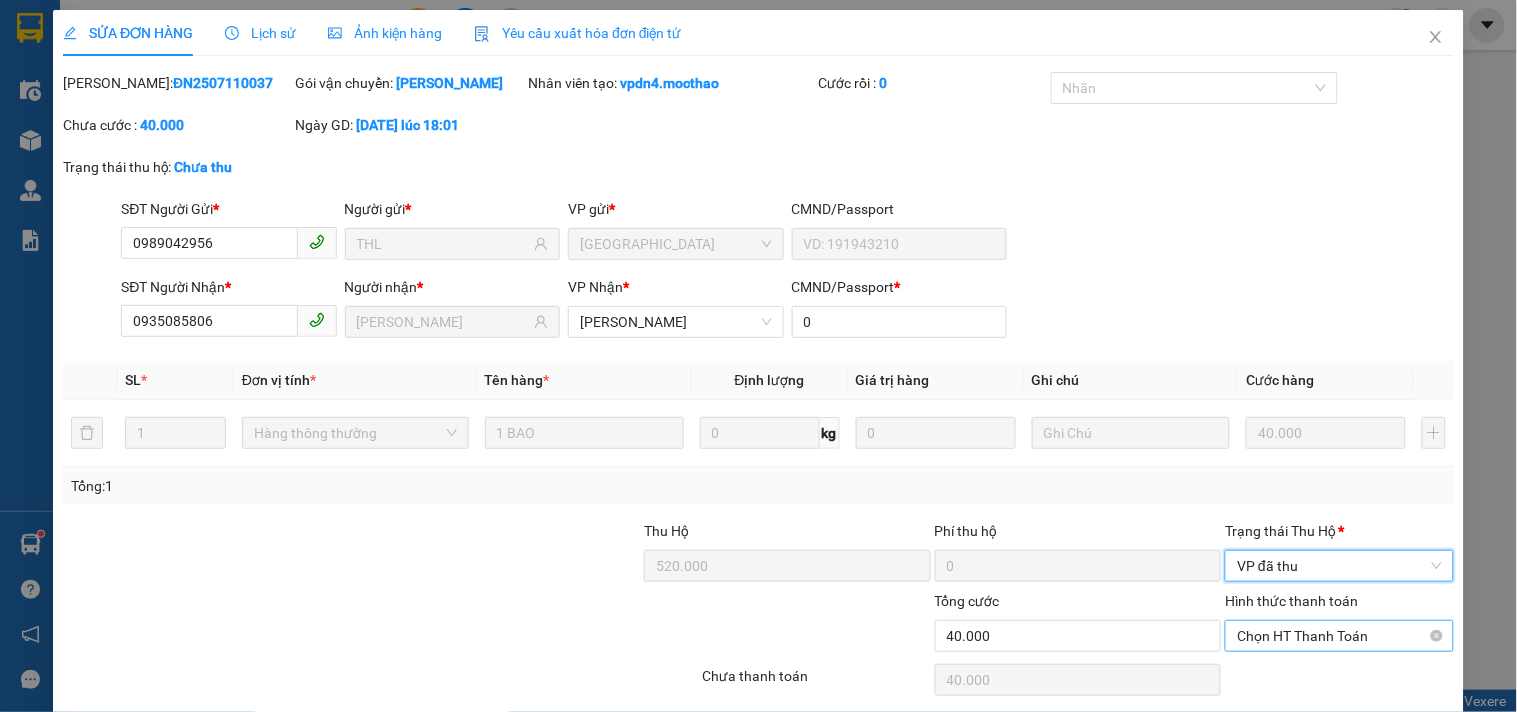 click on "Chọn HT Thanh Toán" at bounding box center [1339, 636] 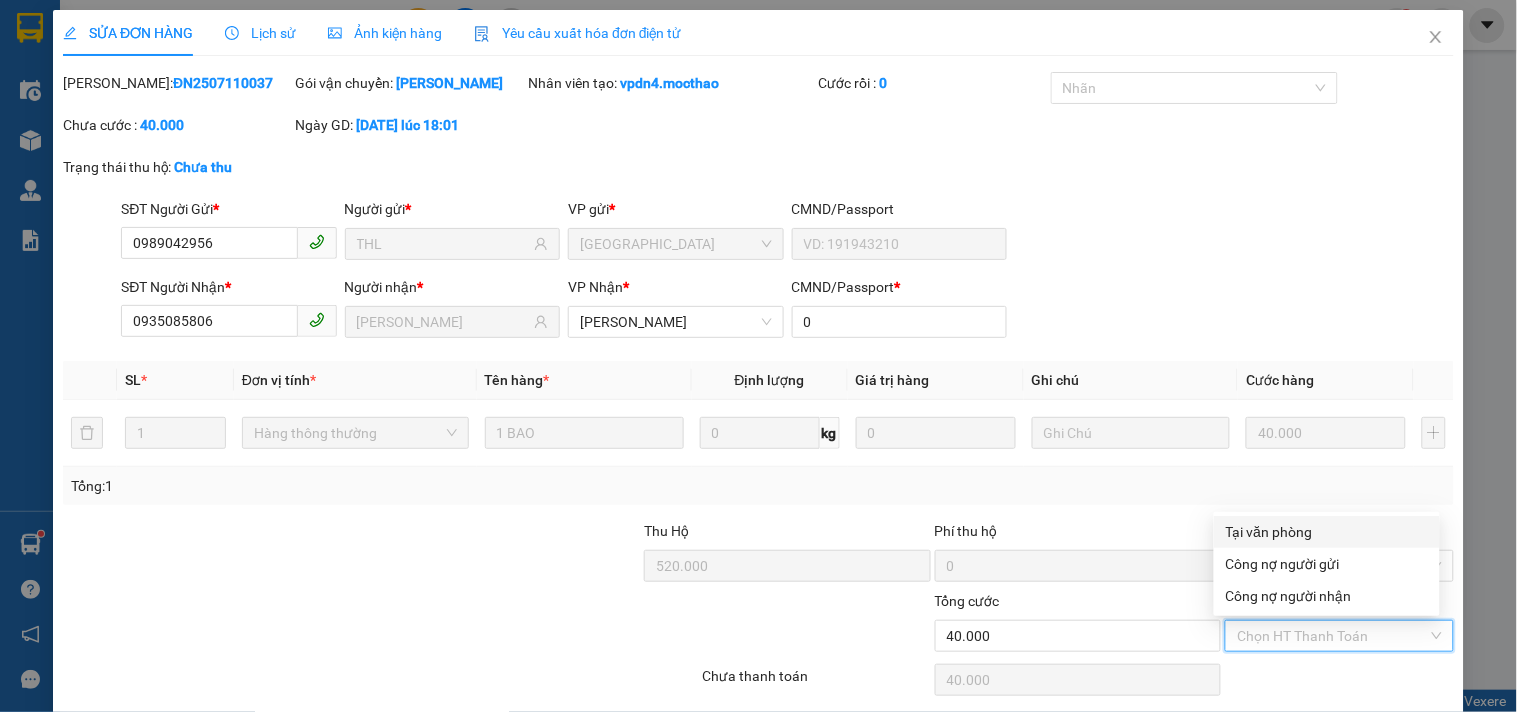click on "Tại văn phòng" at bounding box center (1327, 532) 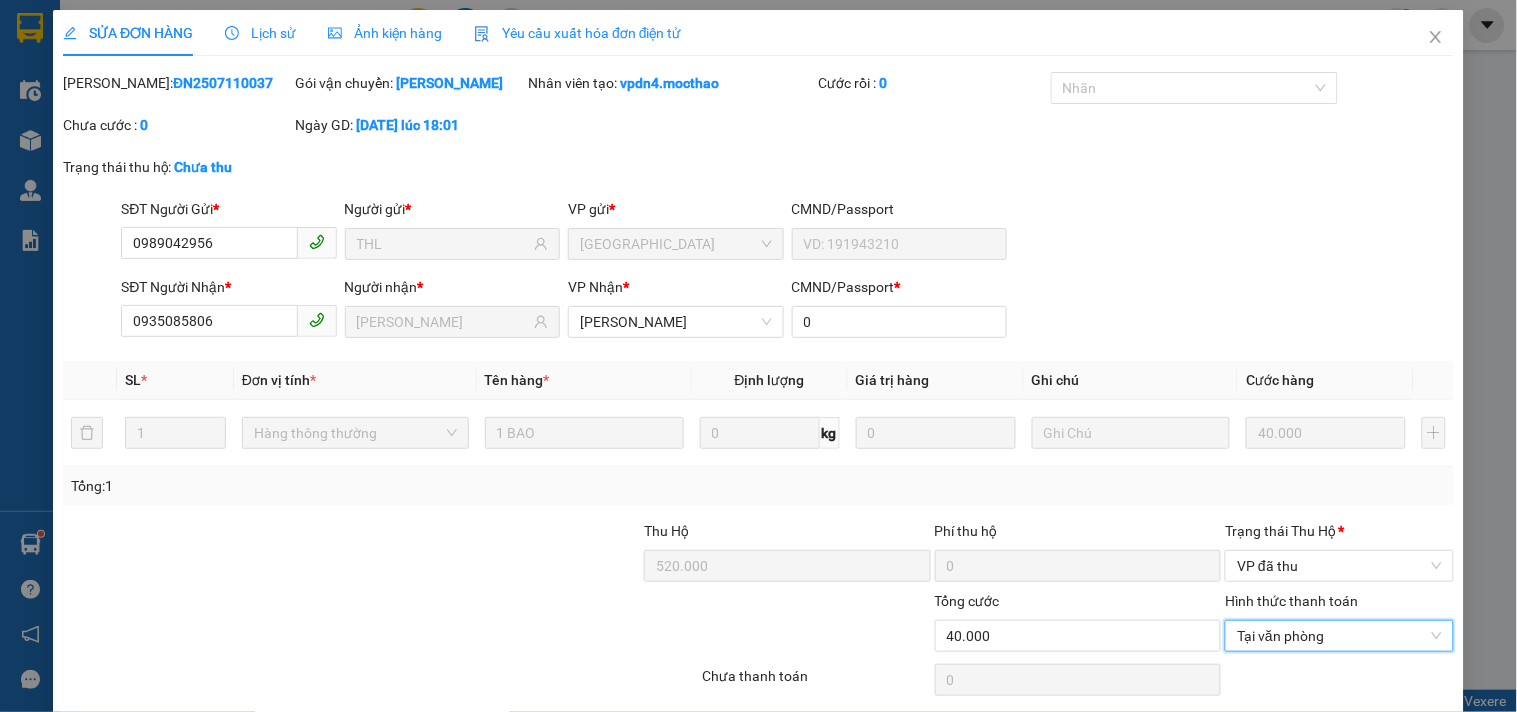 scroll, scrollTop: 73, scrollLeft: 0, axis: vertical 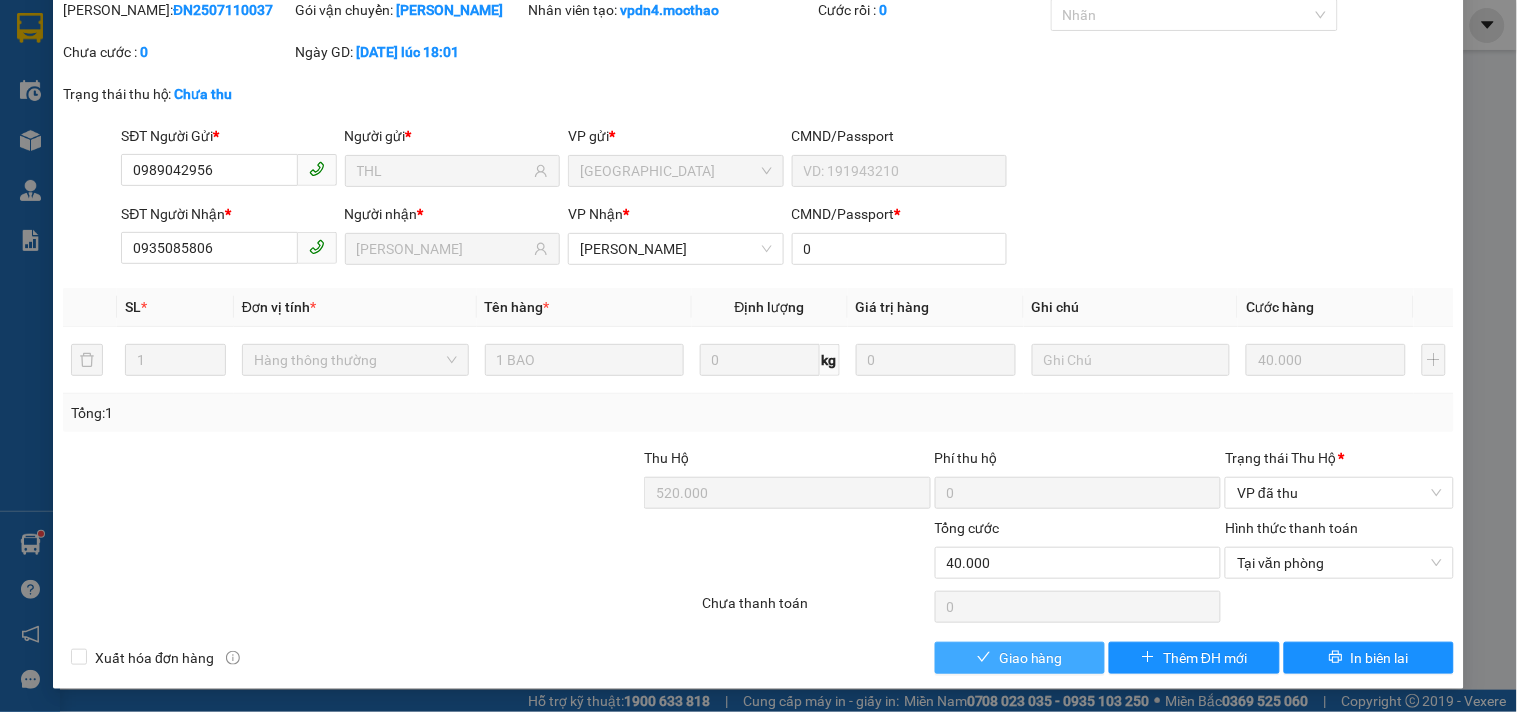 click on "Giao hàng" at bounding box center [1031, 658] 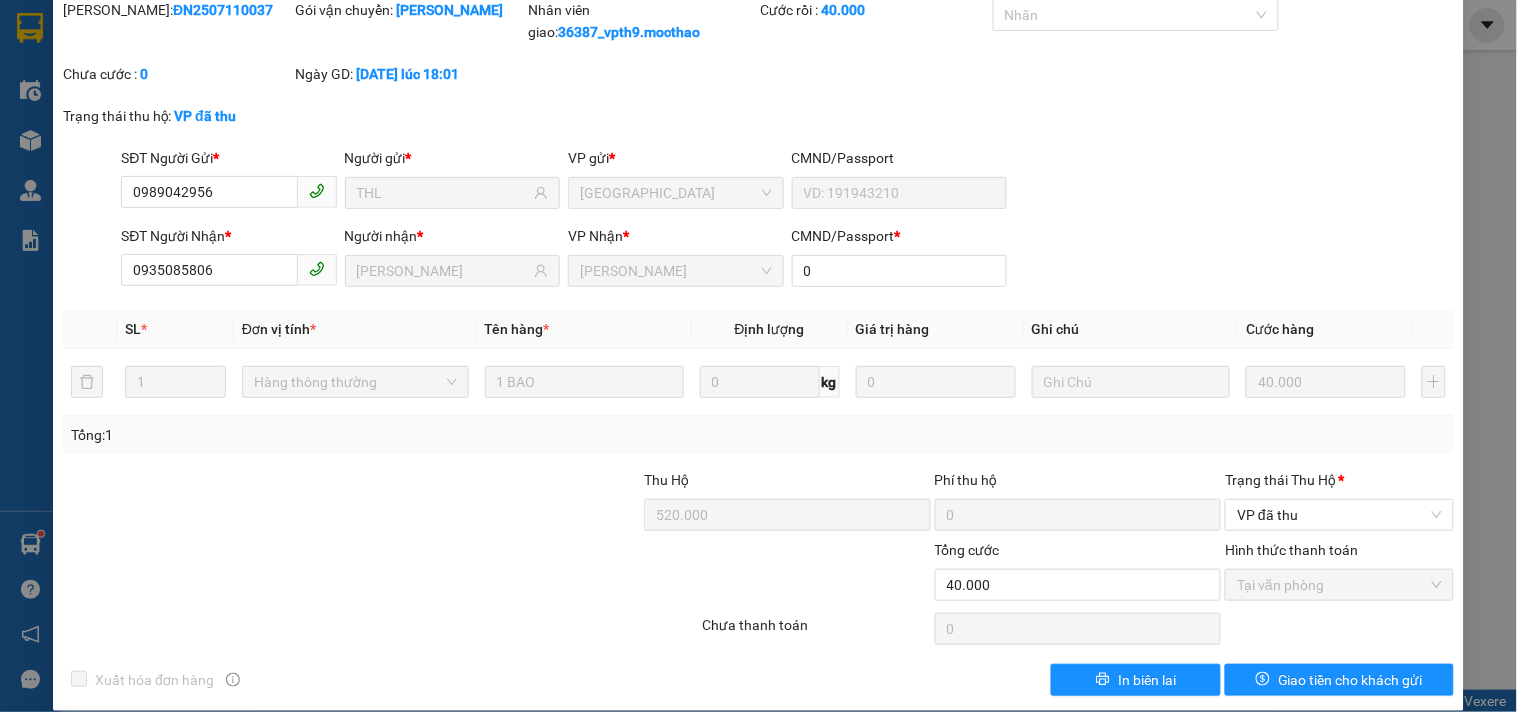 scroll, scrollTop: 0, scrollLeft: 0, axis: both 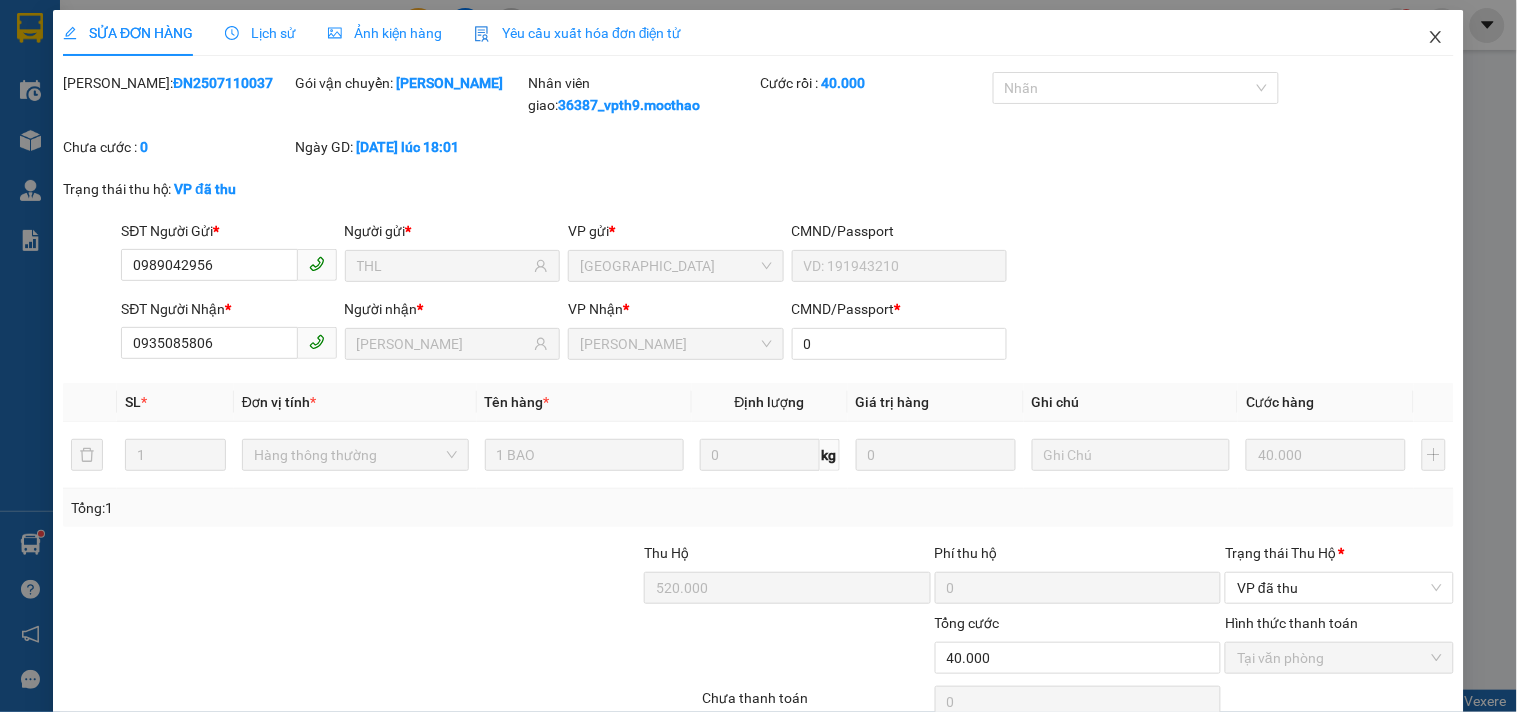 click at bounding box center [1436, 38] 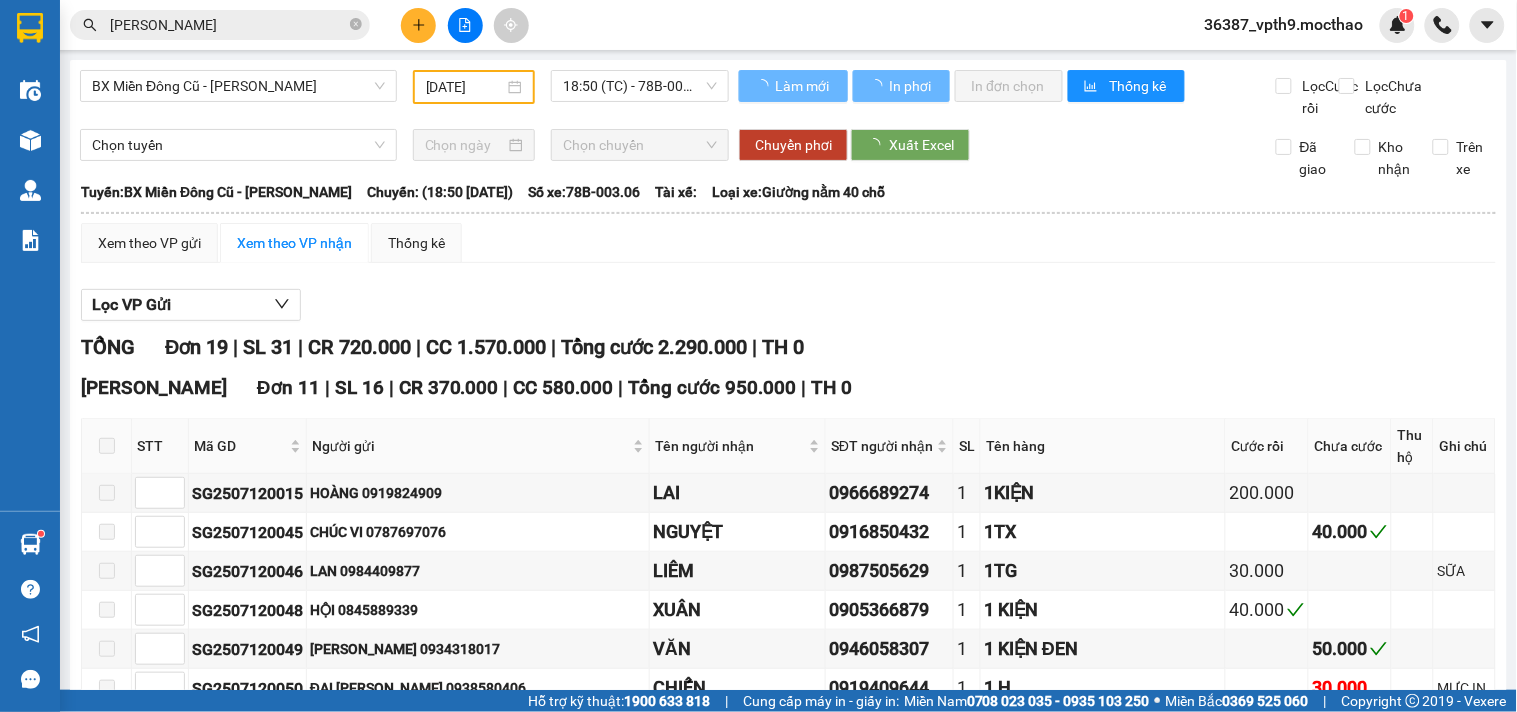 drag, startPoint x: 352, startPoint y: 21, endPoint x: 352, endPoint y: 33, distance: 12 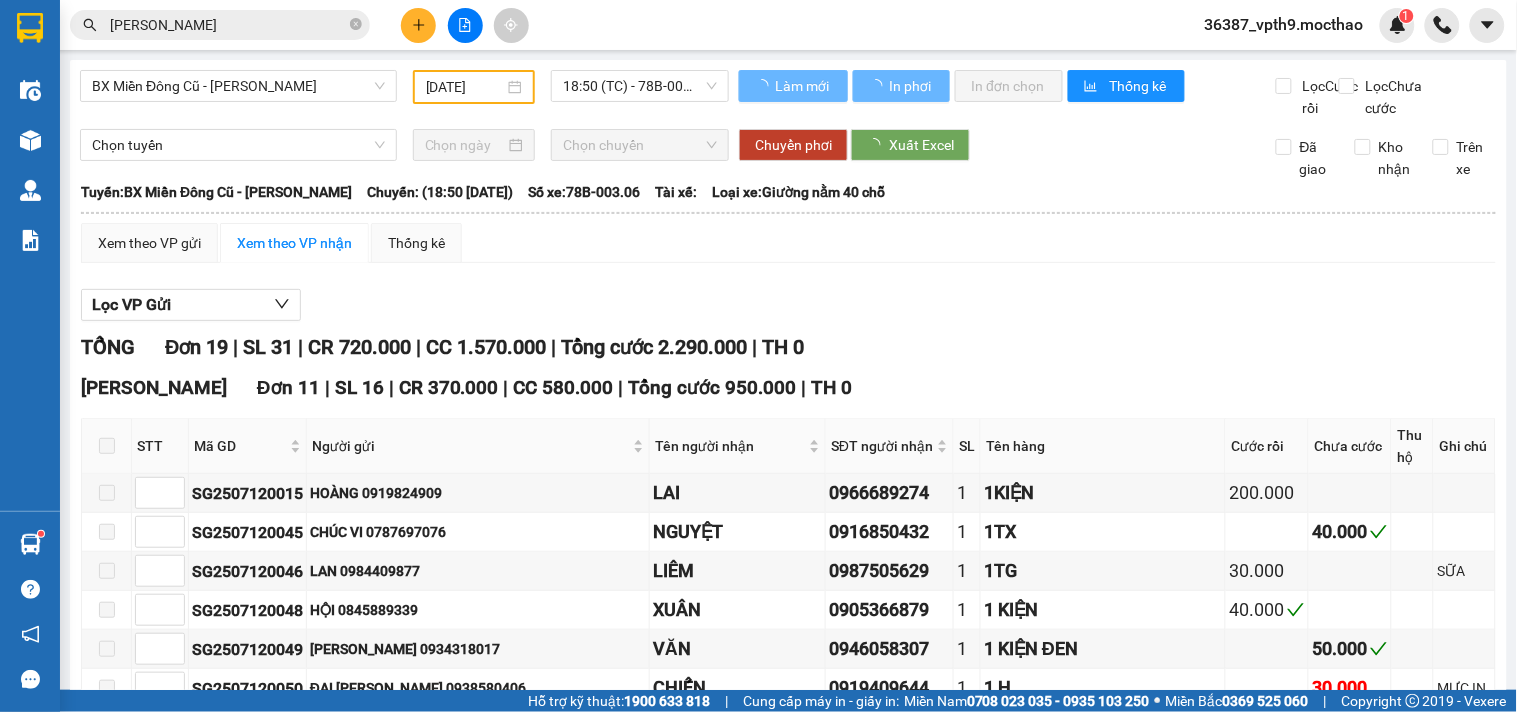 click 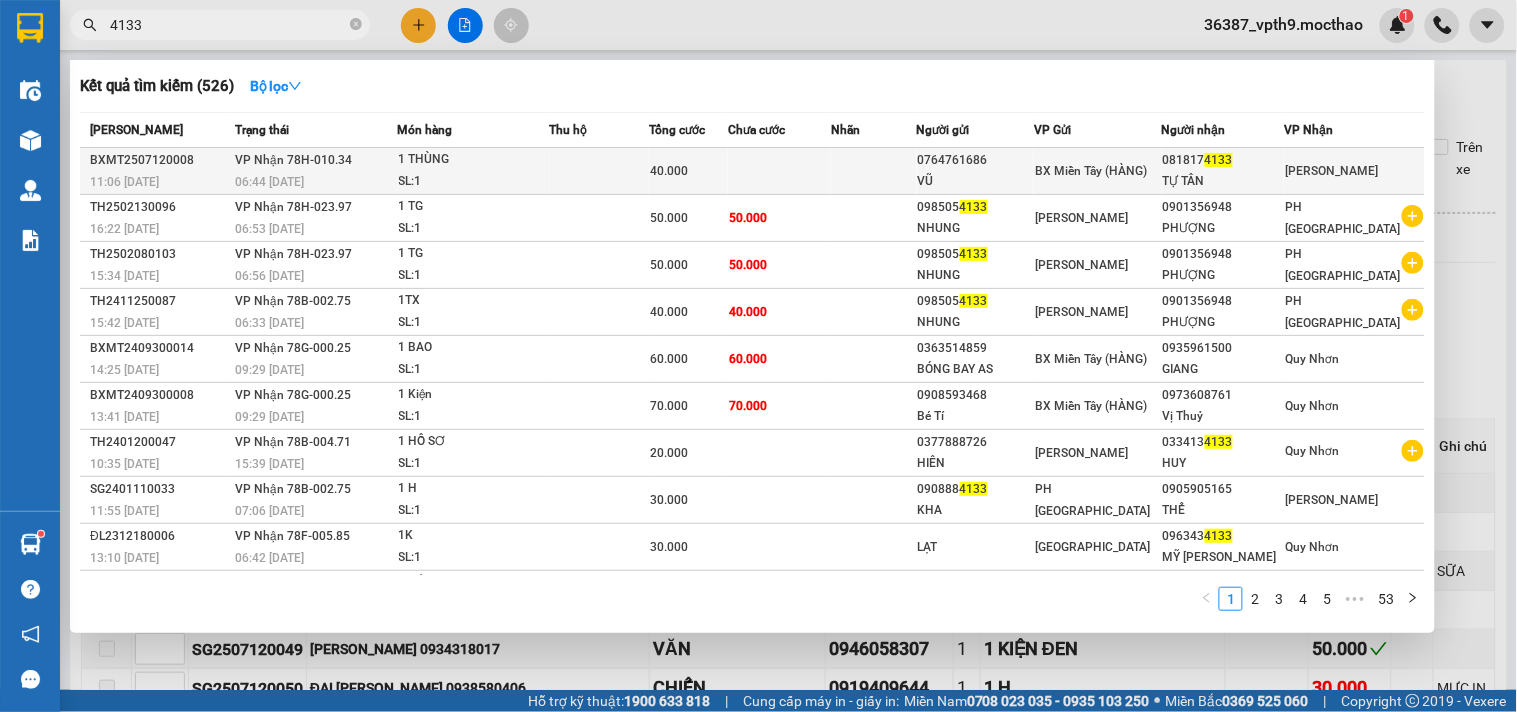 type on "4133" 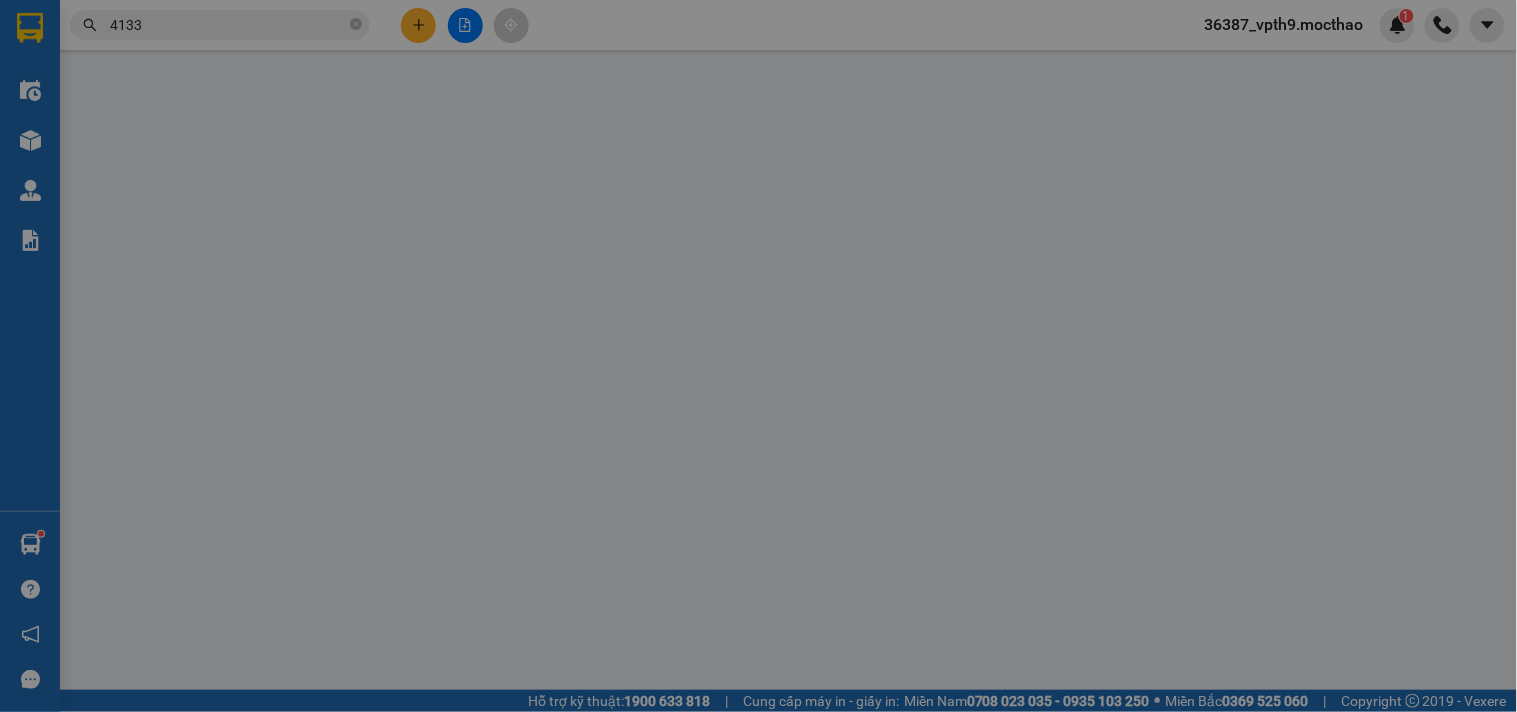 type on "0764761686" 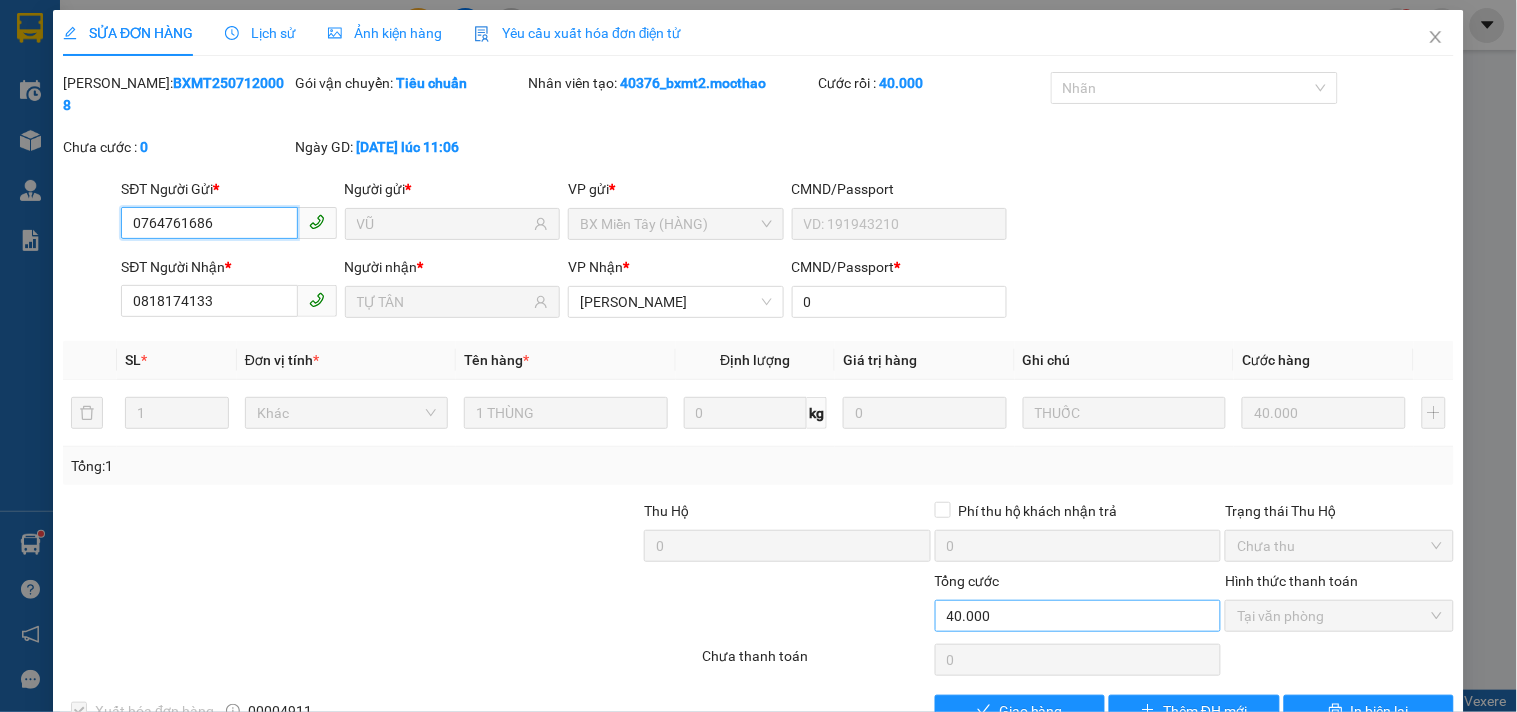 checkbox on "true" 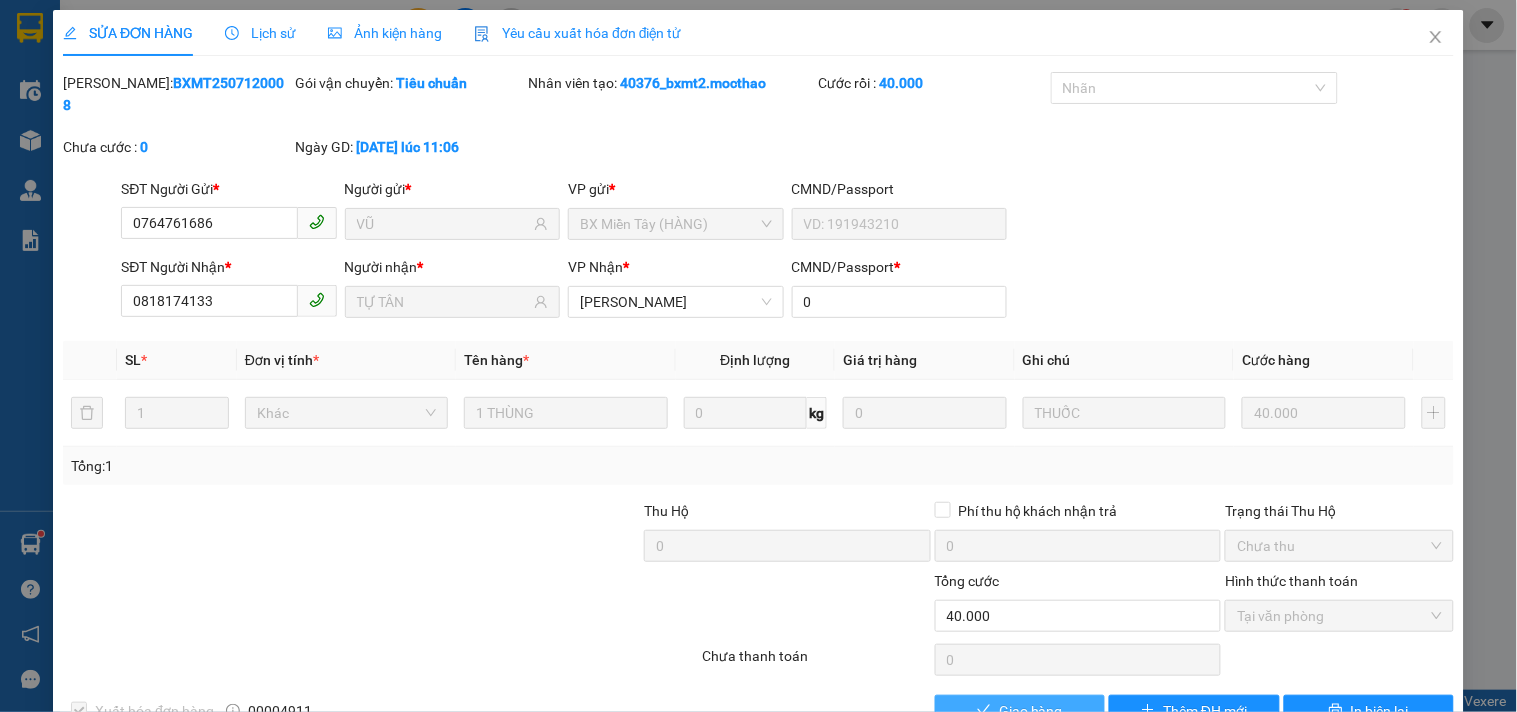 click on "Giao hàng" at bounding box center (1031, 711) 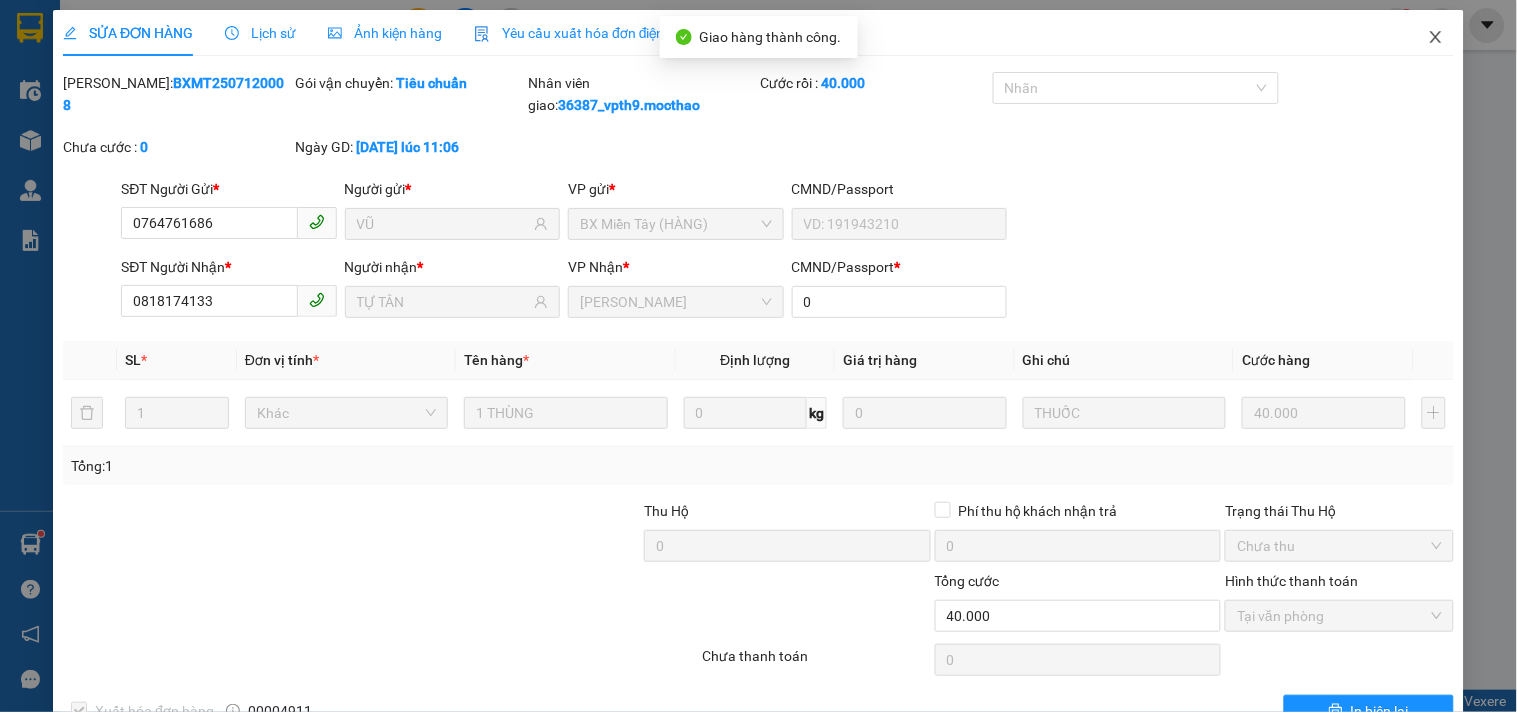 drag, startPoint x: 1431, startPoint y: 36, endPoint x: 1382, endPoint y: 44, distance: 49.648766 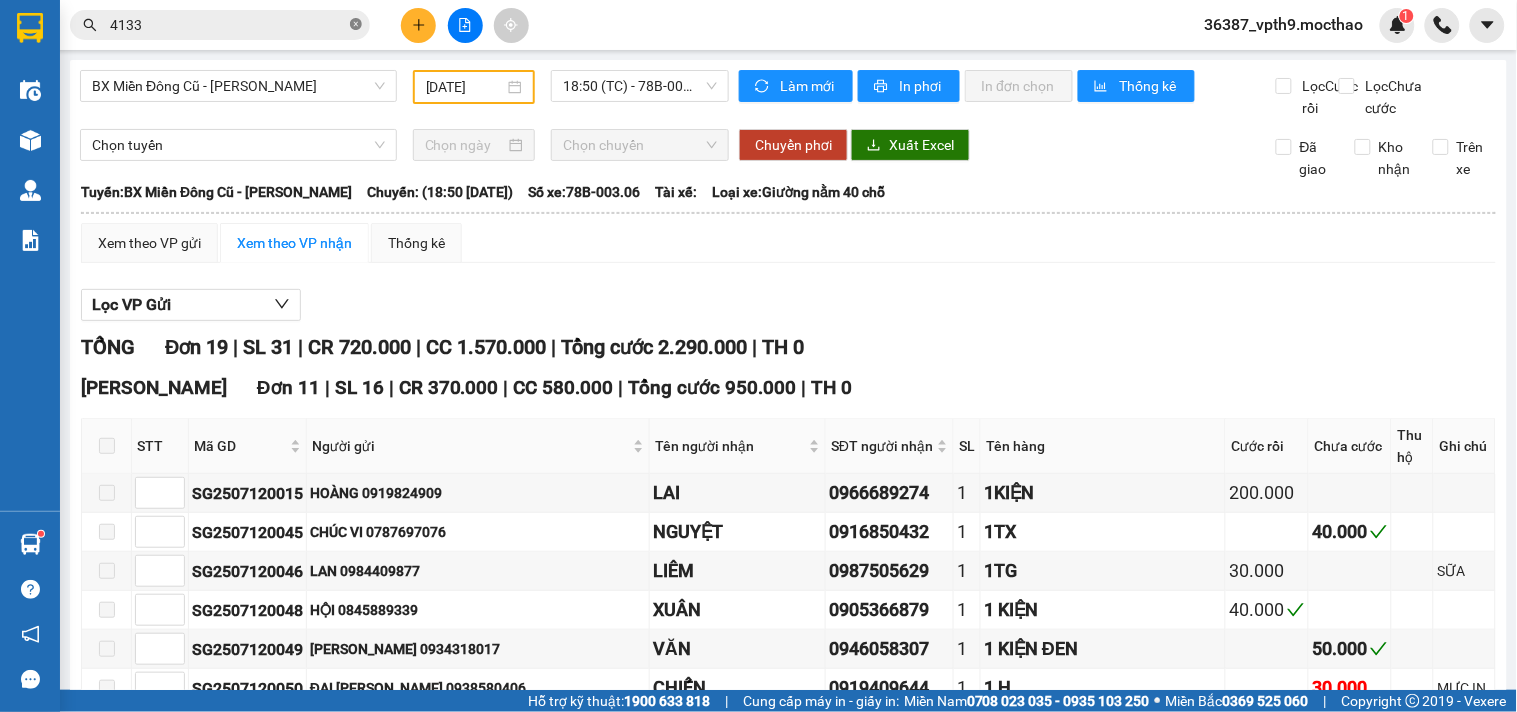 click 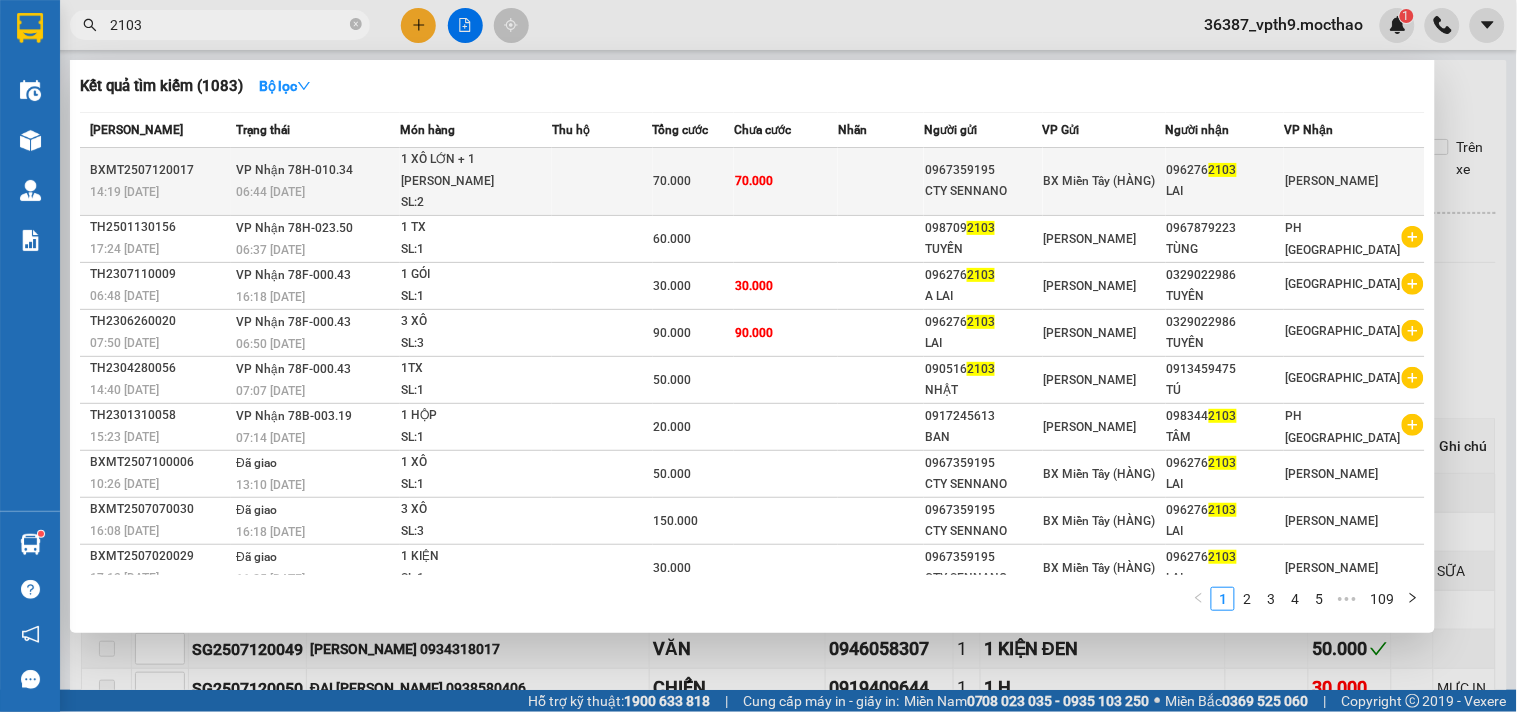 type on "2103" 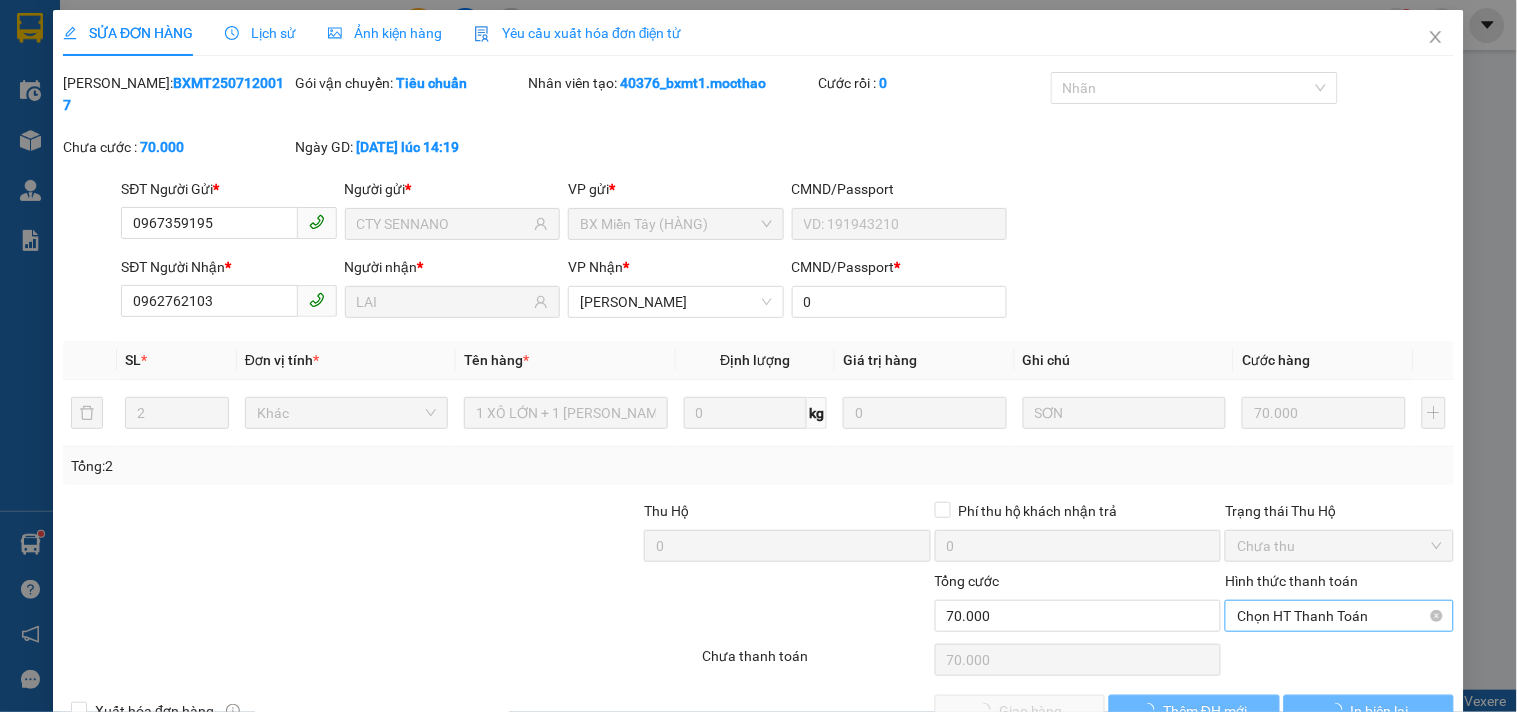 type on "0967359195" 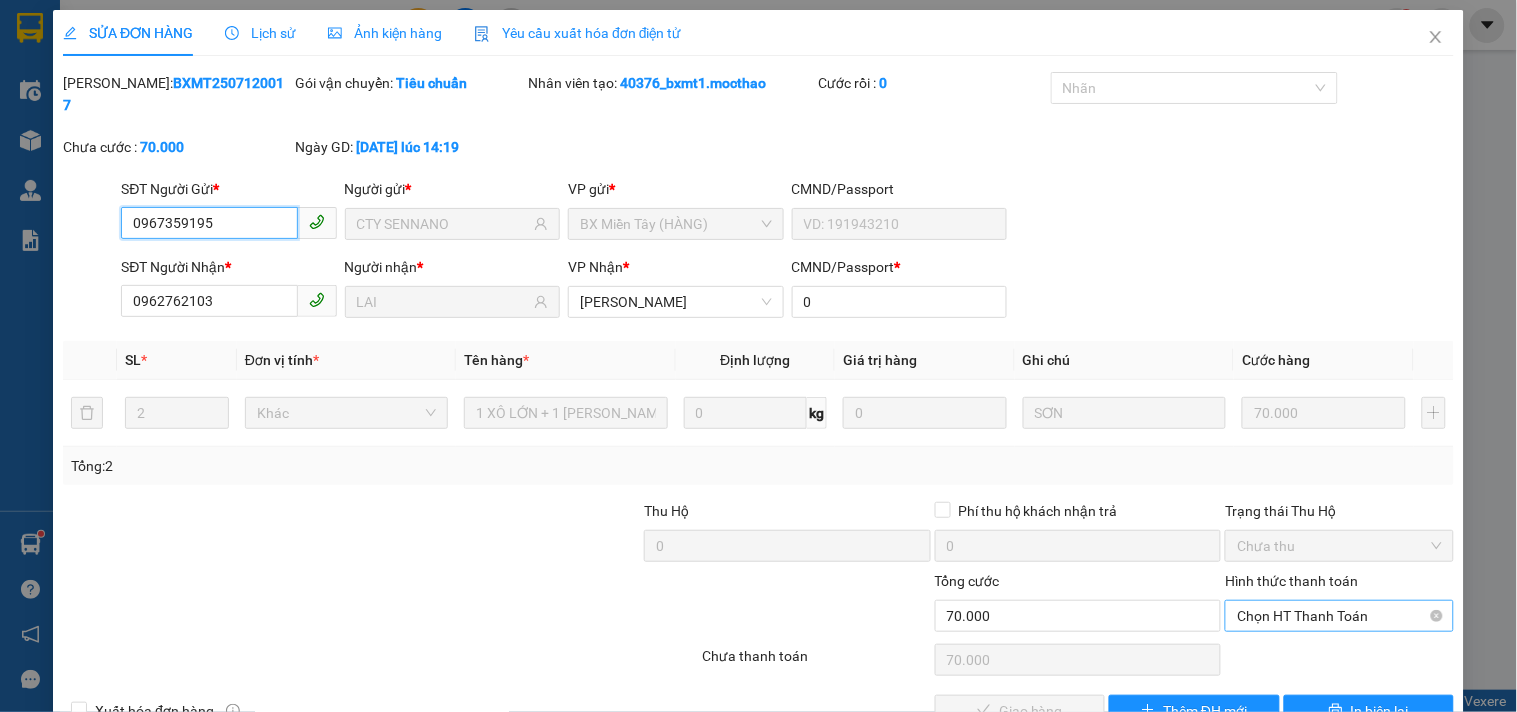 click on "Chọn HT Thanh Toán" at bounding box center [1339, 616] 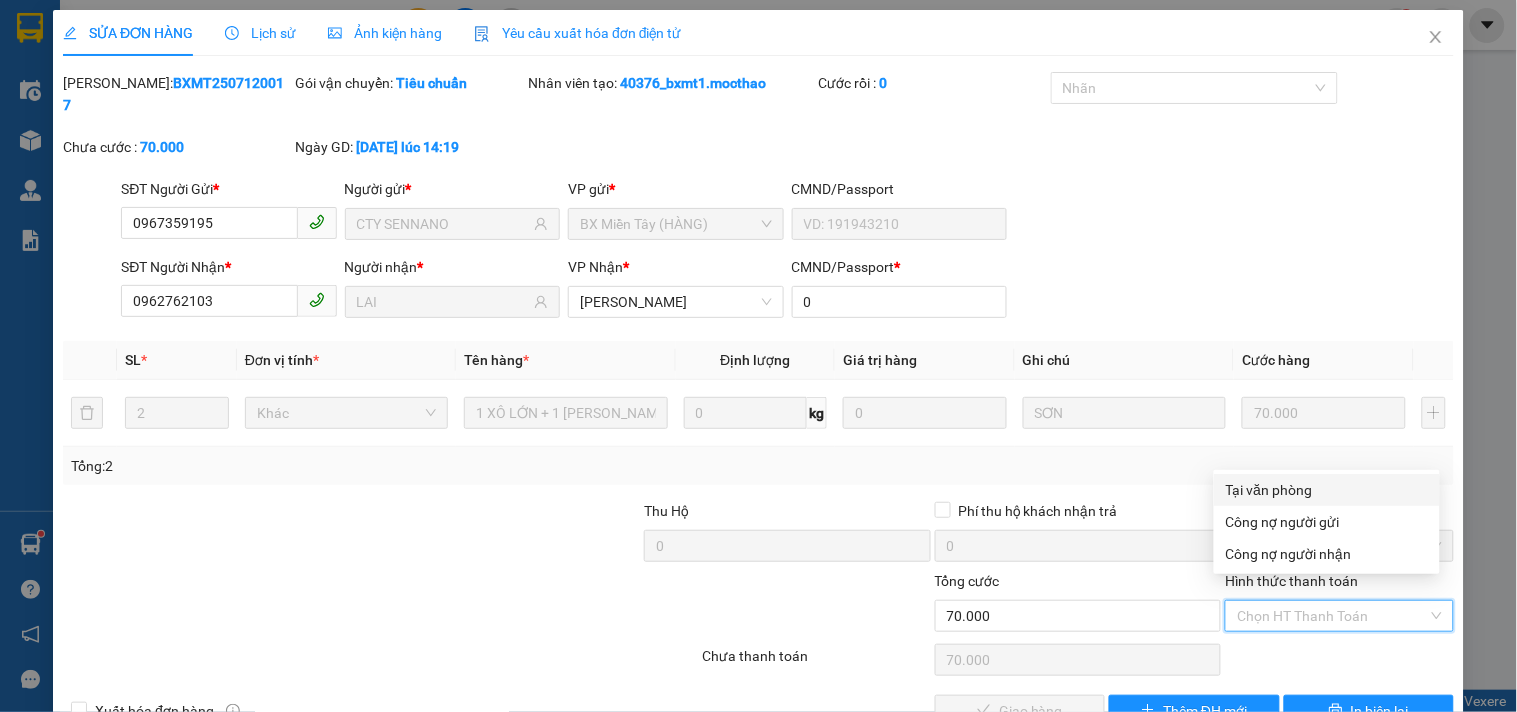 drag, startPoint x: 1281, startPoint y: 492, endPoint x: 1257, endPoint y: 530, distance: 44.94441 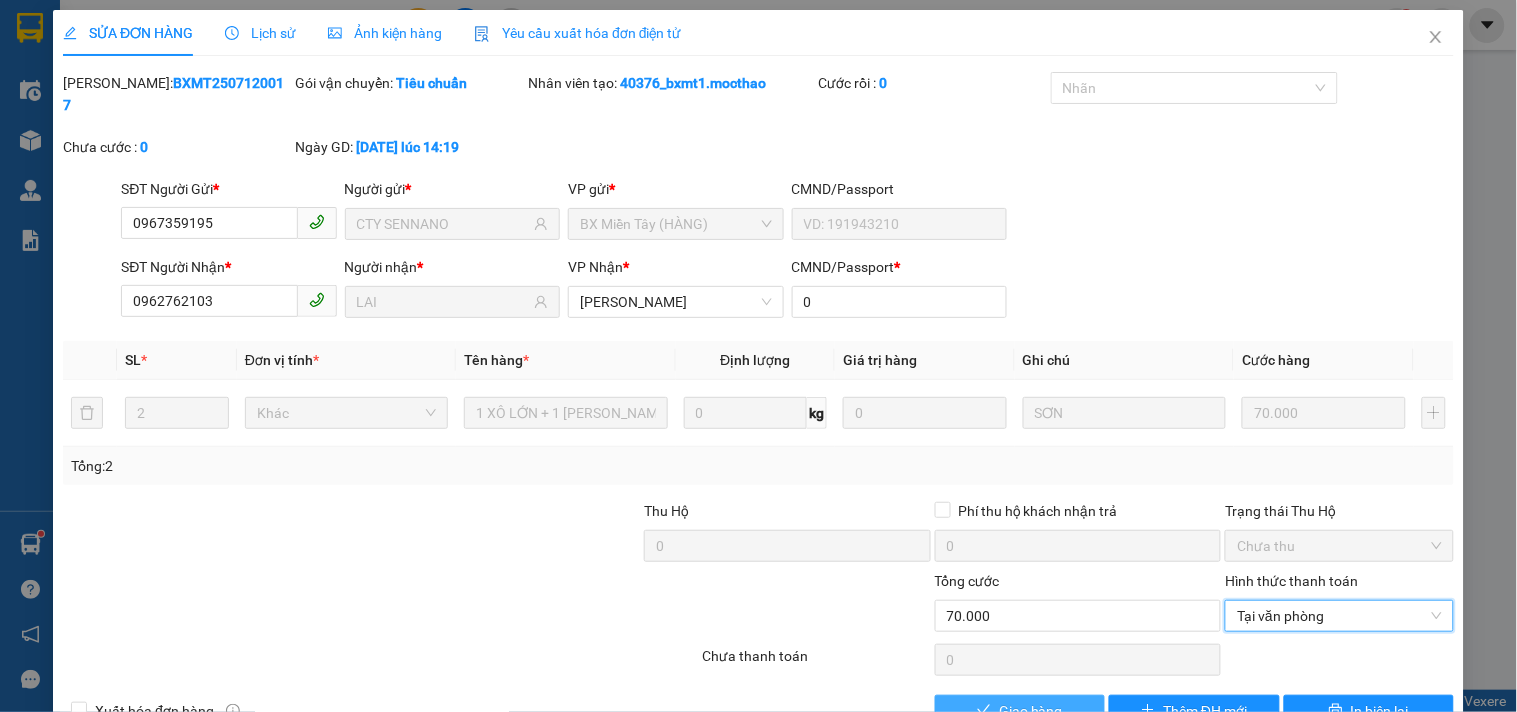 drag, startPoint x: 1025, startPoint y: 687, endPoint x: 1105, endPoint y: 538, distance: 169.1183 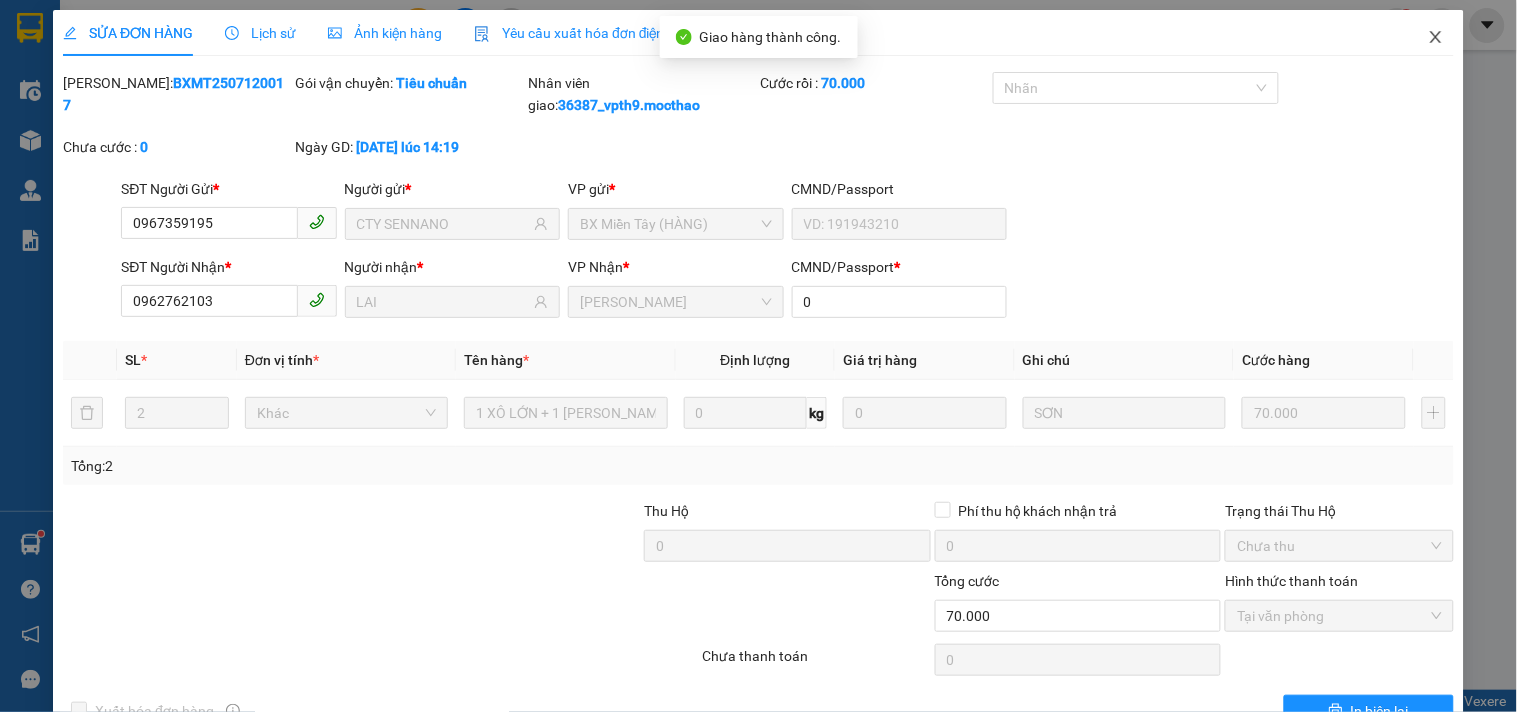 click 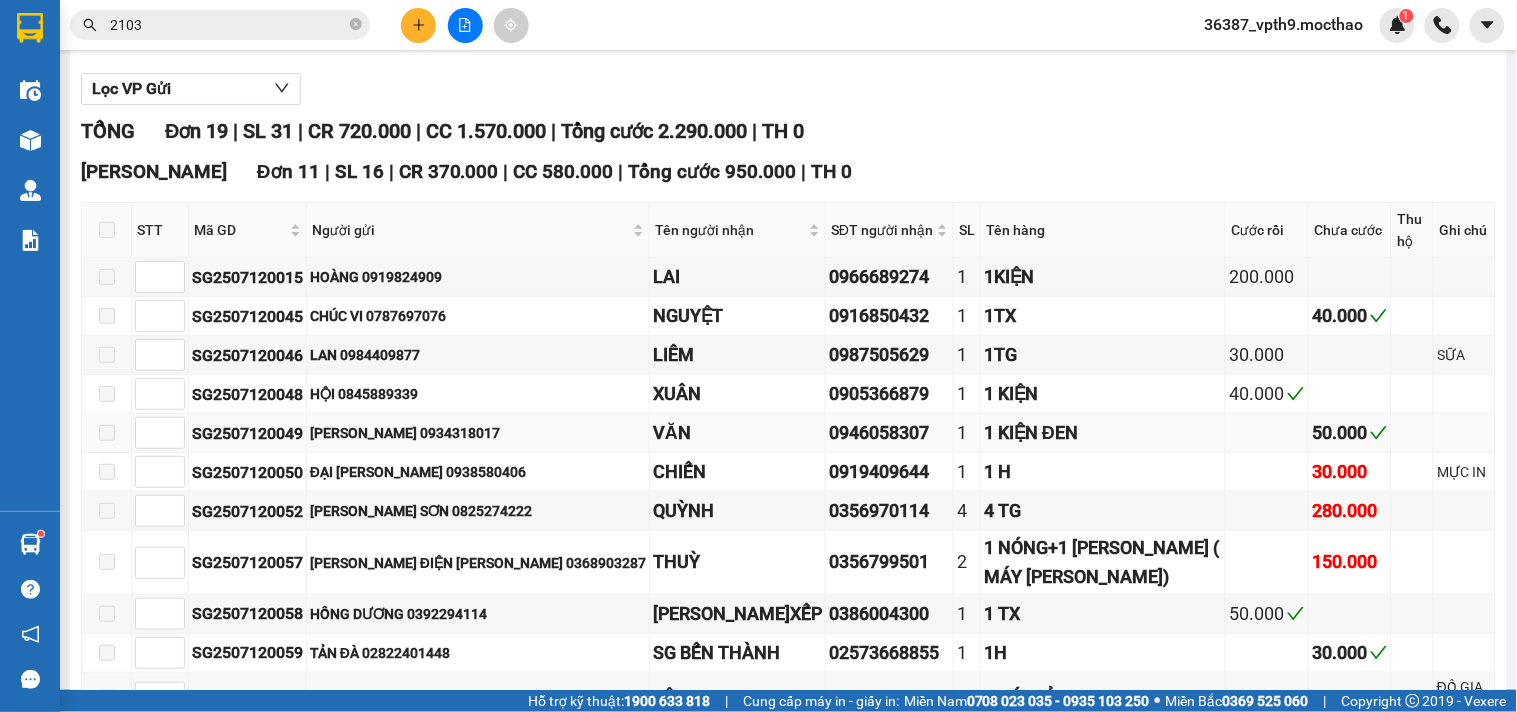 scroll, scrollTop: 0, scrollLeft: 0, axis: both 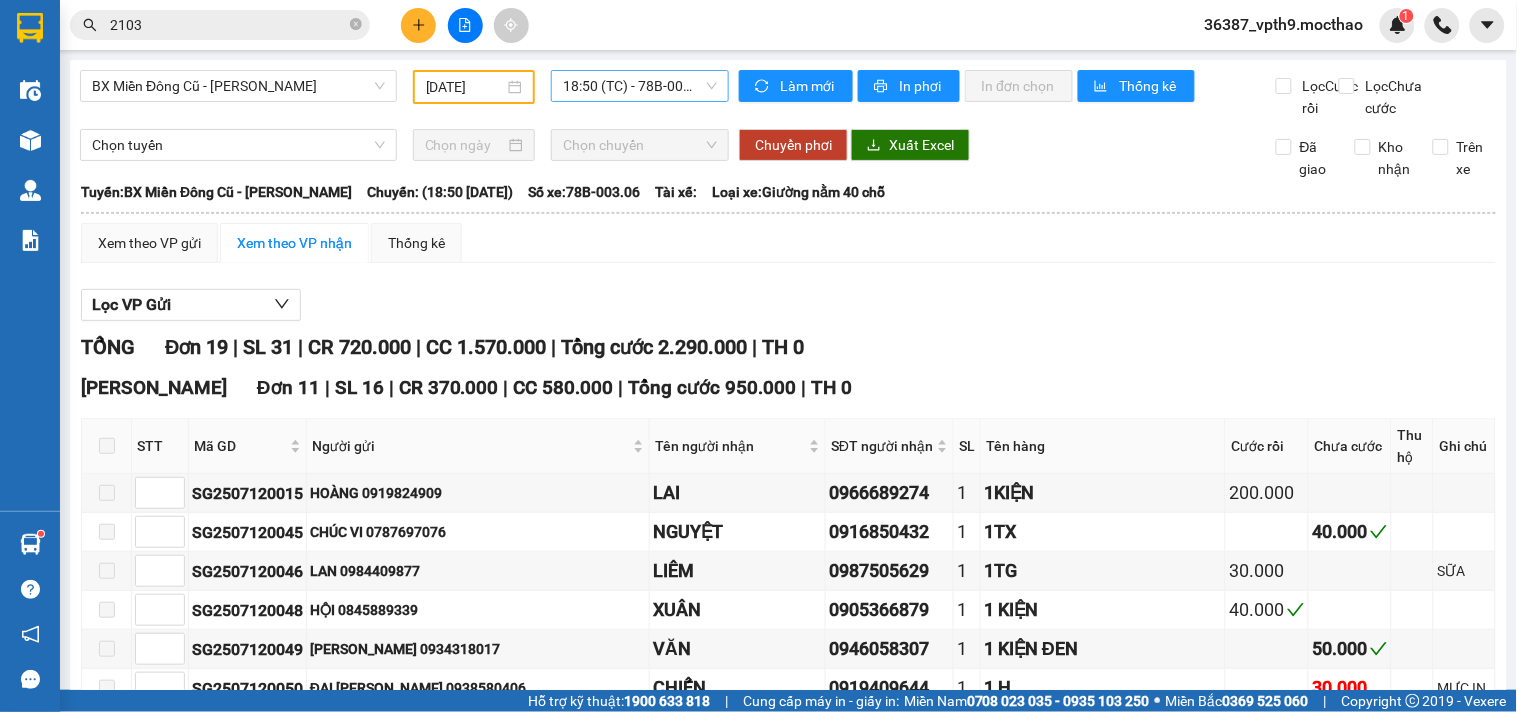 click on "18:50   (TC)   - 78B-003.06" at bounding box center [640, 86] 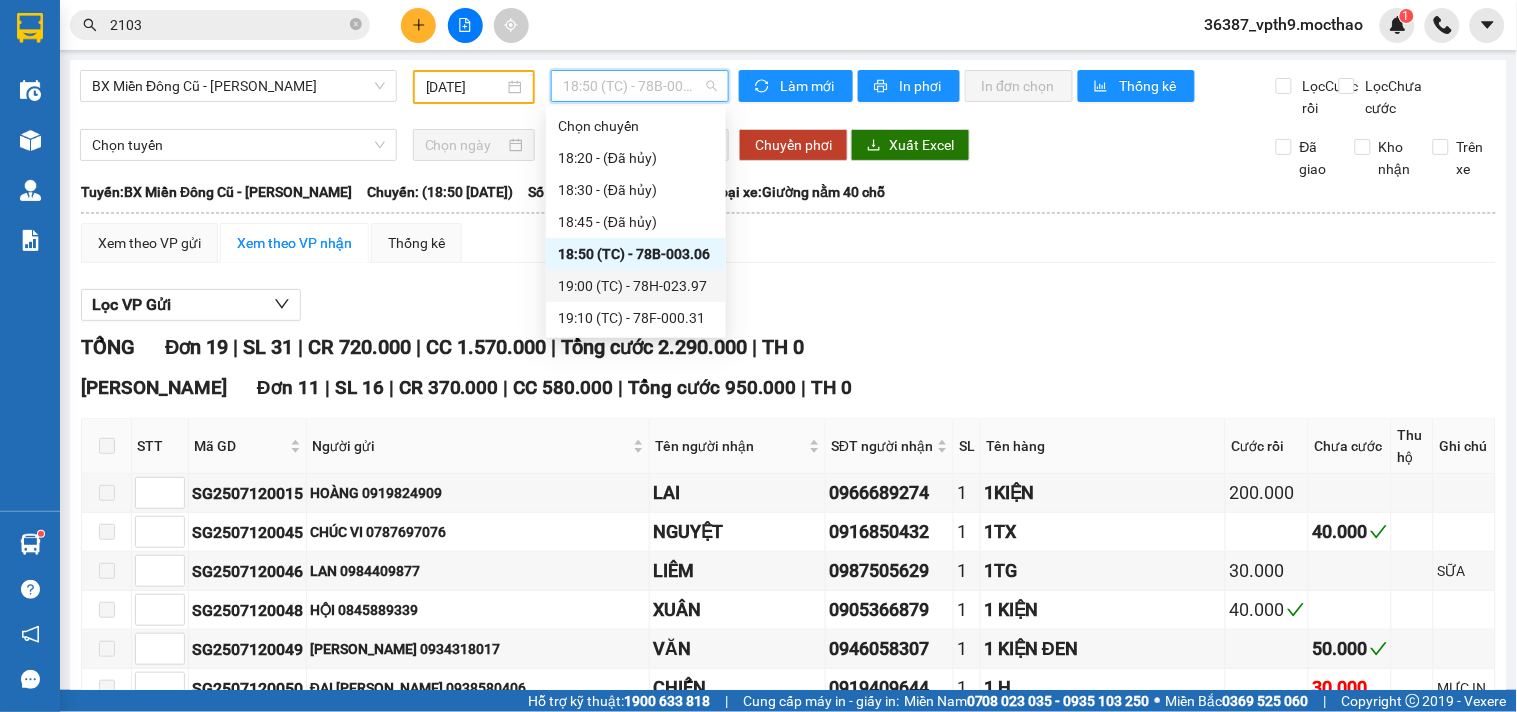 click on "19:00   (TC)   - 78H-023.97" at bounding box center (636, 286) 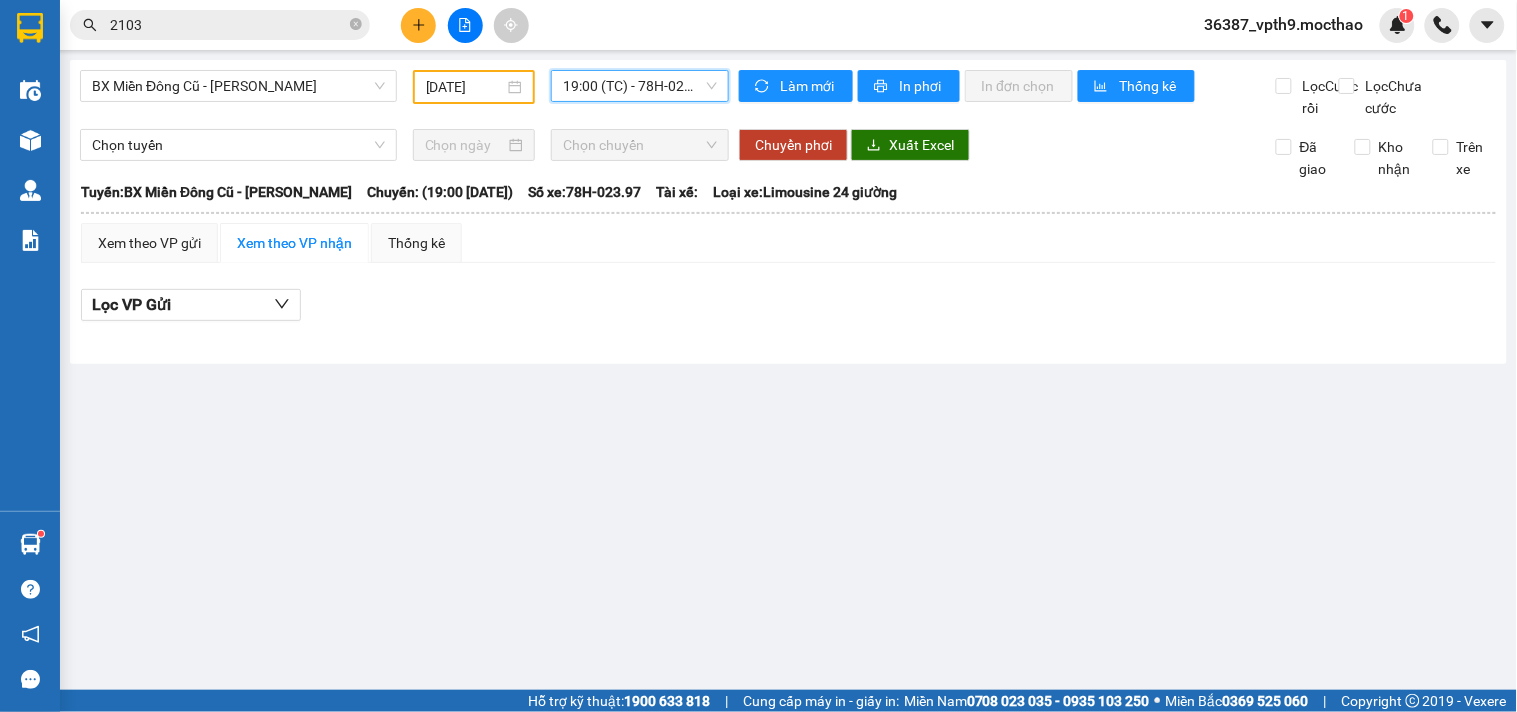 click on "19:00   (TC)   - 78H-023.97" at bounding box center (640, 86) 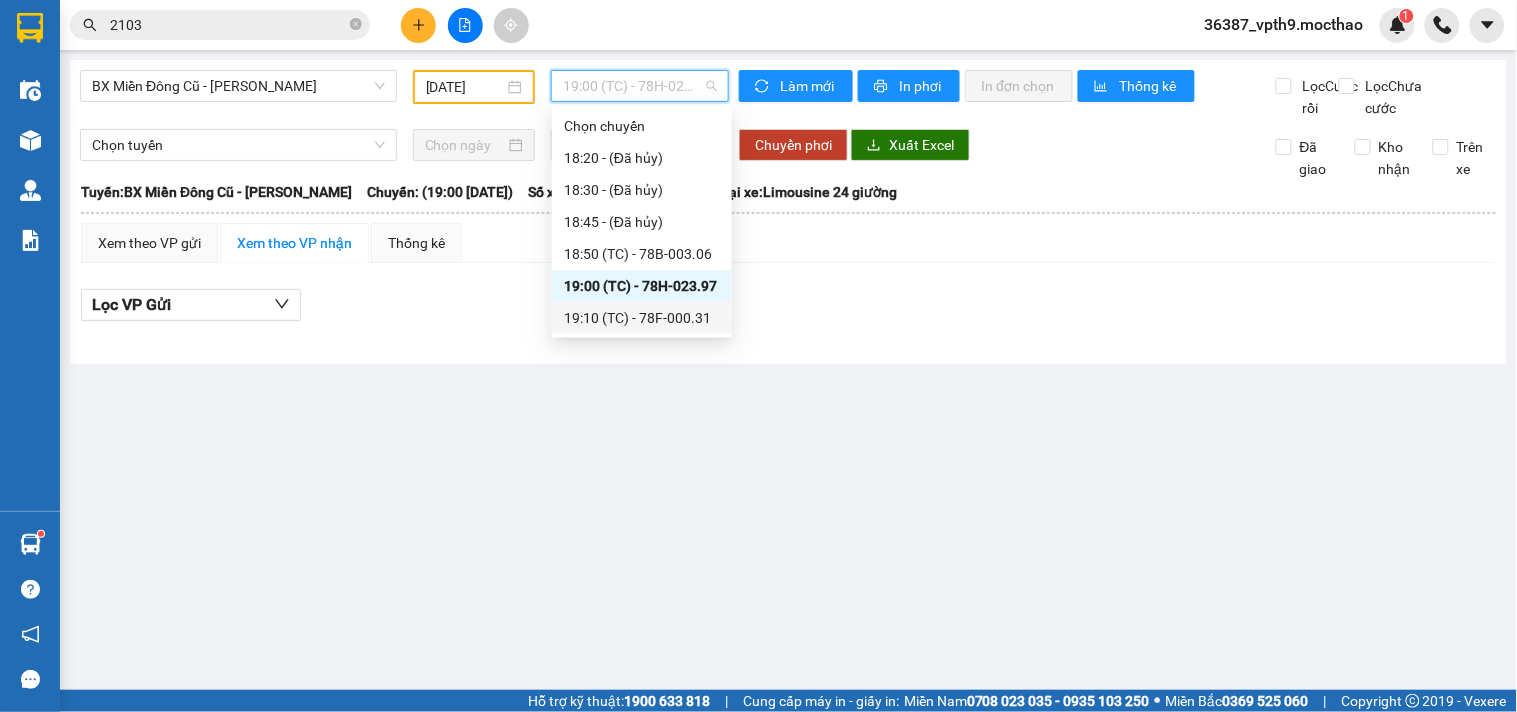 click on "19:10   (TC)   - 78F-000.31" at bounding box center [642, 318] 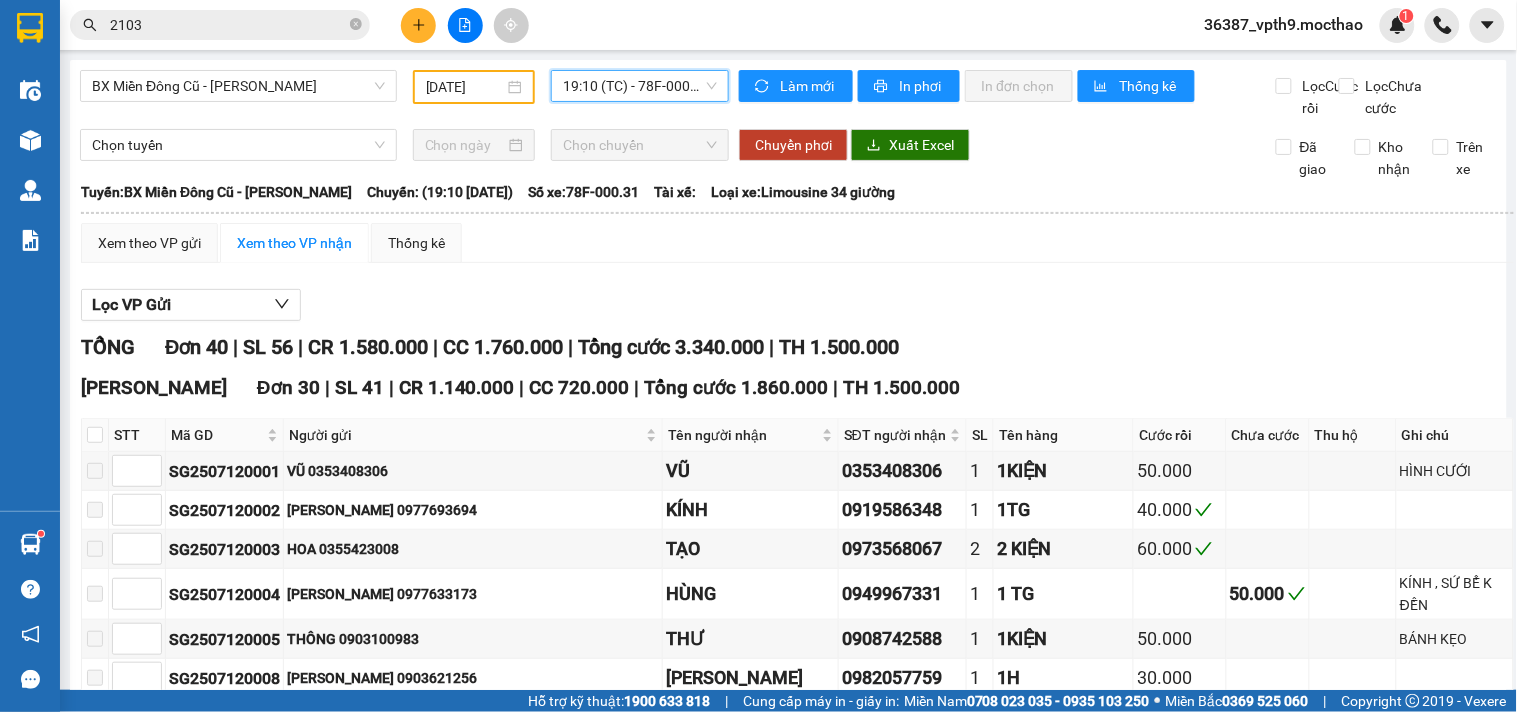 scroll, scrollTop: 333, scrollLeft: 0, axis: vertical 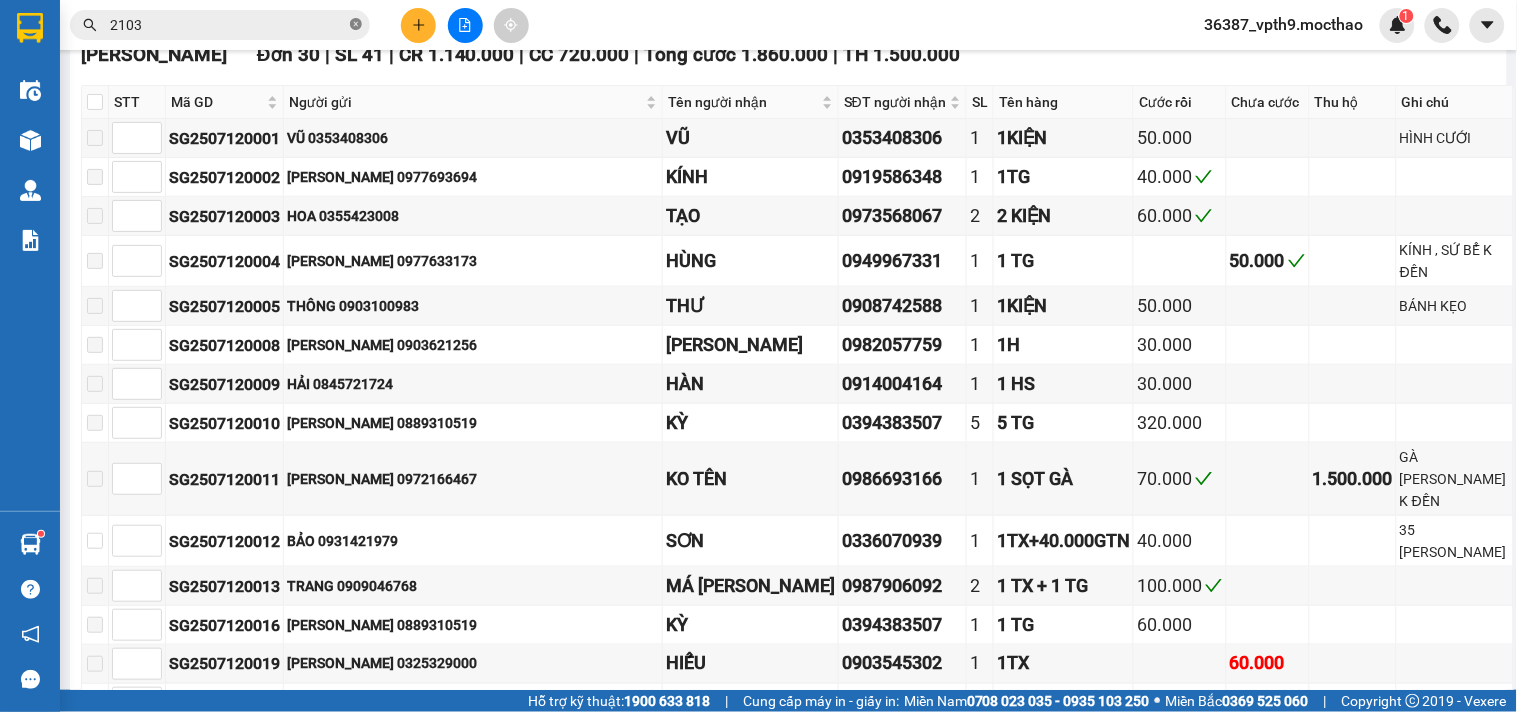 click 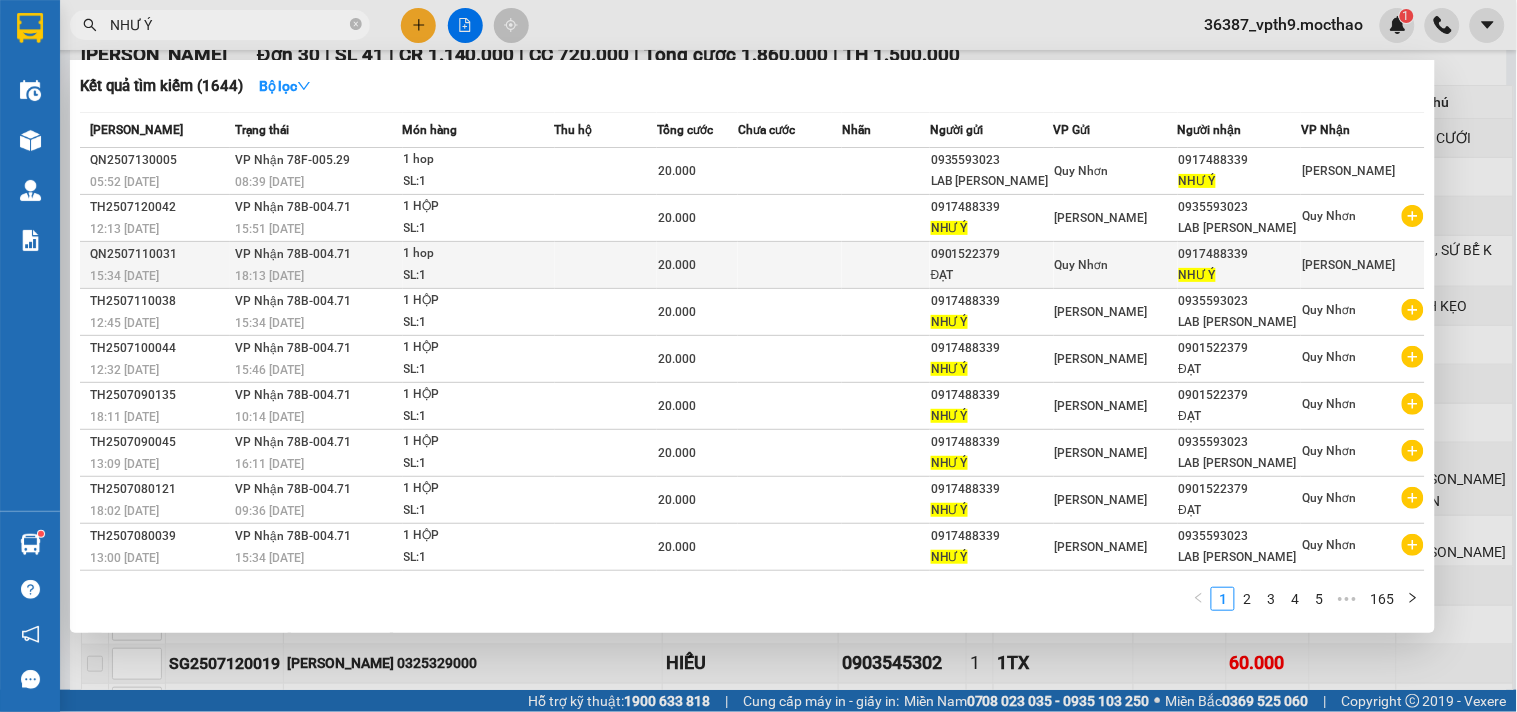 type on "NHƯ Ý" 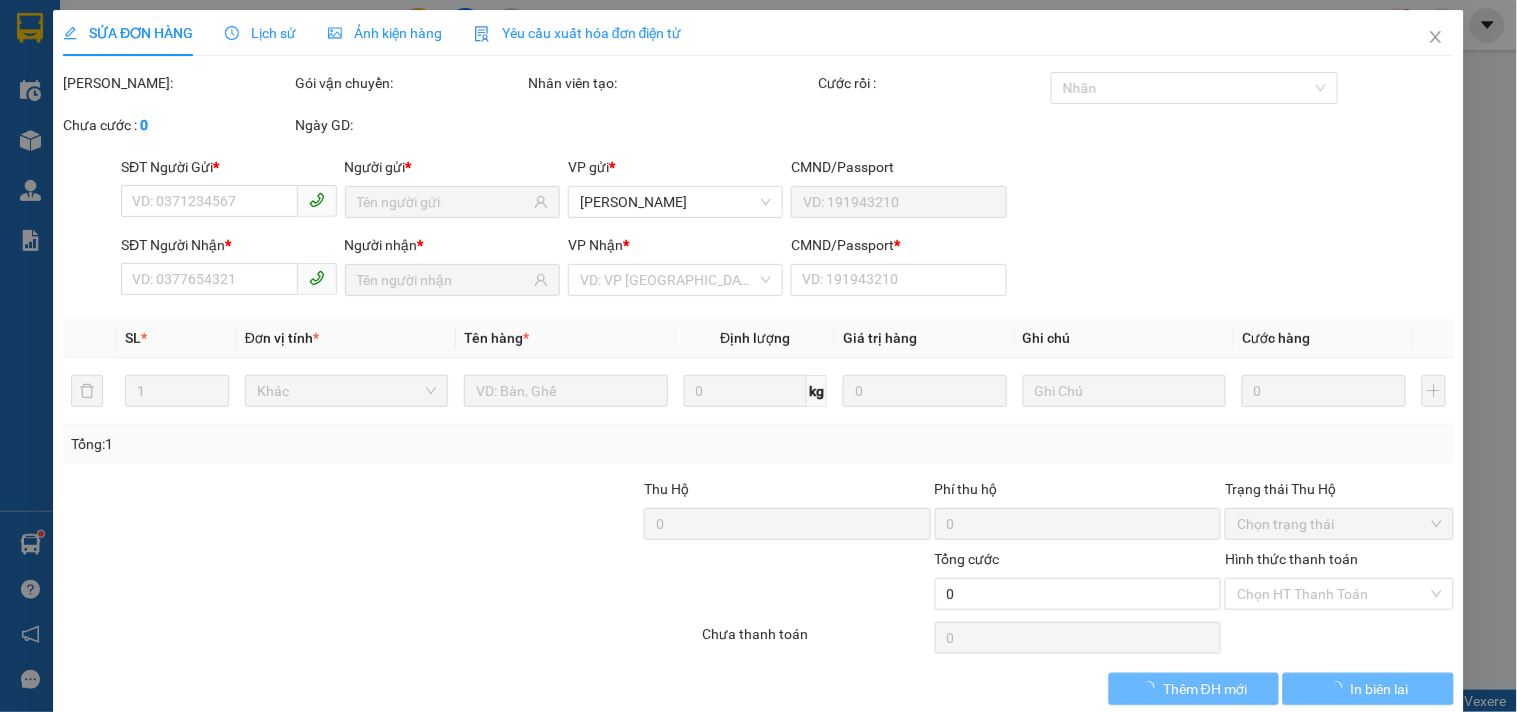 scroll, scrollTop: 0, scrollLeft: 0, axis: both 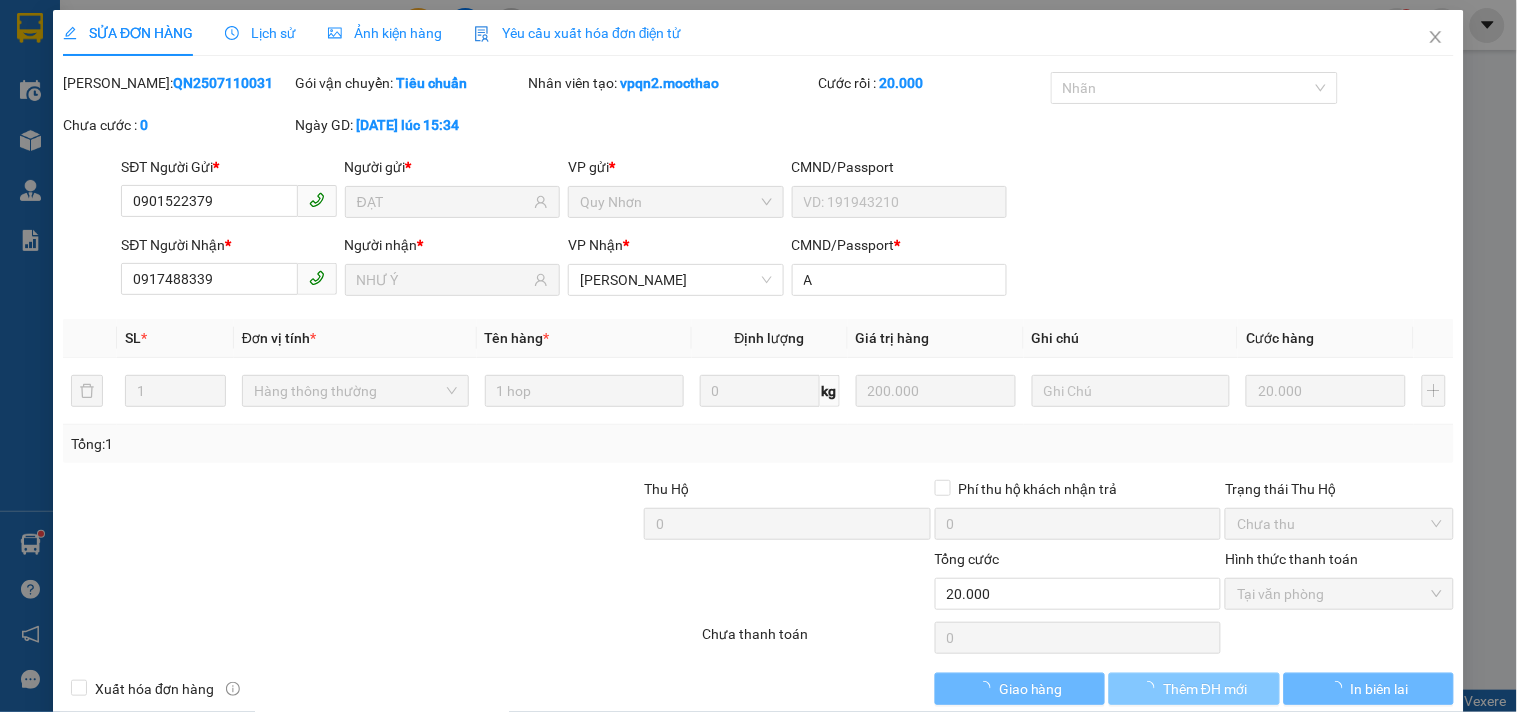 type on "0901522379" 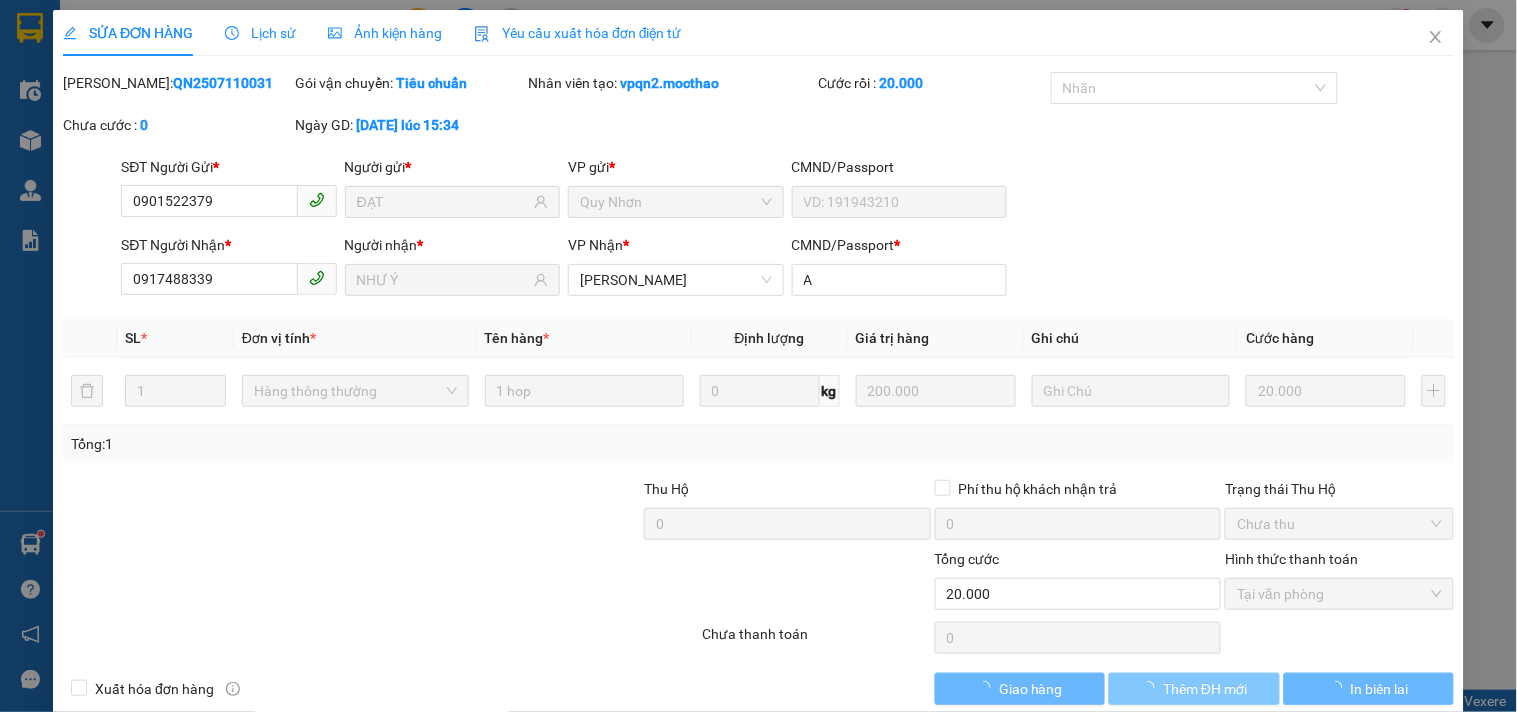 type on "ĐẠT" 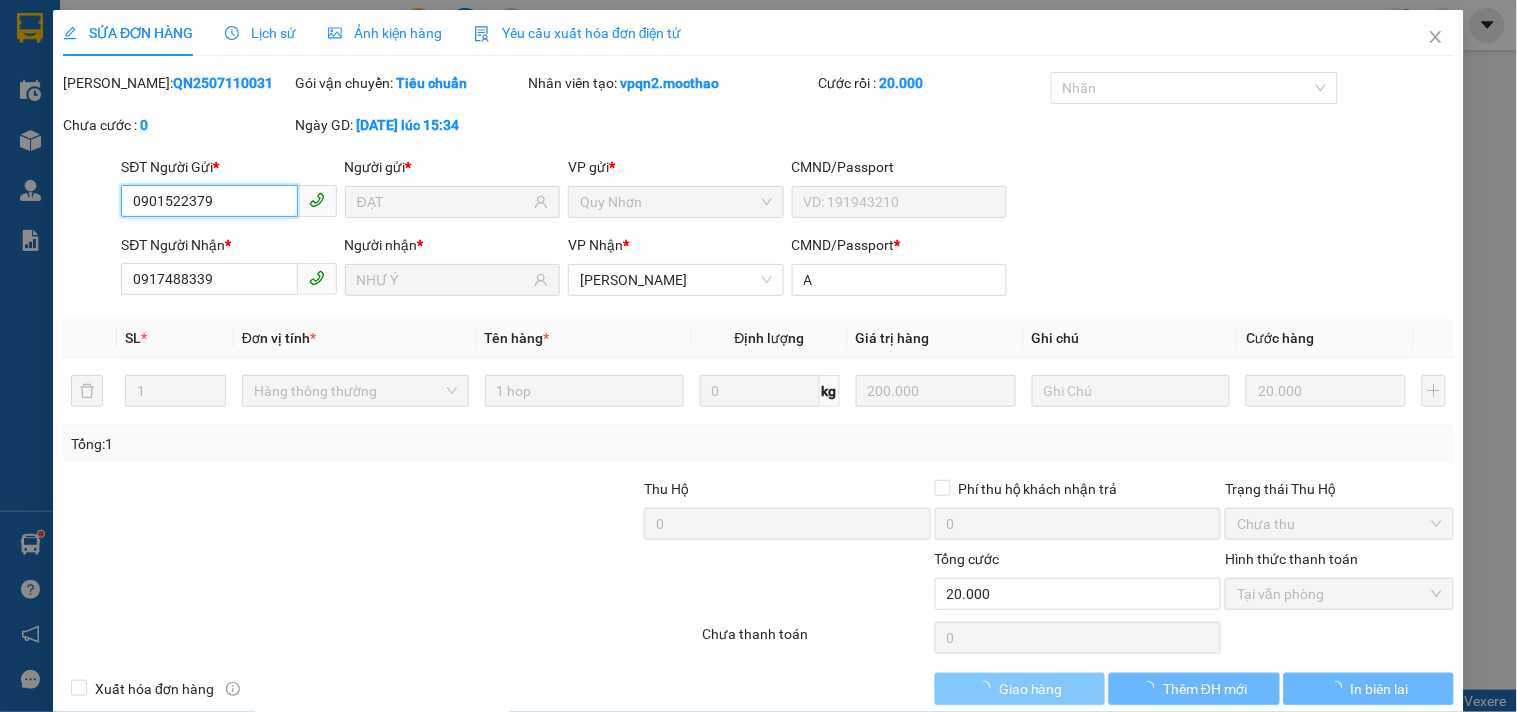 checkbox on "true" 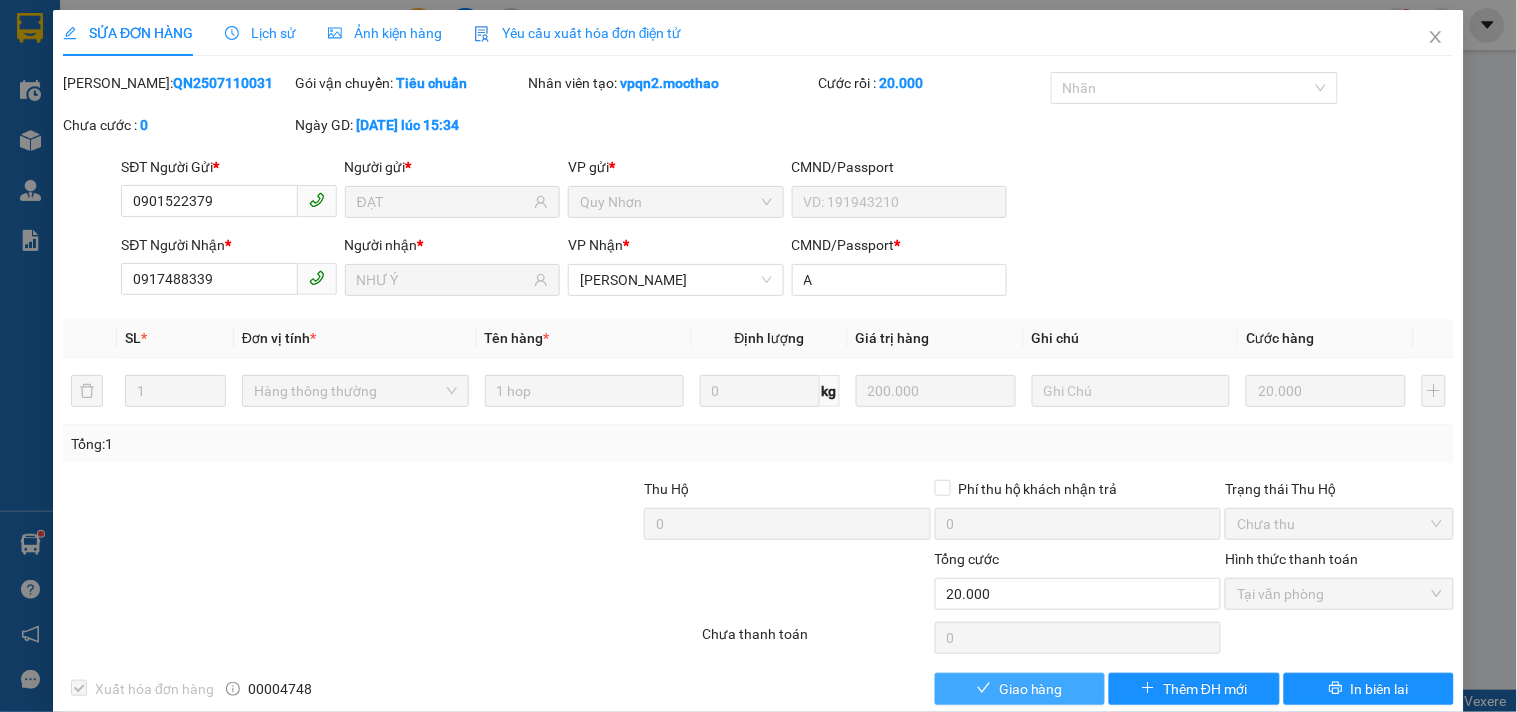 click on "Giao hàng" at bounding box center [1031, 689] 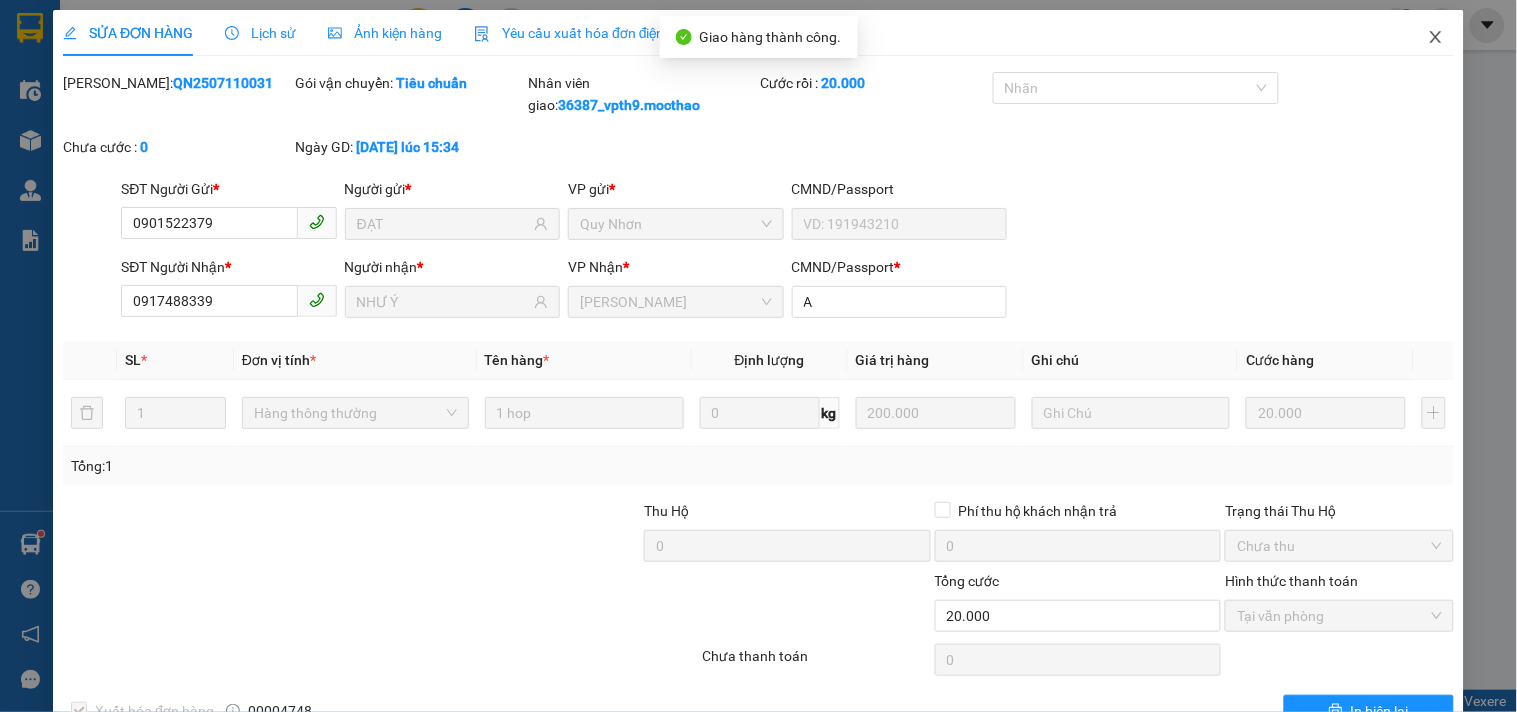 drag, startPoint x: 1424, startPoint y: 34, endPoint x: 285, endPoint y: 17, distance: 1139.1268 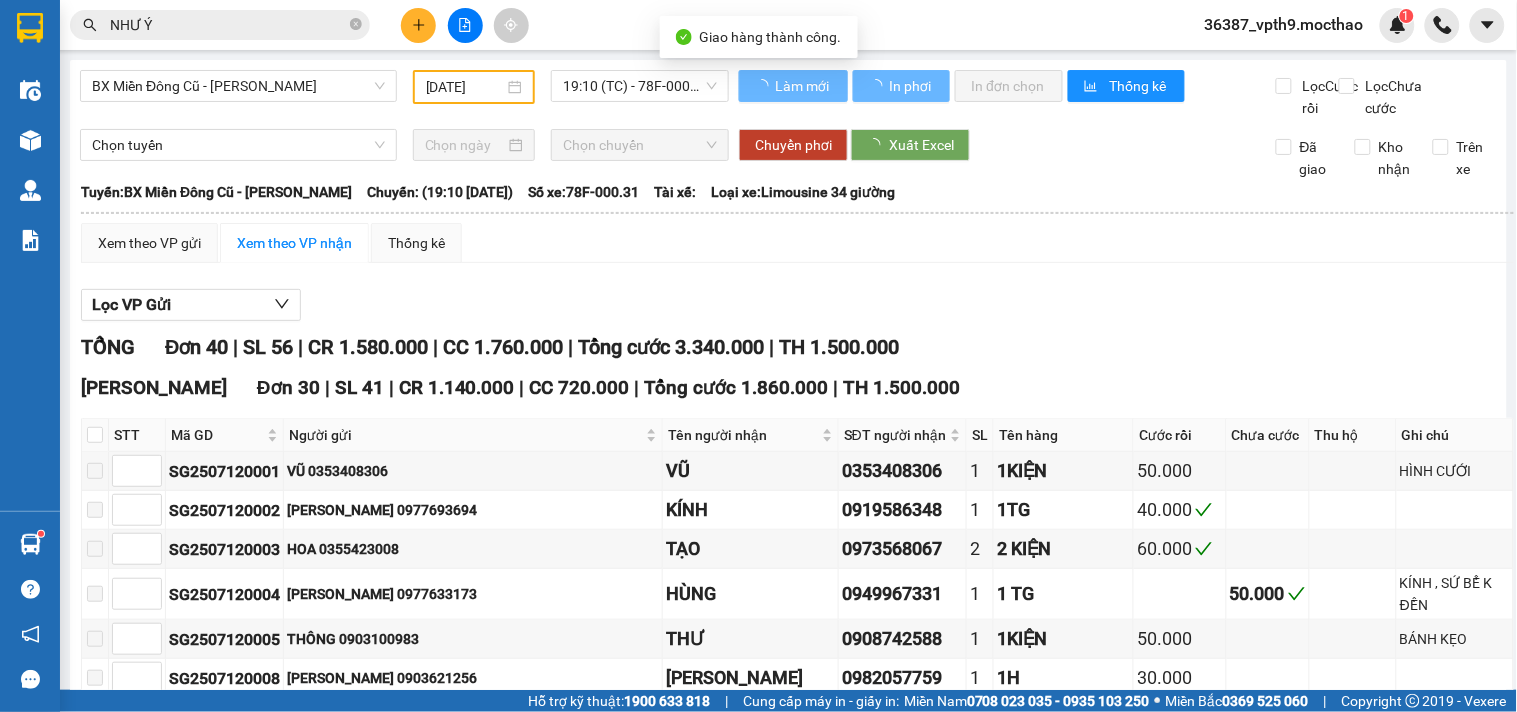 drag, startPoint x: 285, startPoint y: 17, endPoint x: 815, endPoint y: 76, distance: 533.27386 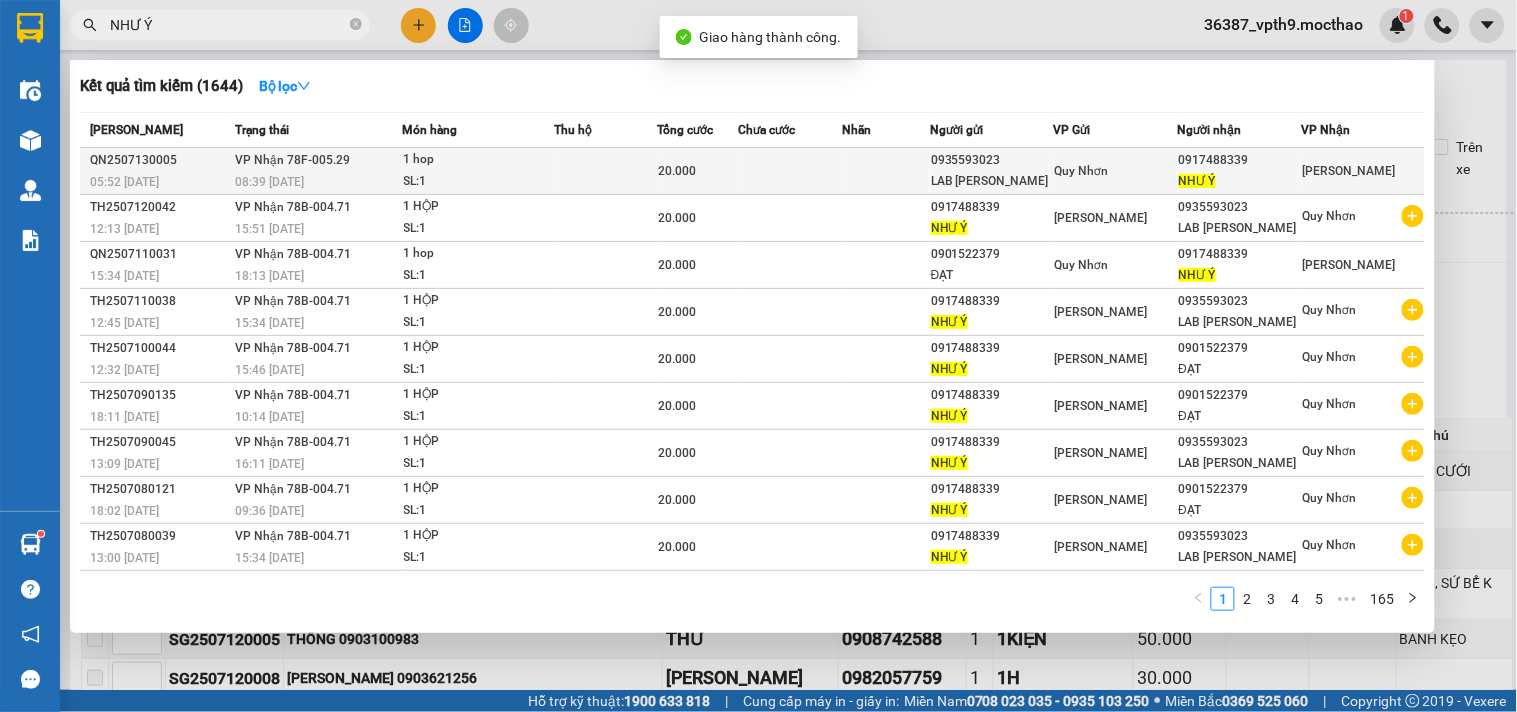 click at bounding box center [886, 171] 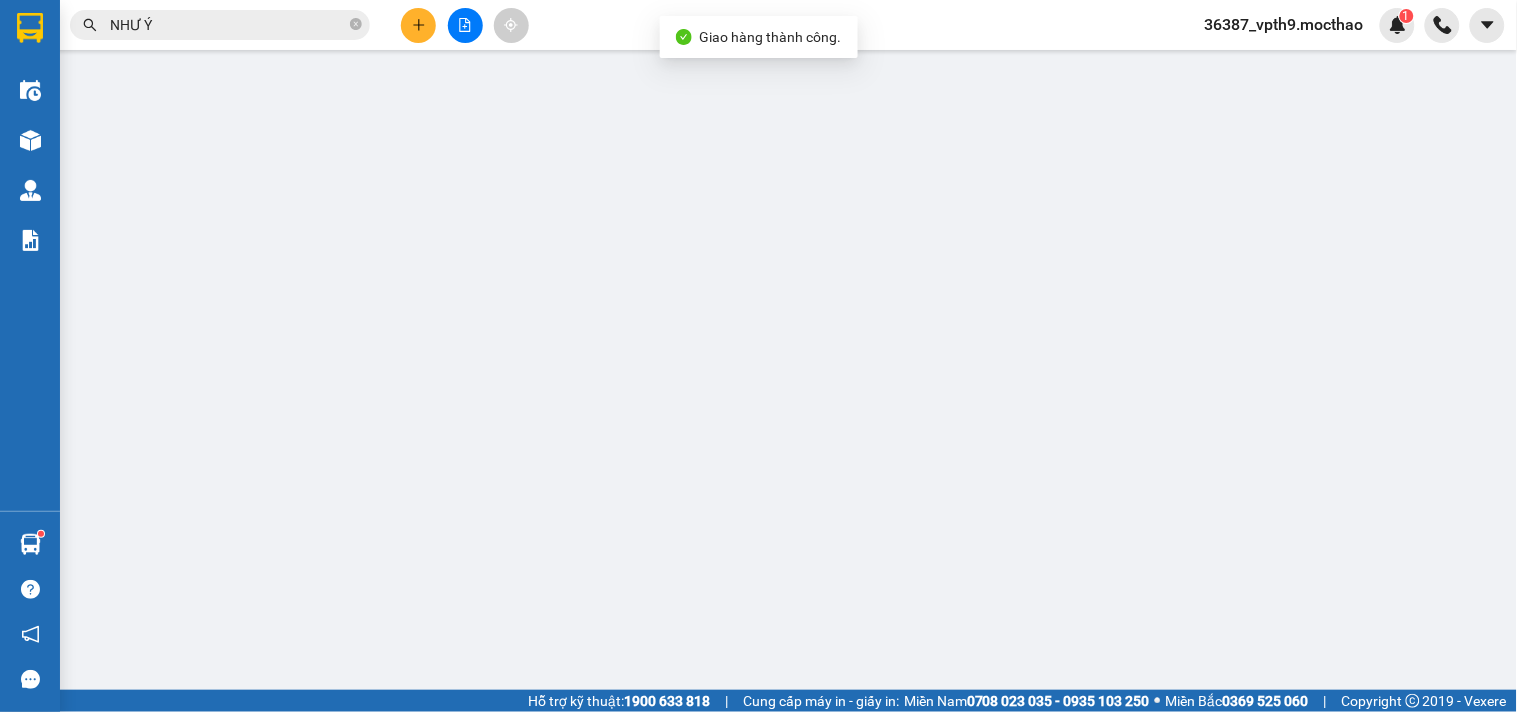 type on "0935593023" 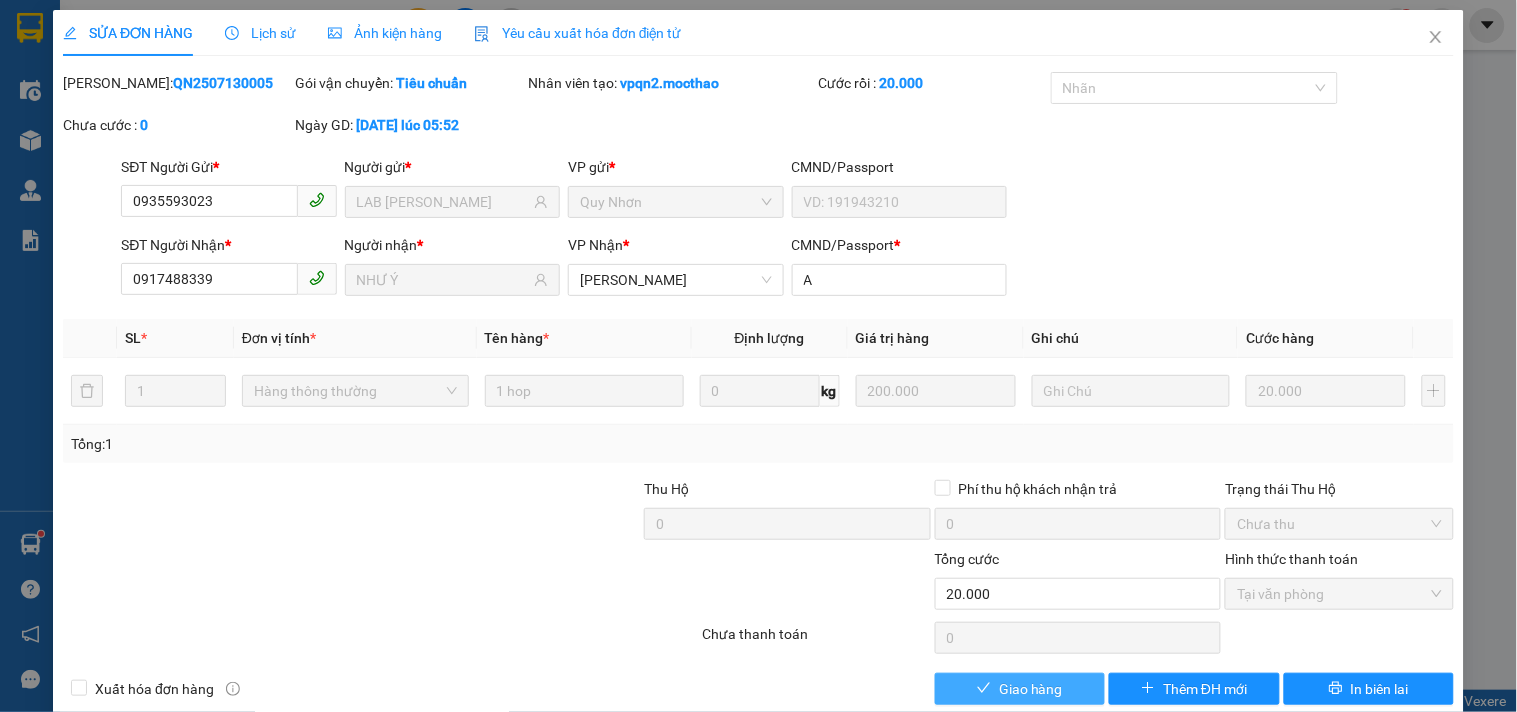 click 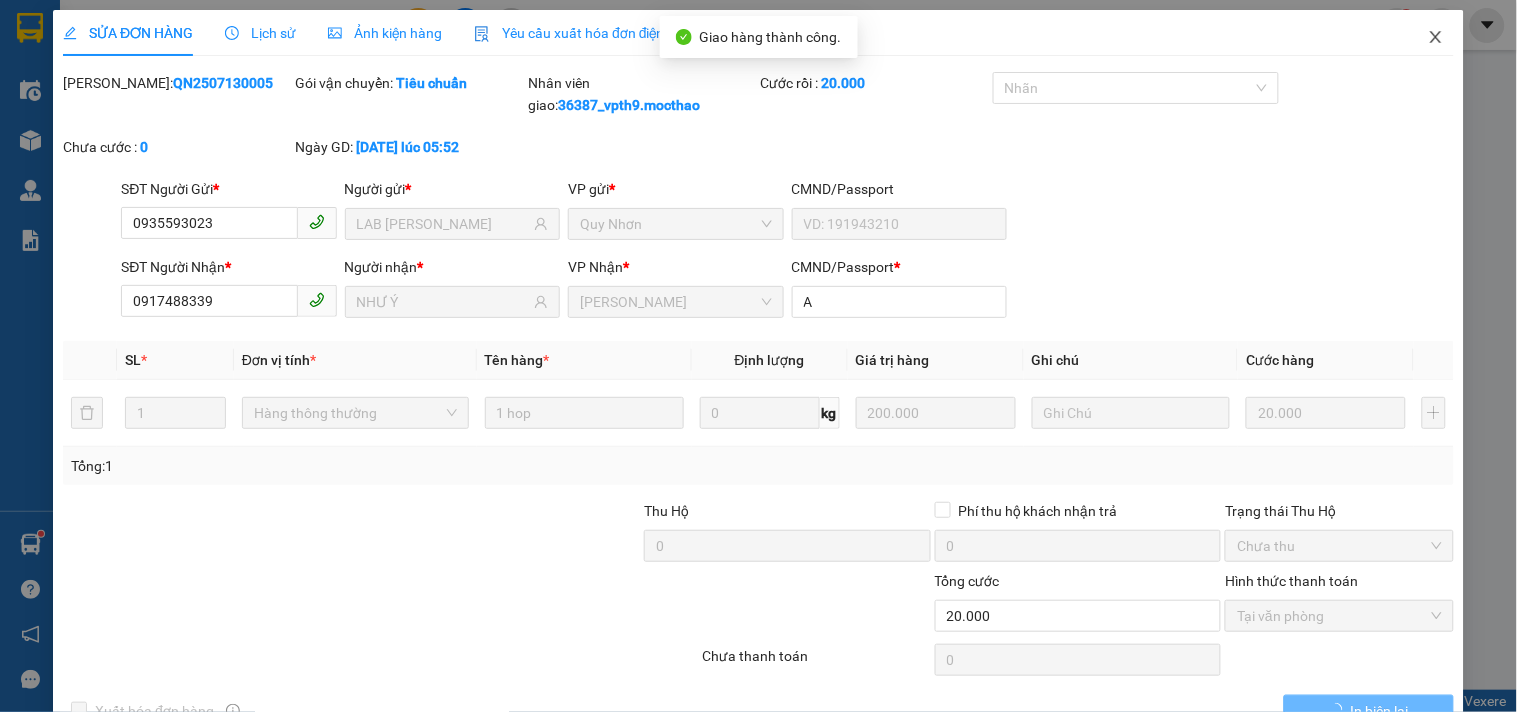 click at bounding box center [1436, 38] 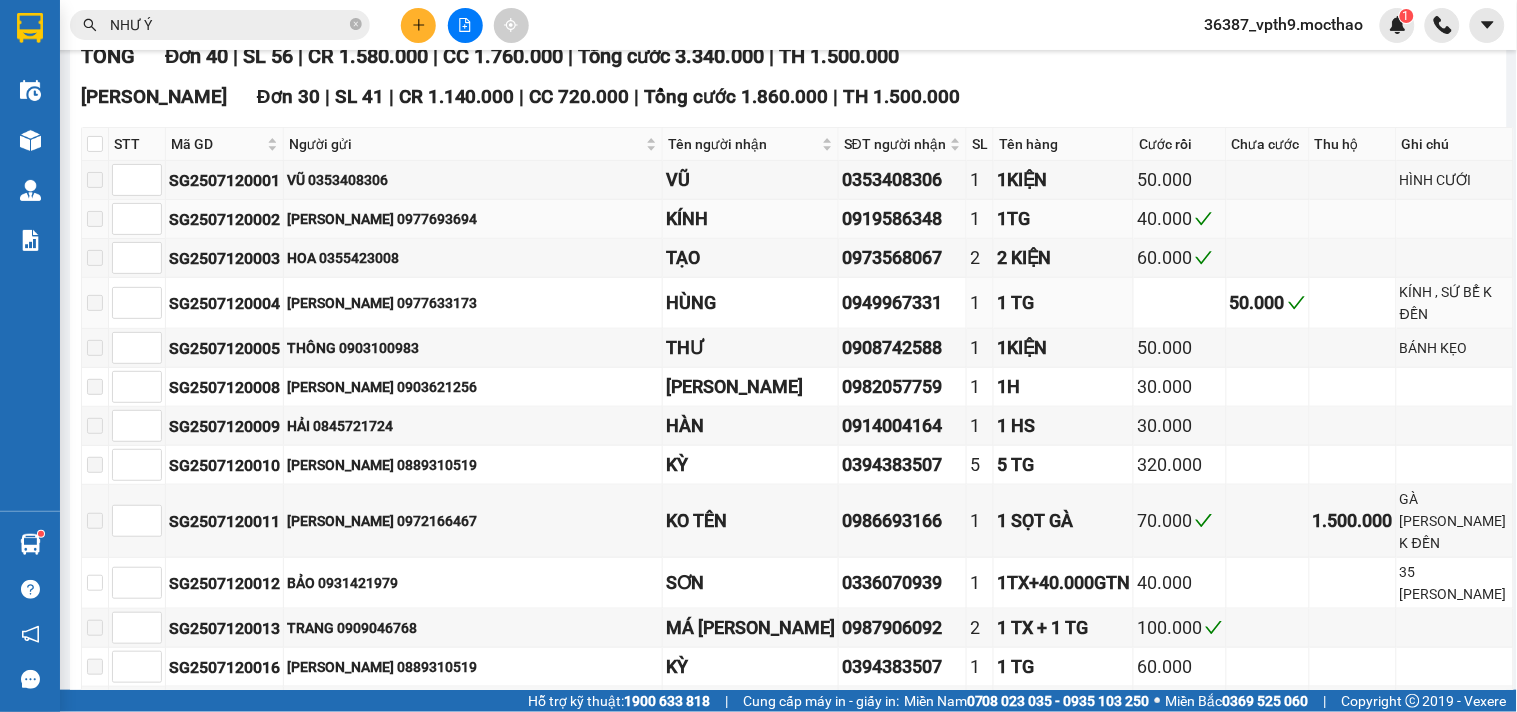 scroll, scrollTop: 0, scrollLeft: 0, axis: both 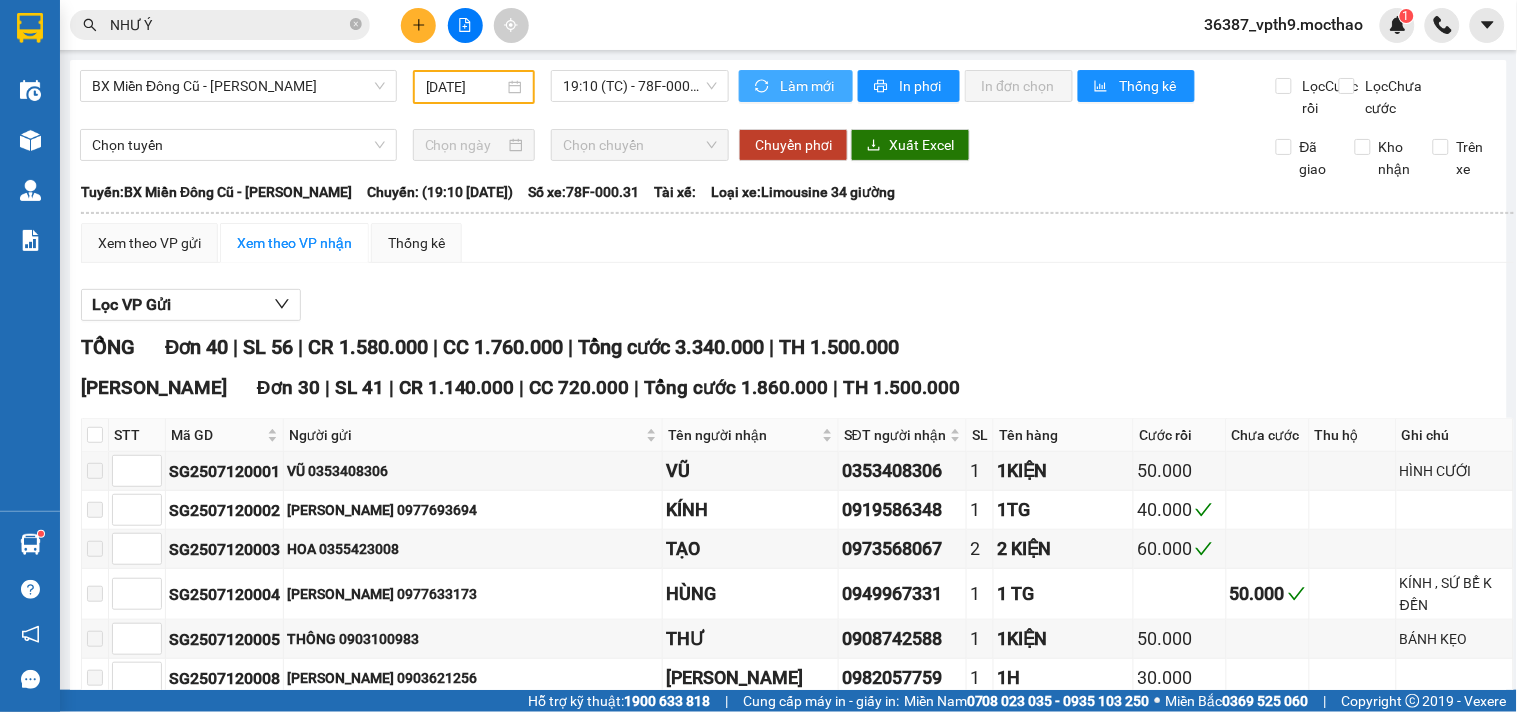 click on "Làm mới" at bounding box center [808, 86] 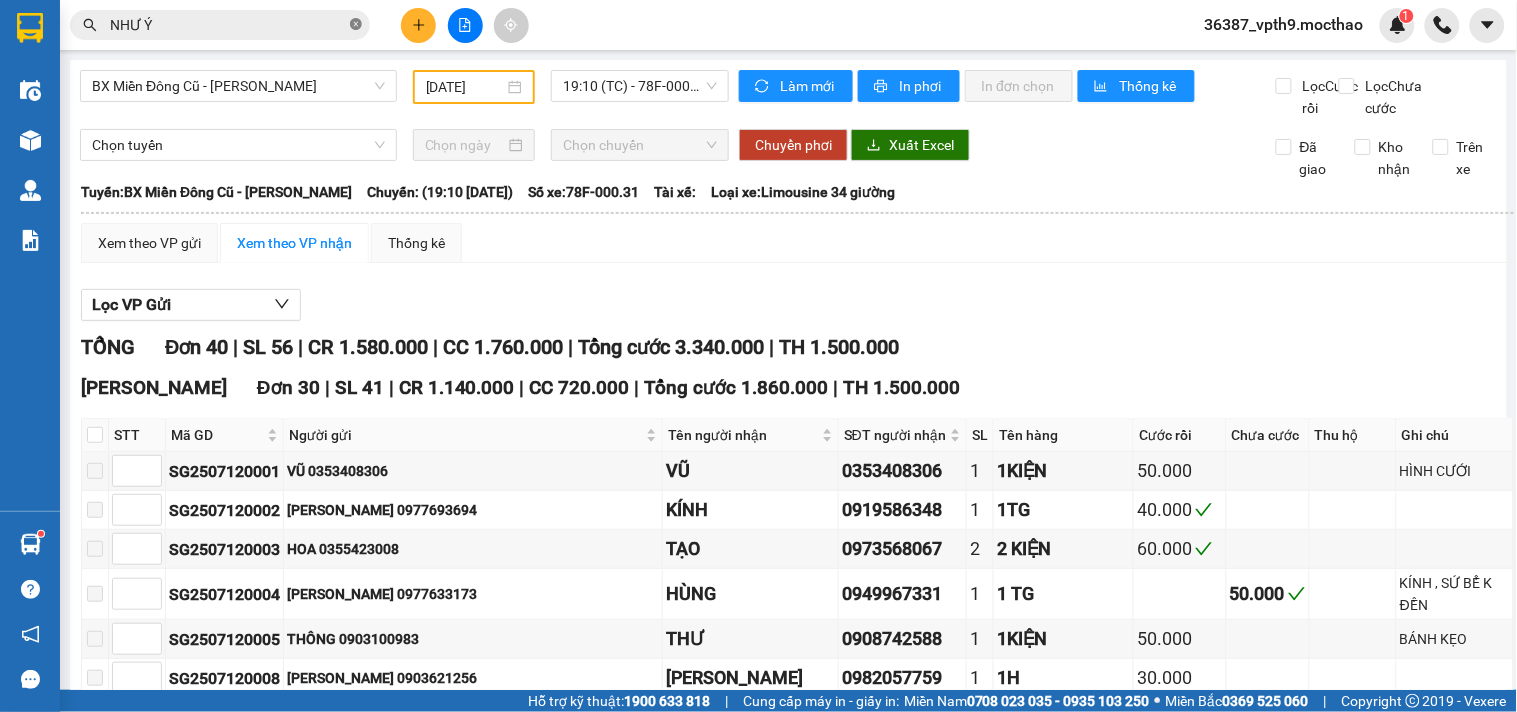 click 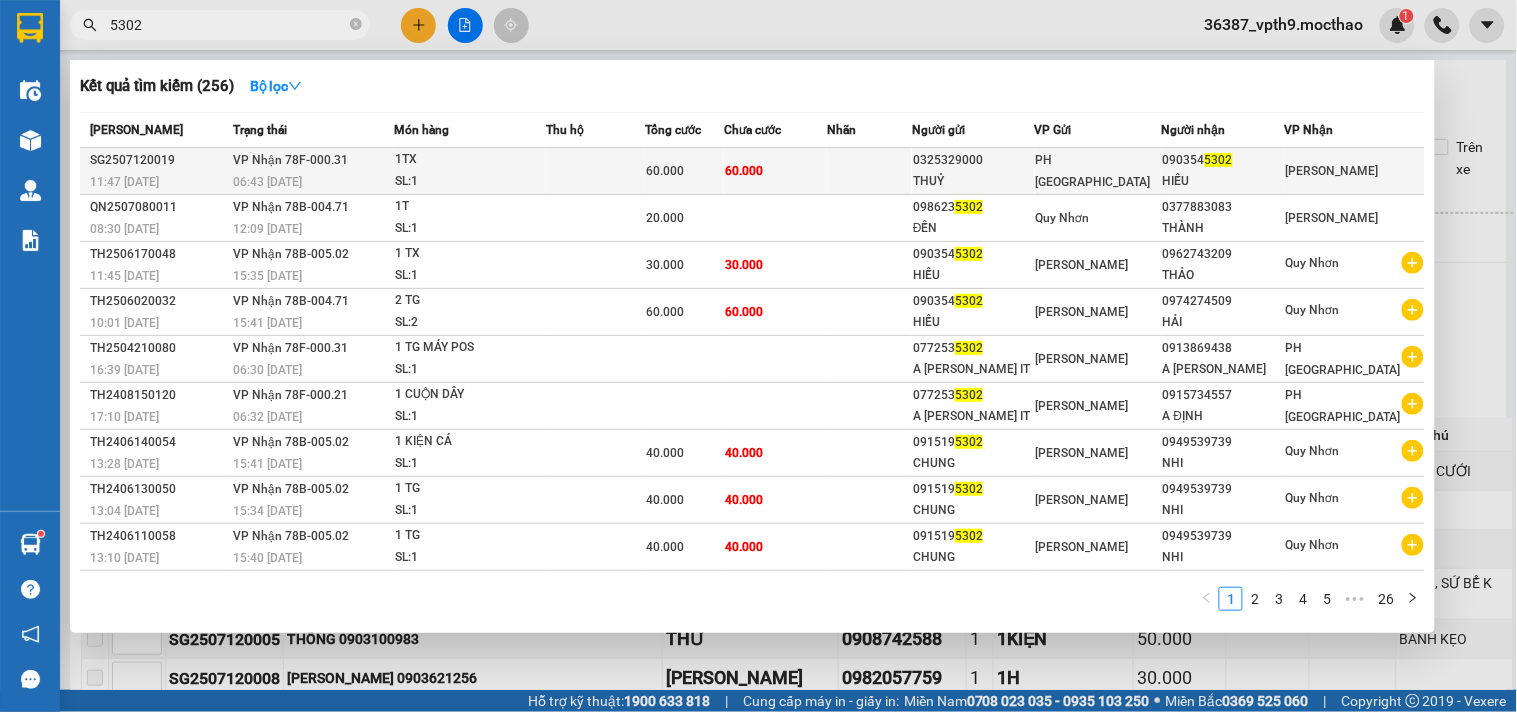 type on "5302" 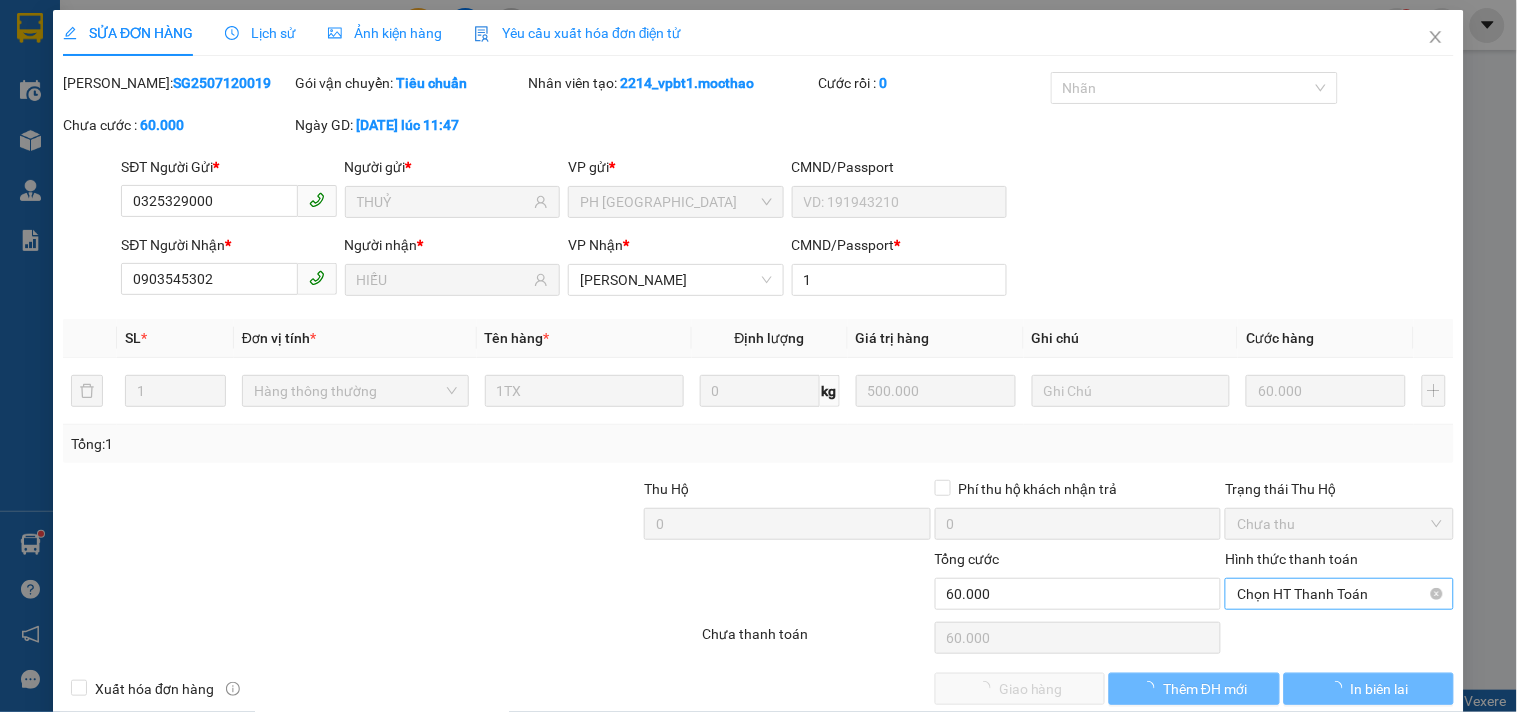 type on "0325329000" 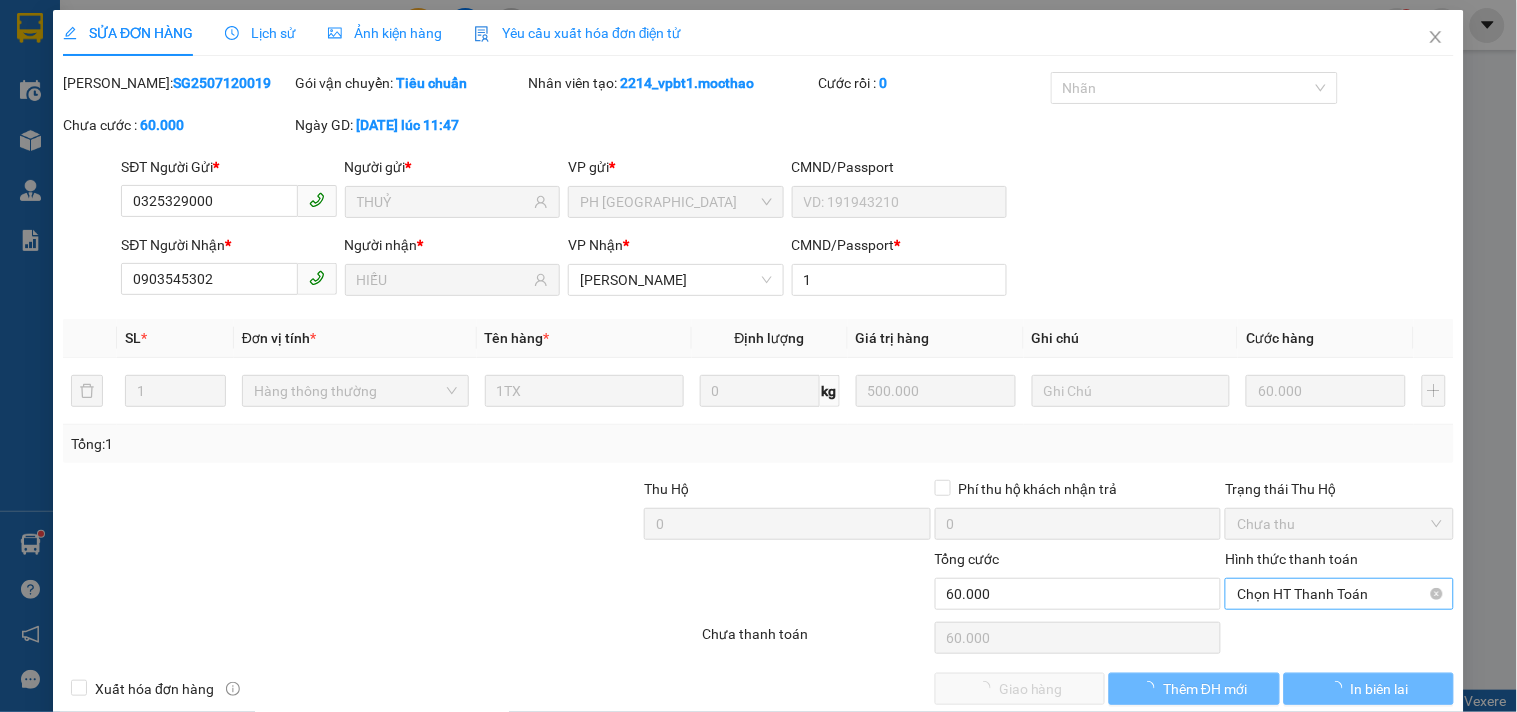 type on "THUỶ" 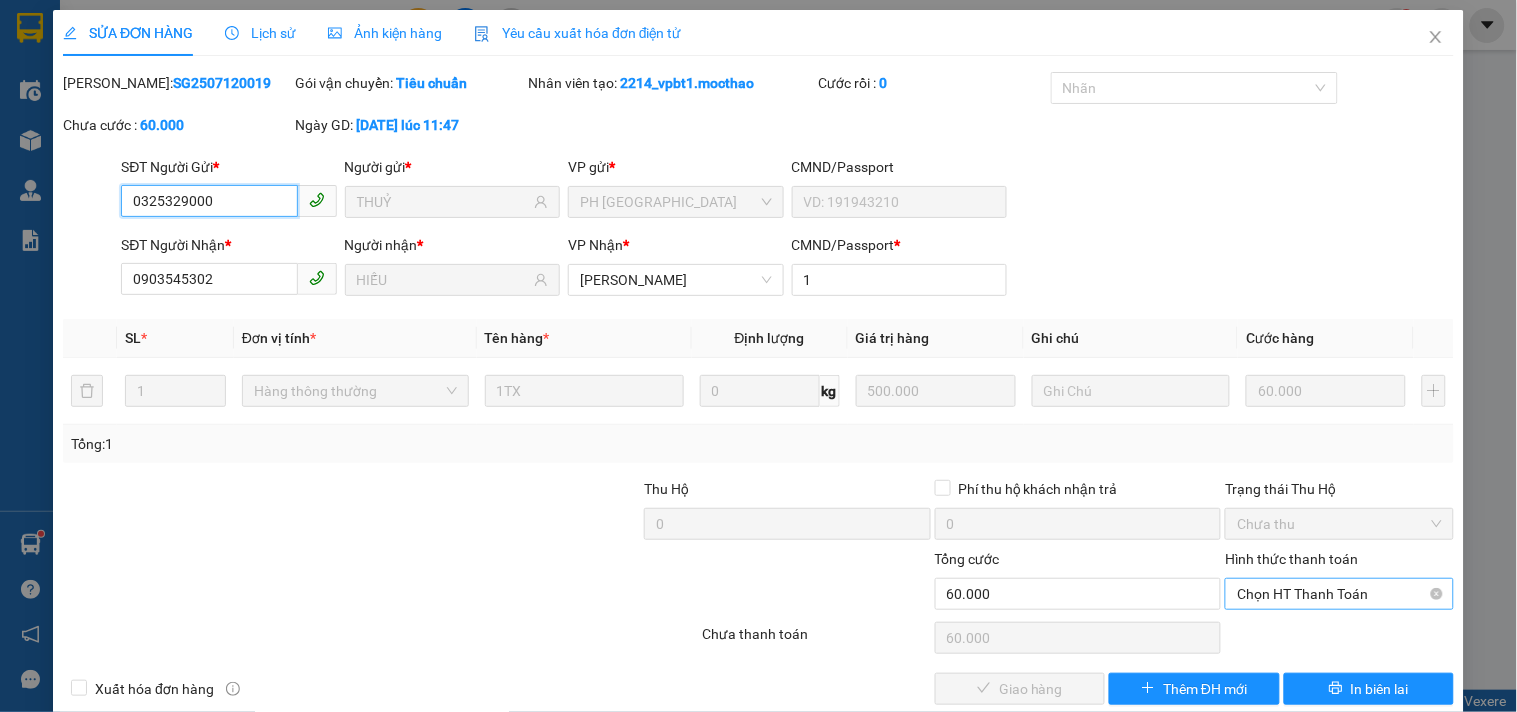 click on "Chọn HT Thanh Toán" at bounding box center (1339, 594) 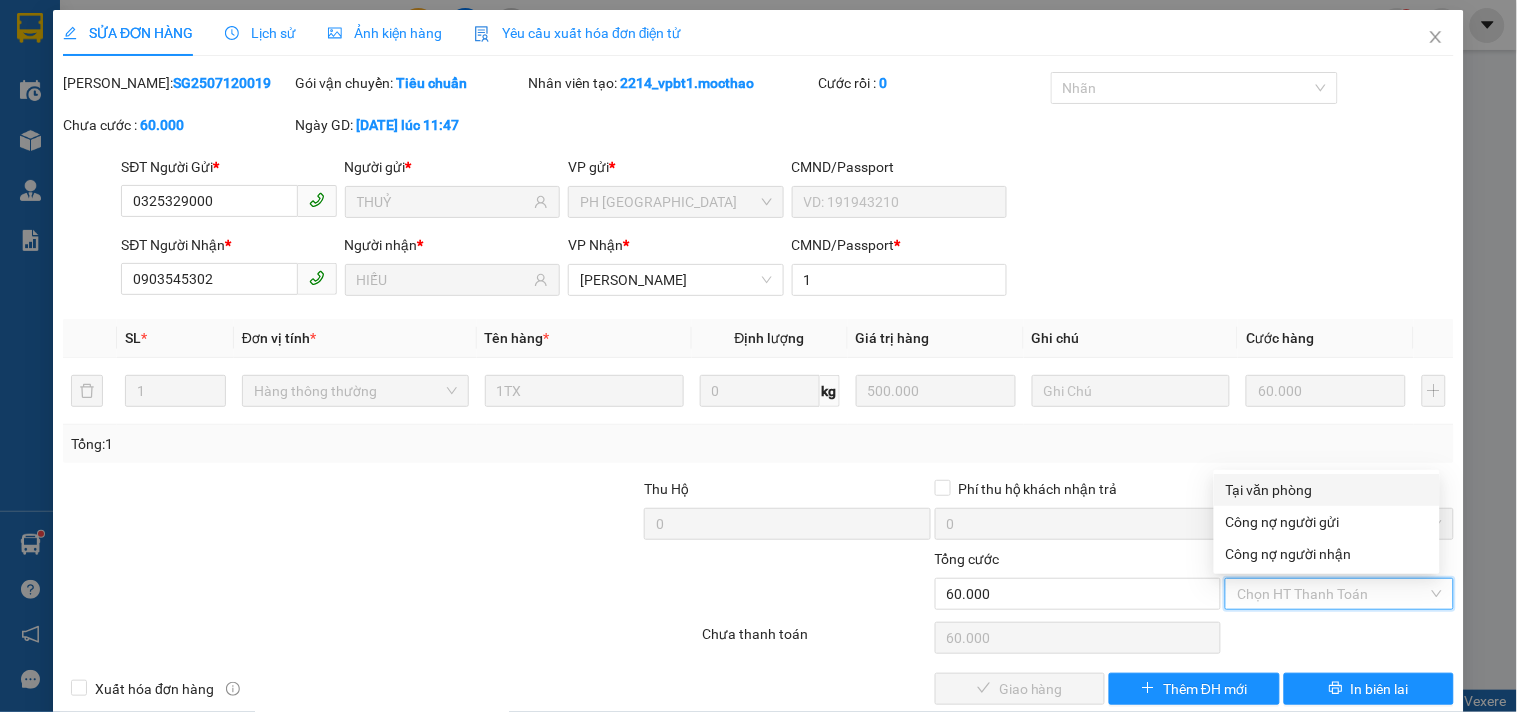 drag, startPoint x: 1274, startPoint y: 482, endPoint x: 1242, endPoint y: 553, distance: 77.87811 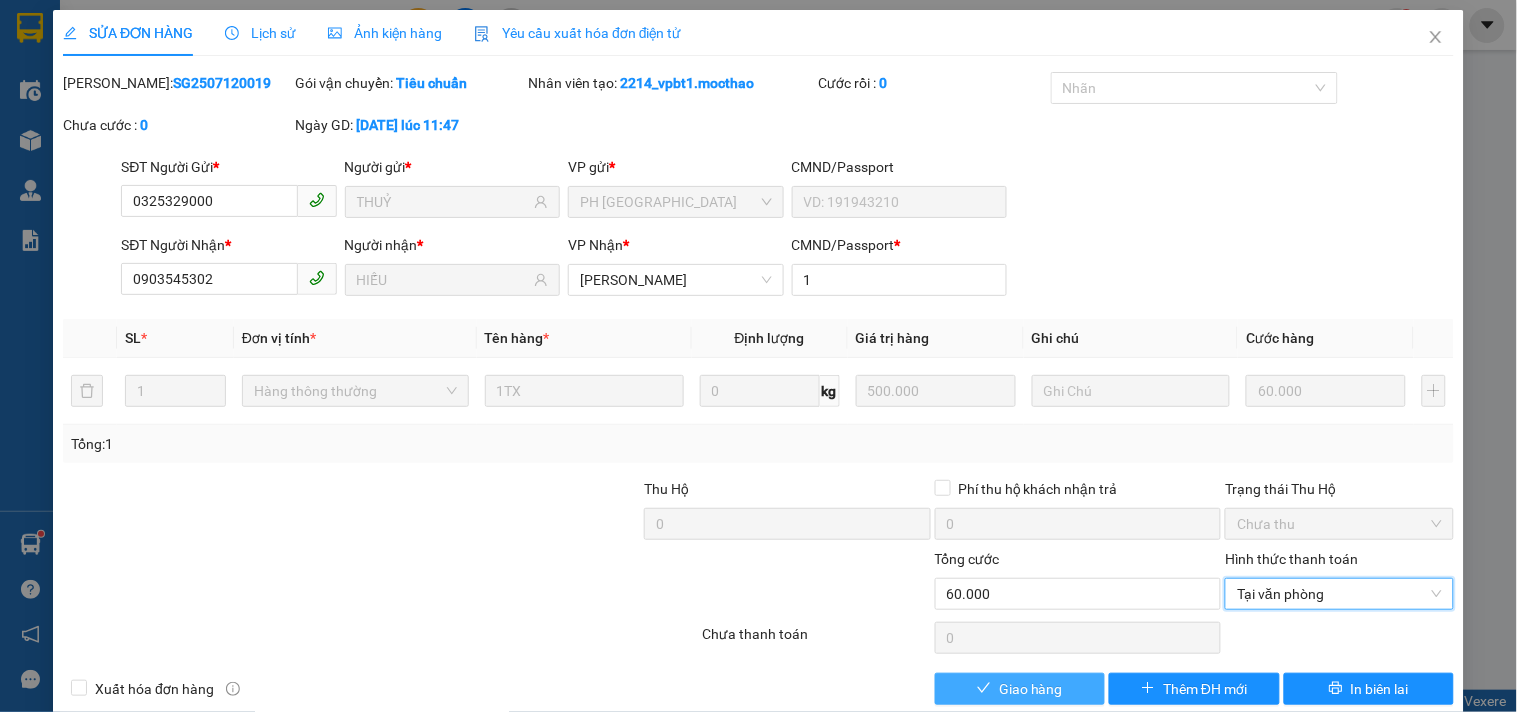 click on "Giao hàng" at bounding box center [1031, 689] 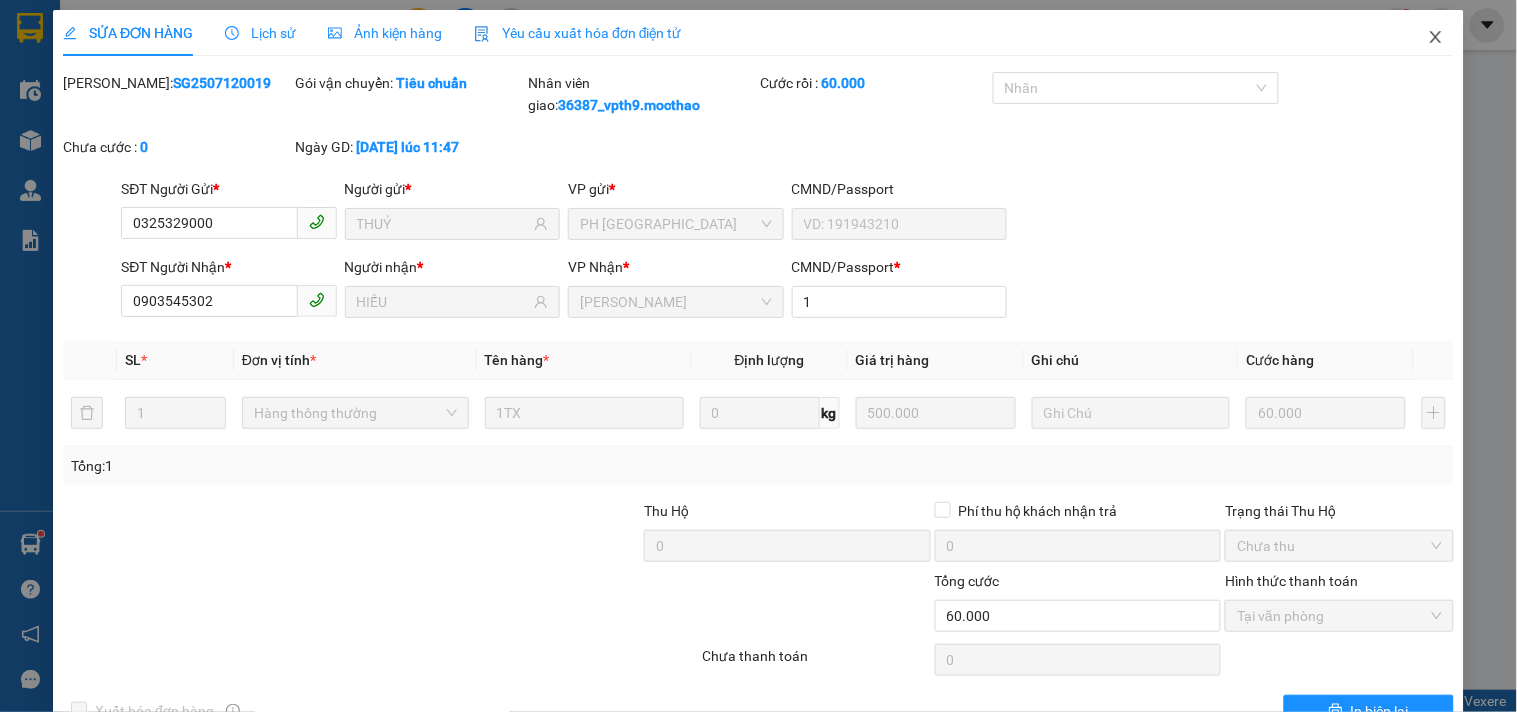 click at bounding box center [1436, 38] 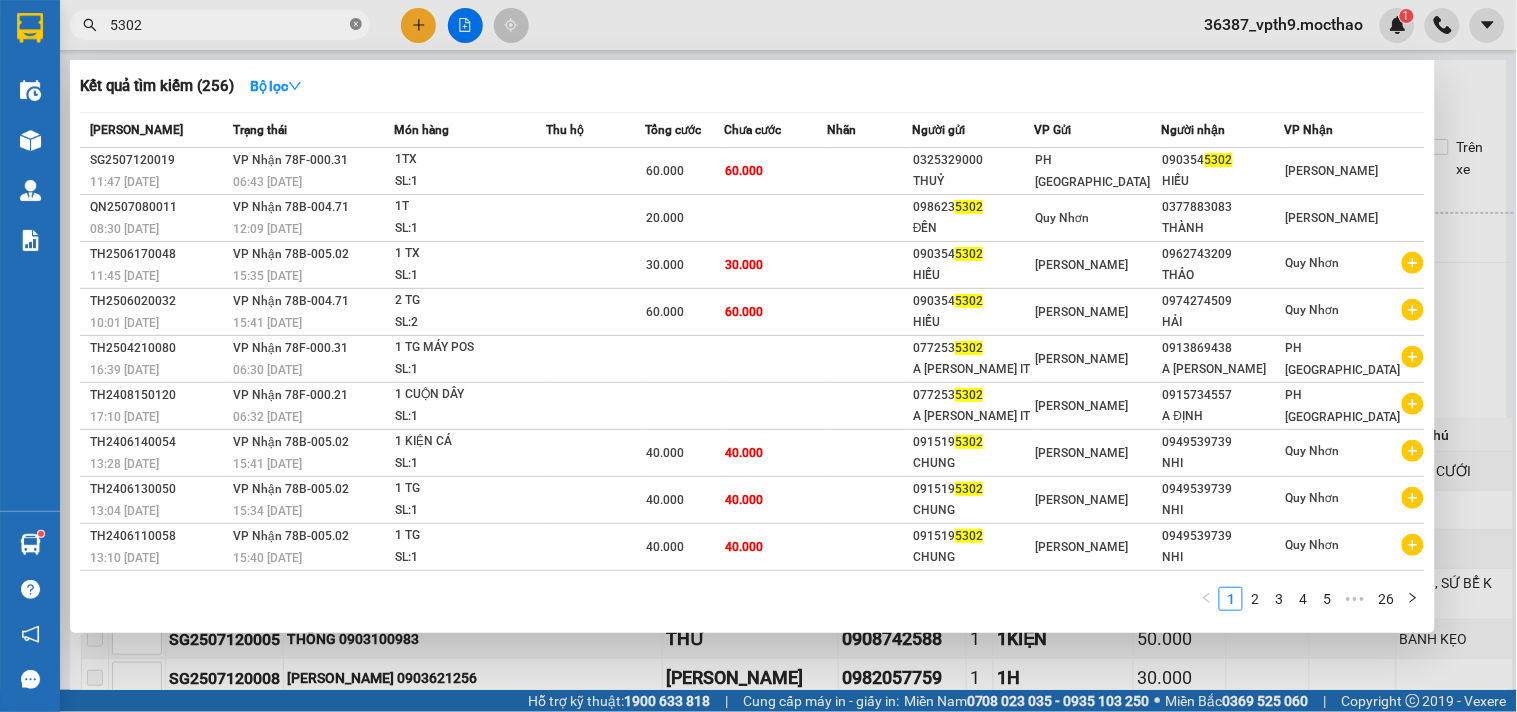 click 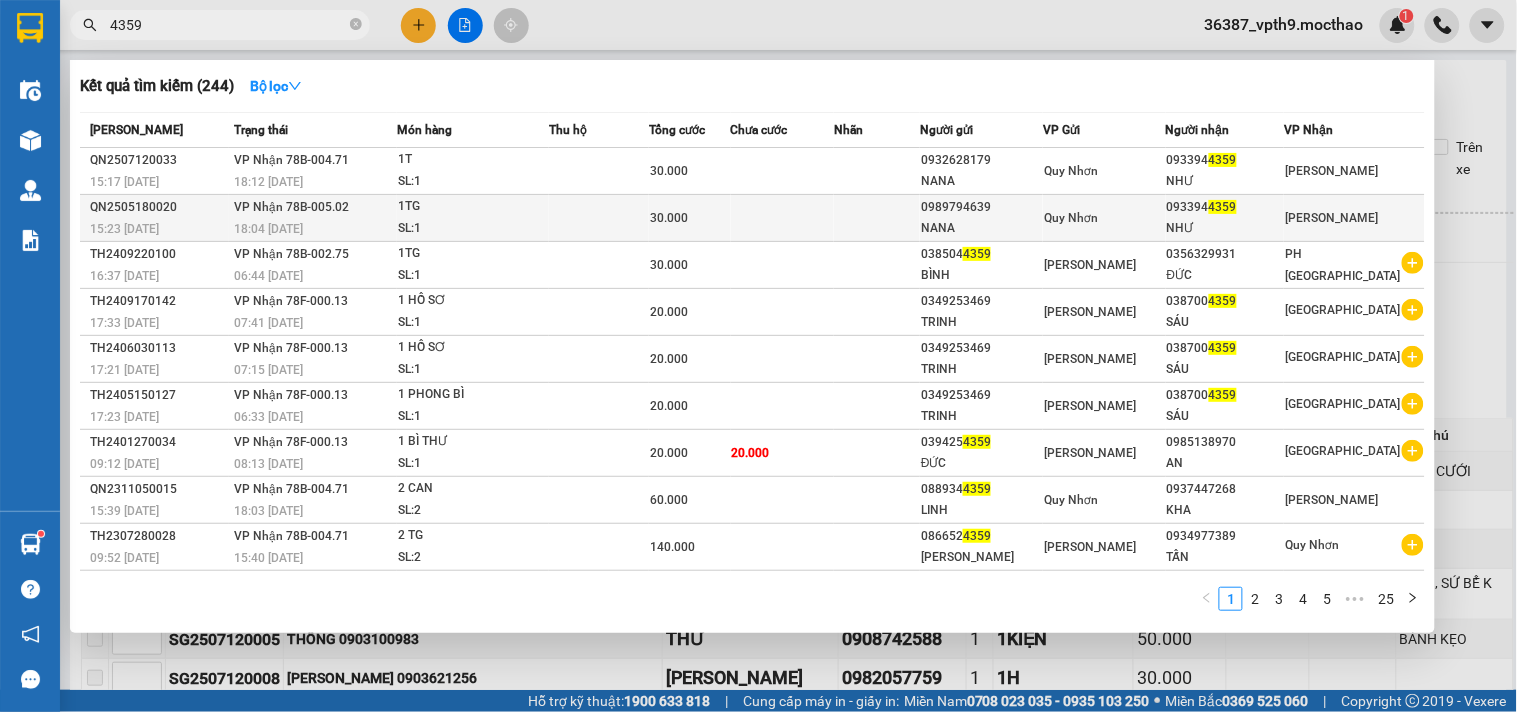 type on "4359" 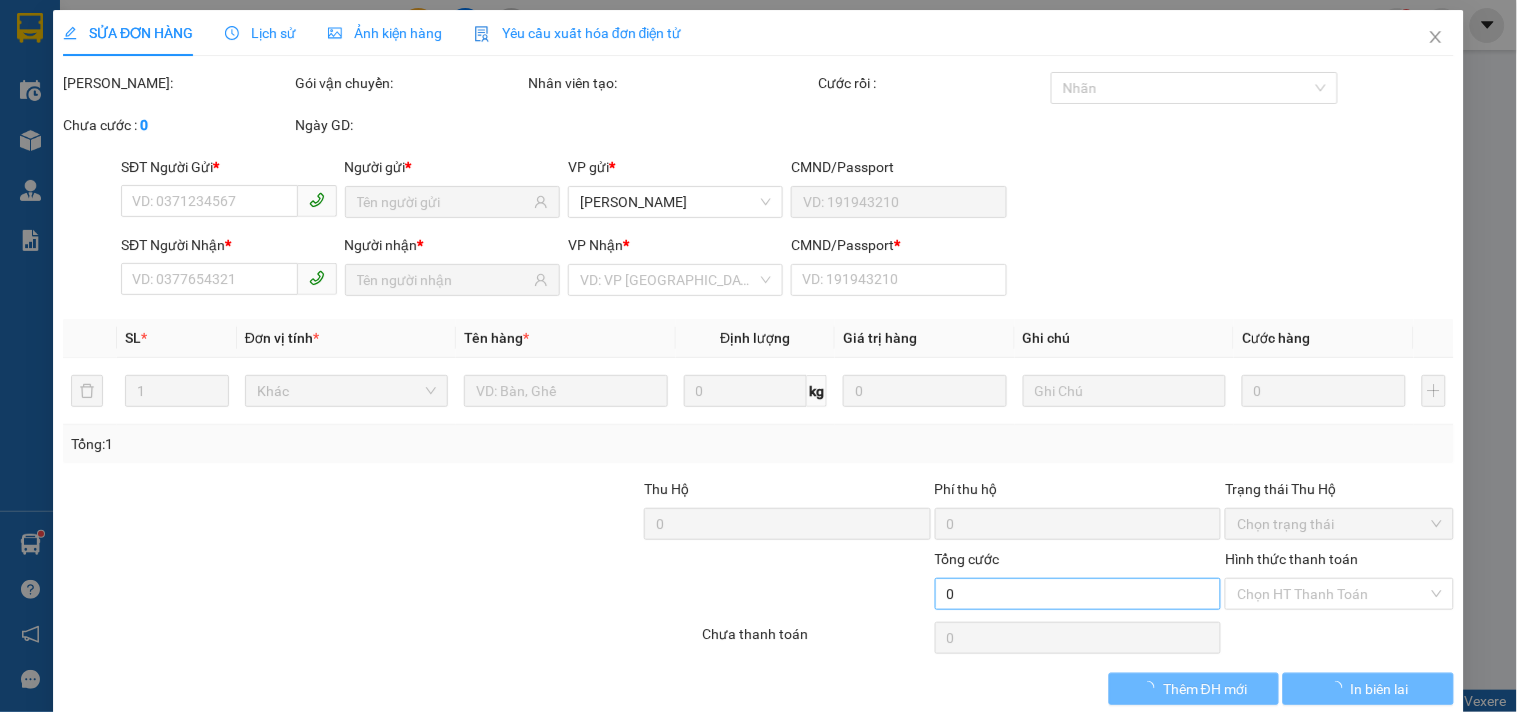 type on "0989794639" 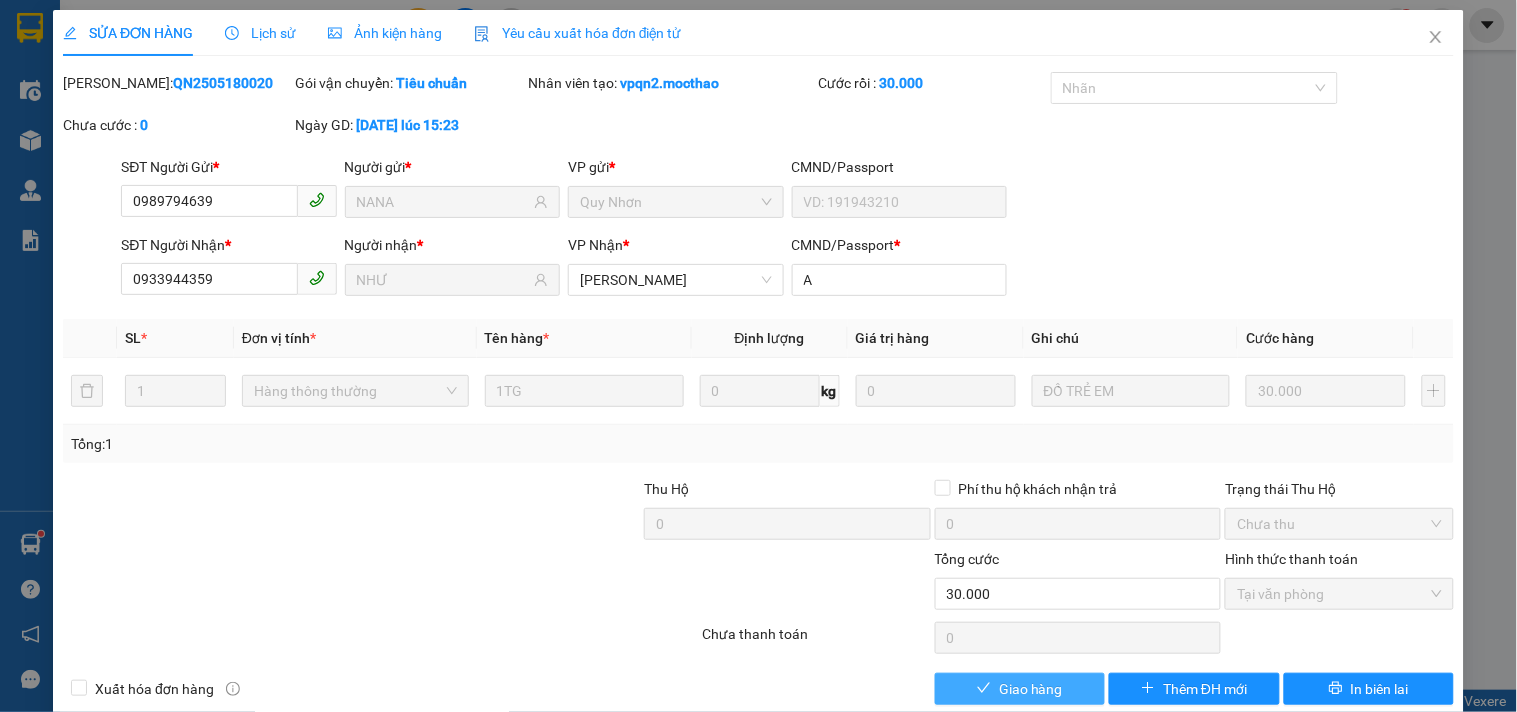 click on "Giao hàng" at bounding box center [1031, 689] 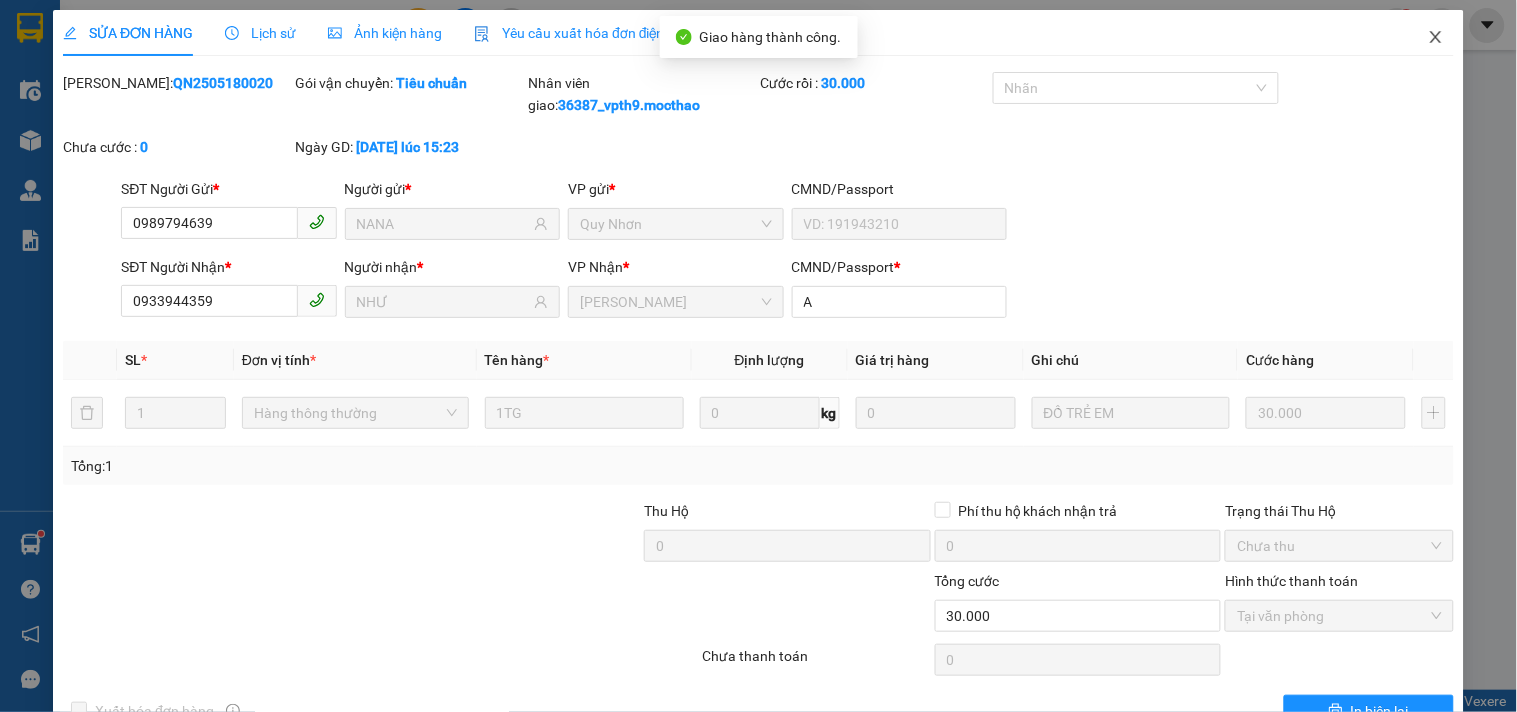 drag, startPoint x: 1417, startPoint y: 36, endPoint x: 1170, endPoint y: 12, distance: 248.16325 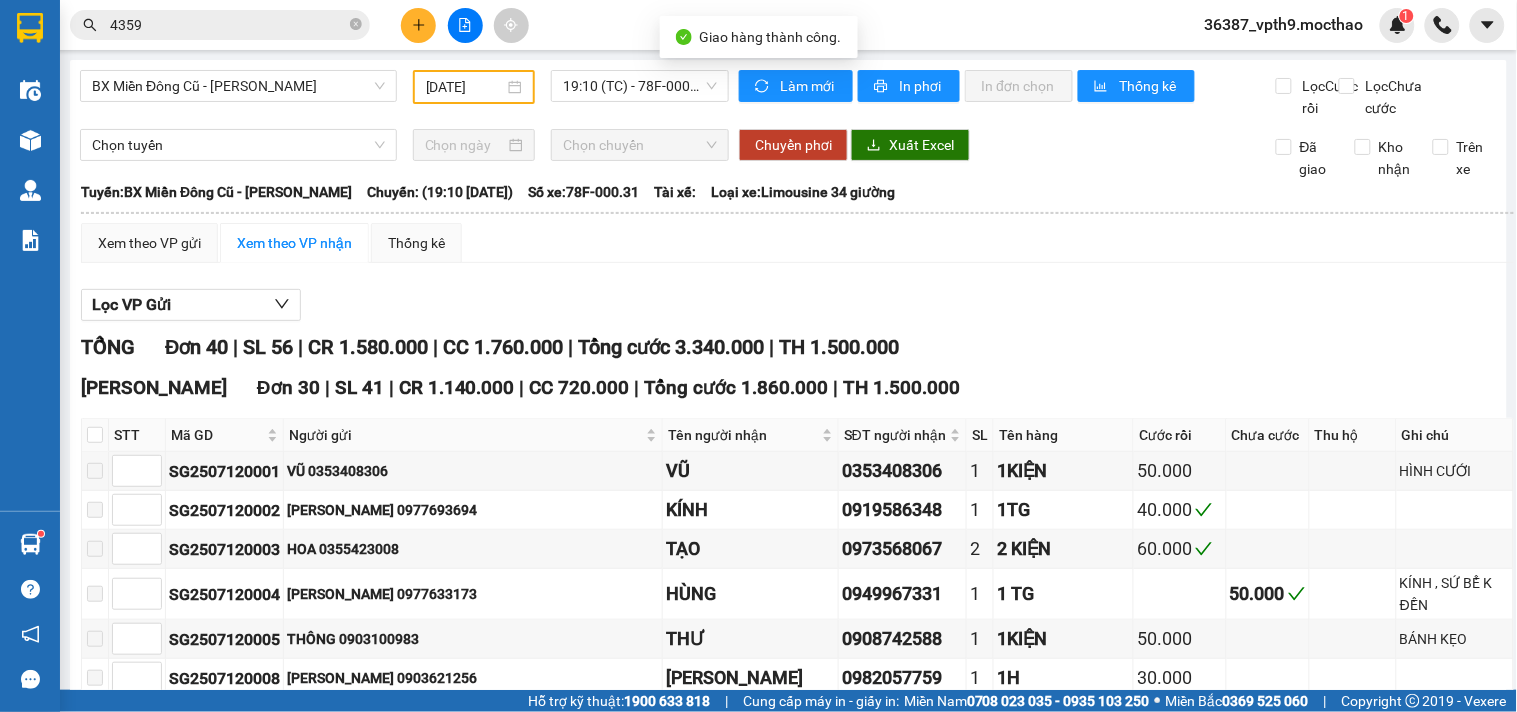 click on "4359" at bounding box center (228, 25) 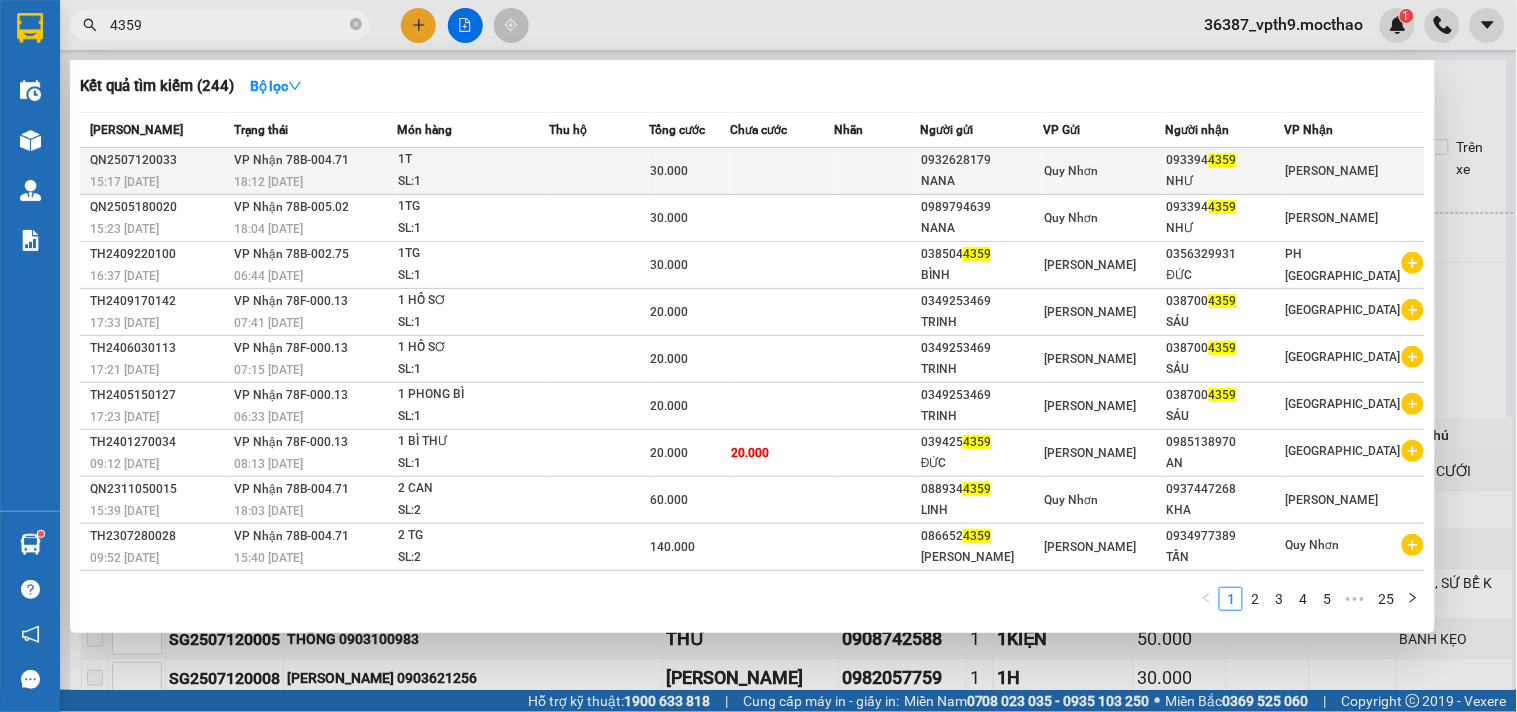 click on "Quy Nhơn" at bounding box center (1104, 171) 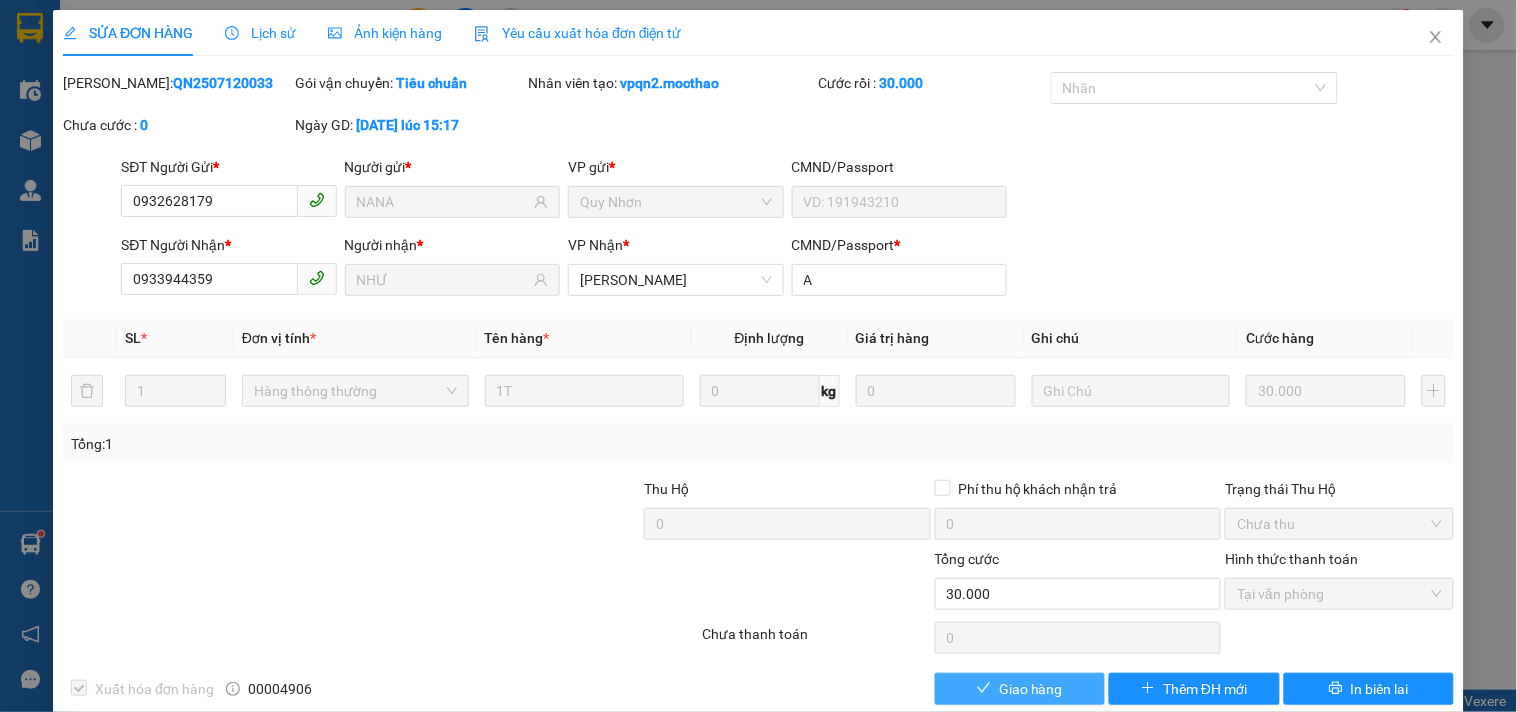 click on "Giao hàng" at bounding box center [1031, 689] 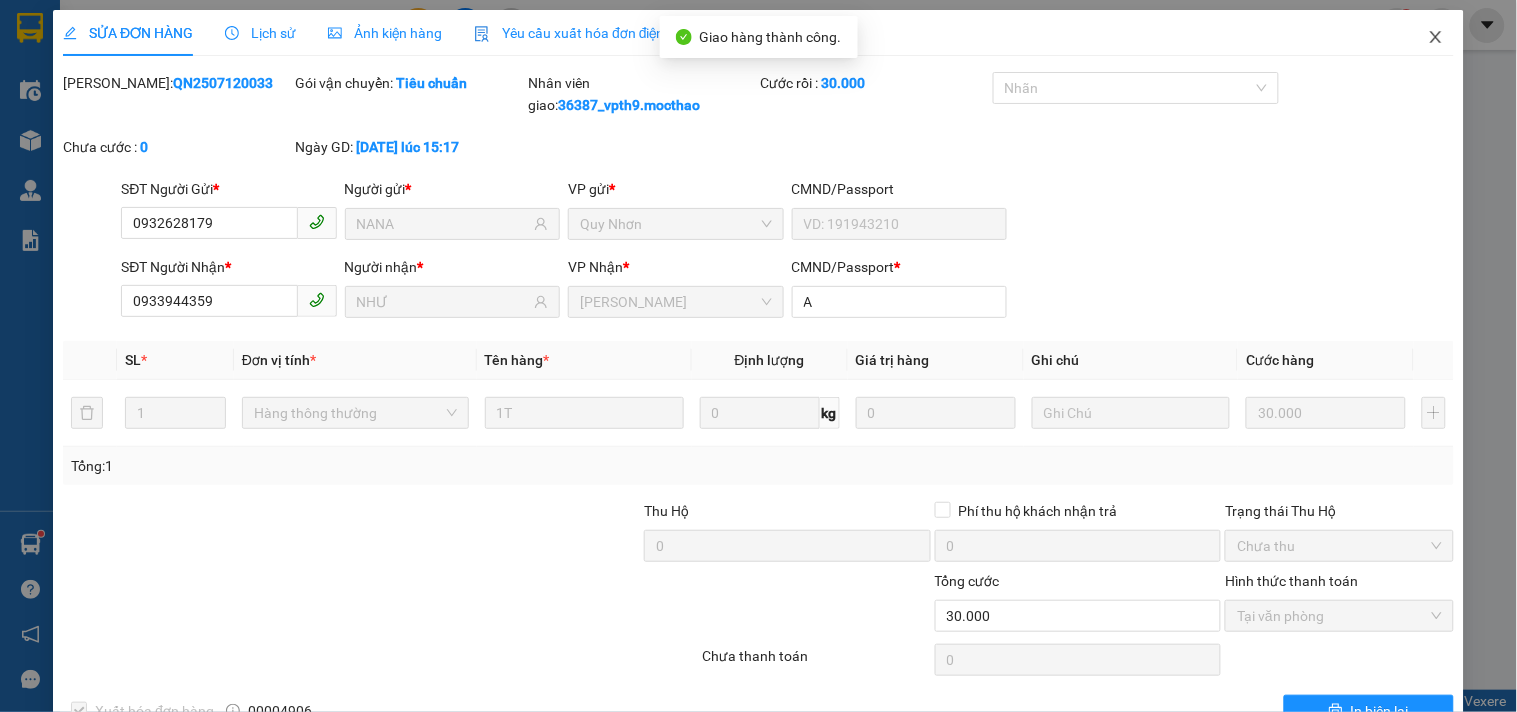 click at bounding box center (1436, 38) 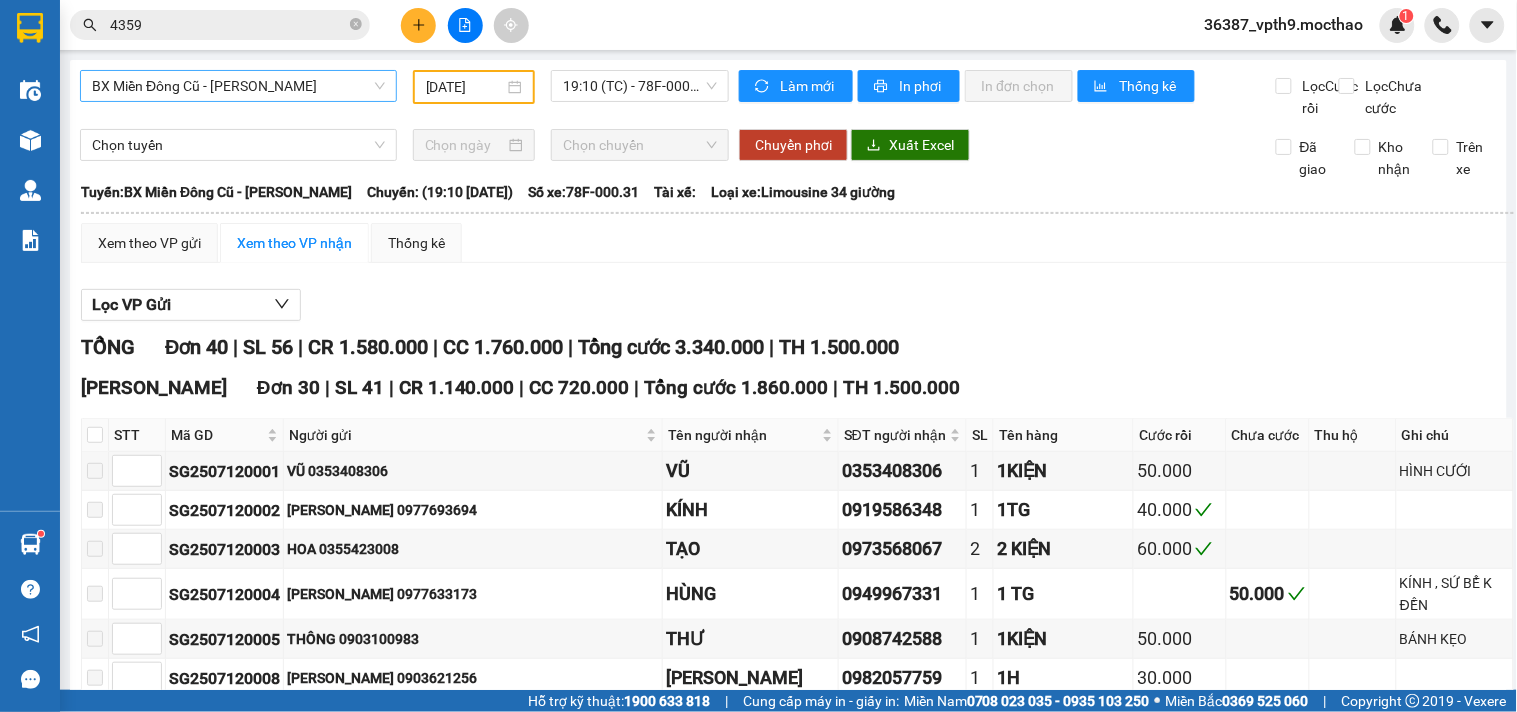 click on "BX Miền Đông Cũ - Tuy Hoà" at bounding box center [238, 86] 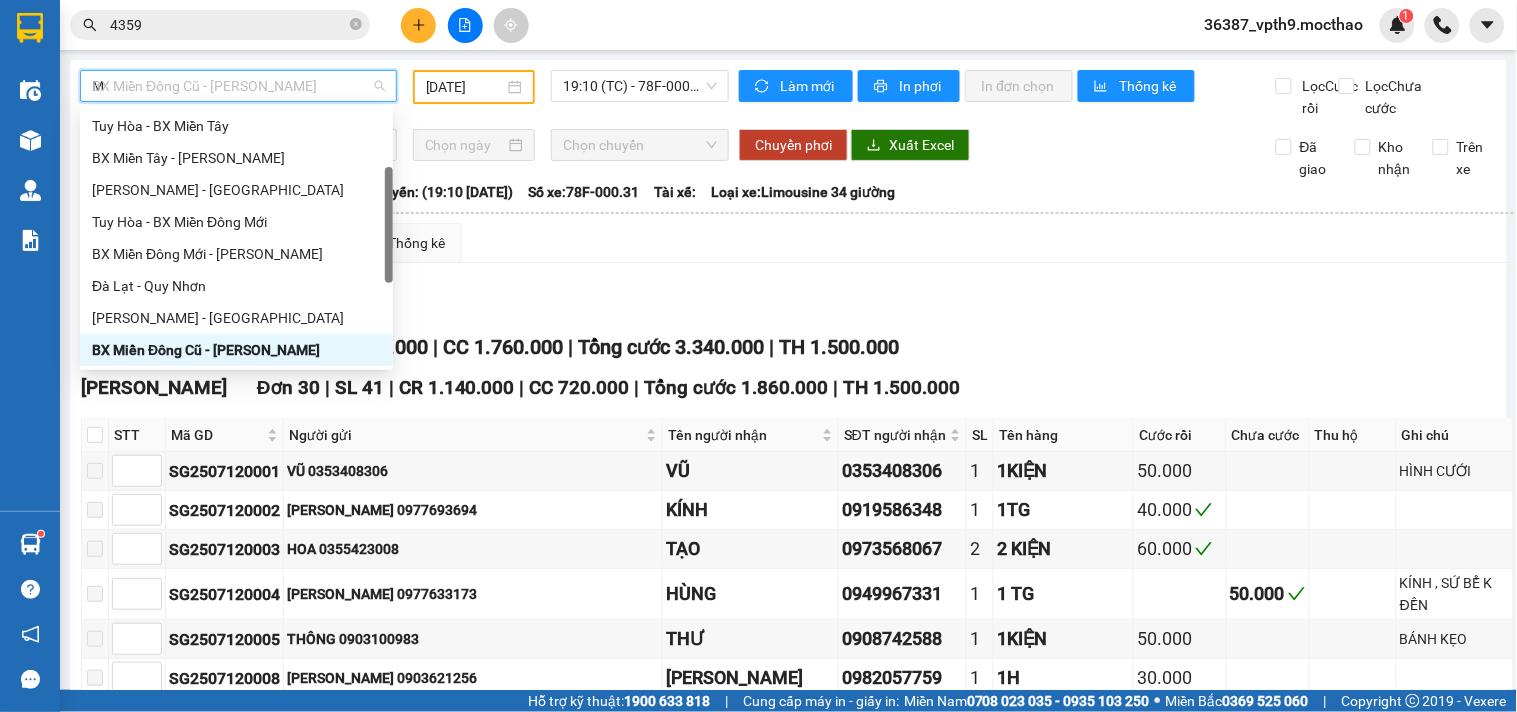 scroll, scrollTop: 0, scrollLeft: 0, axis: both 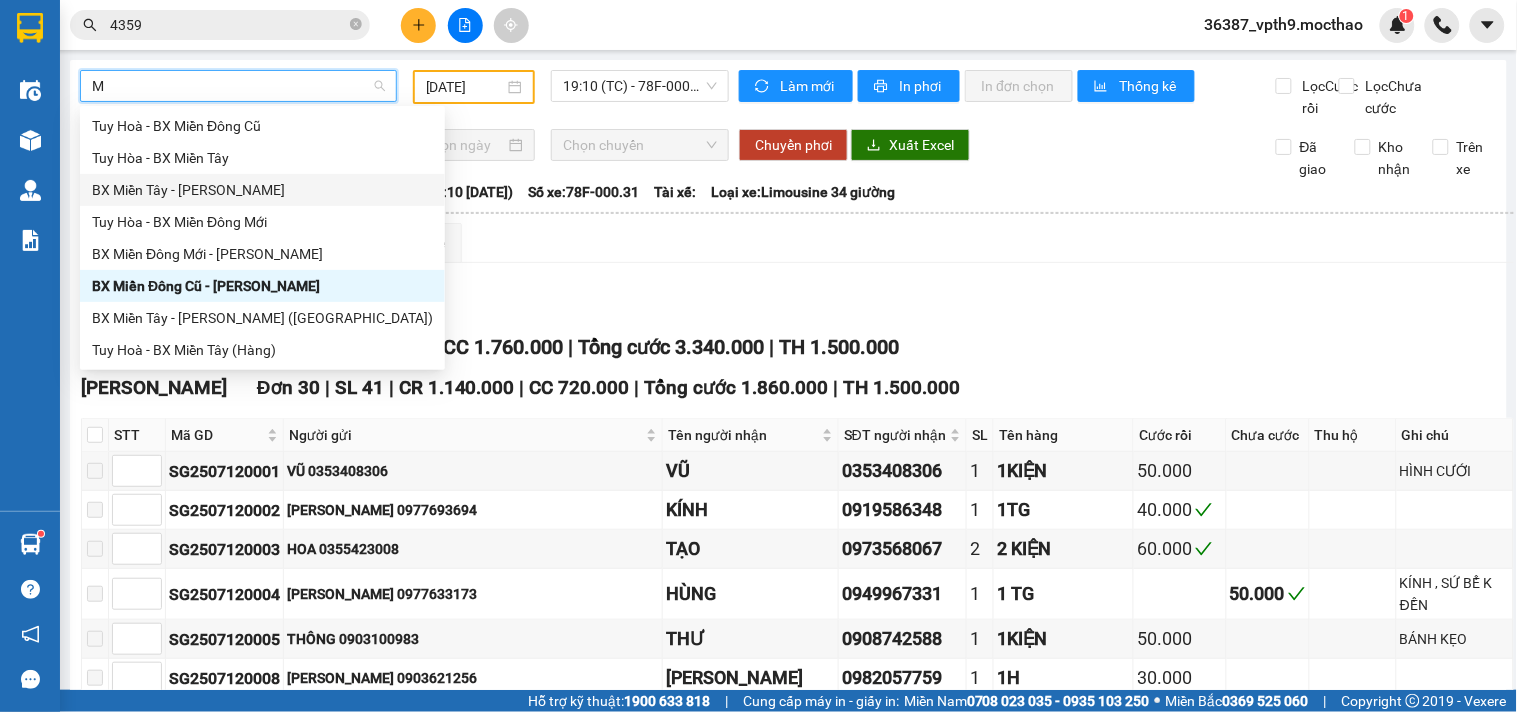 click on "BX Miền Tây - [PERSON_NAME]" at bounding box center [262, 190] 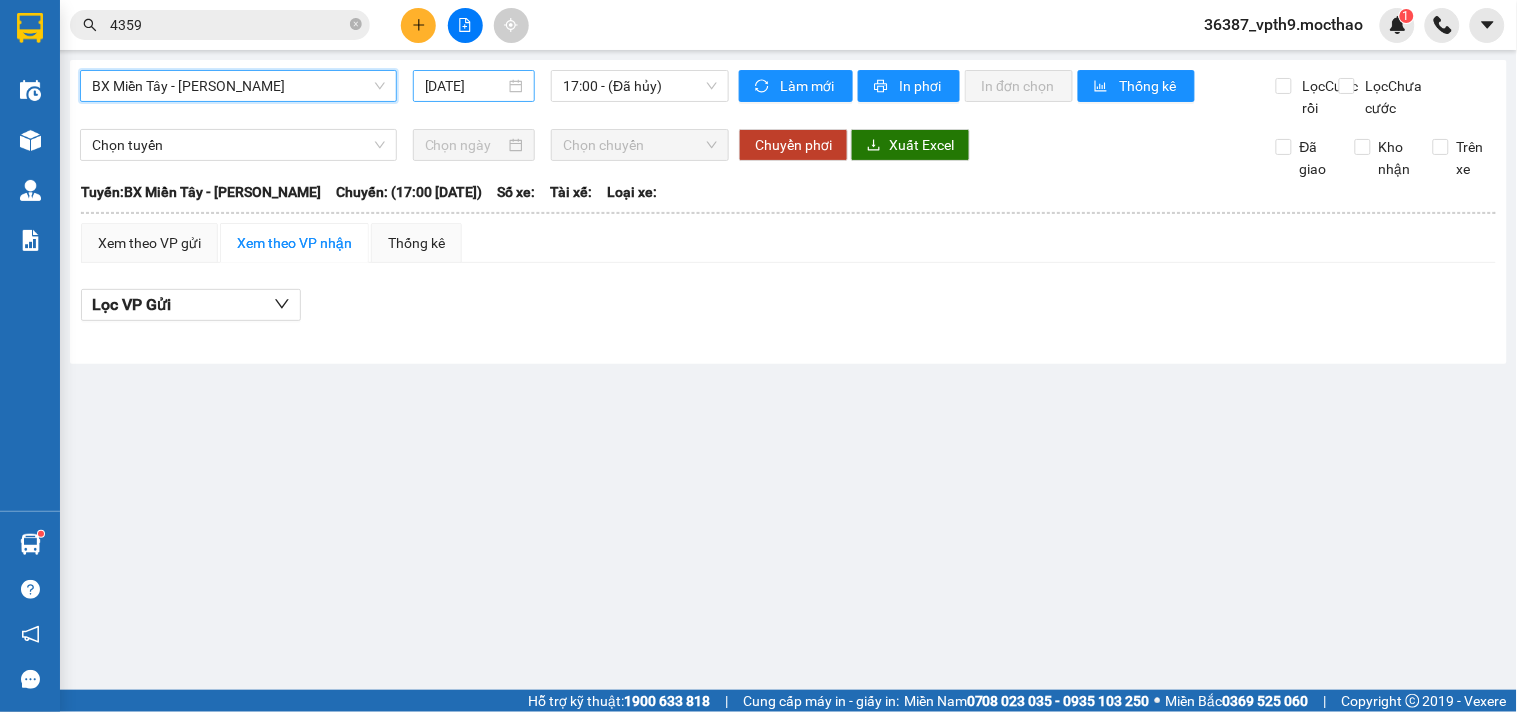 click on "13/07/2025" at bounding box center [465, 86] 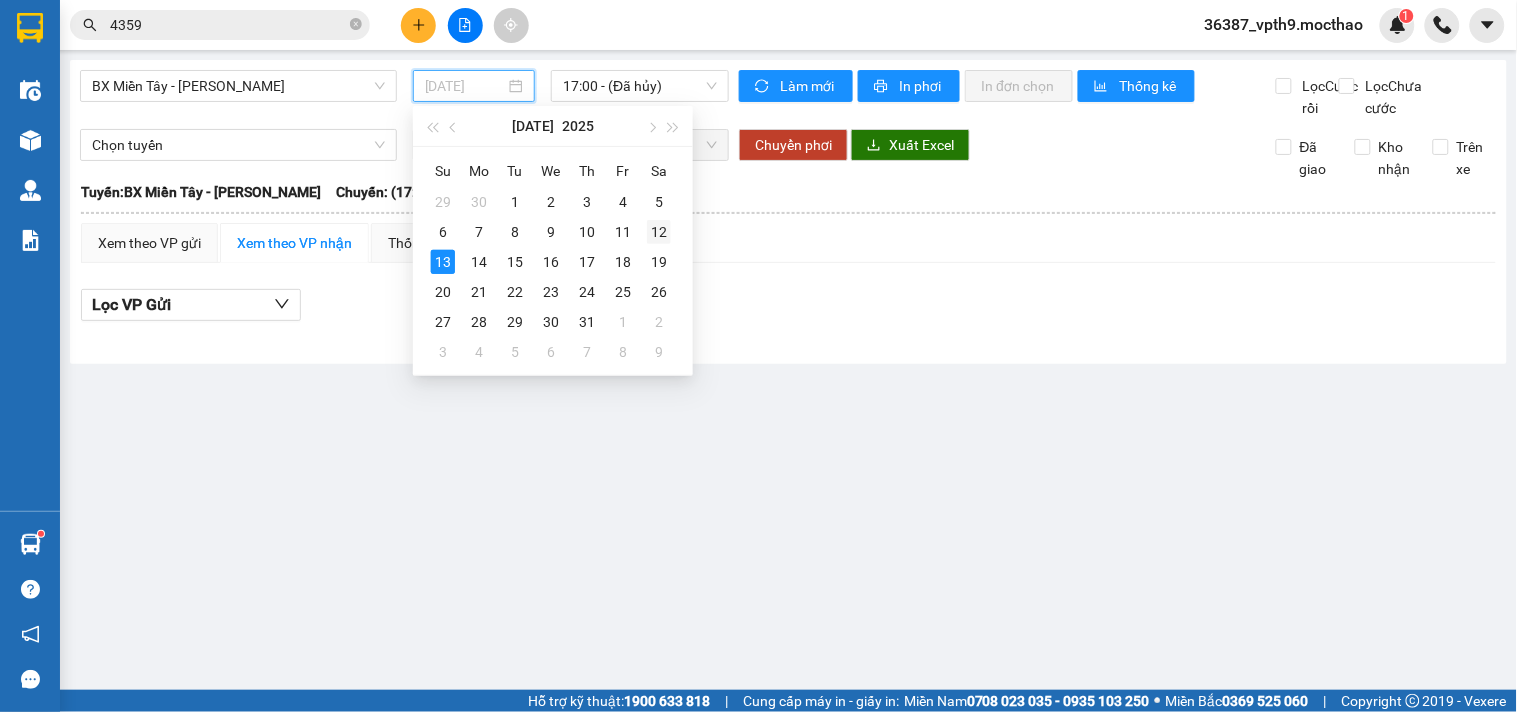 click on "12" at bounding box center [659, 232] 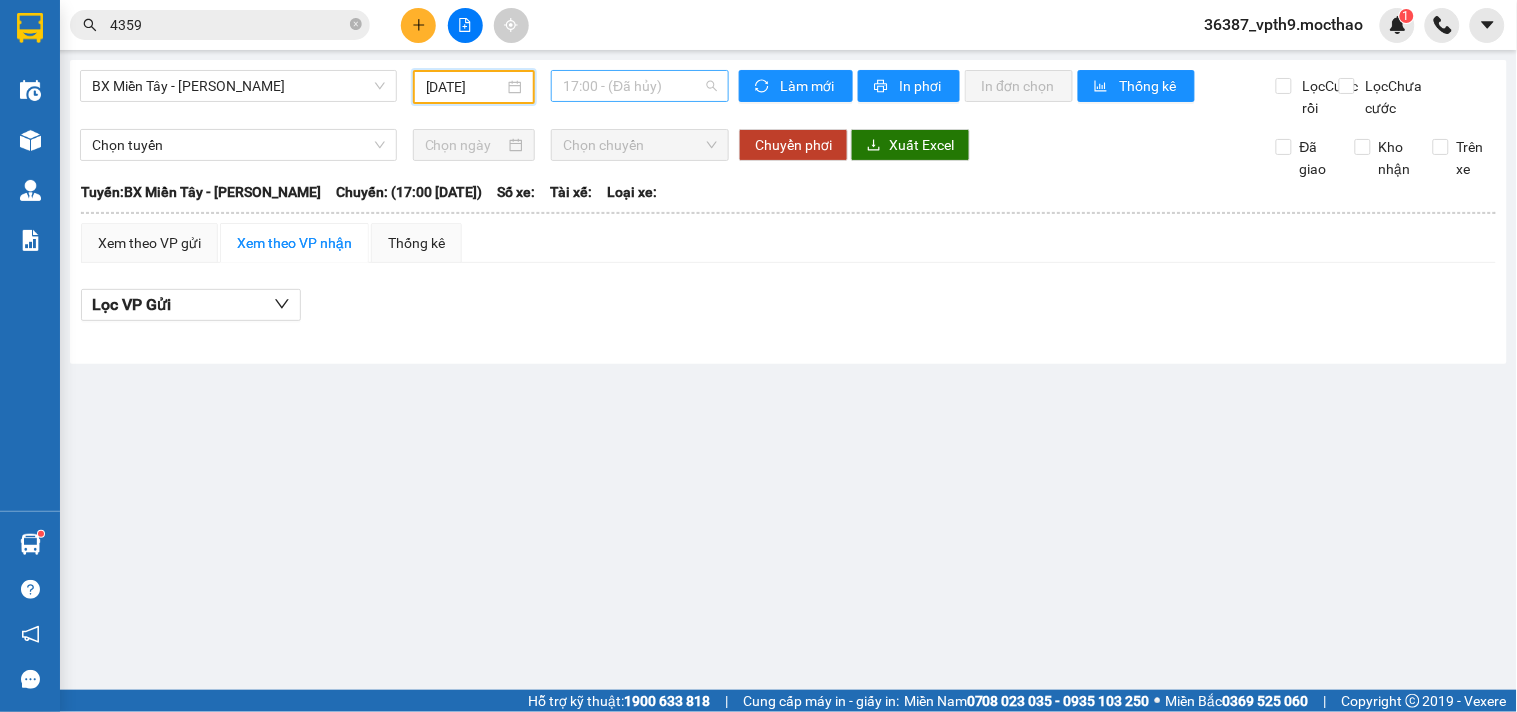 click on "17:00     - (Đã hủy)" at bounding box center [640, 86] 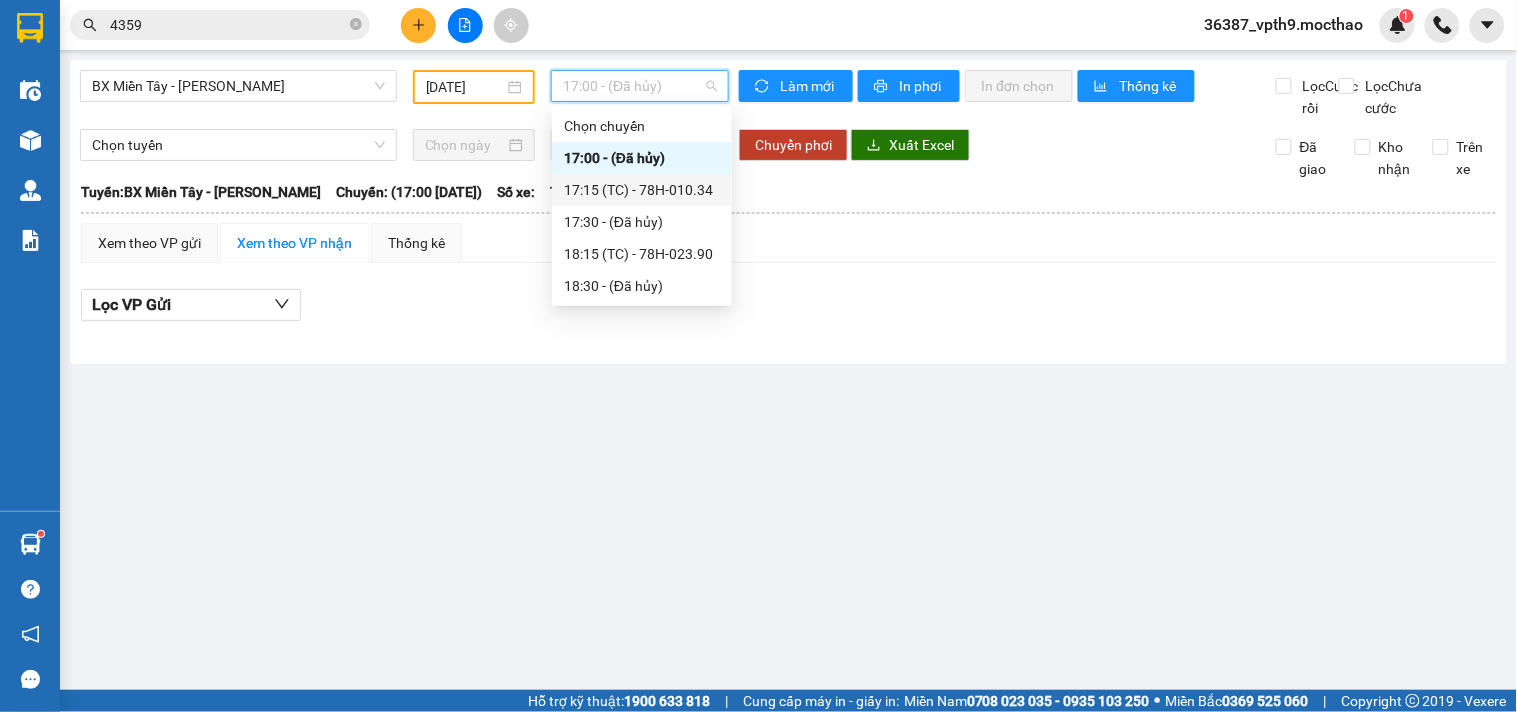 click on "17:15   (TC)   - 78H-010.34" at bounding box center (642, 190) 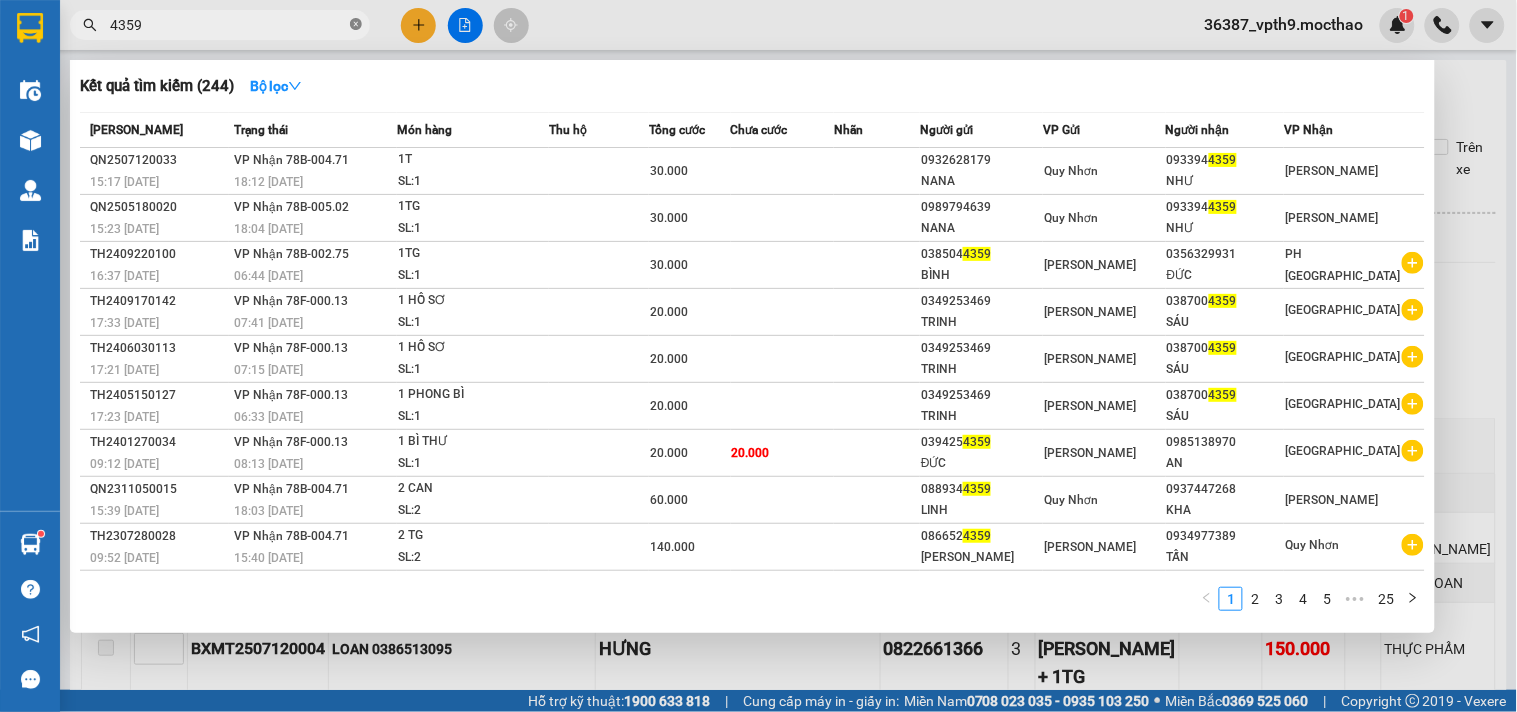 click 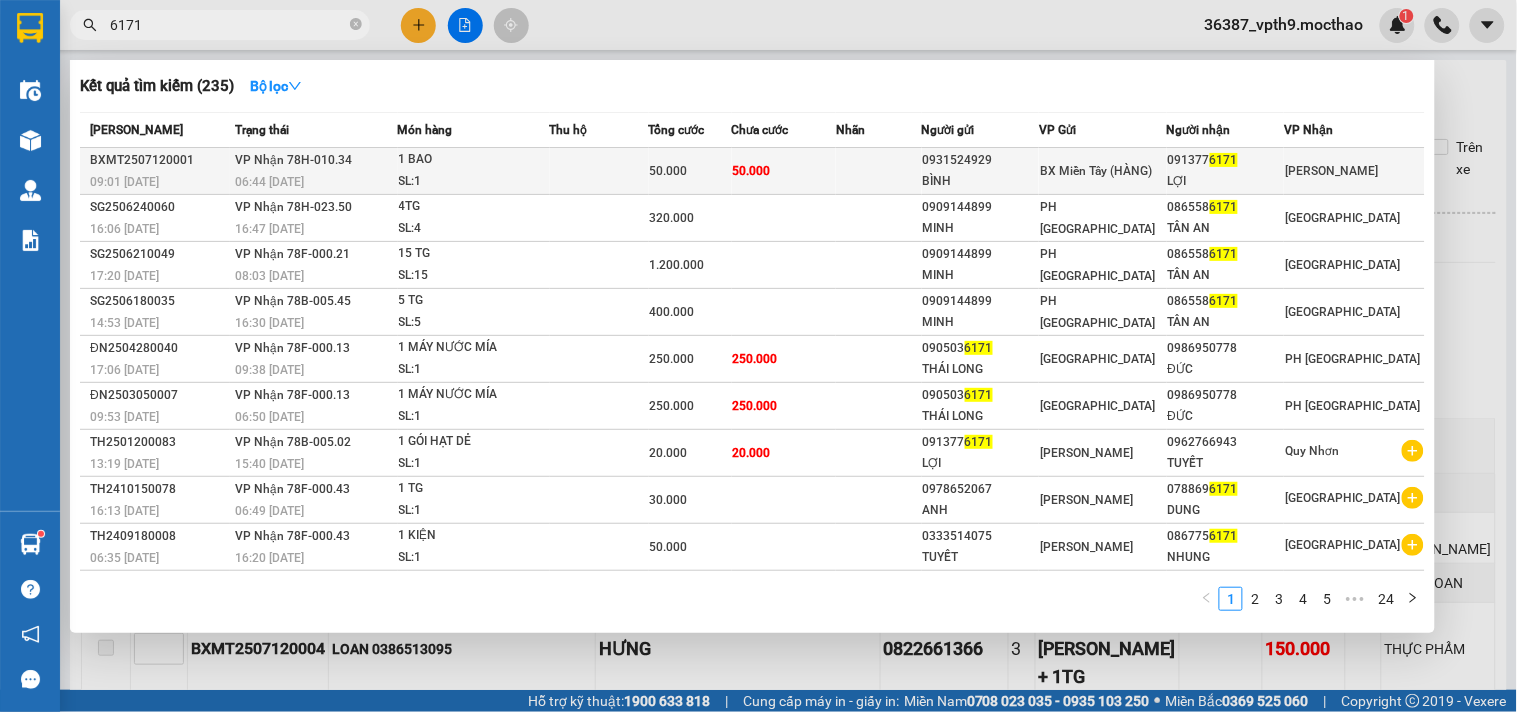 click on "BX Miền Tây (HÀNG)" at bounding box center (1096, 171) 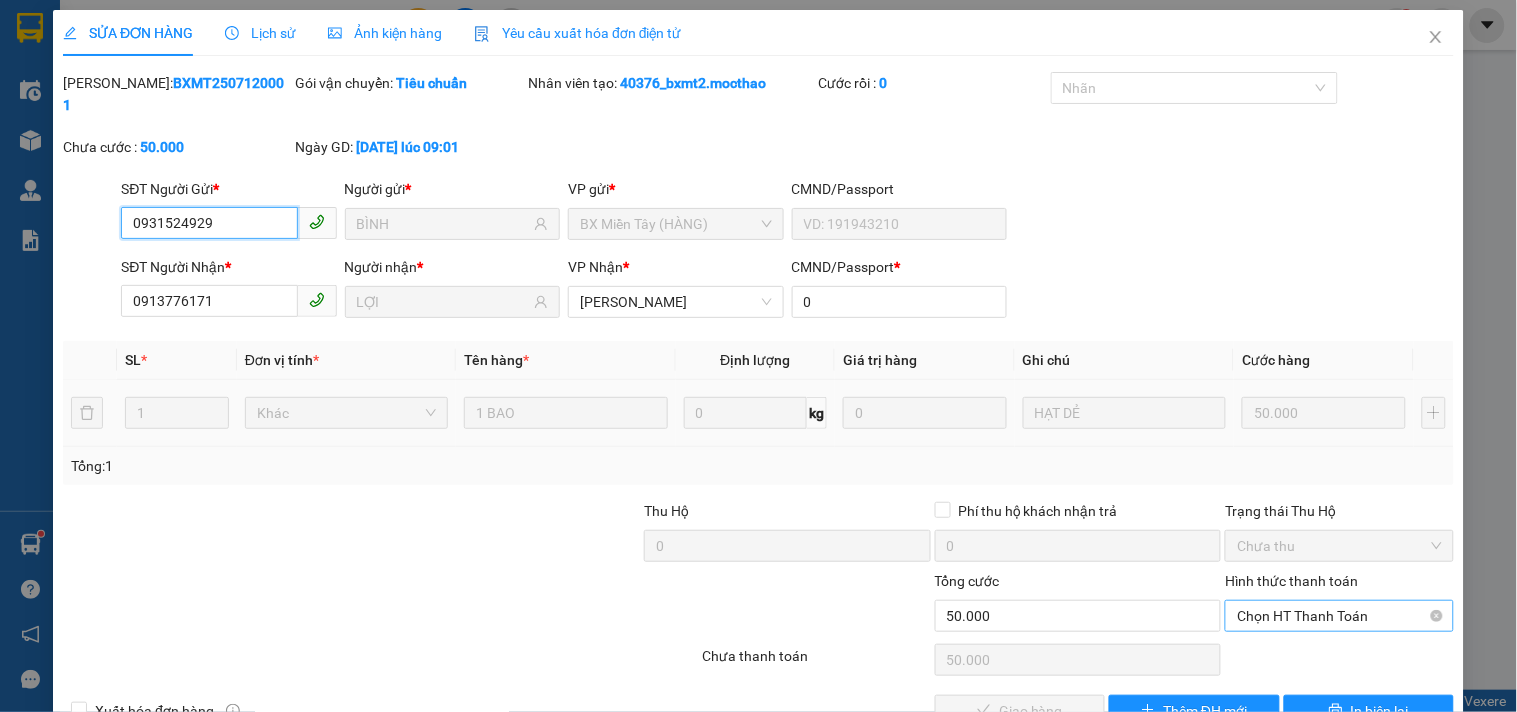 click on "Chọn HT Thanh Toán" at bounding box center (1339, 616) 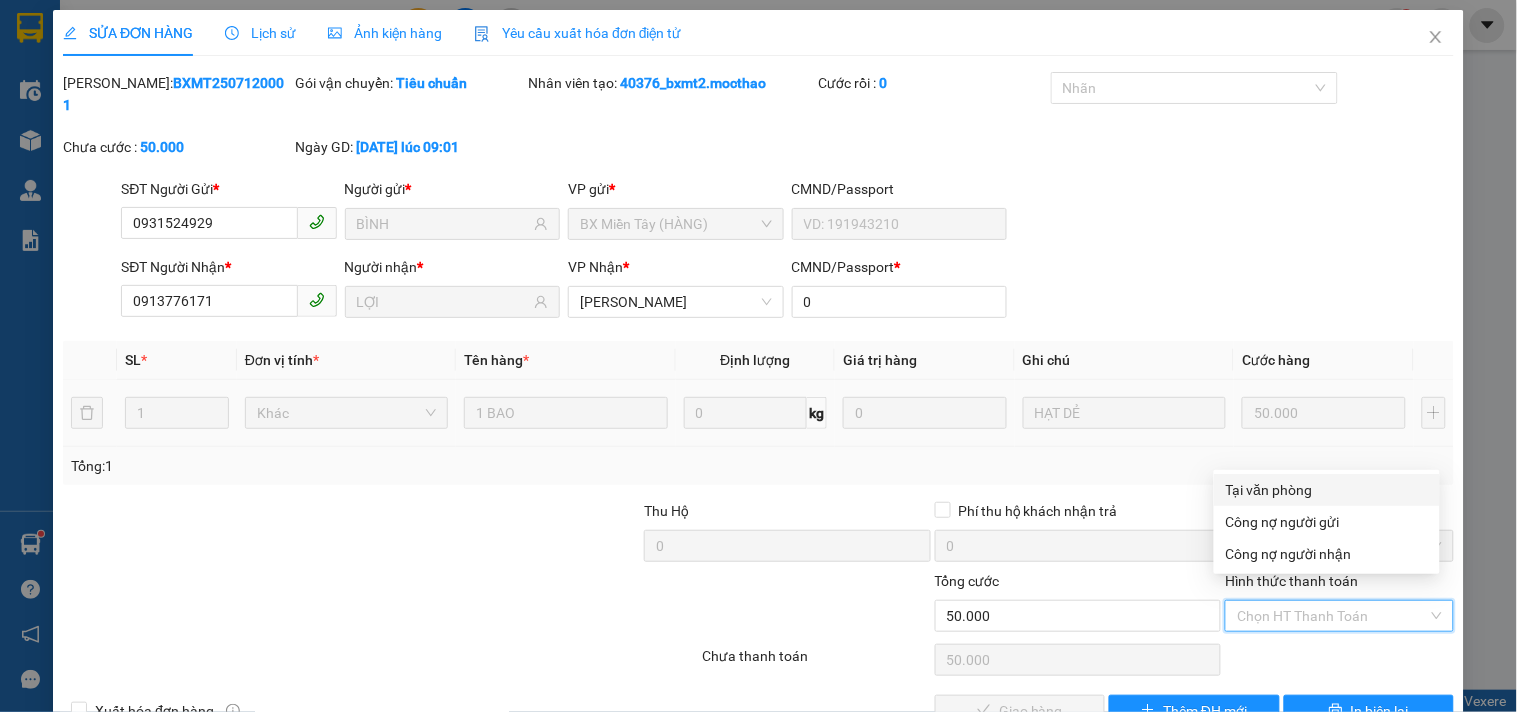 click on "Tại văn phòng" at bounding box center [1327, 490] 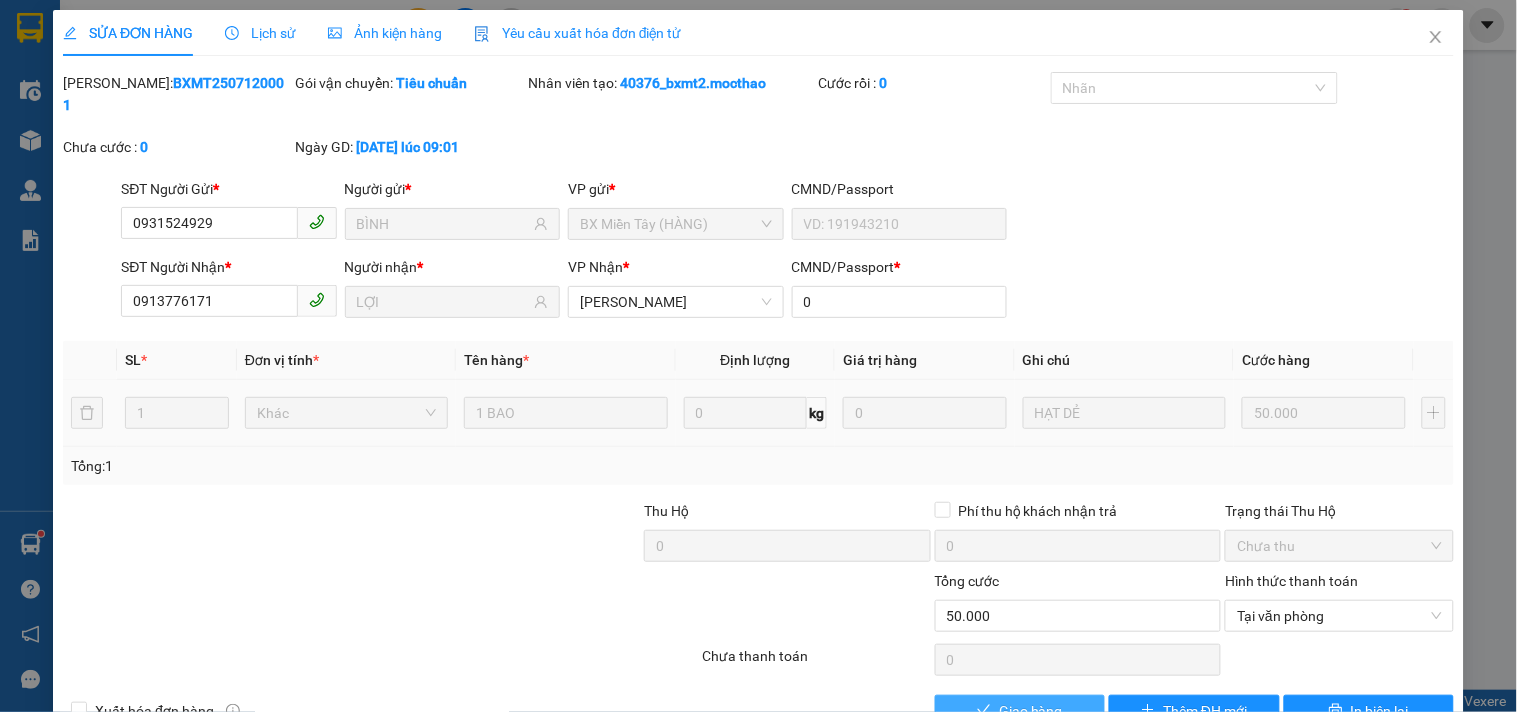 click on "Giao hàng" at bounding box center [1031, 711] 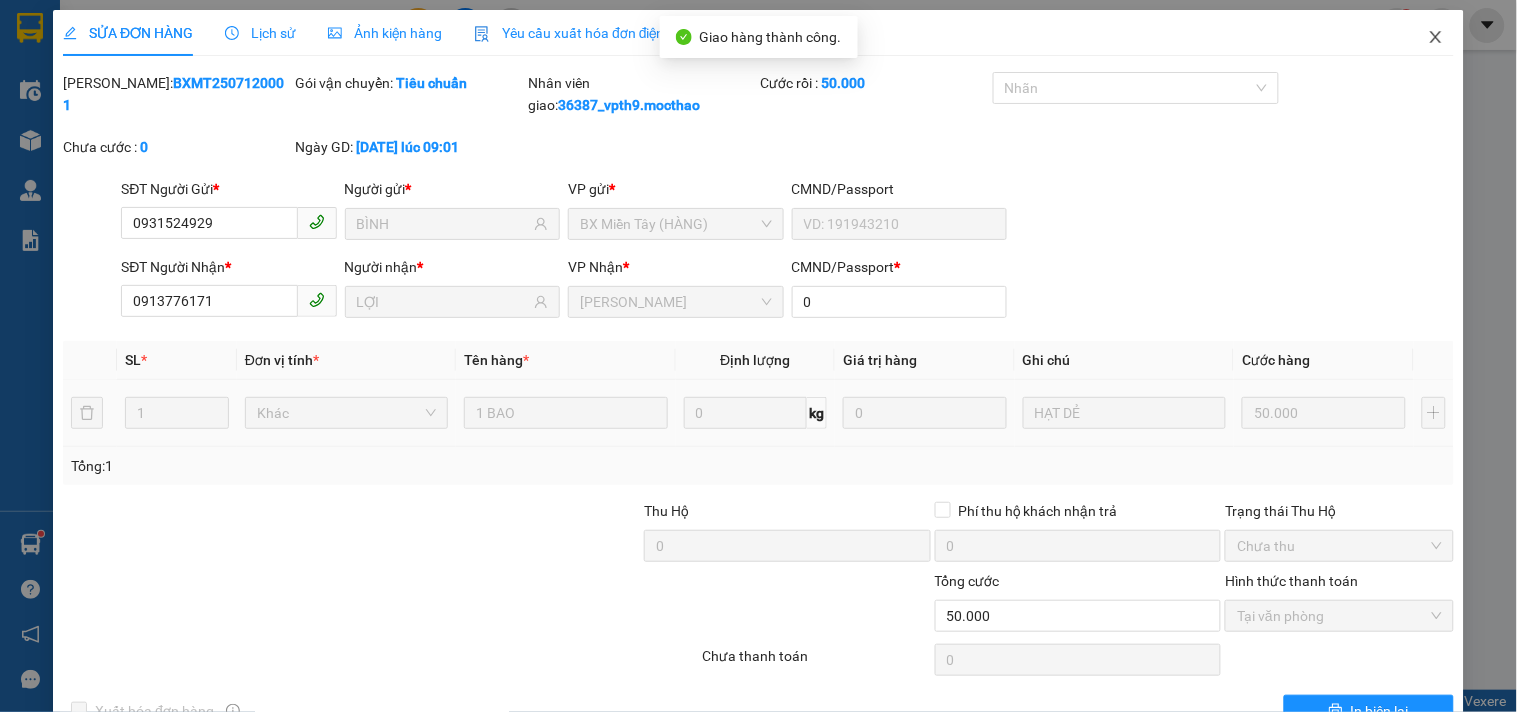 click 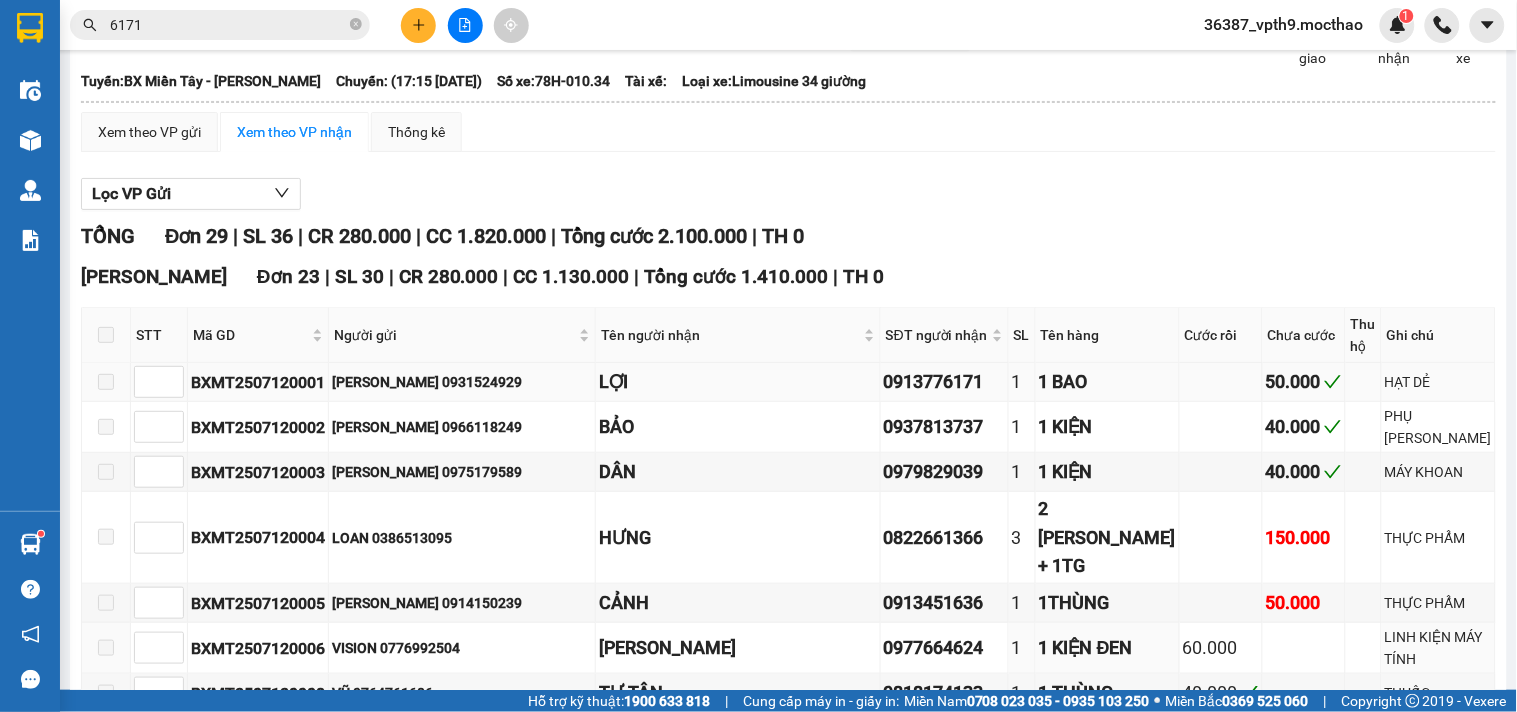 scroll, scrollTop: 0, scrollLeft: 0, axis: both 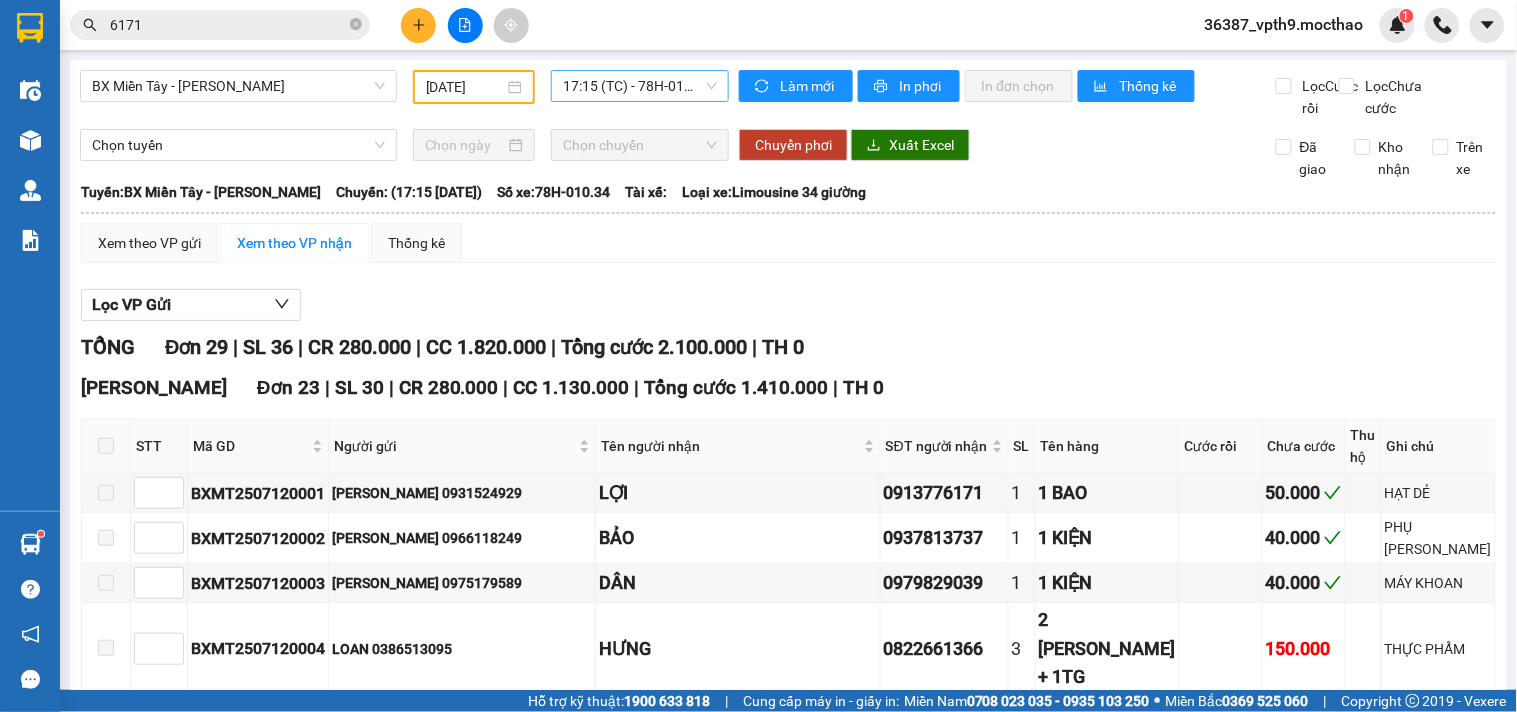 click on "17:15   (TC)   - 78H-010.34" at bounding box center (640, 86) 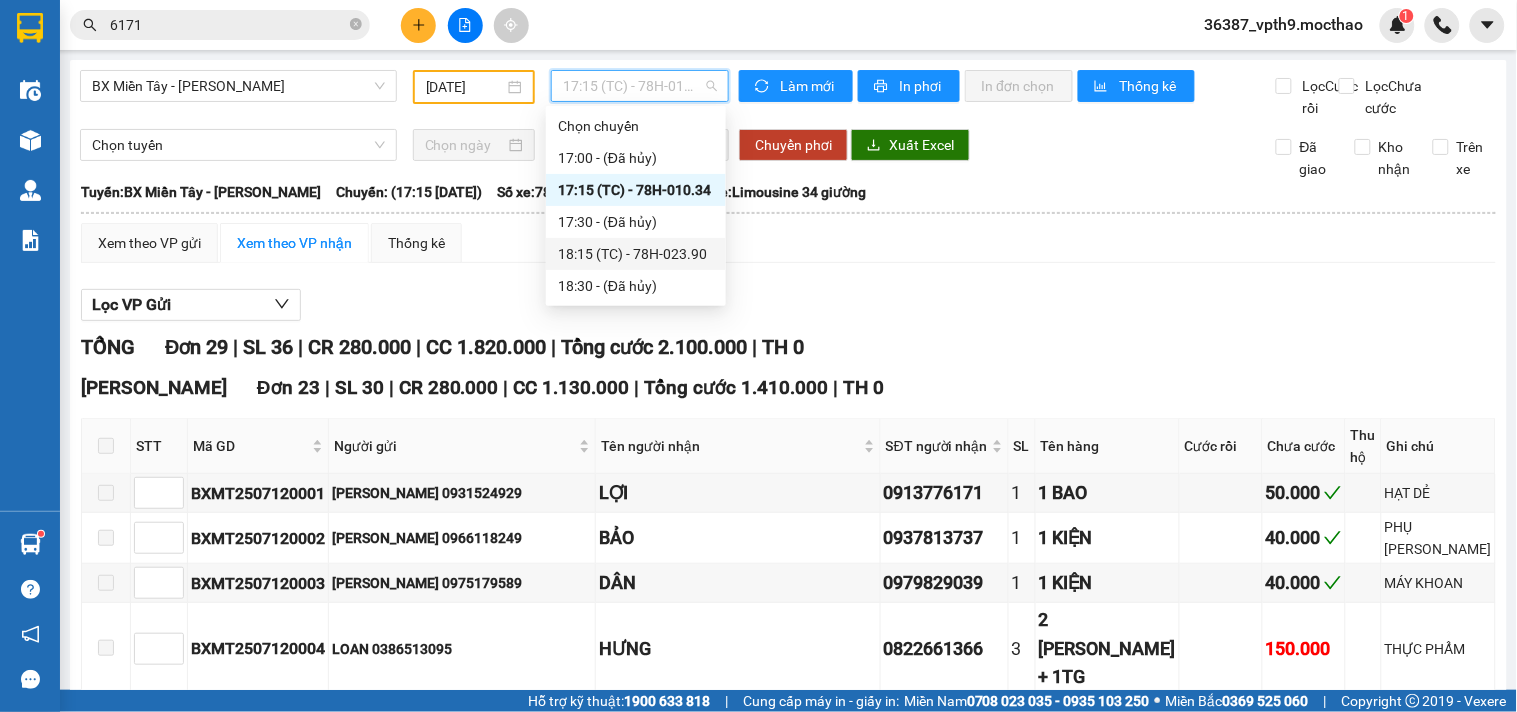 click on "18:15   (TC)   - 78H-023.90" at bounding box center (636, 254) 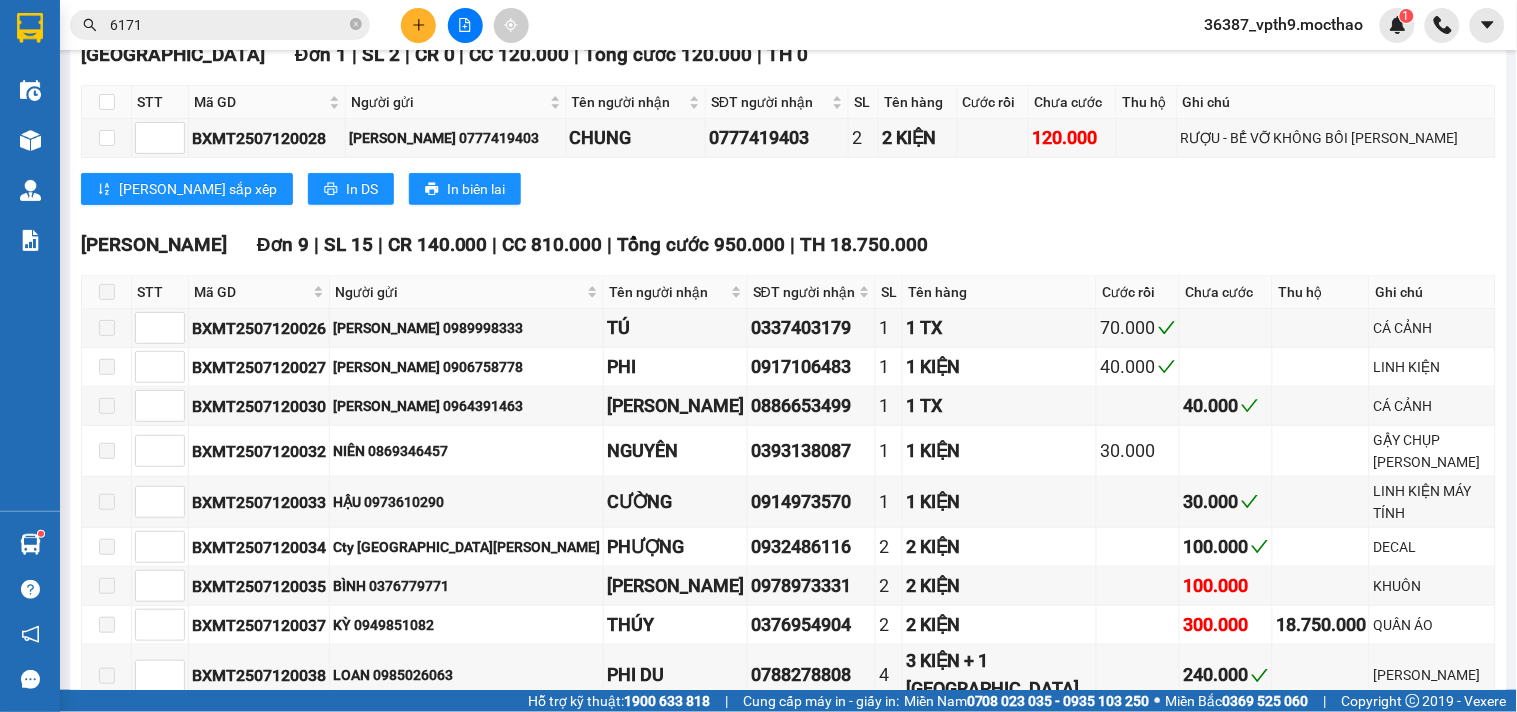 scroll, scrollTop: 555, scrollLeft: 0, axis: vertical 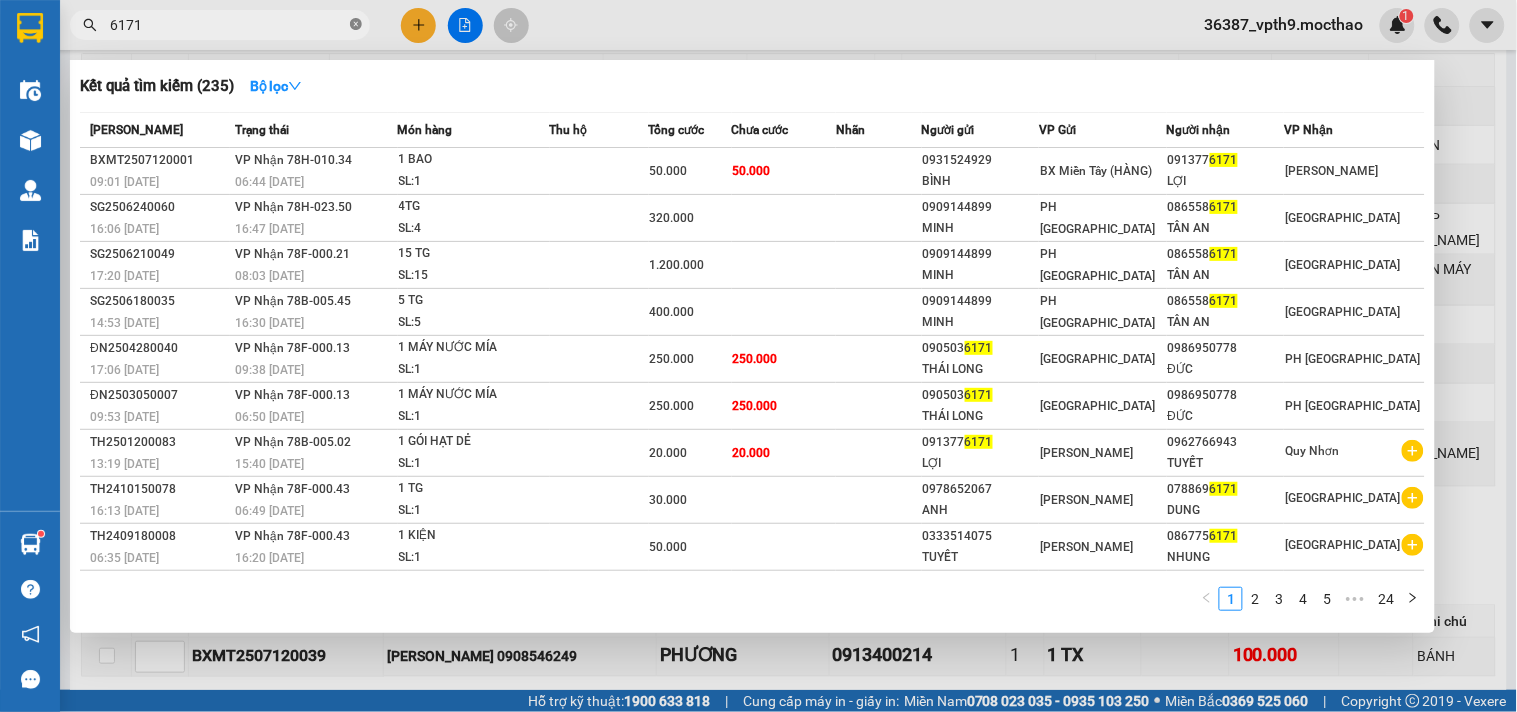 click 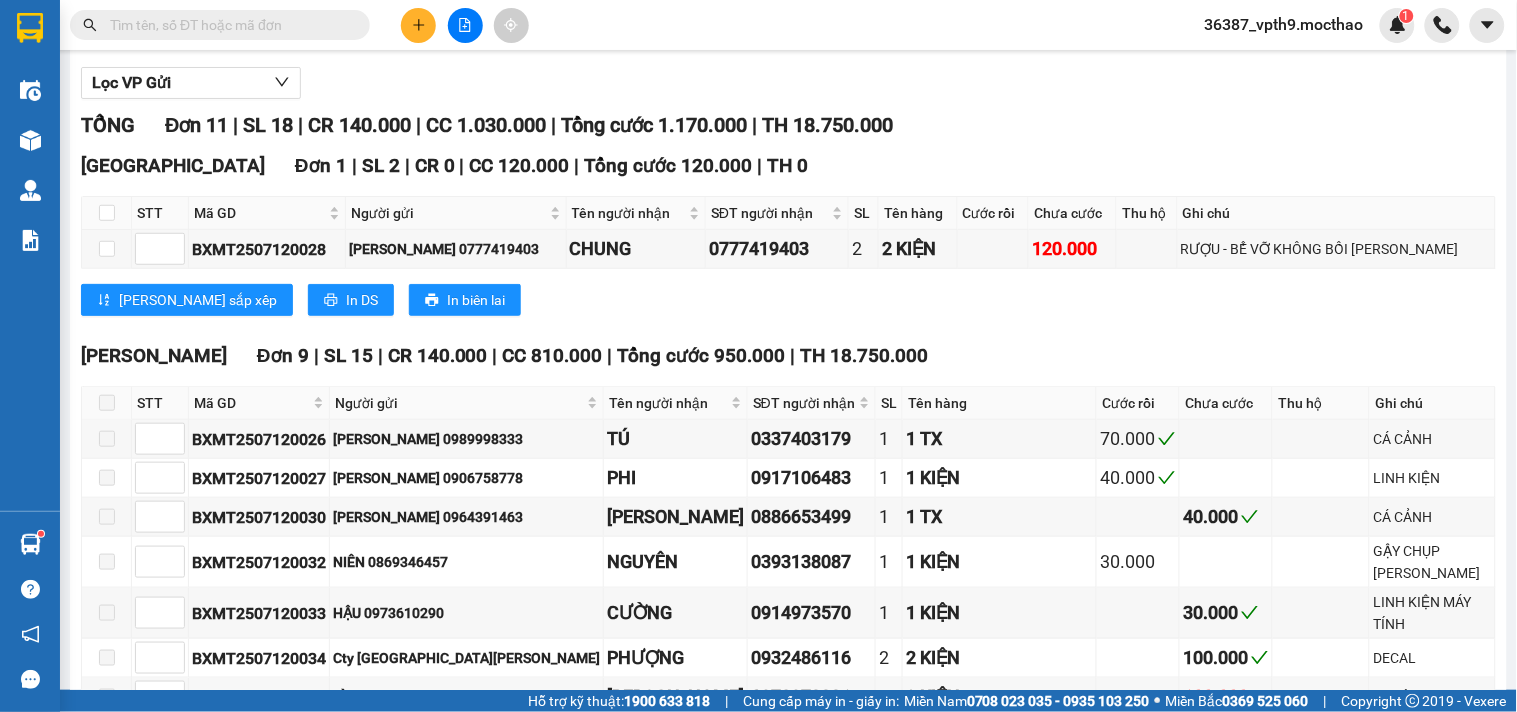 scroll, scrollTop: 0, scrollLeft: 0, axis: both 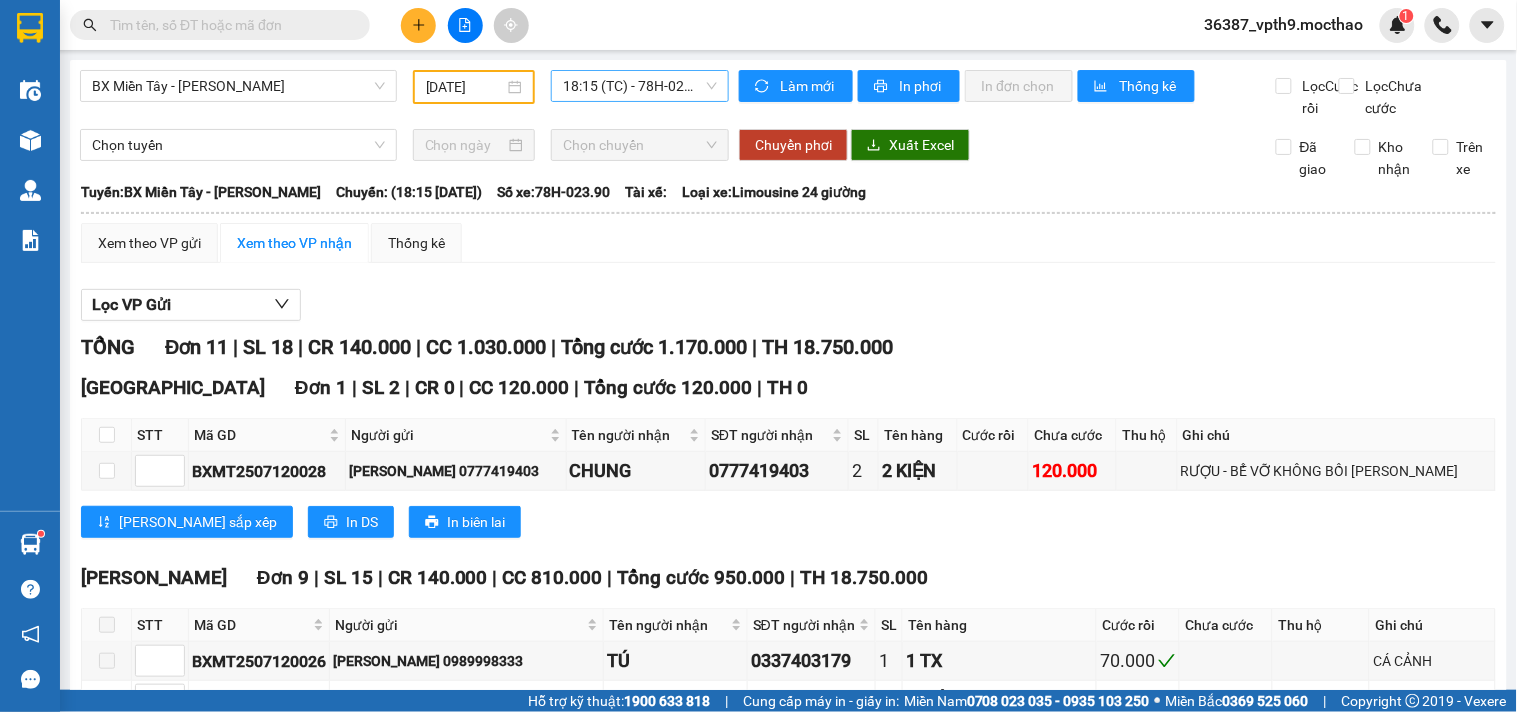 click on "18:15   (TC)   - 78H-023.90" at bounding box center [640, 86] 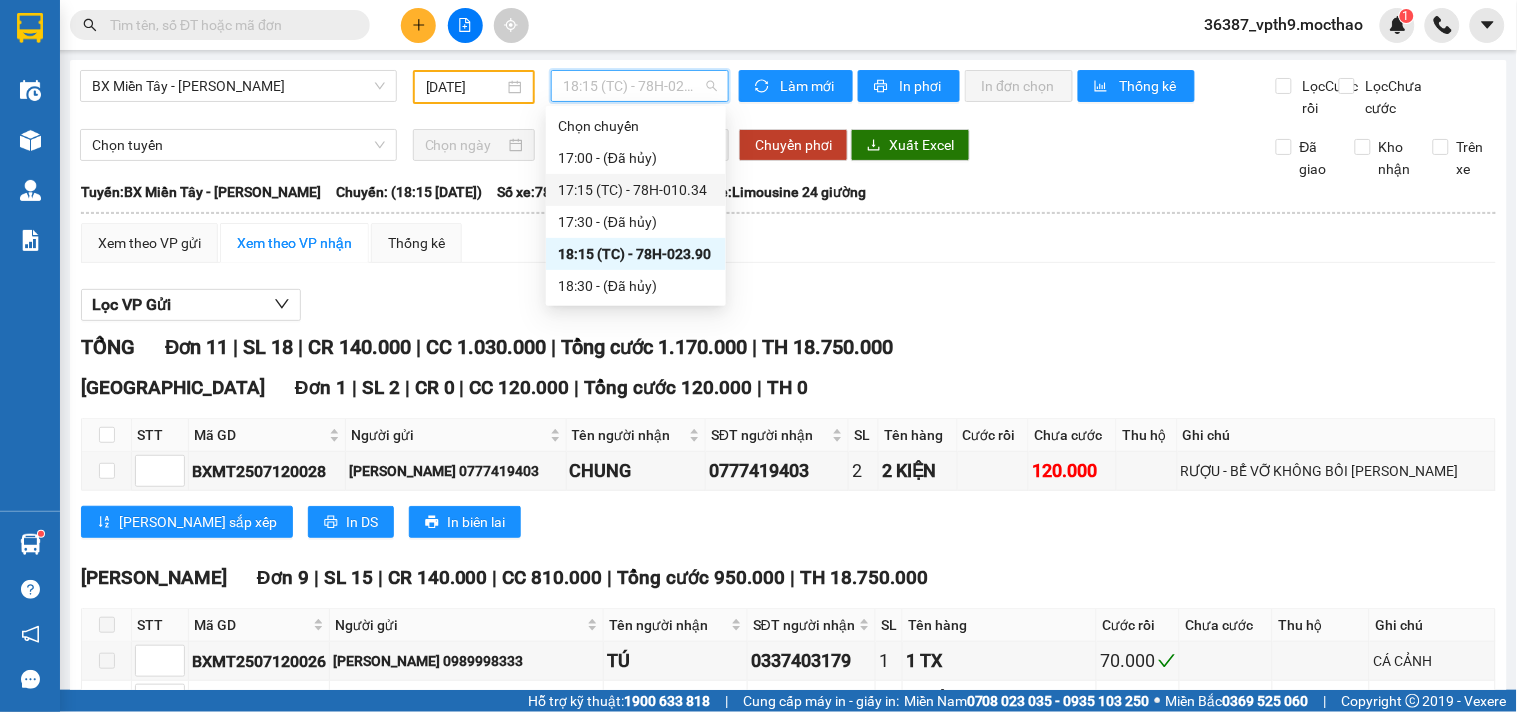 click on "17:15   (TC)   - 78H-010.34" at bounding box center [636, 190] 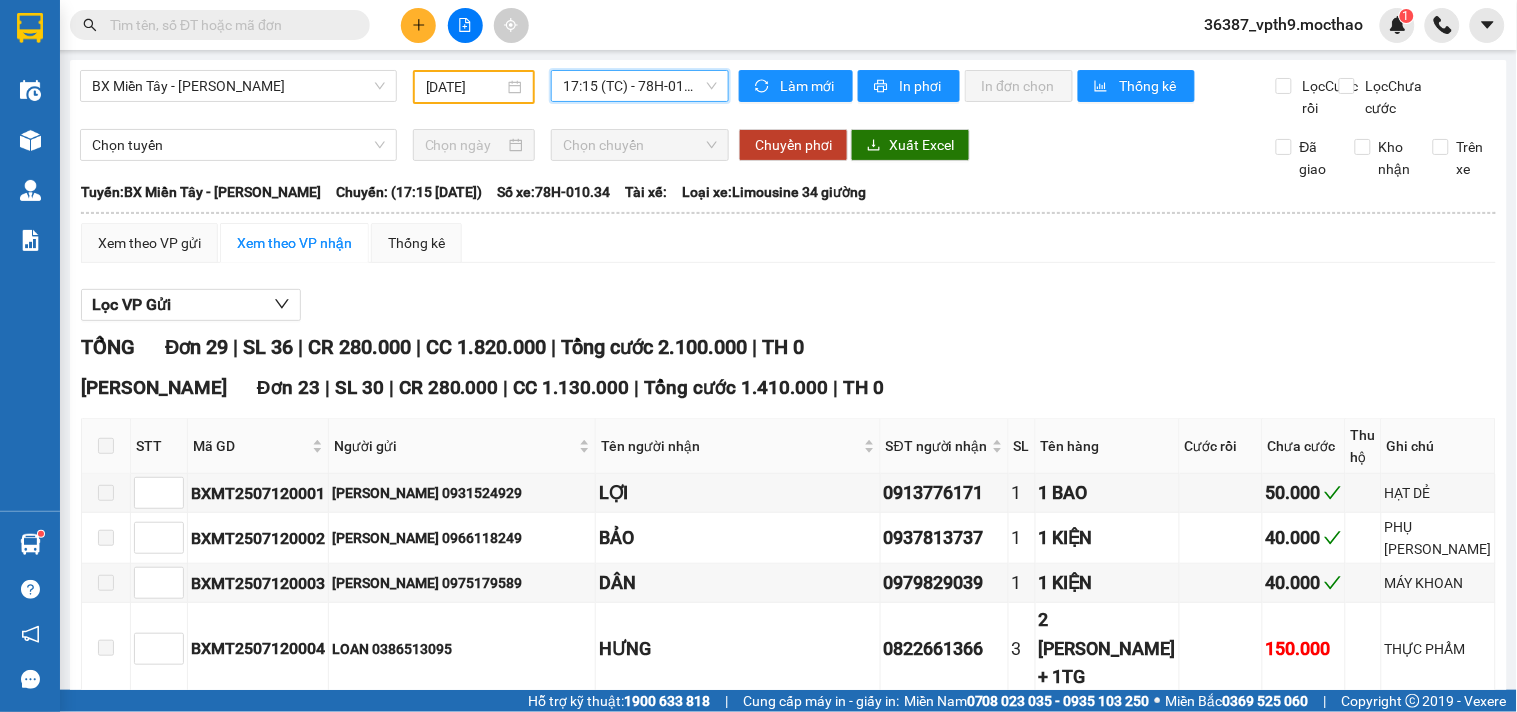 click at bounding box center (228, 25) 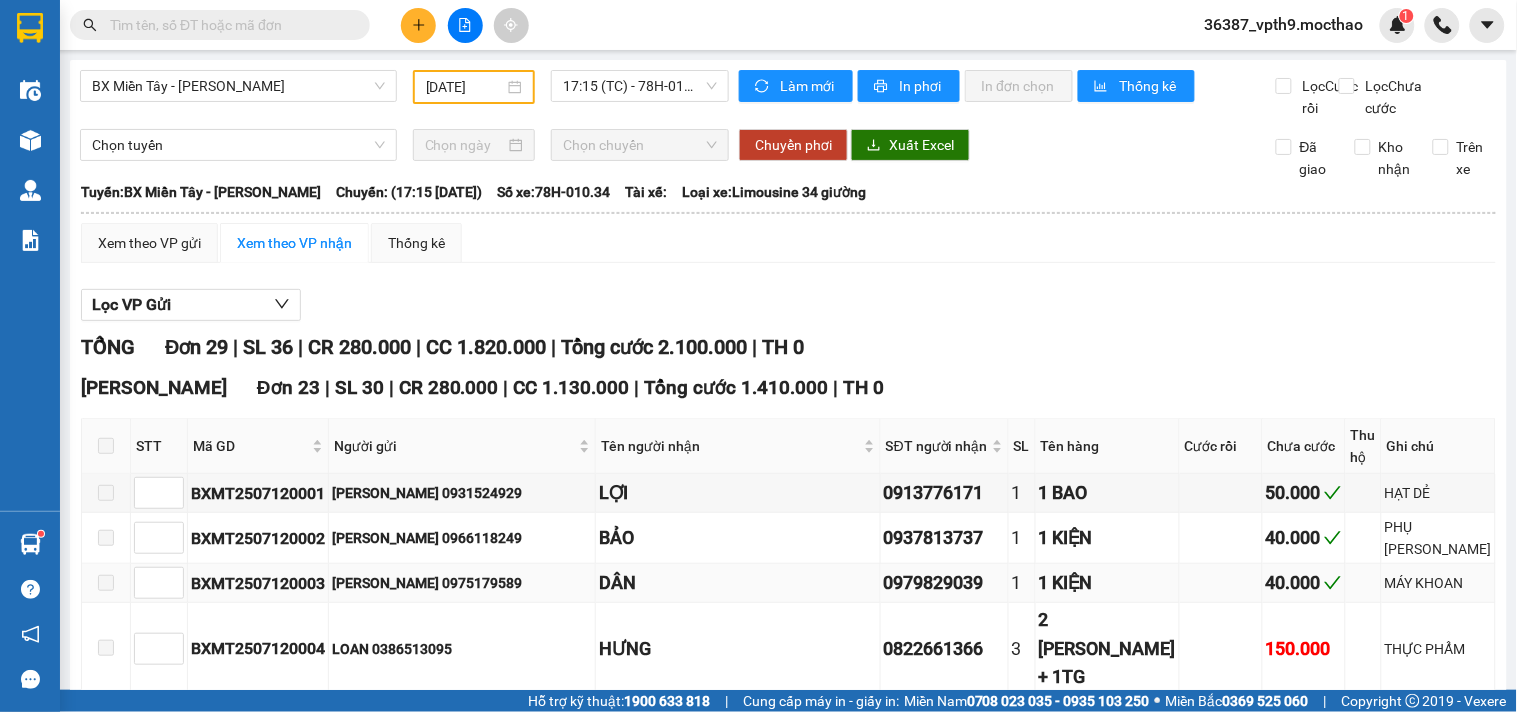 scroll, scrollTop: 222, scrollLeft: 0, axis: vertical 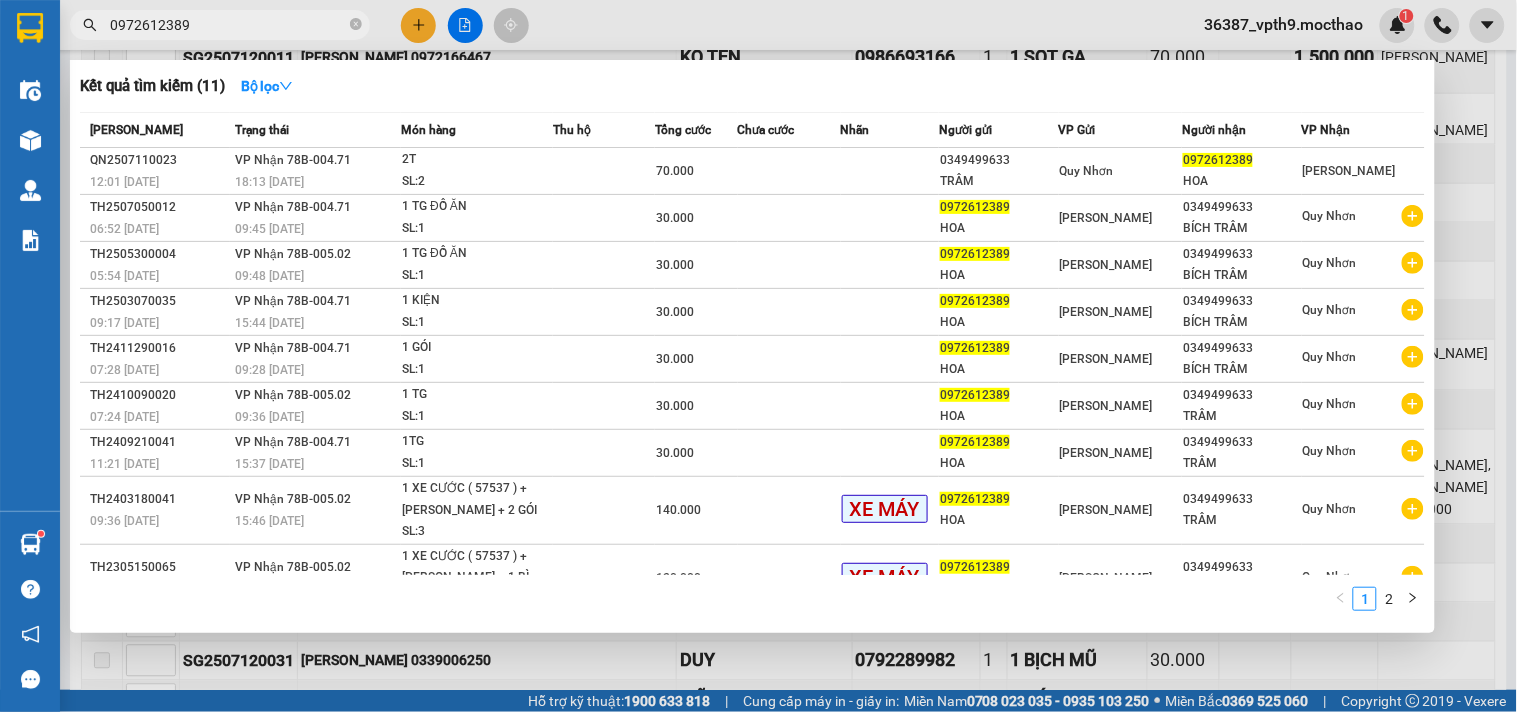 click on "0972612389" at bounding box center (228, 25) 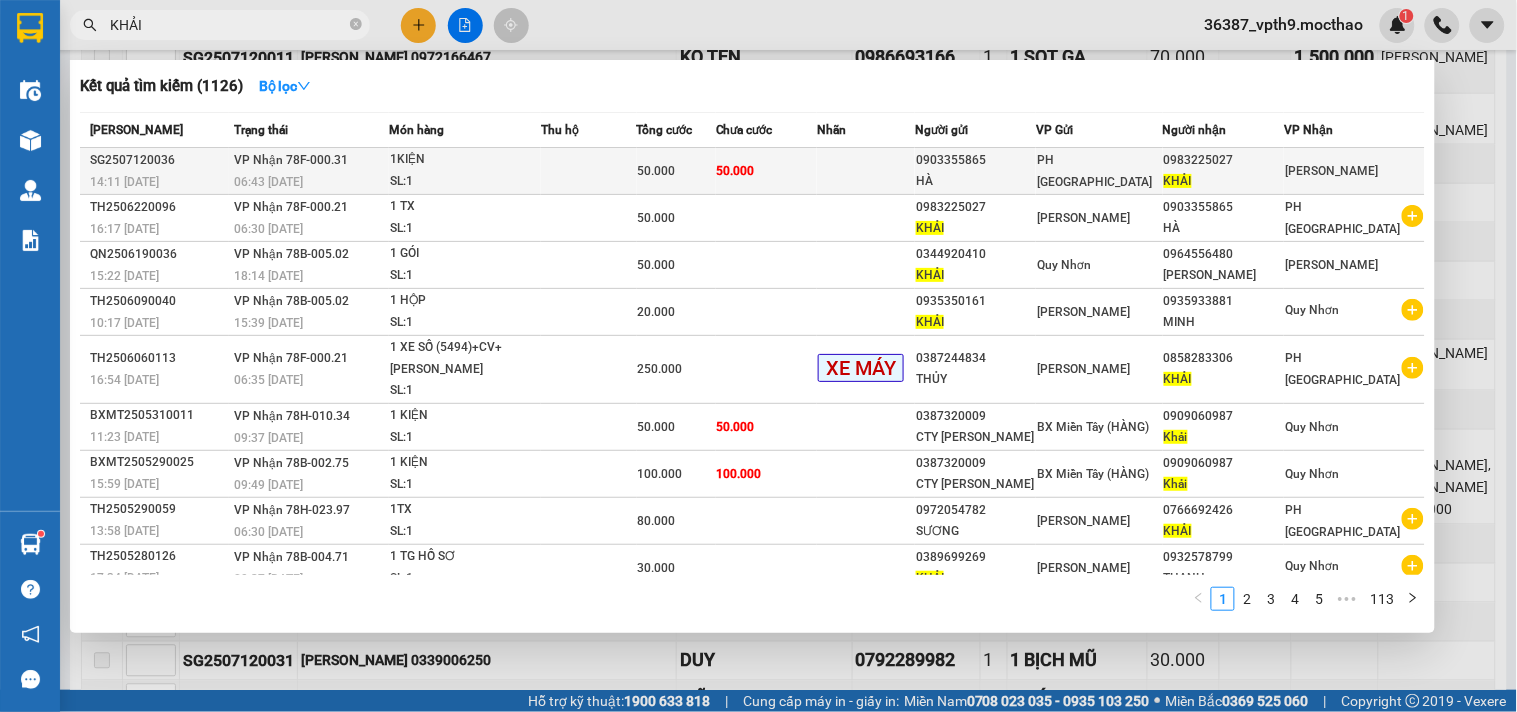type on "KHẢI" 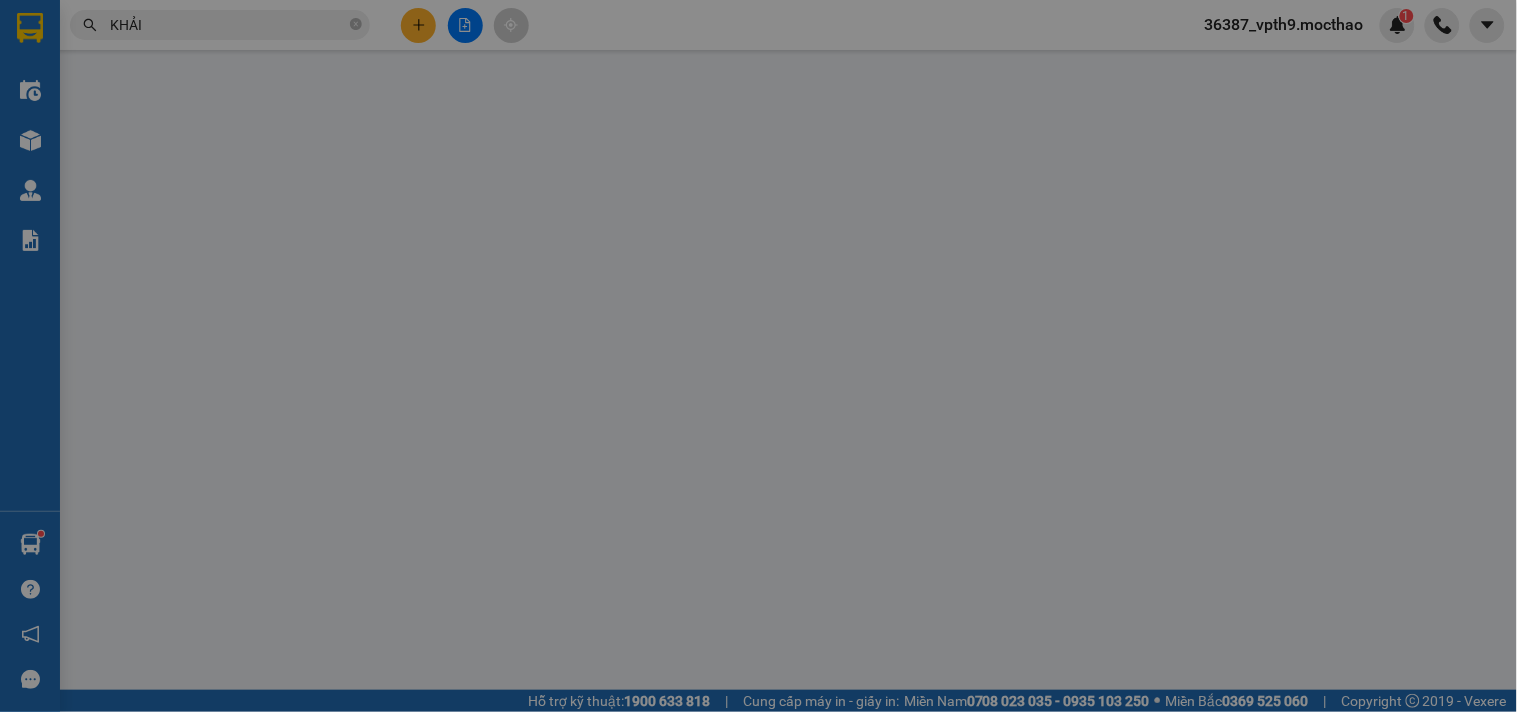 scroll, scrollTop: 0, scrollLeft: 0, axis: both 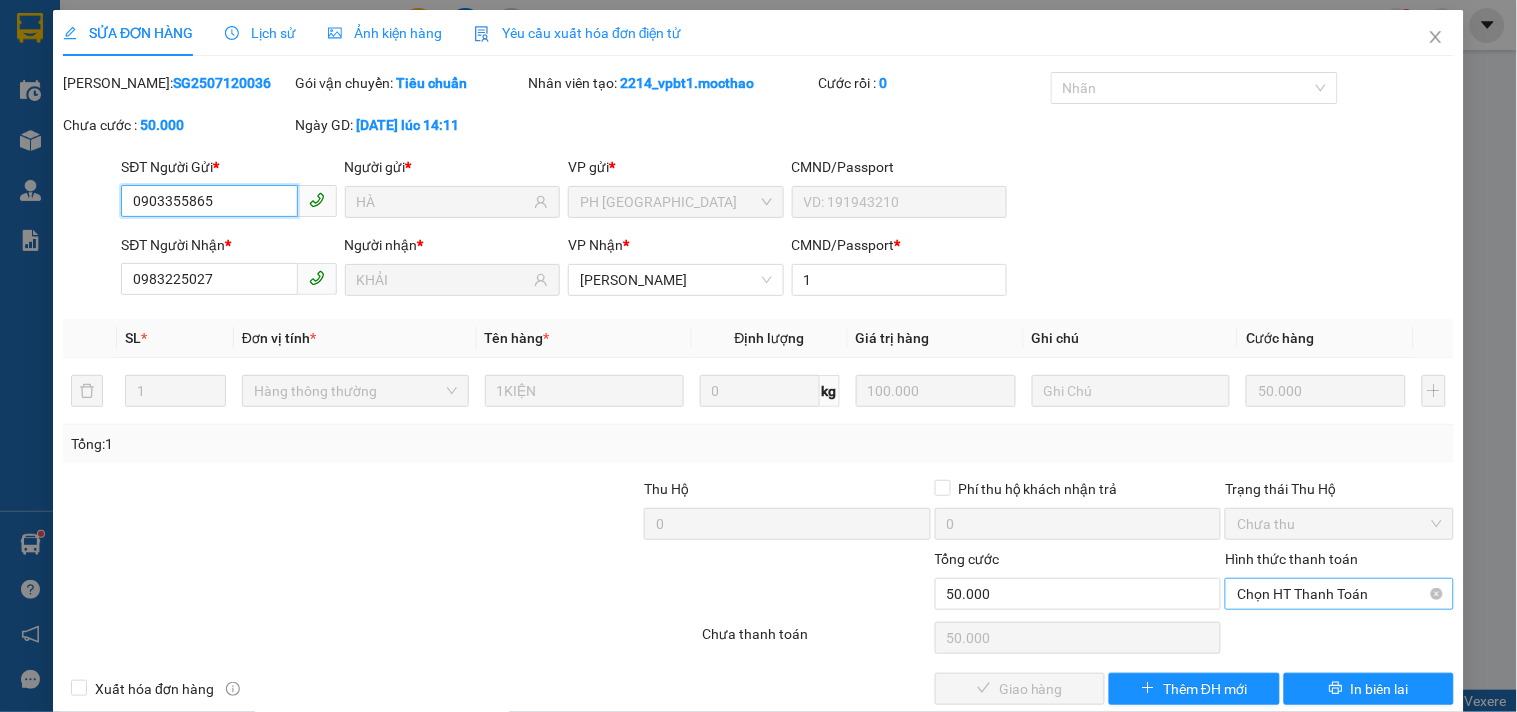 click on "Chọn HT Thanh Toán" at bounding box center [1339, 594] 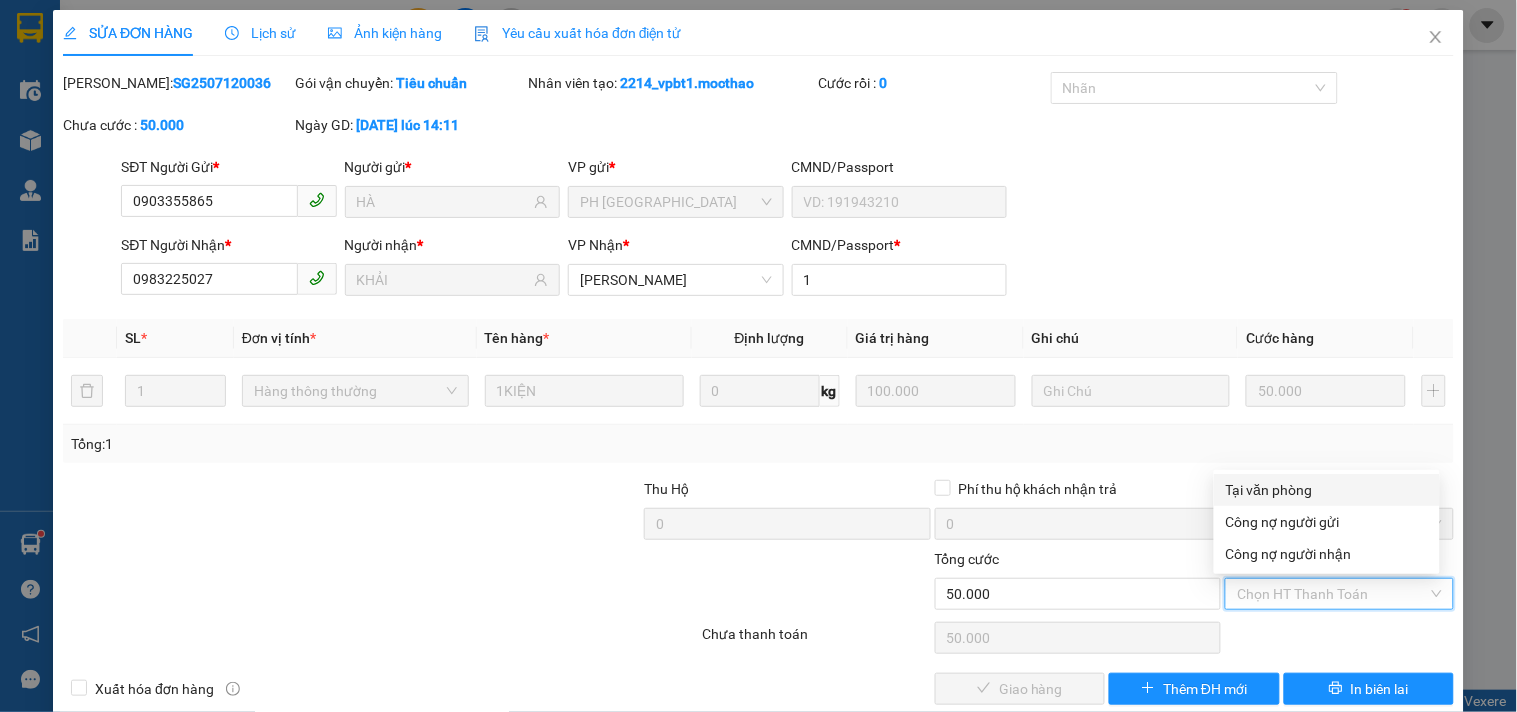 click on "Tại văn phòng" at bounding box center [1327, 490] 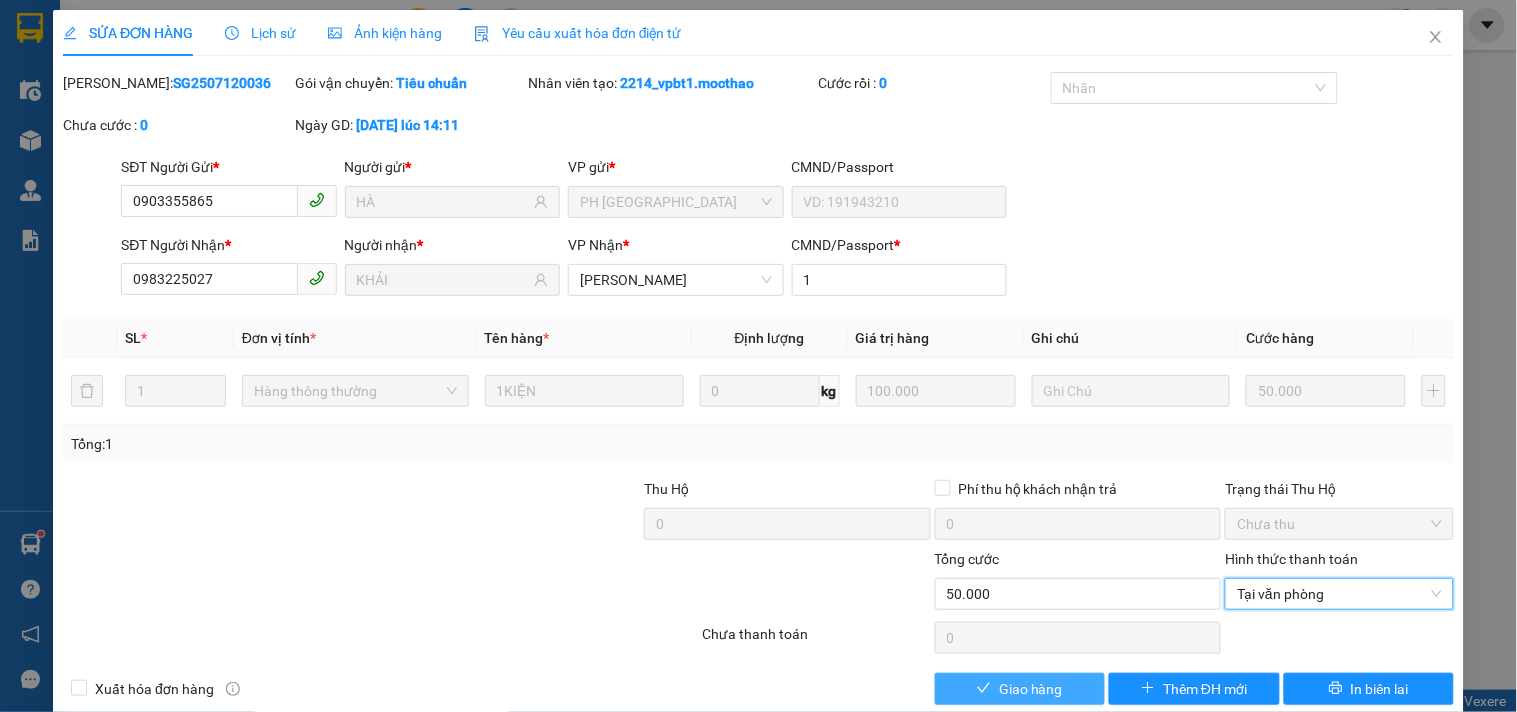 click on "Giao hàng" at bounding box center (1031, 689) 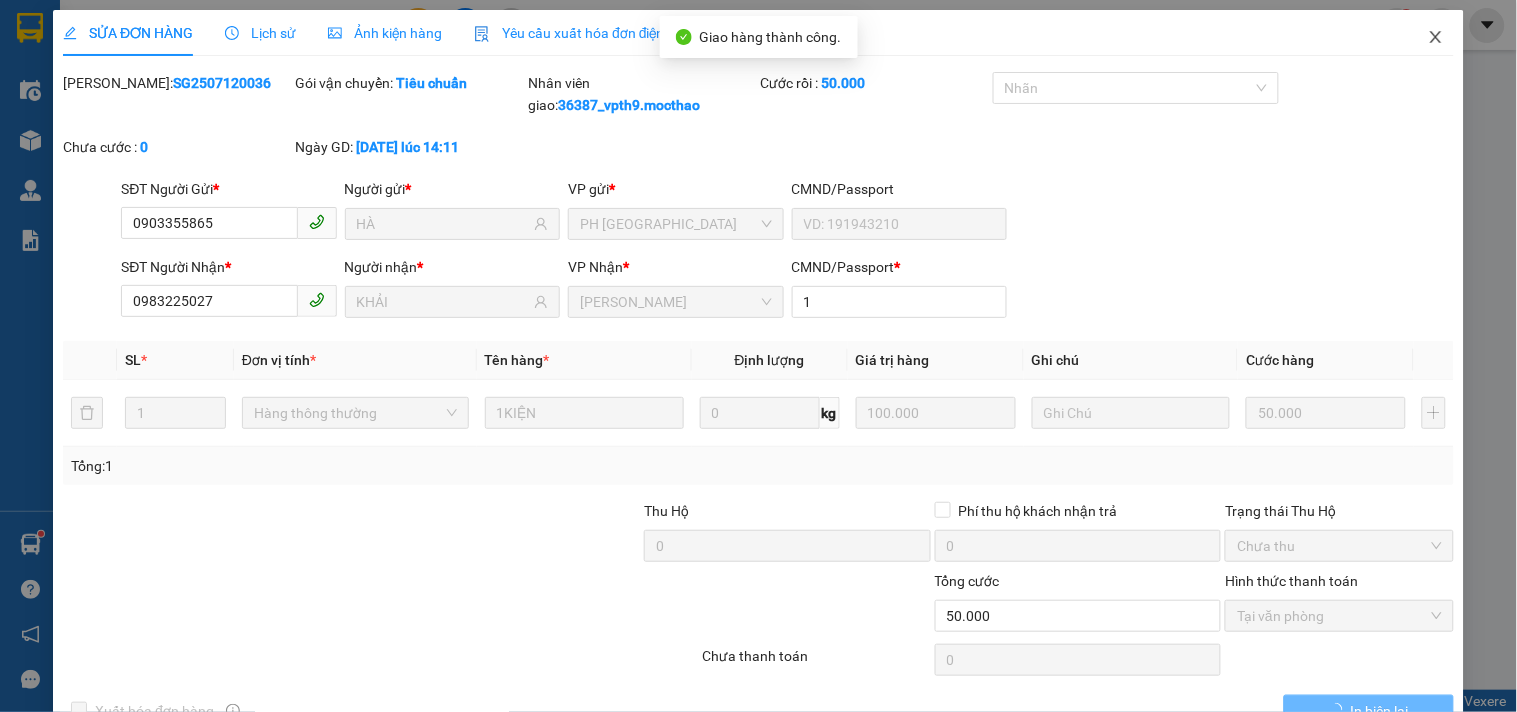 click at bounding box center [1436, 38] 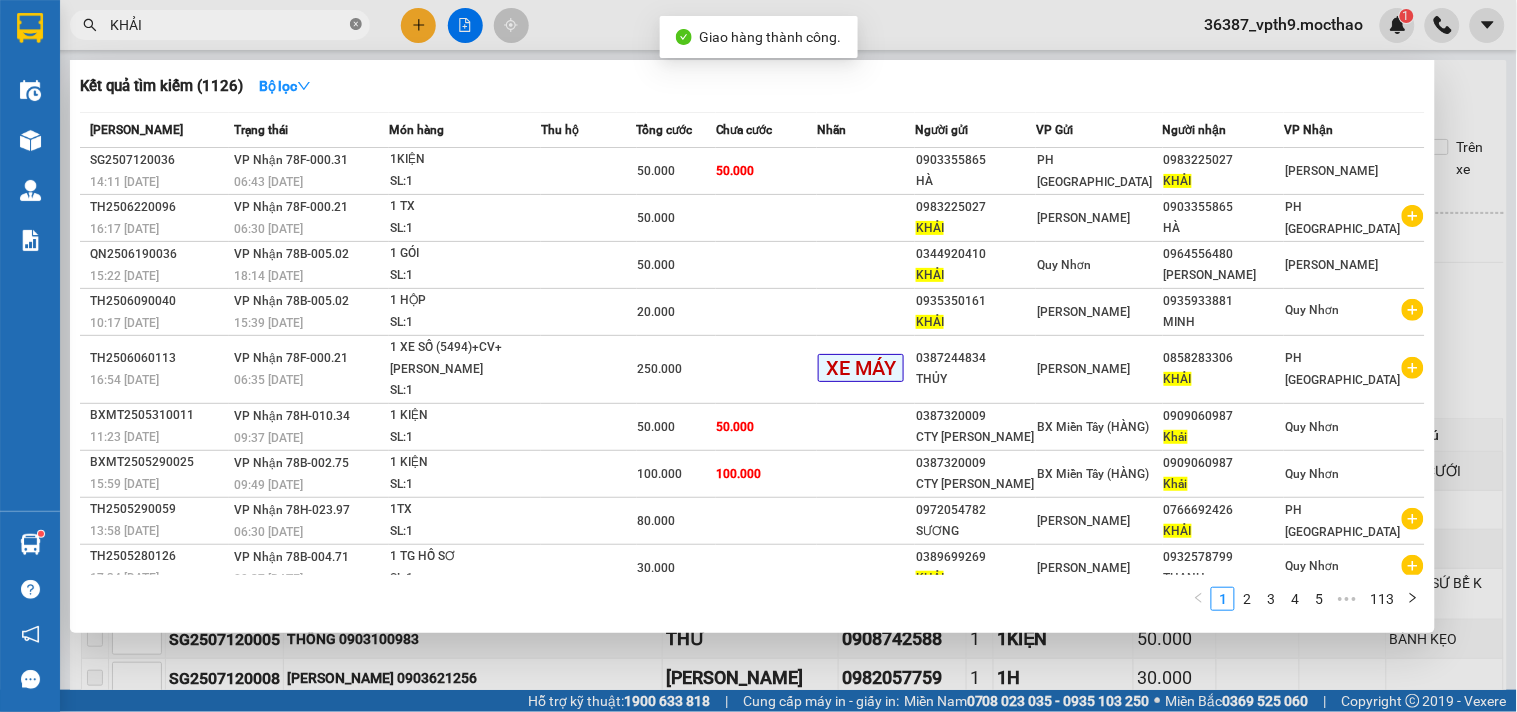 click 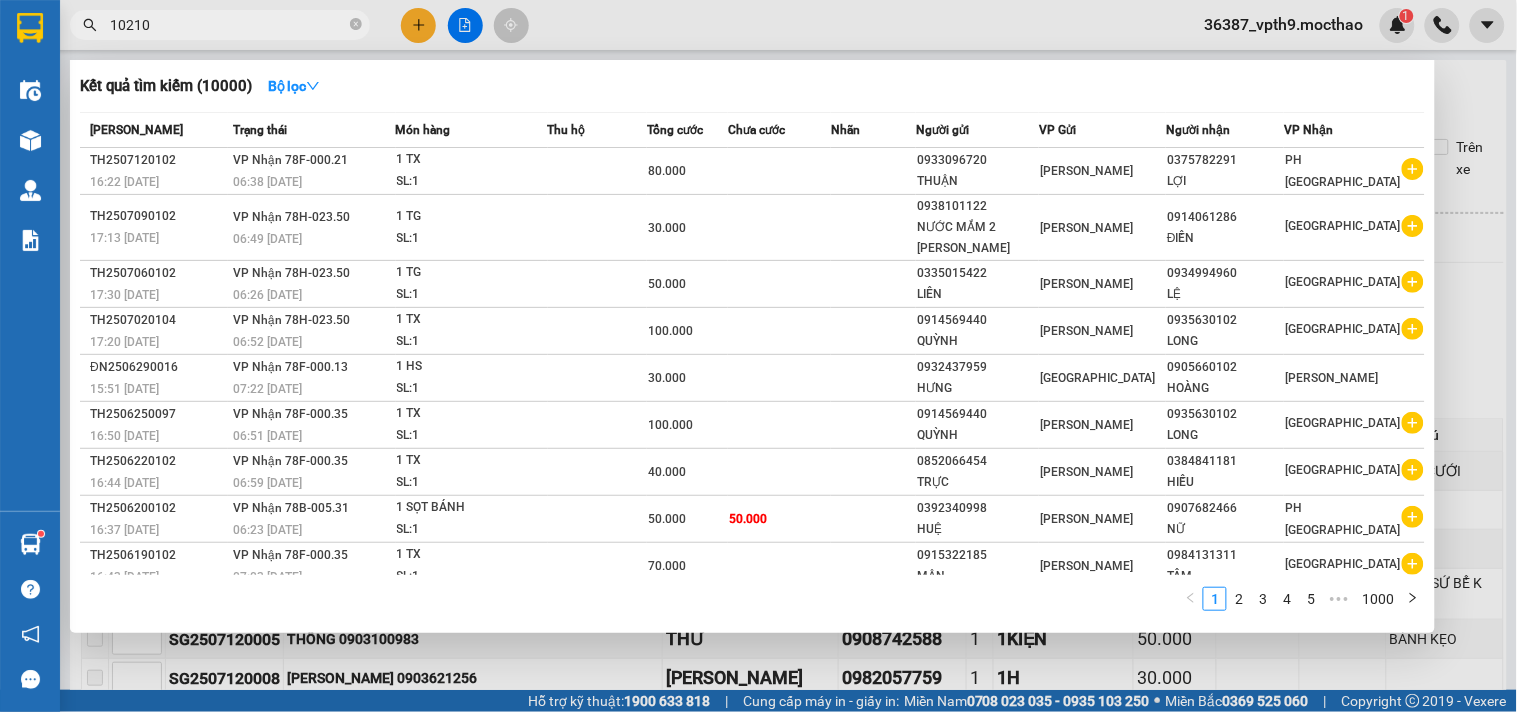 type on "102102" 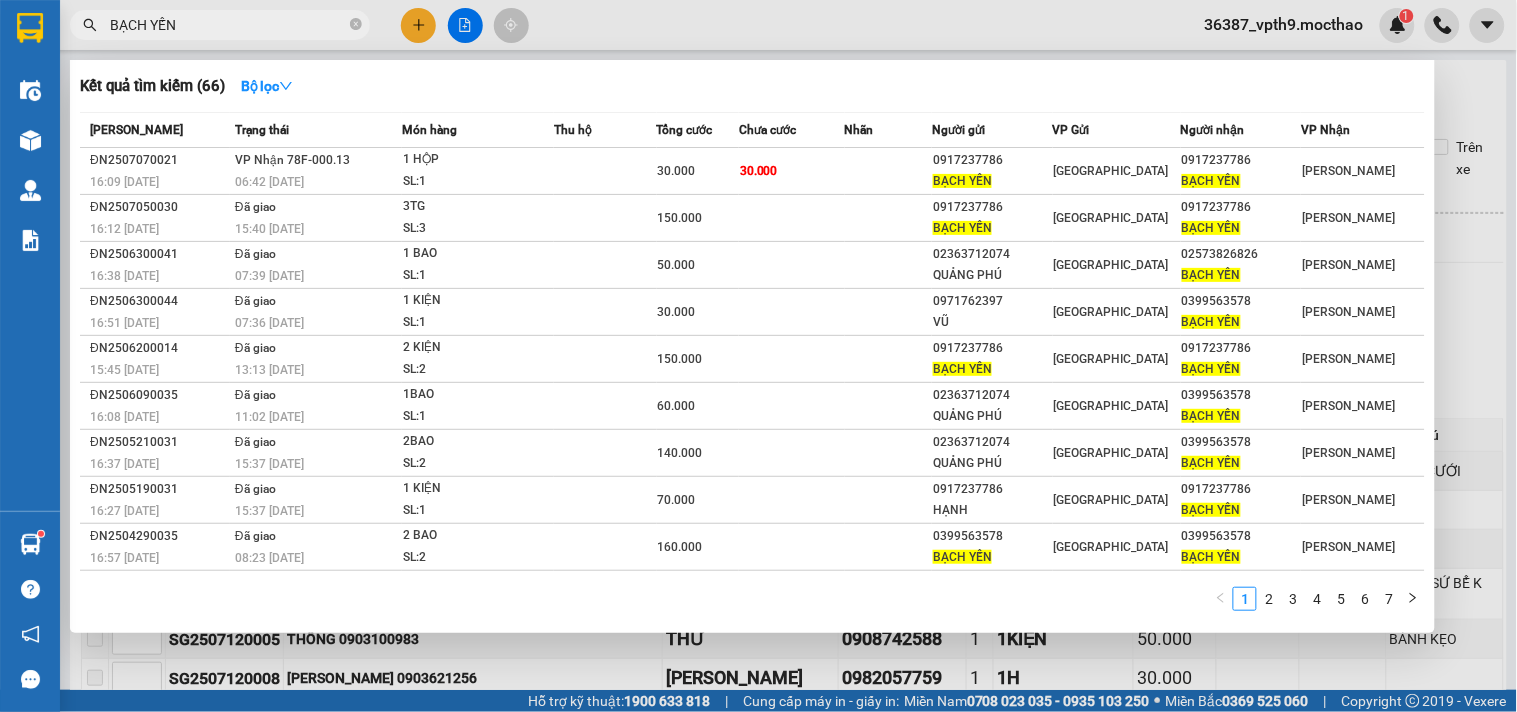 type on "BẠCH YẾN" 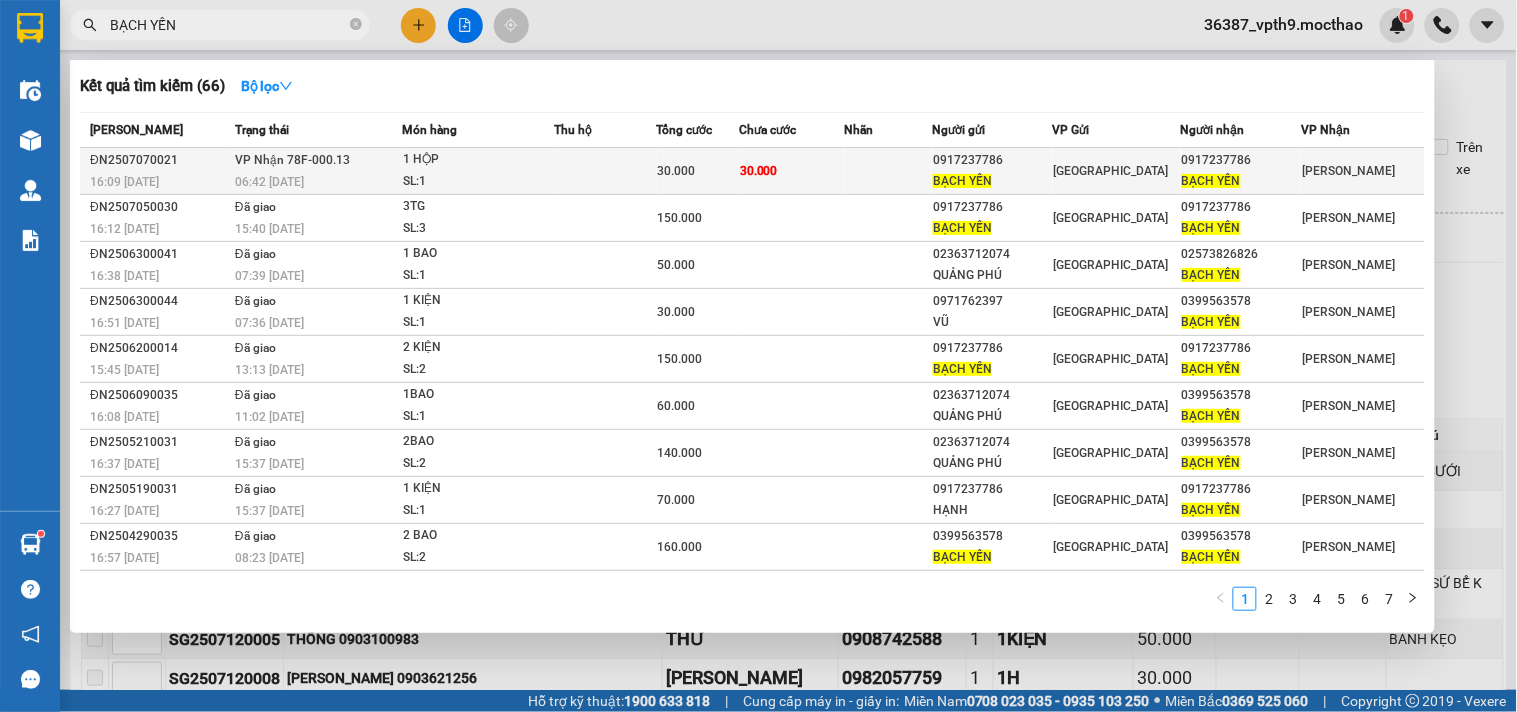 click on "30.000" at bounding box center [792, 171] 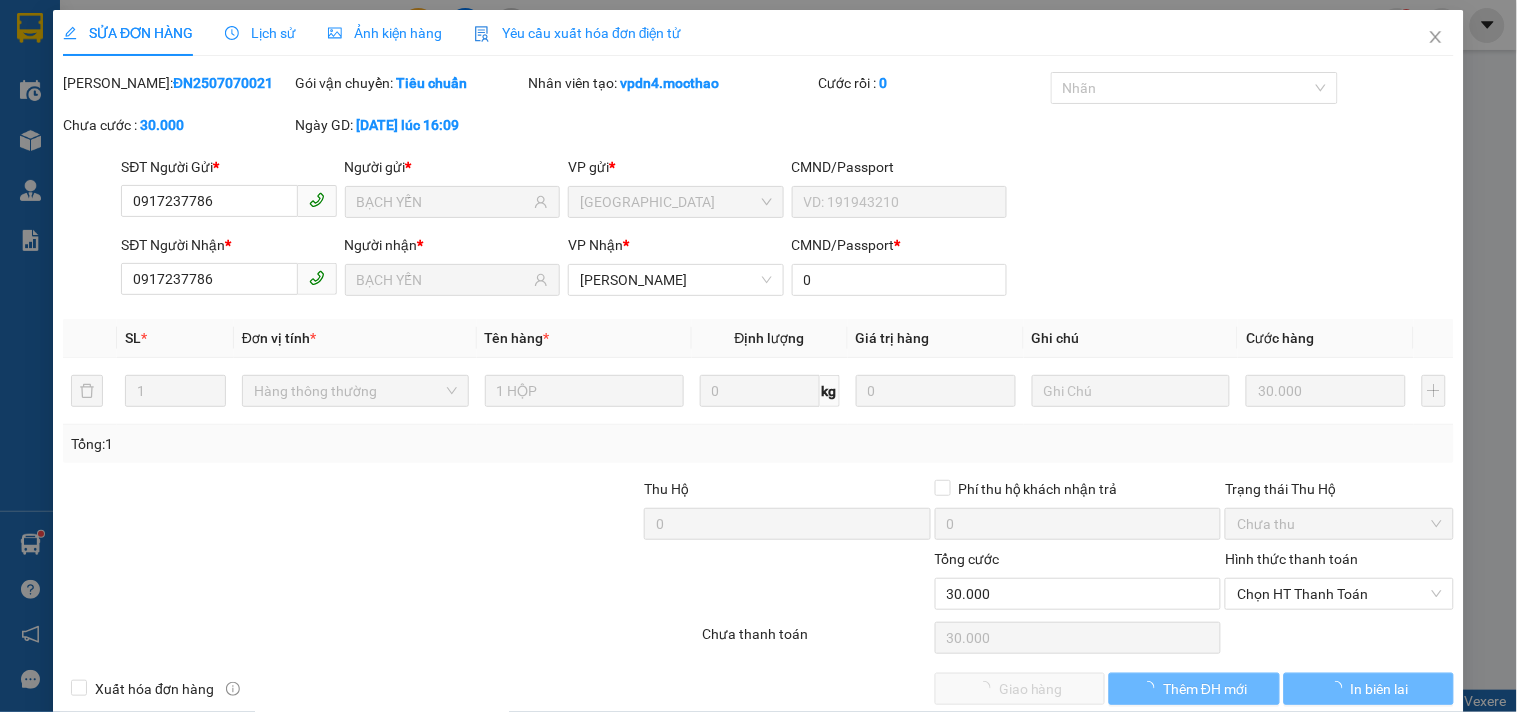 type on "0917237786" 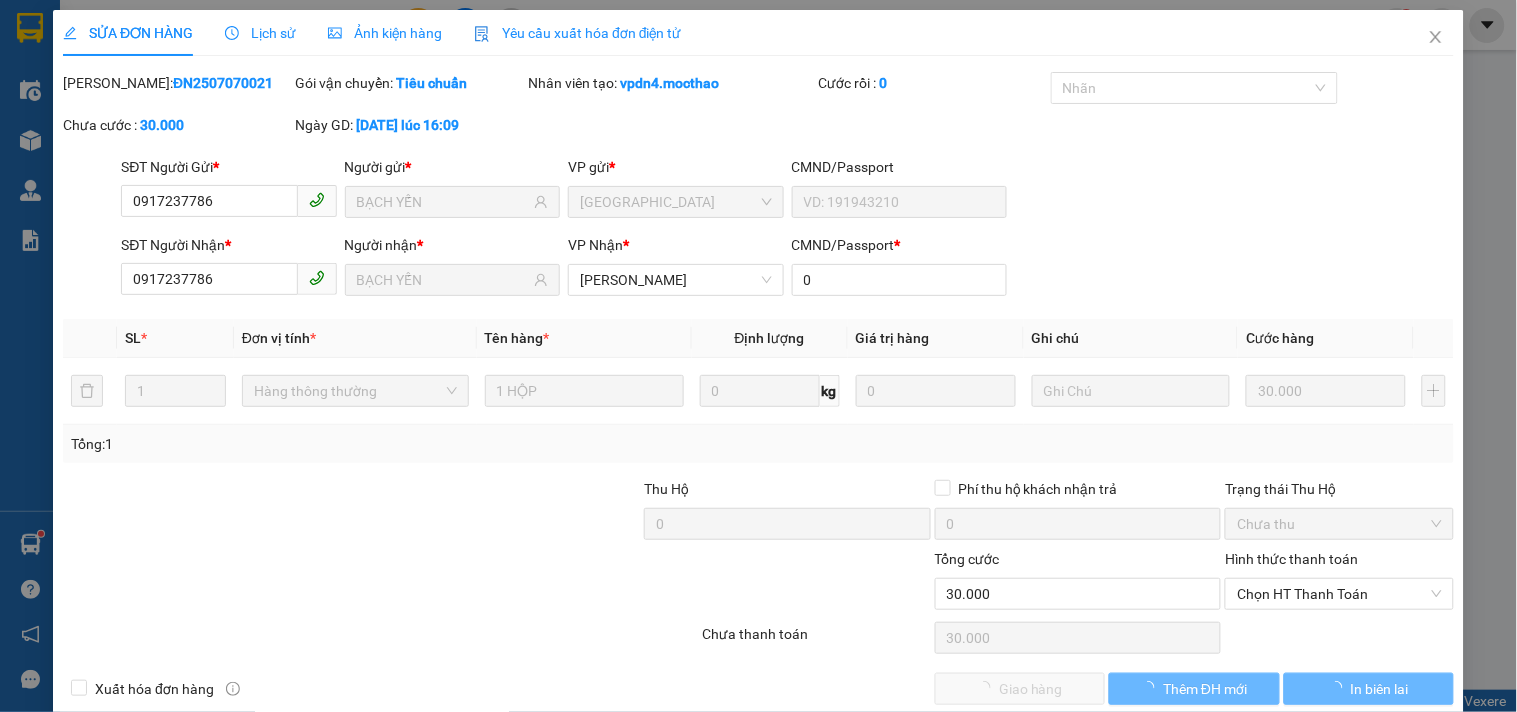 type on "BẠCH YẾN" 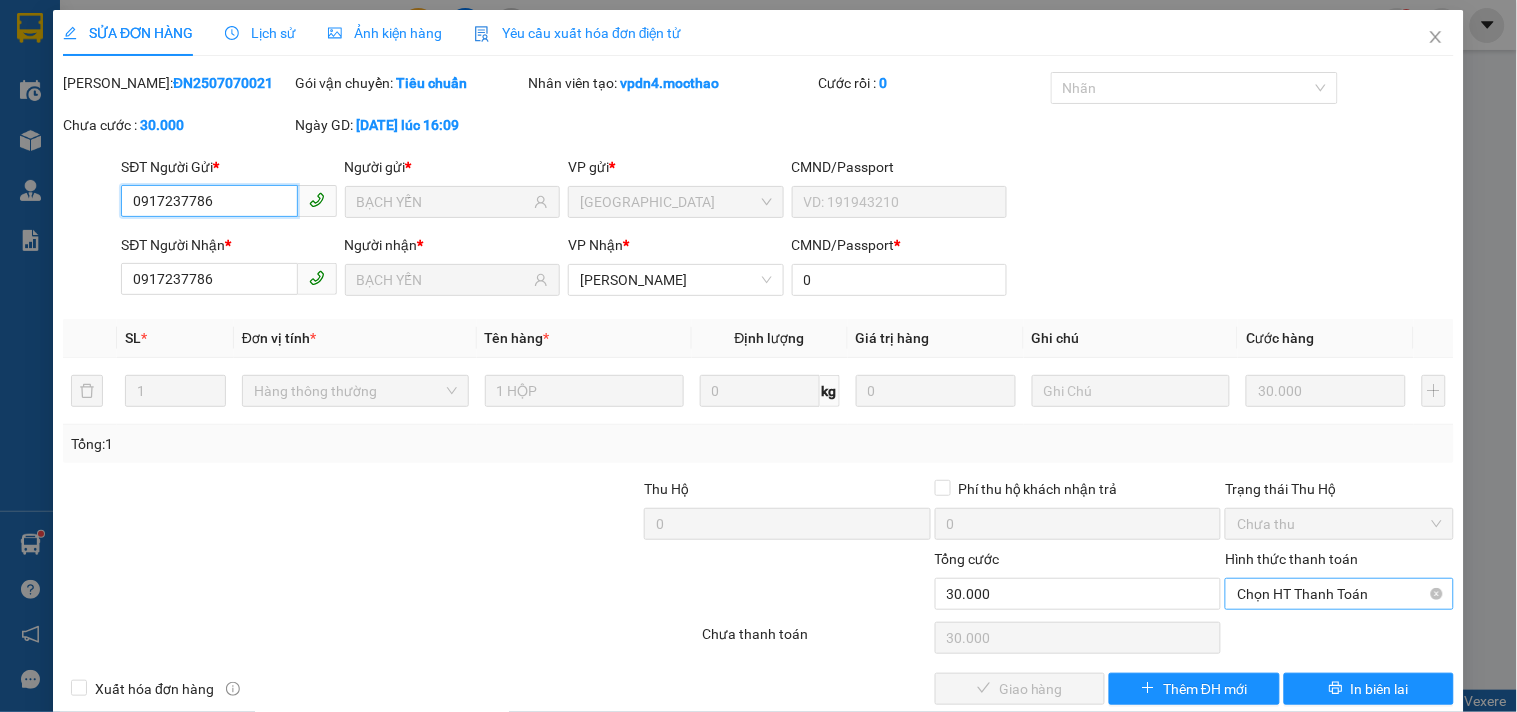 click on "Chọn HT Thanh Toán" at bounding box center [1339, 594] 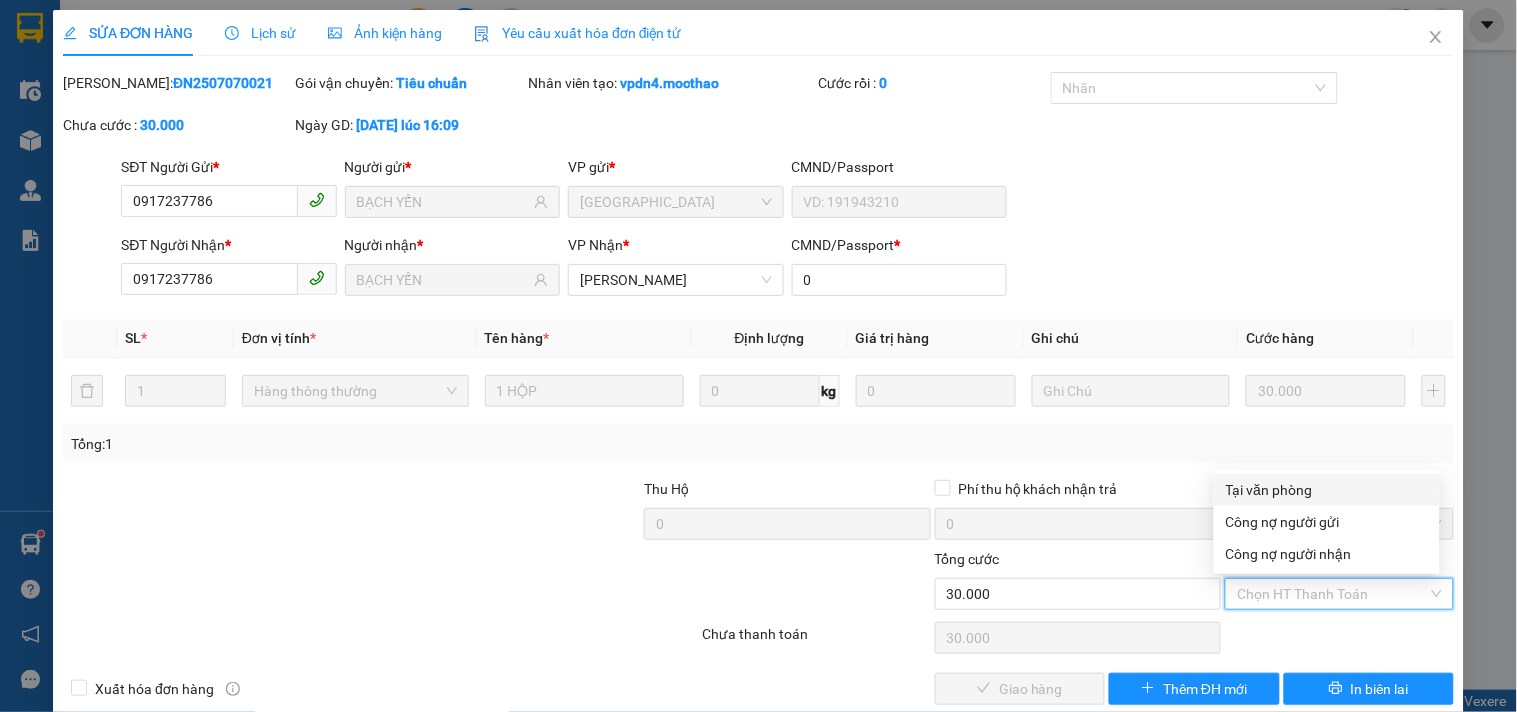 click on "Tại văn phòng" at bounding box center [1327, 490] 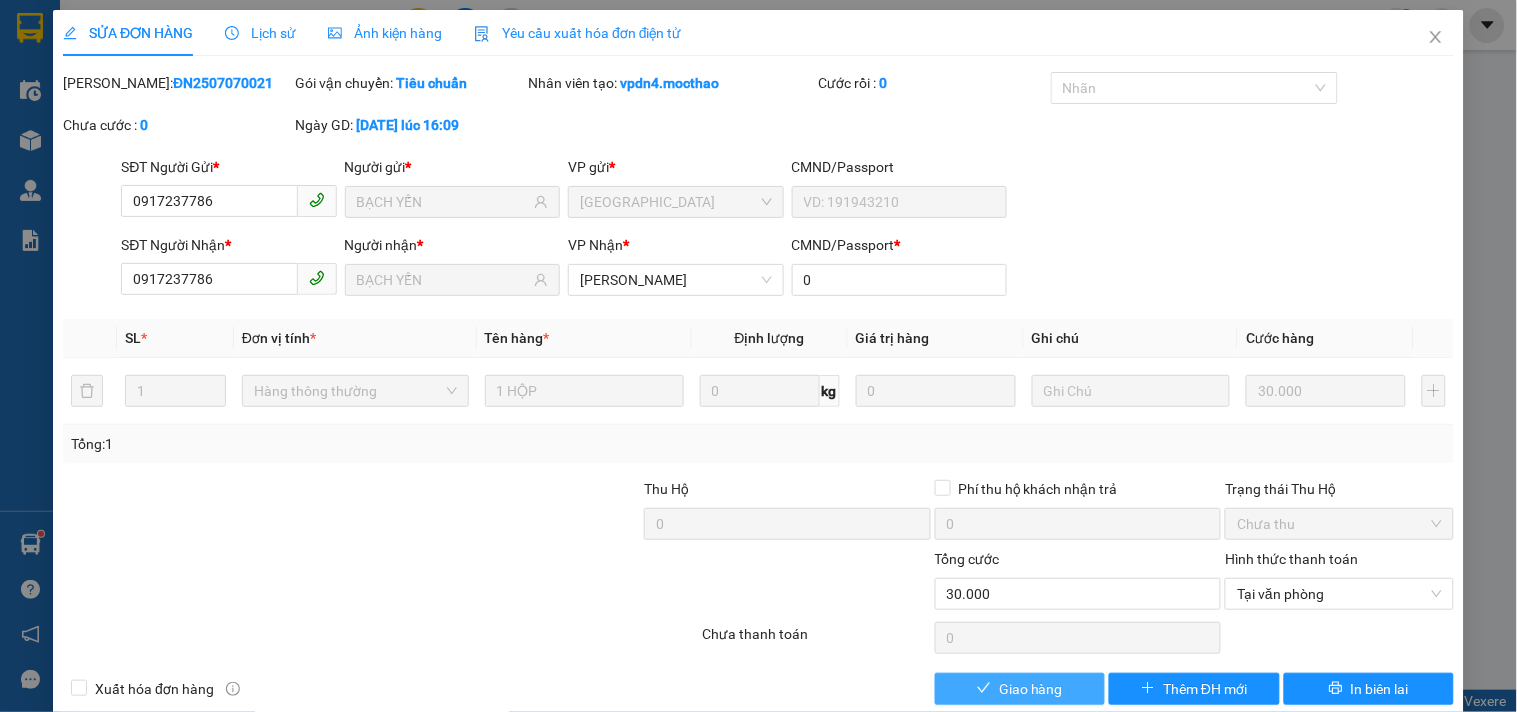 click on "Giao hàng" at bounding box center [1031, 689] 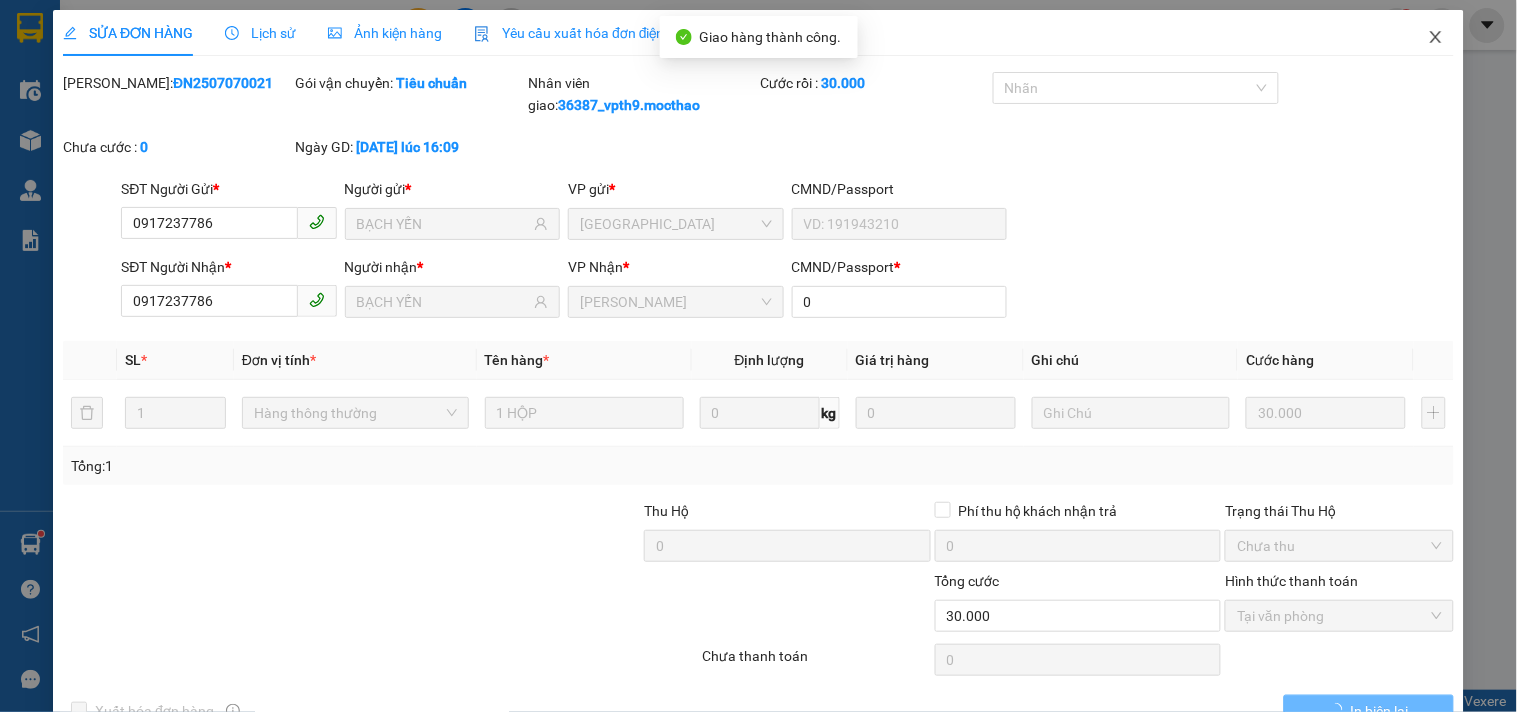 click at bounding box center (1436, 38) 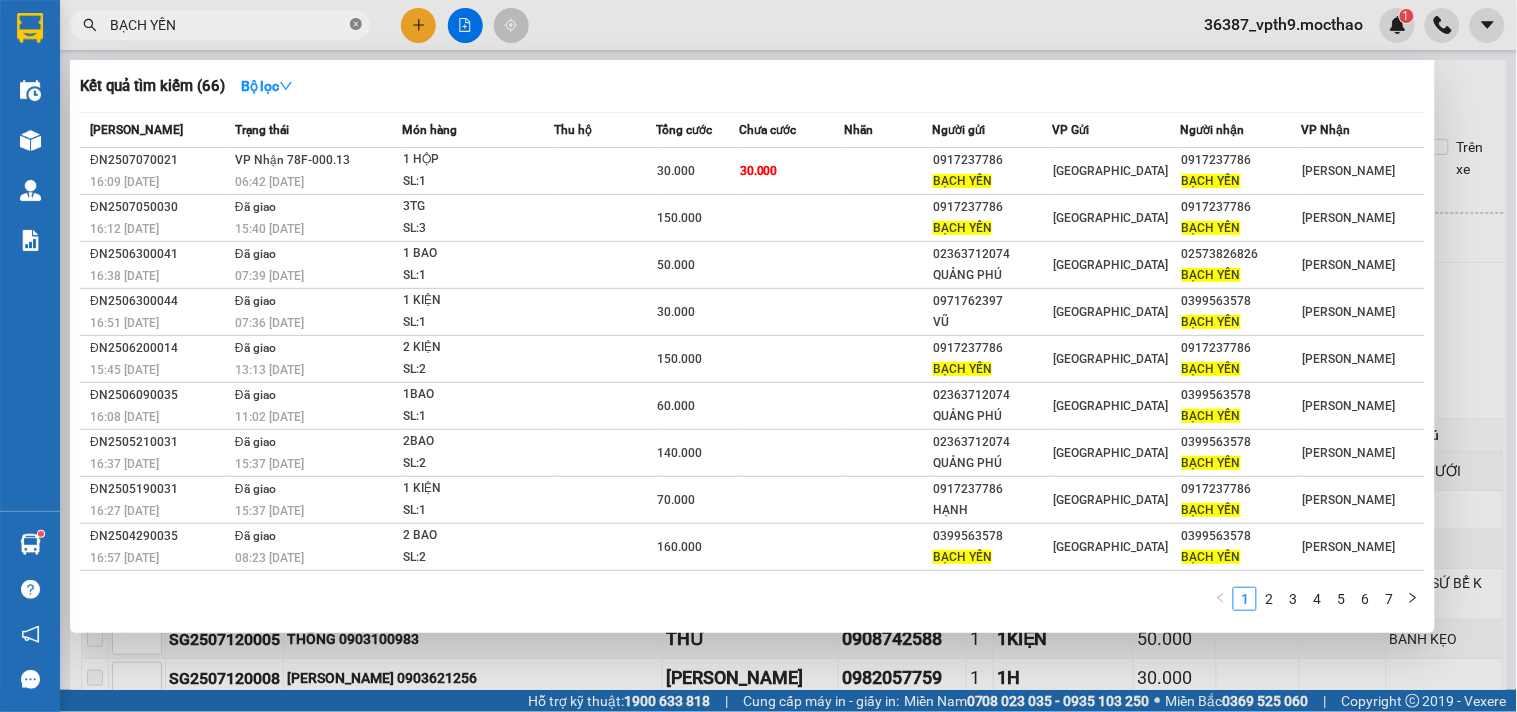 click at bounding box center (356, 25) 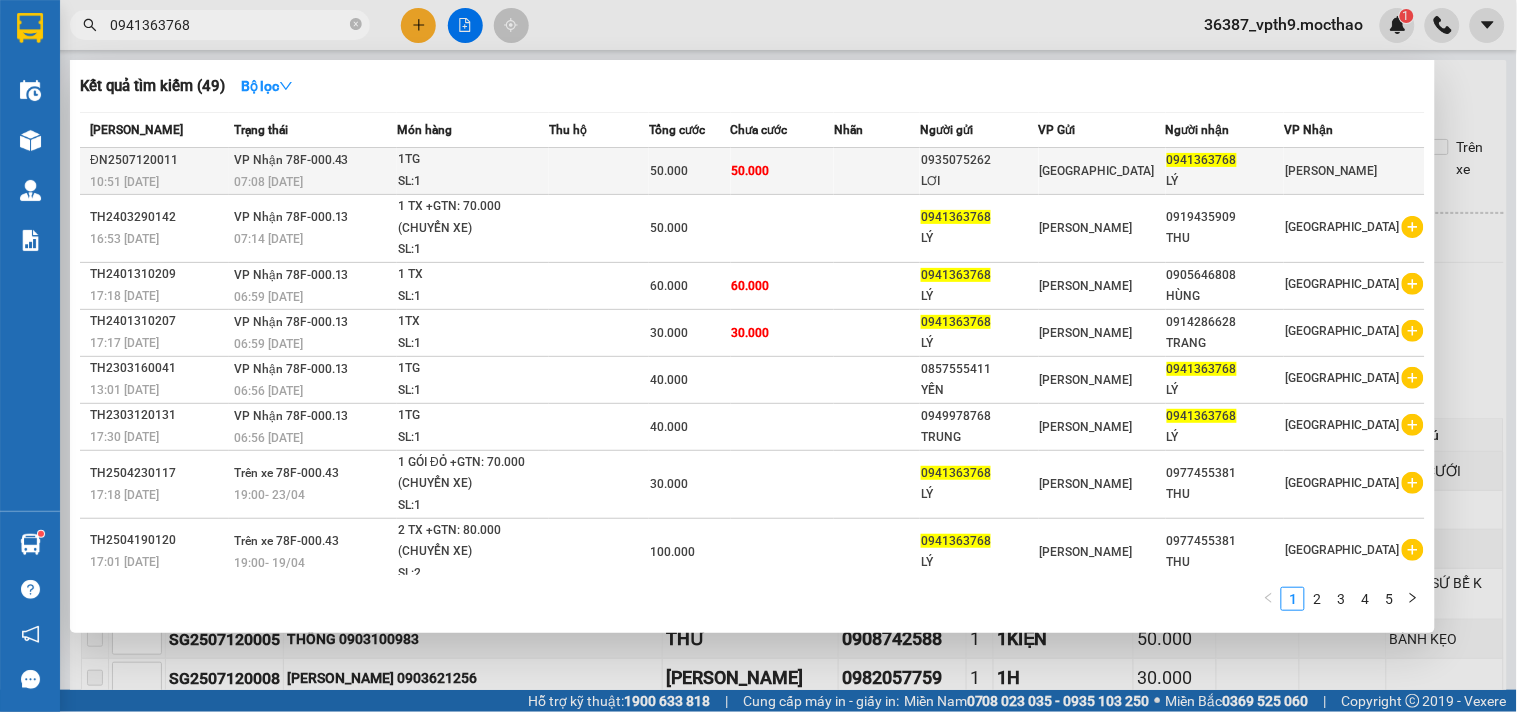 type on "0941363768" 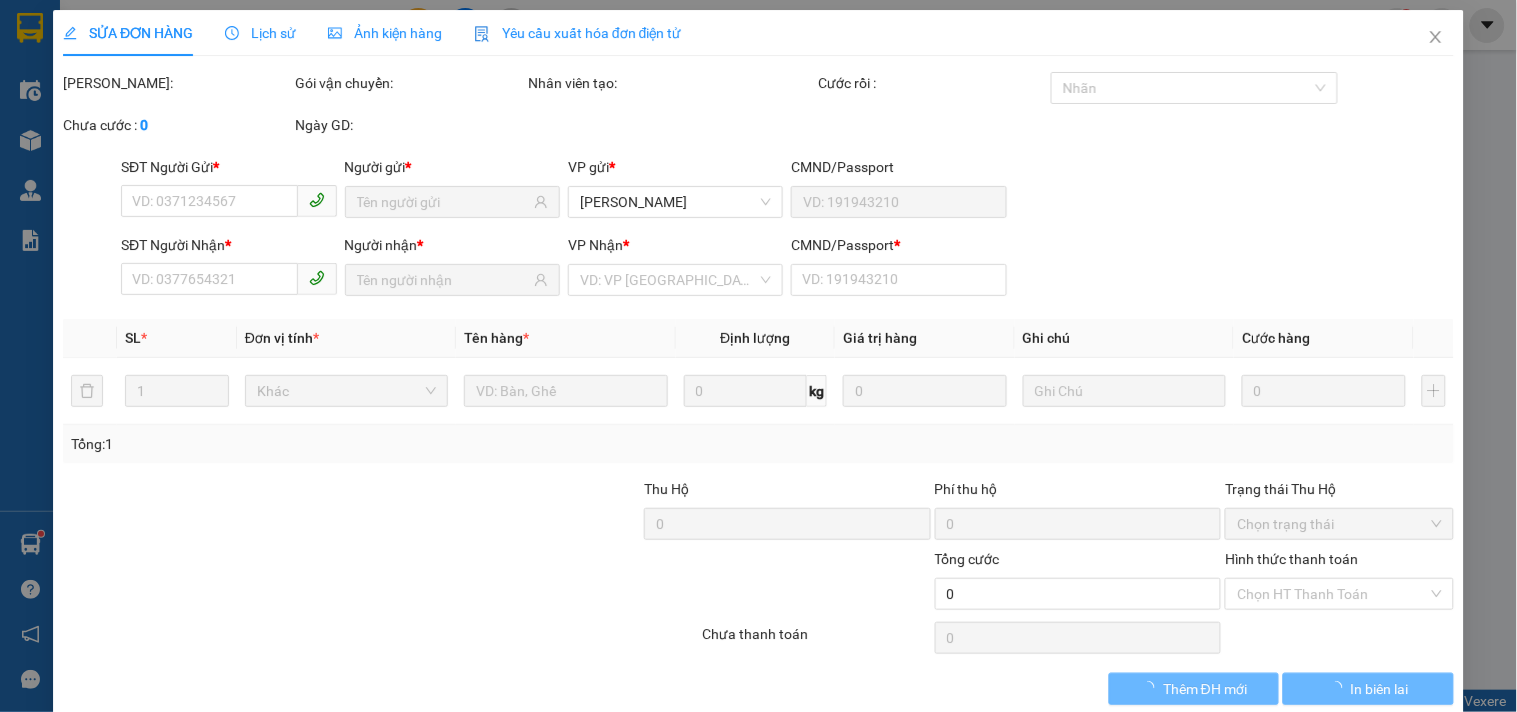 type on "0935075262" 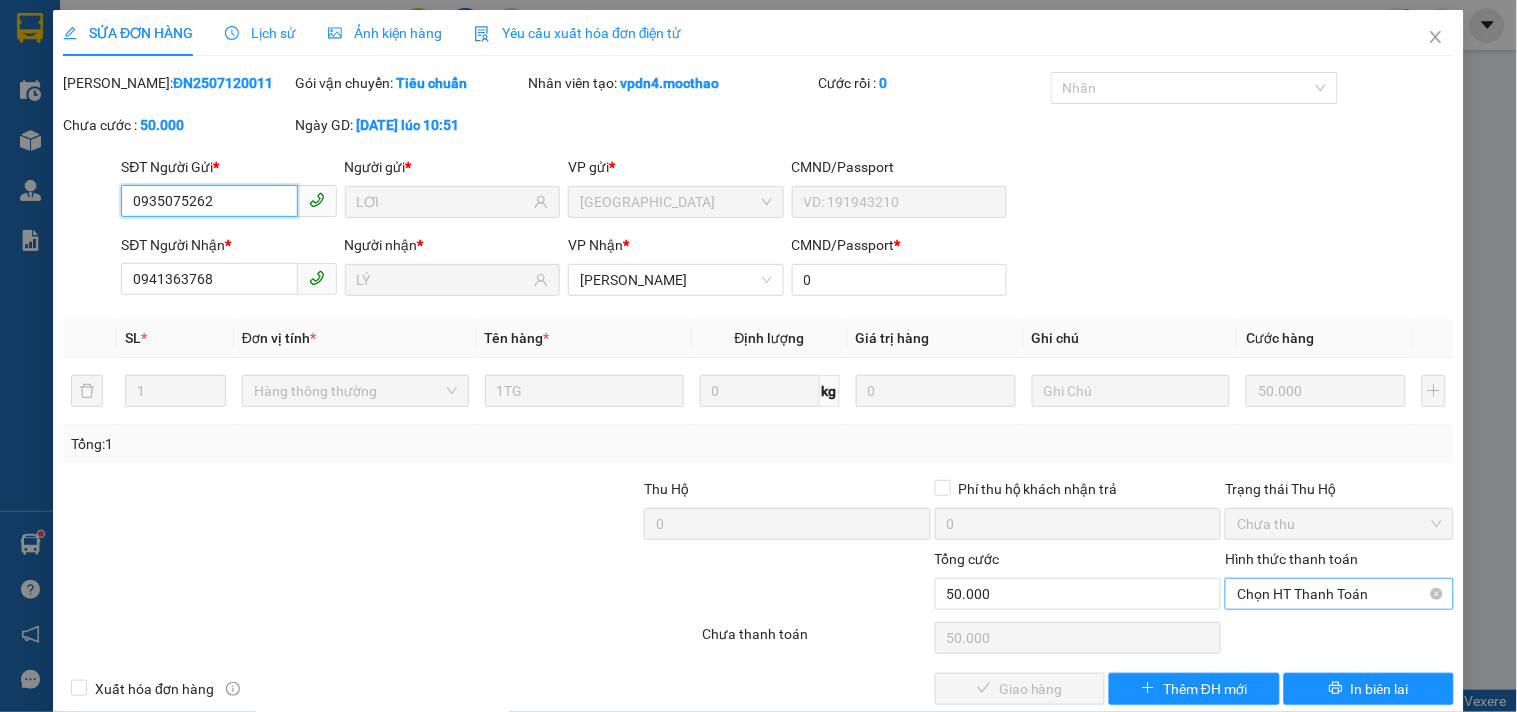 click on "Chọn HT Thanh Toán" at bounding box center [1339, 594] 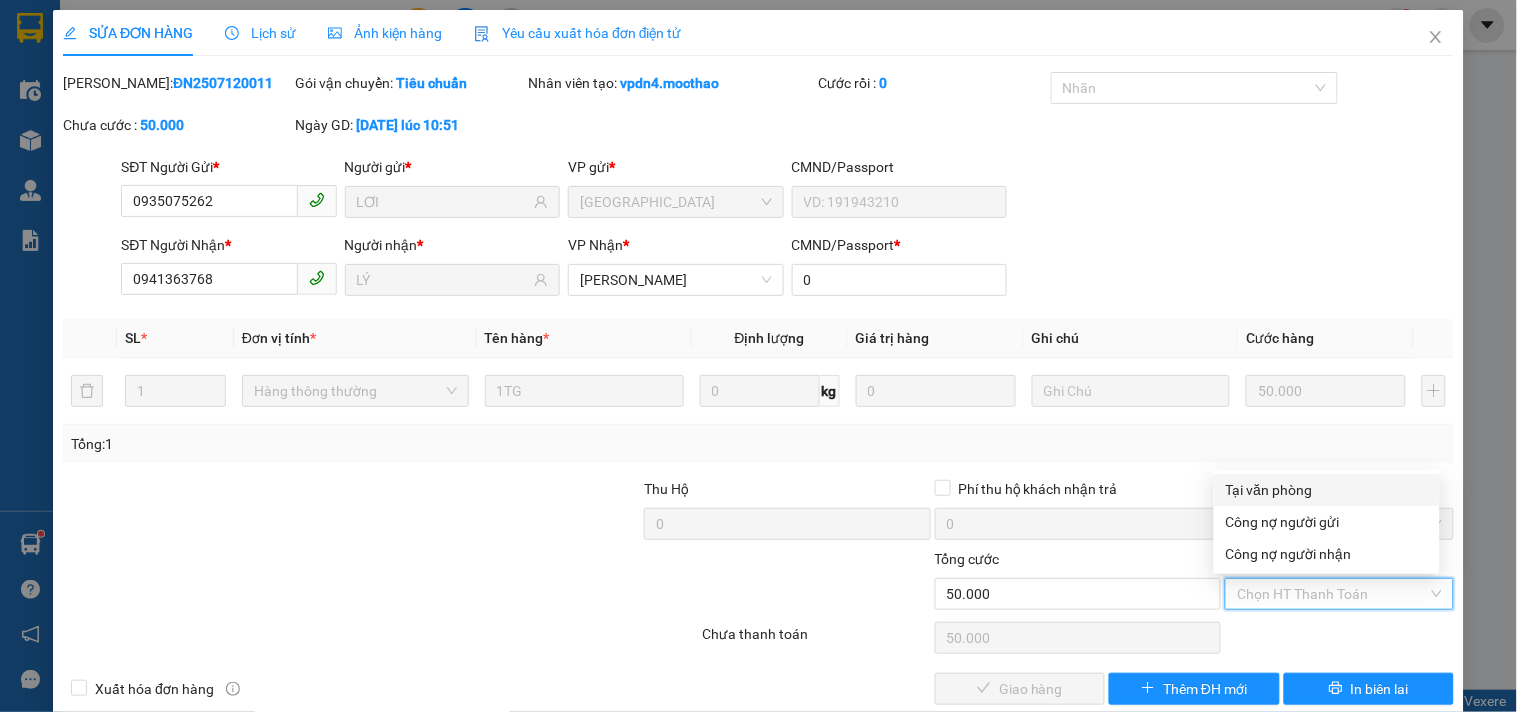 click on "Tại văn phòng" at bounding box center [1327, 490] 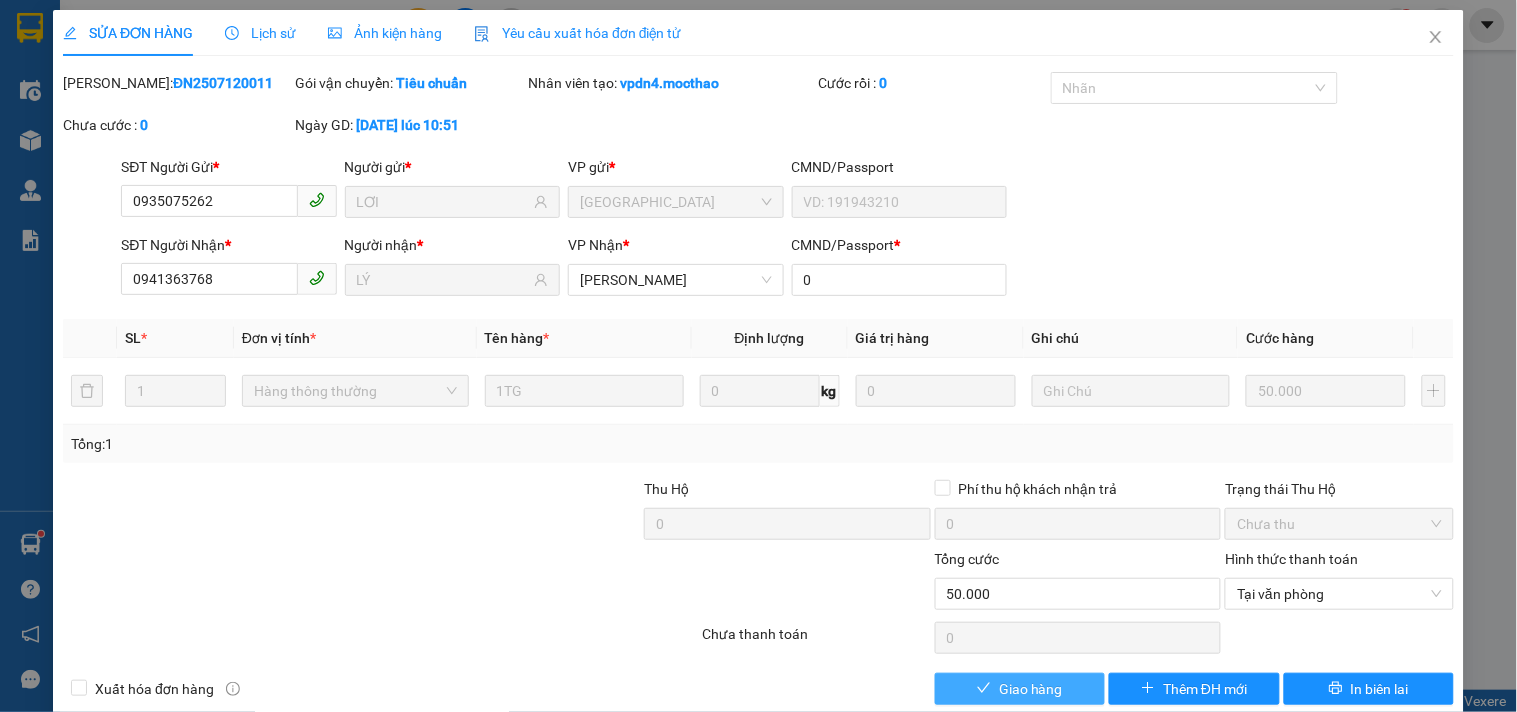 drag, startPoint x: 946, startPoint y: 683, endPoint x: 1516, endPoint y: 234, distance: 725.6039 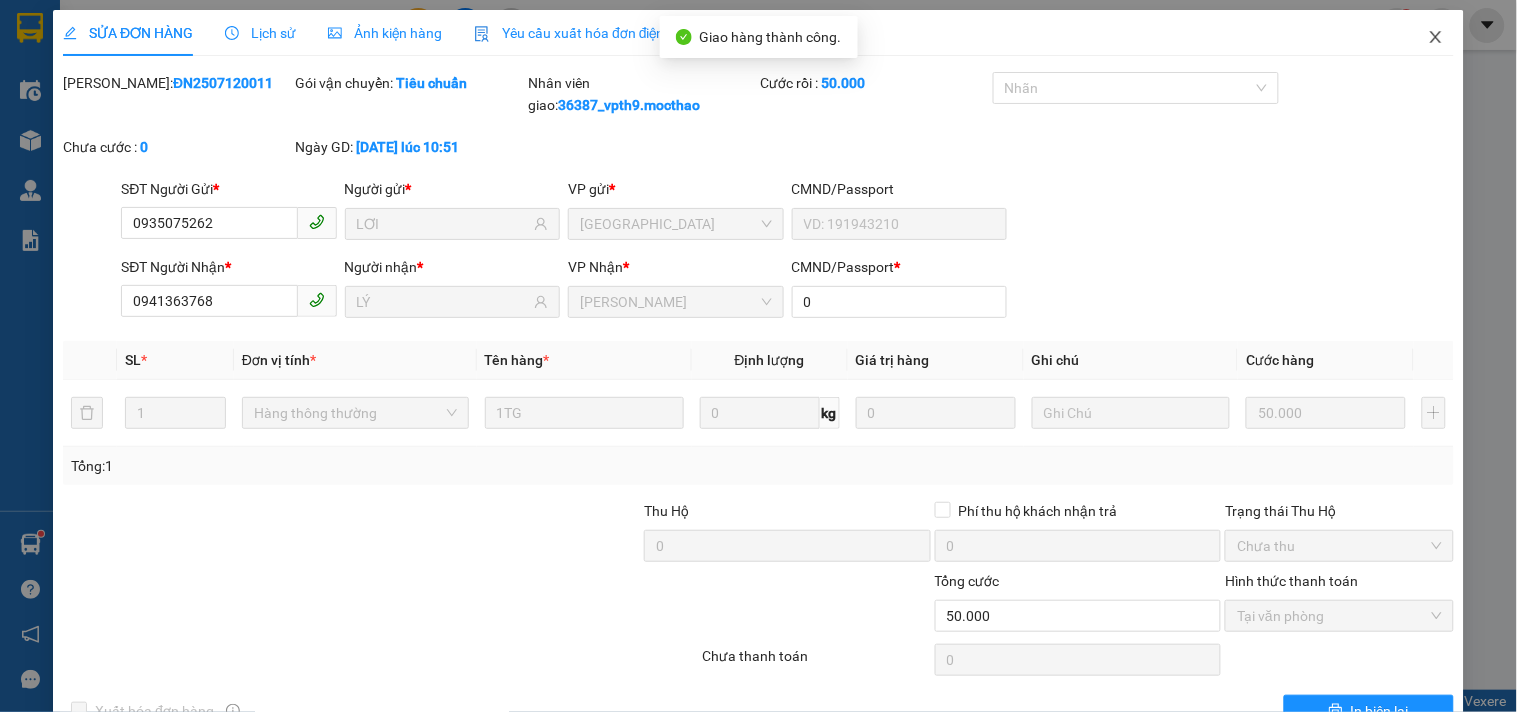 click 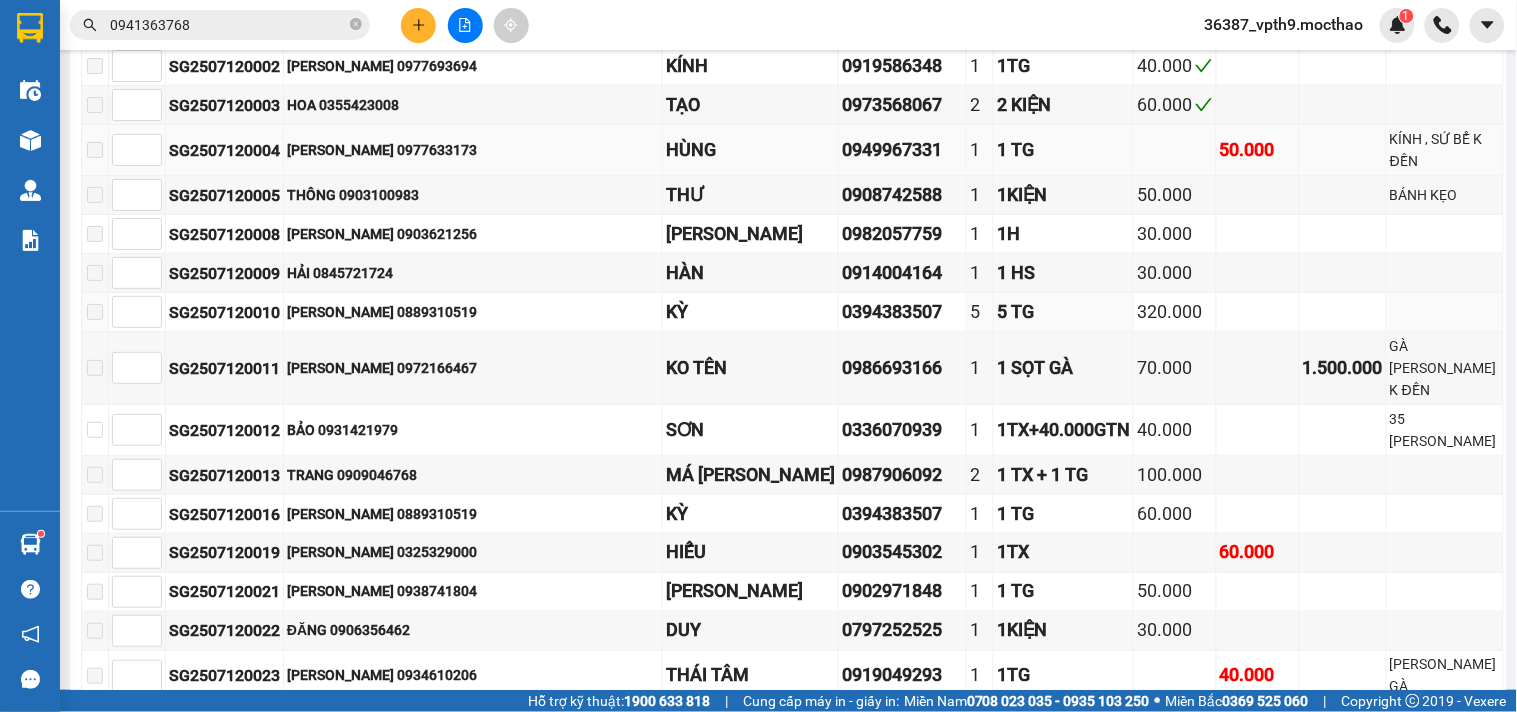 scroll, scrollTop: 222, scrollLeft: 0, axis: vertical 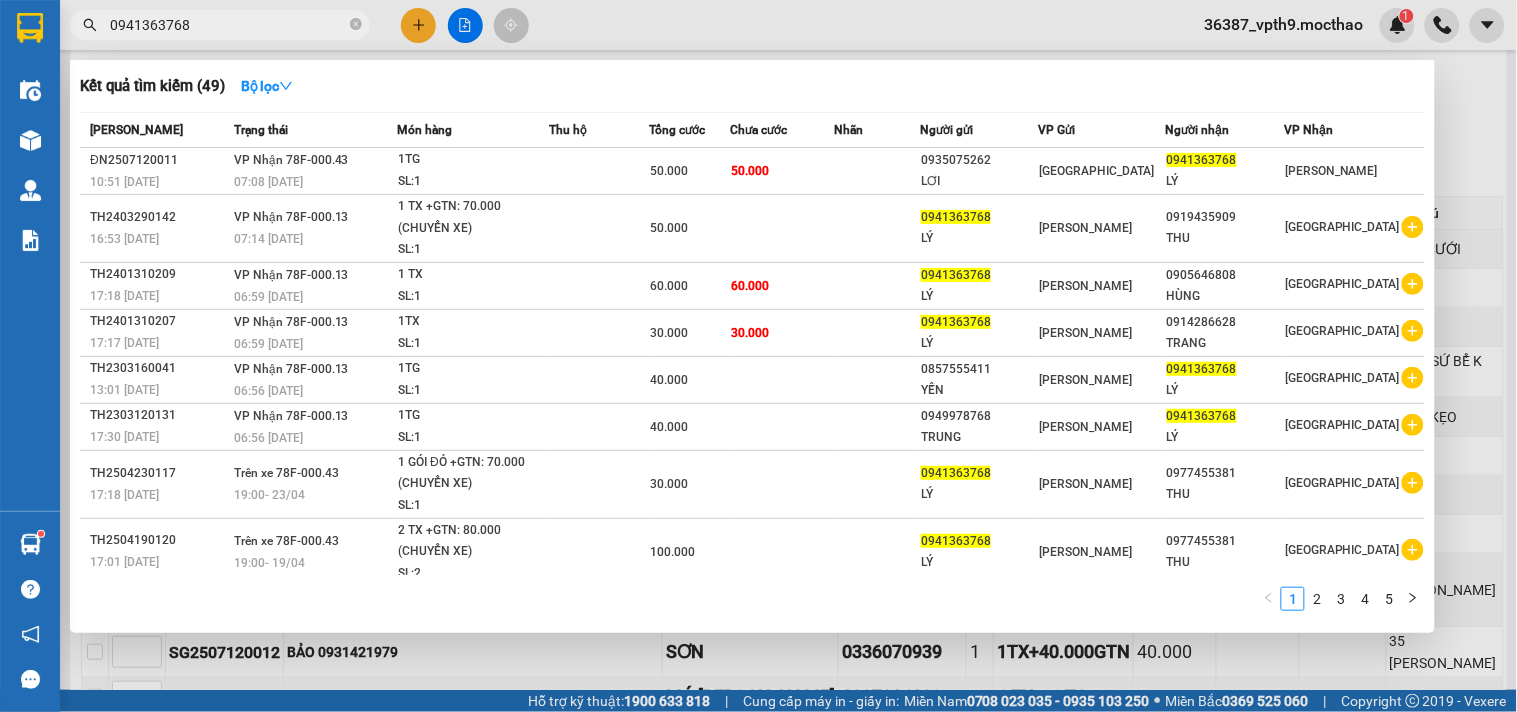click on "0941363768" at bounding box center (220, 25) 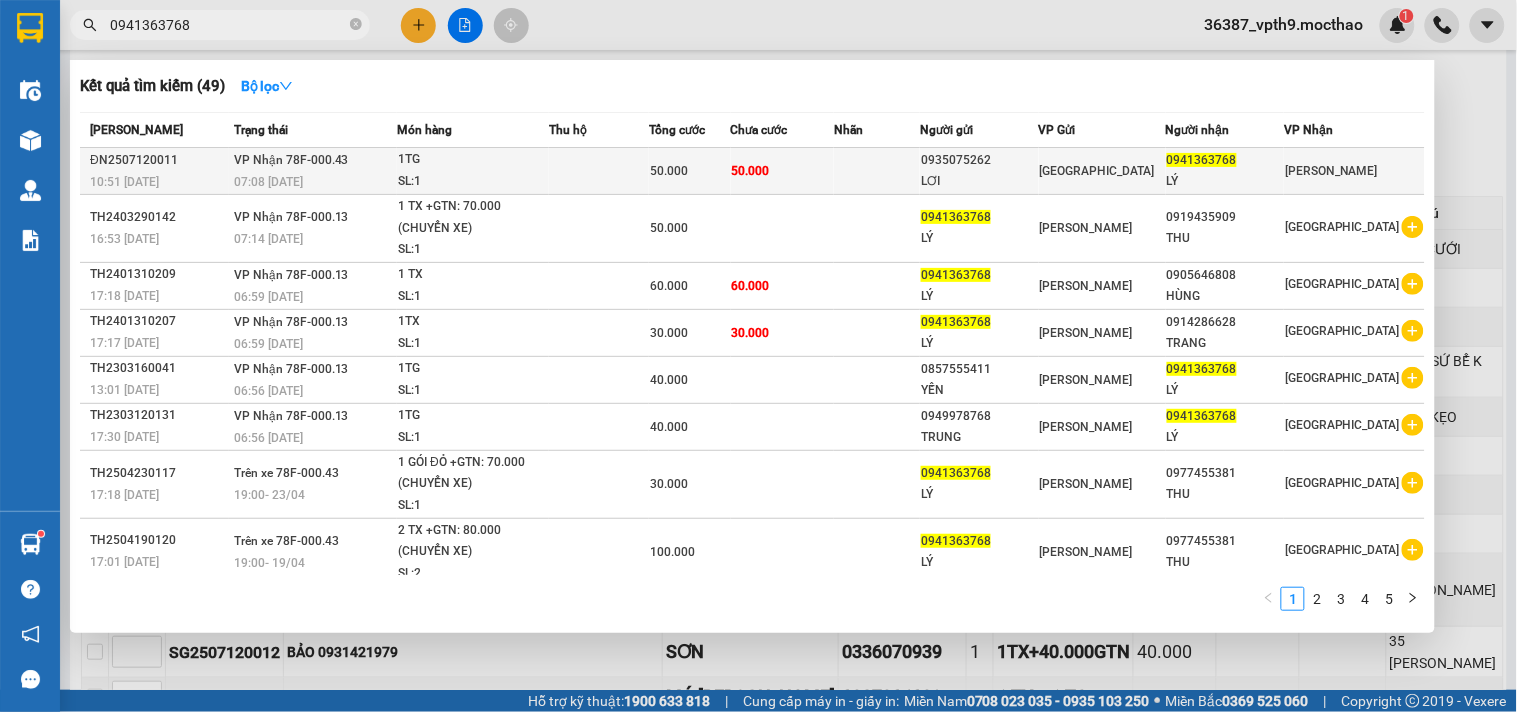 click on "SL:  1" at bounding box center [473, 182] 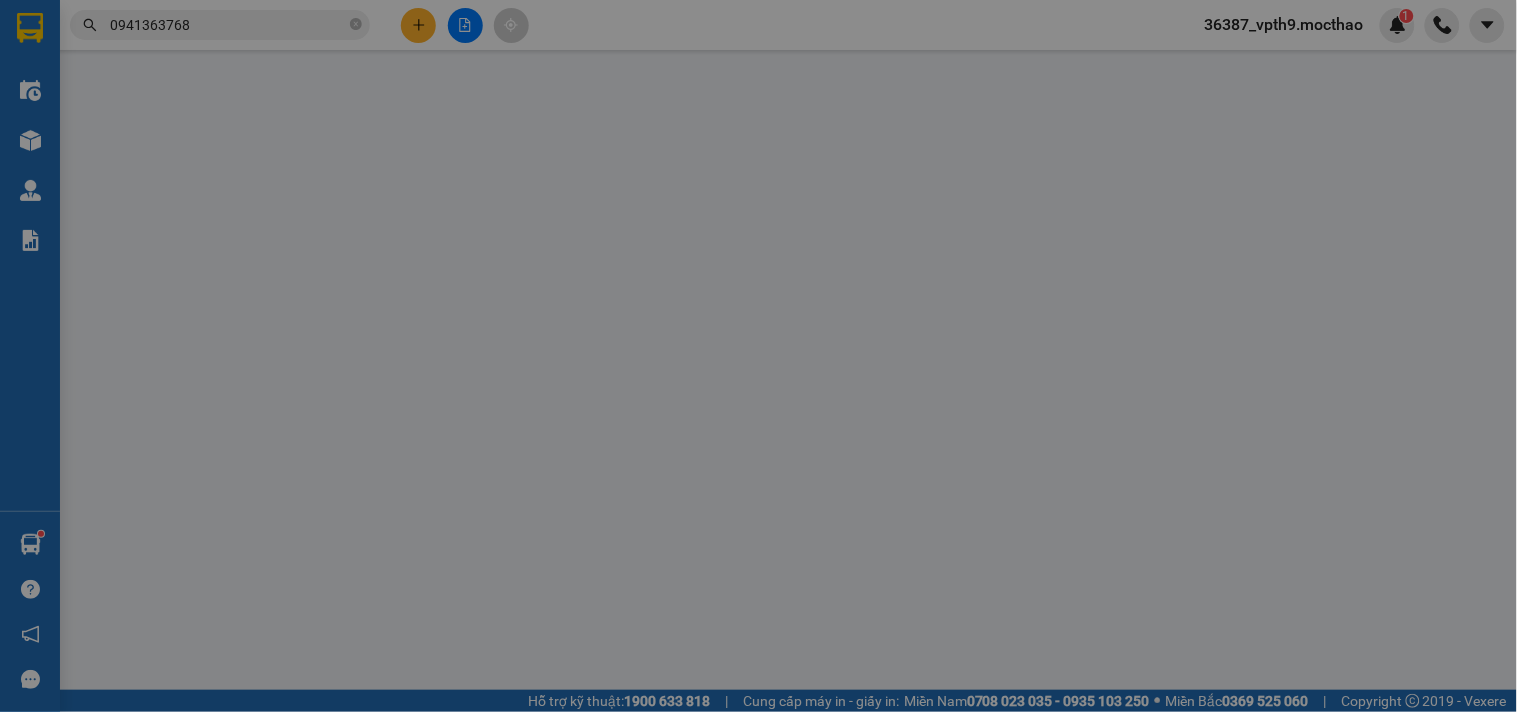 scroll, scrollTop: 0, scrollLeft: 0, axis: both 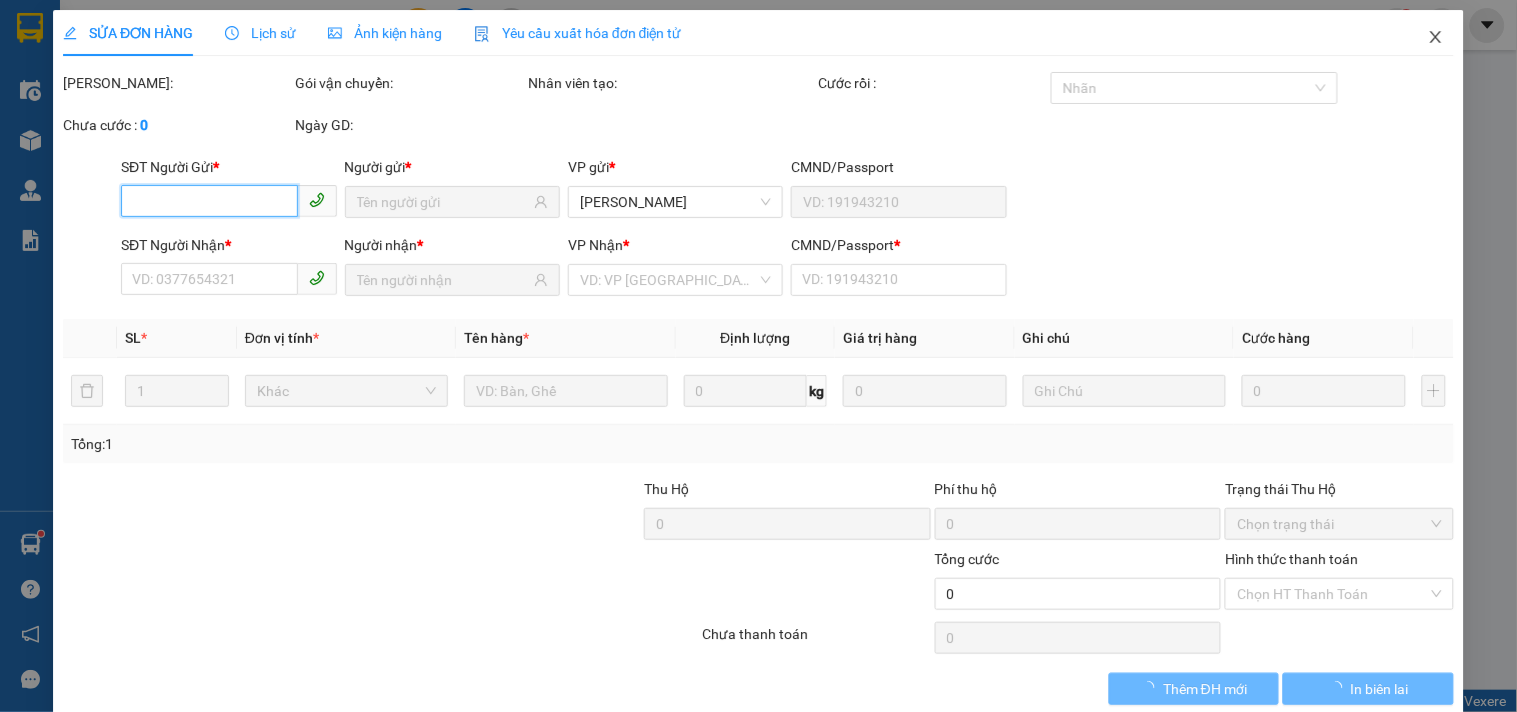 type on "0935075262" 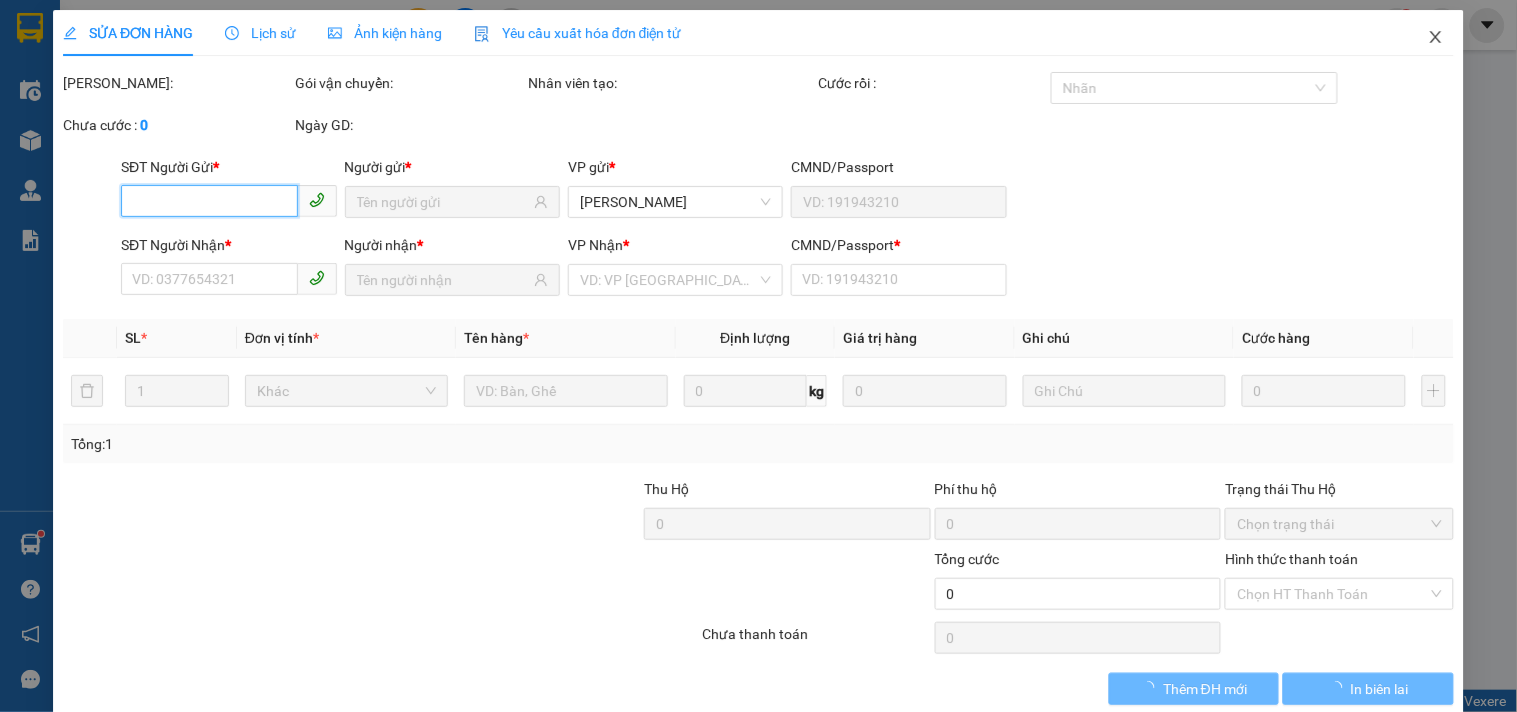 type on "LƠI" 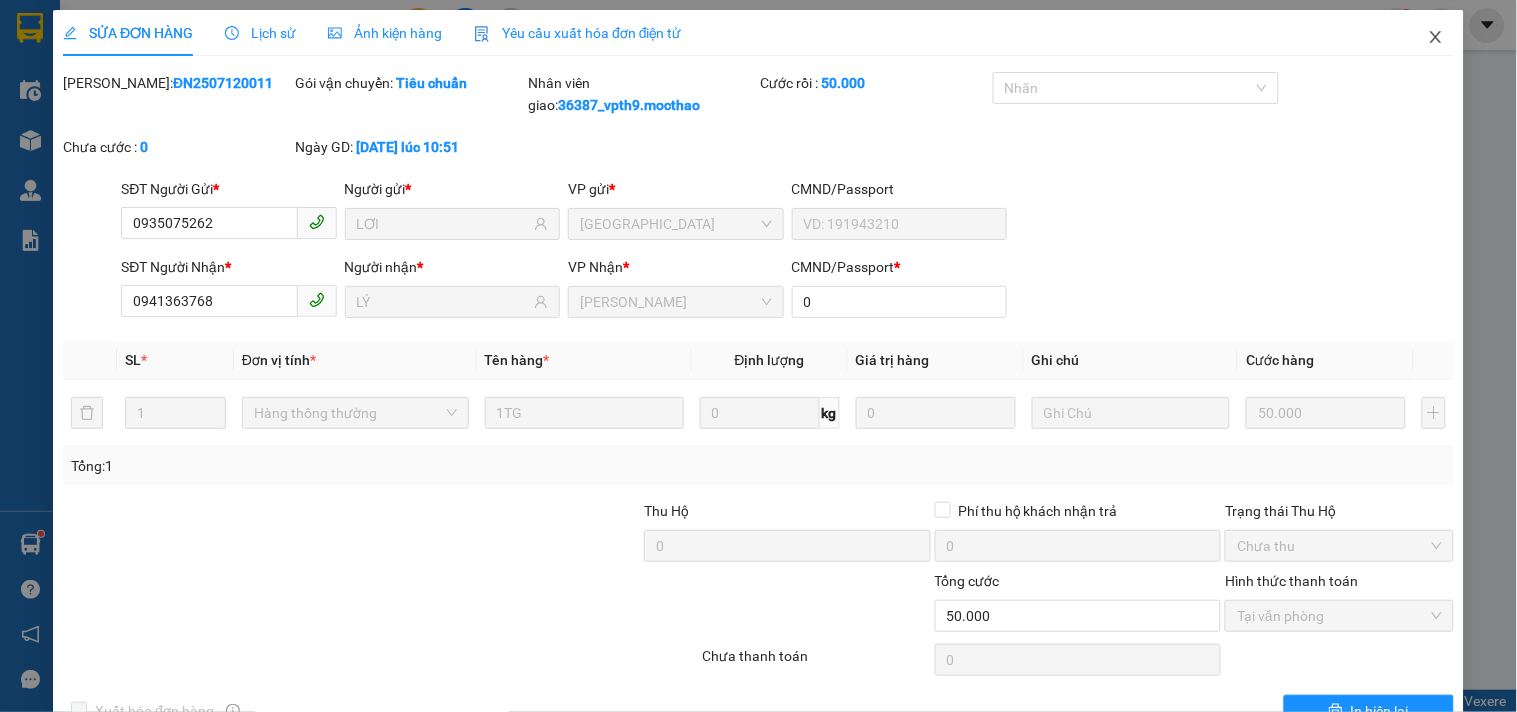 click at bounding box center (1436, 38) 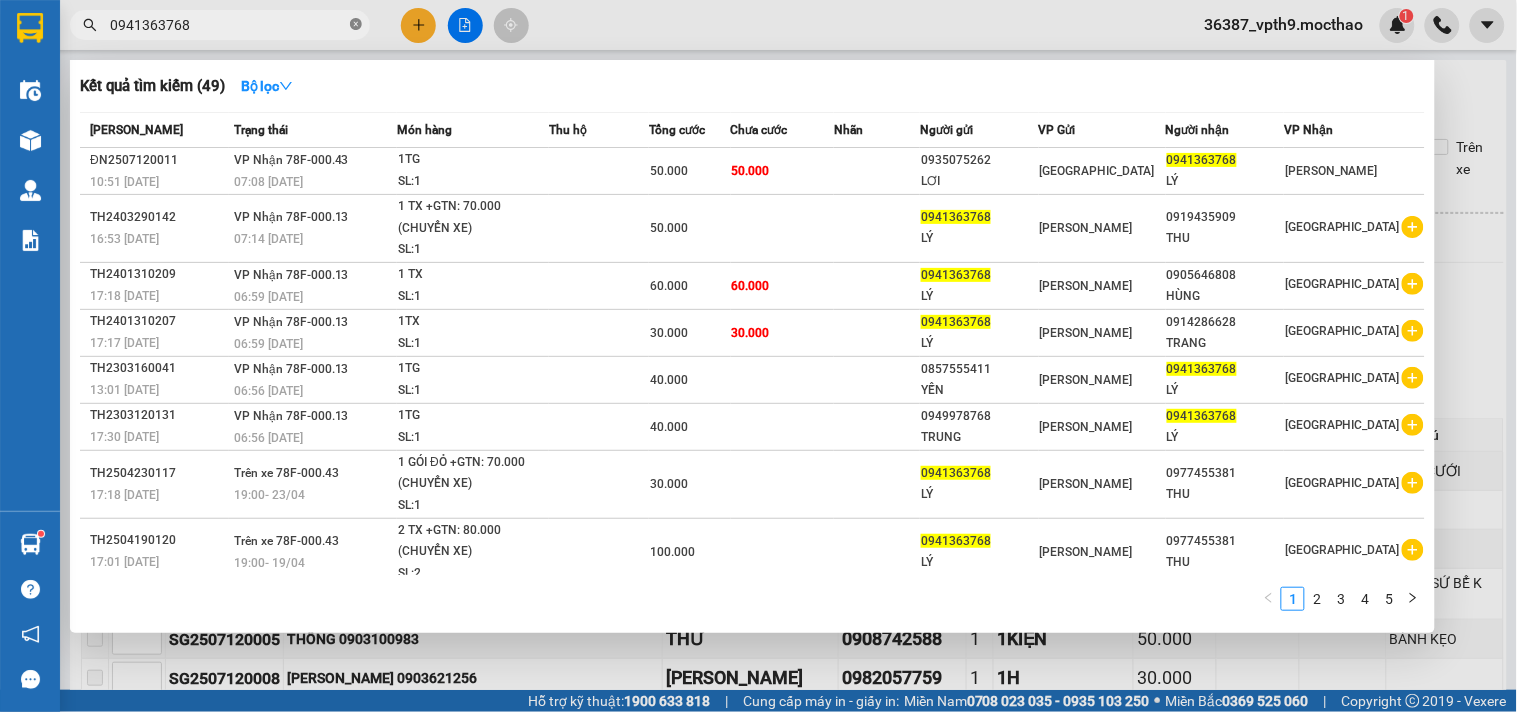 click at bounding box center [356, 25] 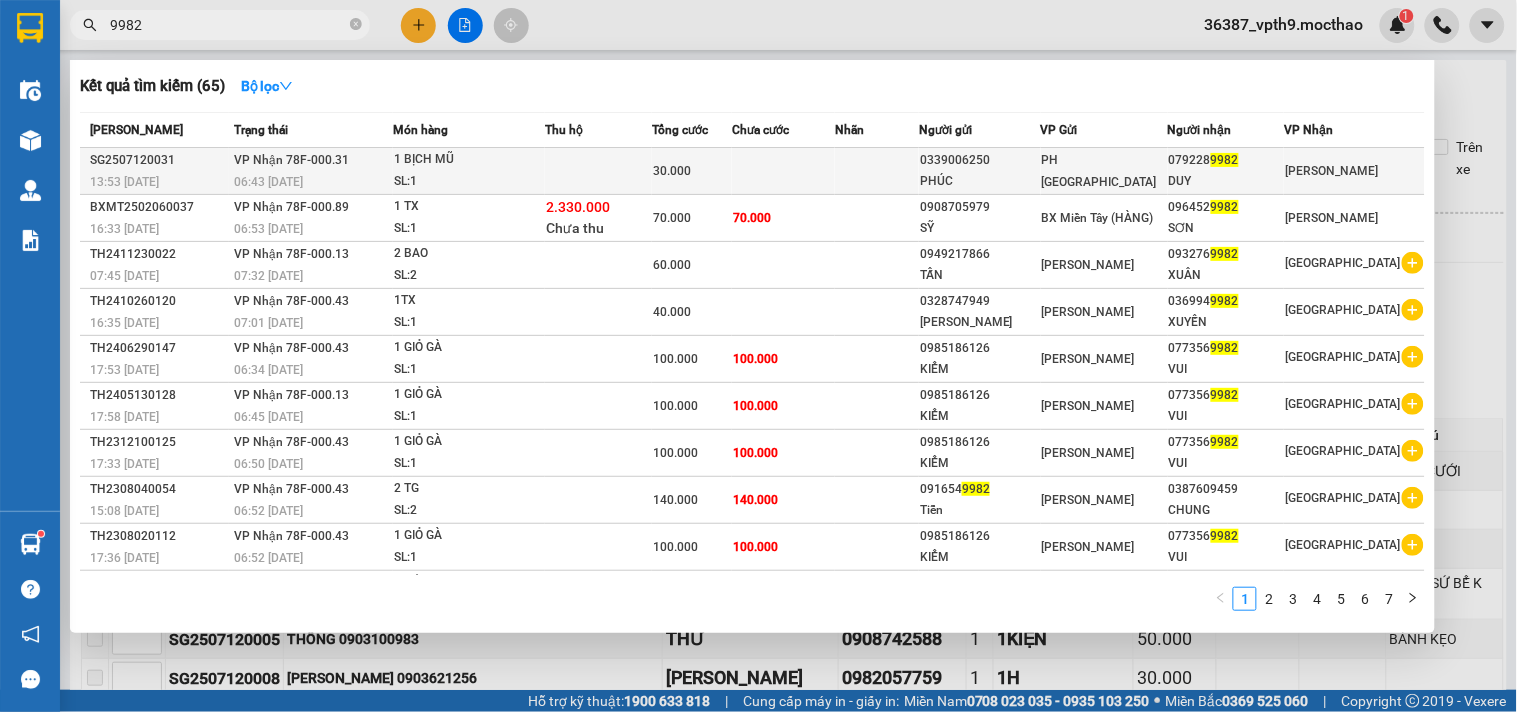 type on "9982" 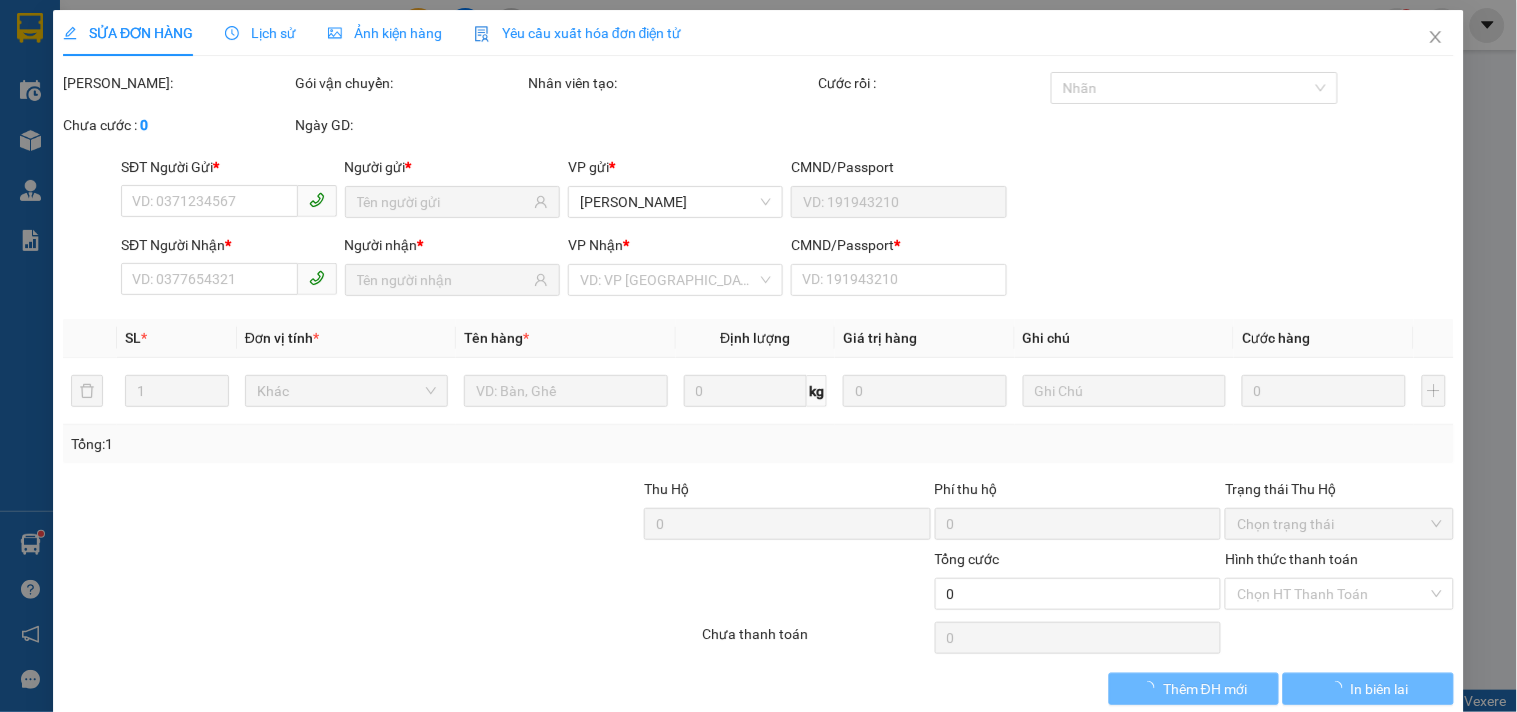 type on "0339006250" 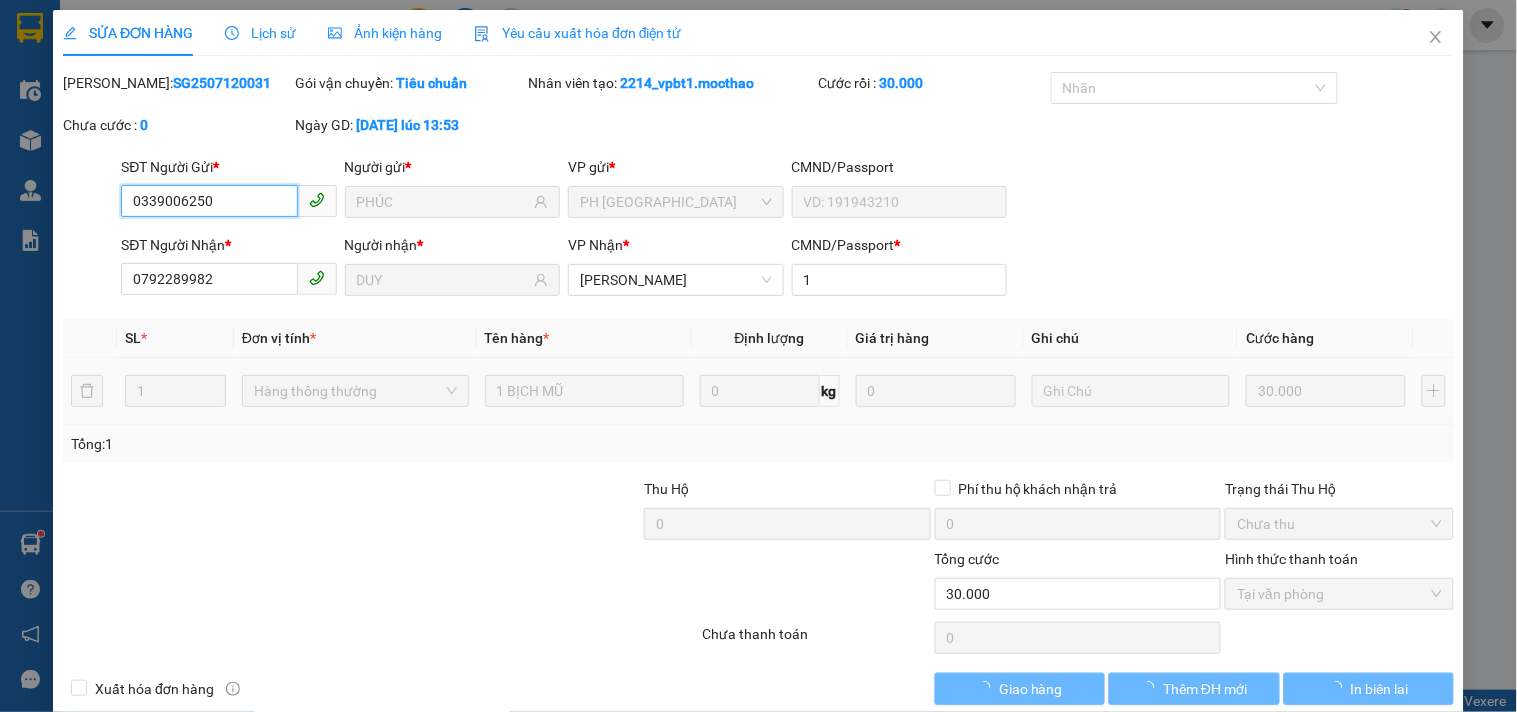 checkbox on "true" 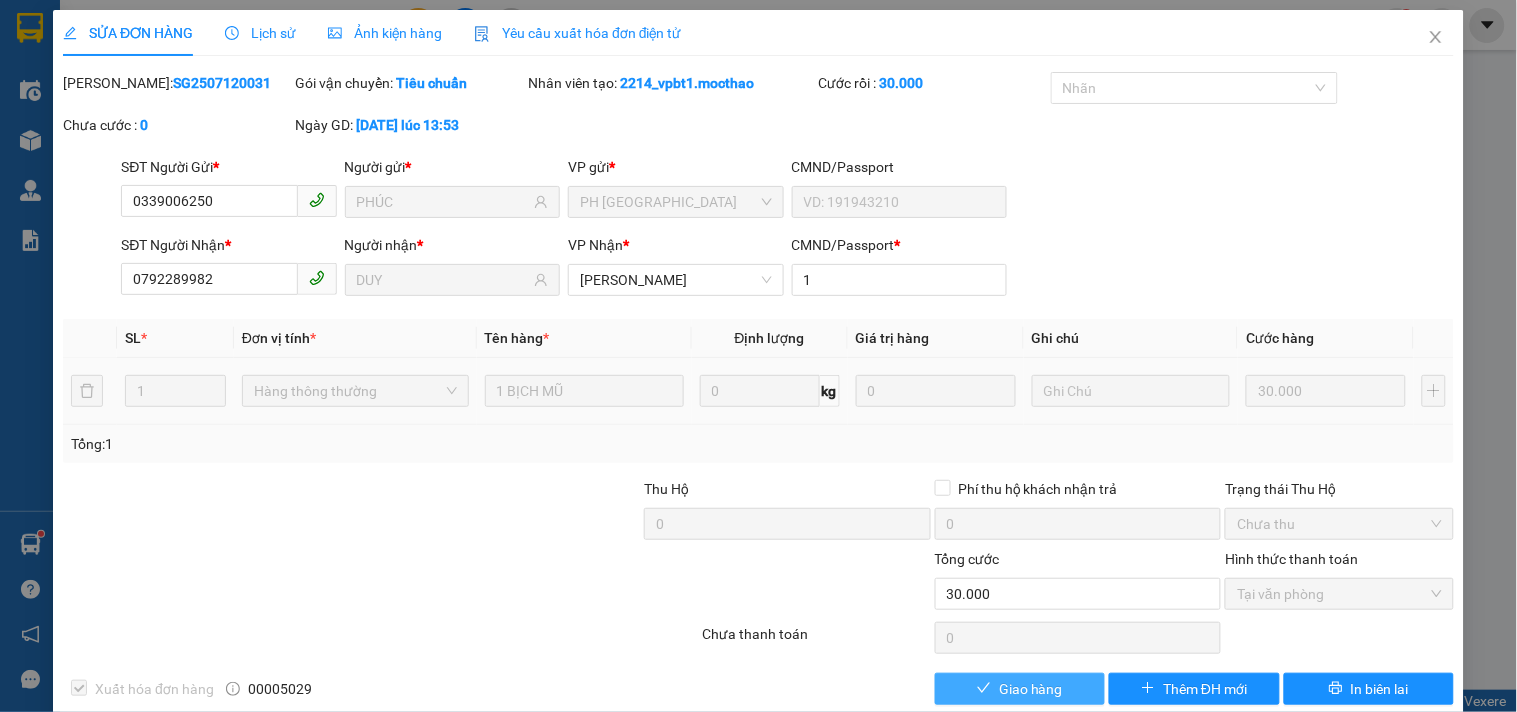 click on "Giao hàng" at bounding box center (1031, 689) 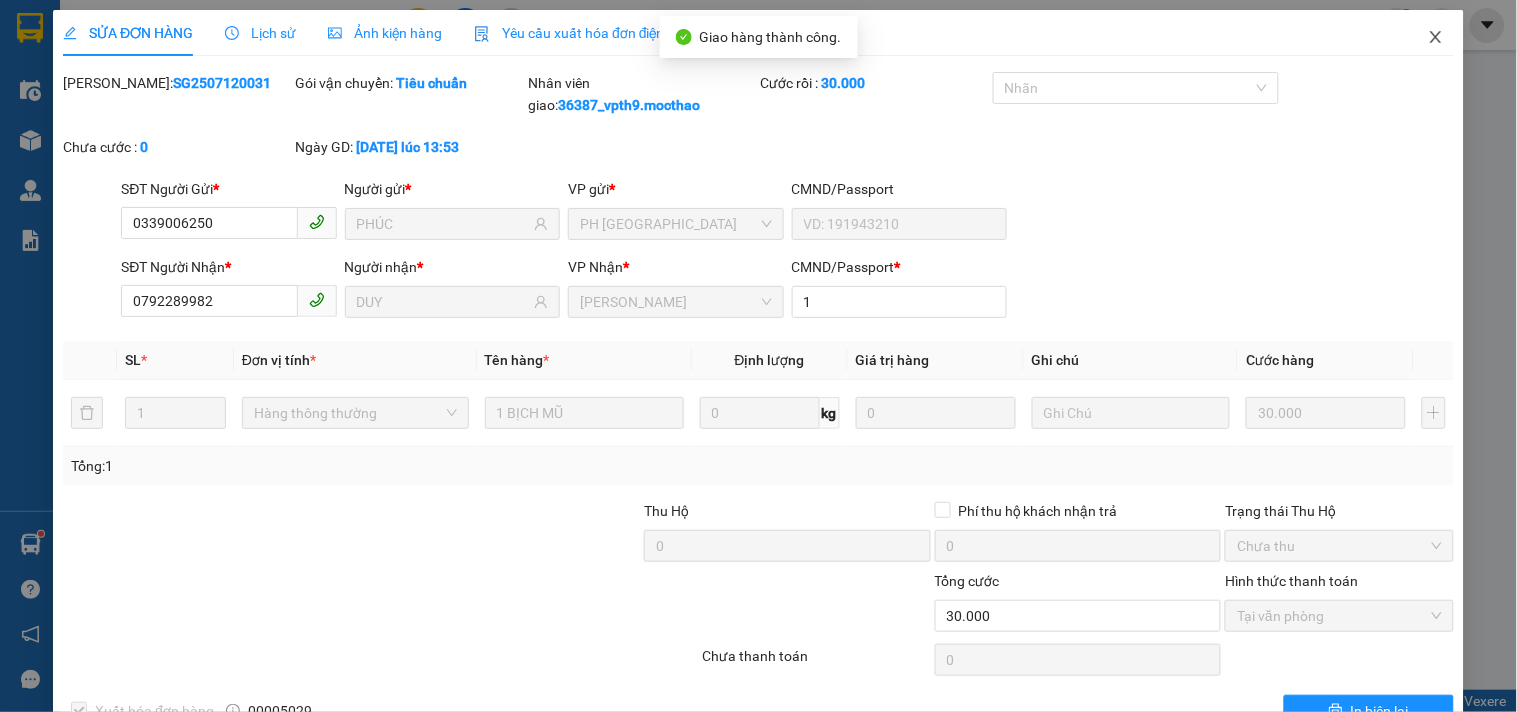 click 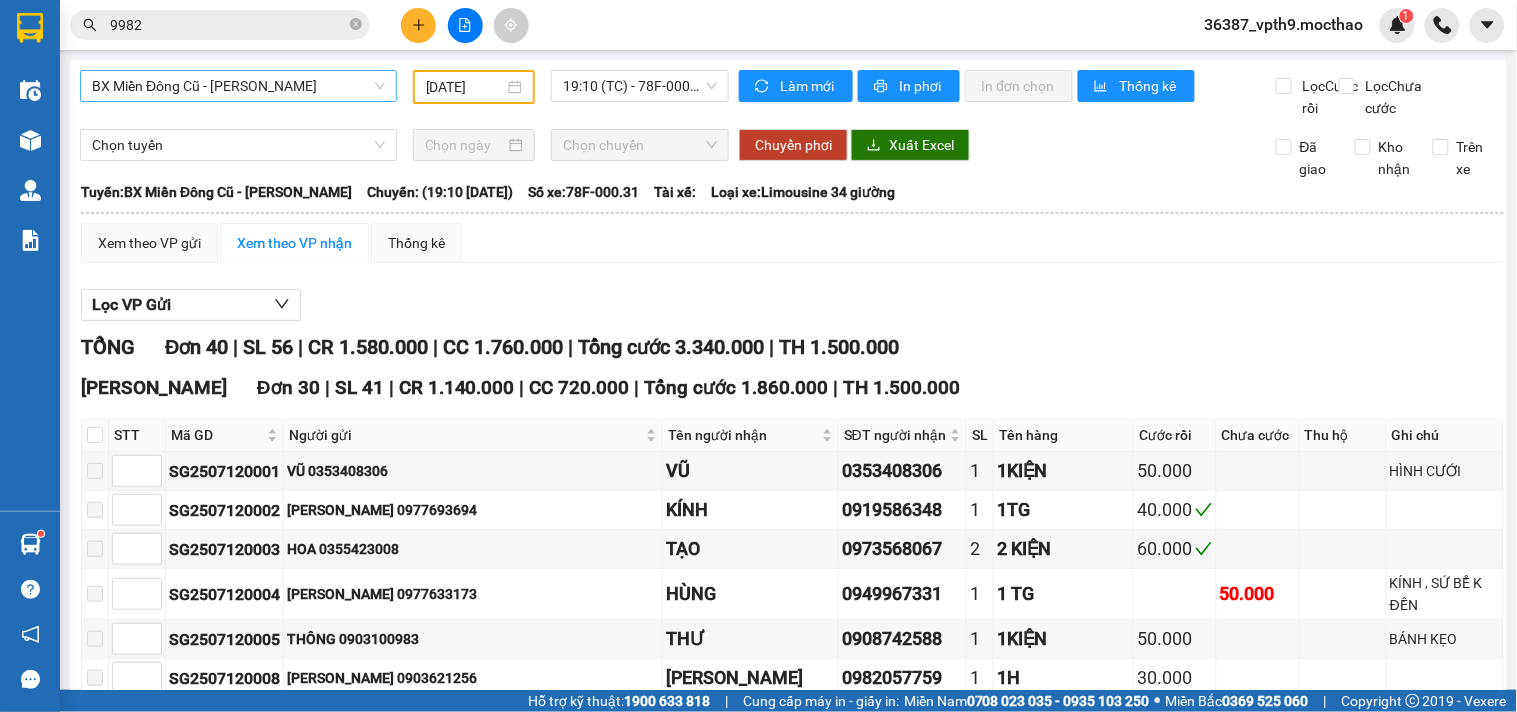 click on "BX Miền Đông Cũ - [PERSON_NAME]" at bounding box center (238, 86) 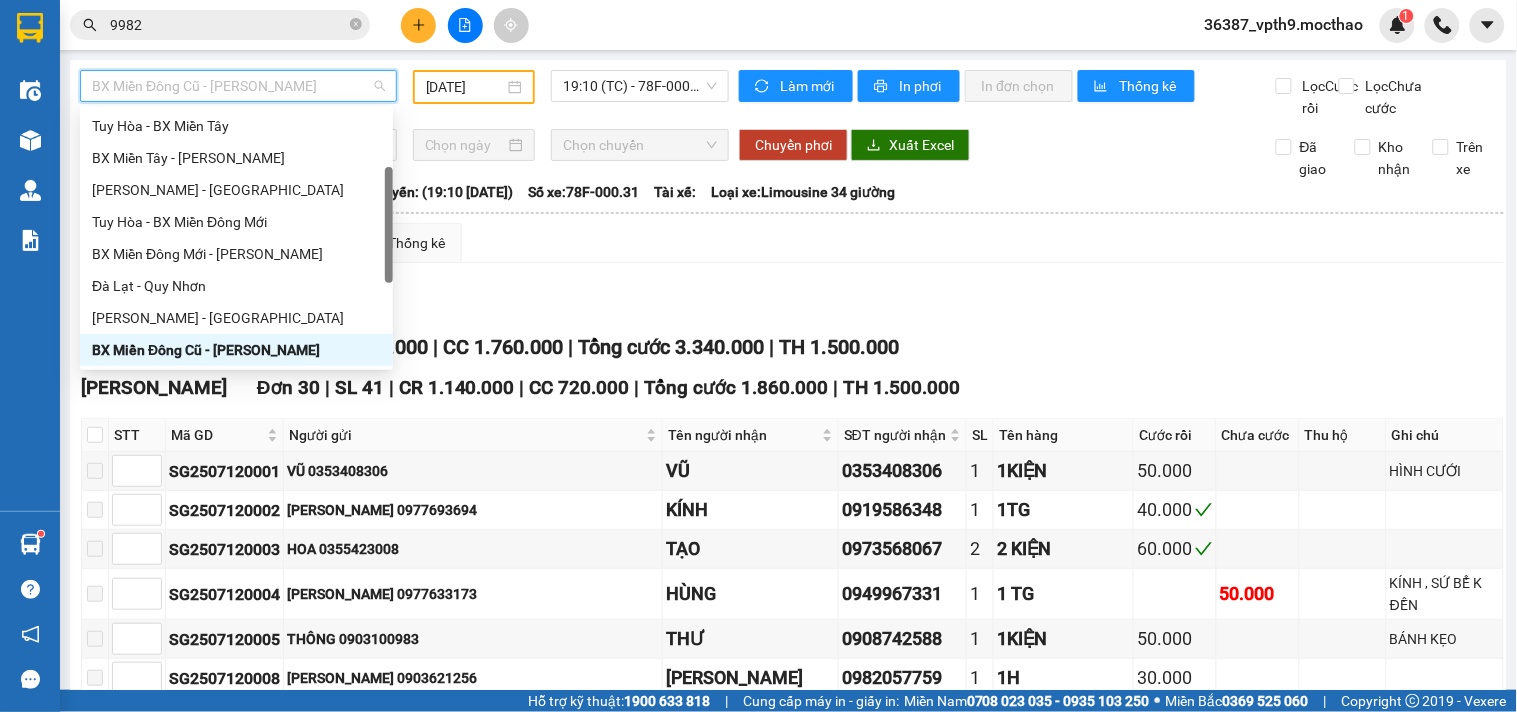 type on "D" 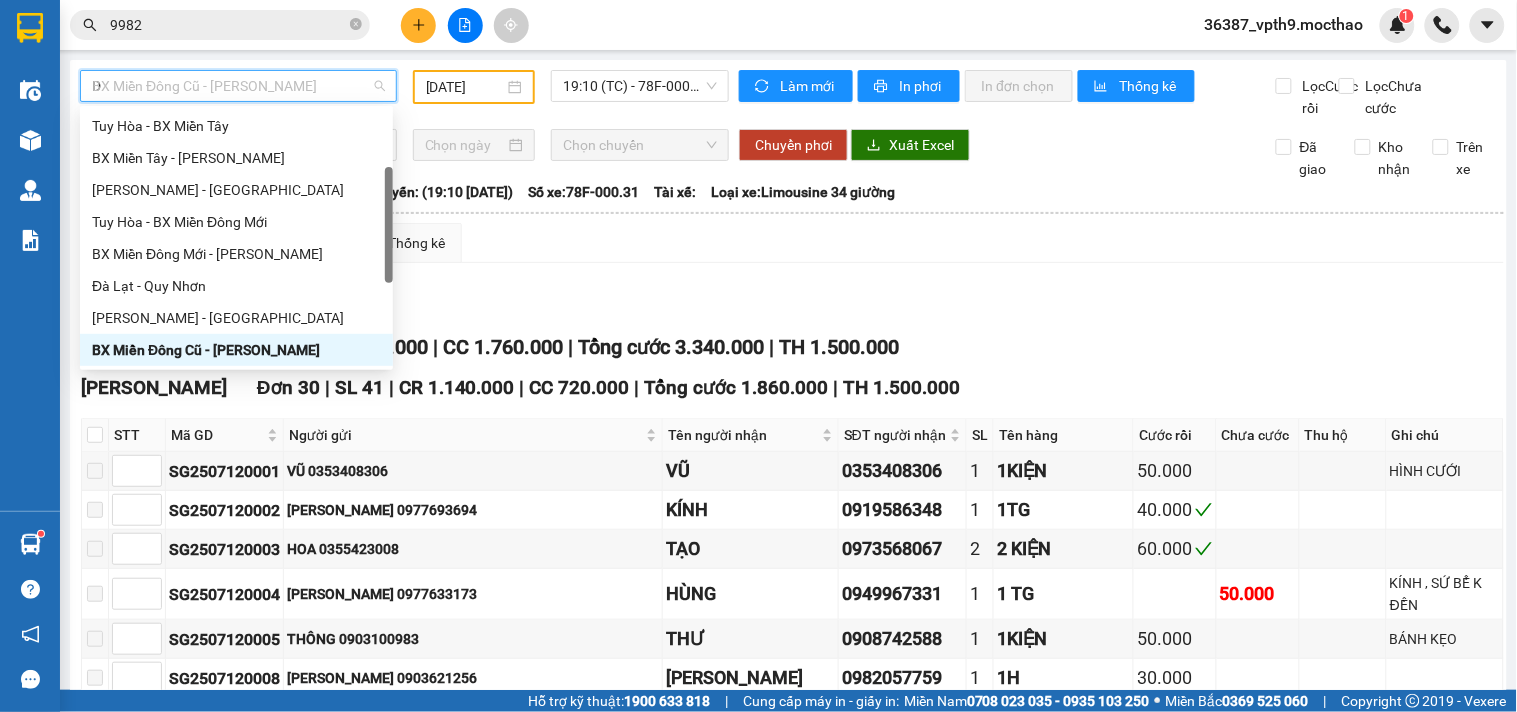 scroll, scrollTop: 112, scrollLeft: 0, axis: vertical 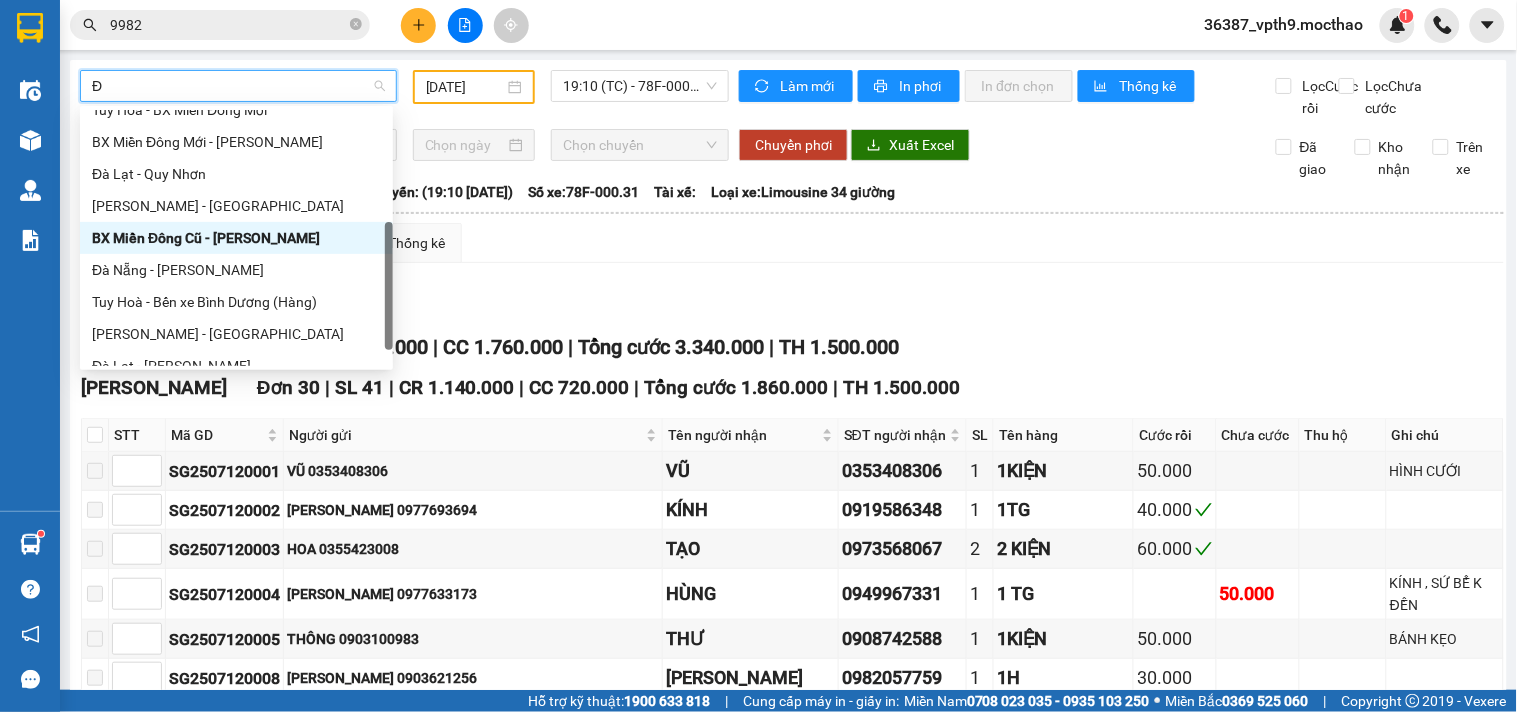 type on "ĐA" 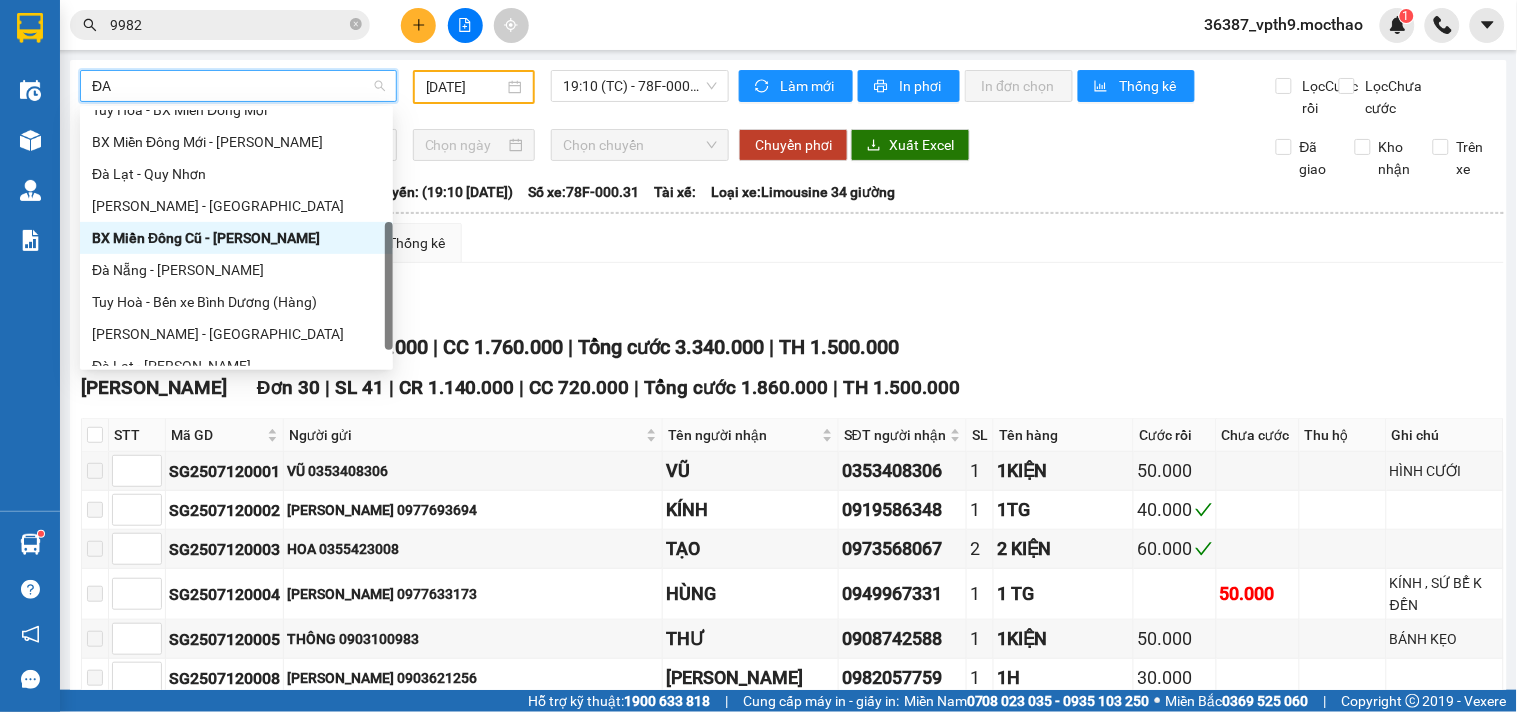 scroll, scrollTop: 0, scrollLeft: 0, axis: both 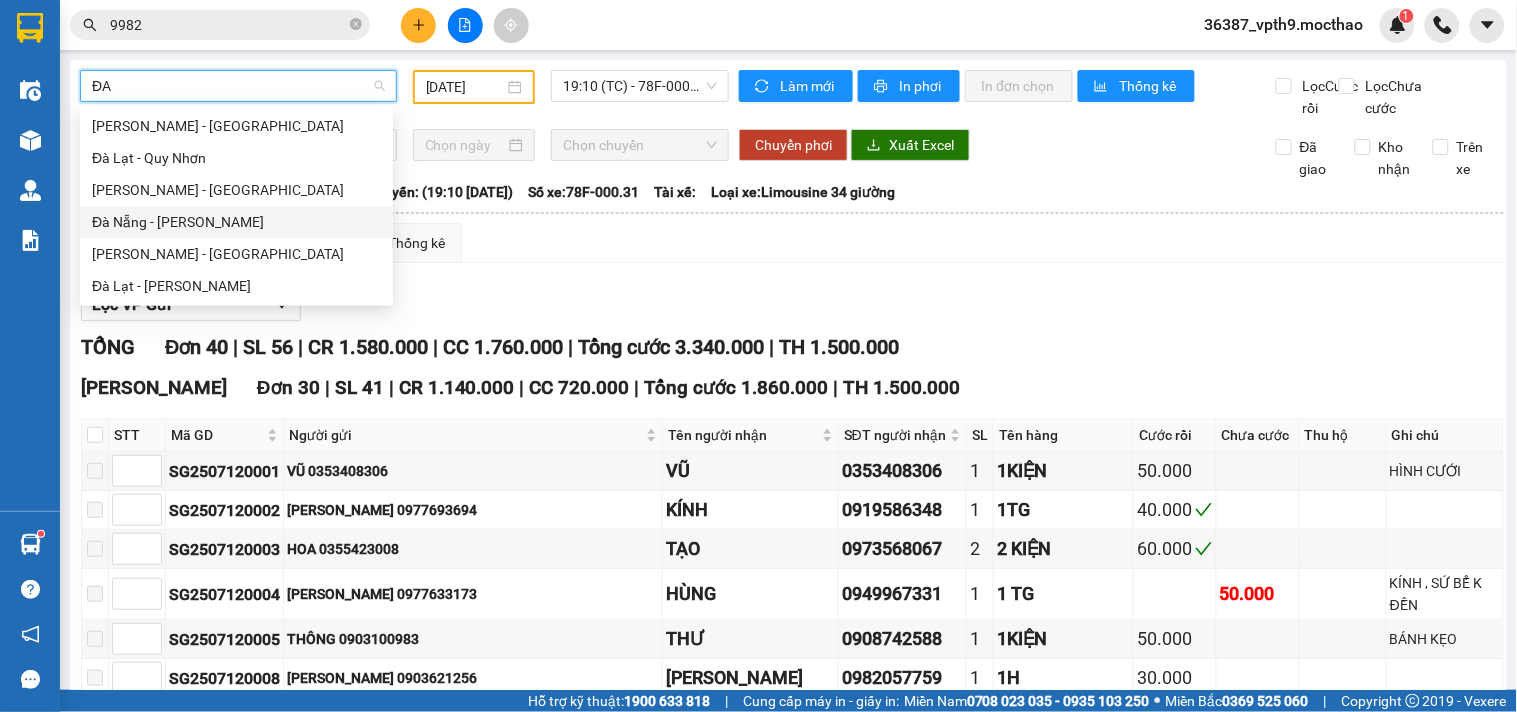 click on "Đà Nẵng - [PERSON_NAME]" at bounding box center [236, 222] 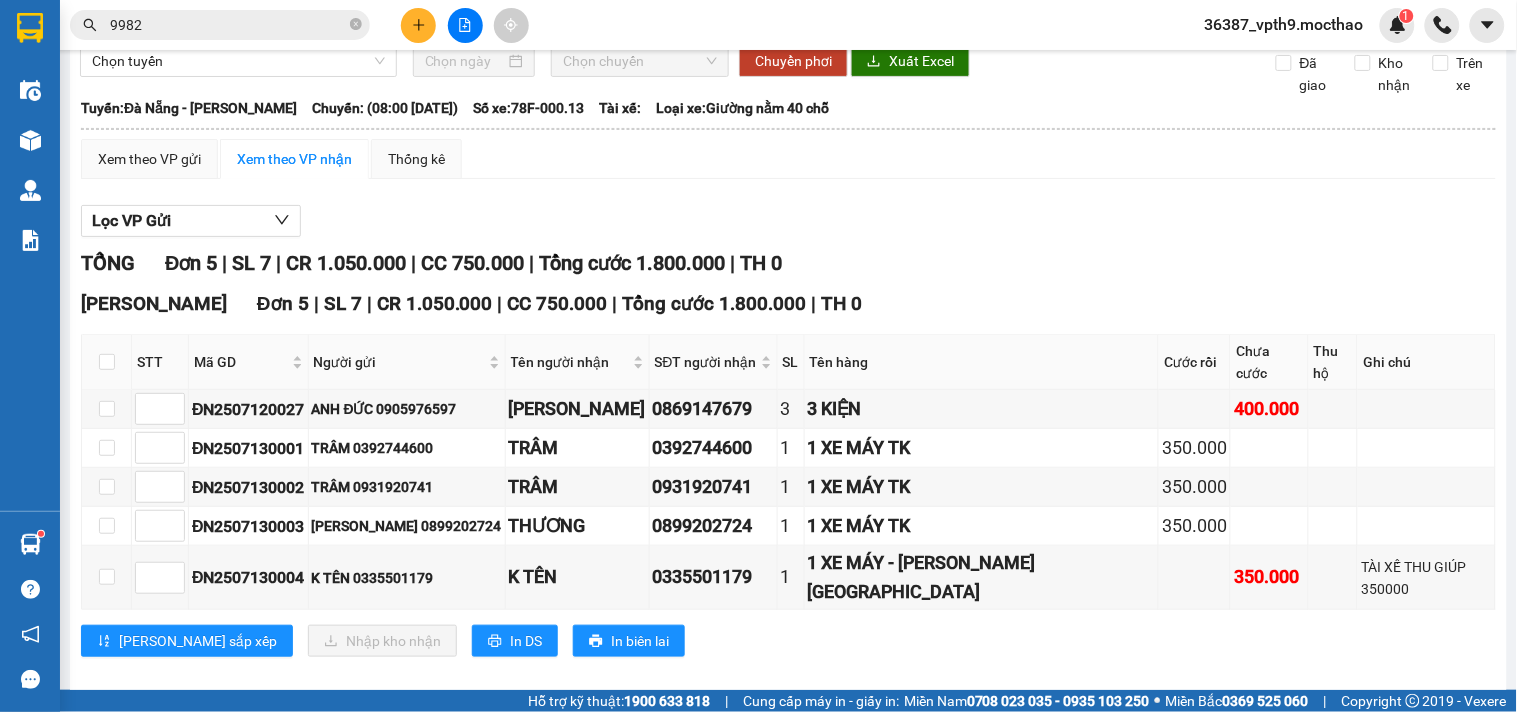 scroll, scrollTop: 0, scrollLeft: 0, axis: both 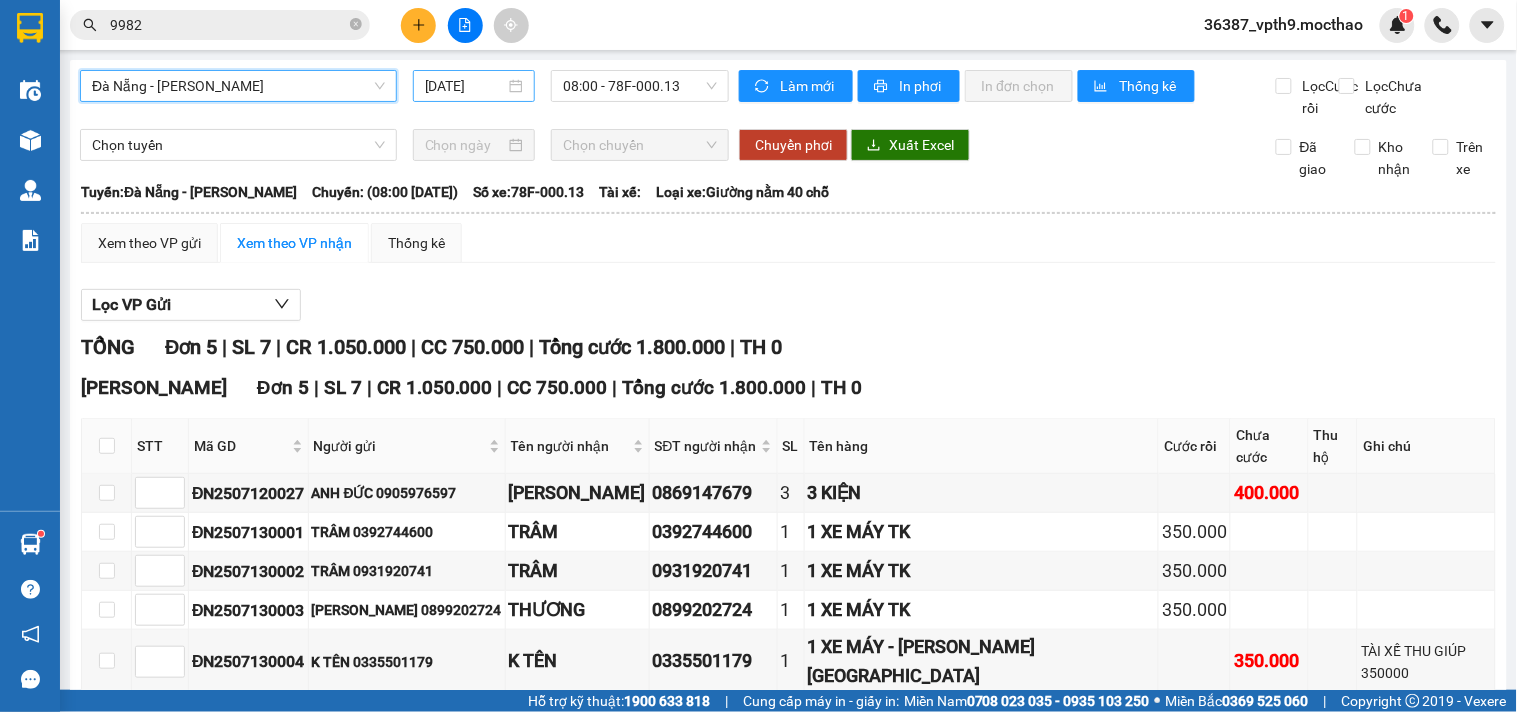 click on "[DATE]" at bounding box center [465, 86] 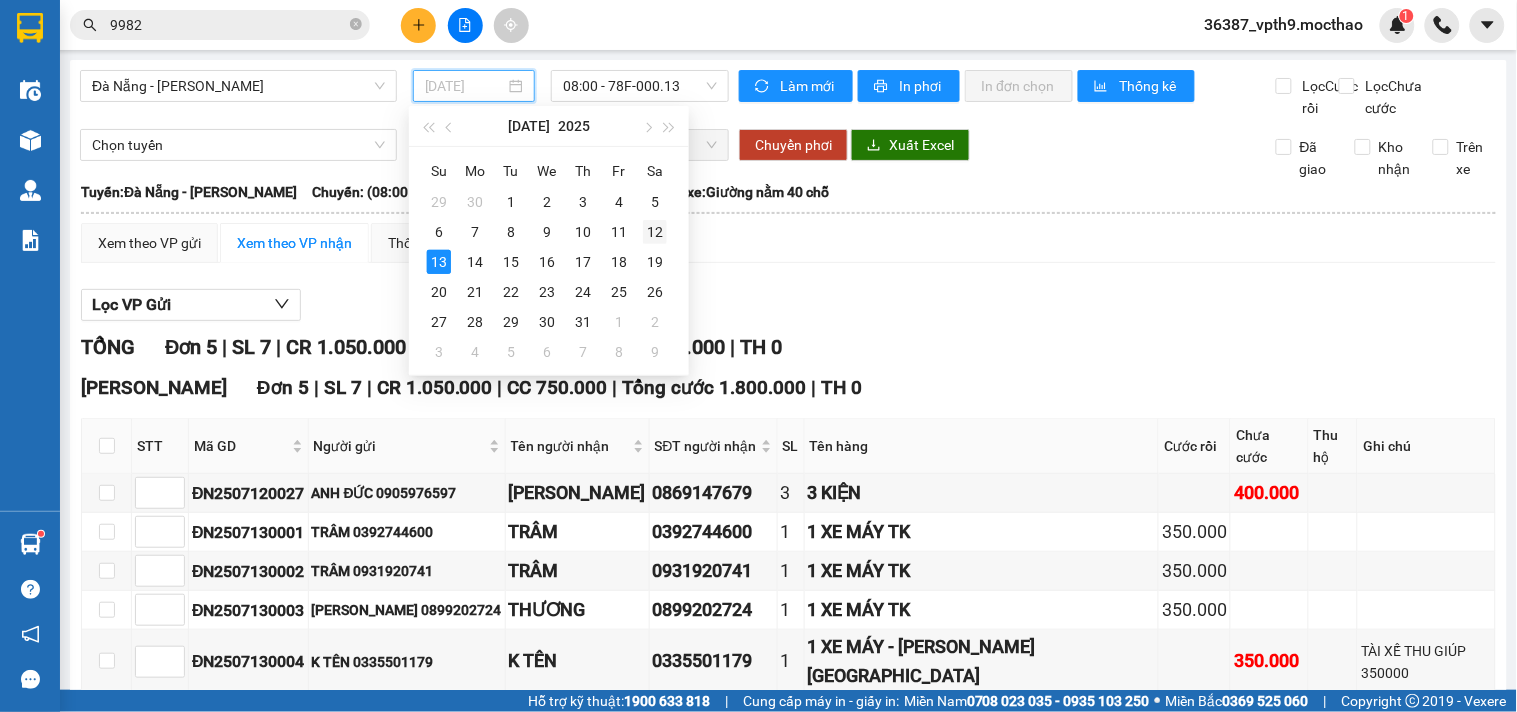 click on "12" at bounding box center (655, 232) 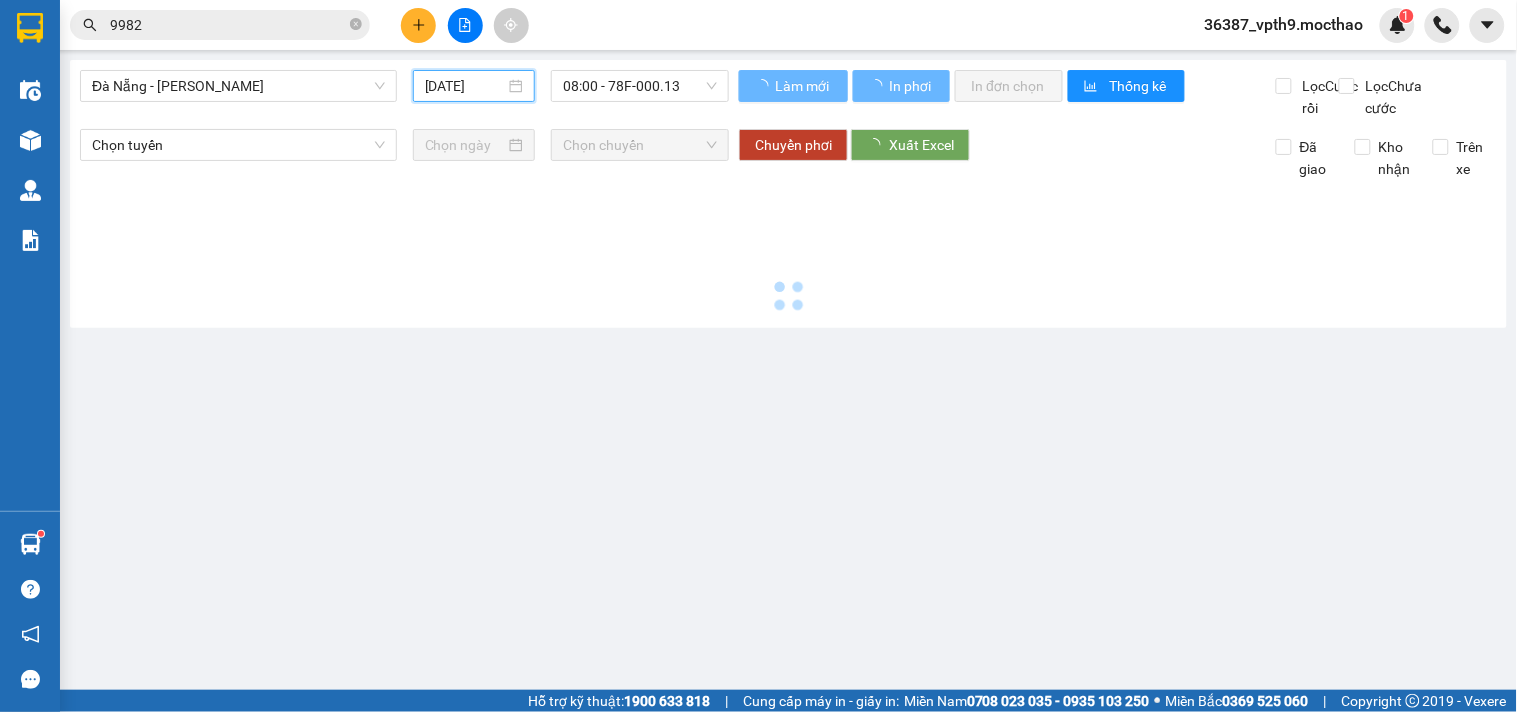 type on "[DATE]" 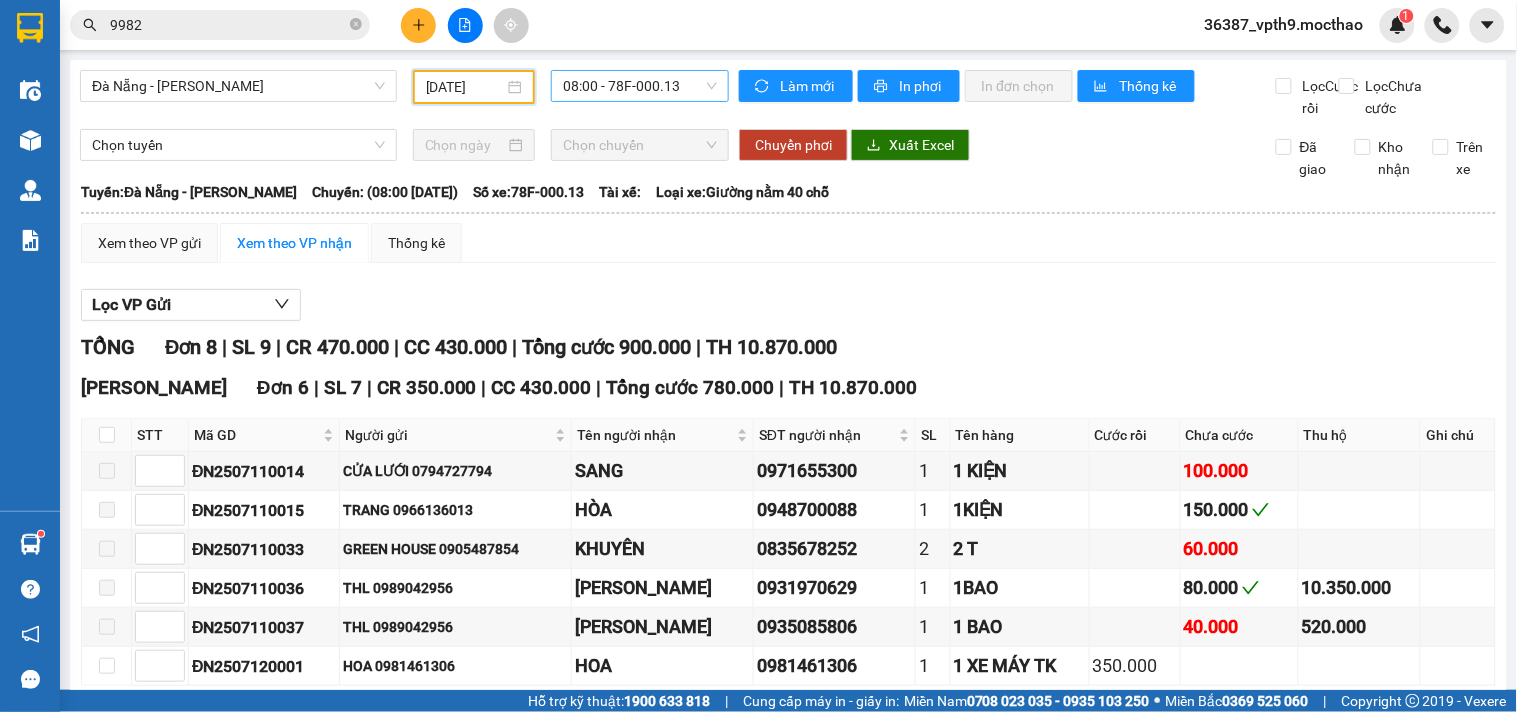 click on "08:00     - 78F-000.13" at bounding box center [640, 86] 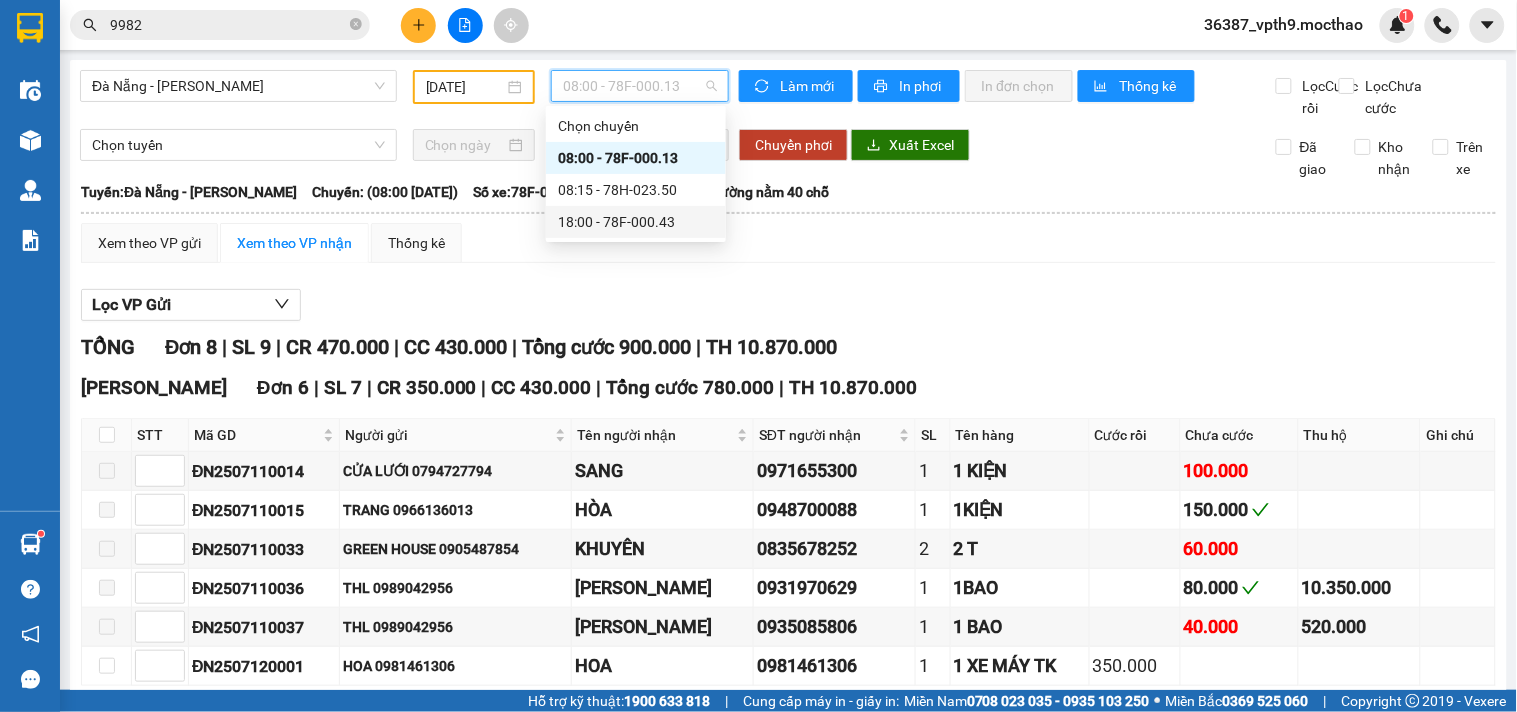 click on "18:00     - 78F-000.43" at bounding box center (636, 222) 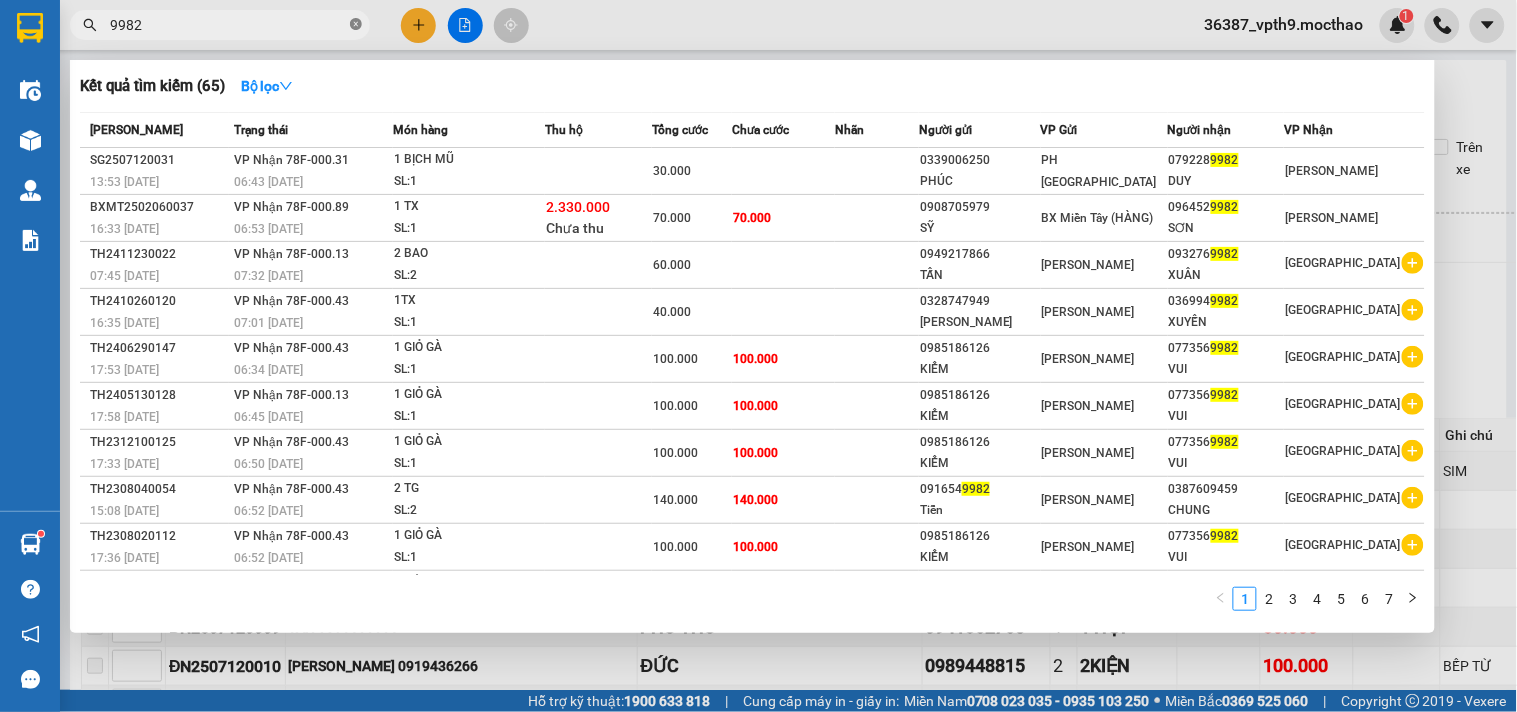click 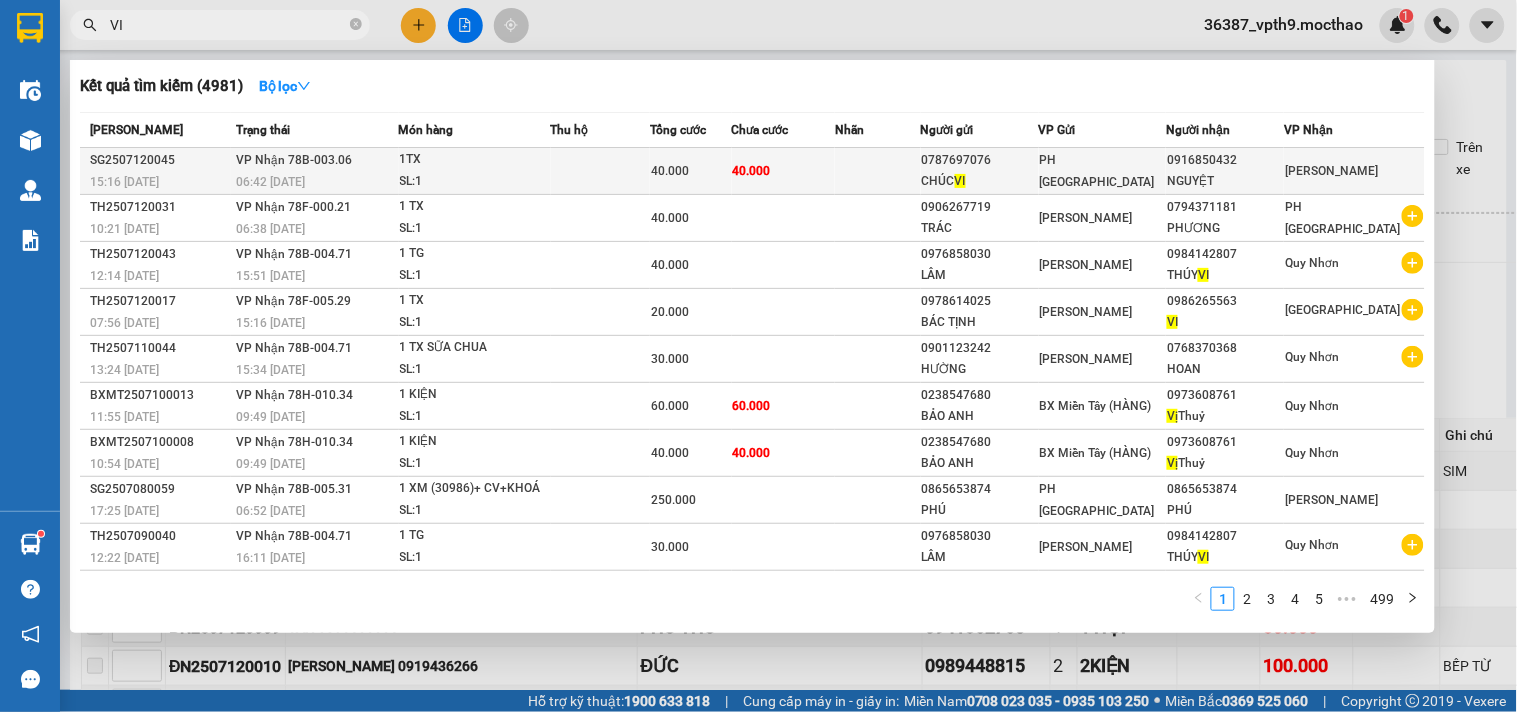 type on "VI" 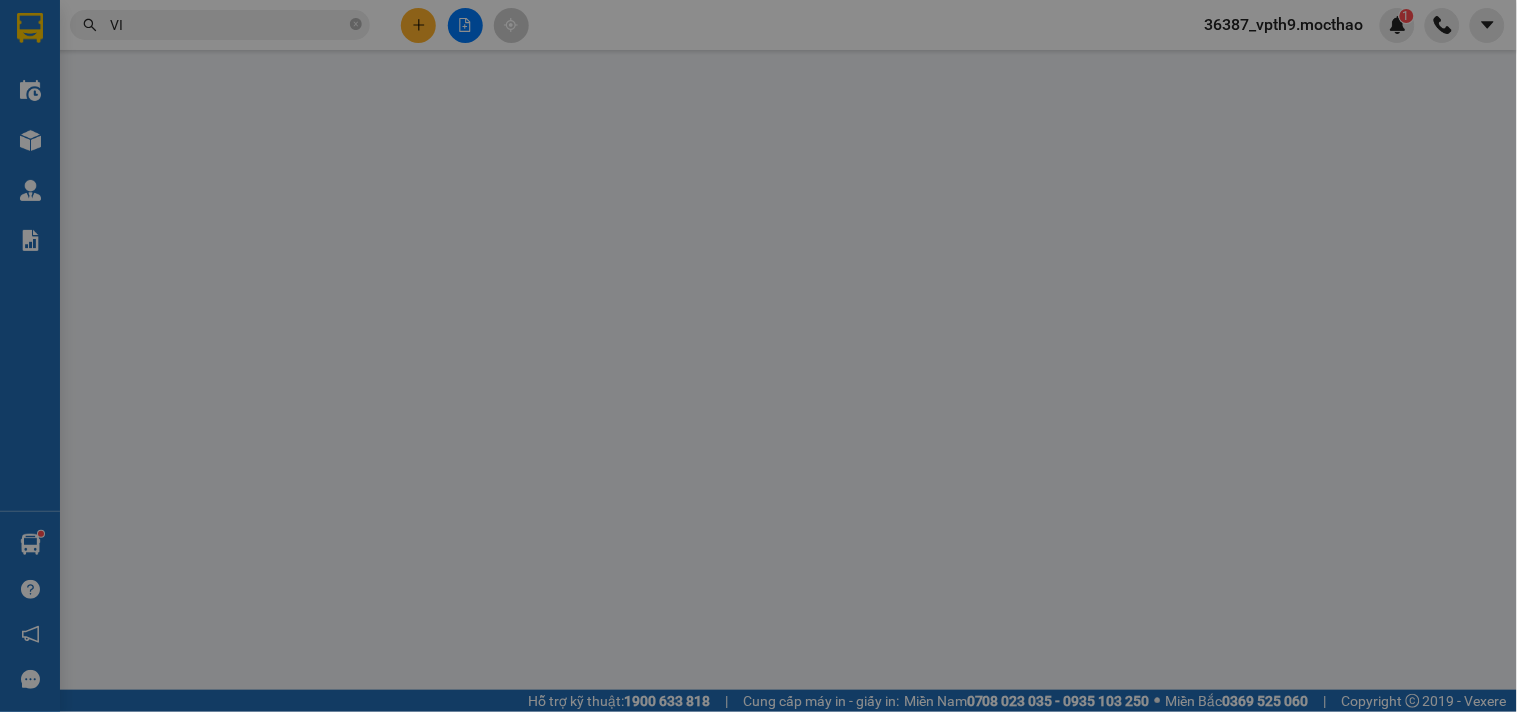 type on "0787697076" 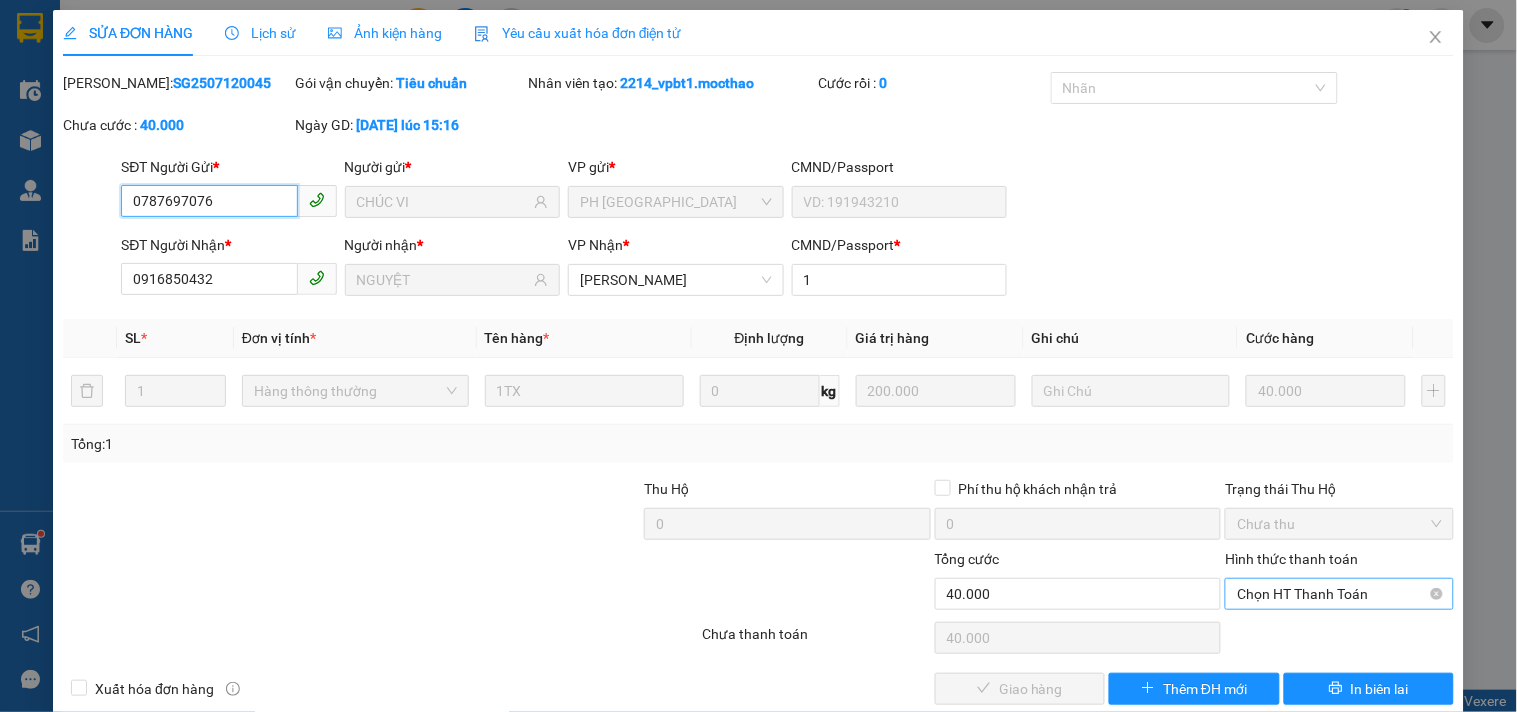 click on "Chọn HT Thanh Toán" at bounding box center [1339, 594] 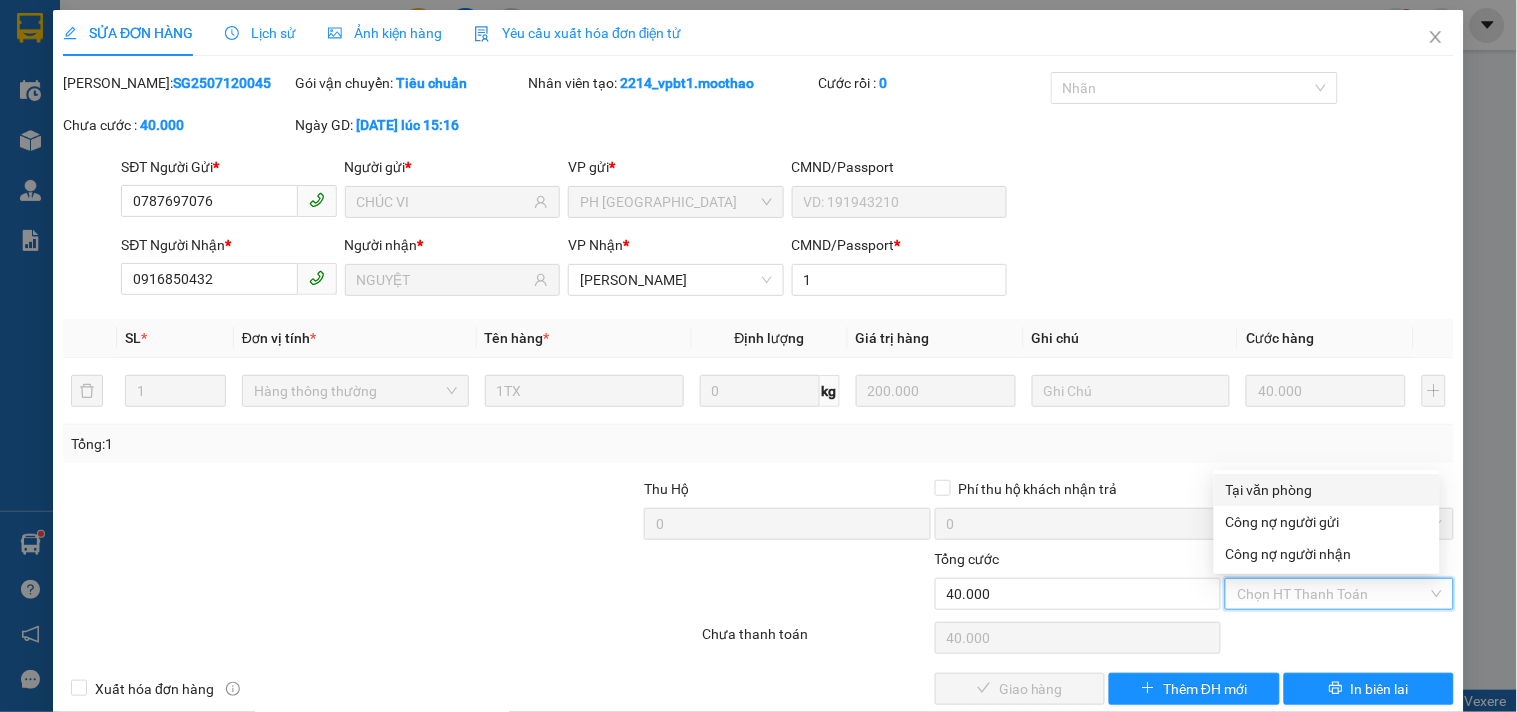 click on "Tại văn phòng" at bounding box center (1327, 490) 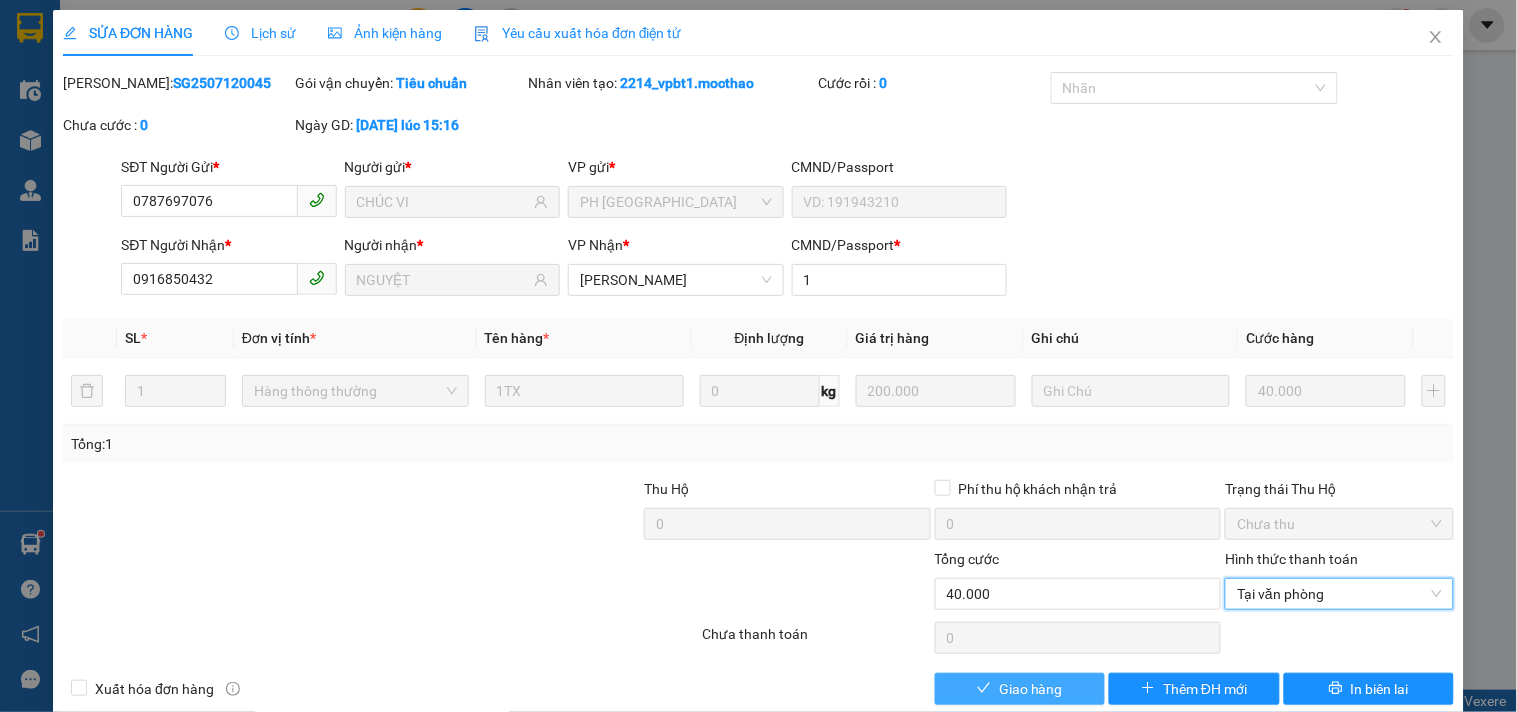 click on "Giao hàng" at bounding box center [1031, 689] 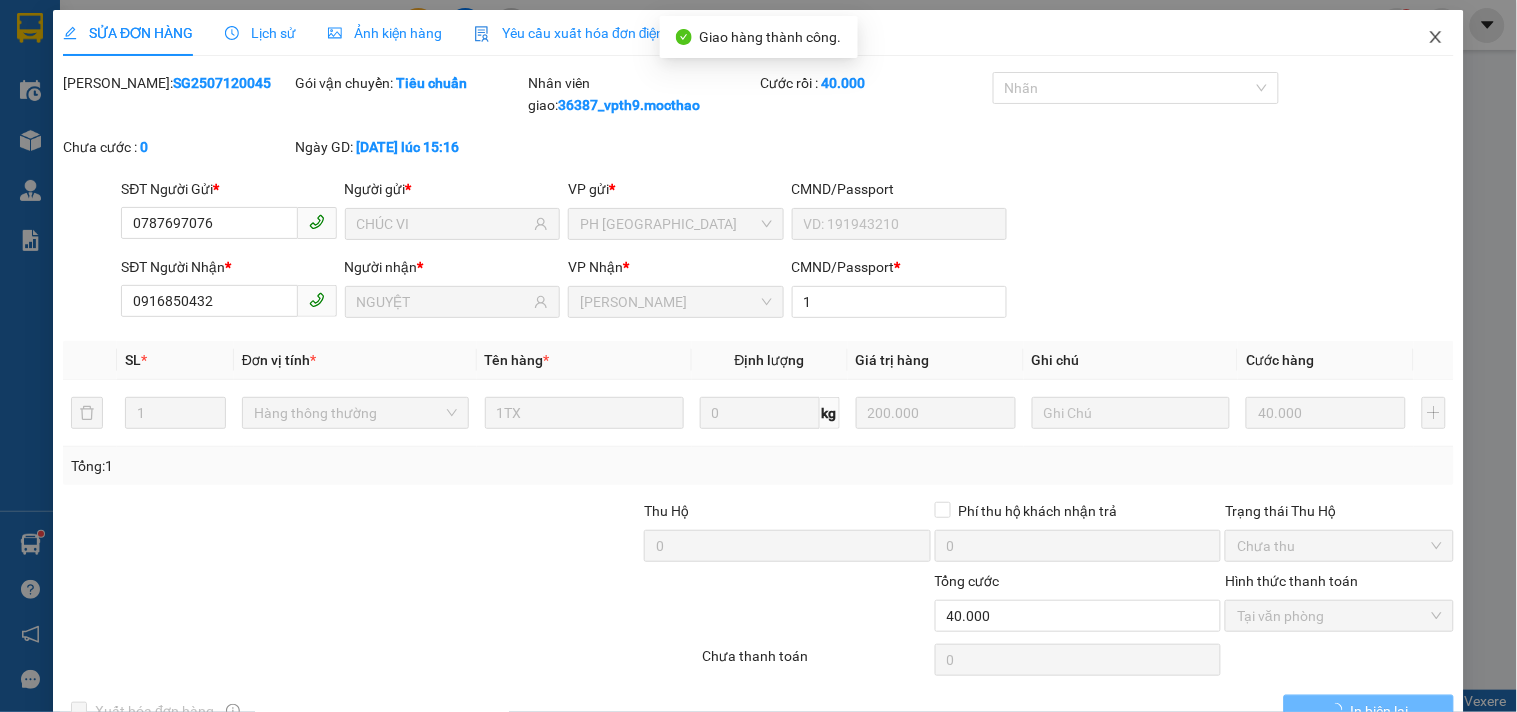 drag, startPoint x: 1417, startPoint y: 41, endPoint x: 595, endPoint y: 57, distance: 822.1557 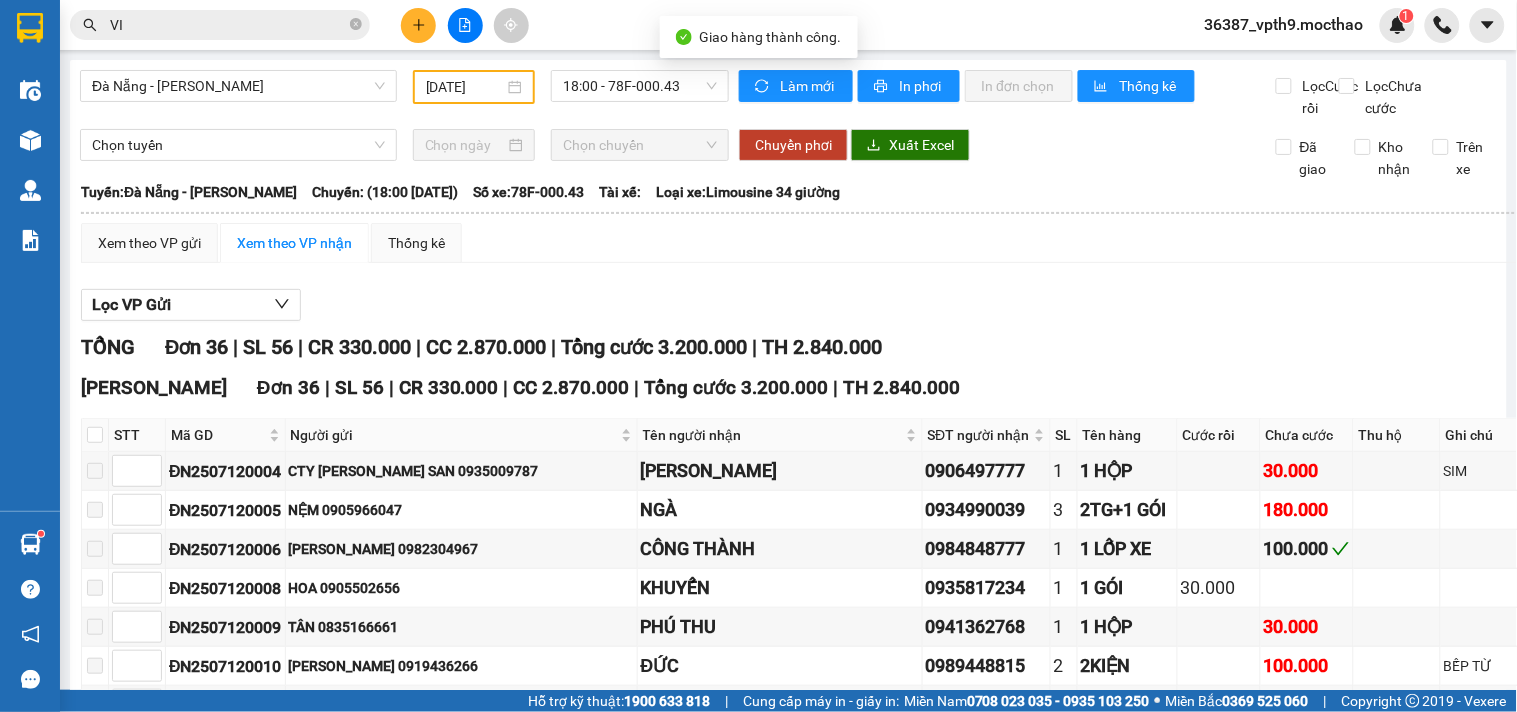 click at bounding box center (356, 25) 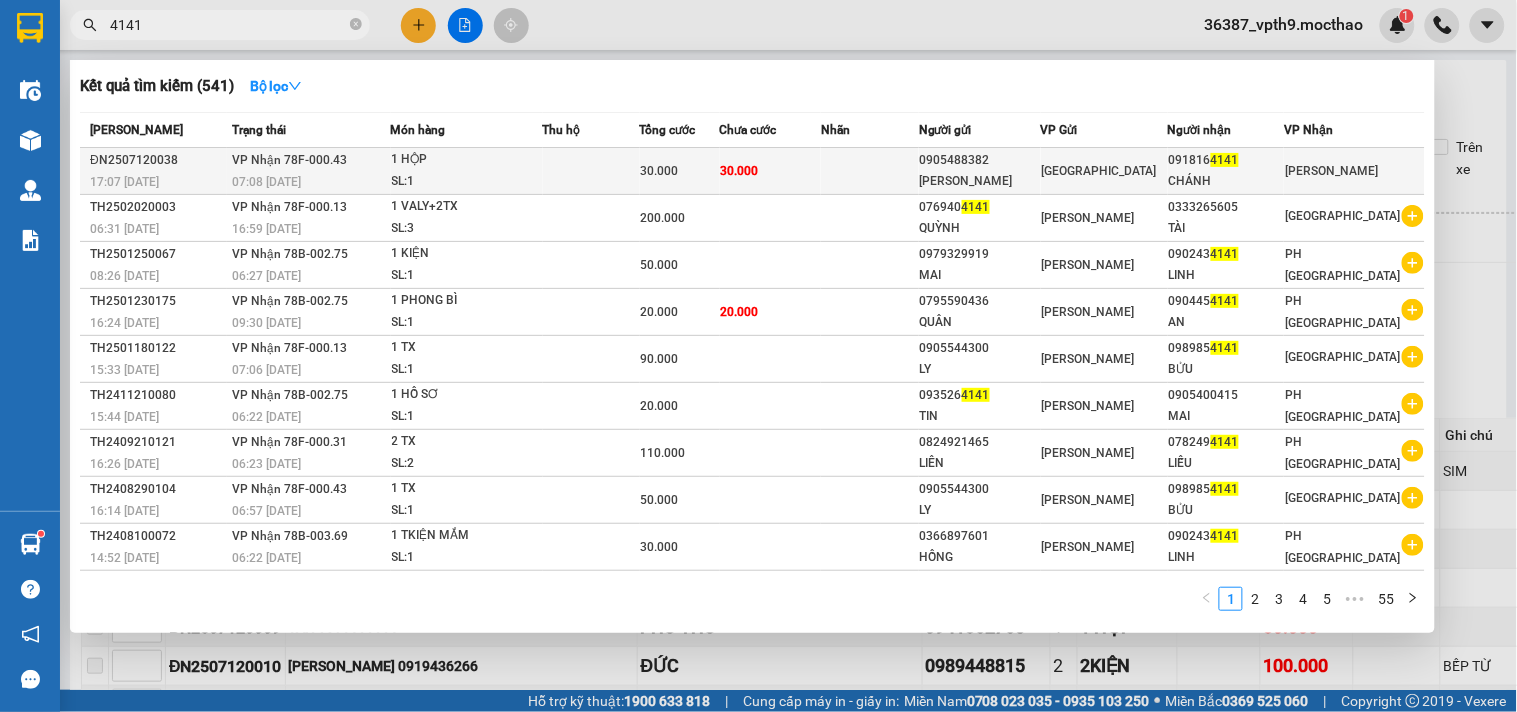 type on "4141" 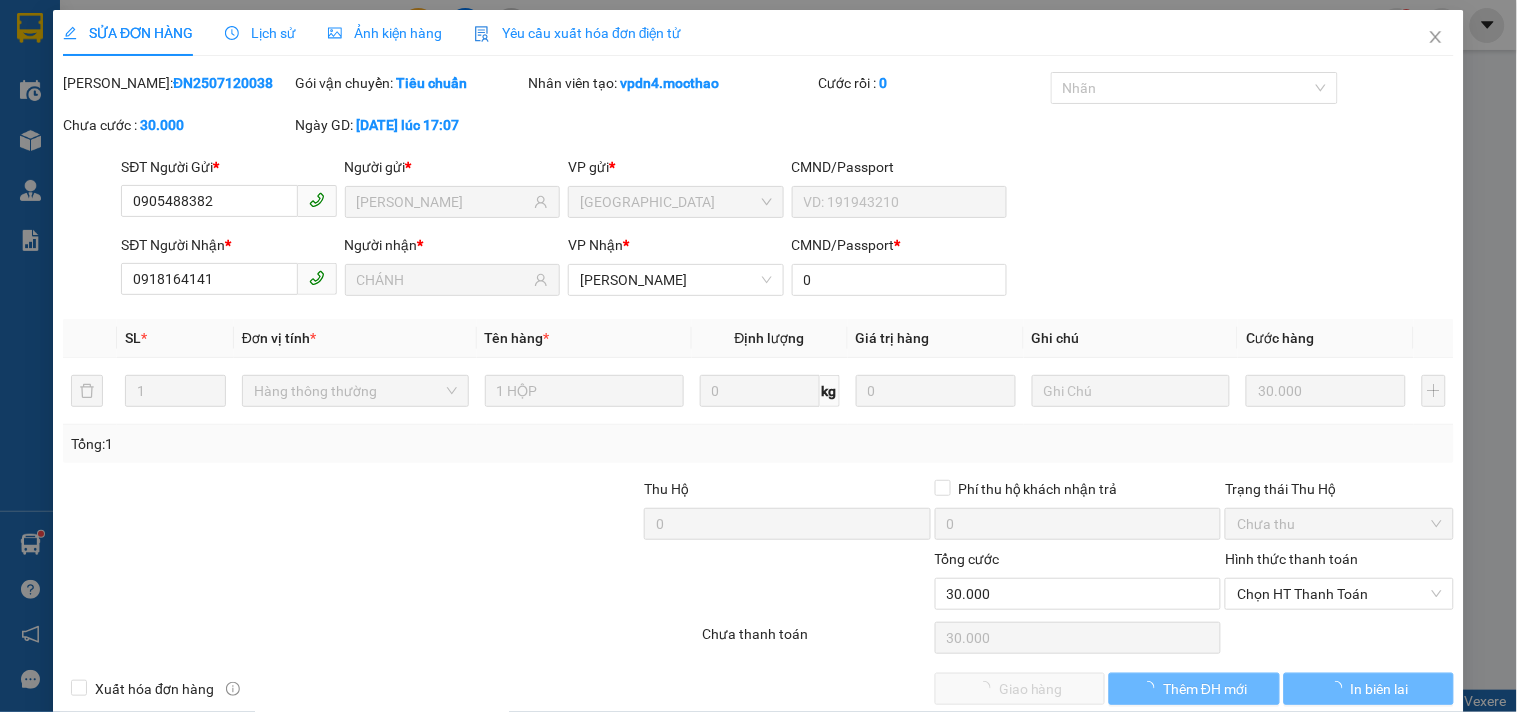 type on "0905488382" 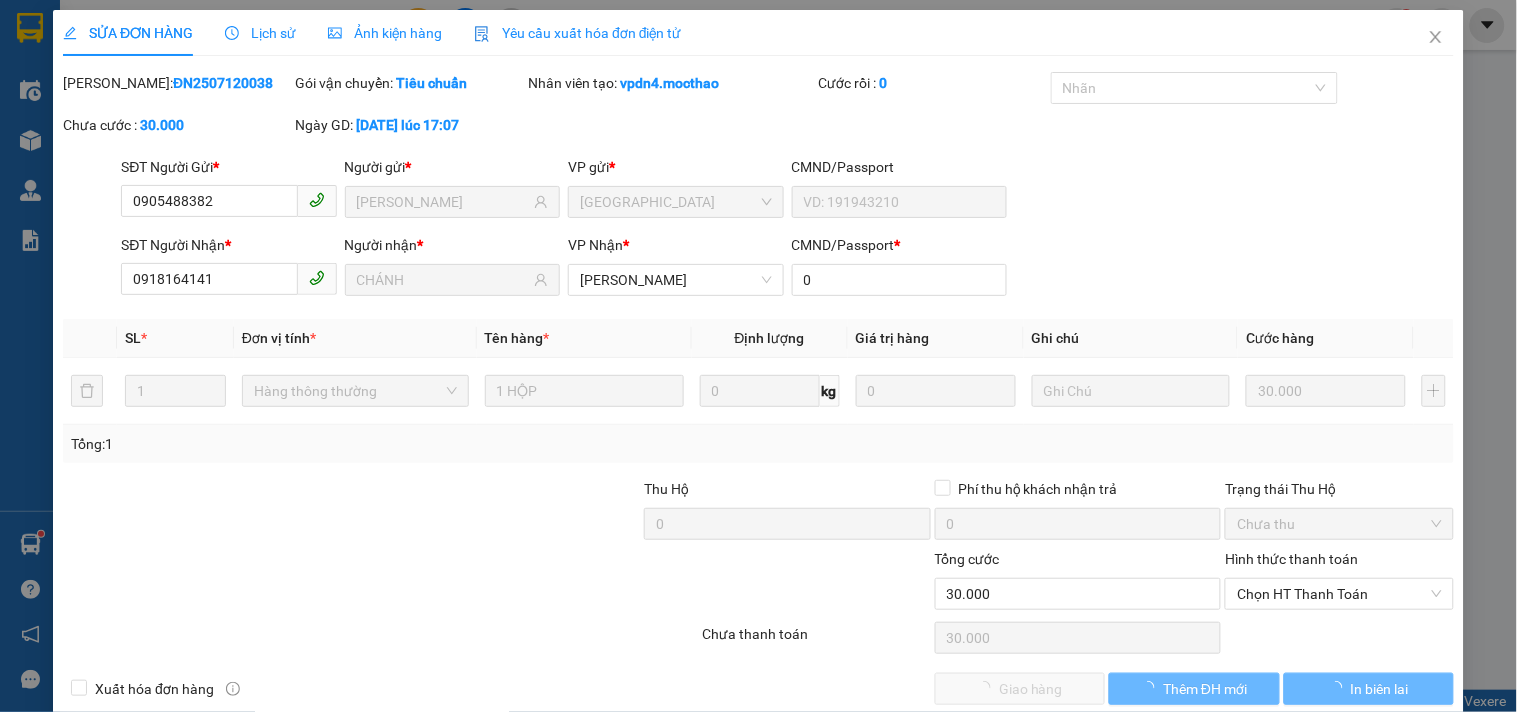 type on "[PERSON_NAME]" 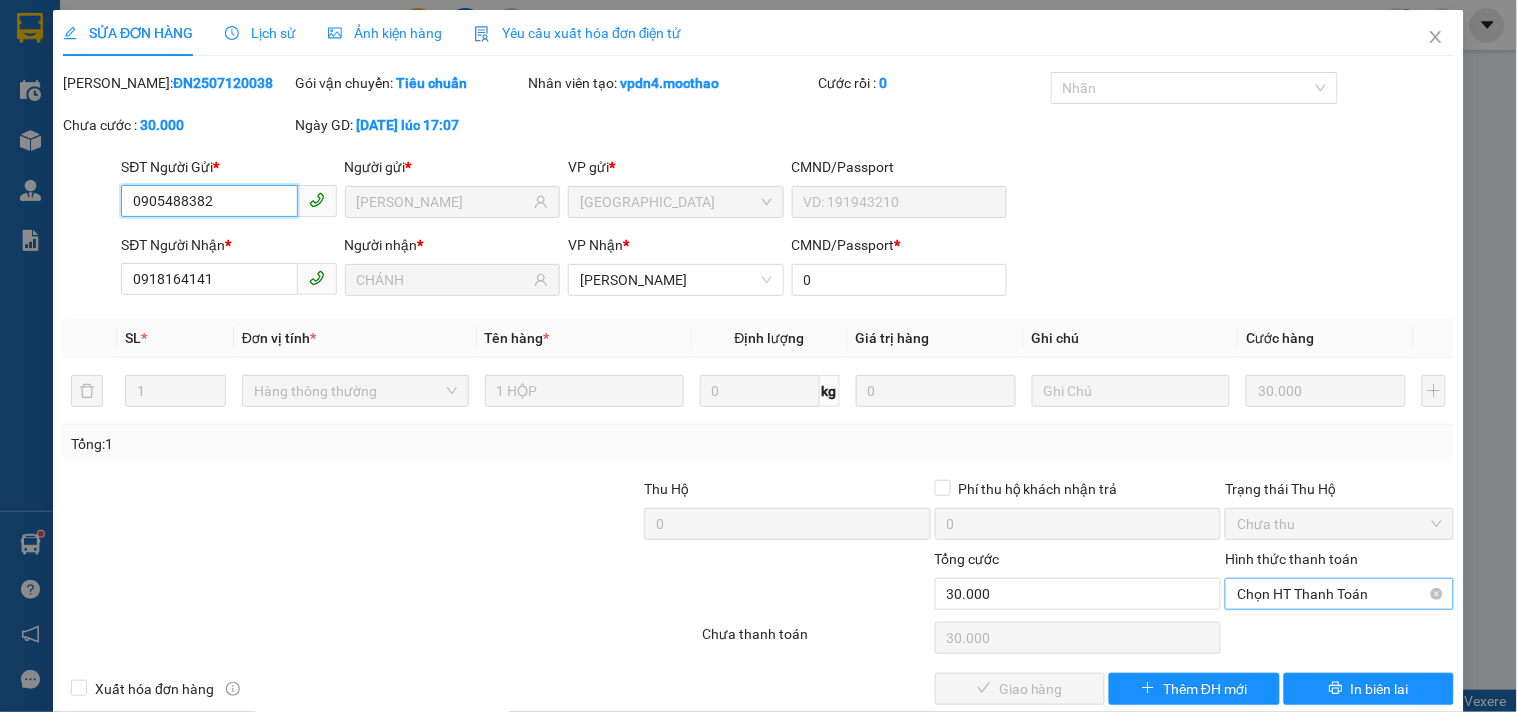 click on "Chọn HT Thanh Toán" at bounding box center [1339, 594] 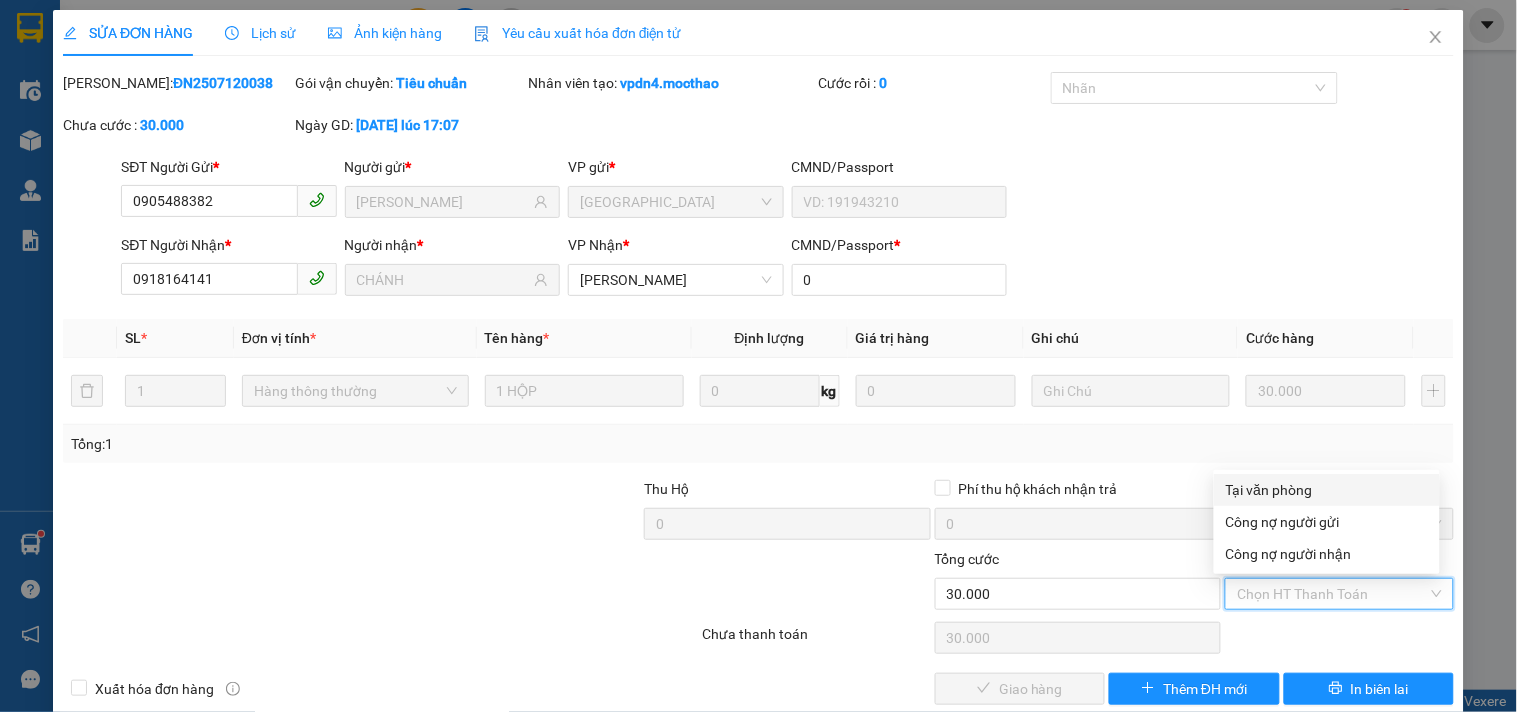 drag, startPoint x: 1254, startPoint y: 487, endPoint x: 1037, endPoint y: 652, distance: 272.60596 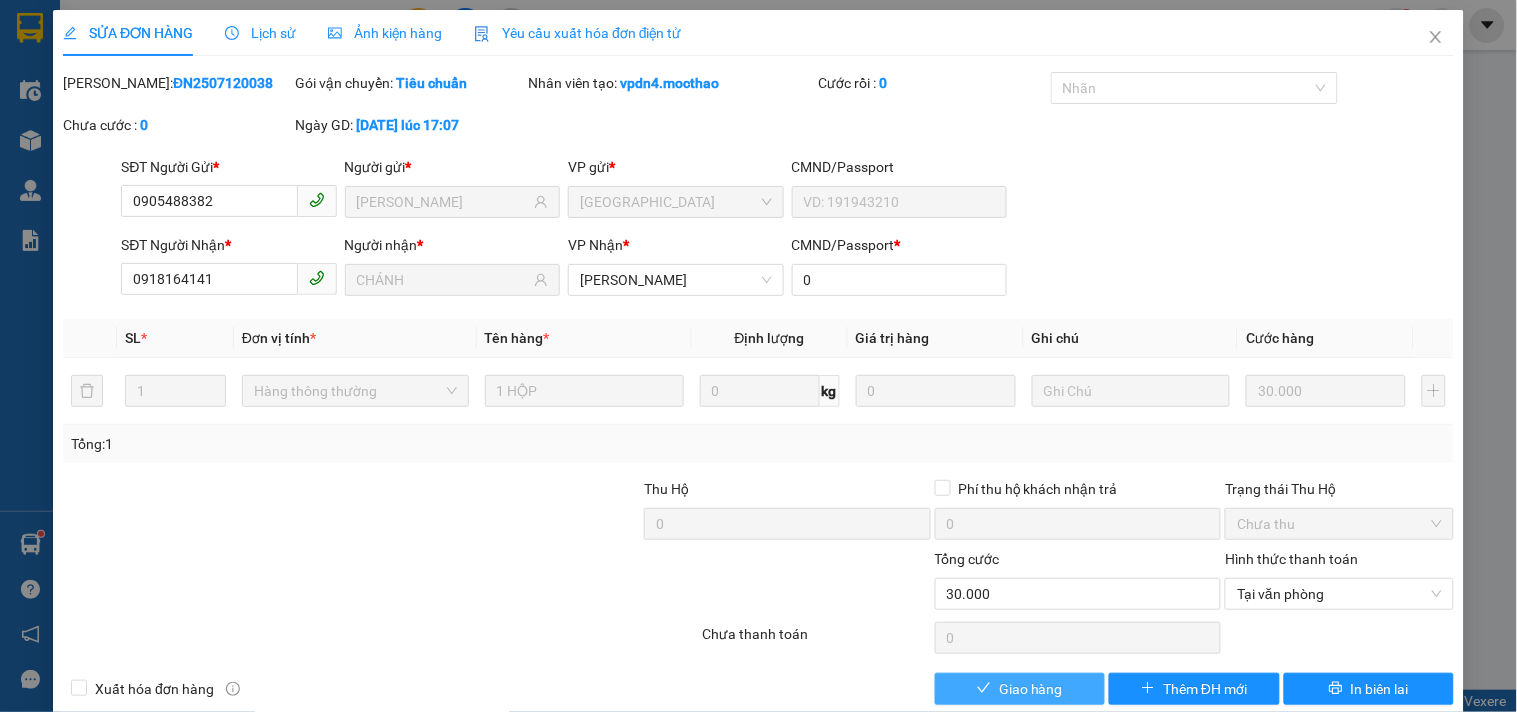 click on "Giao hàng" at bounding box center (1020, 689) 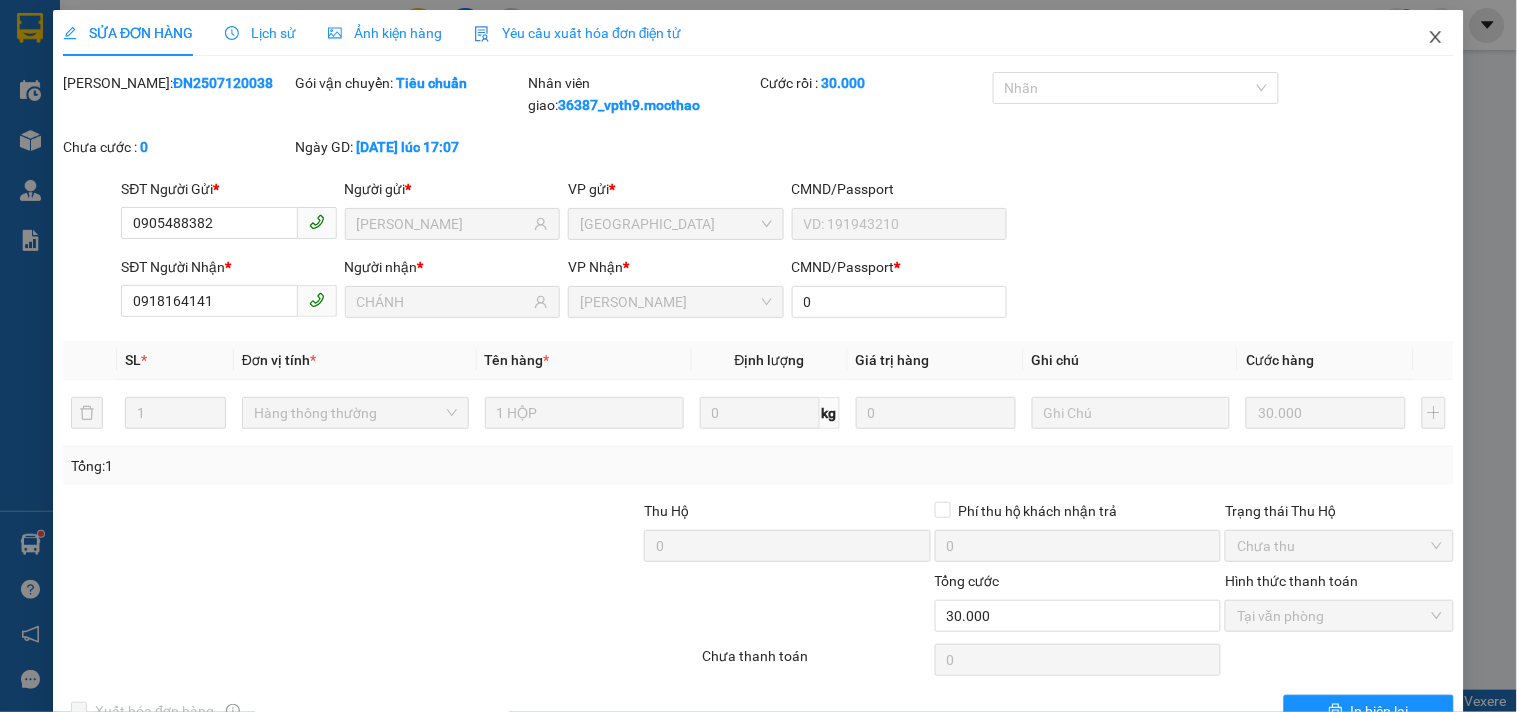 click 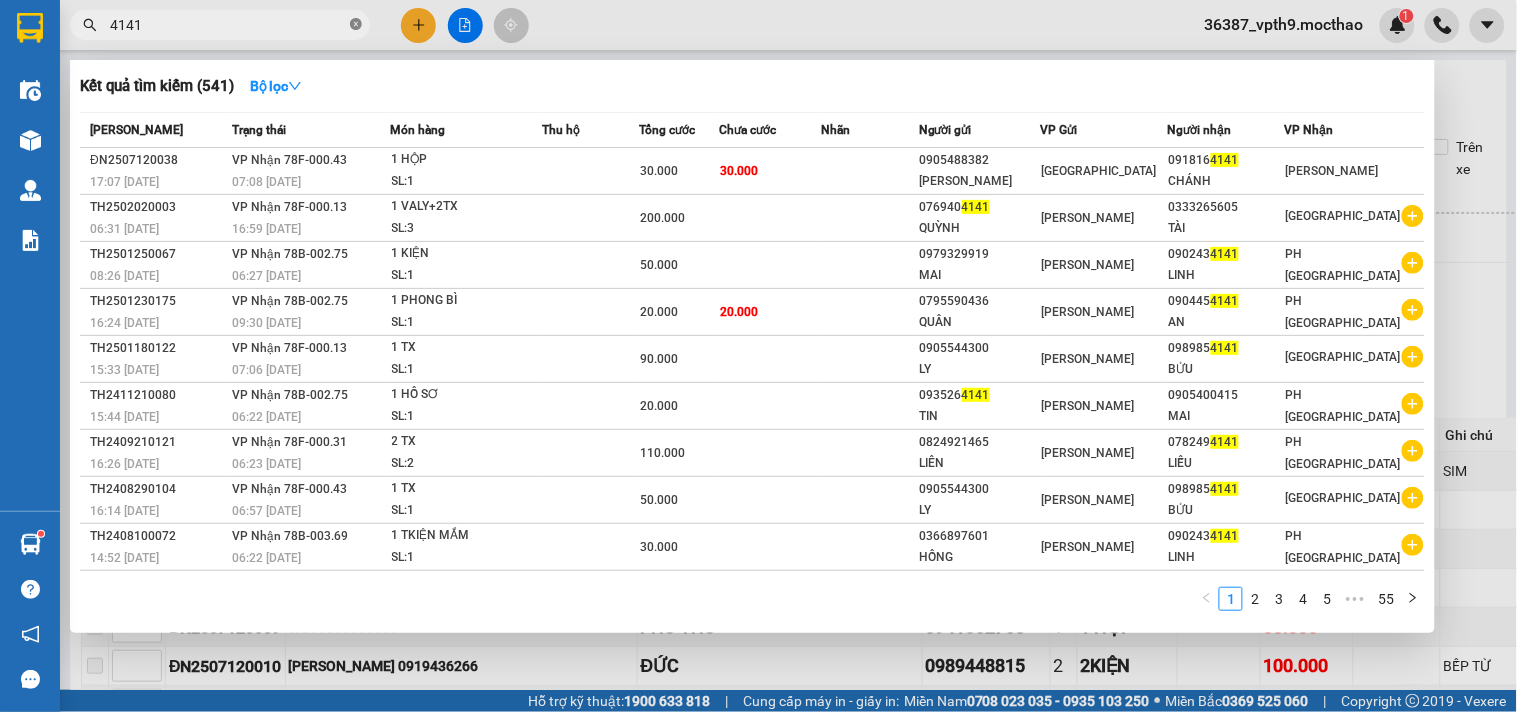 click 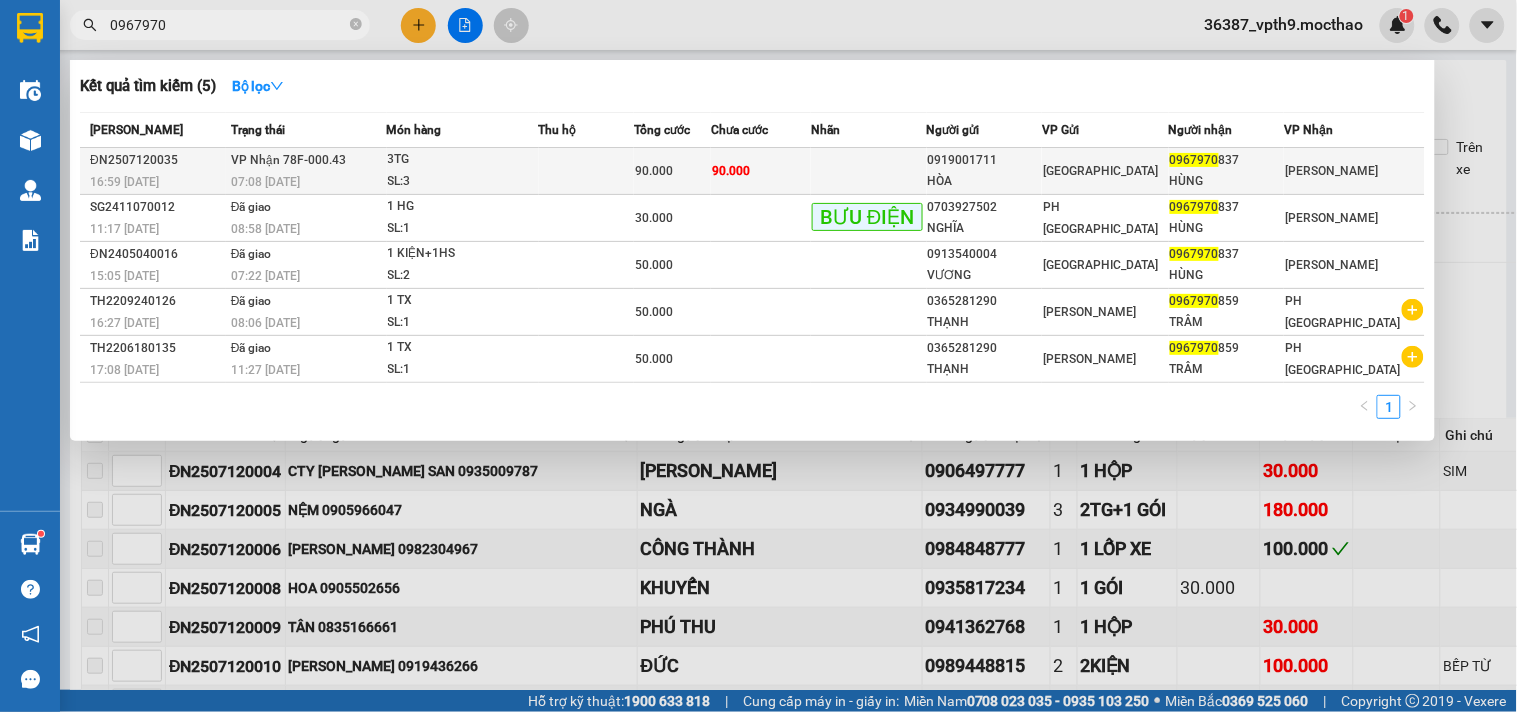 type on "0967970" 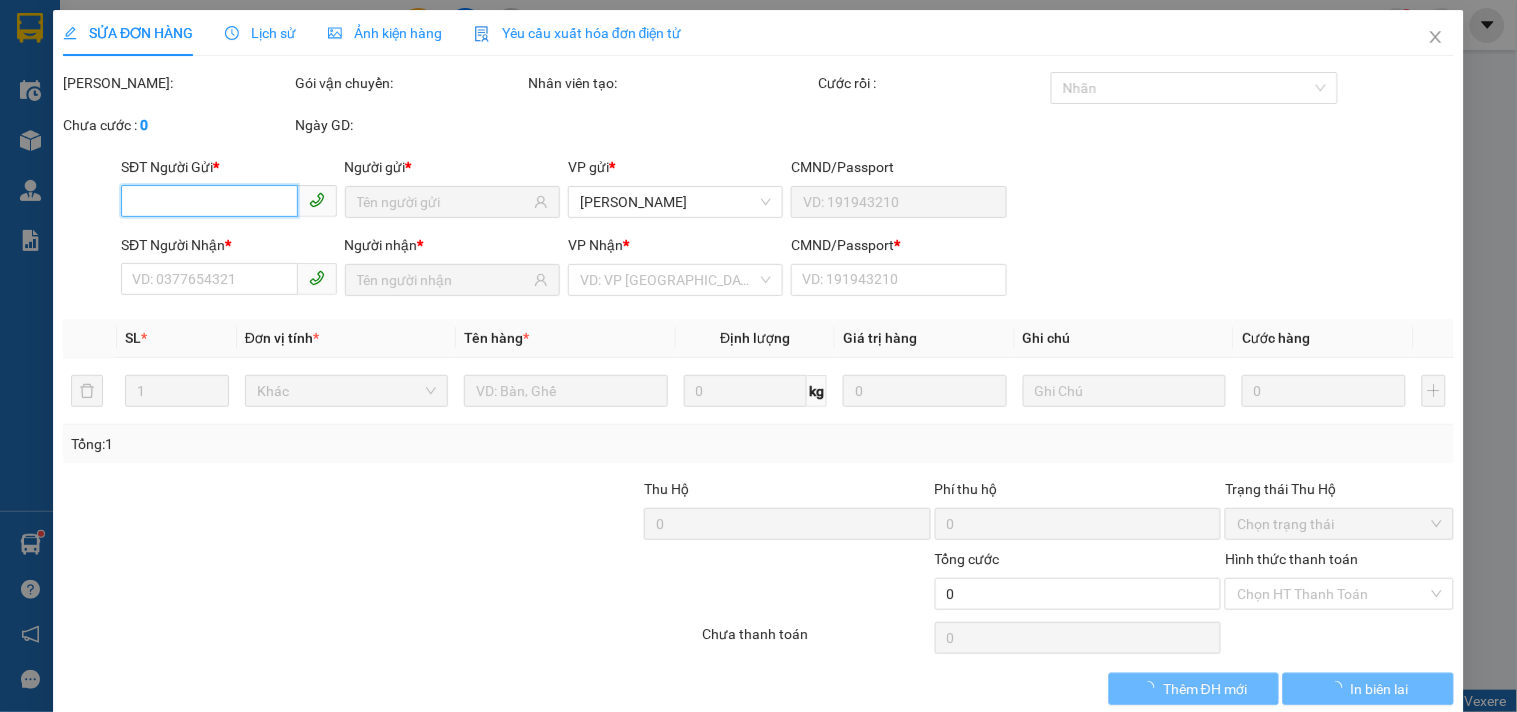 type on "0919001711" 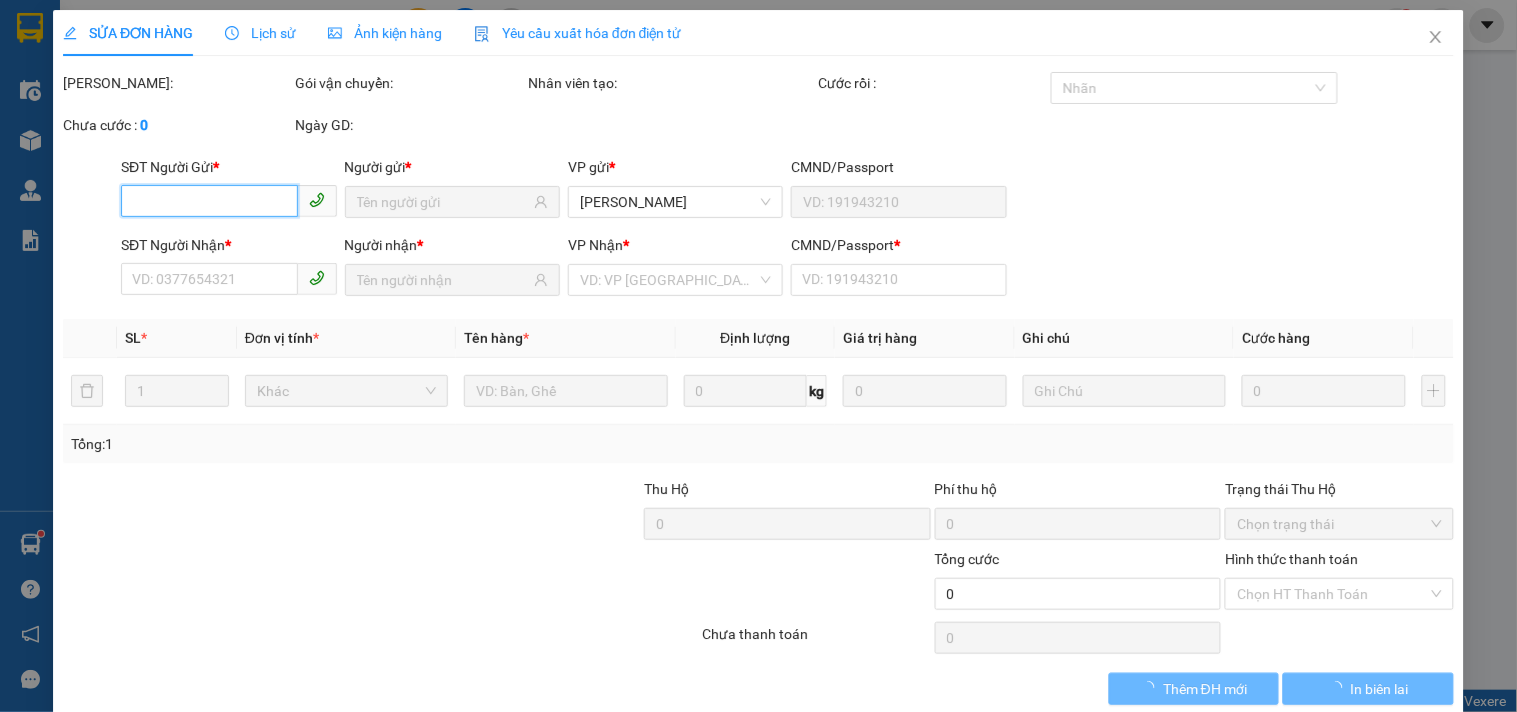 type on "HÒA" 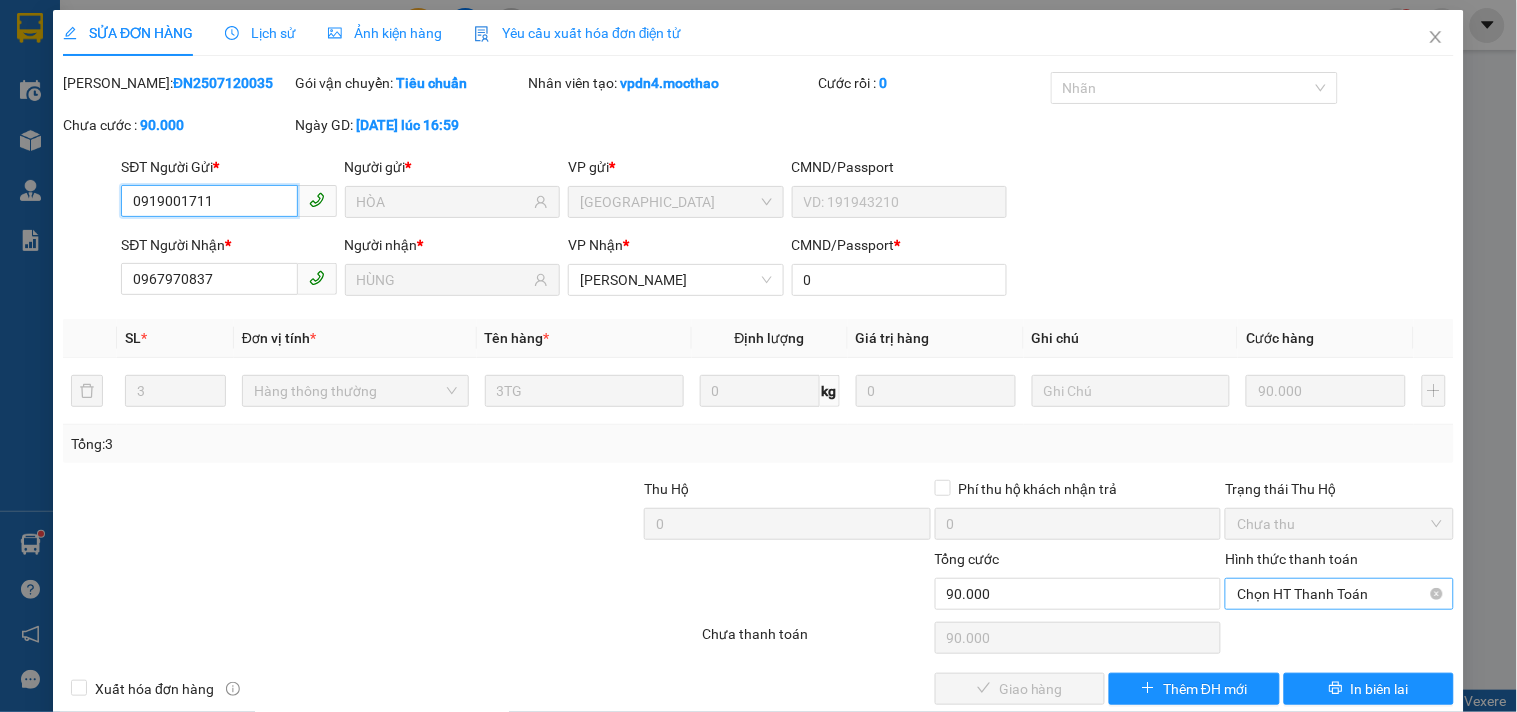 click on "Chọn HT Thanh Toán" at bounding box center (1339, 594) 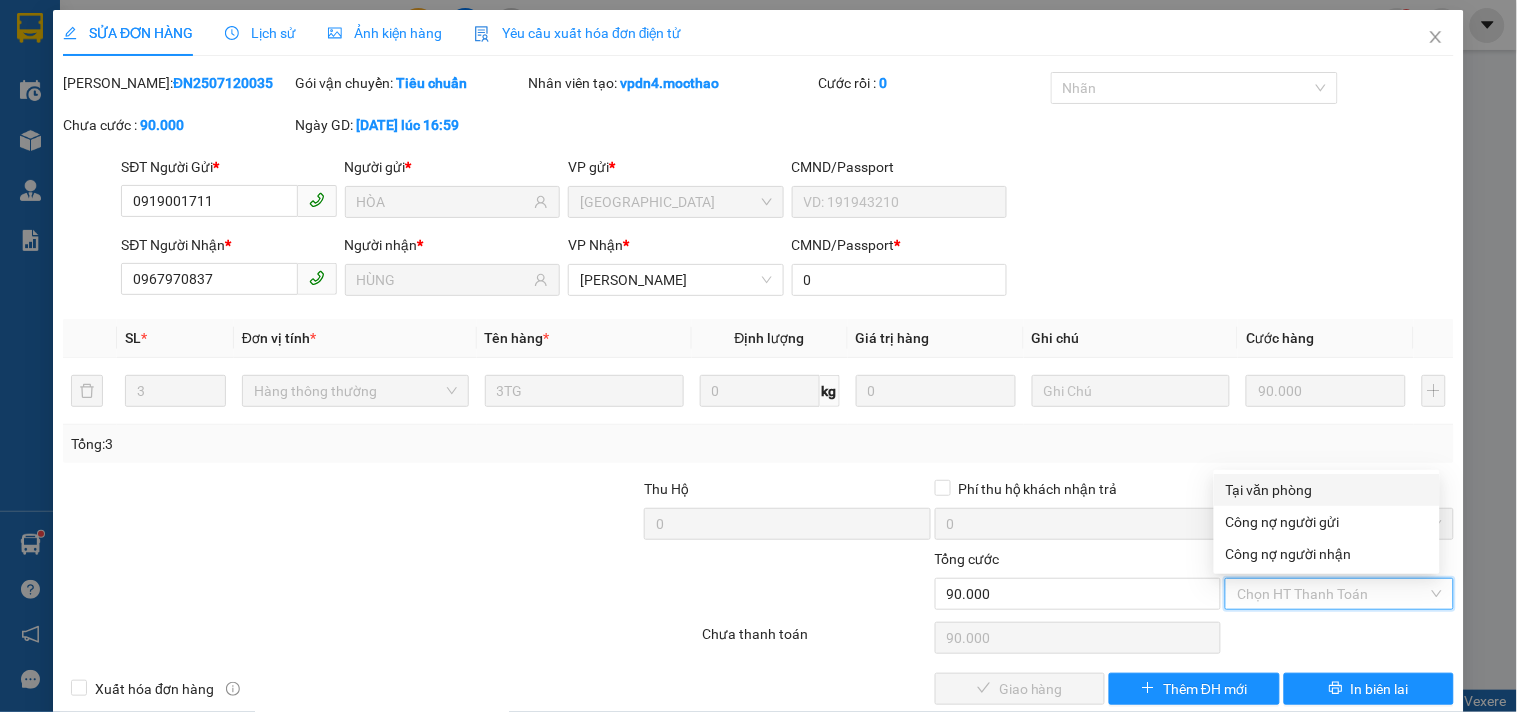 drag, startPoint x: 1267, startPoint y: 486, endPoint x: 1152, endPoint y: 562, distance: 137.84412 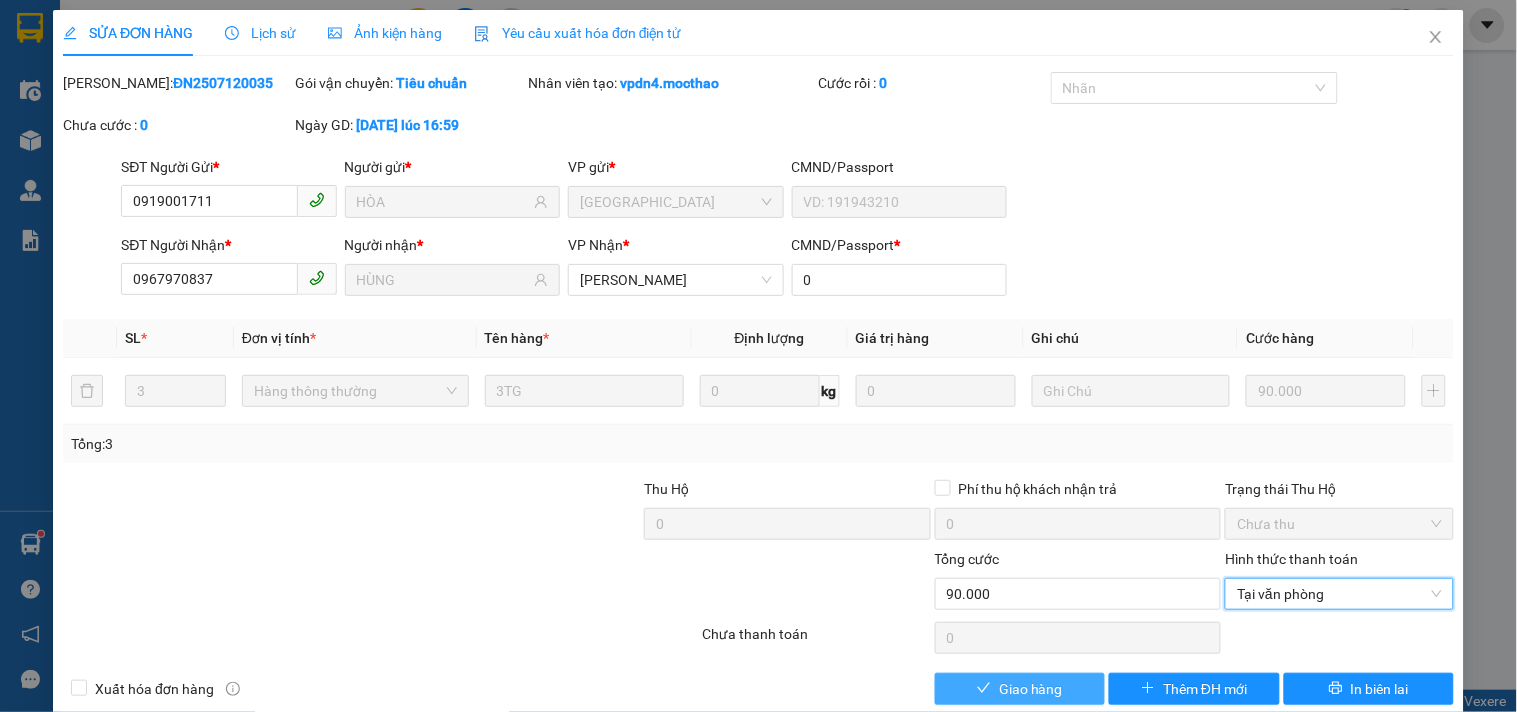 click on "Giao hàng" at bounding box center (1031, 689) 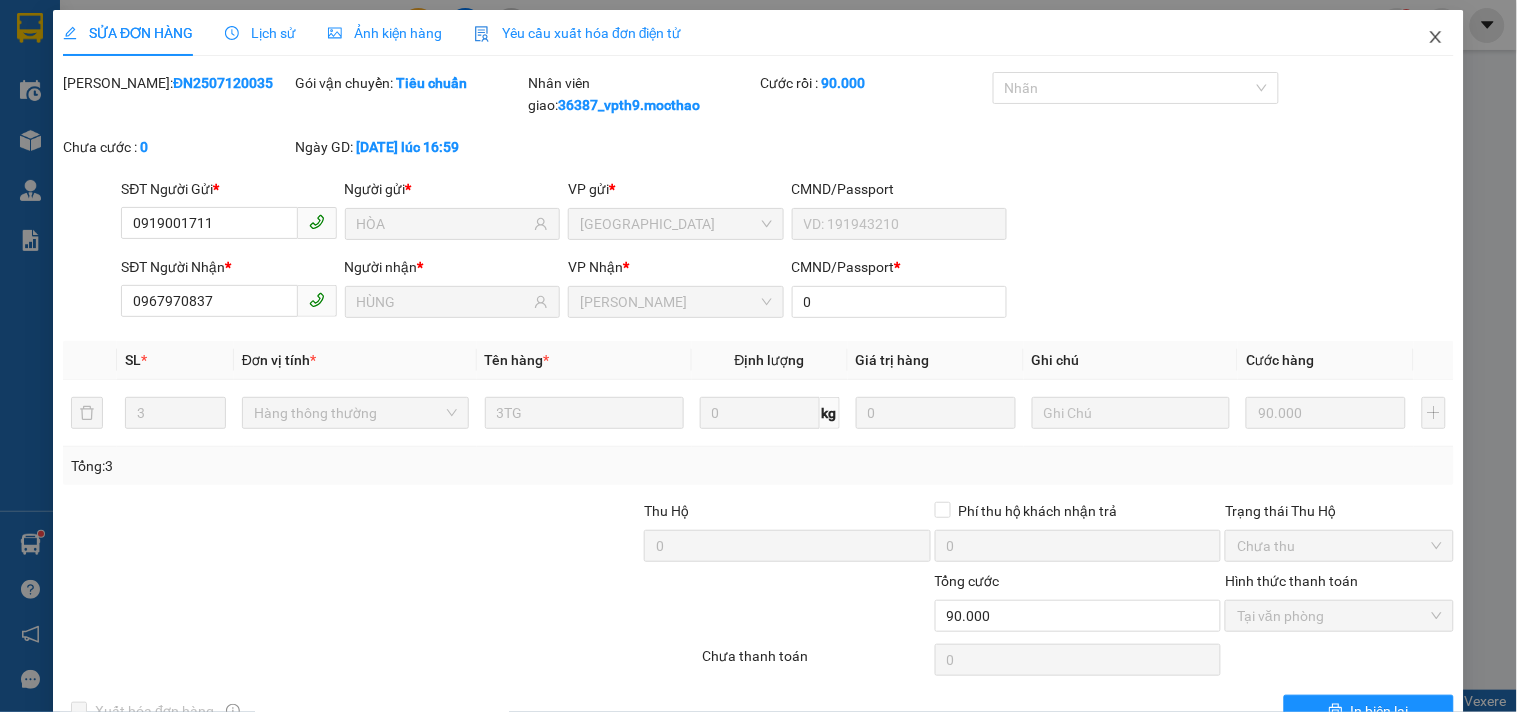 click at bounding box center [1436, 38] 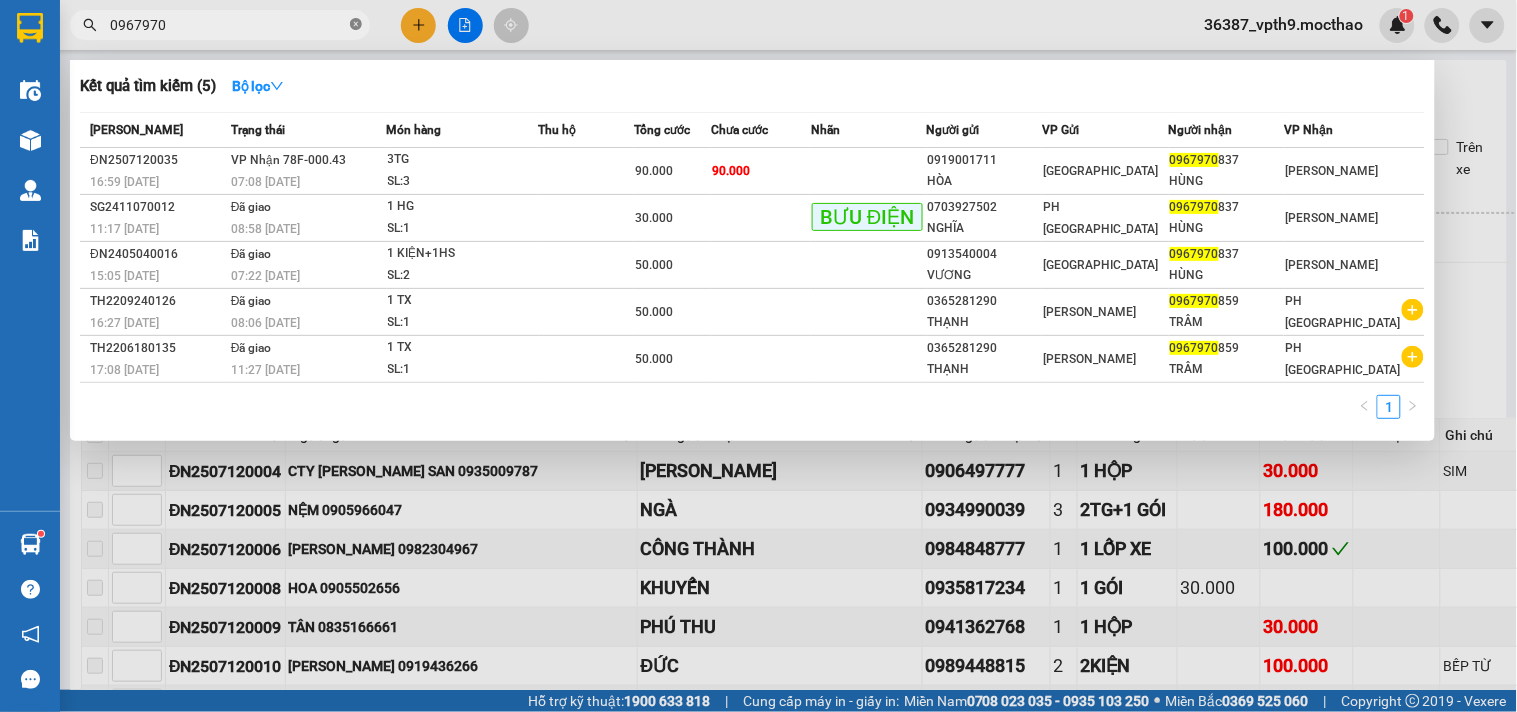 click 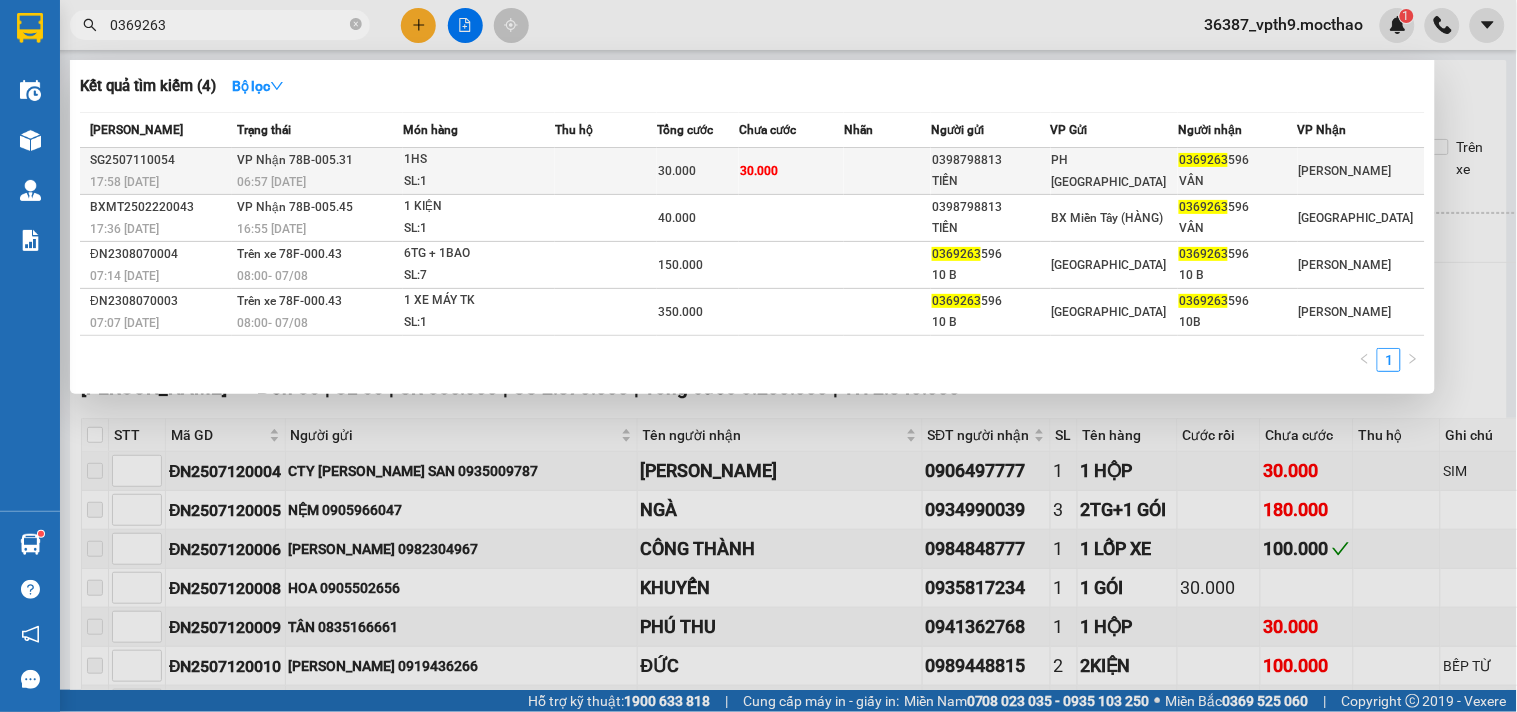 type on "0369263" 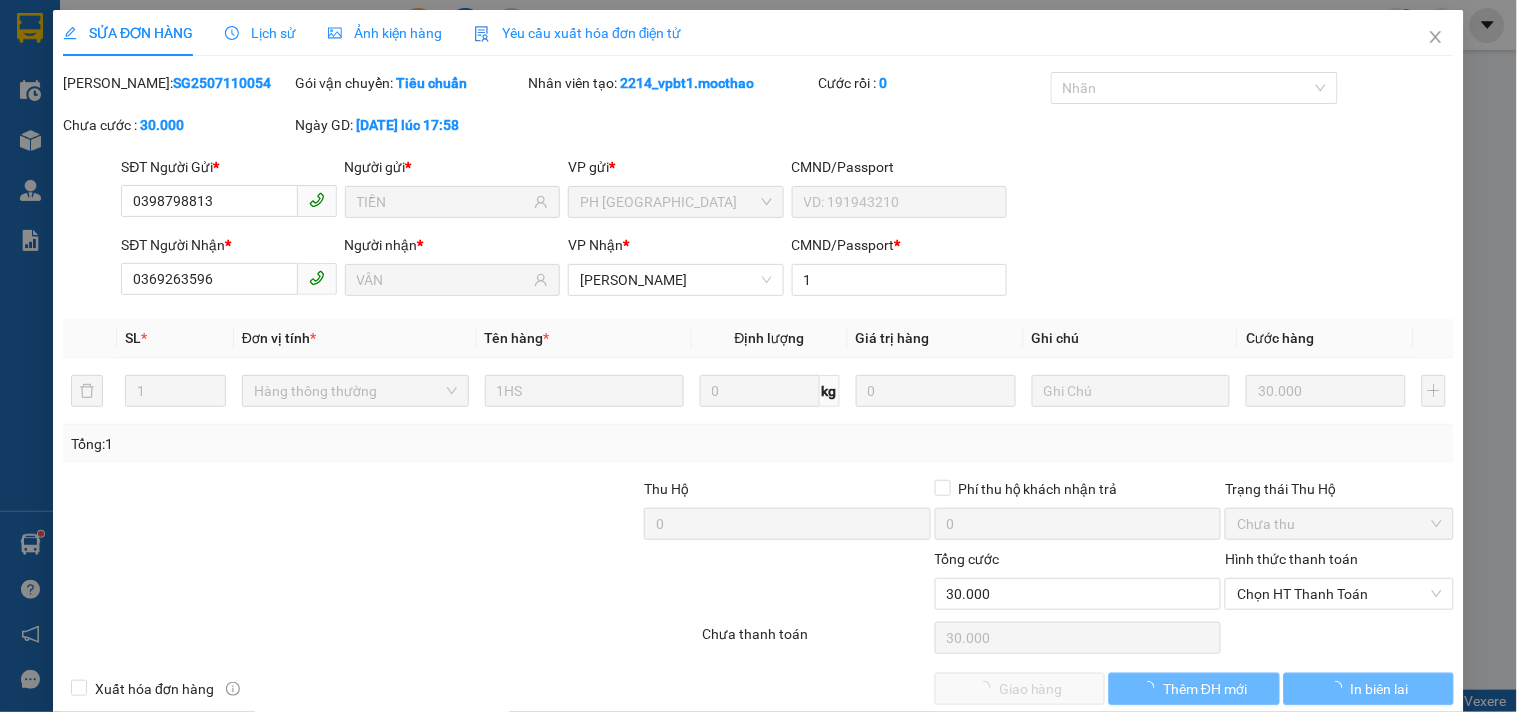 type on "0398798813" 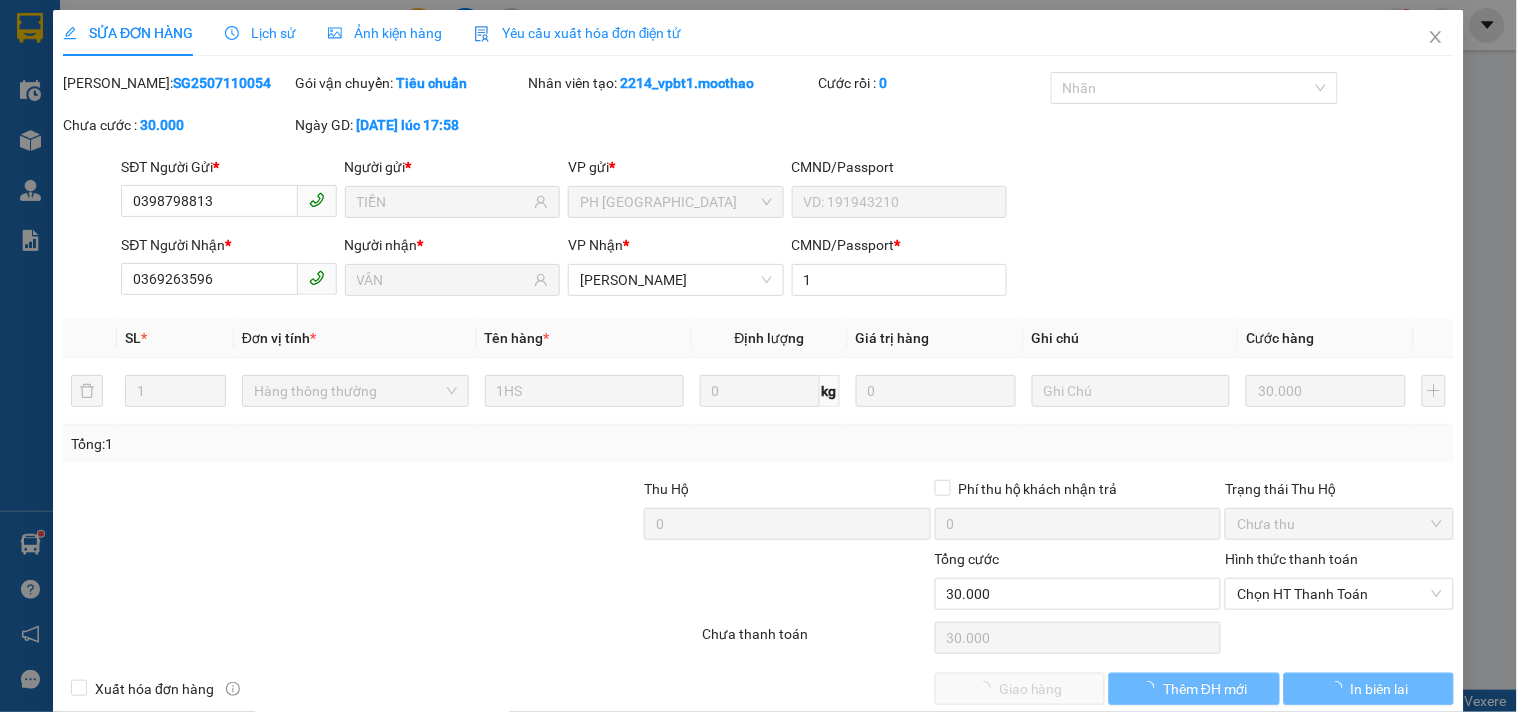 type on "TIỀN" 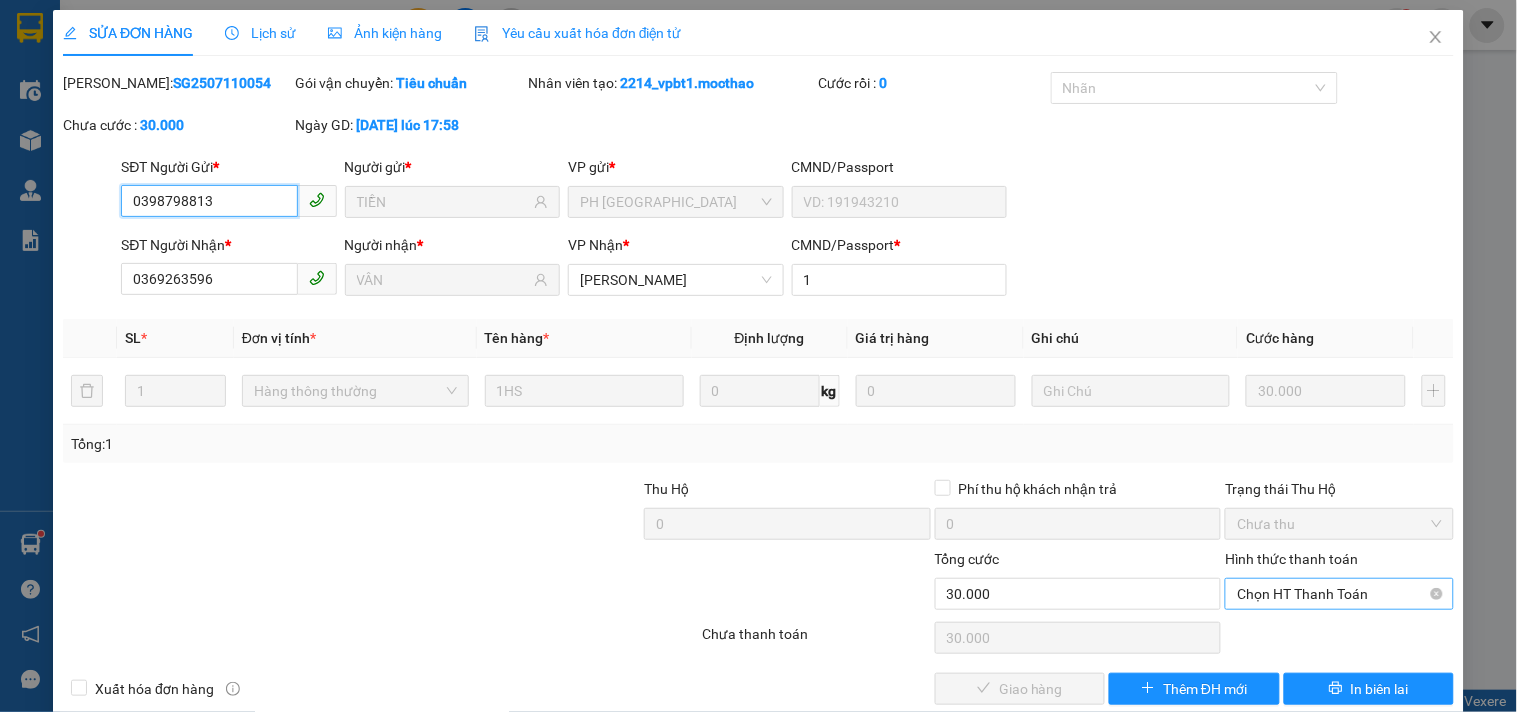 click on "Chọn HT Thanh Toán" at bounding box center [1339, 594] 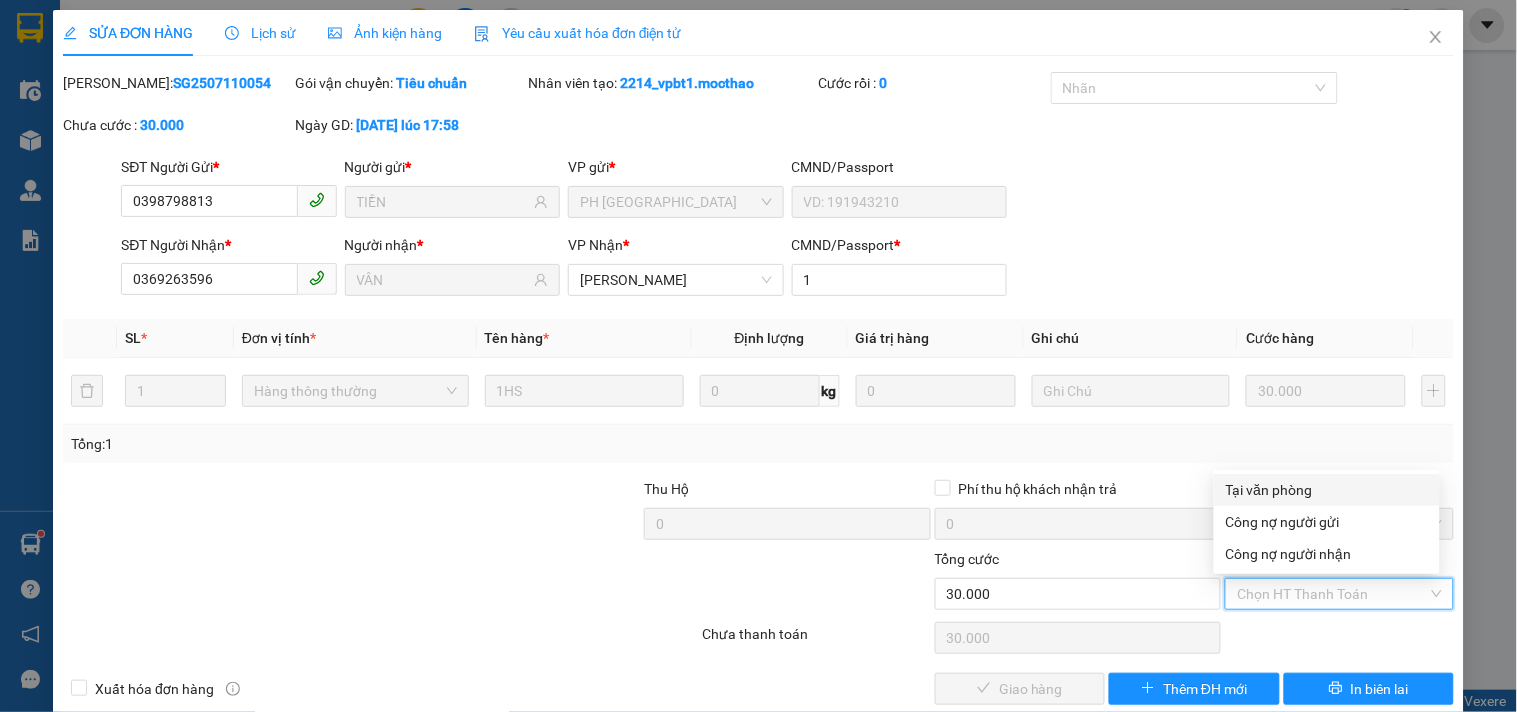 click on "Tại văn phòng" at bounding box center [1327, 490] 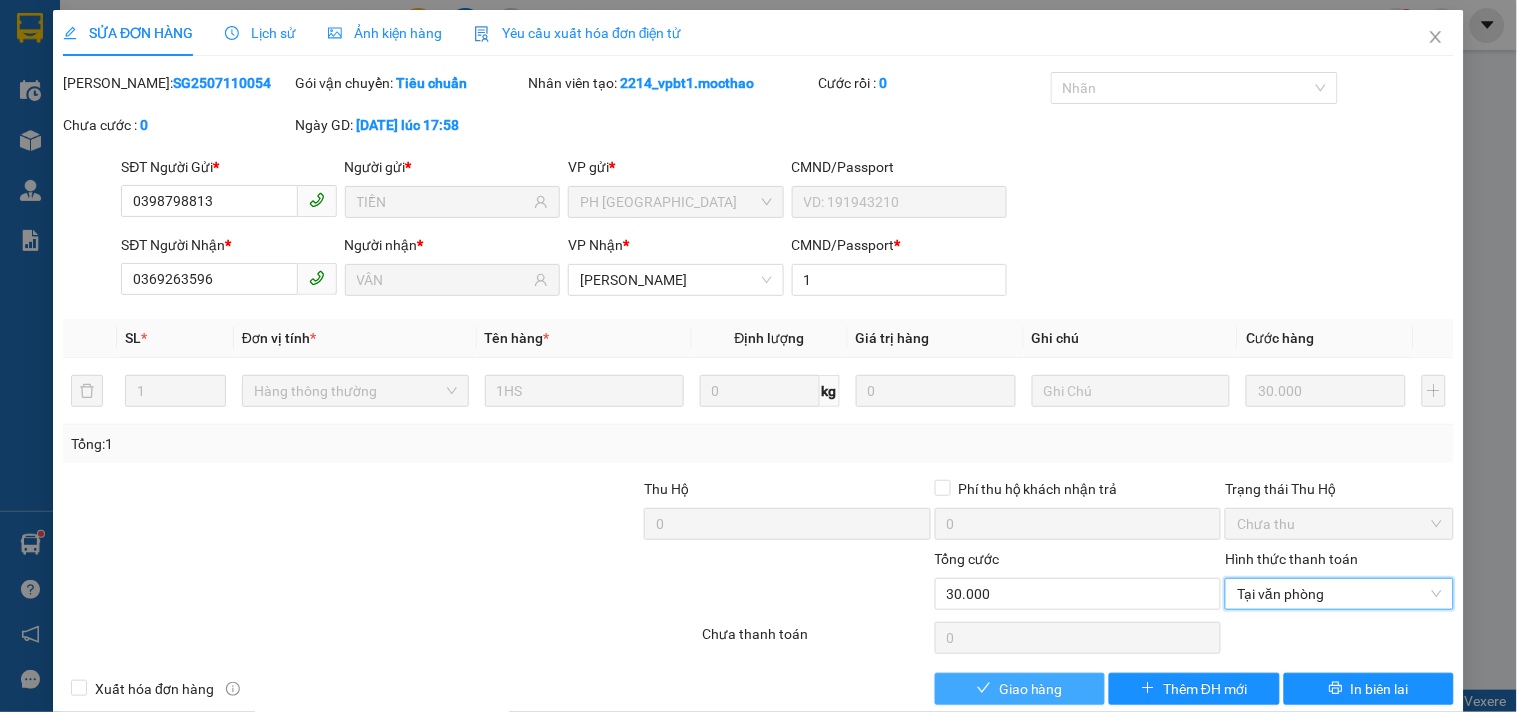 drag, startPoint x: 1033, startPoint y: 686, endPoint x: 1033, endPoint y: 667, distance: 19 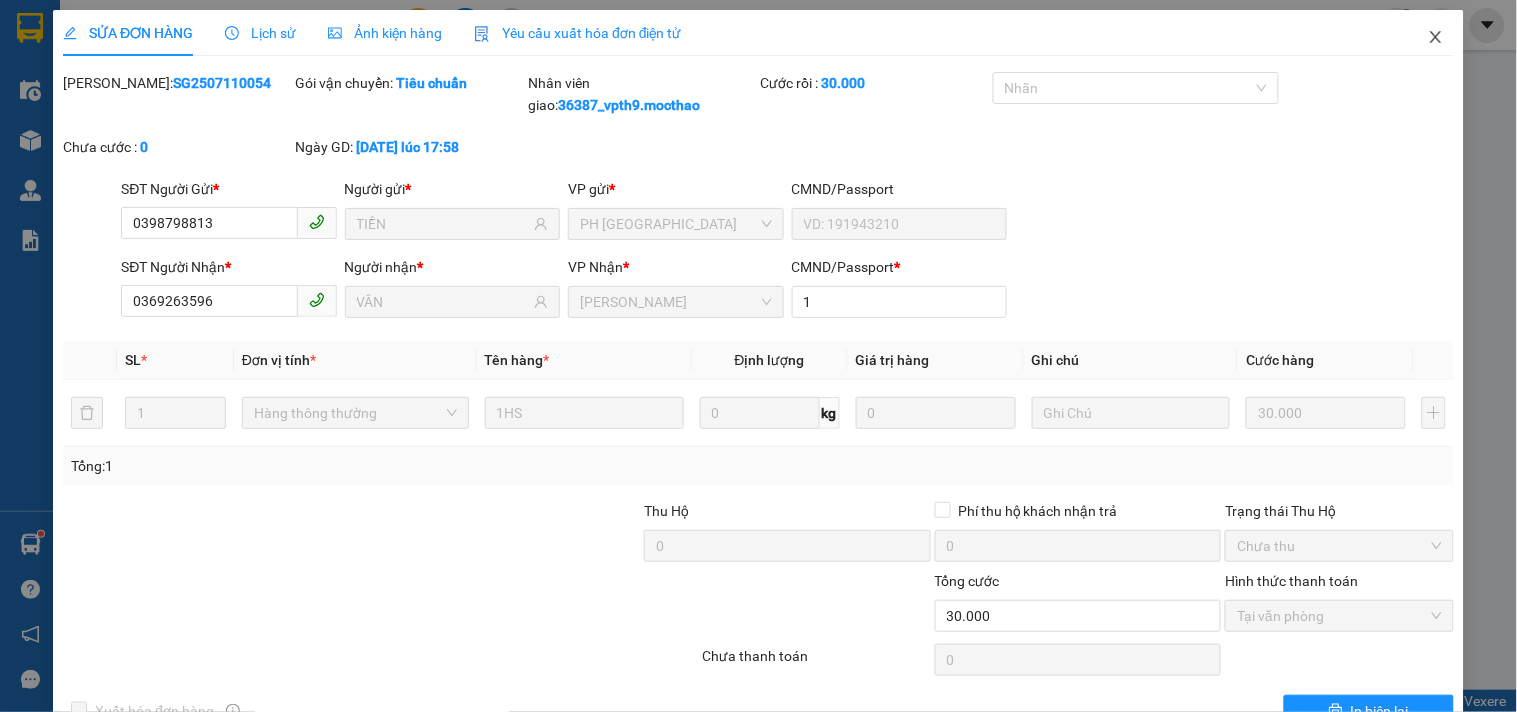click 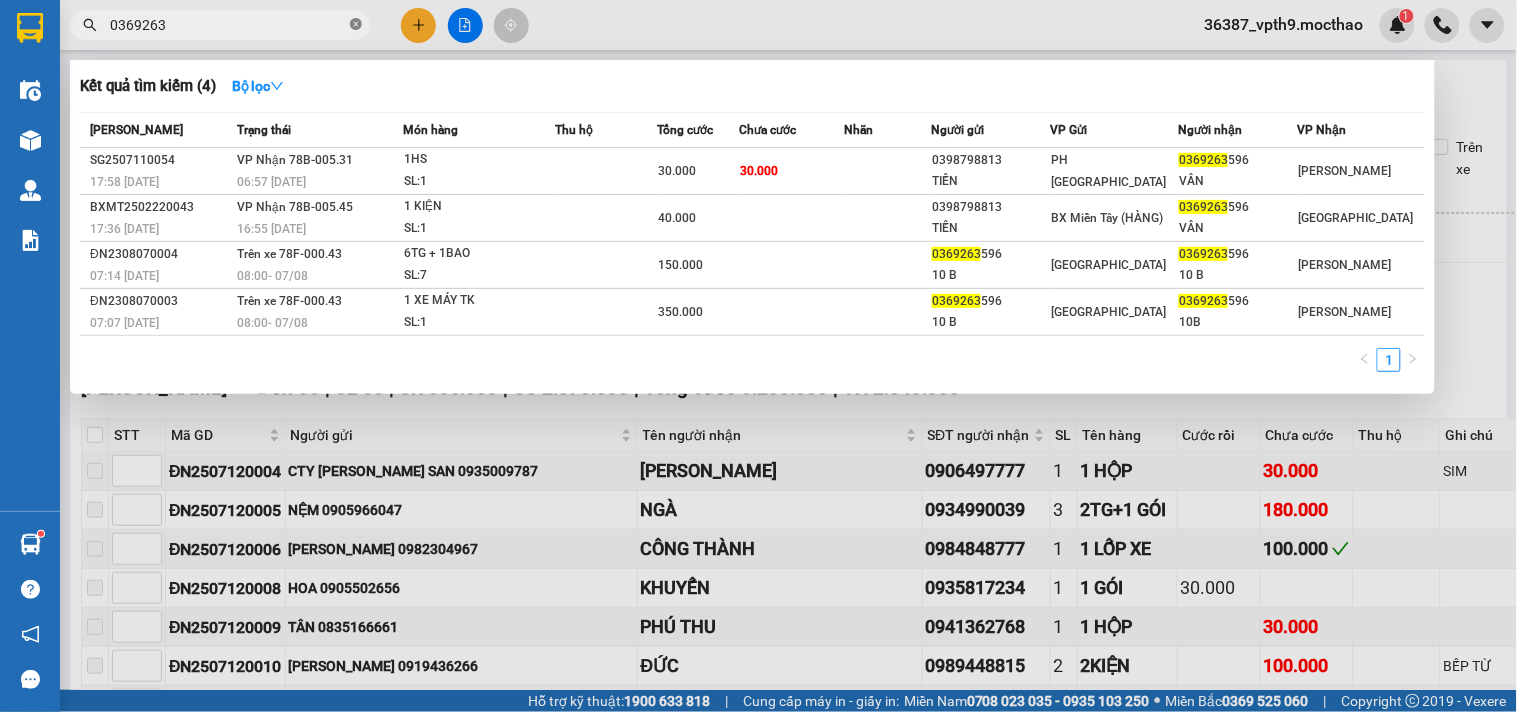 click 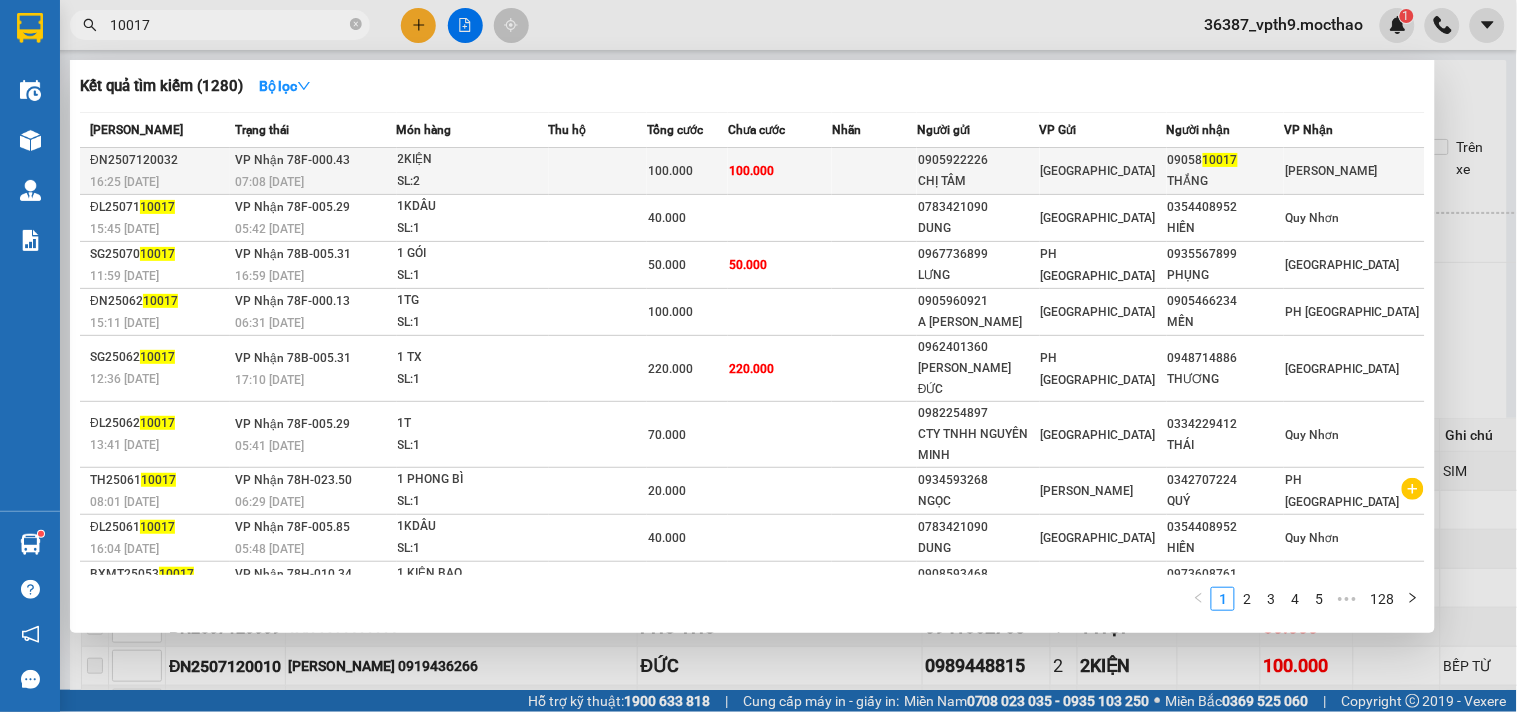 type on "10017" 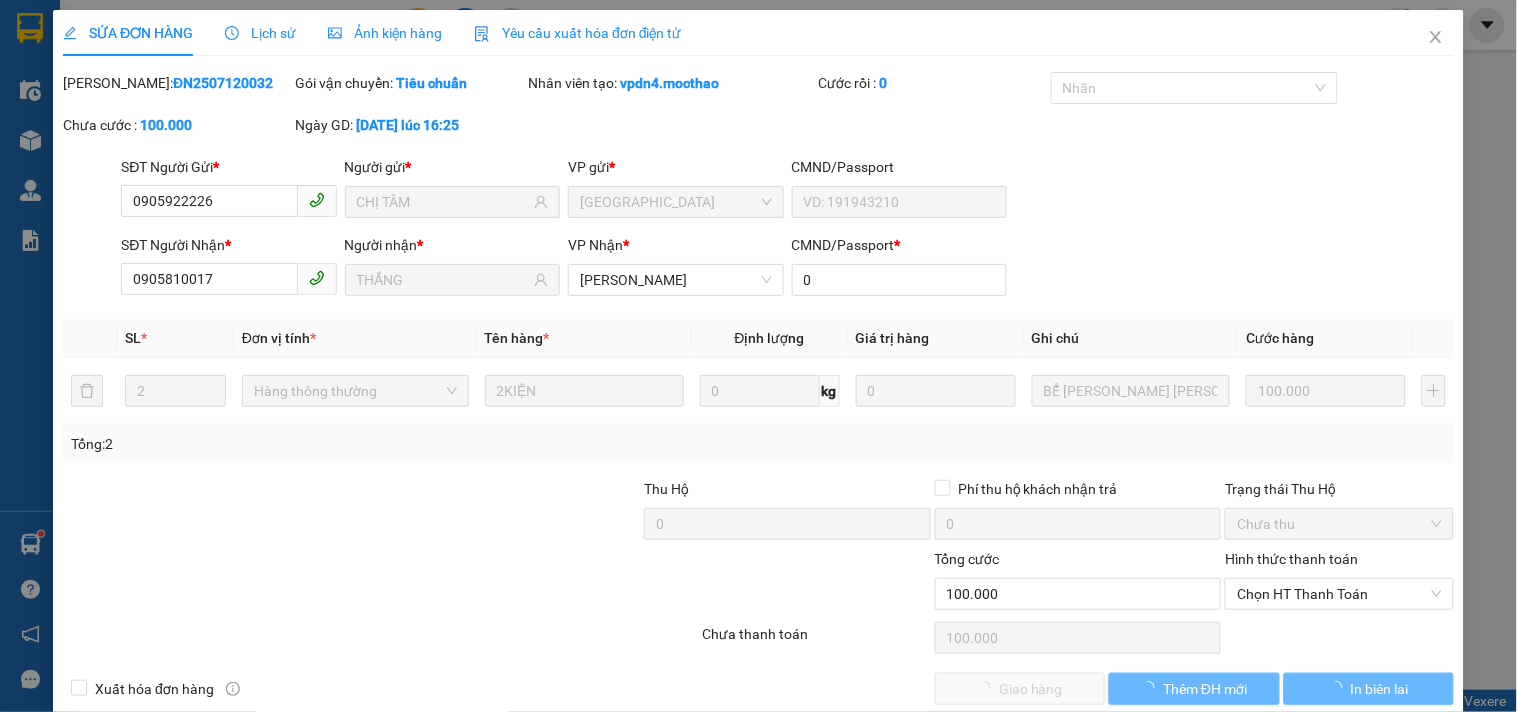 type on "0905922226" 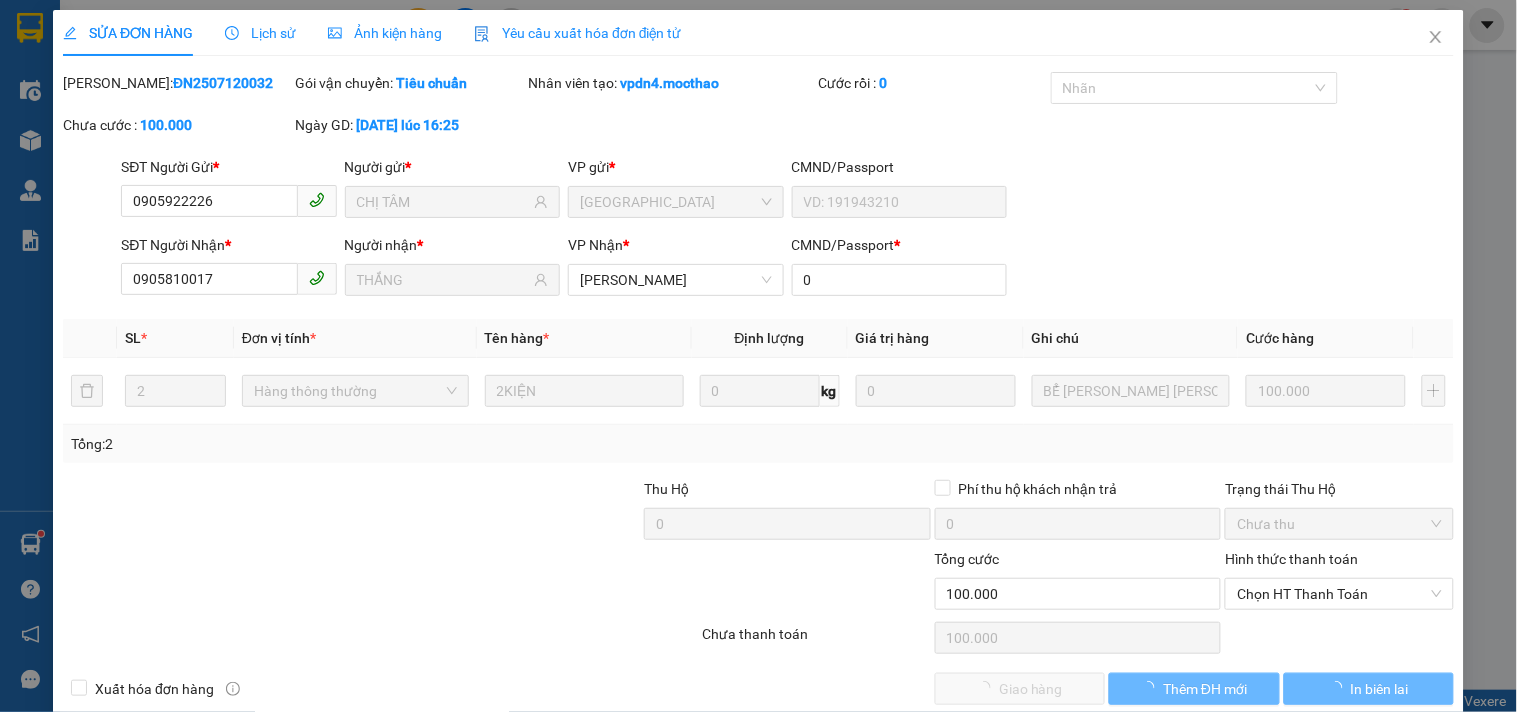 type on "CHỊ TÂM" 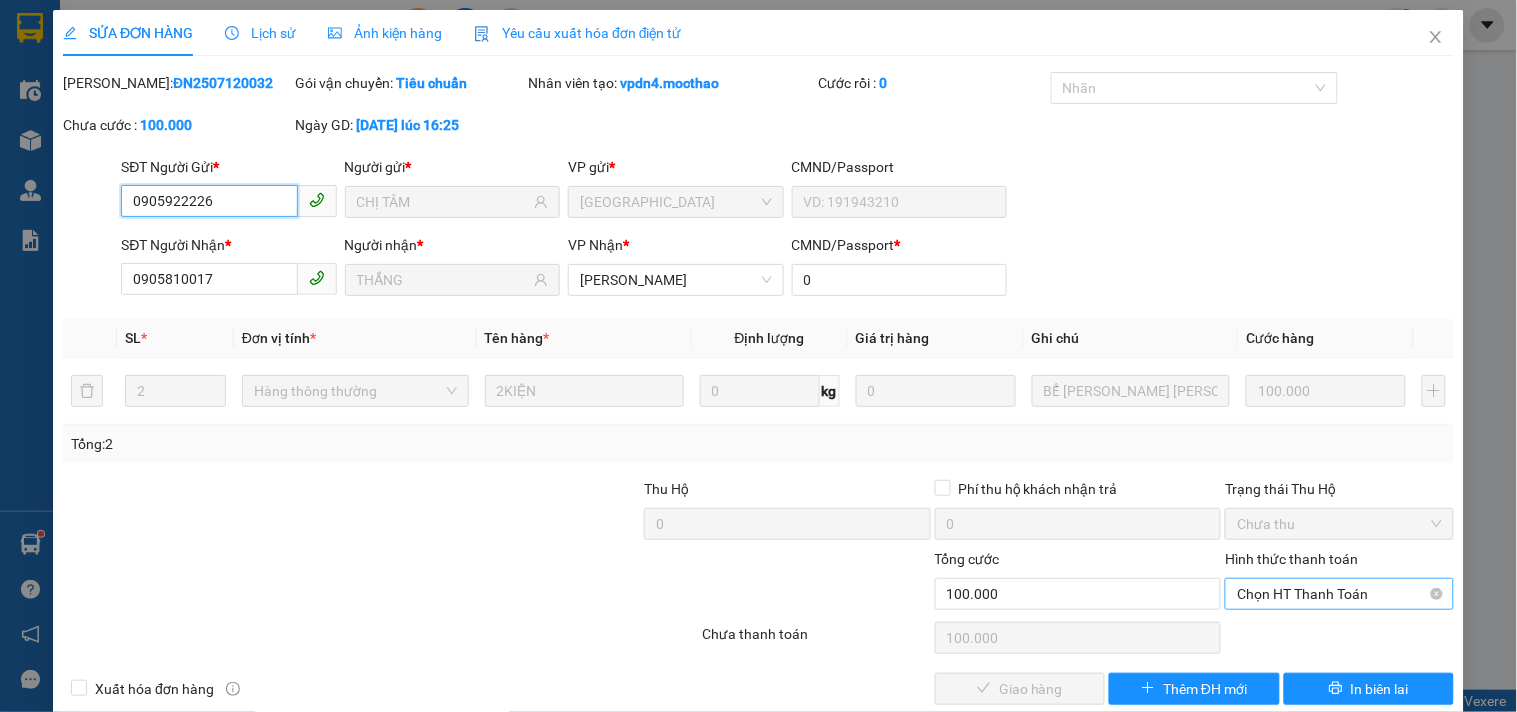 click on "Chọn HT Thanh Toán" at bounding box center (1339, 594) 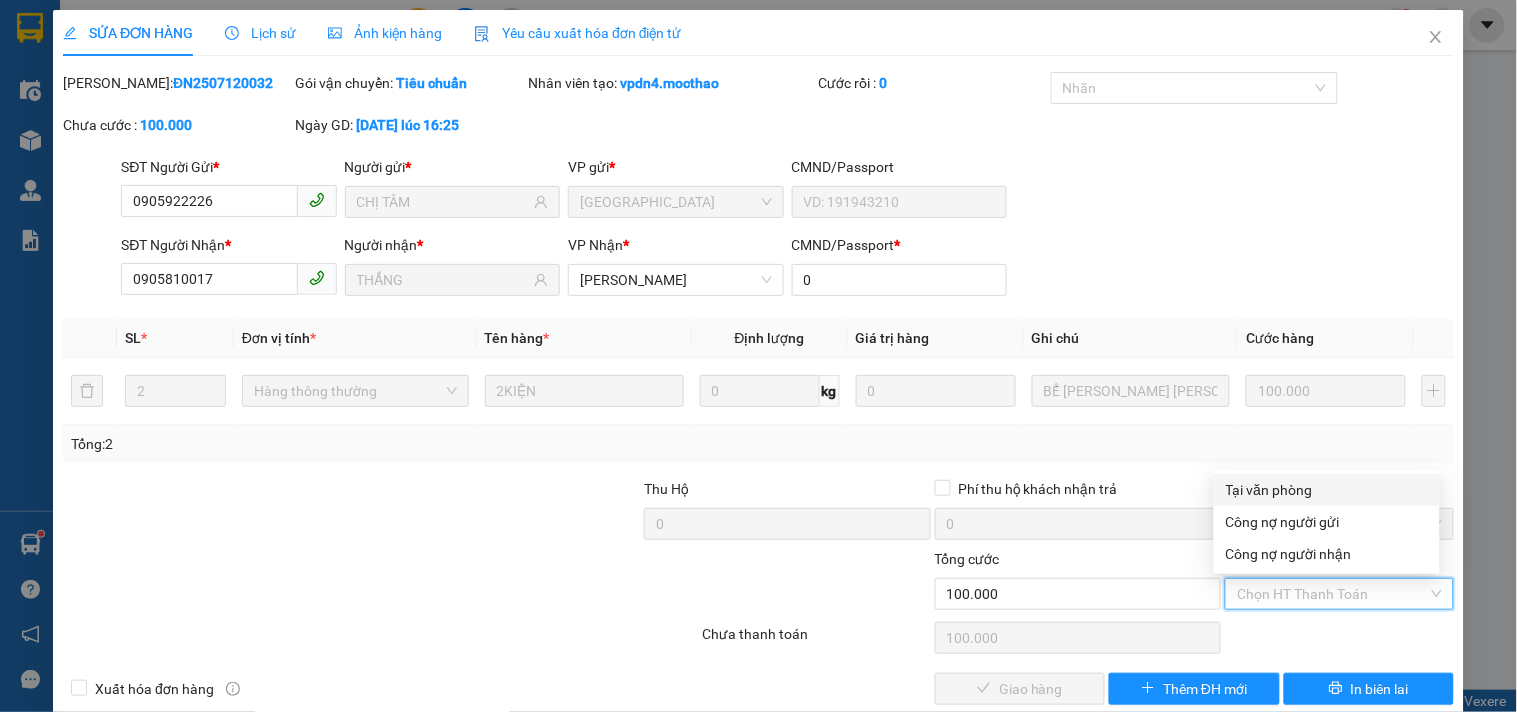 click on "Tại văn phòng" at bounding box center (1327, 490) 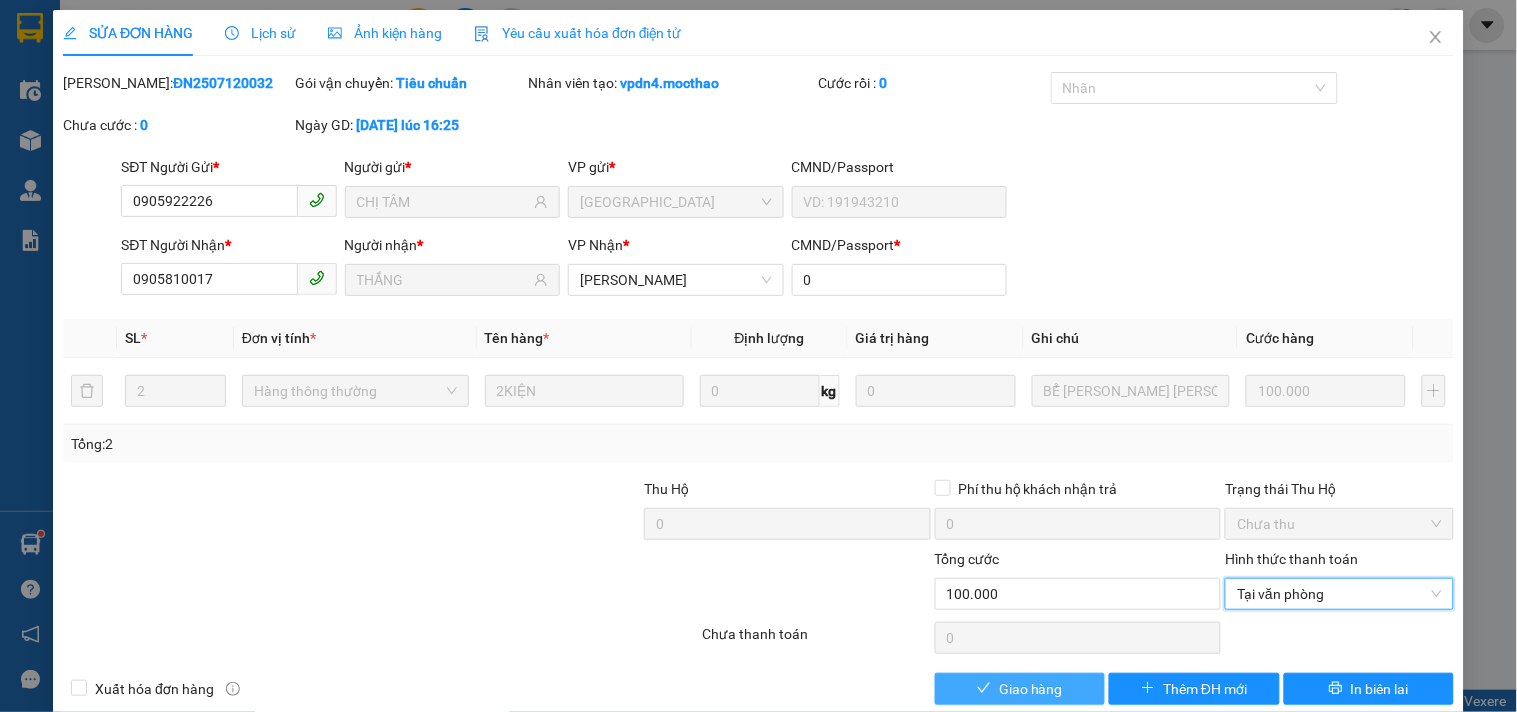 click on "Giao hàng" at bounding box center [1031, 689] 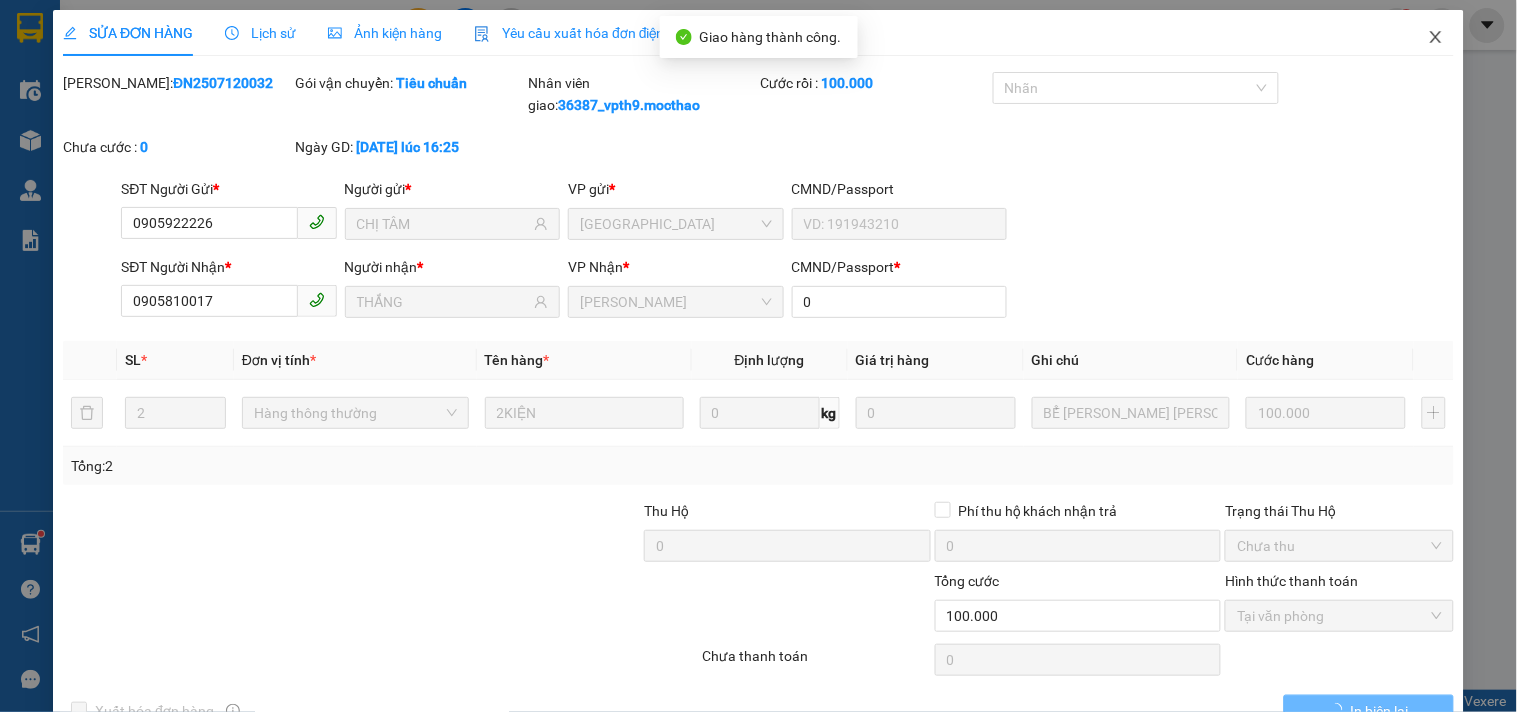 click 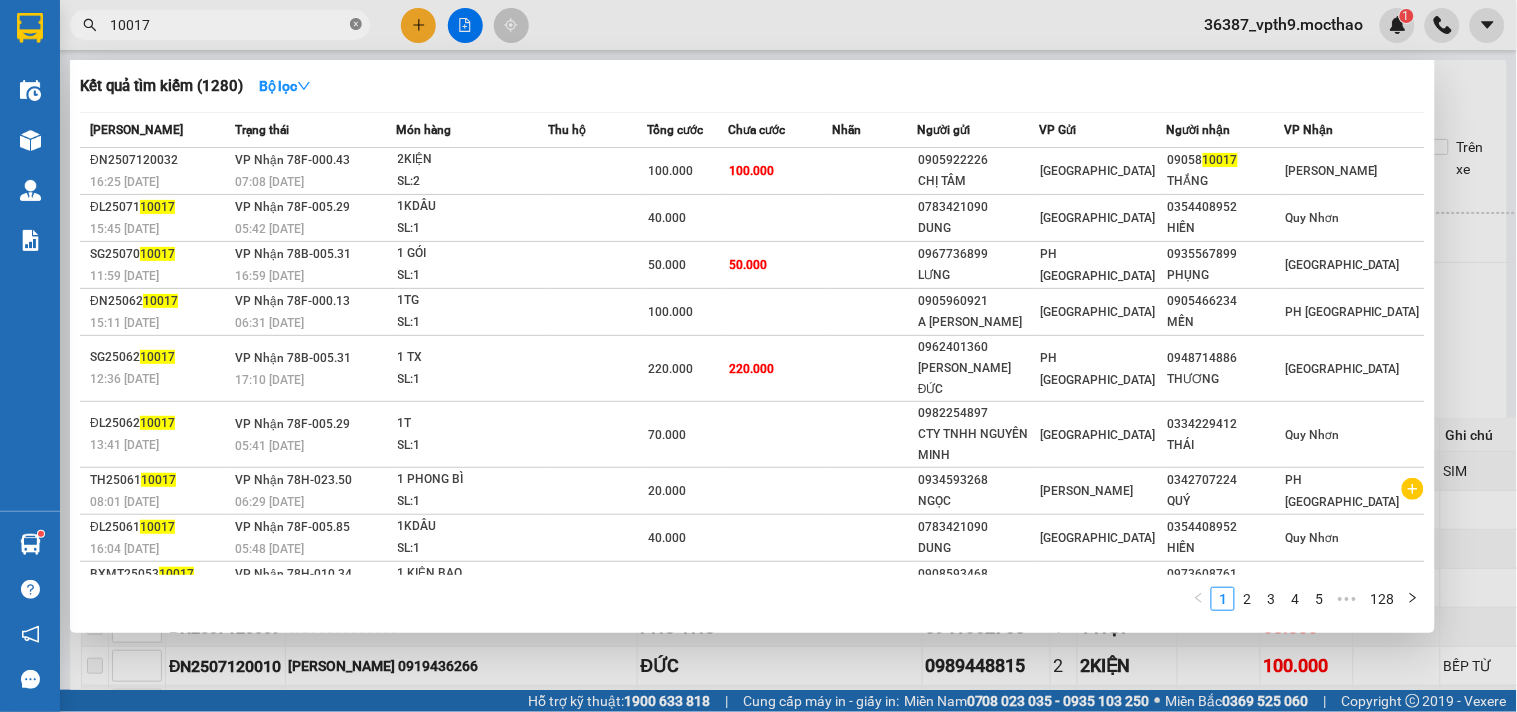click 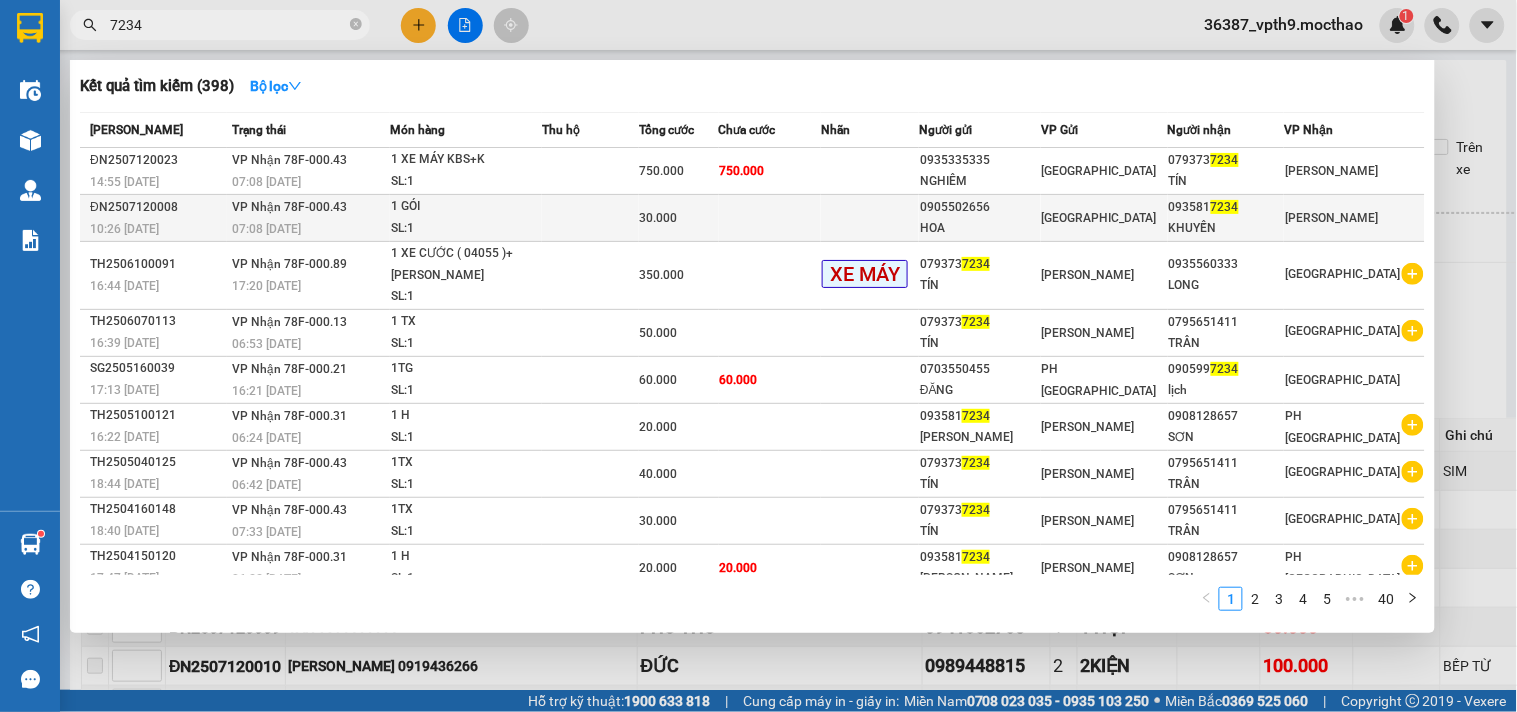 type on "7234" 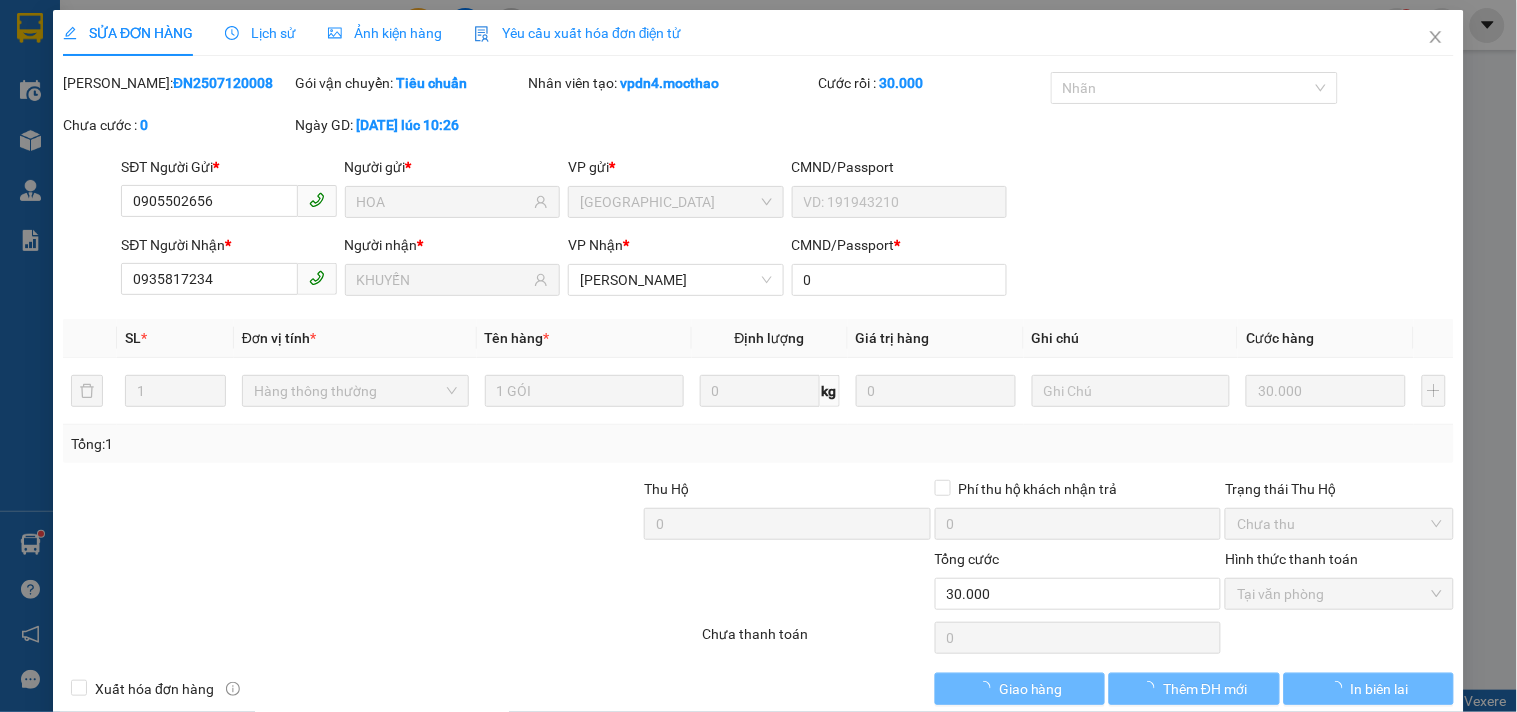 type on "0905502656" 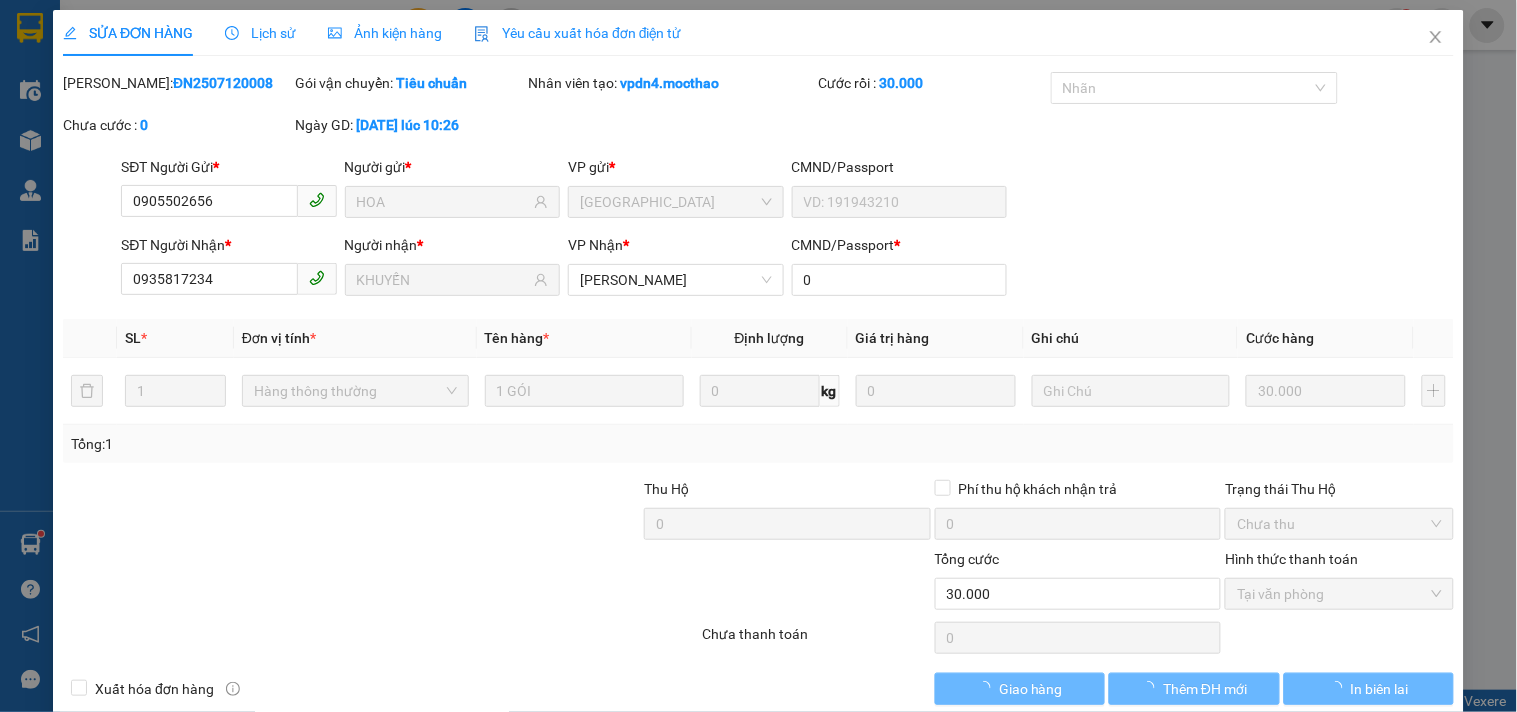 type on "HOA" 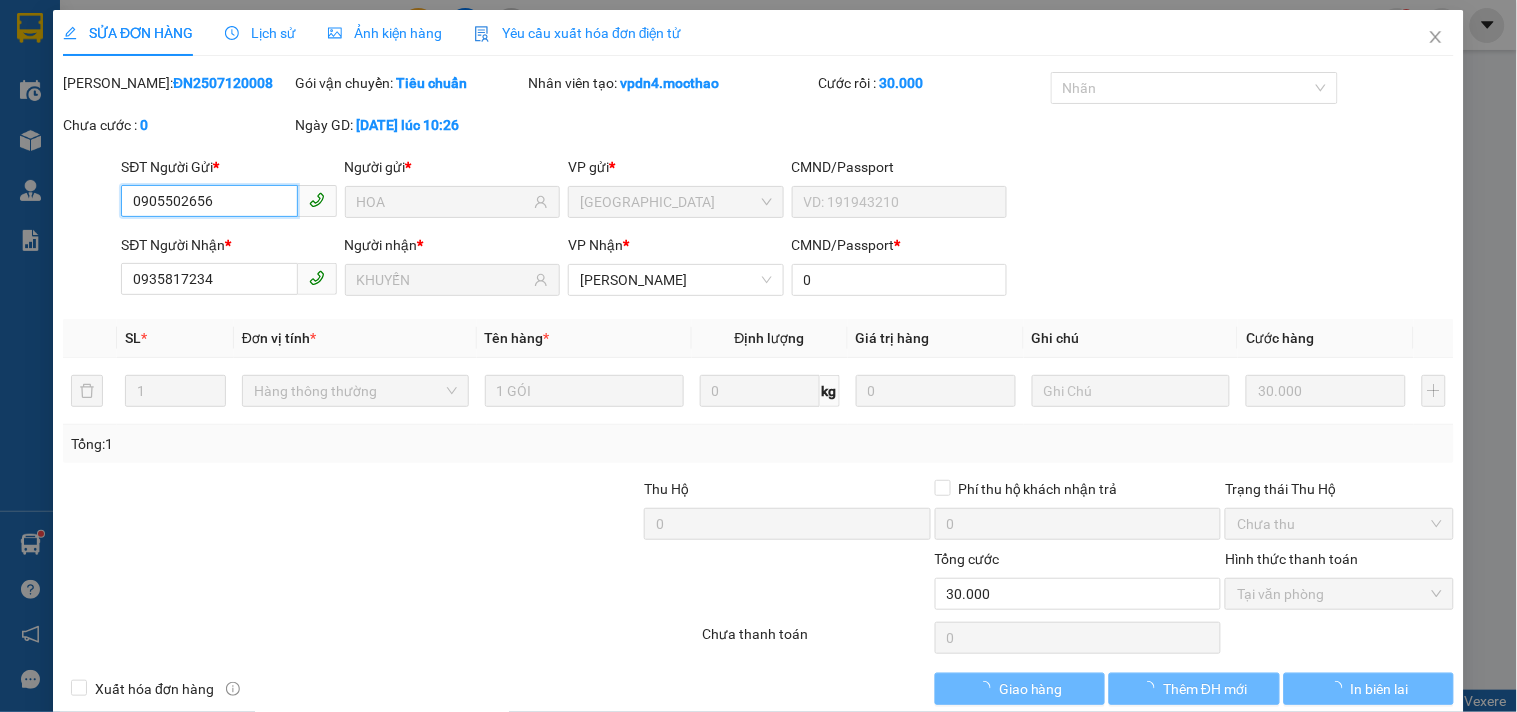 checkbox on "true" 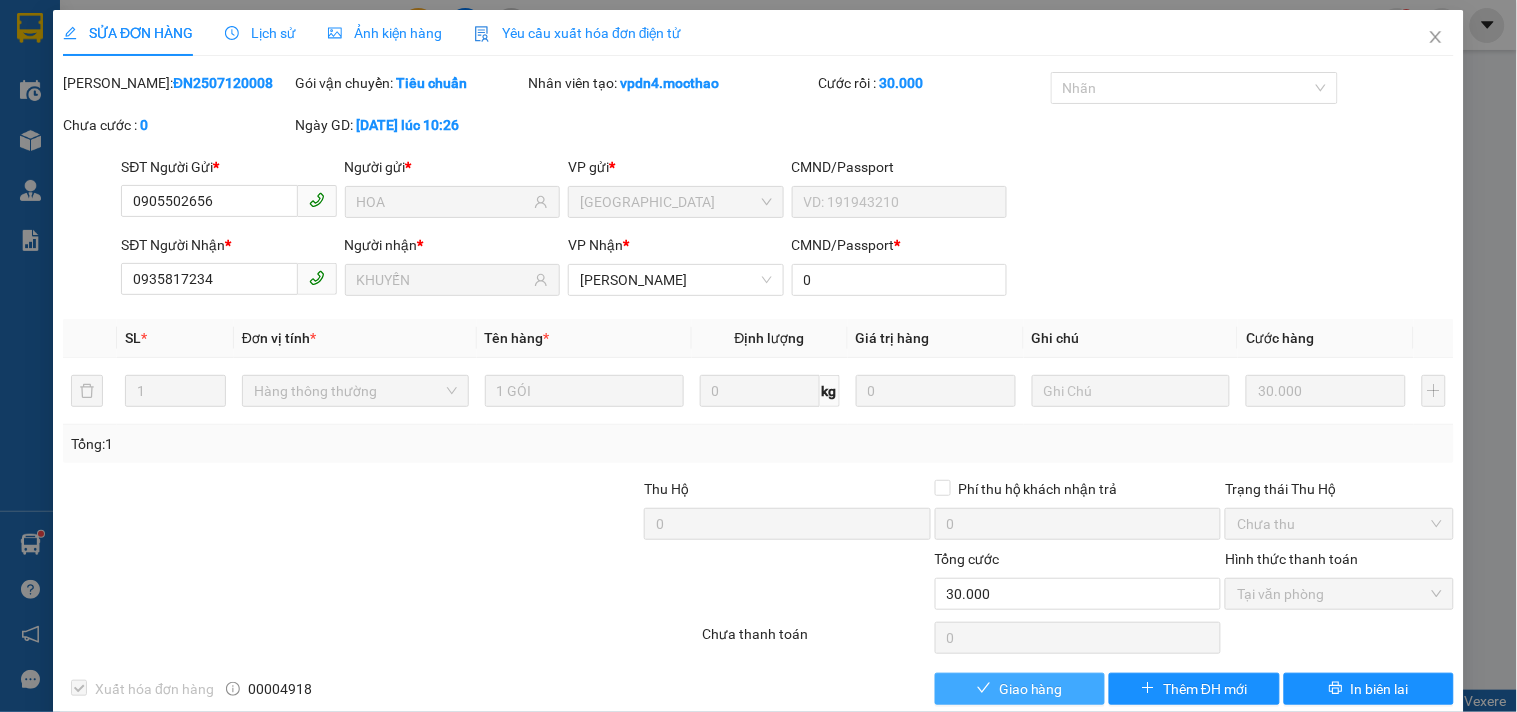 click on "Giao hàng" at bounding box center (1031, 689) 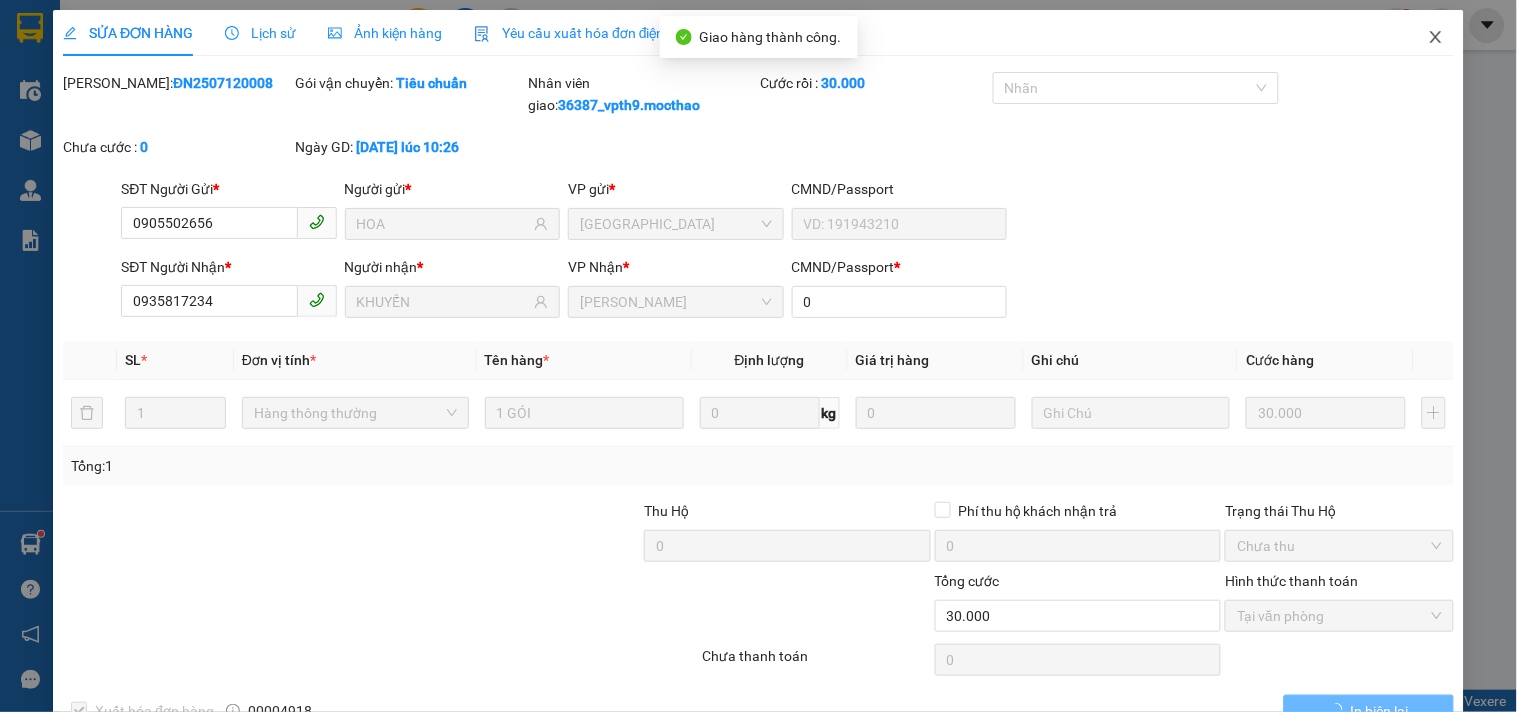 drag, startPoint x: 1412, startPoint y: 31, endPoint x: 234, endPoint y: 13, distance: 1178.1376 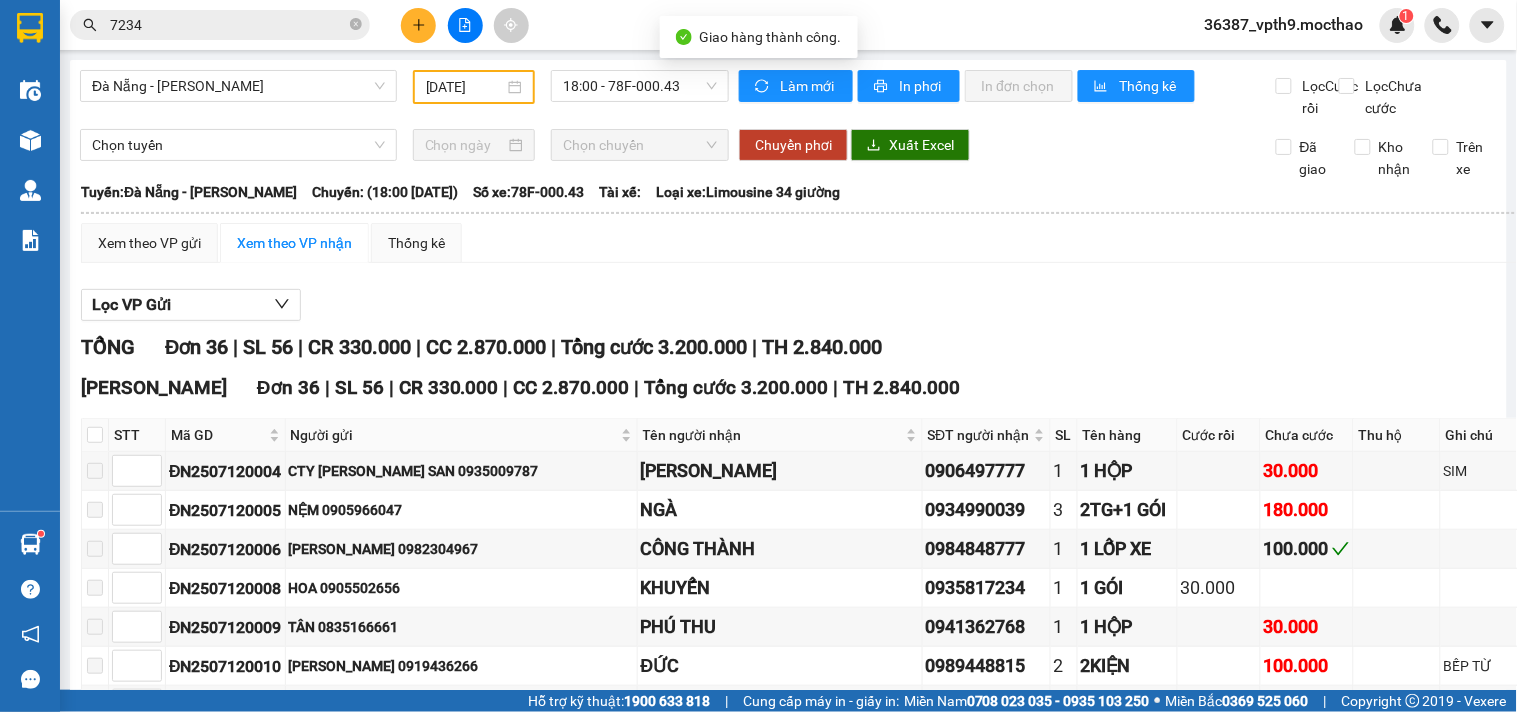 click on "7234" at bounding box center [228, 25] 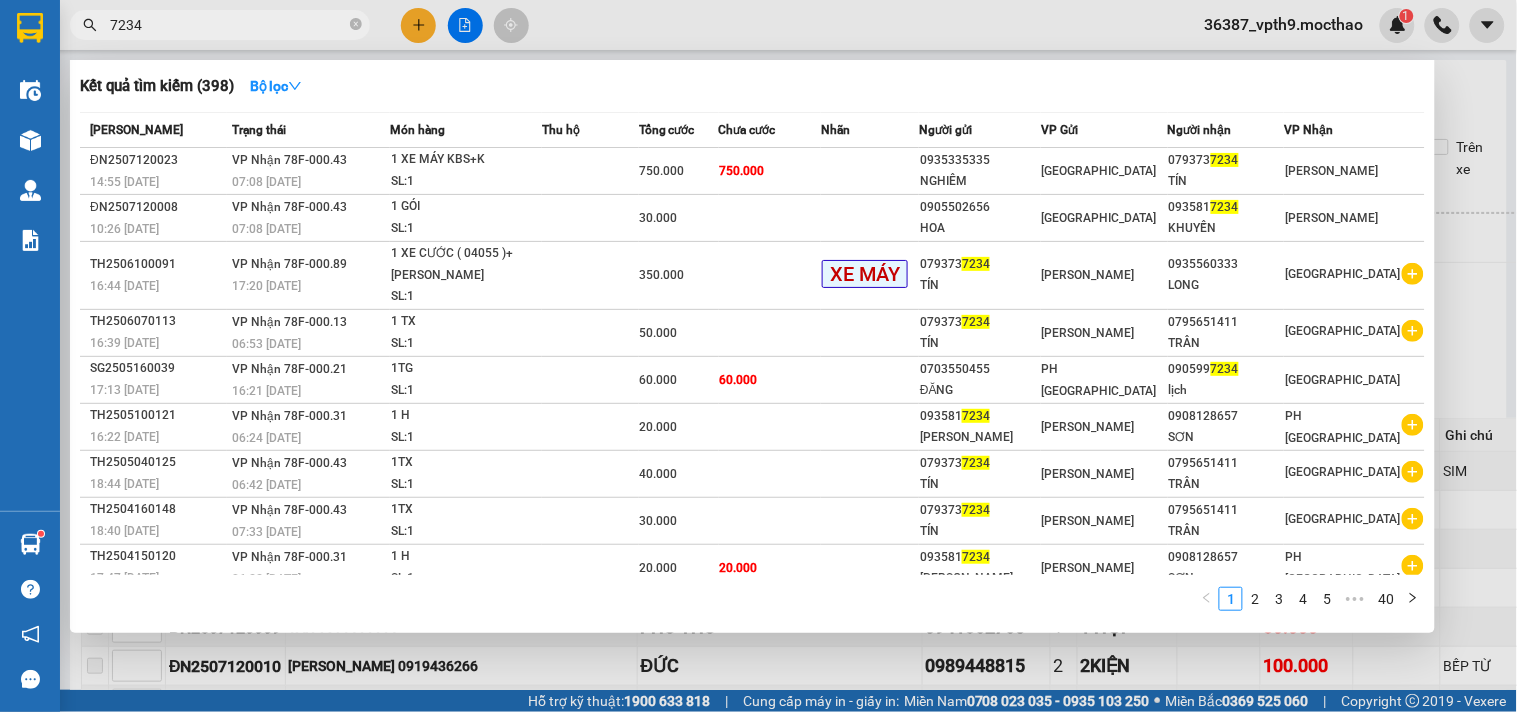 click on "1 2 3 4 5 ••• 40" at bounding box center (752, 605) 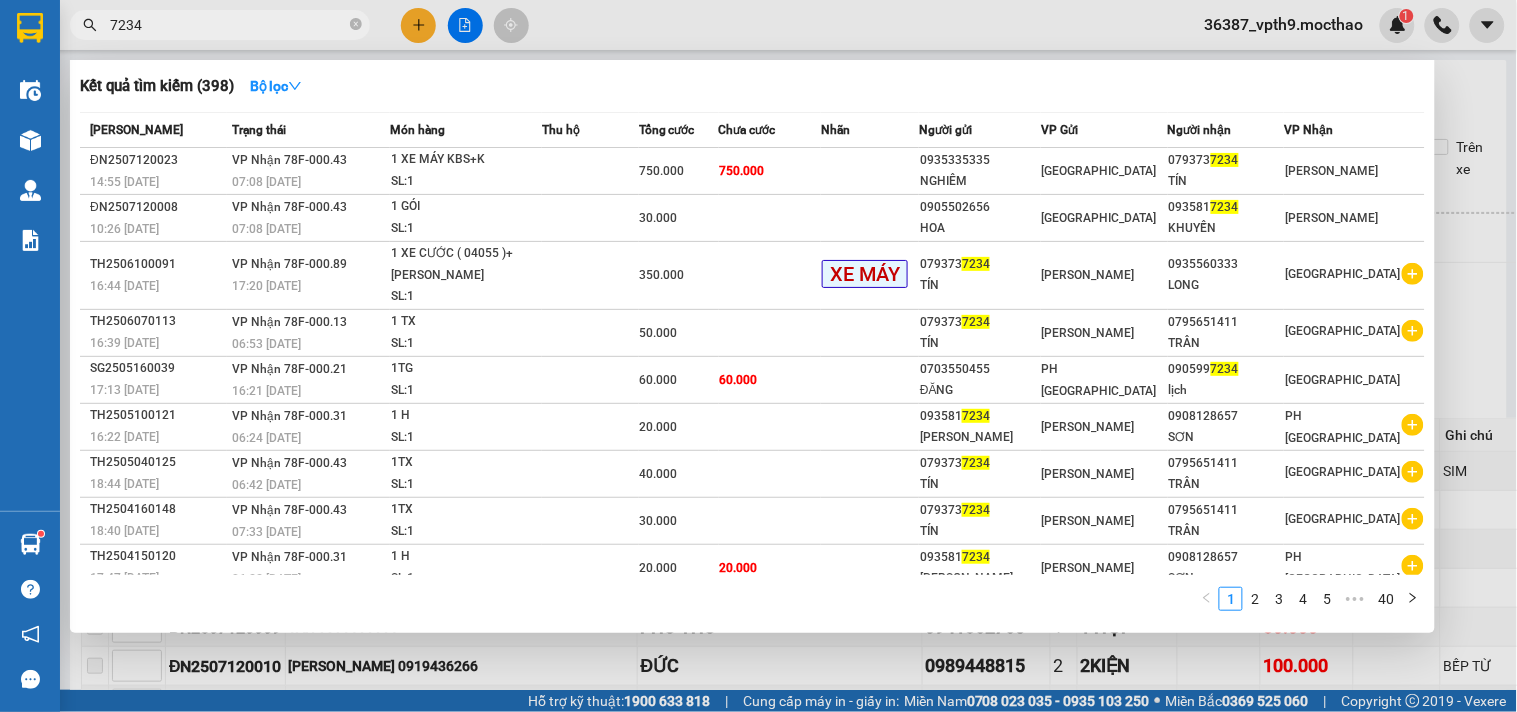 click at bounding box center [758, 356] 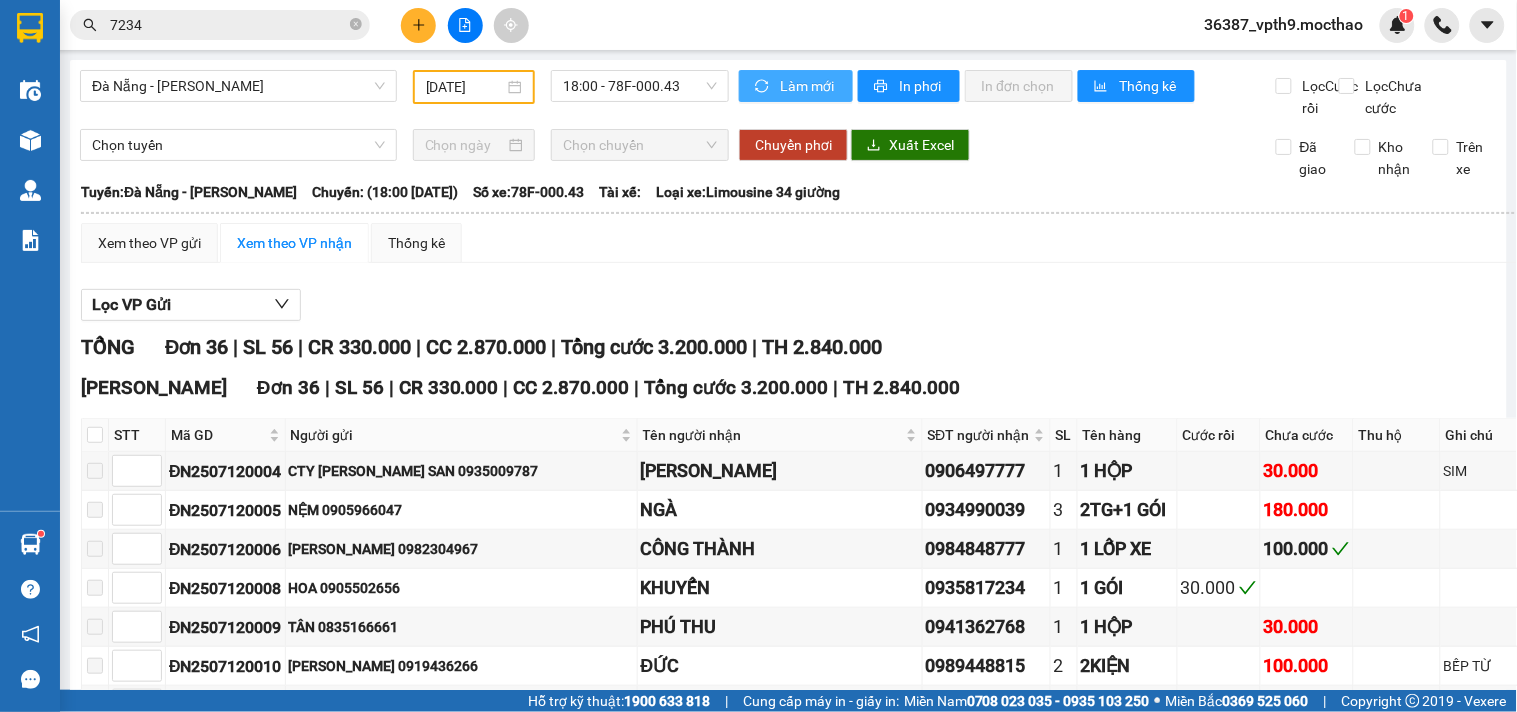 click on "Làm mới" at bounding box center [808, 86] 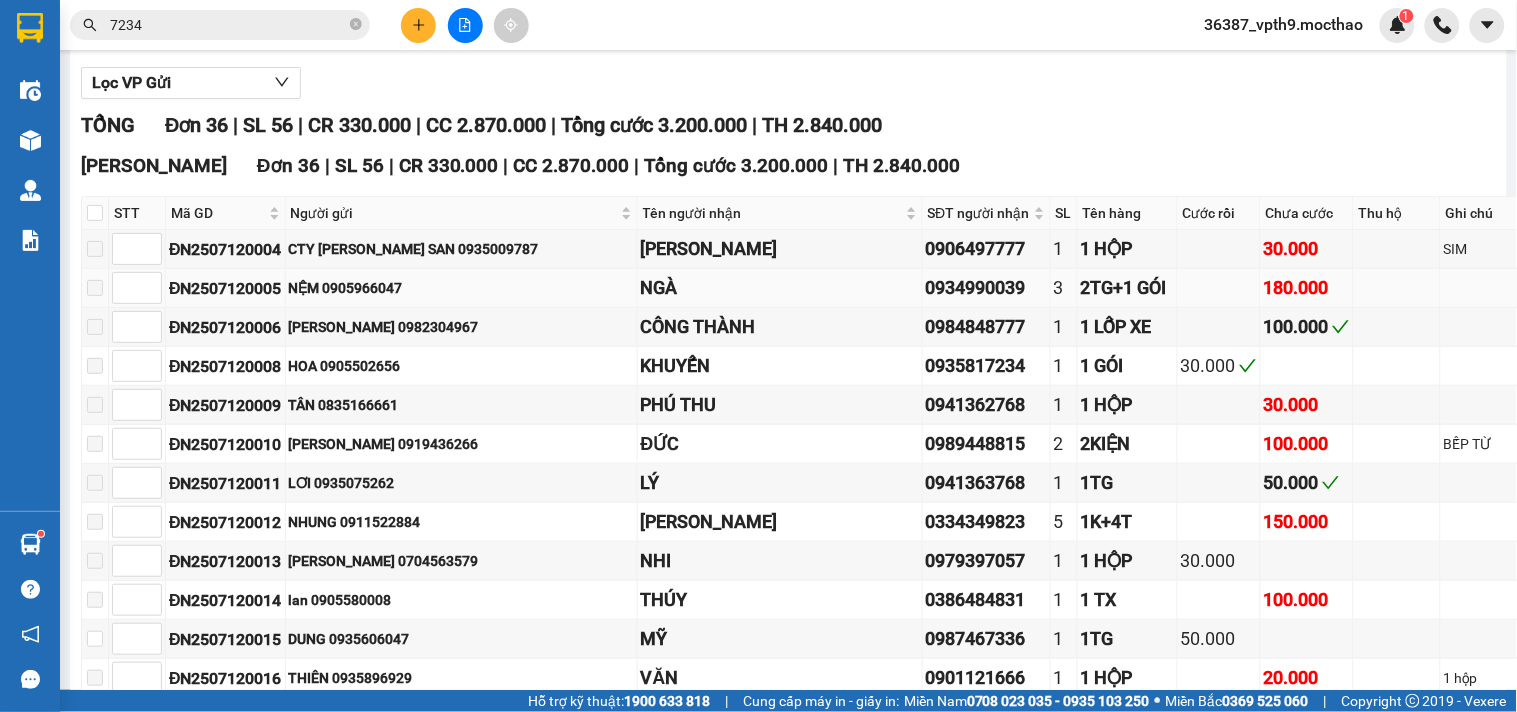 scroll, scrollTop: 333, scrollLeft: 0, axis: vertical 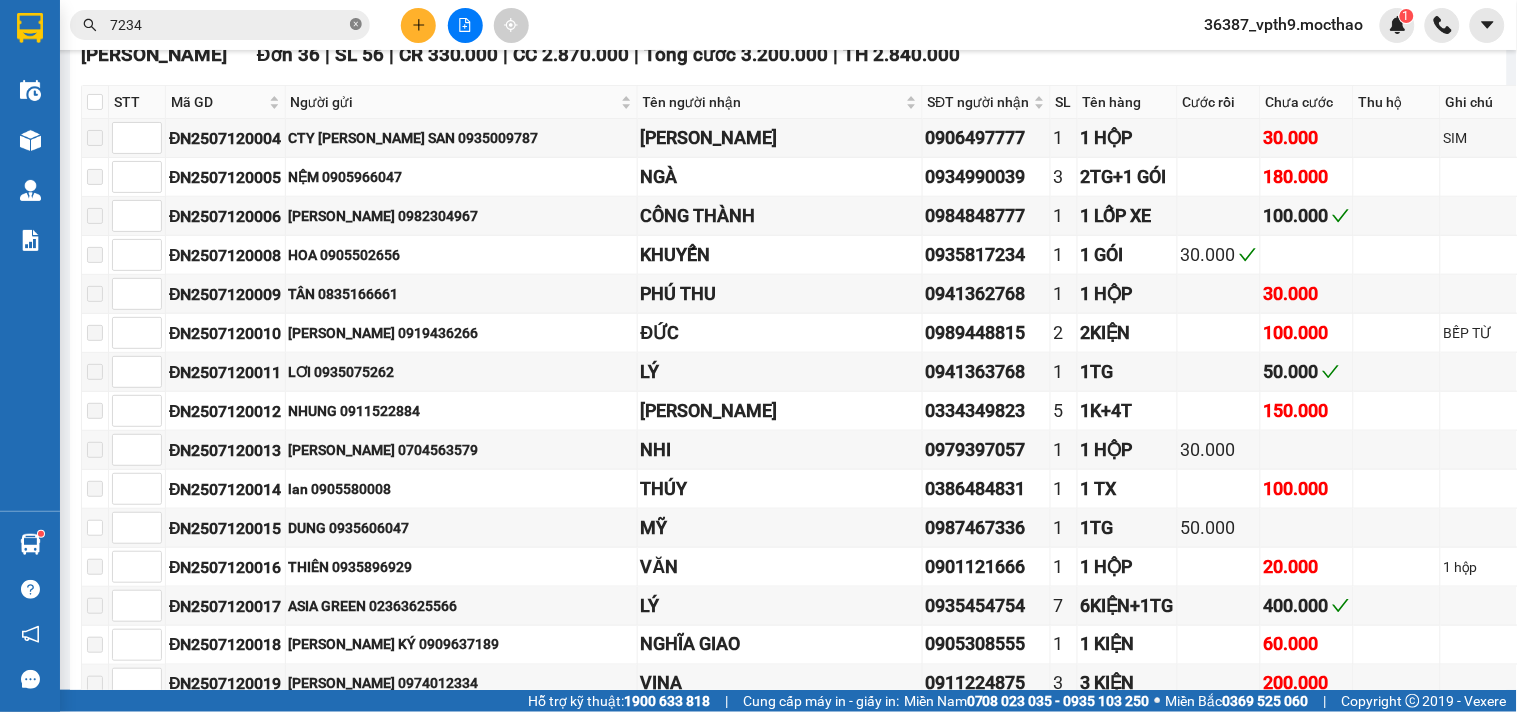 click 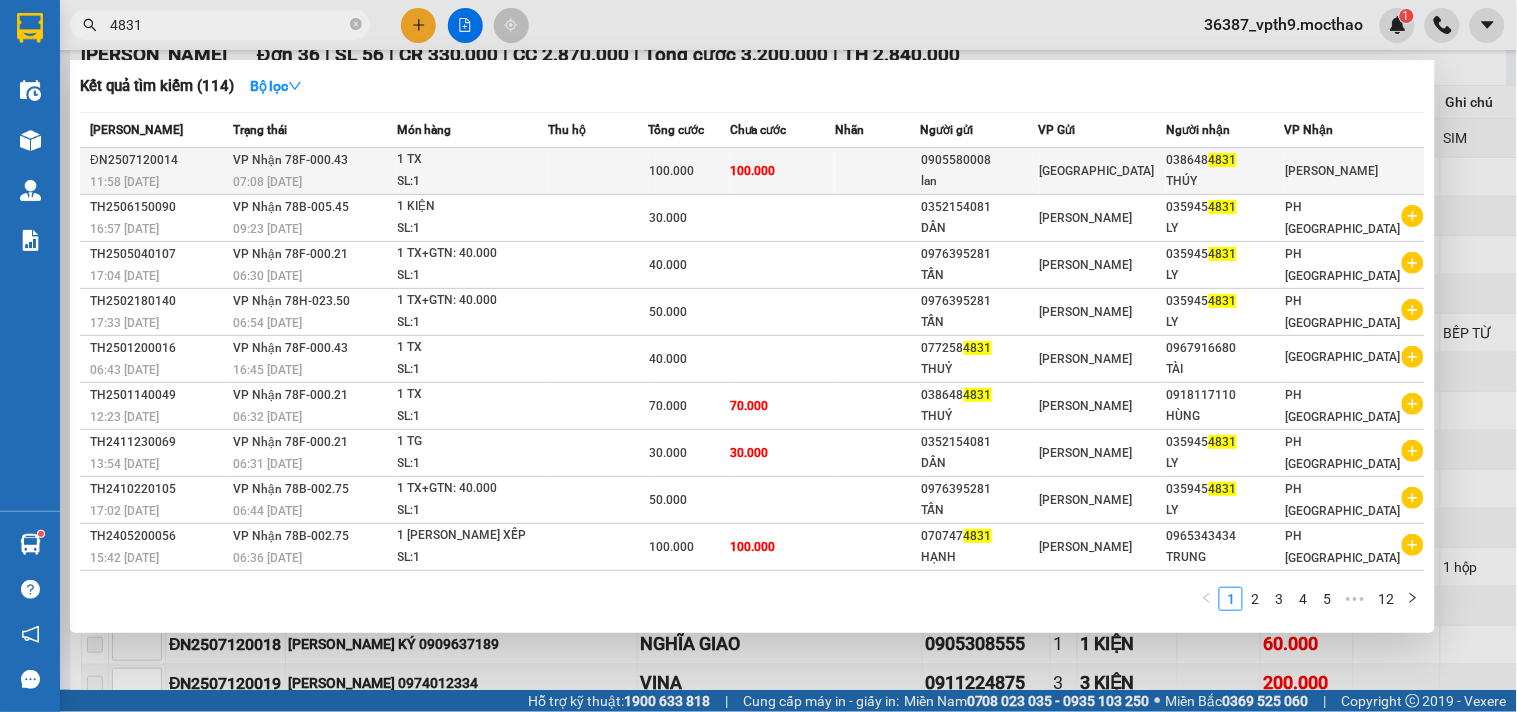 type on "4831" 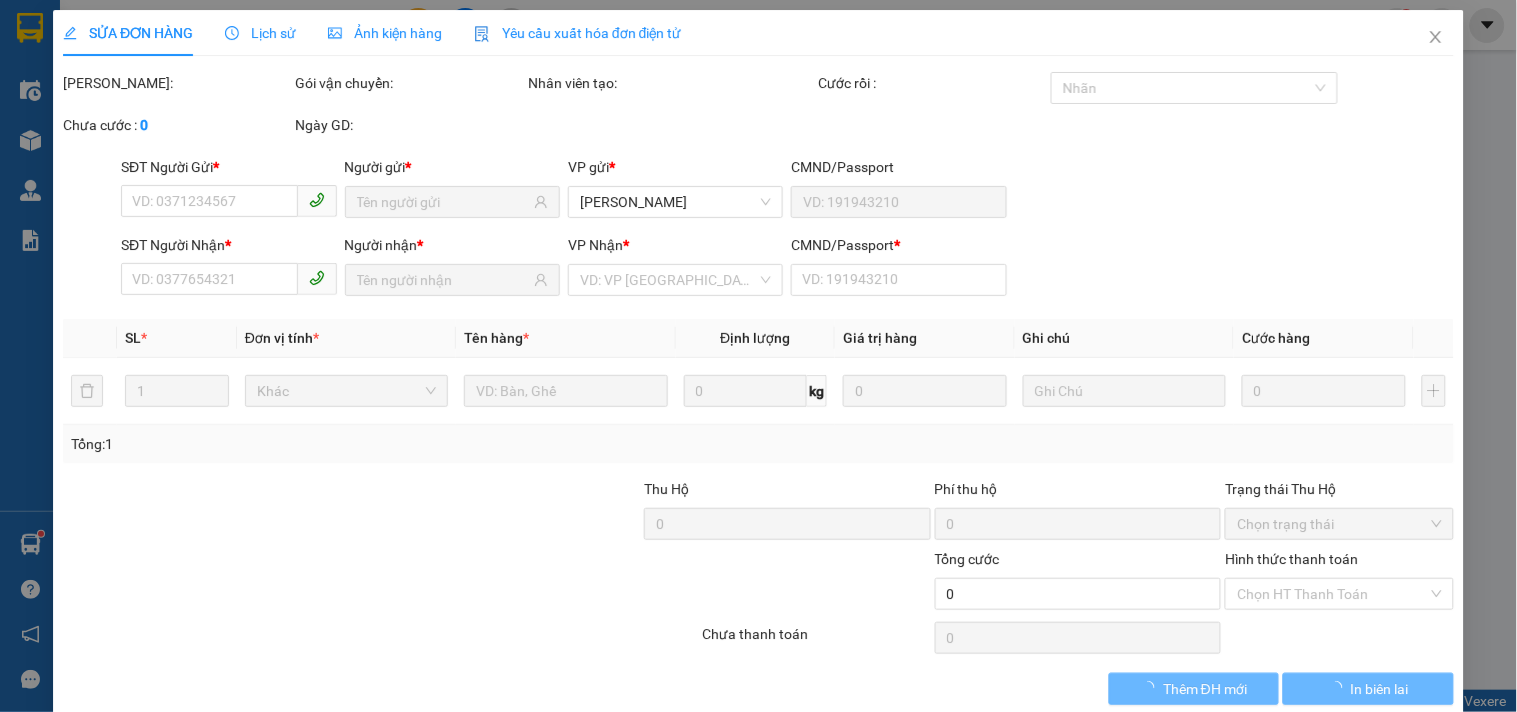 scroll, scrollTop: 0, scrollLeft: 0, axis: both 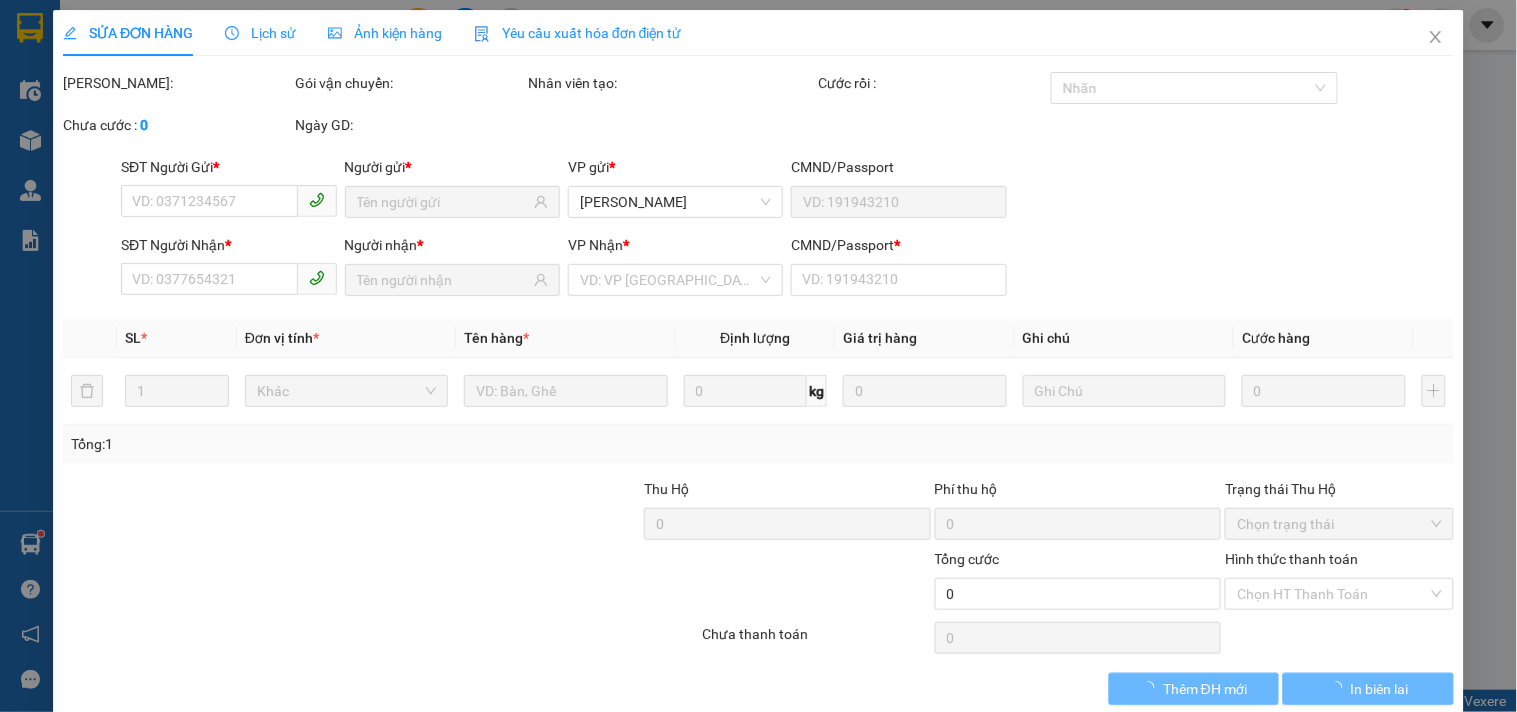 type on "0905580008" 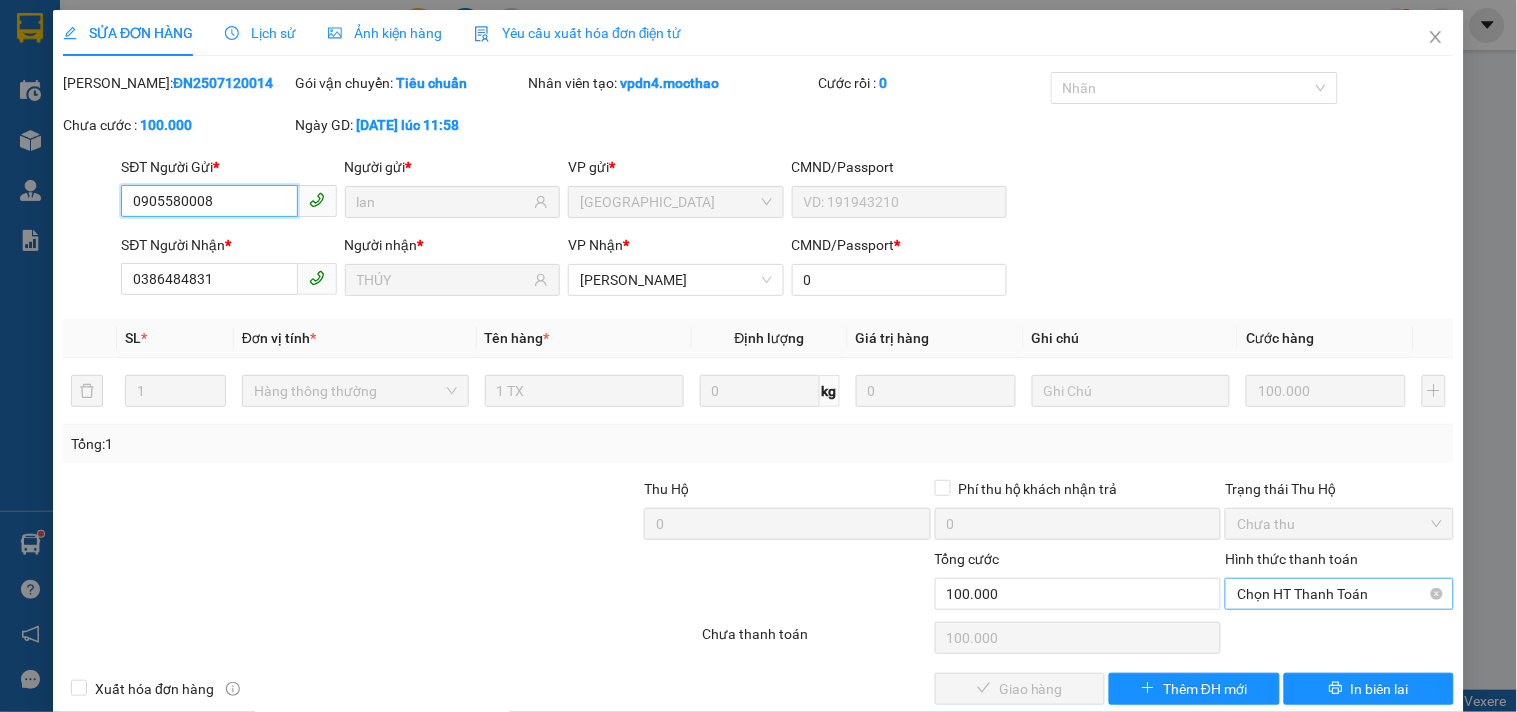 click on "Chọn HT Thanh Toán" at bounding box center (1339, 594) 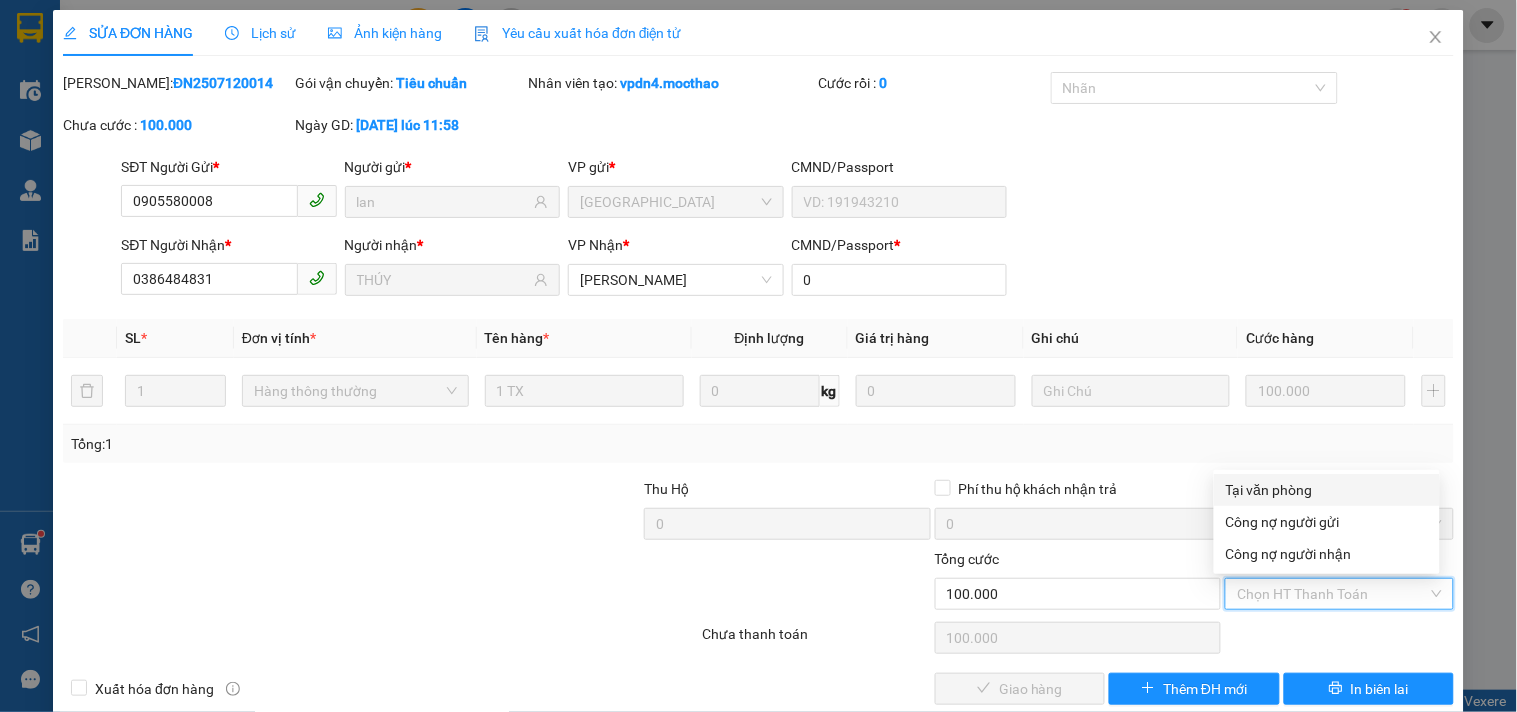 click on "Tại văn phòng" at bounding box center [1327, 490] 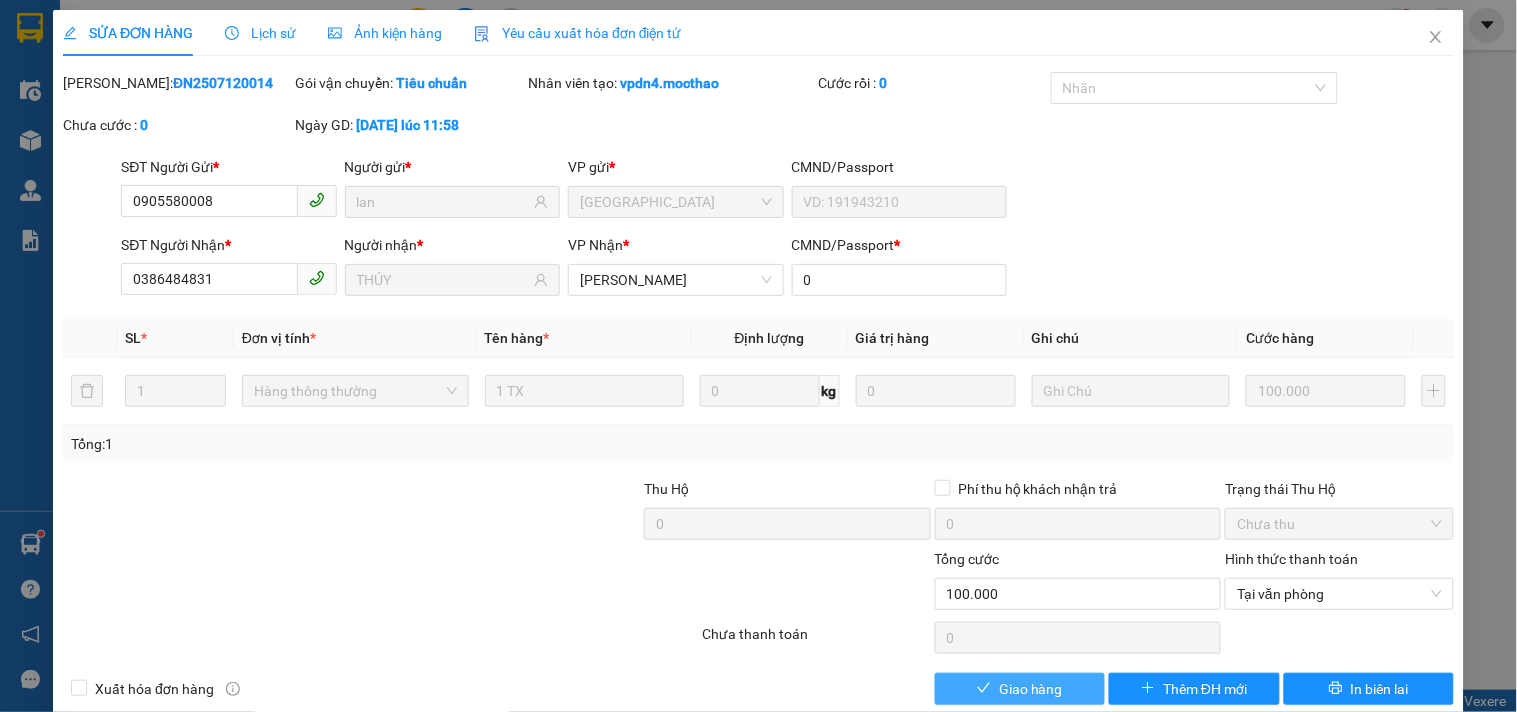 click on "Giao hàng" at bounding box center (1031, 689) 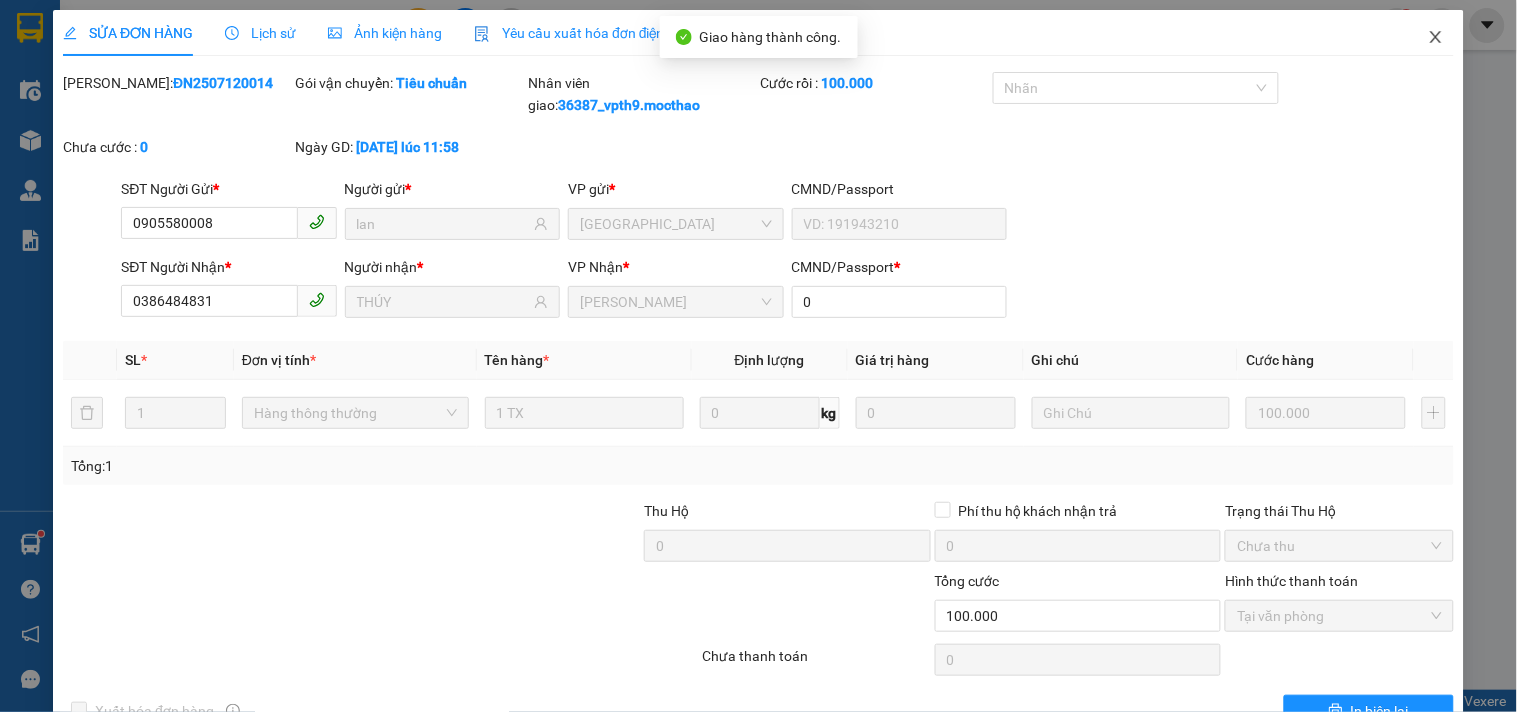click at bounding box center [1436, 38] 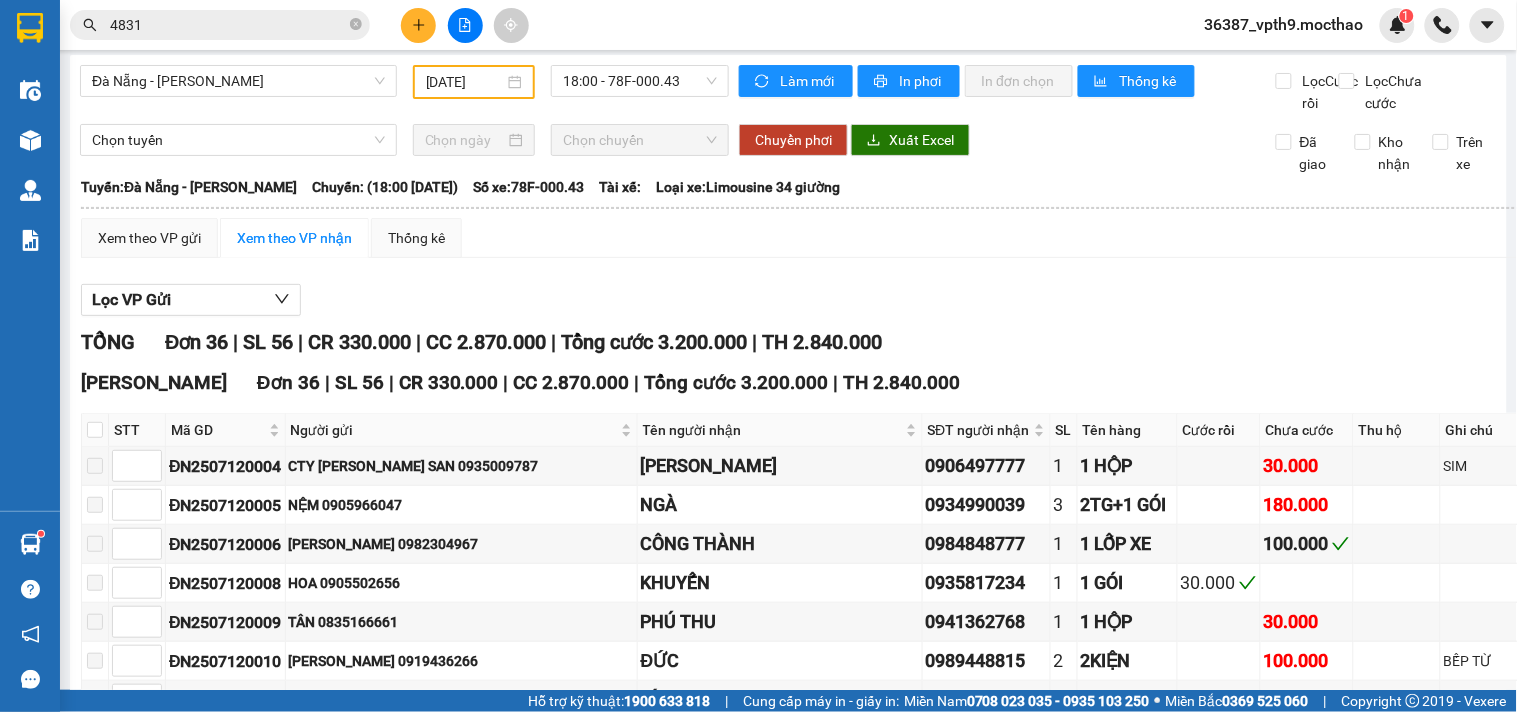 scroll, scrollTop: 0, scrollLeft: 0, axis: both 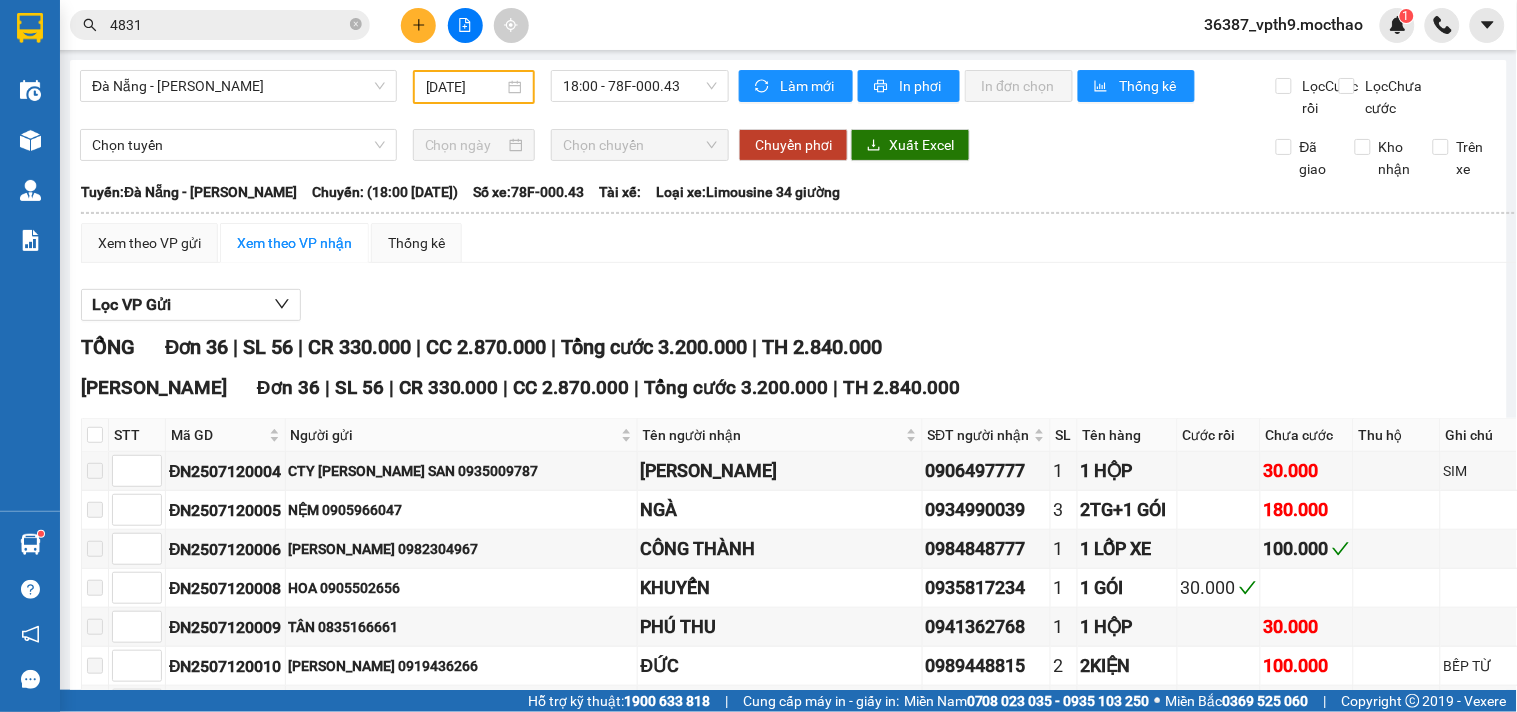 click on "4831" at bounding box center [220, 25] 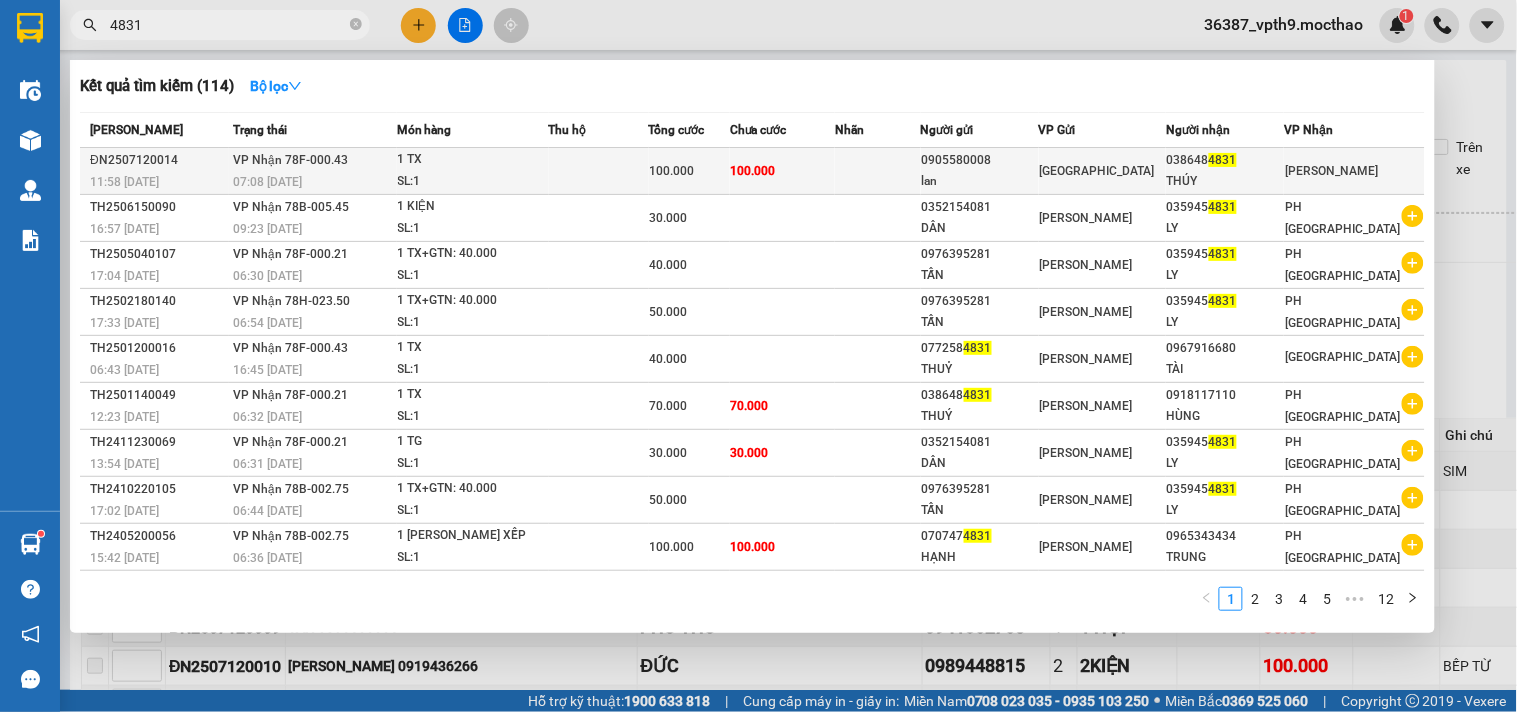 click on "07:08 [DATE]" at bounding box center [315, 182] 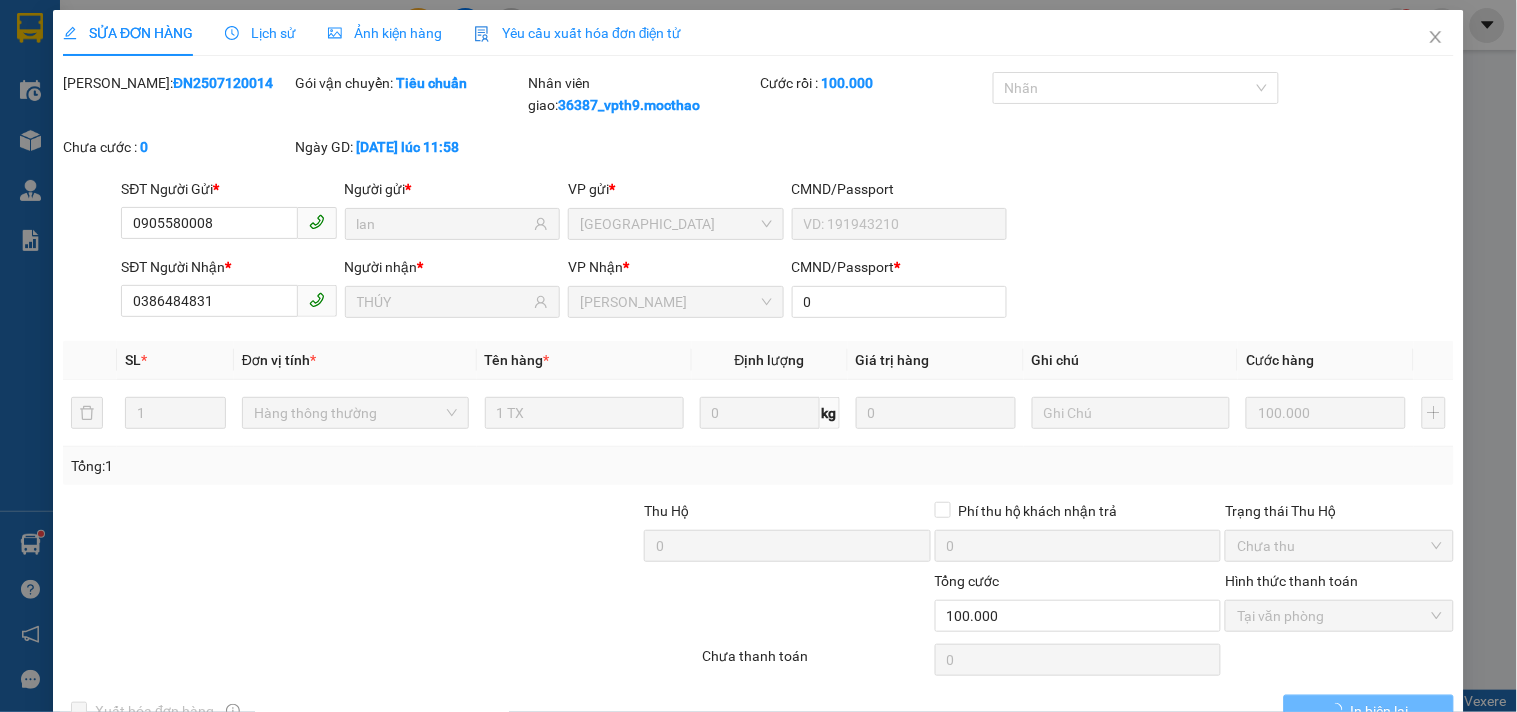 type on "0905580008" 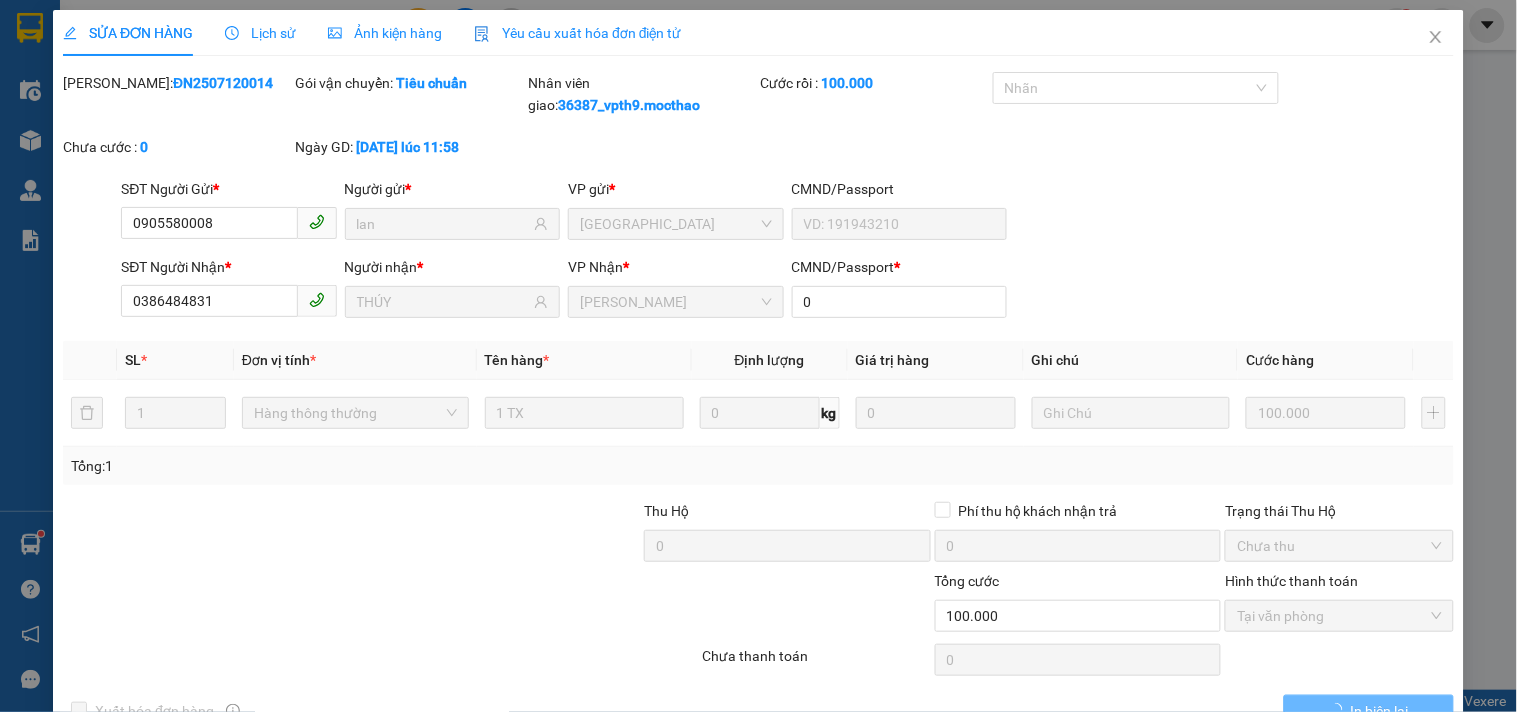 type on "lan" 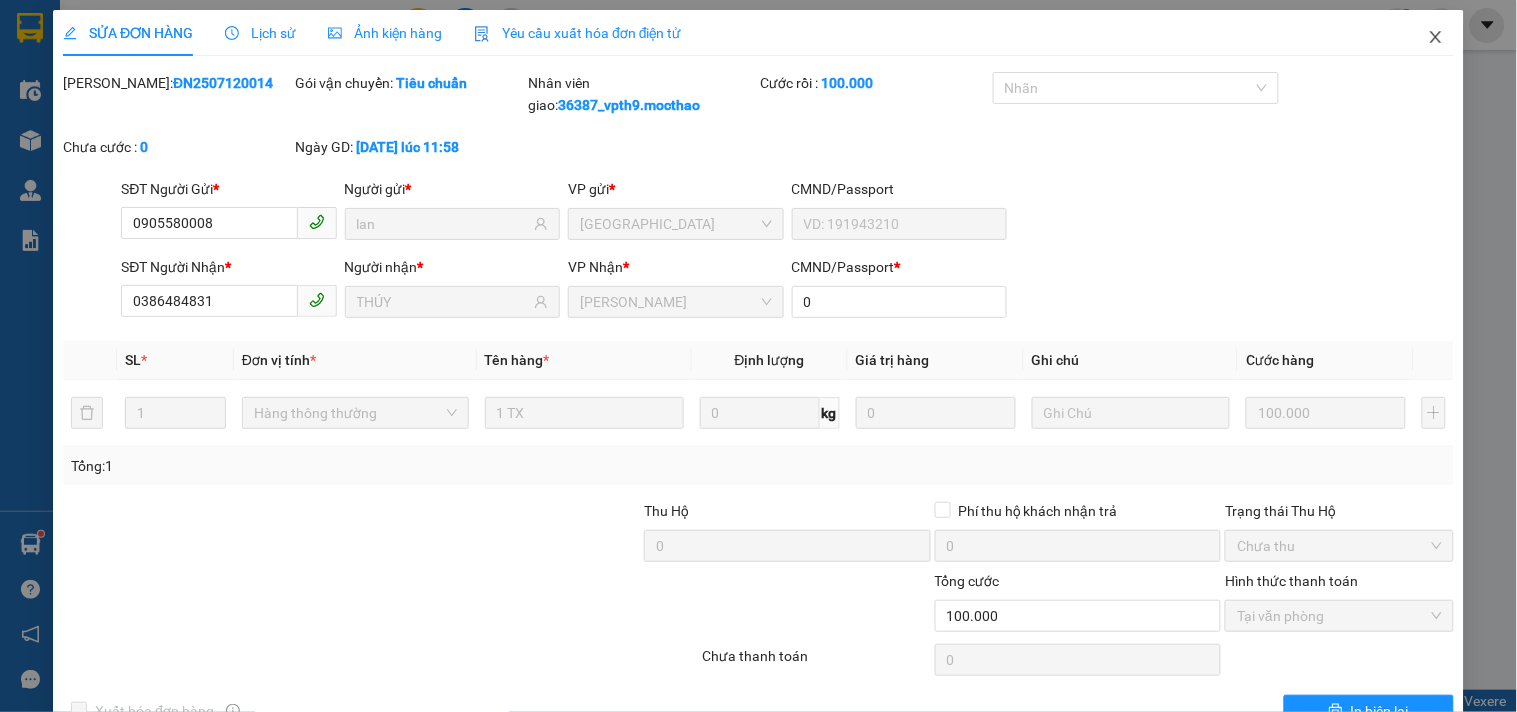 click 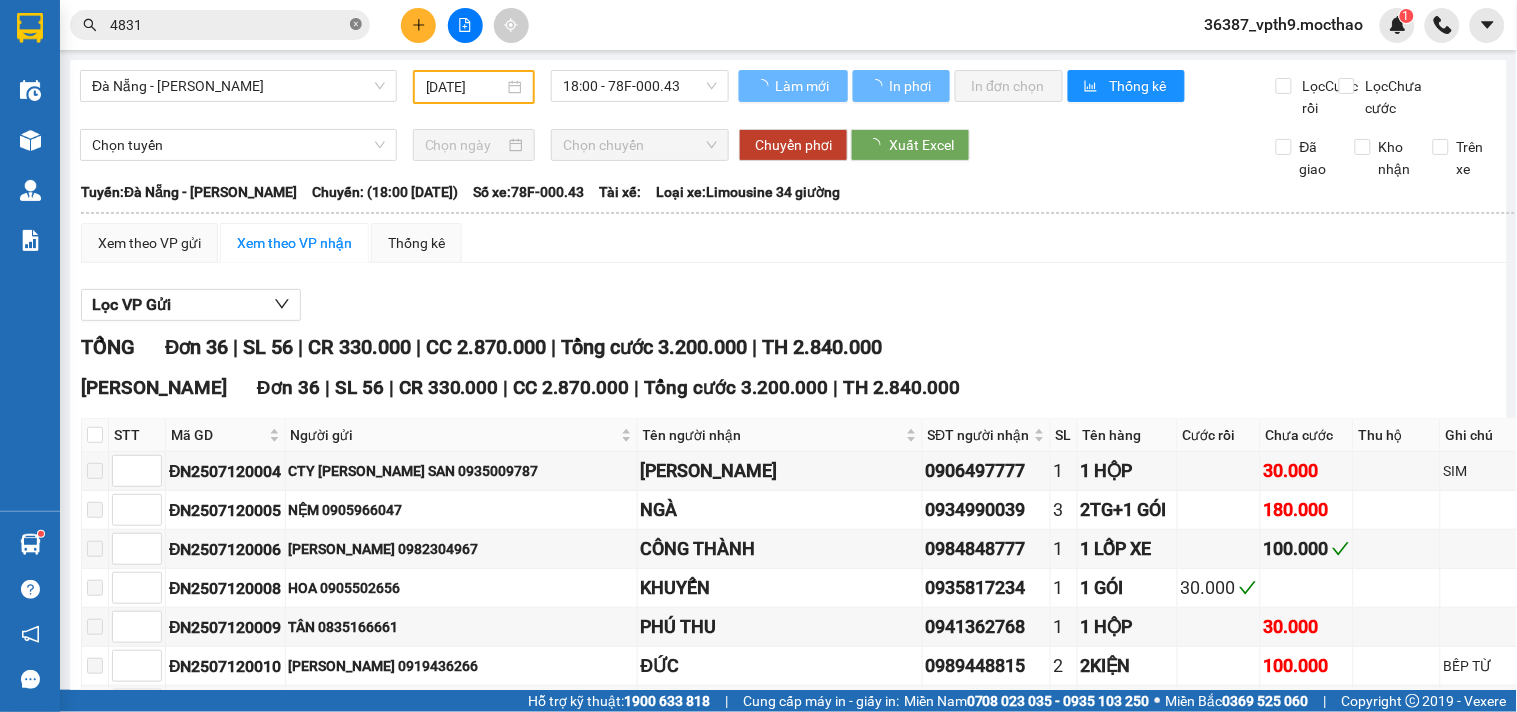 click 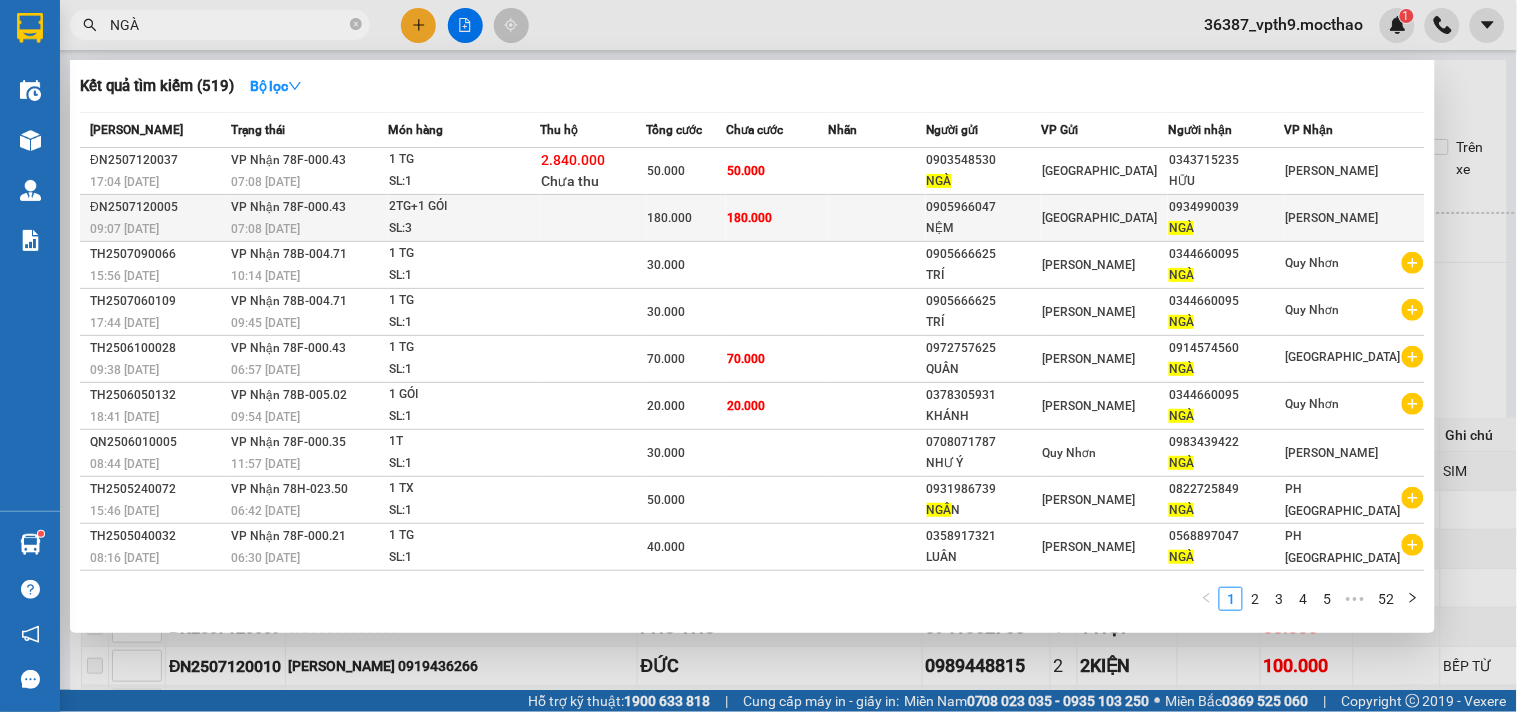 type on "NGÀ" 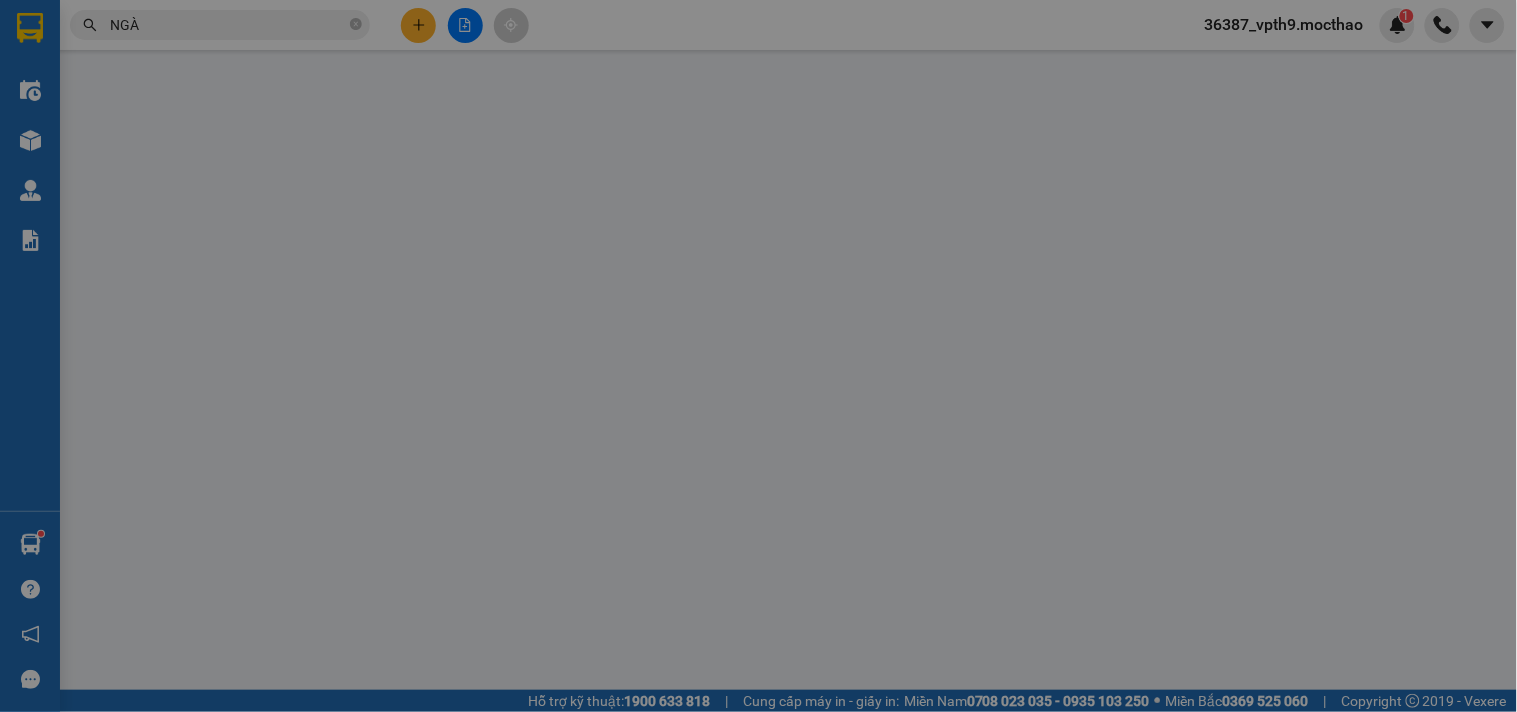 type on "0905966047" 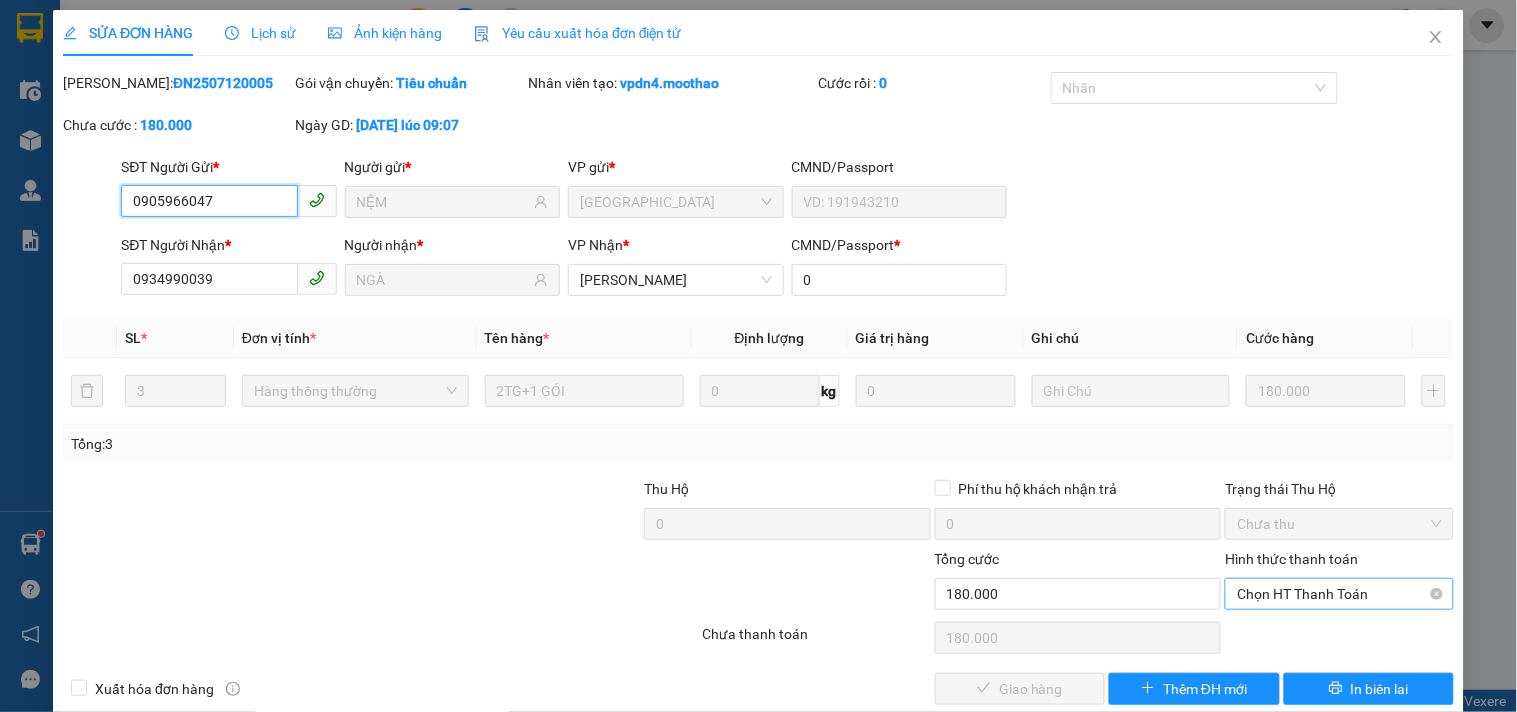 click on "Chọn HT Thanh Toán" at bounding box center [1339, 594] 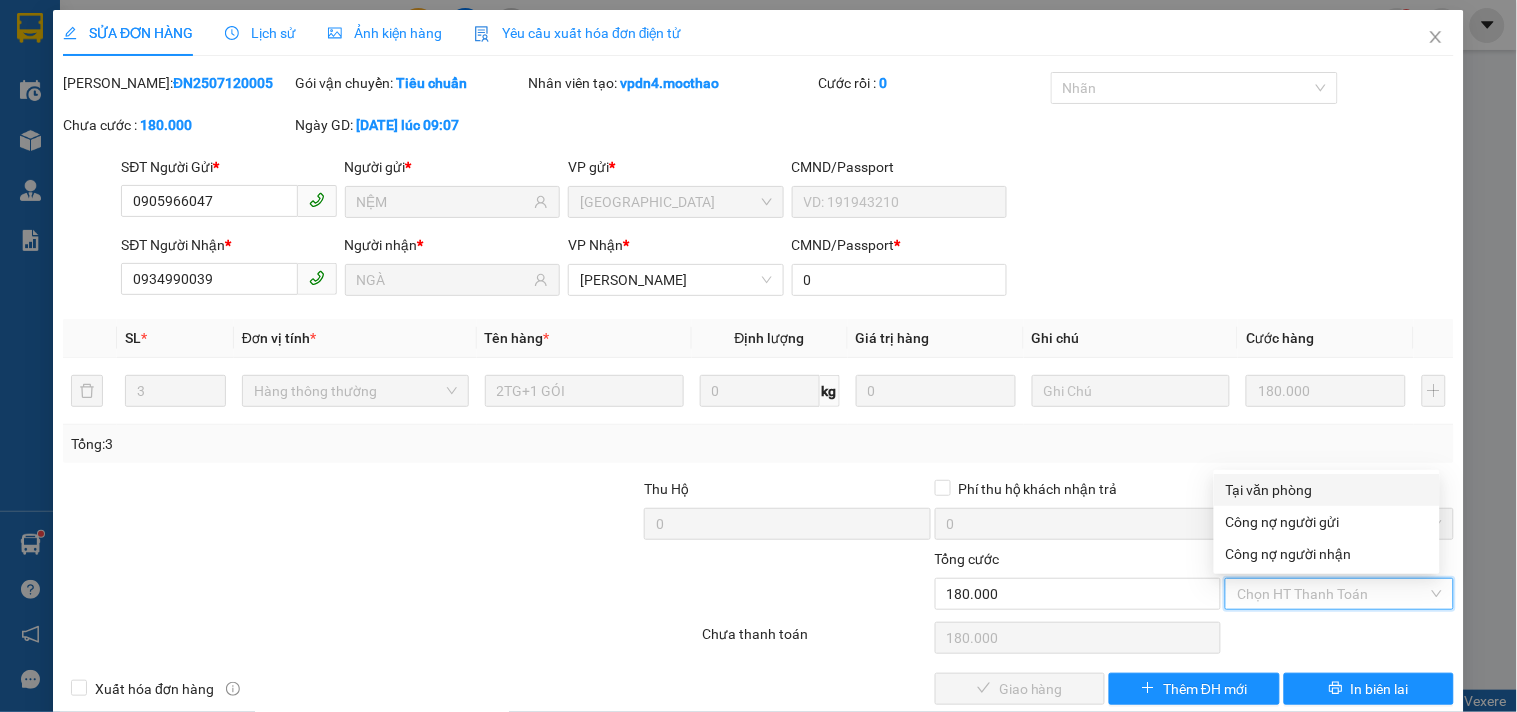 click on "Tại văn phòng" at bounding box center [1327, 490] 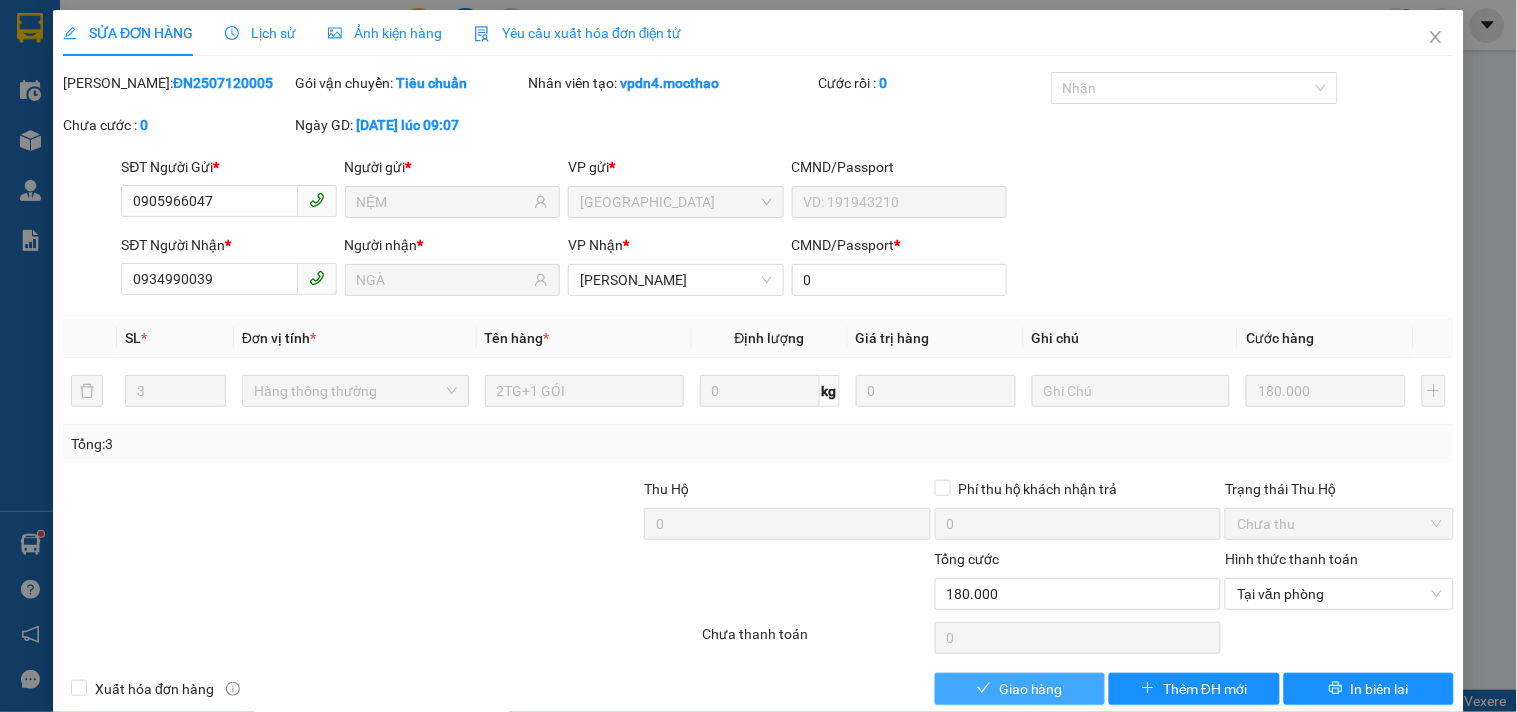 click on "Giao hàng" at bounding box center (1020, 689) 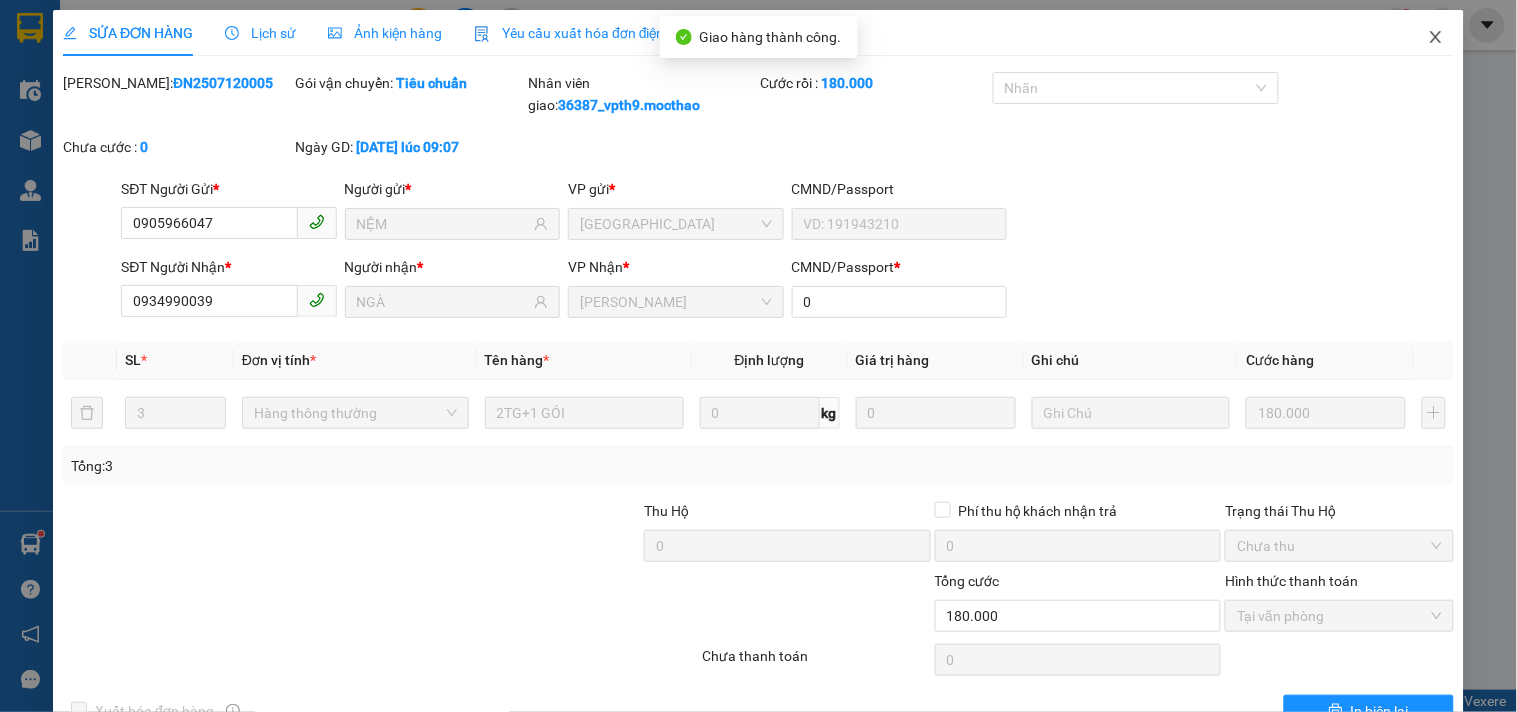 drag, startPoint x: 1414, startPoint y: 35, endPoint x: 0, endPoint y: 144, distance: 1418.195 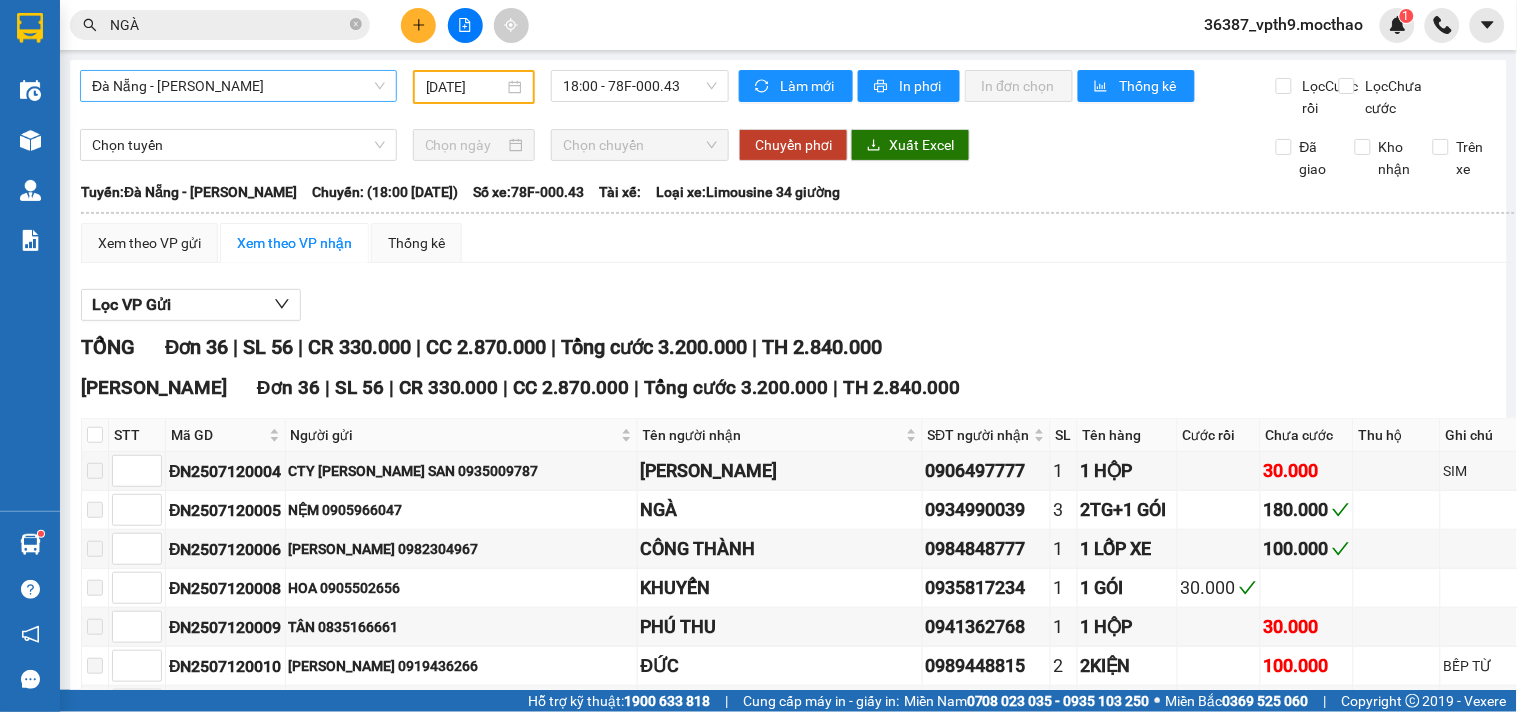 click on "Đà Nẵng - [PERSON_NAME]" at bounding box center [238, 86] 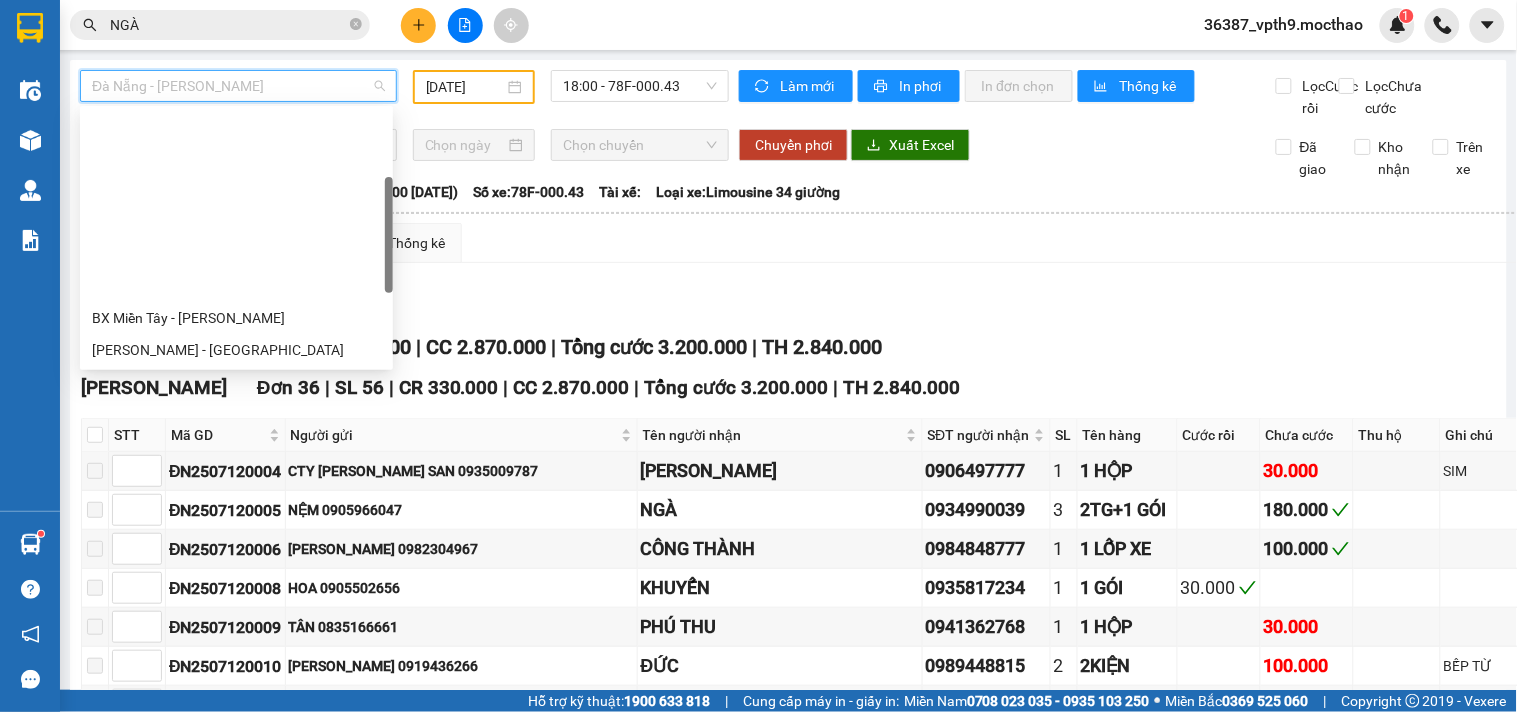 scroll, scrollTop: 192, scrollLeft: 0, axis: vertical 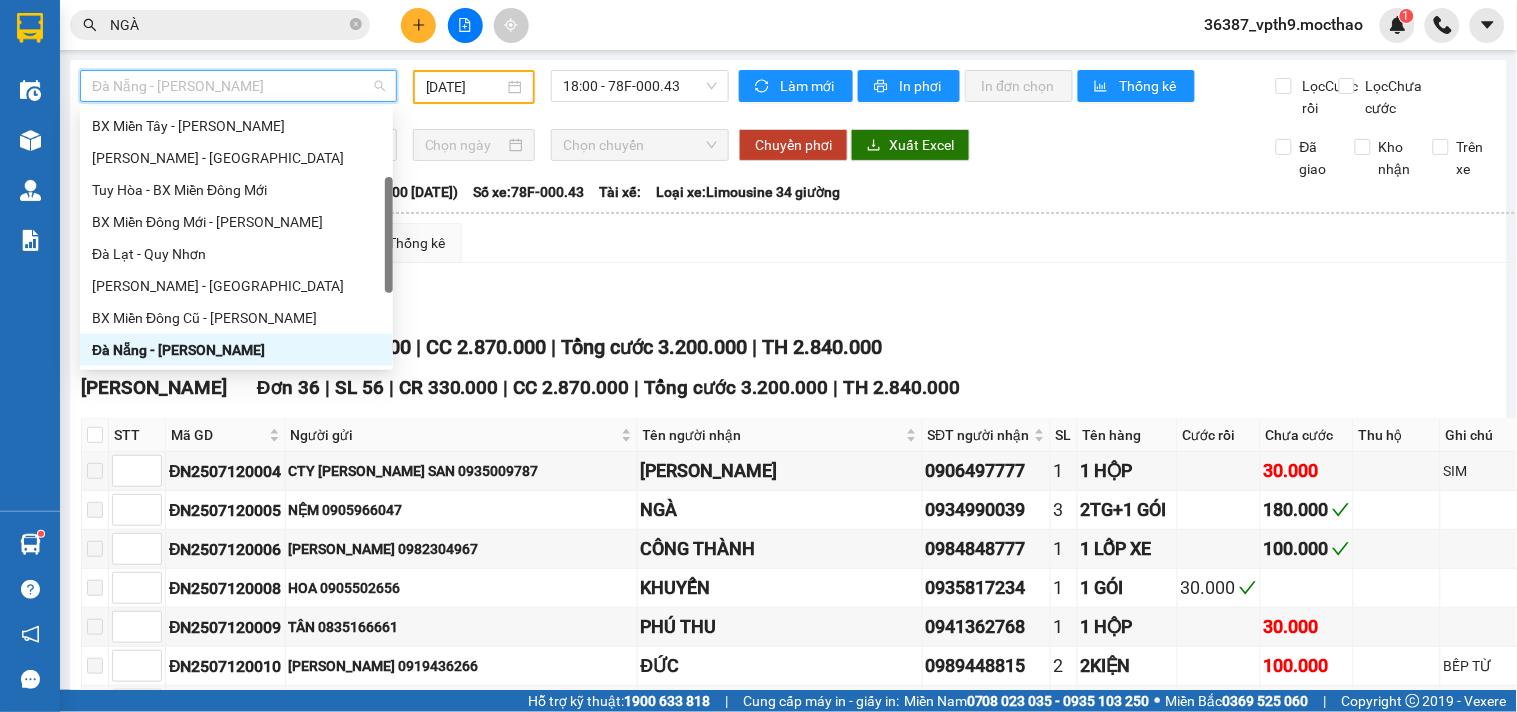 type on "Q" 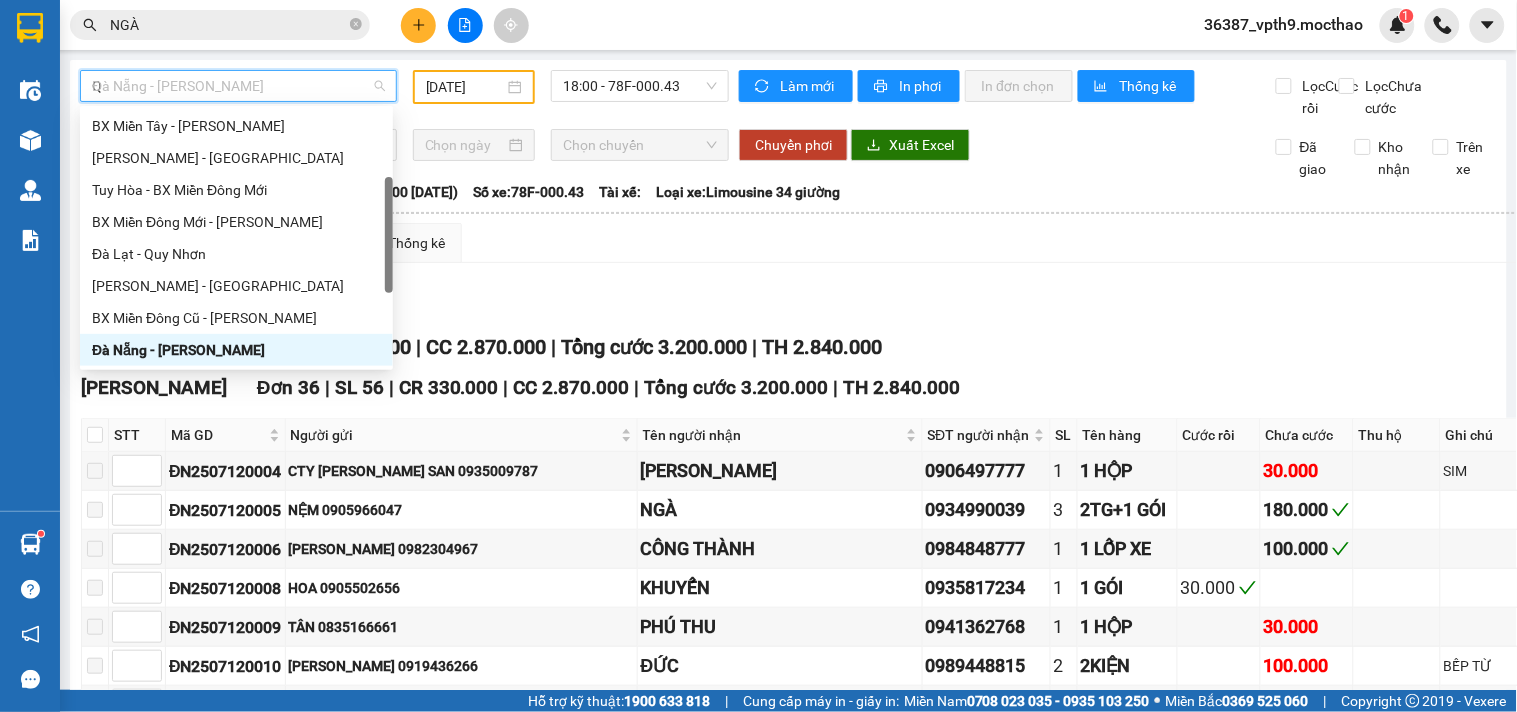 scroll, scrollTop: 0, scrollLeft: 0, axis: both 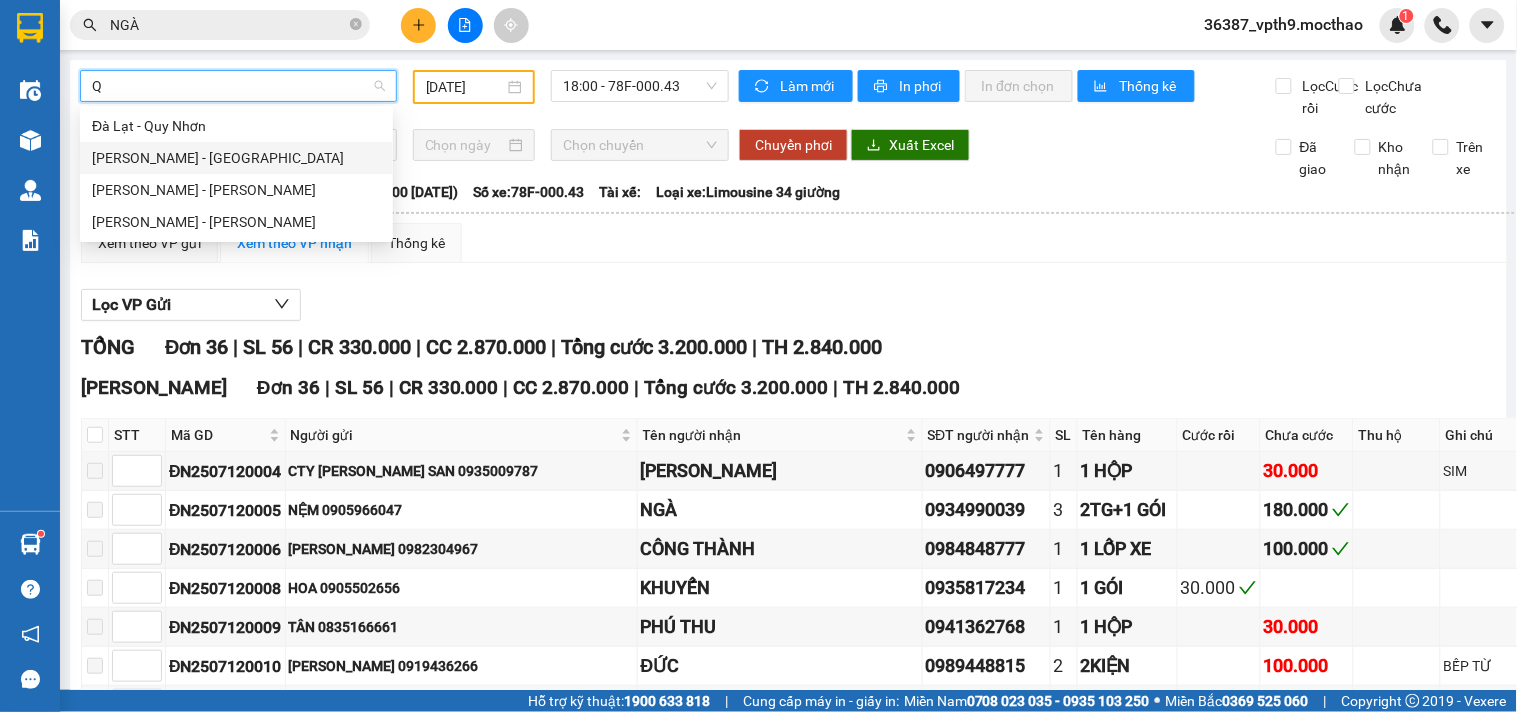 click on "Quy Nhơn - Đà Lạt" at bounding box center [236, 158] 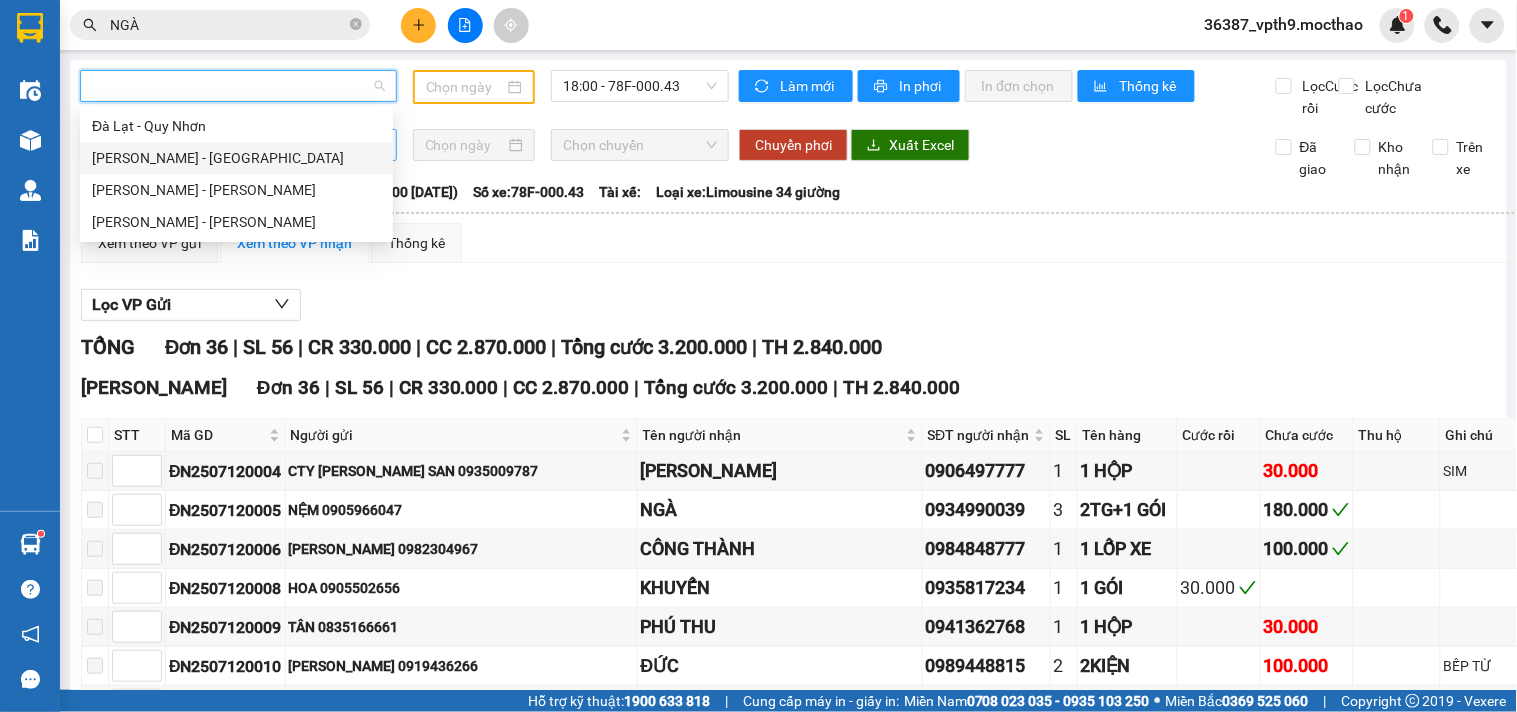 type on "[DATE]" 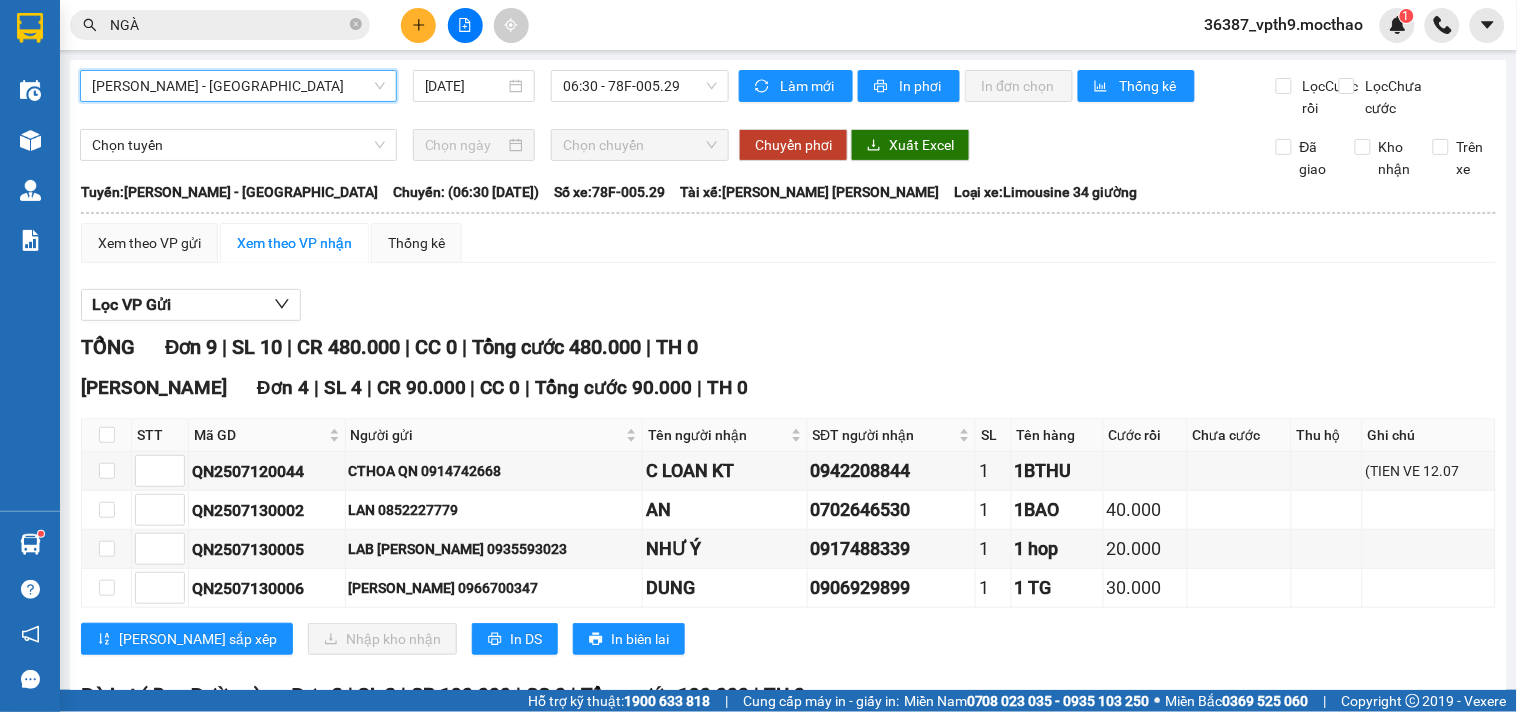 scroll, scrollTop: 222, scrollLeft: 0, axis: vertical 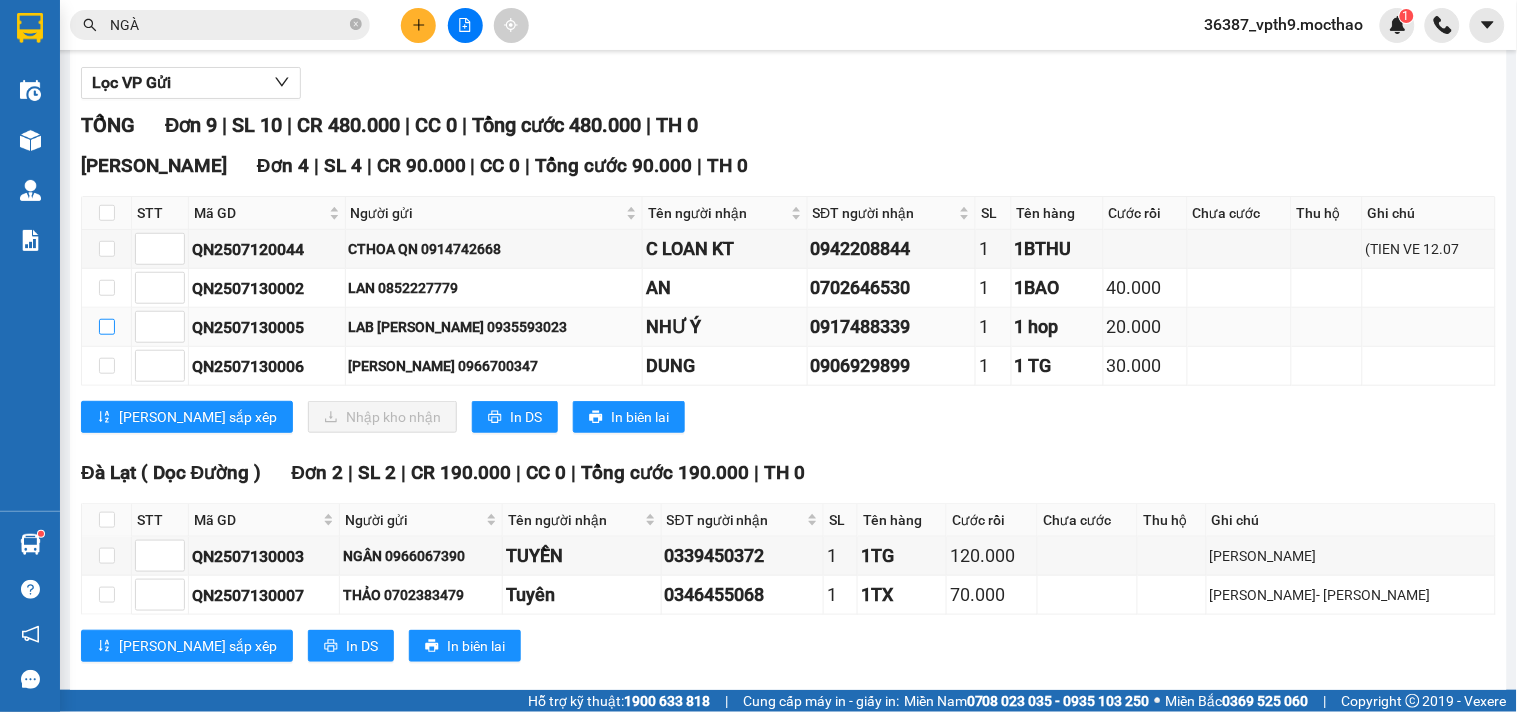 click at bounding box center (107, 327) 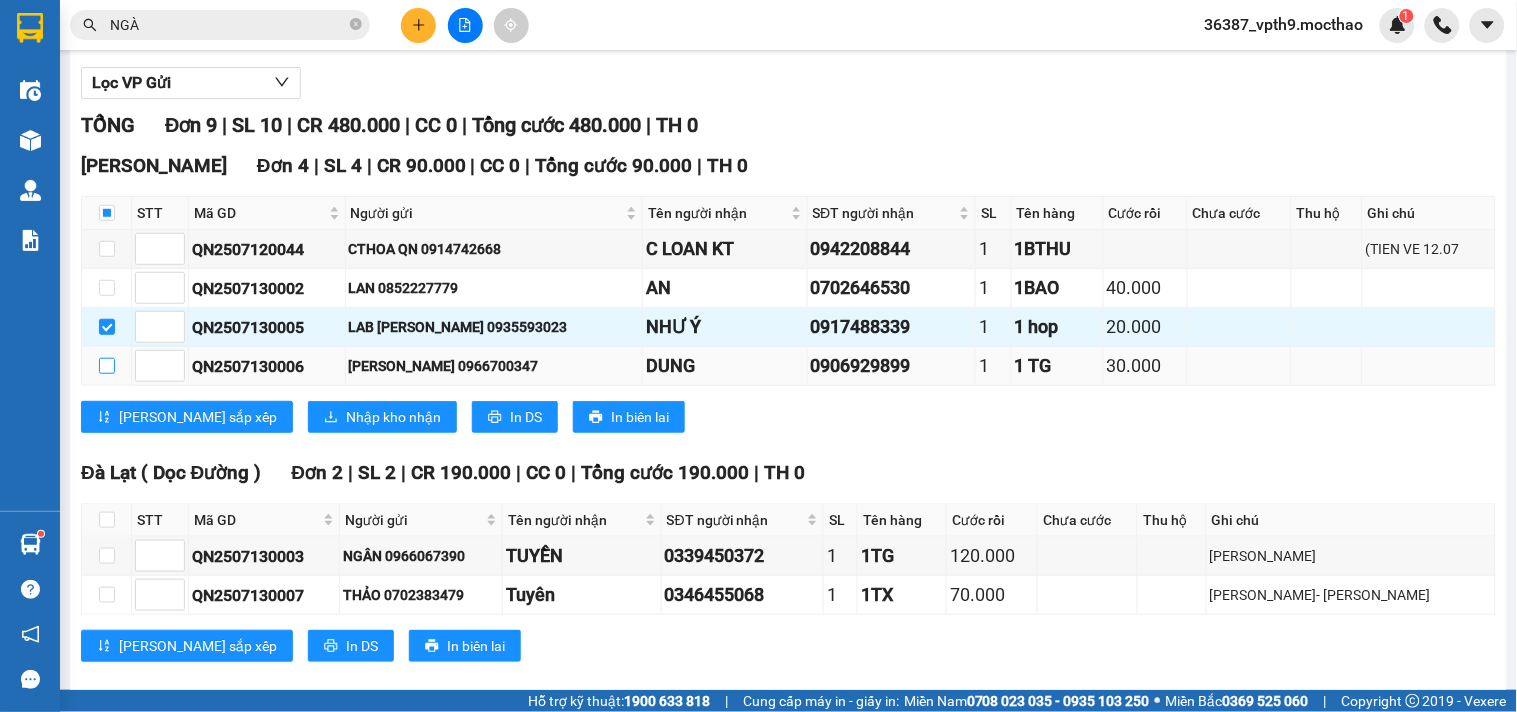 drag, startPoint x: 106, startPoint y: 391, endPoint x: 208, endPoint y: 381, distance: 102.48902 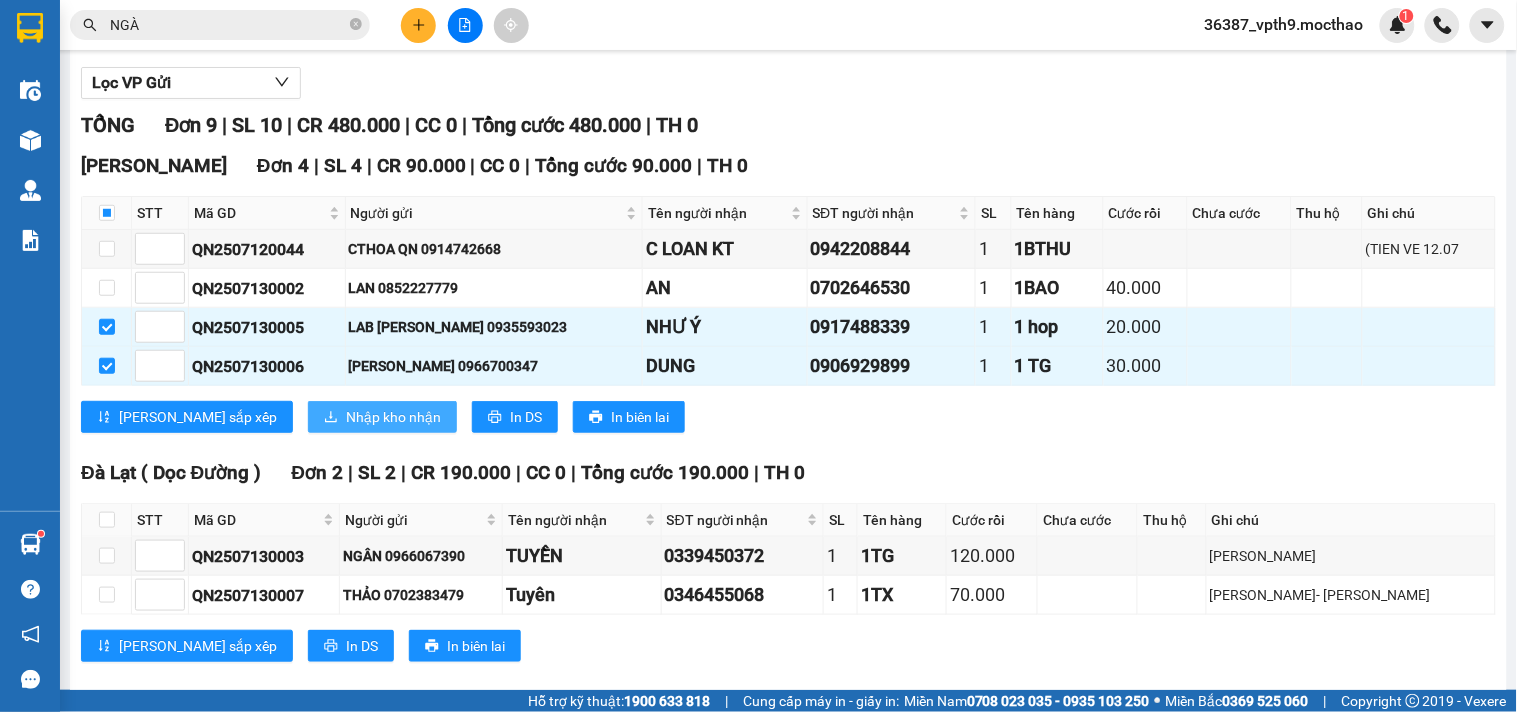 click on "Nhập kho nhận" at bounding box center (393, 417) 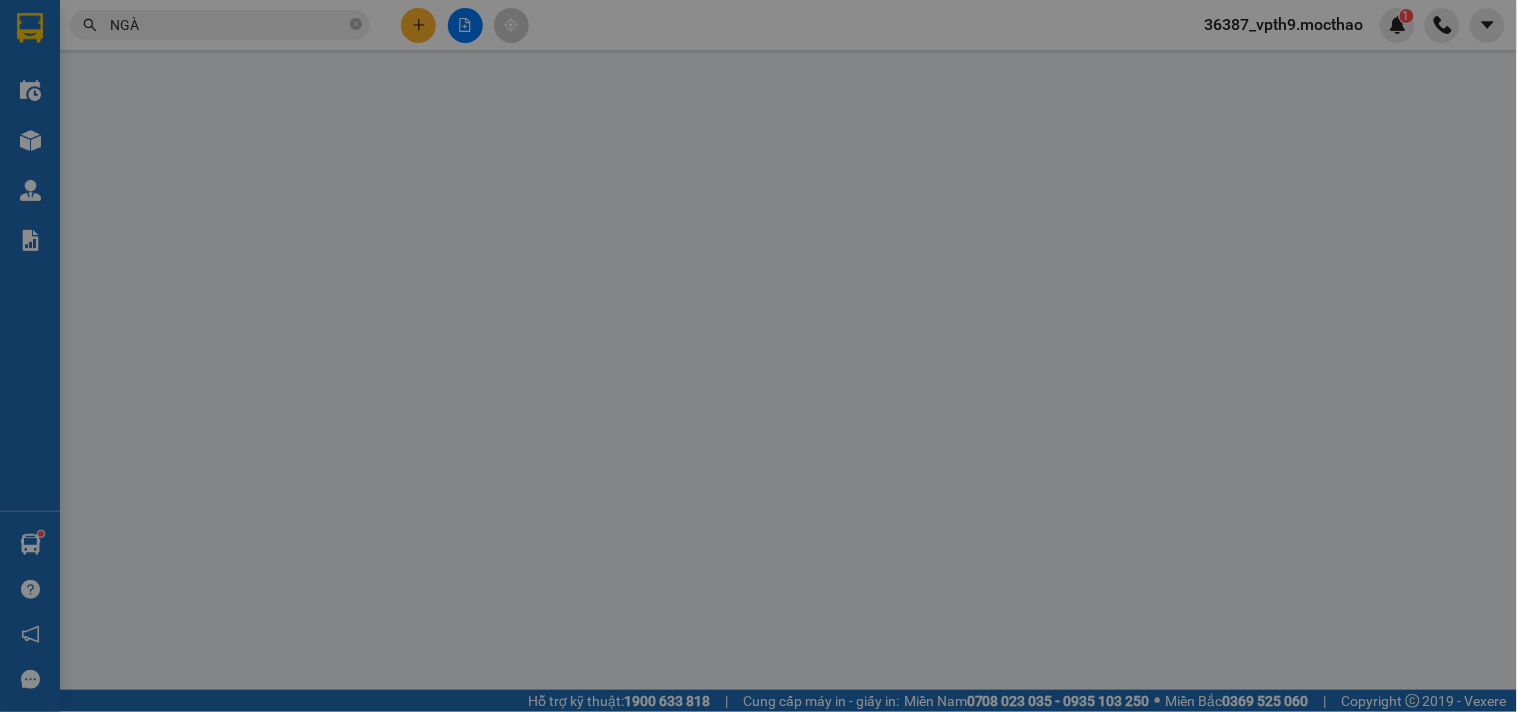 scroll, scrollTop: 0, scrollLeft: 0, axis: both 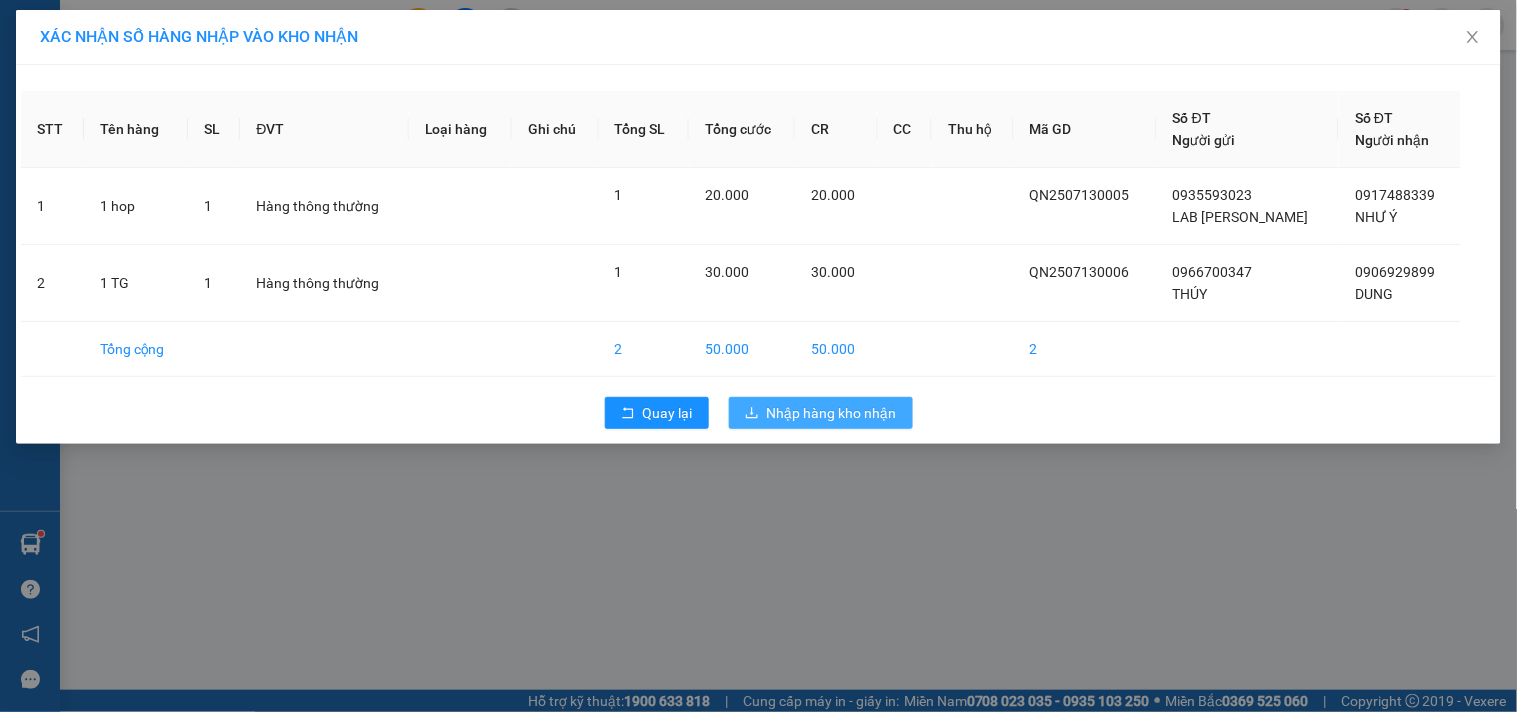 click on "Nhập hàng kho nhận" at bounding box center (832, 413) 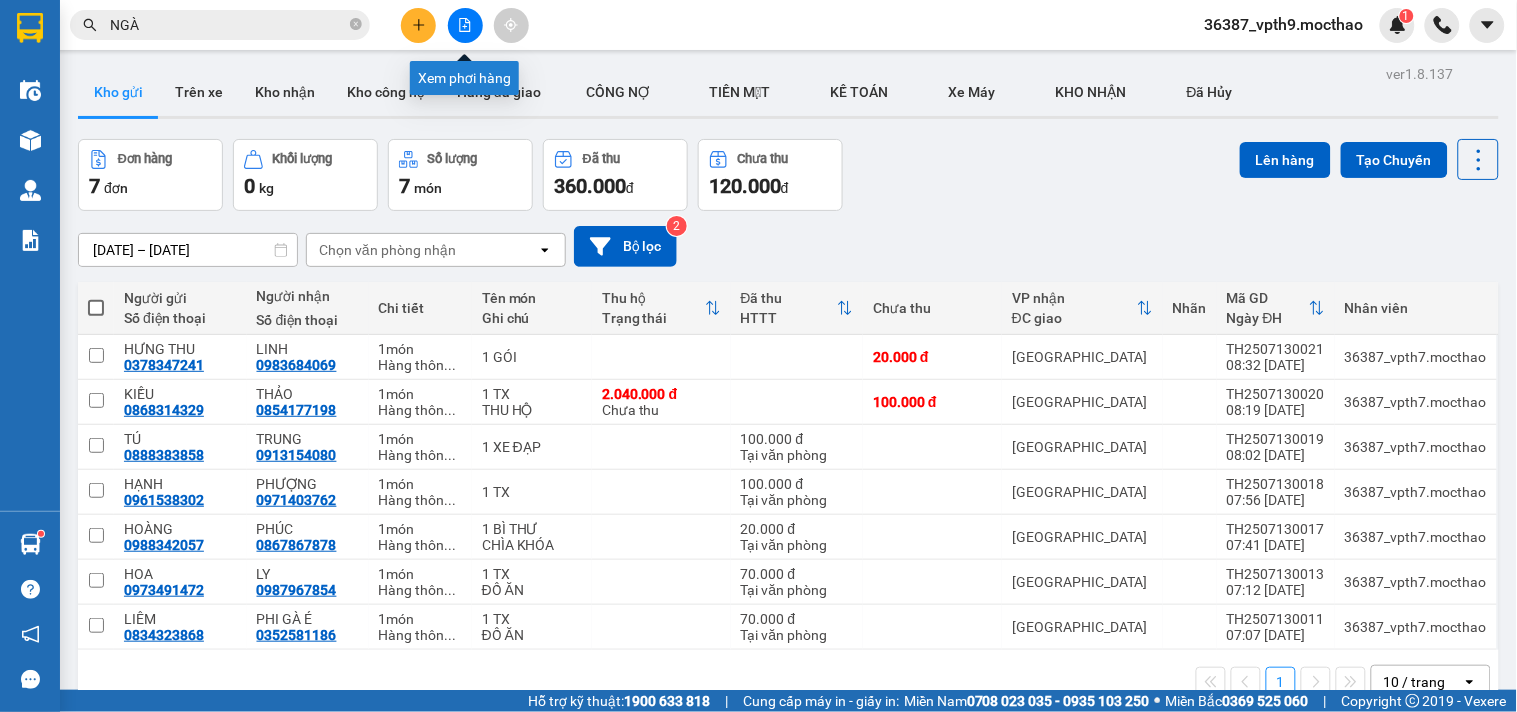 click 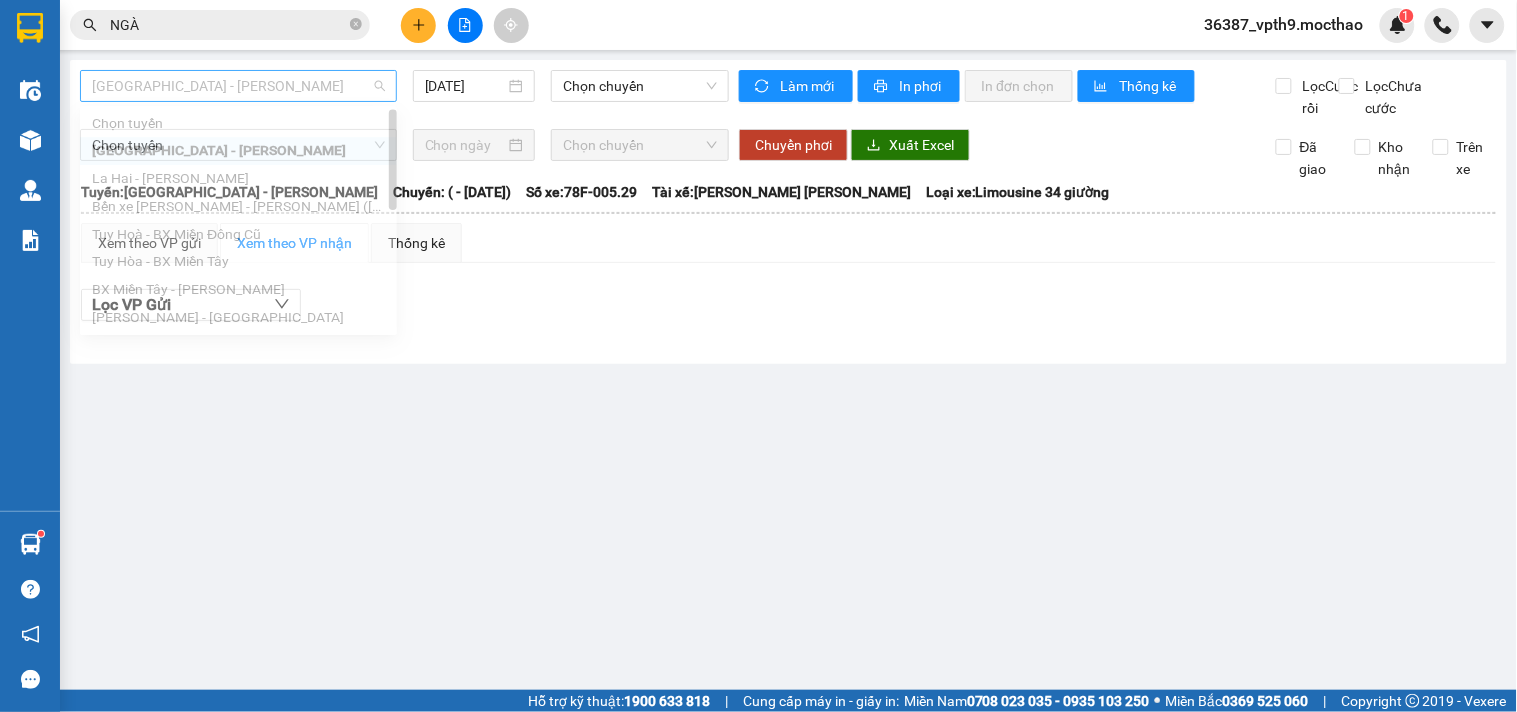 click on "[GEOGRAPHIC_DATA] - [PERSON_NAME]" at bounding box center [238, 86] 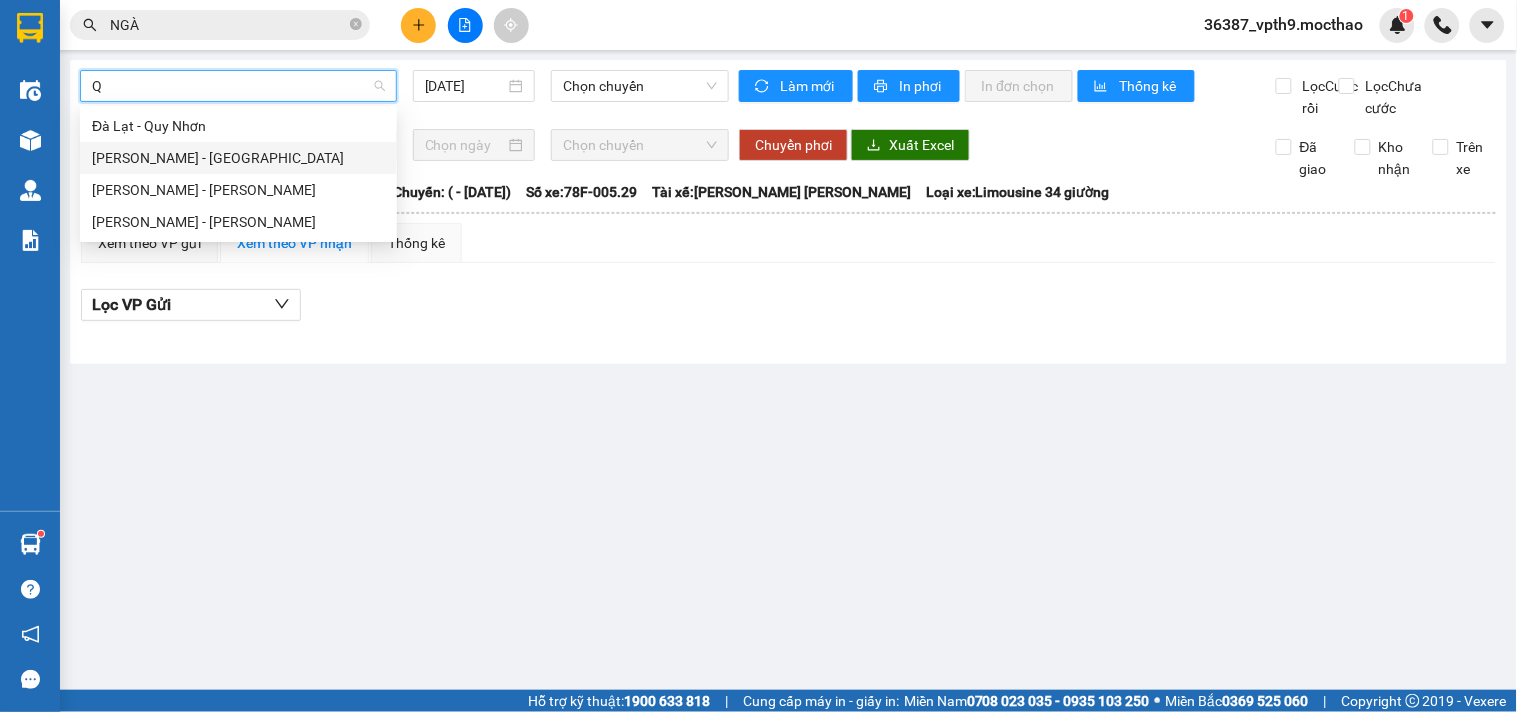 click on "Quy Nhơn - Đà Lạt" at bounding box center (238, 158) 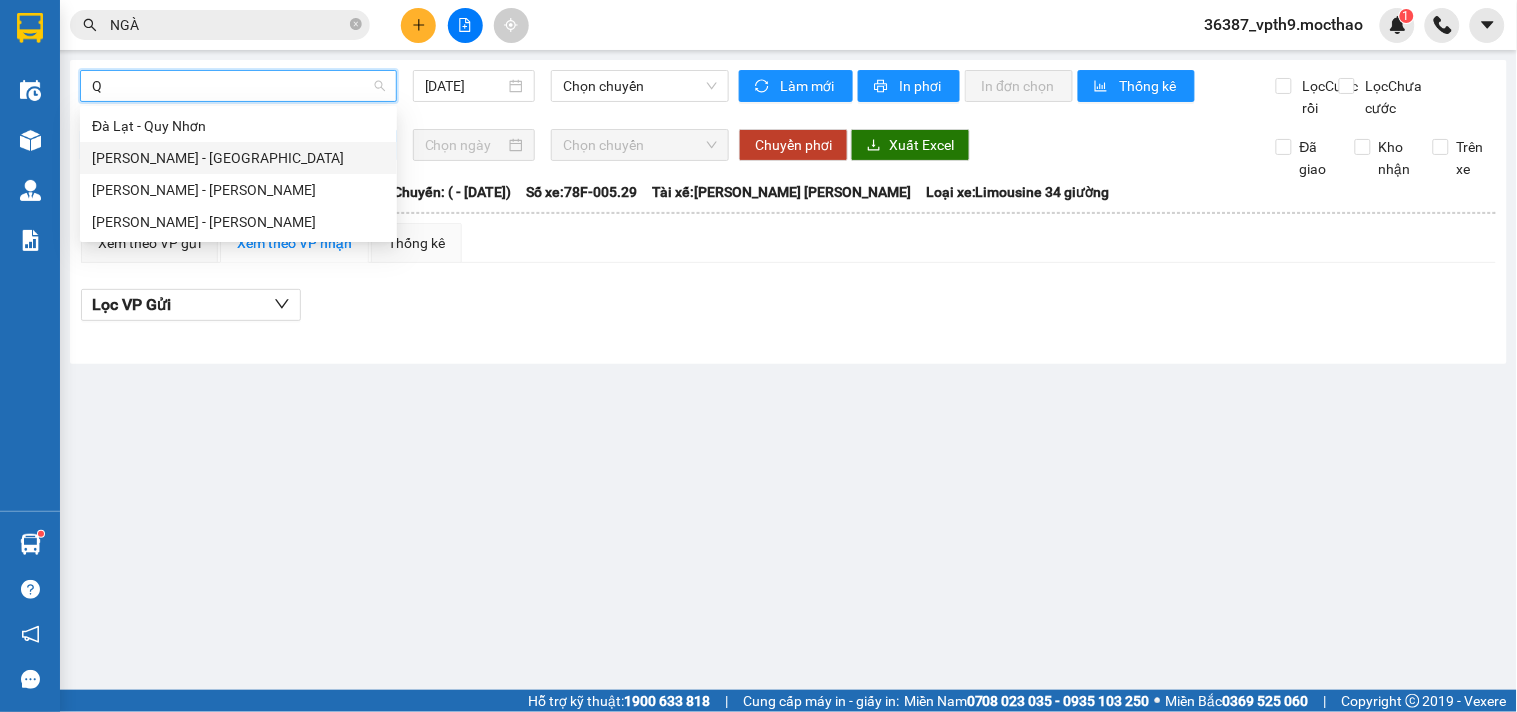 type 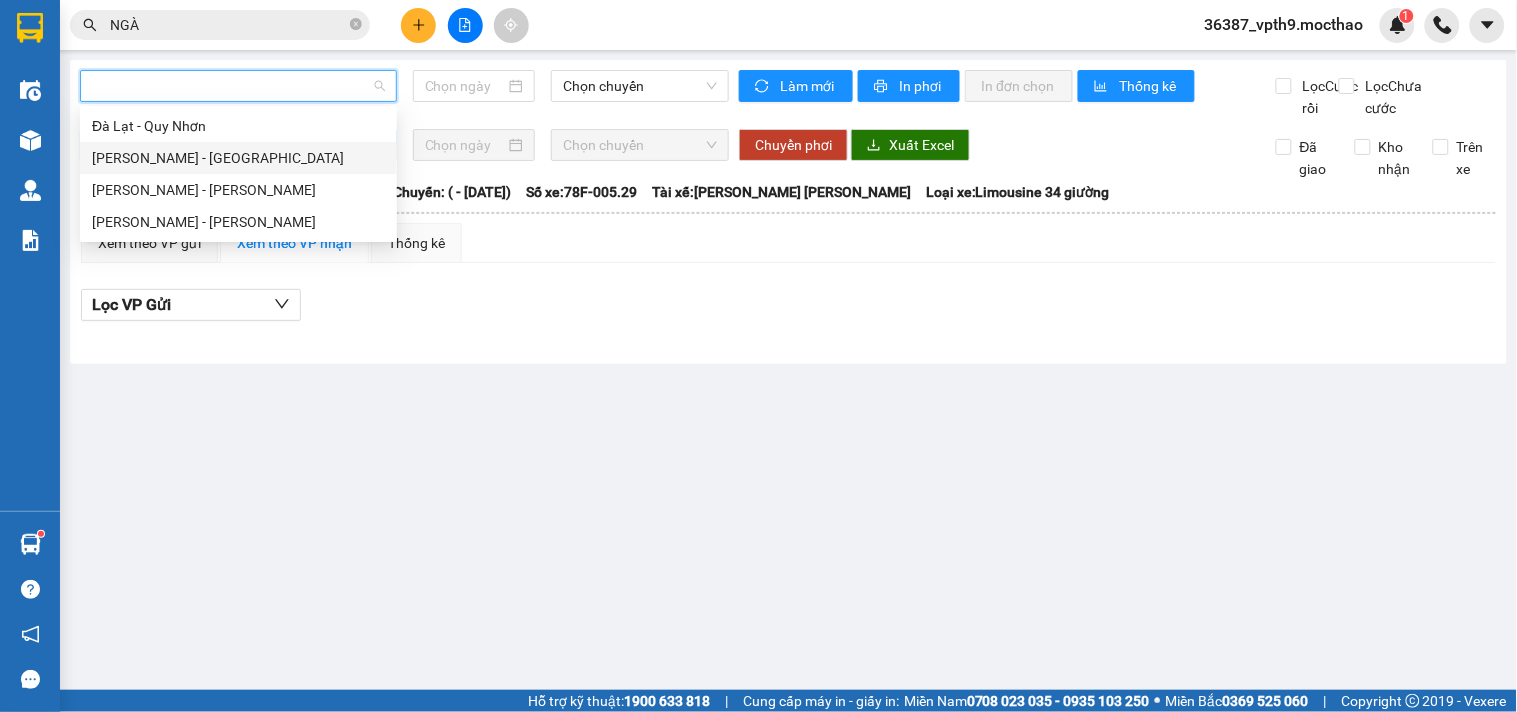 type on "[DATE]" 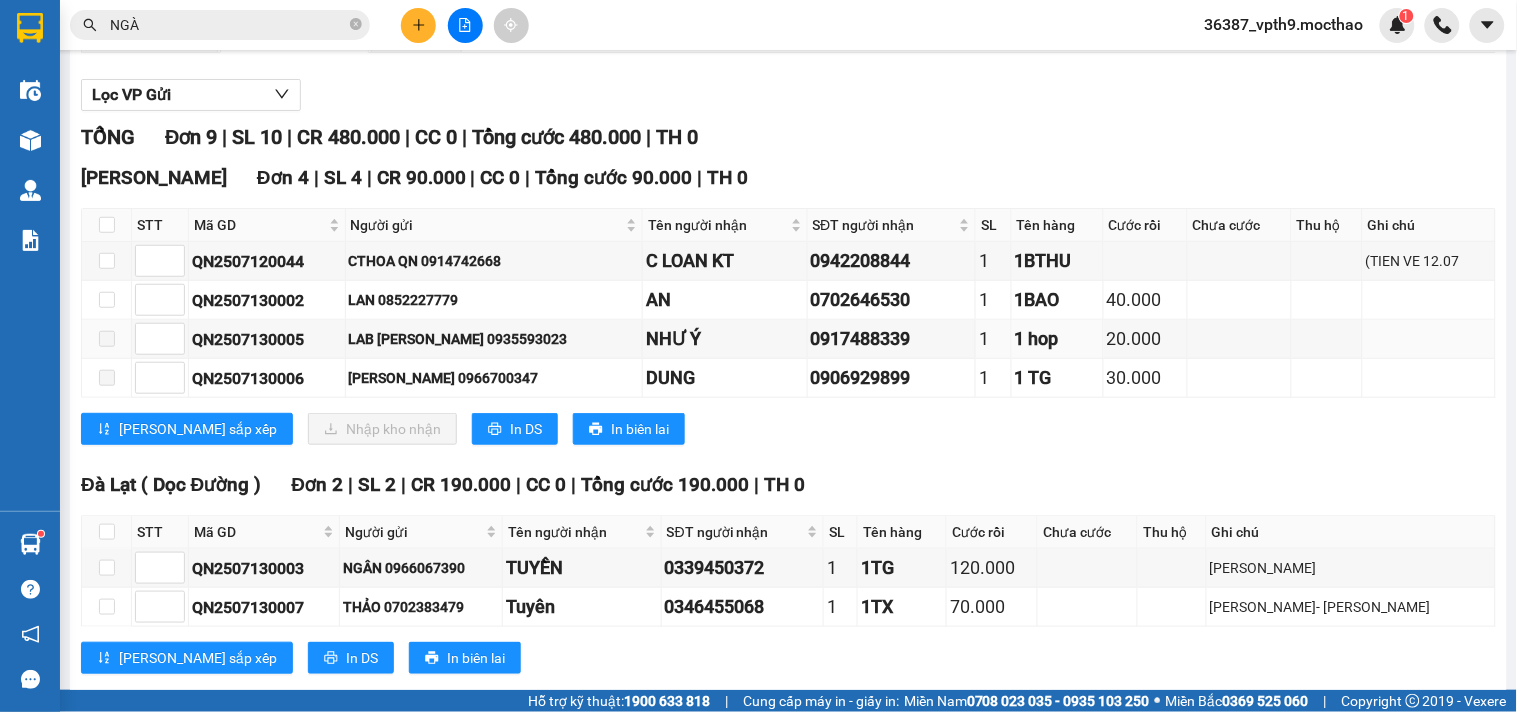 scroll, scrollTop: 0, scrollLeft: 0, axis: both 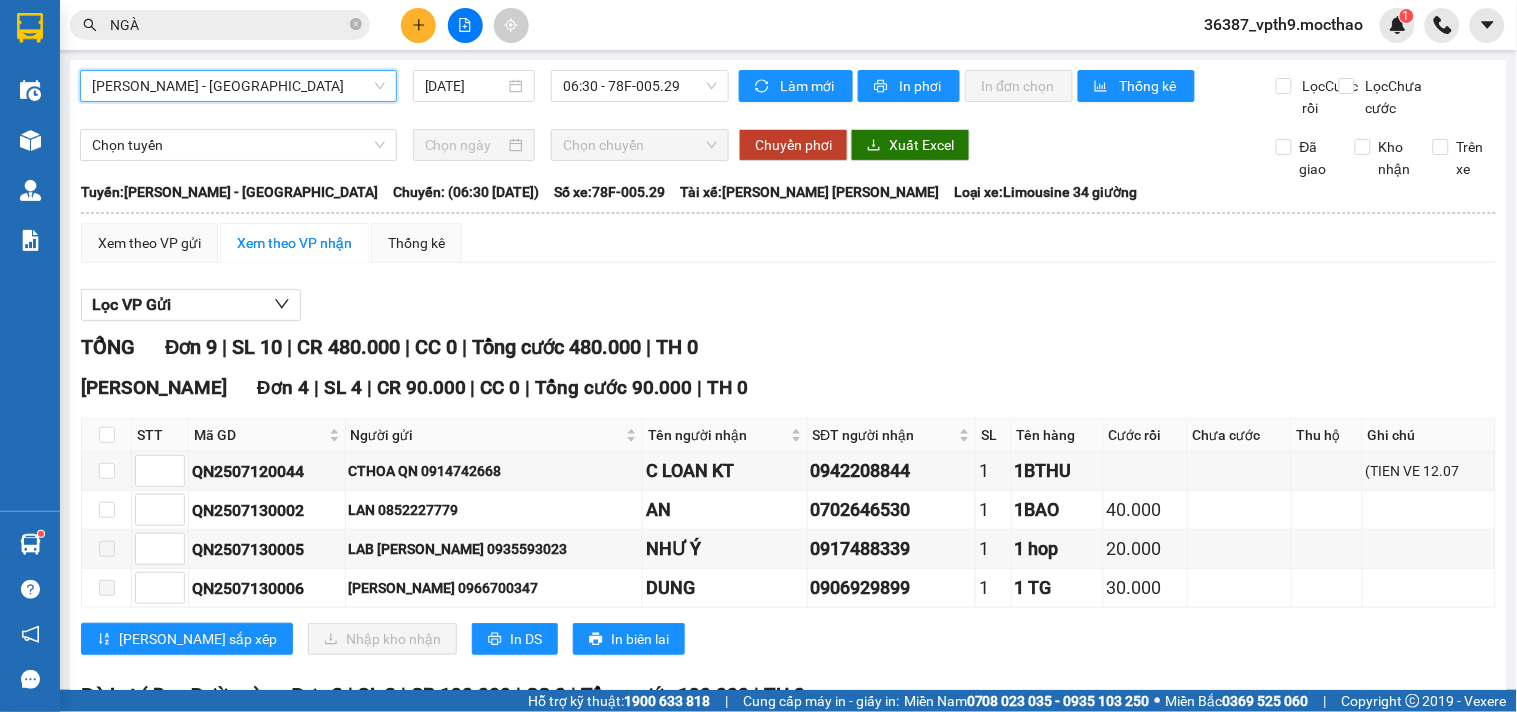 click 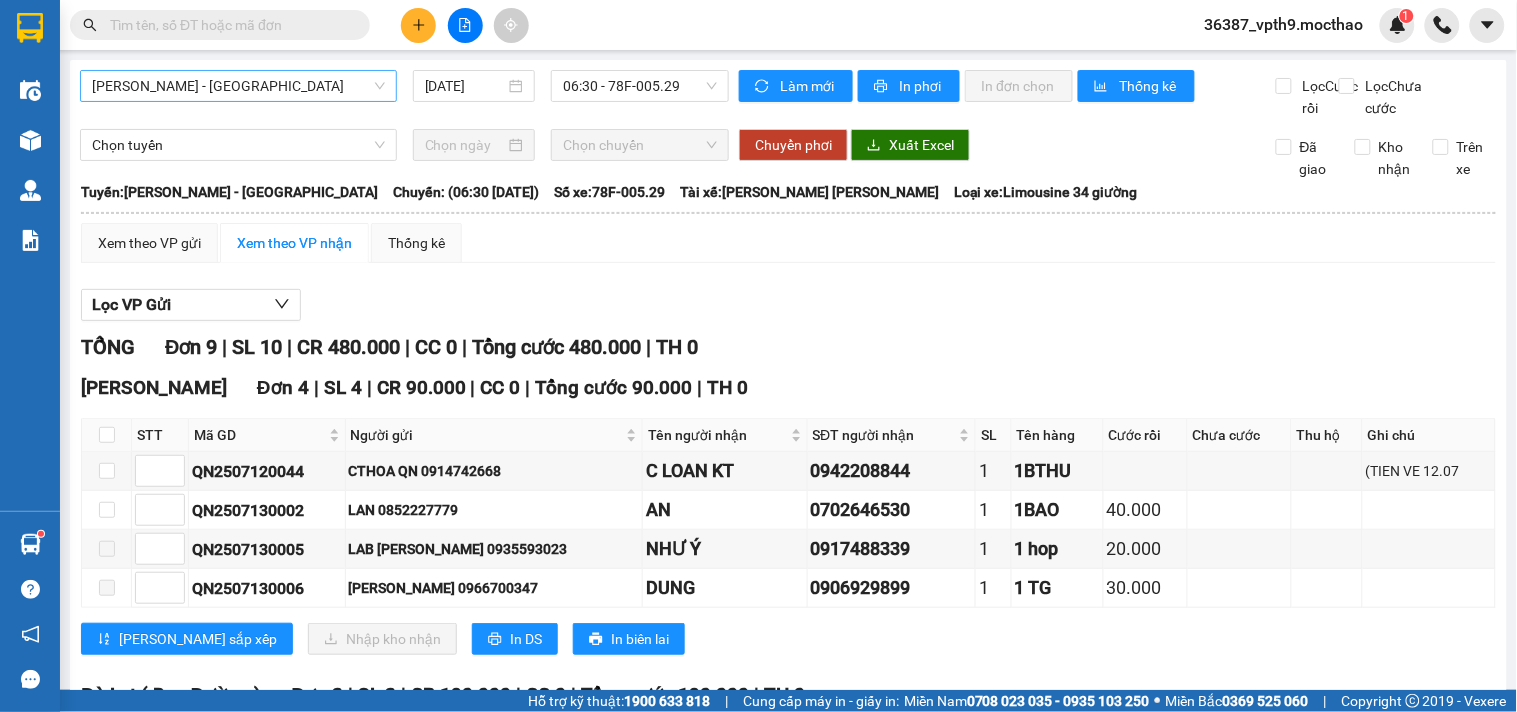 click at bounding box center [220, 25] 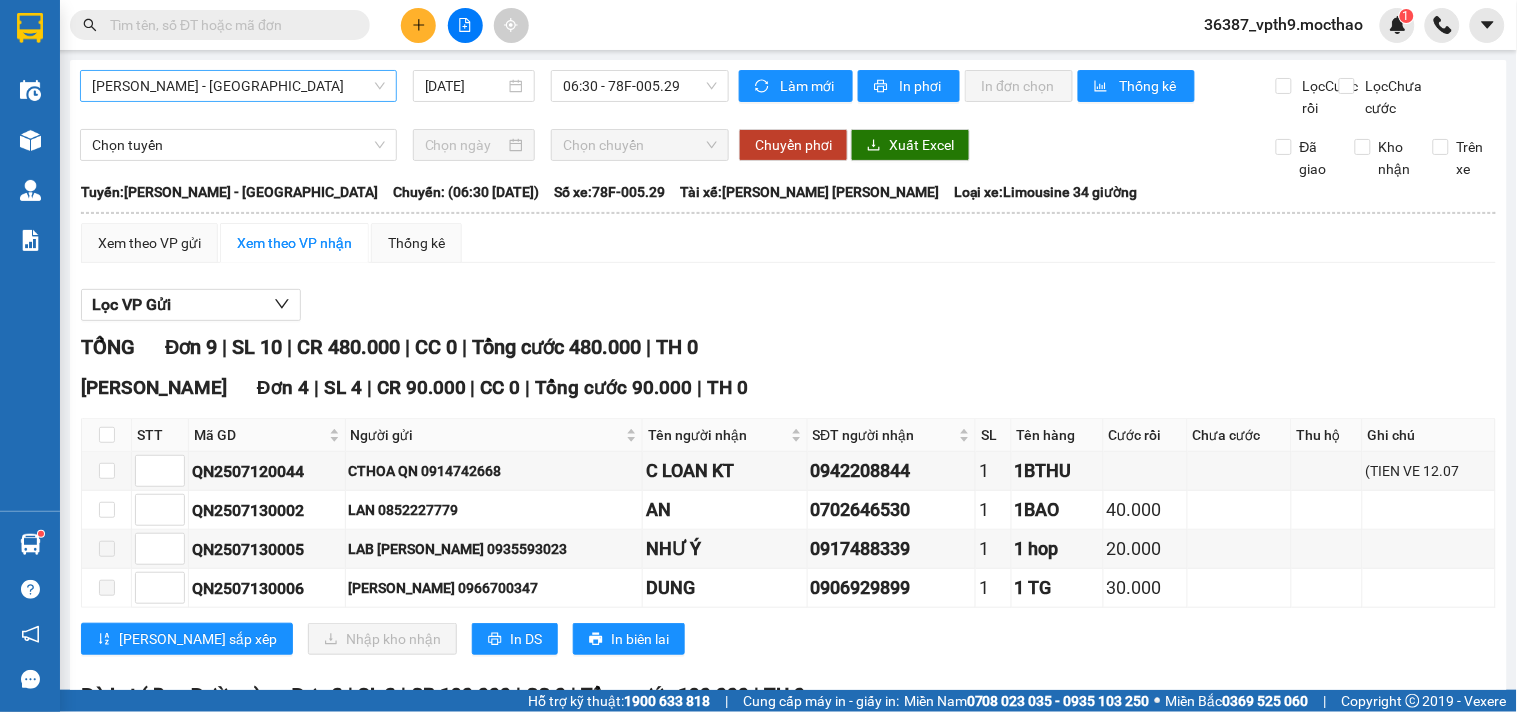 click at bounding box center (228, 25) 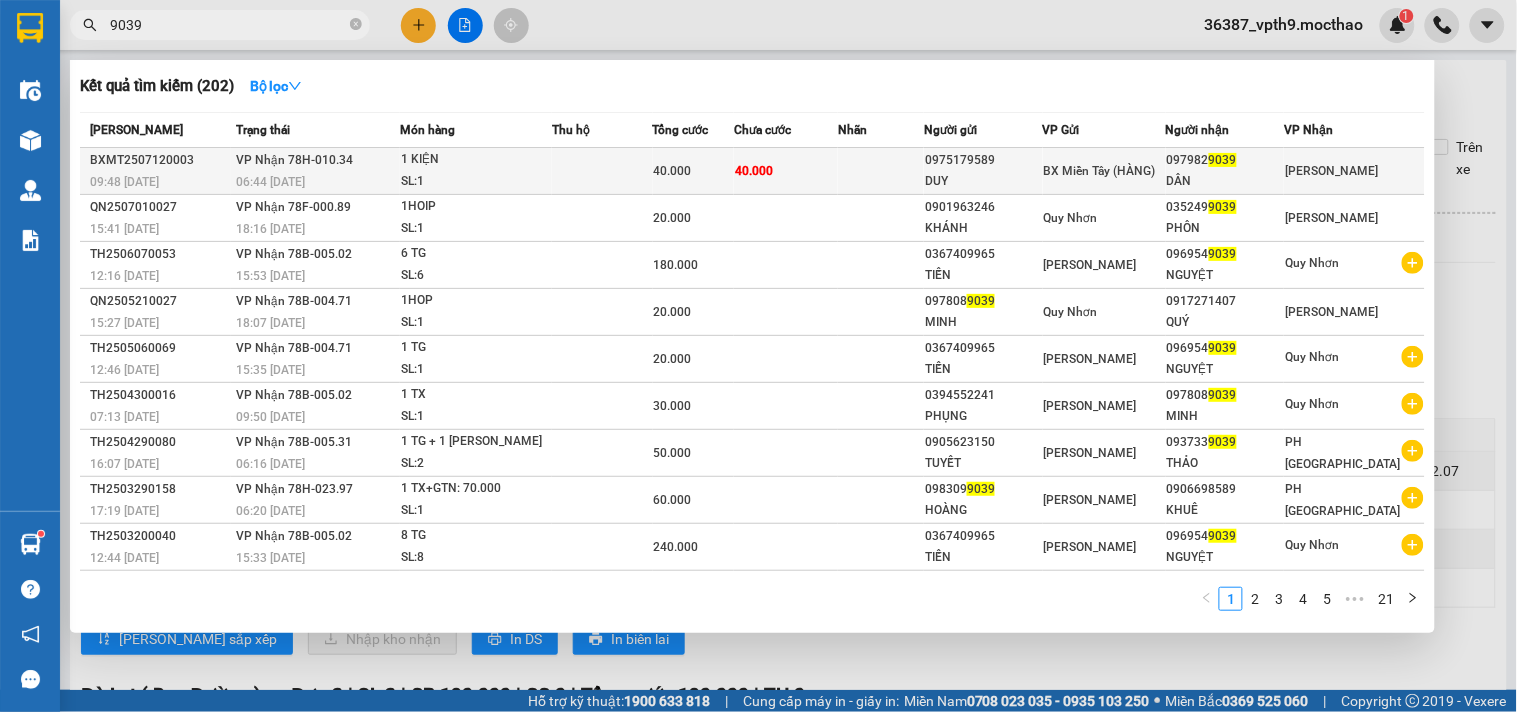 type on "9039" 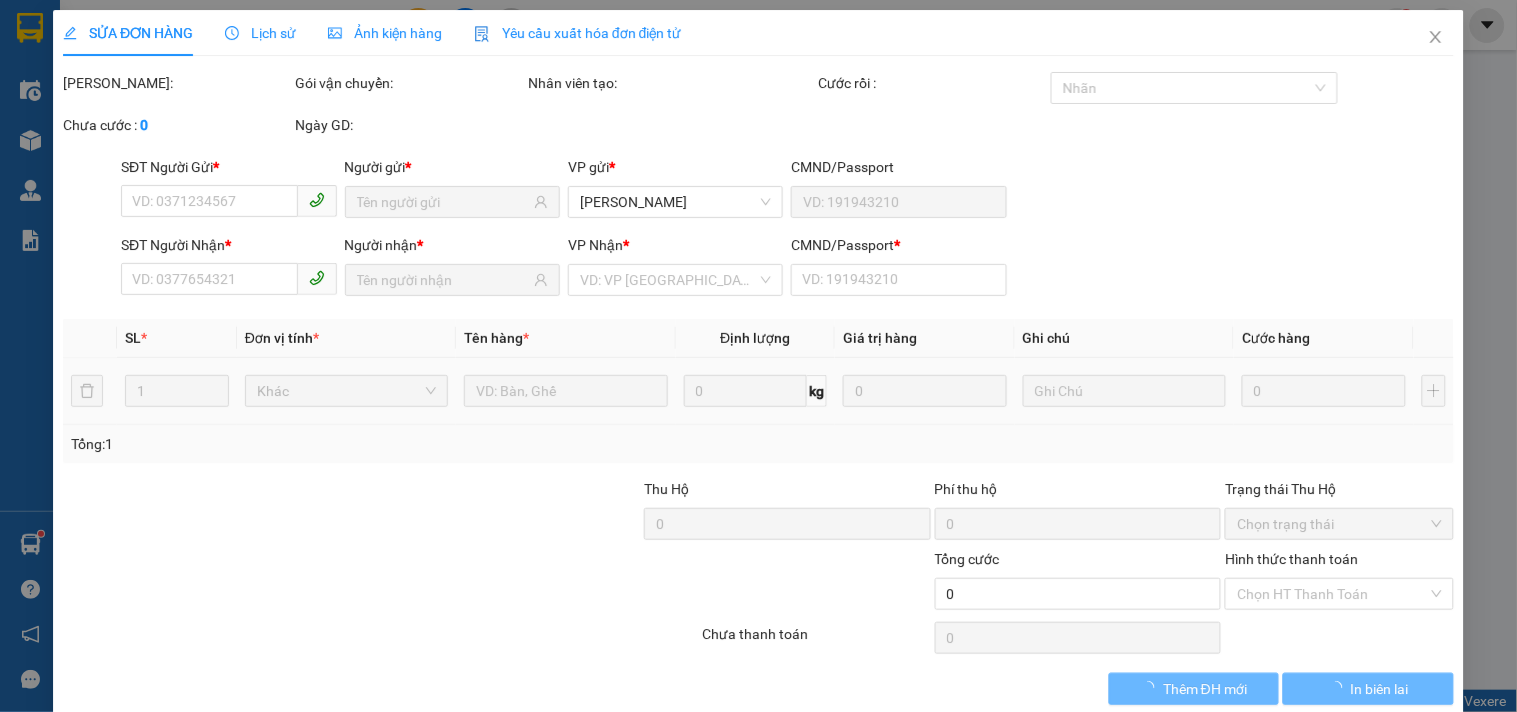 type on "0975179589" 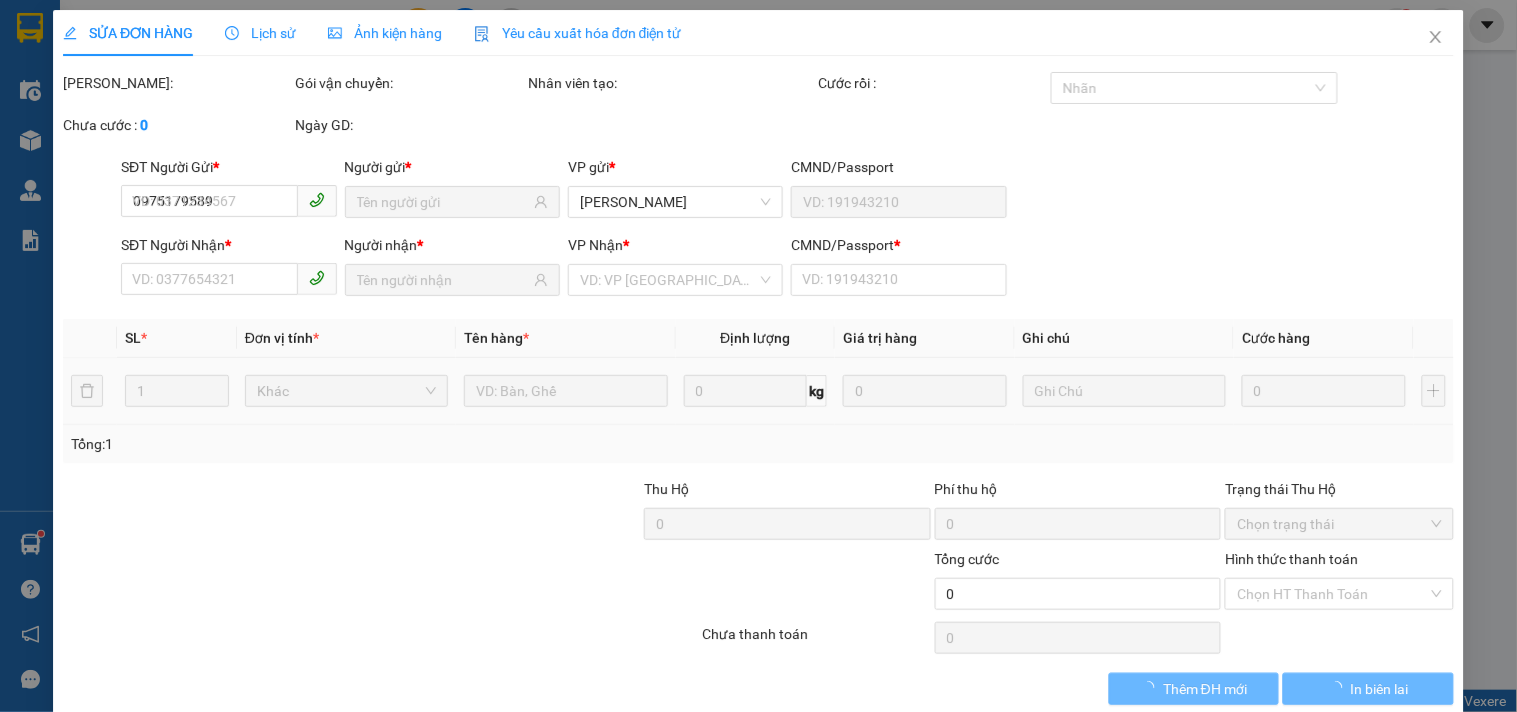 type on "DUY" 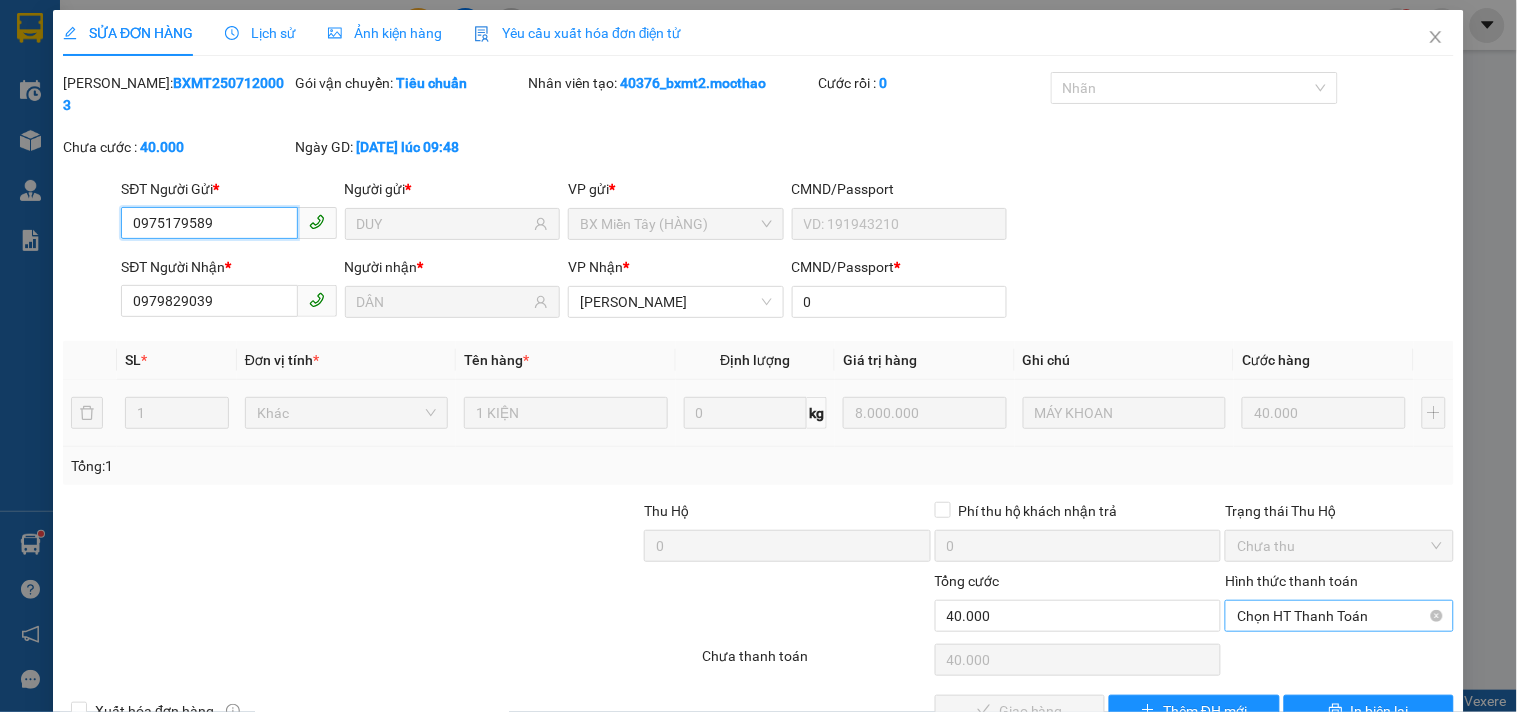 click on "Chọn HT Thanh Toán" at bounding box center (1339, 616) 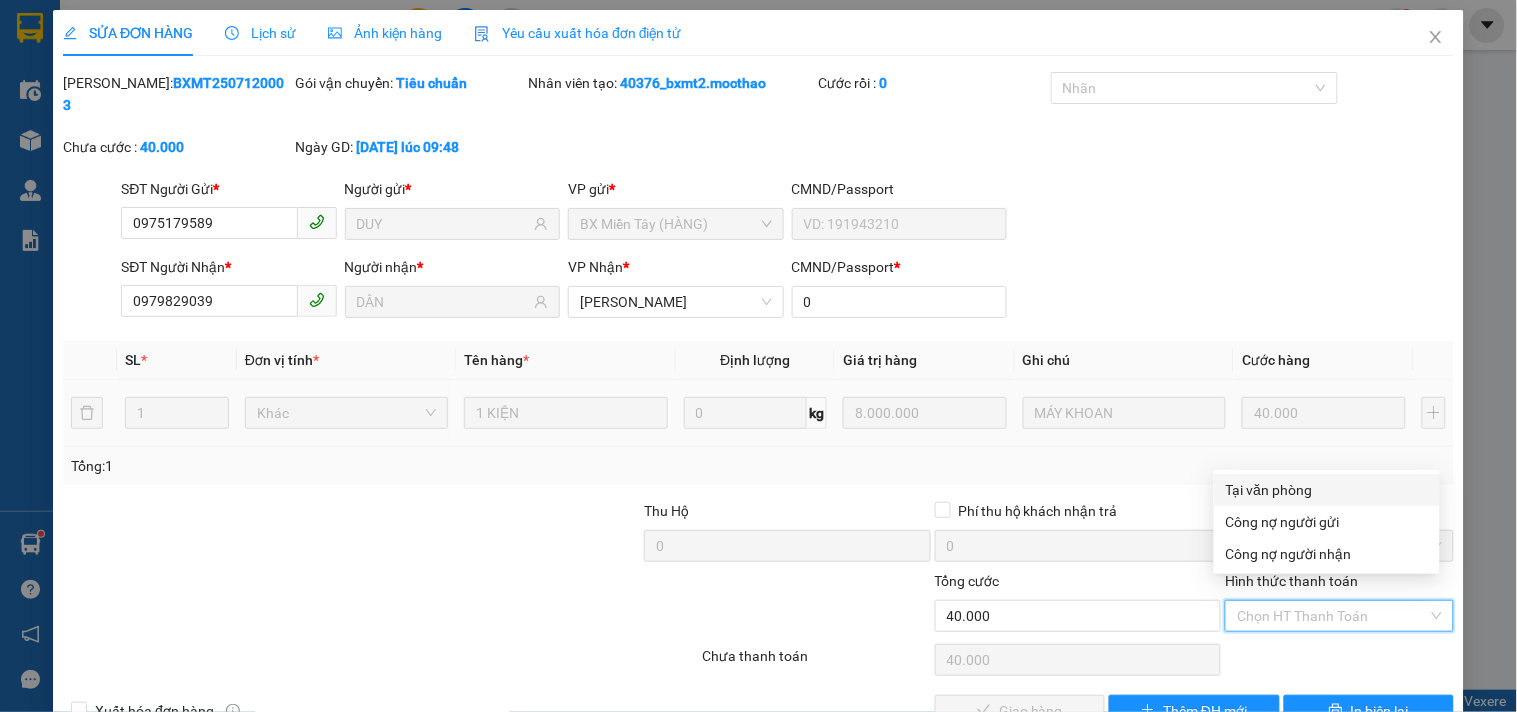 click on "Tại văn phòng" at bounding box center [1327, 490] 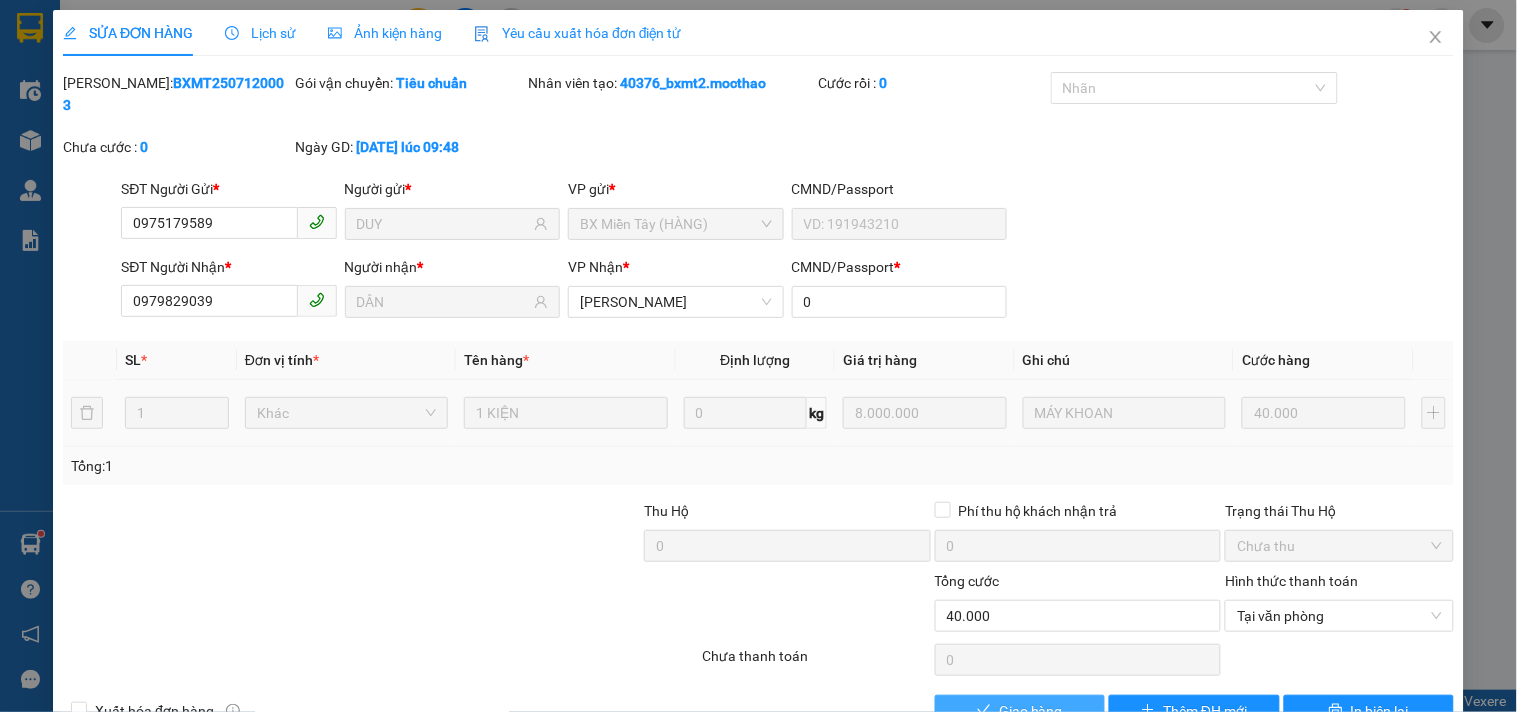 click on "Giao hàng" at bounding box center (1031, 711) 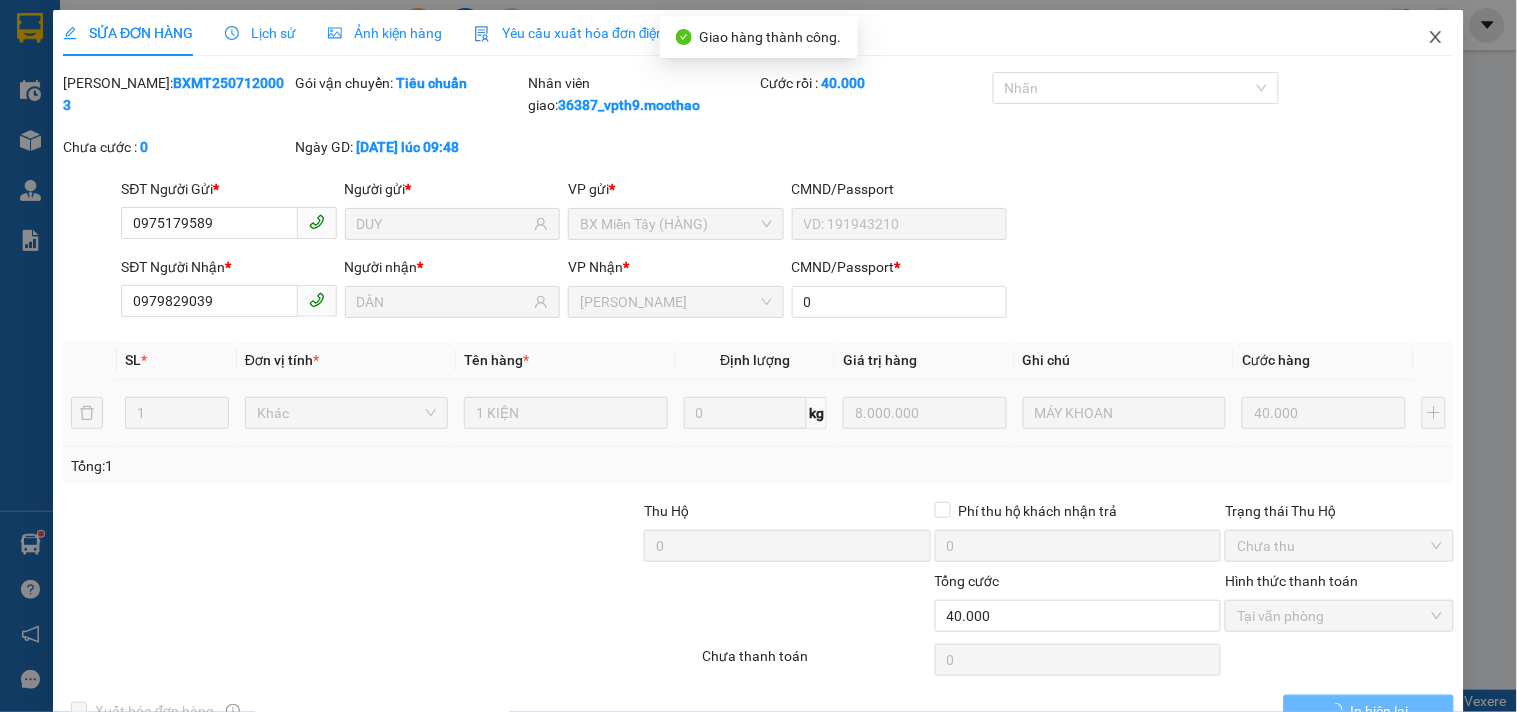 click 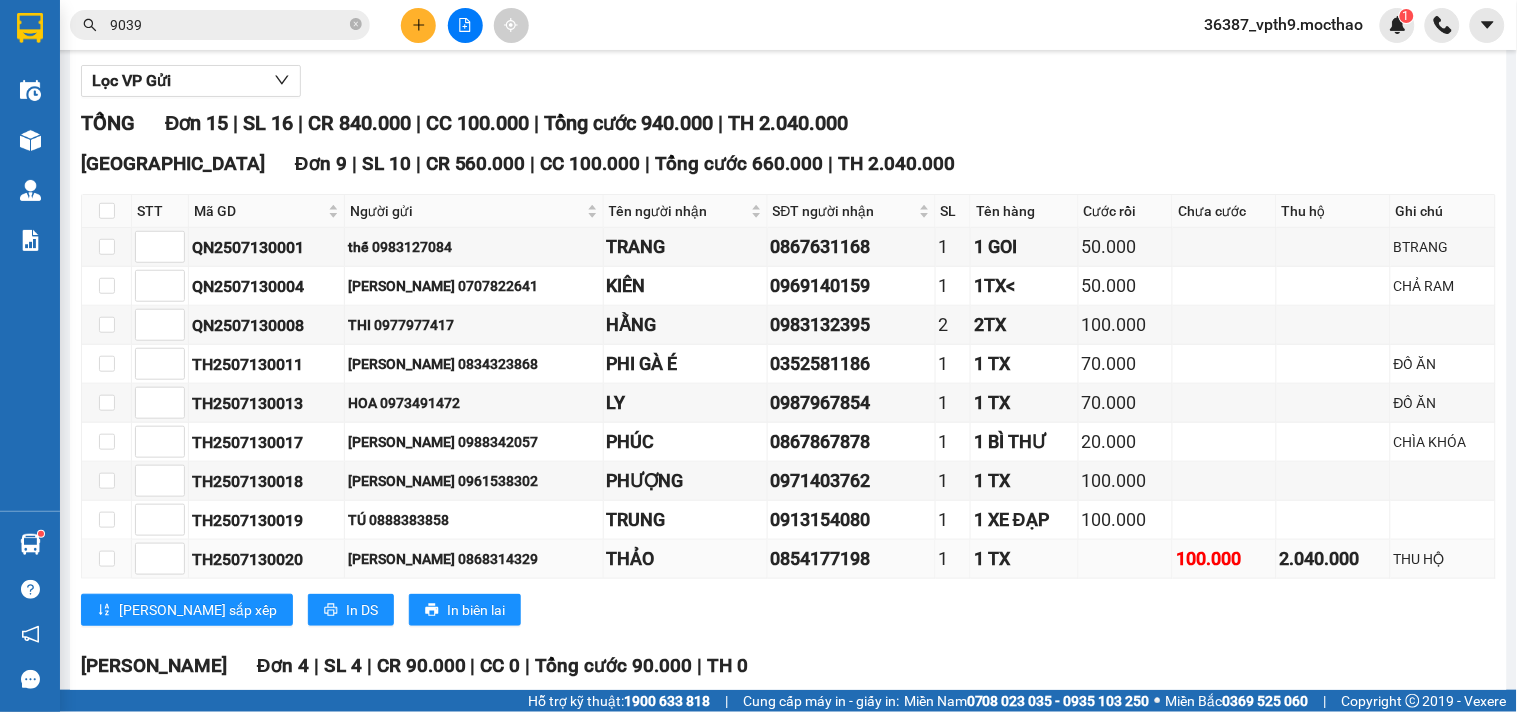 scroll, scrollTop: 0, scrollLeft: 0, axis: both 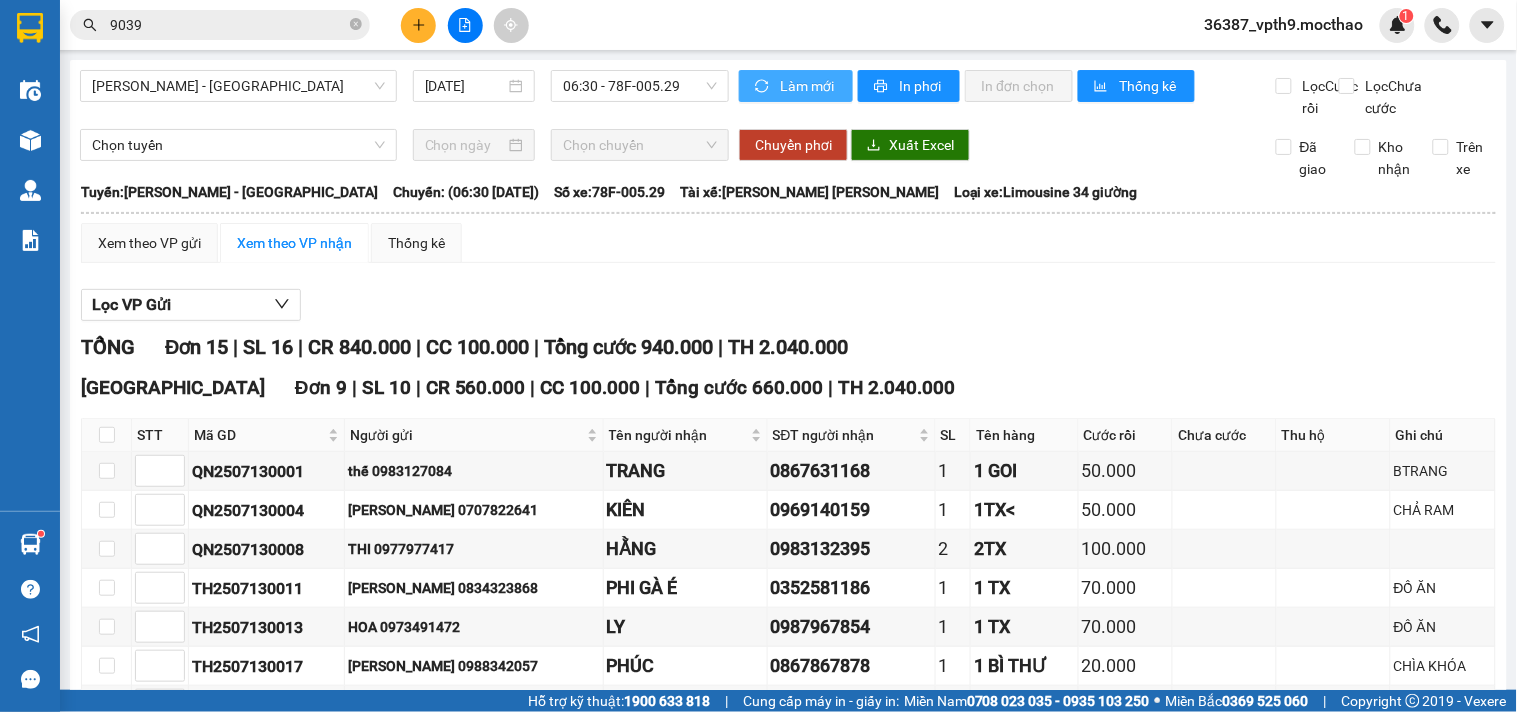 click on "Làm mới" at bounding box center [808, 86] 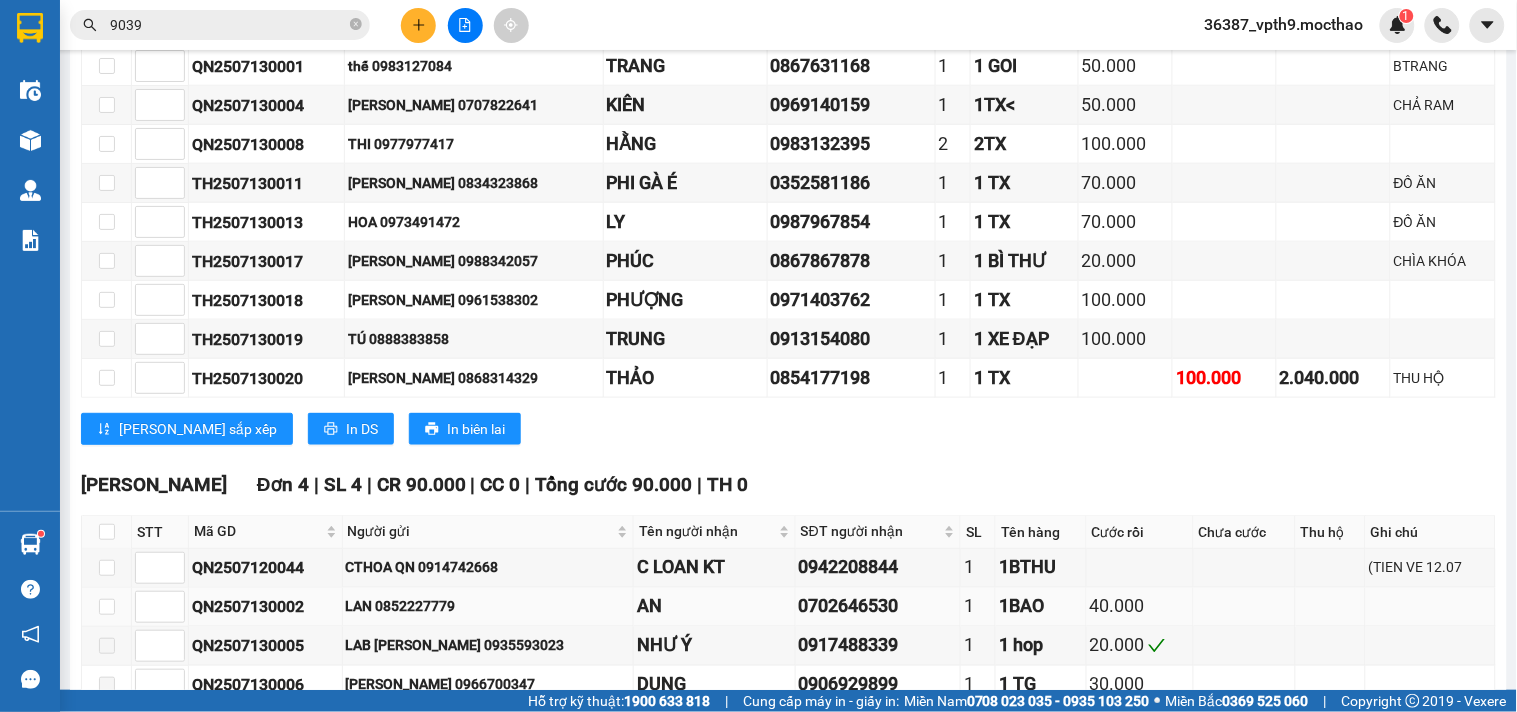 scroll, scrollTop: 0, scrollLeft: 0, axis: both 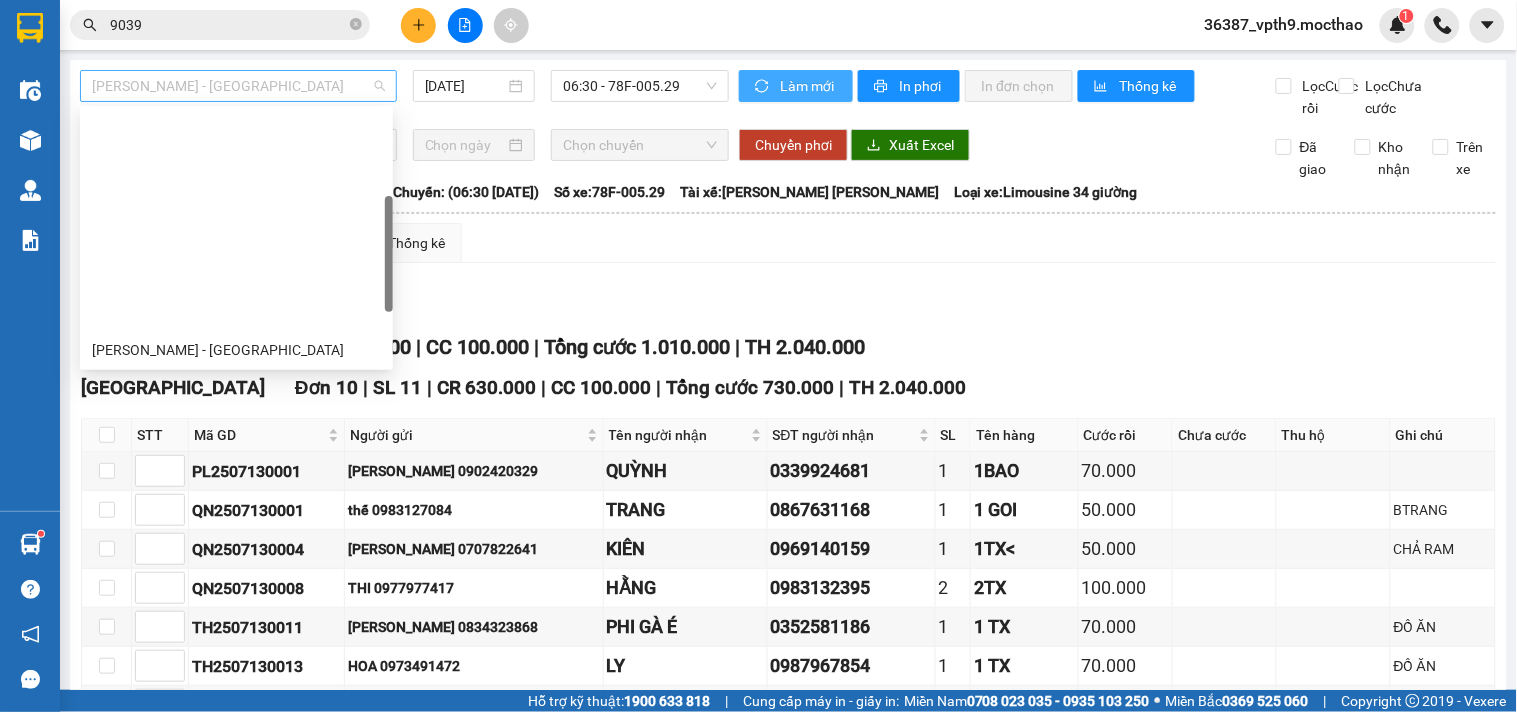 click on "Quy Nhơn - Đà Lạt" at bounding box center [238, 86] 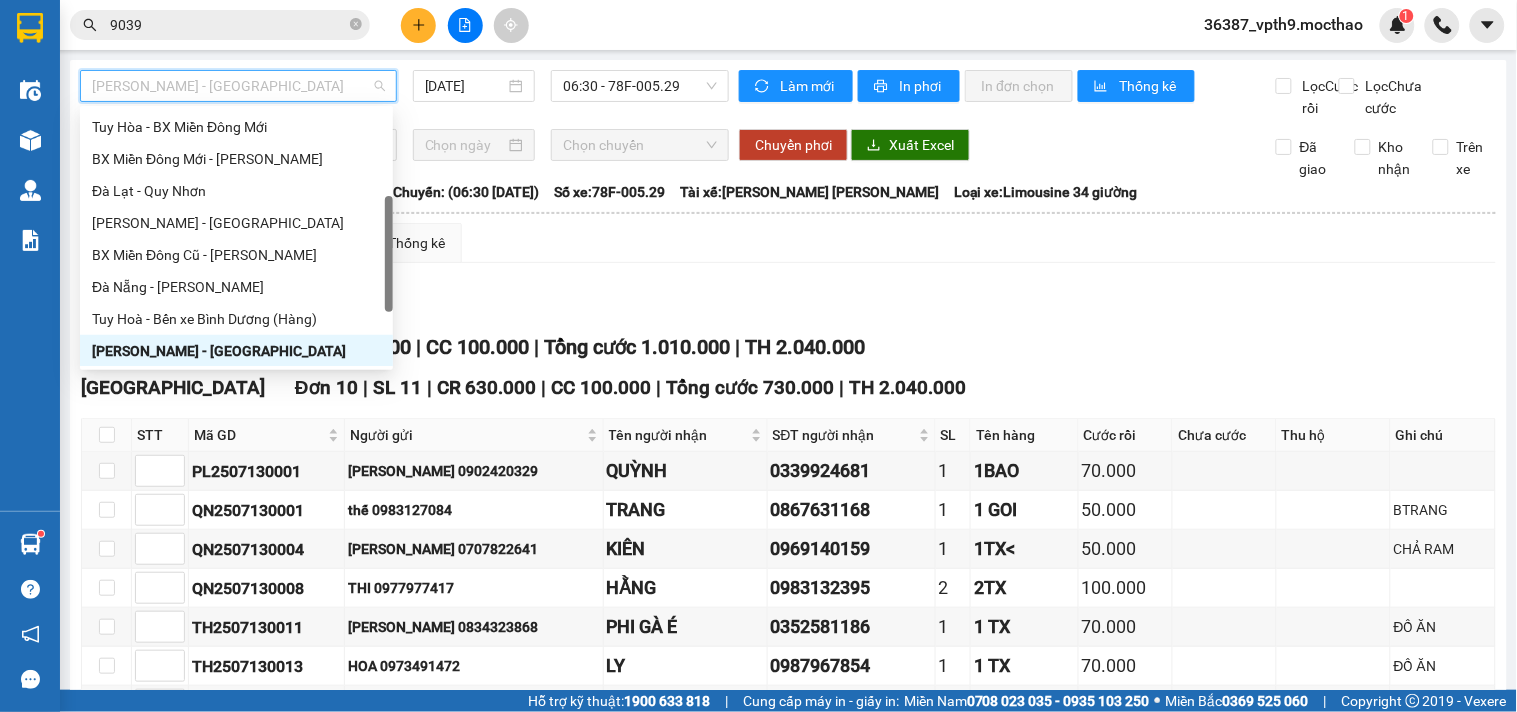 type on "D" 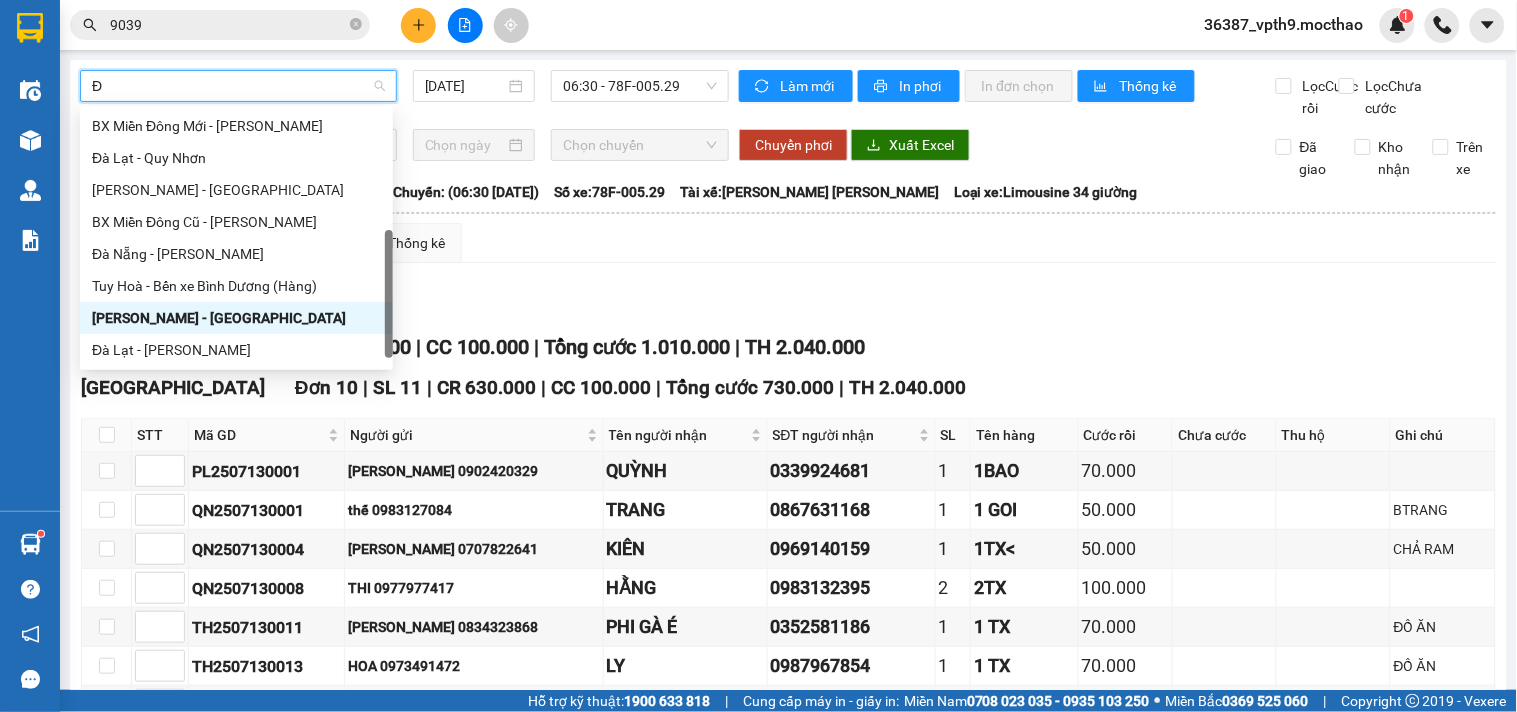 scroll, scrollTop: 120, scrollLeft: 0, axis: vertical 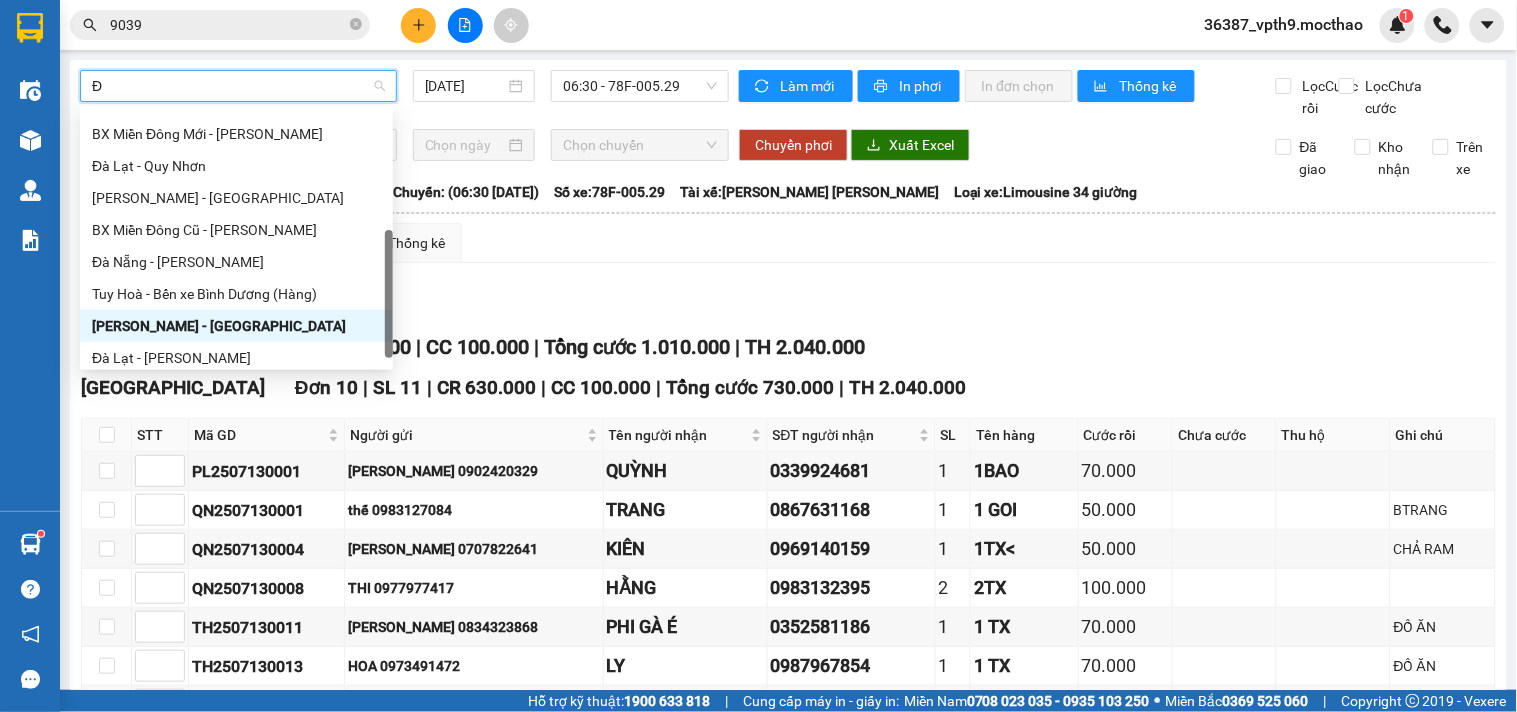 type on "ĐA" 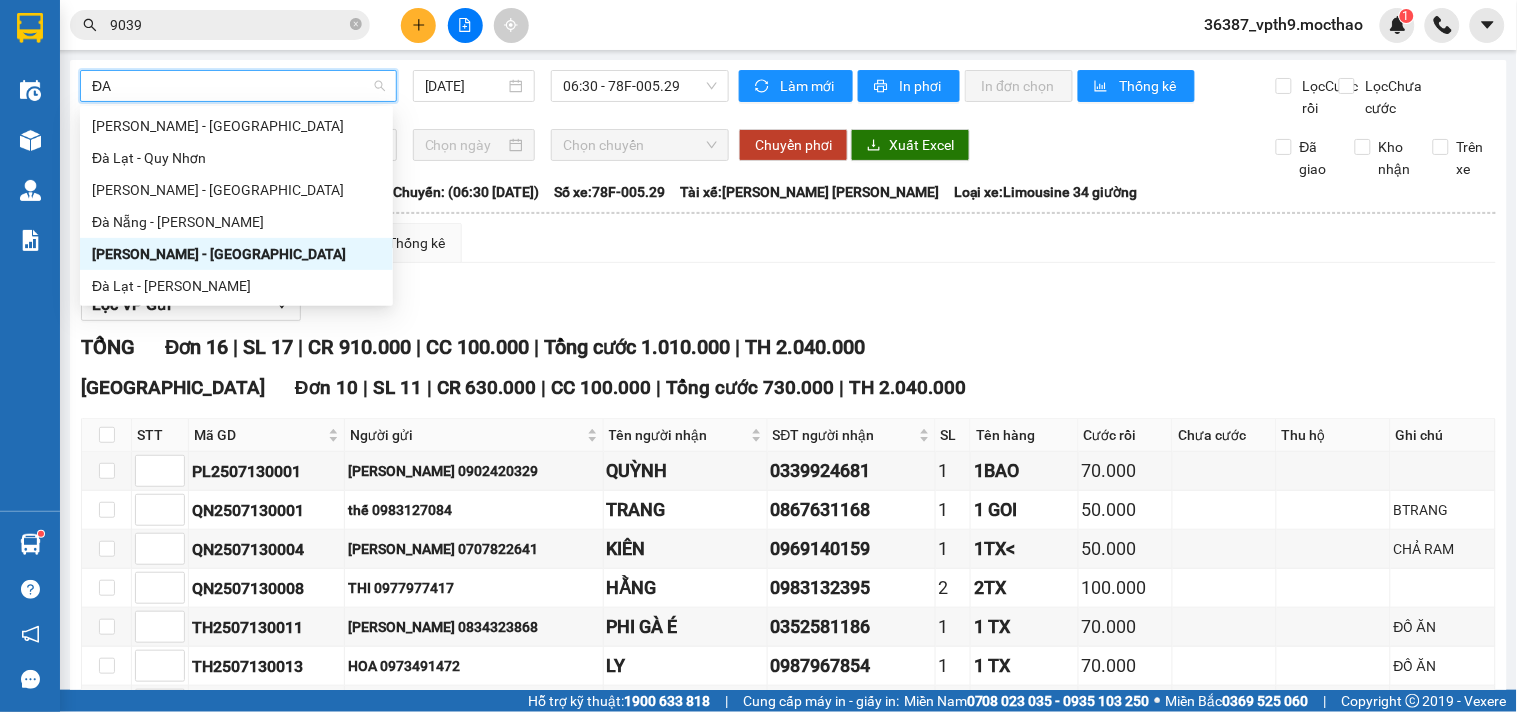 scroll, scrollTop: 0, scrollLeft: 0, axis: both 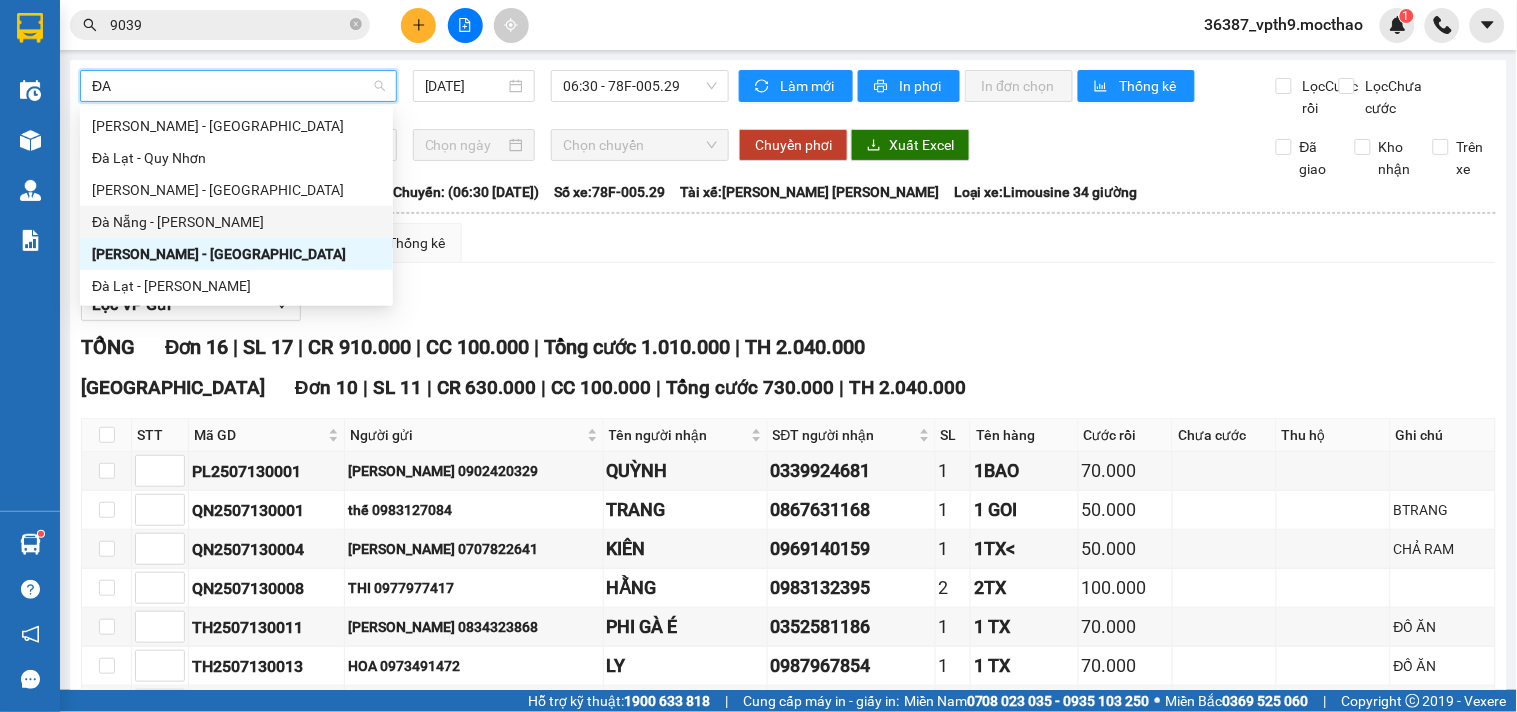 click on "Đà Nẵng - [PERSON_NAME]" at bounding box center [236, 222] 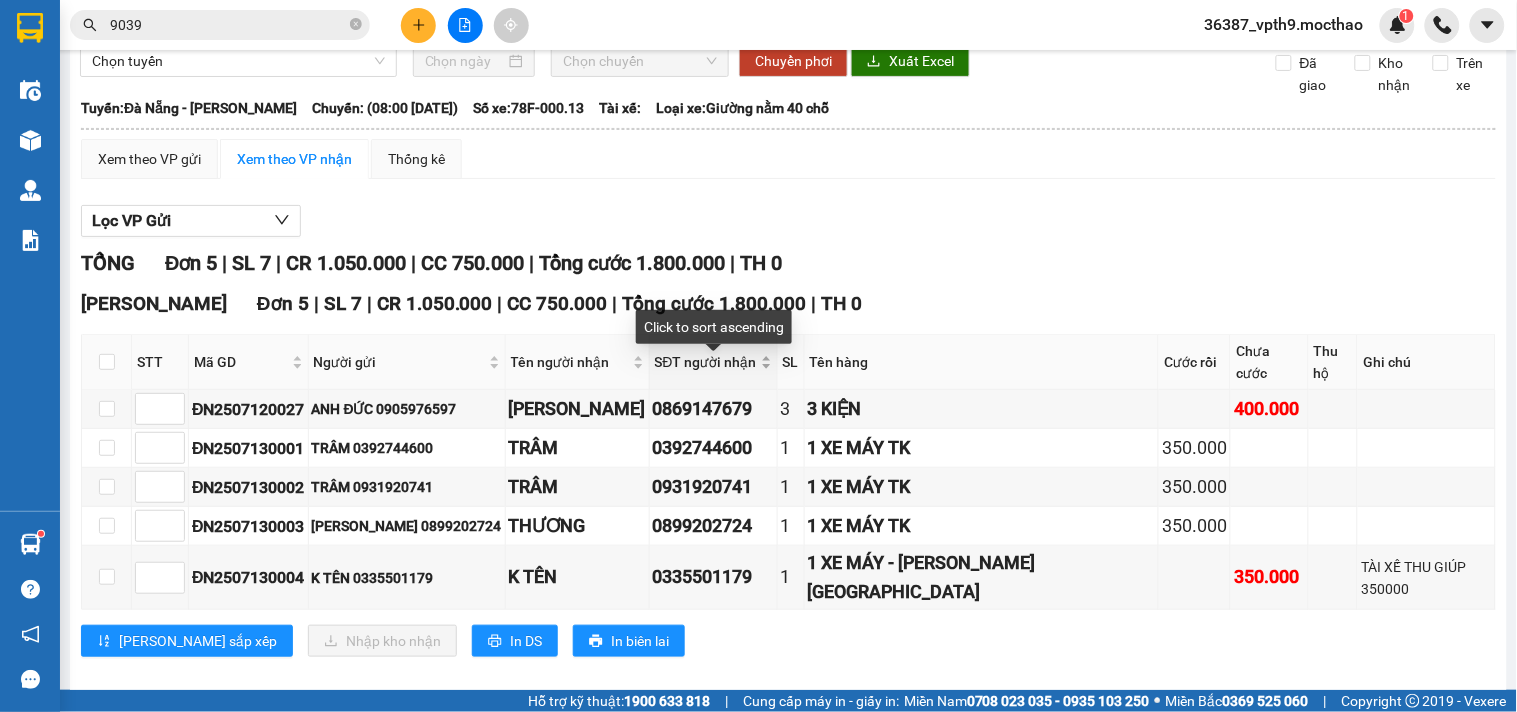 scroll, scrollTop: 0, scrollLeft: 0, axis: both 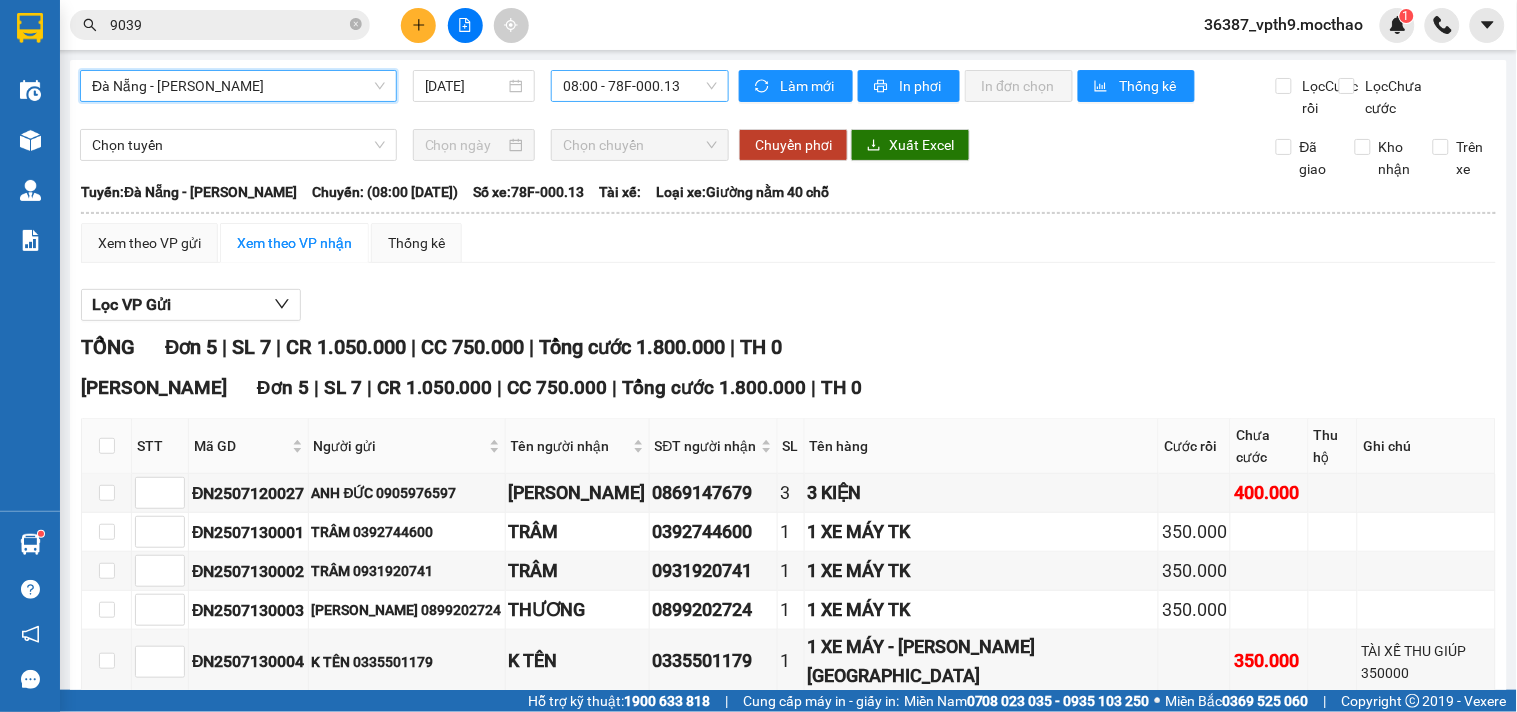 click on "08:00     - 78F-000.13" at bounding box center (640, 86) 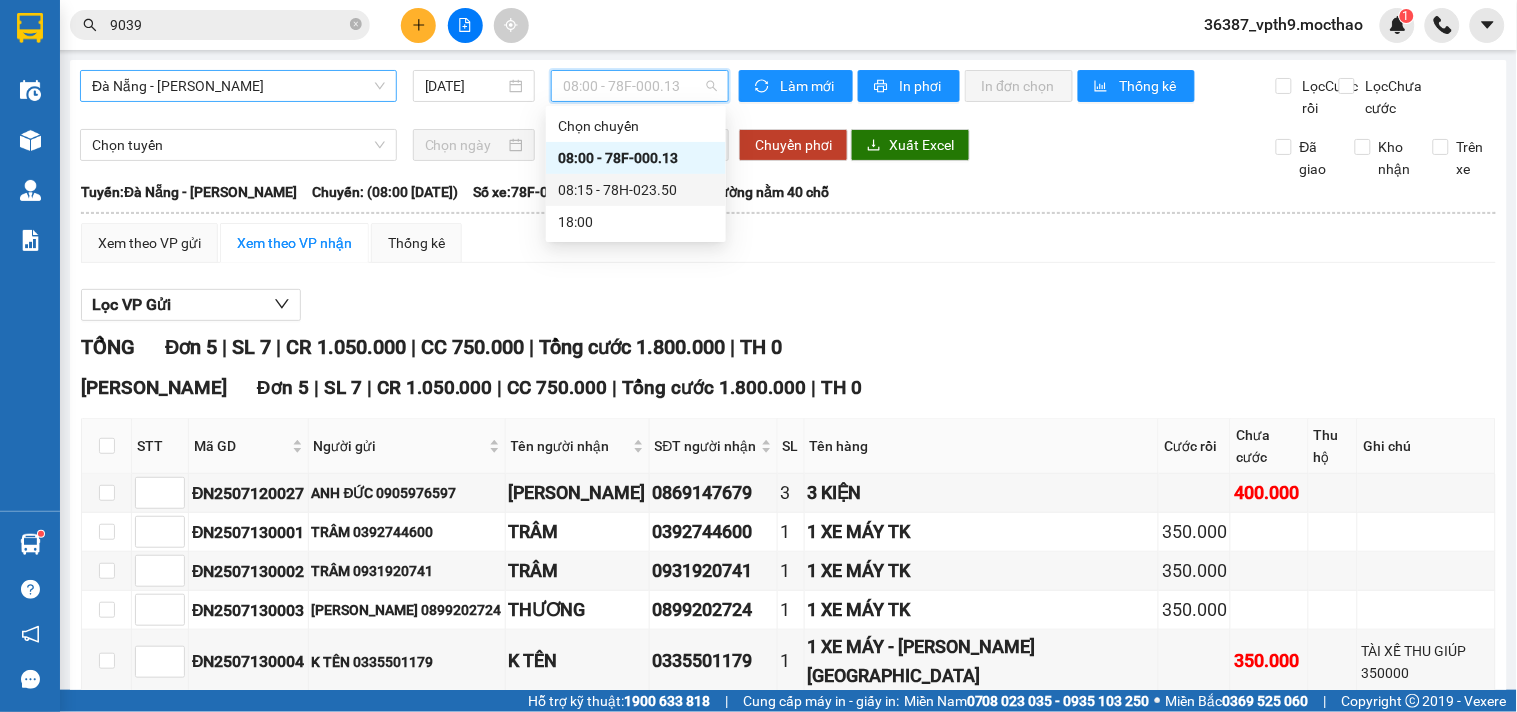click on "08:15     - 78H-023.50" at bounding box center [636, 190] 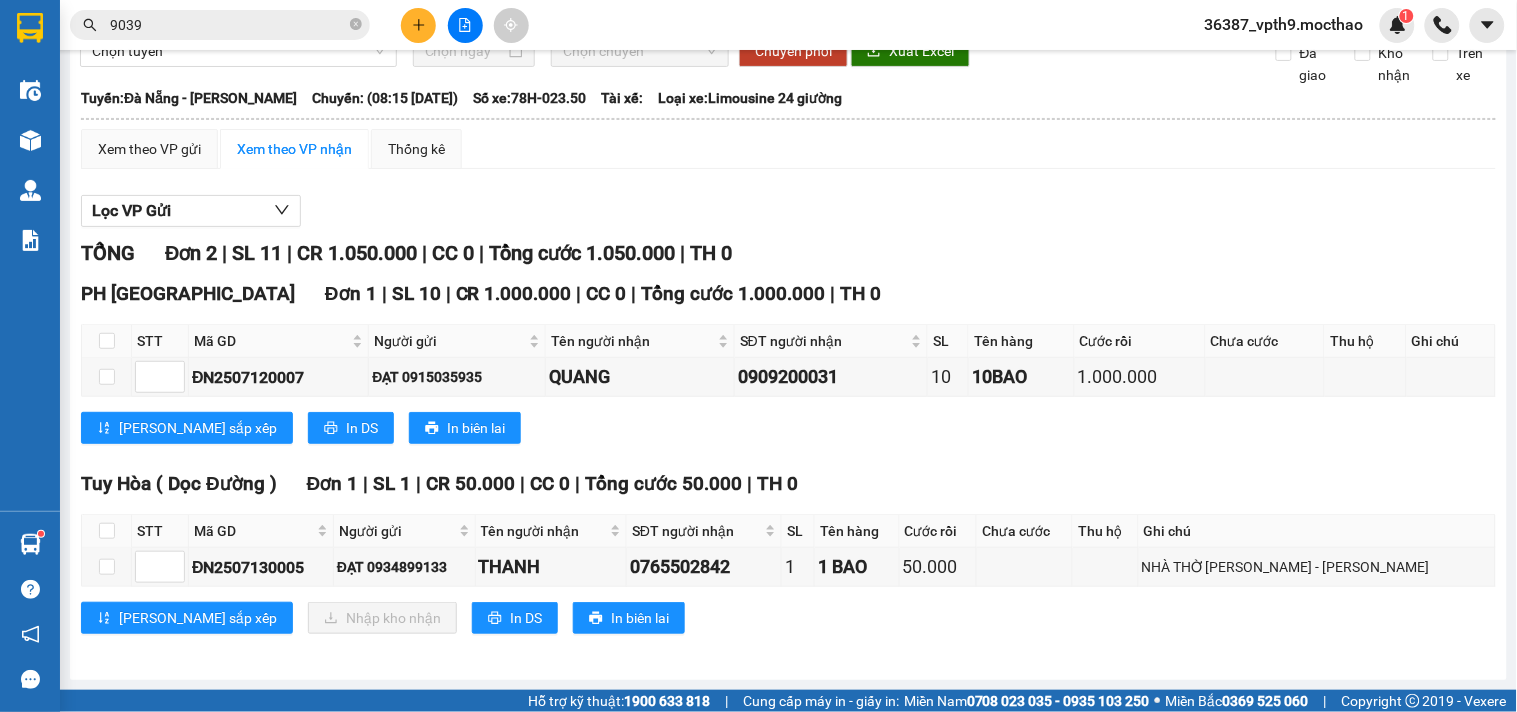 scroll, scrollTop: 0, scrollLeft: 0, axis: both 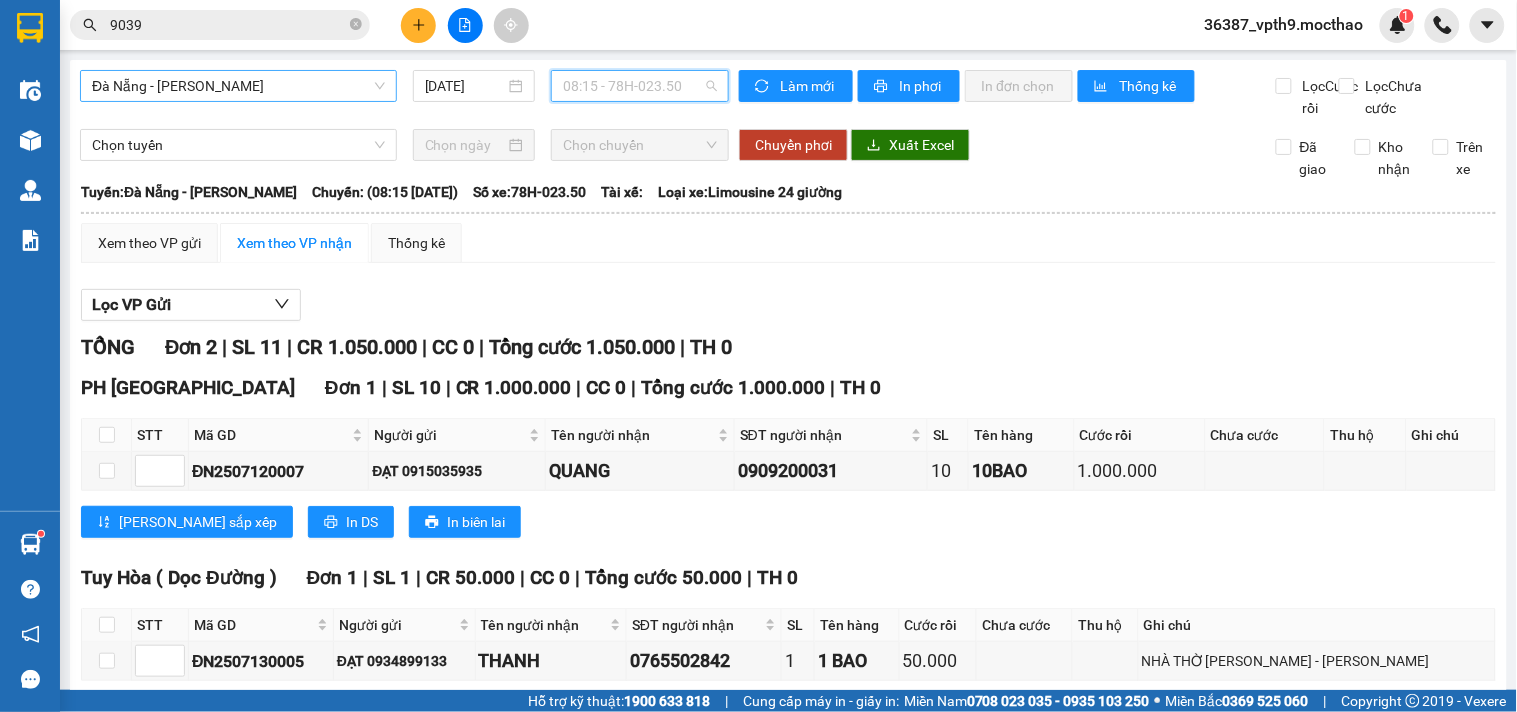 click on "08:15     - 78H-023.50" at bounding box center [640, 86] 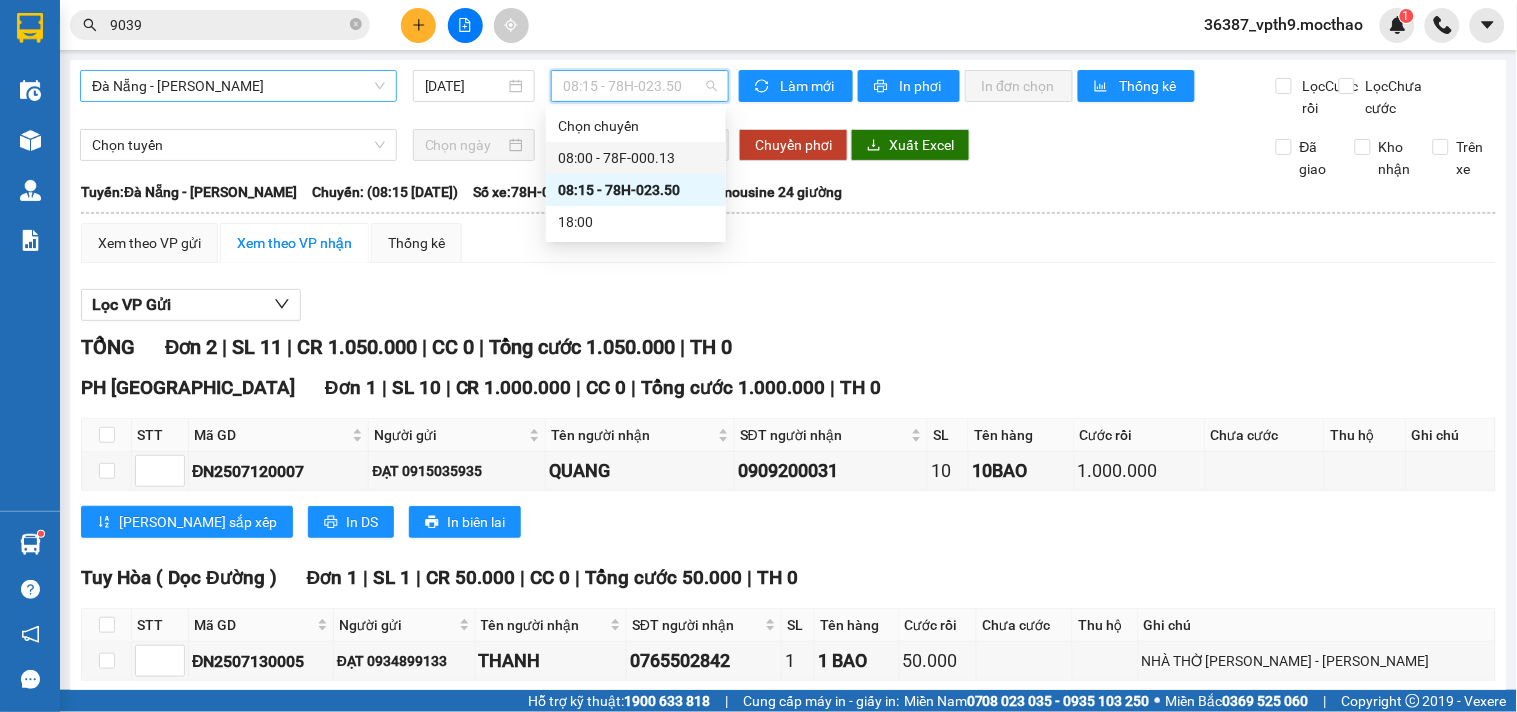 click on "08:00     - 78F-000.13" at bounding box center (636, 158) 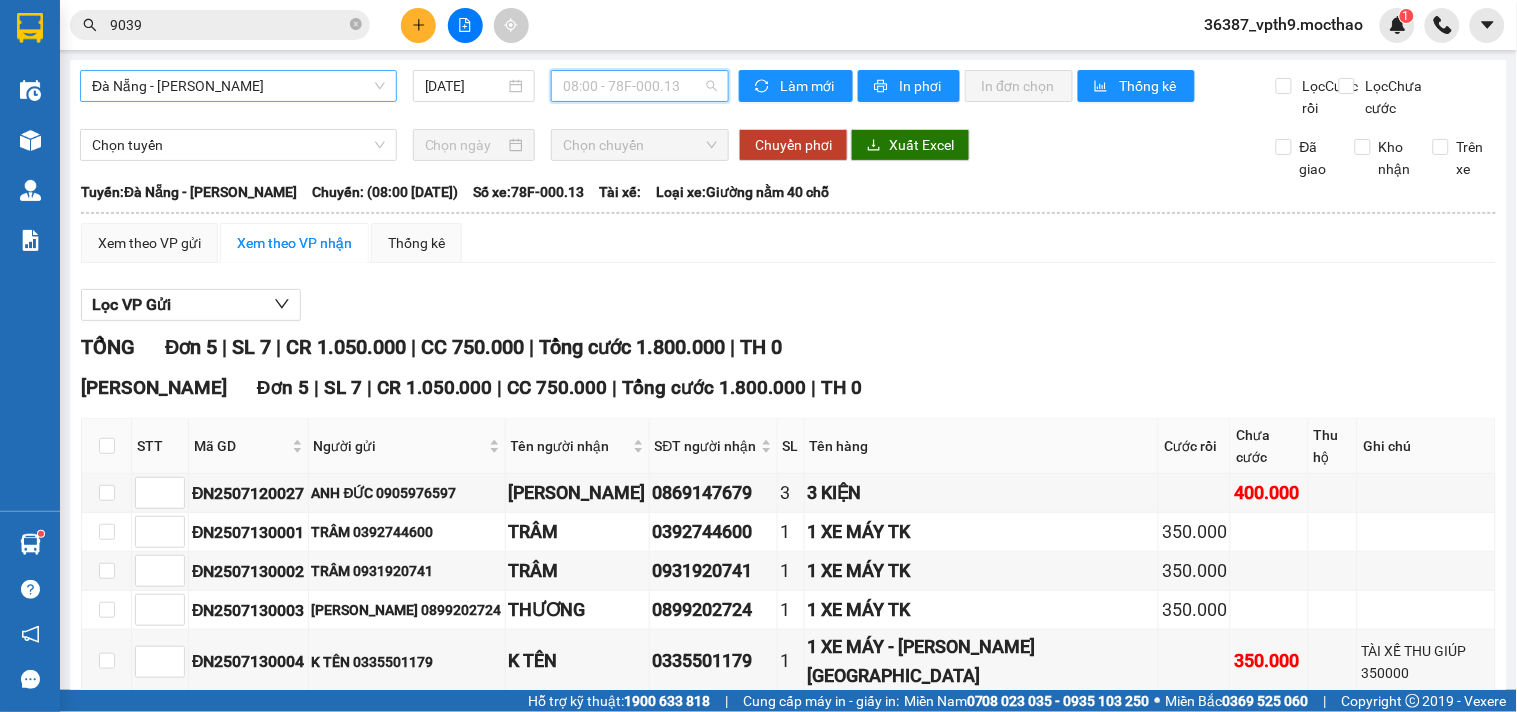 drag, startPoint x: 680, startPoint y: 92, endPoint x: 680, endPoint y: 105, distance: 13 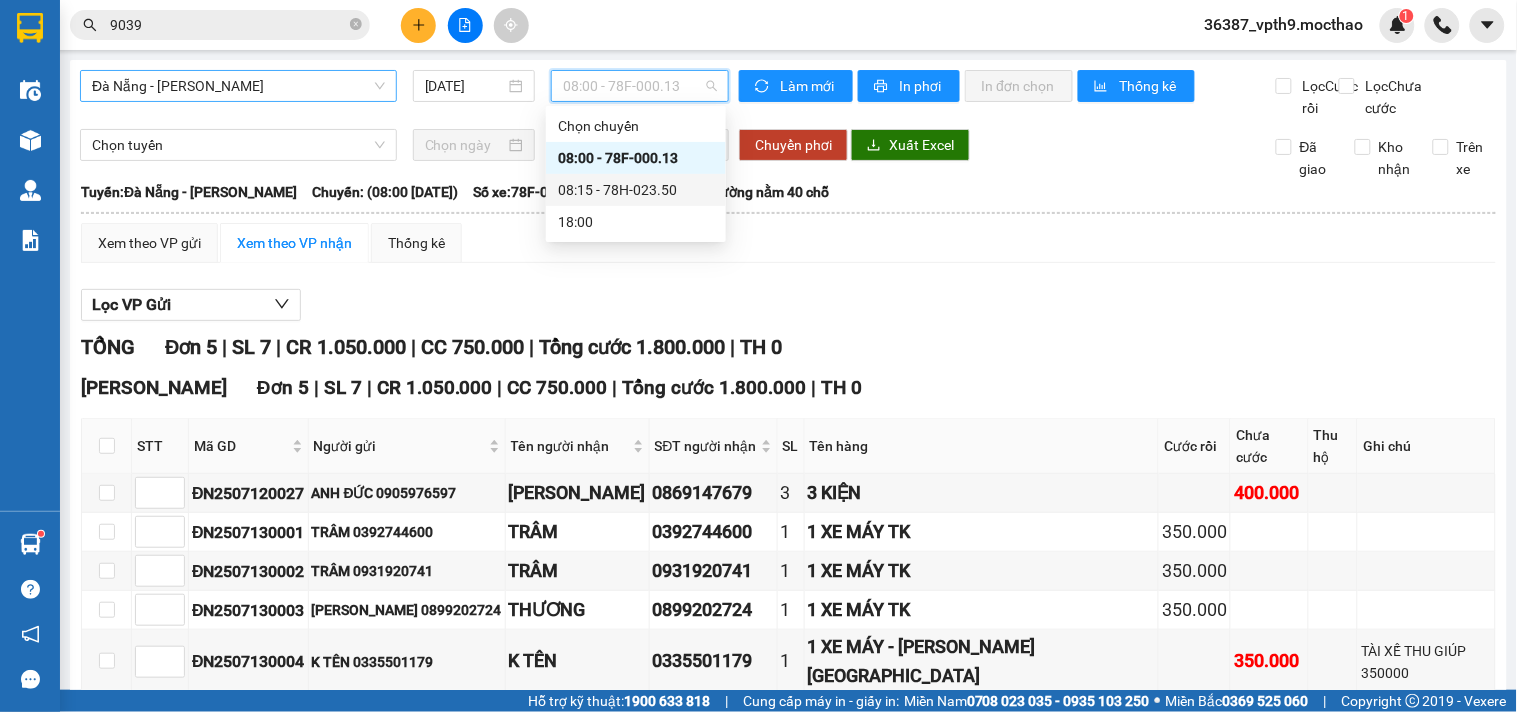 click on "08:15     - 78H-023.50" at bounding box center [636, 190] 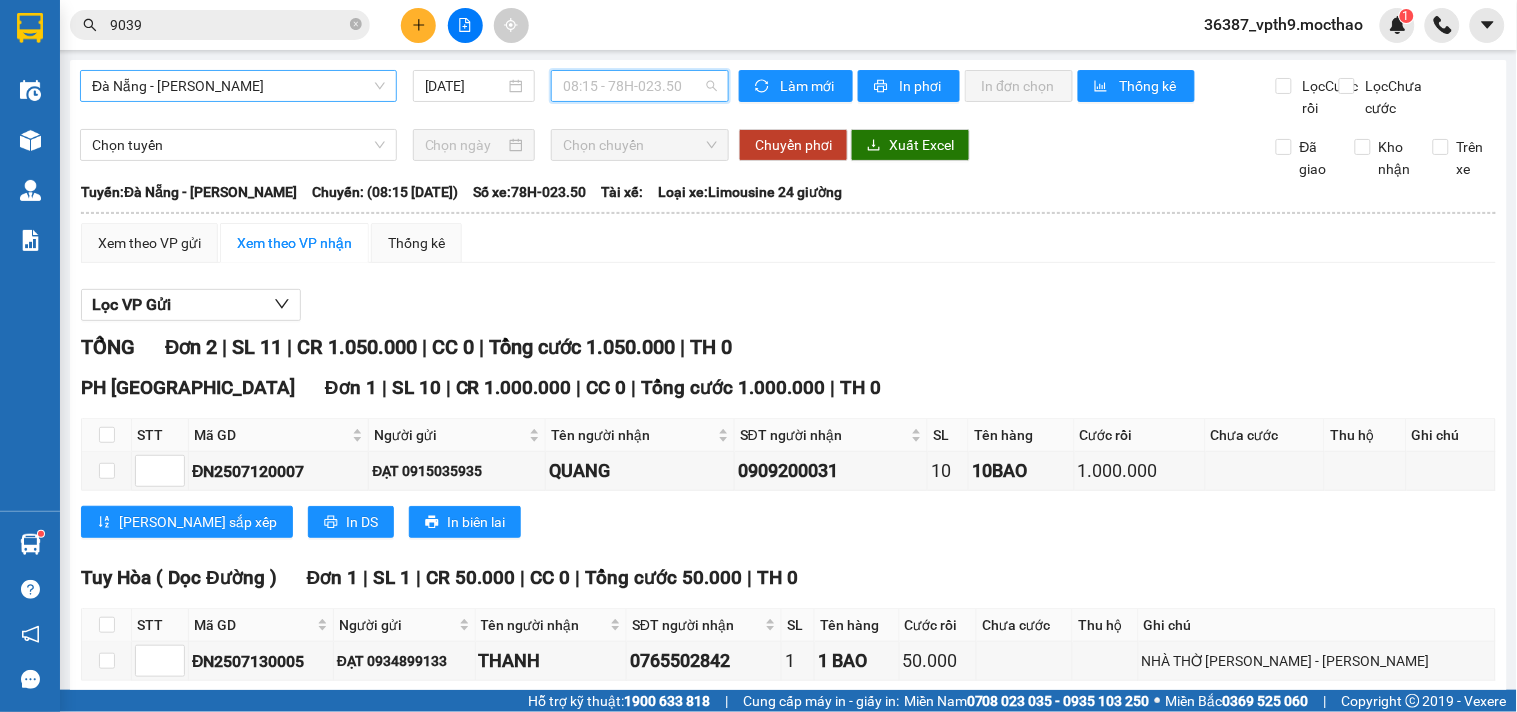 click on "08:15     - 78H-023.50" at bounding box center [640, 86] 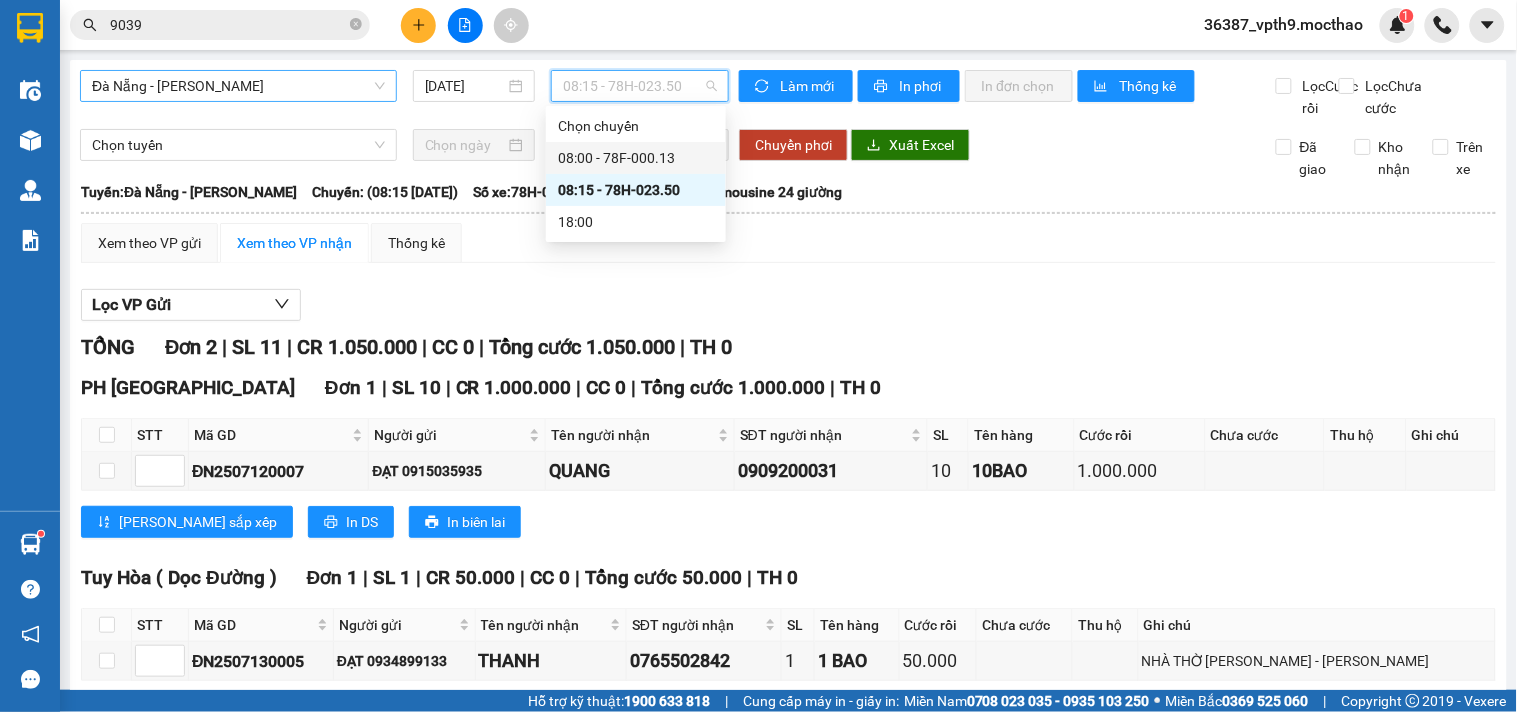 click on "08:00     - 78F-000.13" at bounding box center [636, 158] 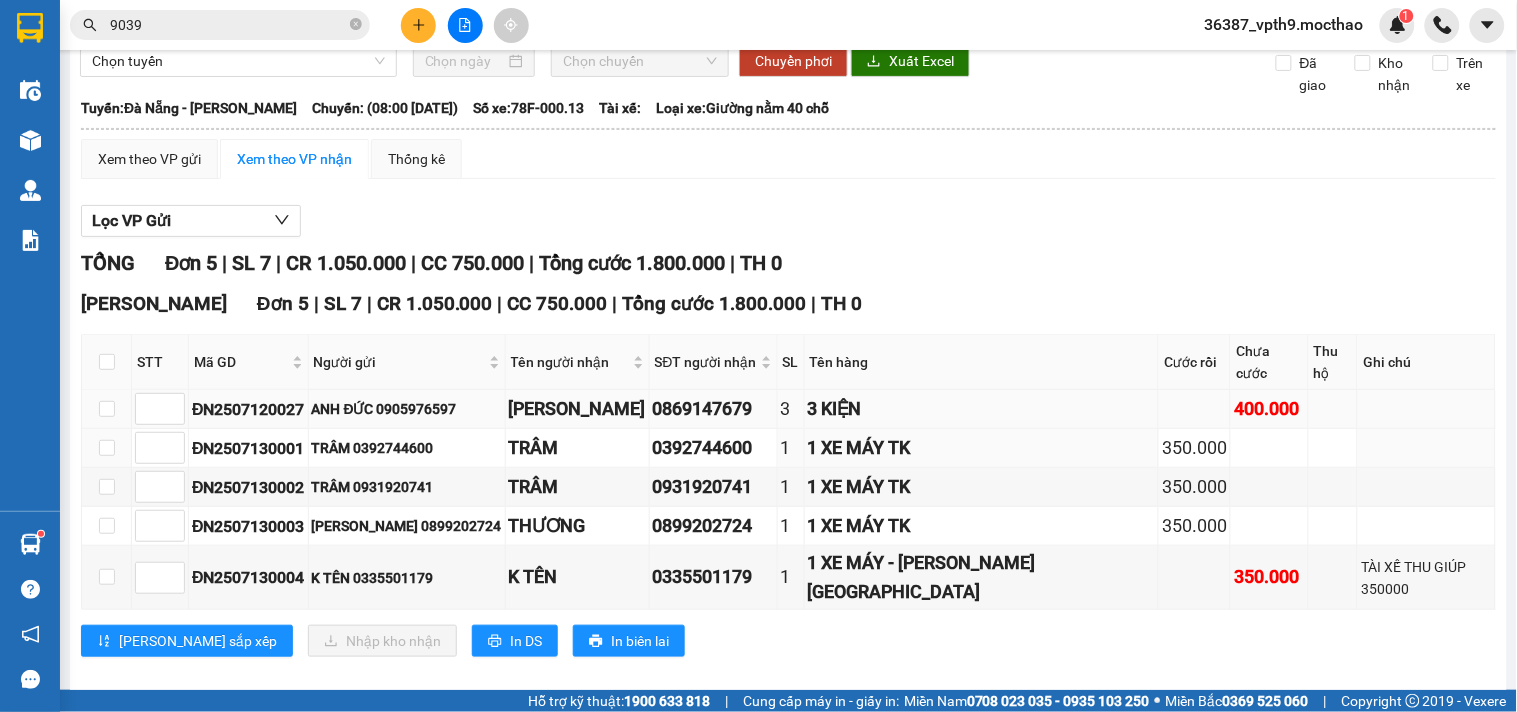 scroll, scrollTop: 0, scrollLeft: 0, axis: both 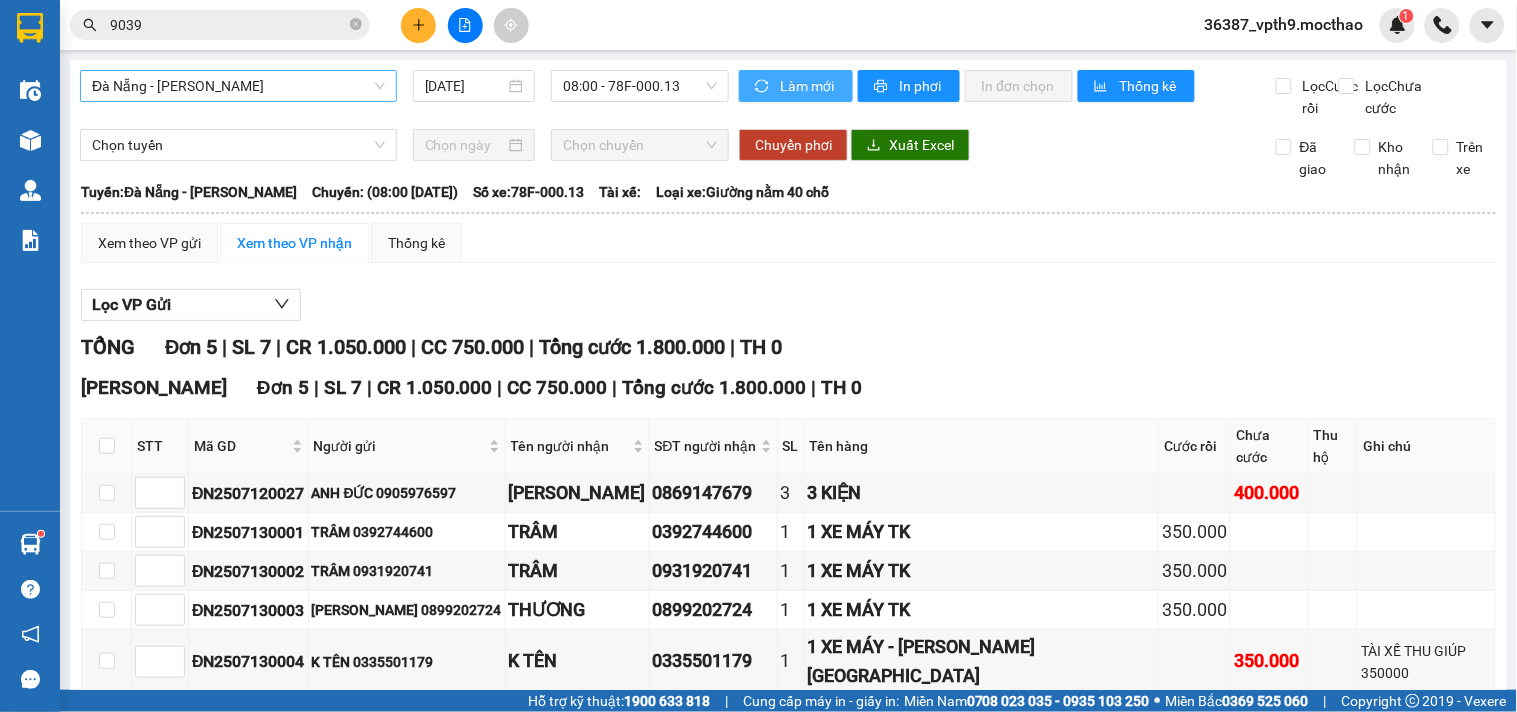 click on "Làm mới" at bounding box center (808, 86) 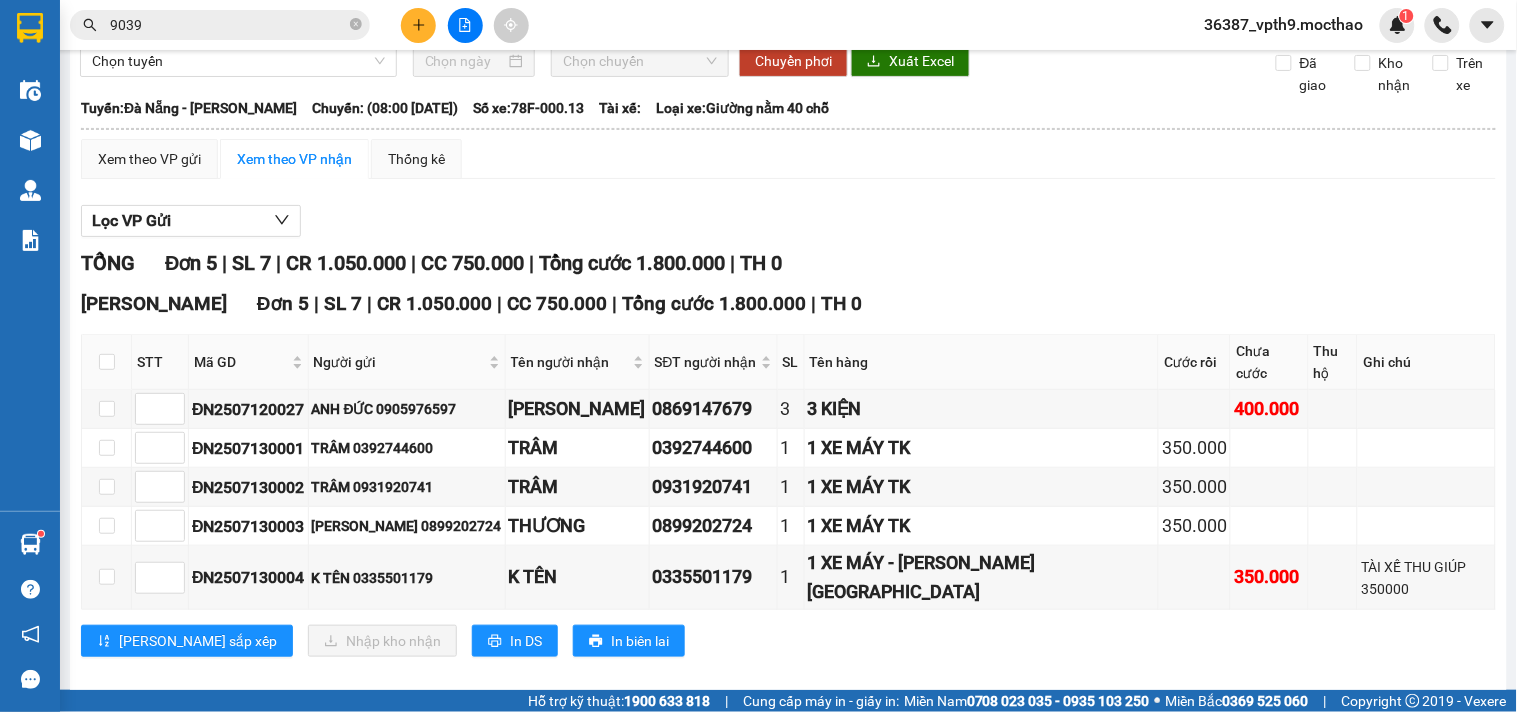 scroll, scrollTop: 0, scrollLeft: 0, axis: both 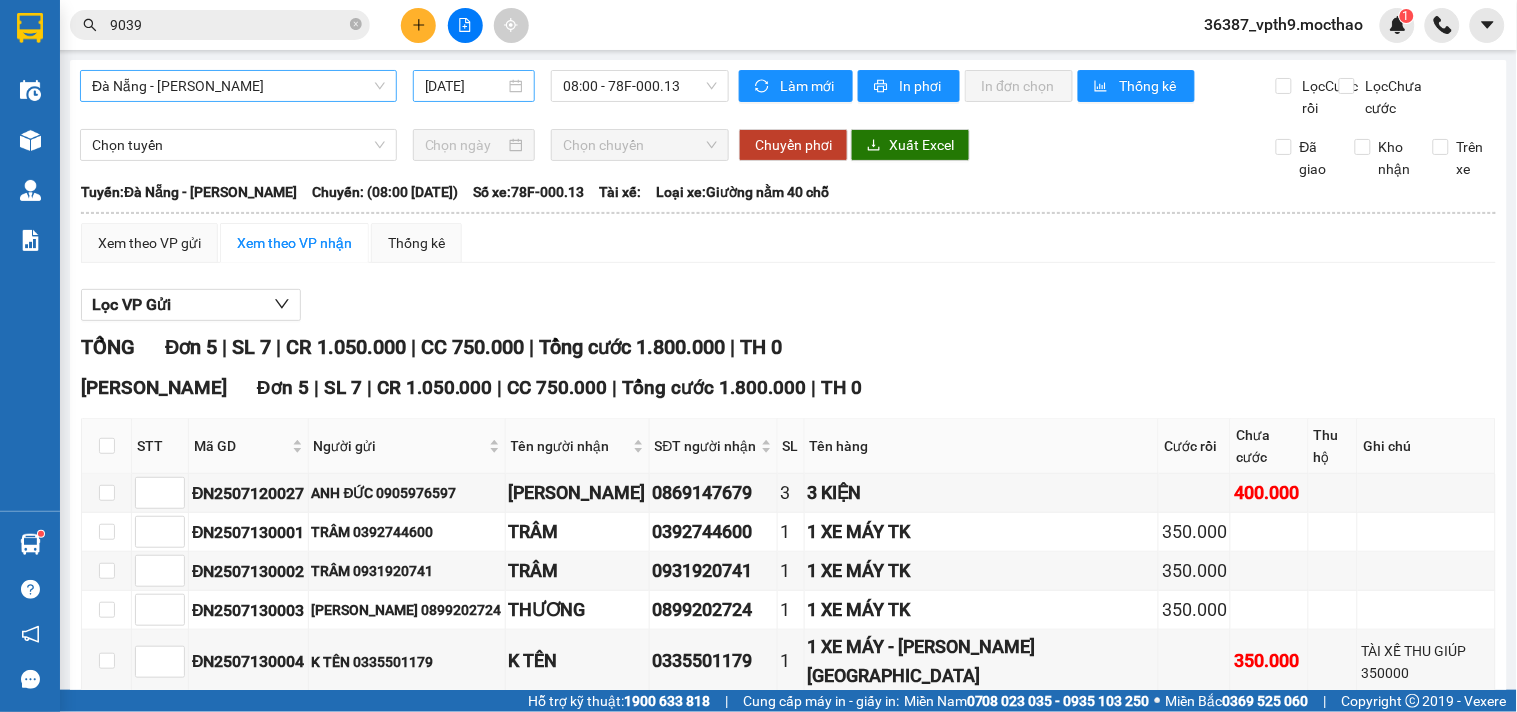 click on "[DATE]" at bounding box center [465, 86] 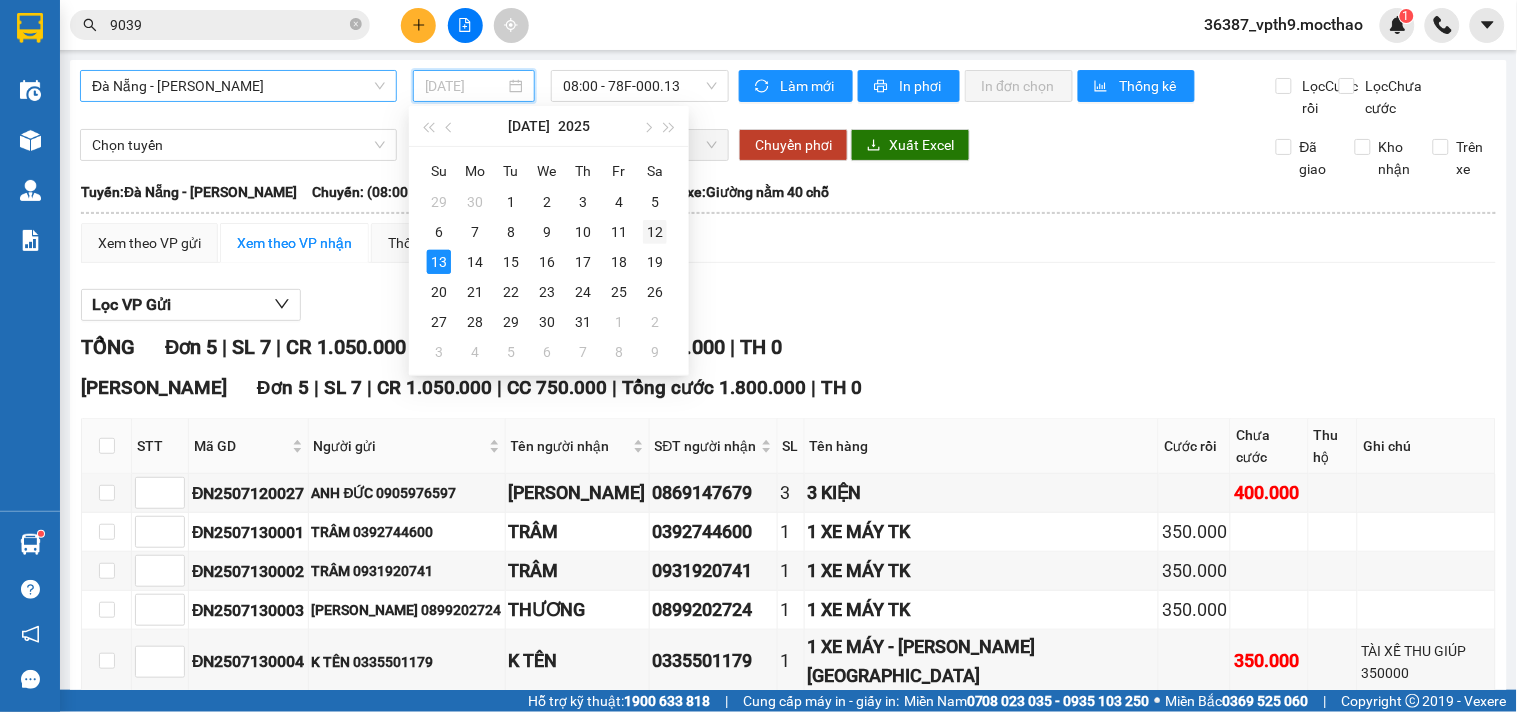 click on "12" at bounding box center (655, 232) 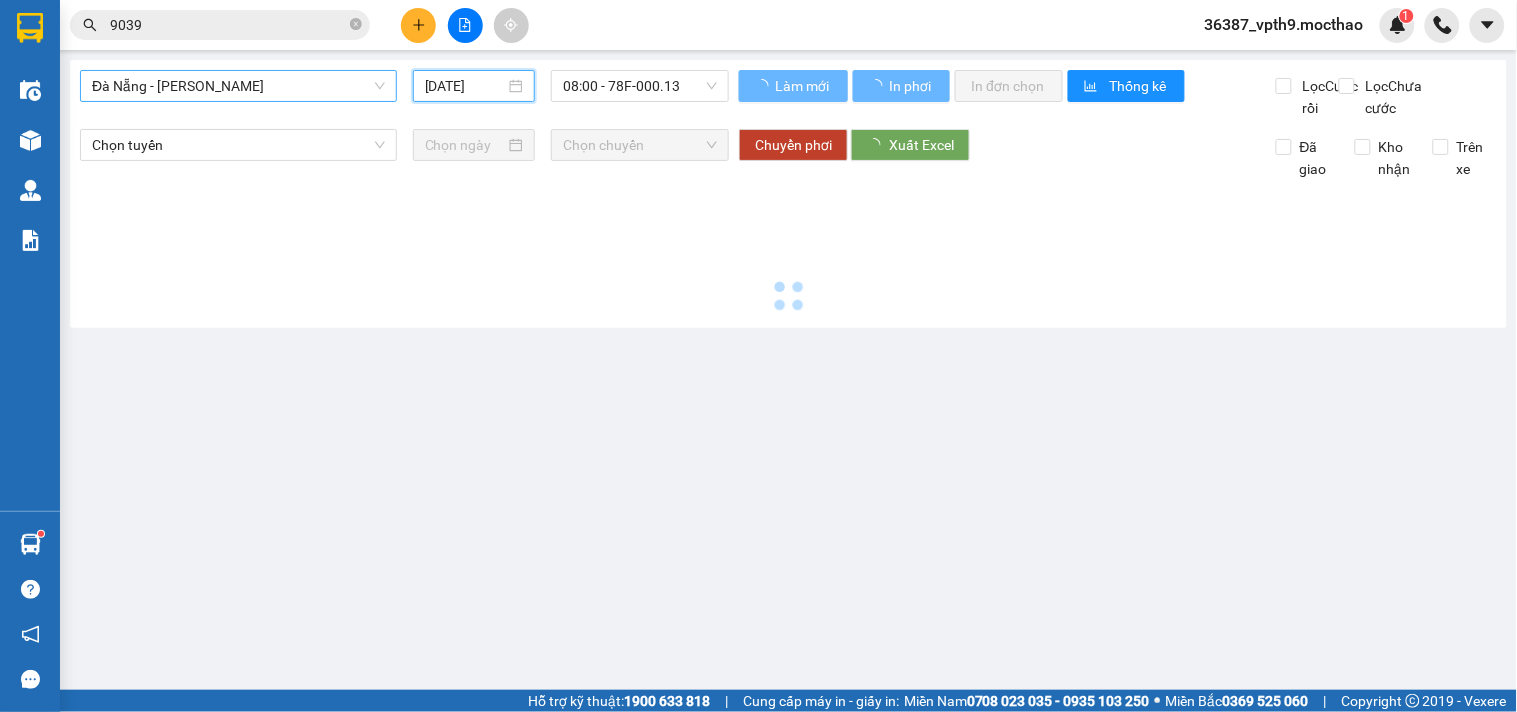 type on "[DATE]" 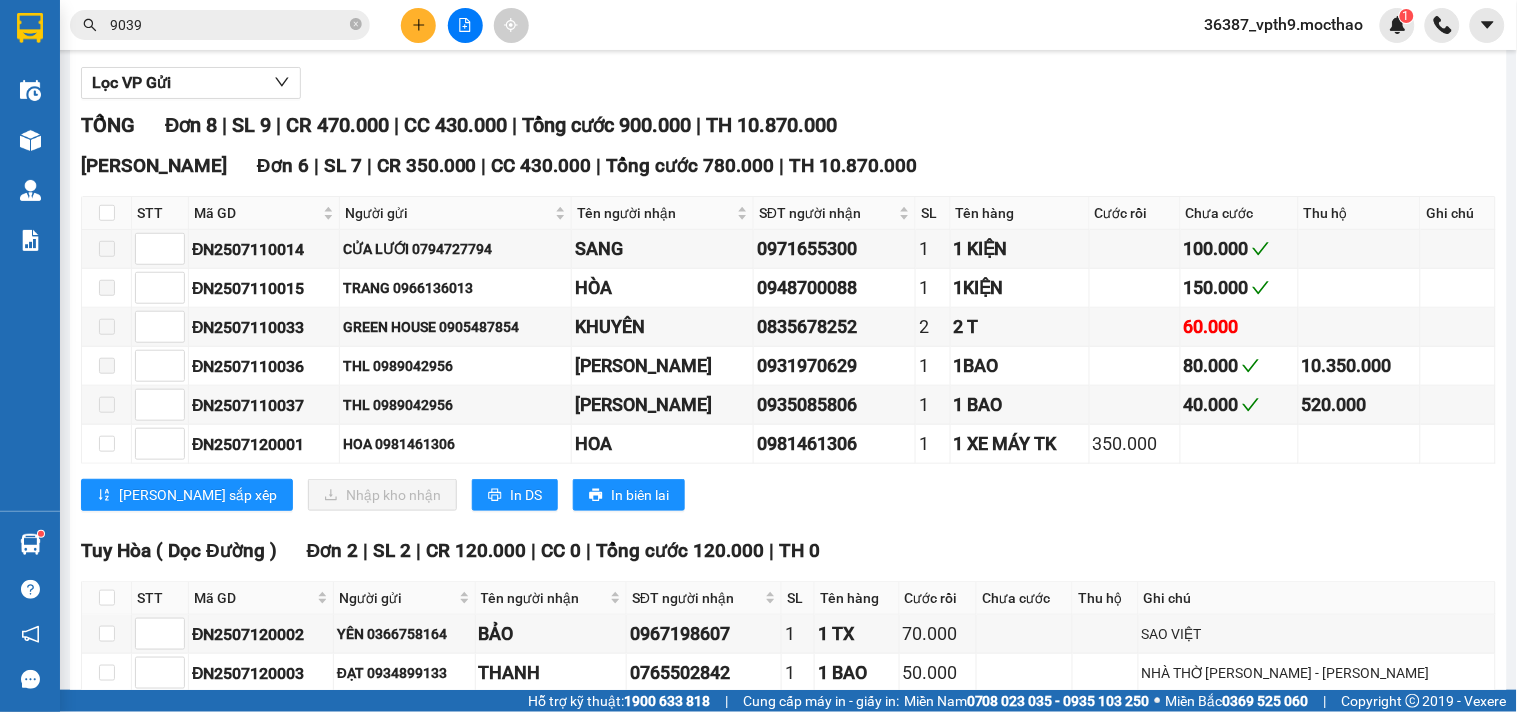 scroll, scrollTop: 0, scrollLeft: 0, axis: both 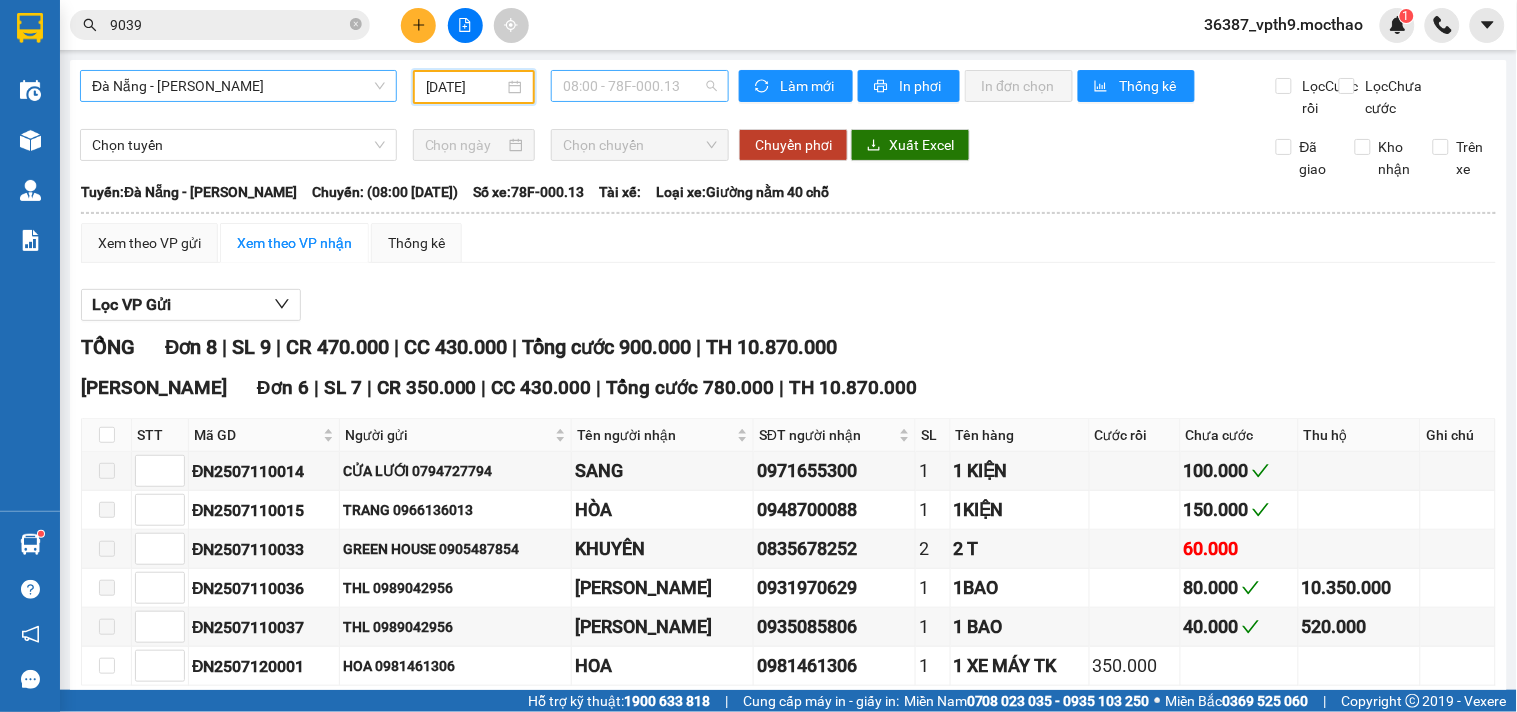click on "08:00     - 78F-000.13" at bounding box center (640, 86) 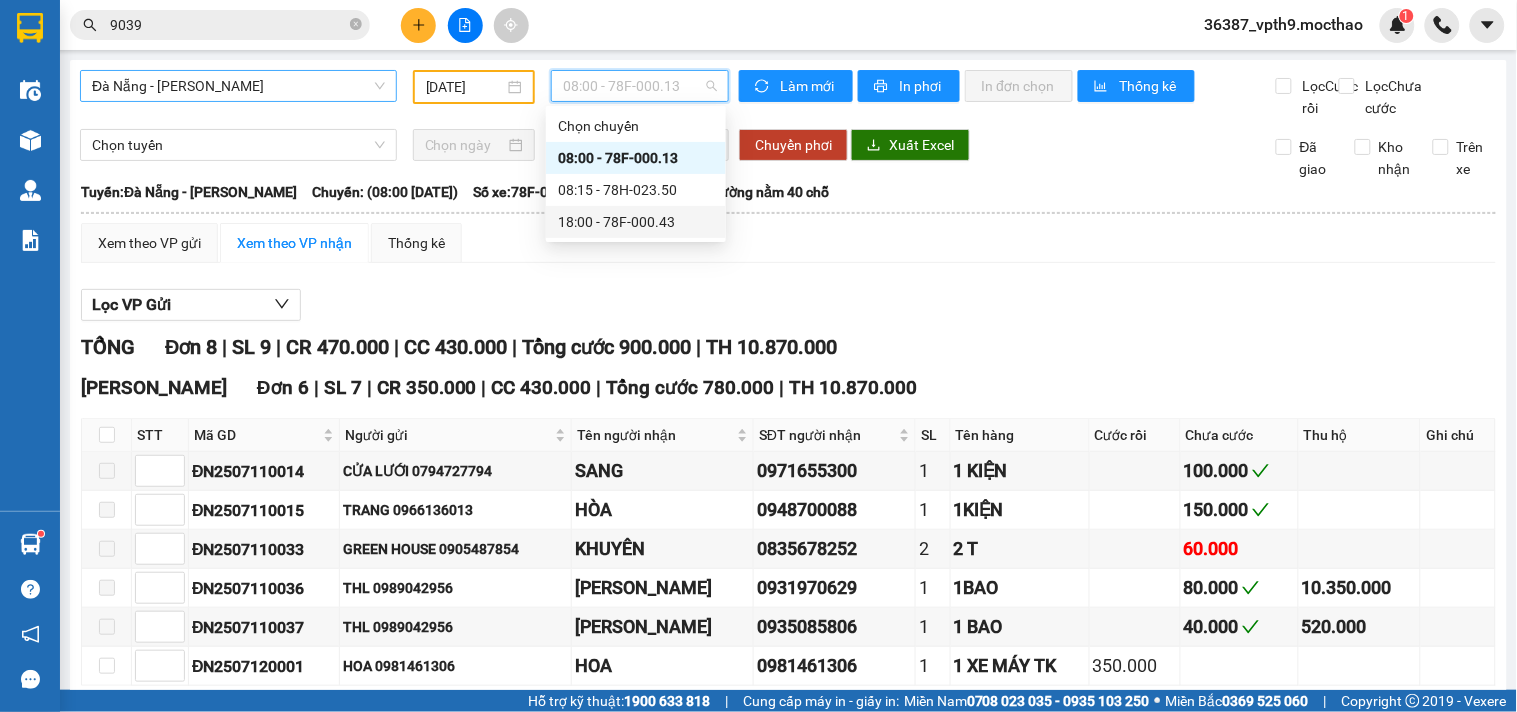 click on "18:00     - 78F-000.43" at bounding box center [636, 222] 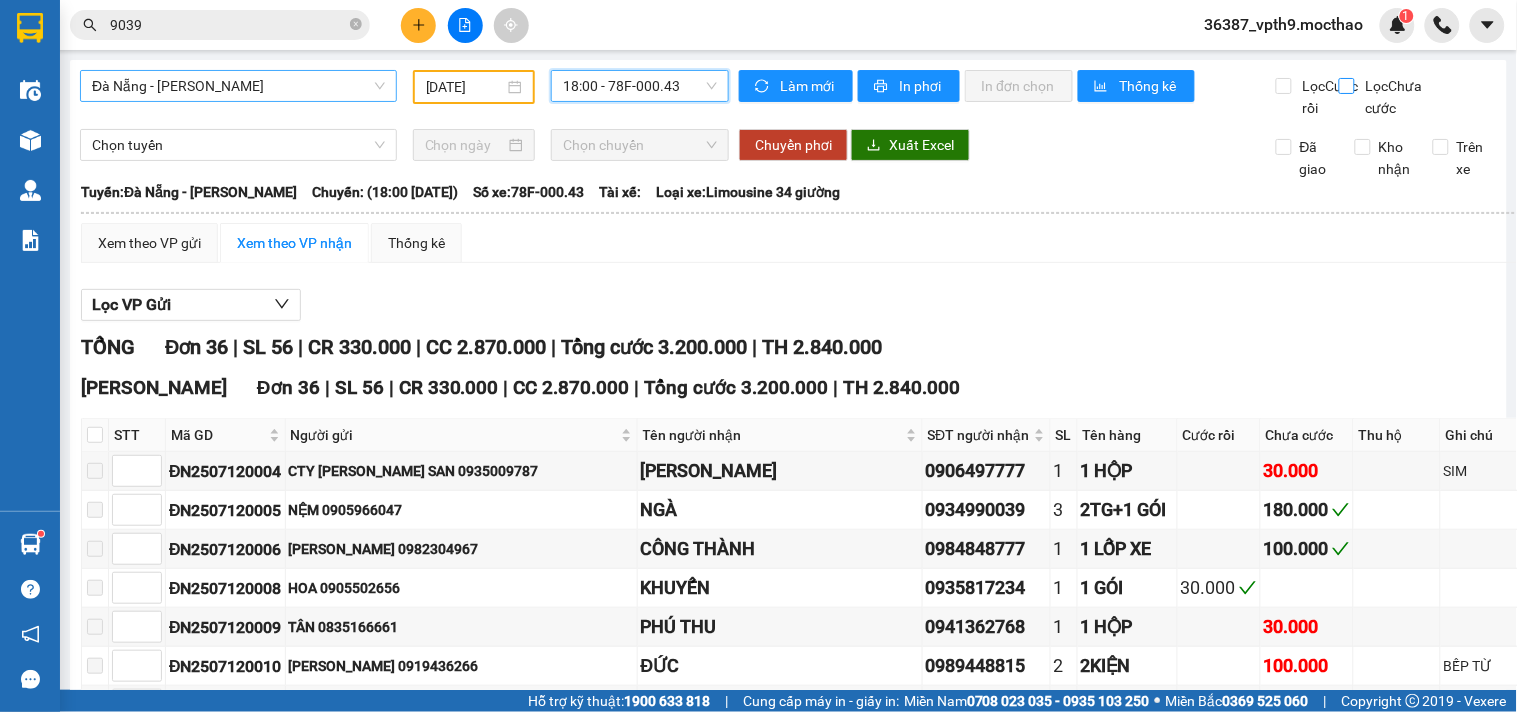 click on "Lọc  Chưa cước" at bounding box center (1396, 97) 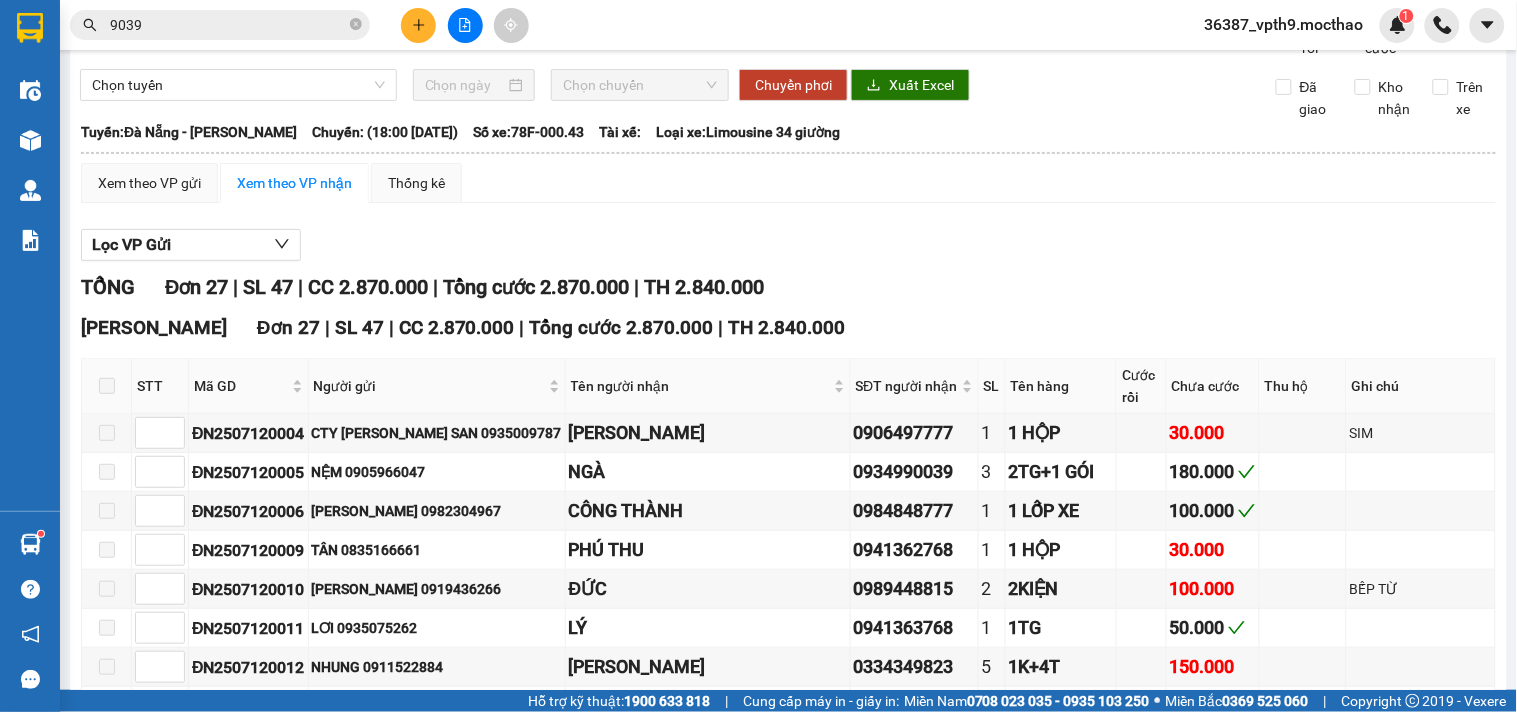 scroll, scrollTop: 0, scrollLeft: 0, axis: both 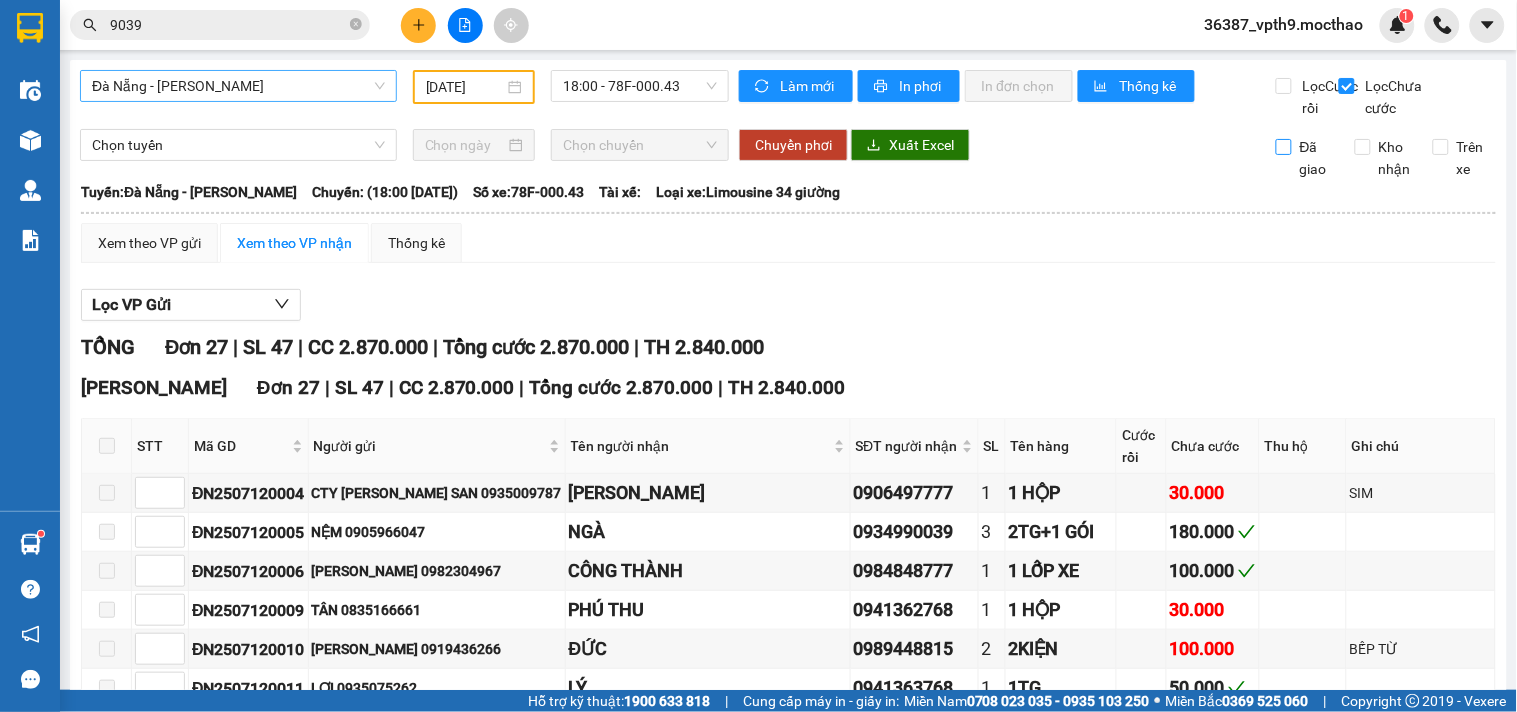 click on "Đã giao" at bounding box center (1316, 158) 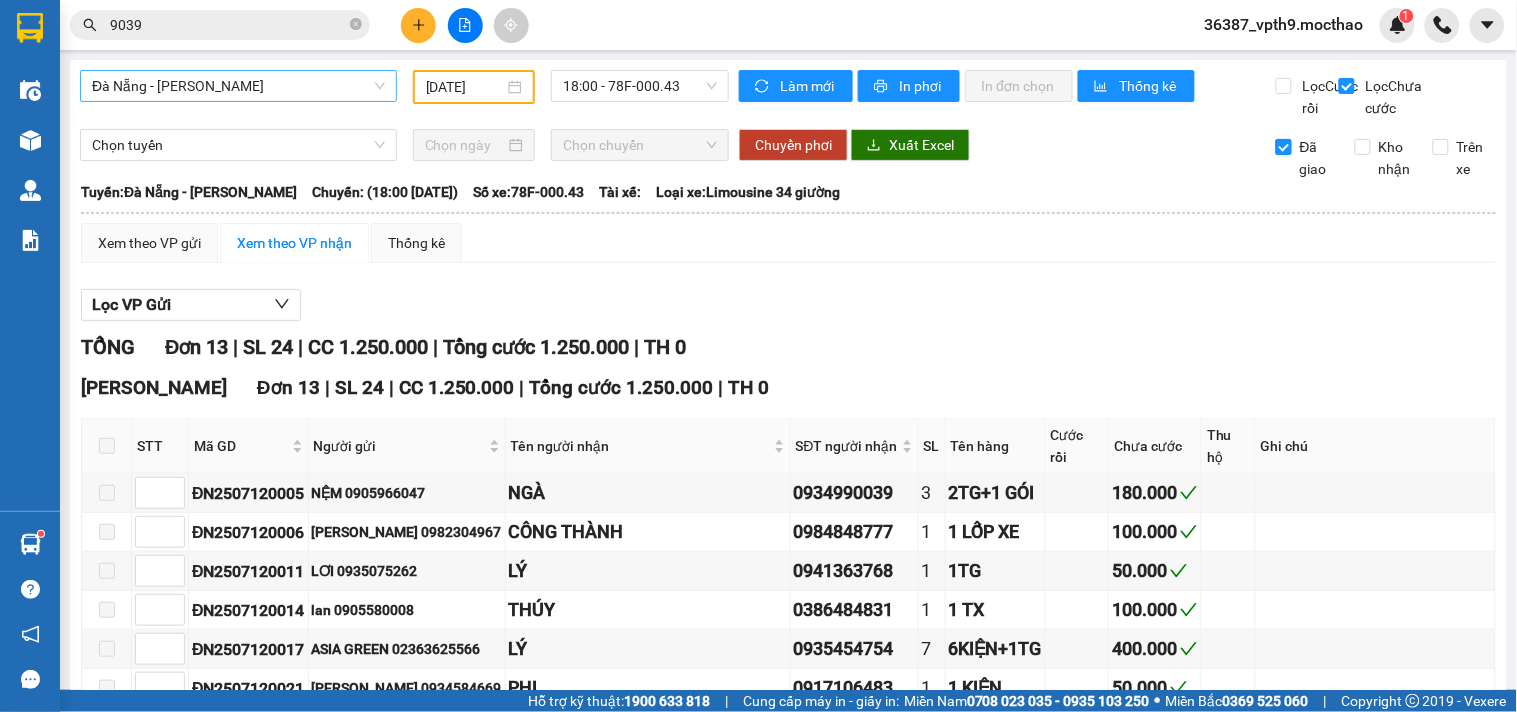scroll, scrollTop: 333, scrollLeft: 0, axis: vertical 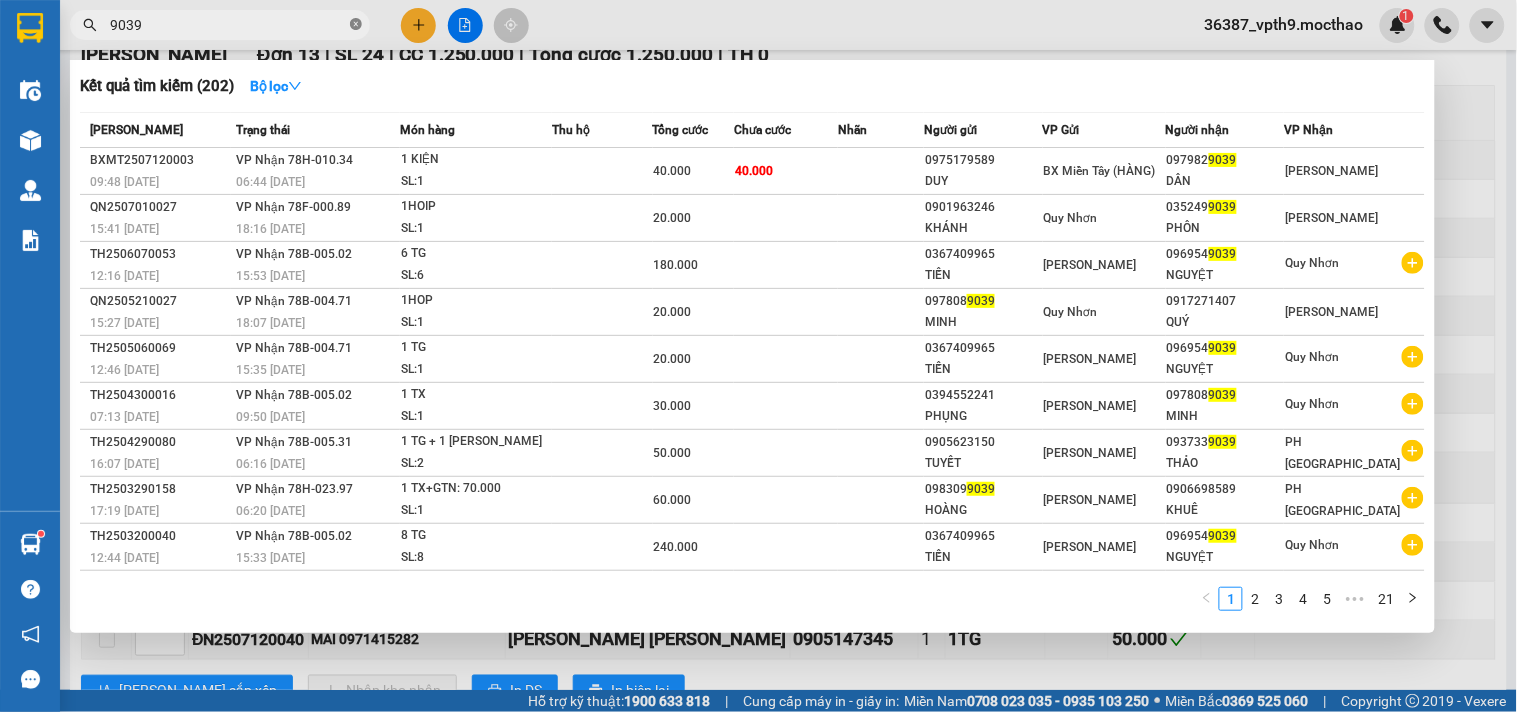 click 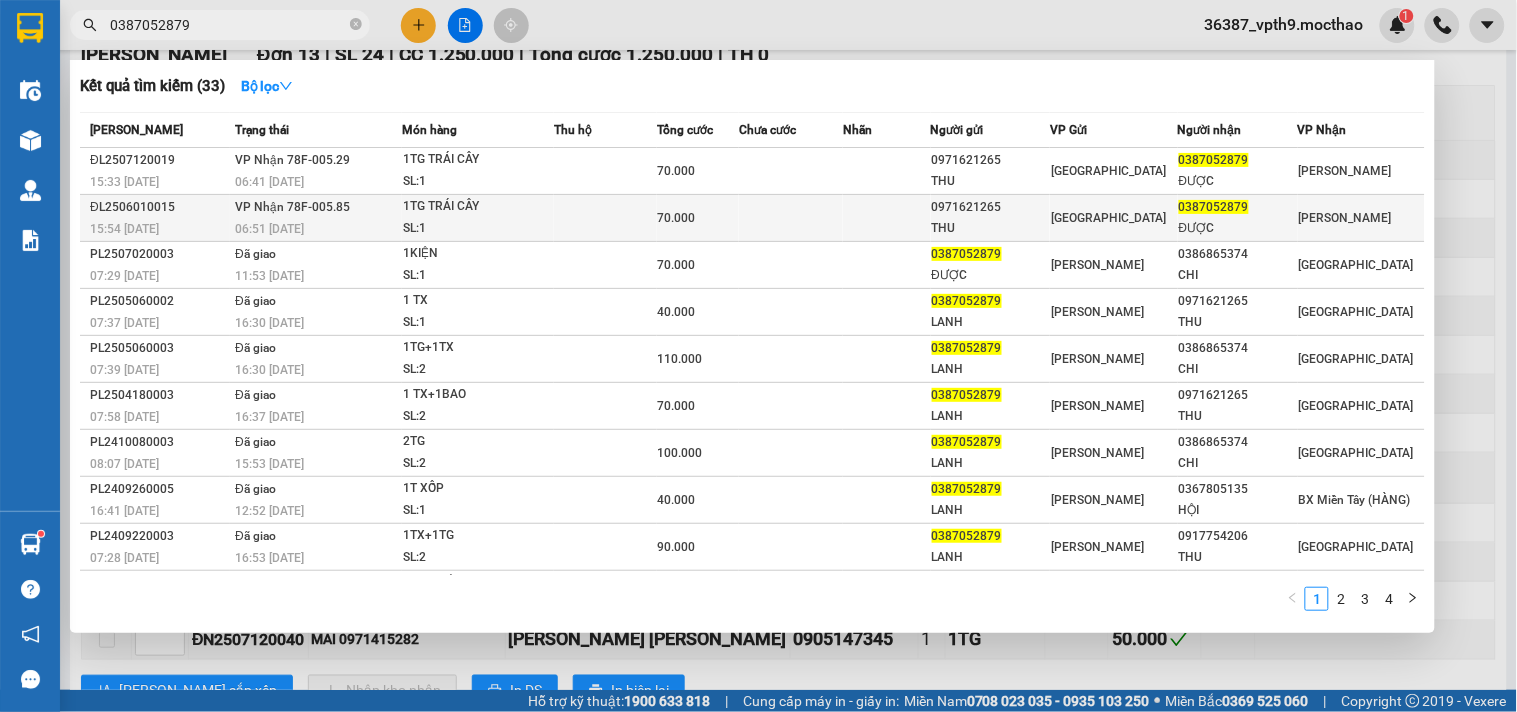 type on "0387052879" 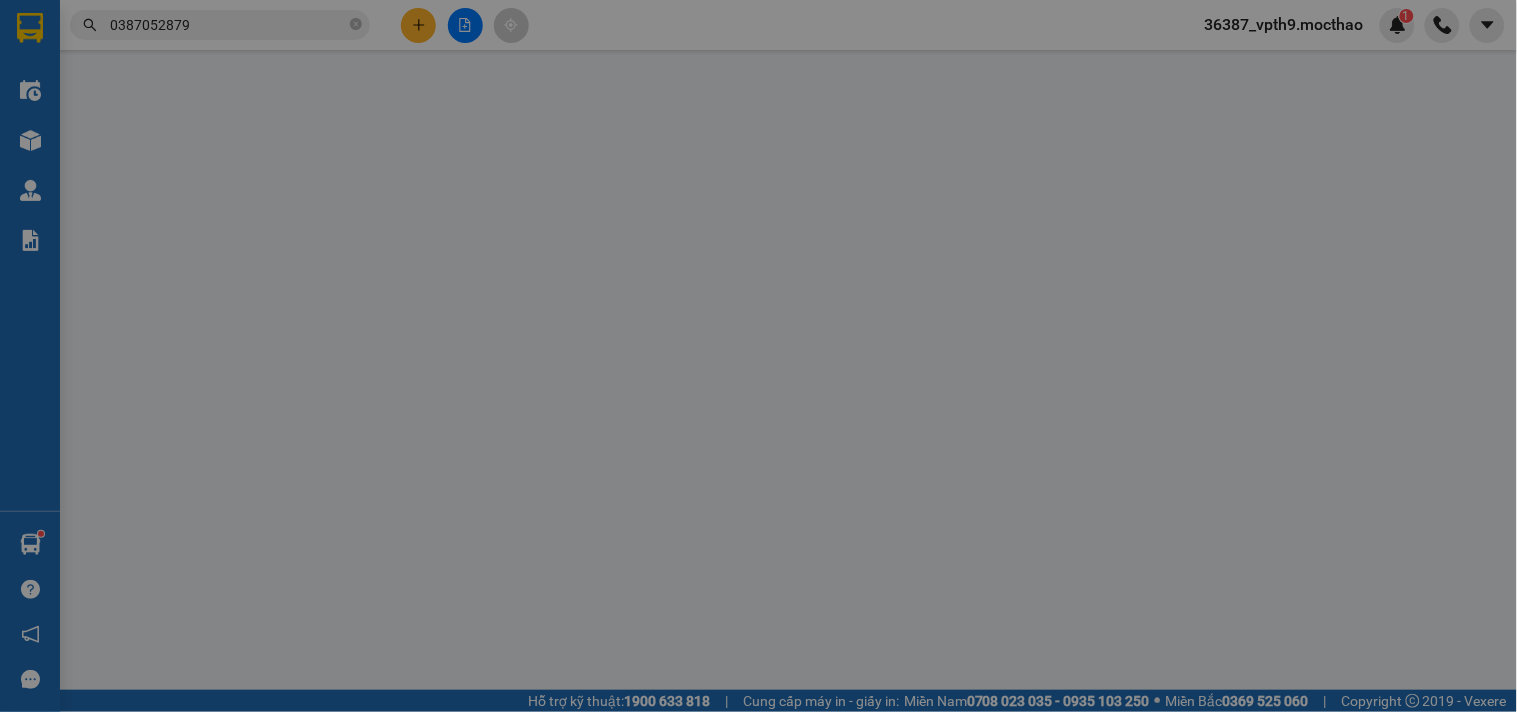 scroll, scrollTop: 0, scrollLeft: 0, axis: both 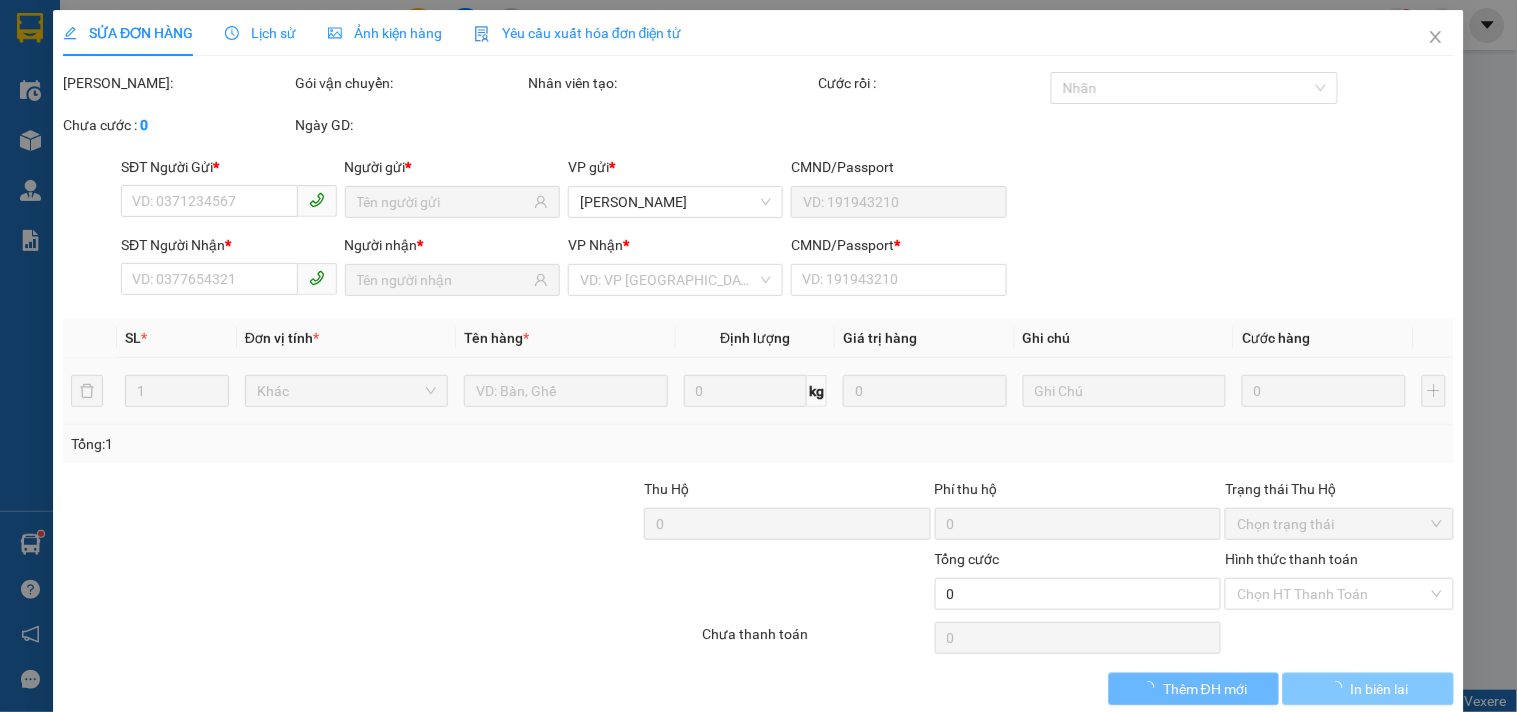 type on "0971621265" 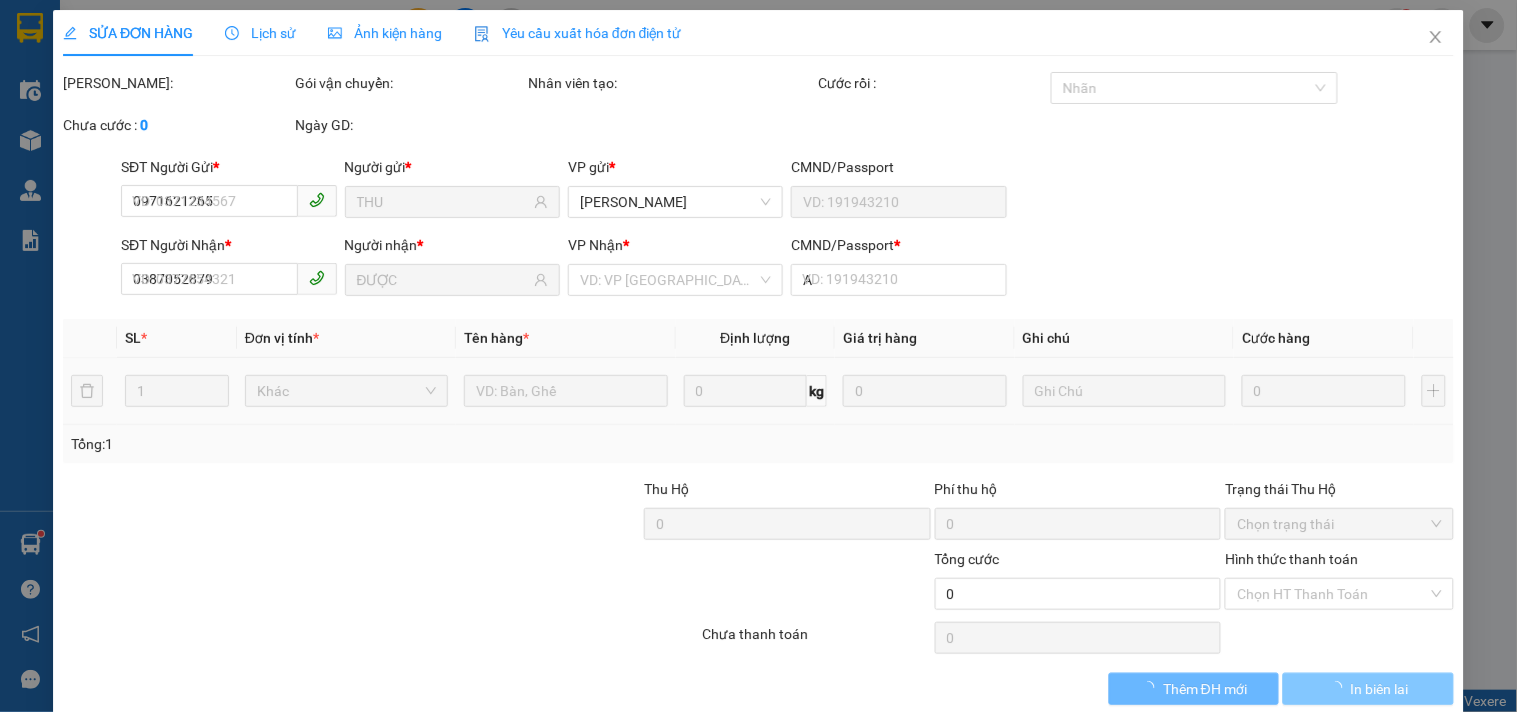 type on "70.000" 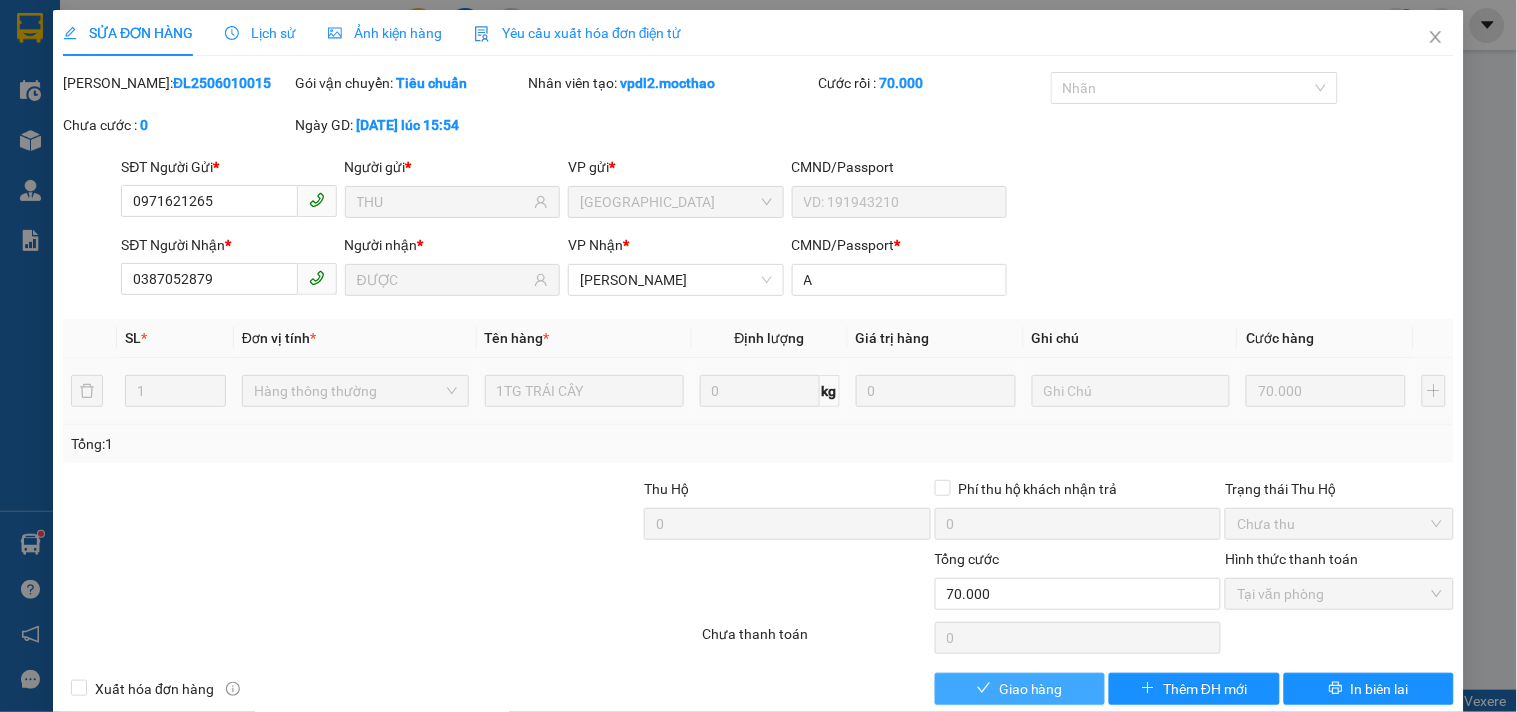click on "Giao hàng" at bounding box center (1031, 689) 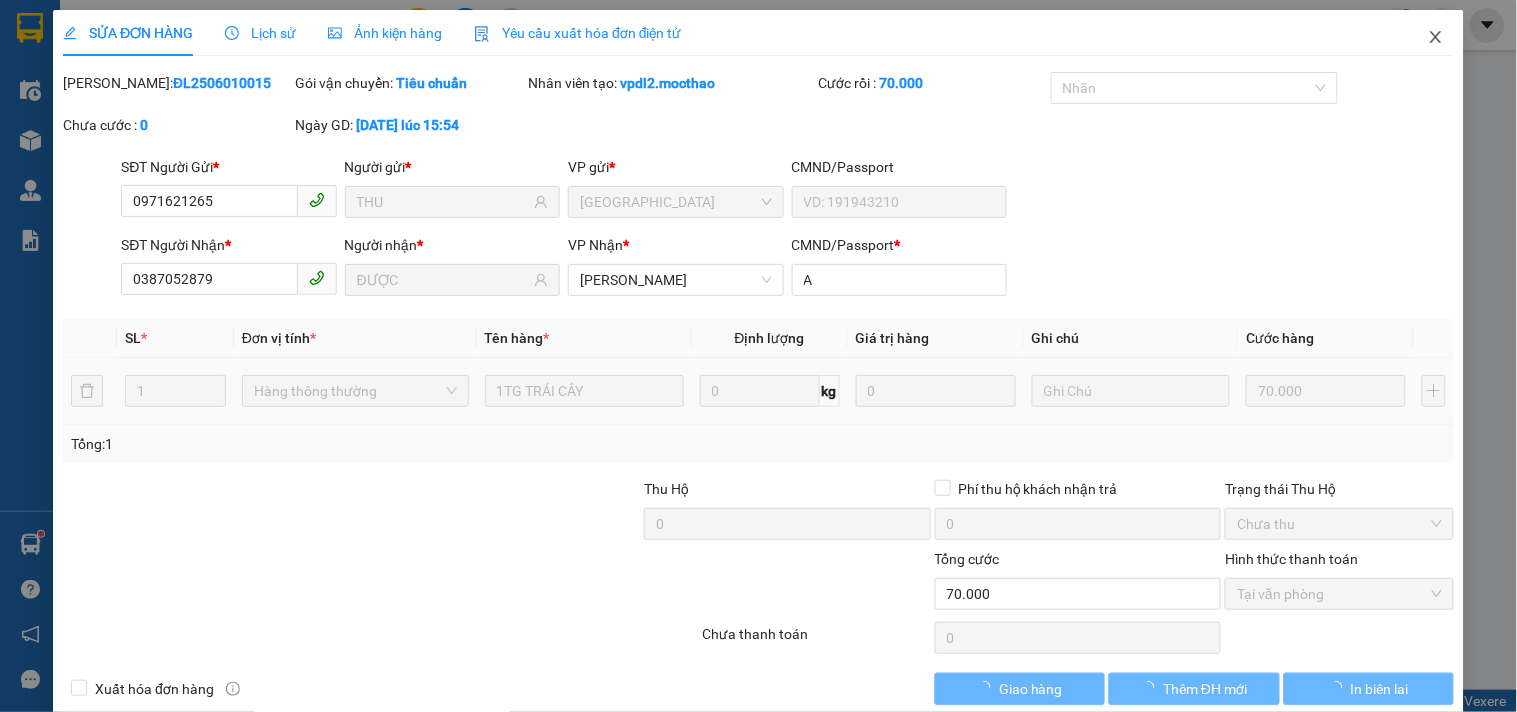 click at bounding box center (1436, 38) 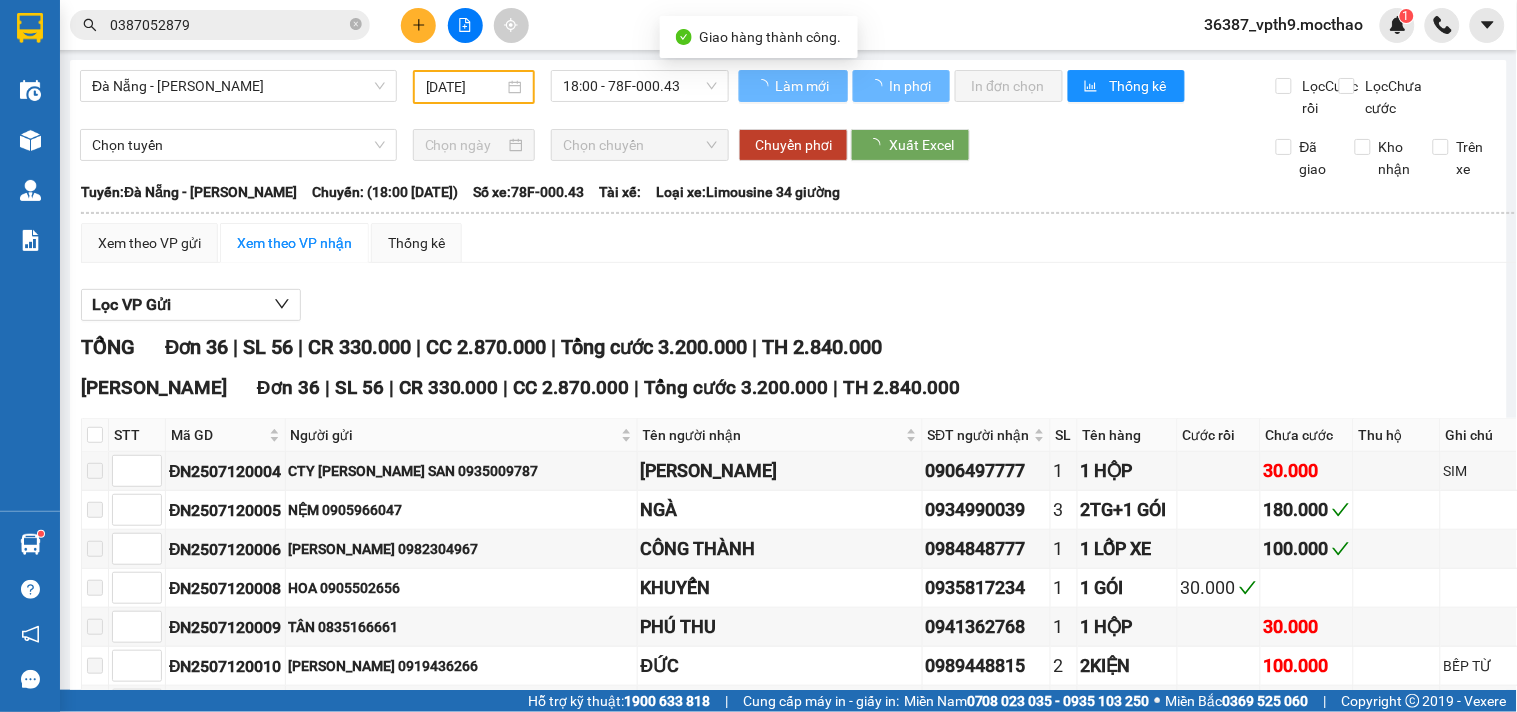 click on "0387052879" at bounding box center [228, 25] 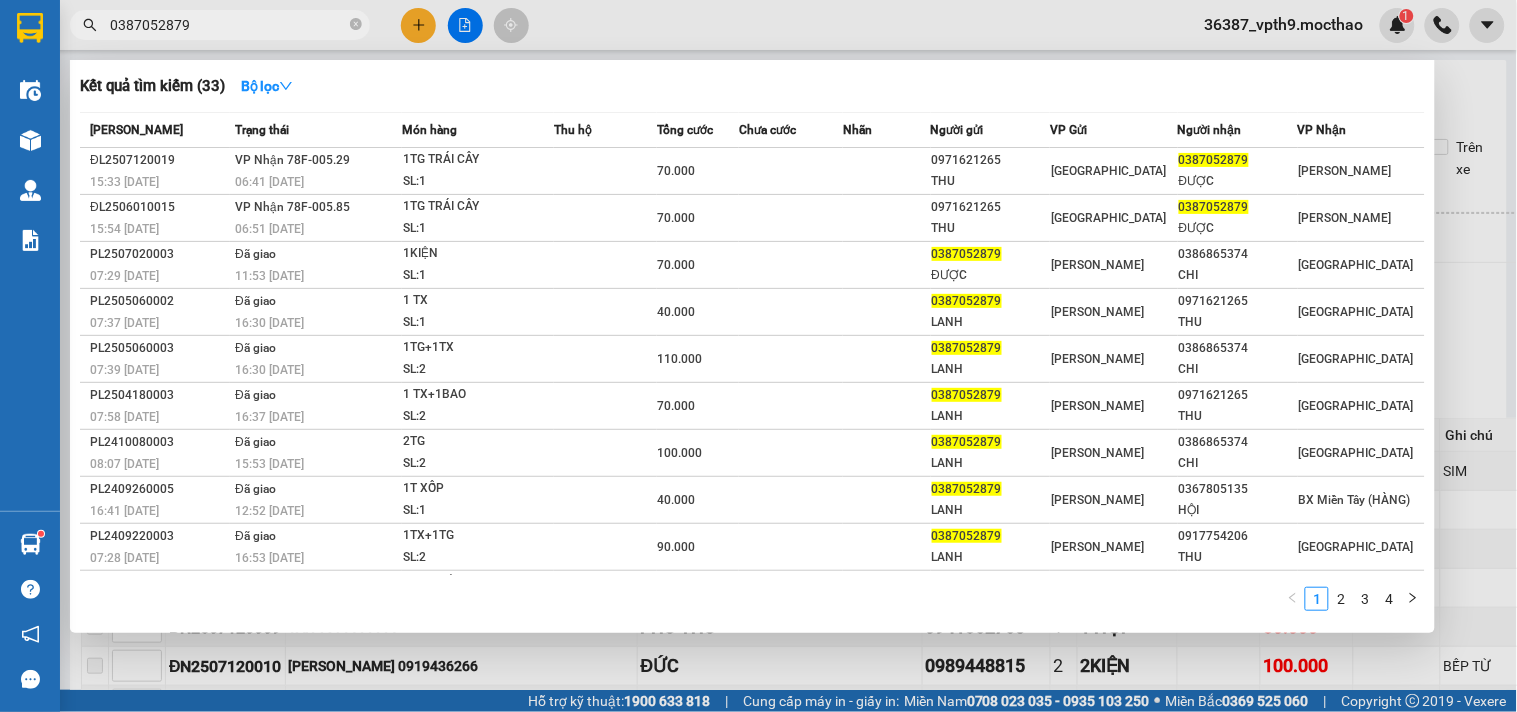 click on "0387052879" at bounding box center [228, 25] 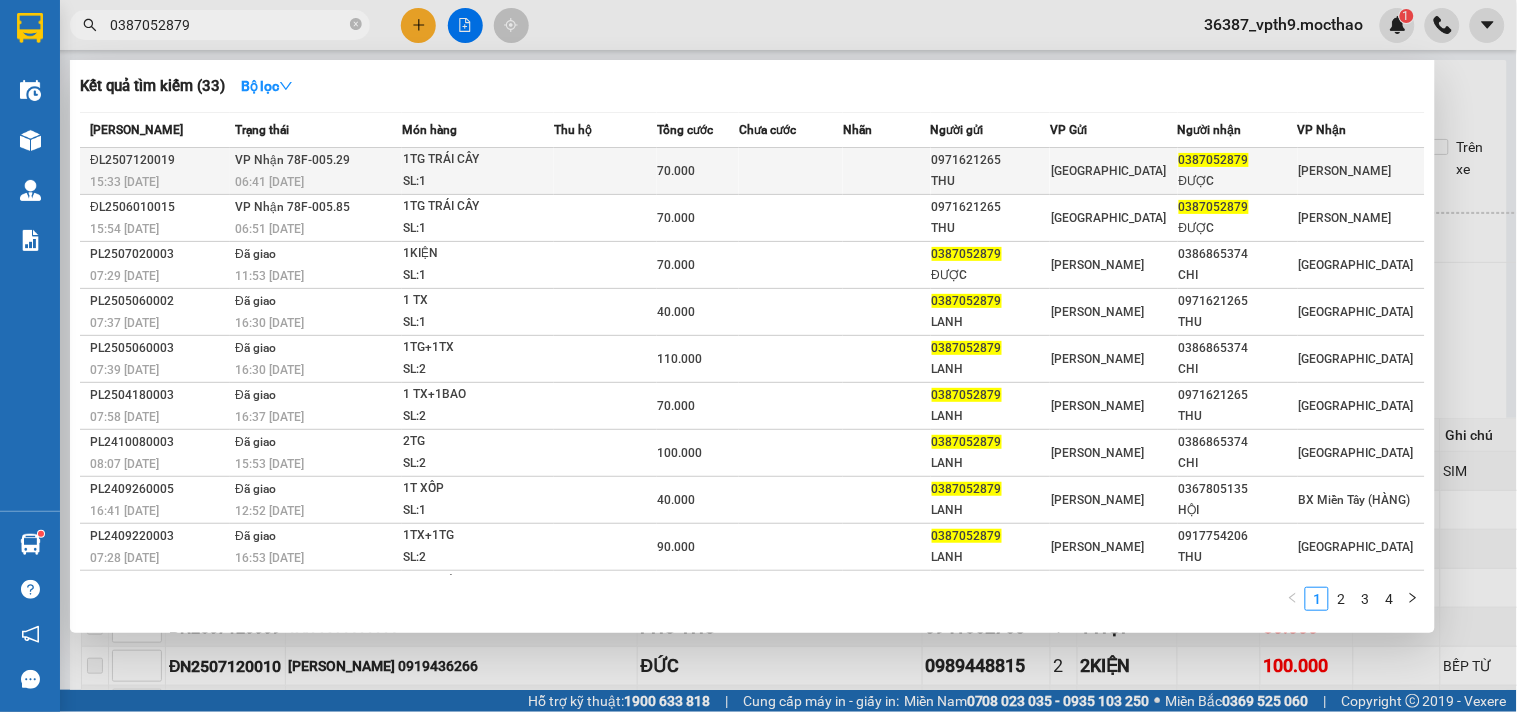 click at bounding box center (887, 171) 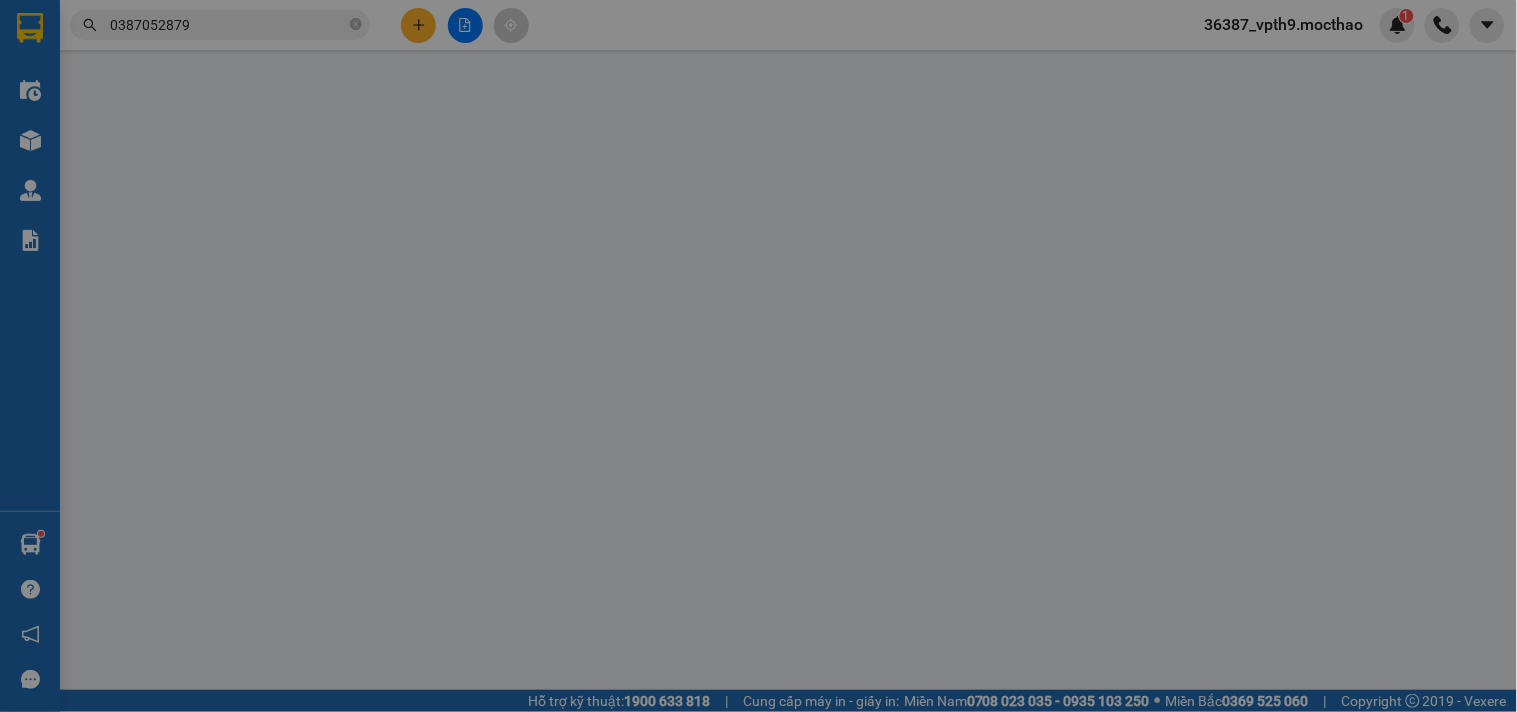 type on "0971621265" 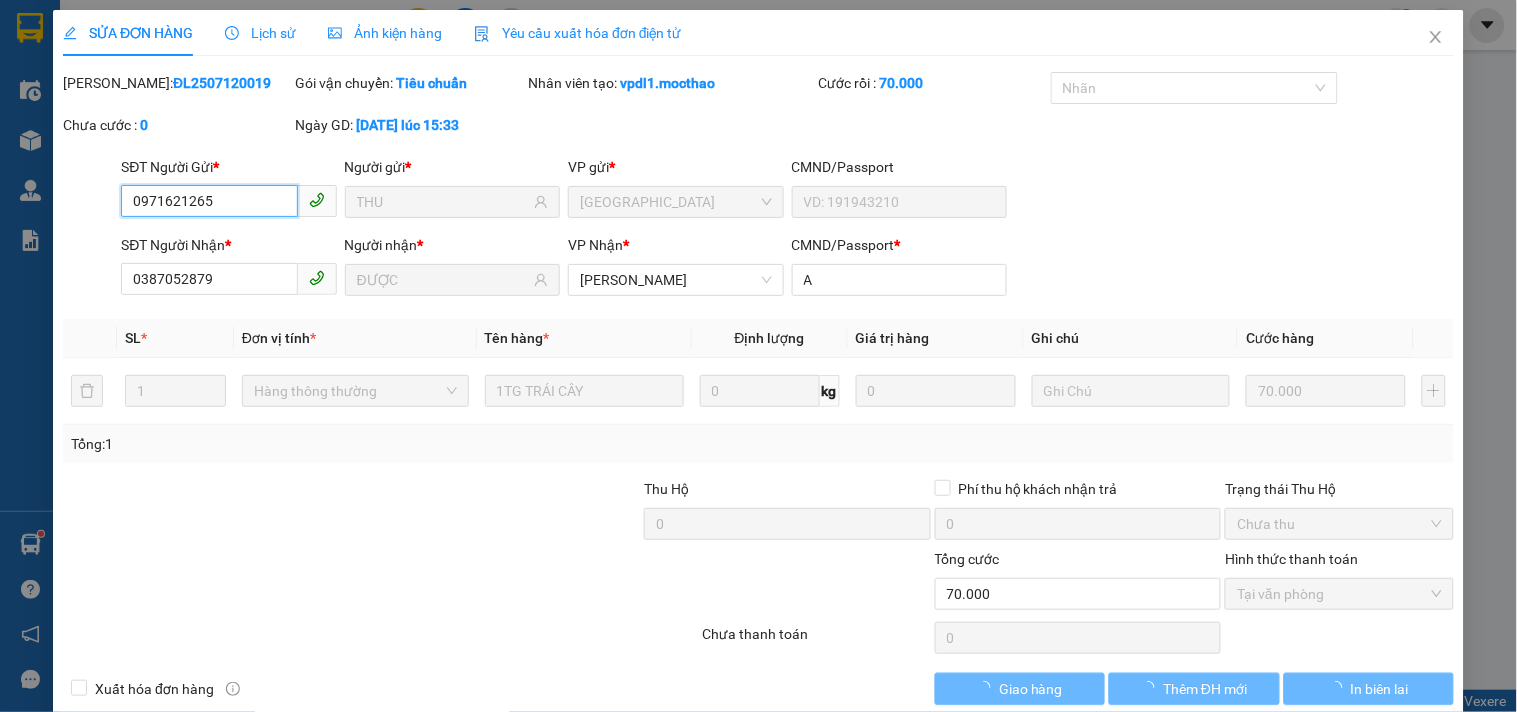 checkbox on "true" 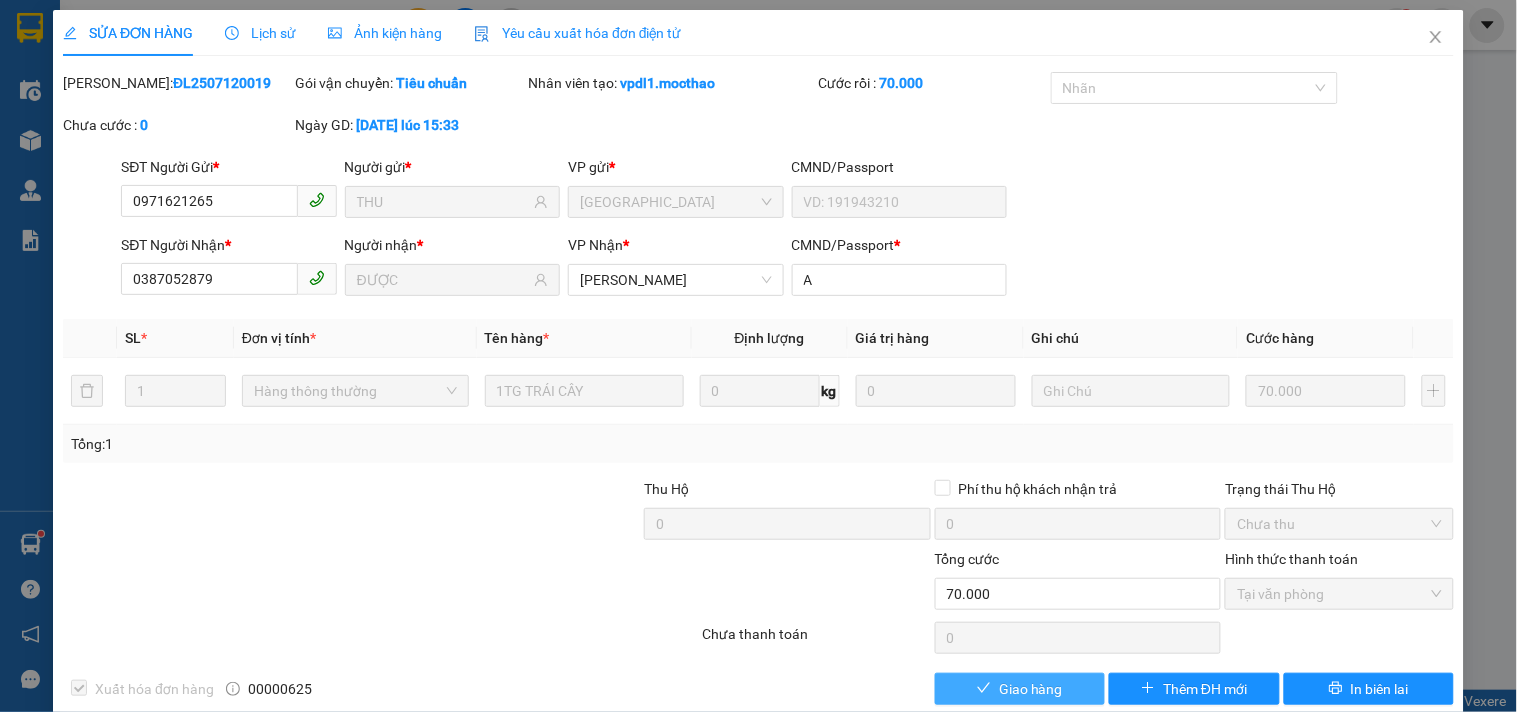 click on "Giao hàng" at bounding box center [1031, 689] 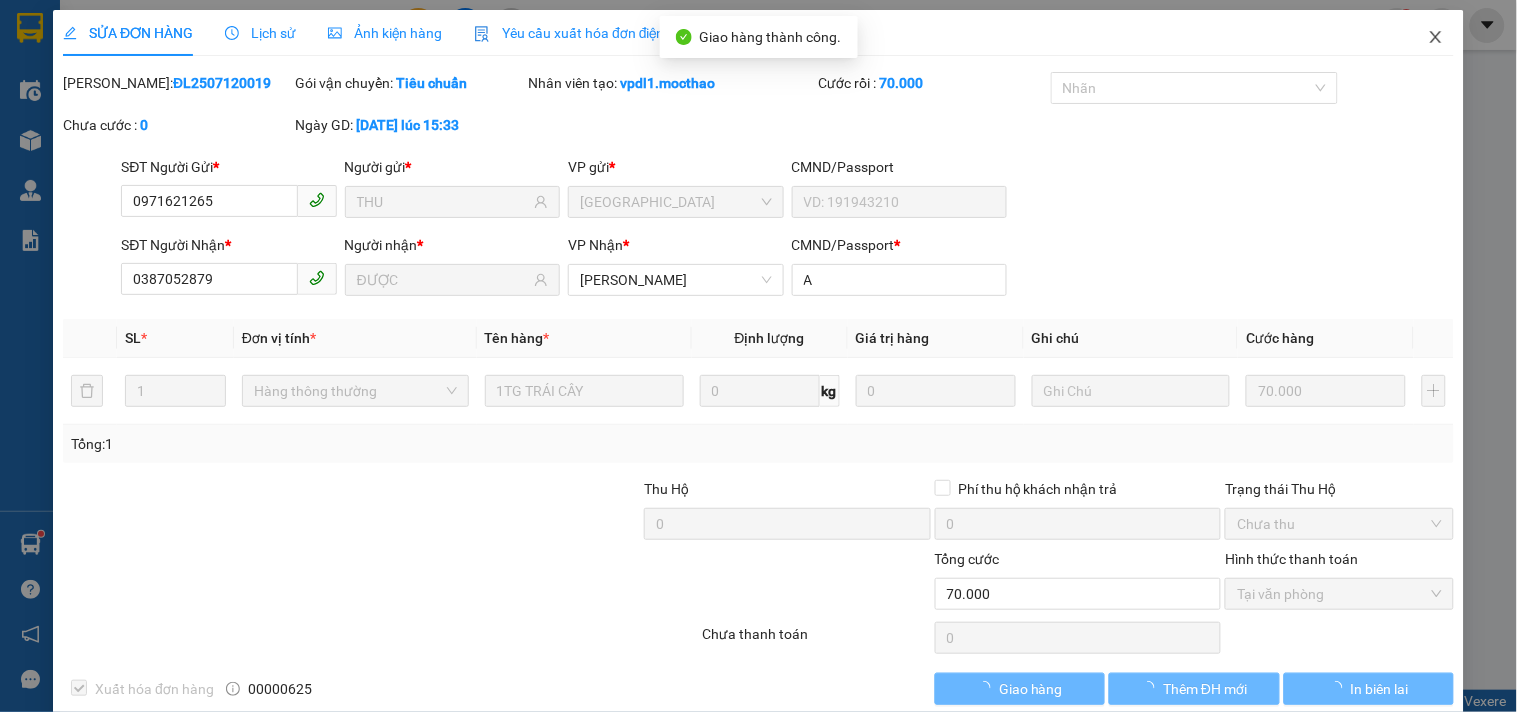 drag, startPoint x: 1411, startPoint y: 51, endPoint x: 1424, endPoint y: 26, distance: 28.178005 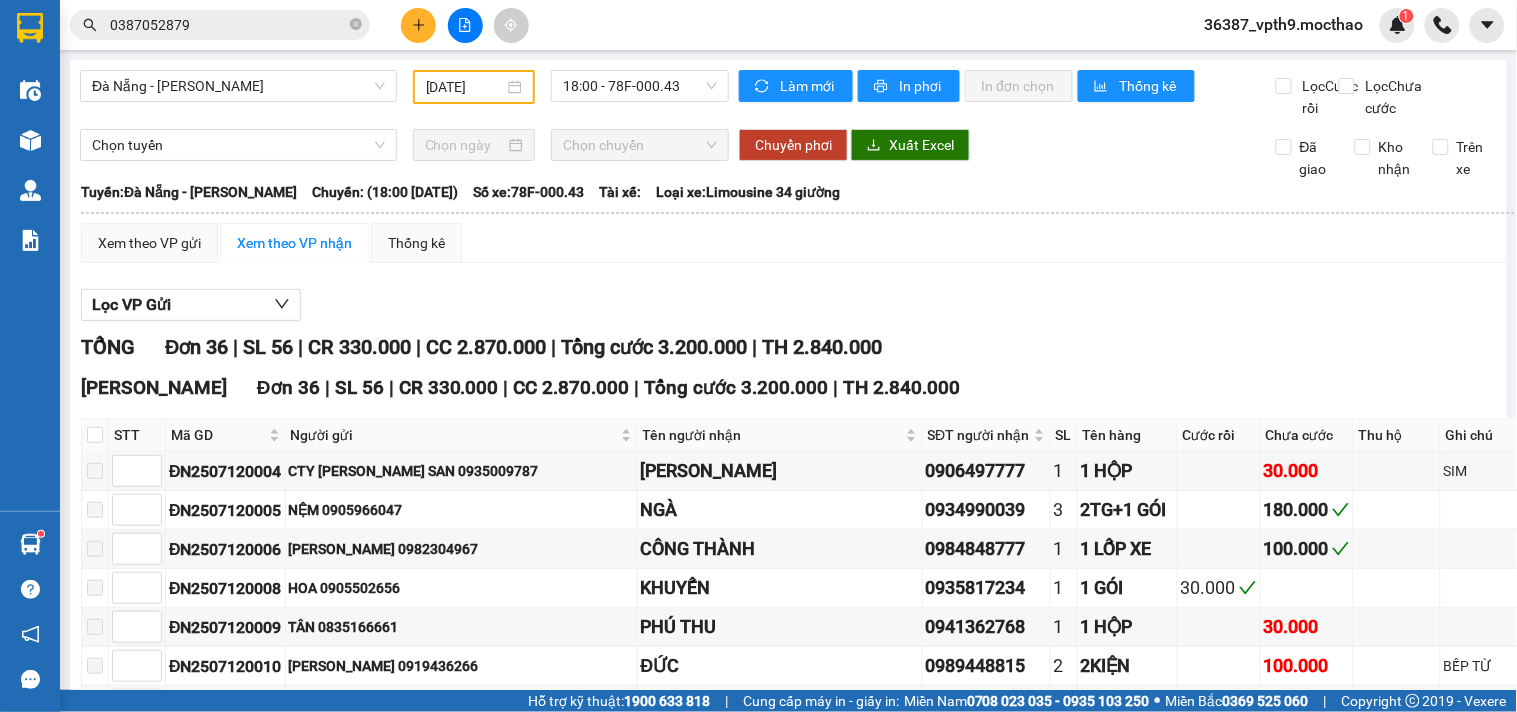click on "0387052879" at bounding box center (228, 25) 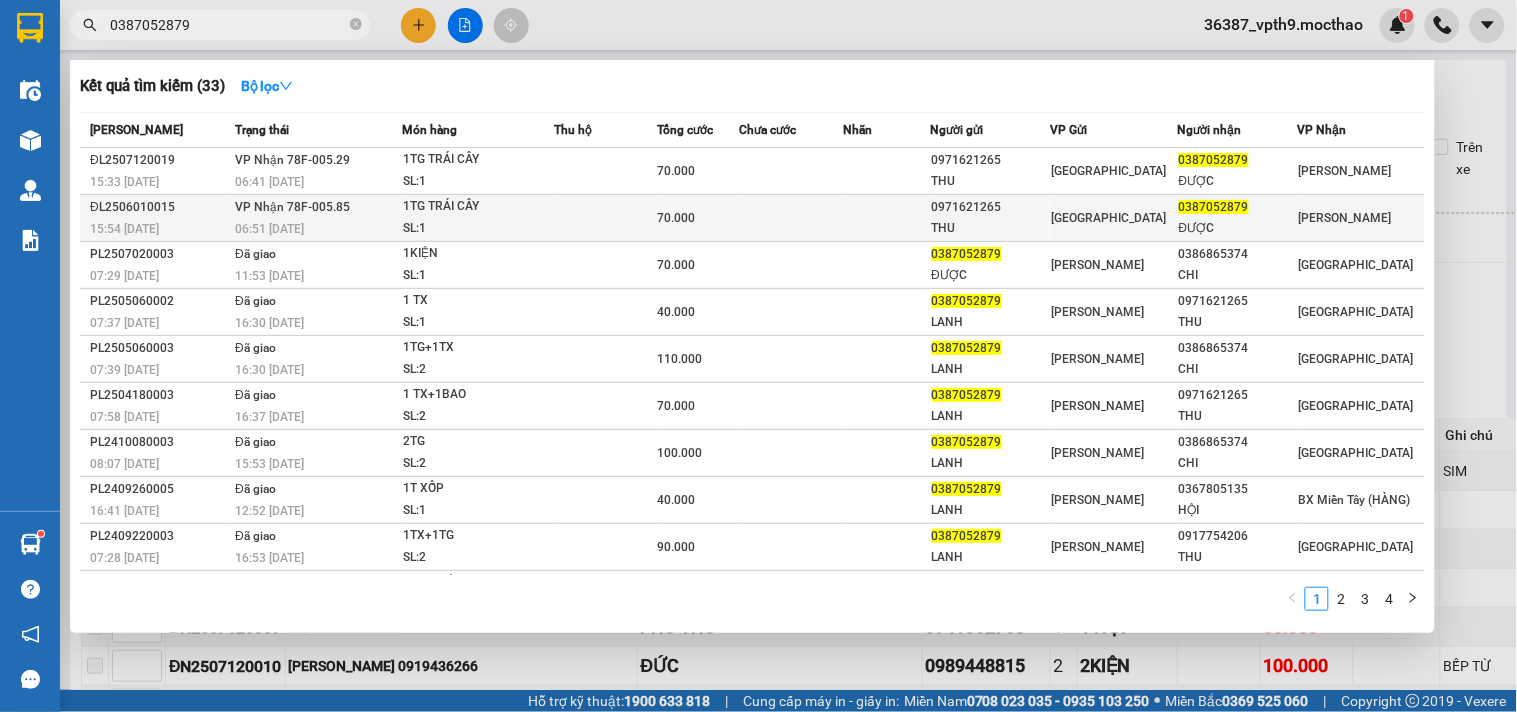 click on "VP Nhận   78F-005.85" at bounding box center [292, 207] 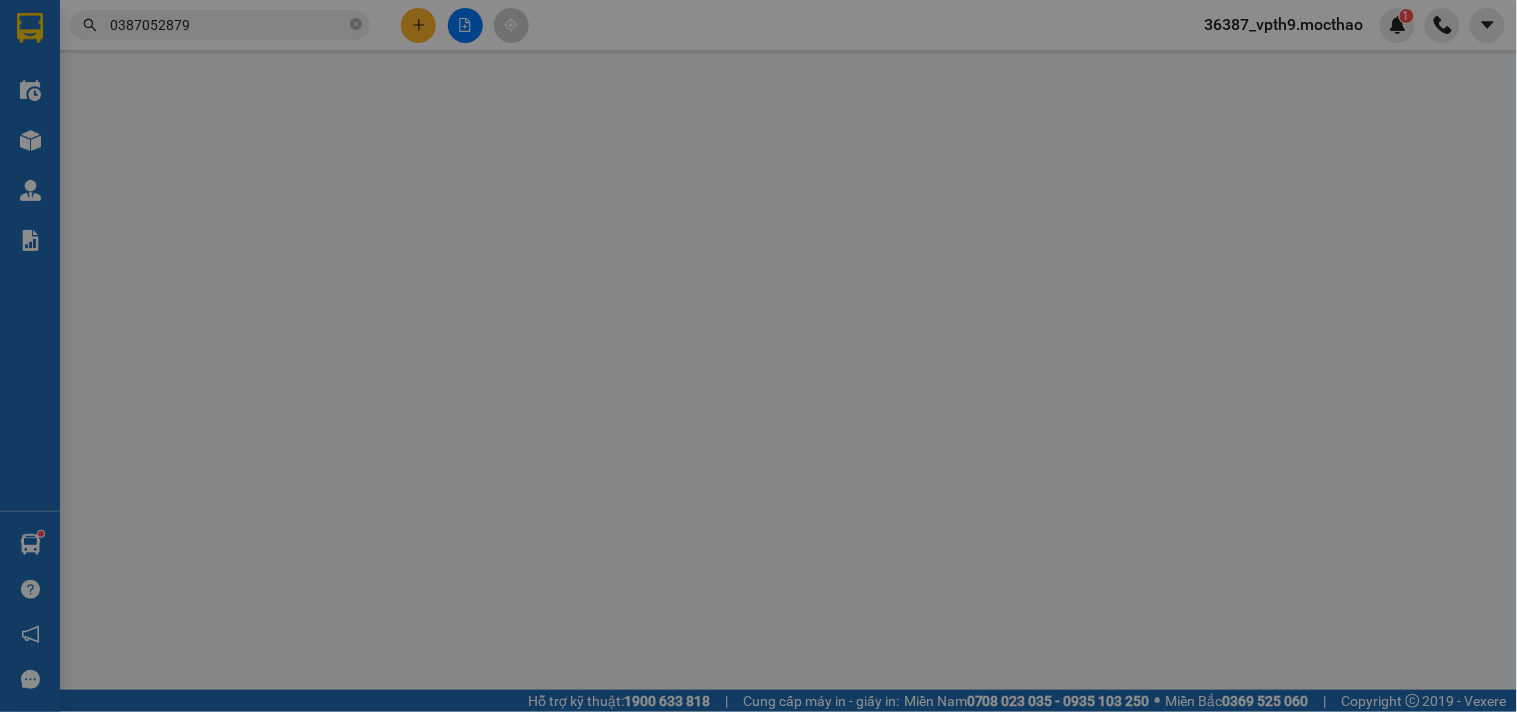 type on "0971621265" 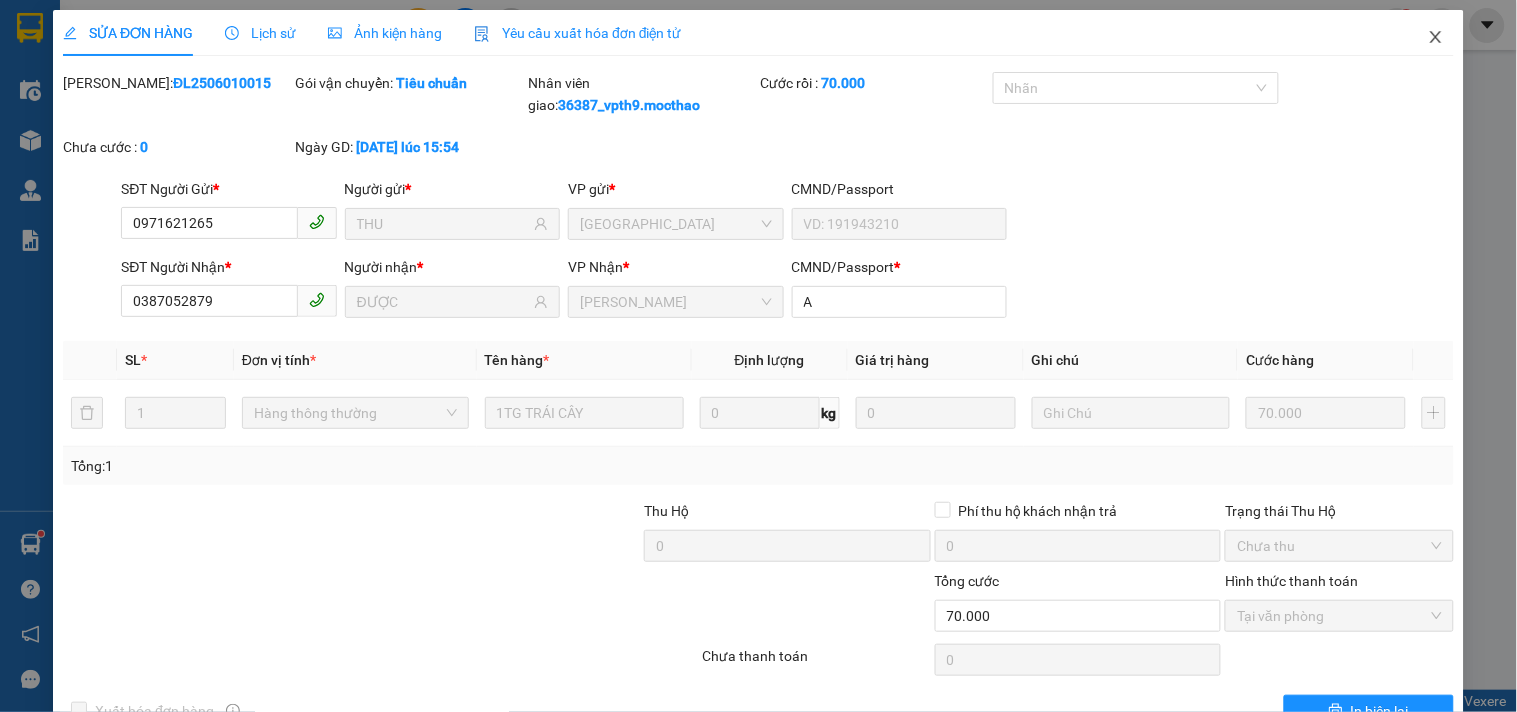 drag, startPoint x: 1434, startPoint y: 27, endPoint x: 277, endPoint y: 26, distance: 1157.0005 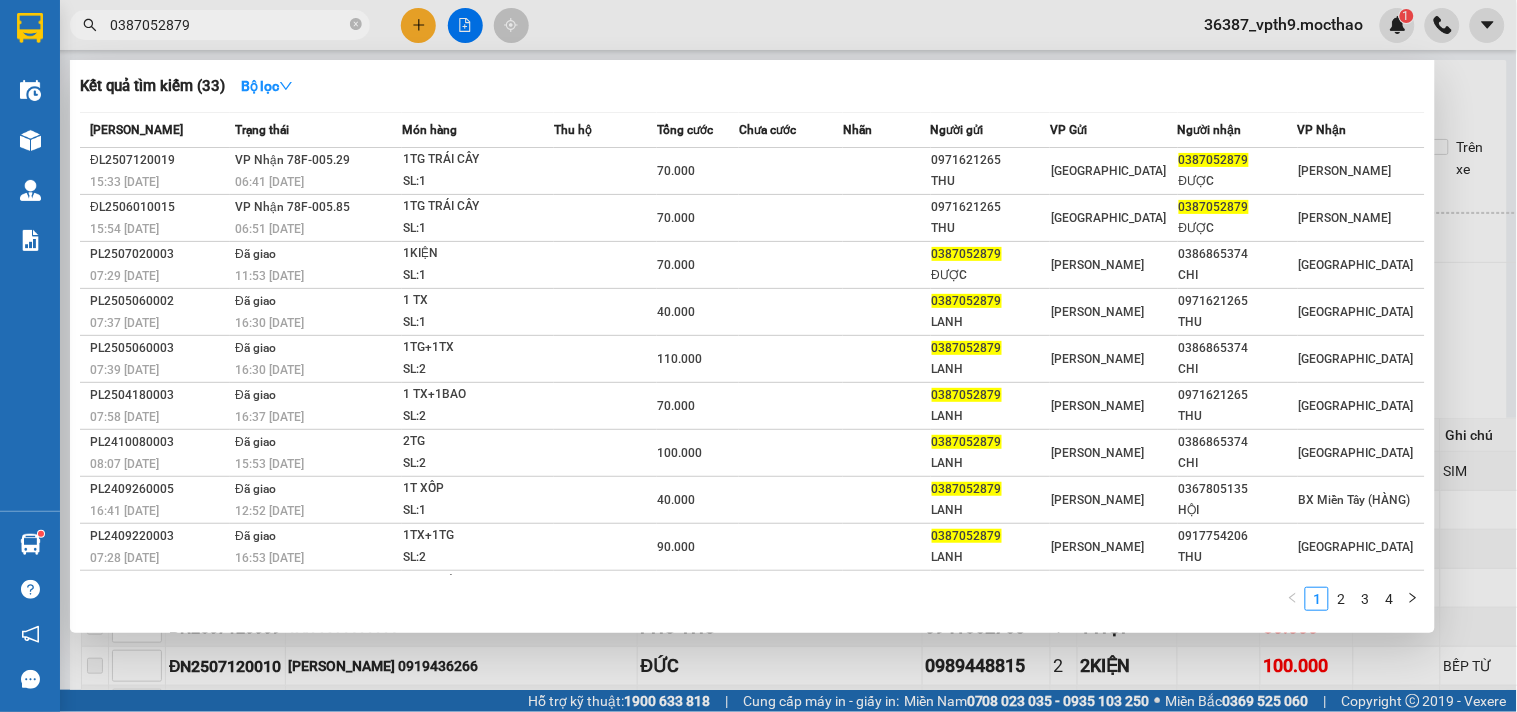 click on "0387052879" at bounding box center [228, 25] 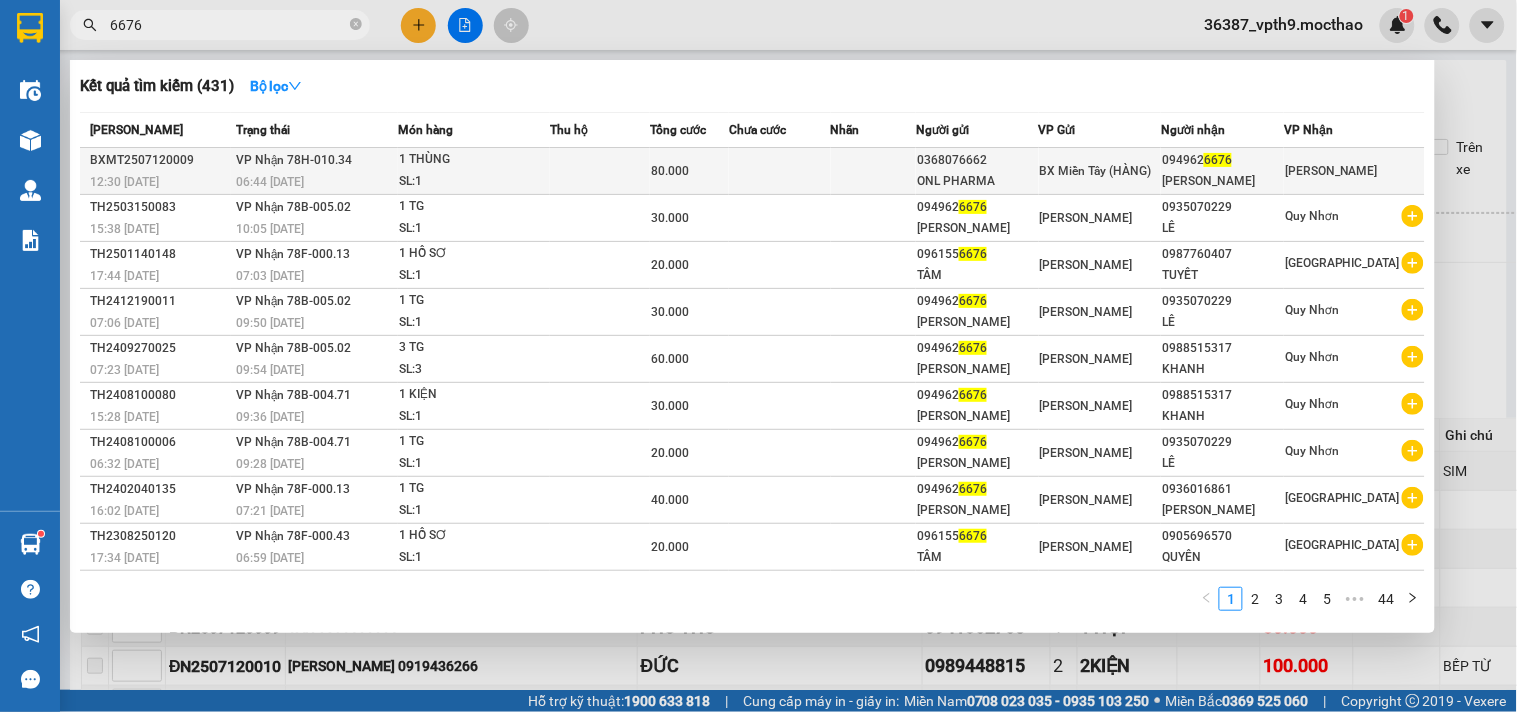 type on "6676" 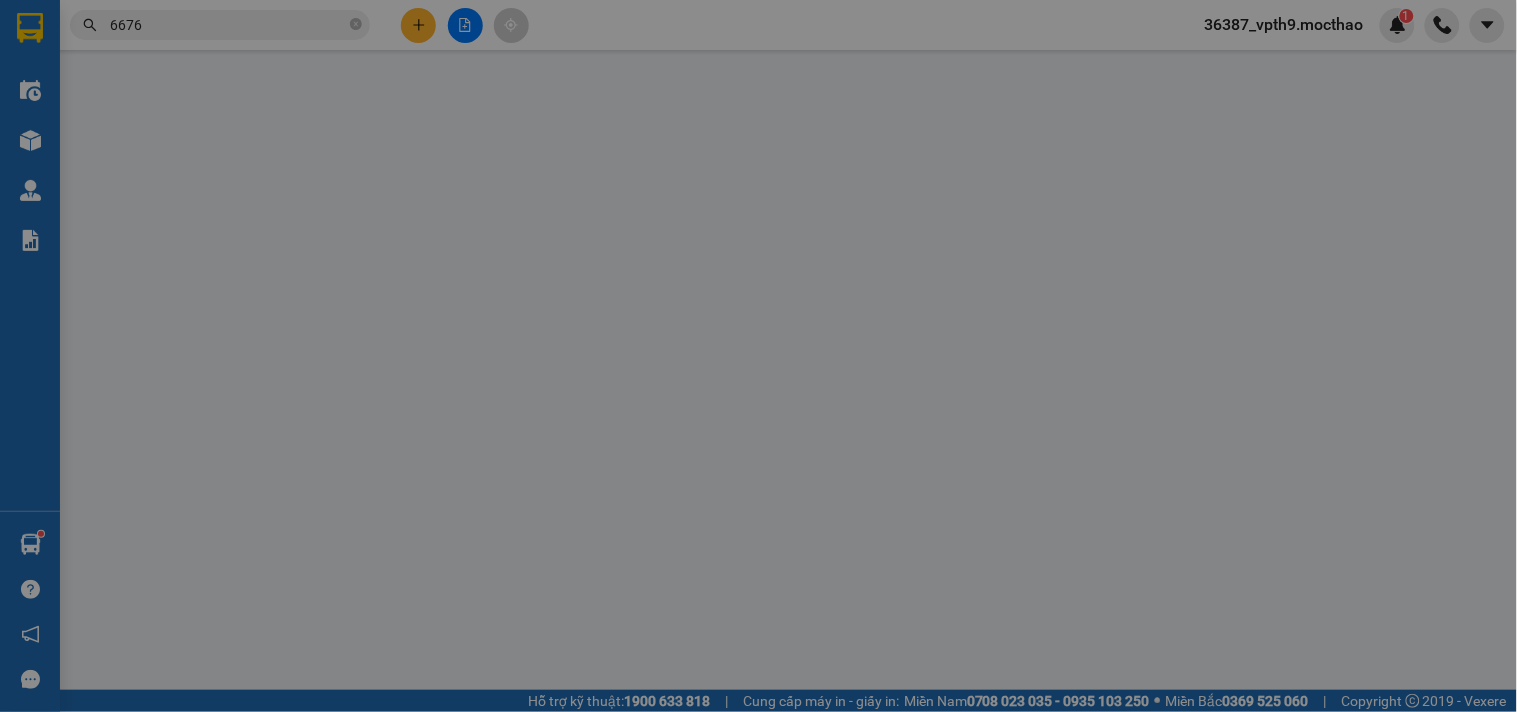 type on "0368076662" 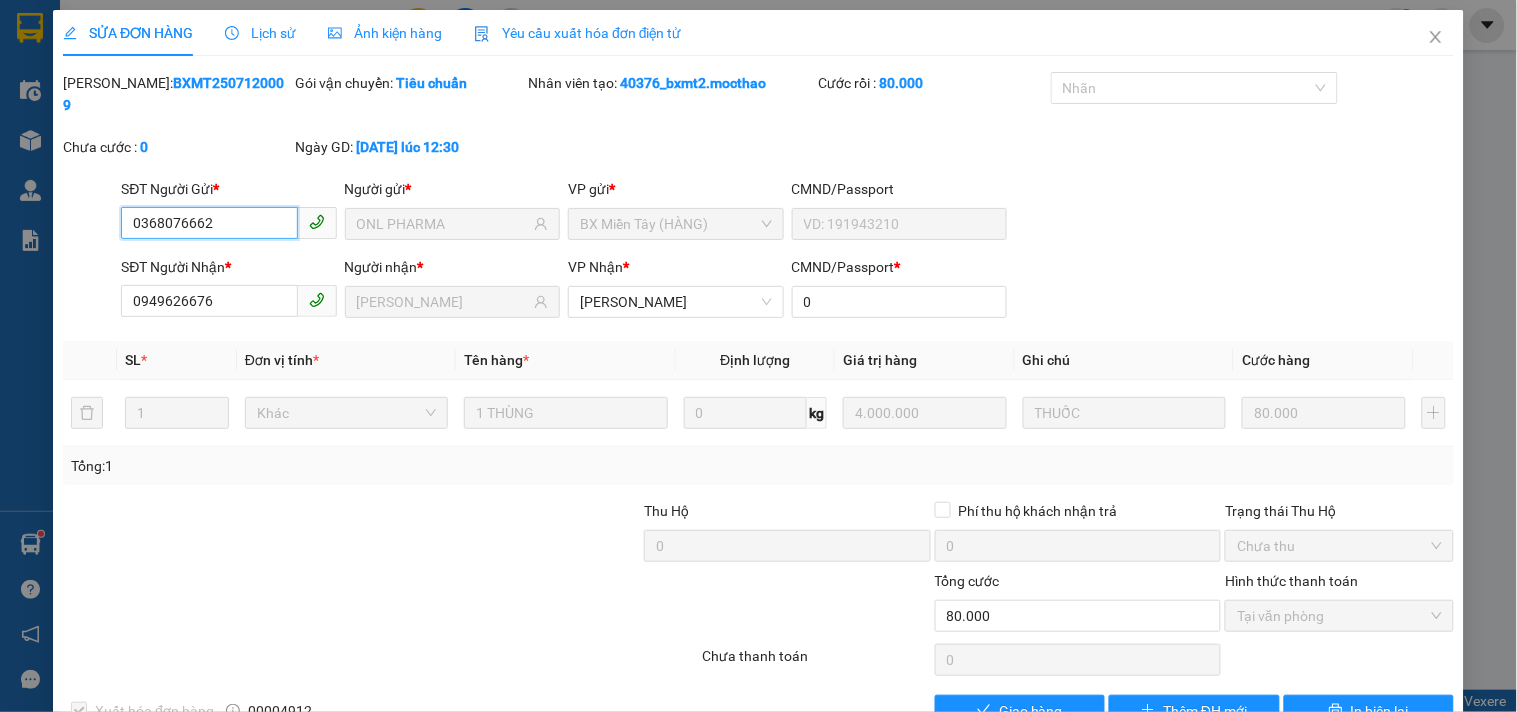 checkbox on "true" 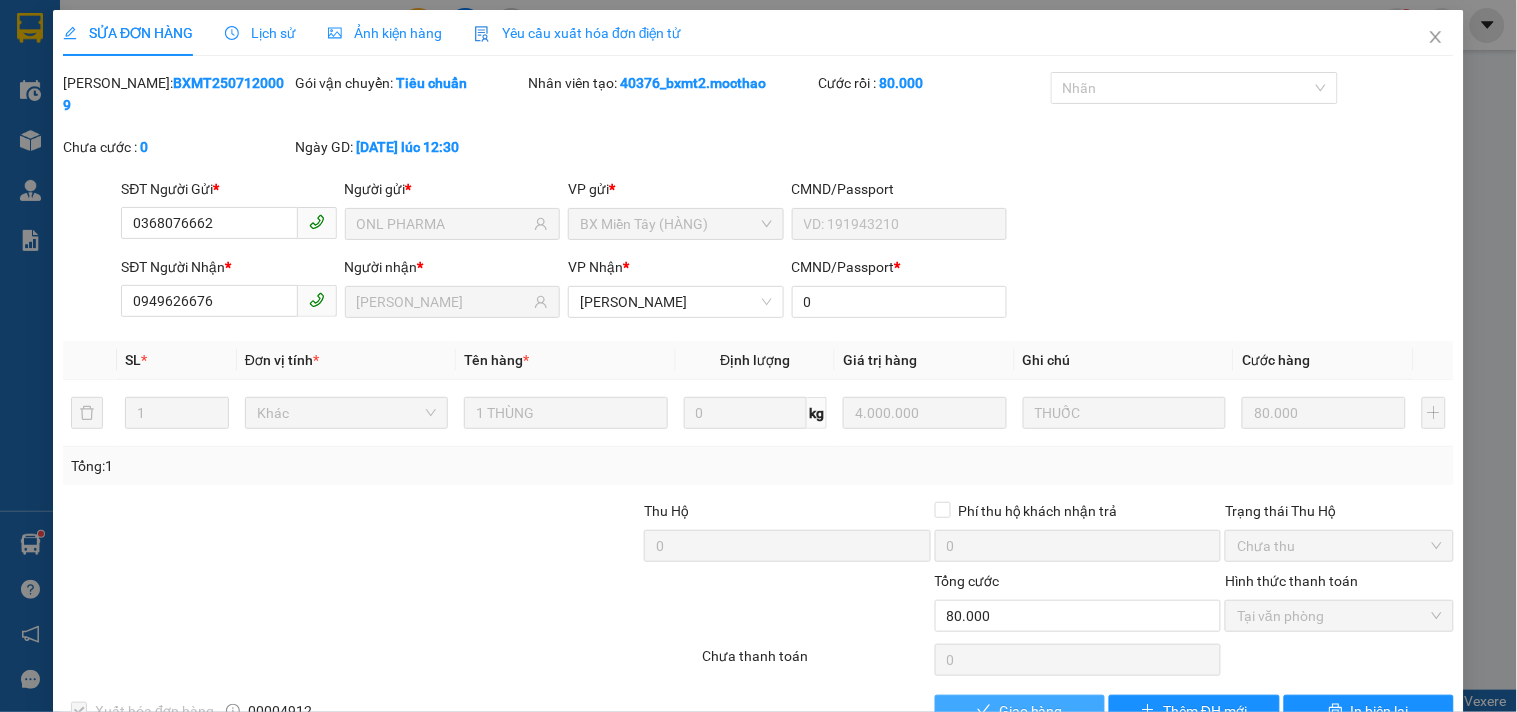click on "Giao hàng" at bounding box center (1031, 711) 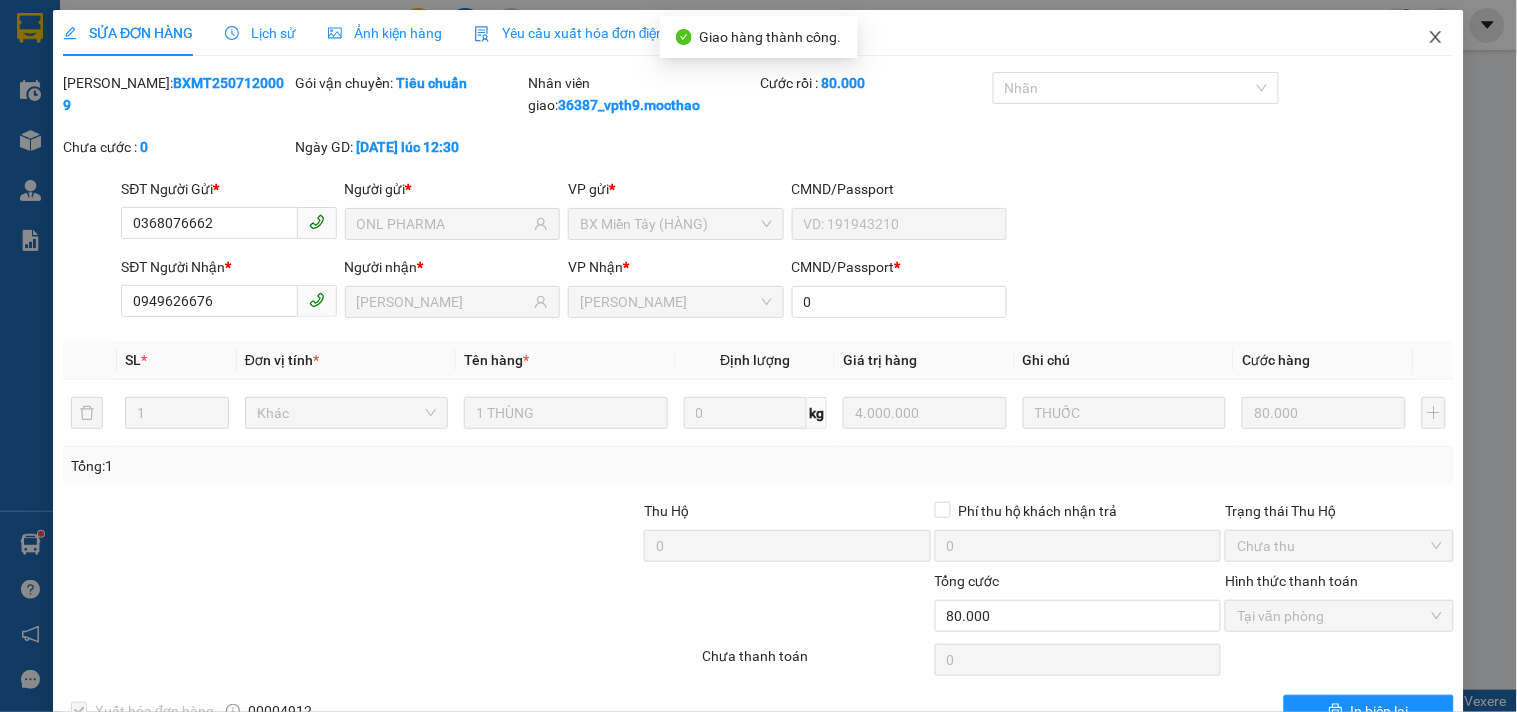 drag, startPoint x: 1414, startPoint y: 34, endPoint x: 686, endPoint y: 31, distance: 728.00616 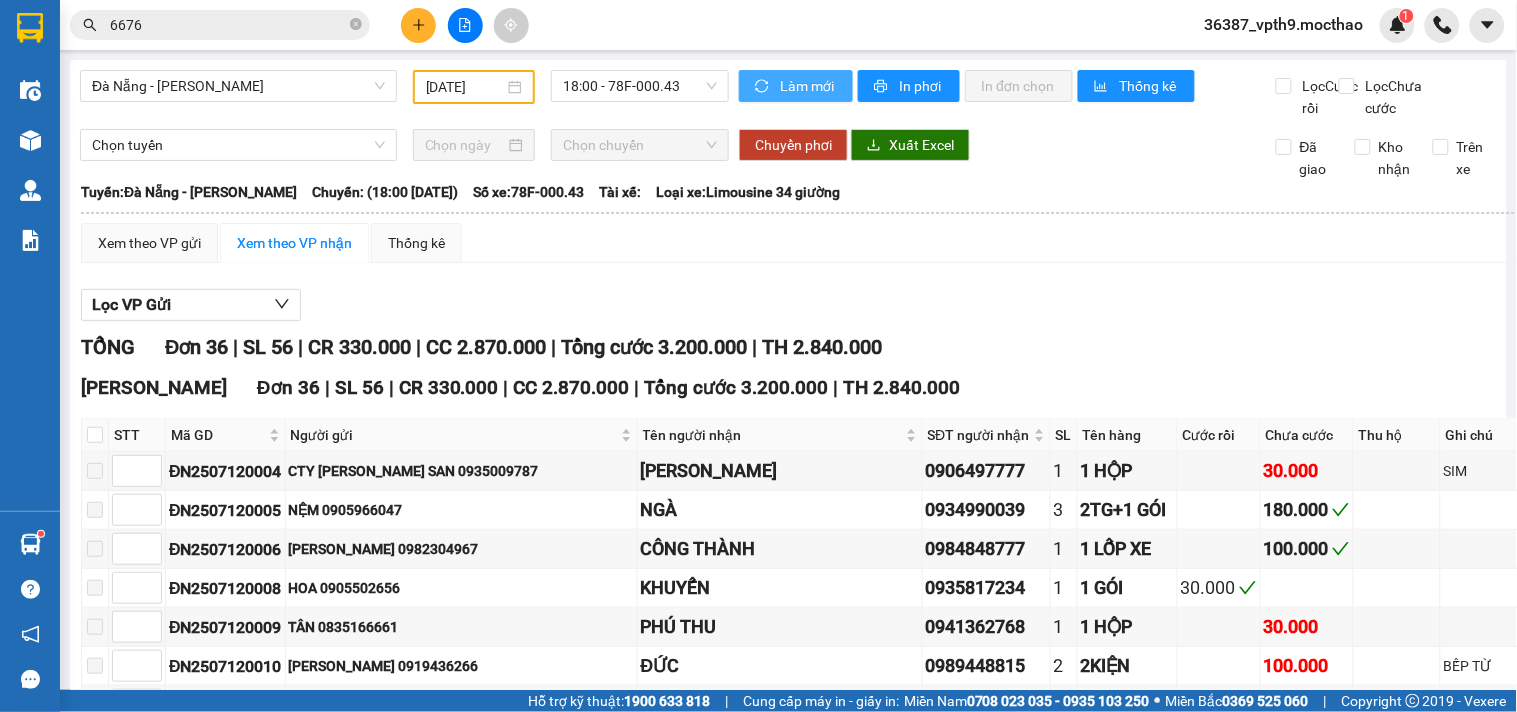 click on "Làm mới" at bounding box center (808, 86) 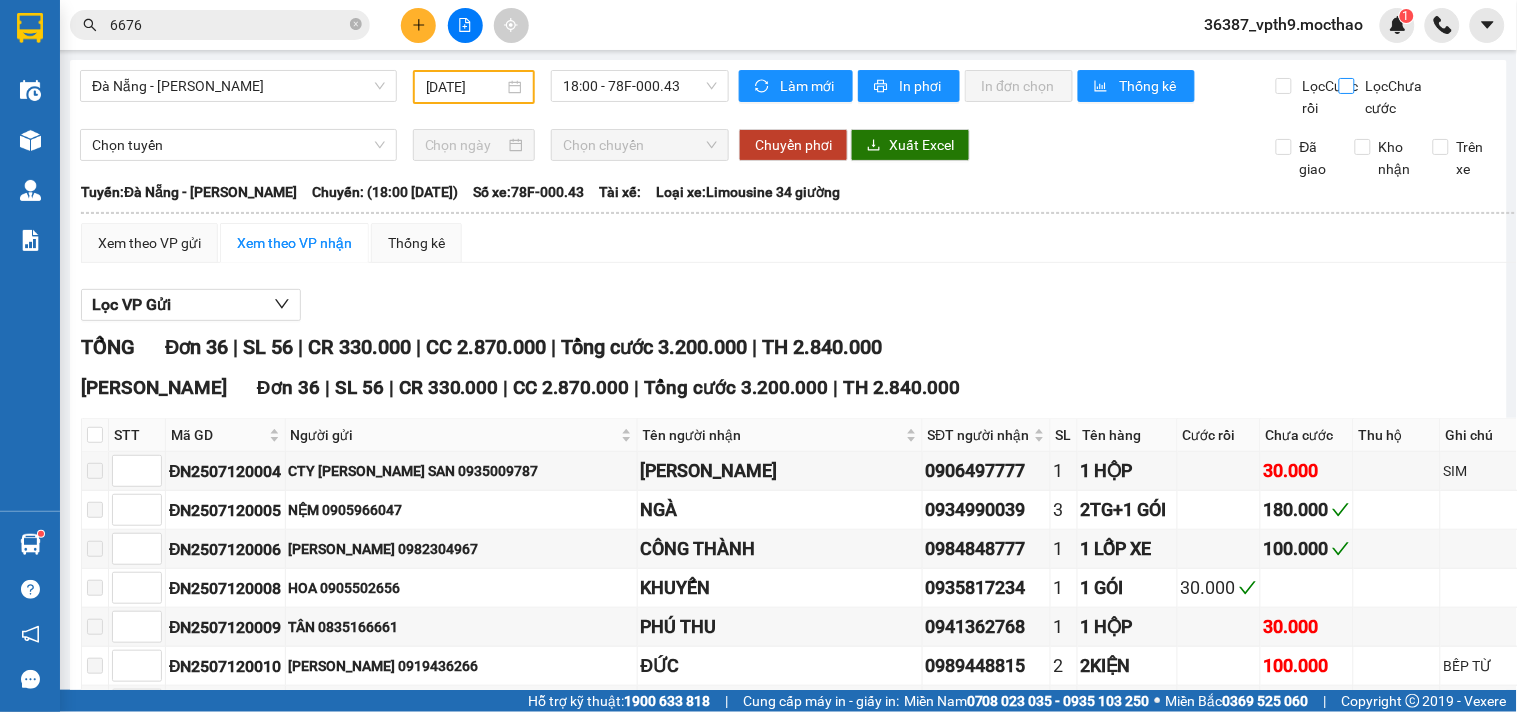 click on "Lọc  Chưa cước" at bounding box center (1348, 86) 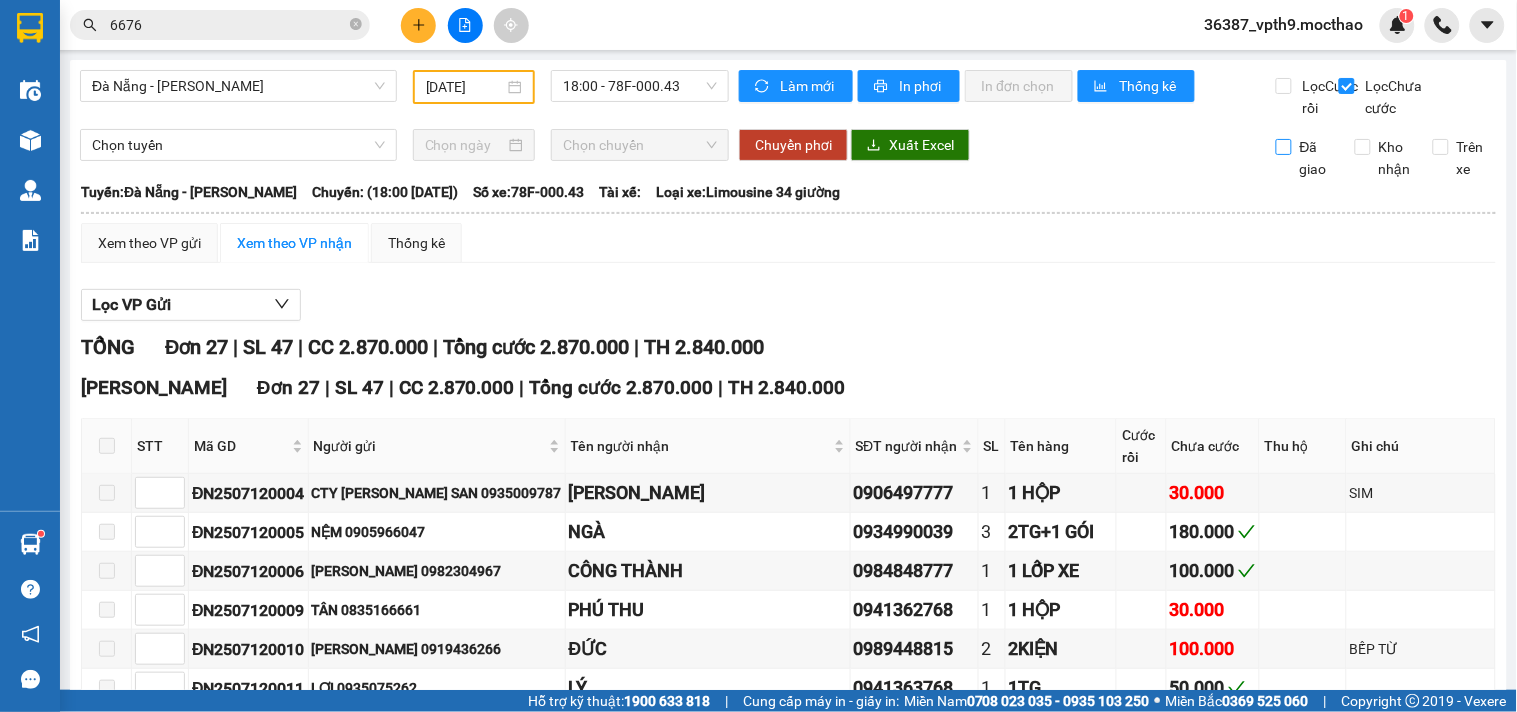 click on "Đã giao" at bounding box center (1316, 158) 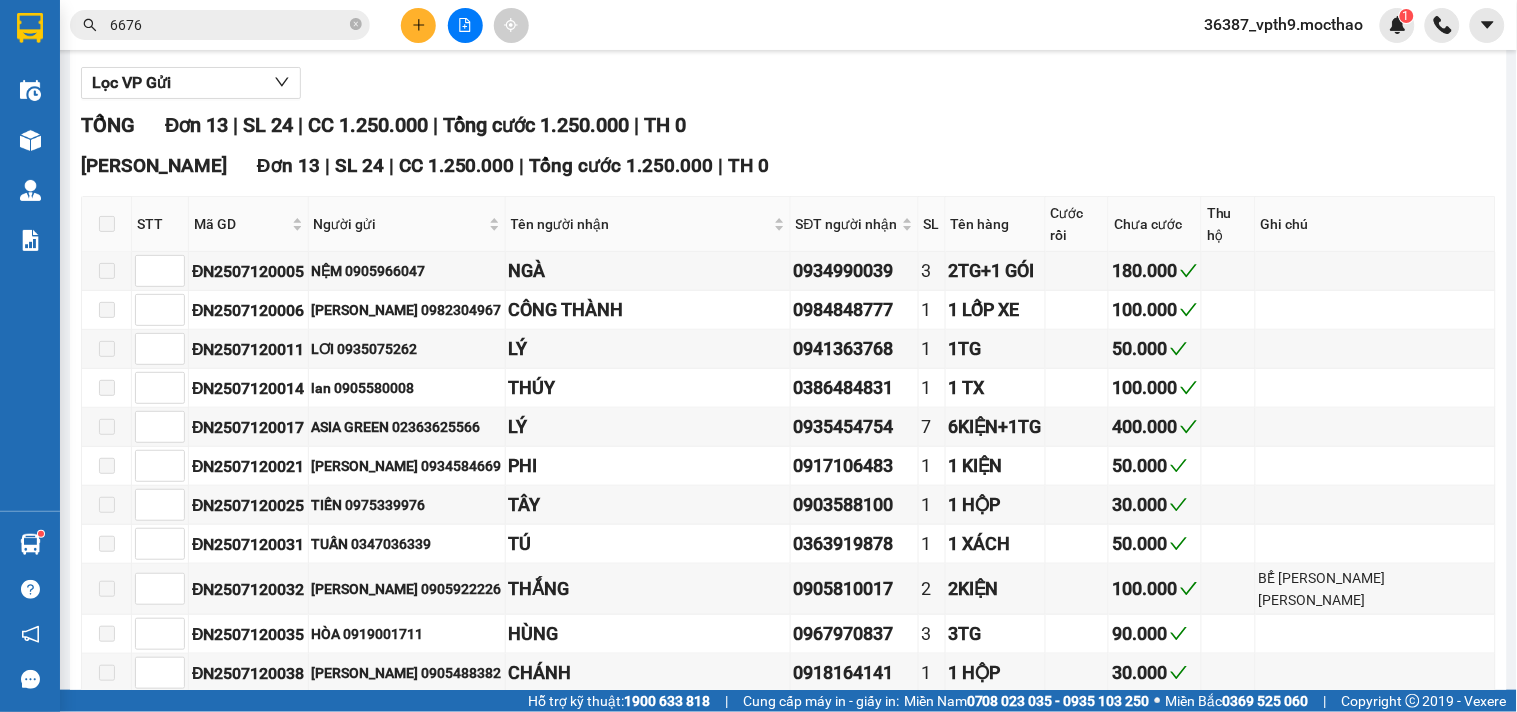 scroll, scrollTop: 398, scrollLeft: 0, axis: vertical 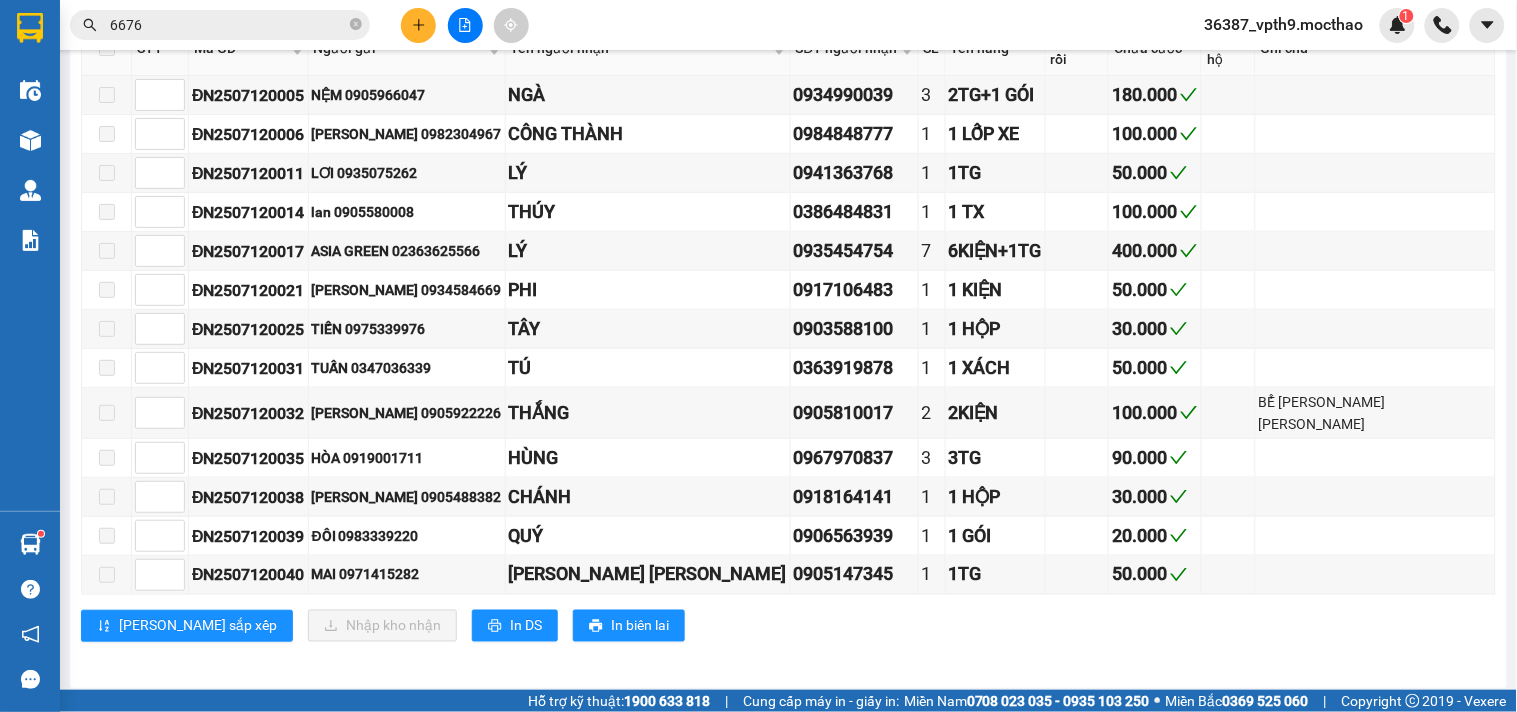 click on "6676" at bounding box center (228, 25) 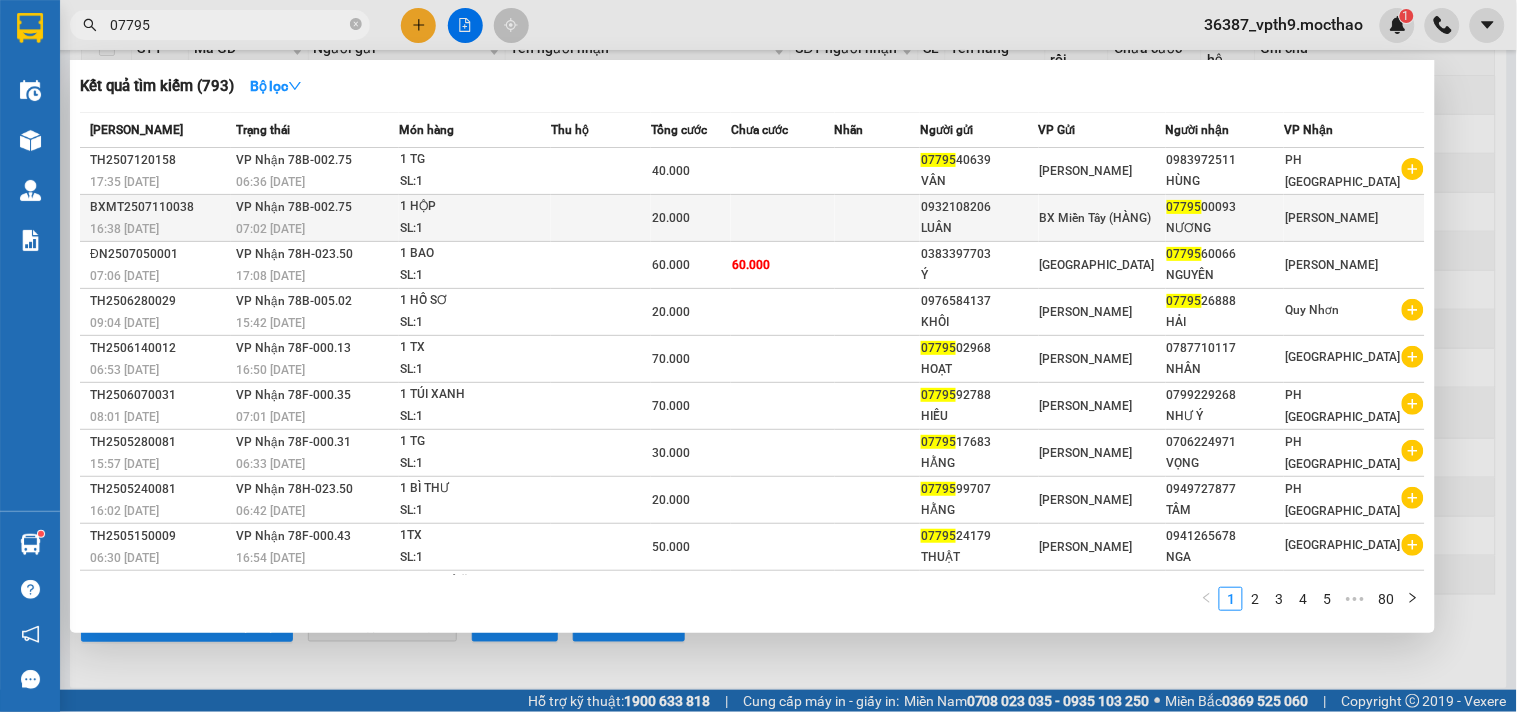type on "07795" 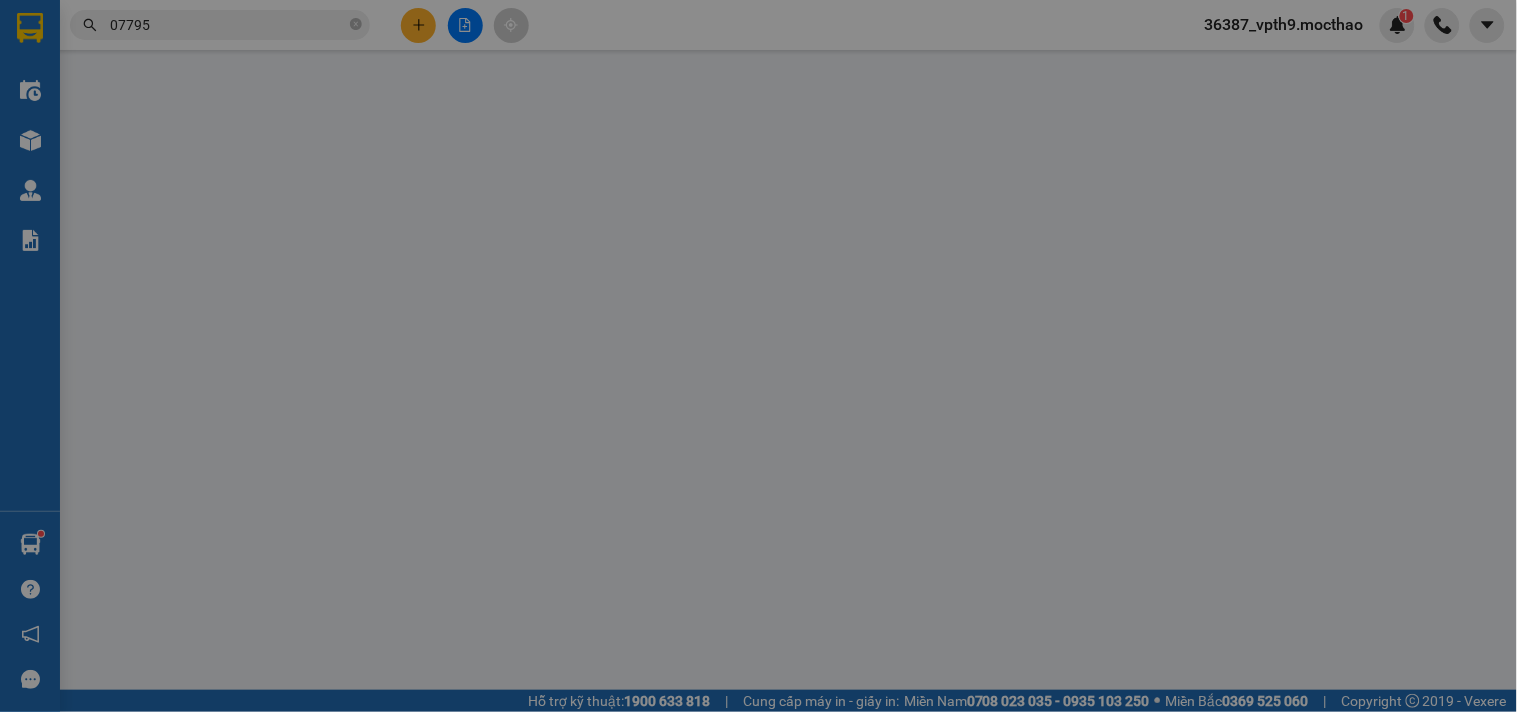 scroll, scrollTop: 0, scrollLeft: 0, axis: both 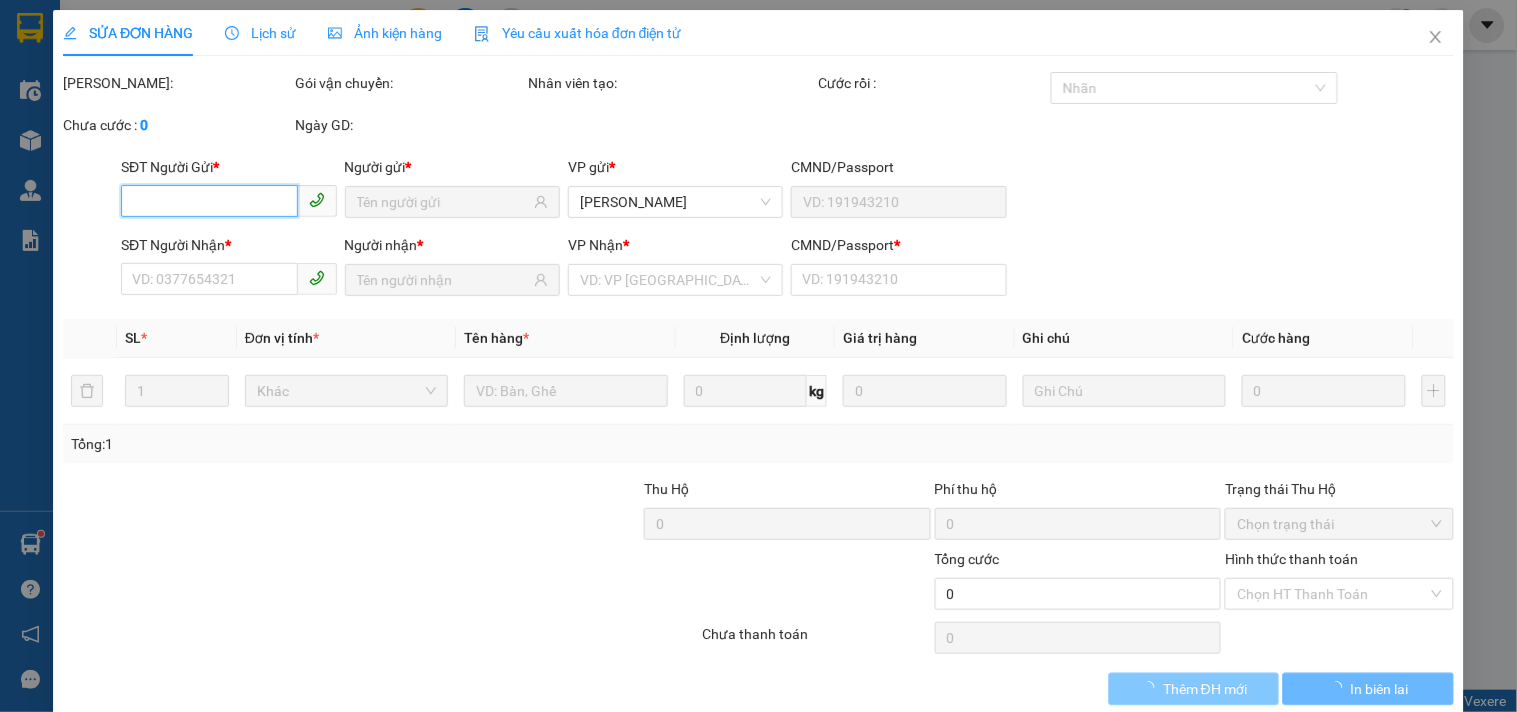 type on "0932108206" 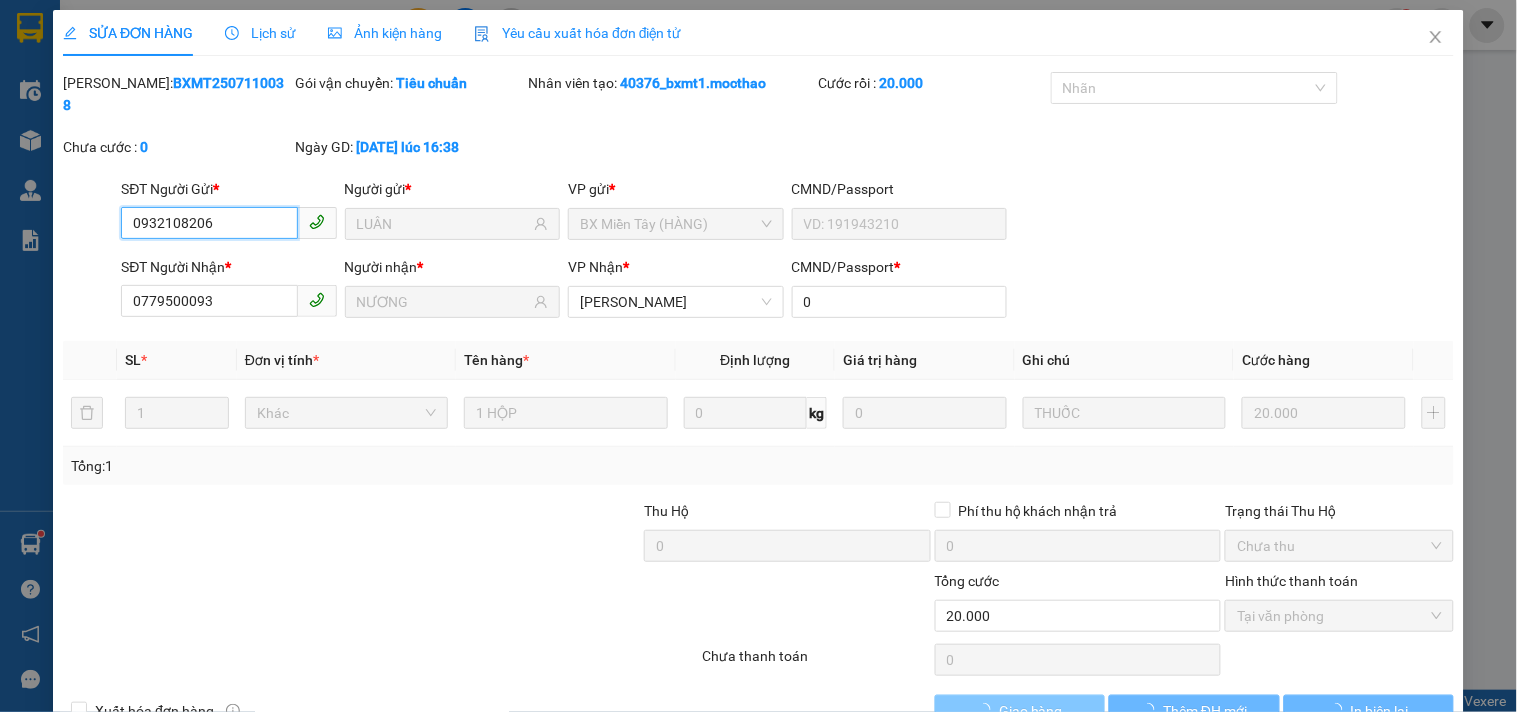 checkbox on "true" 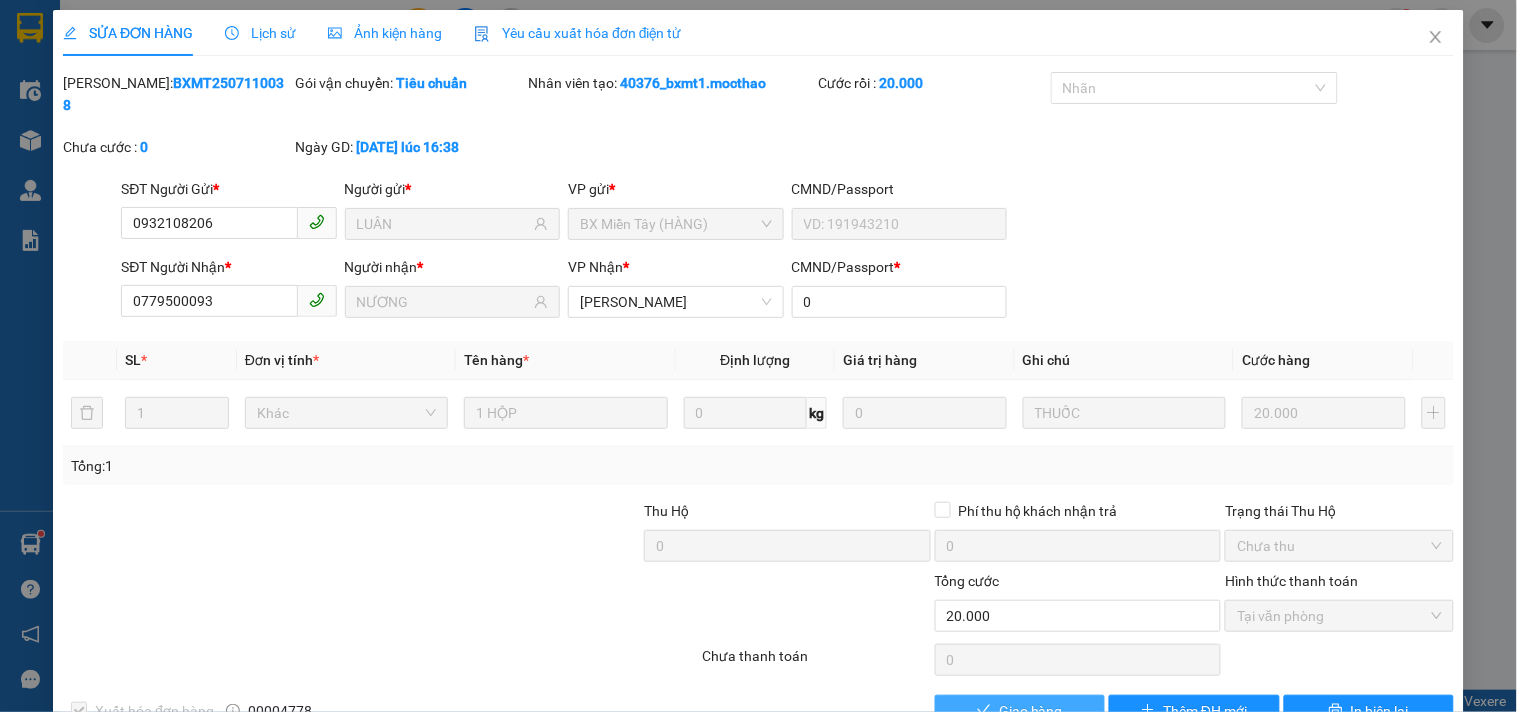 click on "Giao hàng" at bounding box center (1031, 711) 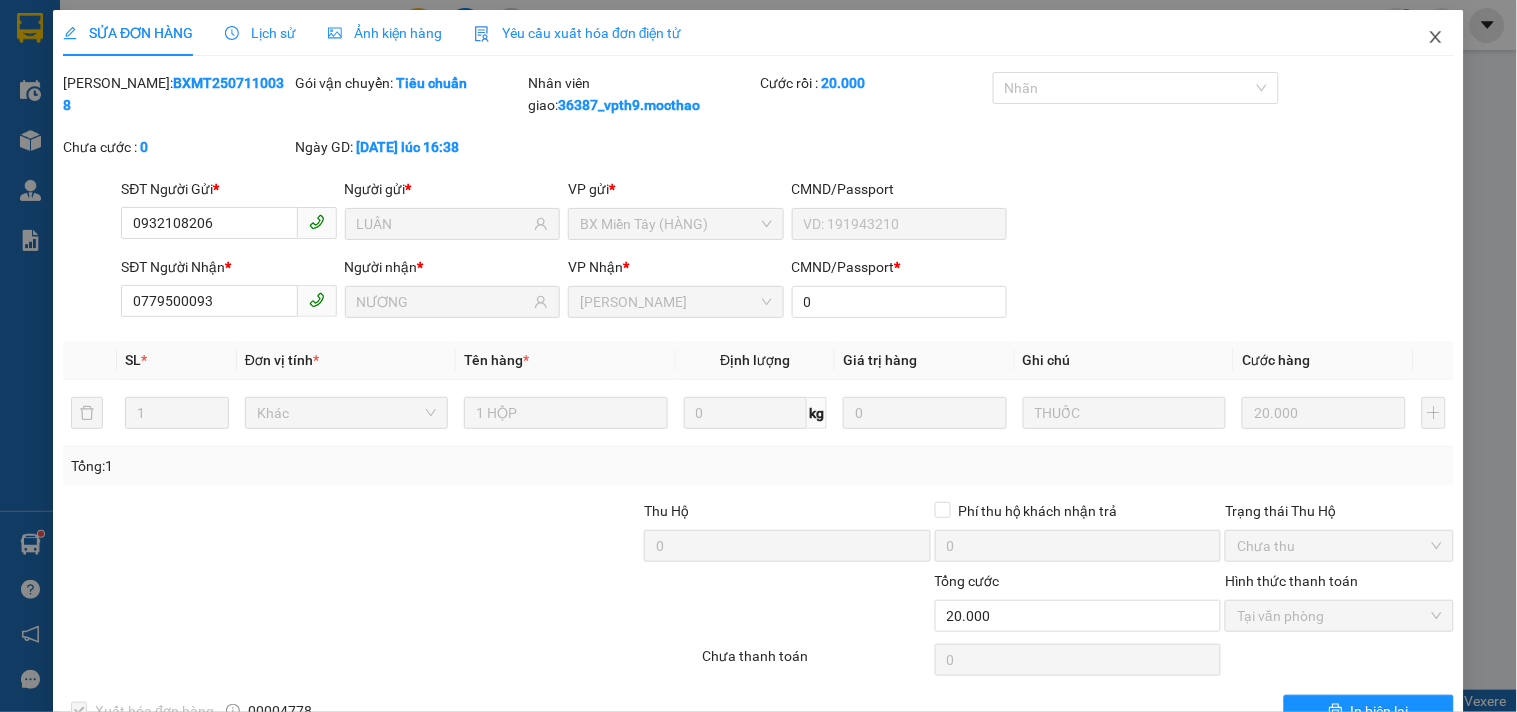 click 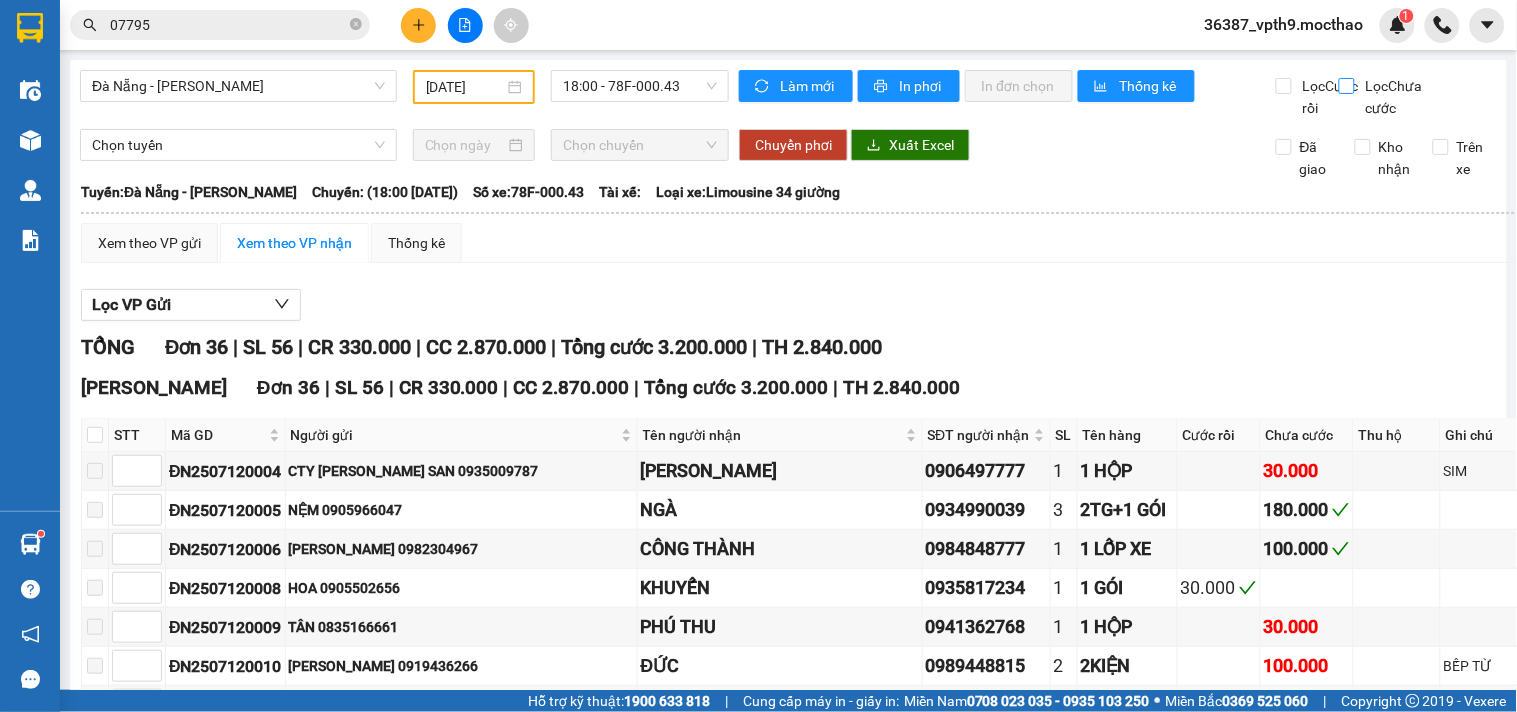 click on "Lọc  Chưa cước" at bounding box center (1348, 86) 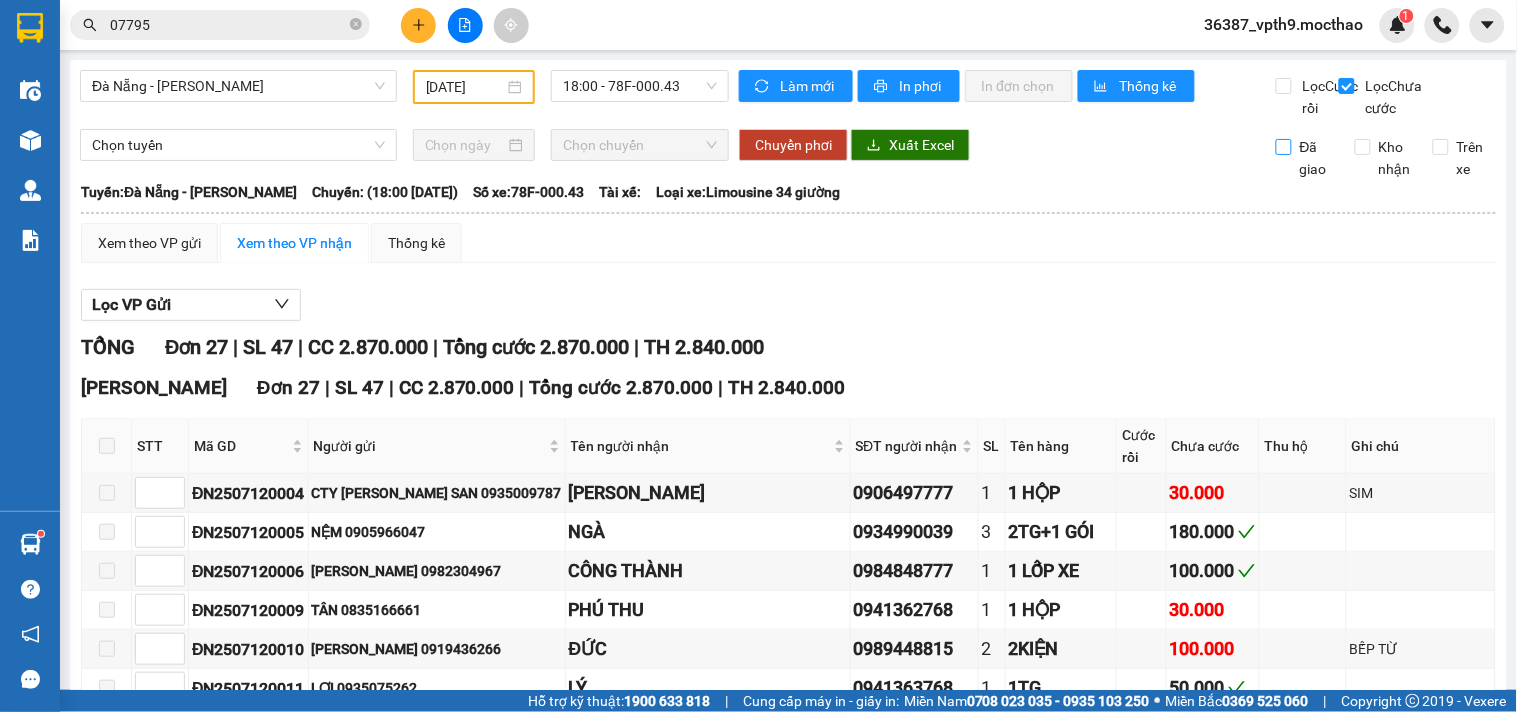 click on "Đã giao" at bounding box center (1316, 158) 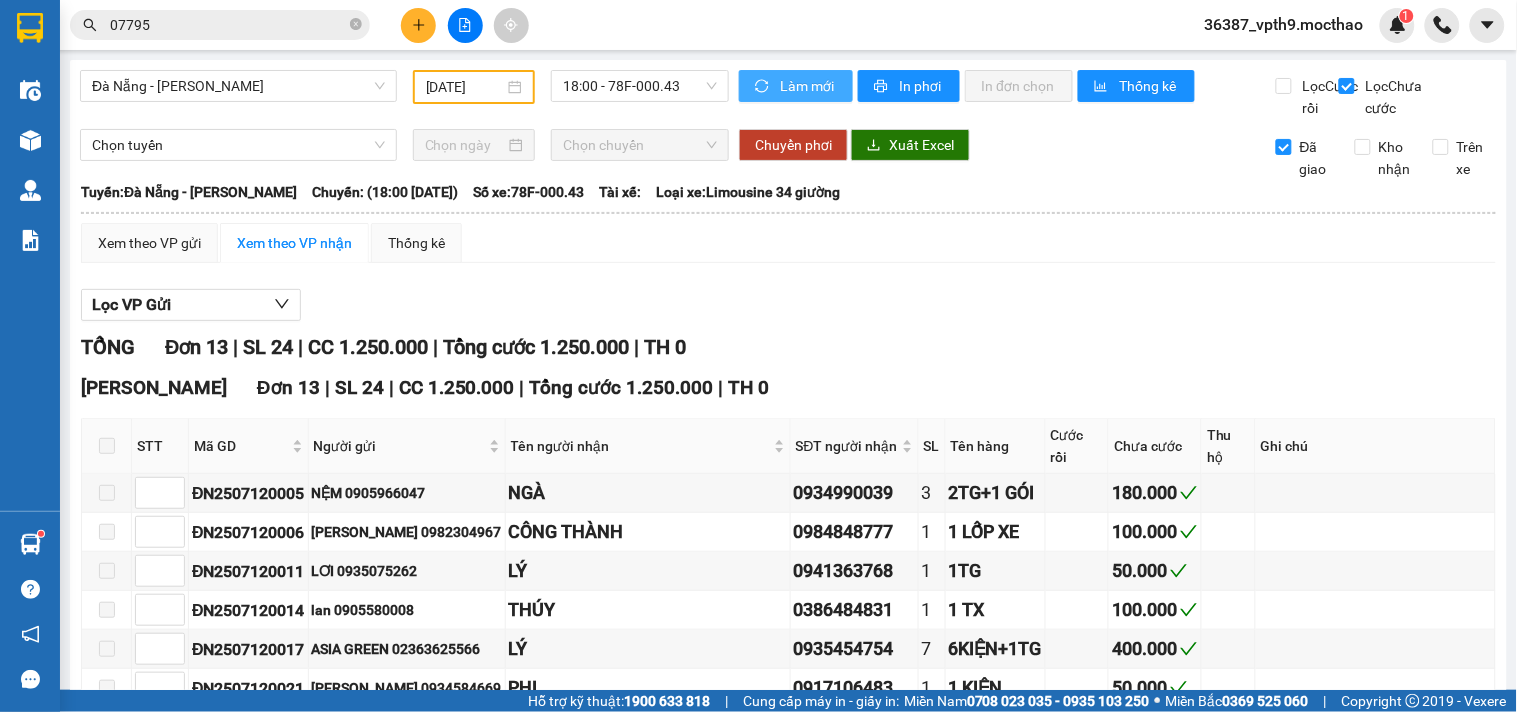click on "Làm mới" at bounding box center (808, 86) 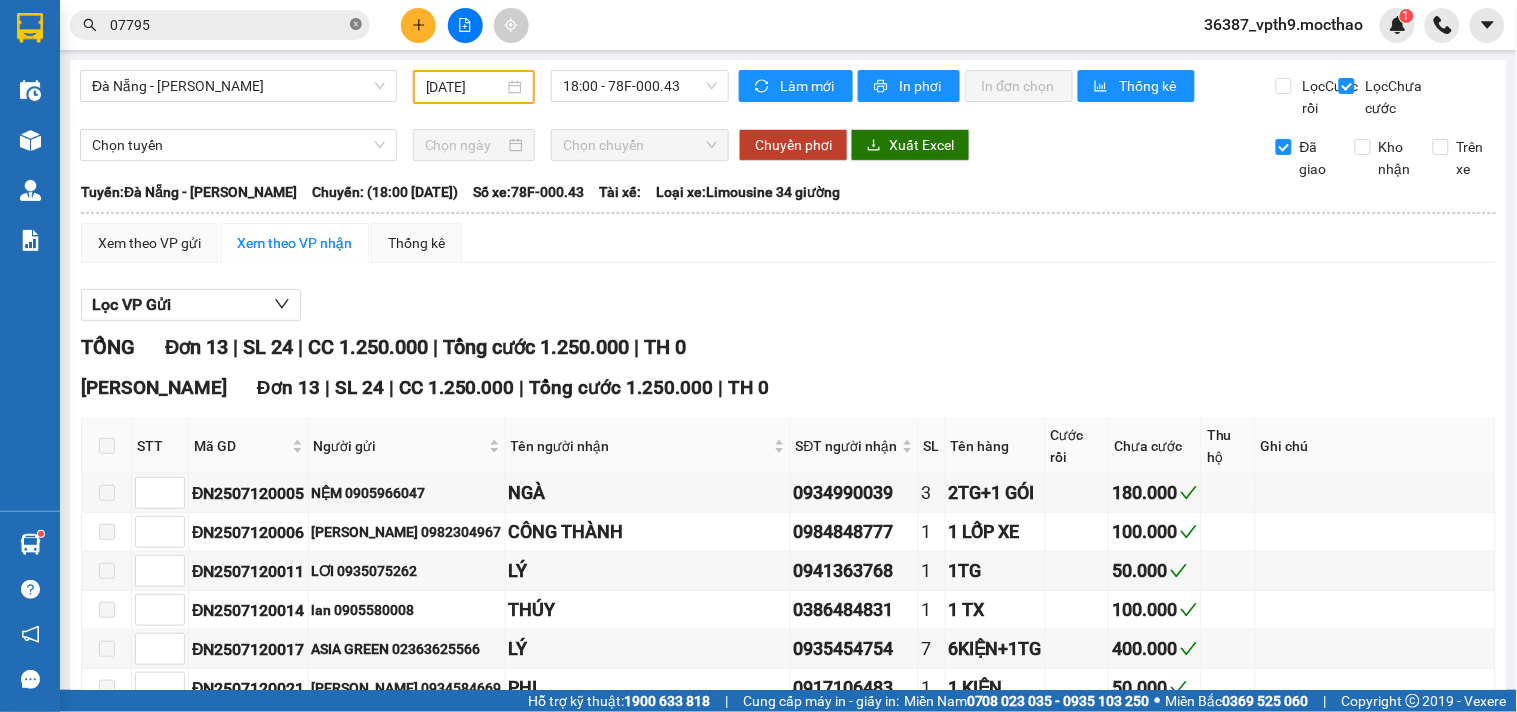 click 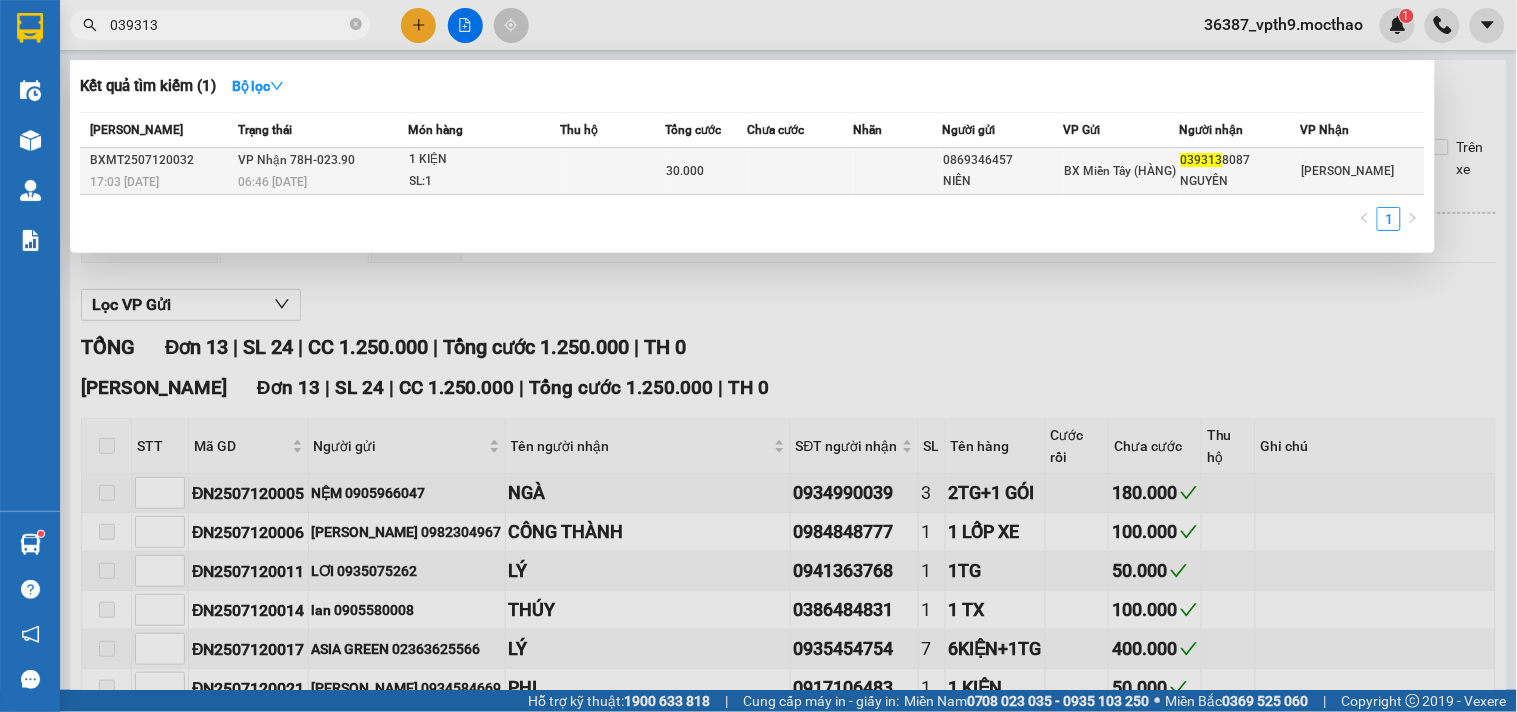 type on "039313" 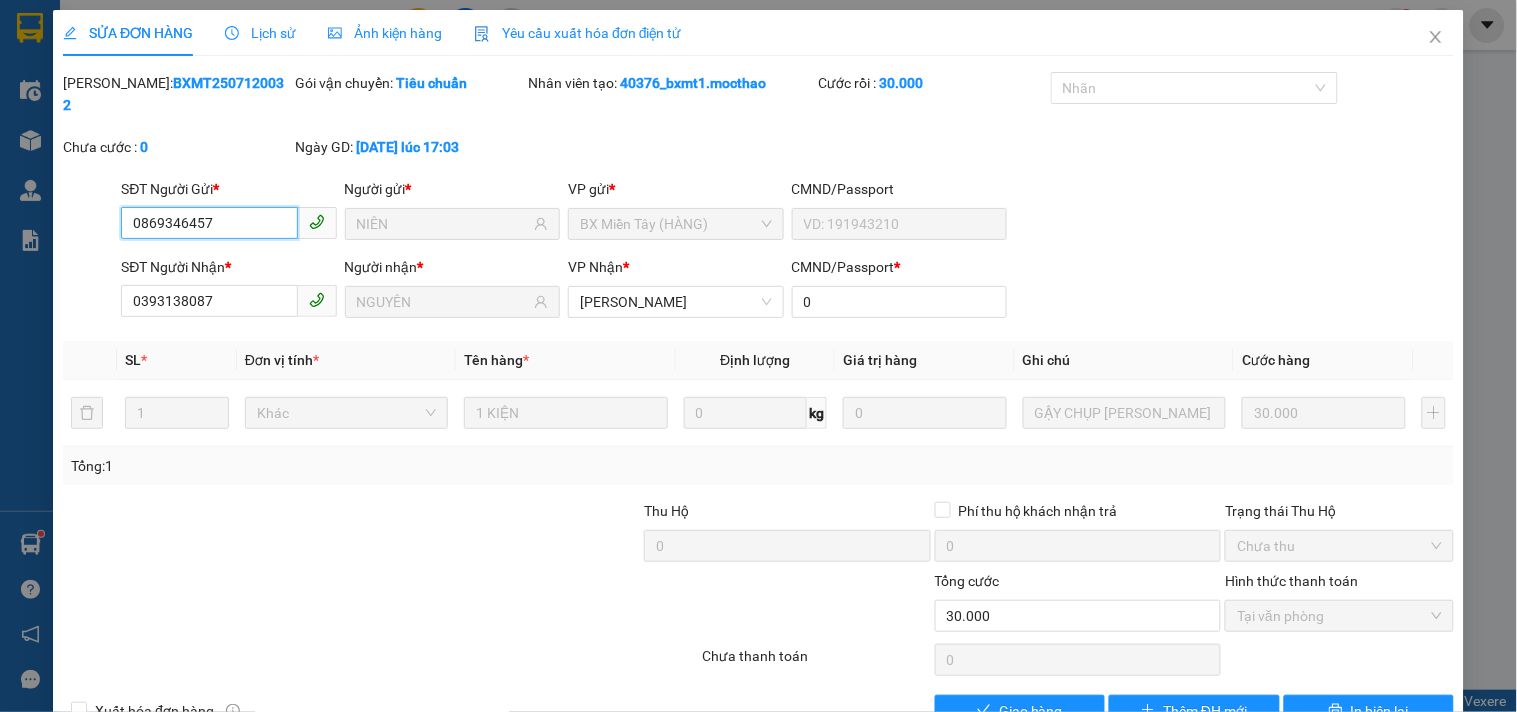 type on "0869346457" 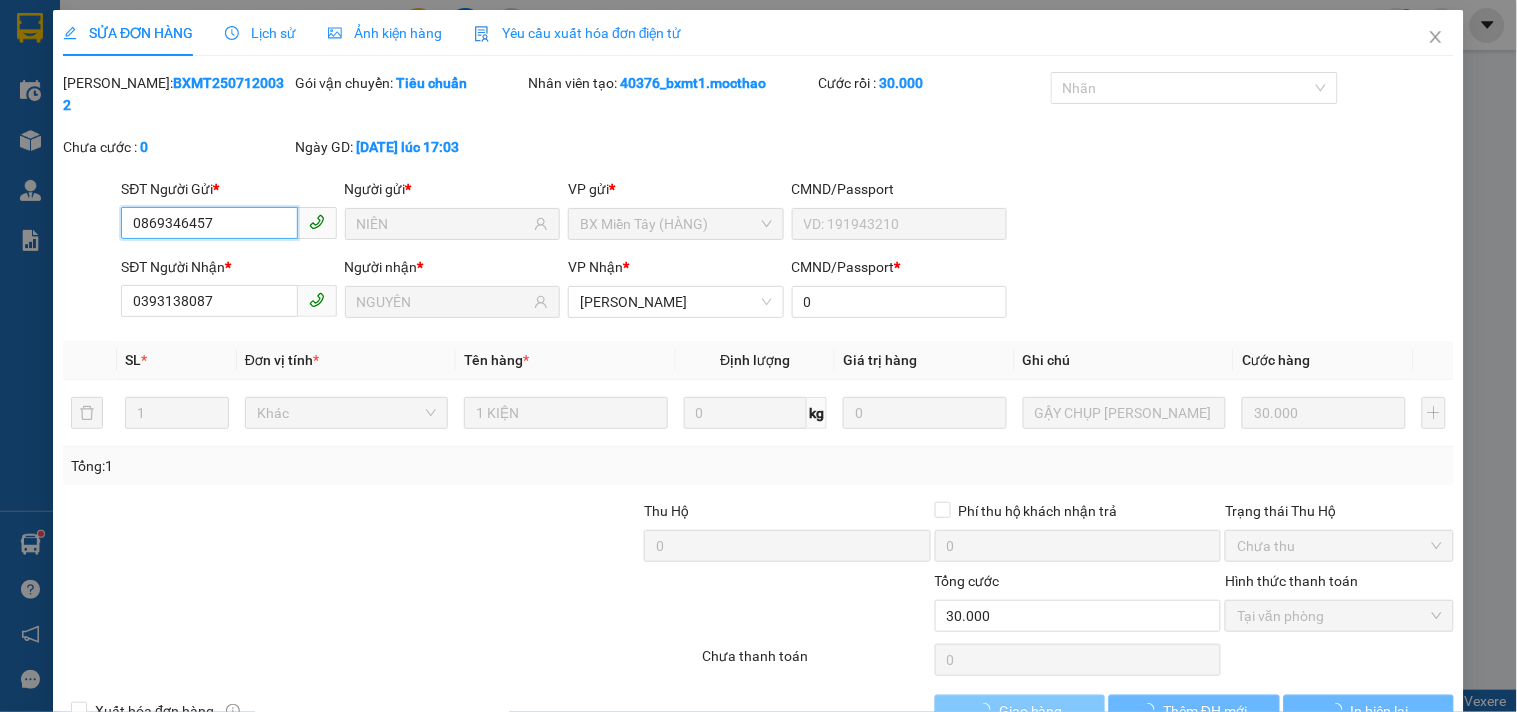 checkbox on "true" 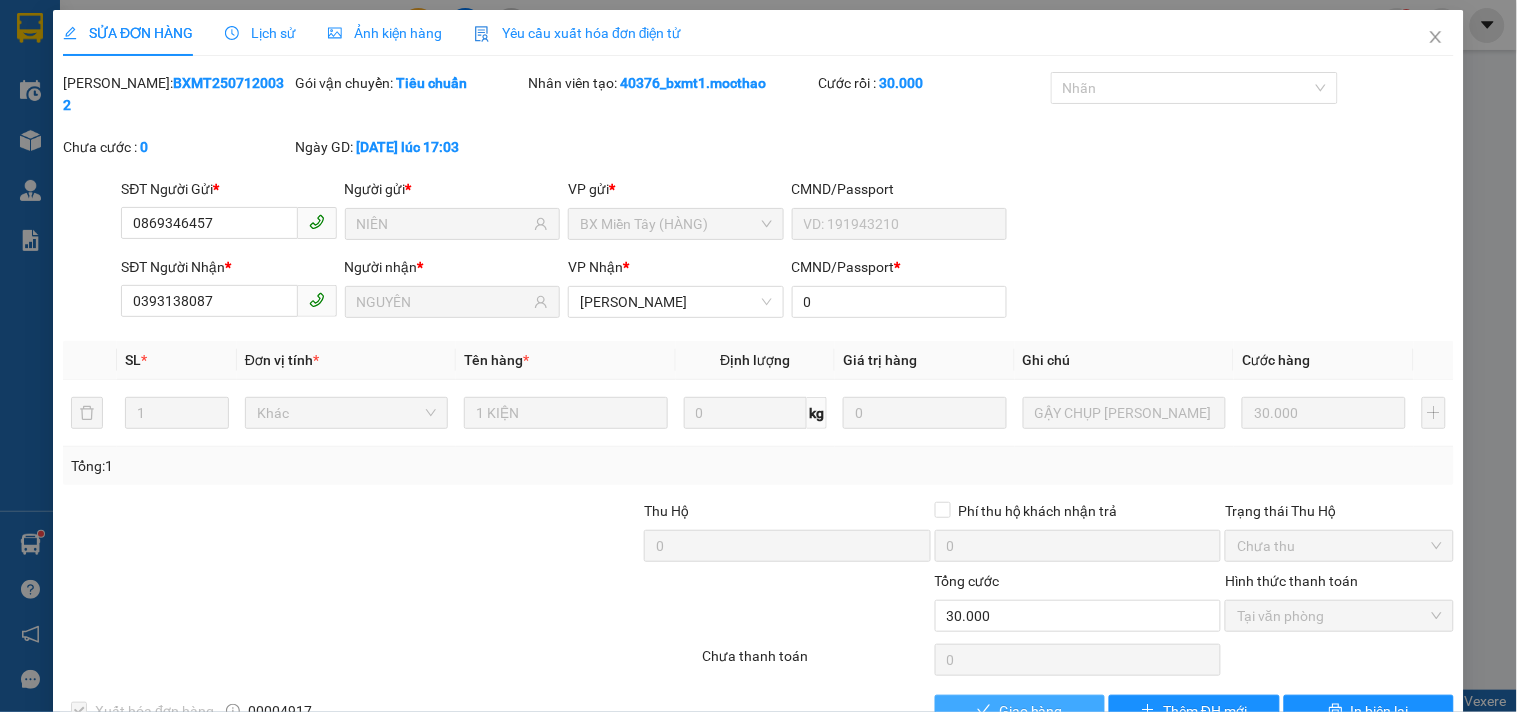 click 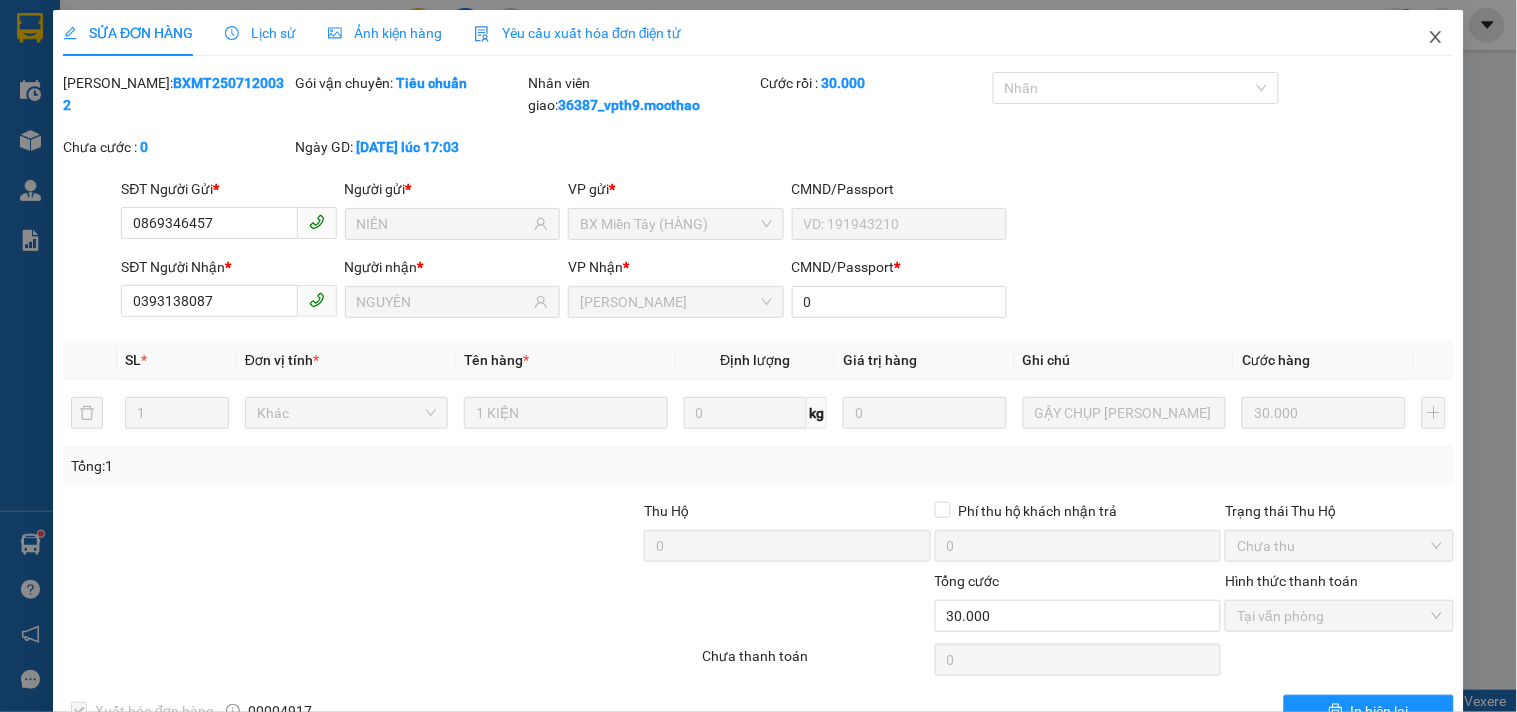 click 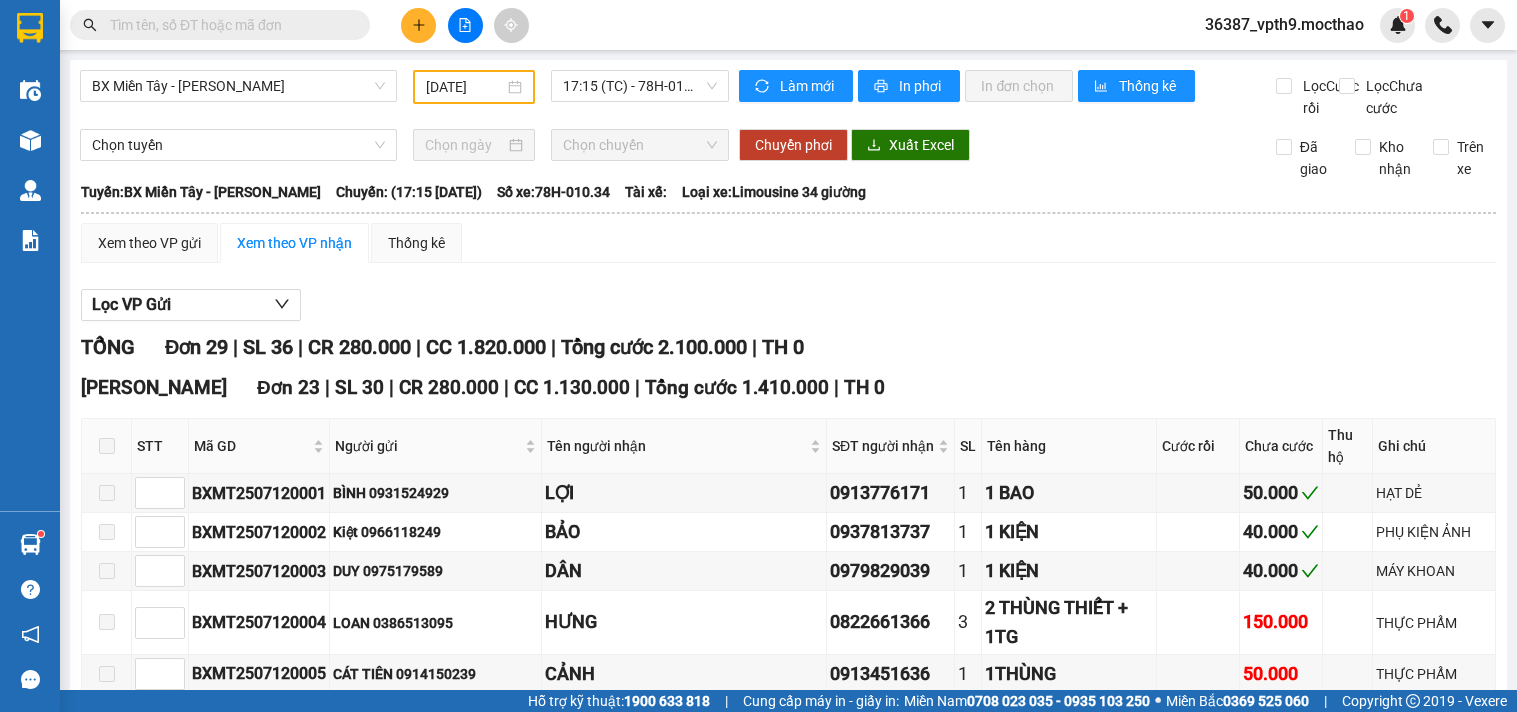 scroll, scrollTop: 0, scrollLeft: 0, axis: both 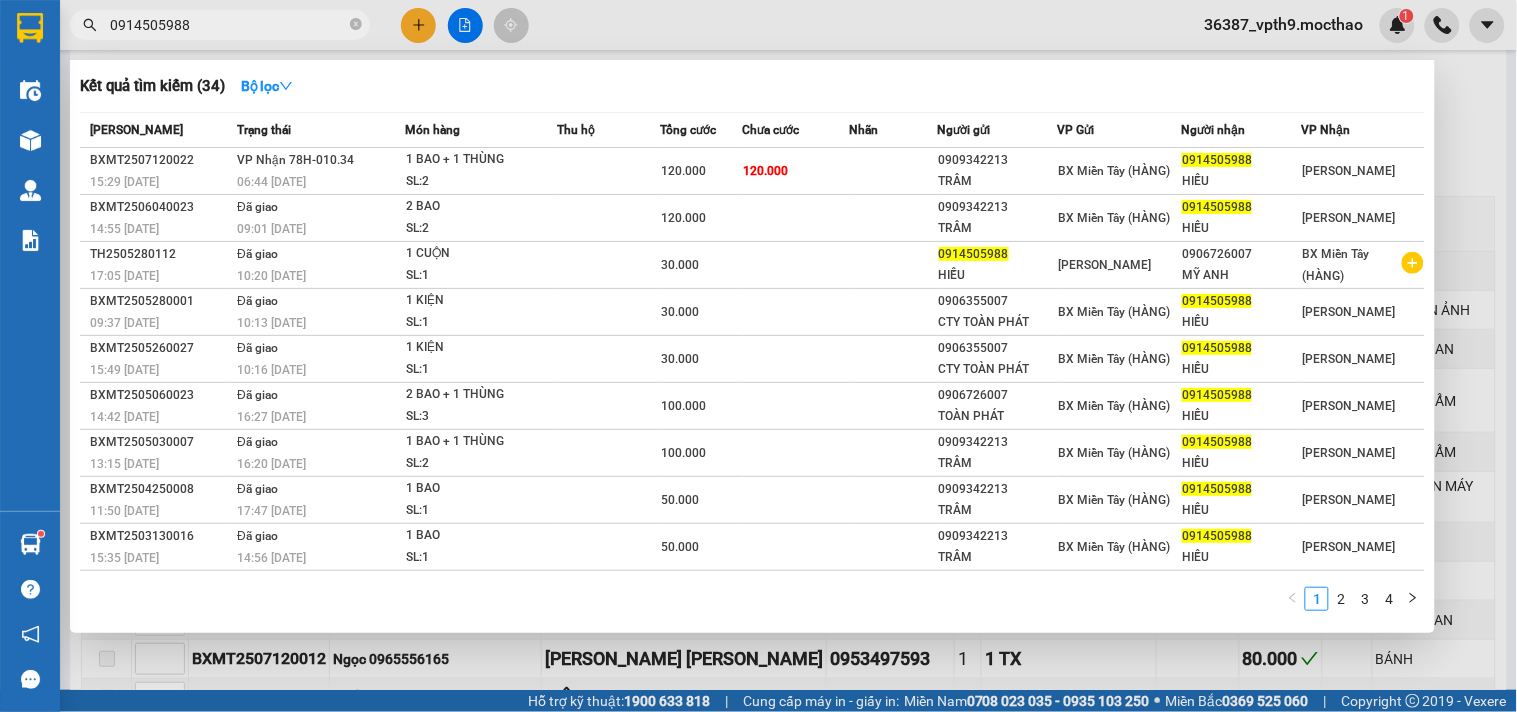 type on "0914505988" 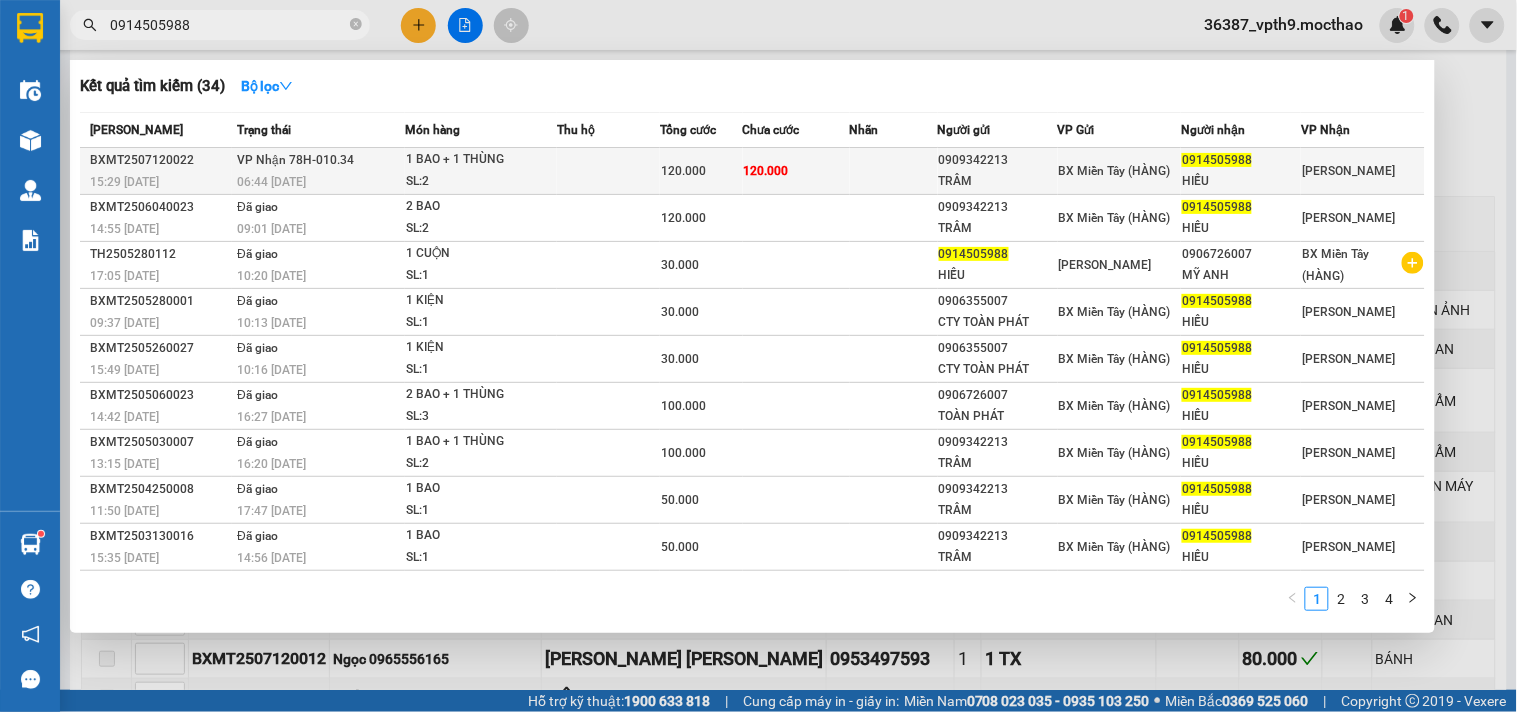 click on "SL:  2" at bounding box center [481, 182] 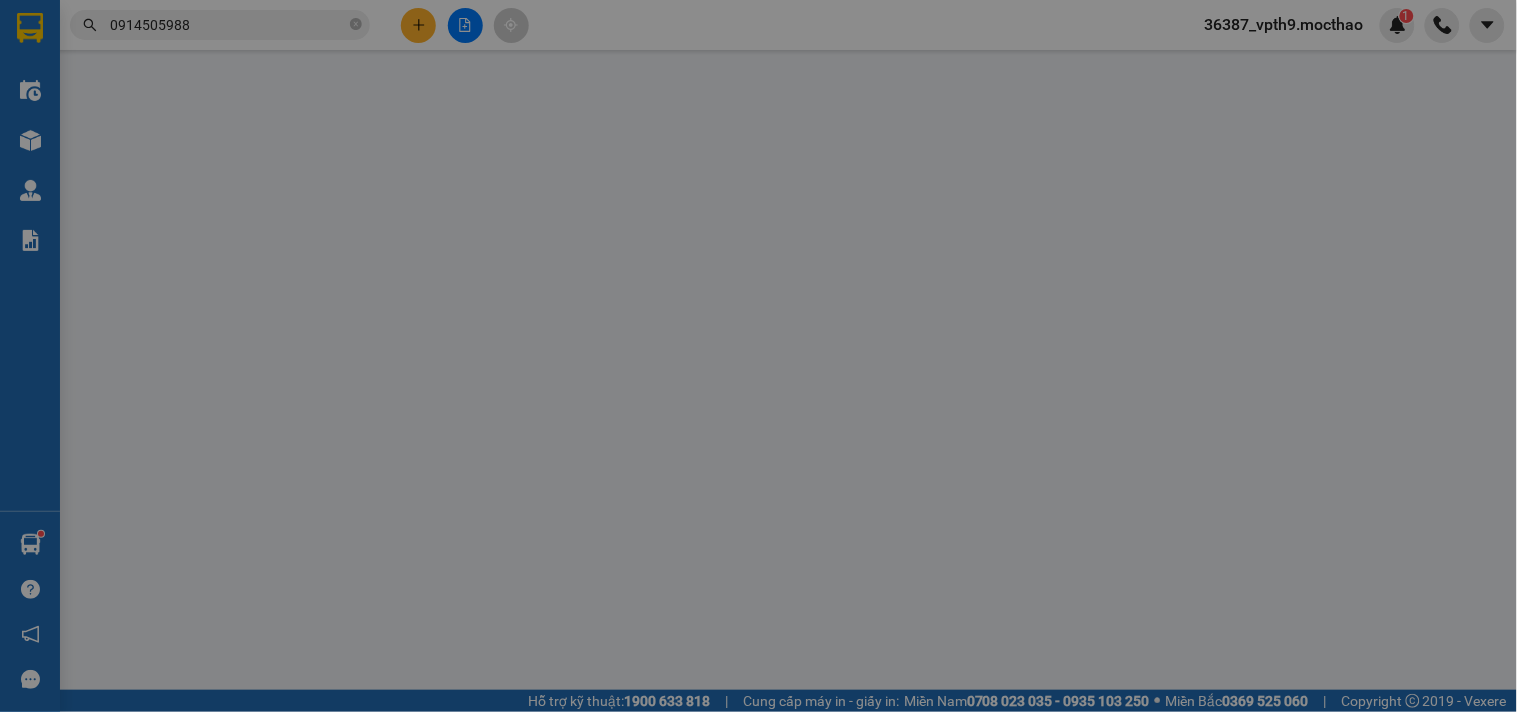 type on "0909342213" 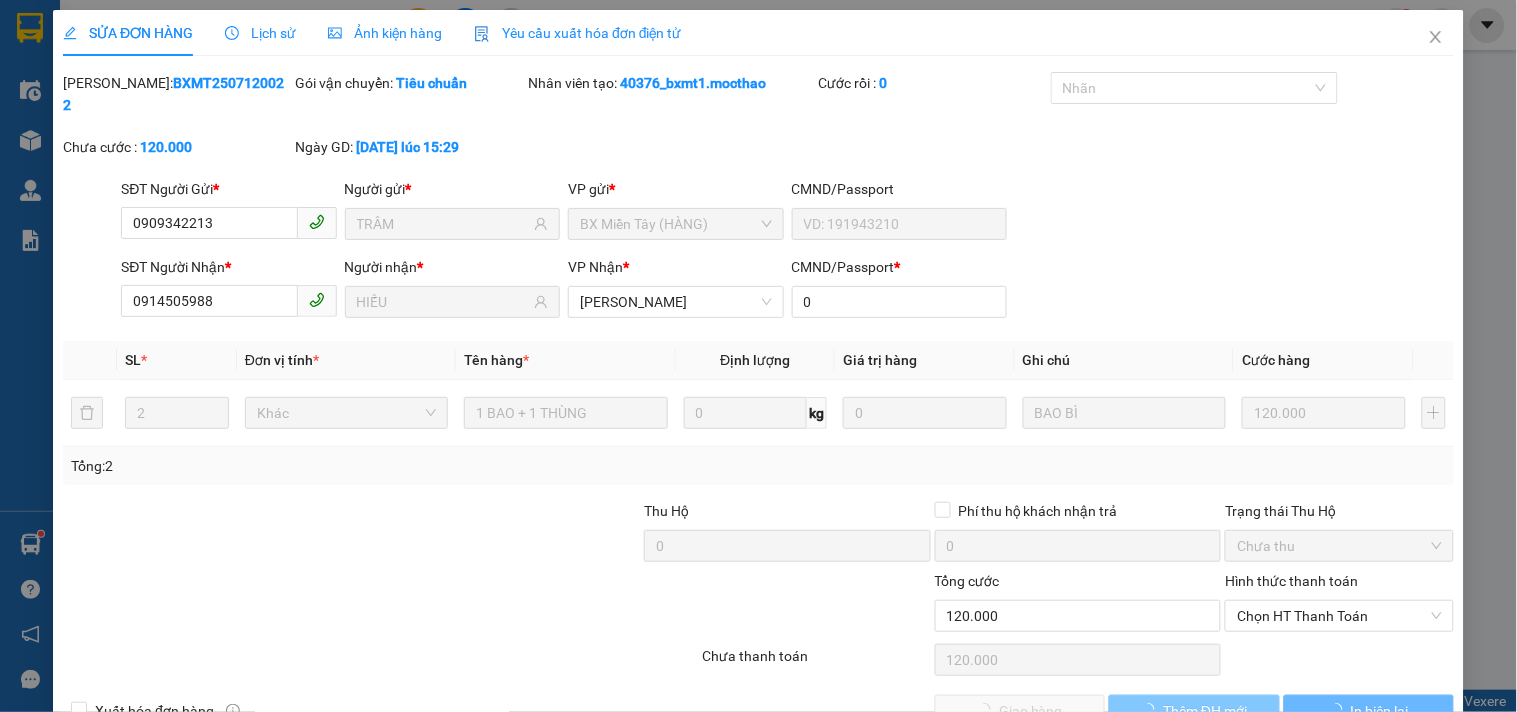 scroll, scrollTop: 0, scrollLeft: 0, axis: both 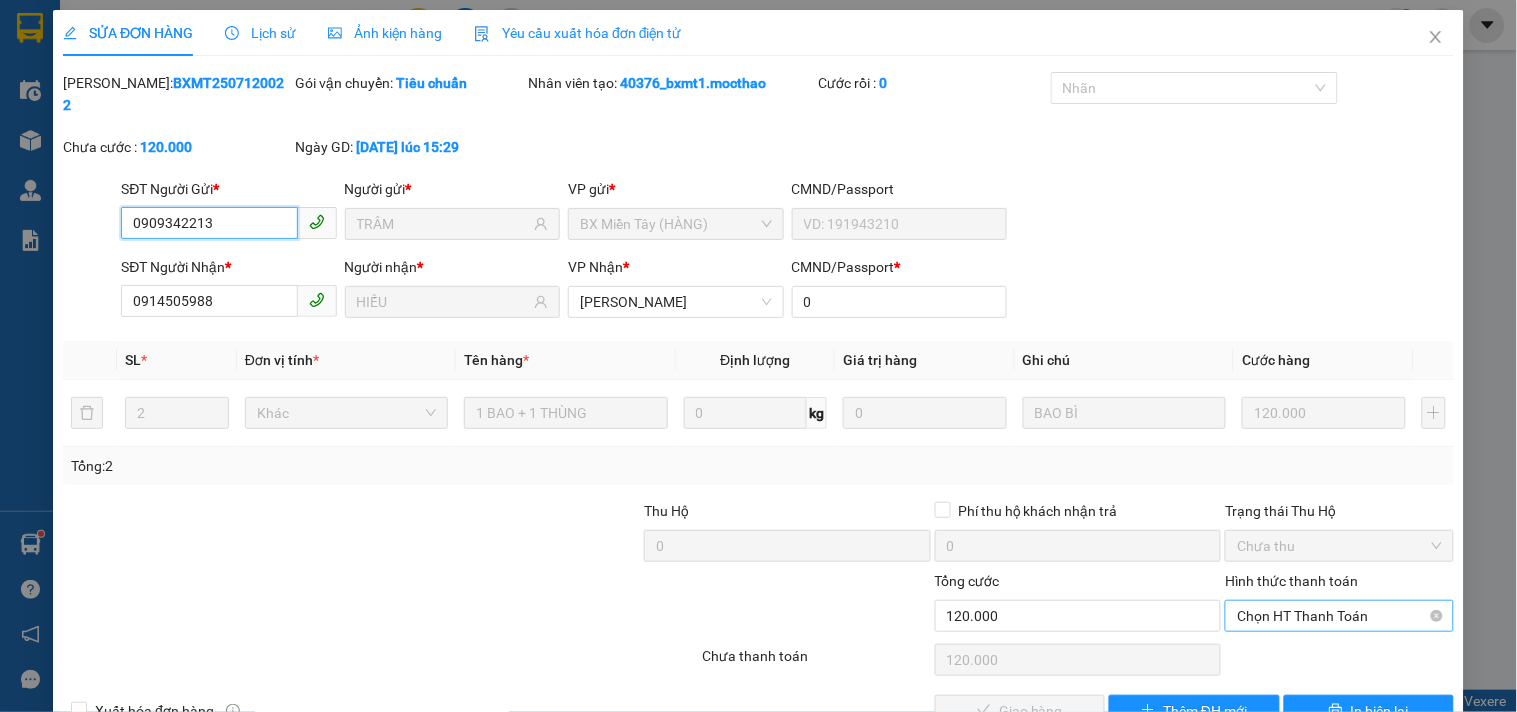 click on "Chọn HT Thanh Toán" at bounding box center [1339, 616] 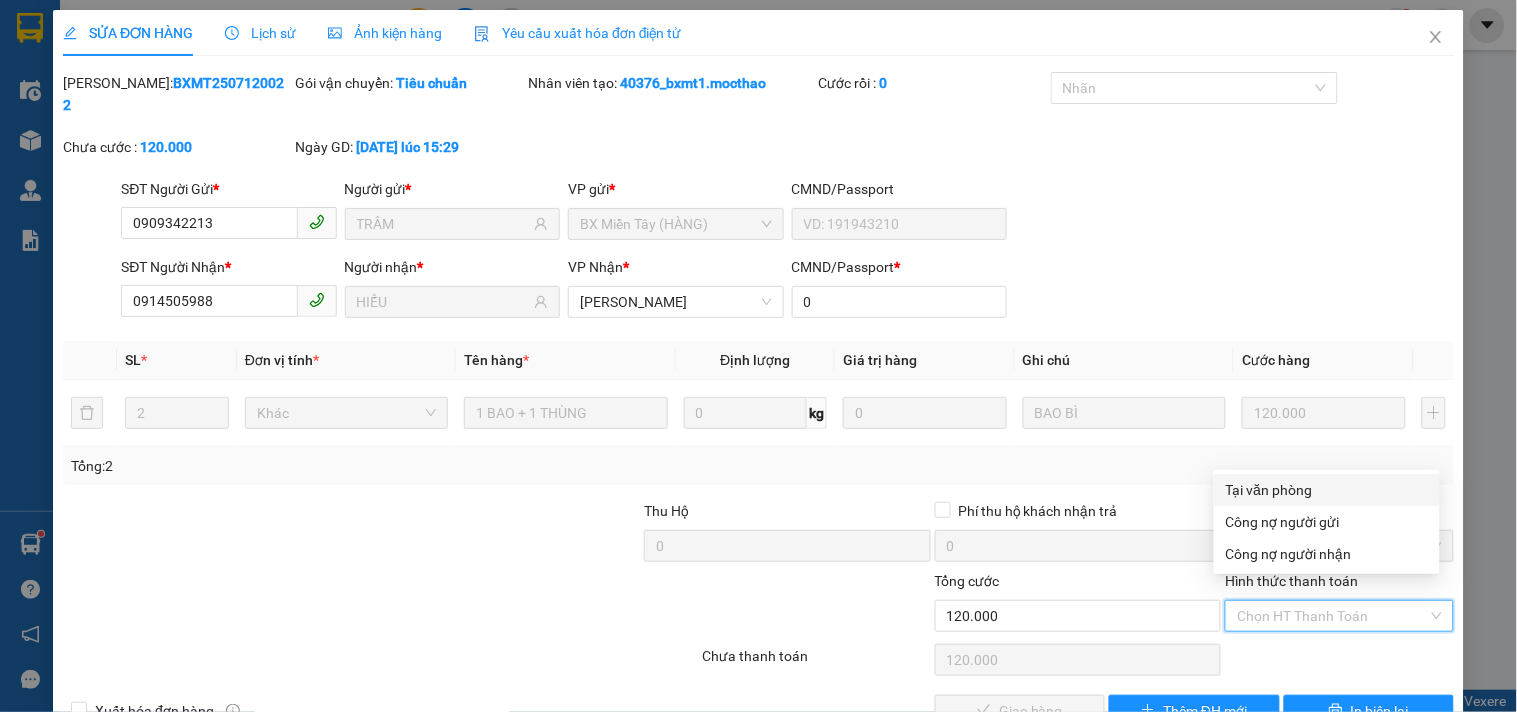 drag, startPoint x: 1267, startPoint y: 488, endPoint x: 1188, endPoint y: 563, distance: 108.93117 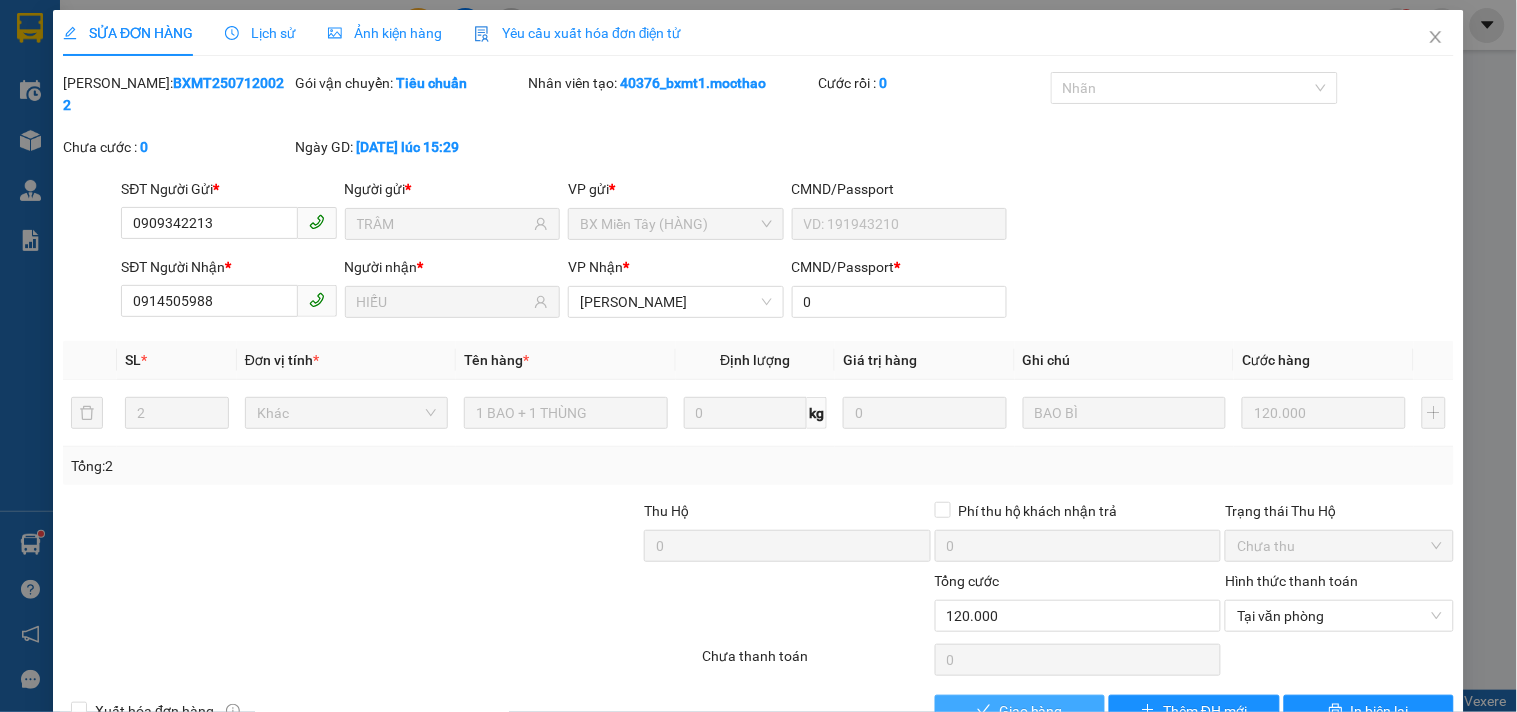 click on "Giao hàng" at bounding box center (1031, 711) 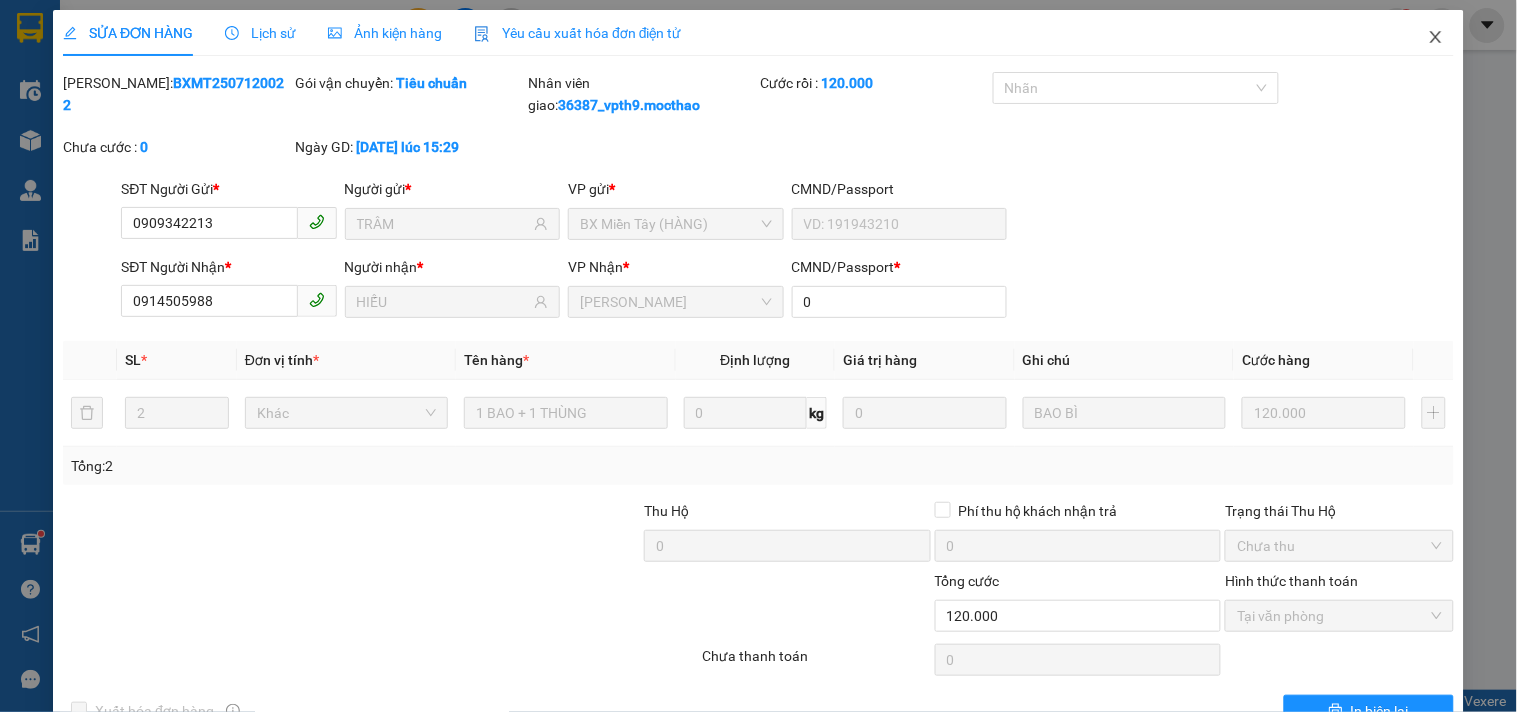 drag, startPoint x: 1426, startPoint y: 42, endPoint x: 1427, endPoint y: 52, distance: 10.049875 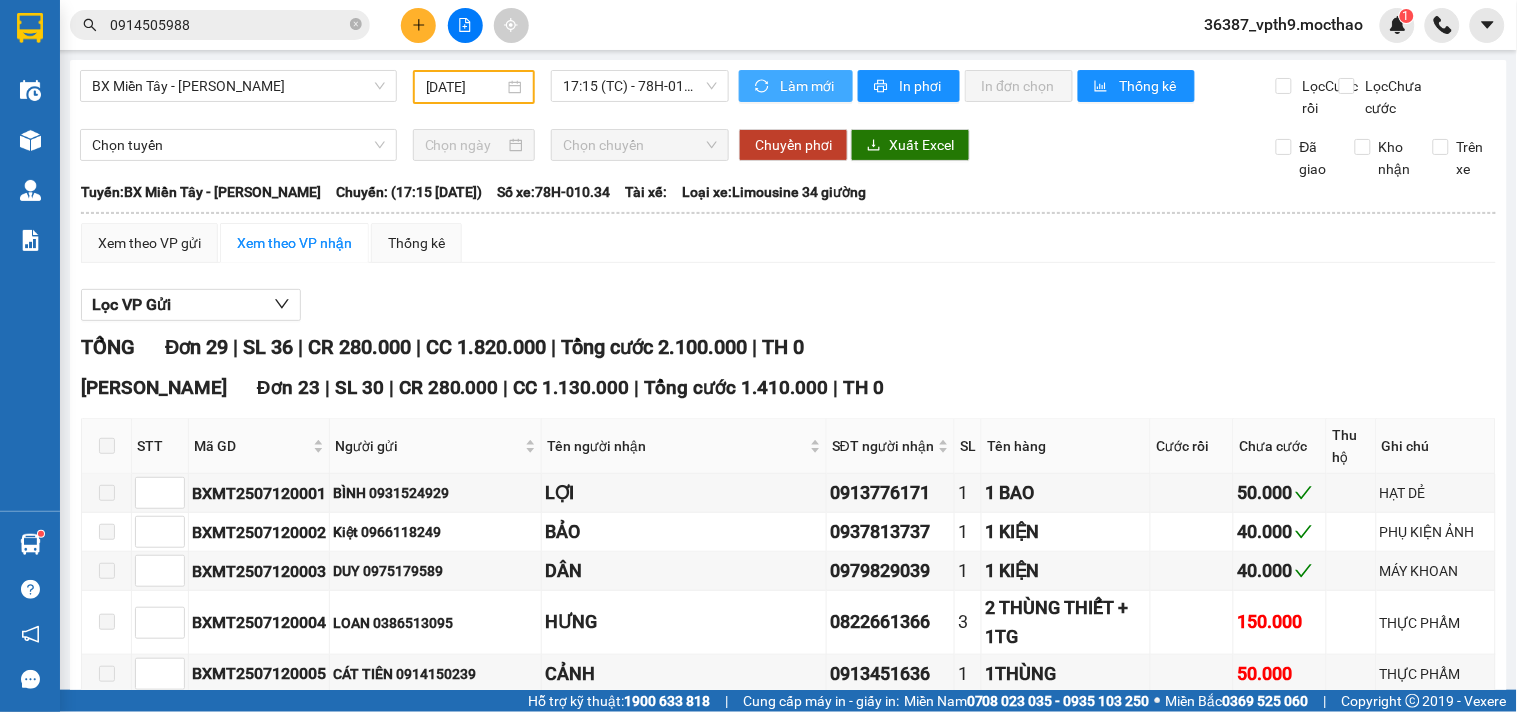 click on "Làm mới" at bounding box center [808, 86] 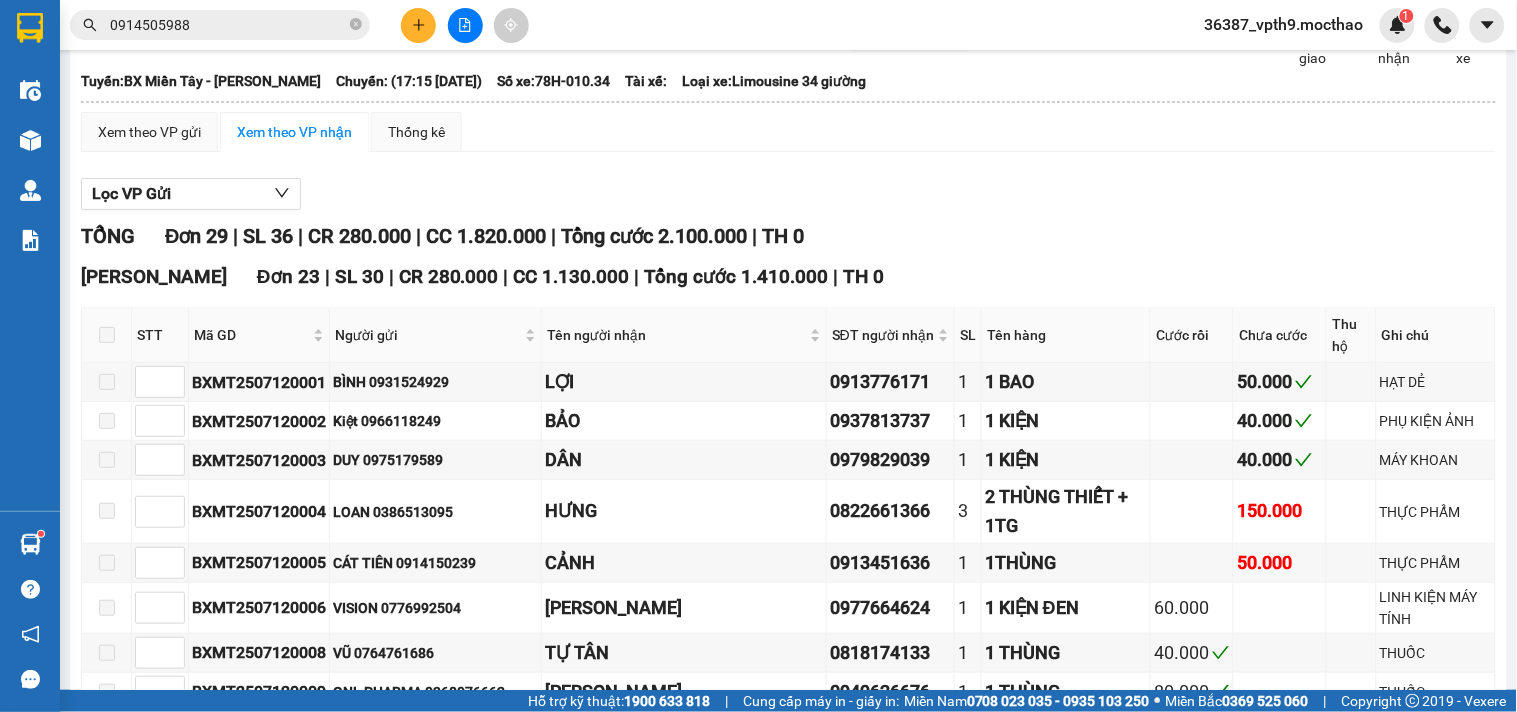 scroll, scrollTop: 0, scrollLeft: 0, axis: both 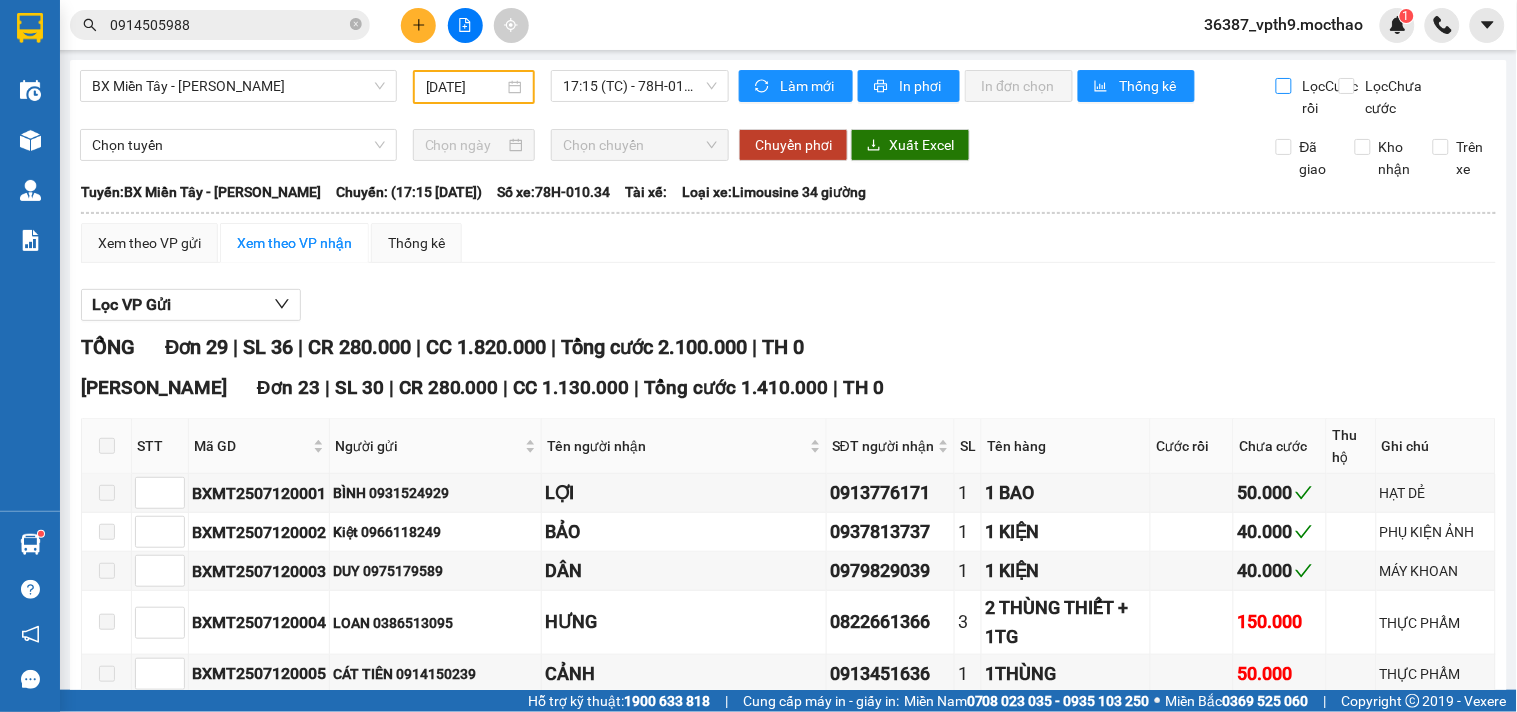 click on "Lọc  Cước rồi" at bounding box center (1328, 97) 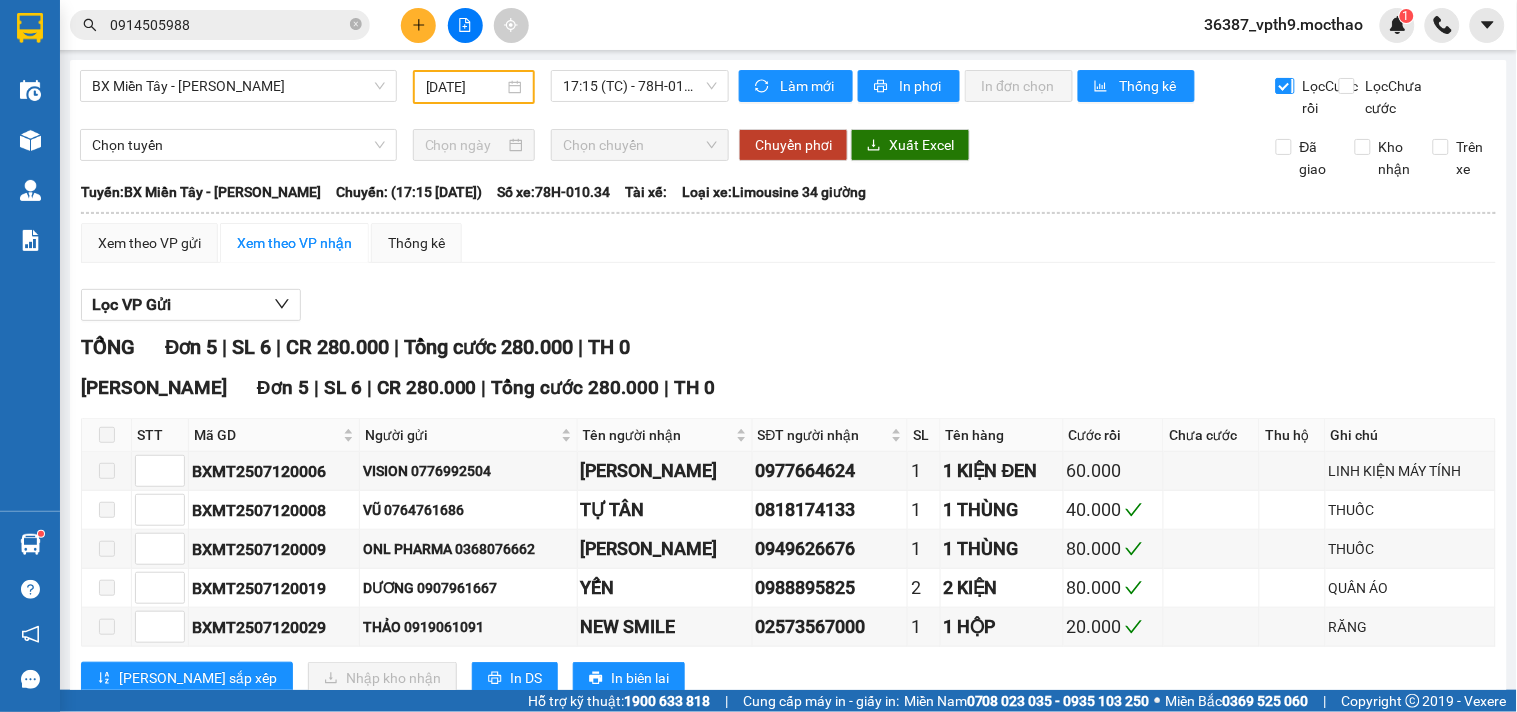 click on "Lọc  Cước rồi" at bounding box center [1285, 86] 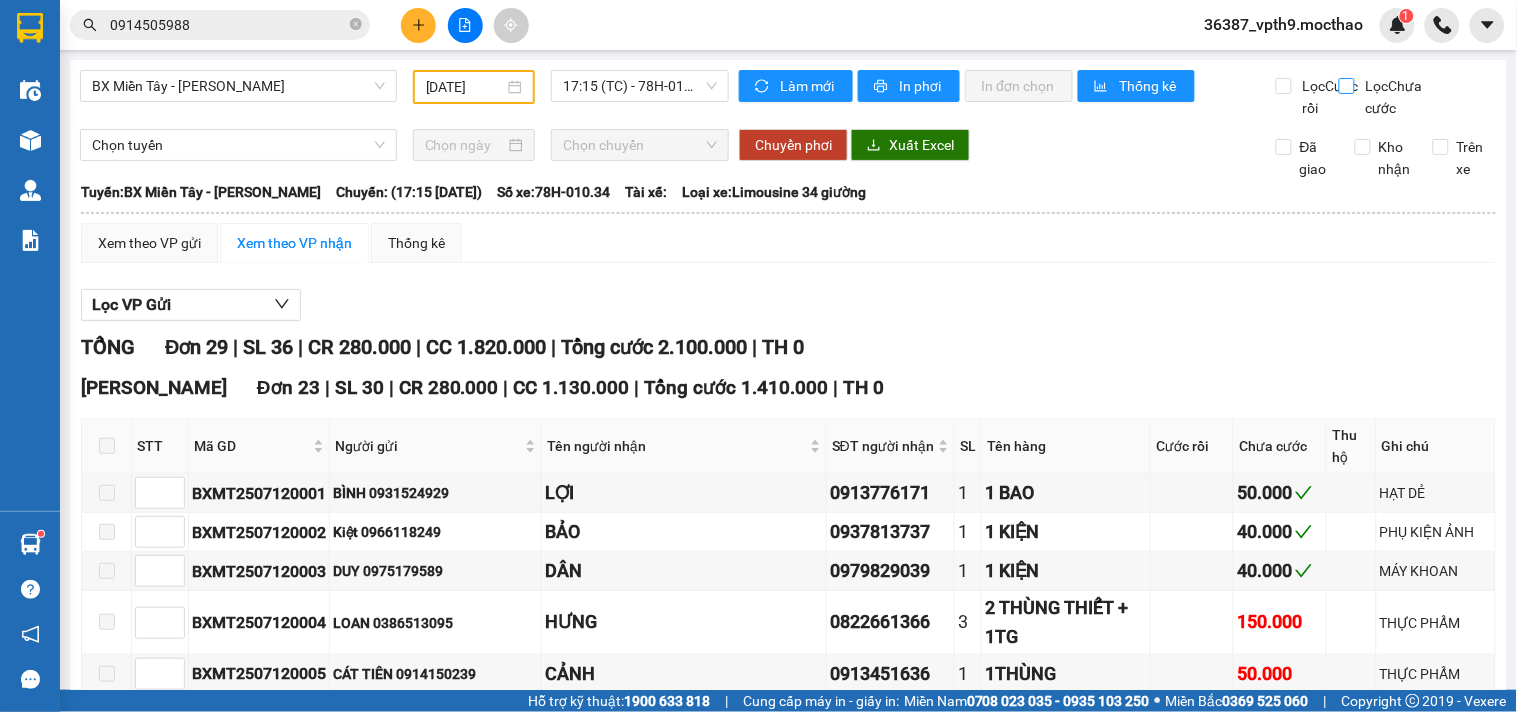 click on "Lọc  Chưa cước" at bounding box center (1386, 97) 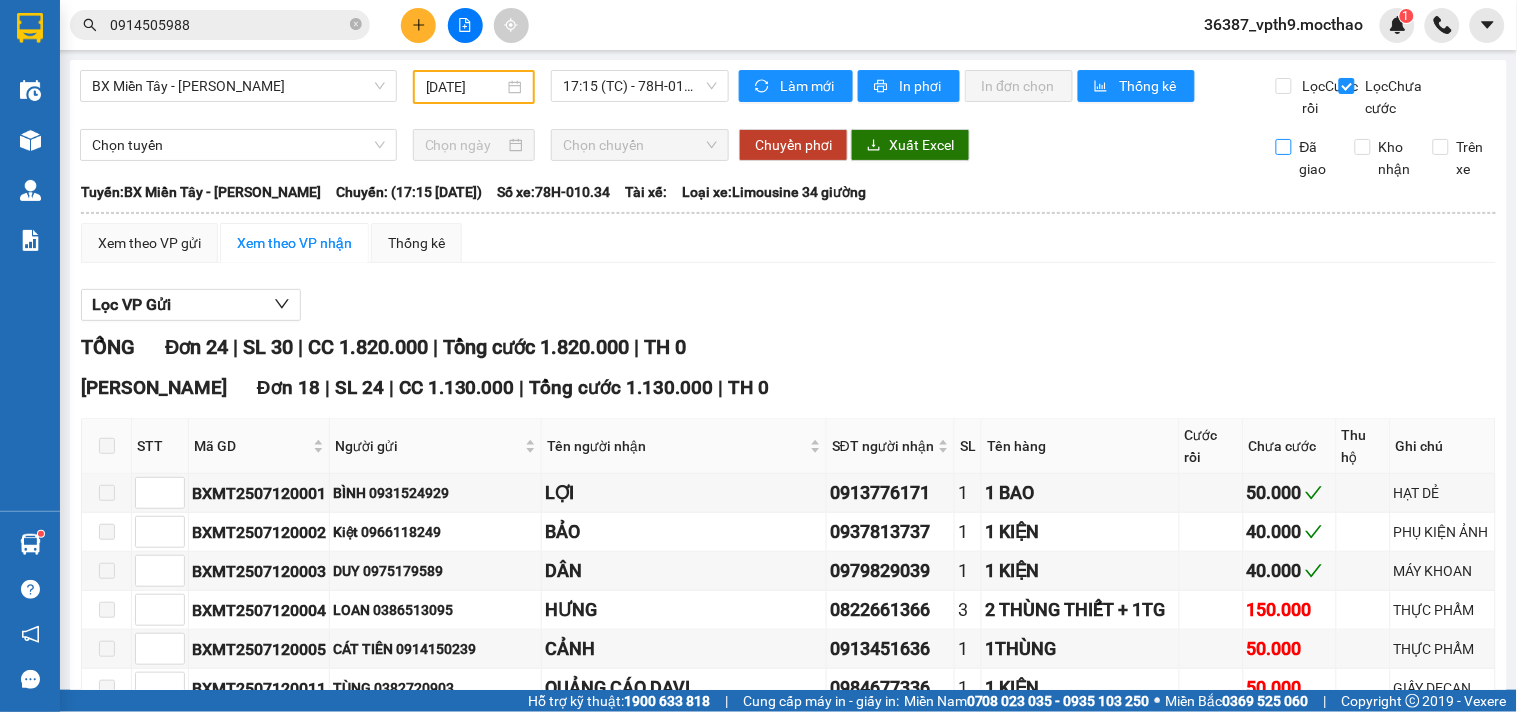 click on "Đã giao" at bounding box center [1316, 158] 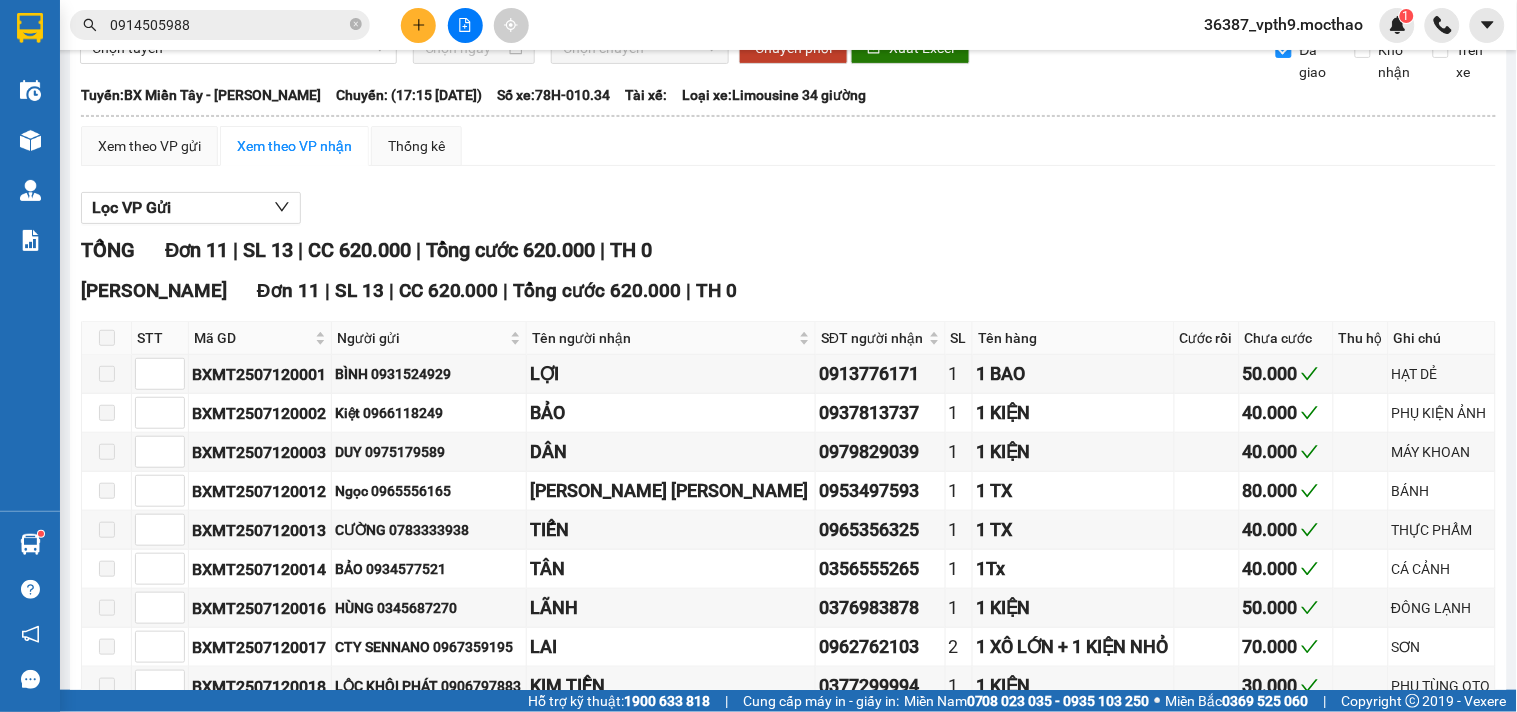 scroll, scrollTop: 0, scrollLeft: 0, axis: both 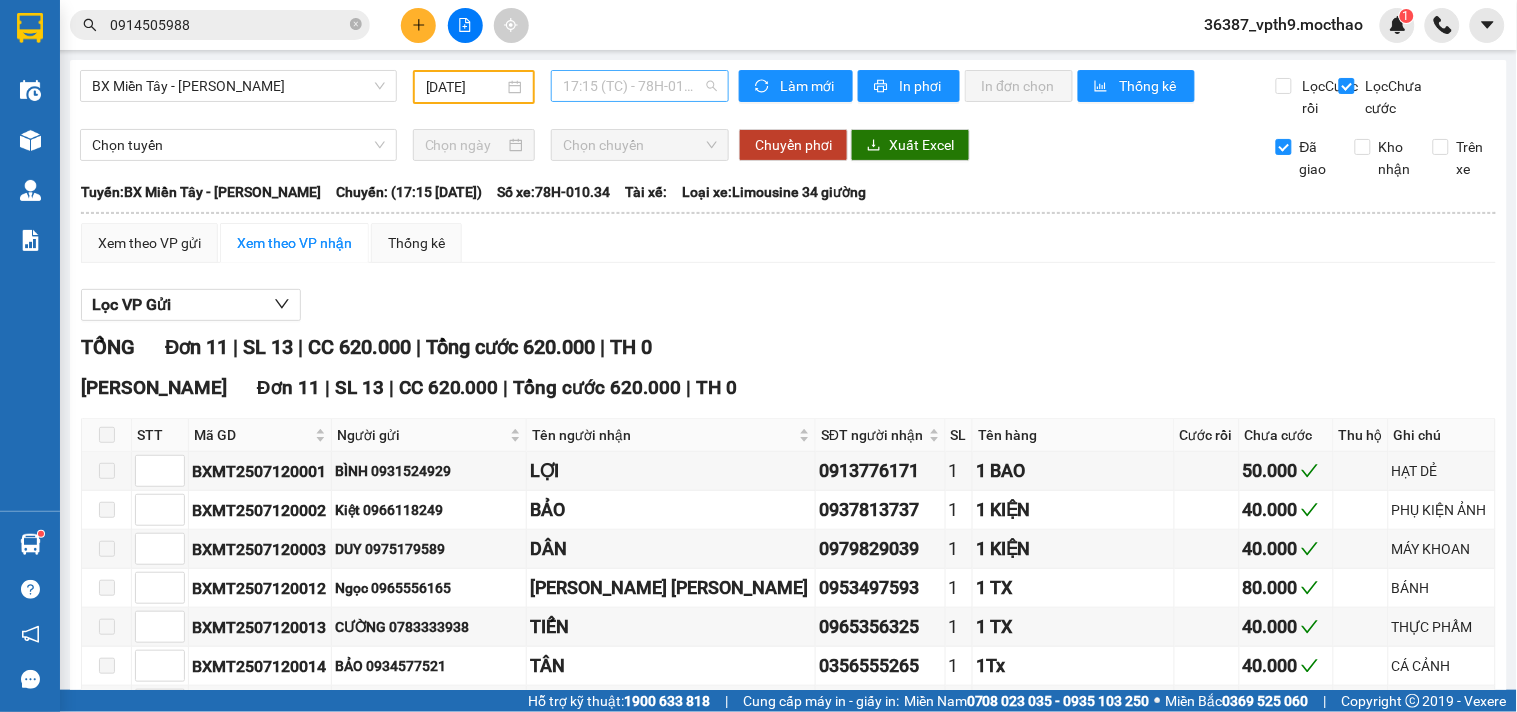 click on "17:15   (TC)   - 78H-010.34" at bounding box center [640, 86] 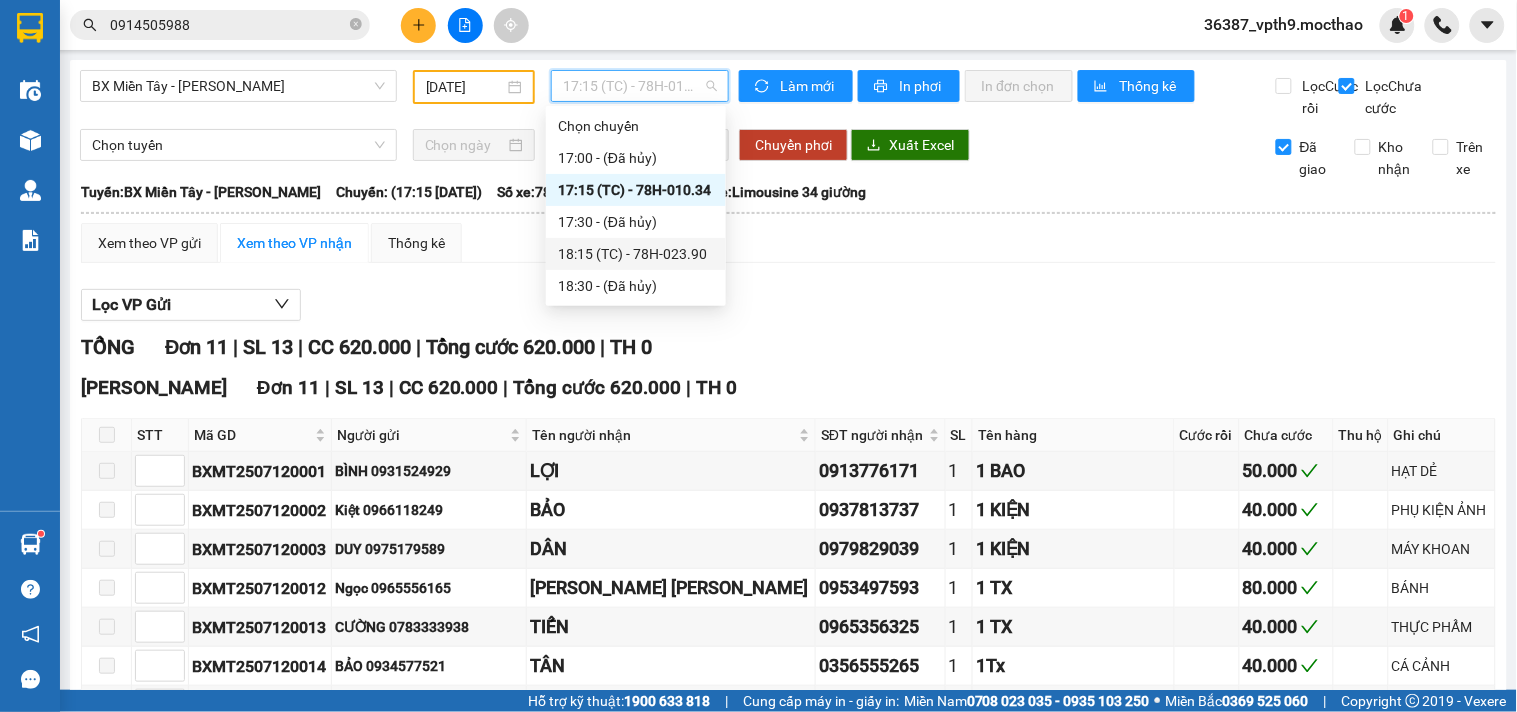 click on "18:15   (TC)   - 78H-023.90" at bounding box center [636, 254] 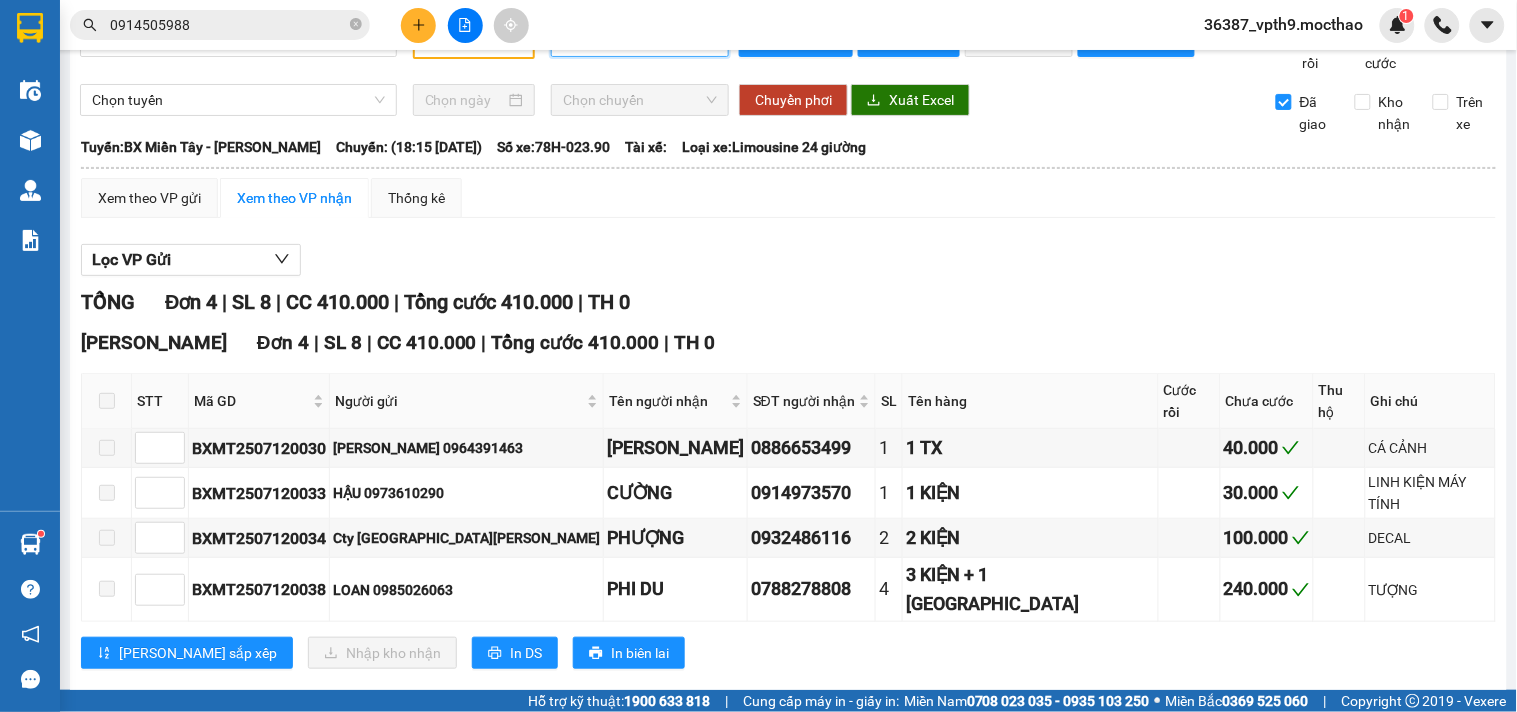 scroll, scrollTop: 0, scrollLeft: 0, axis: both 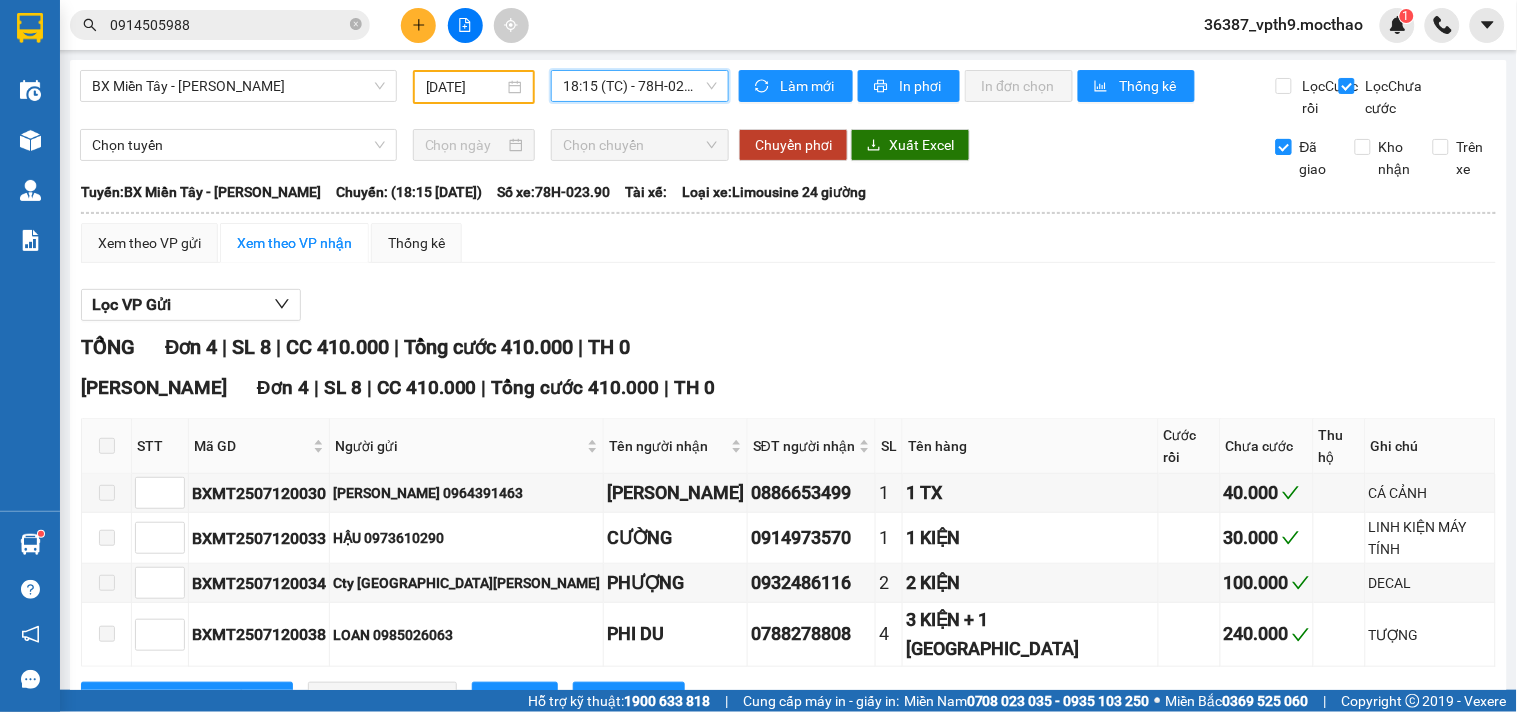 click on "Đã giao" at bounding box center [1316, 158] 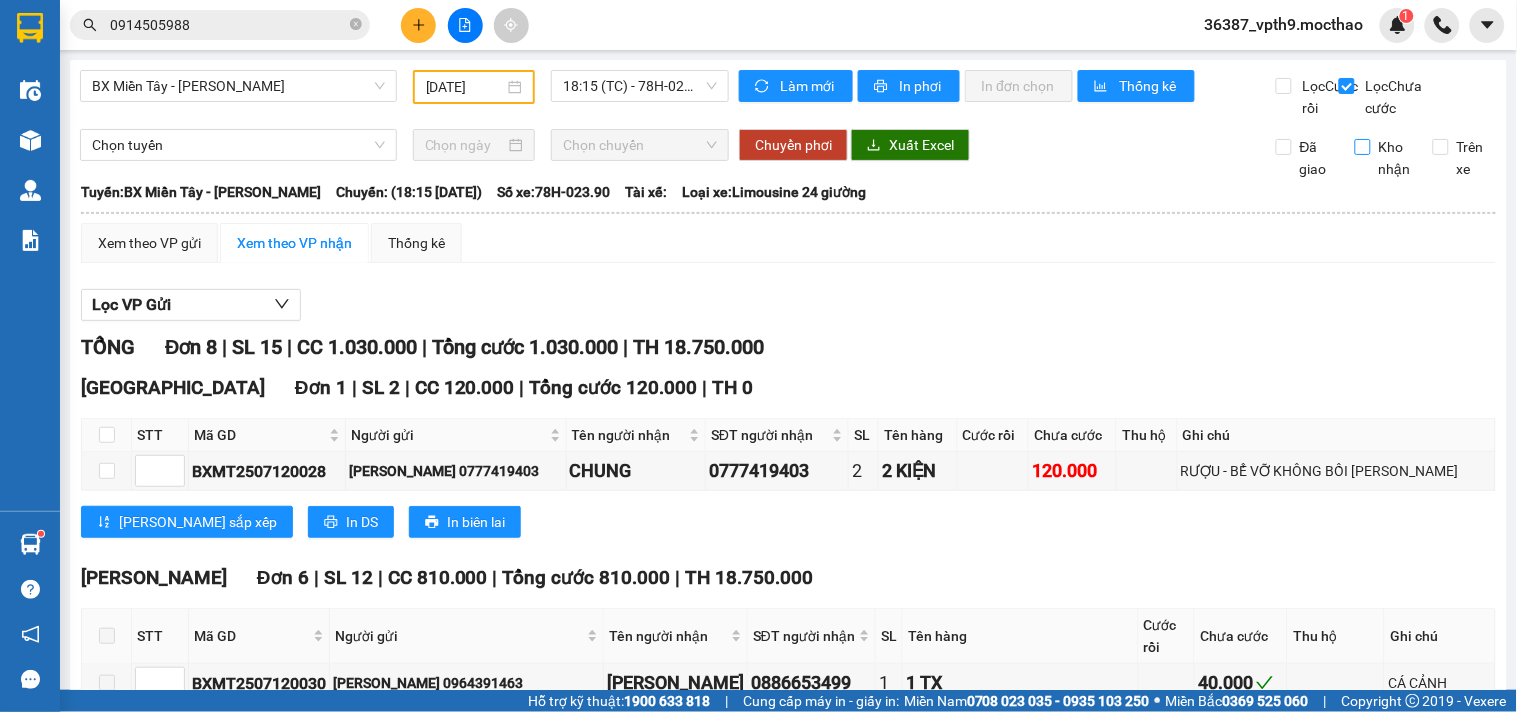 click on "Kho nhận" at bounding box center [1387, 158] 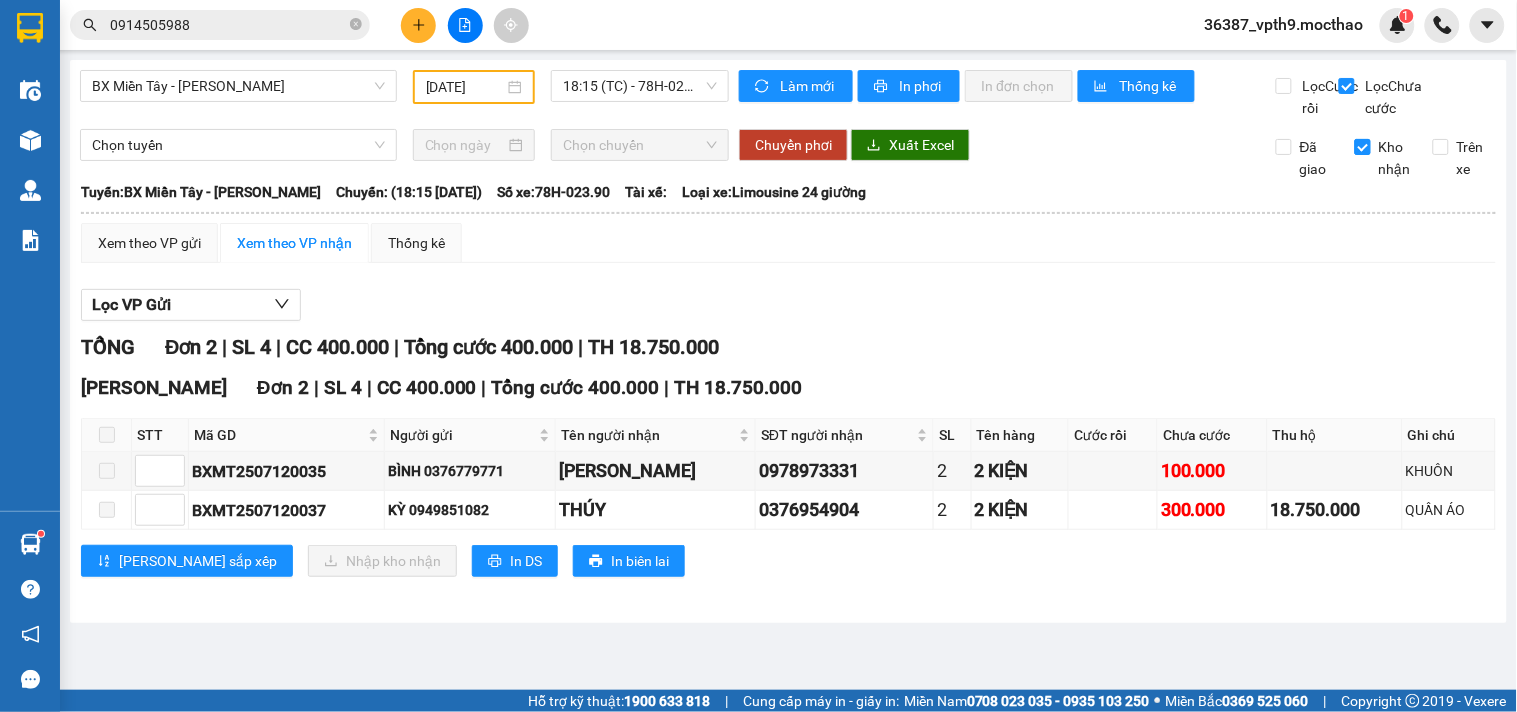 click on "Kho nhận" at bounding box center (1395, 158) 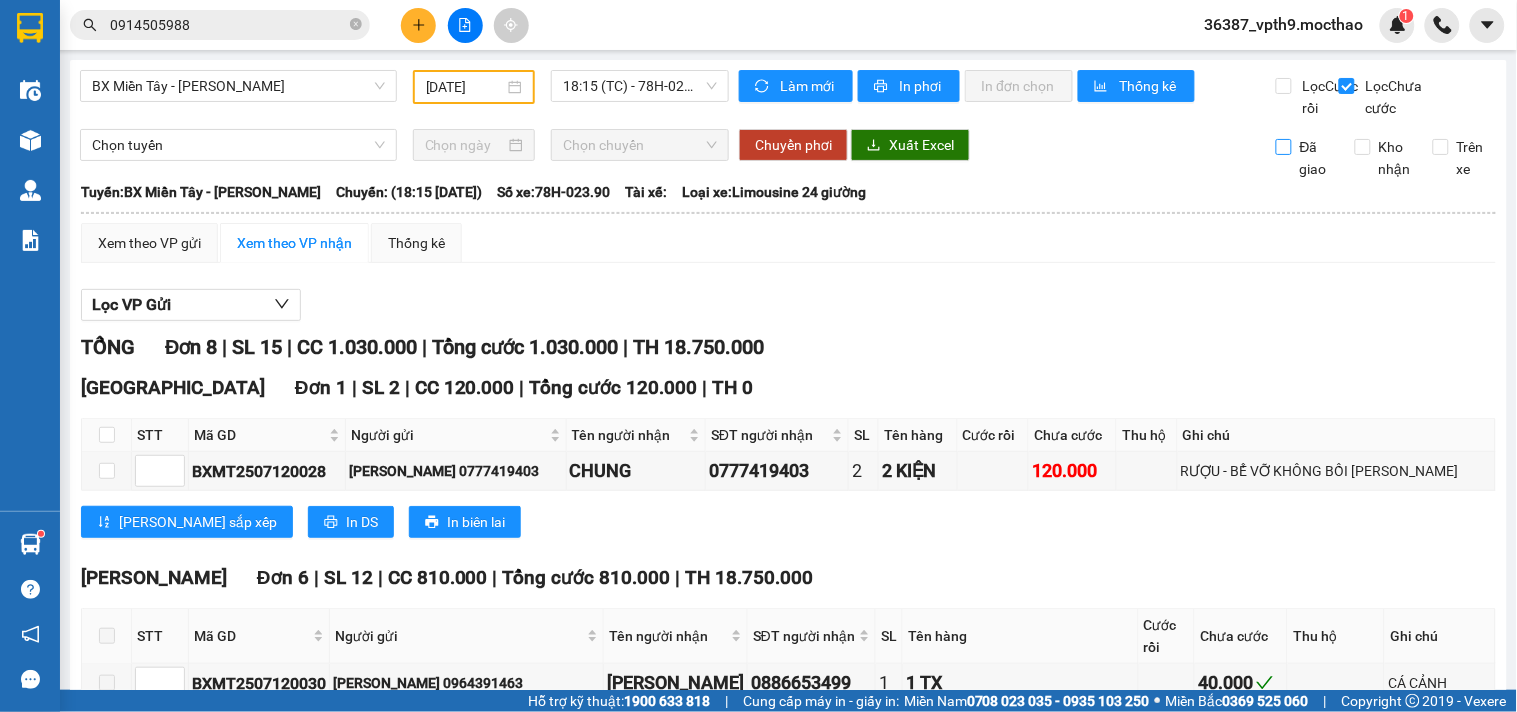 click on "Đã giao" at bounding box center (1308, 158) 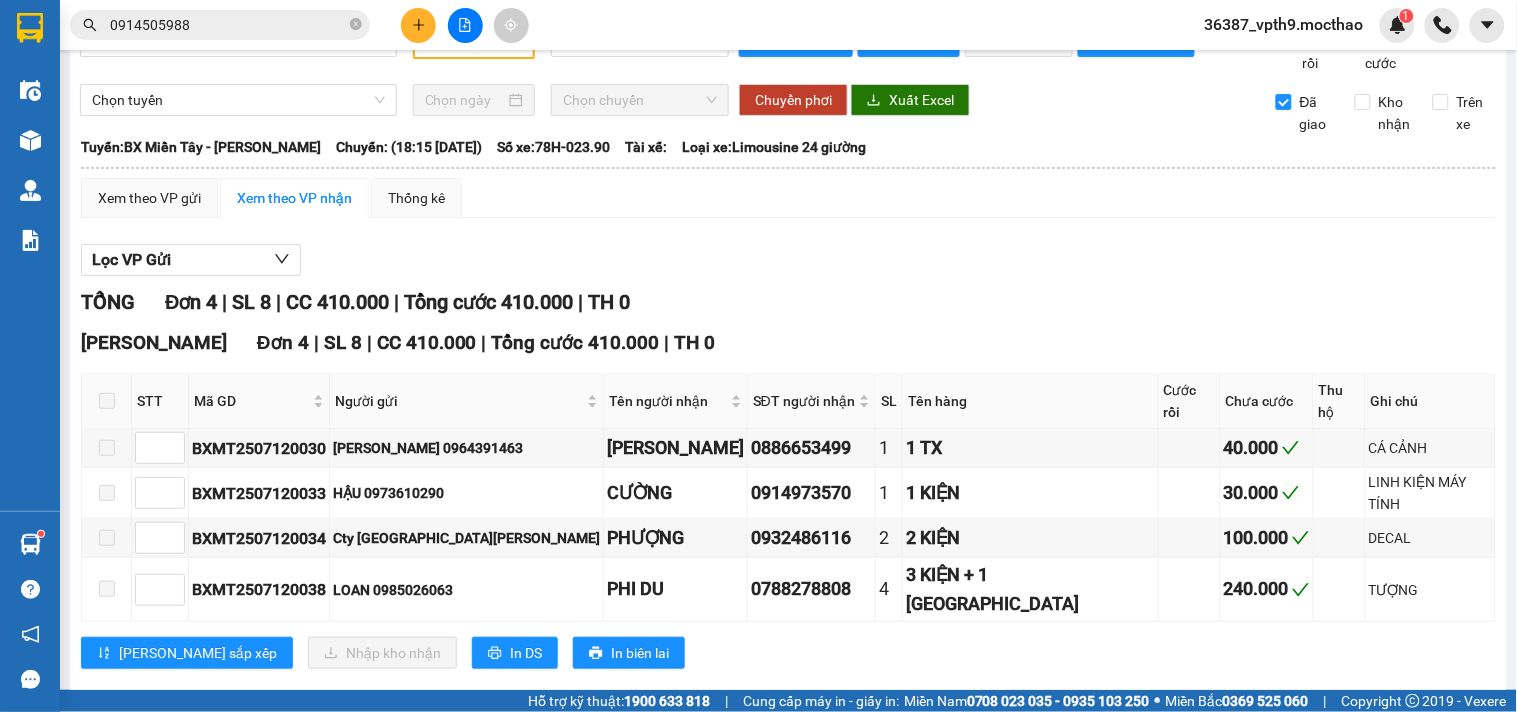 scroll, scrollTop: 0, scrollLeft: 0, axis: both 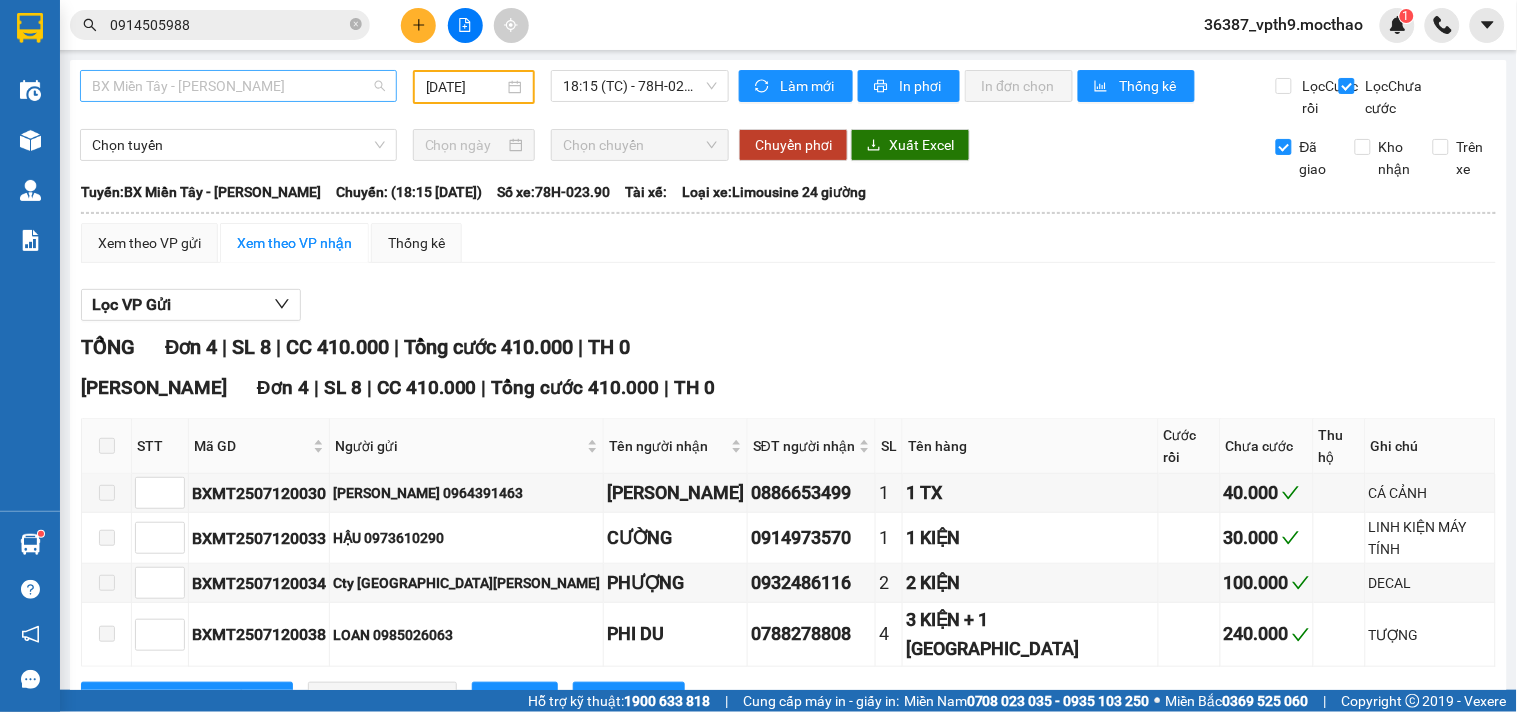 click on "BX Miền Tây - [PERSON_NAME]" at bounding box center [238, 86] 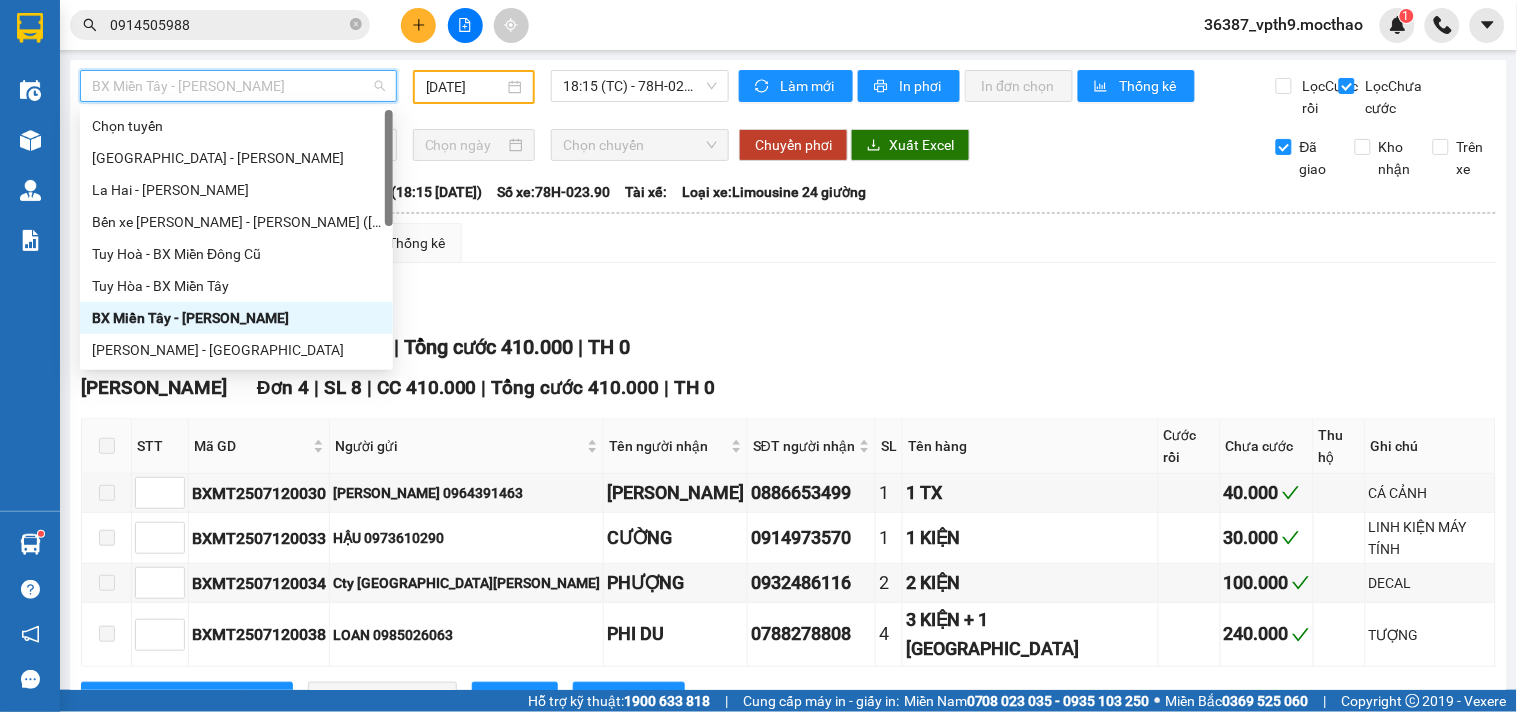 type on "M" 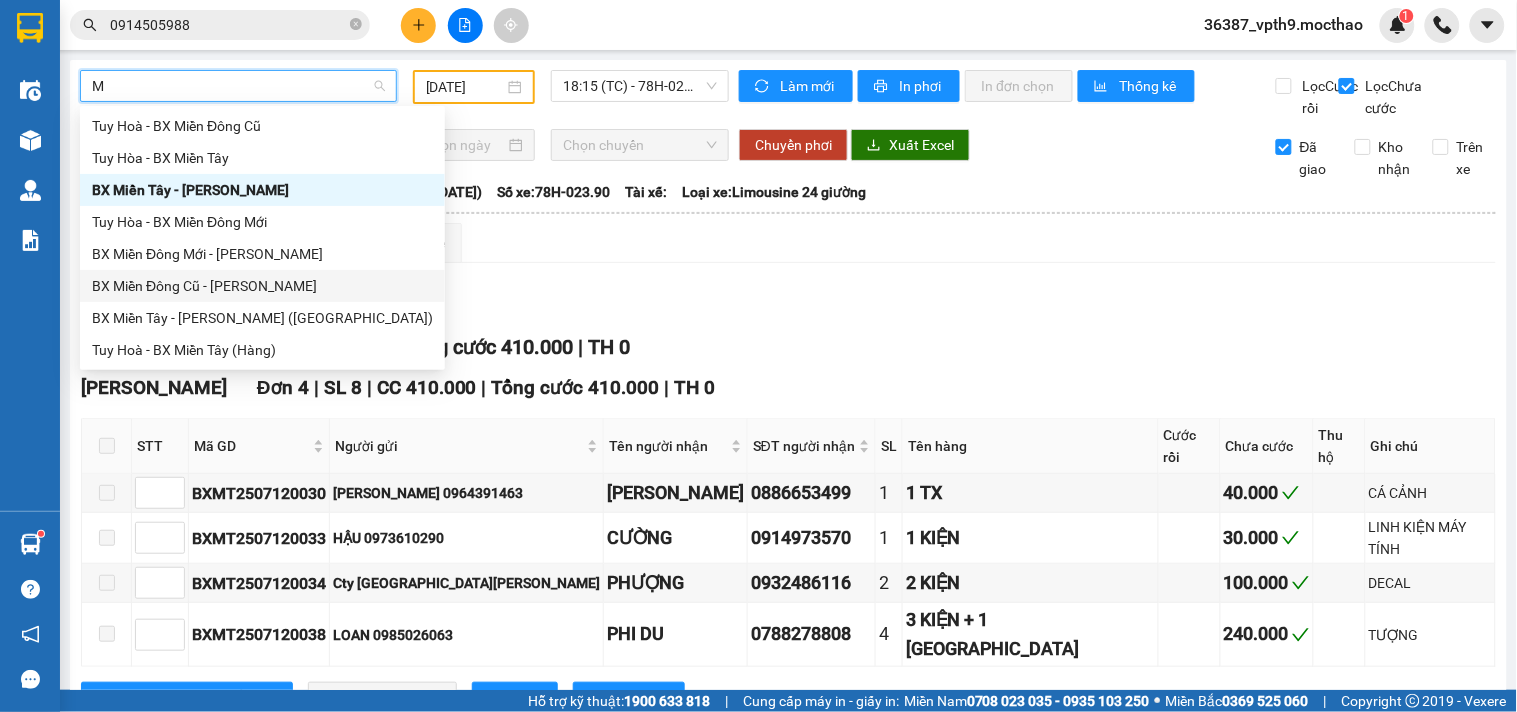 click on "BX Miền Đông Cũ - [PERSON_NAME]" at bounding box center [262, 286] 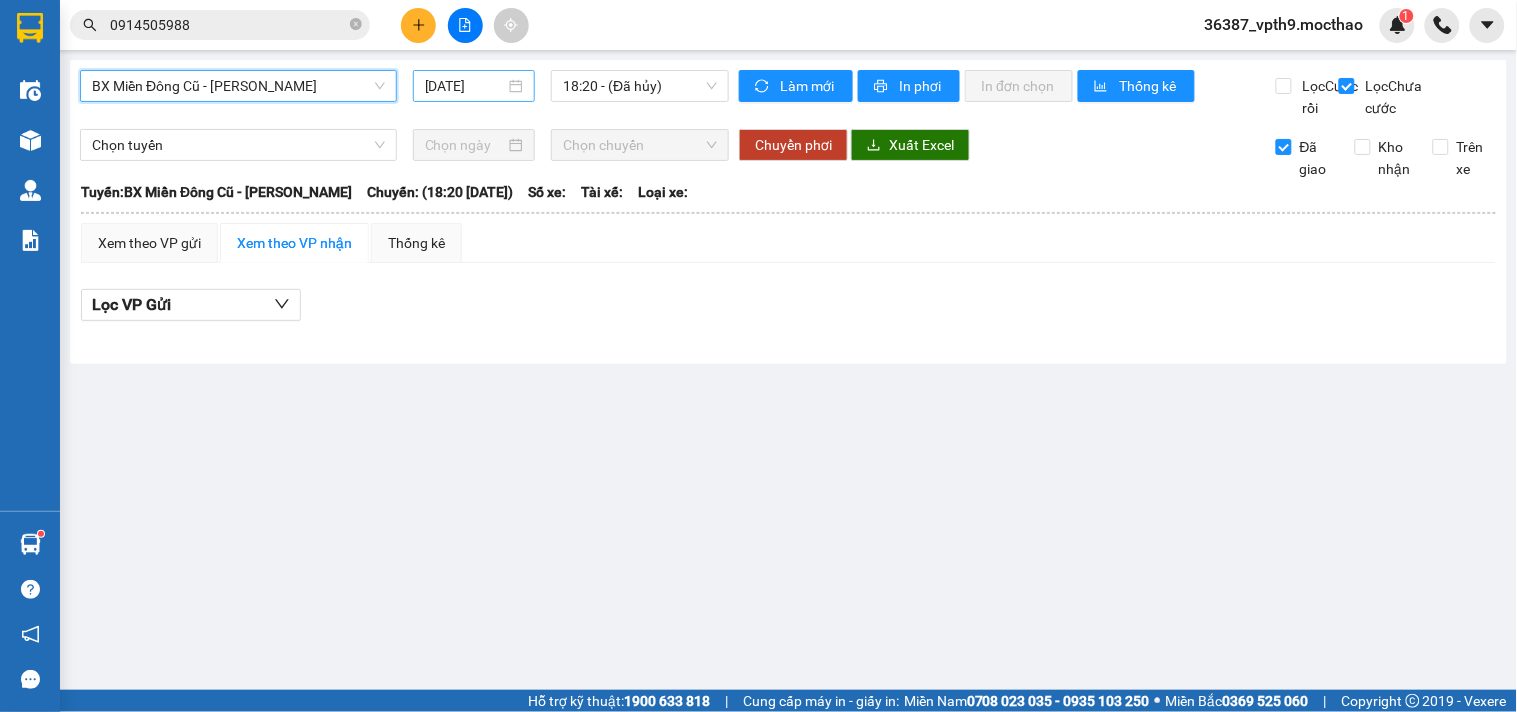 click on "[DATE]" at bounding box center [465, 86] 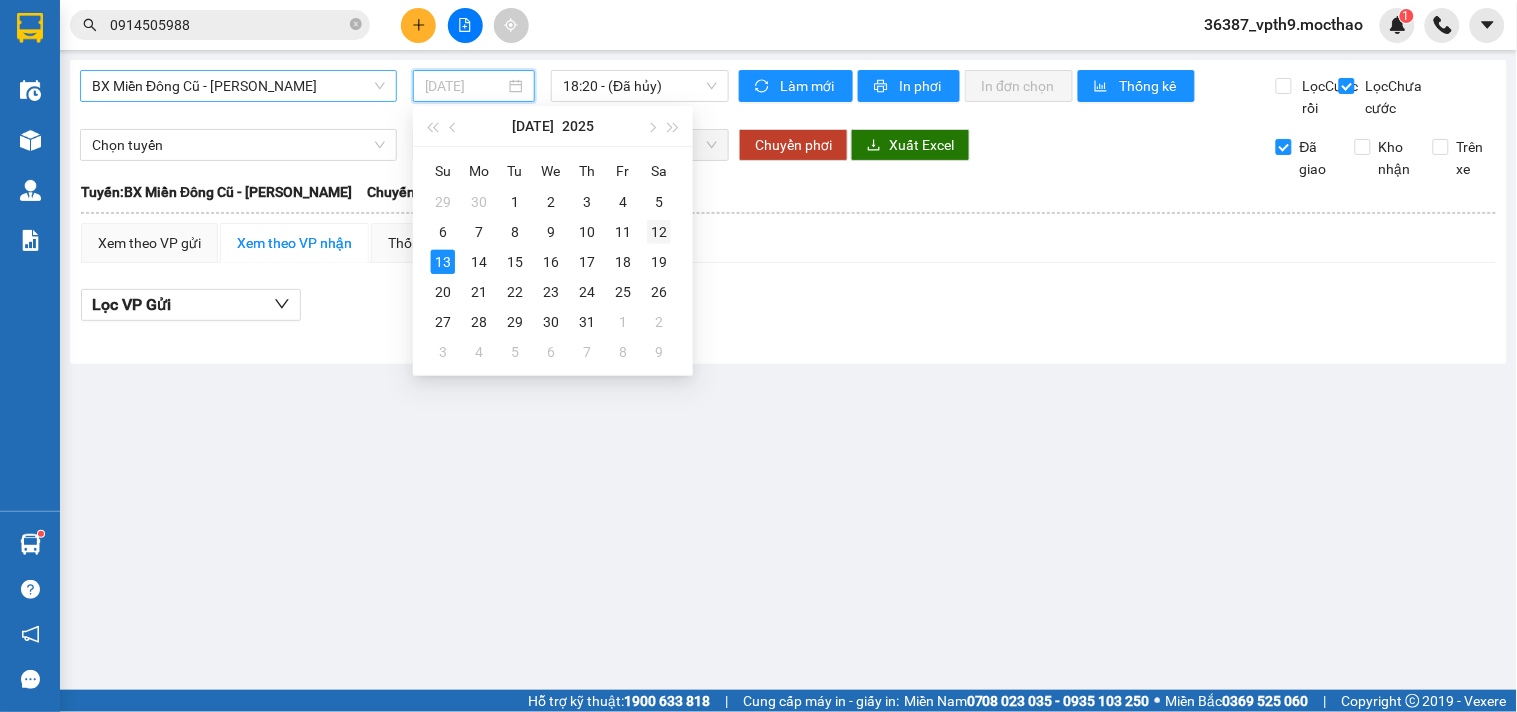 click on "12" at bounding box center (659, 232) 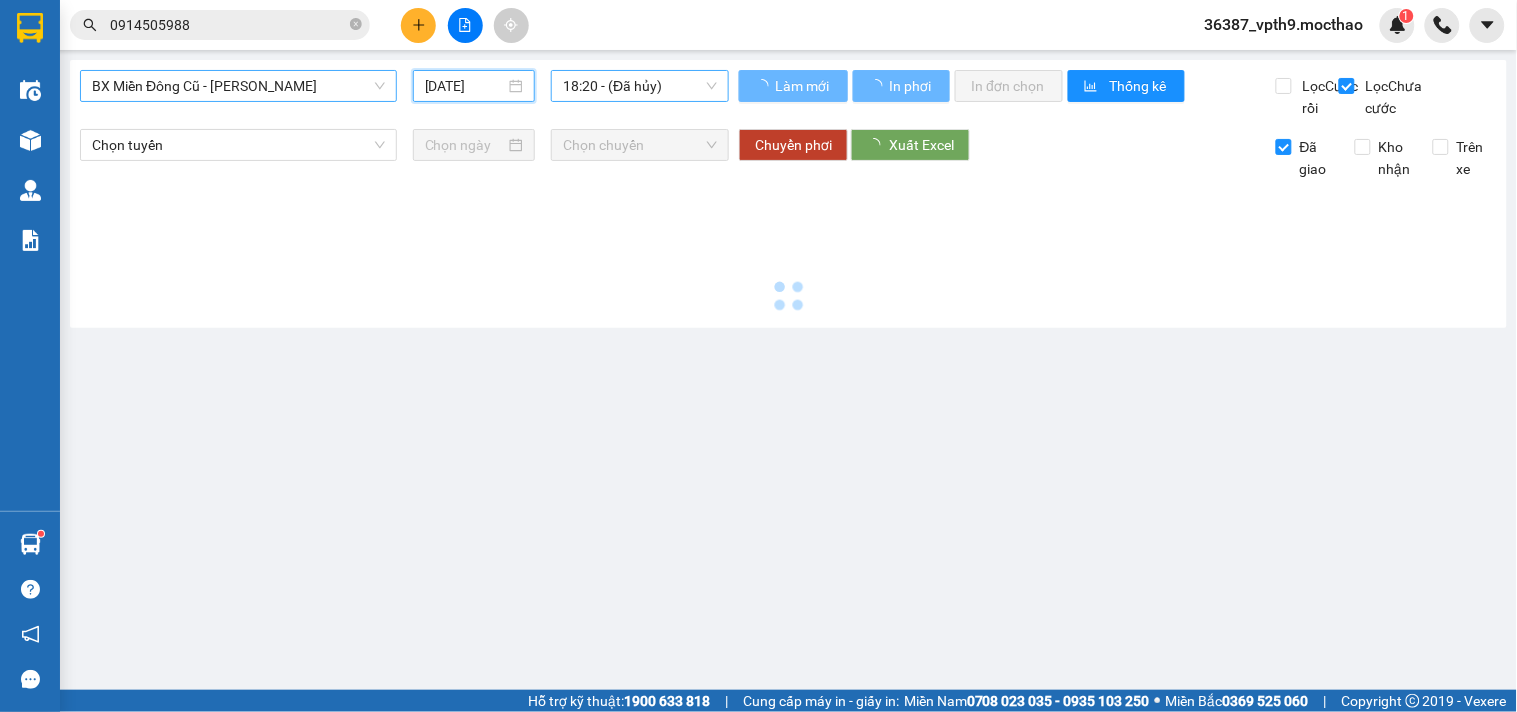 type on "[DATE]" 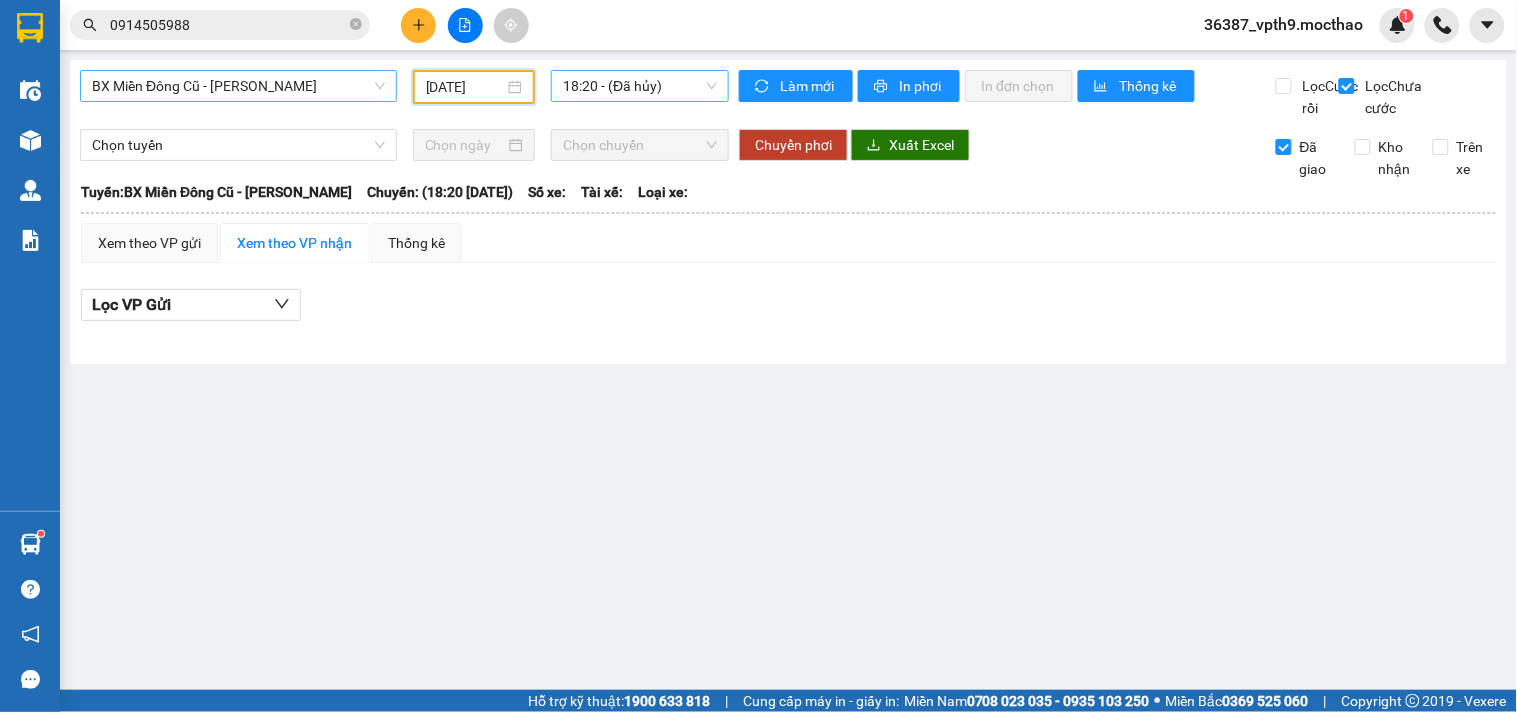 click on "18:20     - (Đã hủy)" at bounding box center (640, 86) 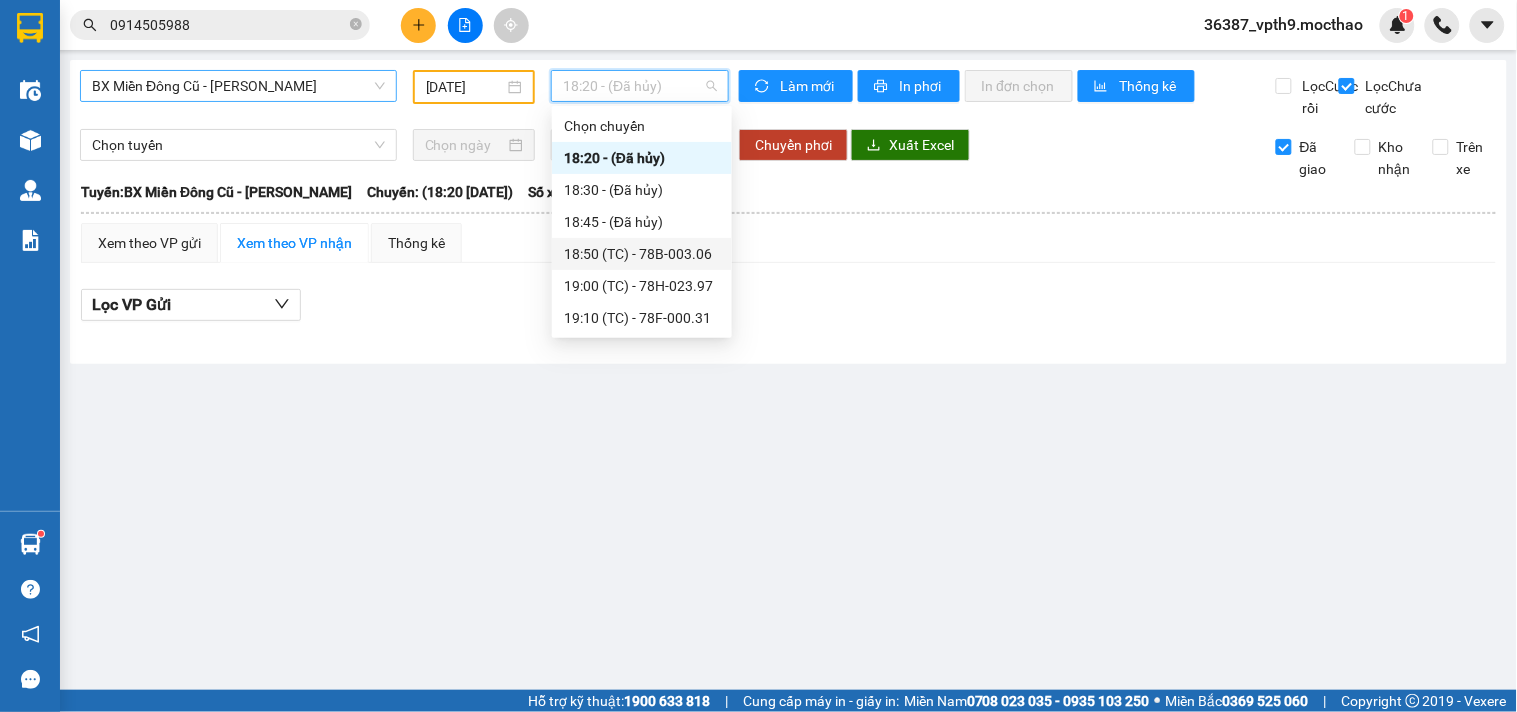 click on "18:50   (TC)   - 78B-003.06" at bounding box center (642, 254) 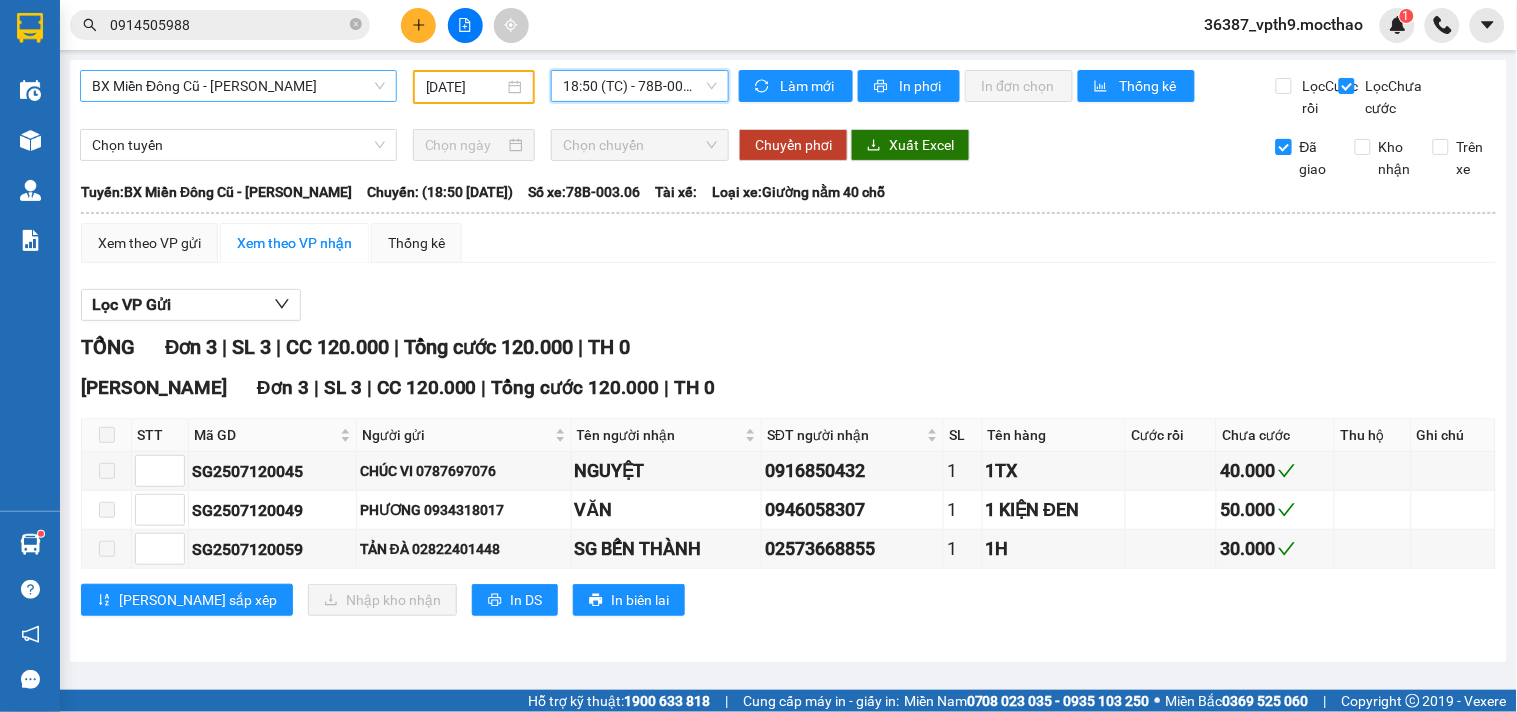 click on "Đã giao" at bounding box center [1316, 158] 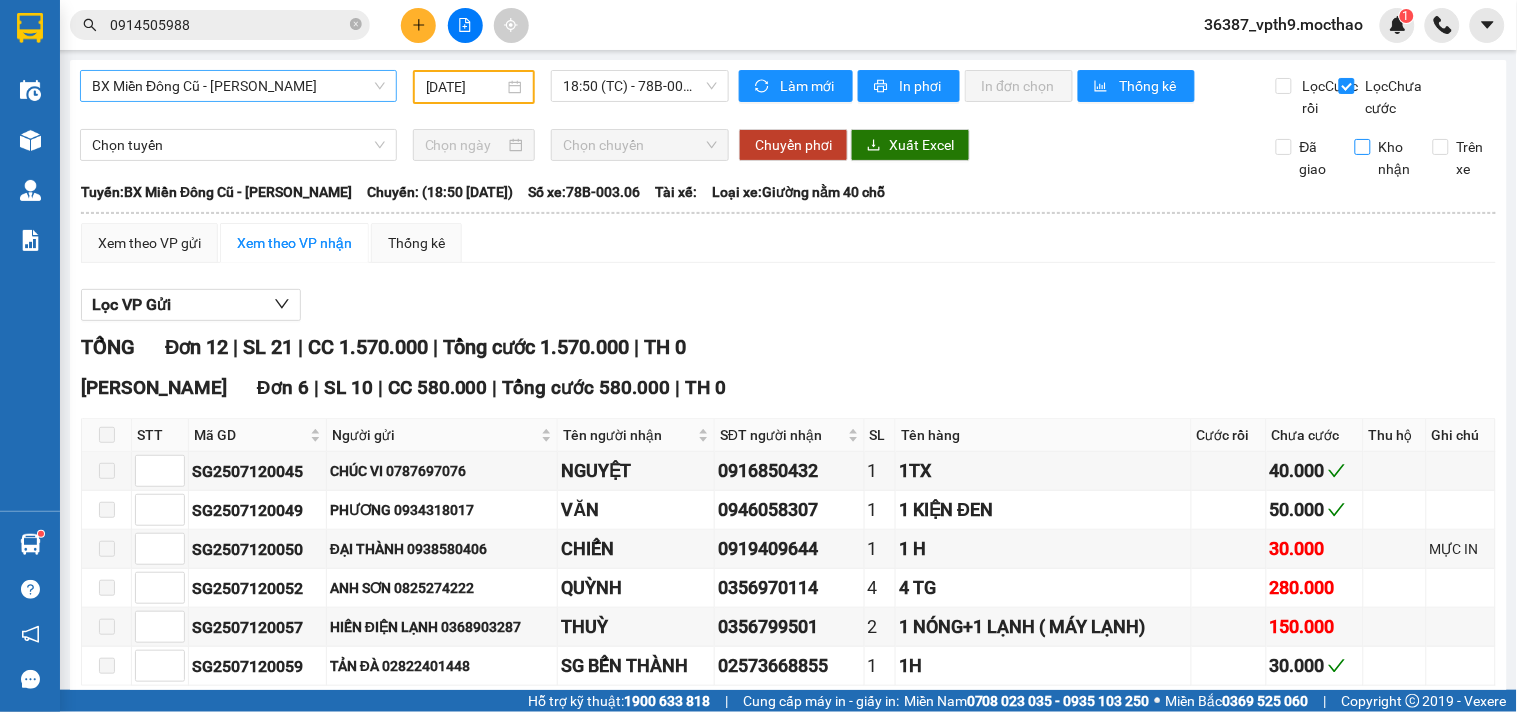 click on "Kho nhận" at bounding box center [1363, 147] 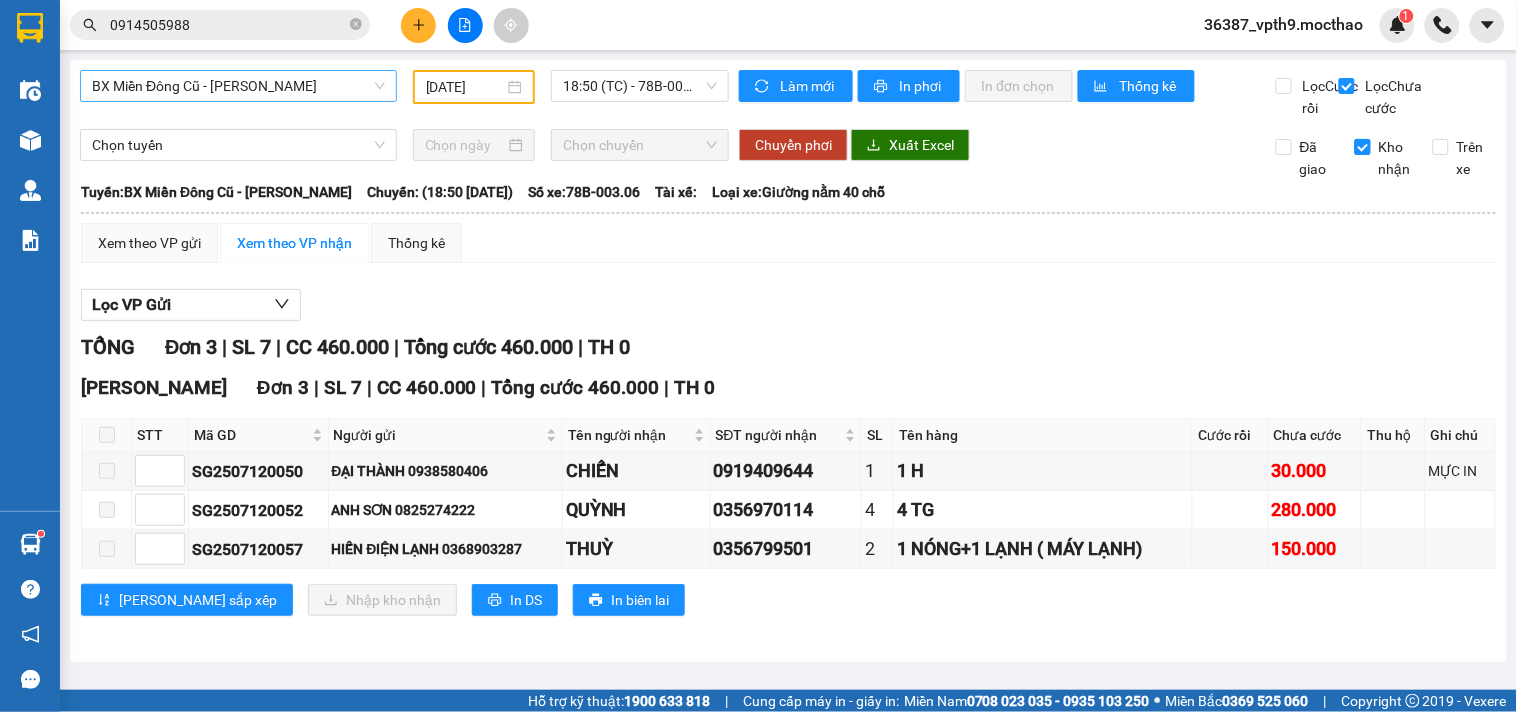 click on "Kho nhận" at bounding box center [1395, 158] 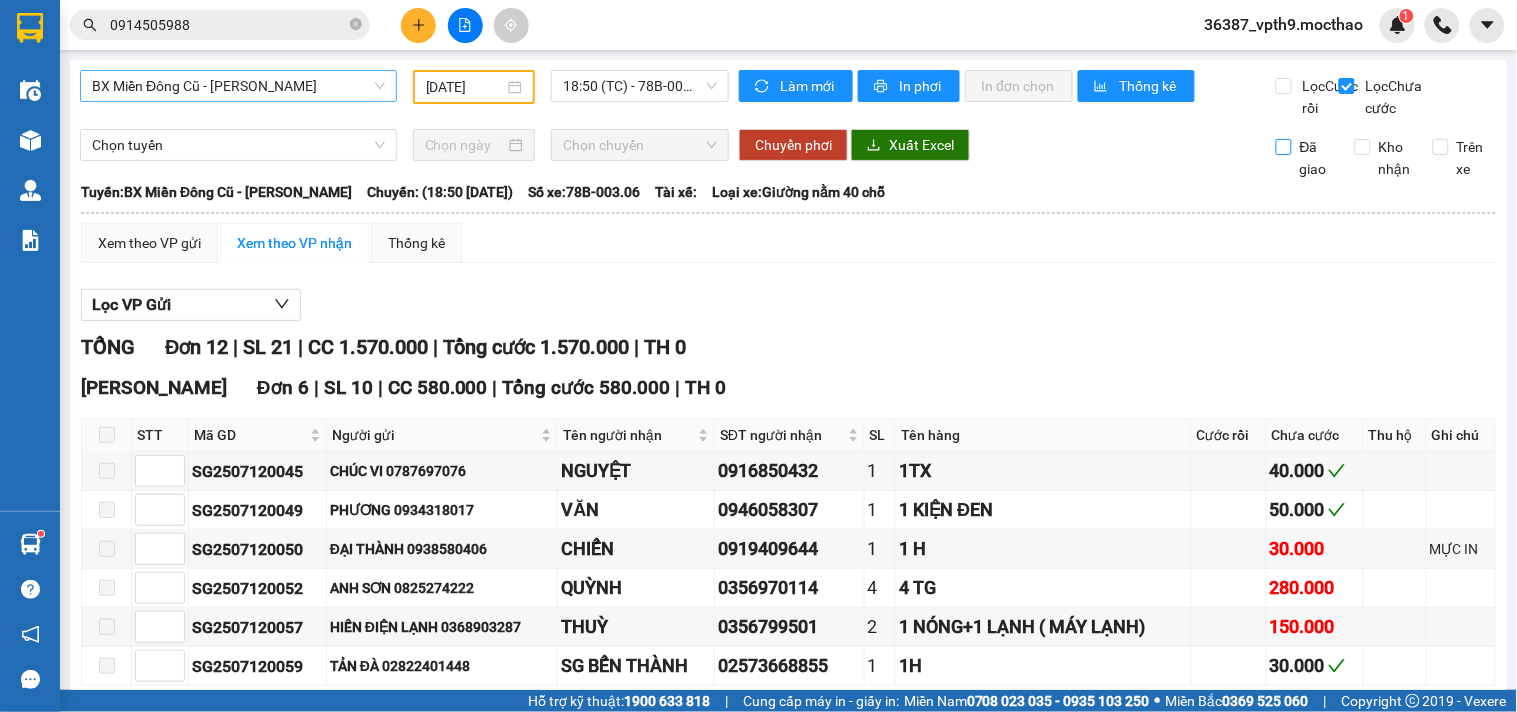 click on "Đã giao" at bounding box center (1316, 158) 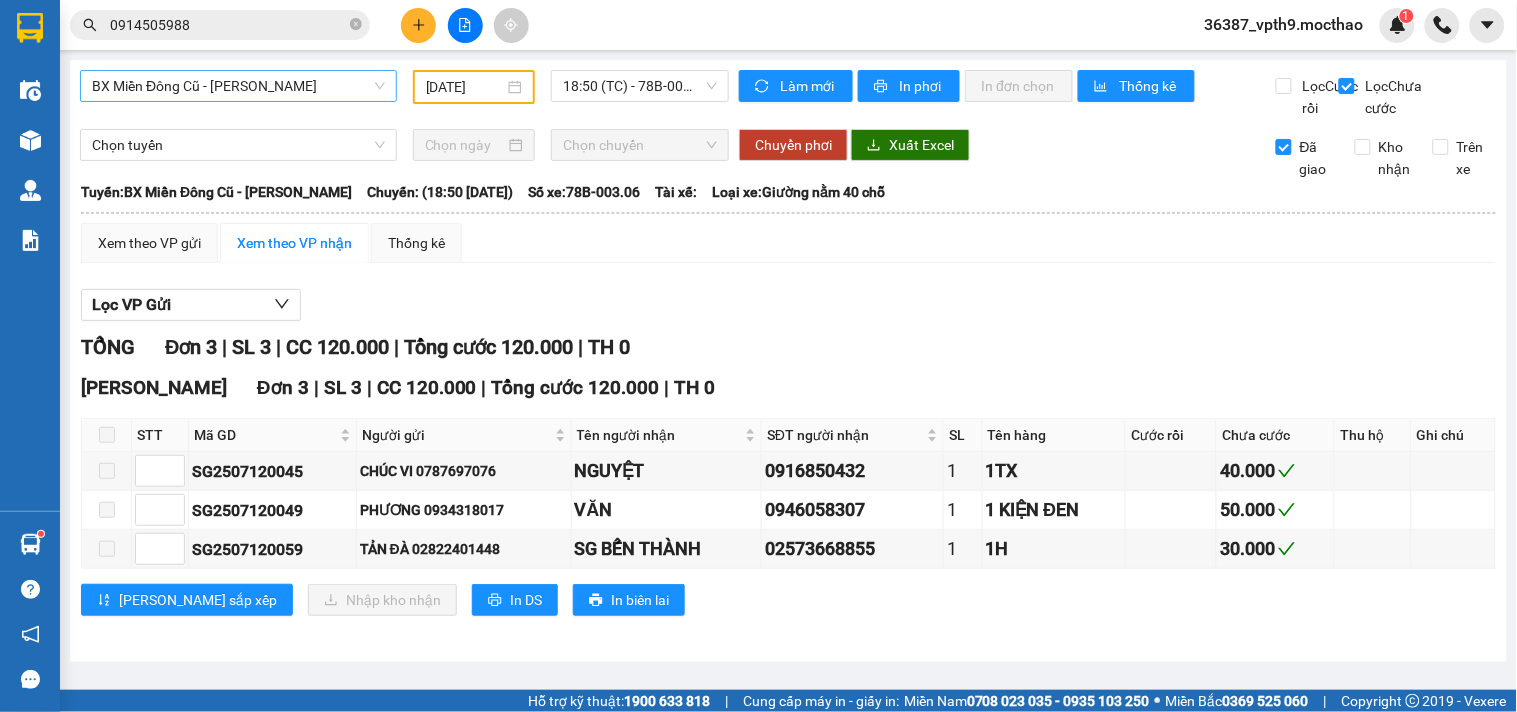 click on "BX Miền Đông Cũ - [PERSON_NAME] [DATE] 18:50   (TC)   - 78B-003.06" at bounding box center (404, 94) 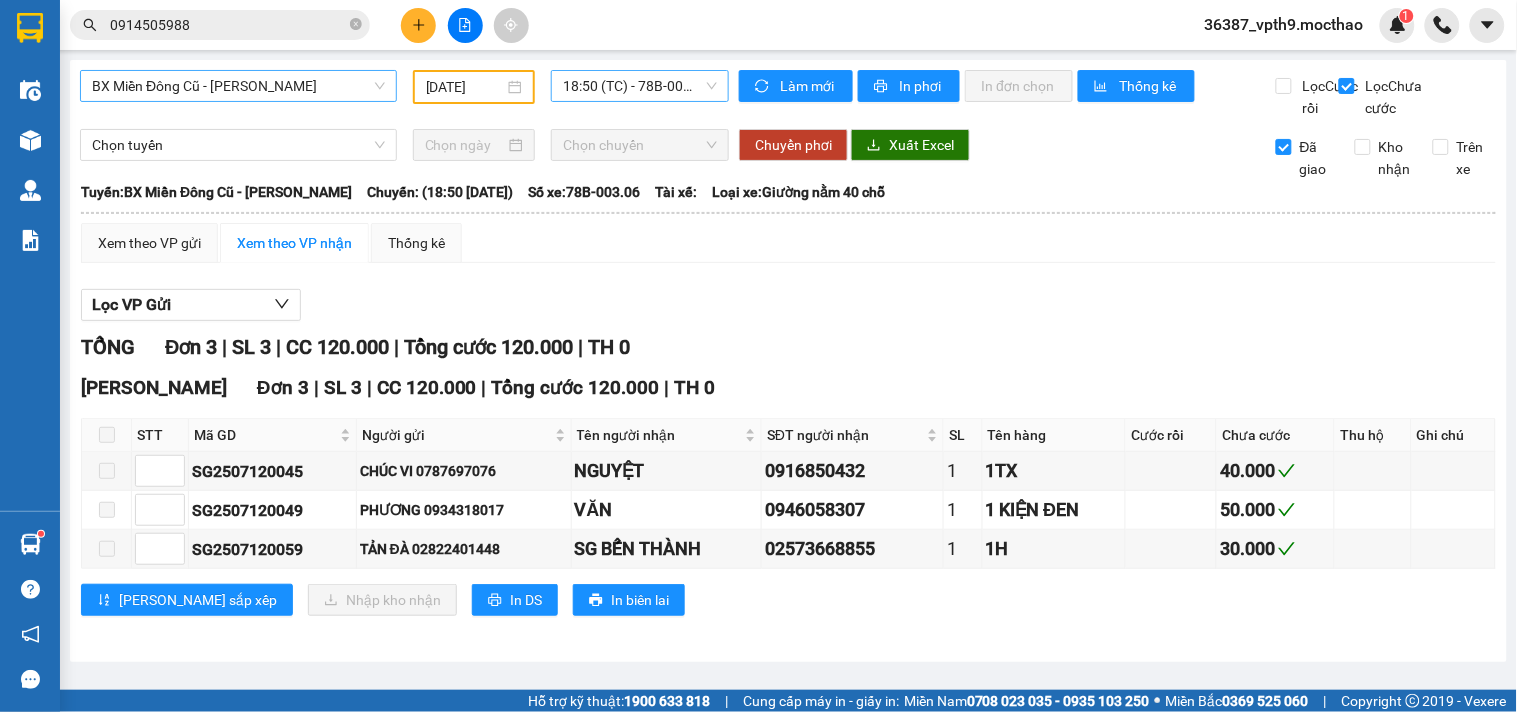 click on "18:50   (TC)   - 78B-003.06" at bounding box center (640, 86) 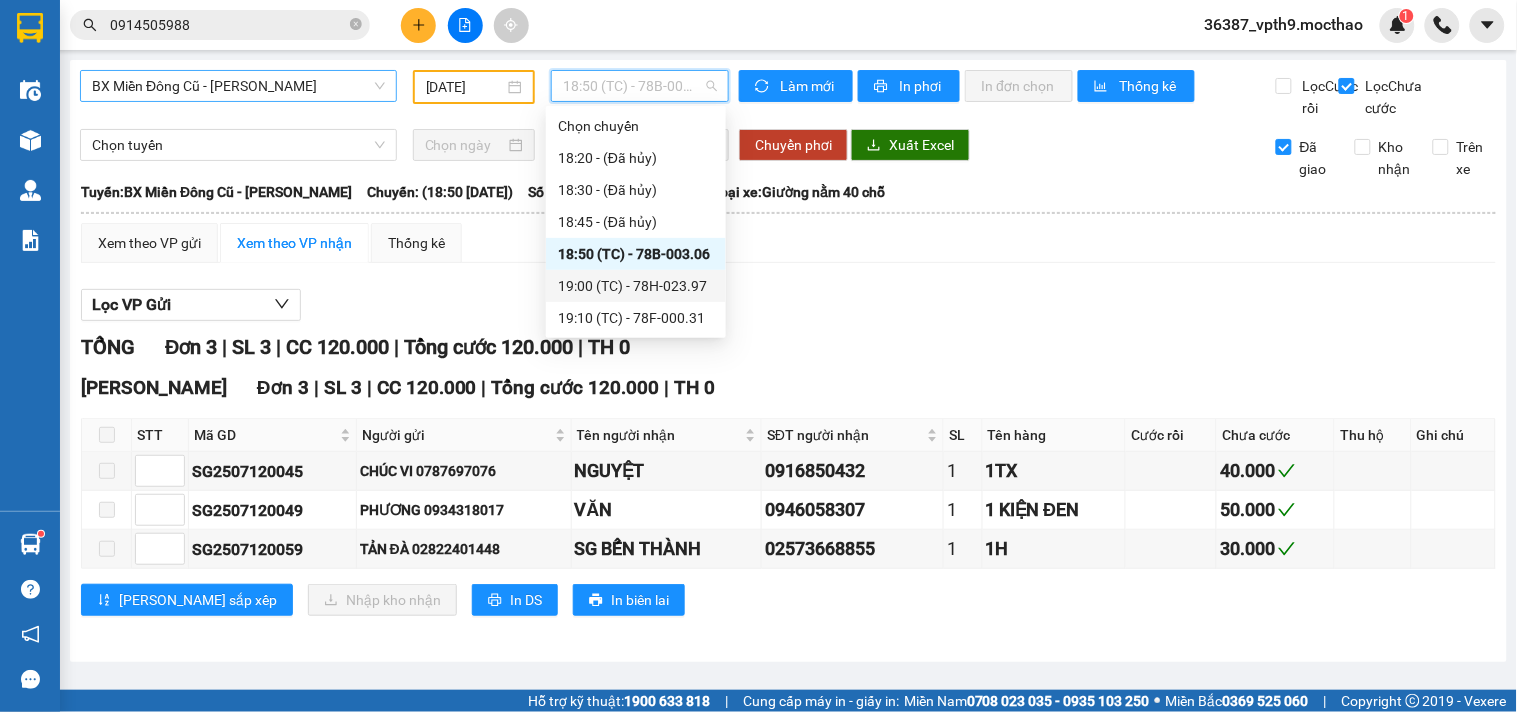 click on "19:00   (TC)   - 78H-023.97" at bounding box center [636, 286] 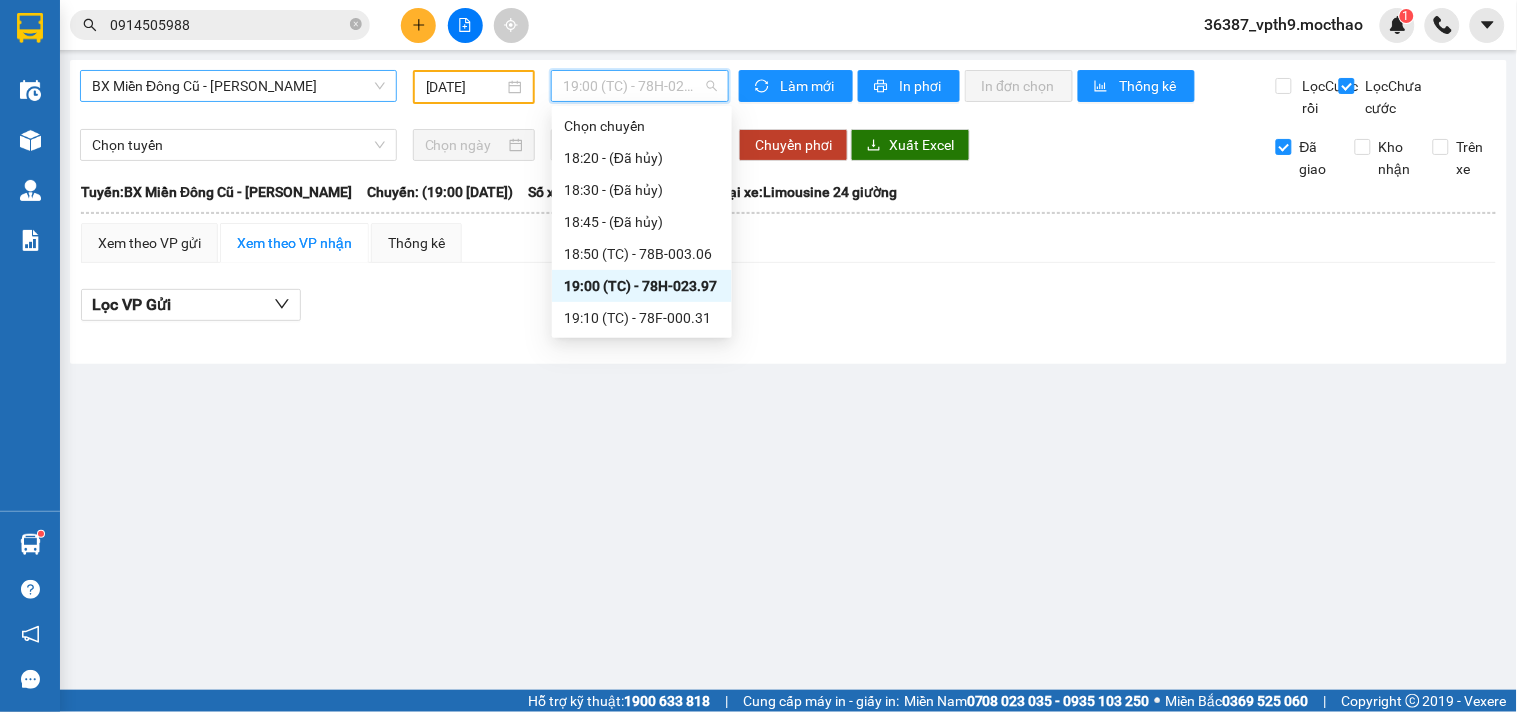 drag, startPoint x: 671, startPoint y: 85, endPoint x: 683, endPoint y: 184, distance: 99.724625 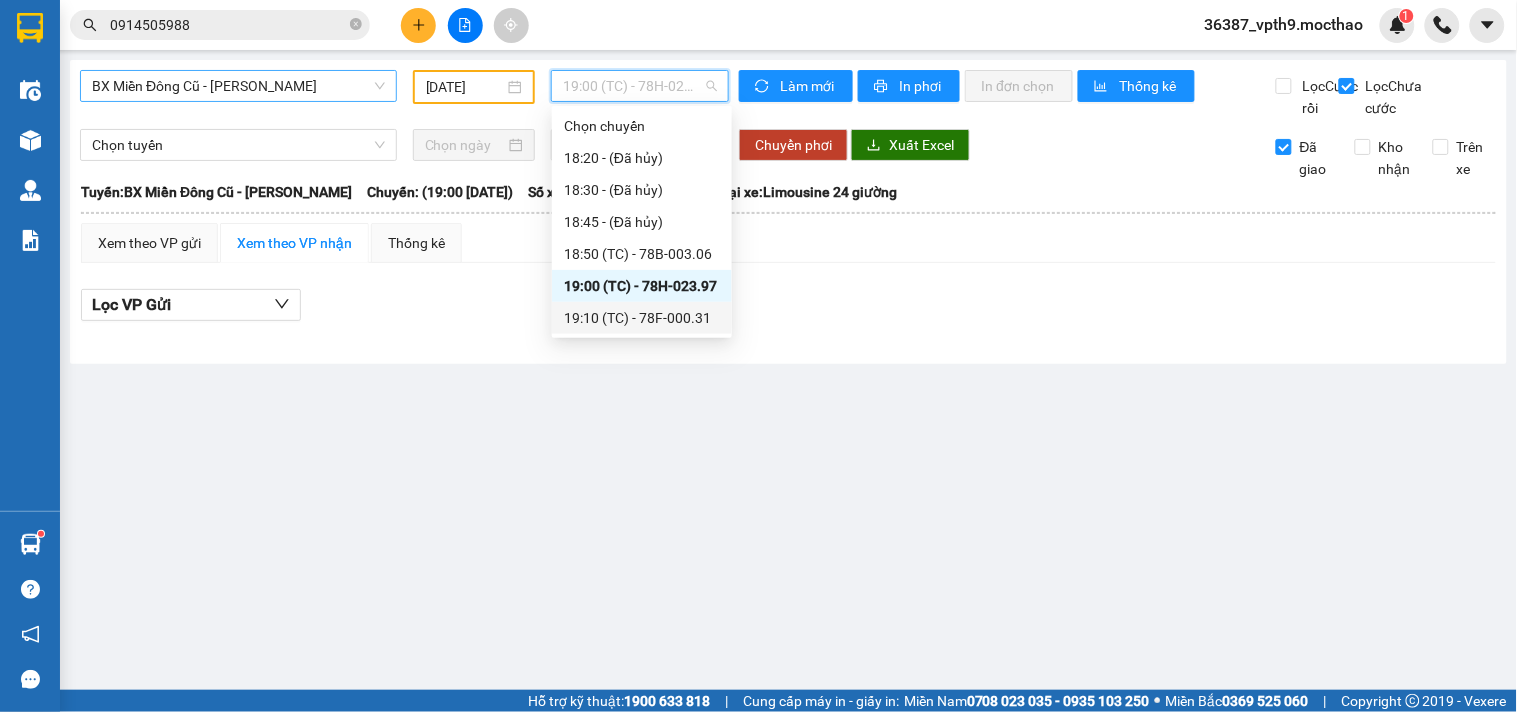 click on "19:10   (TC)   - 78F-000.31" at bounding box center [642, 318] 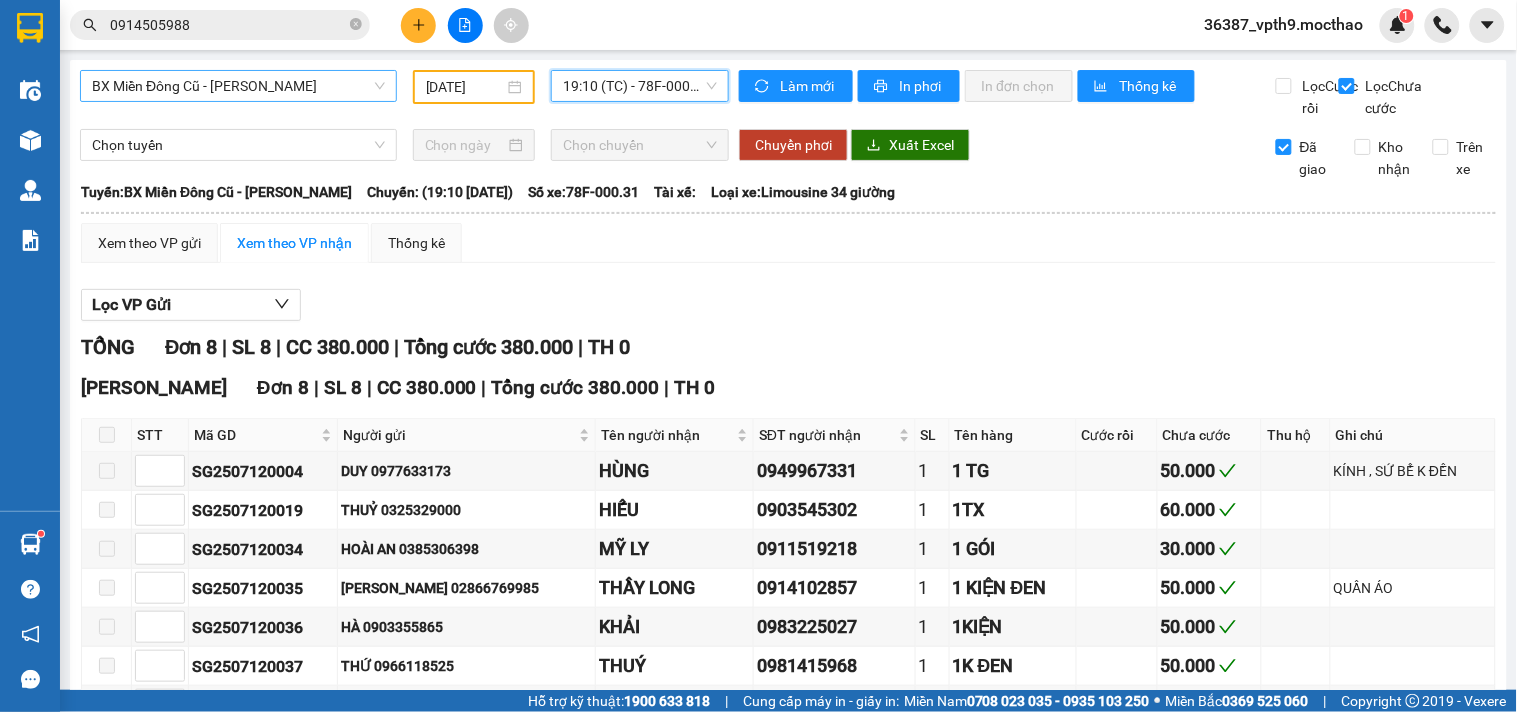 click on "Đã giao" at bounding box center (1300, 158) 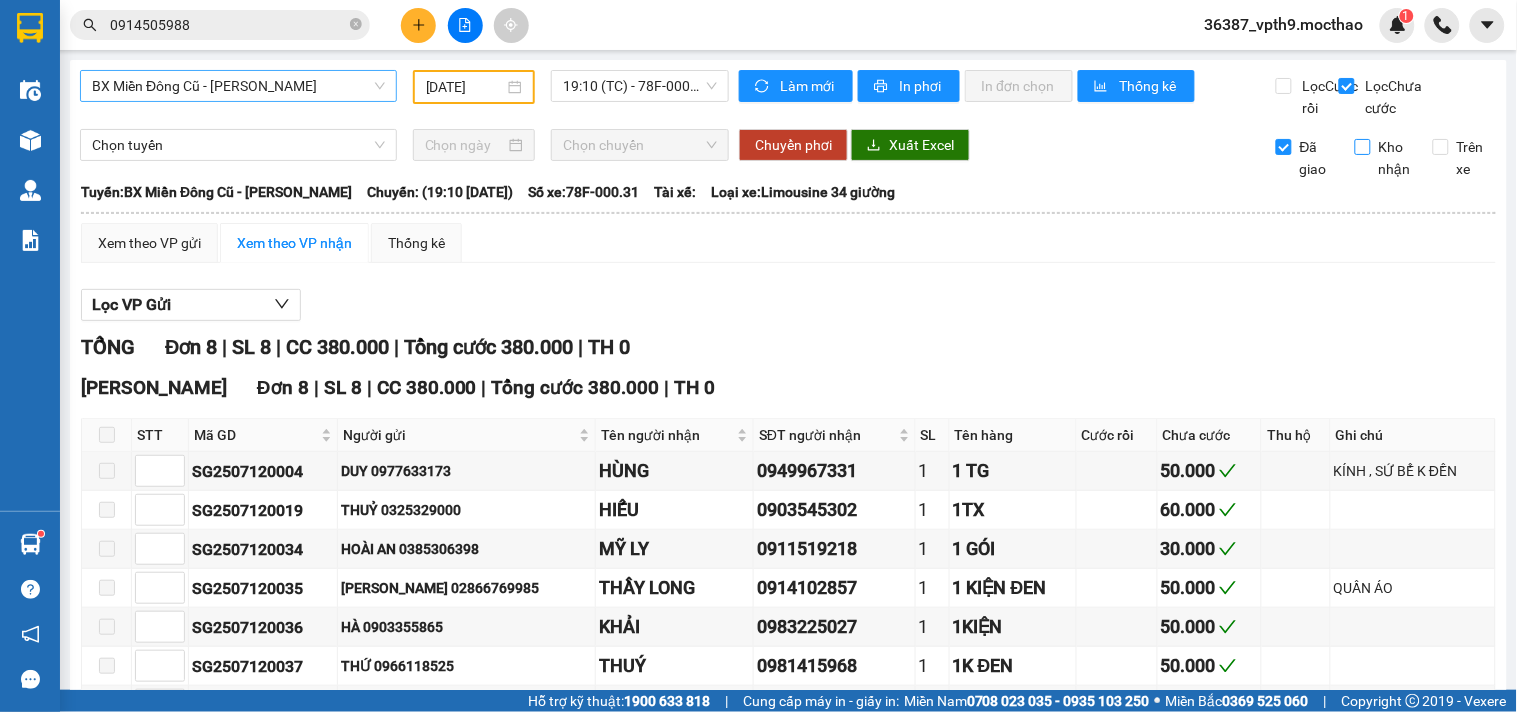 click on "Kho nhận" at bounding box center (1395, 158) 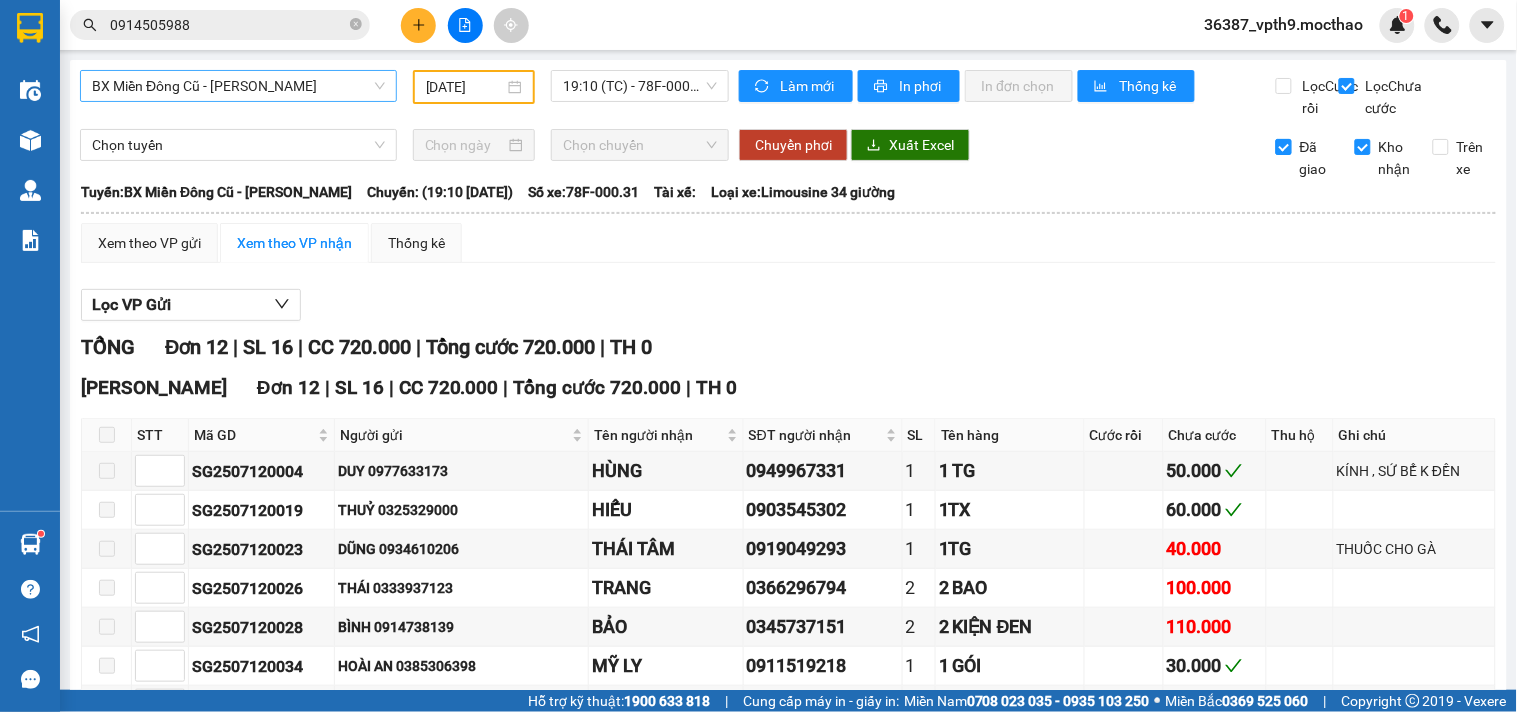 click on "Đã giao" at bounding box center (1308, 158) 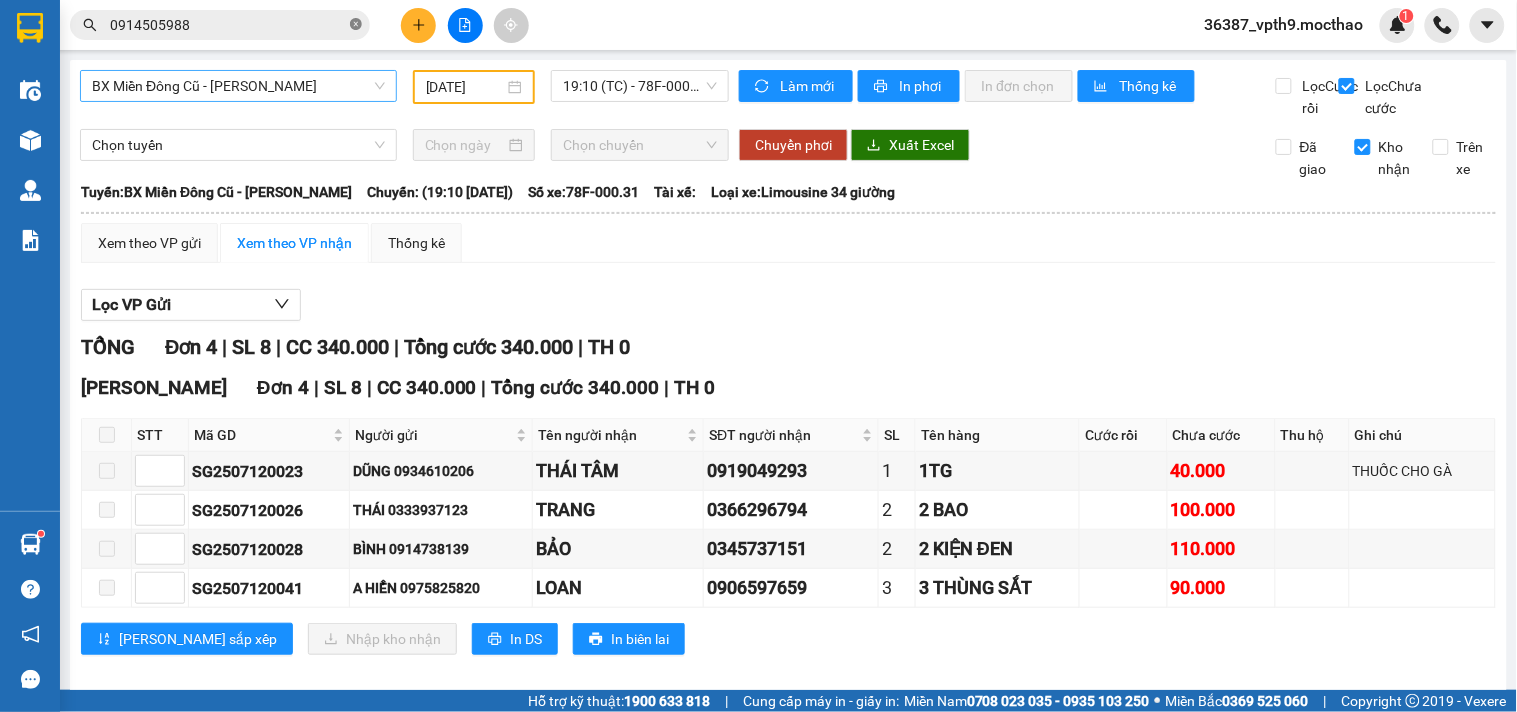 click at bounding box center [356, 25] 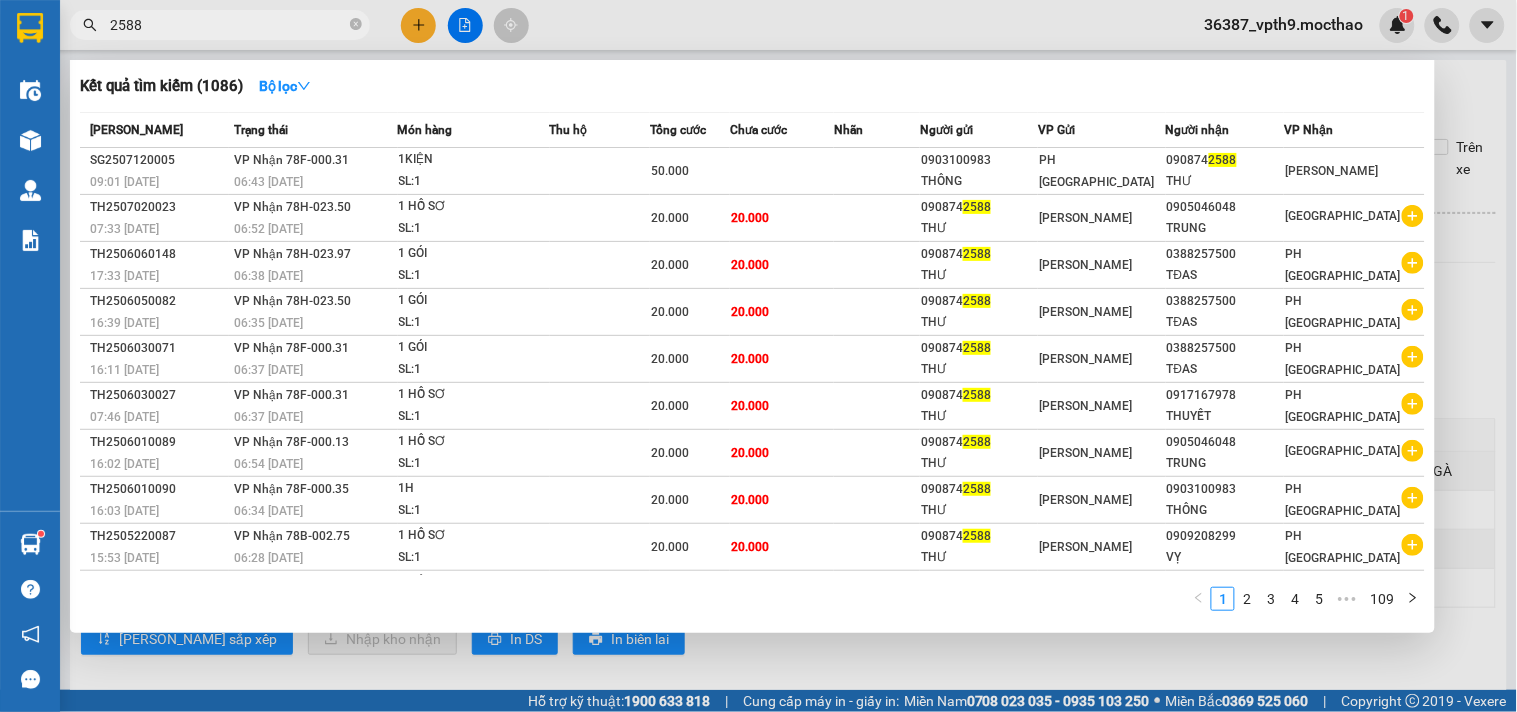 type on "2588" 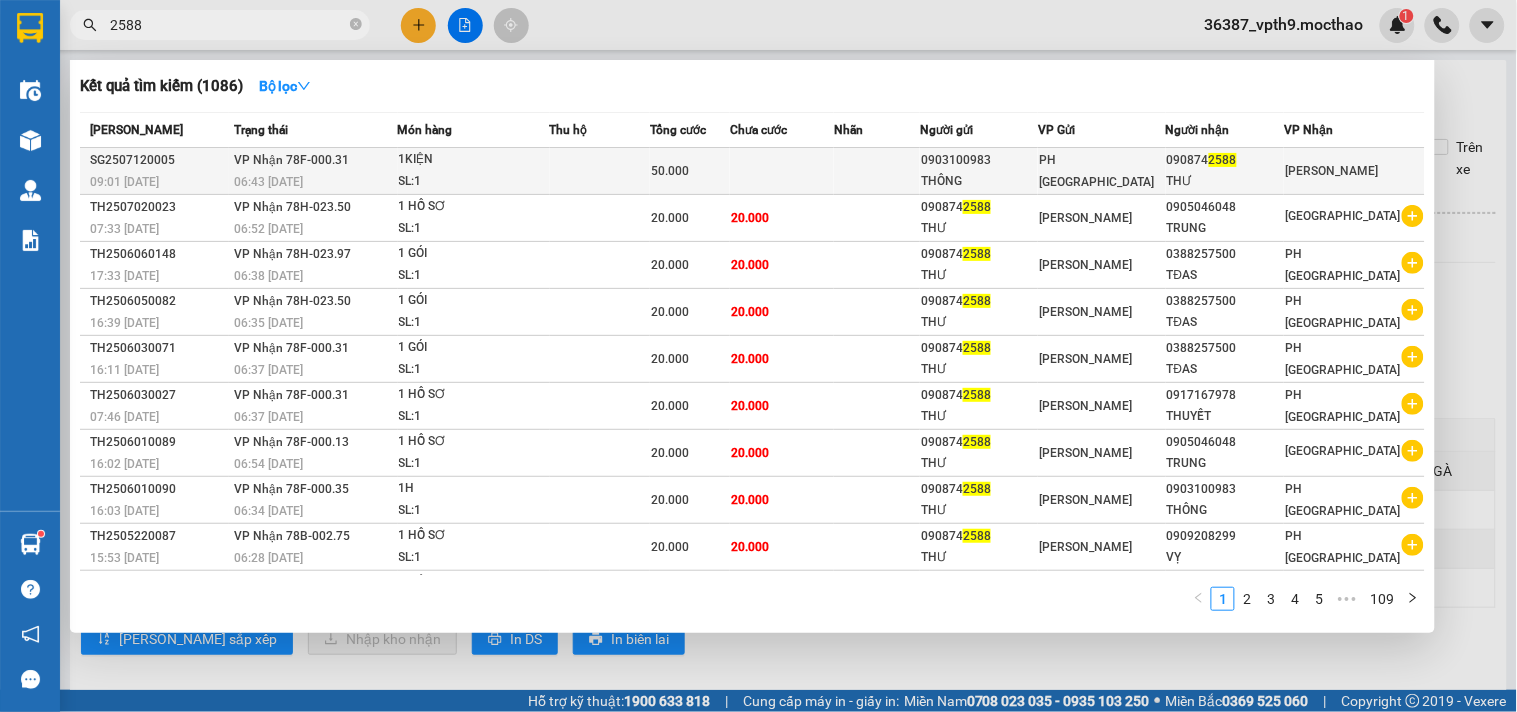 click at bounding box center [782, 171] 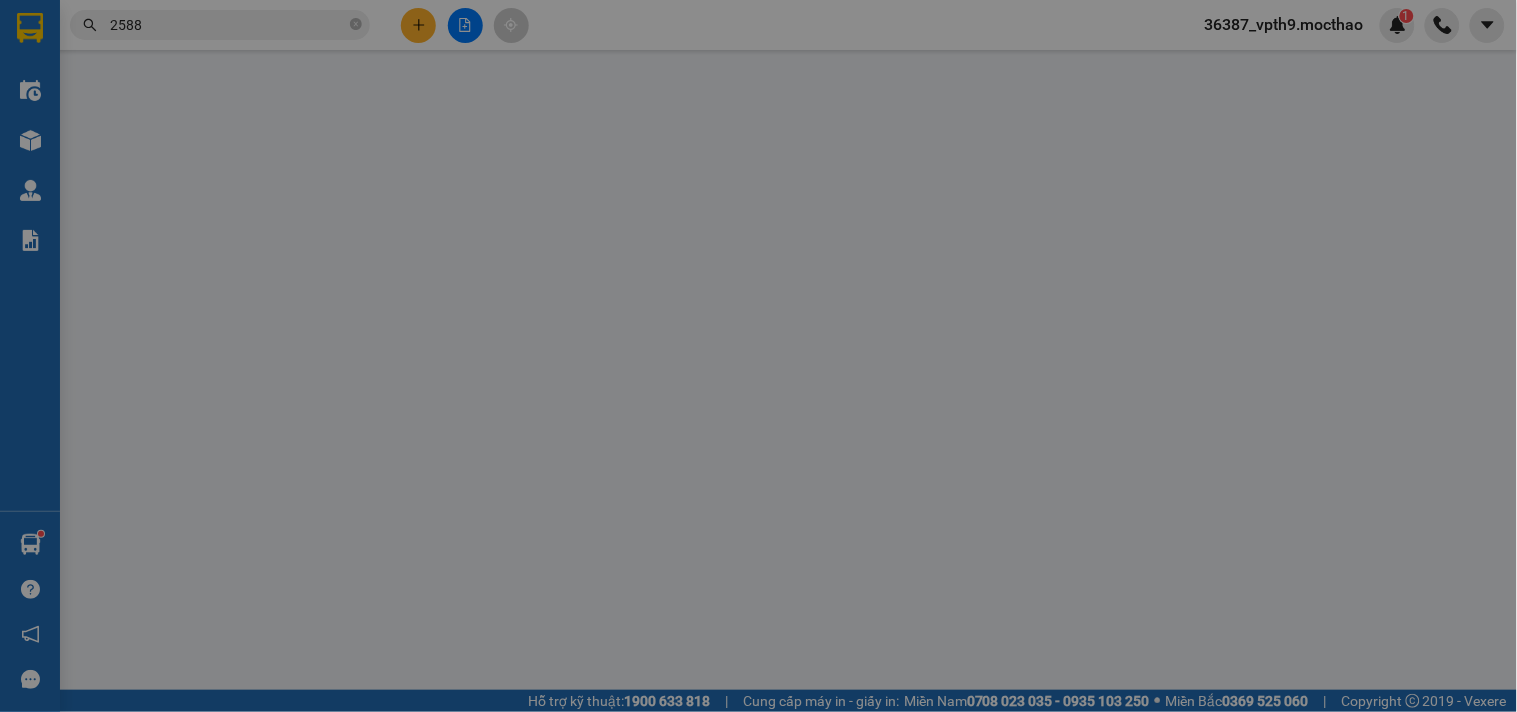type on "0903100983" 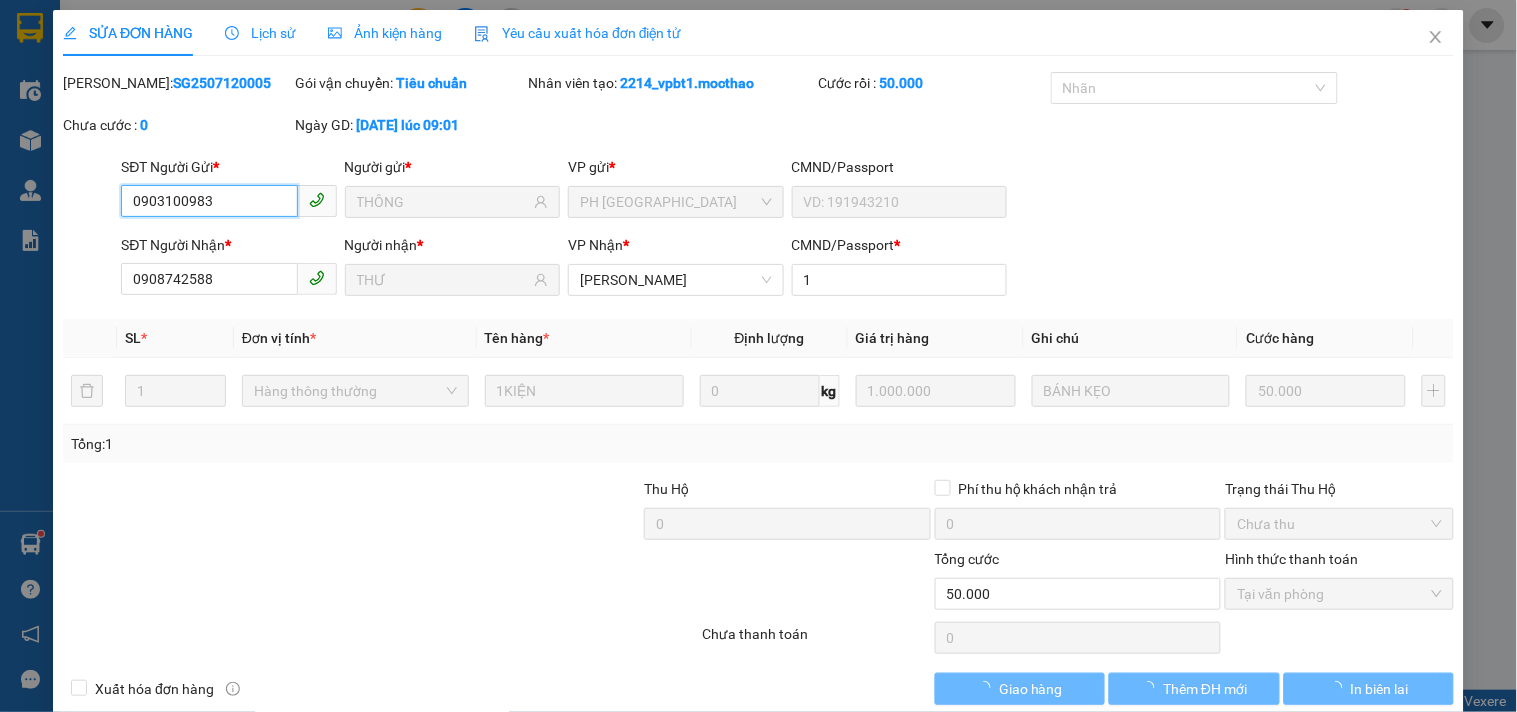 checkbox on "true" 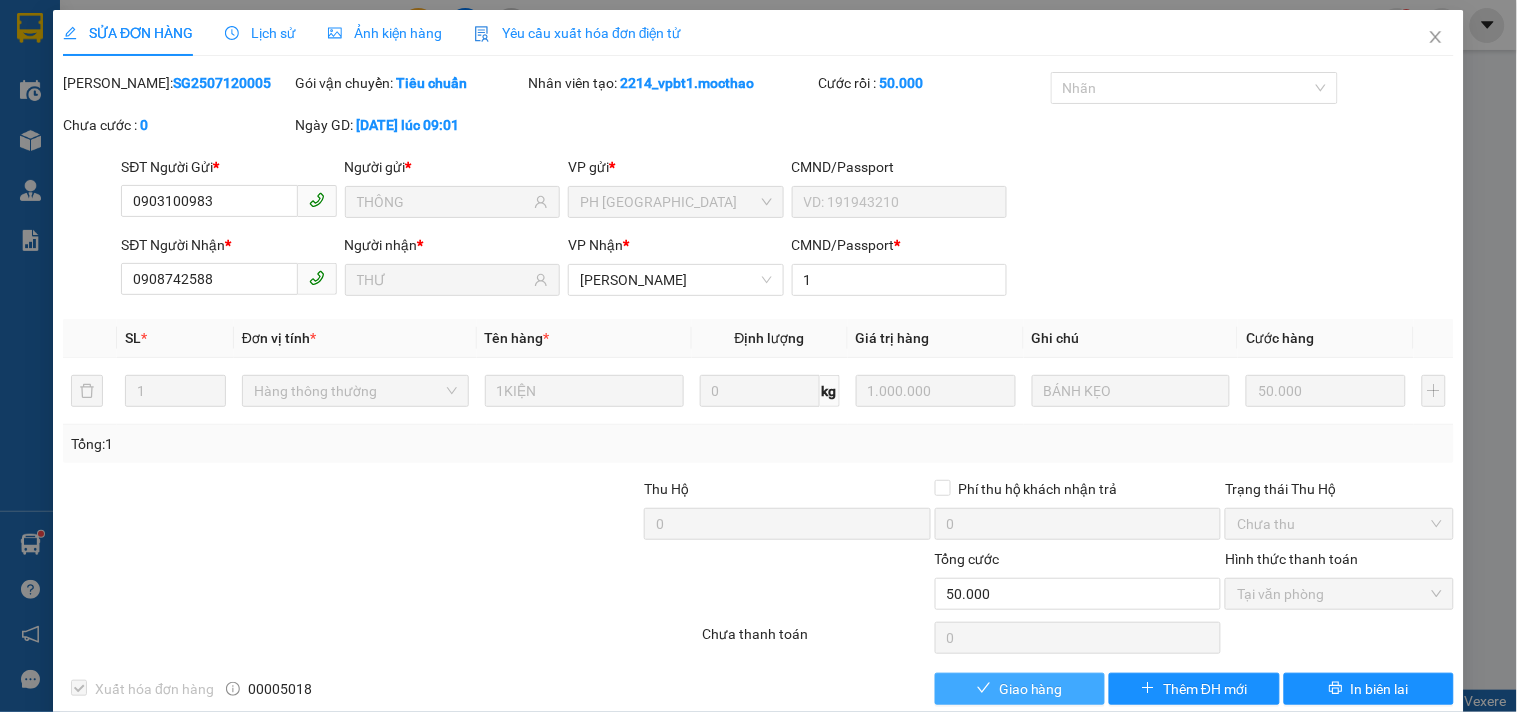 click on "Giao hàng" at bounding box center (1031, 689) 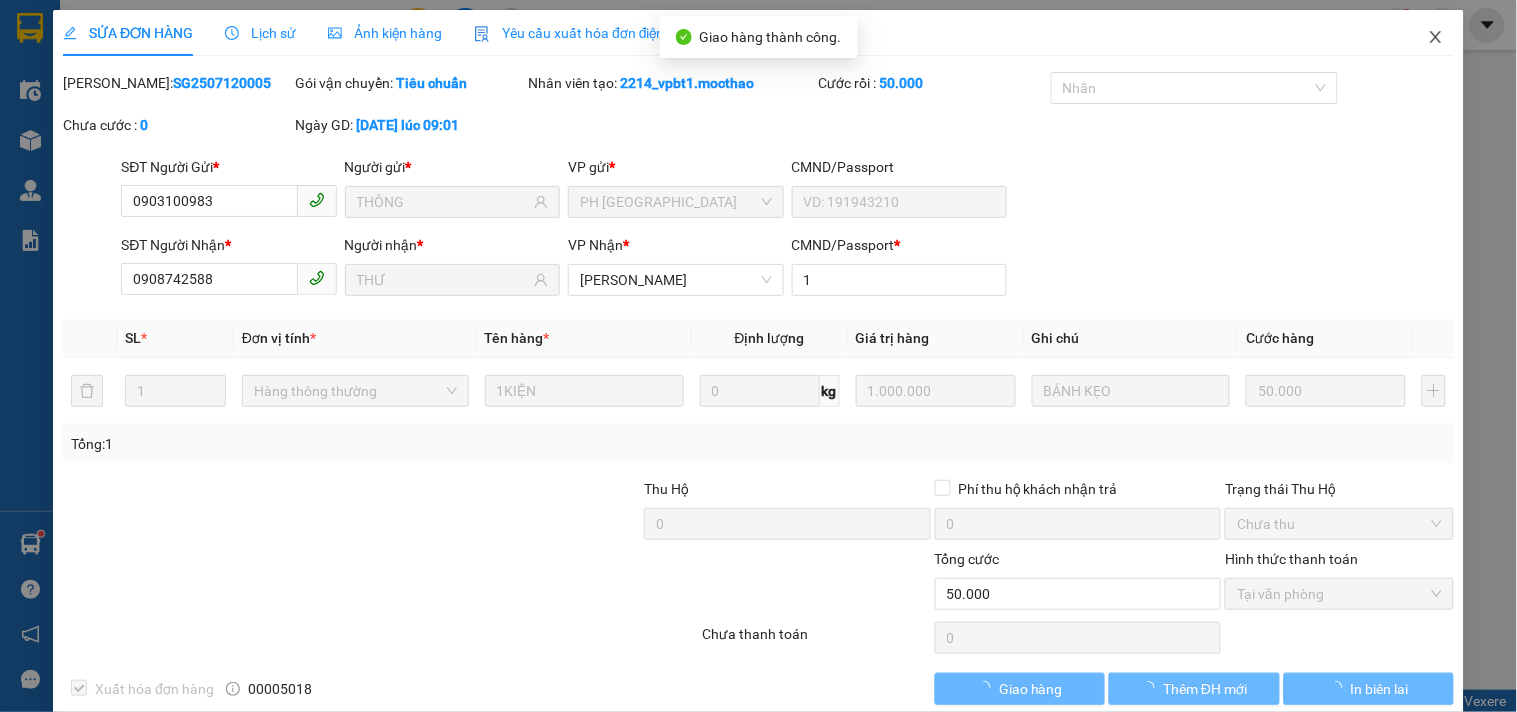 click at bounding box center (1436, 38) 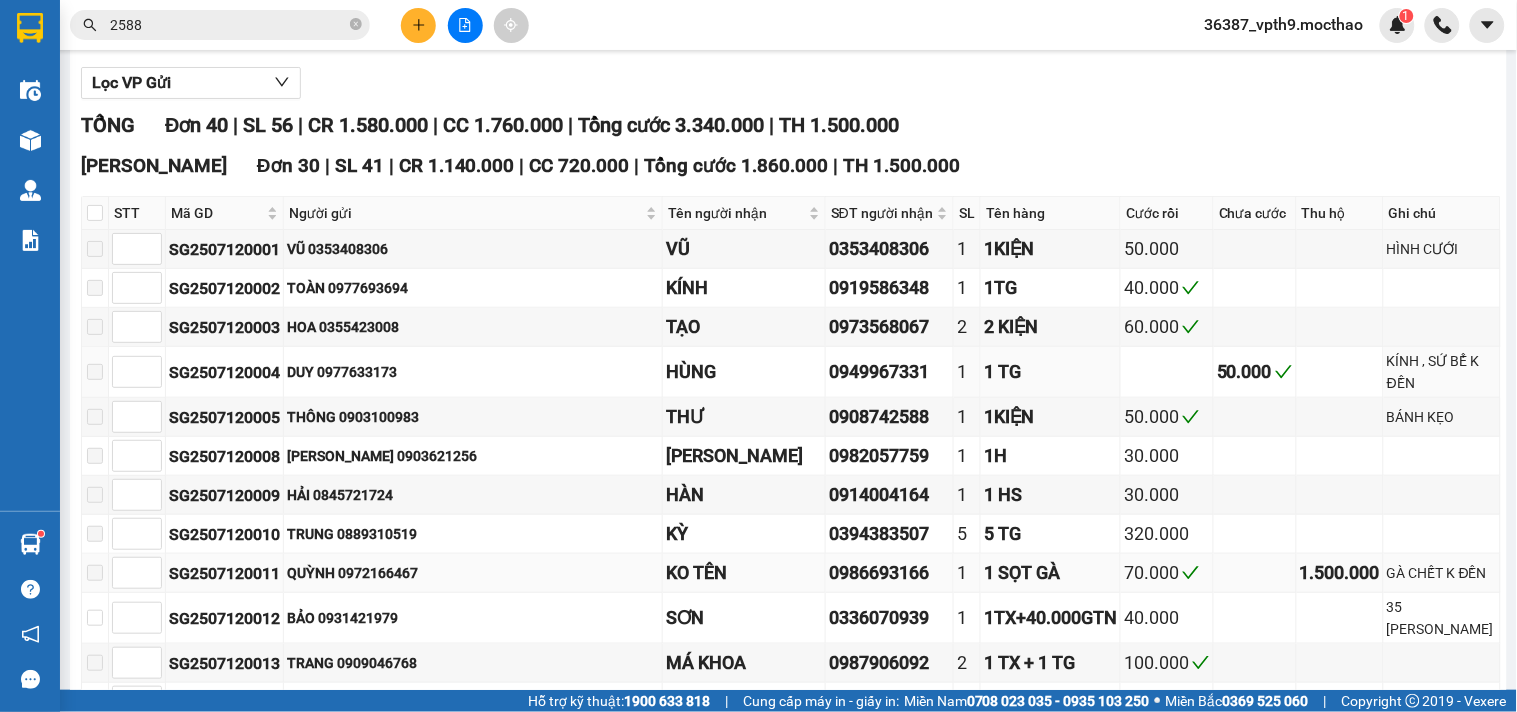 scroll, scrollTop: 444, scrollLeft: 0, axis: vertical 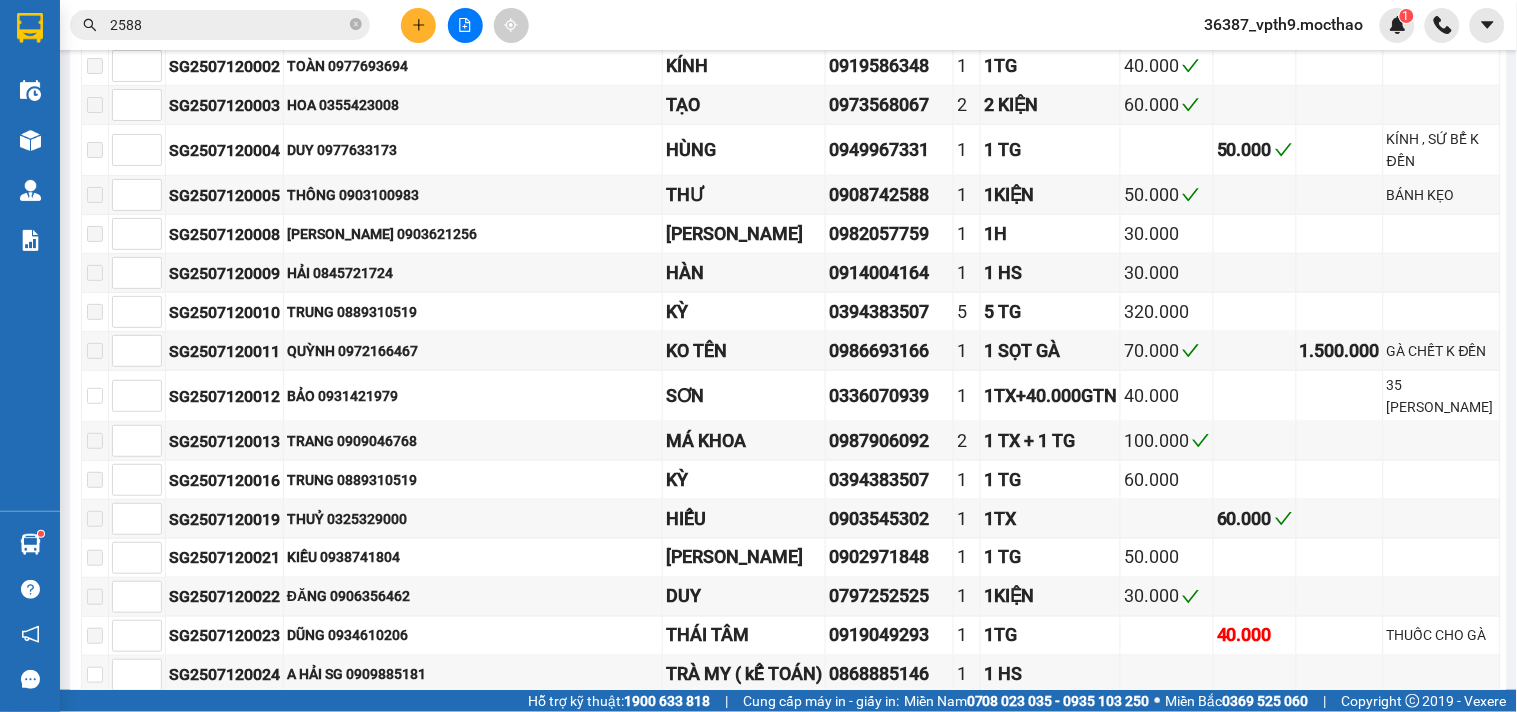 click 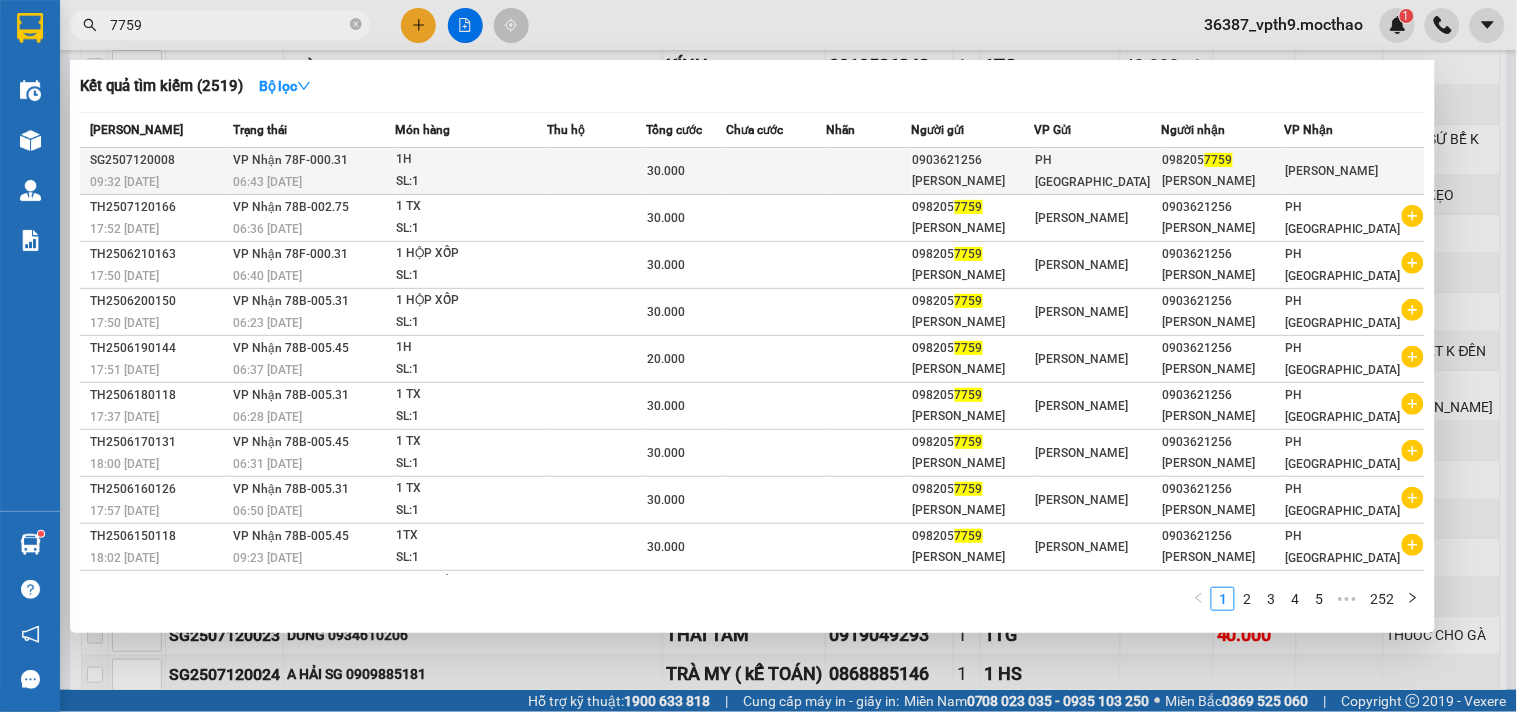 type on "7759" 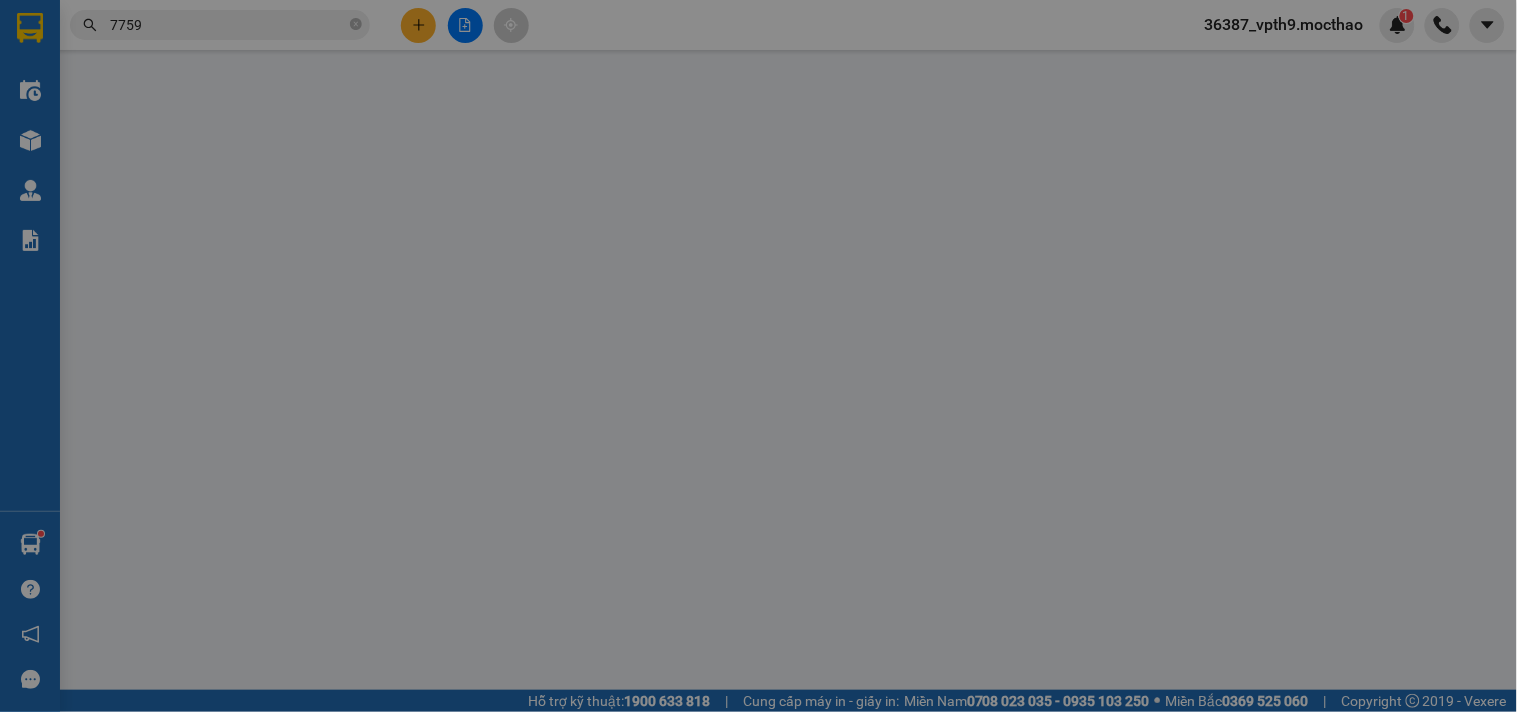 scroll, scrollTop: 0, scrollLeft: 0, axis: both 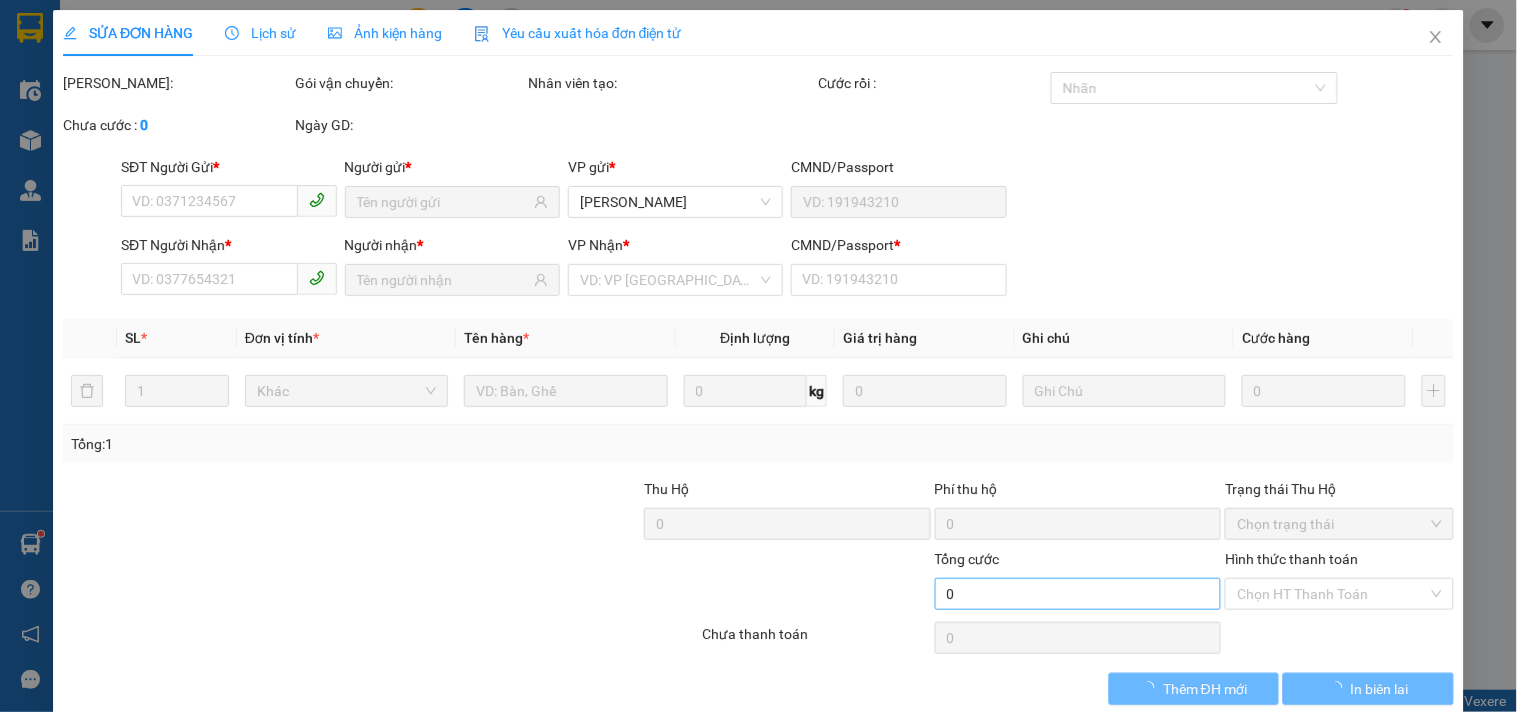 type on "0903621256" 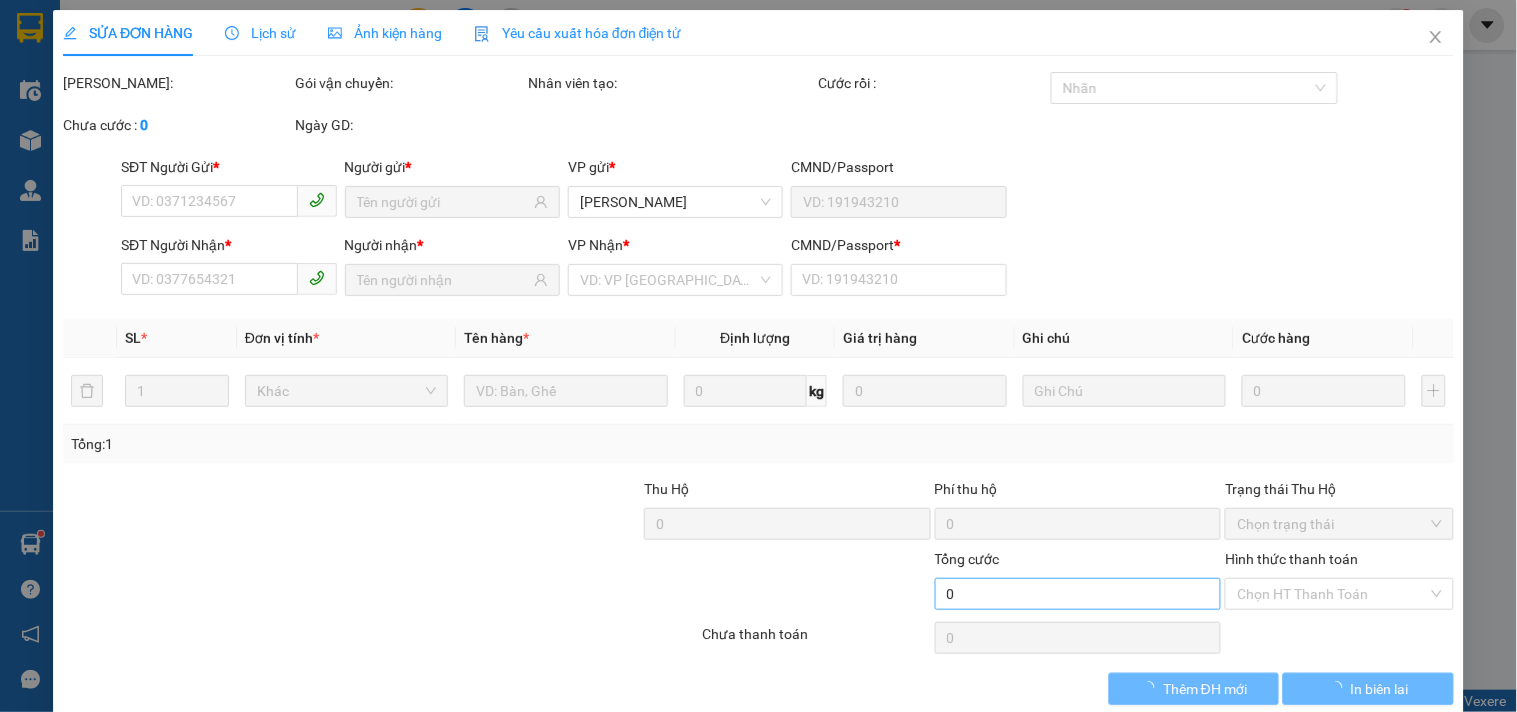 type on "[PERSON_NAME]" 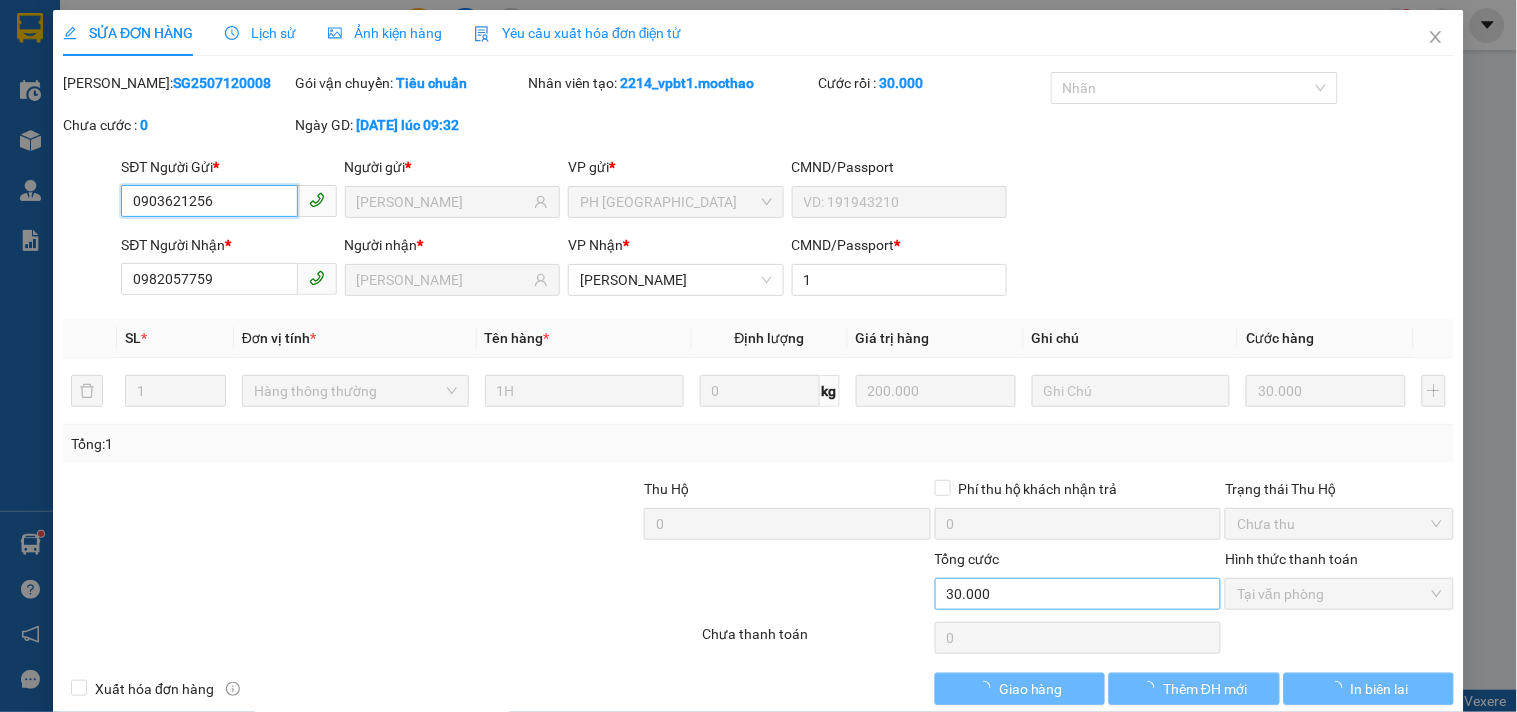 checkbox on "true" 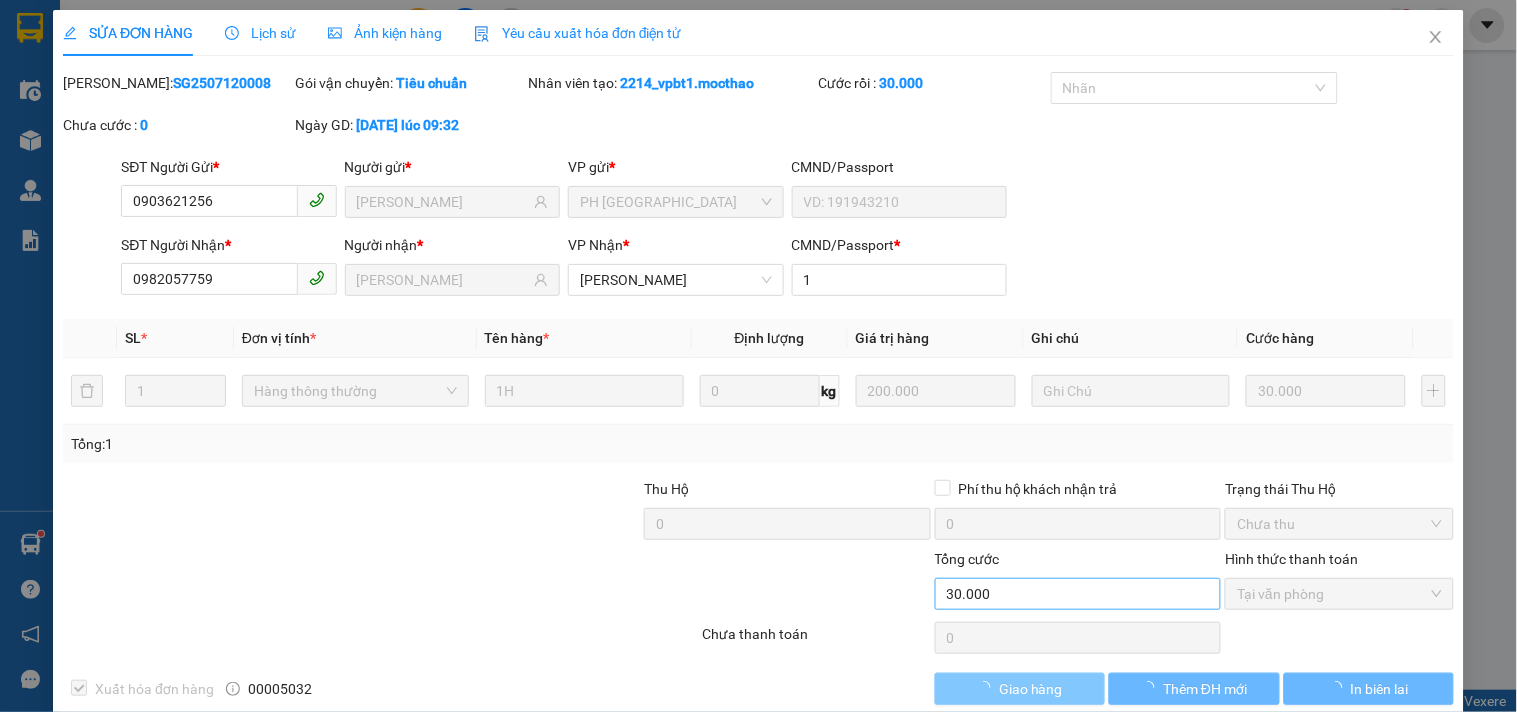 click on "Giao hàng" at bounding box center (1031, 689) 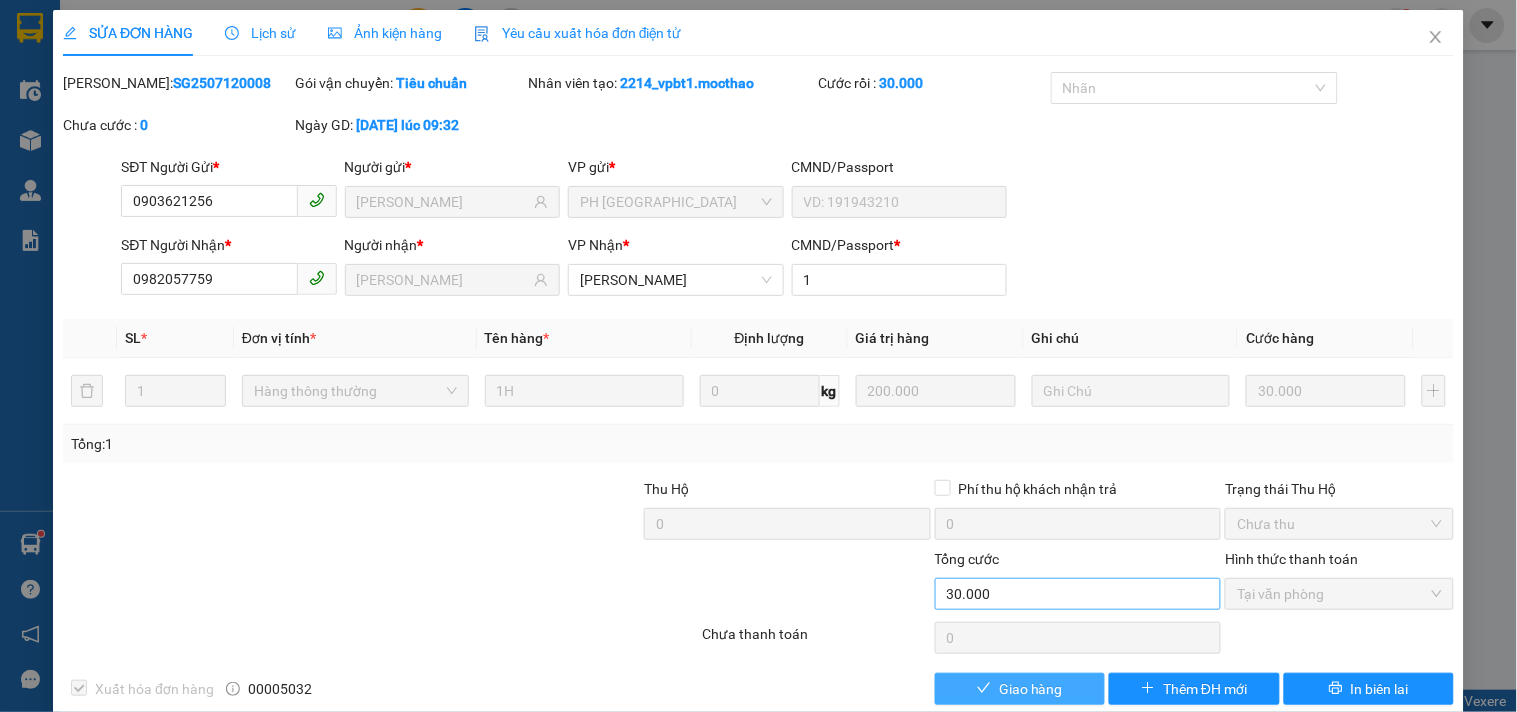 click on "Giao hàng" at bounding box center [1031, 689] 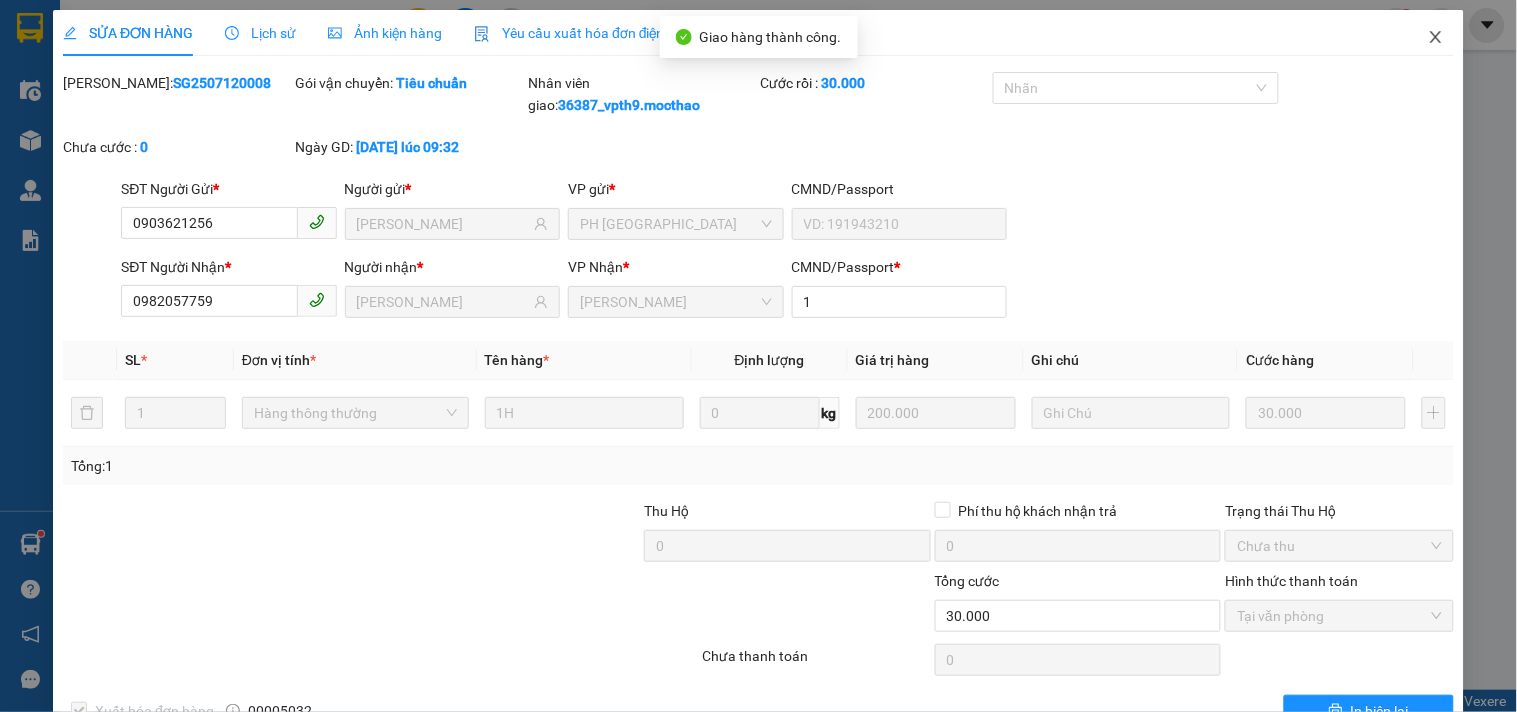 click 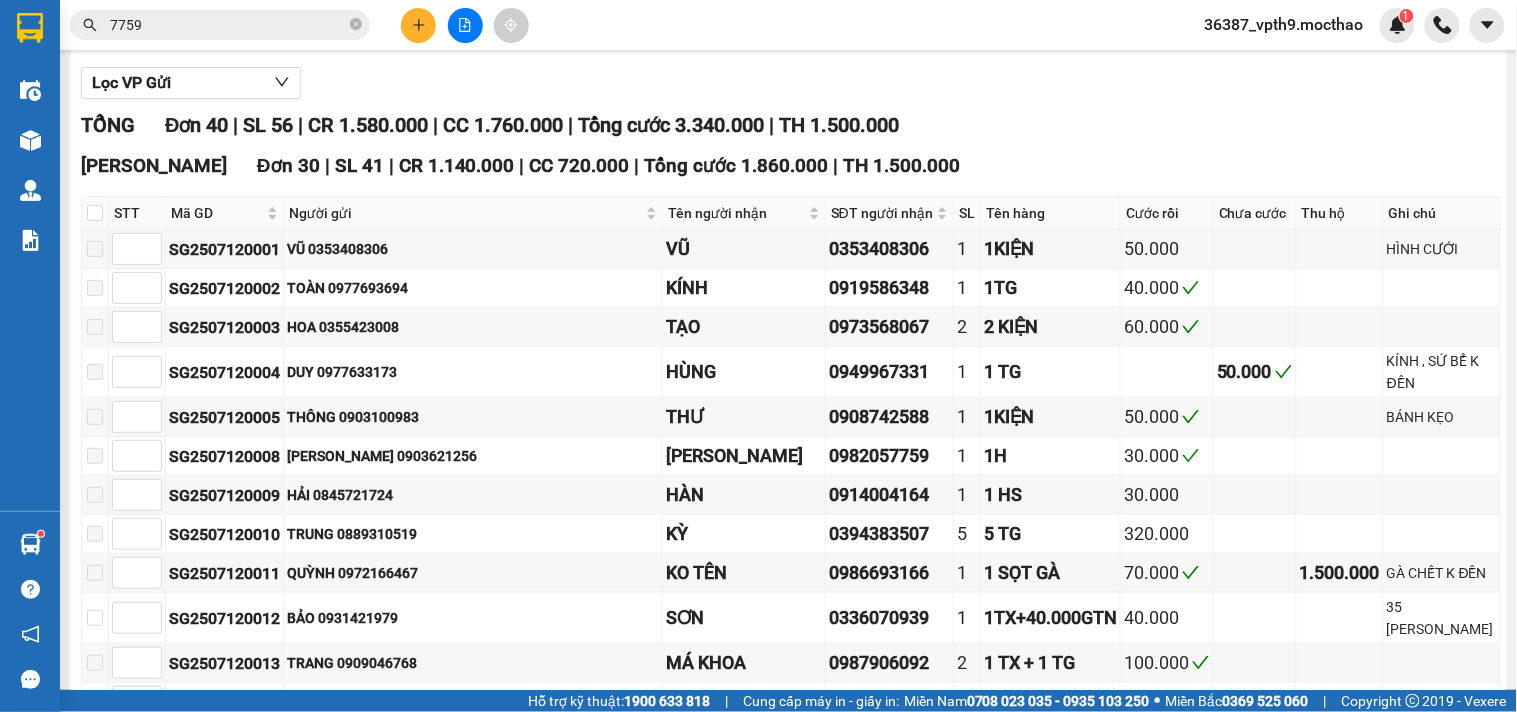 scroll, scrollTop: 0, scrollLeft: 0, axis: both 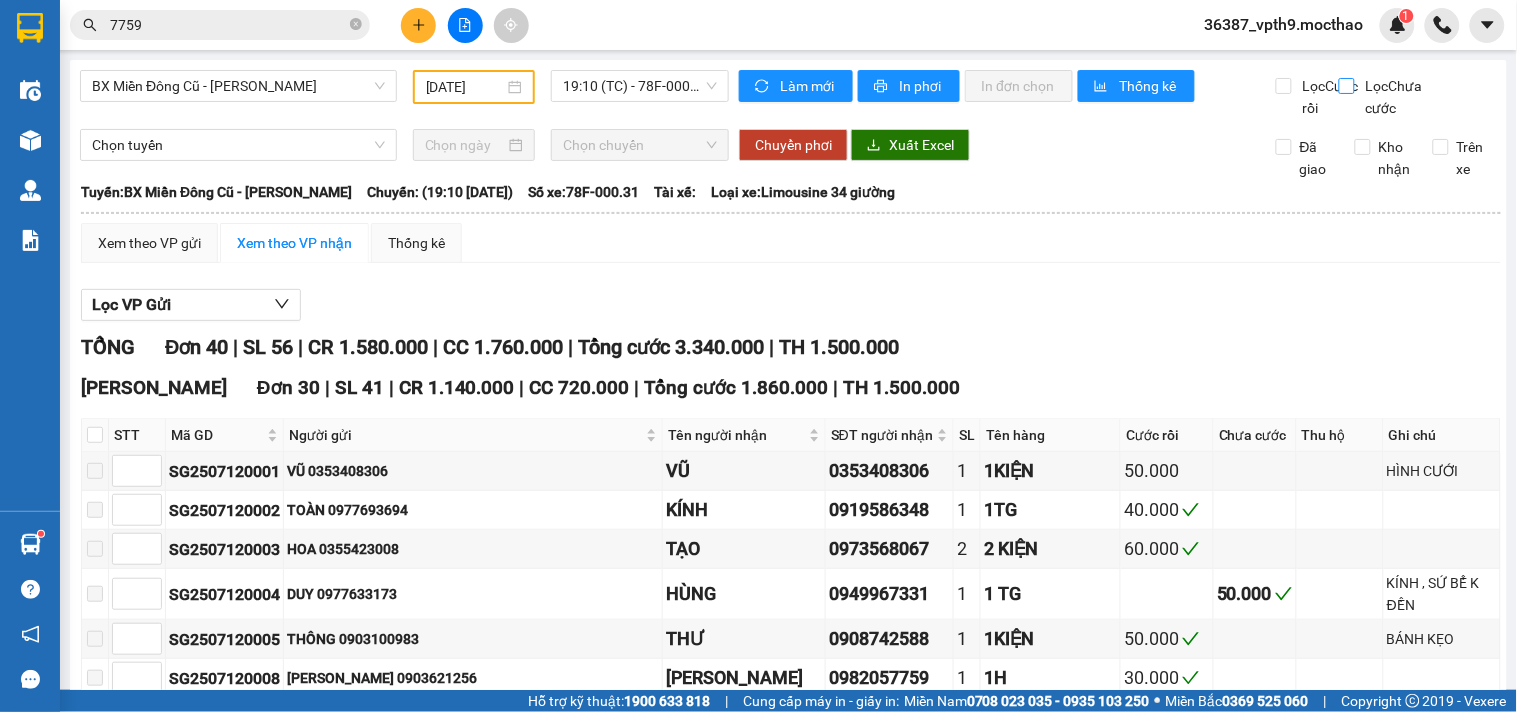 click on "Lọc  Chưa cước" at bounding box center (1348, 86) 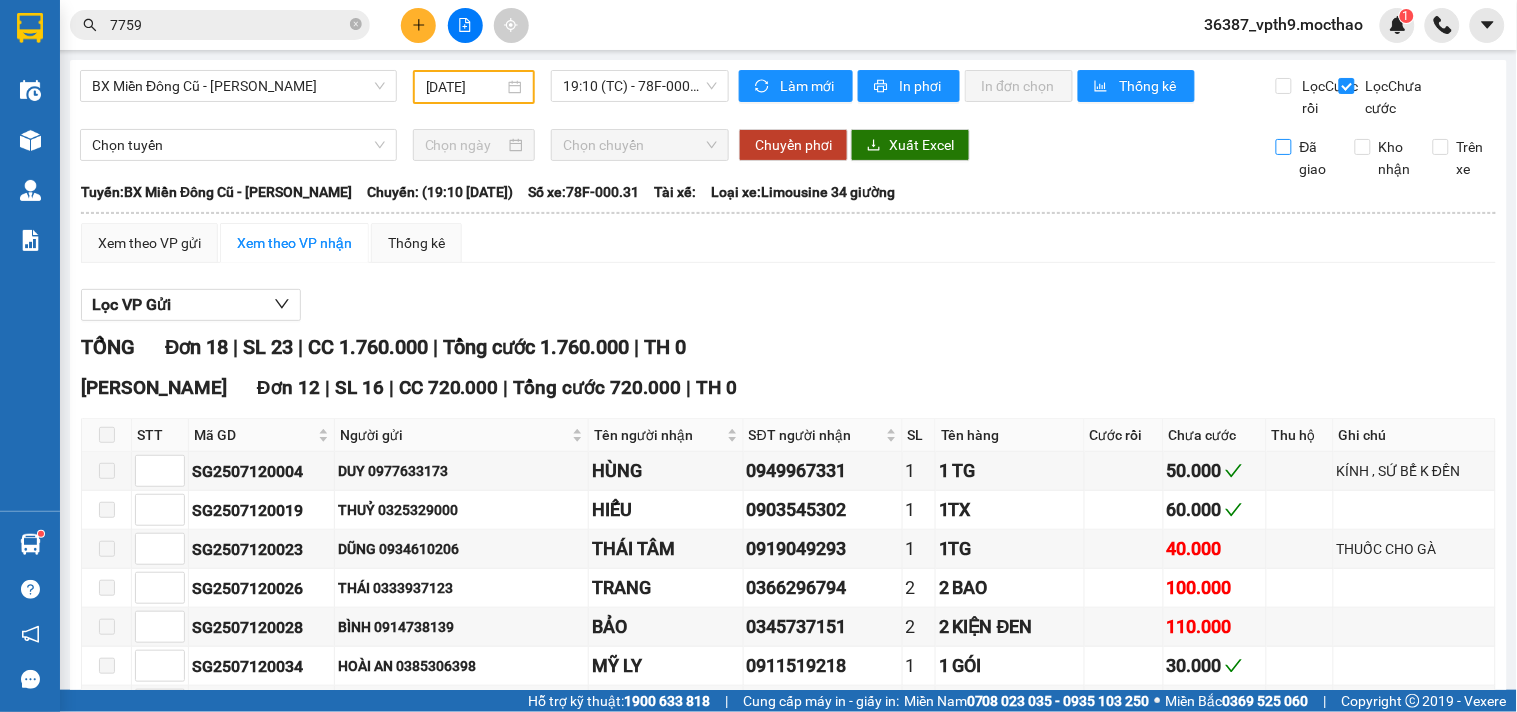 click on "Đã giao" at bounding box center (1316, 158) 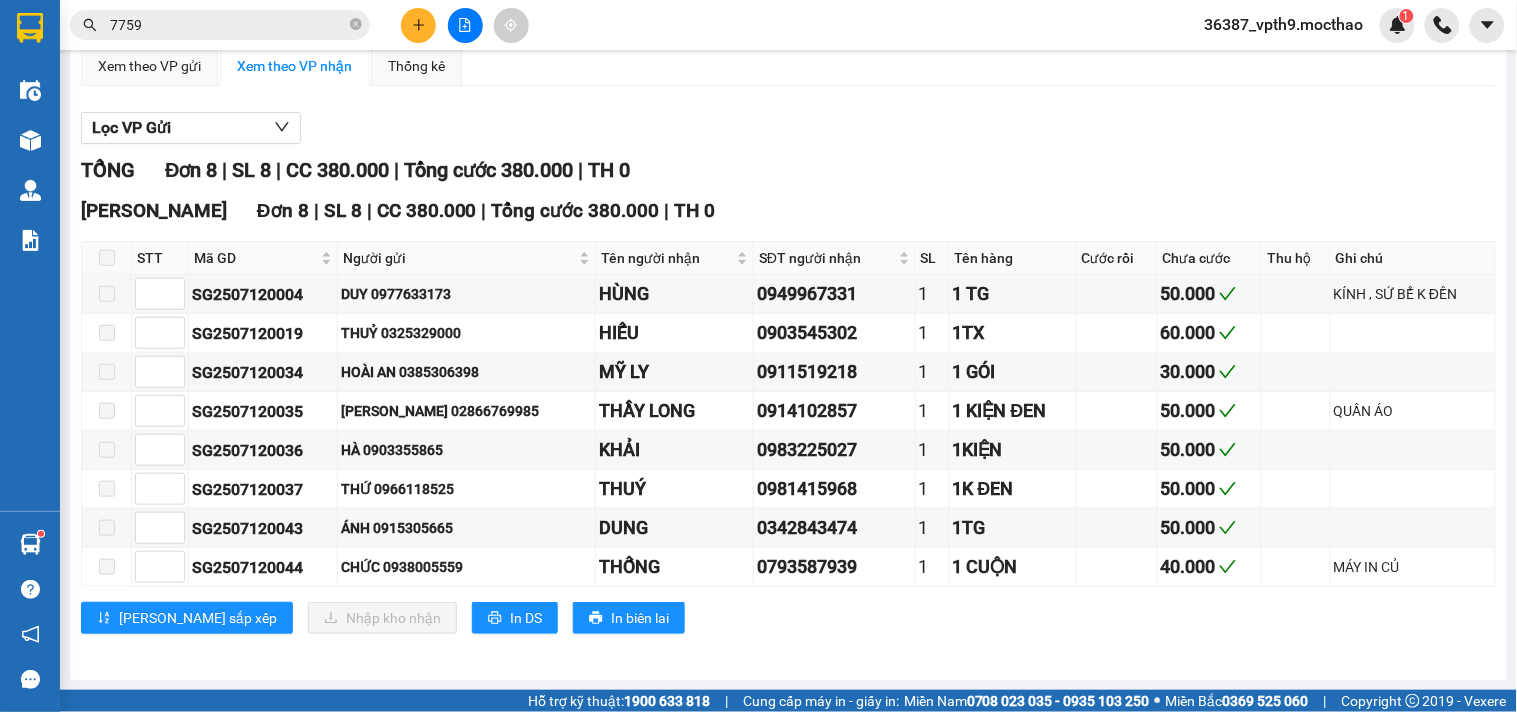 scroll, scrollTop: 0, scrollLeft: 0, axis: both 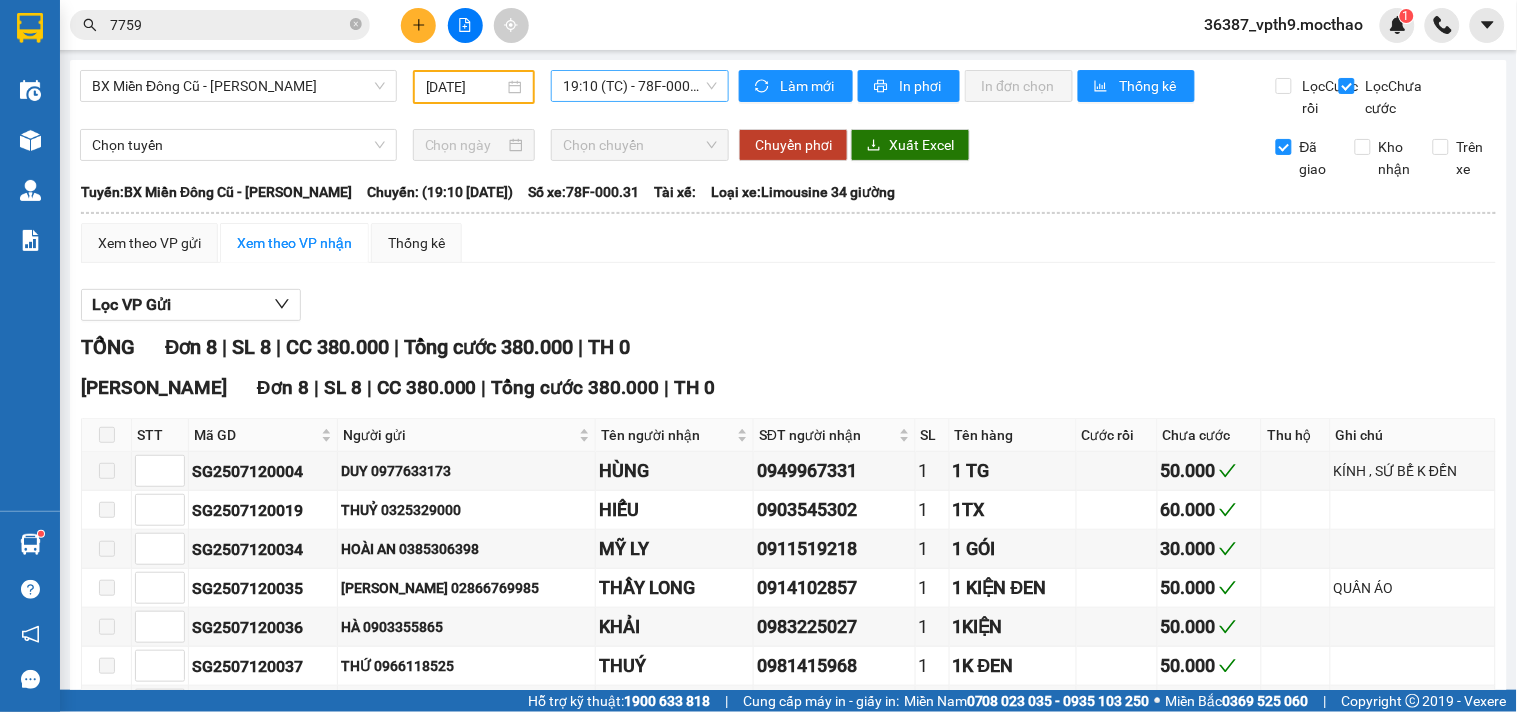 click on "19:10   (TC)   - 78F-000.31" at bounding box center (640, 86) 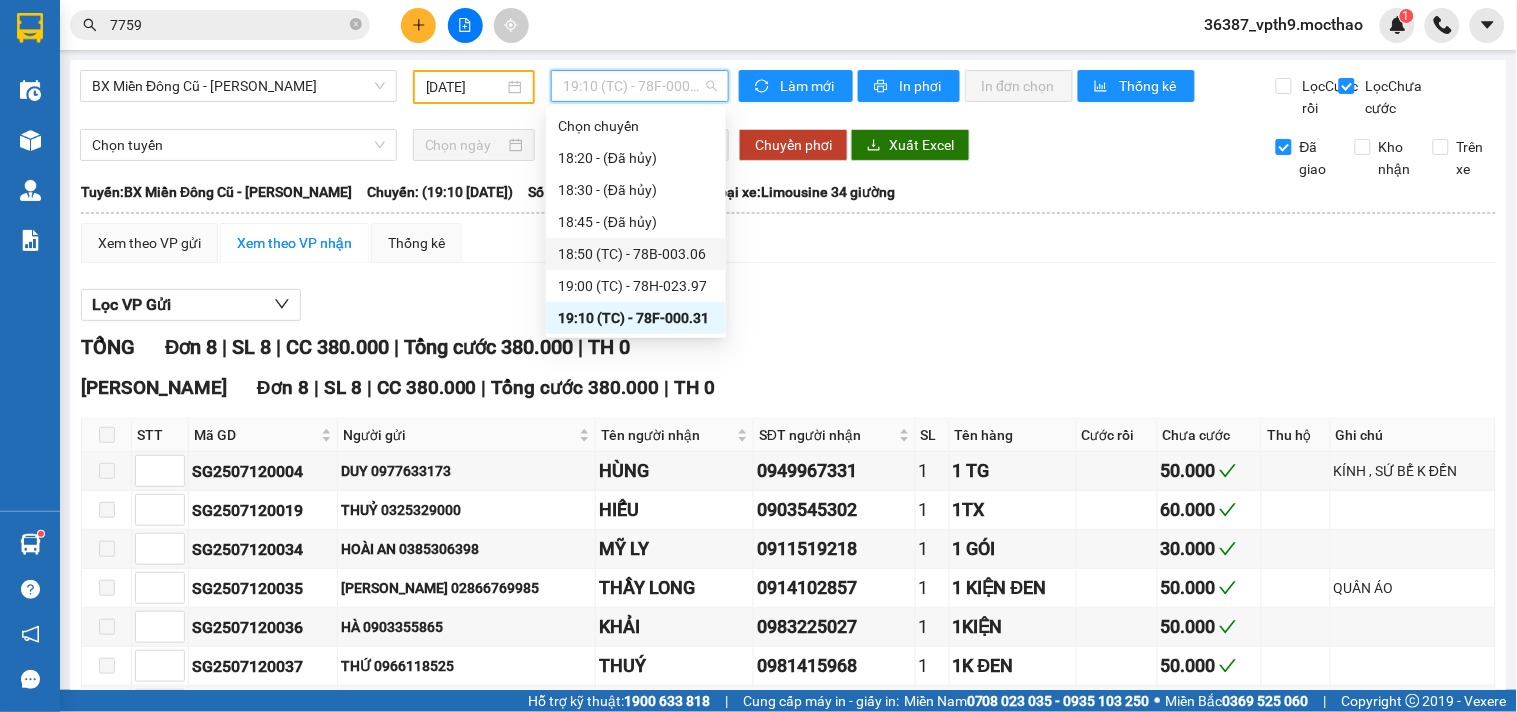 click on "19:00   (TC)   - 78H-023.97" at bounding box center [636, 286] 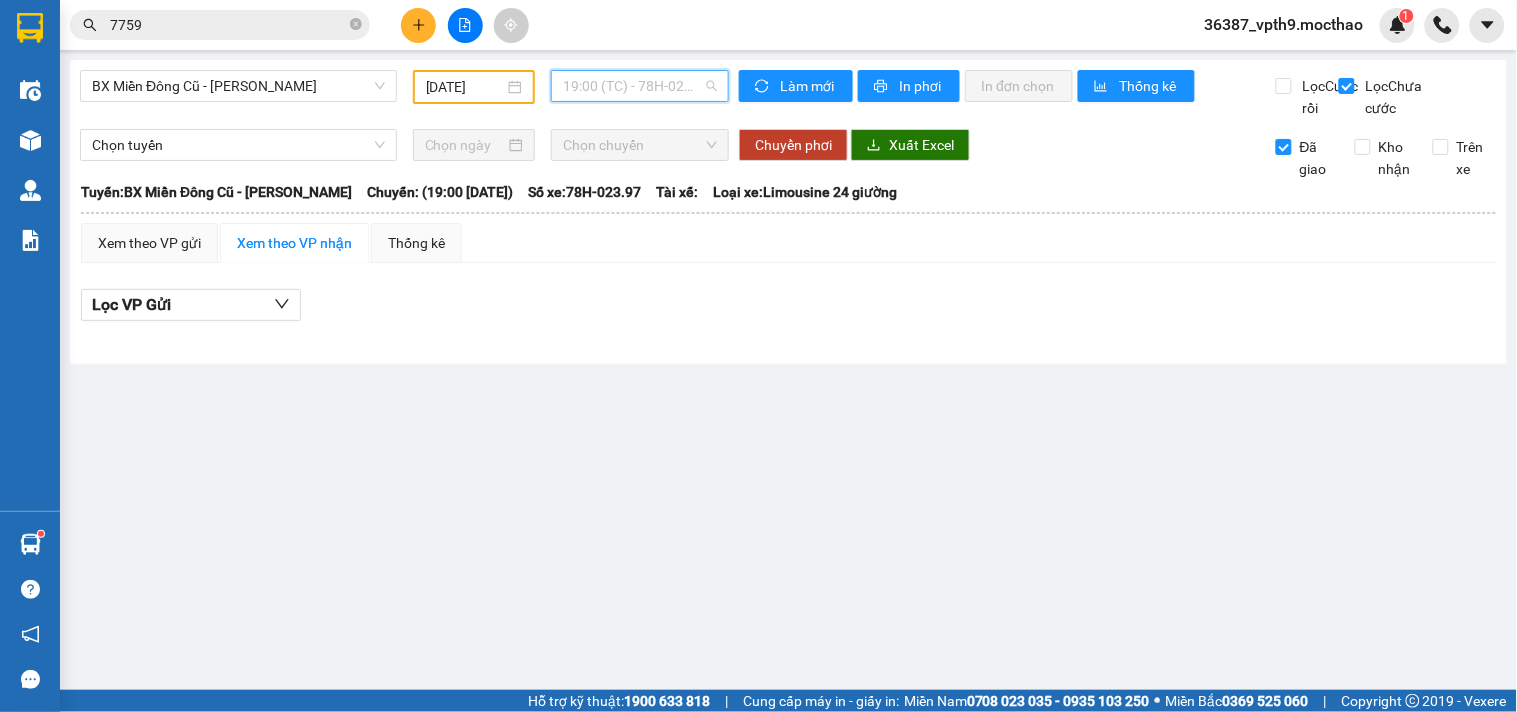 click on "19:00   (TC)   - 78H-023.97" at bounding box center (640, 86) 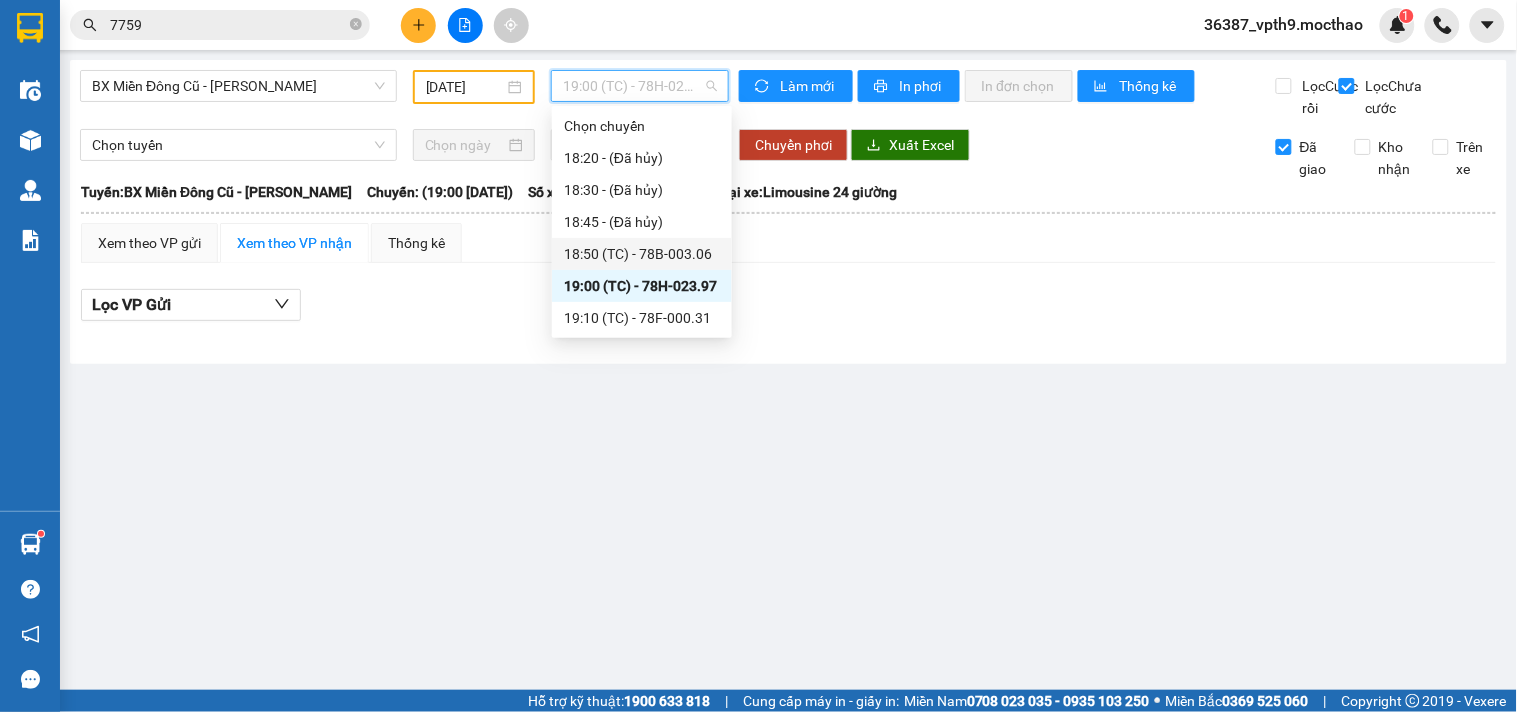 click on "18:50   (TC)   - 78B-003.06" at bounding box center (642, 254) 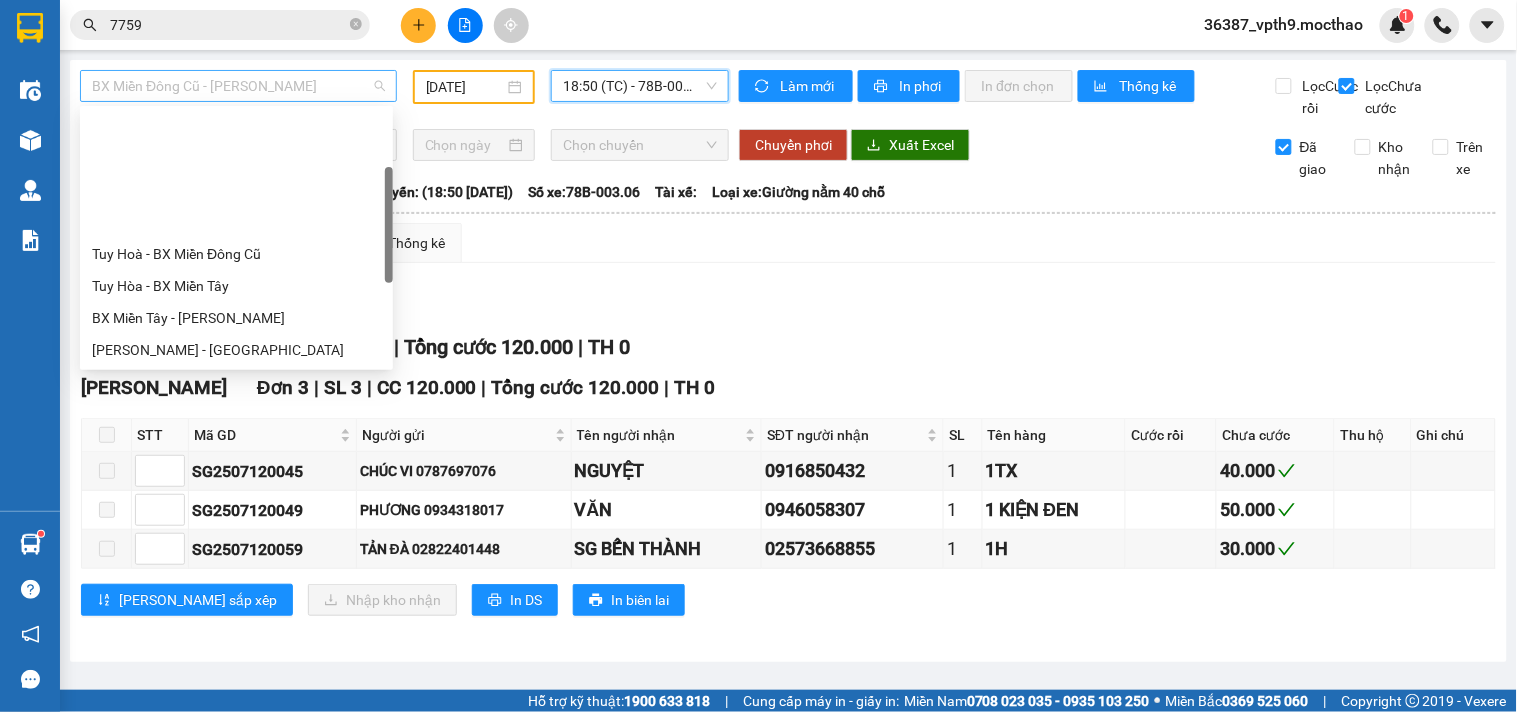 click on "BX Miền Đông Cũ - [PERSON_NAME]" at bounding box center [238, 86] 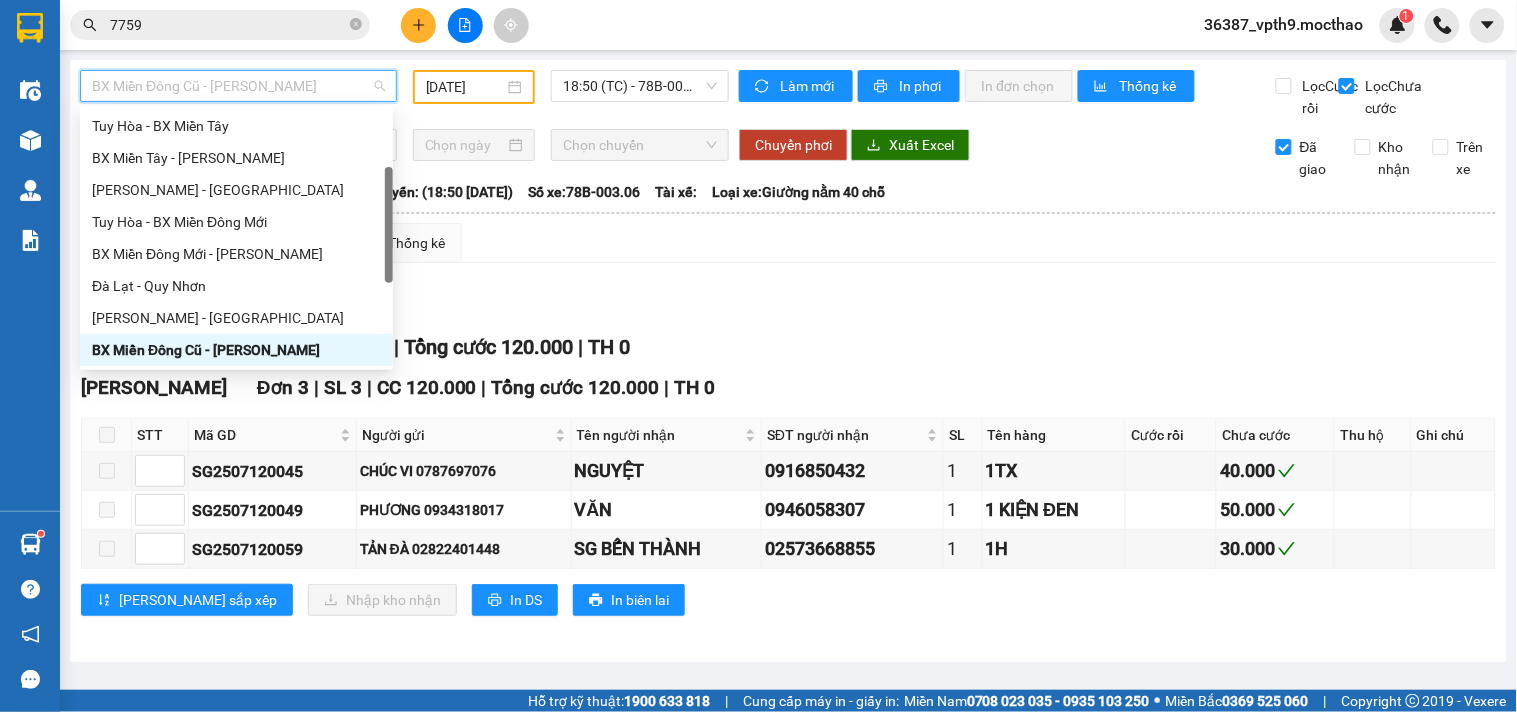 type on "M" 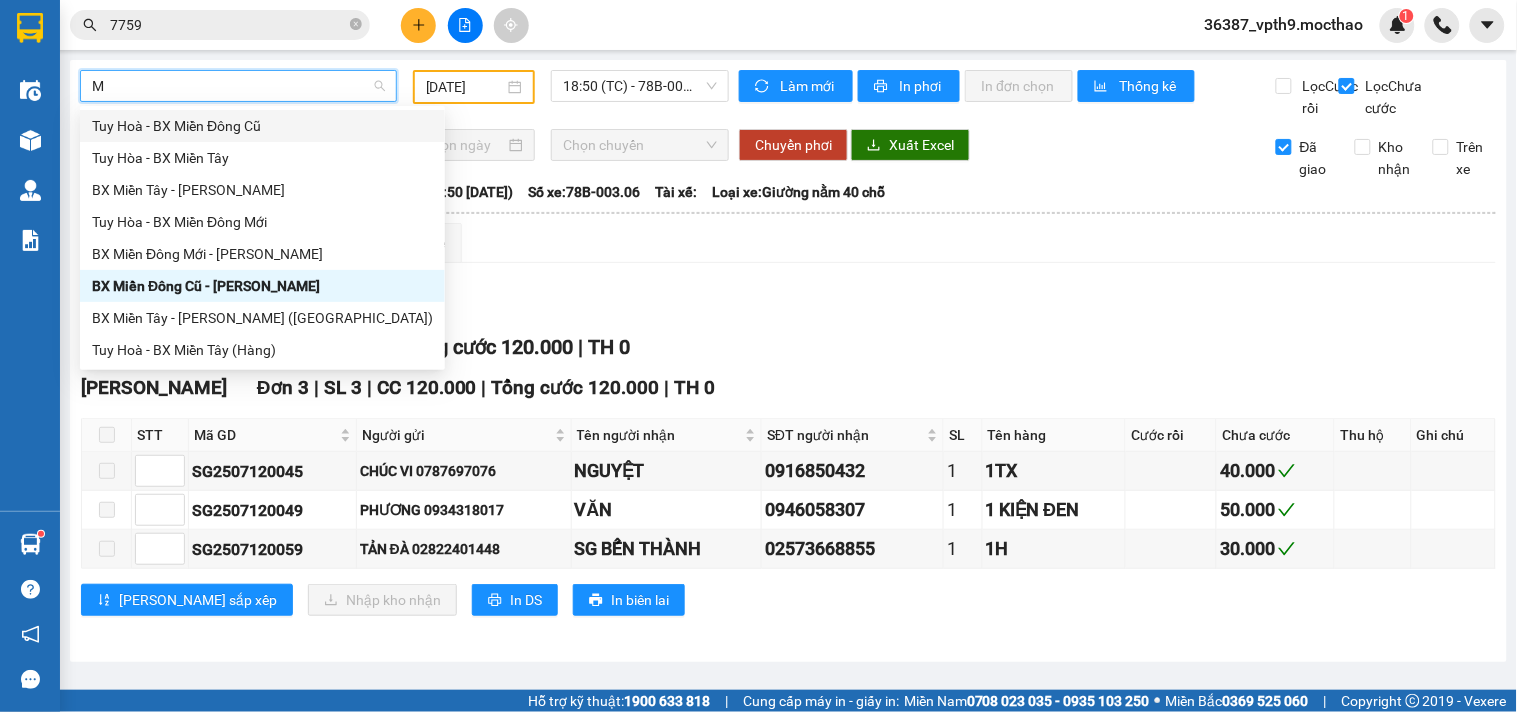 scroll, scrollTop: 0, scrollLeft: 0, axis: both 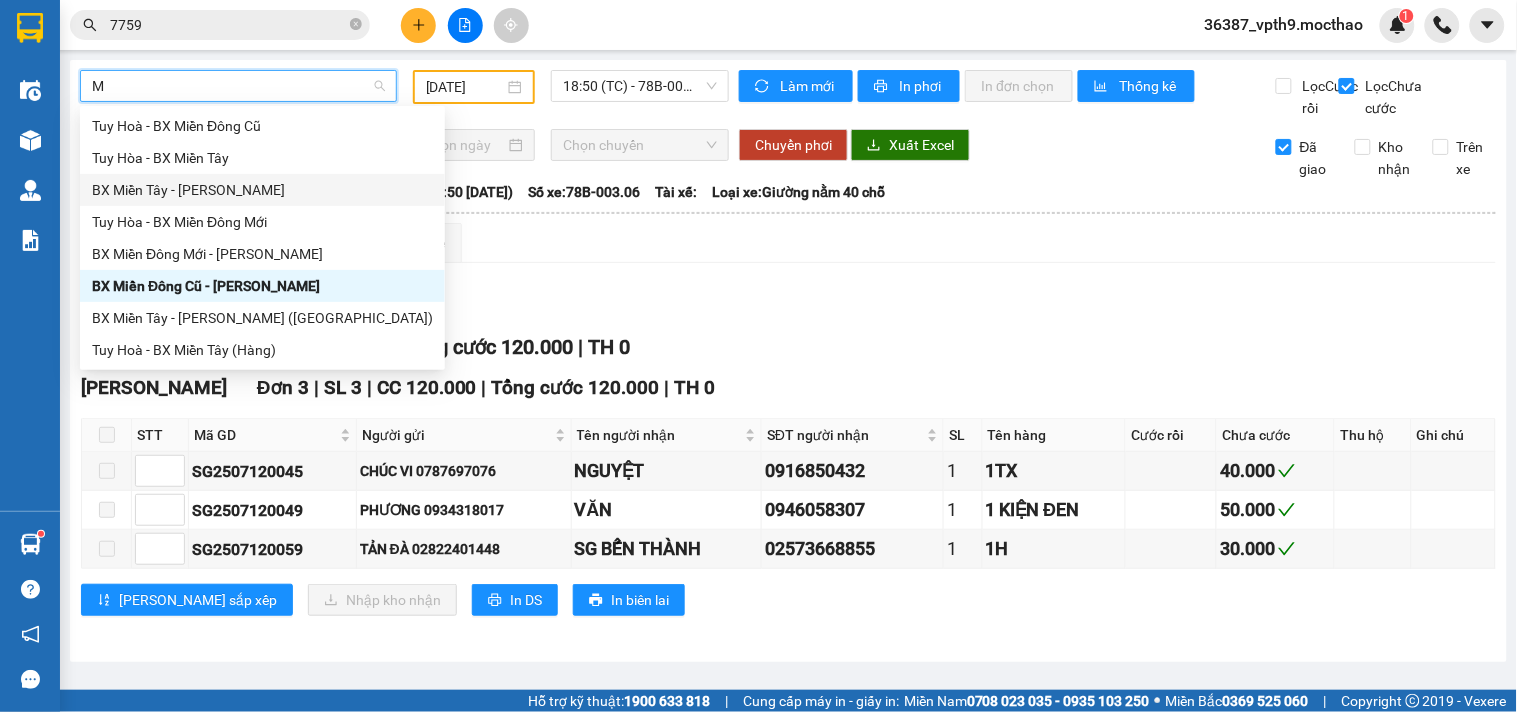 click on "BX Miền Tây - [PERSON_NAME]" at bounding box center (262, 190) 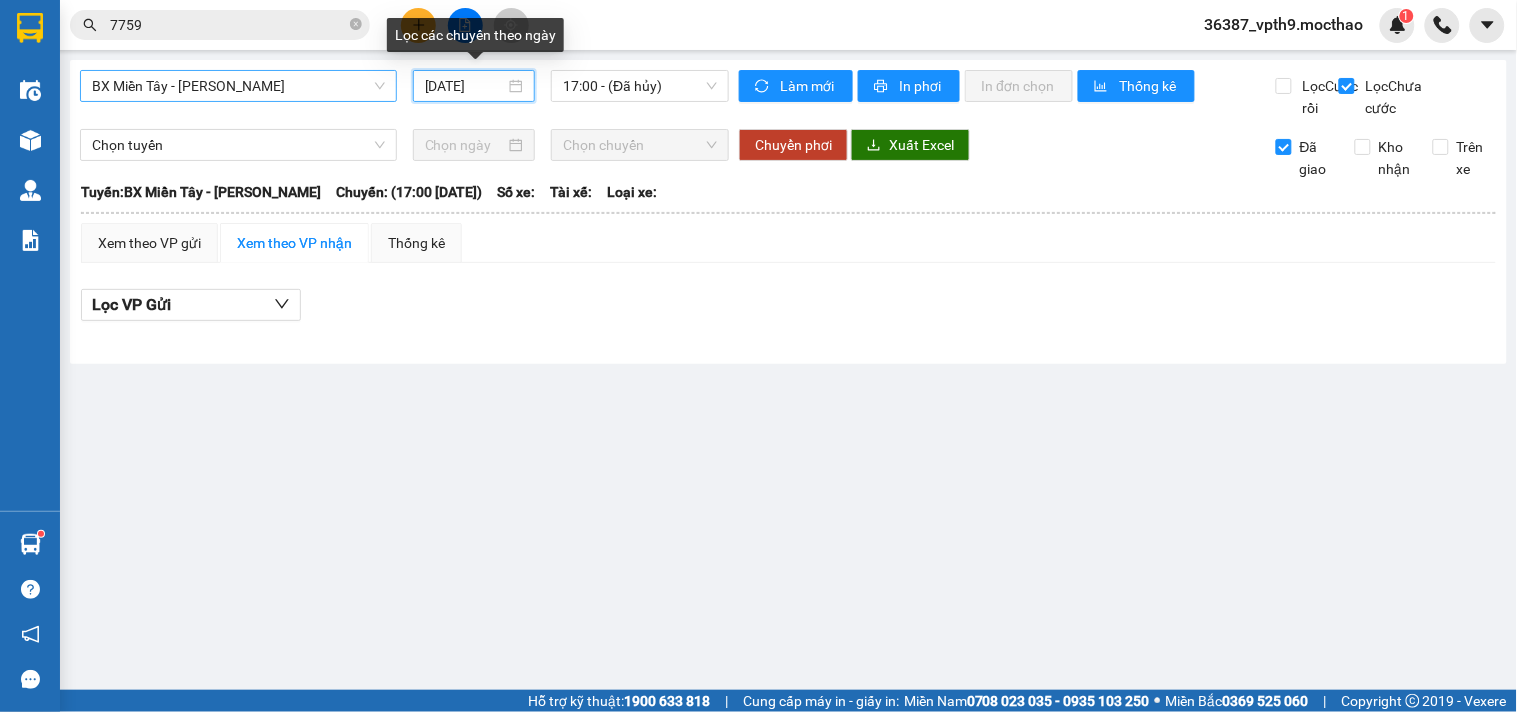 click on "[DATE]" at bounding box center [465, 86] 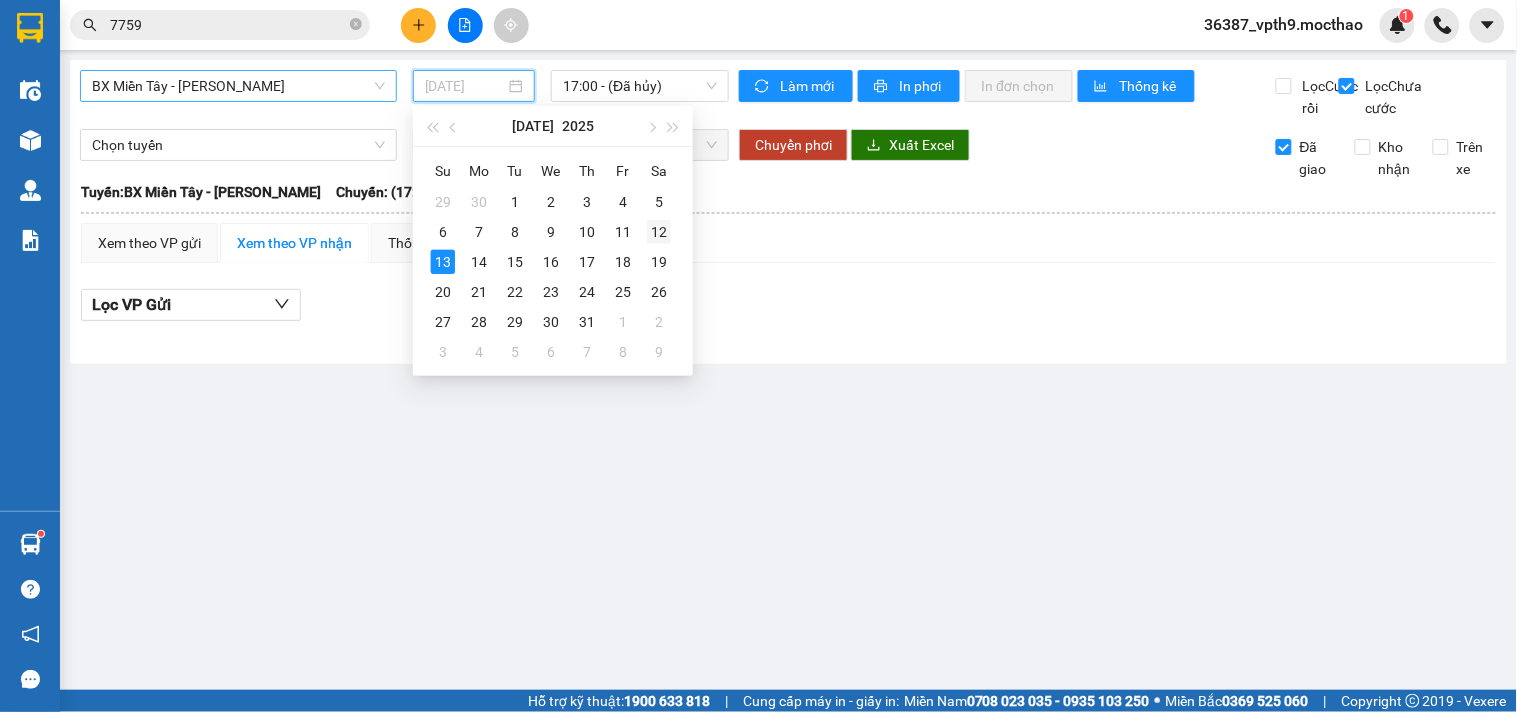 click on "12" at bounding box center (659, 232) 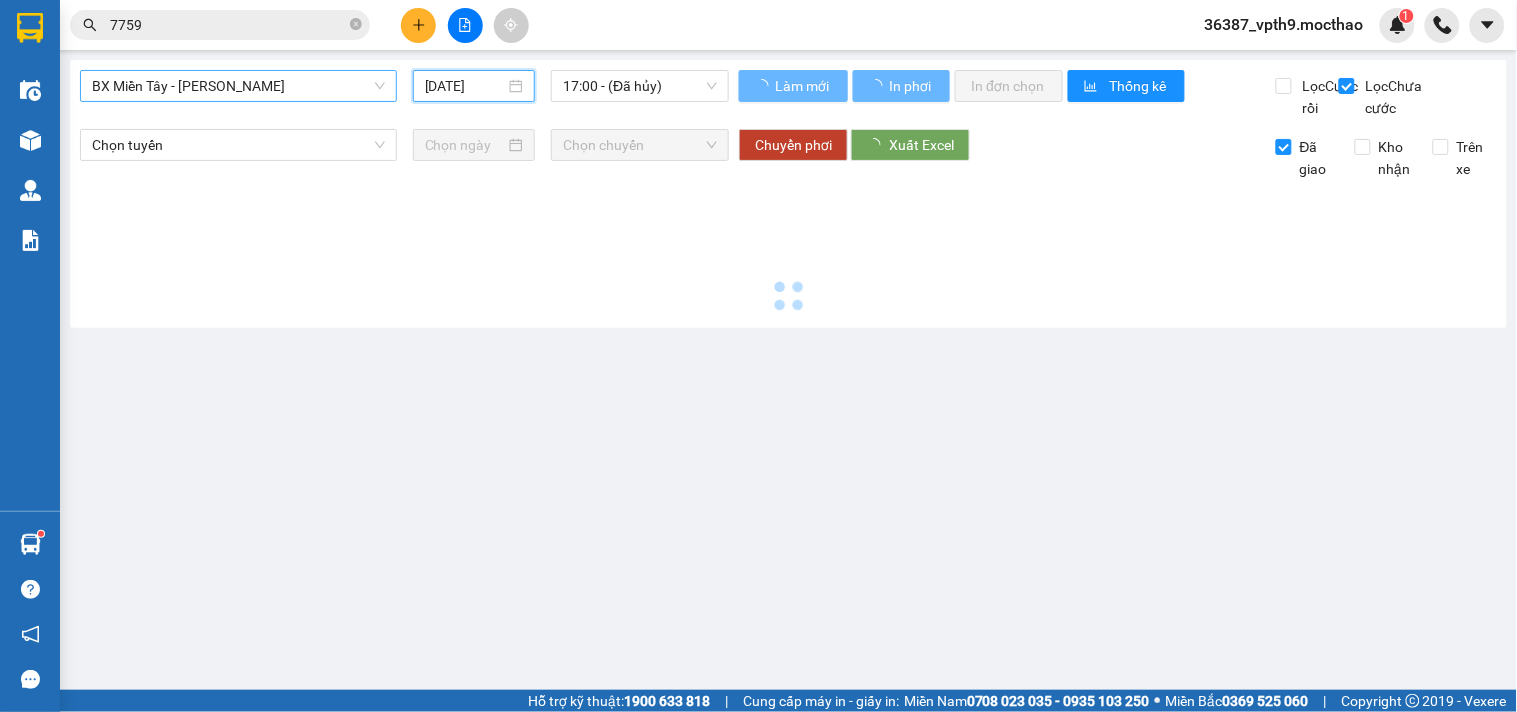 type on "[DATE]" 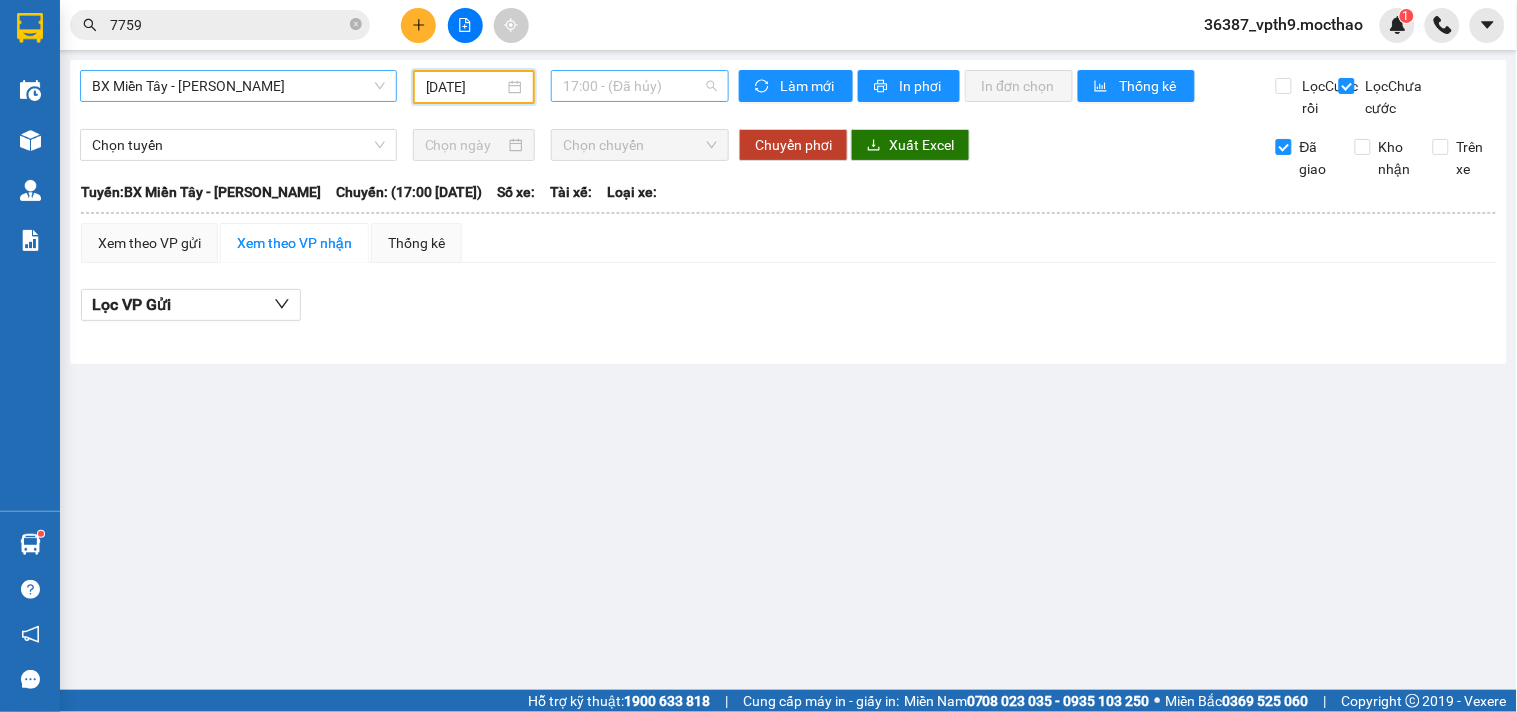 click on "17:00     - (Đã hủy)" at bounding box center [640, 86] 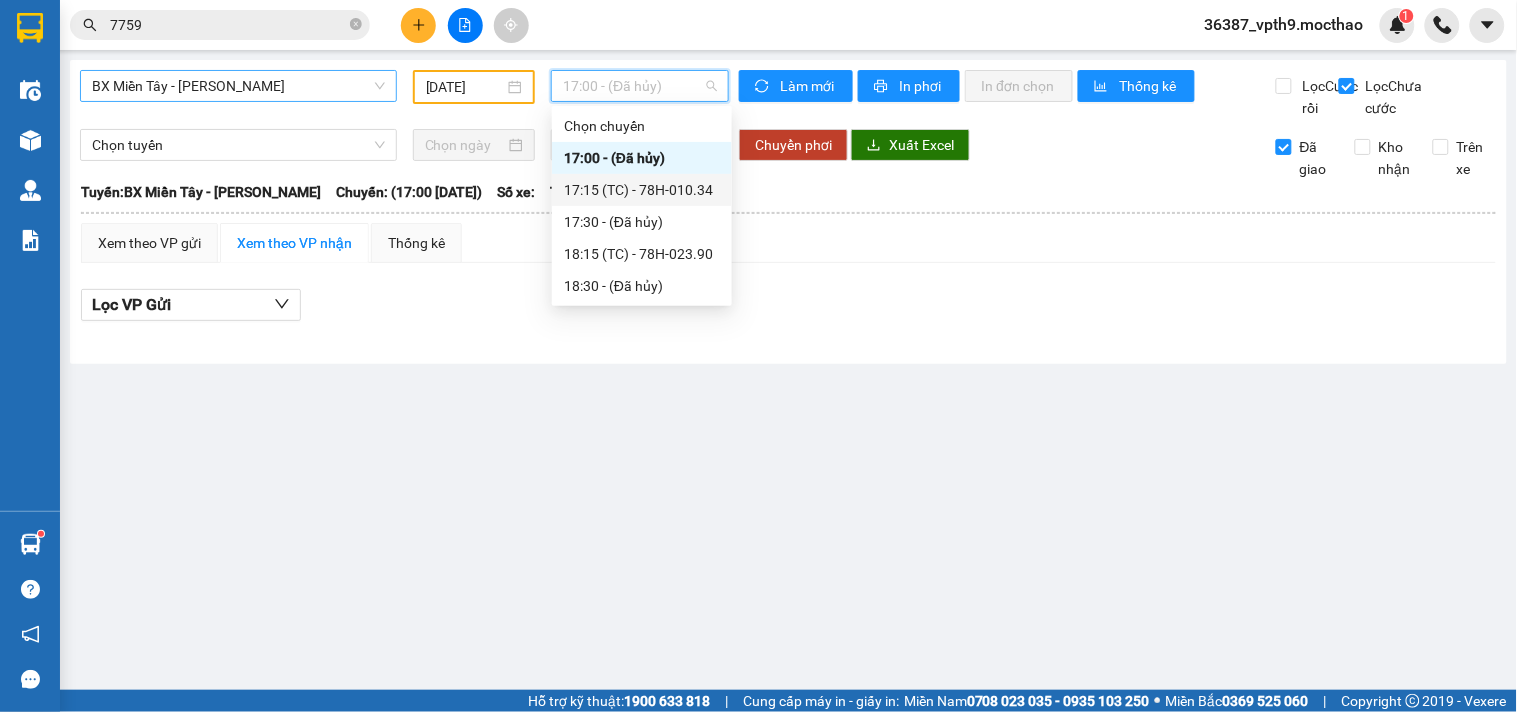 click on "17:15   (TC)   - 78H-010.34" at bounding box center [642, 190] 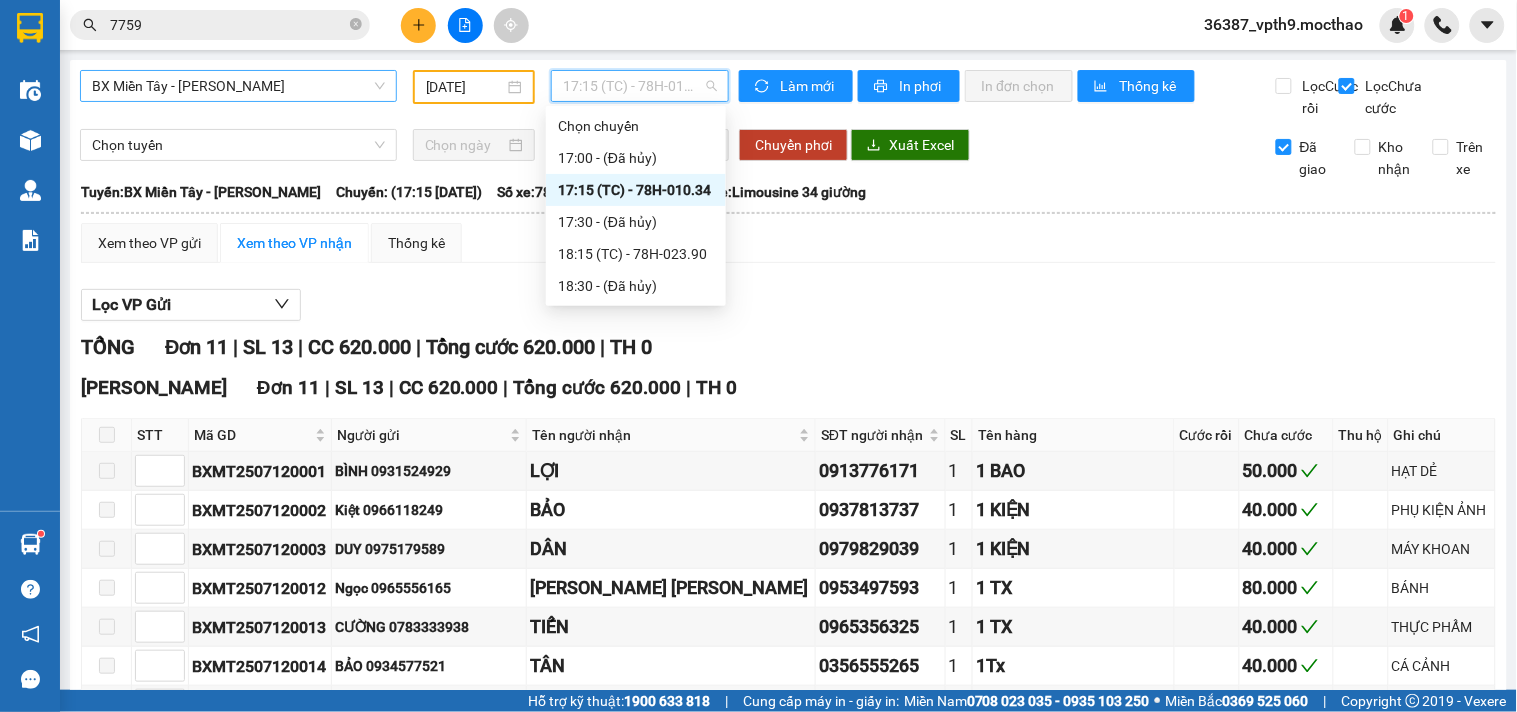 click on "17:15   (TC)   - 78H-010.34" at bounding box center (640, 86) 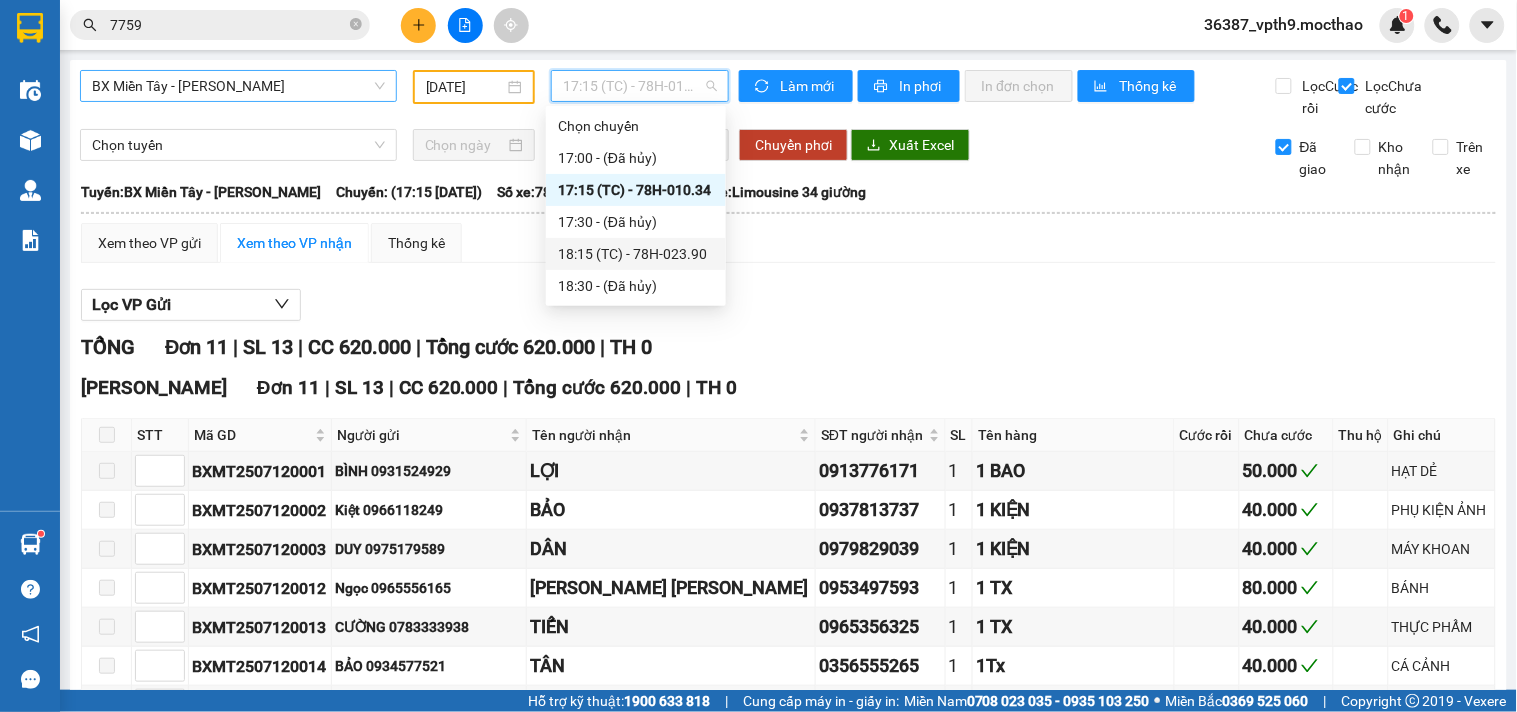 click on "18:15   (TC)   - 78H-023.90" at bounding box center (636, 254) 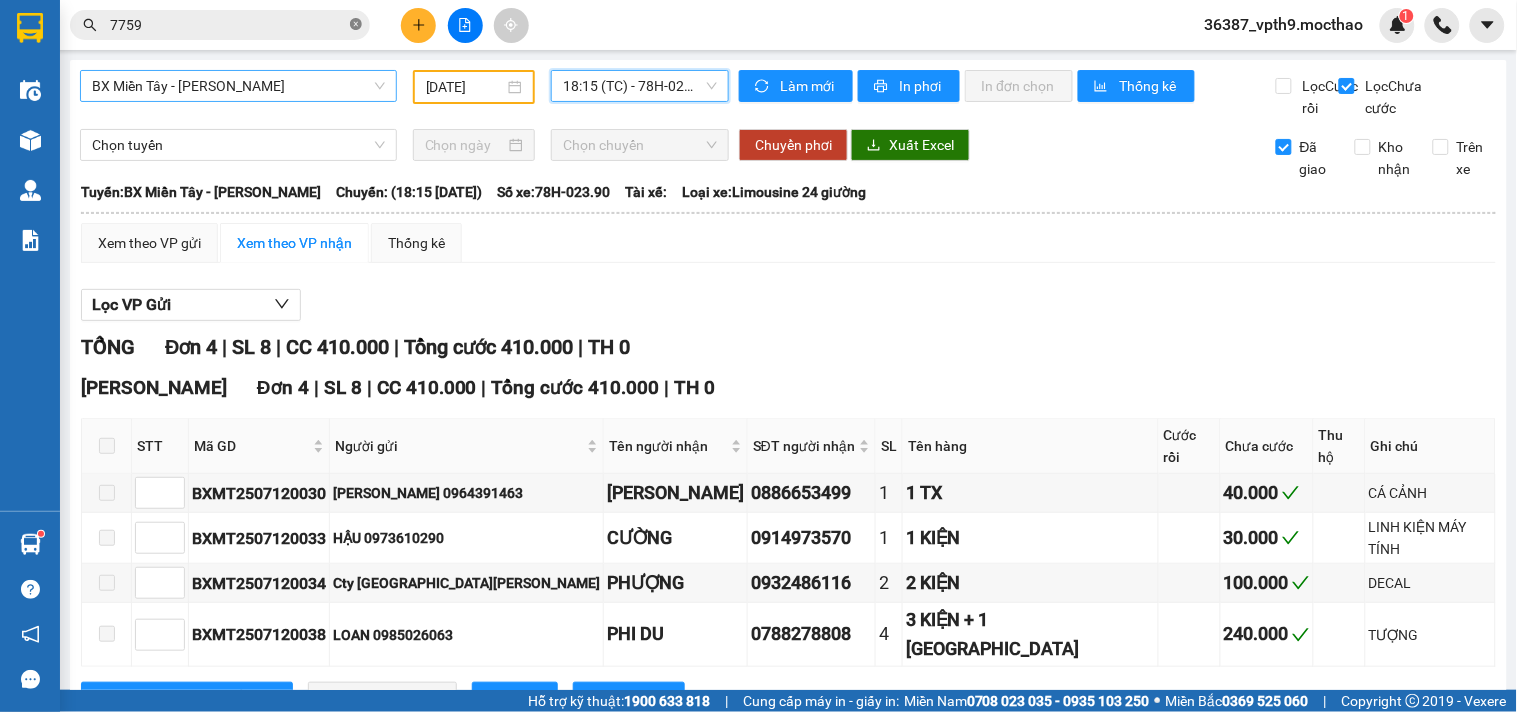 click 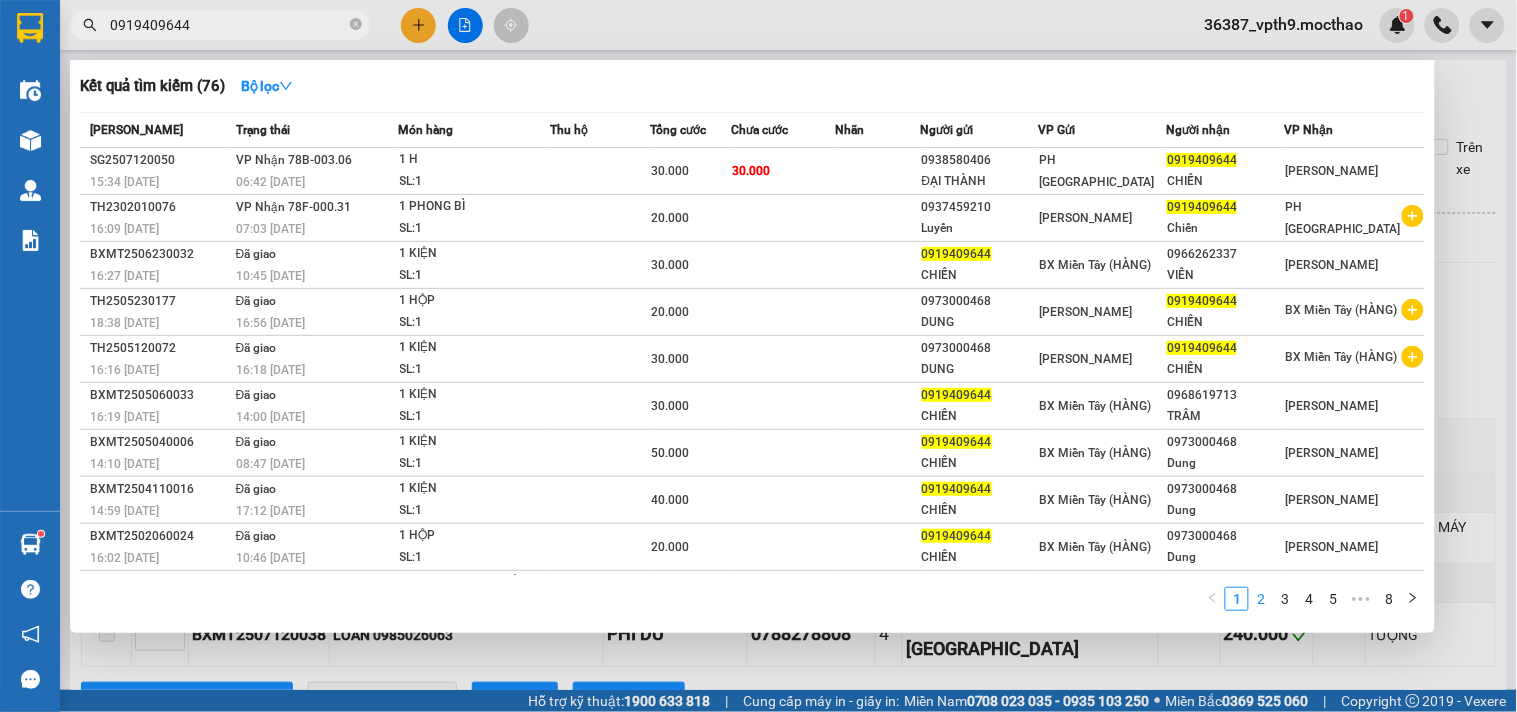 type on "0919409644" 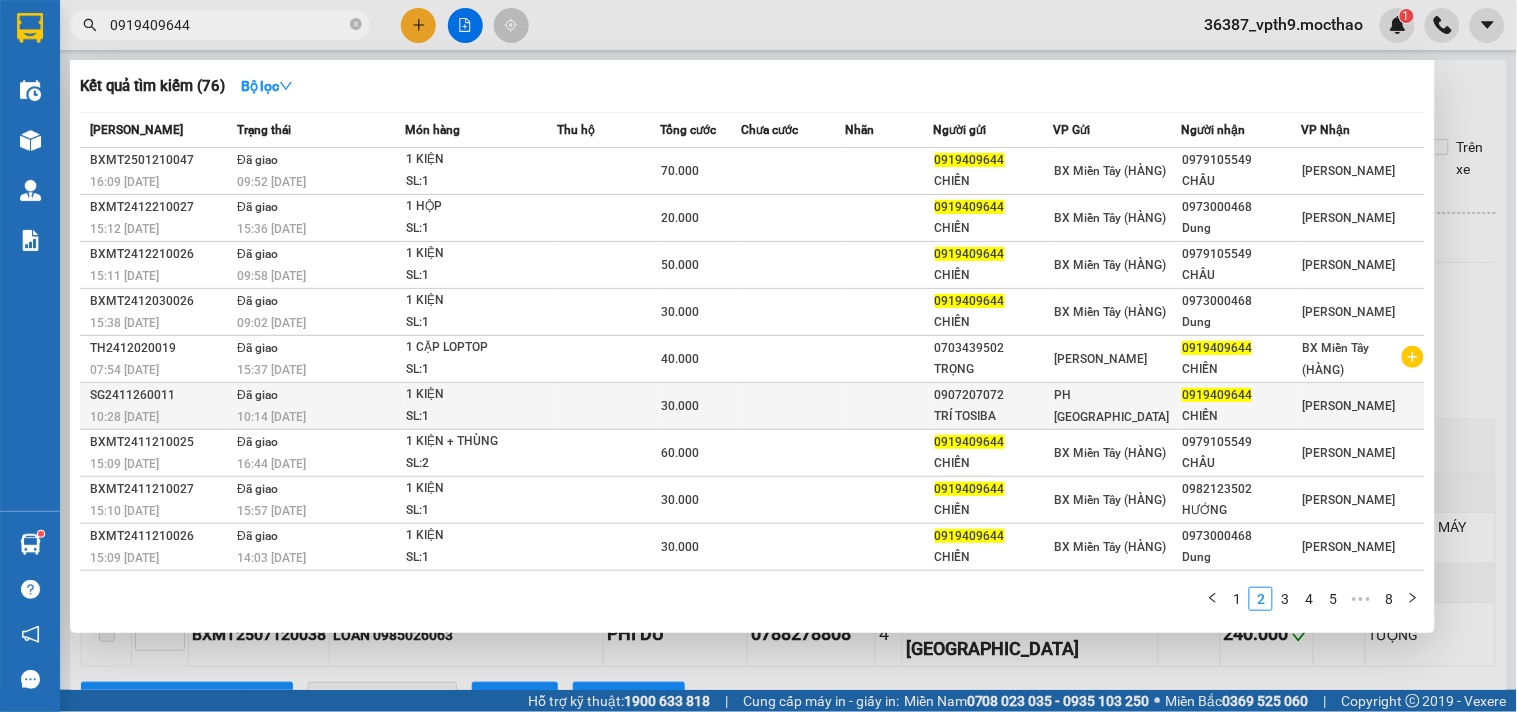 type 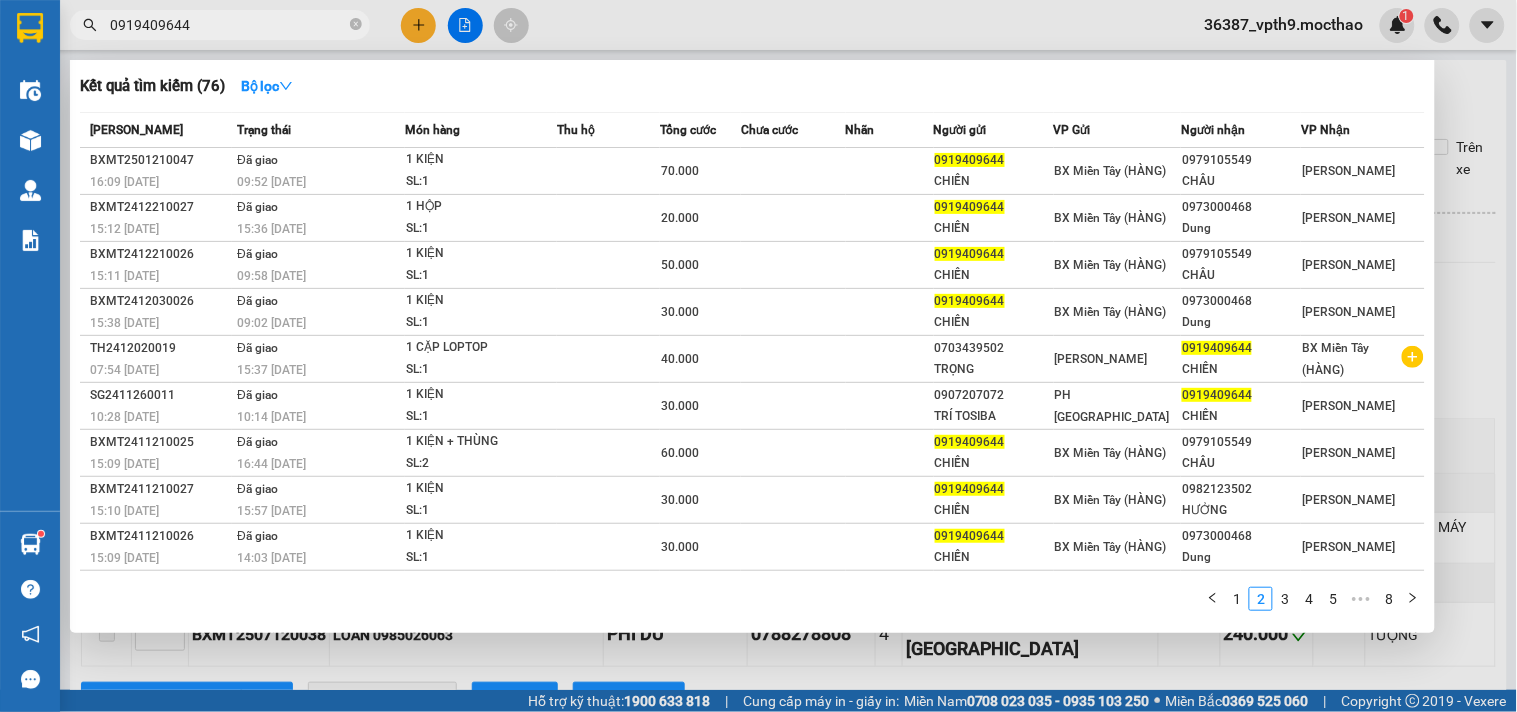 click on "0919409644" at bounding box center (228, 25) 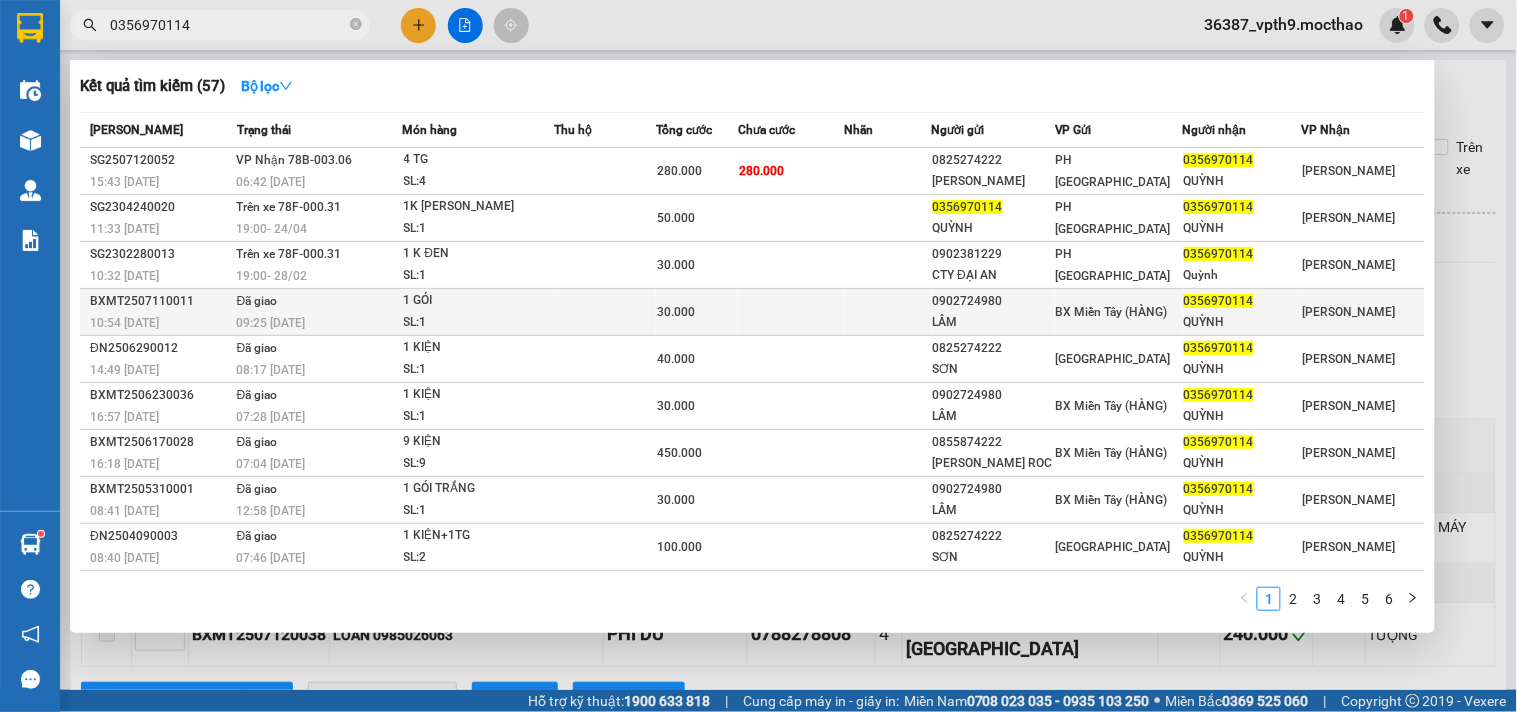 type on "0356970114" 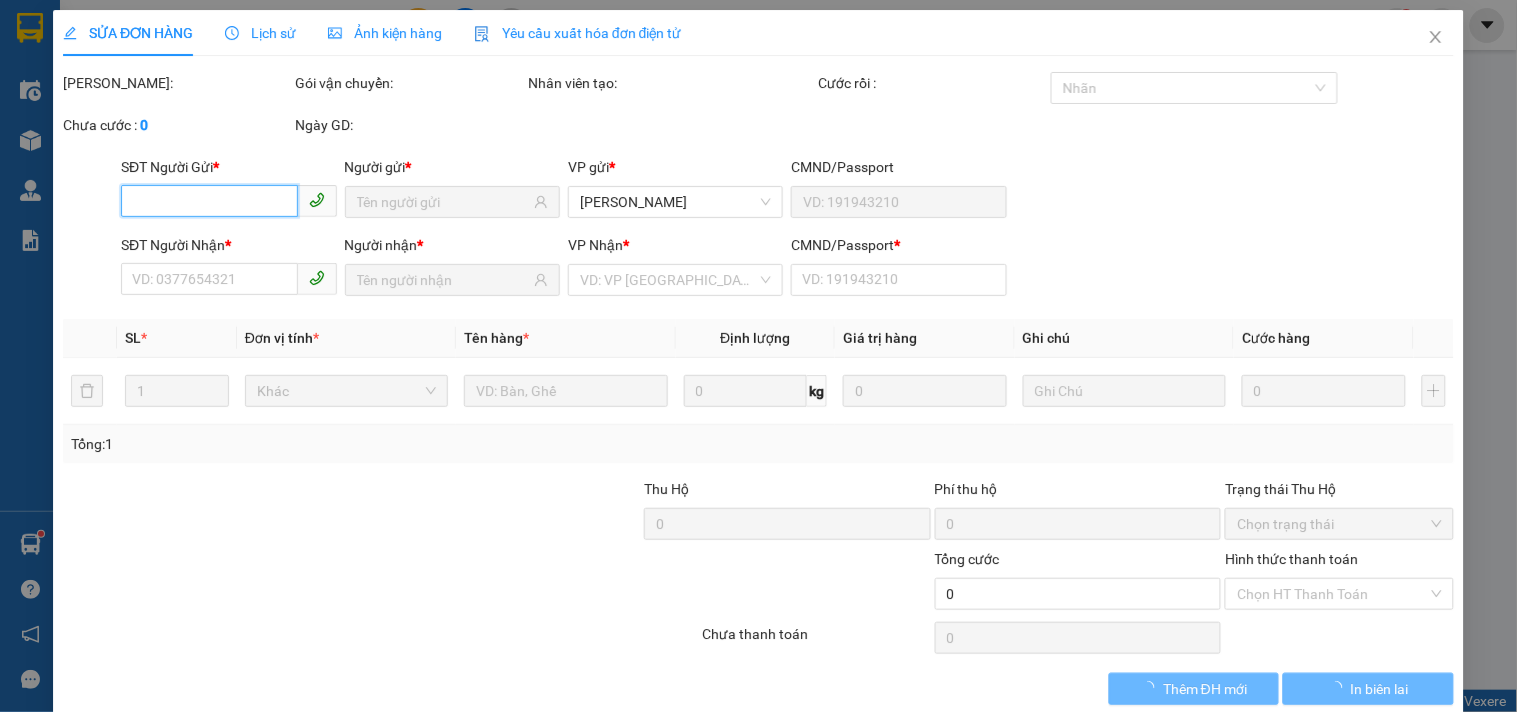 type on "0902724980" 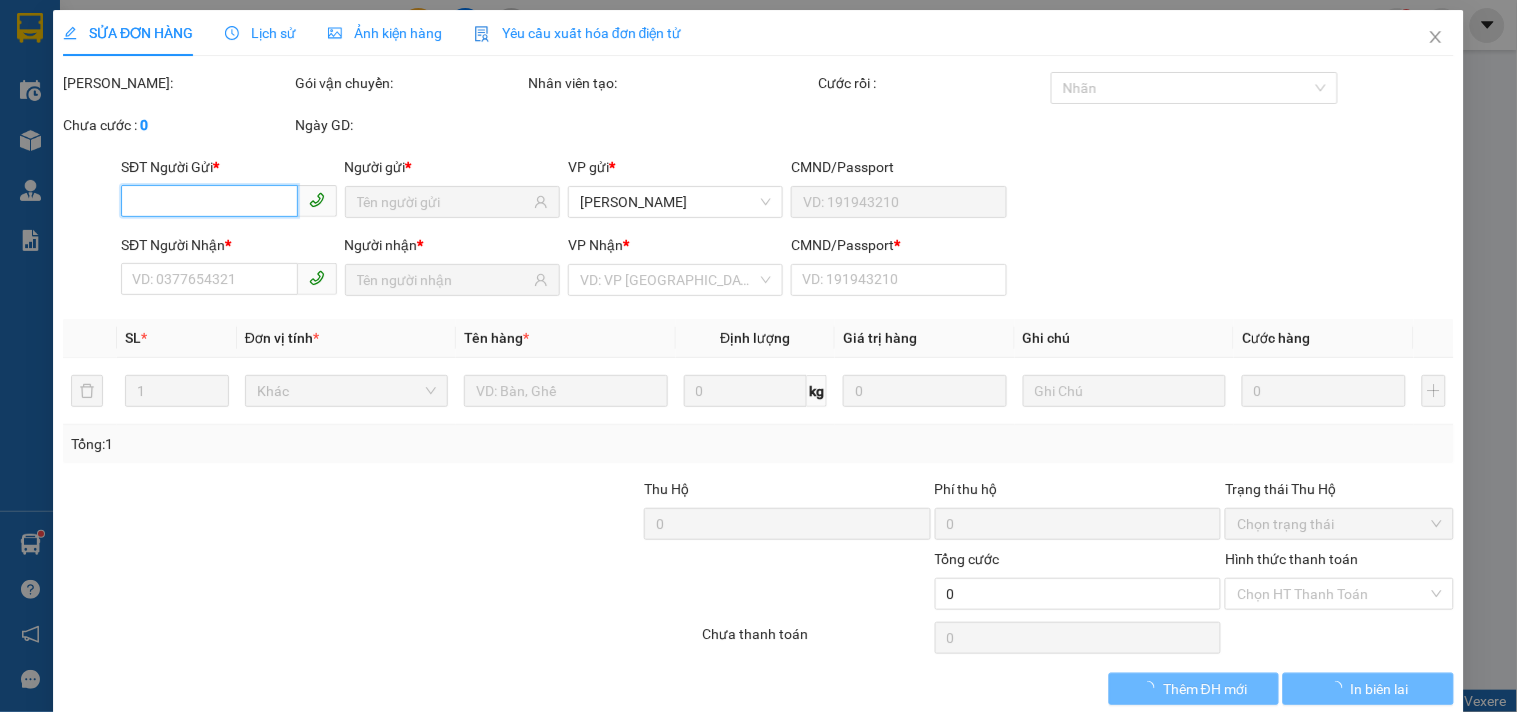 type on "LÂM" 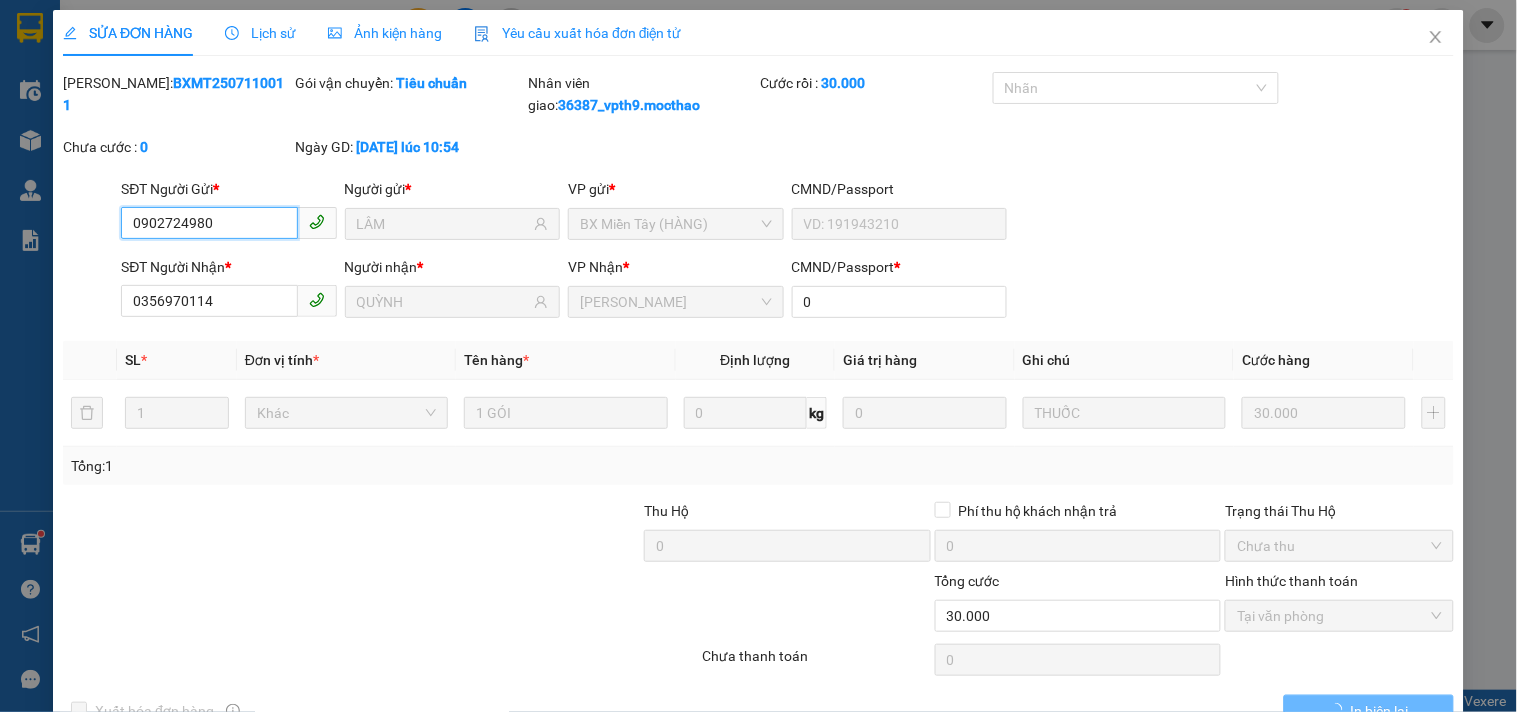 checkbox on "true" 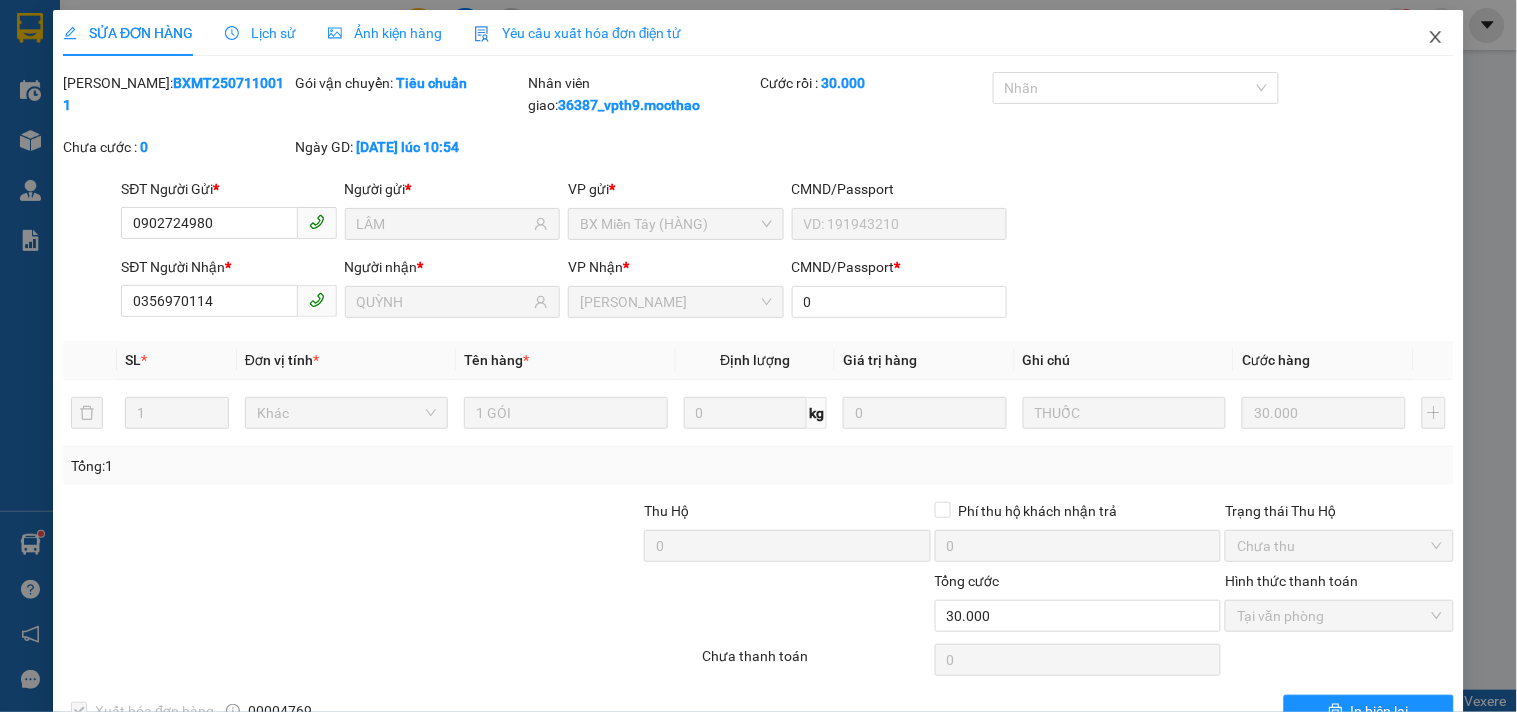 click 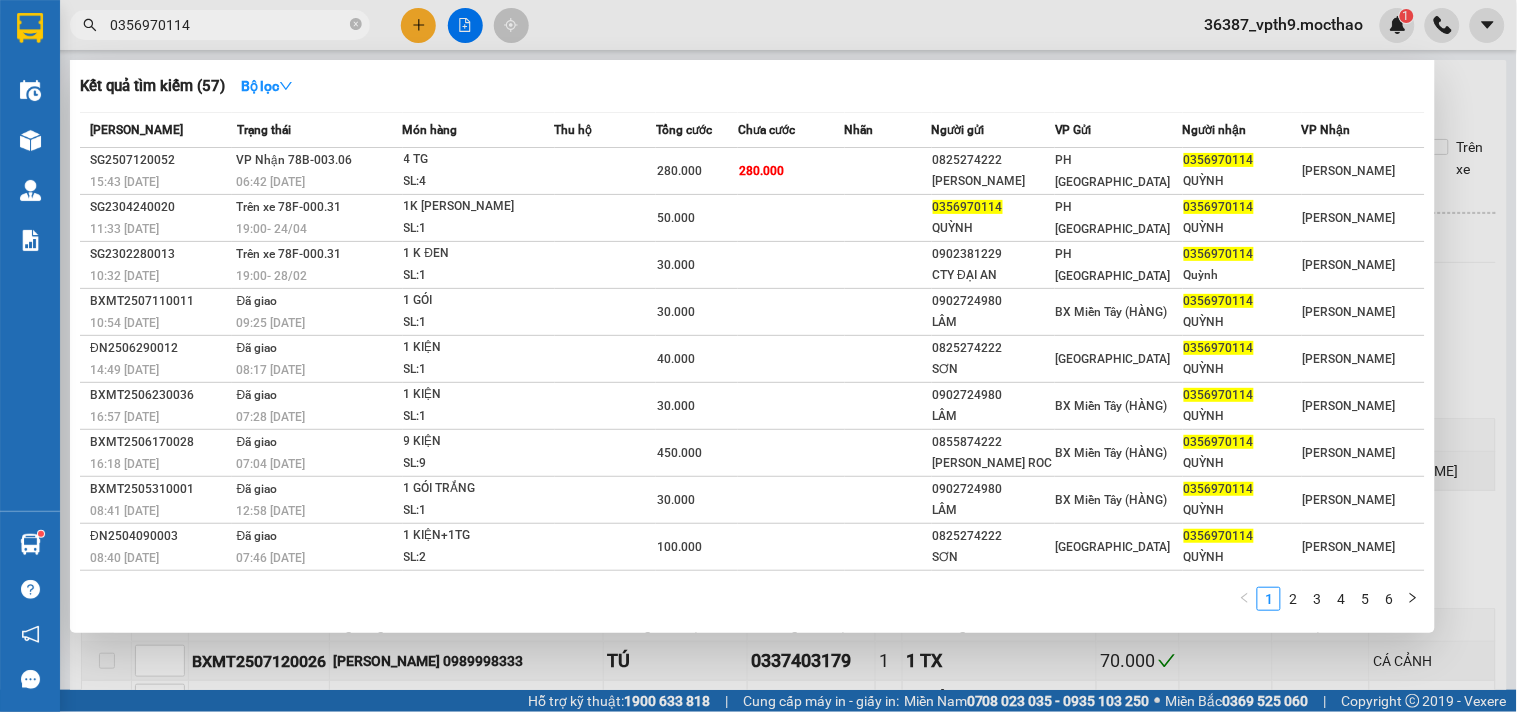 click on "0356970114" at bounding box center (228, 25) 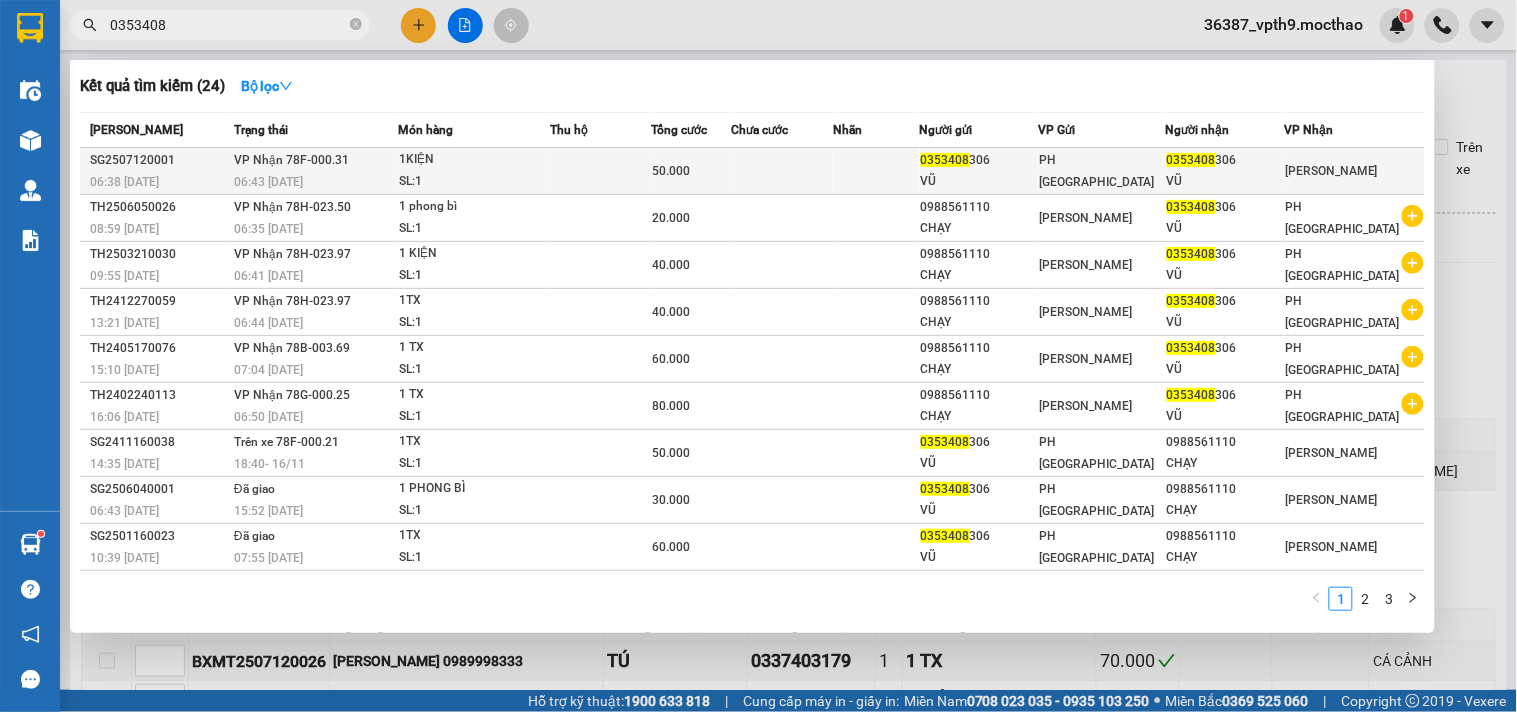 type on "0353408" 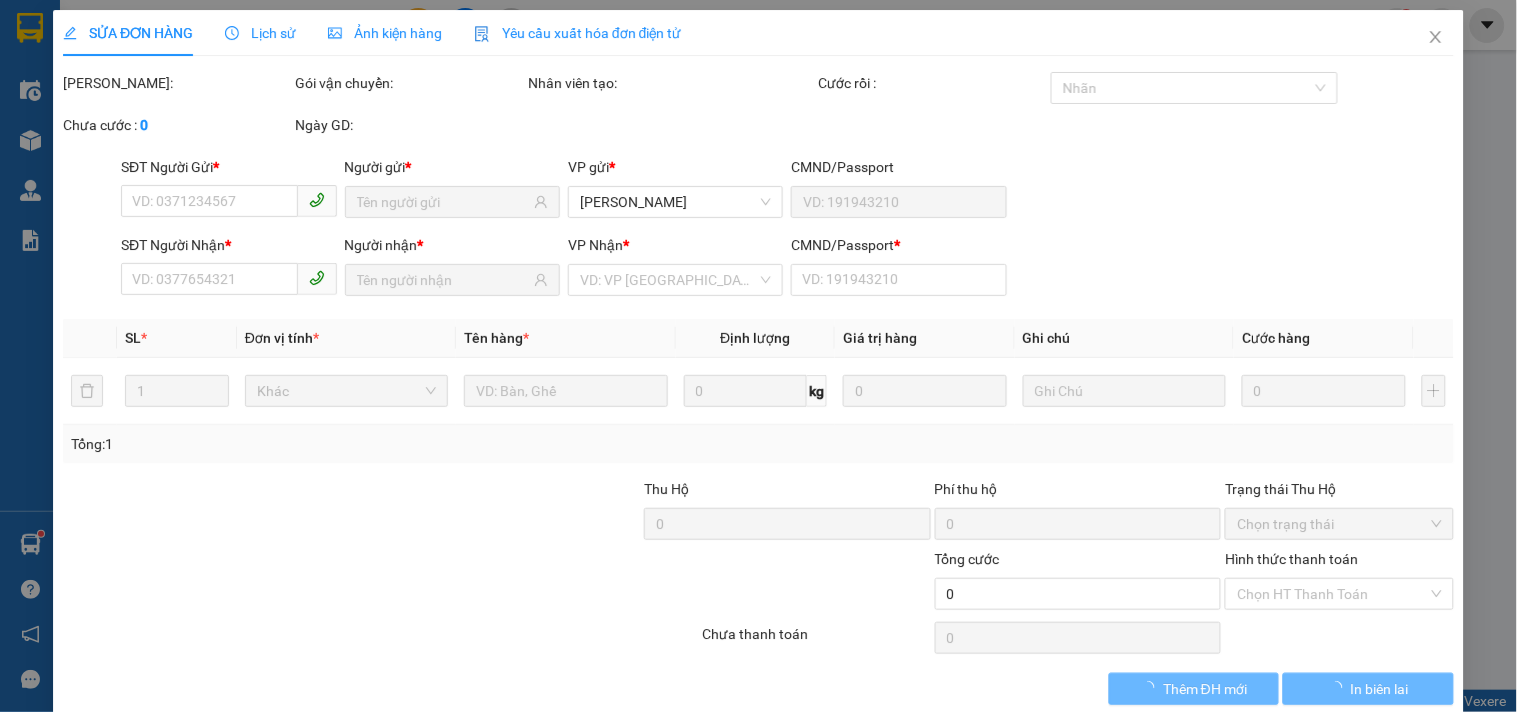 type on "0353408306" 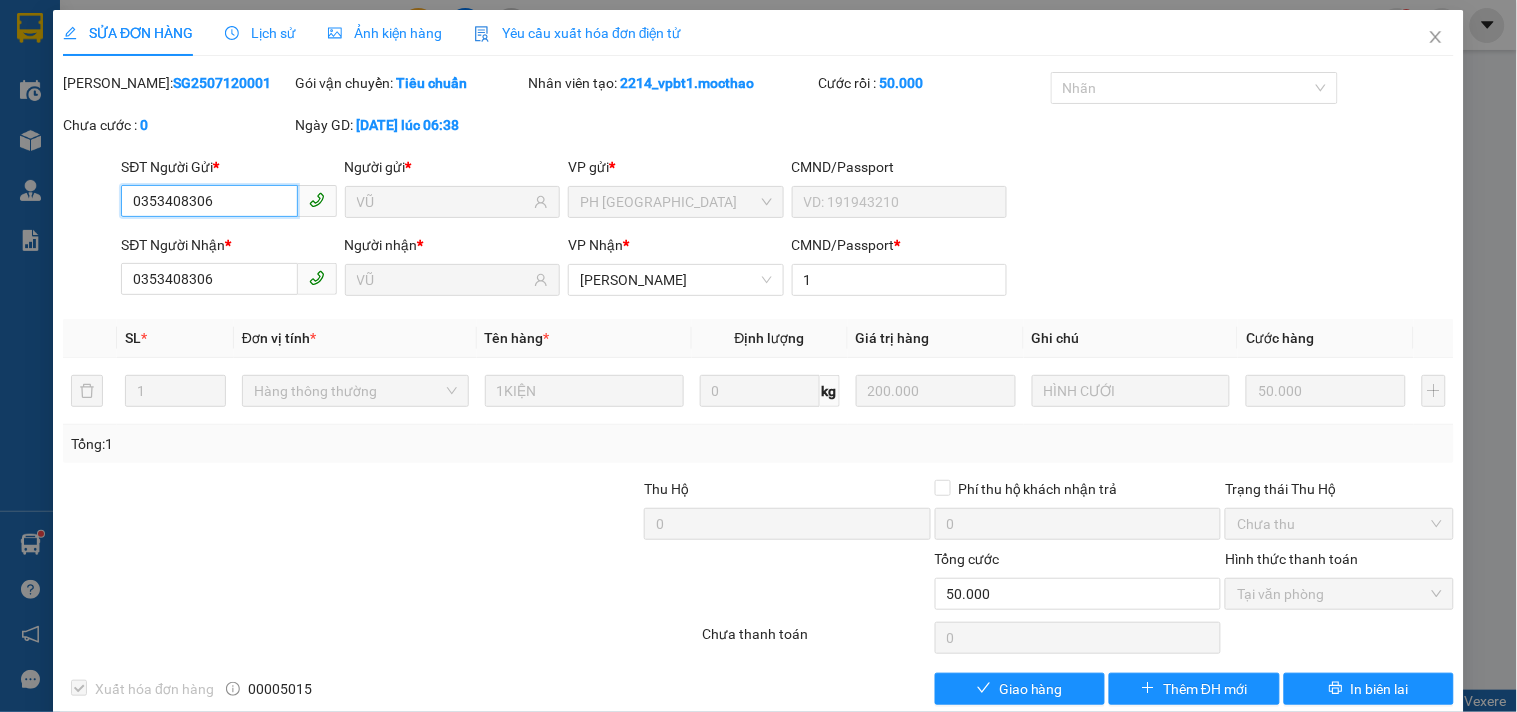 checkbox on "true" 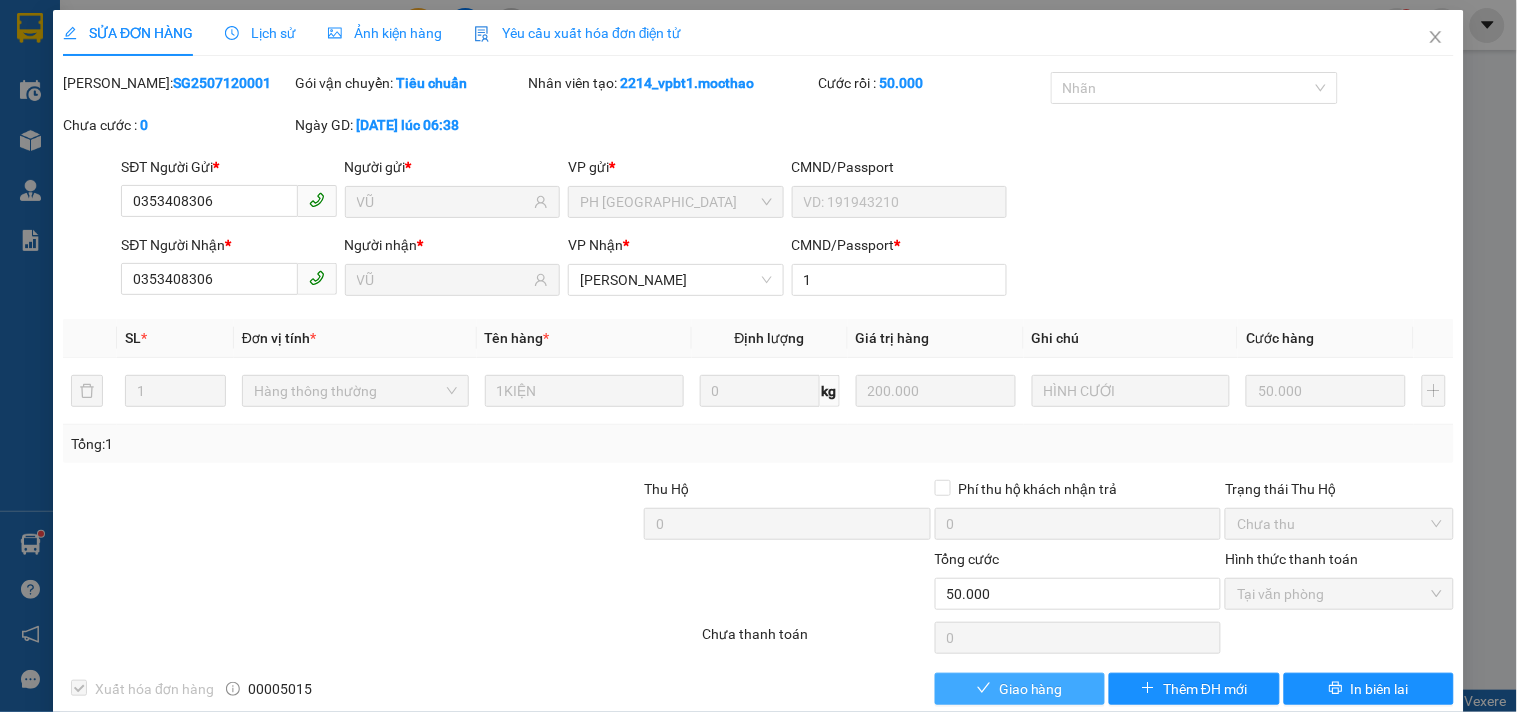 click on "Giao hàng" at bounding box center [1031, 689] 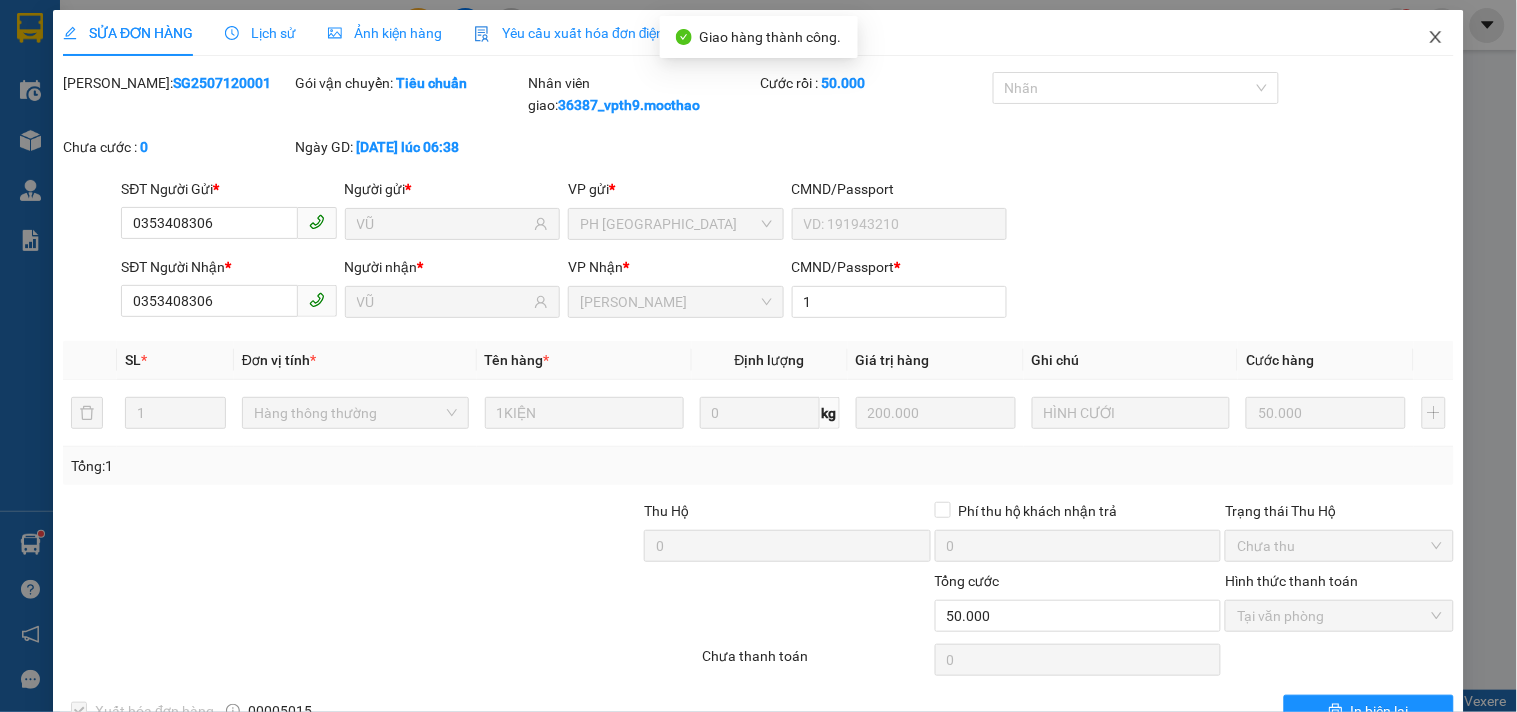 click 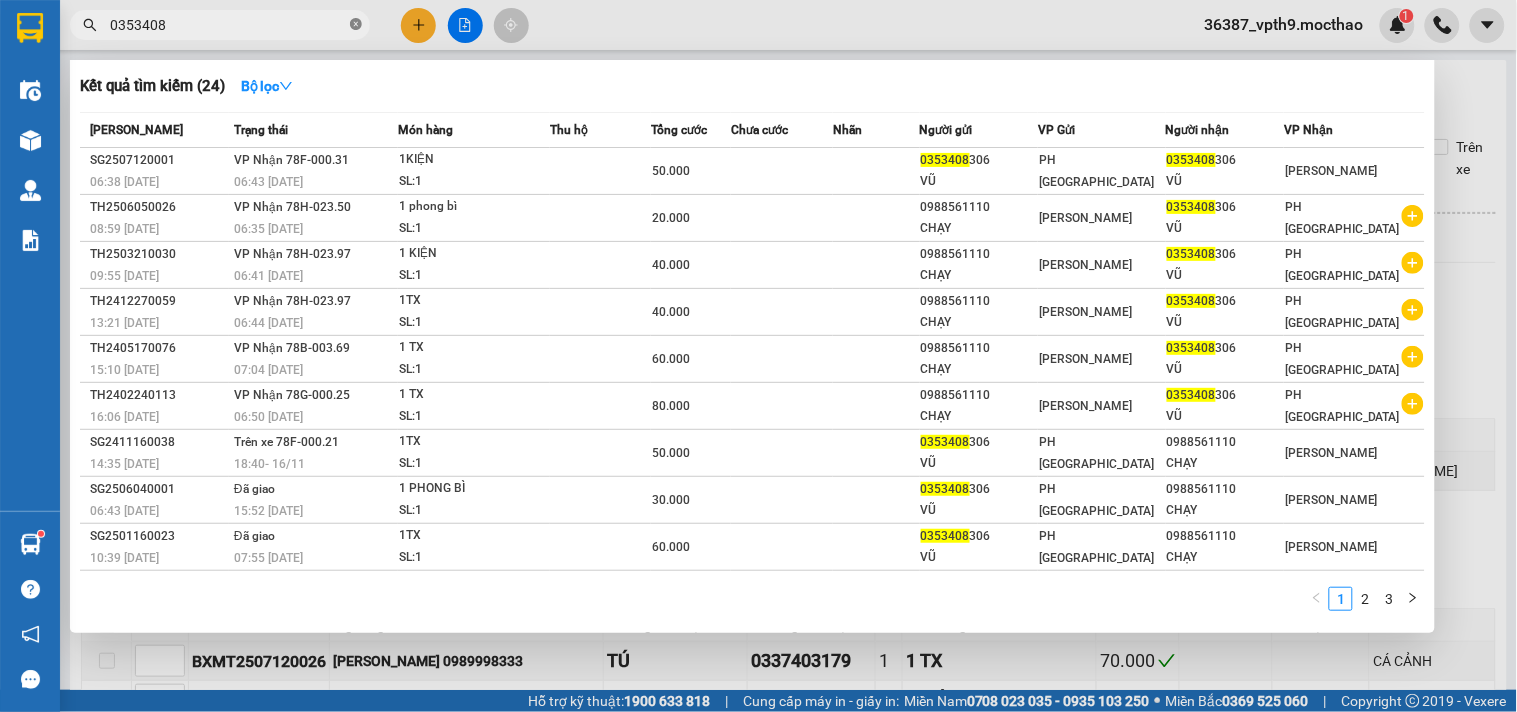 click 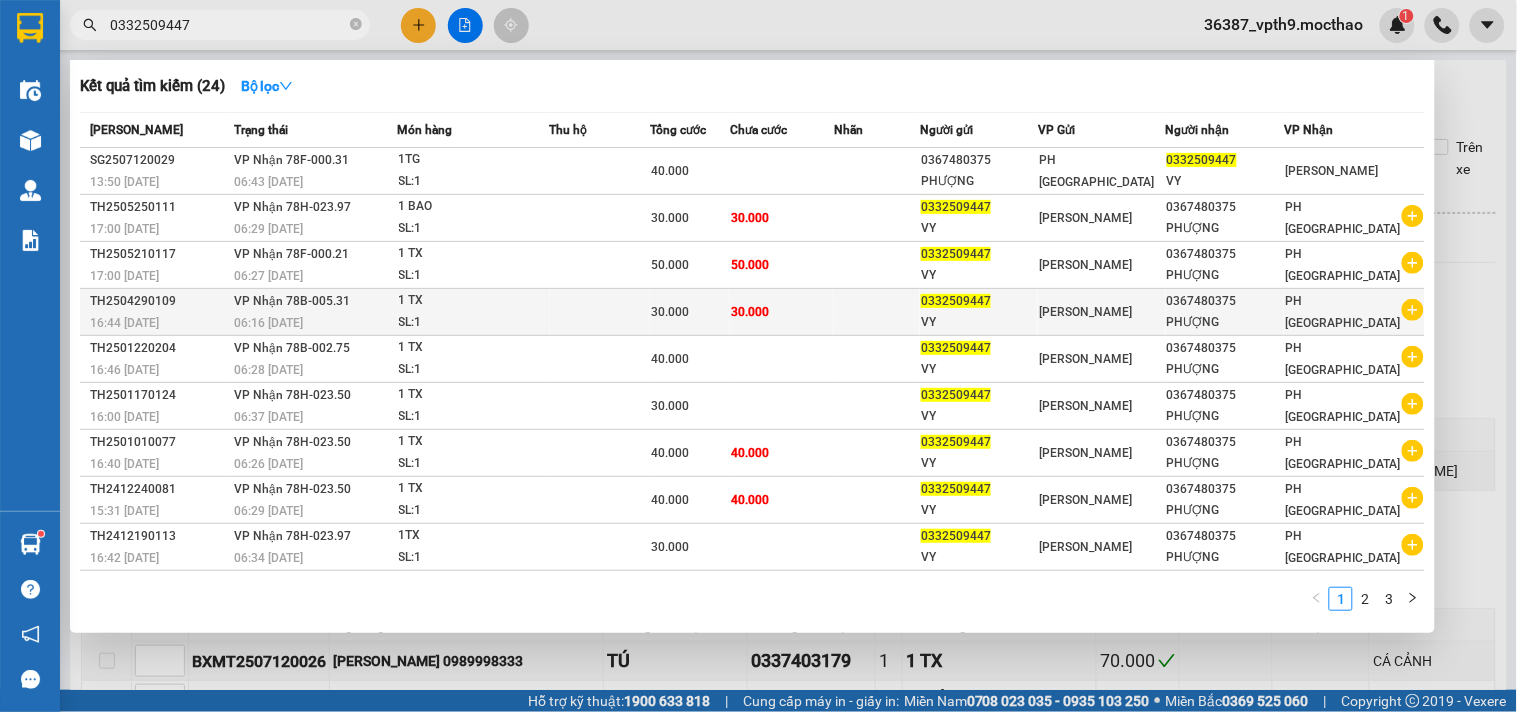 scroll, scrollTop: 45, scrollLeft: 0, axis: vertical 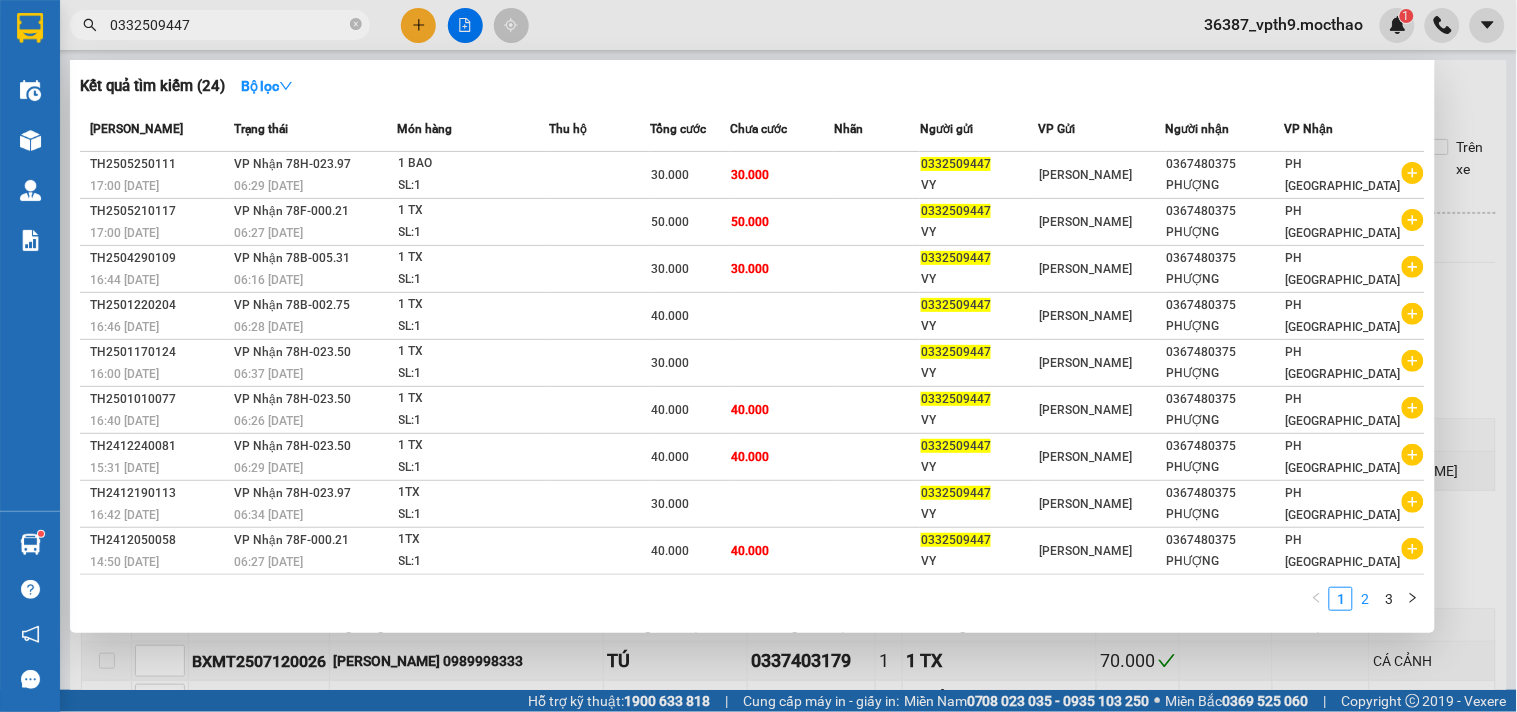 type on "0332509447" 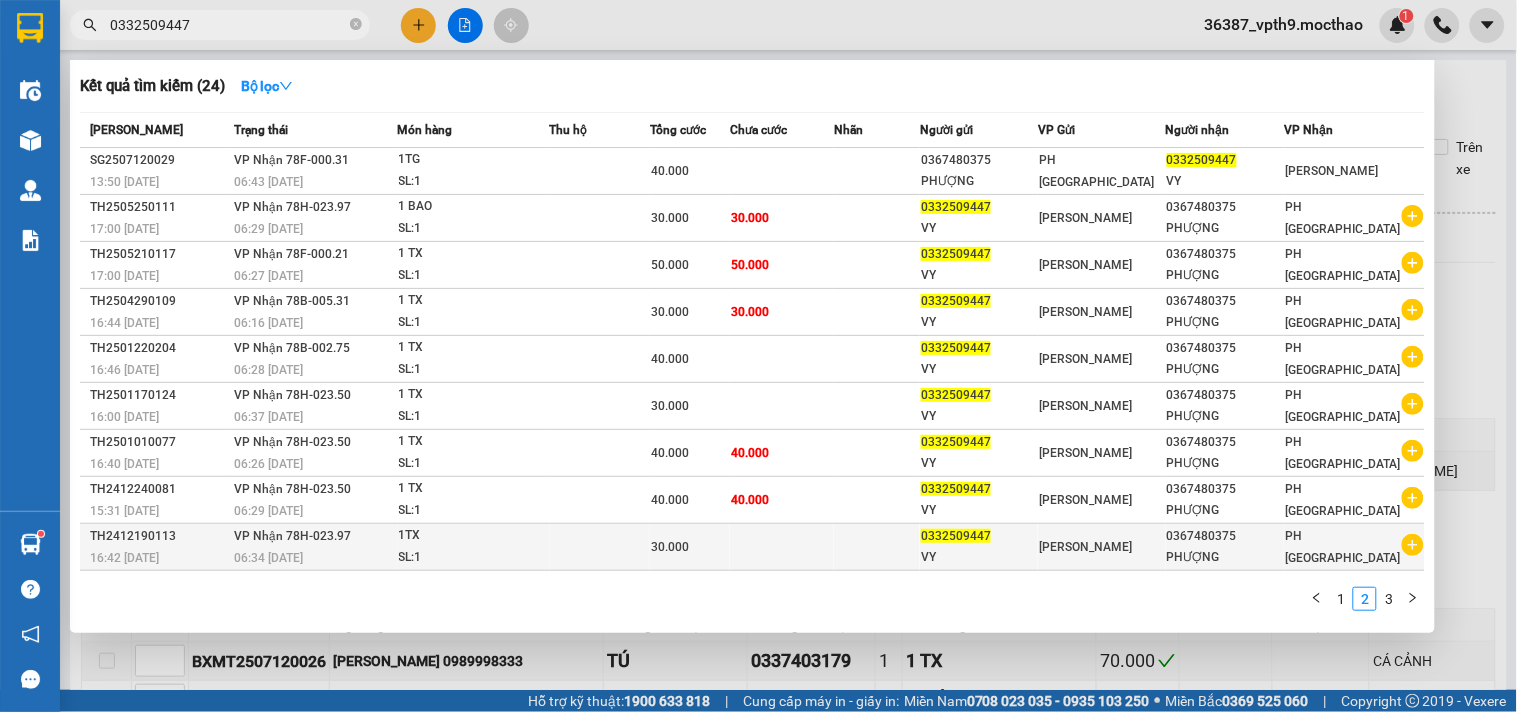 scroll, scrollTop: 45, scrollLeft: 0, axis: vertical 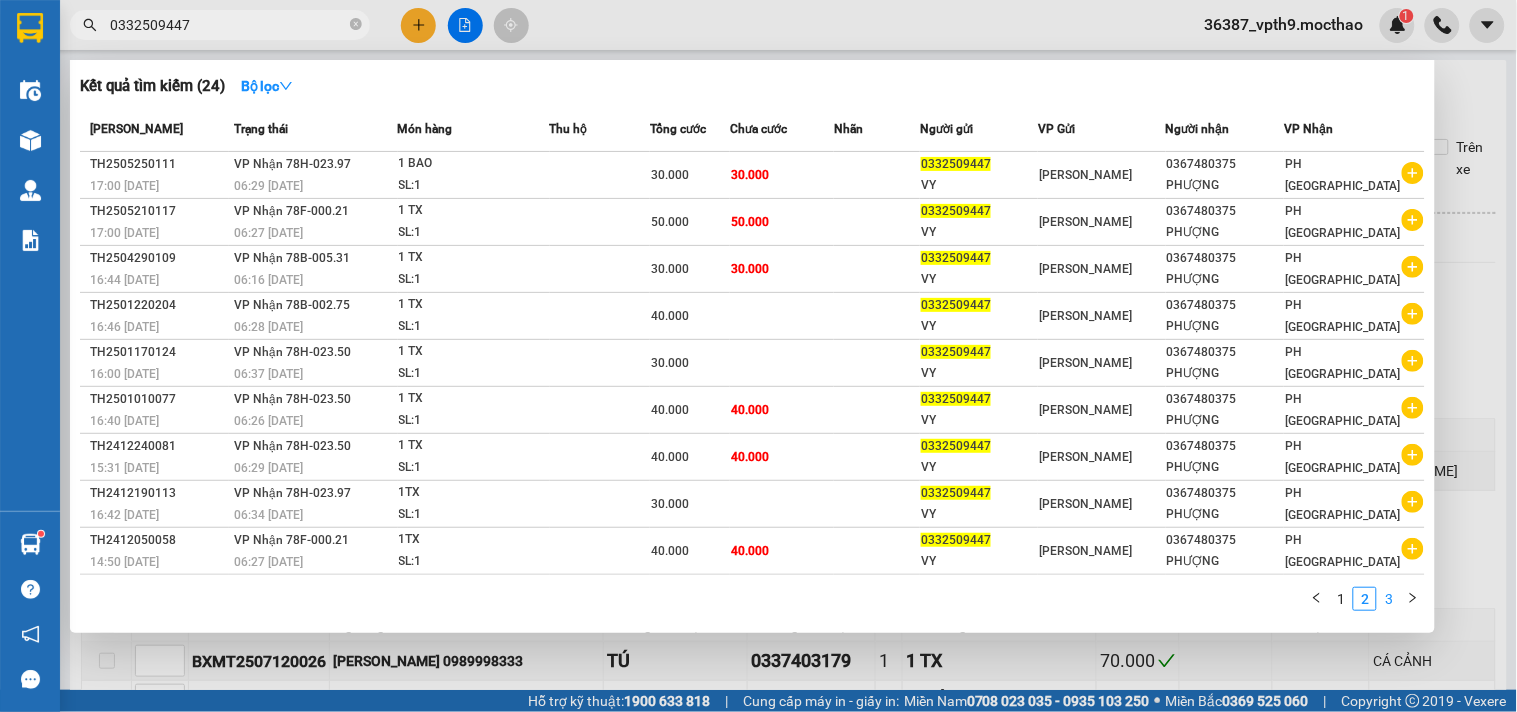 click on "3" at bounding box center [1389, 599] 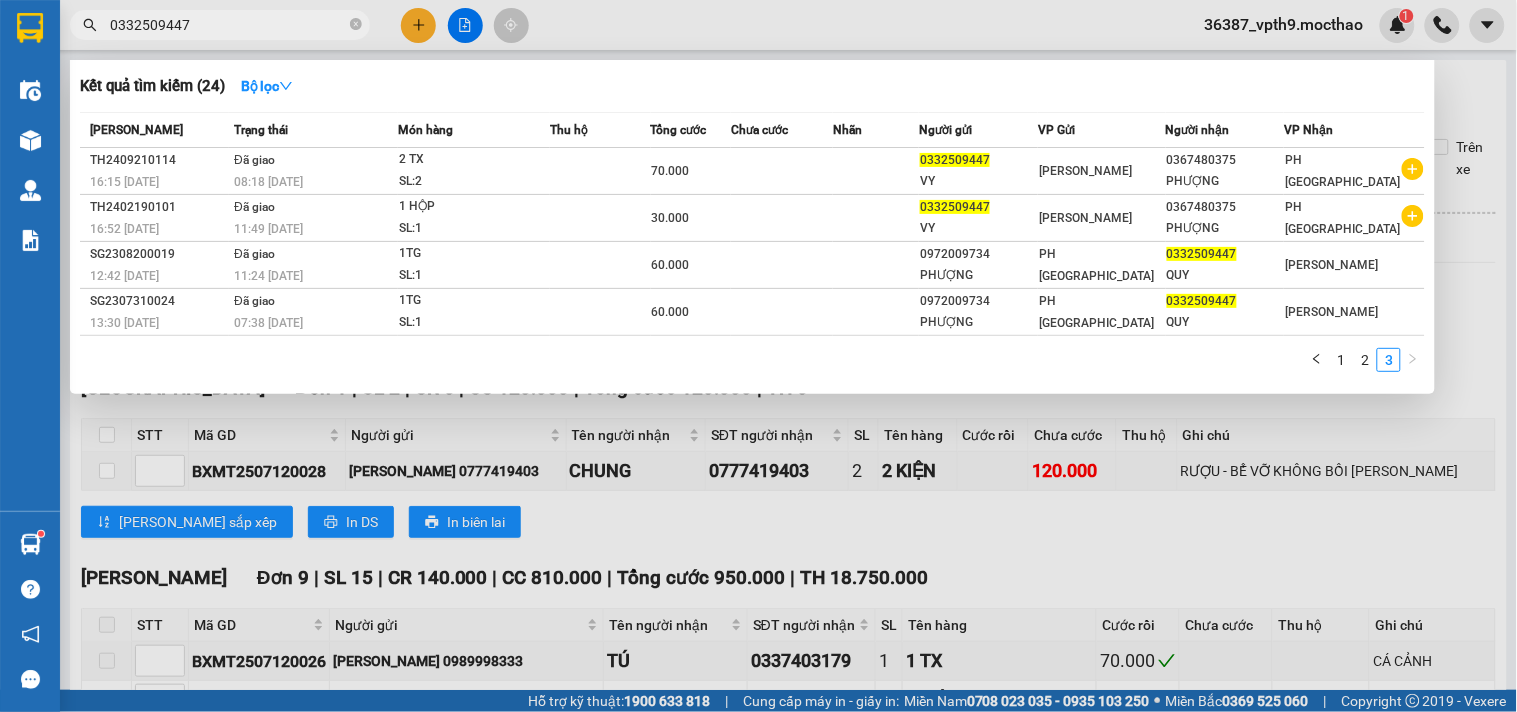 scroll, scrollTop: 0, scrollLeft: 0, axis: both 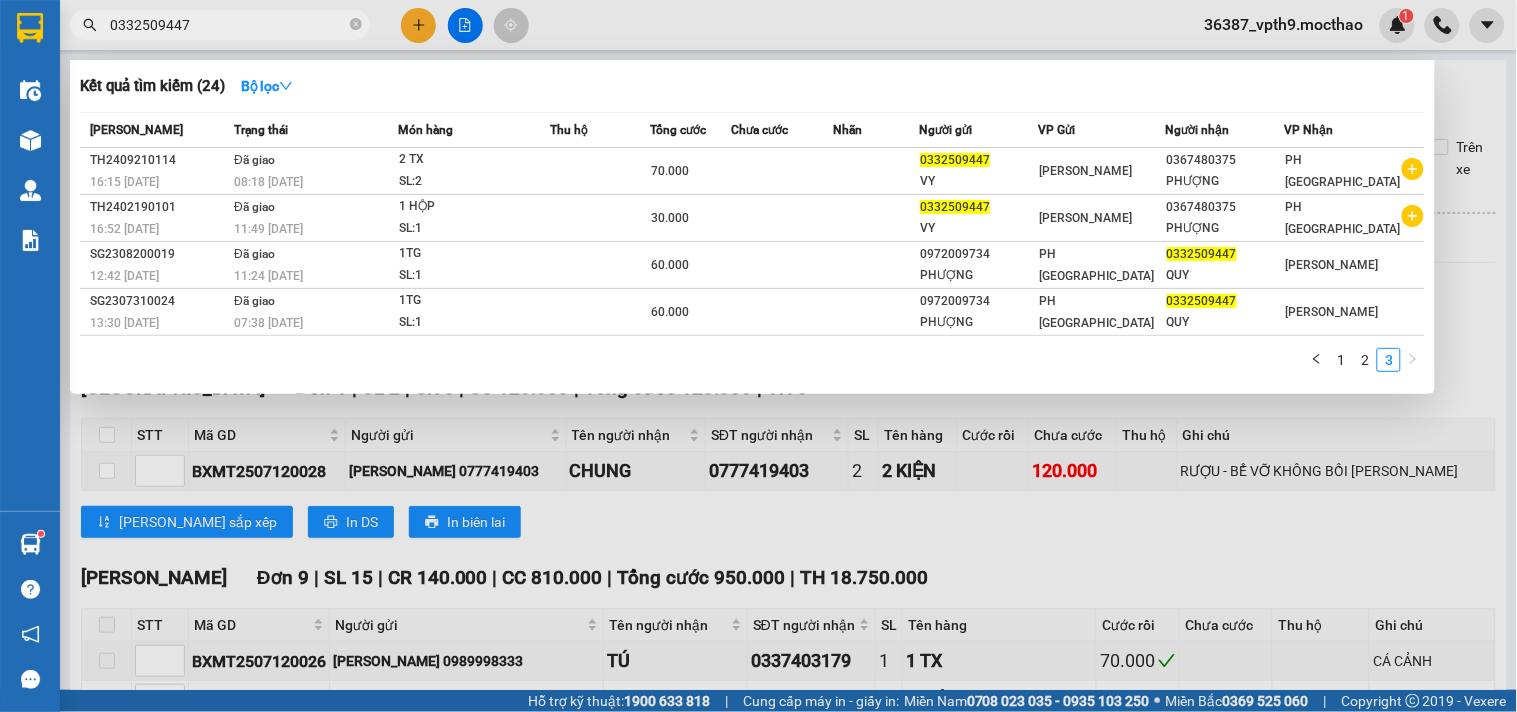 click on "1 2 3" at bounding box center (1365, 360) 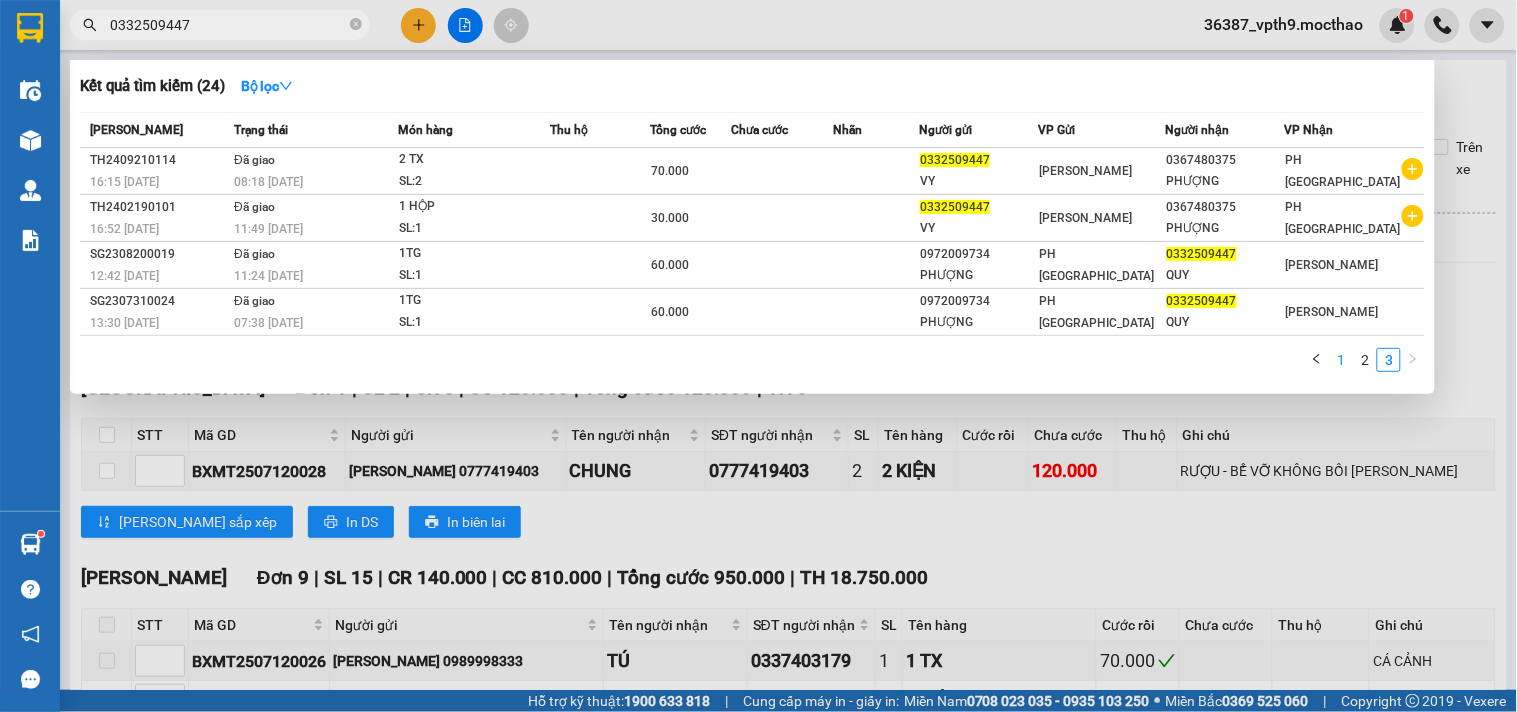 click on "1" at bounding box center [1341, 360] 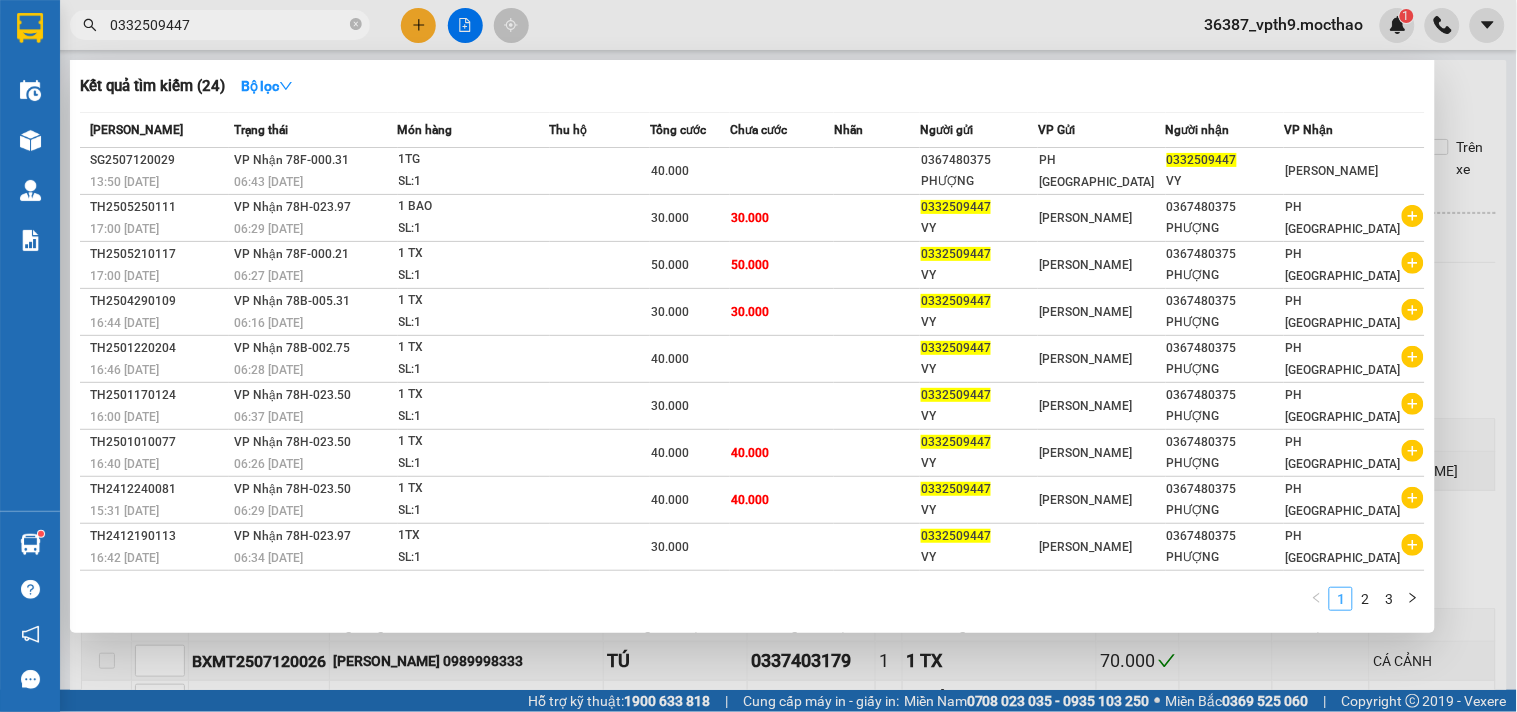 type 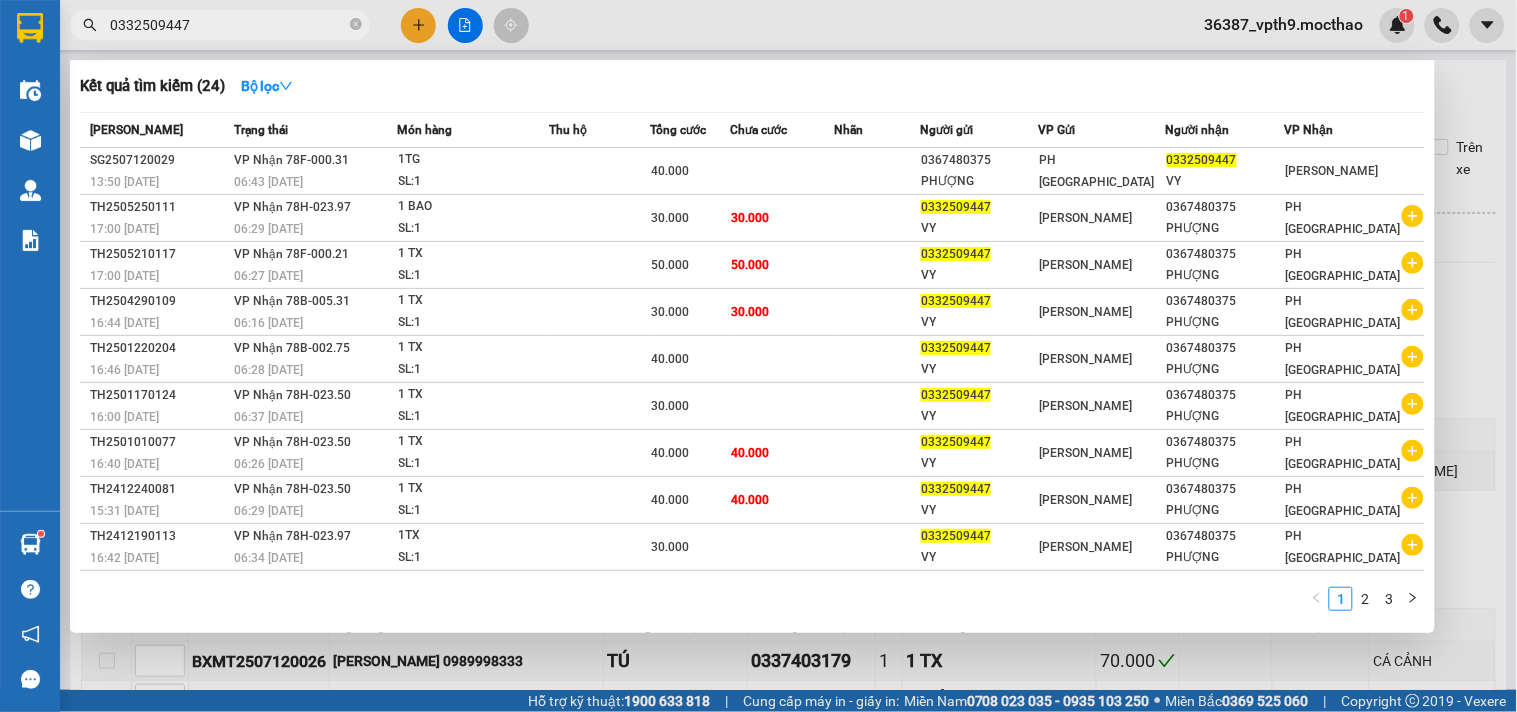 click on "0332509447" at bounding box center (228, 25) 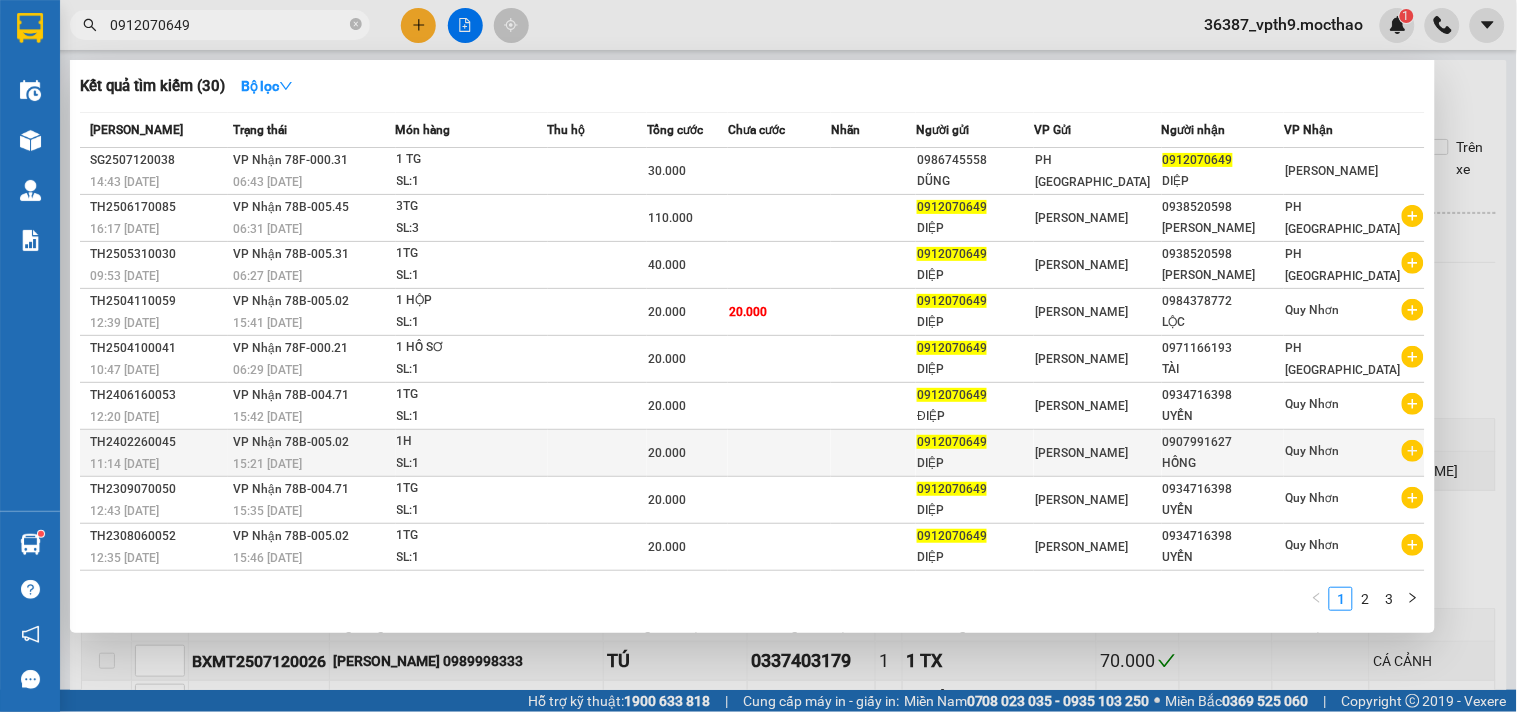 scroll, scrollTop: 45, scrollLeft: 0, axis: vertical 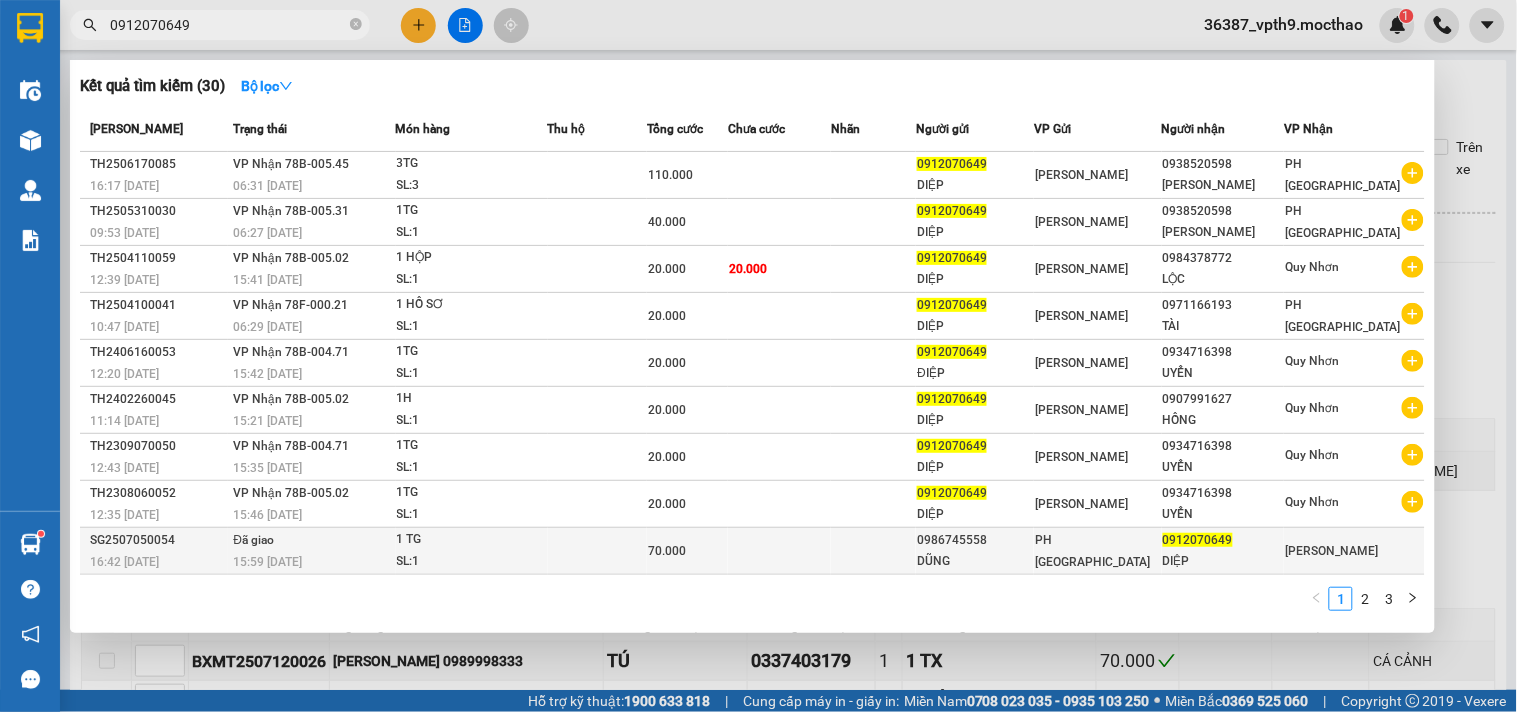 type on "0912070649" 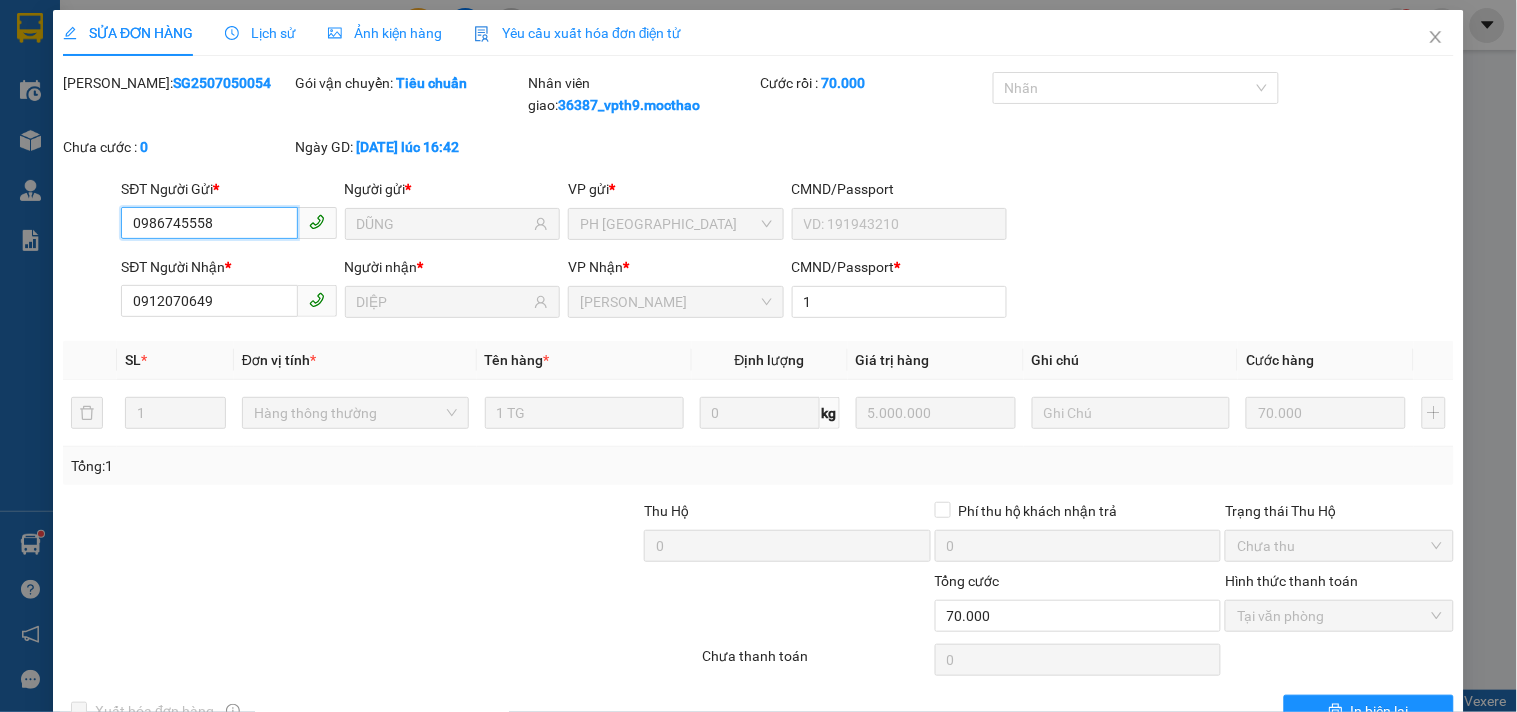 type on "0986745558" 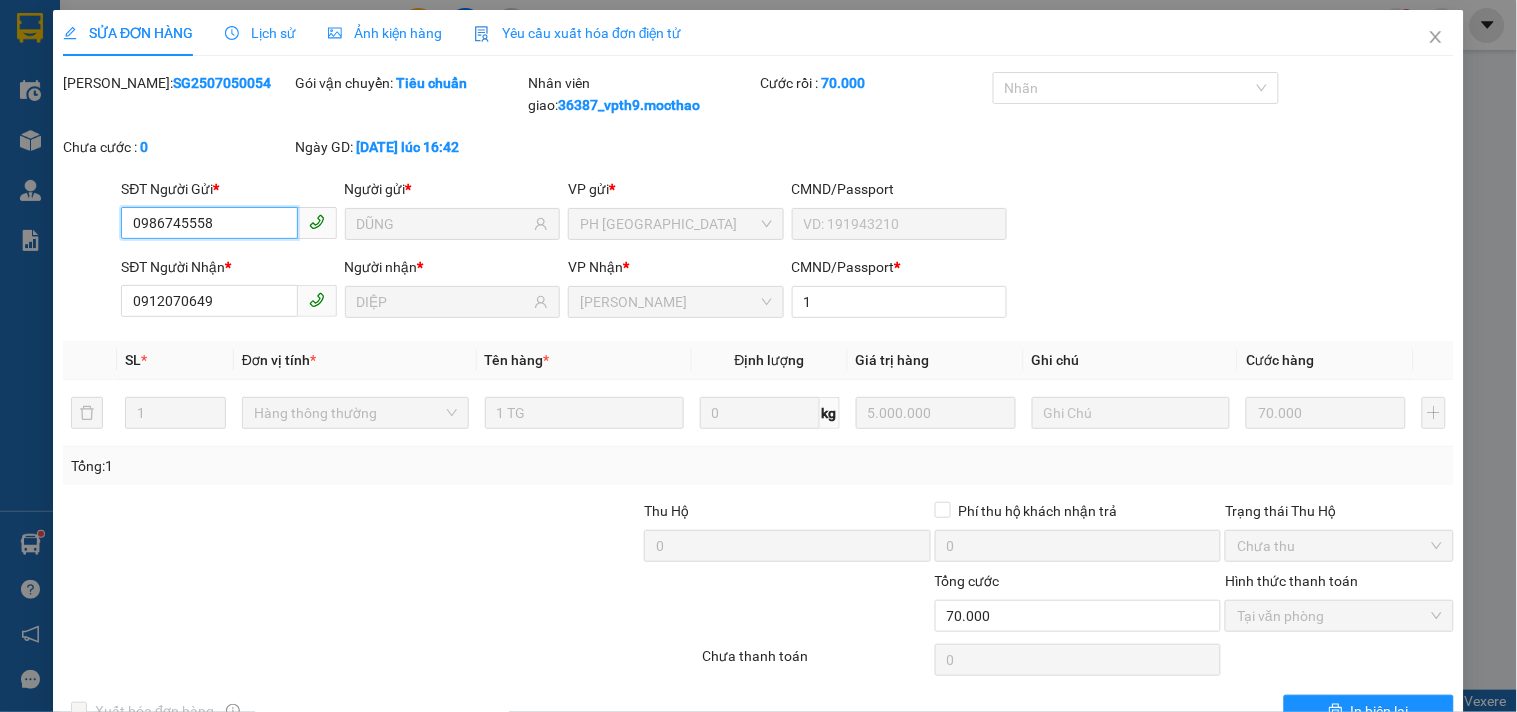 type on "DŨNG" 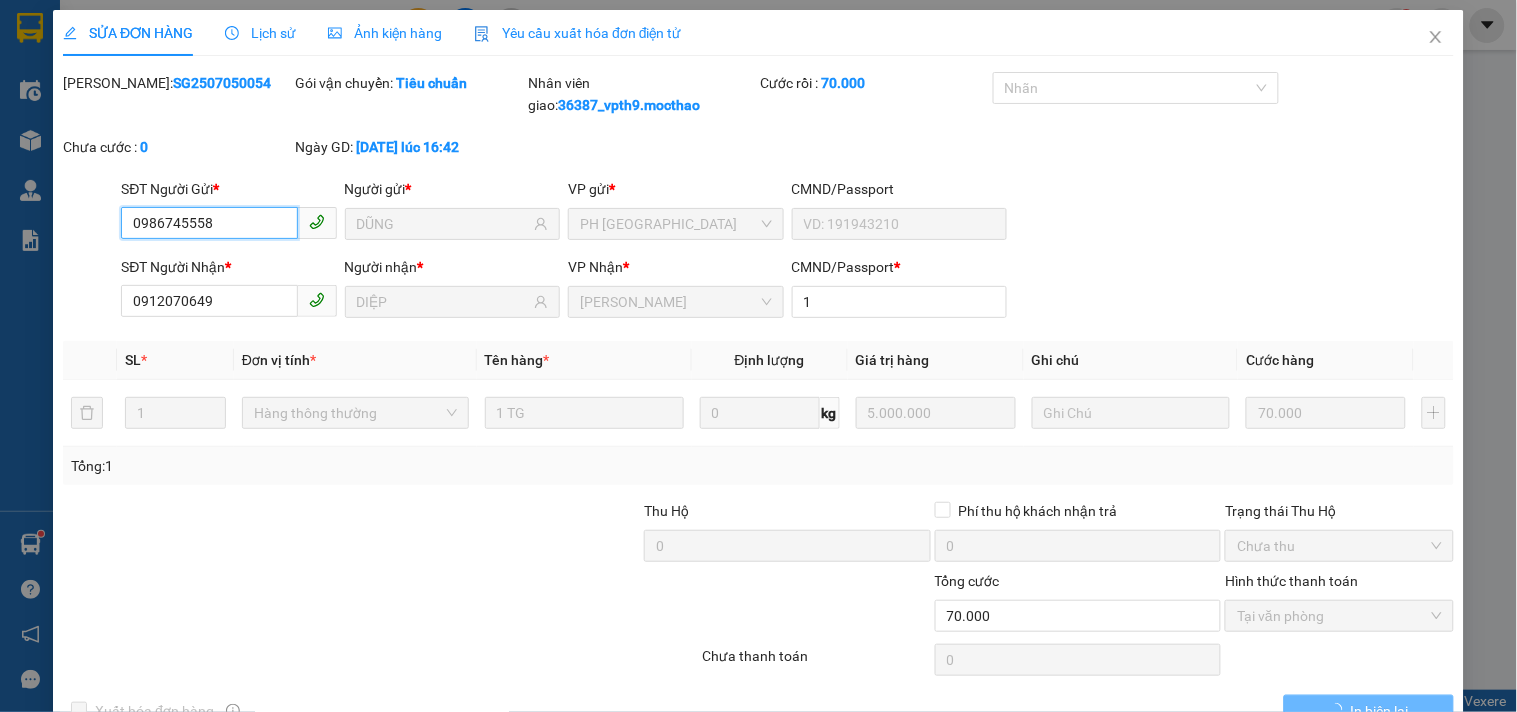 checkbox on "true" 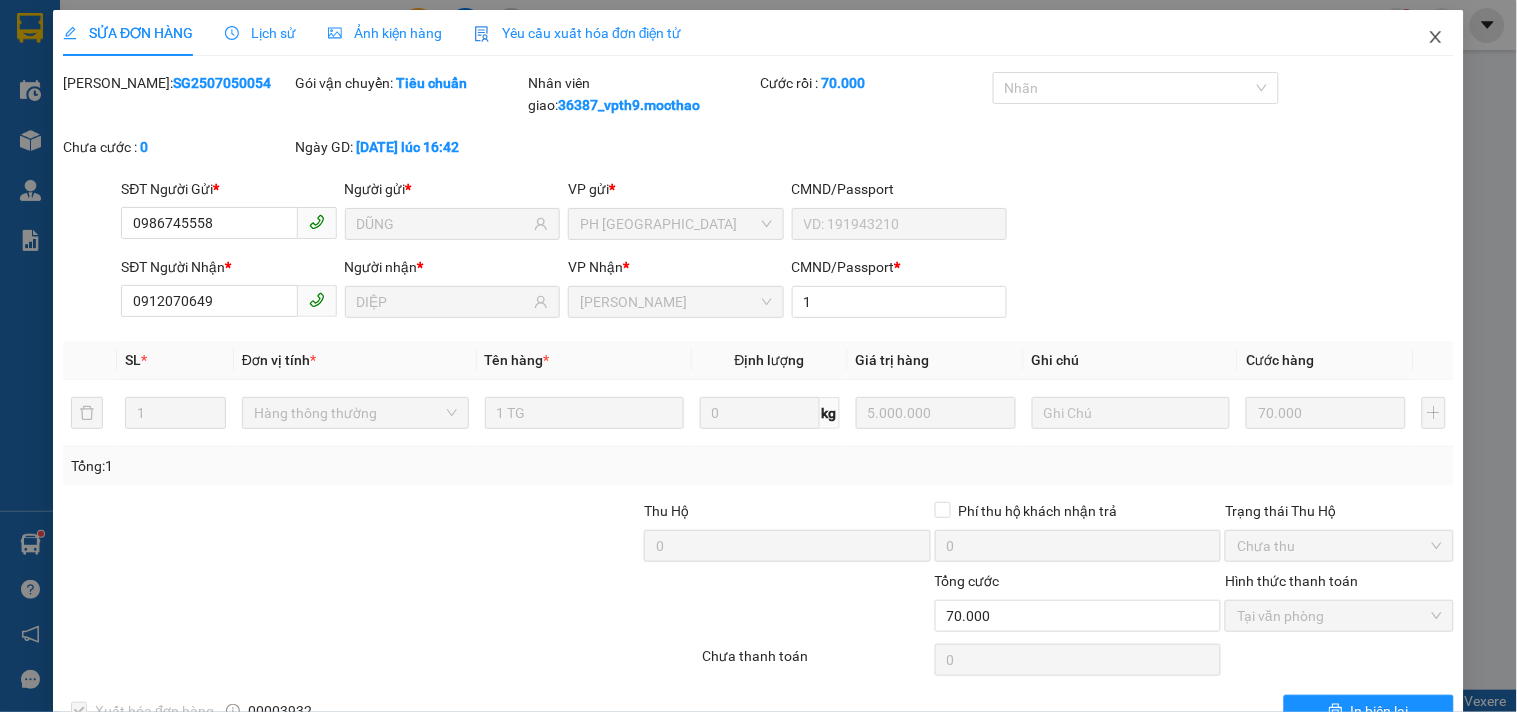 click 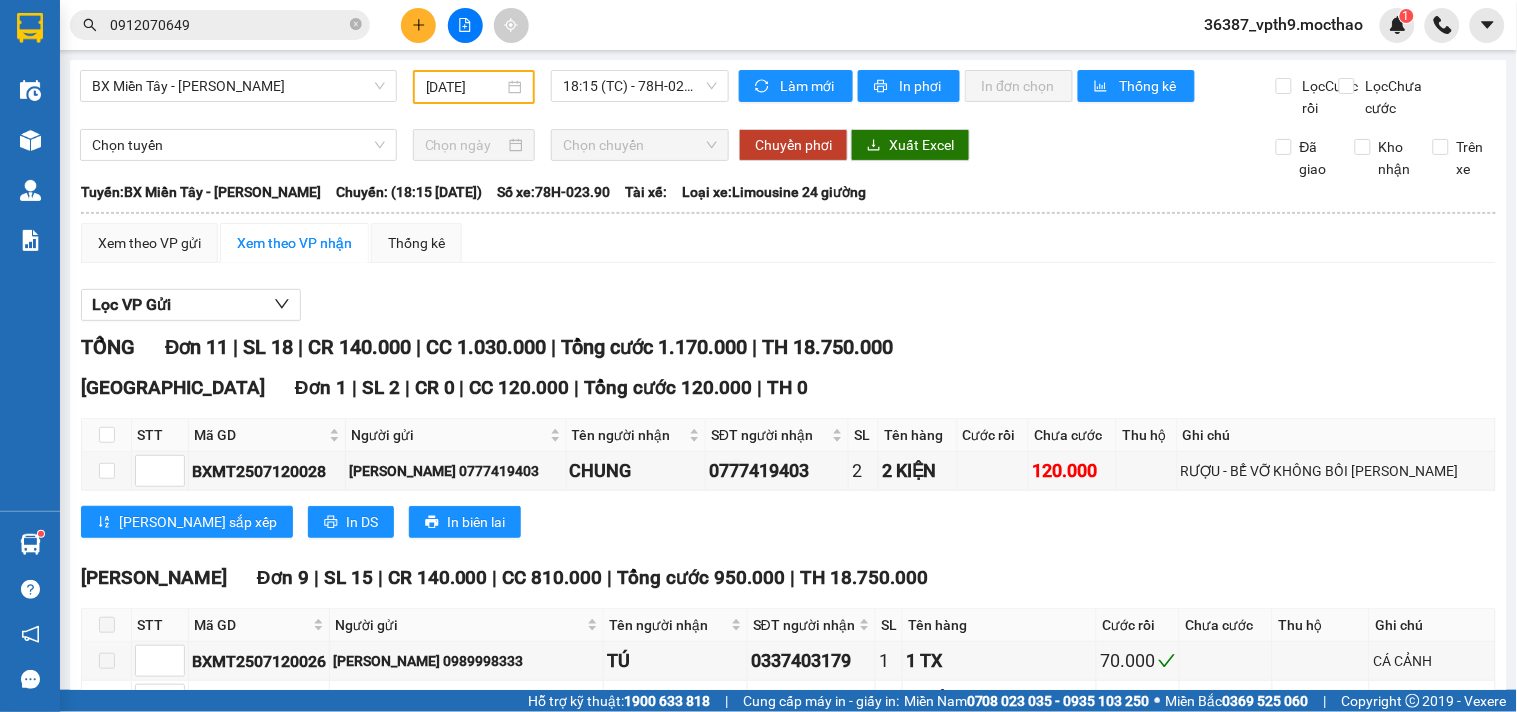 click on "0912070649" at bounding box center (228, 25) 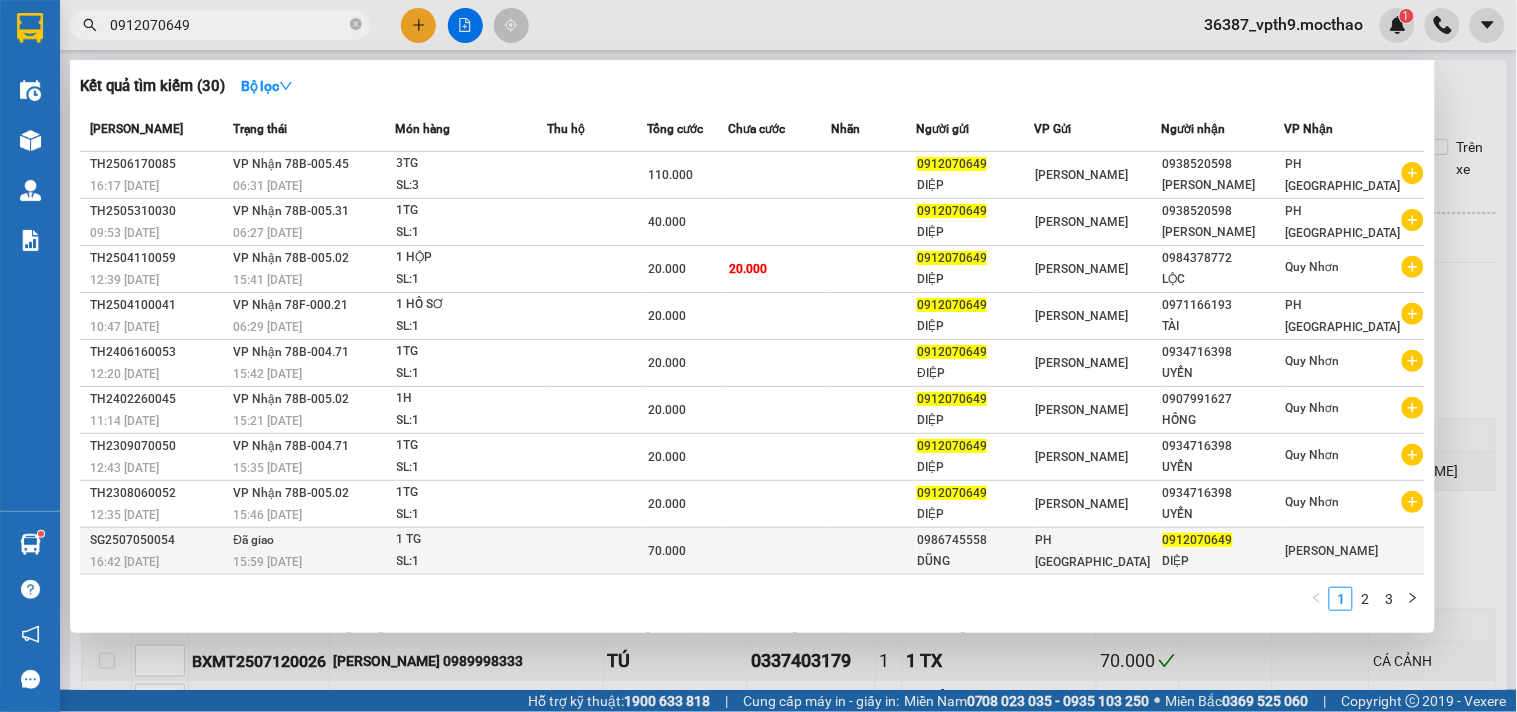 click on "15:59 - 06/07" at bounding box center (313, 562) 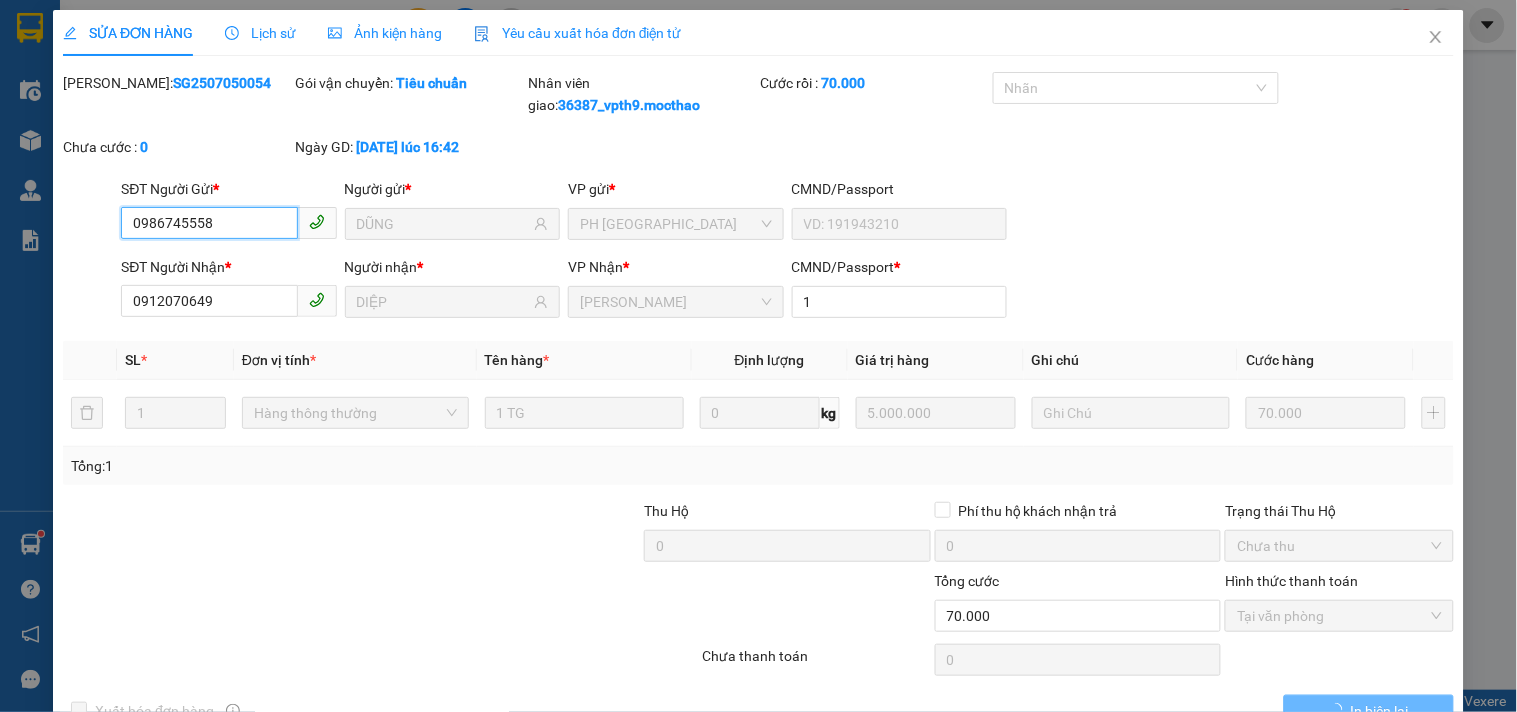 type on "0986745558" 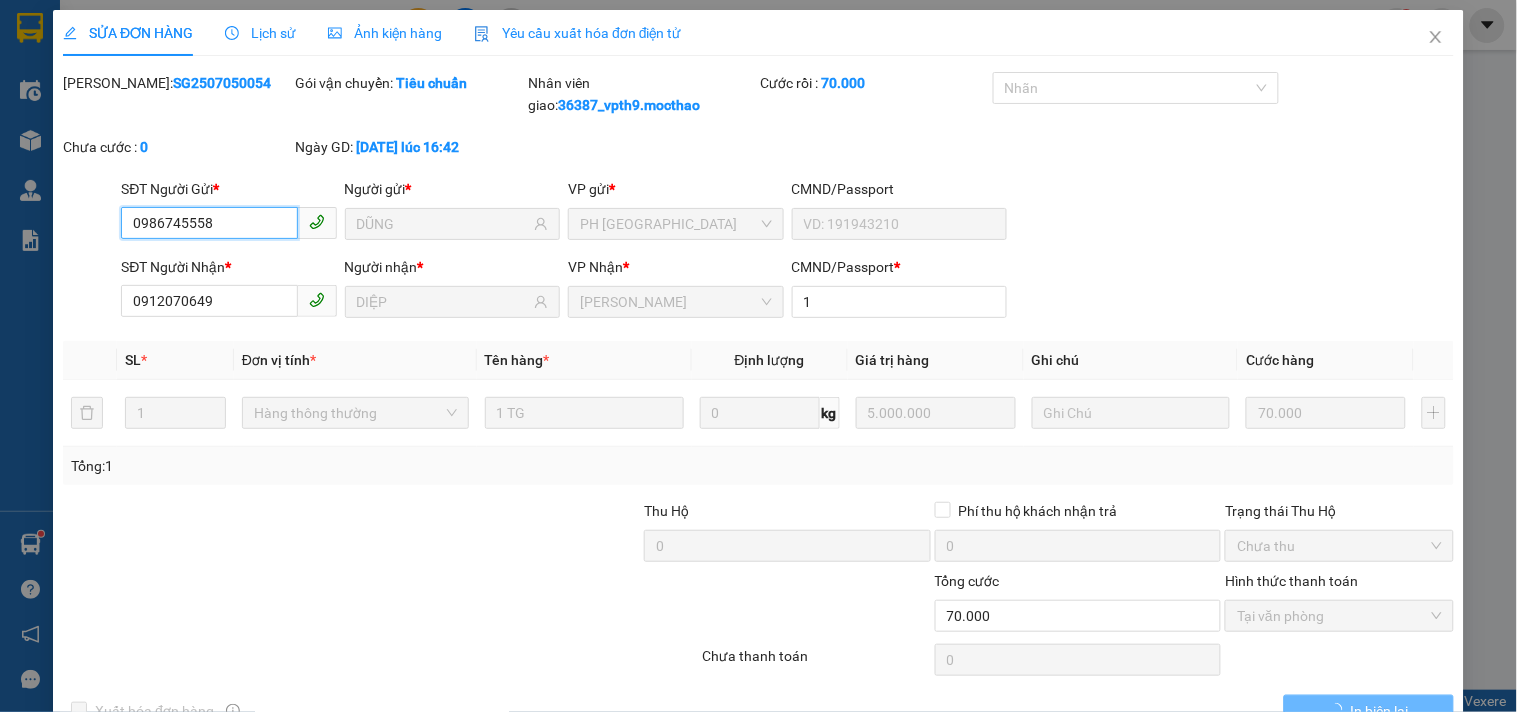 type on "DŨNG" 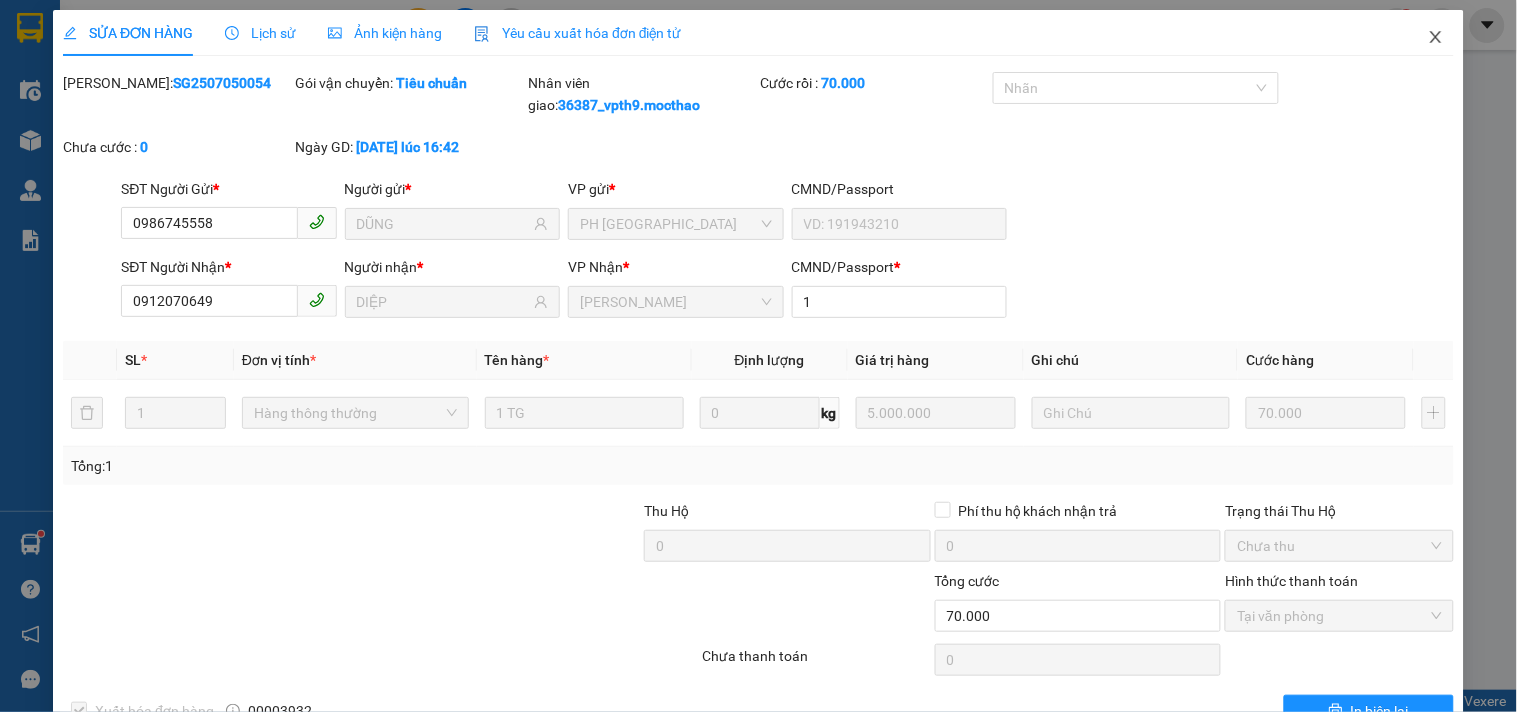 click at bounding box center (1436, 38) 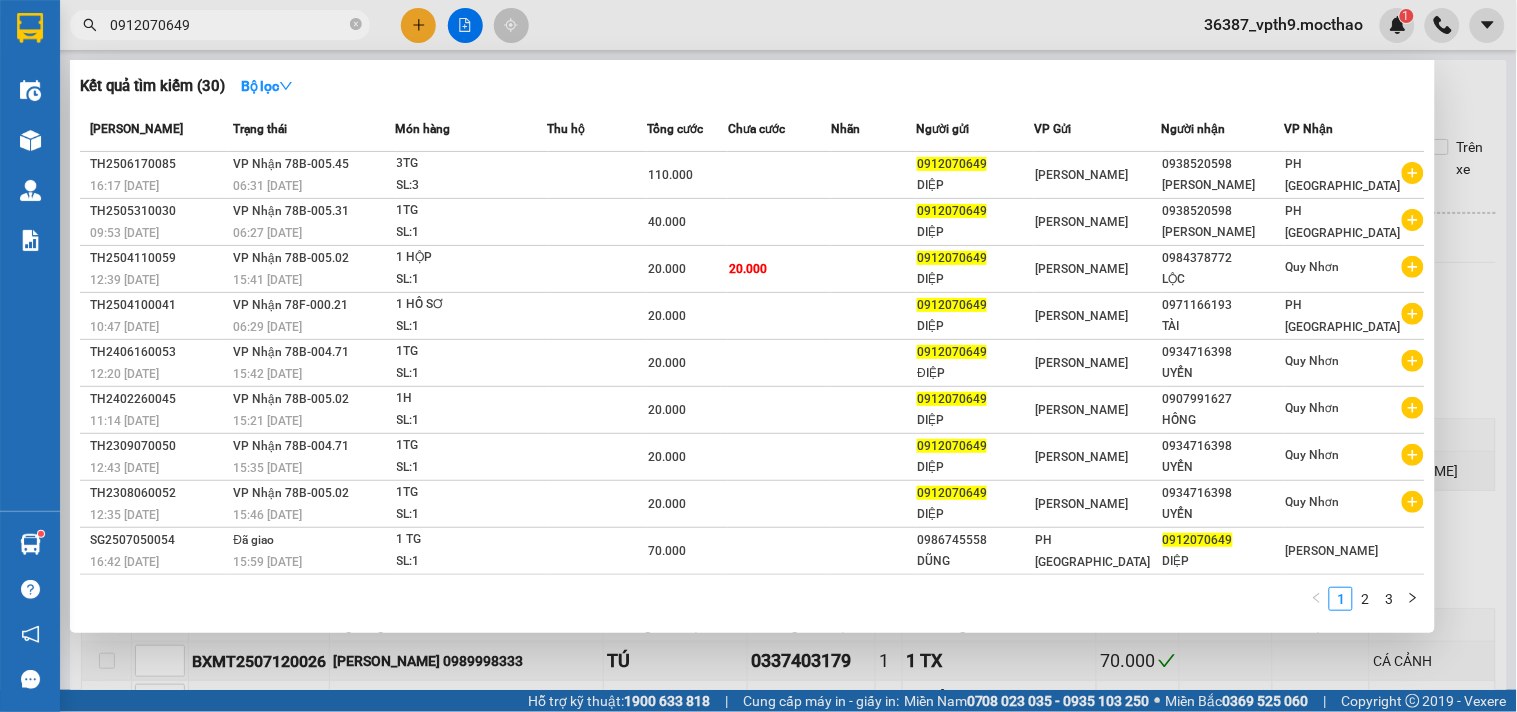 click on "0912070649" at bounding box center [228, 25] 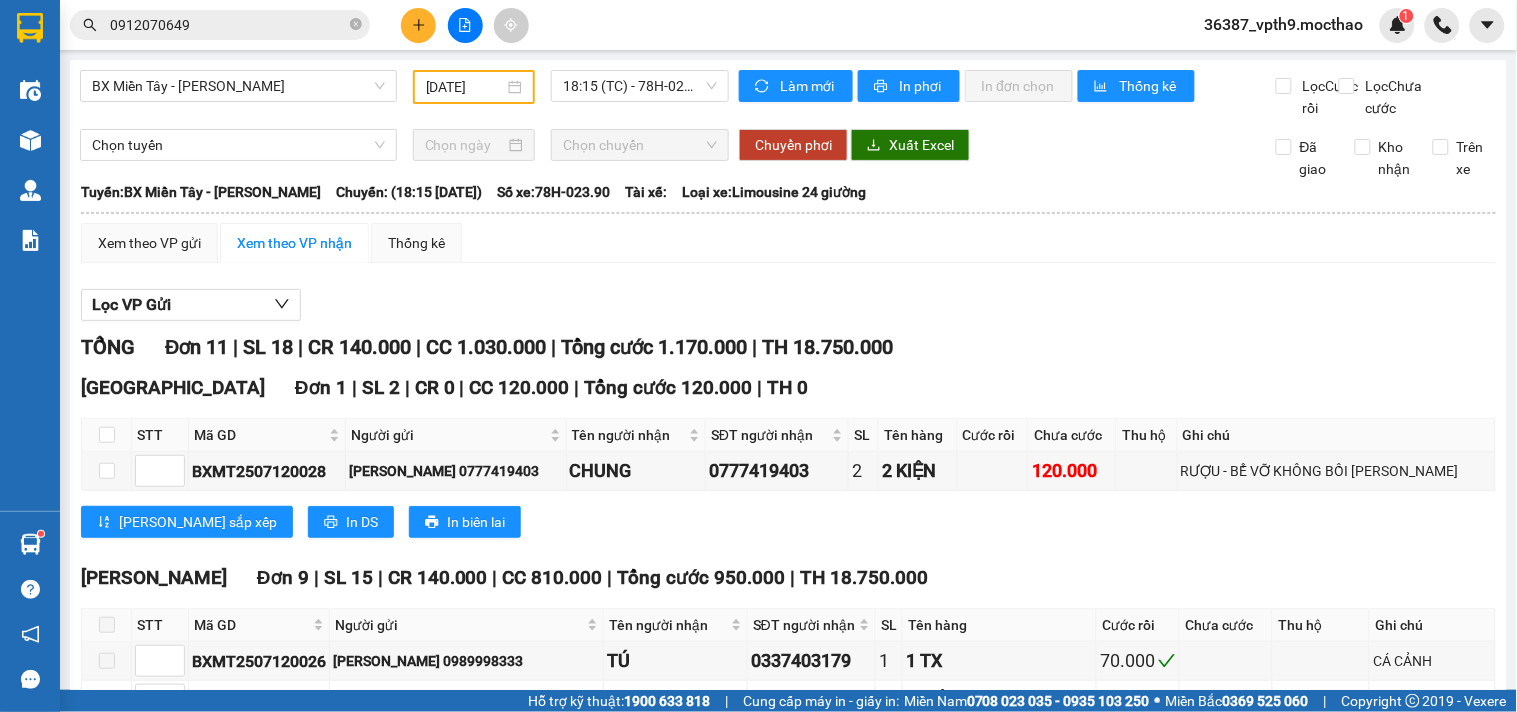 click 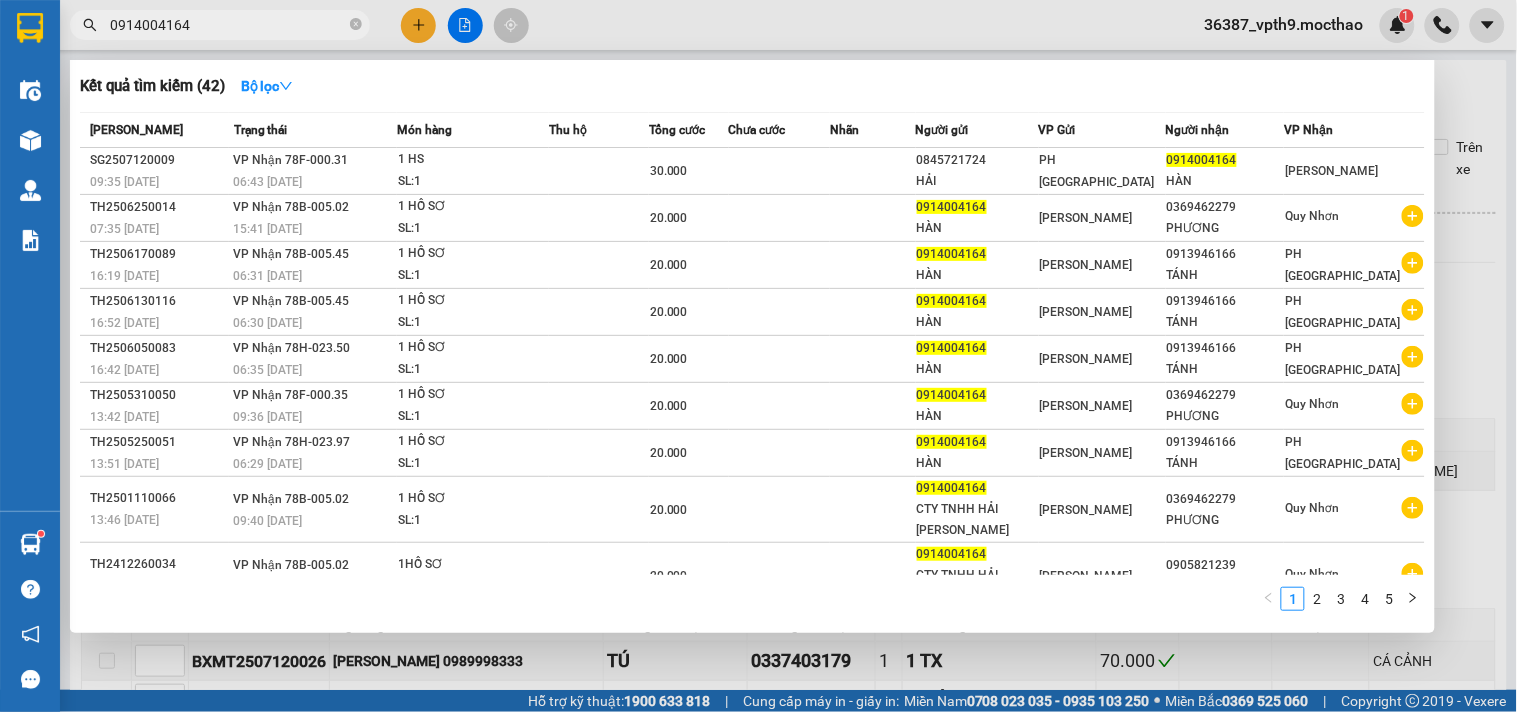 scroll, scrollTop: 102, scrollLeft: 0, axis: vertical 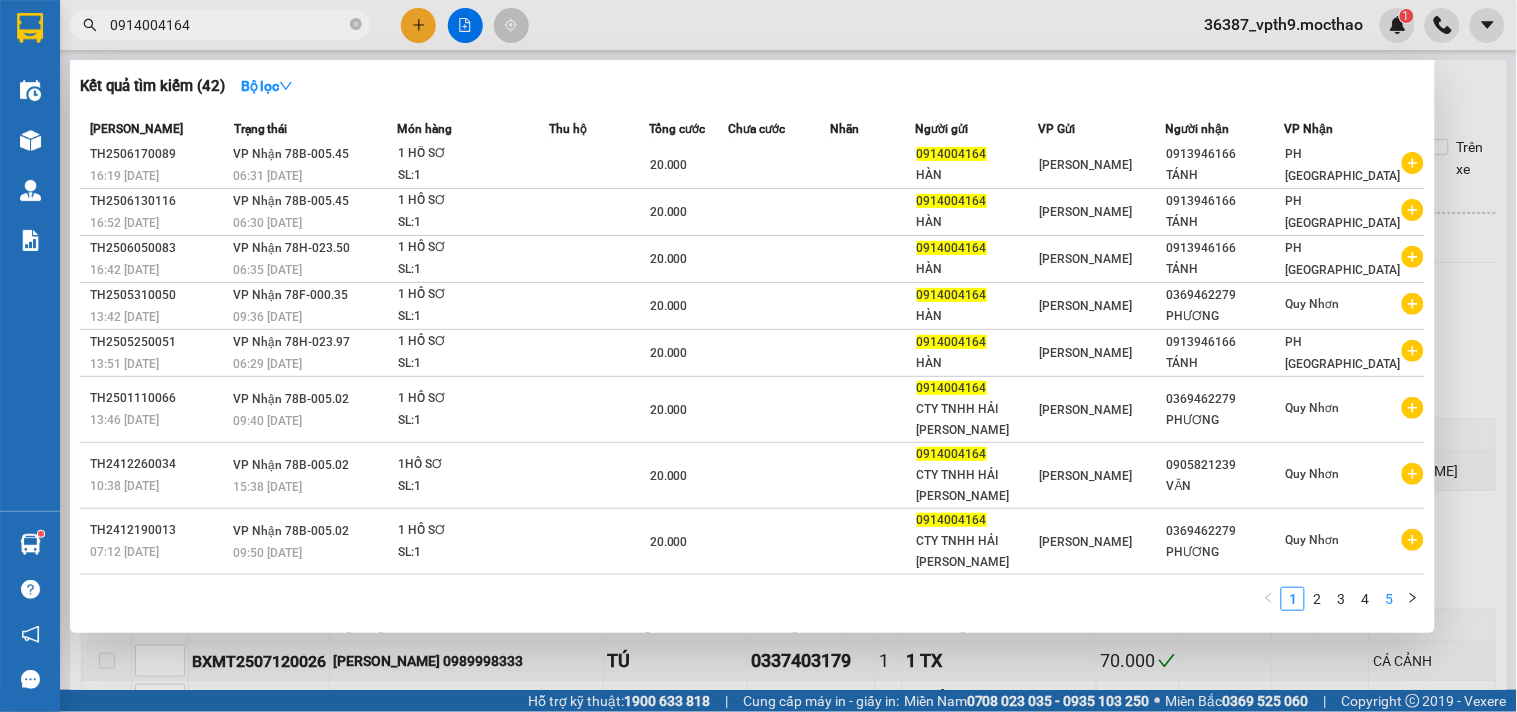 type on "0914004164" 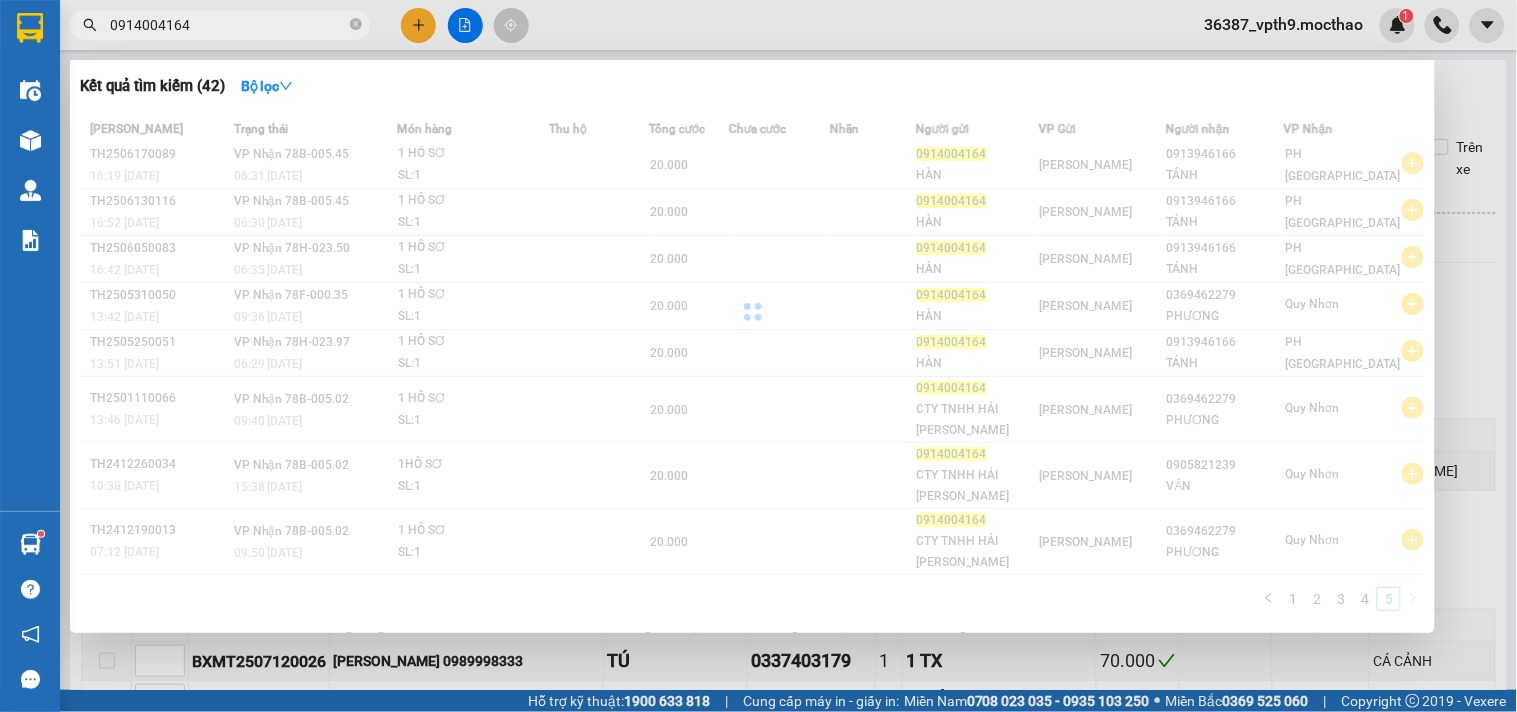 scroll, scrollTop: 0, scrollLeft: 0, axis: both 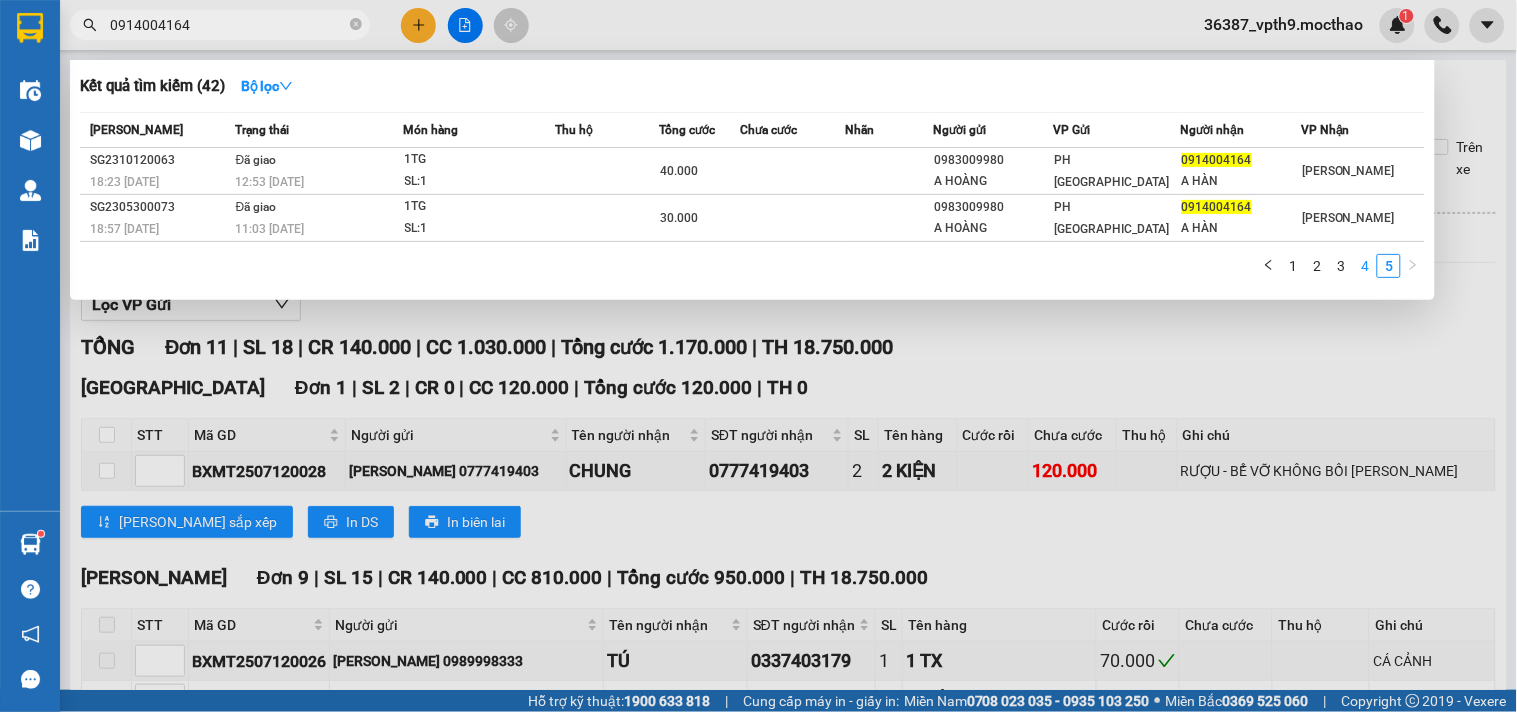 click on "4" at bounding box center (1365, 266) 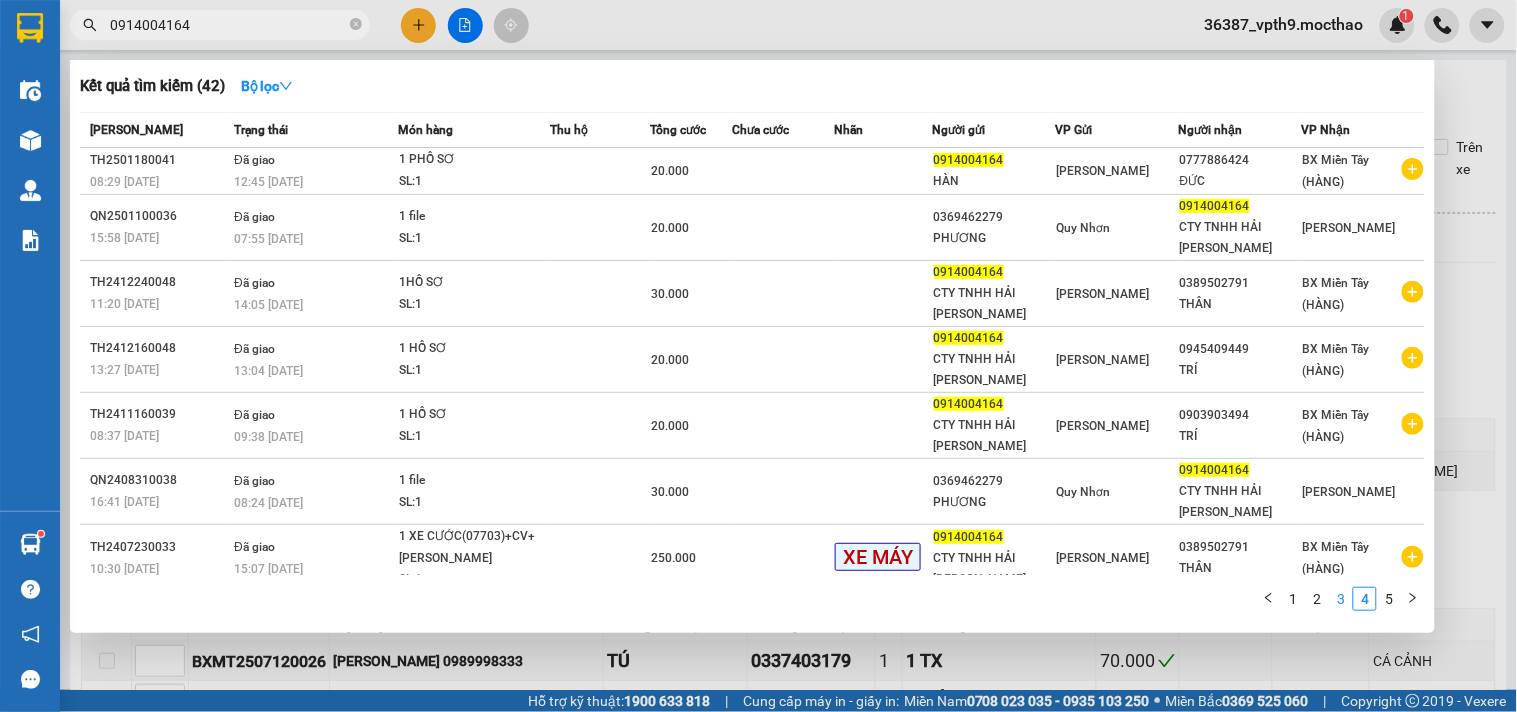 click on "3" at bounding box center [1341, 599] 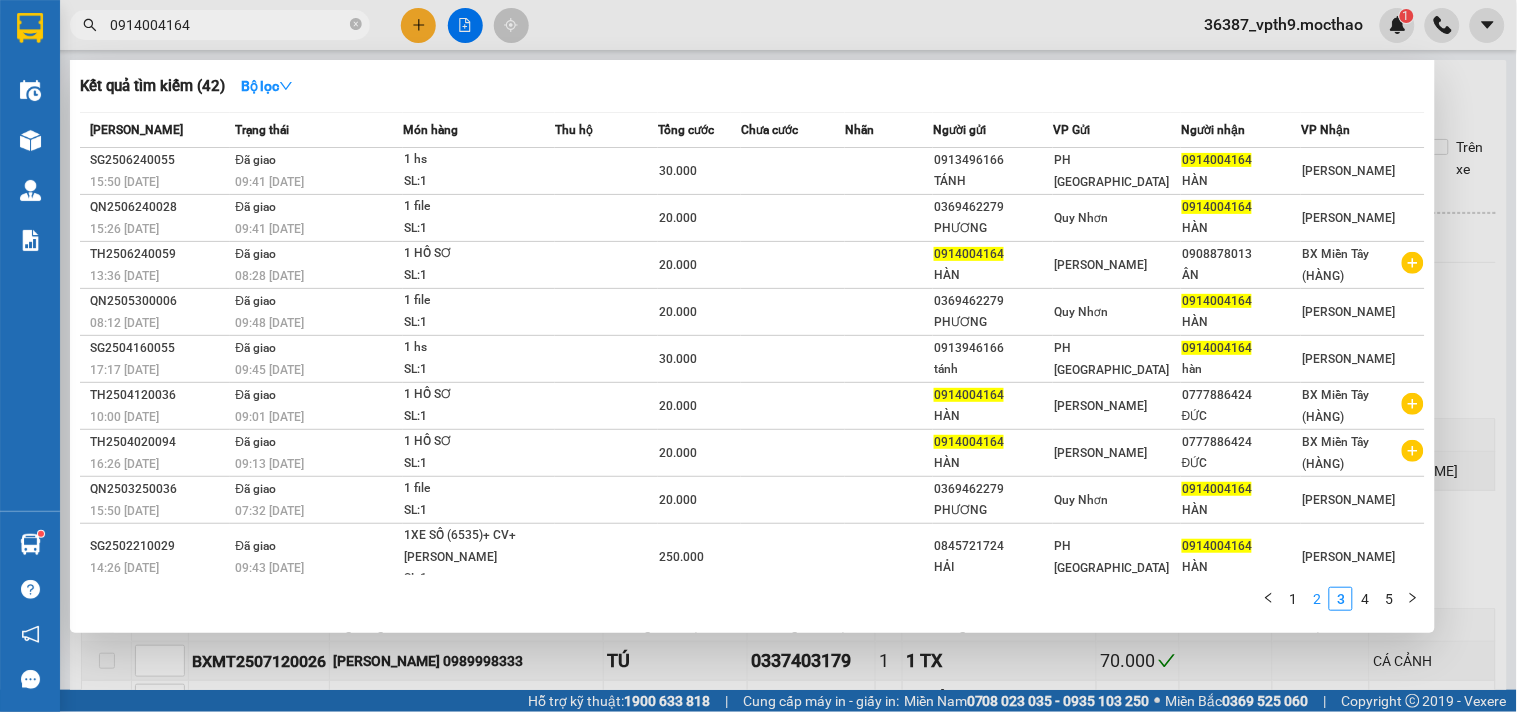 click on "2" at bounding box center (1317, 599) 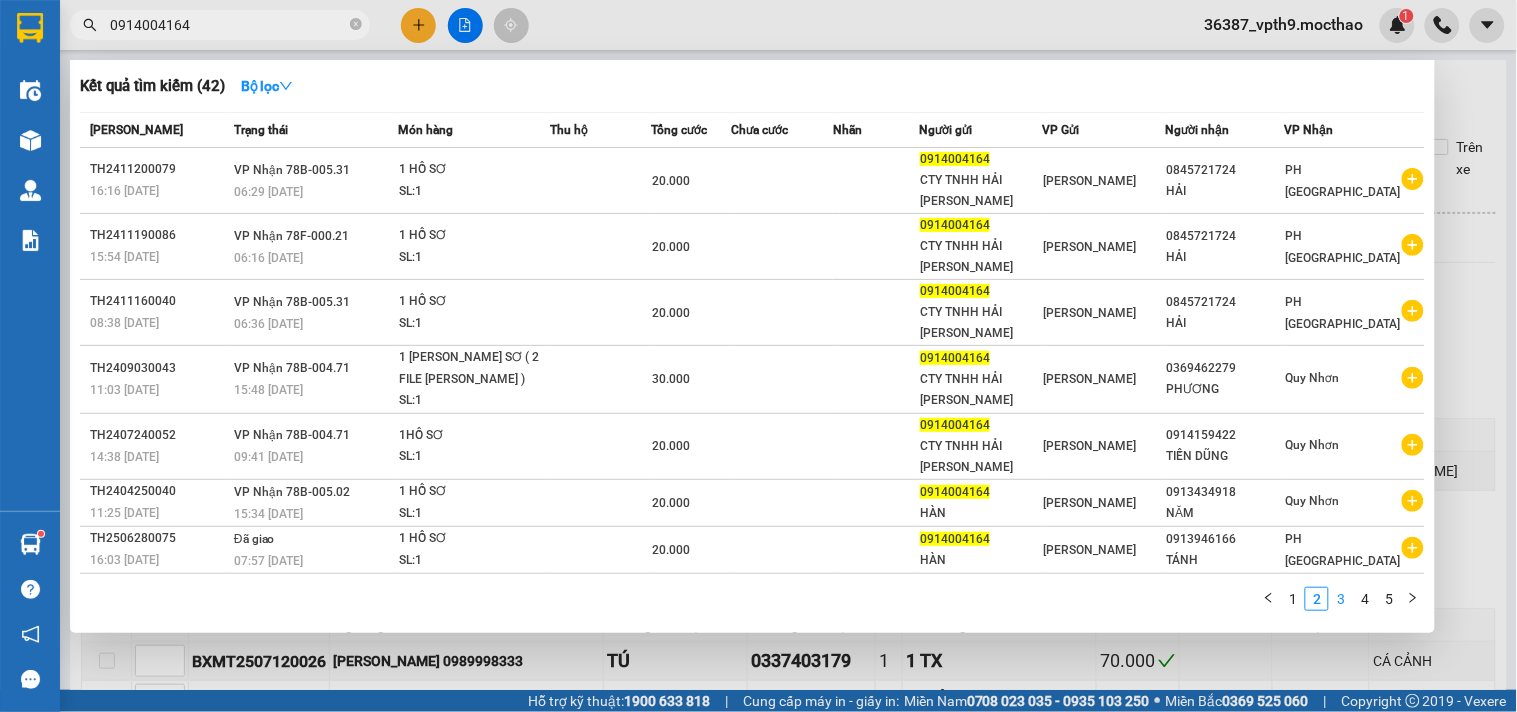 click on "3" at bounding box center [1341, 599] 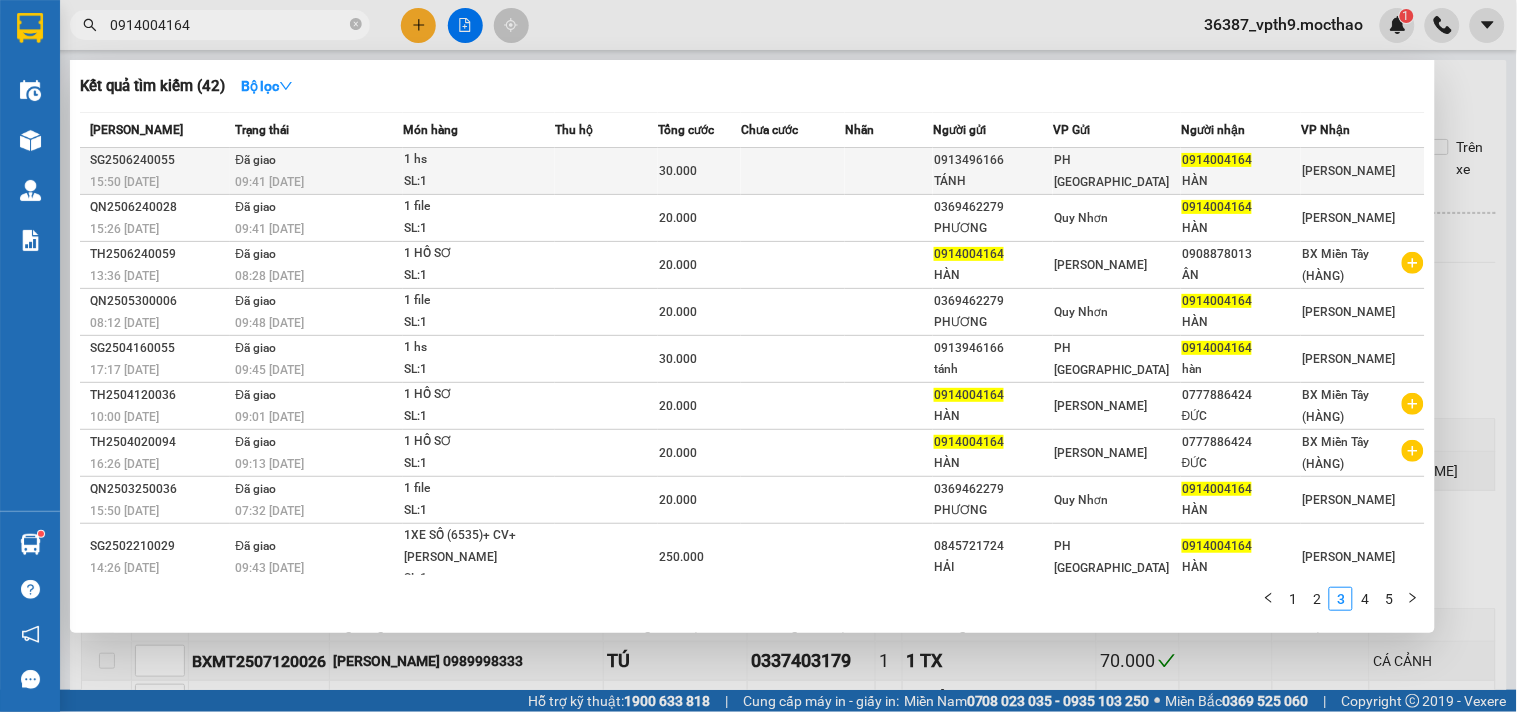 click on "0914004164" at bounding box center [1241, 160] 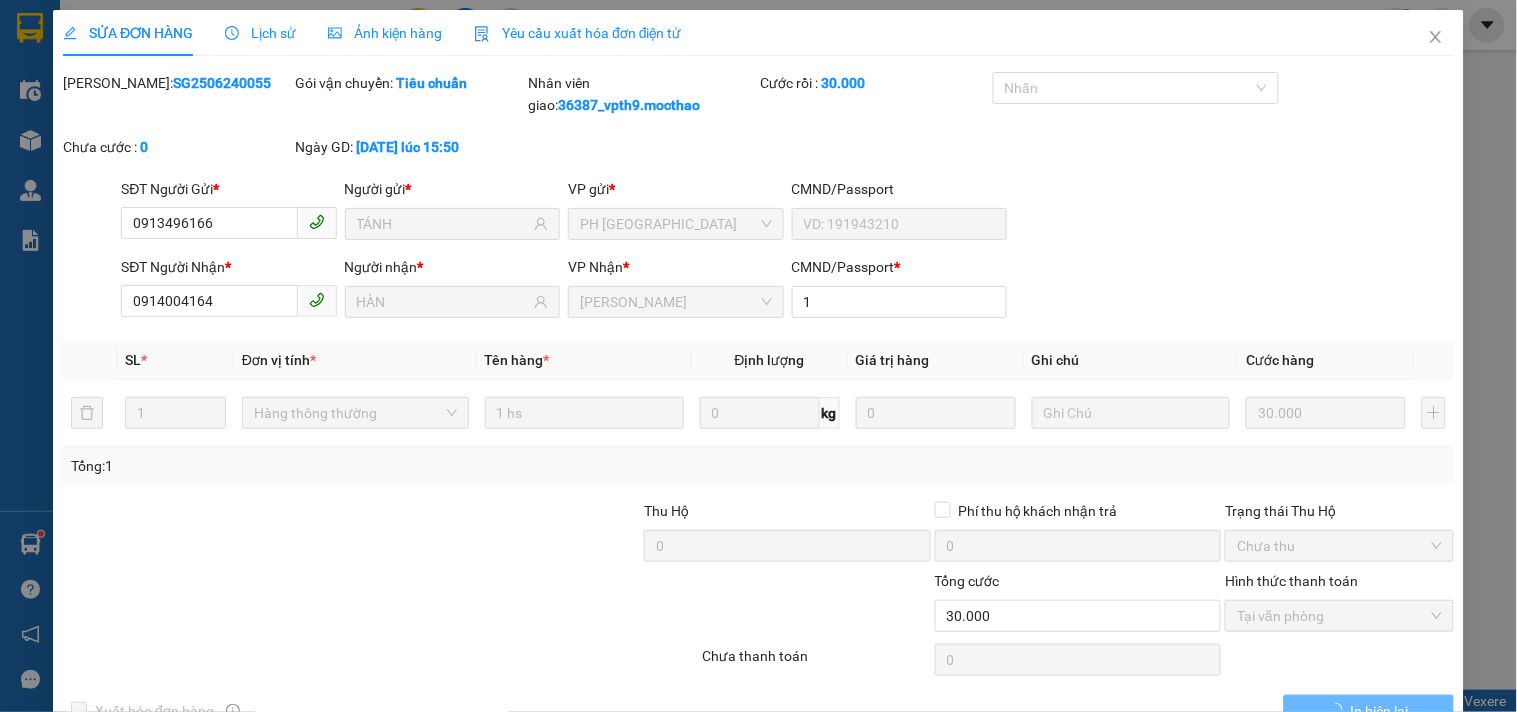 type on "0913496166" 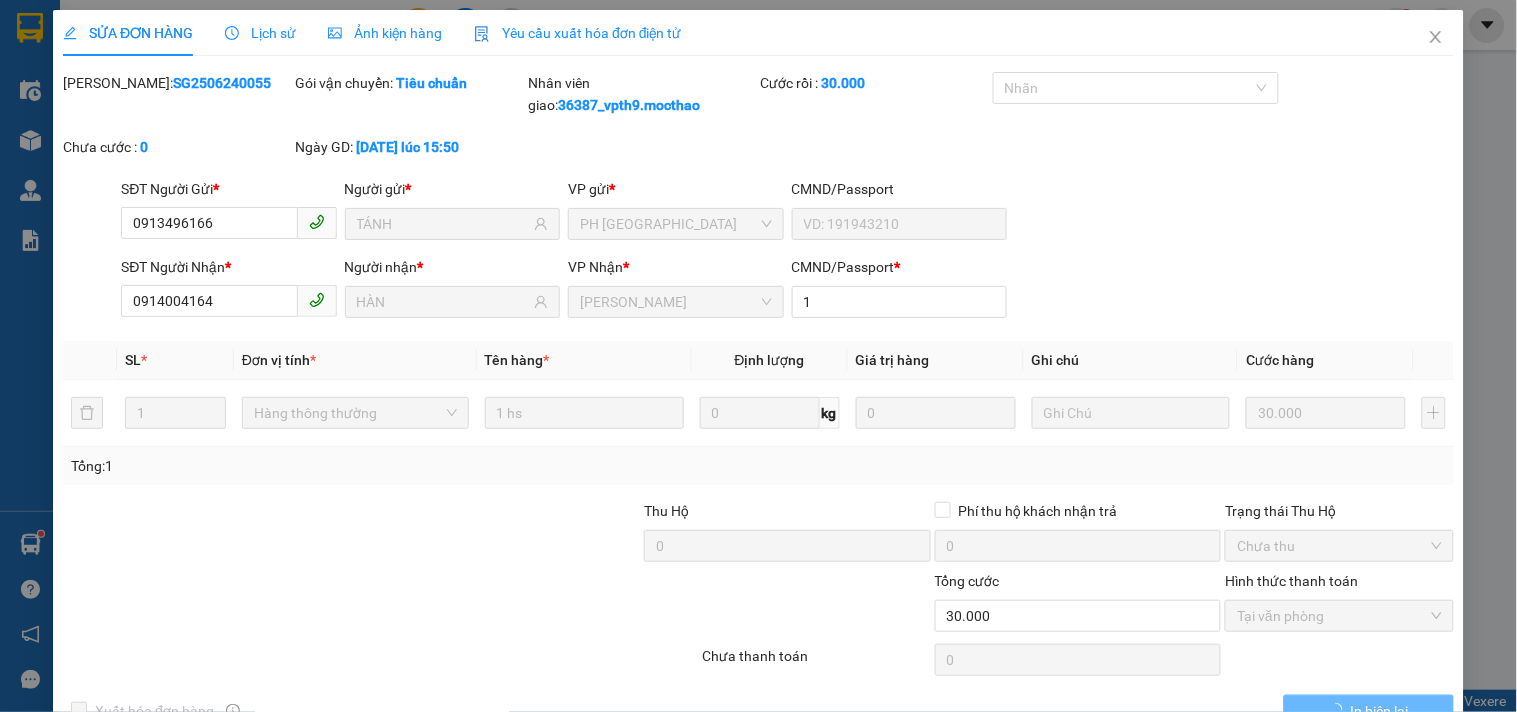 type on "TÁNH" 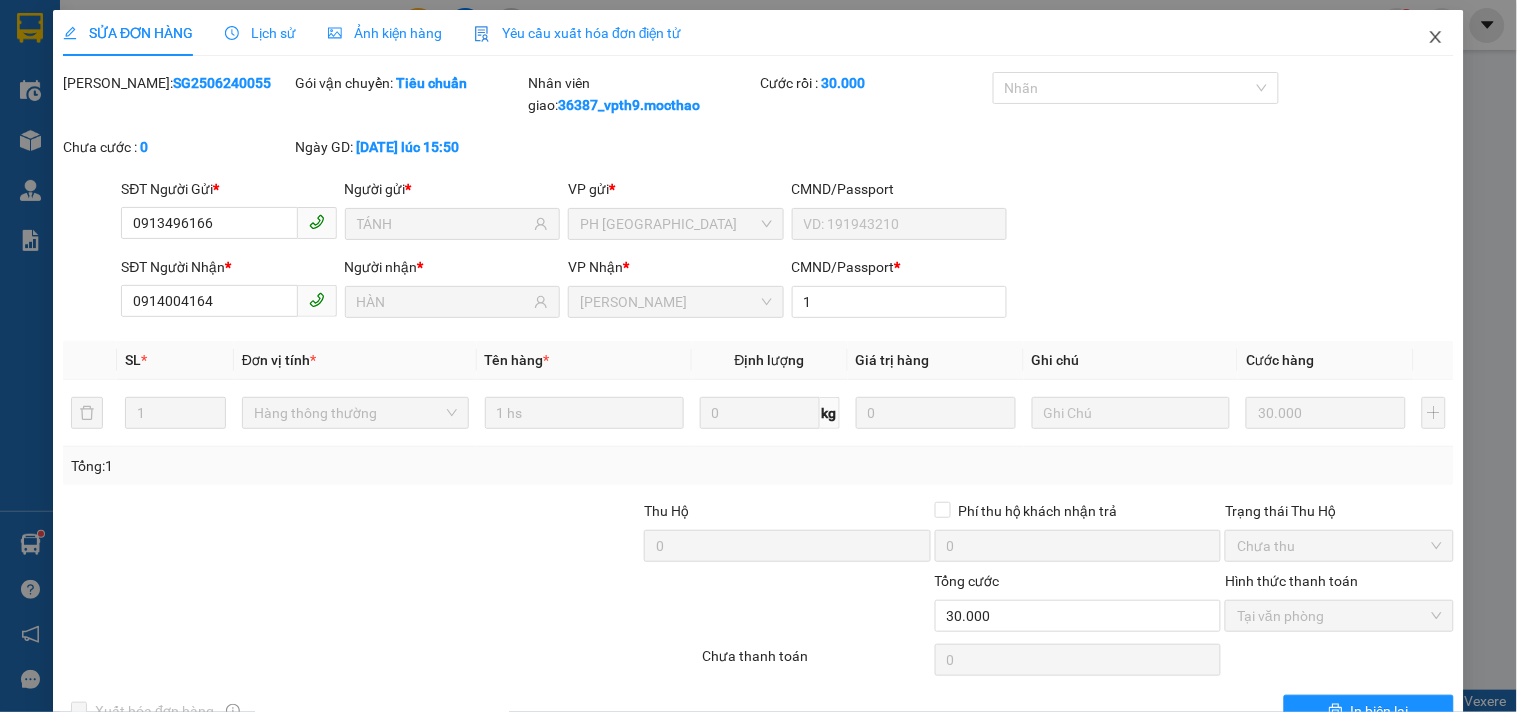 drag, startPoint x: 1427, startPoint y: 28, endPoint x: 1263, endPoint y: 2, distance: 166.04819 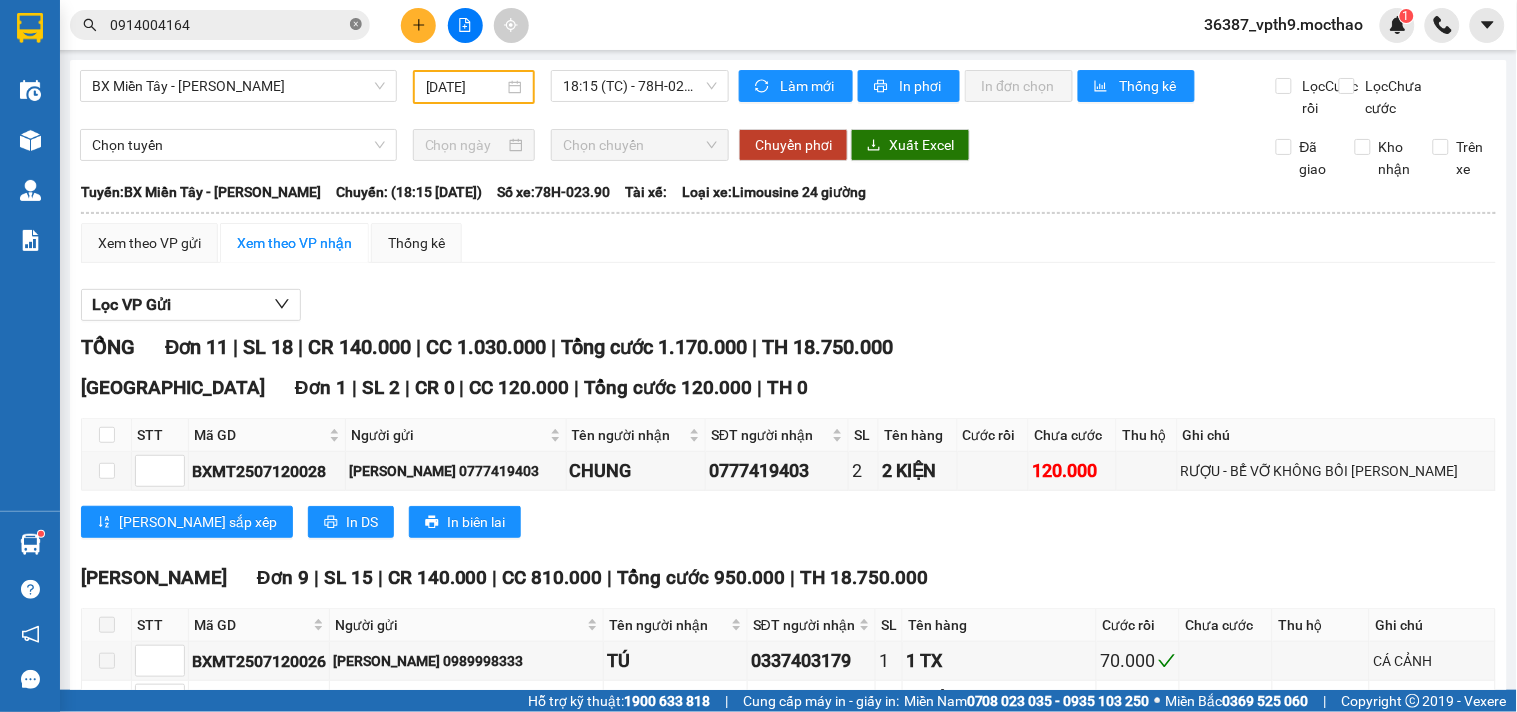 click 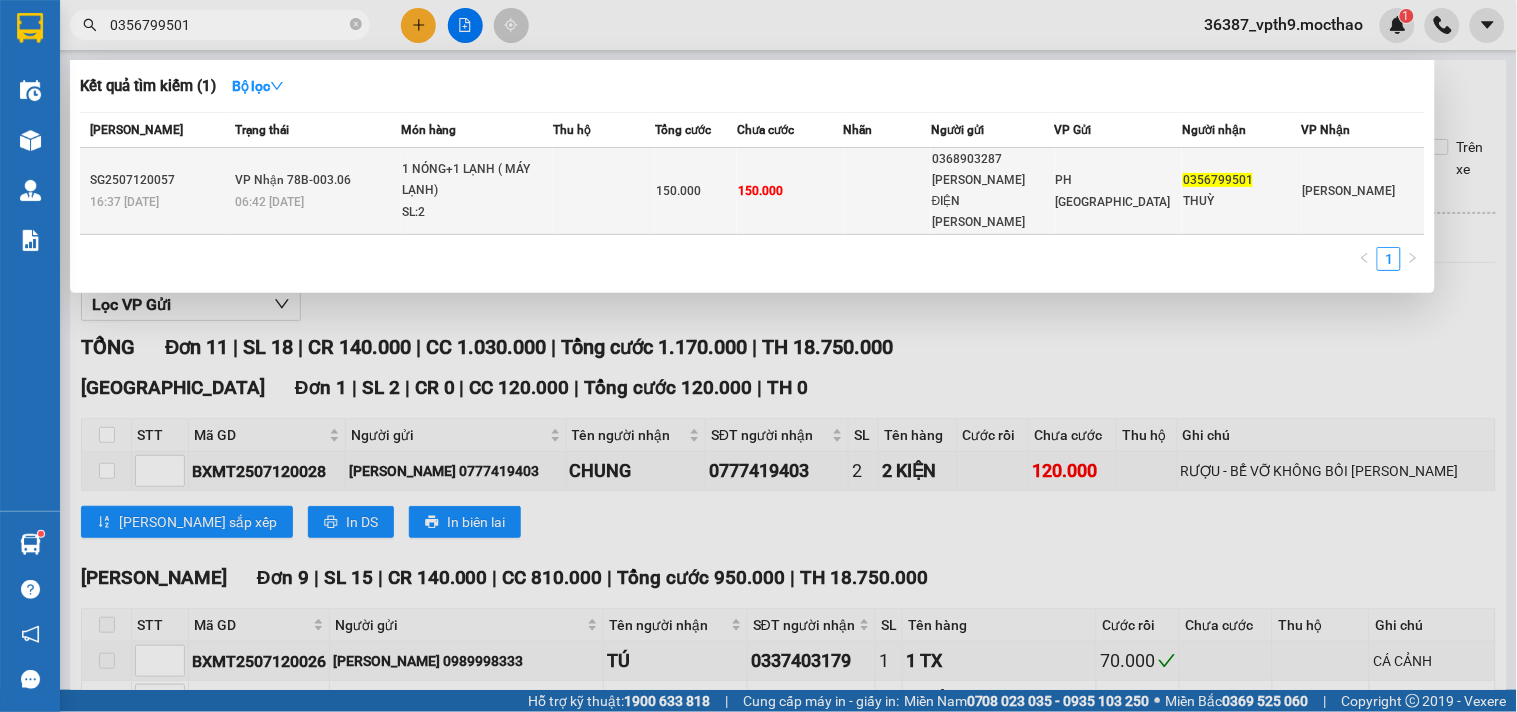 type on "0356799501" 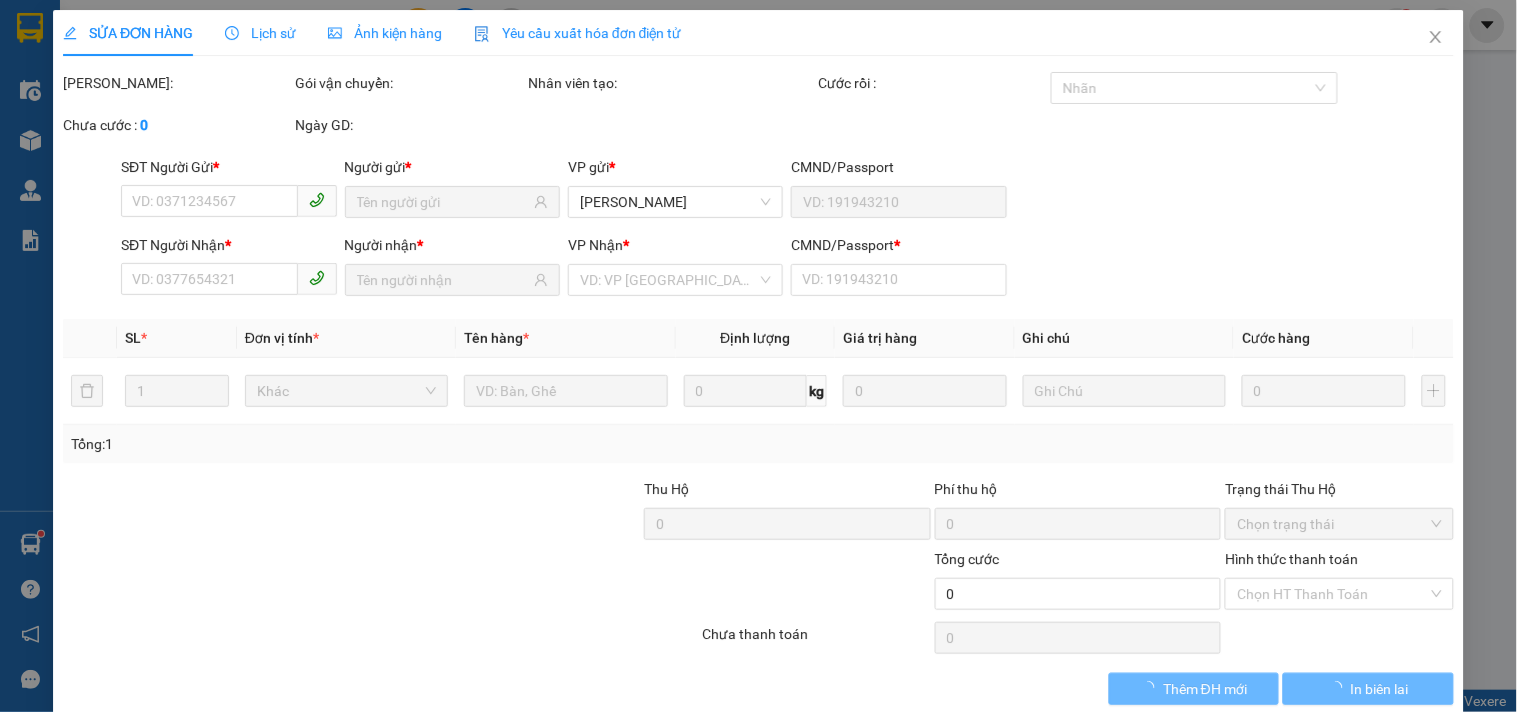 type on "0368903287" 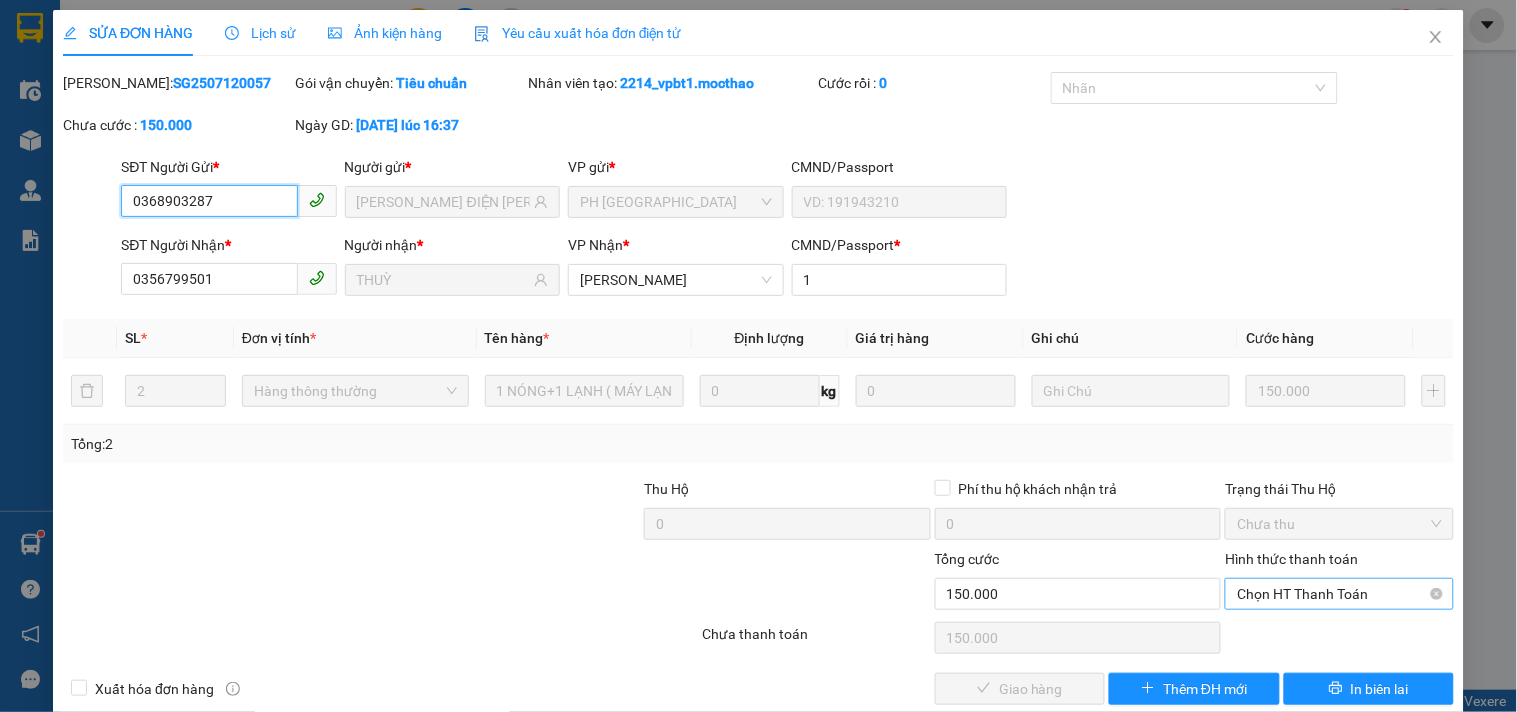 click on "Chọn HT Thanh Toán" at bounding box center (1339, 594) 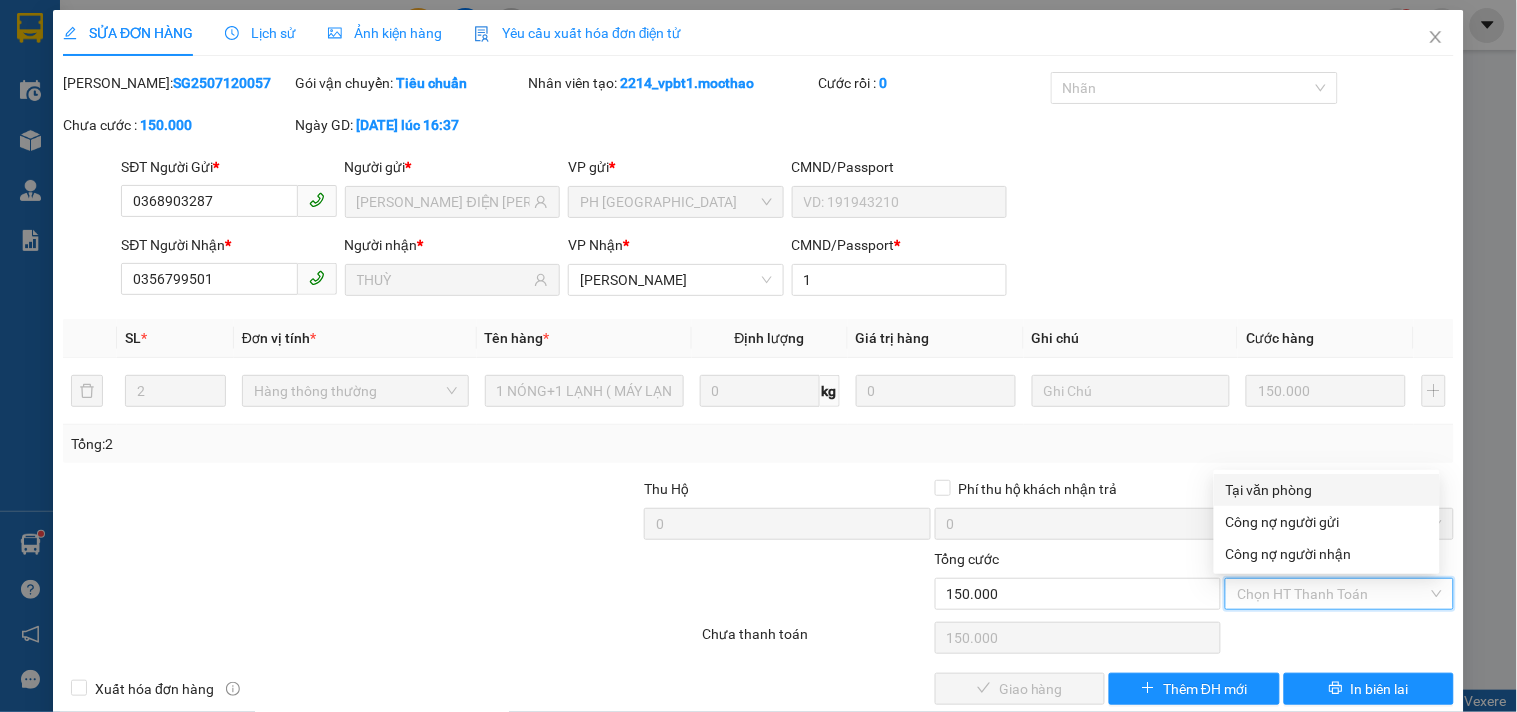 drag, startPoint x: 1292, startPoint y: 492, endPoint x: 1241, endPoint y: 548, distance: 75.74299 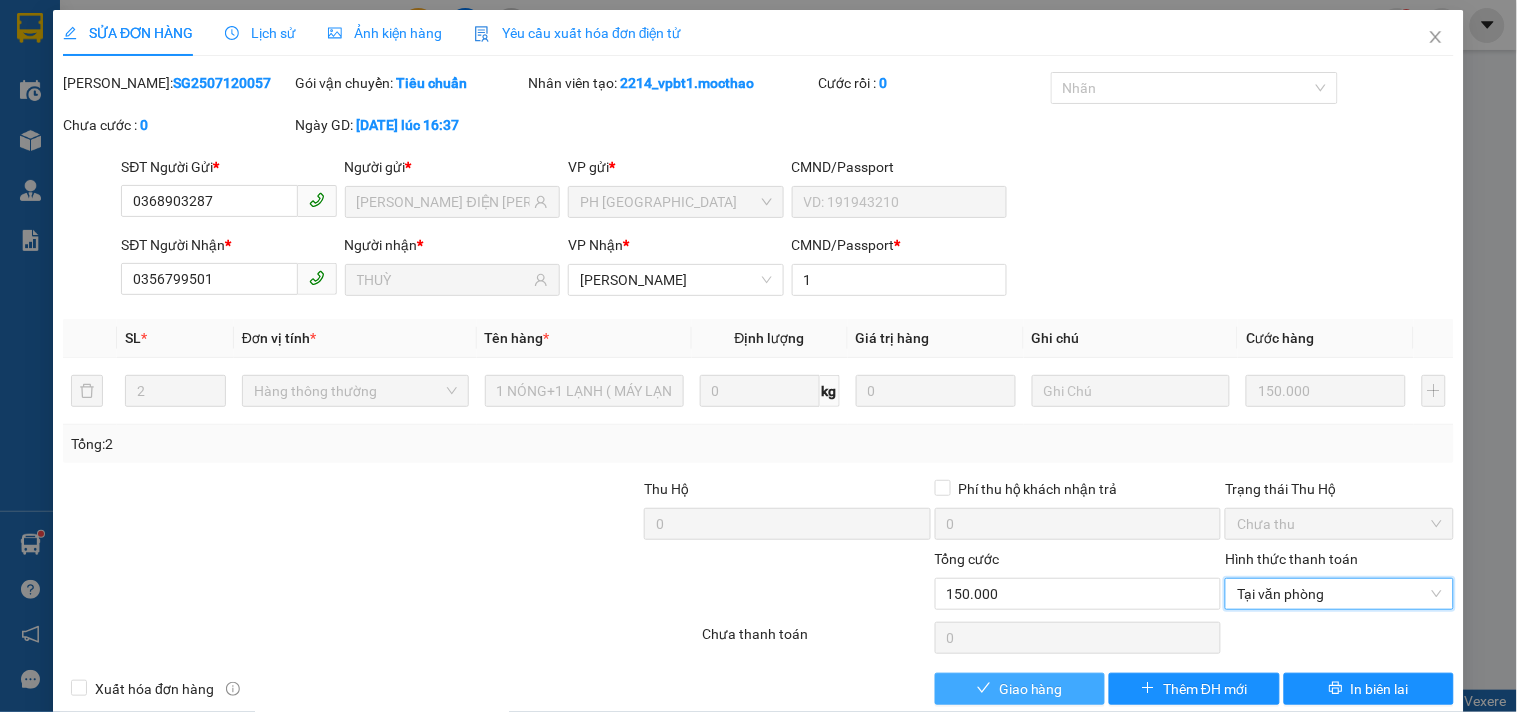 click on "Giao hàng" at bounding box center (1031, 689) 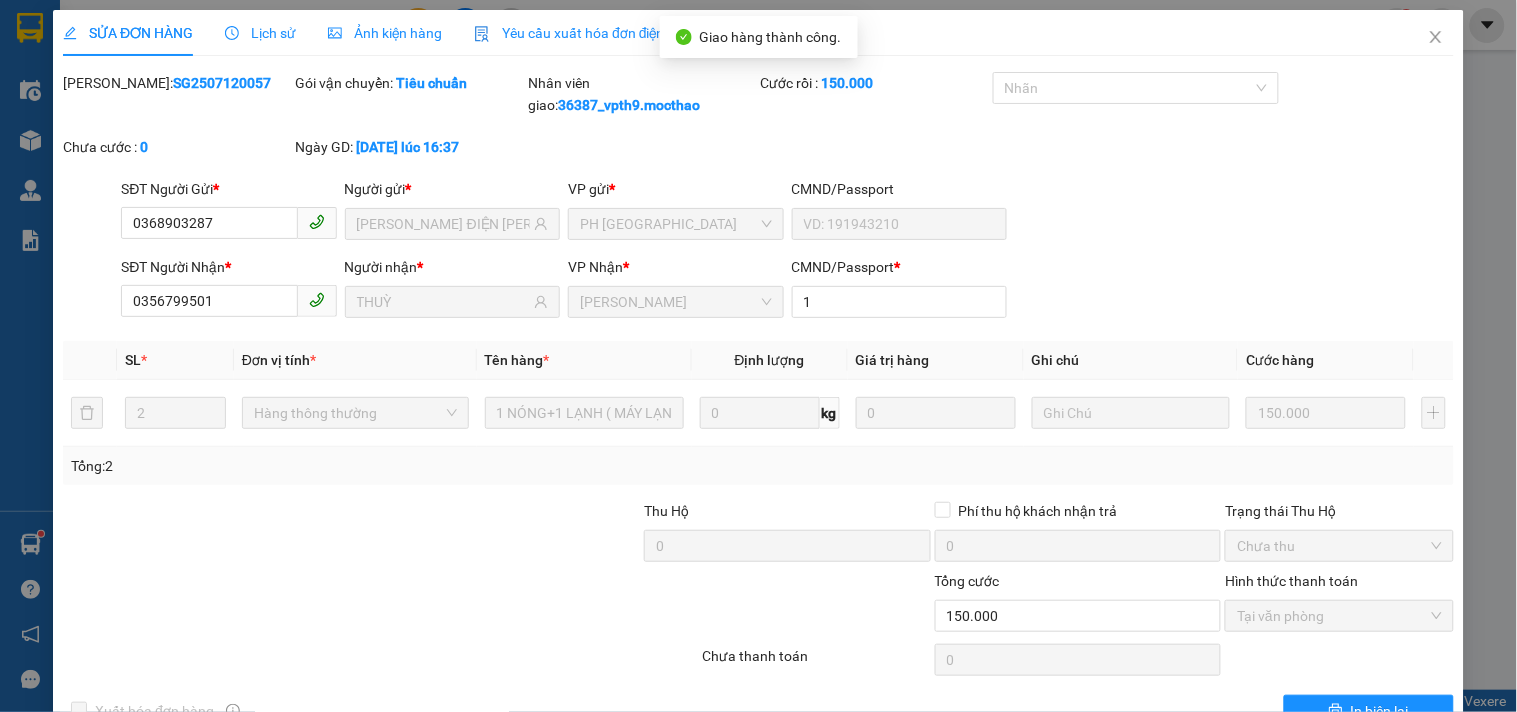 click on "SỬA ĐƠN HÀNG Lịch sử Ảnh kiện hàng Yêu cầu xuất hóa đơn điện tử Total Paid Fee 150.000 Total UnPaid Fee 0 Cash Collection Total Fee Mã ĐH:  SG2507120057 Gói vận chuyển:   Tiêu chuẩn Nhân viên giao: 36387_vpth9.mocthao Cước rồi :   150.000   Nhãn Chưa cước :   0 Ngày GD:   12-07-2025 lúc 16:37 SĐT Người Gửi  * 0368903287 Người gửi  * HIẾN ĐIỆN LẠNH VP gửi  * PH Sài Gòn CMND/Passport SĐT Người Nhận  * 0356799501 Người nhận  * THUỲ VP Nhận  * Tuy Hòa CMND/Passport  * 1 SL  * Đơn vị tính  * Tên hàng  * Định lượng Giá trị hàng Ghi chú Cước hàng                   2 Hàng thông thường 1 NÓNG+1 LẠNH ( MÁY LẠNH) 0 kg 0 150.000 Tổng:  2 Thu Hộ 0 Phí thu hộ khách nhận trả 0 Trạng thái Thu Hộ   Chưa thu Tổng cước 150.000 Hình thức thanh toán Tại văn phòng Số tiền thu trước 150.000 Chọn HT Thanh Toán Chưa thanh toán 0 Chọn HT Thanh Toán" at bounding box center (758, 356) 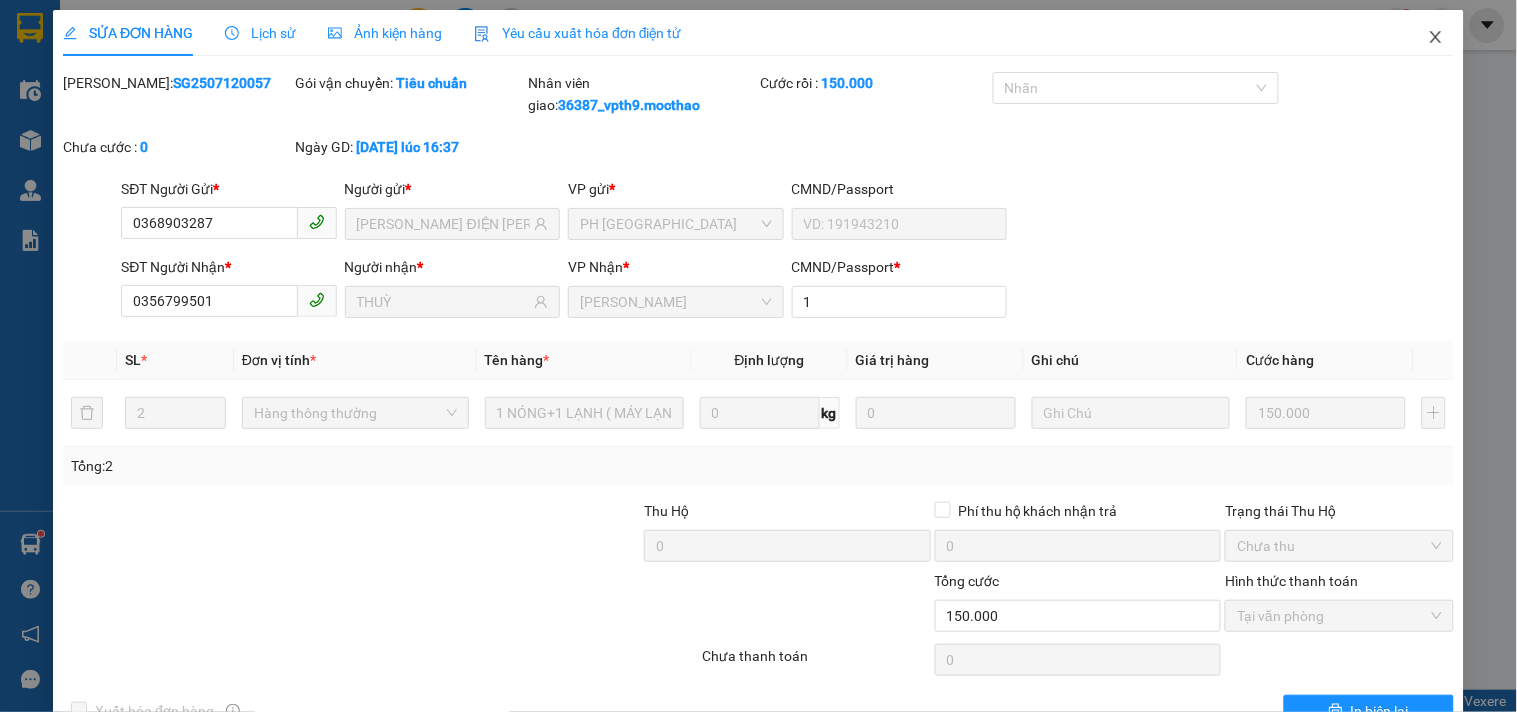 drag, startPoint x: 1425, startPoint y: 33, endPoint x: 1101, endPoint y: 5, distance: 325.2076 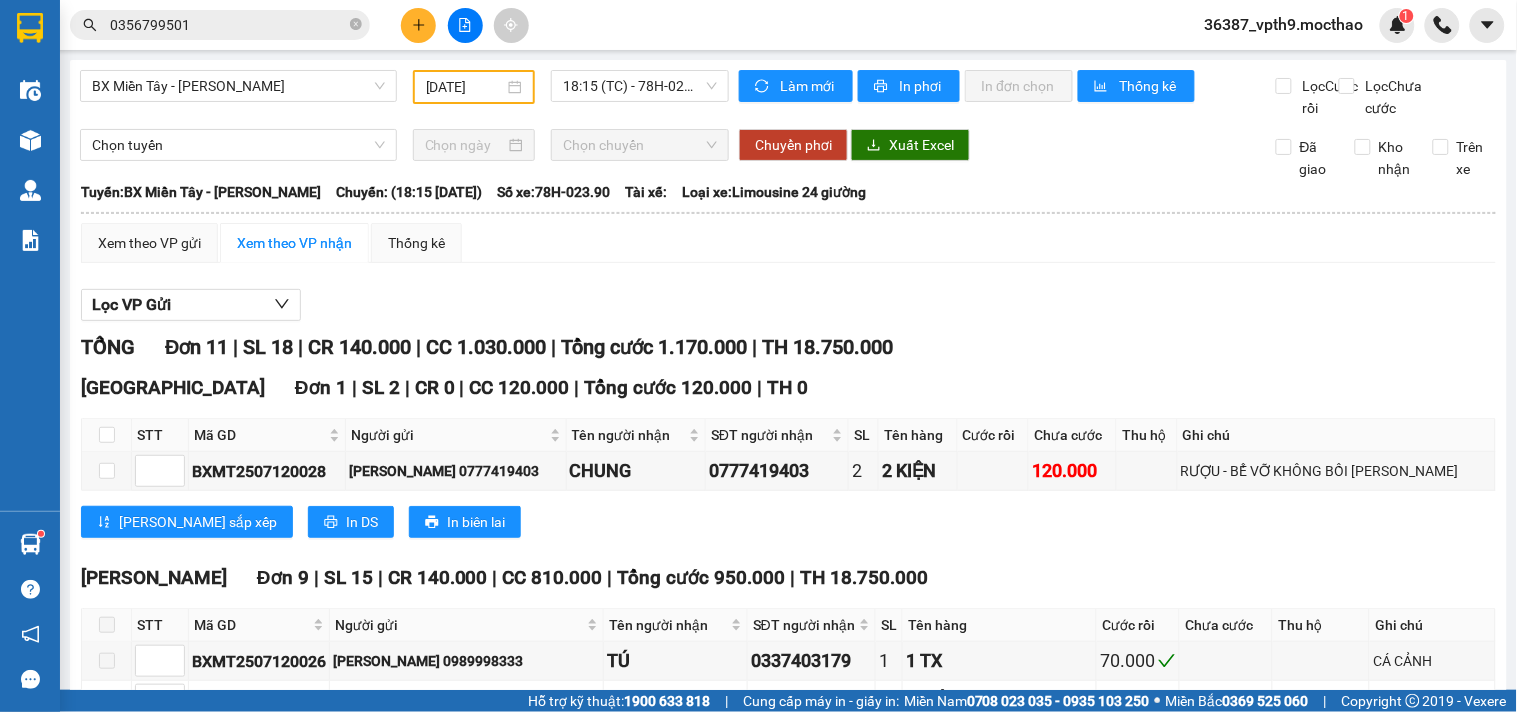 click 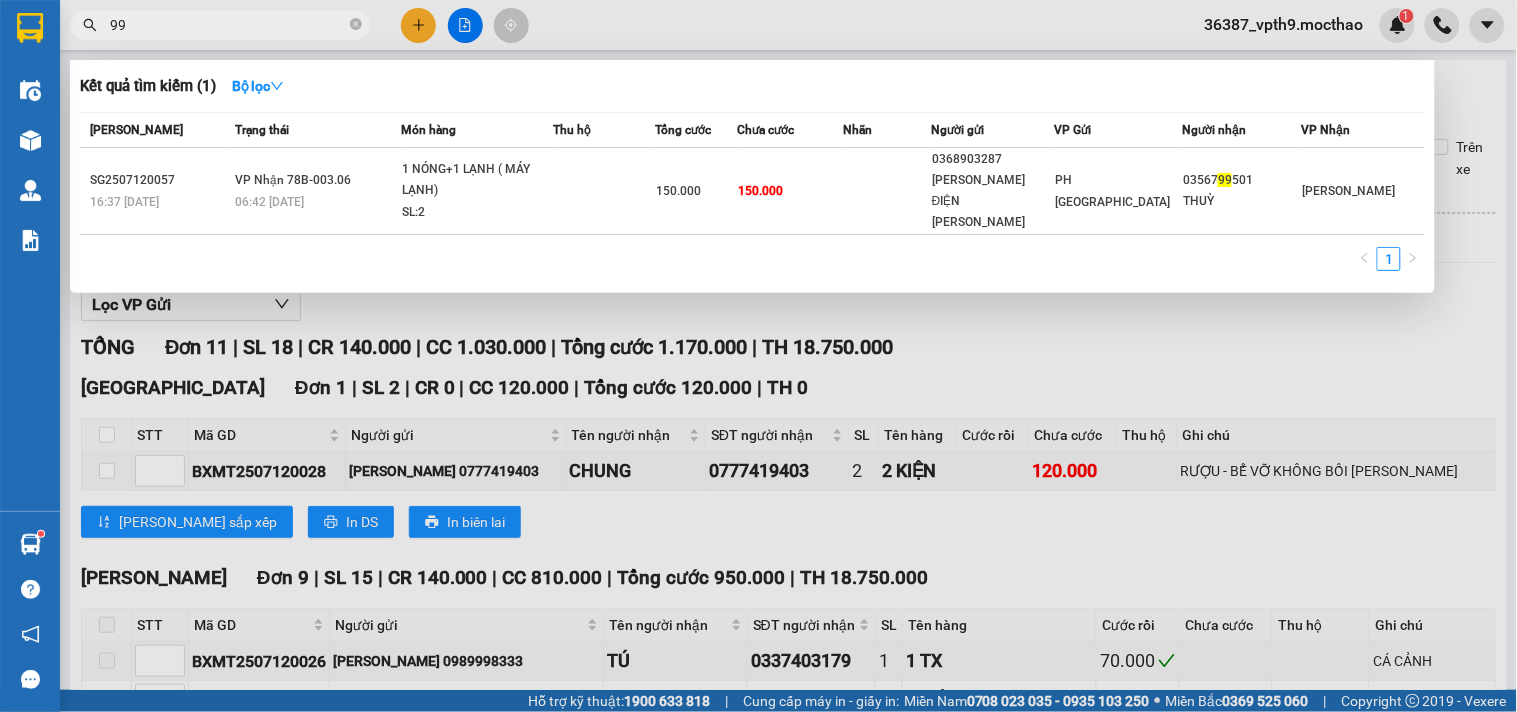 type on "993" 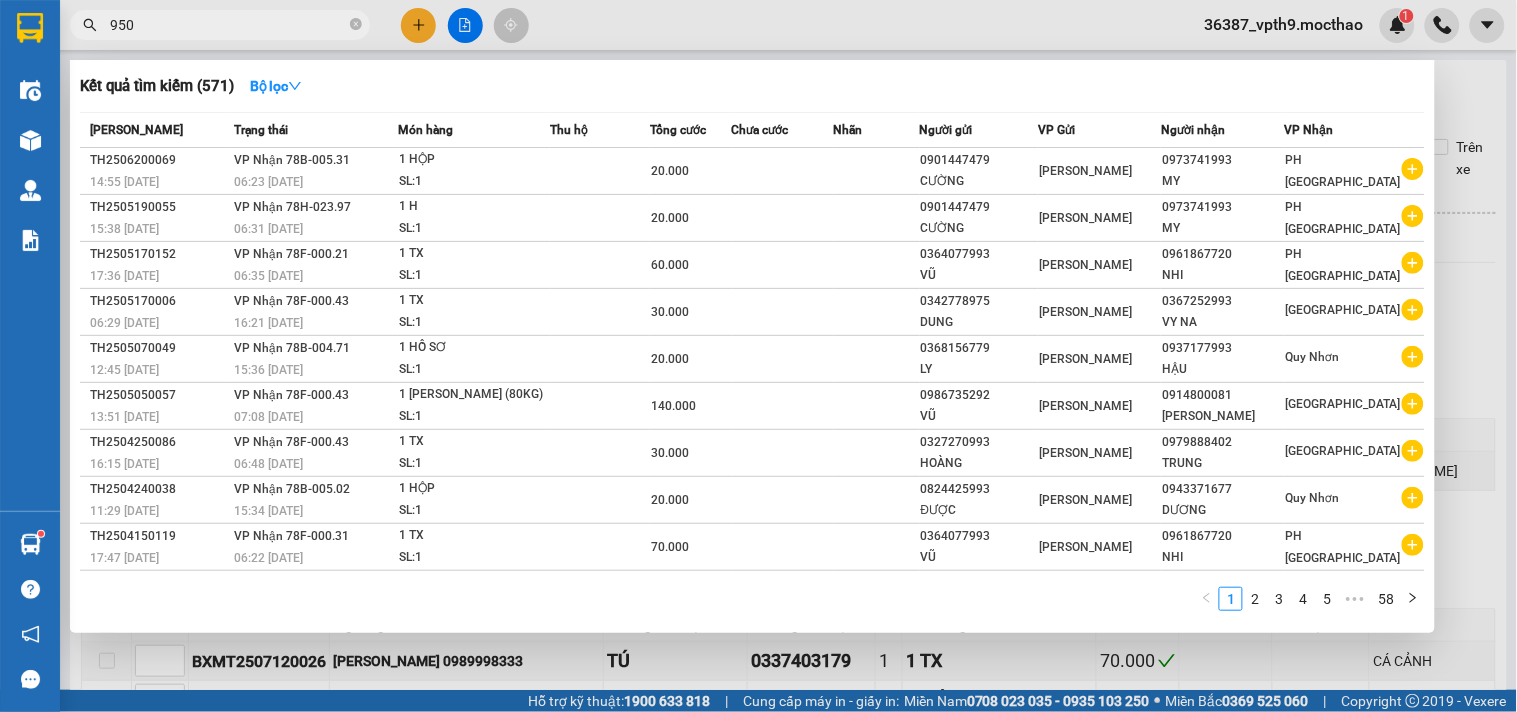 type on "9501" 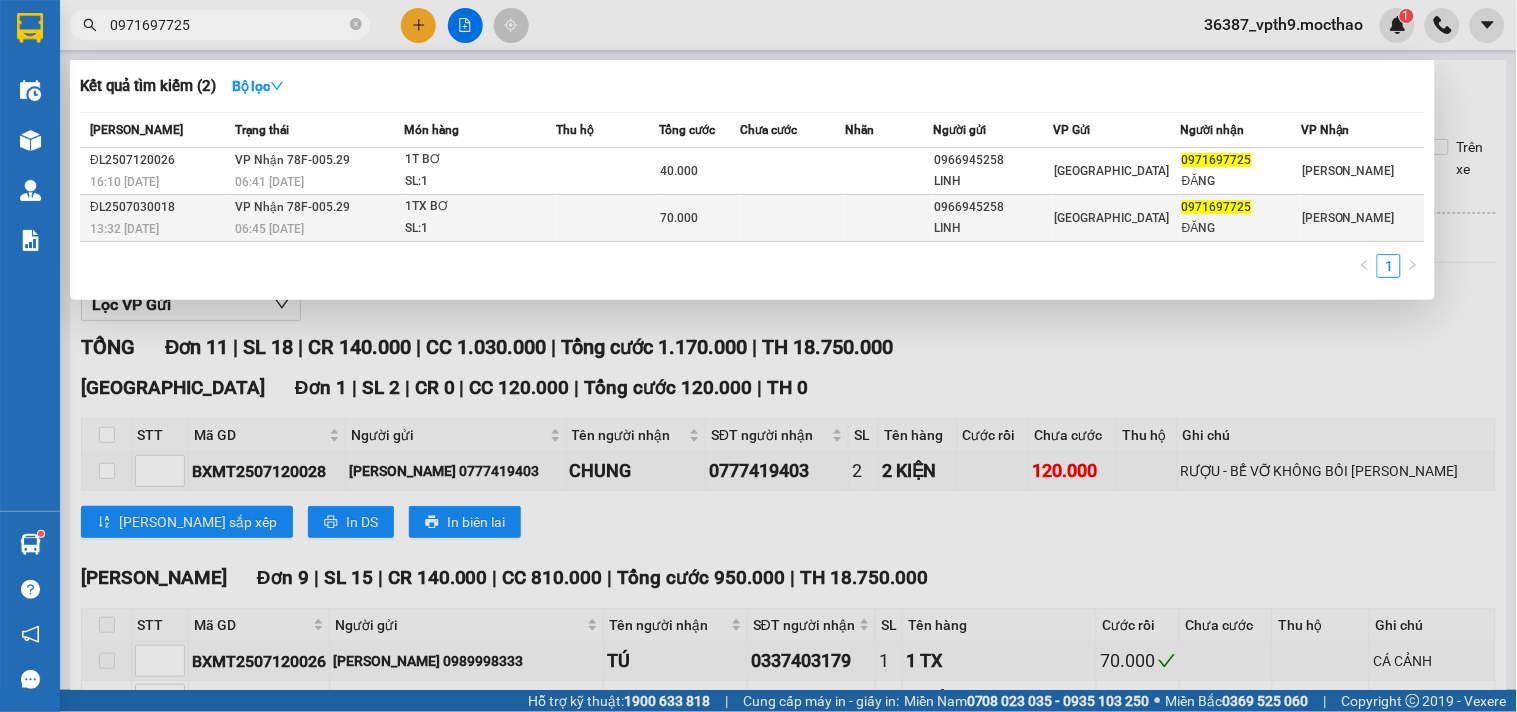 type on "0971697725" 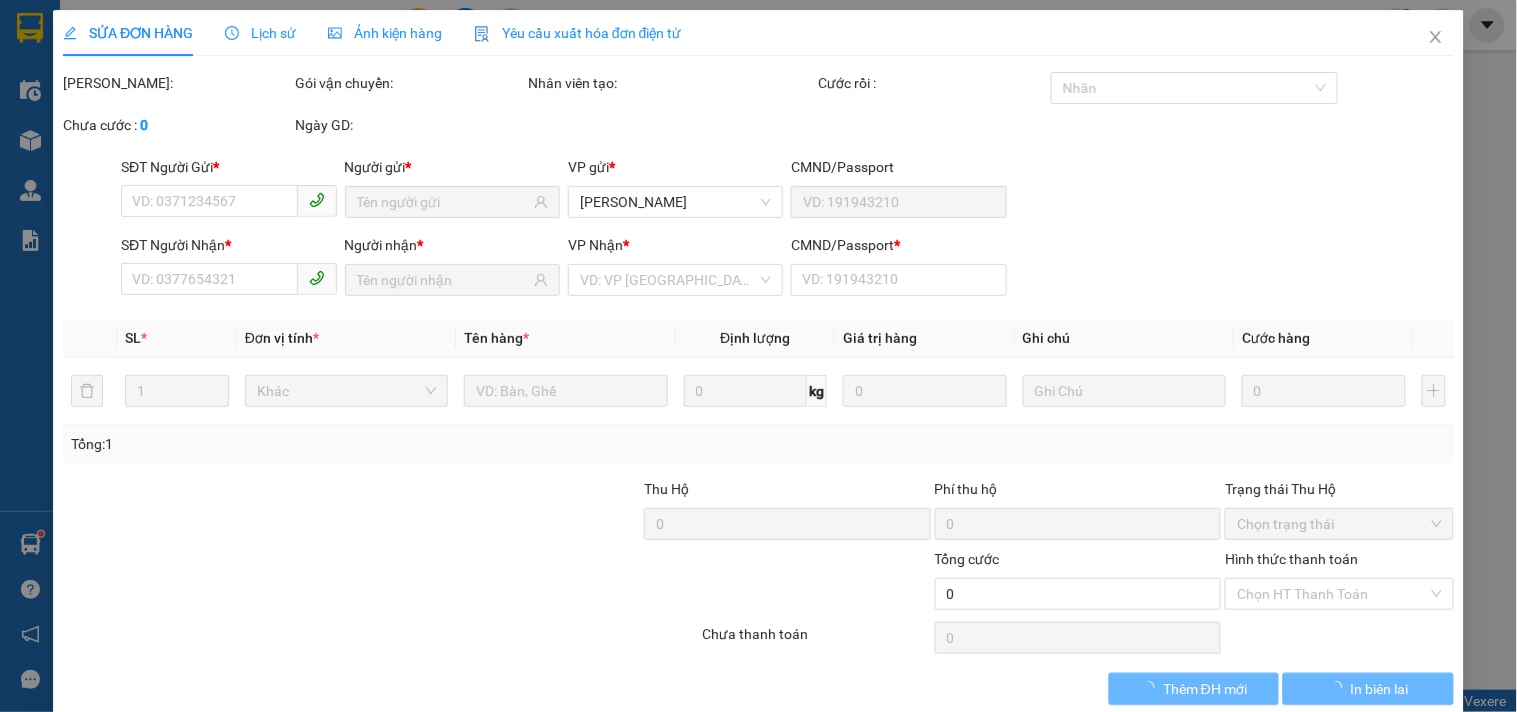 type on "0966945258" 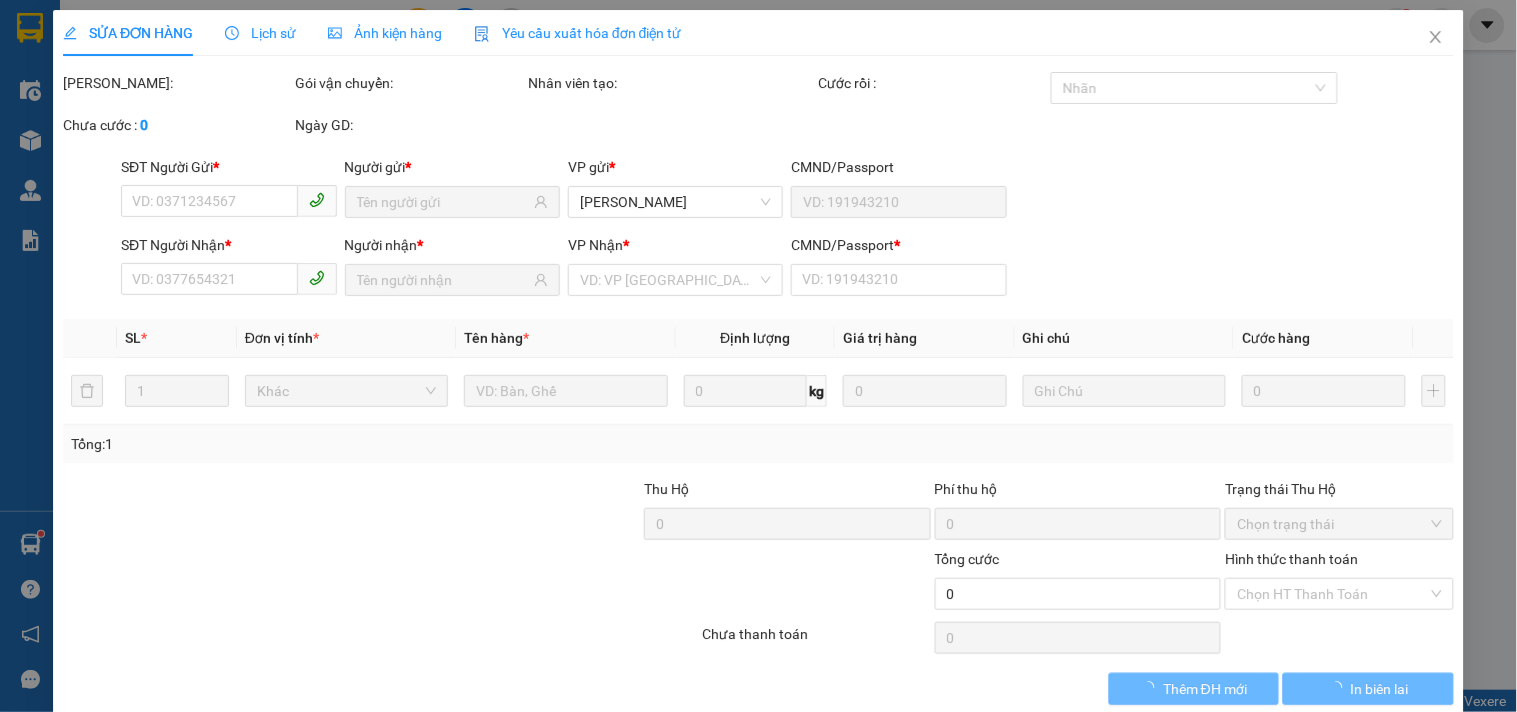 type on "ĐĂNG" 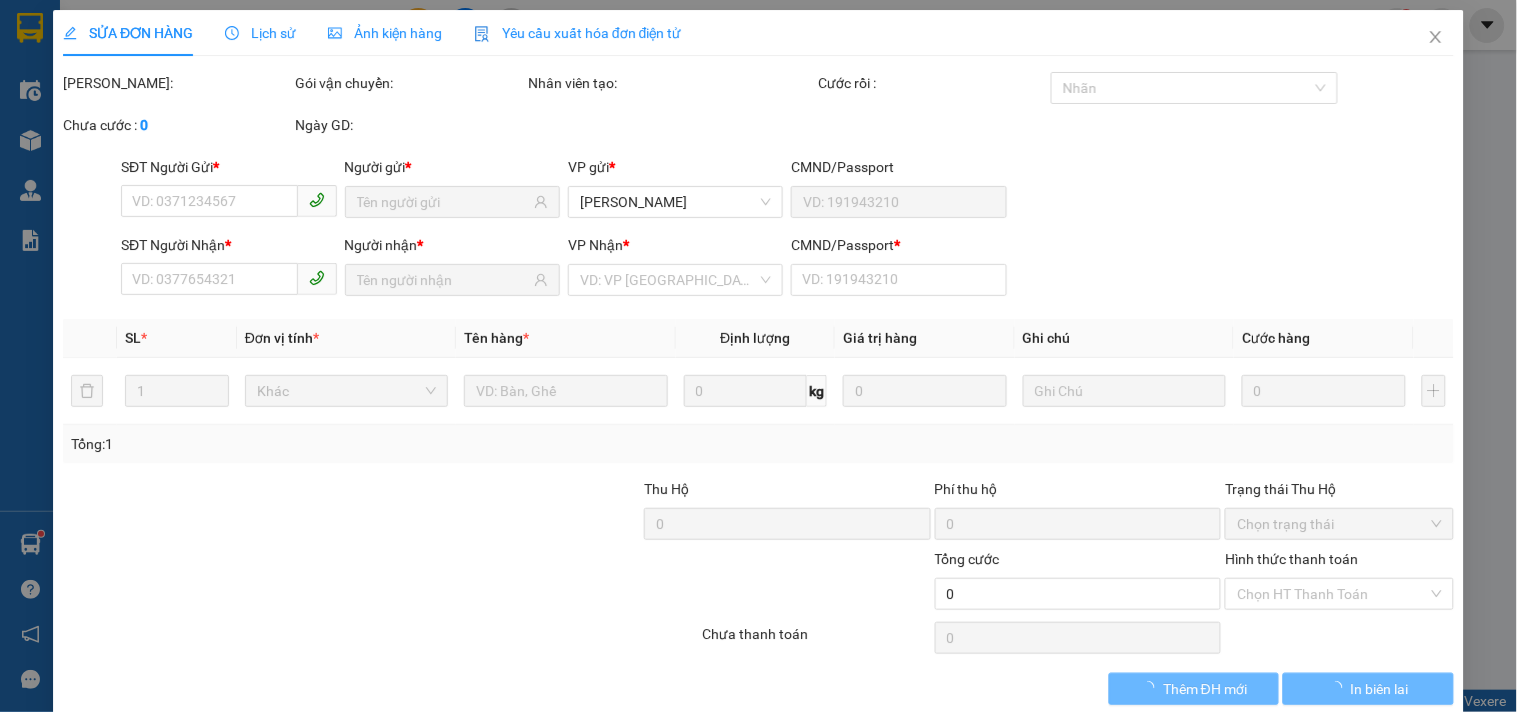 type on "A" 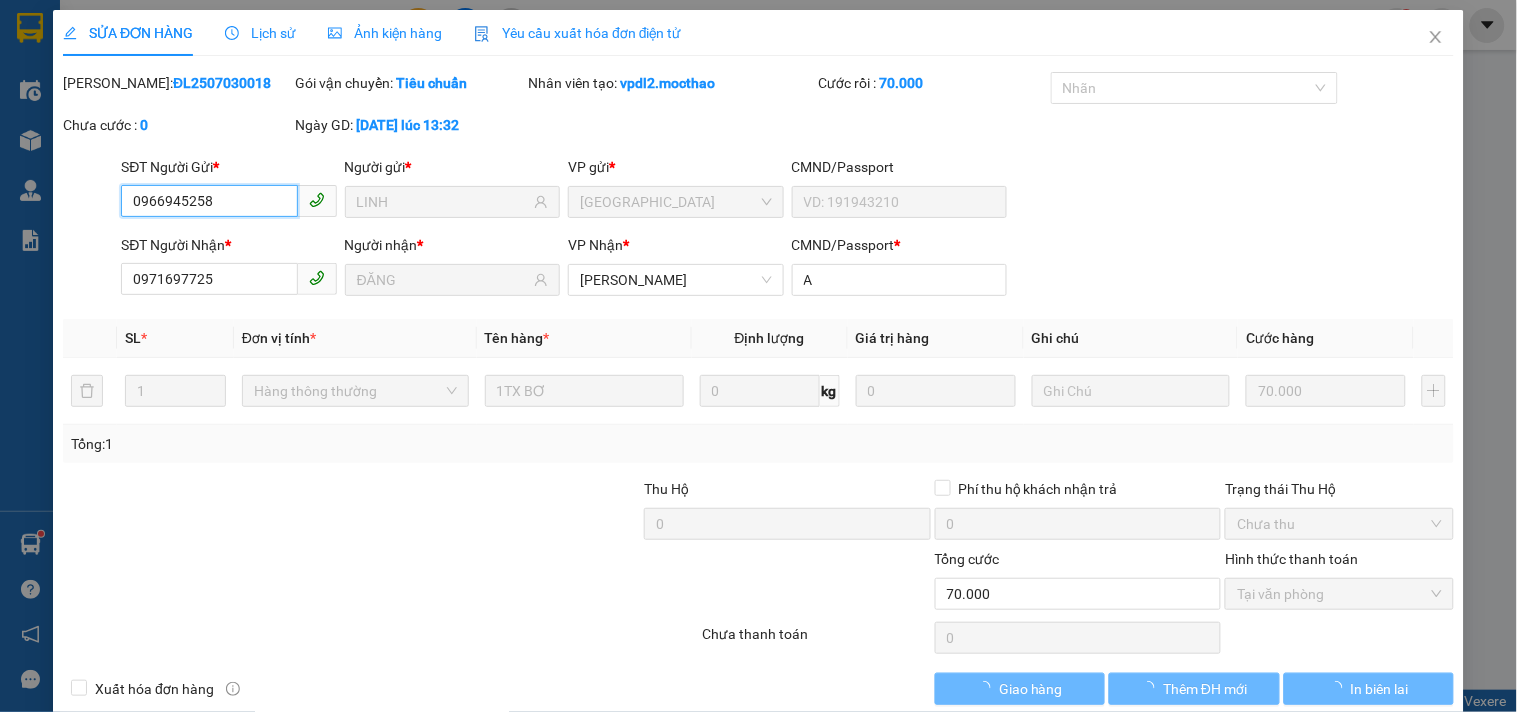 checkbox on "true" 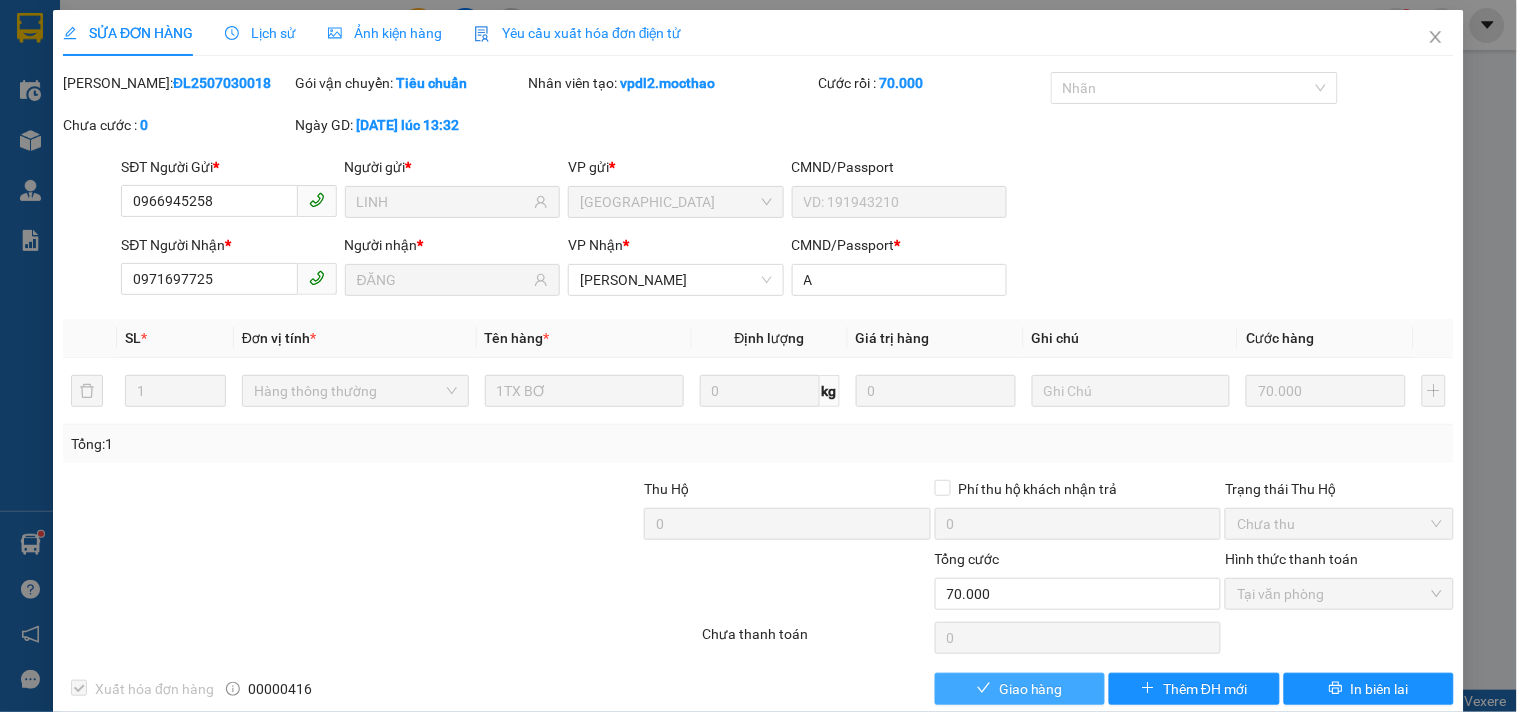 click 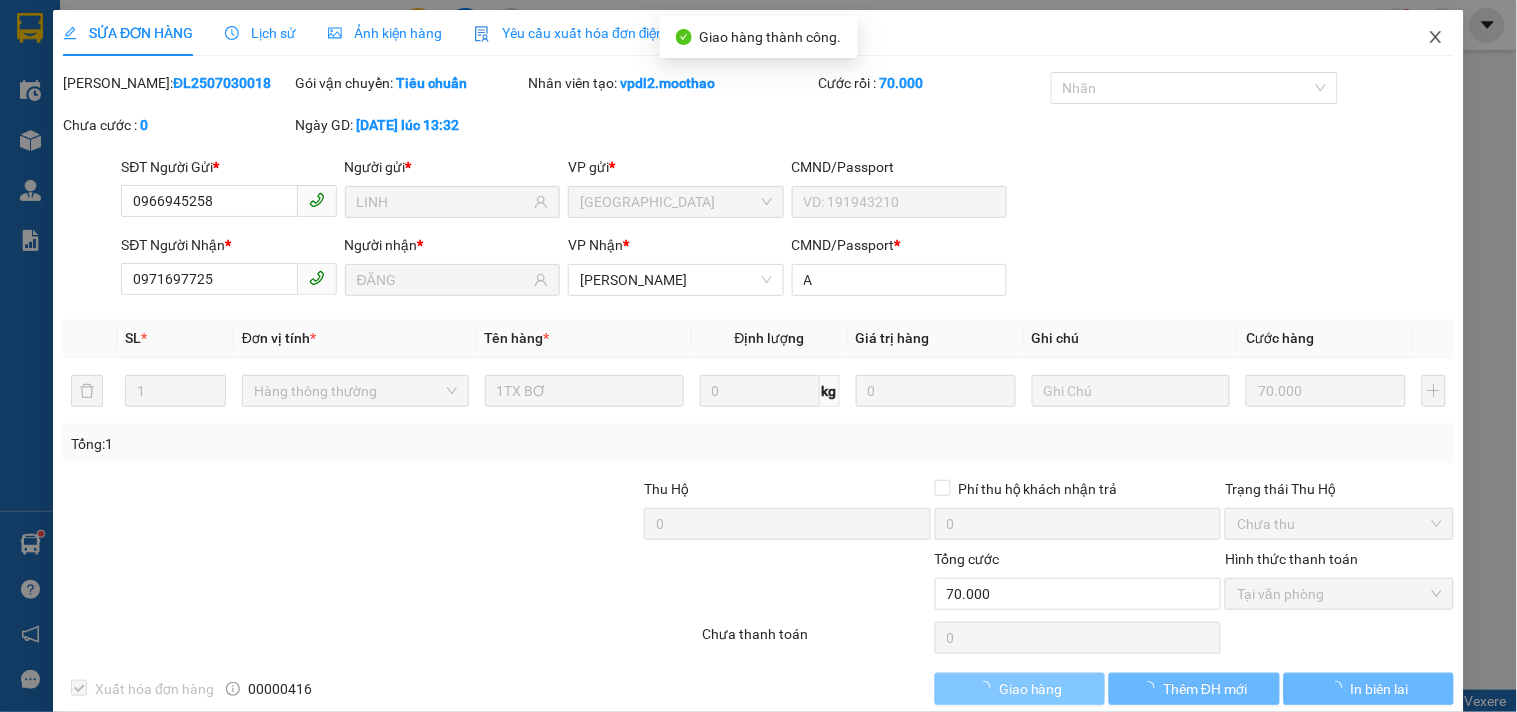 click 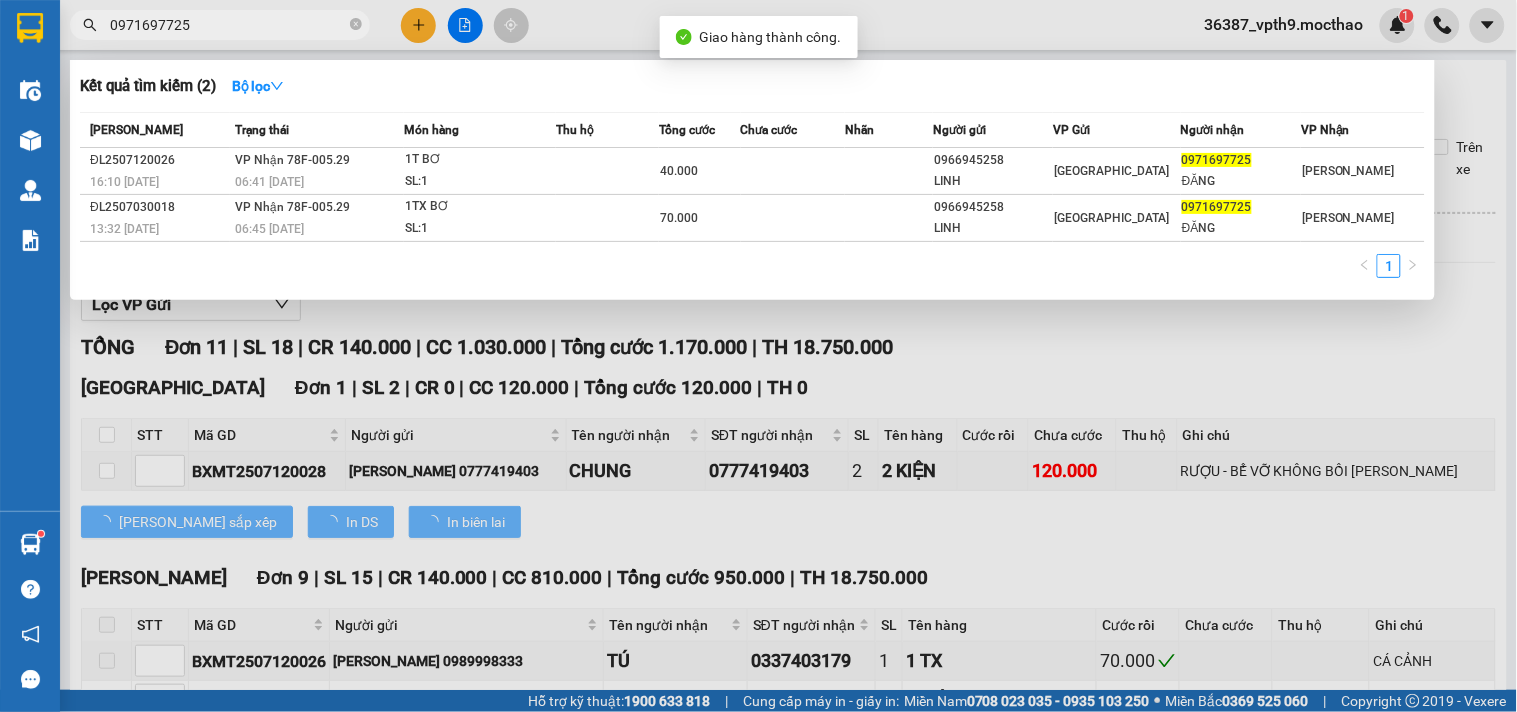 click on "0971697725" at bounding box center [228, 25] 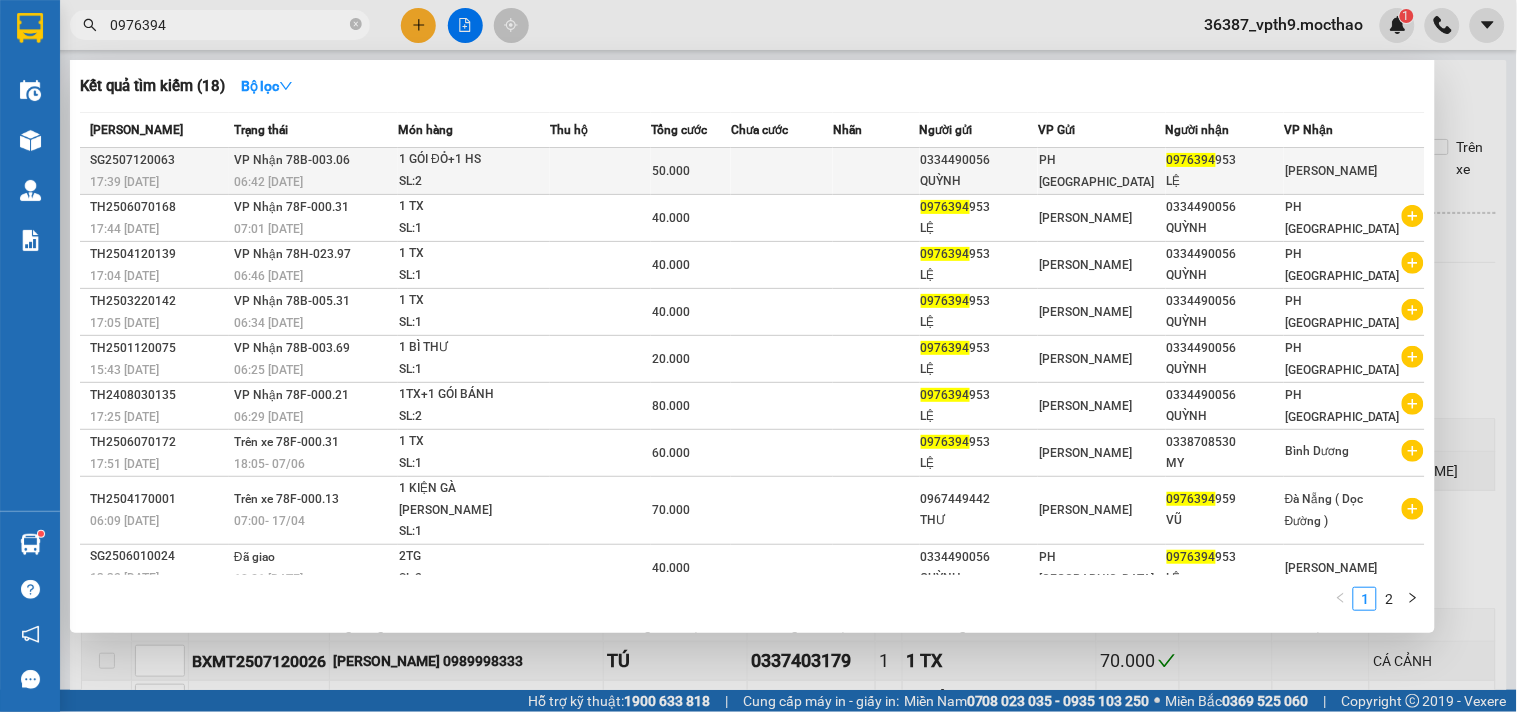 type on "0976394" 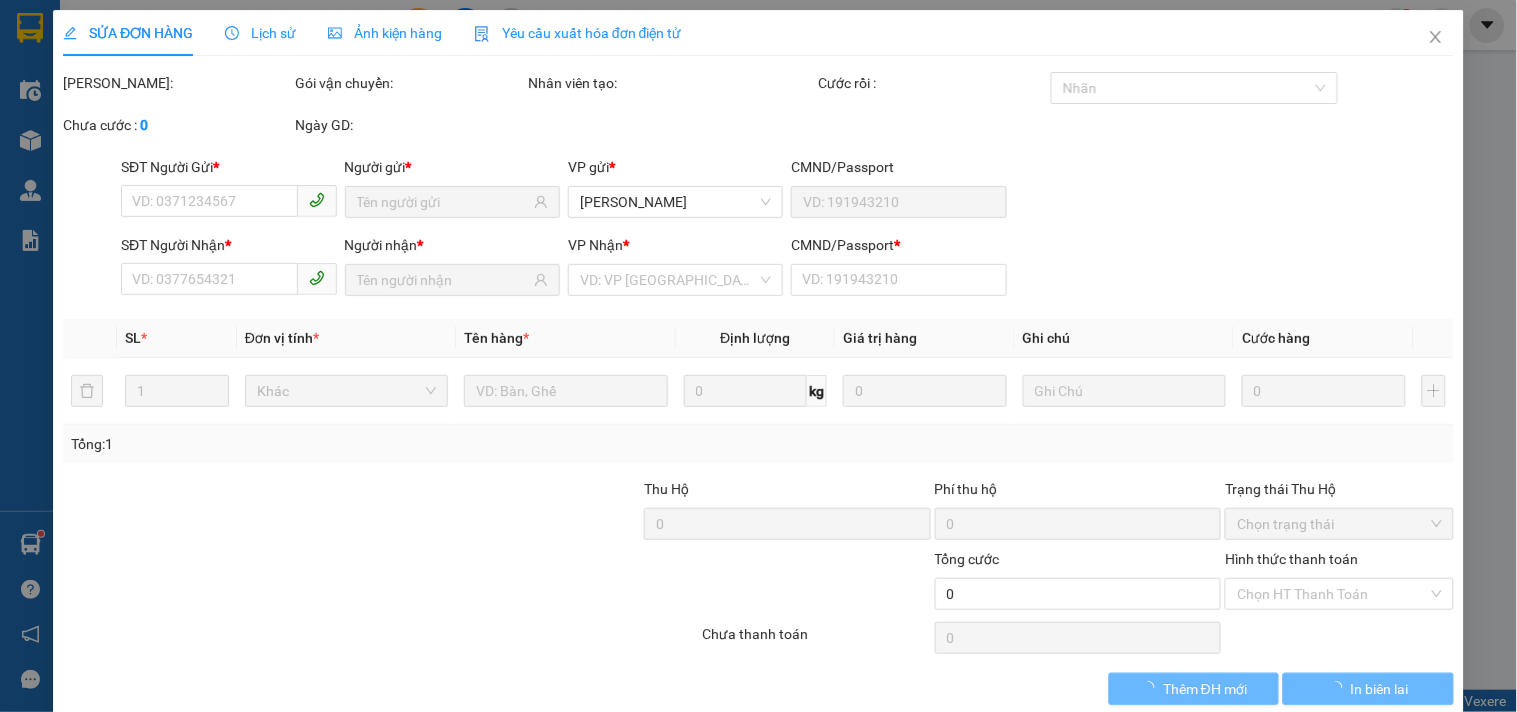 type on "0334490056" 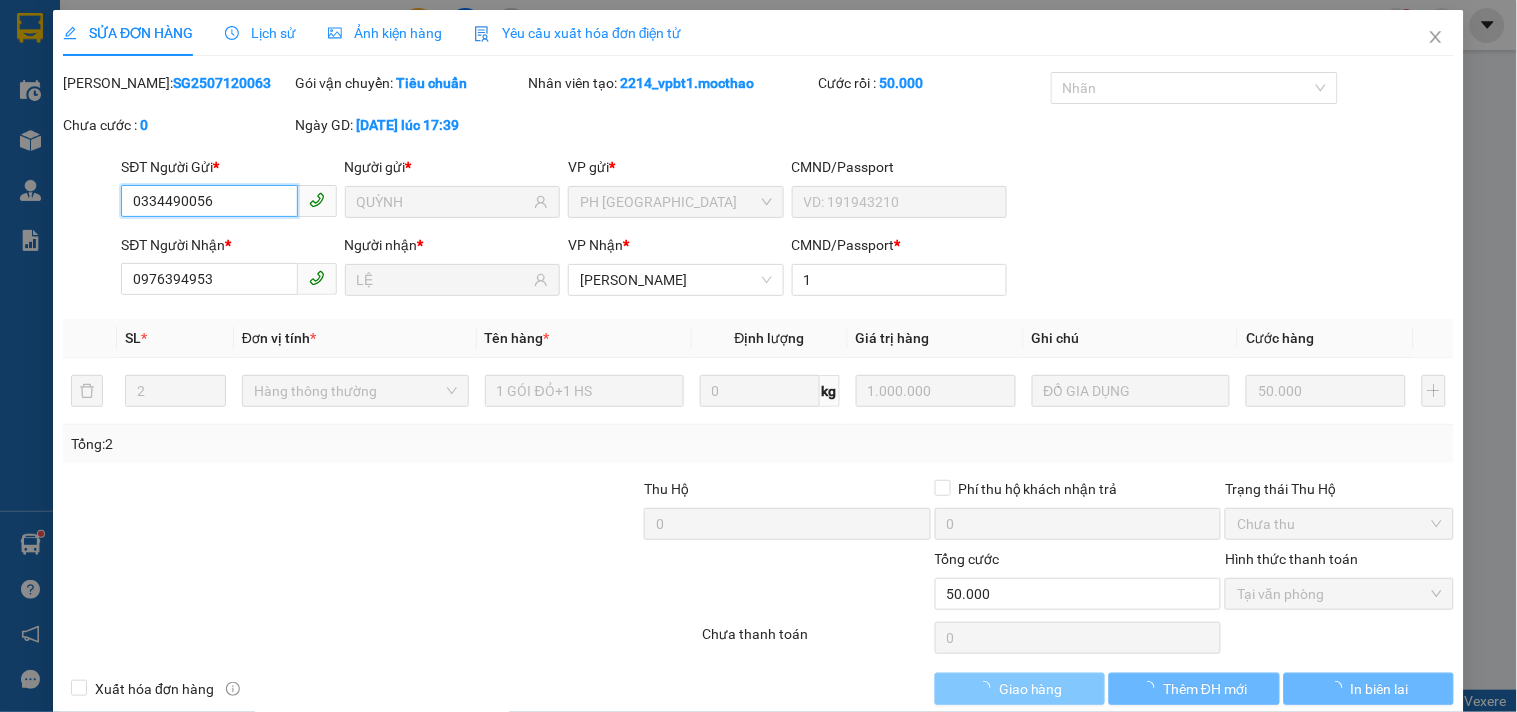 checkbox on "true" 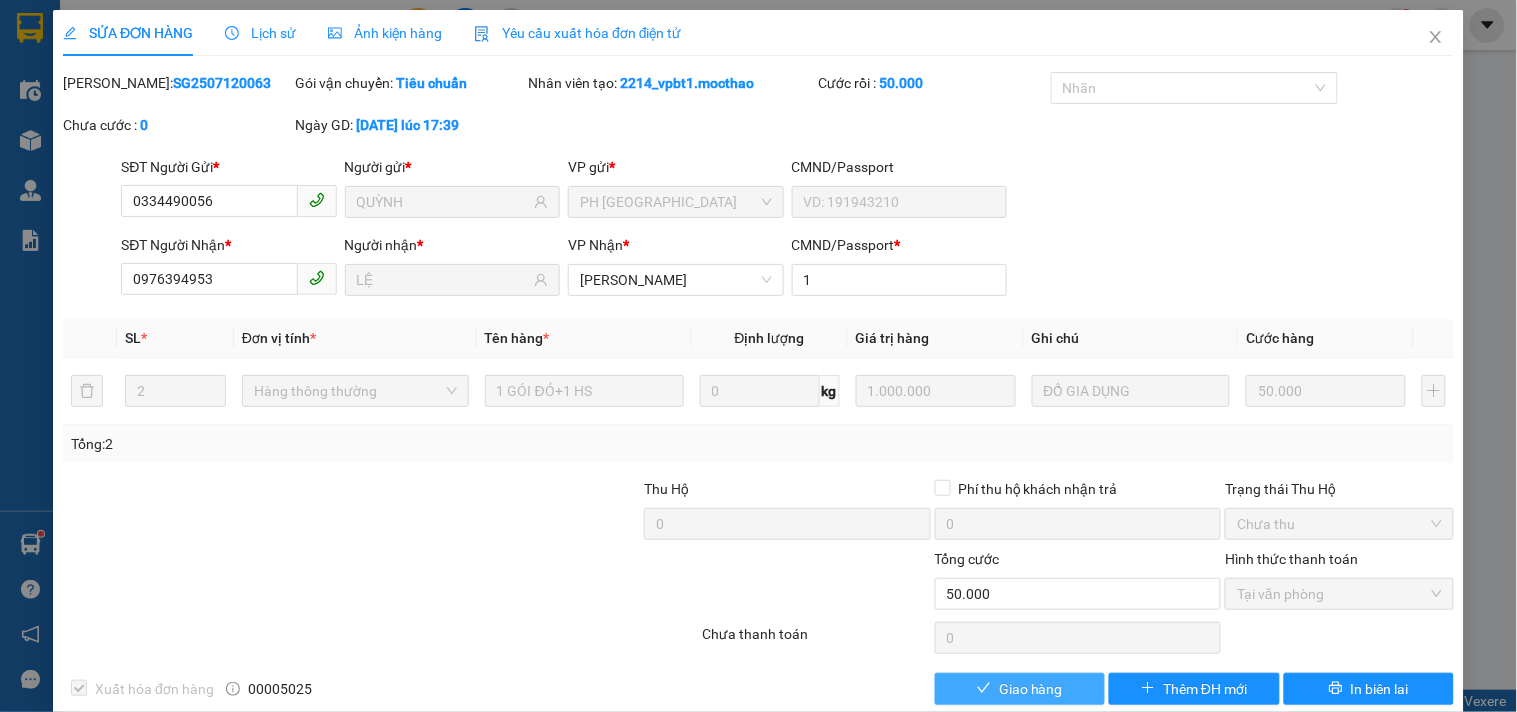 click on "Giao hàng" at bounding box center [1031, 689] 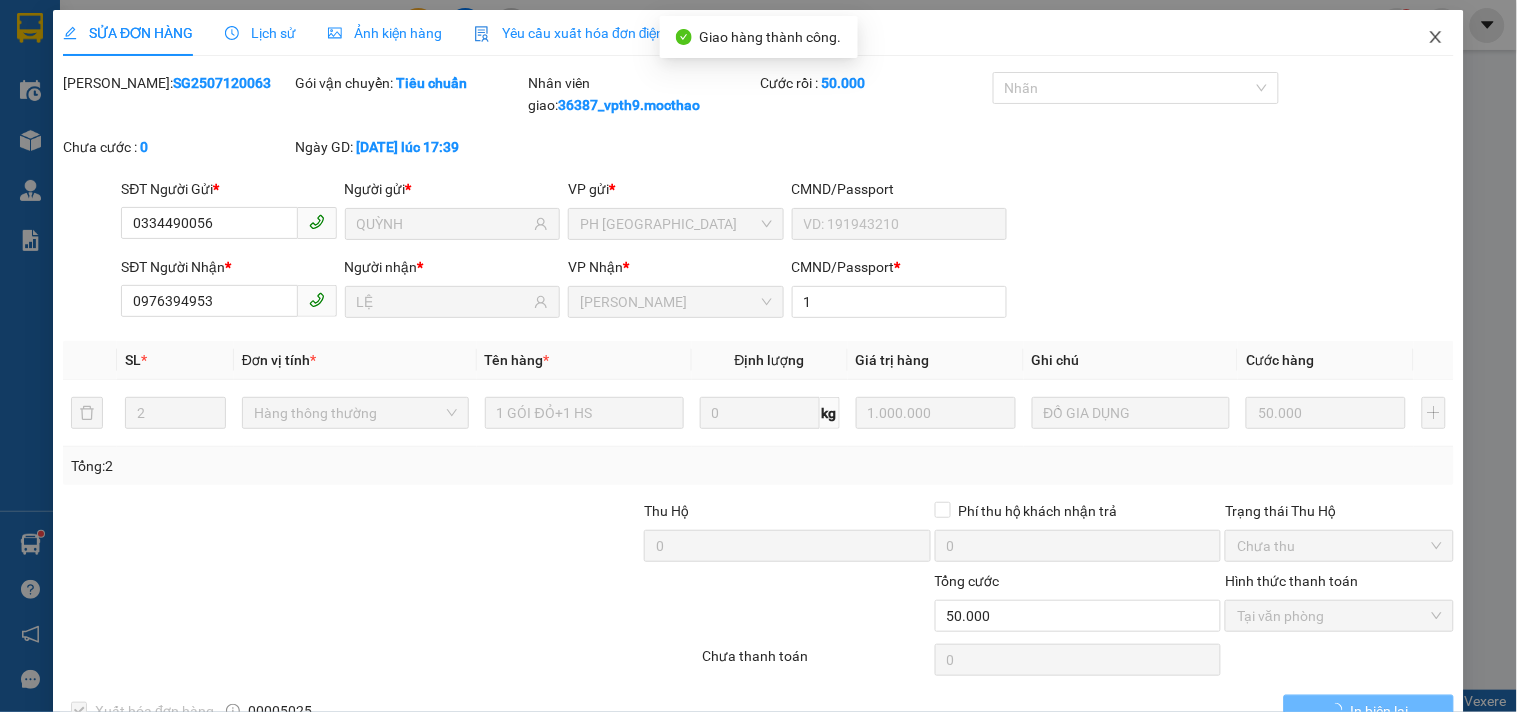click 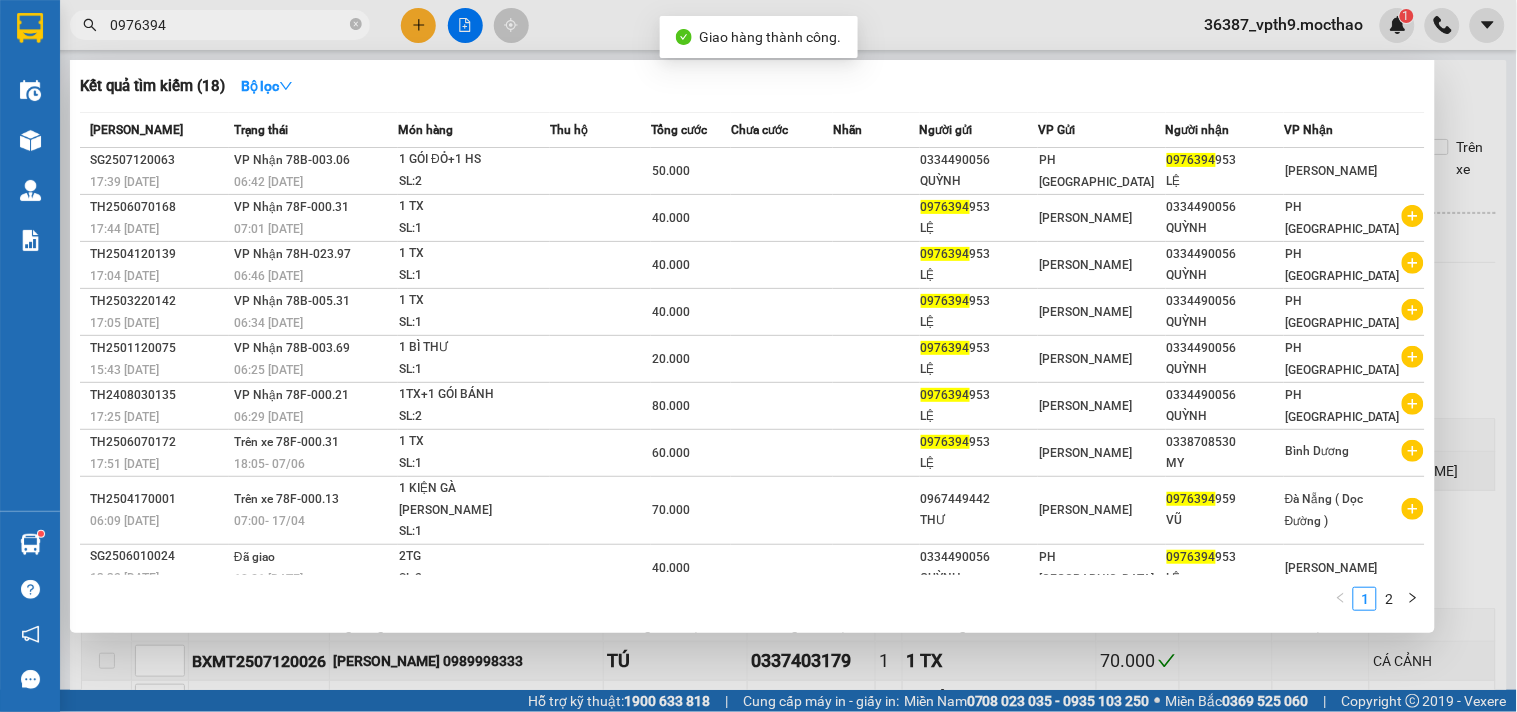 drag, startPoint x: 362, startPoint y: 23, endPoint x: 358, endPoint y: 45, distance: 22.36068 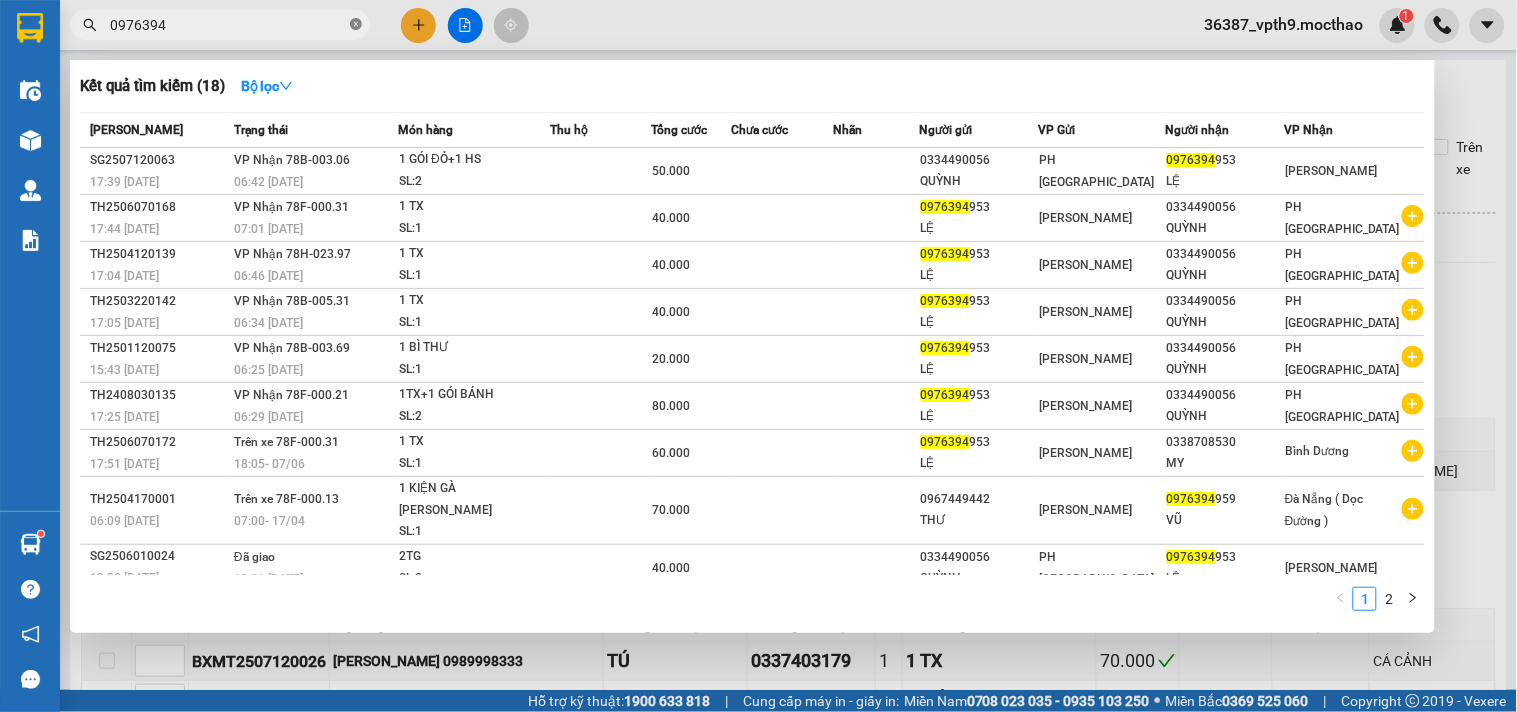 click 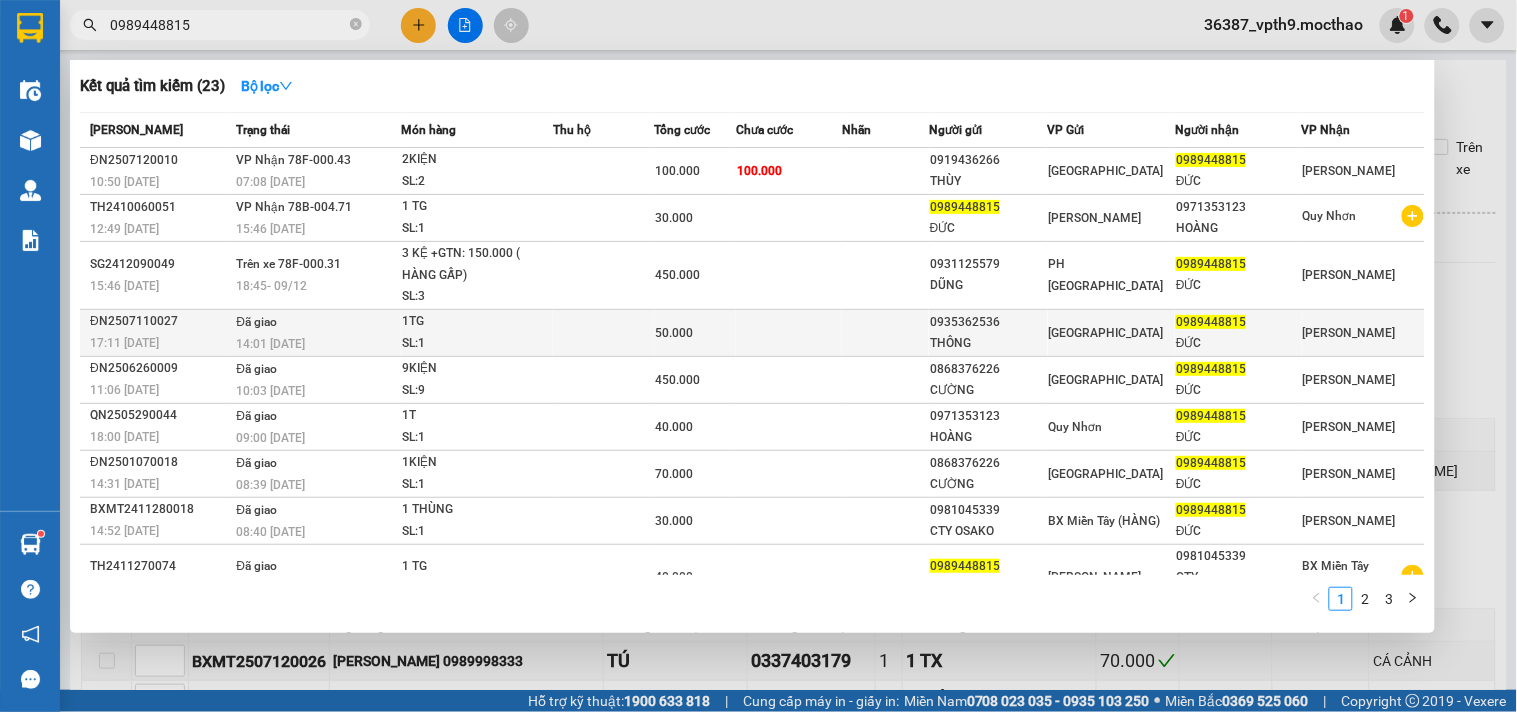 type on "0989448815" 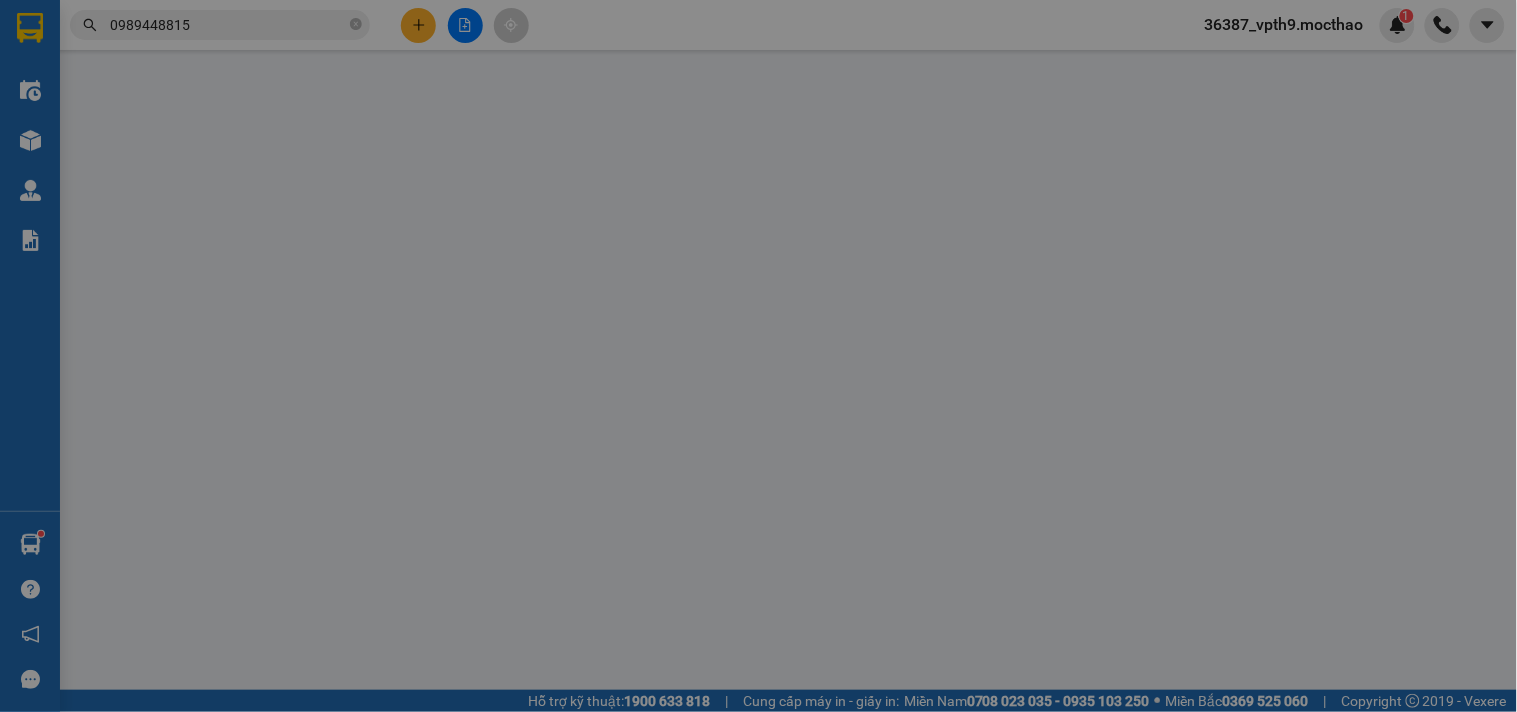 type on "0935362536" 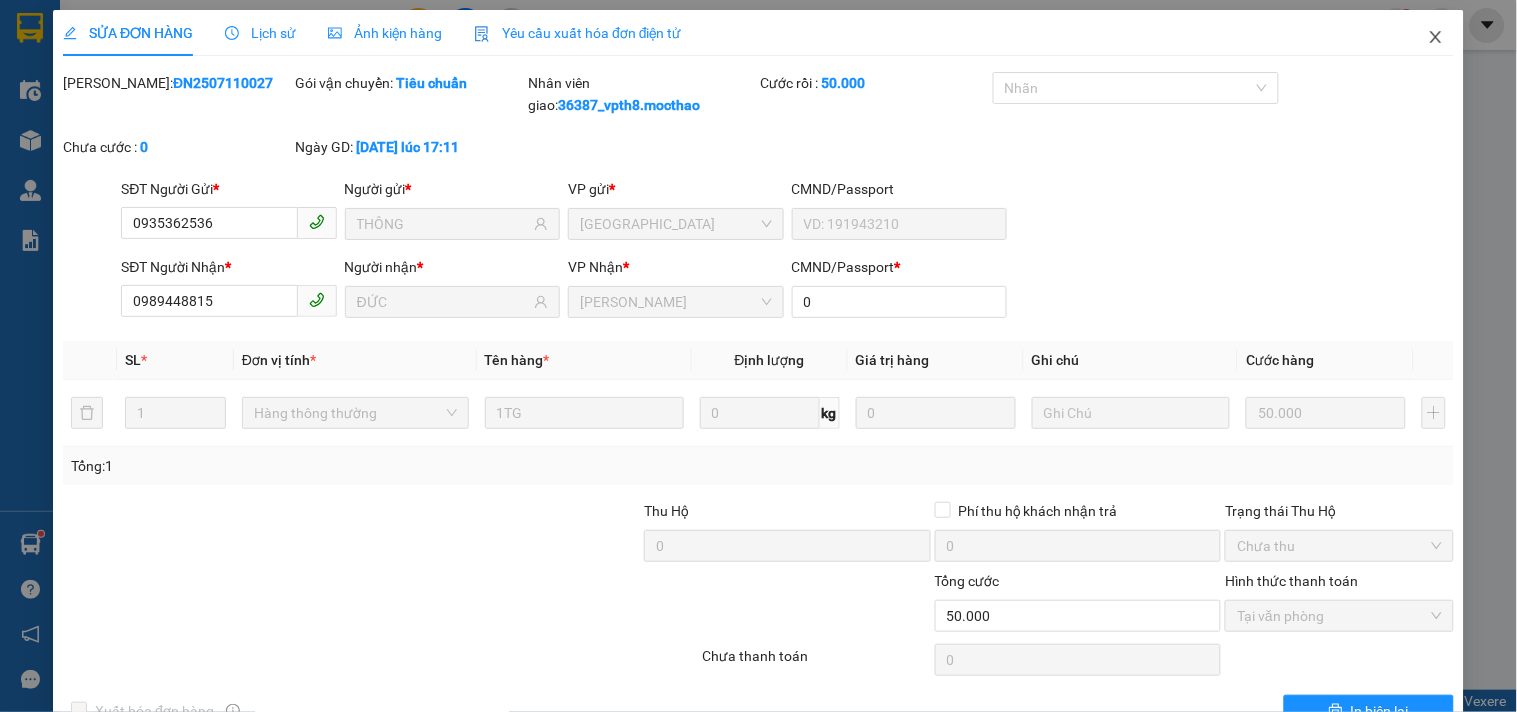 click at bounding box center (1436, 38) 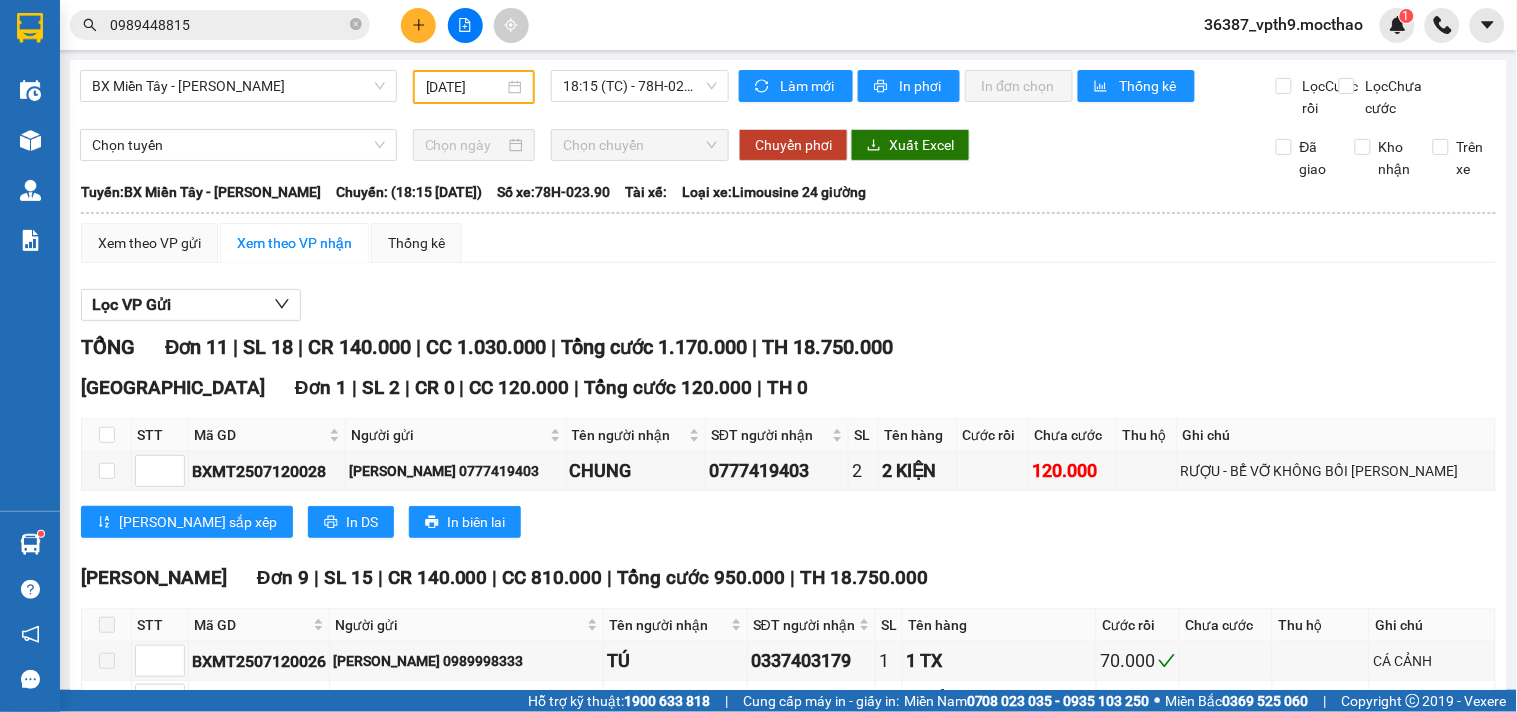 drag, startPoint x: 257, startPoint y: 30, endPoint x: 261, endPoint y: 5, distance: 25.317978 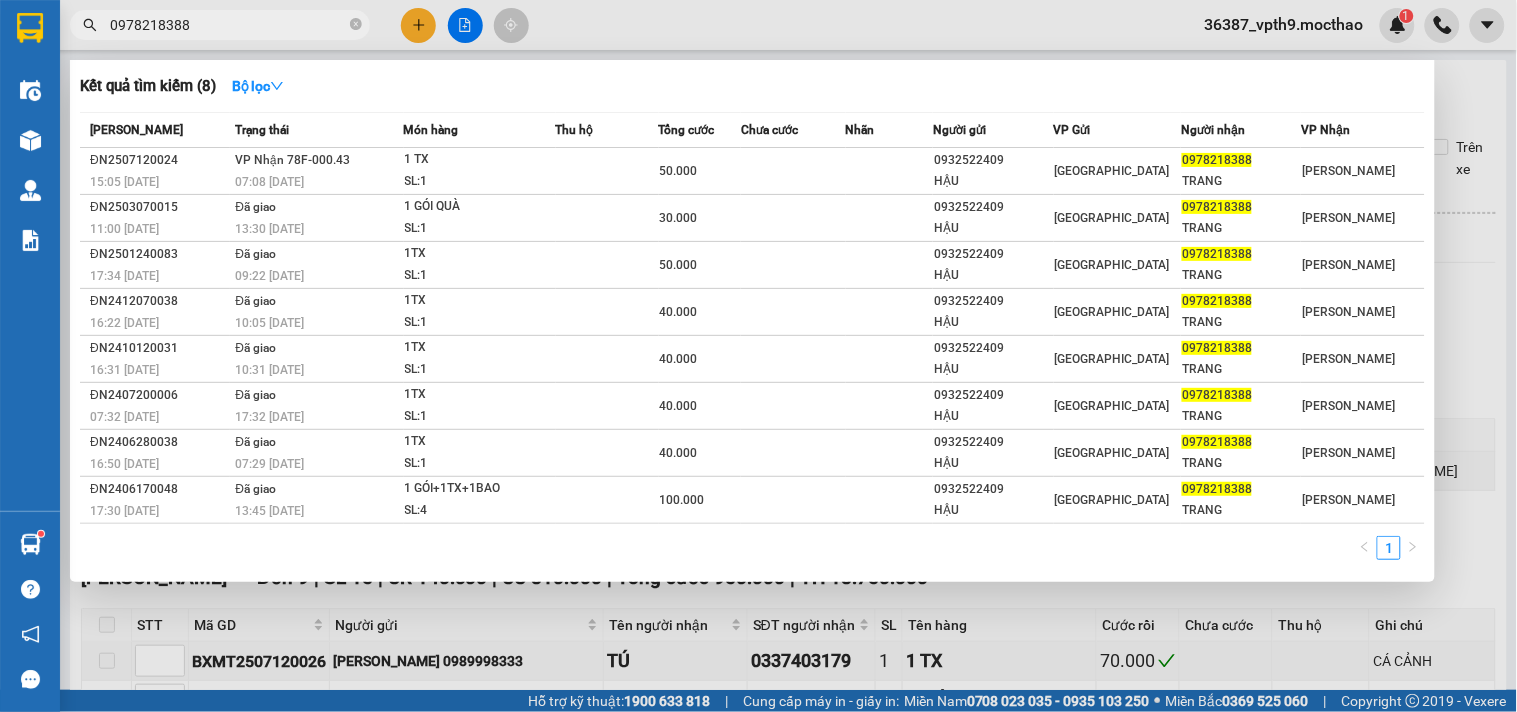 type on "0978218388" 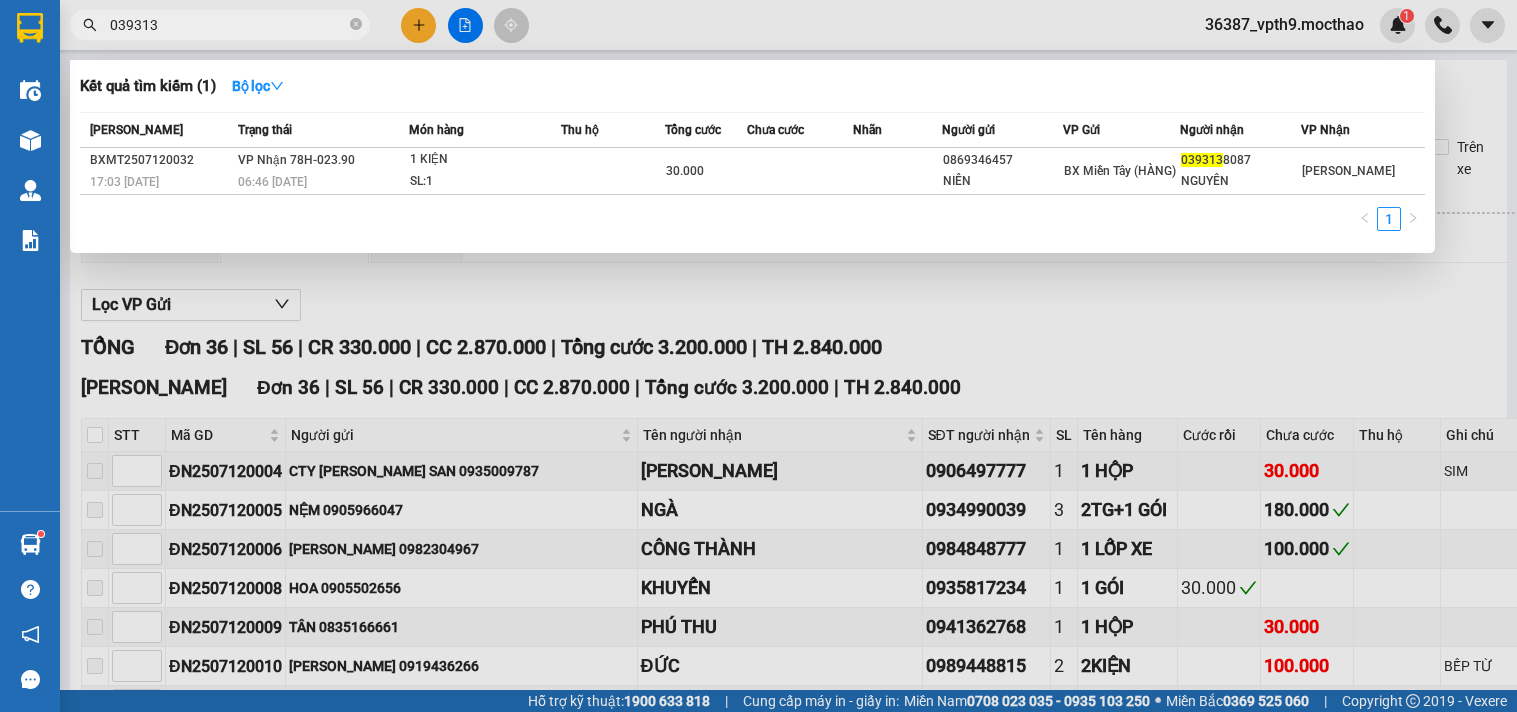 click on "039313" at bounding box center [228, 25] 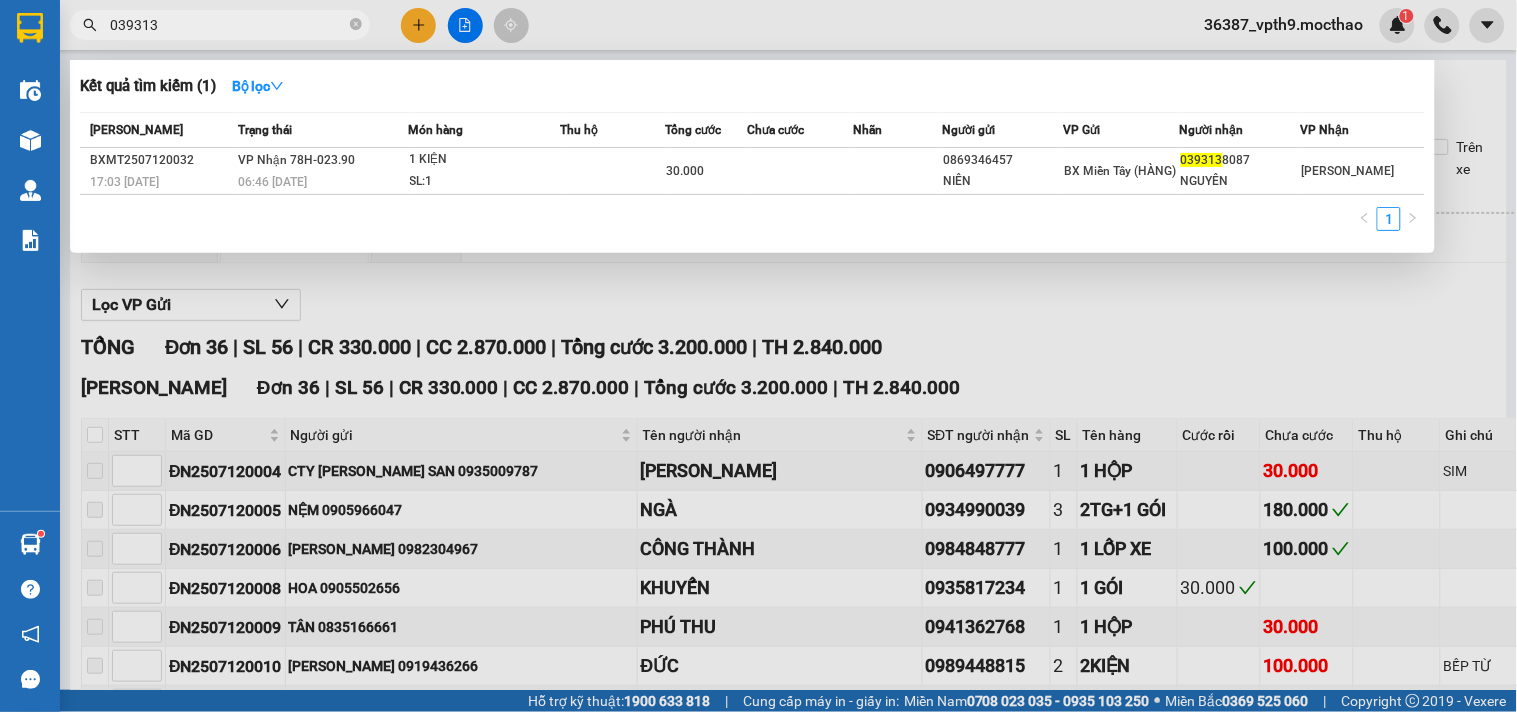 scroll, scrollTop: 0, scrollLeft: 0, axis: both 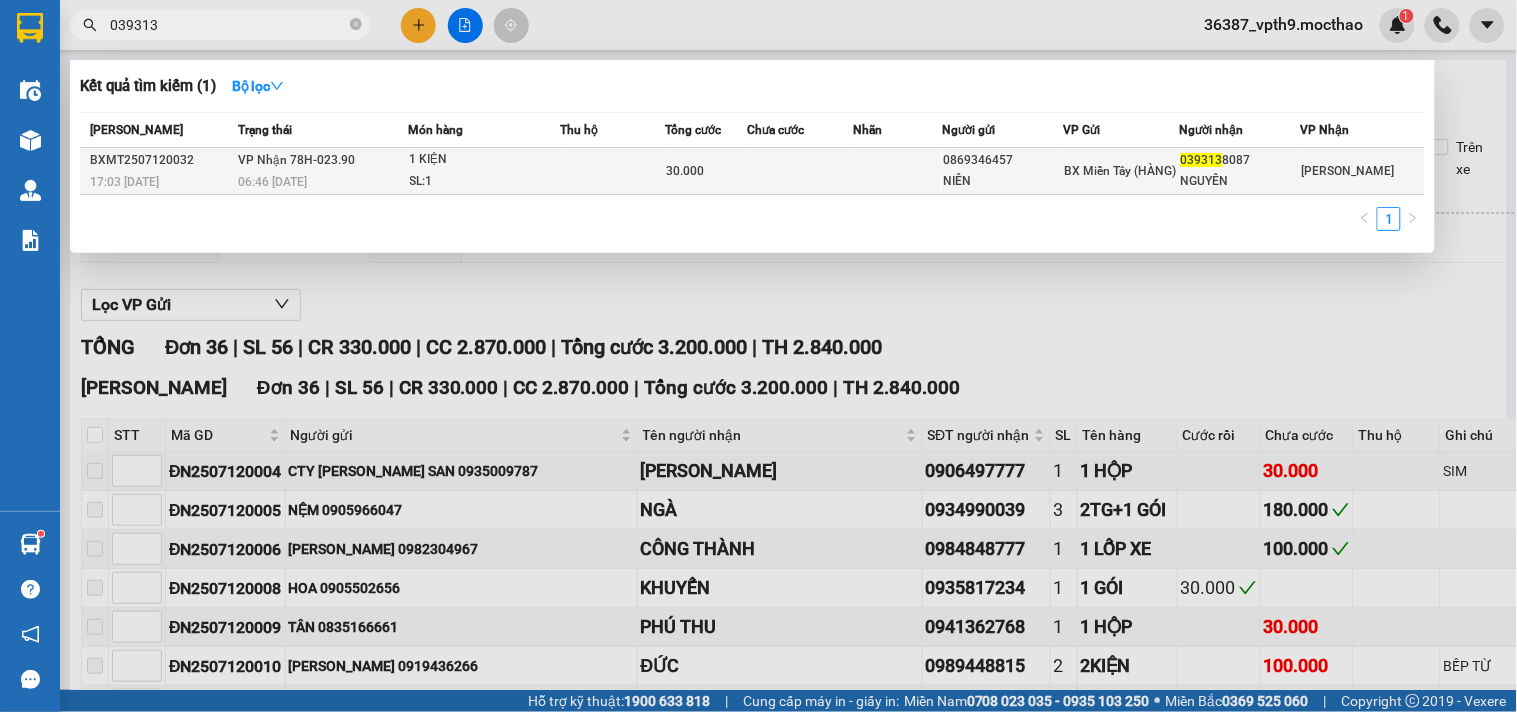 click at bounding box center [800, 171] 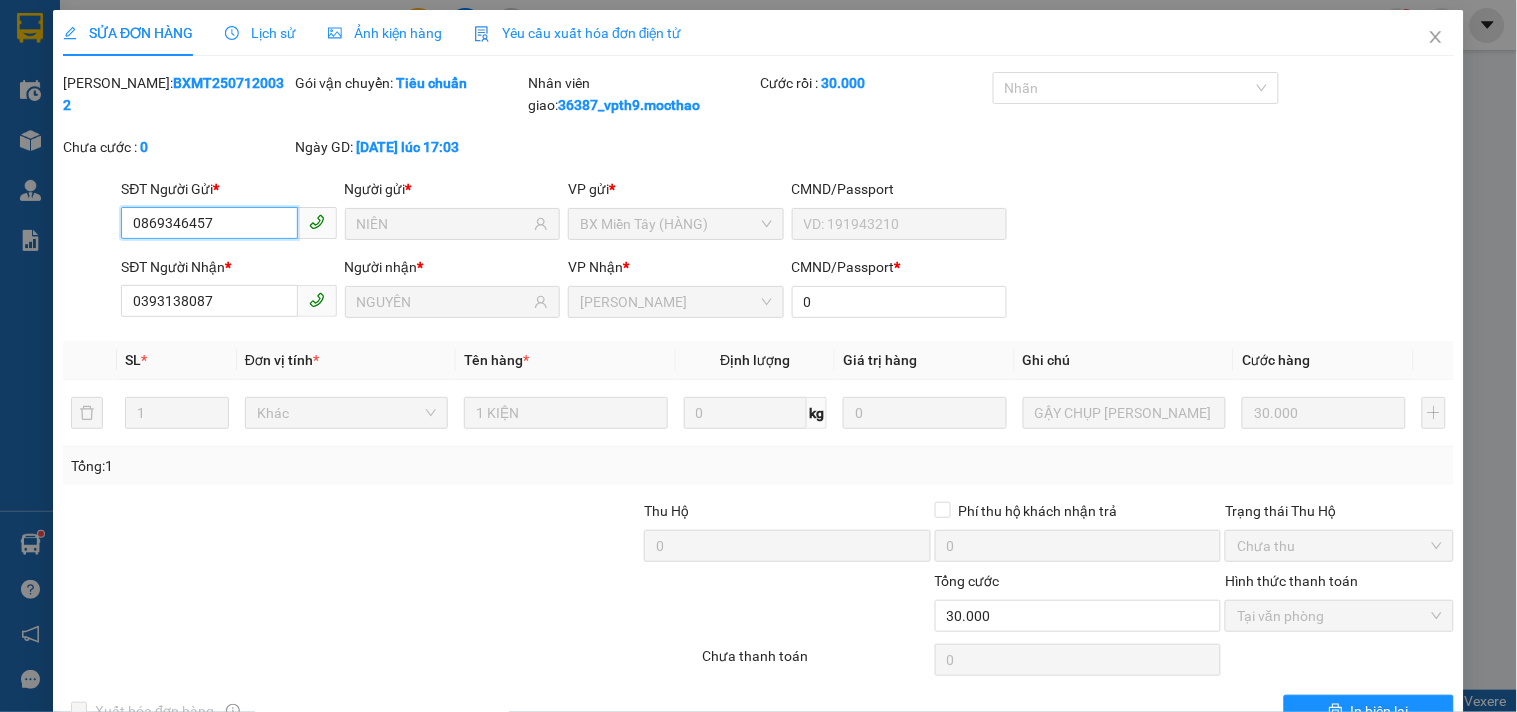type on "0869346457" 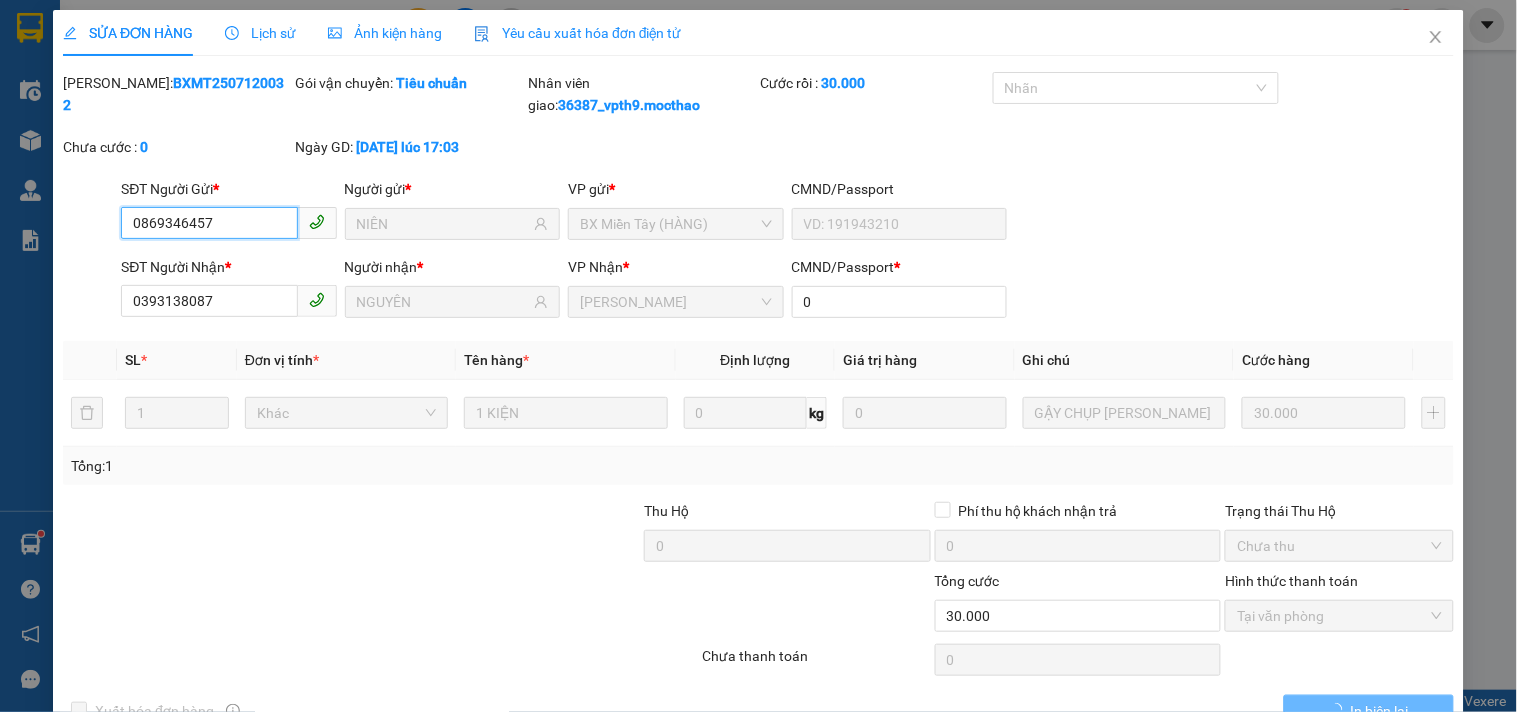 checkbox on "true" 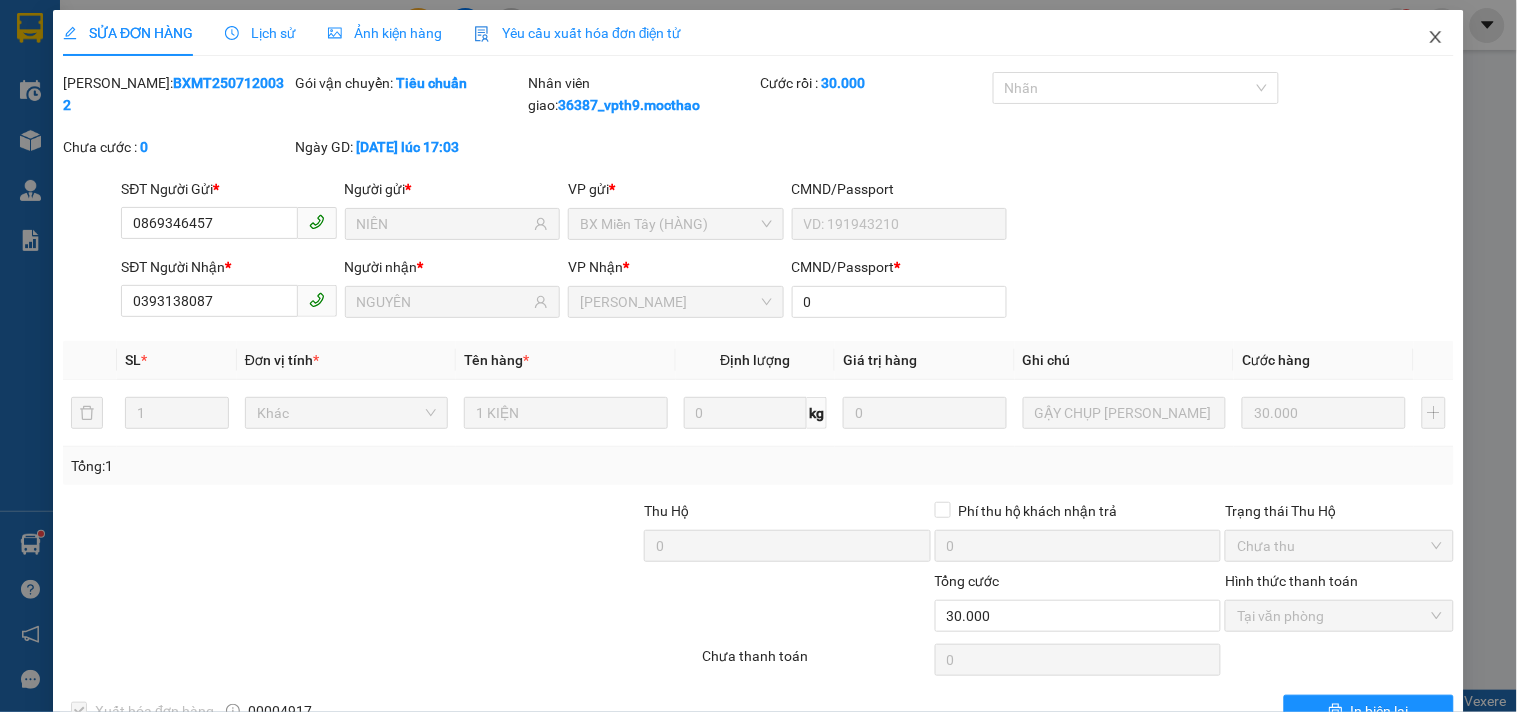 click 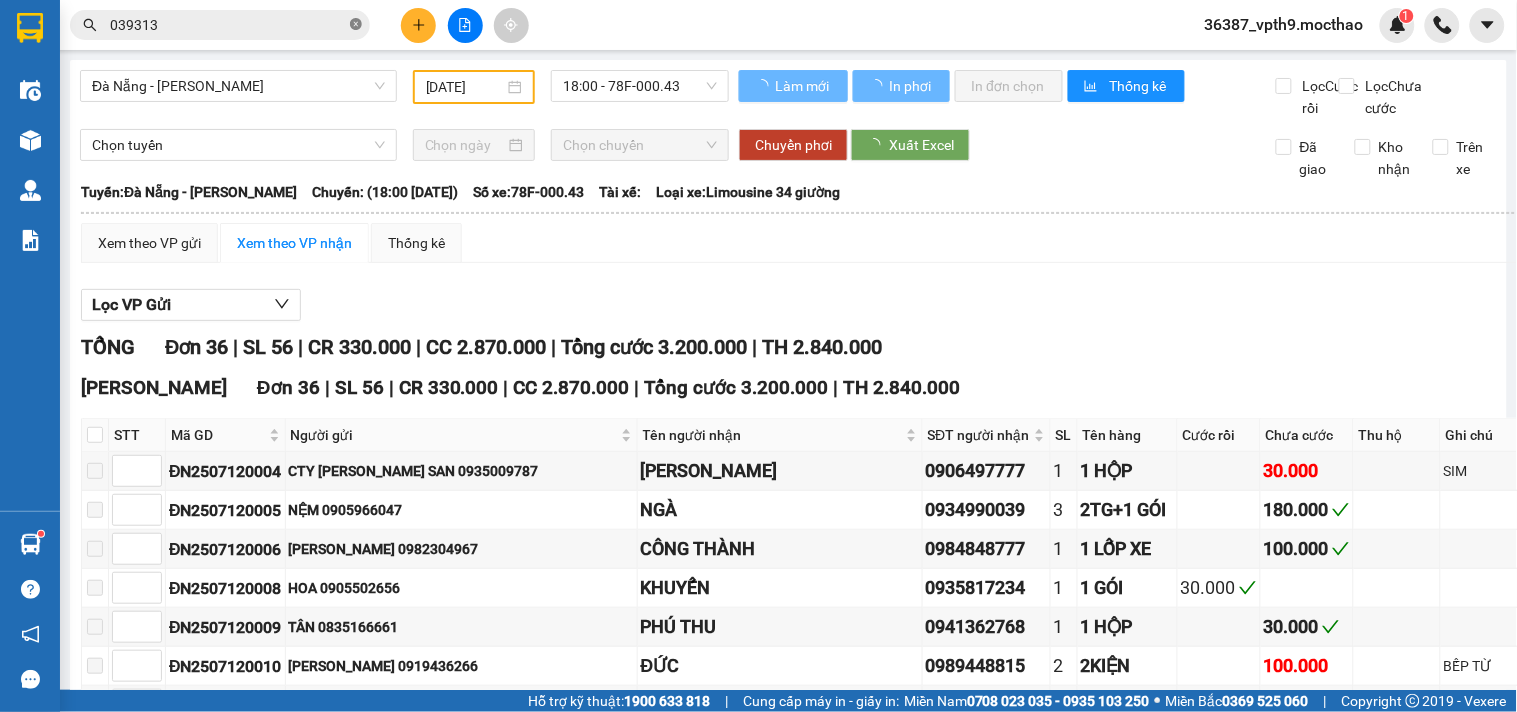 click 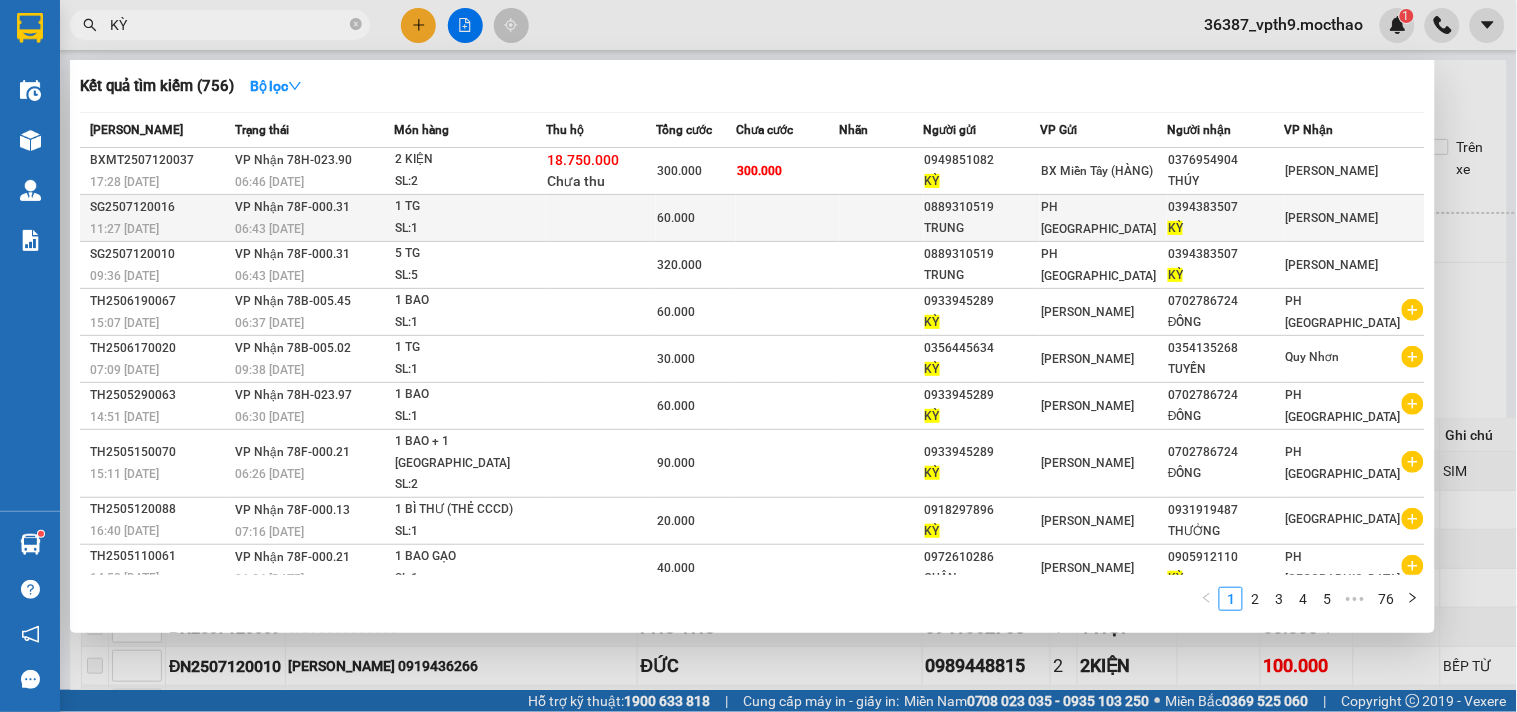 type on "KỲ" 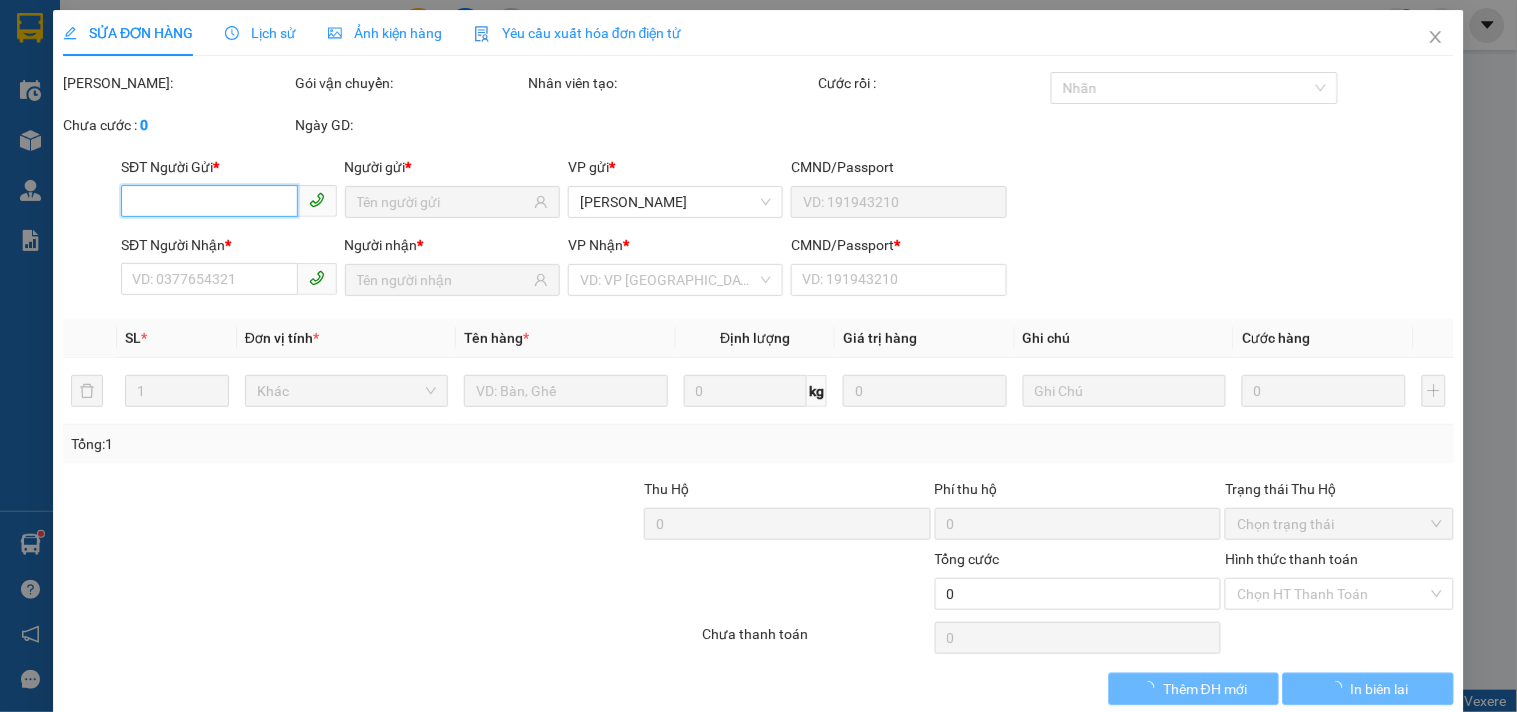 type on "0889310519" 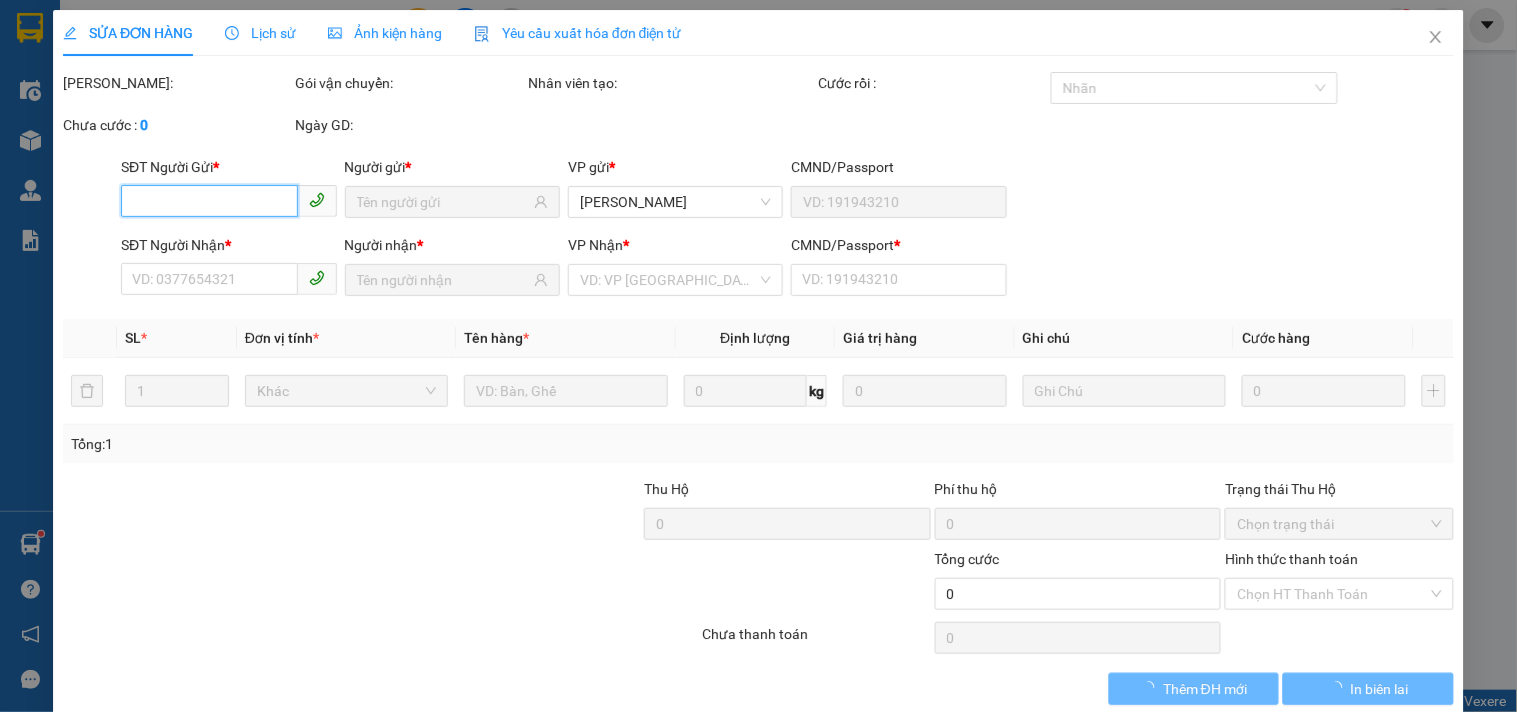 type on "TRUNG" 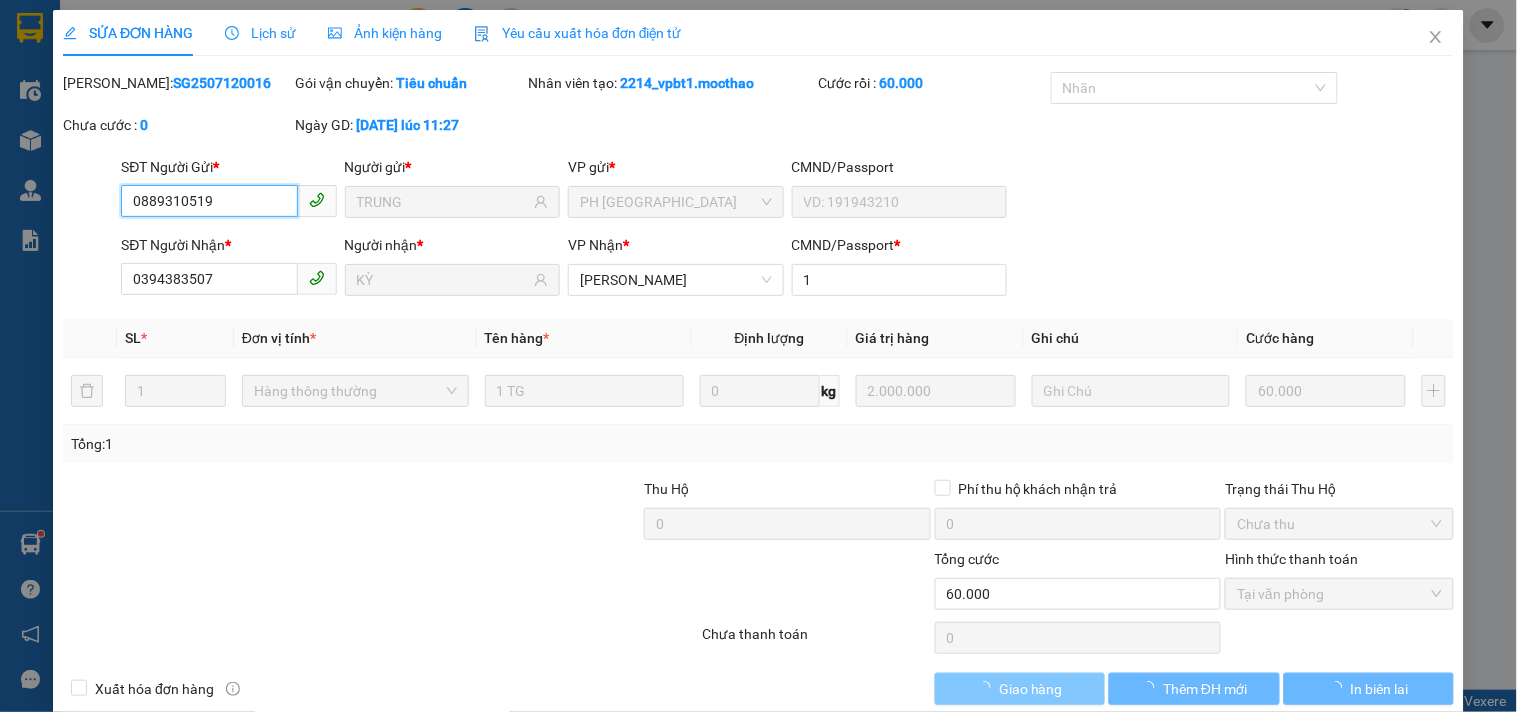 checkbox on "true" 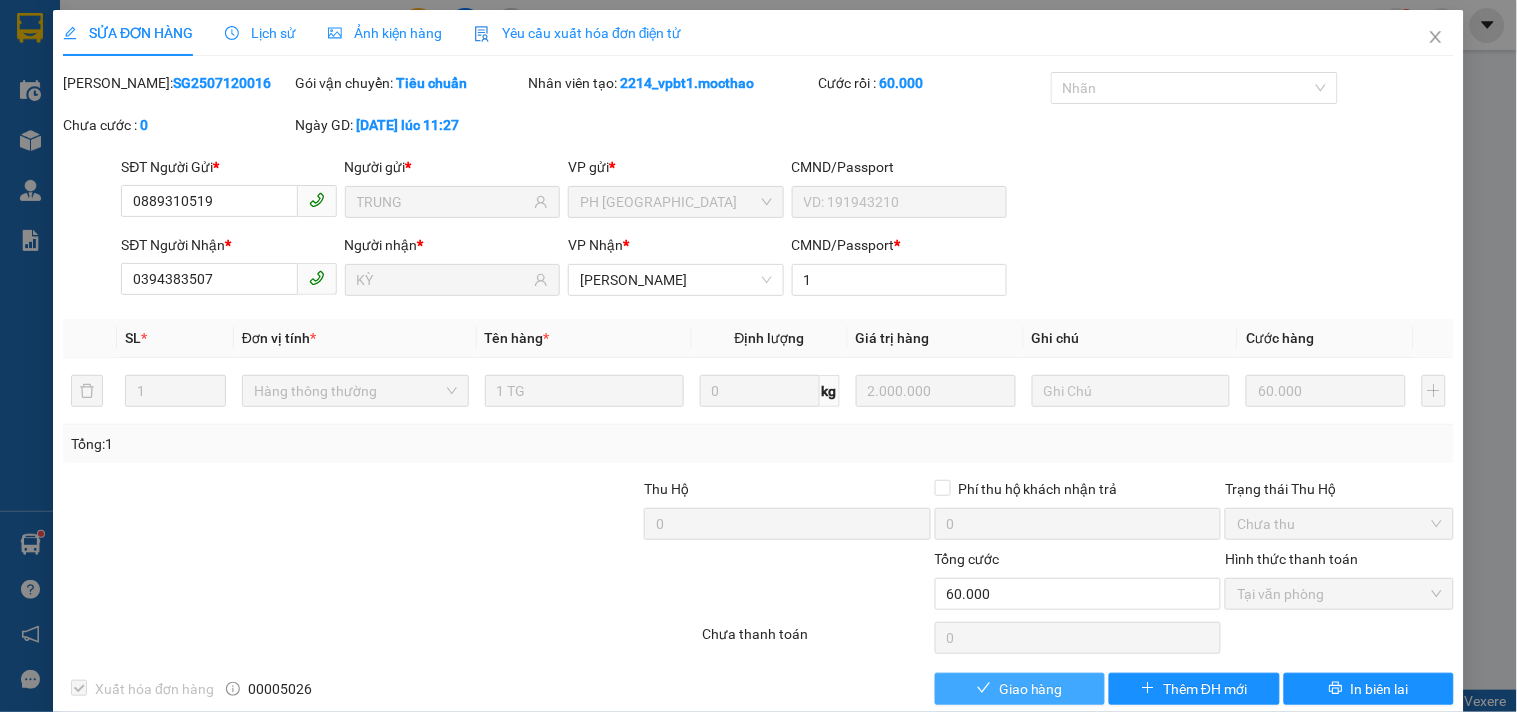 click on "Giao hàng" at bounding box center (1020, 689) 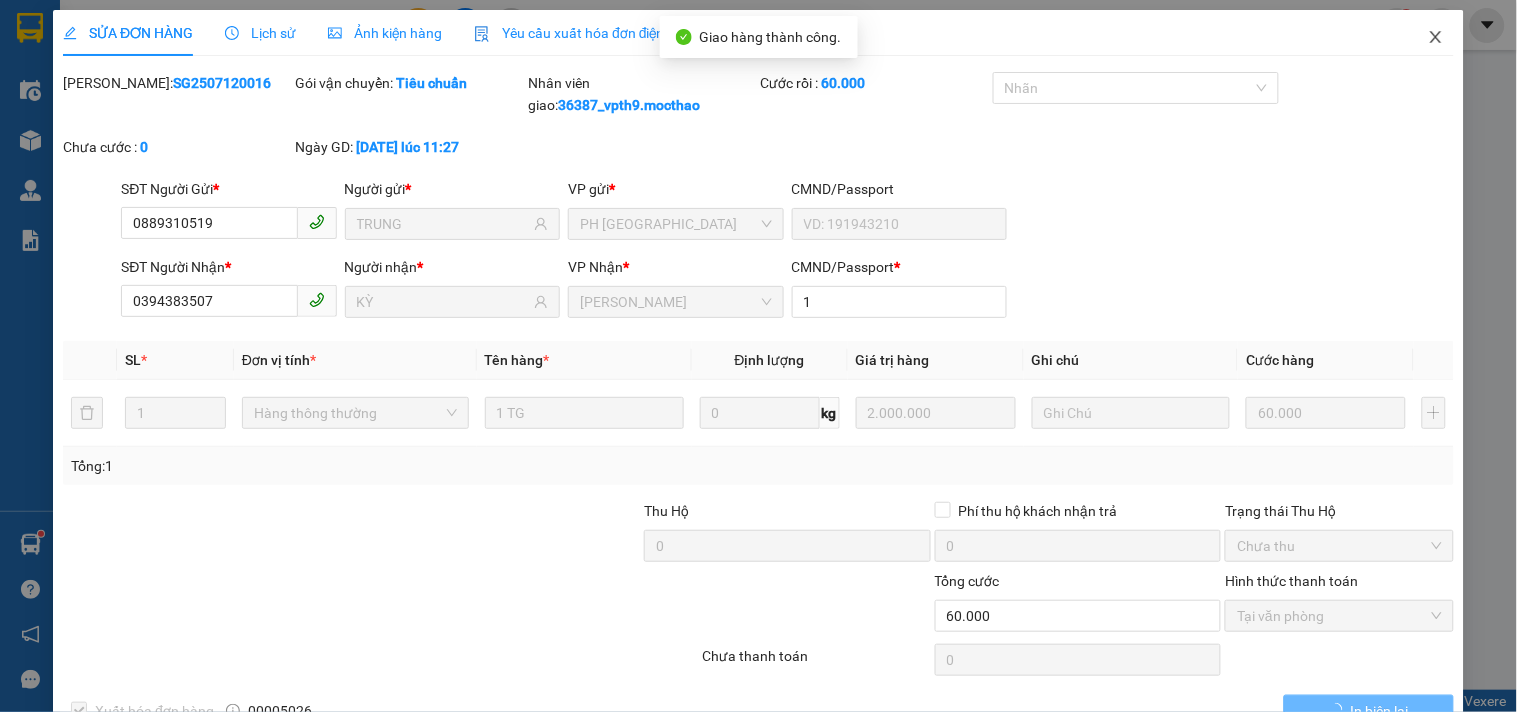 drag, startPoint x: 1421, startPoint y: 26, endPoint x: 372, endPoint y: 37, distance: 1049.0576 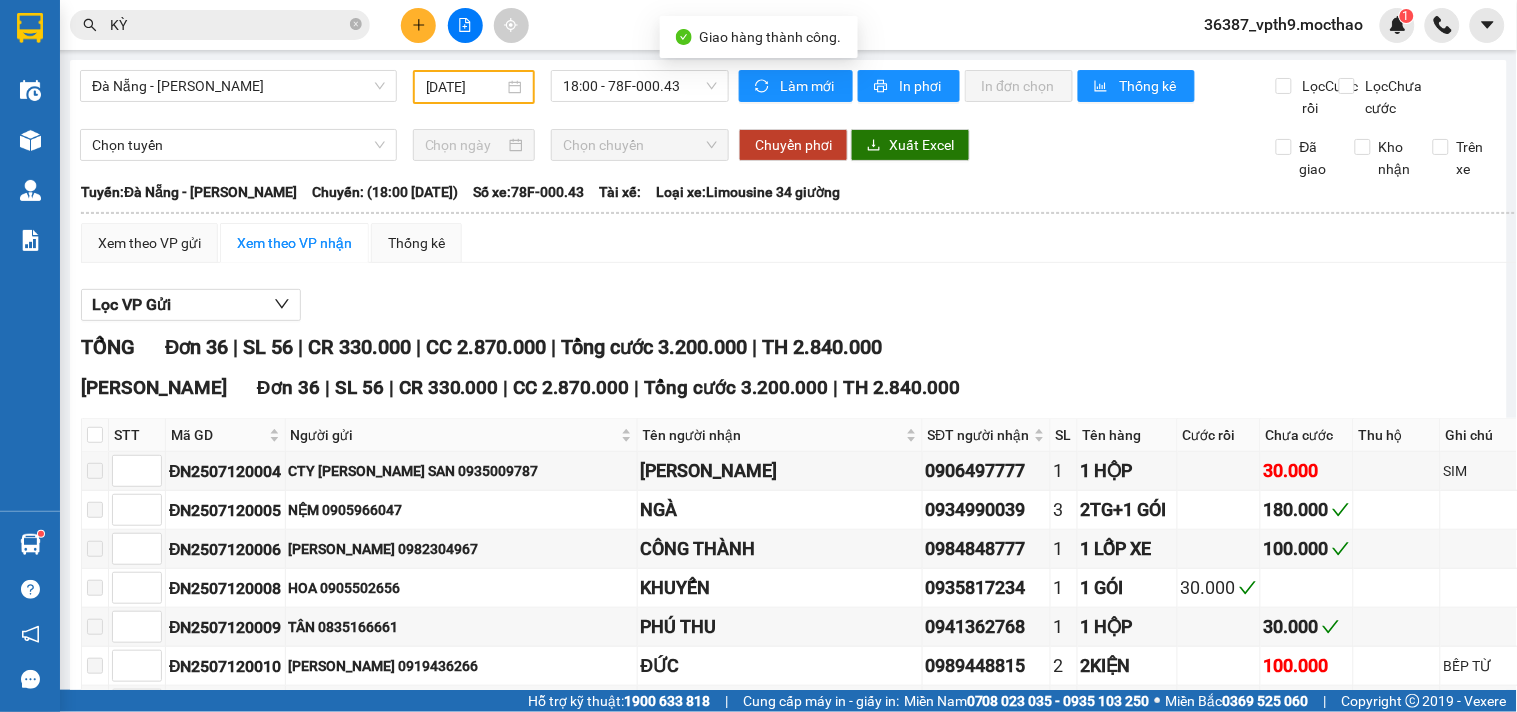 click on "KỲ" at bounding box center [228, 25] 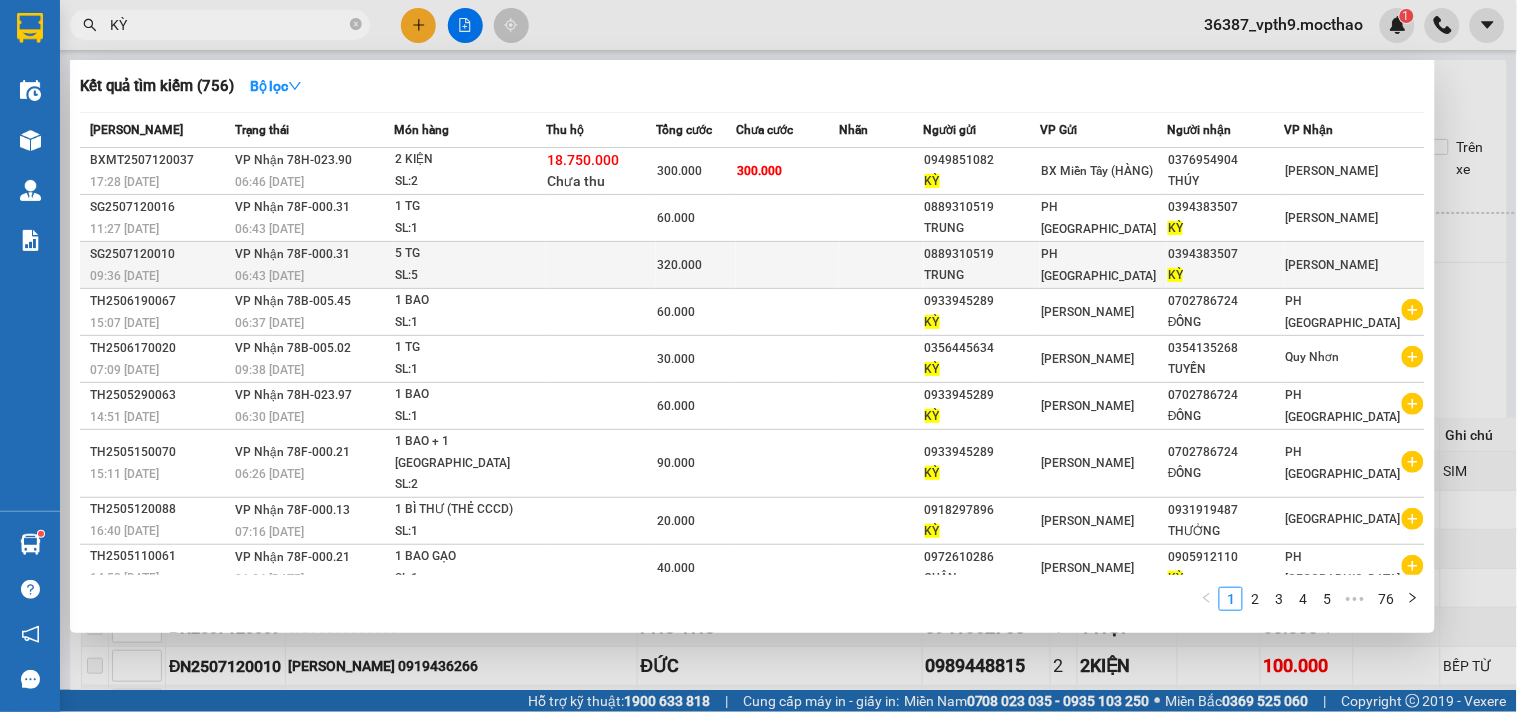 click on "KỲ" at bounding box center (1225, 275) 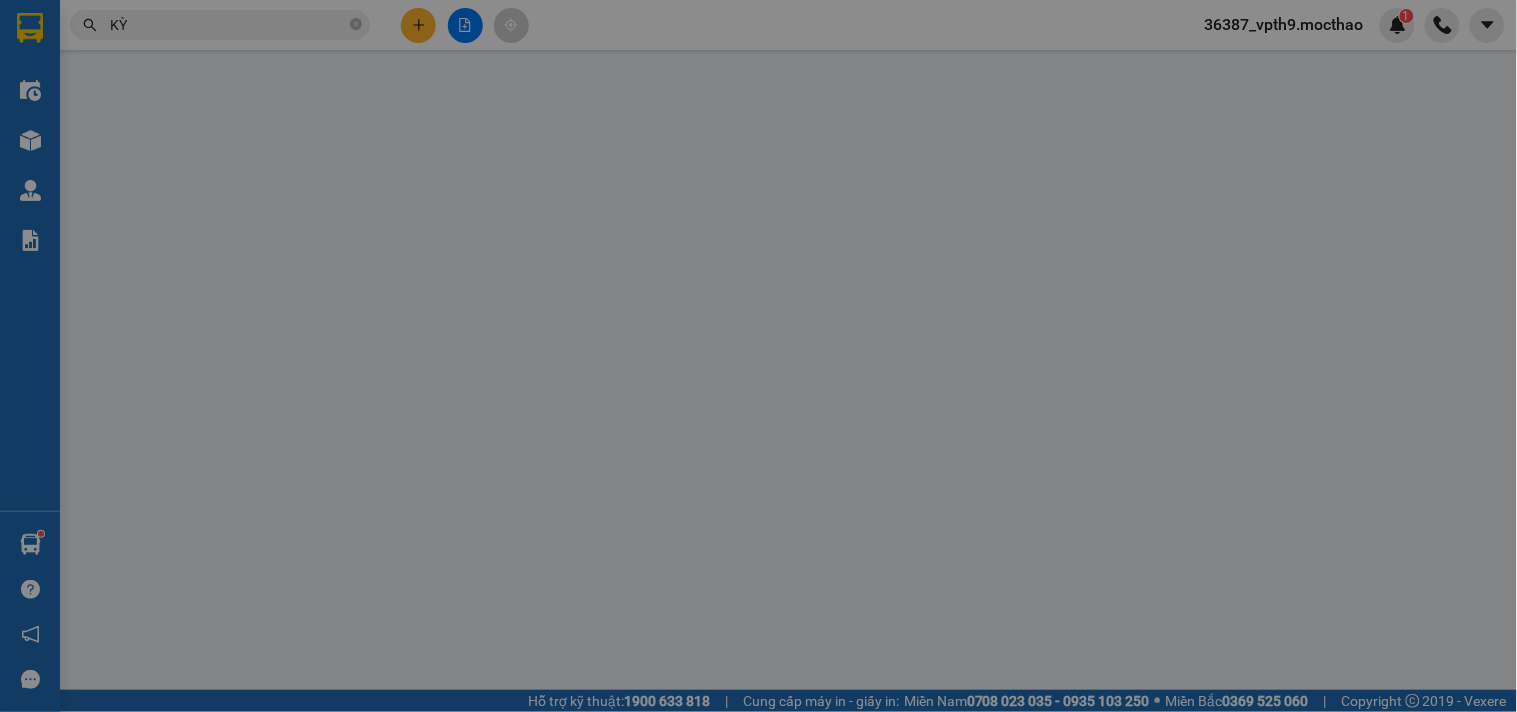 type on "0889310519" 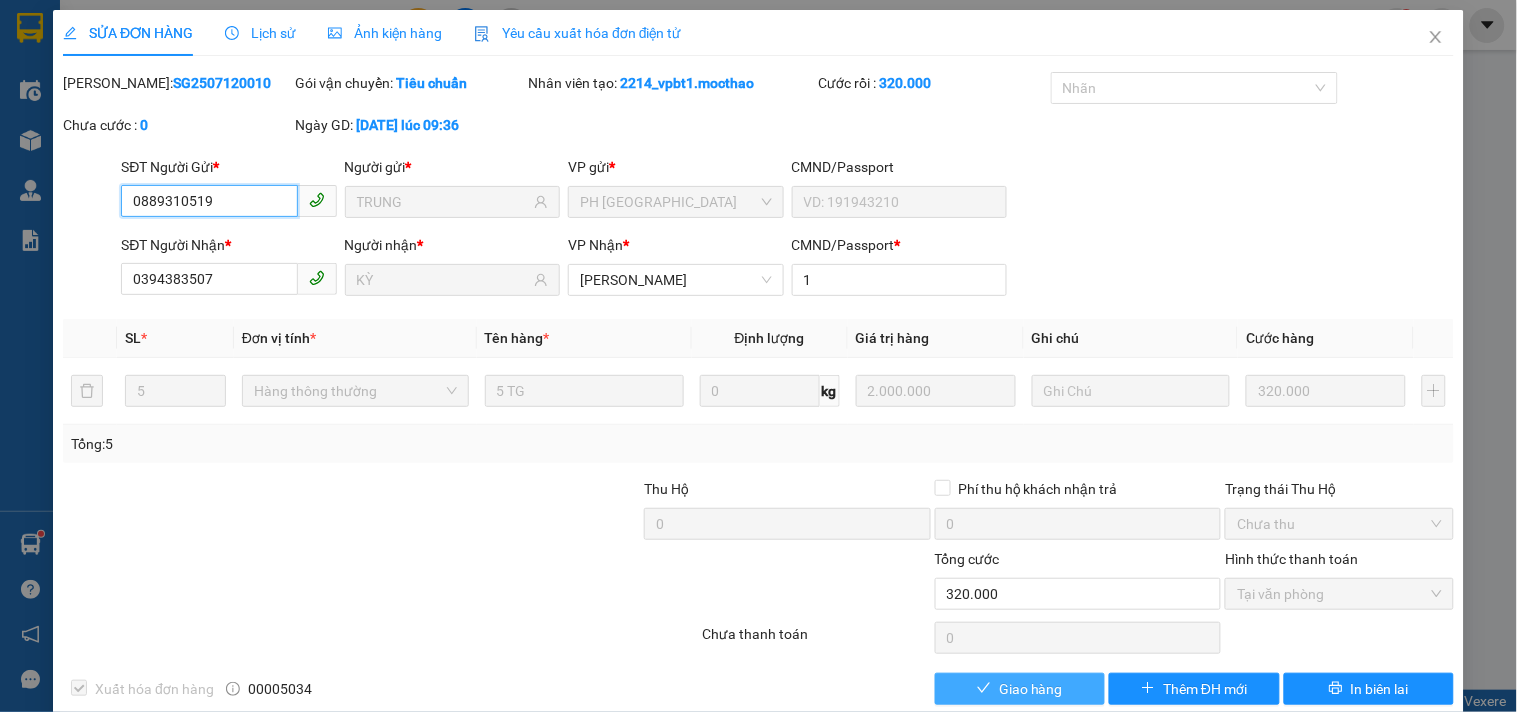 checkbox on "true" 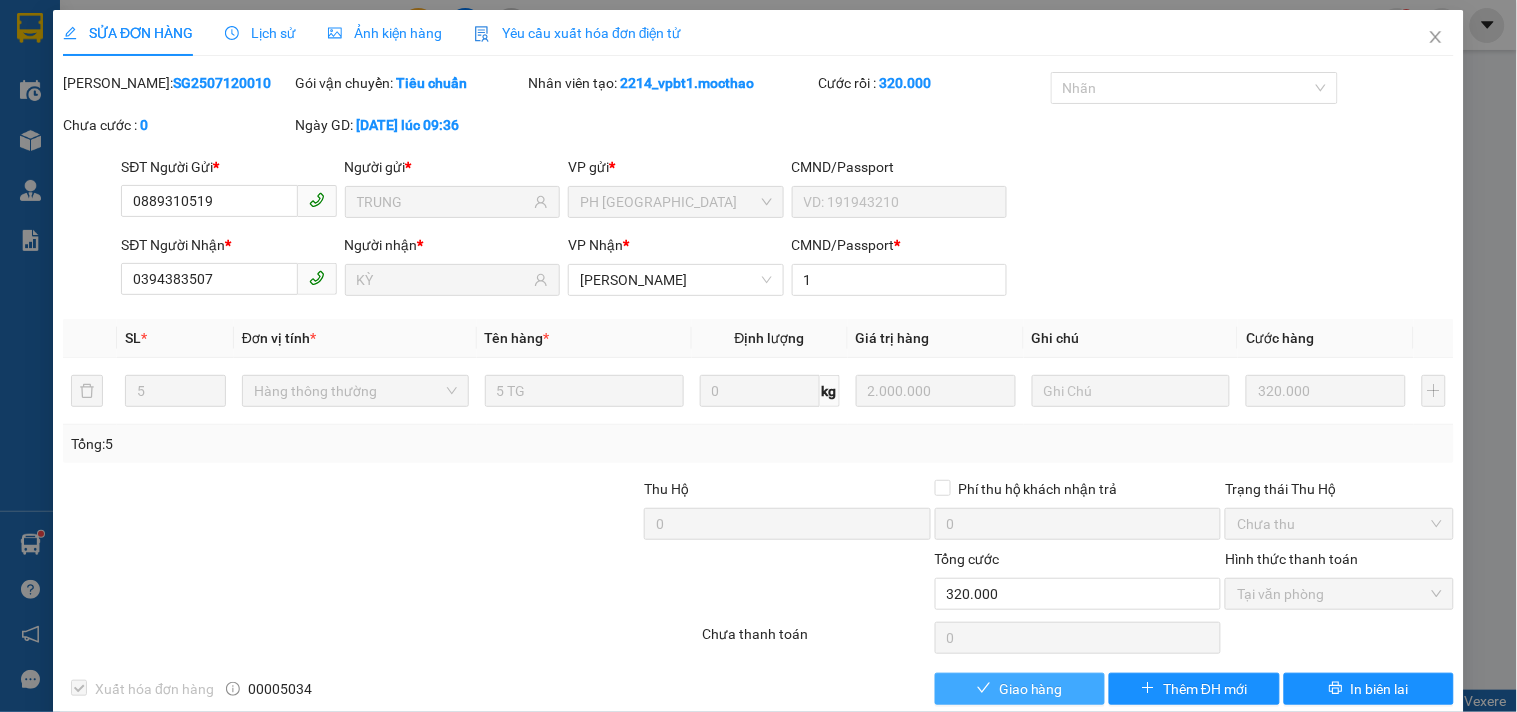 click on "Giao hàng" at bounding box center (1031, 689) 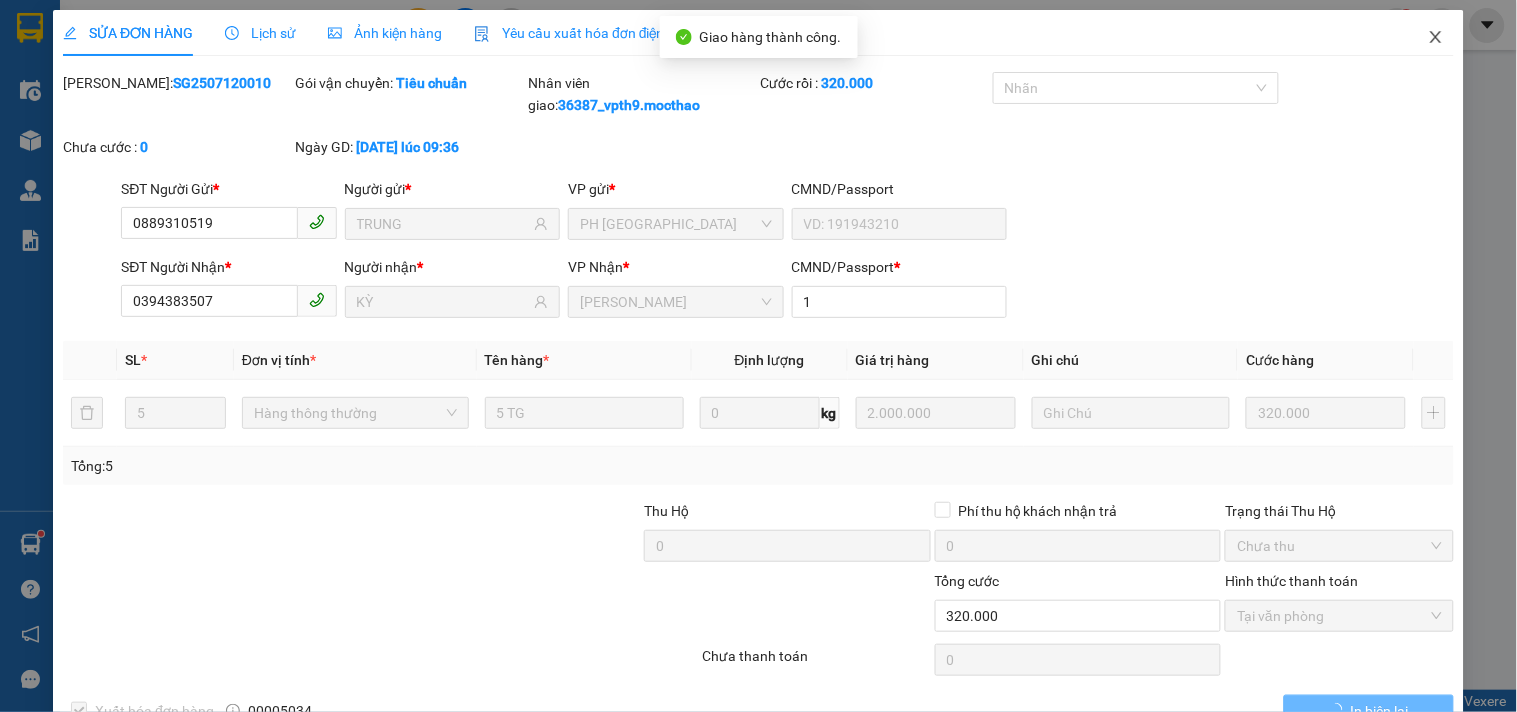 click 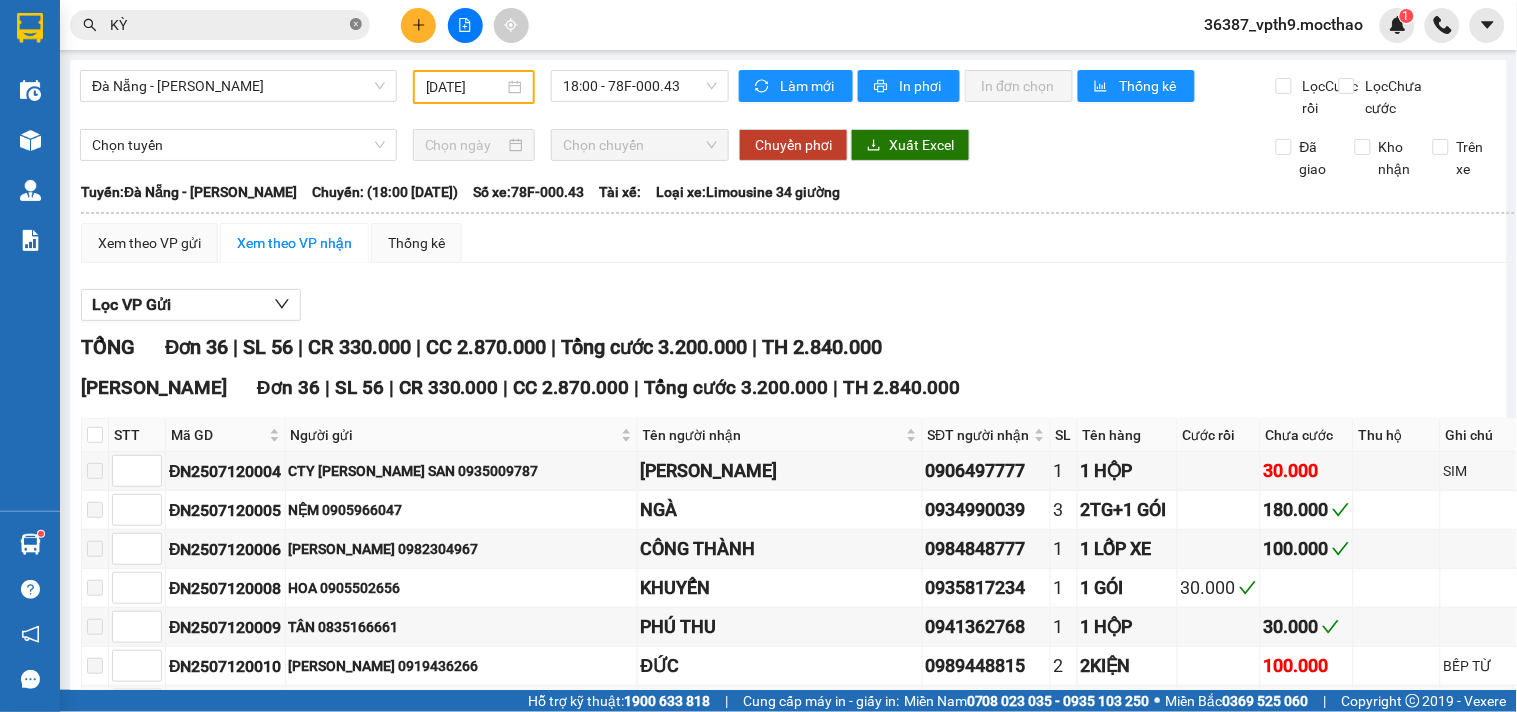 click 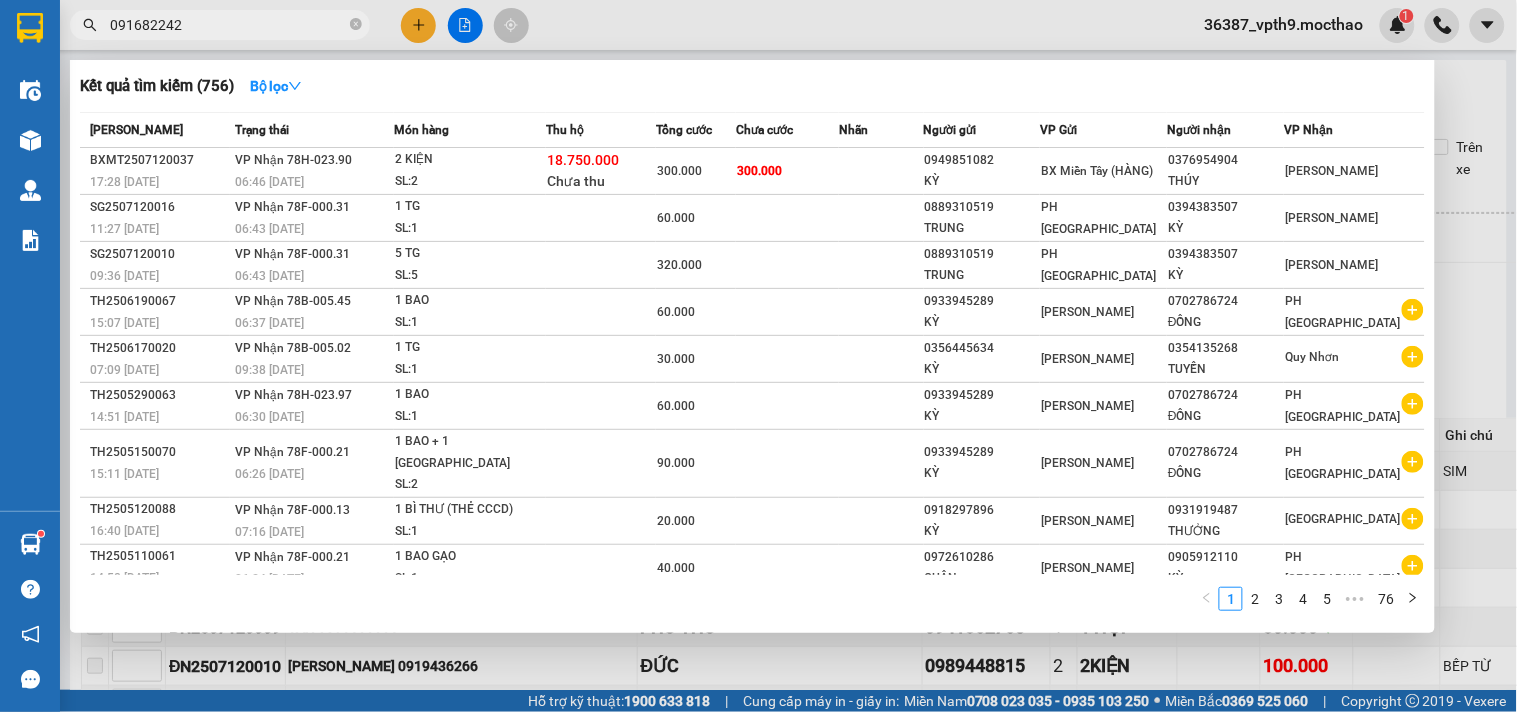 type on "0916822428" 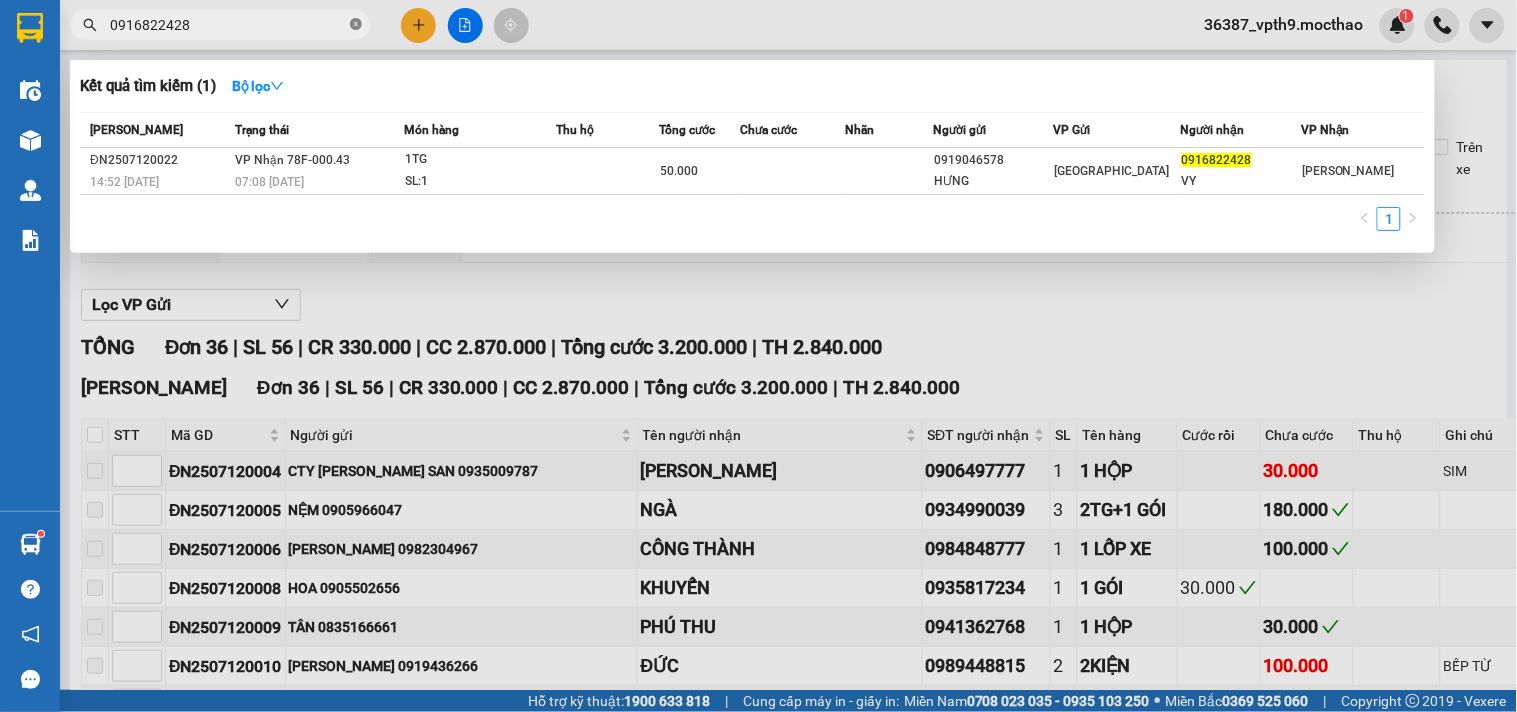 click 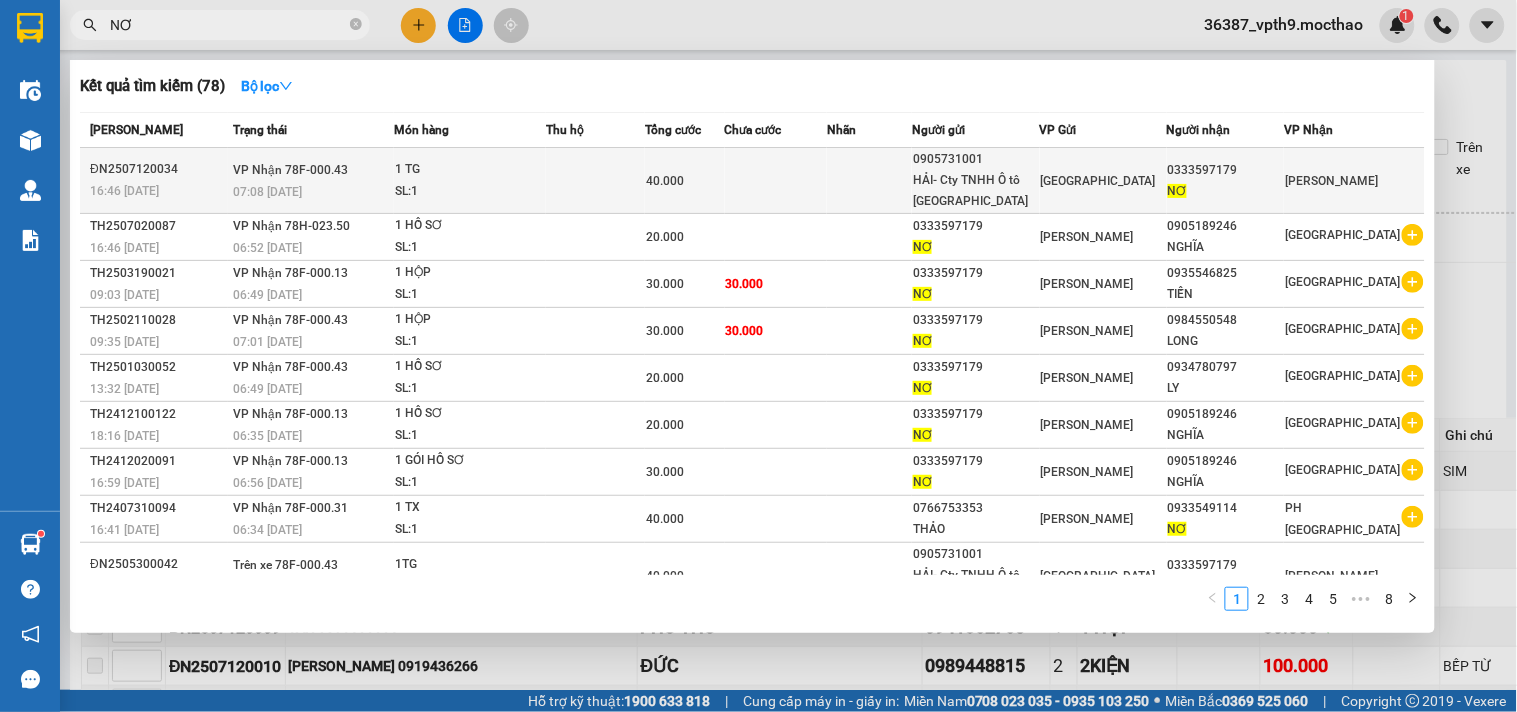 type on "NƠ" 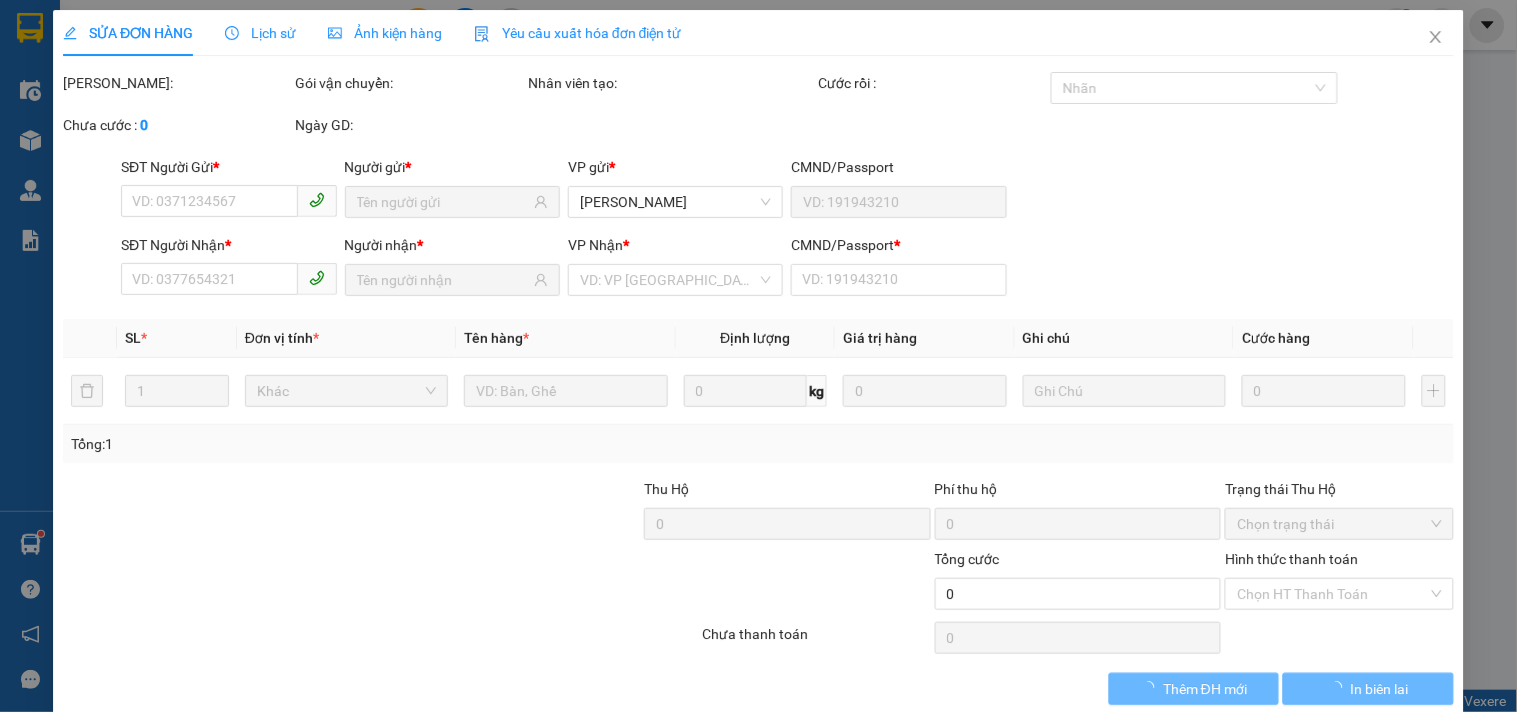 type on "0905731001" 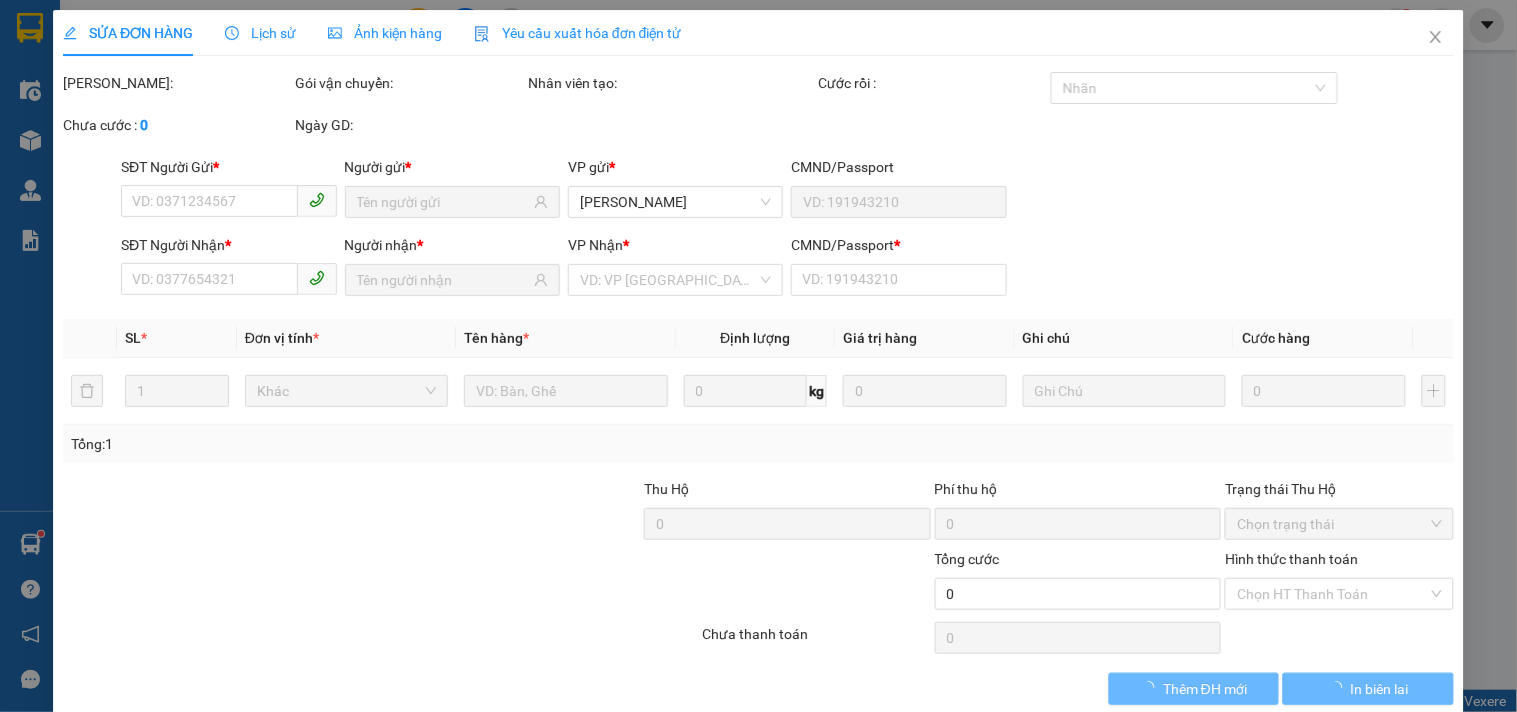 type on "HẢI- Cty TNHH Ô tô [GEOGRAPHIC_DATA]" 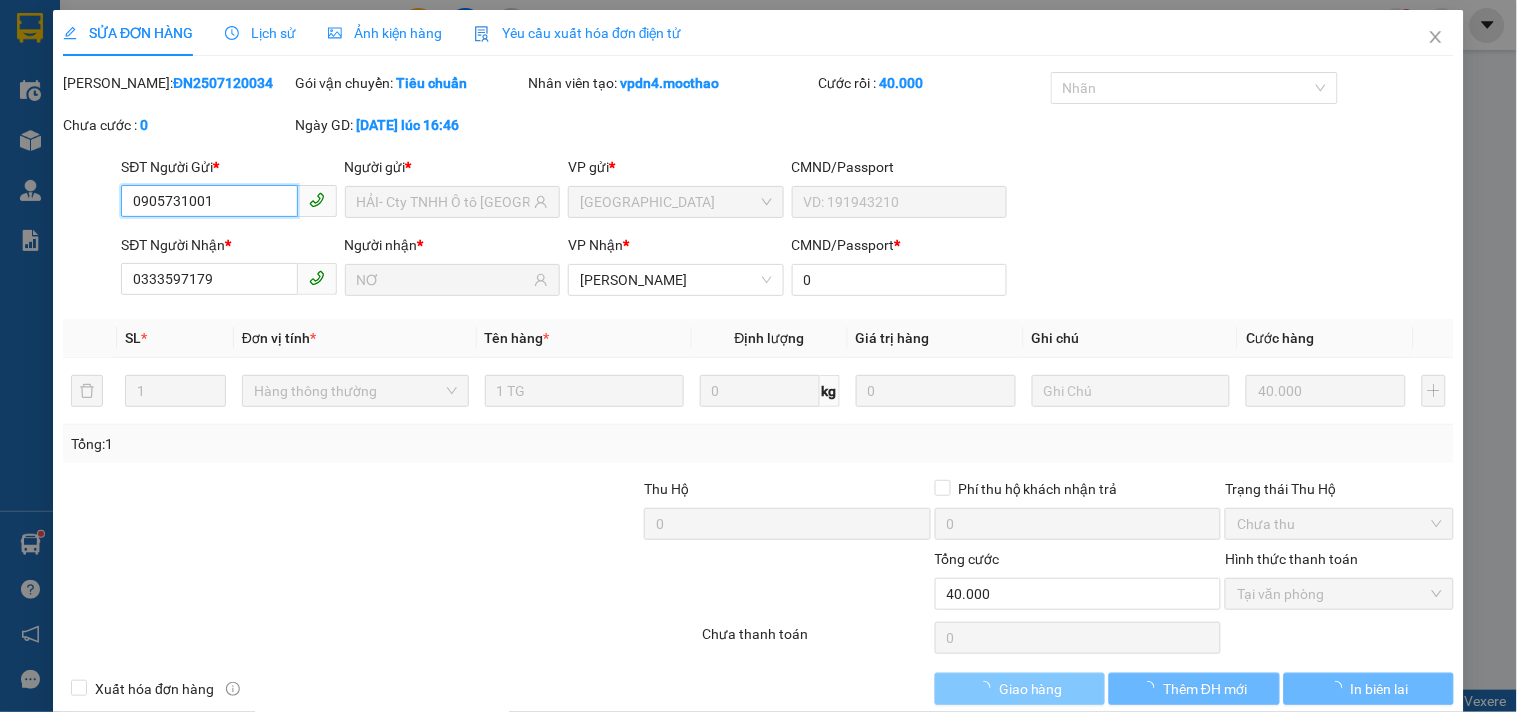 checkbox on "true" 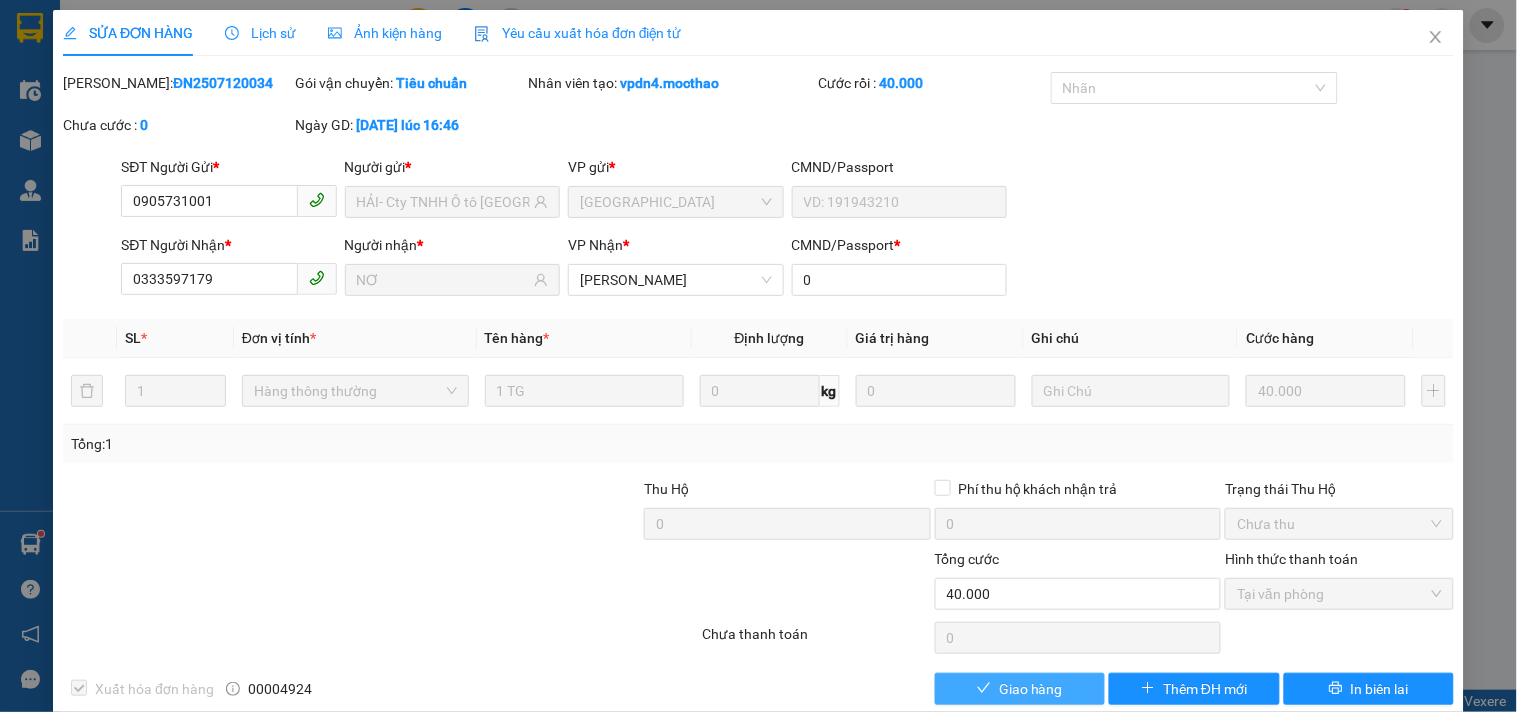 click on "Giao hàng" at bounding box center [1031, 689] 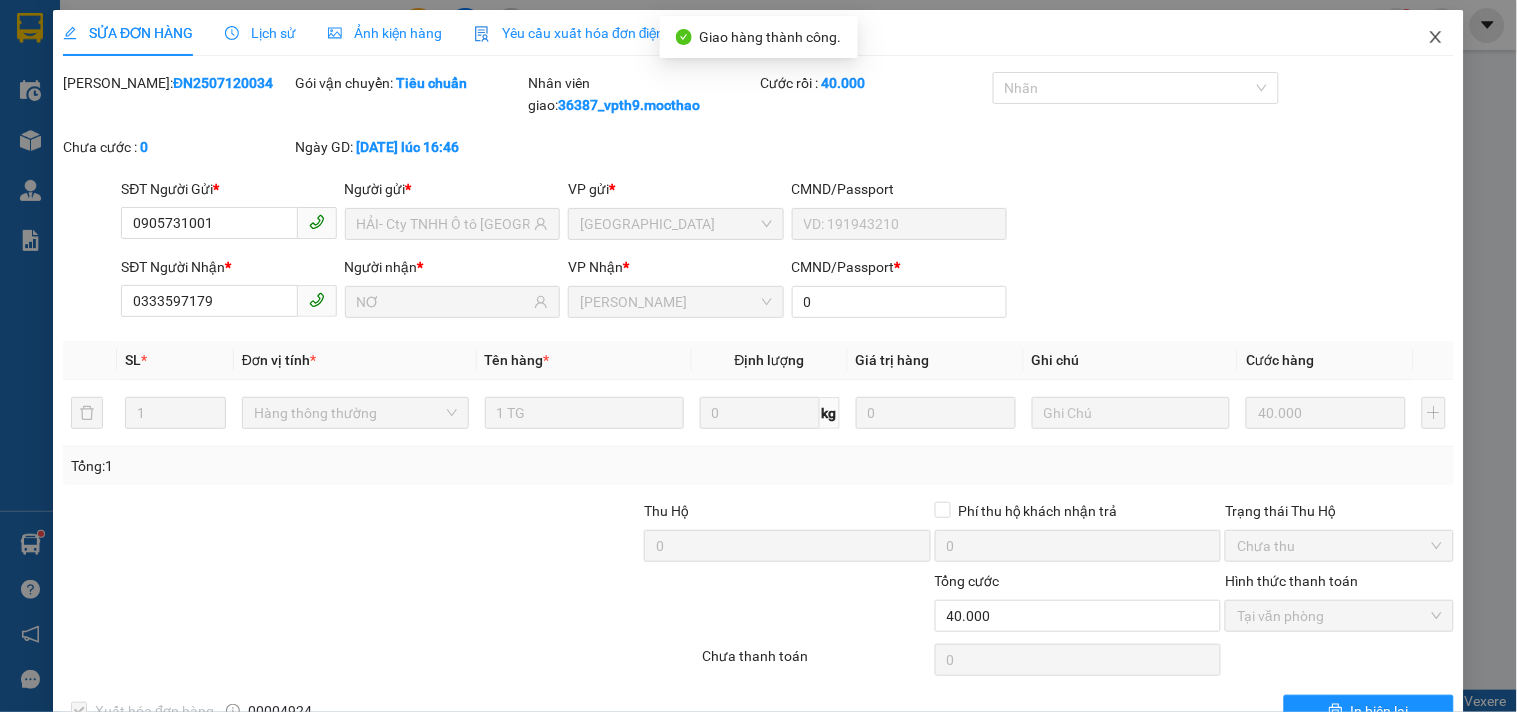 drag, startPoint x: 1430, startPoint y: 26, endPoint x: 224, endPoint y: 10, distance: 1206.1061 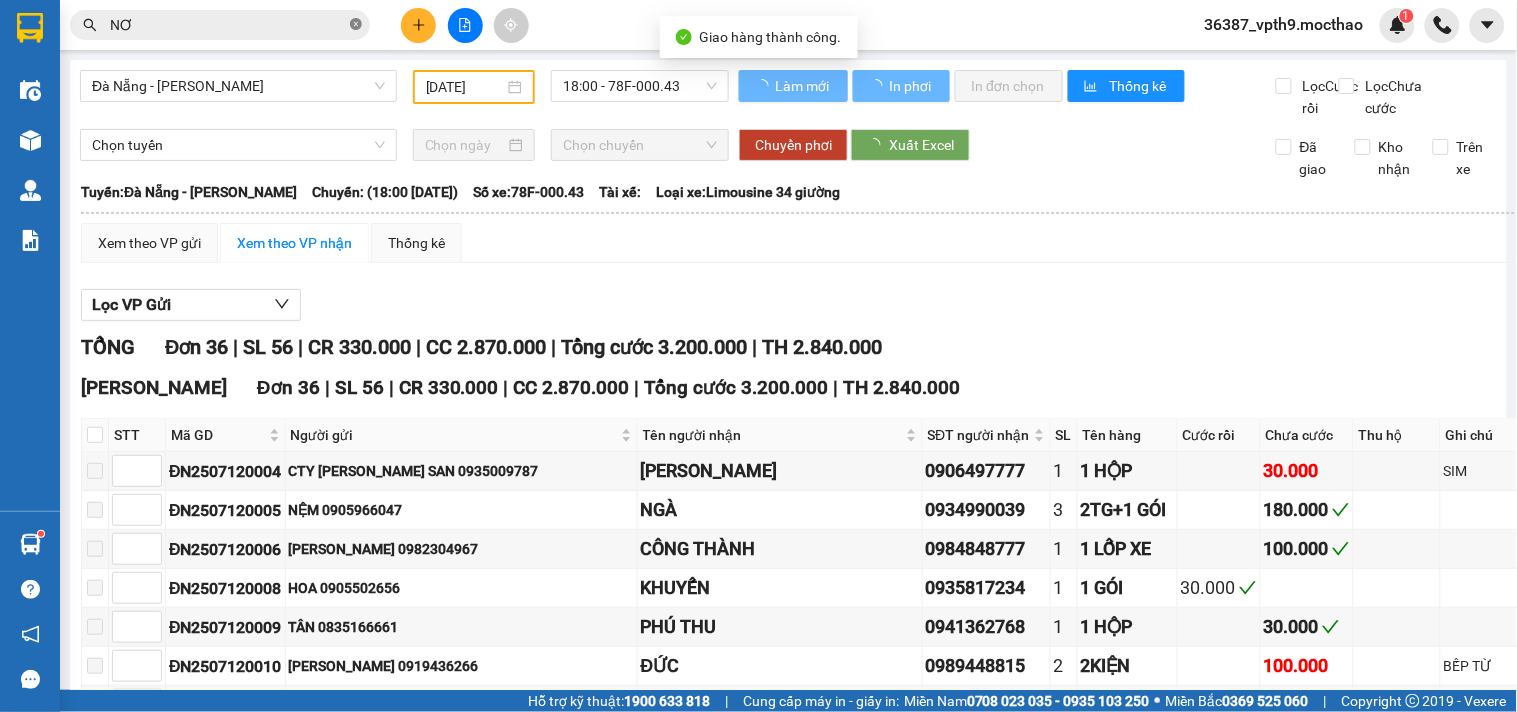 click 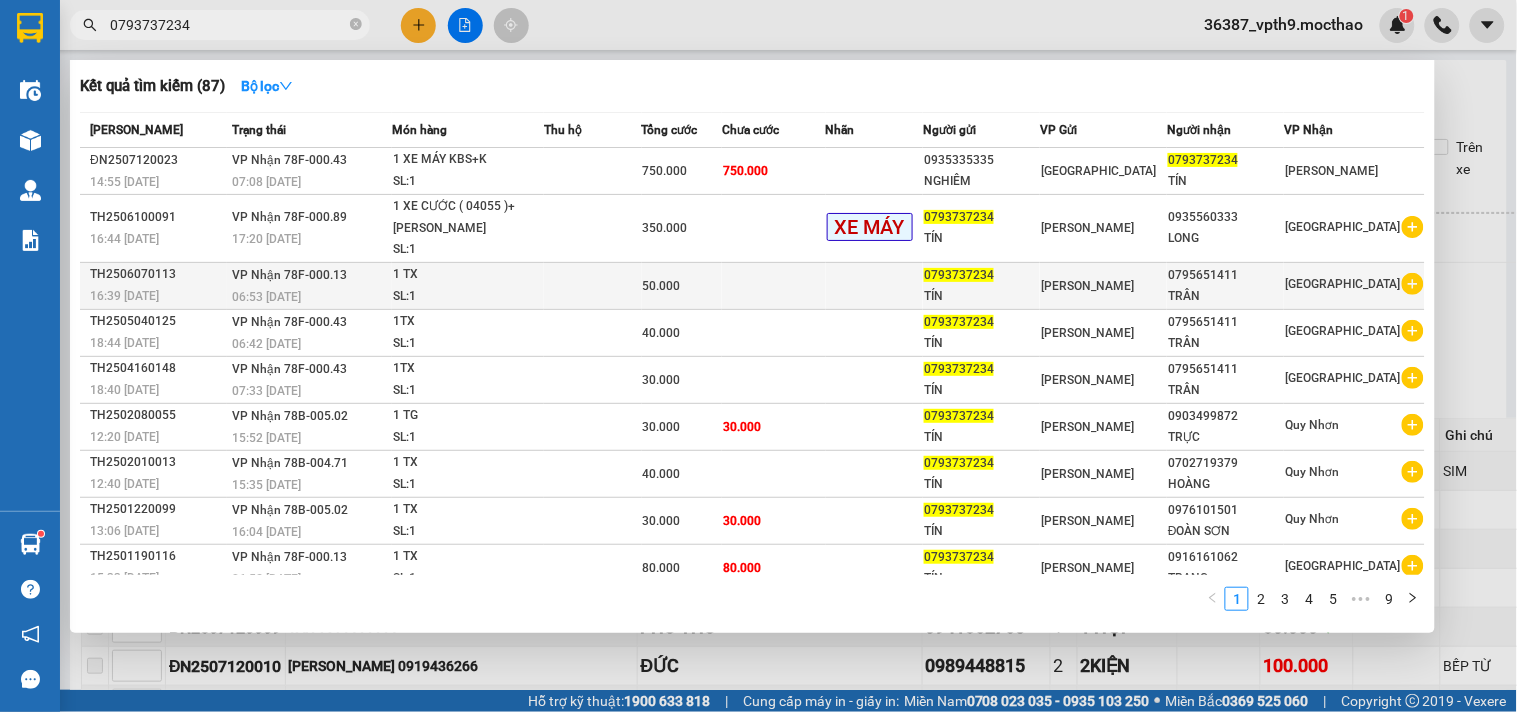 scroll, scrollTop: 66, scrollLeft: 0, axis: vertical 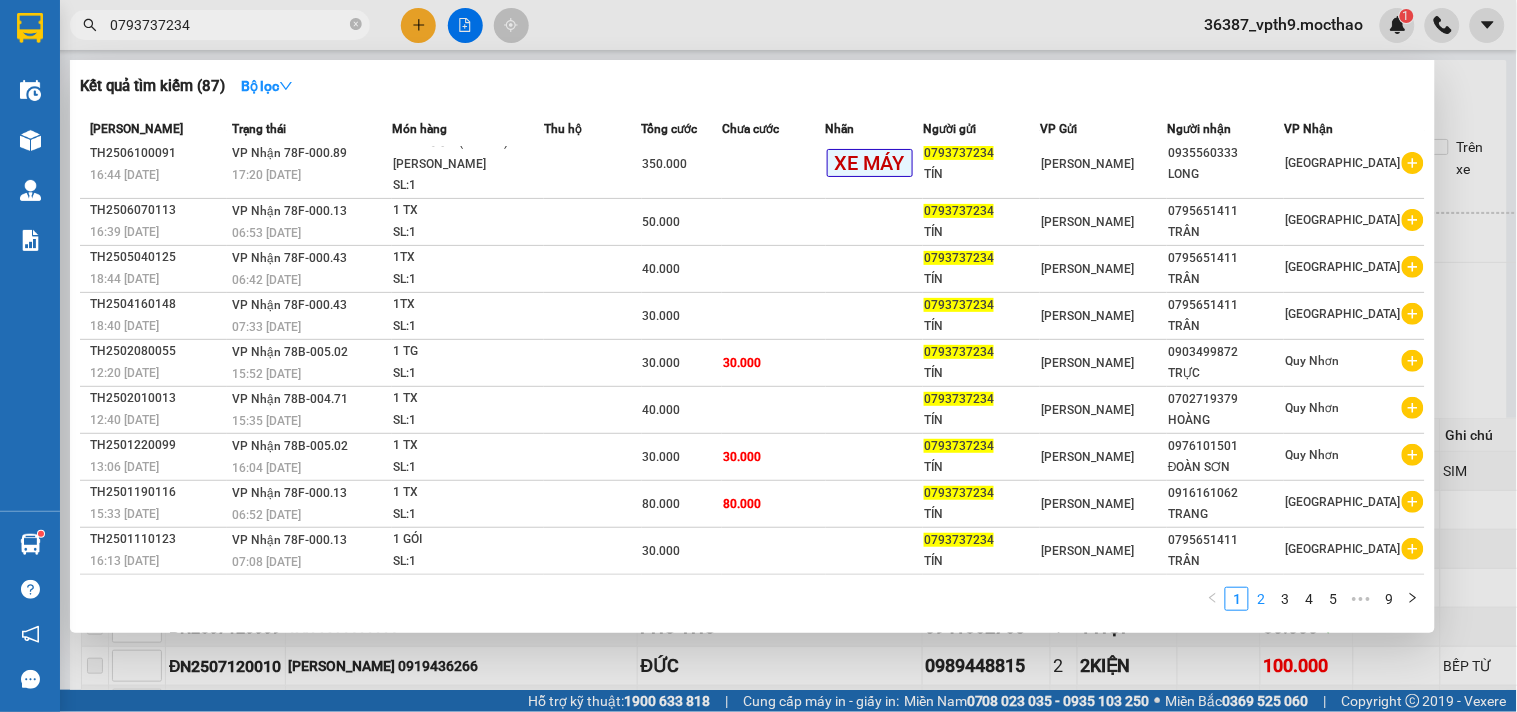 type on "0793737234" 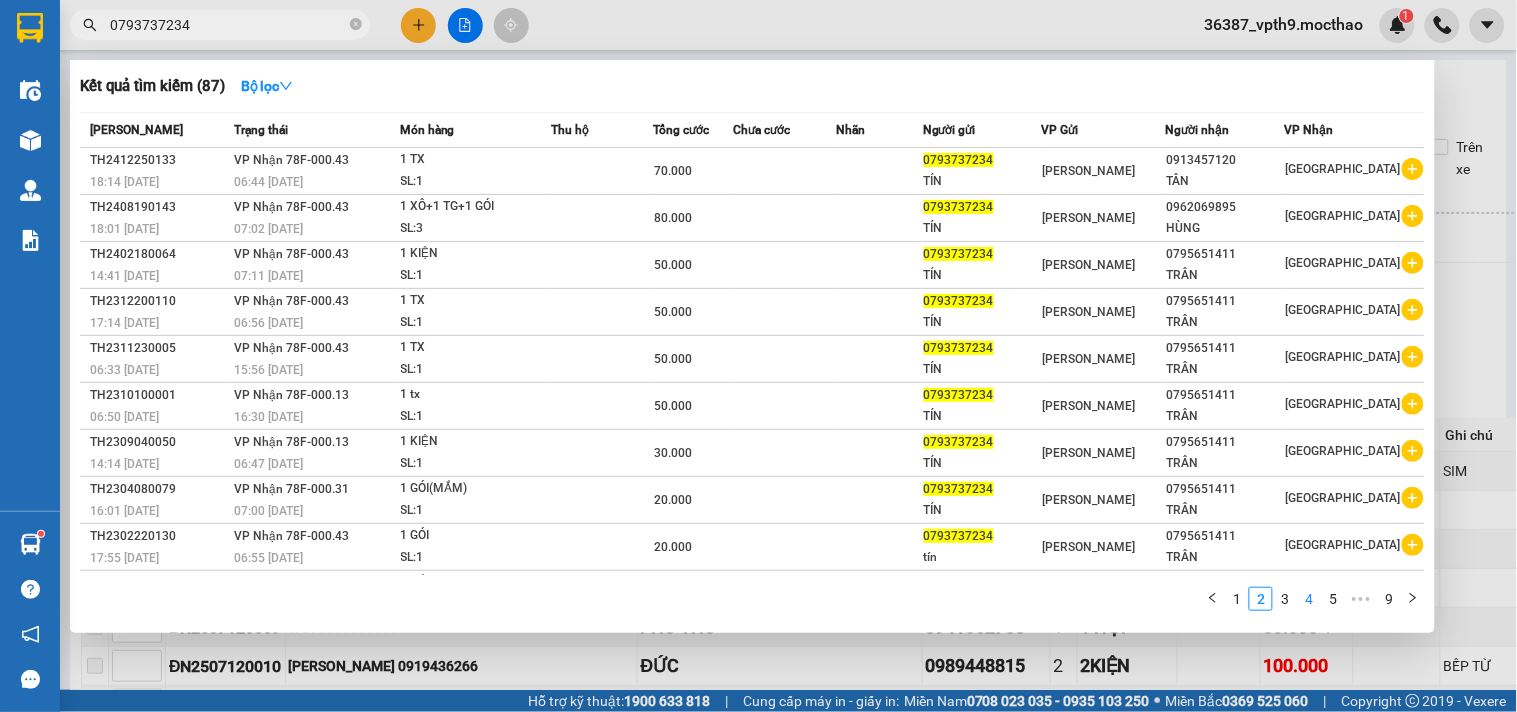 scroll, scrollTop: 45, scrollLeft: 0, axis: vertical 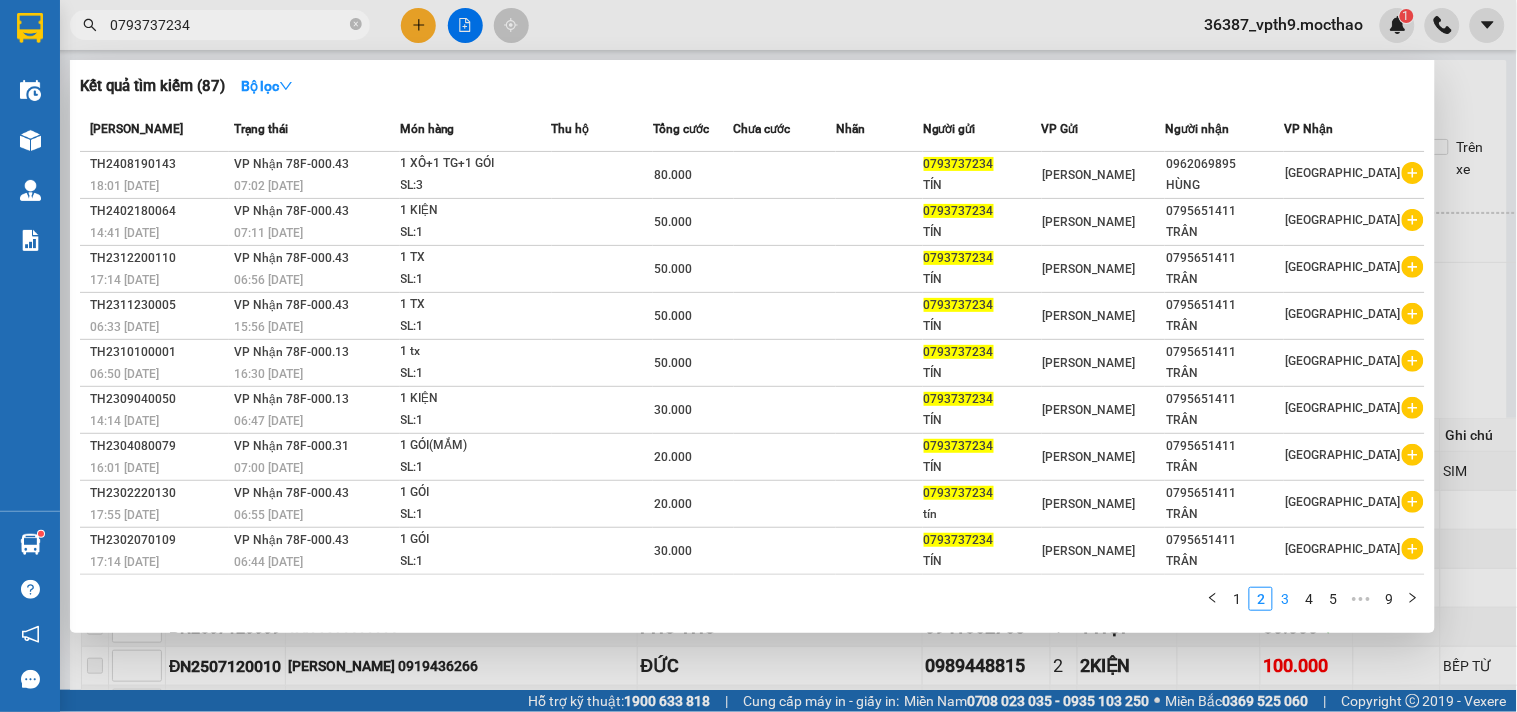 click on "3" at bounding box center (1285, 599) 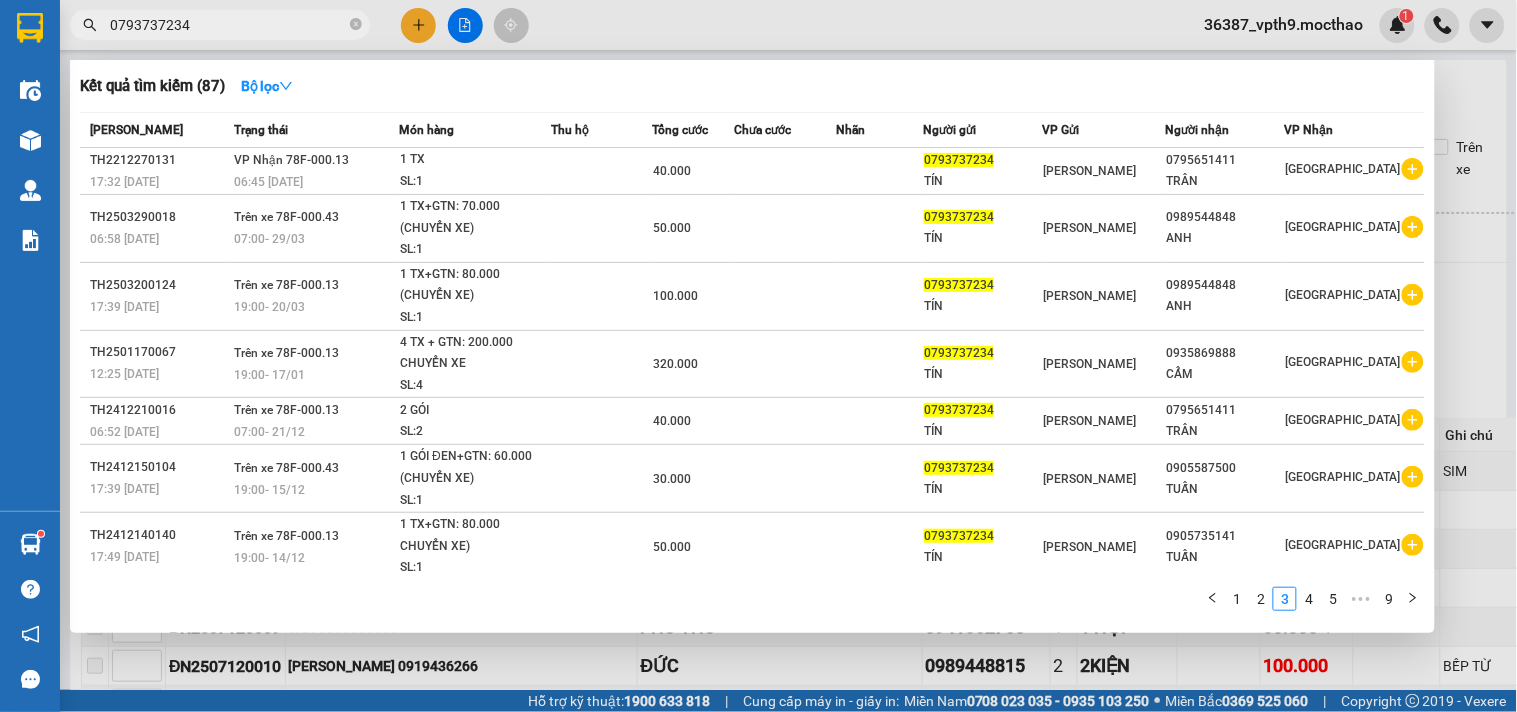 scroll, scrollTop: 190, scrollLeft: 0, axis: vertical 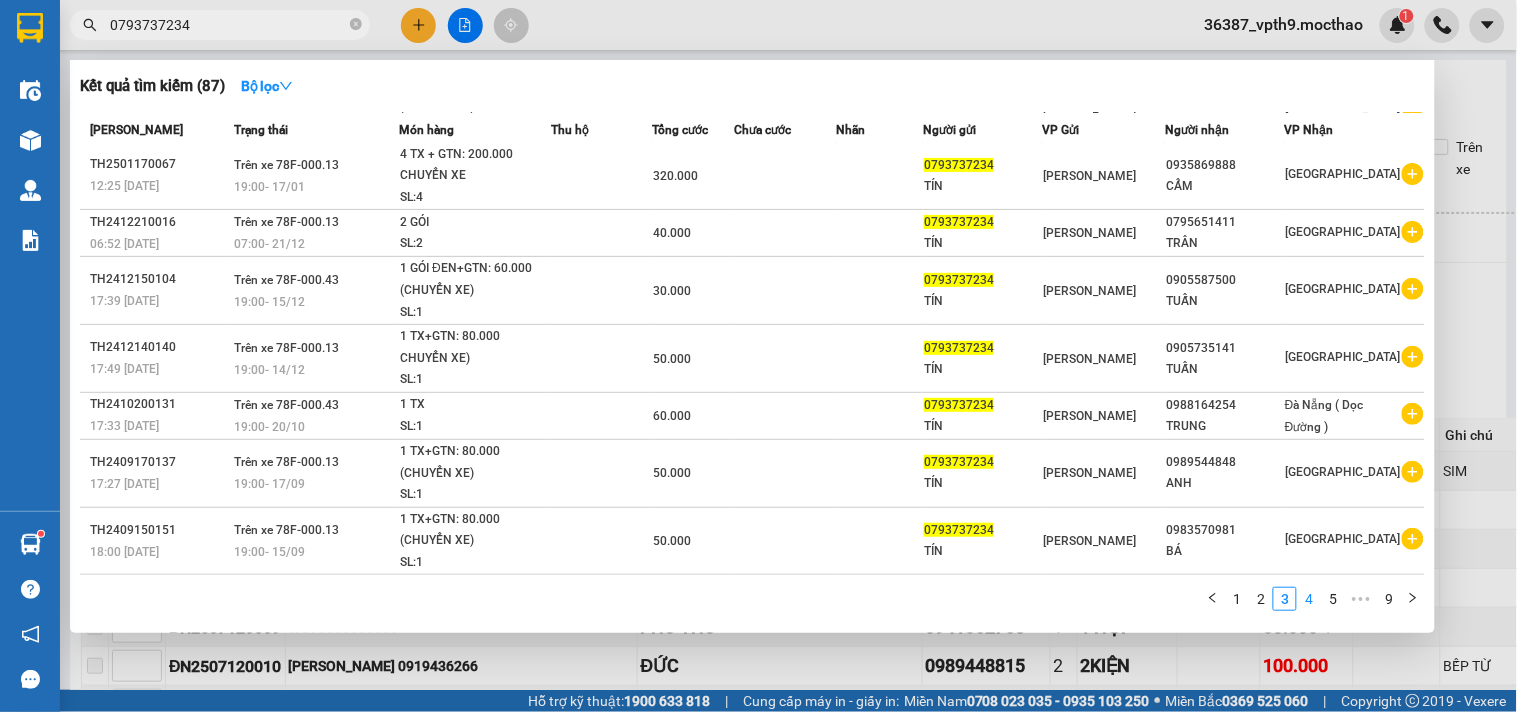 click on "4" at bounding box center [1309, 599] 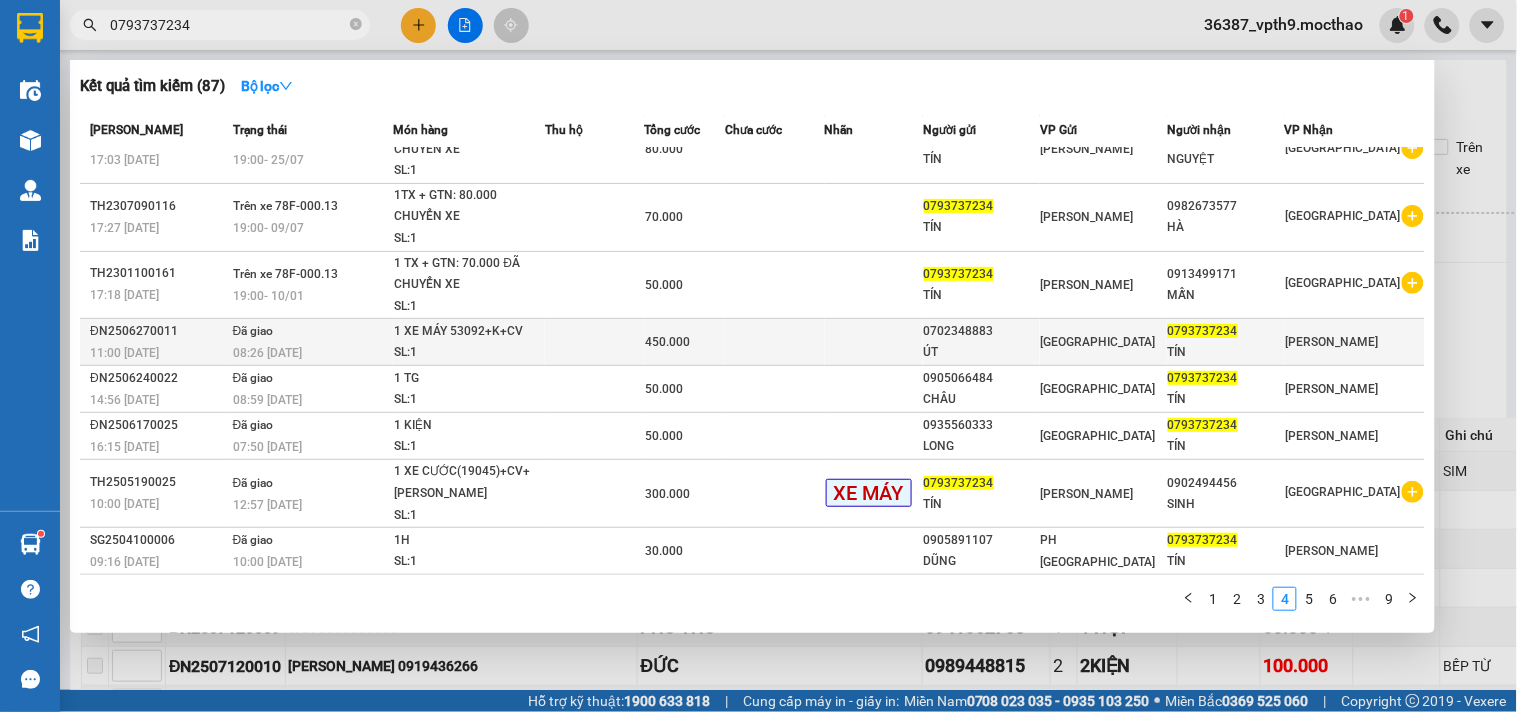 scroll, scrollTop: 127, scrollLeft: 0, axis: vertical 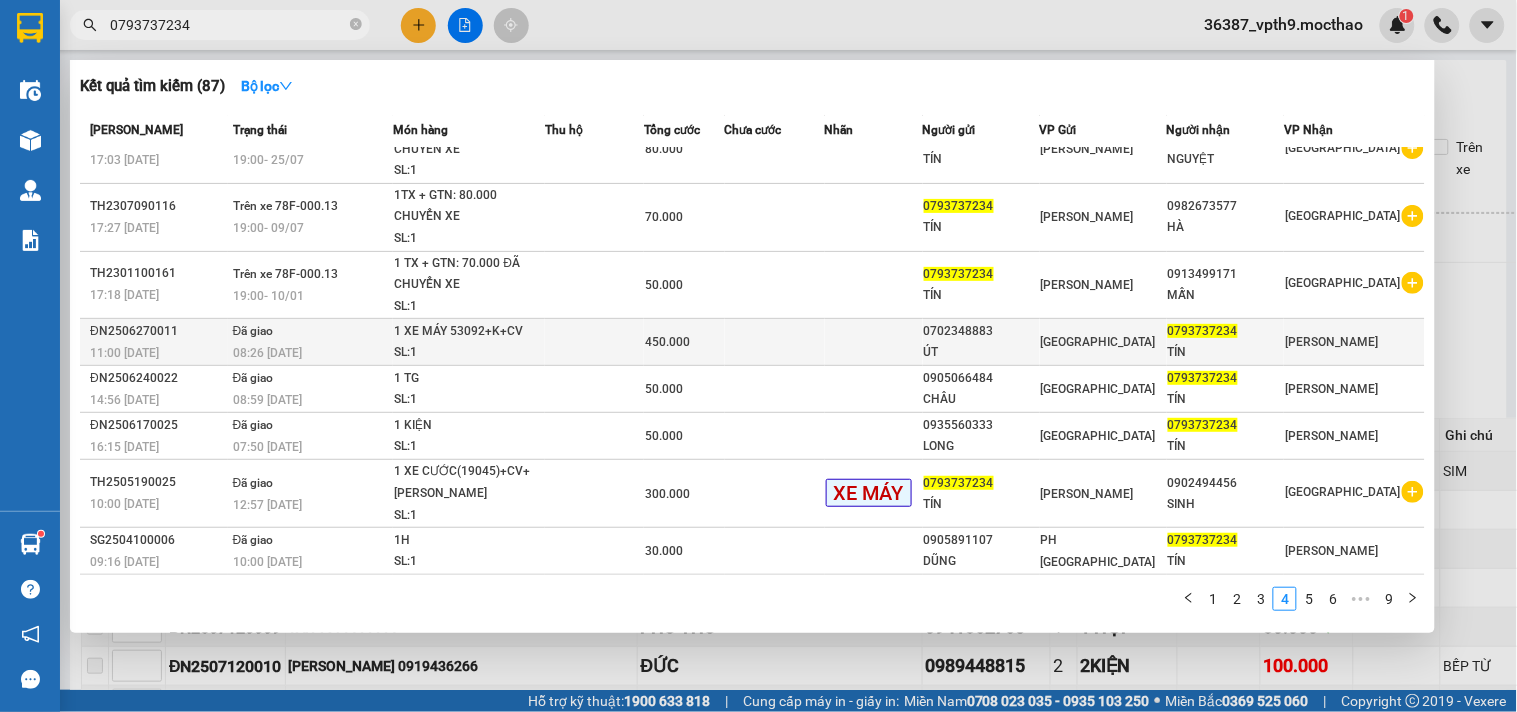 click on "1 XE MÁY 53092+K+CV" at bounding box center [469, 332] 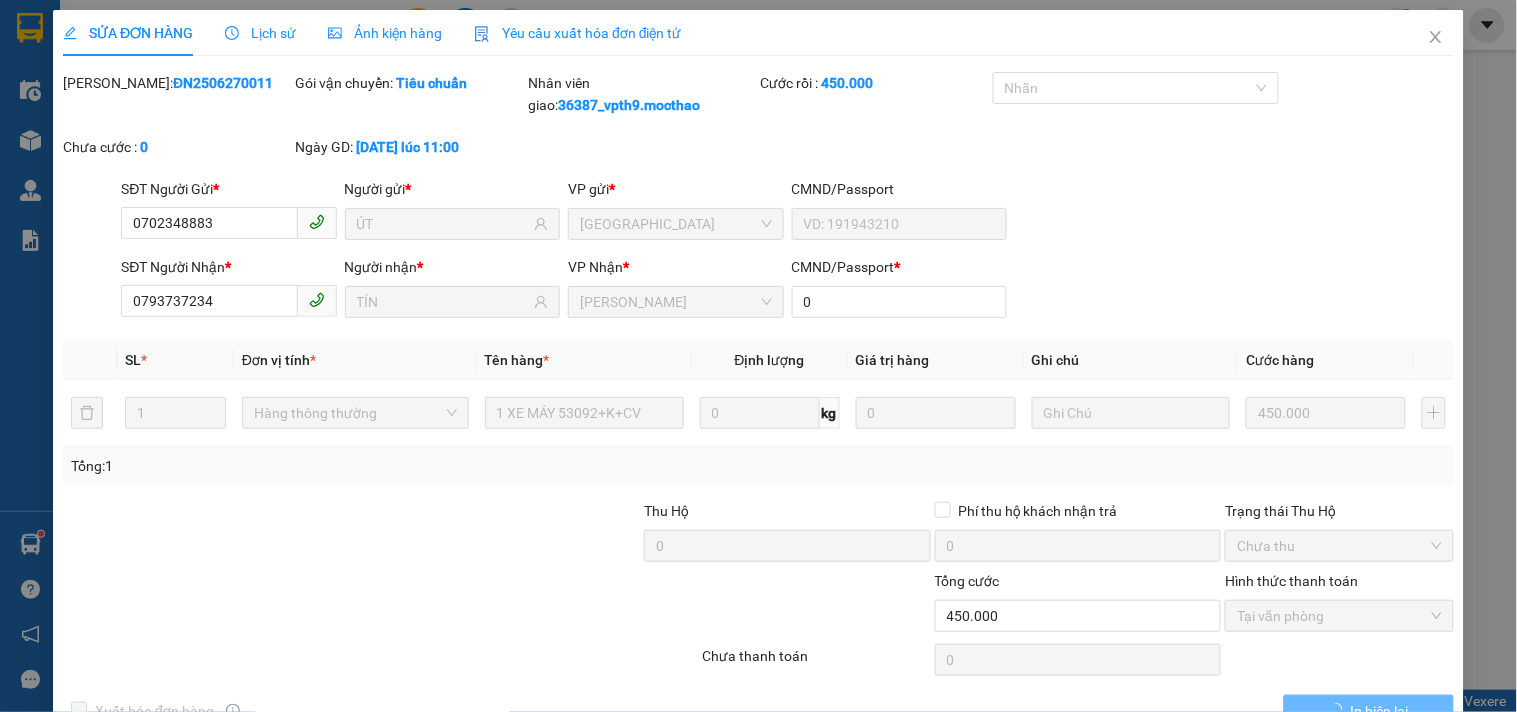 type on "0702348883" 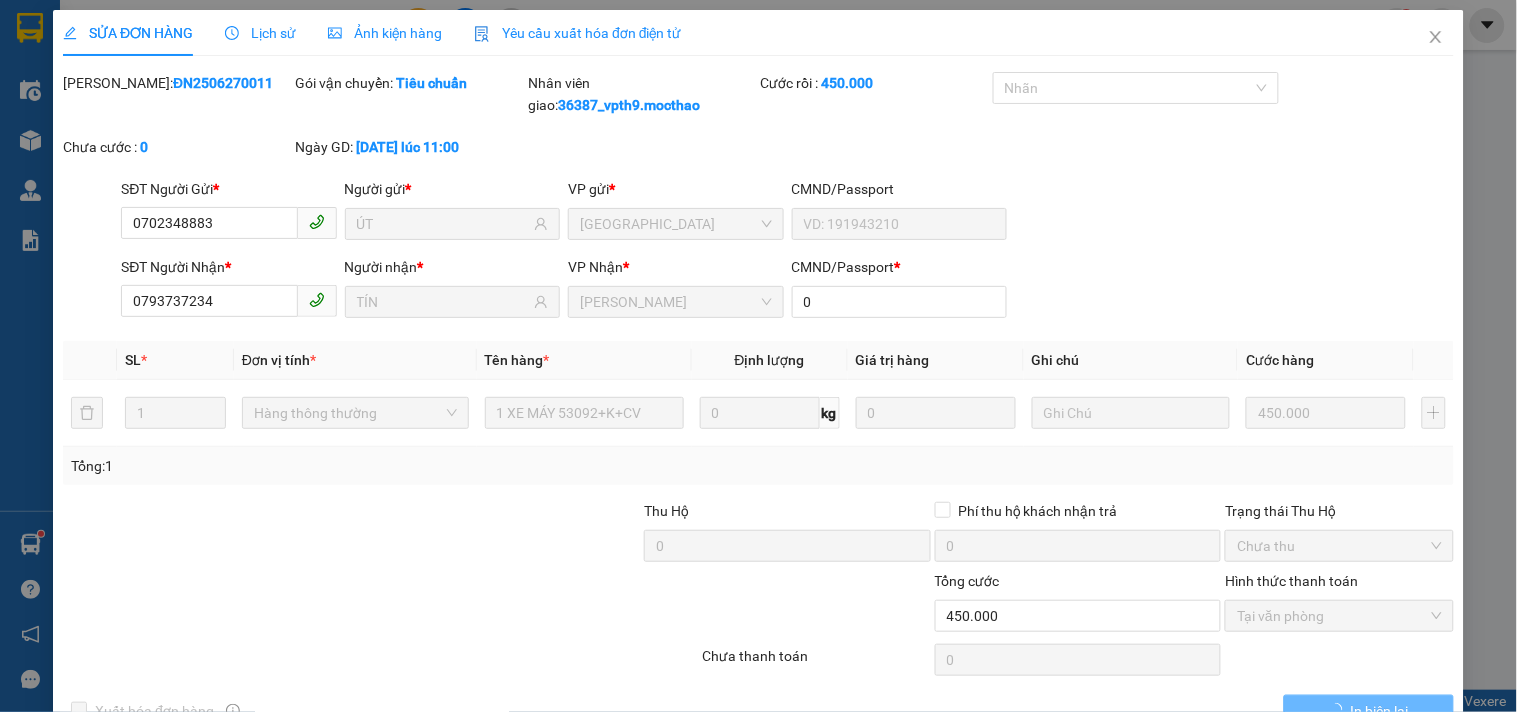 type on "ÚT" 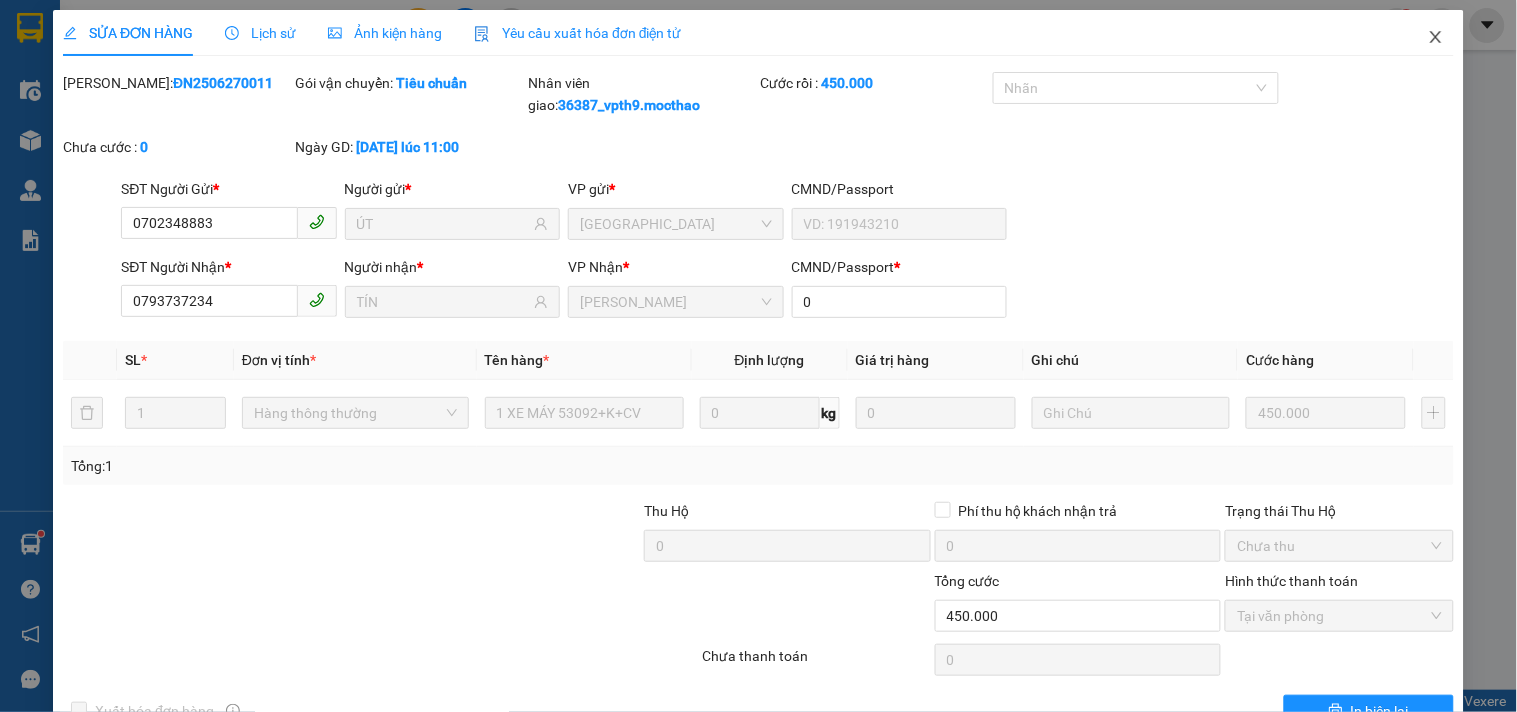 drag, startPoint x: 1425, startPoint y: 41, endPoint x: 1516, endPoint y: 2, distance: 99.00505 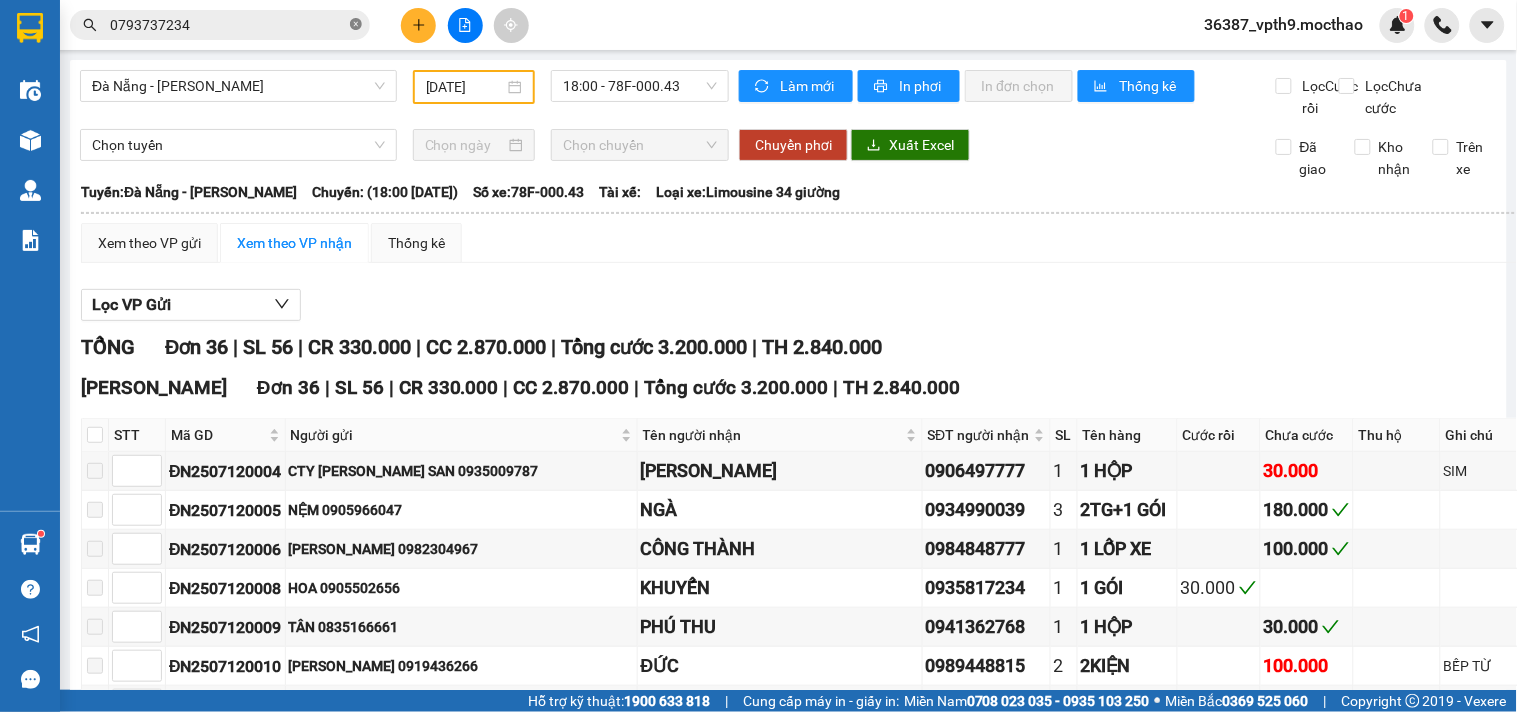 click at bounding box center [356, 25] 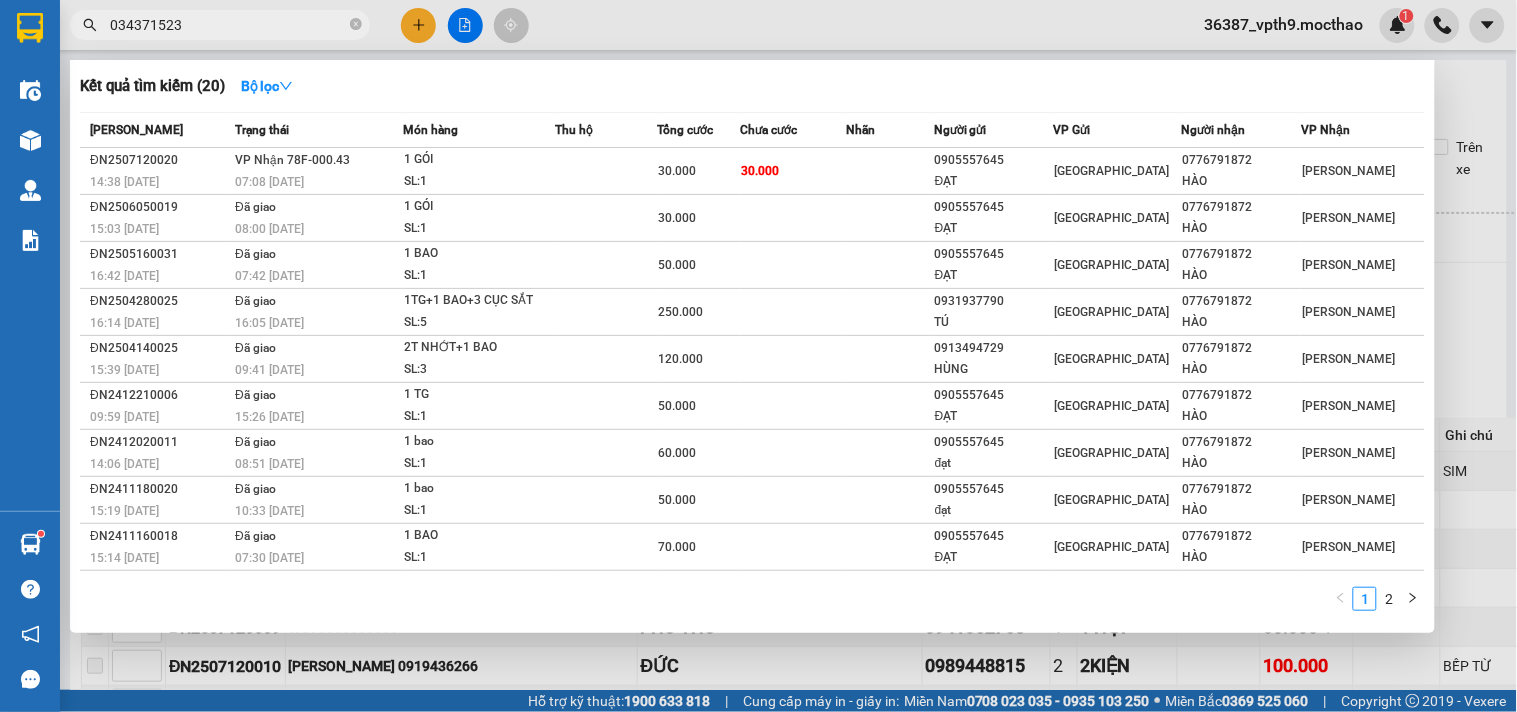 type on "0343715235" 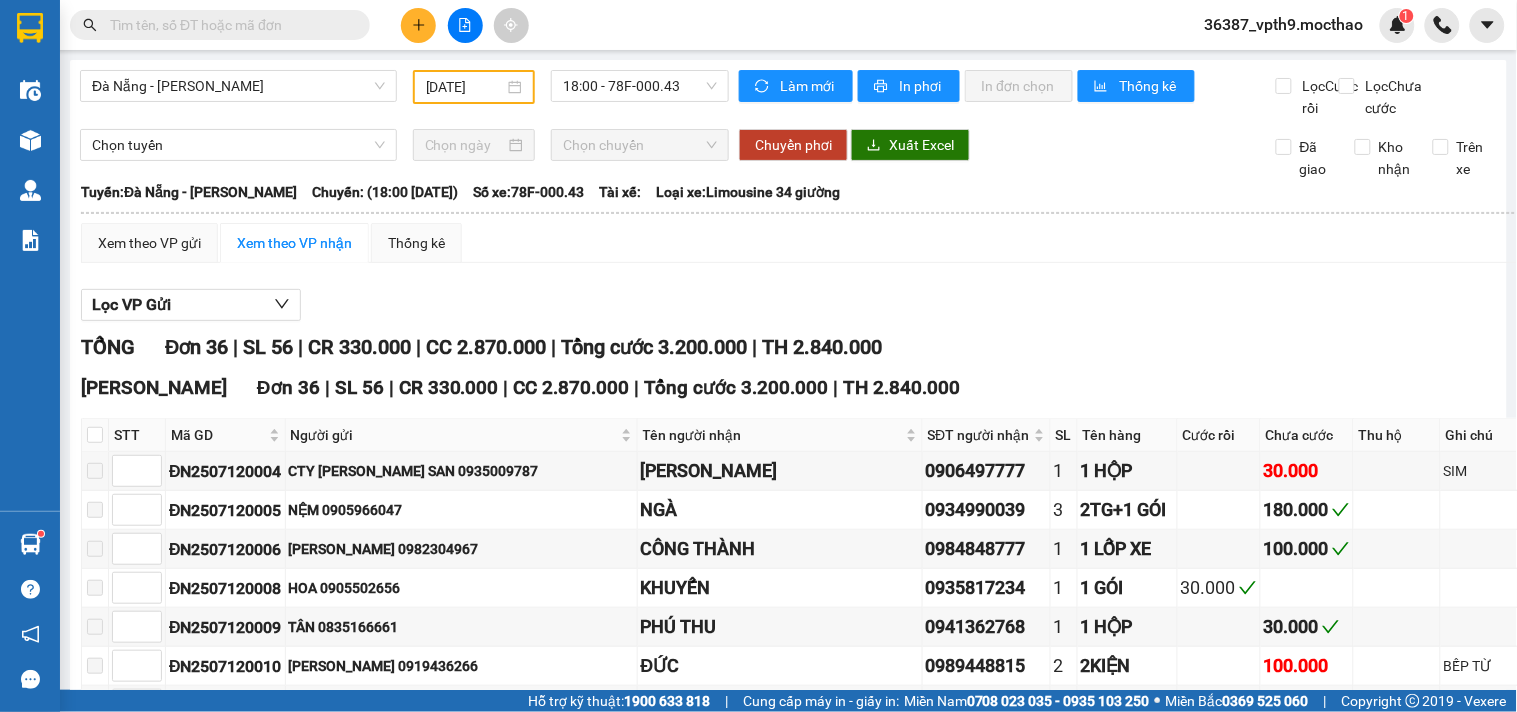 click at bounding box center [228, 25] 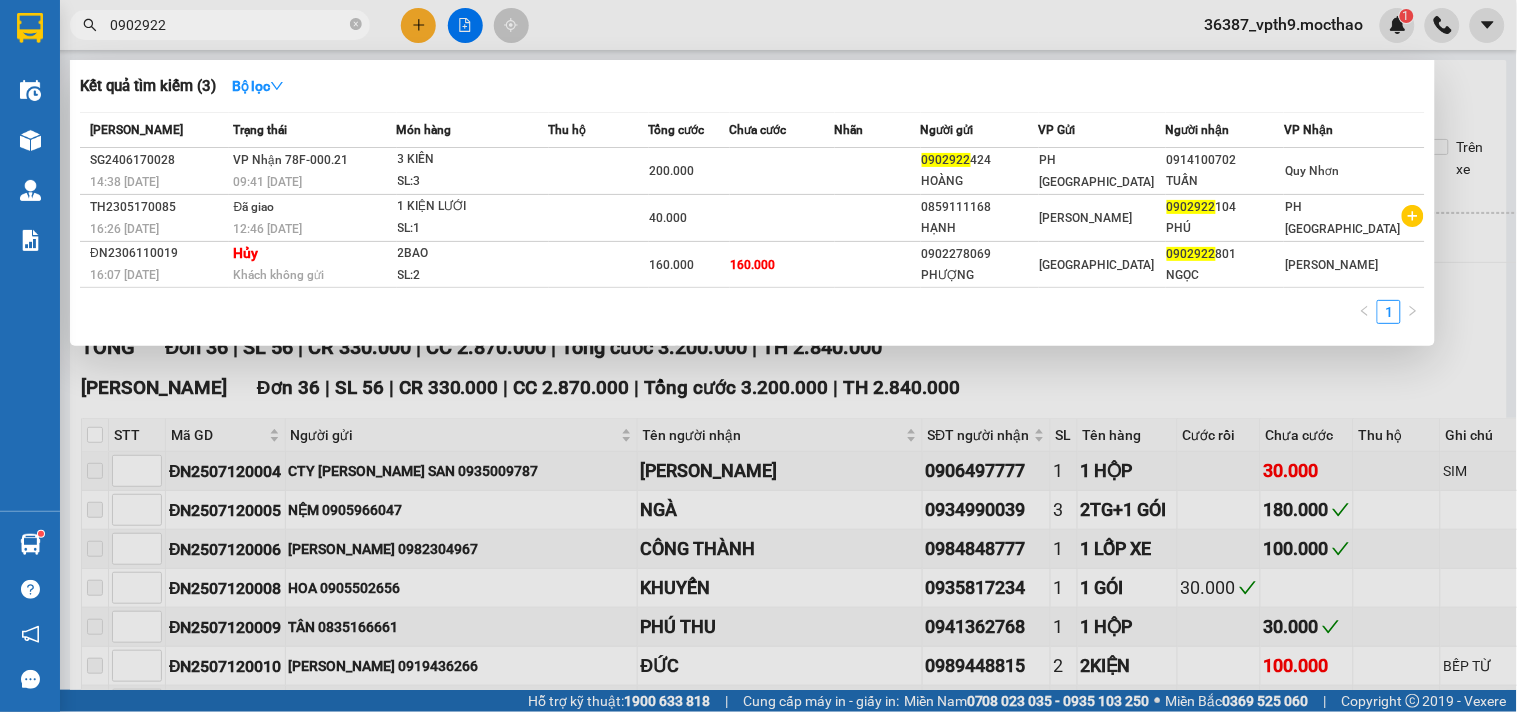 type on "0902922" 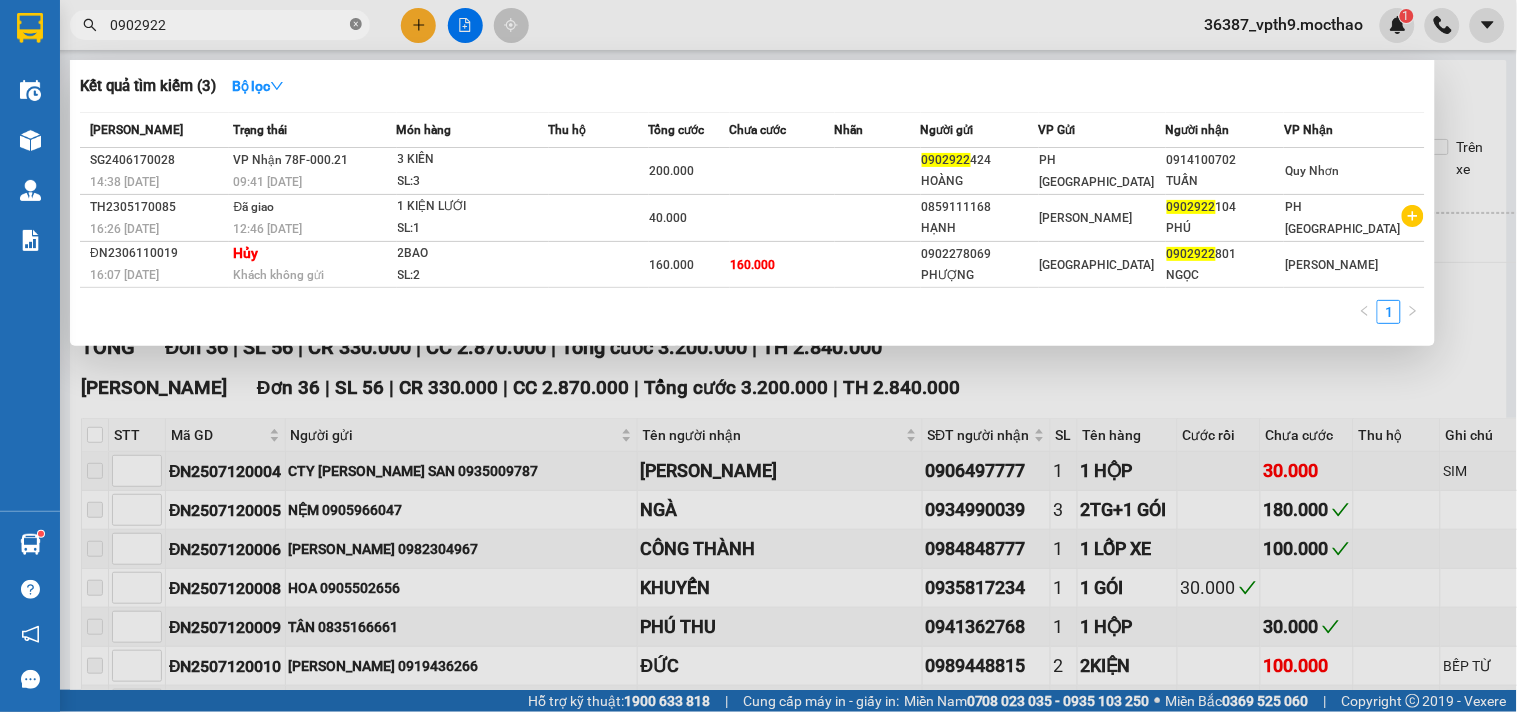 click 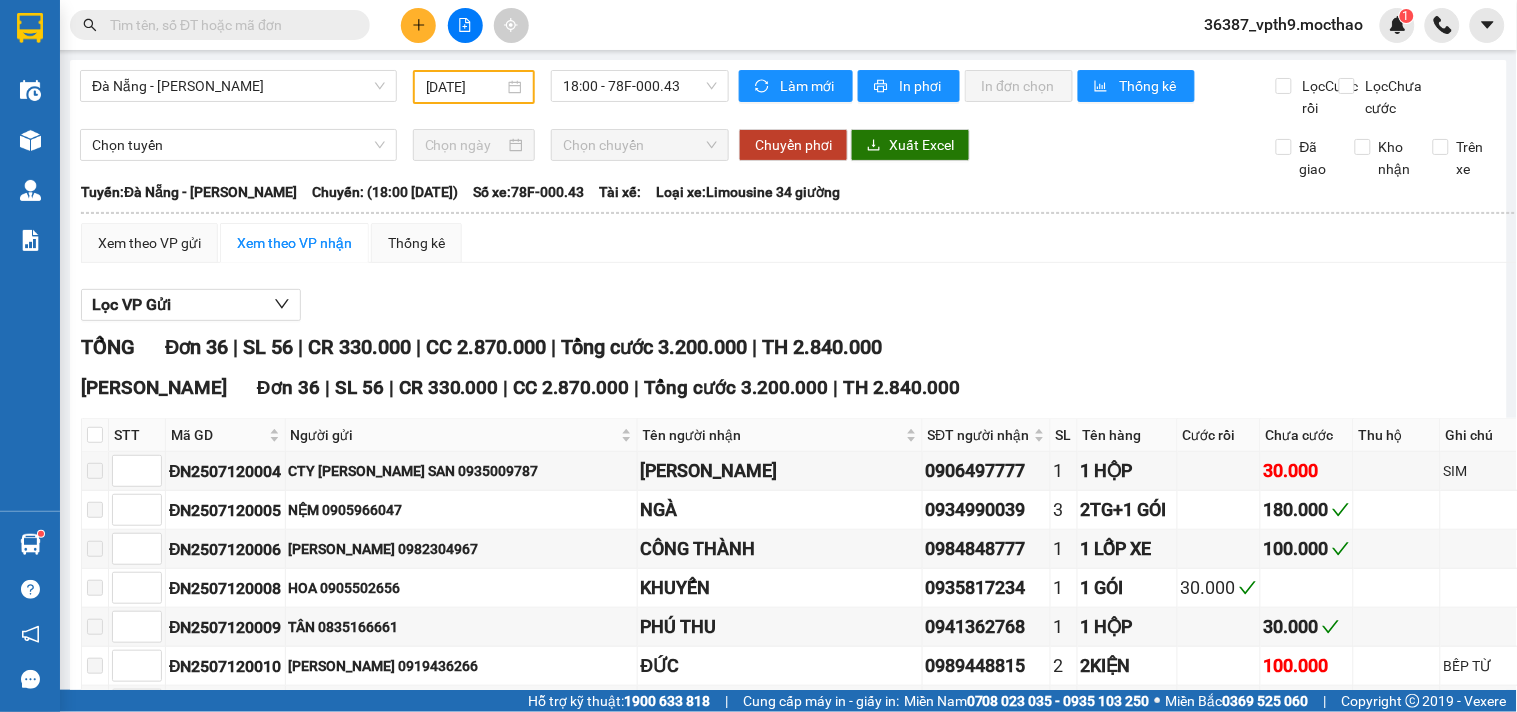 click at bounding box center (228, 25) 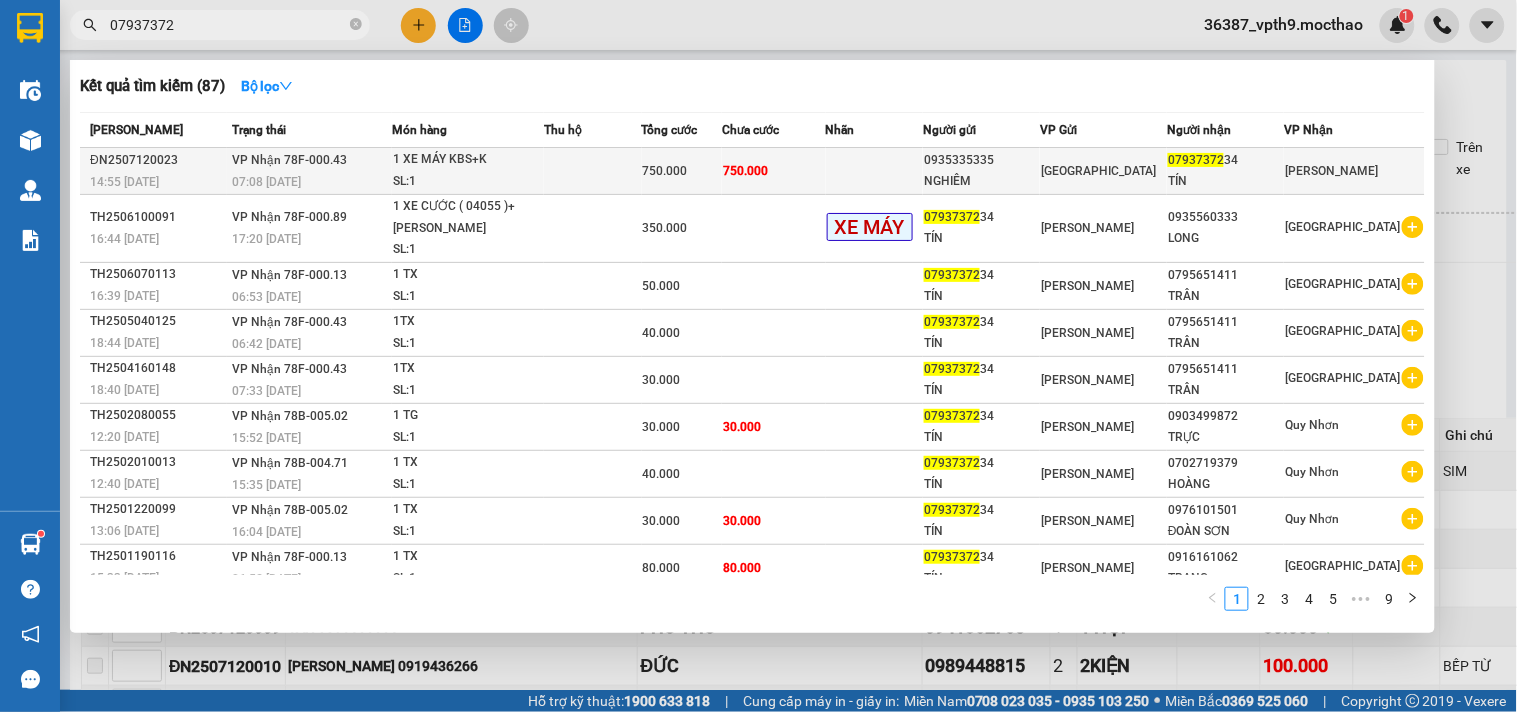 type on "07937372" 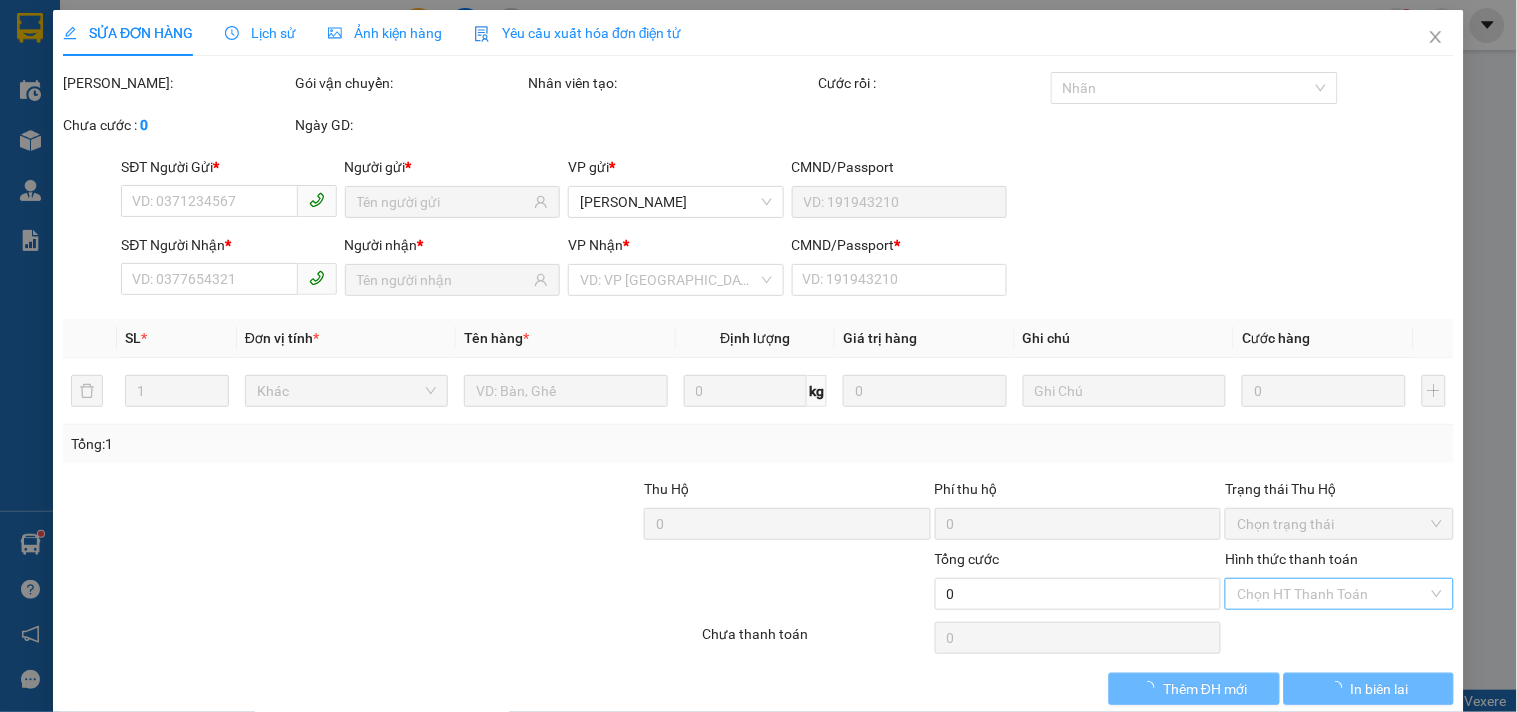 type on "0935335335" 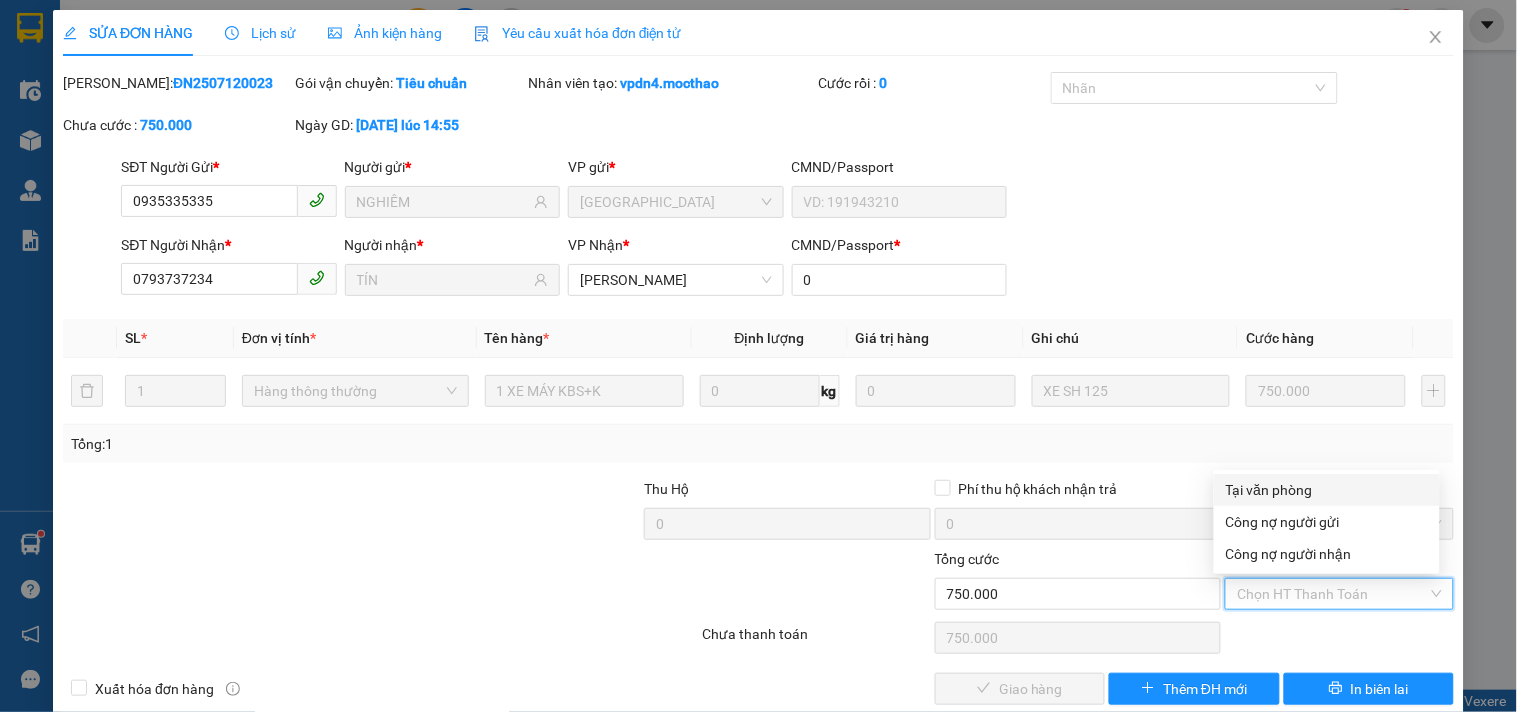 click on "Tại văn phòng" at bounding box center [1327, 490] 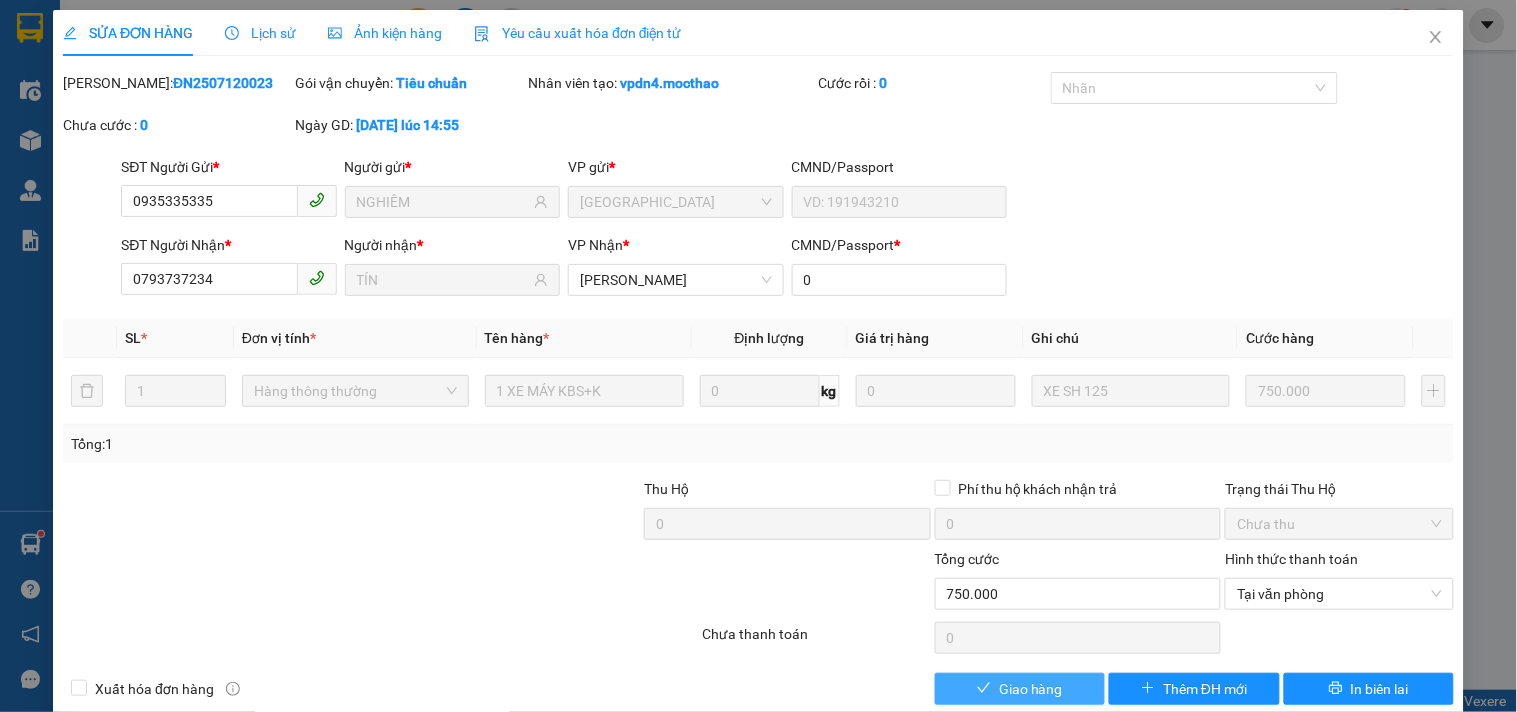click on "Giao hàng" at bounding box center [1031, 689] 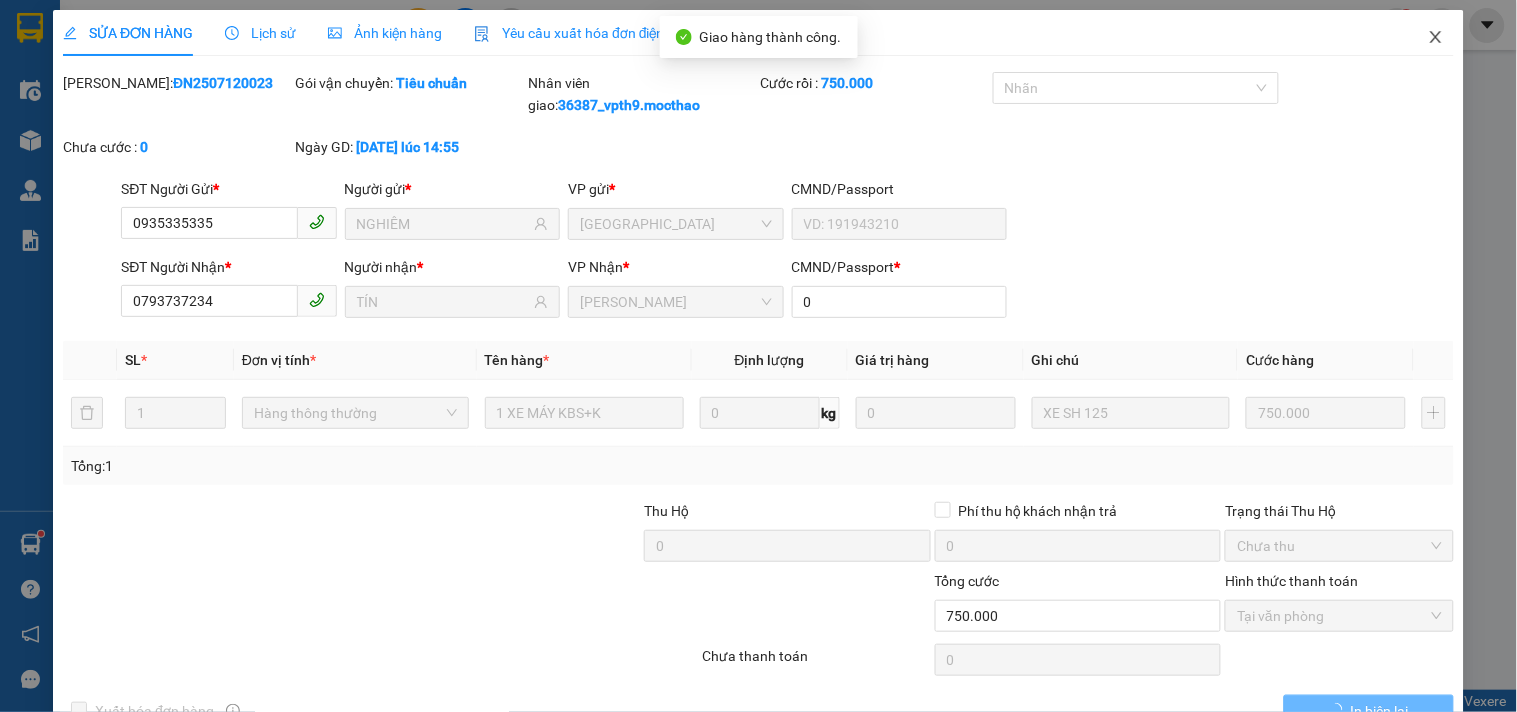 click at bounding box center [1436, 38] 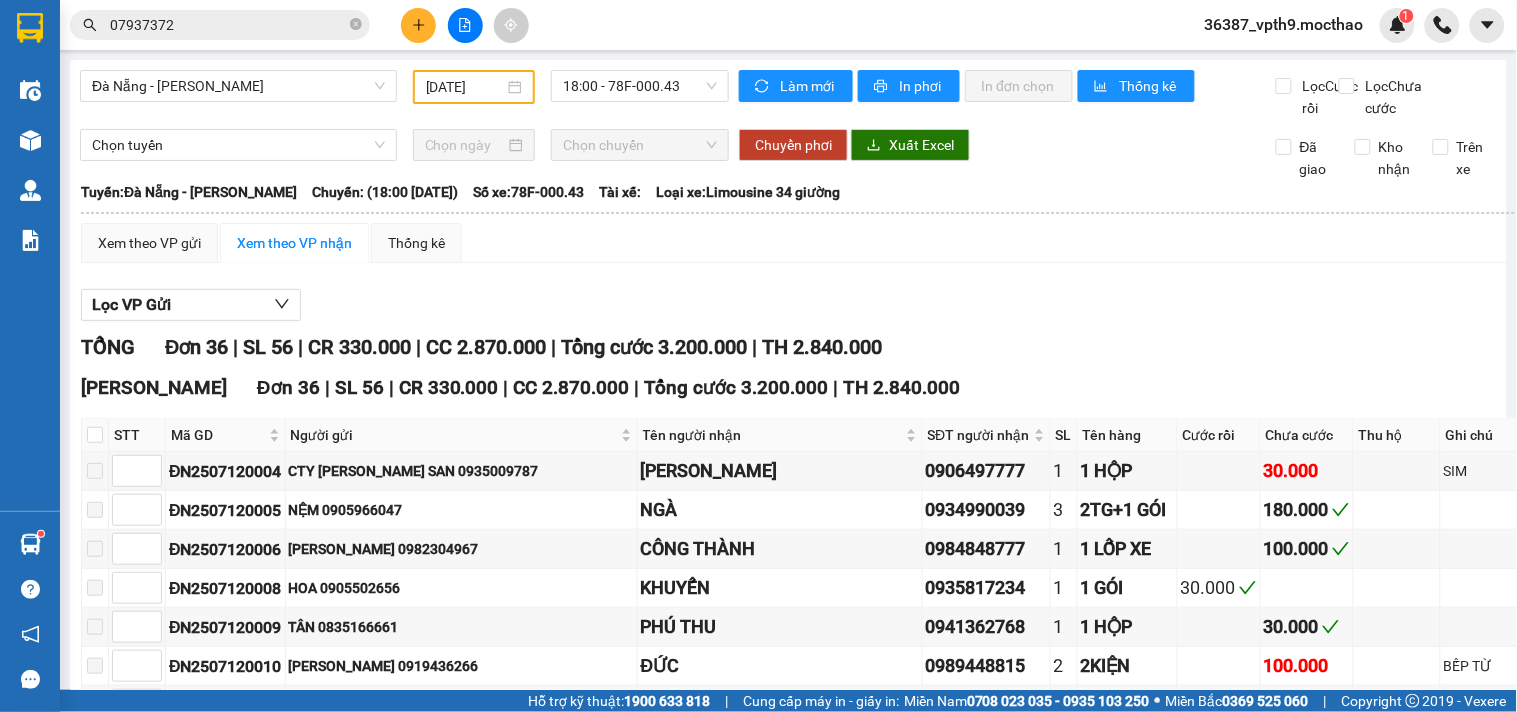 click on "07937372" at bounding box center (228, 25) 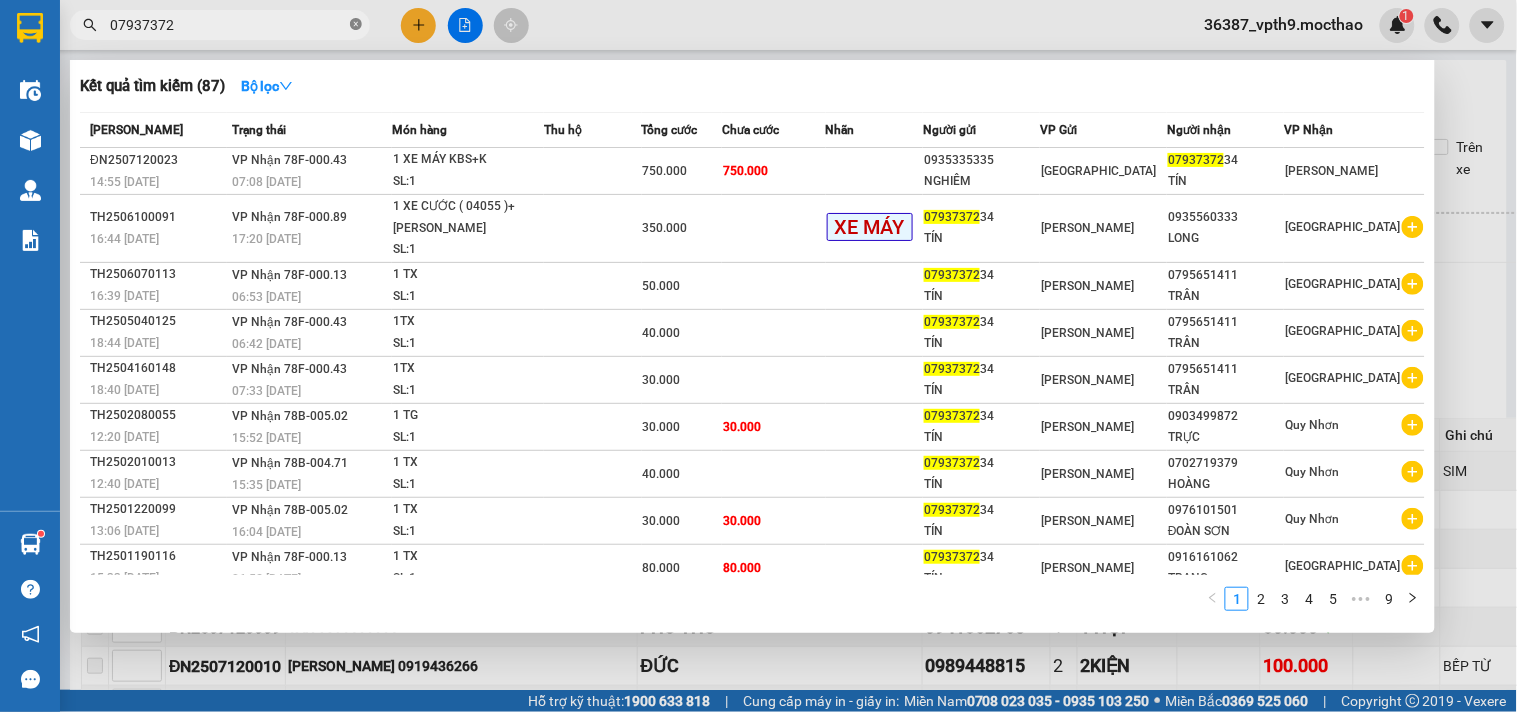 click at bounding box center [356, 25] 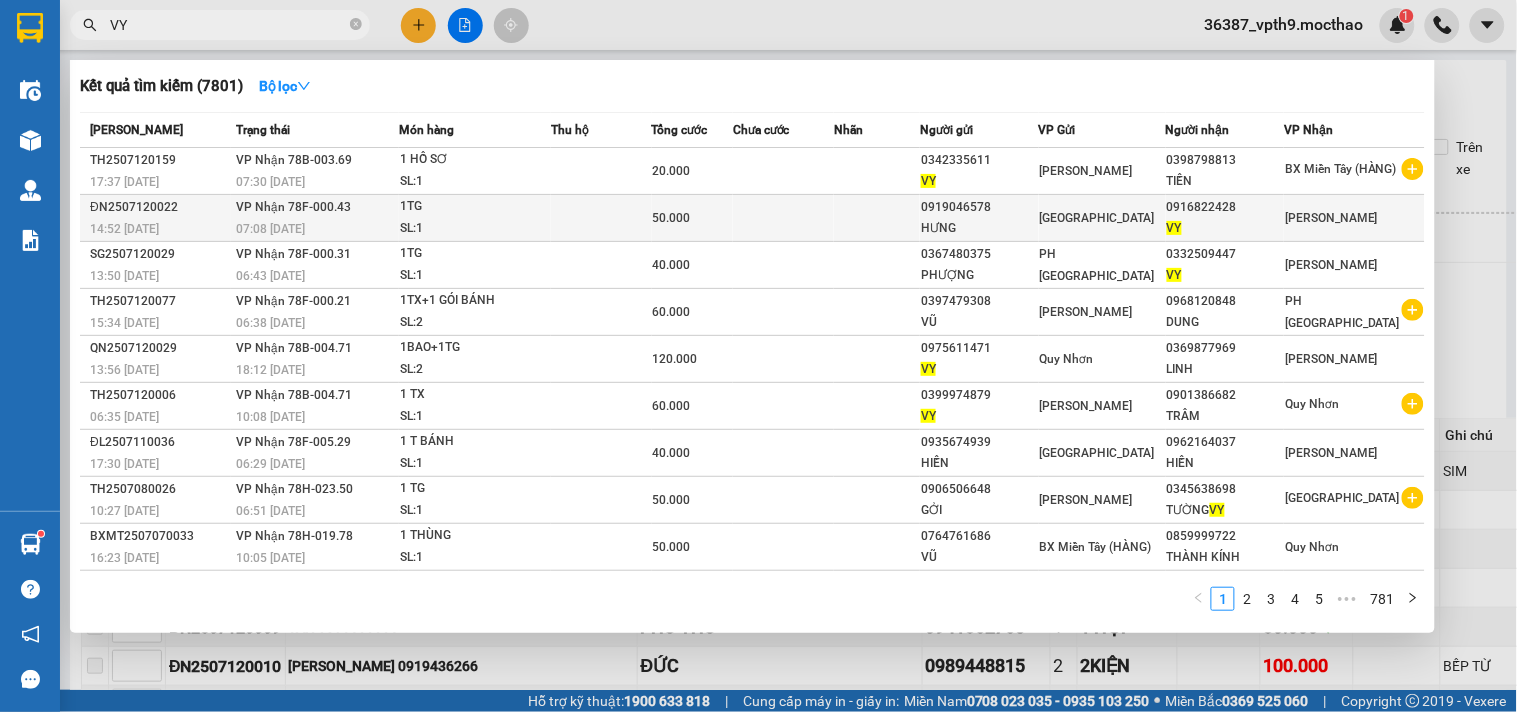 type on "VY" 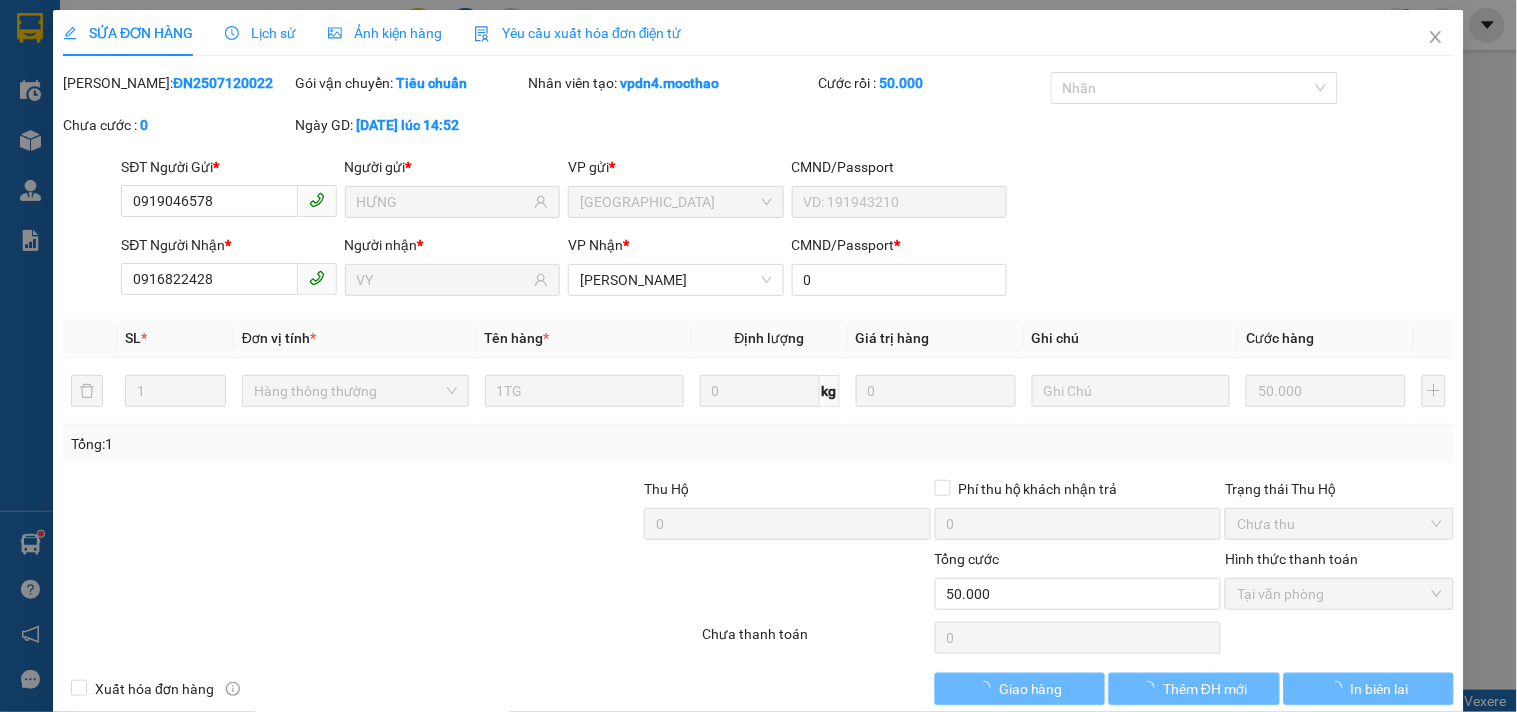 type on "0919046578" 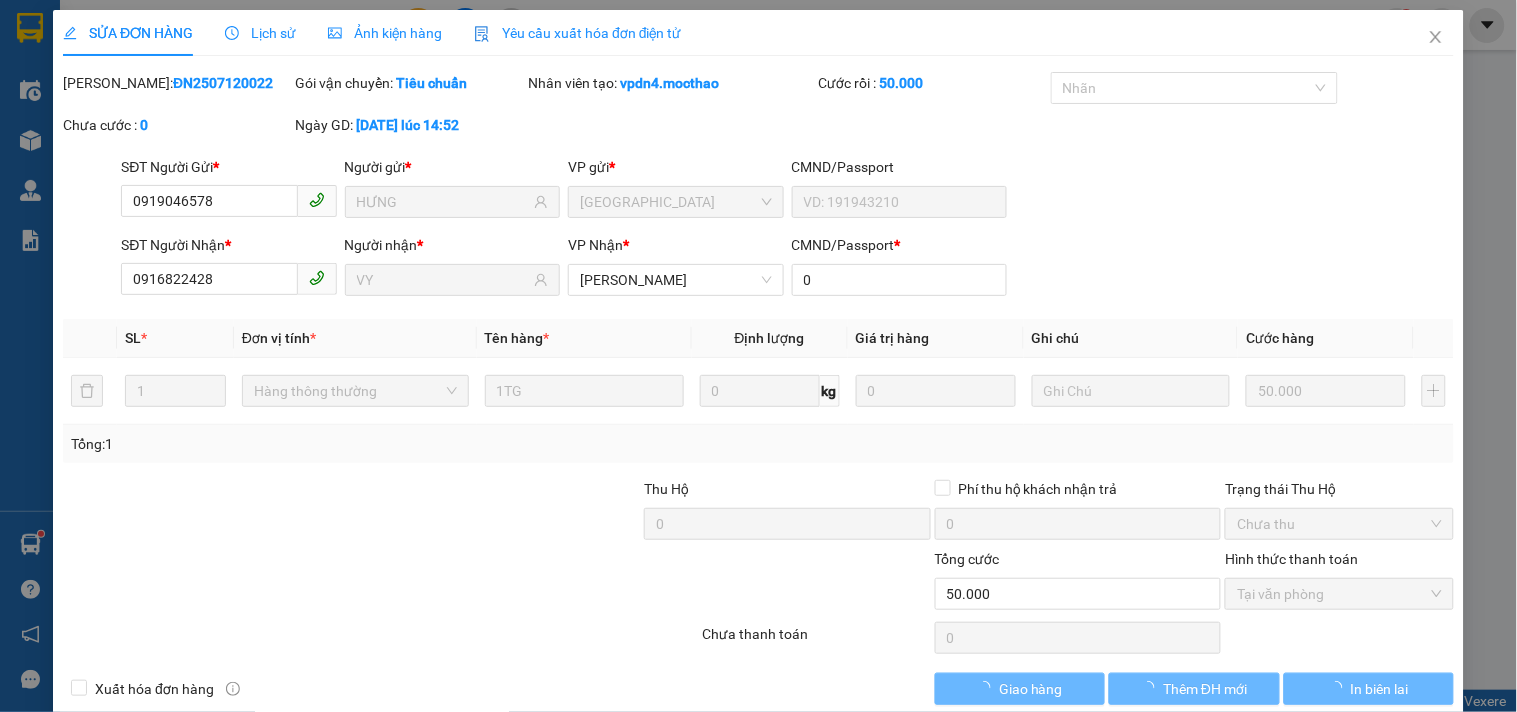 type on "HƯNG" 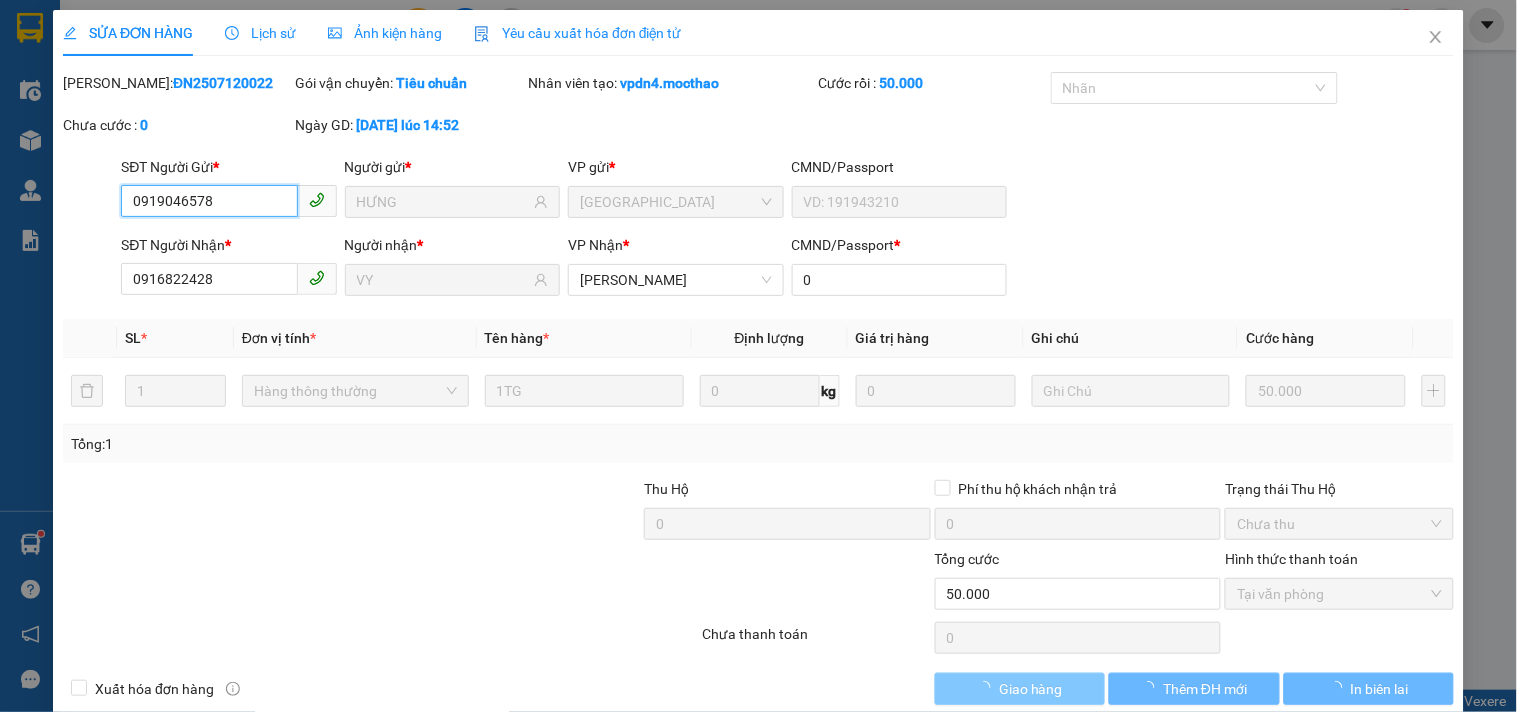 checkbox on "true" 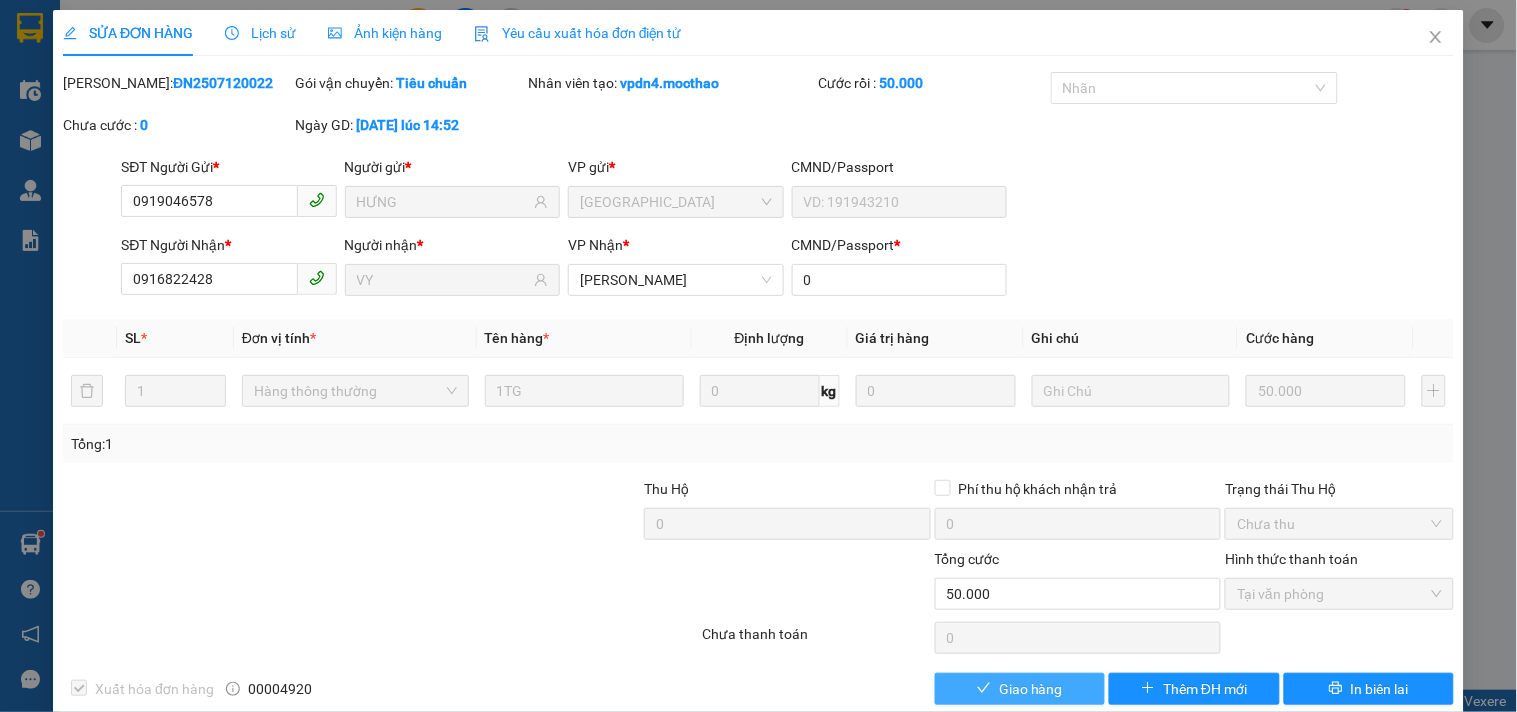 click on "Giao hàng" at bounding box center [1031, 689] 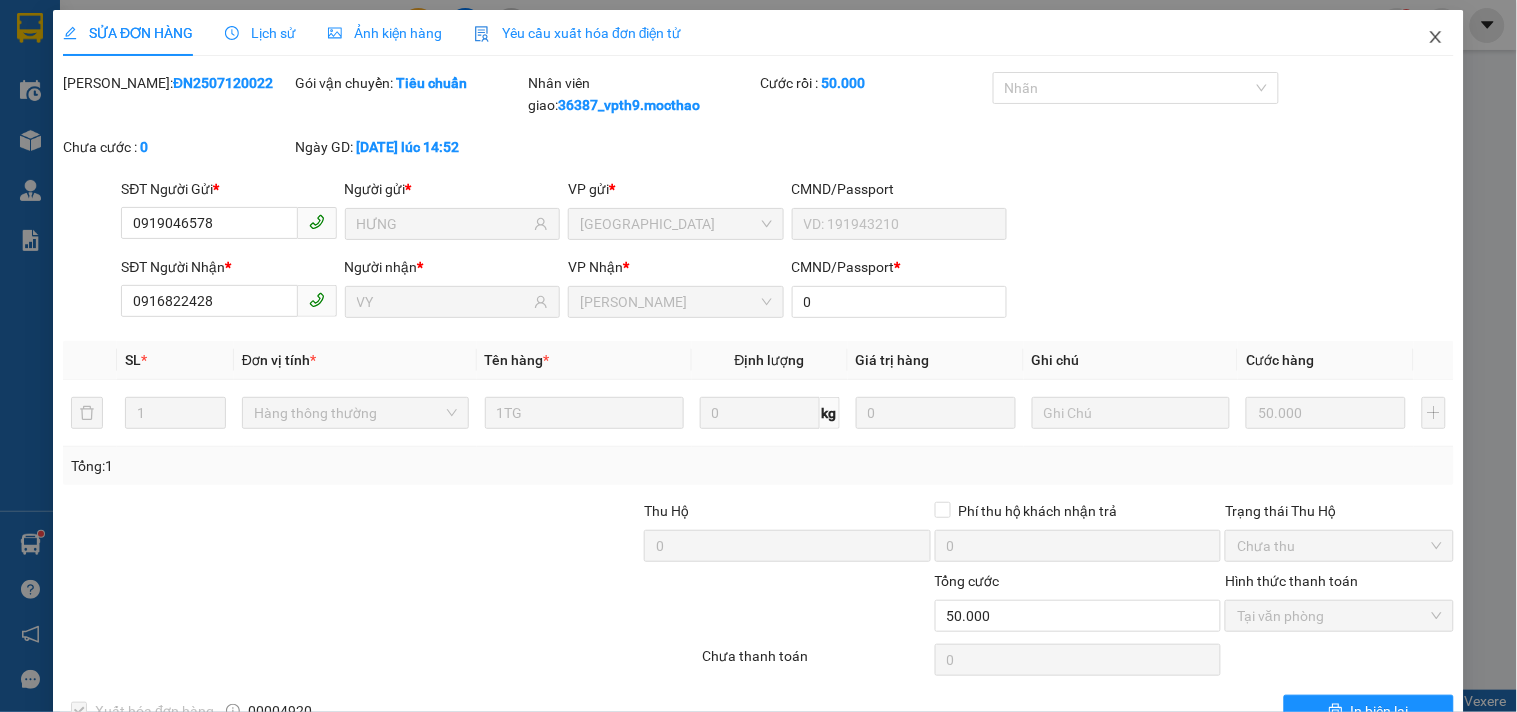 click at bounding box center [1436, 38] 